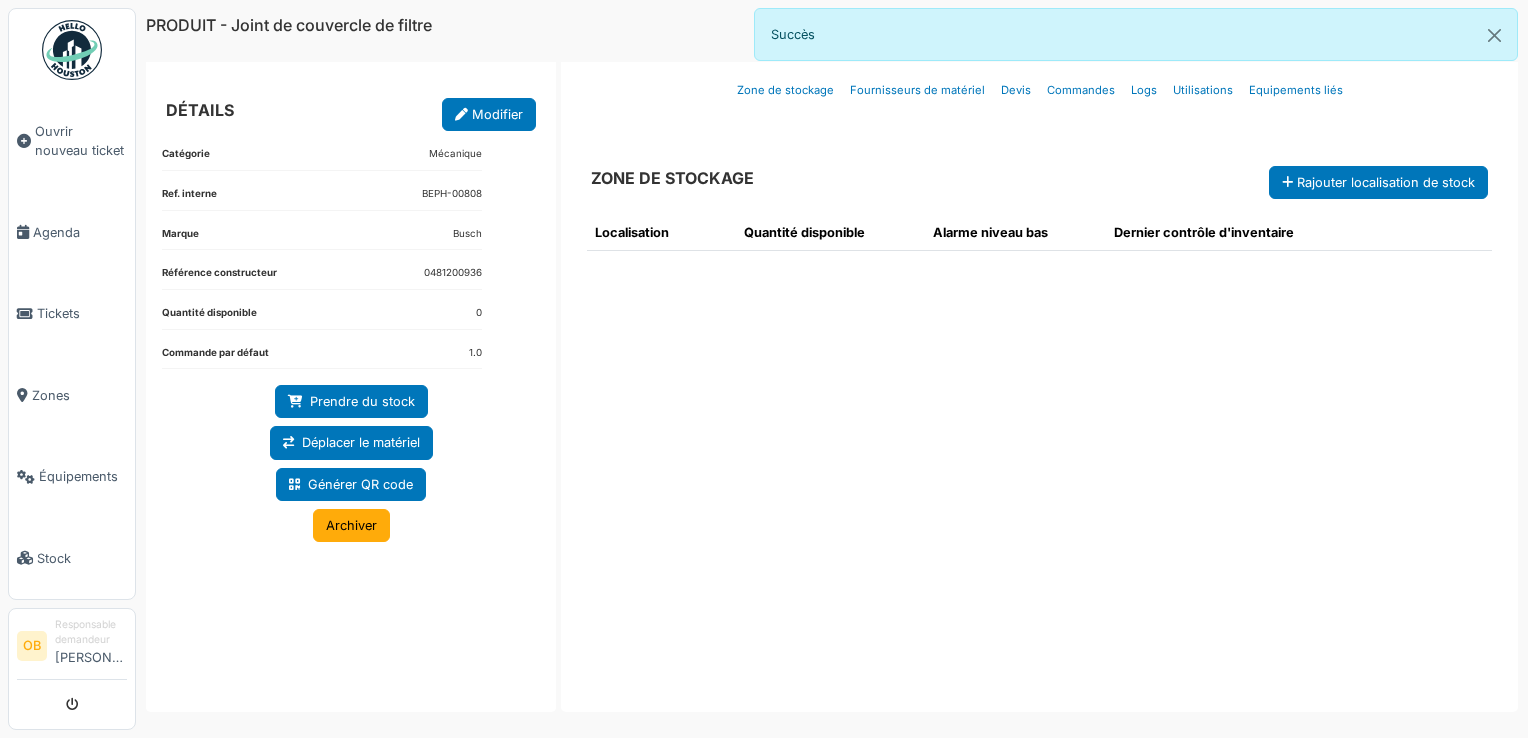 scroll, scrollTop: 0, scrollLeft: 0, axis: both 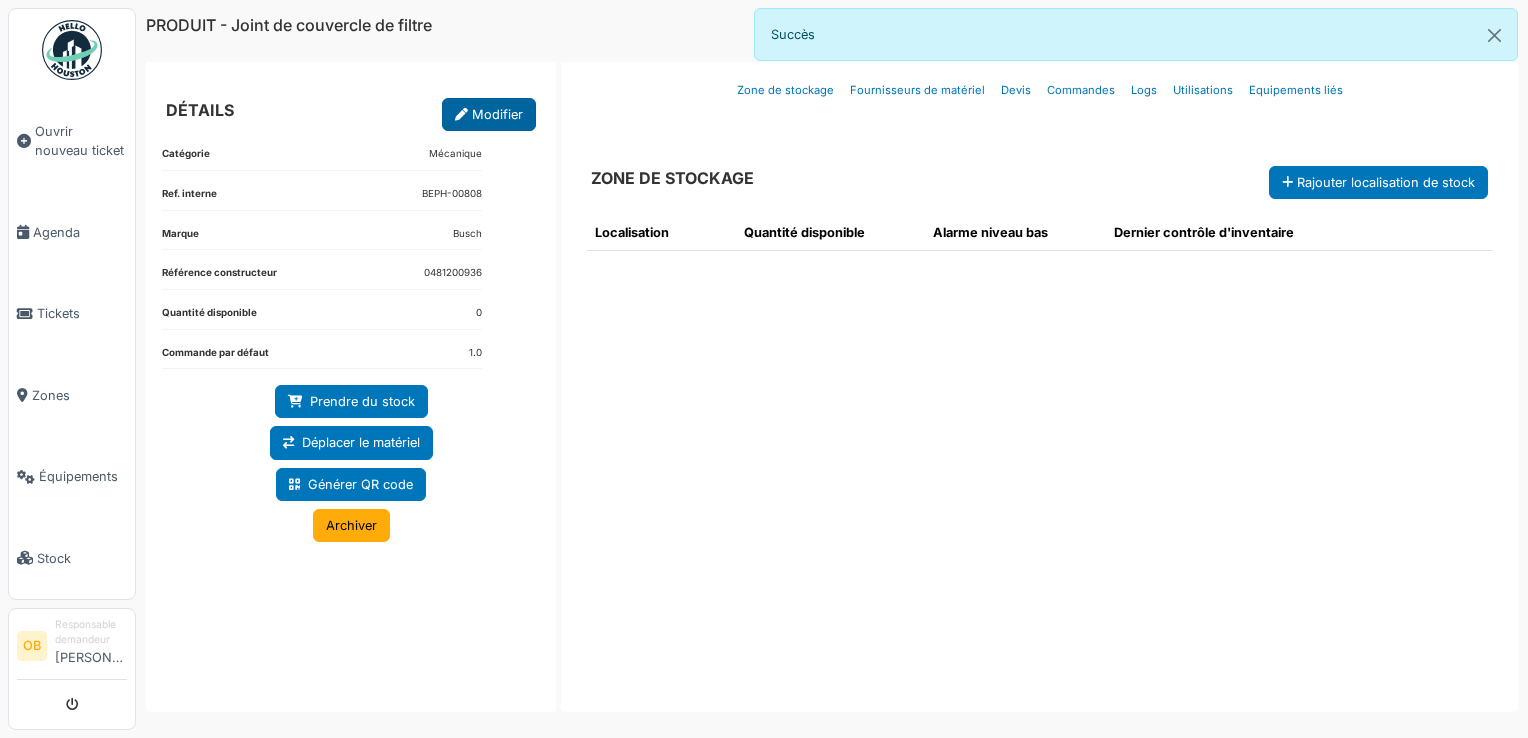 click on "Modifier" at bounding box center [489, 114] 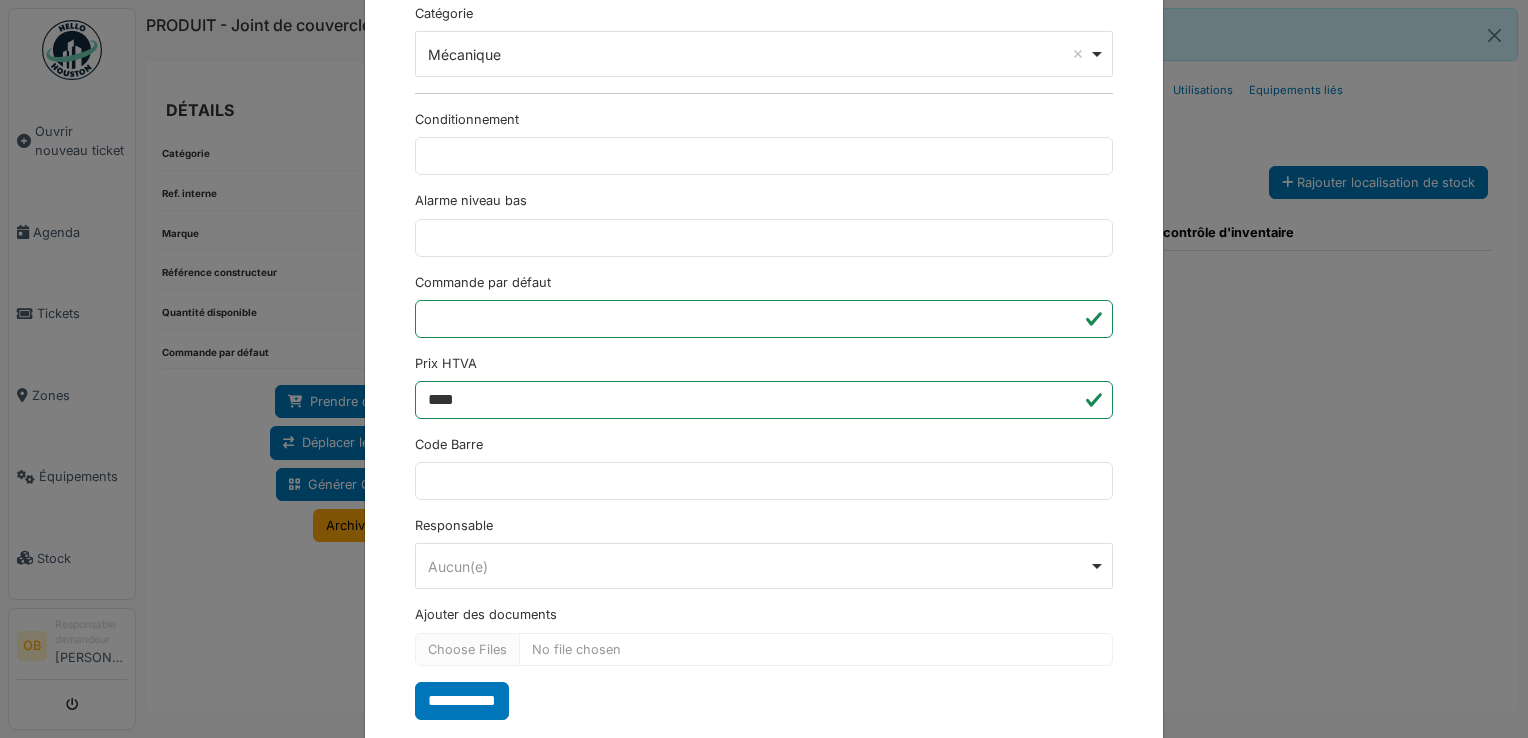 scroll, scrollTop: 650, scrollLeft: 0, axis: vertical 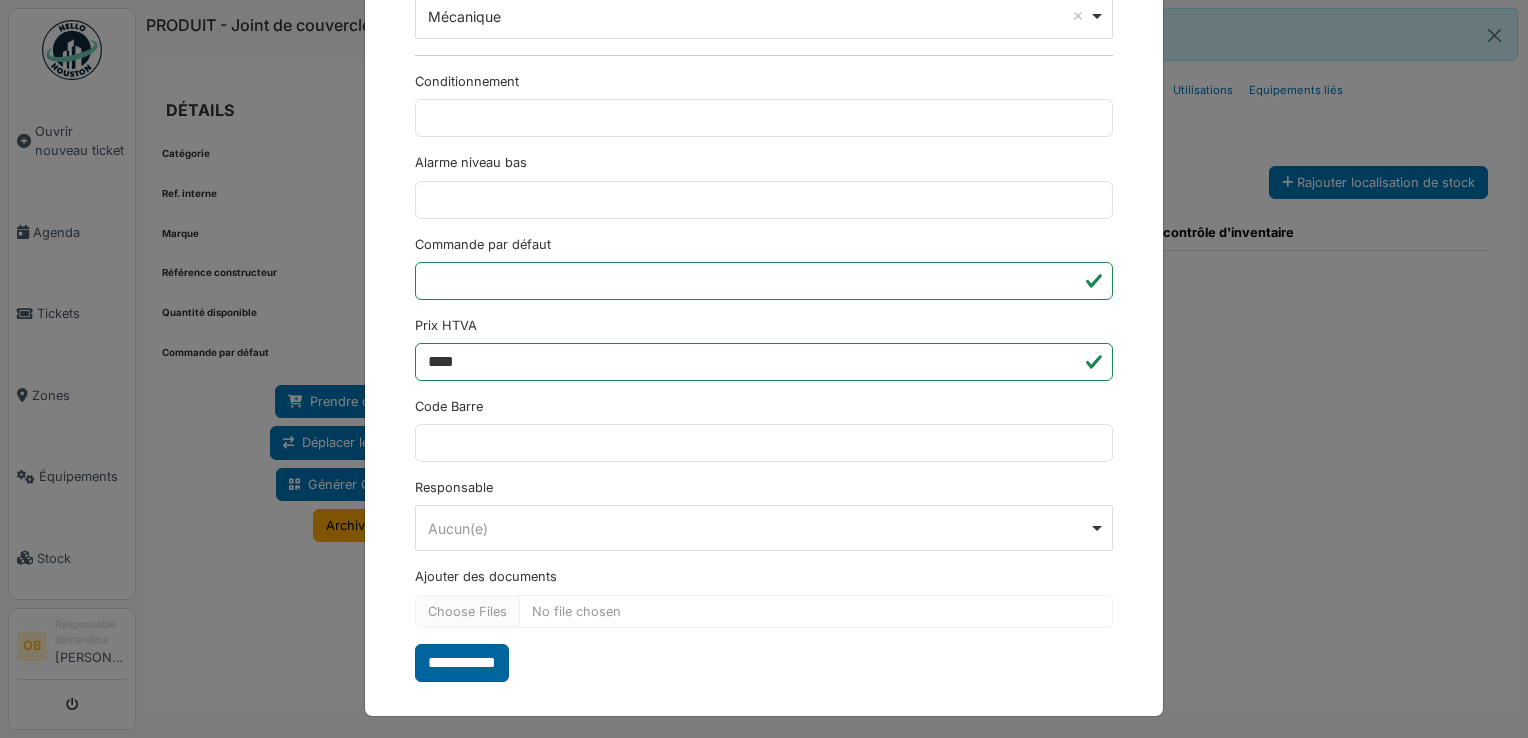 click on "**********" at bounding box center [462, 663] 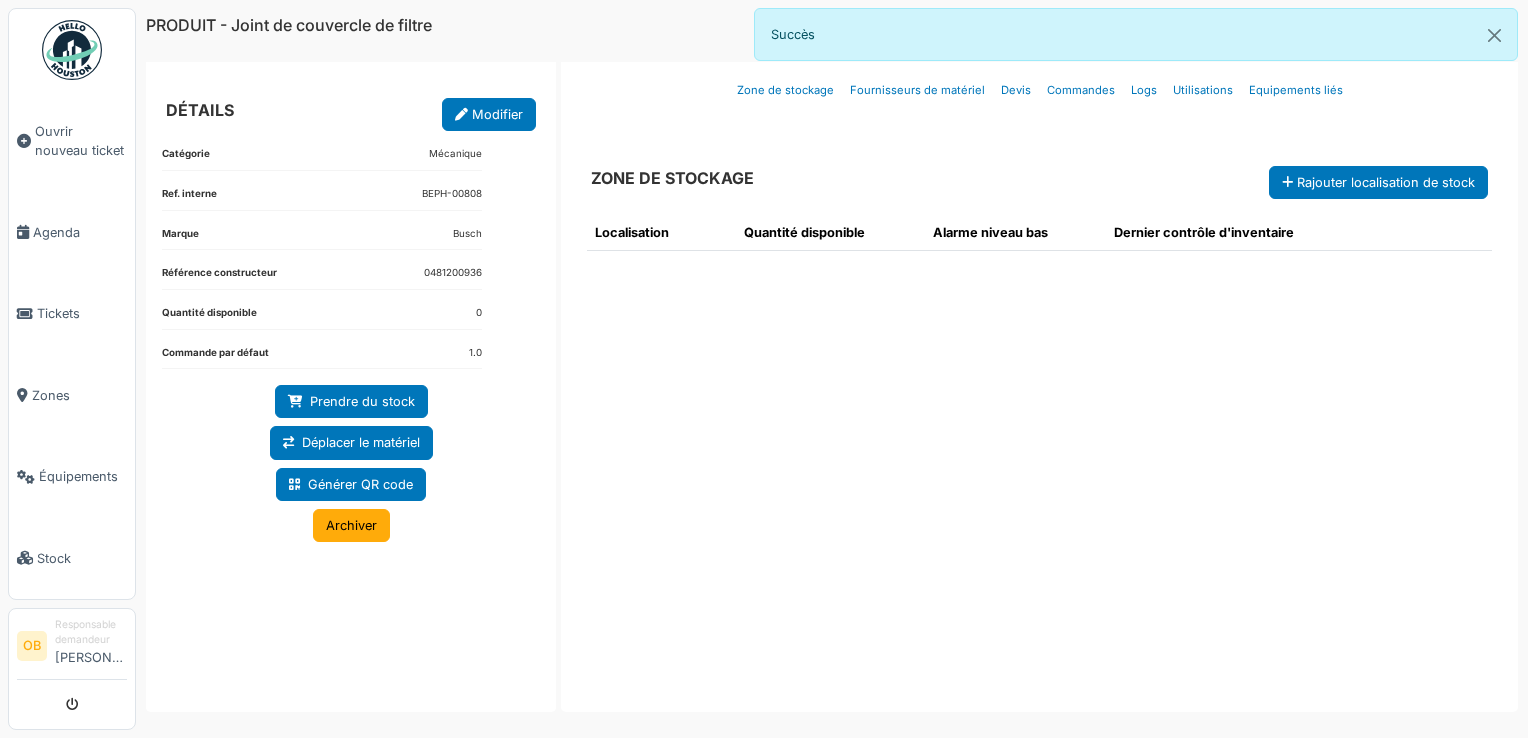 drag, startPoint x: 1041, startPoint y: 474, endPoint x: 934, endPoint y: 550, distance: 131.24405 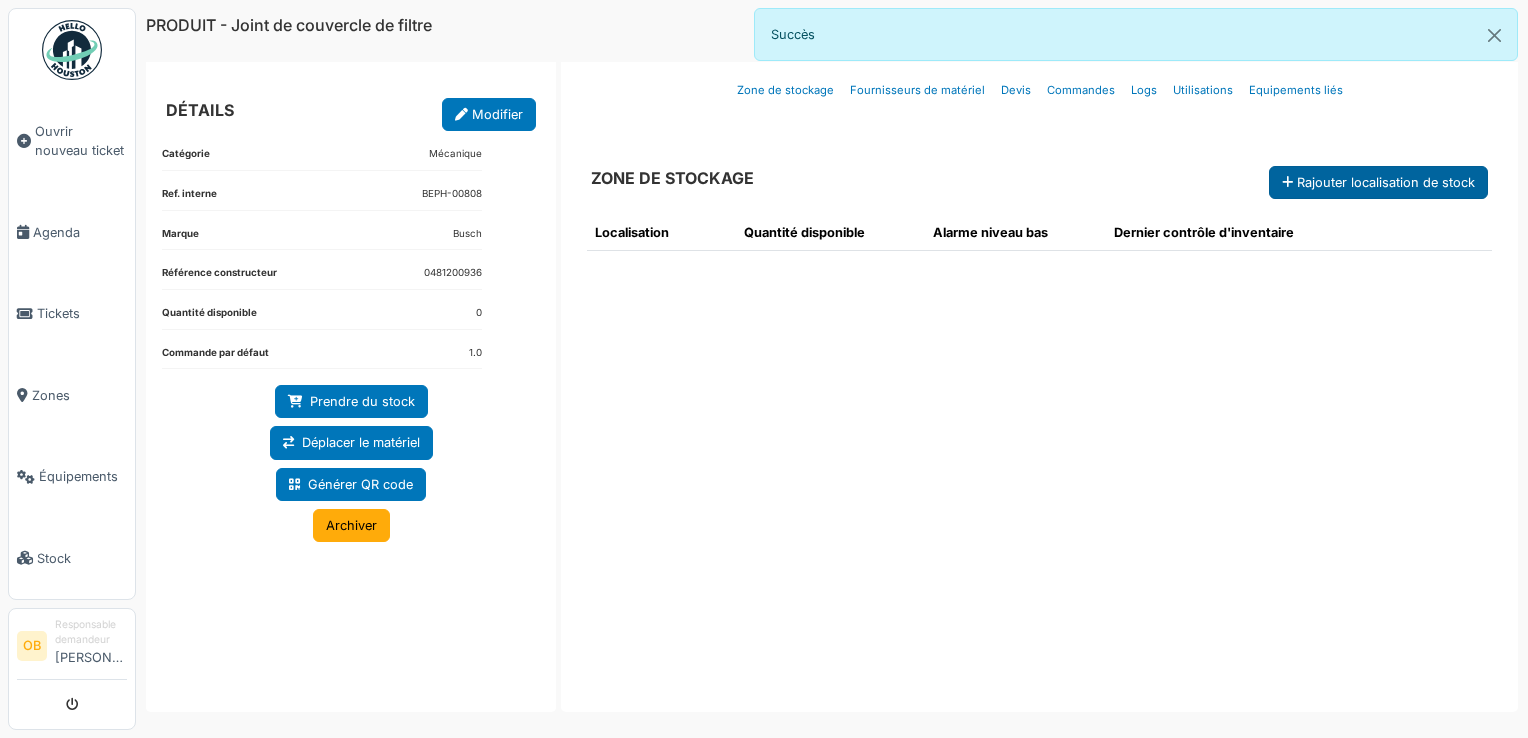 click on "Rajouter localisation de stock" at bounding box center [1378, 182] 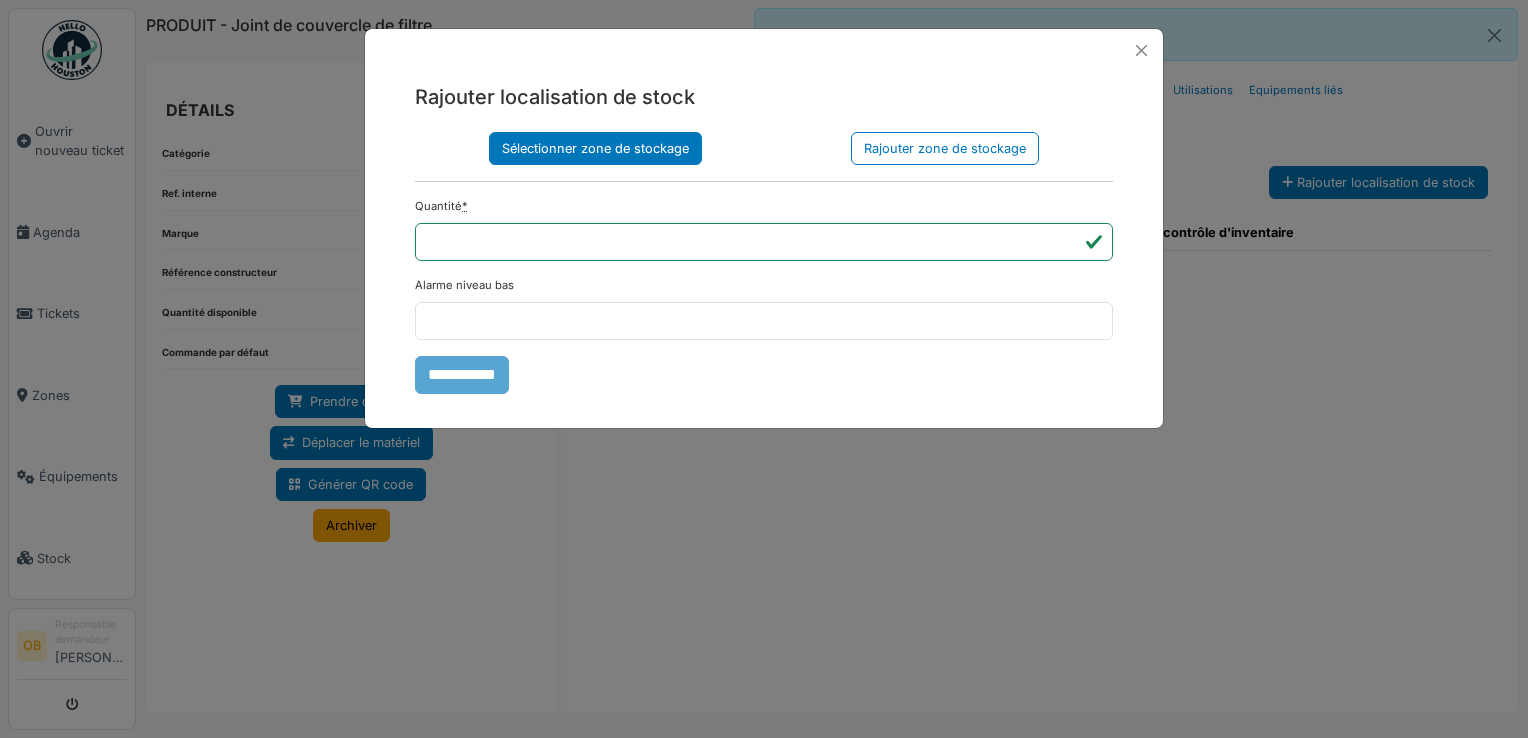 click on "Sélectionner zone de stockage" at bounding box center [595, 148] 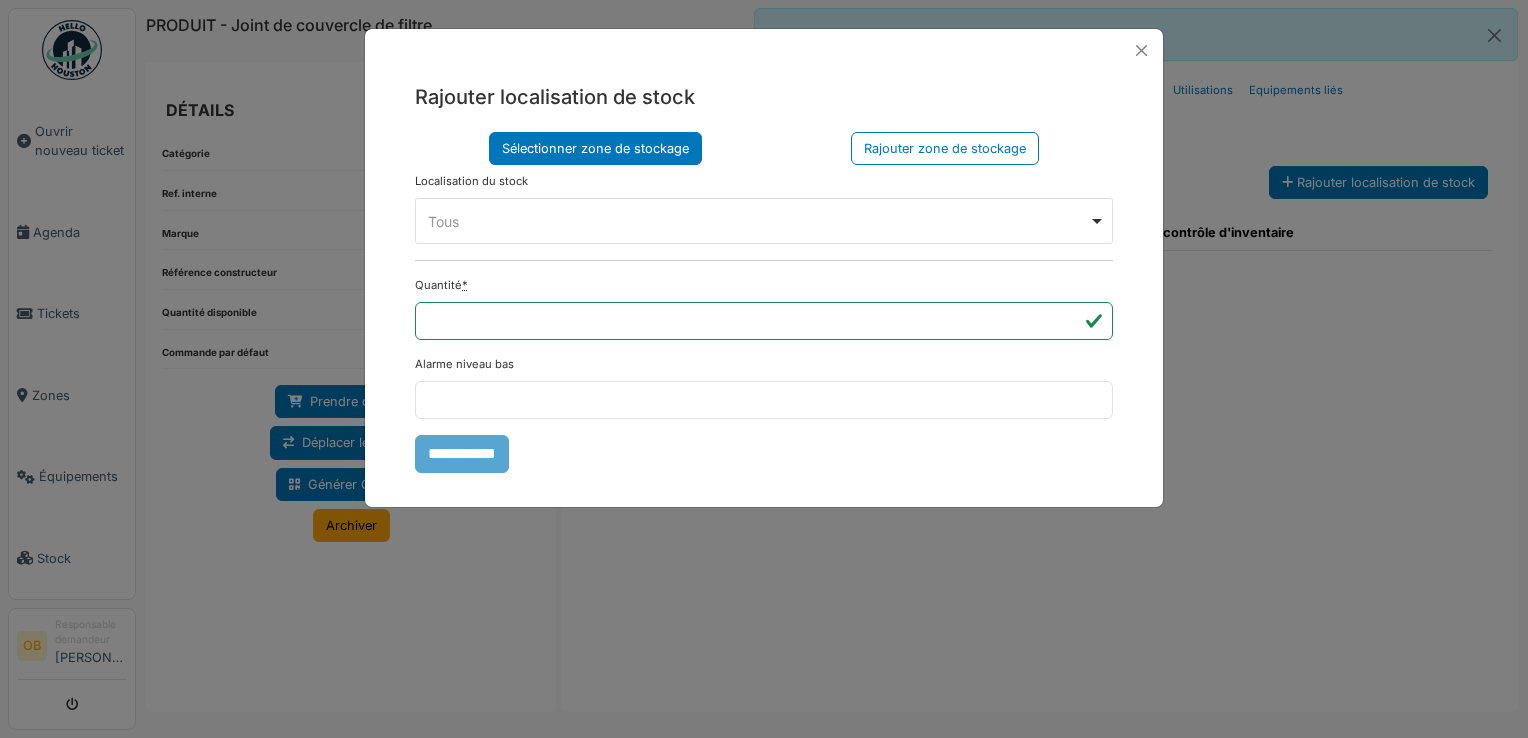 click on "Tous Remove item" at bounding box center (758, 221) 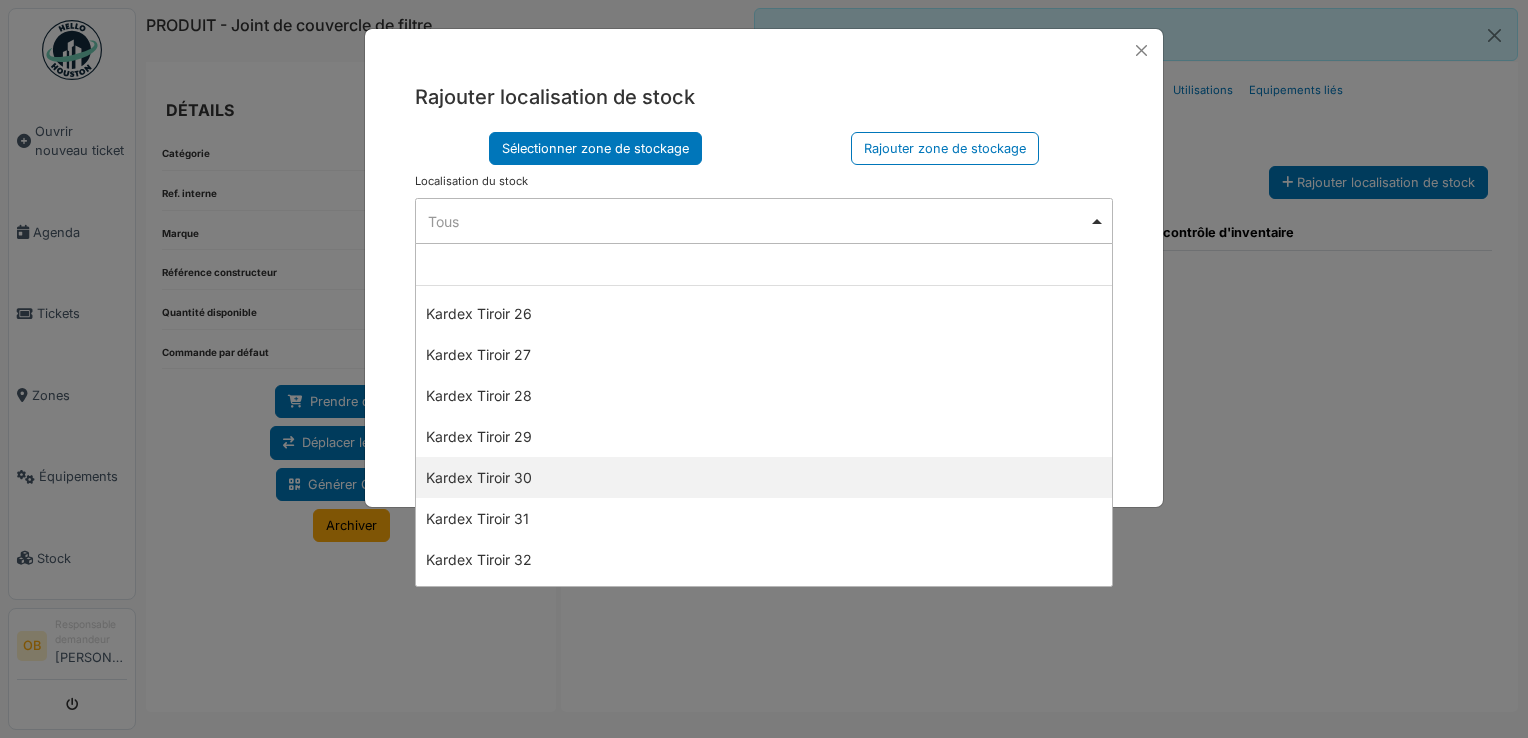 scroll, scrollTop: 1200, scrollLeft: 0, axis: vertical 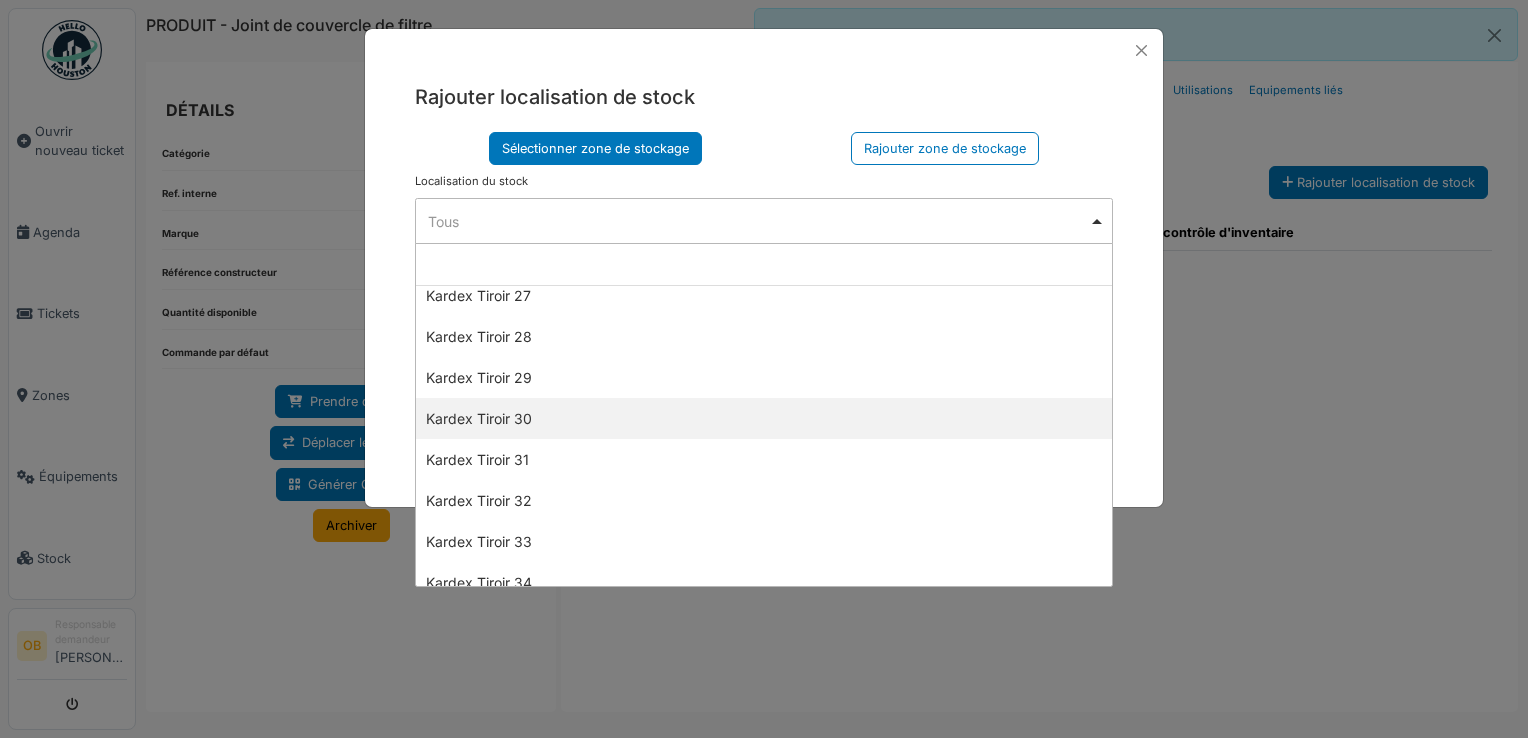 select on "****" 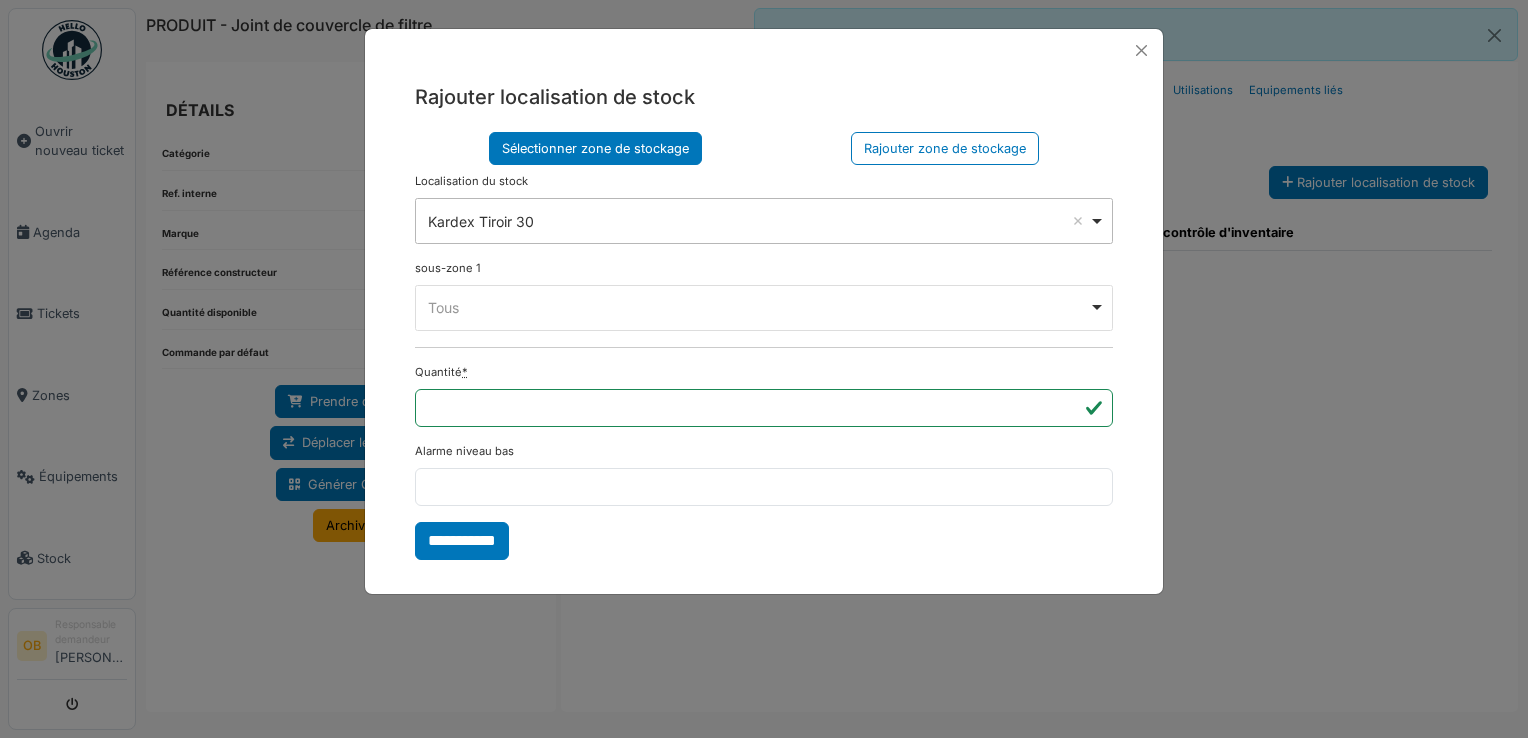 click on "Tous Remove item" at bounding box center (764, 307) 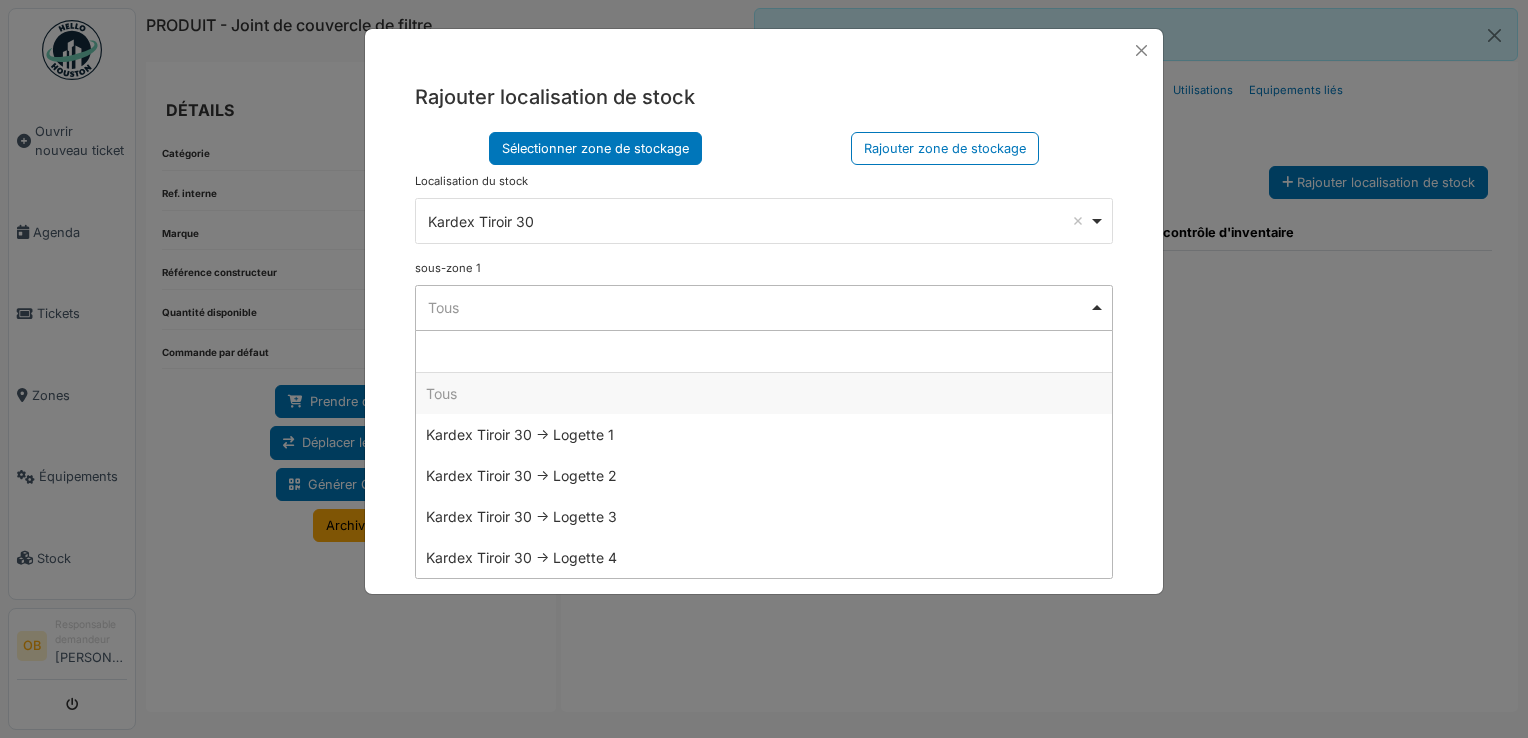 click on "**********" at bounding box center (764, 252) 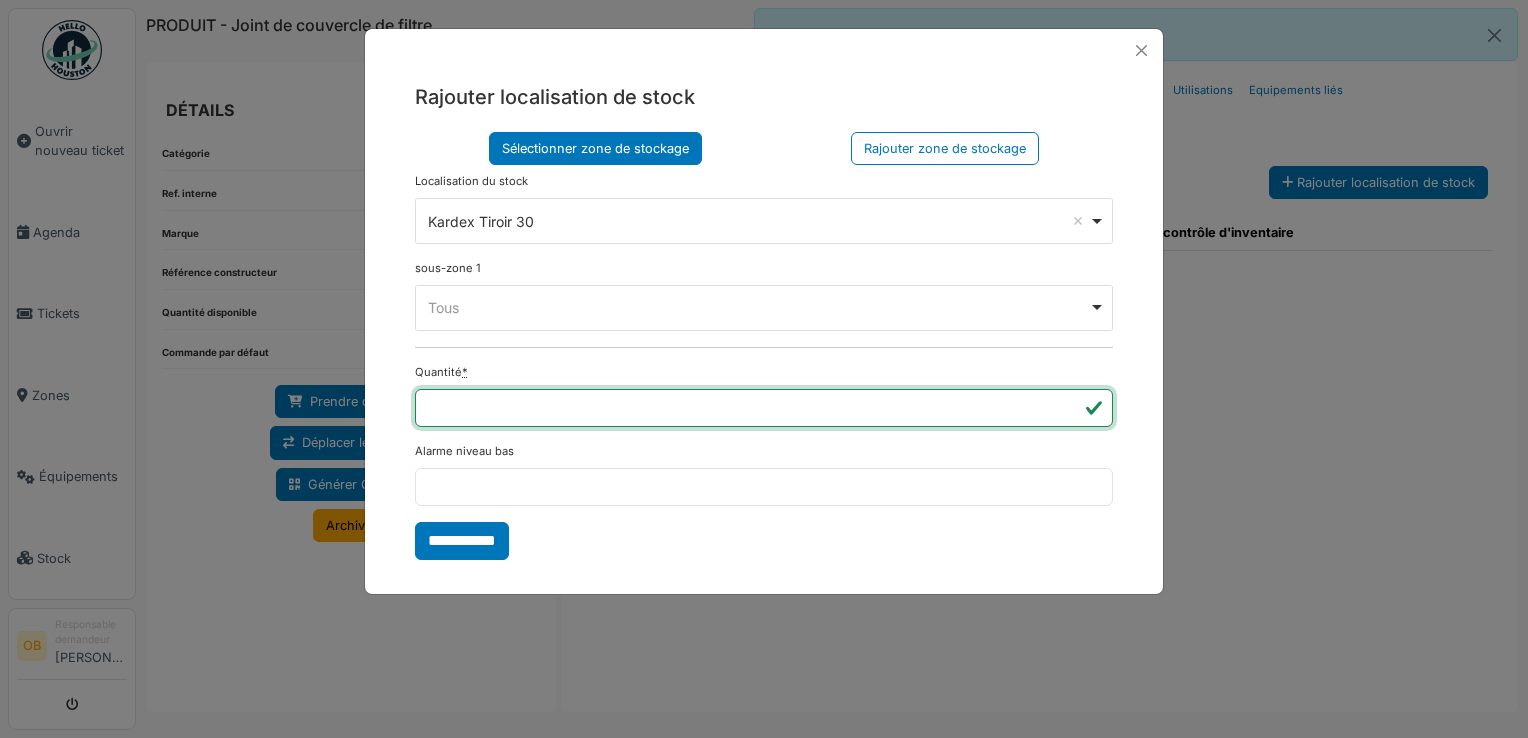 click on "*" at bounding box center (764, 408) 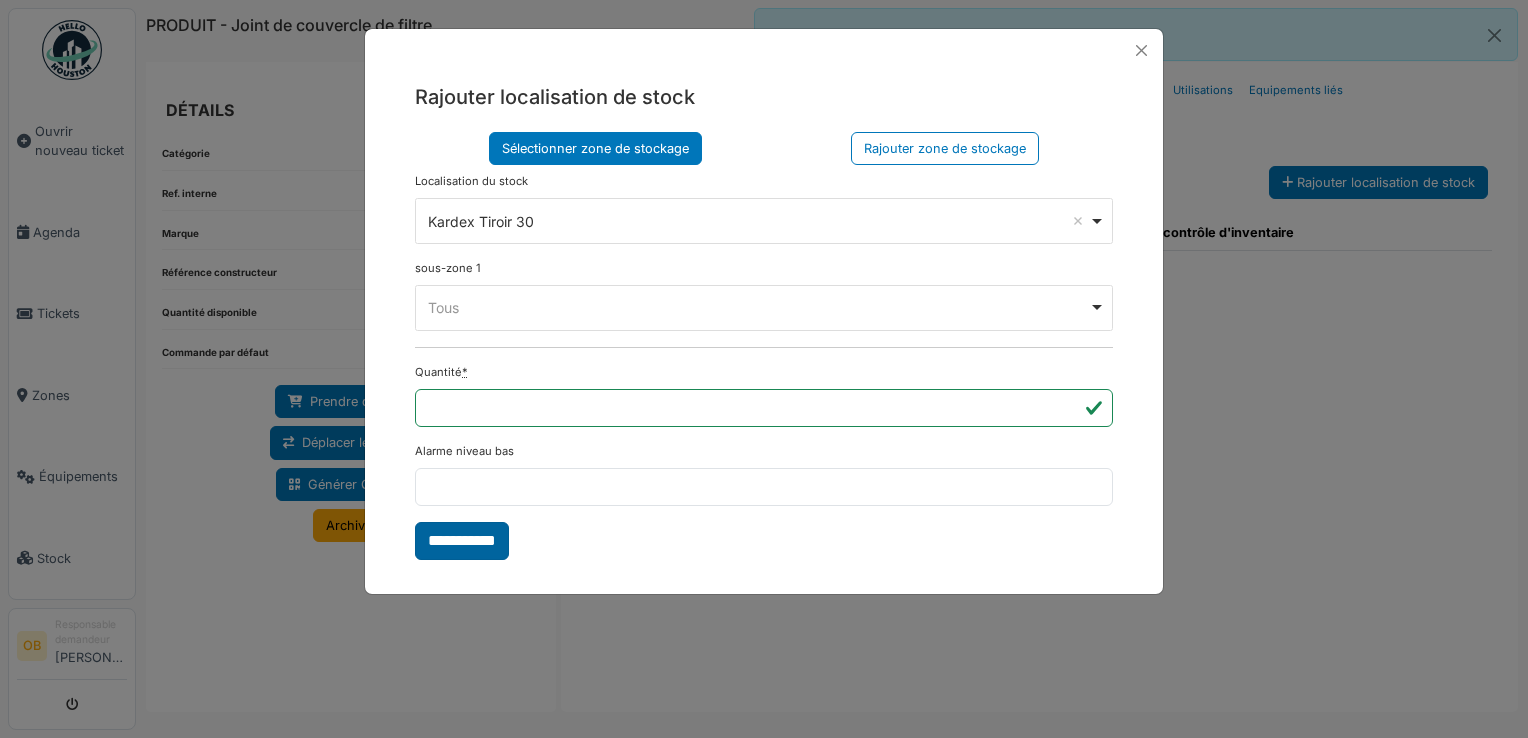 click on "**********" at bounding box center [462, 541] 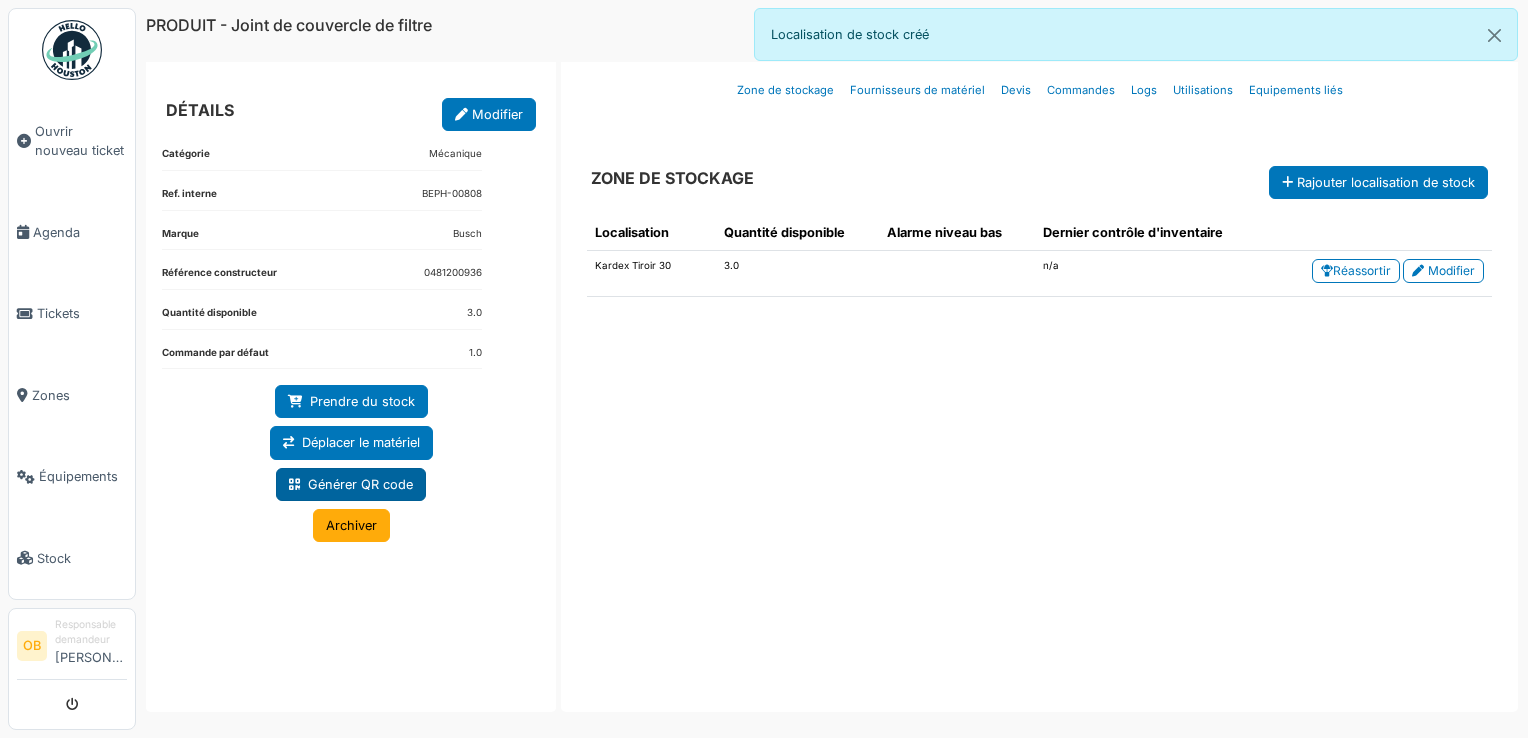 click on "Générer QR code" at bounding box center [351, 484] 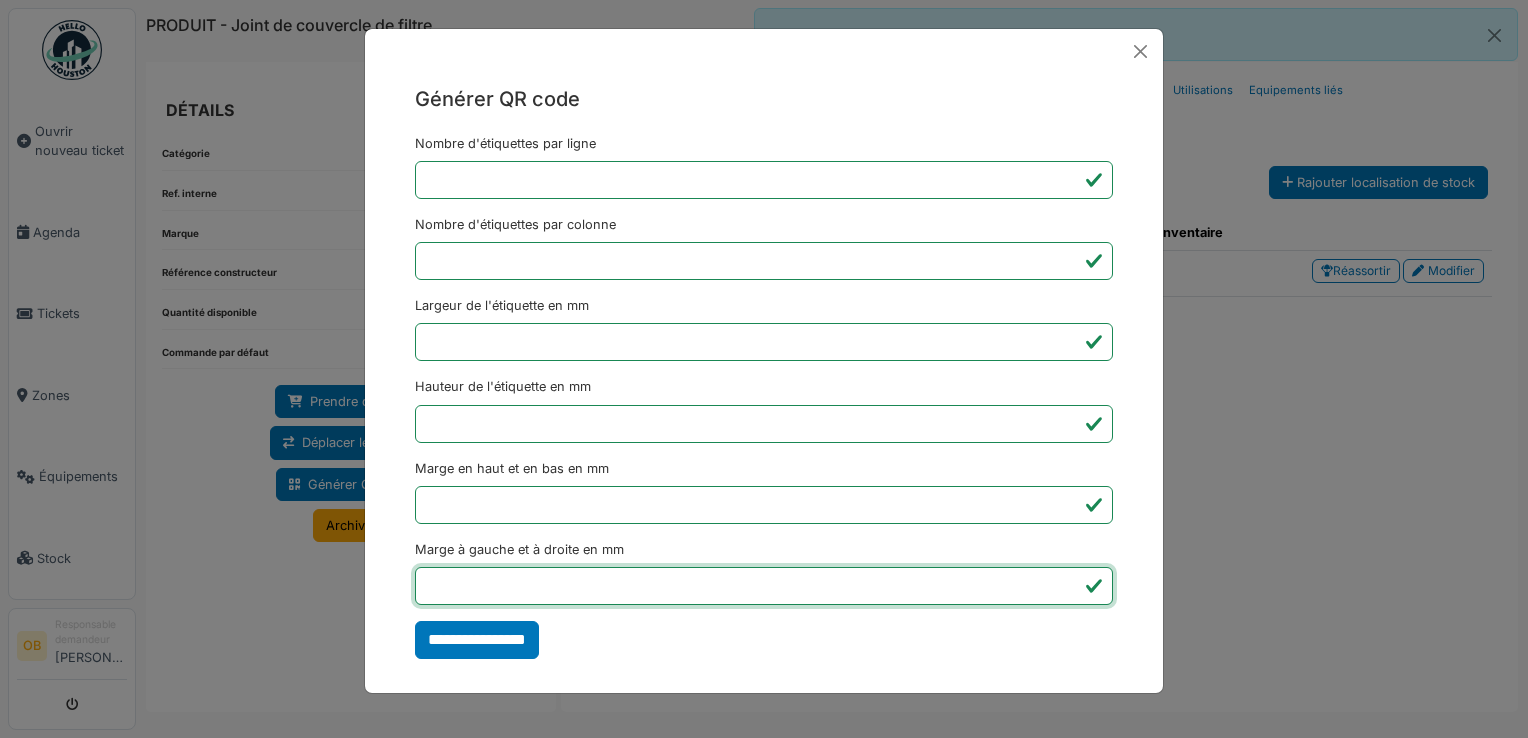 click on "*" at bounding box center [764, 586] 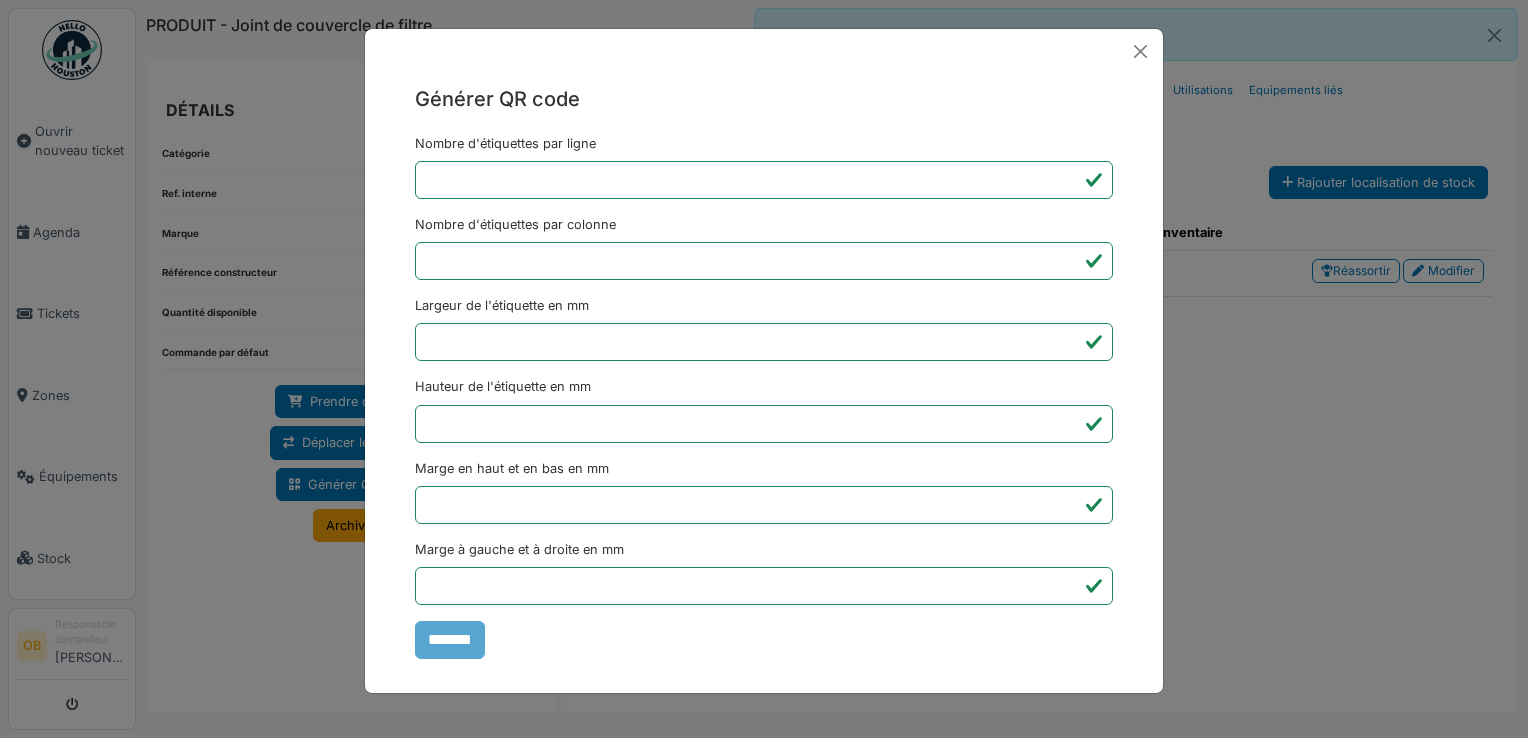click on "**********" at bounding box center (764, 369) 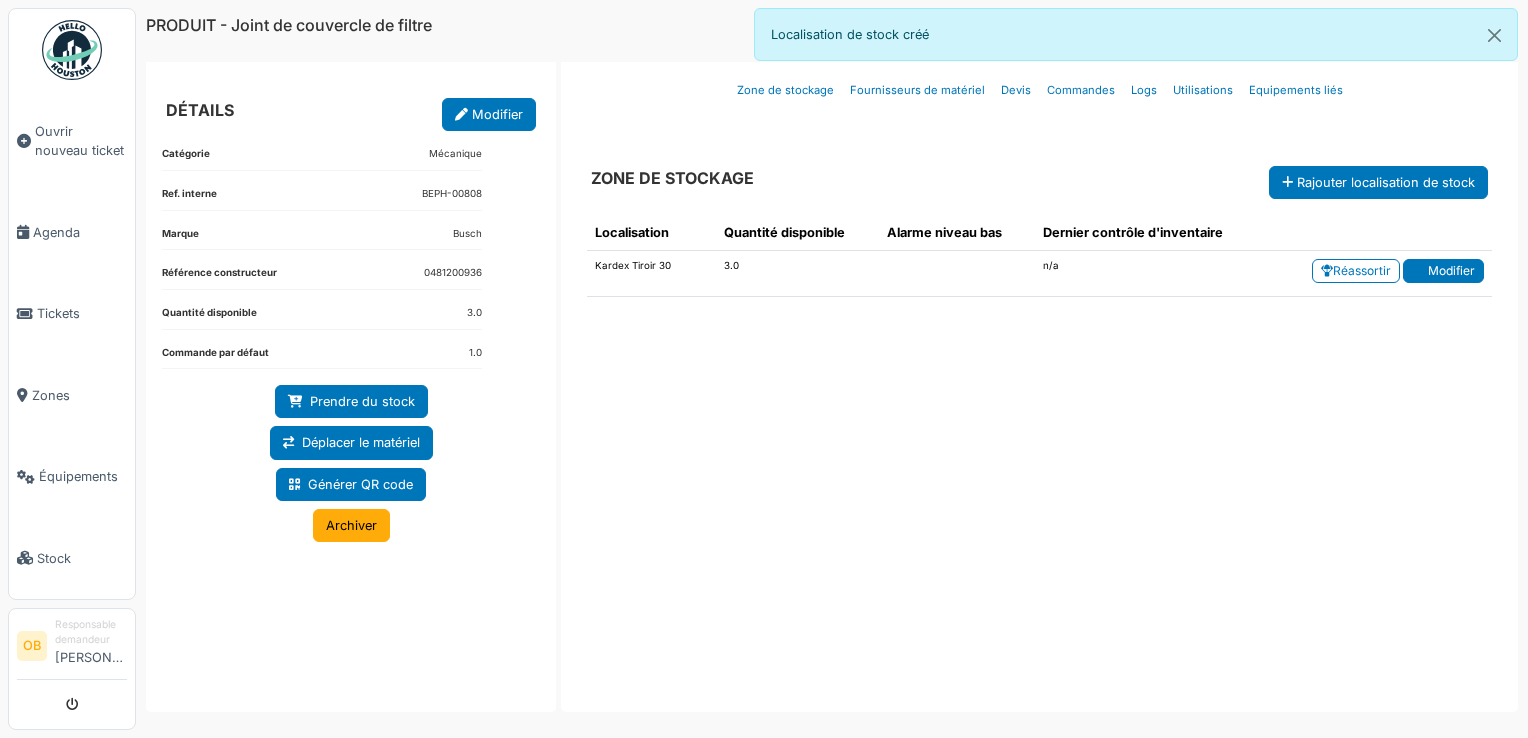 click on "Modifier" at bounding box center [1443, 271] 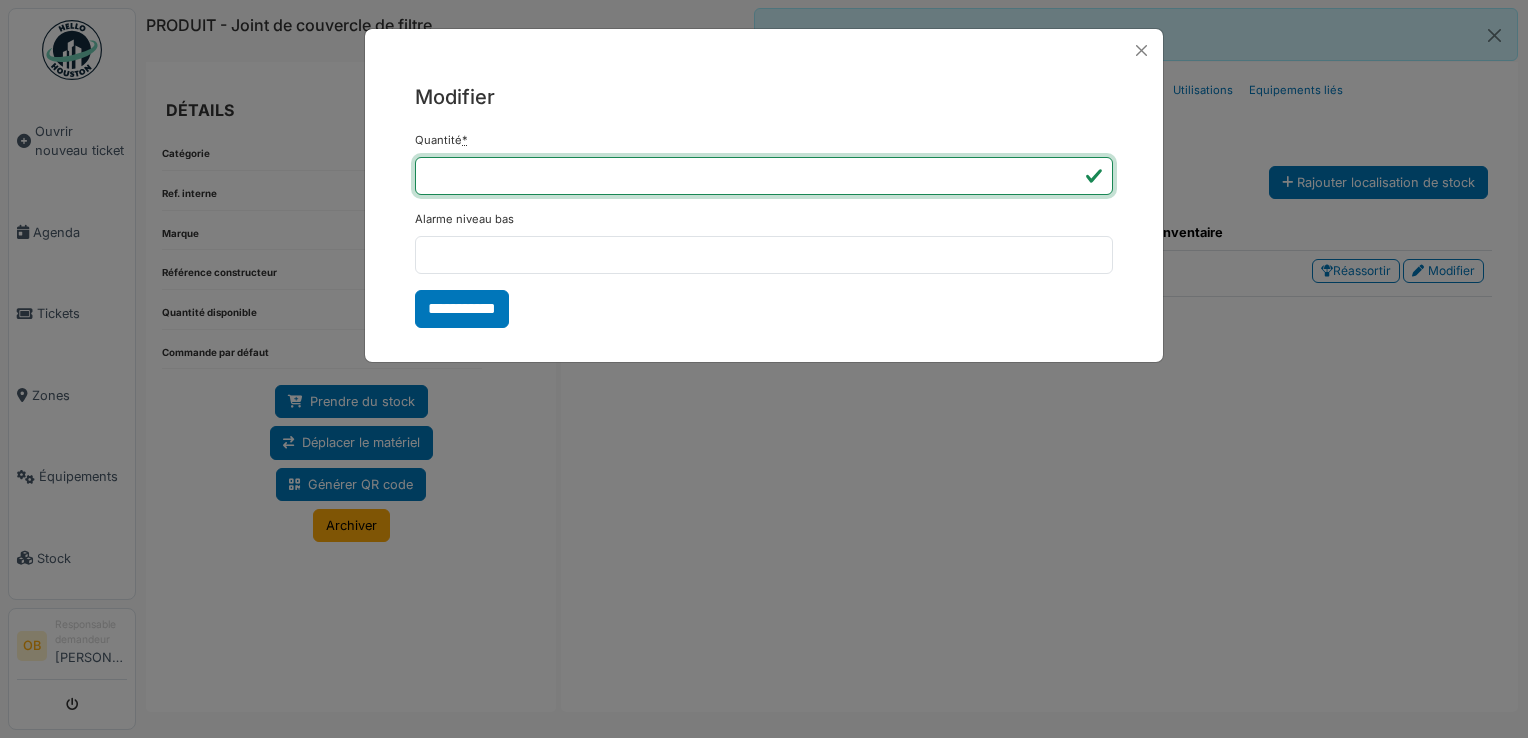 type on "*" 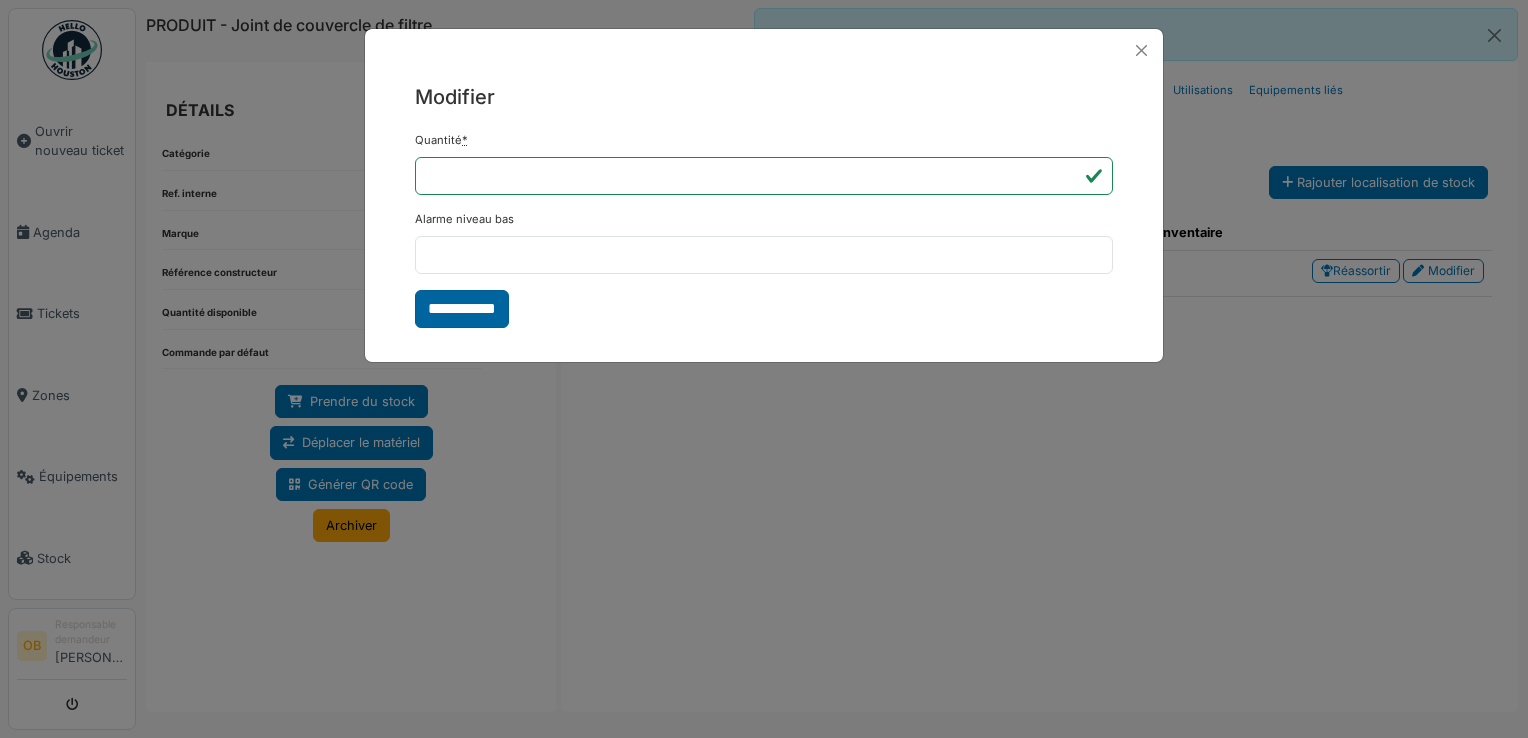 click on "**********" at bounding box center [462, 309] 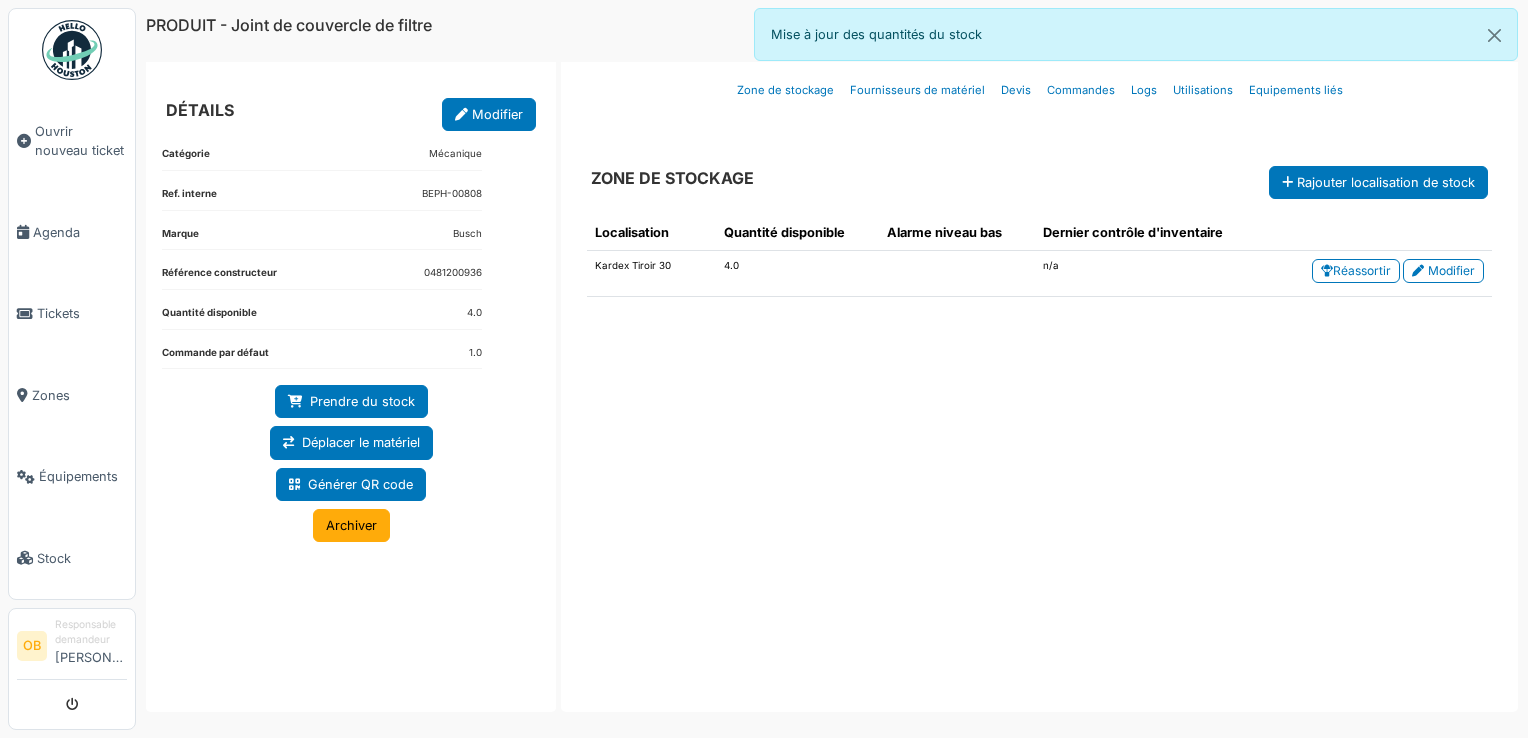 click on "Localisation
Quantité disponible
Alarme niveau bas
Dernier contrôle d'inventaire
Kardex Tiroir 30
4.0
n/a
Réassortir
Modifier" at bounding box center (1039, 445) 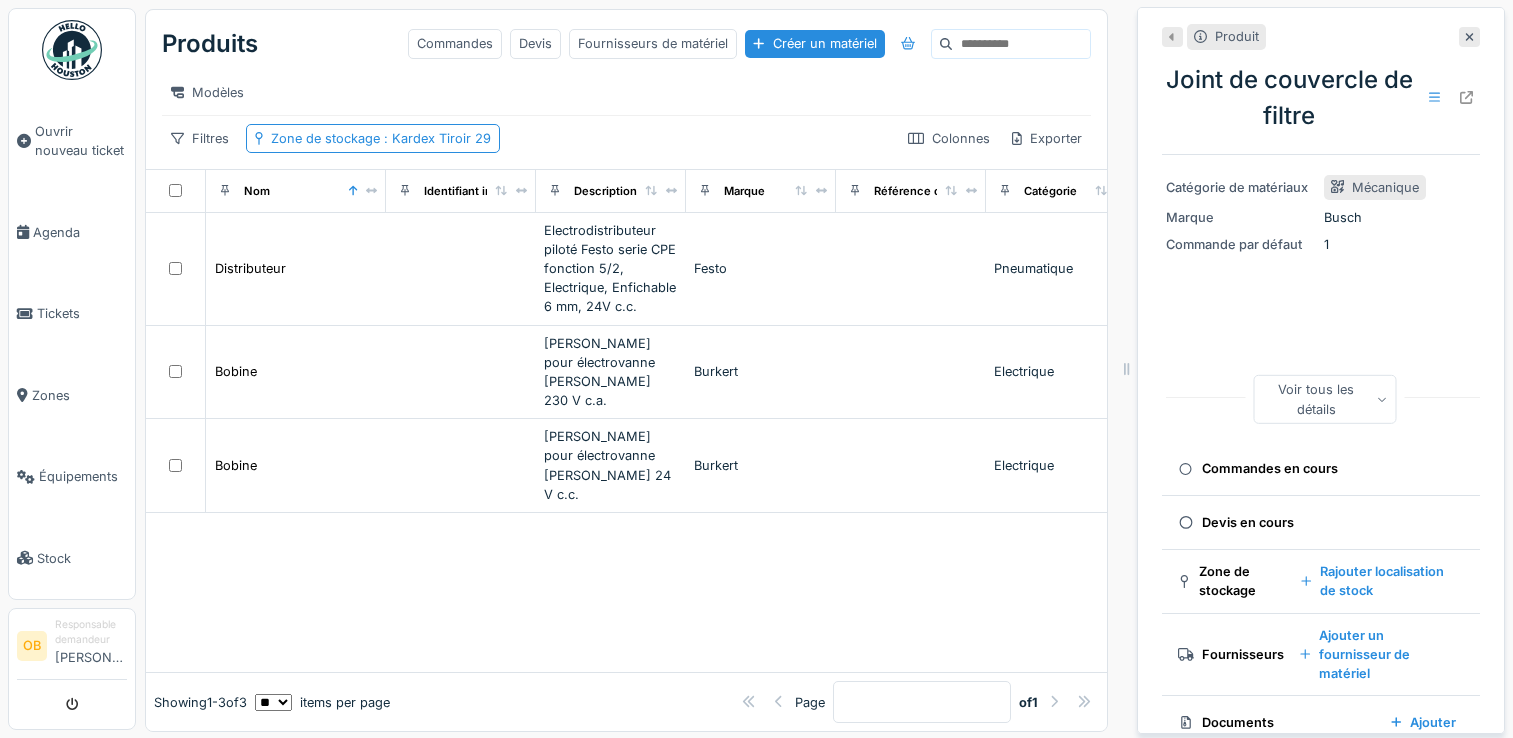 scroll, scrollTop: 0, scrollLeft: 0, axis: both 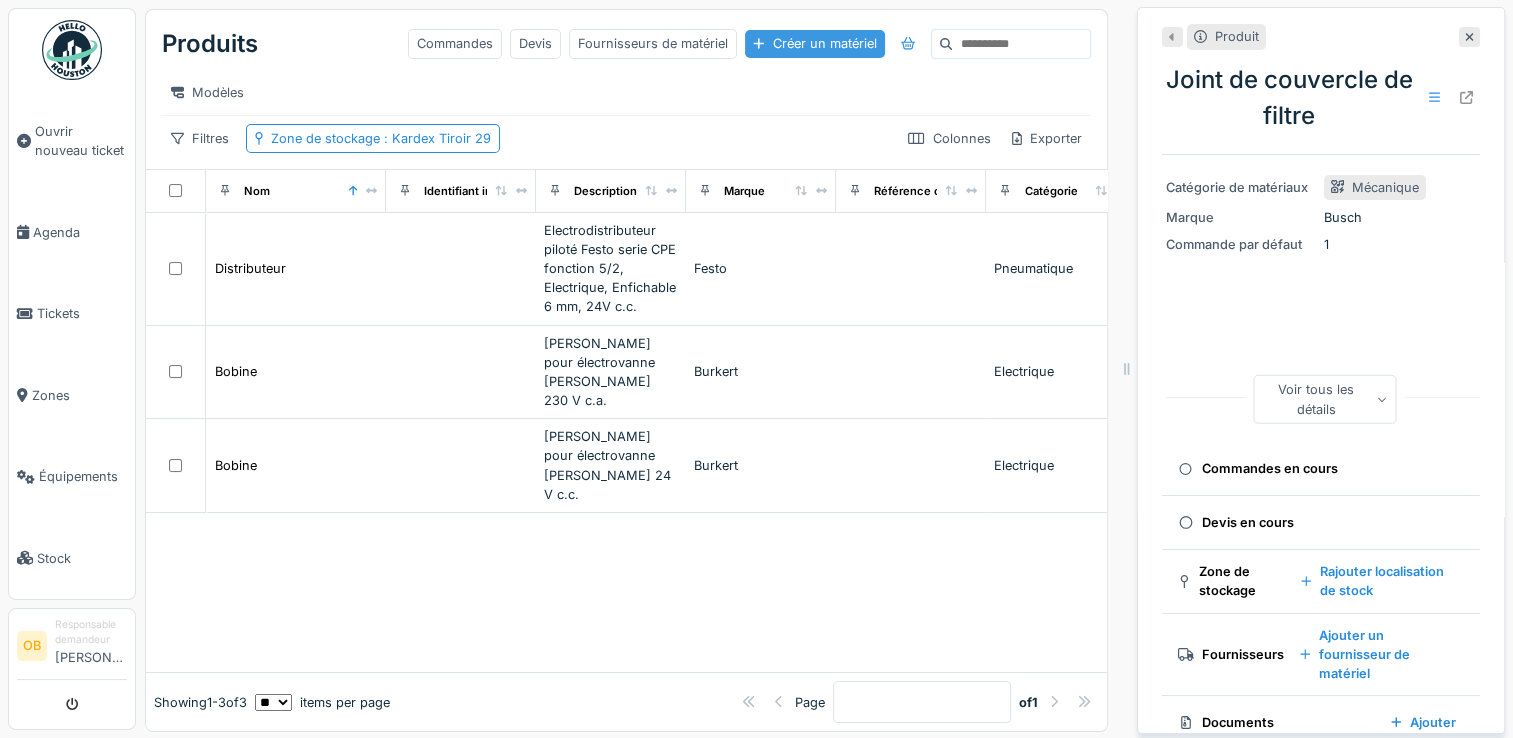 click on "Créer un matériel" at bounding box center (814, 43) 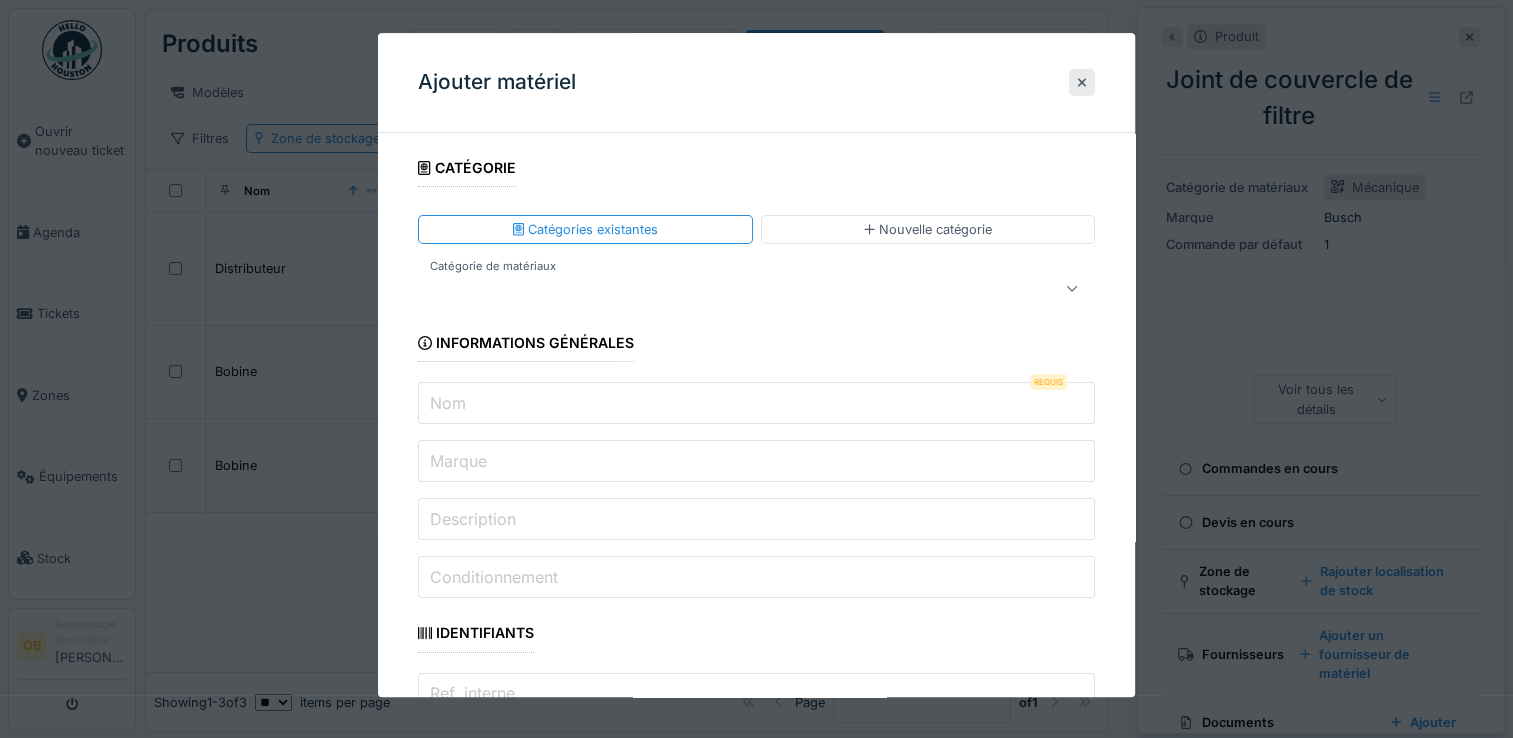 click at bounding box center (756, 289) 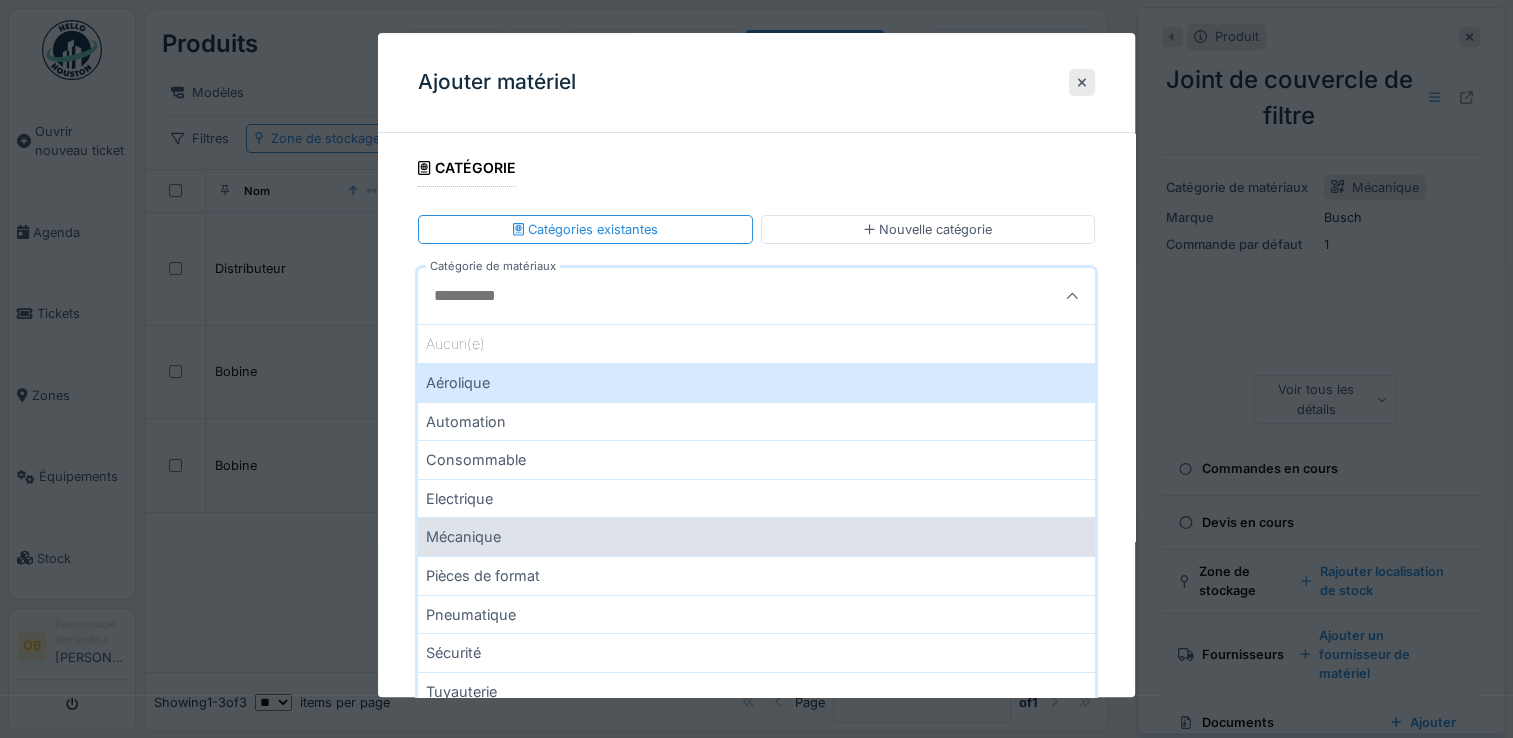 click on "Mécanique" at bounding box center [756, 537] 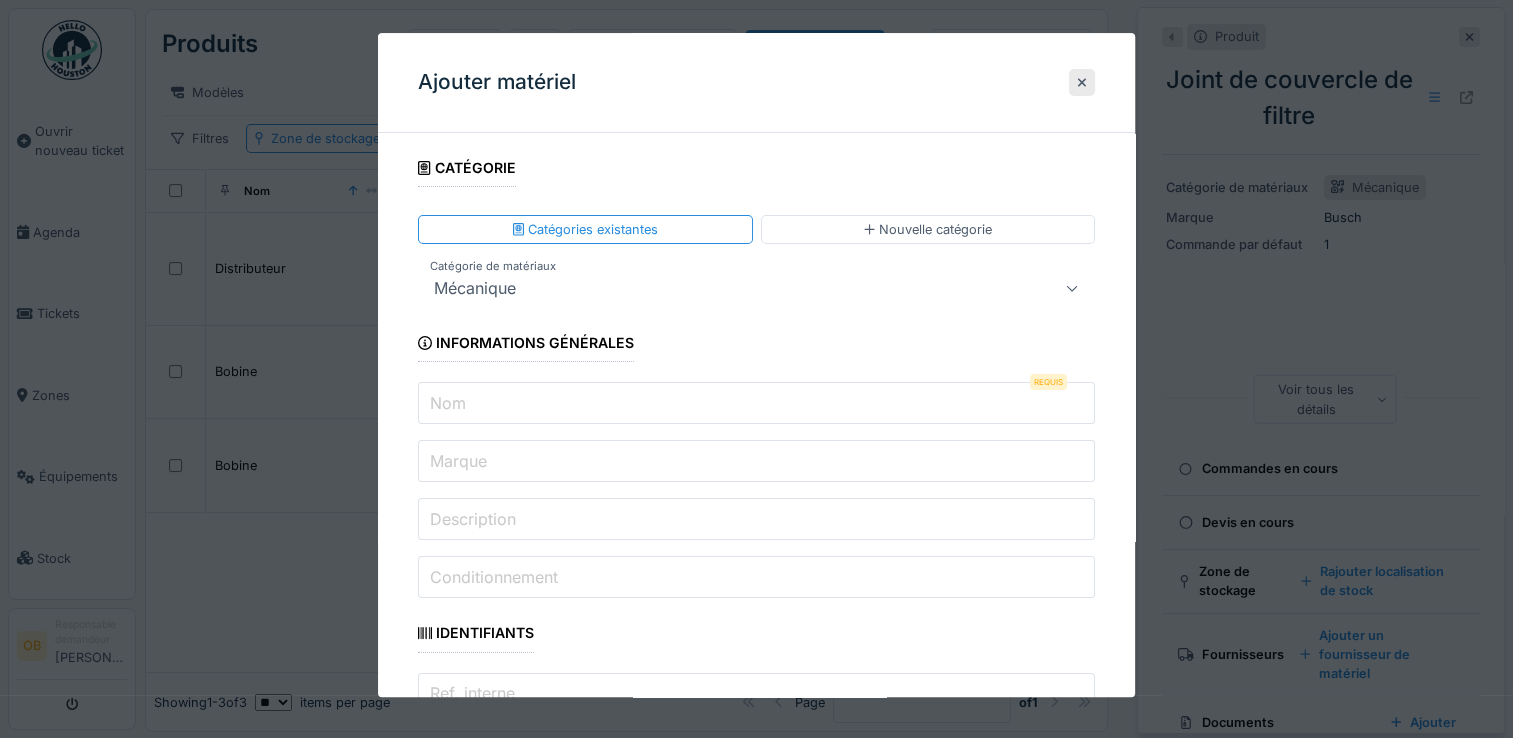 click on "Nom" at bounding box center (448, 403) 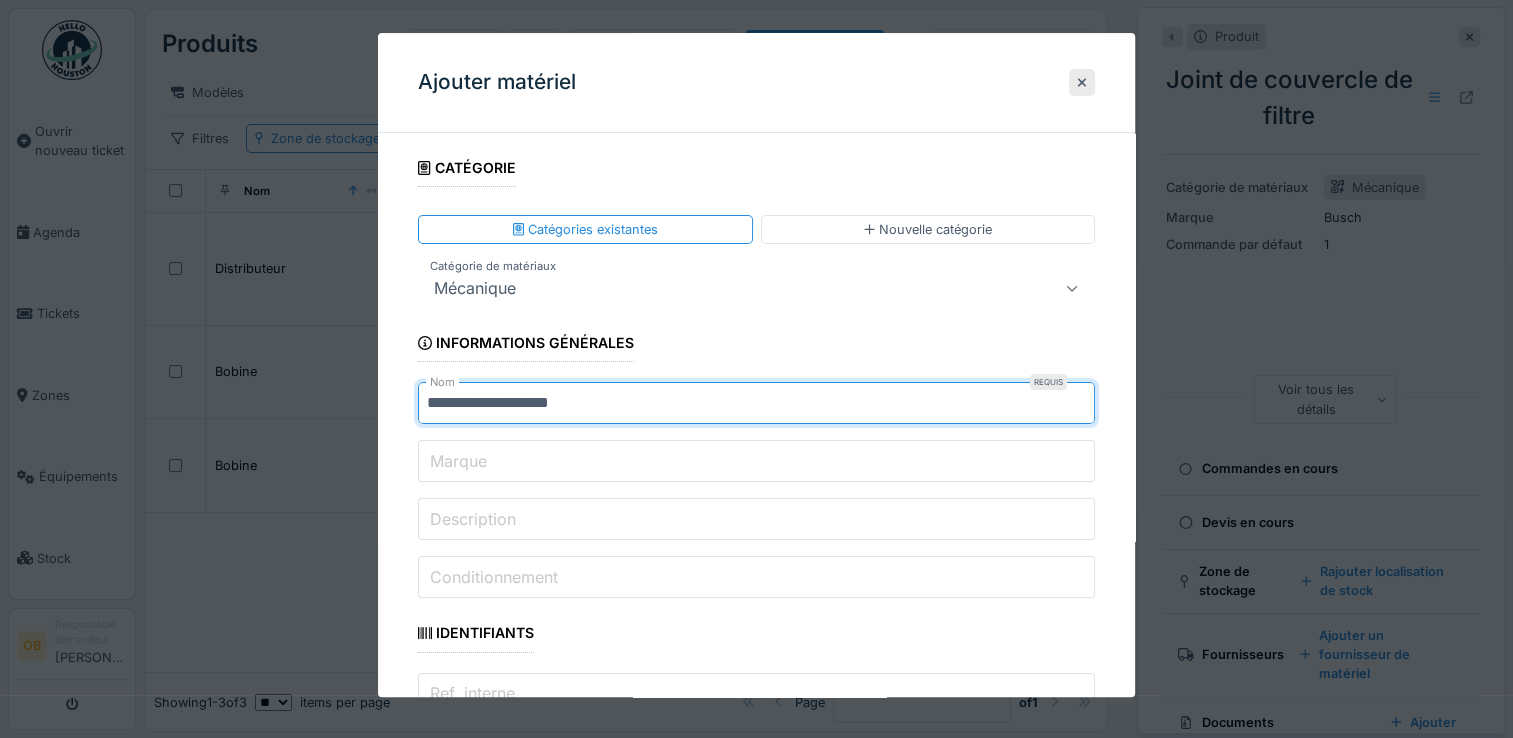 type on "**********" 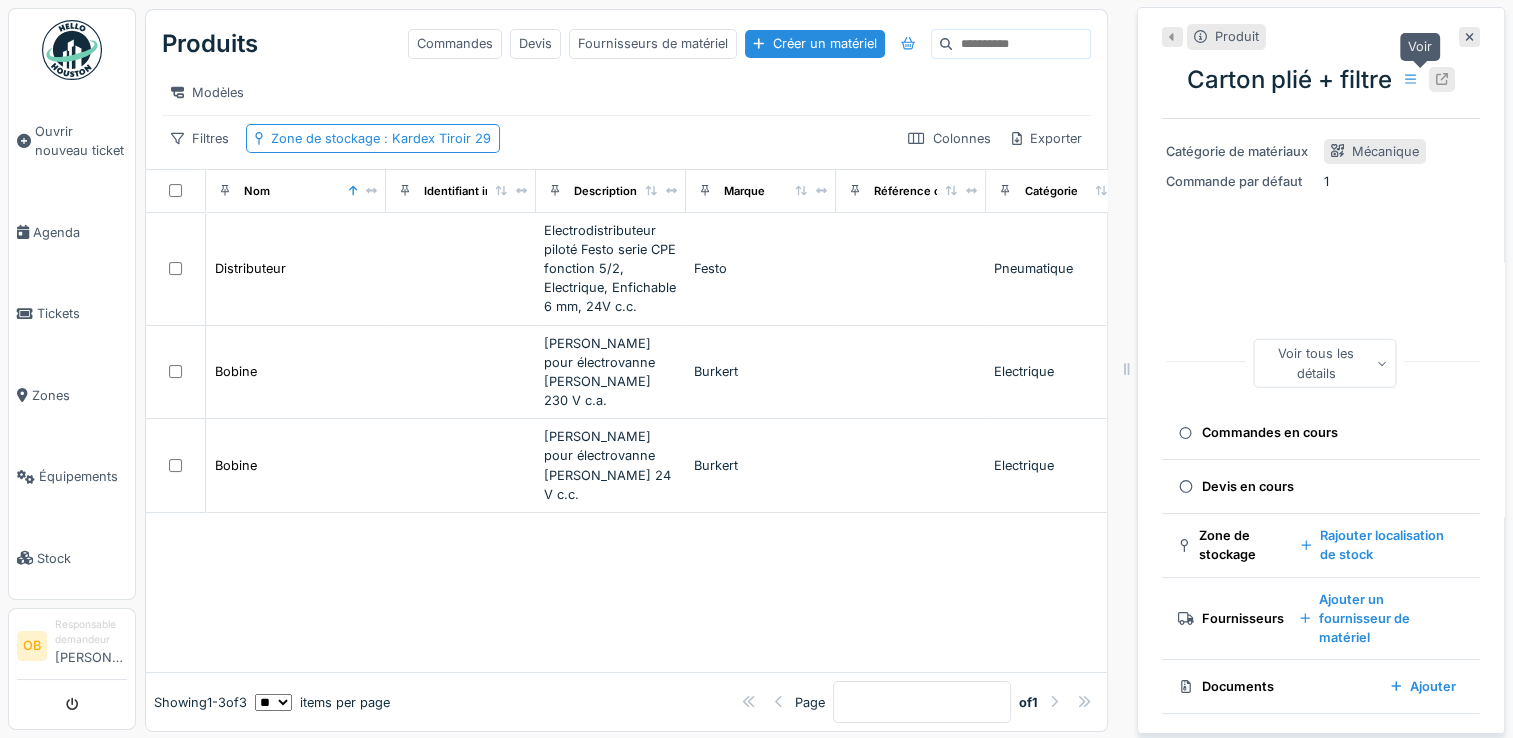 click 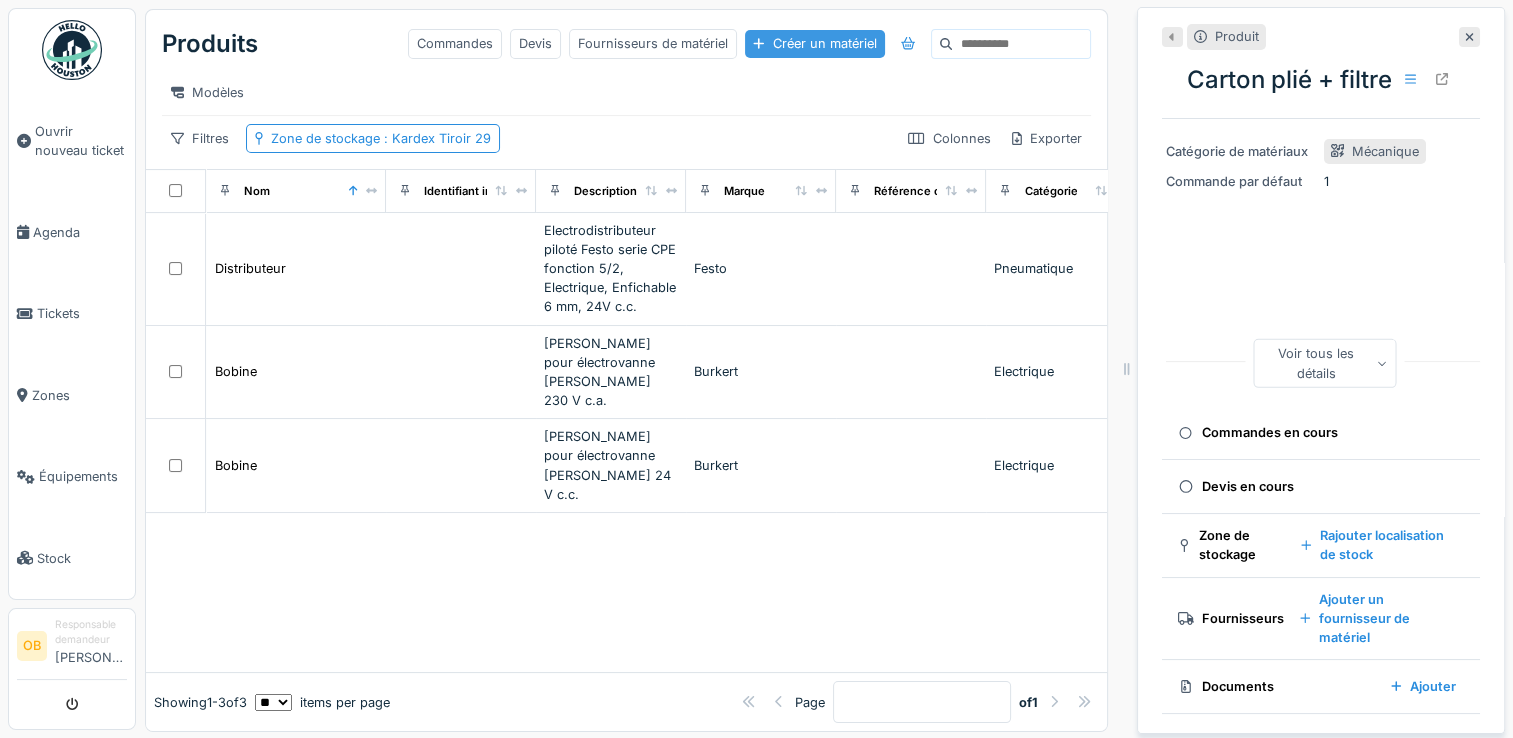 click on "Créer un matériel" at bounding box center (814, 43) 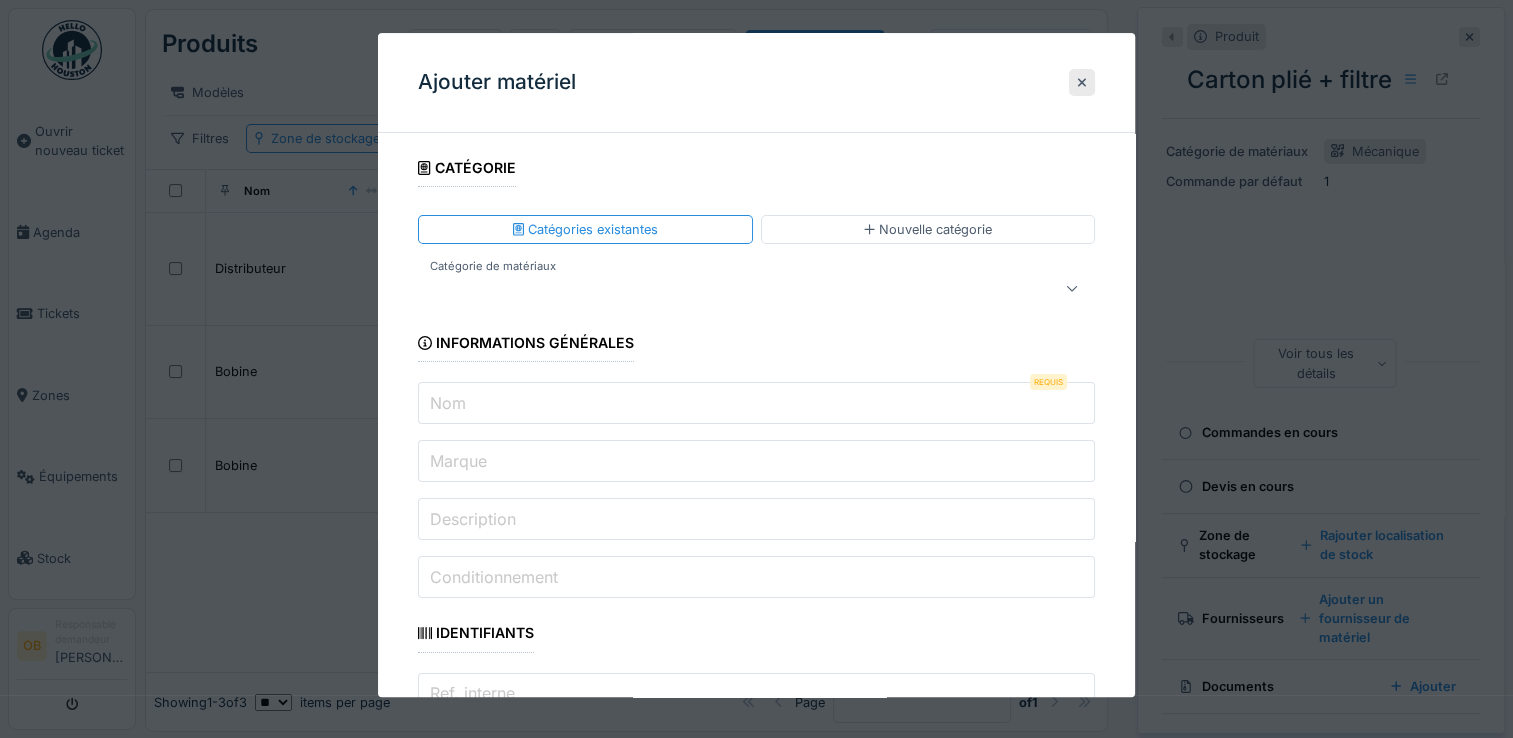 click on "Nom" at bounding box center [756, 404] 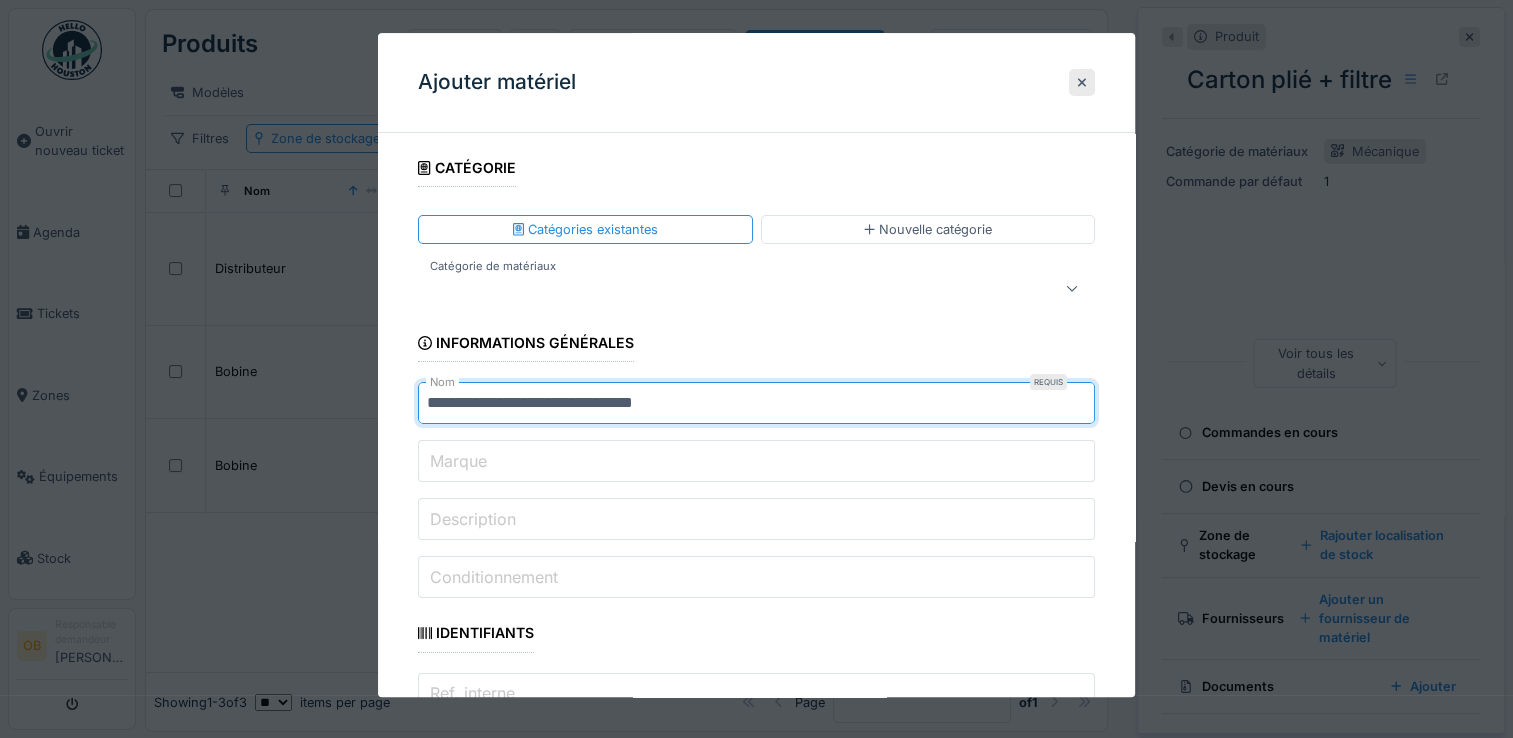 type on "**********" 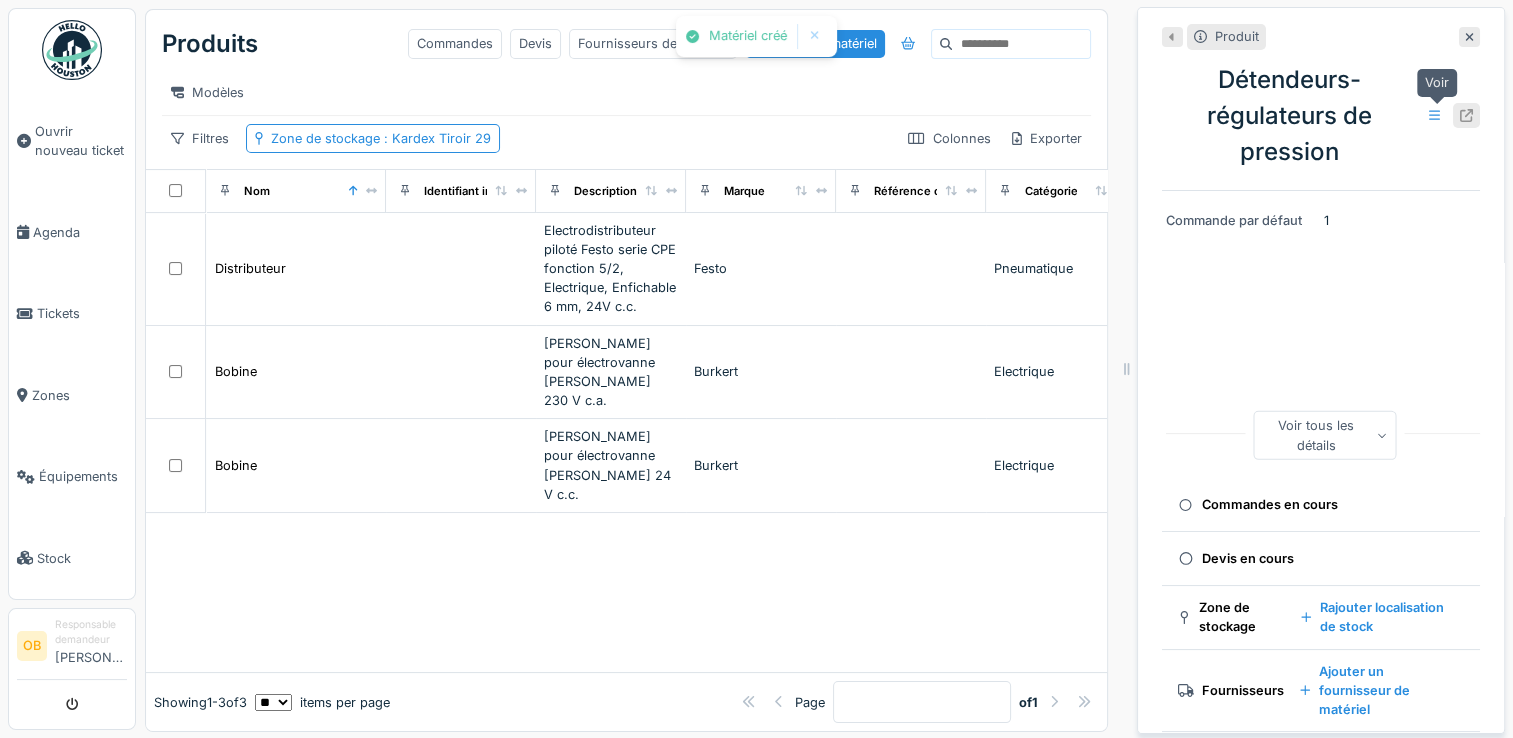 click 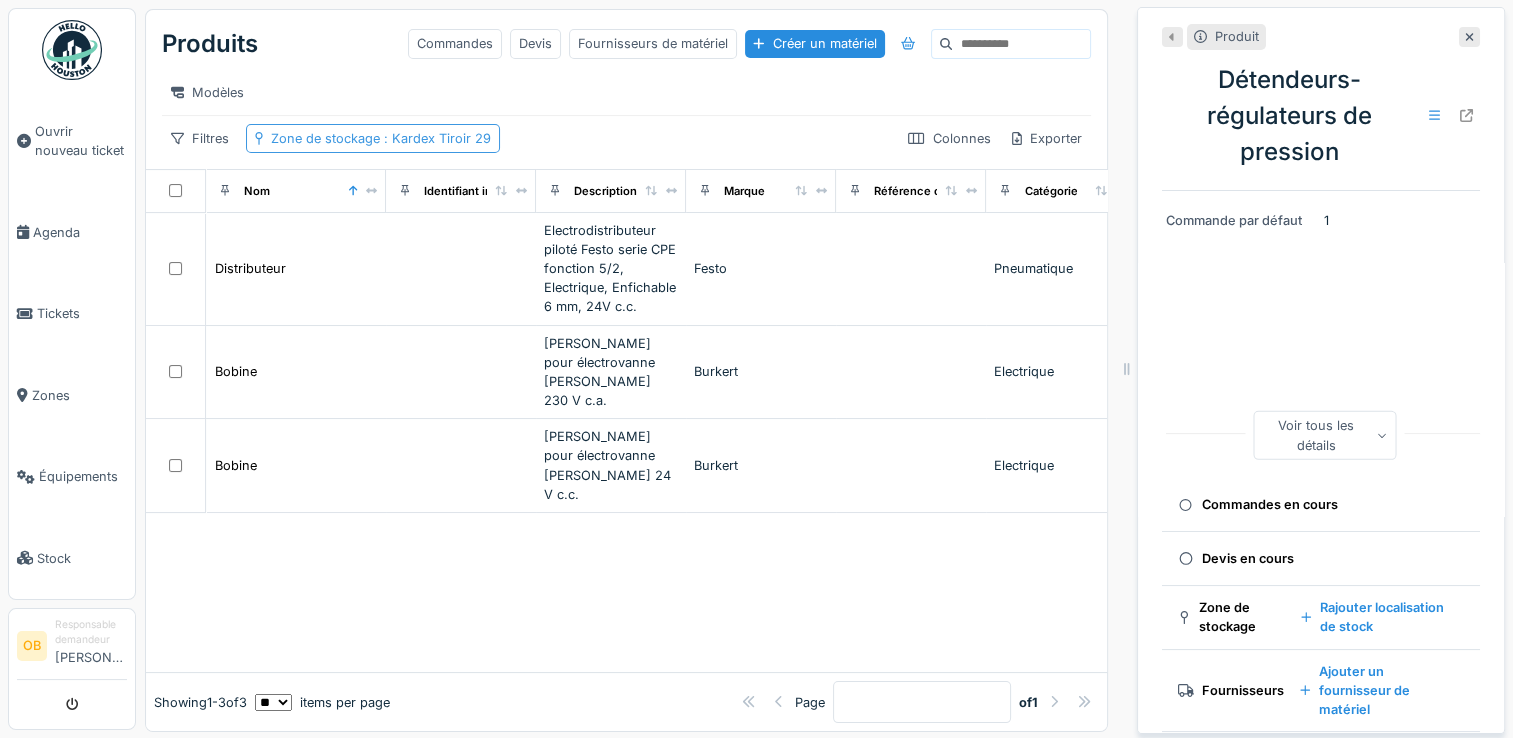 click on "Zone de stockage   :   Kardex Tiroir 29" at bounding box center (381, 138) 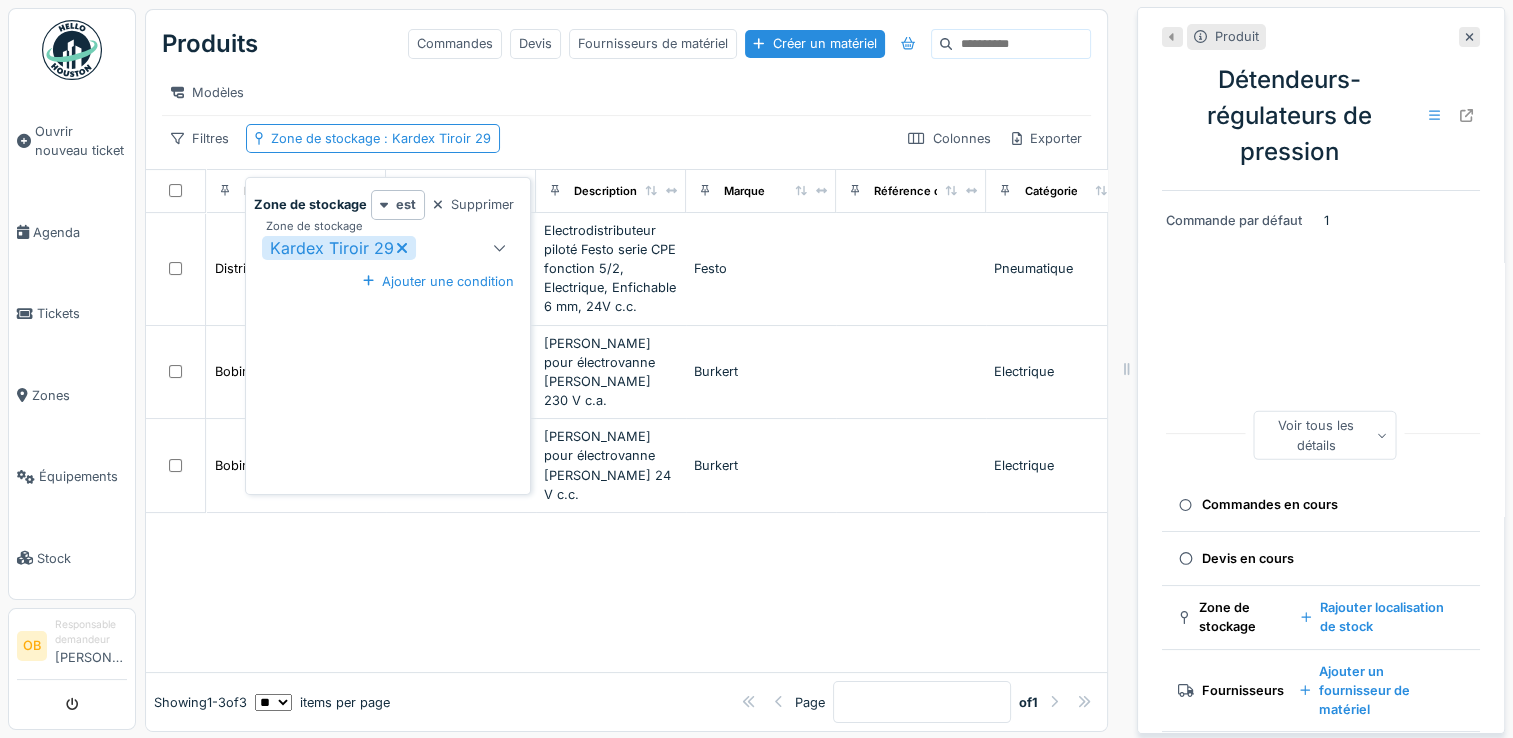 click 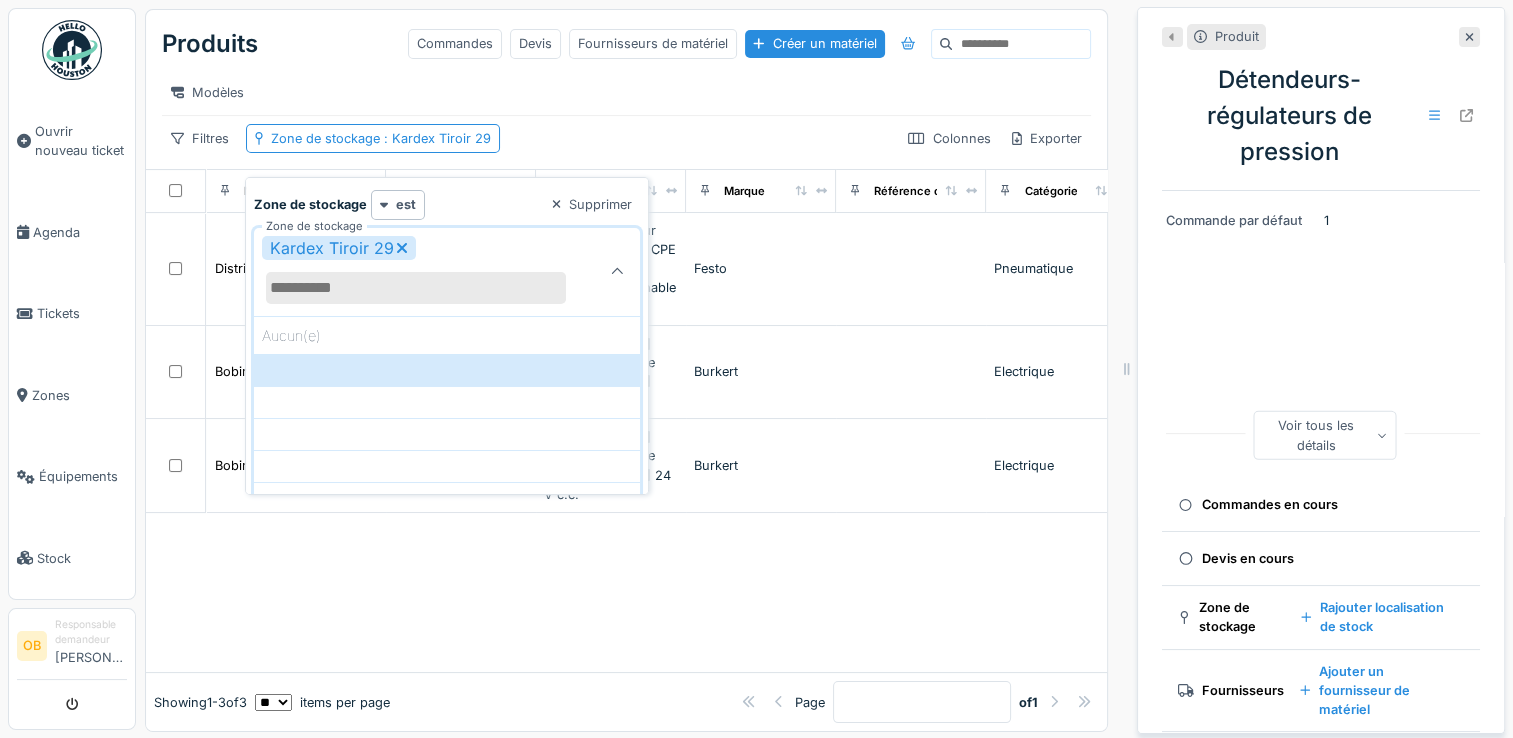 click 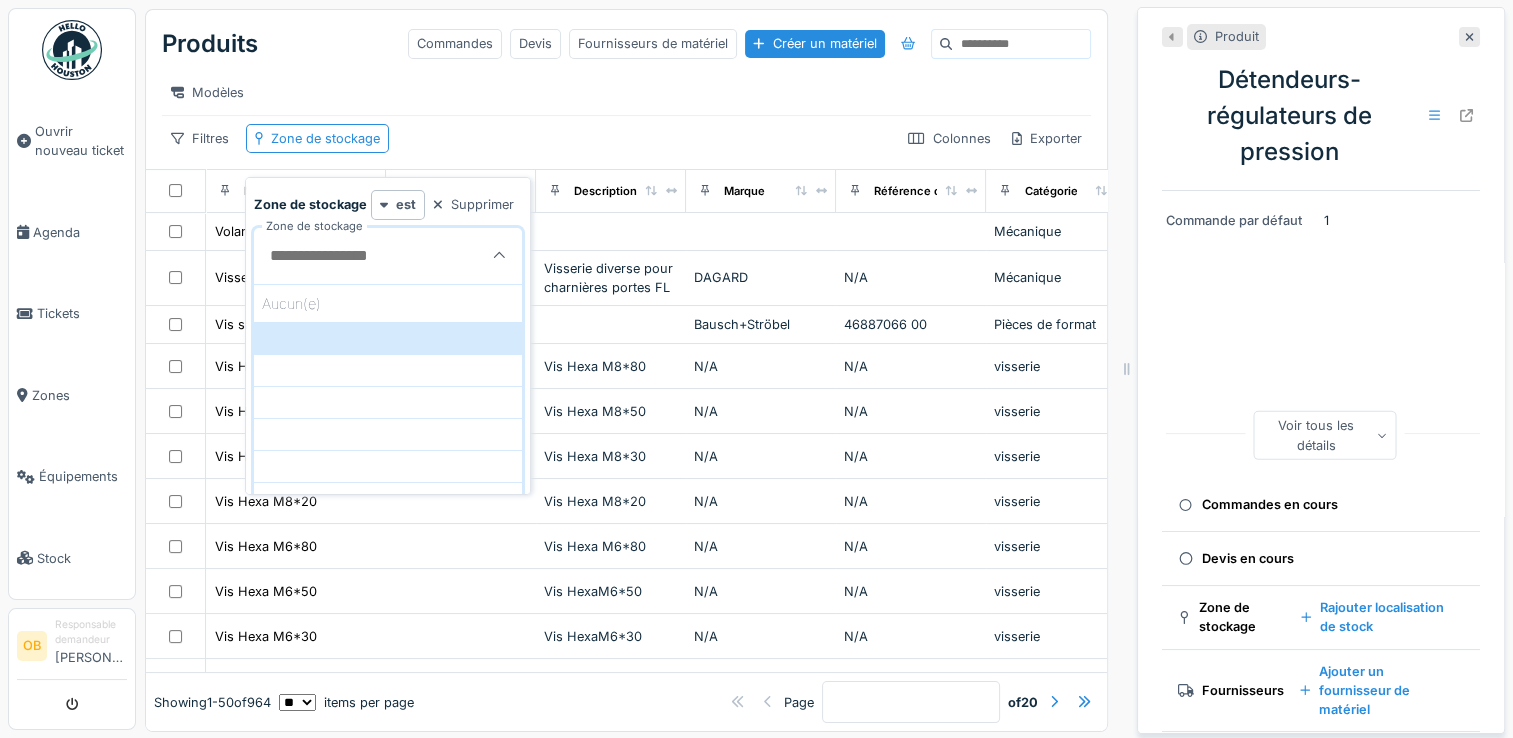 click on "Zone de stockage" at bounding box center [366, 256] 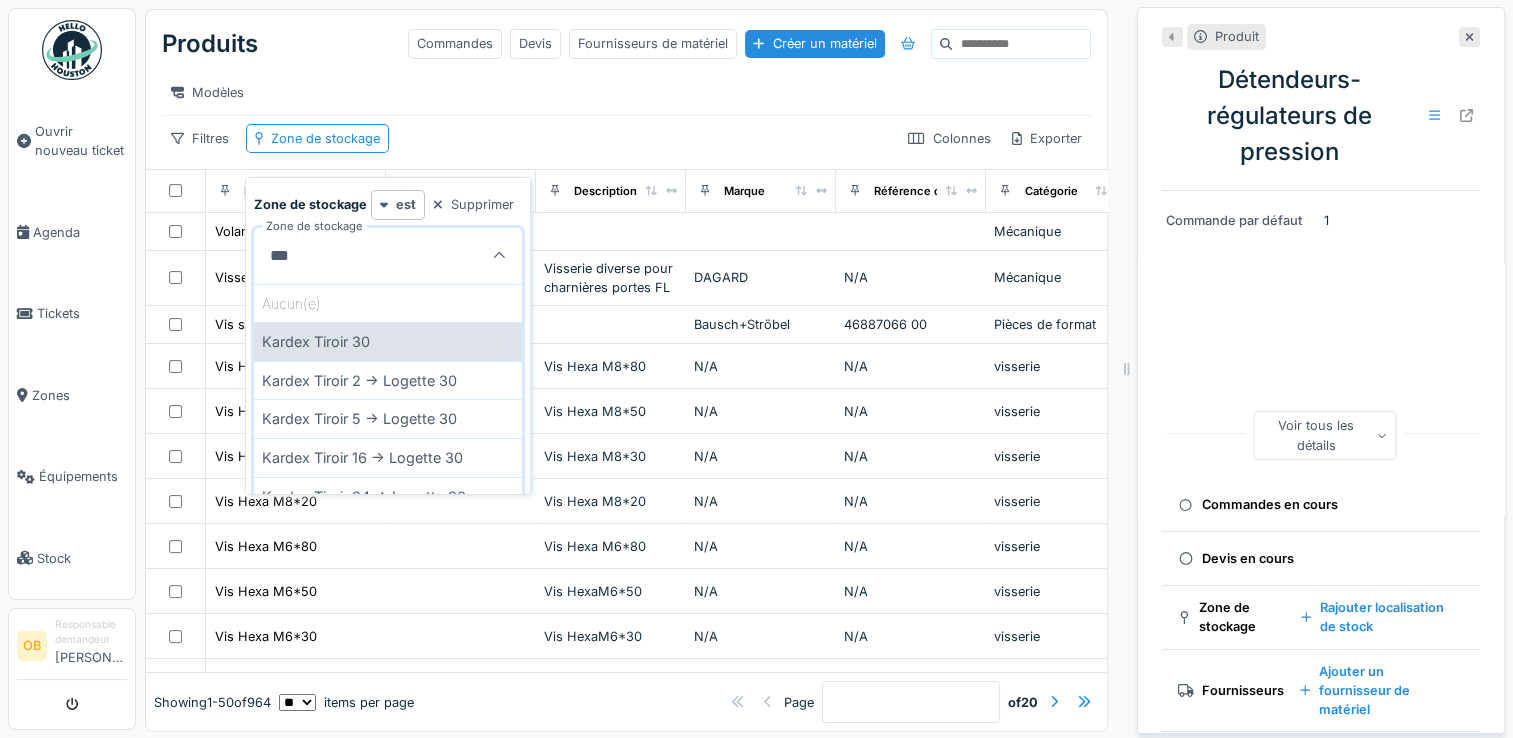 type on "**" 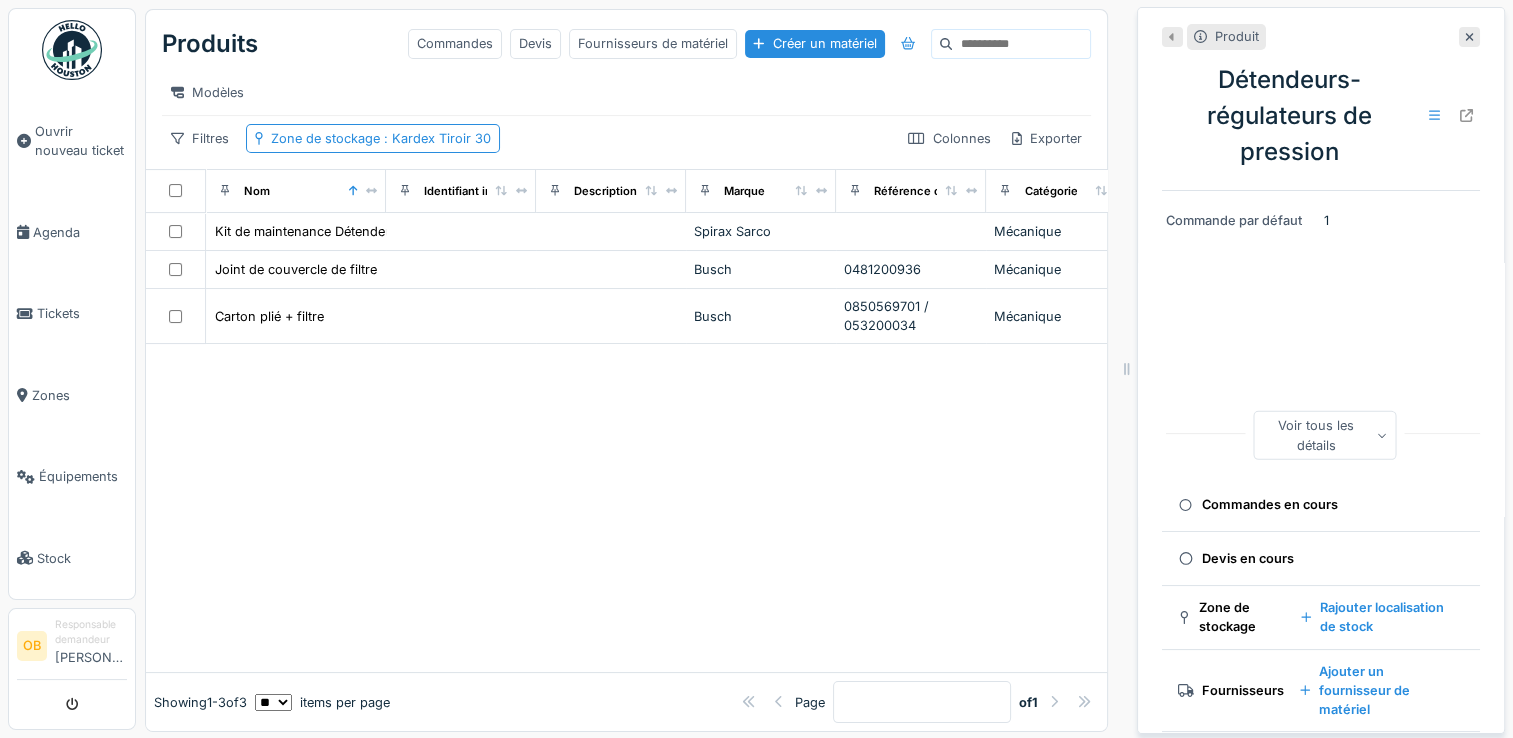 click at bounding box center (626, 508) 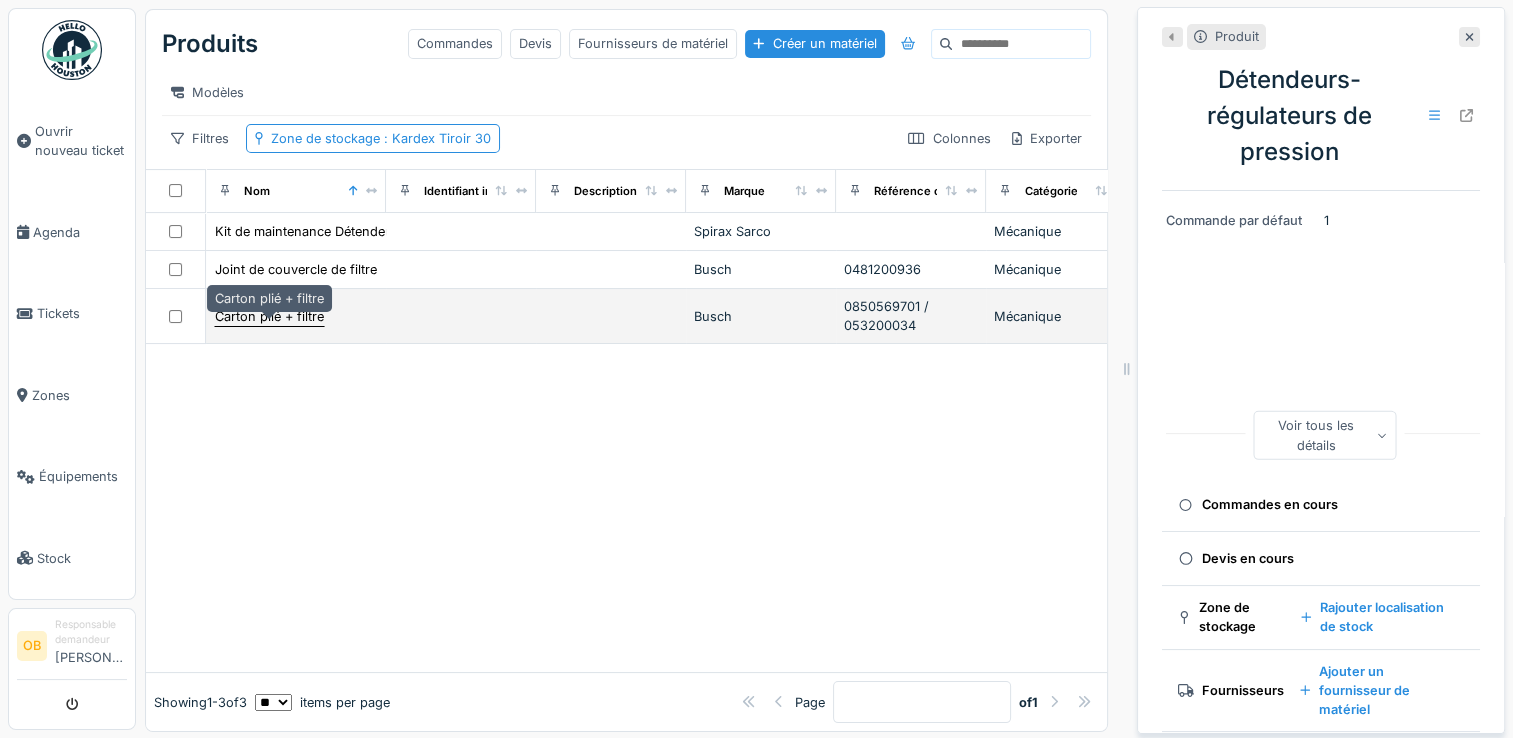 click on "Carton plié + filtre" at bounding box center (269, 316) 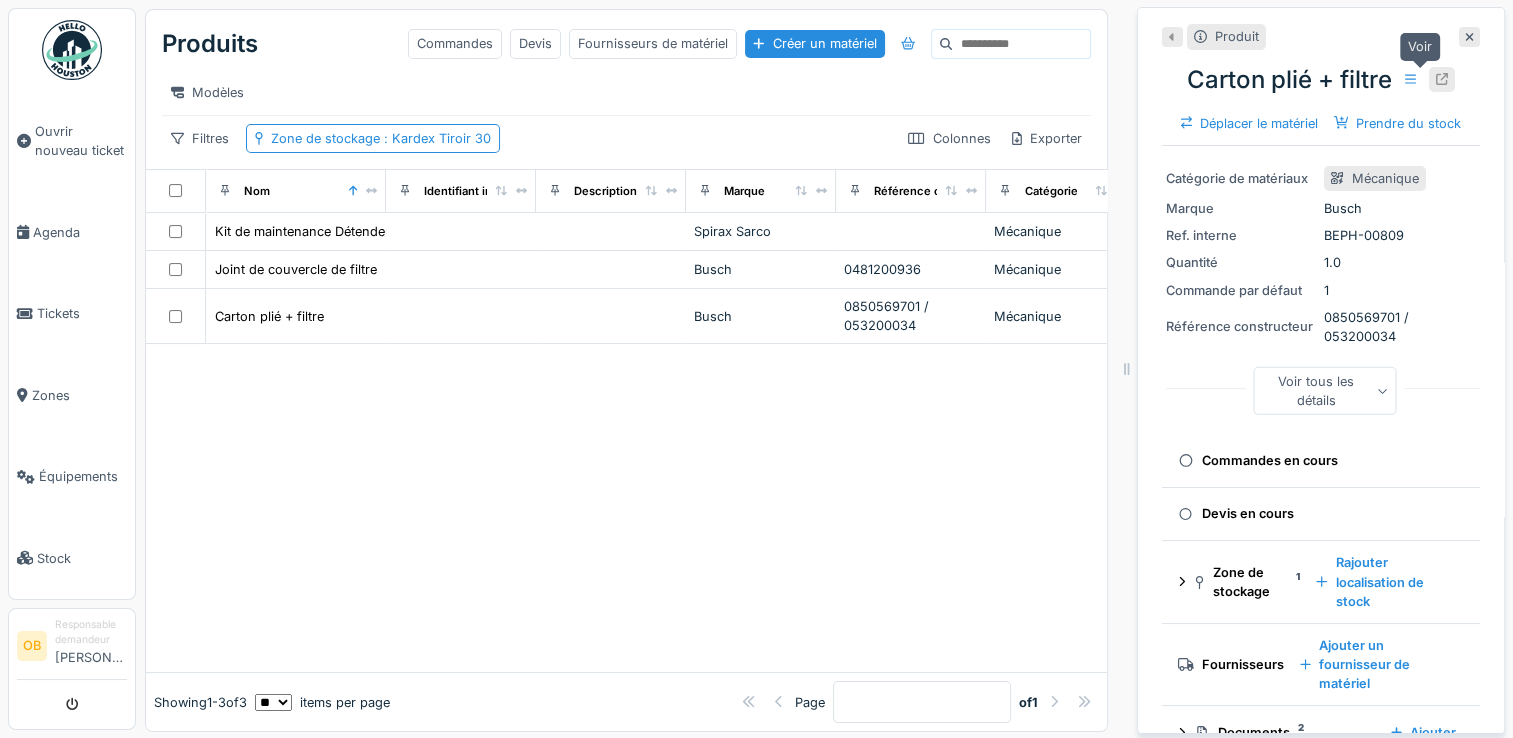 click 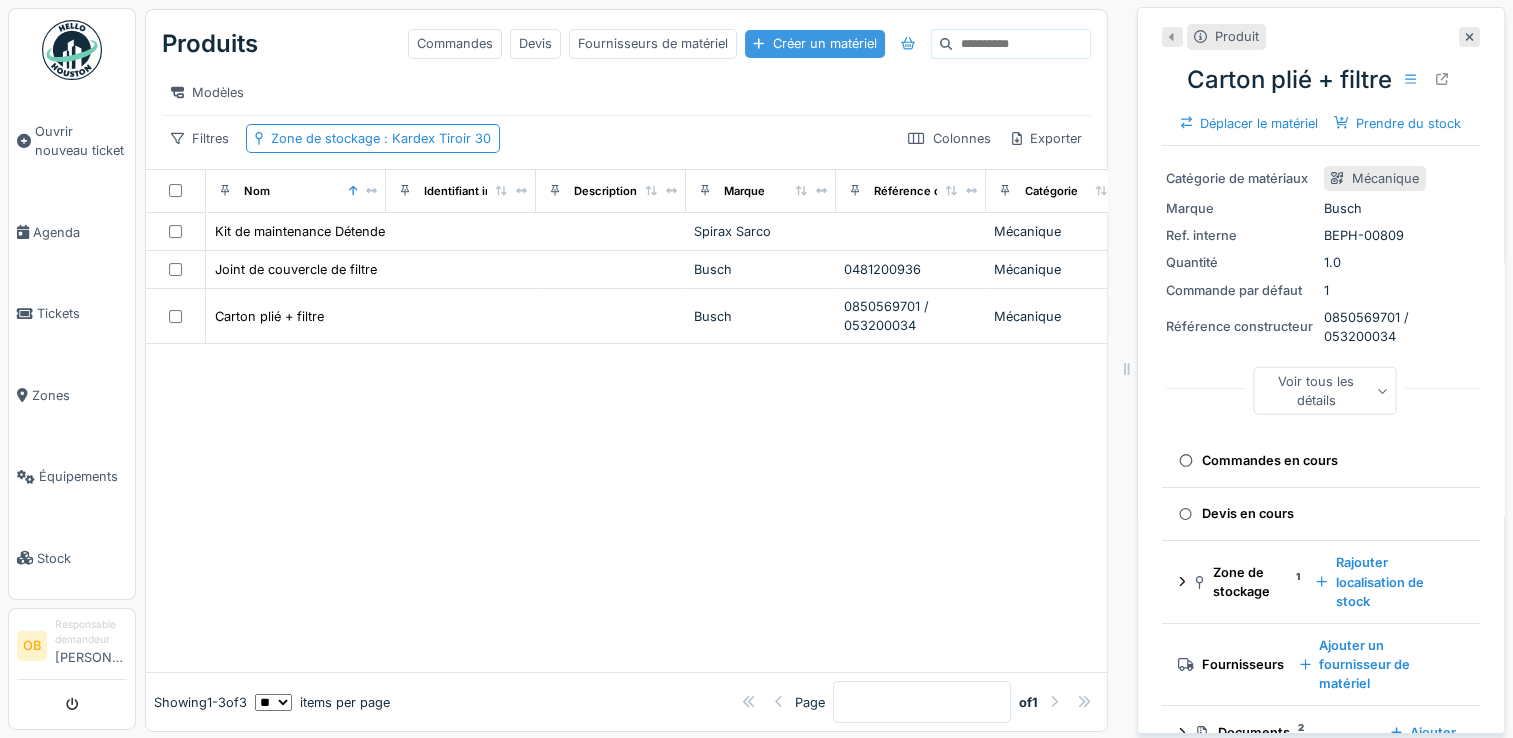 click on "Créer un matériel" at bounding box center (814, 43) 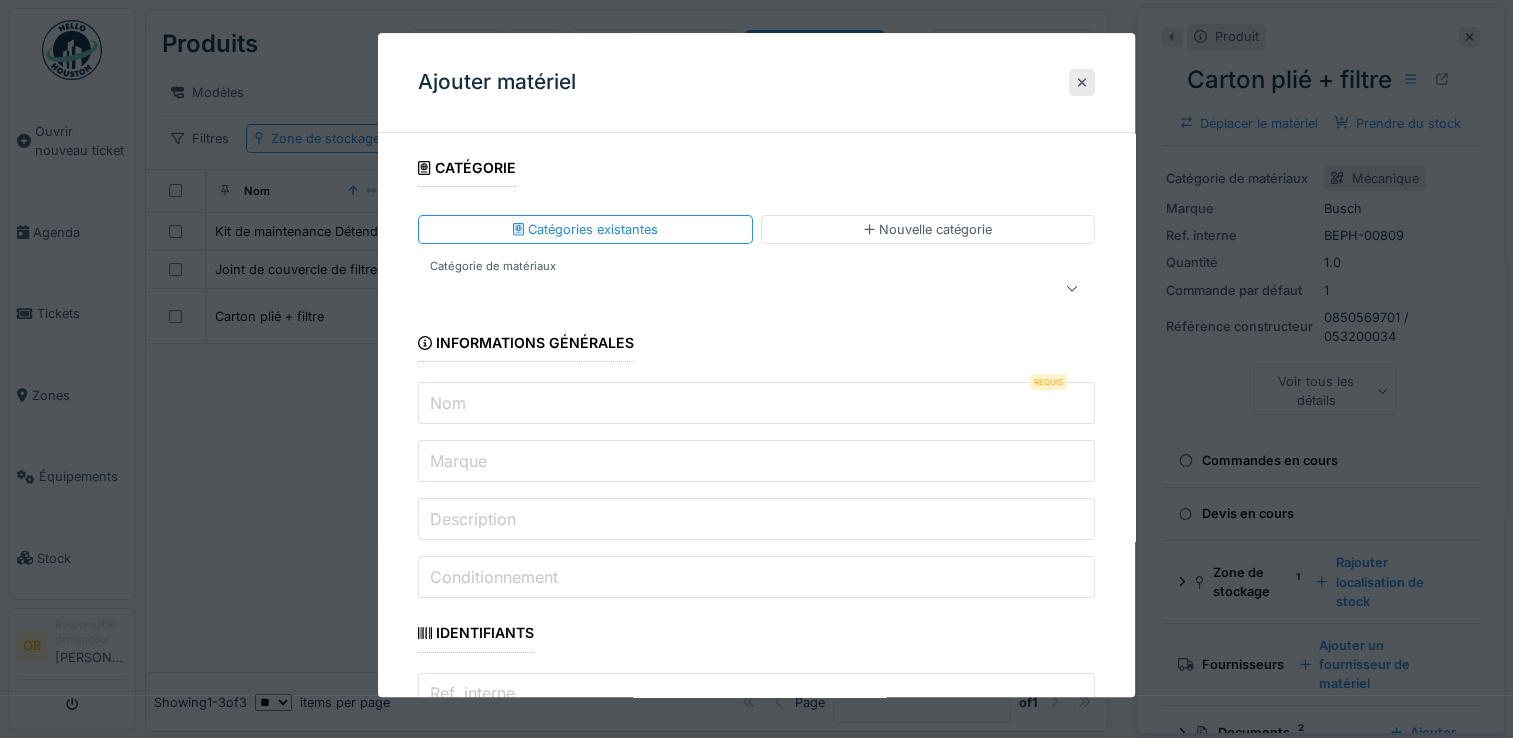 click at bounding box center (722, 289) 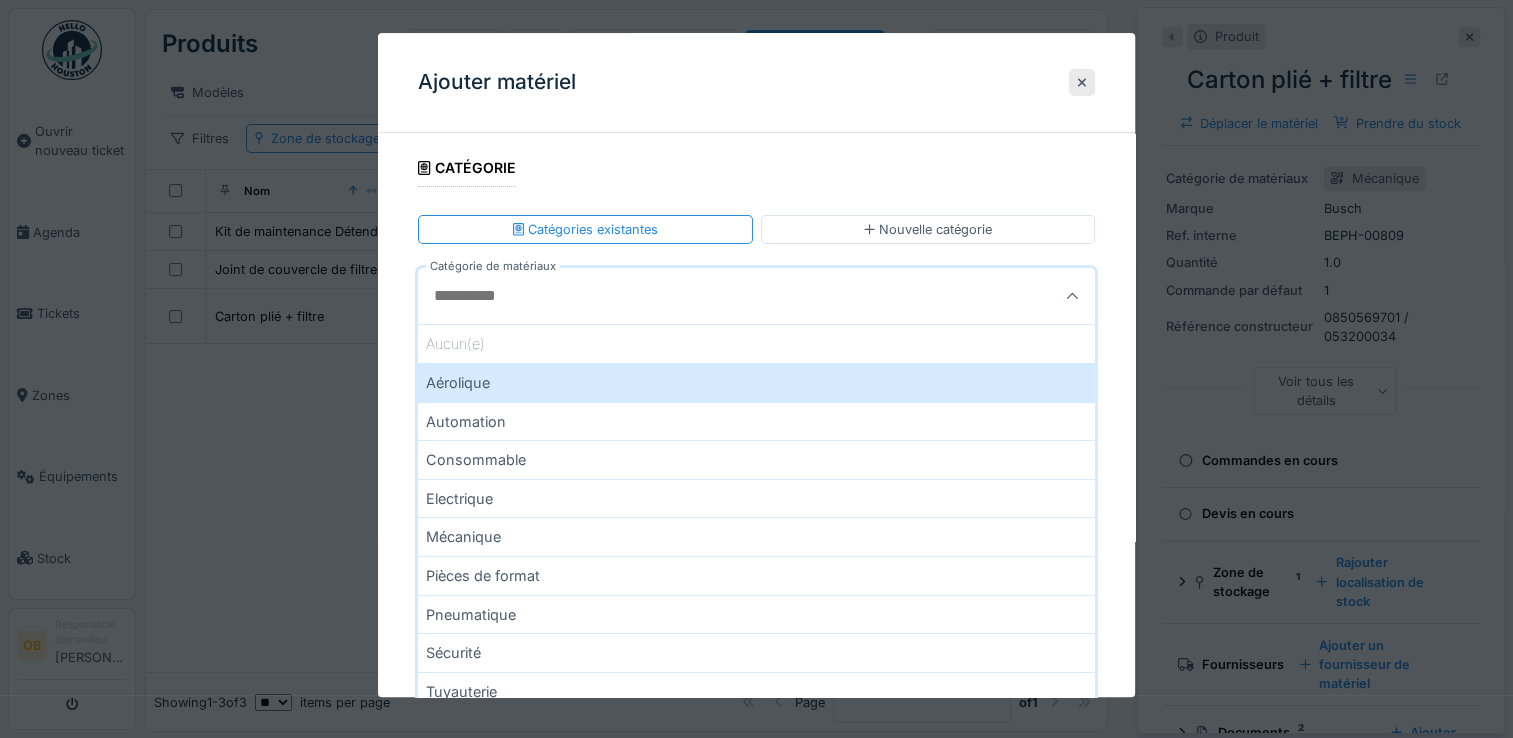 click on "Catégories existantes" at bounding box center (585, 229) 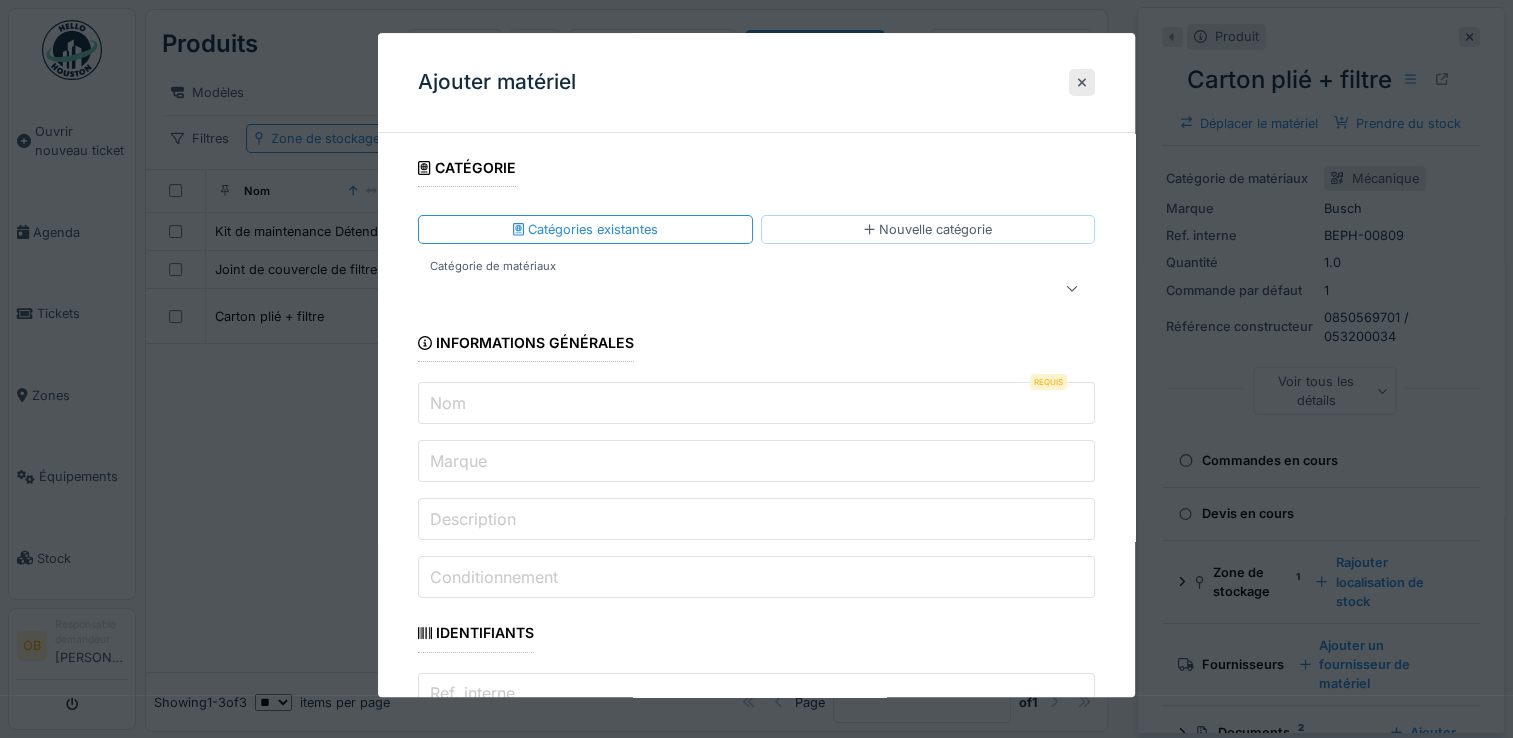 click on "Nouvelle catégorie" at bounding box center [928, 229] 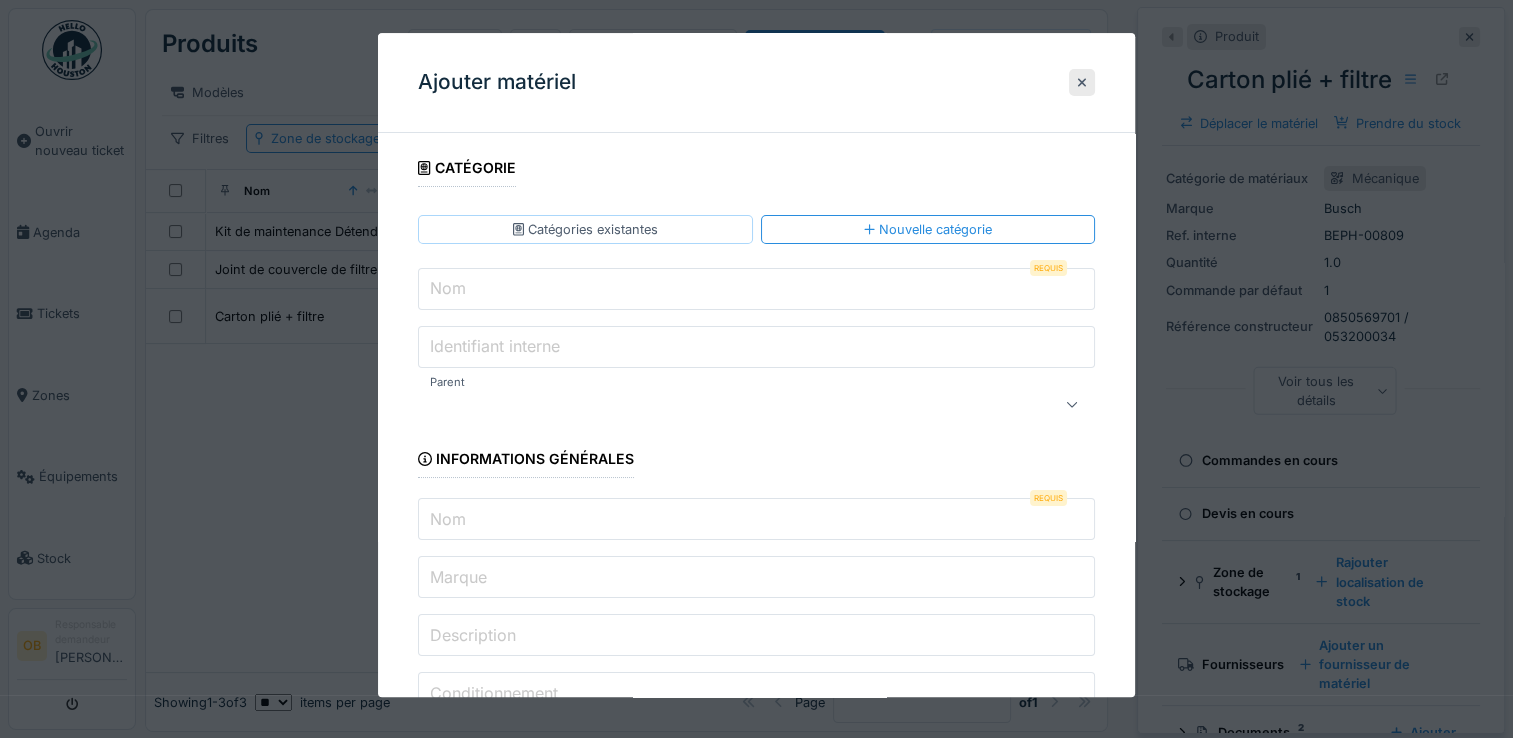 click on "Catégories existantes" at bounding box center [585, 229] 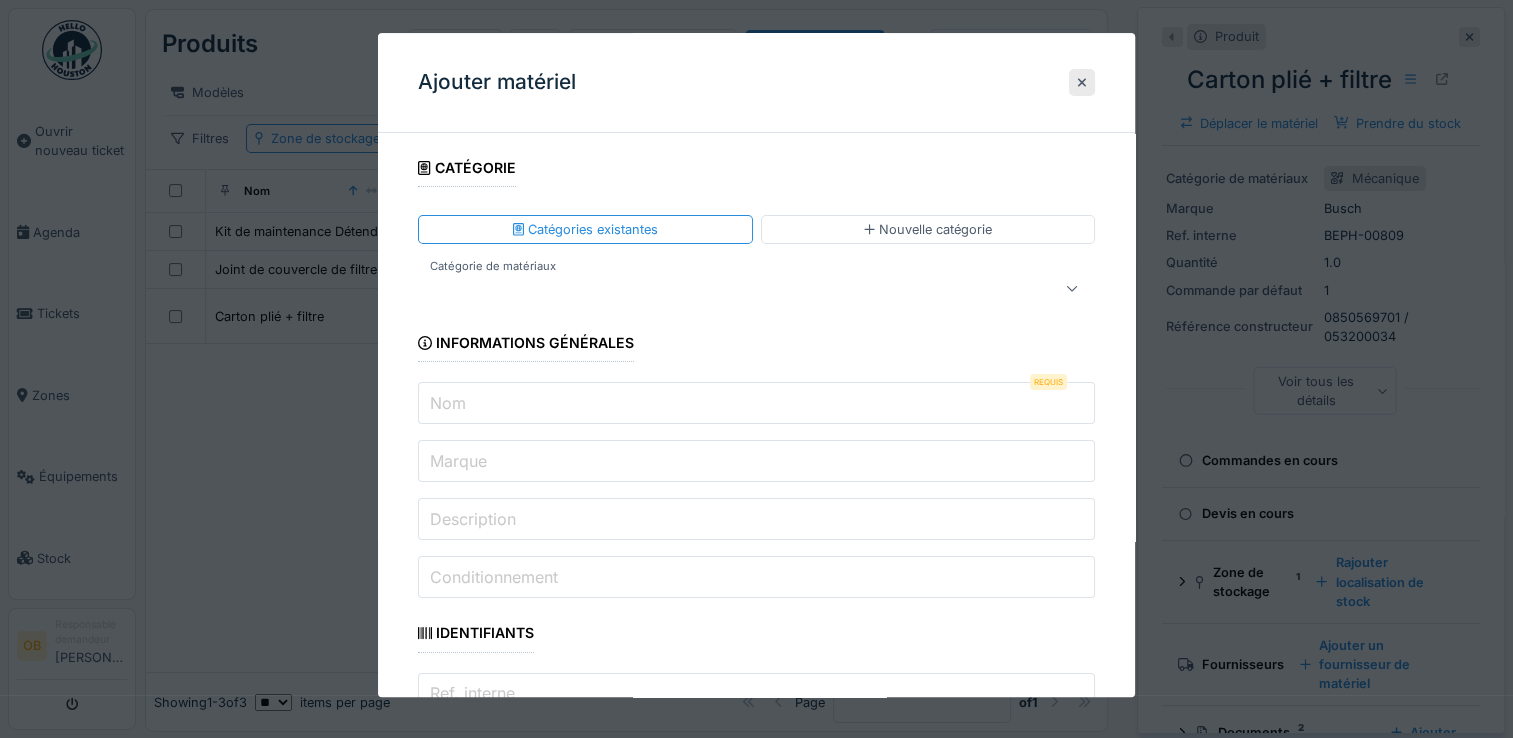 click at bounding box center (722, 289) 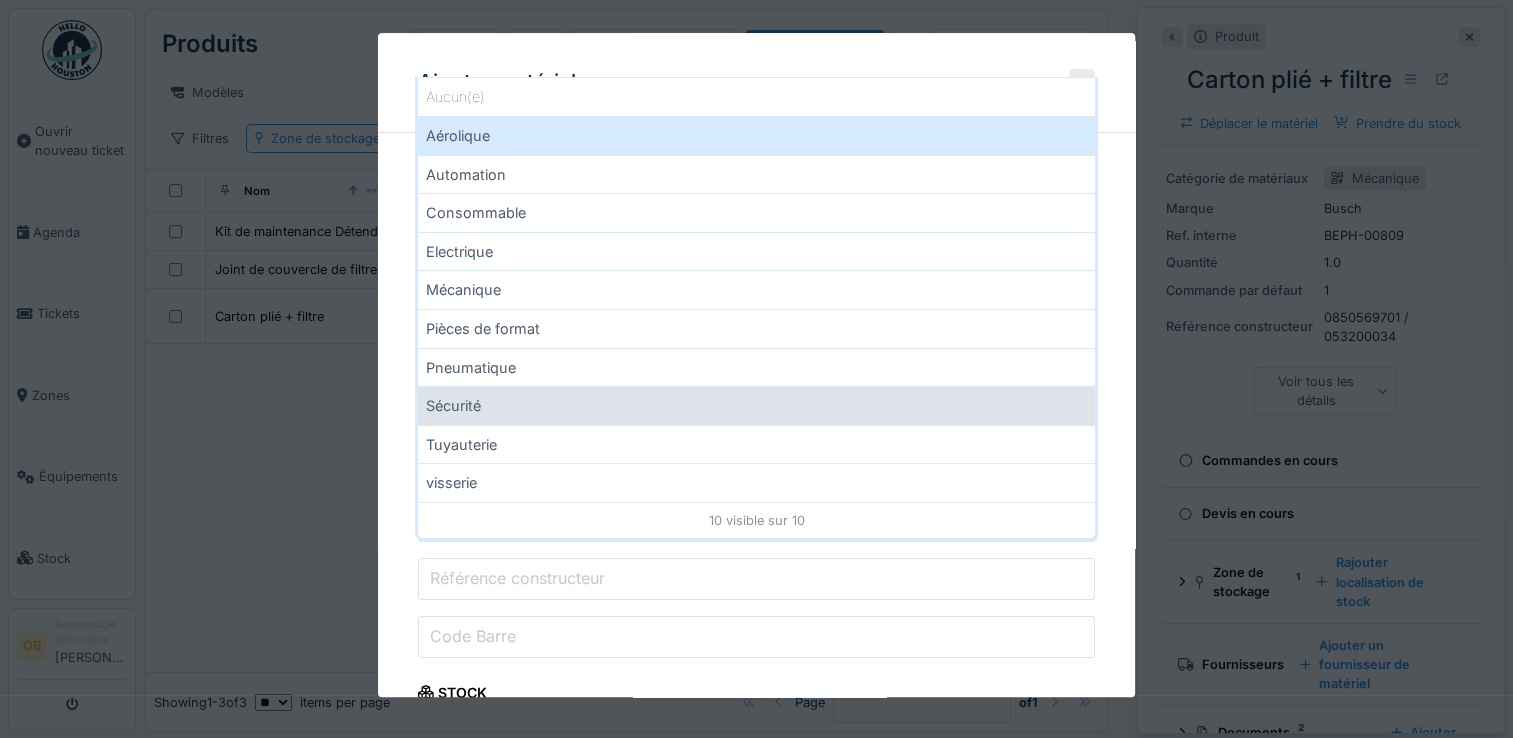 scroll, scrollTop: 266, scrollLeft: 0, axis: vertical 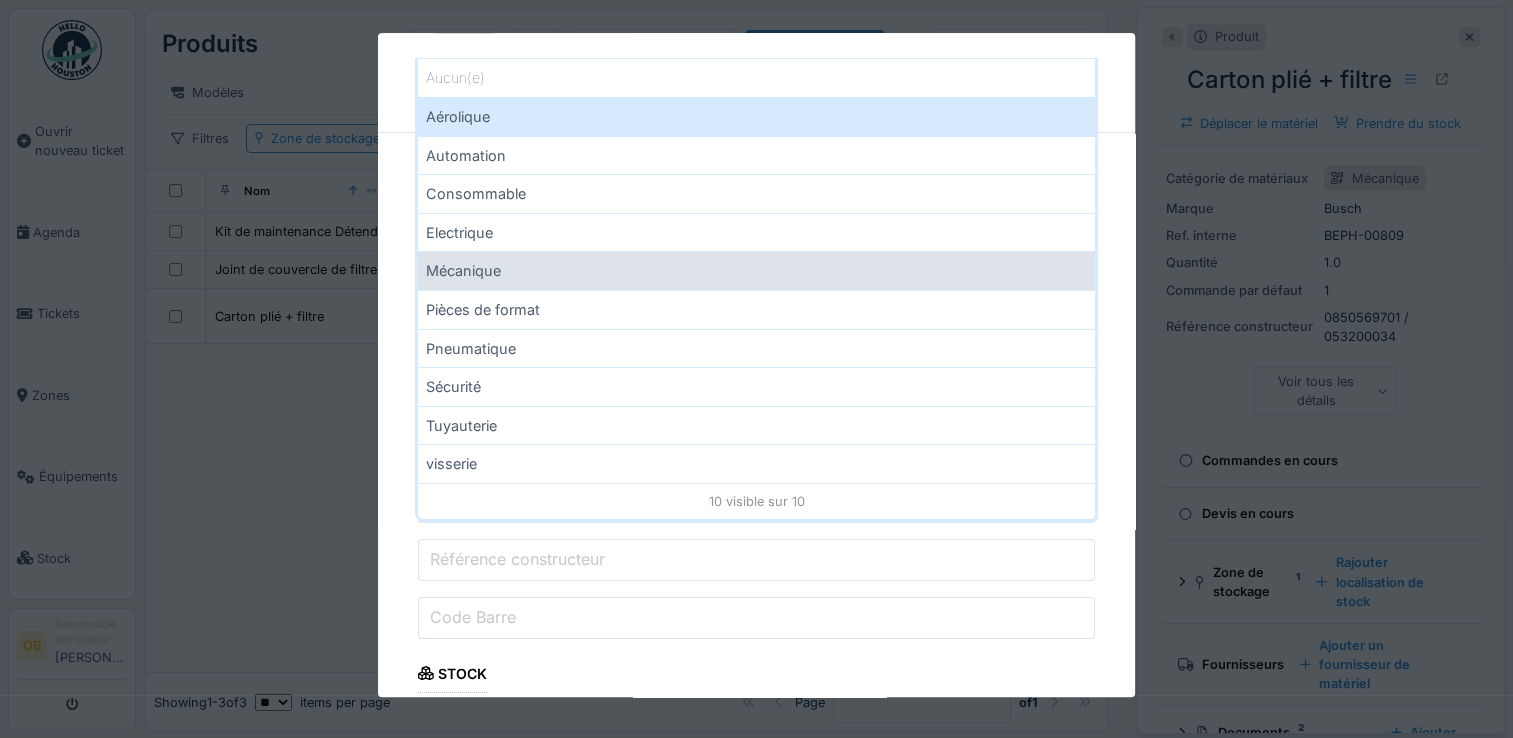 click on "Mécanique" at bounding box center [756, 271] 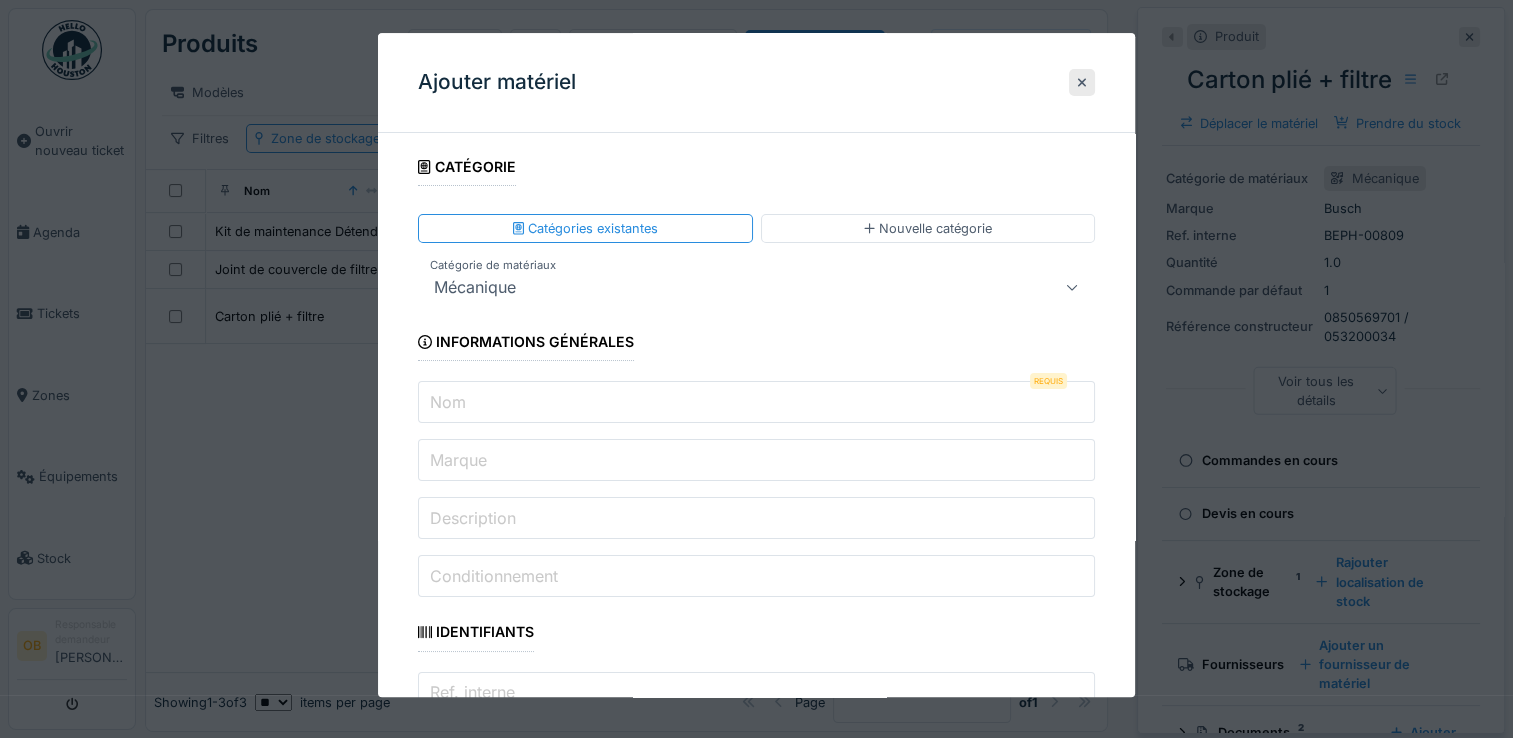 scroll, scrollTop: 0, scrollLeft: 0, axis: both 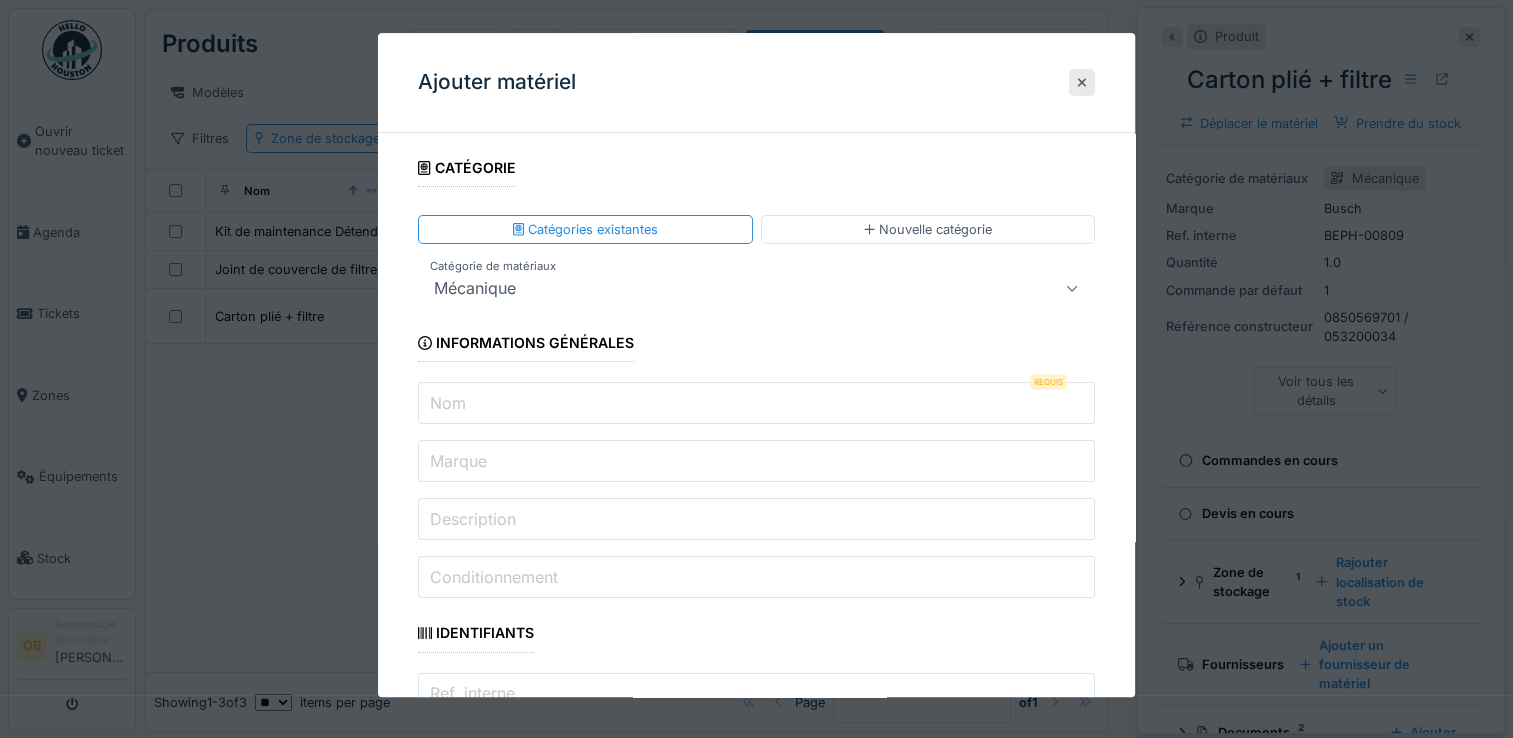 click on "Nom" at bounding box center (756, 404) 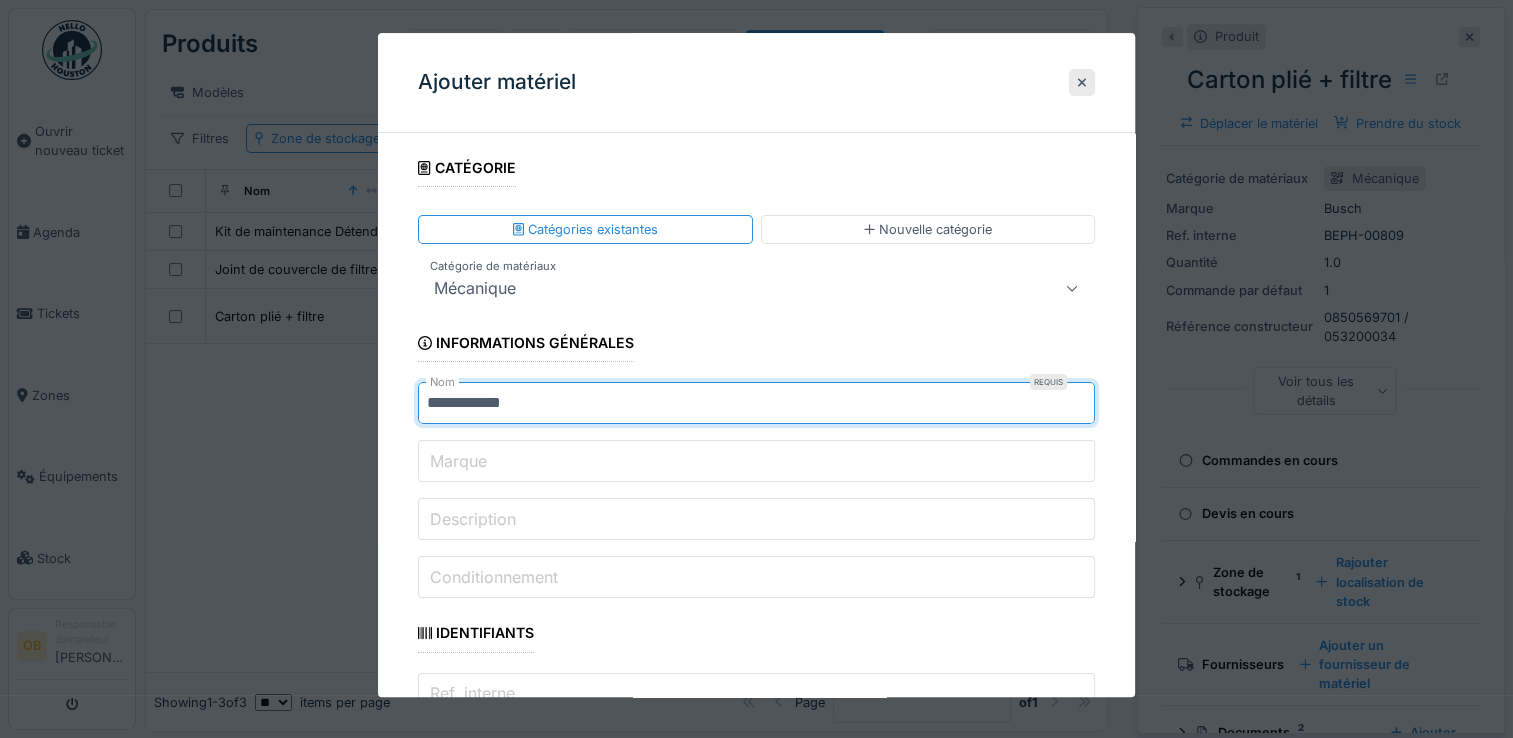 type on "**********" 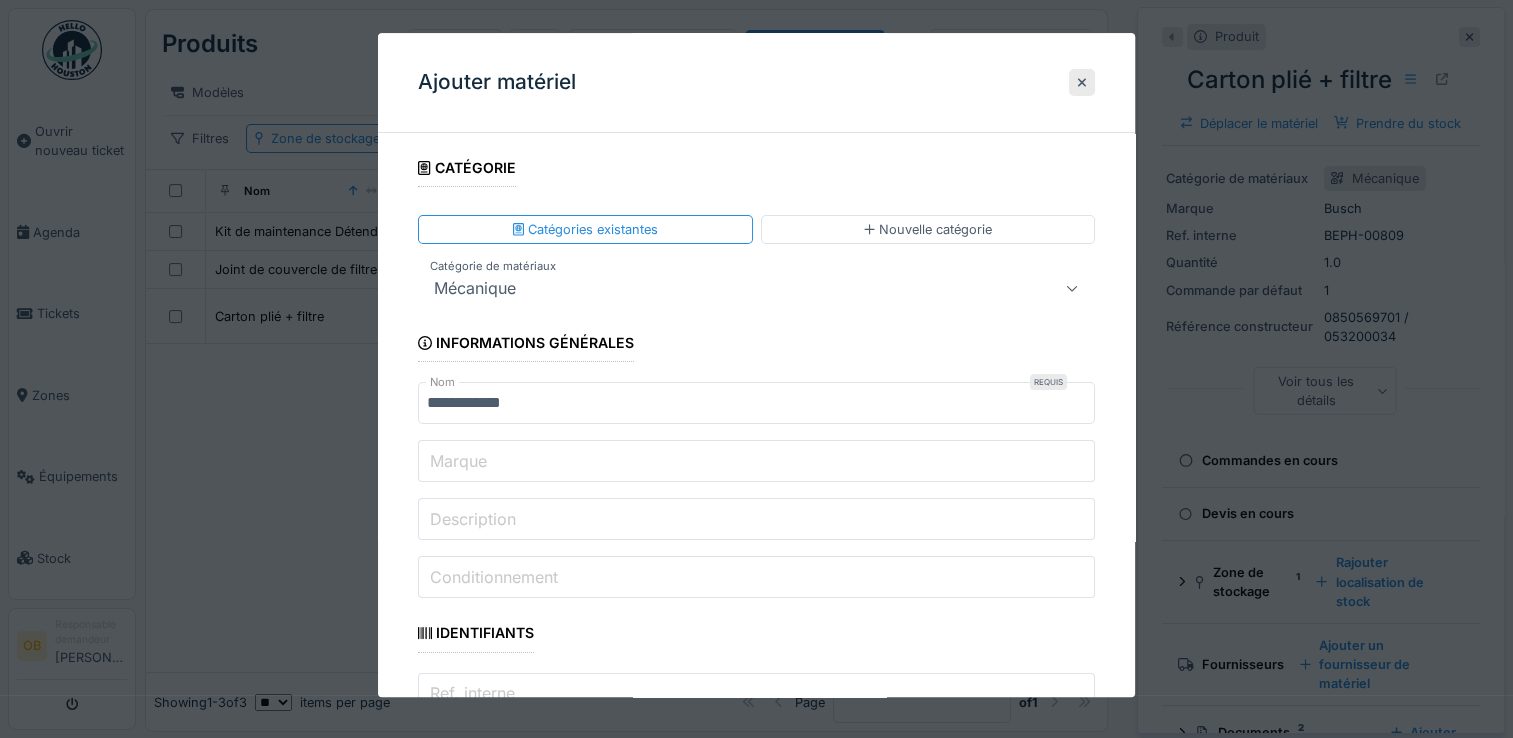 click on "Marque" at bounding box center [458, 461] 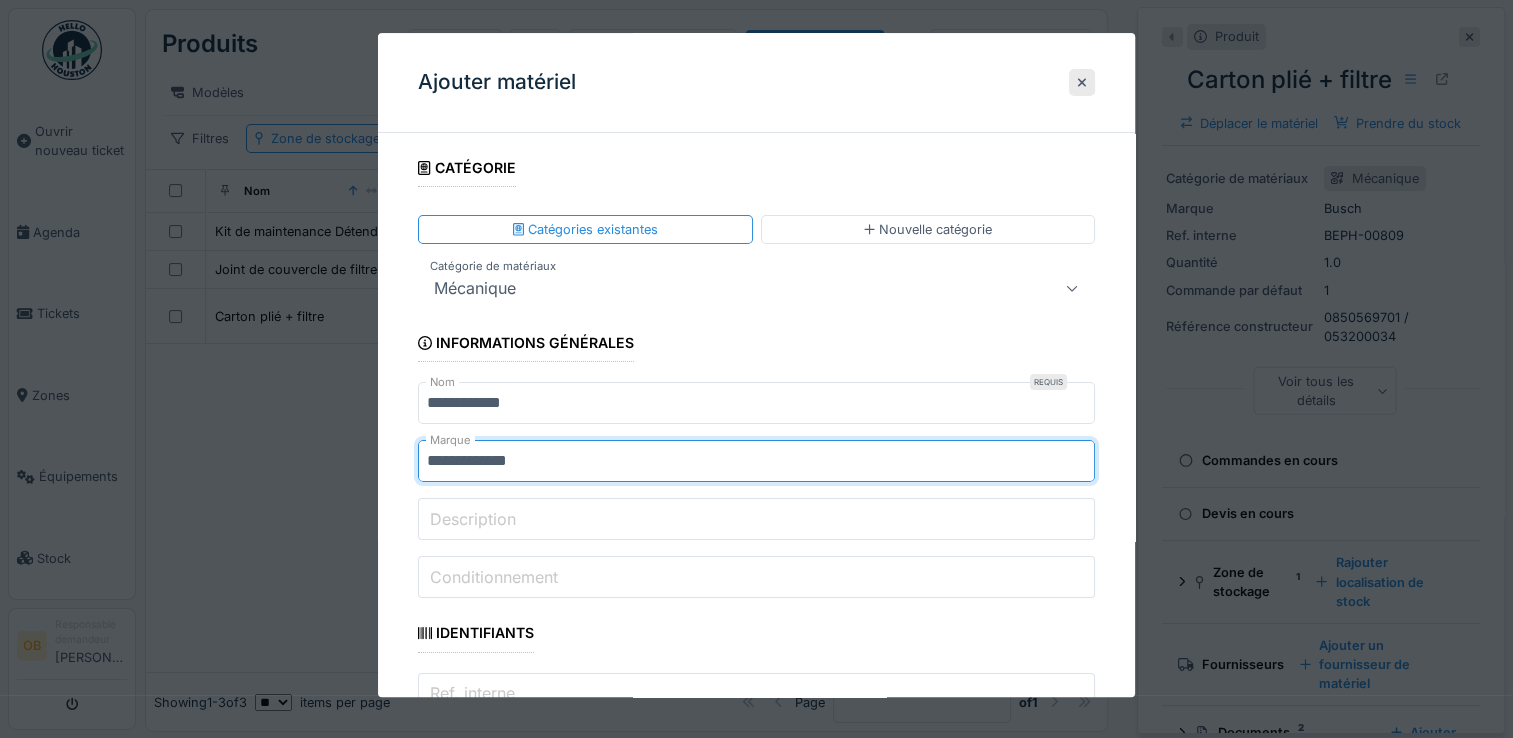type on "**********" 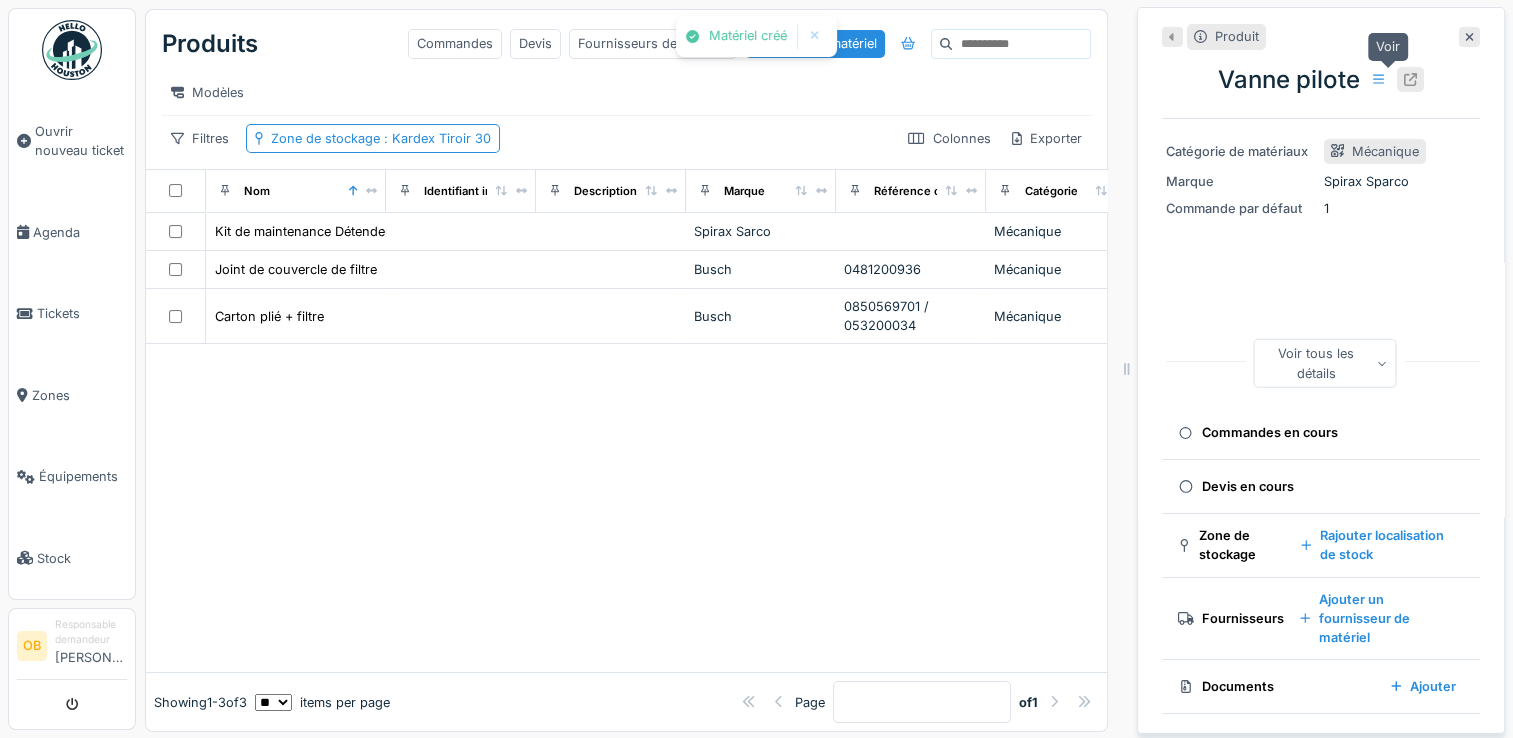 click at bounding box center [1410, 79] 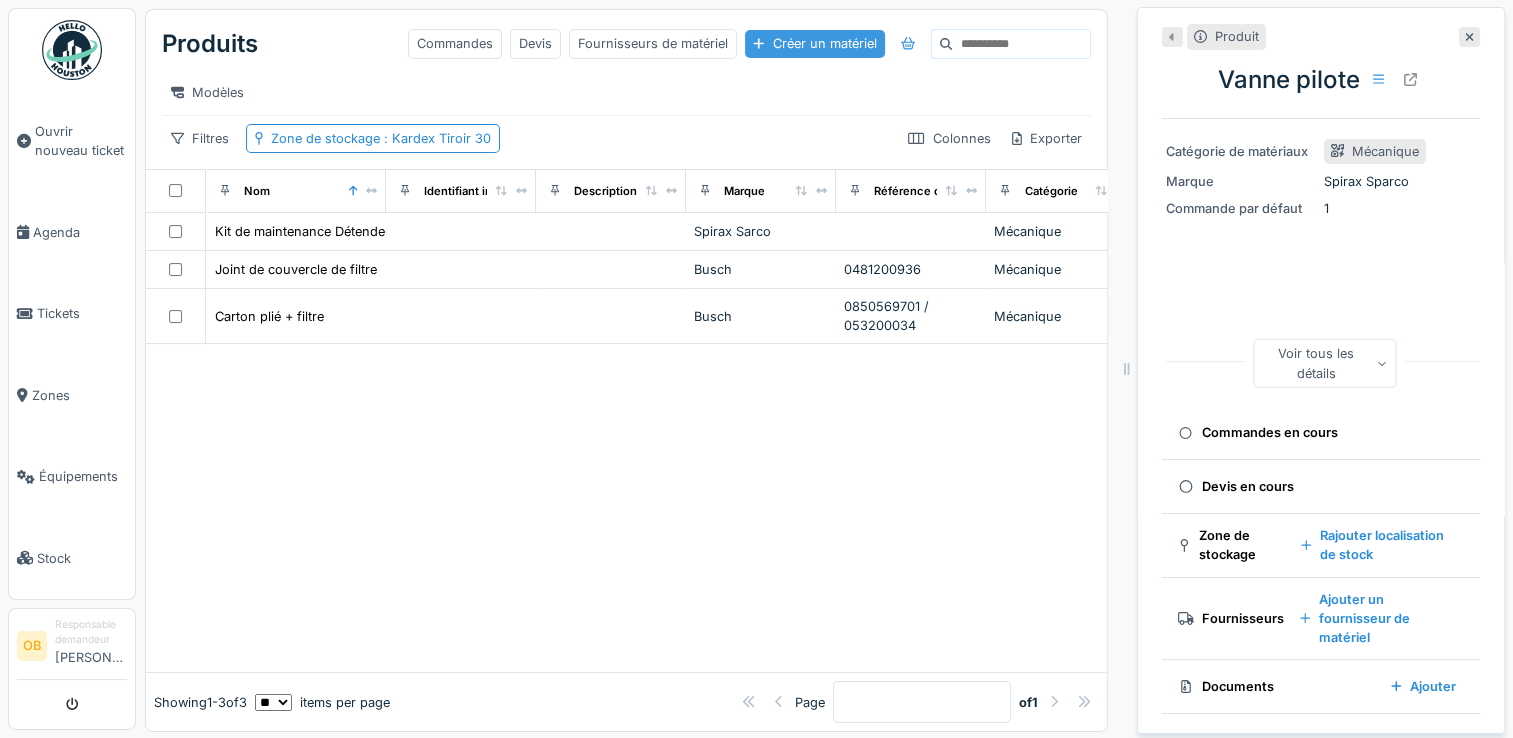 click on "Créer un matériel" at bounding box center (814, 43) 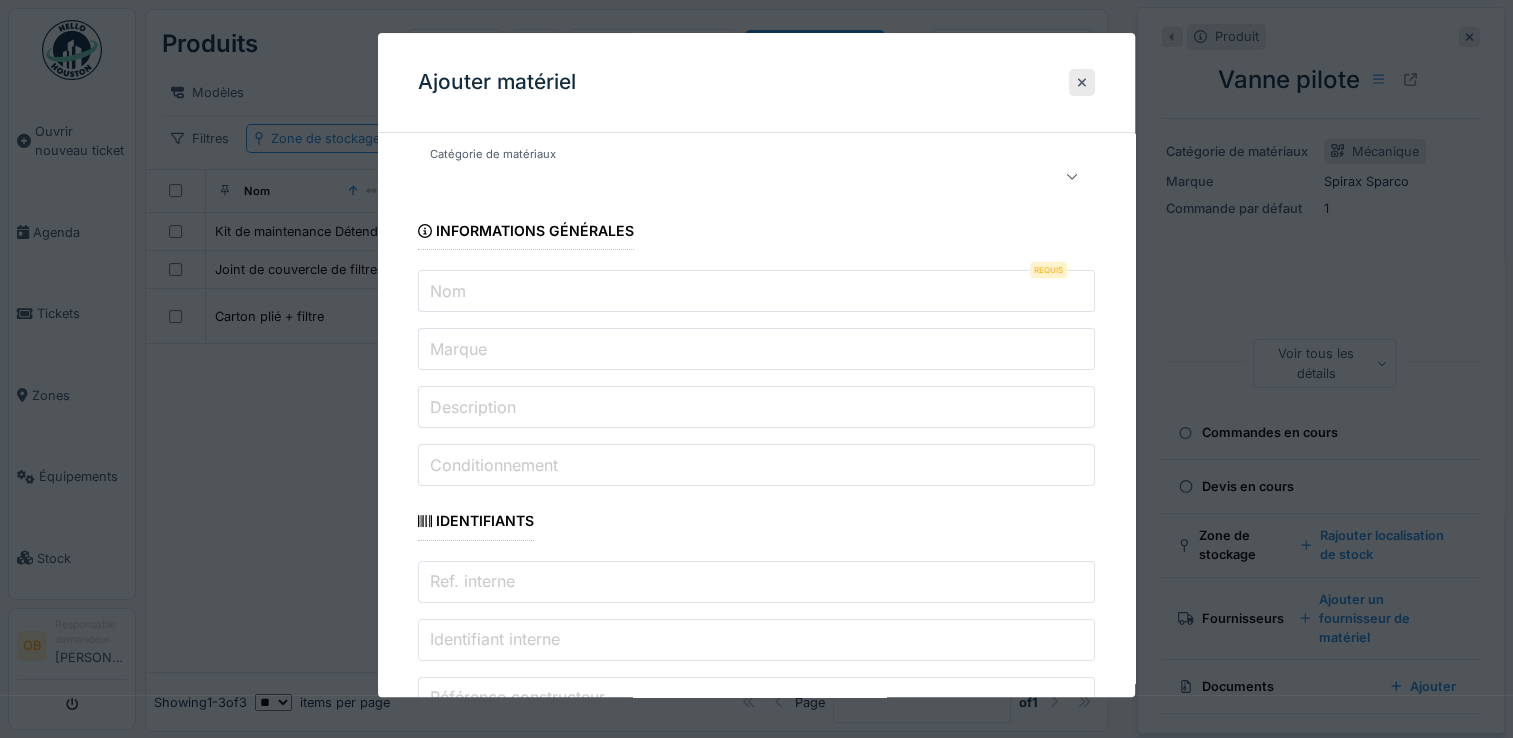 scroll, scrollTop: 0, scrollLeft: 0, axis: both 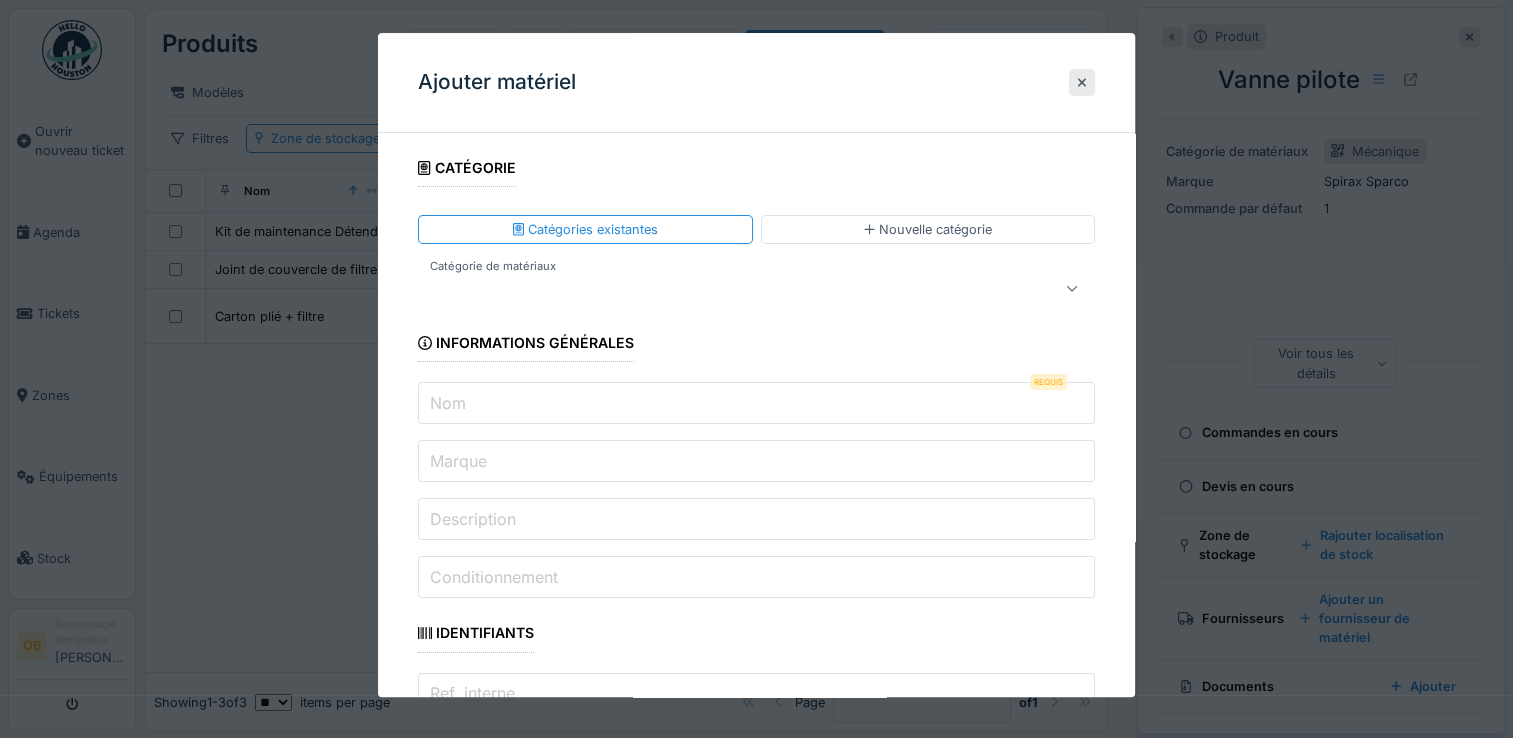 click at bounding box center [722, 289] 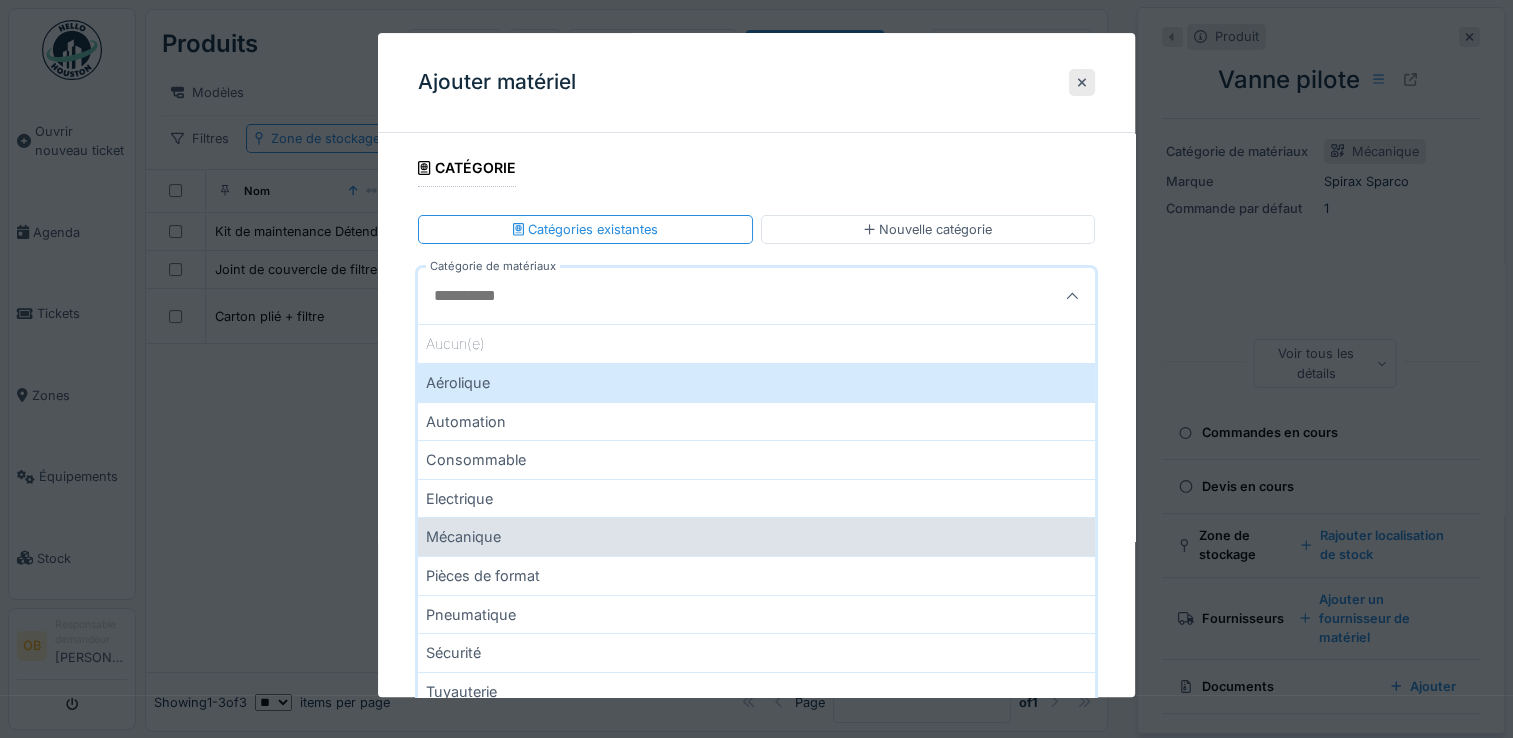 click on "Mécanique" at bounding box center (756, 537) 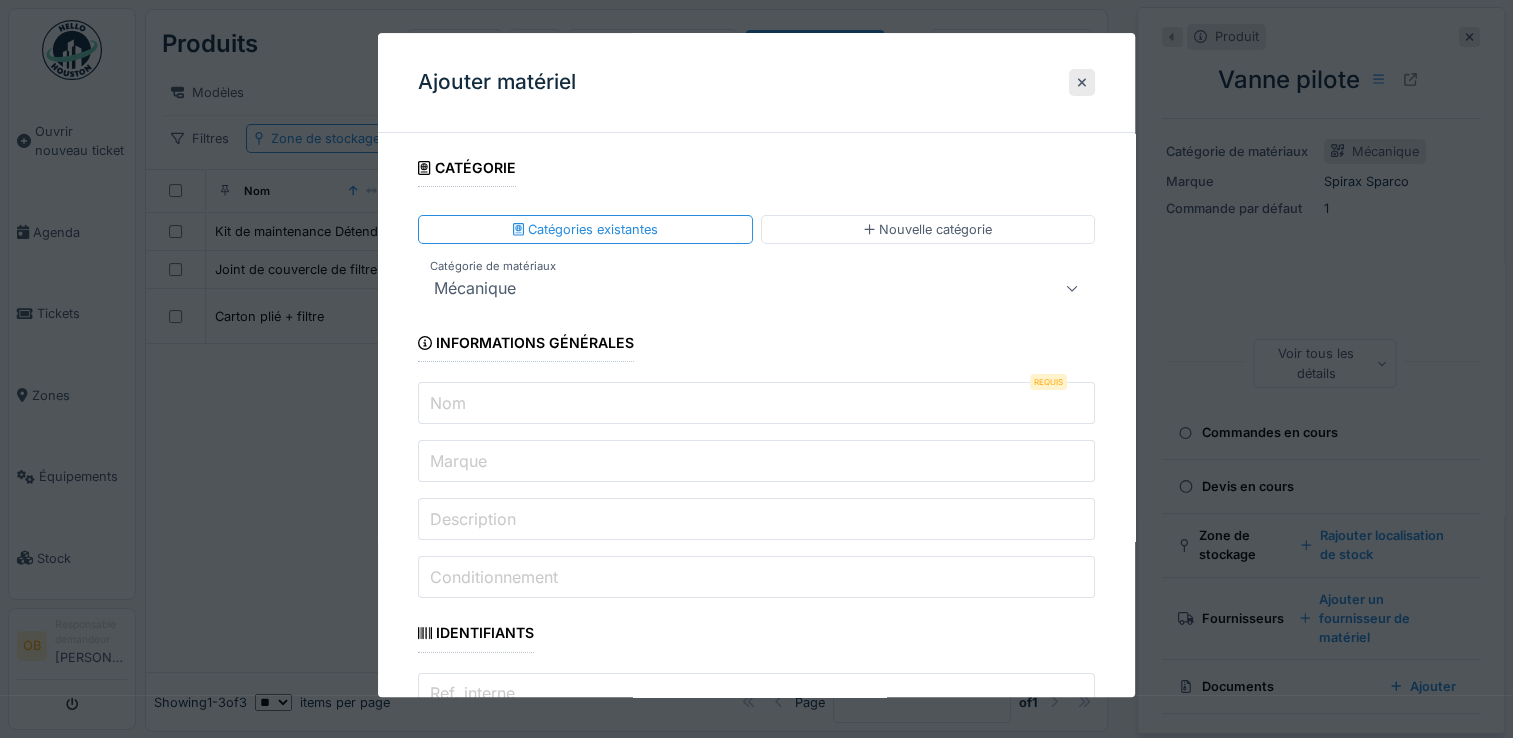 click on "Nom" at bounding box center (756, 404) 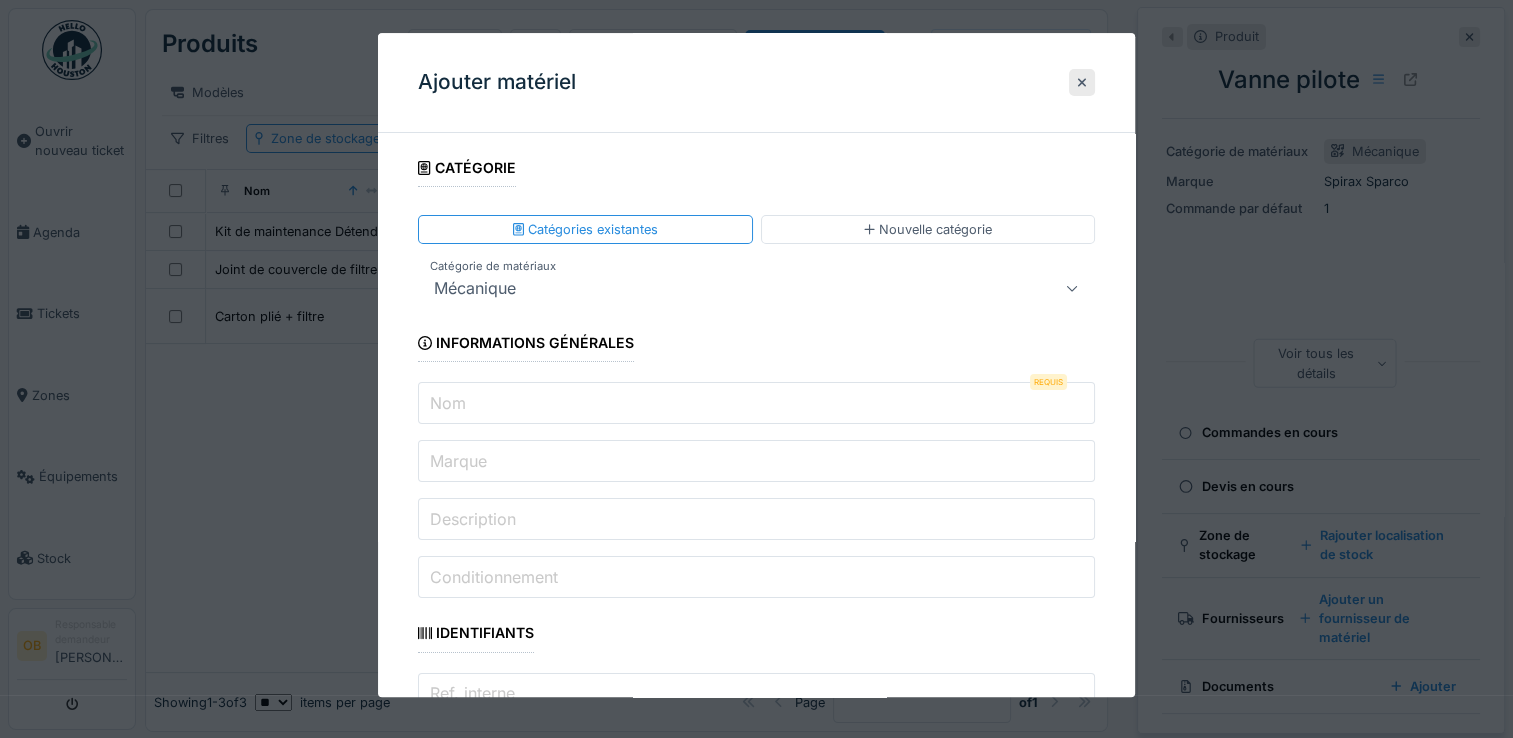 paste on "**********" 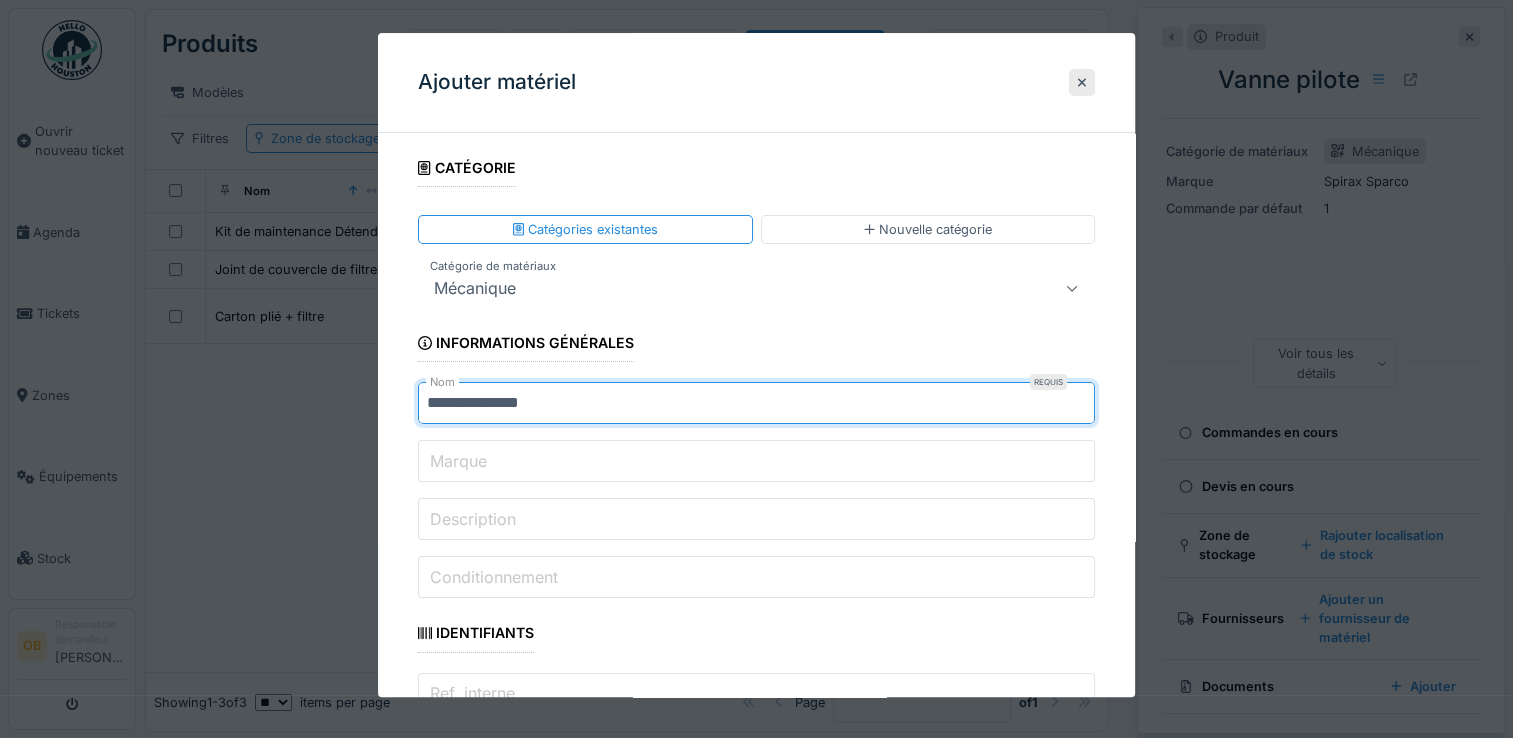 click on "**********" at bounding box center (756, 404) 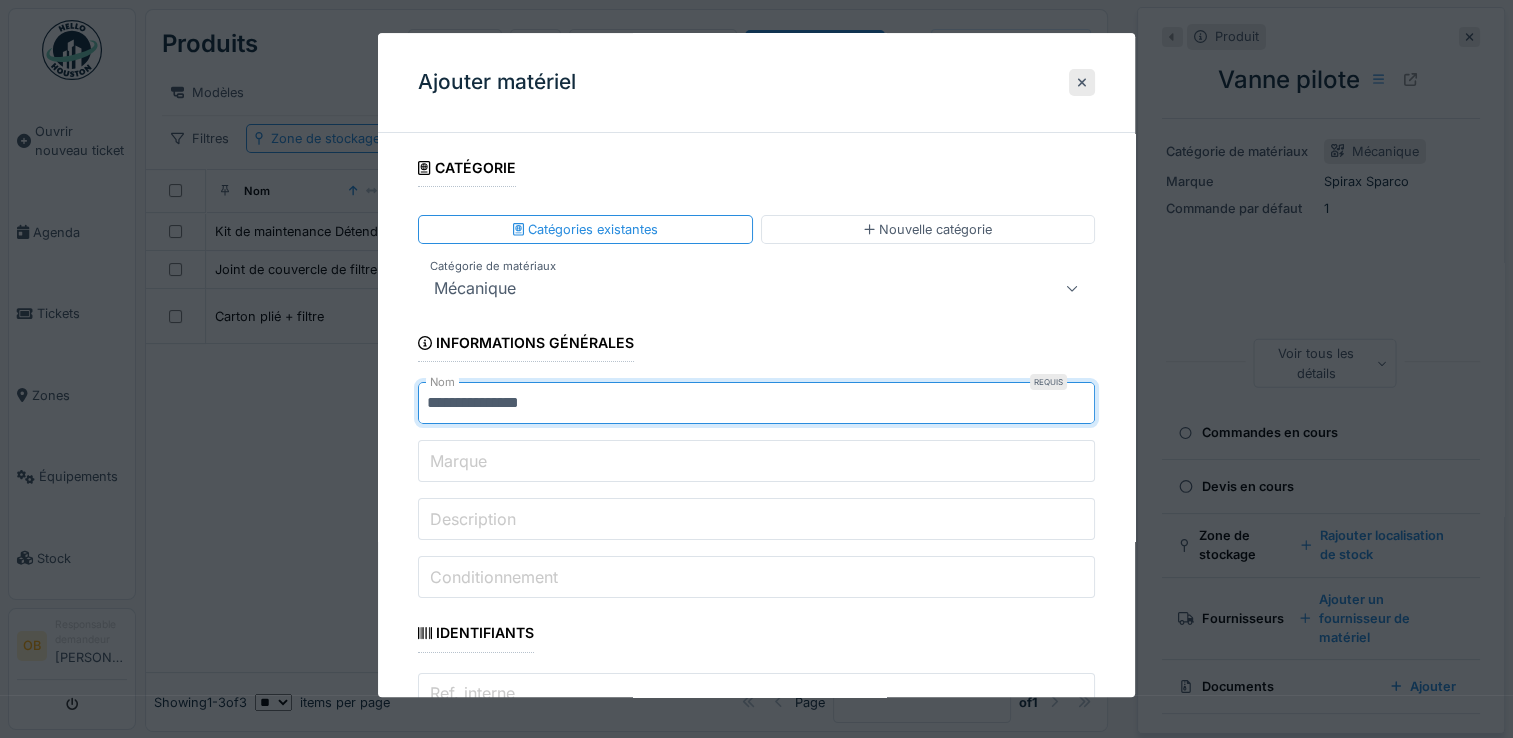 type on "**********" 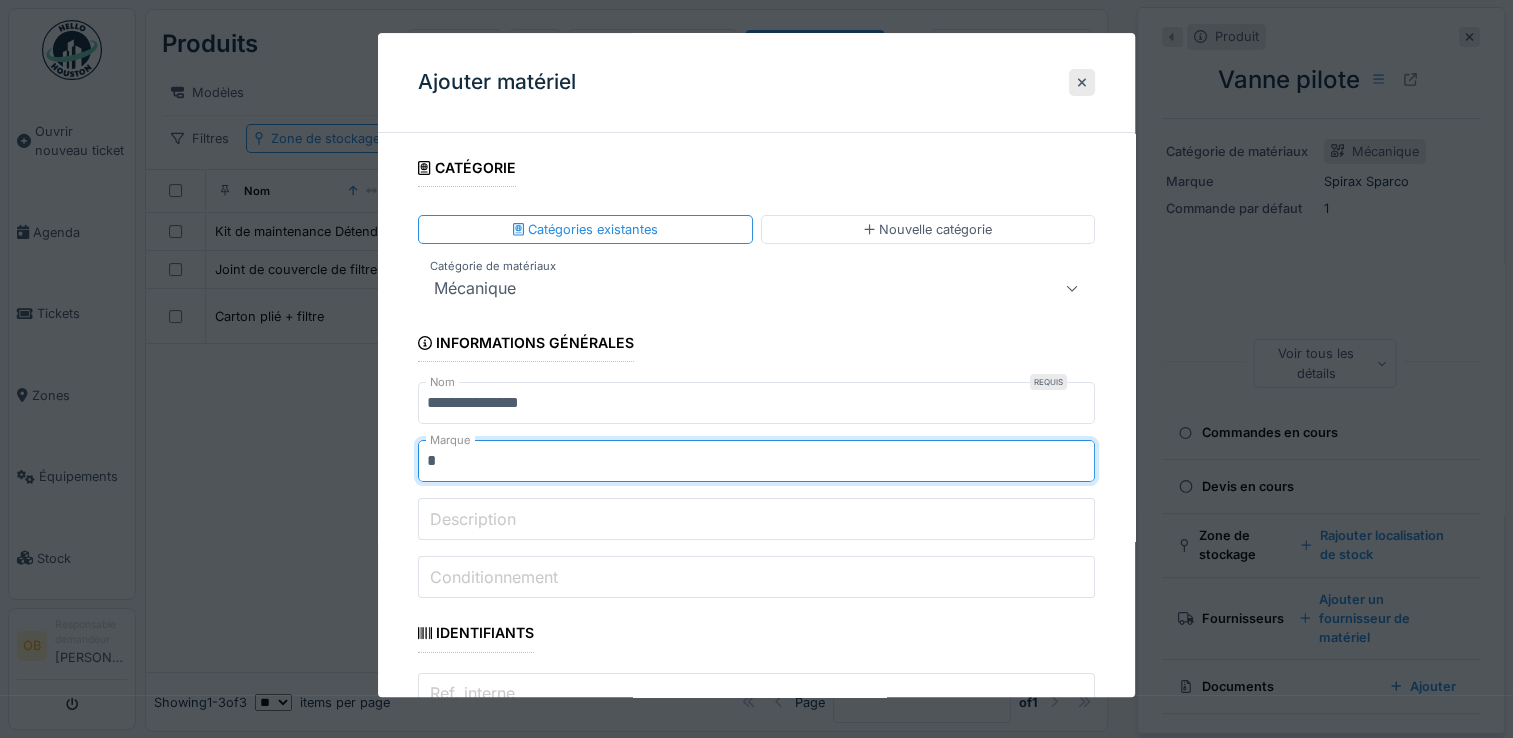 type on "*****" 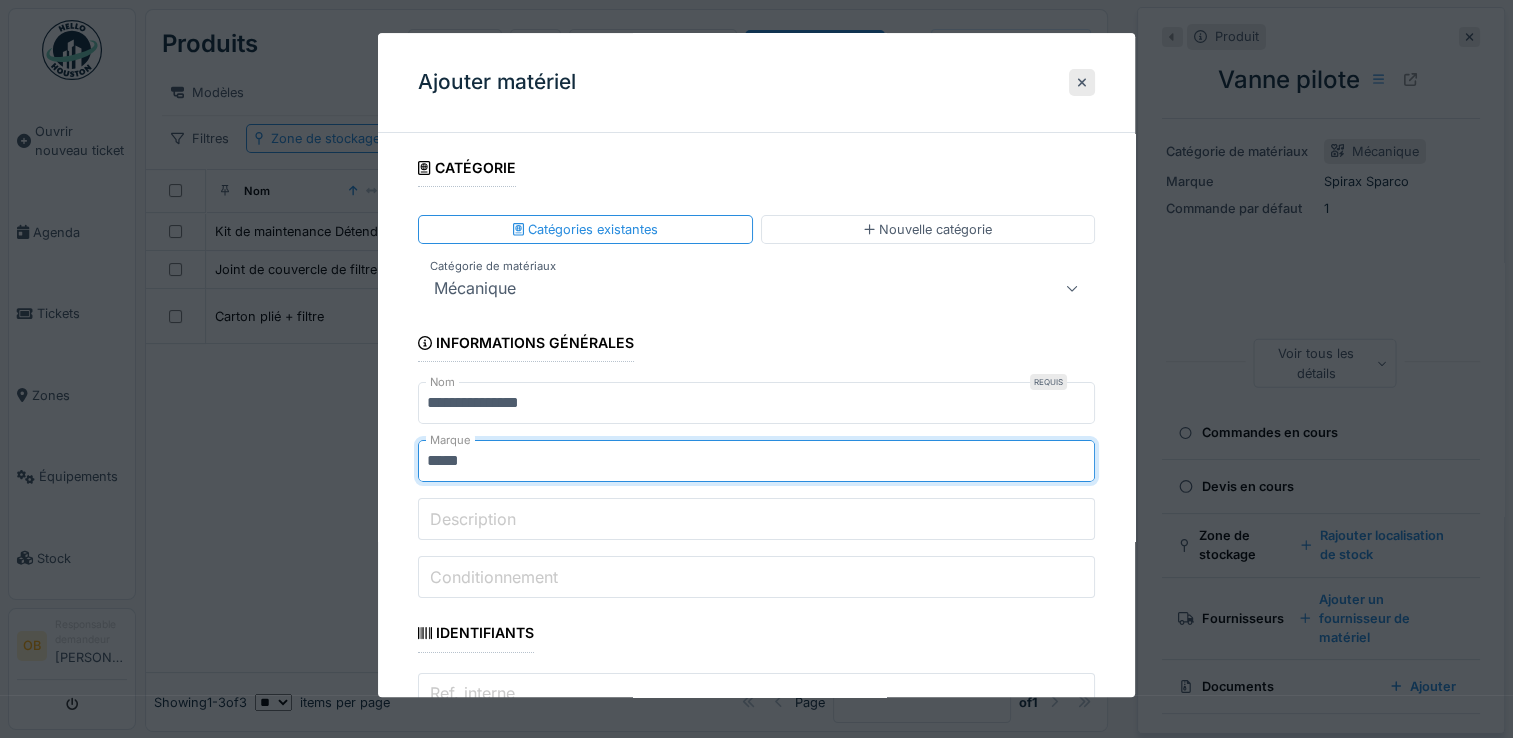 click on "Description" at bounding box center [756, 520] 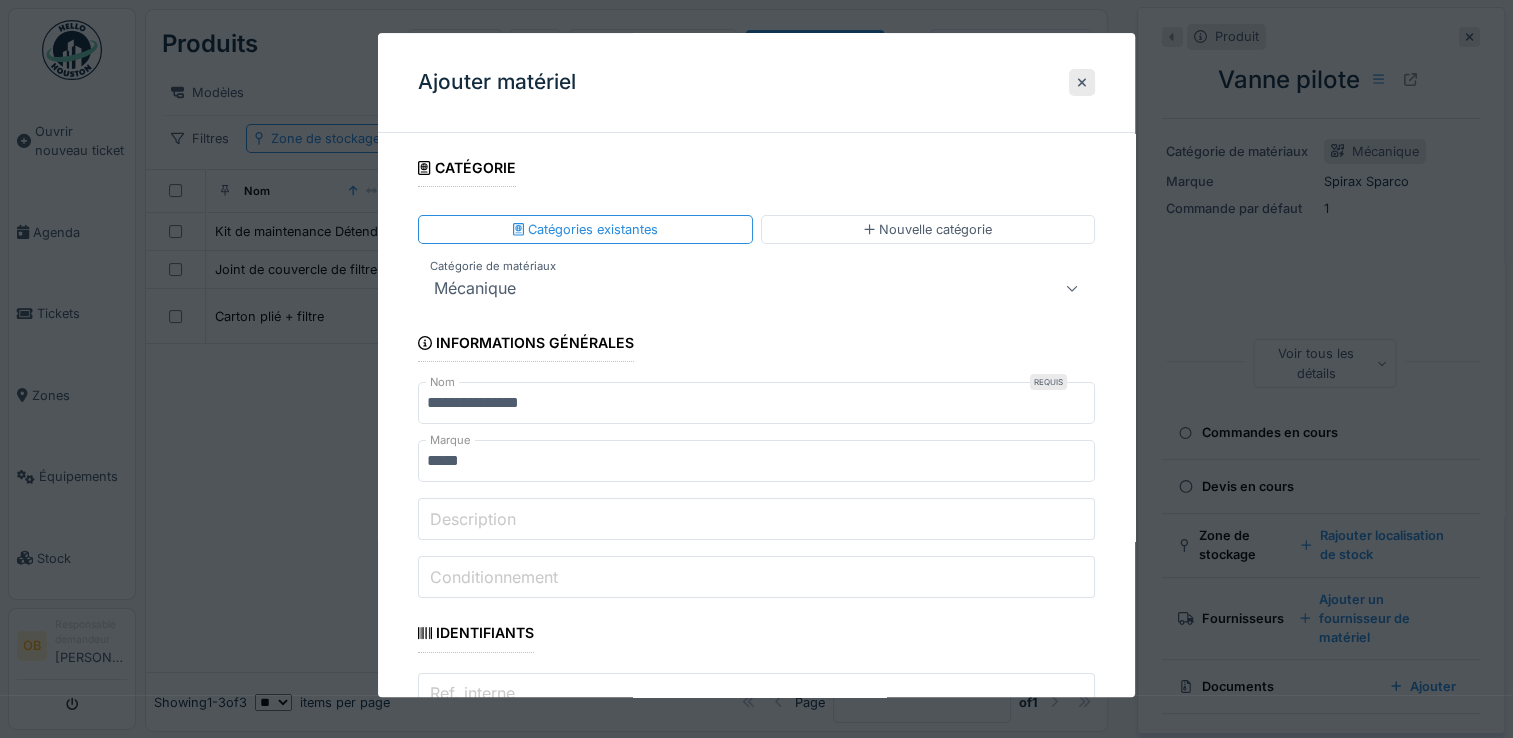 drag, startPoint x: 824, startPoint y: 450, endPoint x: 865, endPoint y: 457, distance: 41.59327 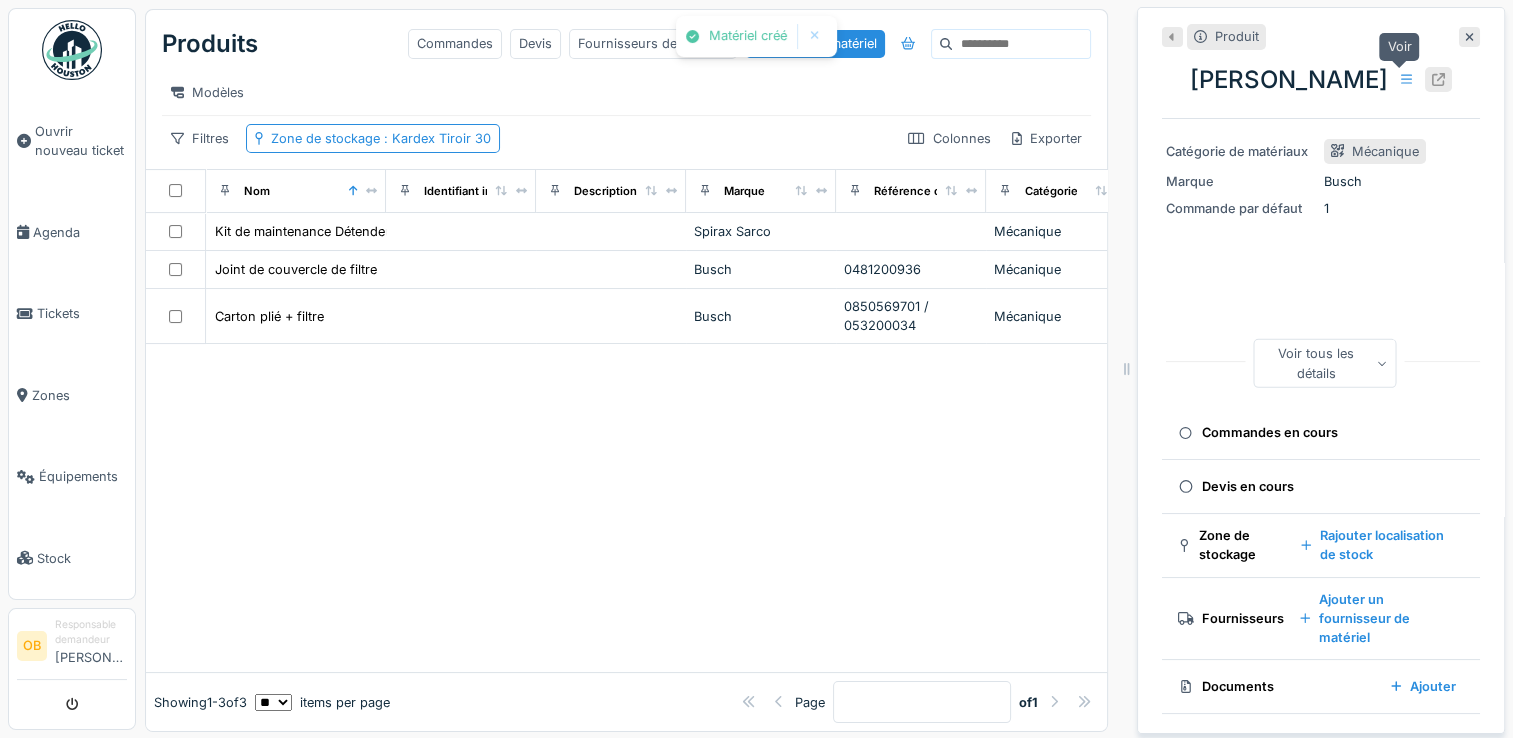 click 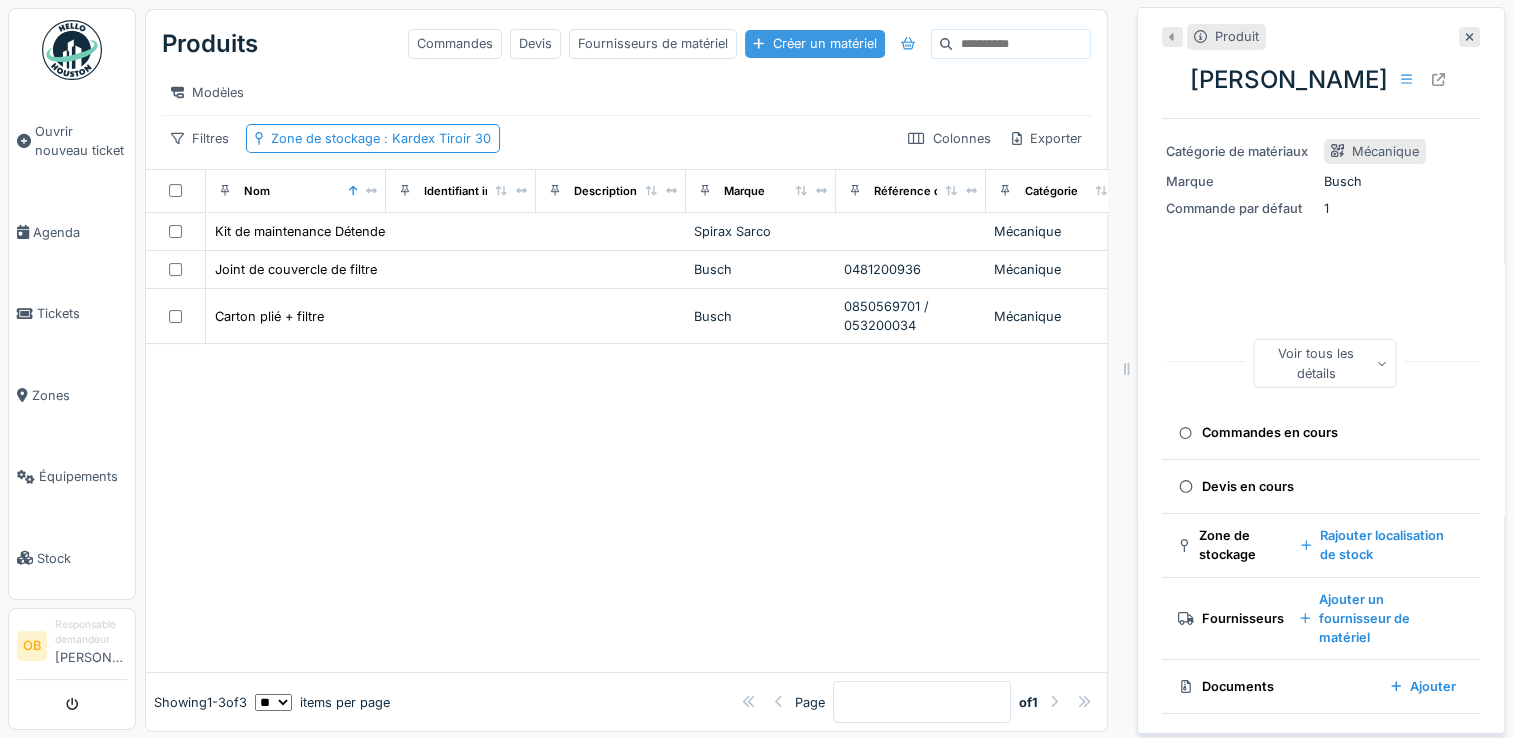 click on "Créer un matériel" at bounding box center (814, 43) 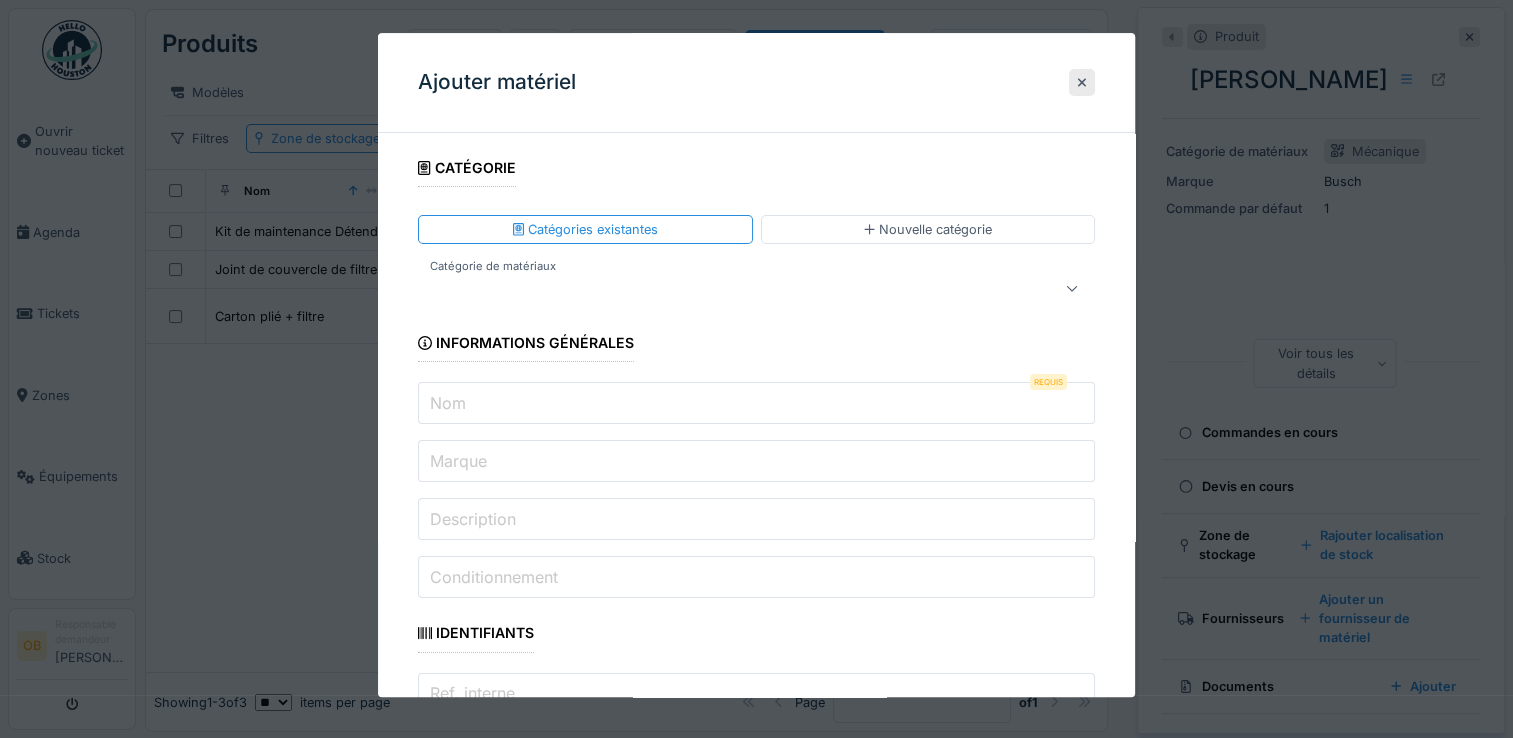 click at bounding box center [722, 289] 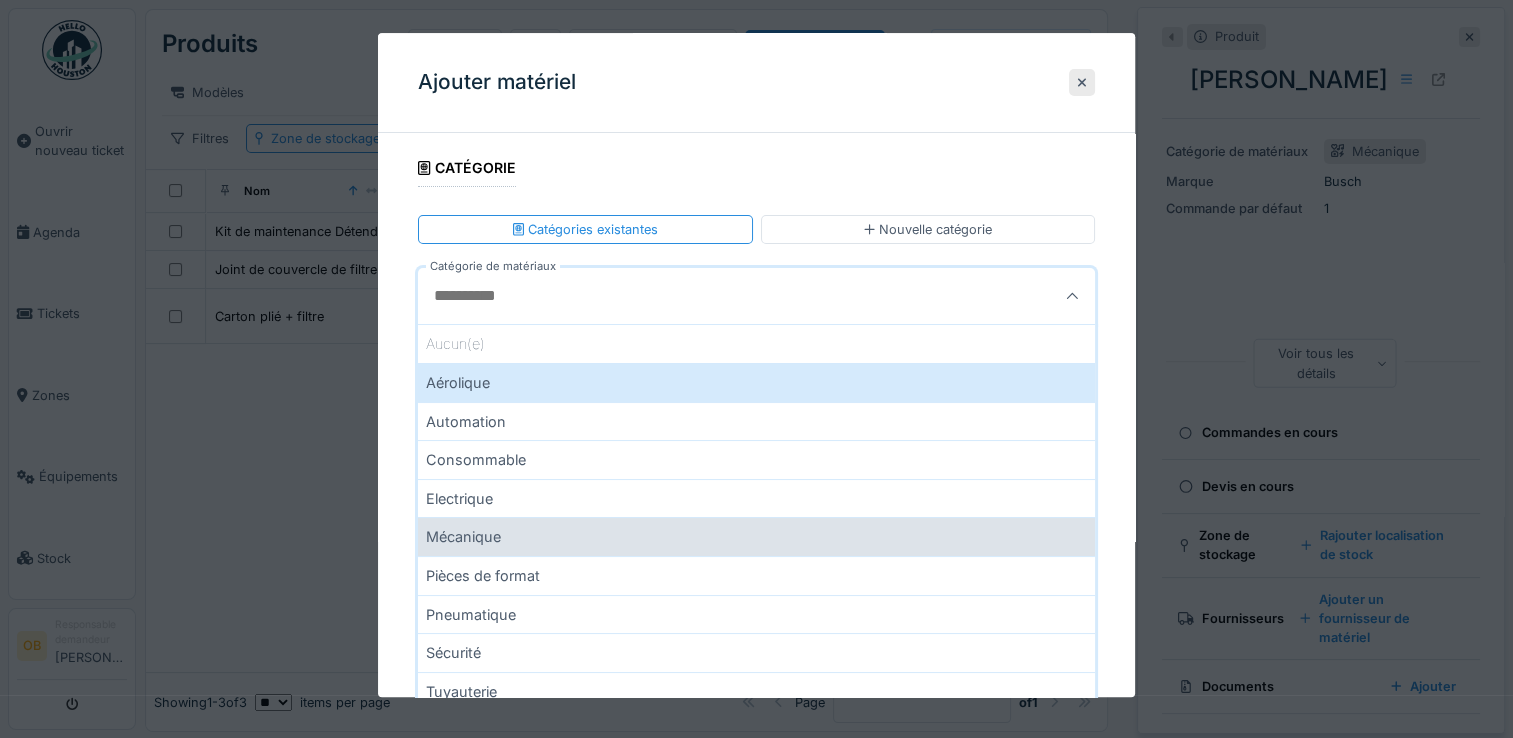 click on "Mécanique" at bounding box center [756, 537] 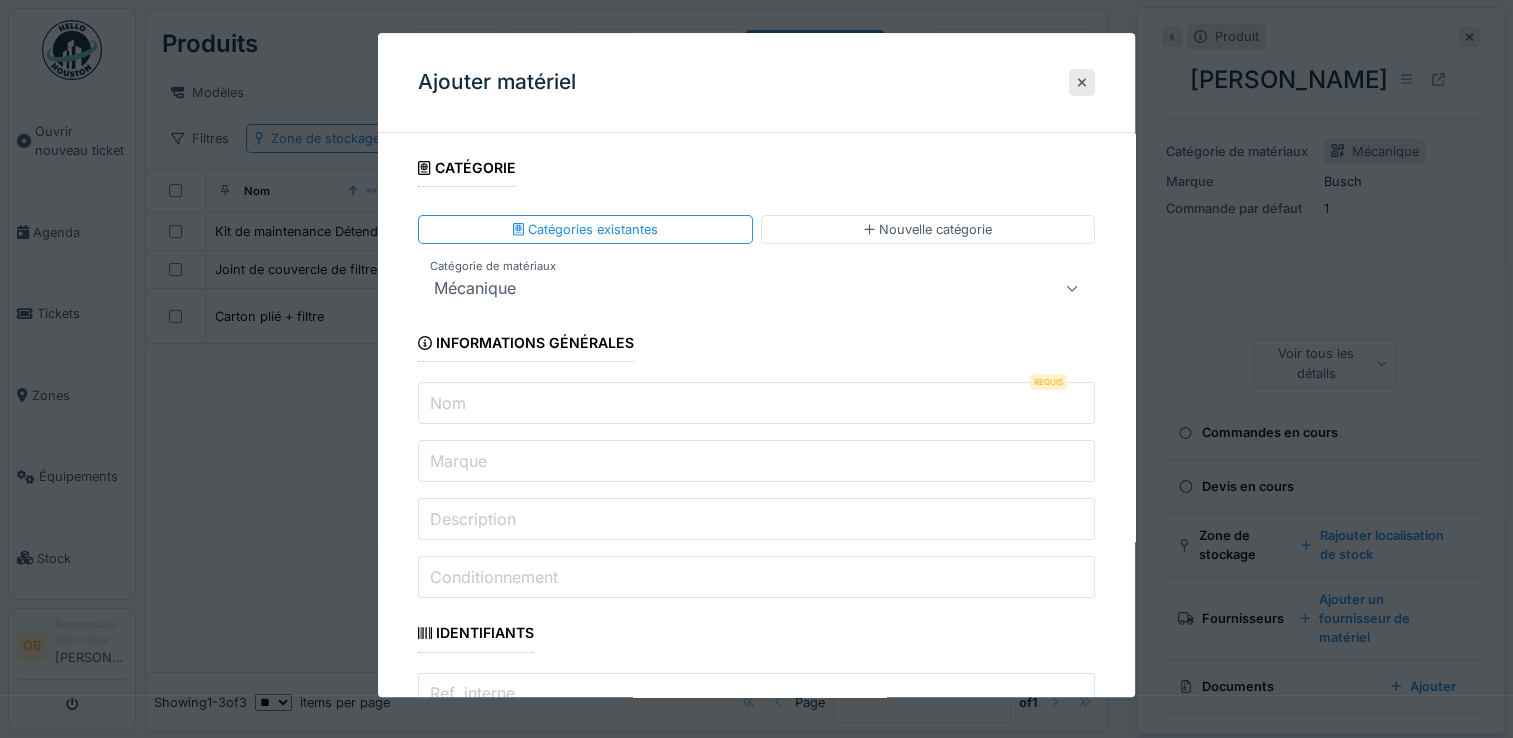 click on "Nom" at bounding box center [756, 404] 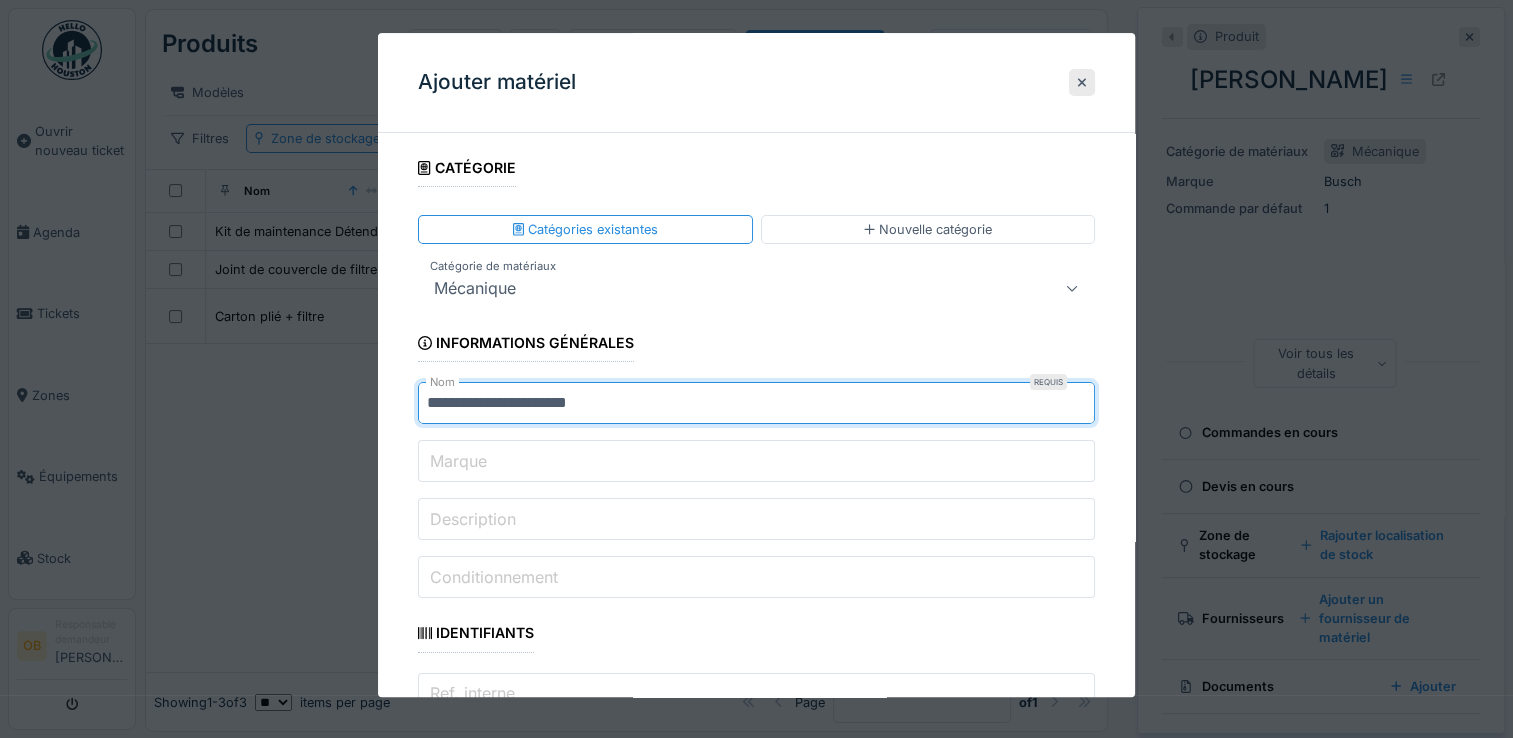 type on "**********" 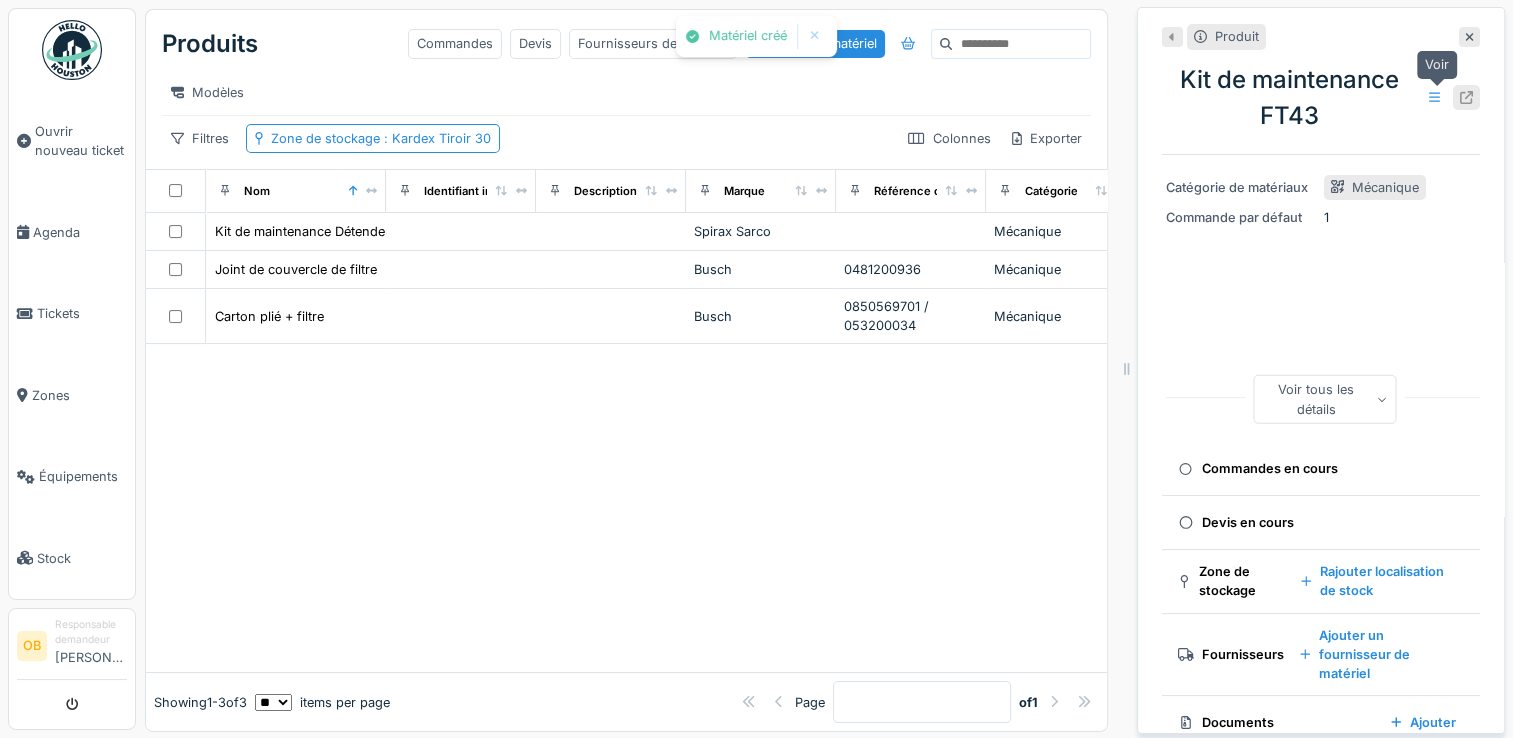 click at bounding box center [1466, 97] 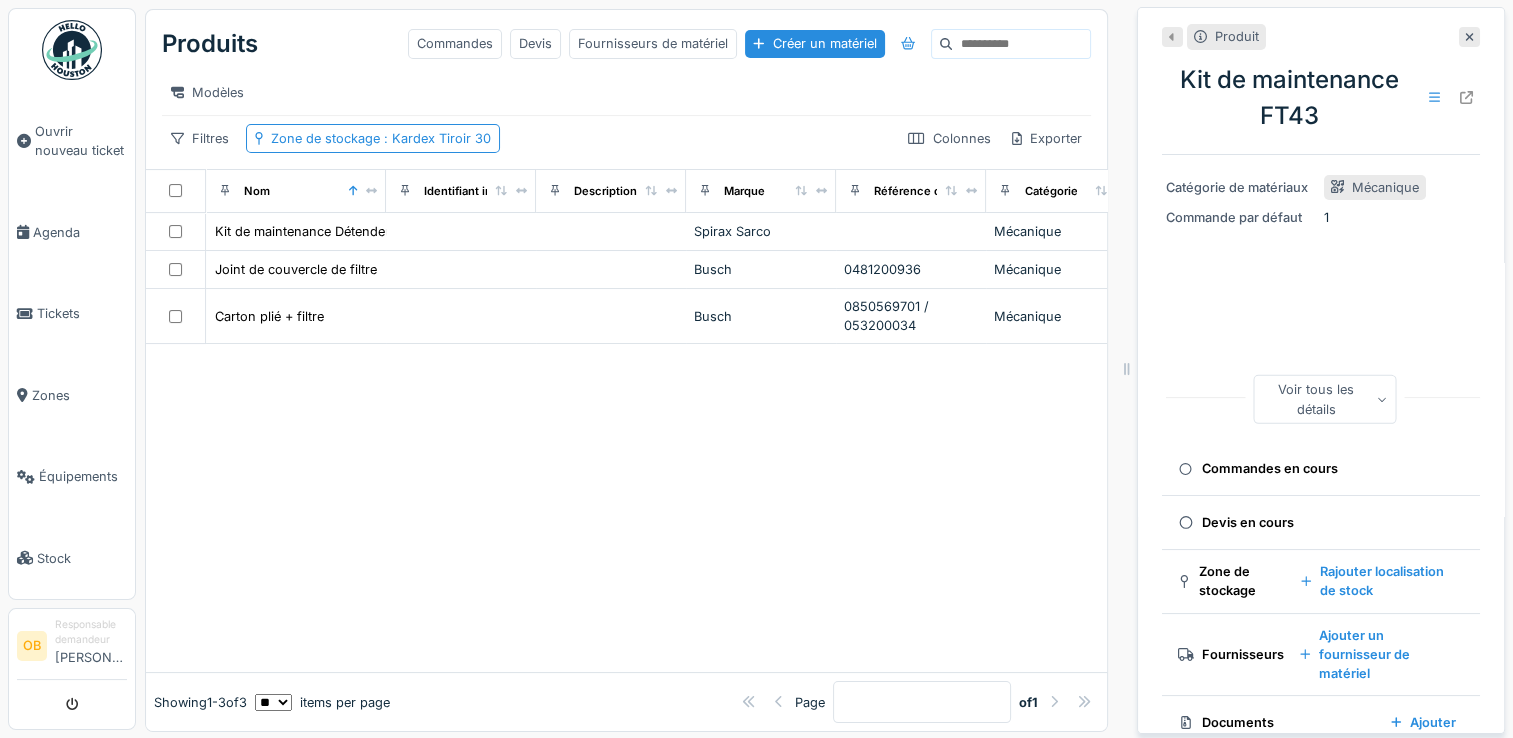 click on "Produits Commandes Devis Fournisseurs de matériel Créer un matériel" at bounding box center [626, 44] 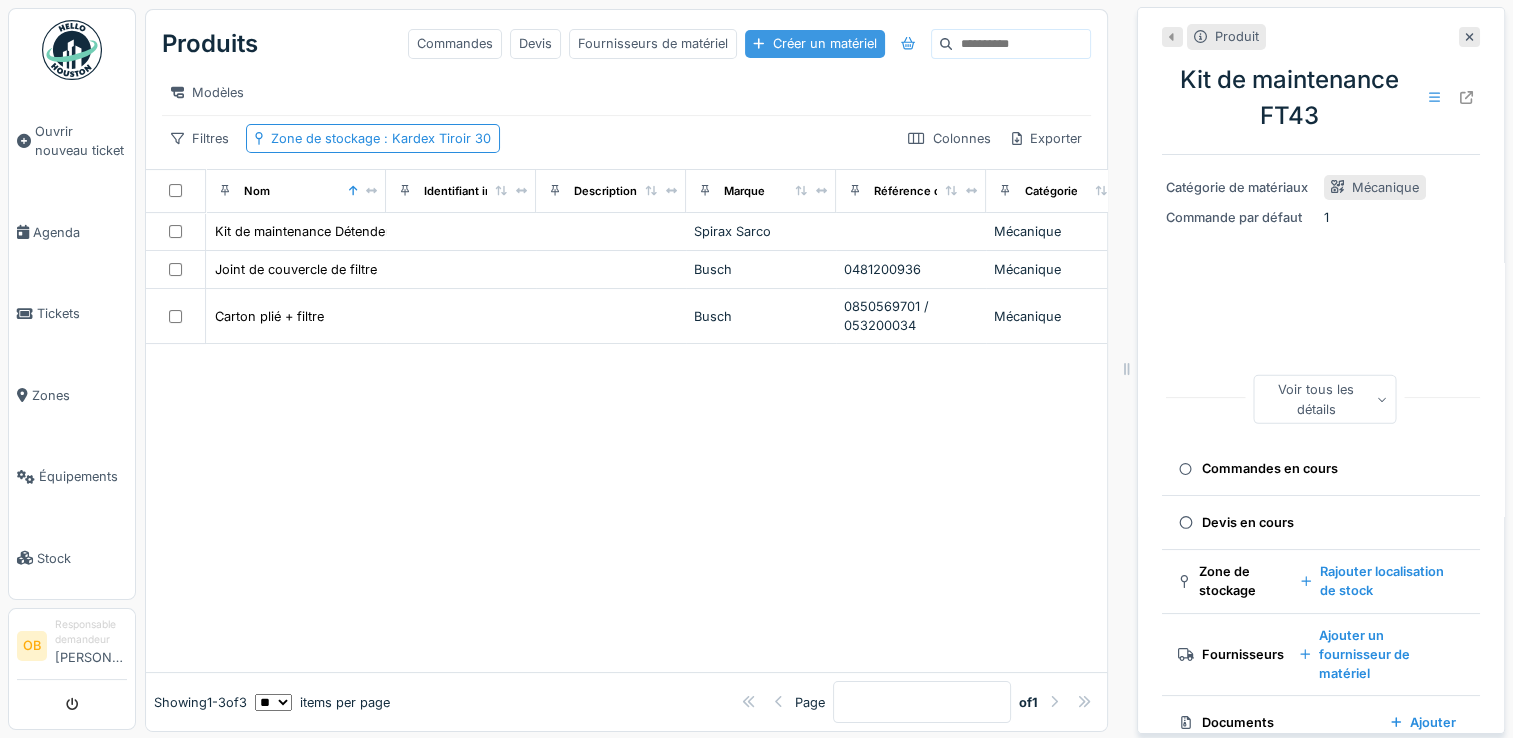 click on "Créer un matériel" at bounding box center [814, 43] 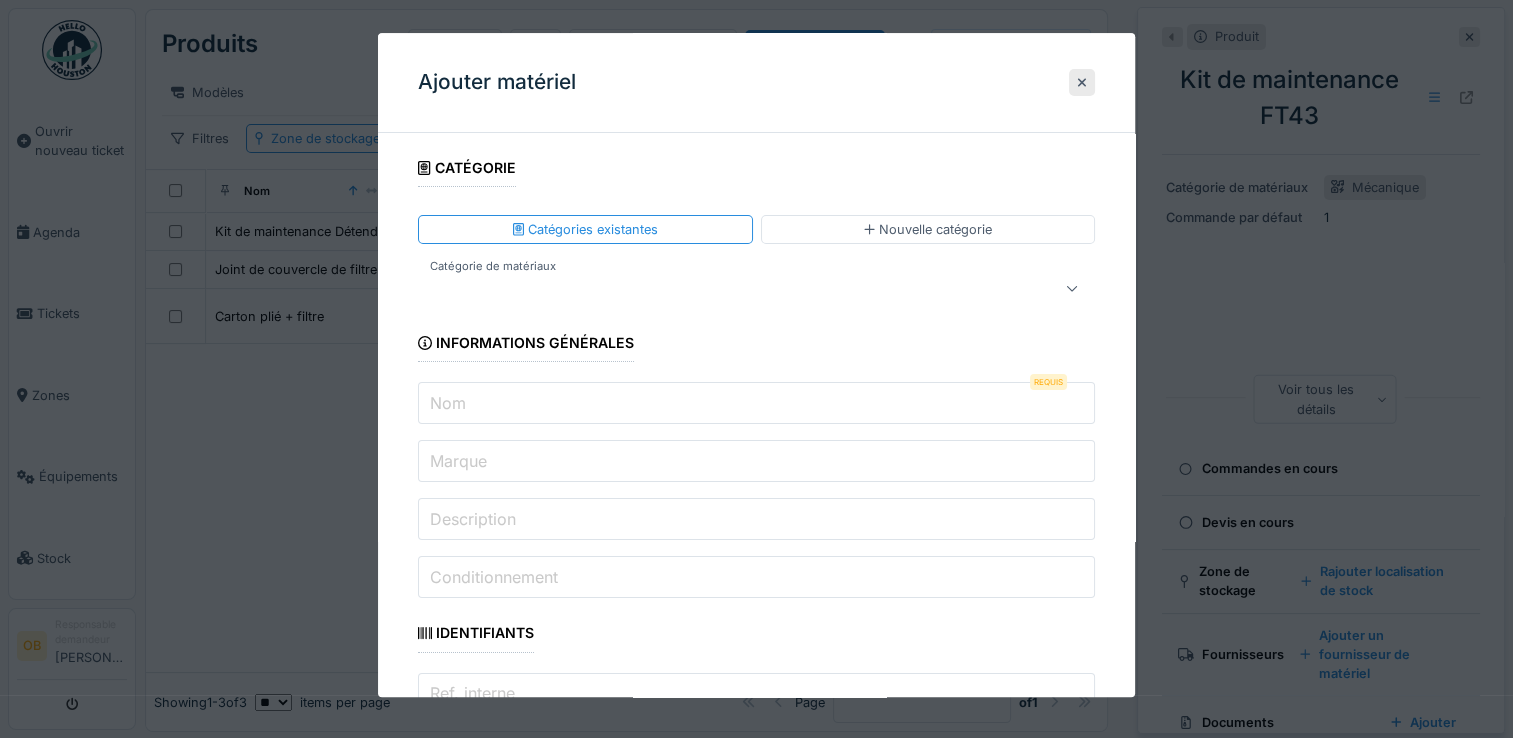 click at bounding box center (722, 289) 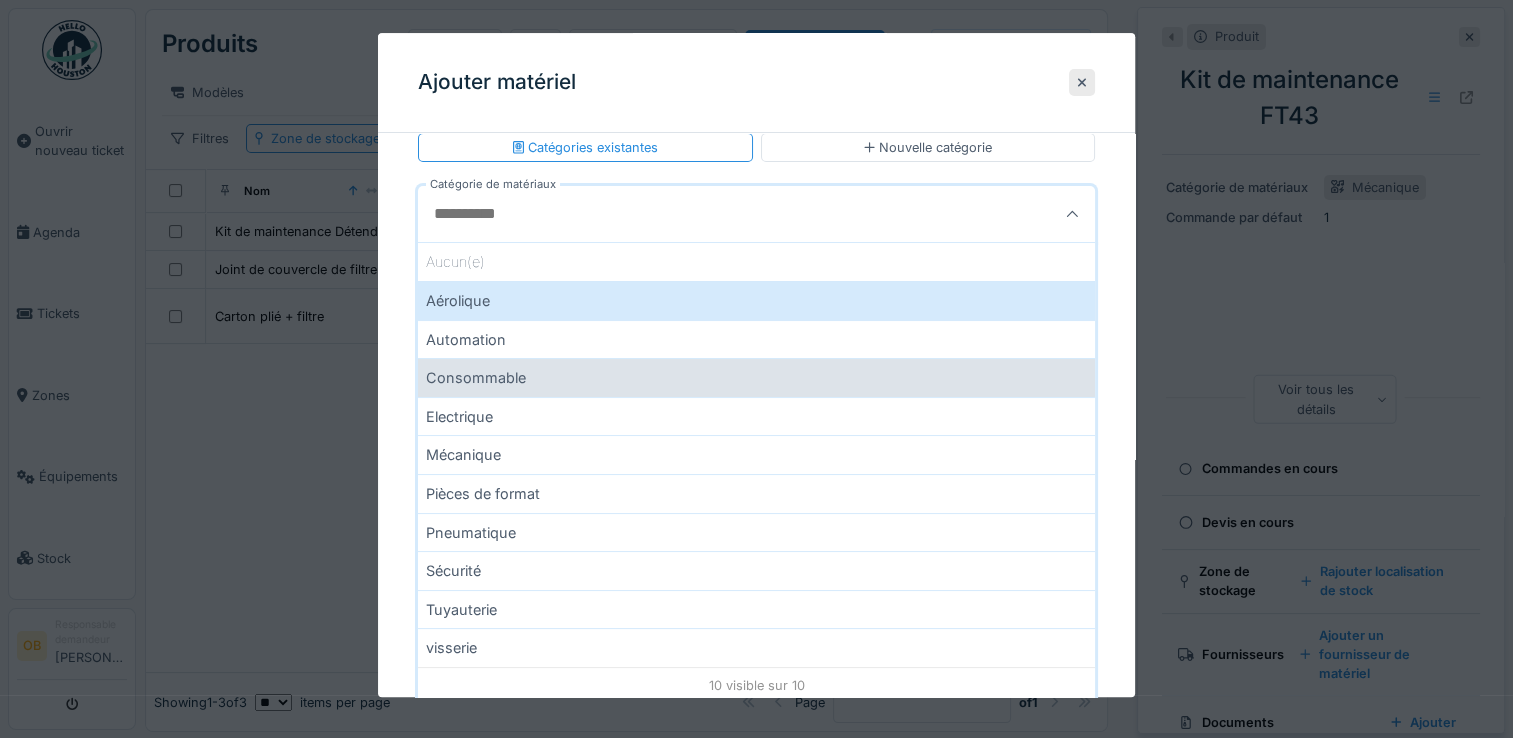 scroll, scrollTop: 133, scrollLeft: 0, axis: vertical 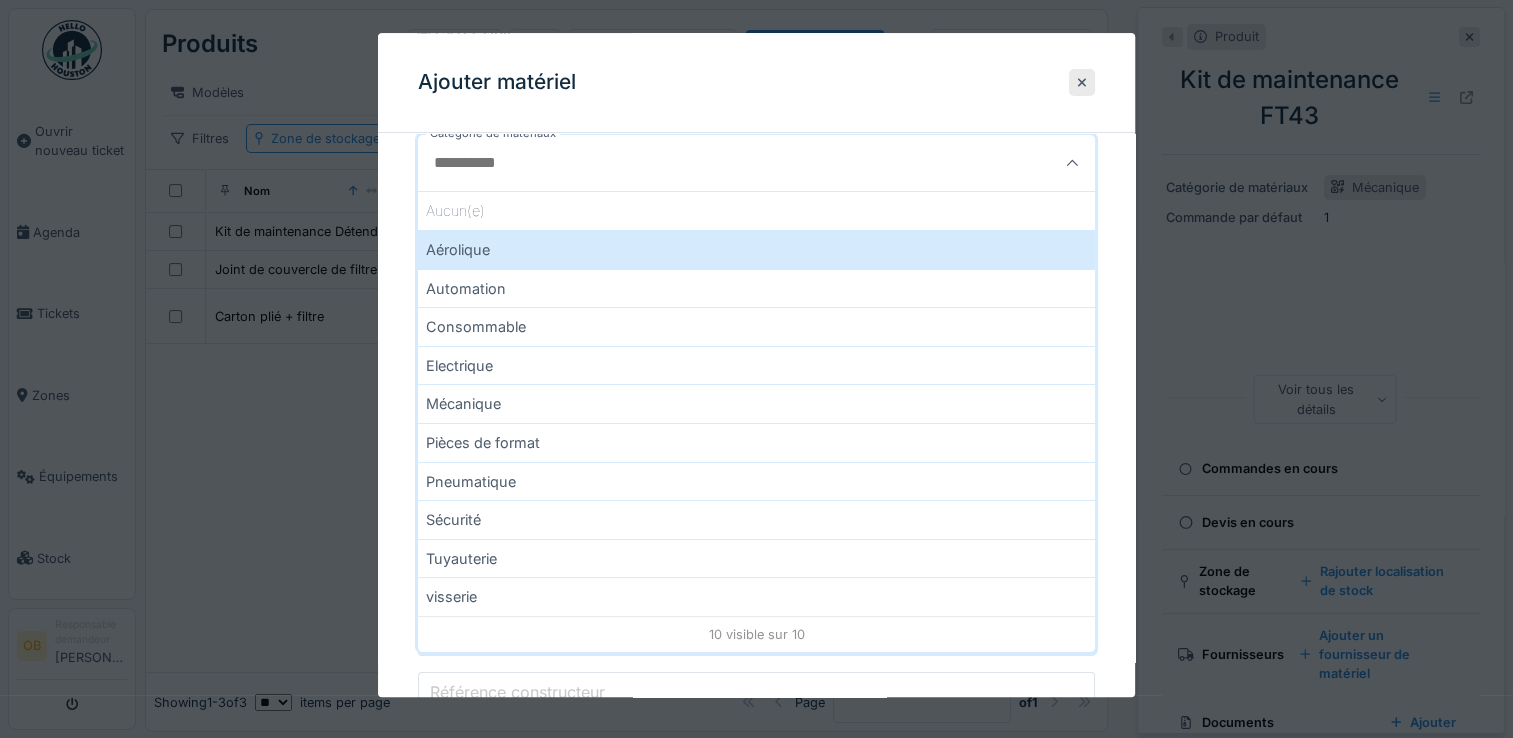 click on "Consommable" at bounding box center [756, 326] 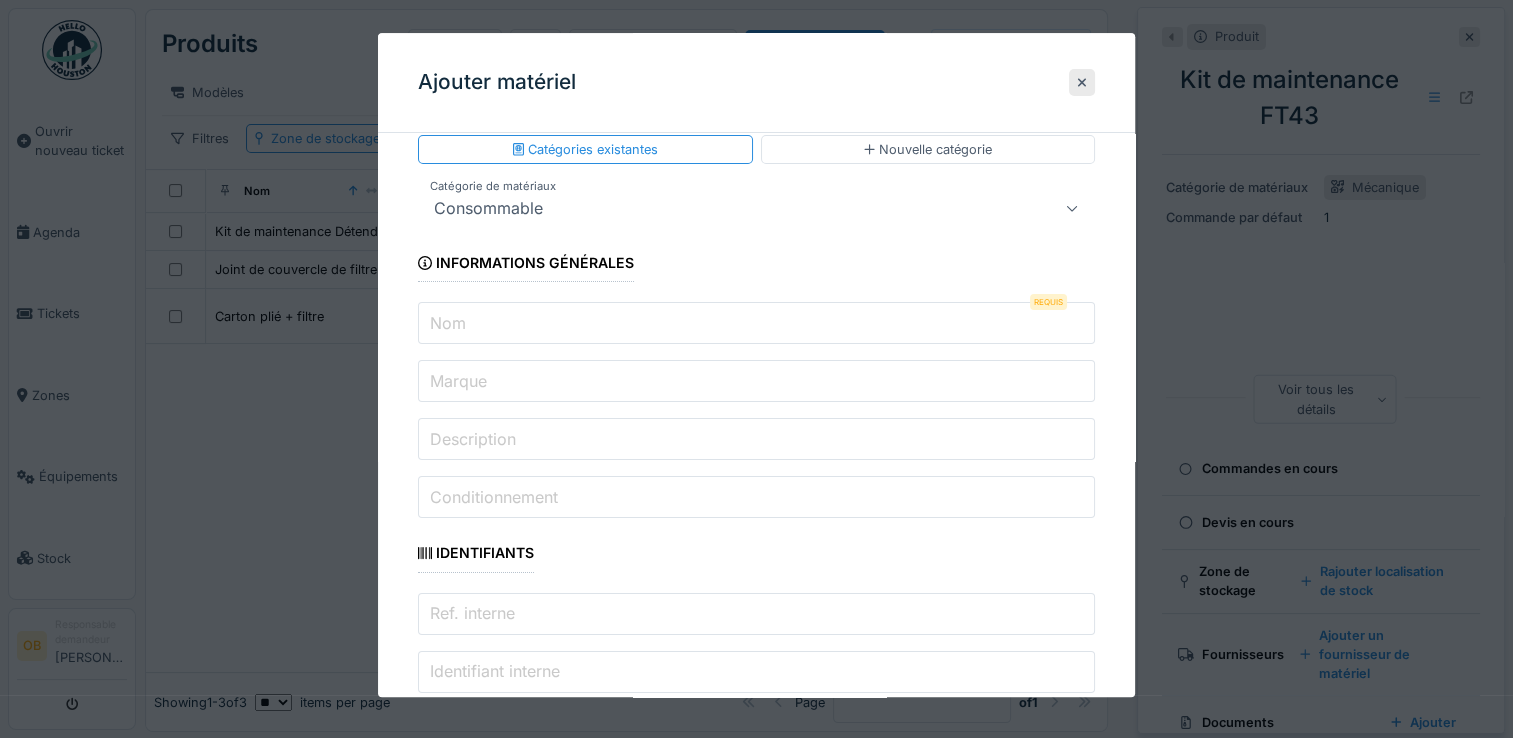scroll, scrollTop: 133, scrollLeft: 0, axis: vertical 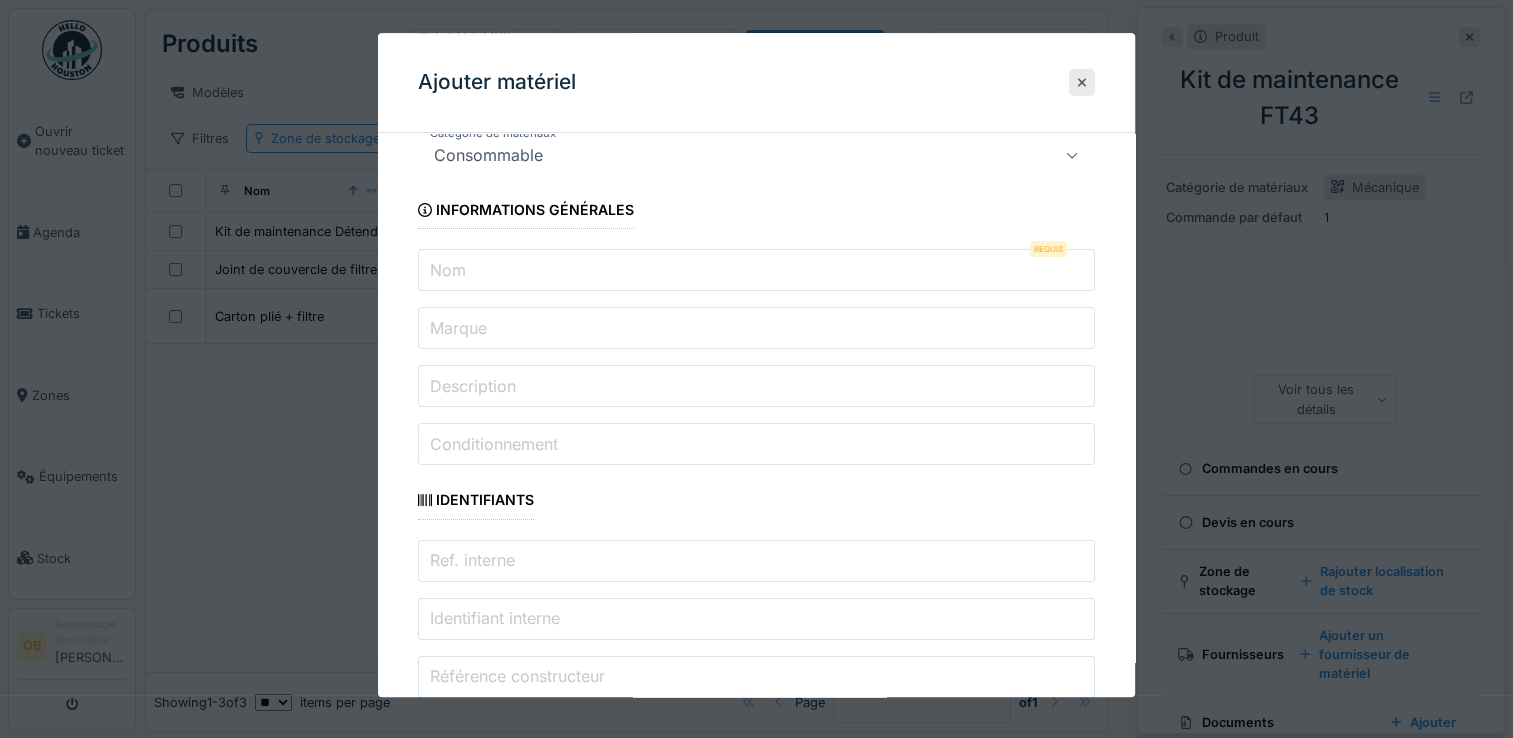 click on "**********" at bounding box center [756, 894] 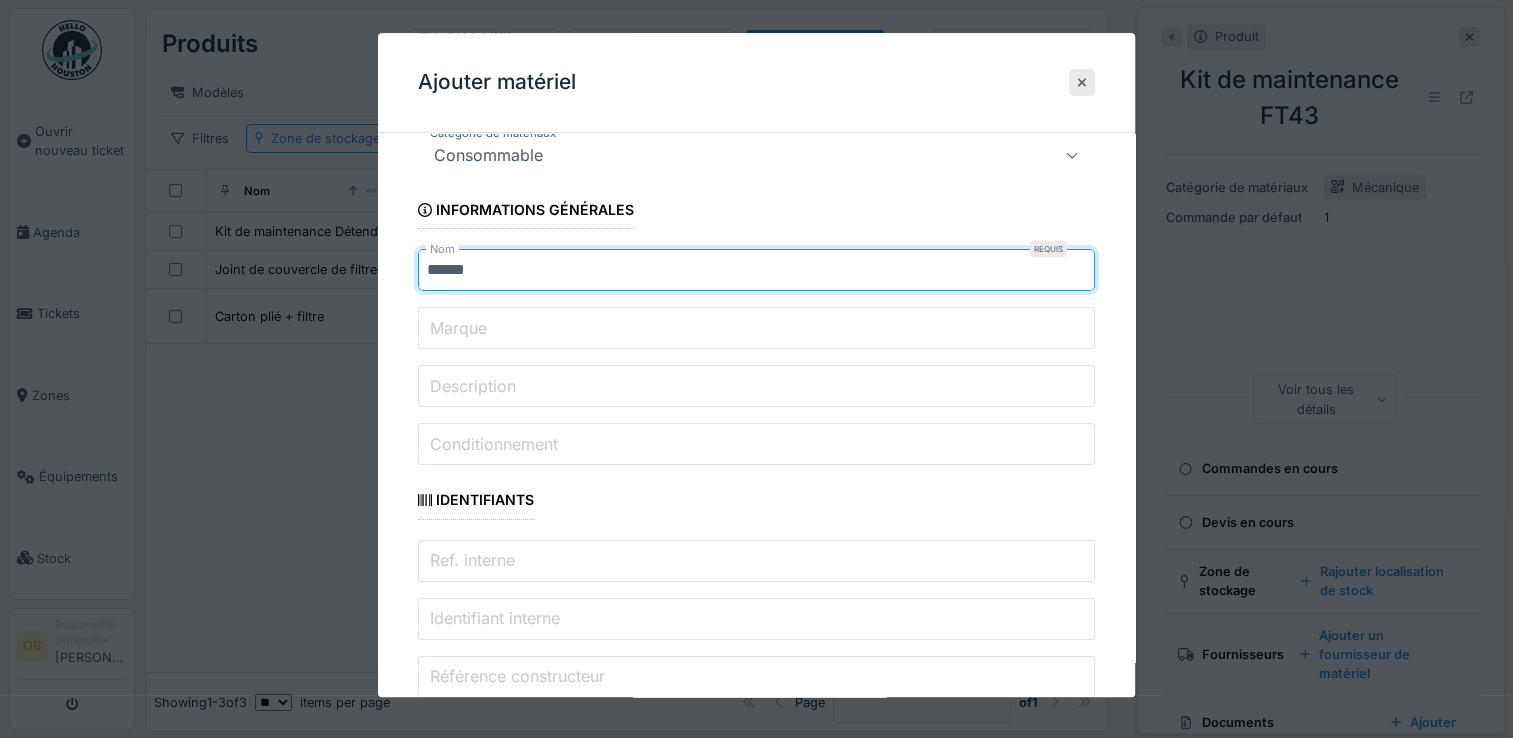 type on "******" 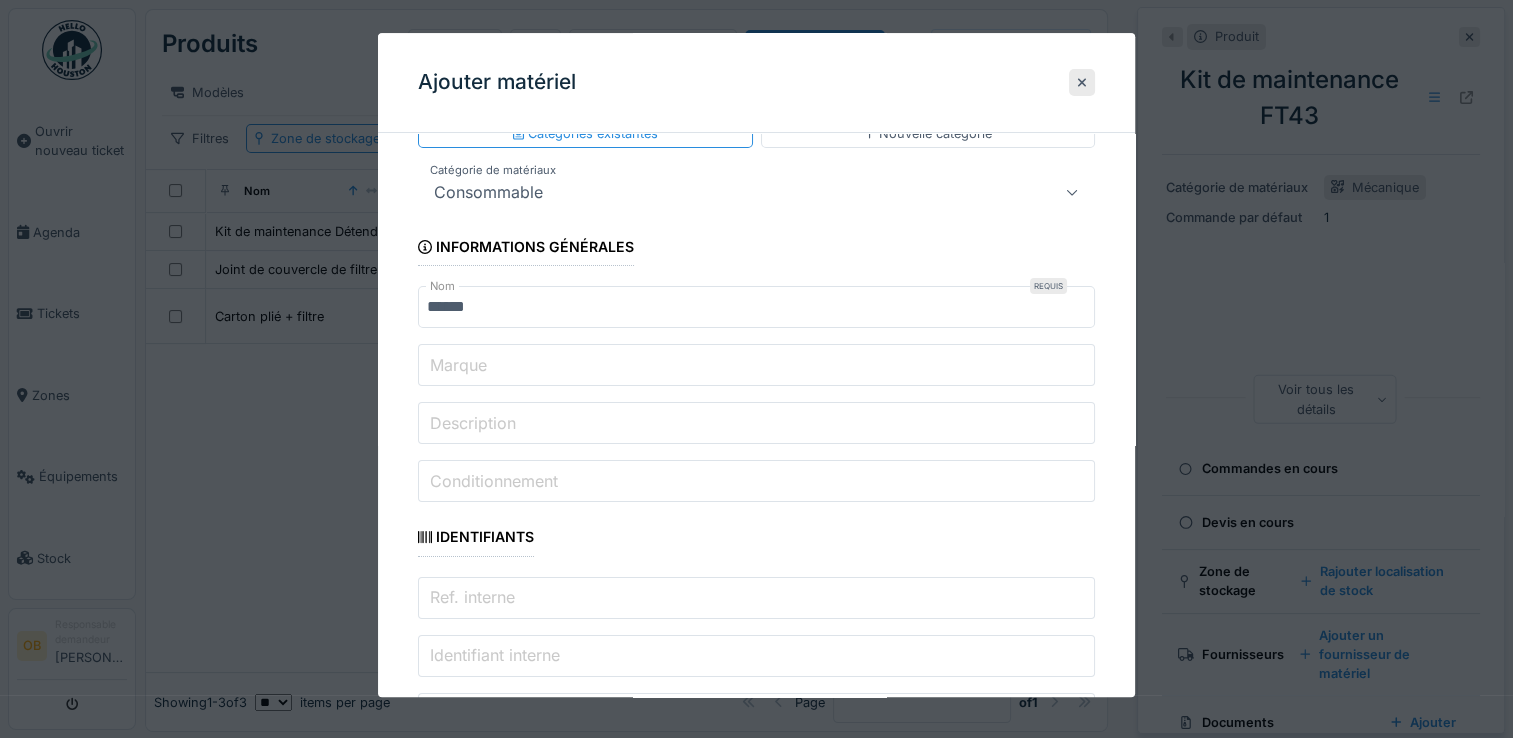 scroll, scrollTop: 133, scrollLeft: 0, axis: vertical 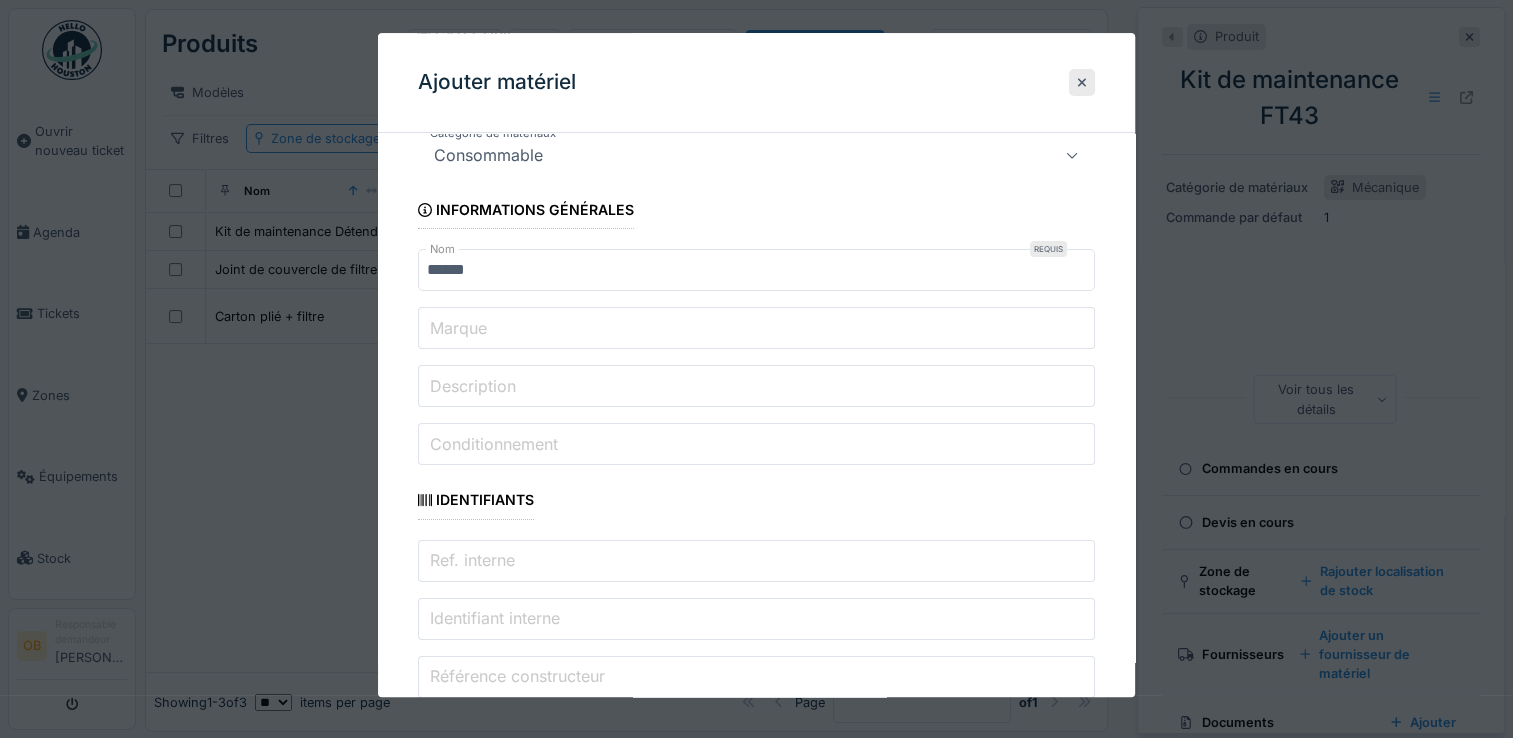 click on "Marque" at bounding box center (756, 329) 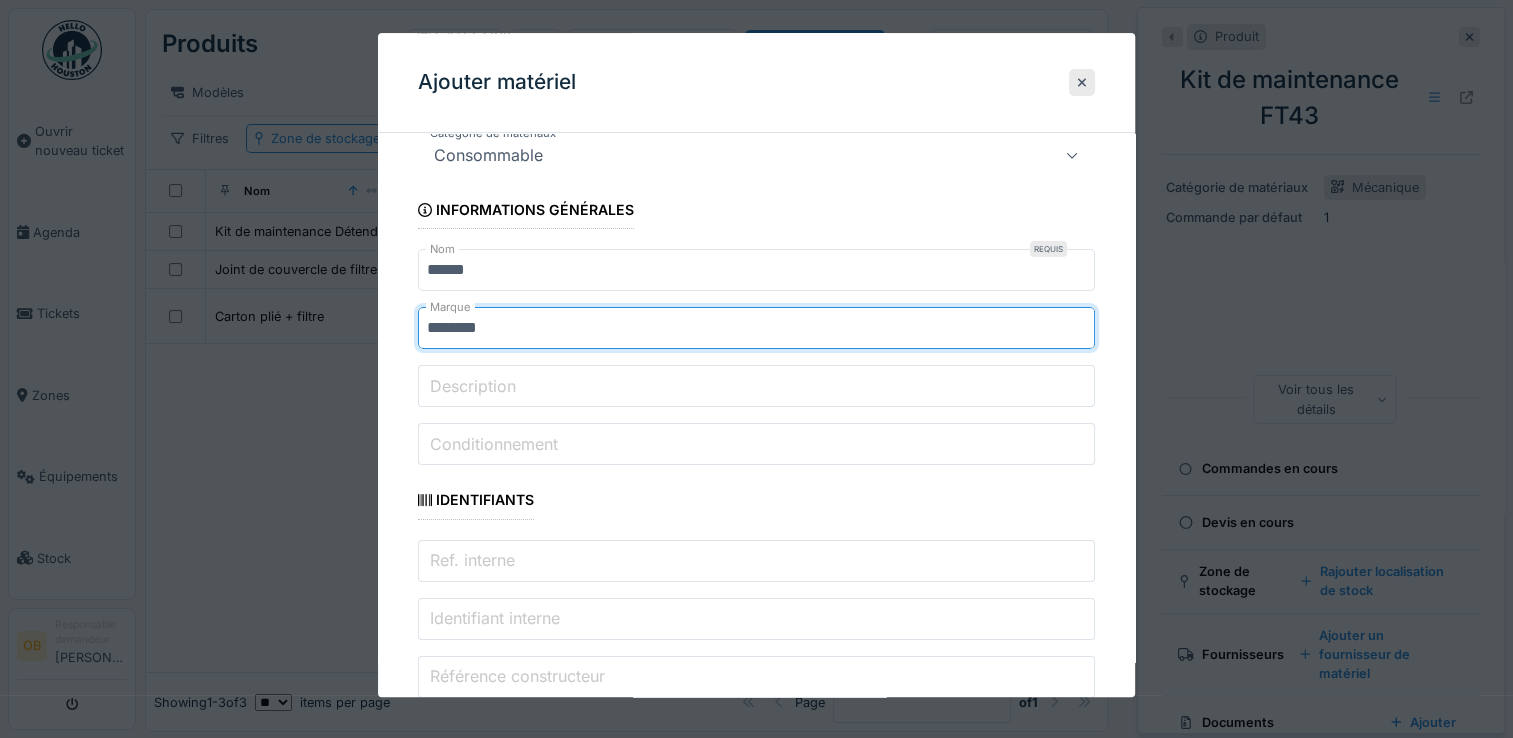 type on "********" 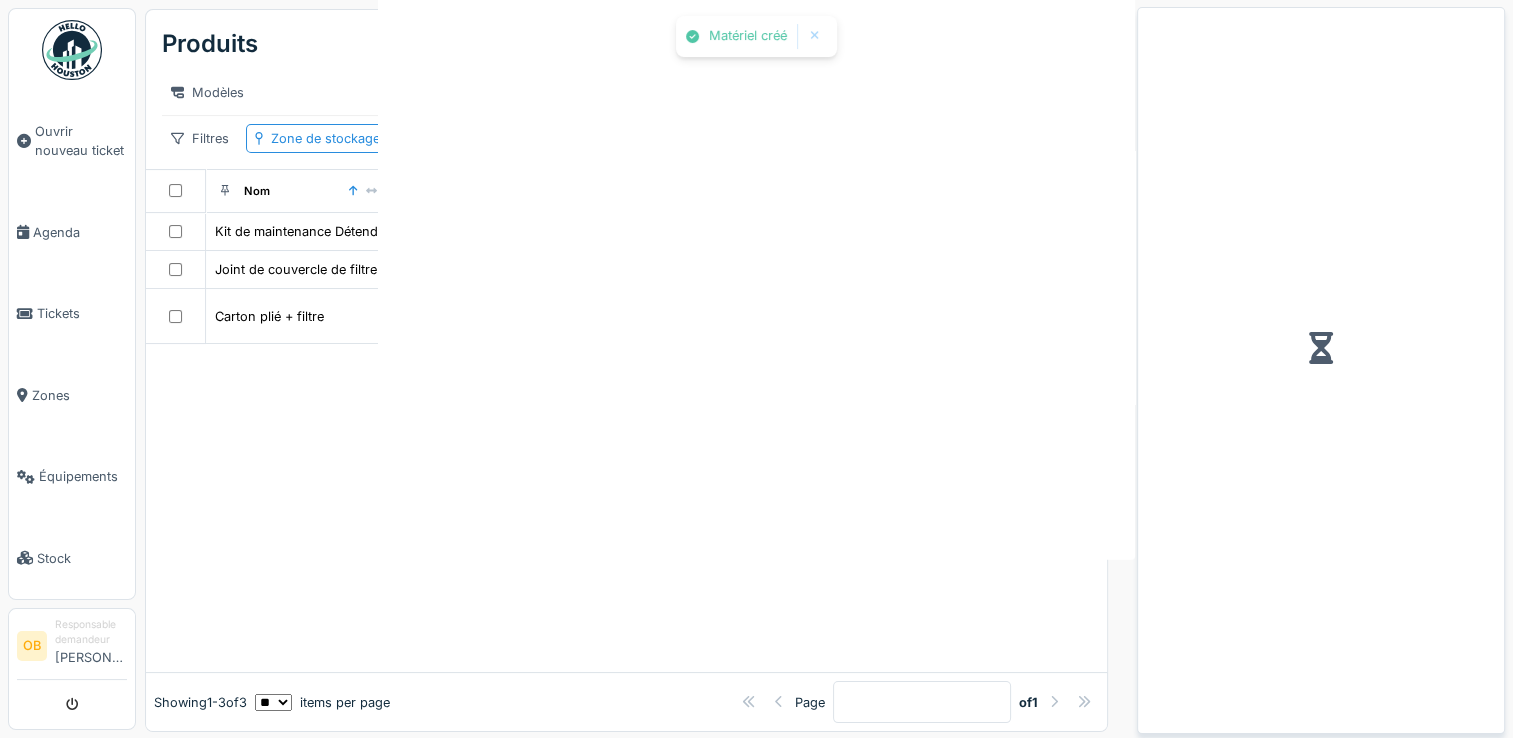 scroll, scrollTop: 0, scrollLeft: 0, axis: both 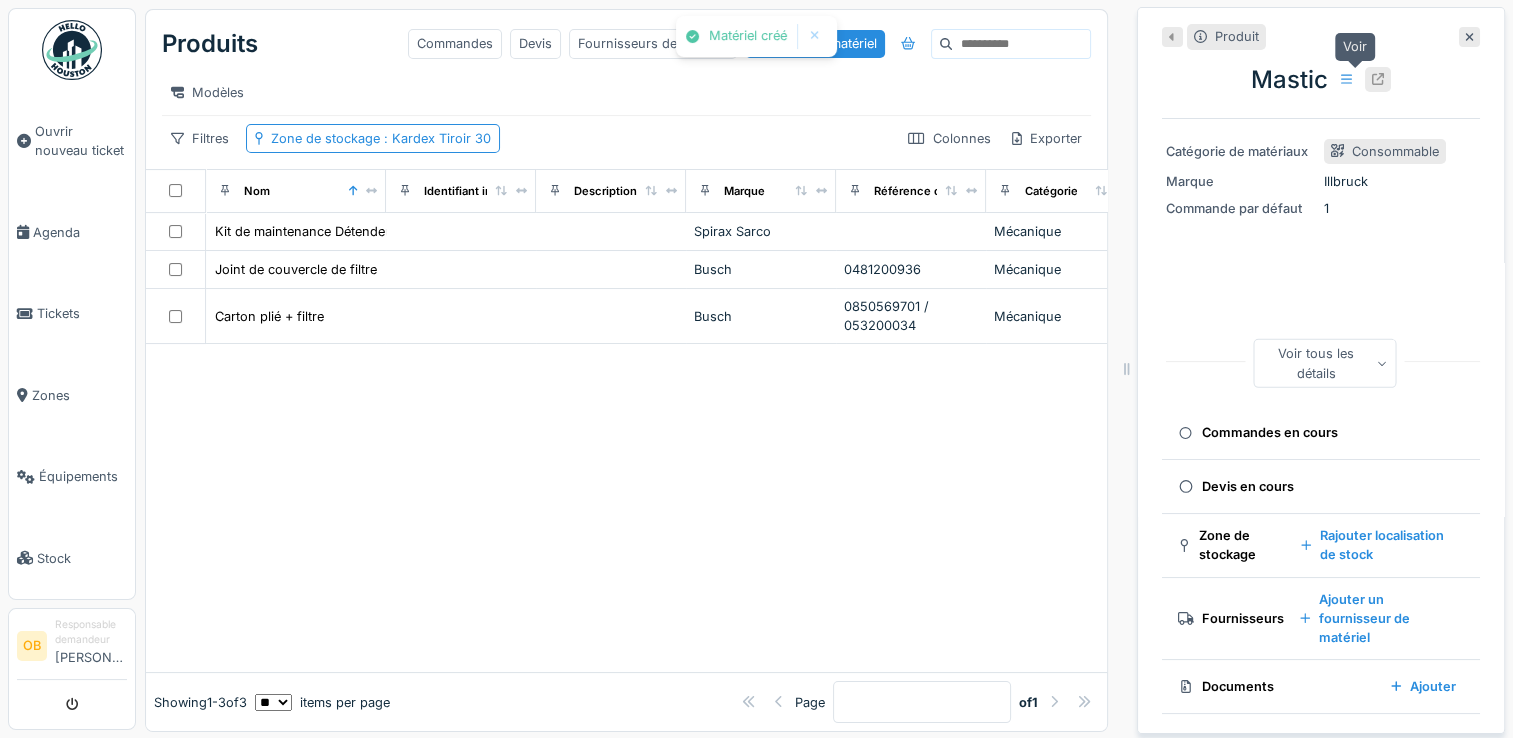 click at bounding box center [1378, 79] 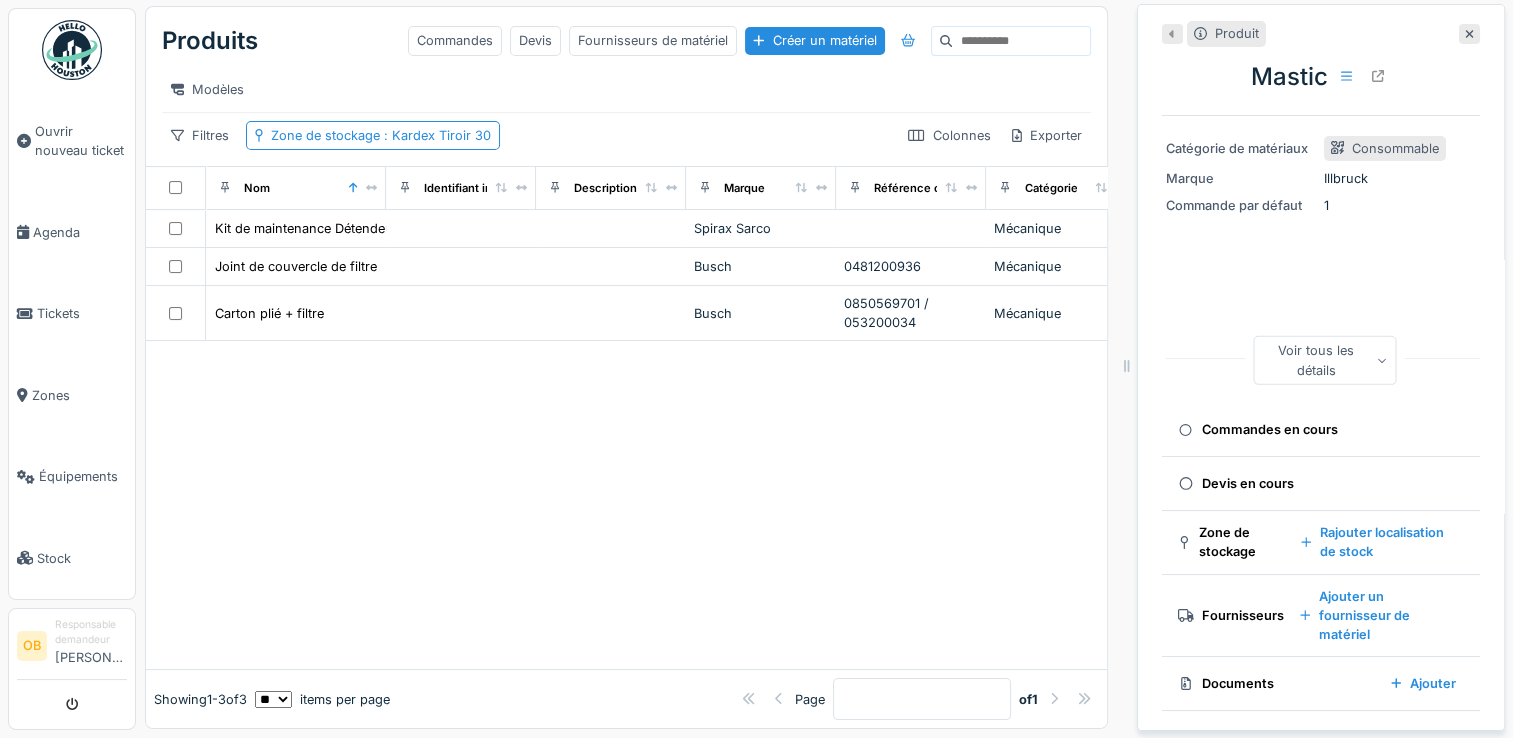 scroll, scrollTop: 0, scrollLeft: 0, axis: both 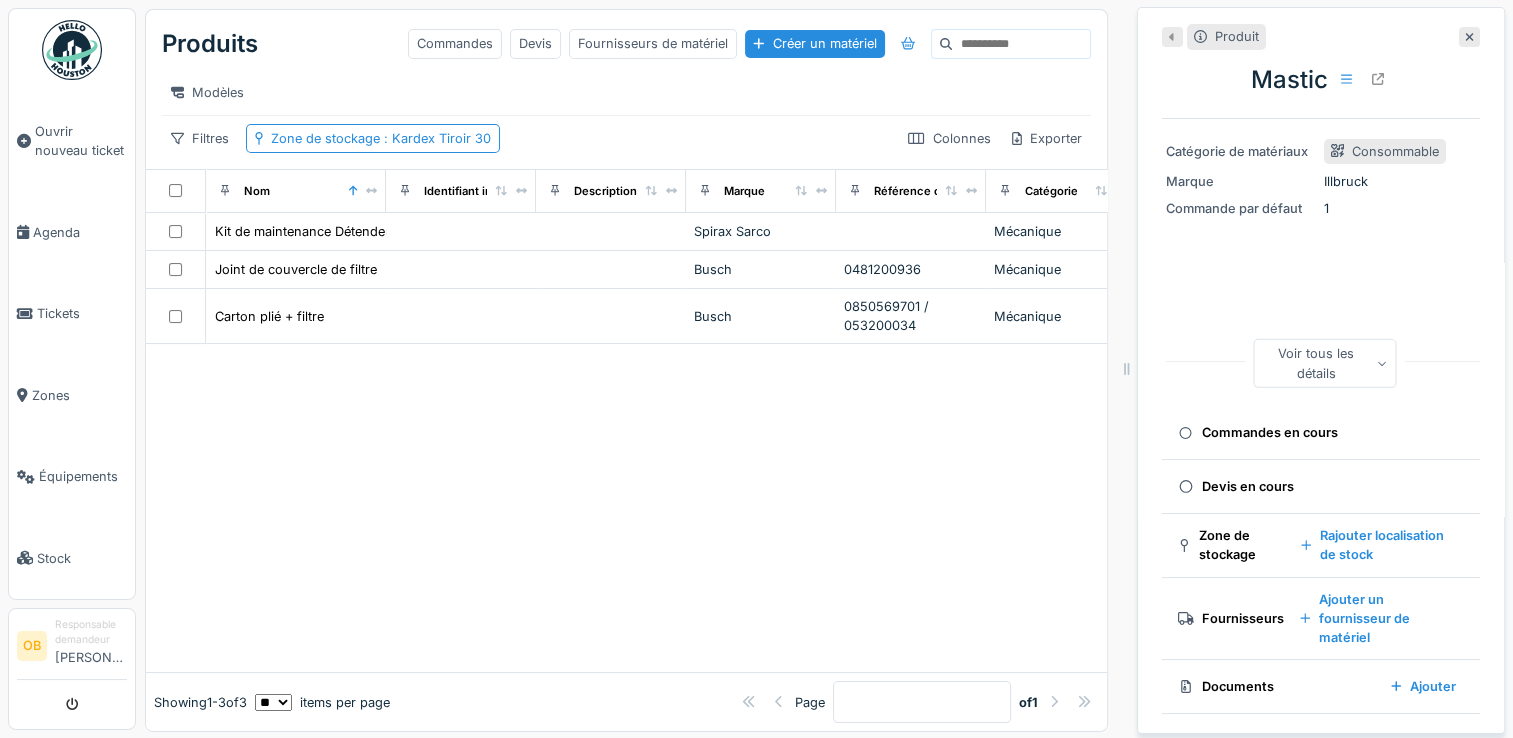 click at bounding box center [626, 508] 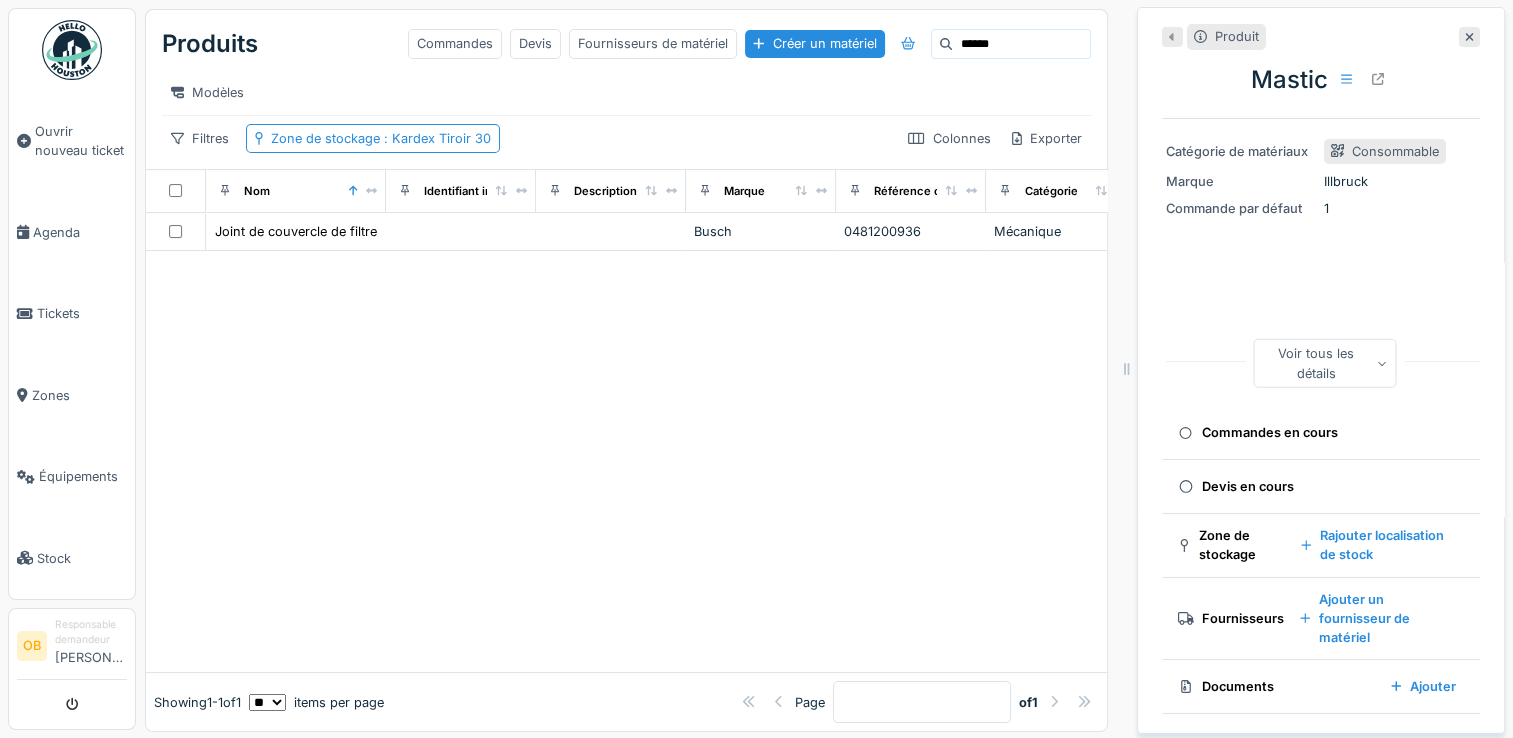 click at bounding box center (626, 461) 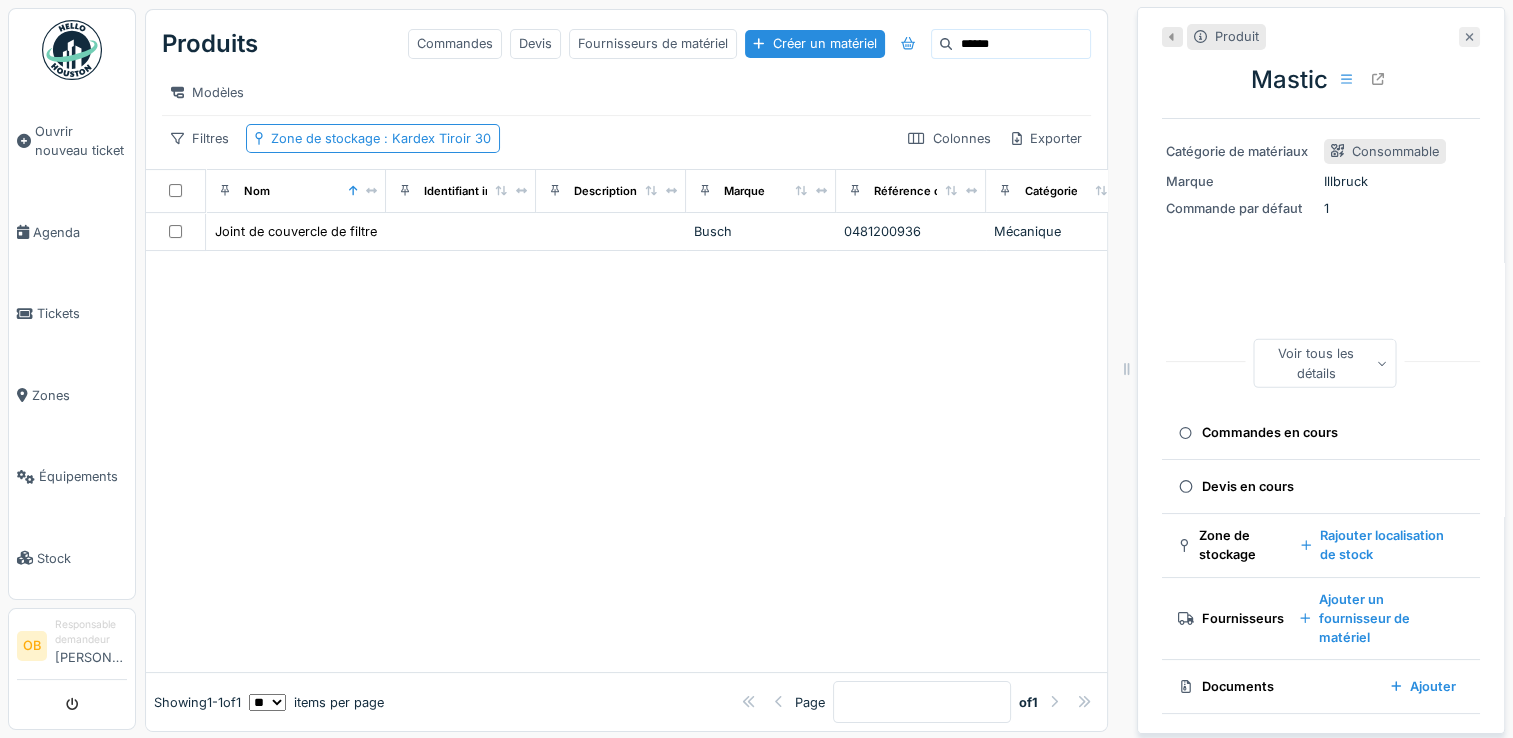 click 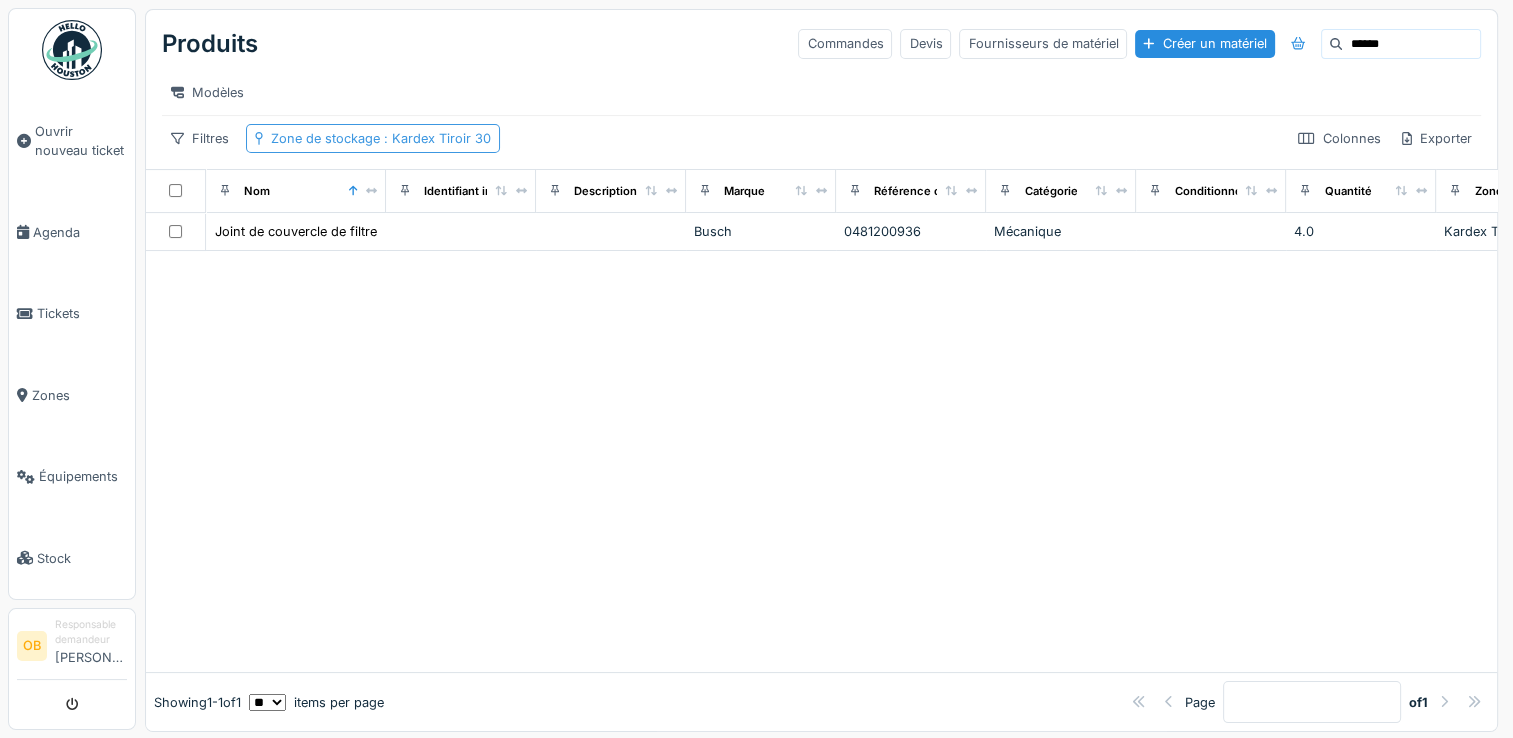 click on "Zone de stockage   :   Kardex Tiroir 30" at bounding box center (381, 138) 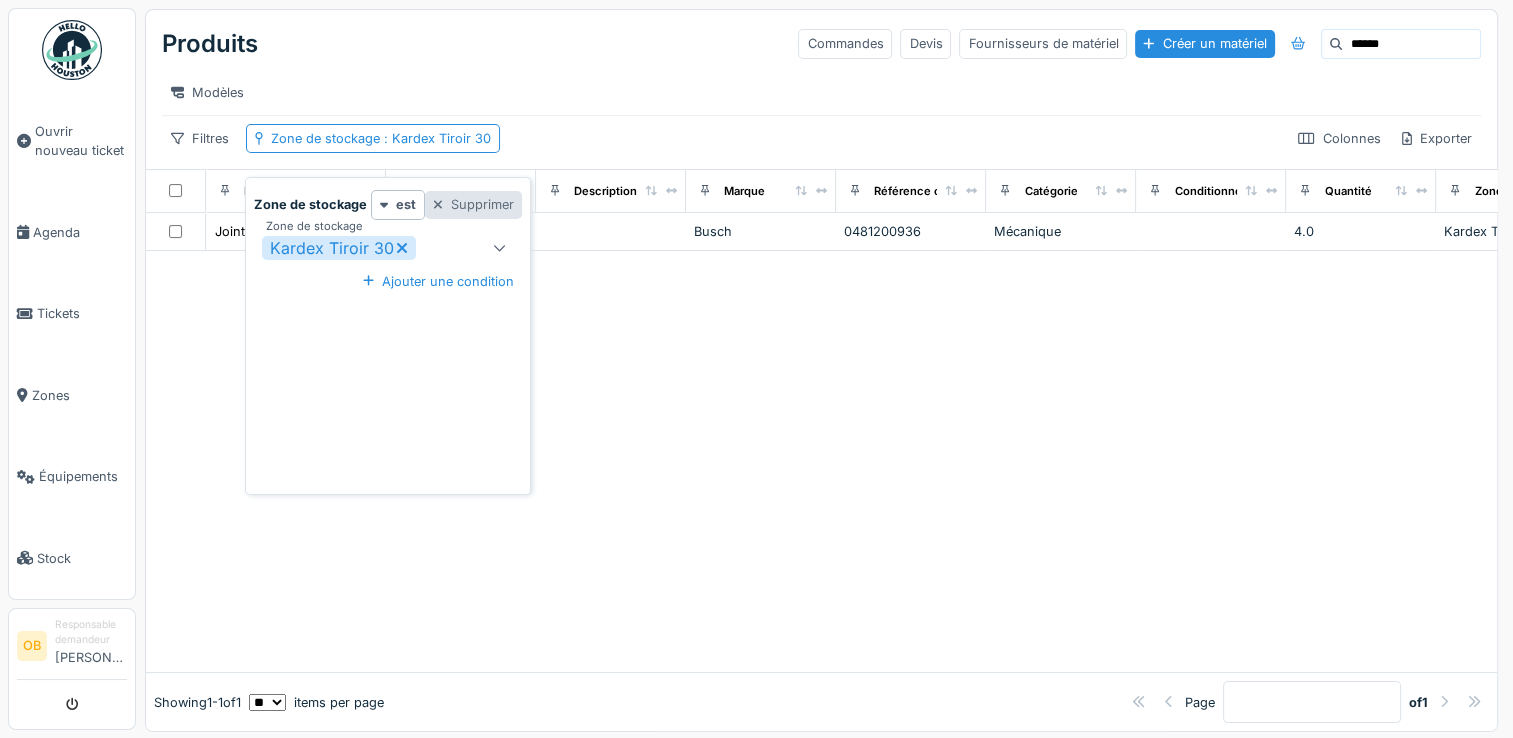 click on "Supprimer" at bounding box center [473, 204] 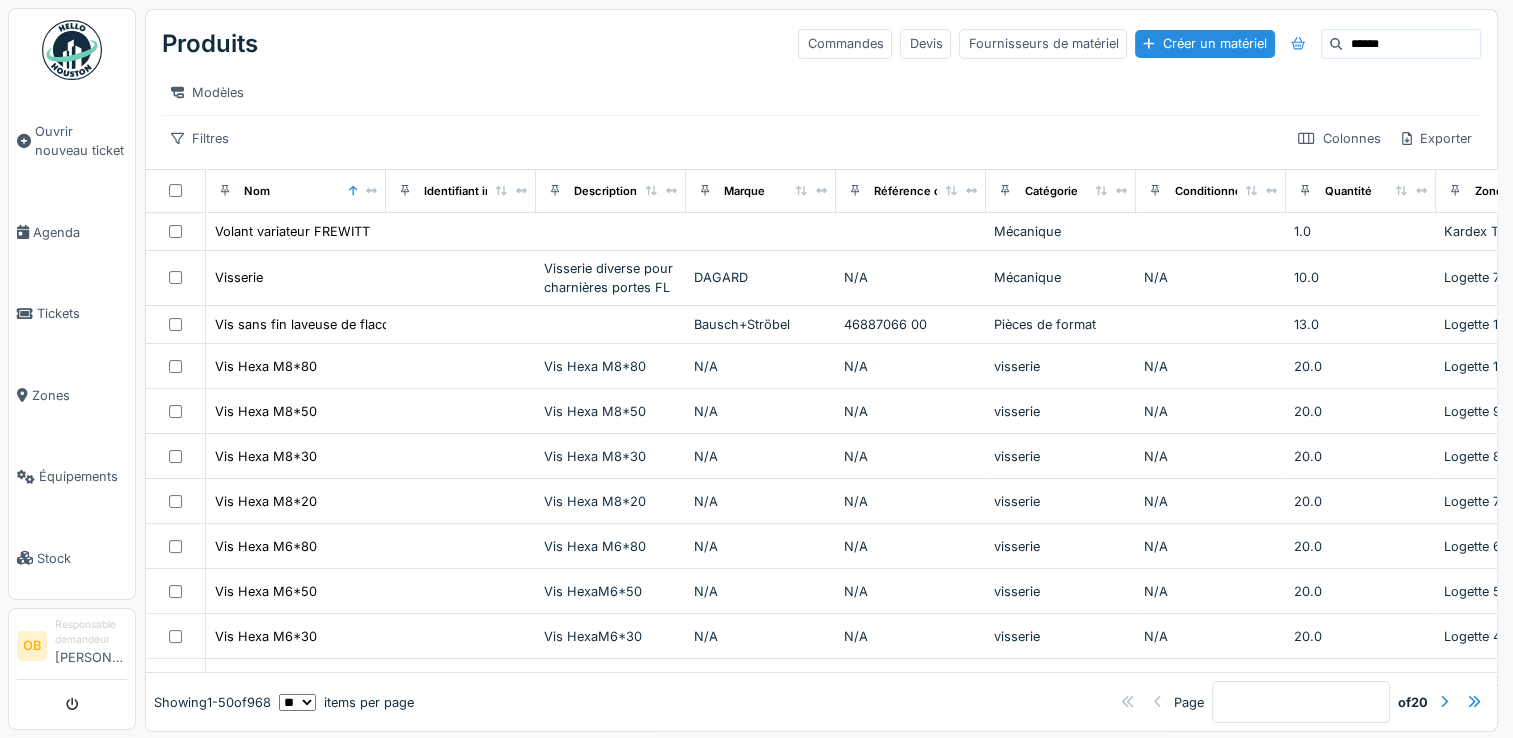 click on "******" at bounding box center (1411, 44) 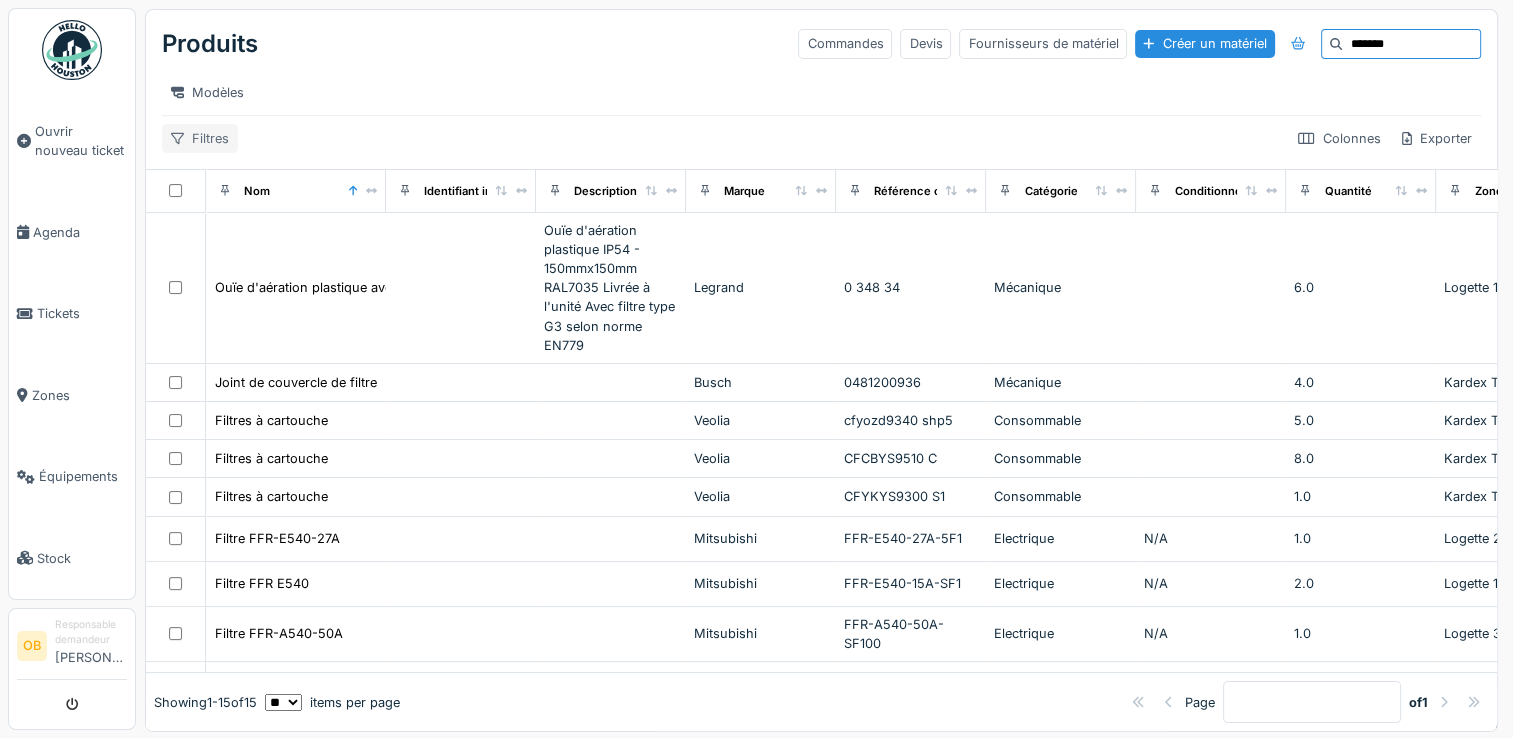 type on "******" 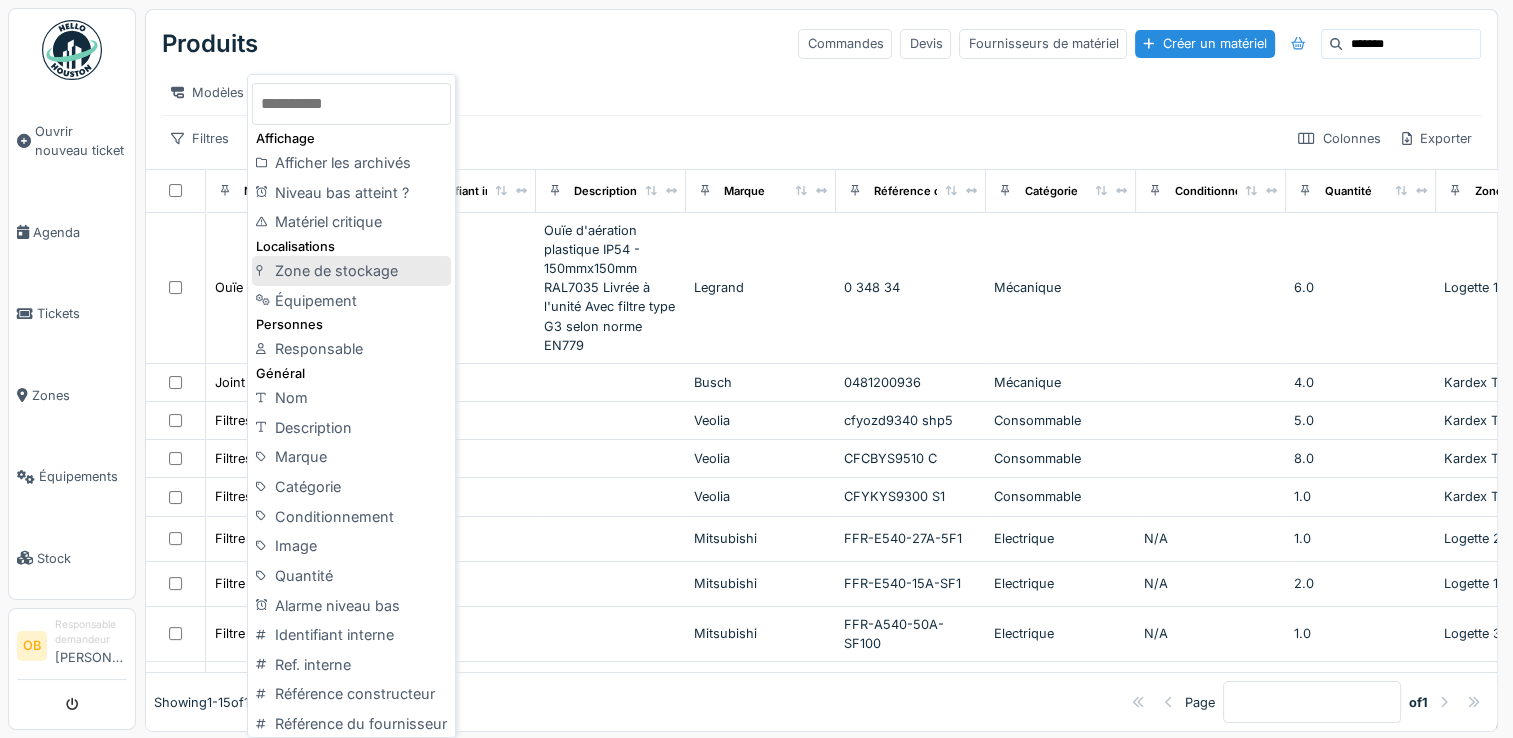 click on "Zone de stockage" at bounding box center [351, 271] 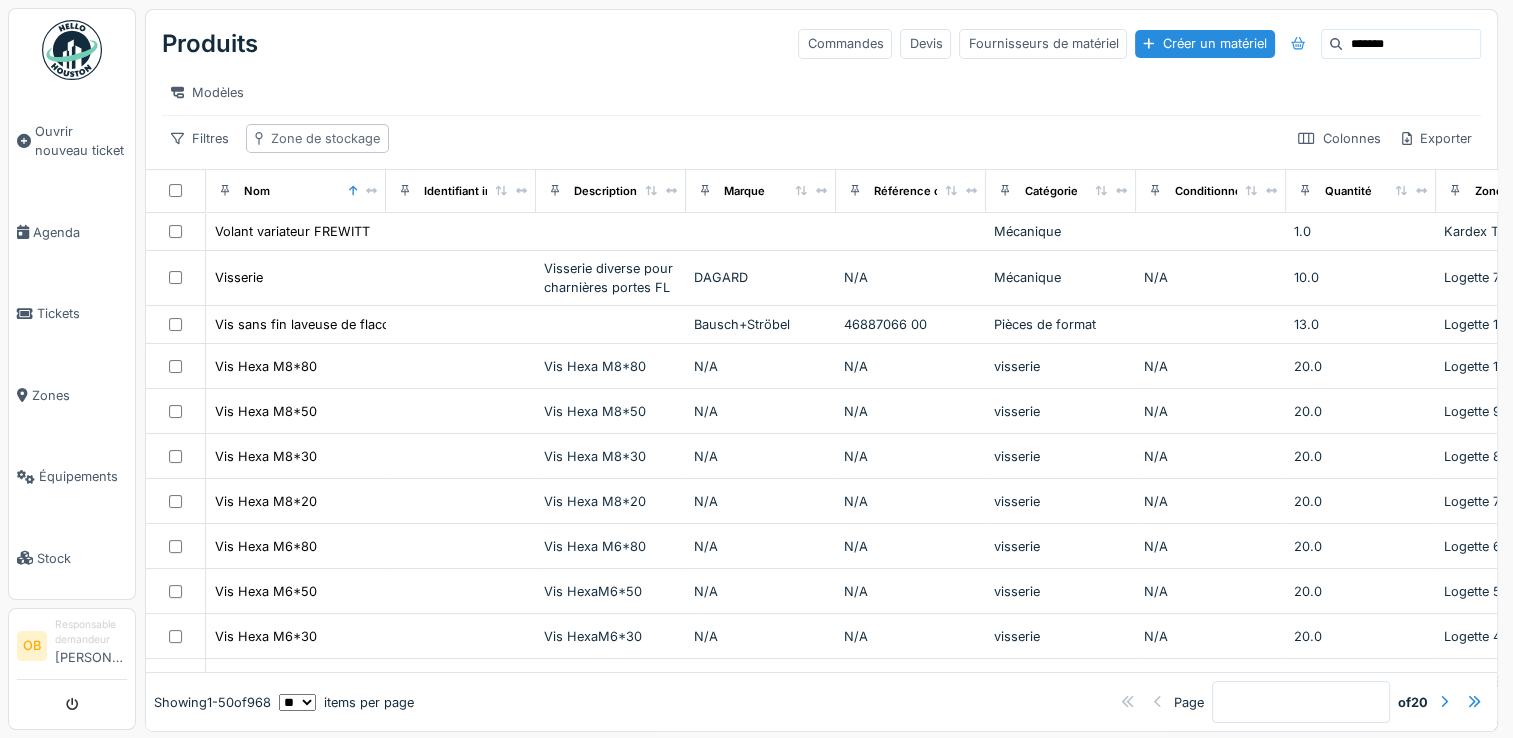 drag, startPoint x: 341, startPoint y: 154, endPoint x: 353, endPoint y: 148, distance: 13.416408 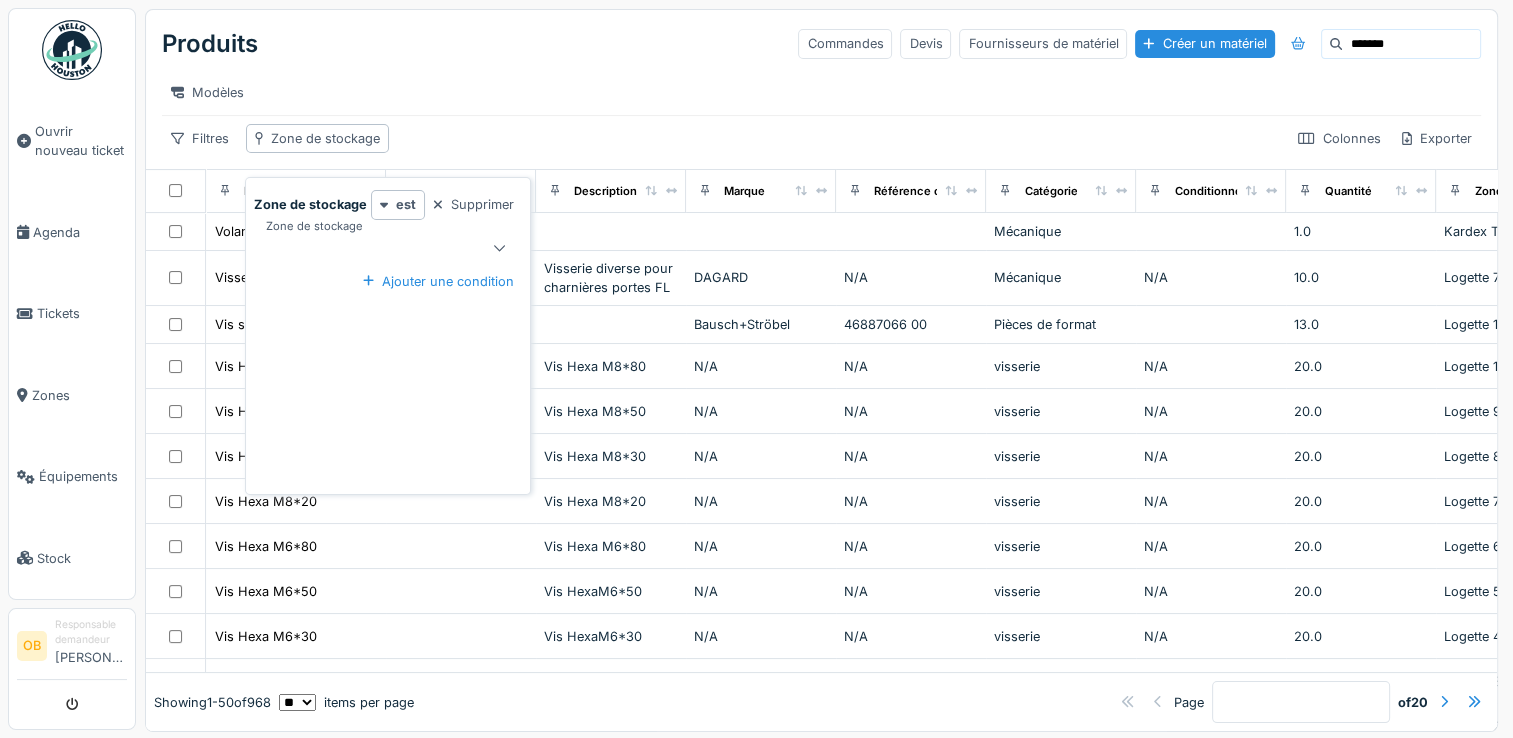 click at bounding box center [374, 248] 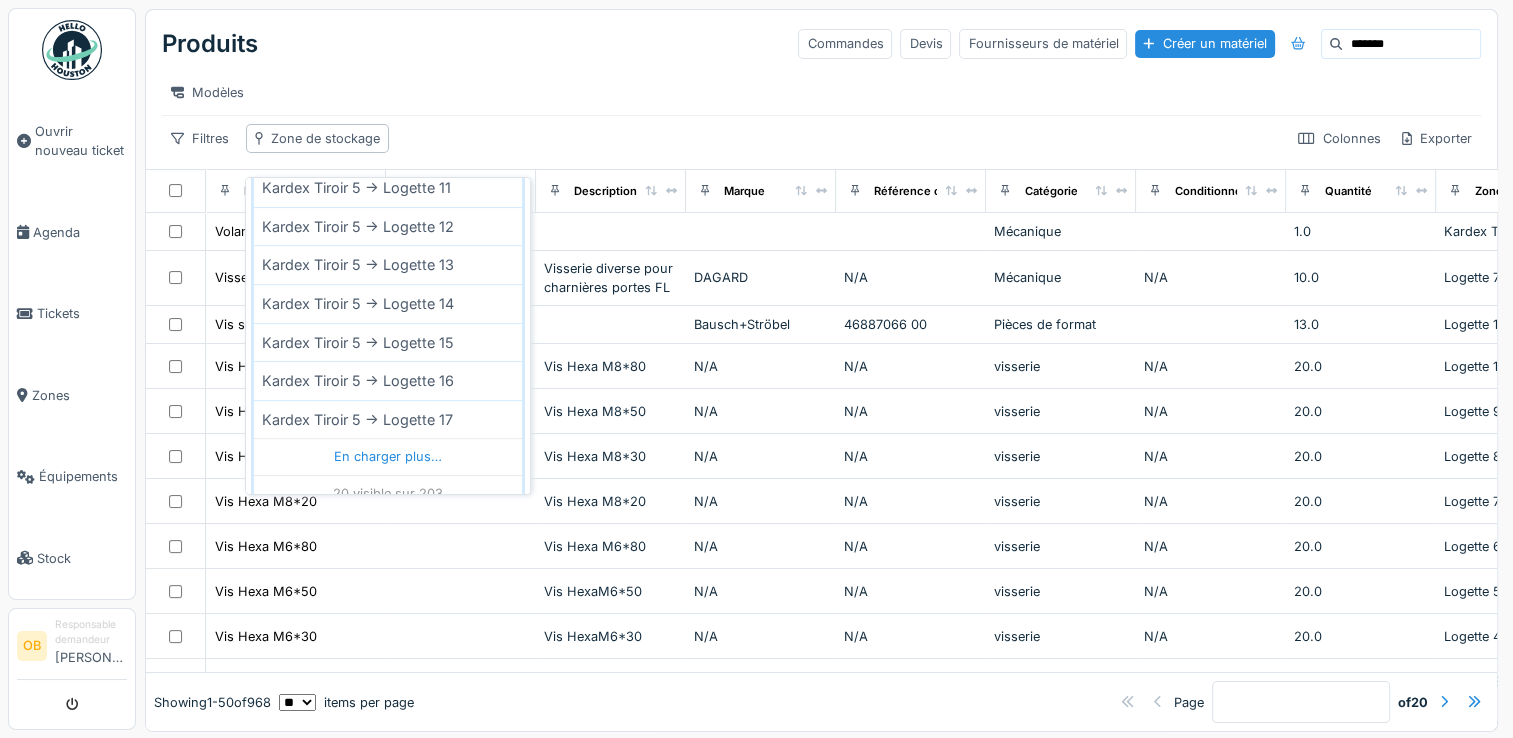 scroll, scrollTop: 668, scrollLeft: 0, axis: vertical 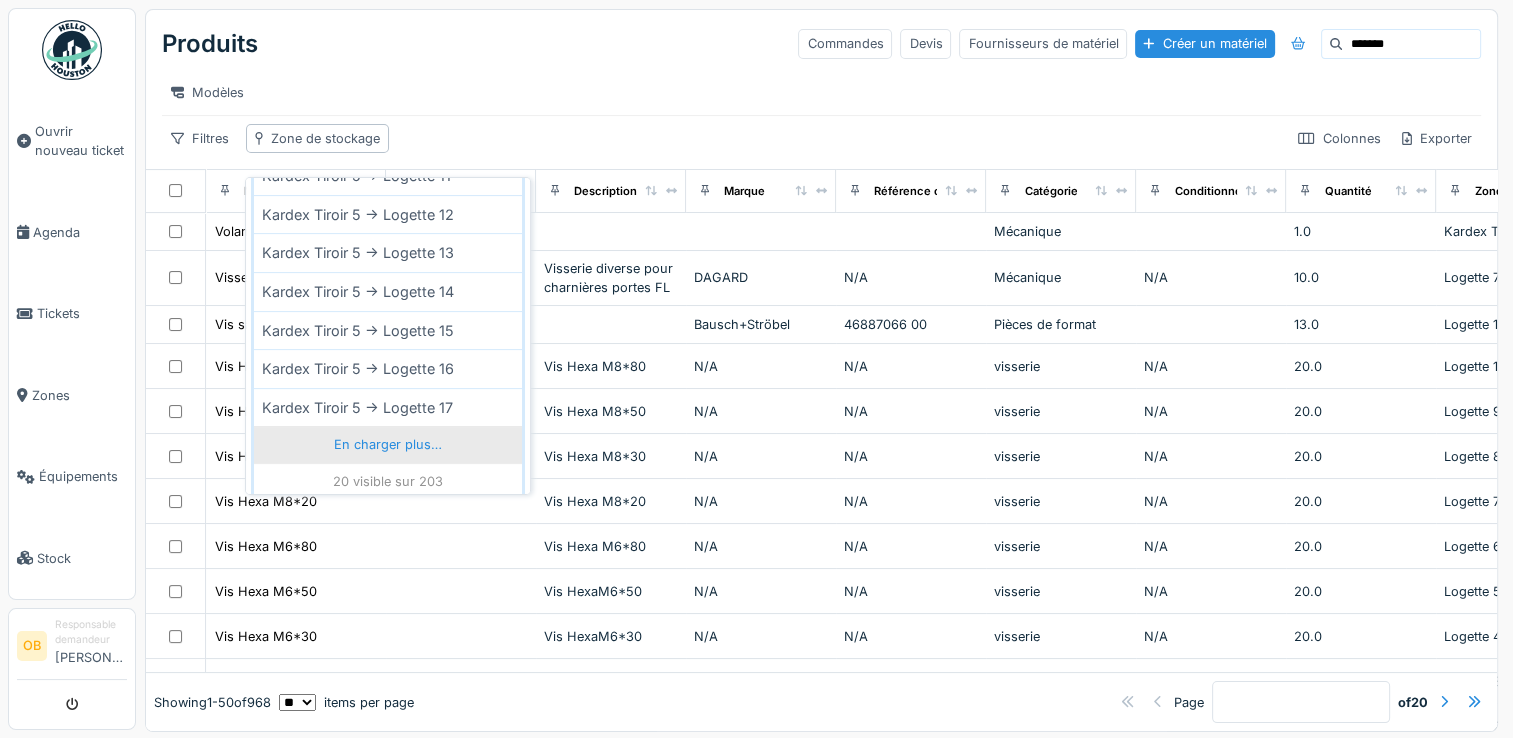 type on "*********" 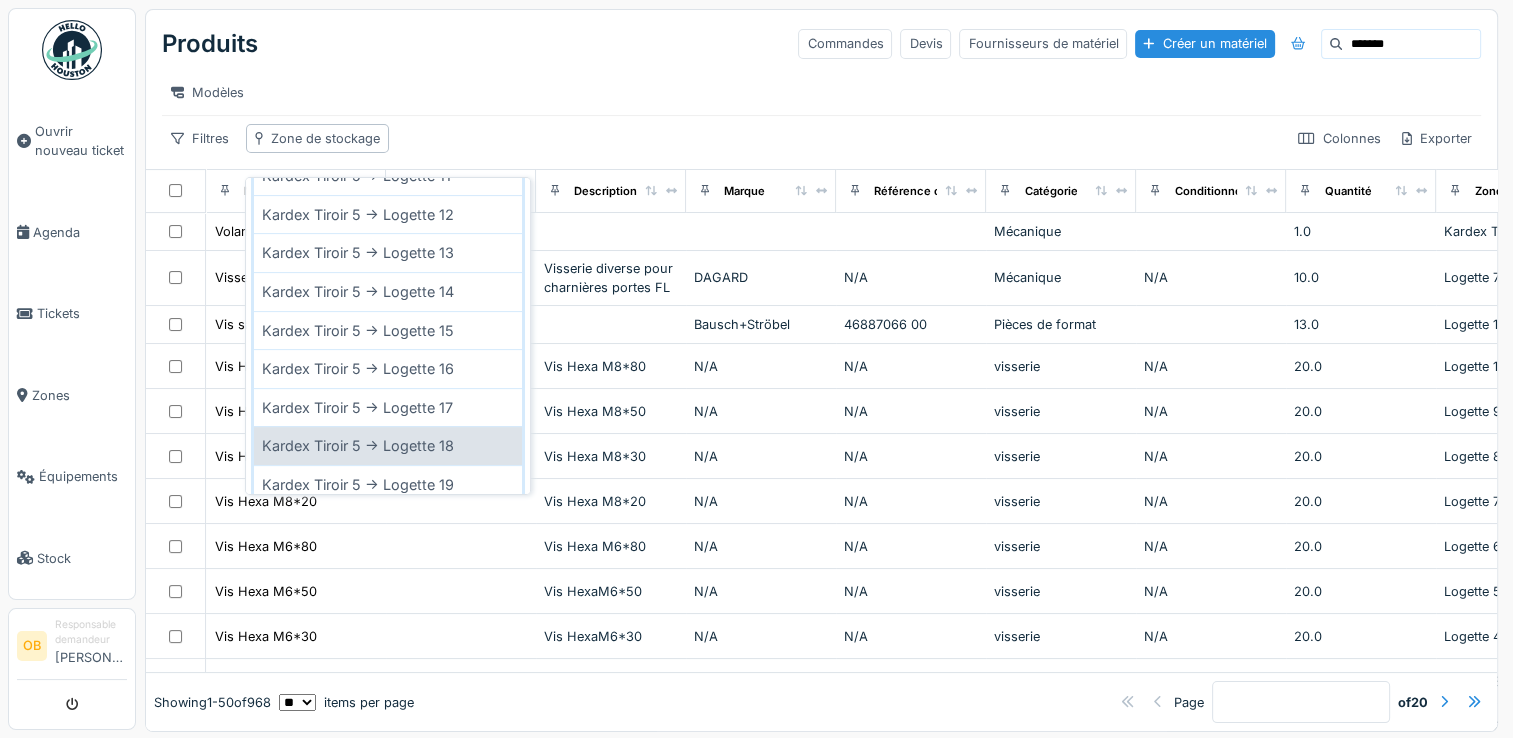 scroll, scrollTop: 1436, scrollLeft: 0, axis: vertical 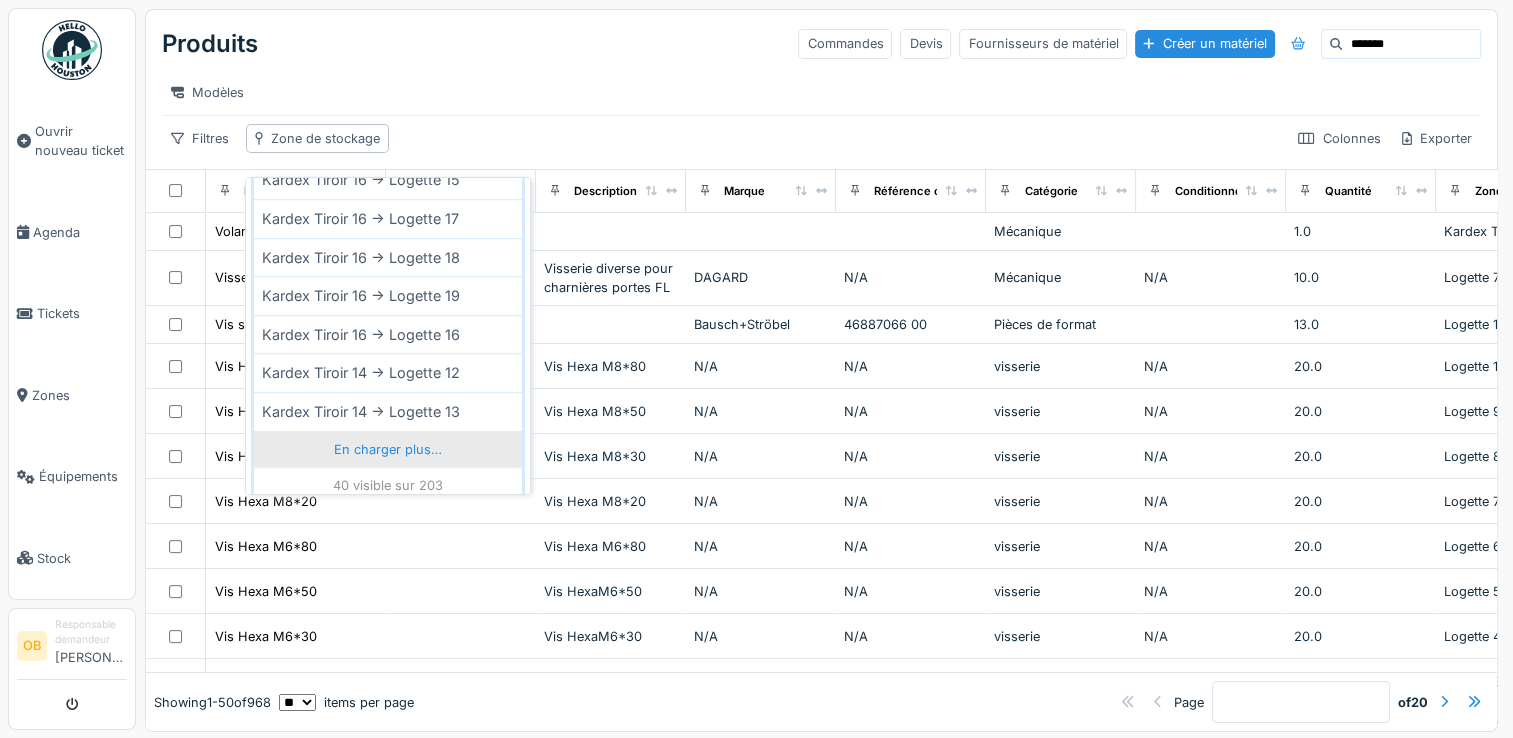 click on "En charger plus…" at bounding box center [388, 449] 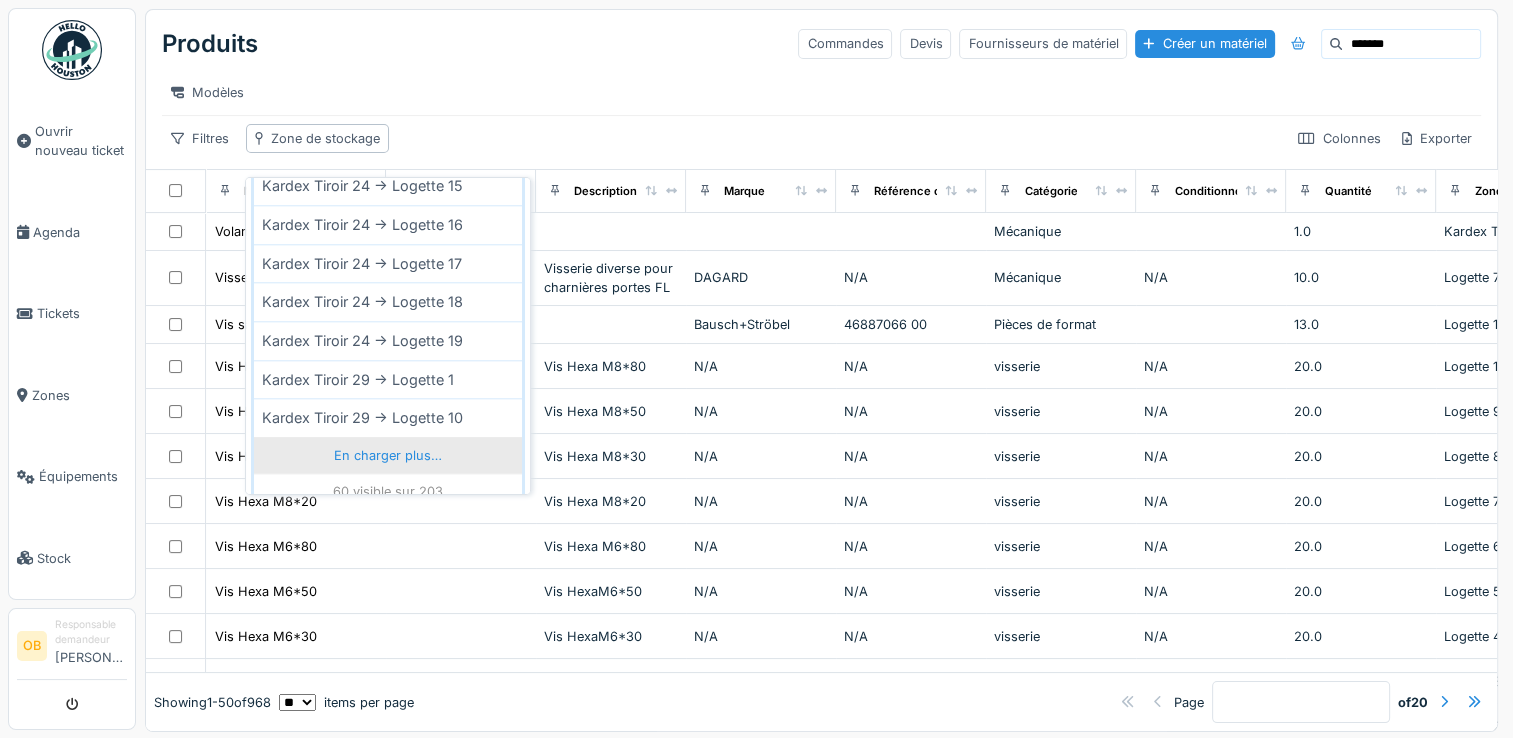 scroll, scrollTop: 2204, scrollLeft: 0, axis: vertical 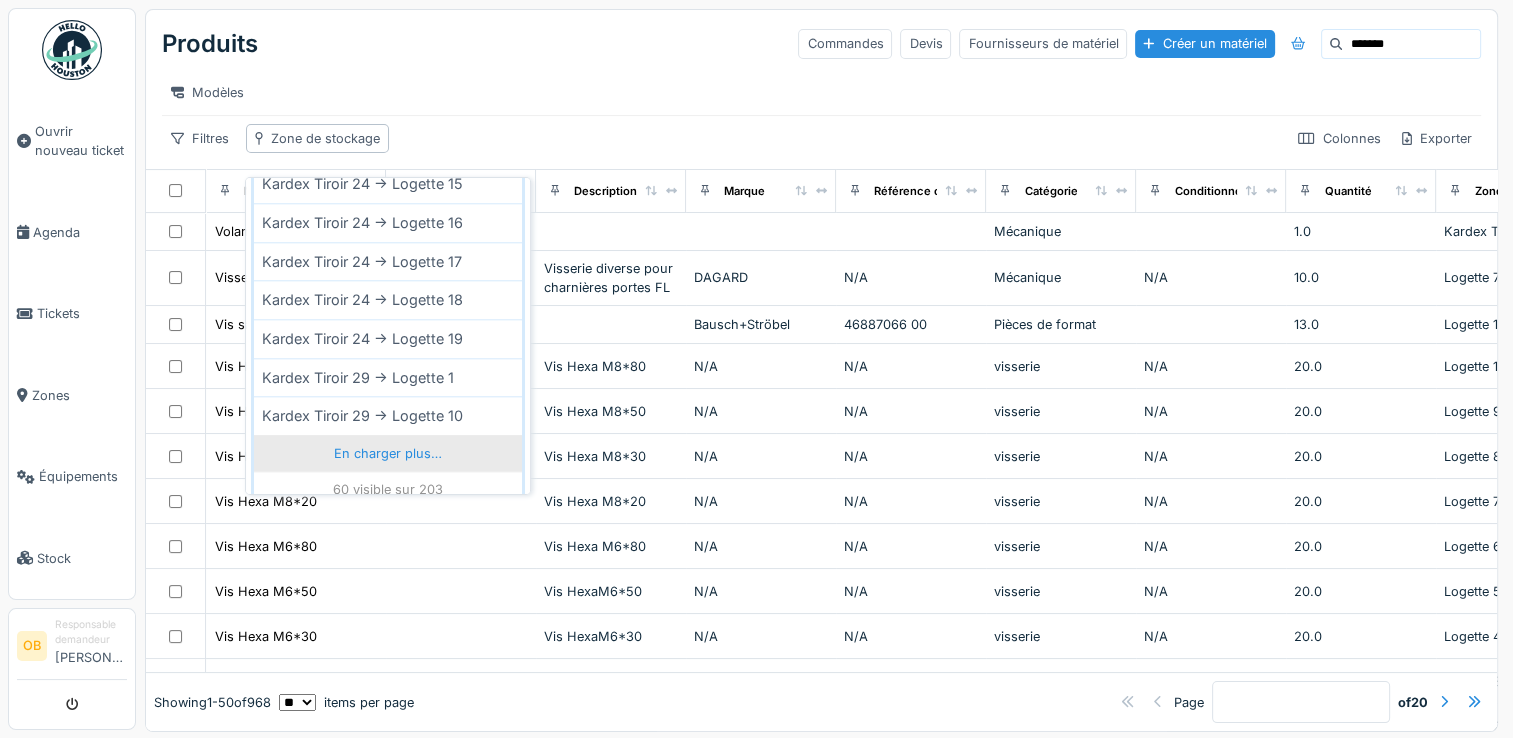 click on "En charger plus…" at bounding box center (388, 453) 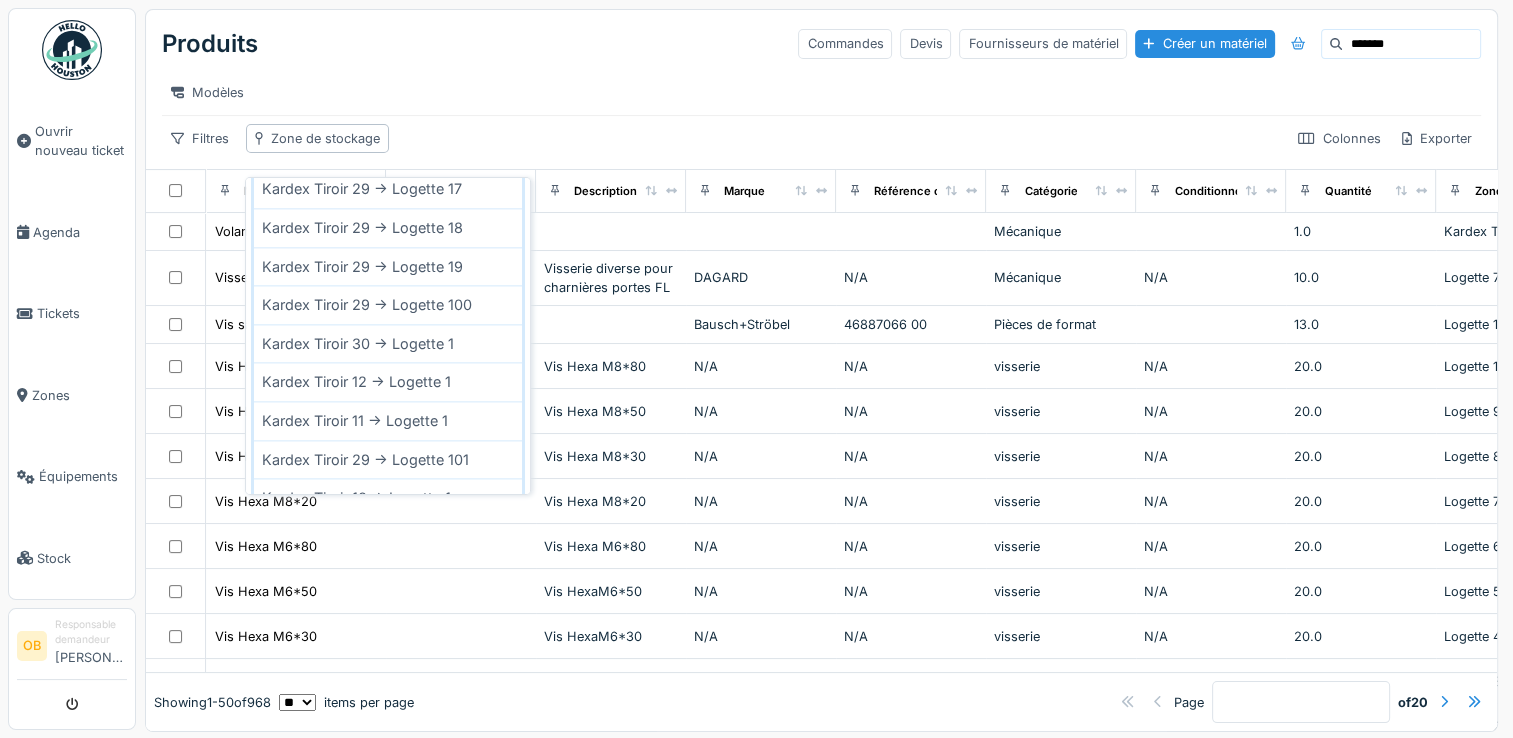 scroll, scrollTop: 2737, scrollLeft: 0, axis: vertical 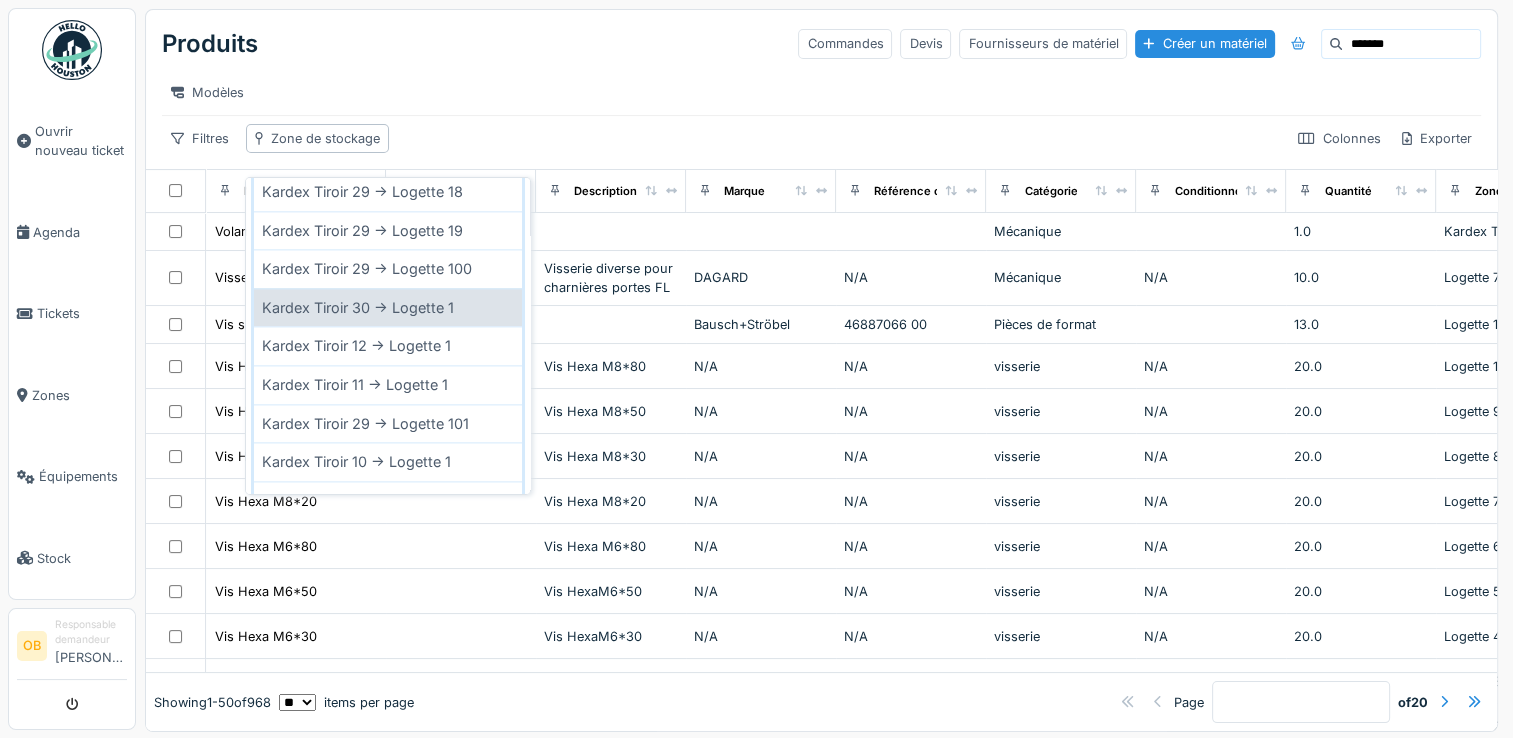 click on "Kardex Tiroir 30 -> Logette 1" at bounding box center [388, 307] 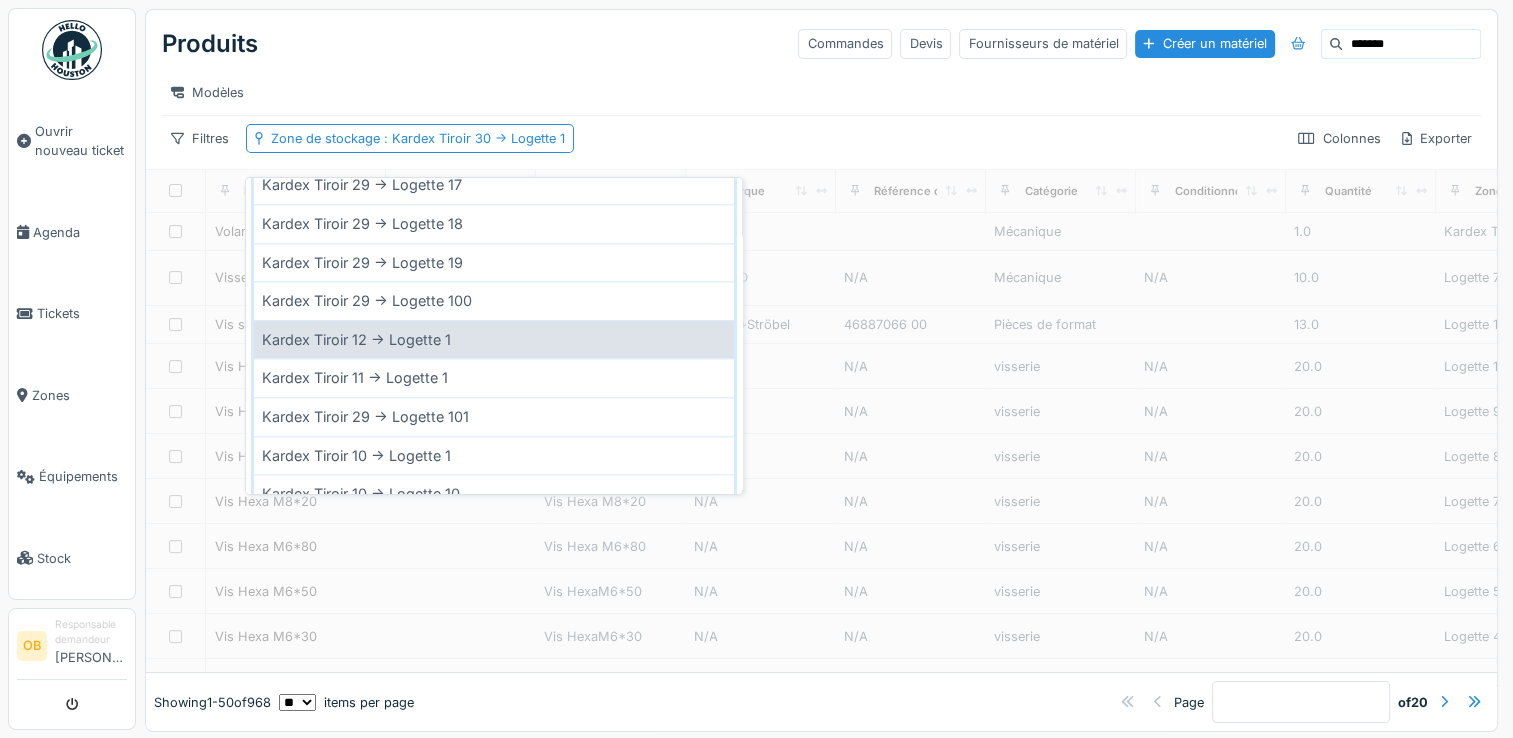 scroll, scrollTop: 2769, scrollLeft: 0, axis: vertical 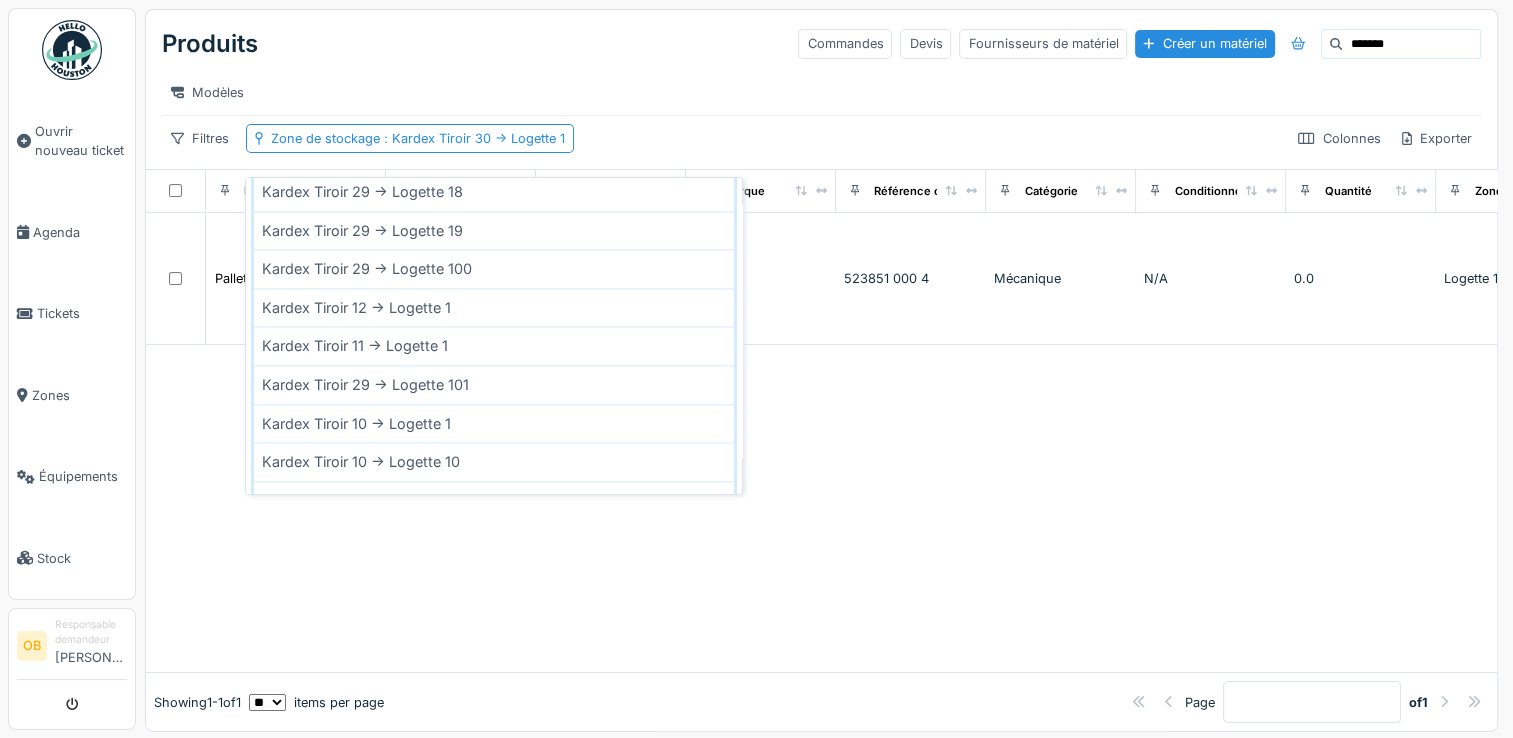 click at bounding box center (821, 509) 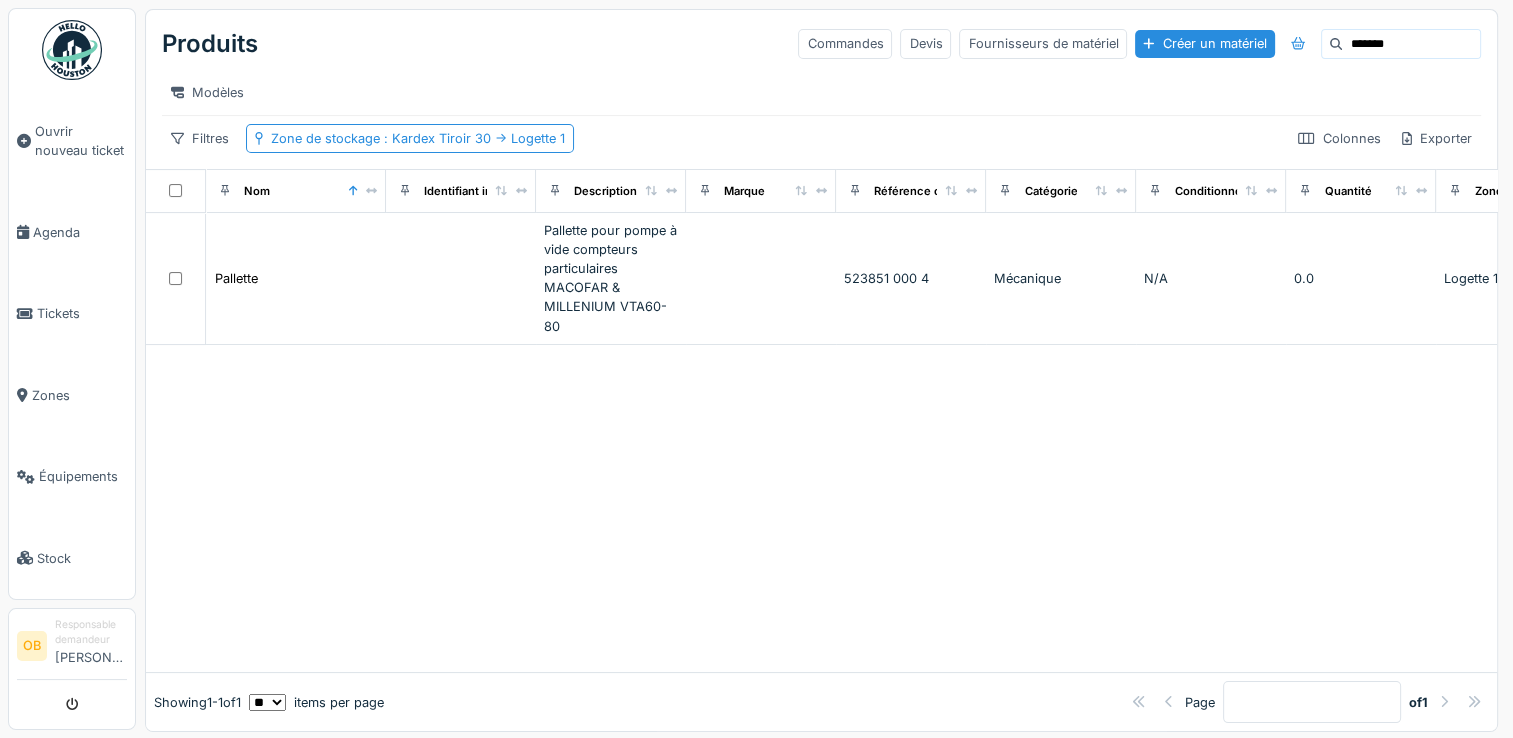 click on "******" at bounding box center (1411, 44) 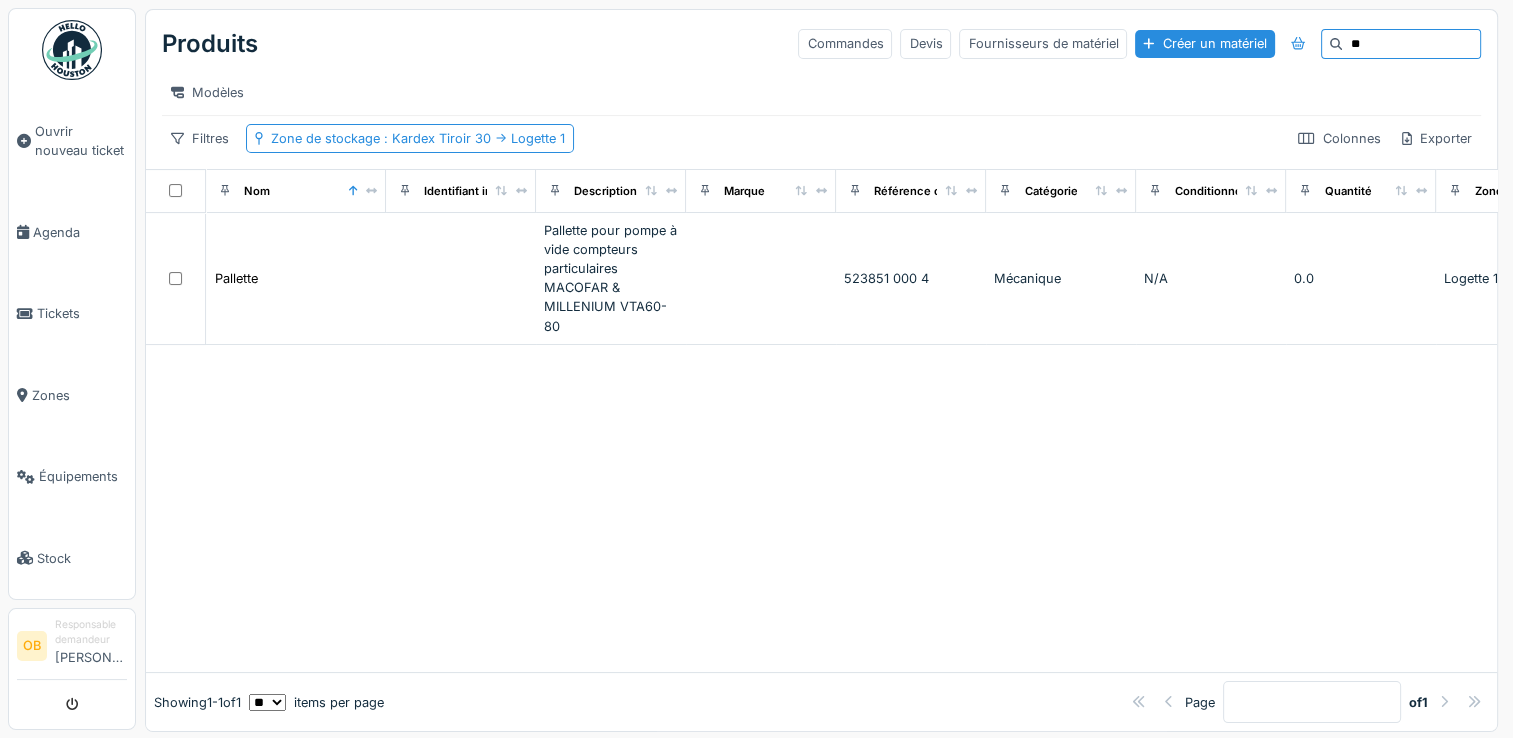 type on "*" 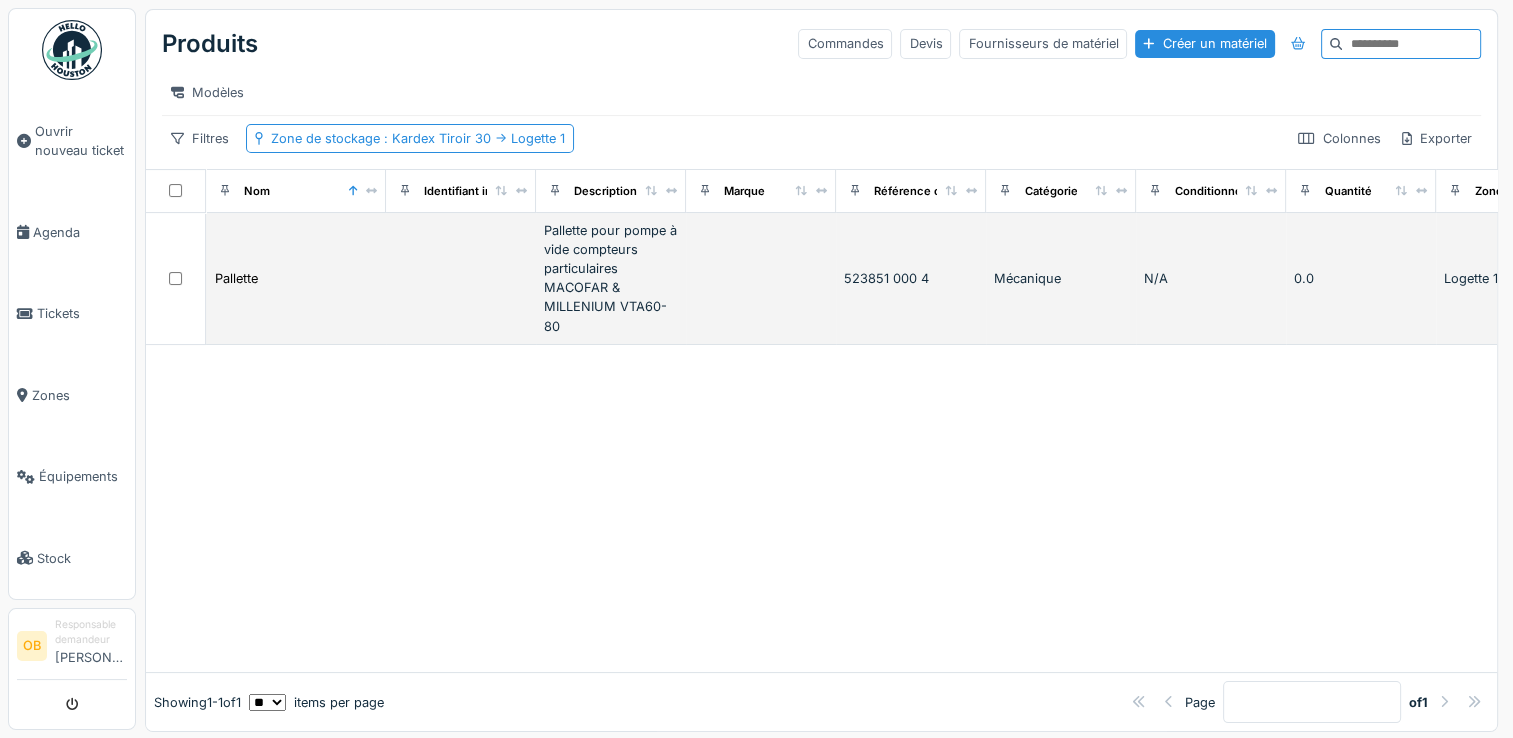 type 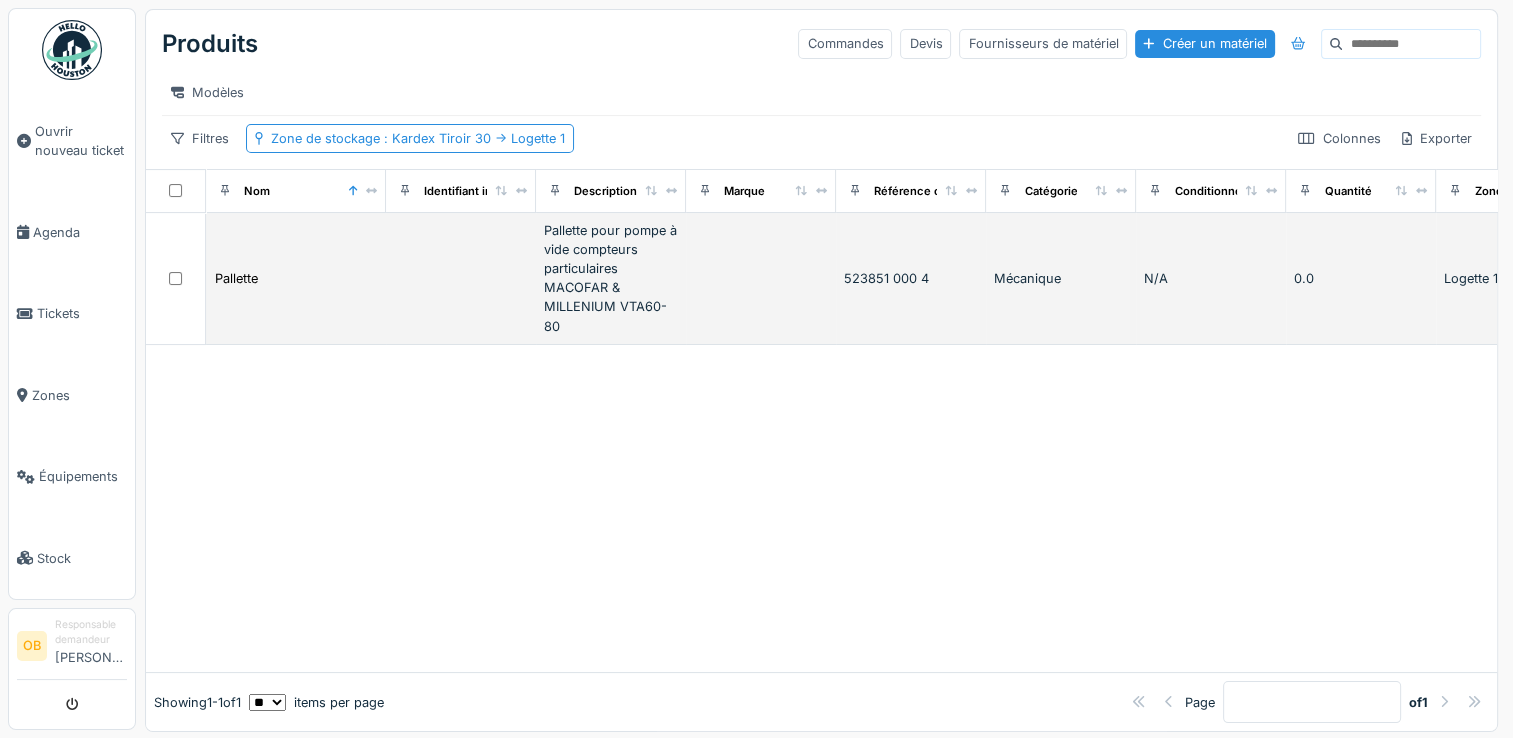 click on "Pallette" at bounding box center [296, 279] 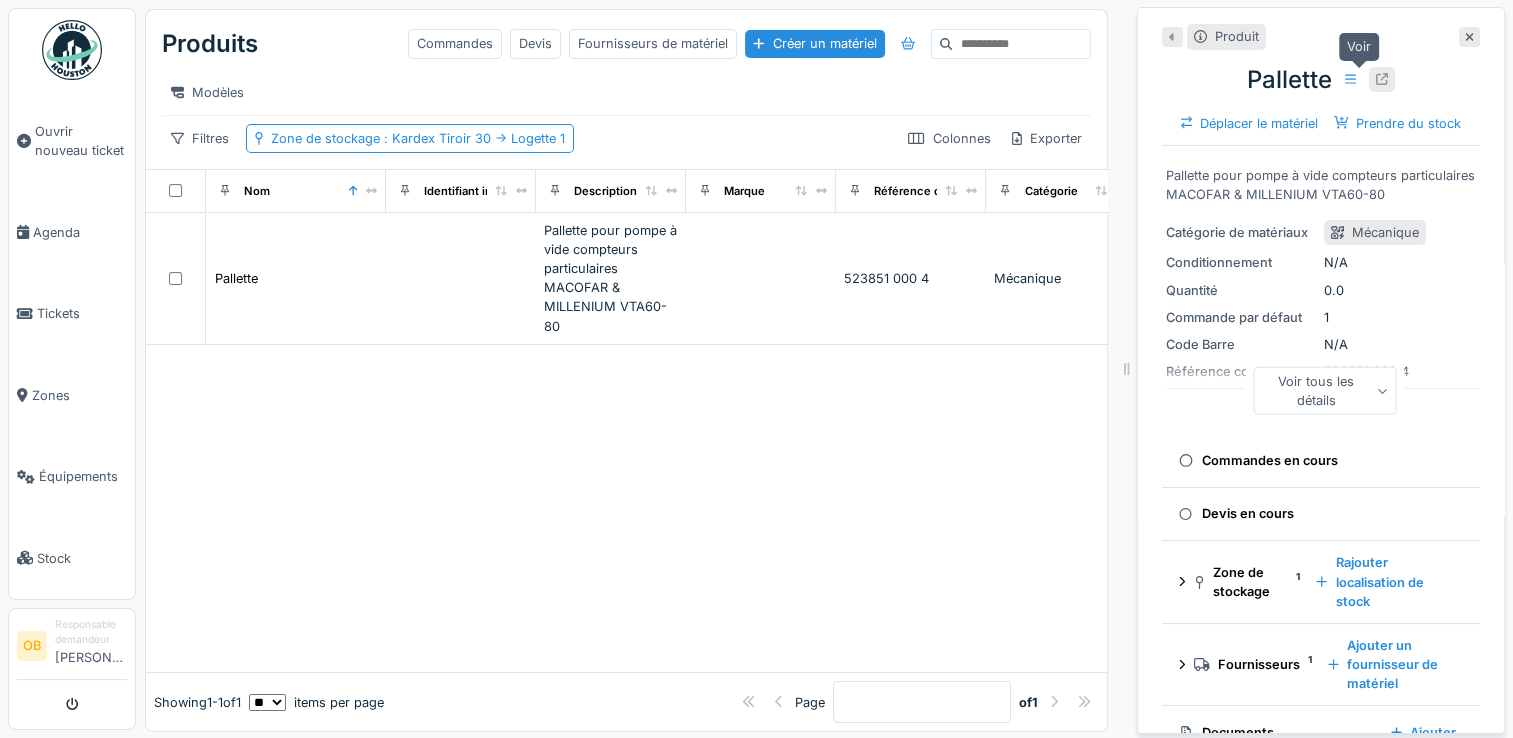 click at bounding box center [1382, 79] 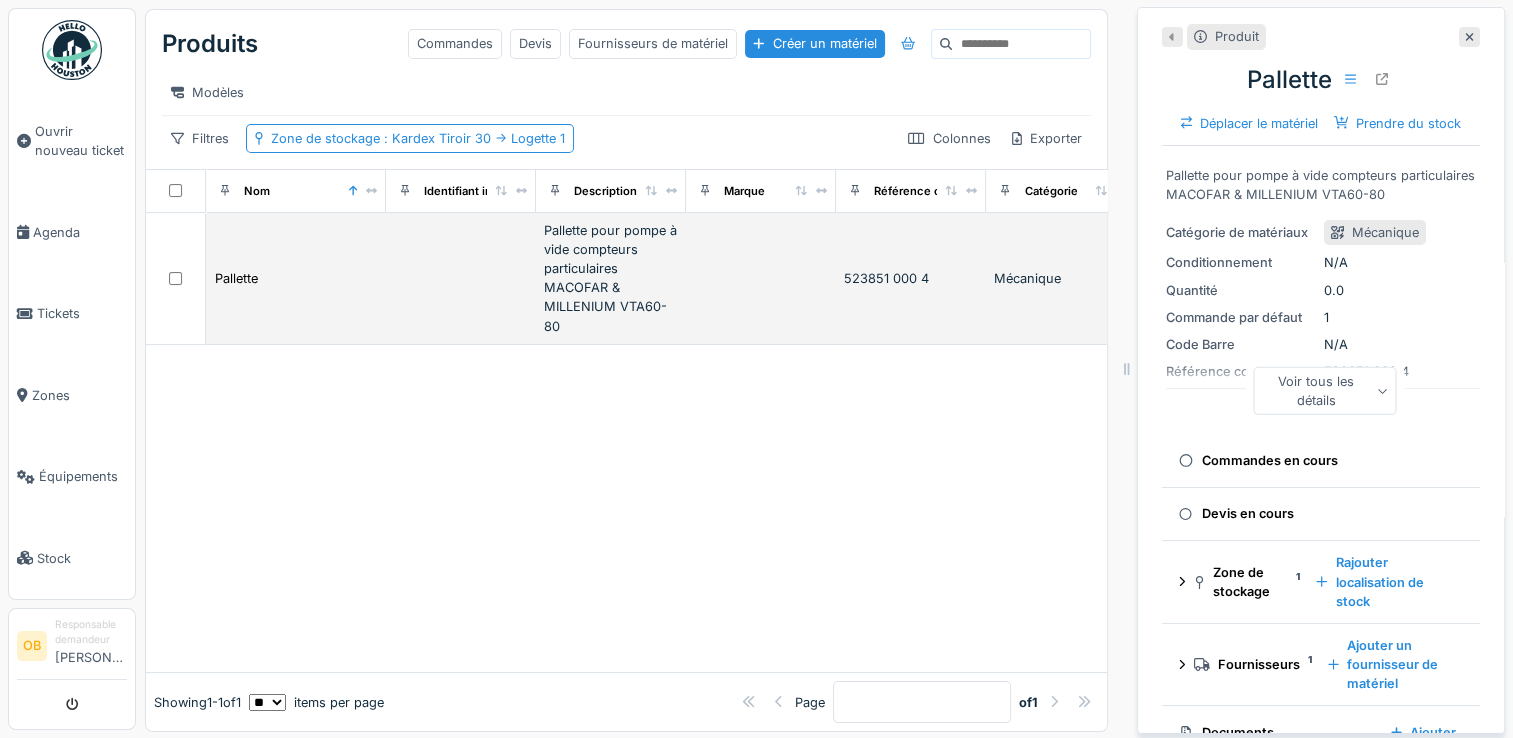 click on "Pallette" at bounding box center [296, 278] 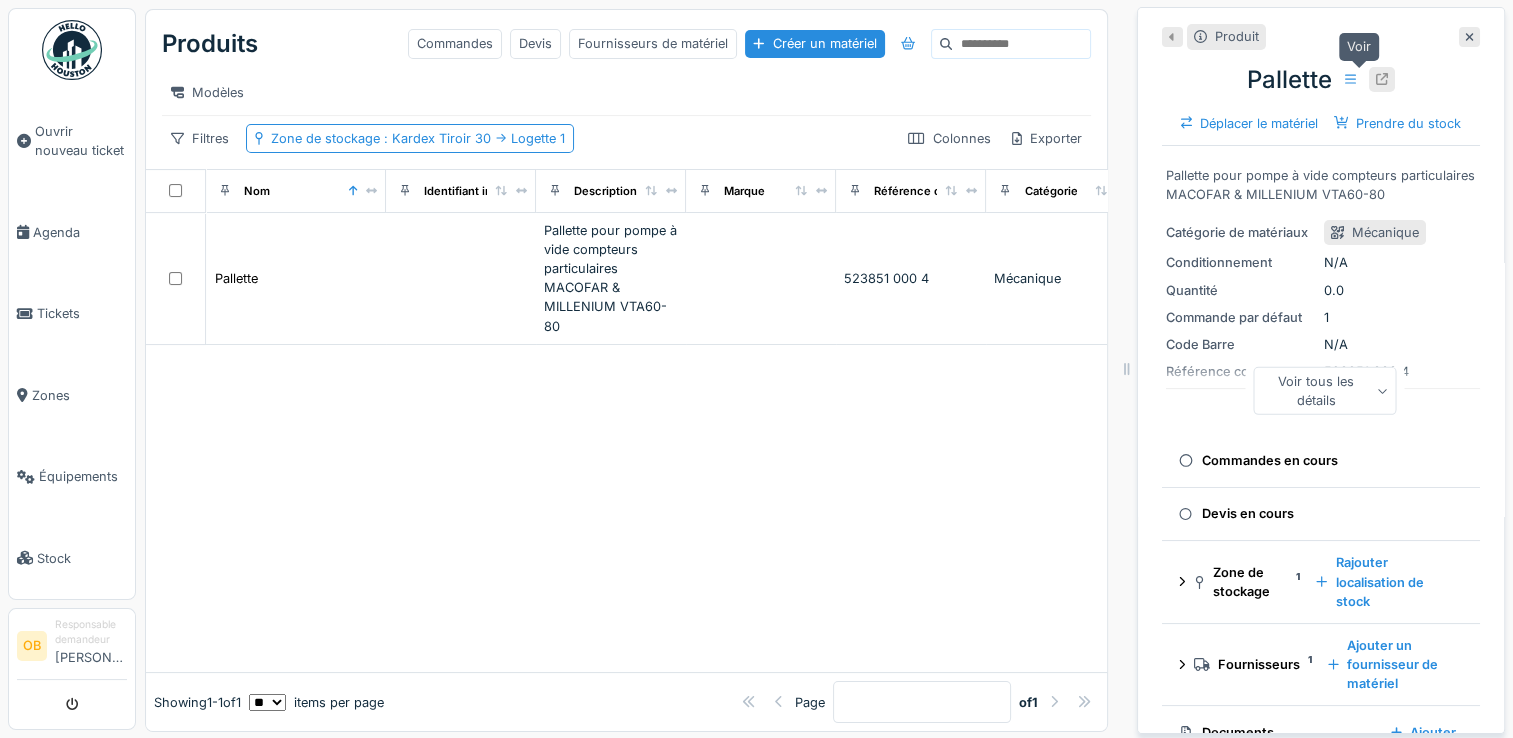 click at bounding box center [1382, 79] 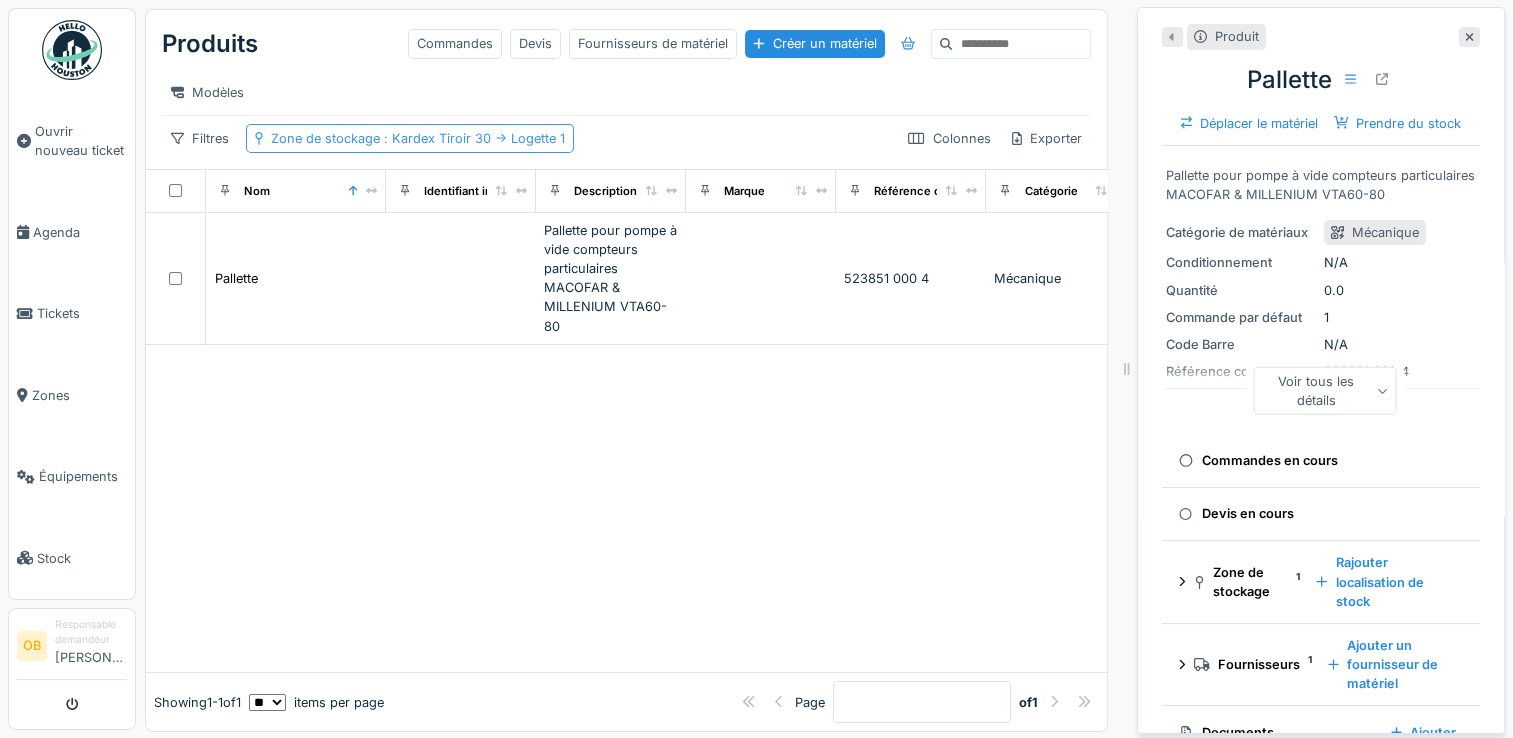 click on "Zone de stockage   :   Kardex Tiroir 30 -> Logette 1" at bounding box center (410, 138) 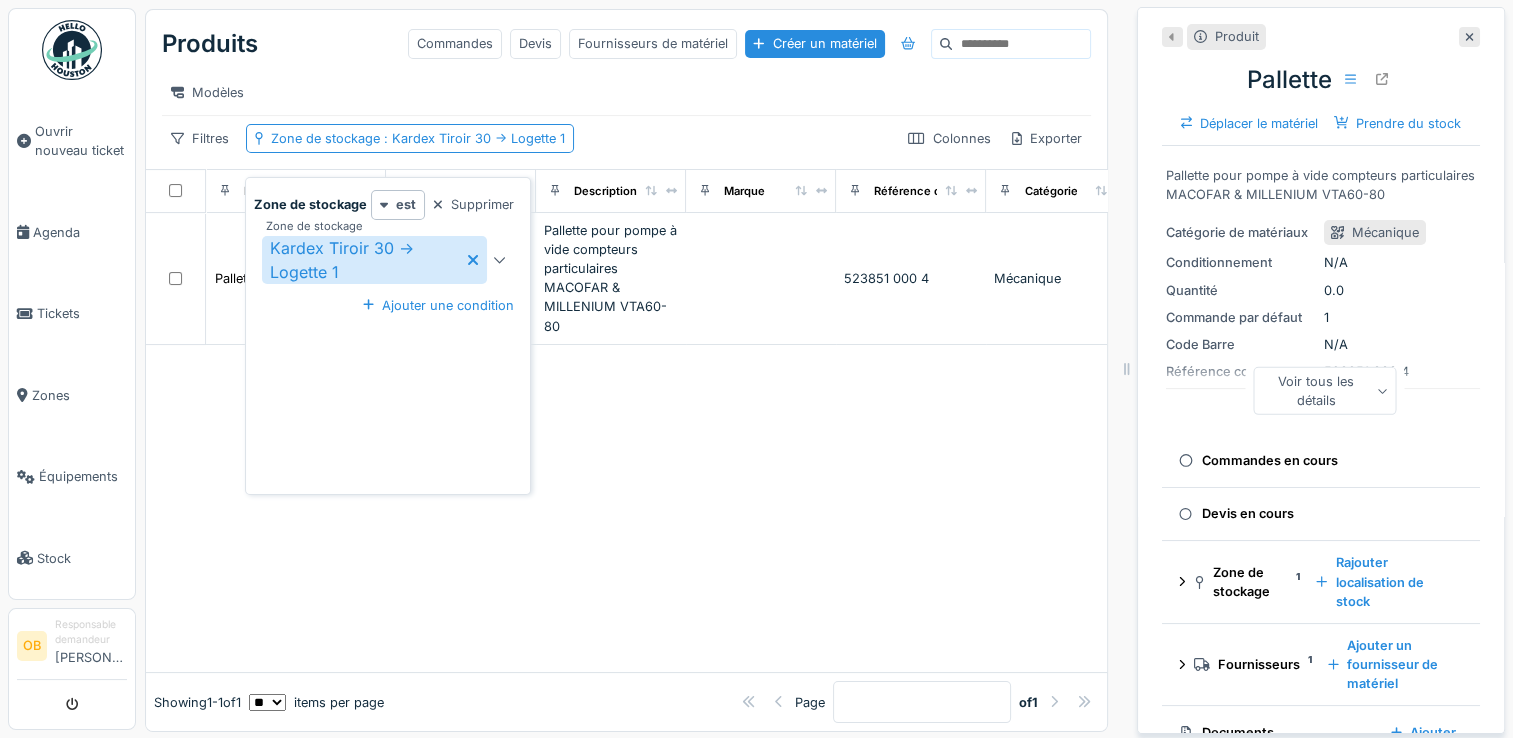 click at bounding box center (499, 260) 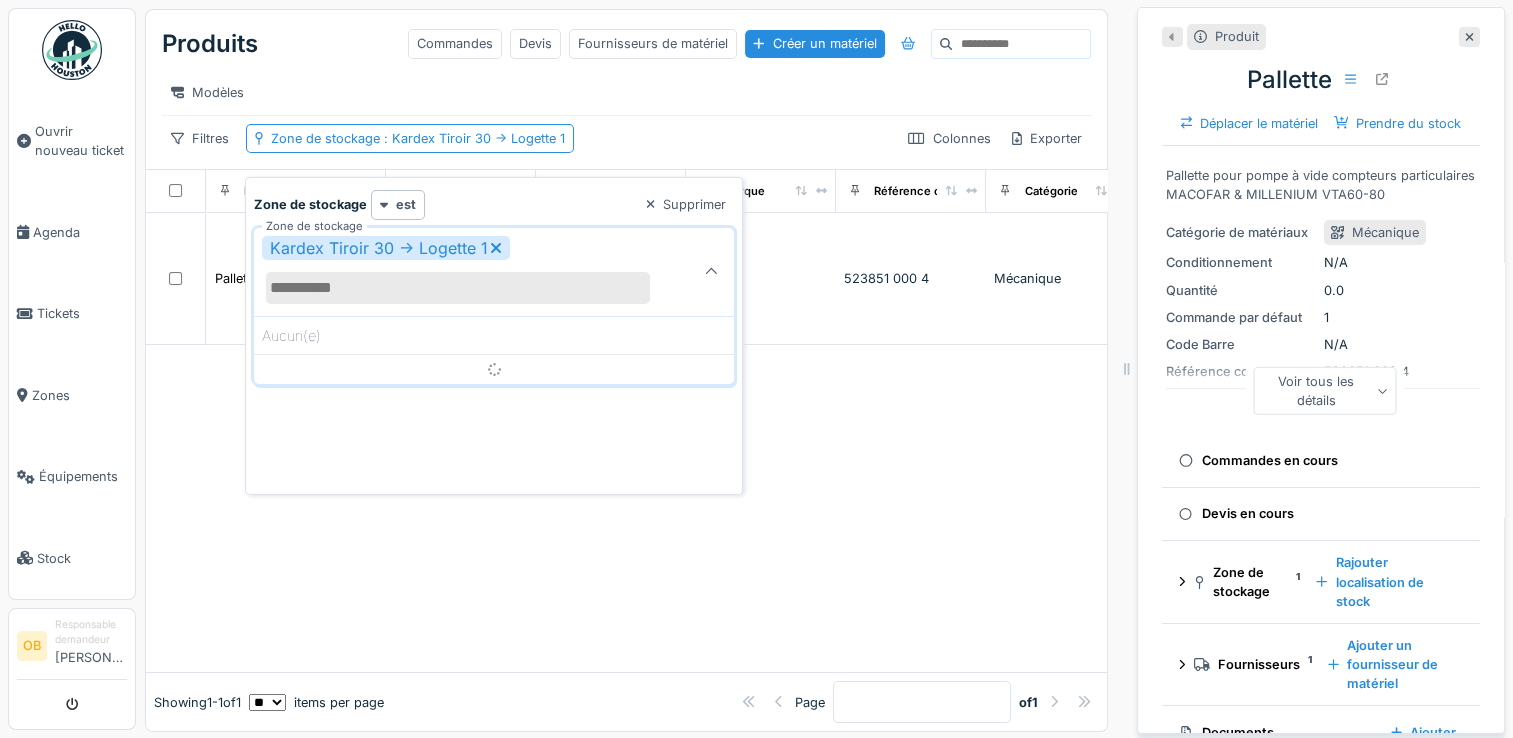 click 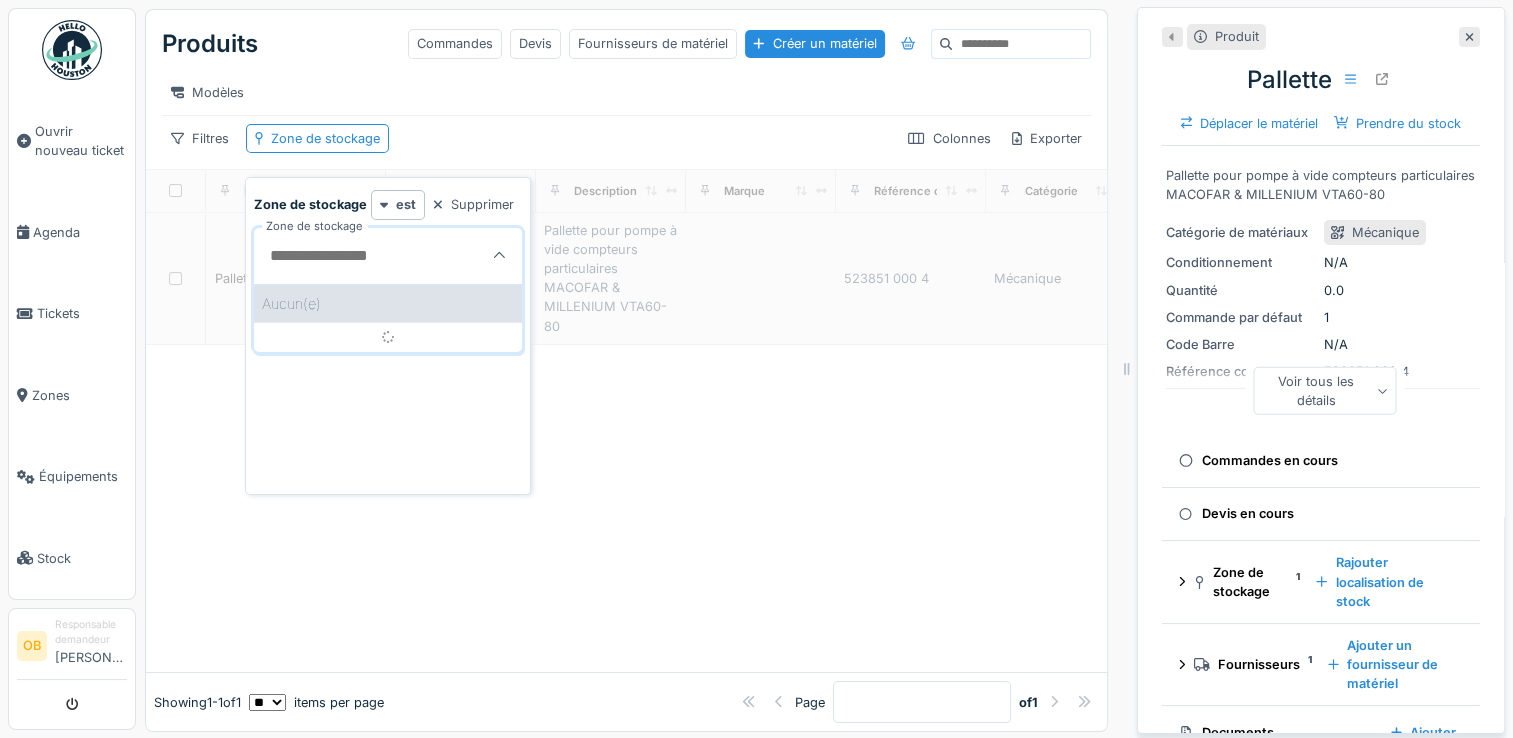 click on "Aucun(e)" at bounding box center (388, 303) 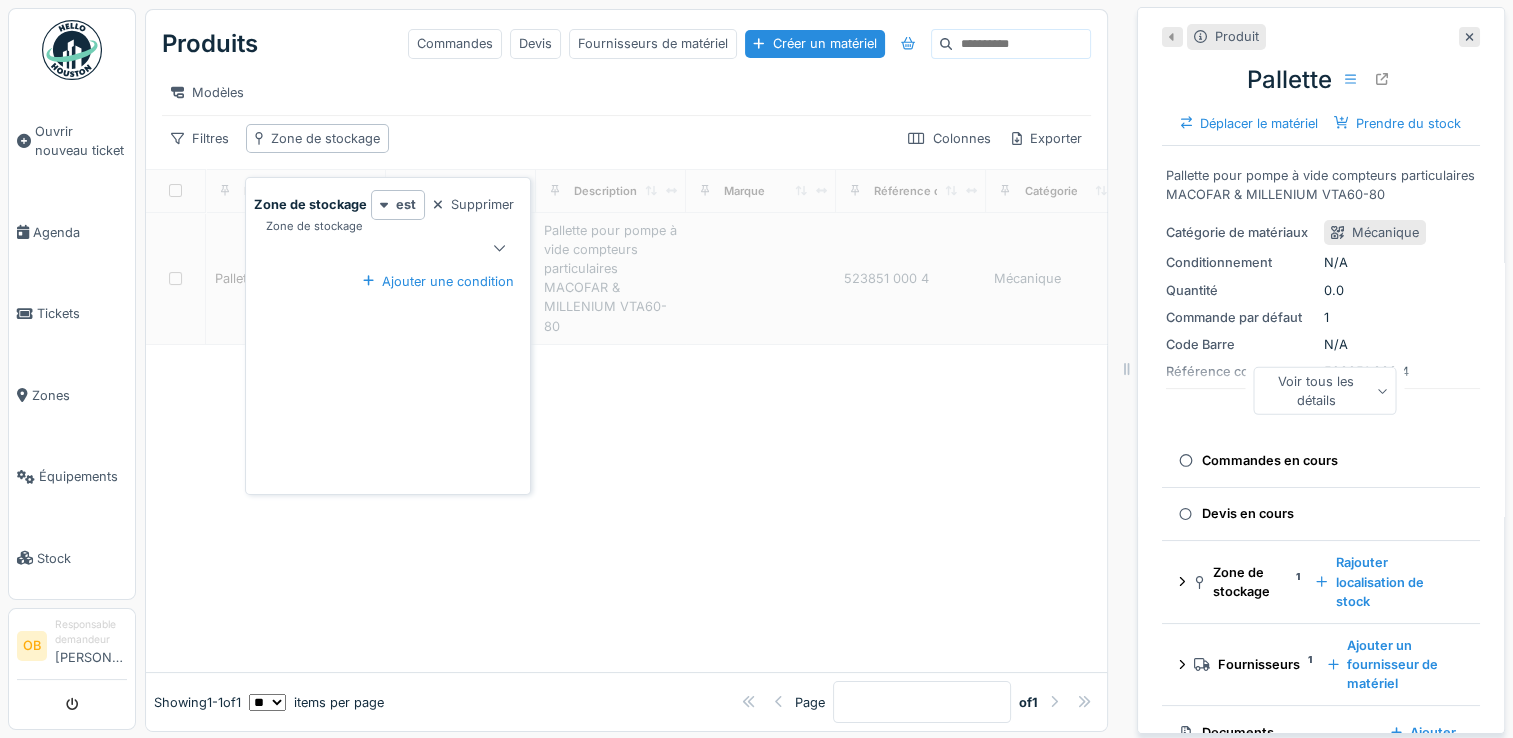 click at bounding box center (374, 248) 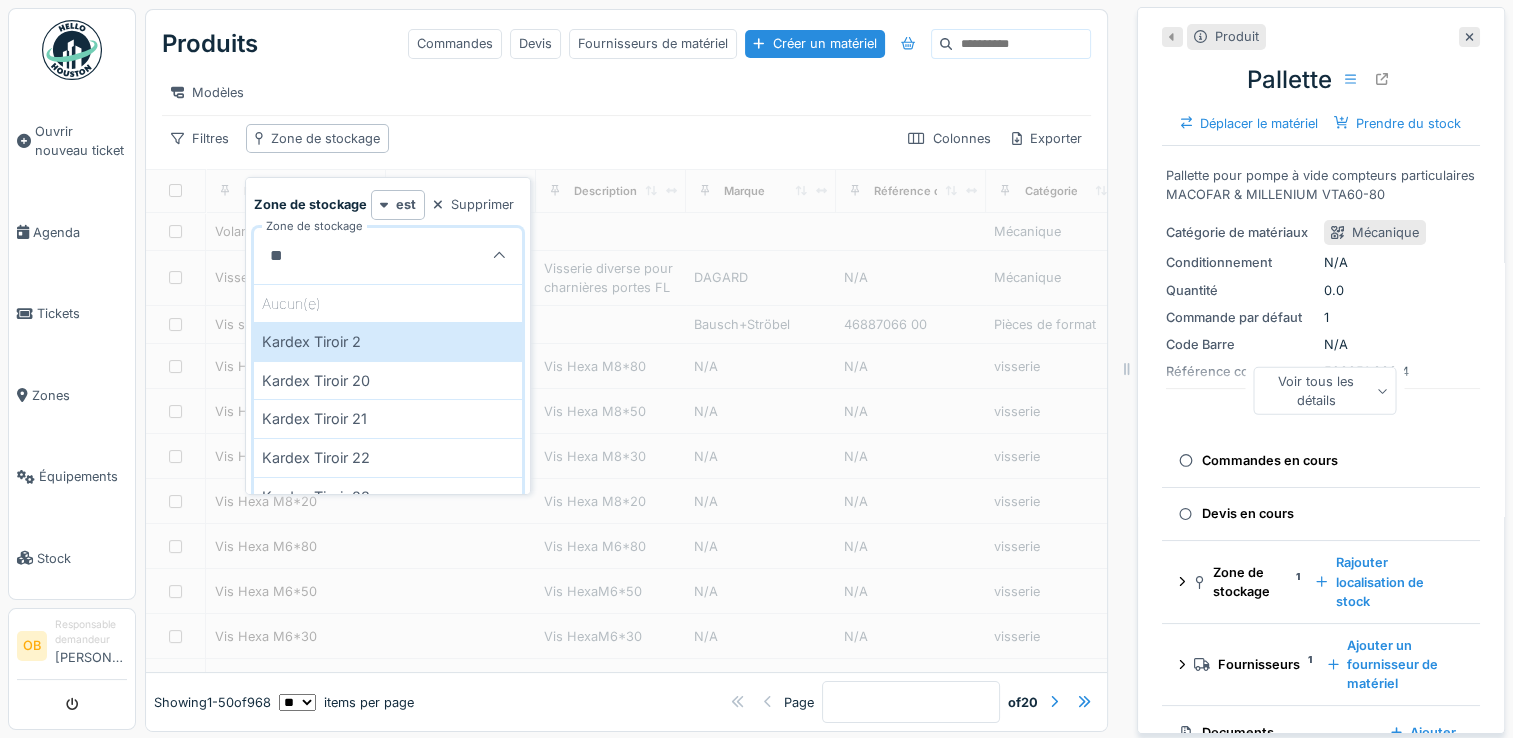 type on "*" 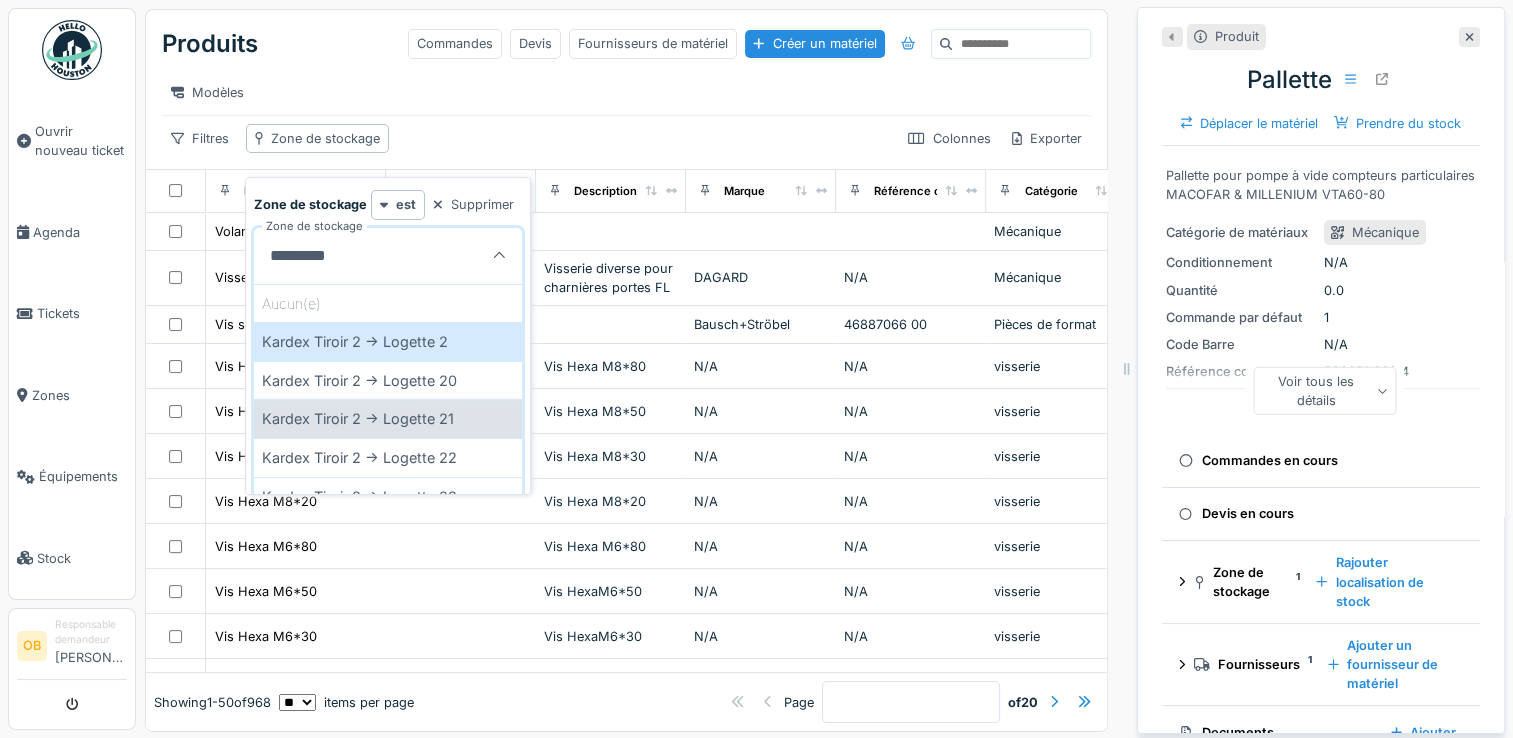 scroll, scrollTop: 668, scrollLeft: 0, axis: vertical 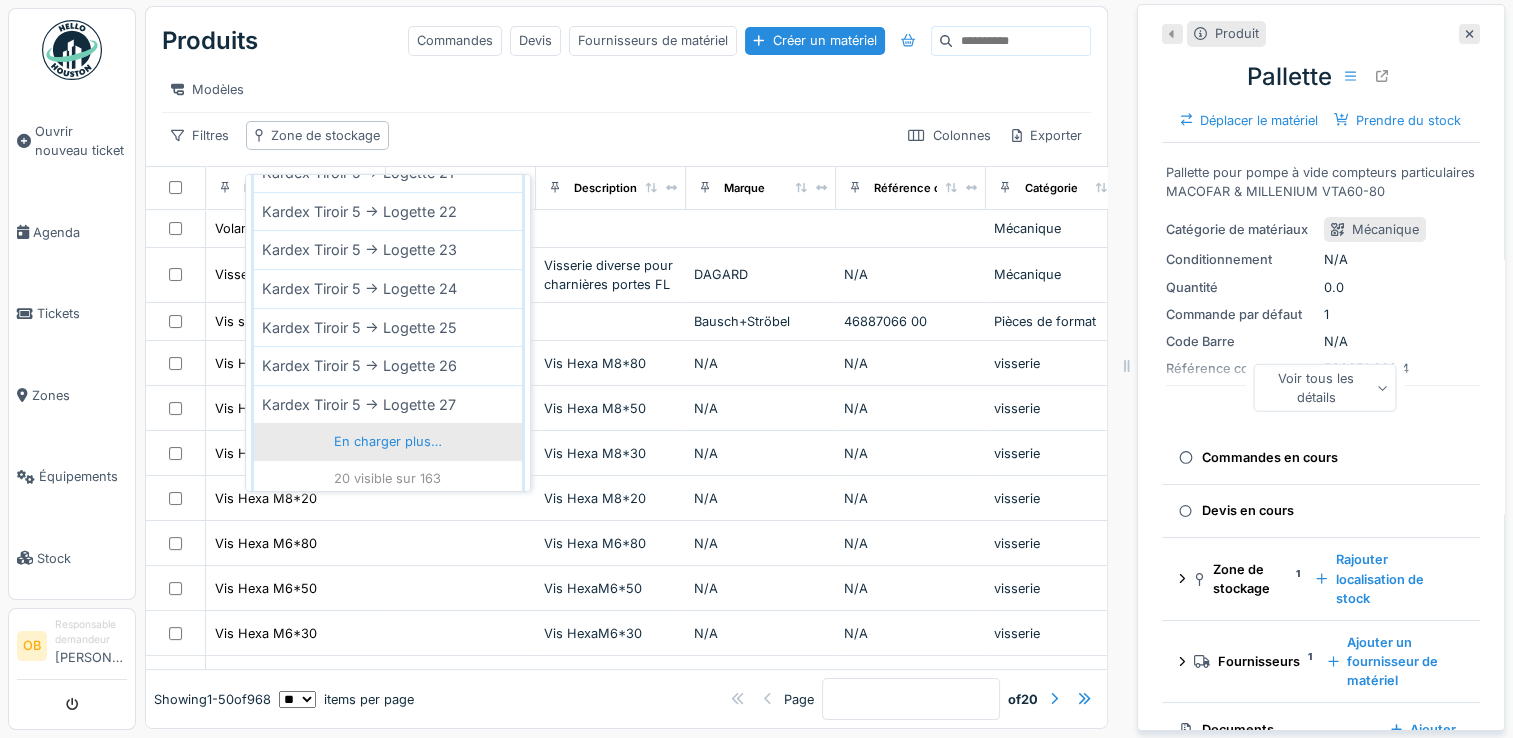 type on "*********" 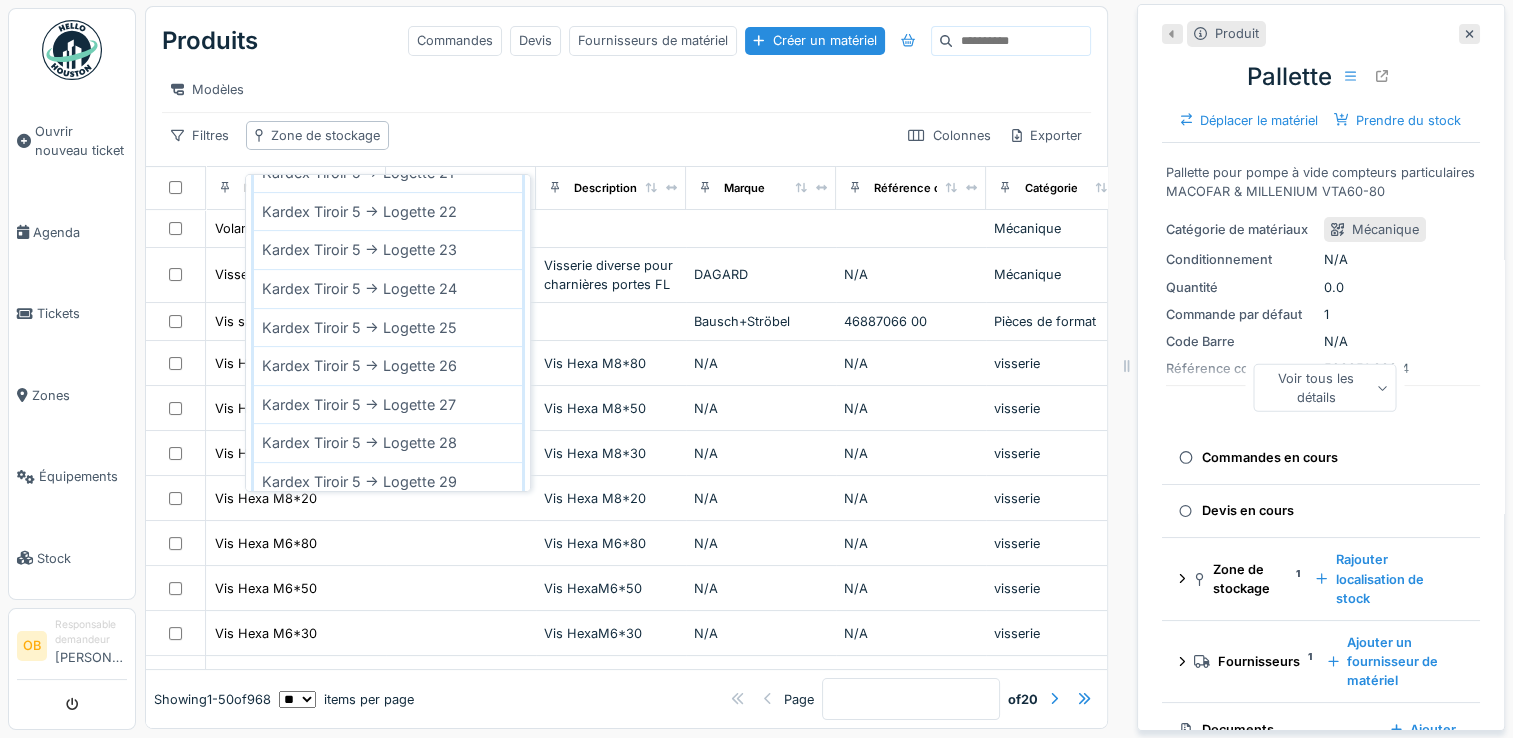click on "Aucun(e) Kardex Tiroir 2 -> Logette 2   Kardex Tiroir 2 -> Logette 20   Kardex Tiroir 2 -> Logette 21   Kardex Tiroir 2 -> Logette 22   Kardex Tiroir 2 -> Logette 23   Kardex Tiroir 2 -> Logette 24   Kardex Tiroir 2 -> Logette 25   Kardex Tiroir 2 -> Logette 26   Kardex Tiroir 2 -> Logette 27   Kardex Tiroir 2 -> Logette 28   Kardex Tiroir 2 -> Logette 29   Kardex Tiroir 5 -> Logette 2   Kardex Tiroir 5 -> Logette 20   Kardex Tiroir 5 -> Logette 21   Kardex Tiroir 5 -> Logette 22   Kardex Tiroir 5 -> Logette 23   Kardex Tiroir 5 -> Logette 24   Kardex Tiroir 5 -> Logette 25   Kardex Tiroir 5 -> Logette 26   Kardex Tiroir 5 -> Logette 27   Kardex Tiroir 5 -> Logette 28   Kardex Tiroir 5 -> Logette 29   Kardex Tiroir 9 -> Logette 2   Kardex Tiroir 14 -> Logette 2   Kardex Tiroir 16 -> Logette 2   Kardex Tiroir 16 -> Logette 20   Kardex Tiroir 16 -> Logette 21   Kardex Tiroir 16 -> Logette 22   Kardex Tiroir 16 -> Logette 23   Kardex Tiroir 16 -> Logette 24   Kardex Tiroir 16 -> Logette 25" at bounding box center (388, 440) 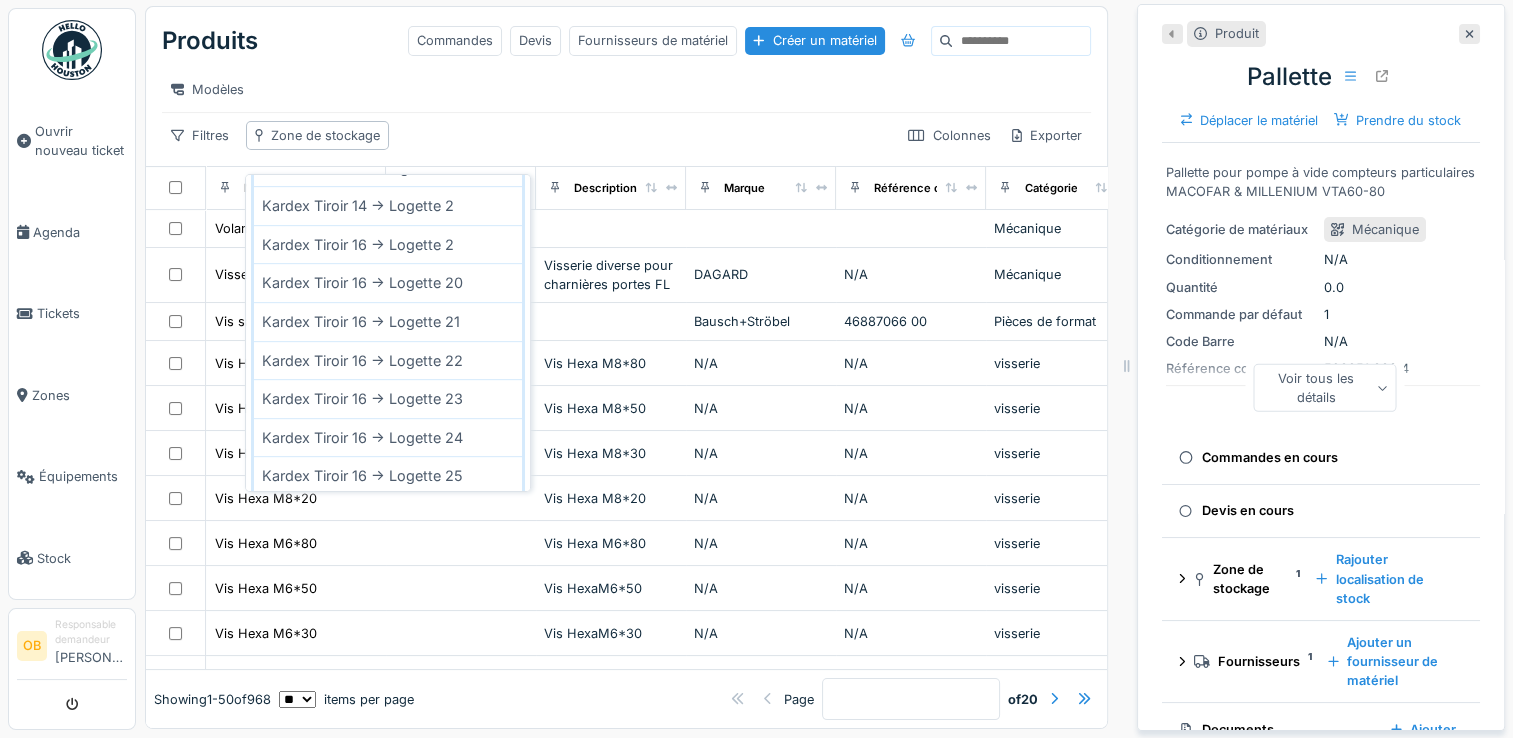 scroll, scrollTop: 1436, scrollLeft: 0, axis: vertical 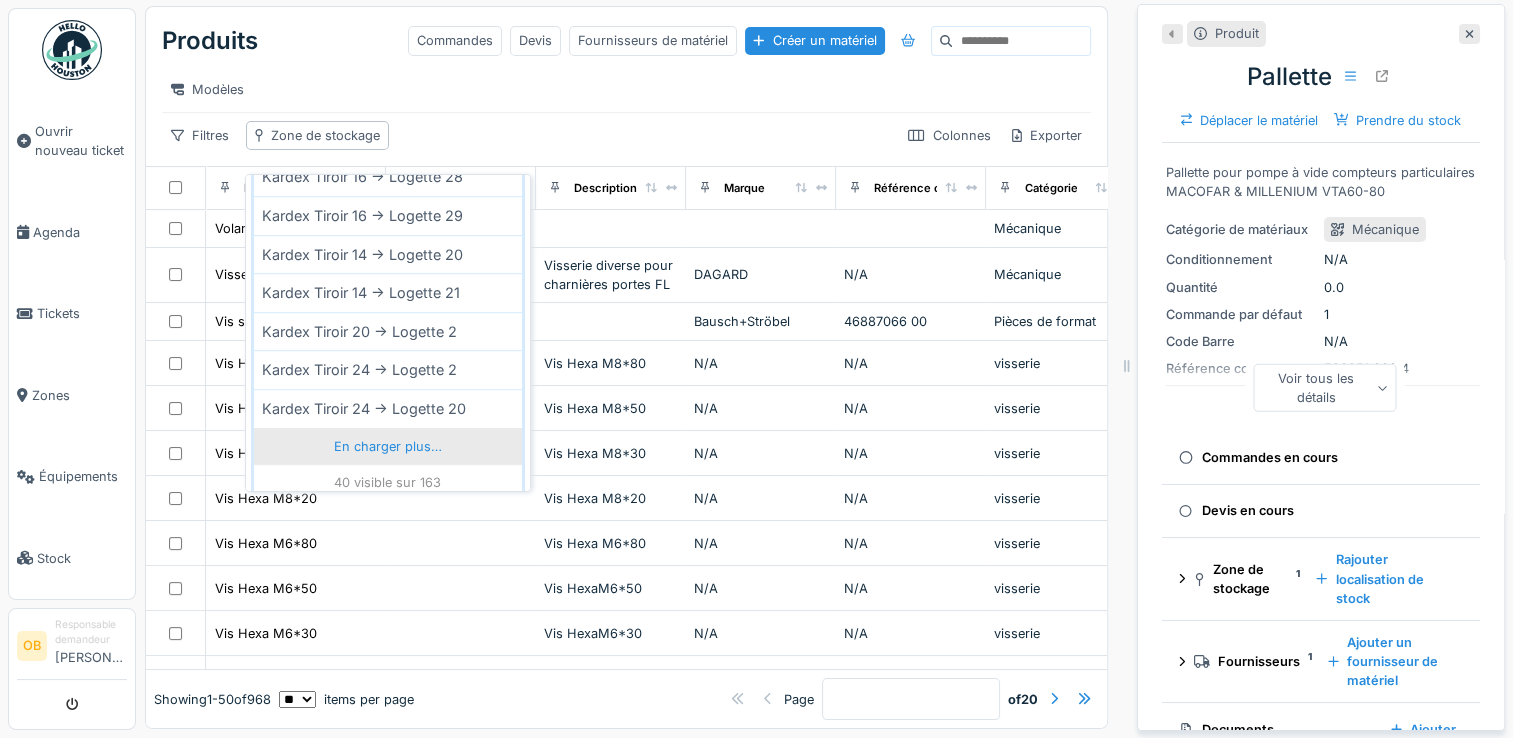 click on "En charger plus…" at bounding box center (388, 446) 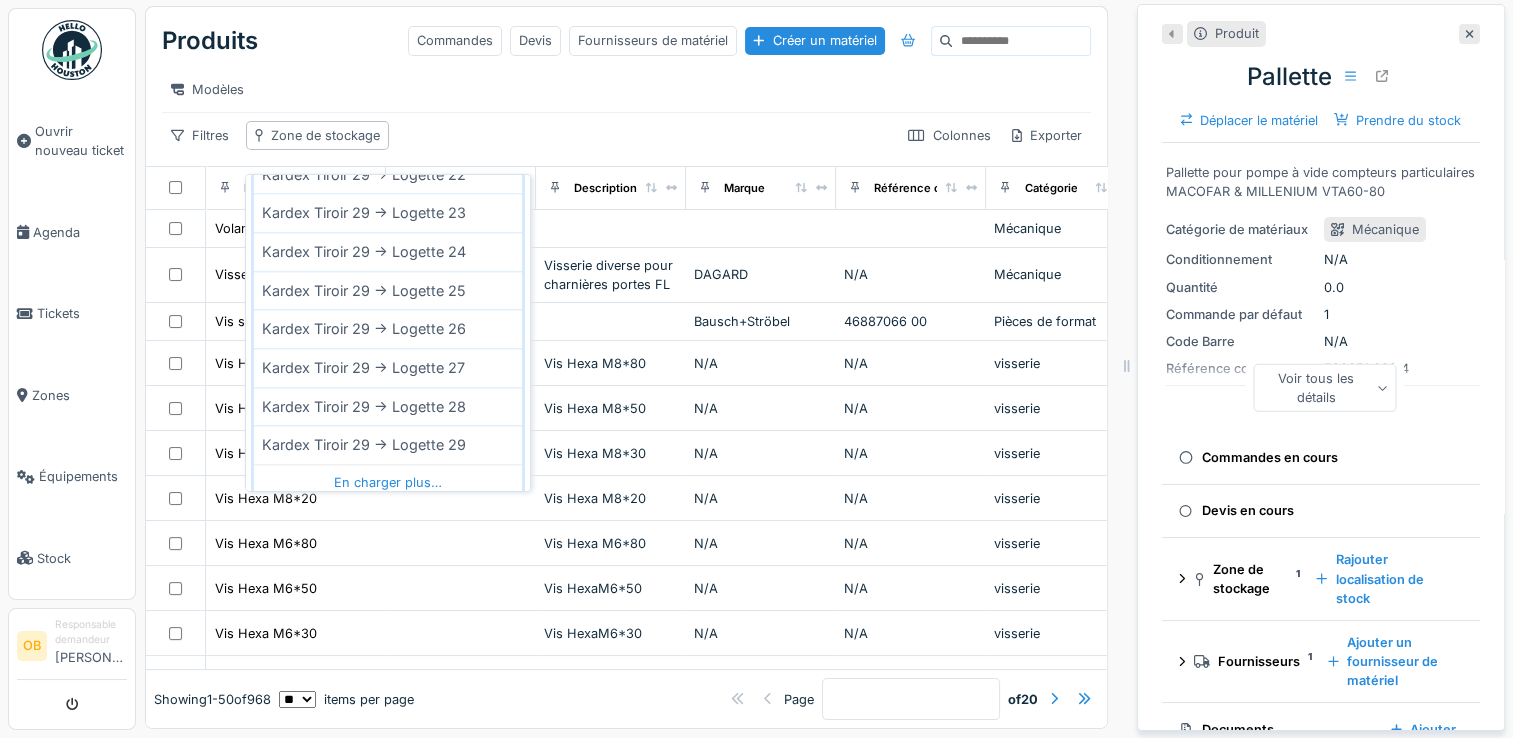 scroll, scrollTop: 2204, scrollLeft: 0, axis: vertical 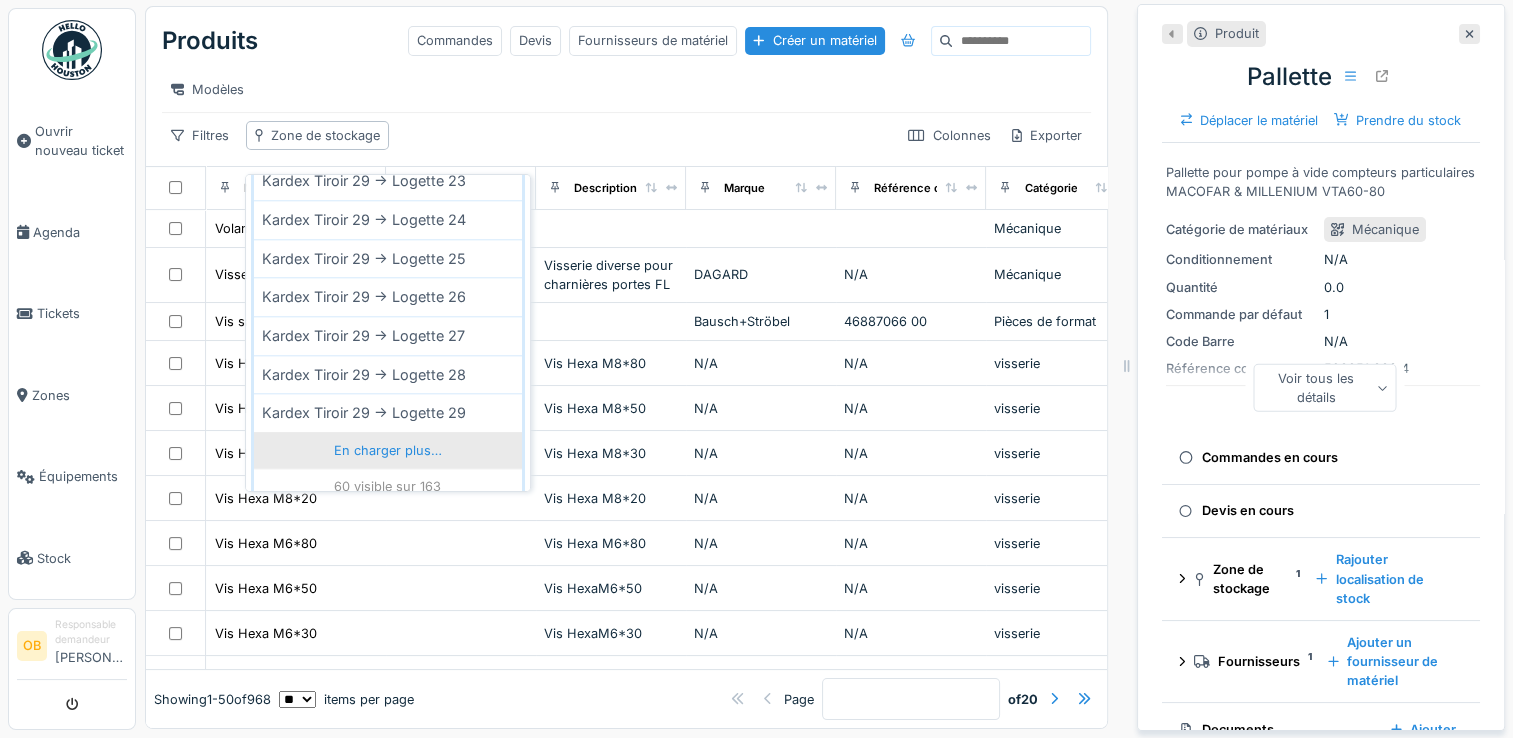 click on "En charger plus…" at bounding box center (388, 450) 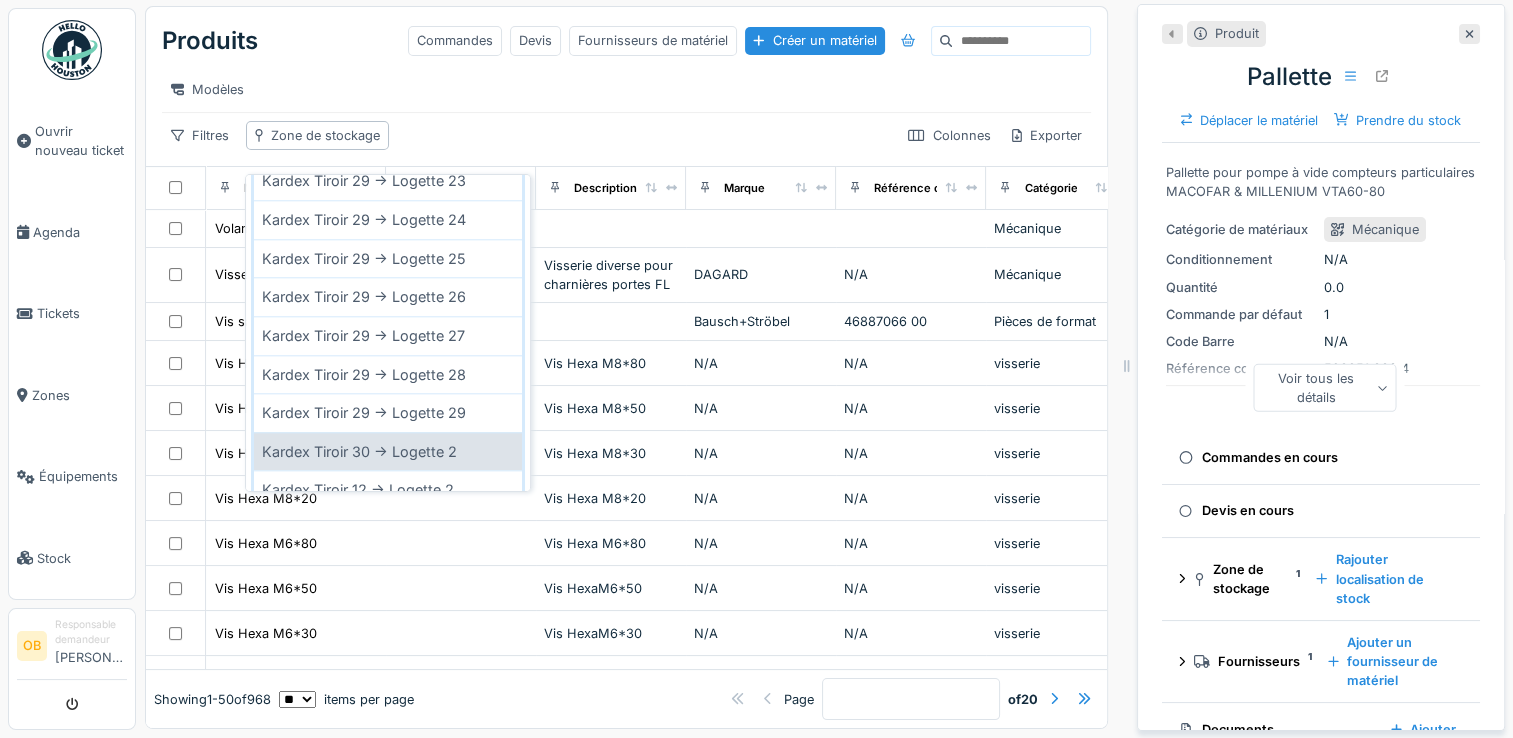 click on "Kardex Tiroir 30 -> Logette 2" at bounding box center (388, 451) 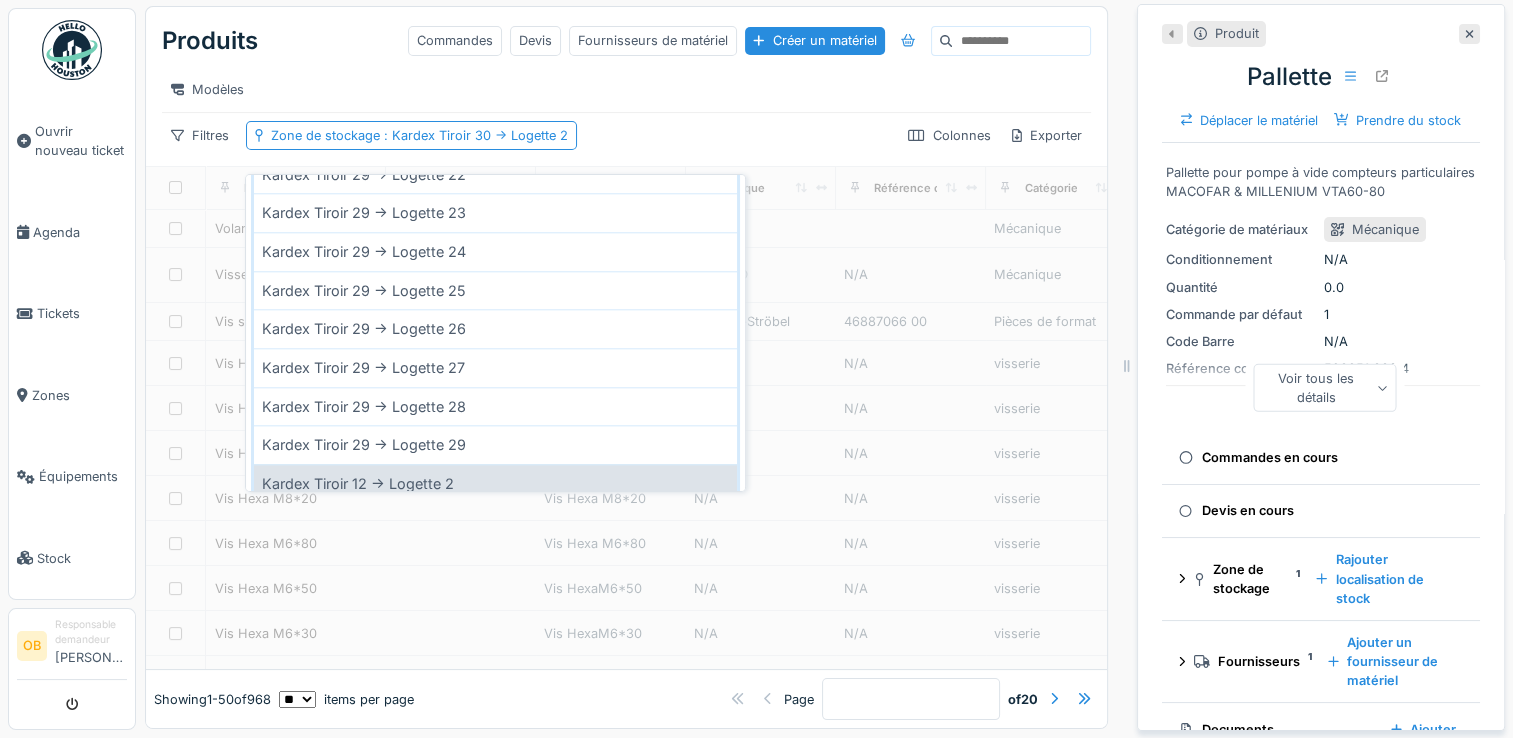 scroll, scrollTop: 2236, scrollLeft: 0, axis: vertical 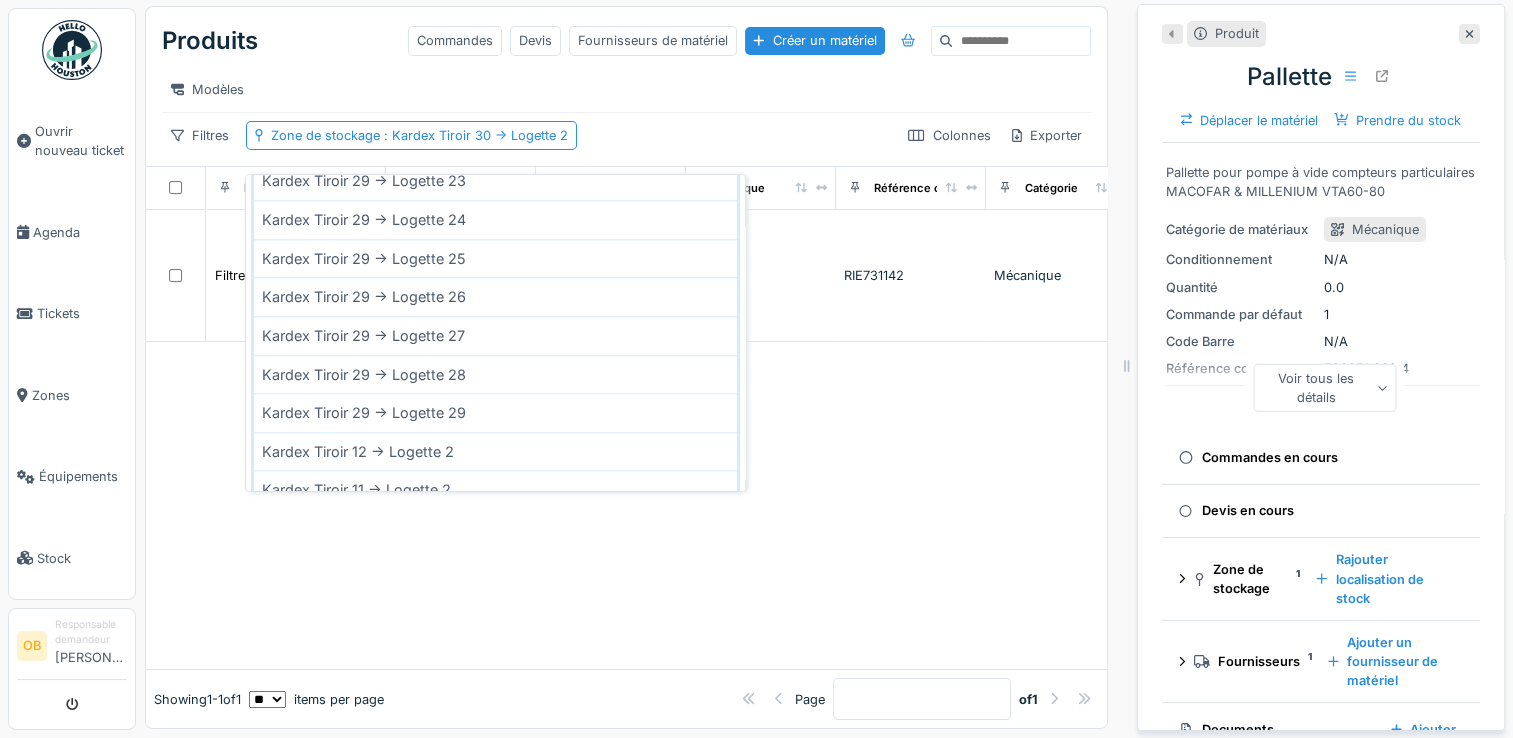 click at bounding box center (626, 506) 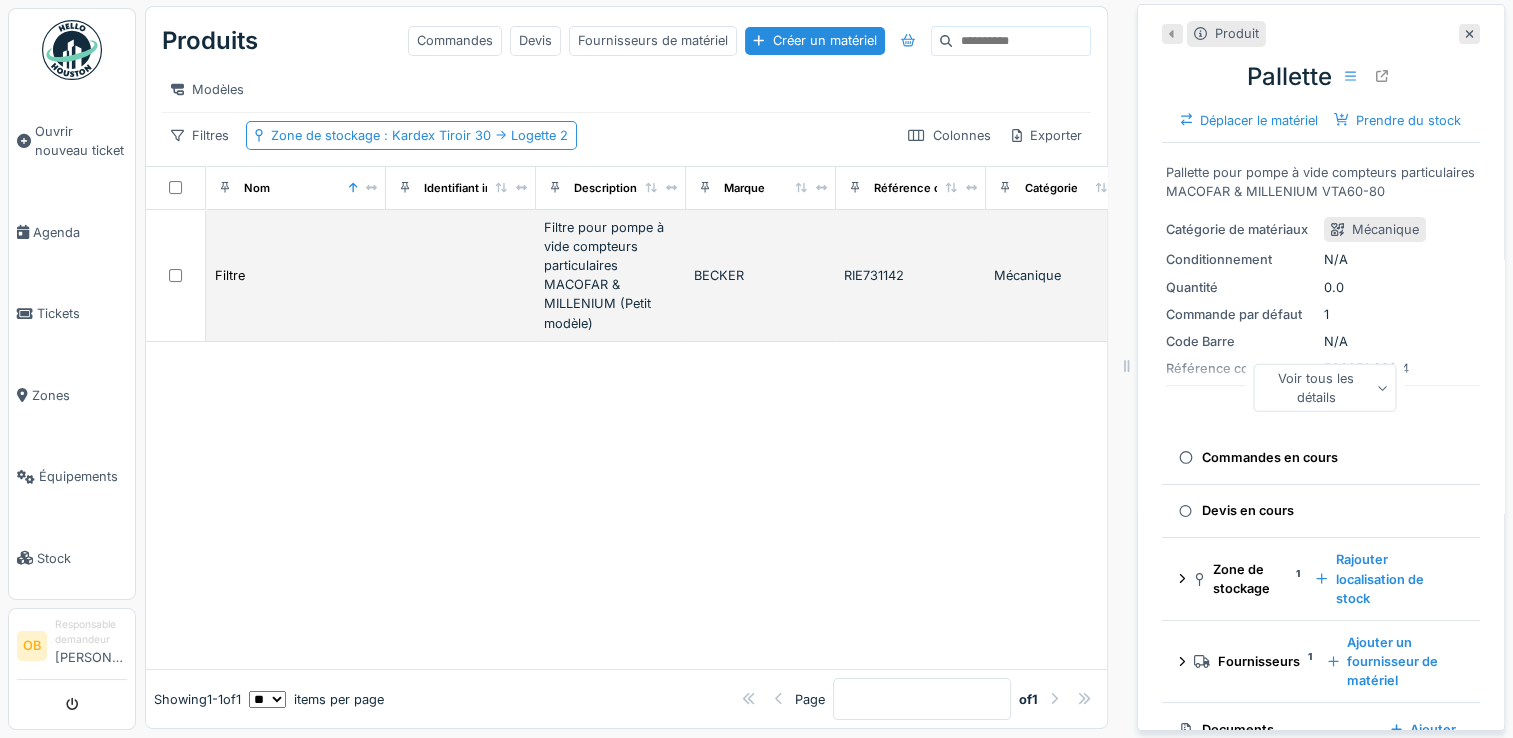 click on "Filtre" at bounding box center (296, 276) 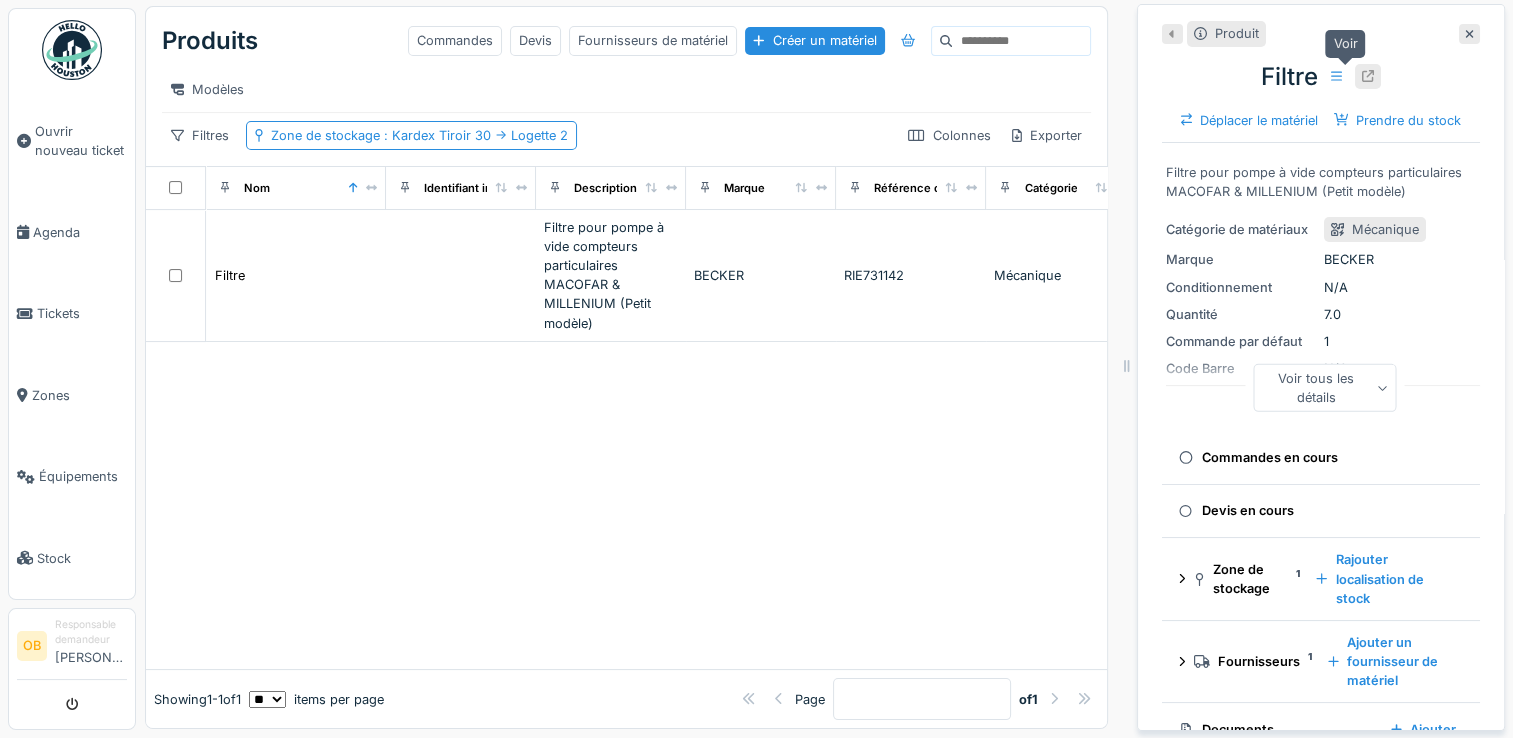 click at bounding box center [1368, 76] 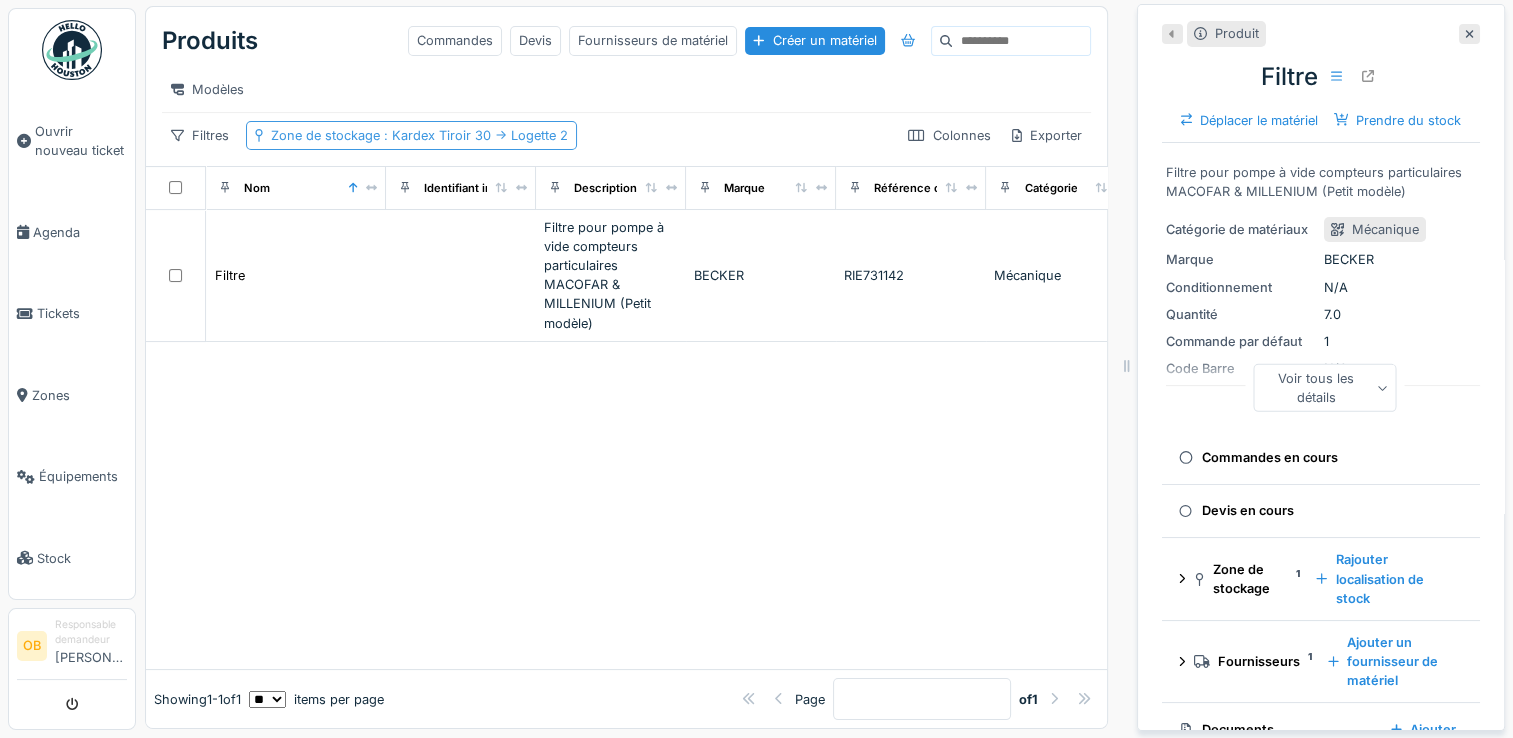 click on ":   Kardex Tiroir 30 -> Logette 2" at bounding box center [474, 135] 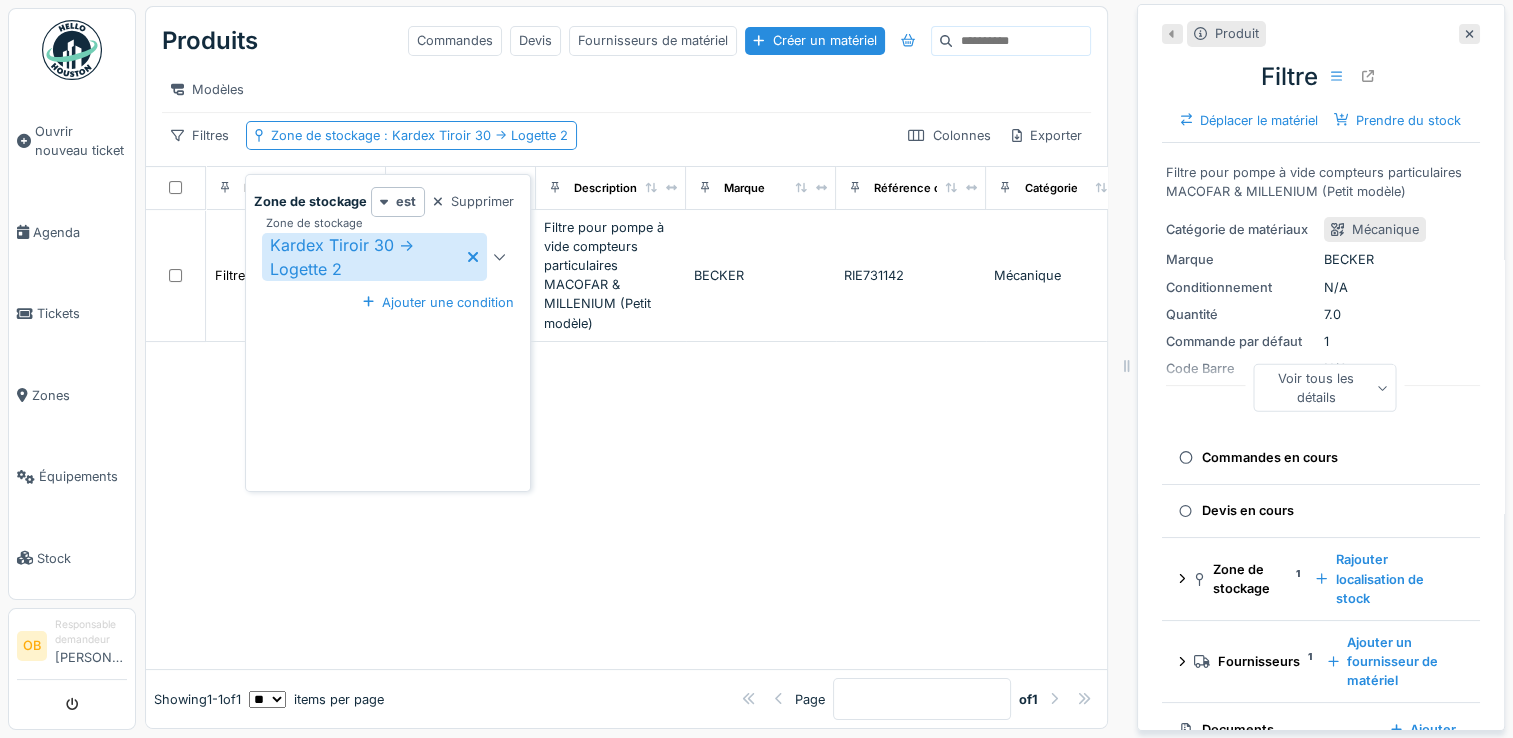 click on "Kardex Tiroir 30 -> Logette 2" at bounding box center [374, 257] 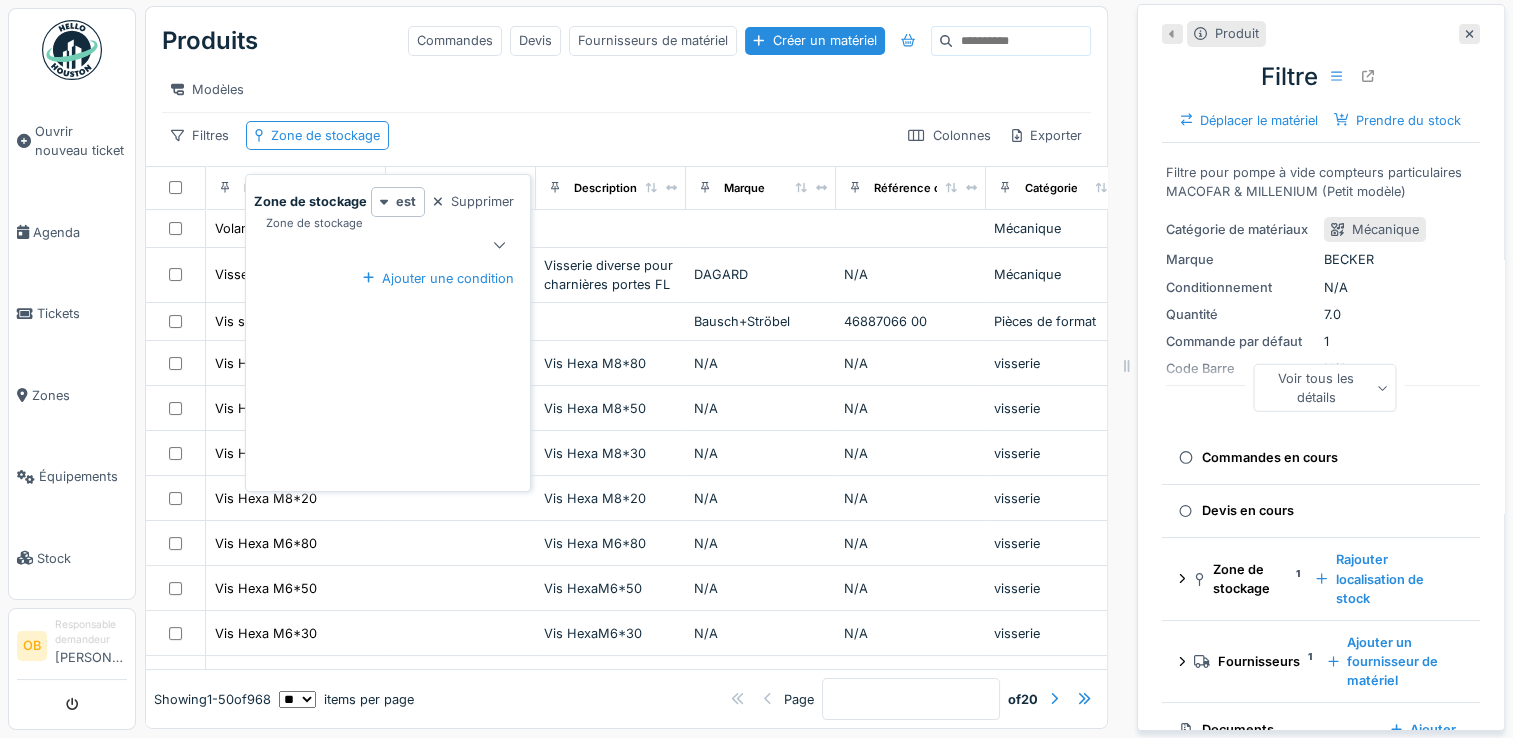 click at bounding box center (374, 245) 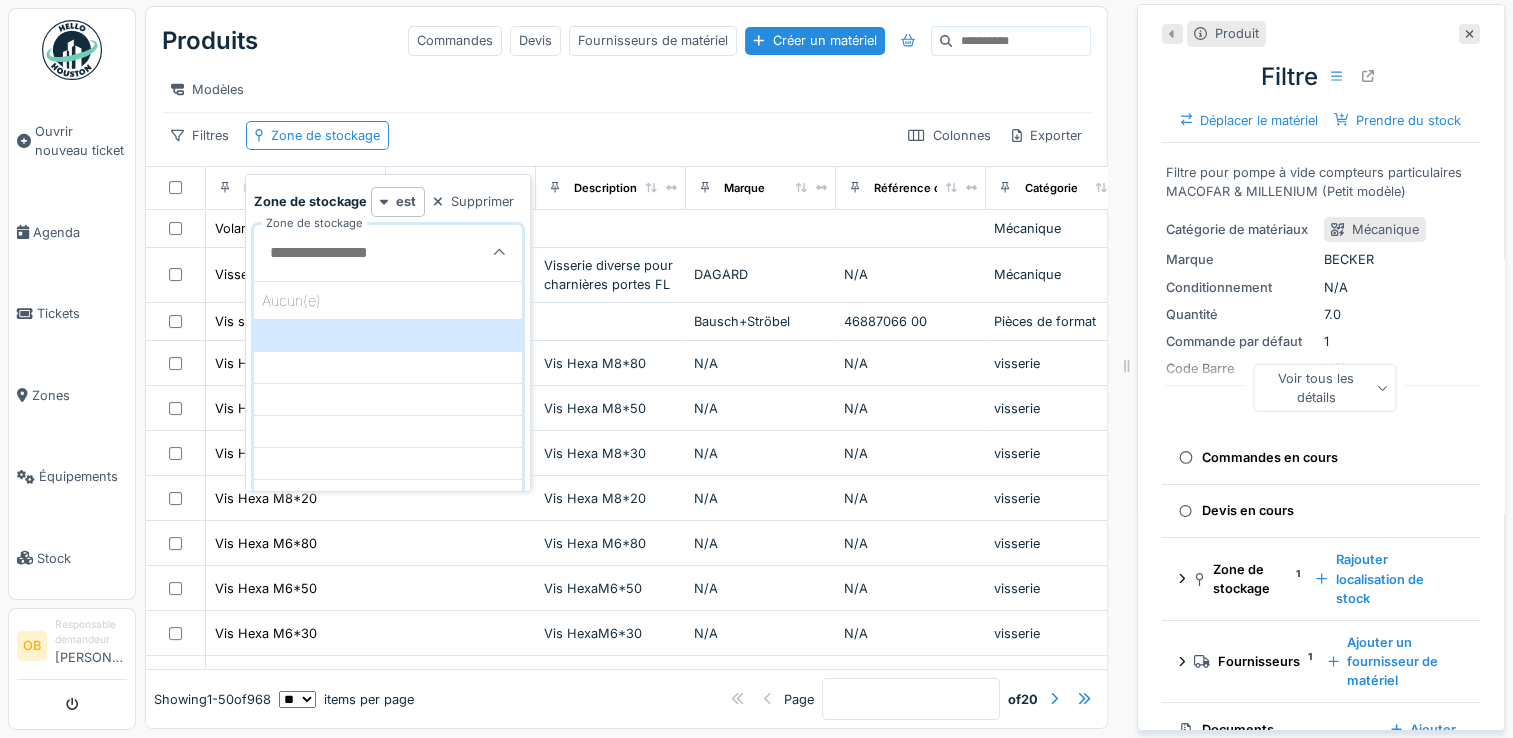 scroll, scrollTop: 0, scrollLeft: 0, axis: both 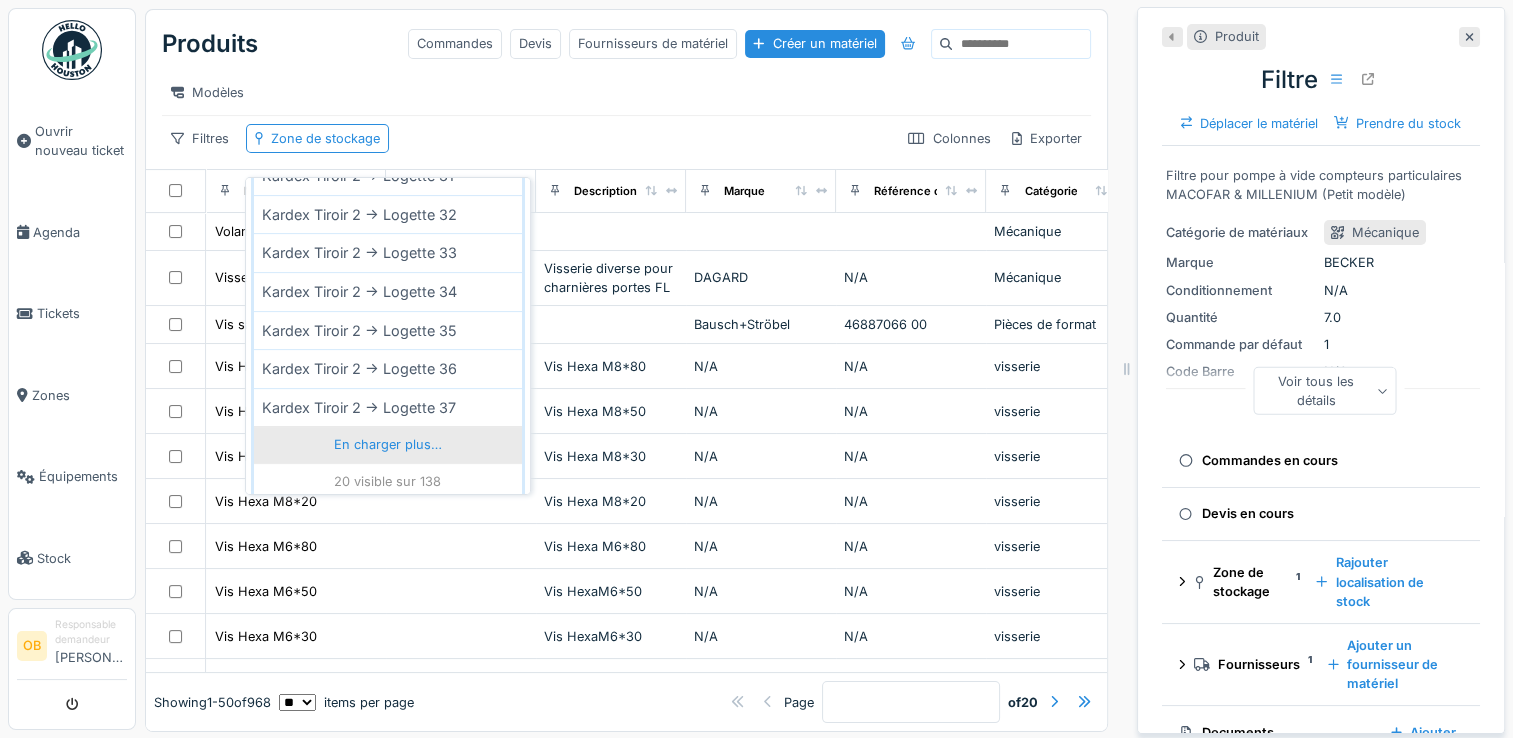 type on "*" 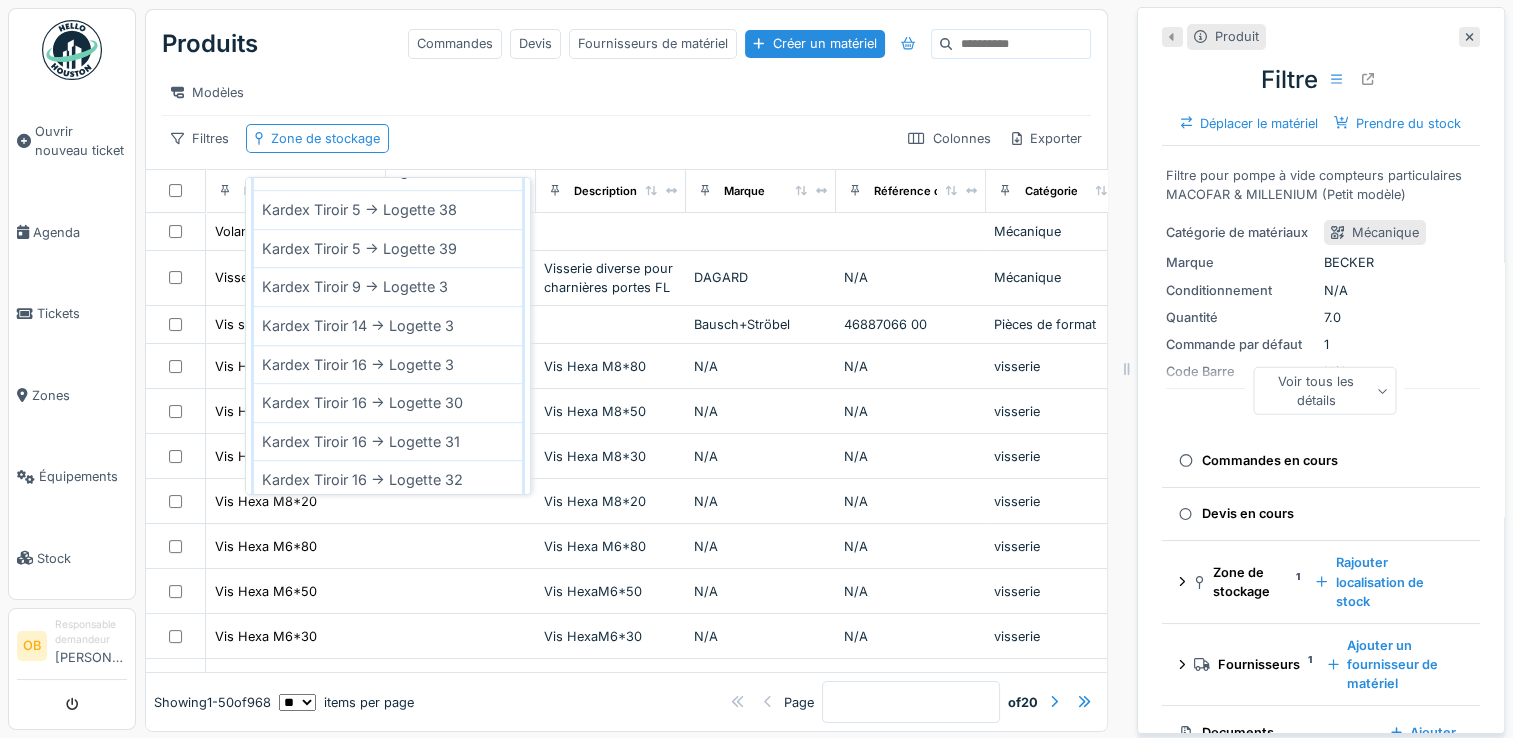 scroll, scrollTop: 1436, scrollLeft: 0, axis: vertical 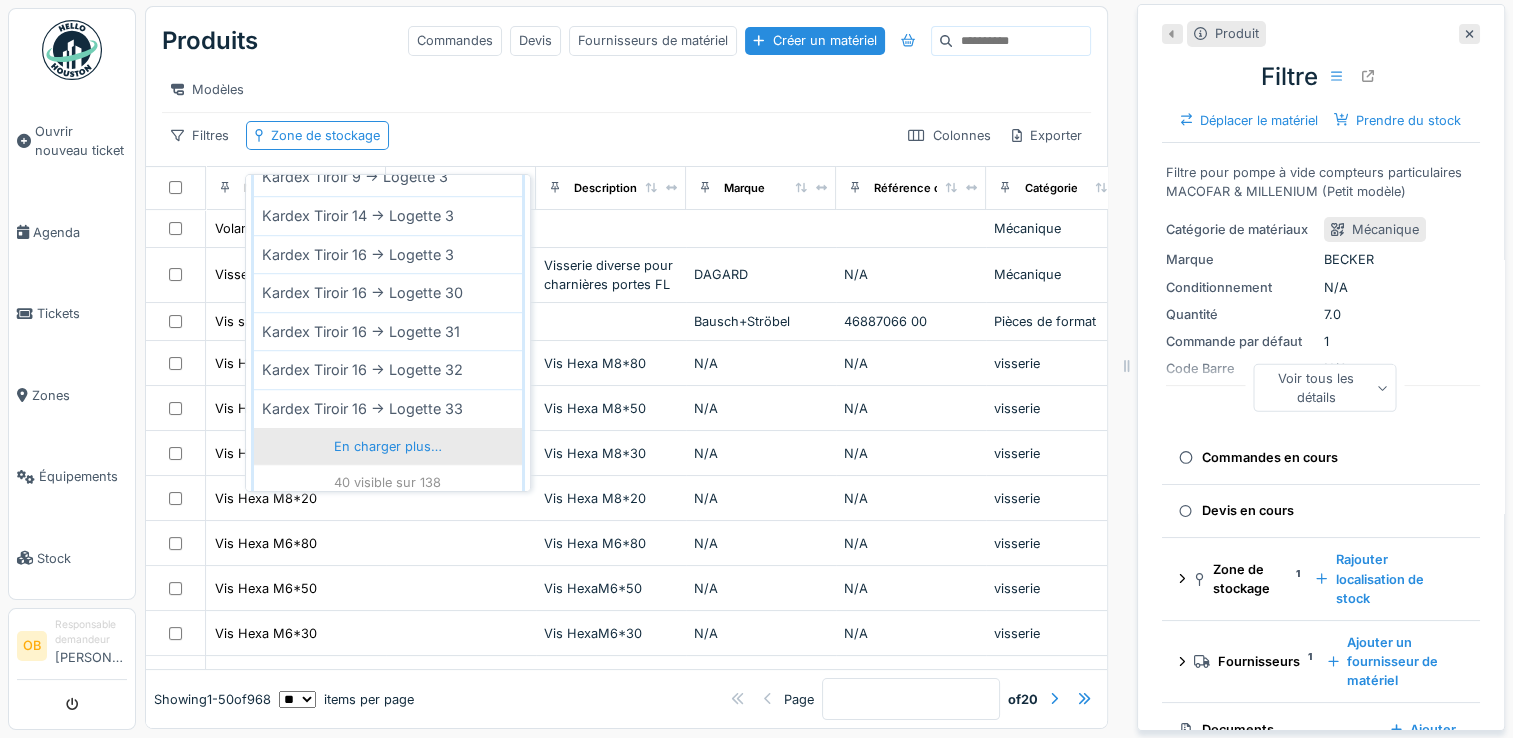 click on "En charger plus…" at bounding box center (388, 446) 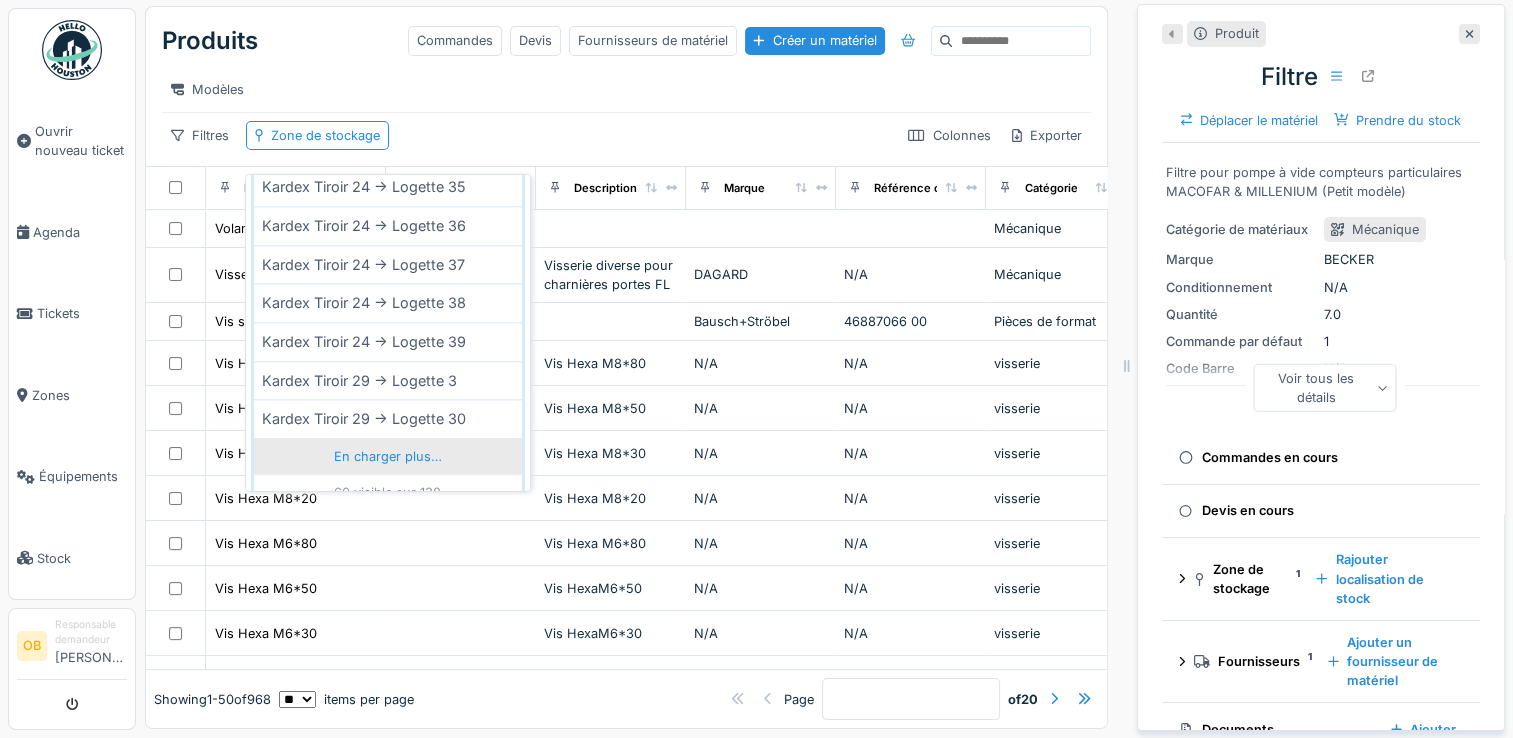 scroll, scrollTop: 2204, scrollLeft: 0, axis: vertical 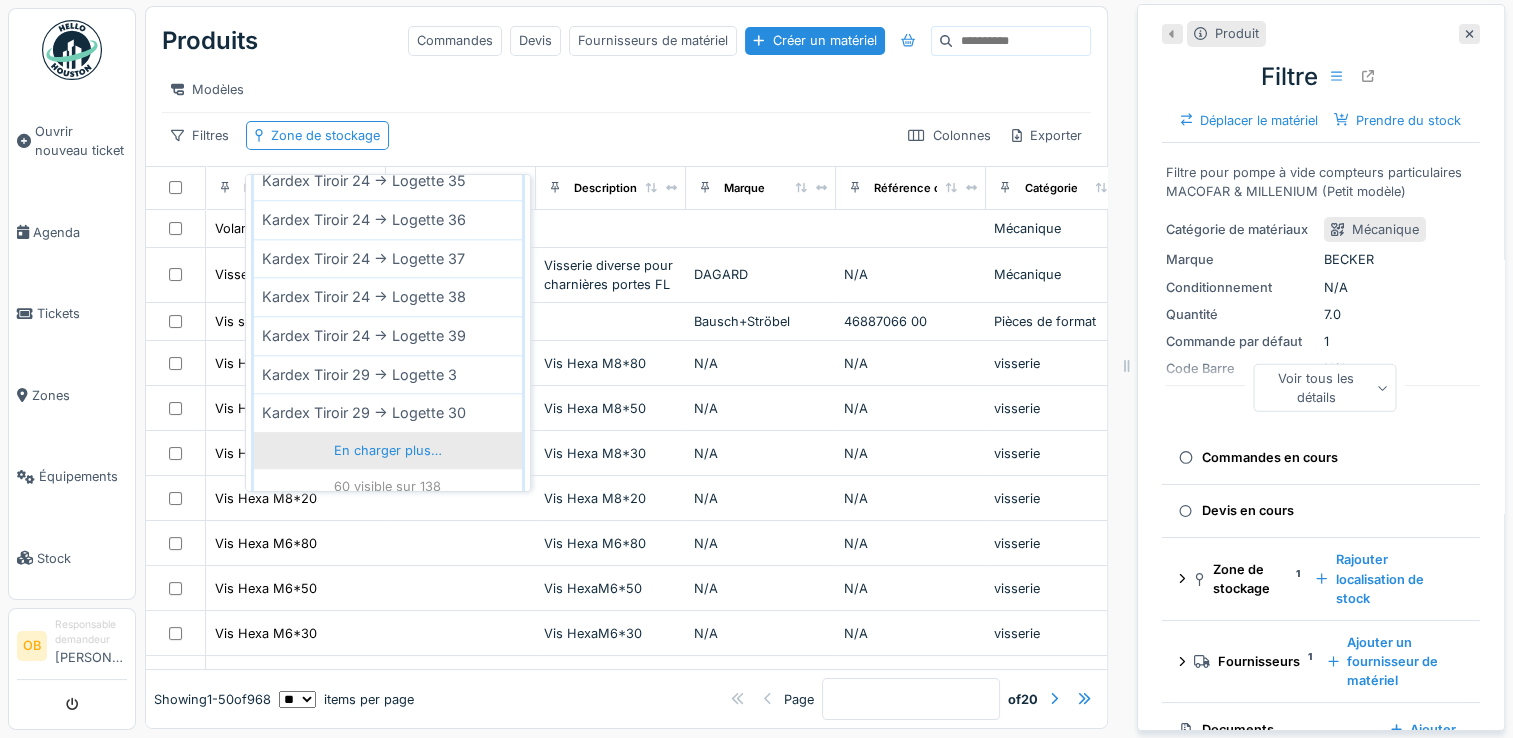 click on "En charger plus…" at bounding box center (388, 450) 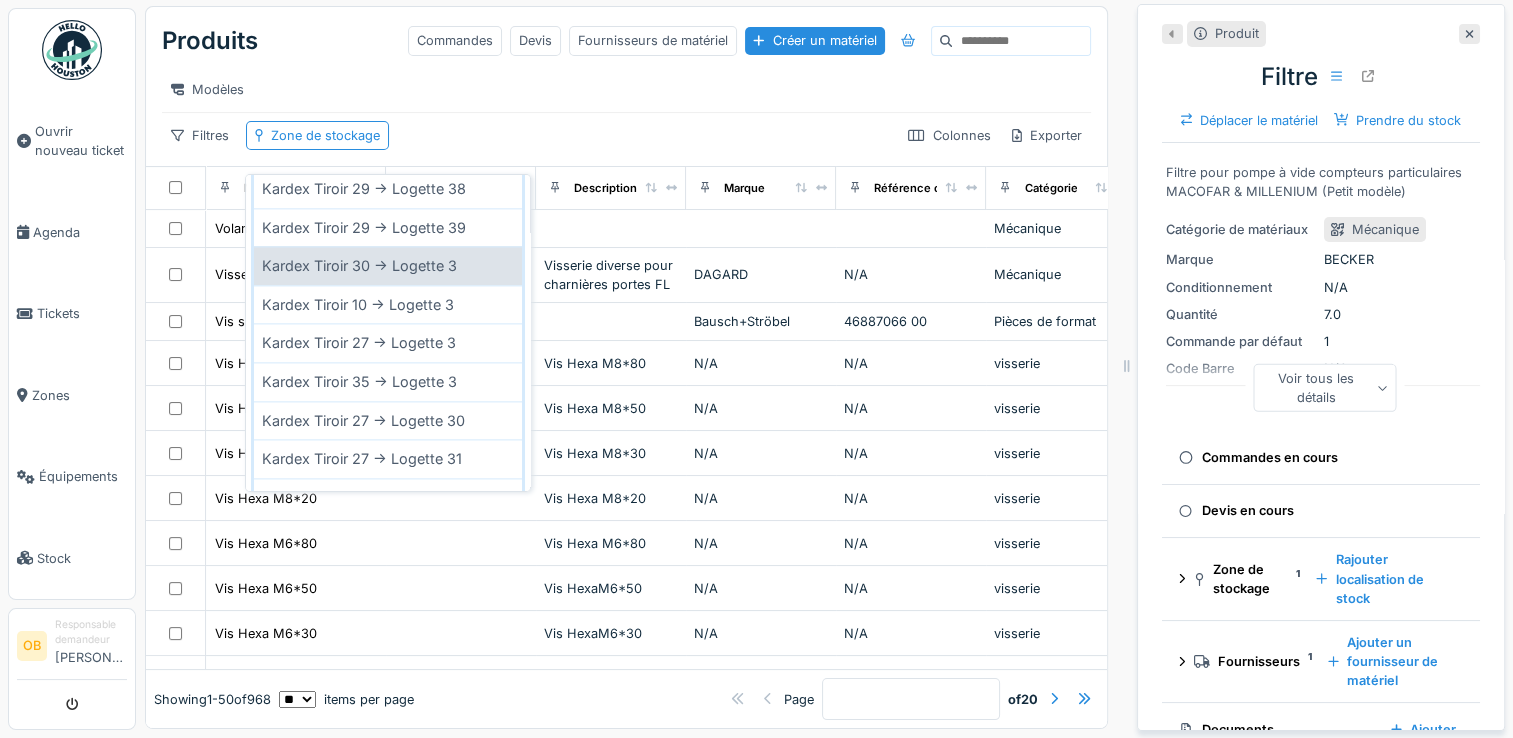 click on "Kardex Tiroir 30 -> Logette 3" at bounding box center (388, 265) 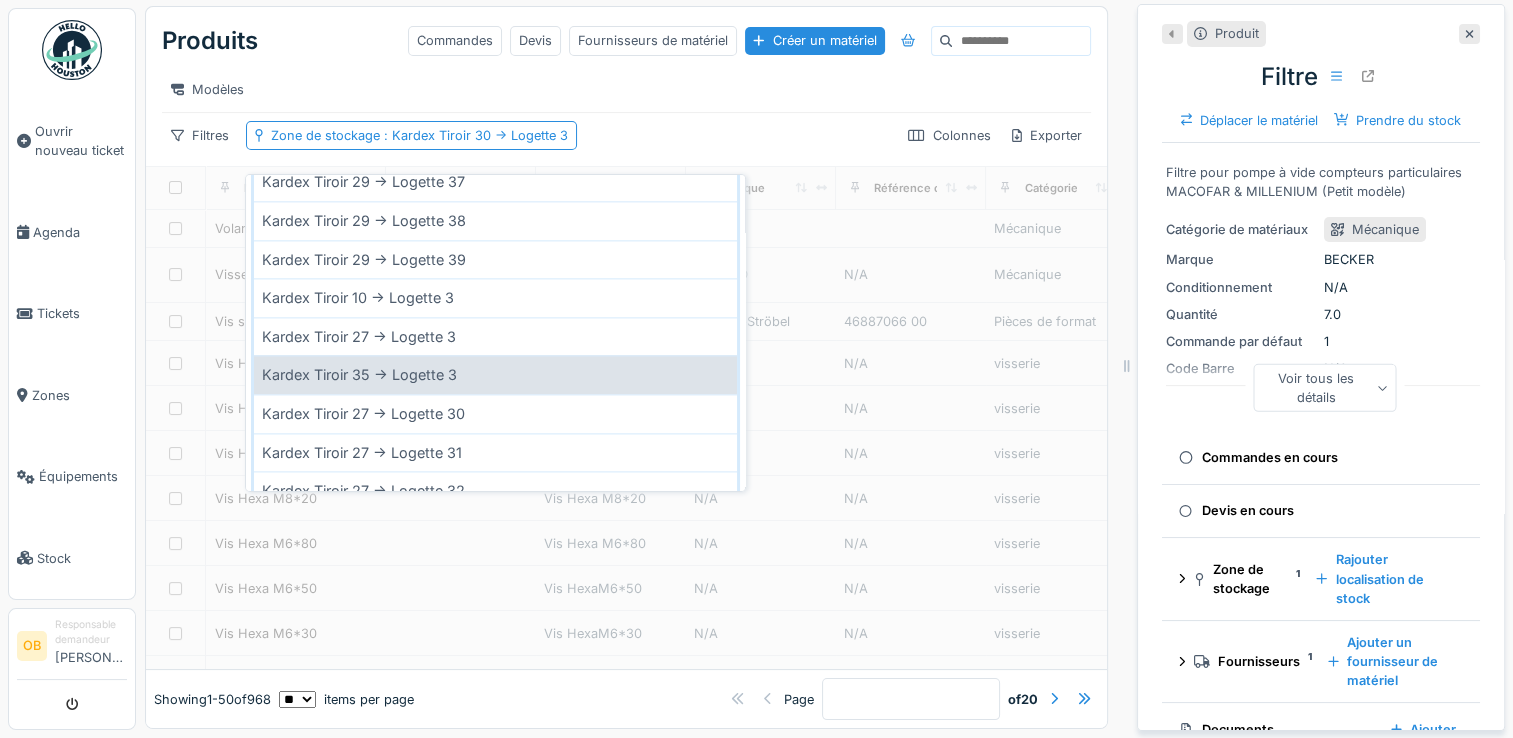 scroll, scrollTop: 2769, scrollLeft: 0, axis: vertical 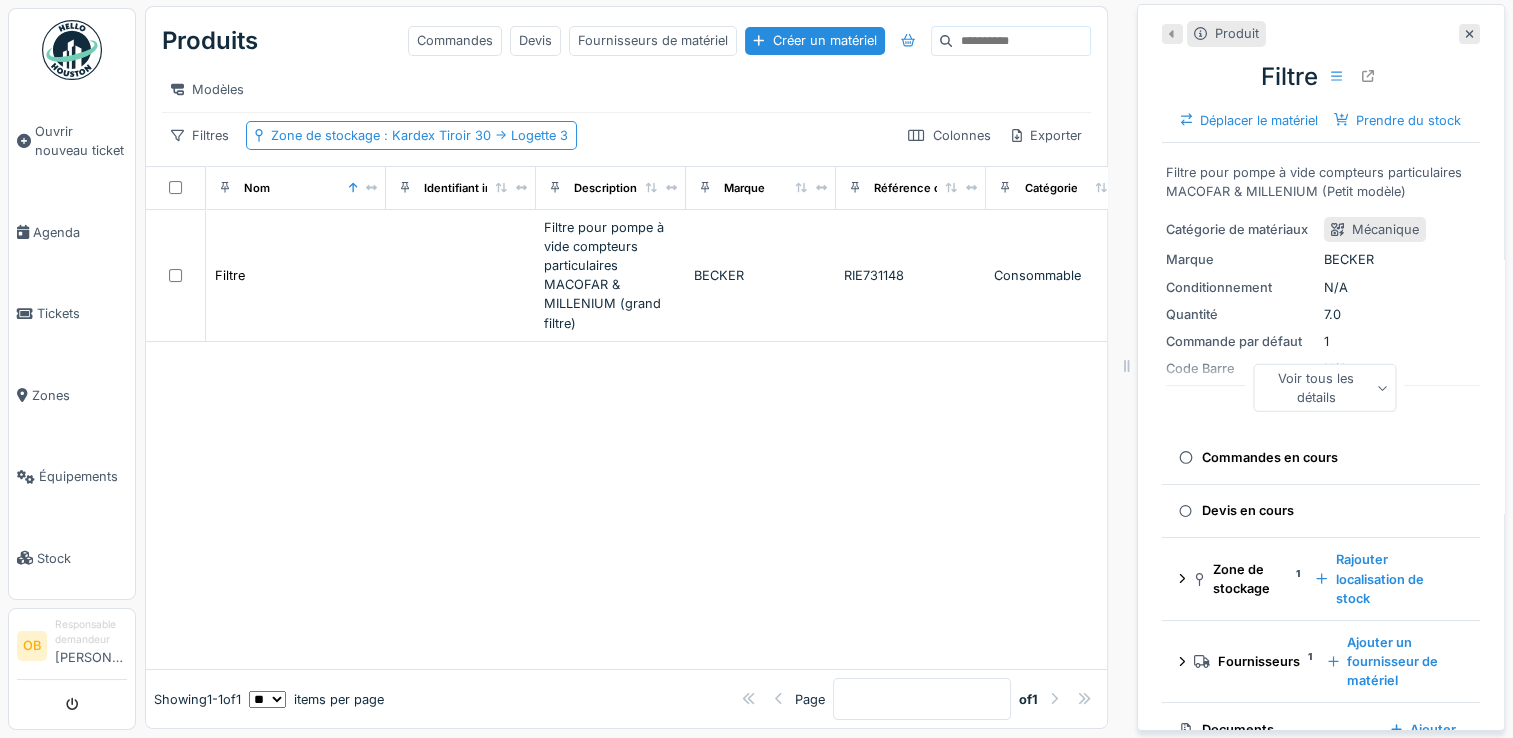 click at bounding box center [626, 506] 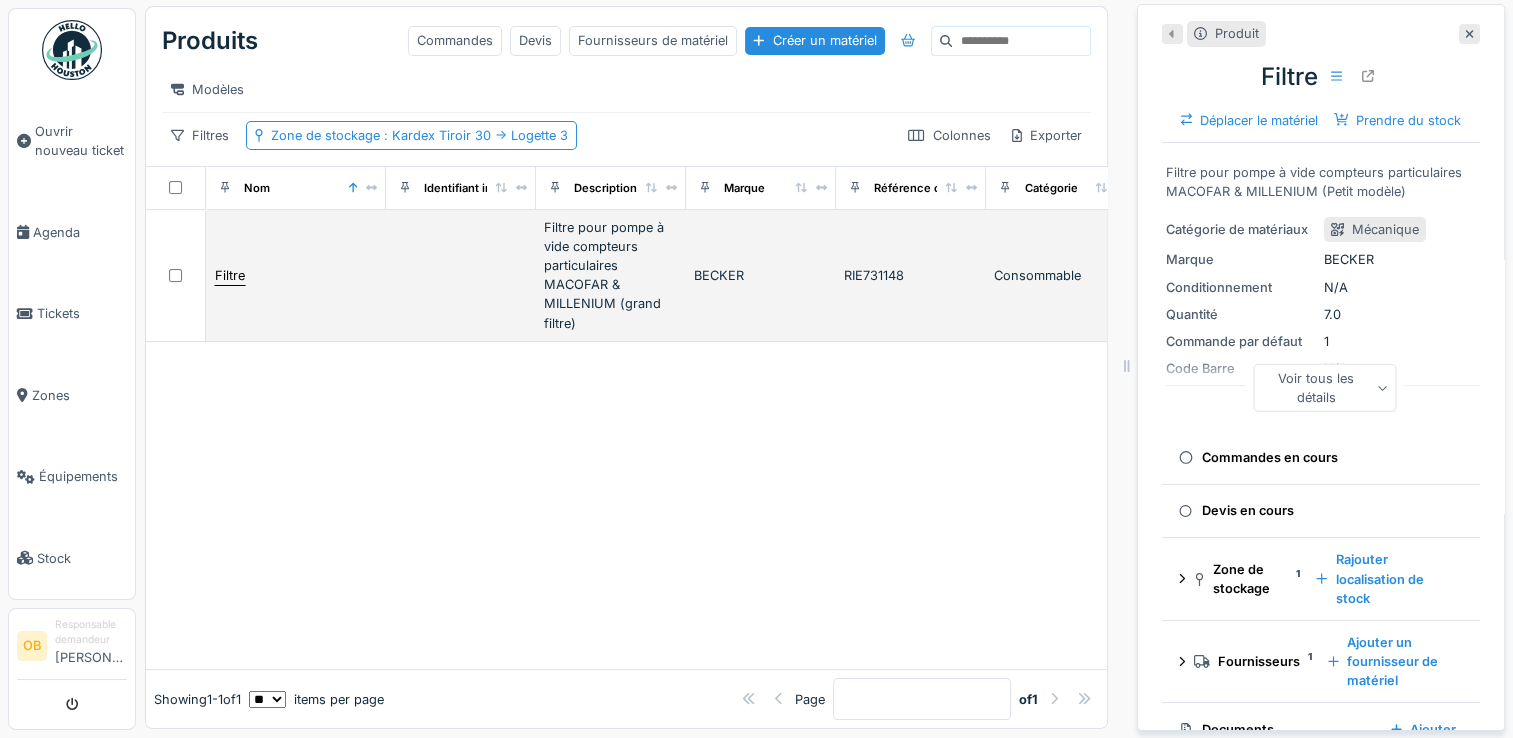 click on "Filtre" at bounding box center (230, 275) 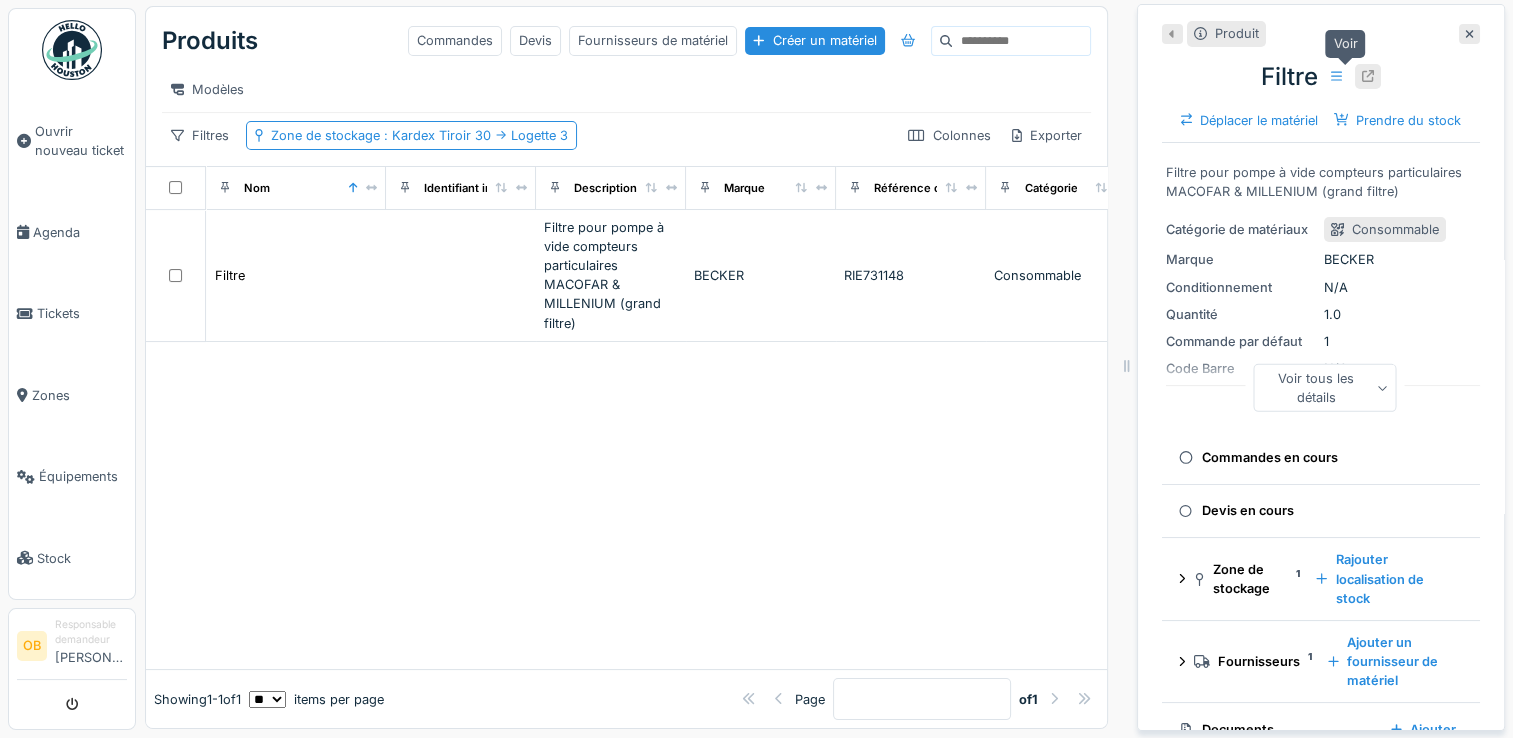click 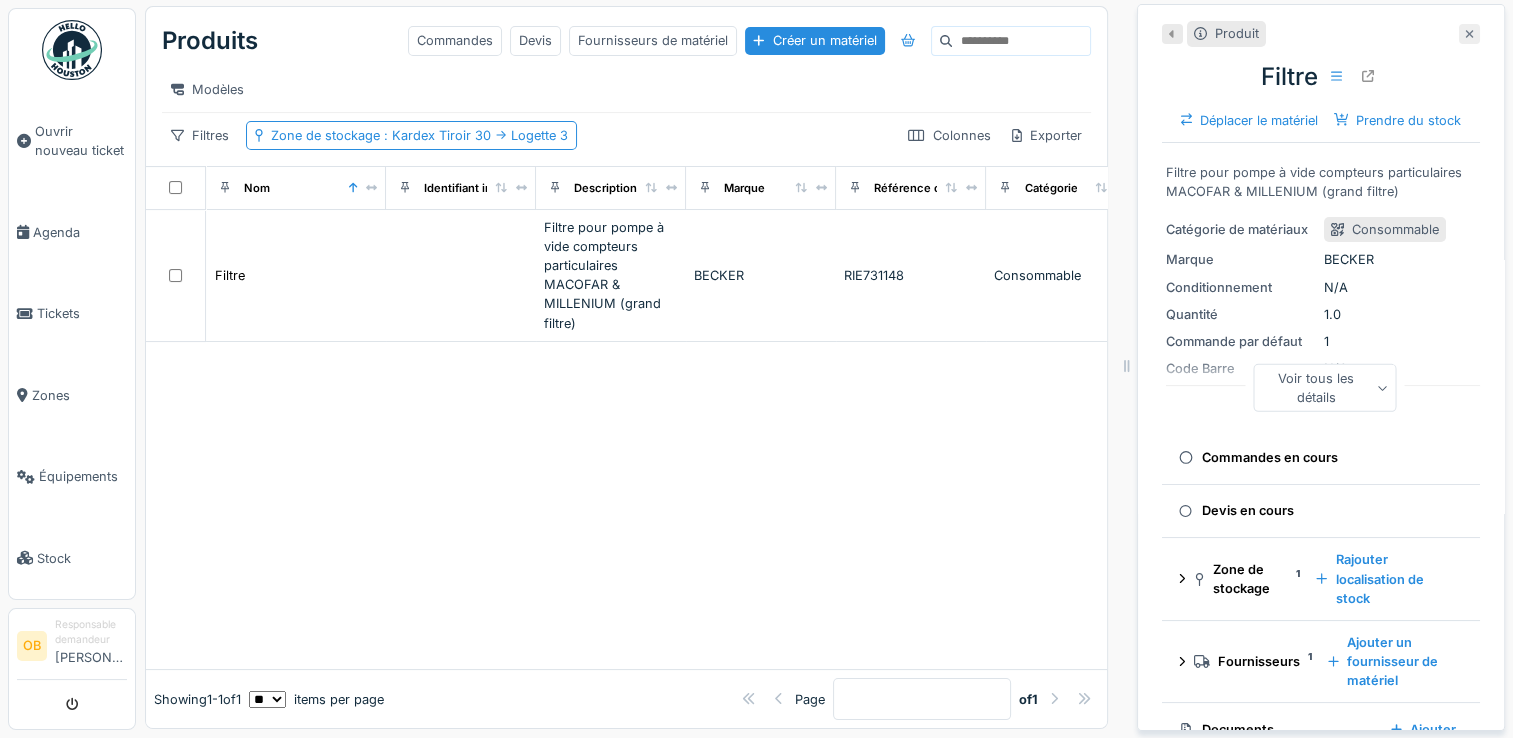 click at bounding box center (1469, 34) 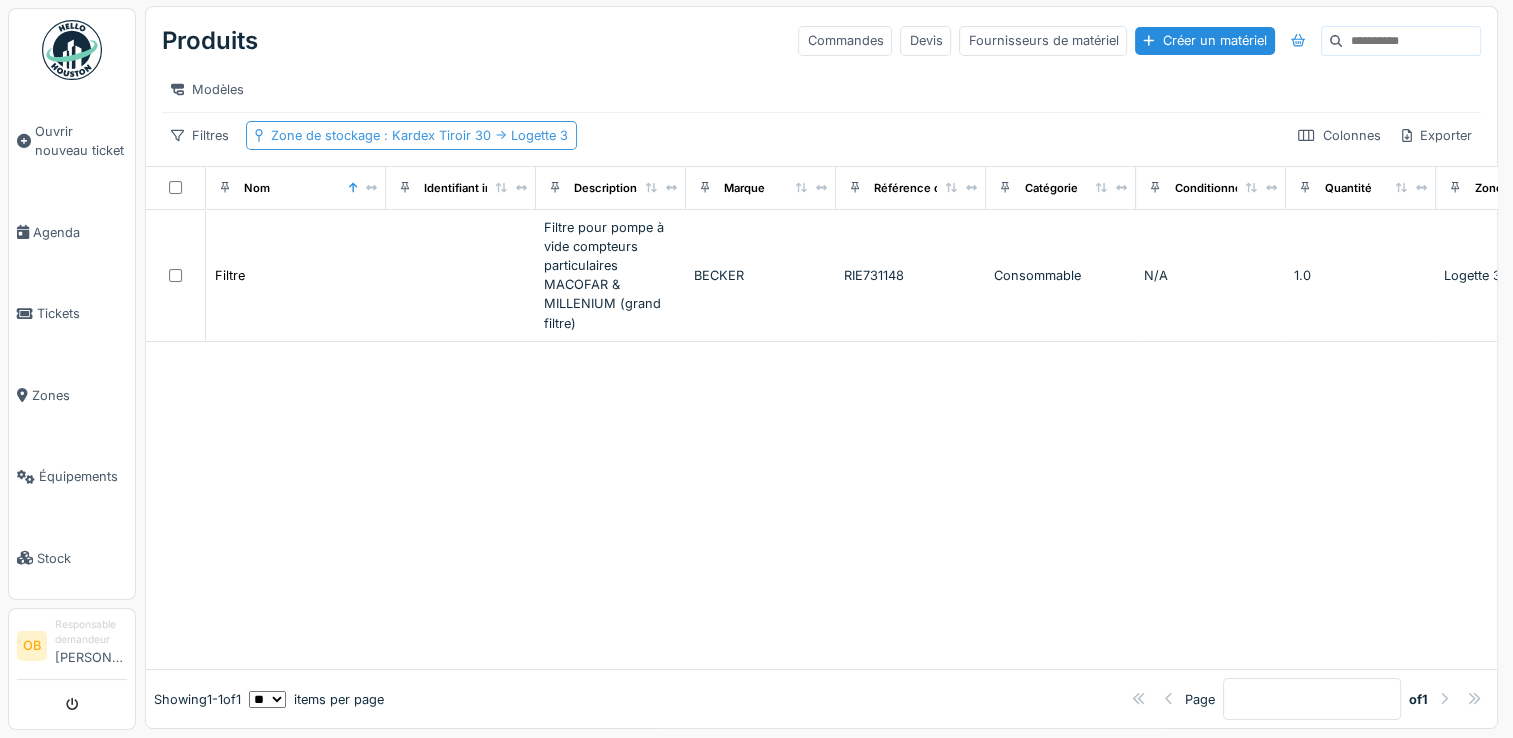 click on ":   Kardex Tiroir 30 -> Logette 3" at bounding box center (474, 135) 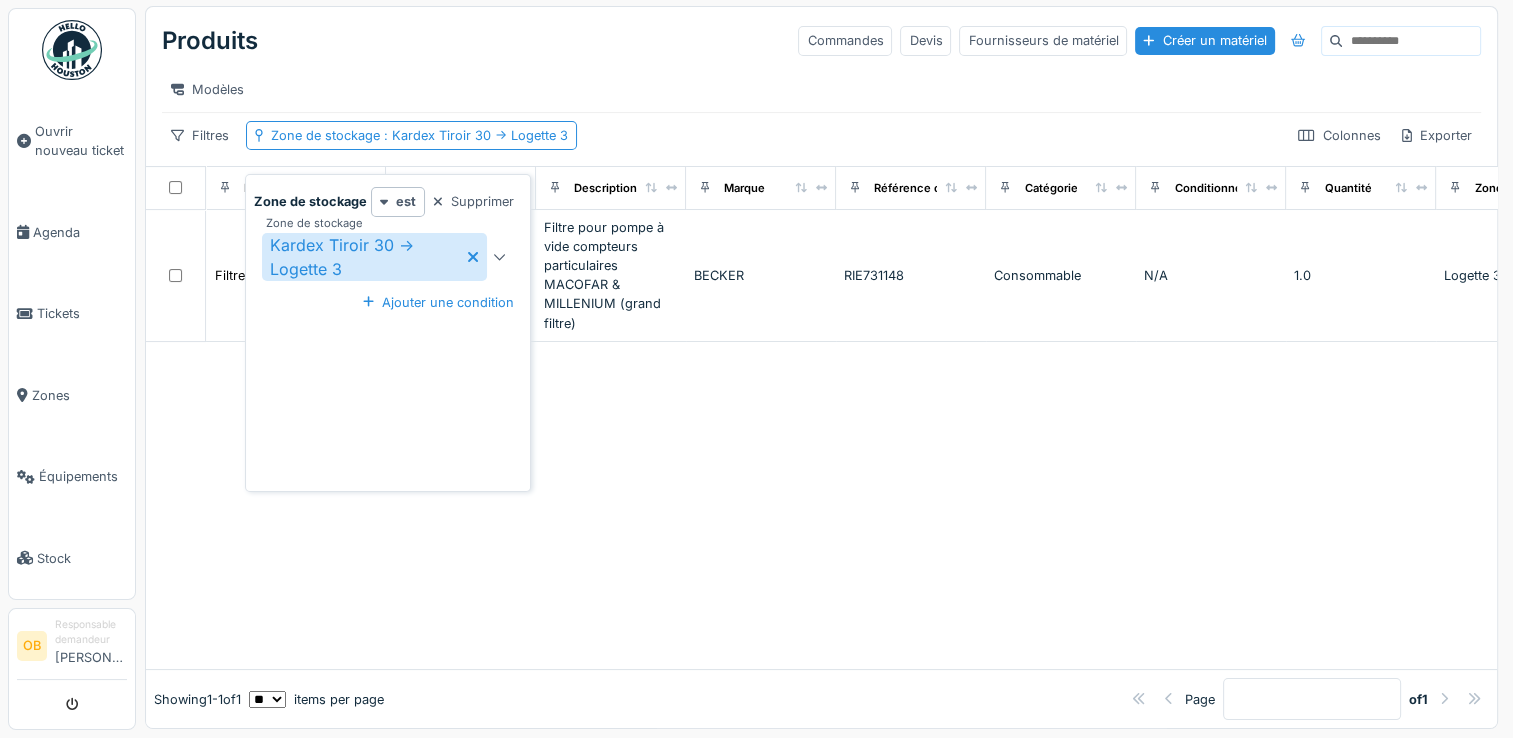 click 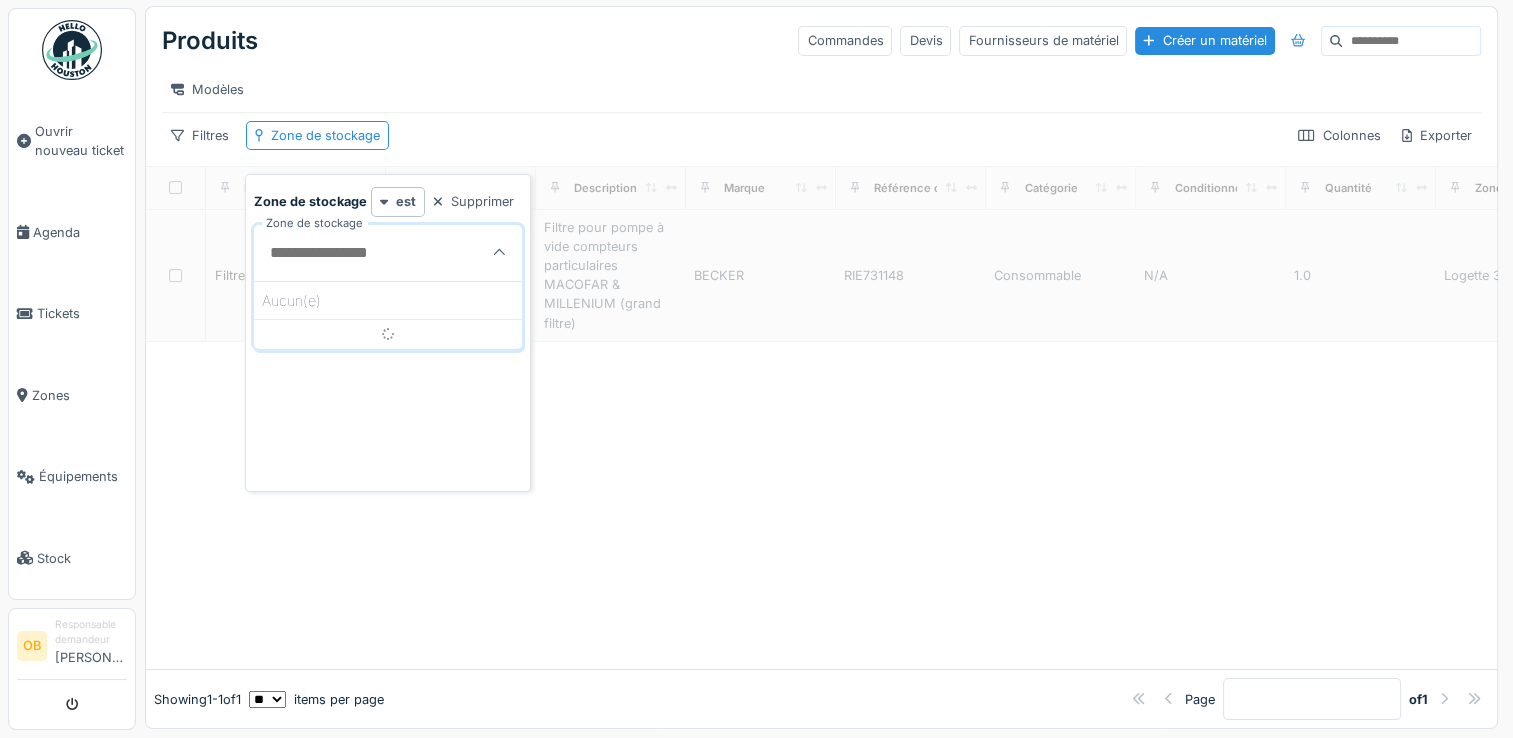 scroll, scrollTop: 0, scrollLeft: 0, axis: both 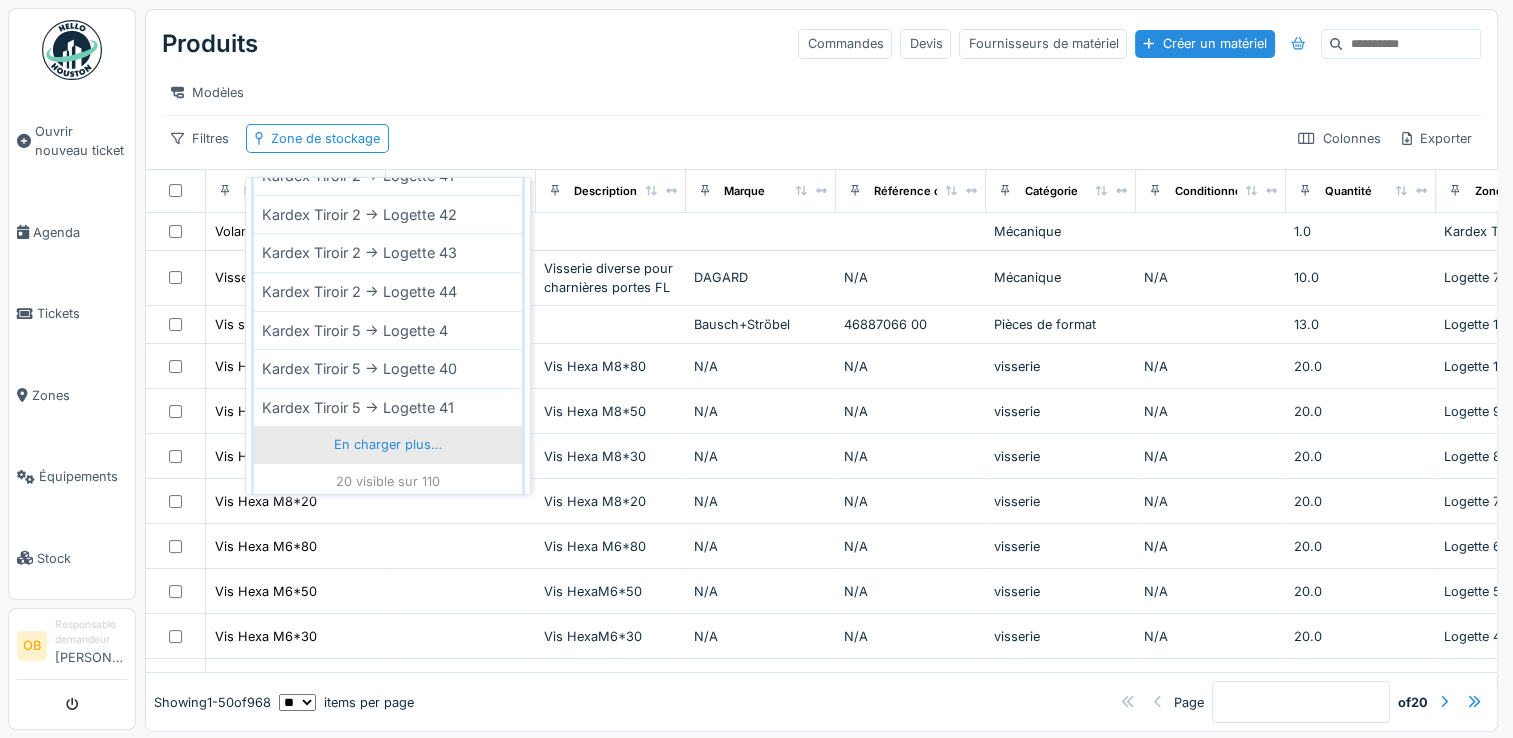type on "*" 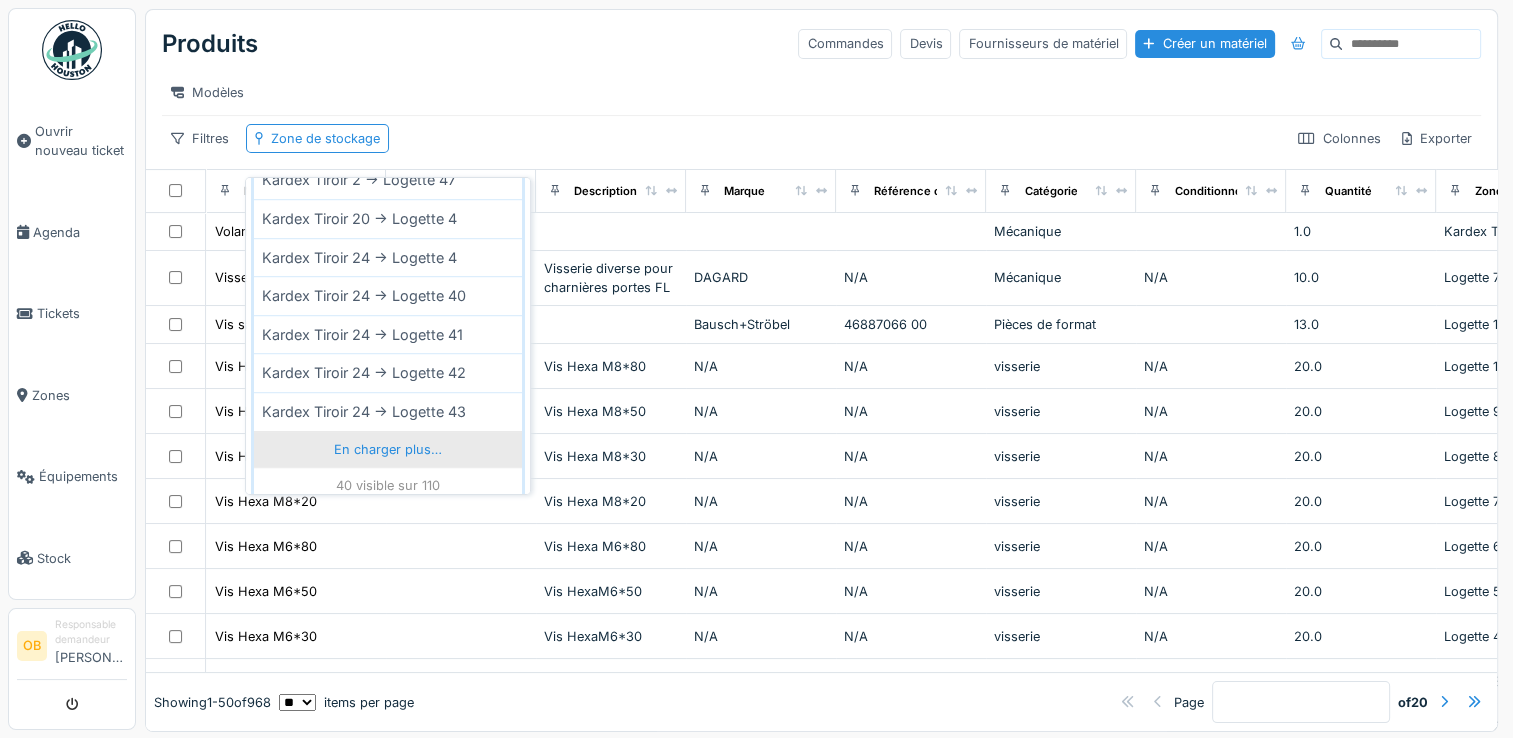 click on "En charger plus…" at bounding box center [388, 449] 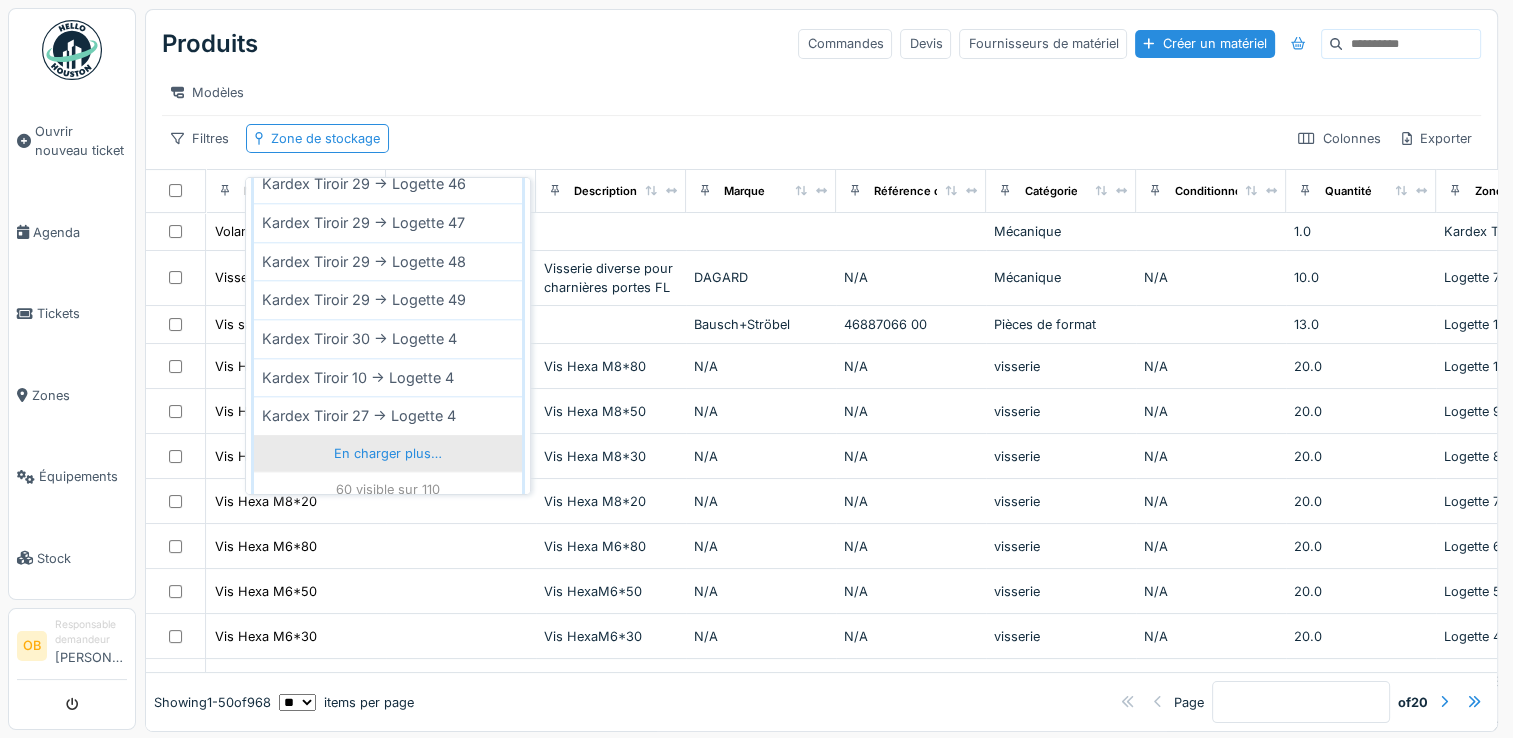 click on "En charger plus…" at bounding box center (388, 453) 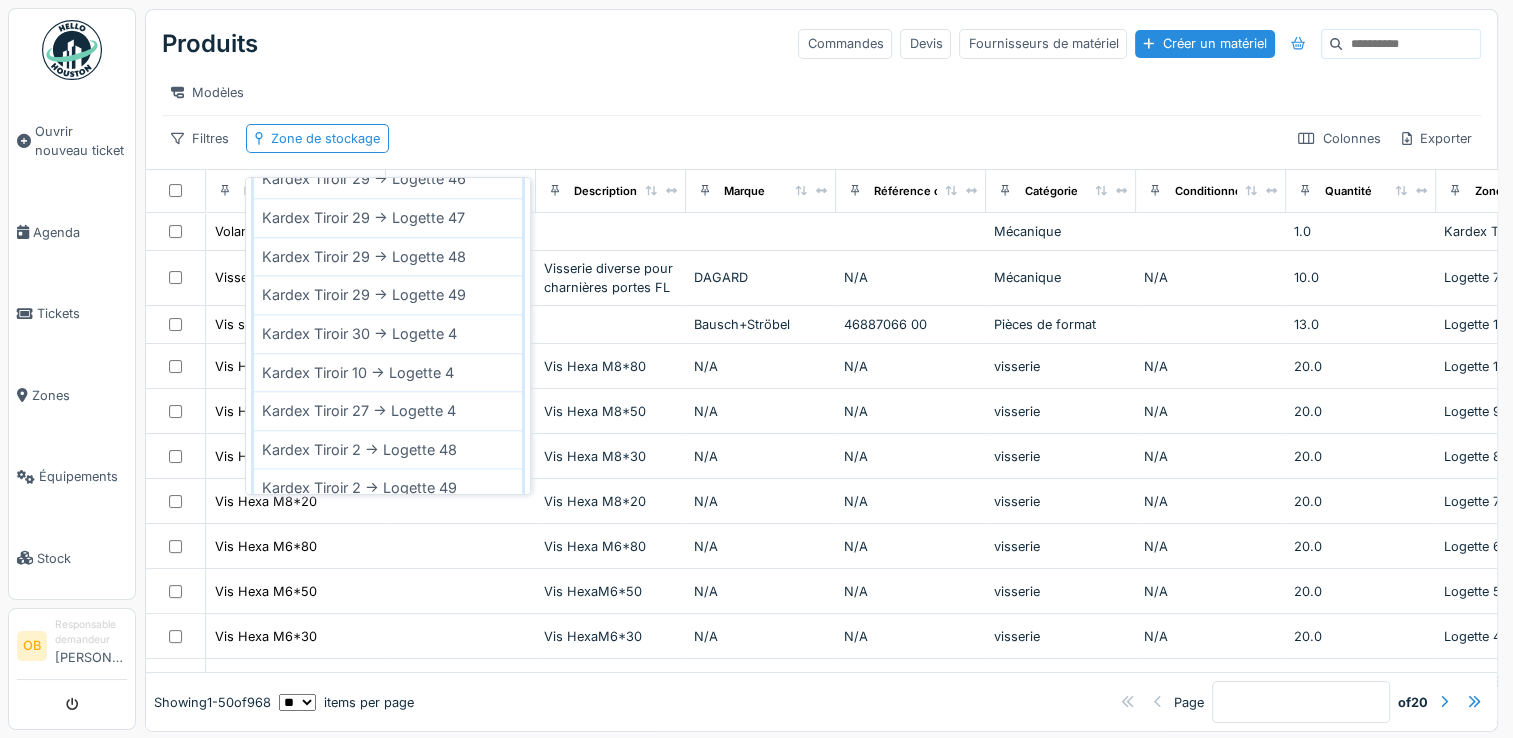 scroll, scrollTop: 2172, scrollLeft: 0, axis: vertical 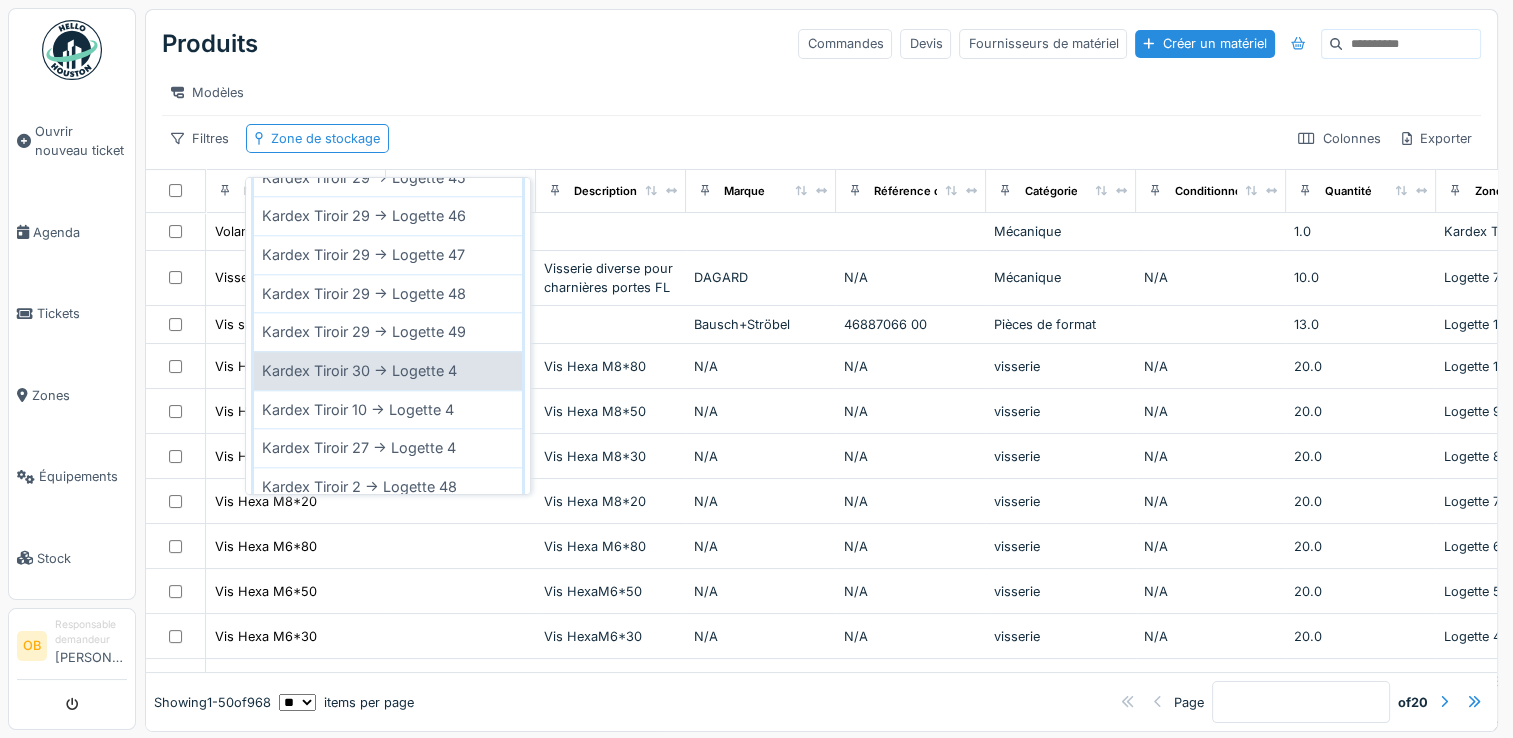 click on "Kardex Tiroir 30 -> Logette 4" at bounding box center [388, 370] 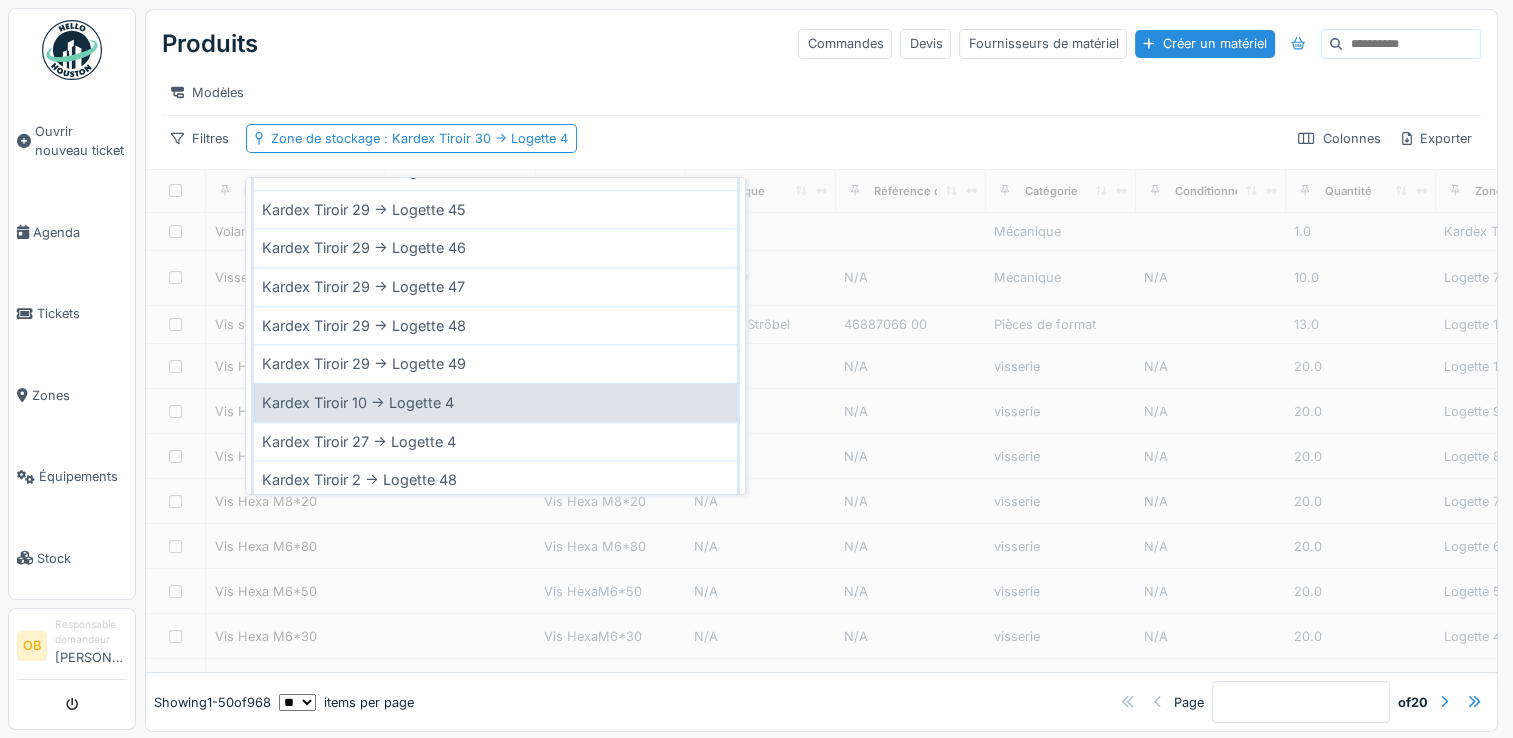 scroll, scrollTop: 2204, scrollLeft: 0, axis: vertical 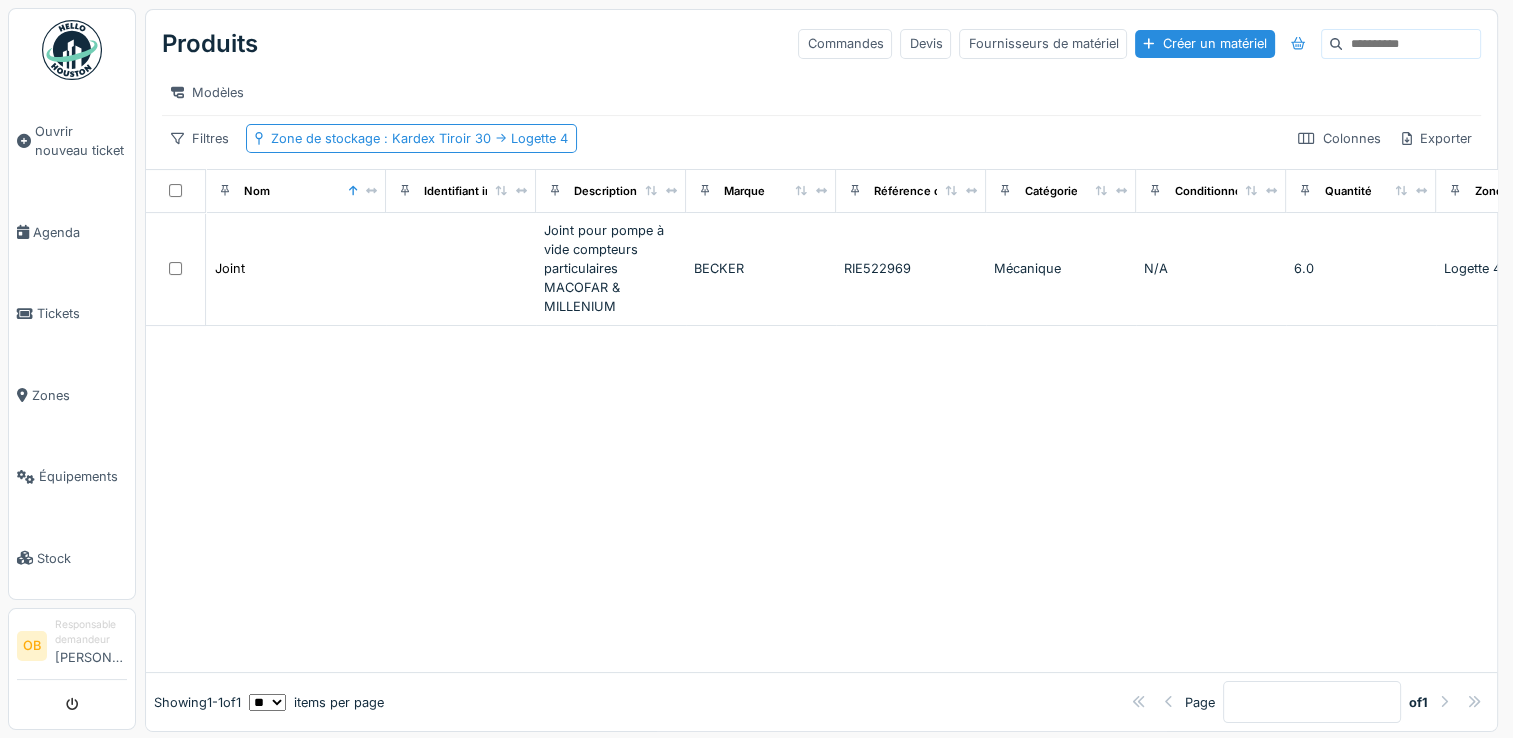click at bounding box center (821, 499) 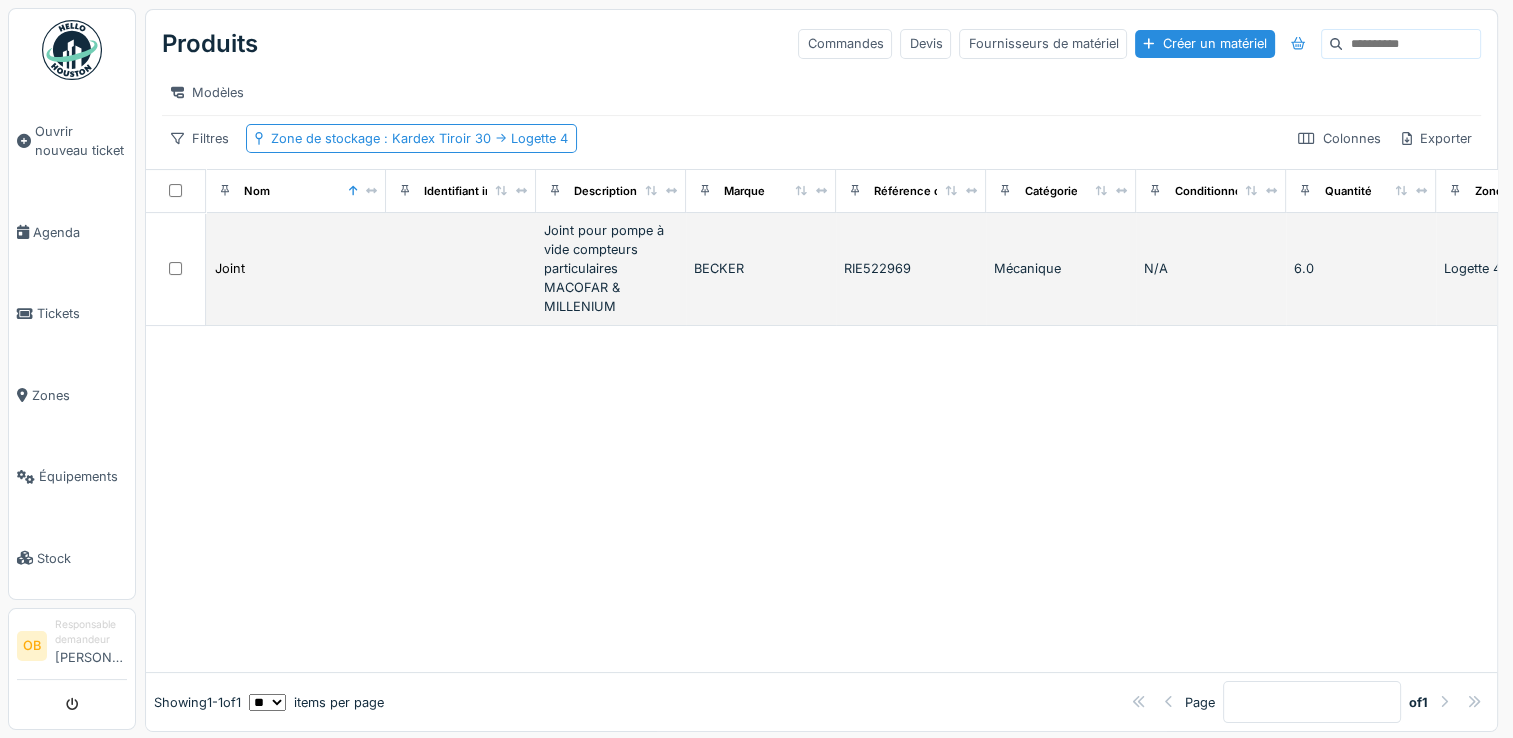 click on "Joint" at bounding box center (296, 269) 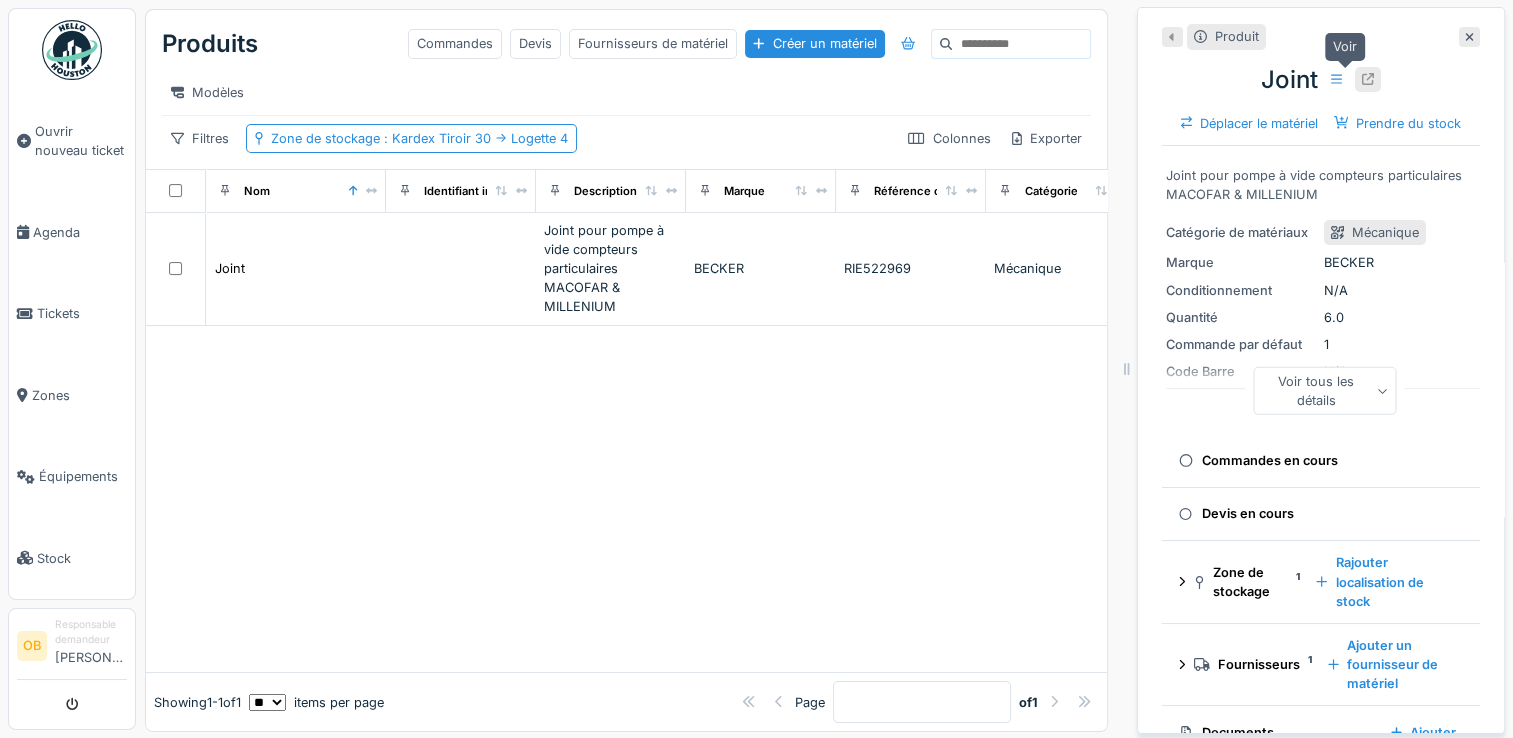 click at bounding box center (1368, 79) 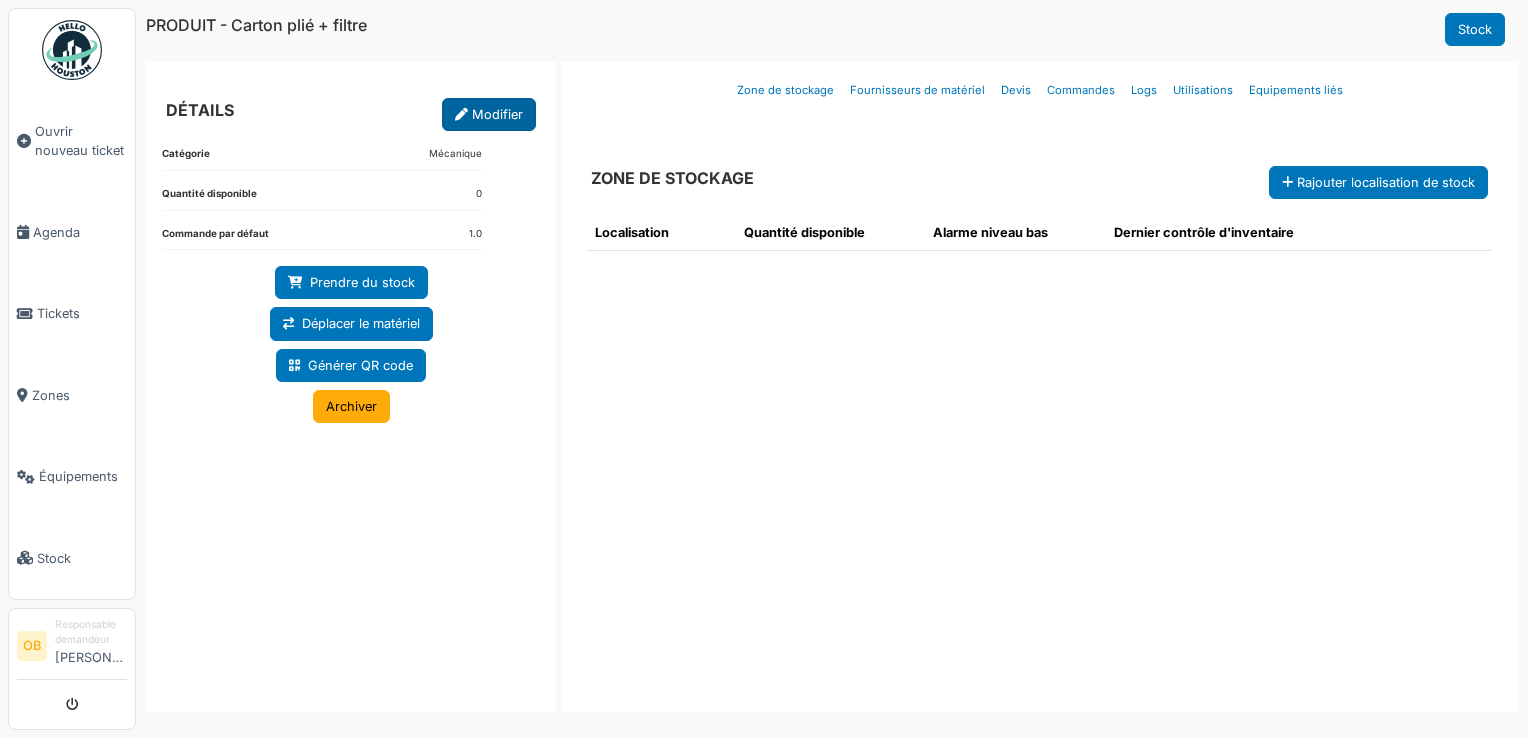 scroll, scrollTop: 0, scrollLeft: 0, axis: both 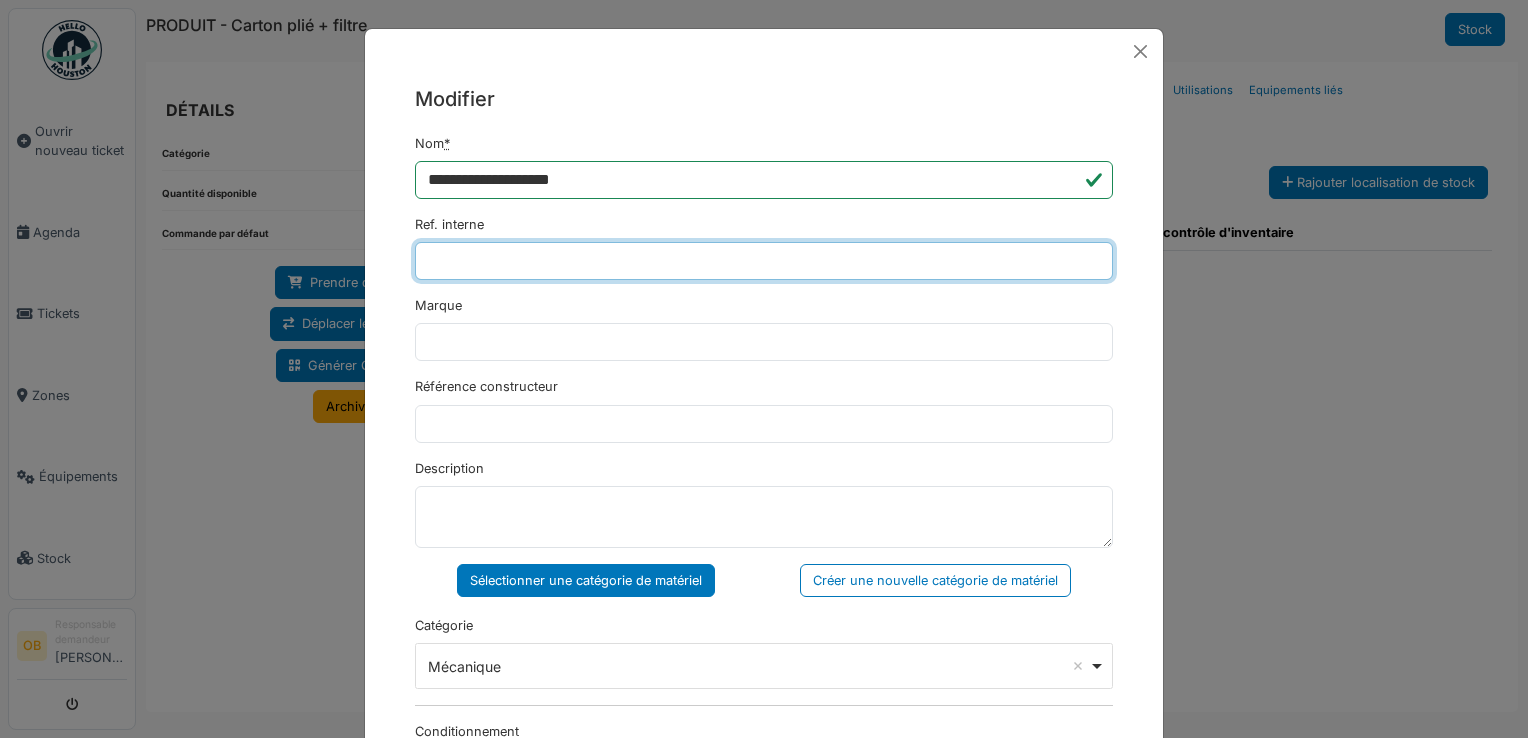 click on "Ref. interne" at bounding box center (764, 261) 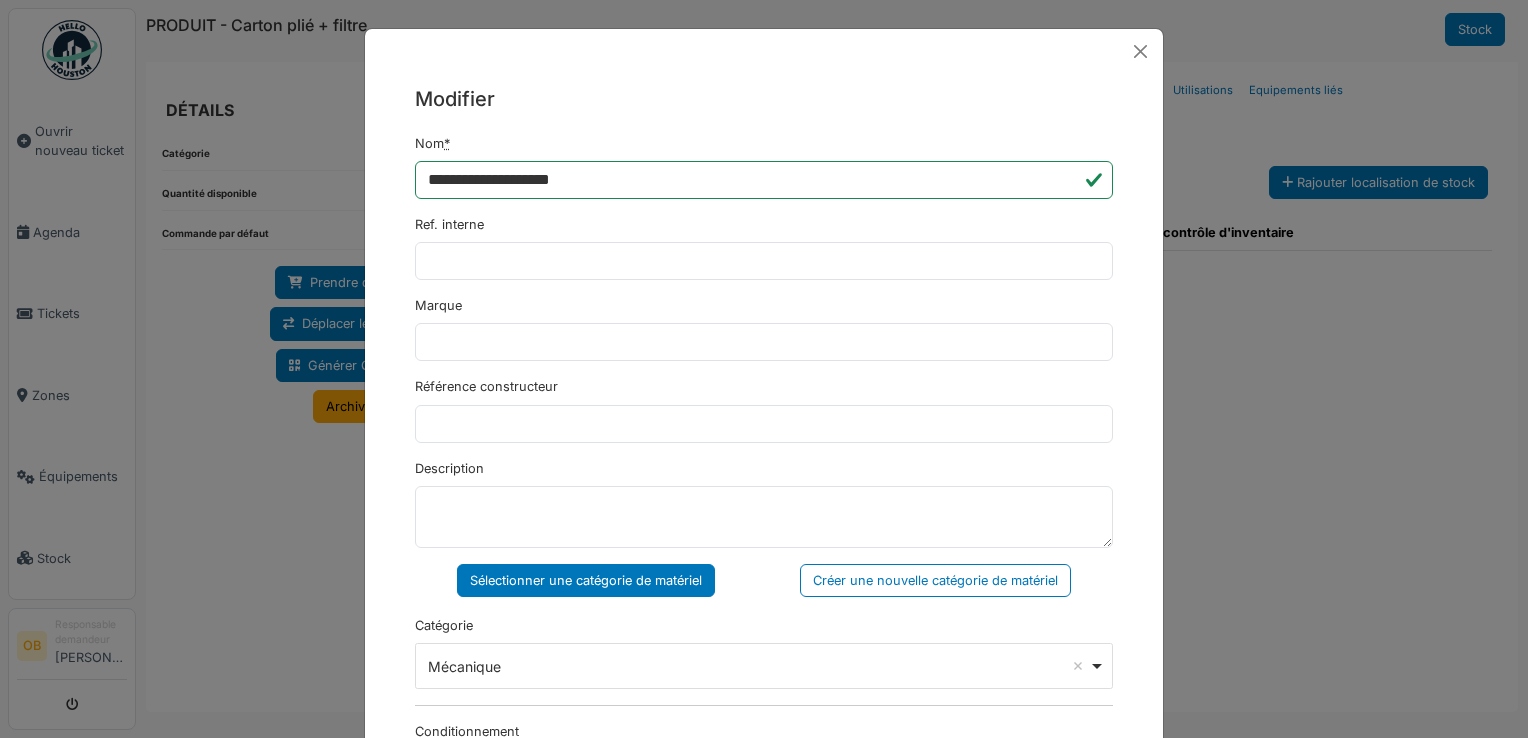click on "Marque" at bounding box center [764, 328] 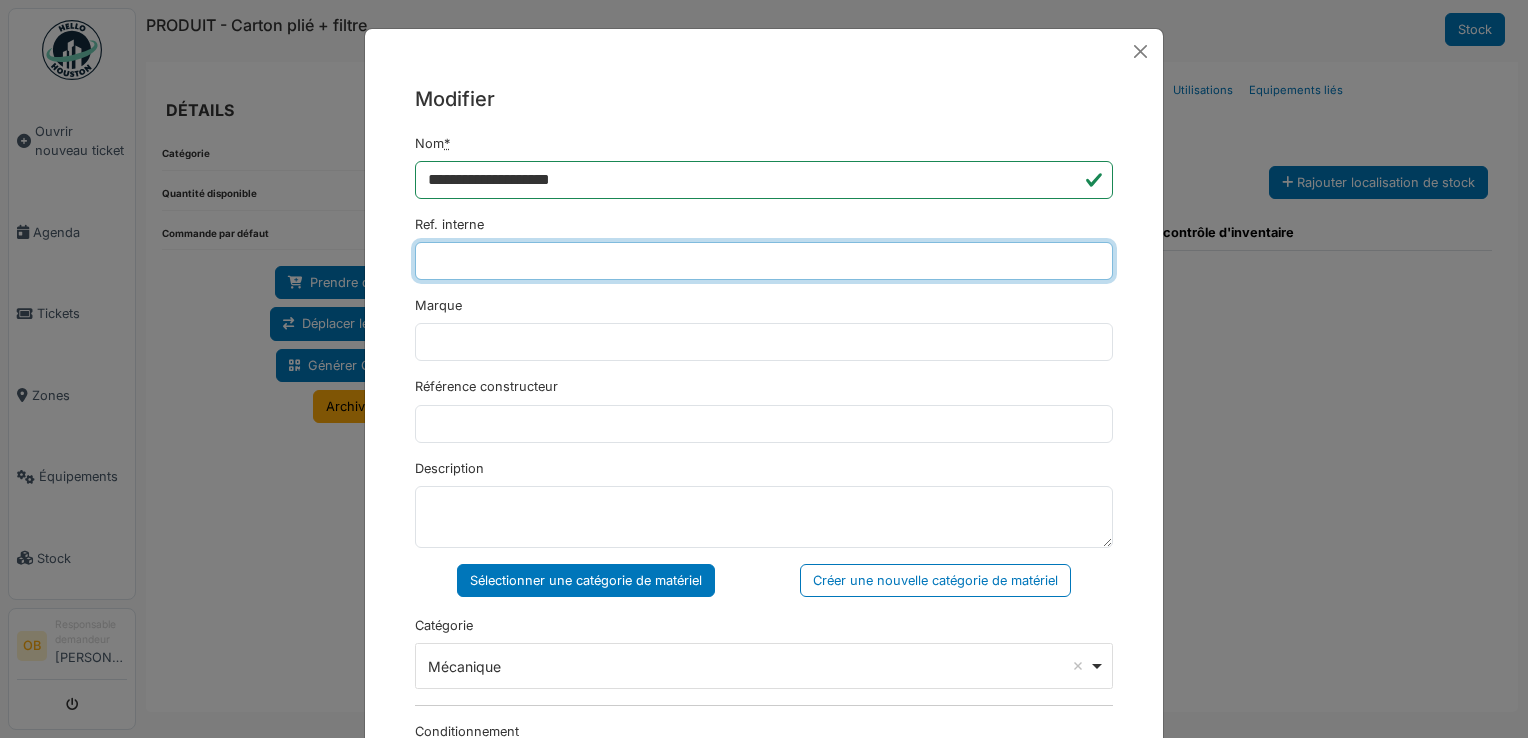 click on "Ref. interne" at bounding box center [764, 261] 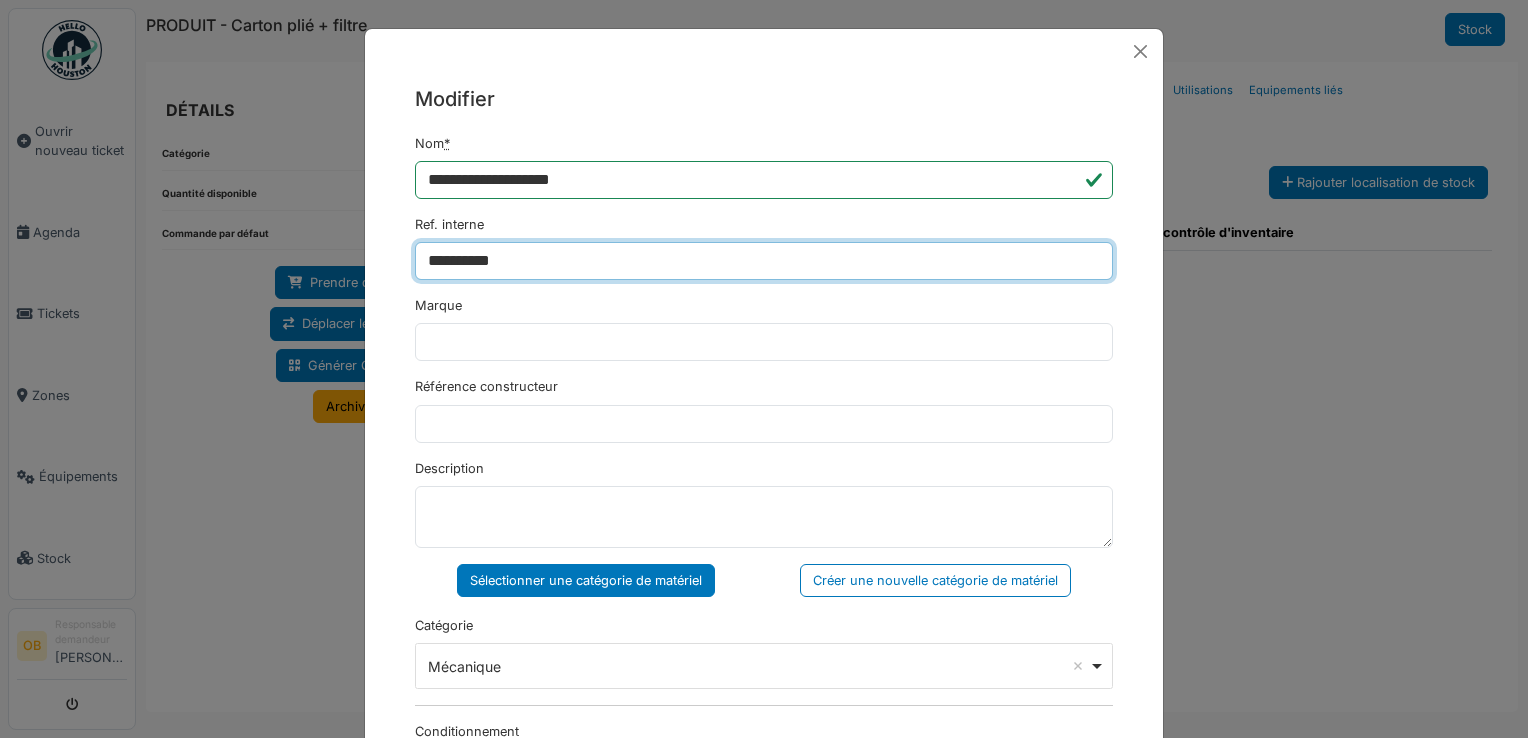 type on "**********" 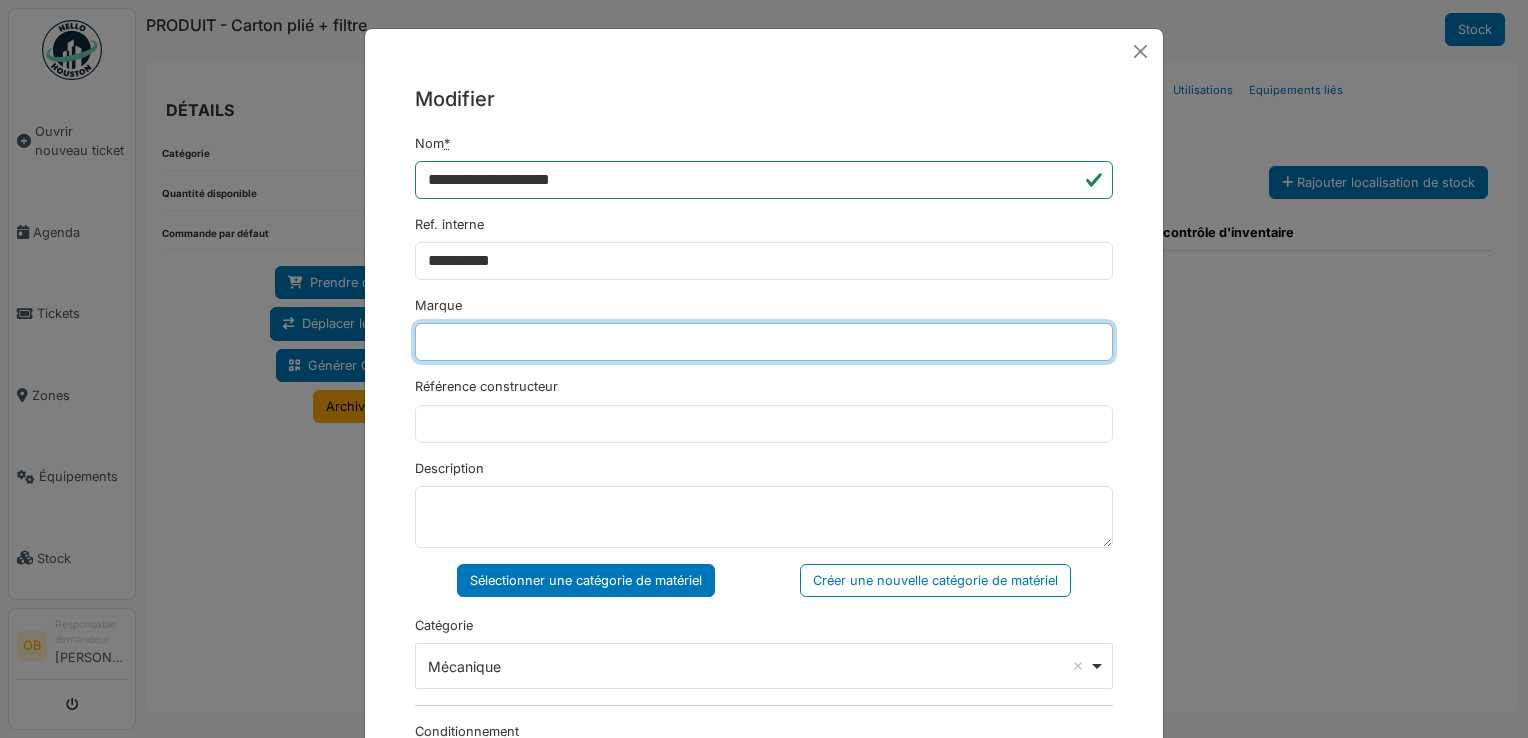 click on "Marque" at bounding box center [764, 342] 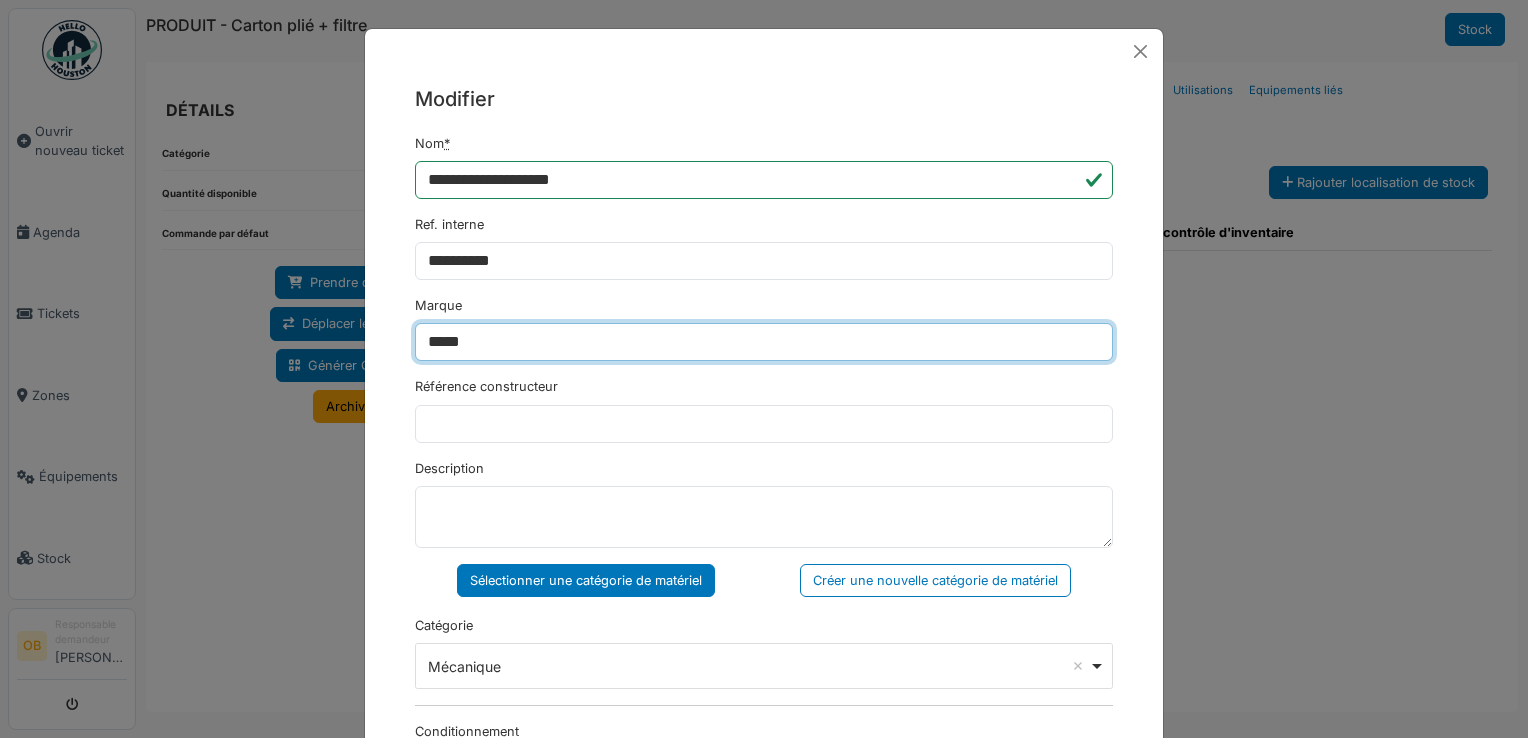 type on "*****" 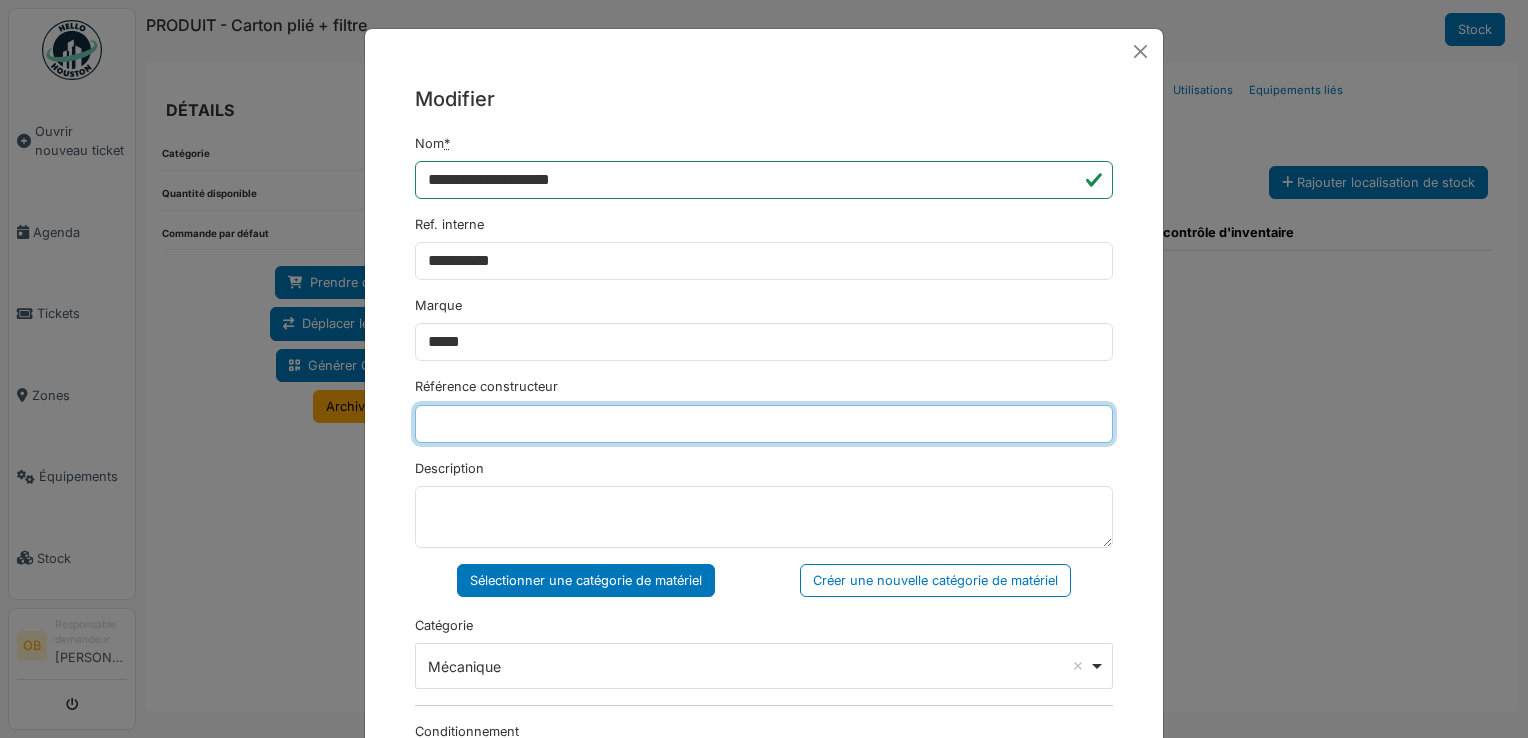 click on "Référence constructeur" at bounding box center (764, 424) 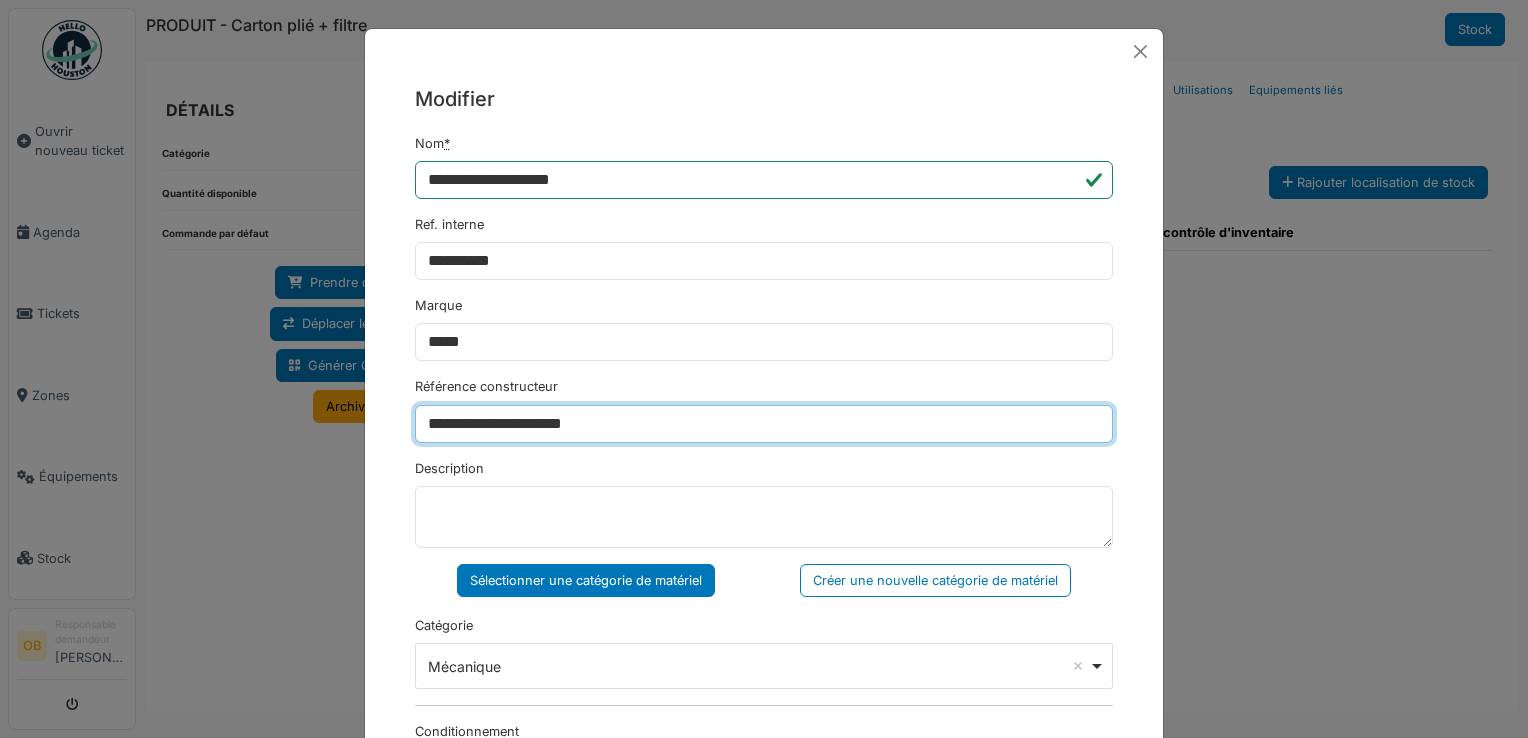 type on "**********" 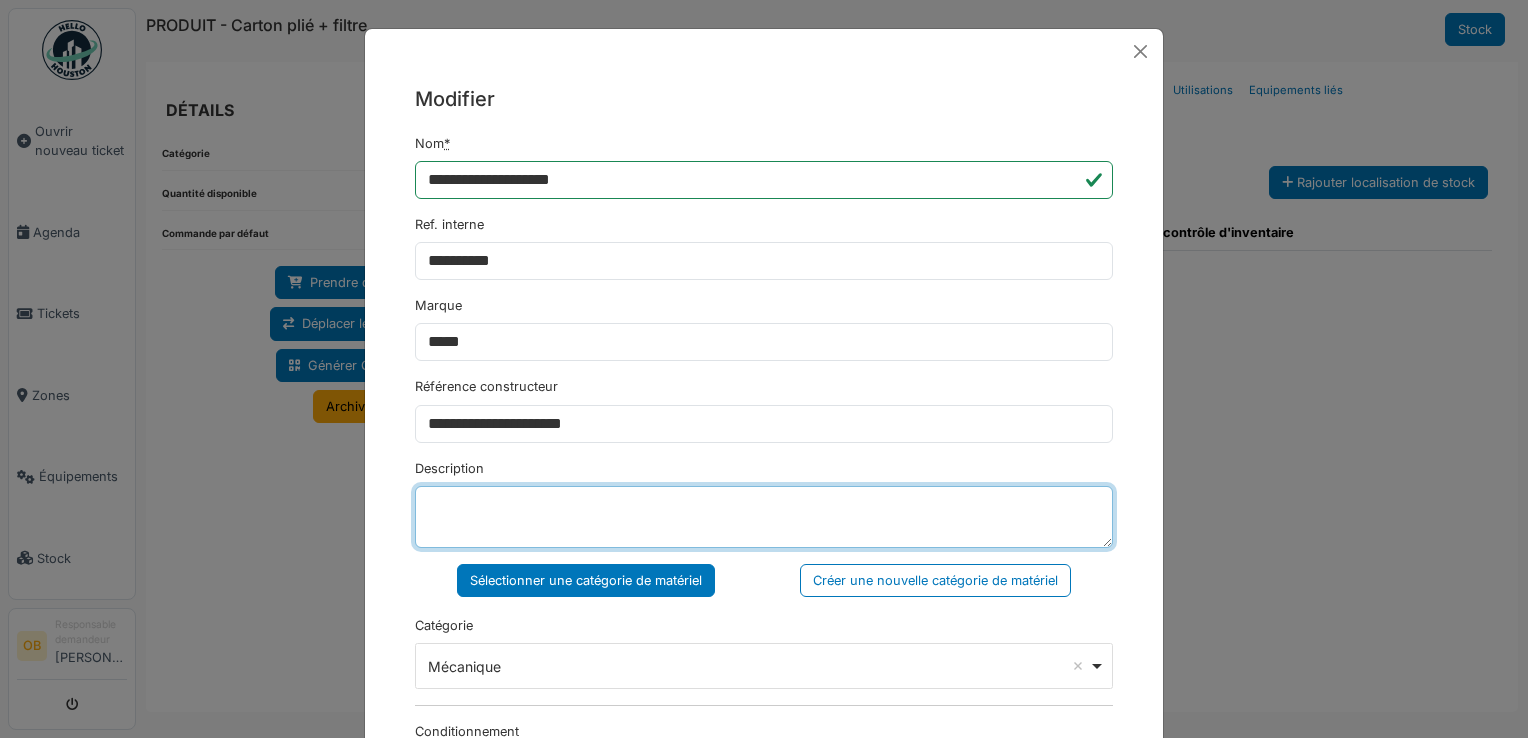 click on "Description" at bounding box center [764, 517] 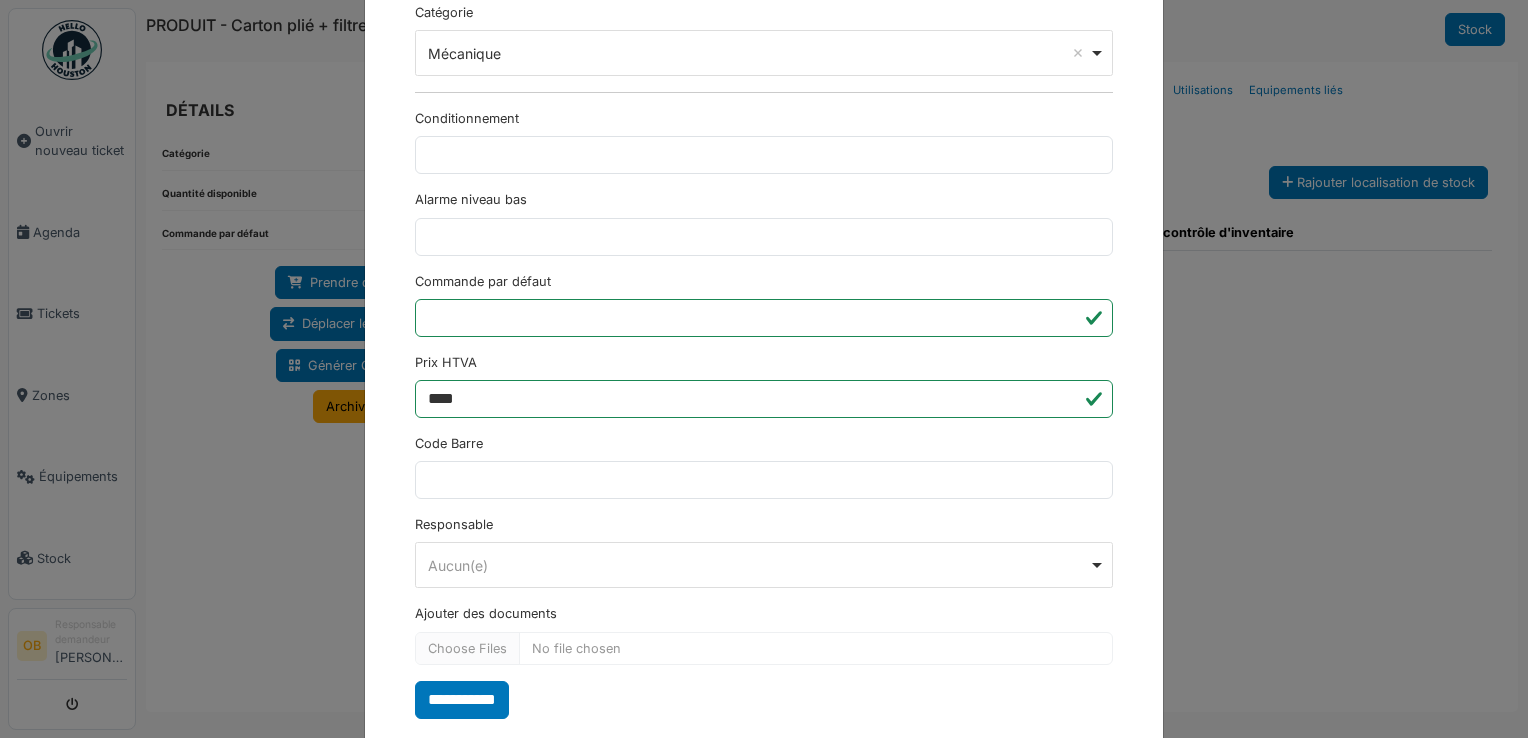 scroll, scrollTop: 650, scrollLeft: 0, axis: vertical 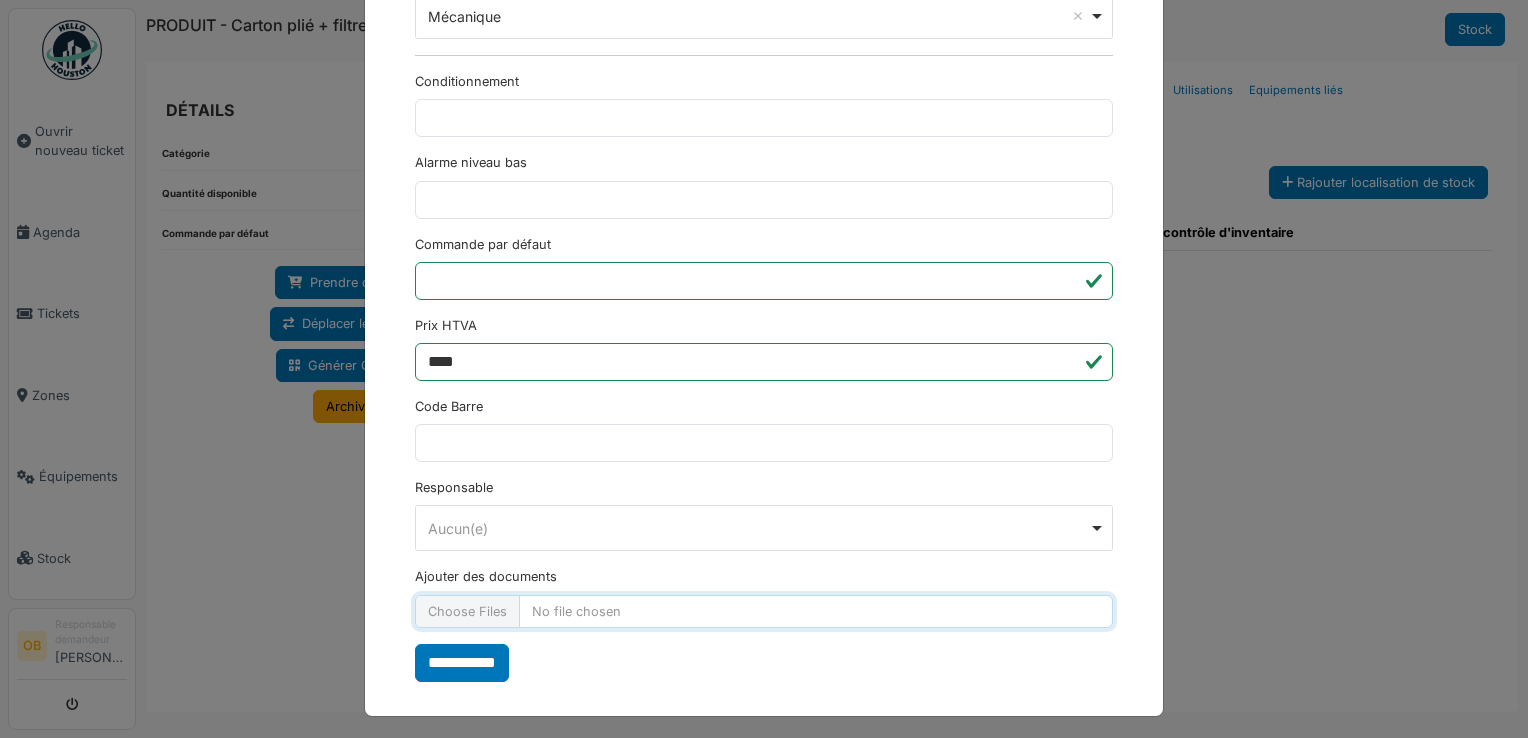 click on "Ajouter des documents" at bounding box center [764, 611] 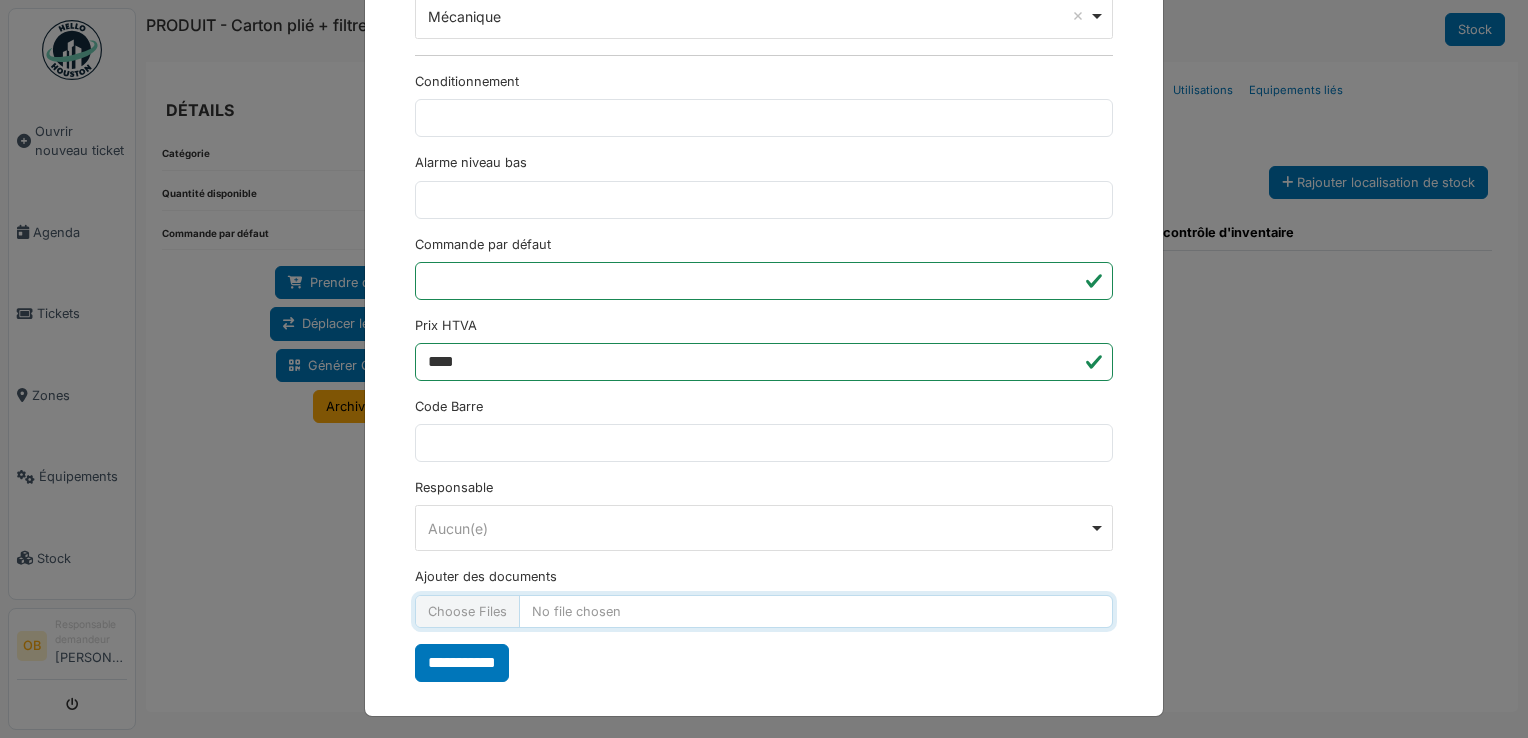 type on "**********" 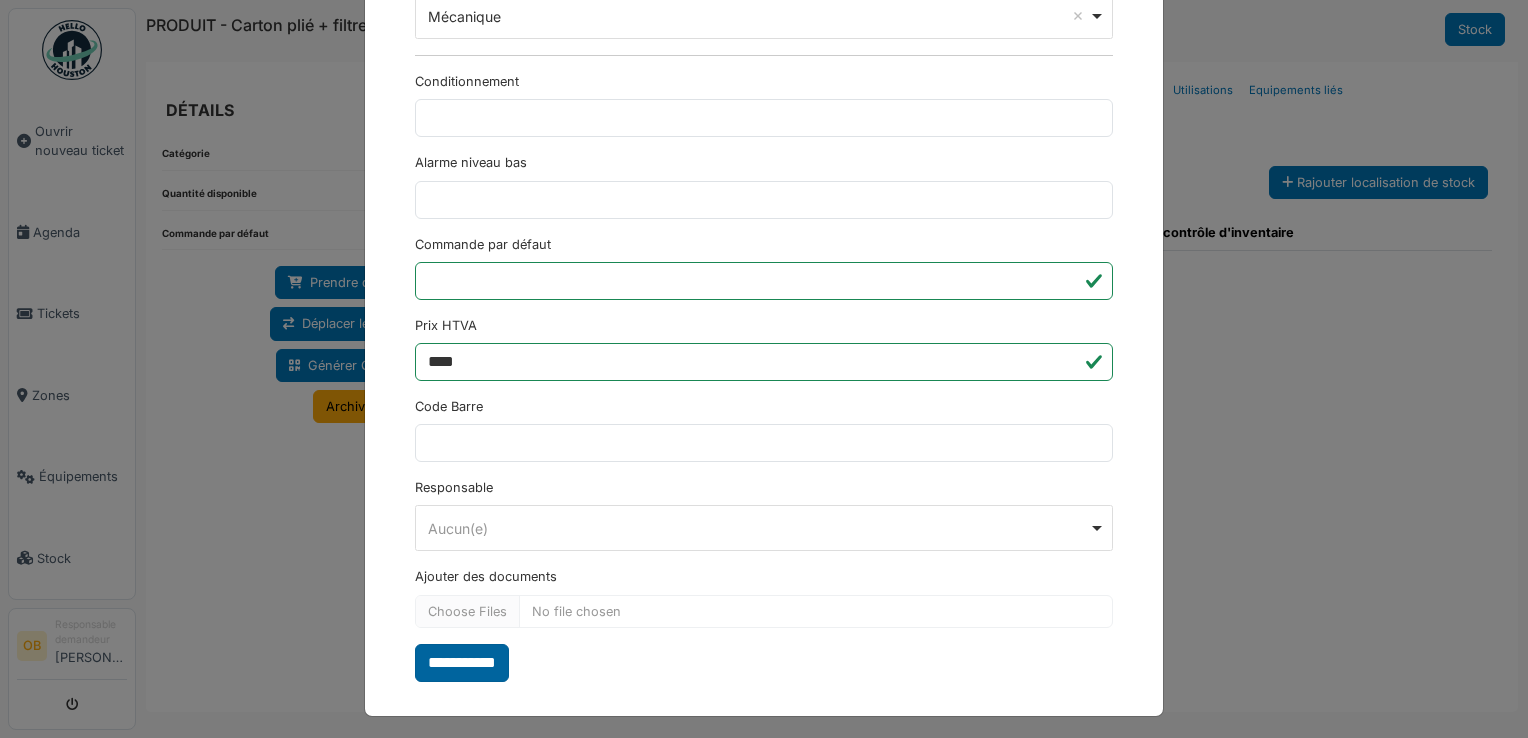 click on "**********" at bounding box center (462, 663) 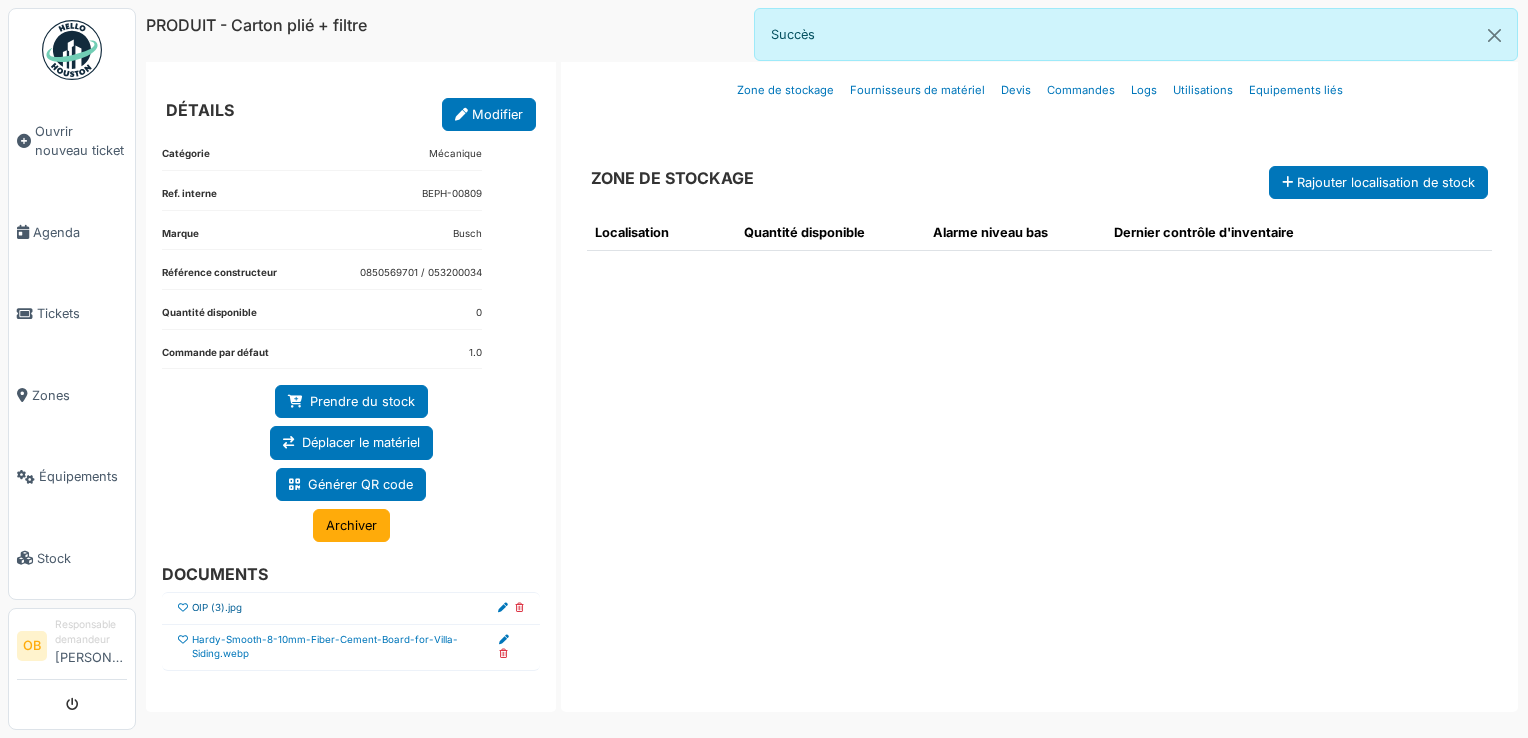 click on "OIP (3).jpg" at bounding box center (217, 608) 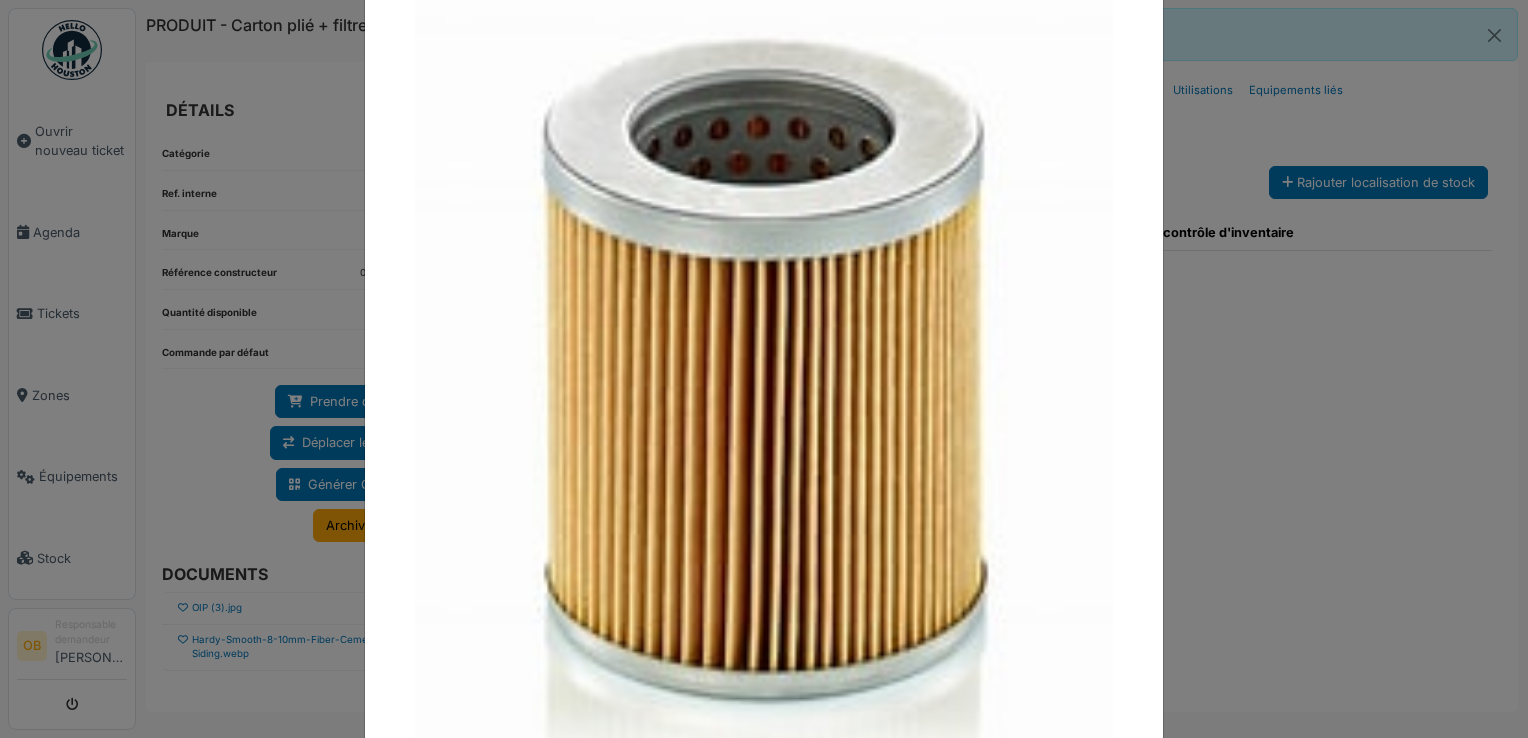 scroll, scrollTop: 295, scrollLeft: 0, axis: vertical 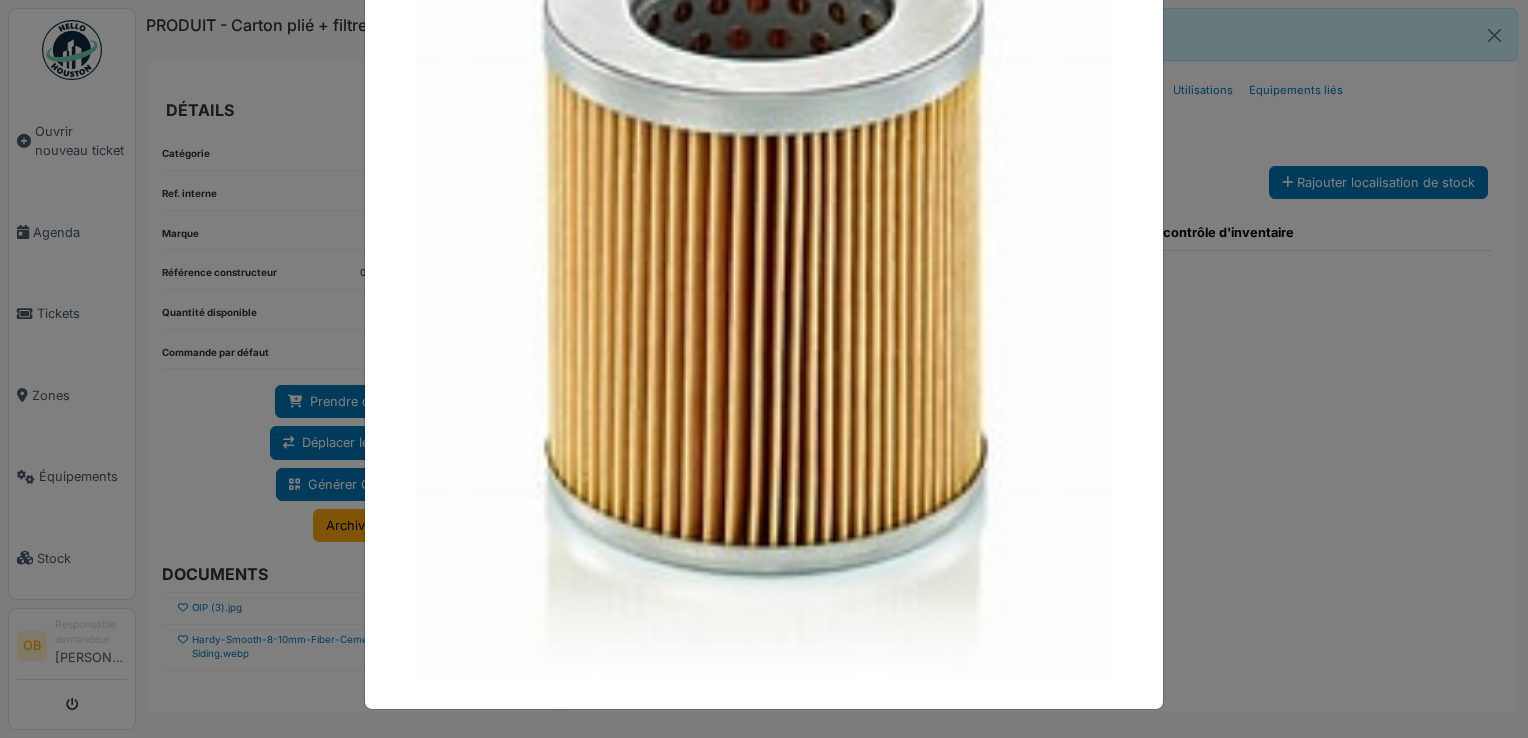 drag, startPoint x: 245, startPoint y: 630, endPoint x: 234, endPoint y: 630, distance: 11 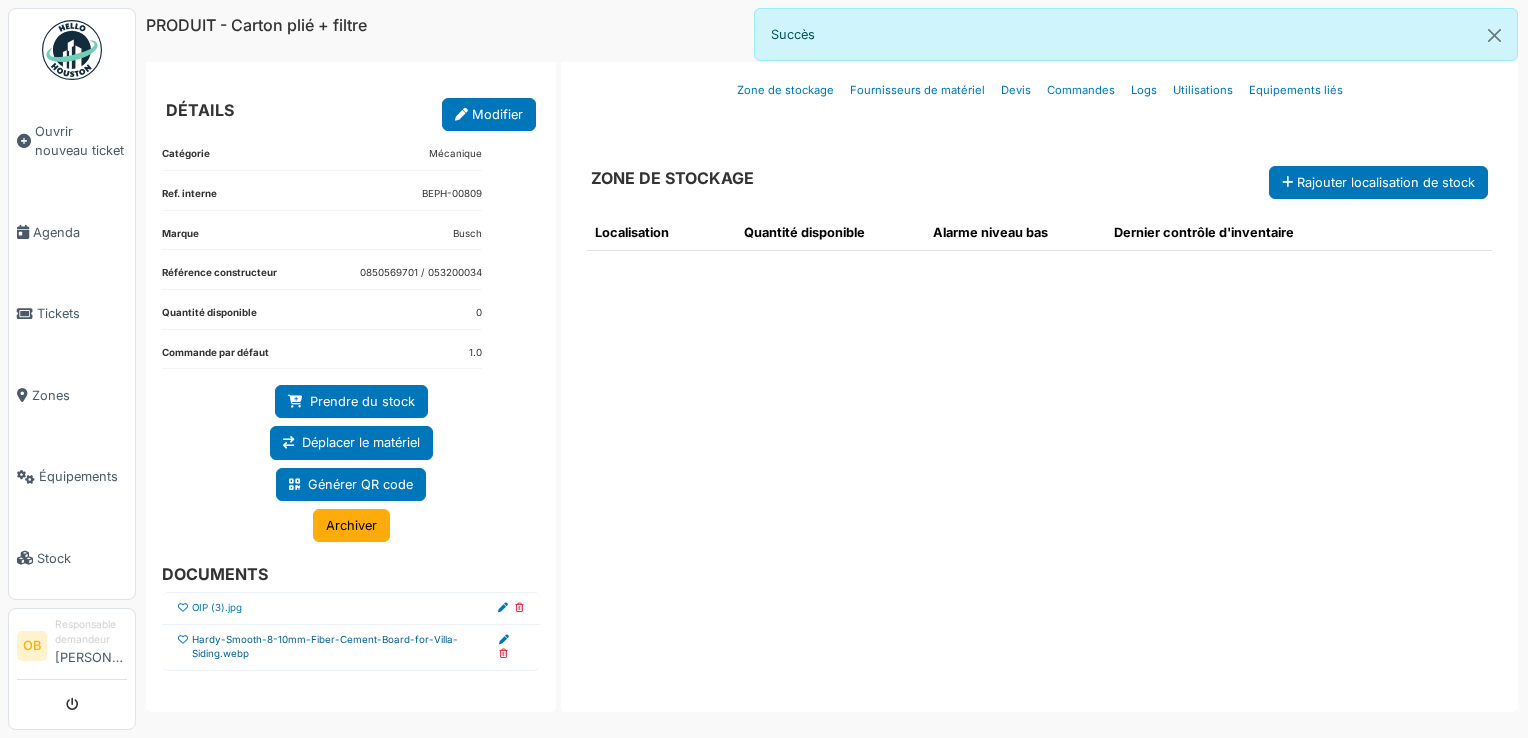 click on "Hardy-Smooth-8-10mm-Fiber-Cement-Board-for-Villa-Siding.webp" at bounding box center (345, 647) 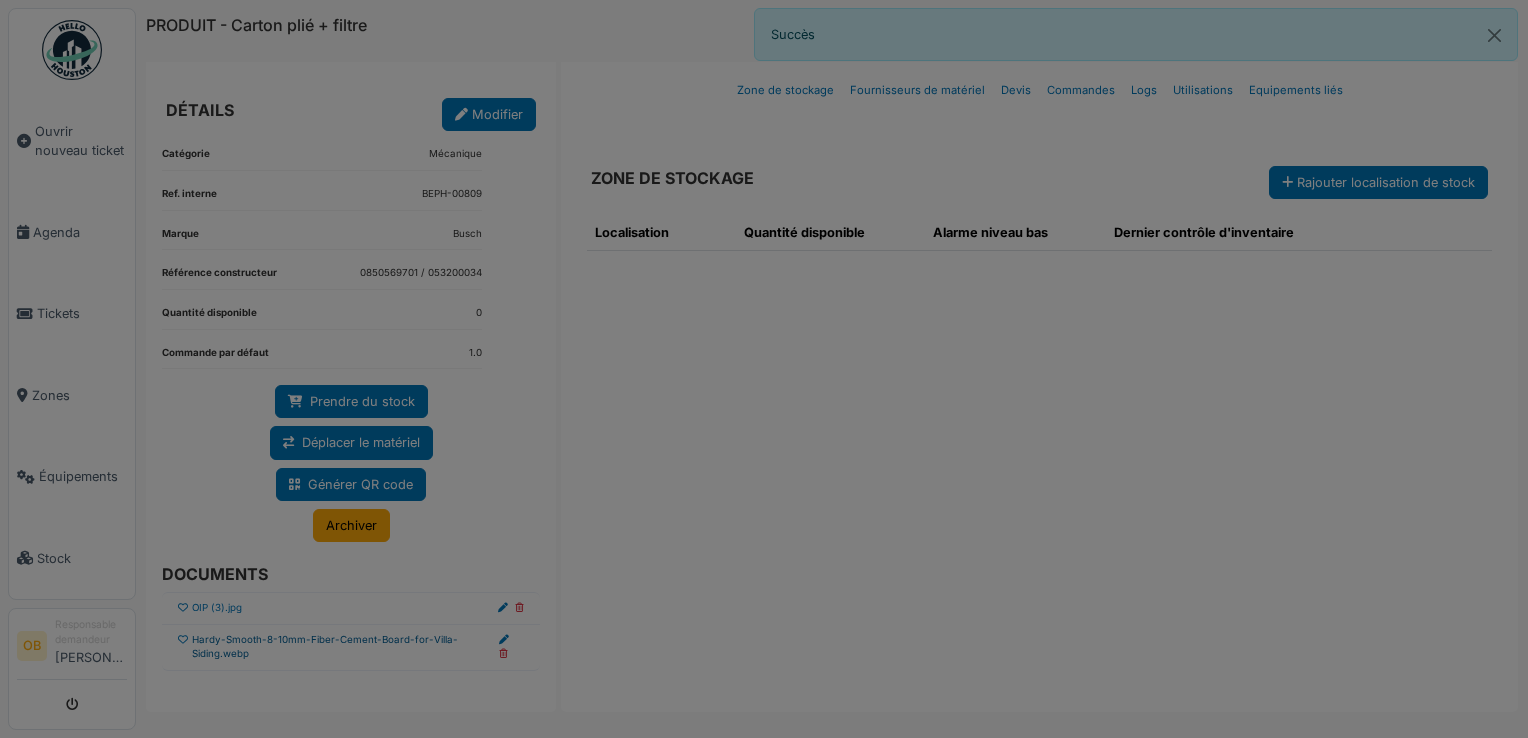 scroll, scrollTop: 0, scrollLeft: 0, axis: both 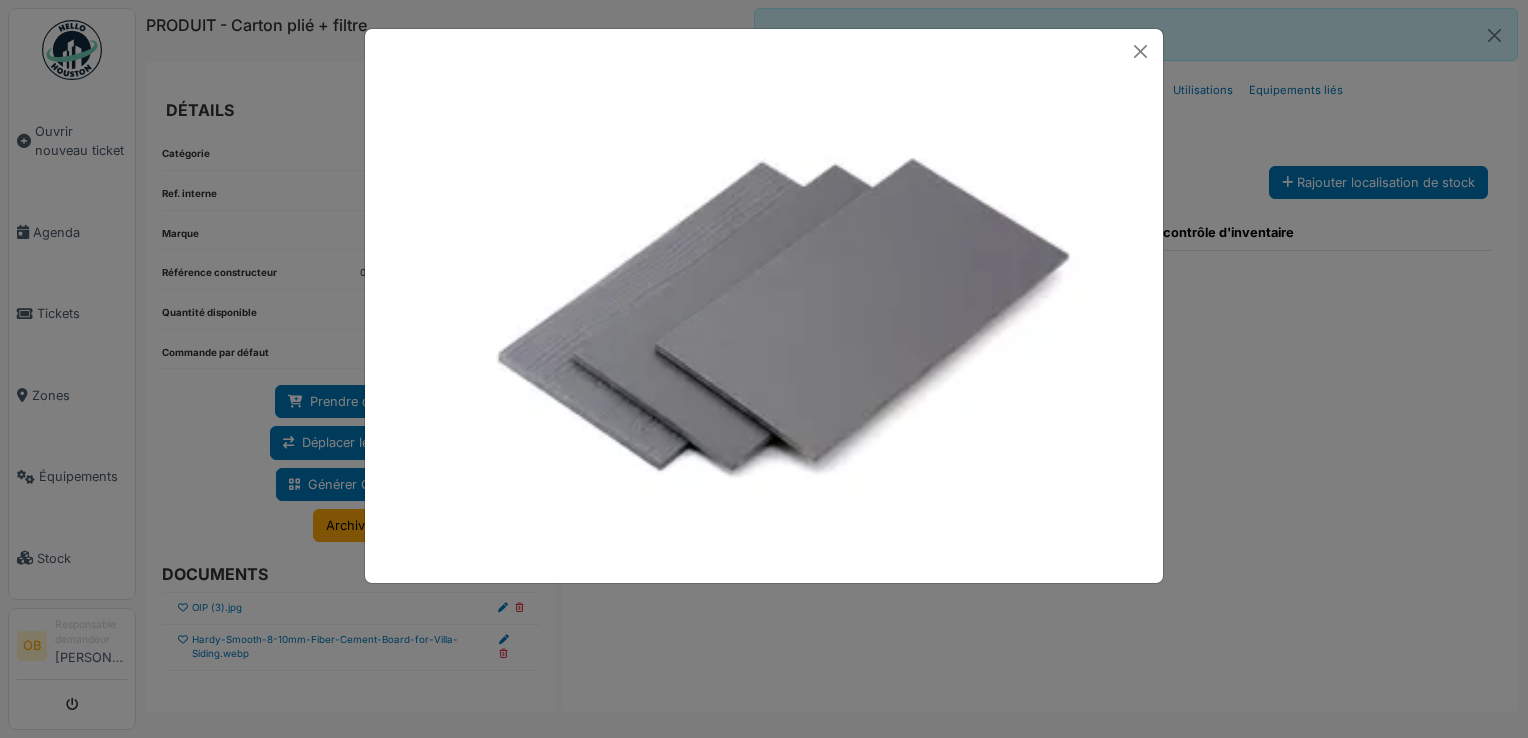 click at bounding box center (764, 369) 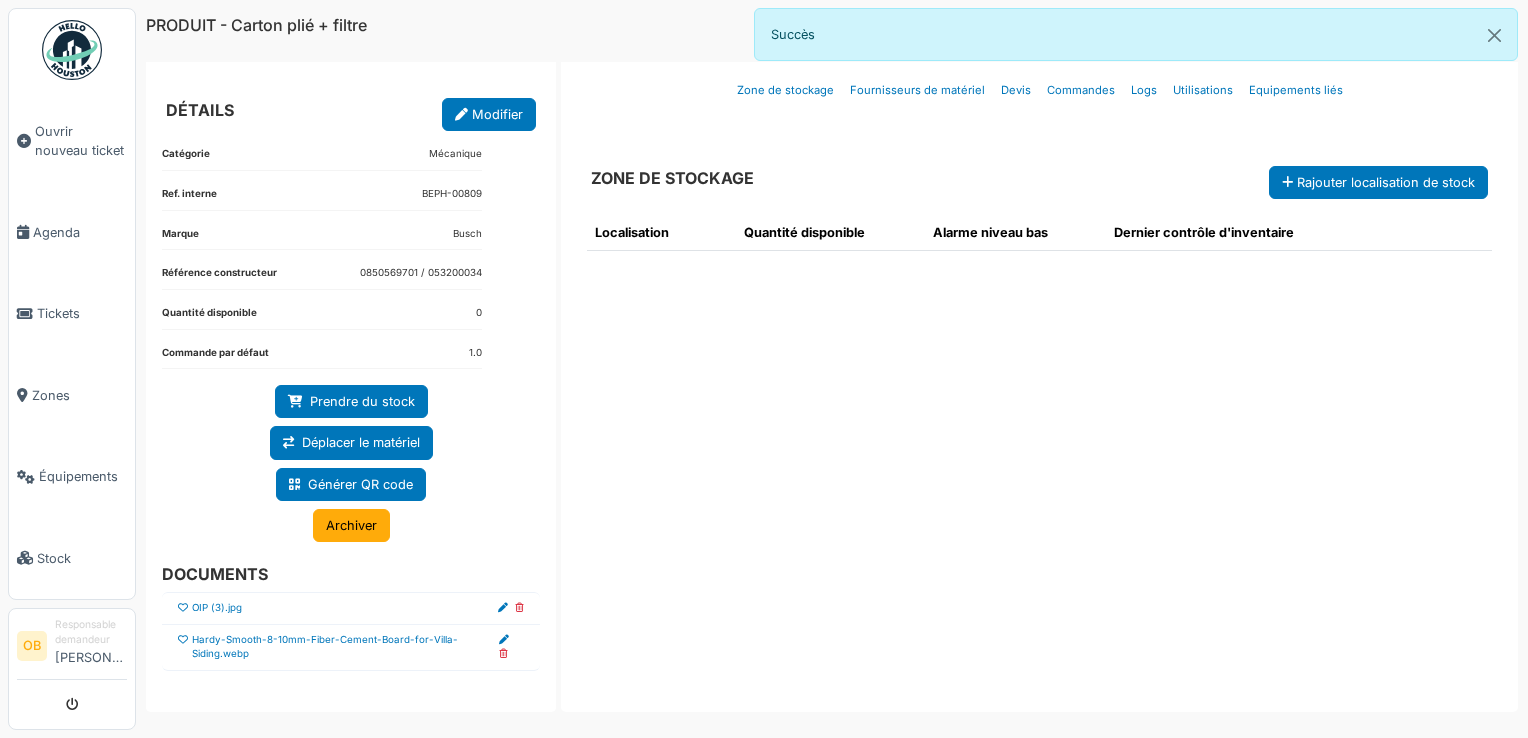 click at bounding box center [504, 640] 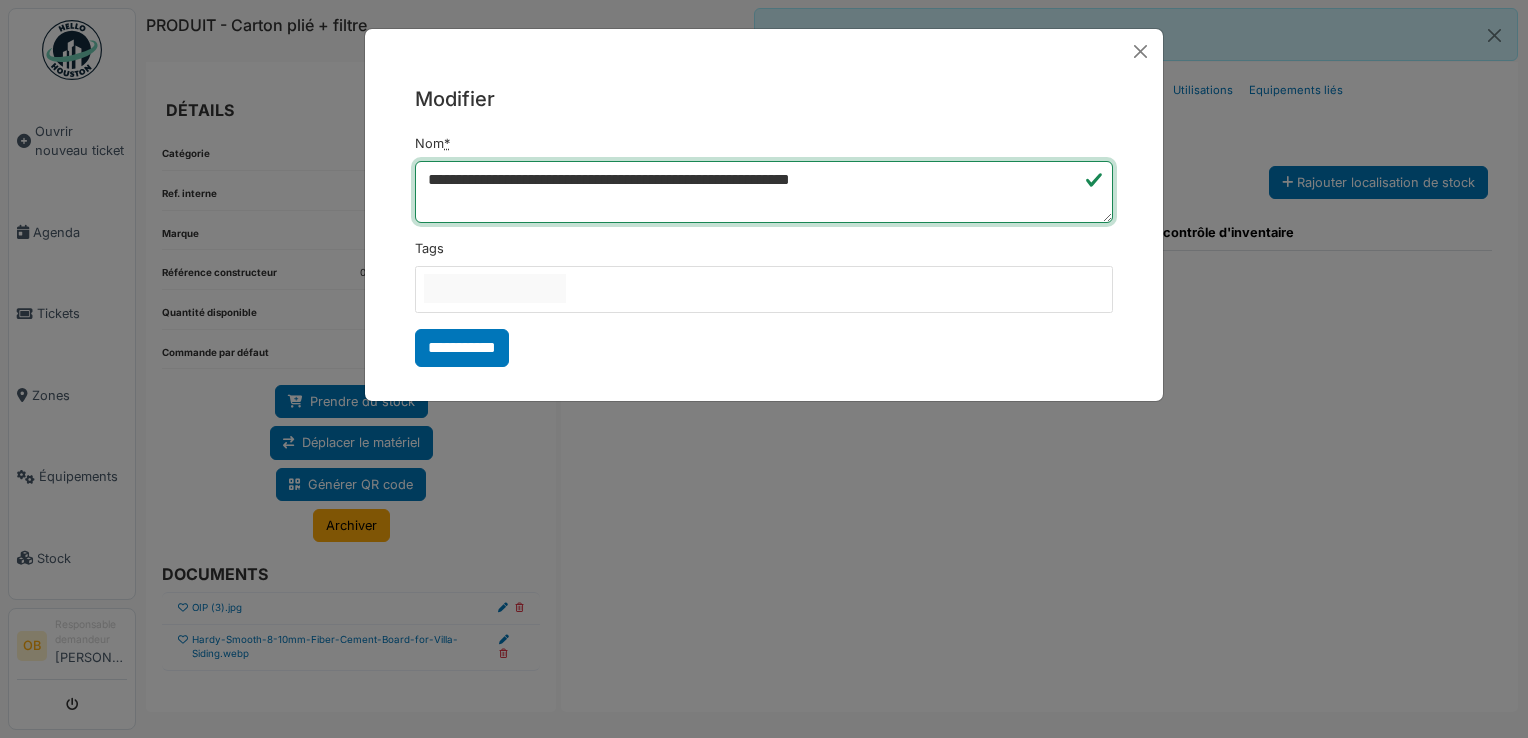 drag, startPoint x: 987, startPoint y: 192, endPoint x: 190, endPoint y: 300, distance: 804.2842 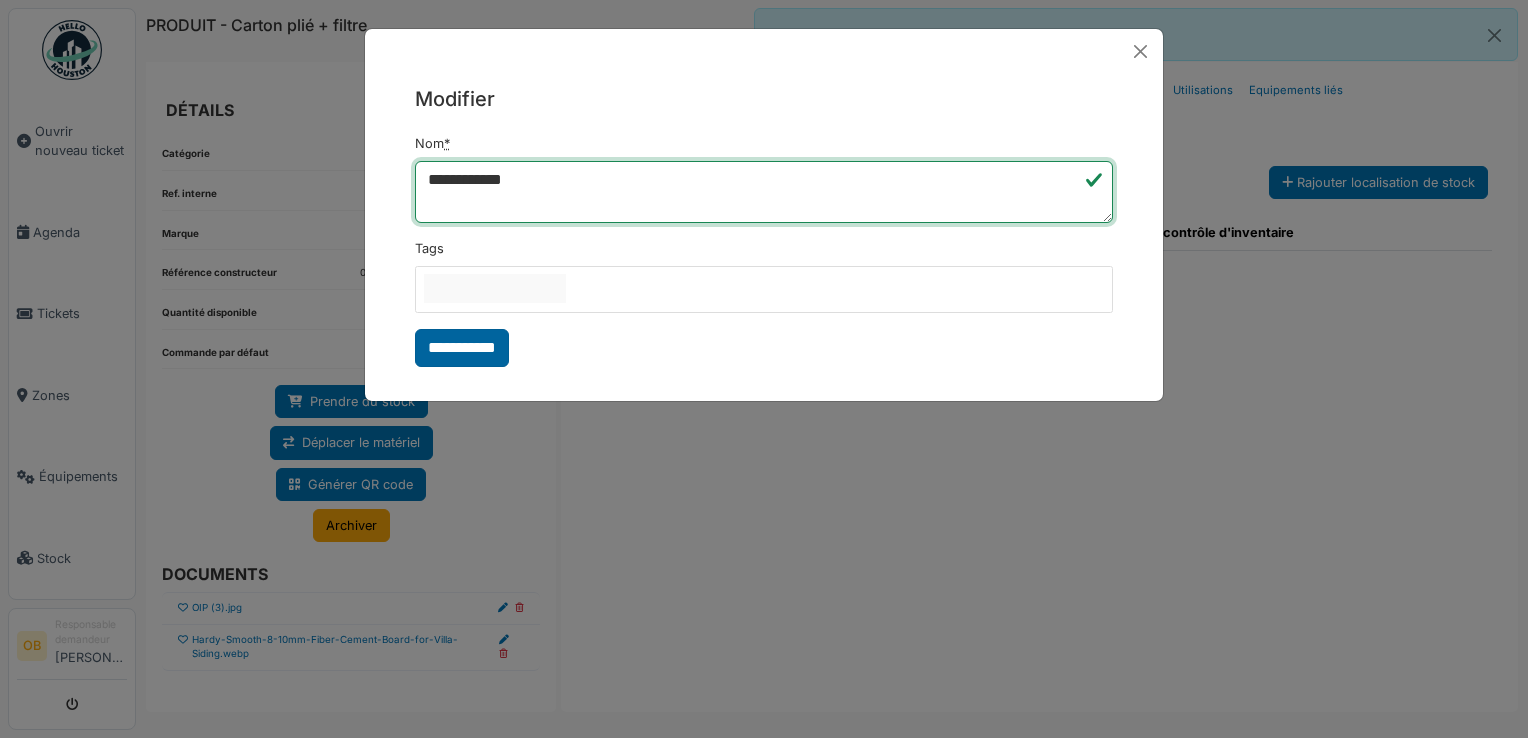 type on "**********" 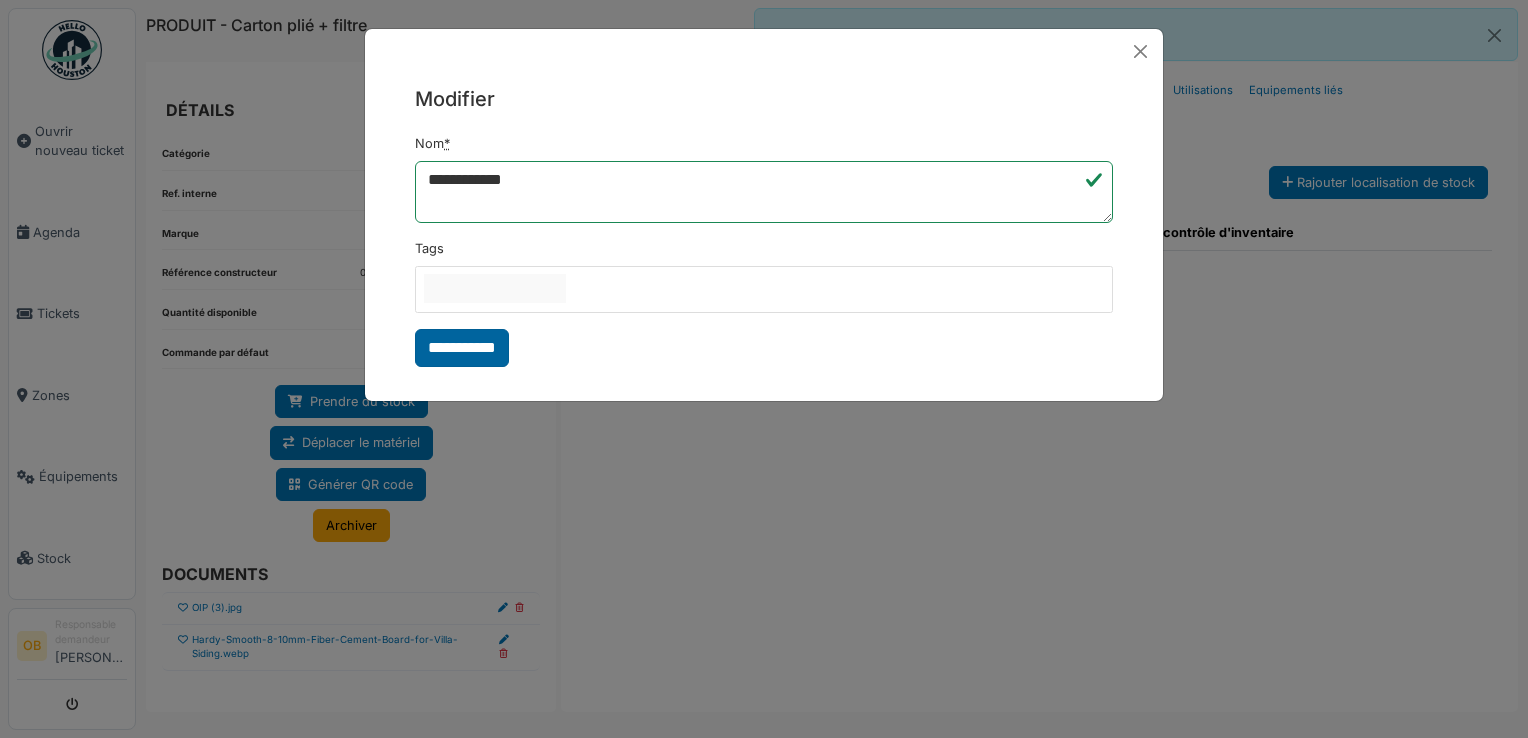 click on "**********" at bounding box center (462, 348) 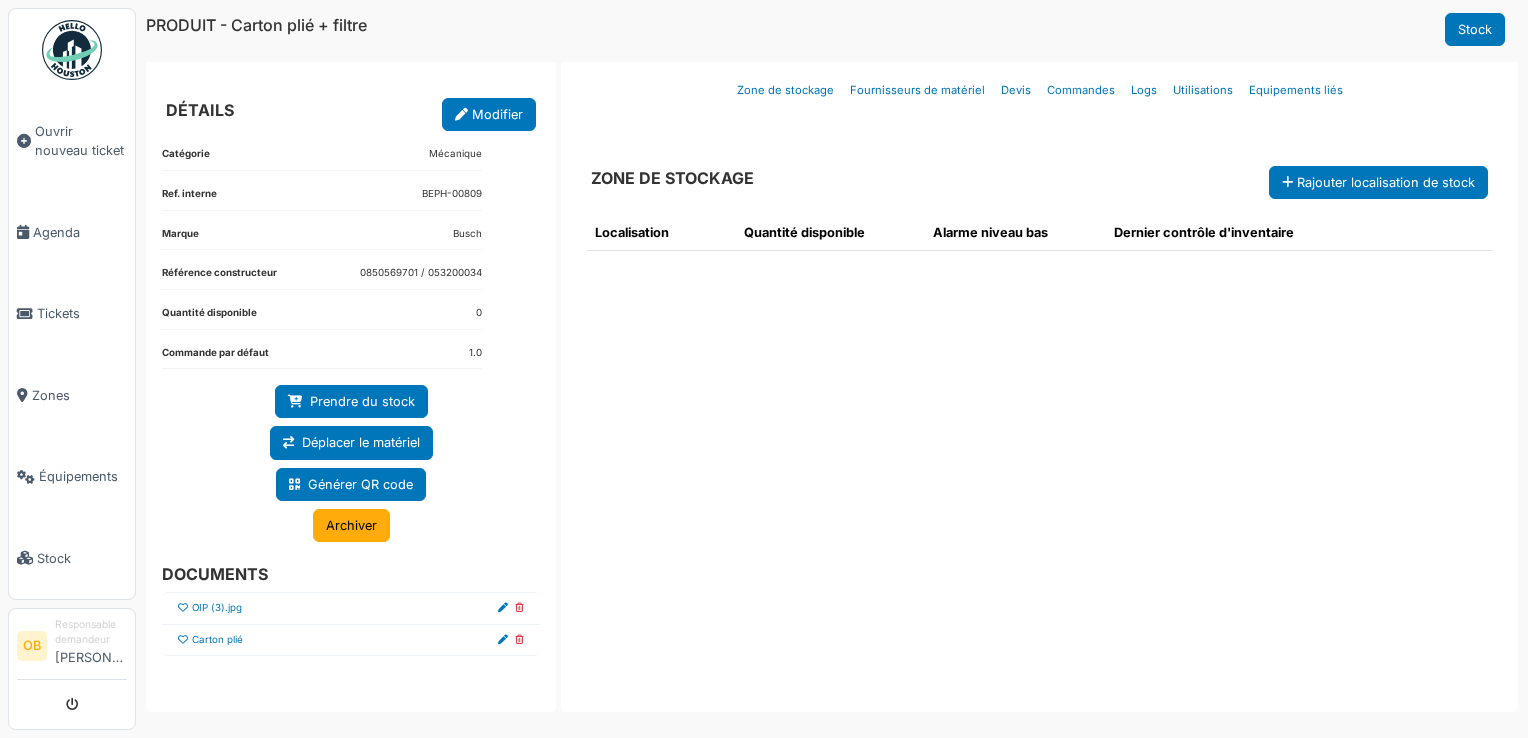 click on "Carton plié" at bounding box center (351, 641) 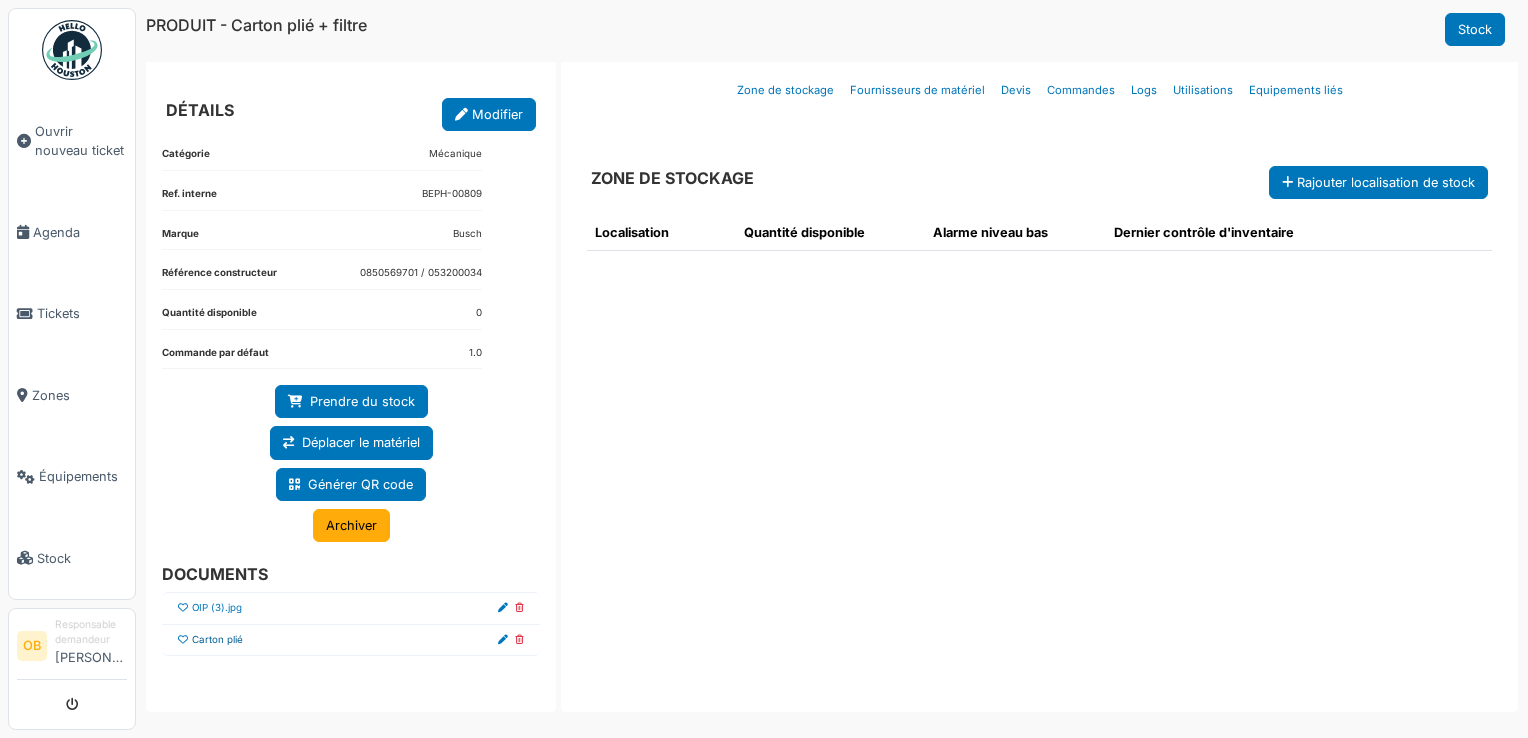 click on "Carton plié" at bounding box center [217, 640] 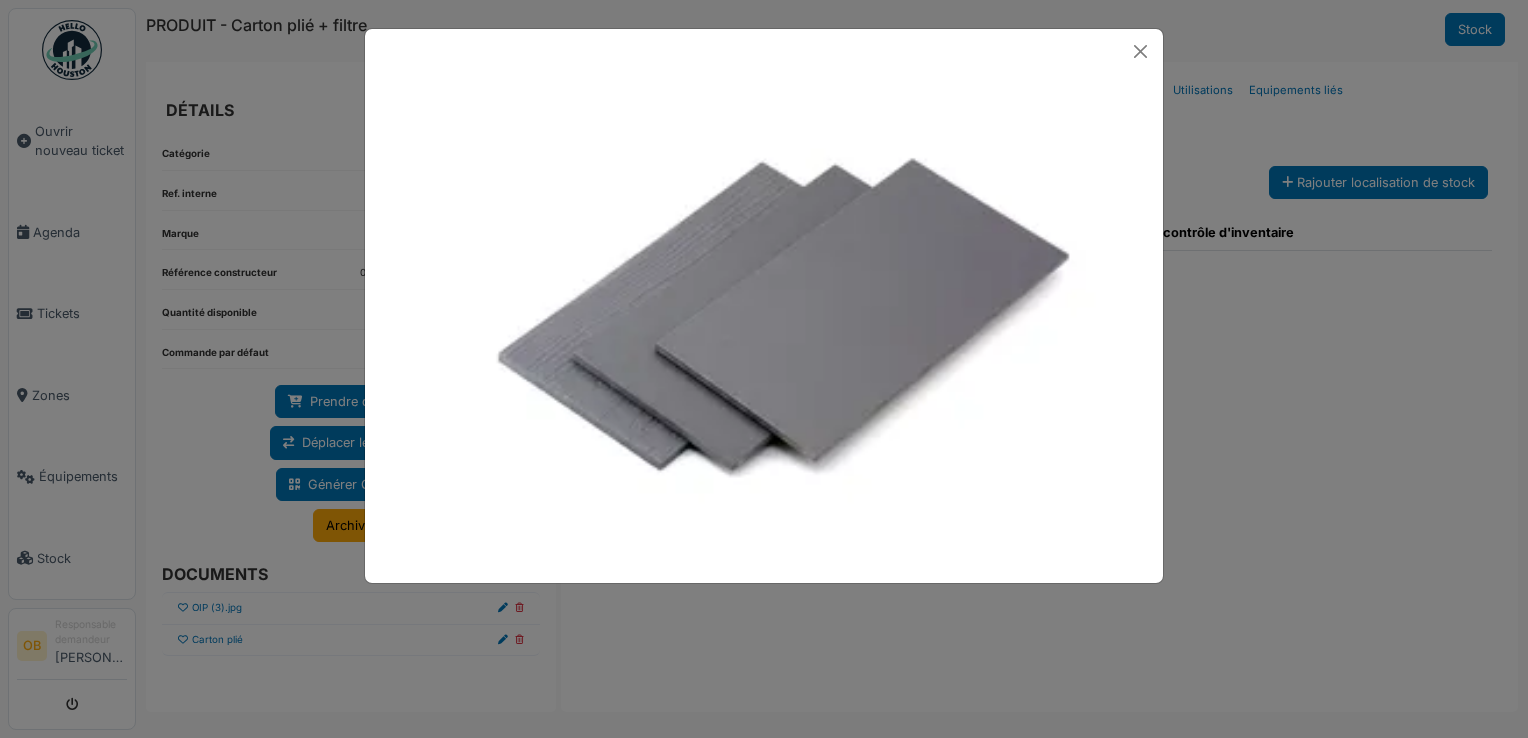 click at bounding box center (764, 369) 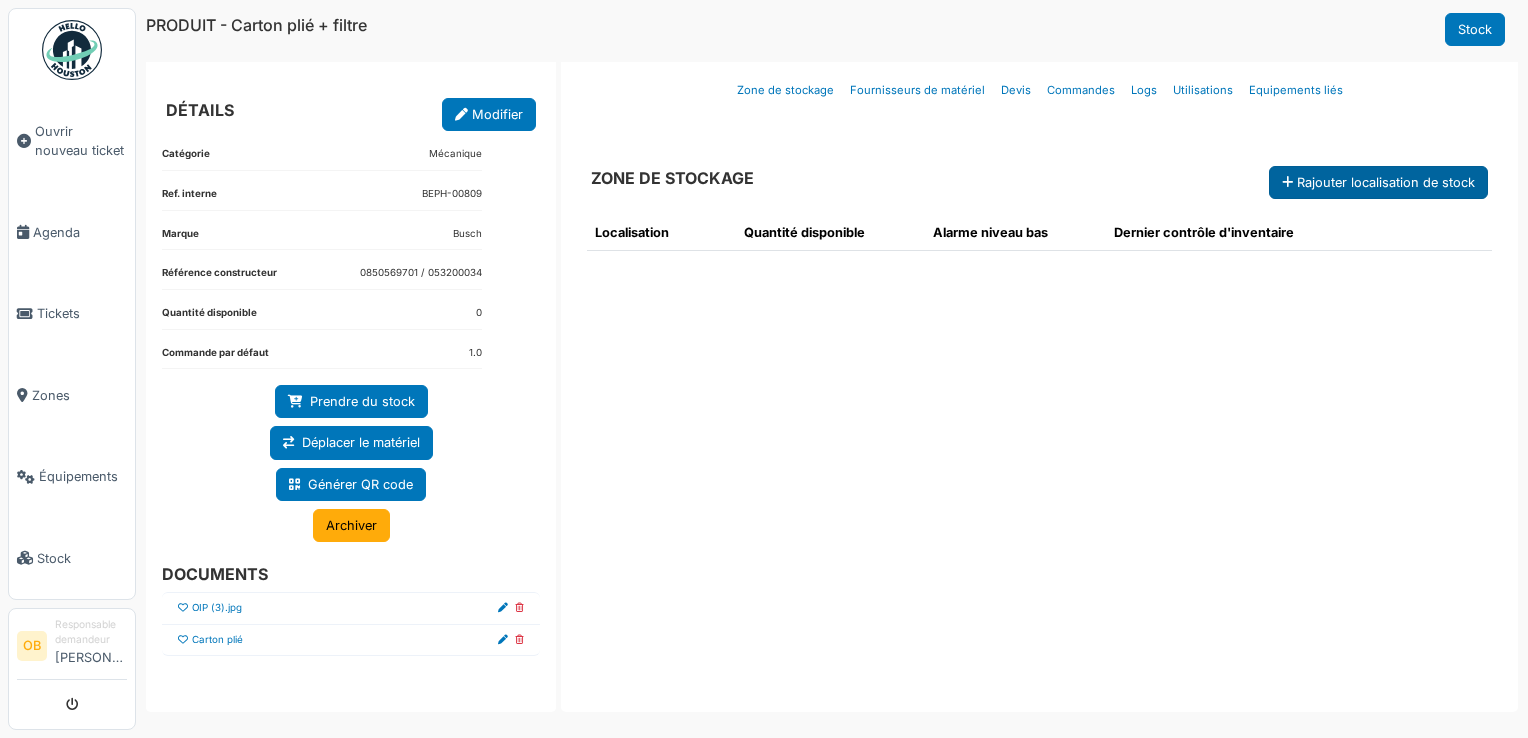 click on "Rajouter localisation de stock" at bounding box center [1378, 182] 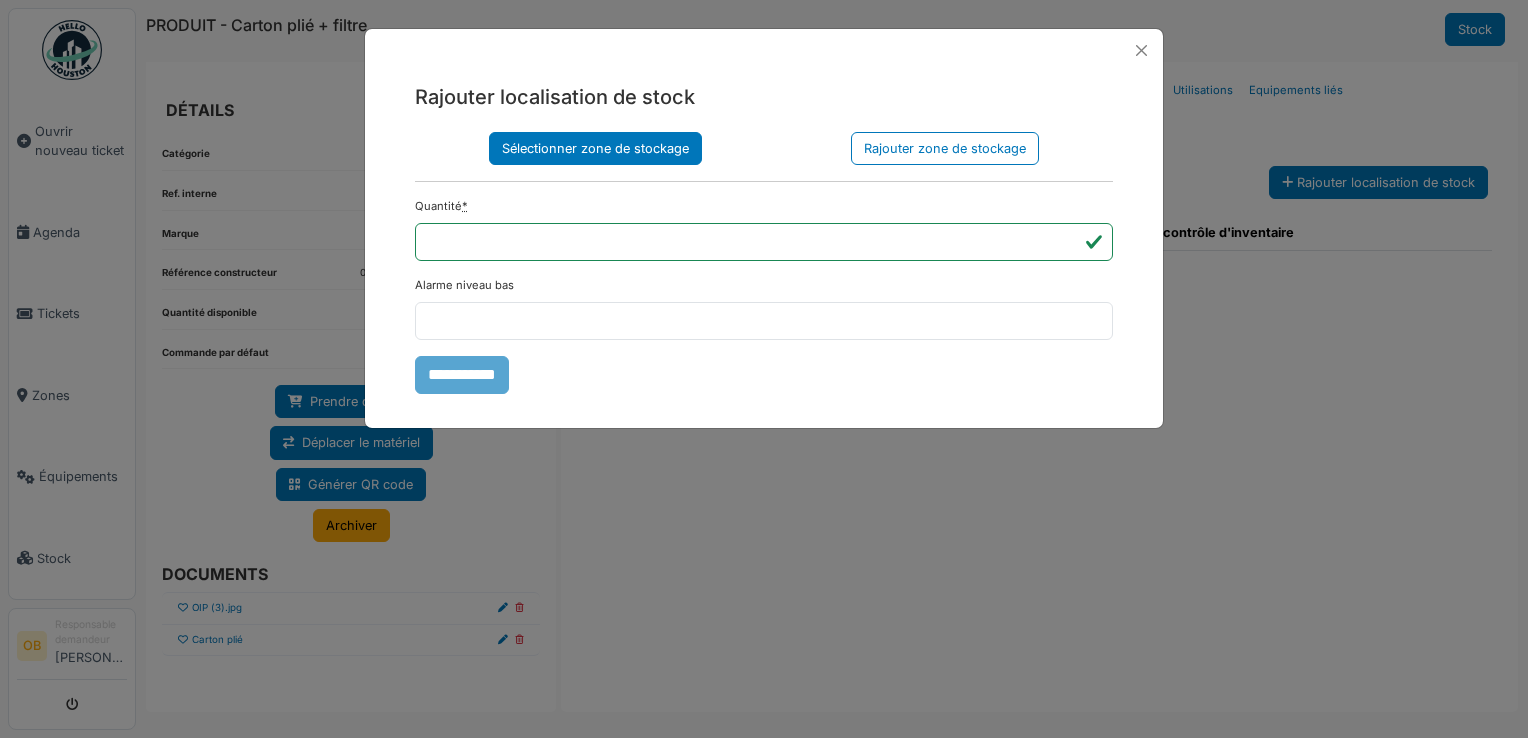 click on "Sélectionner zone de stockage" at bounding box center [595, 148] 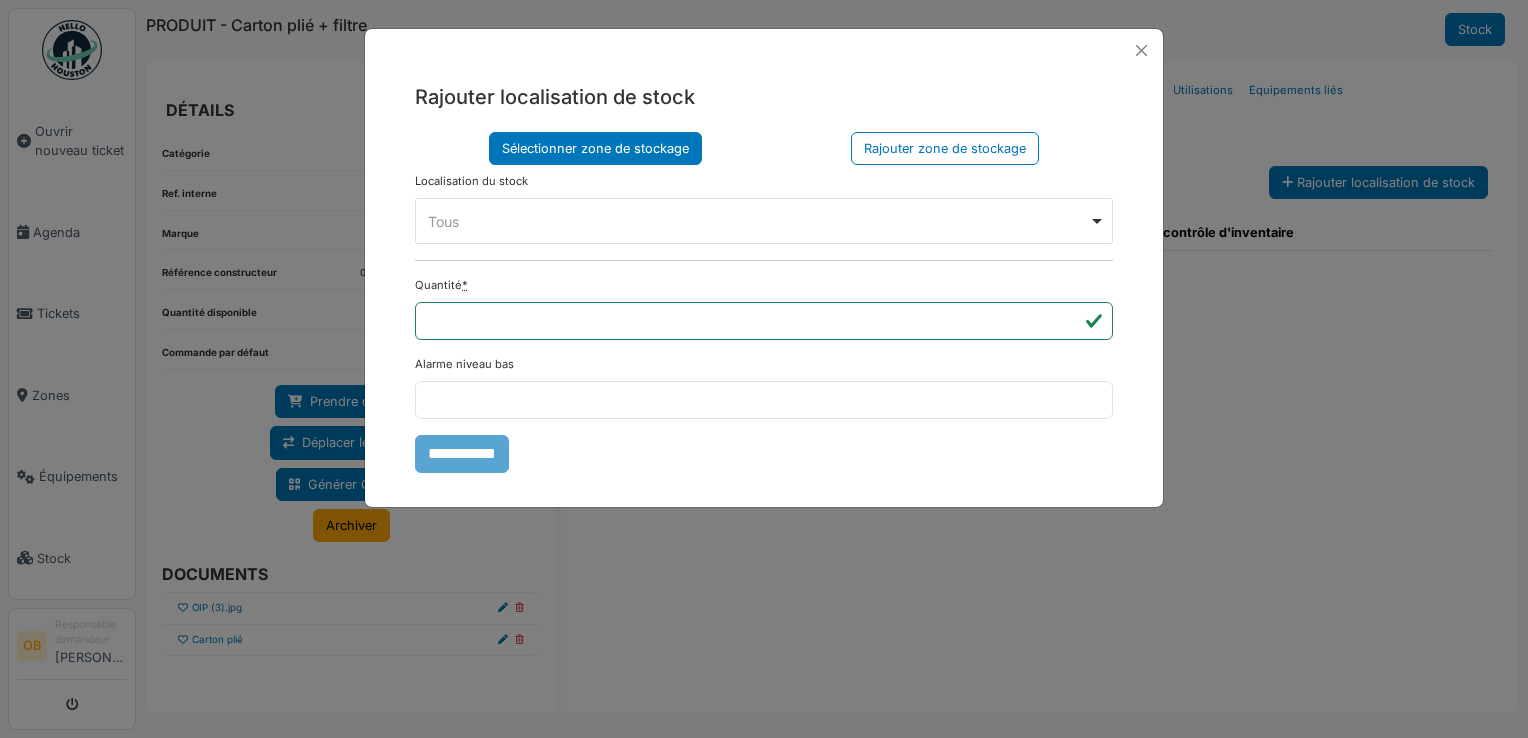 click on "Tous Remove item" at bounding box center [764, 221] 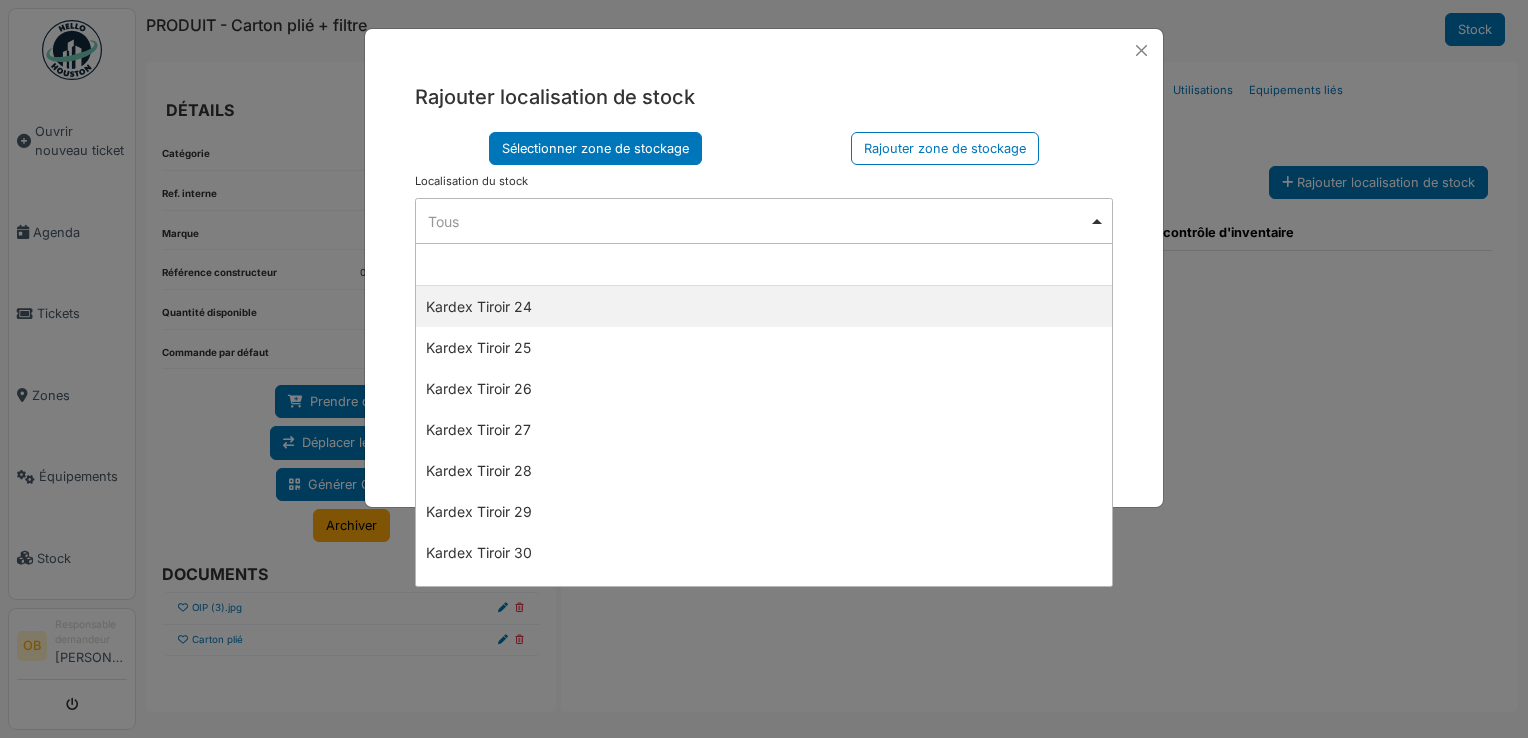 scroll, scrollTop: 1200, scrollLeft: 0, axis: vertical 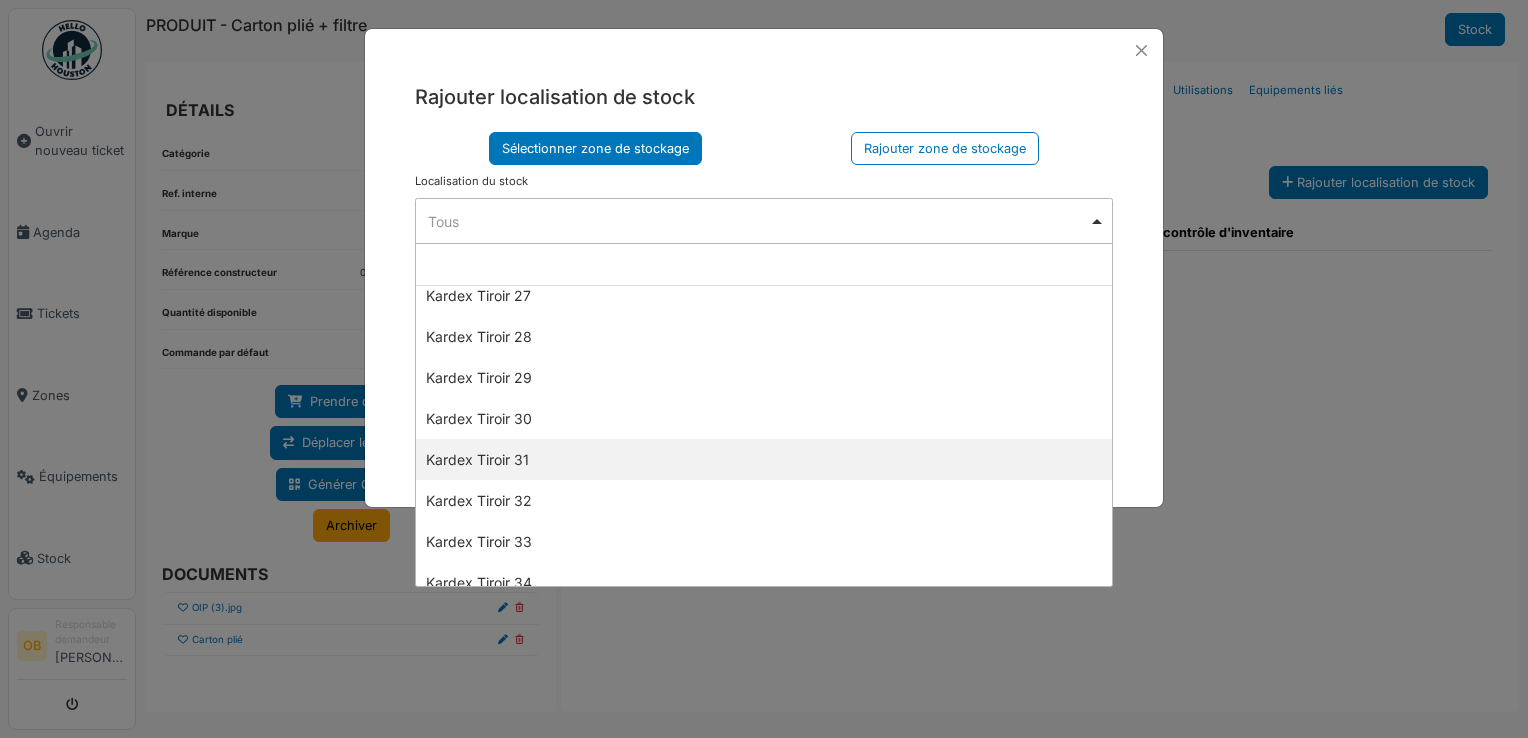 select on "****" 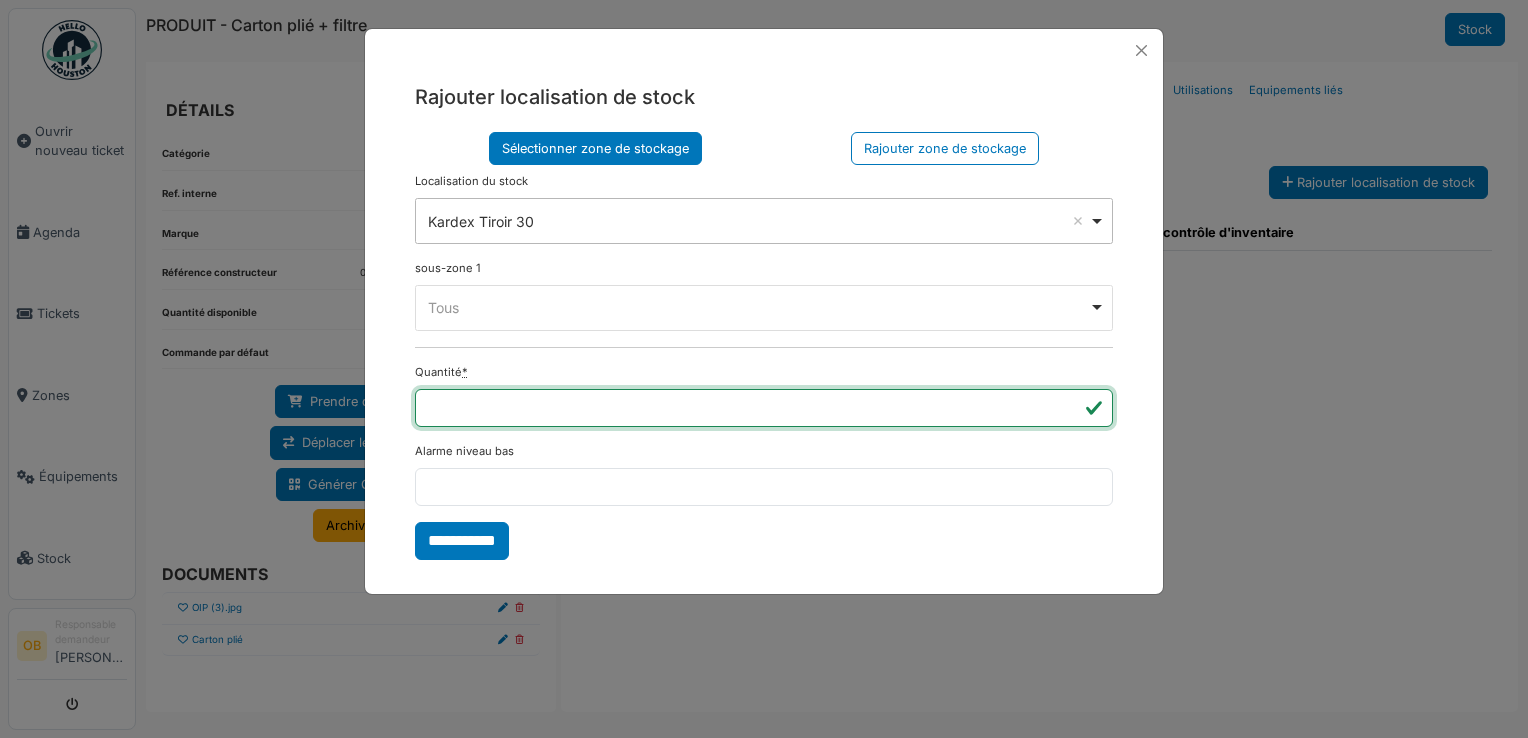 type on "*" 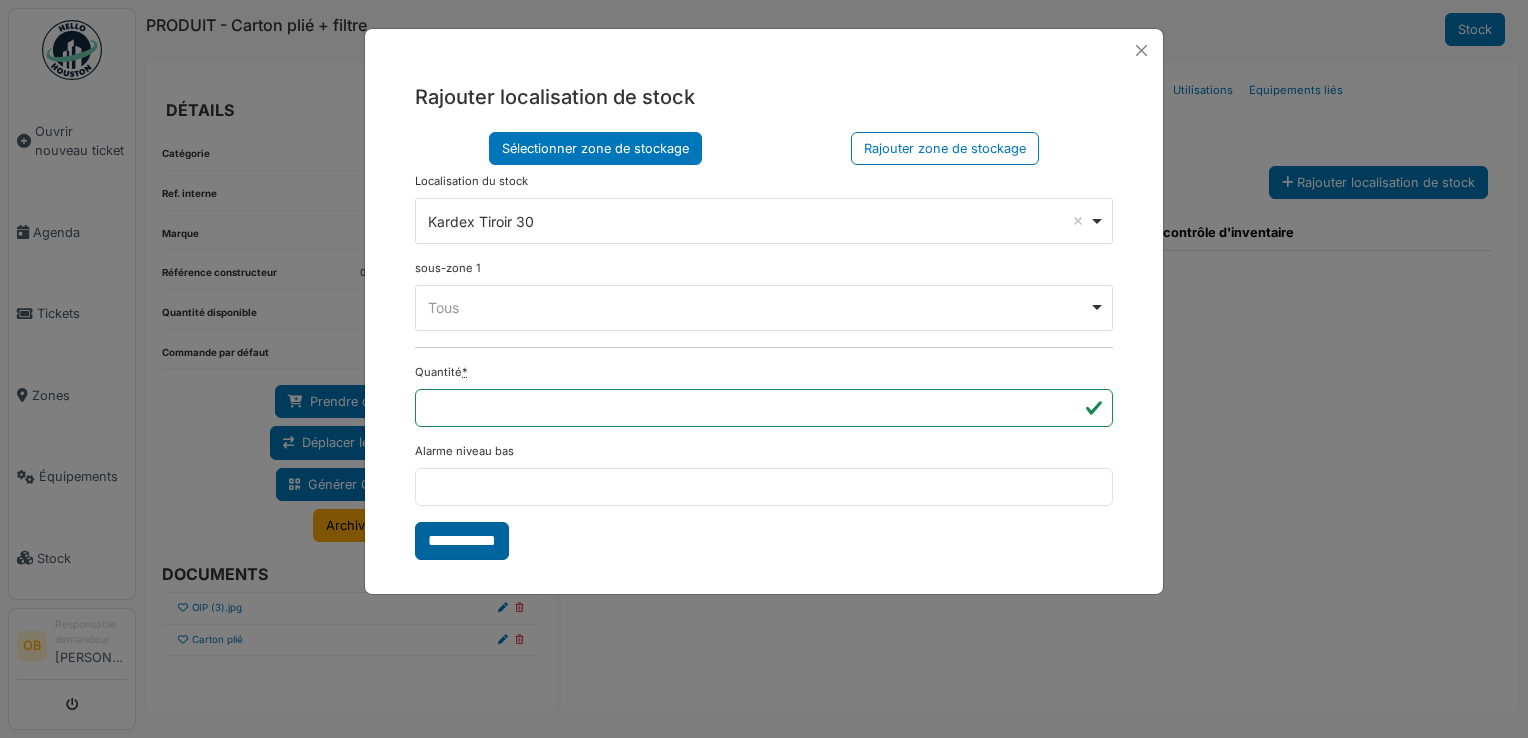 click on "**********" at bounding box center [462, 541] 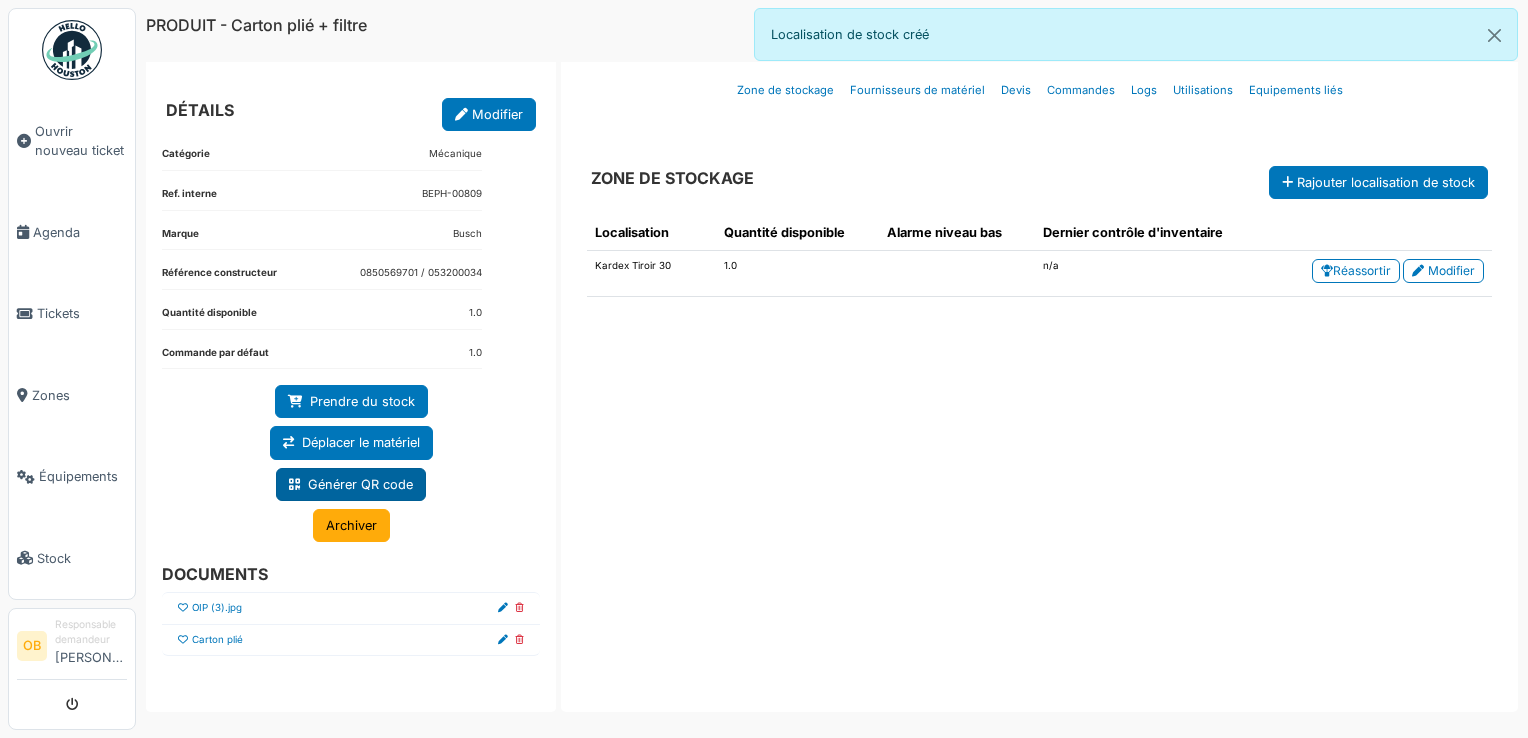 click on "Générer QR code" at bounding box center (351, 484) 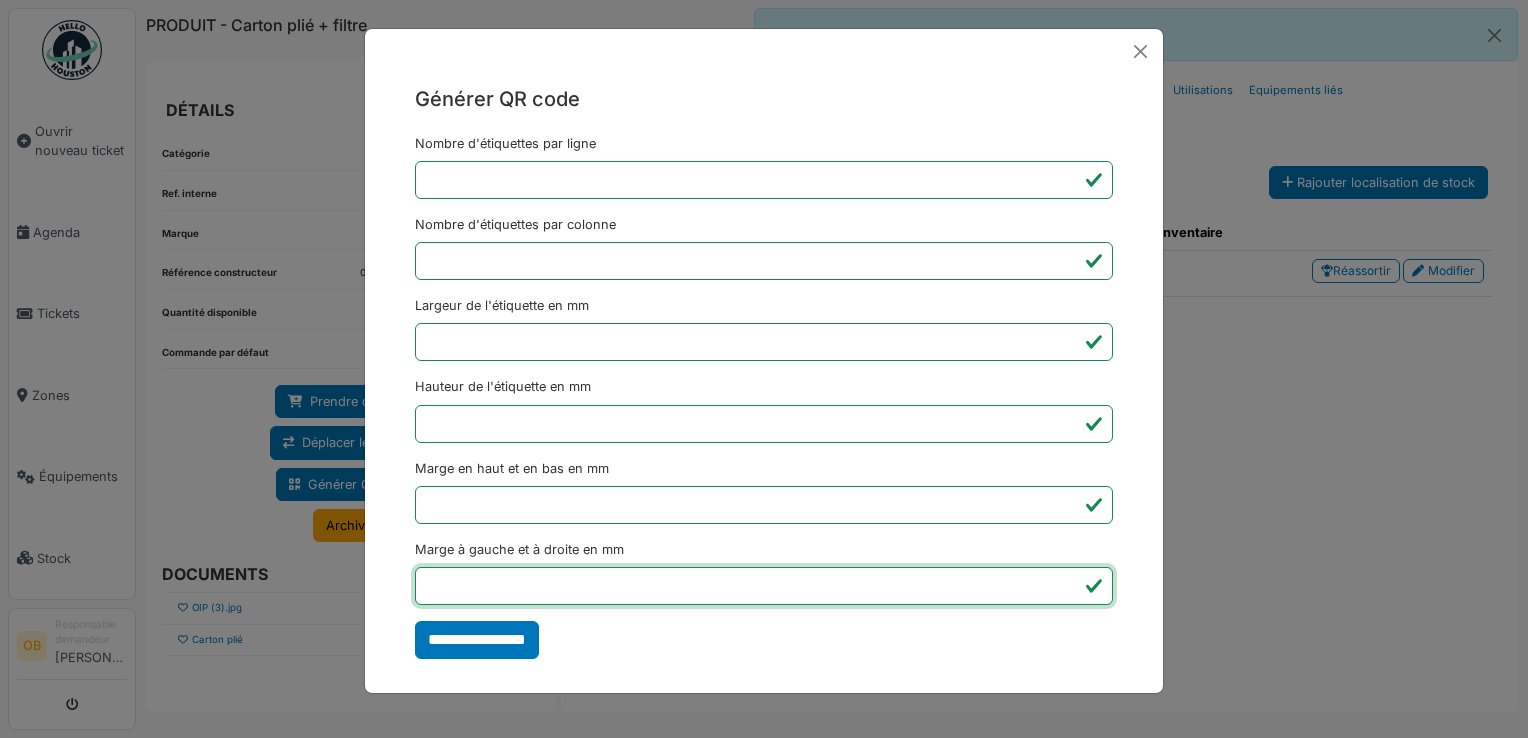 click on "*" at bounding box center [764, 586] 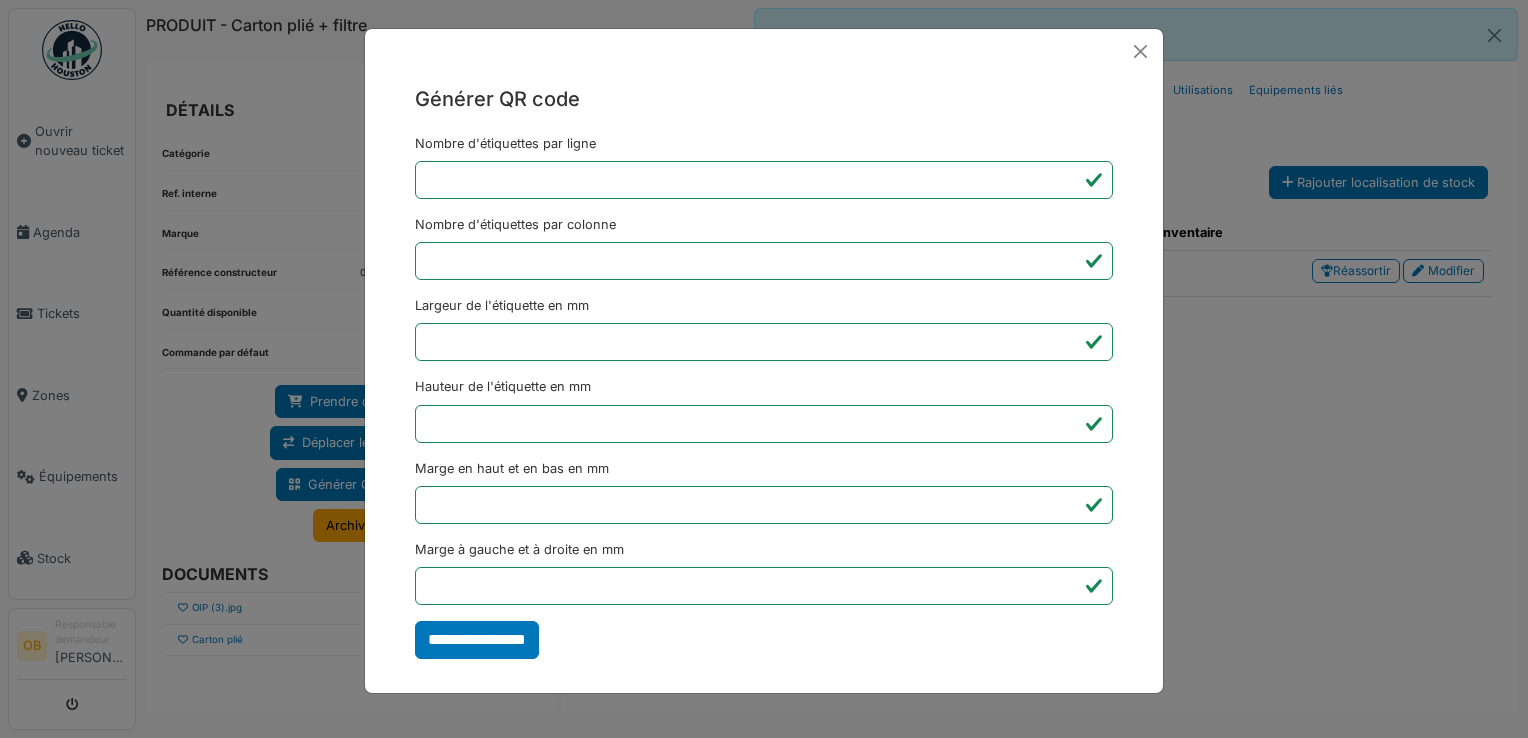 type on "*******" 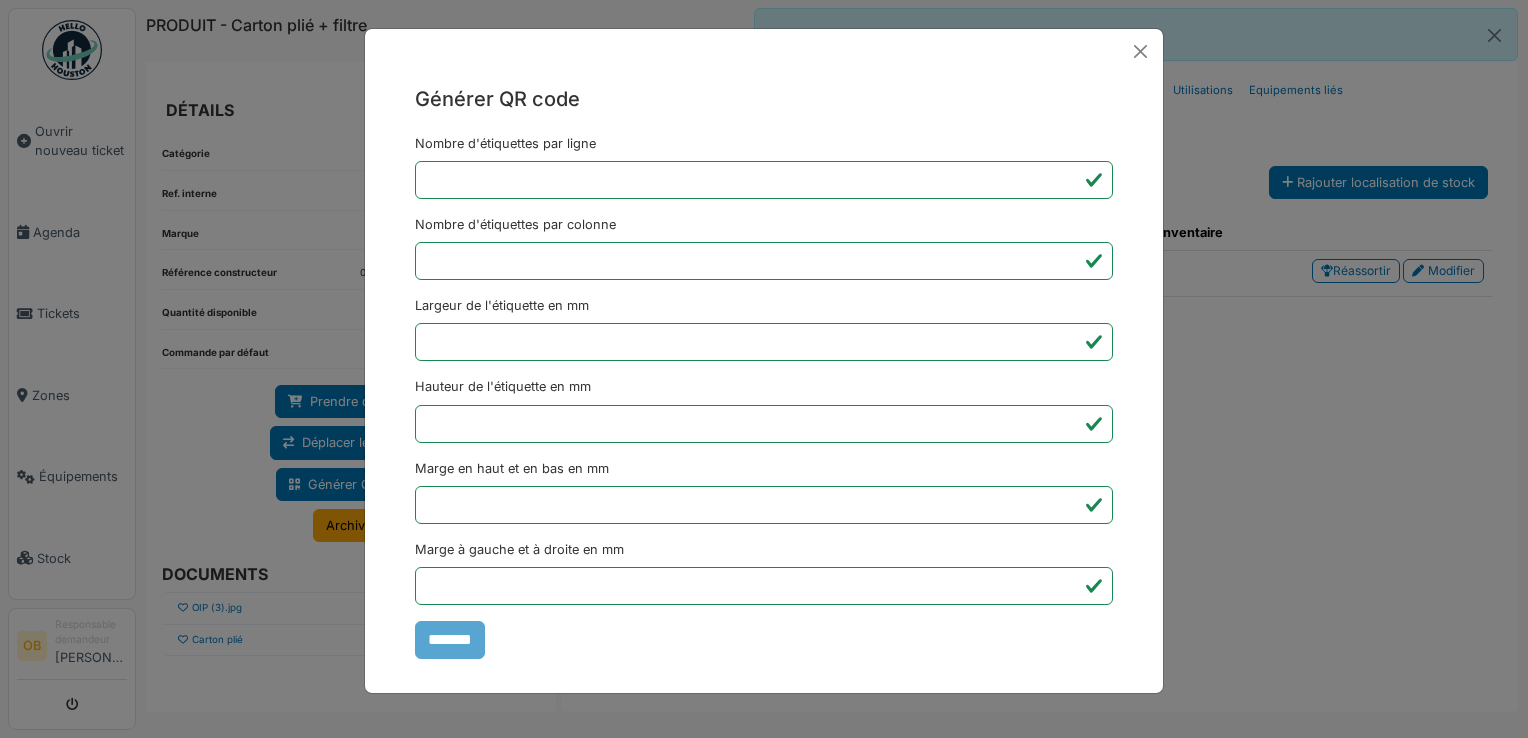 click on "Générer QR code
Nombre d'étiquettes par ligne
*
Nombre d'étiquettes par colonne
*
Largeur de l'étiquette en mm
**
Hauteur de l'étiquette en mm
**
Marge en haut et en bas en mm
*
Marge à gauche et à droite en mm
***
*******" at bounding box center [764, 369] 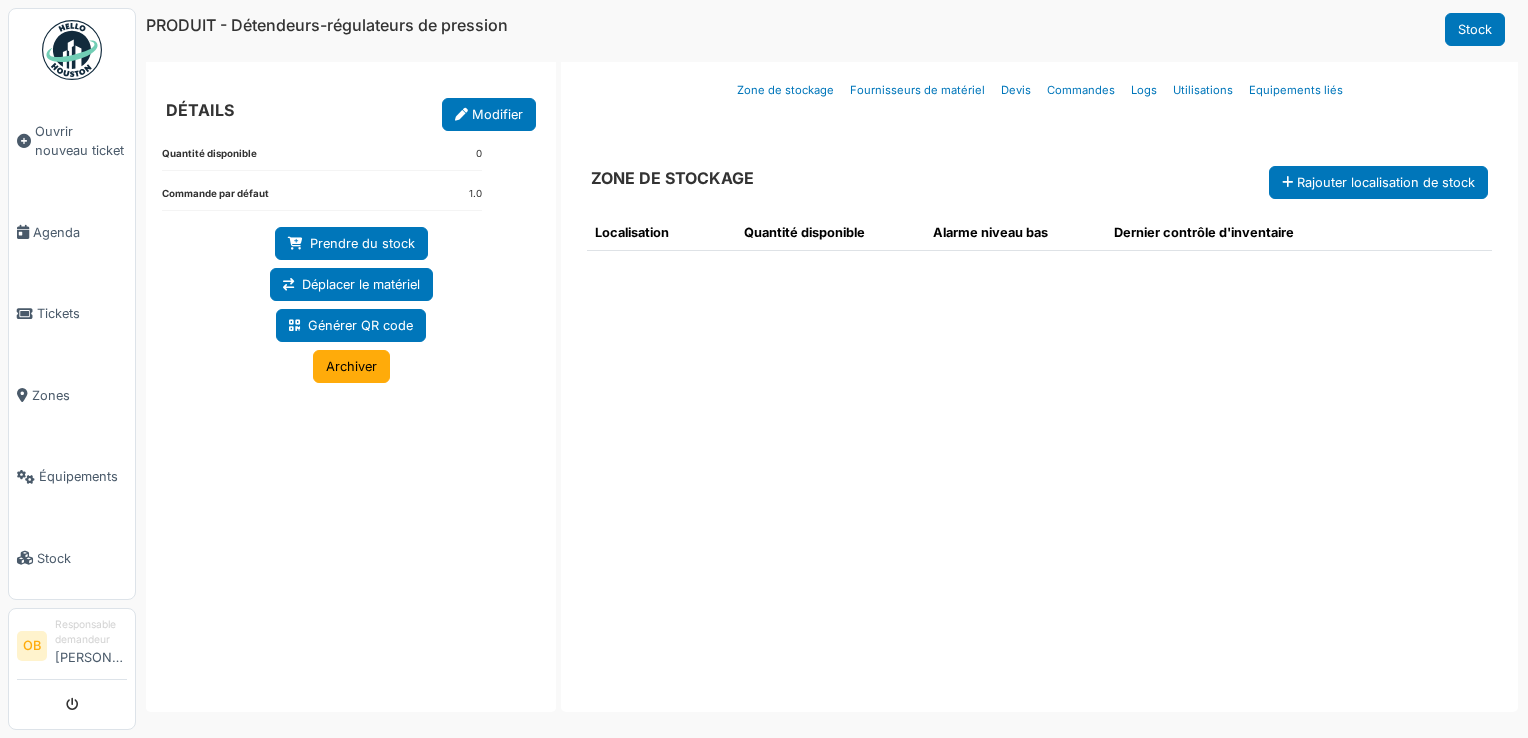 scroll, scrollTop: 0, scrollLeft: 0, axis: both 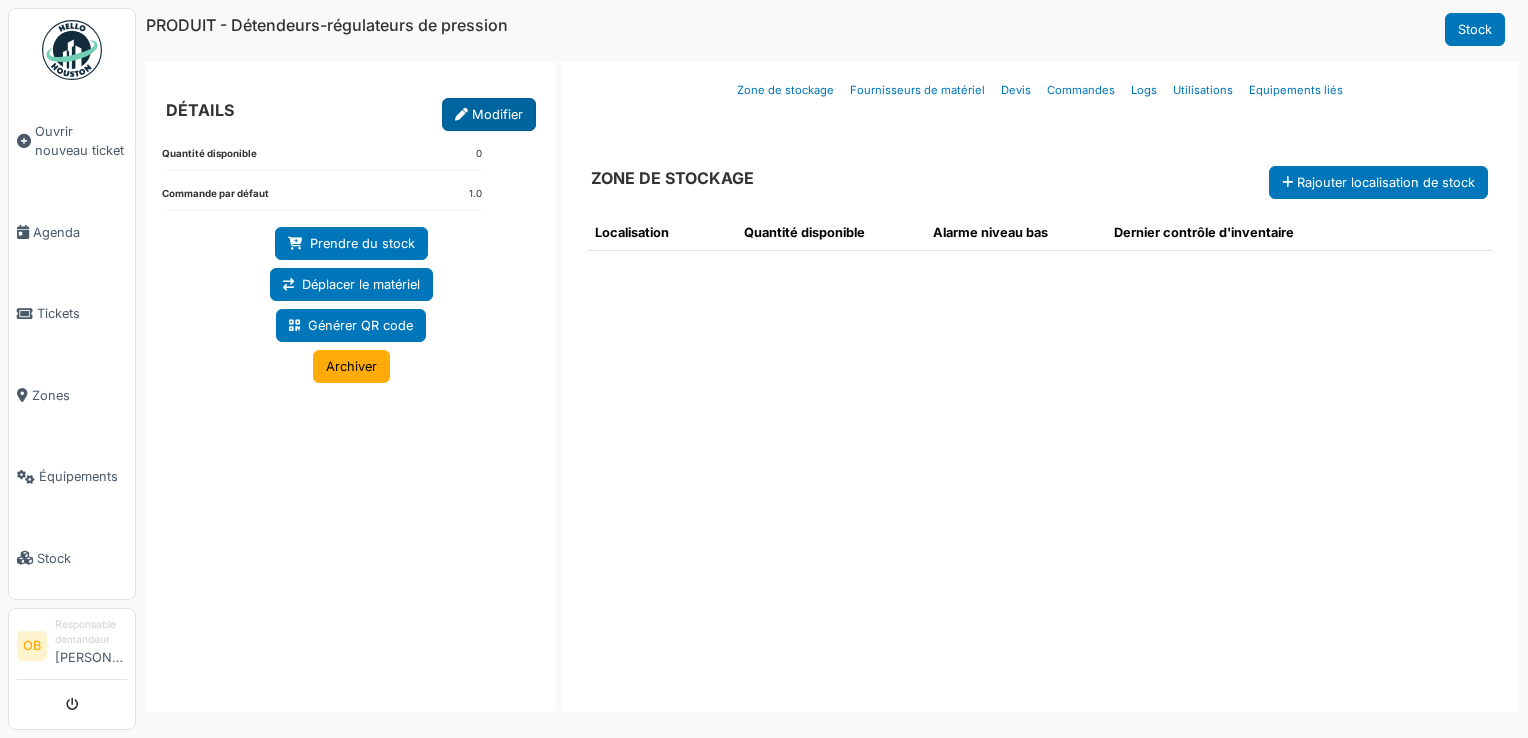 click on "Modifier" at bounding box center (489, 114) 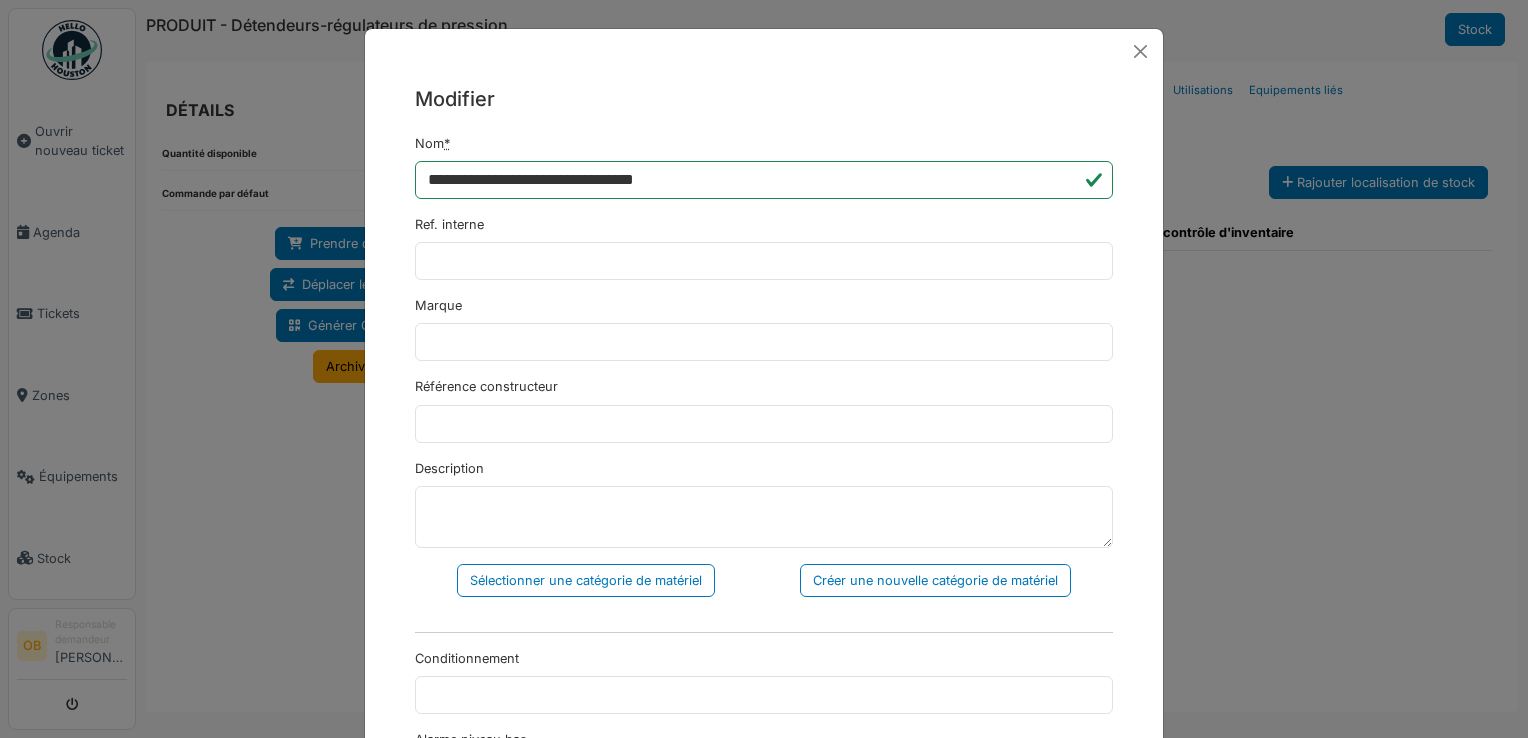 click on "**********" at bounding box center [764, 696] 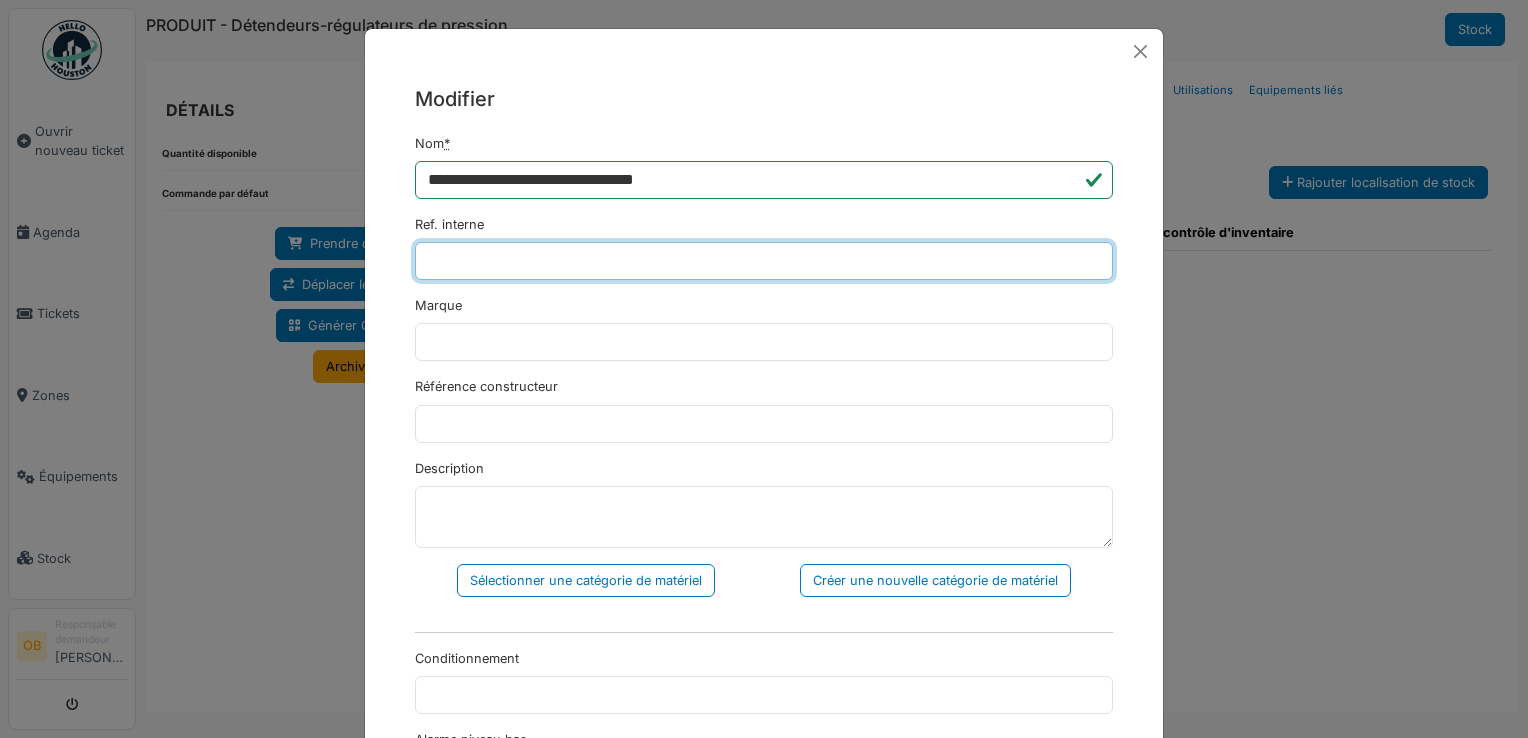 click on "Ref. interne" at bounding box center (764, 261) 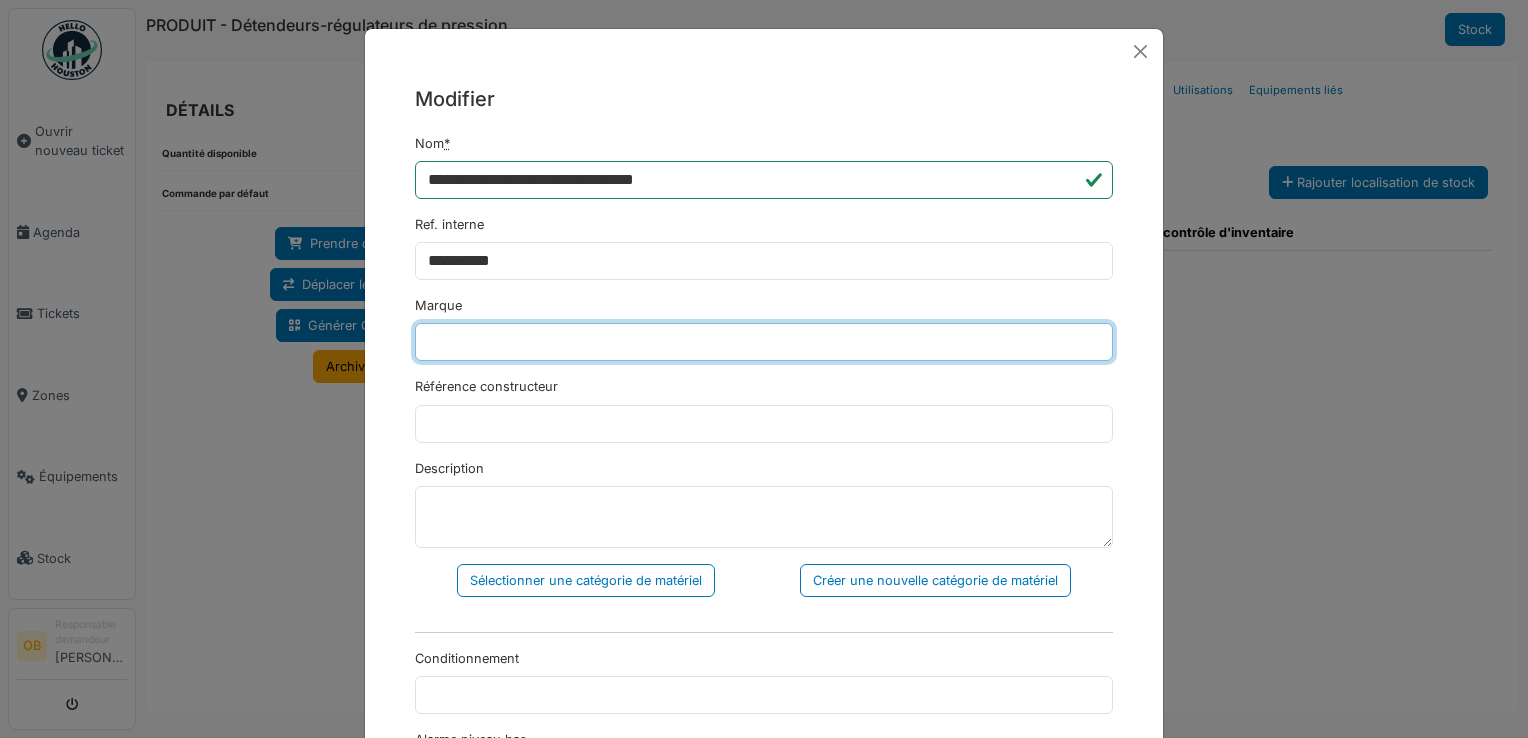 type on "**********" 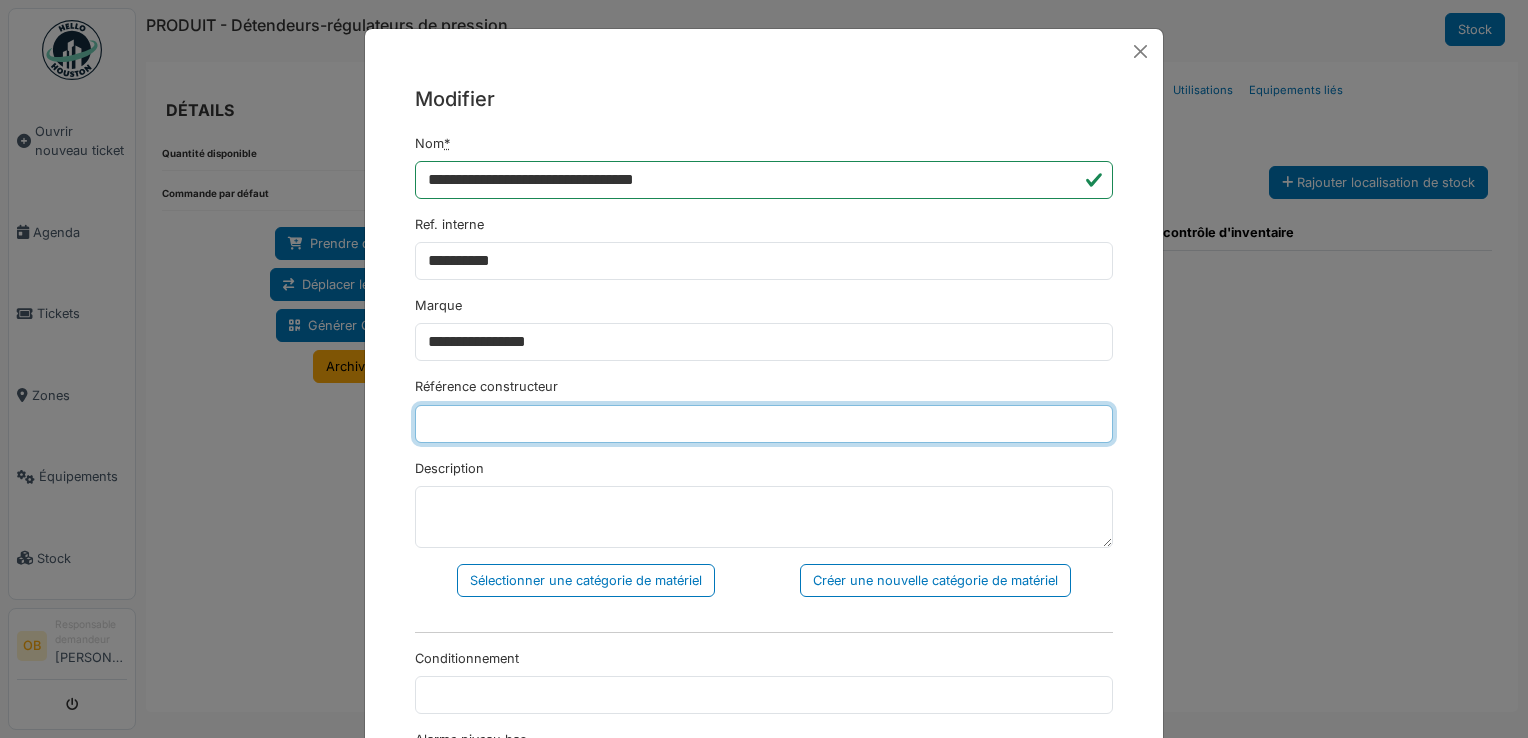 type on "********" 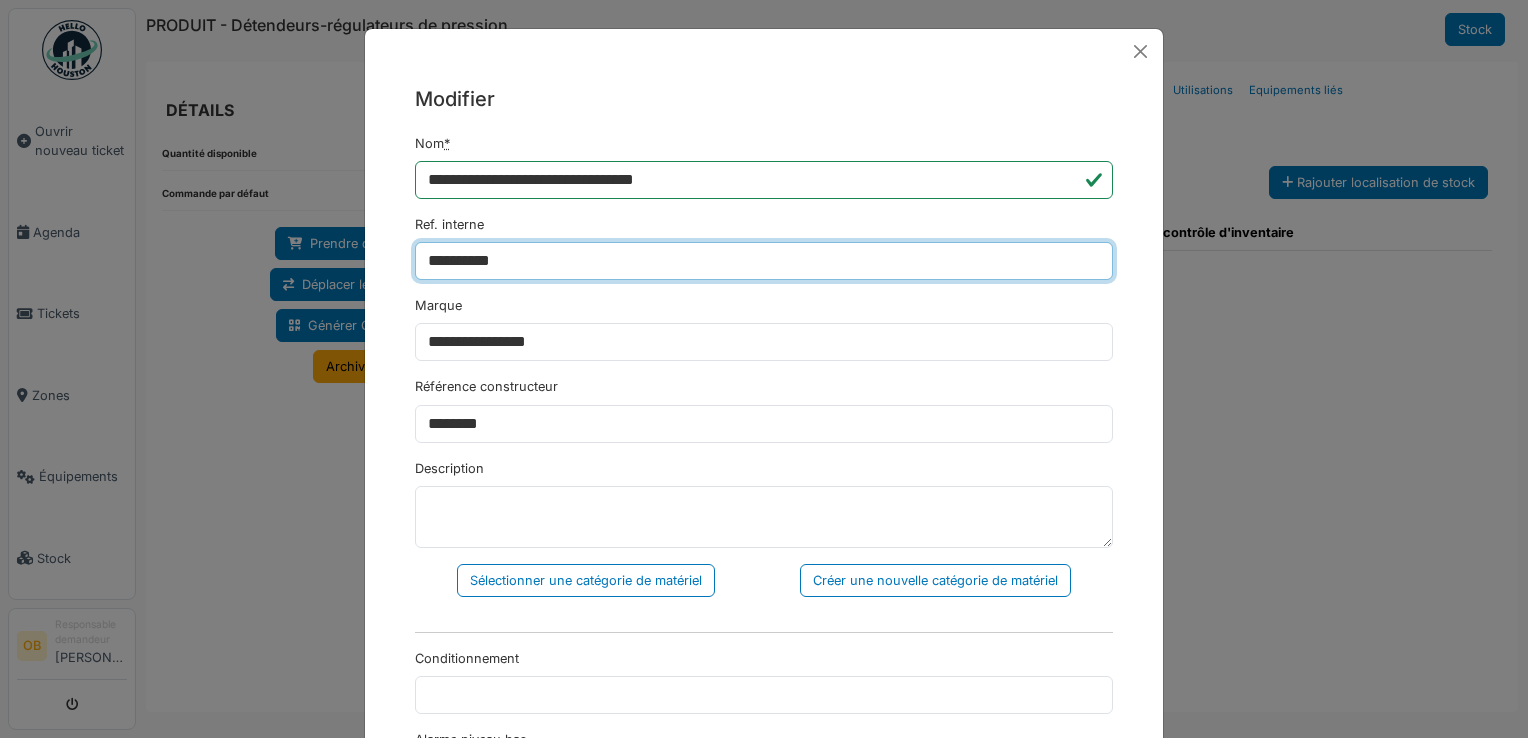 type on "**********" 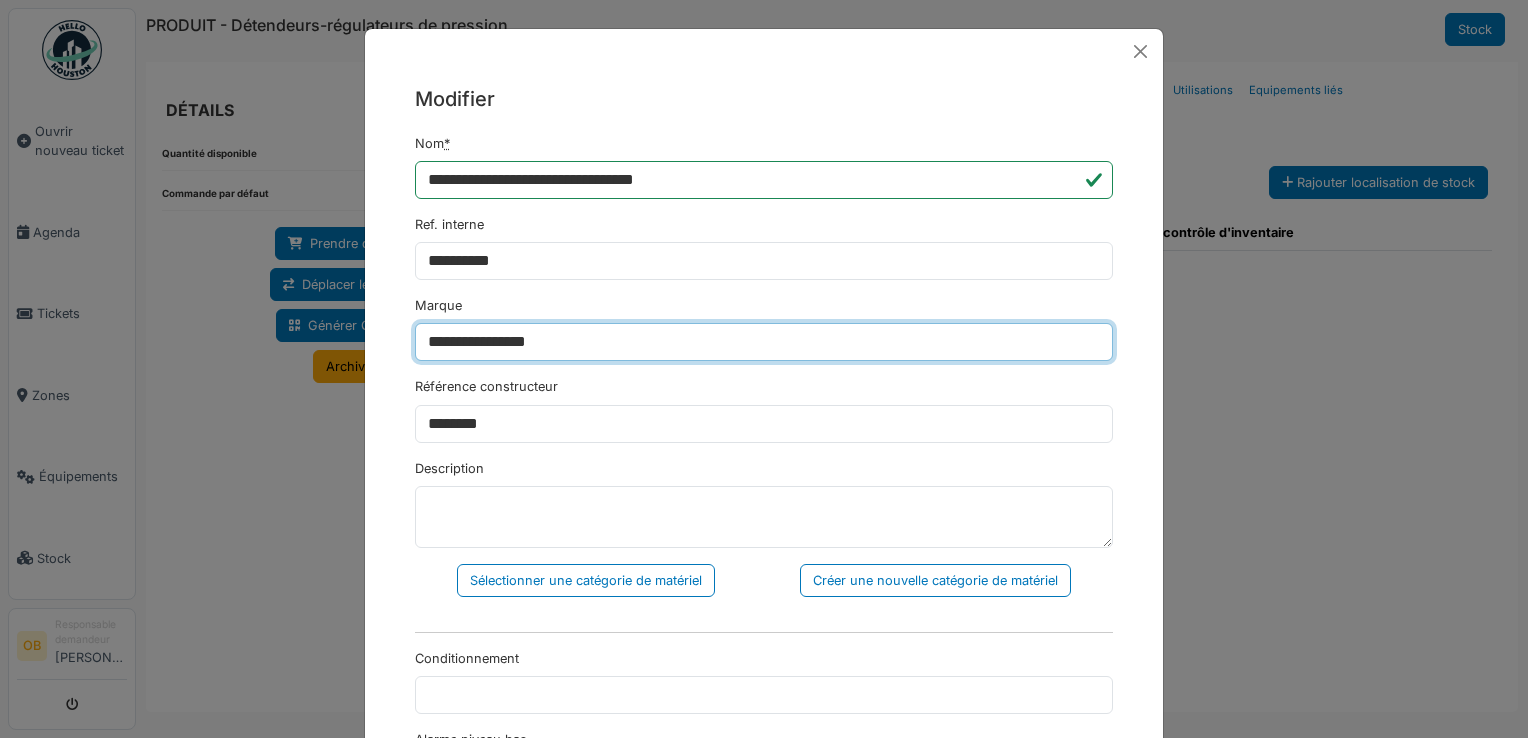 drag, startPoint x: 637, startPoint y: 358, endPoint x: 468, endPoint y: 379, distance: 170.29973 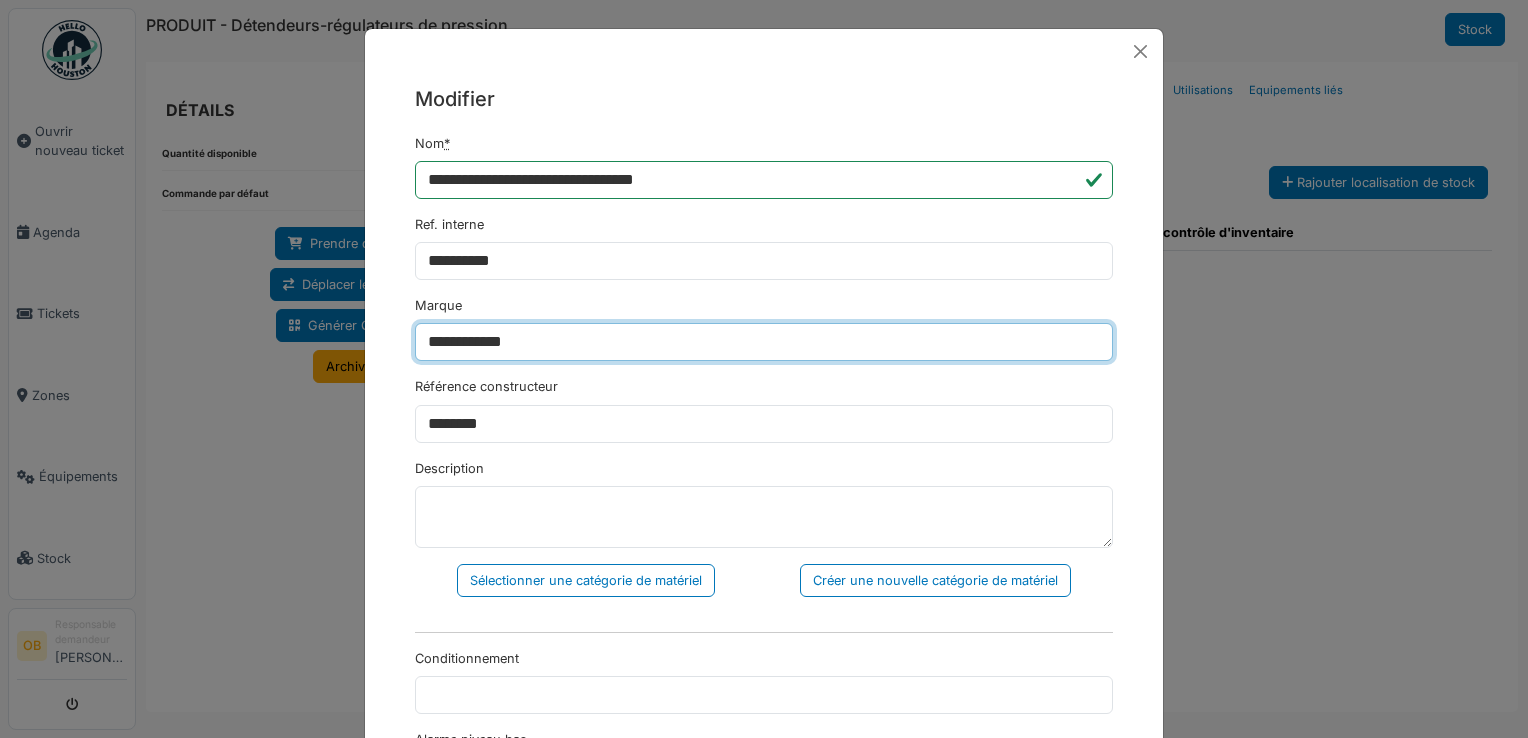 type on "**********" 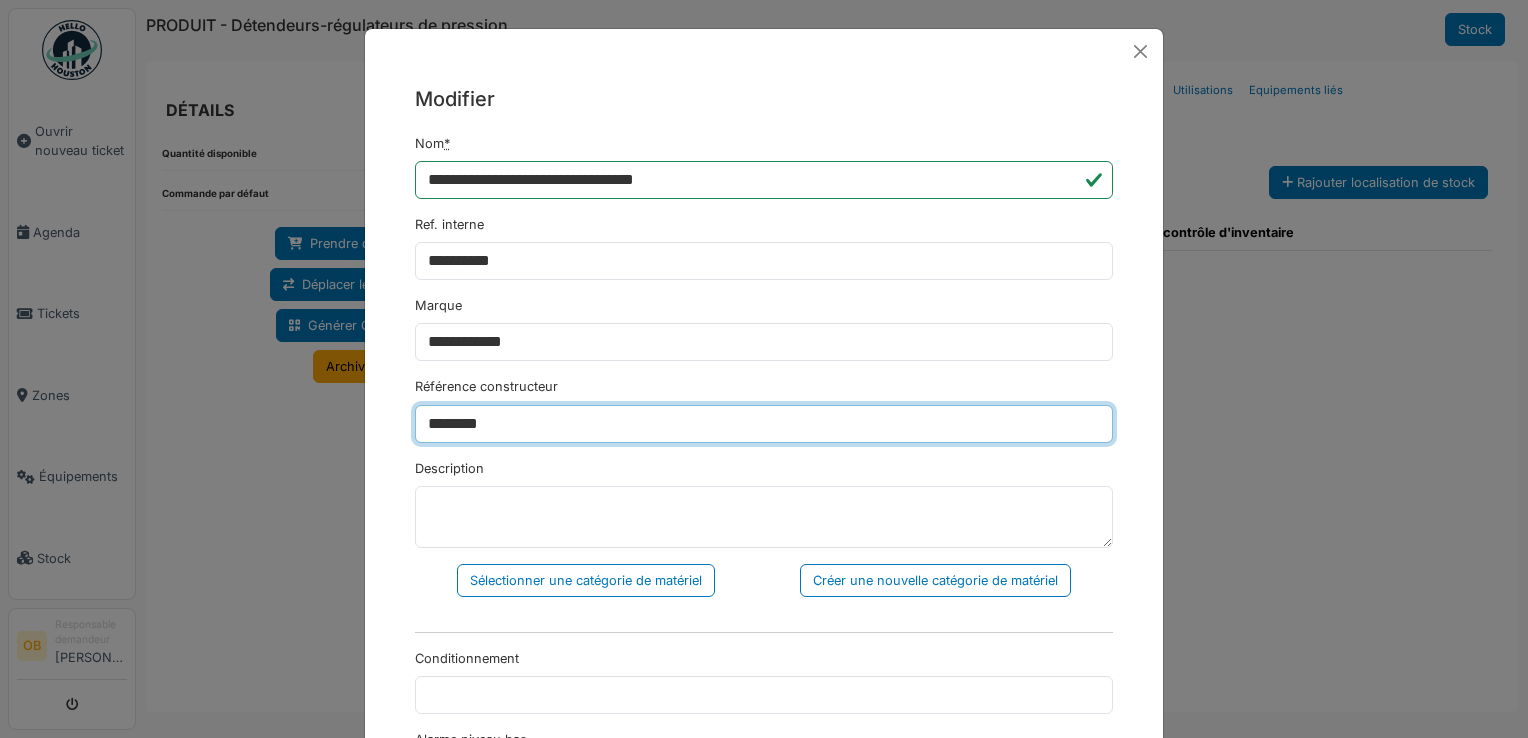 drag, startPoint x: 522, startPoint y: 426, endPoint x: 272, endPoint y: 366, distance: 257.0992 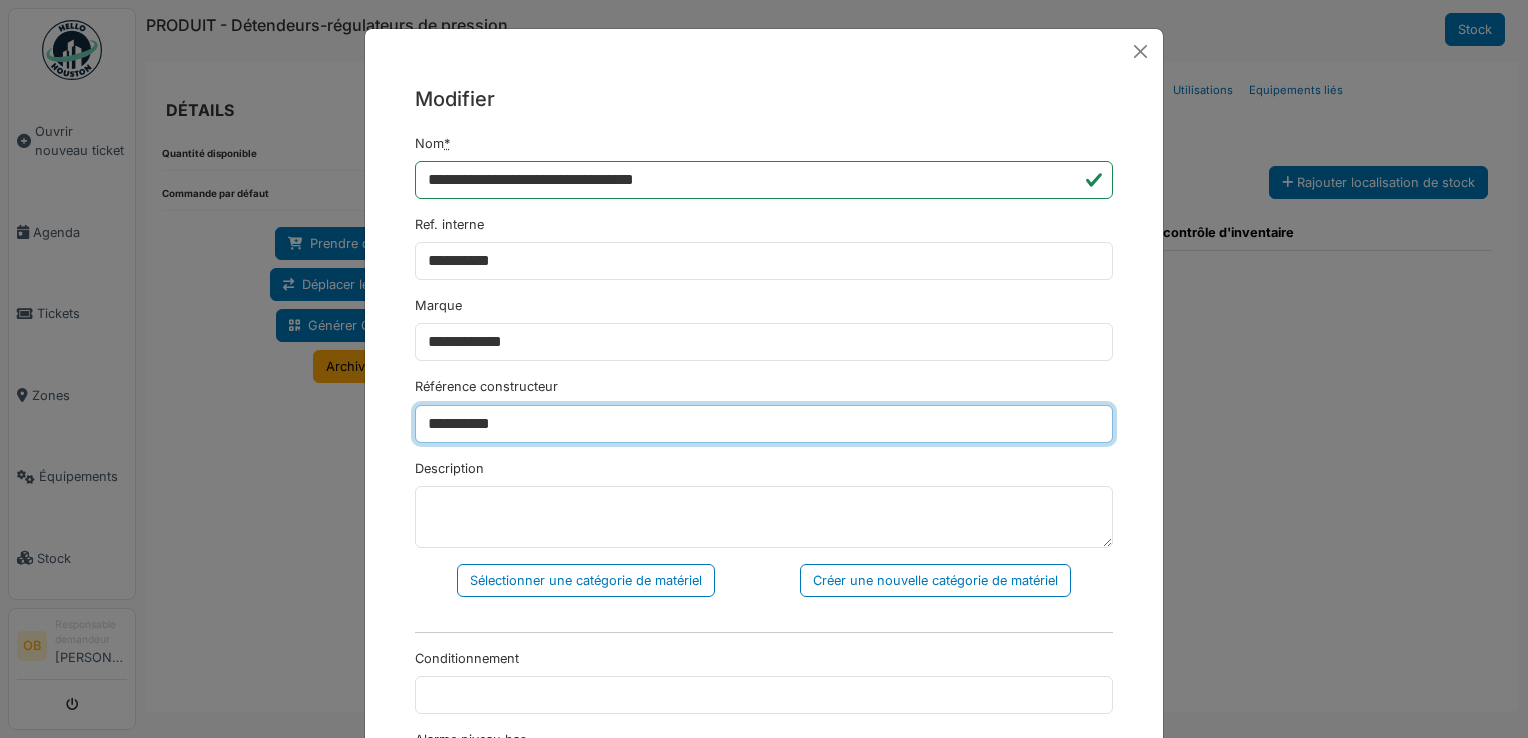 type on "**********" 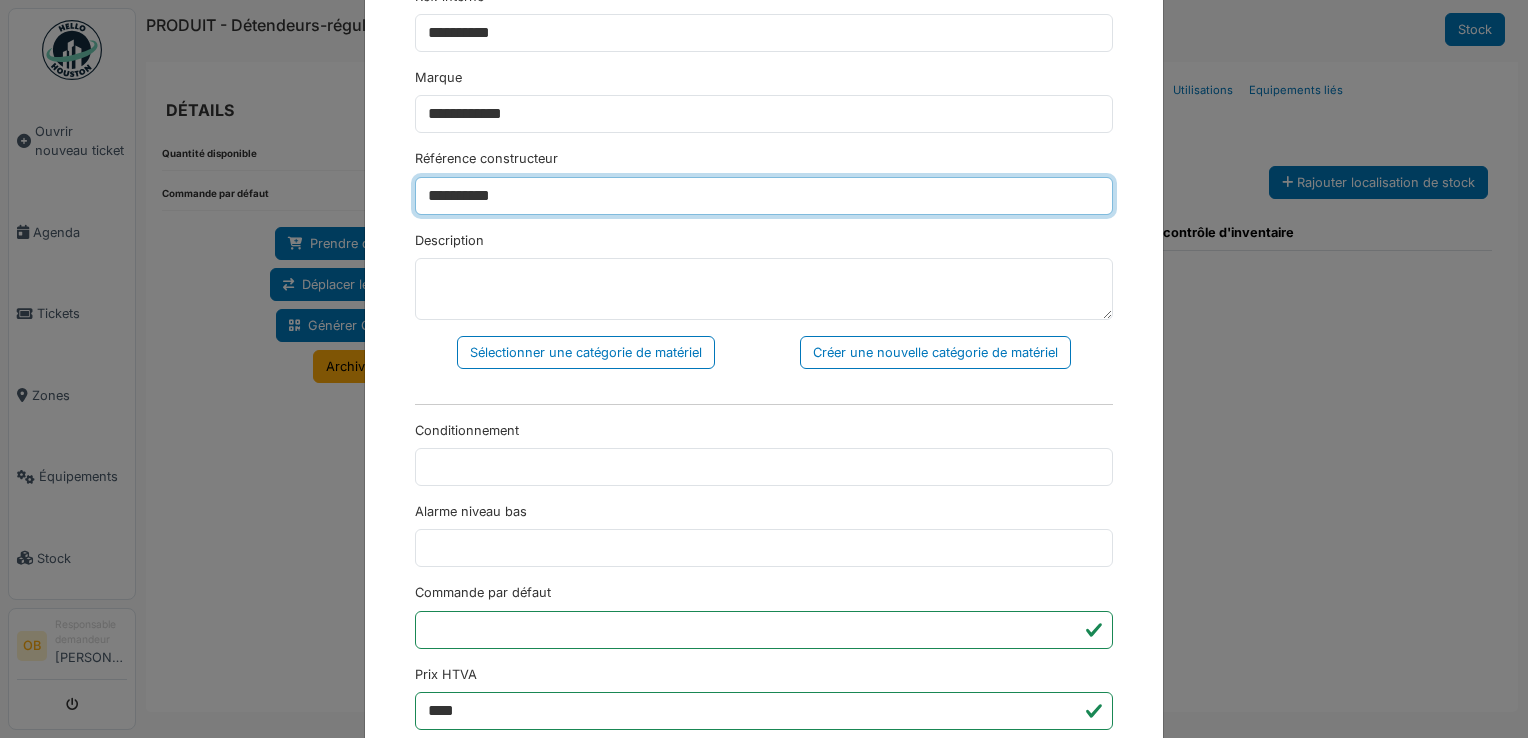 scroll, scrollTop: 266, scrollLeft: 0, axis: vertical 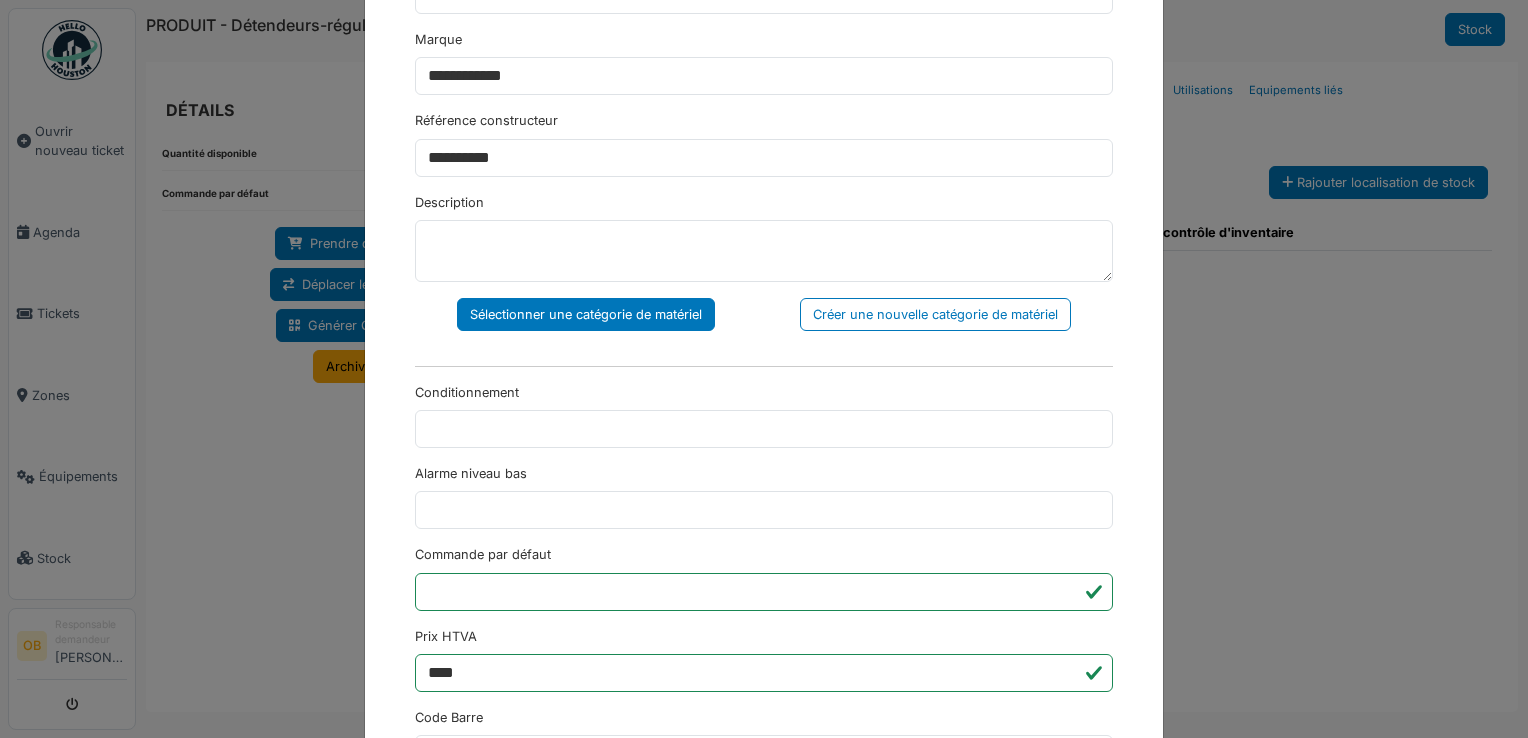 click on "Sélectionner une catégorie de matériel" at bounding box center [586, 314] 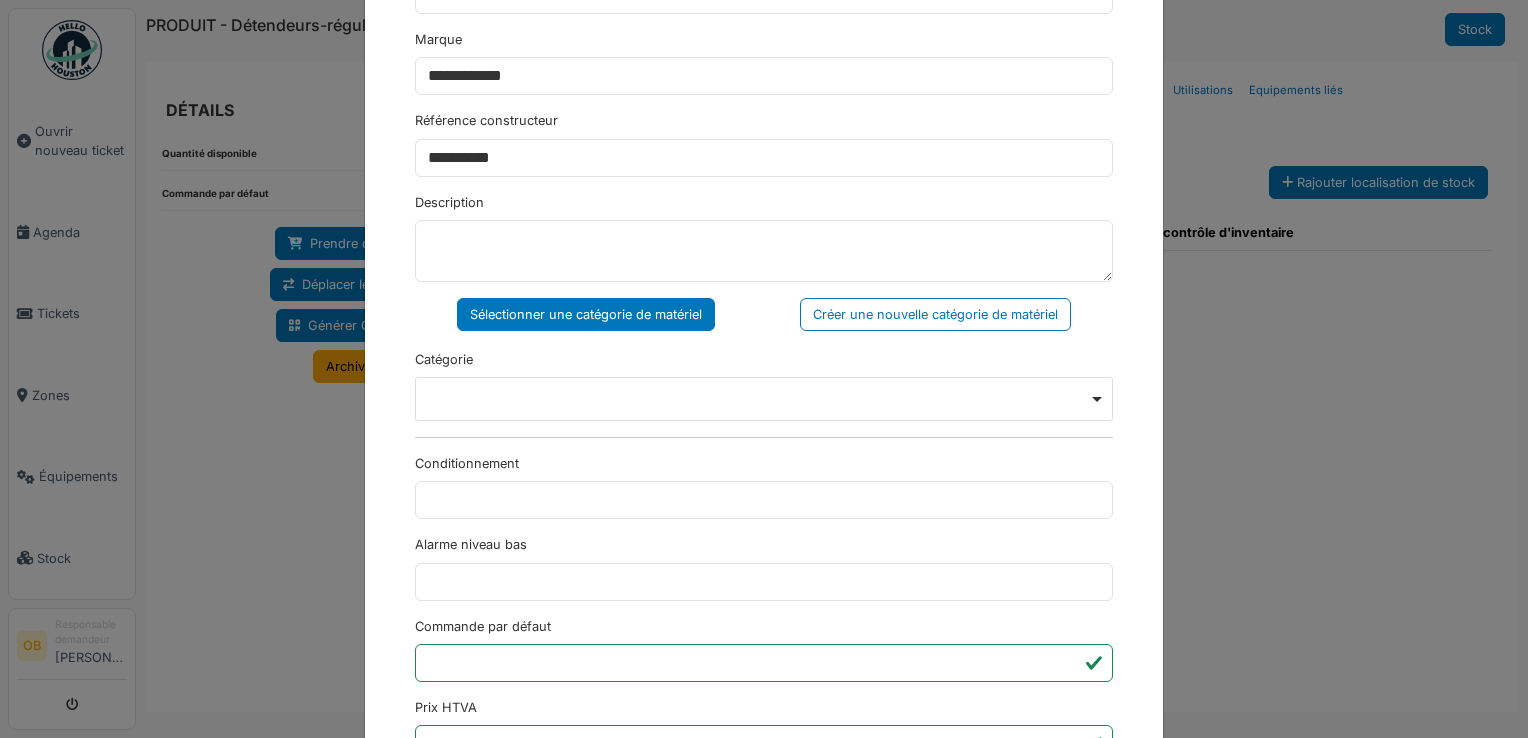 click on "Remove item" at bounding box center (764, 398) 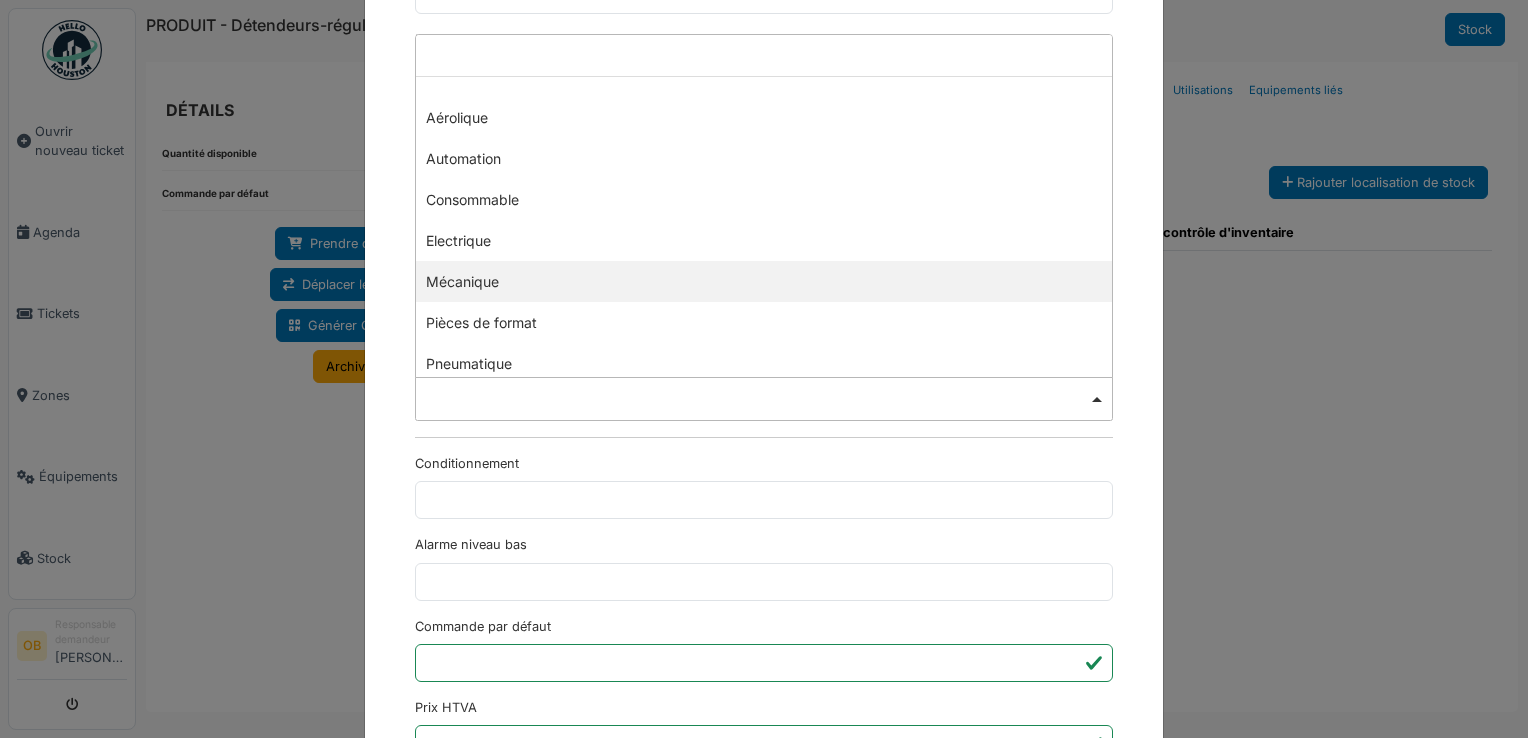 select on "***" 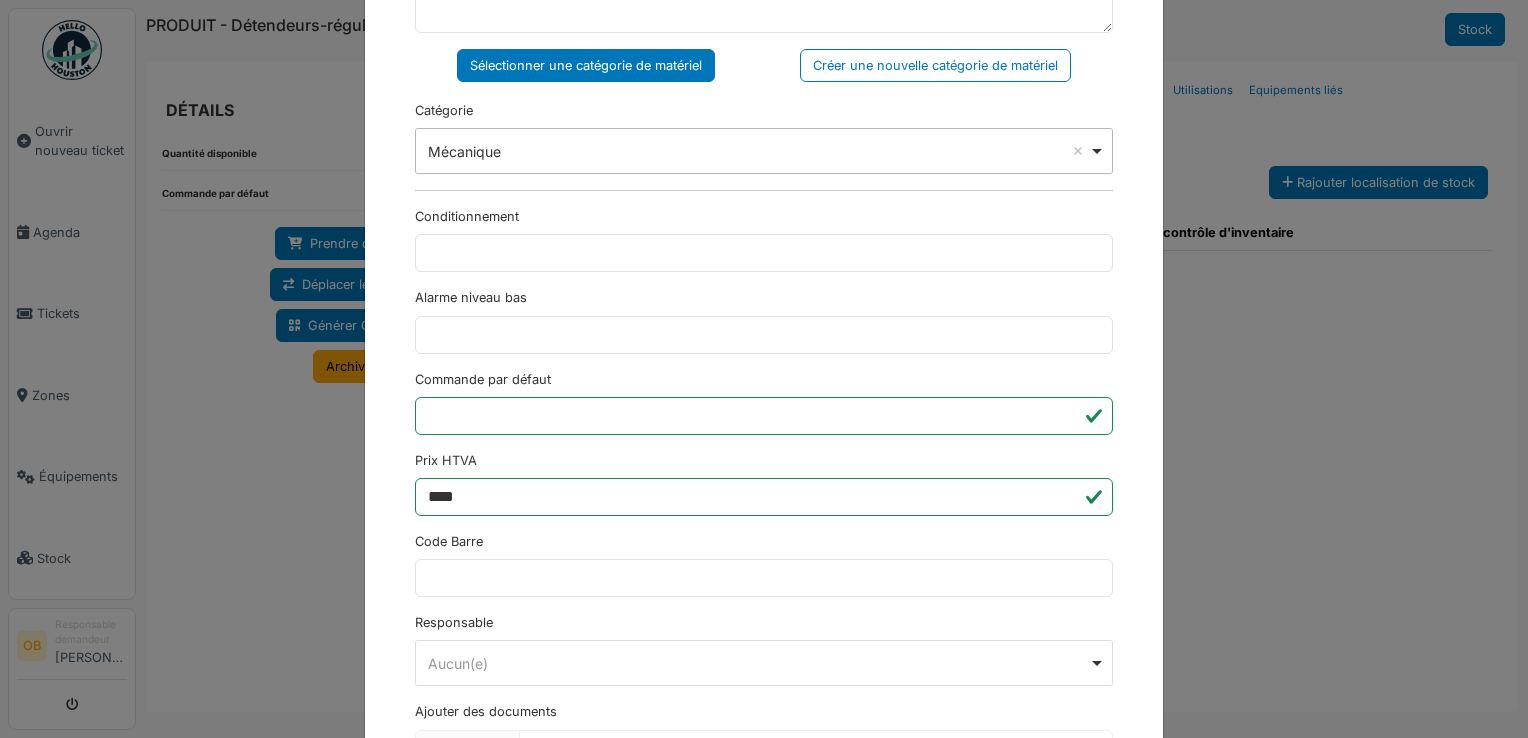 scroll, scrollTop: 533, scrollLeft: 0, axis: vertical 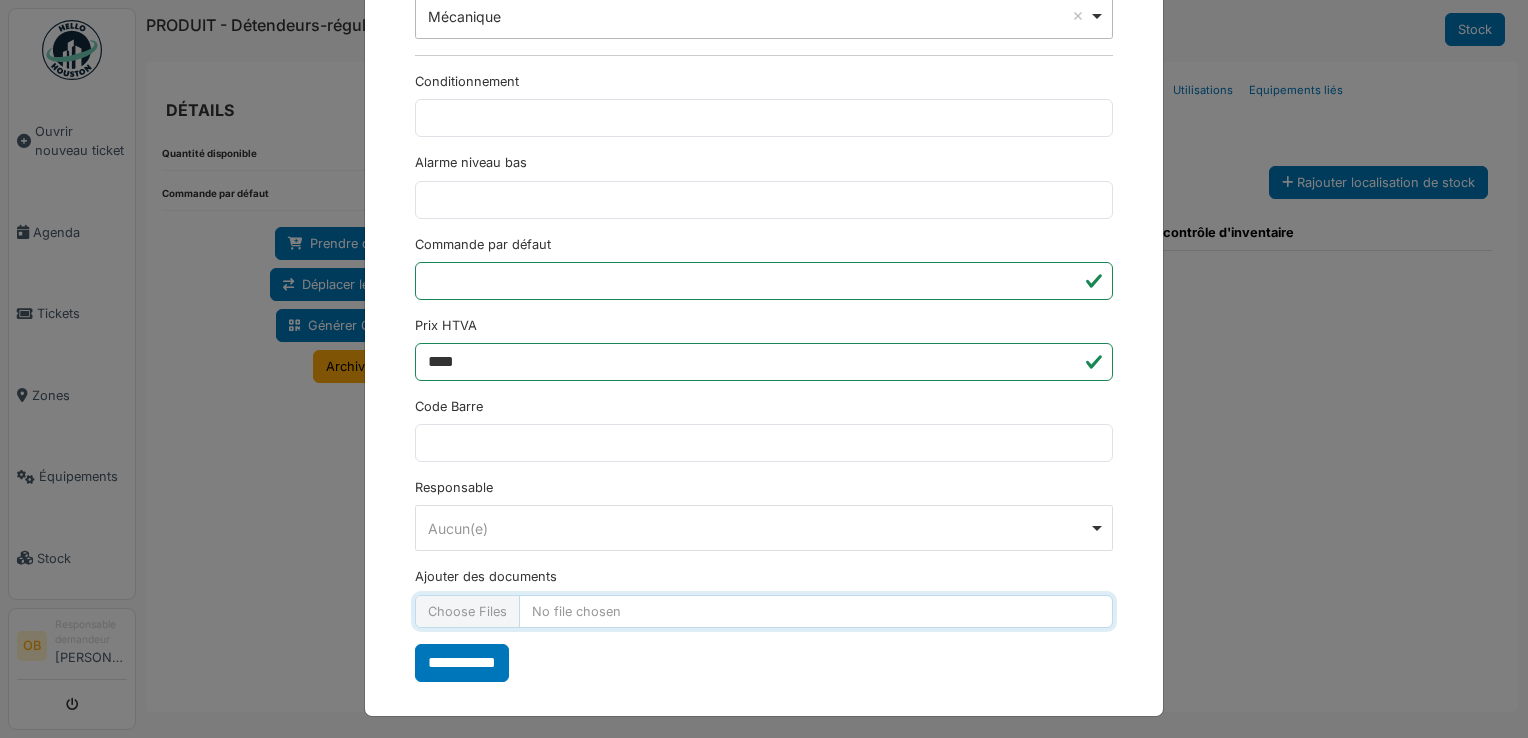 click on "Ajouter des documents" at bounding box center (764, 611) 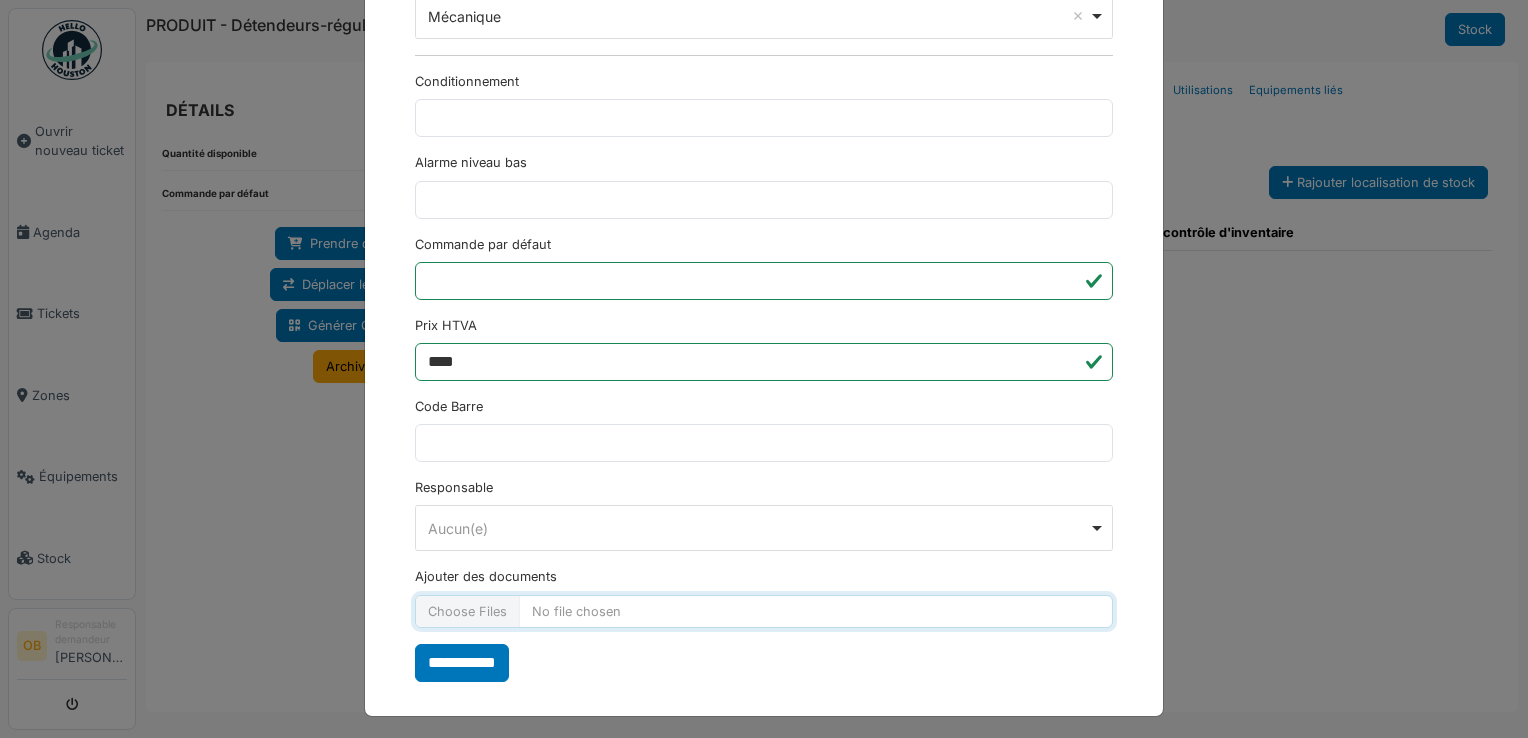 type on "**********" 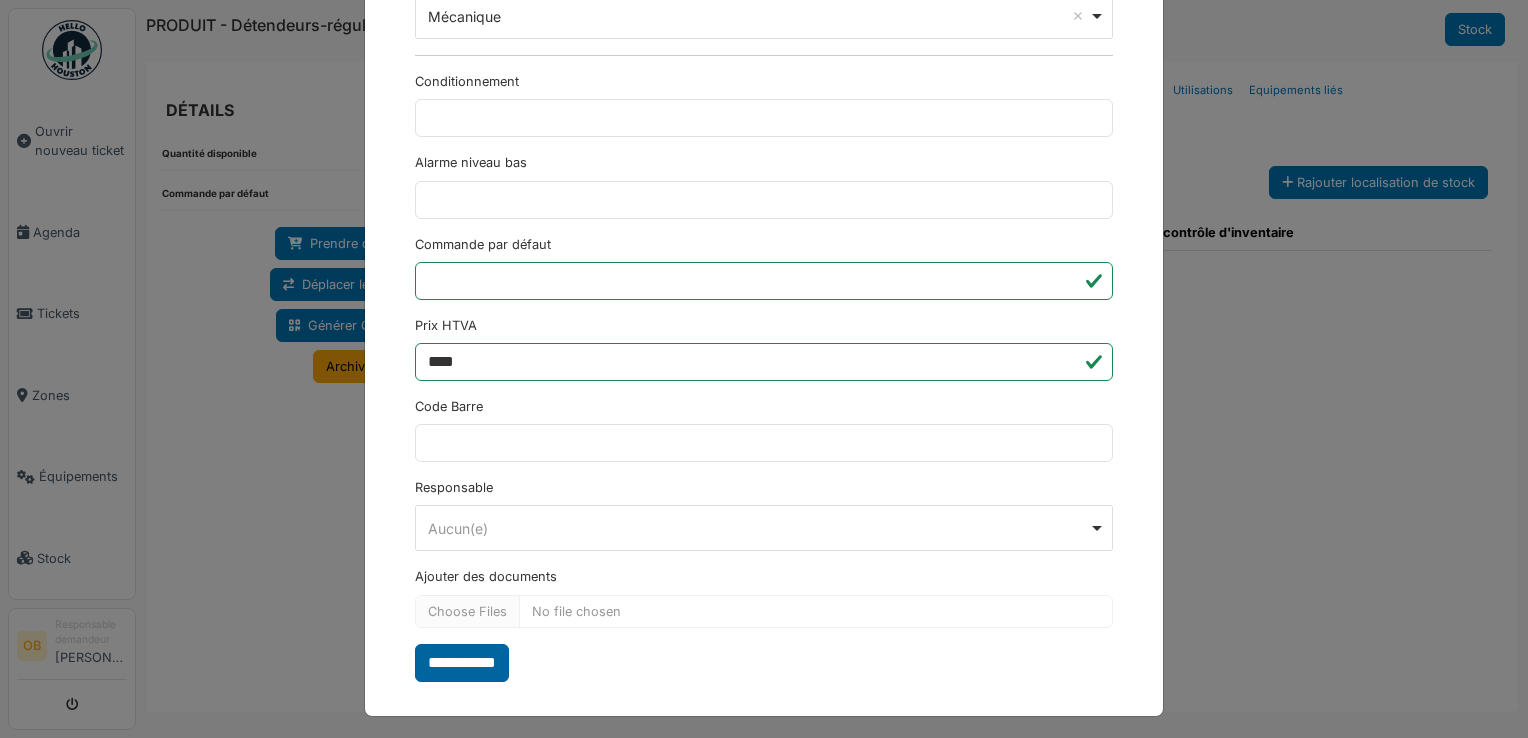 click on "**********" at bounding box center [462, 663] 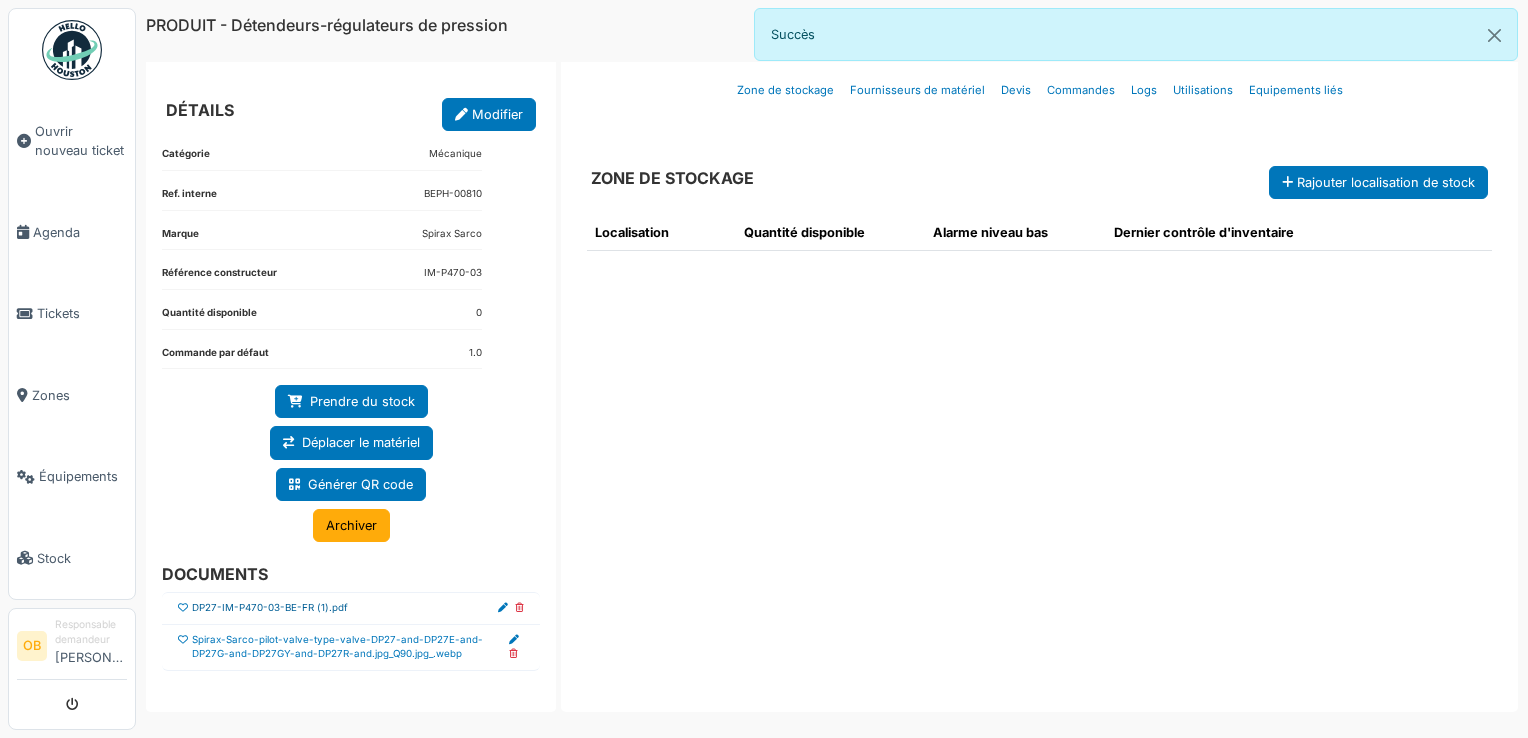 click on "DP27-IM-P470-03-BE-FR (1).pdf" at bounding box center [270, 608] 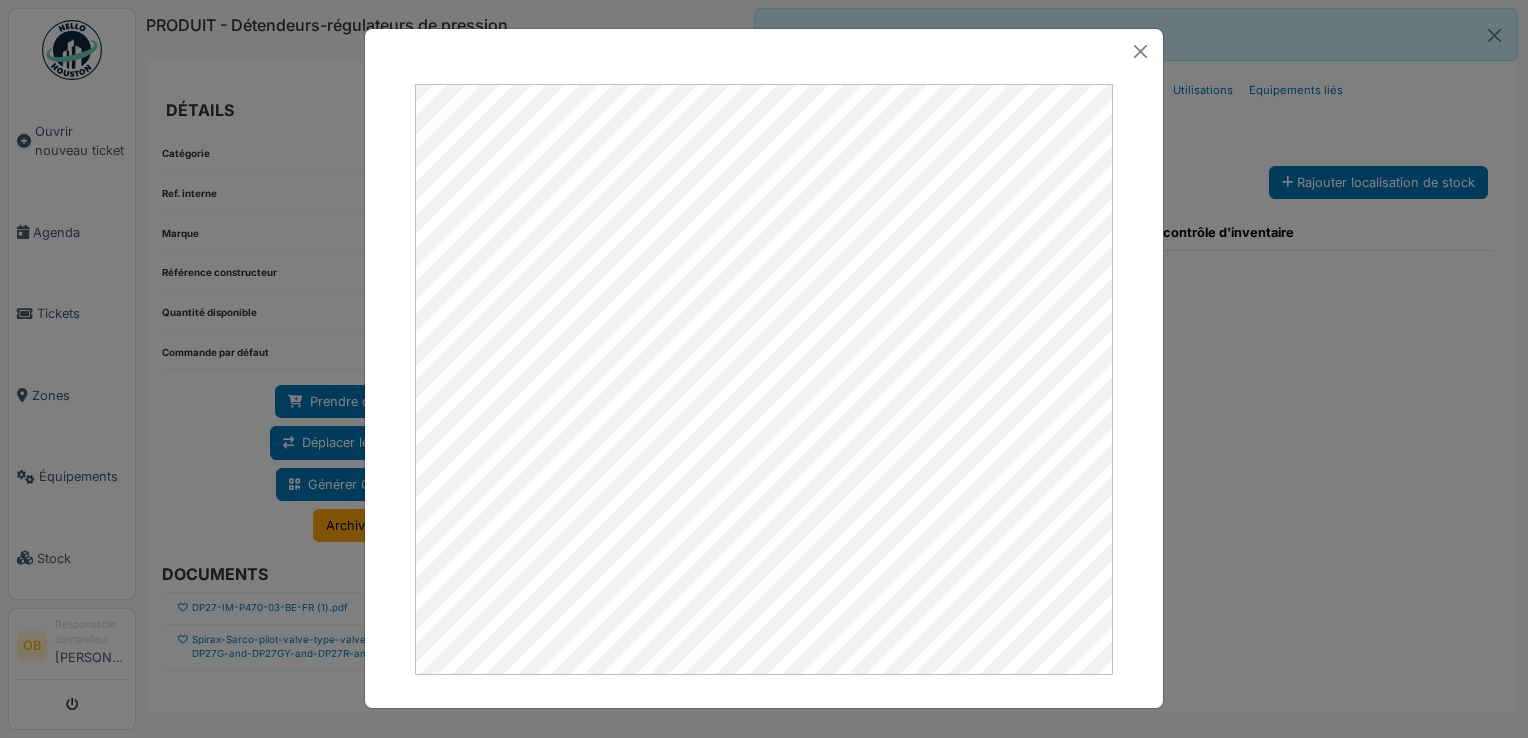 click at bounding box center (764, 369) 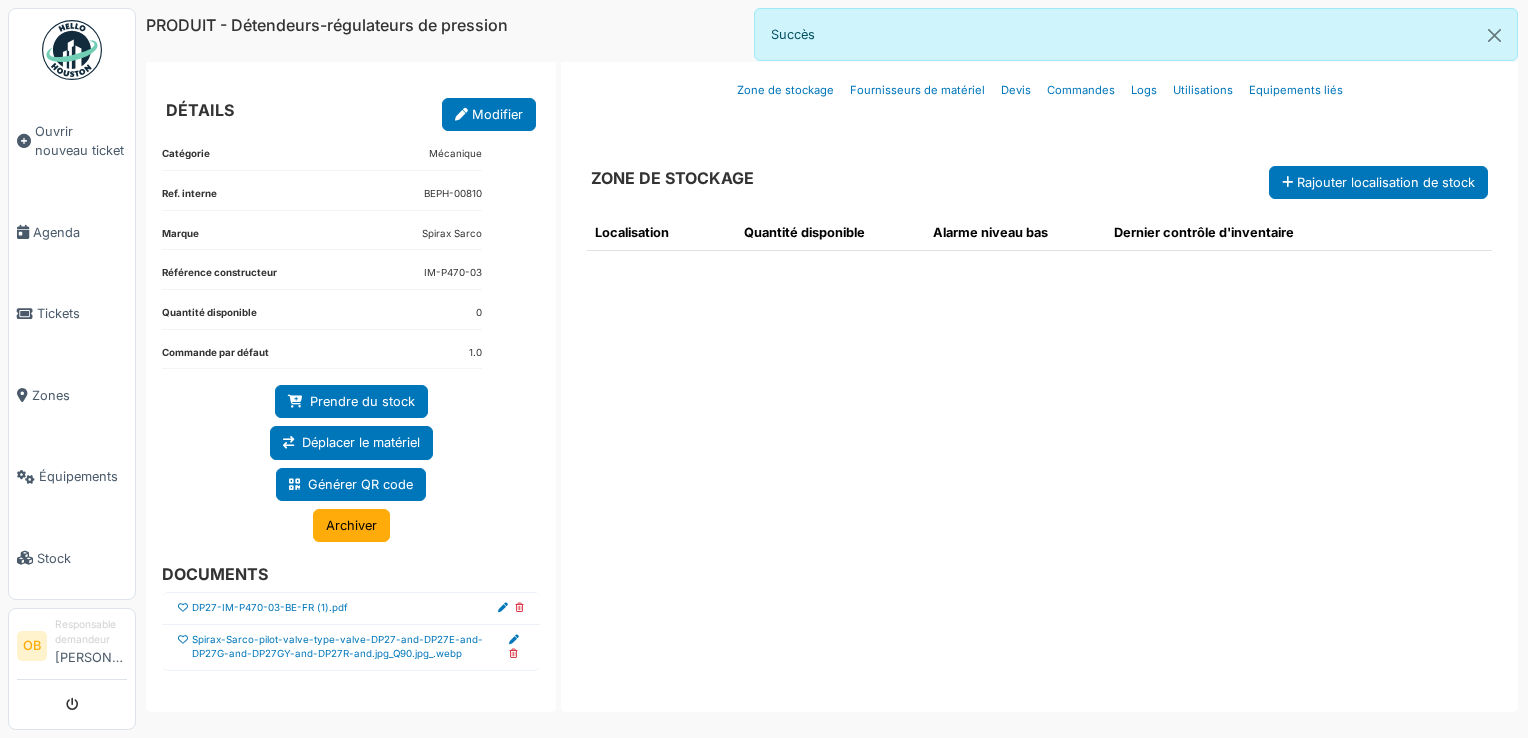 click at bounding box center [183, 640] 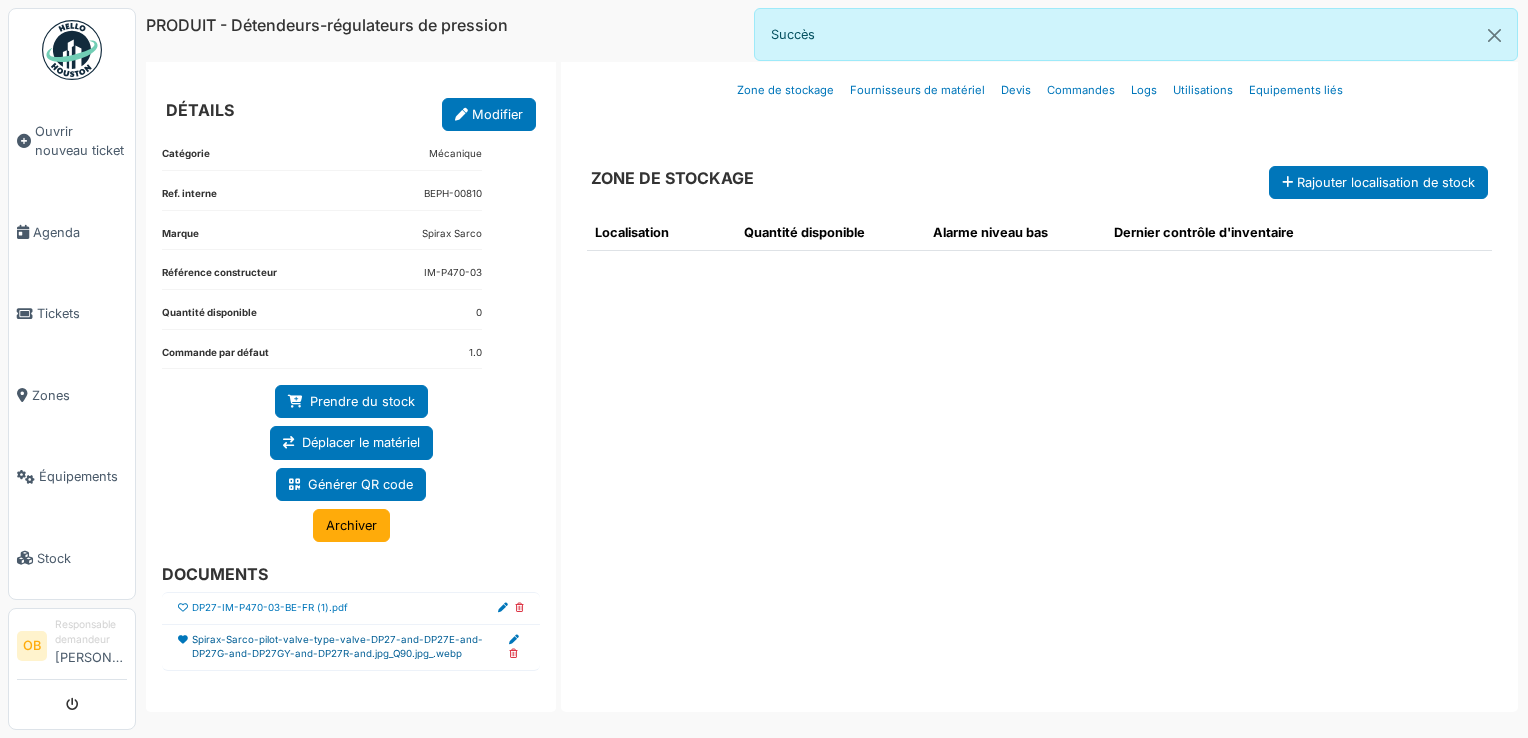 click on "Spirax-Sarco-pilot-valve-type-valve-DP27-and-DP27E-and-DP27G-and-DP27GY-and-DP27R-and.jpg_Q90.jpg_.webp" at bounding box center [350, 647] 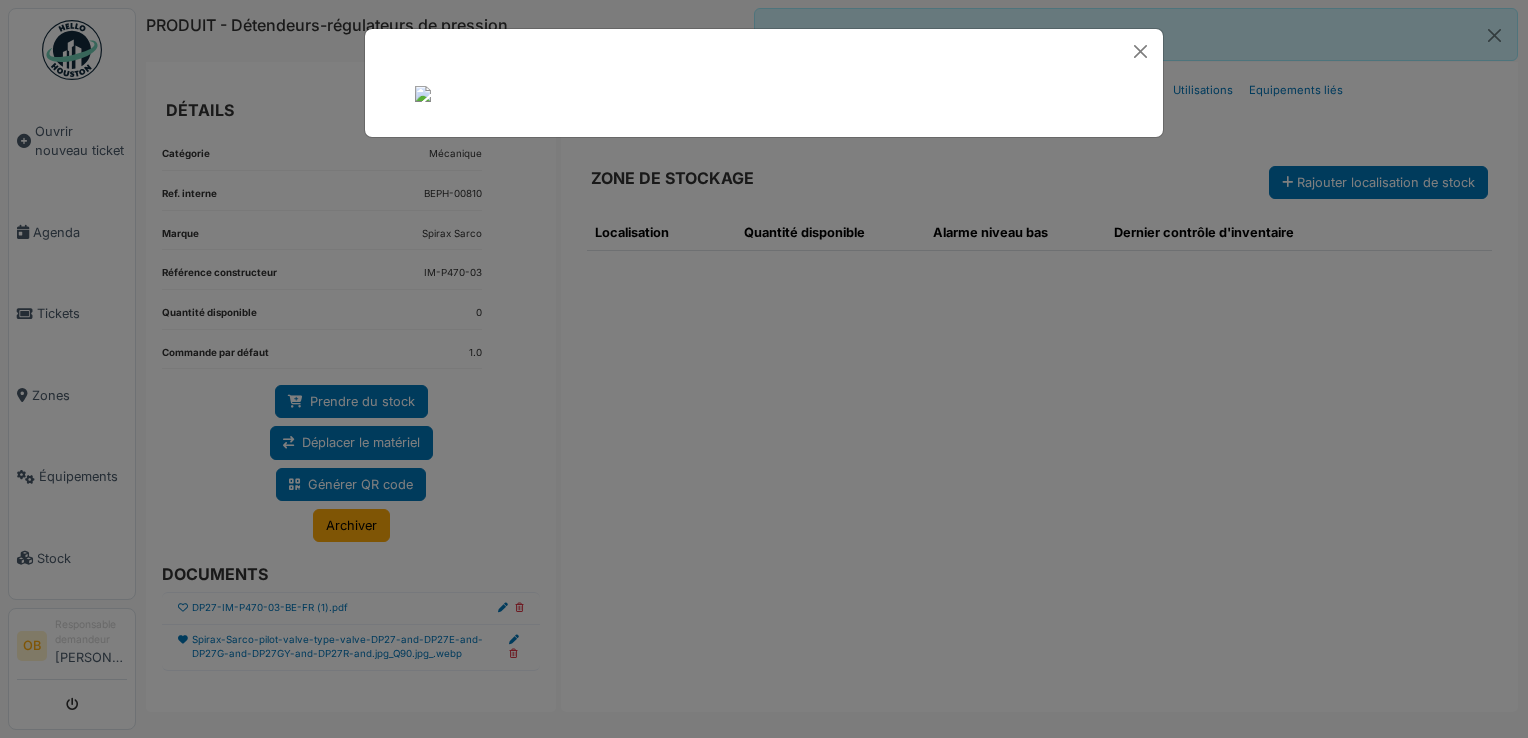 scroll, scrollTop: 106, scrollLeft: 0, axis: vertical 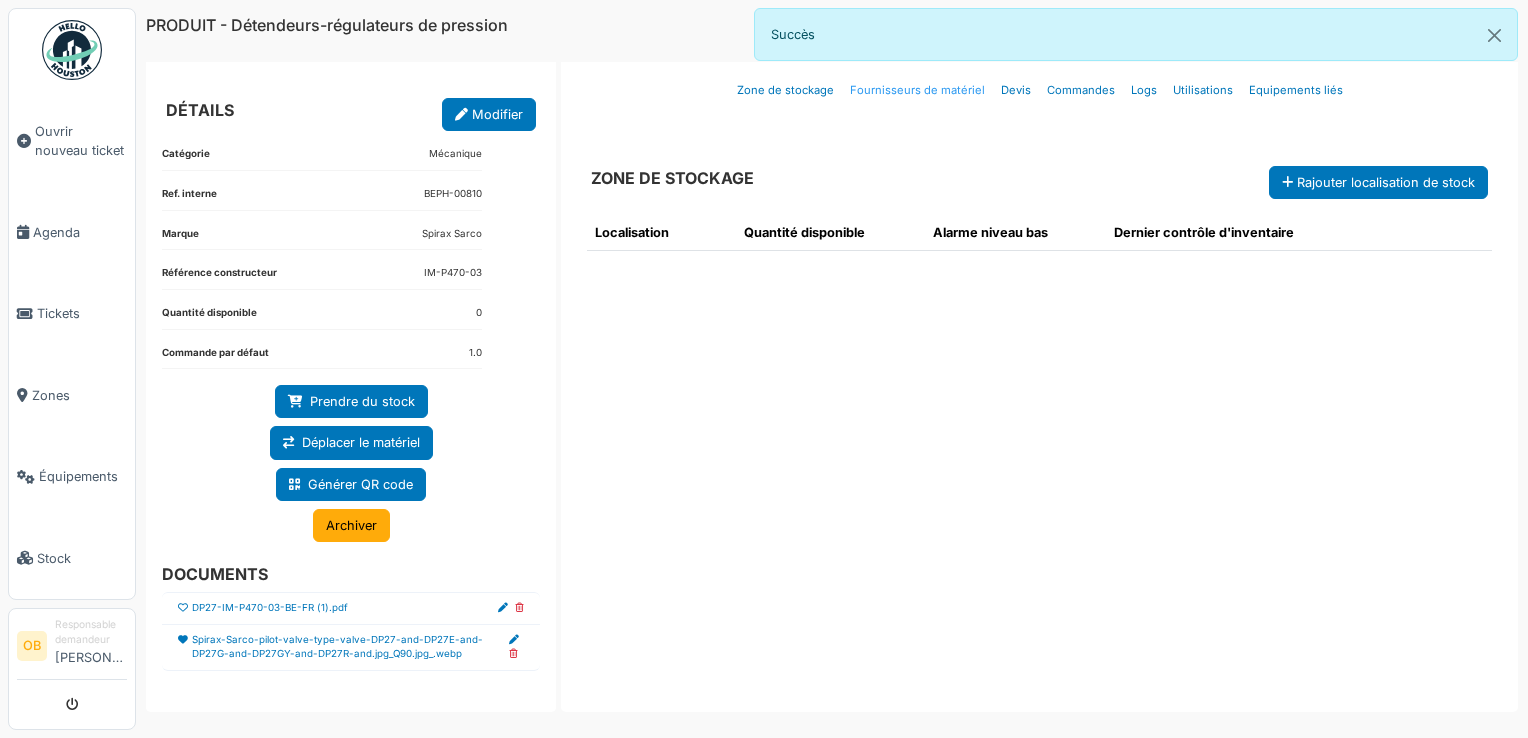 drag, startPoint x: 514, startPoint y: 648, endPoint x: 856, endPoint y: 84, distance: 659.59076 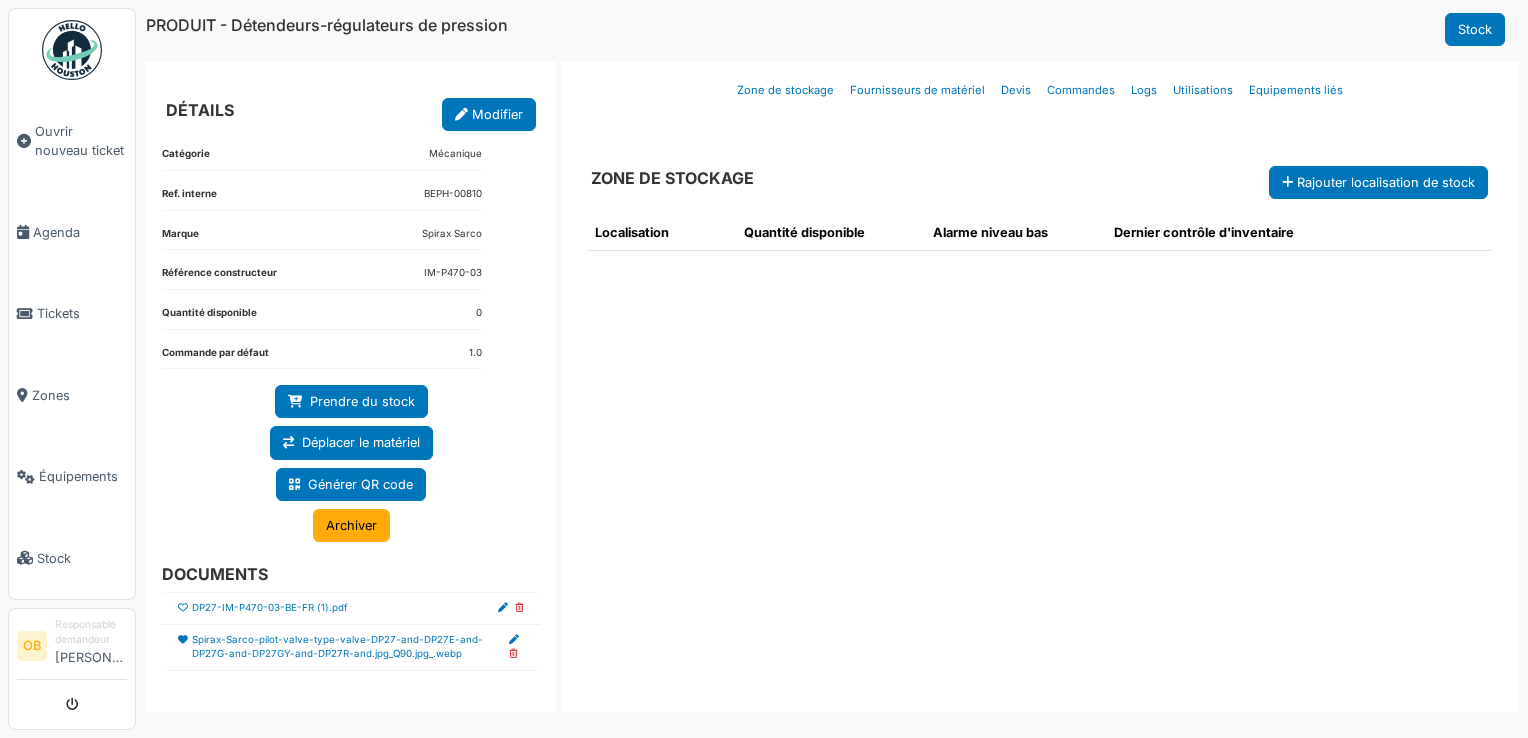 scroll, scrollTop: 0, scrollLeft: 0, axis: both 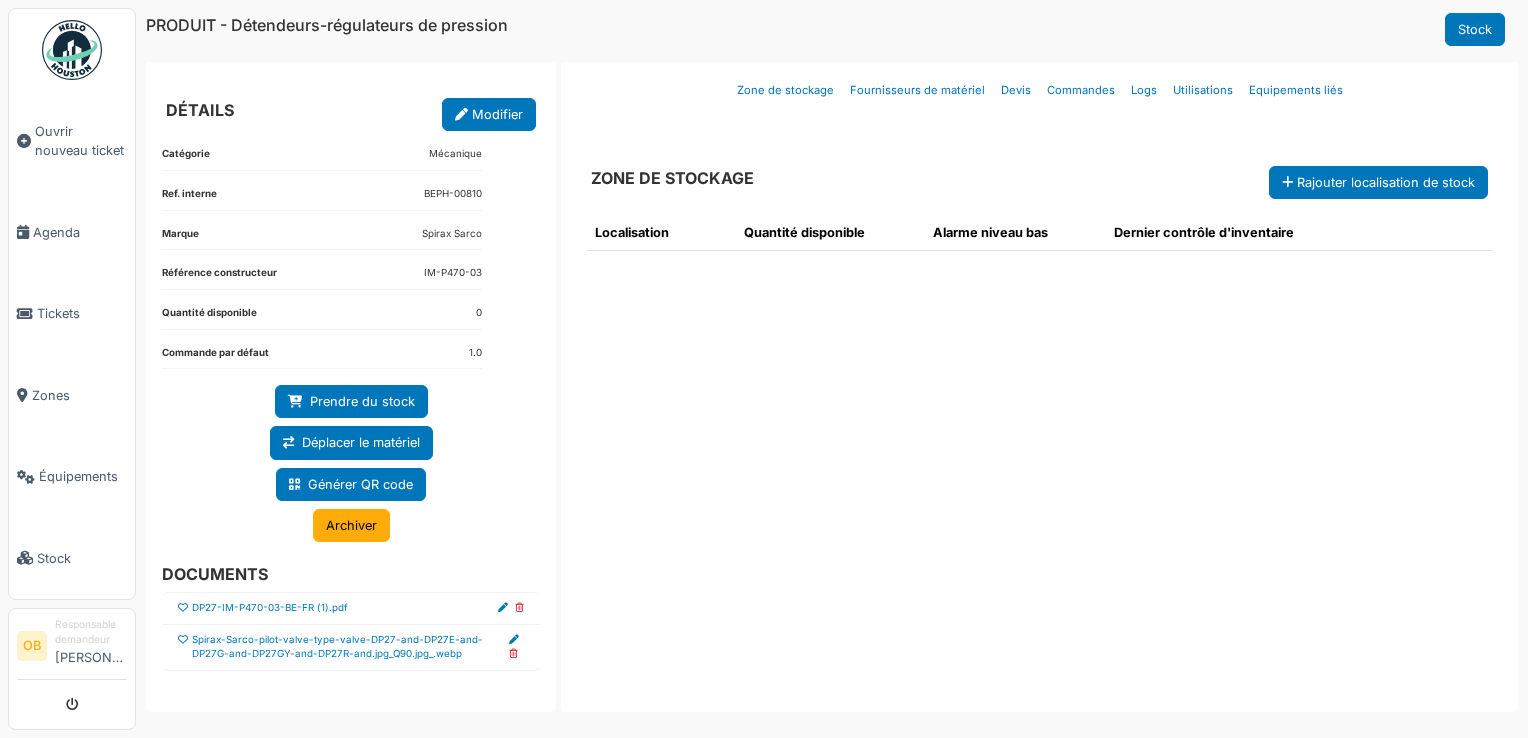 click at bounding box center (513, 654) 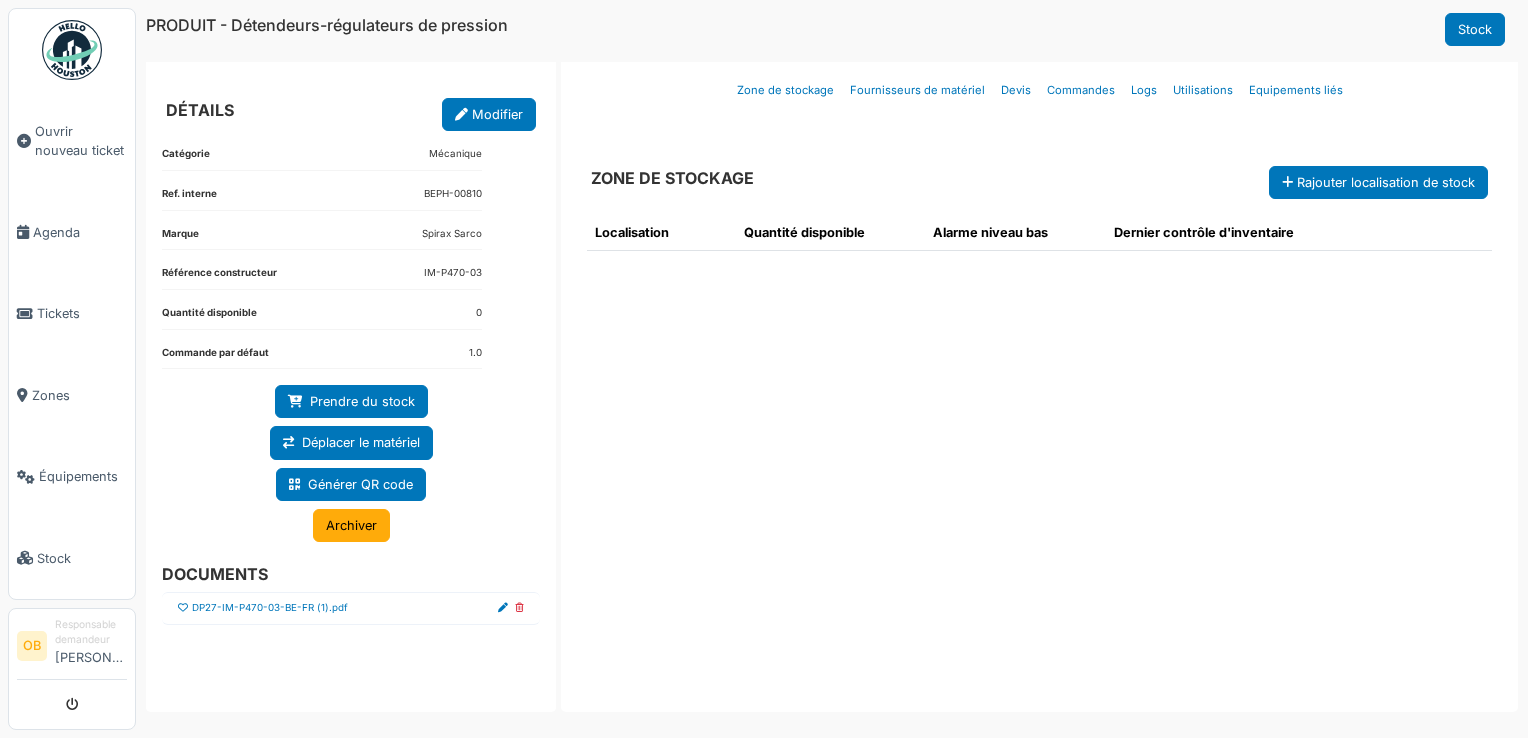 click at bounding box center (519, 608) 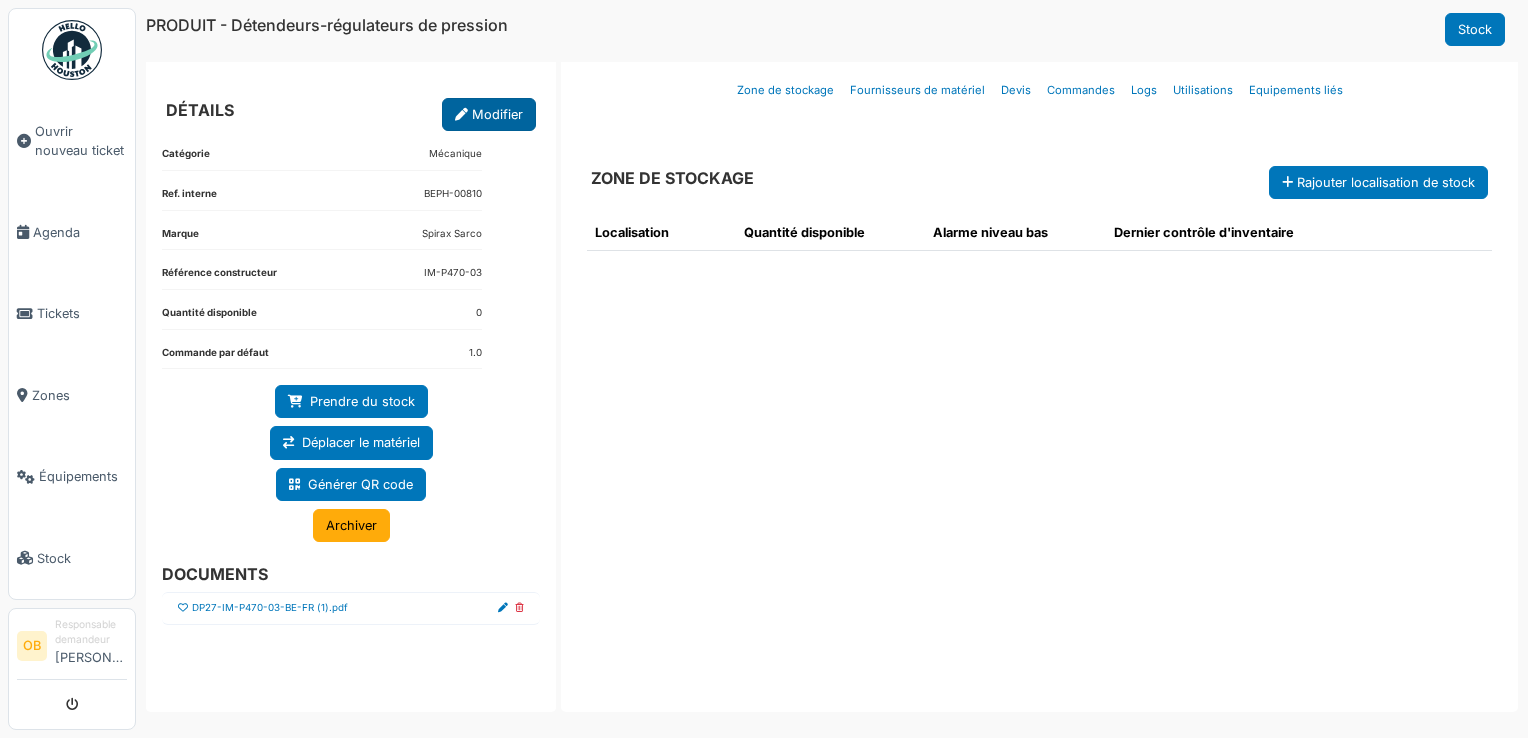 click on "Modifier" at bounding box center [489, 114] 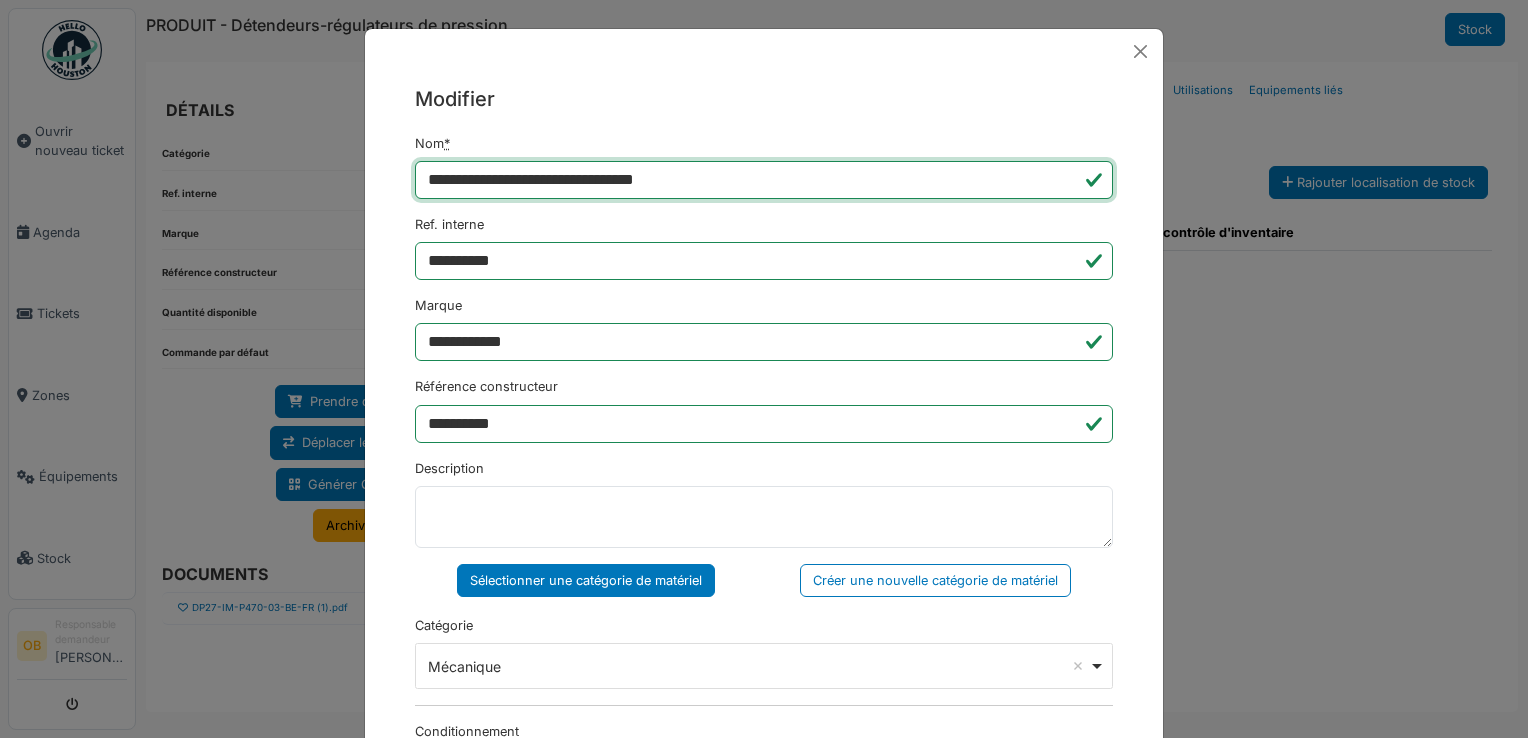click on "**********" at bounding box center (764, 180) 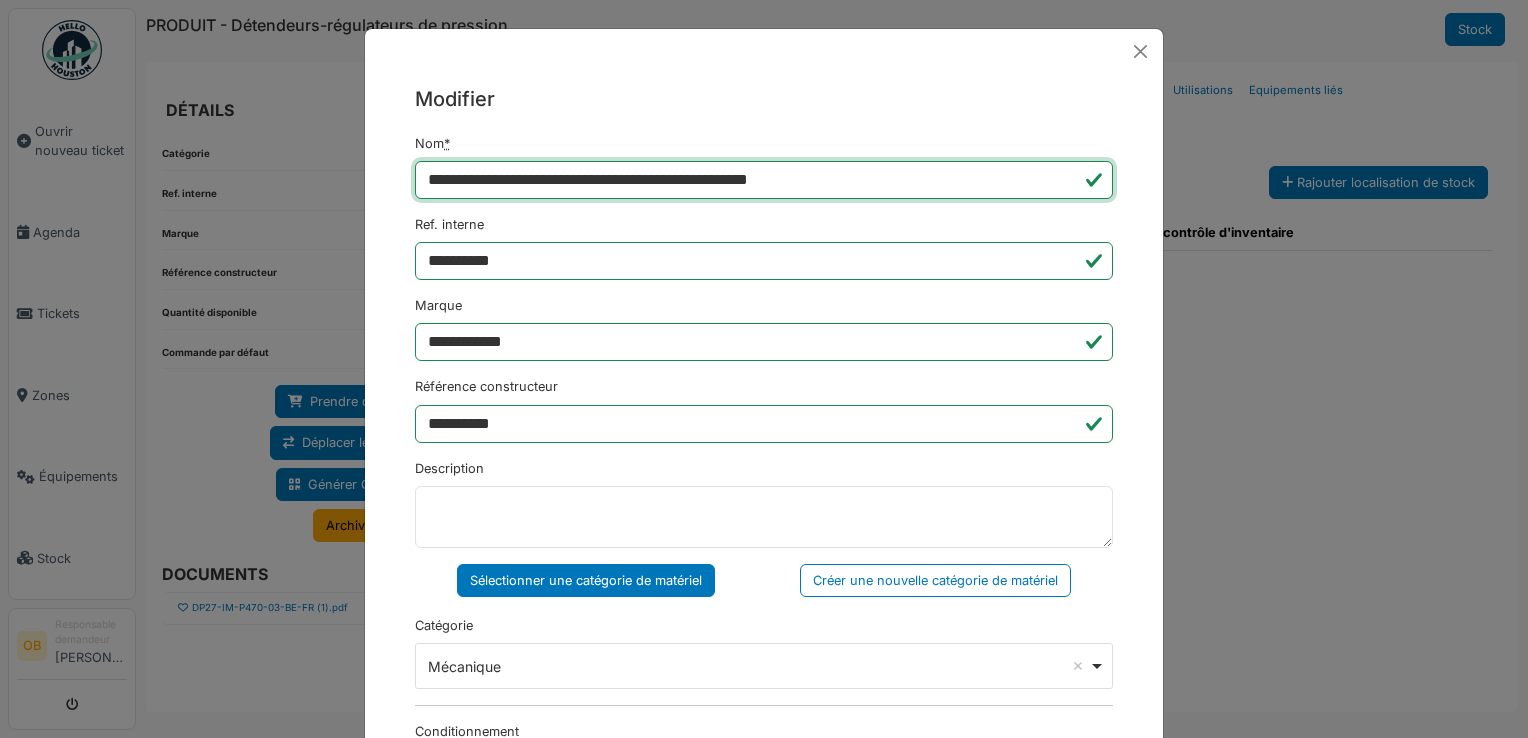 type on "**********" 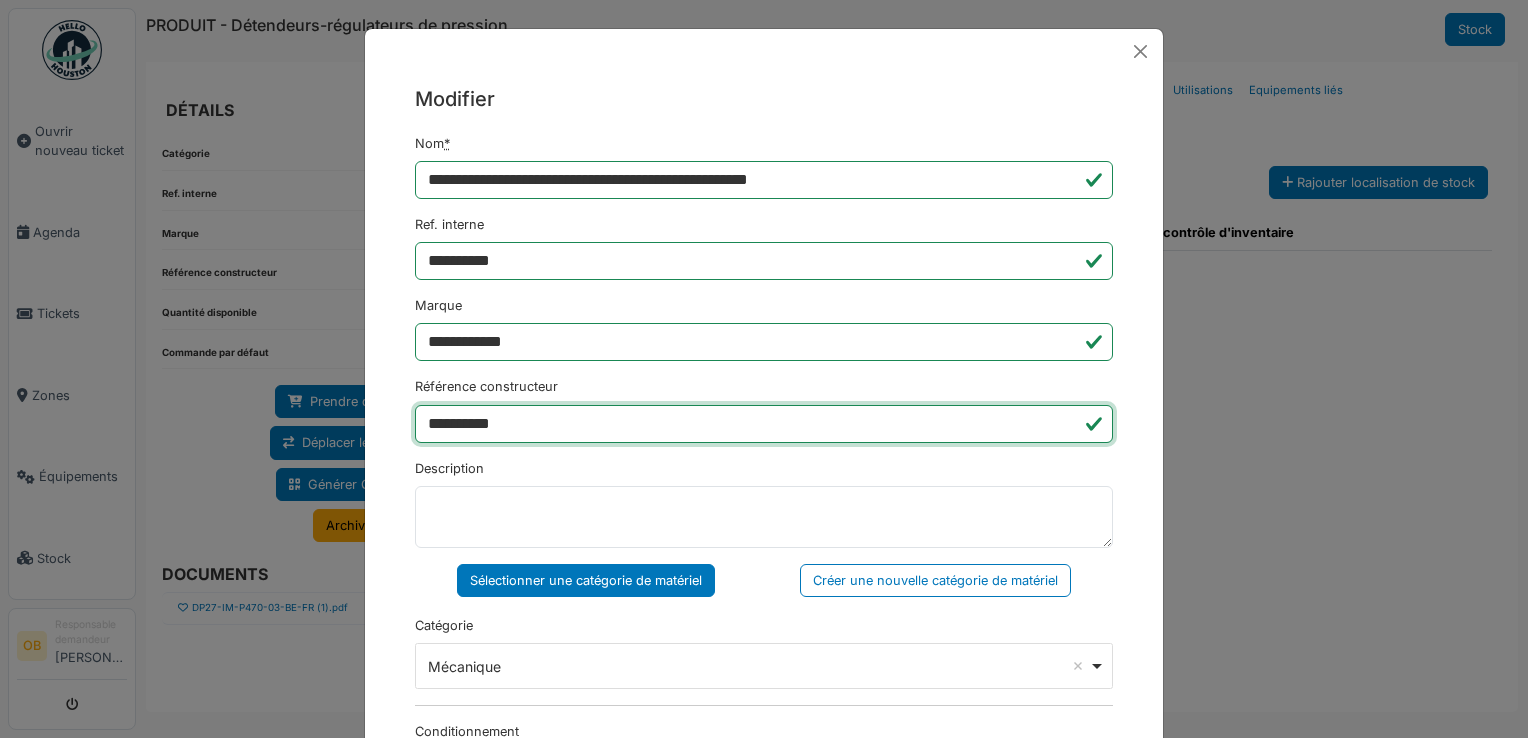 drag, startPoint x: 572, startPoint y: 416, endPoint x: 228, endPoint y: 417, distance: 344.00146 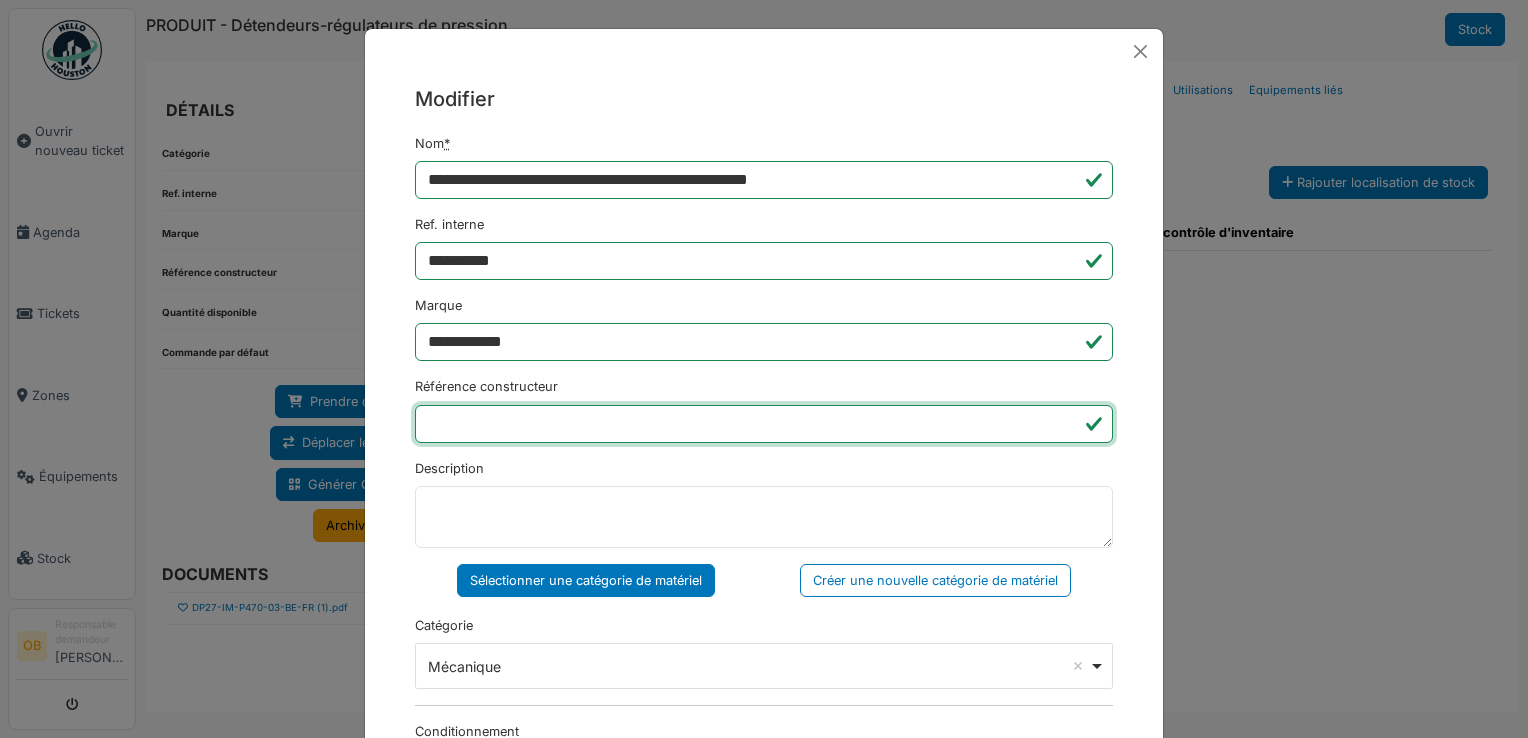 type 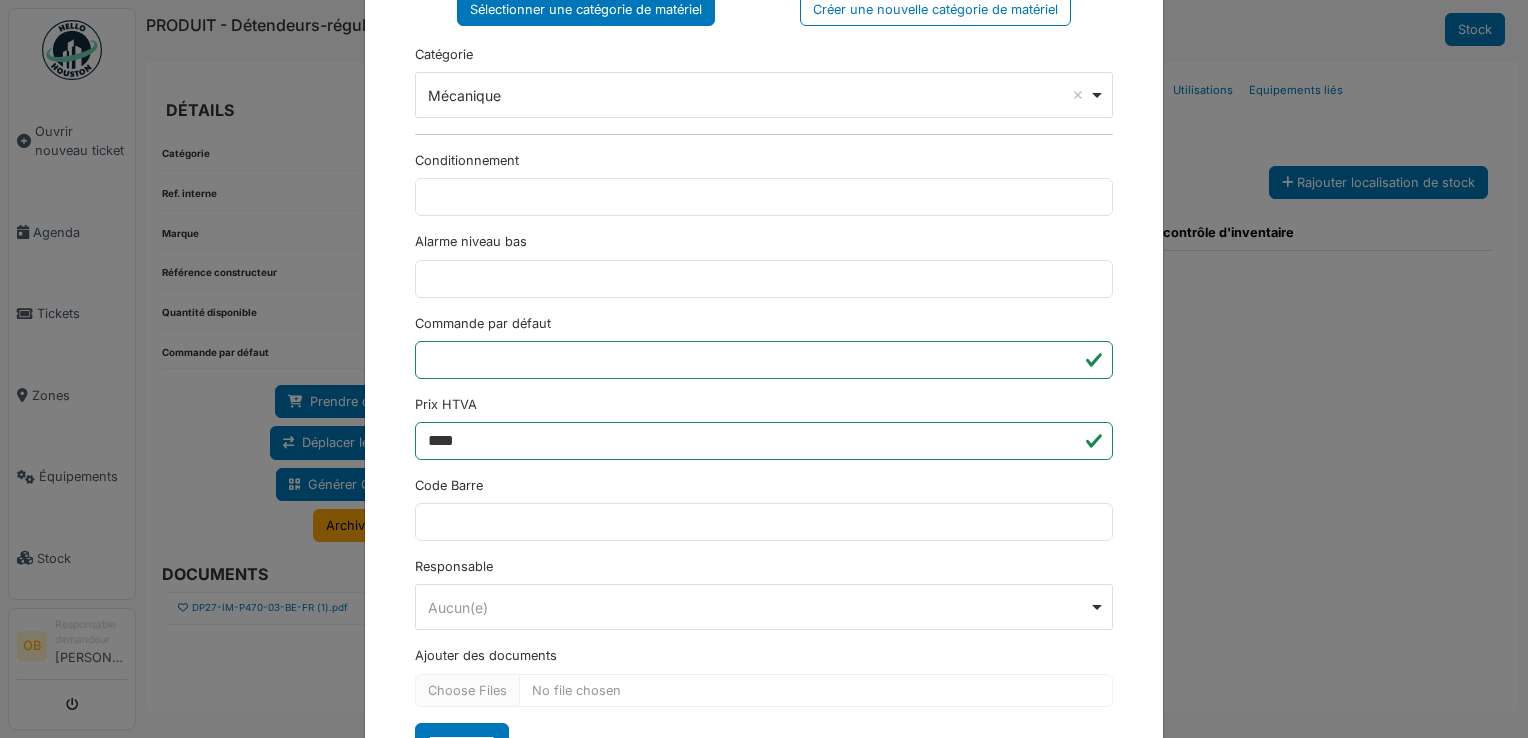 scroll, scrollTop: 650, scrollLeft: 0, axis: vertical 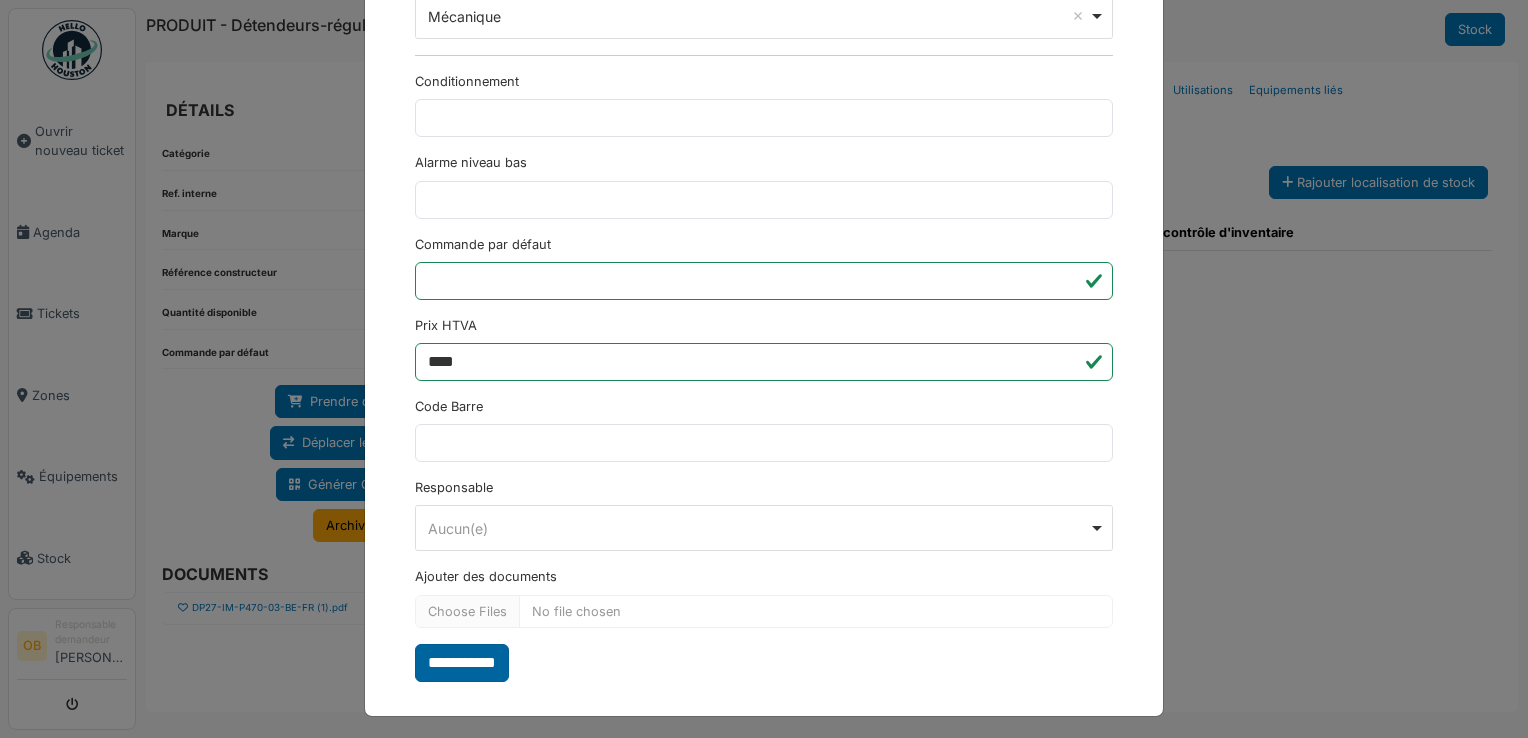 click on "**********" at bounding box center (462, 663) 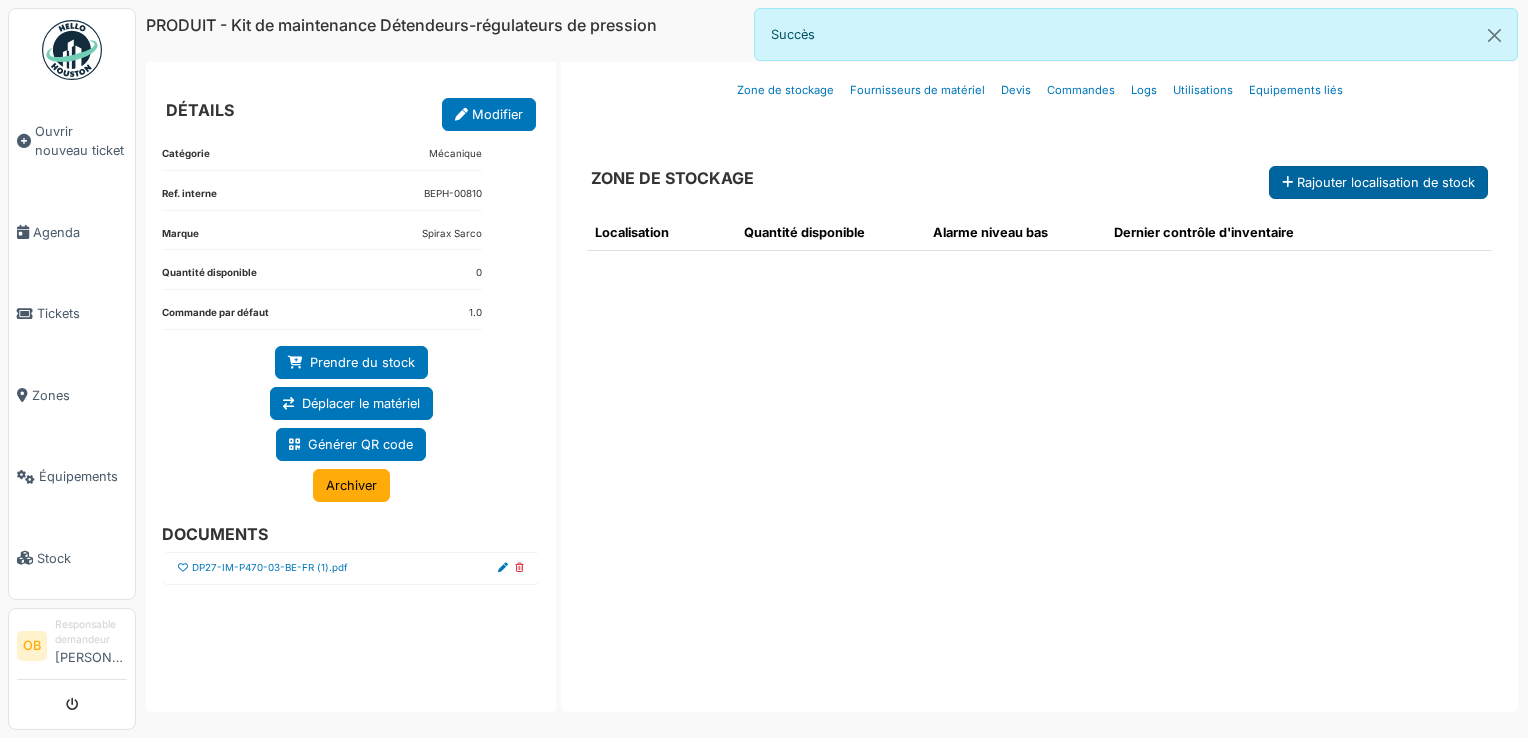 click on "Rajouter localisation de stock" at bounding box center (1378, 182) 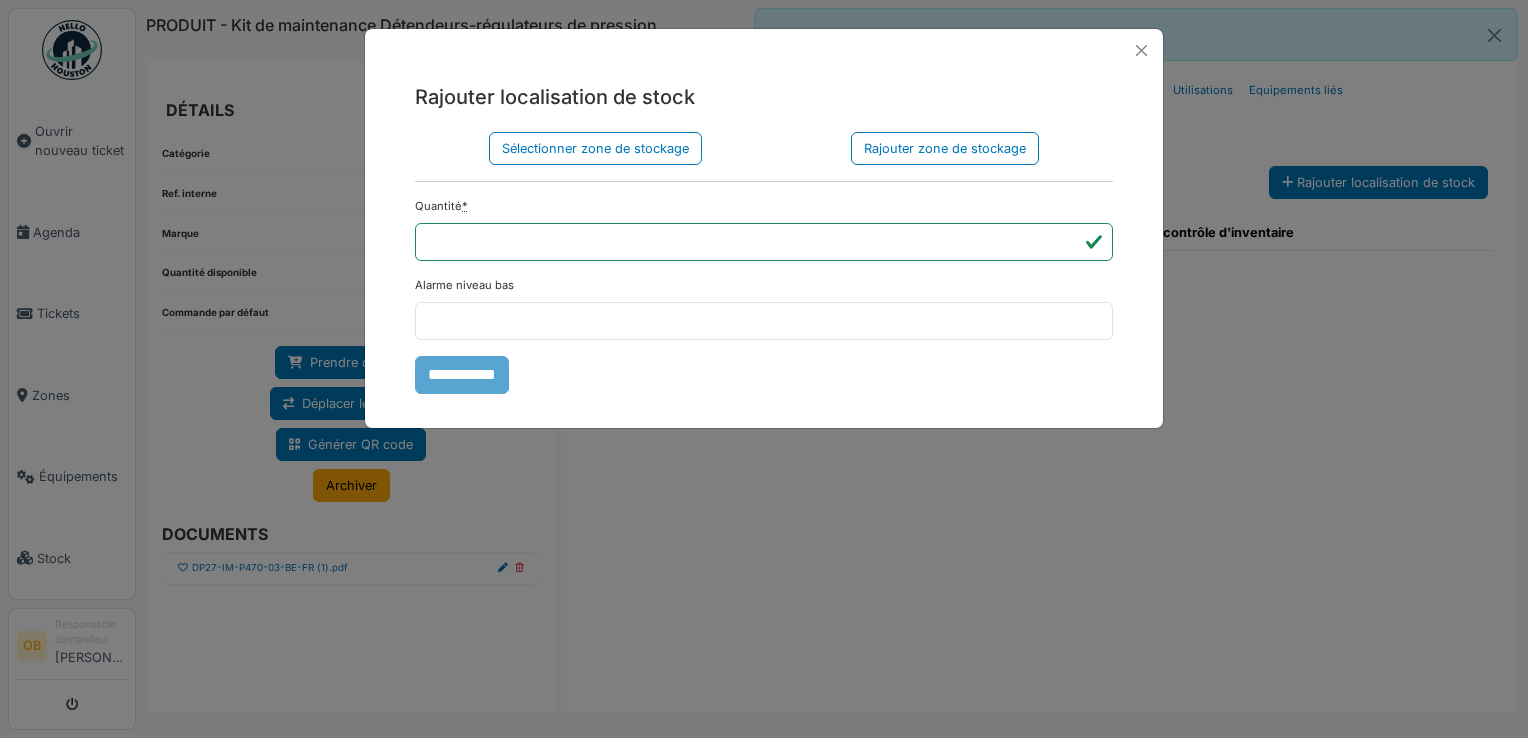 click on "Rajouter localisation de stock
Sélectionner zone de stockage
Rajouter zone de stockage
Localisation du stock
Zone de stockage parente
**** Tous Remove item Tous Armoire 1 Armoire 2 Kardex Tiroir 1 Kardex Tiroir 2 Kardex Tiroir 3 Kardex Tiroir 4 Kardex Tiroir 5 Kardex Tiroir 6 Kardex Tiroir 7 Kardex Tiroir 8 Kardex Tiroir 9 Kardex Tiroir 10 Kardex Tiroir 11 Kardex Tiroir 12 Kardex Tiroir 13 Kardex Tiroir 14 Kardex Tiroir 15 Kardex Tiroir 16 Kardex Tiroir 17 Kardex Tiroir 18 Kardex Tiroir 19 Kardex Tiroir 20 Kardex Tiroir 21 Kardex Tiroir 22 Kardex Tiroir 23 Kardex Tiroir 24 Kardex Tiroir 25 Kardex Tiroir 26 Kardex Tiroir 27 Kardex Tiroir 28 Kardex Tiroir 29 Kardex Tiroir 30 Kardex Tiroir 31 Kardex Tiroir 32 Kardex Tiroir 33 Kardex Tiroir 34 ****" at bounding box center [764, 238] 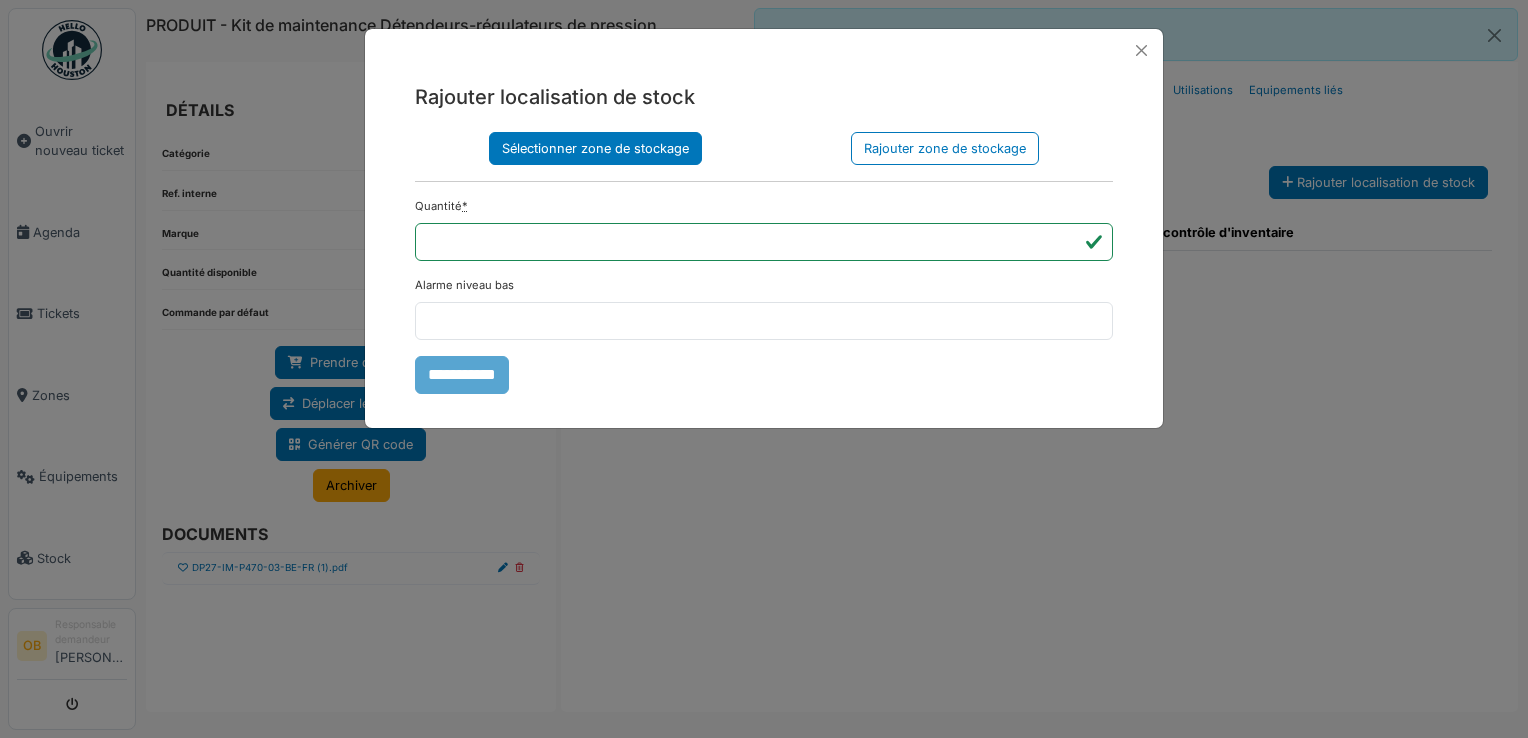 click on "Sélectionner zone de stockage" at bounding box center (595, 148) 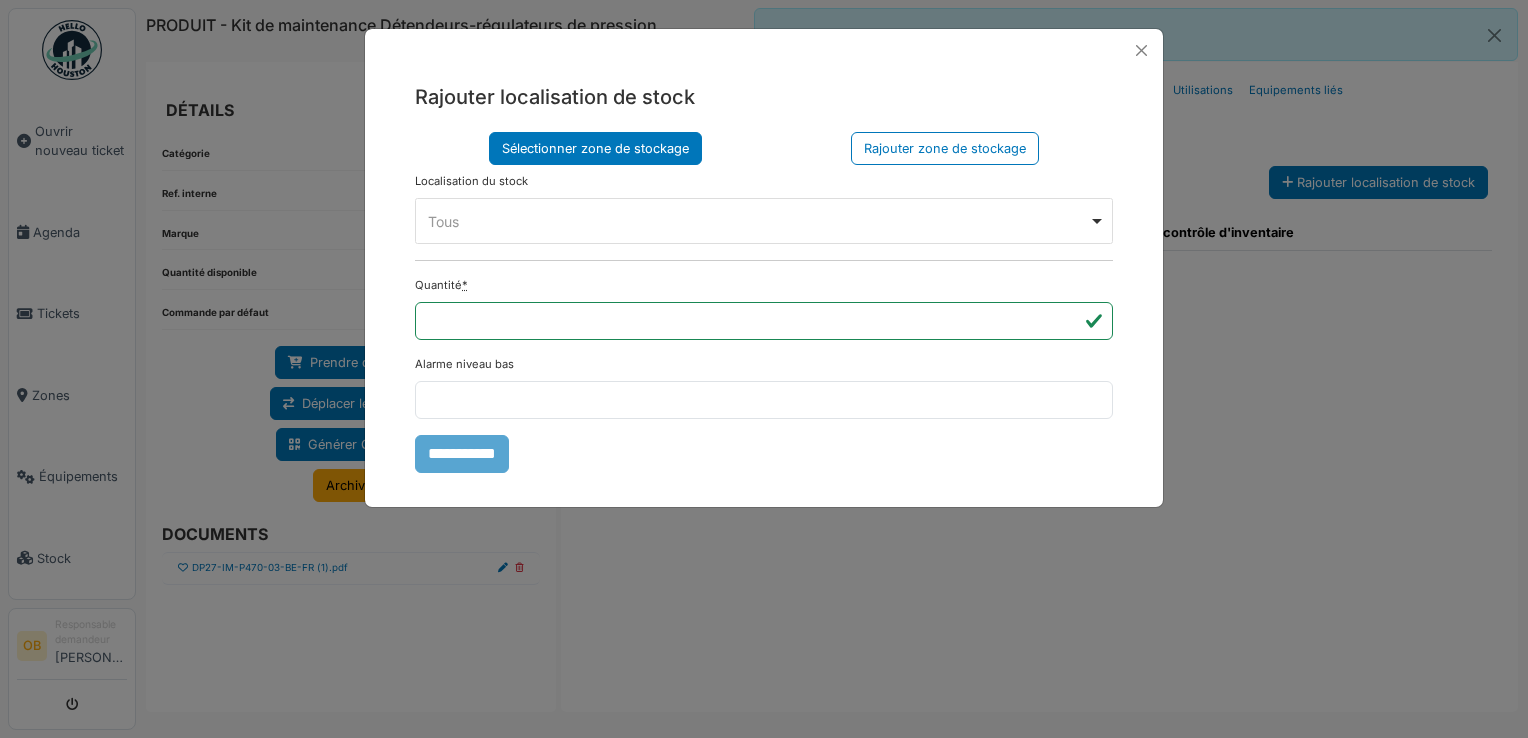 click on "Tous Remove item" at bounding box center [758, 221] 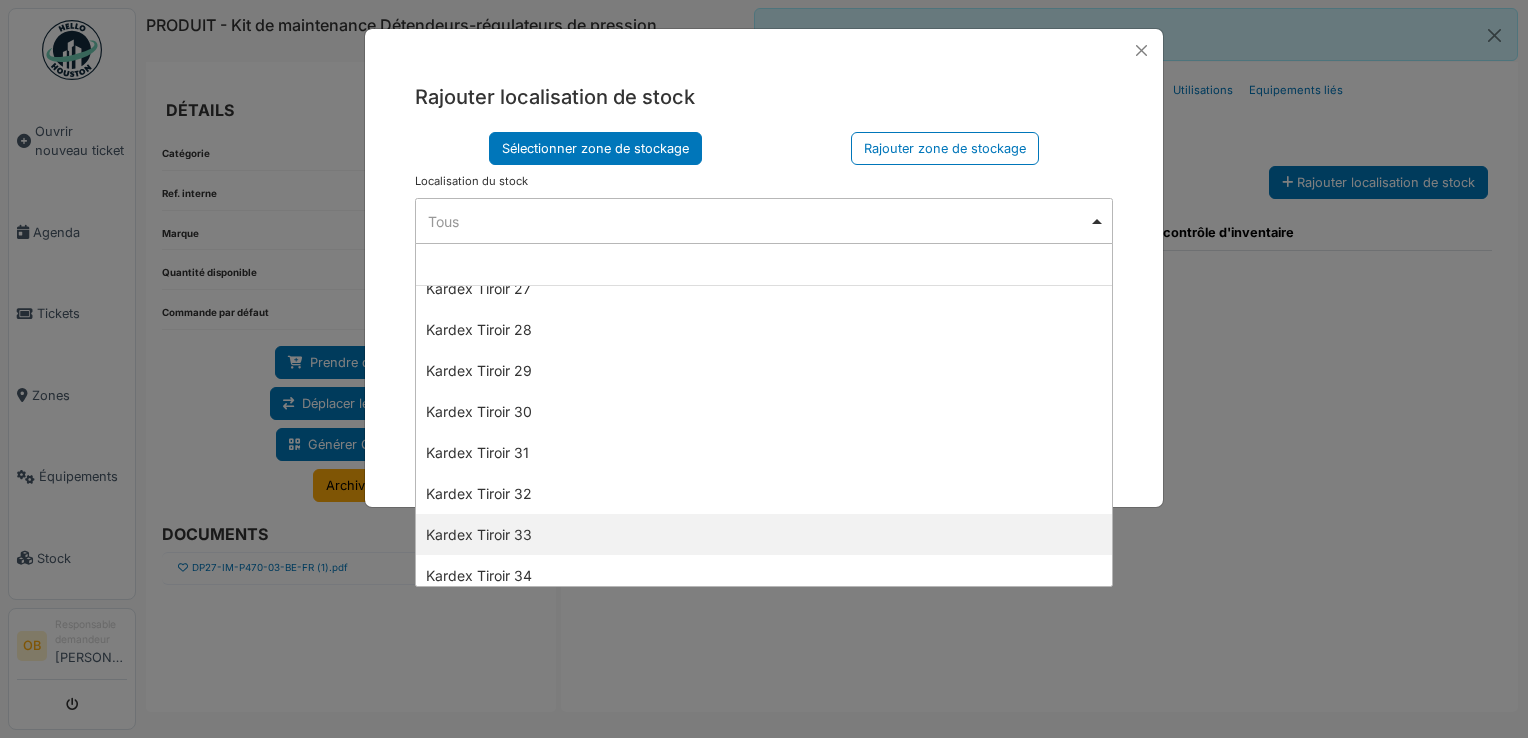scroll, scrollTop: 1333, scrollLeft: 0, axis: vertical 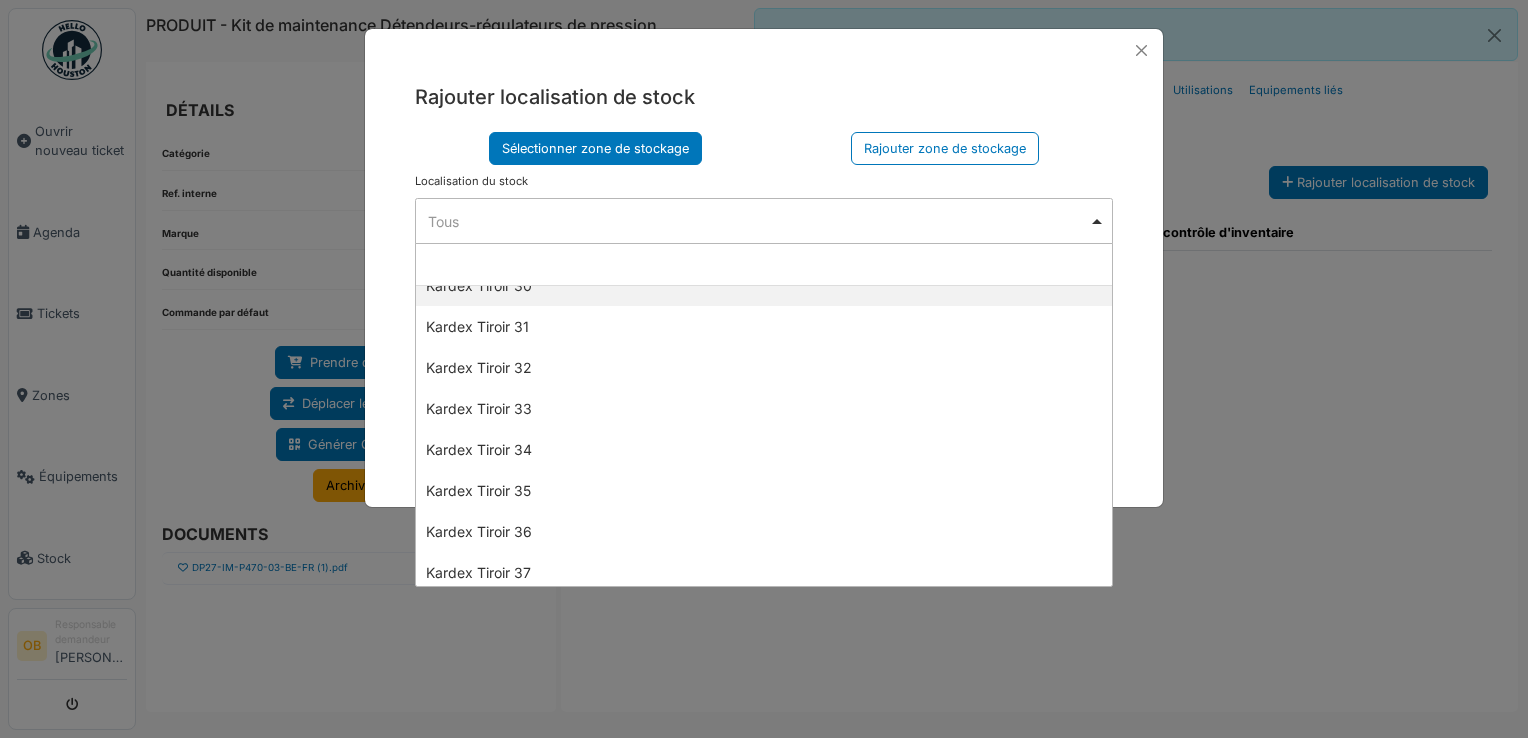 select on "****" 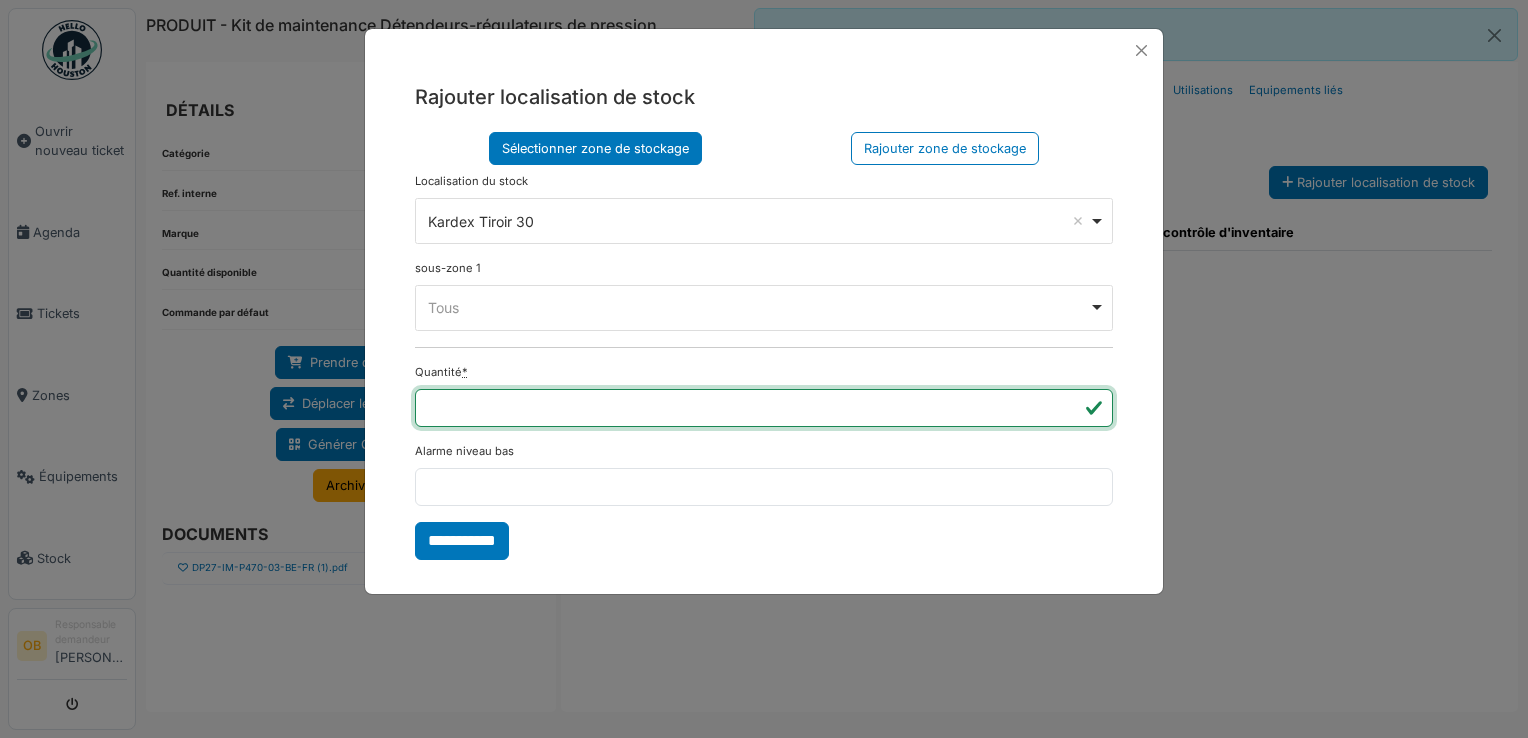 type on "*" 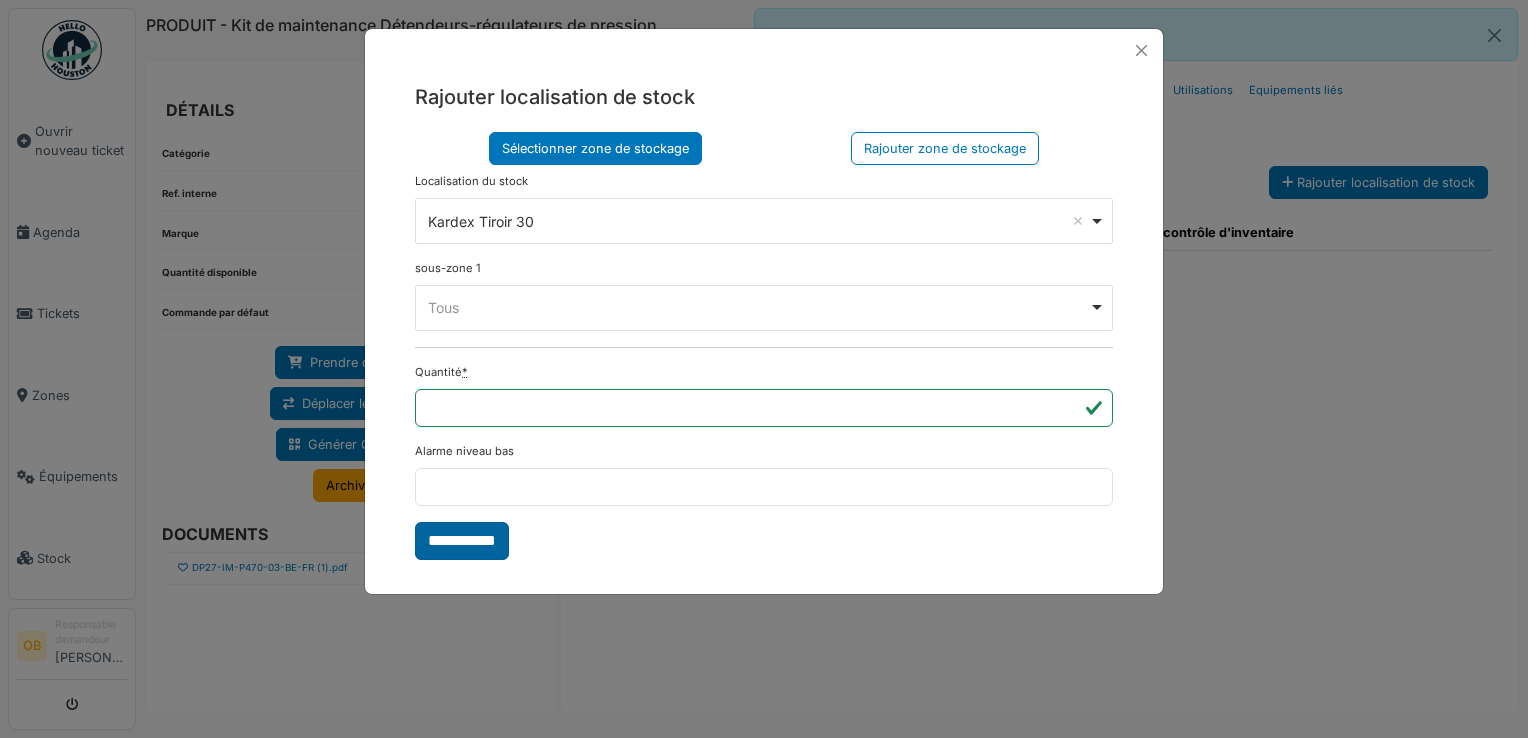 click on "**********" at bounding box center [462, 541] 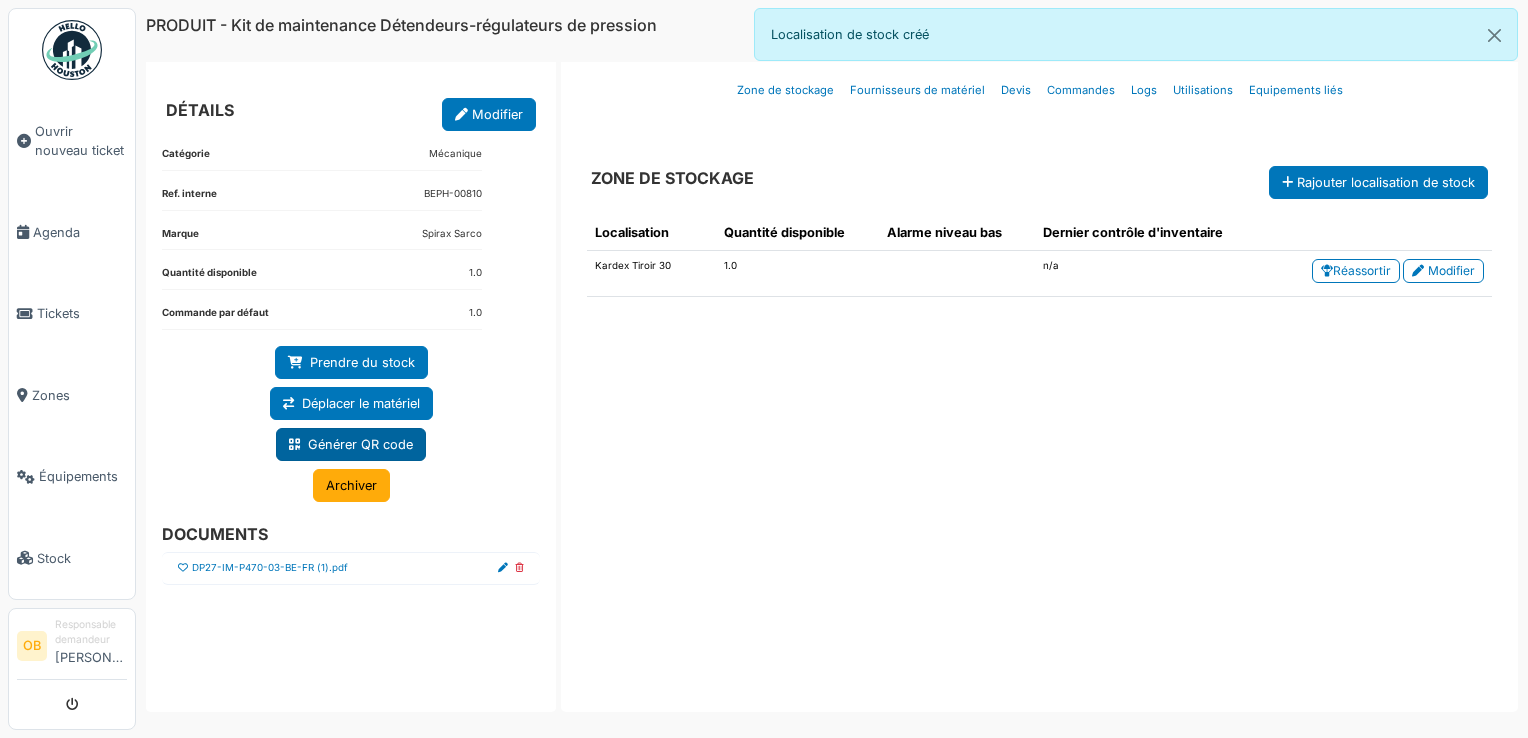 click on "Générer QR code" at bounding box center [351, 444] 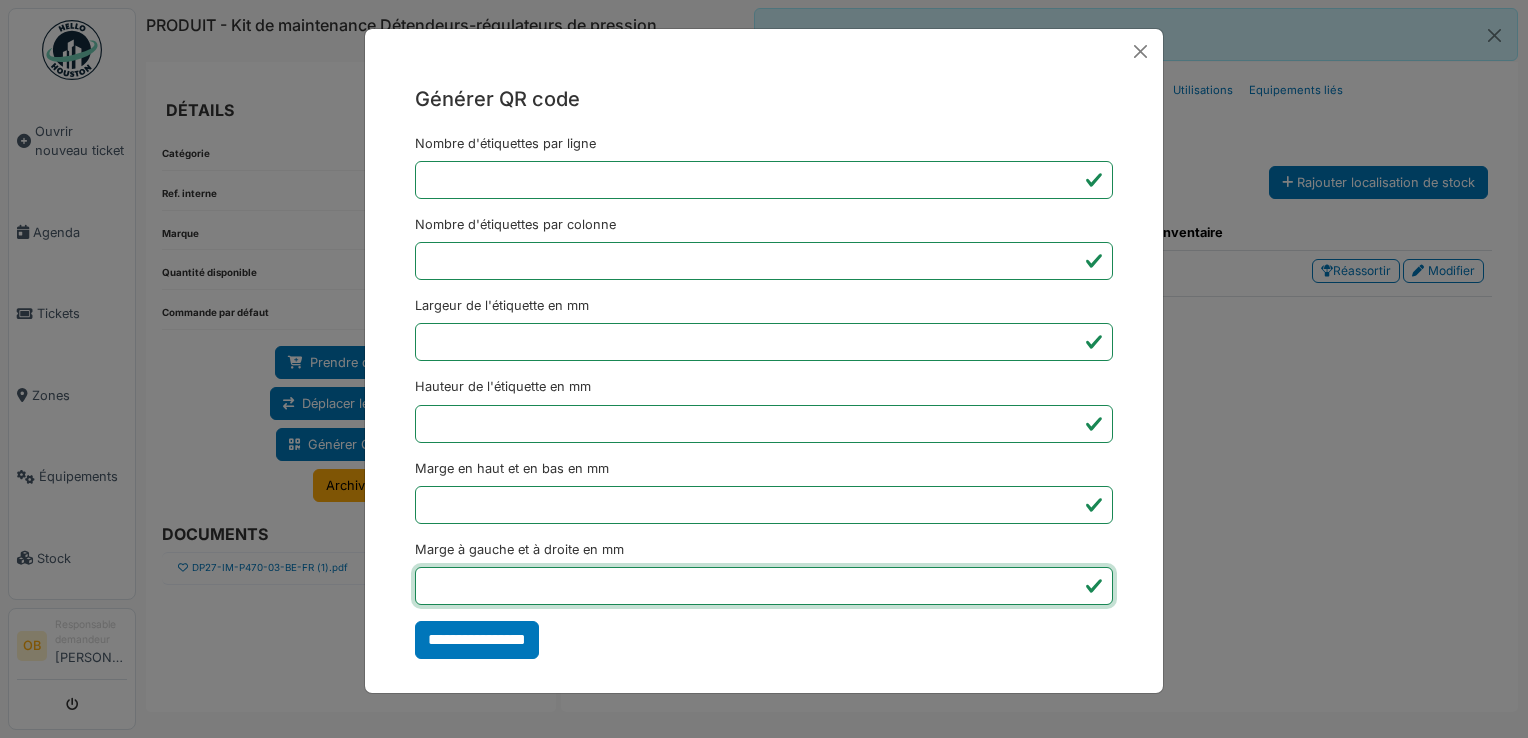 click on "*" at bounding box center [764, 586] 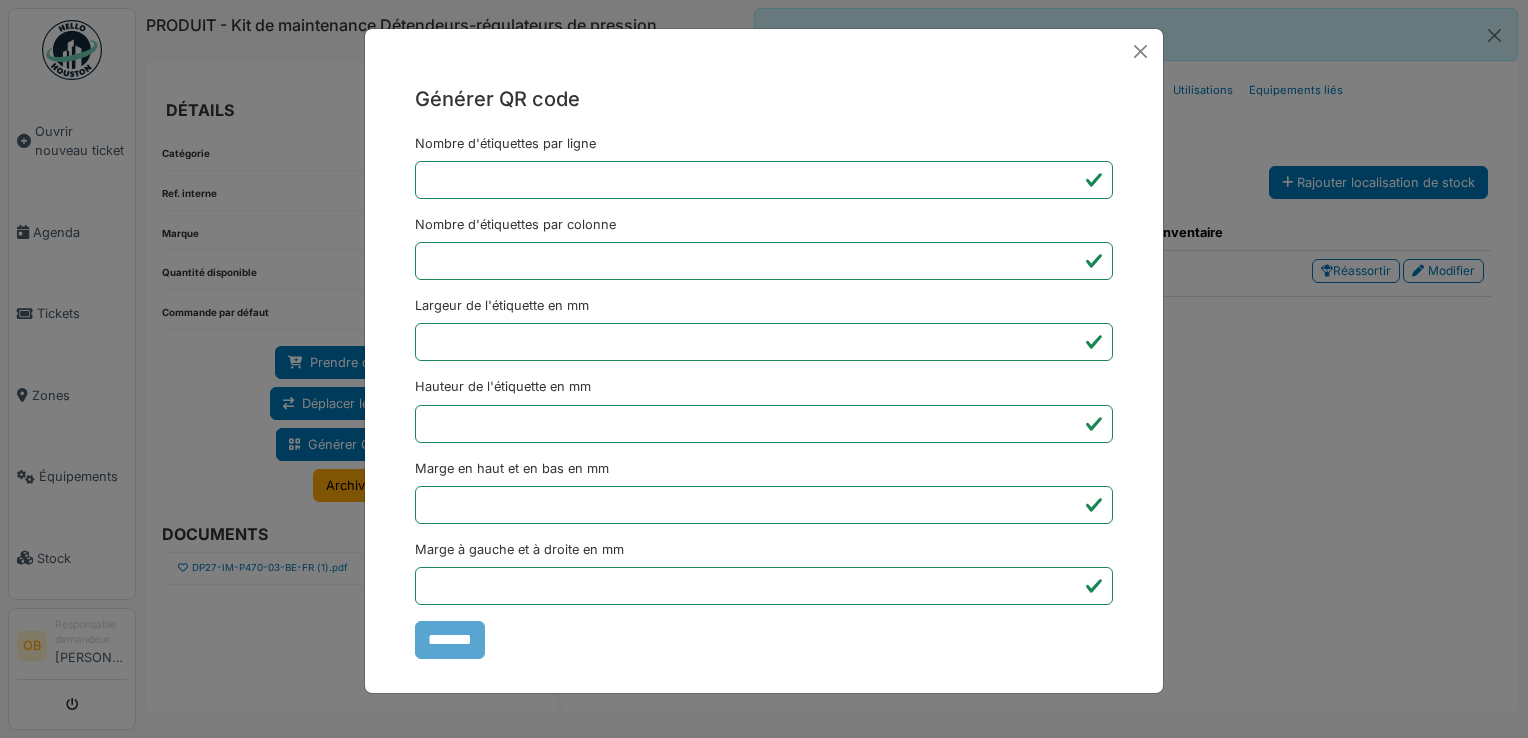 type on "*******" 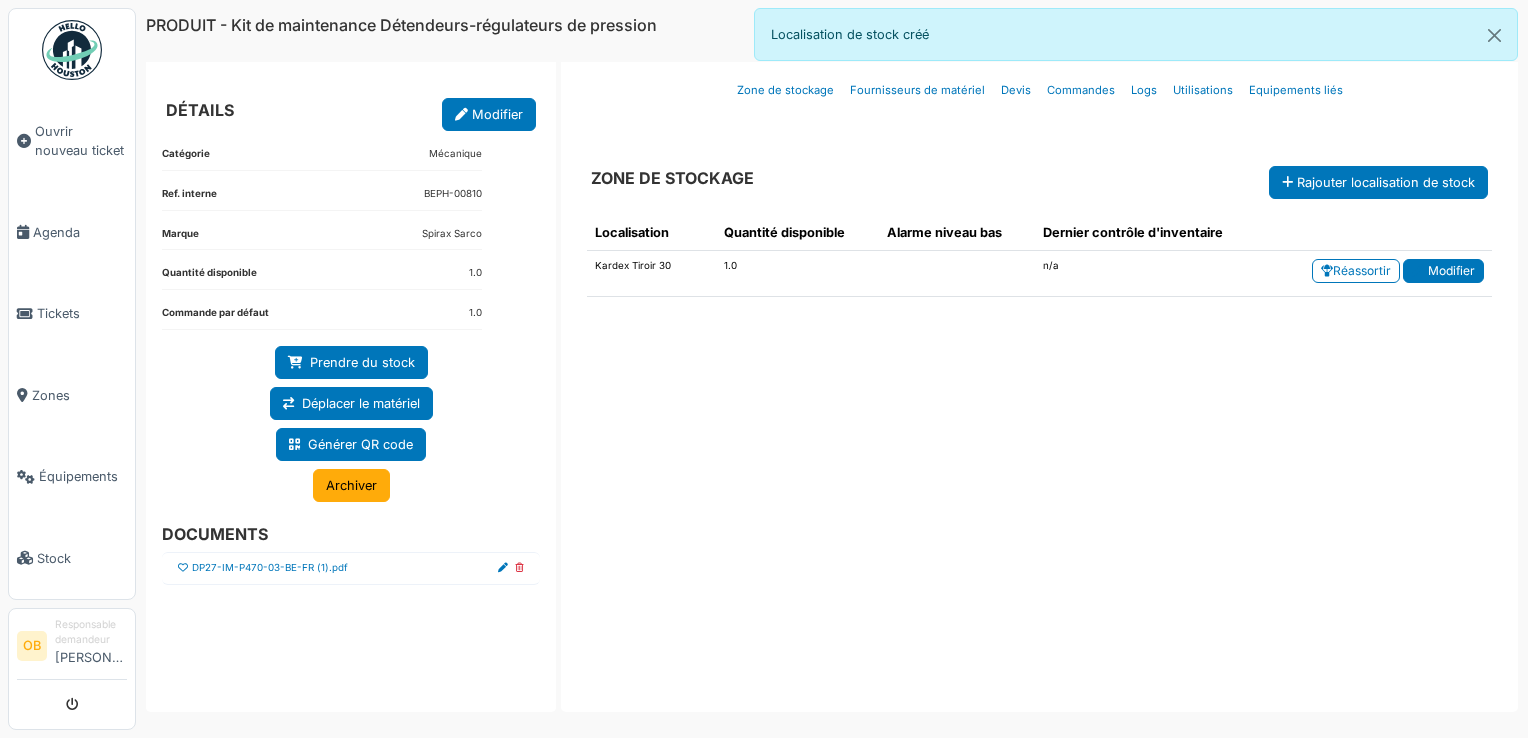 click on "Modifier" at bounding box center [1443, 271] 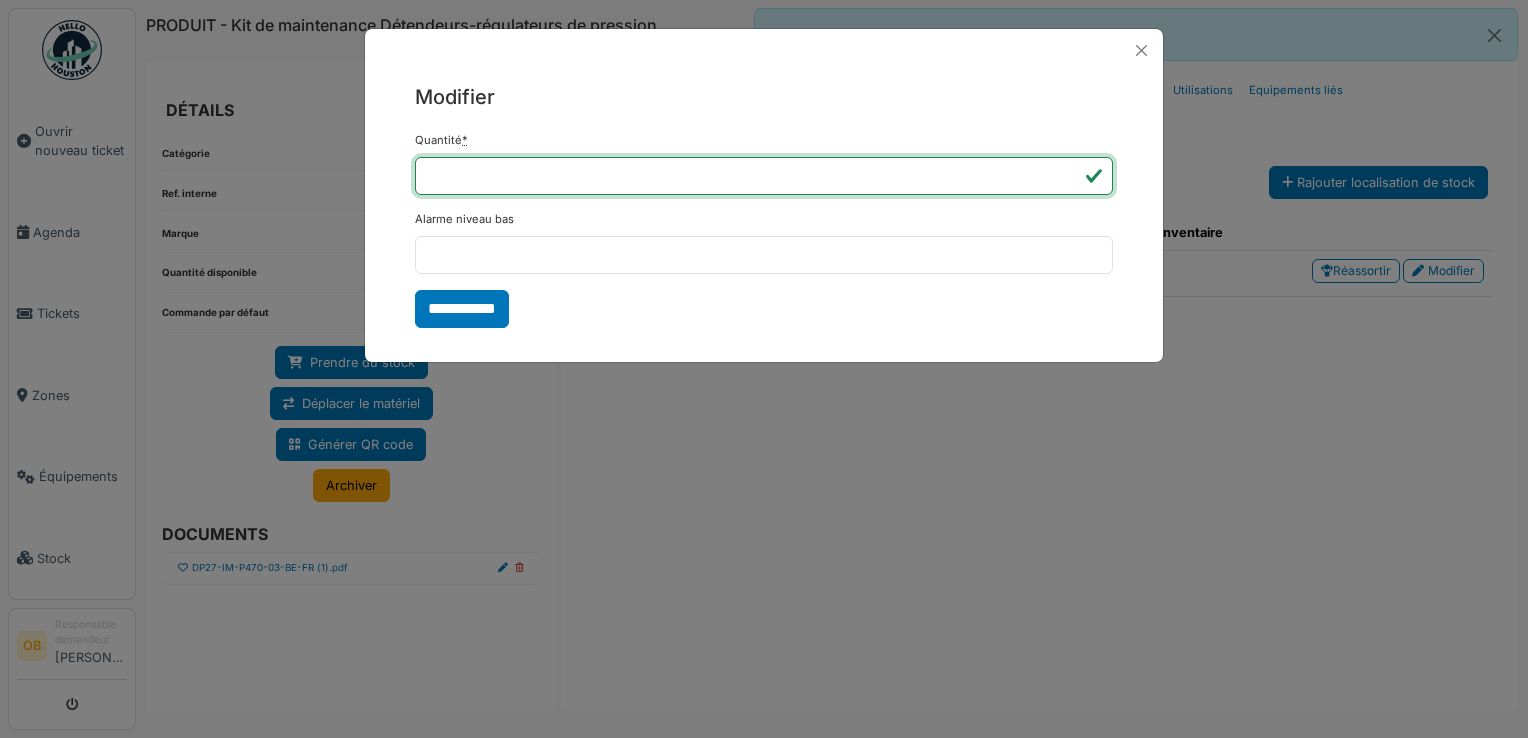 click on "*" at bounding box center [764, 176] 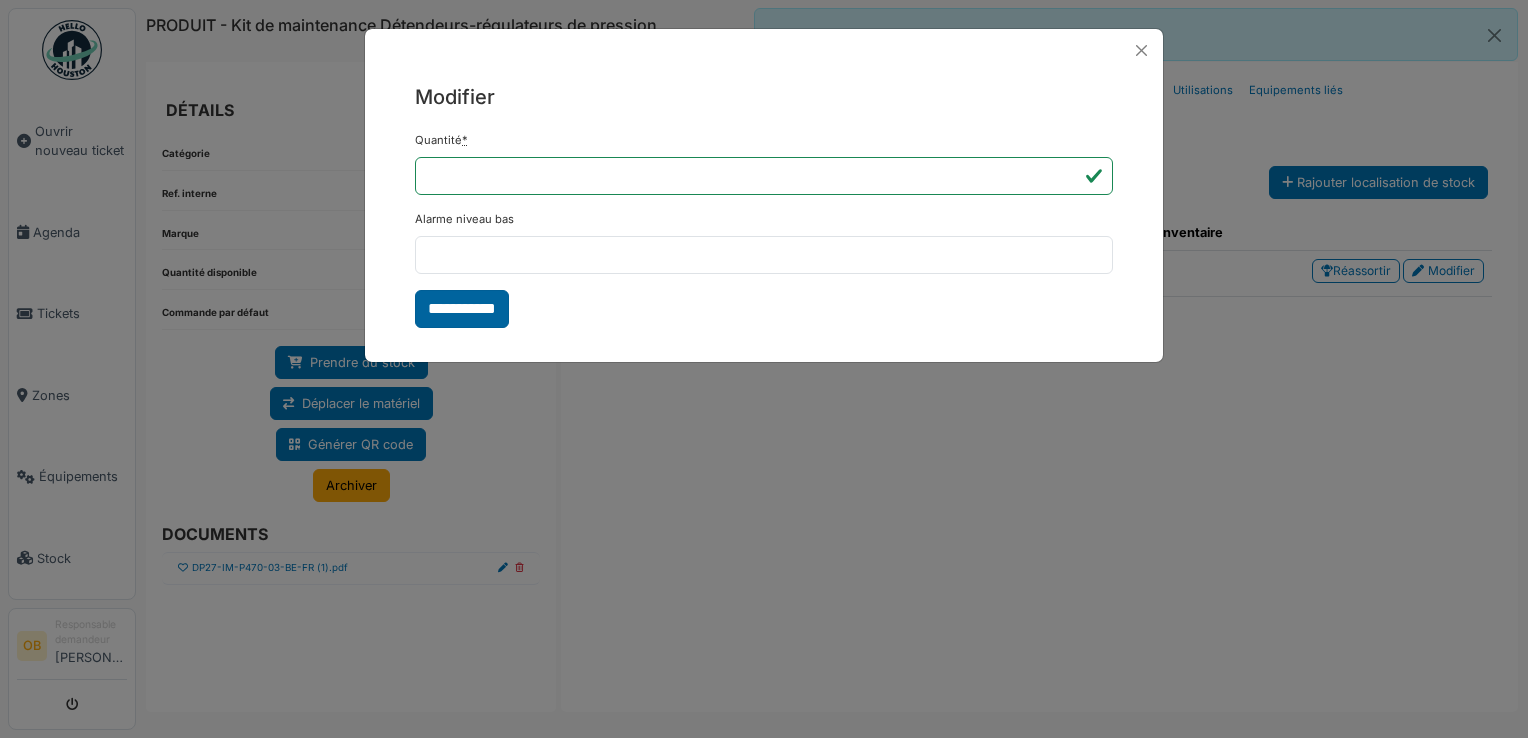 click on "**********" at bounding box center [462, 309] 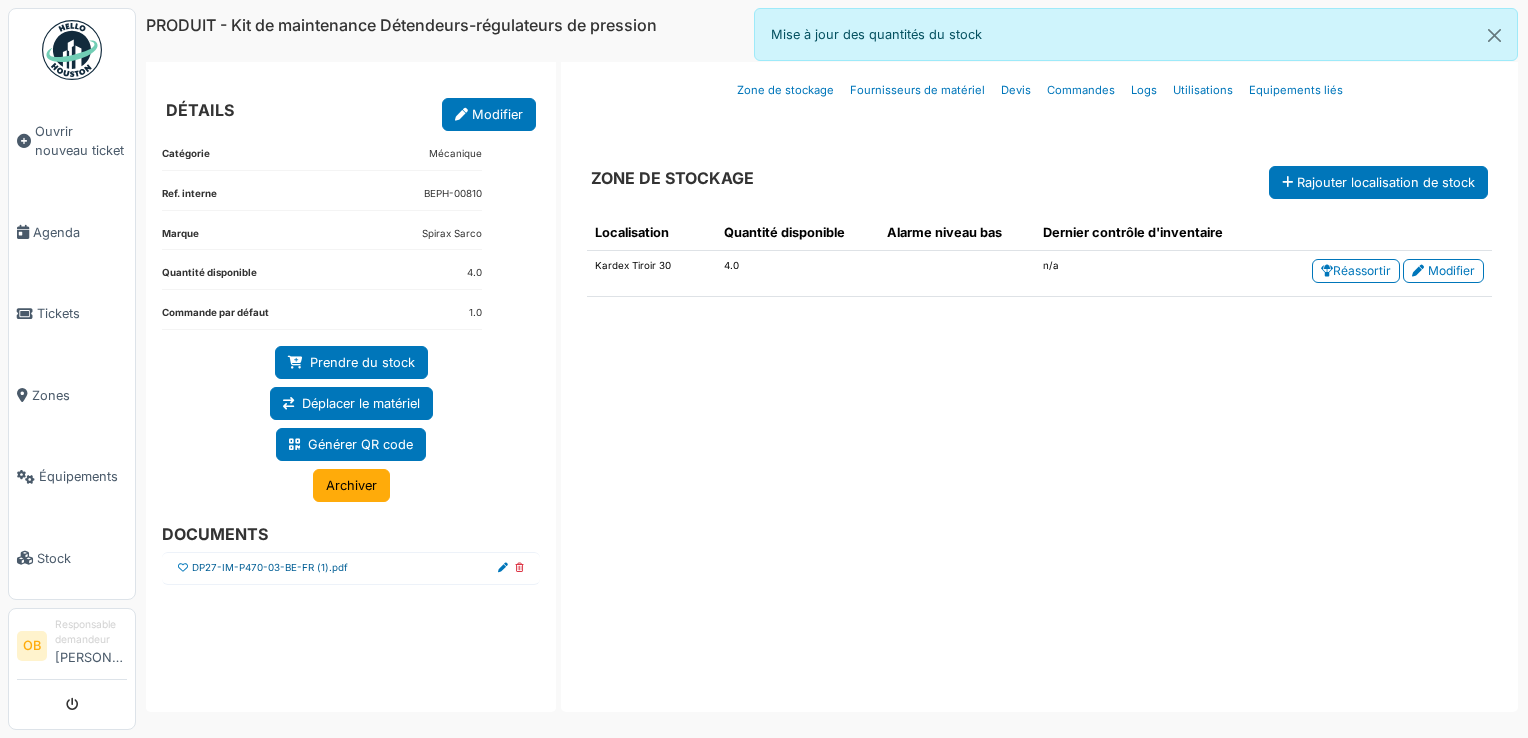 click on "DP27-IM-P470-03-BE-FR (1).pdf" at bounding box center (270, 568) 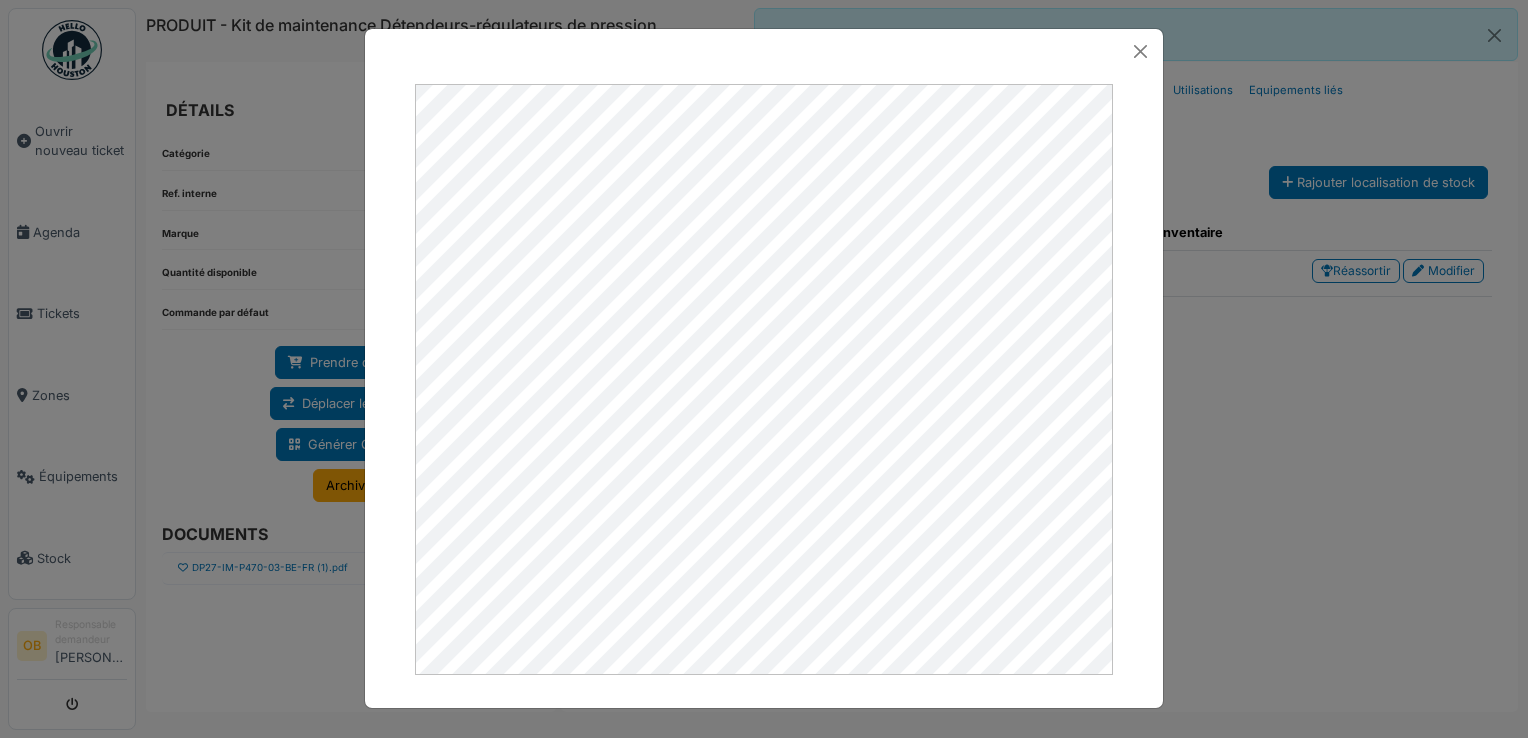 drag, startPoint x: 307, startPoint y: 646, endPoint x: 305, endPoint y: 625, distance: 21.095022 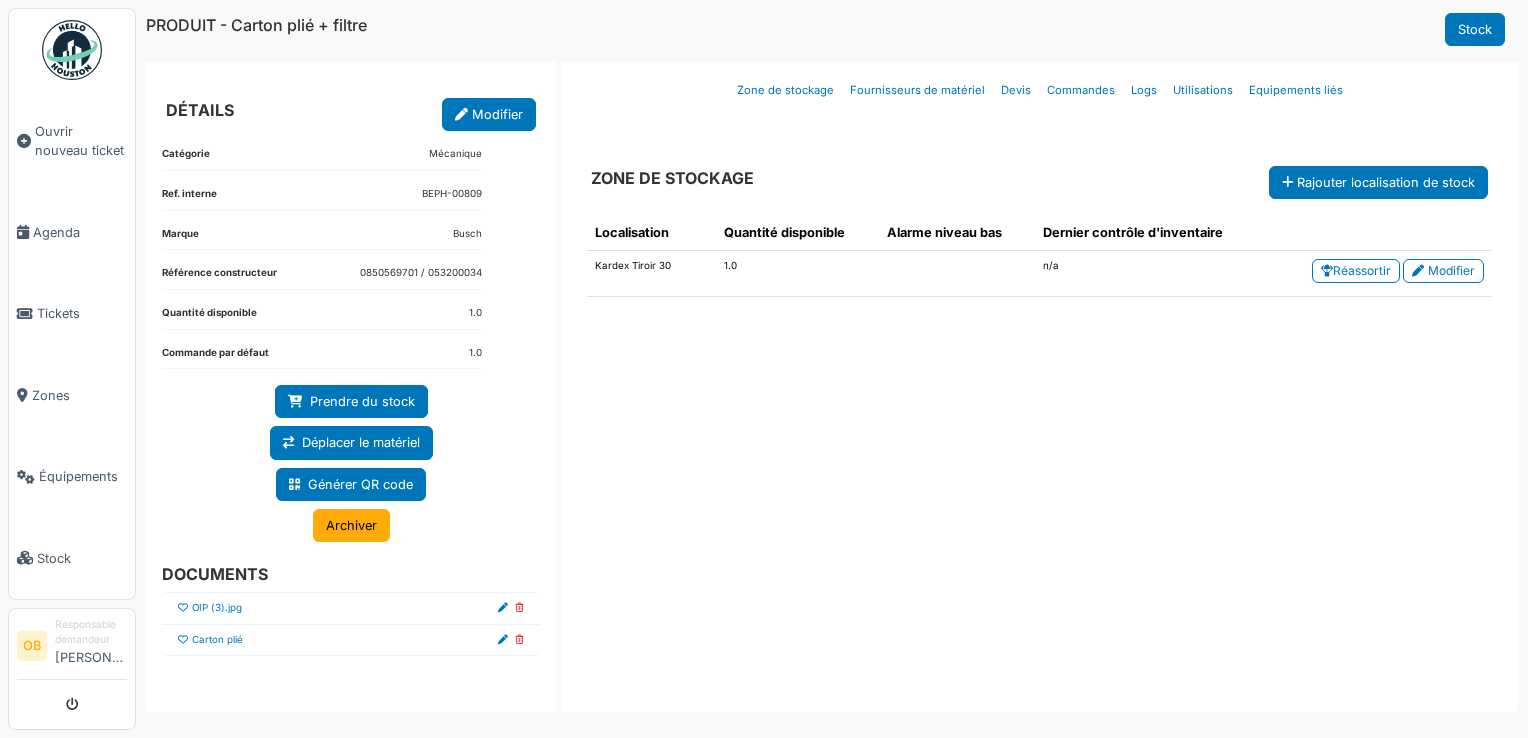 scroll, scrollTop: 0, scrollLeft: 0, axis: both 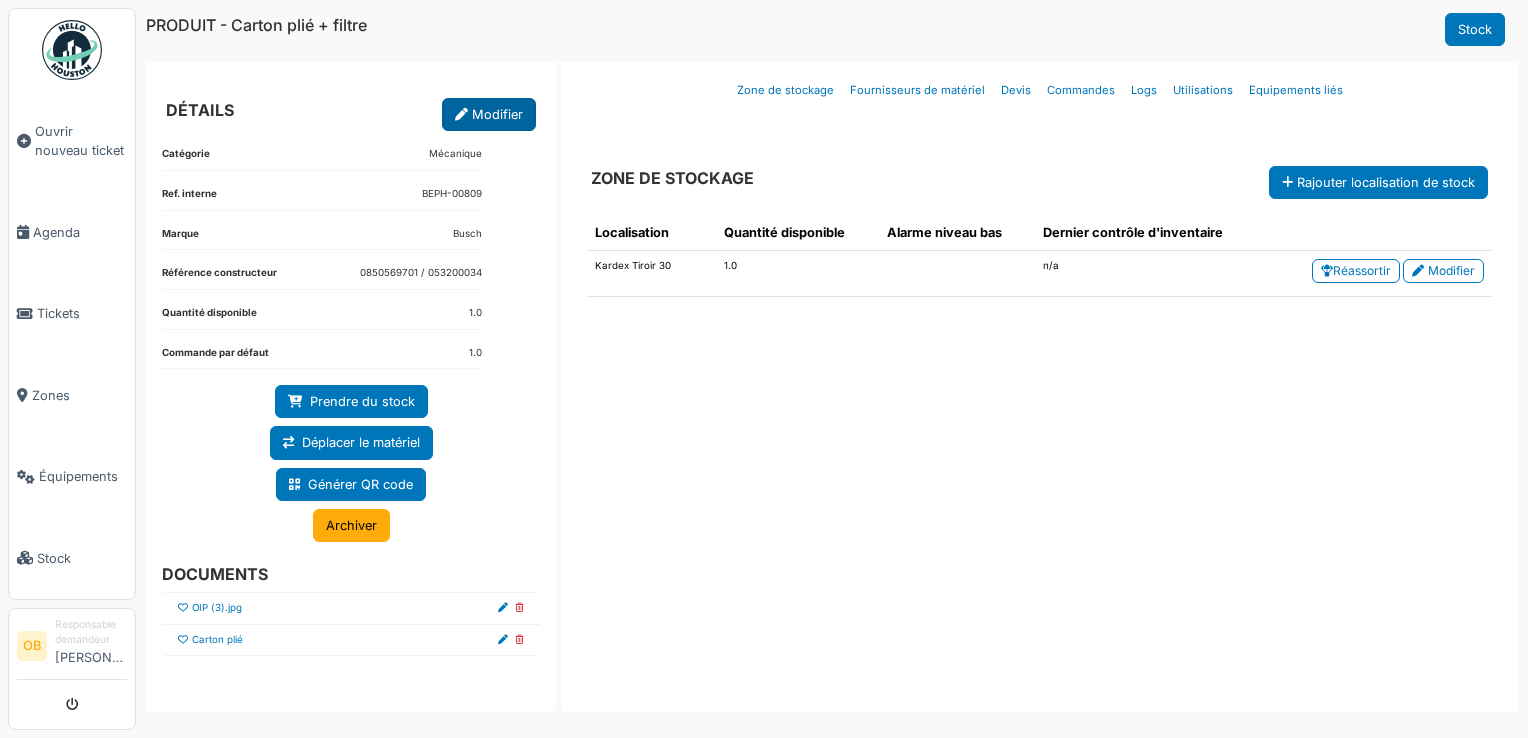 drag, startPoint x: 0, startPoint y: 0, endPoint x: 508, endPoint y: 117, distance: 521.2993 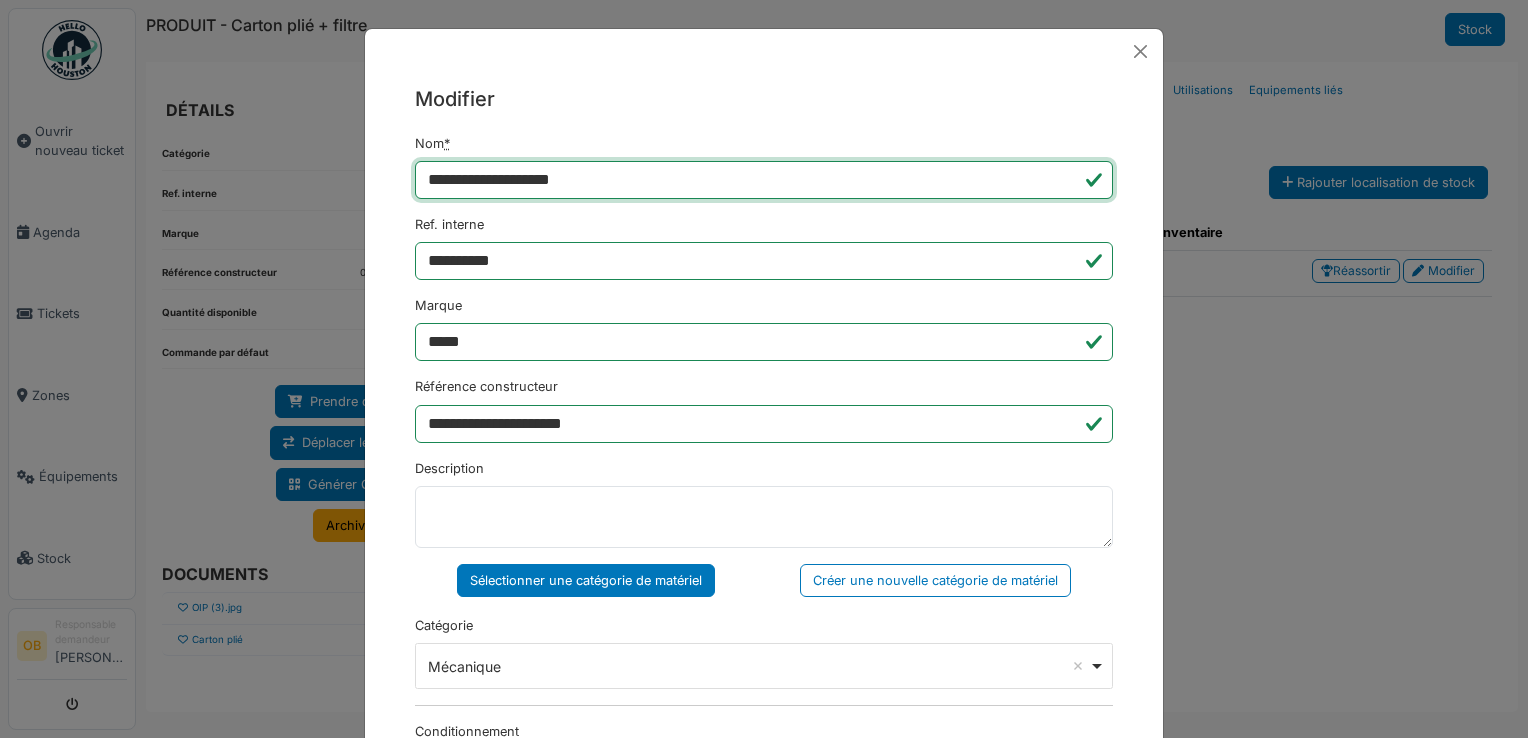 drag, startPoint x: 570, startPoint y: 175, endPoint x: 175, endPoint y: 168, distance: 395.062 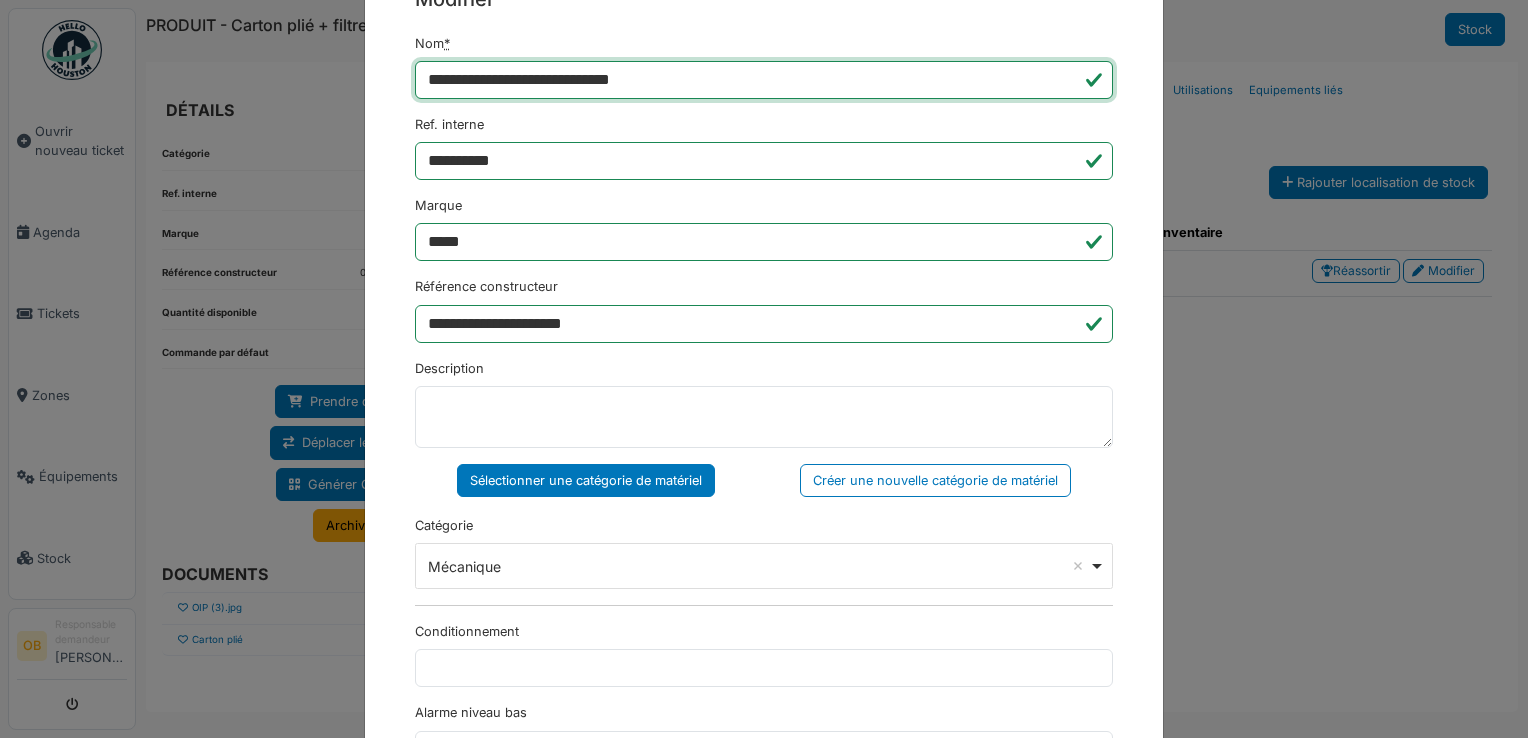 scroll, scrollTop: 133, scrollLeft: 0, axis: vertical 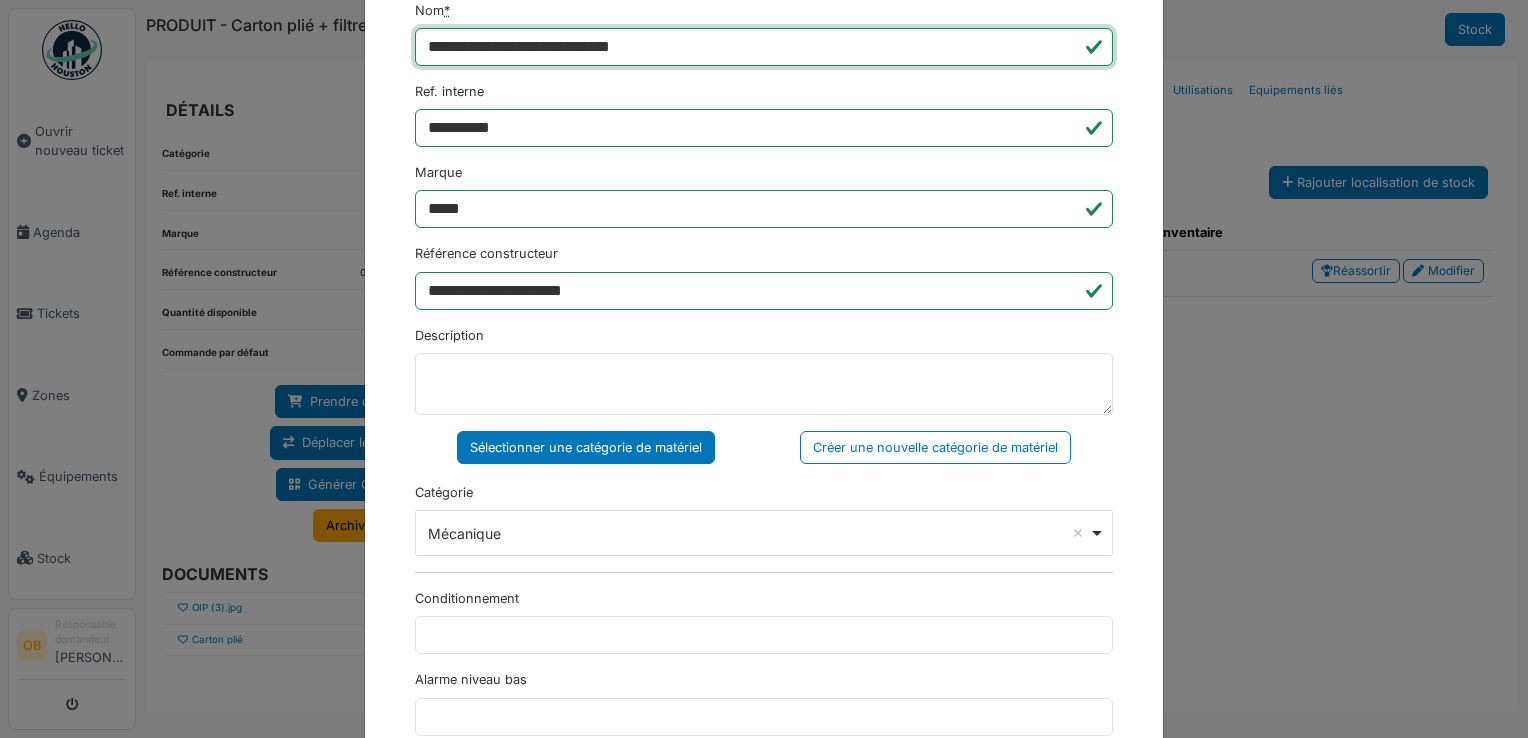 type on "**********" 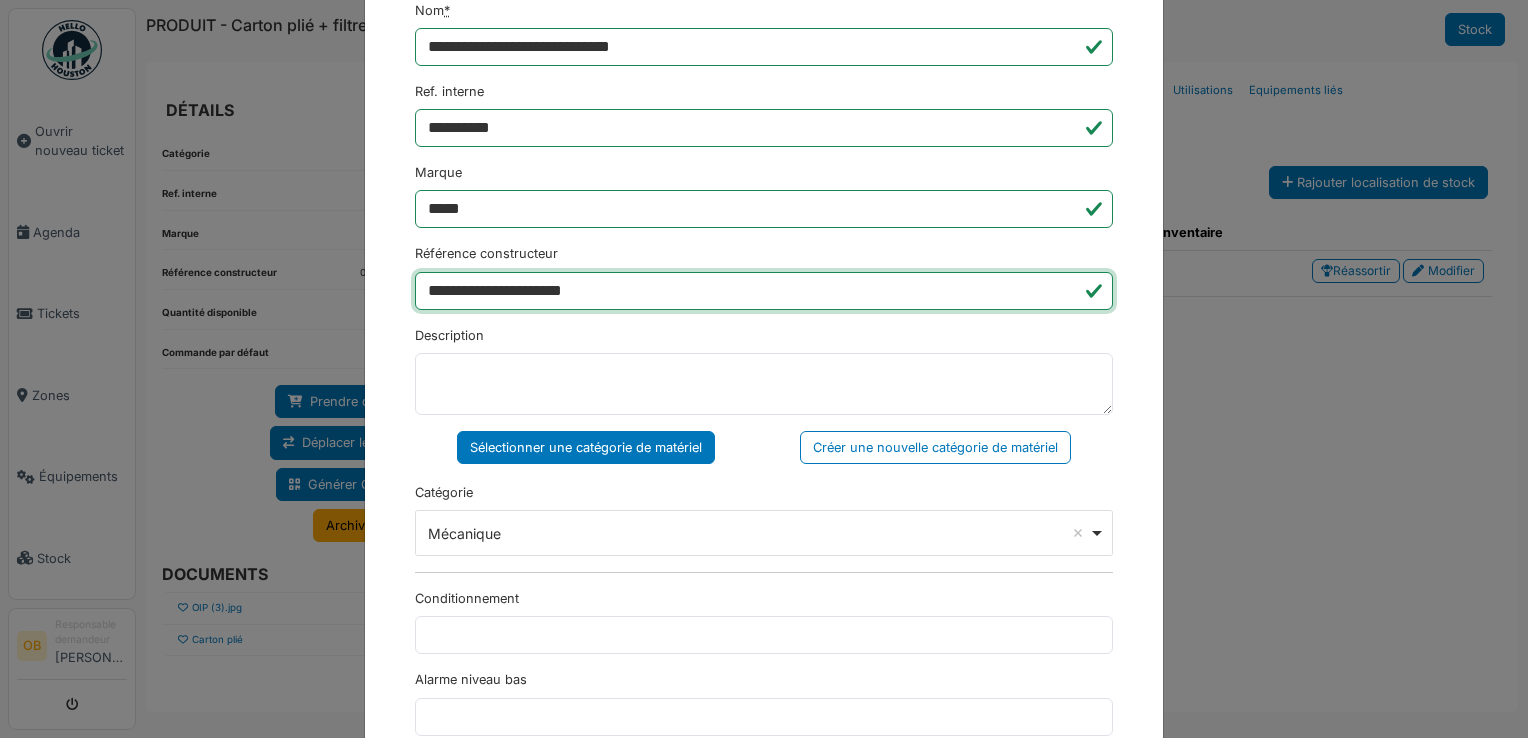 drag, startPoint x: 638, startPoint y: 302, endPoint x: 22, endPoint y: 366, distance: 619.31573 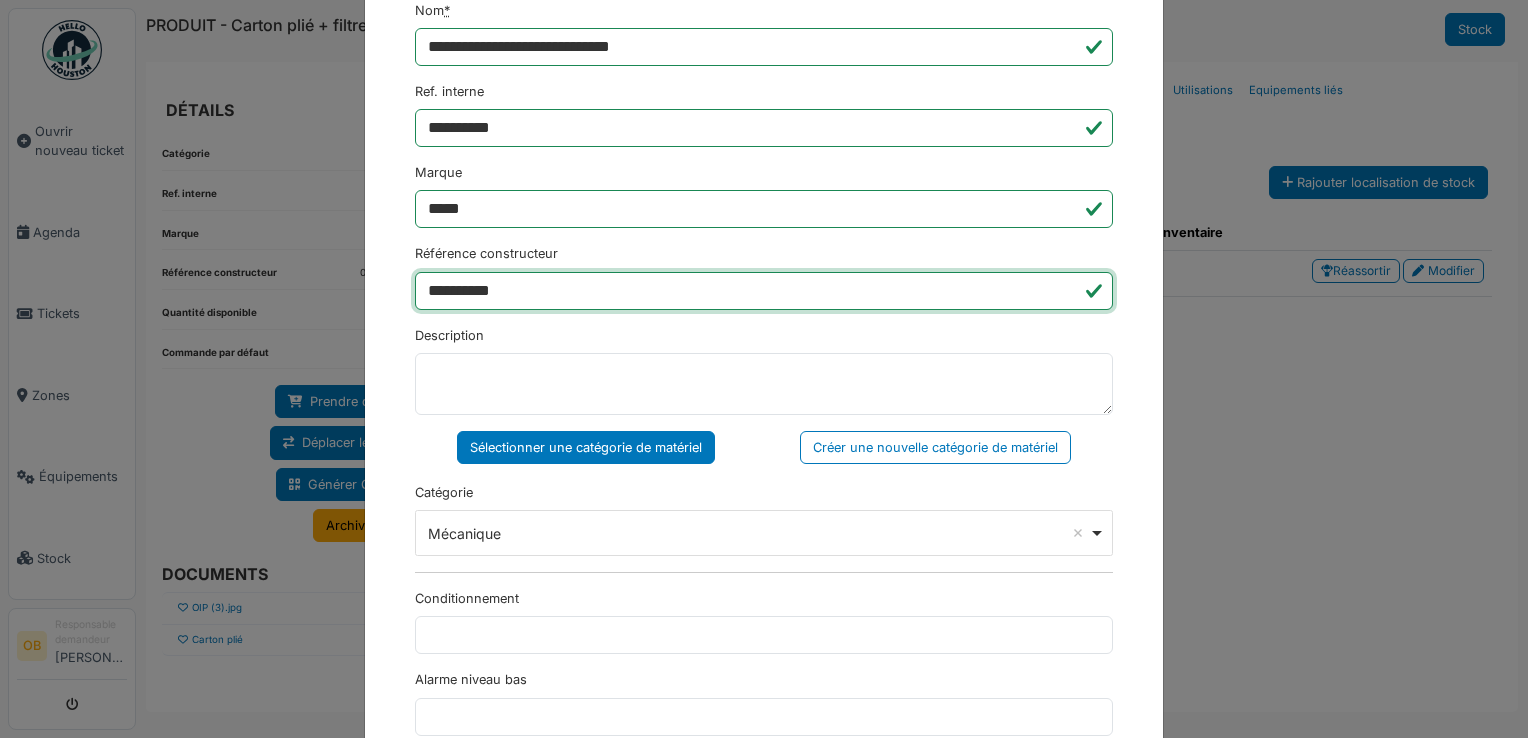 type on "**********" 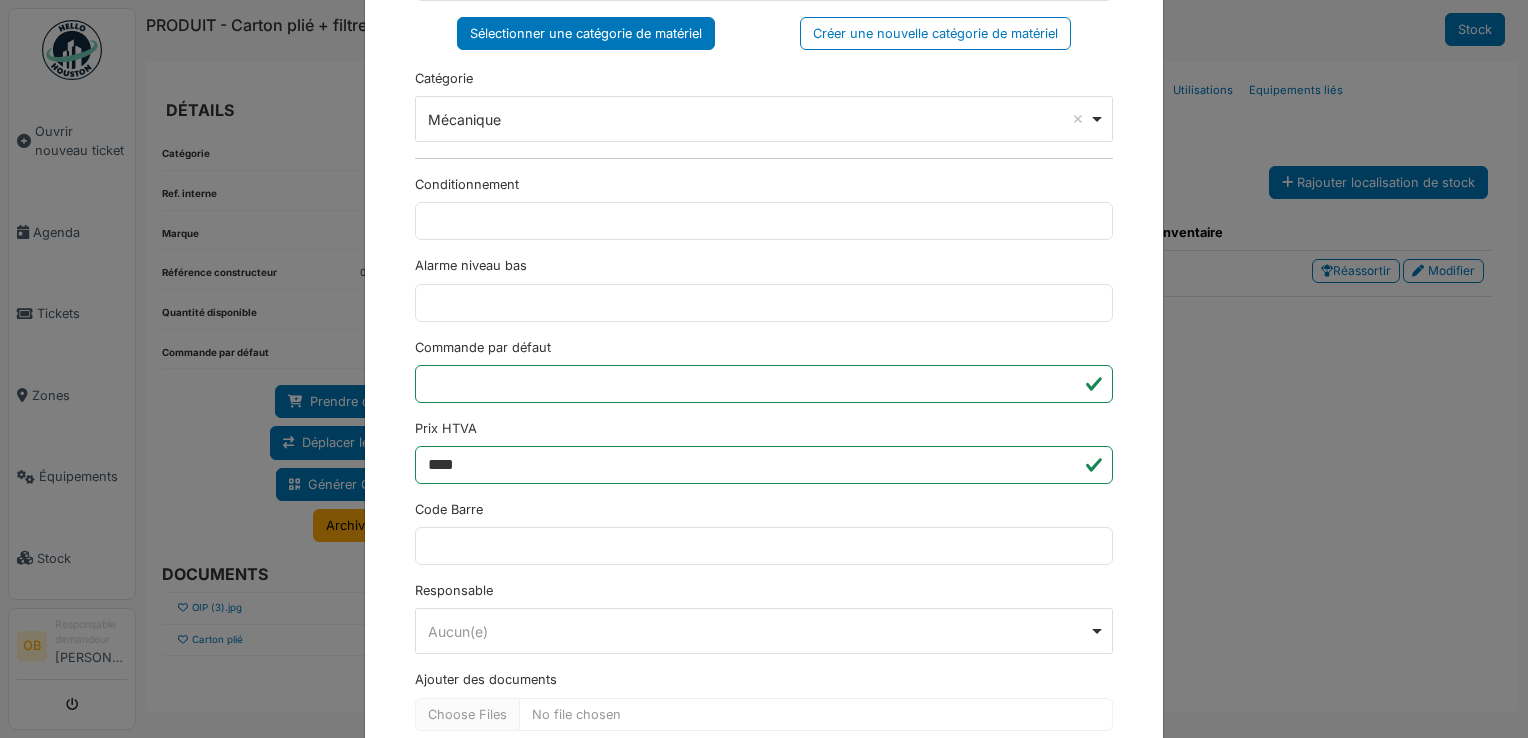 scroll, scrollTop: 650, scrollLeft: 0, axis: vertical 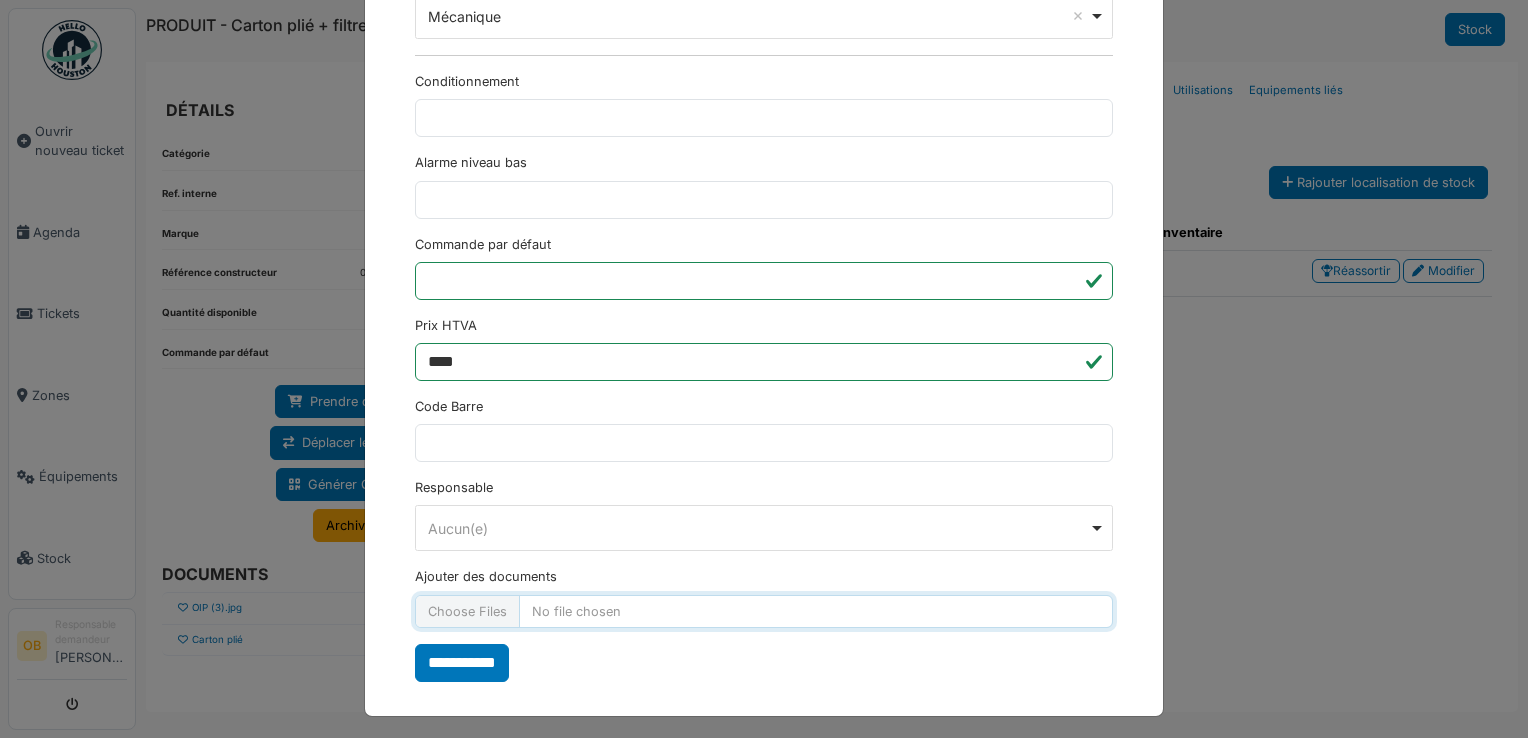 click on "Ajouter des documents" at bounding box center (764, 611) 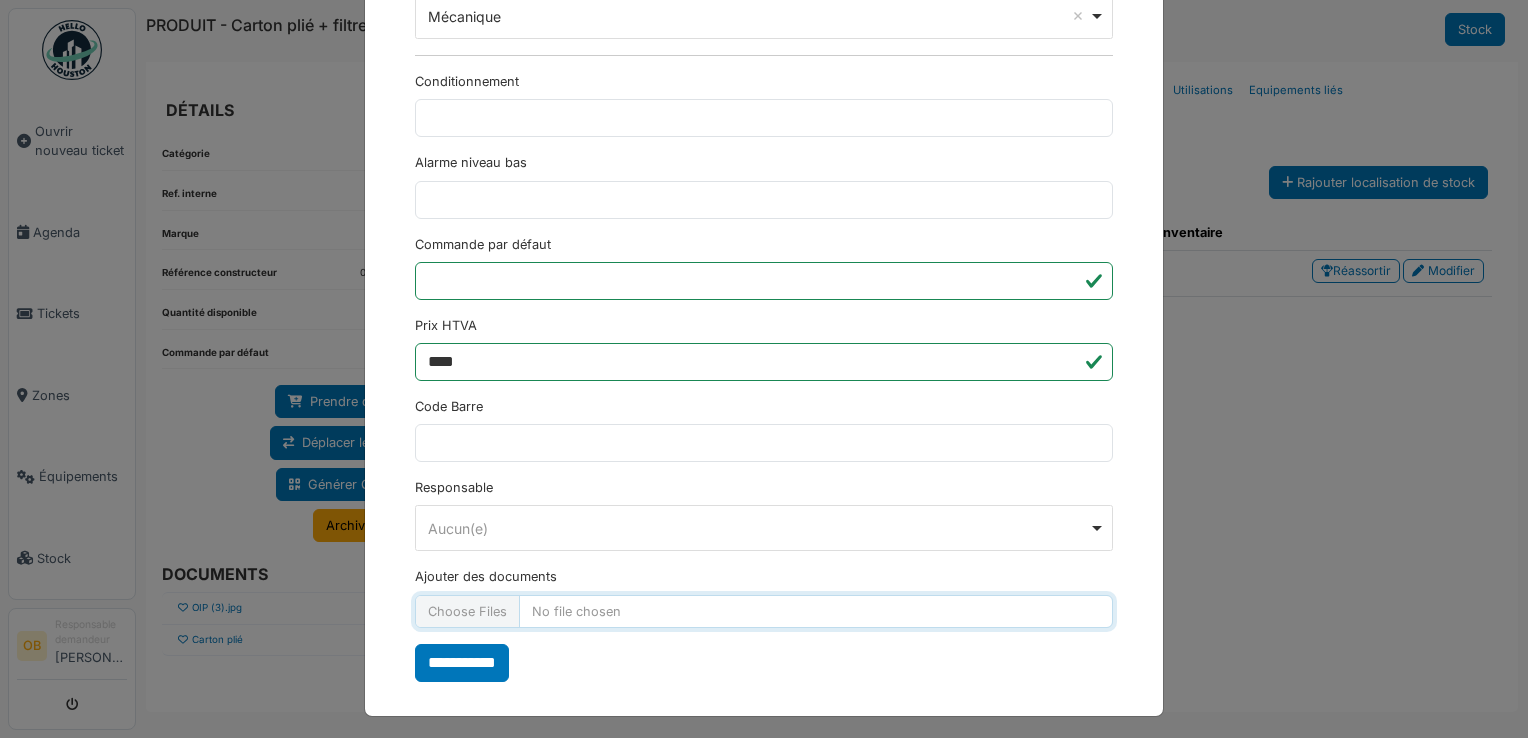 type on "**********" 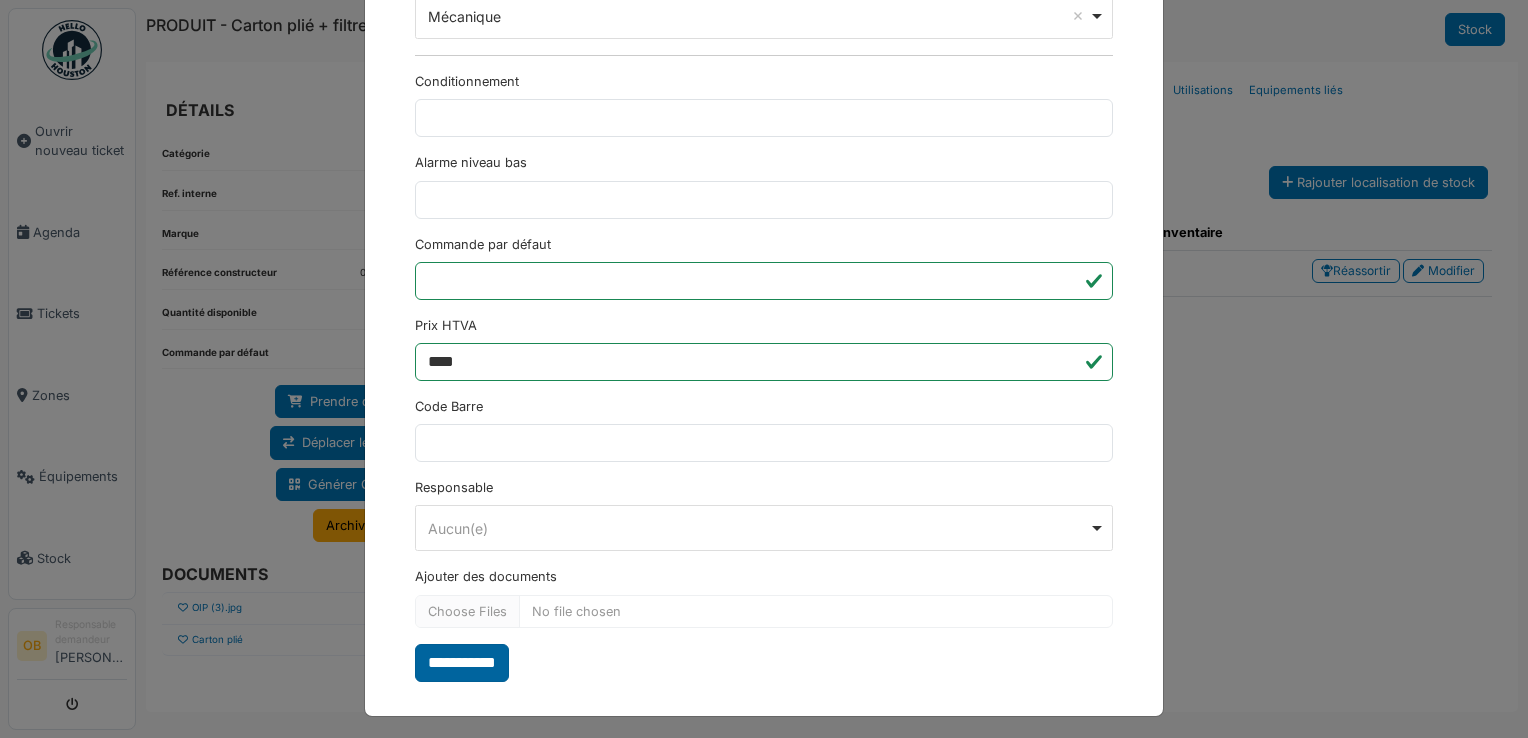 click on "**********" at bounding box center (462, 663) 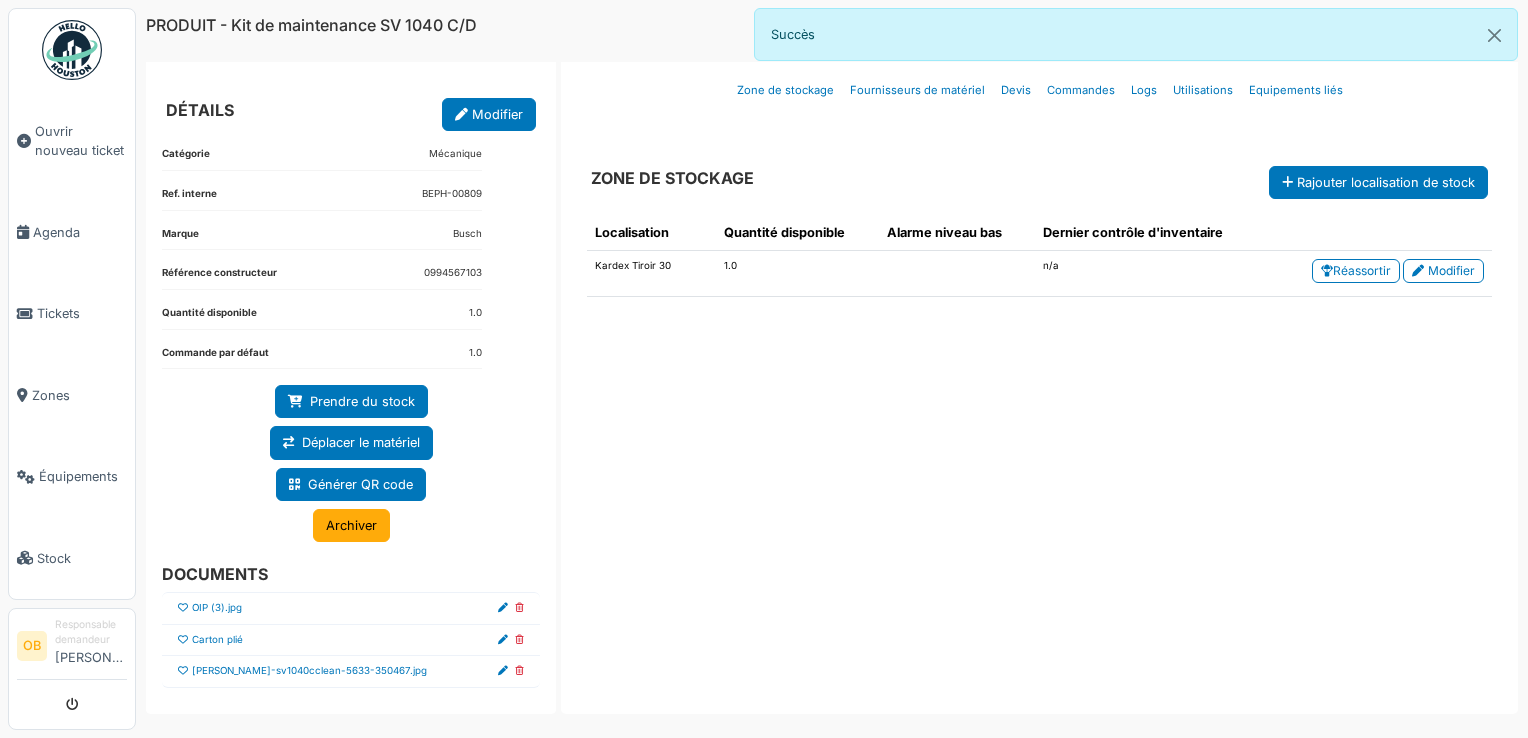 click at bounding box center (183, 671) 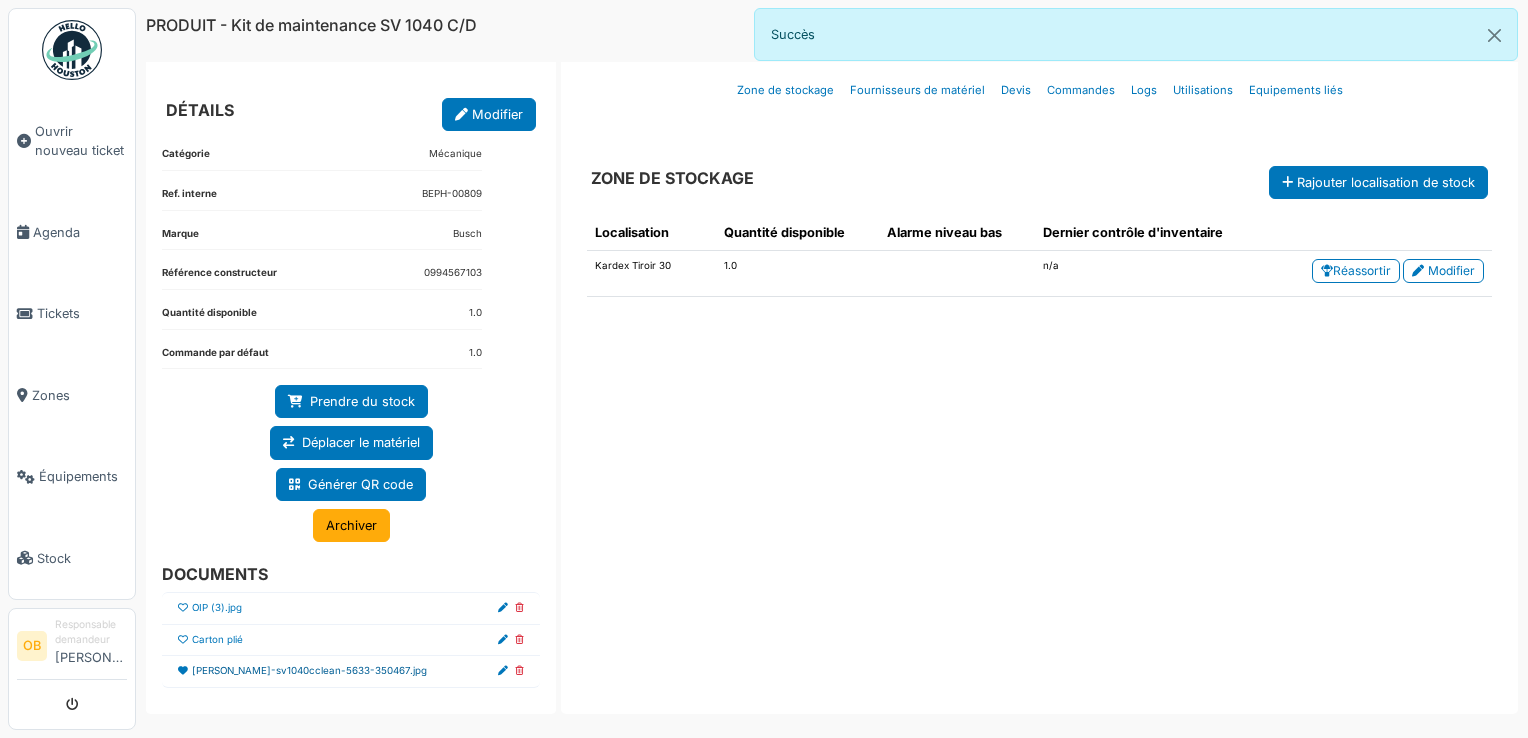 click on "[PERSON_NAME]-sv1040cclean-5633-350467.jpg" at bounding box center (309, 671) 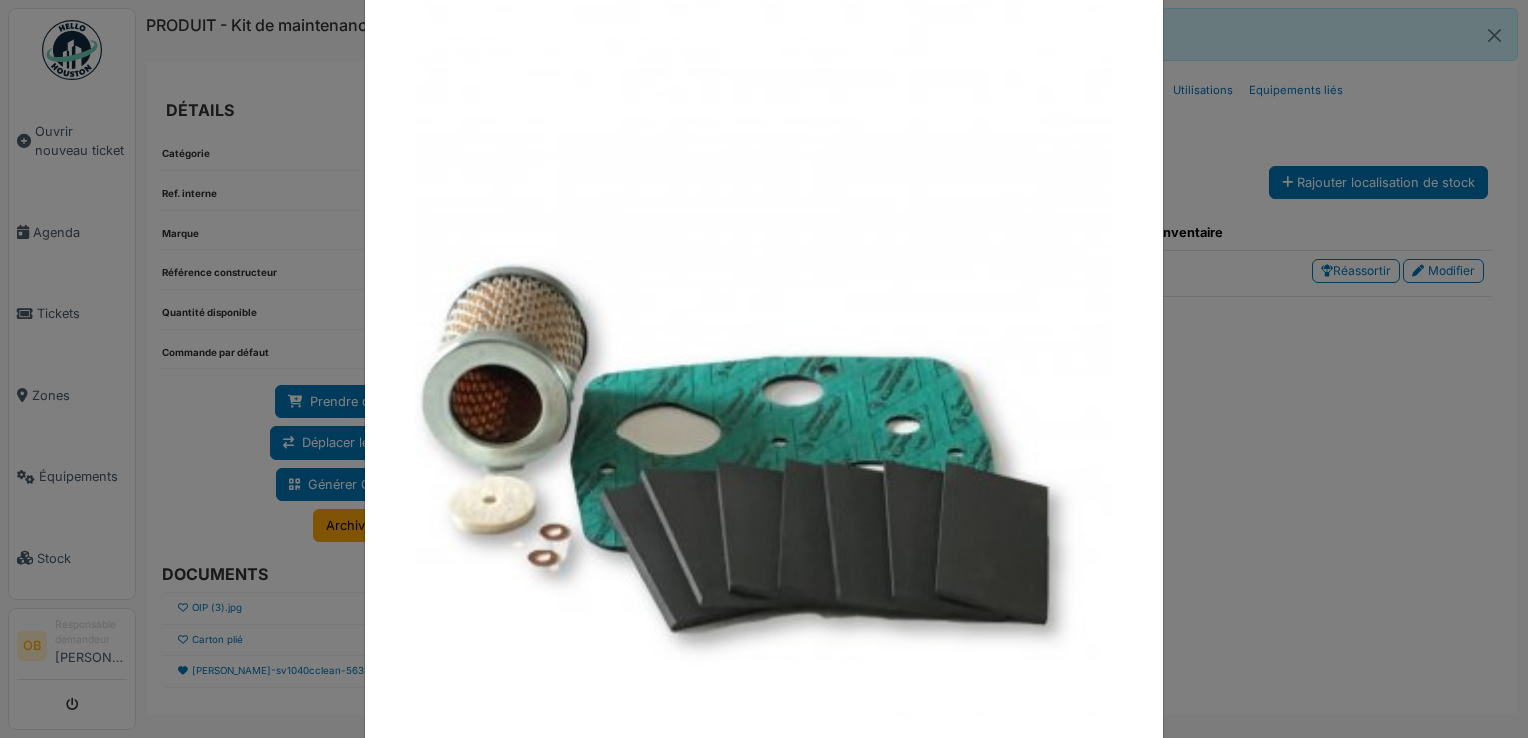 scroll, scrollTop: 266, scrollLeft: 0, axis: vertical 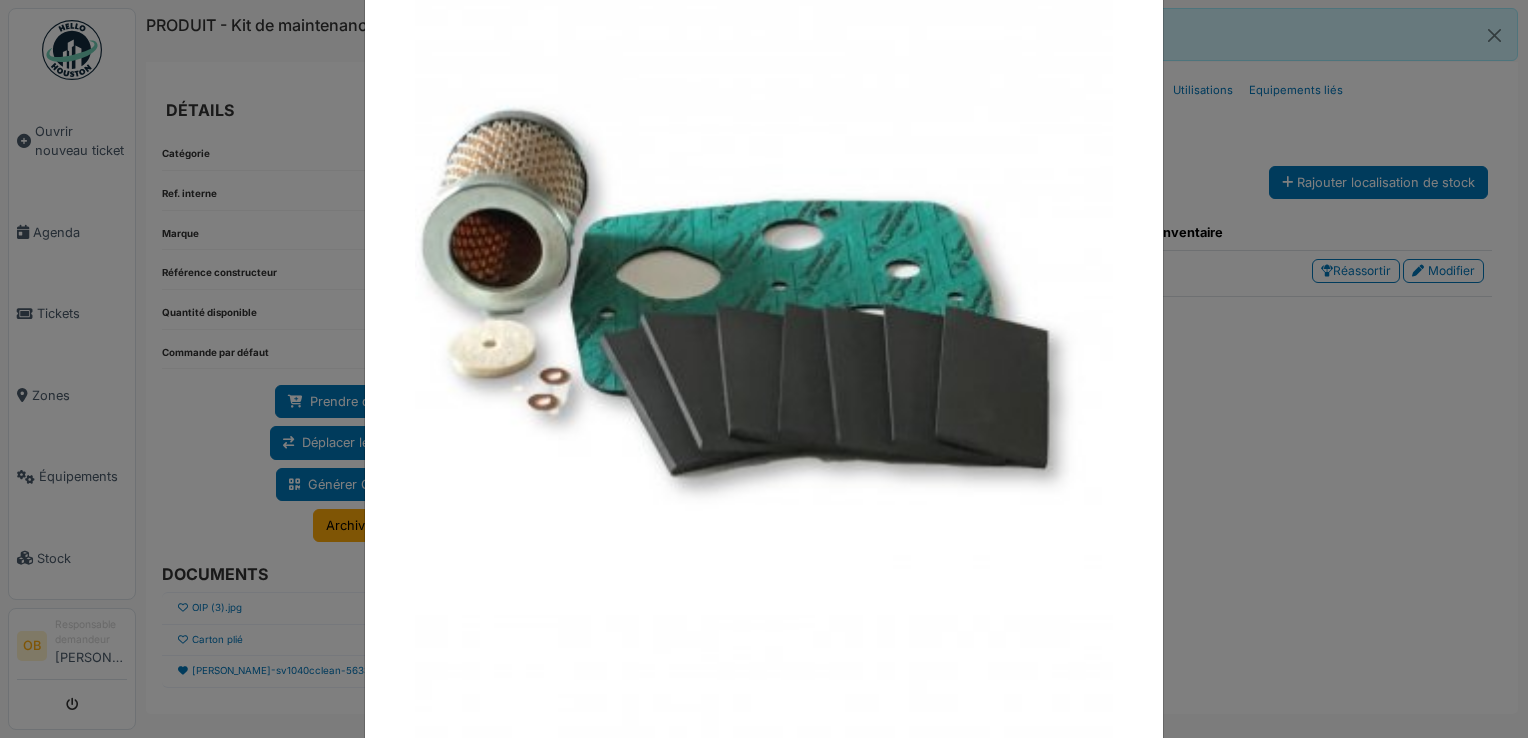 click at bounding box center (764, 369) 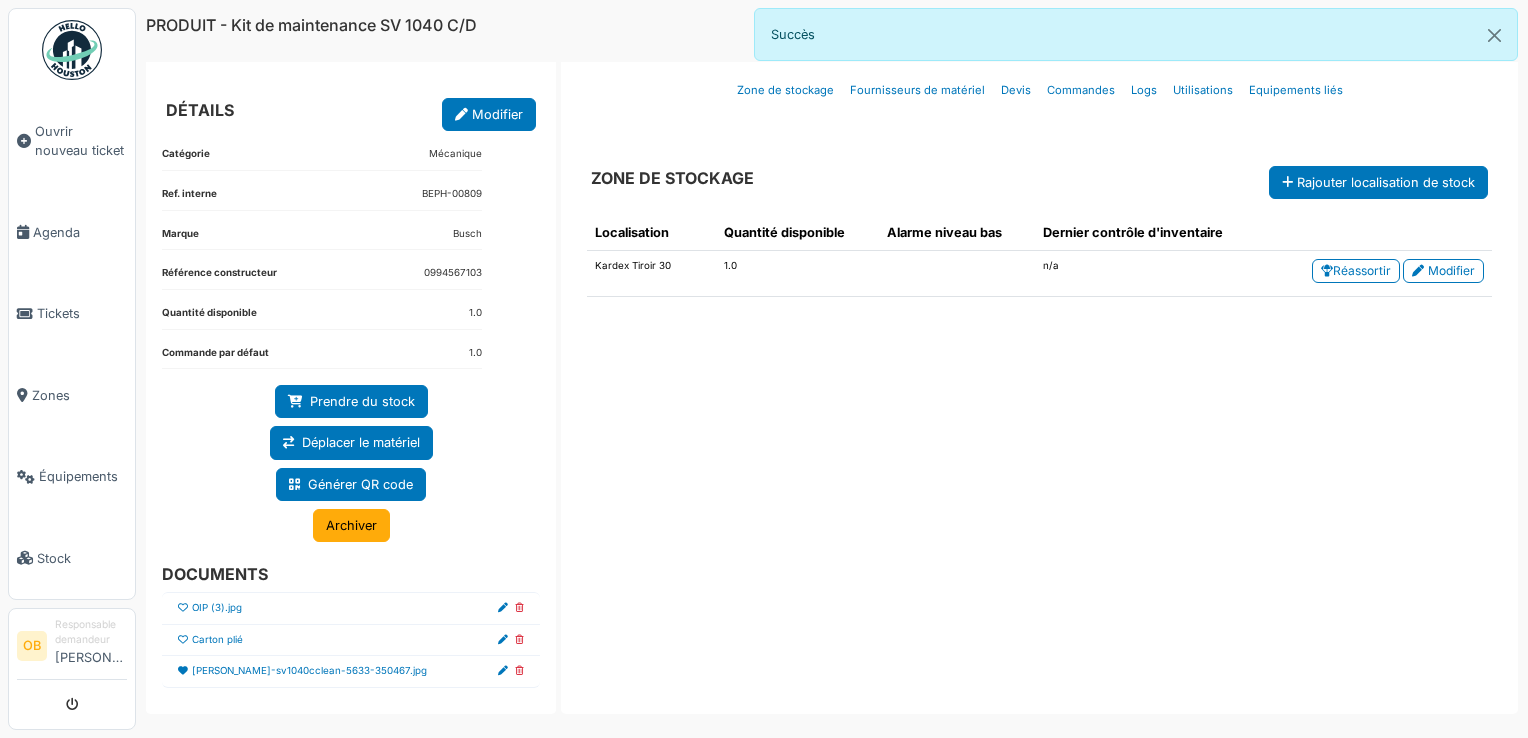 click at bounding box center (519, 640) 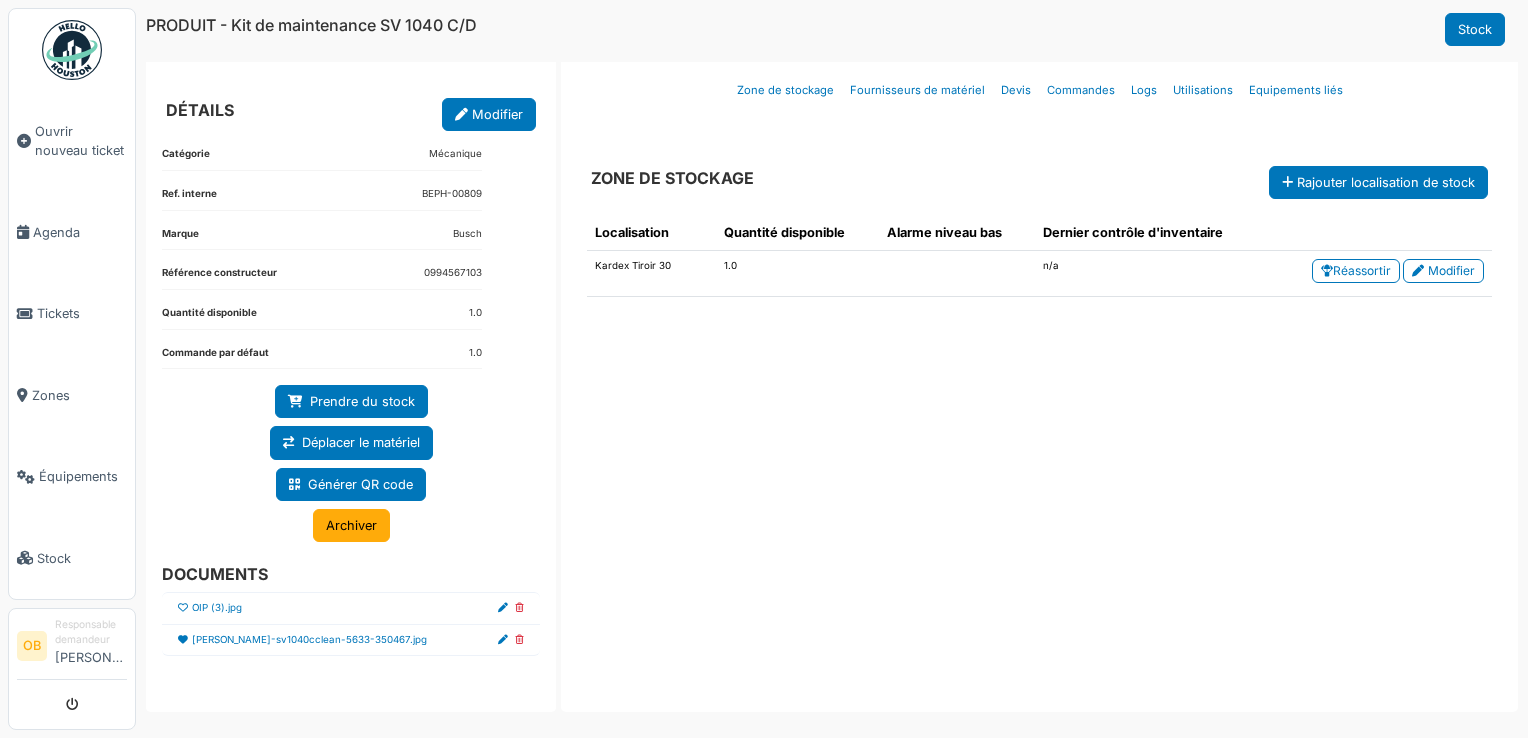 click at bounding box center (519, 607) 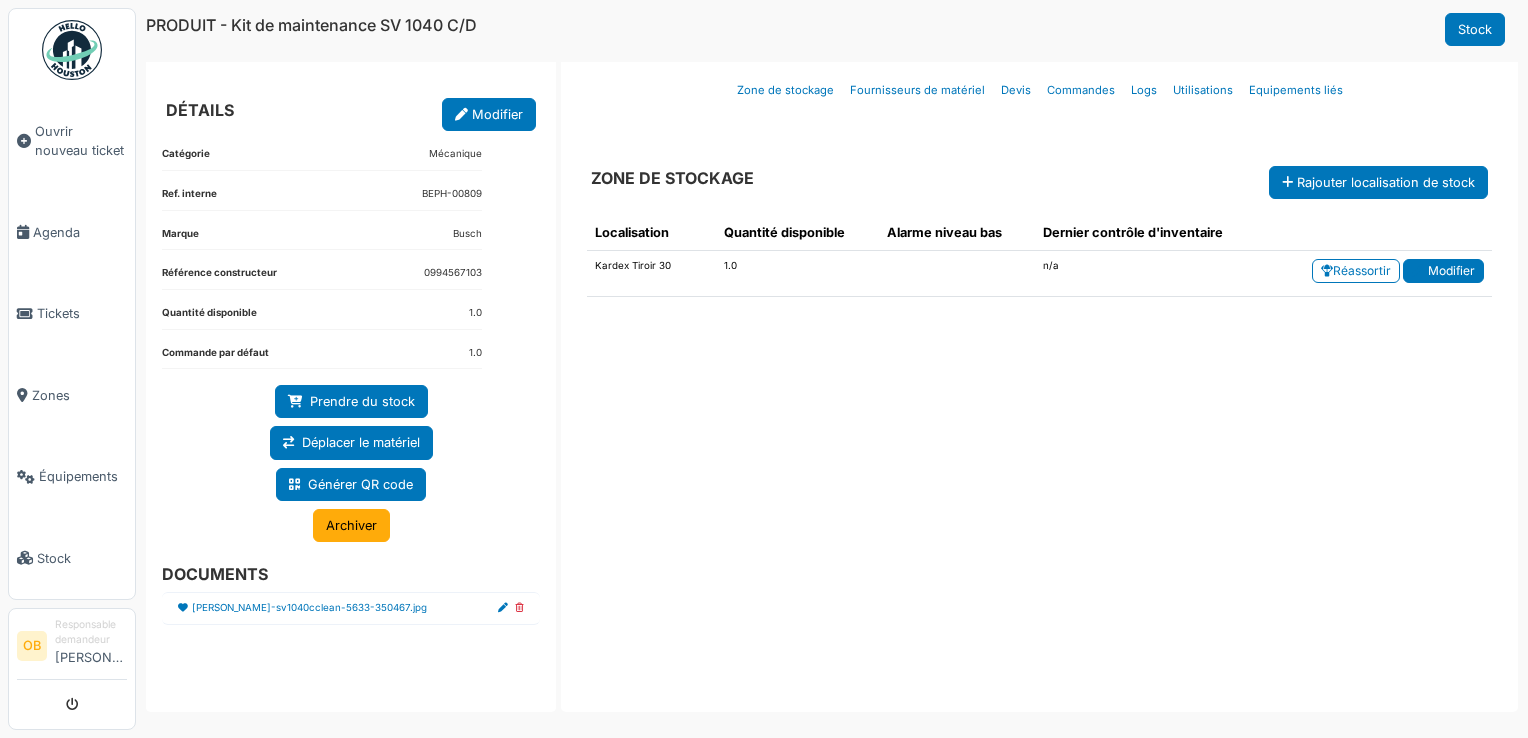 click on "Modifier" at bounding box center [1443, 271] 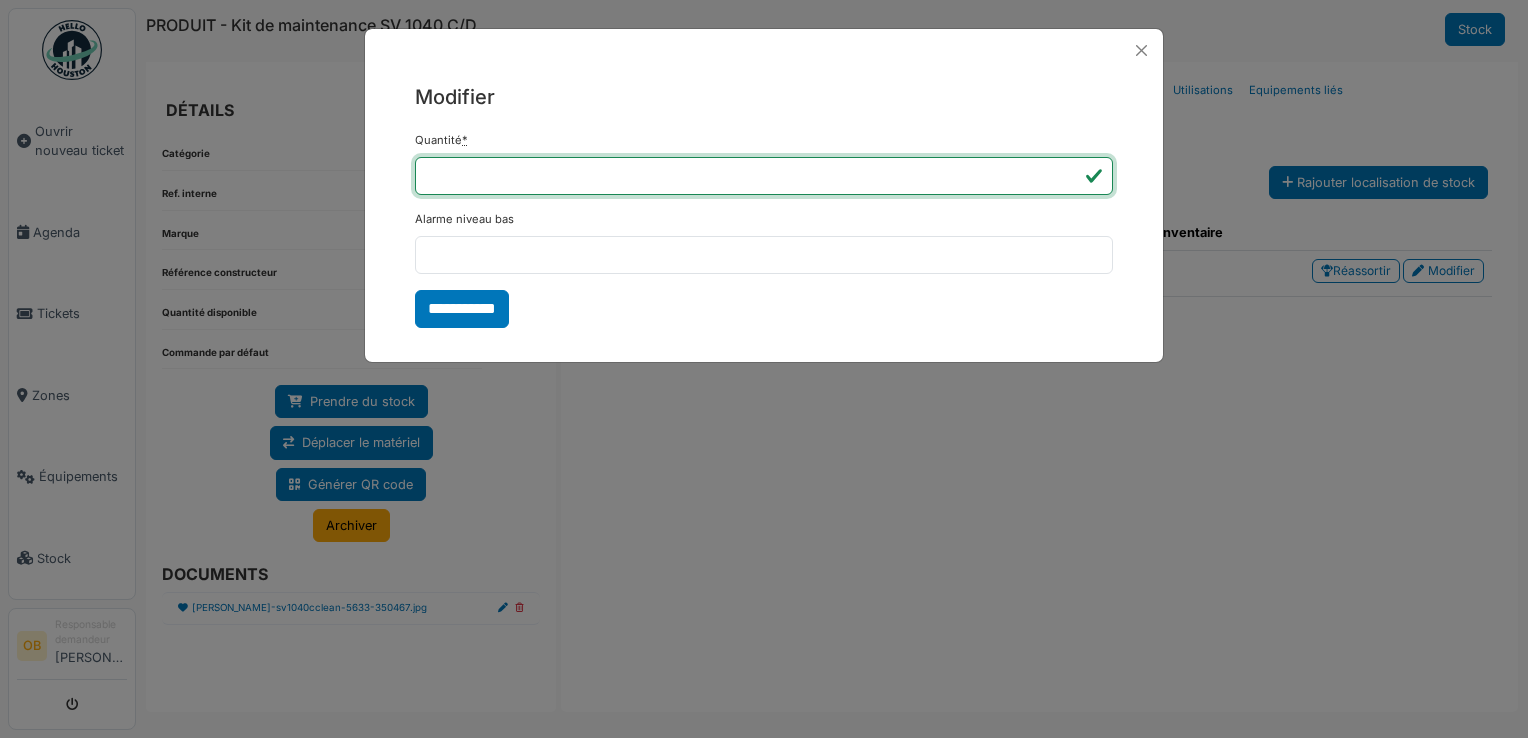 click on "*" at bounding box center [764, 176] 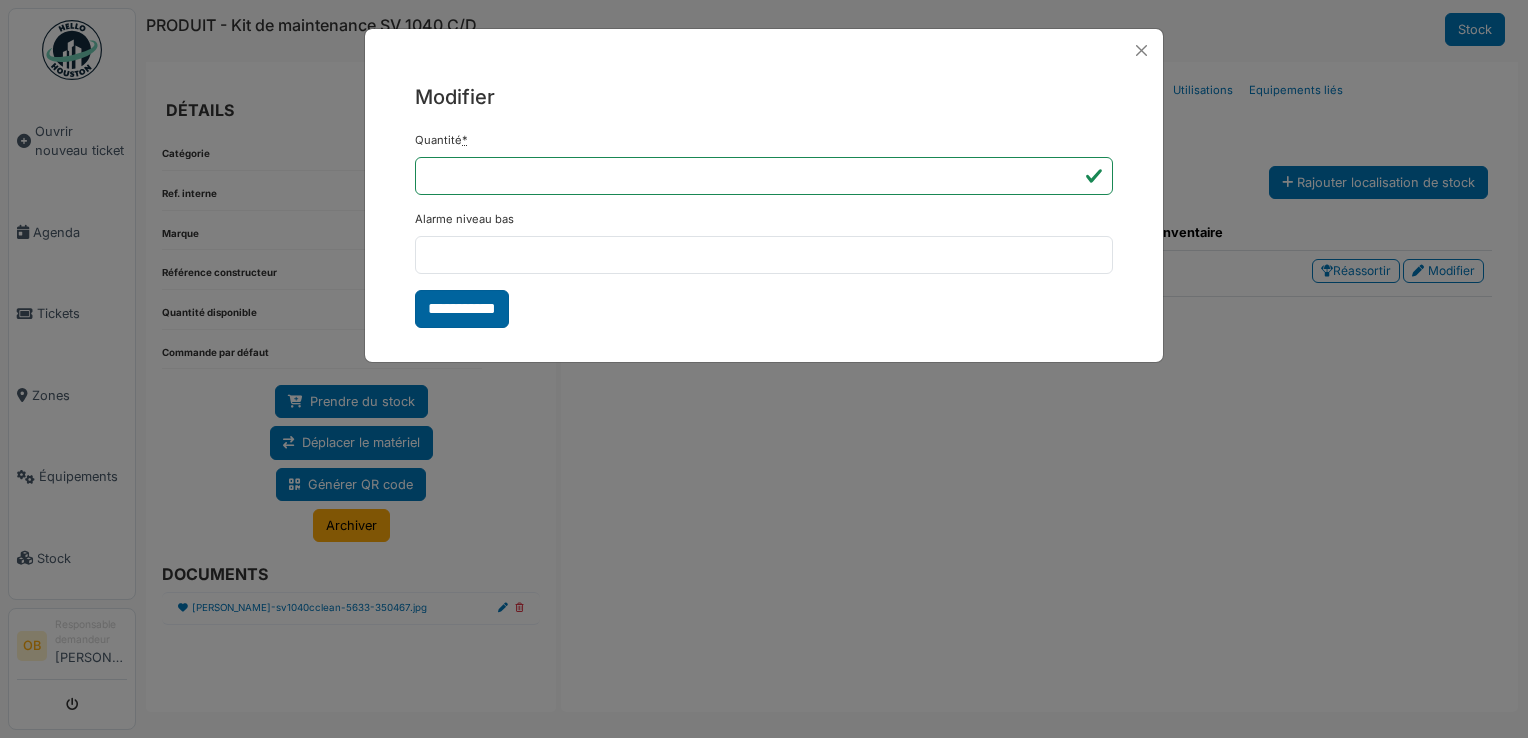 click on "**********" at bounding box center [462, 309] 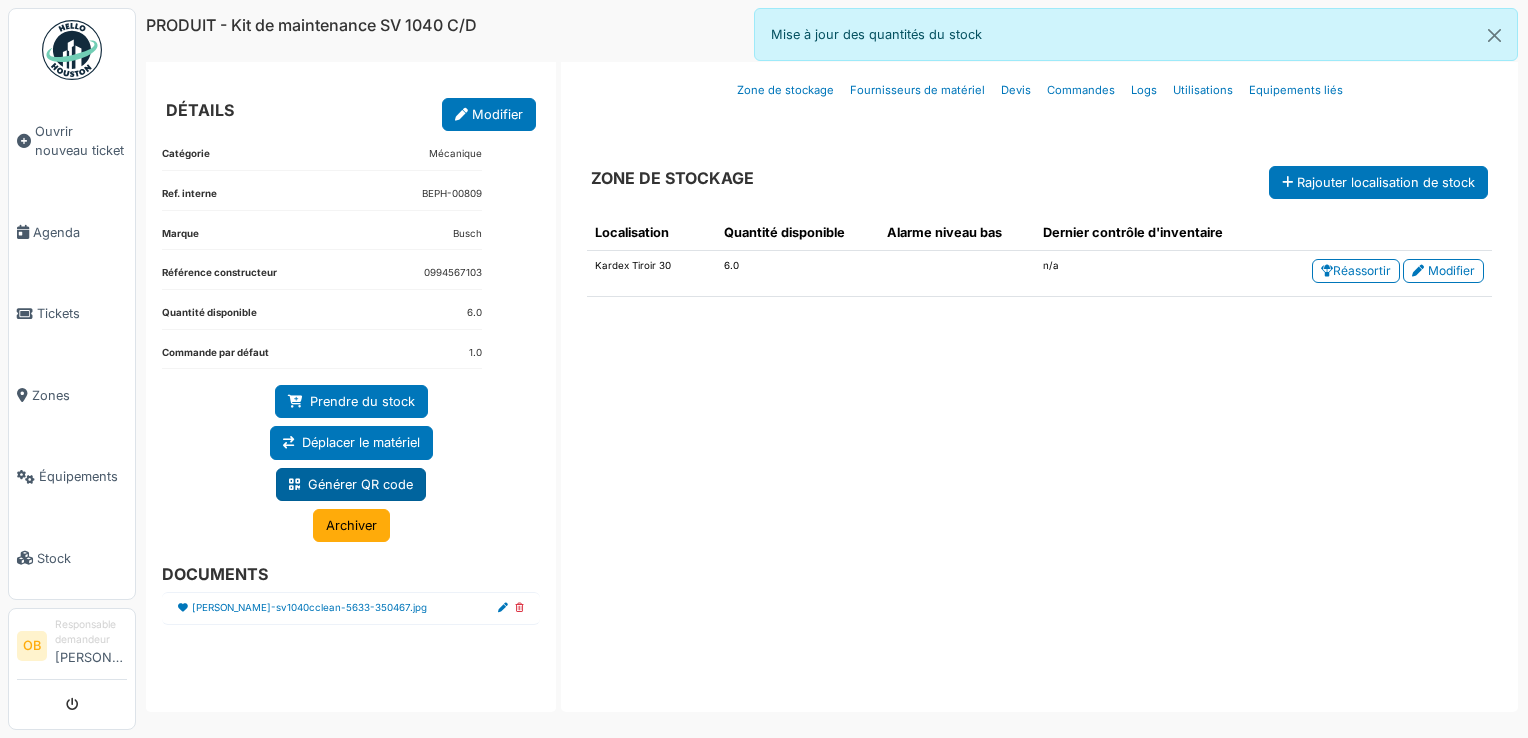 click on "Générer QR code" at bounding box center [351, 484] 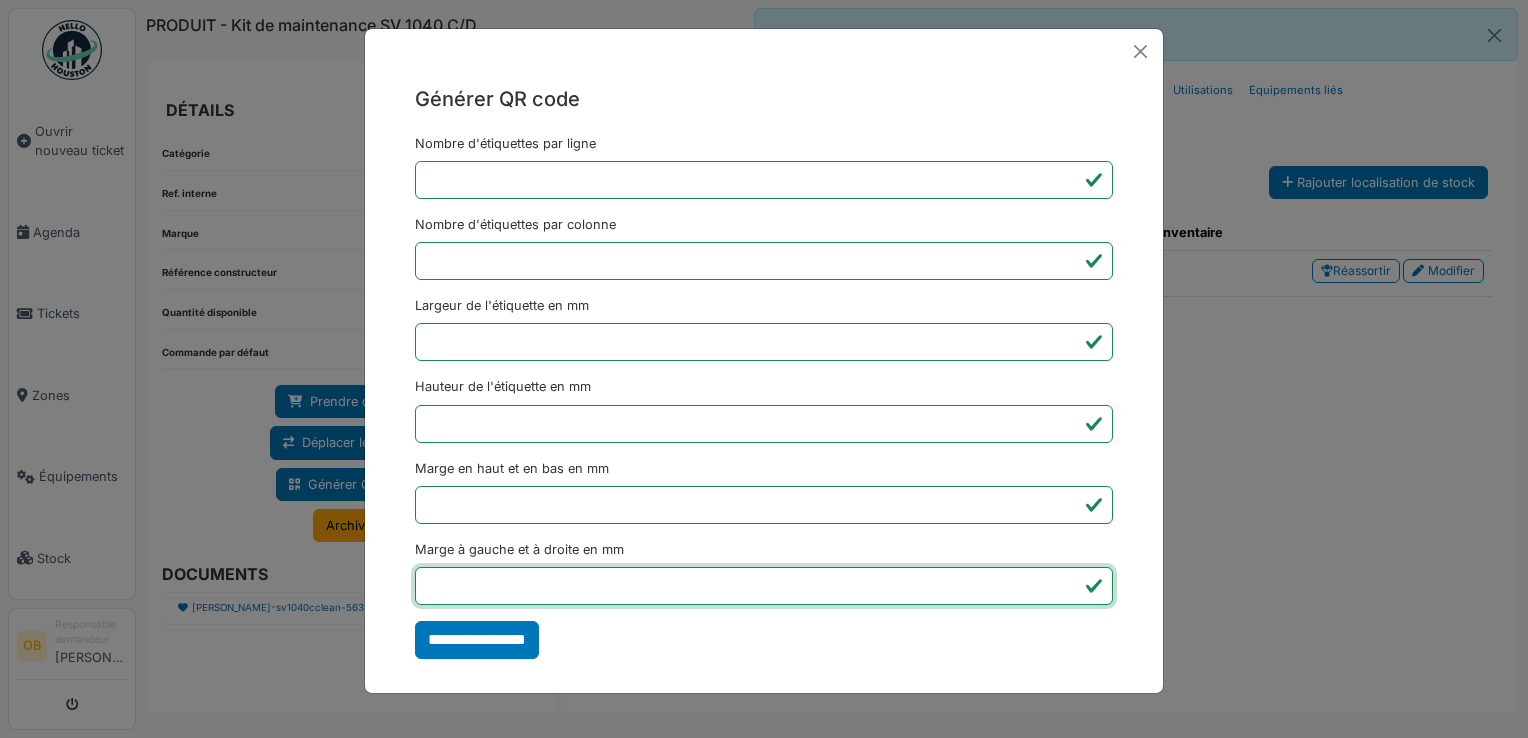 click on "*" at bounding box center [764, 586] 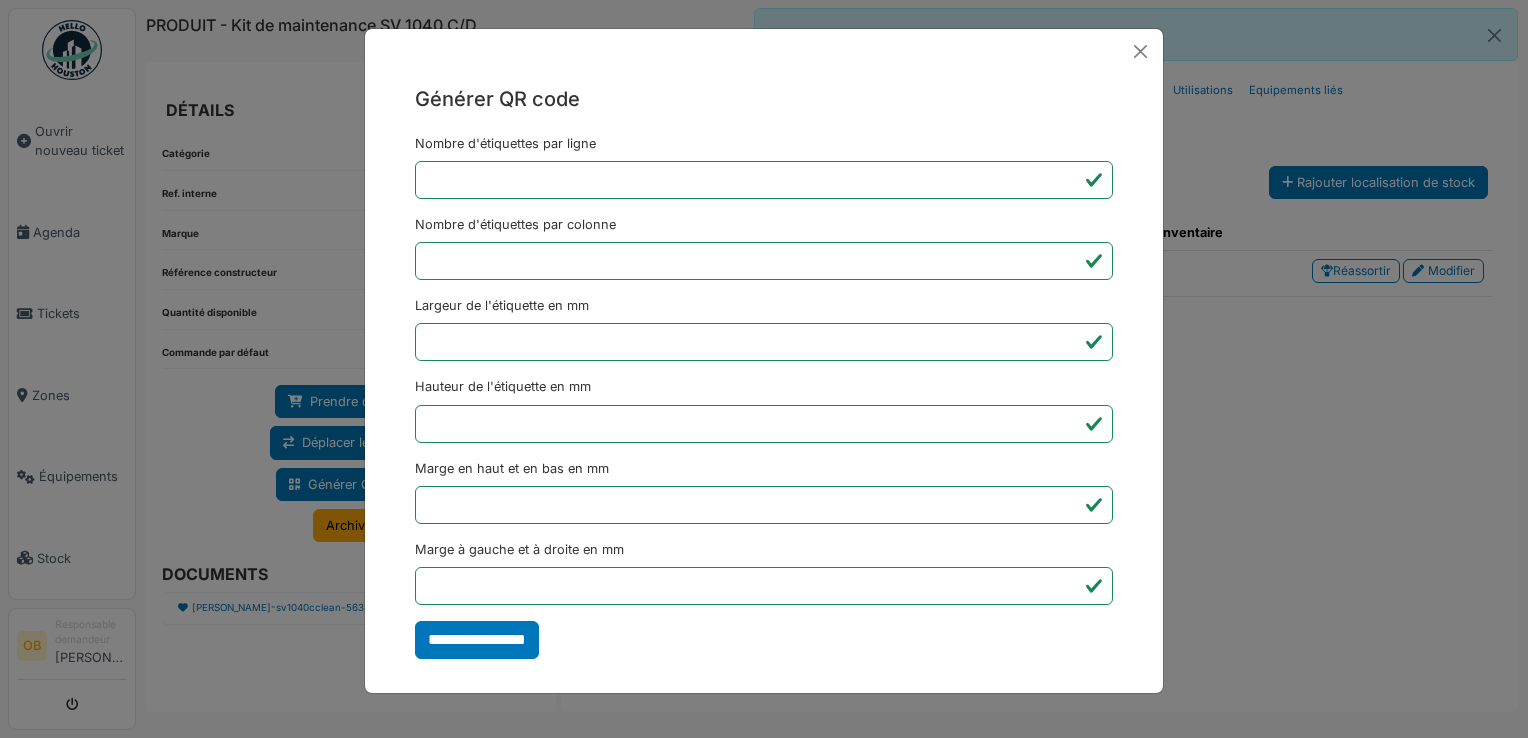type on "*******" 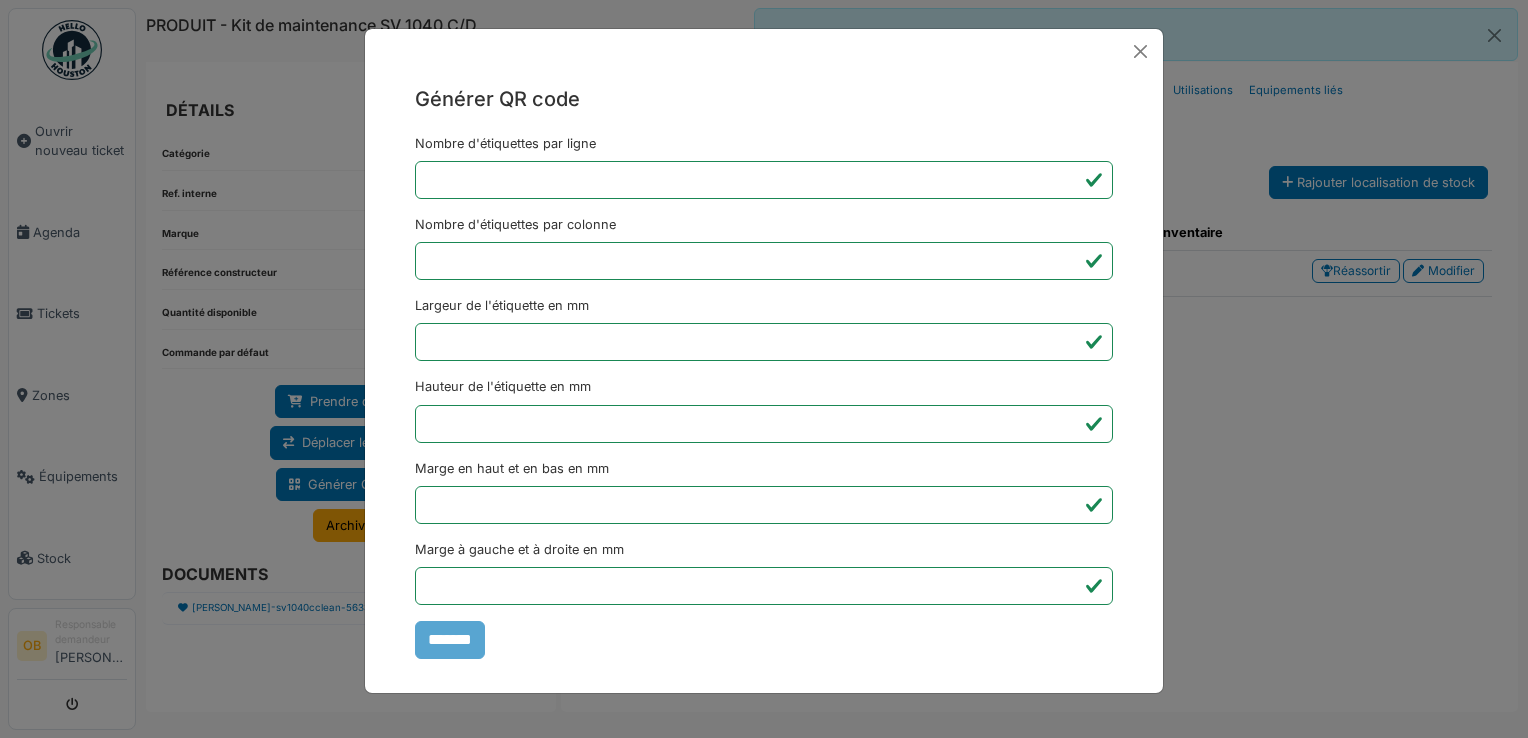 drag, startPoint x: 1238, startPoint y: 677, endPoint x: 1228, endPoint y: 673, distance: 10.770329 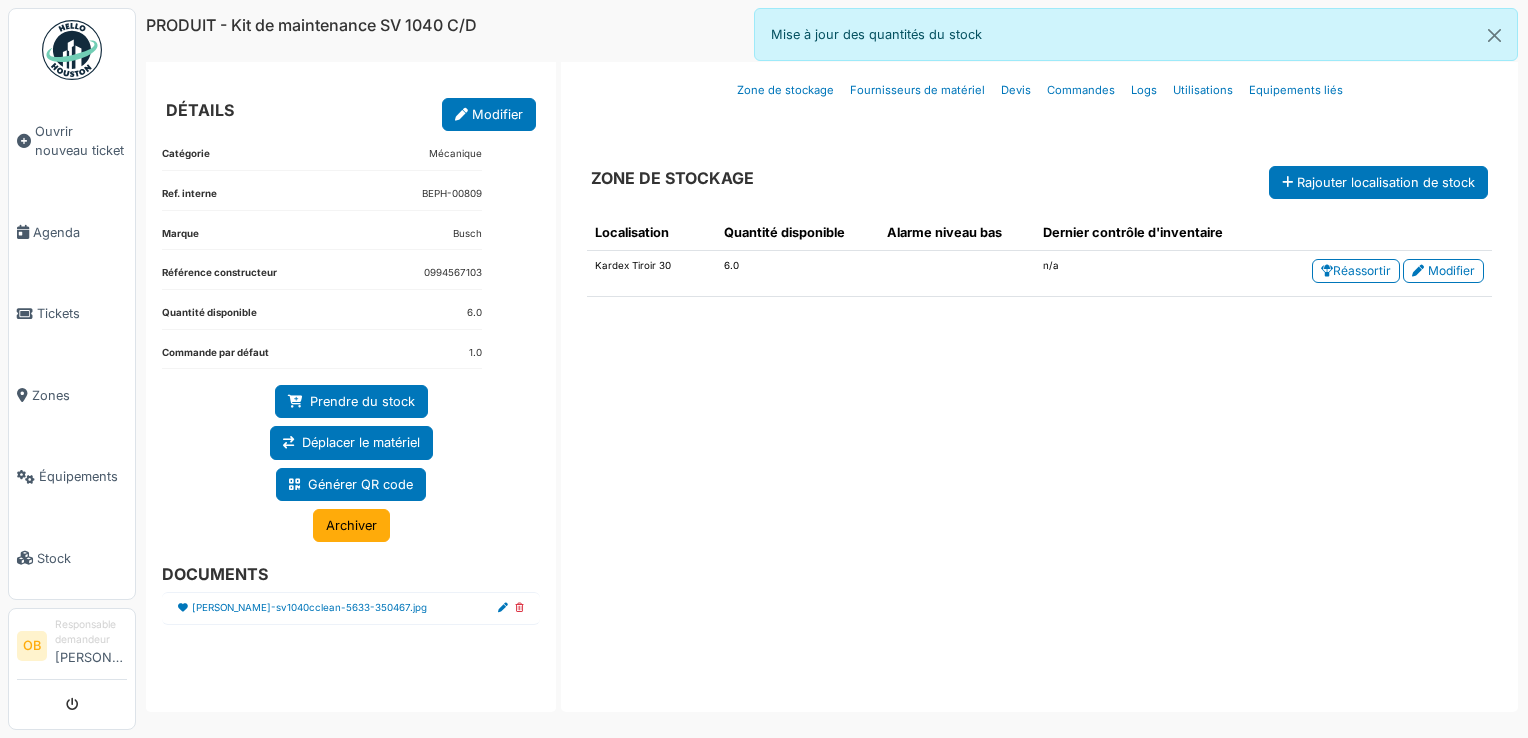 click on "Modifier" at bounding box center [1443, 271] 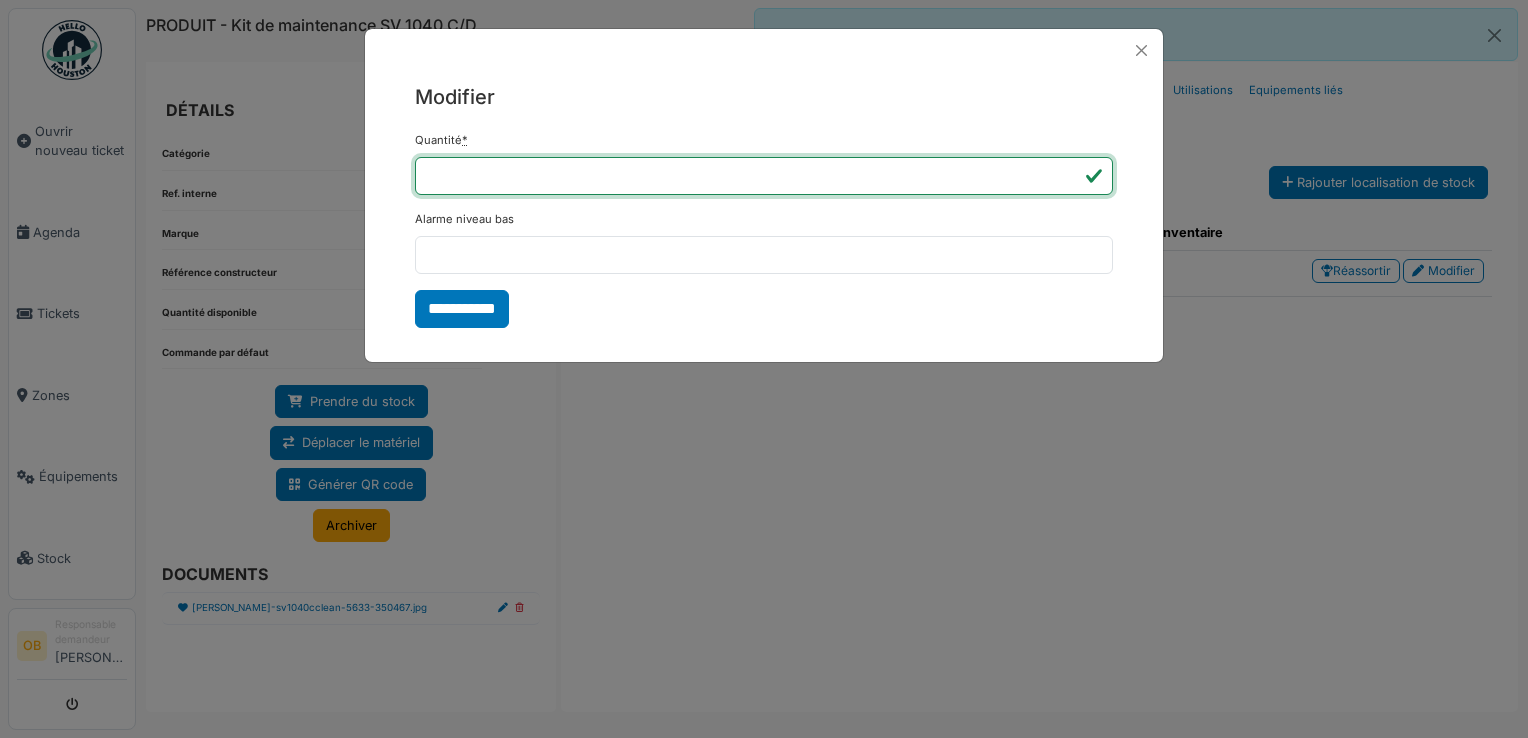 type on "*" 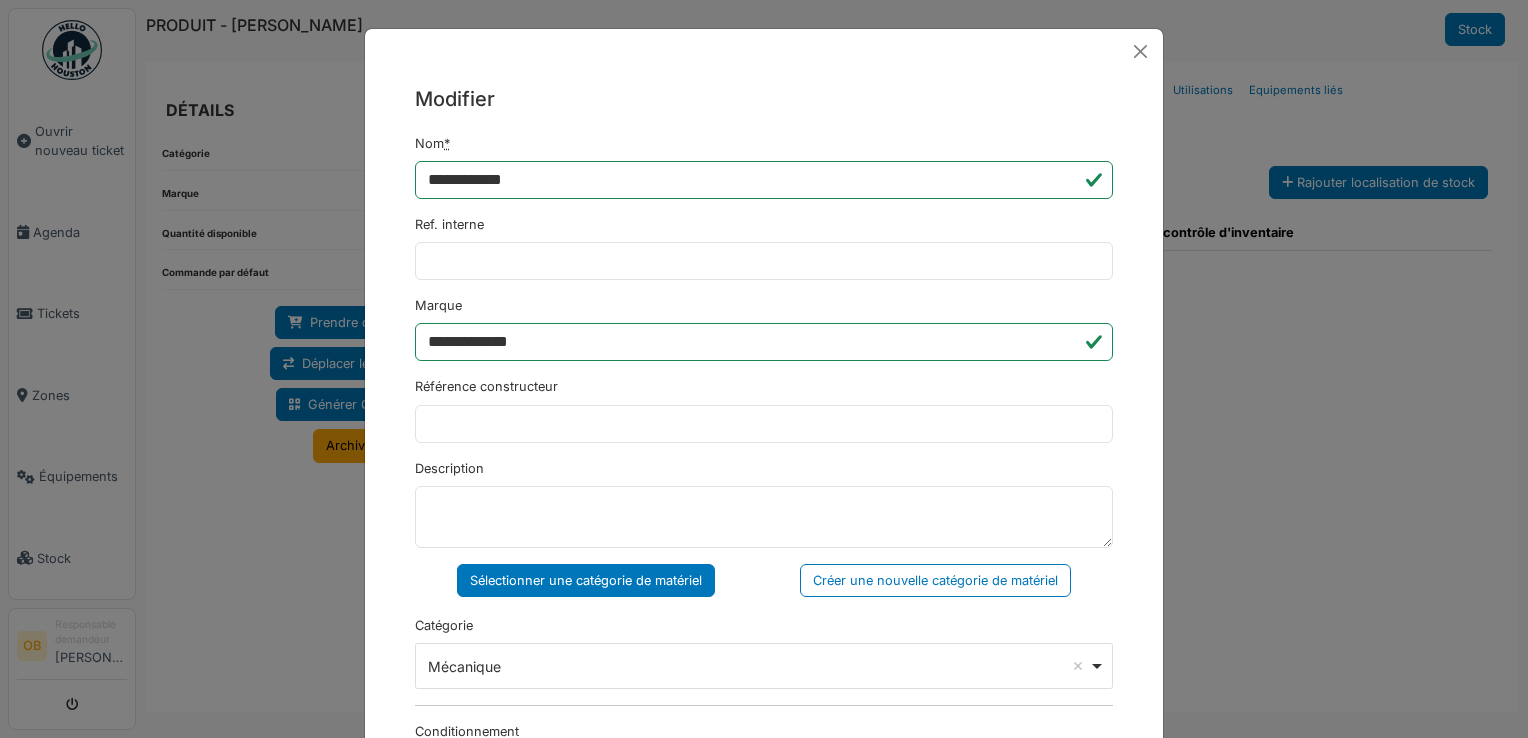 scroll, scrollTop: 0, scrollLeft: 0, axis: both 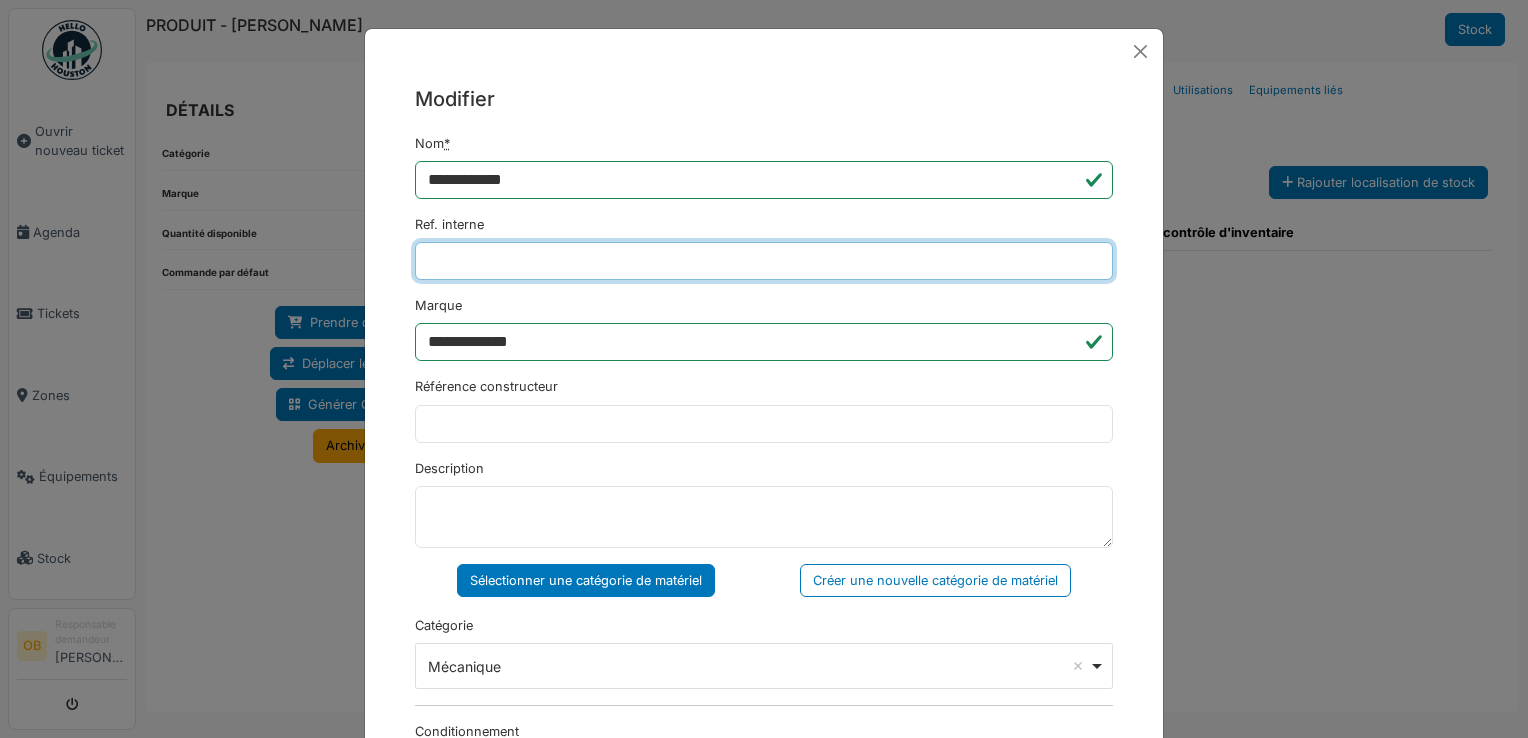 click on "Ref. interne" at bounding box center [764, 261] 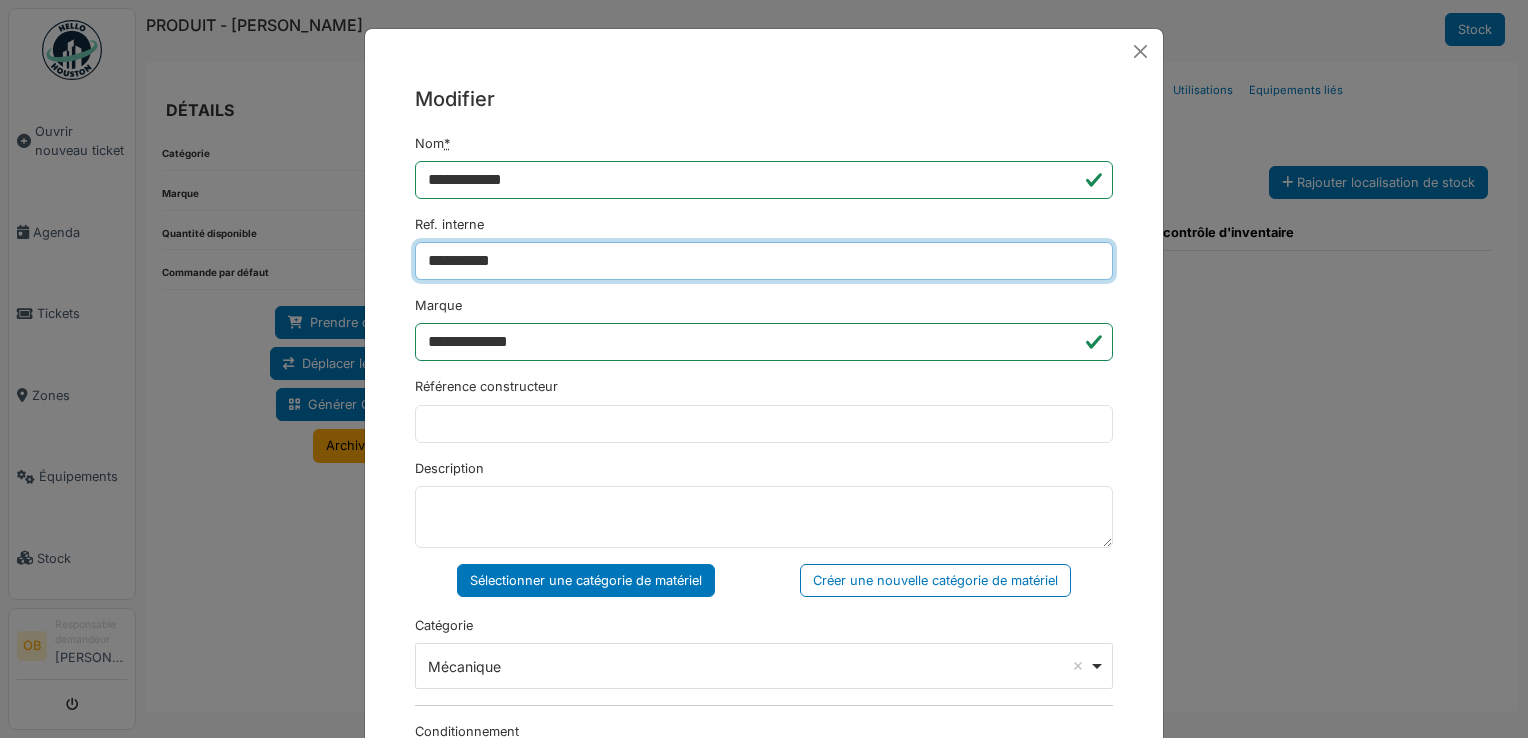 type on "**********" 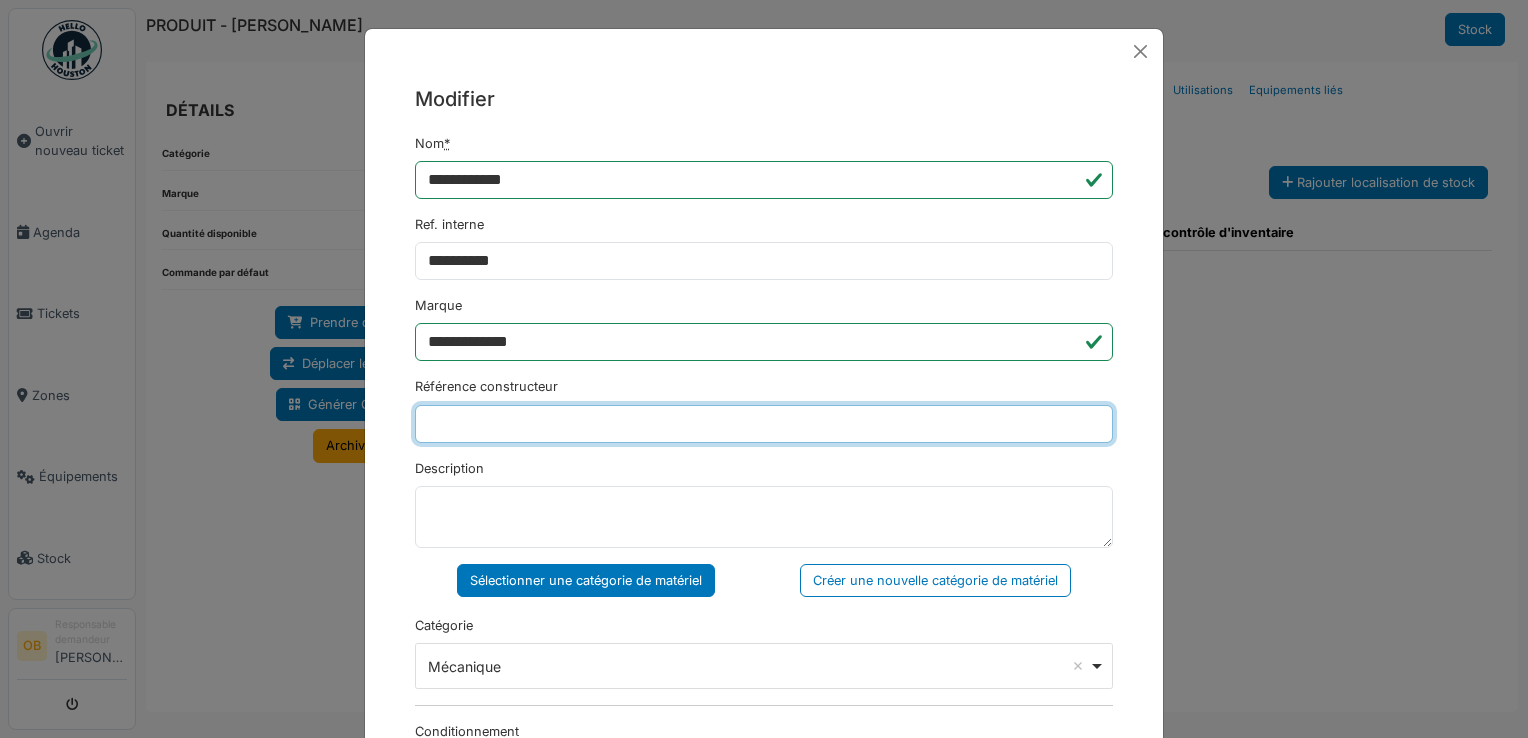 click on "Référence constructeur" at bounding box center [764, 424] 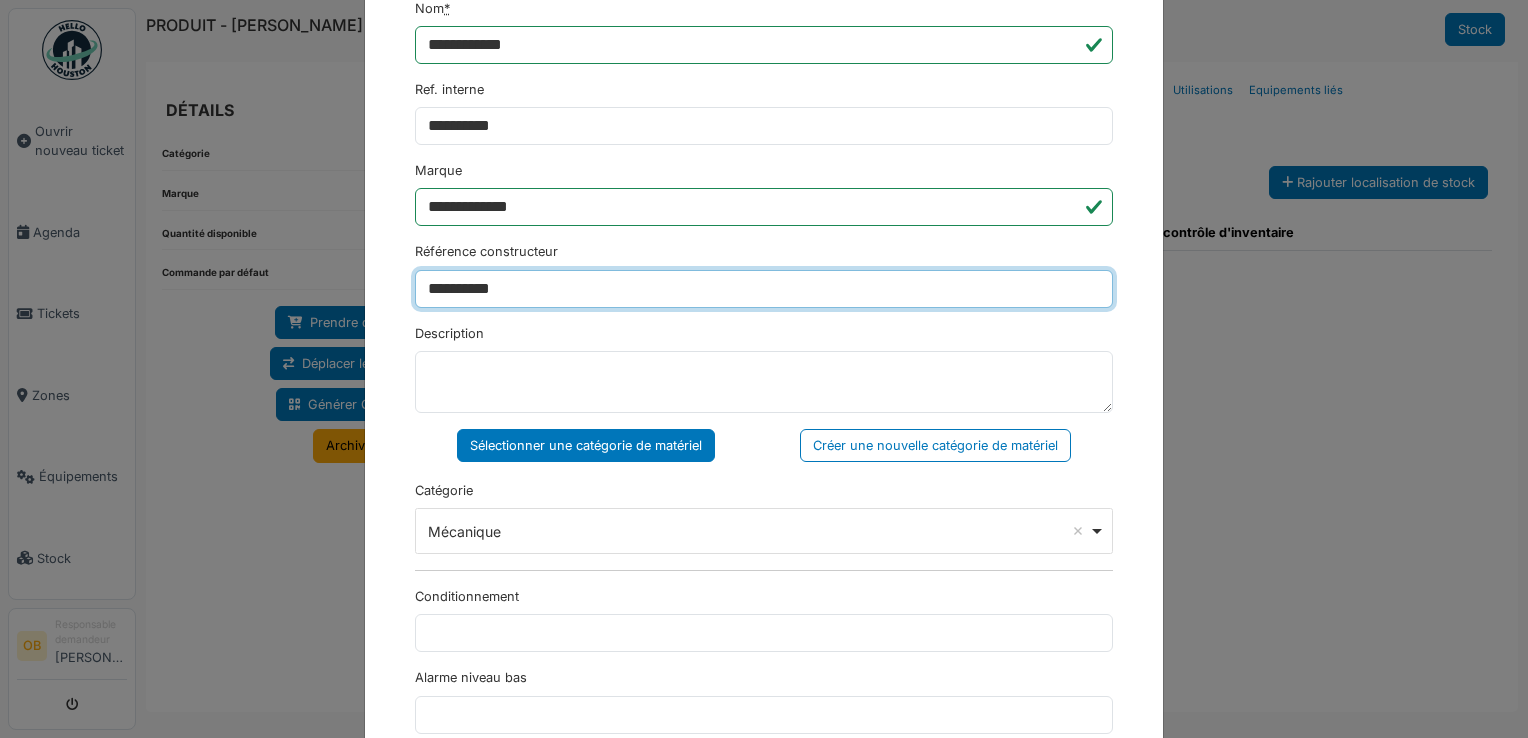 scroll, scrollTop: 133, scrollLeft: 0, axis: vertical 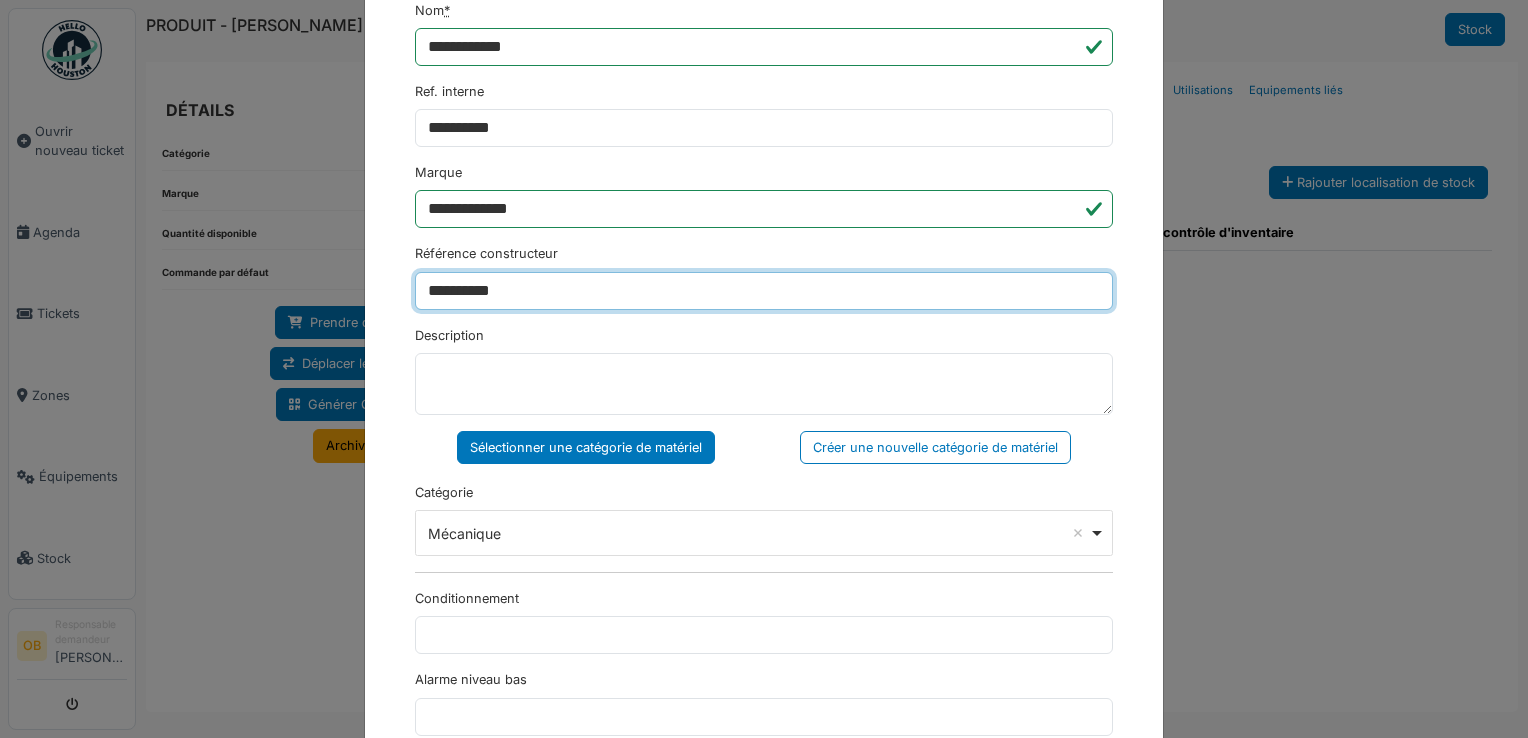 type on "**********" 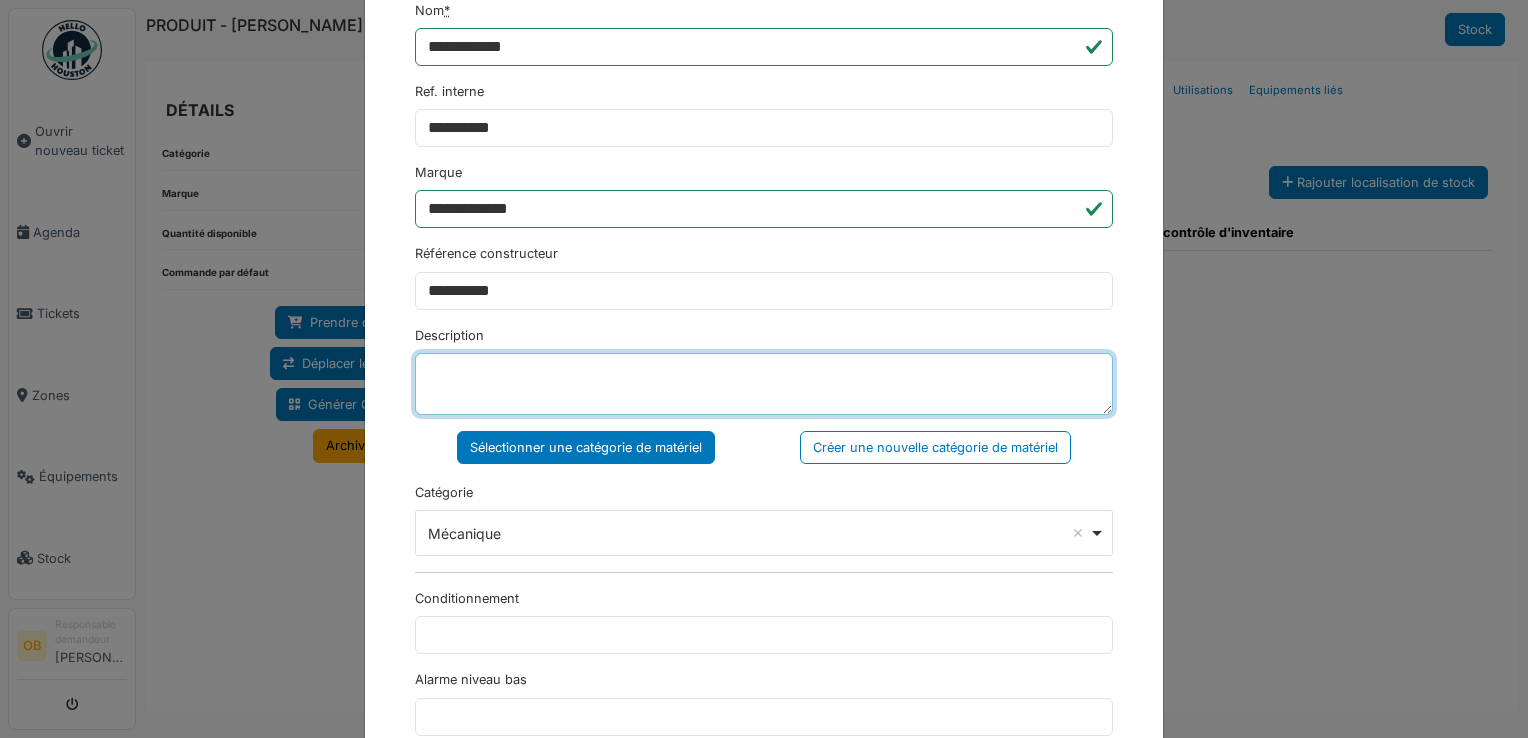 click on "Description" at bounding box center (764, 384) 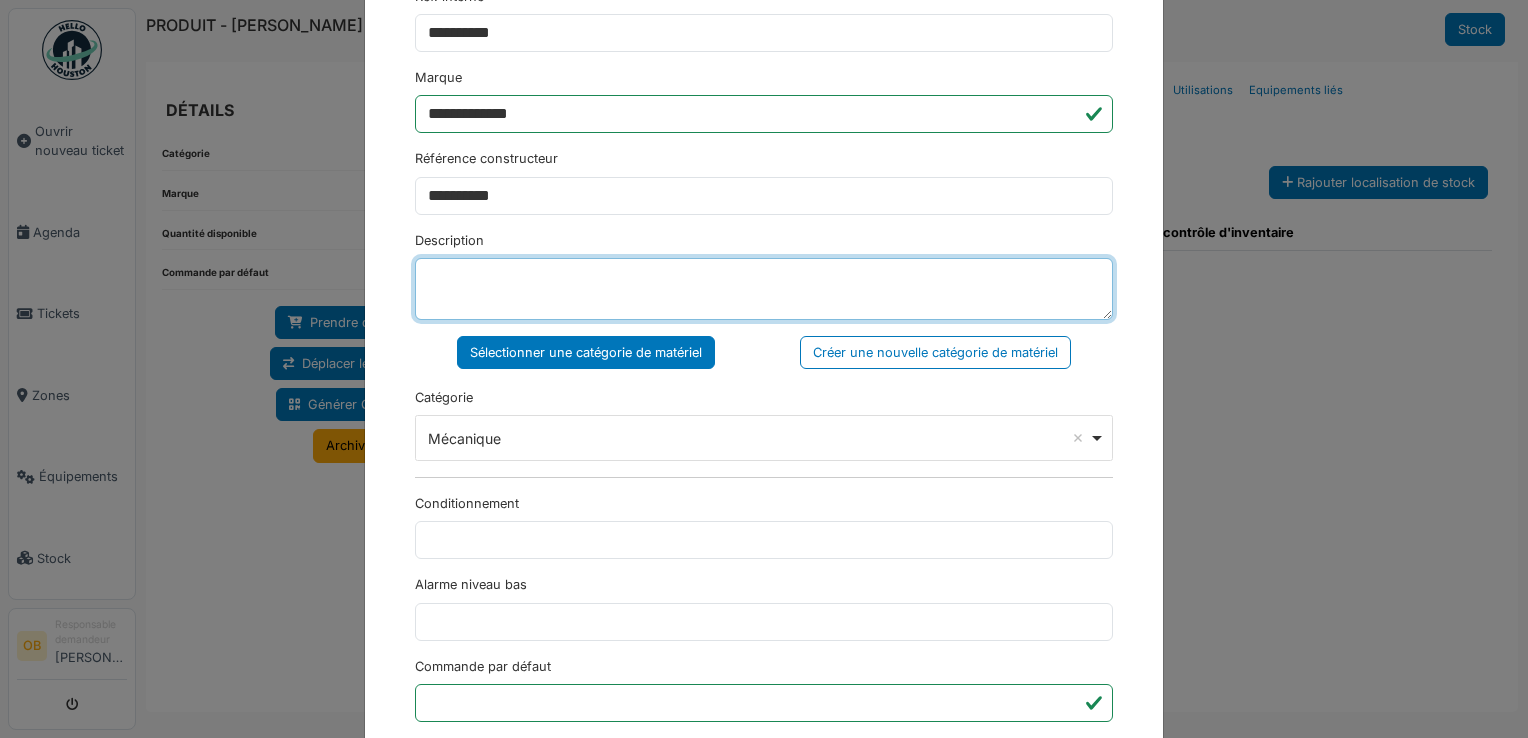 scroll, scrollTop: 266, scrollLeft: 0, axis: vertical 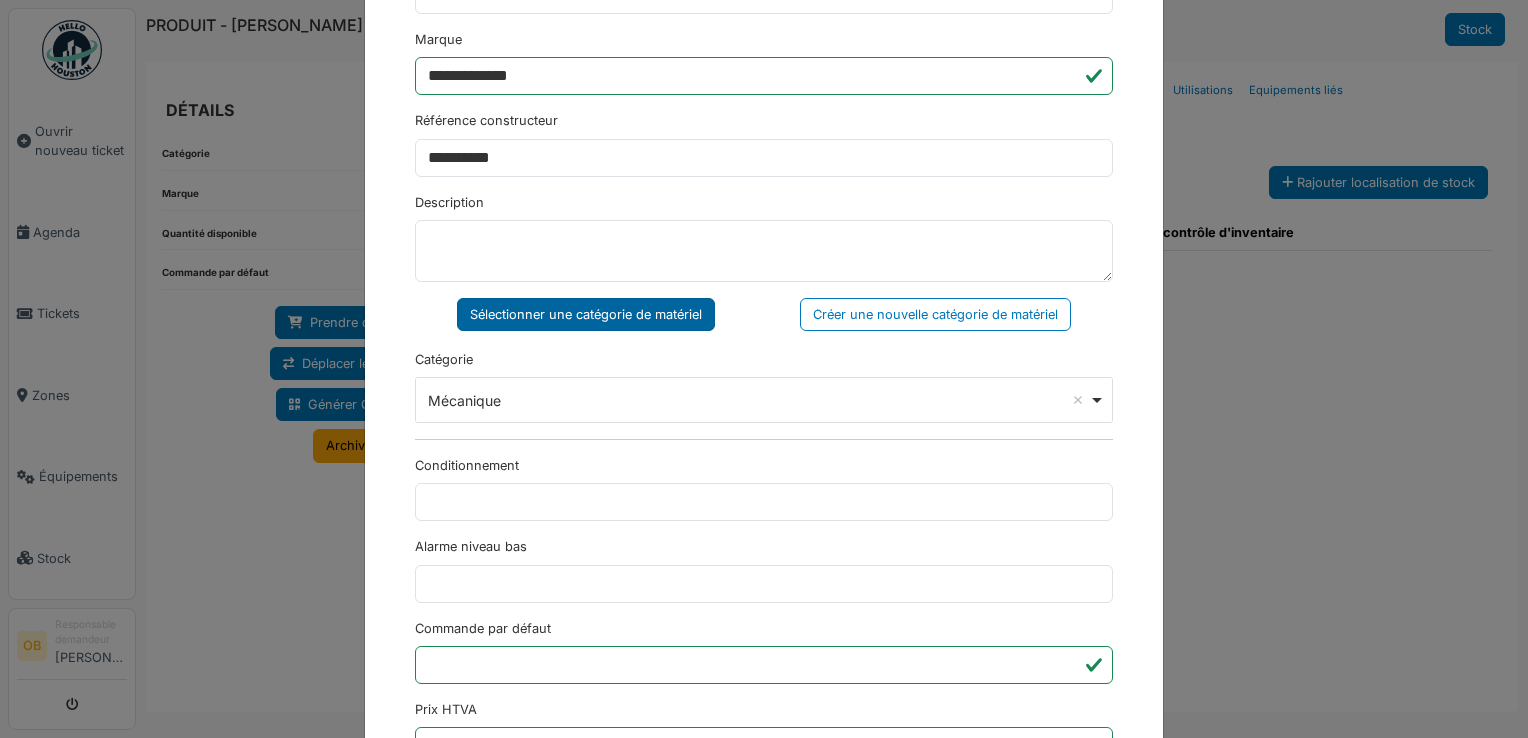 click on "Sélectionner une catégorie de matériel" at bounding box center (586, 314) 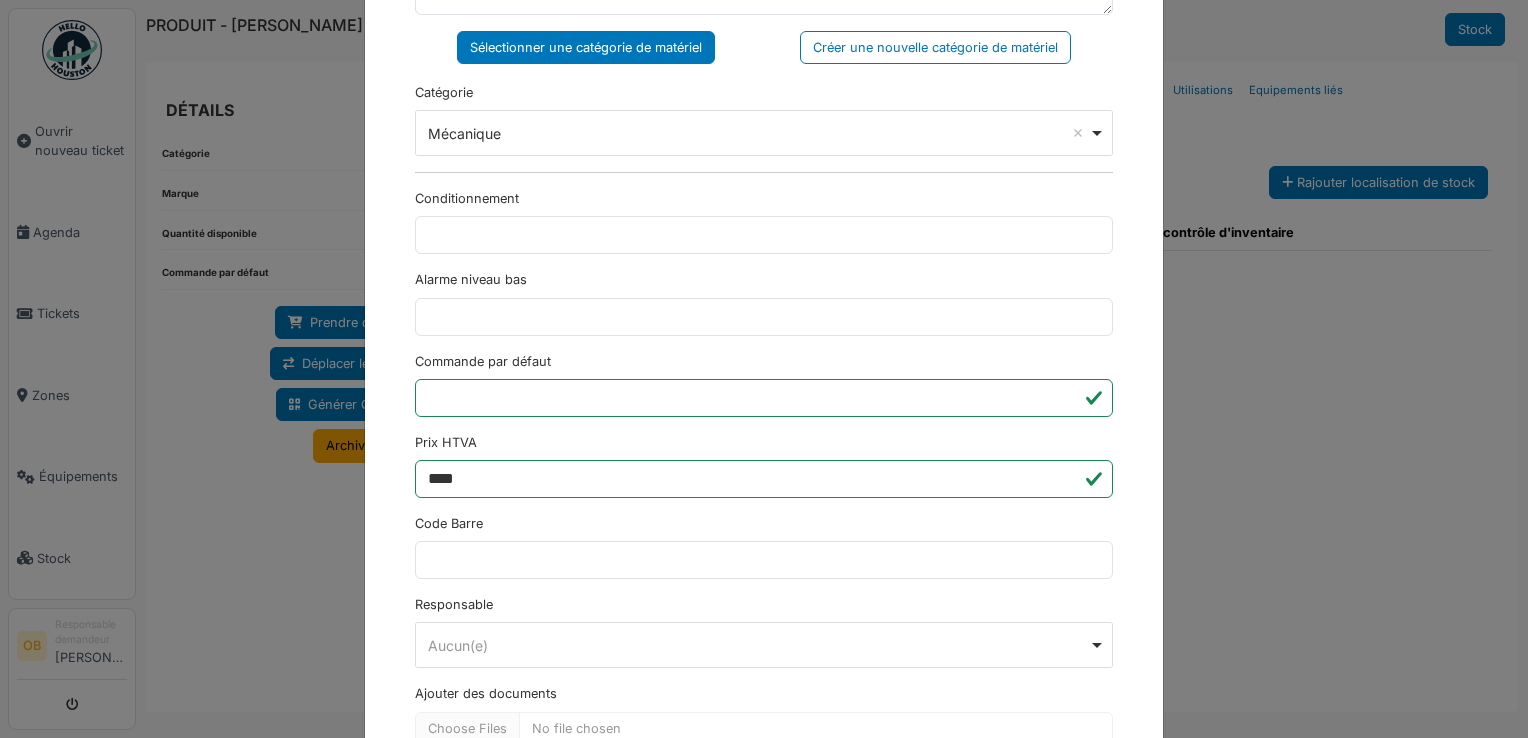 scroll, scrollTop: 650, scrollLeft: 0, axis: vertical 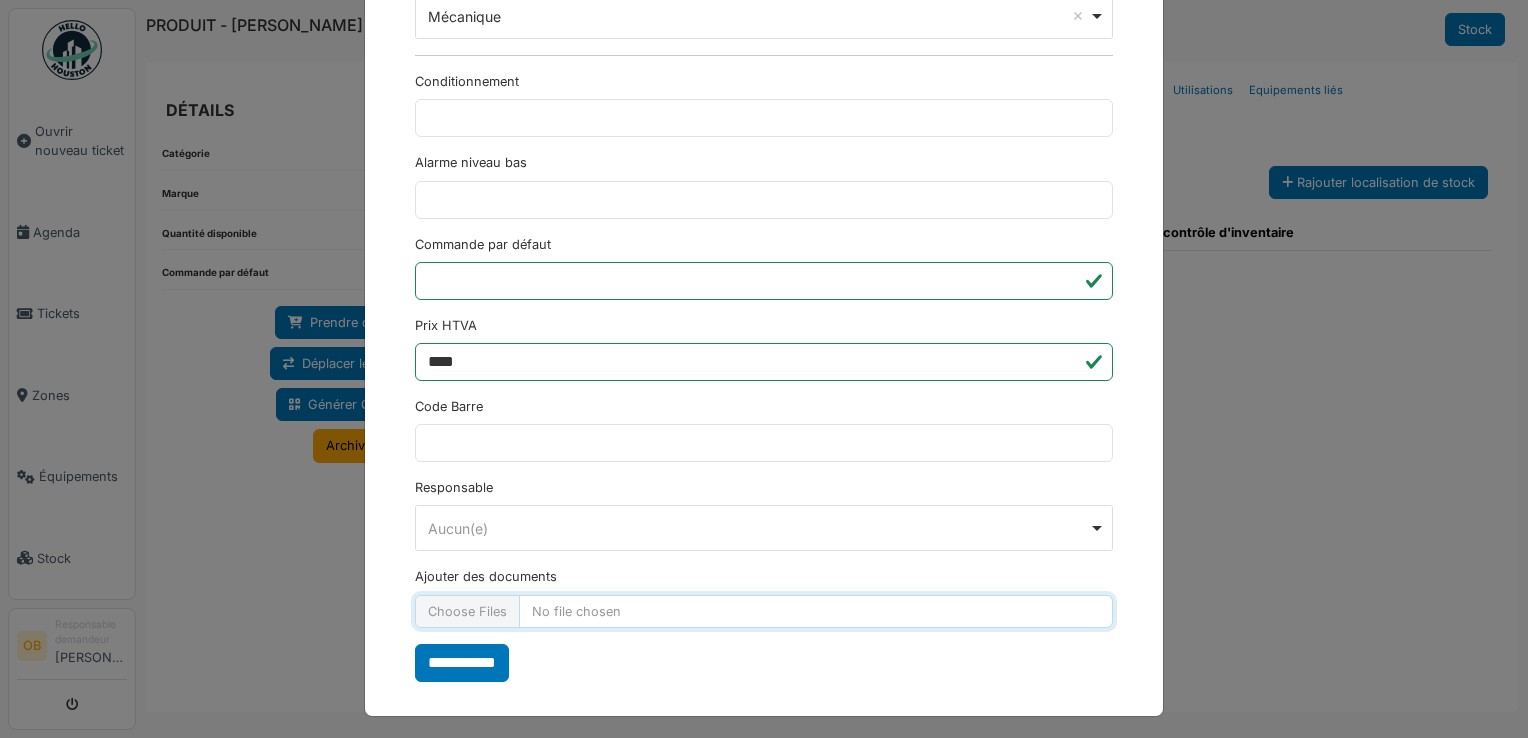 click on "Ajouter des documents" at bounding box center (764, 611) 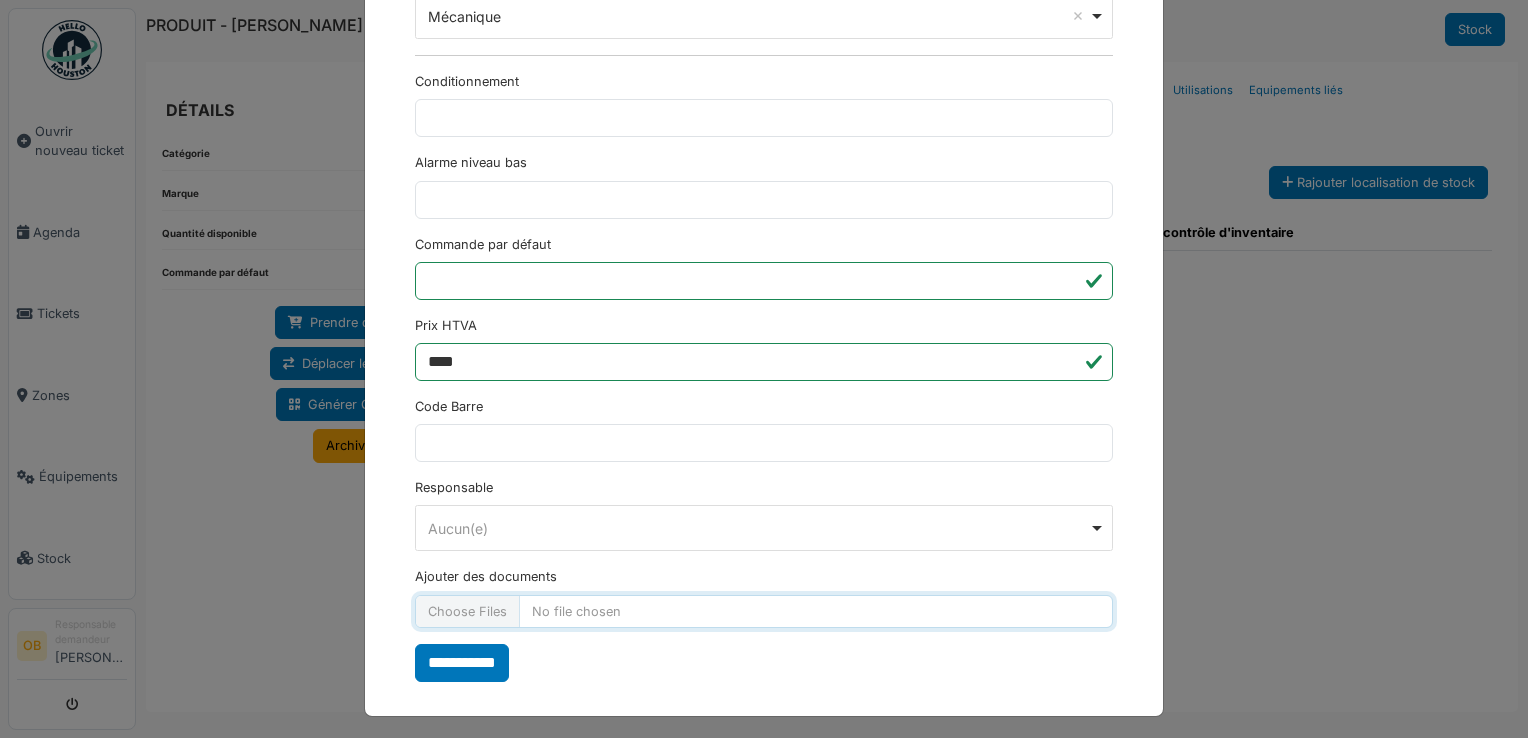 type on "**********" 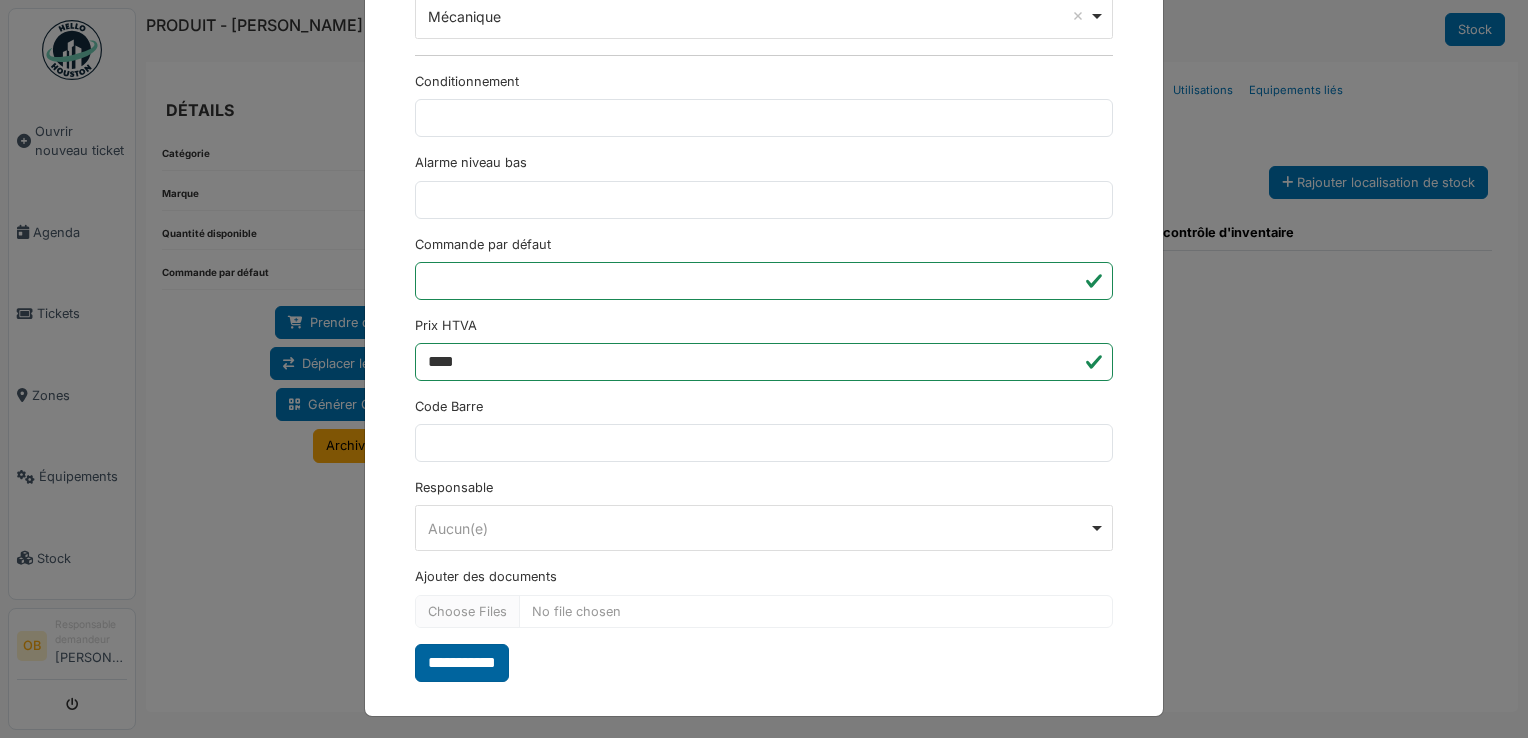 click on "**********" at bounding box center [462, 663] 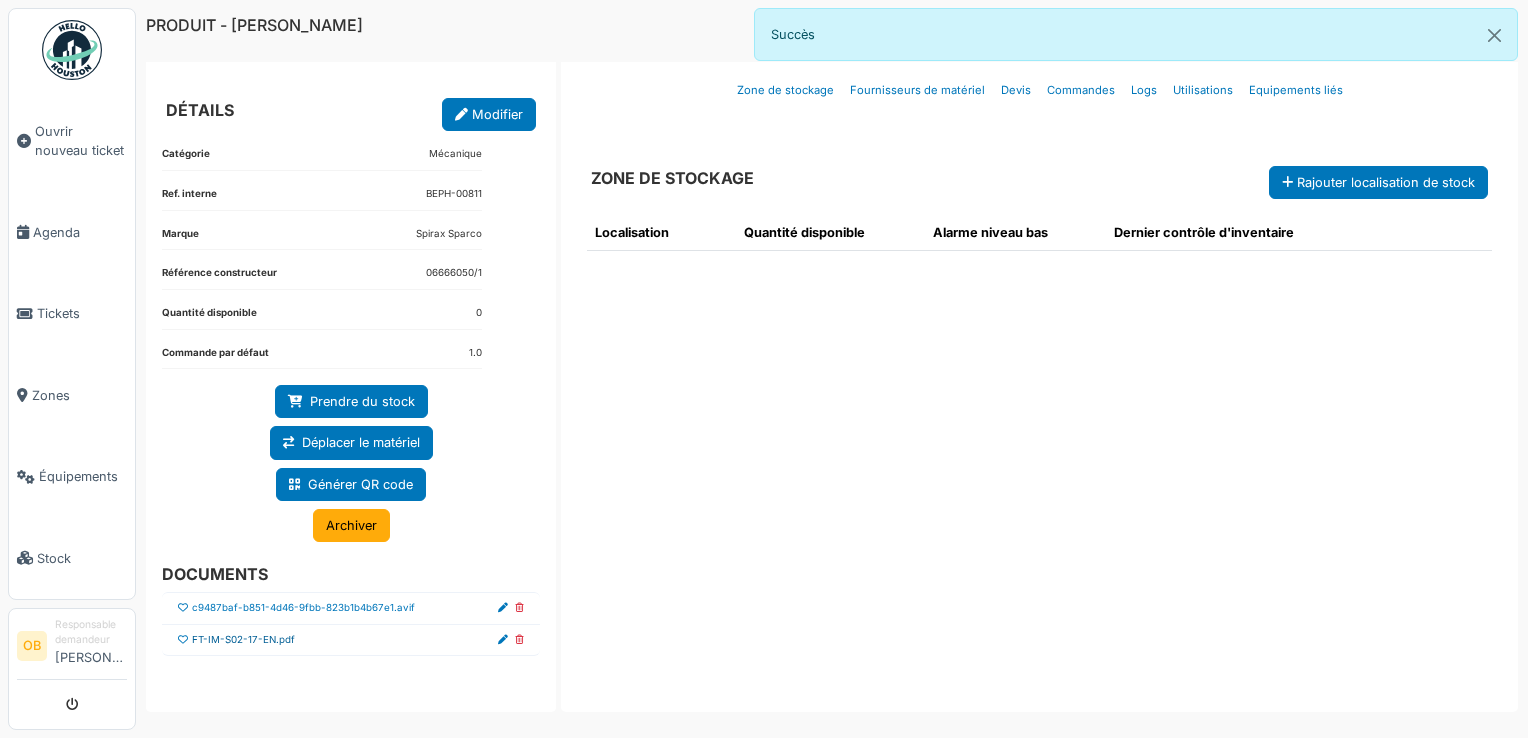 click on "FT-IM-S02-17-EN.pdf" at bounding box center [243, 640] 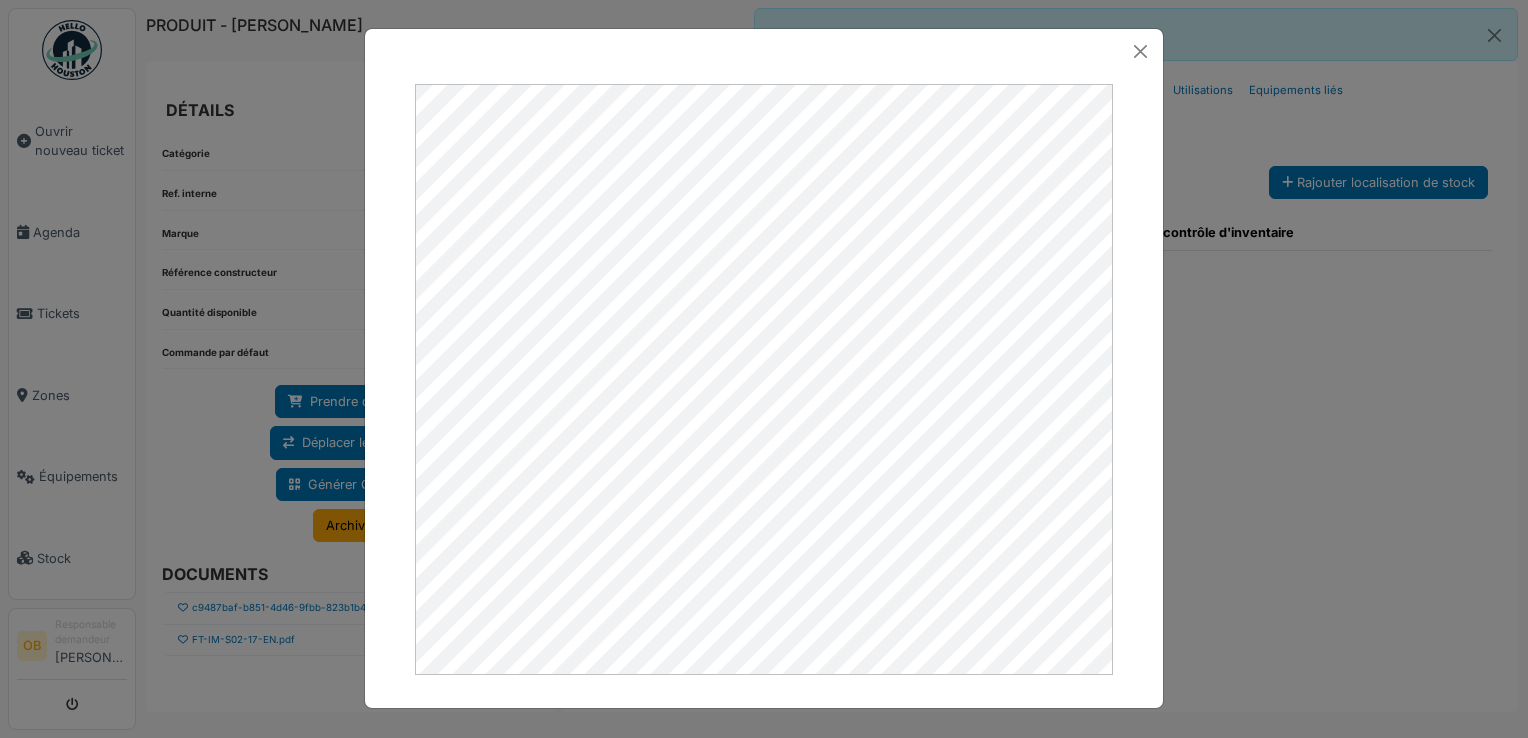 click at bounding box center (764, 369) 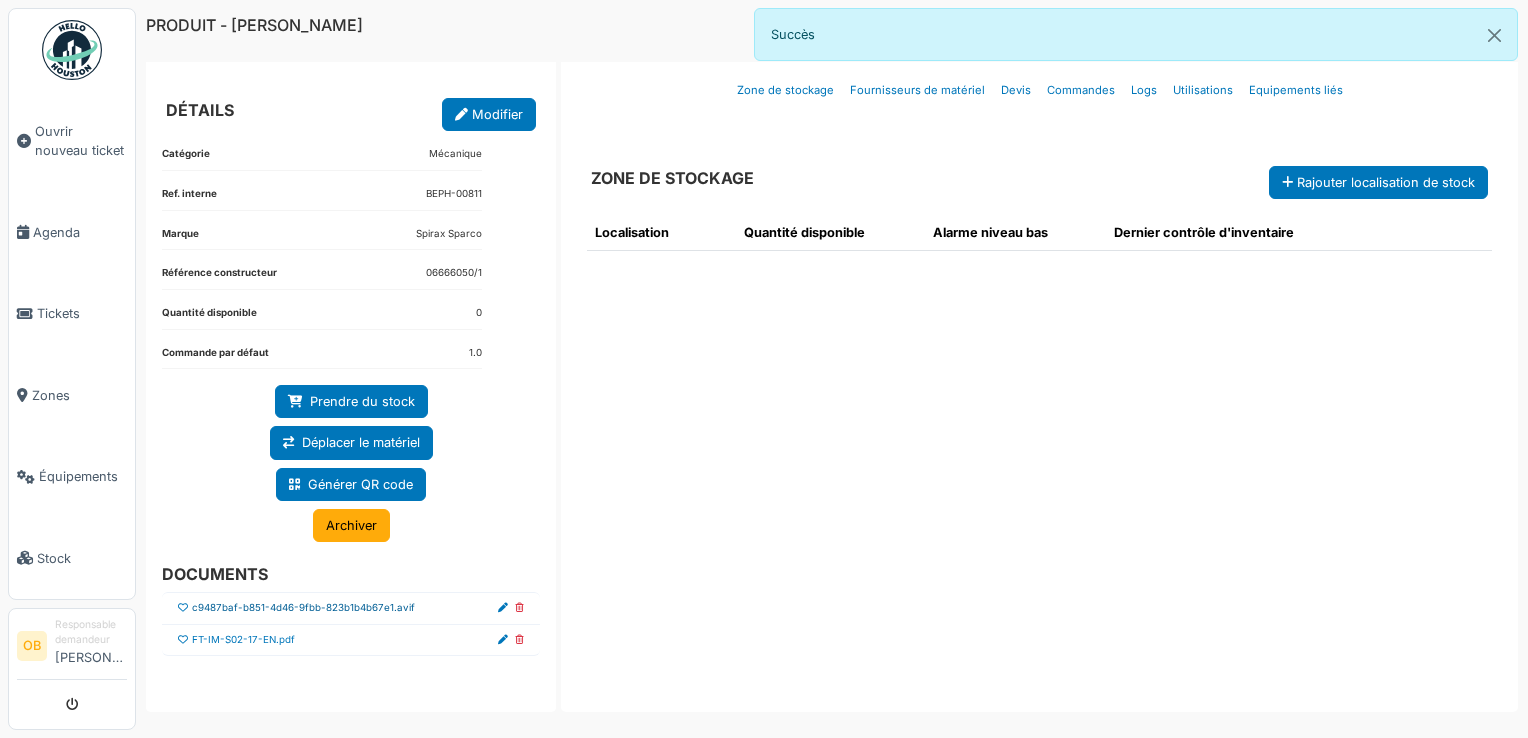 click on "c9487baf-b851-4d46-9fbb-823b1b4b67e1.avif" at bounding box center (303, 608) 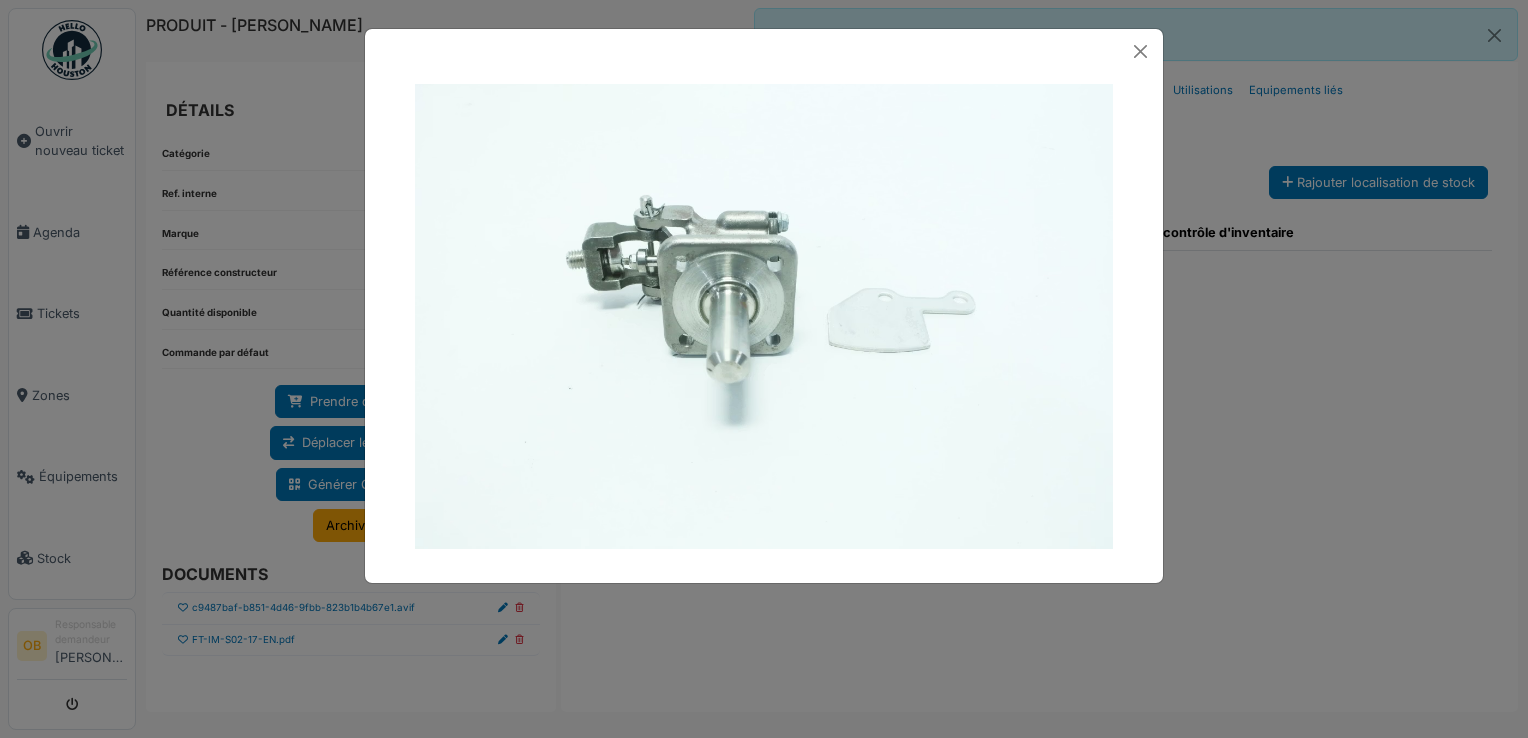 click at bounding box center (764, 369) 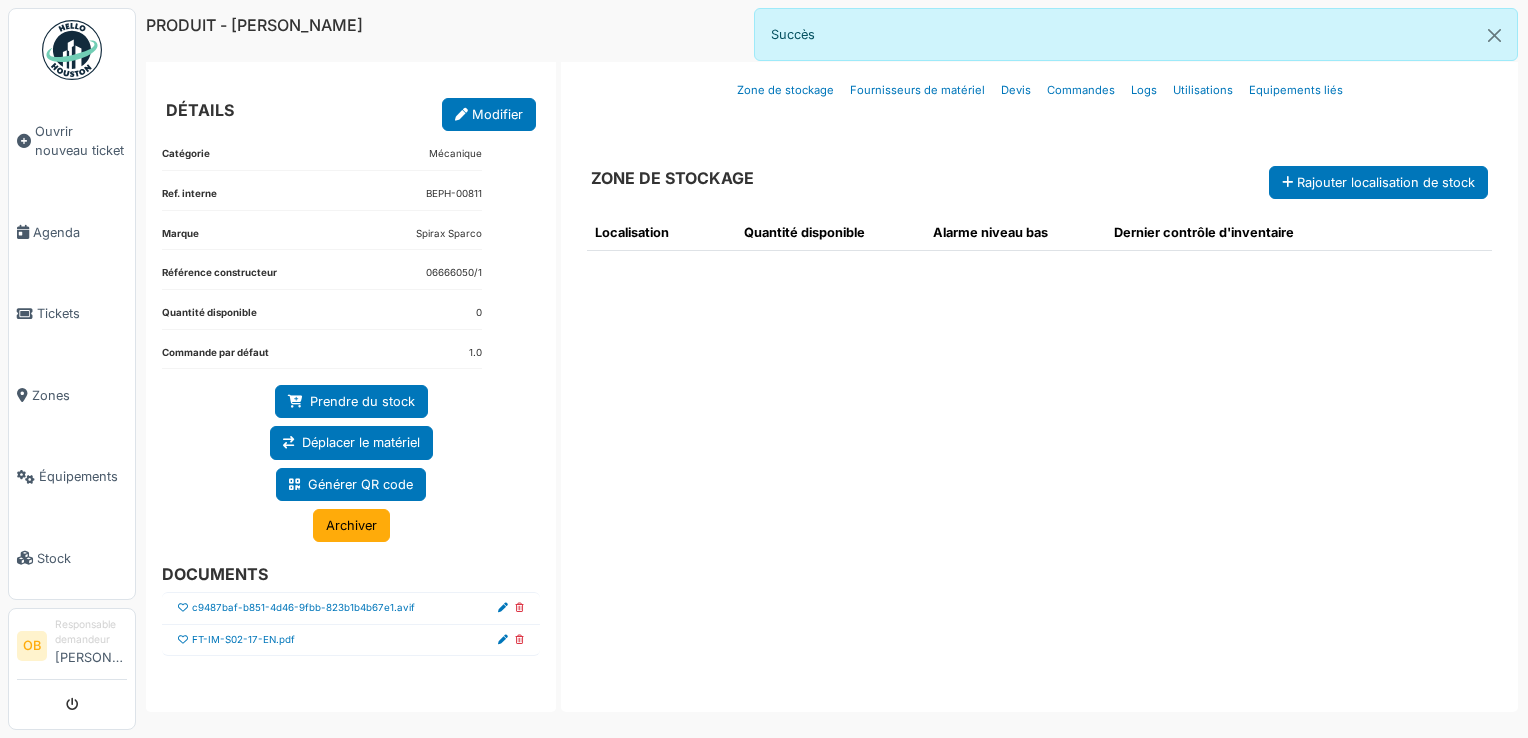 click at bounding box center [183, 608] 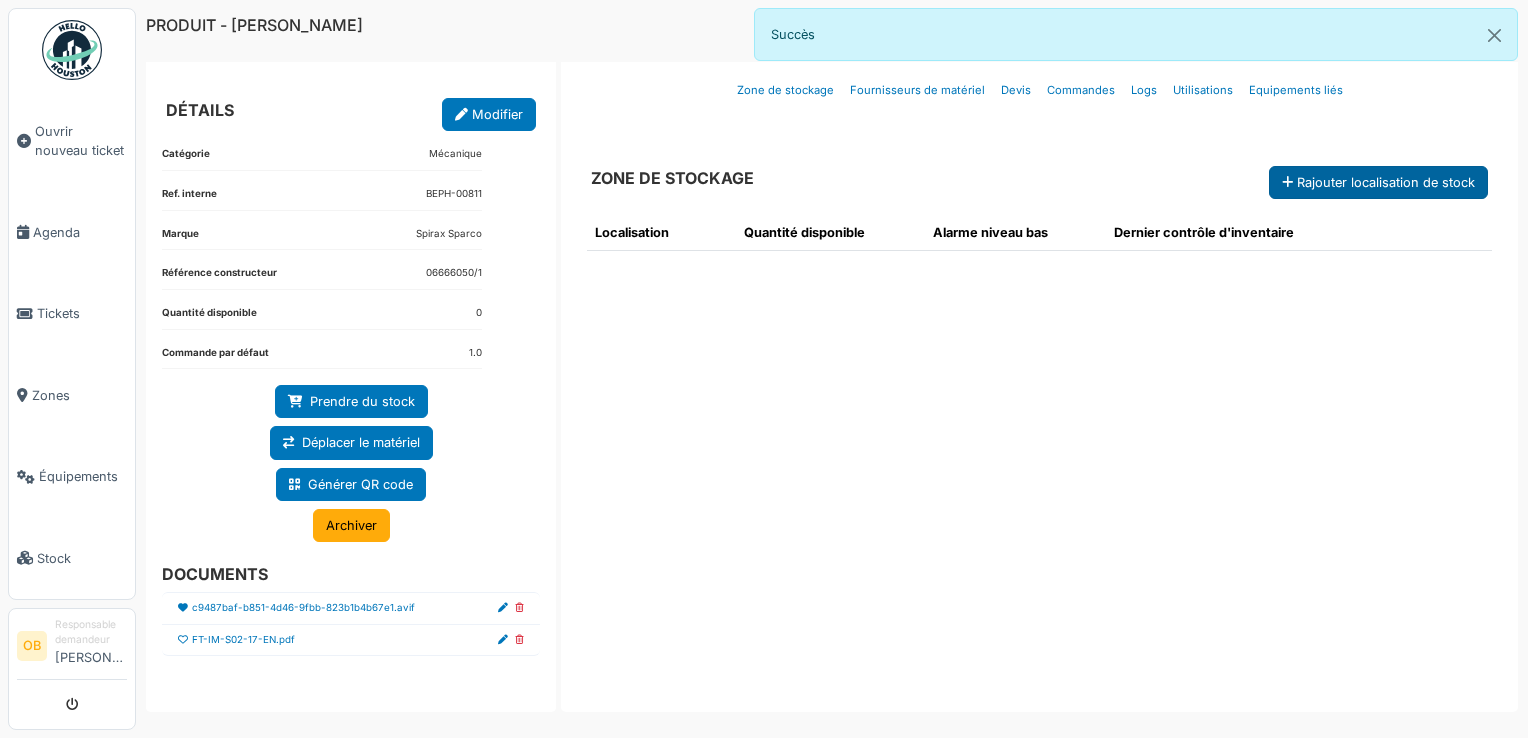 click on "Rajouter localisation de stock" at bounding box center [1378, 182] 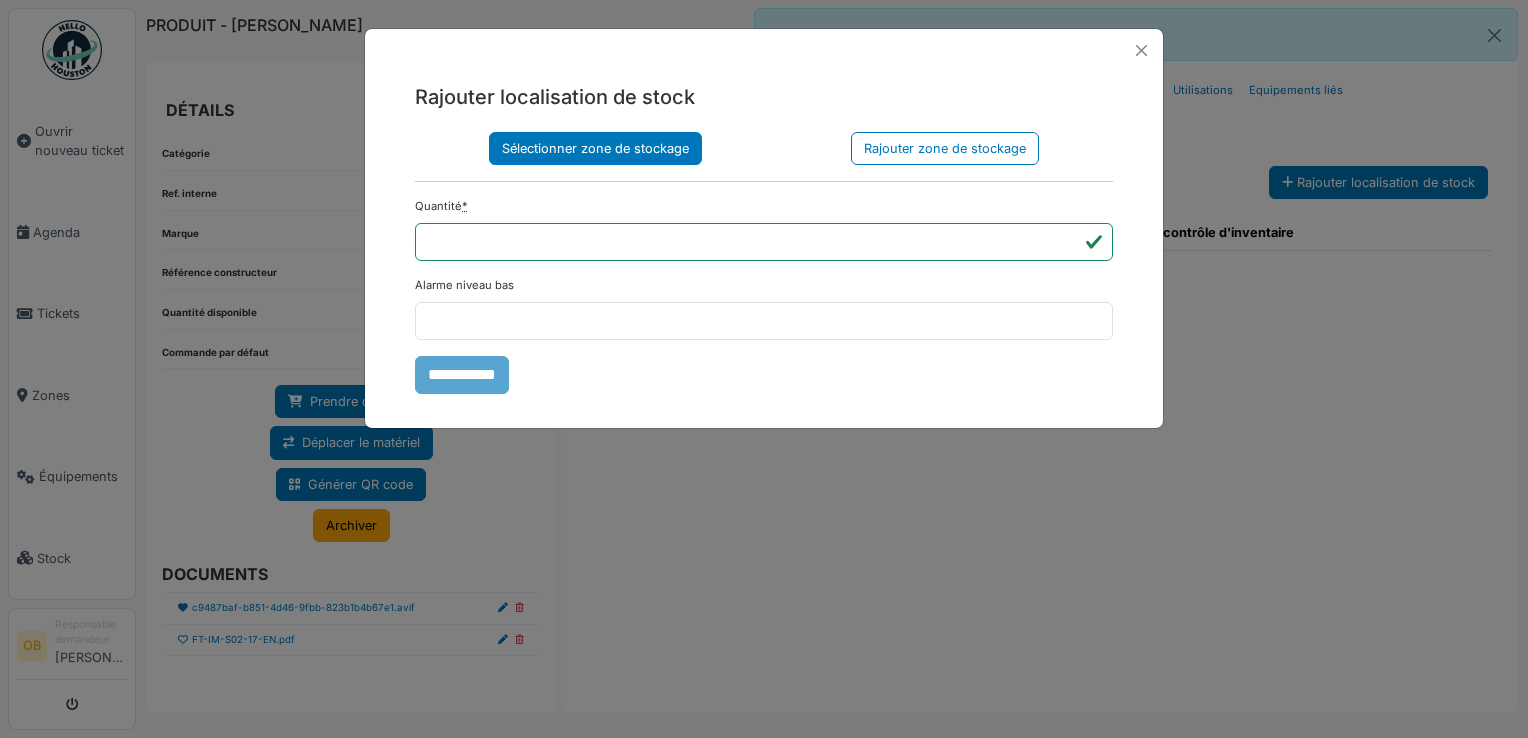 click on "Sélectionner zone de stockage" at bounding box center (595, 148) 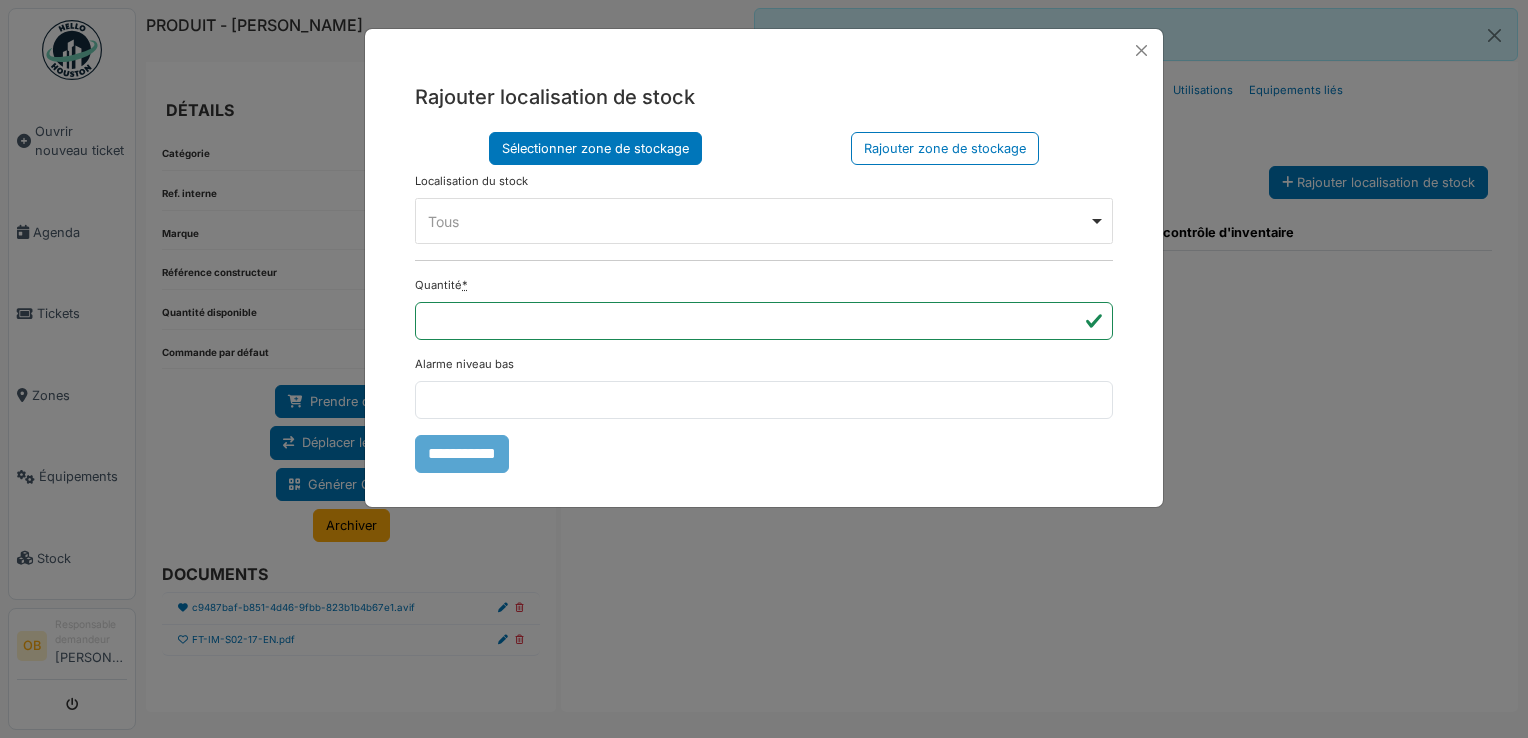 click on "Tous Remove item" at bounding box center (758, 221) 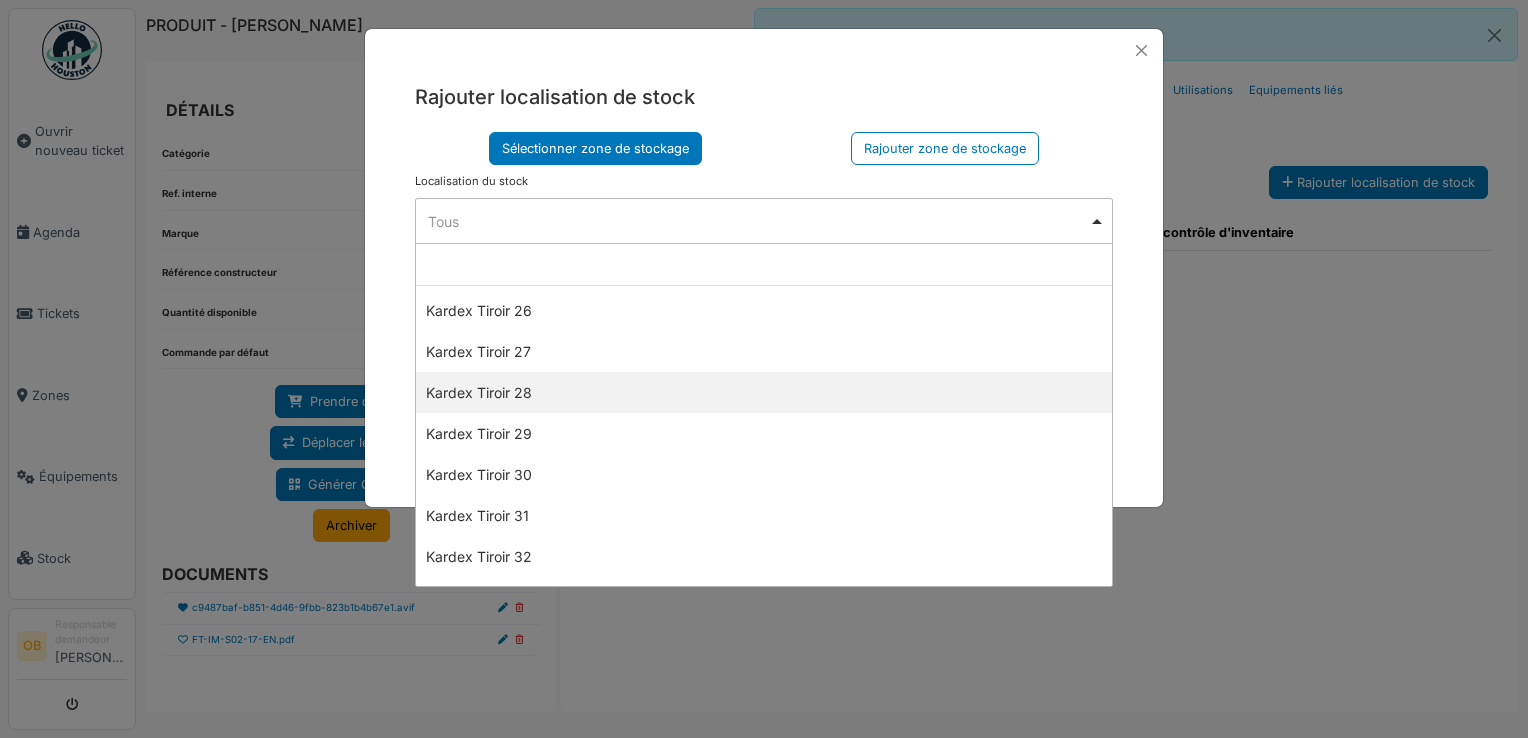 scroll, scrollTop: 1200, scrollLeft: 0, axis: vertical 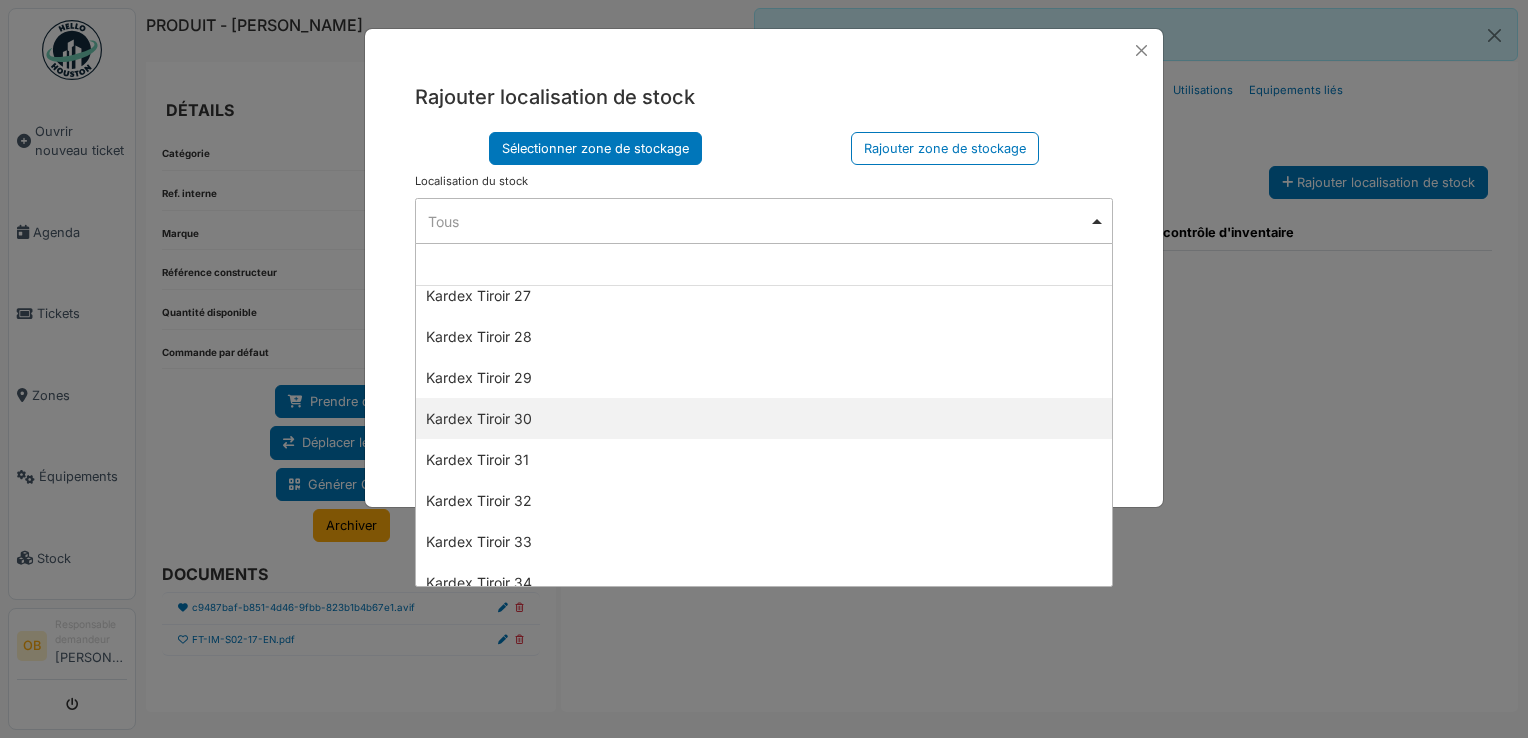select on "****" 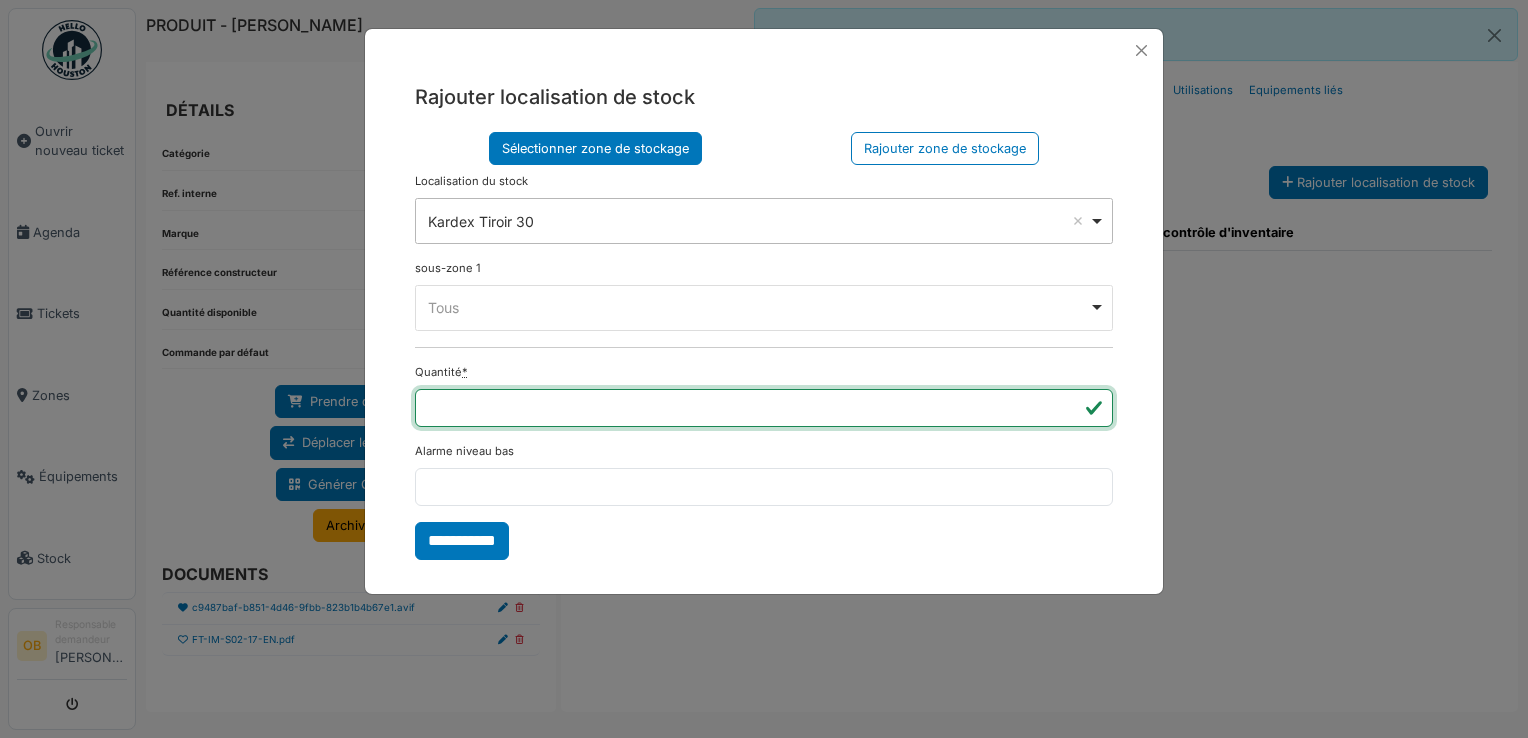 type on "*" 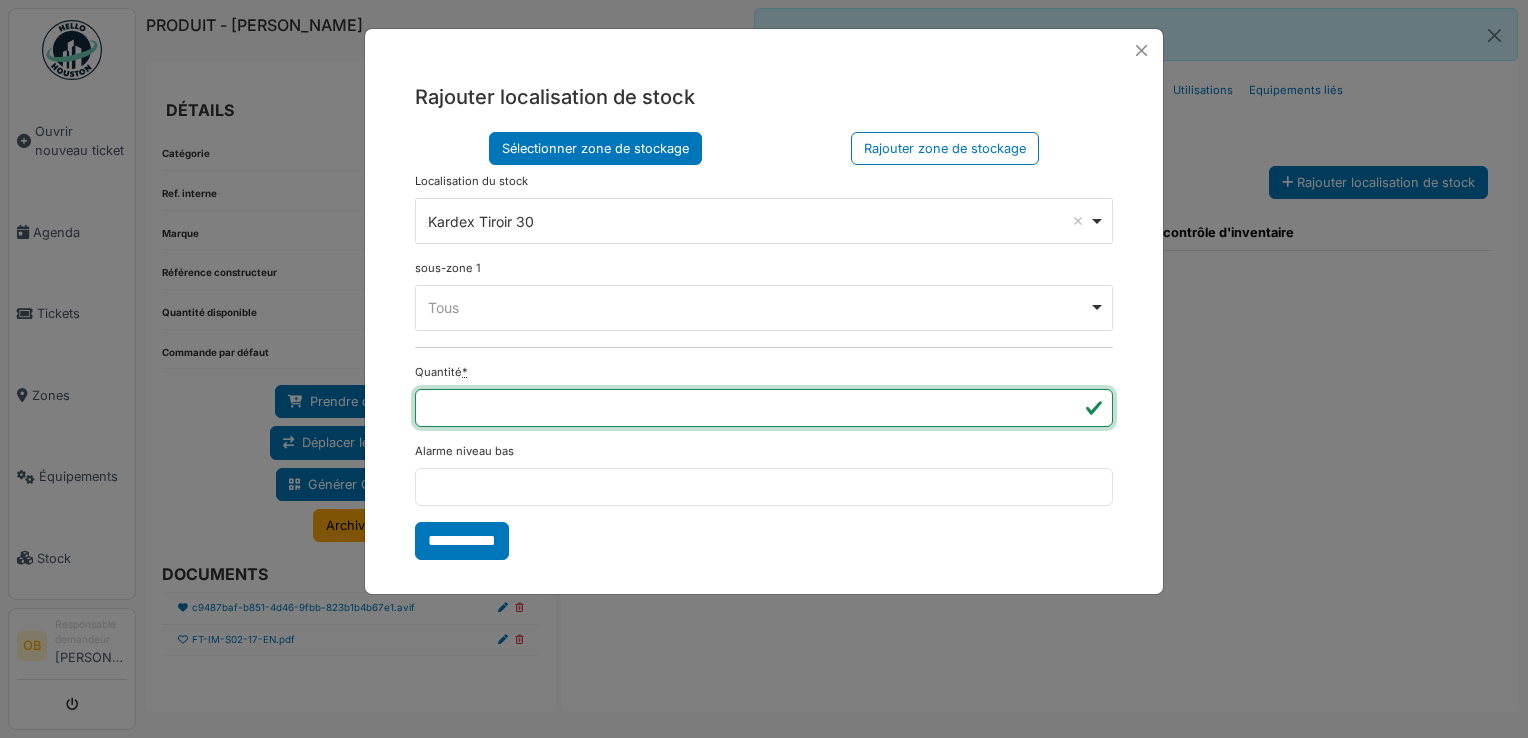 click on "**********" at bounding box center [462, 541] 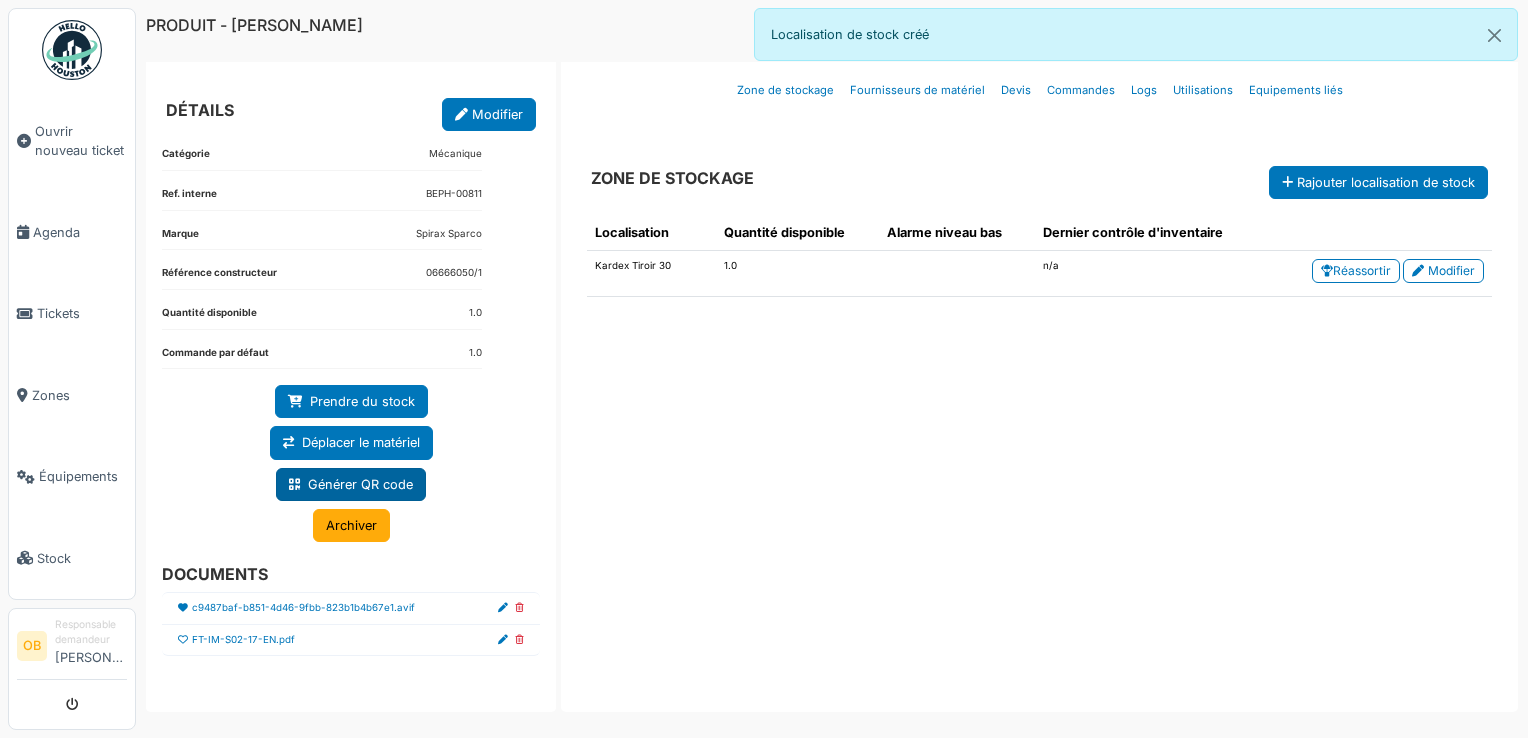 click on "Générer QR code" at bounding box center (351, 484) 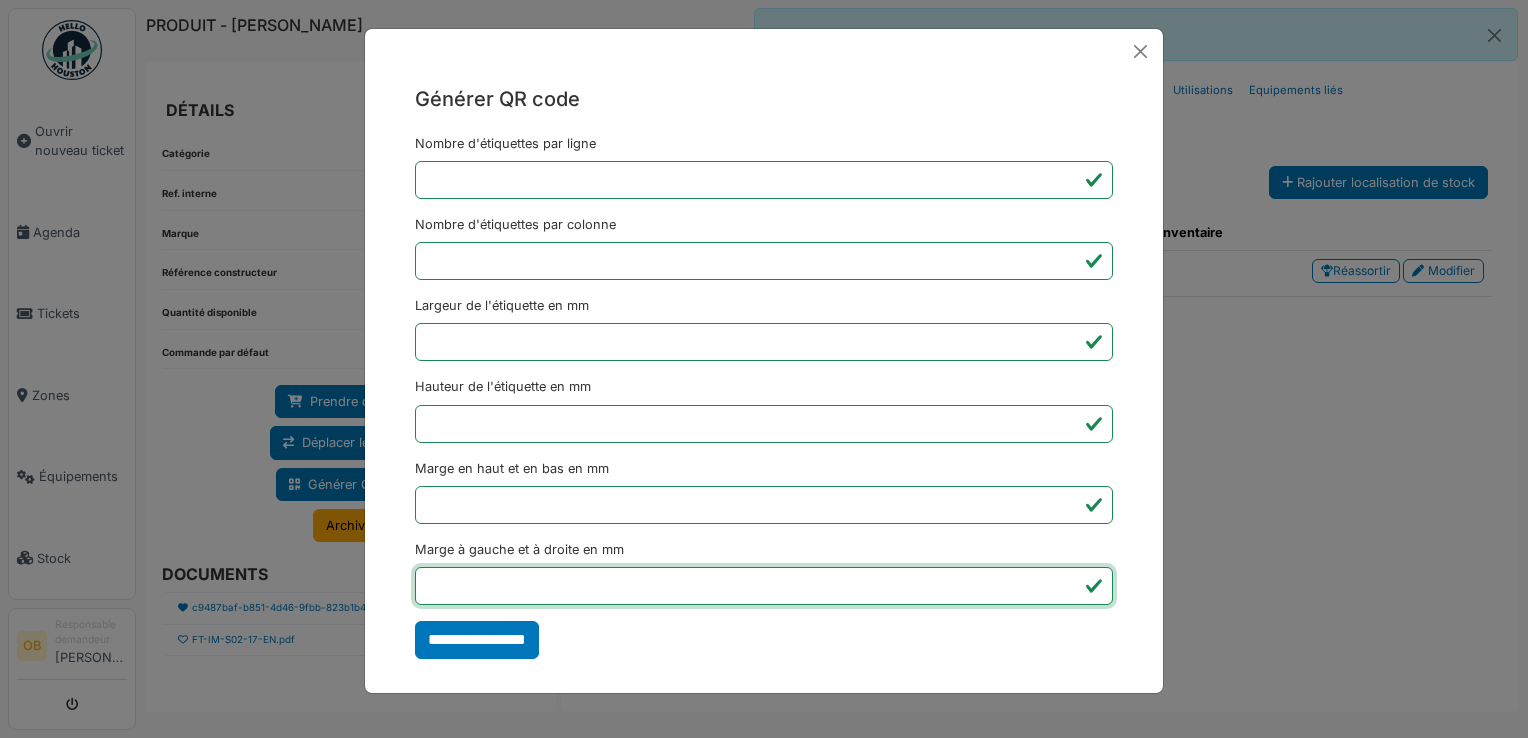 click on "*" at bounding box center [764, 586] 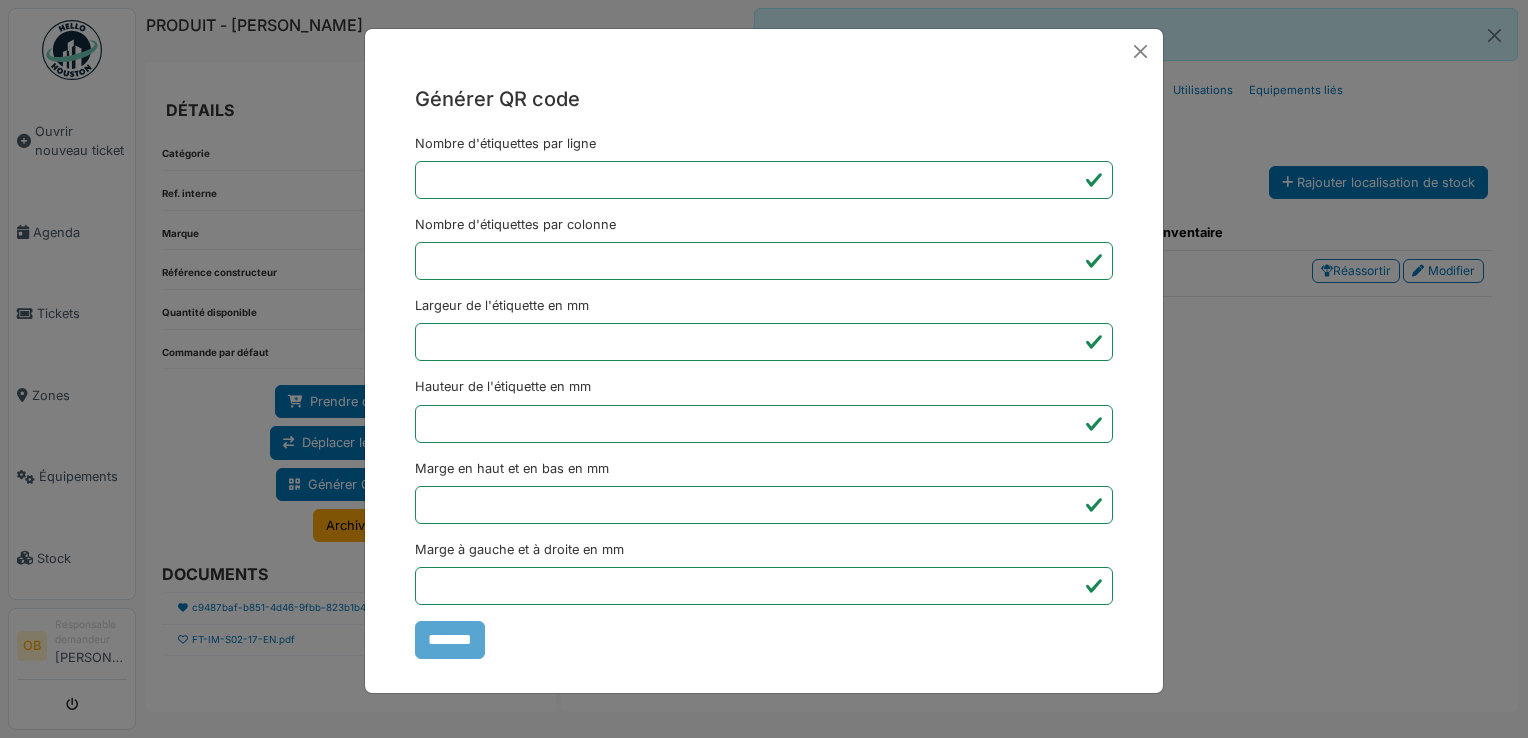 type on "*******" 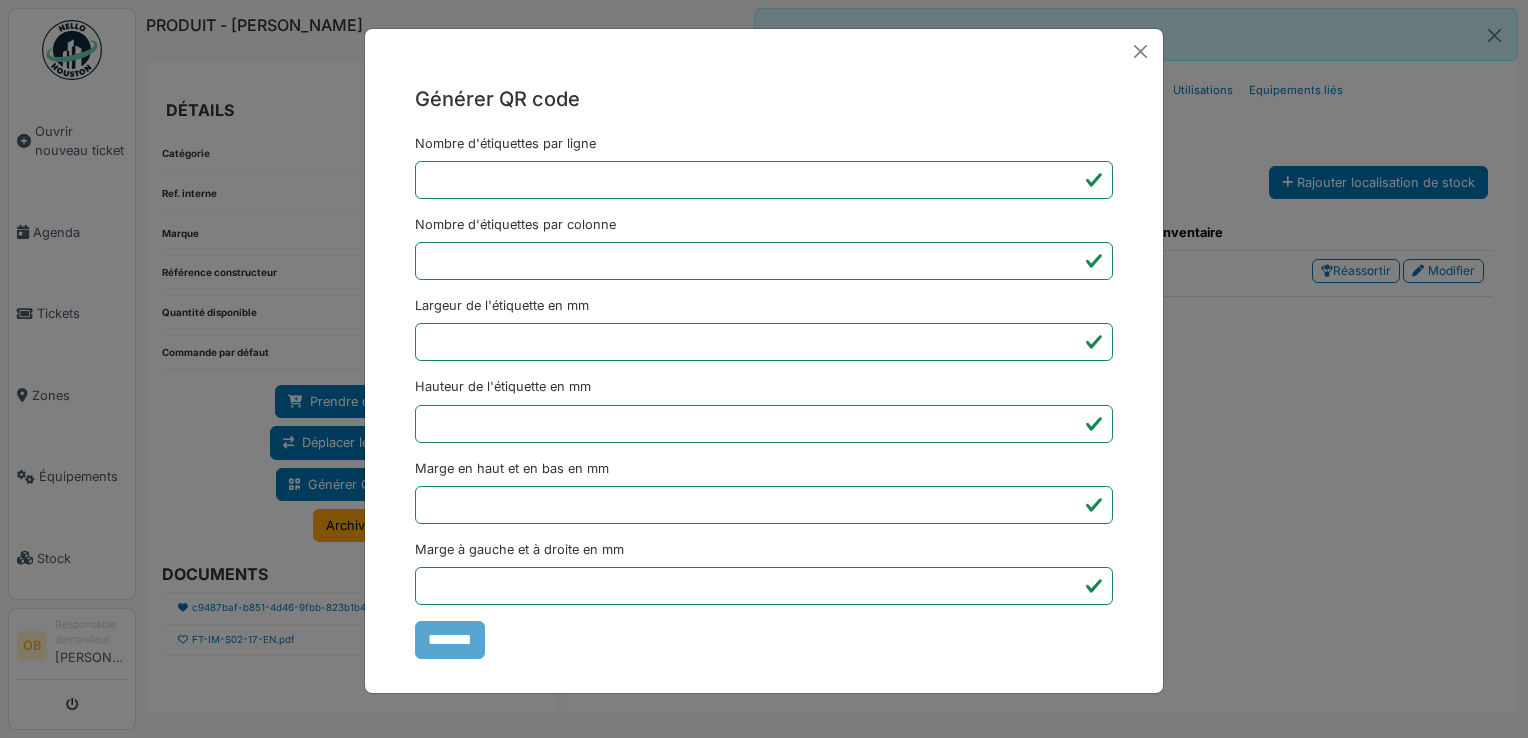 click on "Générer QR code
Nombre d'étiquettes par ligne
*
Nombre d'étiquettes par colonne
*
Largeur de l'étiquette en mm
**
Hauteur de l'étiquette en mm
**
Marge en haut et en bas en mm
*
Marge à gauche et à droite en mm
***
*******" at bounding box center (764, 369) 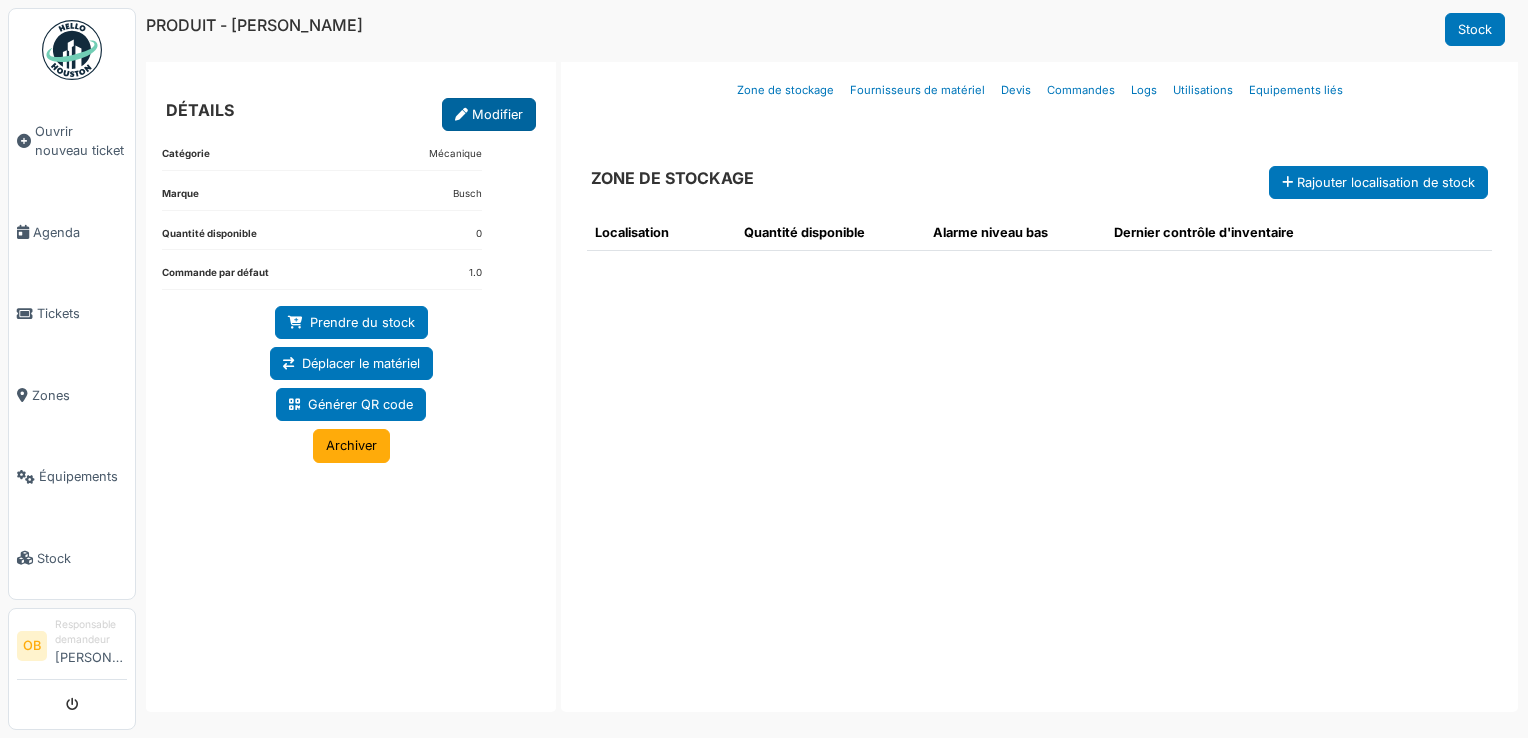 drag, startPoint x: 0, startPoint y: 0, endPoint x: 503, endPoint y: 118, distance: 516.6556 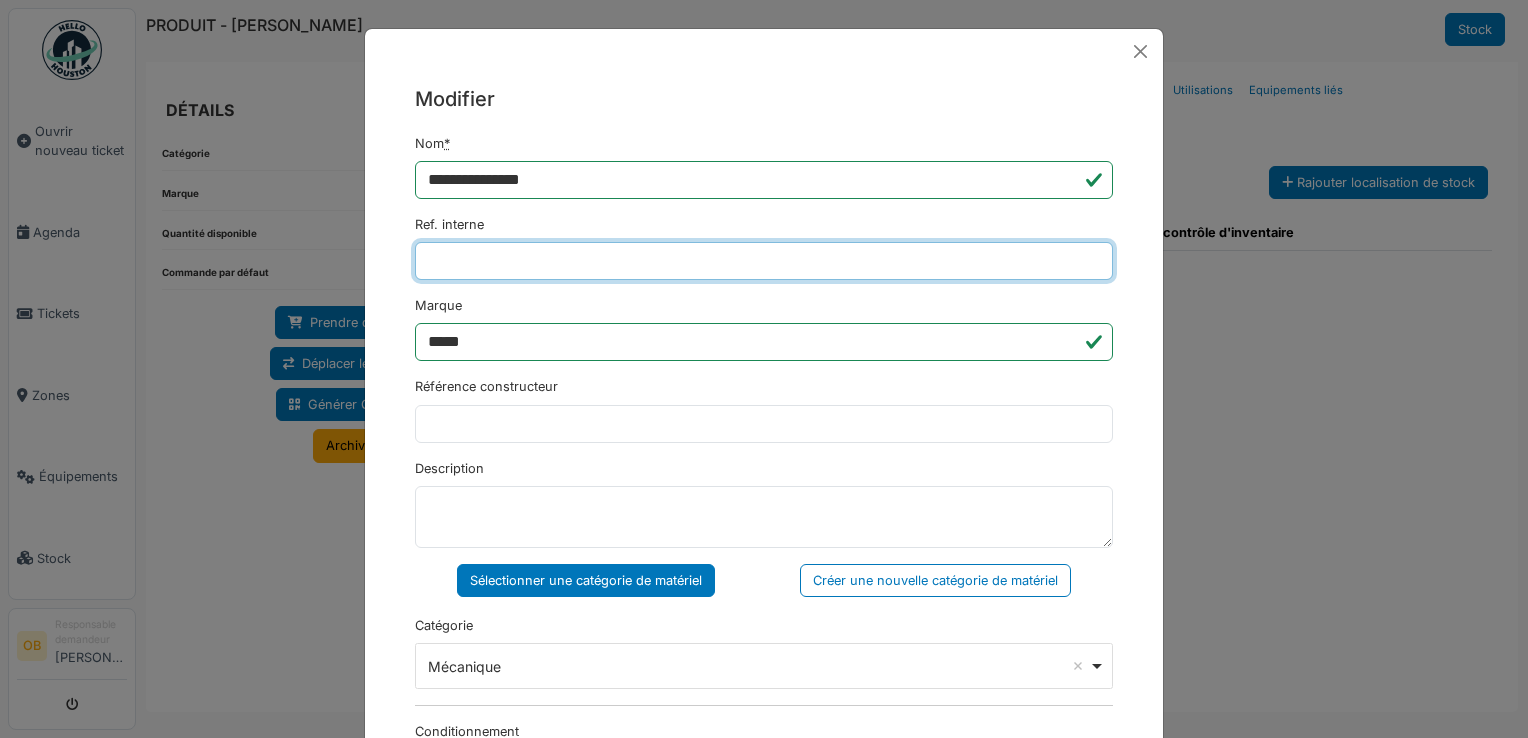 click on "Ref. interne" at bounding box center [764, 261] 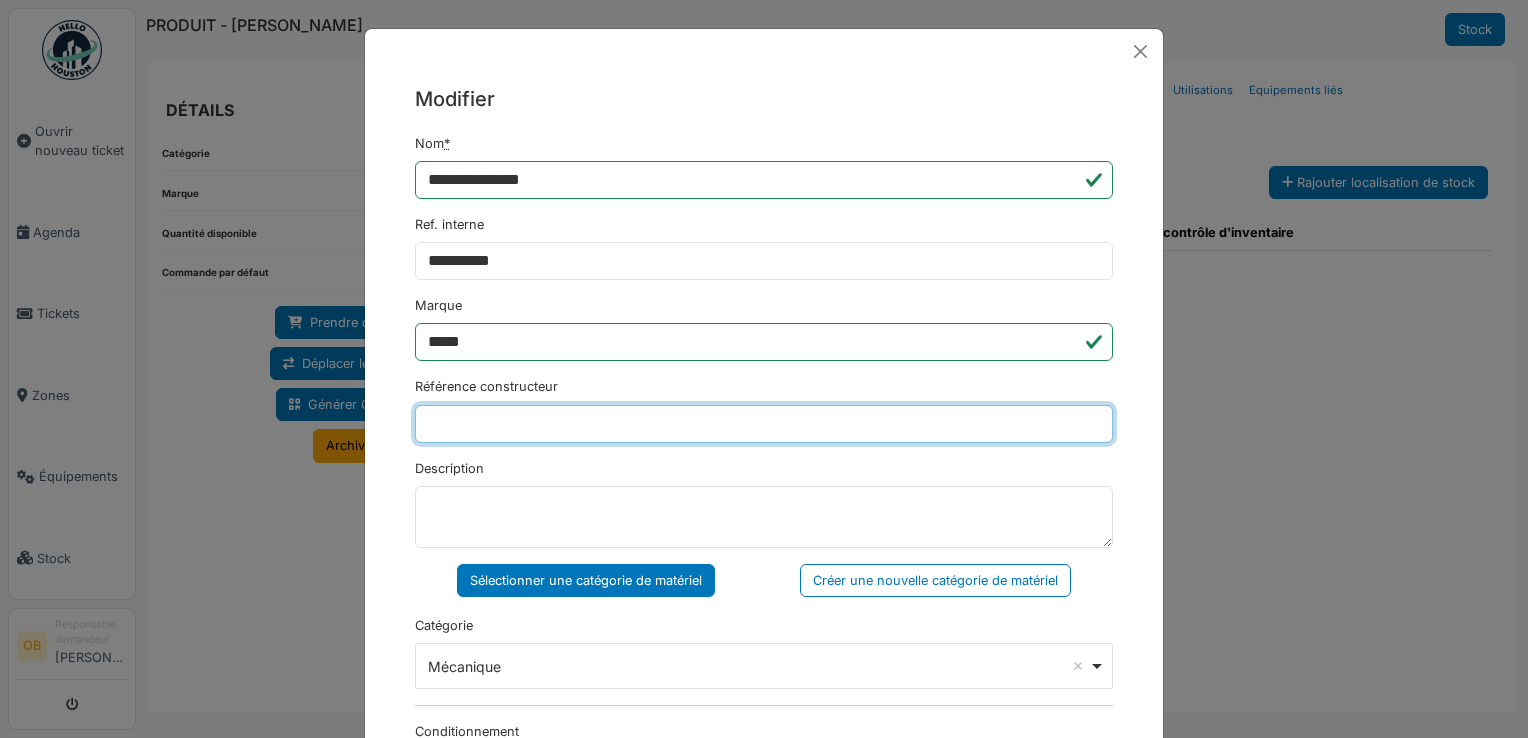 type on "**********" 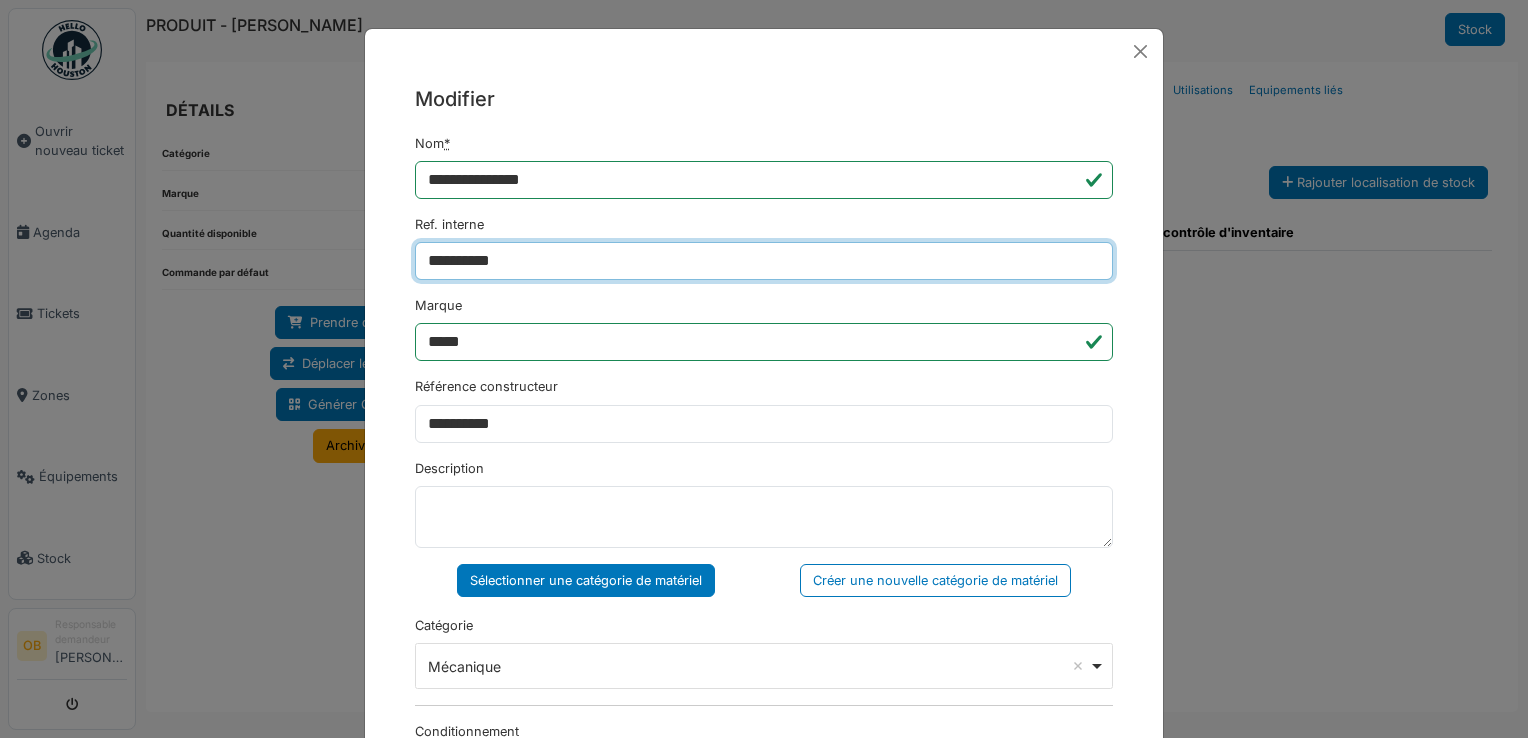 type on "**********" 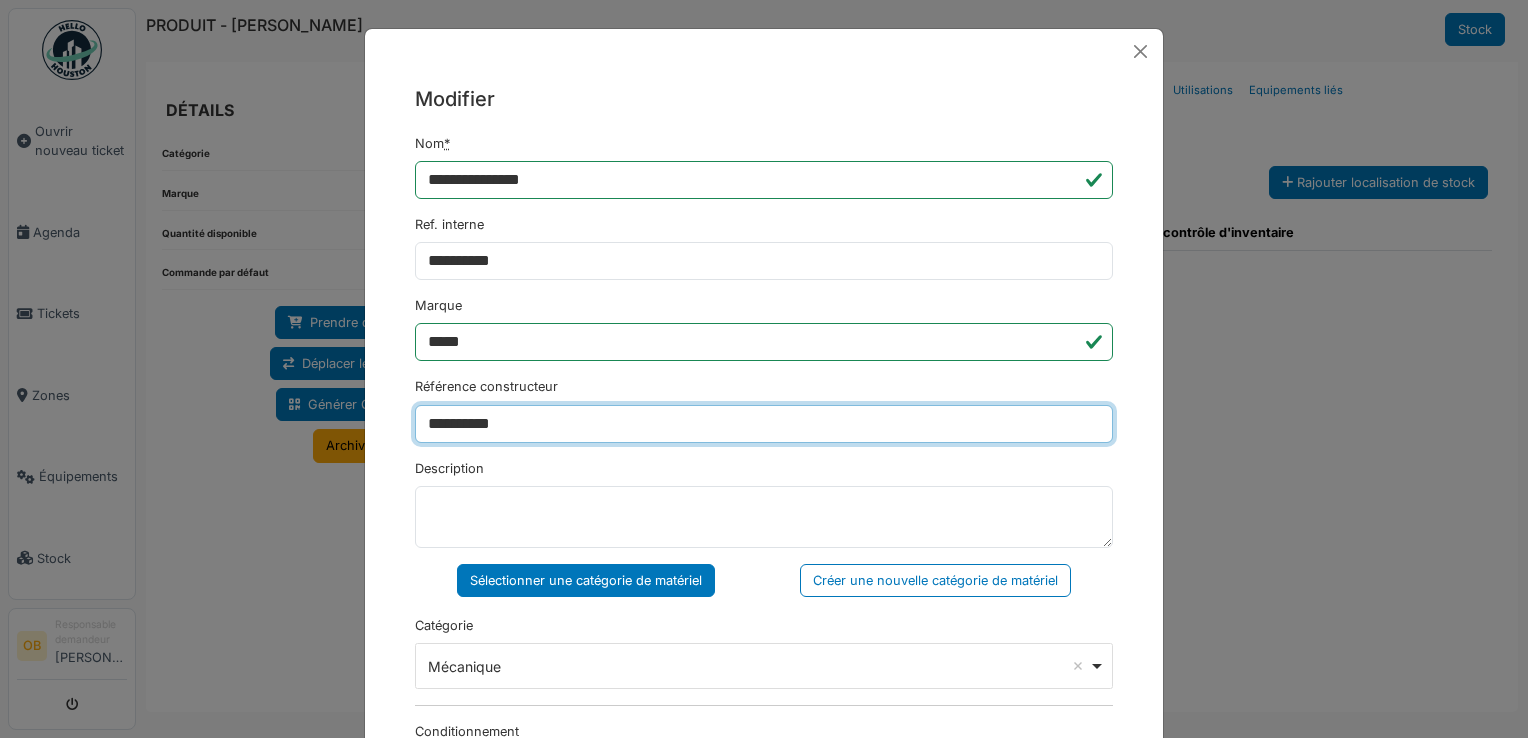 drag, startPoint x: 658, startPoint y: 410, endPoint x: 90, endPoint y: 538, distance: 582.24396 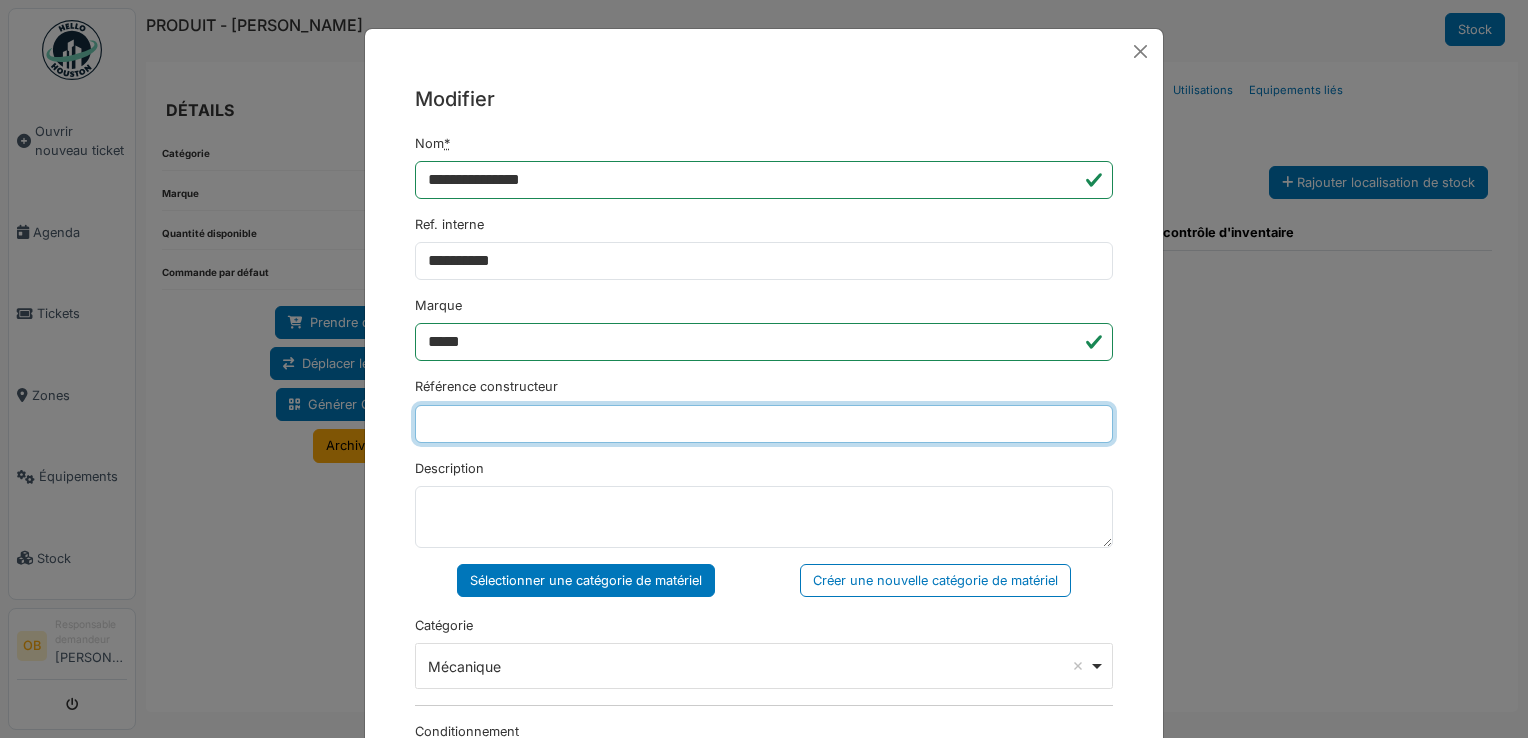 type 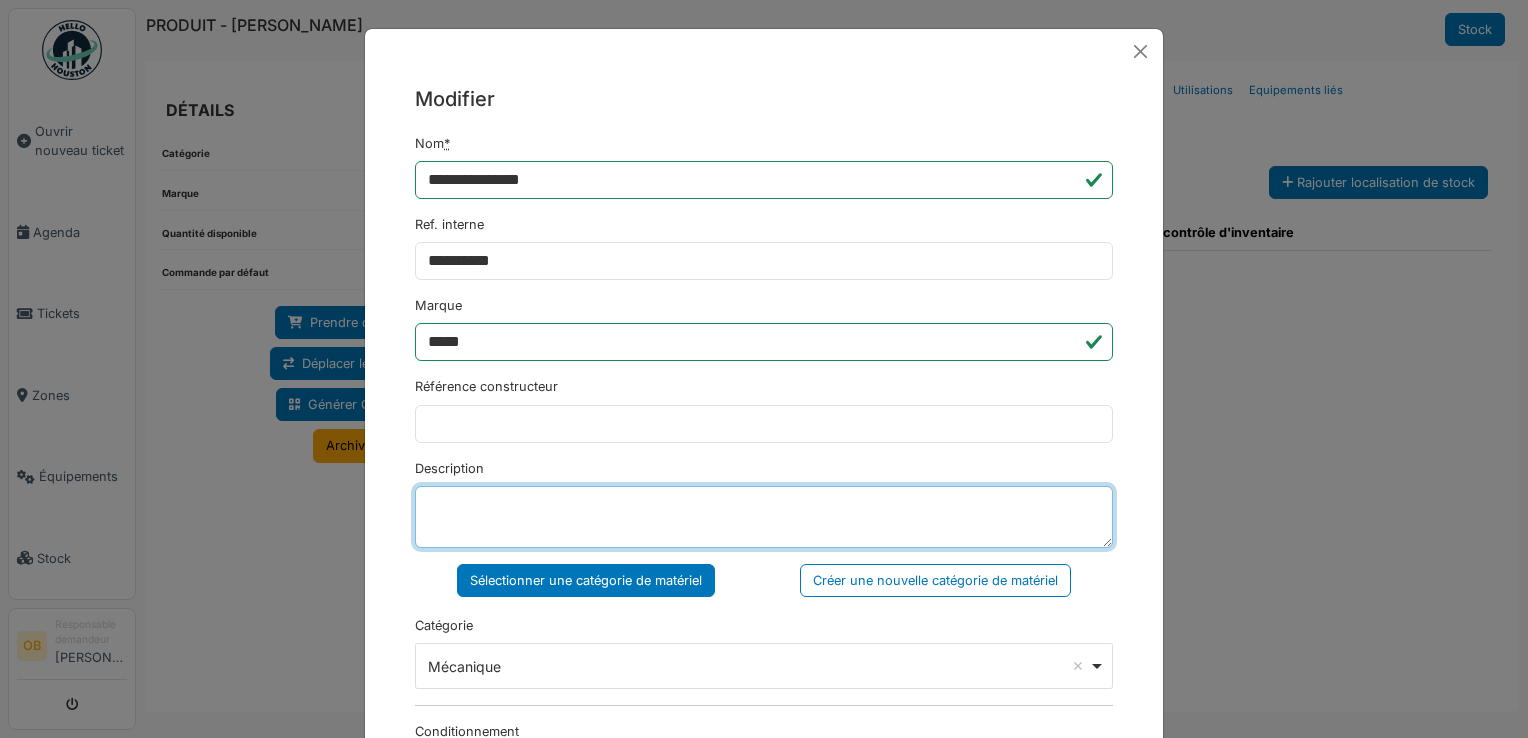 click on "Description" at bounding box center [764, 517] 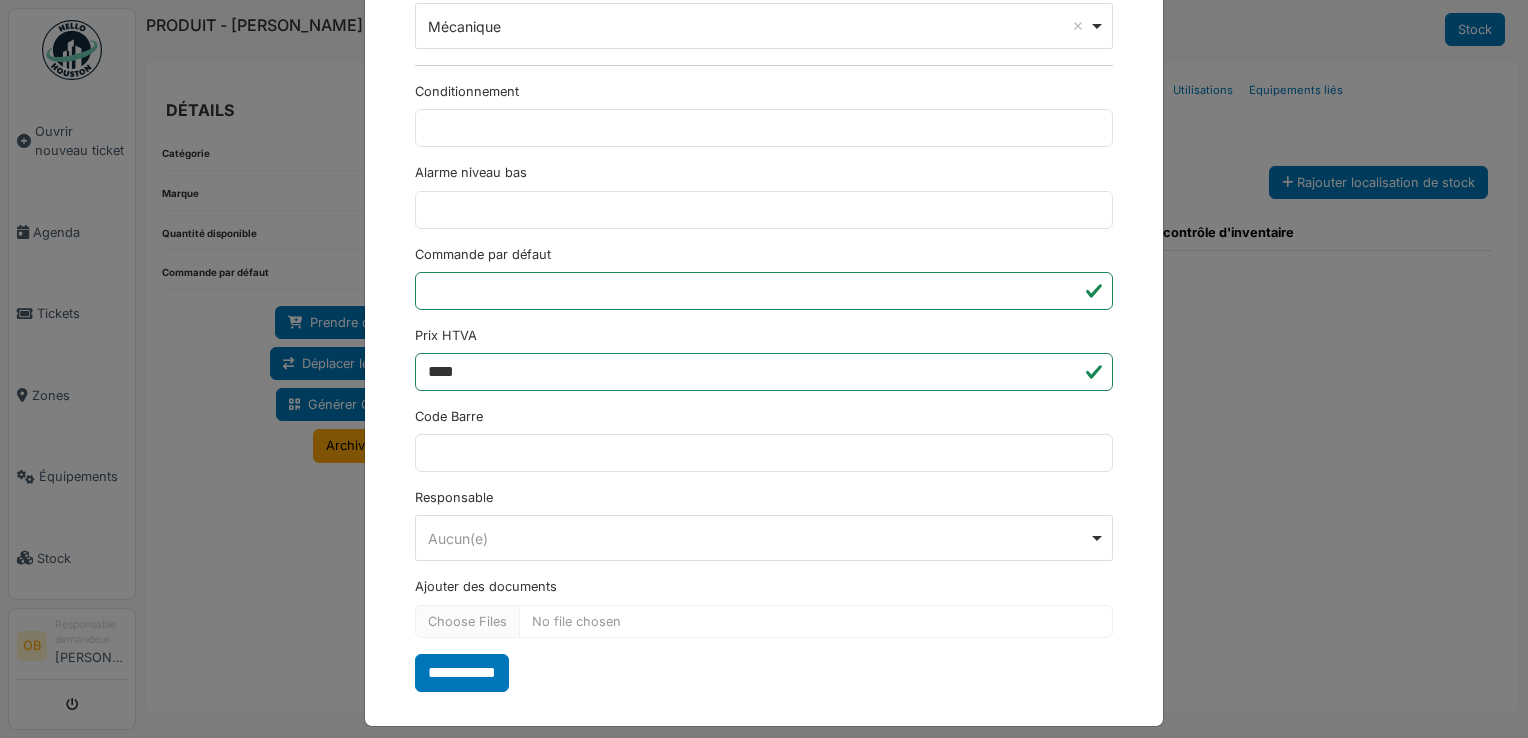 scroll, scrollTop: 650, scrollLeft: 0, axis: vertical 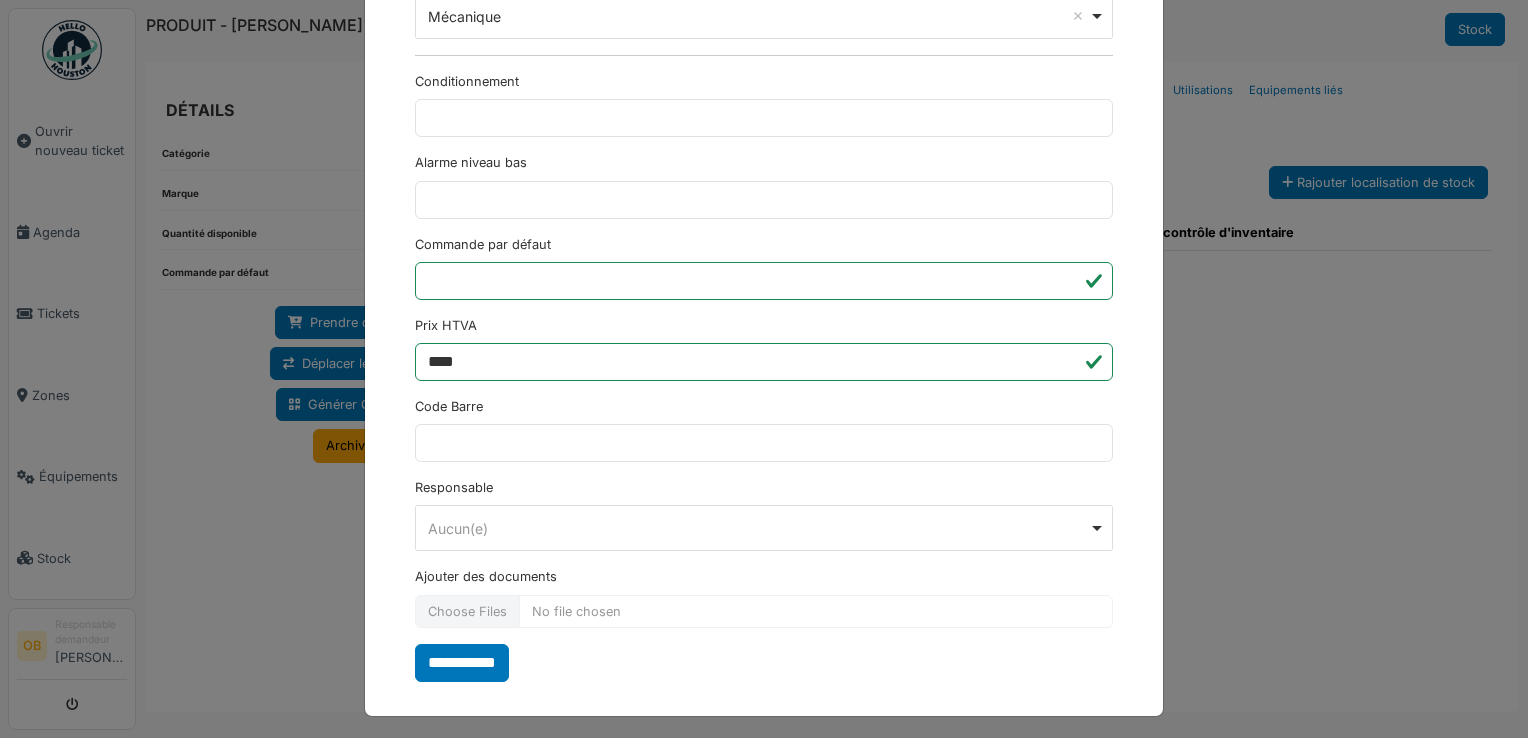 type on "*********" 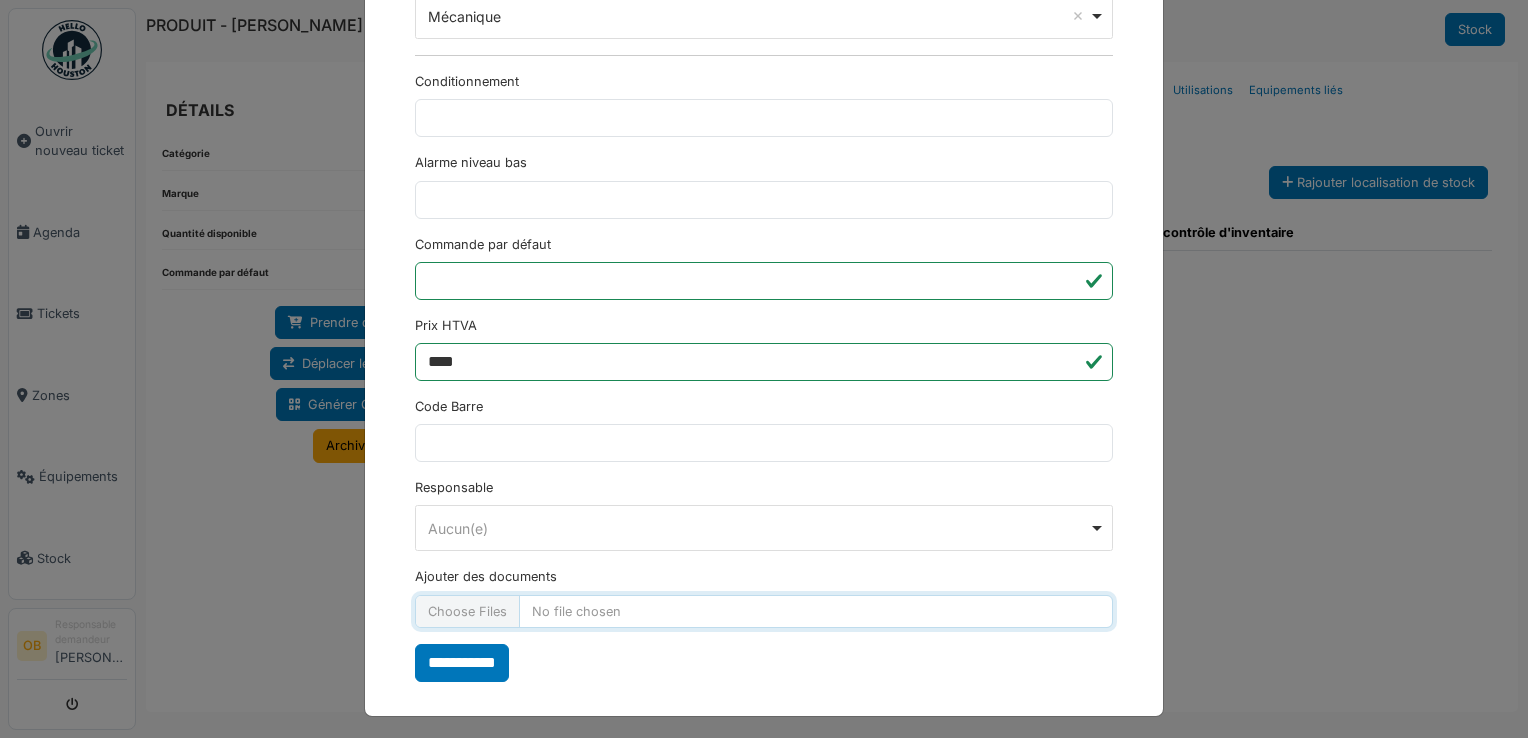 click on "Ajouter des documents" at bounding box center (764, 611) 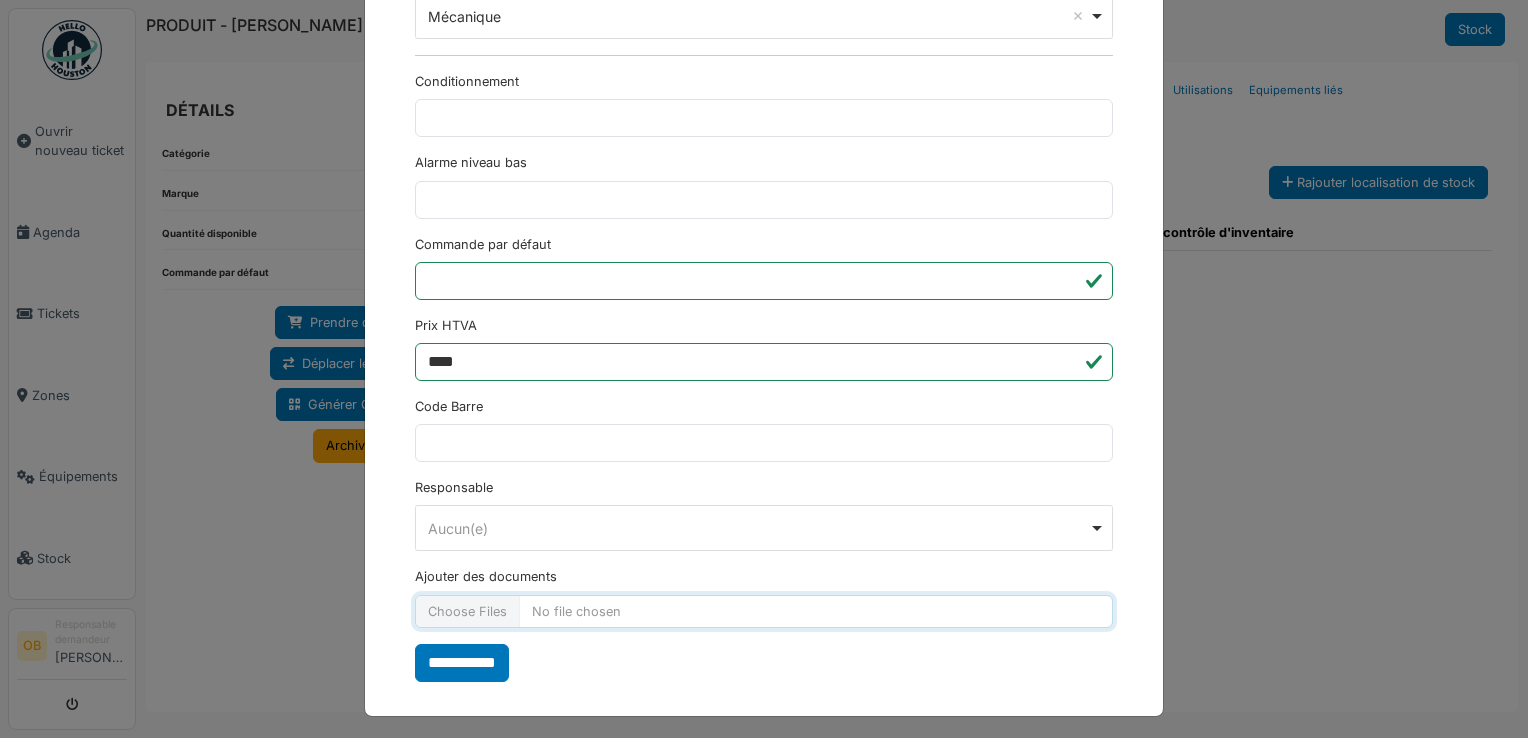 type on "**********" 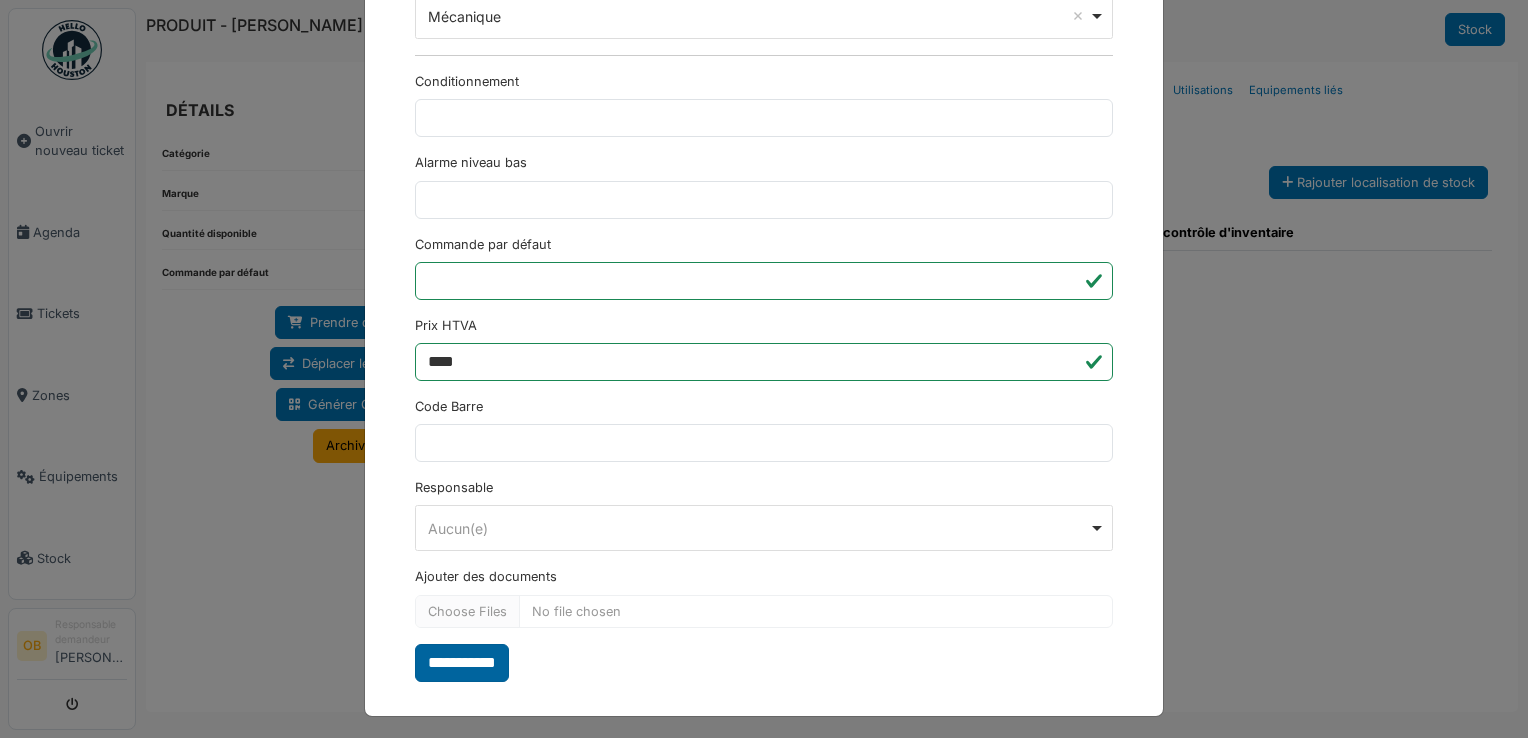 click on "**********" at bounding box center [462, 663] 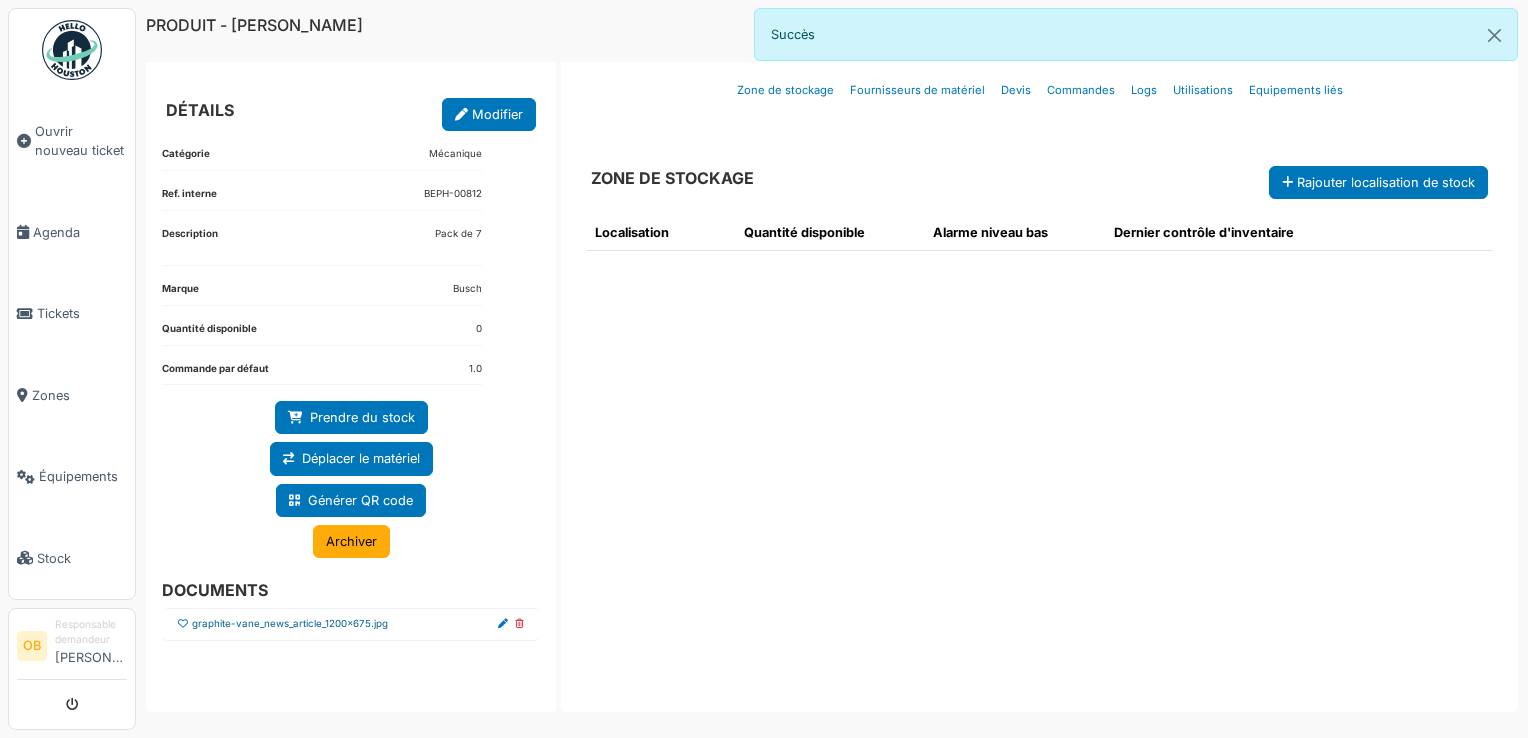 click on "graphite-vane_news_article_1200x675.jpg" at bounding box center (290, 624) 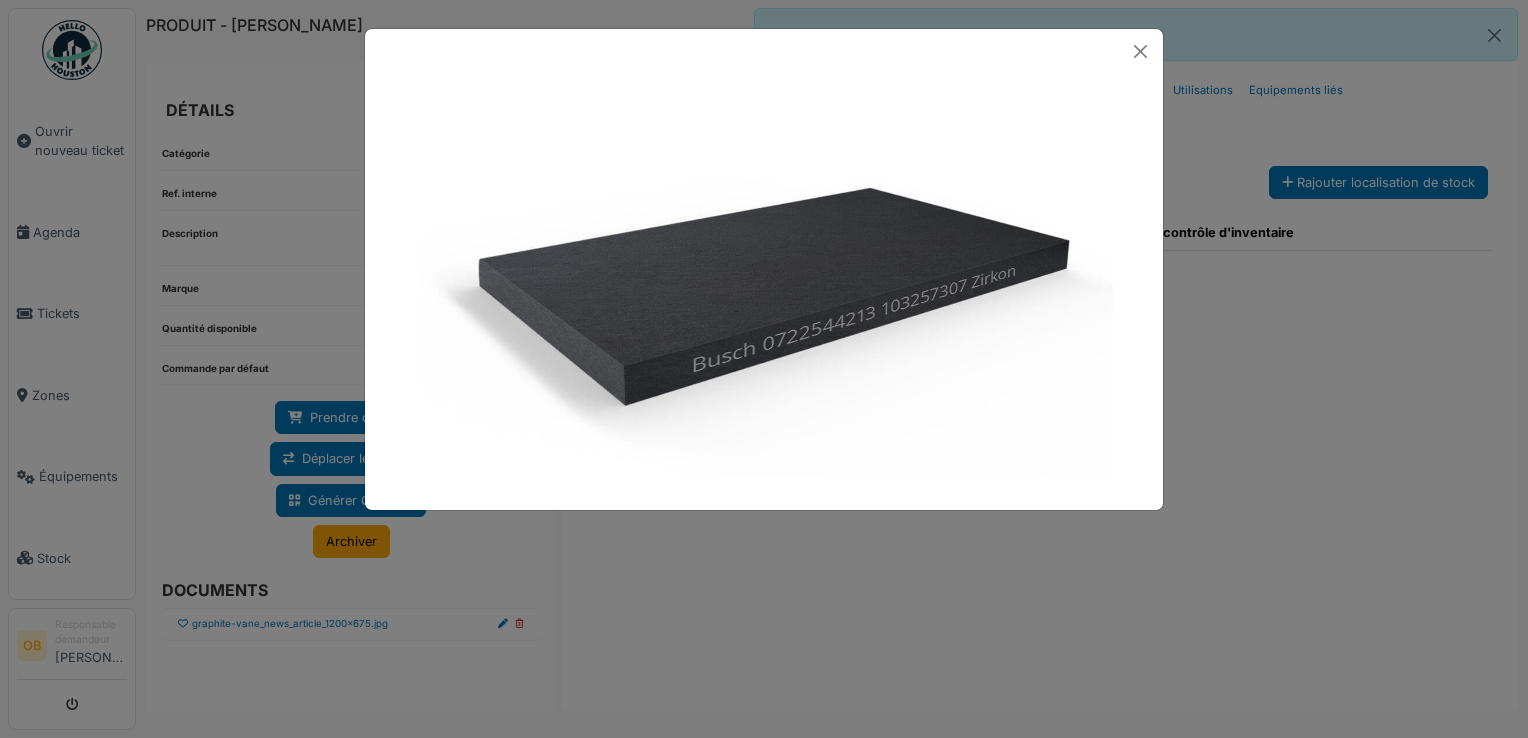 click at bounding box center (764, 369) 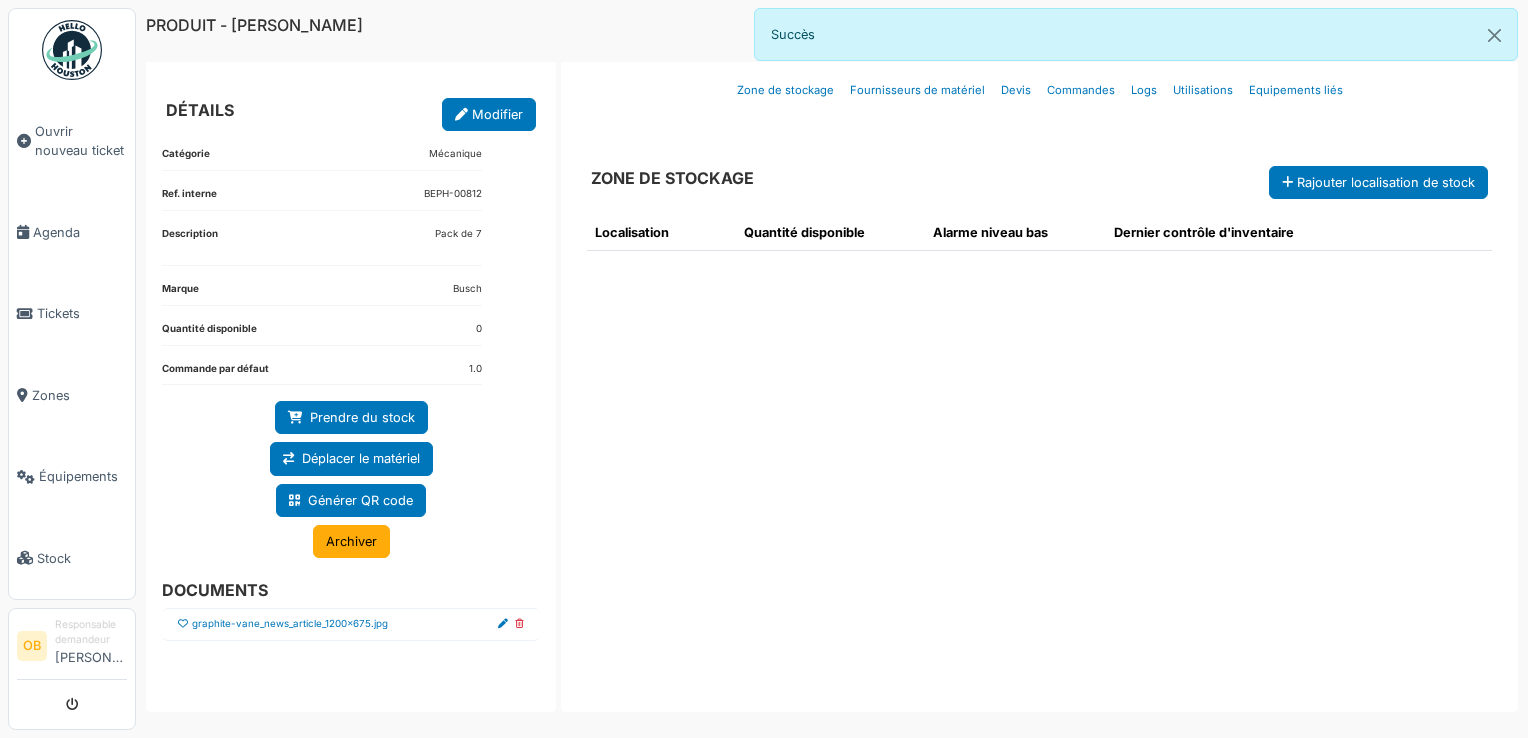 click at bounding box center [183, 624] 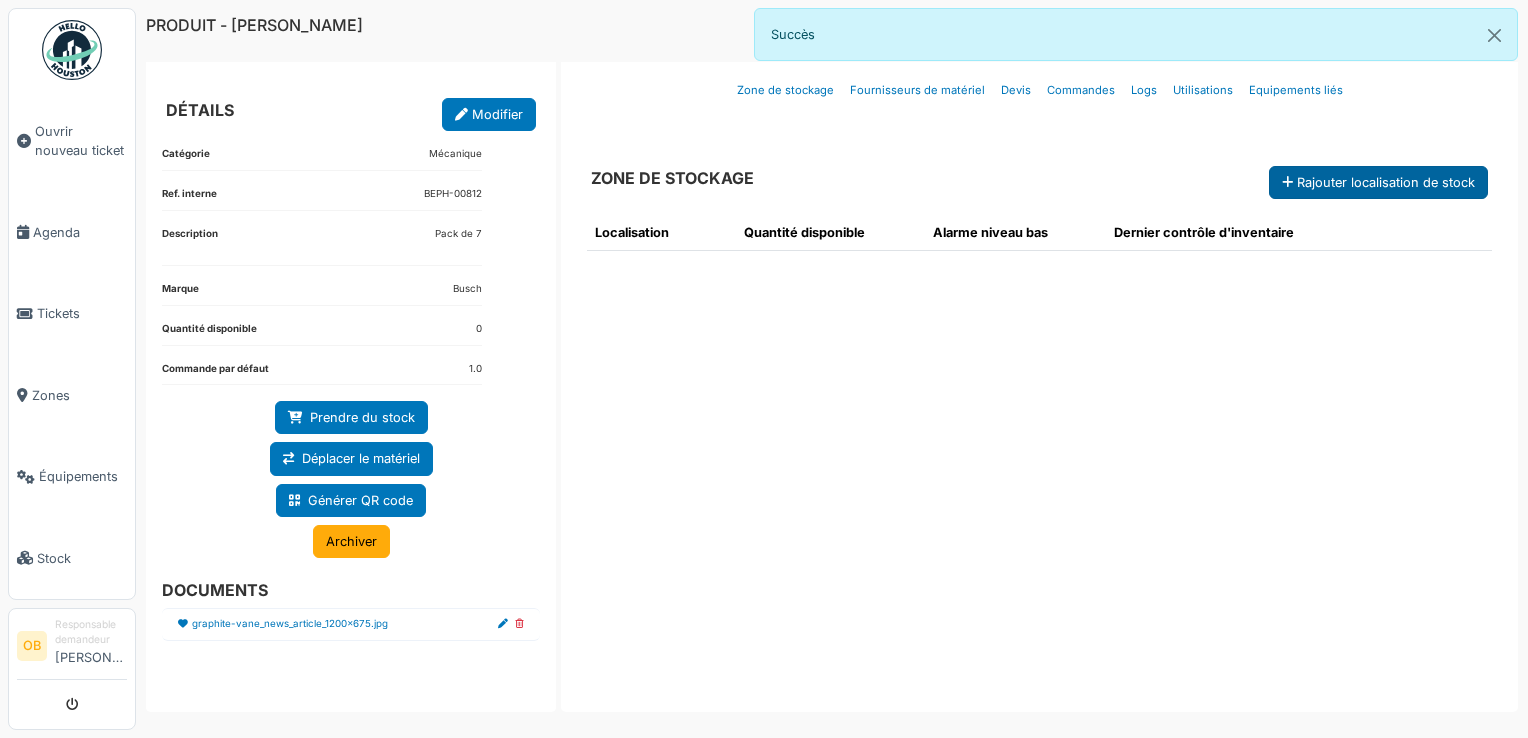 click on "Rajouter localisation de stock" at bounding box center [1378, 182] 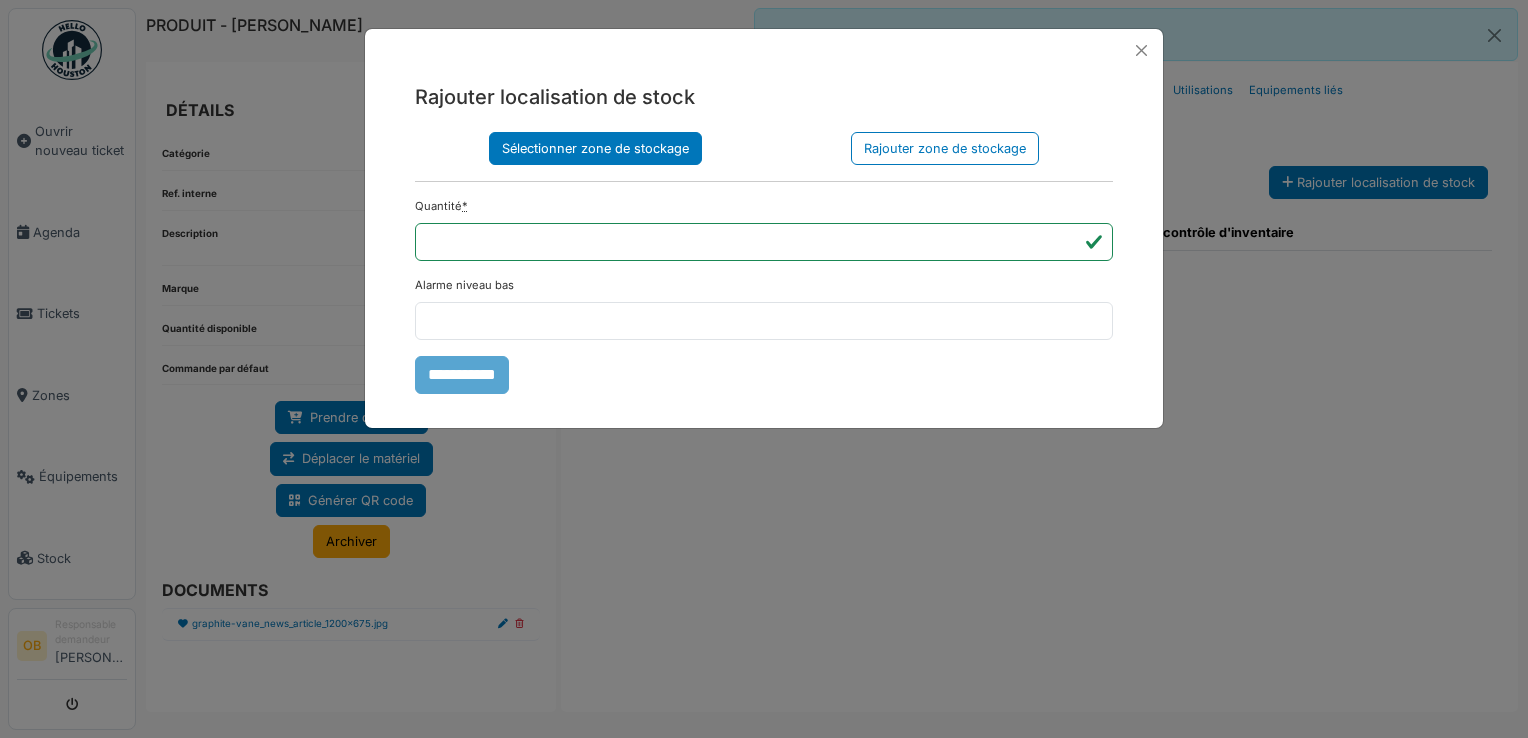 click on "Sélectionner zone de stockage" at bounding box center [595, 148] 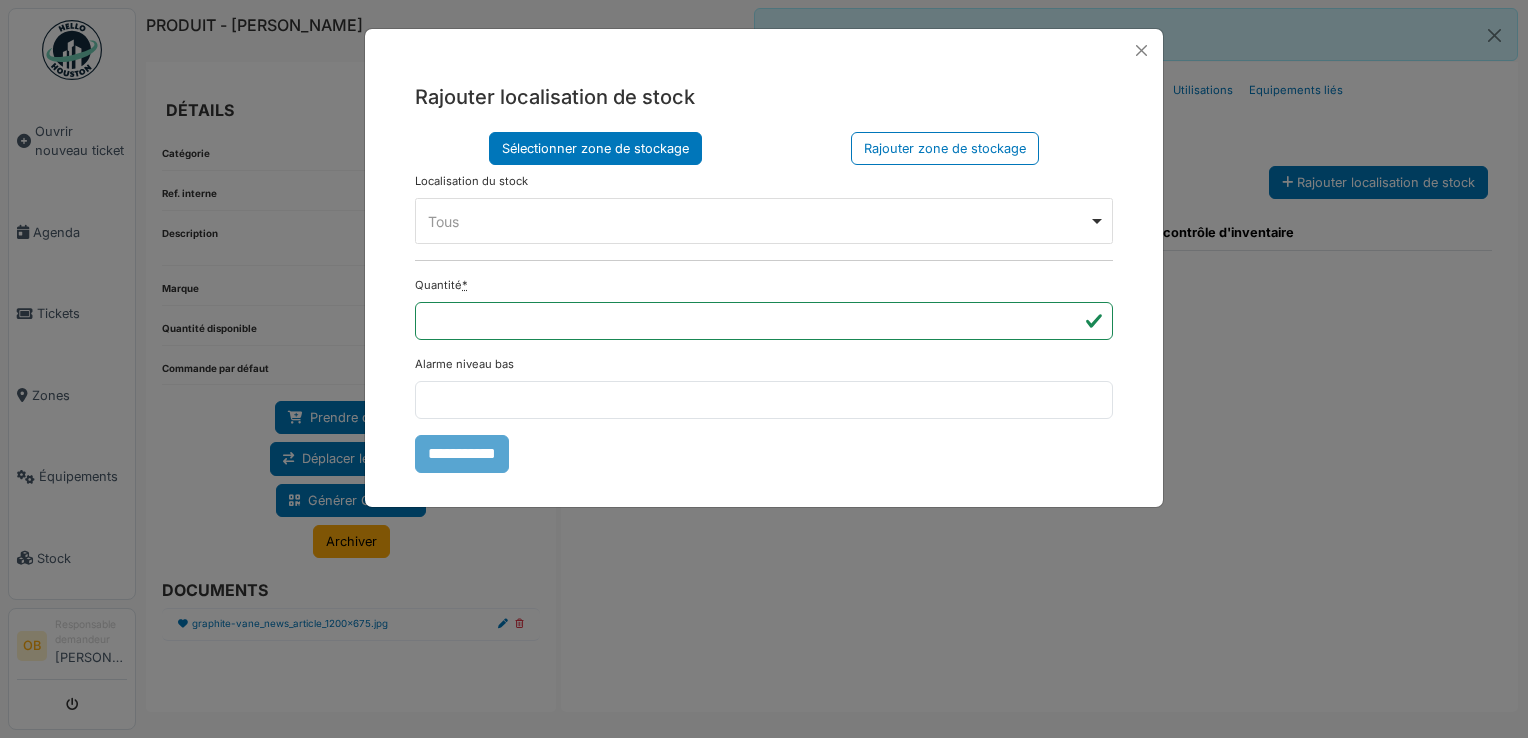 click on "**** Tous Remove item" at bounding box center (764, 221) 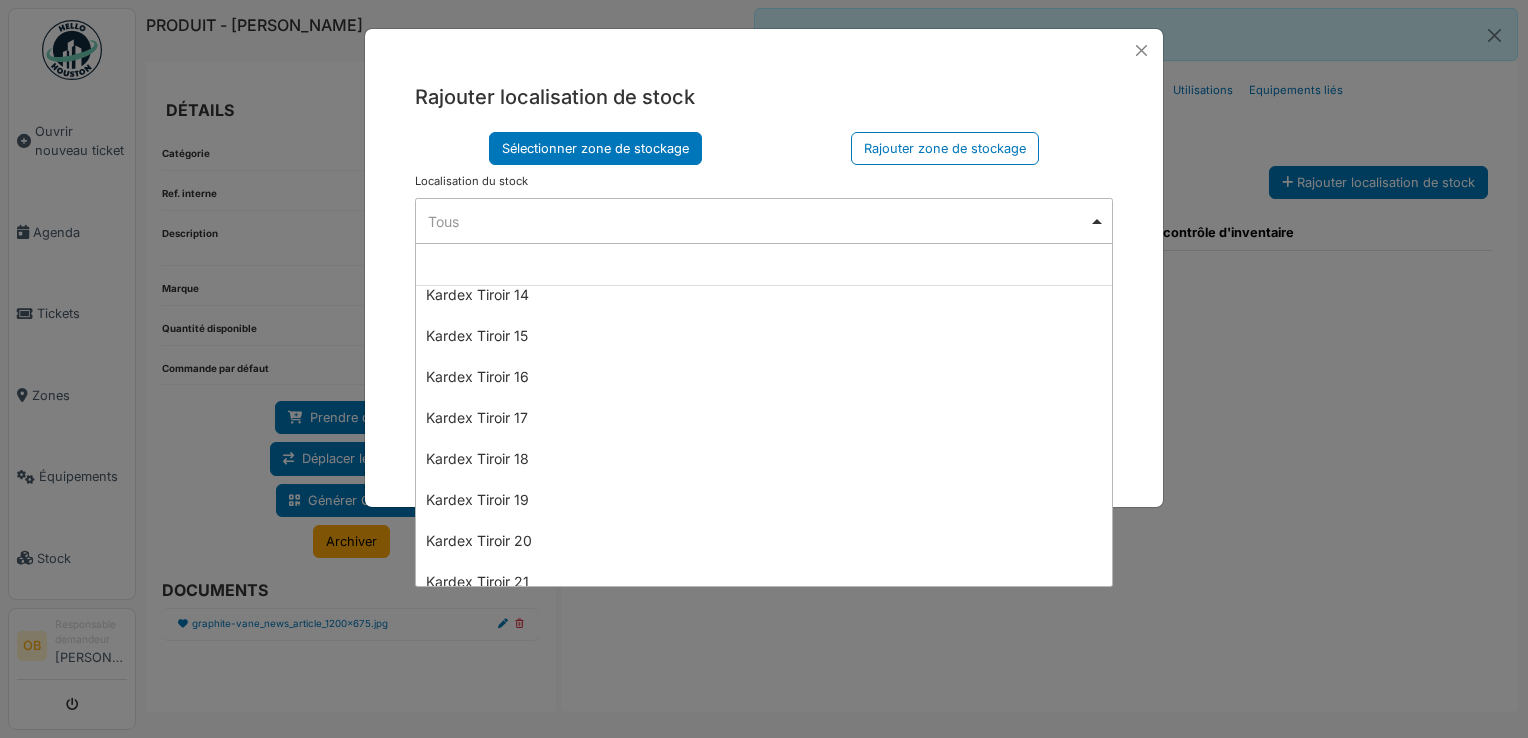 scroll, scrollTop: 1066, scrollLeft: 0, axis: vertical 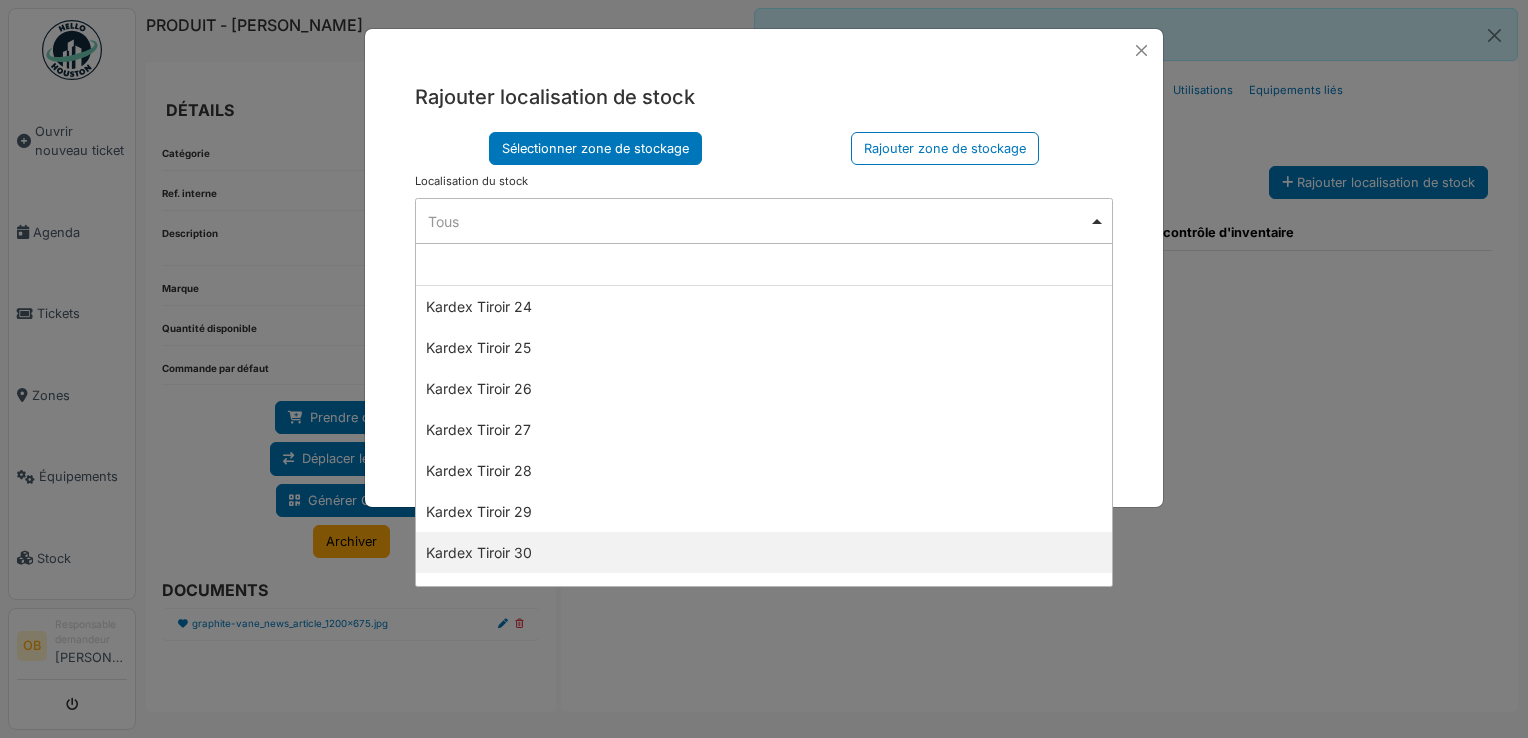 select on "****" 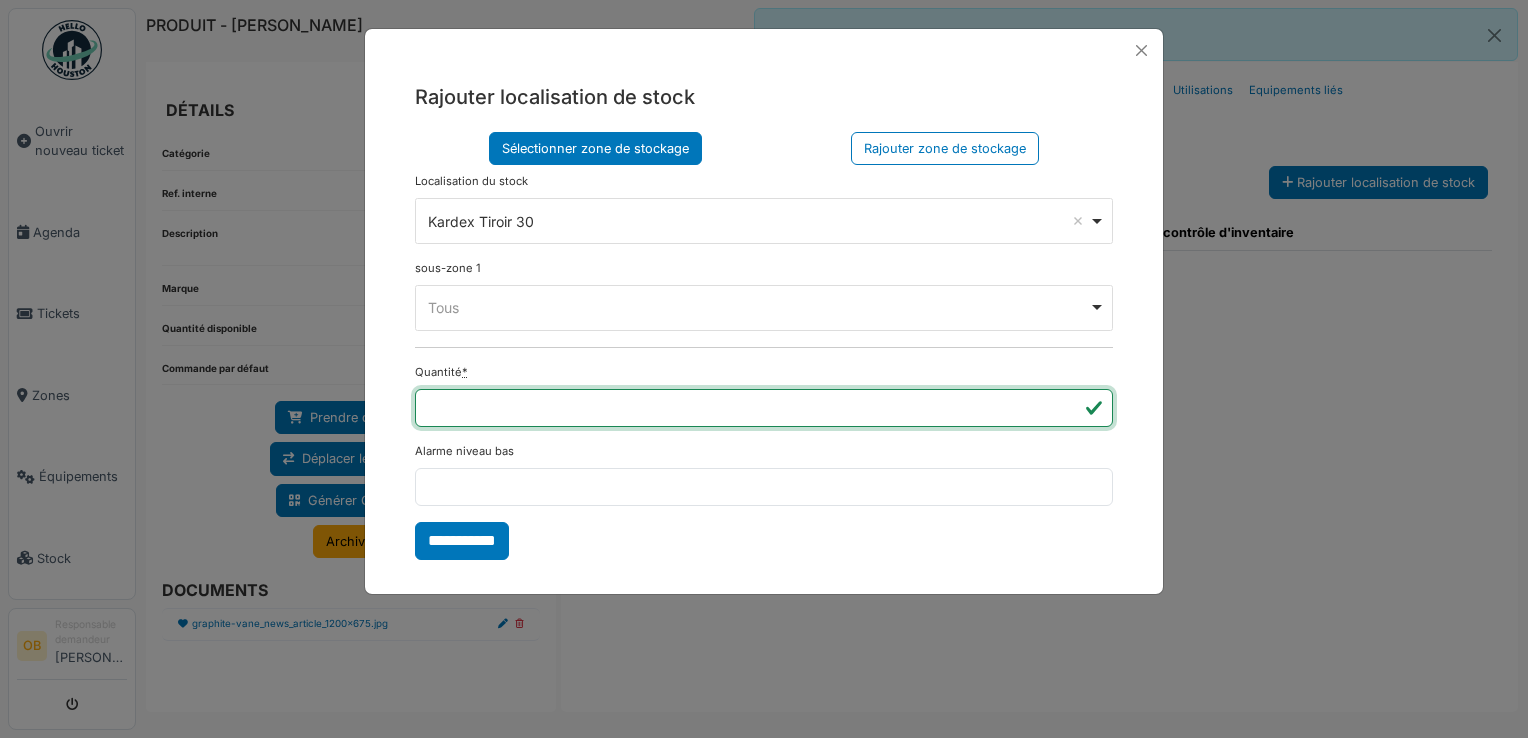 click on "*" at bounding box center [764, 408] 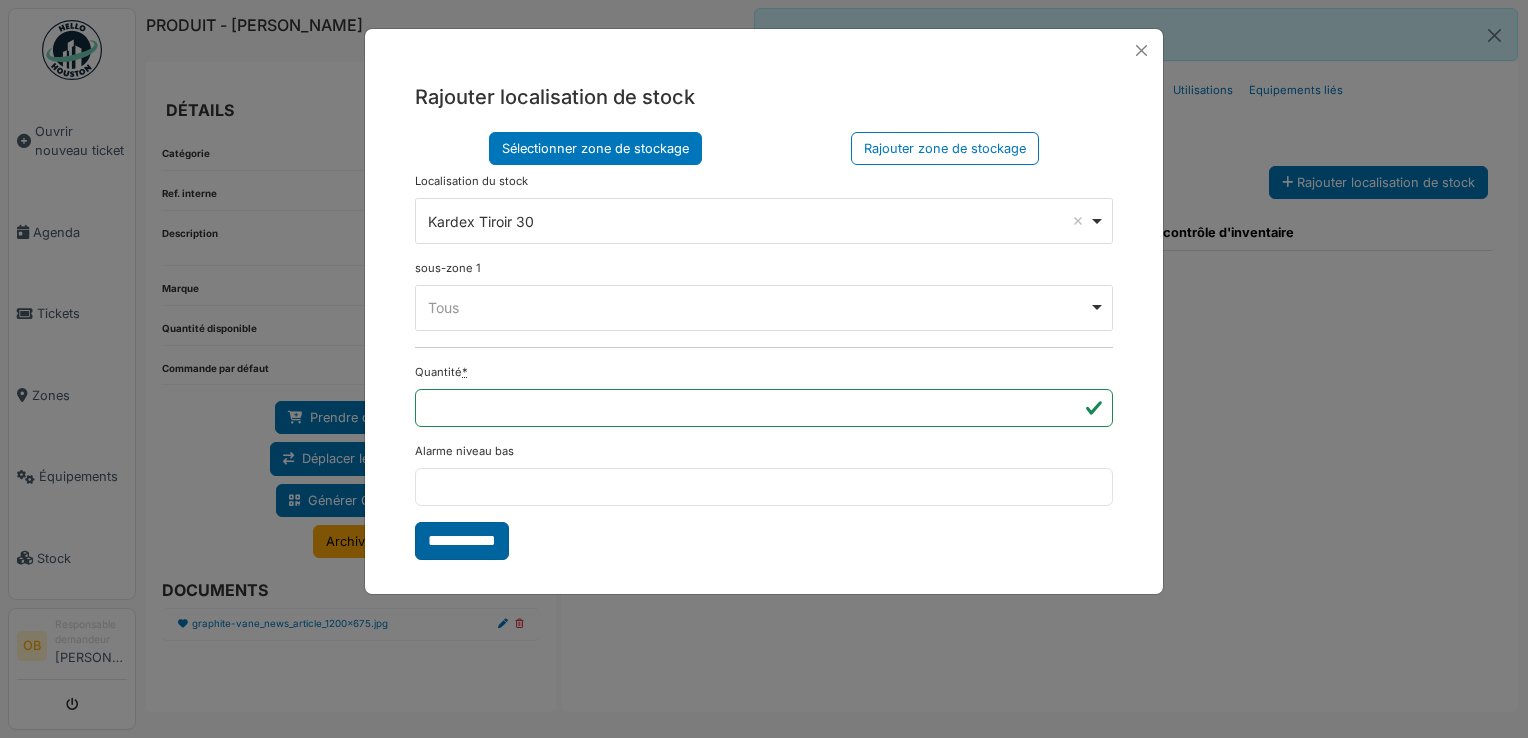 click on "**********" at bounding box center [462, 541] 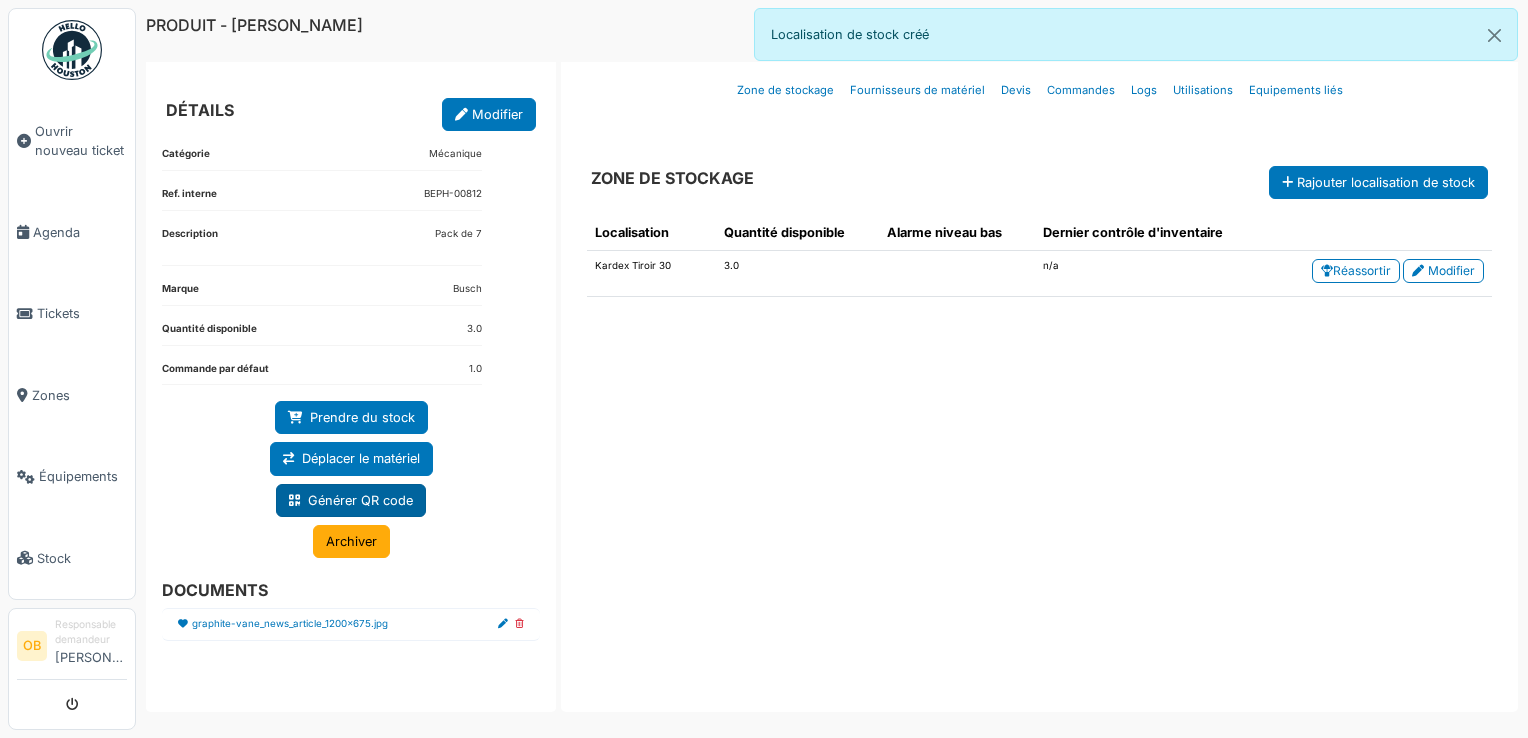click on "Générer QR code" at bounding box center (351, 500) 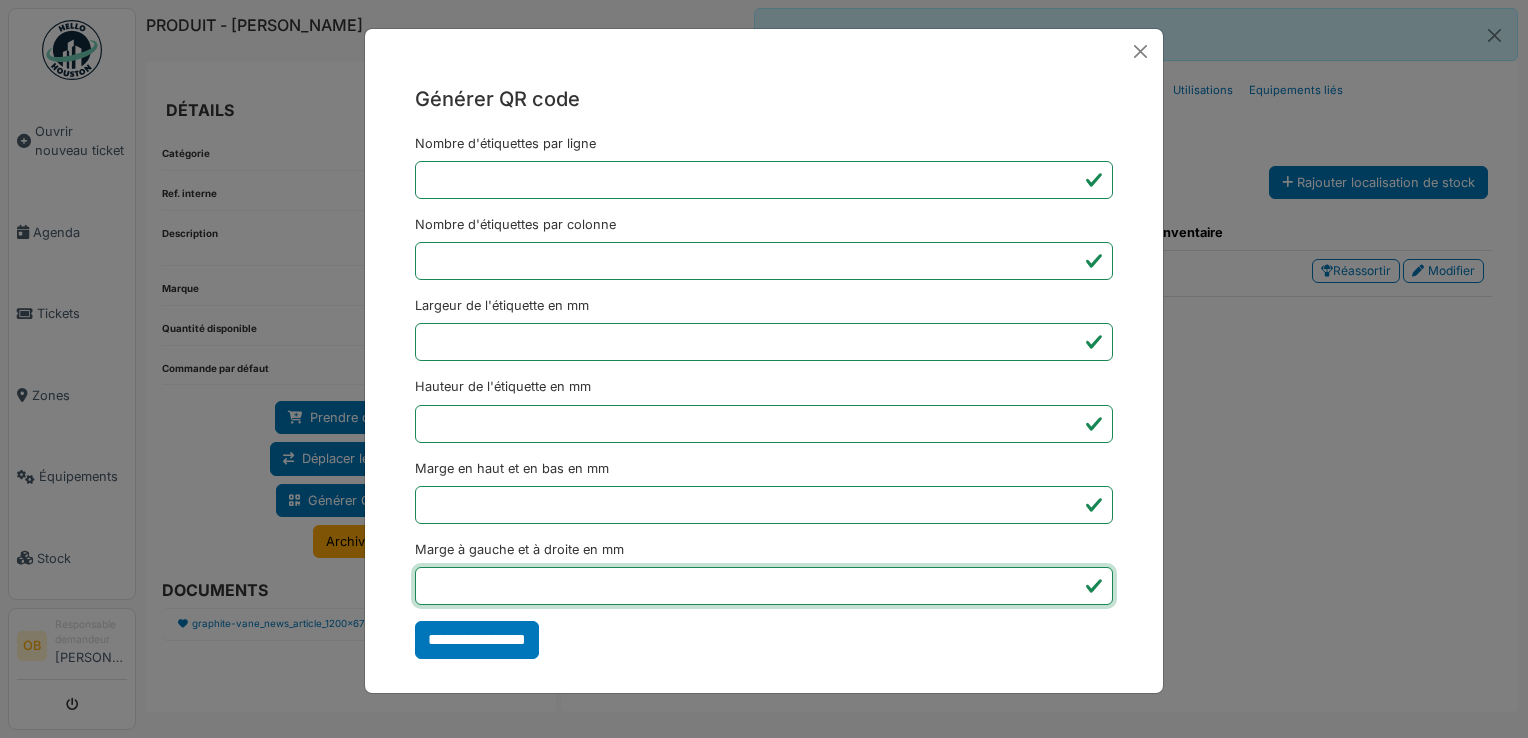 click on "*" at bounding box center (764, 586) 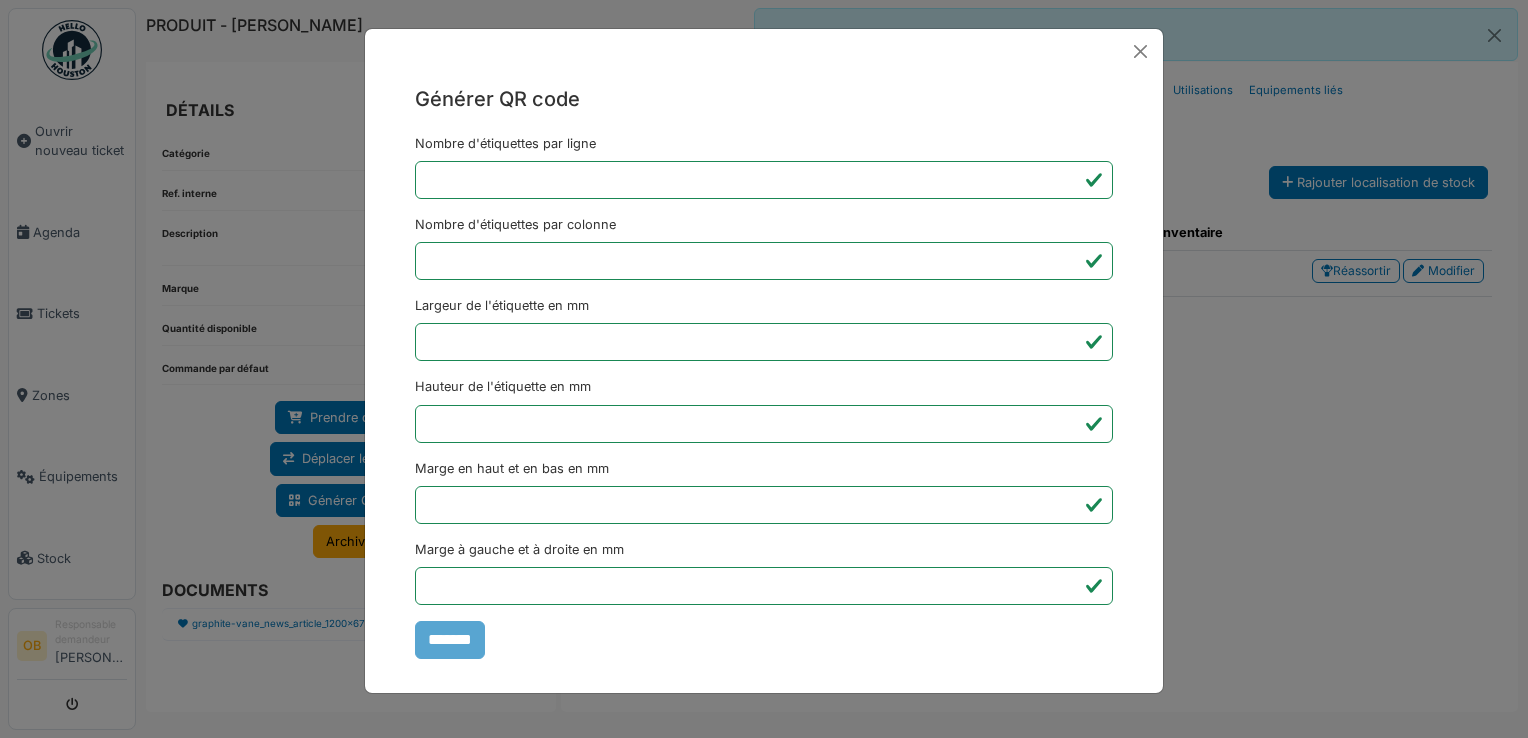 type on "*******" 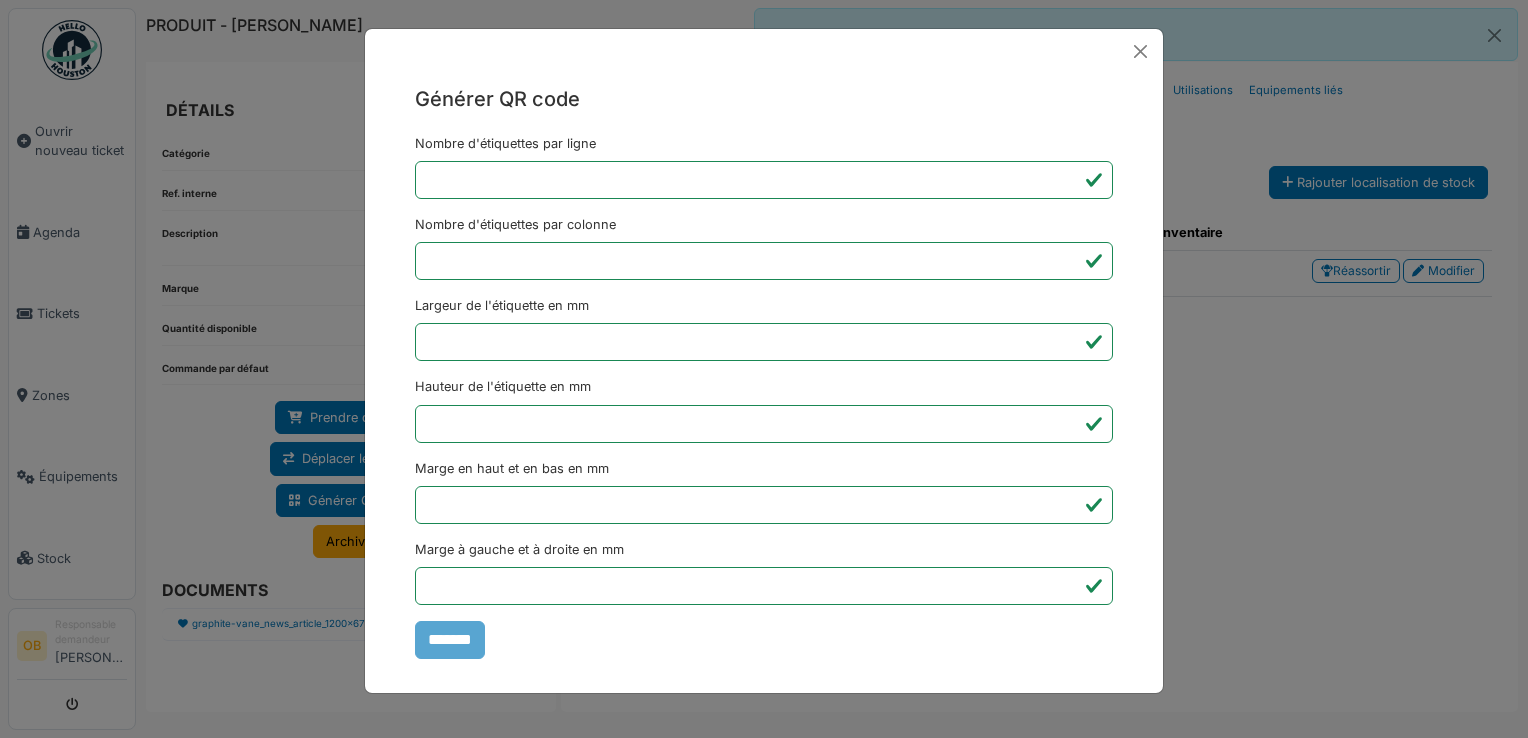click on "Générer QR code
Nombre d'étiquettes par ligne
*
Nombre d'étiquettes par colonne
*
Largeur de l'étiquette en mm
**
Hauteur de l'étiquette en mm
**
Marge en haut et en bas en mm
*
Marge à gauche et à droite en mm
***
*******" at bounding box center (764, 369) 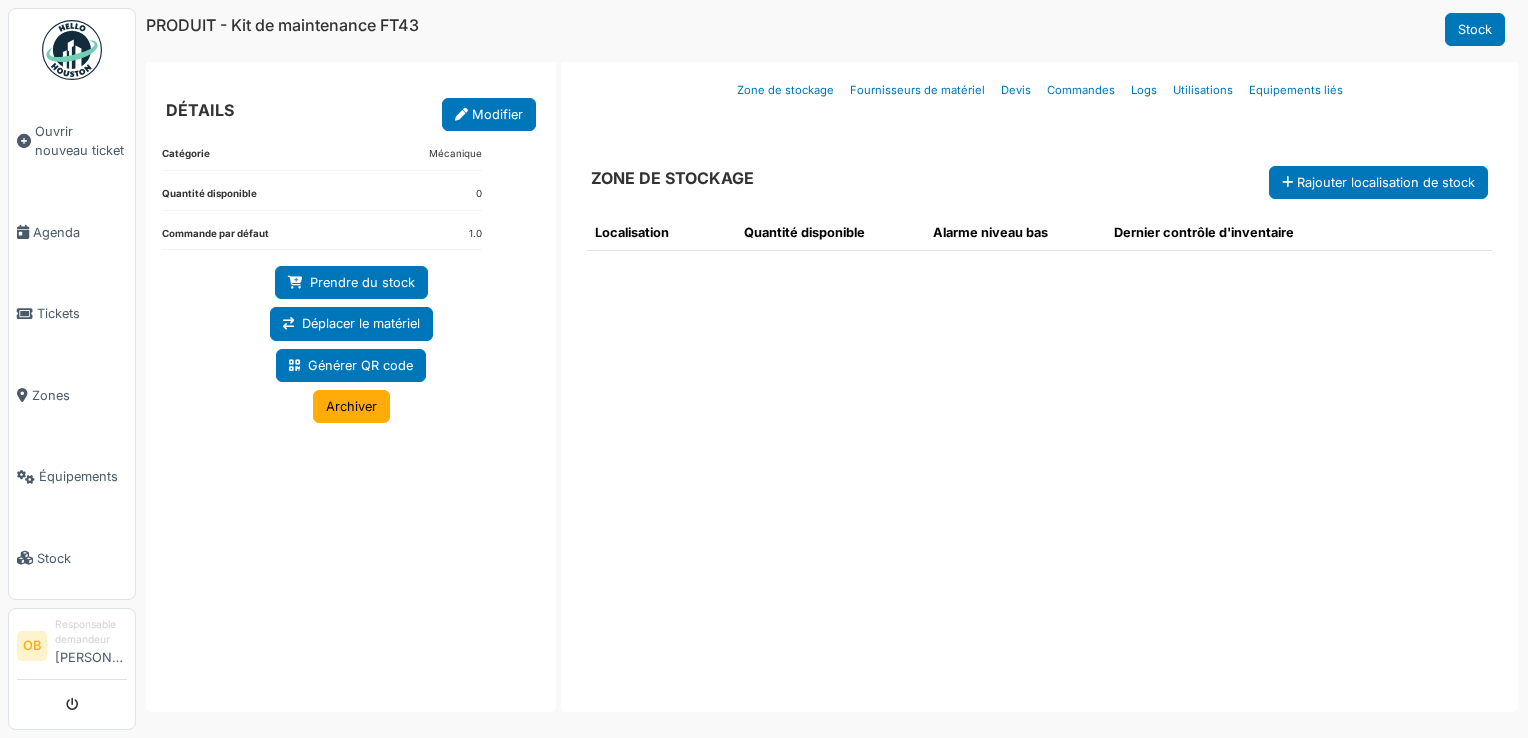 scroll, scrollTop: 0, scrollLeft: 0, axis: both 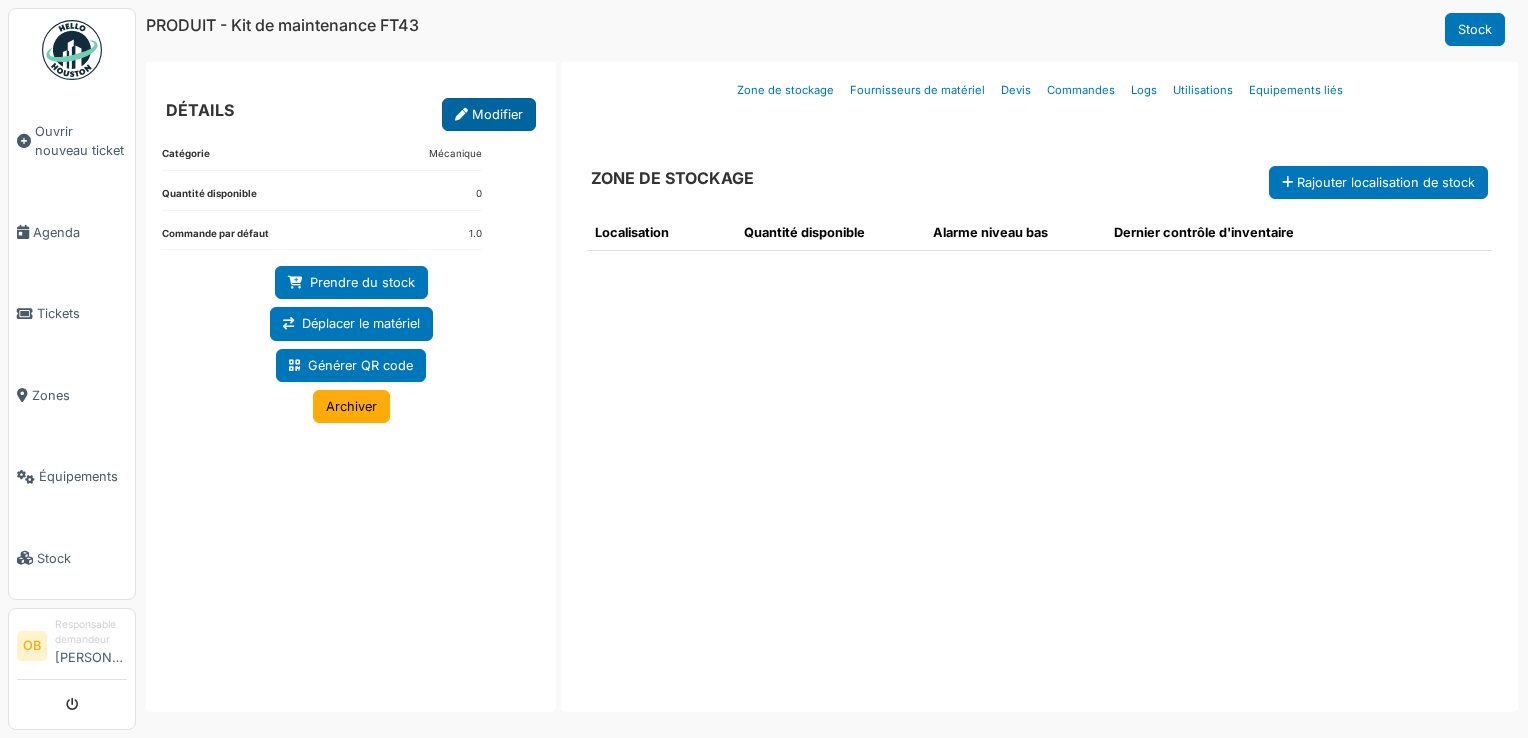 click on "Modifier" at bounding box center (489, 114) 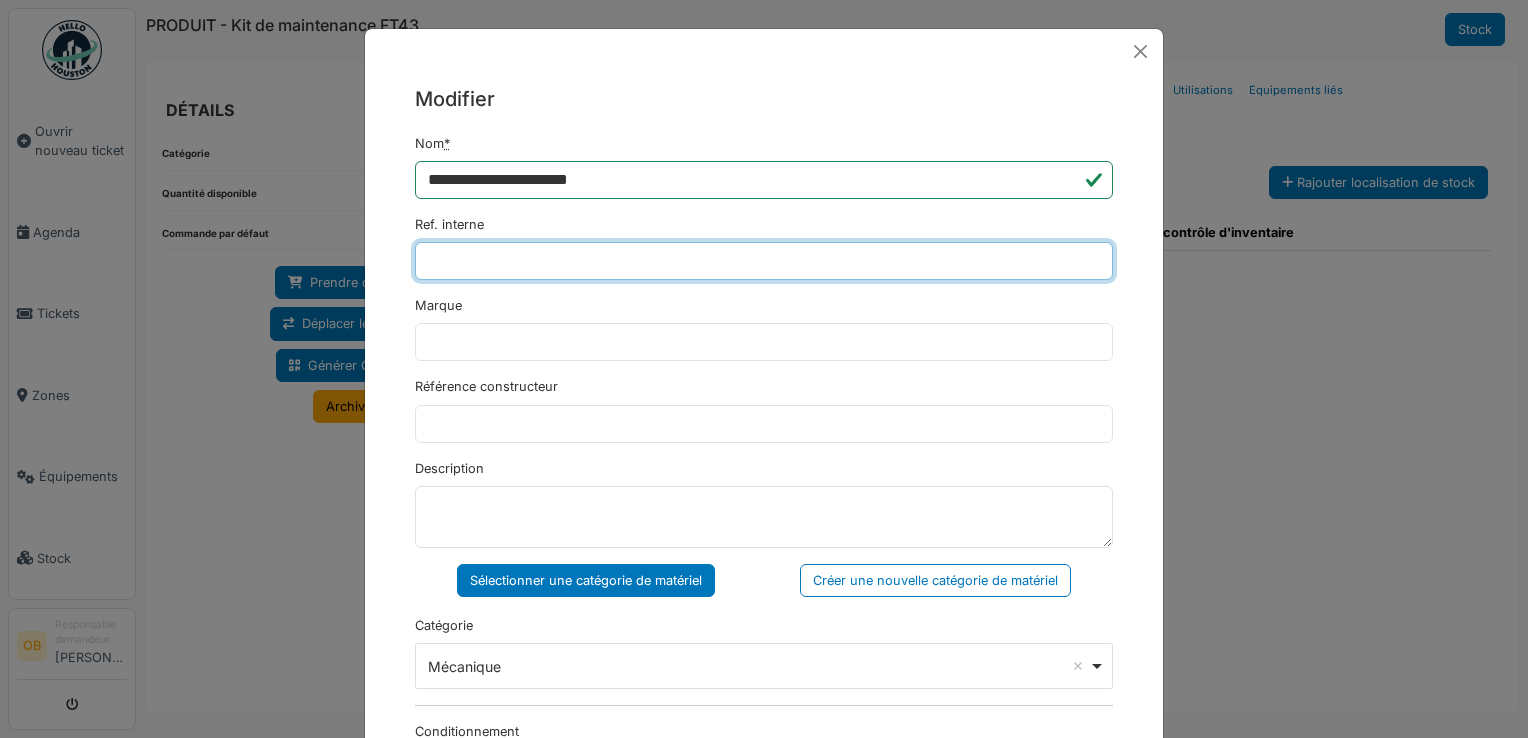 click on "Ref. interne" at bounding box center (764, 261) 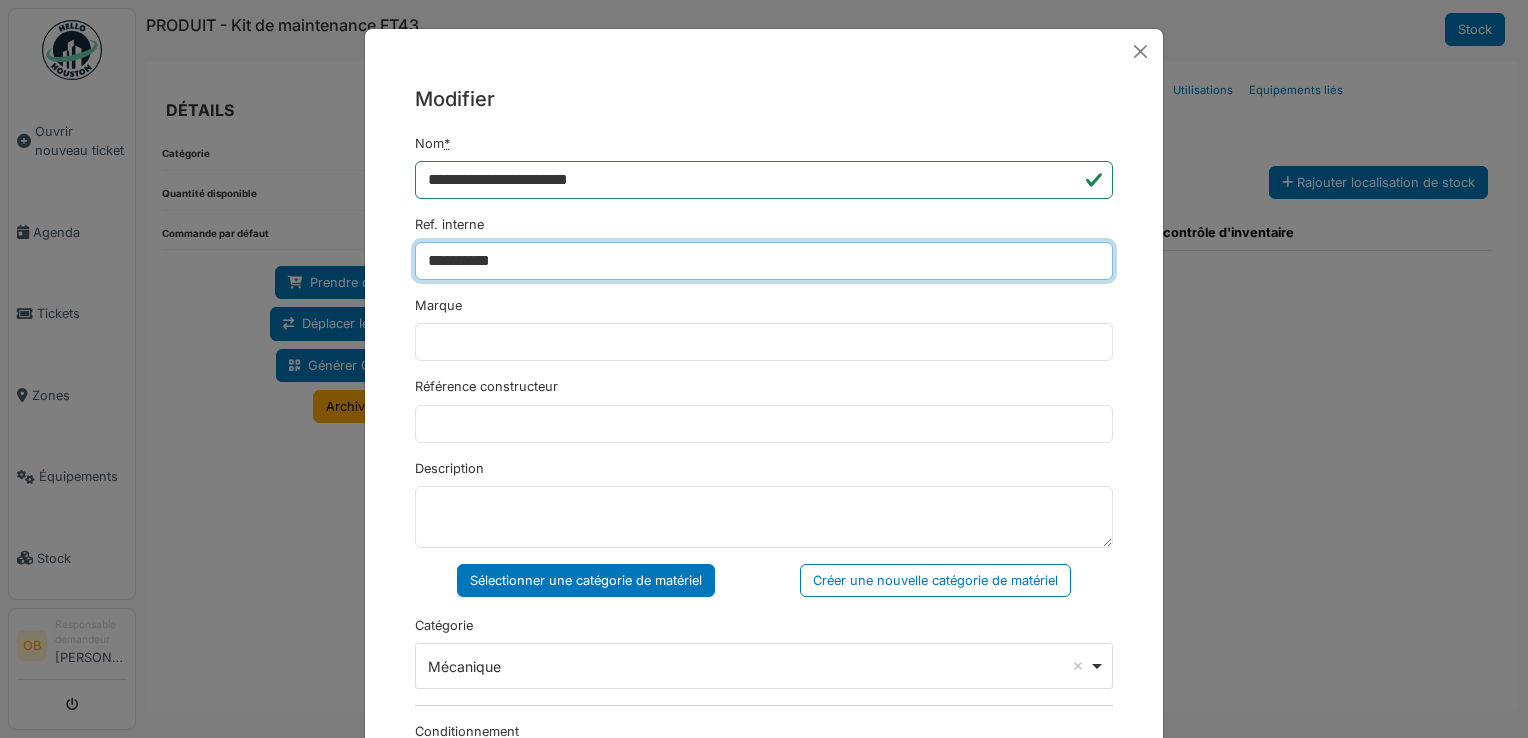 type on "**********" 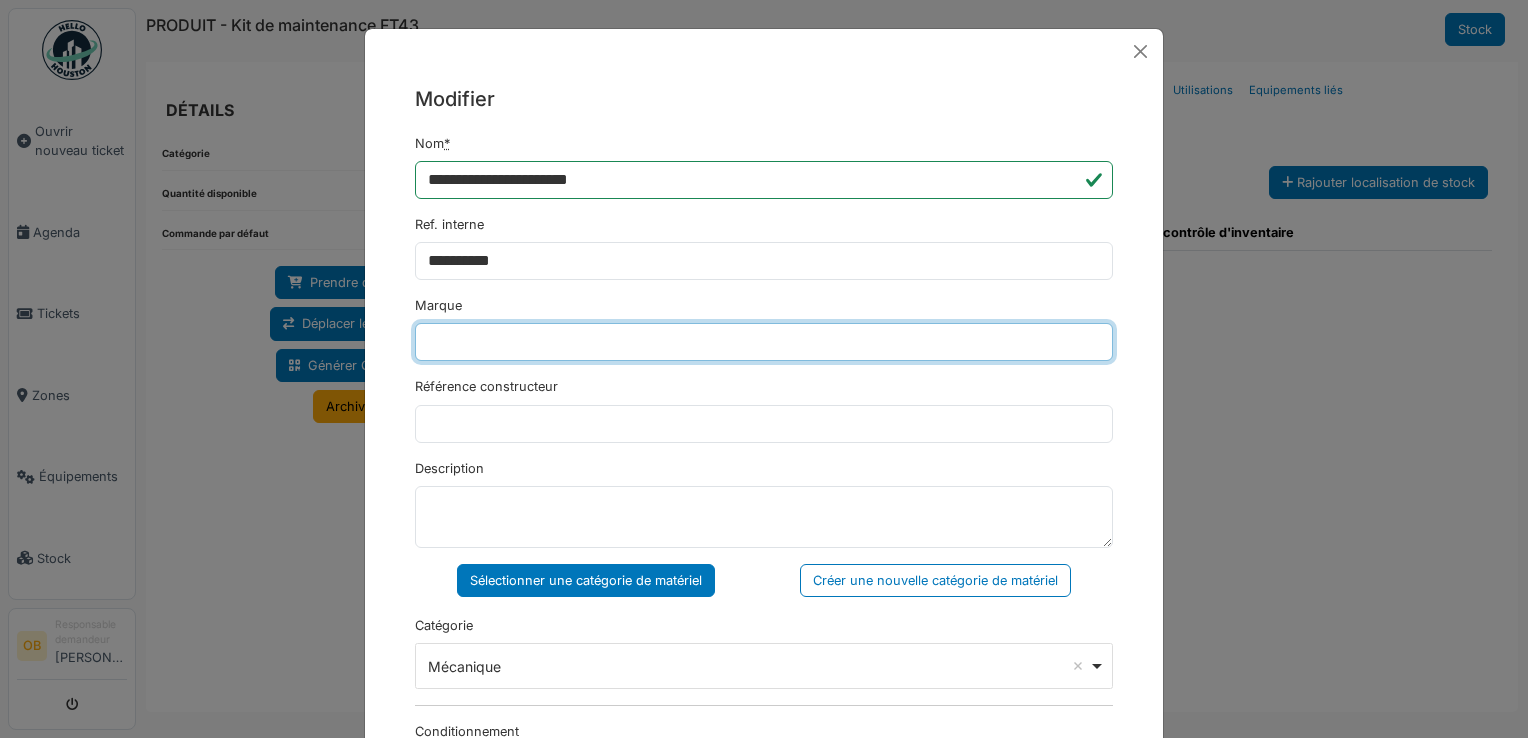 click on "Marque" at bounding box center [764, 342] 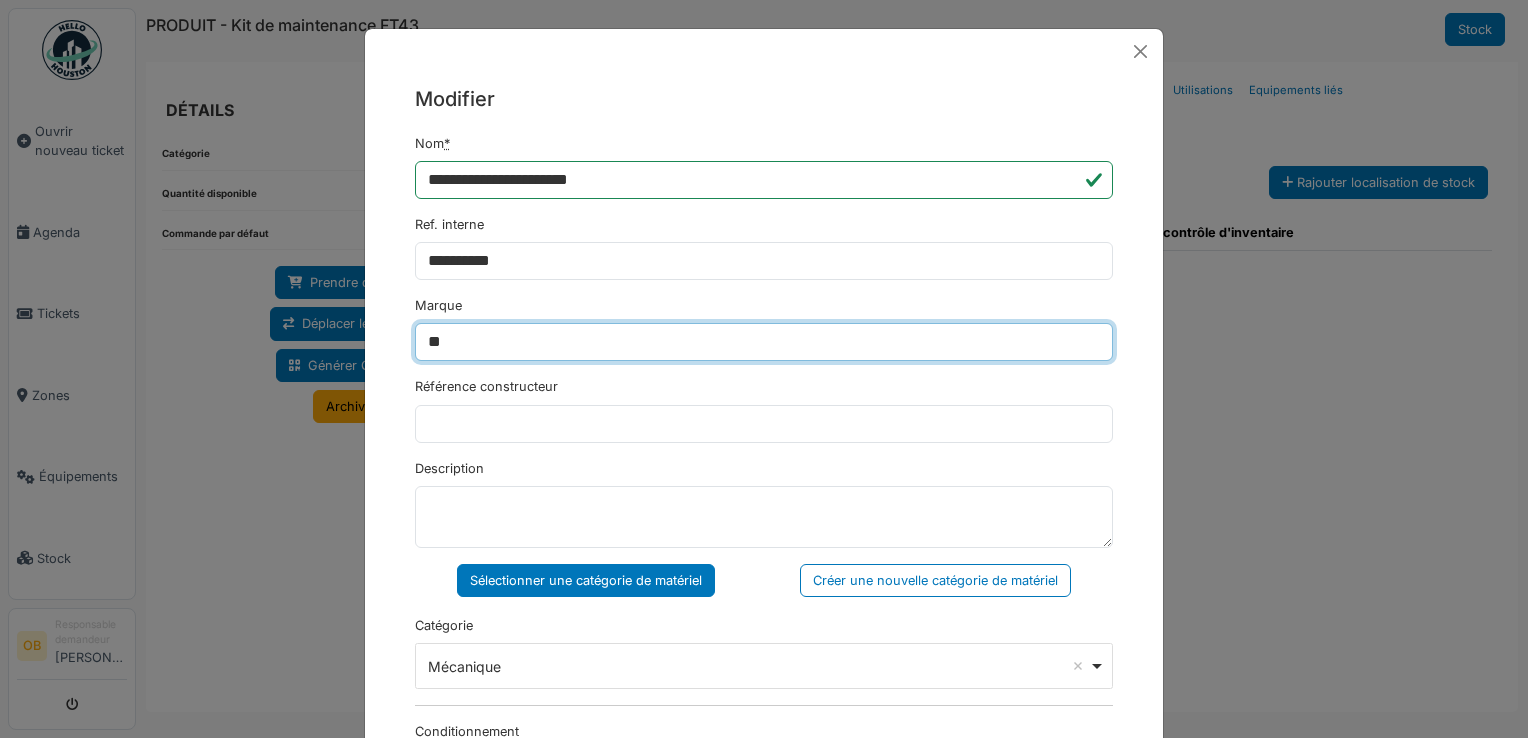 type on "**********" 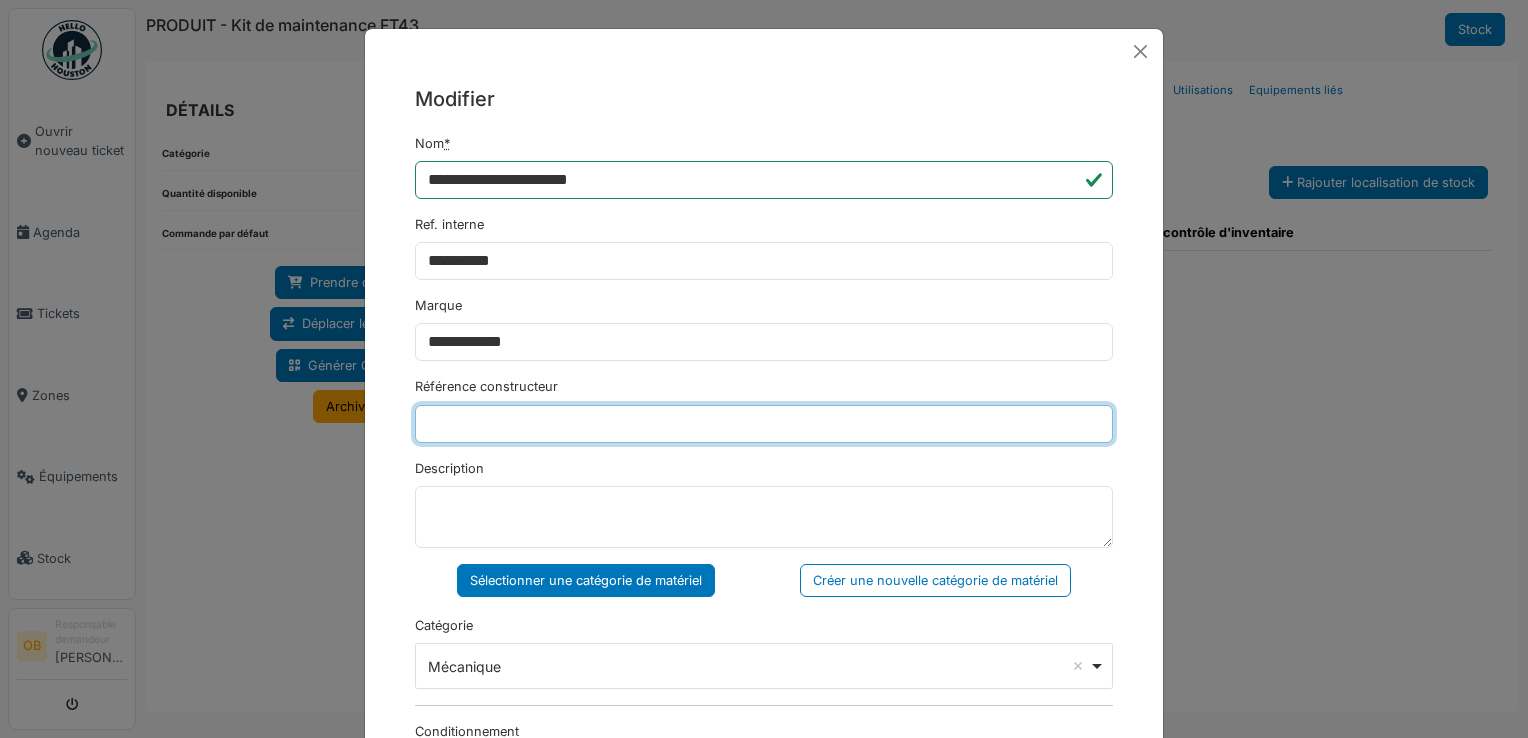 click on "Référence constructeur" at bounding box center (764, 424) 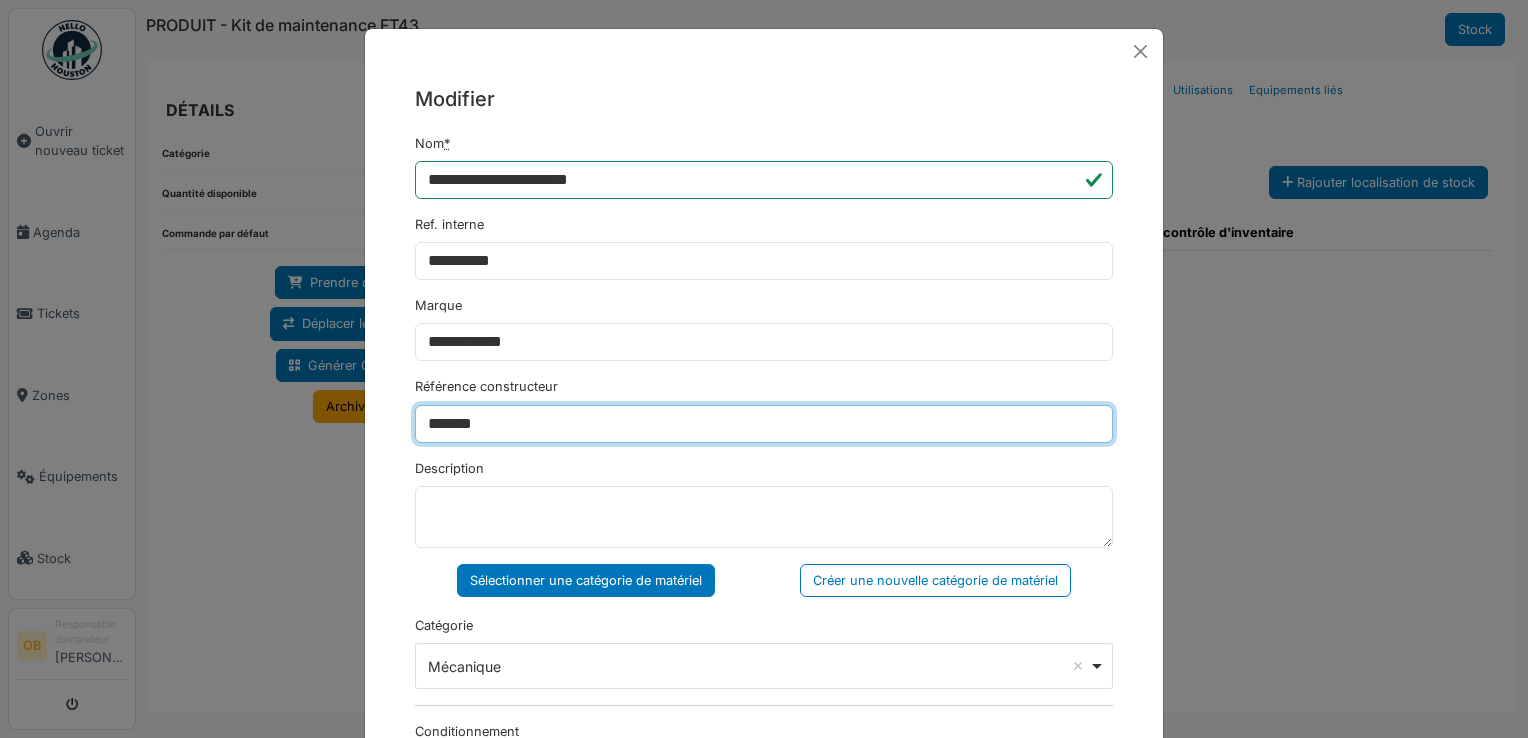 scroll, scrollTop: 133, scrollLeft: 0, axis: vertical 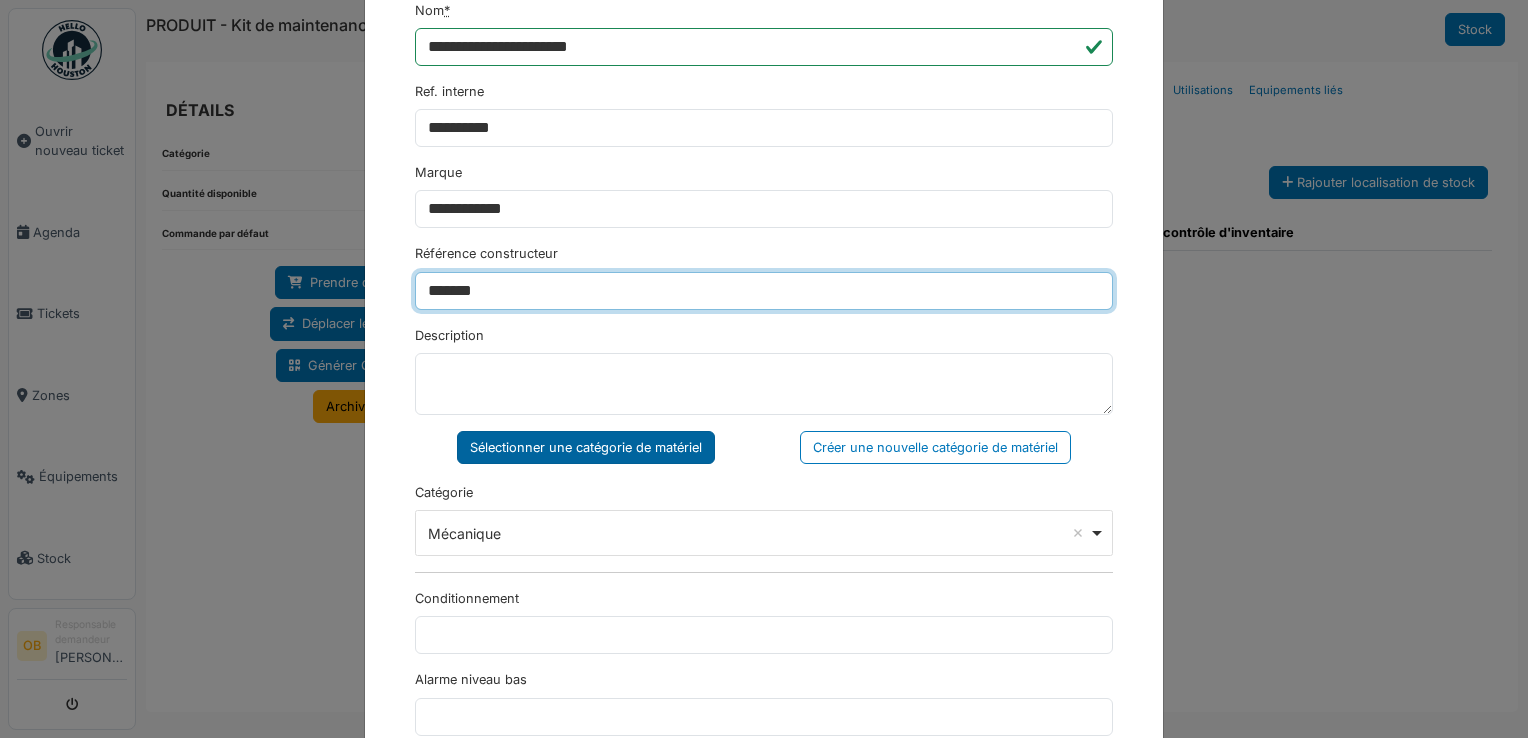 type on "*******" 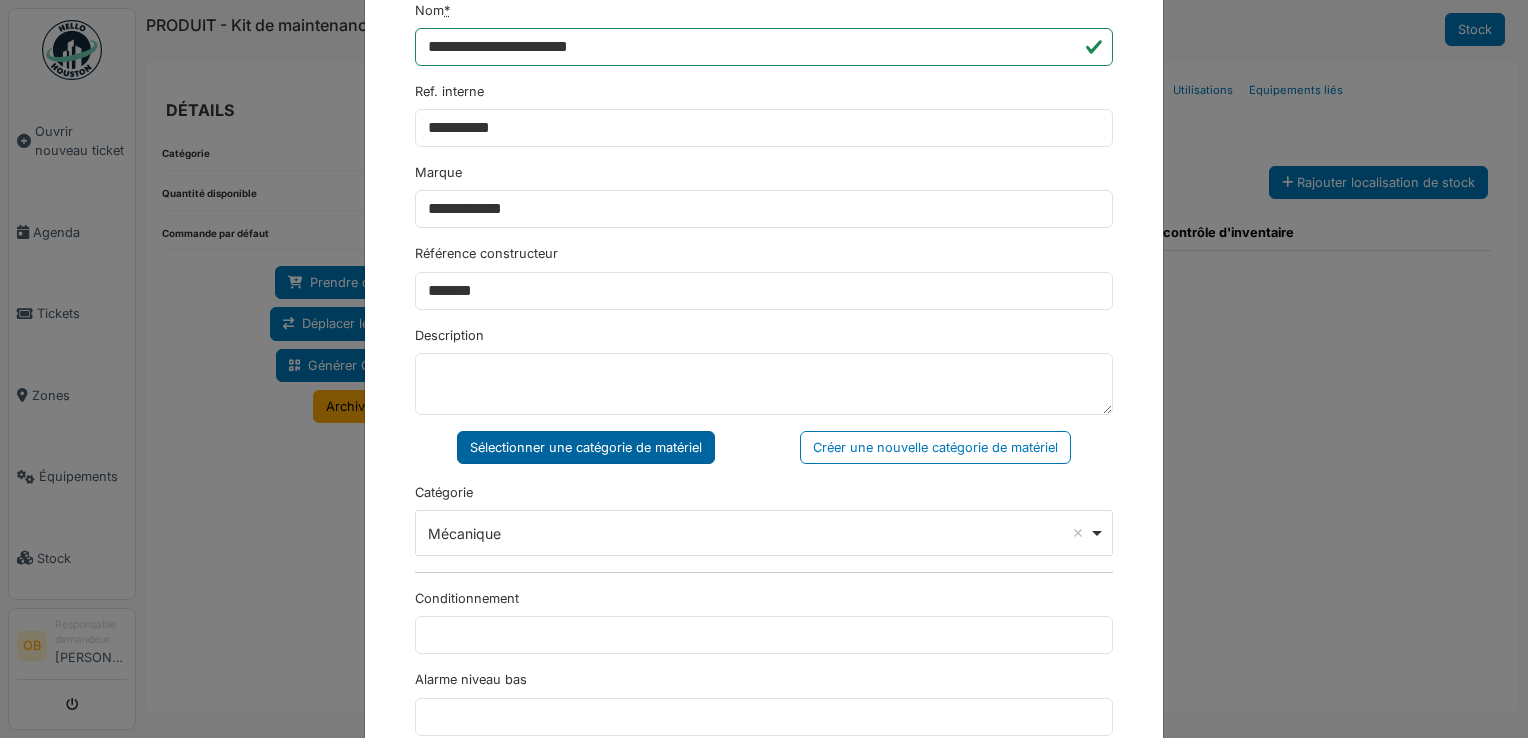 click on "Sélectionner une catégorie de matériel" at bounding box center [586, 447] 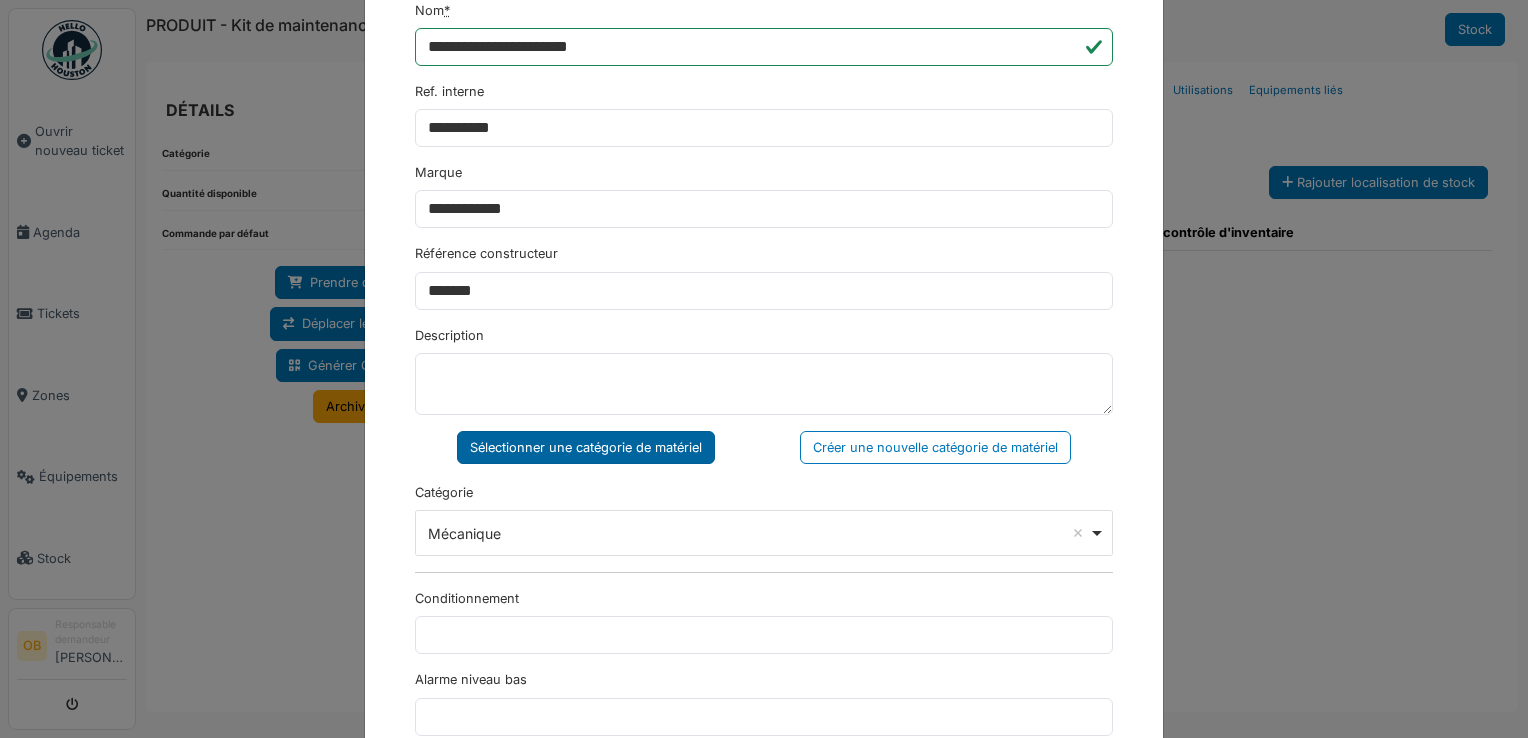 click on "Sélectionner une catégorie de matériel" at bounding box center [586, 447] 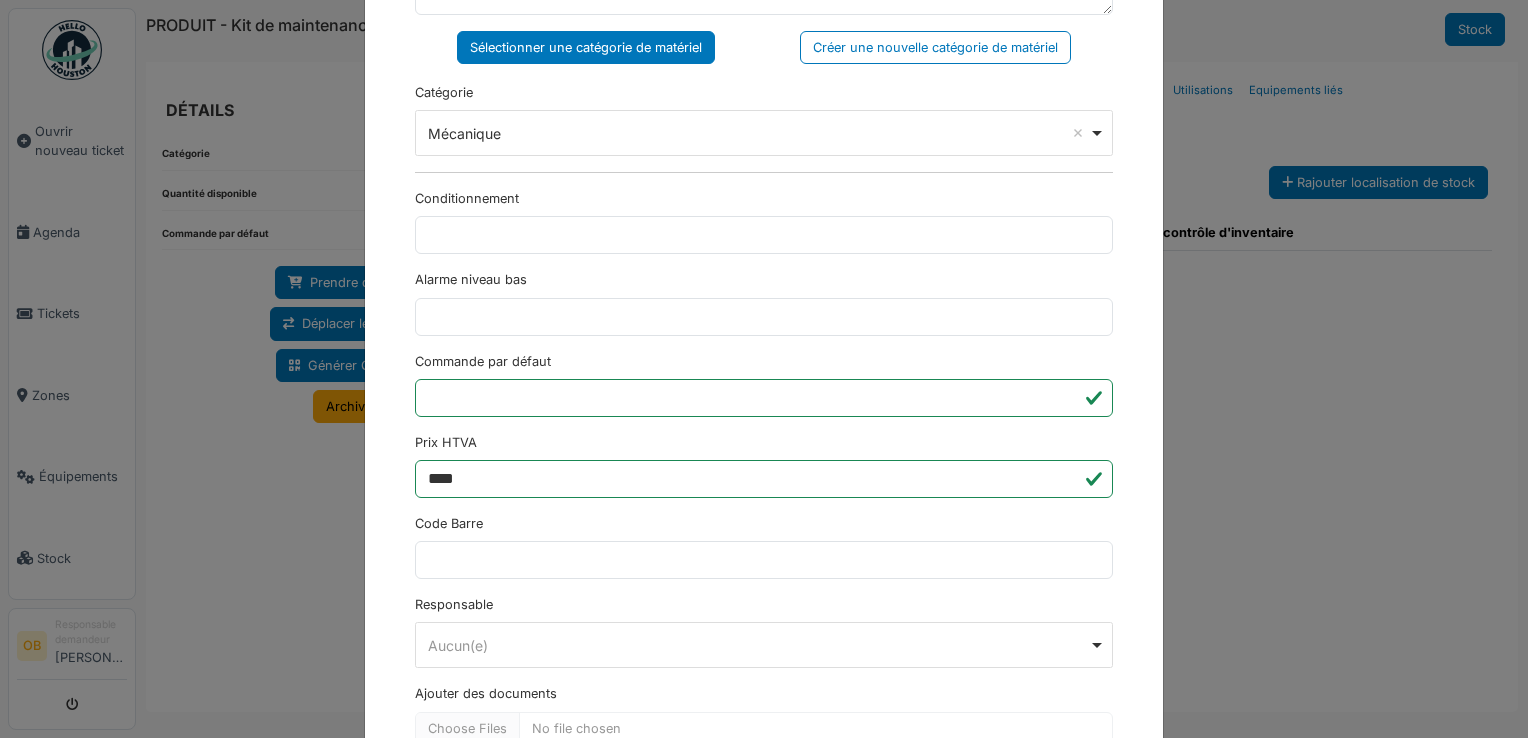 scroll, scrollTop: 650, scrollLeft: 0, axis: vertical 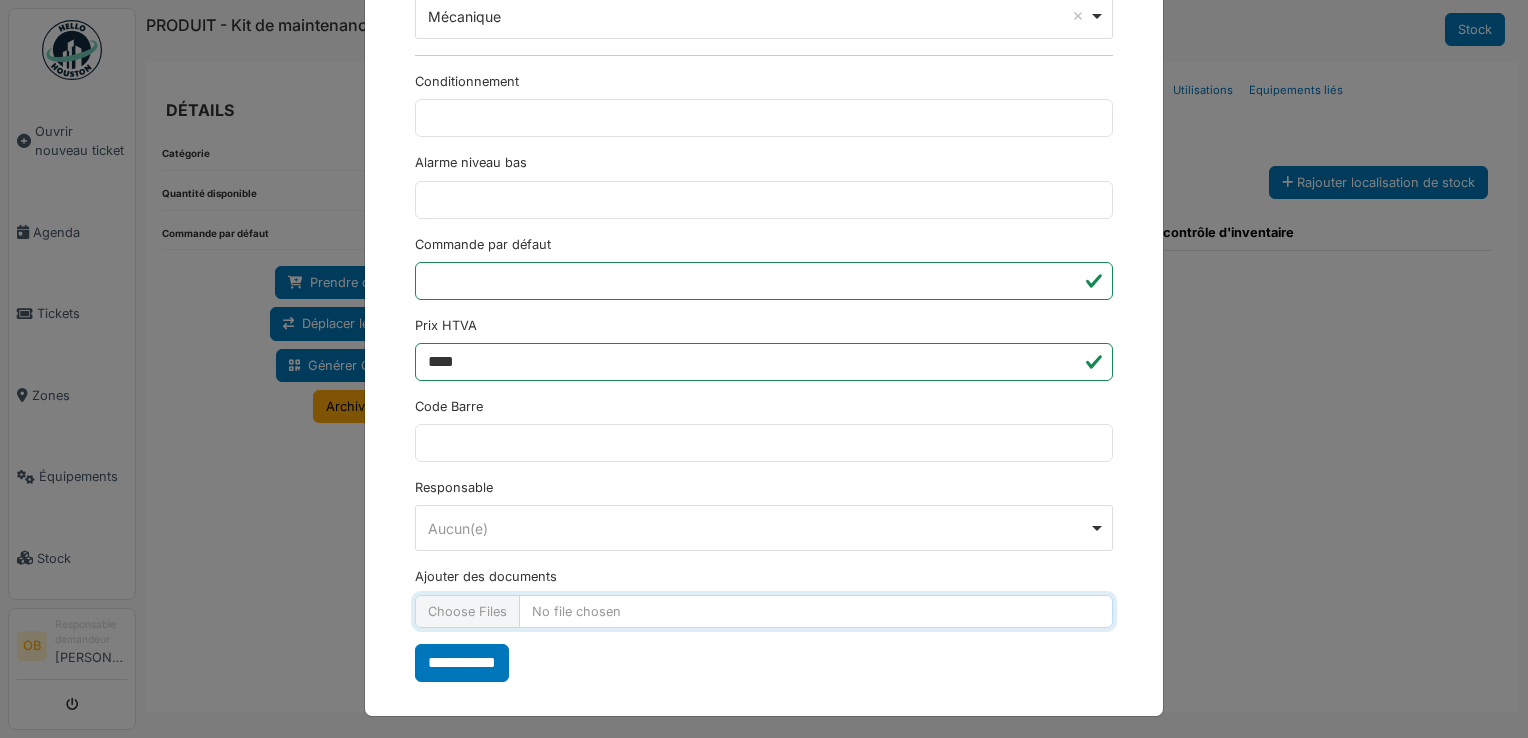 click on "Ajouter des documents" at bounding box center (764, 611) 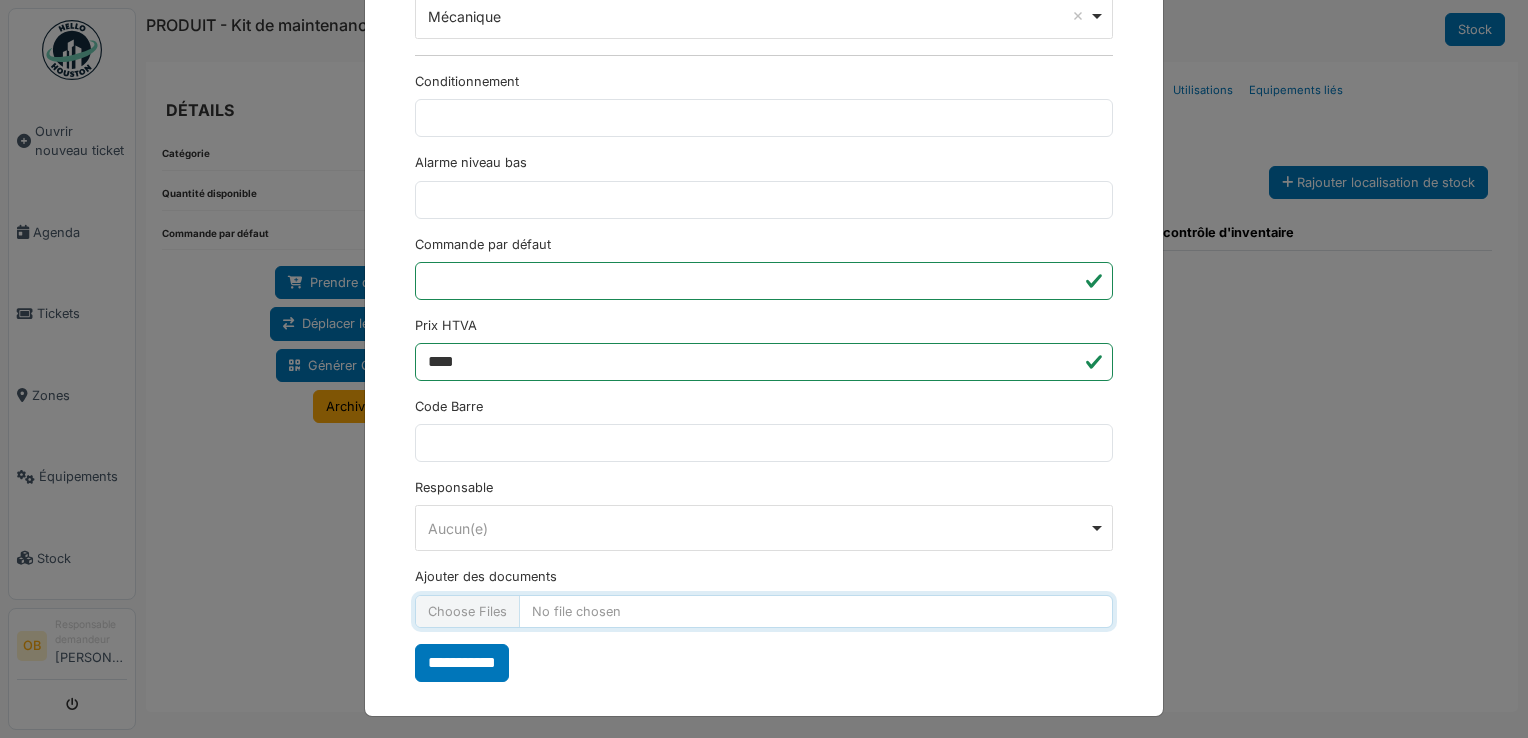 type on "**********" 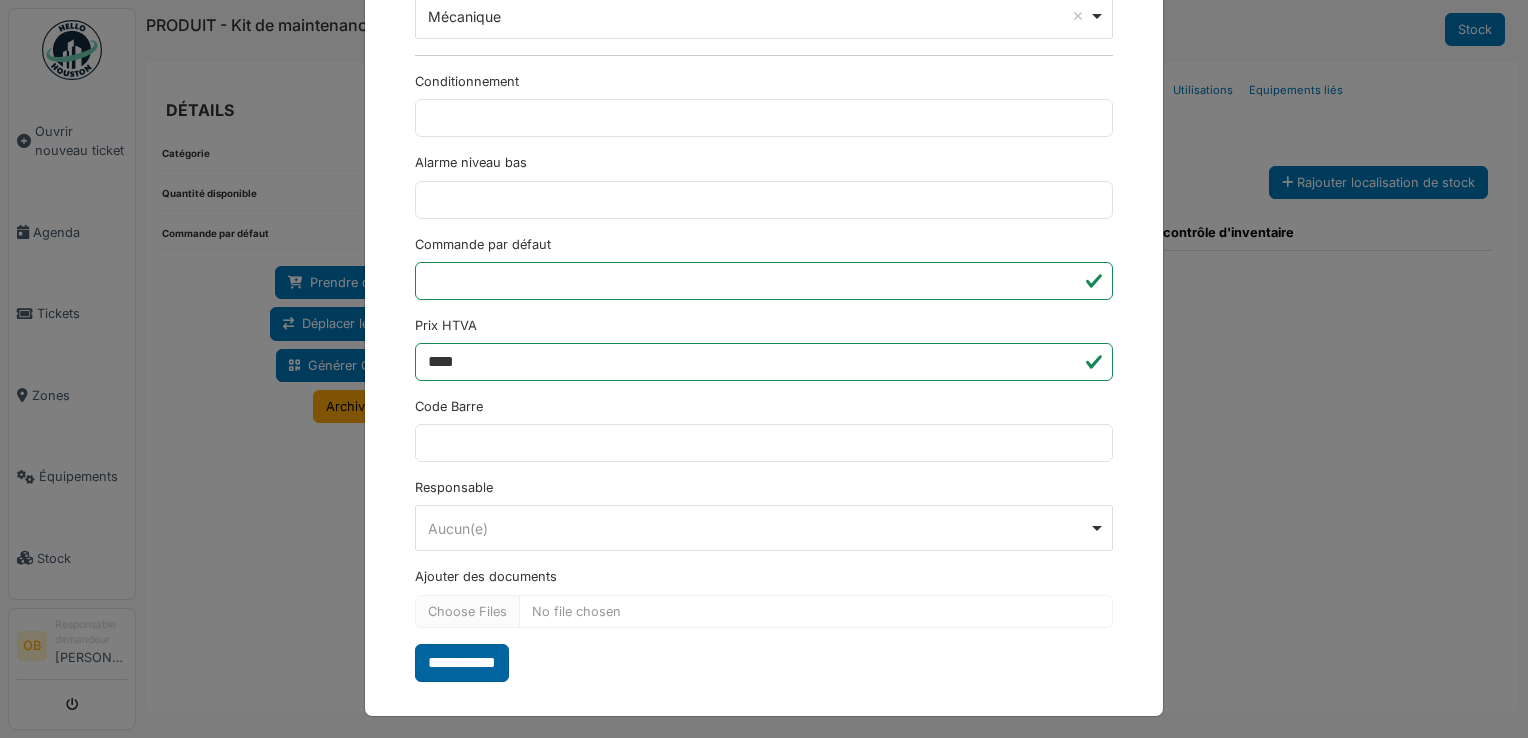 click on "**********" at bounding box center (462, 663) 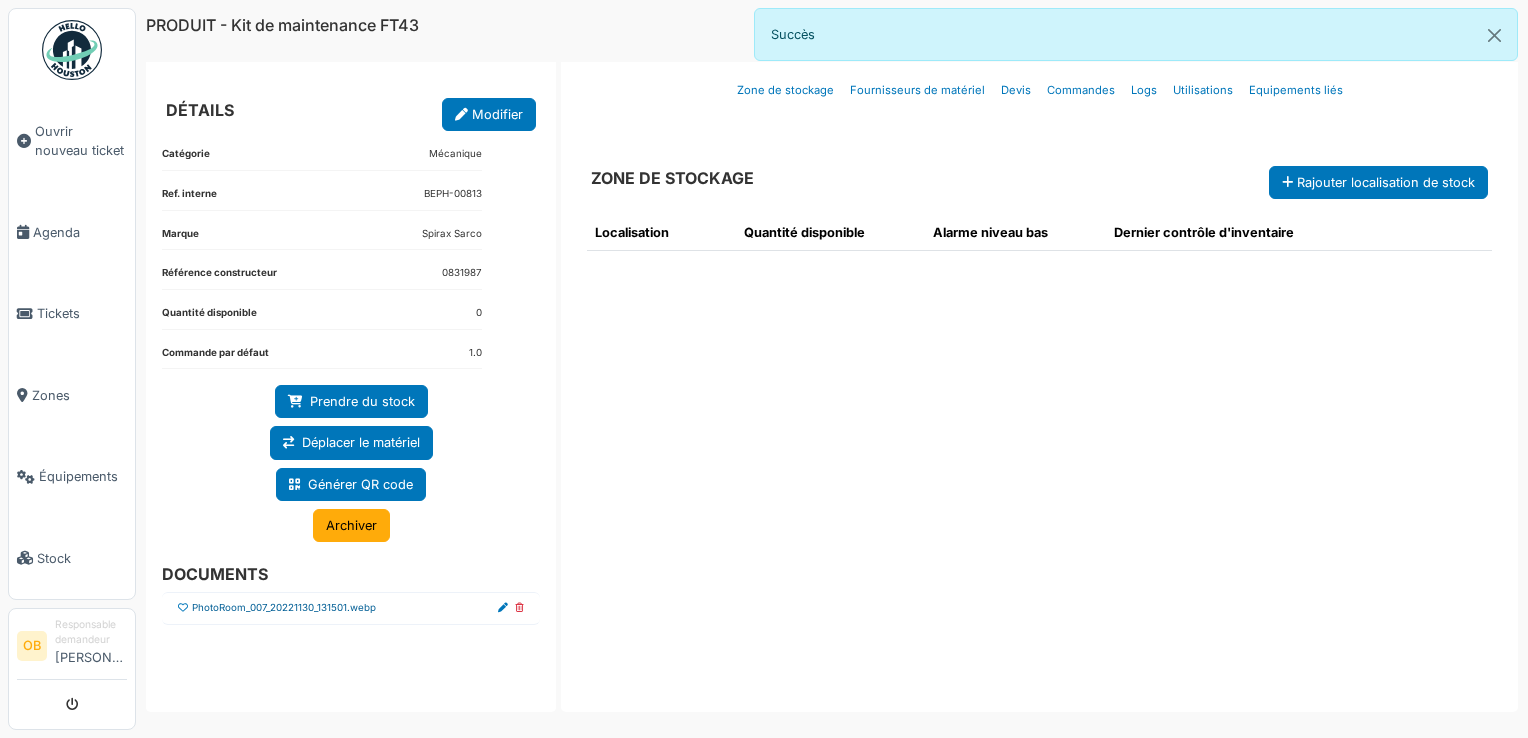 click on "PhotoRoom_007_20221130_131501.webp" at bounding box center (284, 608) 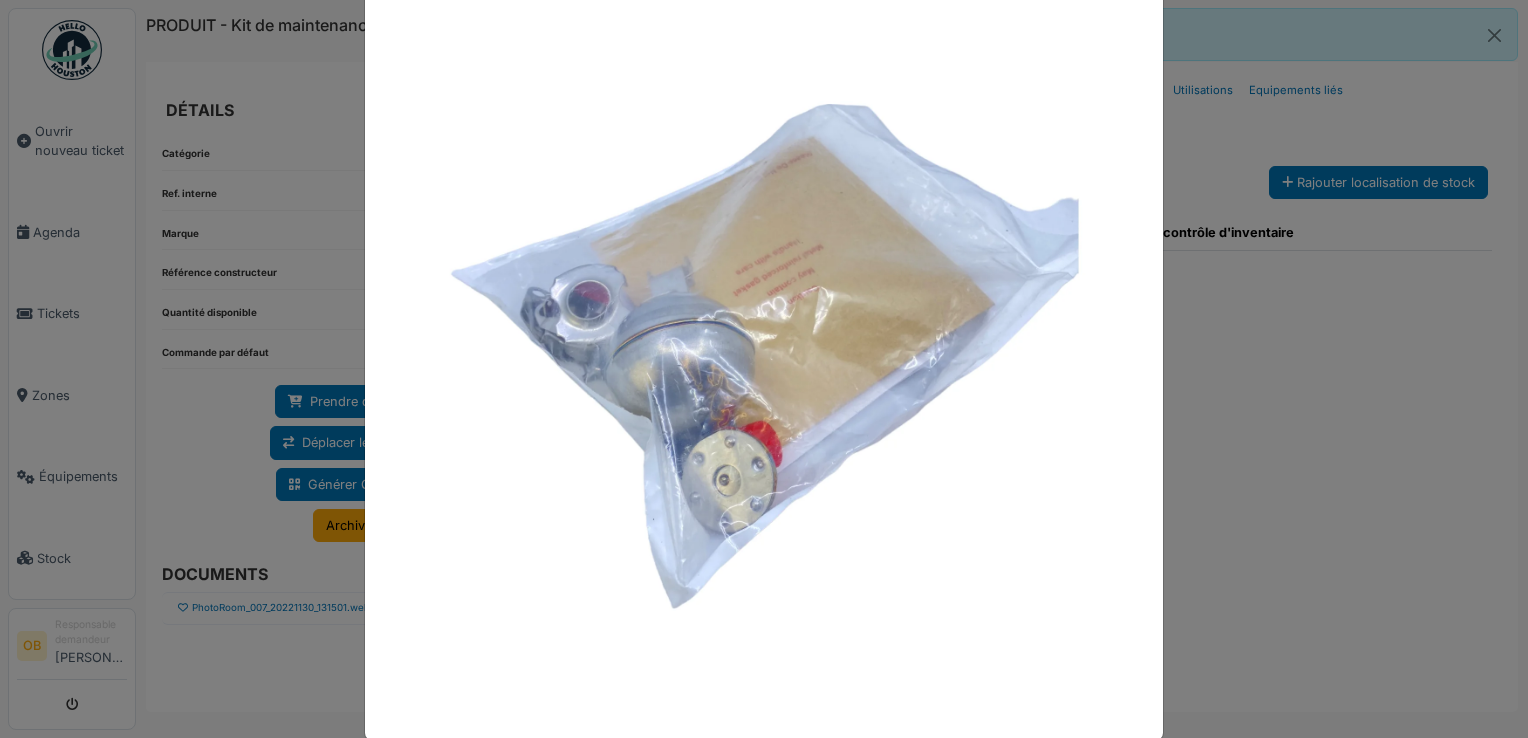 scroll, scrollTop: 106, scrollLeft: 0, axis: vertical 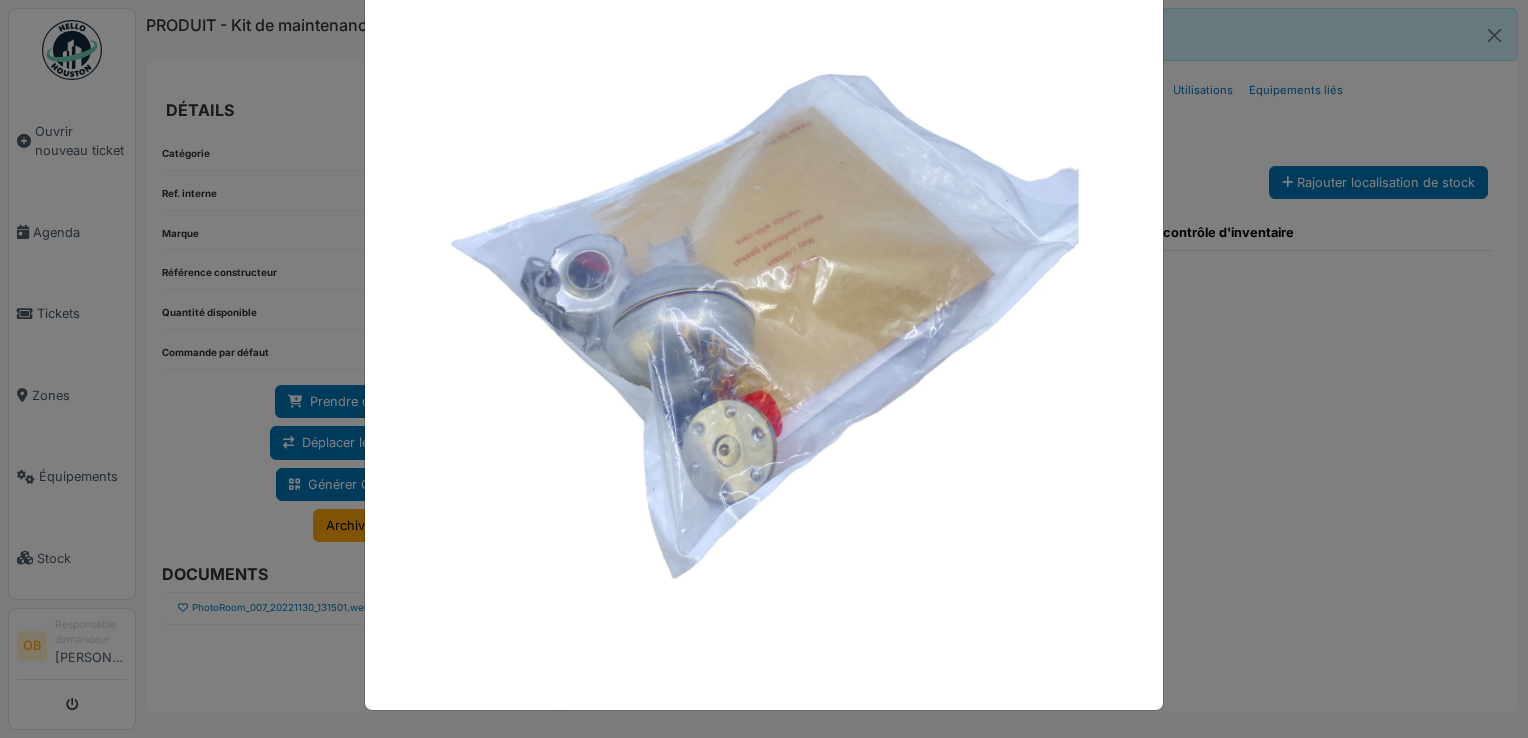 click at bounding box center [764, 369] 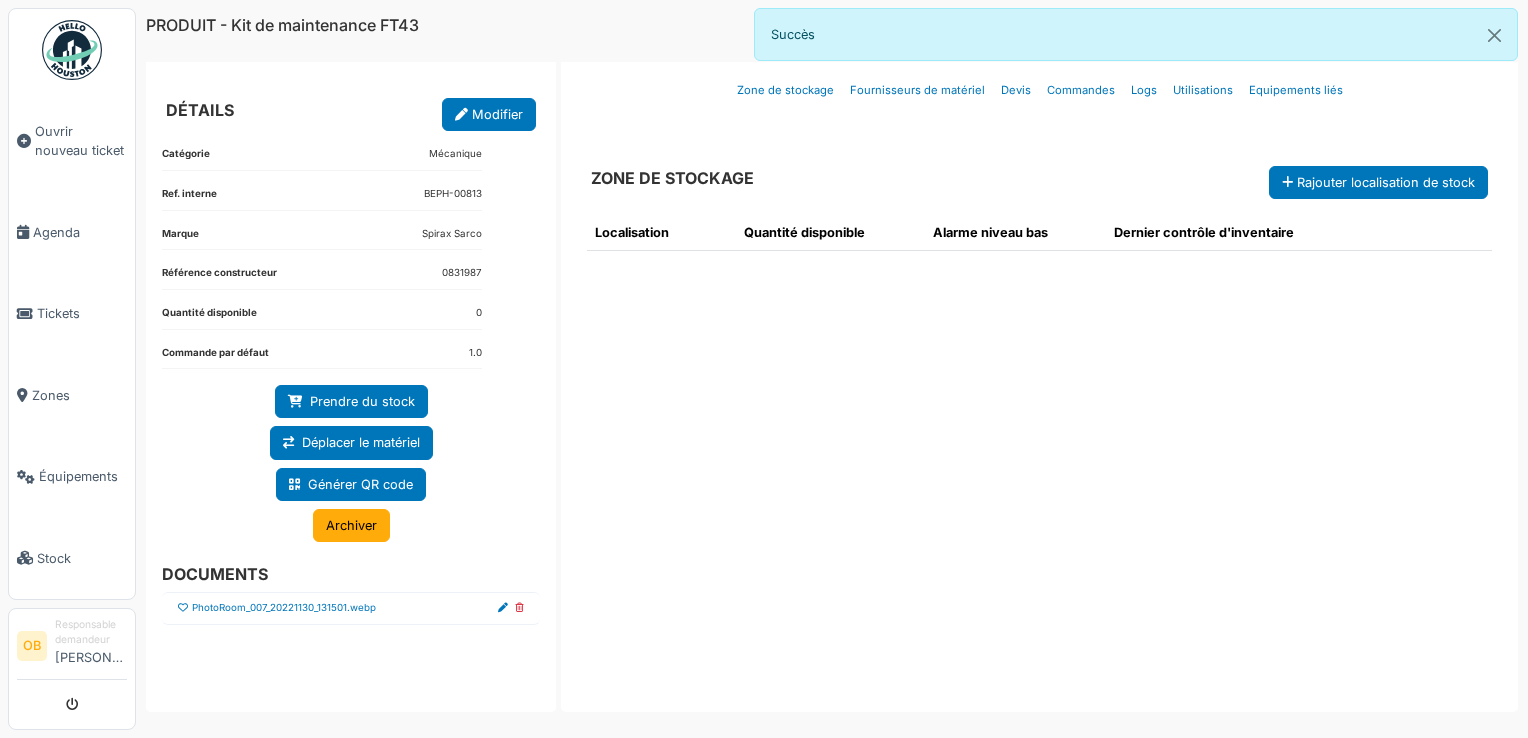 click at bounding box center [183, 608] 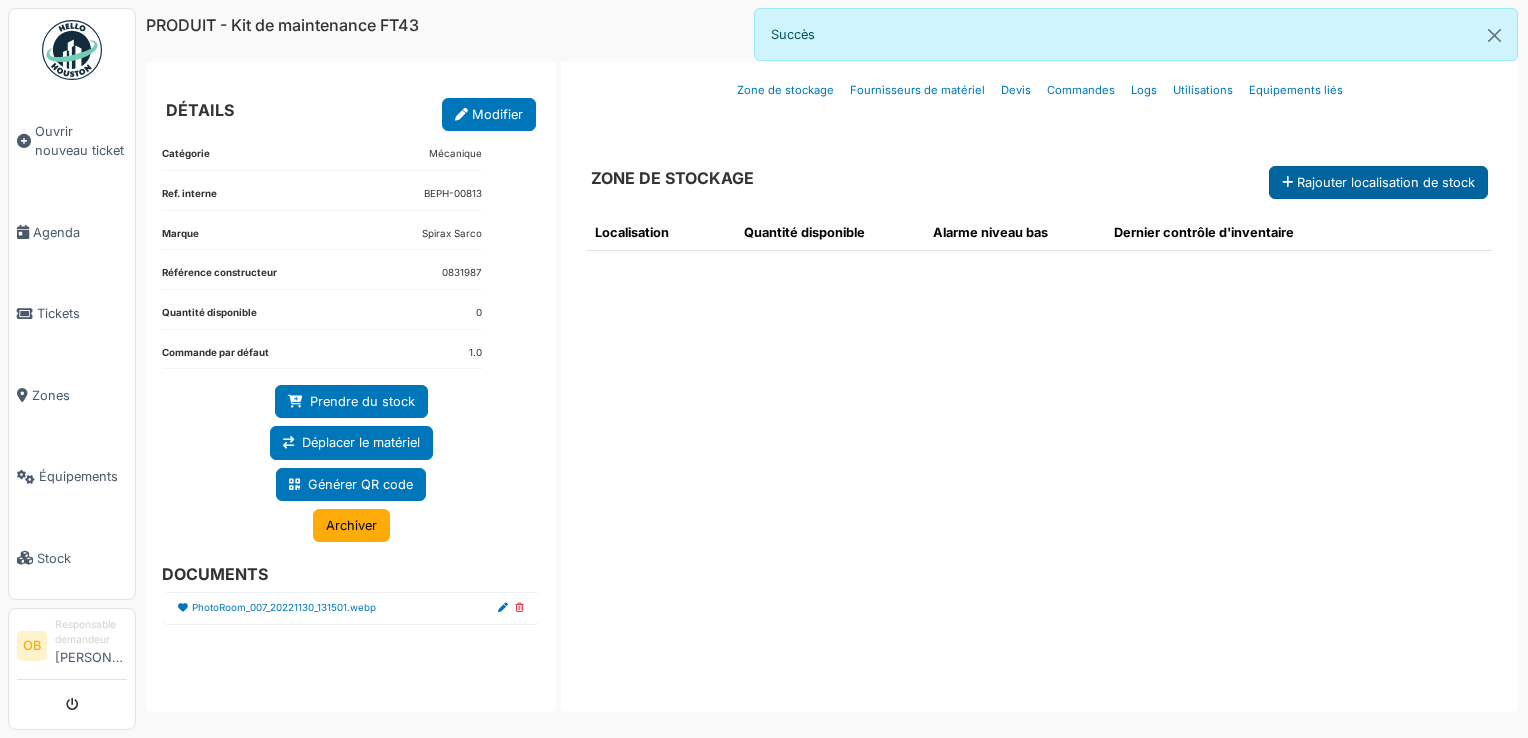 click on "Rajouter localisation de stock" at bounding box center (1378, 182) 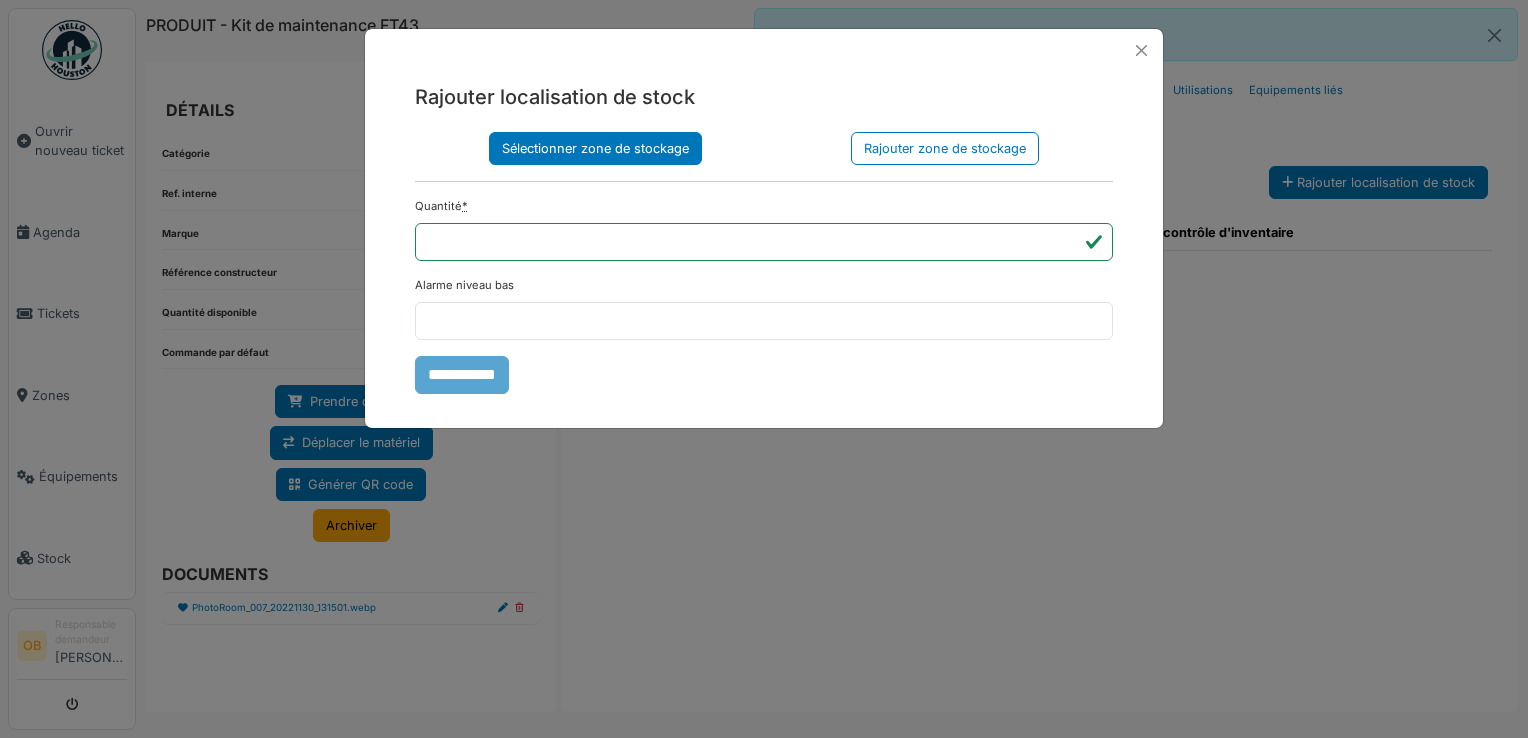 click on "Sélectionner zone de stockage" at bounding box center (595, 148) 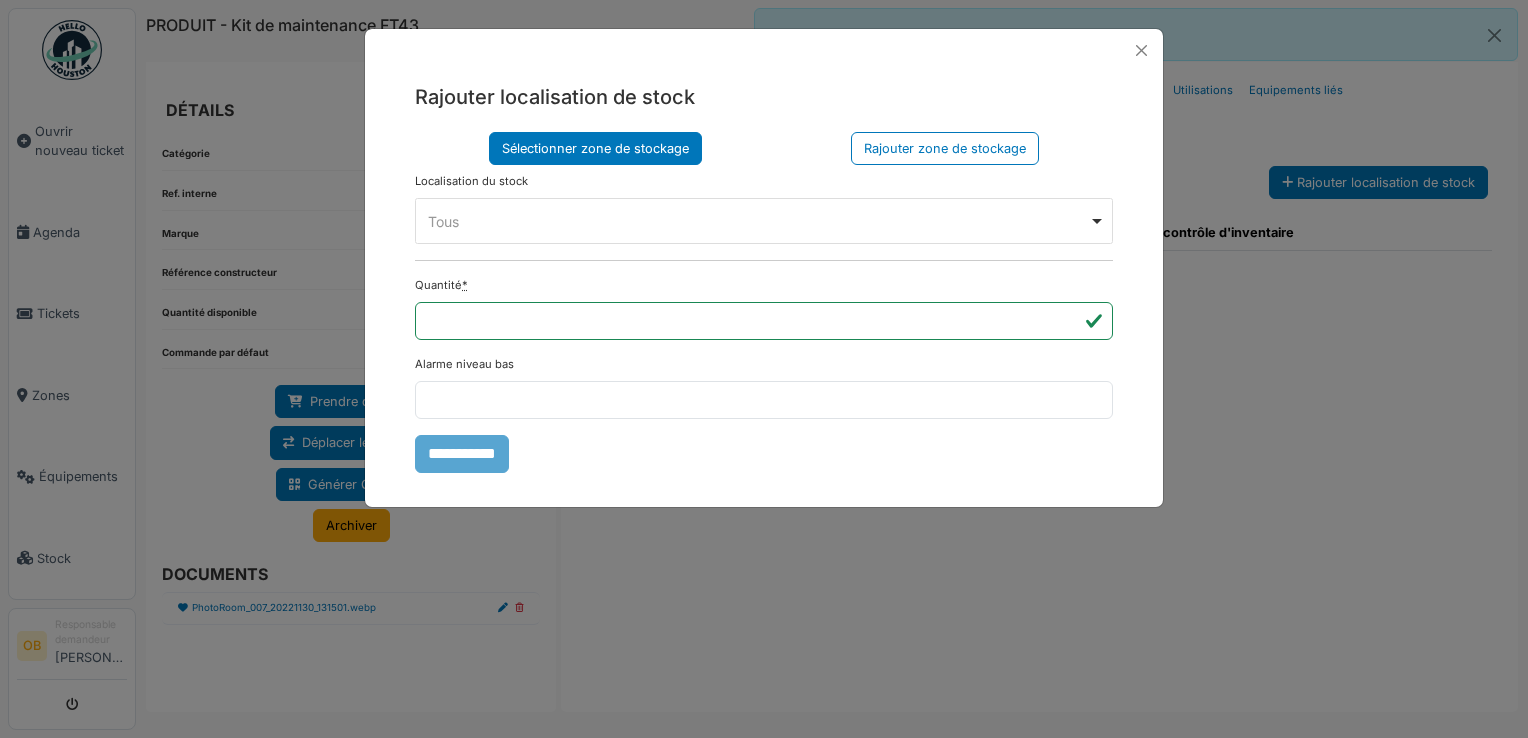 click on "Tous Remove item" at bounding box center [758, 221] 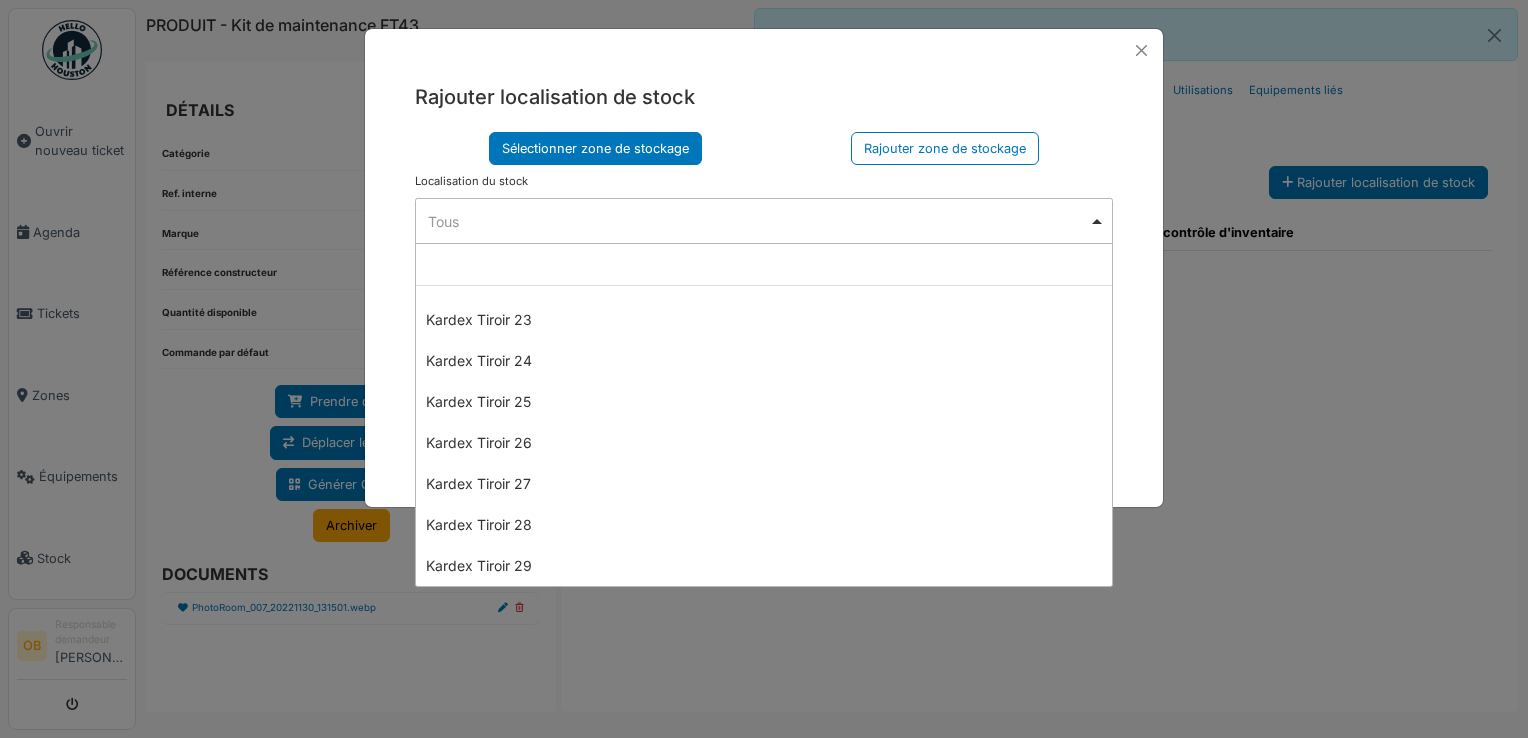 scroll, scrollTop: 1066, scrollLeft: 0, axis: vertical 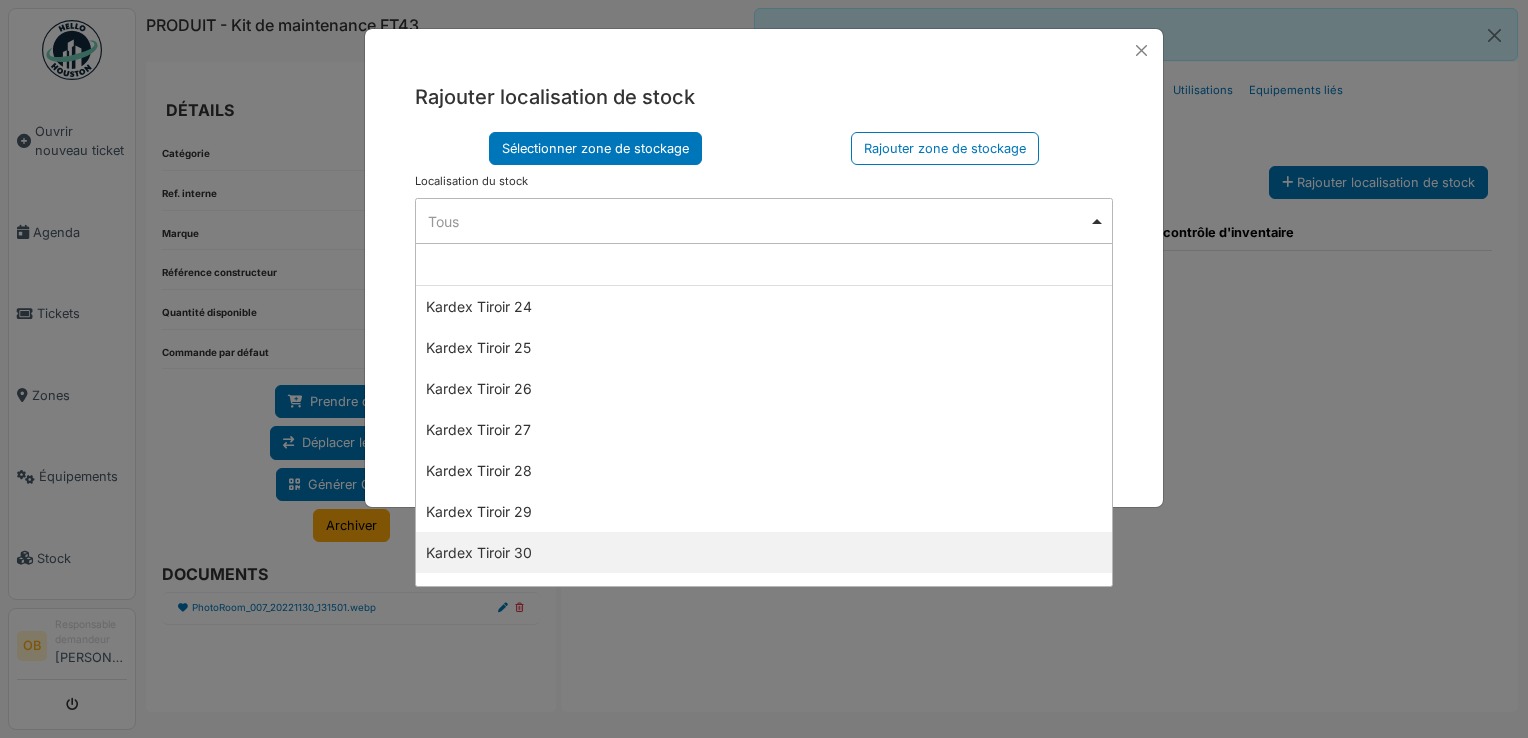 select on "****" 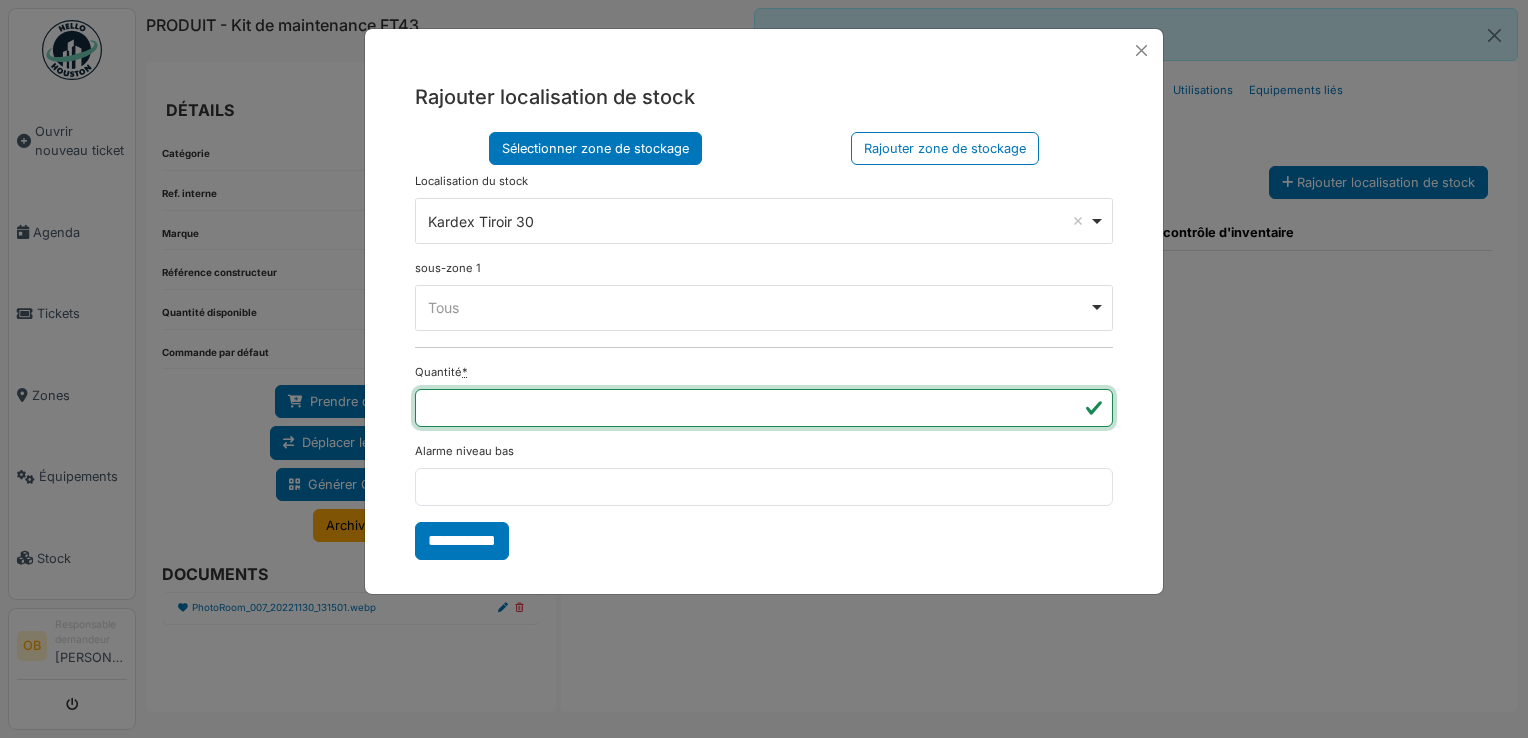 type on "*" 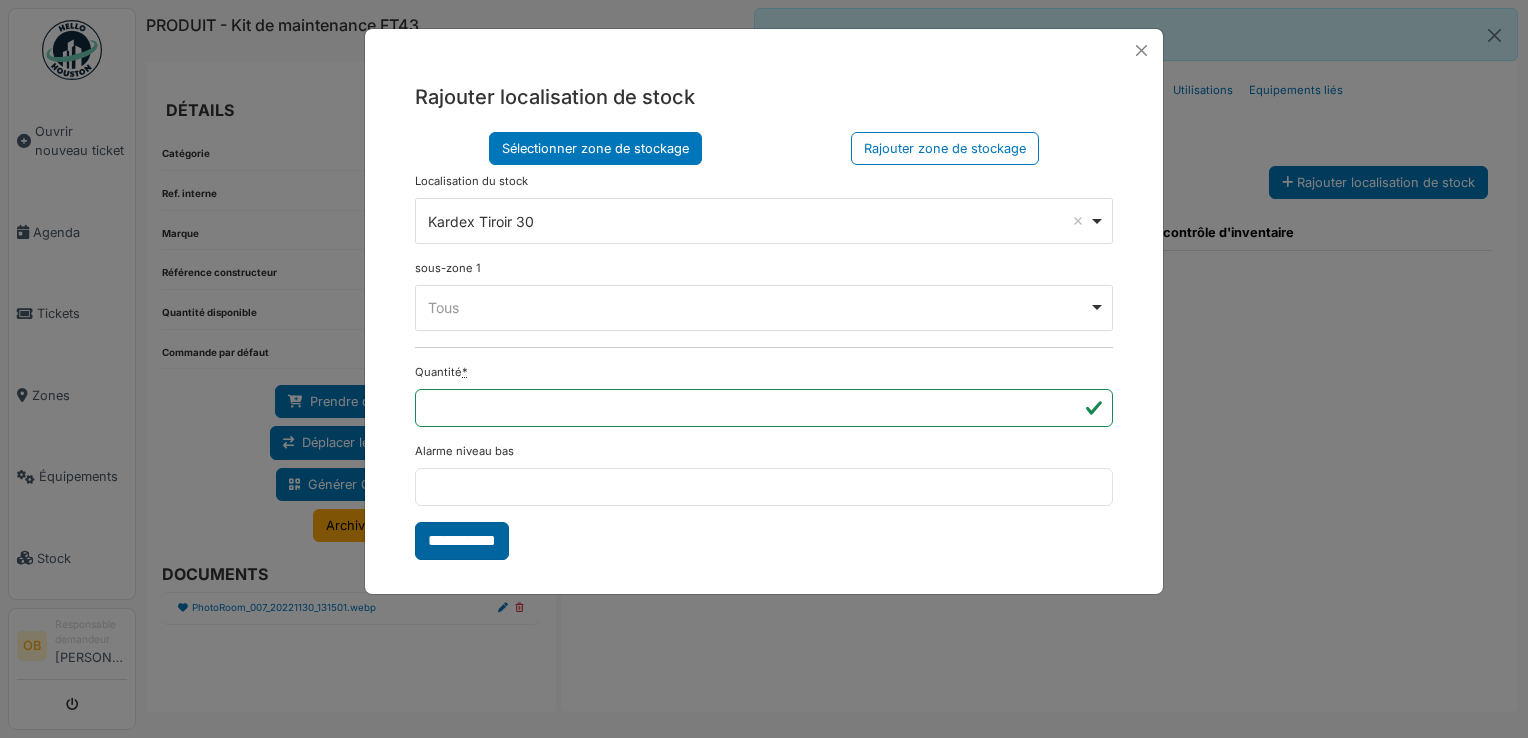 click on "**********" at bounding box center [462, 541] 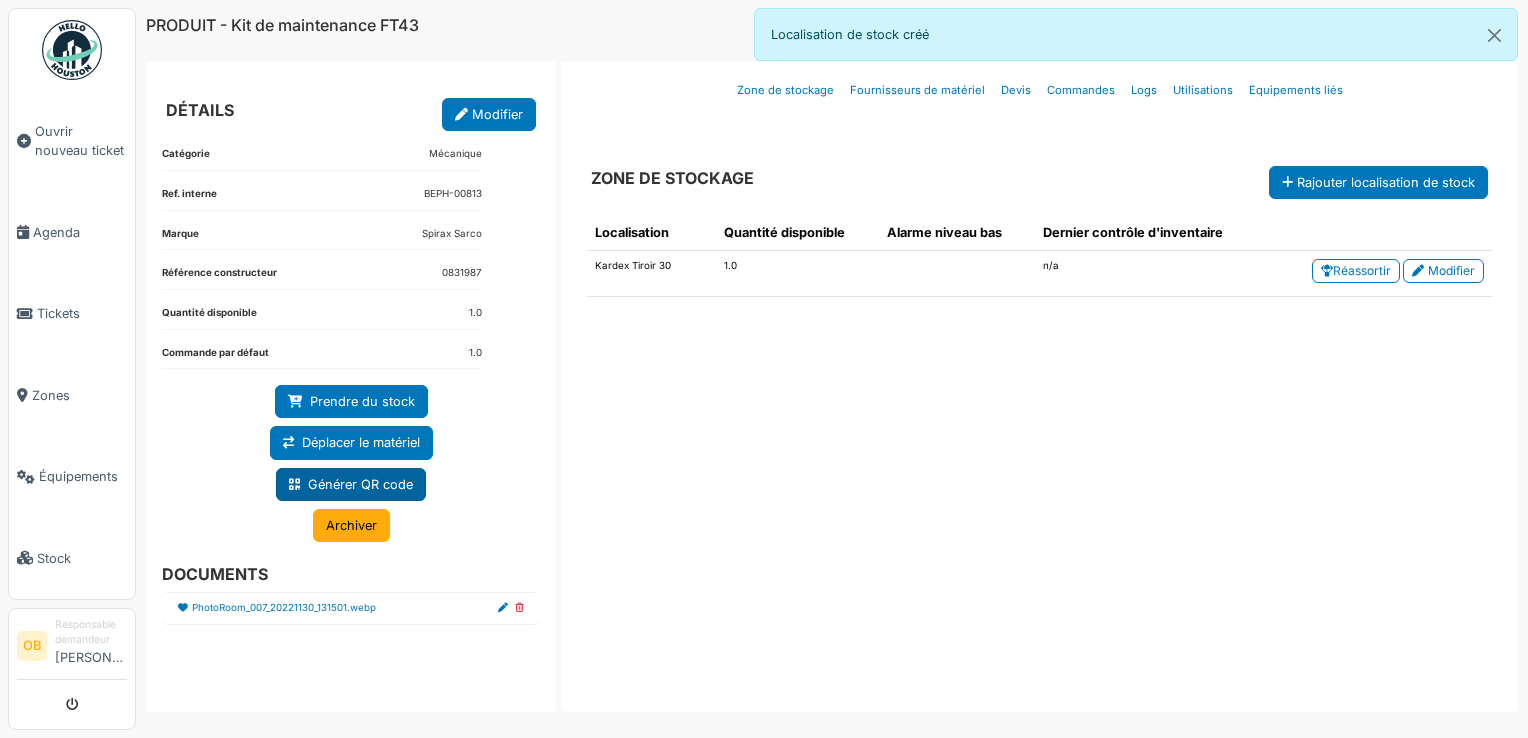 click on "Générer QR code" at bounding box center [351, 484] 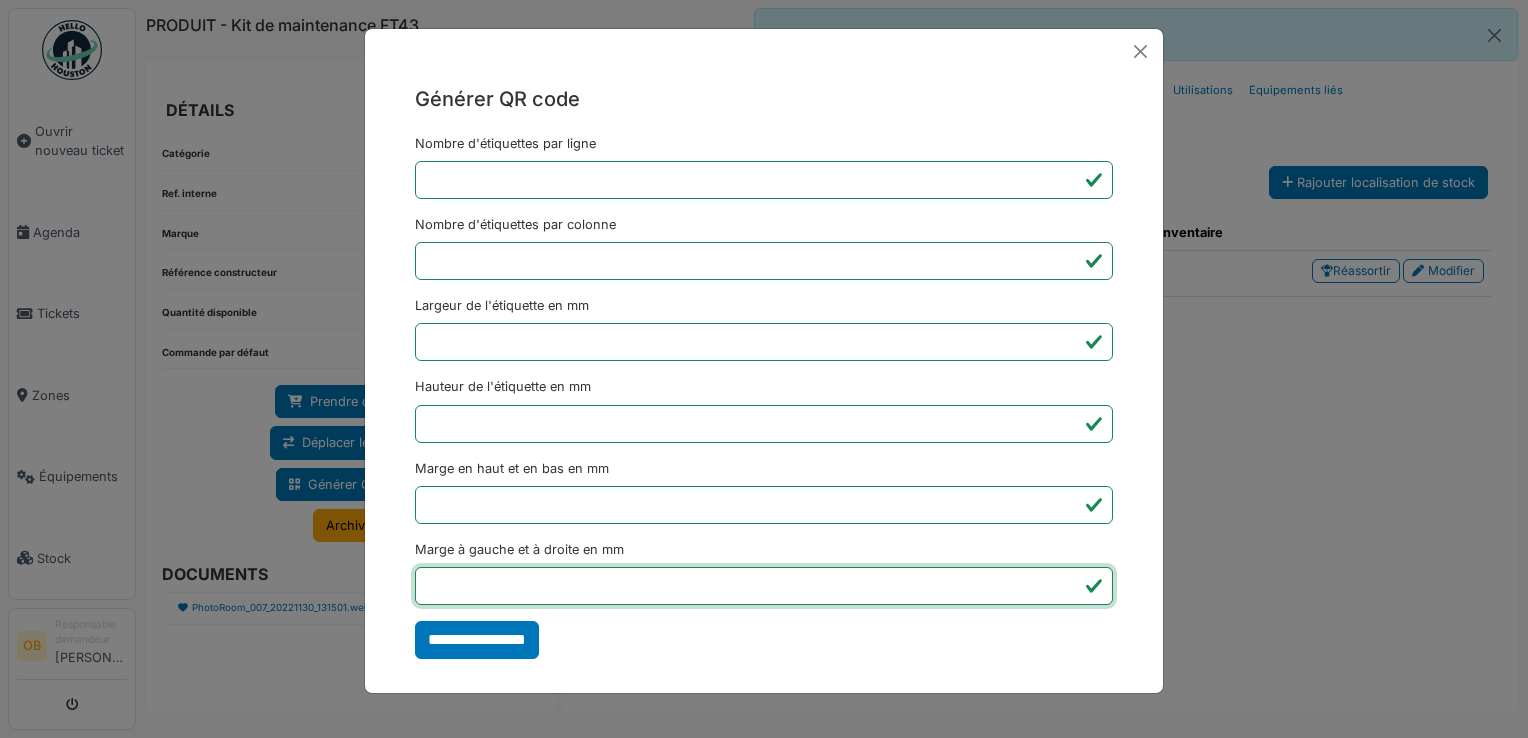 click on "*" at bounding box center [764, 586] 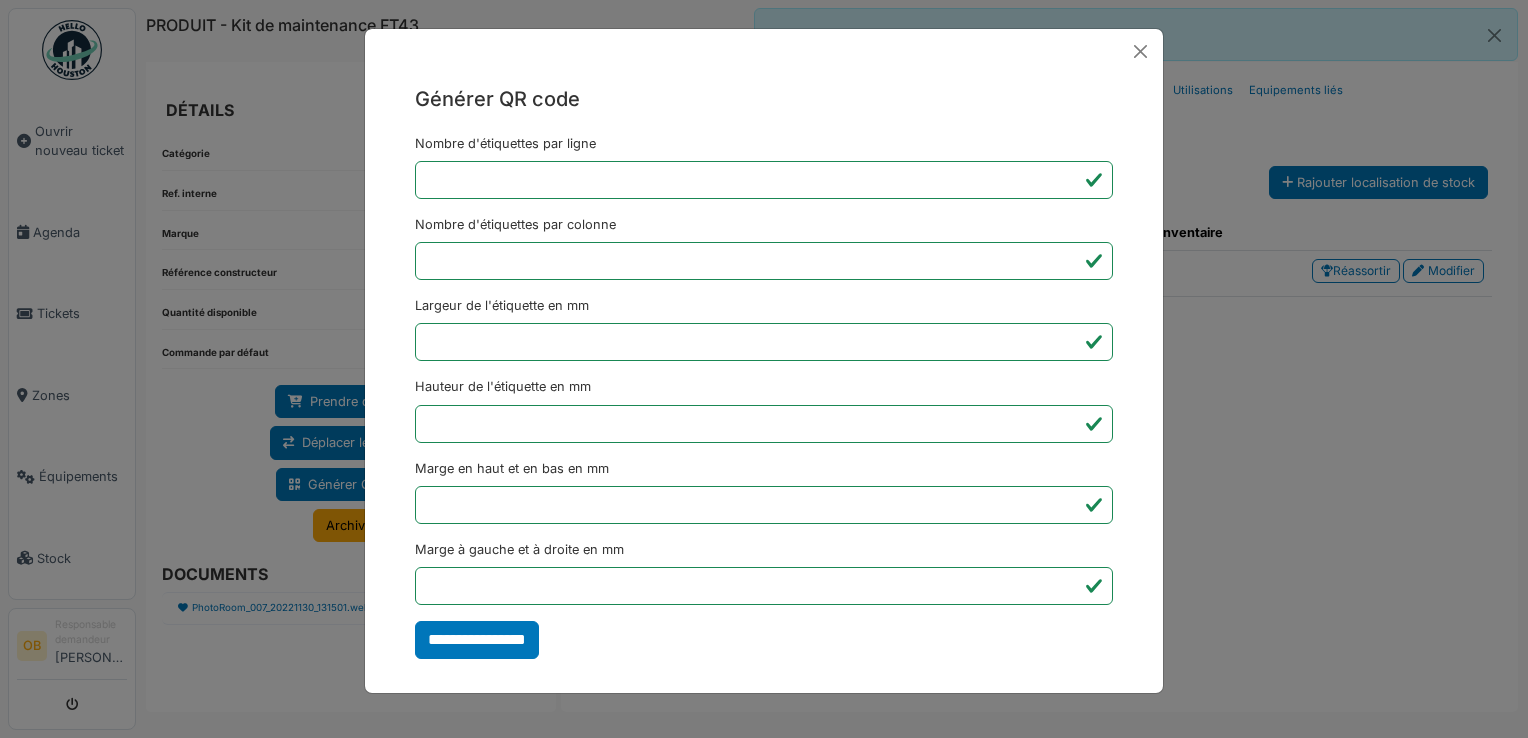 type on "*******" 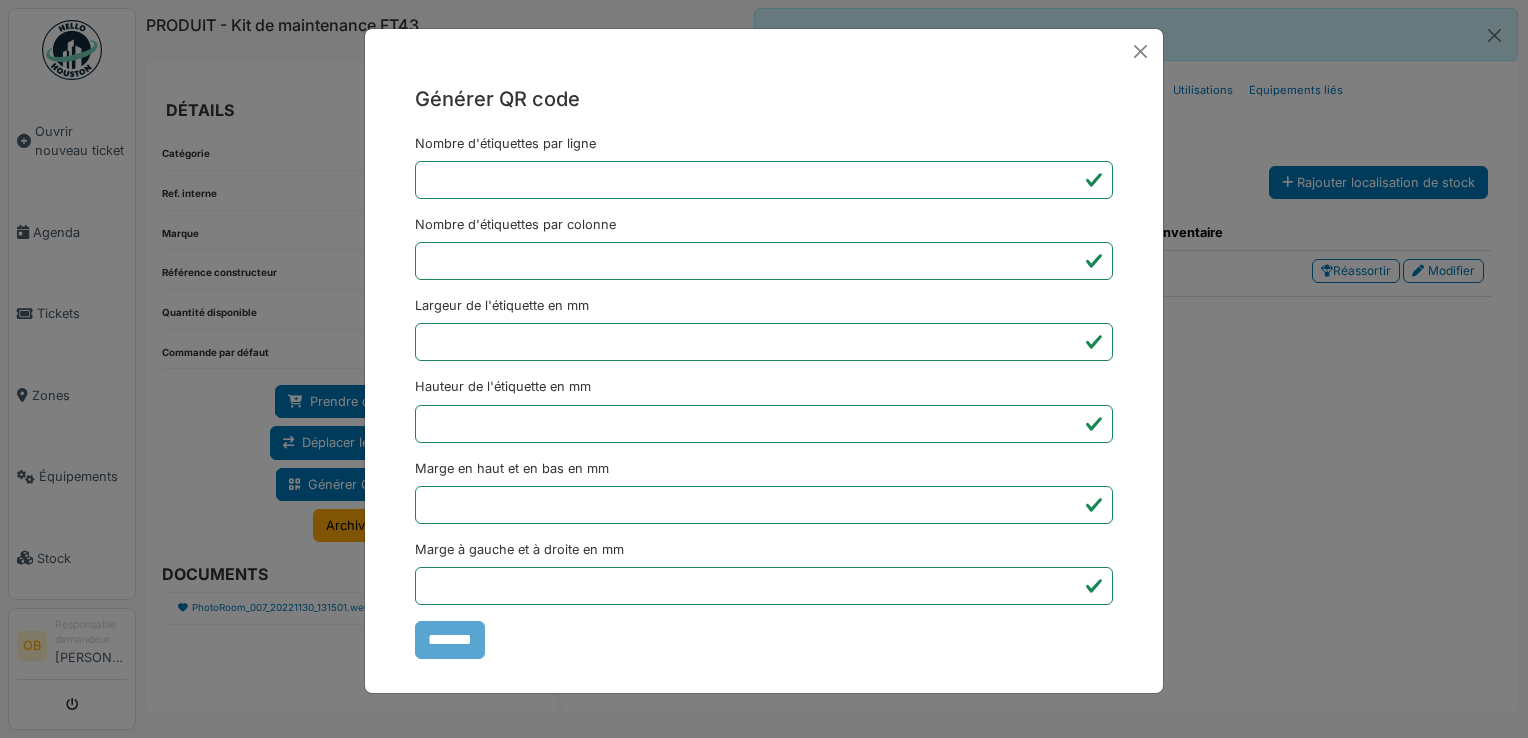 click on "Générer QR code
Nombre d'étiquettes par ligne
*
Nombre d'étiquettes par colonne
*
Largeur de l'étiquette en mm
**
Hauteur de l'étiquette en mm
**
Marge en haut et en bas en mm
*
Marge à gauche et à droite en mm
***
*******" at bounding box center [764, 369] 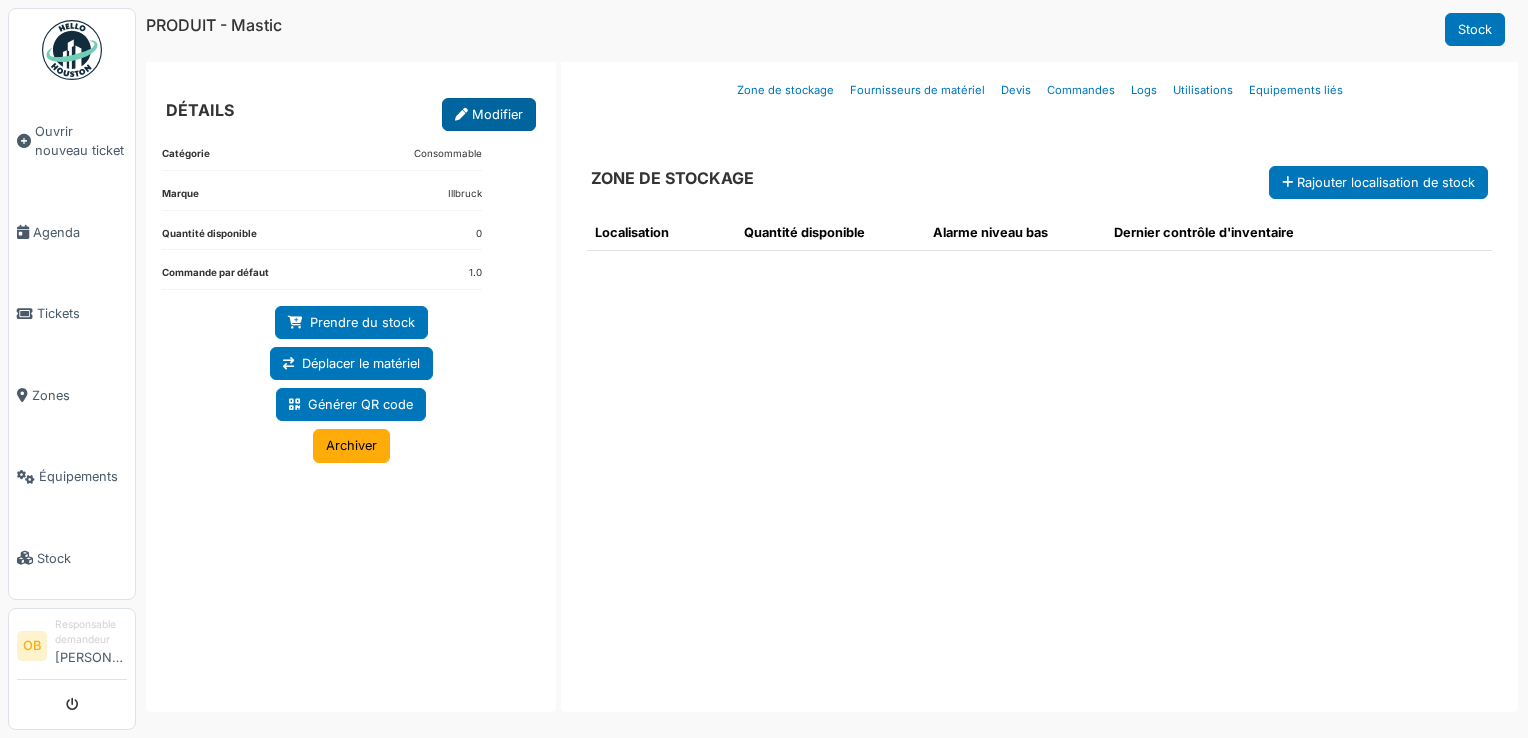 scroll, scrollTop: 0, scrollLeft: 0, axis: both 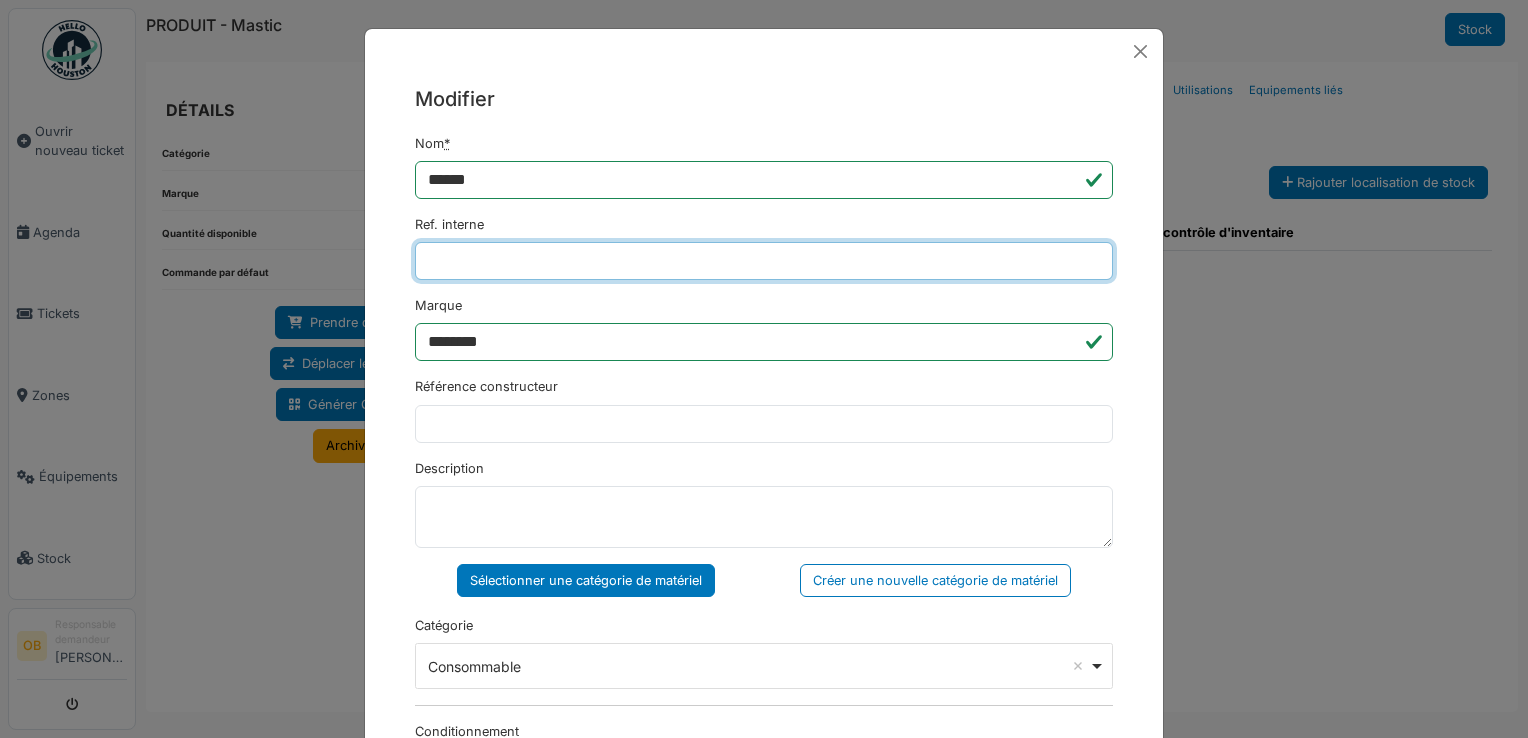 click on "Ref. interne" at bounding box center (764, 261) 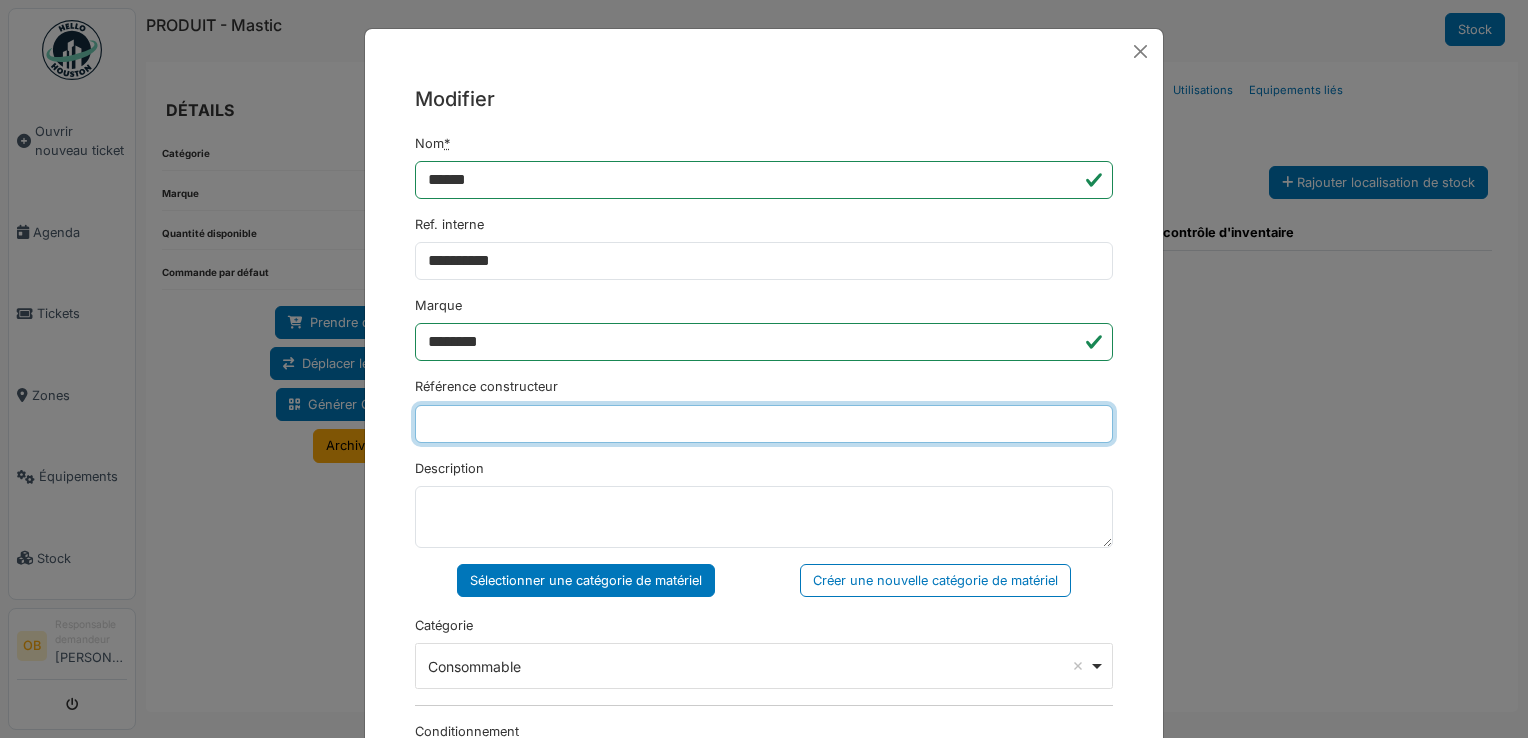 type on "*******" 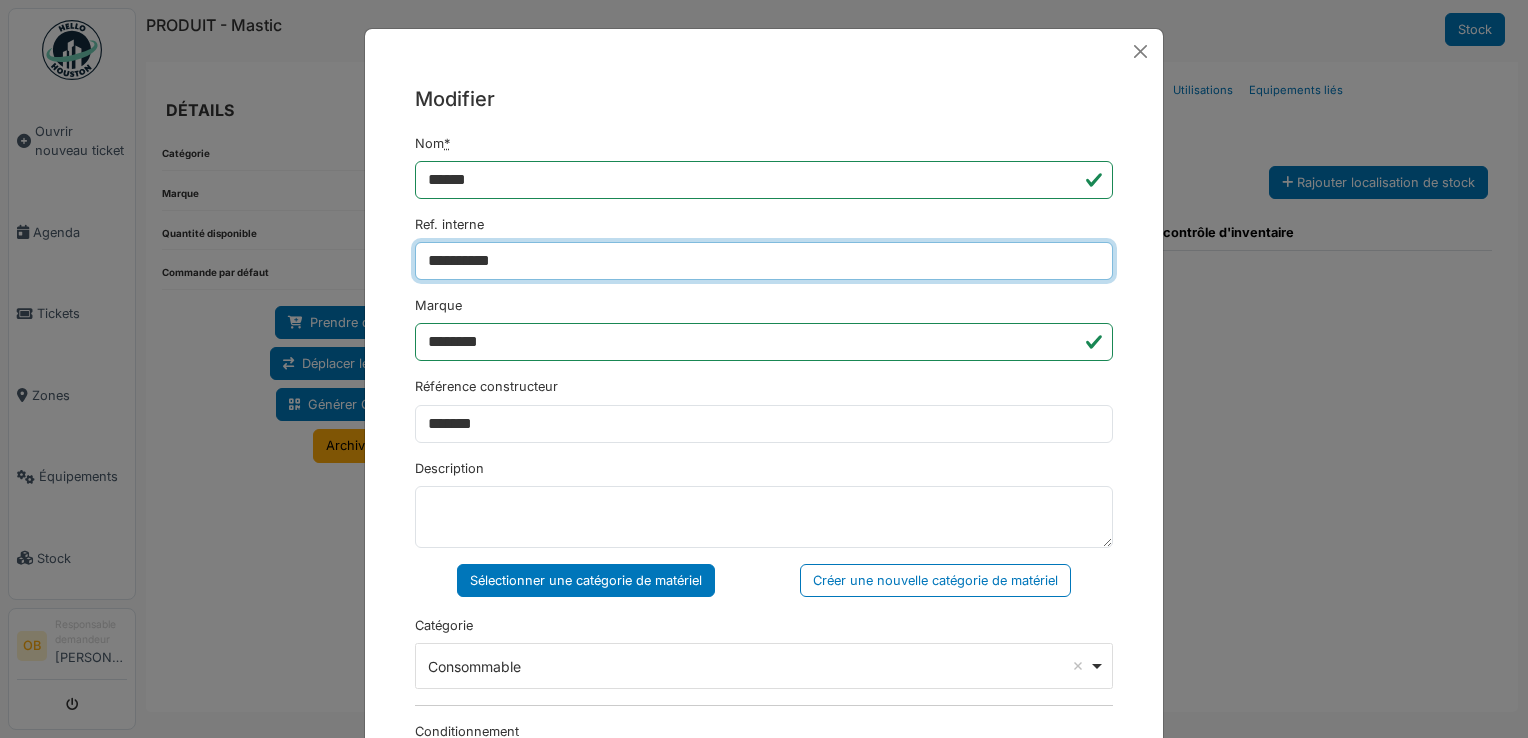 type on "**********" 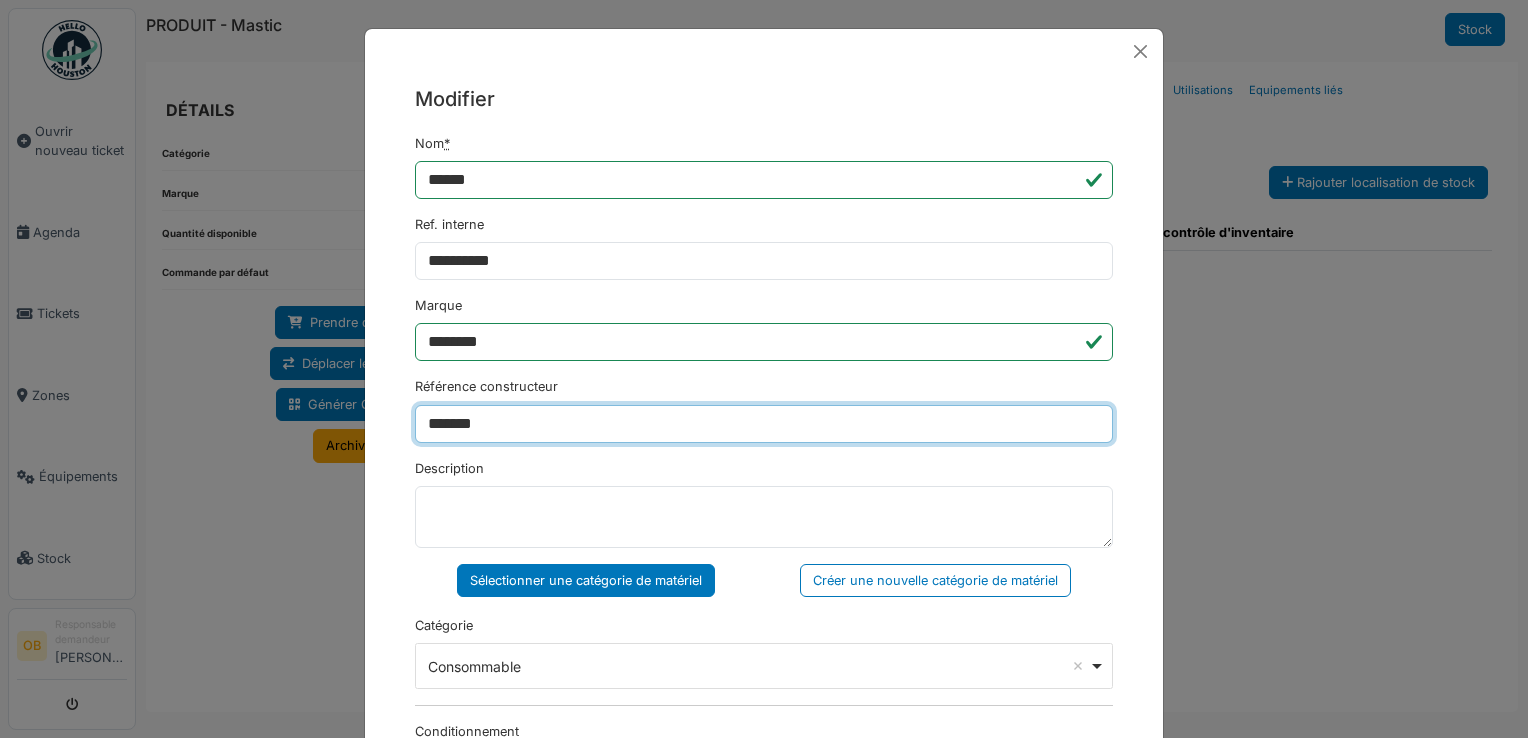 drag, startPoint x: 520, startPoint y: 407, endPoint x: 265, endPoint y: 441, distance: 257.25668 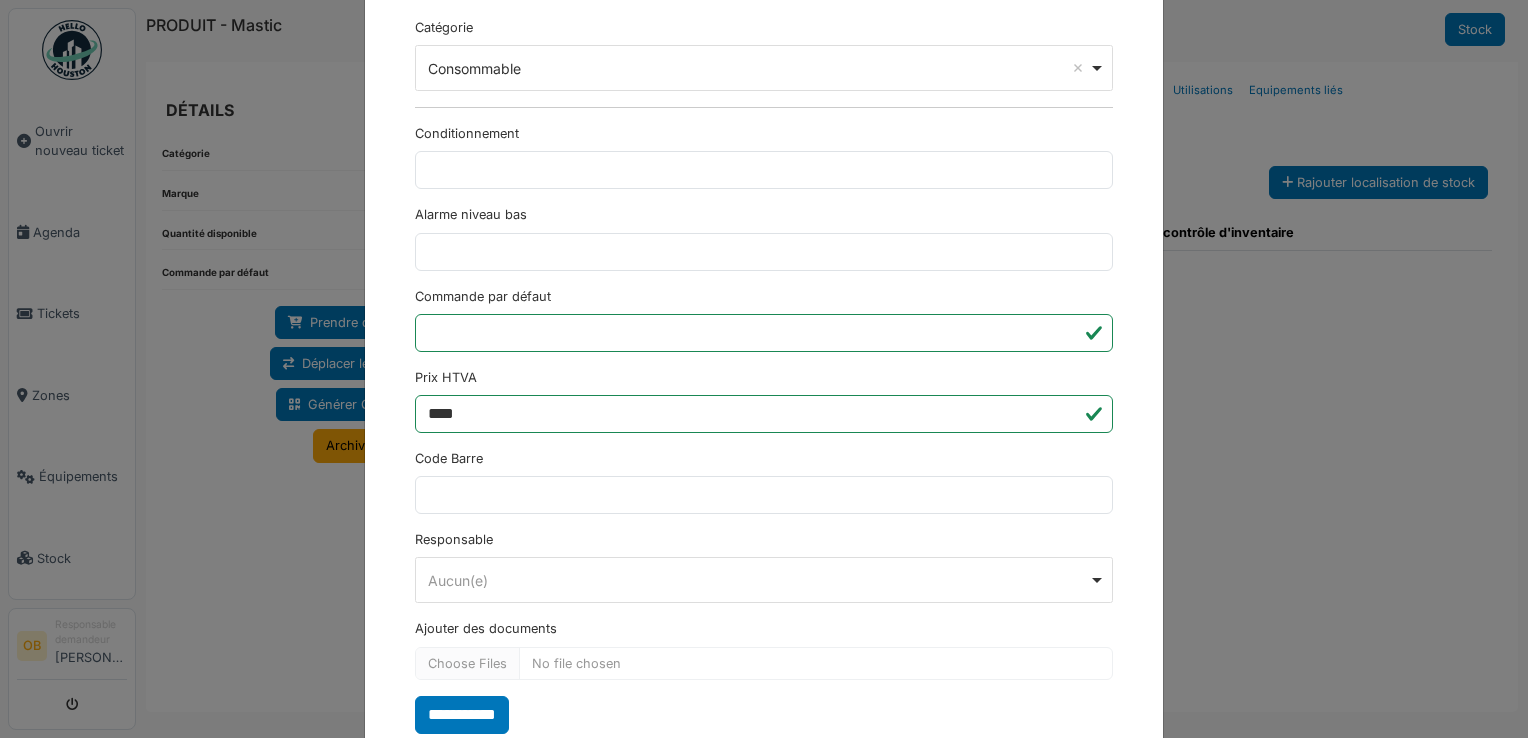 scroll, scrollTop: 650, scrollLeft: 0, axis: vertical 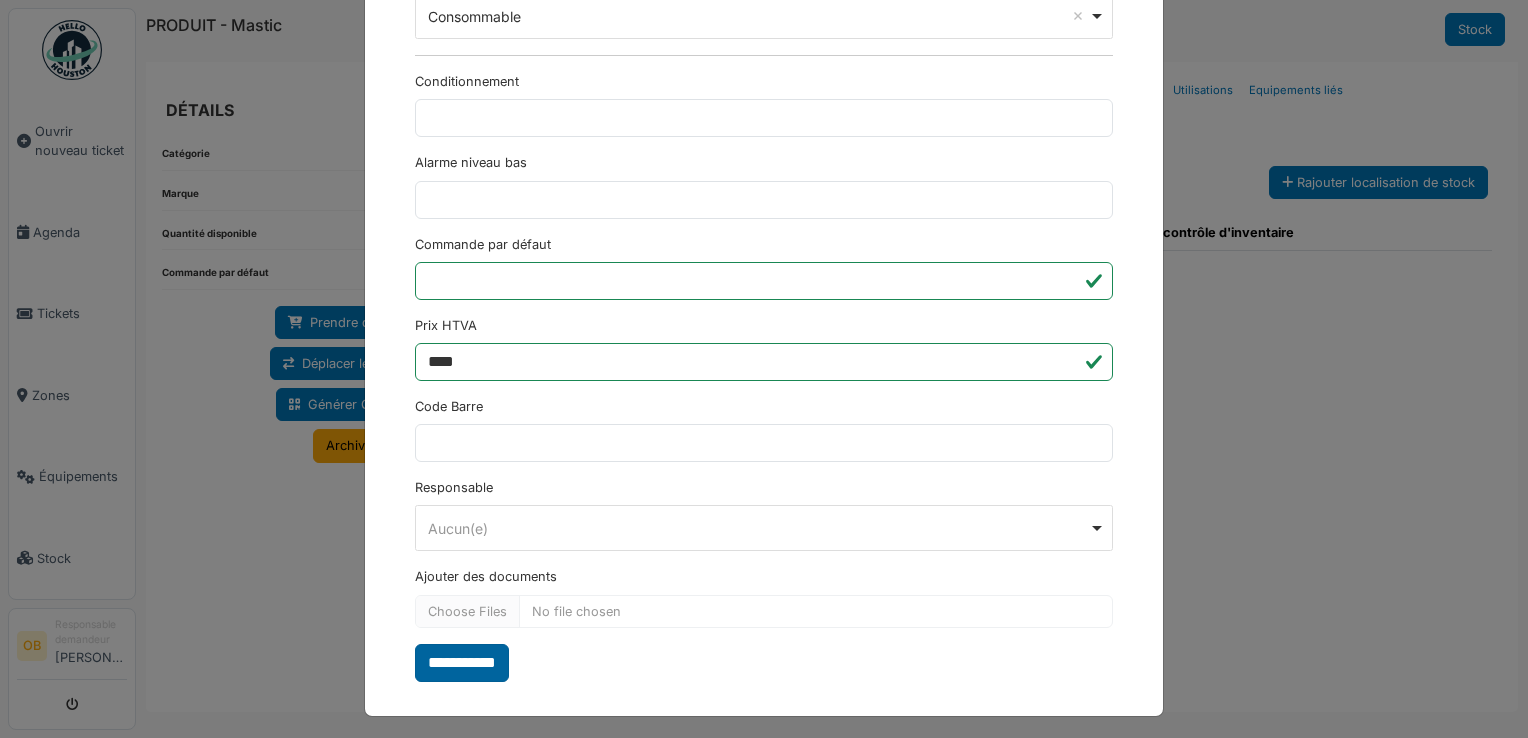 type on "*****" 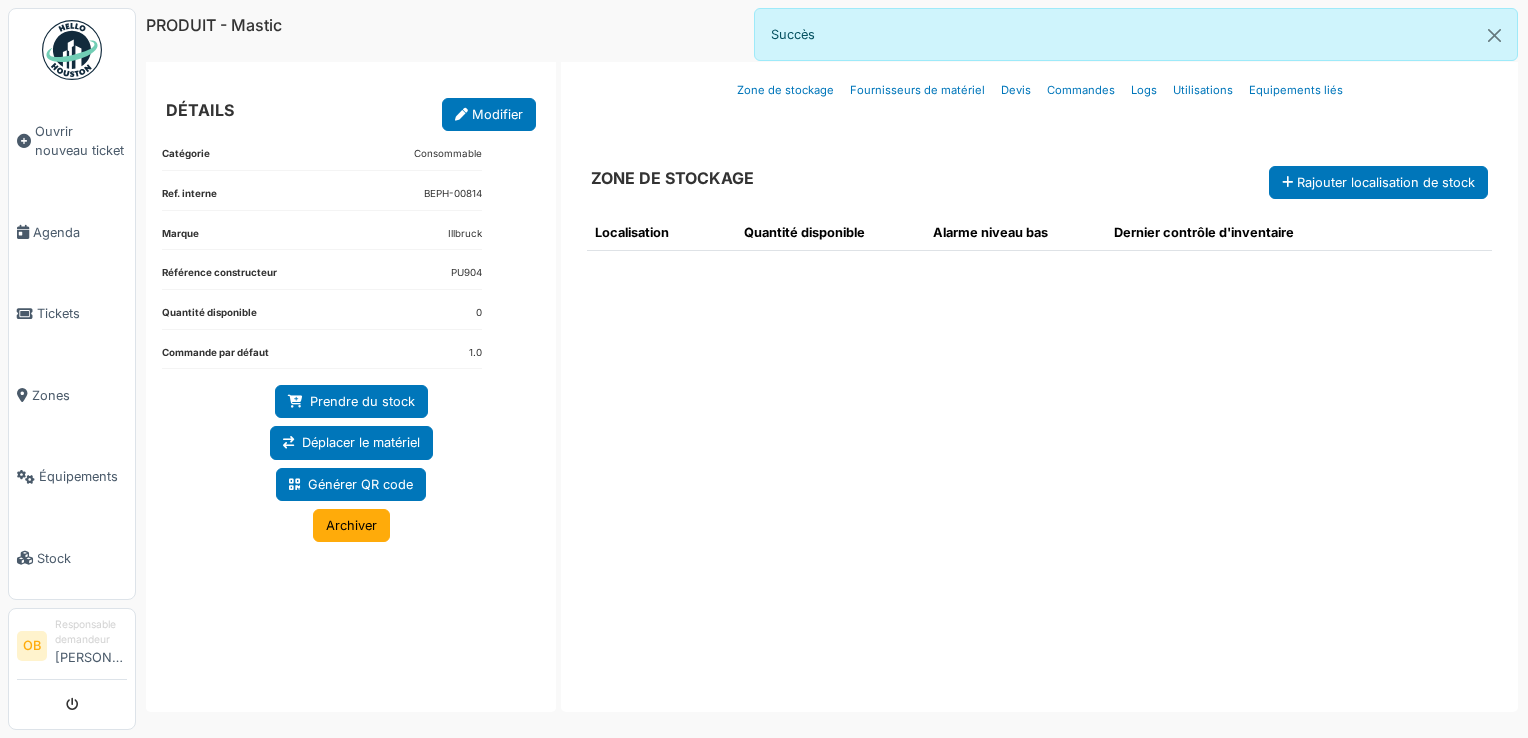 click on "ZONE DE STOCKAGE
Rajouter localisation de stock" at bounding box center [1039, 164] 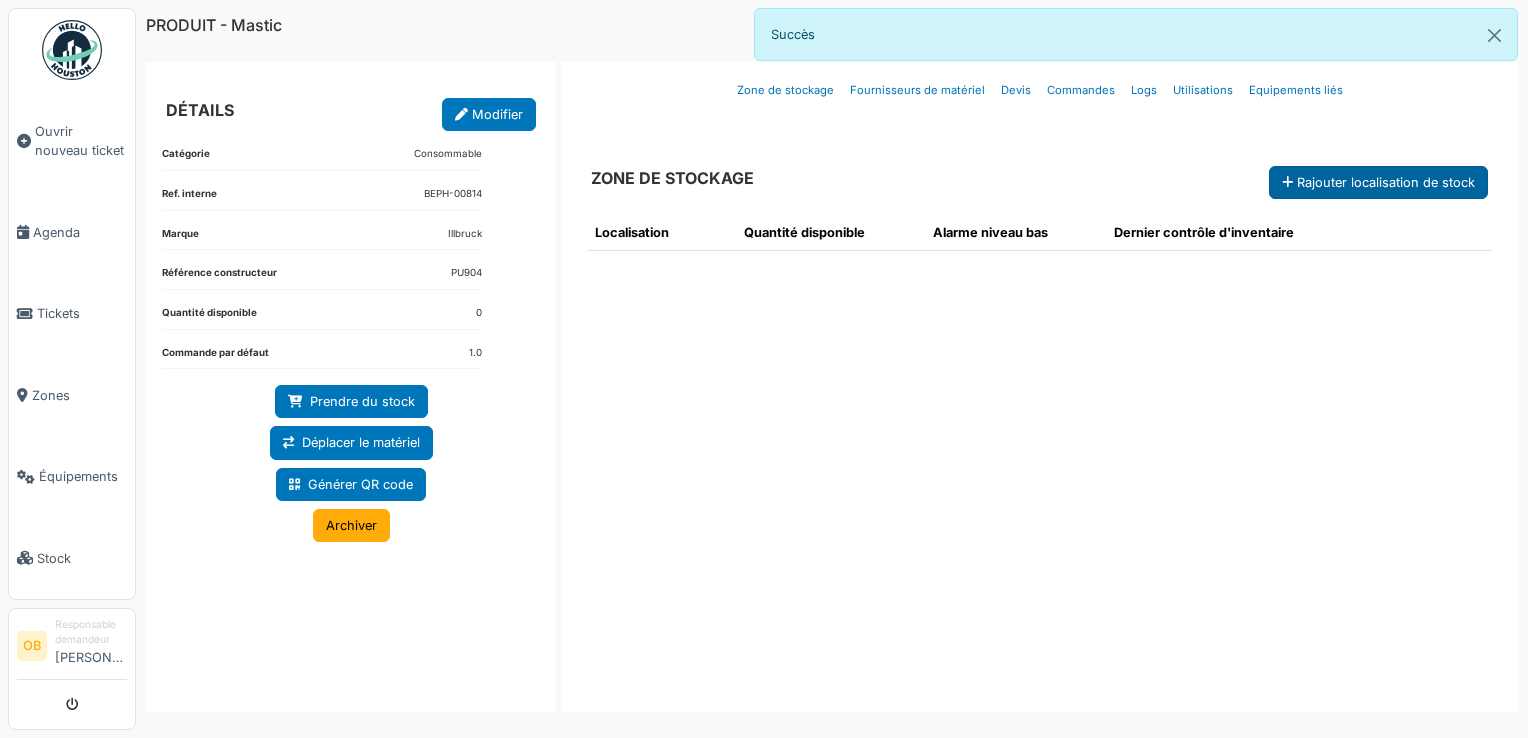 click on "Rajouter localisation de stock" at bounding box center (1378, 182) 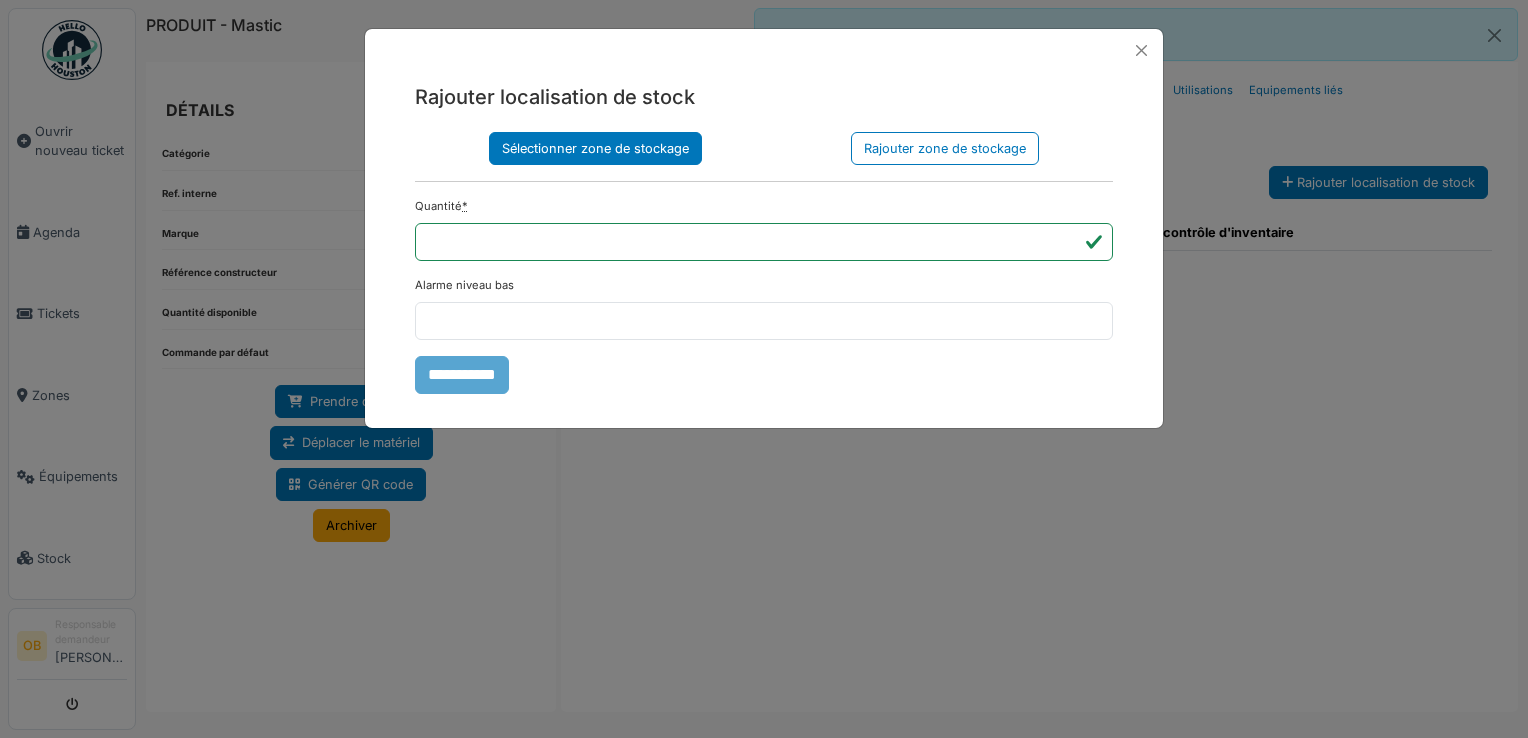 click on "Sélectionner zone de stockage" at bounding box center [595, 148] 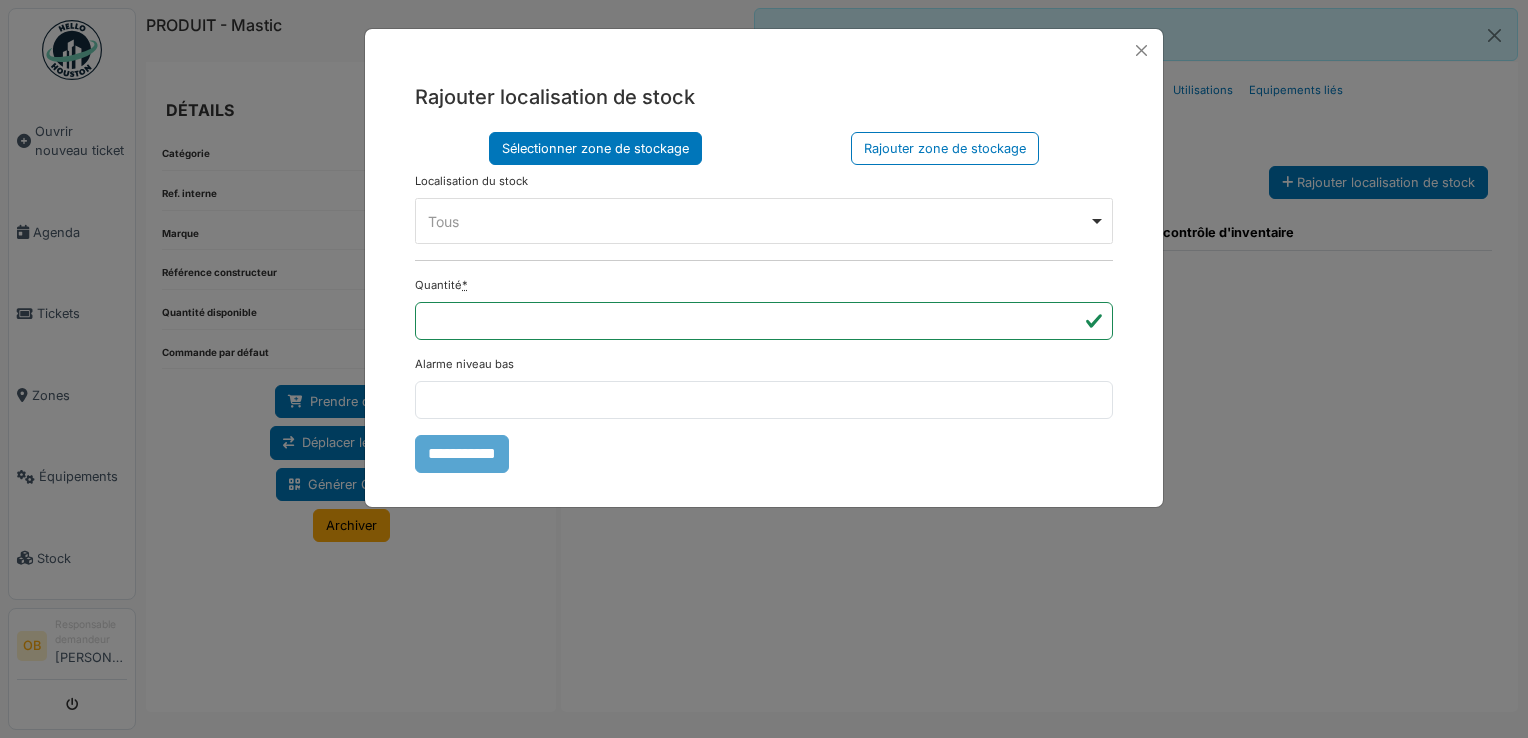 click on "Tous Remove item" at bounding box center [764, 221] 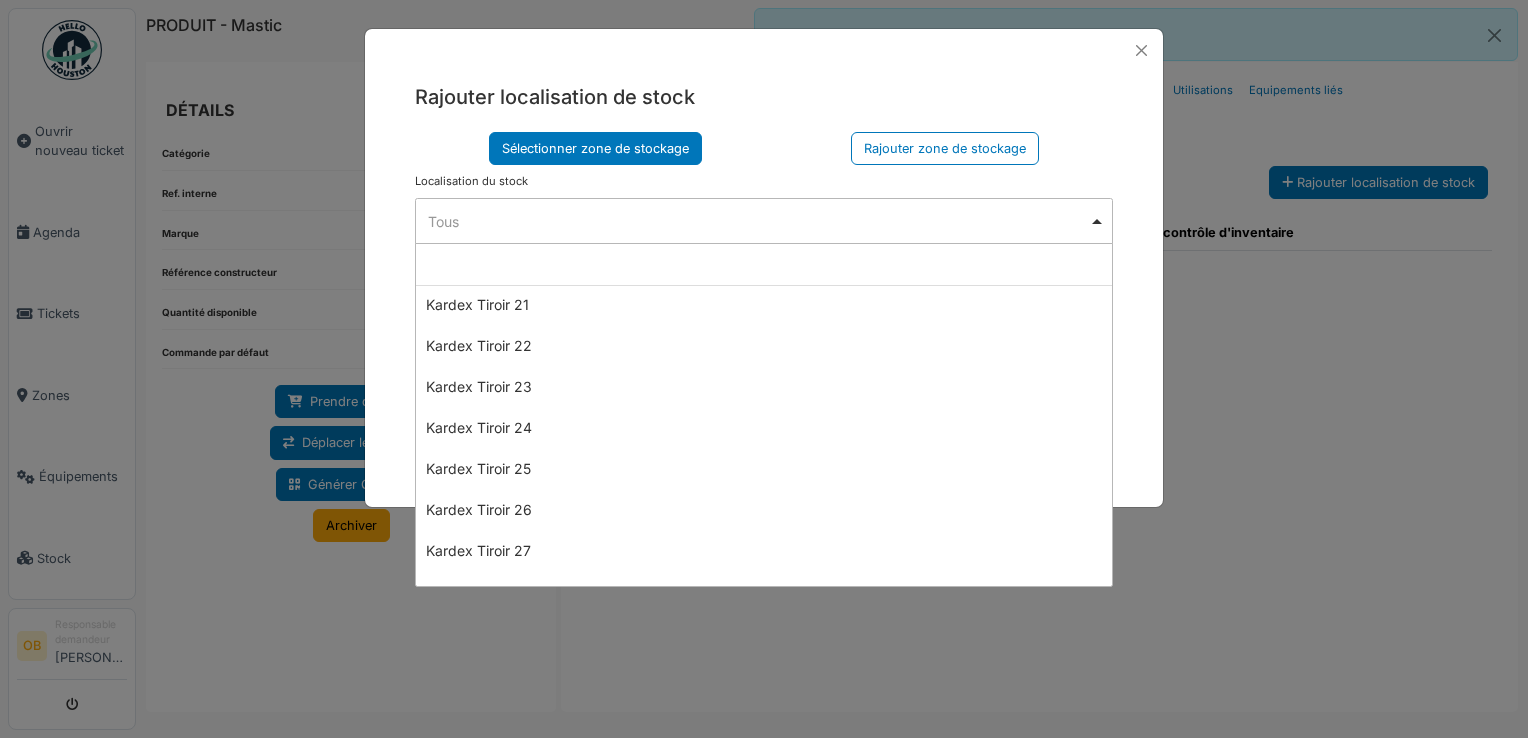 scroll, scrollTop: 1066, scrollLeft: 0, axis: vertical 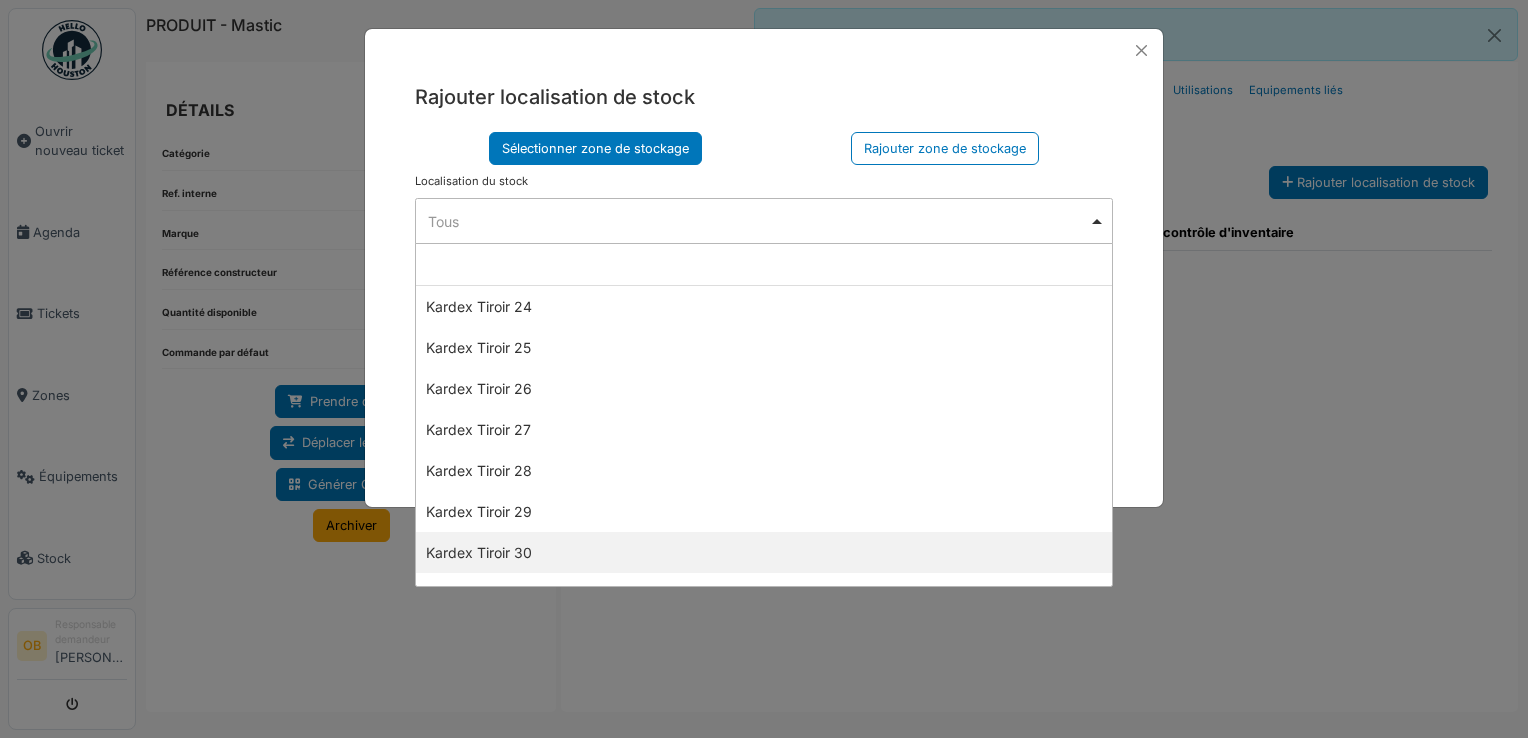 select on "****" 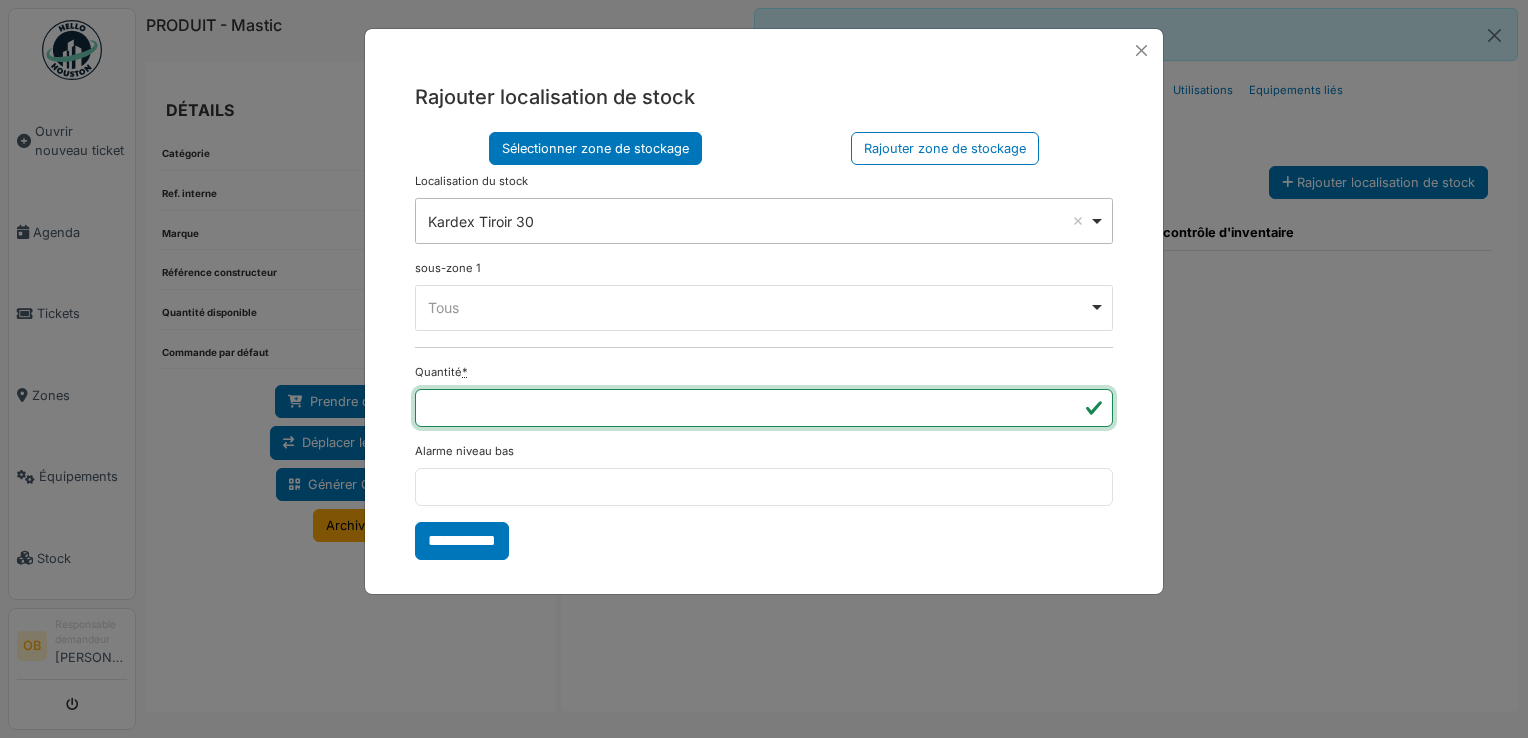 click on "*" at bounding box center [764, 408] 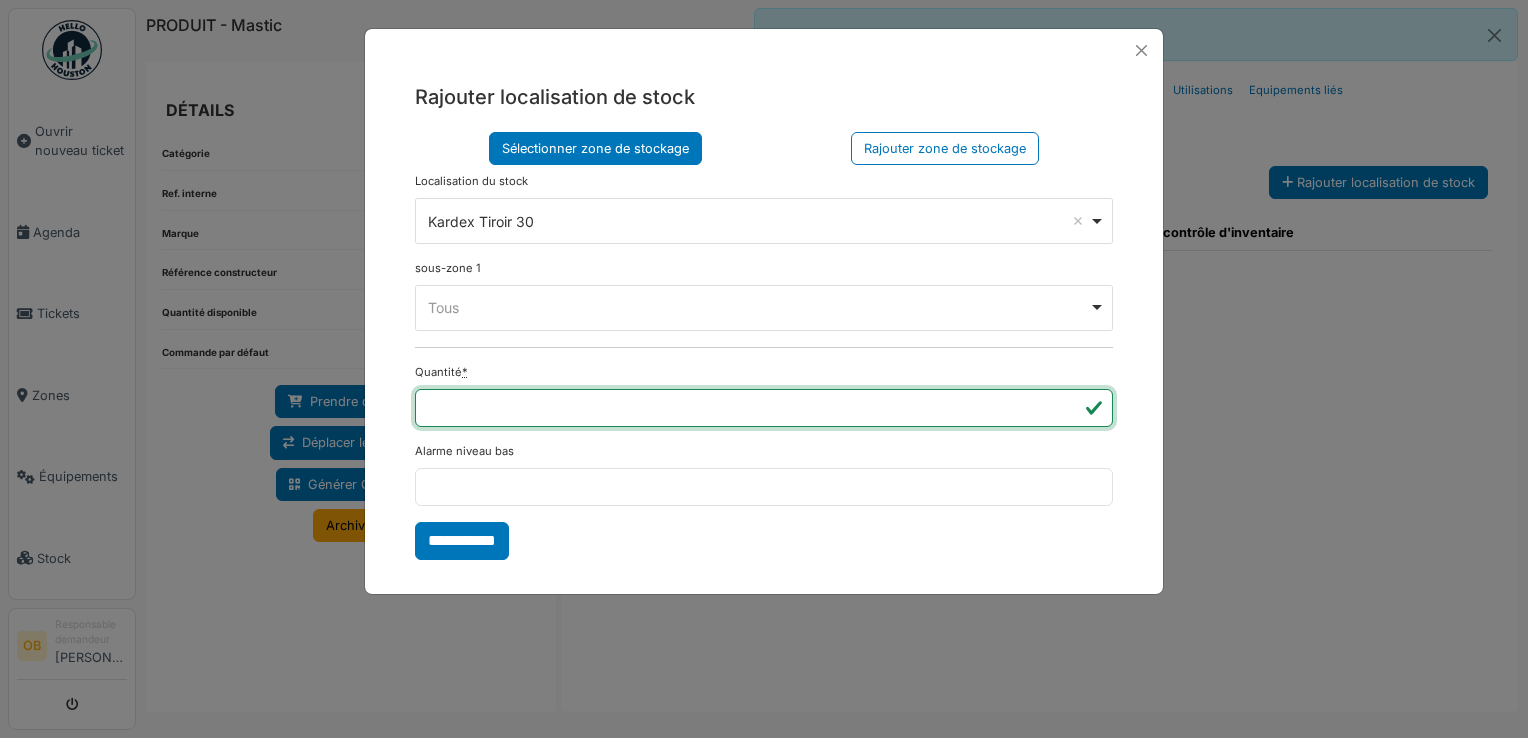 click on "*" 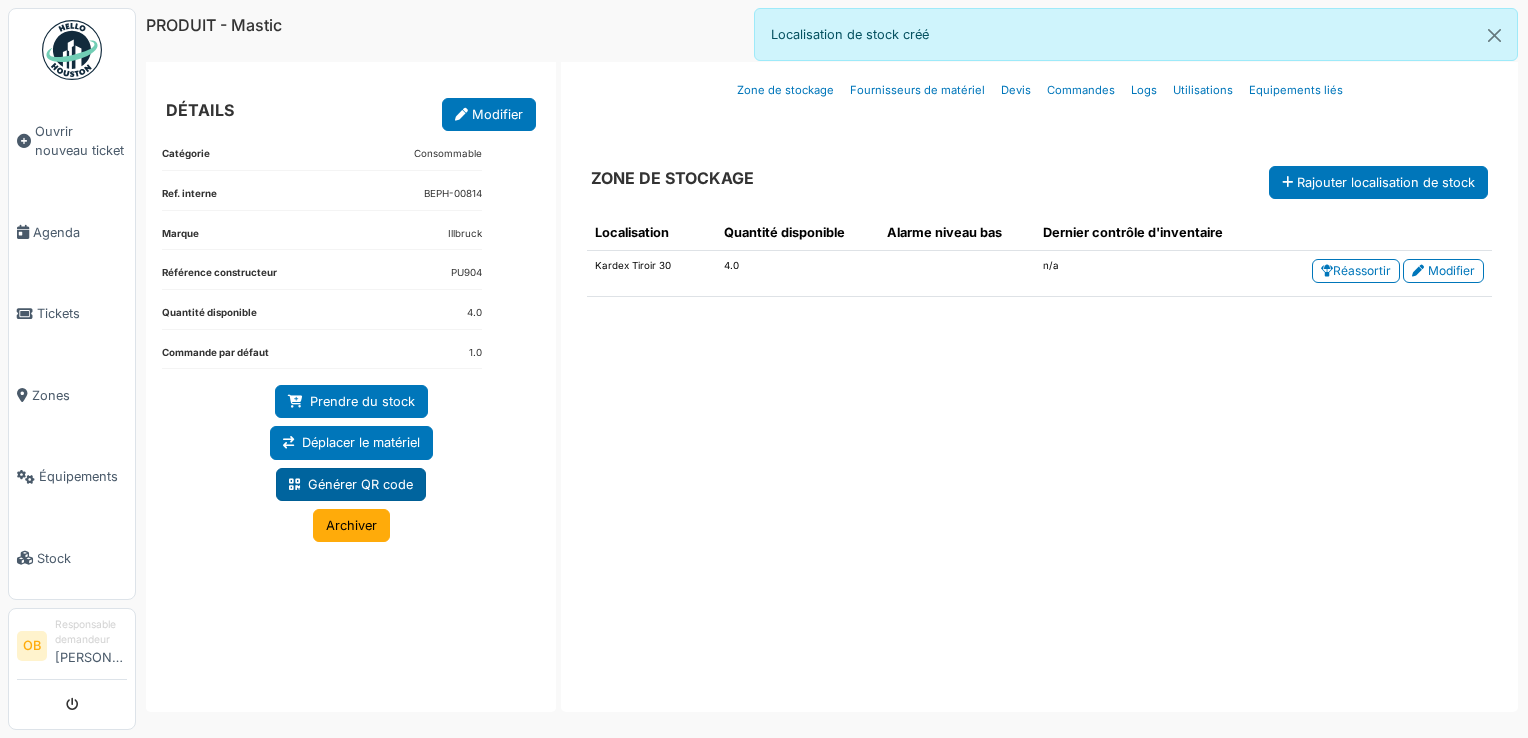 click on "Générer QR code" 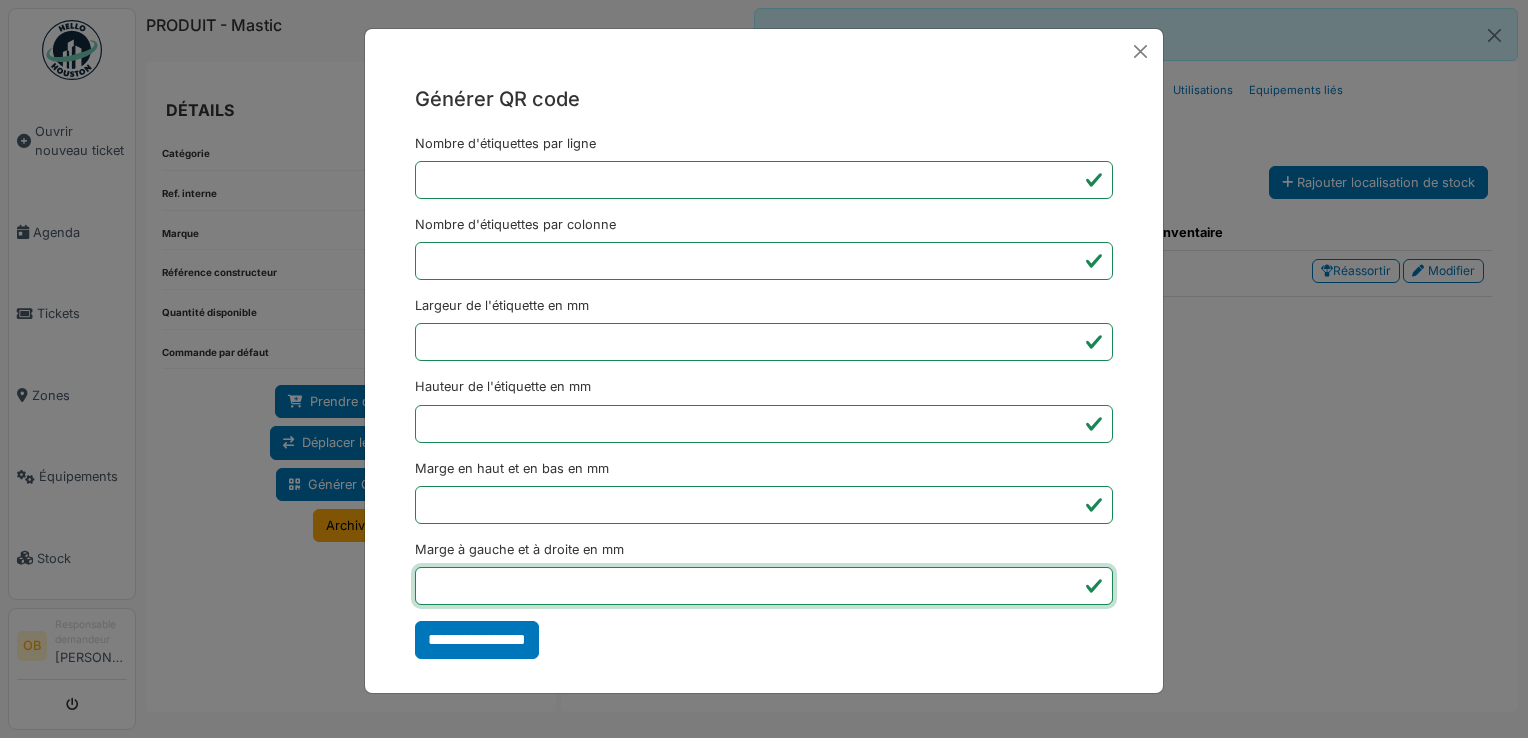 click on "*" 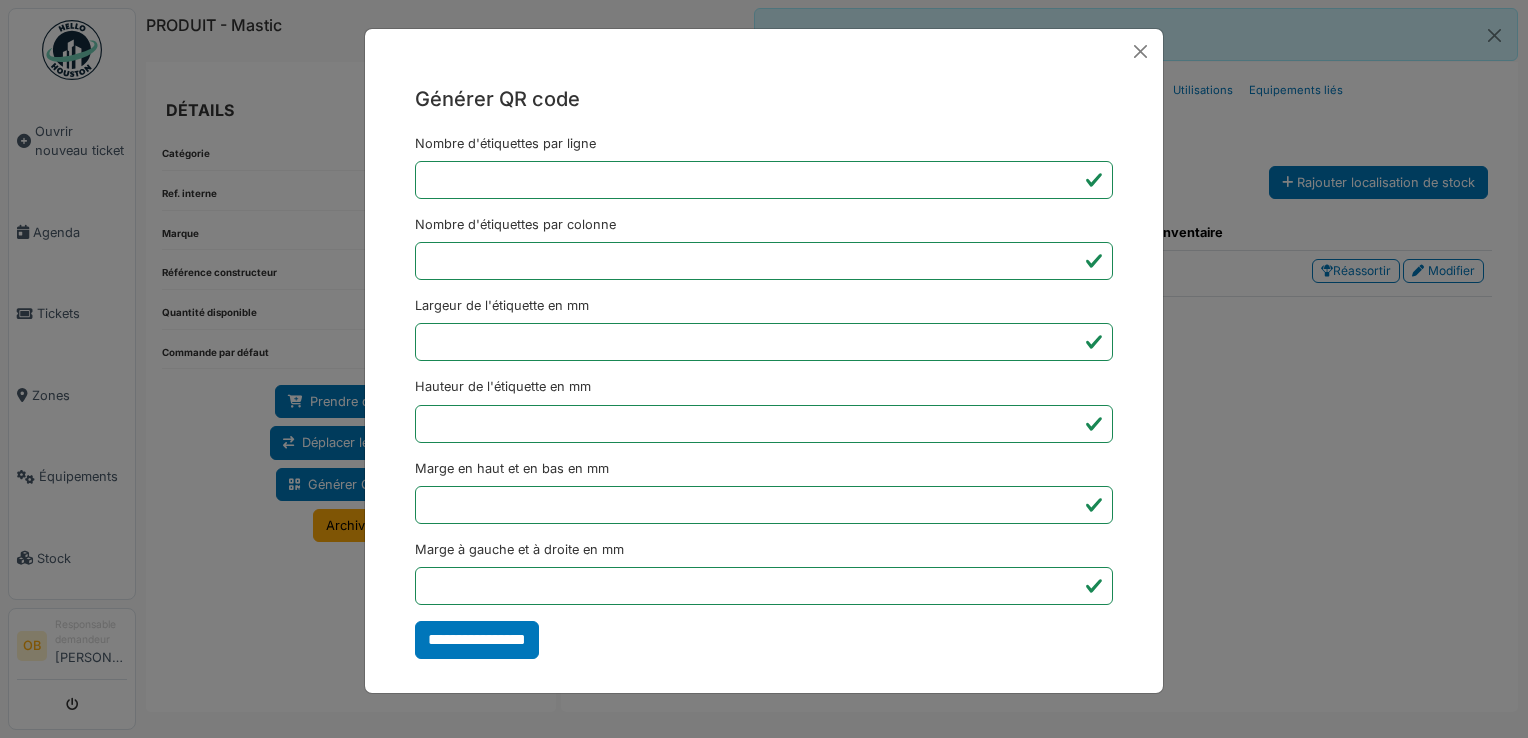 type on "*******" 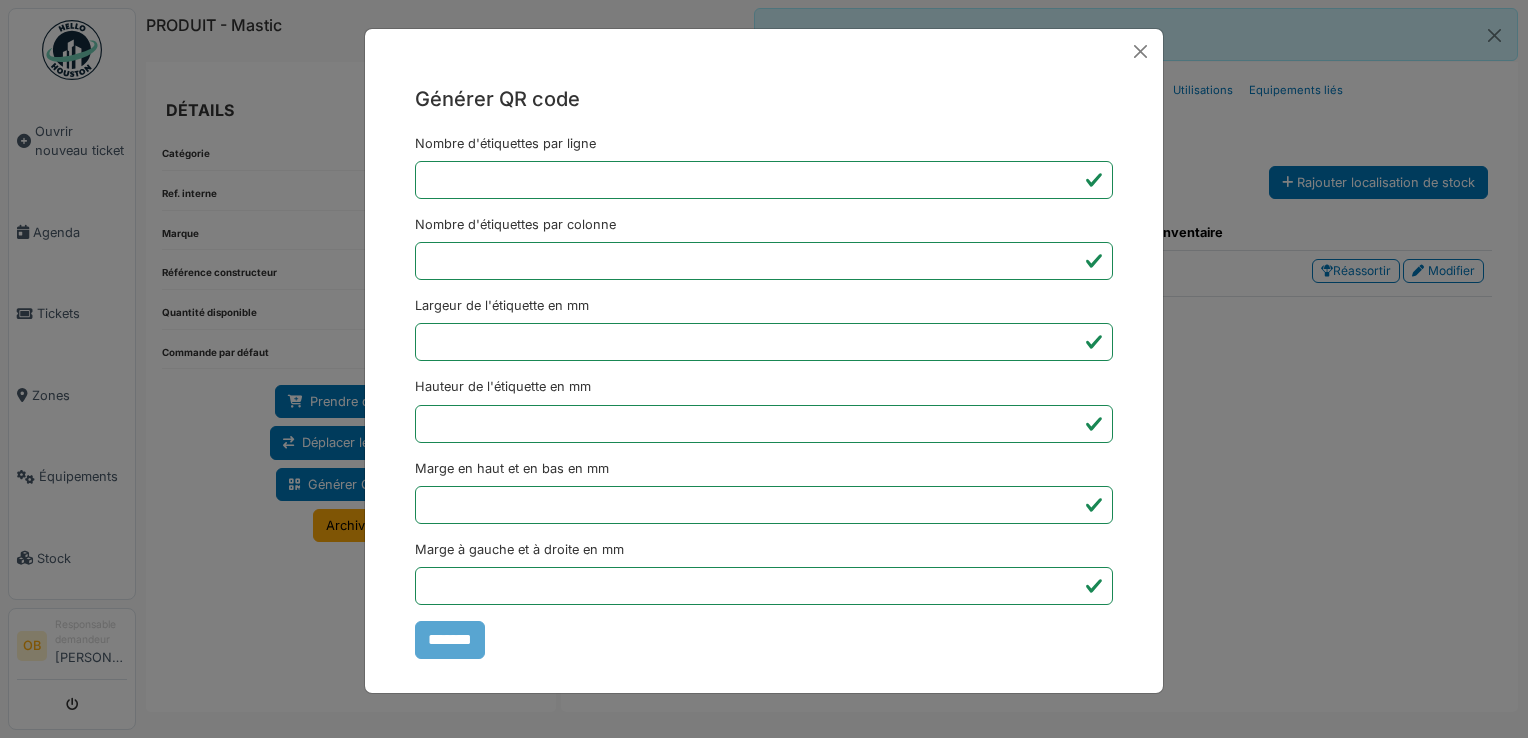 click on "Générer QR code
Nombre d'étiquettes par ligne
*
Nombre d'étiquettes par colonne
*
Largeur de l'étiquette en mm
**
Hauteur de l'étiquette en mm
**
Marge en haut et en bas en mm
*
Marge à gauche et à droite en mm
***
*******" 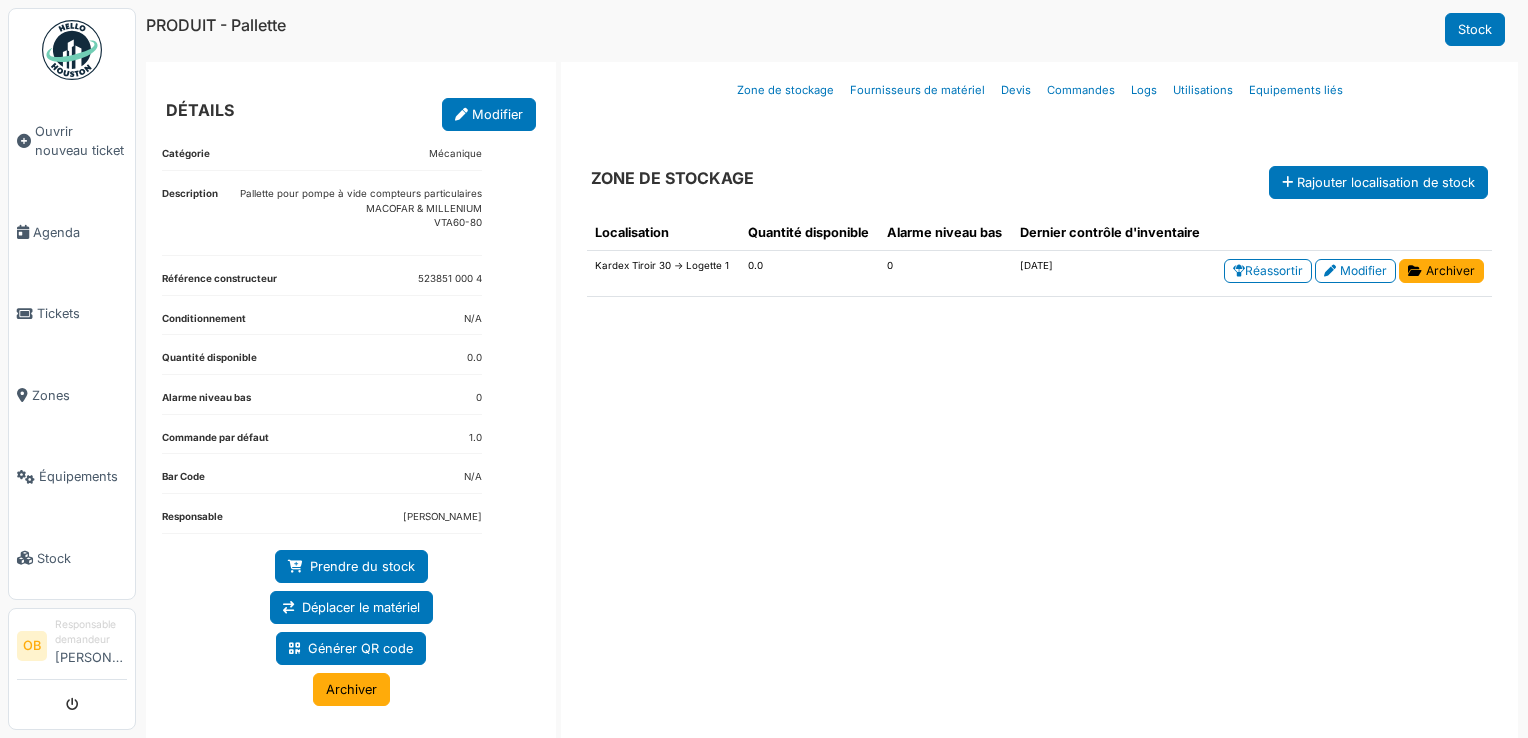 scroll, scrollTop: 0, scrollLeft: 0, axis: both 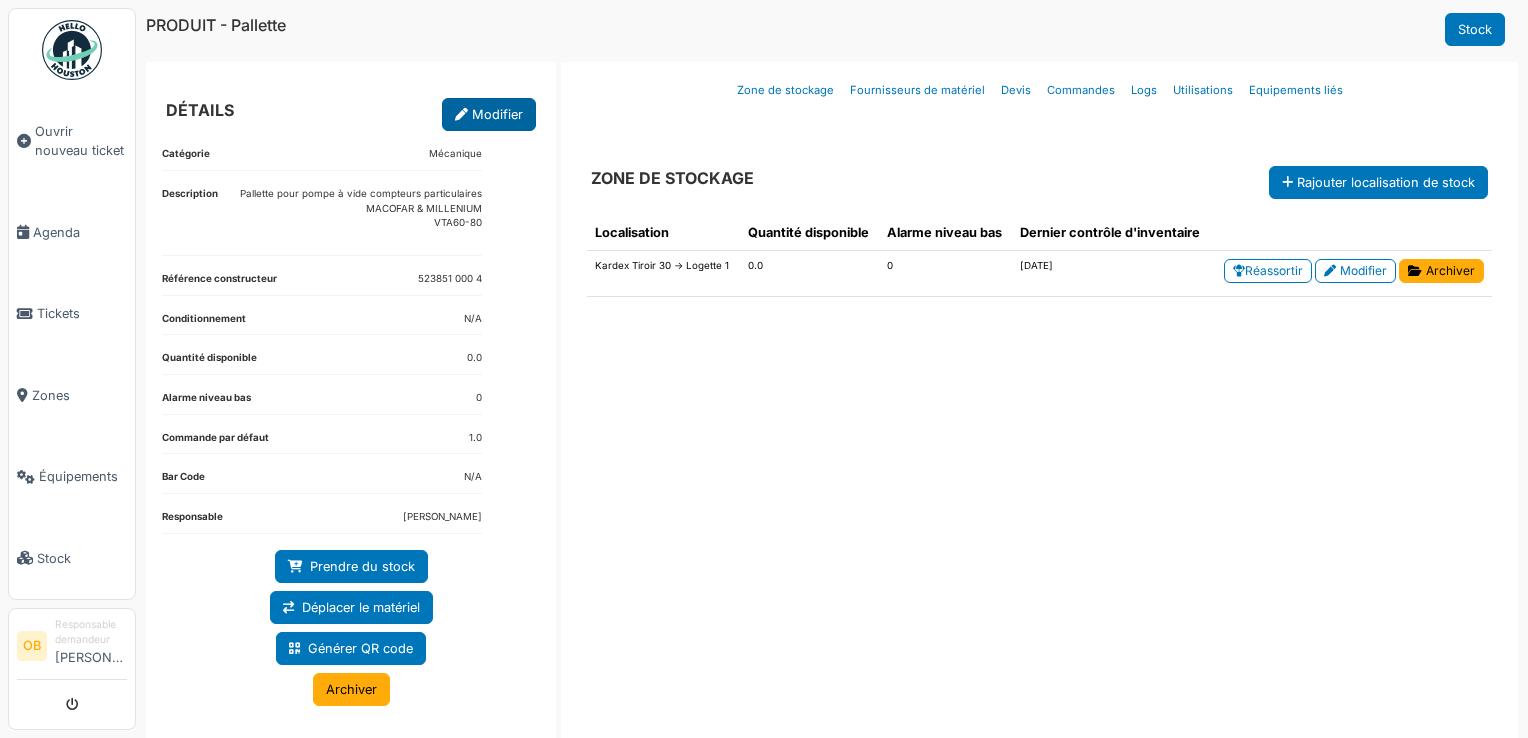 click on "Modifier" at bounding box center [489, 114] 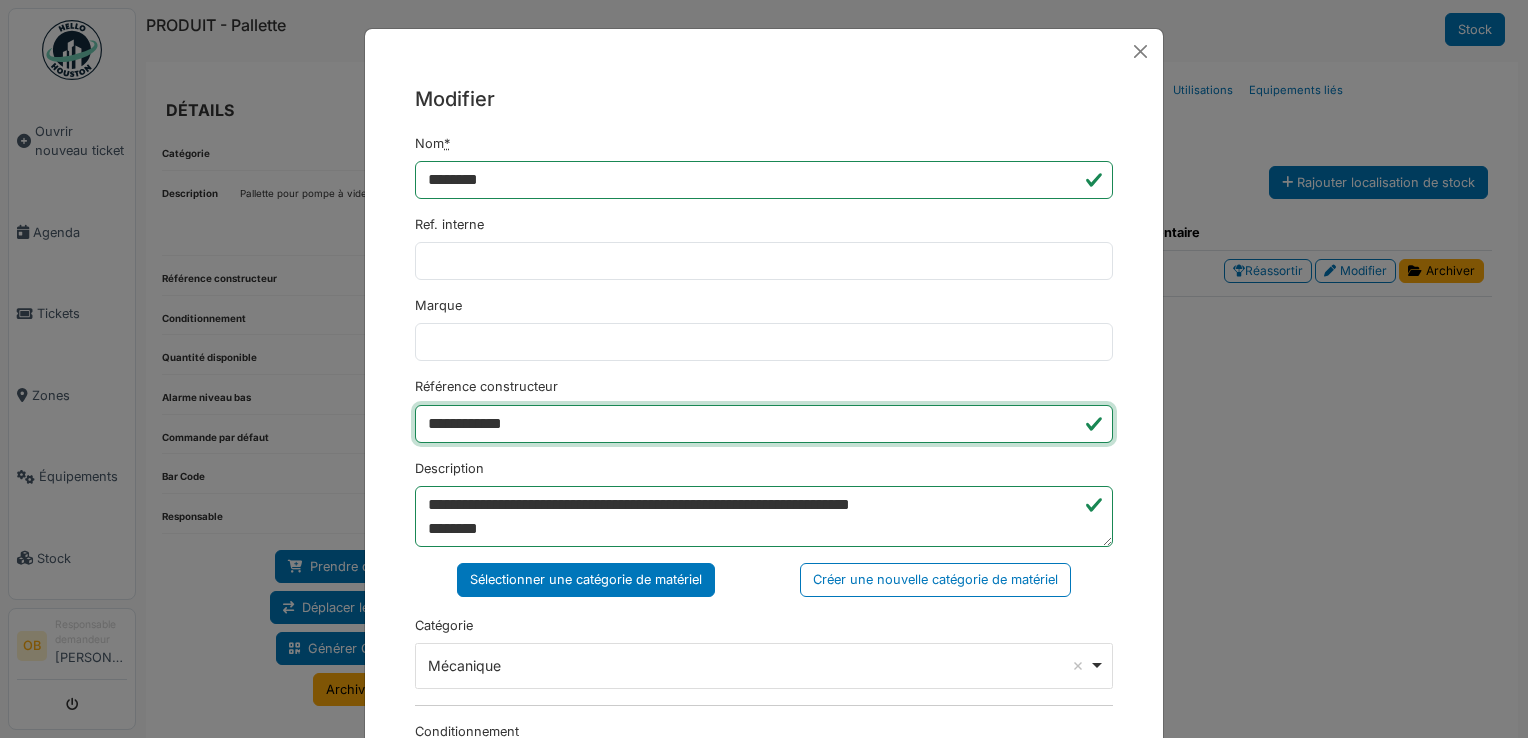 drag, startPoint x: 551, startPoint y: 426, endPoint x: 160, endPoint y: 408, distance: 391.4141 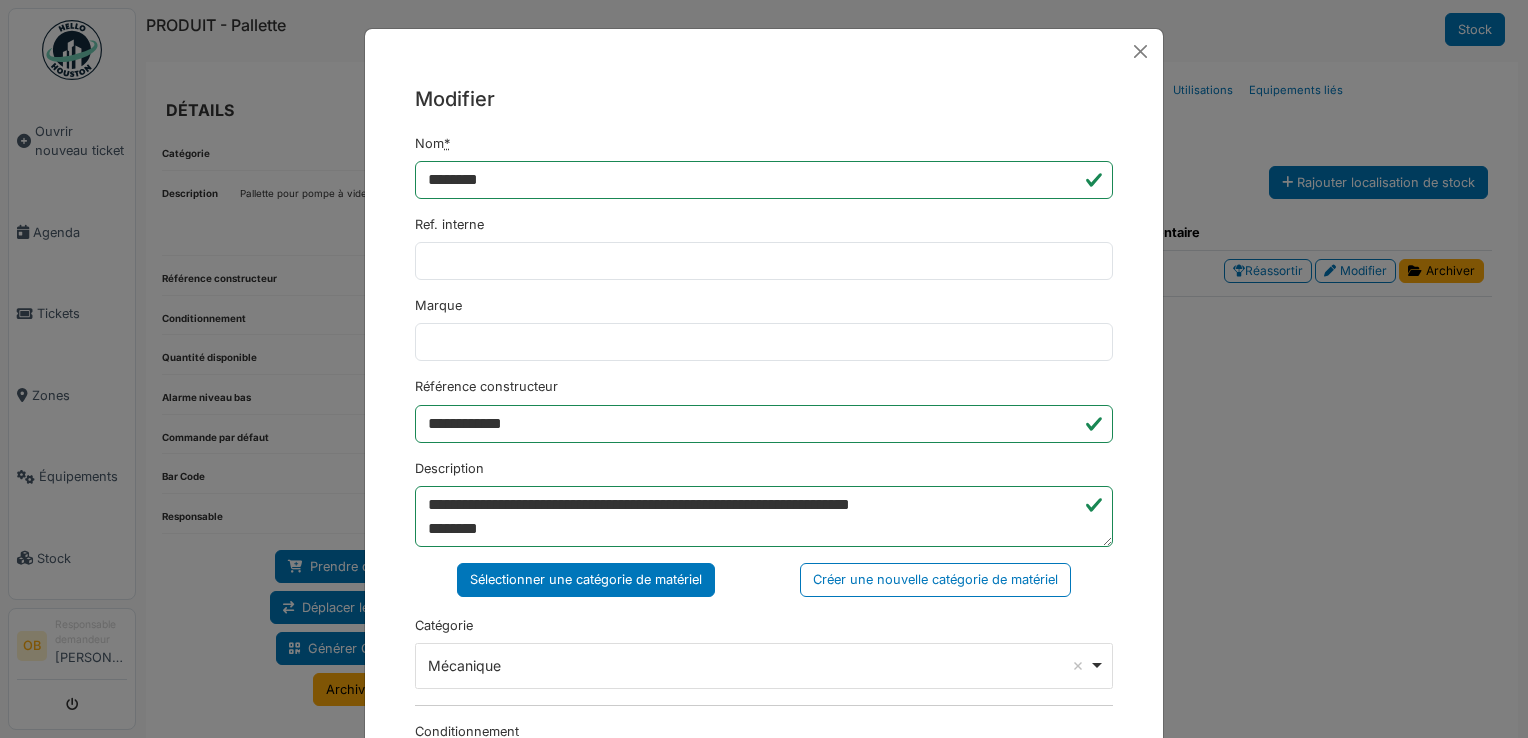 click on "**********" at bounding box center (764, 369) 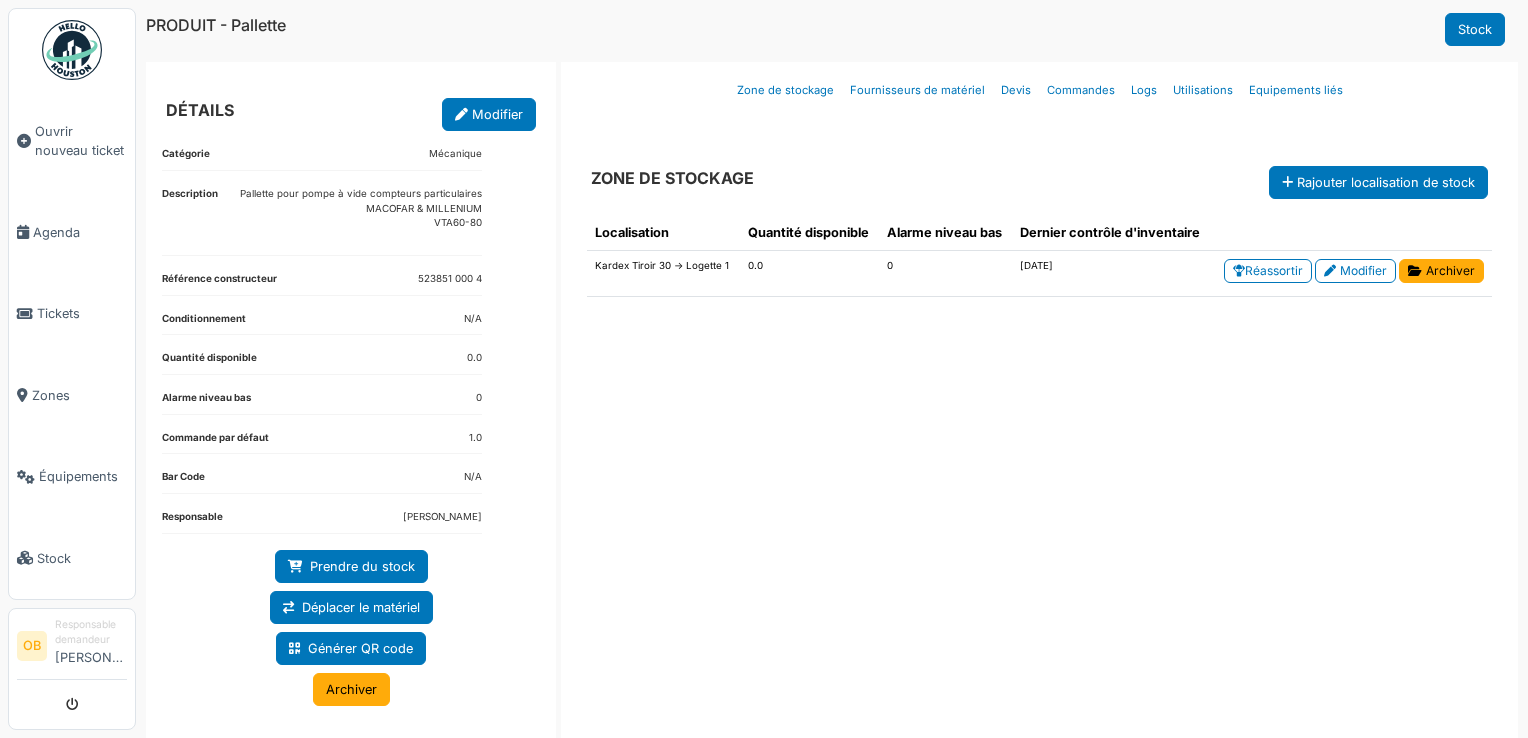 scroll, scrollTop: 0, scrollLeft: 0, axis: both 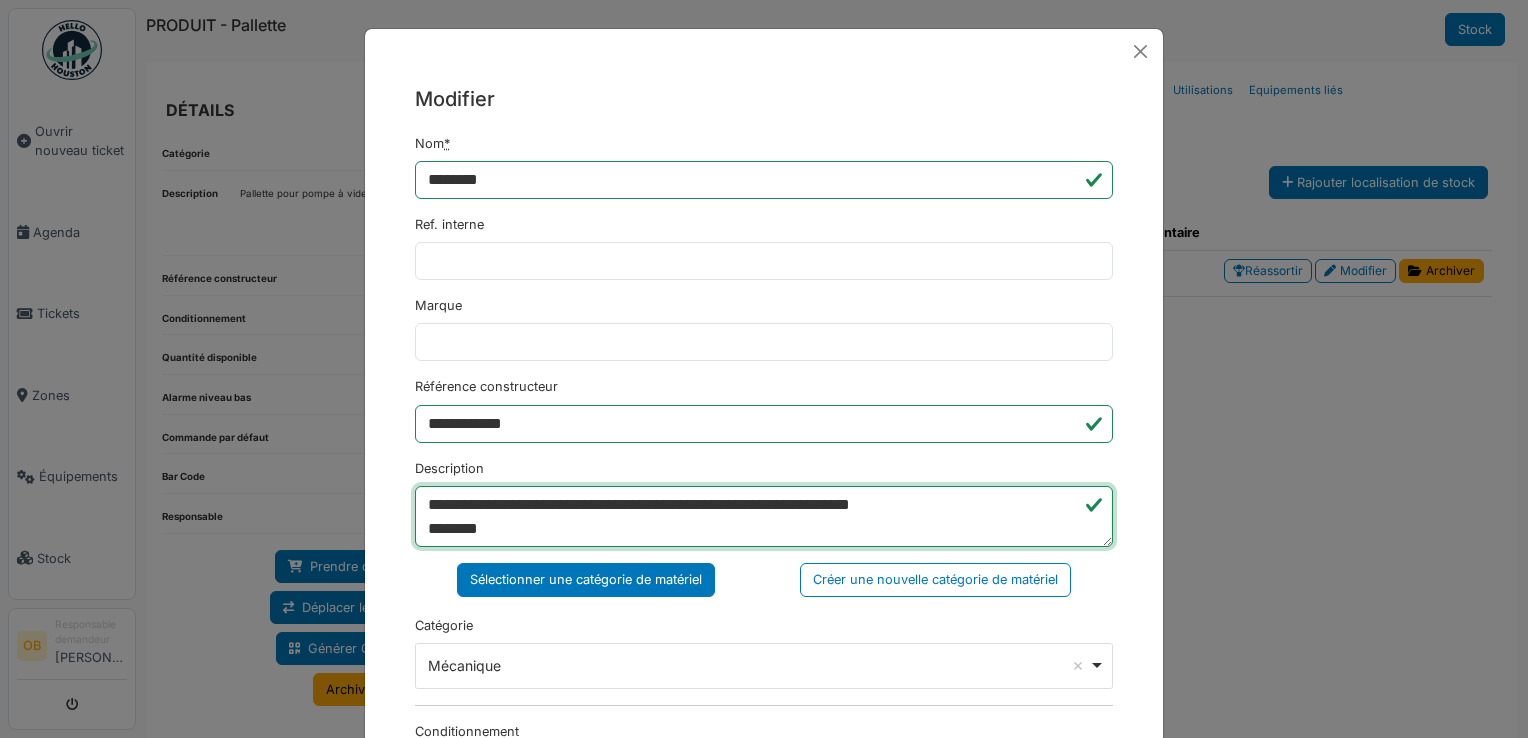 drag, startPoint x: 559, startPoint y: 533, endPoint x: 265, endPoint y: 451, distance: 305.22122 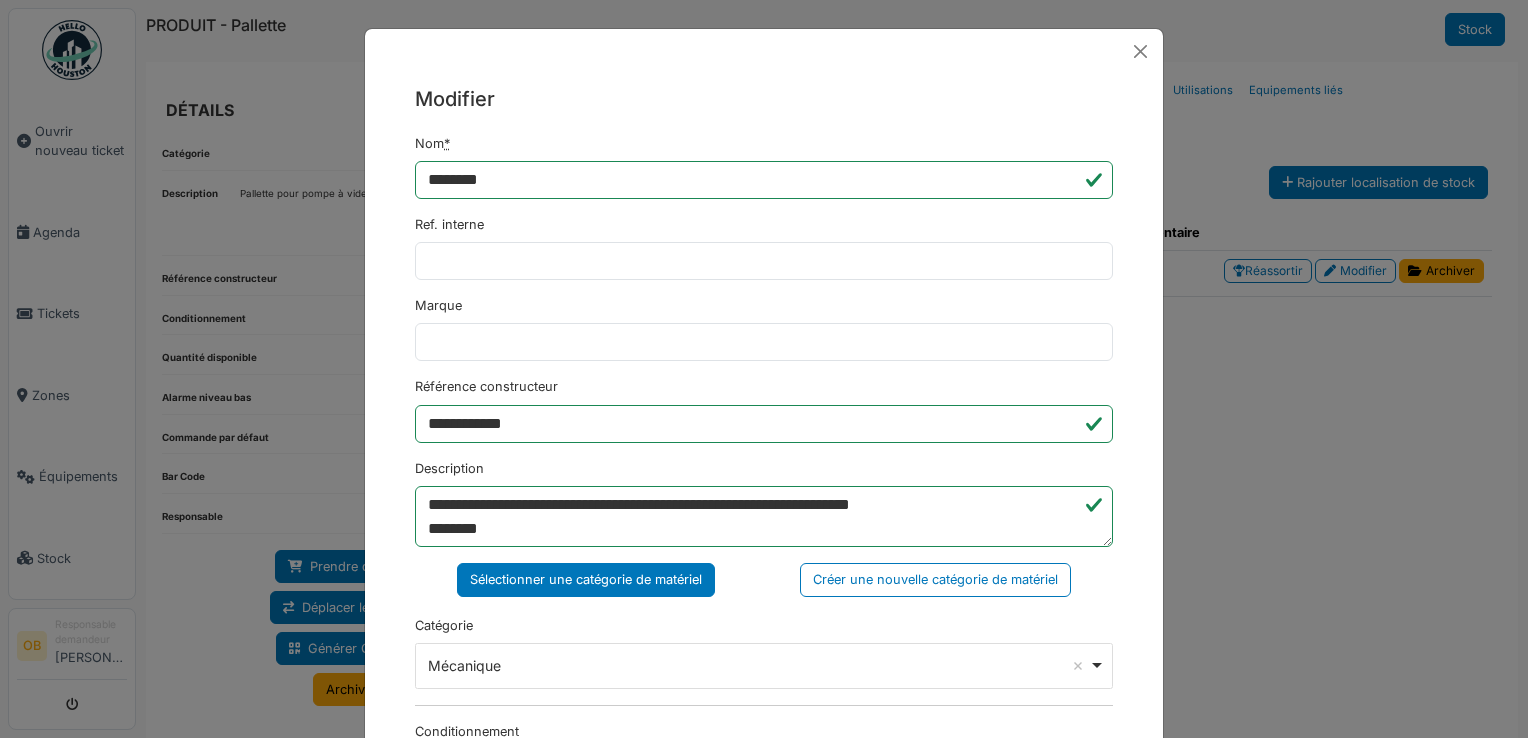 click on "**********" at bounding box center (764, 708) 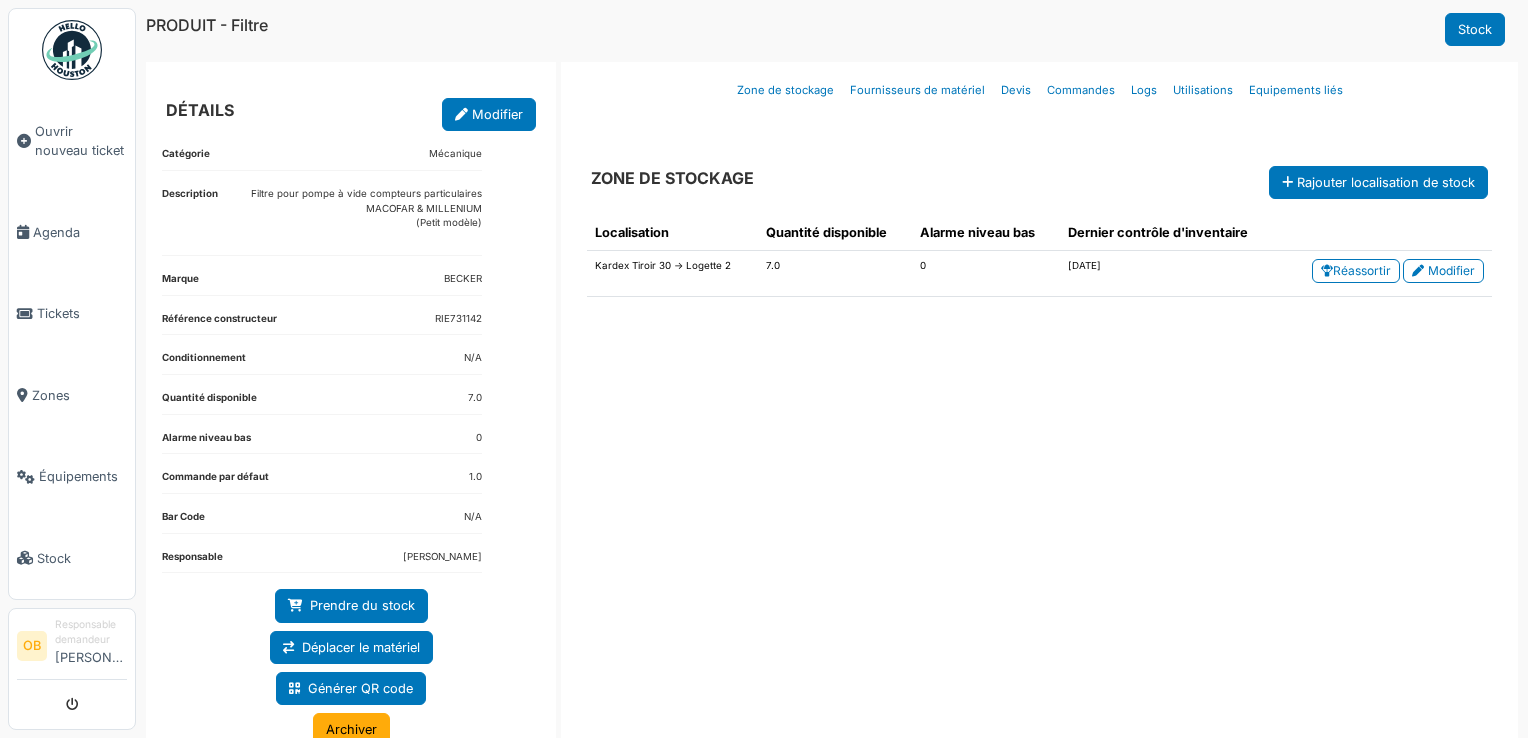 scroll, scrollTop: 0, scrollLeft: 0, axis: both 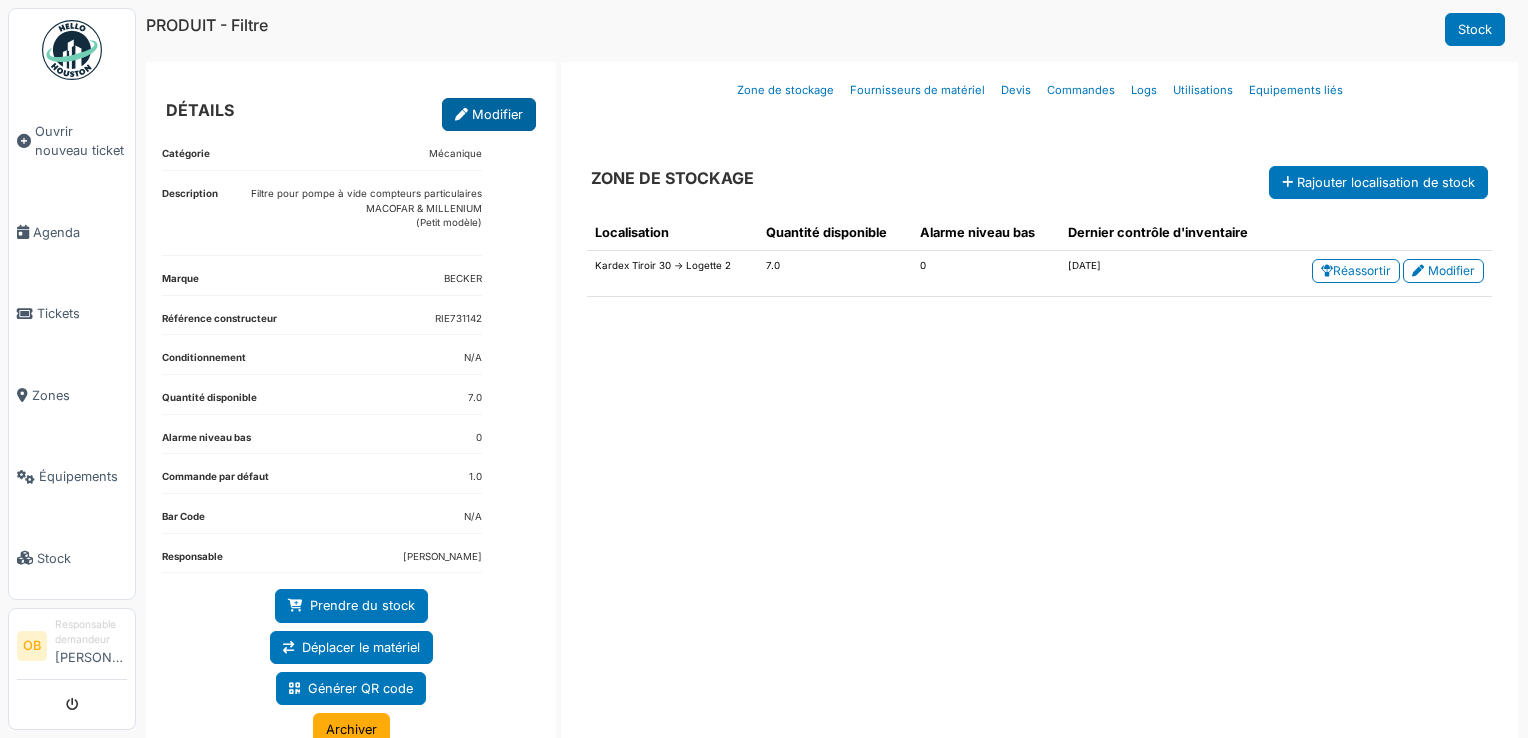click on "Modifier" at bounding box center (489, 114) 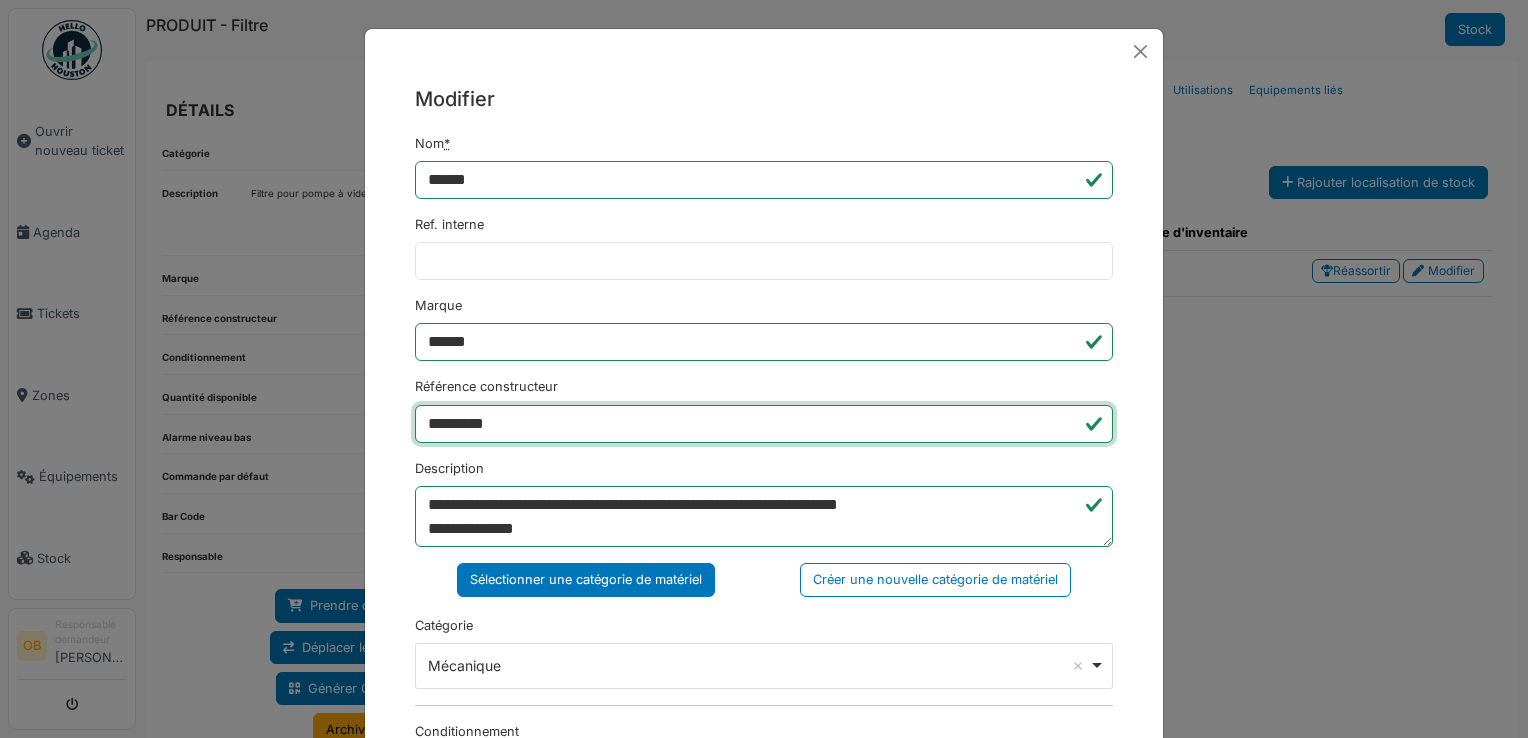 drag, startPoint x: 562, startPoint y: 406, endPoint x: 224, endPoint y: 402, distance: 338.02368 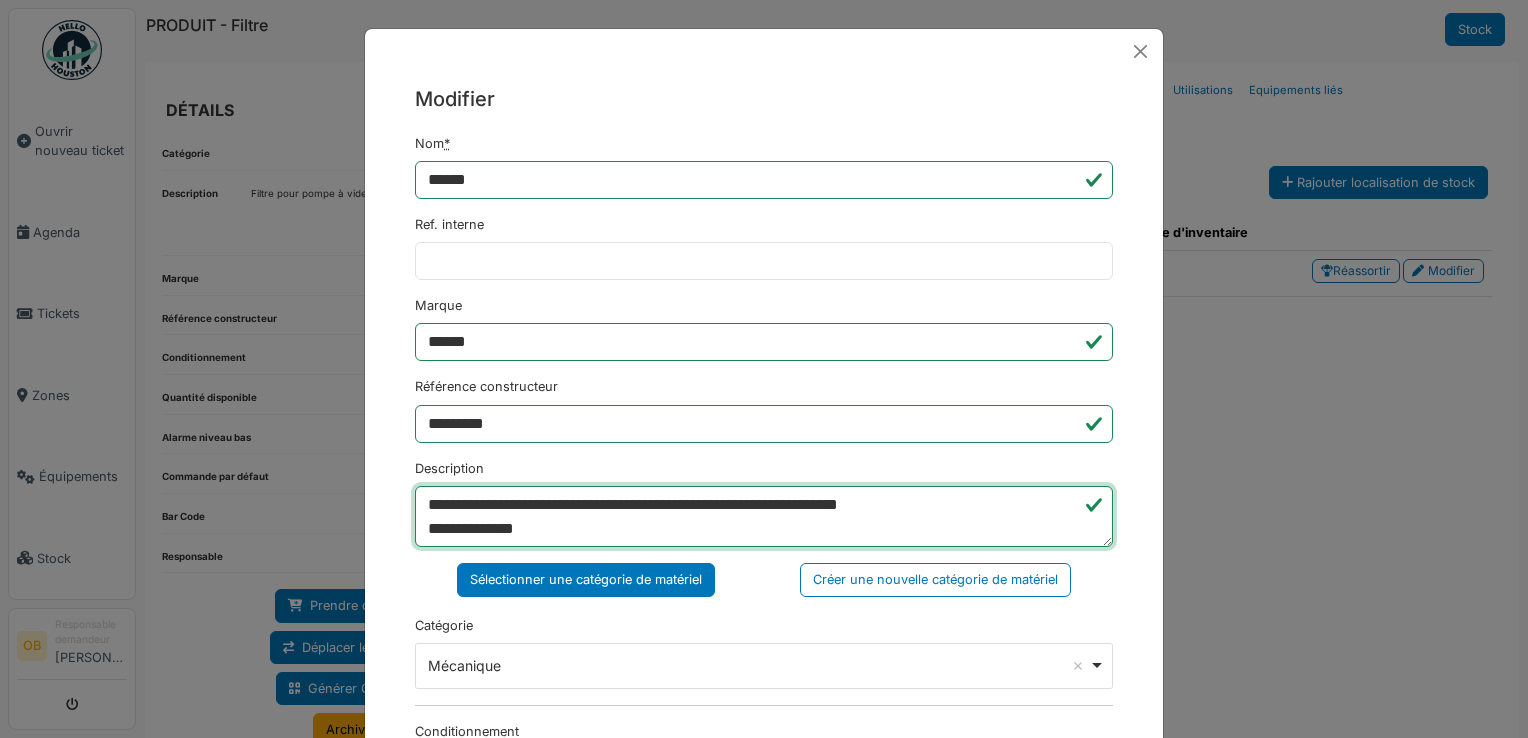 drag, startPoint x: 564, startPoint y: 526, endPoint x: 316, endPoint y: 441, distance: 262.16217 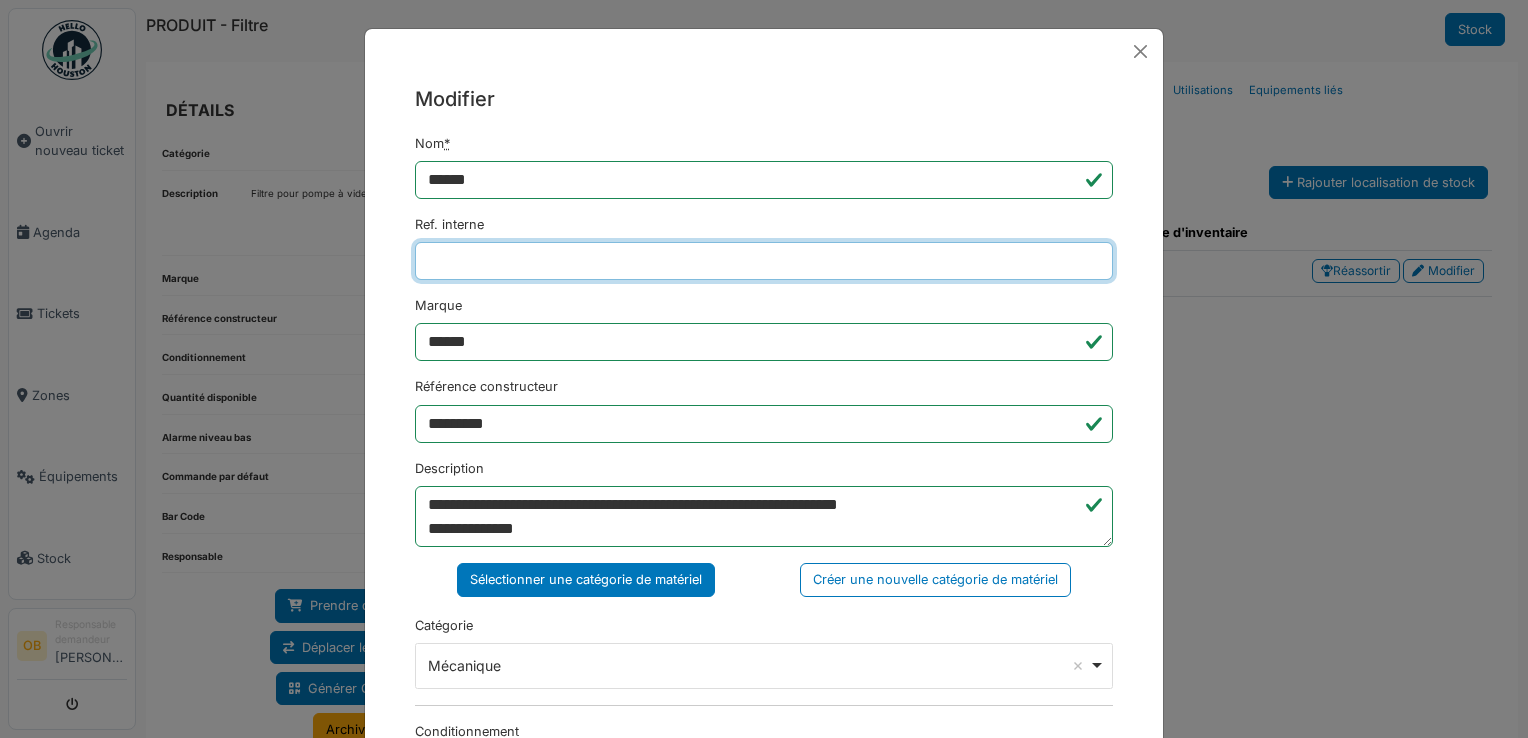 click on "Ref. interne" at bounding box center [764, 261] 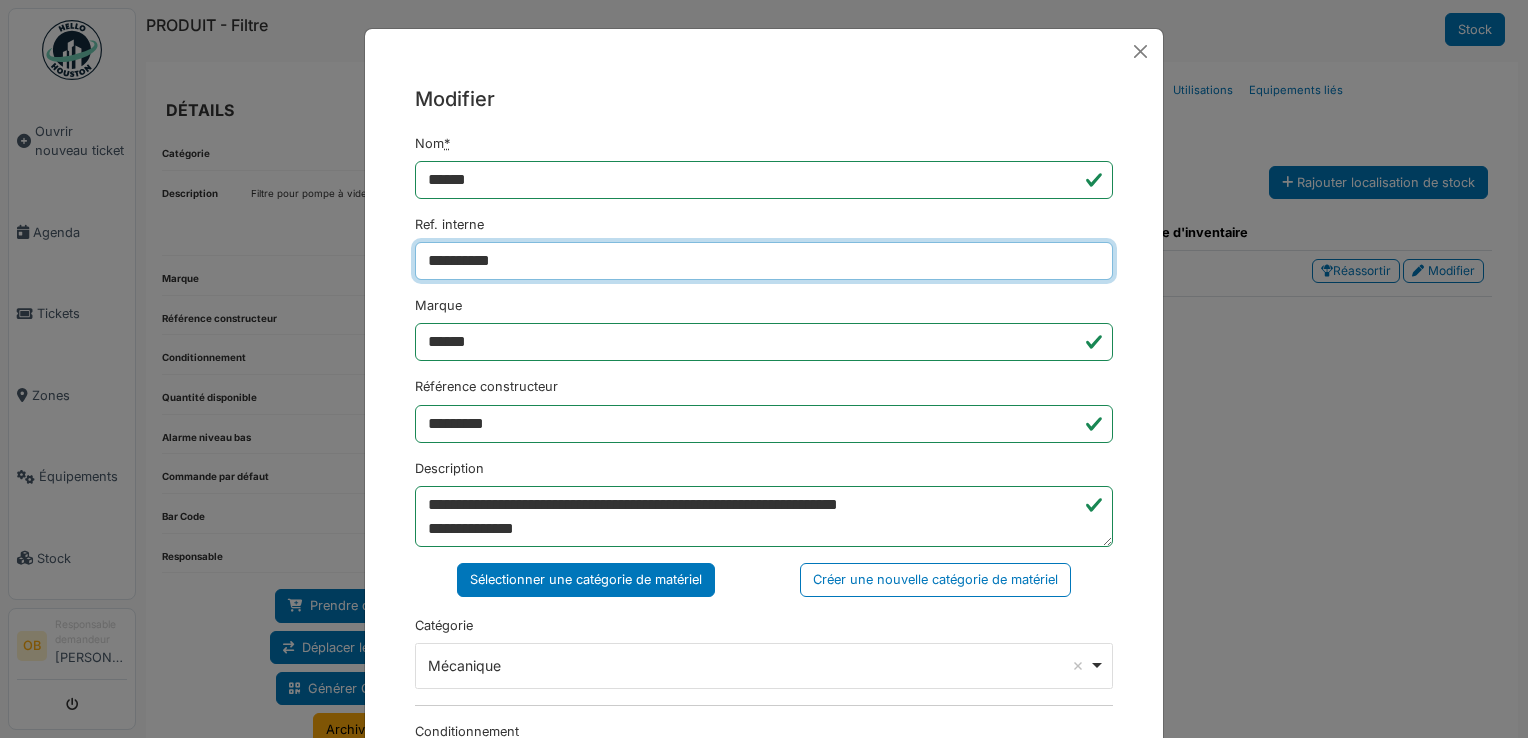 type on "**********" 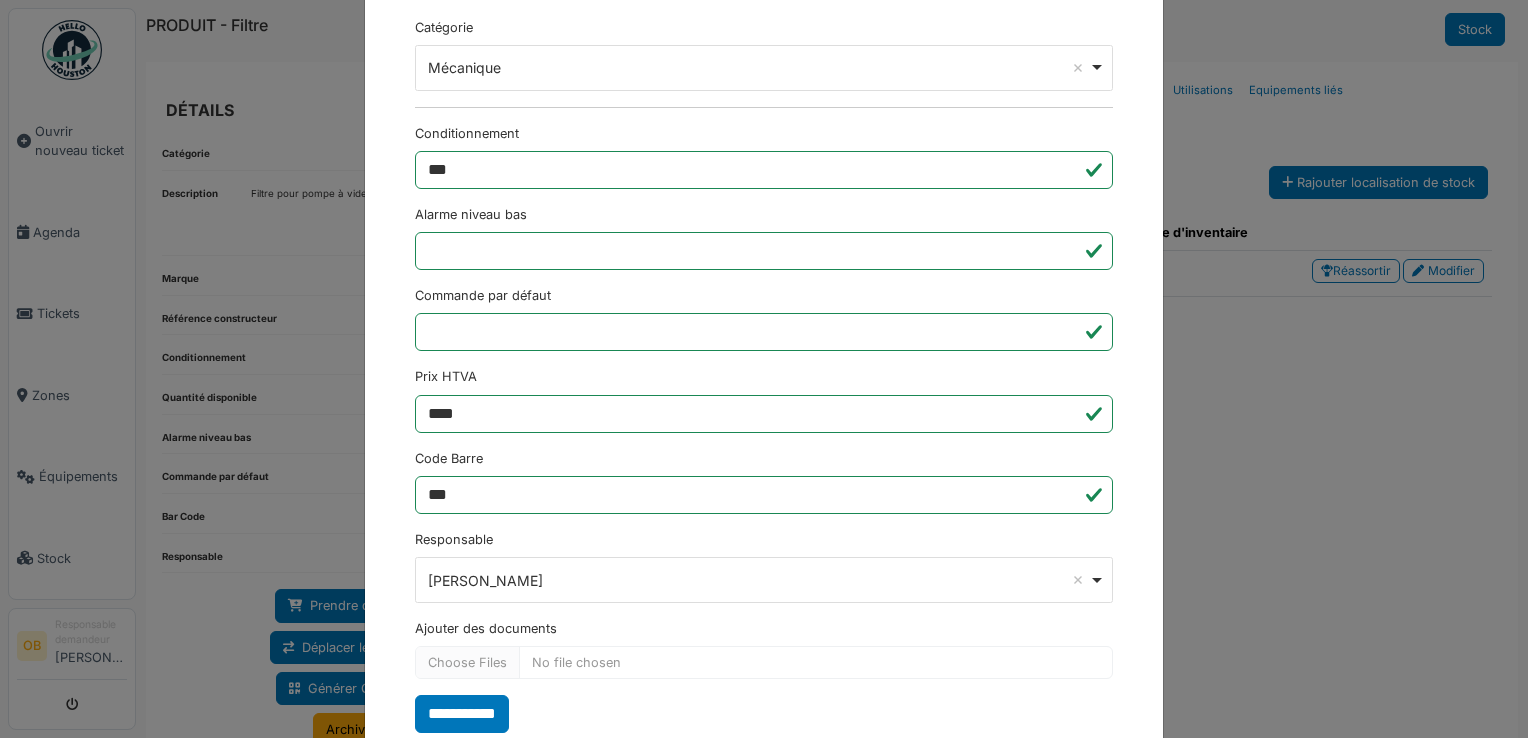 scroll, scrollTop: 650, scrollLeft: 0, axis: vertical 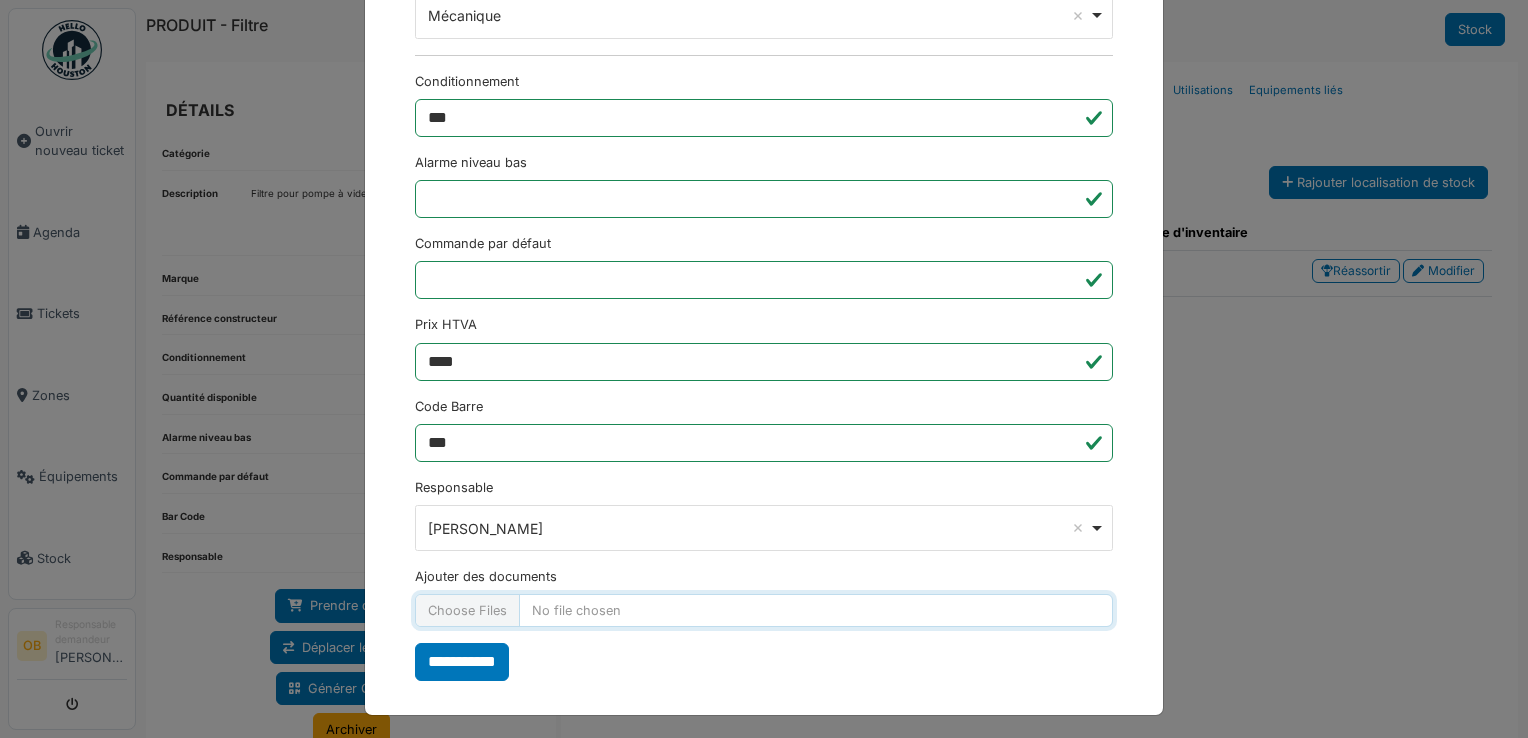 click on "Ajouter des documents" at bounding box center [764, 610] 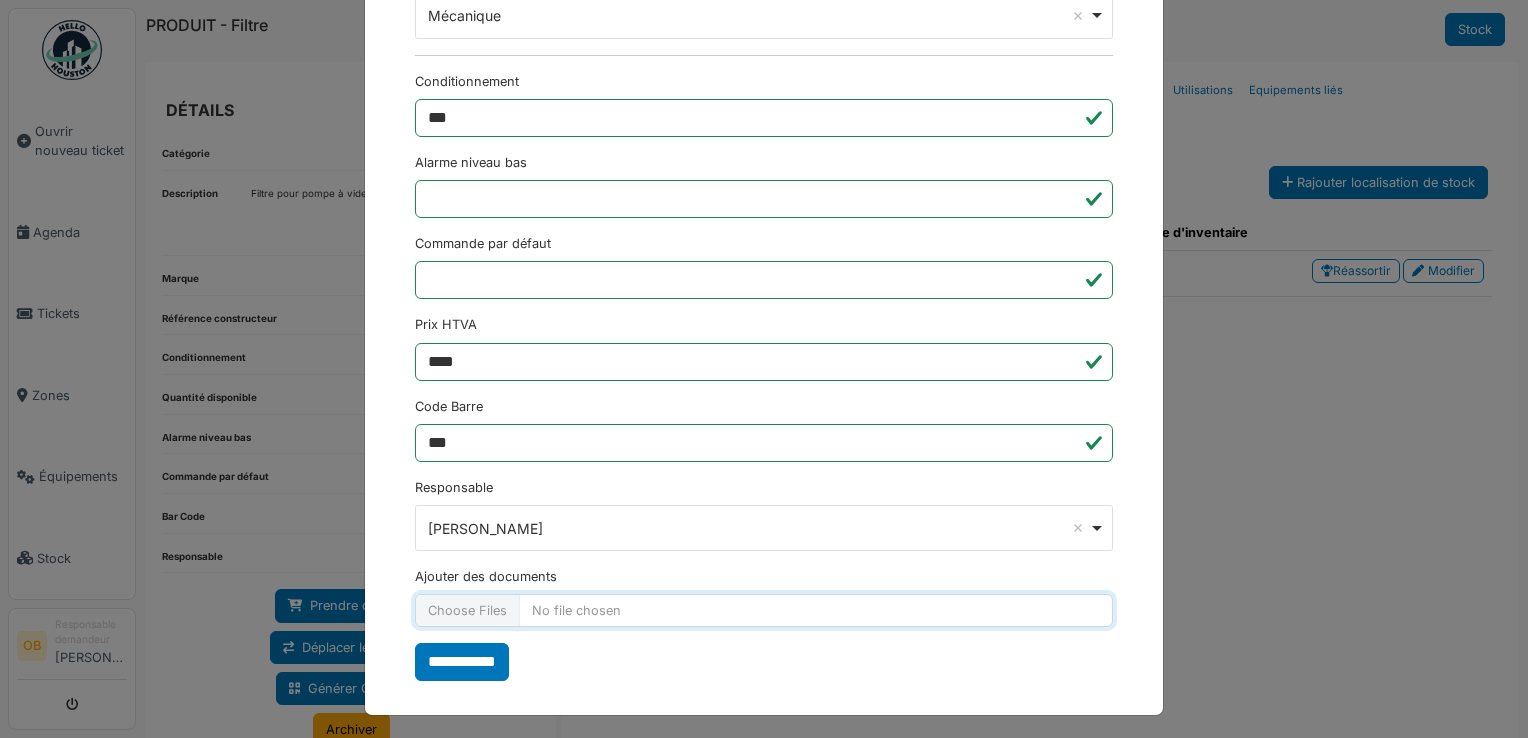 type on "**********" 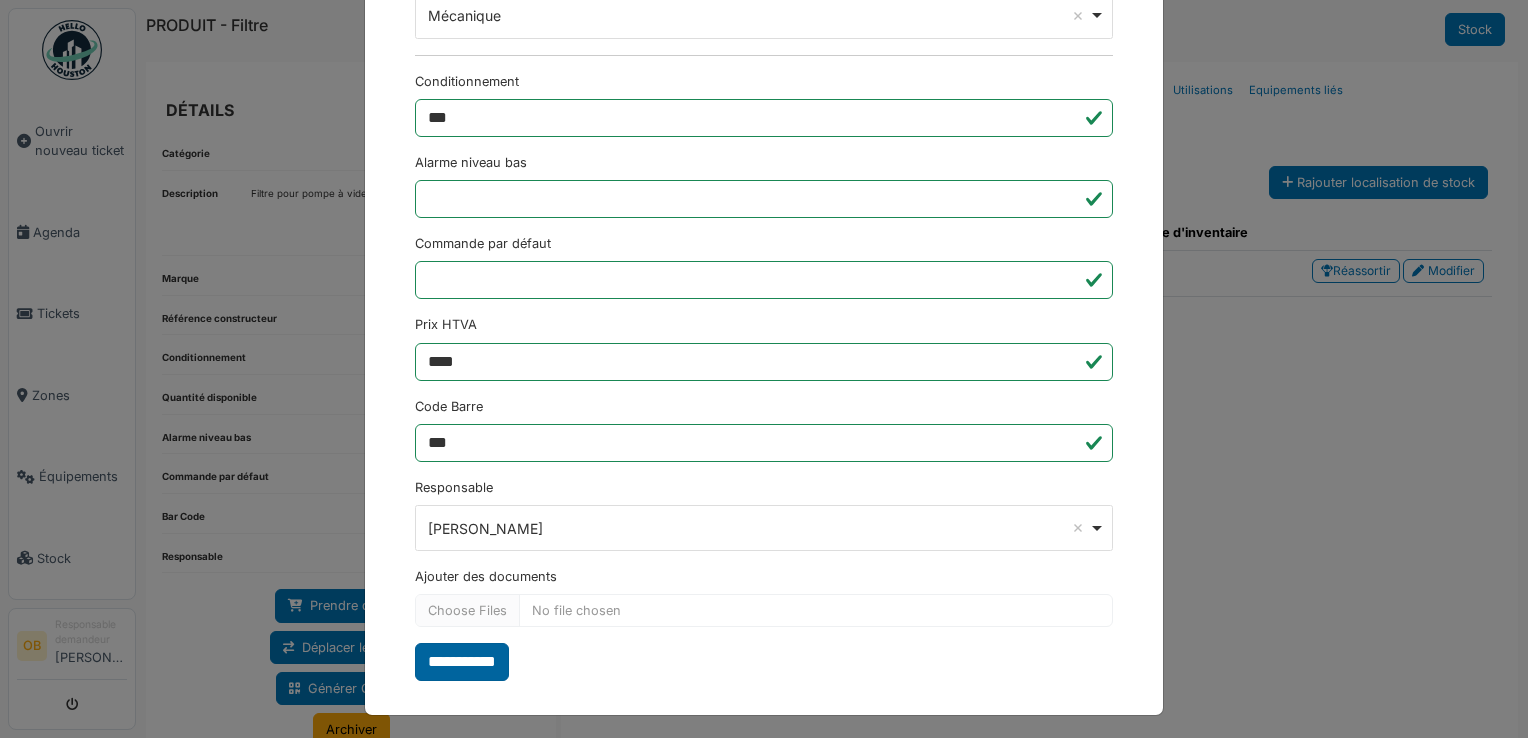 click on "**********" at bounding box center [462, 662] 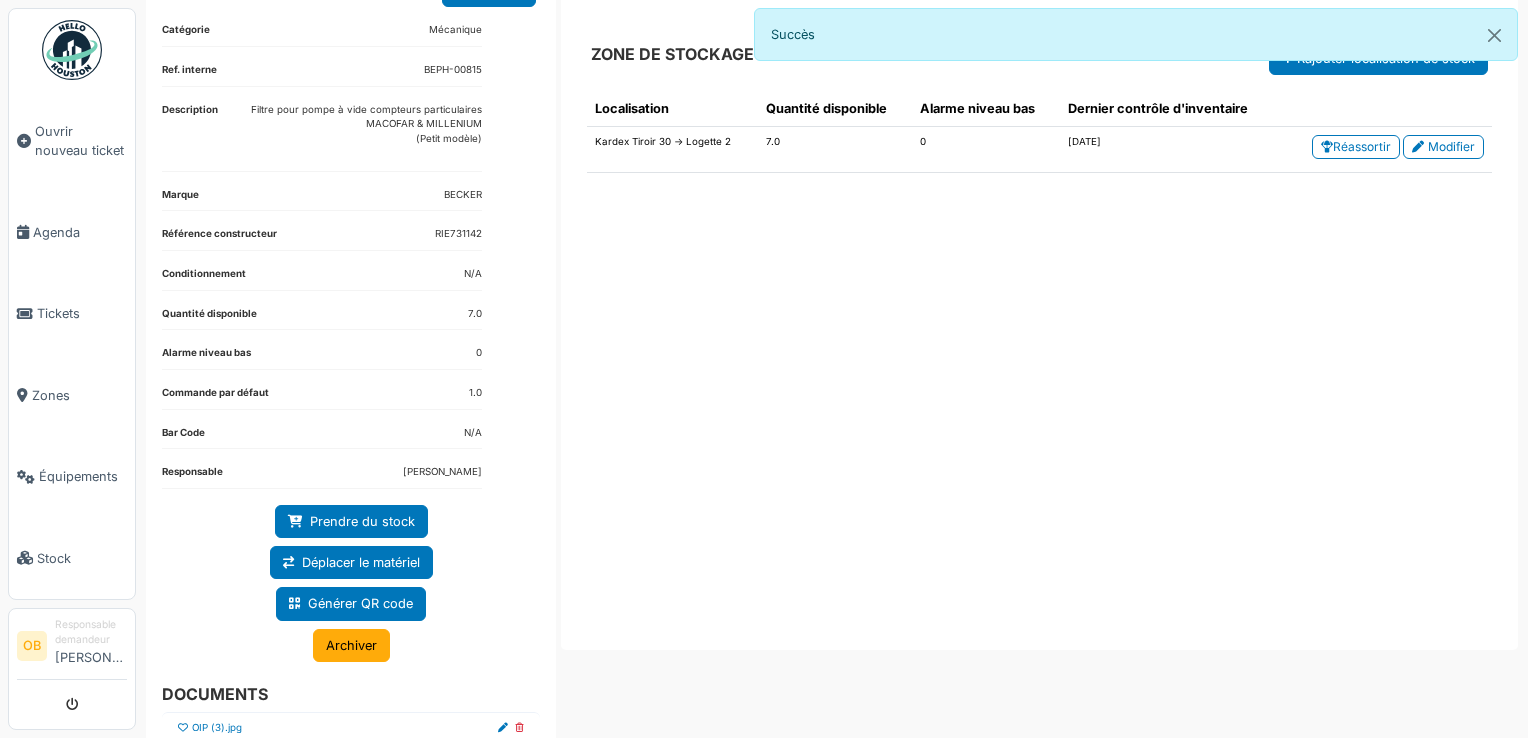 scroll, scrollTop: 151, scrollLeft: 0, axis: vertical 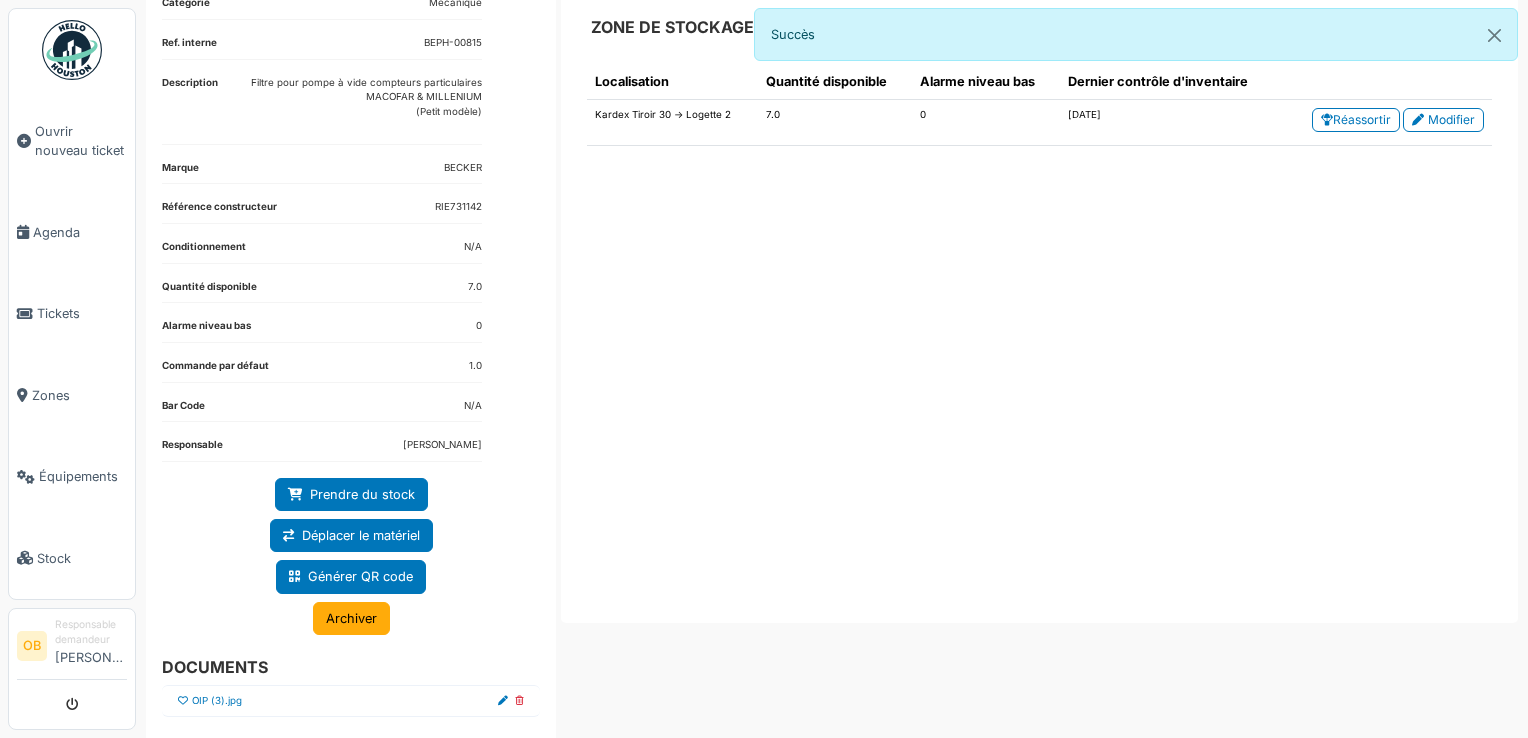 click on "OIP (3).jpg" at bounding box center [351, 701] 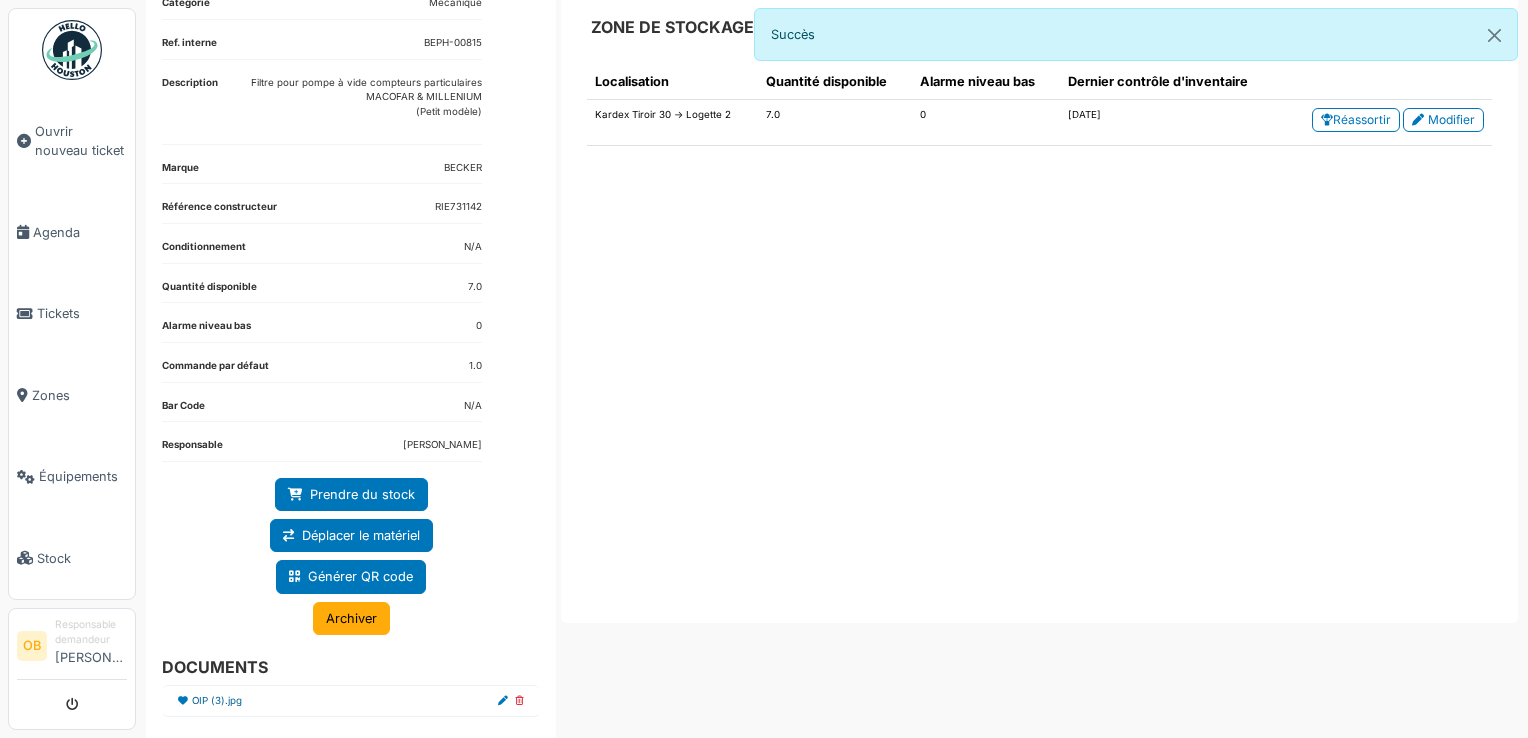 click on "OIP (3).jpg" at bounding box center [217, 701] 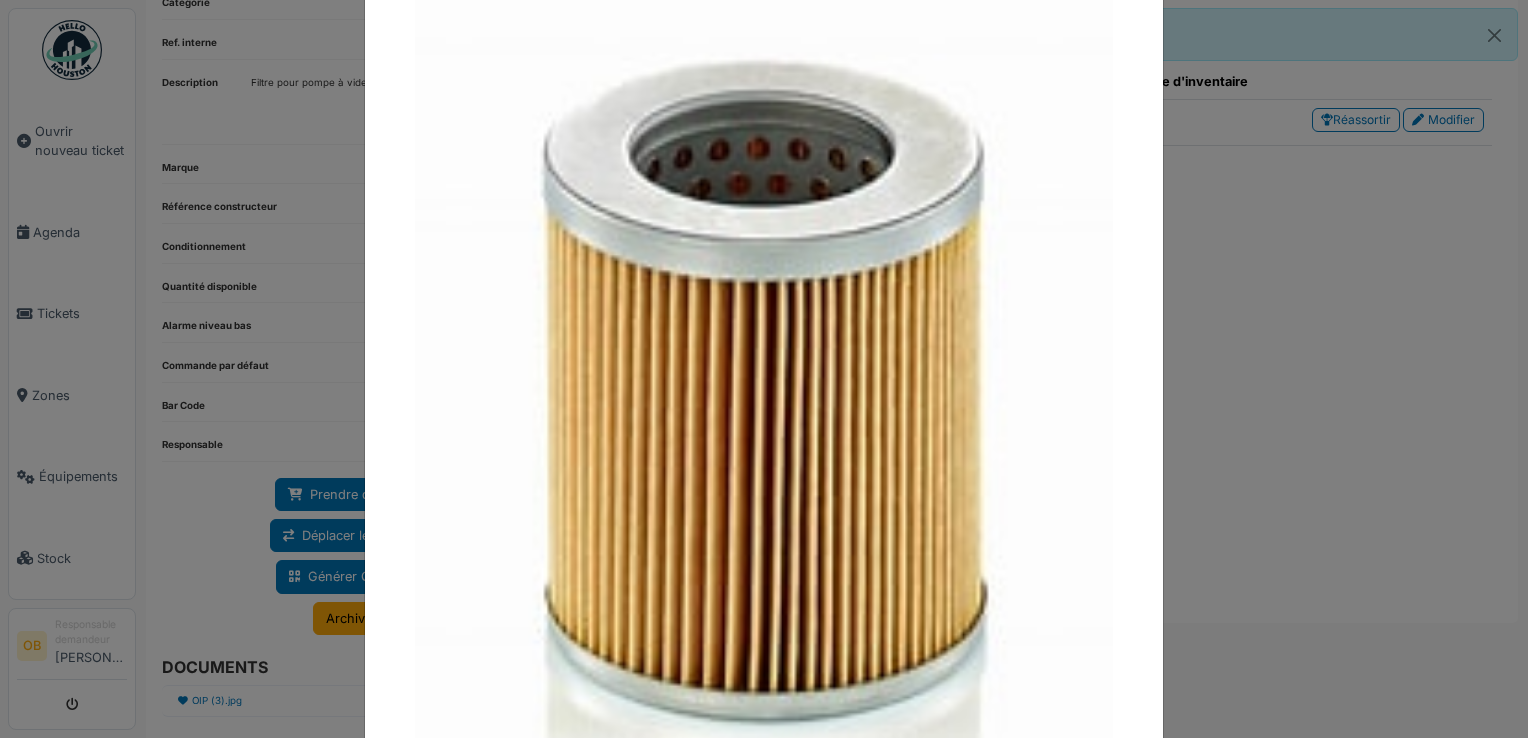 scroll, scrollTop: 28, scrollLeft: 0, axis: vertical 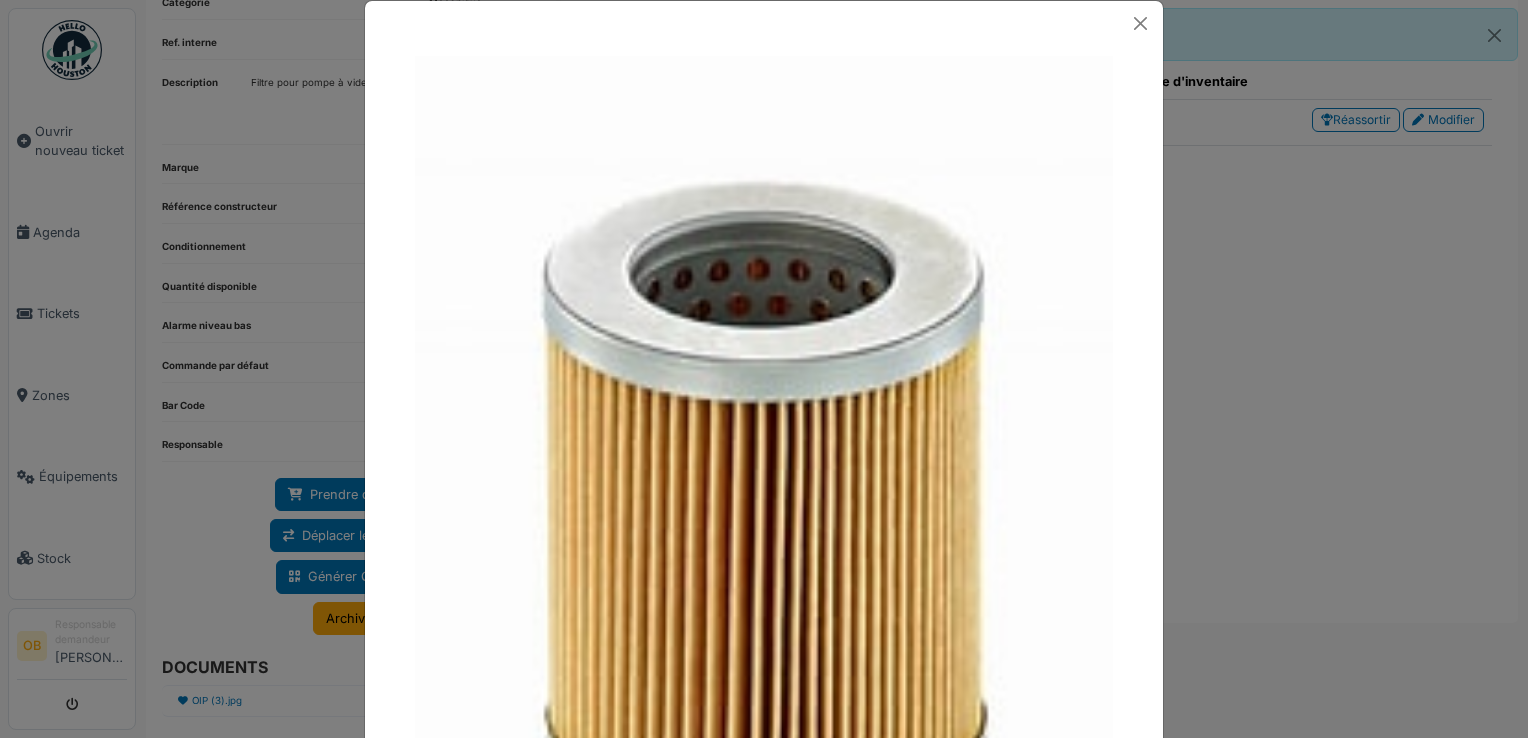 click at bounding box center (764, 369) 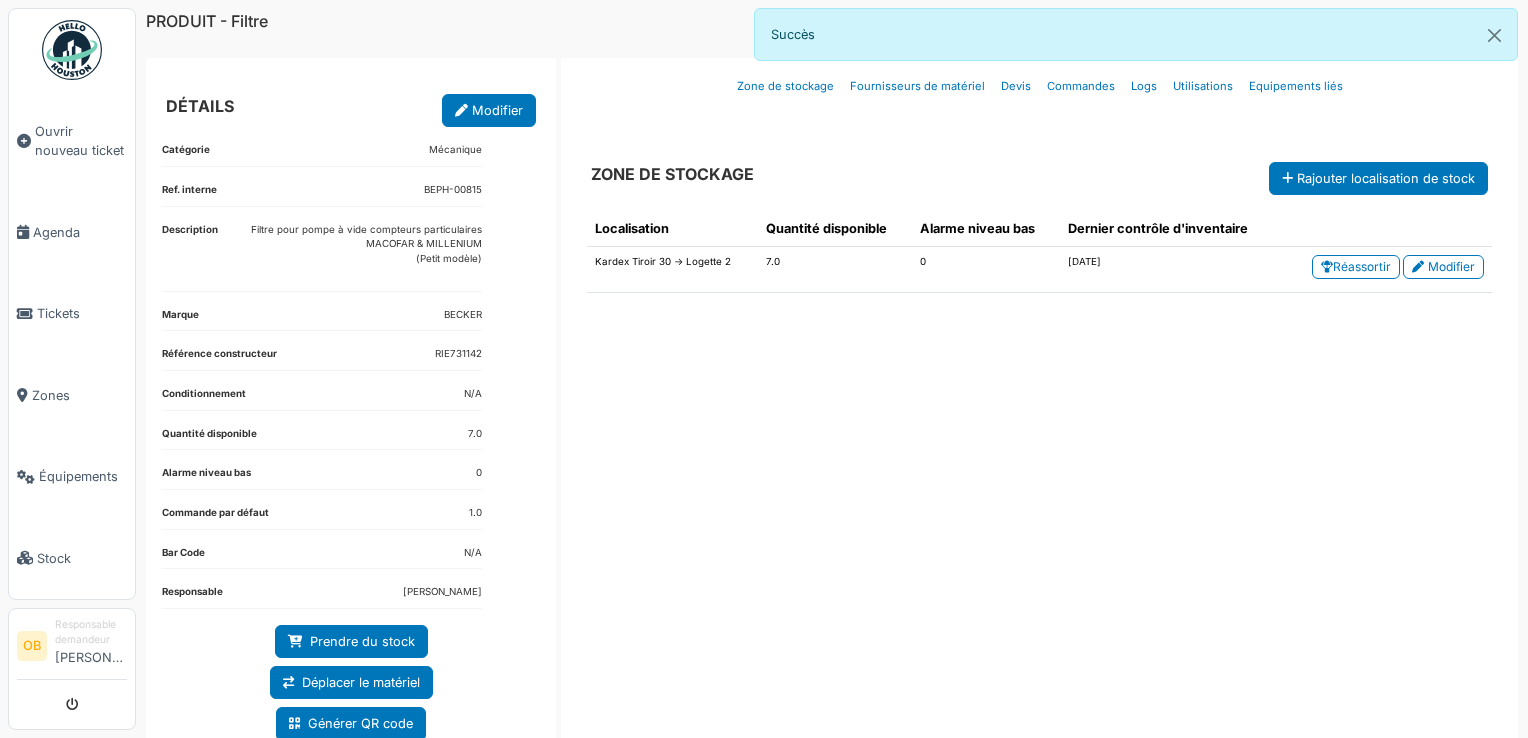 scroll, scrollTop: 0, scrollLeft: 0, axis: both 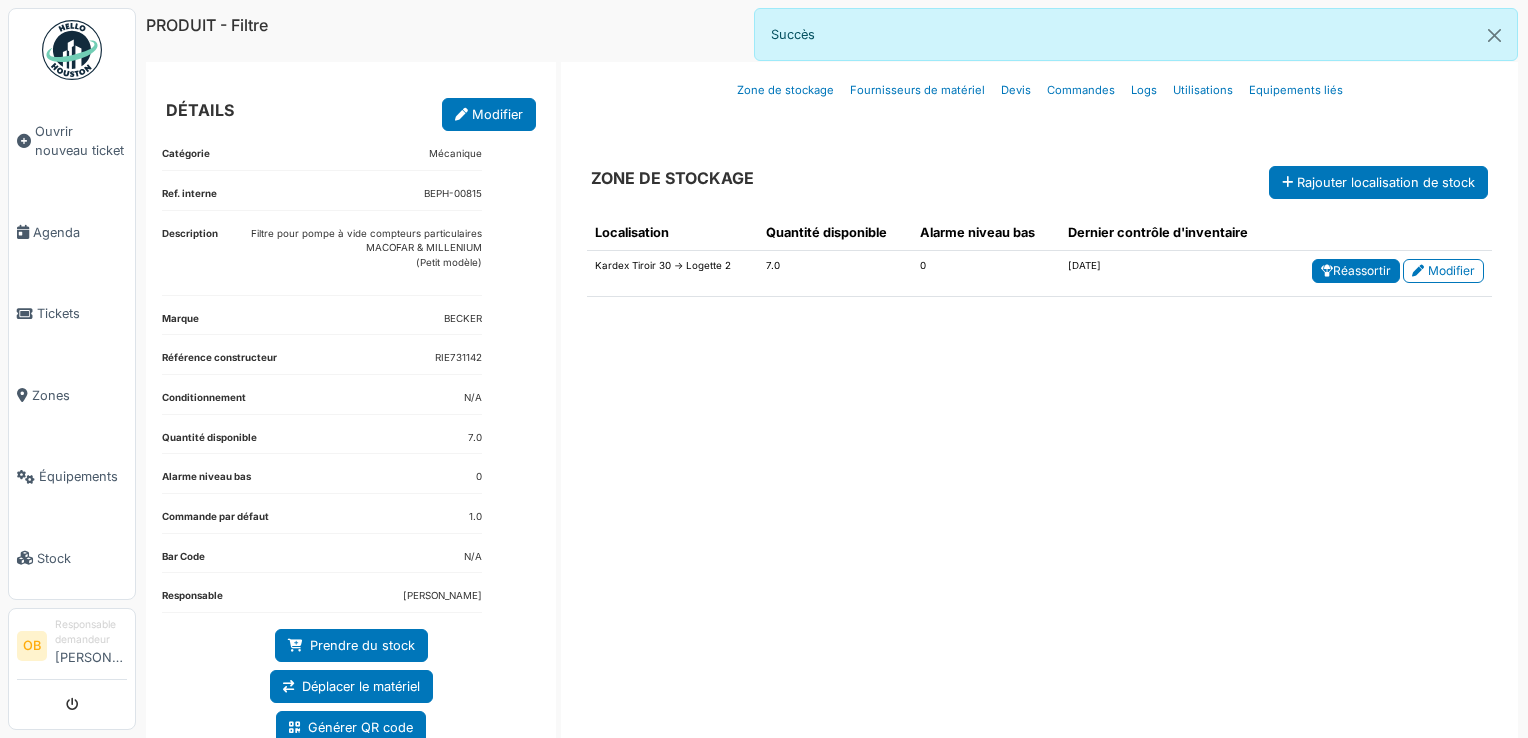 click on "Réassortir" at bounding box center [1356, 271] 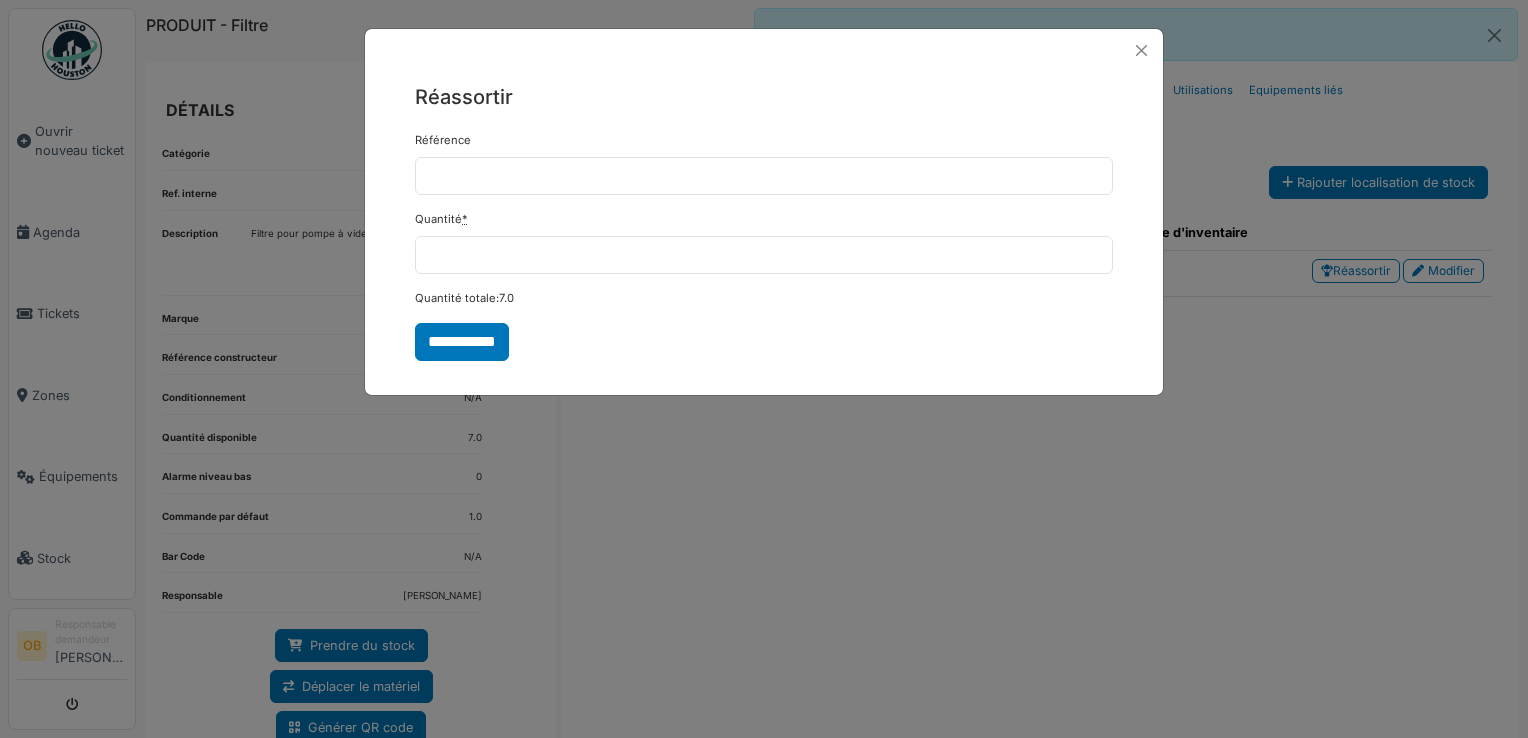 click on "**********" at bounding box center (764, 369) 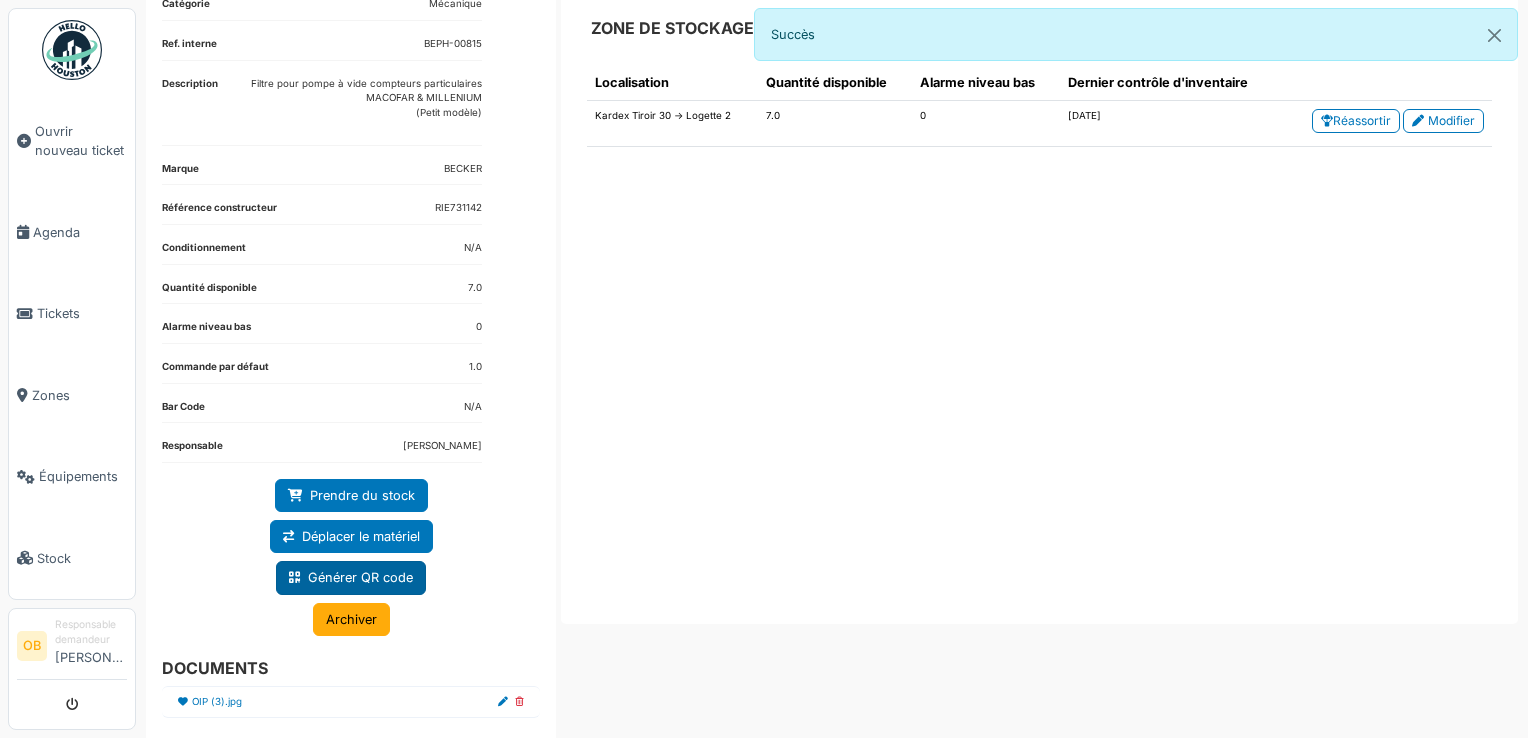 scroll, scrollTop: 151, scrollLeft: 0, axis: vertical 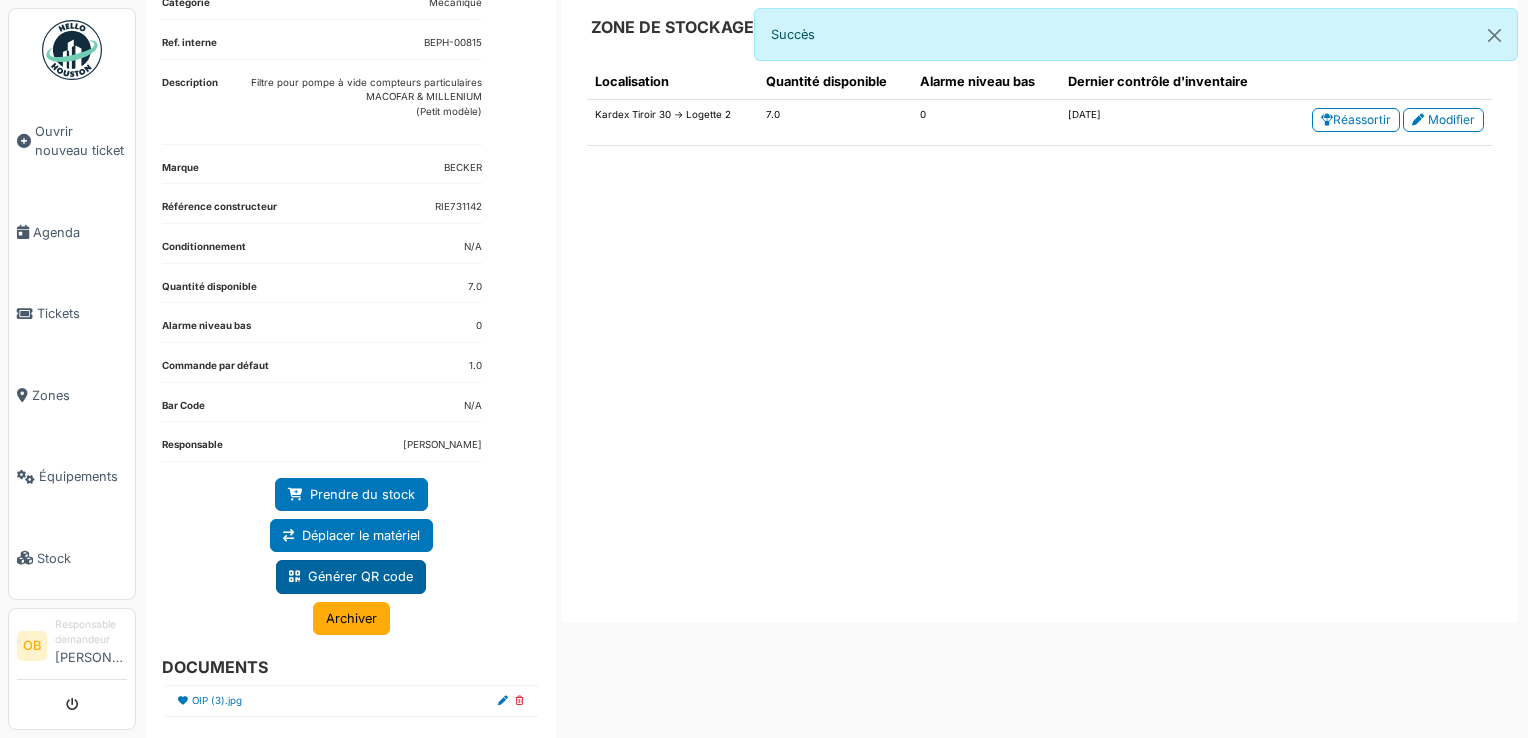 click on "Générer QR code" at bounding box center [351, 576] 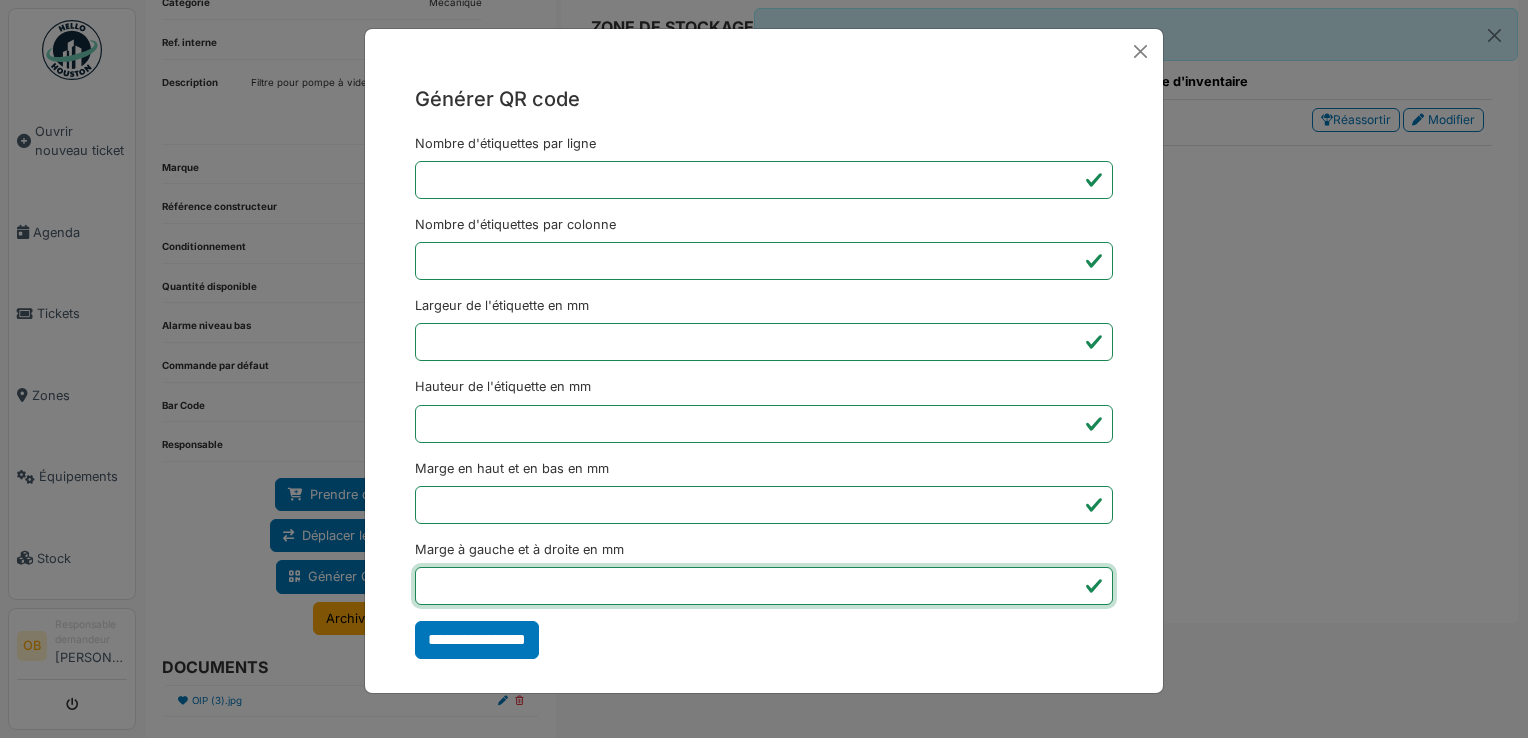 click on "*" at bounding box center [764, 586] 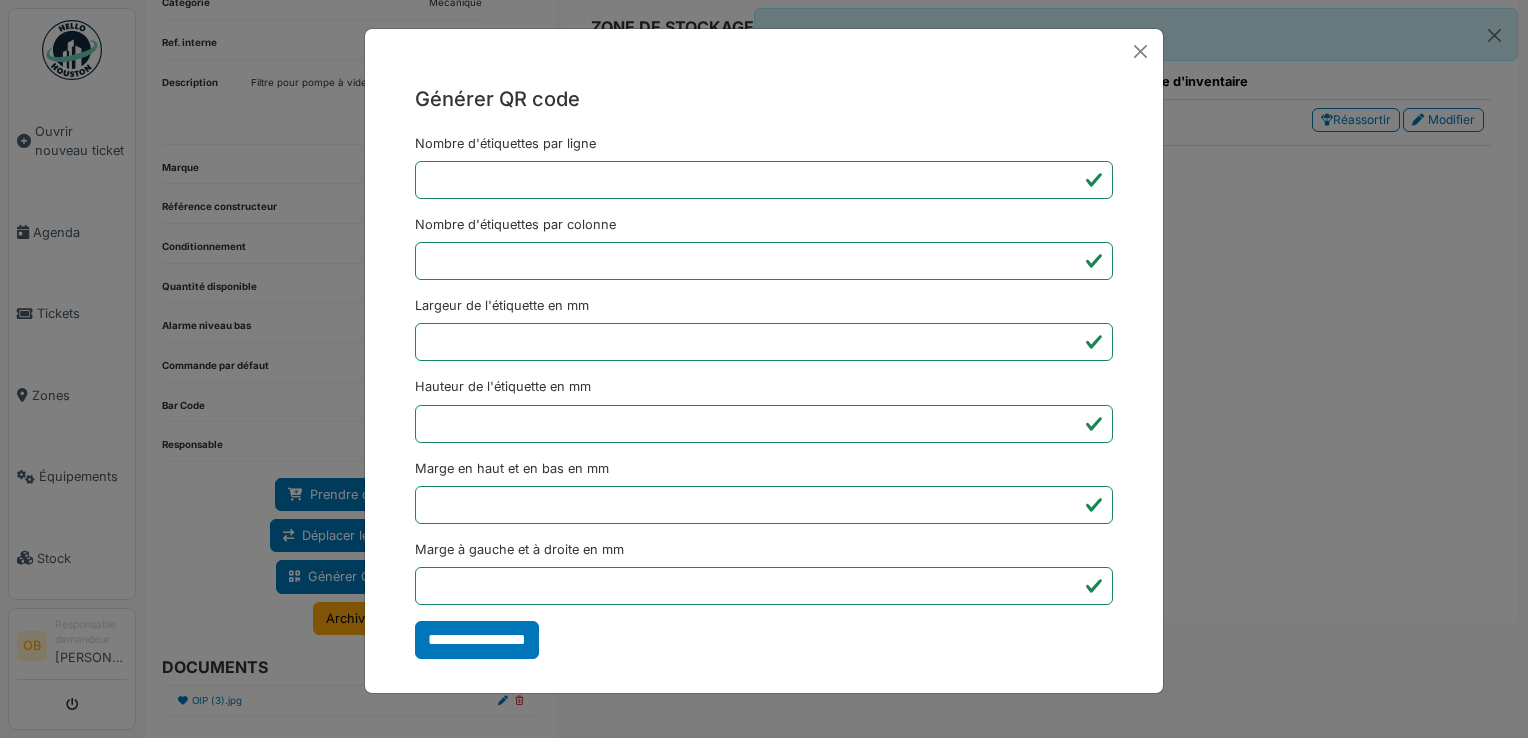 type on "*******" 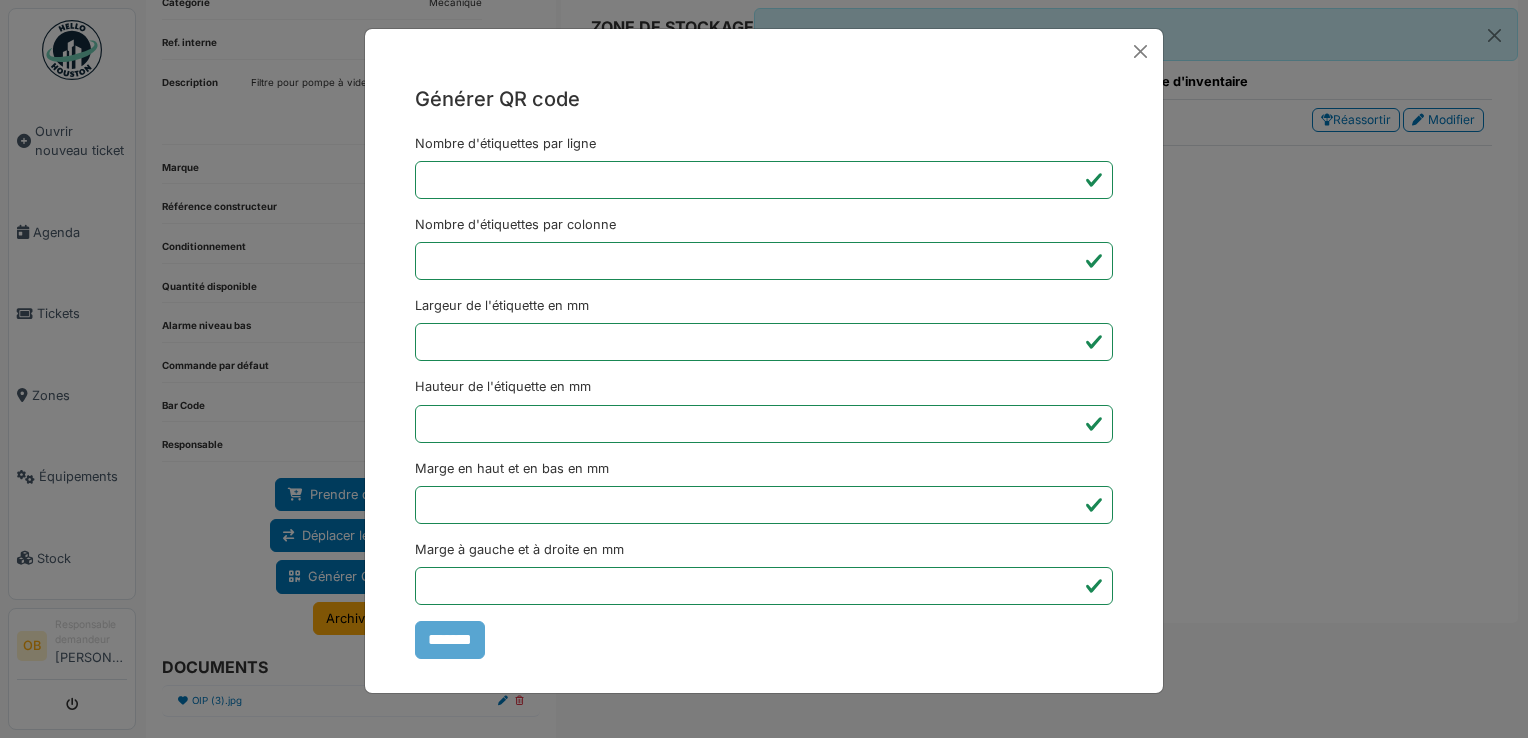 click on "Générer QR code
Nombre d'étiquettes par ligne
*
Nombre d'étiquettes par colonne
*
Largeur de l'étiquette en mm
**
Hauteur de l'étiquette en mm
**
Marge en haut et en bas en mm
*
Marge à gauche et à droite en mm
***
*******" at bounding box center [764, 369] 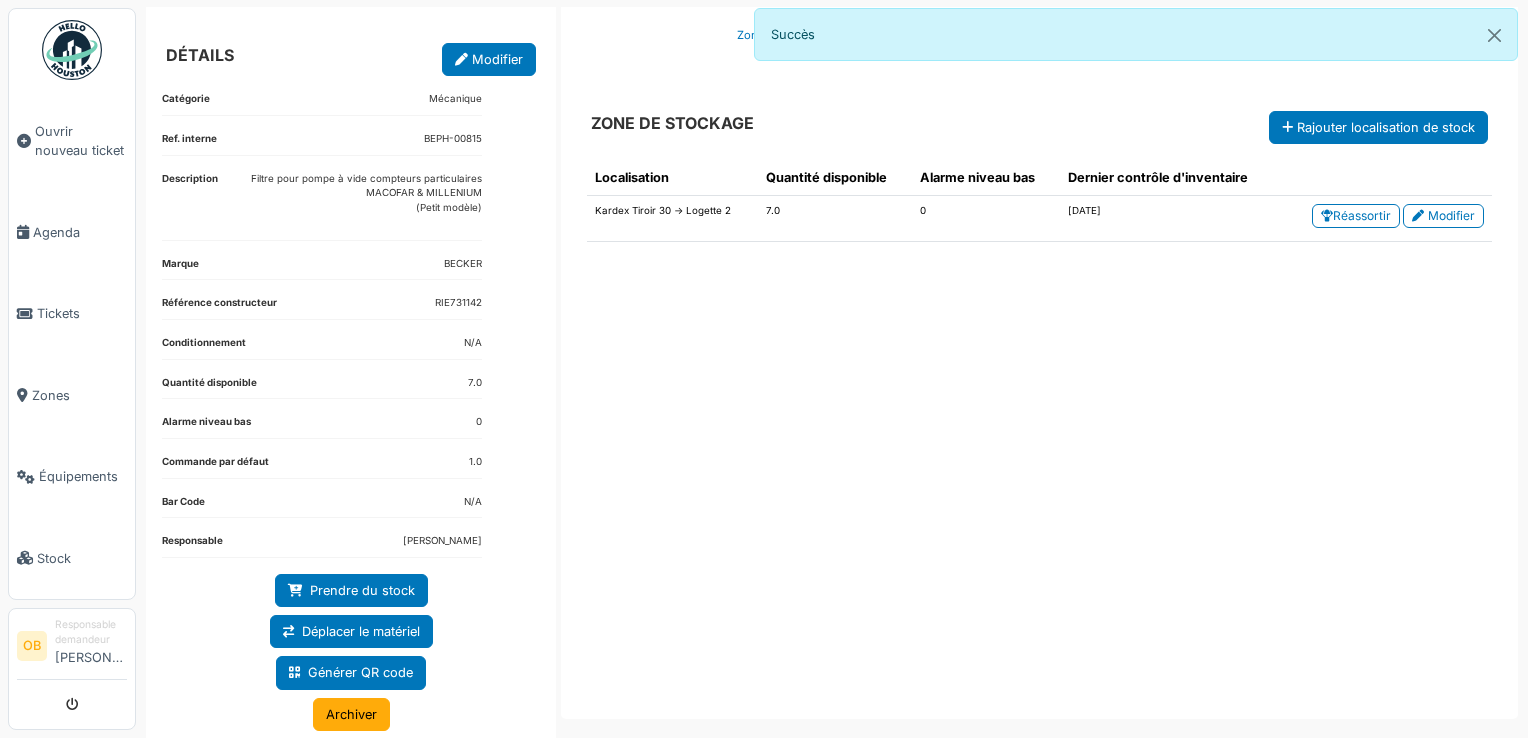 scroll, scrollTop: 0, scrollLeft: 0, axis: both 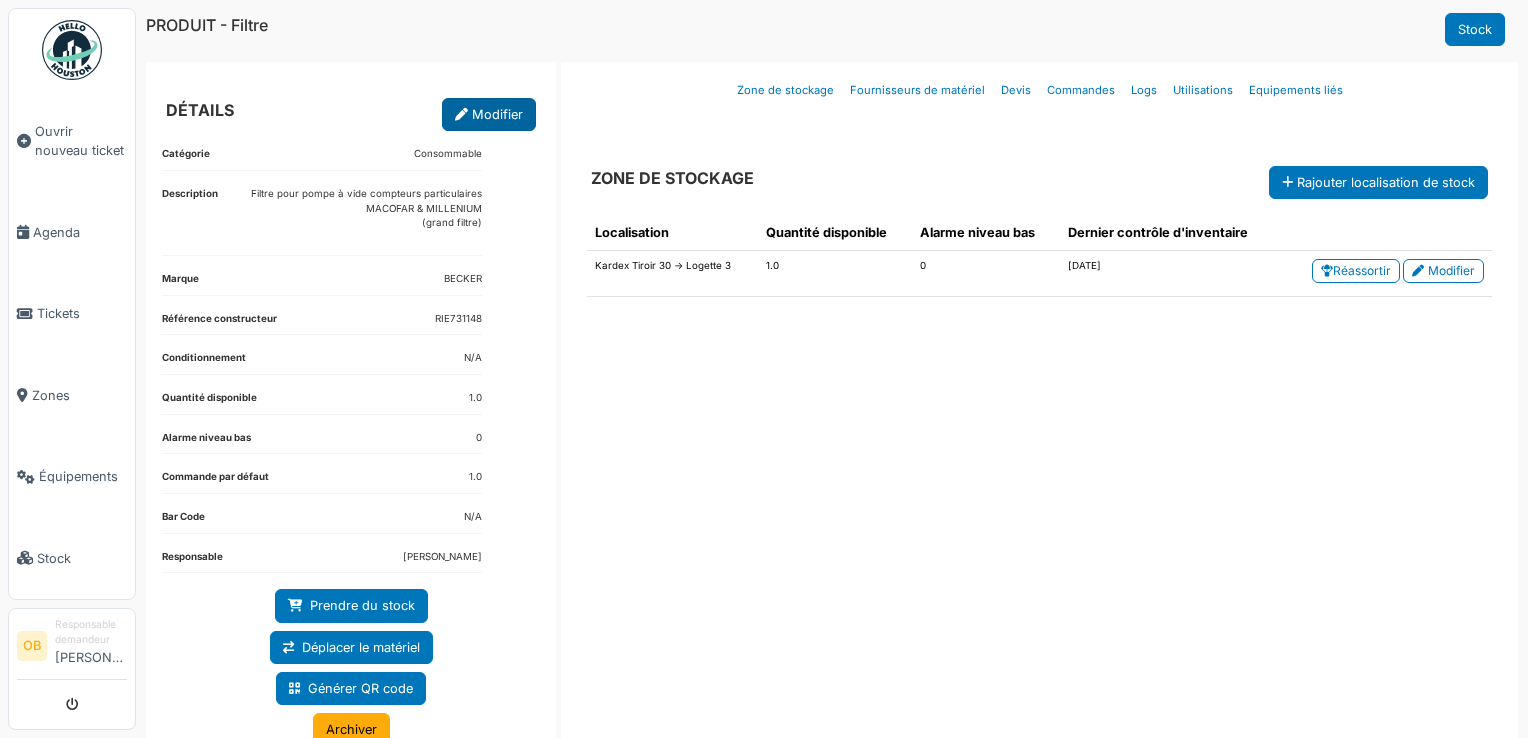 click on "Modifier" at bounding box center (489, 114) 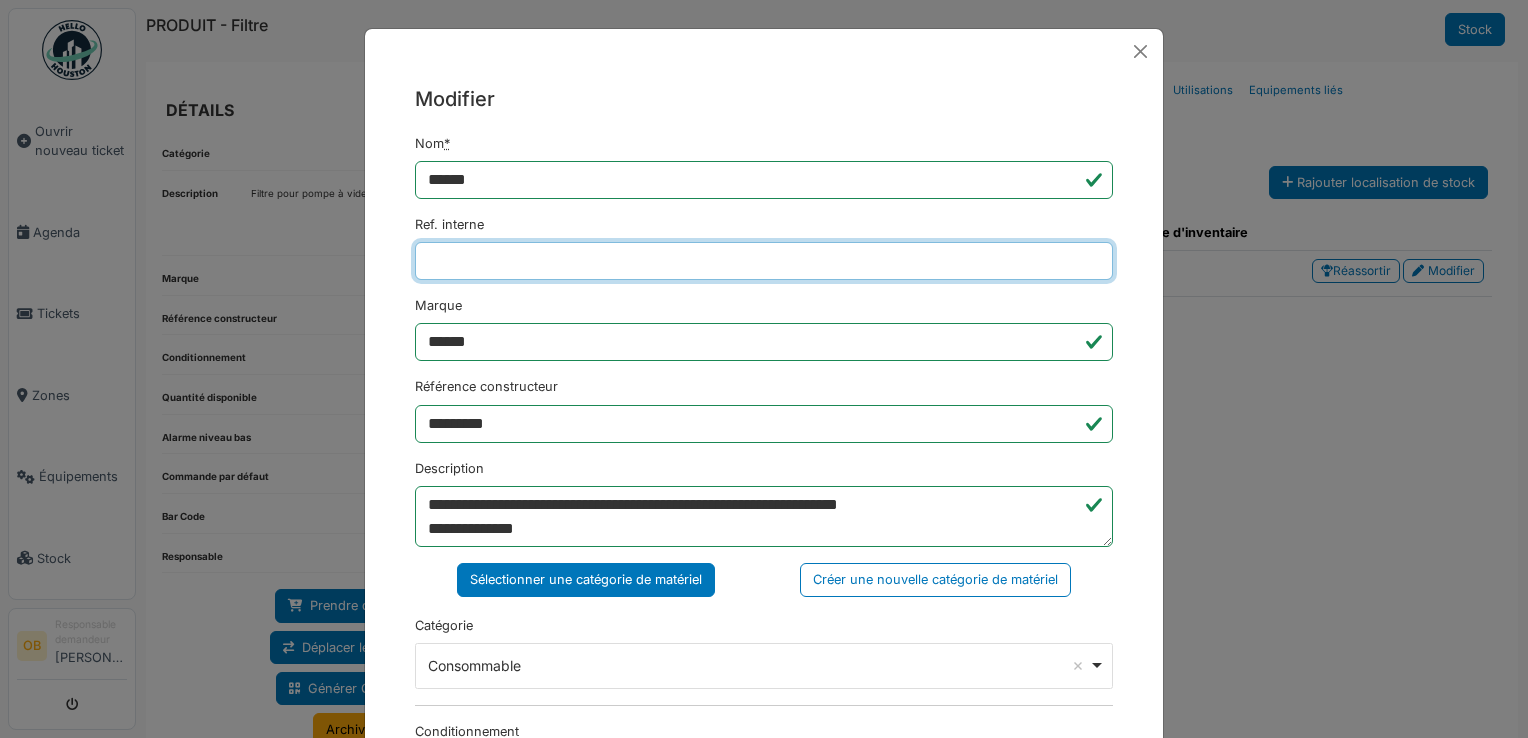 click on "Ref. interne" at bounding box center (764, 261) 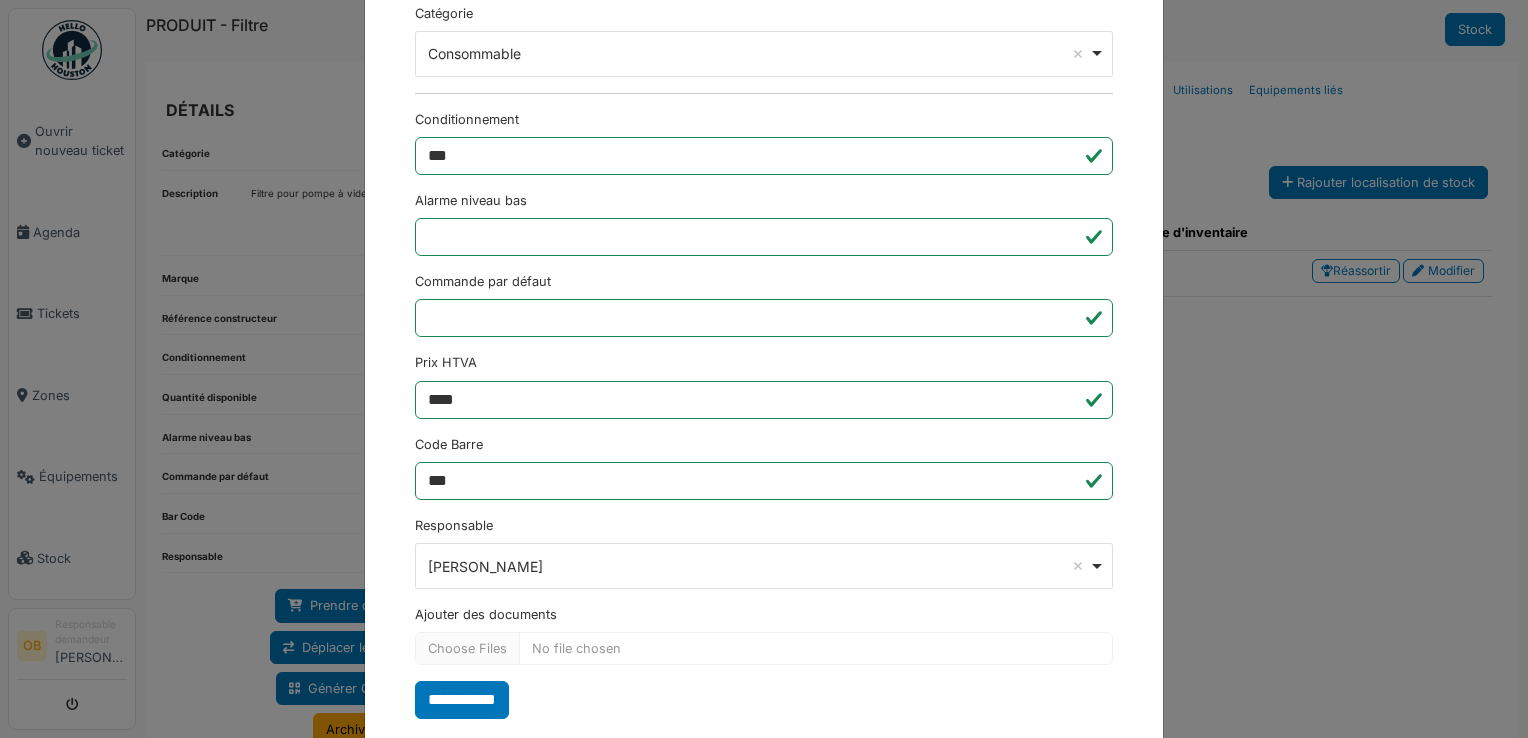 scroll, scrollTop: 650, scrollLeft: 0, axis: vertical 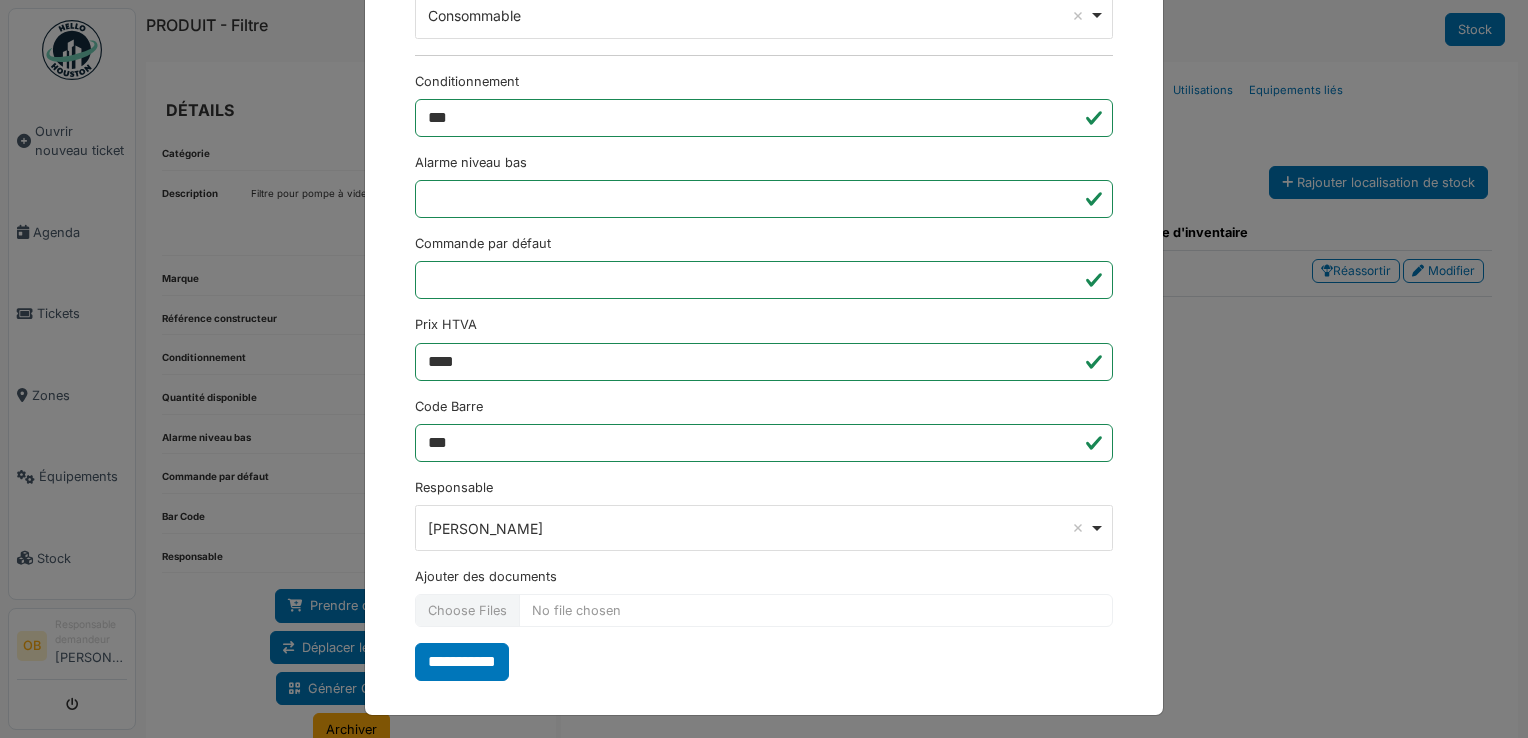 type on "**********" 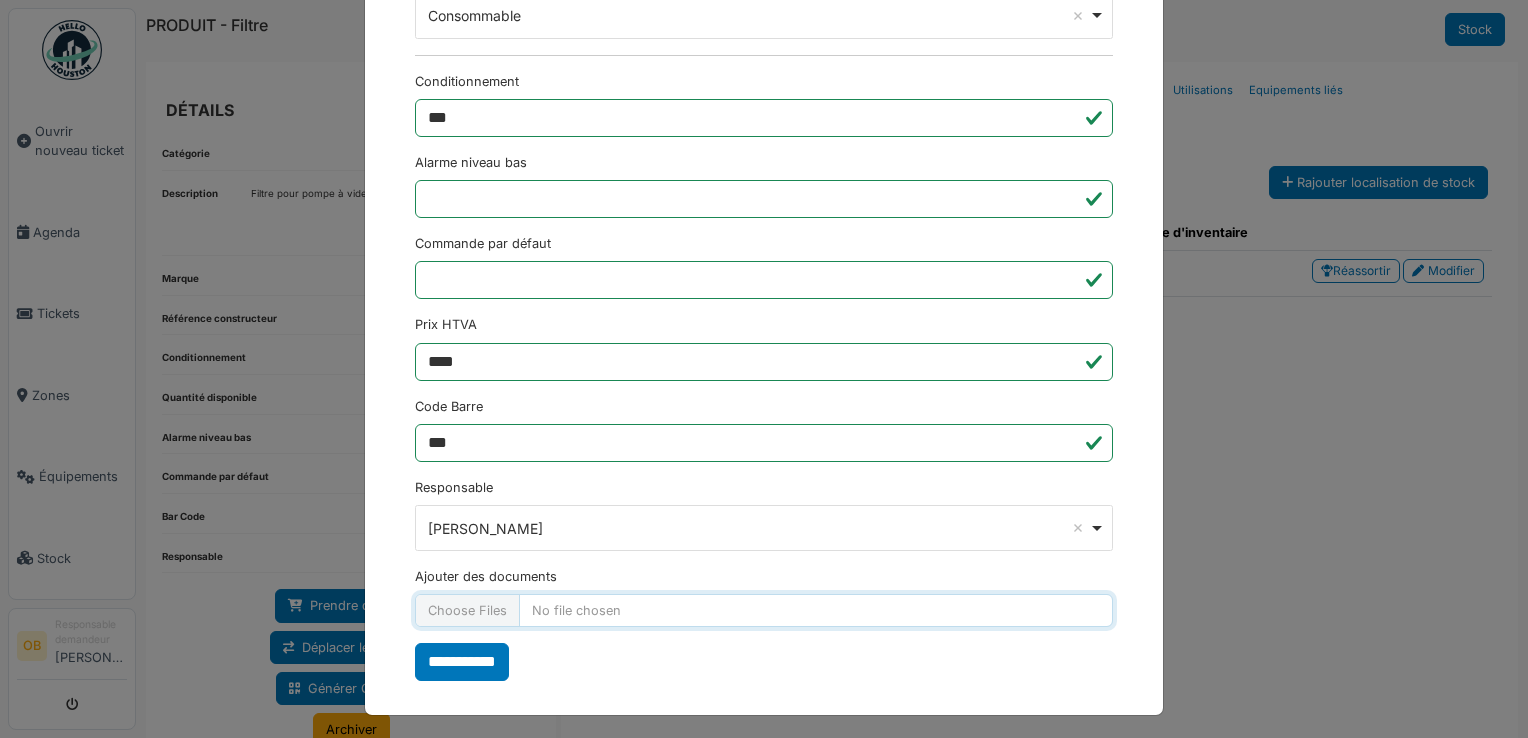 click on "Ajouter des documents" at bounding box center (764, 610) 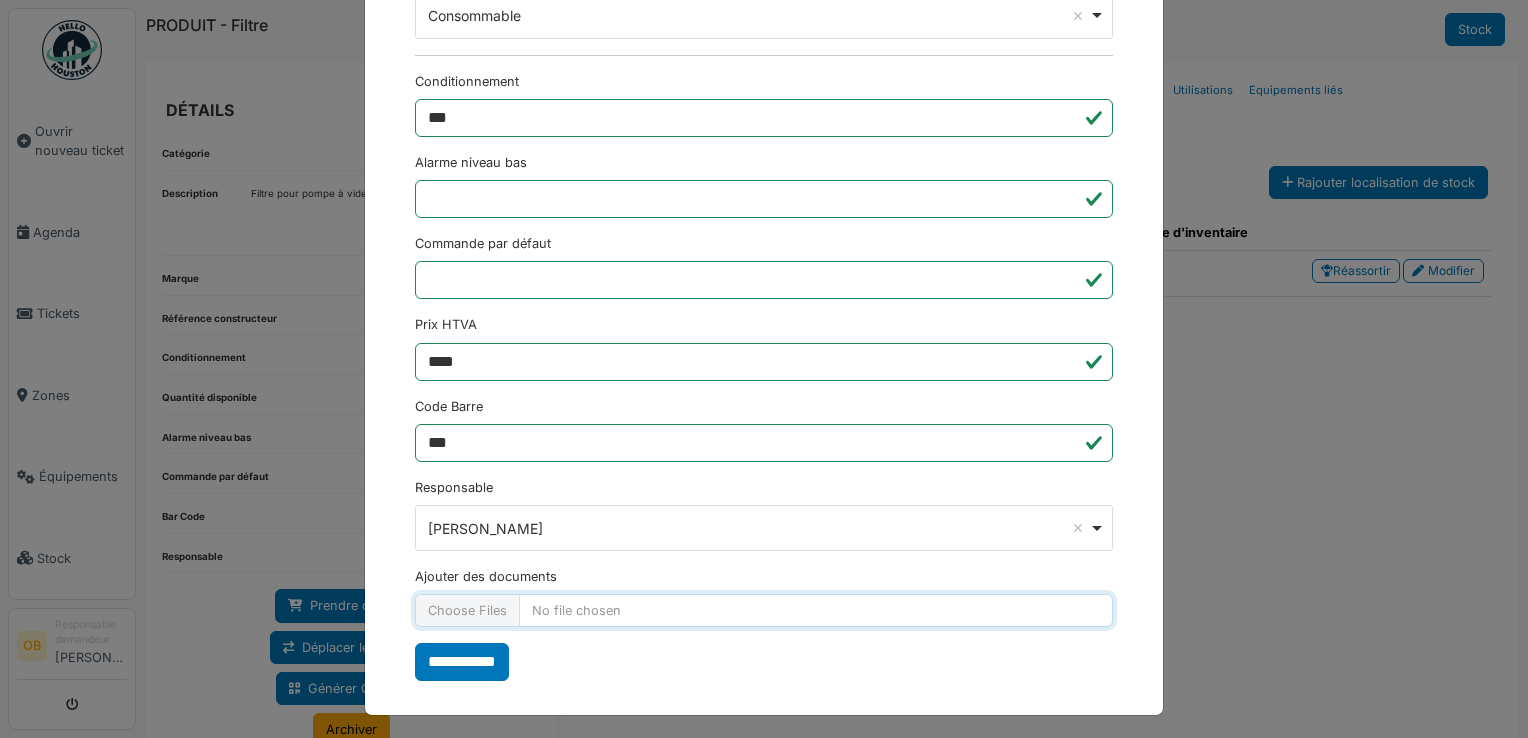type on "**********" 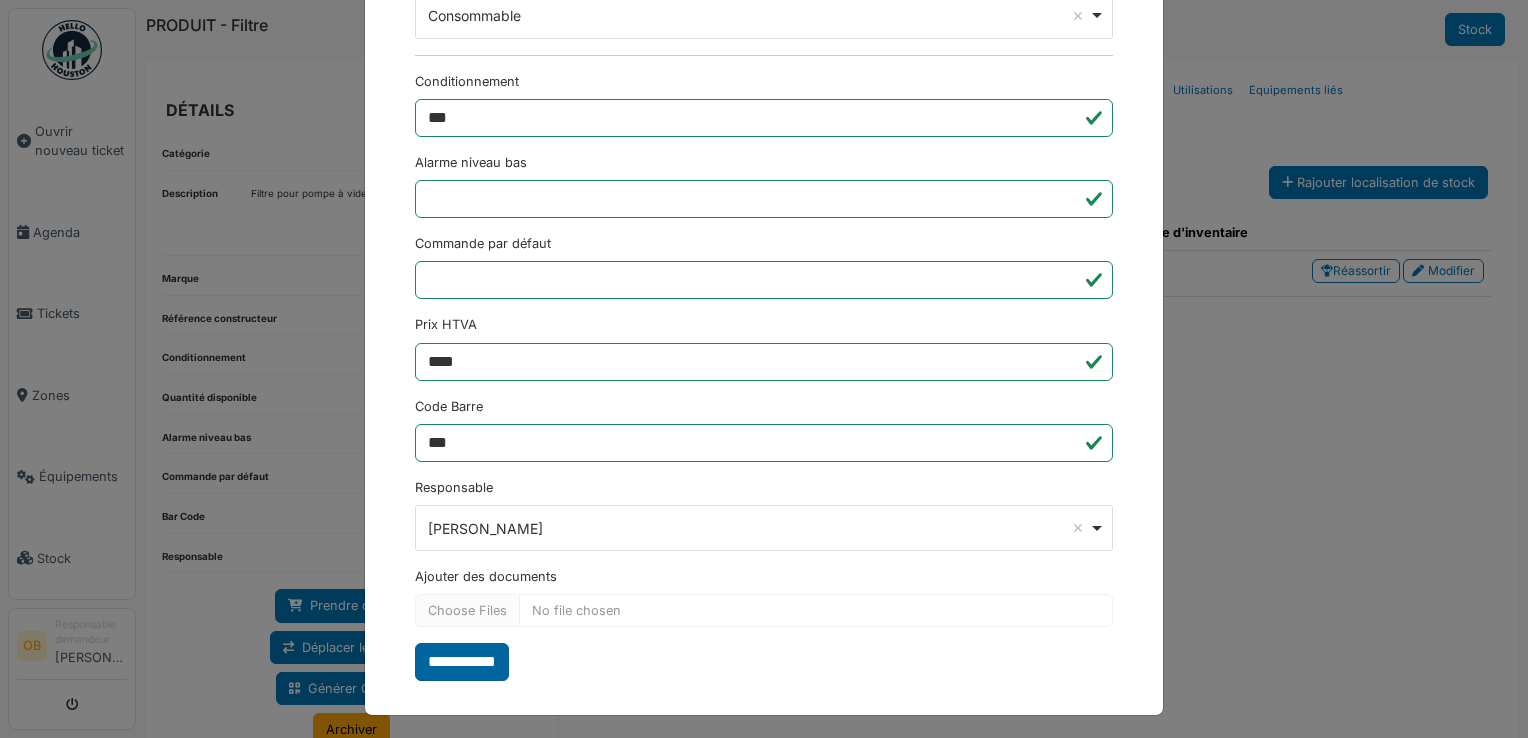 click on "**********" at bounding box center (462, 662) 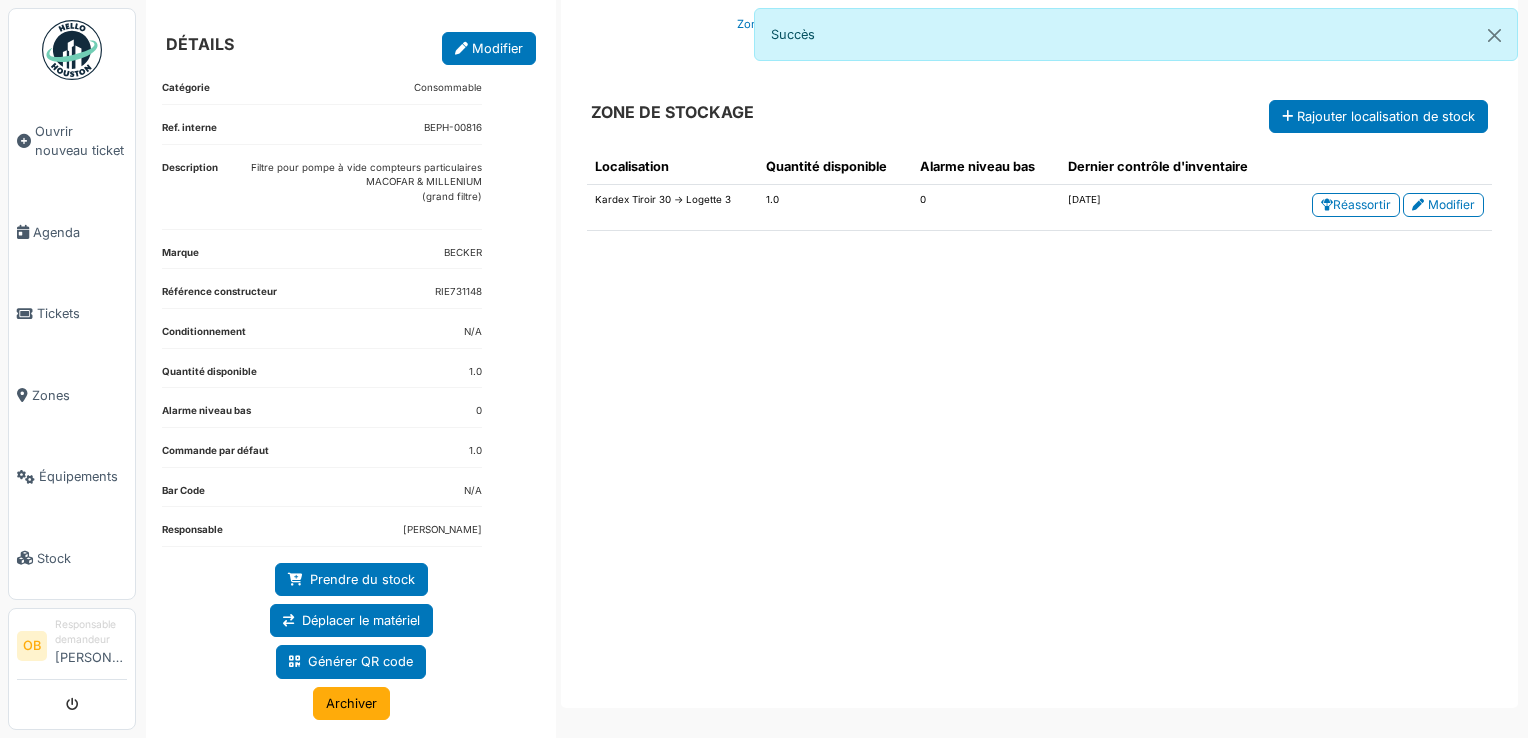 scroll, scrollTop: 151, scrollLeft: 0, axis: vertical 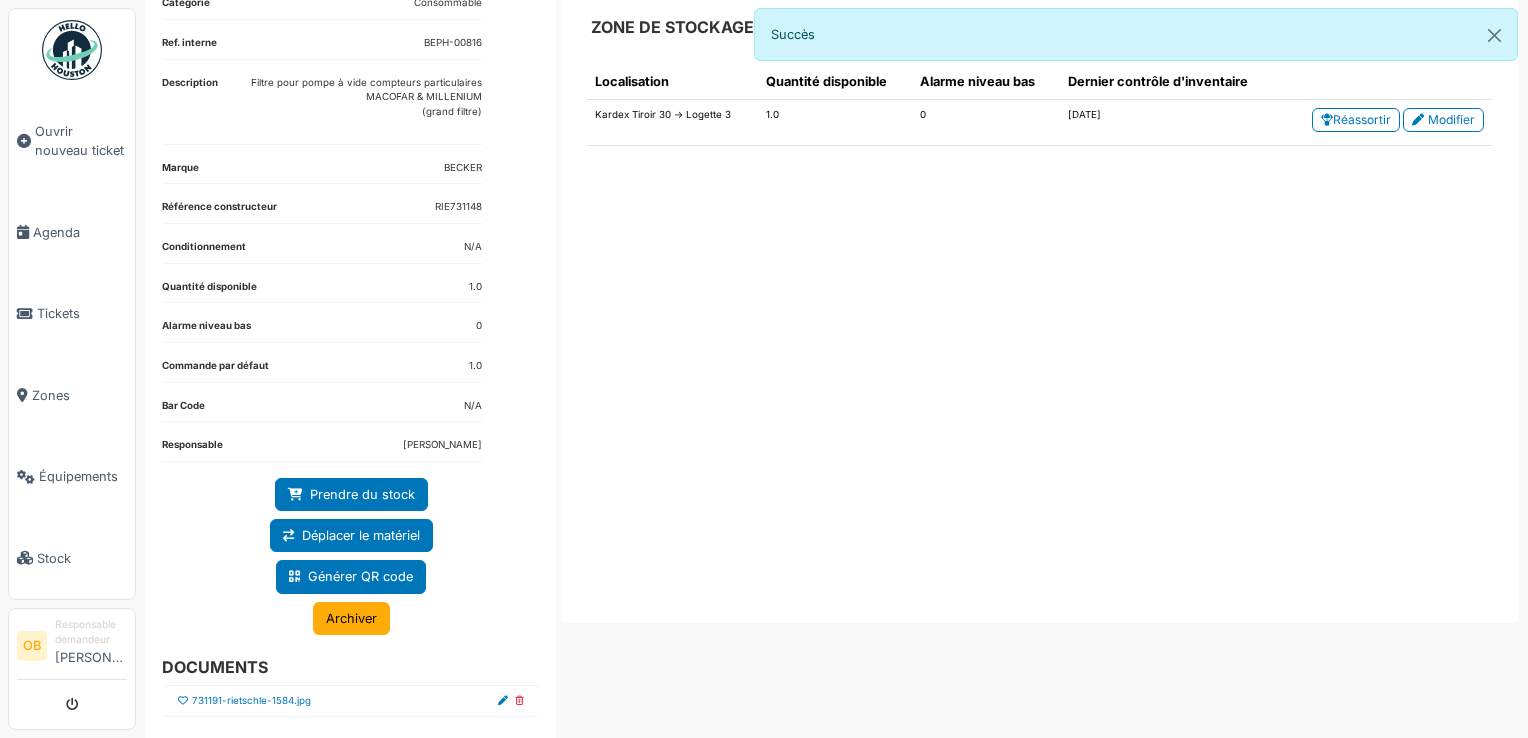 click at bounding box center [183, 701] 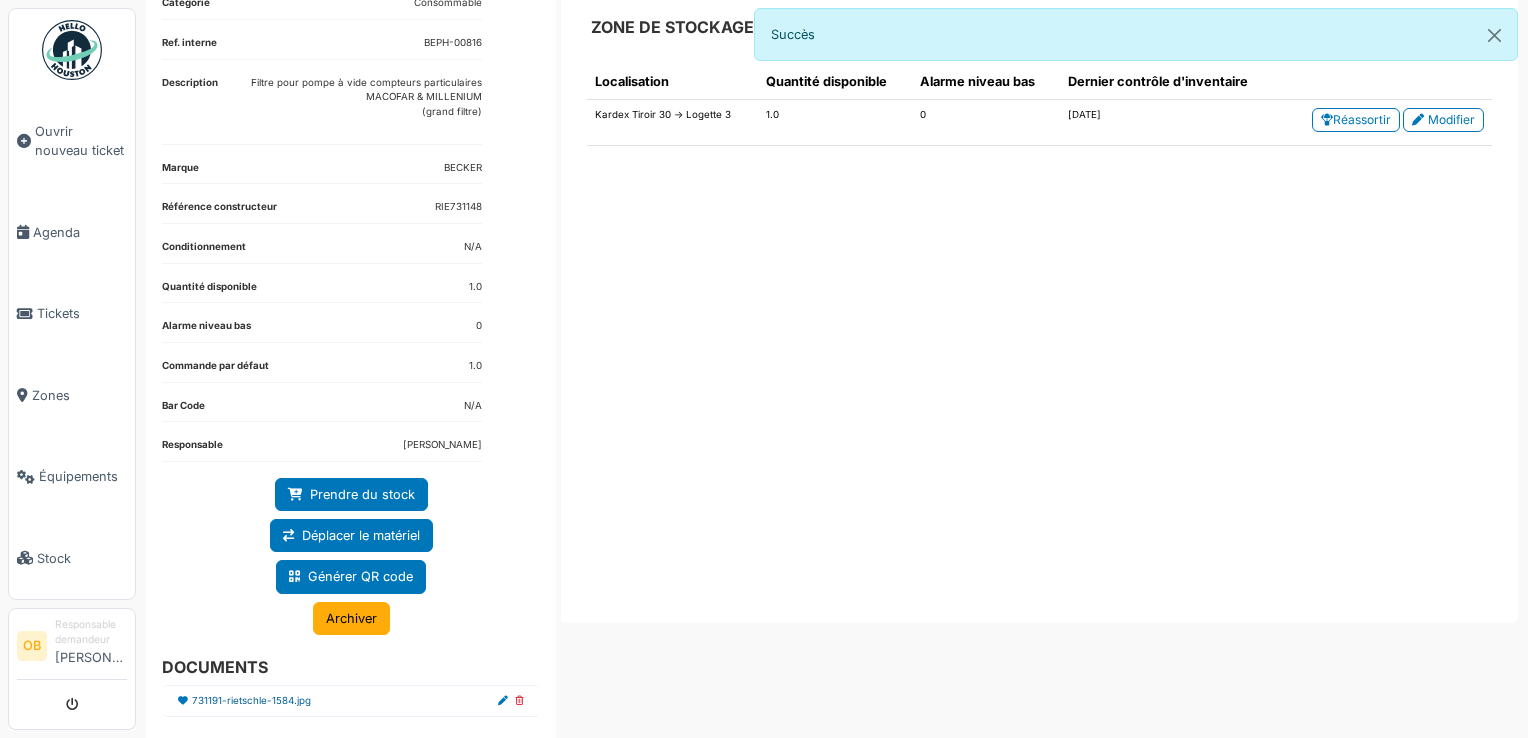 click on "731191-rietschle-1584.jpg" at bounding box center [251, 701] 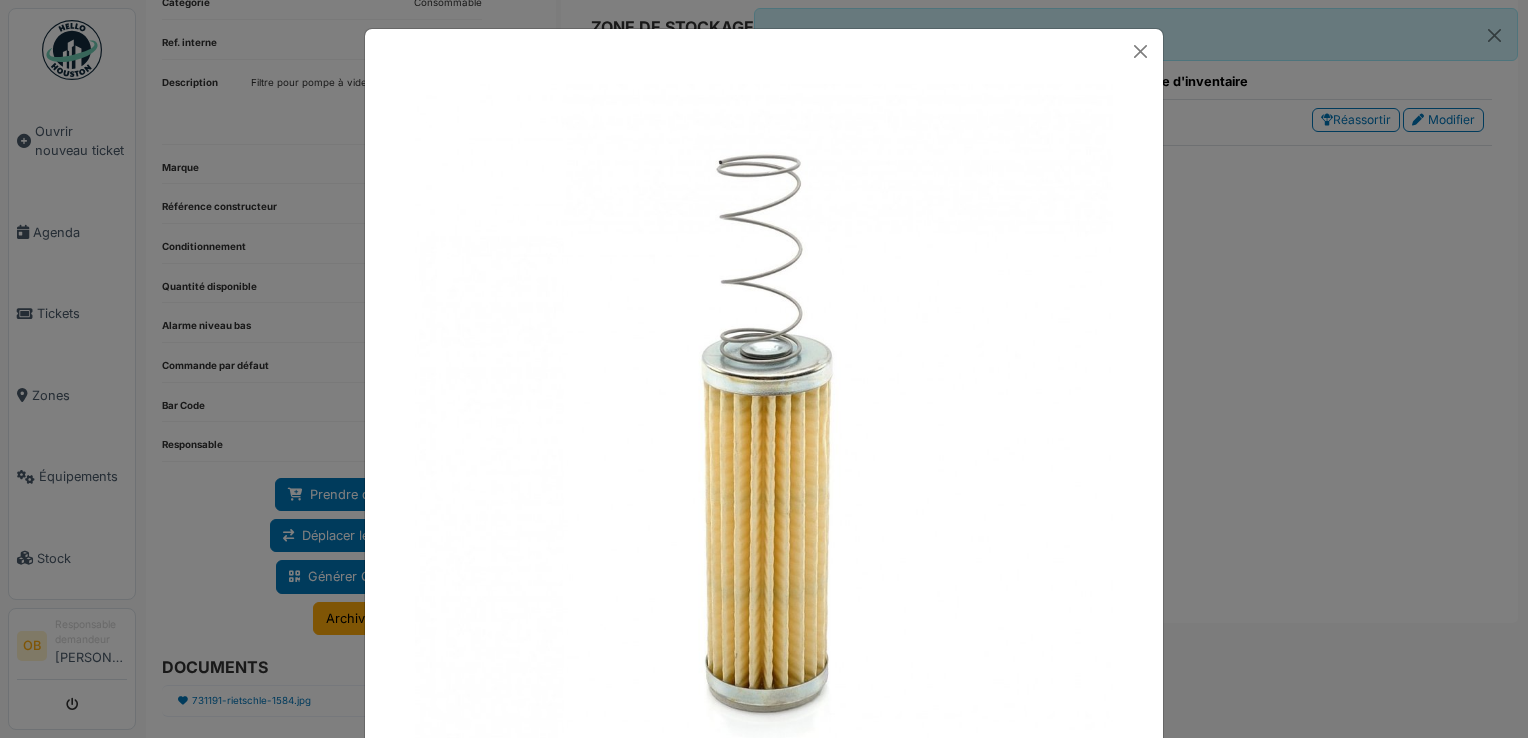 click at bounding box center (764, 369) 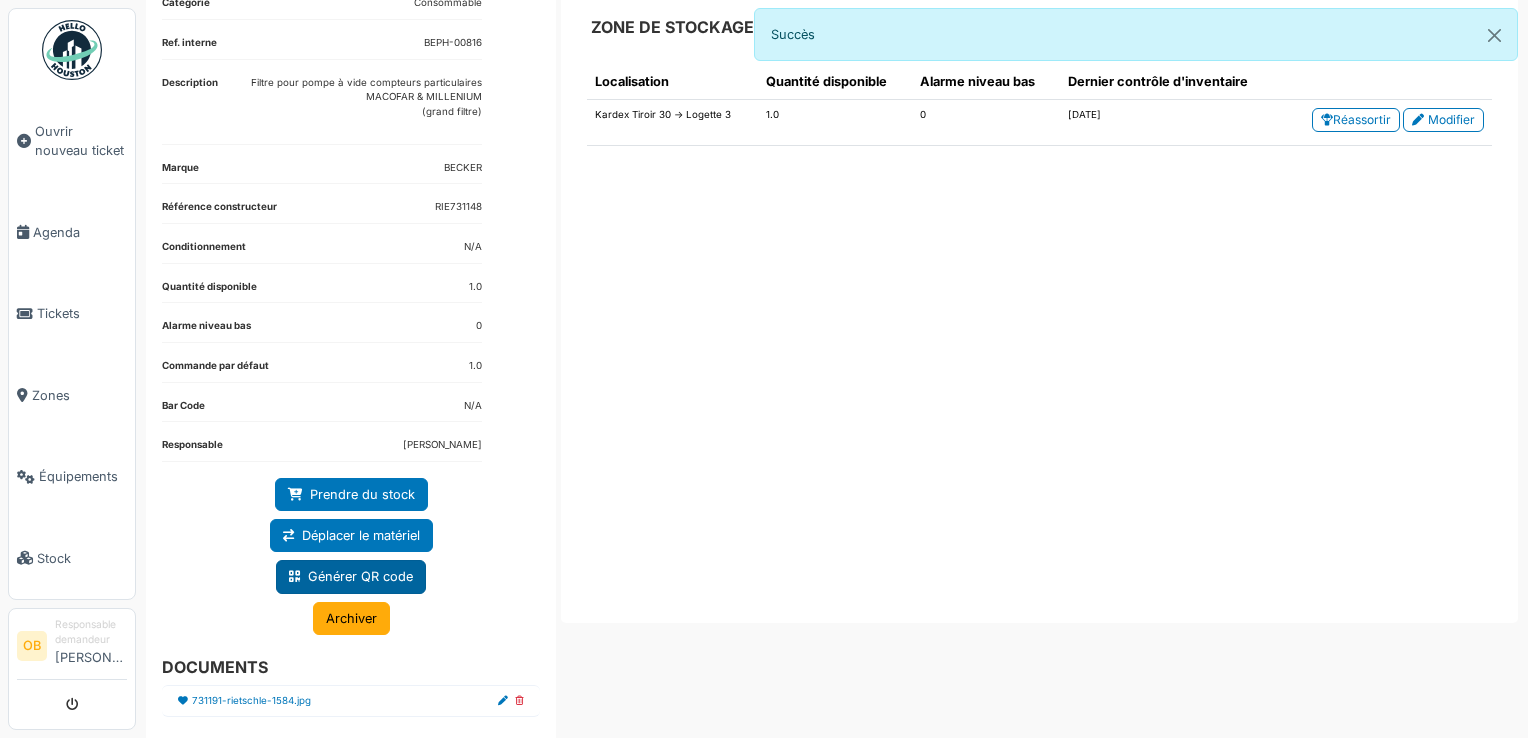 click on "Générer QR code" at bounding box center (351, 576) 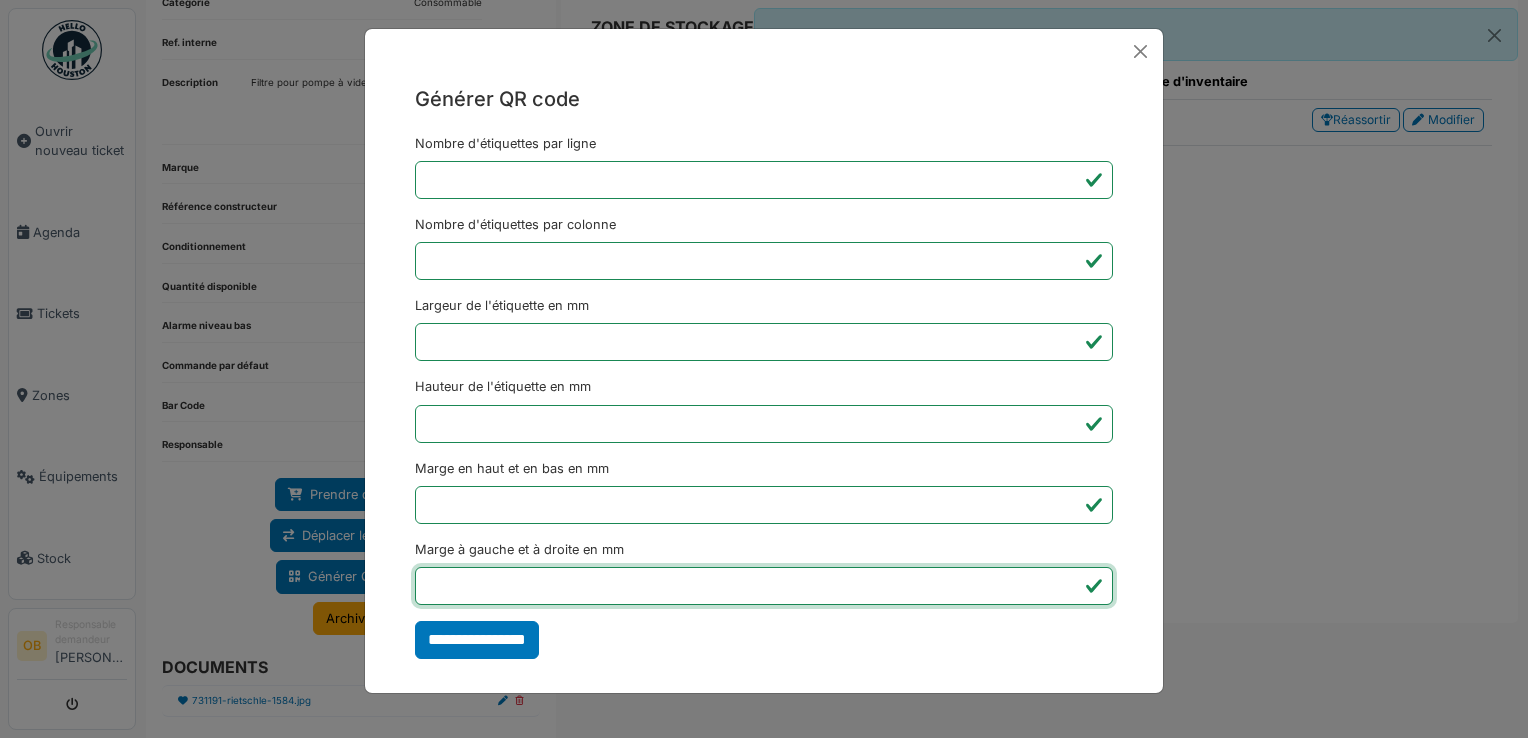 click on "*" at bounding box center (764, 586) 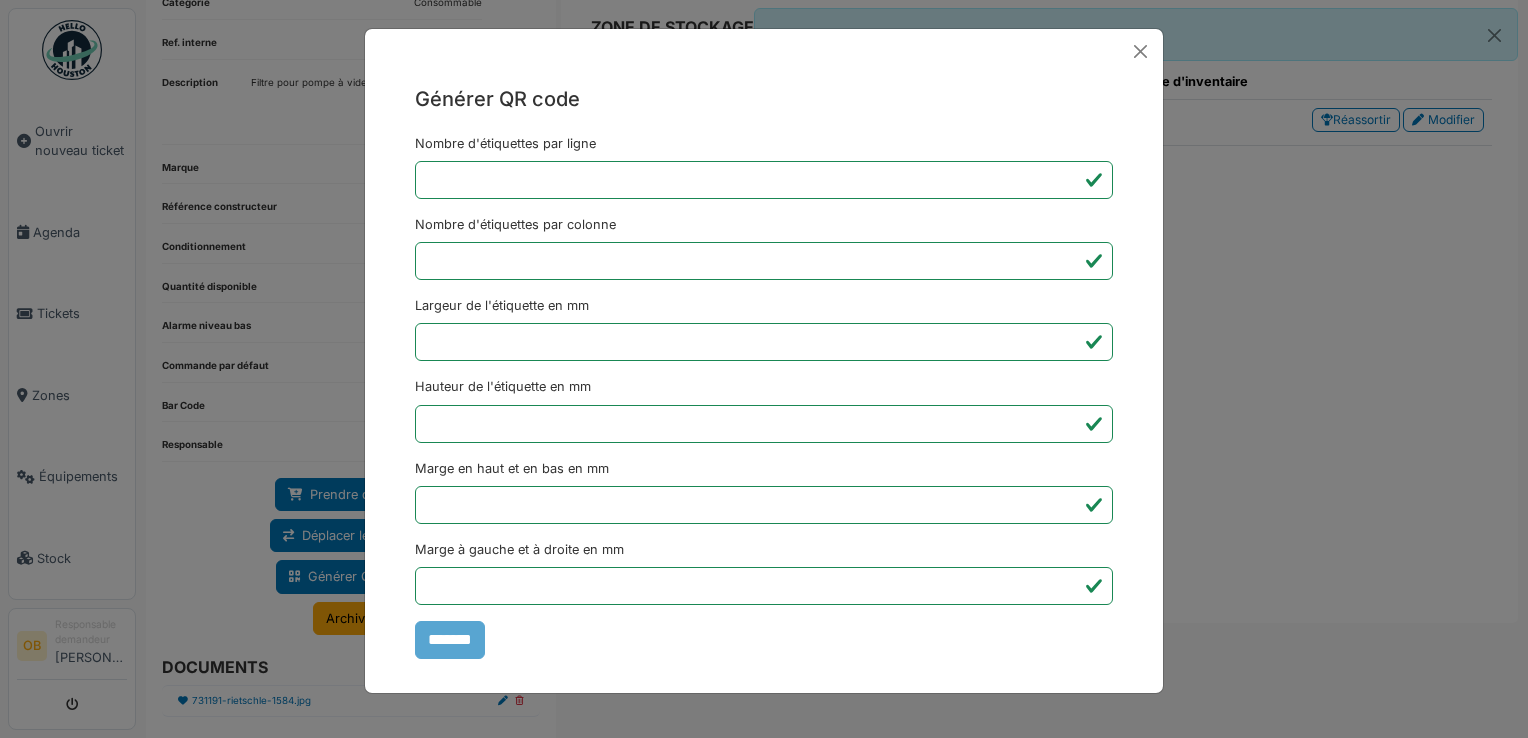 type on "*******" 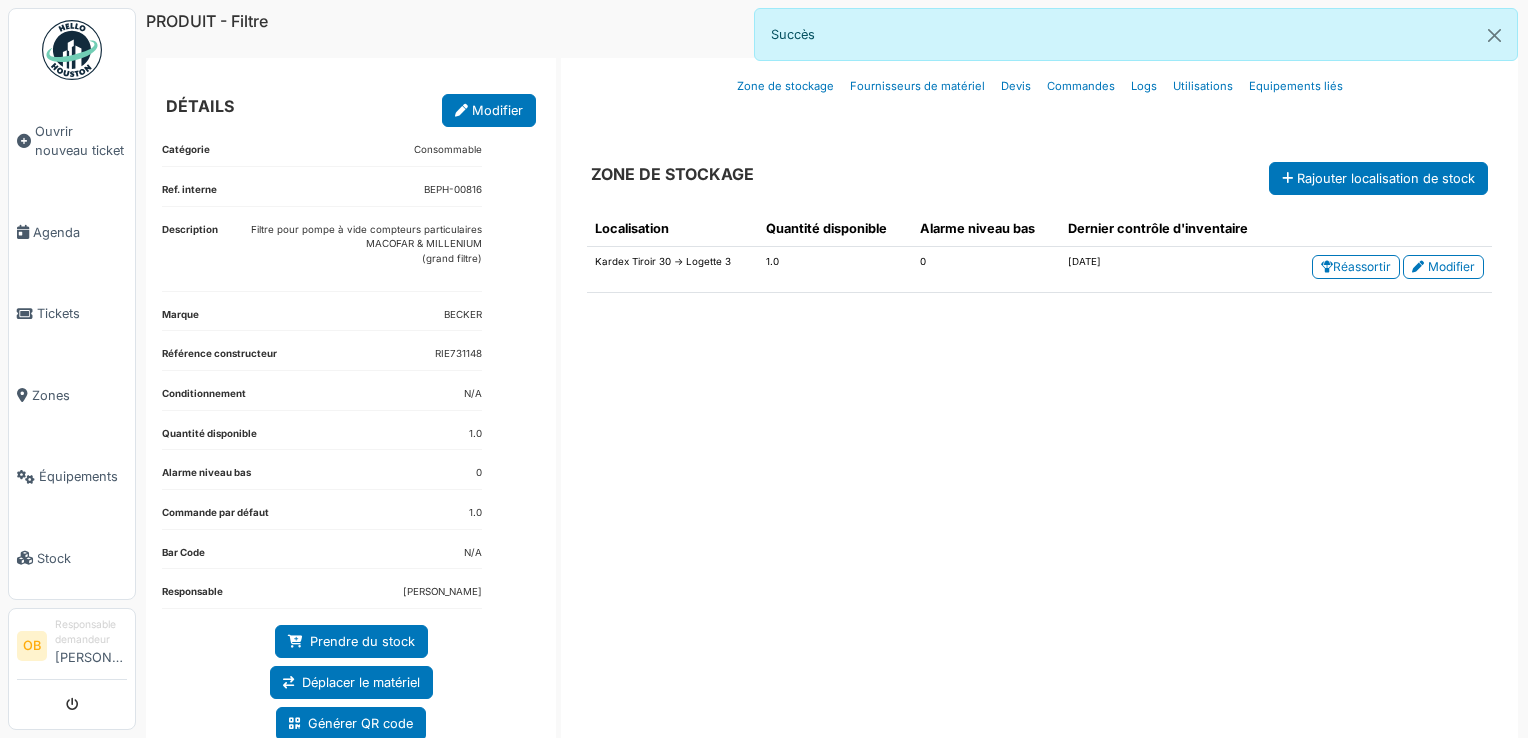 scroll, scrollTop: 0, scrollLeft: 0, axis: both 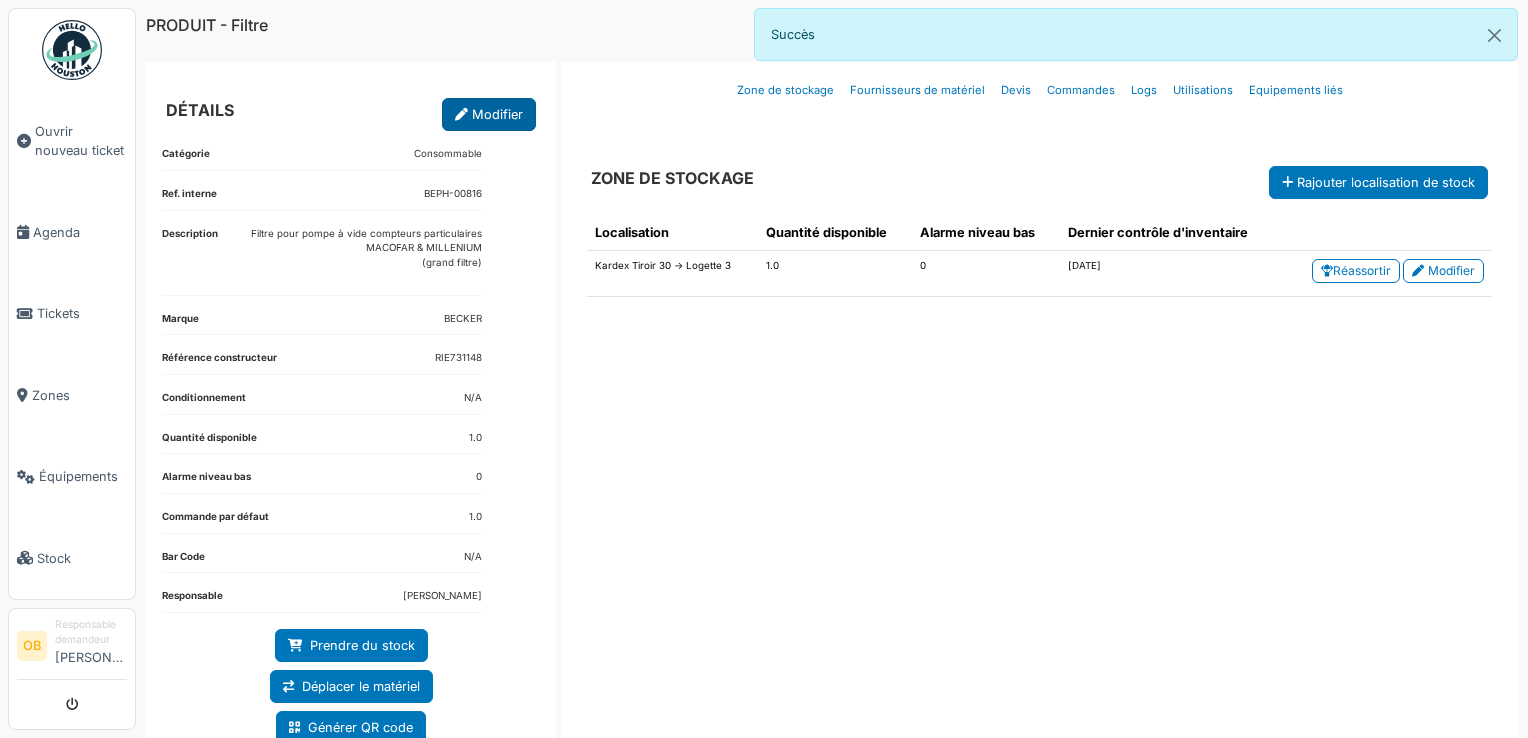 click on "Modifier" at bounding box center [489, 114] 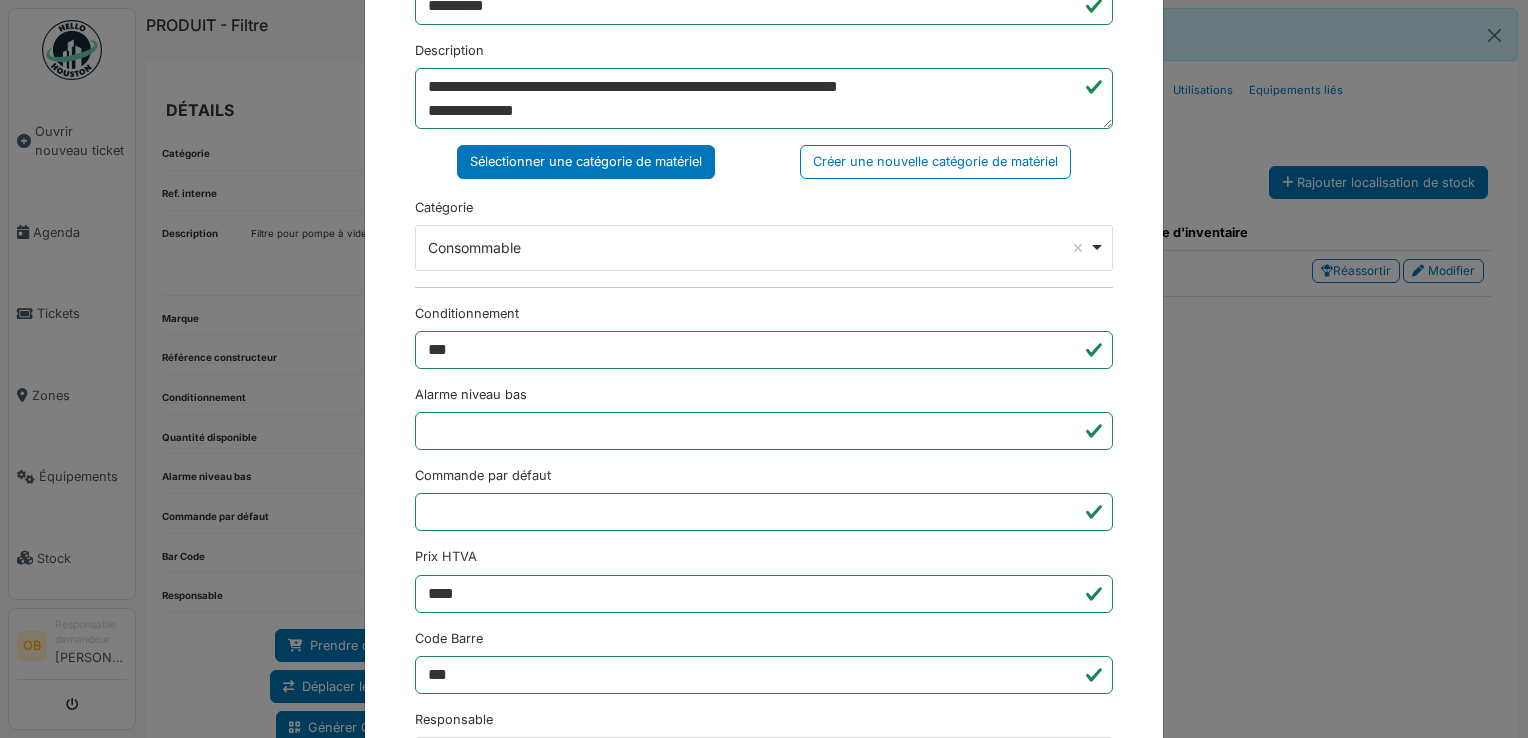 scroll, scrollTop: 650, scrollLeft: 0, axis: vertical 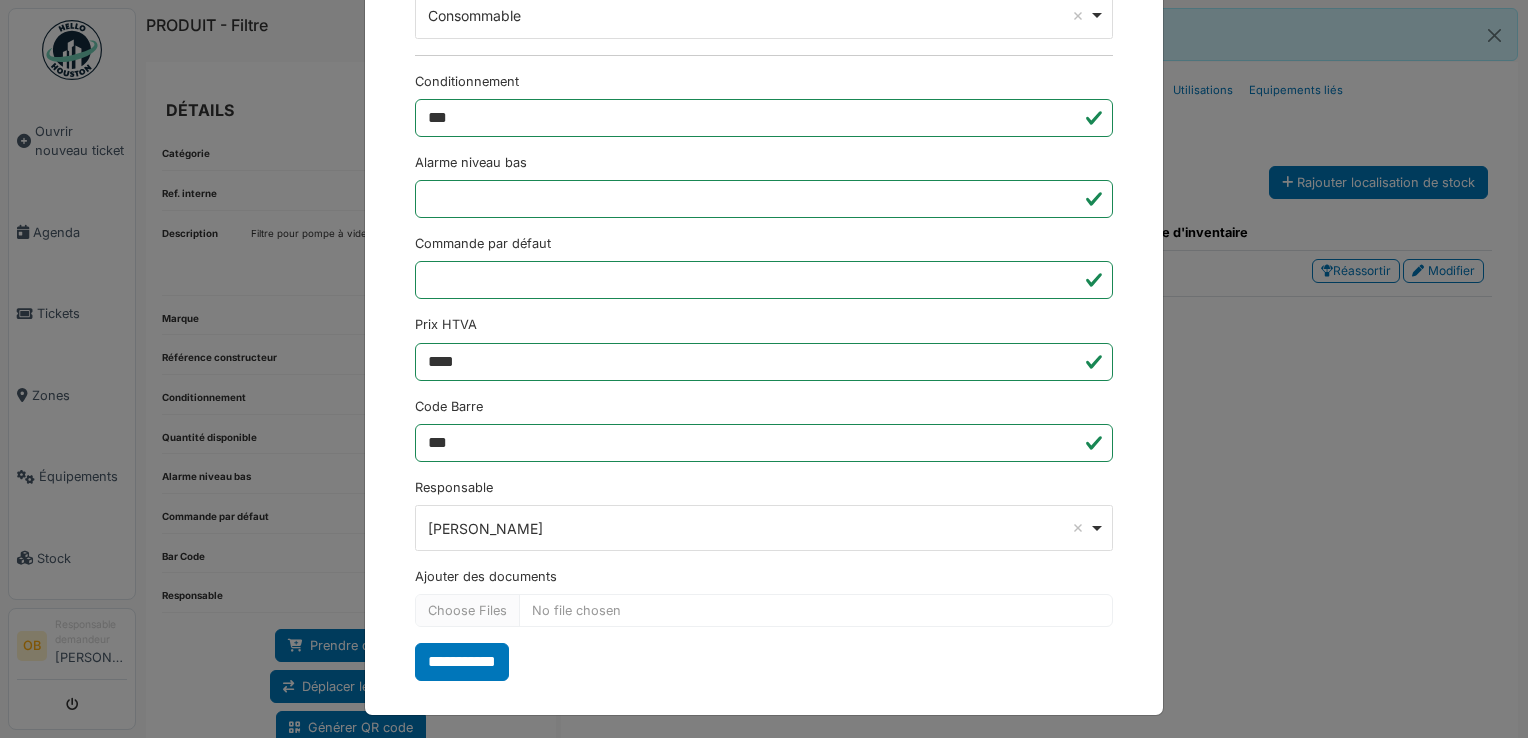 click on "**********" at bounding box center (764, 369) 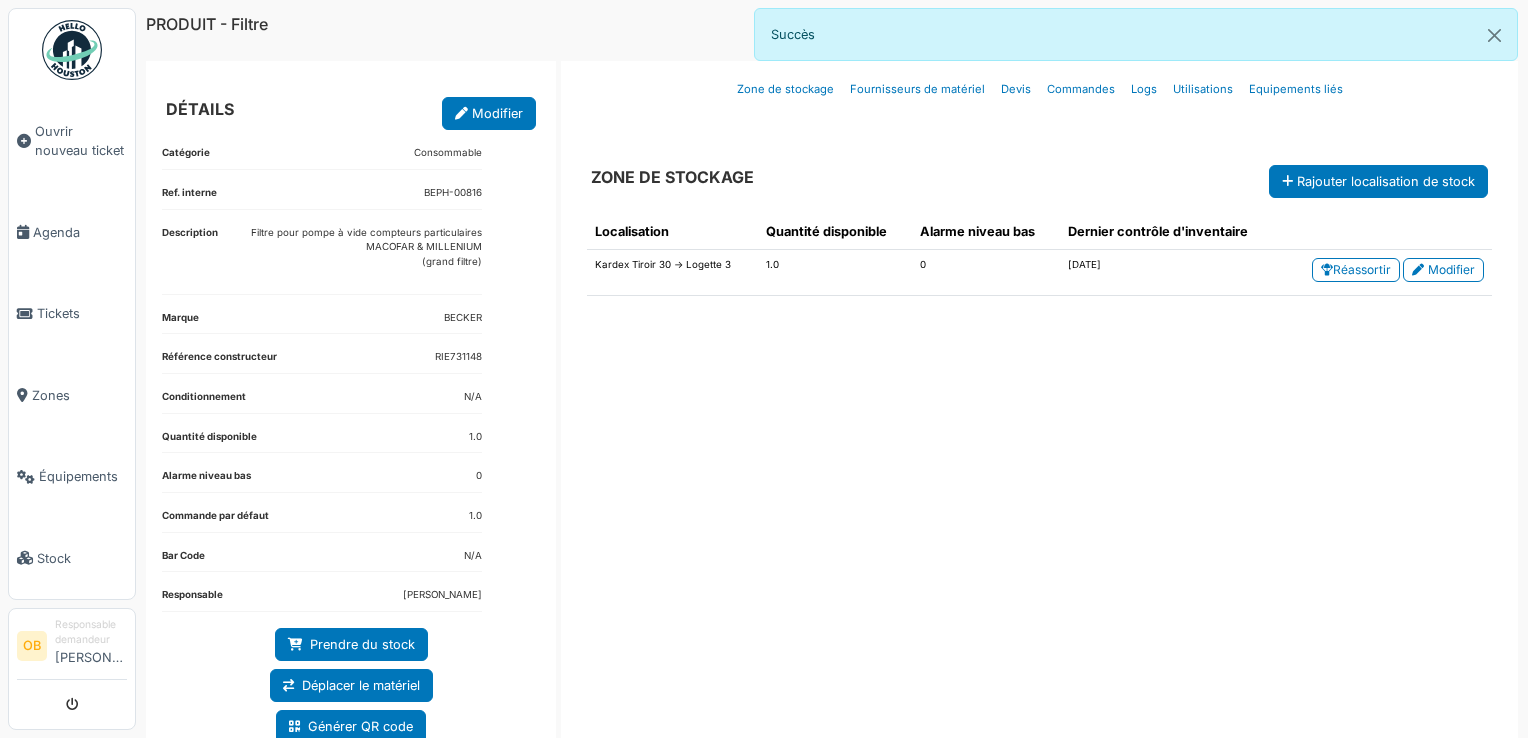 scroll, scrollTop: 0, scrollLeft: 0, axis: both 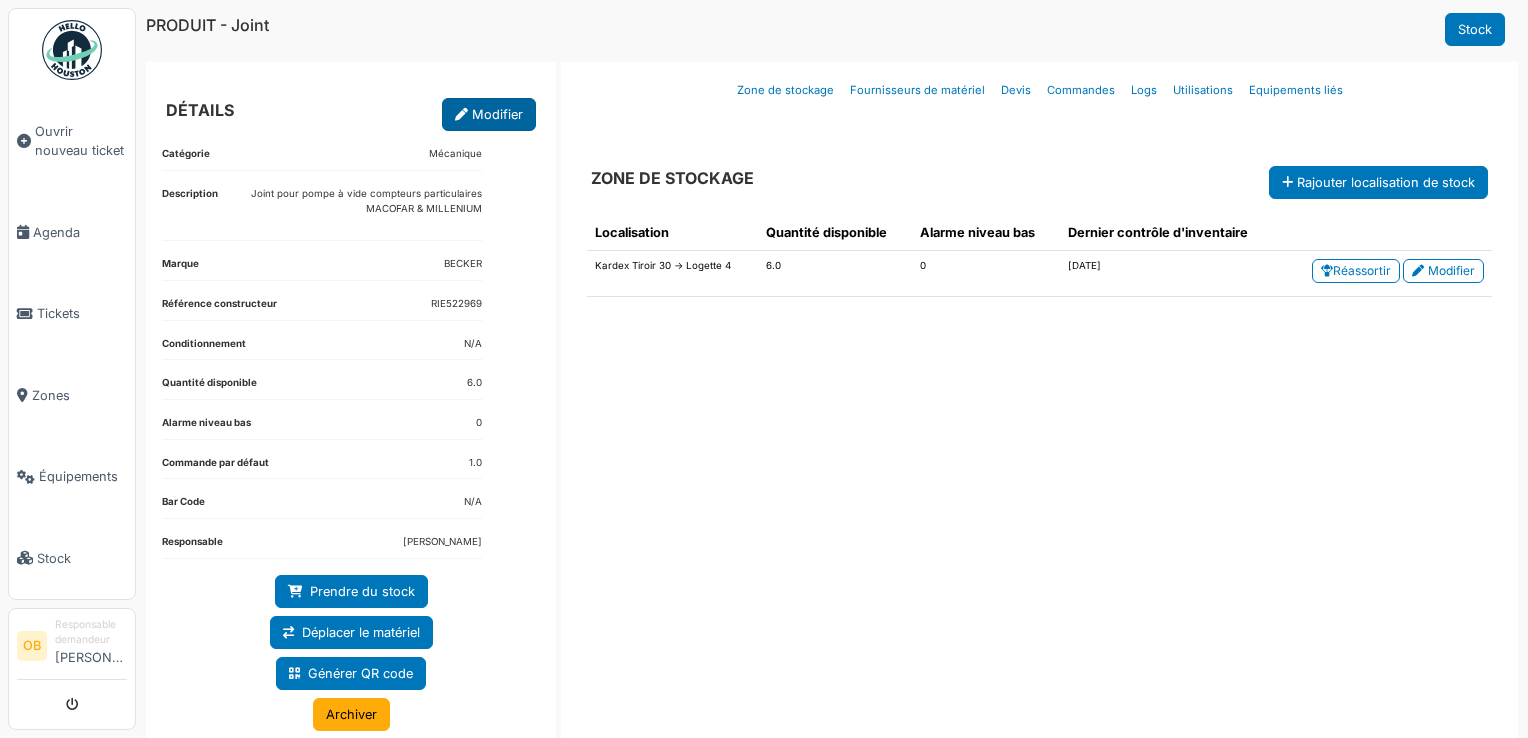 click on "Modifier" at bounding box center (489, 114) 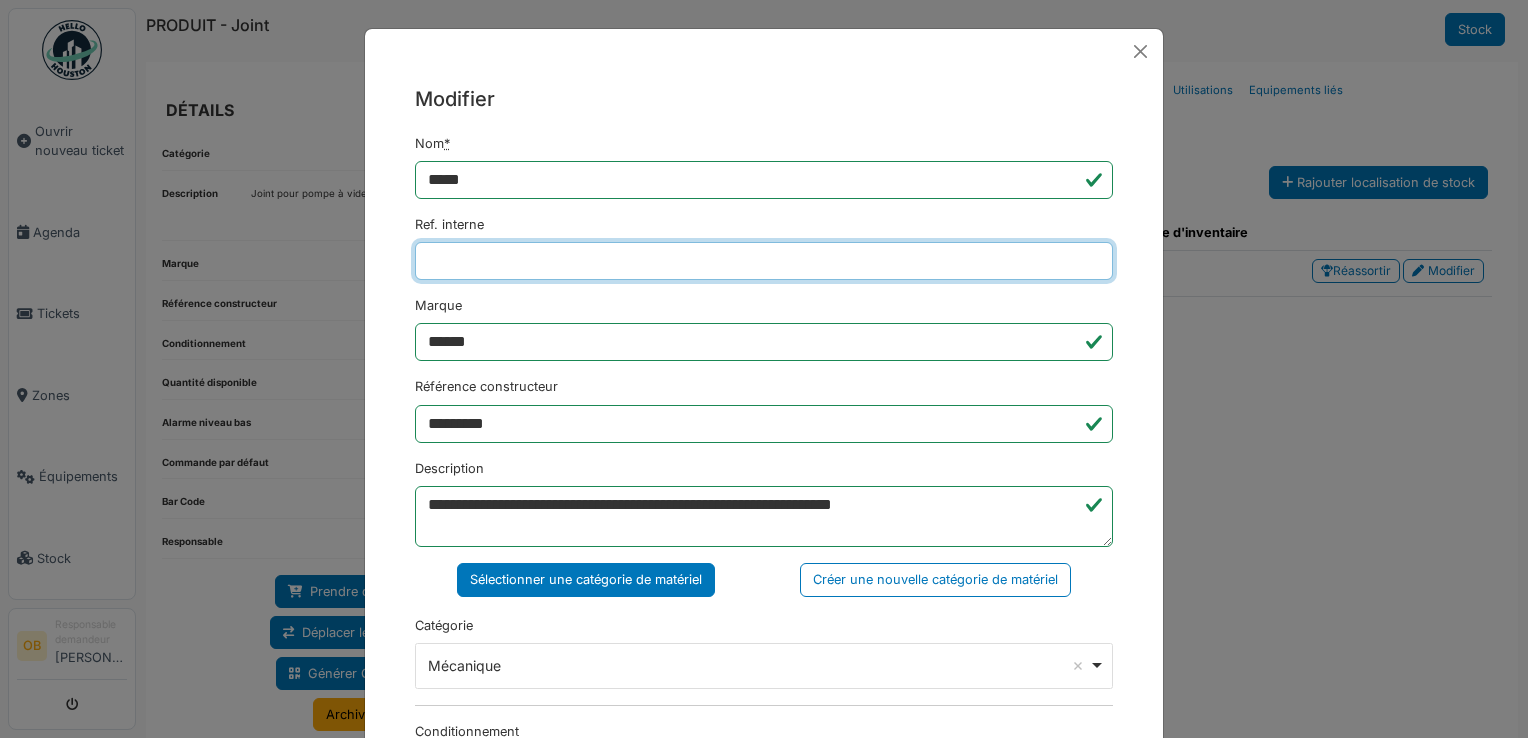 click on "Ref. interne" at bounding box center (764, 261) 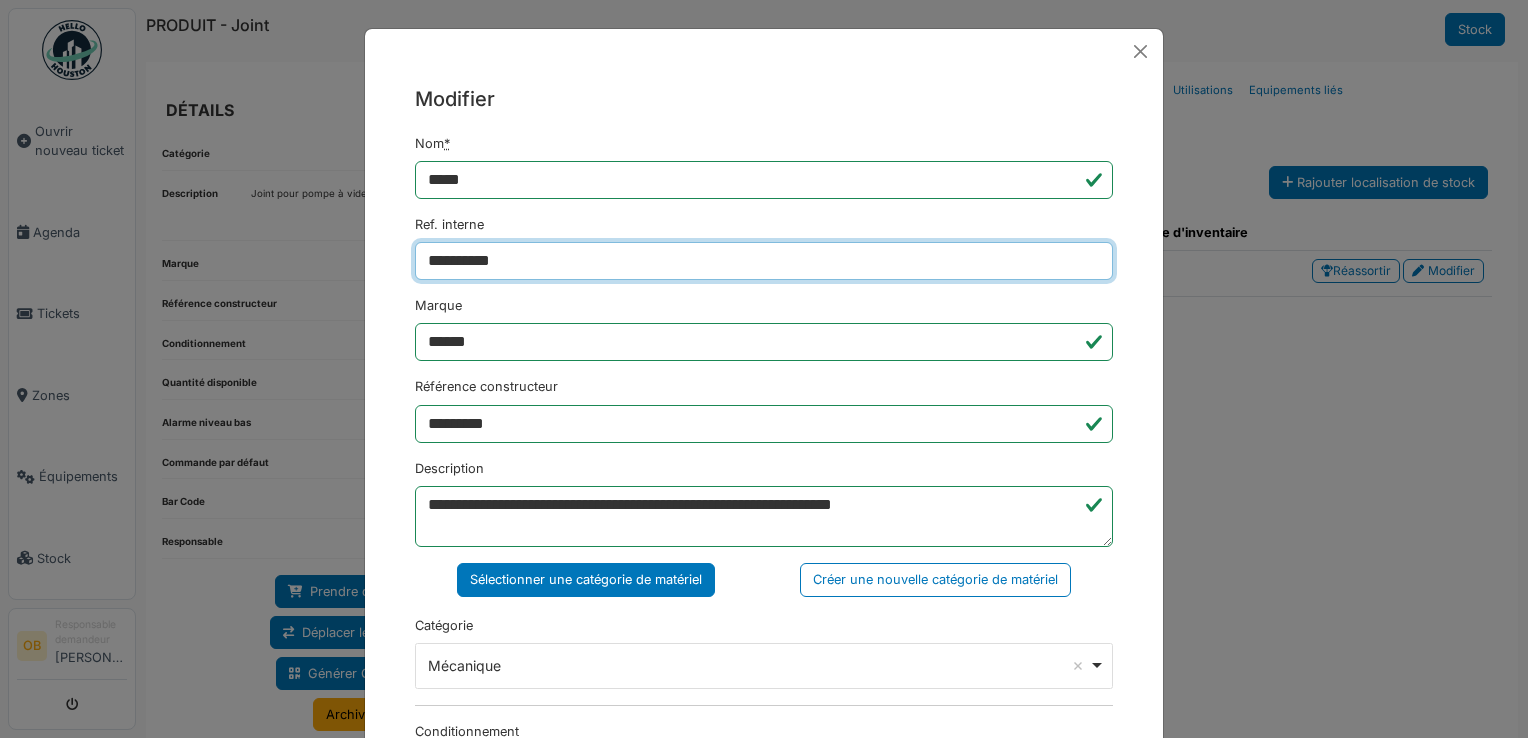 type on "**********" 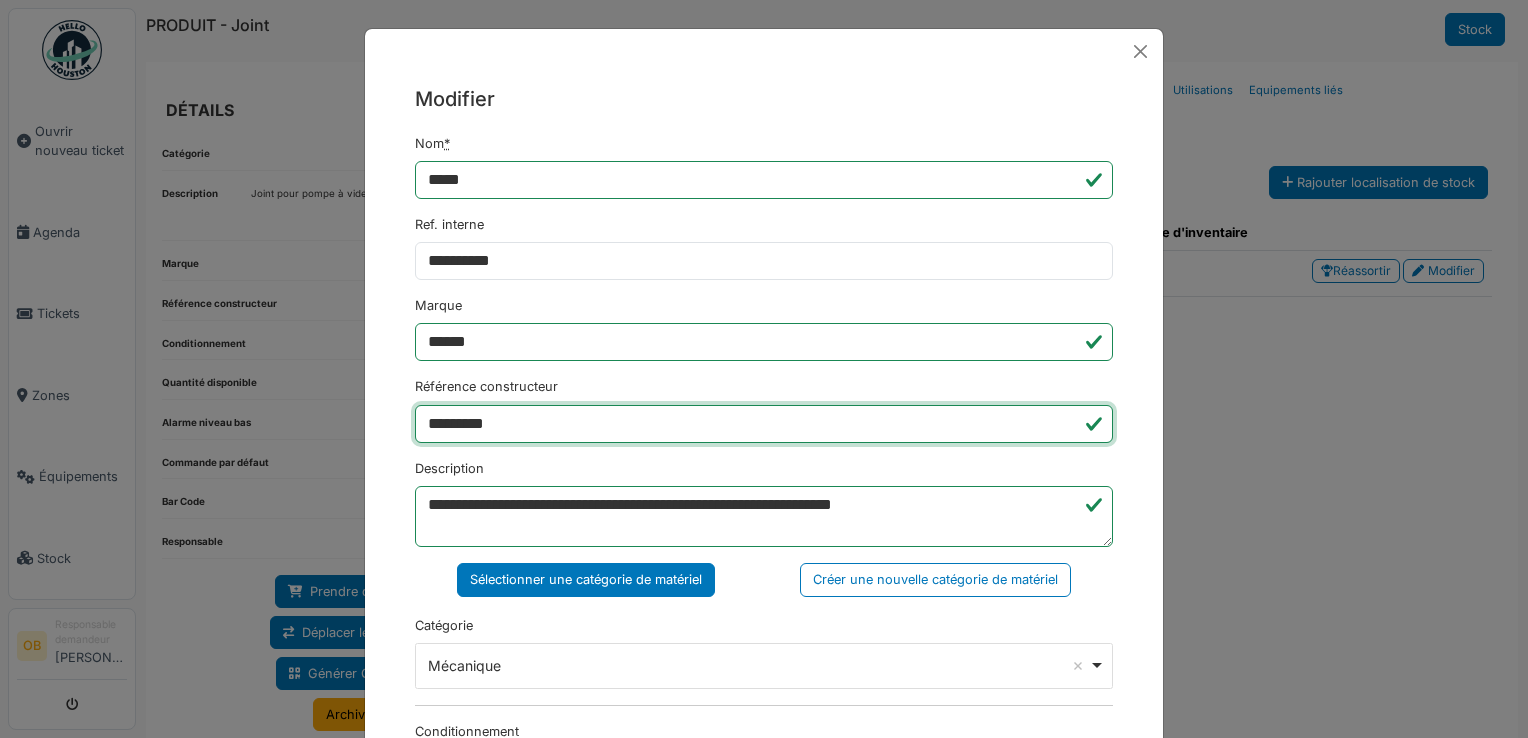 drag, startPoint x: 622, startPoint y: 406, endPoint x: 175, endPoint y: 422, distance: 447.28625 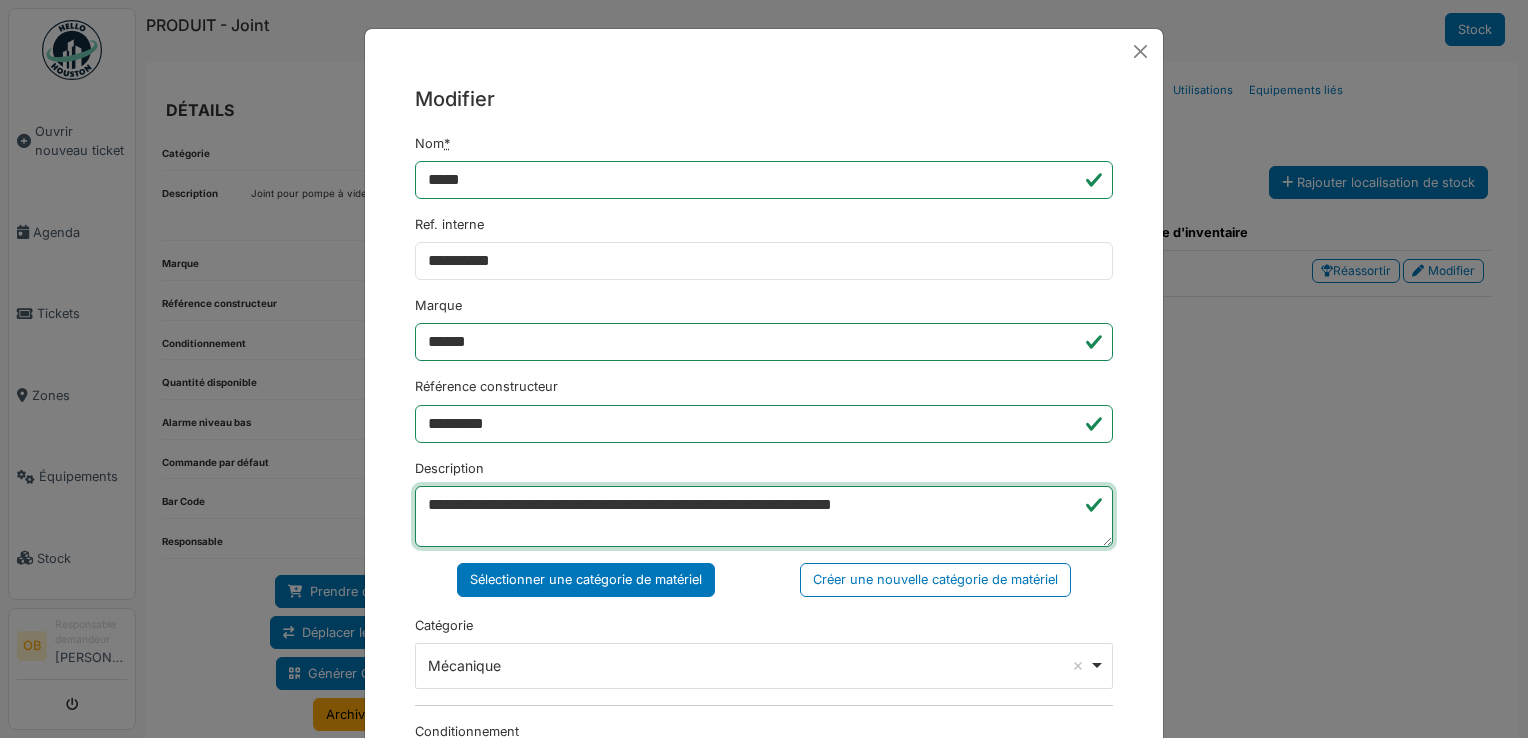 click on "**********" at bounding box center (764, 517) 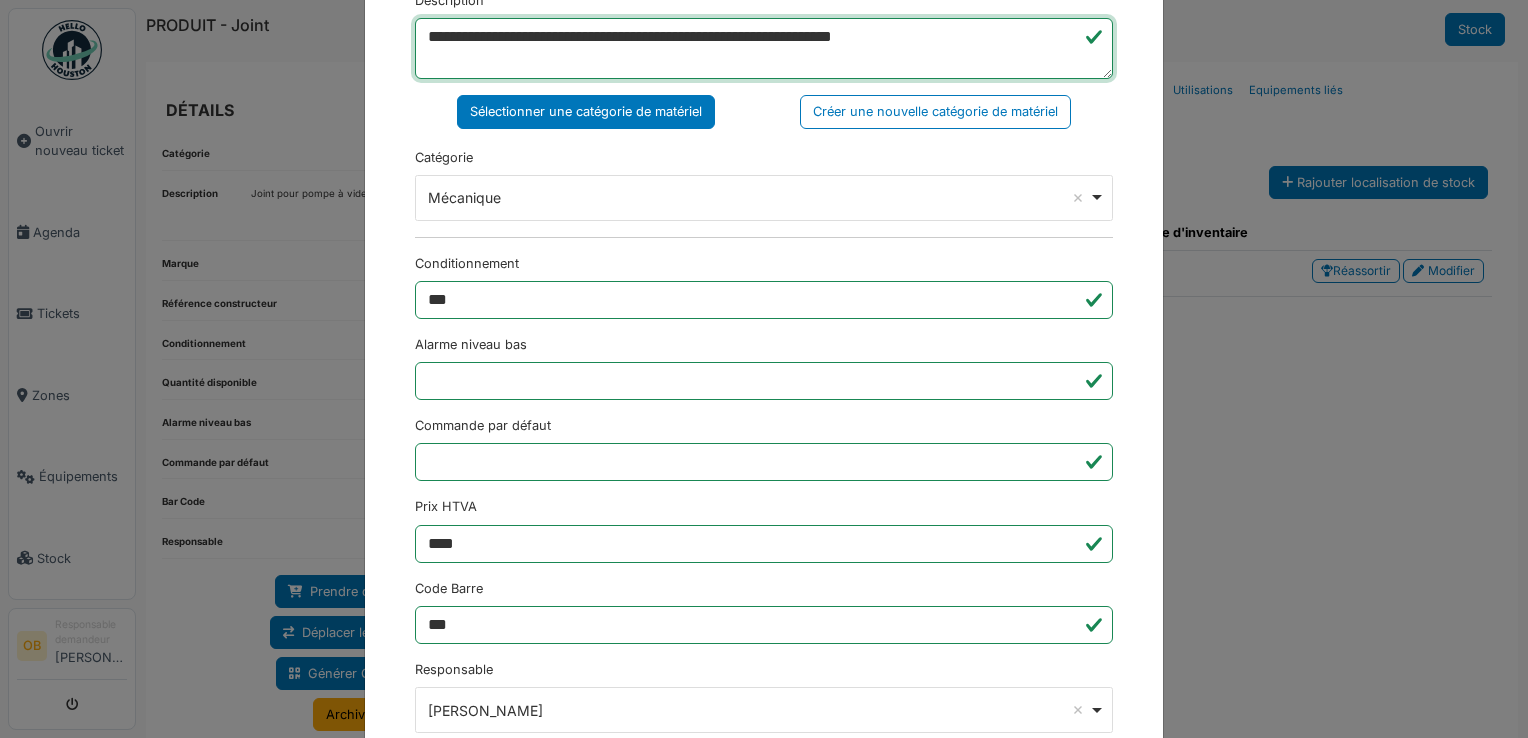 scroll, scrollTop: 650, scrollLeft: 0, axis: vertical 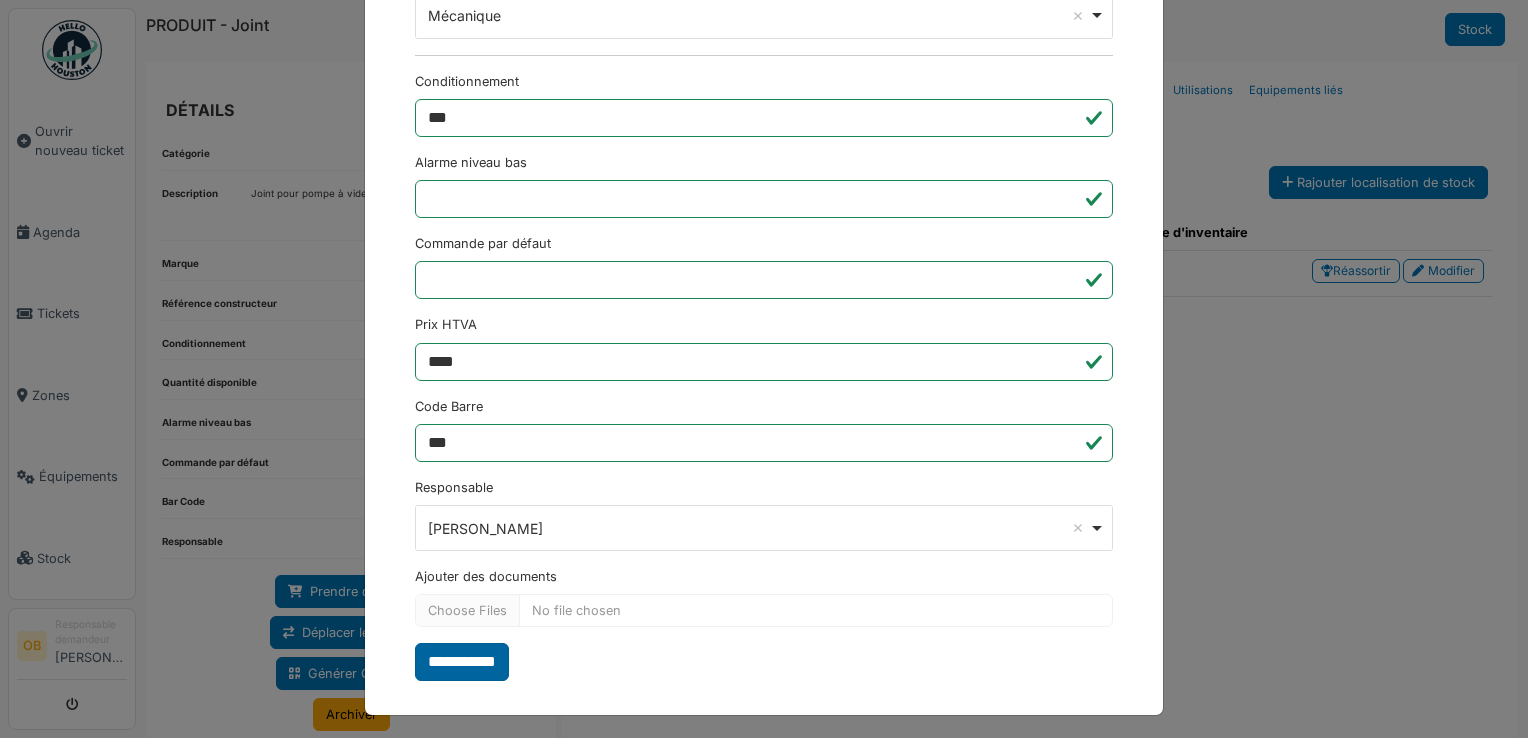 click on "**********" at bounding box center [462, 662] 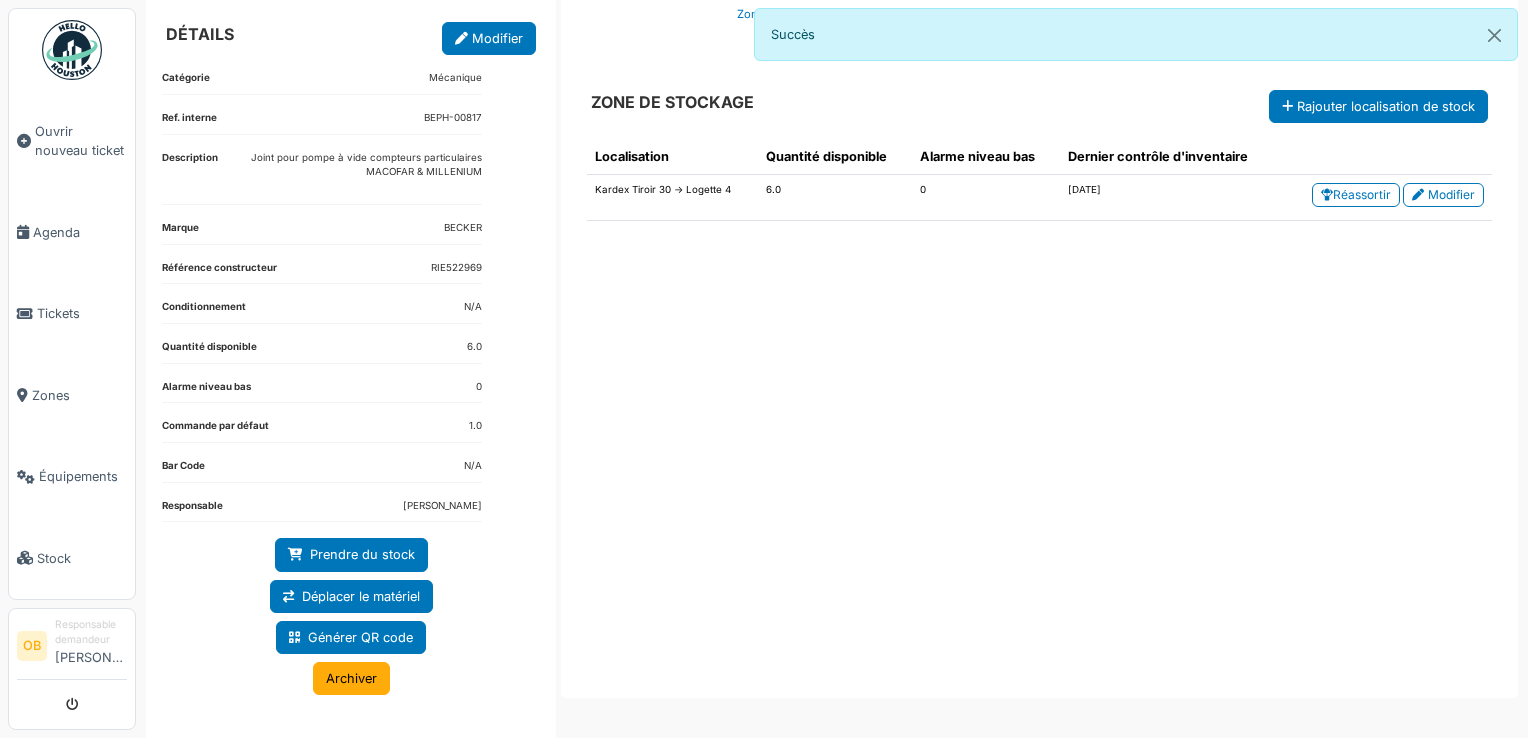 scroll, scrollTop: 76, scrollLeft: 0, axis: vertical 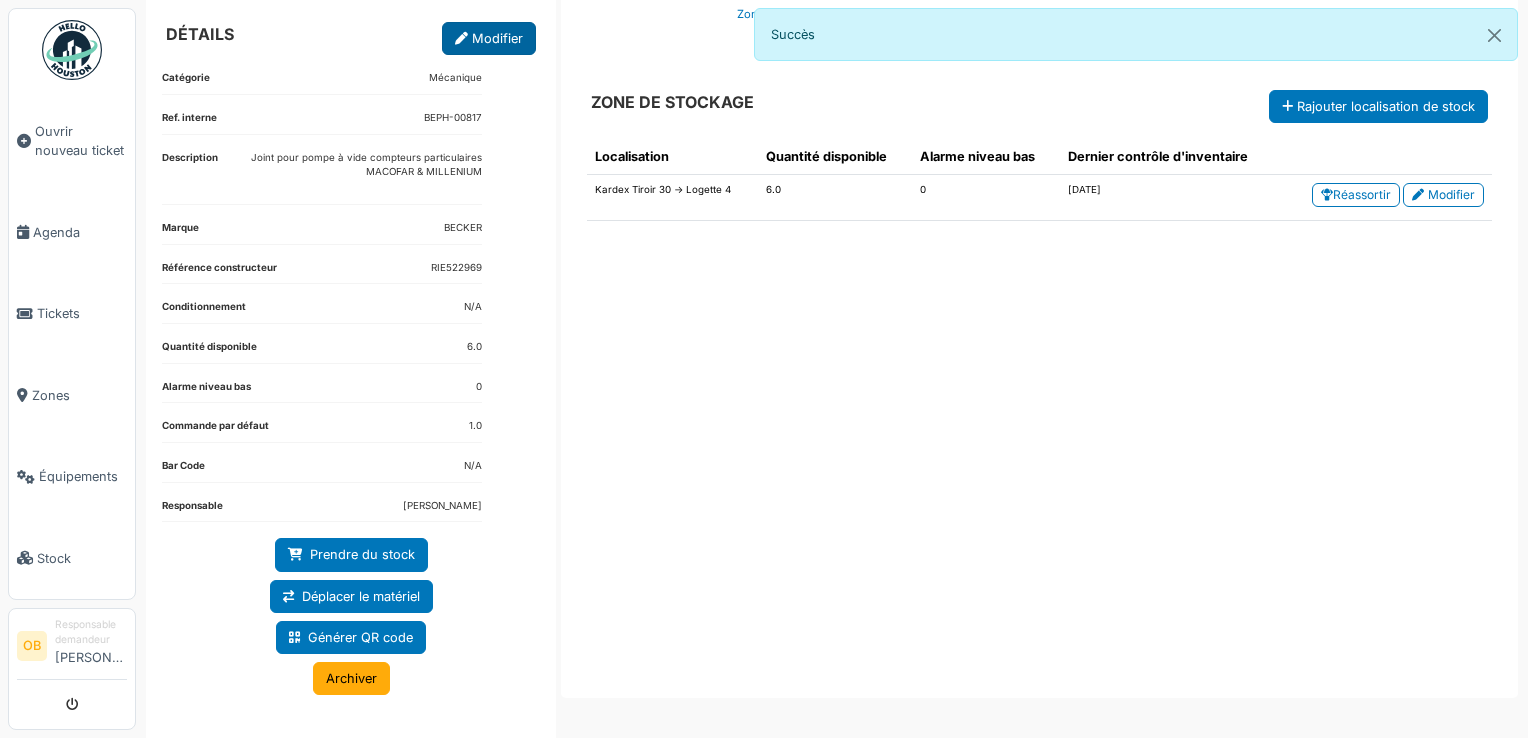 click on "Modifier" at bounding box center [489, 38] 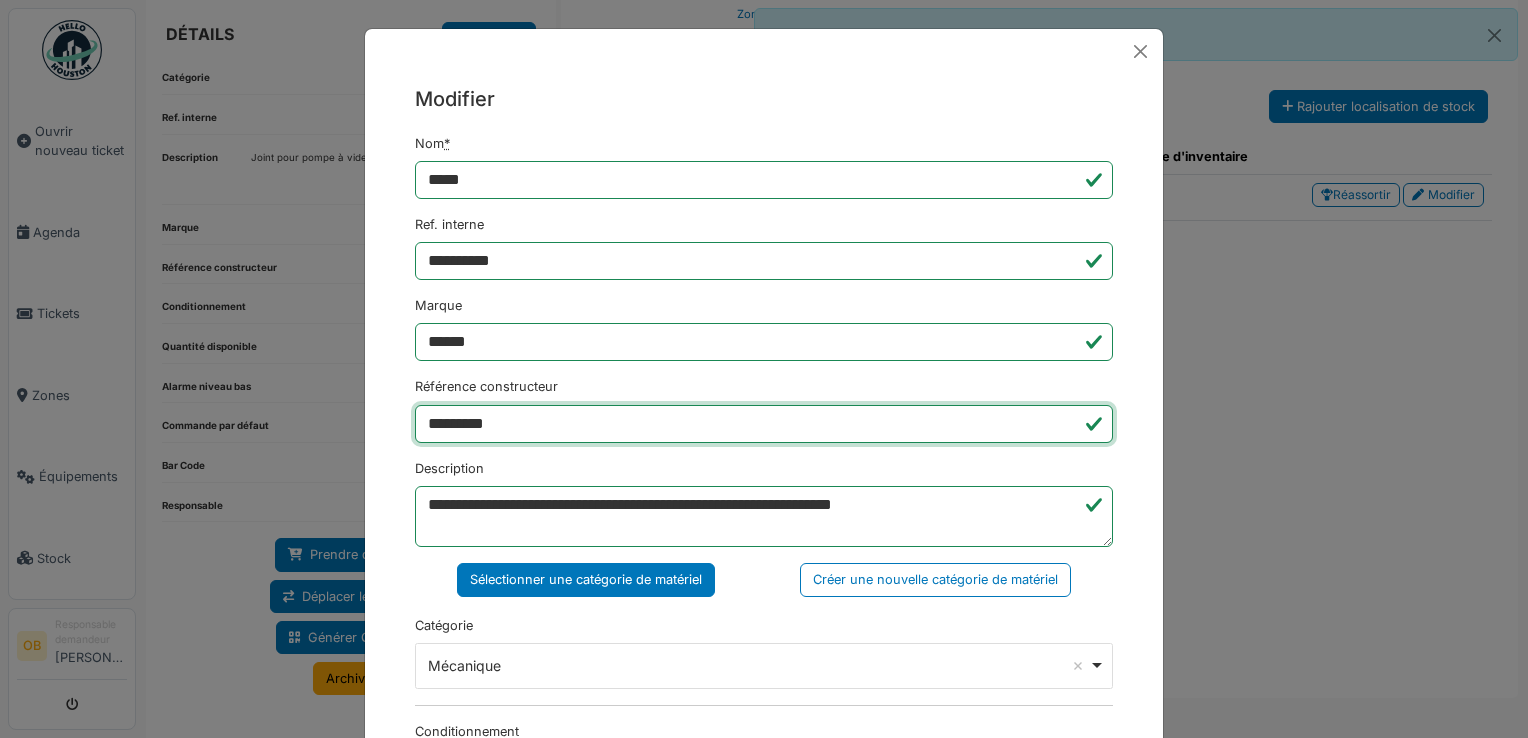 drag, startPoint x: 532, startPoint y: 424, endPoint x: 179, endPoint y: 430, distance: 353.051 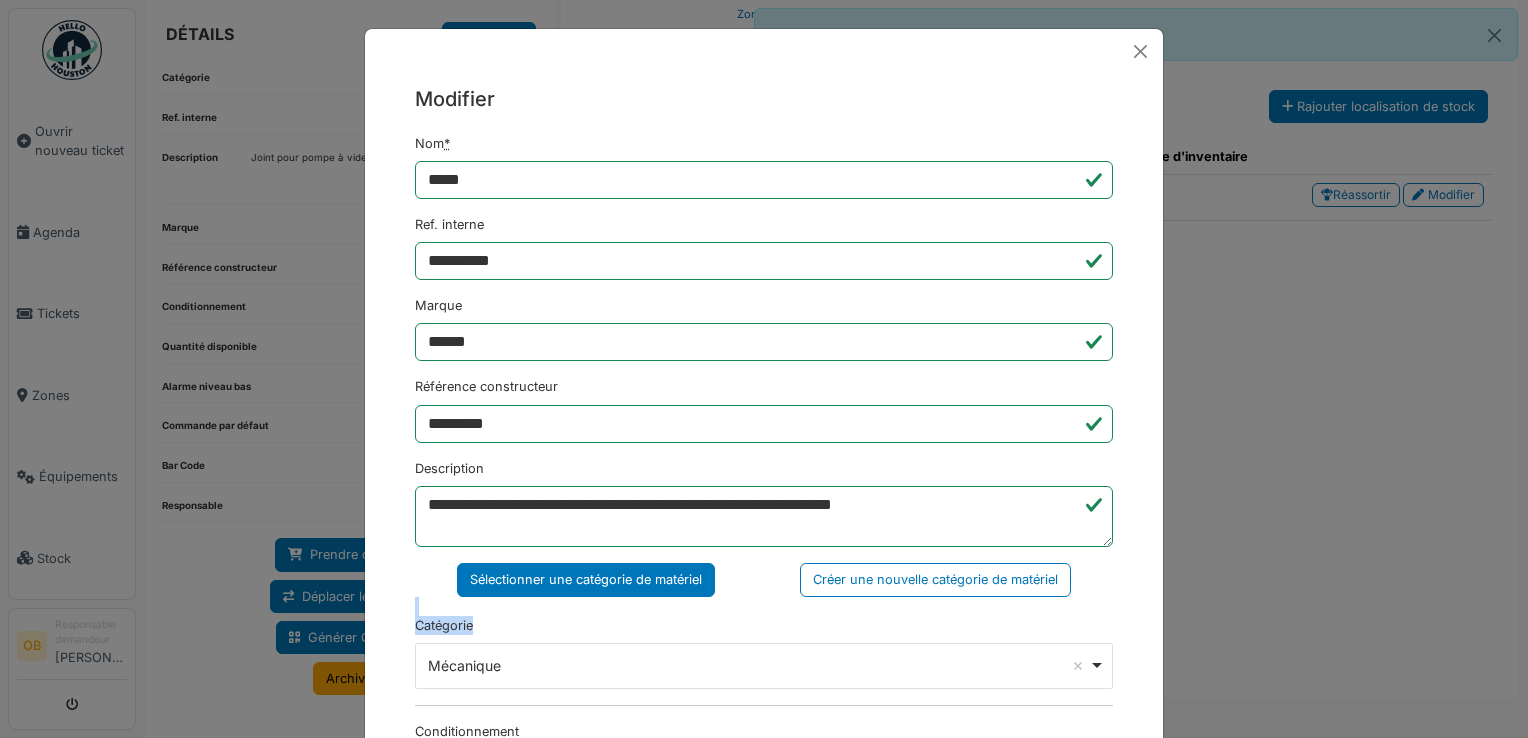 click on "**********" at bounding box center (764, 369) 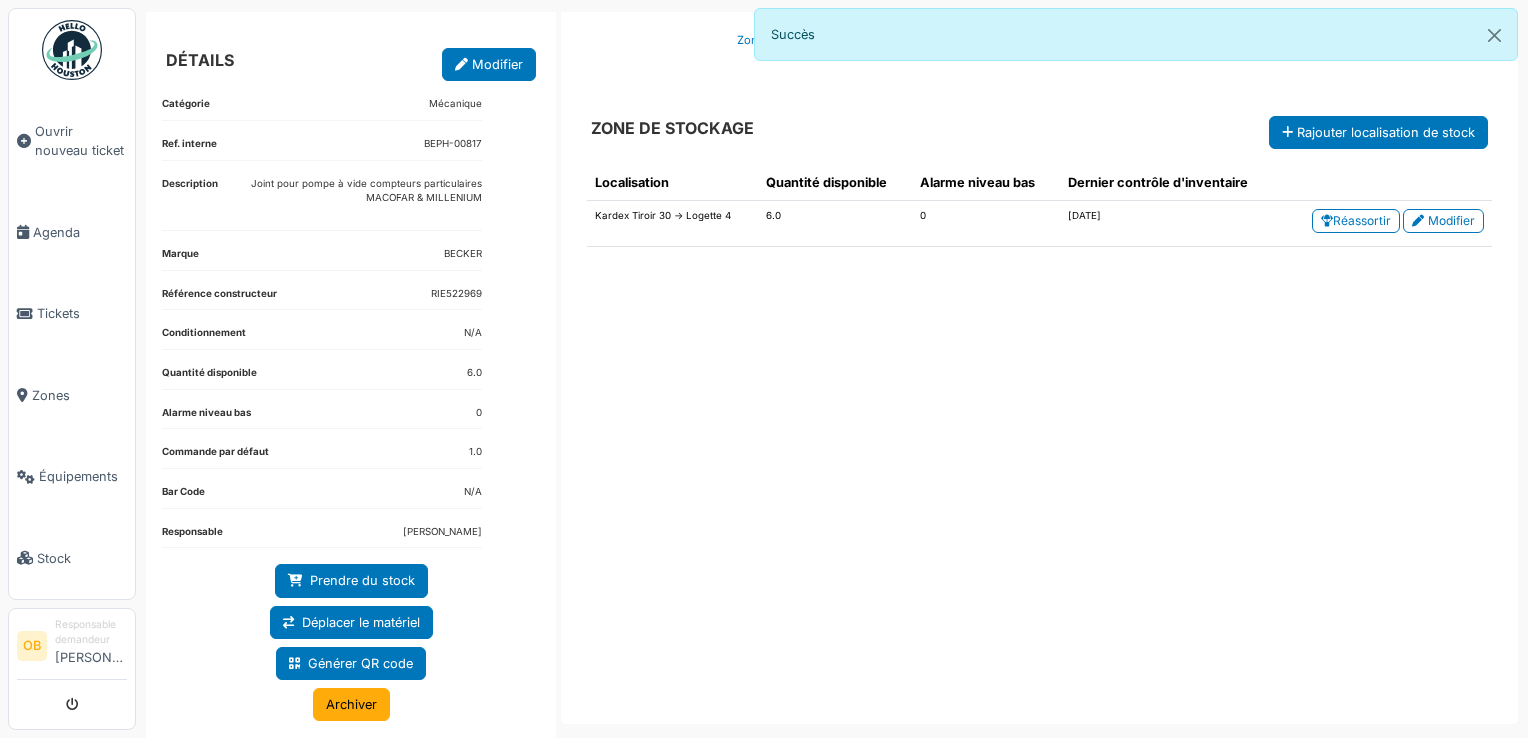scroll, scrollTop: 76, scrollLeft: 0, axis: vertical 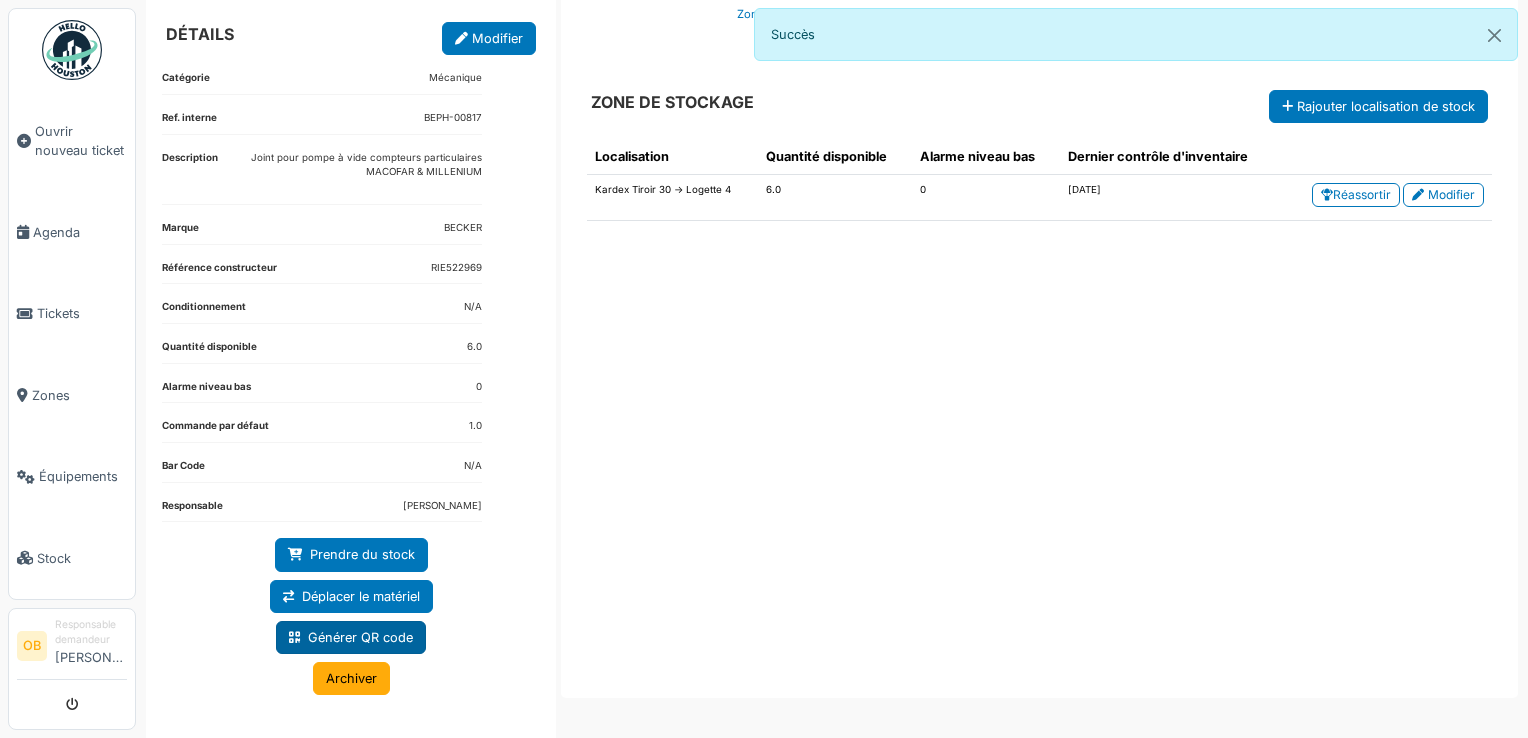 click on "Générer QR code" at bounding box center (351, 637) 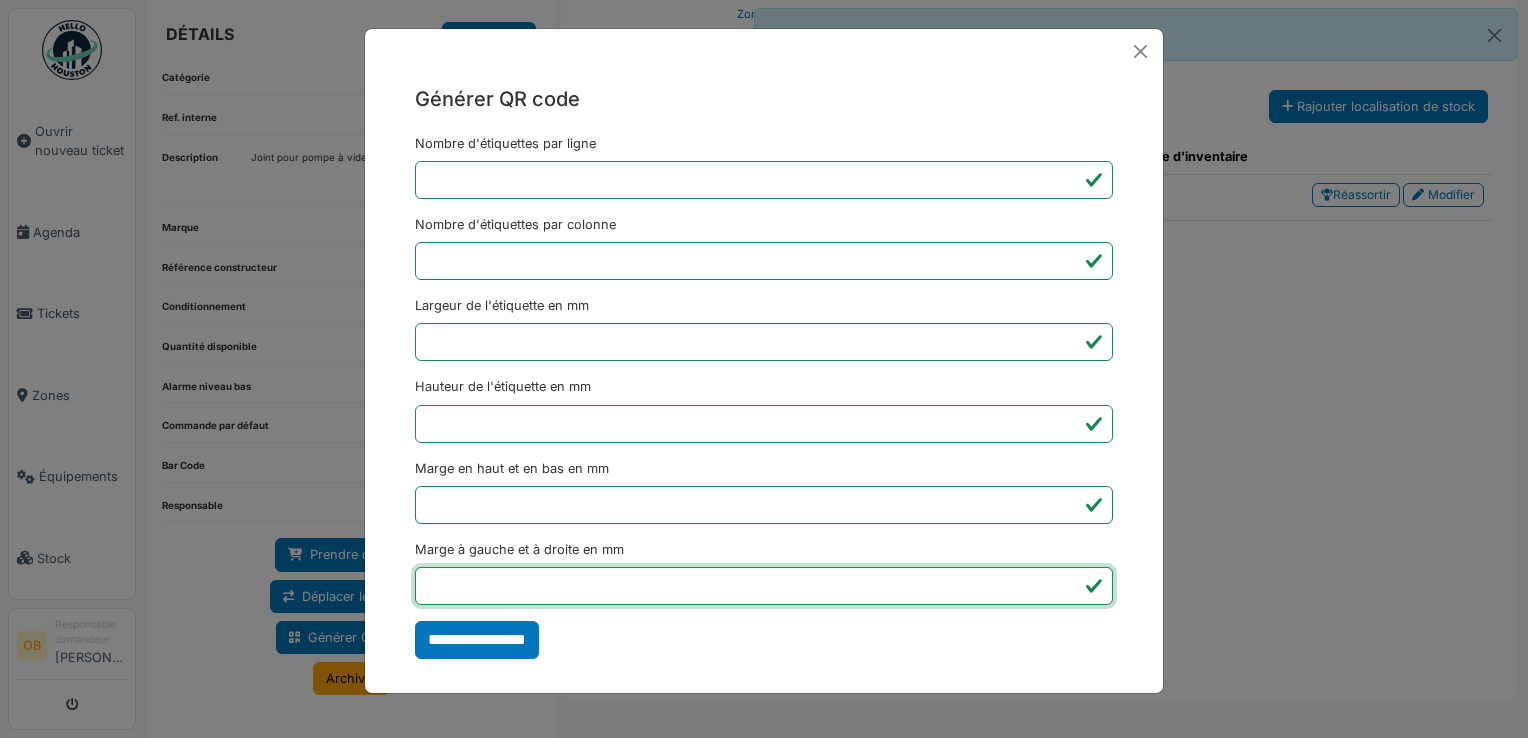 click on "*" at bounding box center [764, 586] 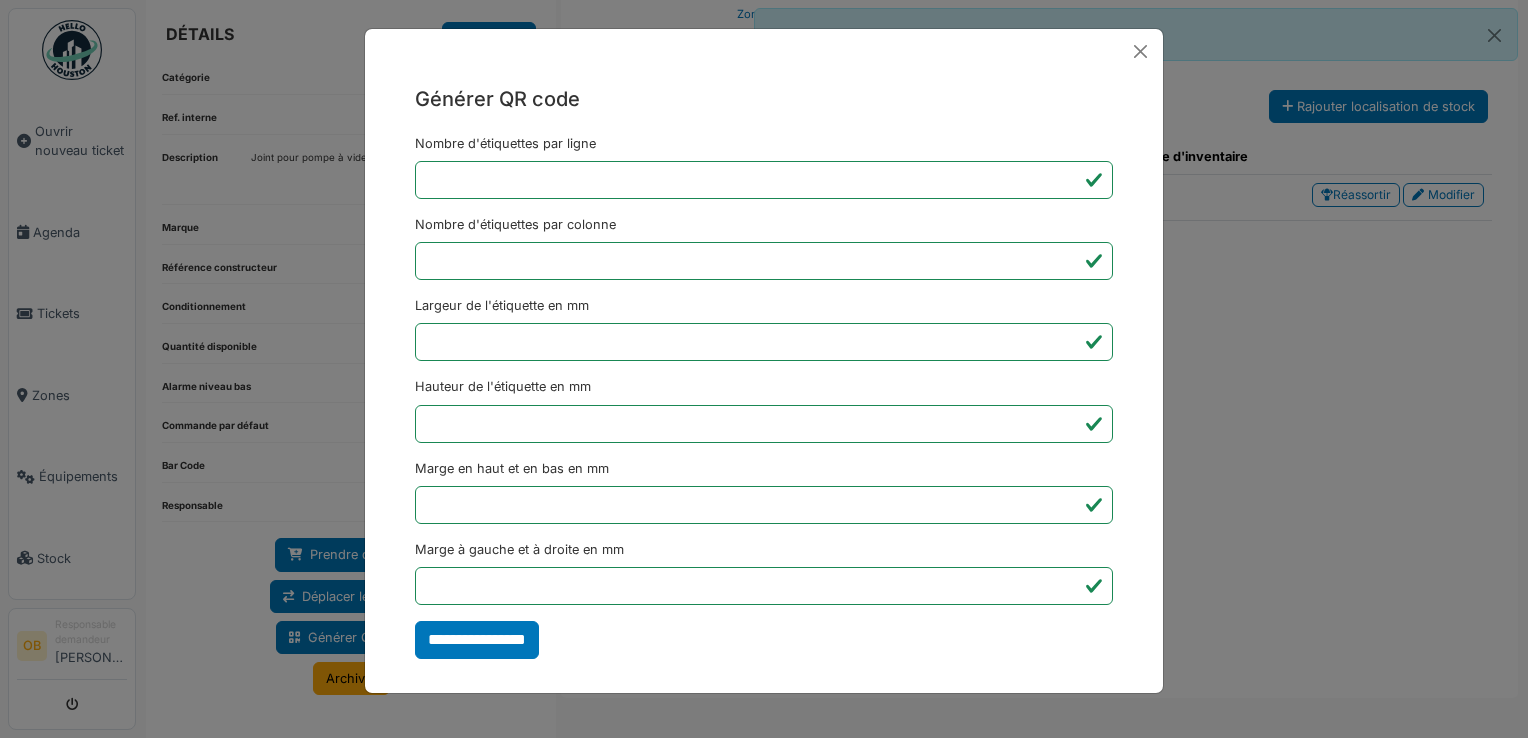 type on "*******" 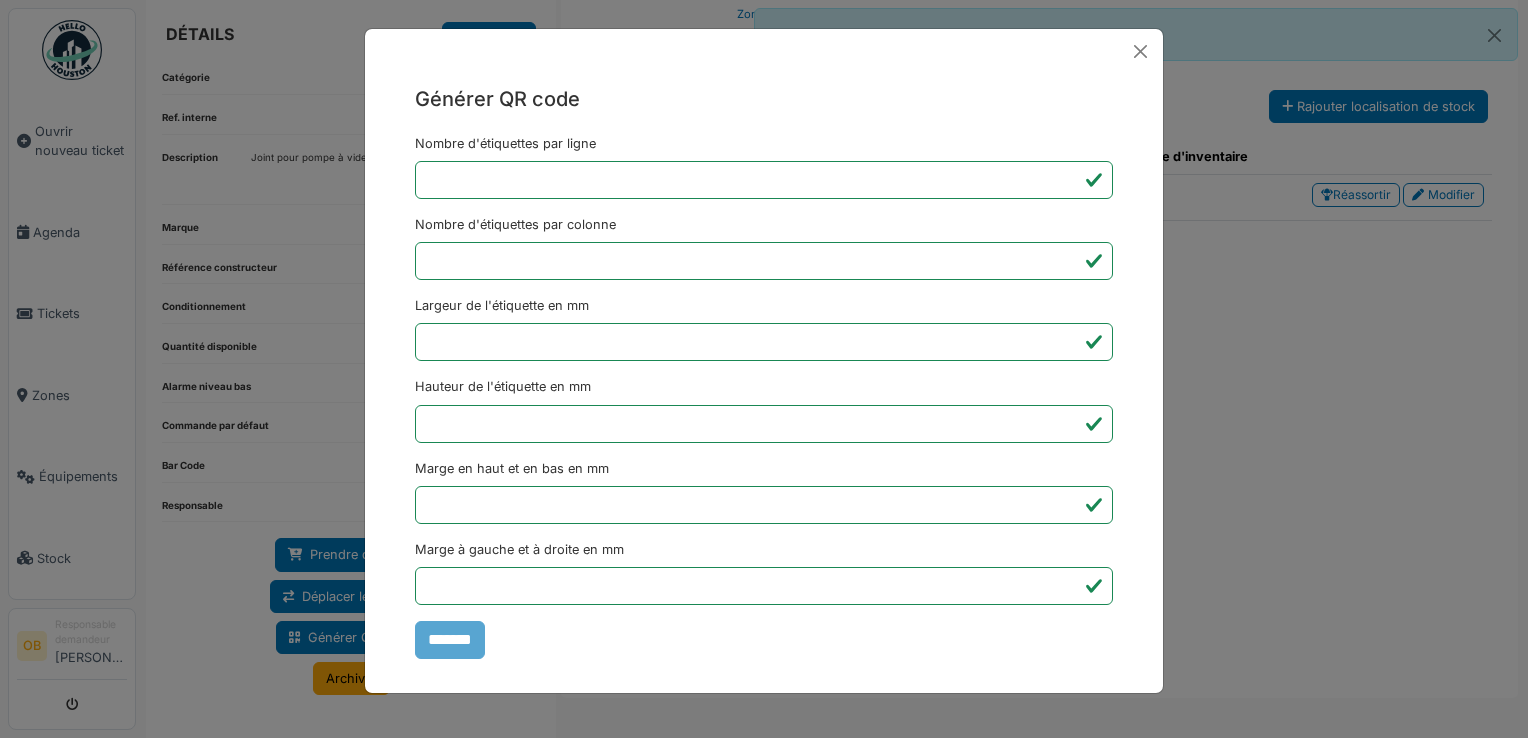 click on "Générer QR code
Nombre d'étiquettes par ligne
*
Nombre d'étiquettes par colonne
*
Largeur de l'étiquette en mm
**
Hauteur de l'étiquette en mm
**
Marge en haut et en bas en mm
*
Marge à gauche et à droite en mm
***
*******" at bounding box center (764, 369) 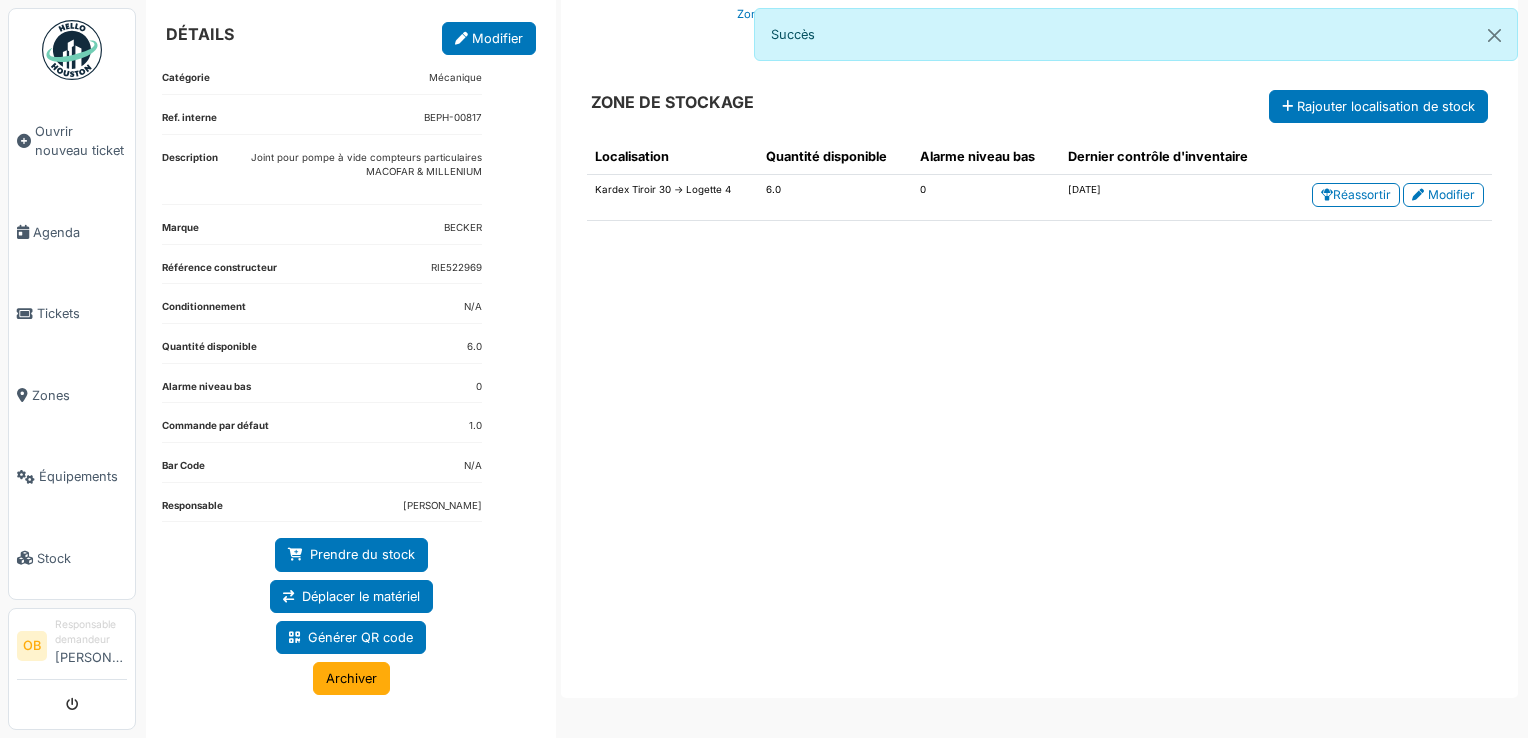 click on "Localisation
Quantité disponible
Alarme niveau bas
Dernier contrôle d'inventaire
Kardex Tiroir 30 -> Logette 4
6.0
0
[DATE]
Réassortir
Modifier" at bounding box center [1039, 400] 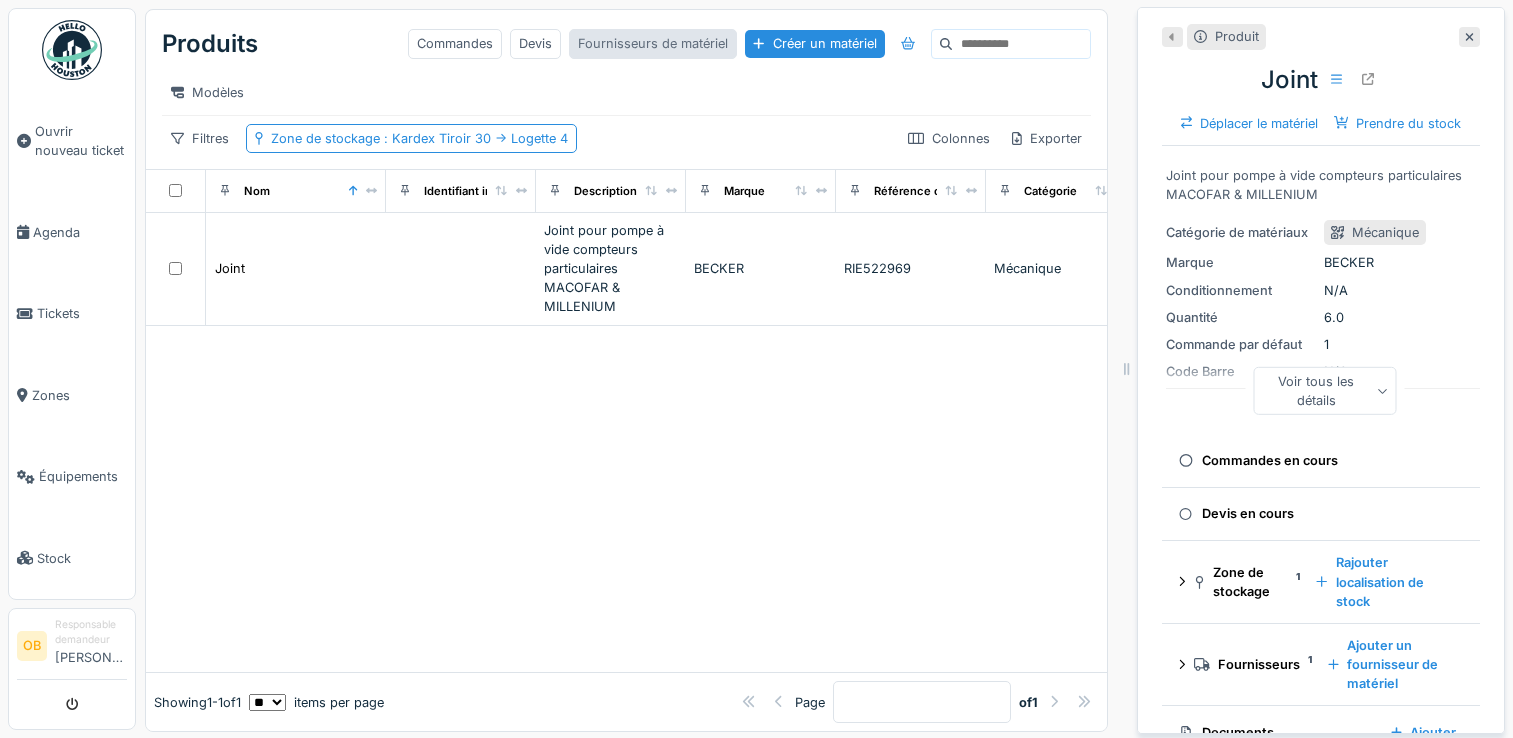 scroll, scrollTop: 0, scrollLeft: 0, axis: both 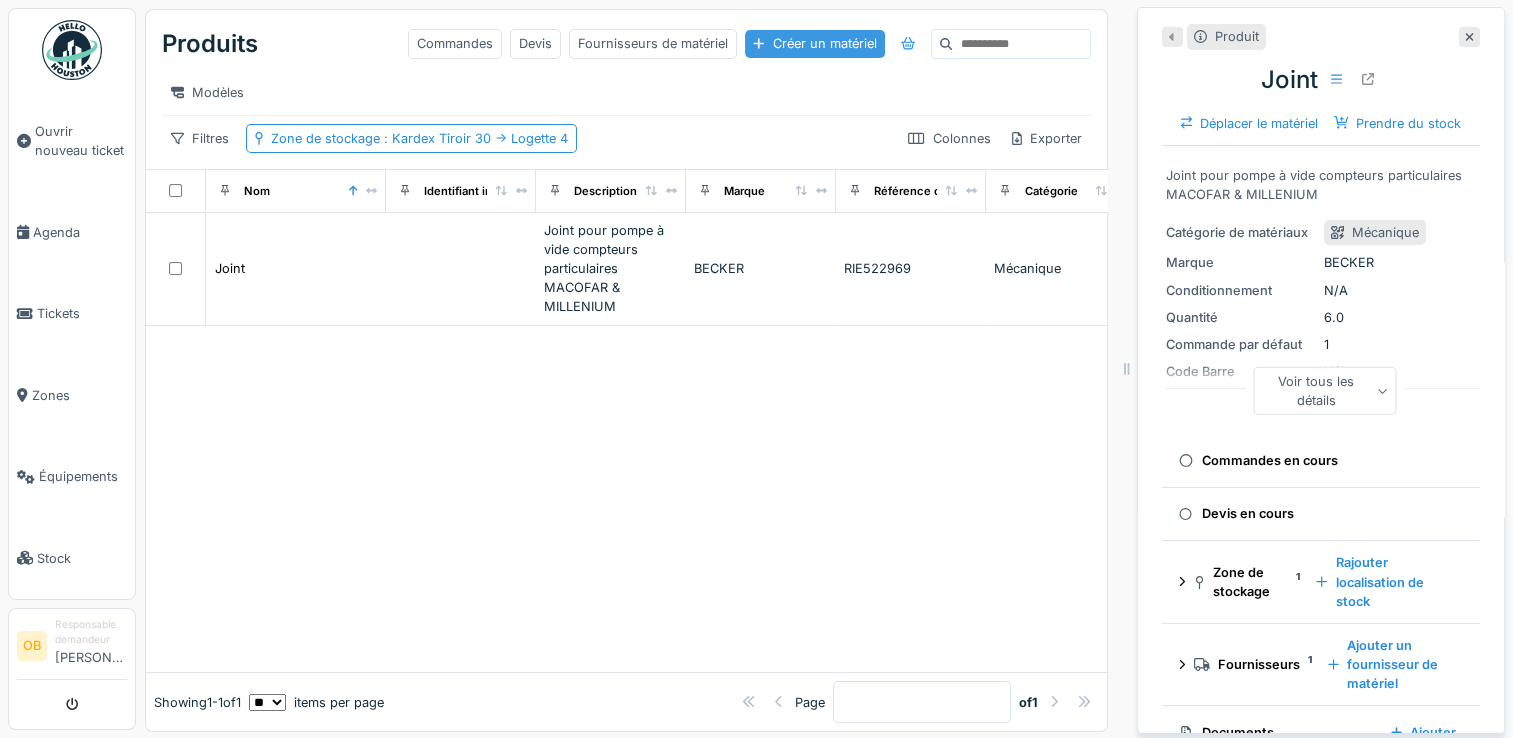 click on "Créer un matériel" at bounding box center (814, 43) 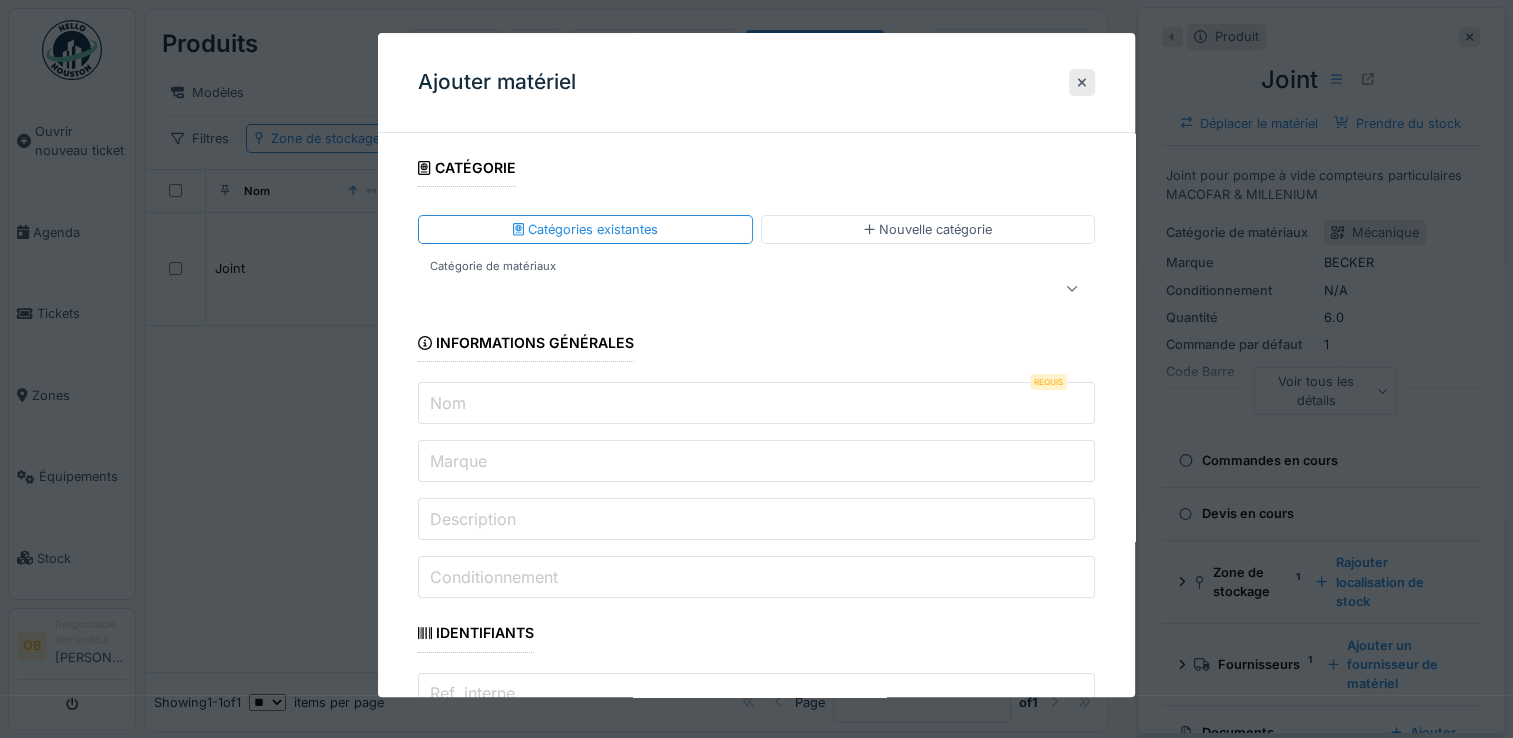 click at bounding box center [722, 289] 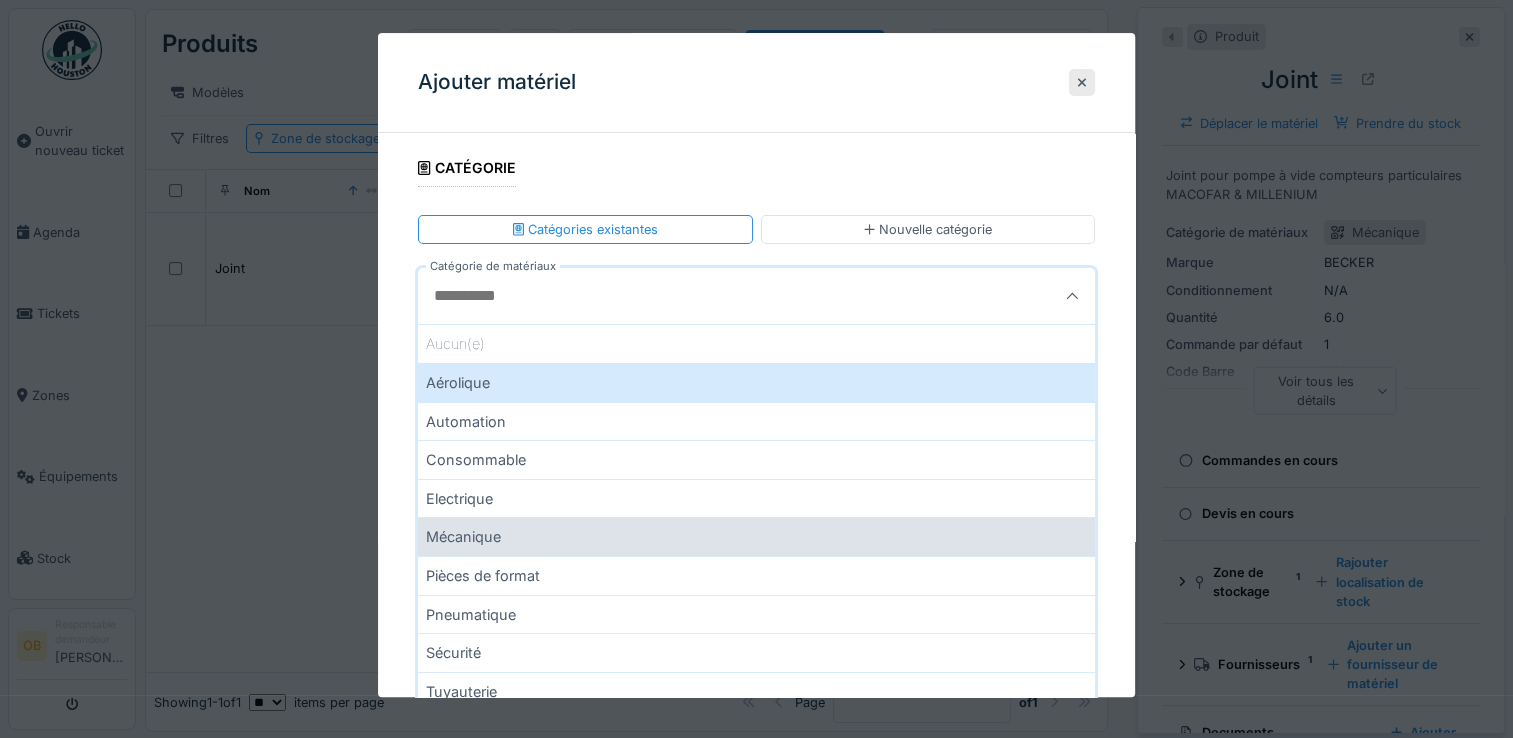 click on "Mécanique" at bounding box center [756, 537] 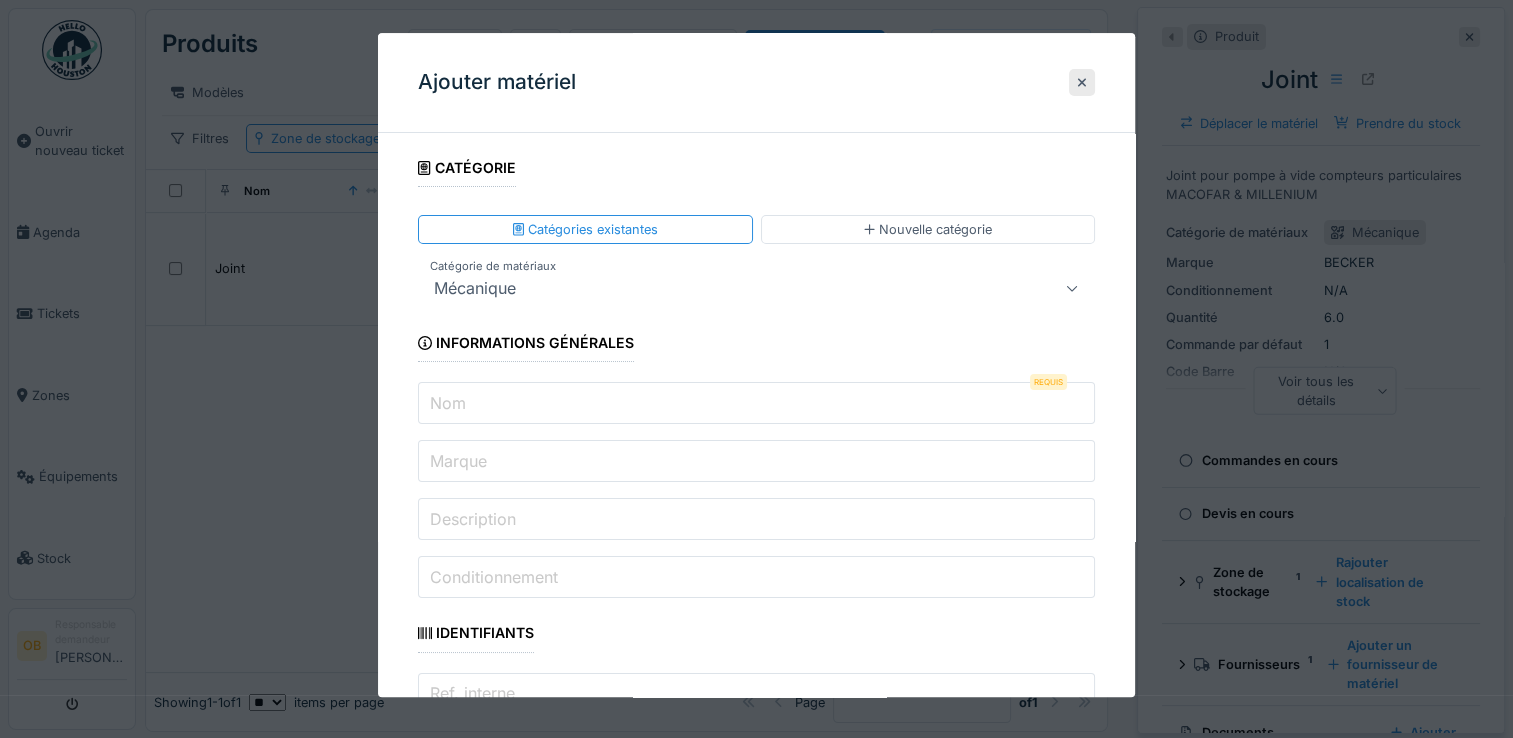 click on "Nom" at bounding box center [756, 404] 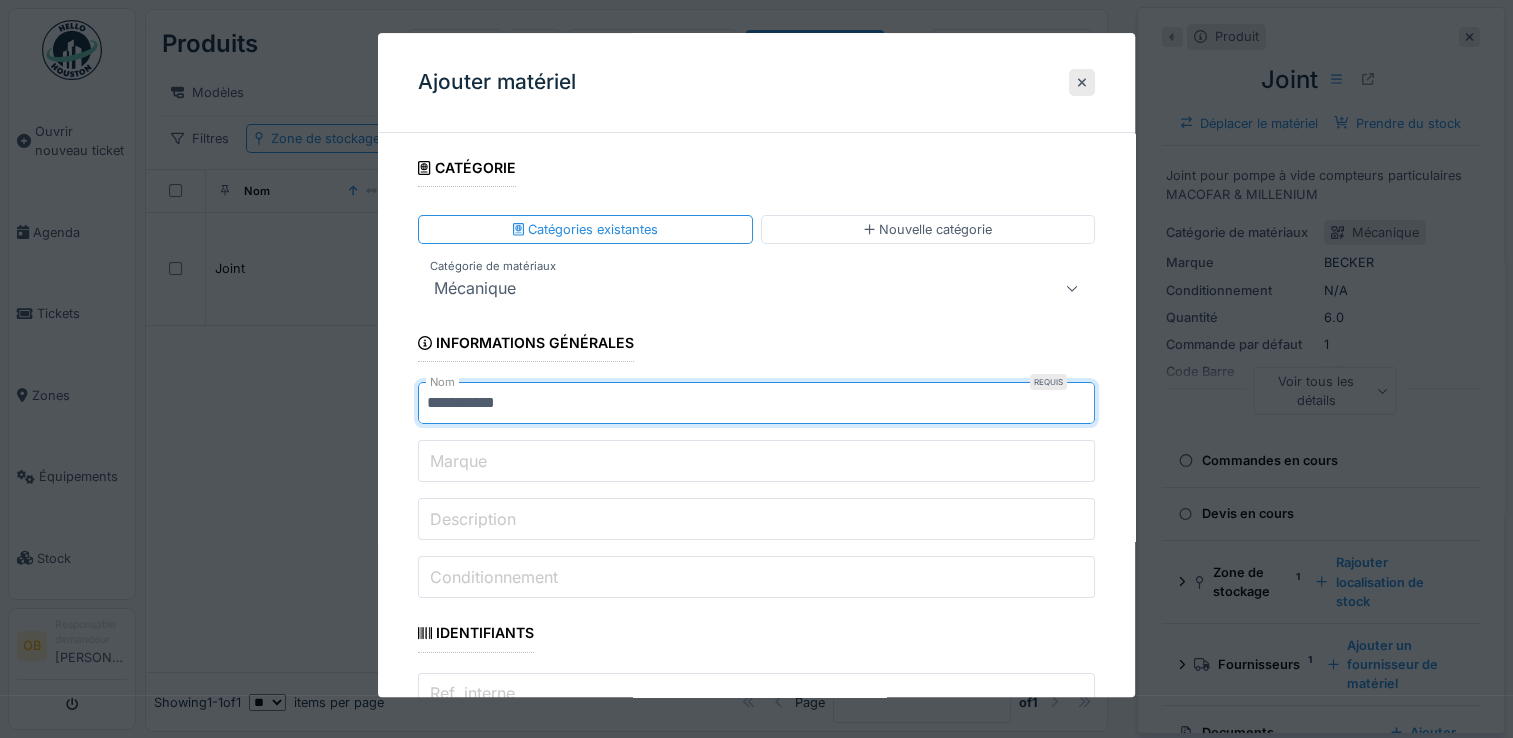 type on "**********" 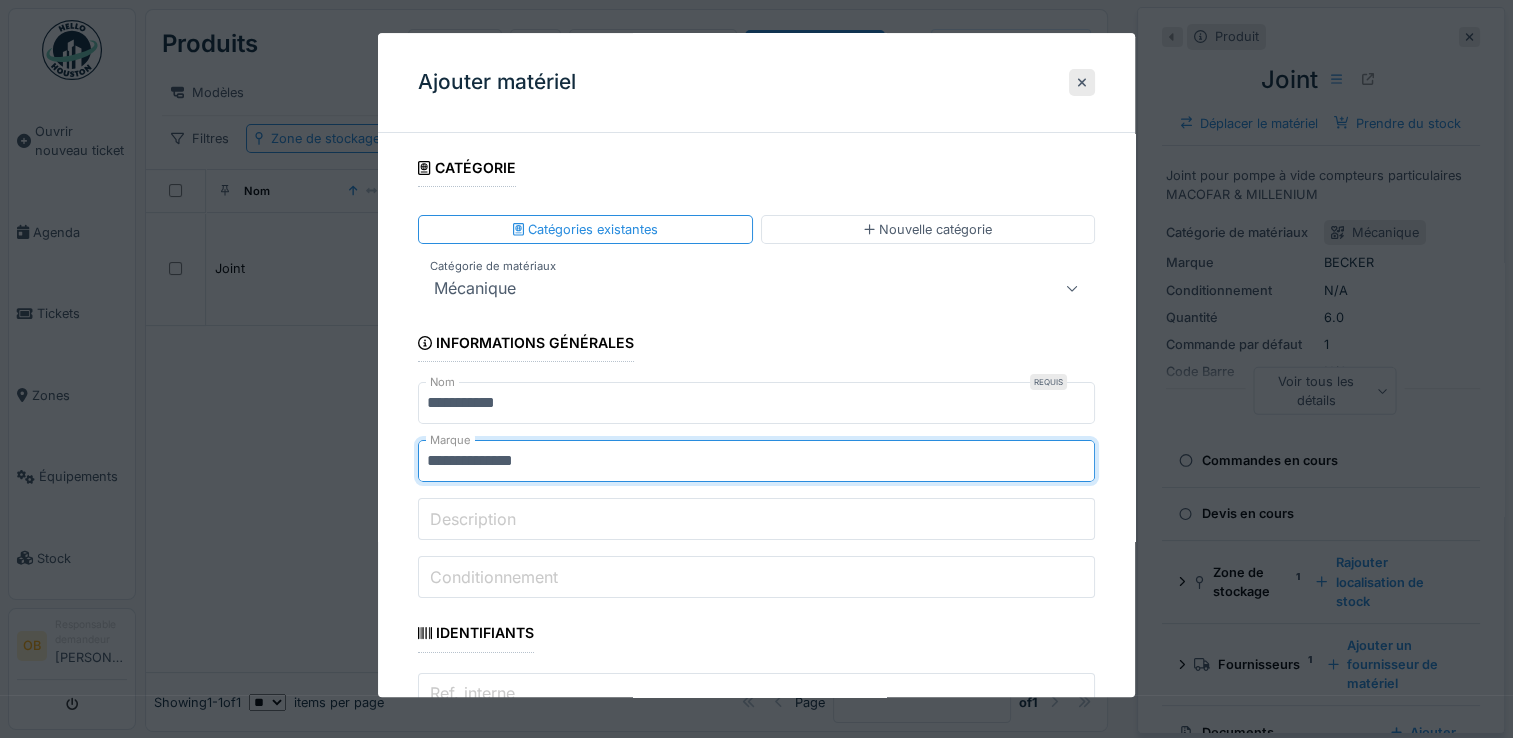 type on "**********" 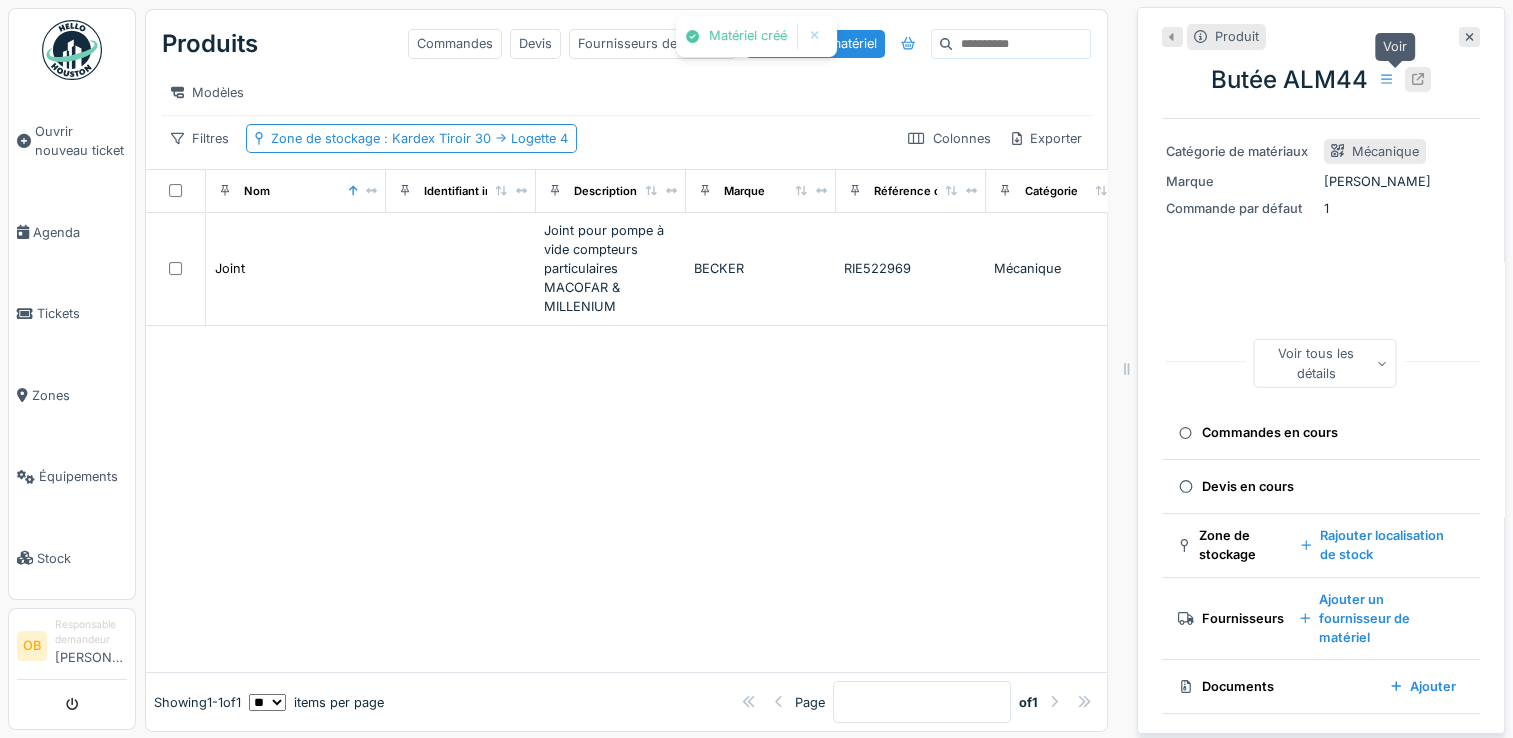 click 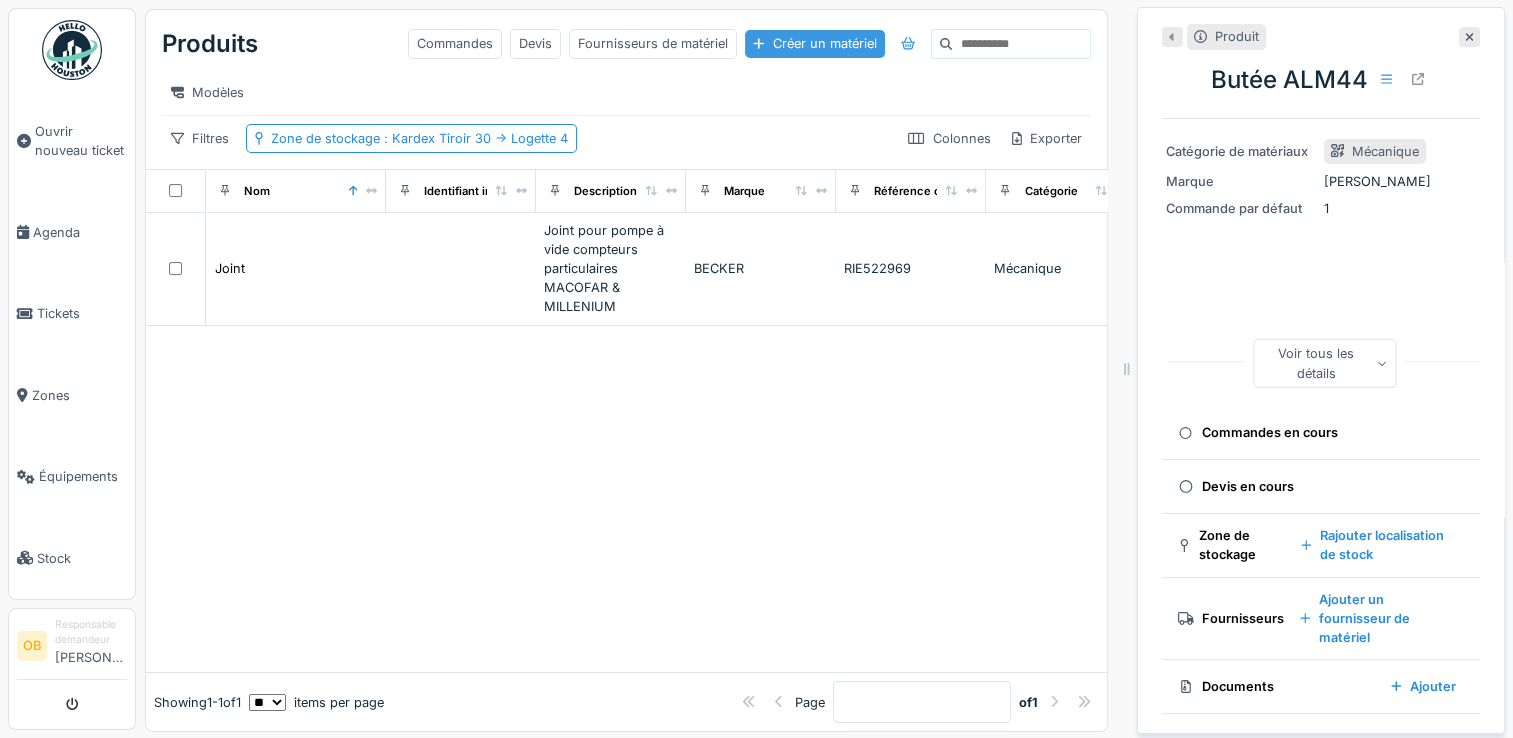 click on "Créer un matériel" at bounding box center (814, 43) 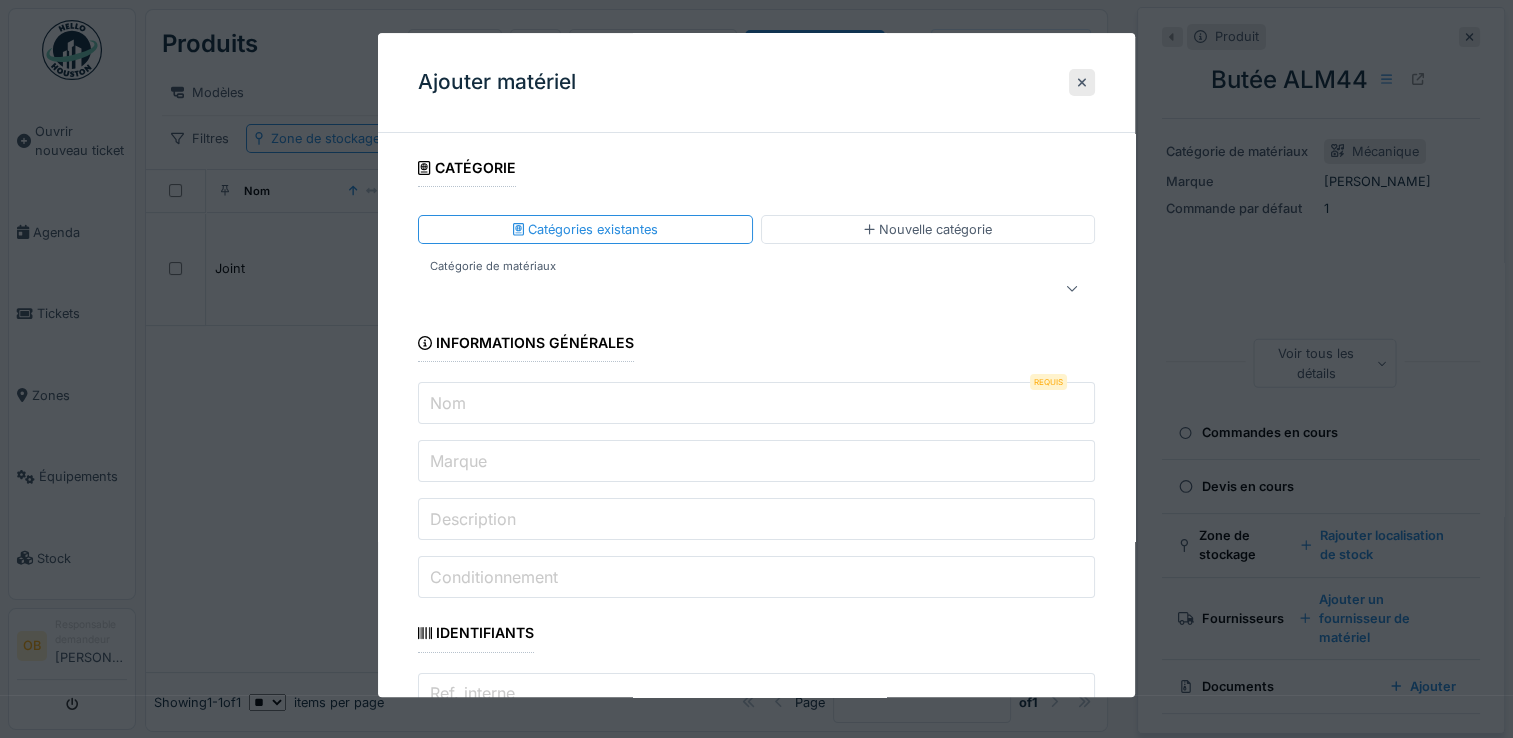 click on "Nom" at bounding box center (756, 404) 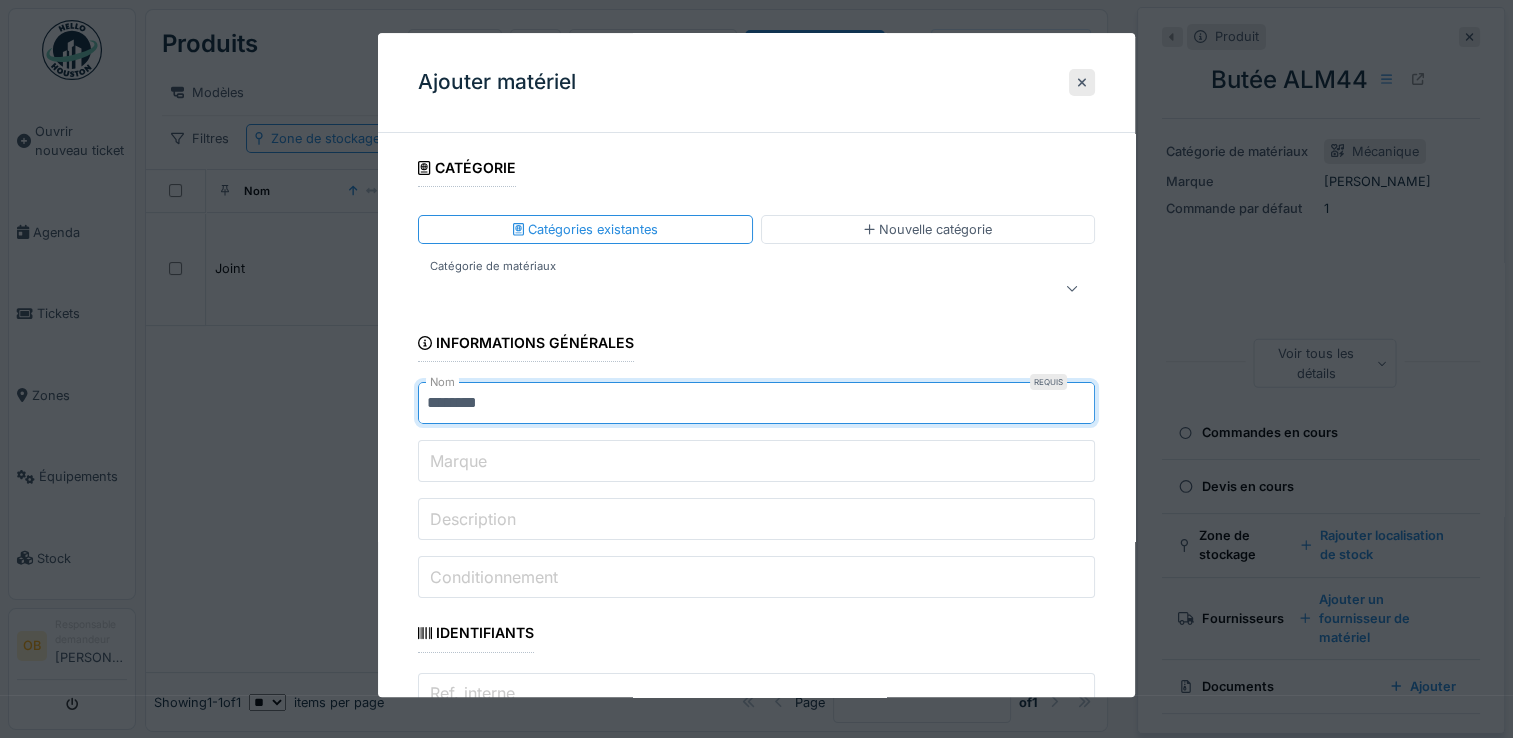 type on "********" 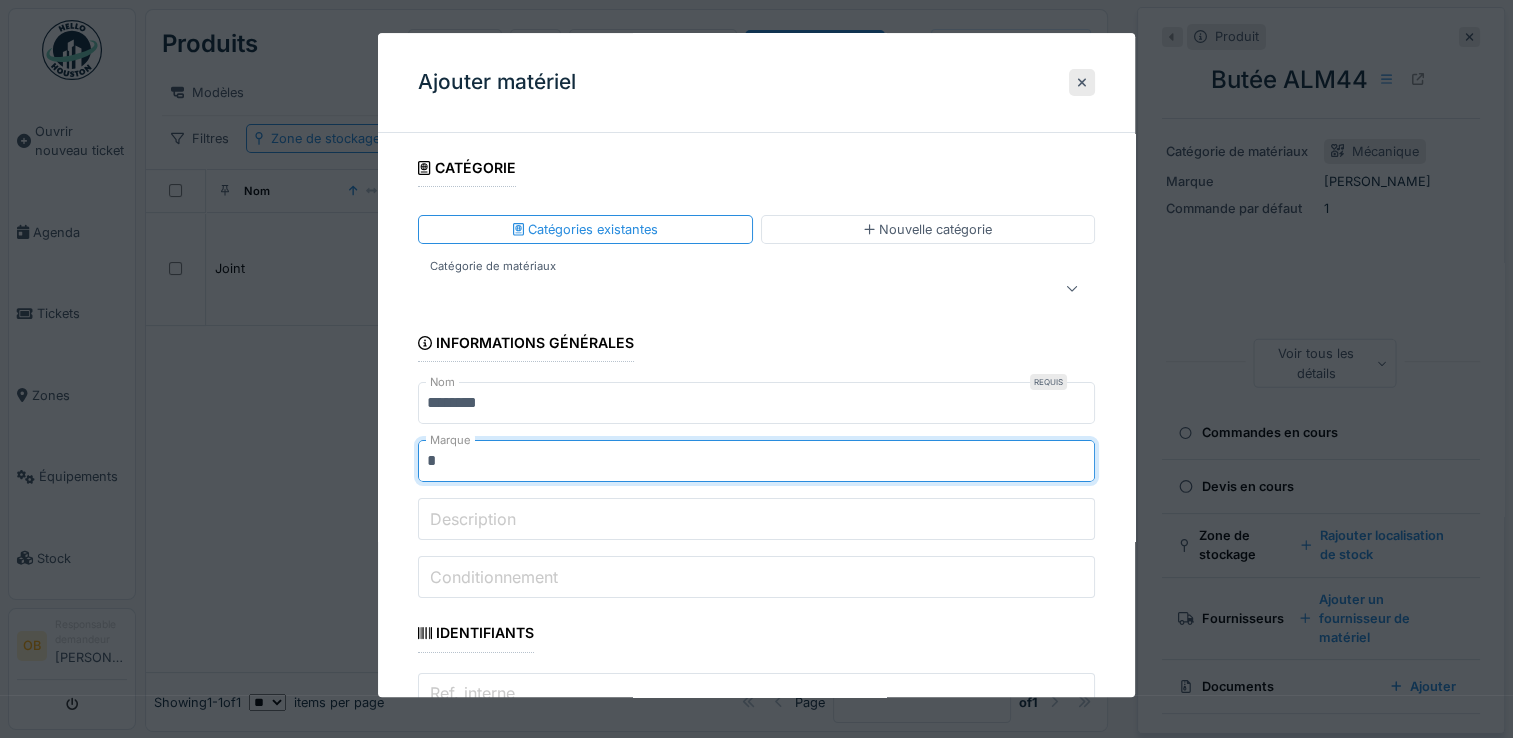 type on "**********" 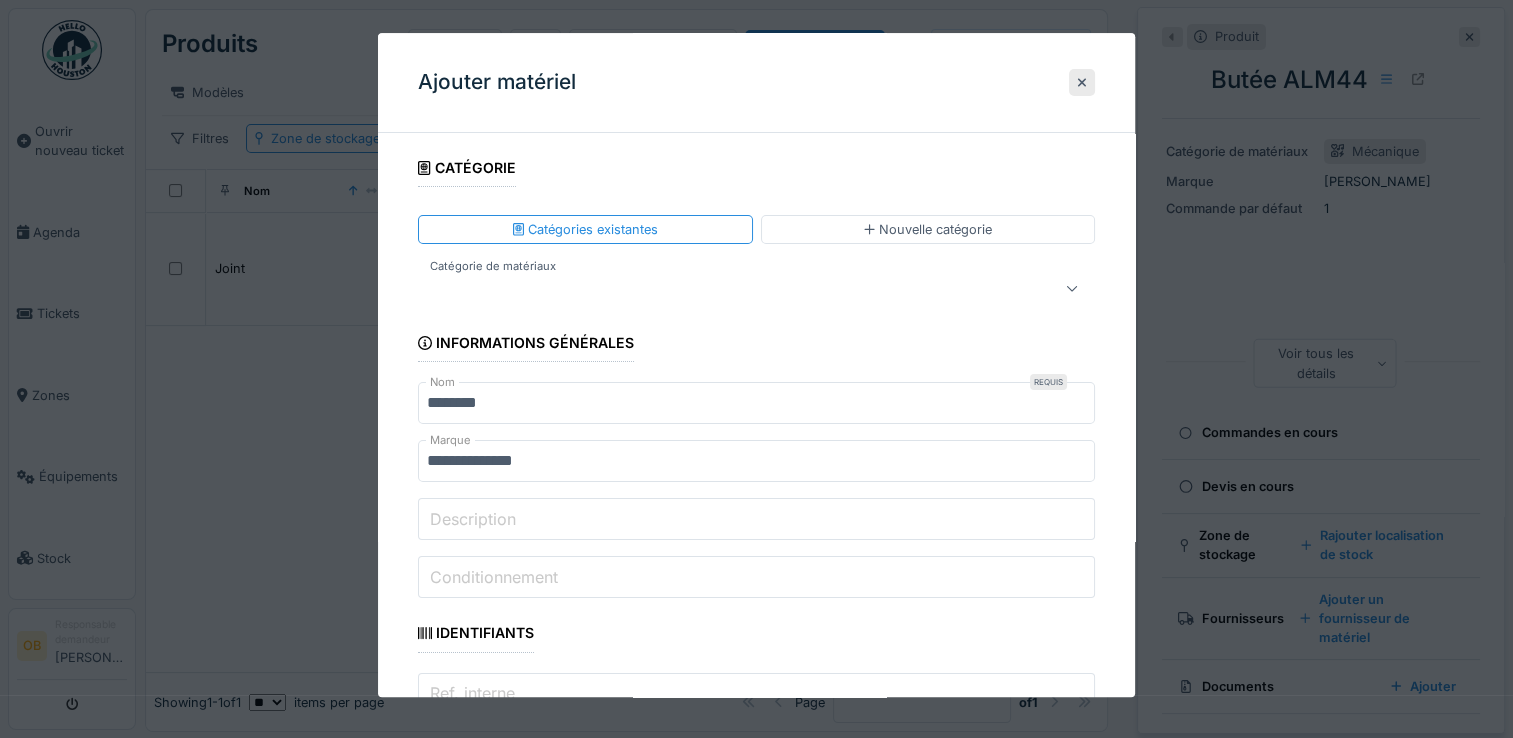 click on "**********" at bounding box center [756, 1869] 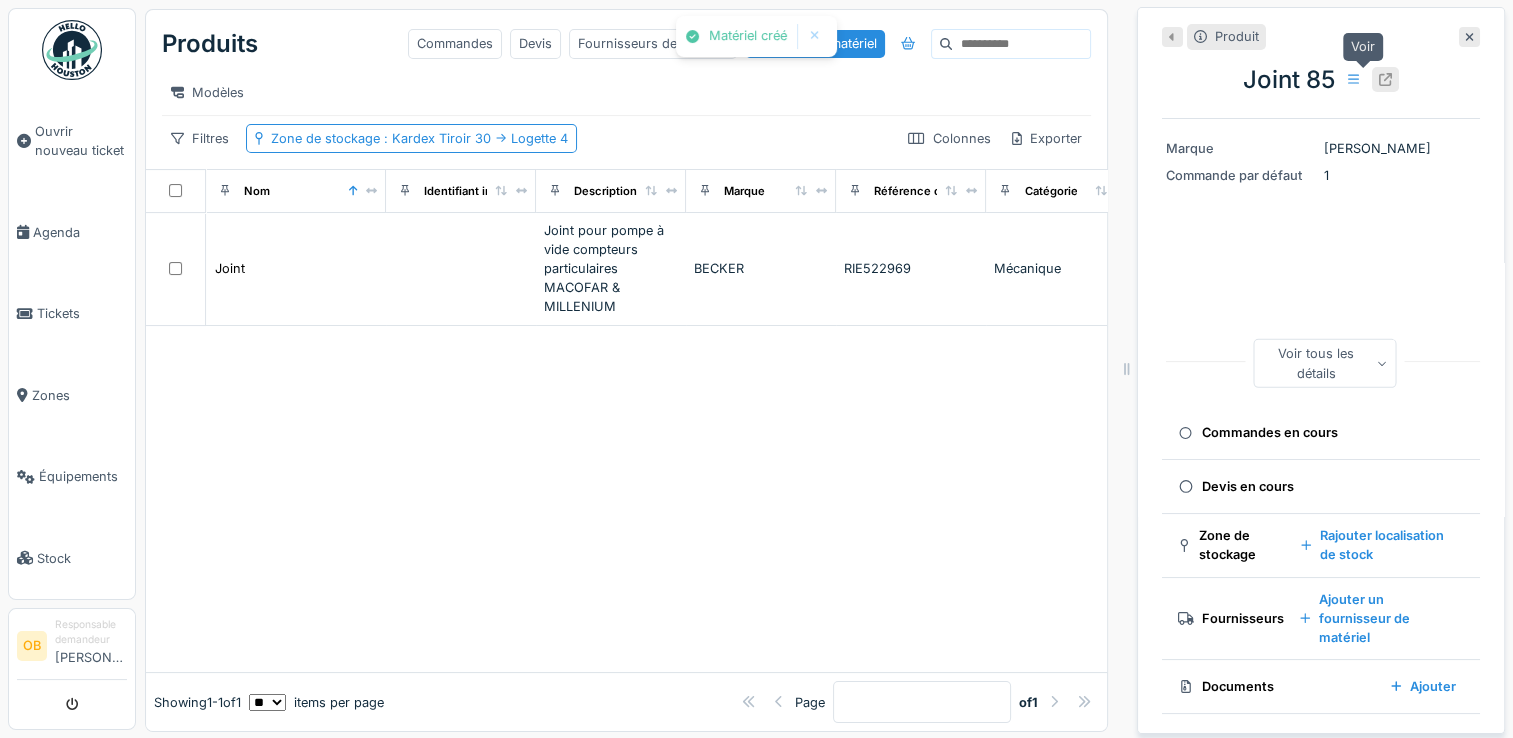 click 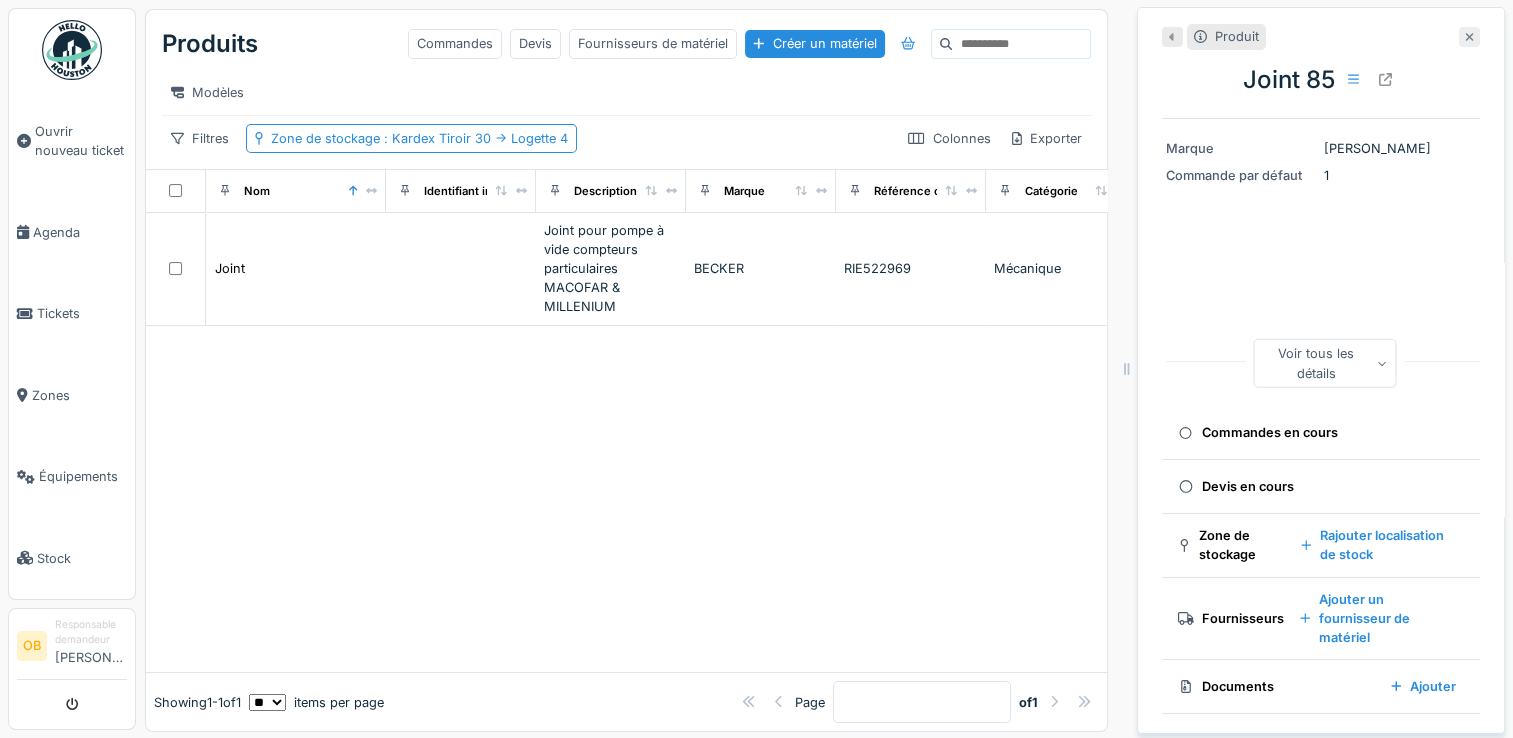 click 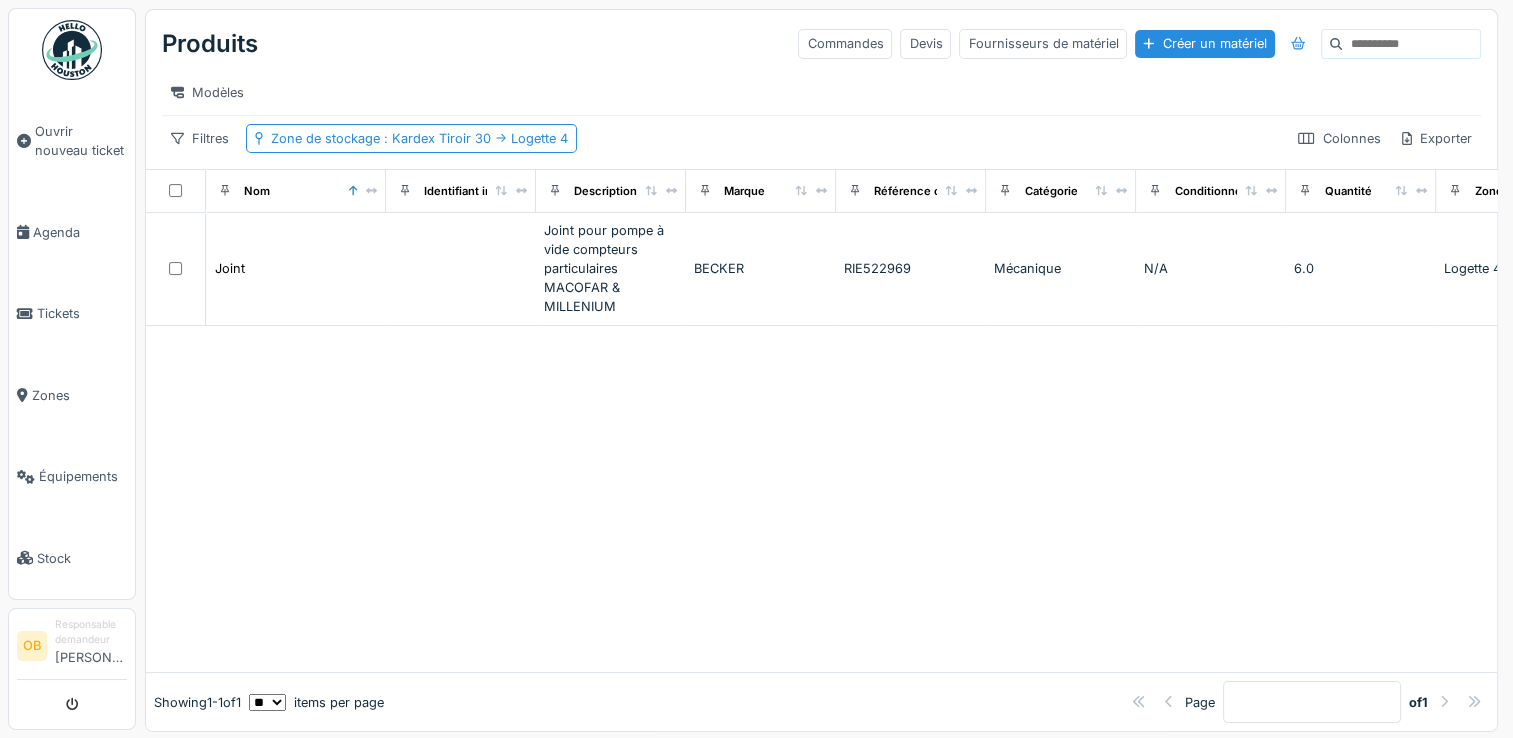 click at bounding box center (821, 499) 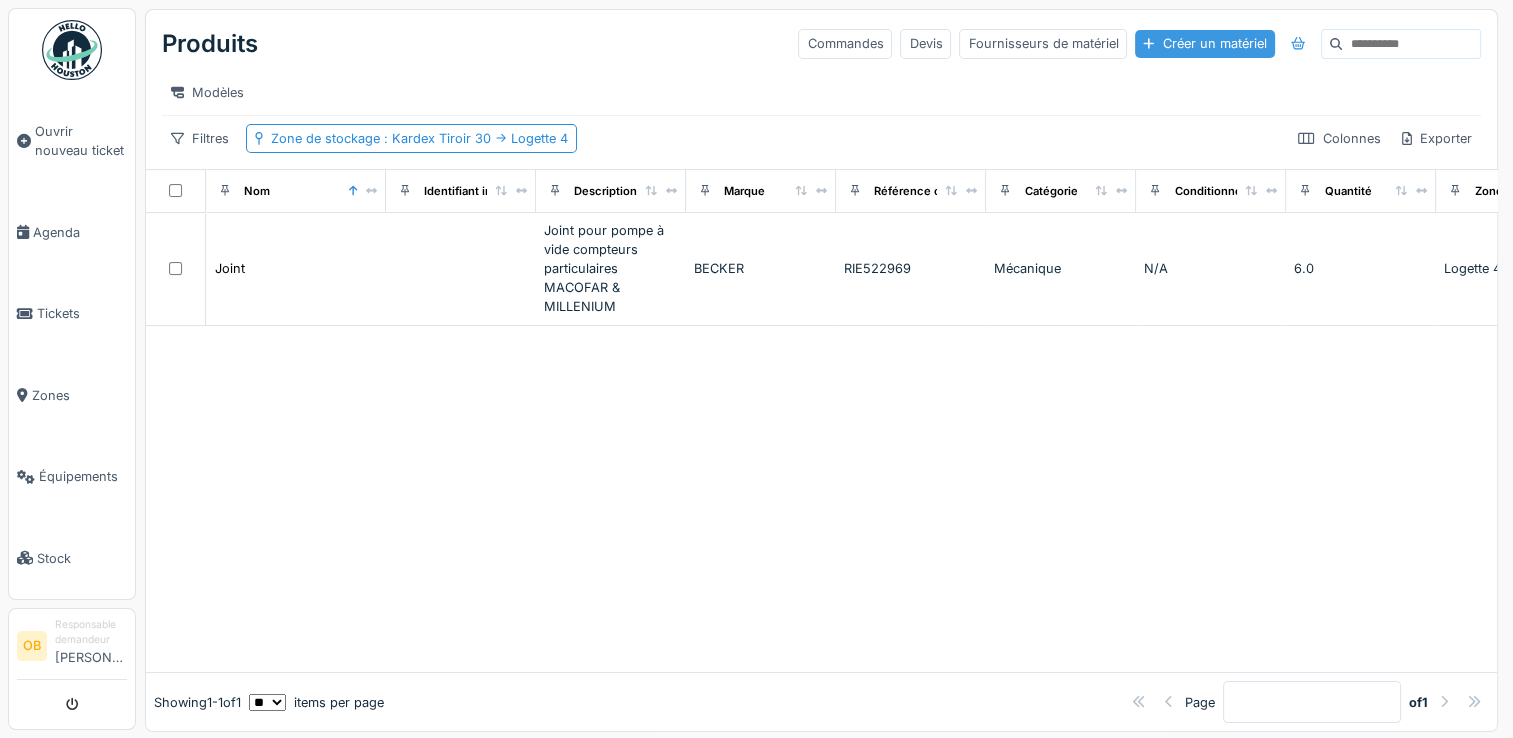 click on "Créer un matériel" at bounding box center (1204, 43) 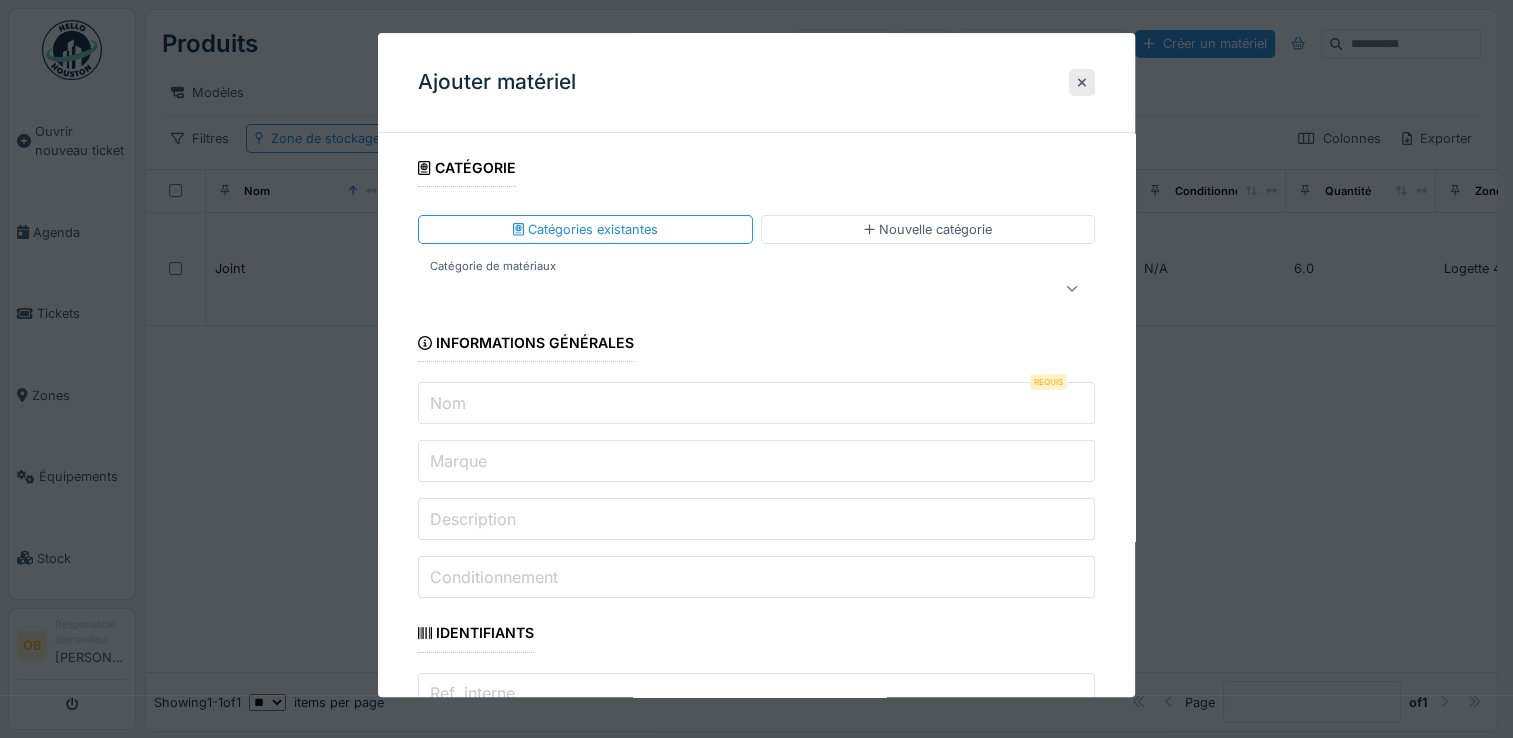 click at bounding box center (722, 289) 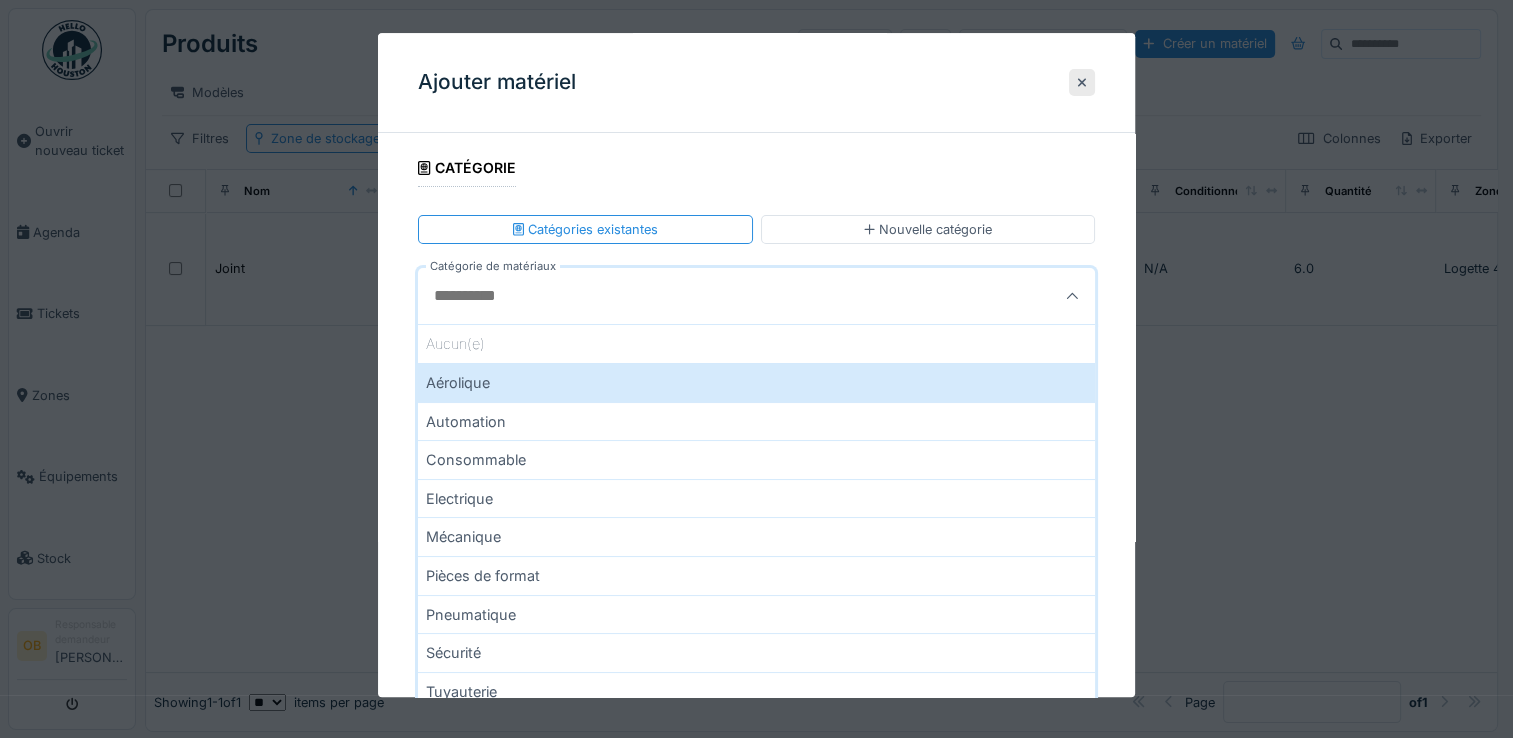click at bounding box center [756, 369] 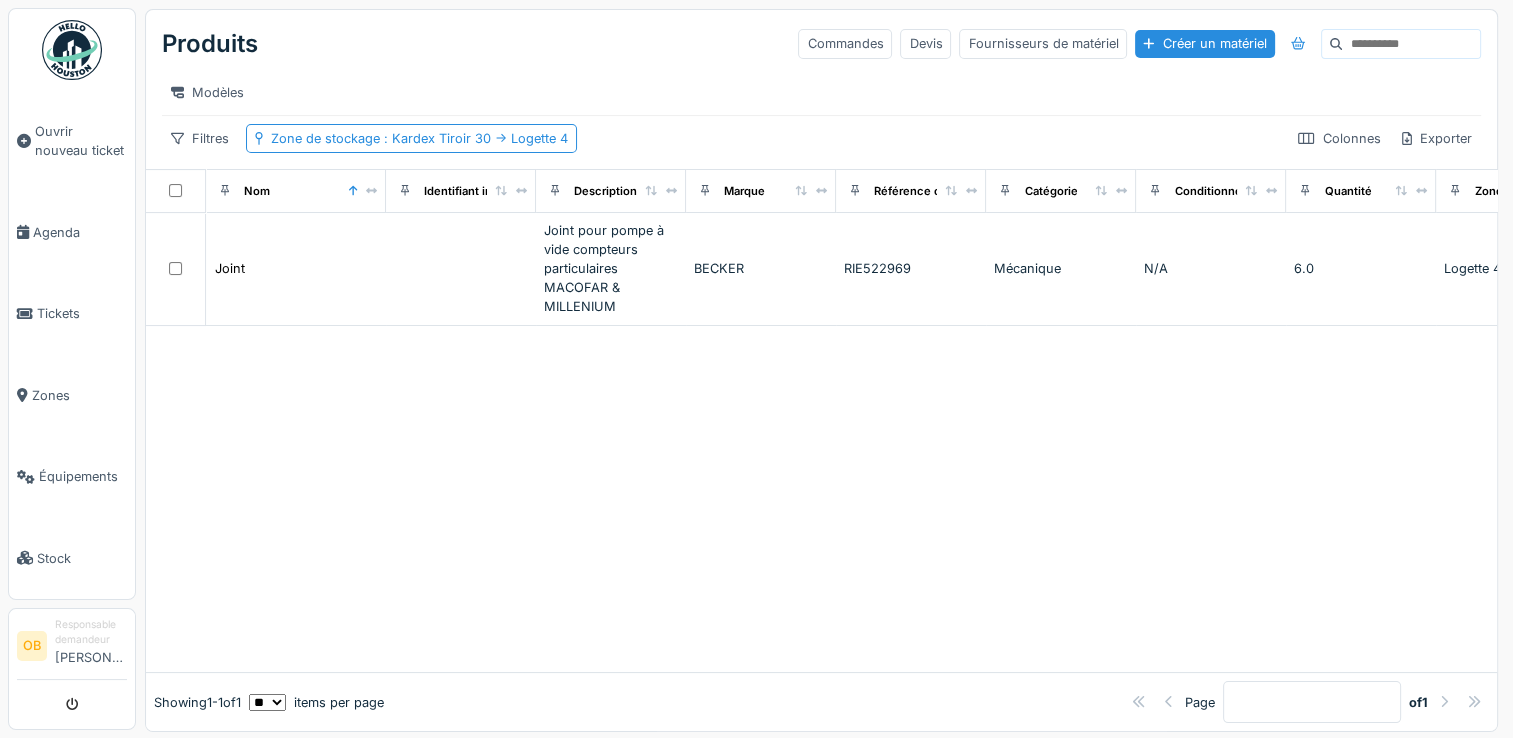 click at bounding box center [1411, 44] 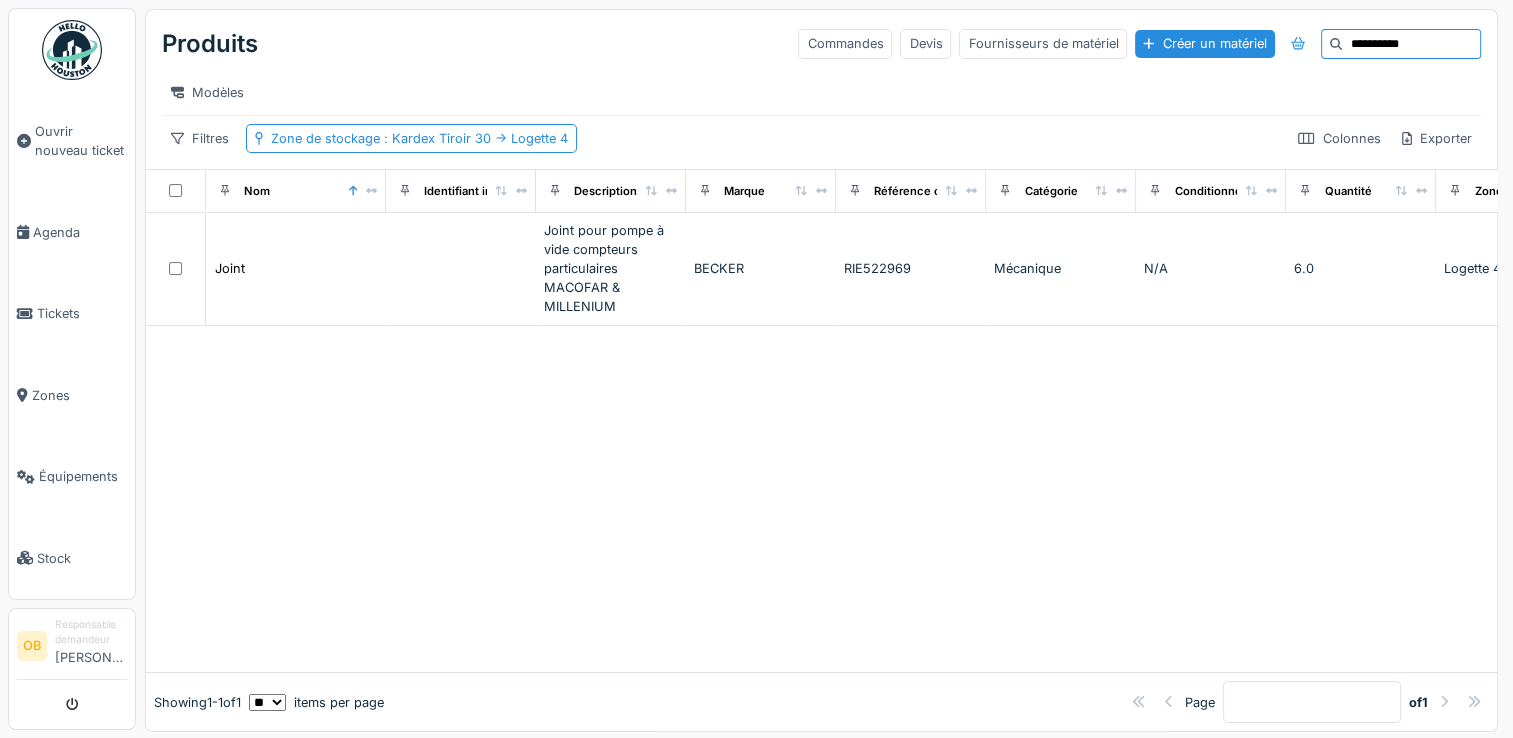 type on "**********" 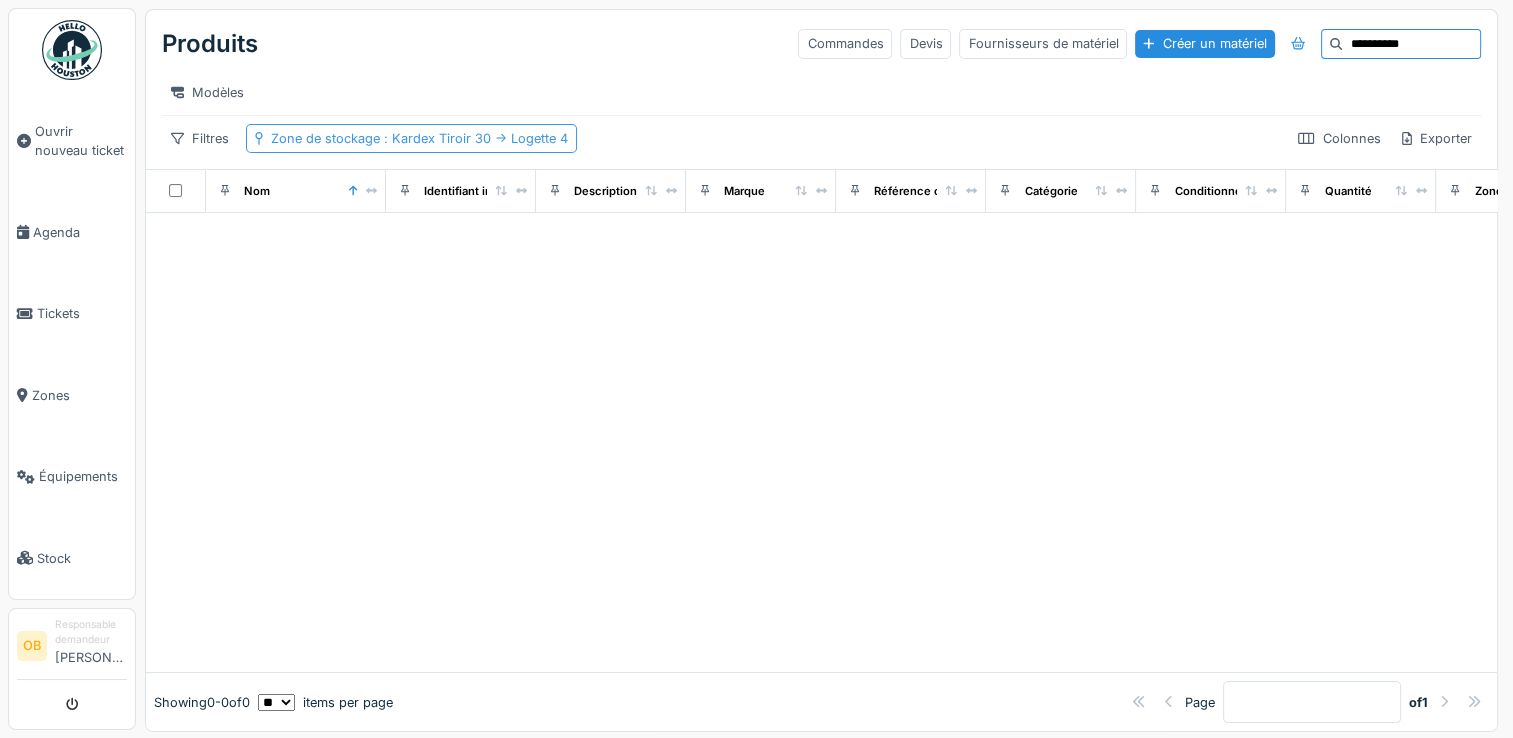 click on "Zone de stockage   :   Kardex Tiroir 30 -> Logette 4" at bounding box center (411, 138) 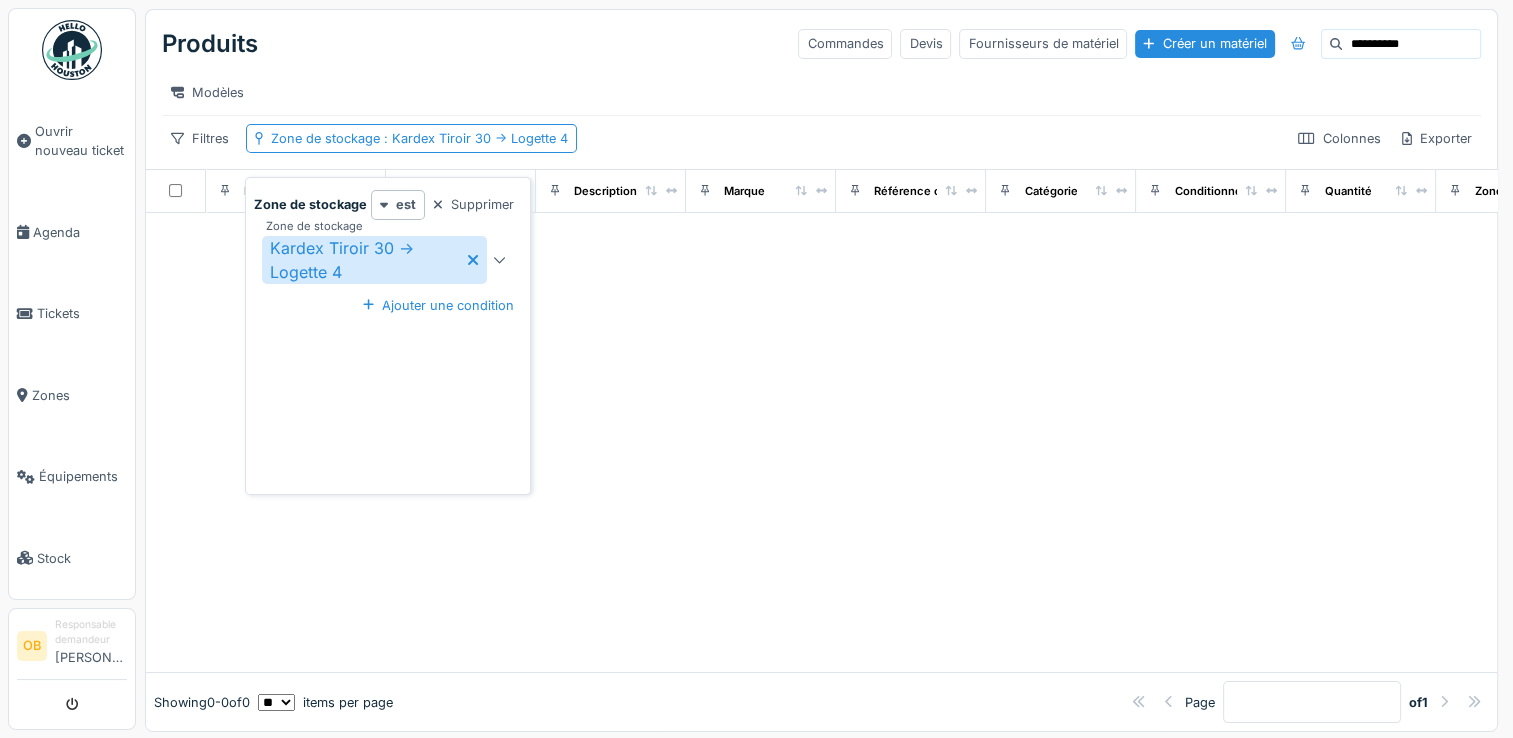 click 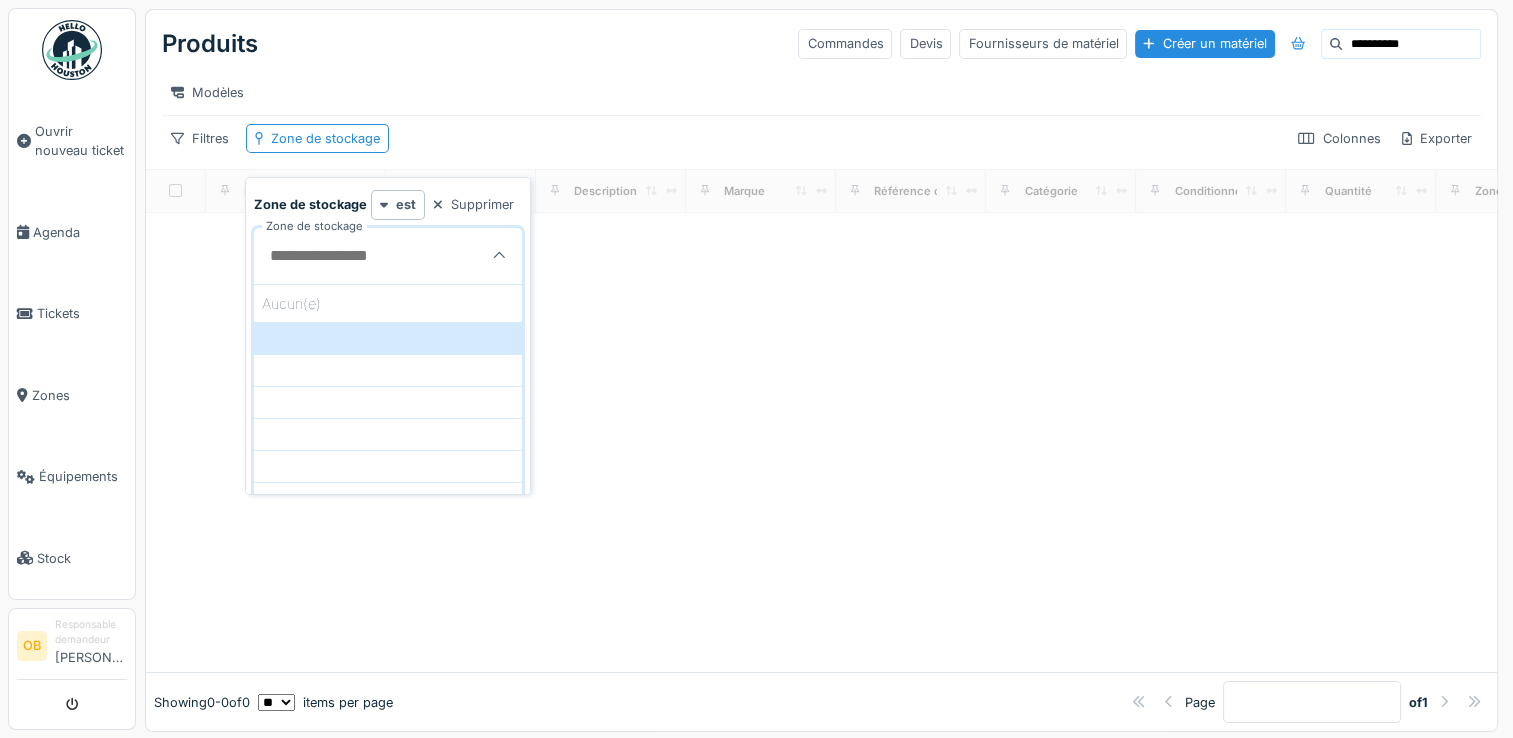 click at bounding box center [821, 443] 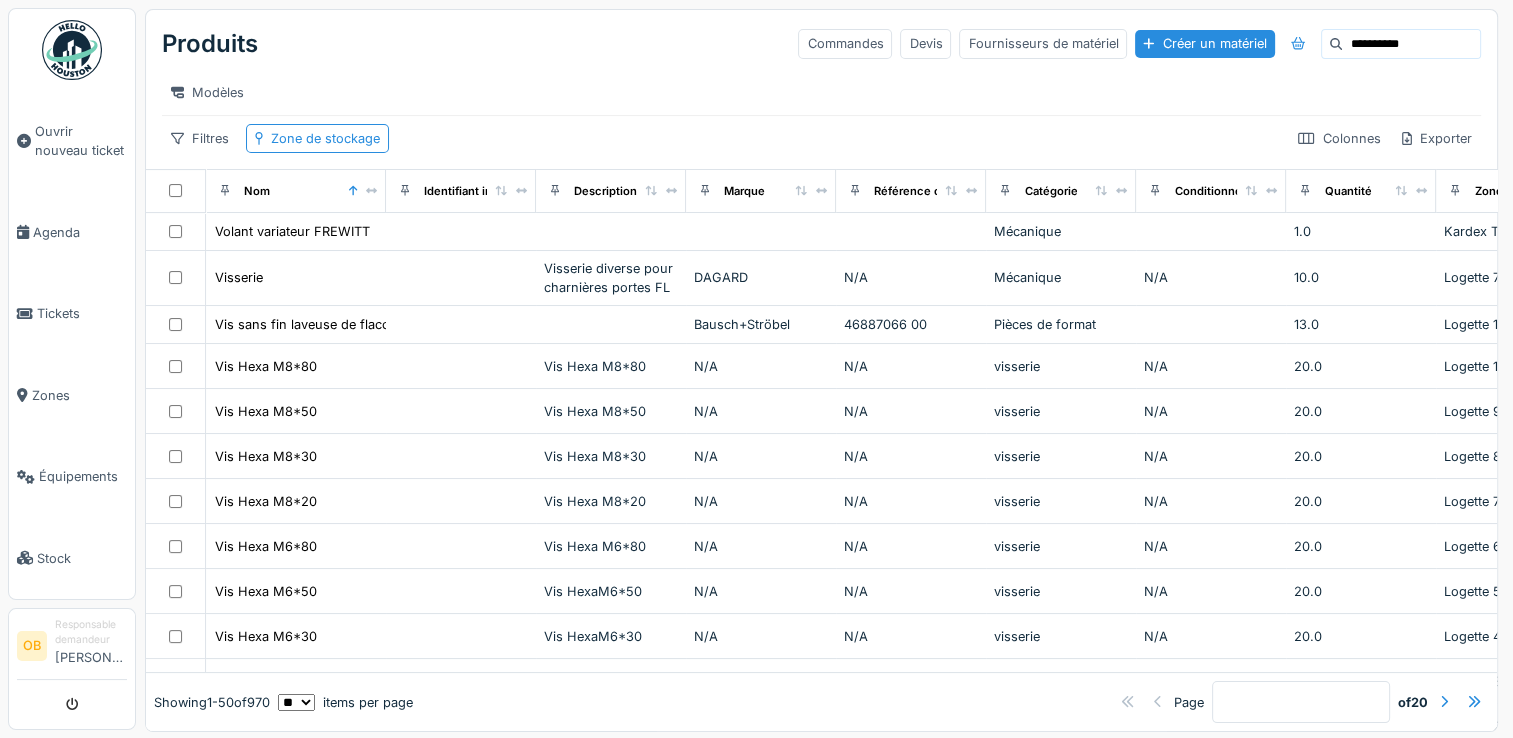 click on "**********" at bounding box center (1411, 44) 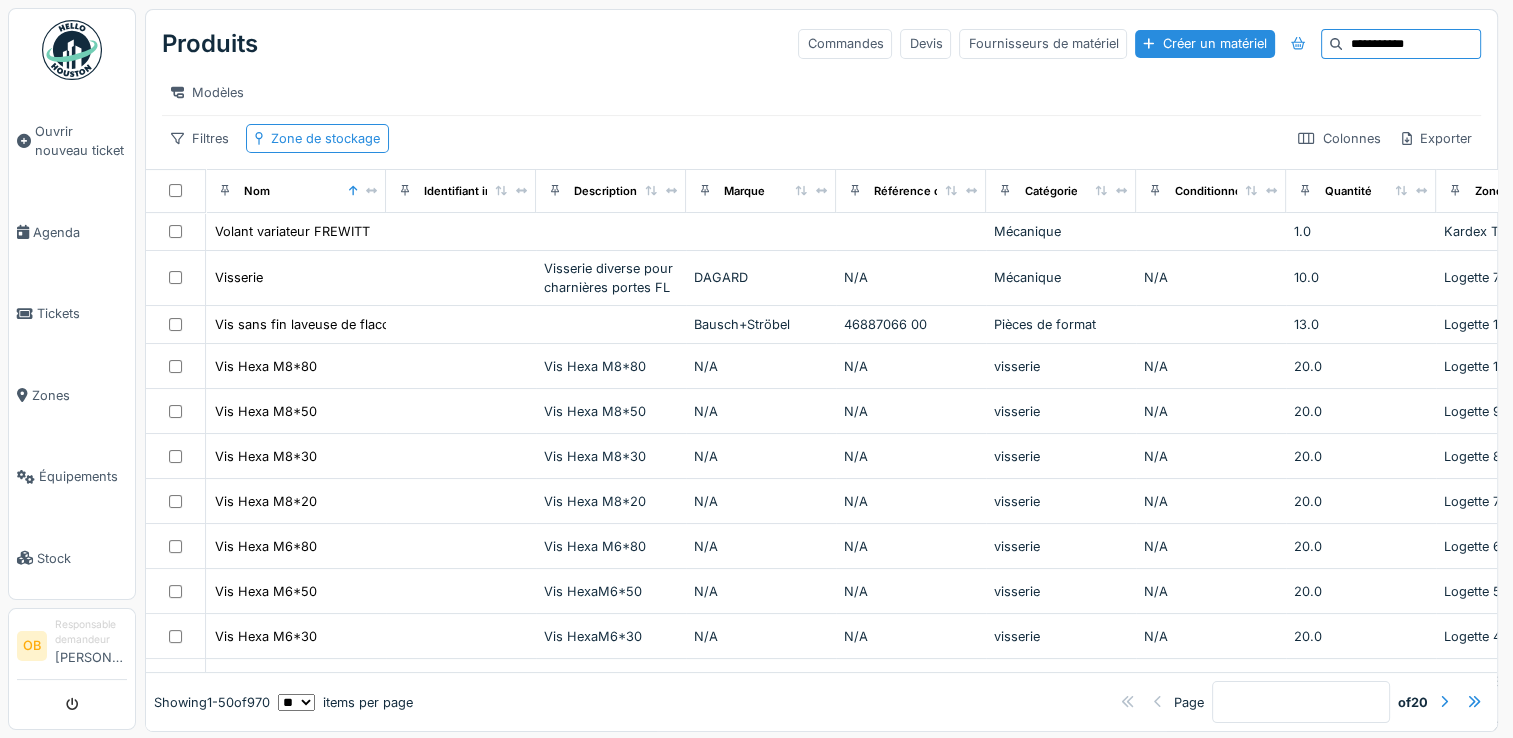 type on "**********" 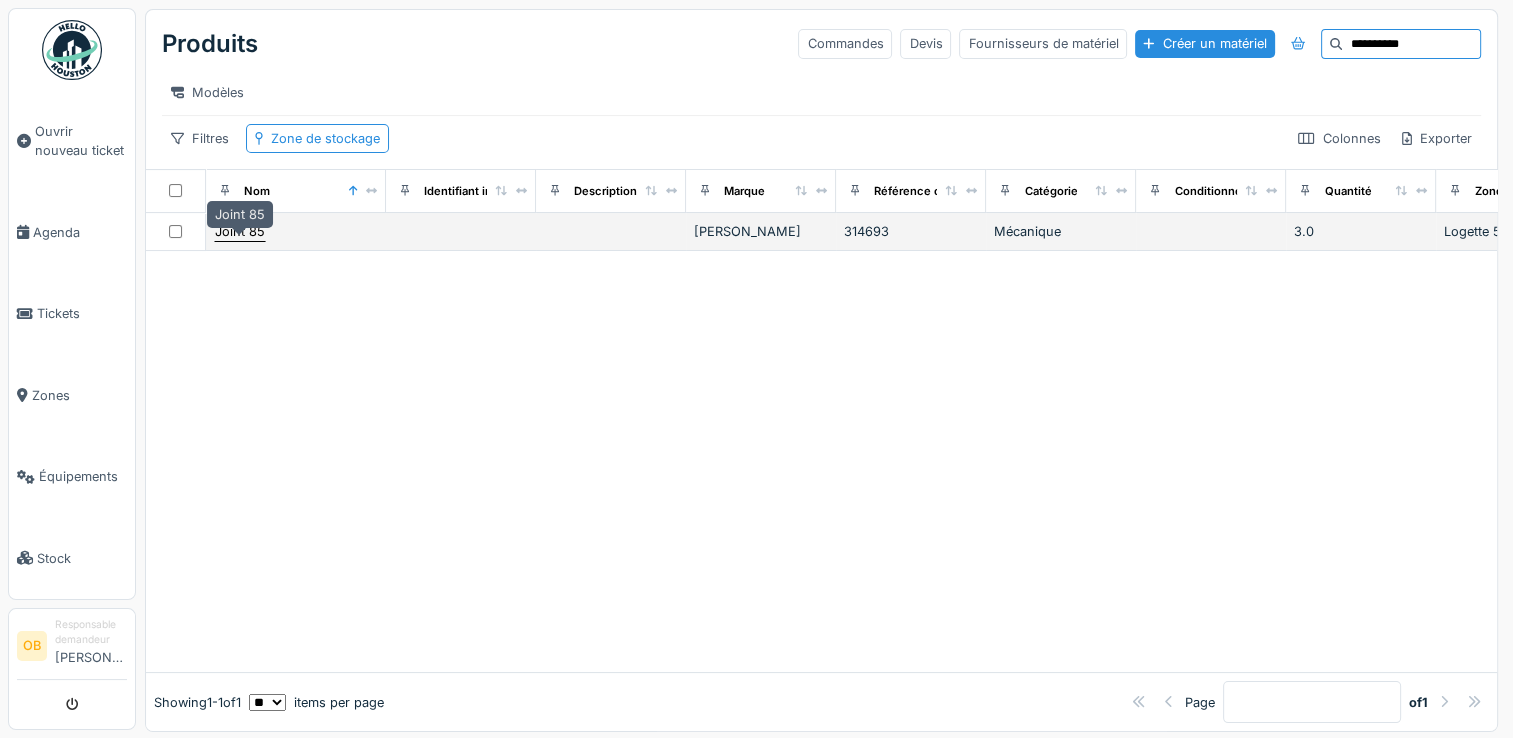 click on "Joint 85" at bounding box center [240, 231] 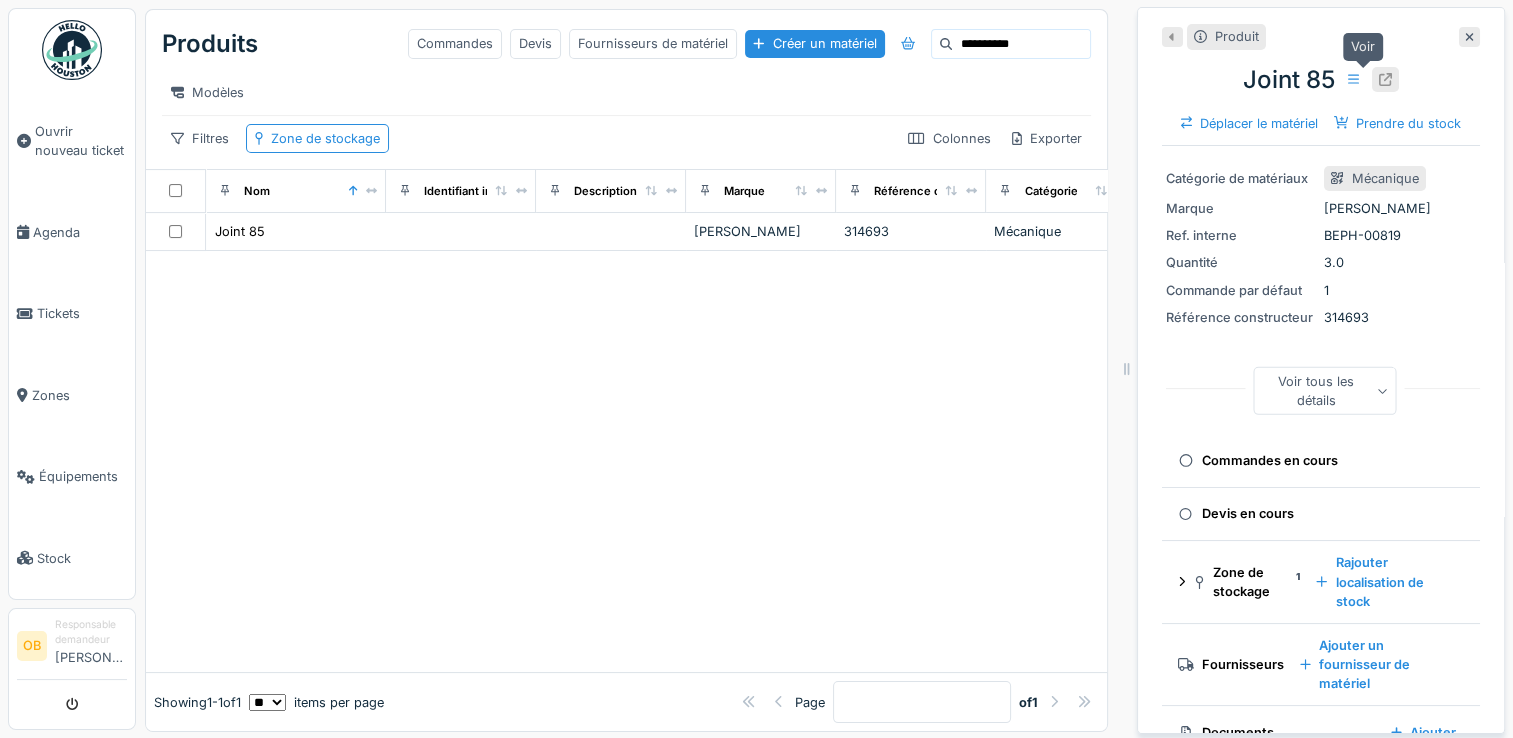 click 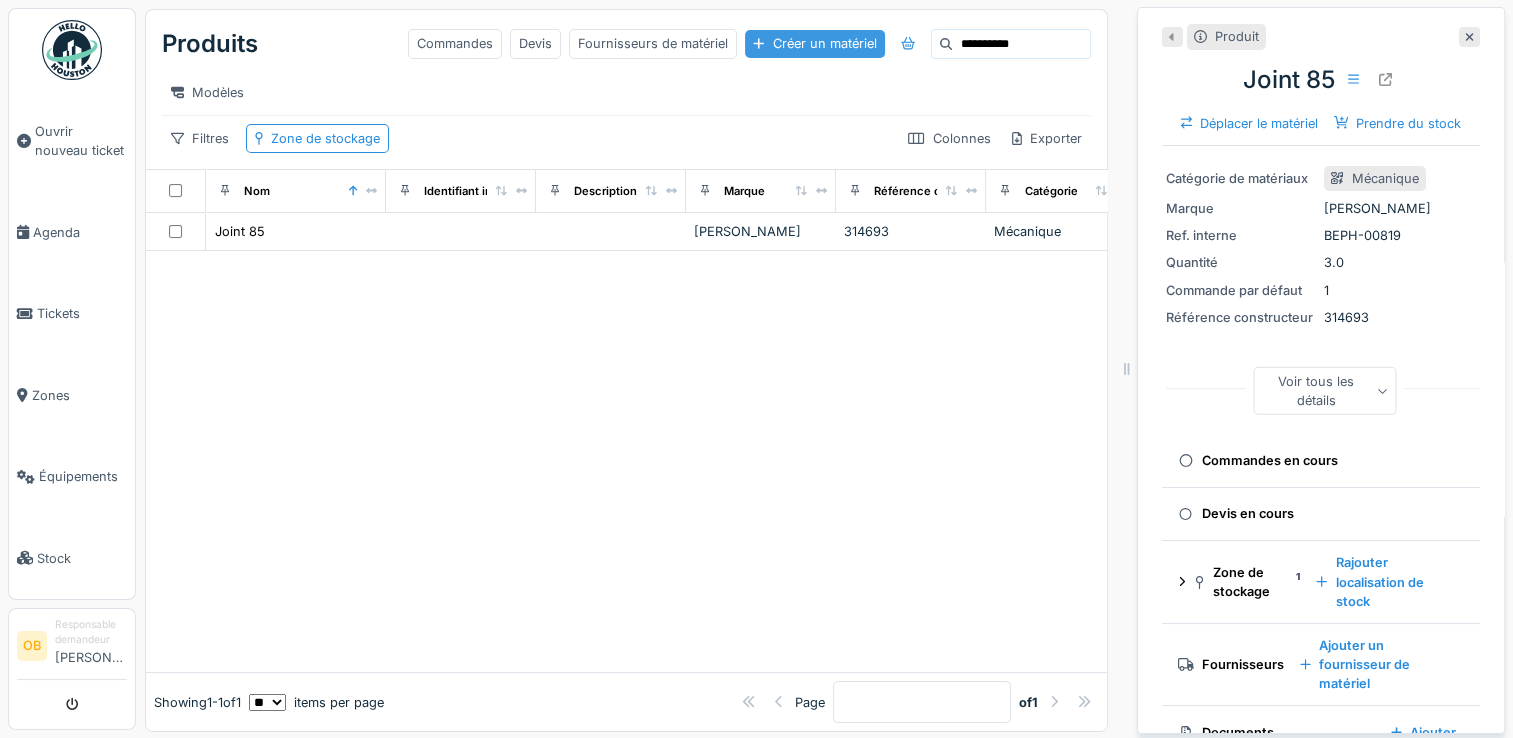 click on "Créer un matériel" at bounding box center [814, 43] 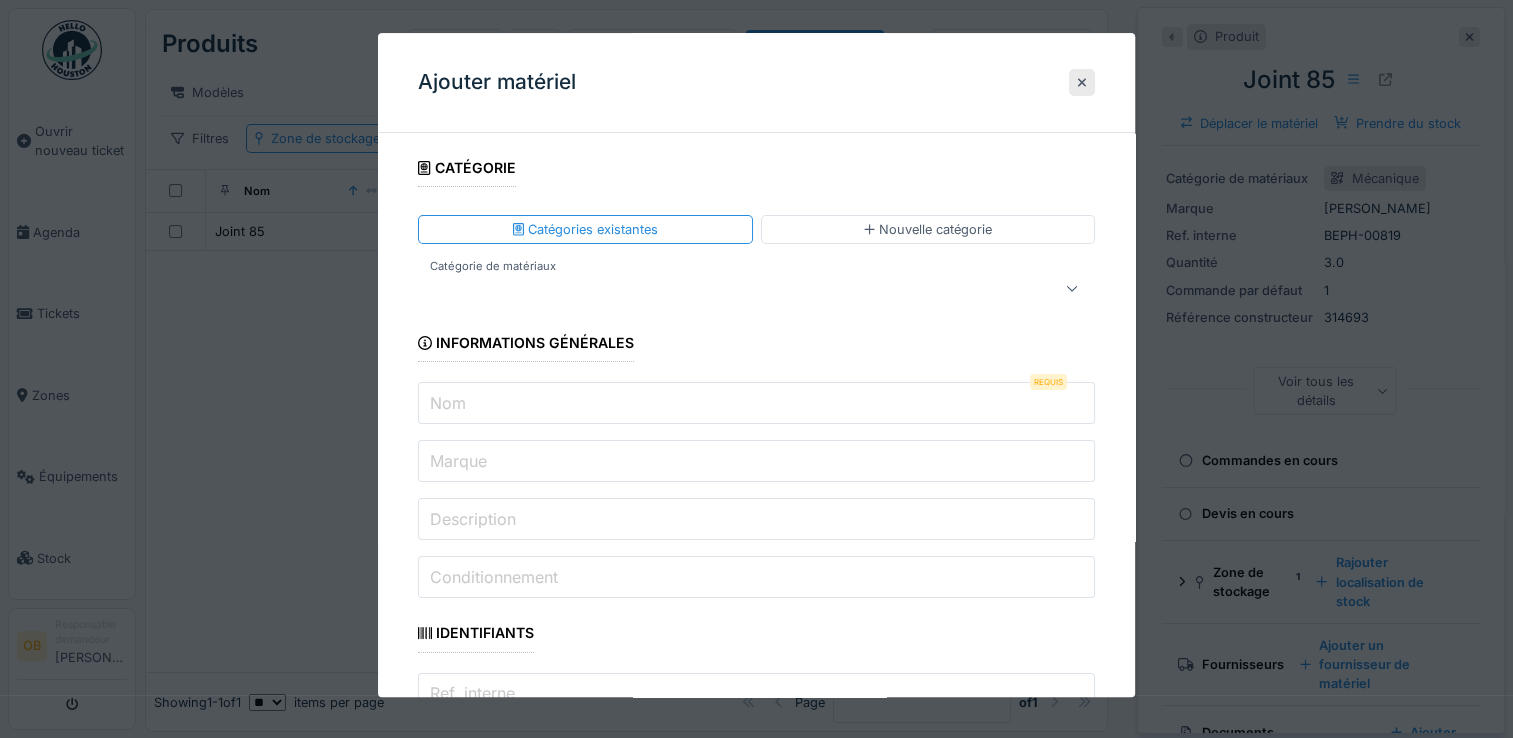 click at bounding box center (756, 289) 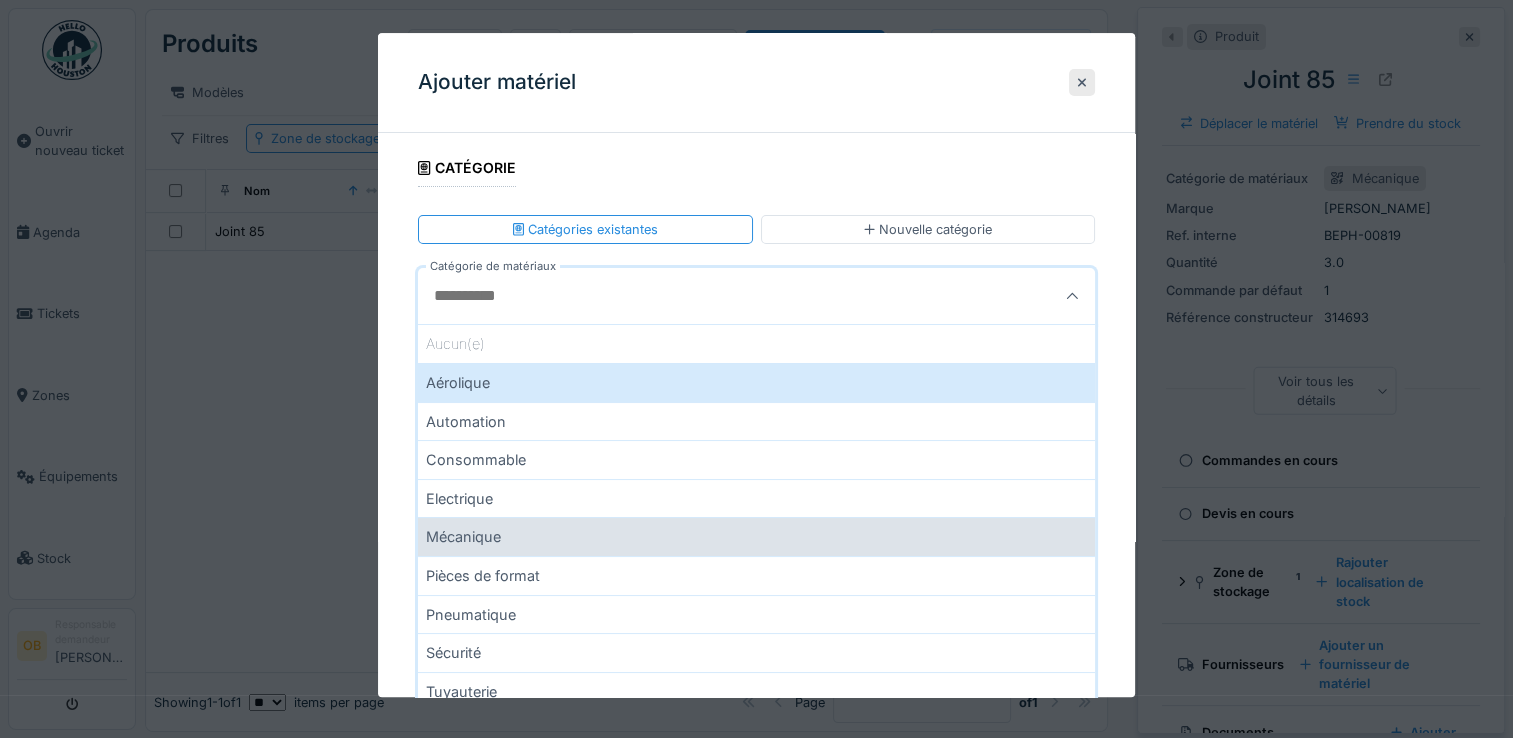 click on "Mécanique" at bounding box center (756, 537) 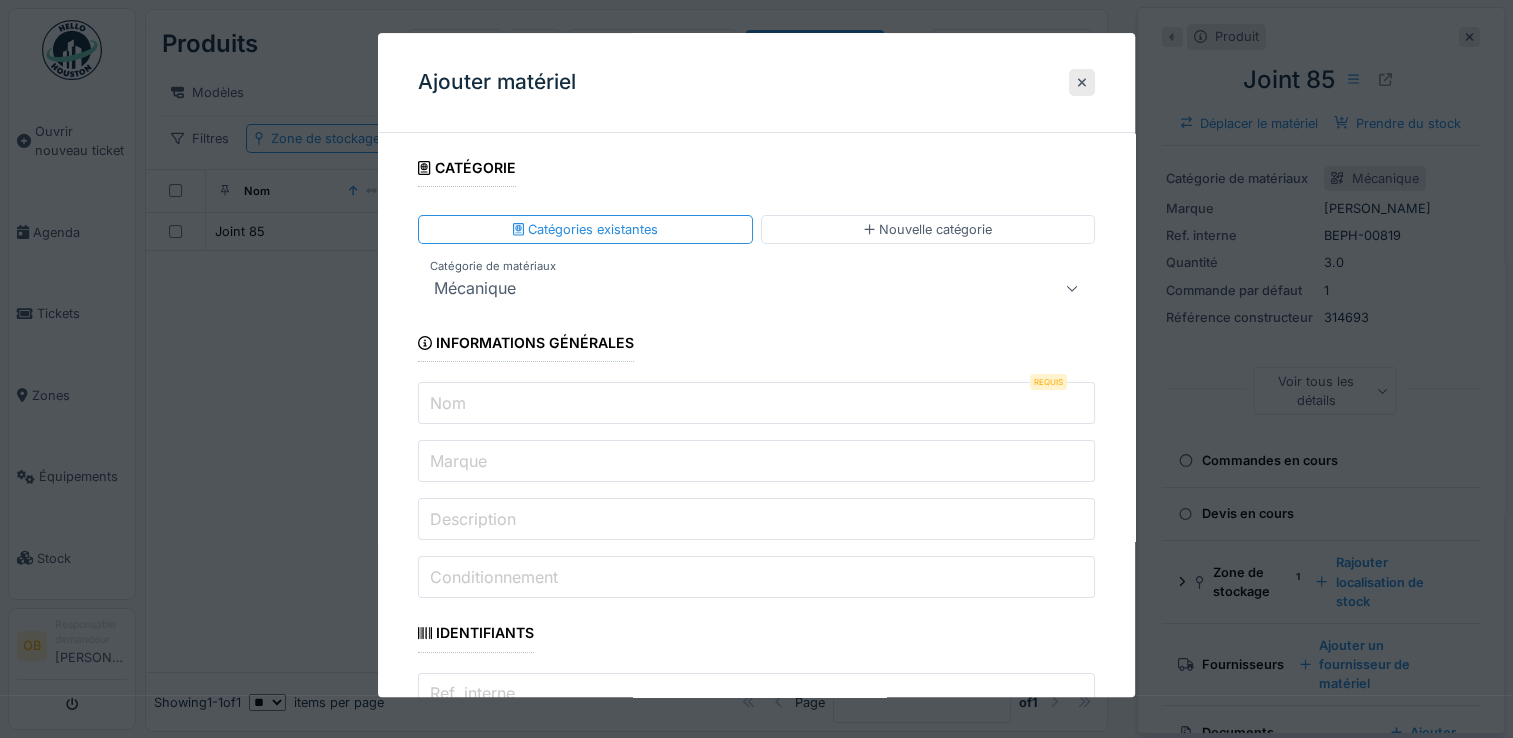 click on "Nom" at bounding box center (756, 404) 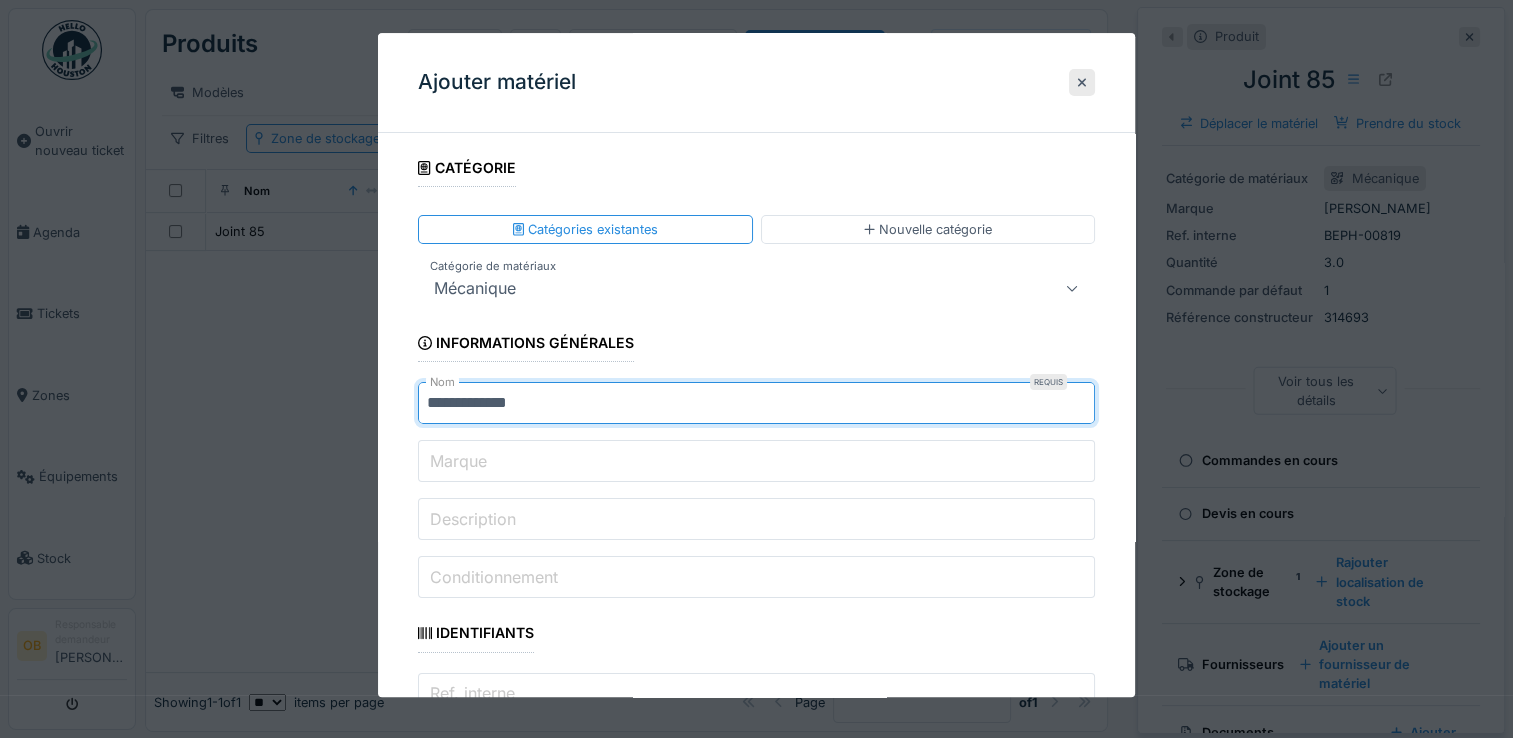 type on "**********" 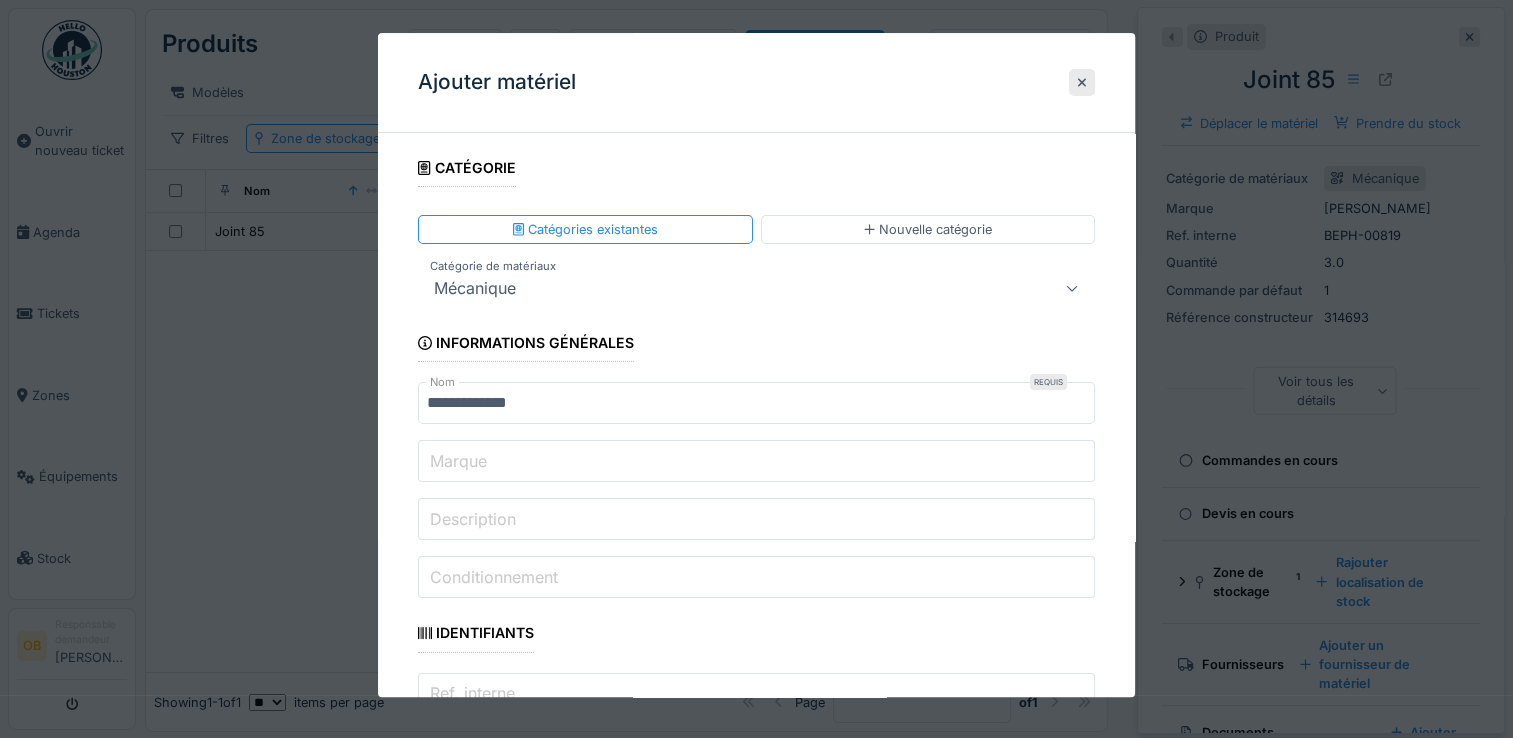 type on "**********" 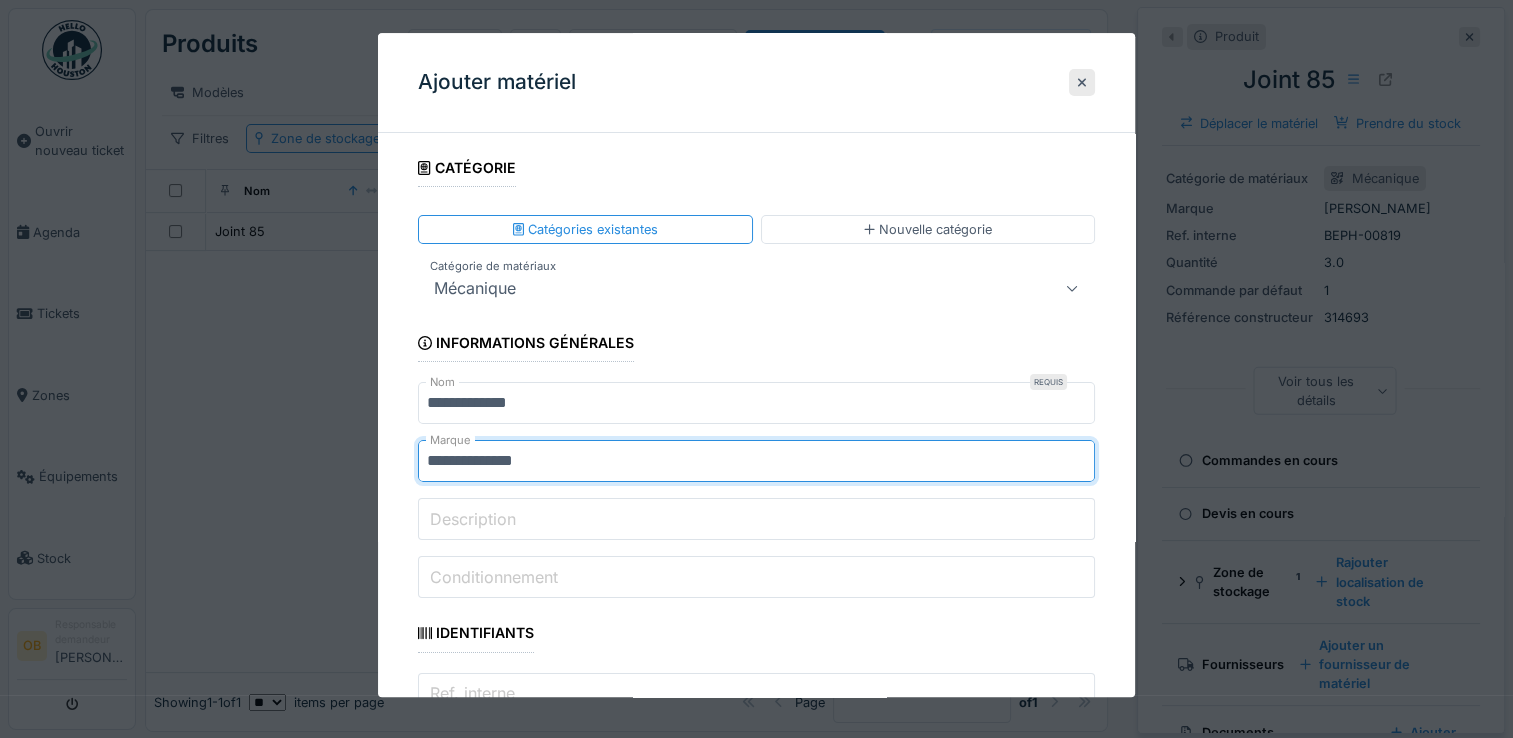 click on "**********" at bounding box center [756, 1869] 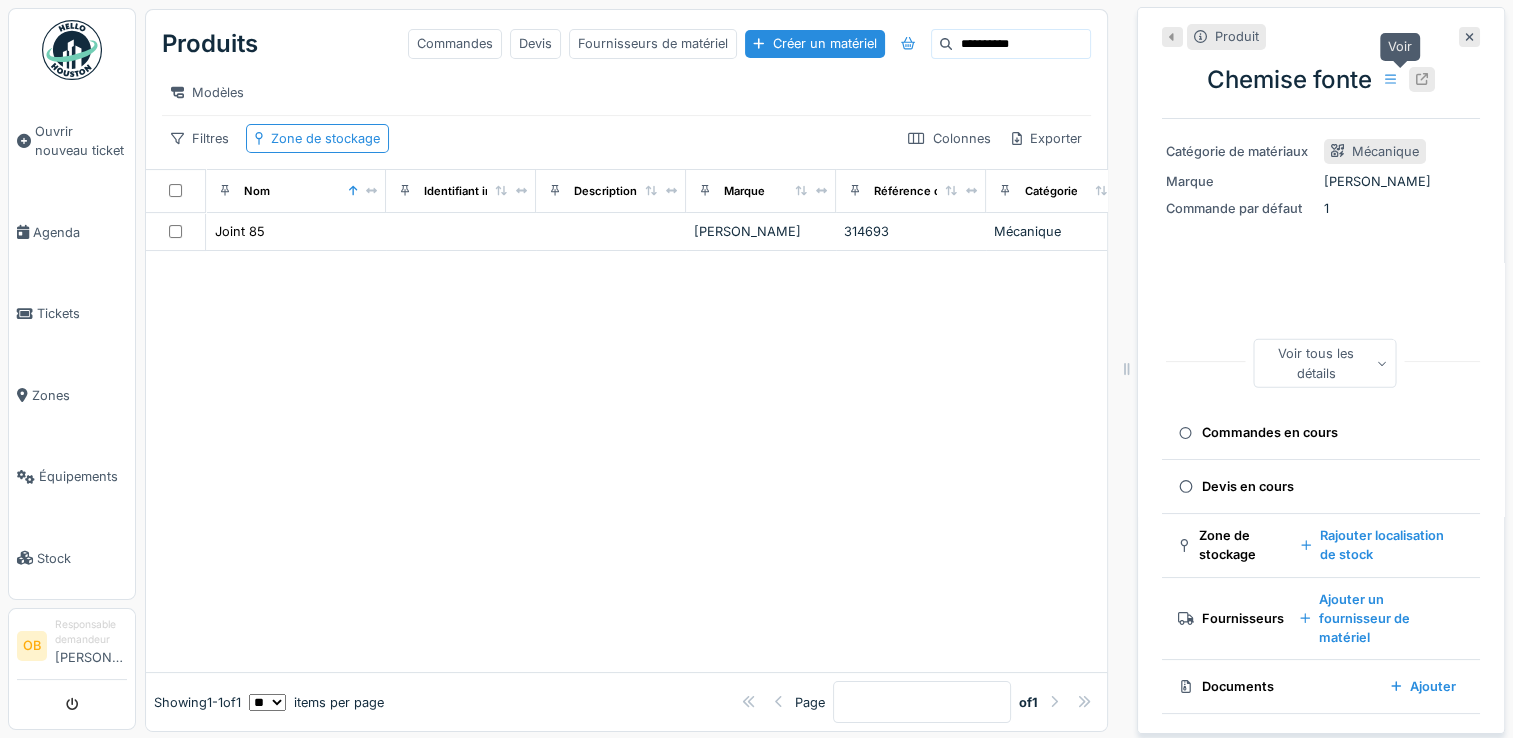 click 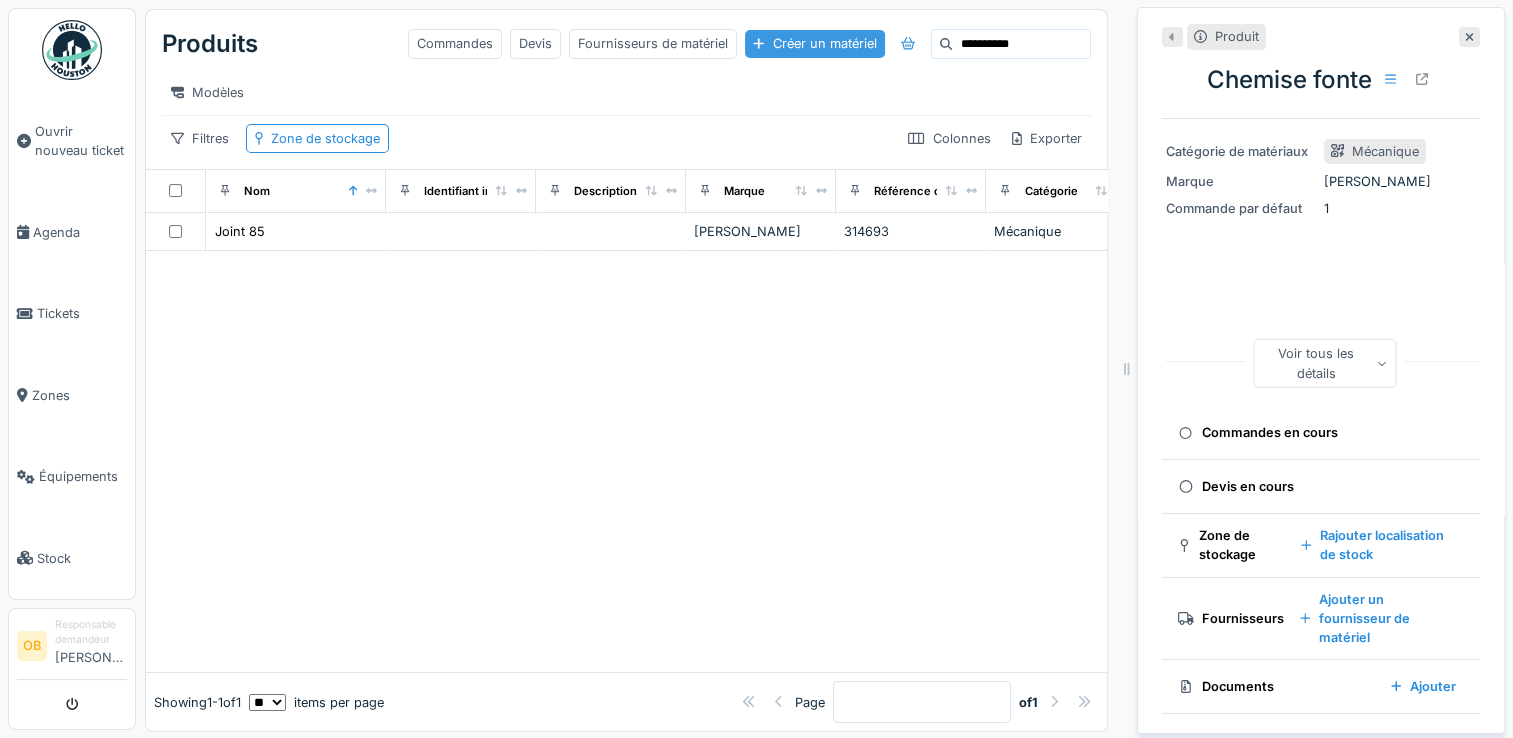 click on "Créer un matériel" at bounding box center [814, 43] 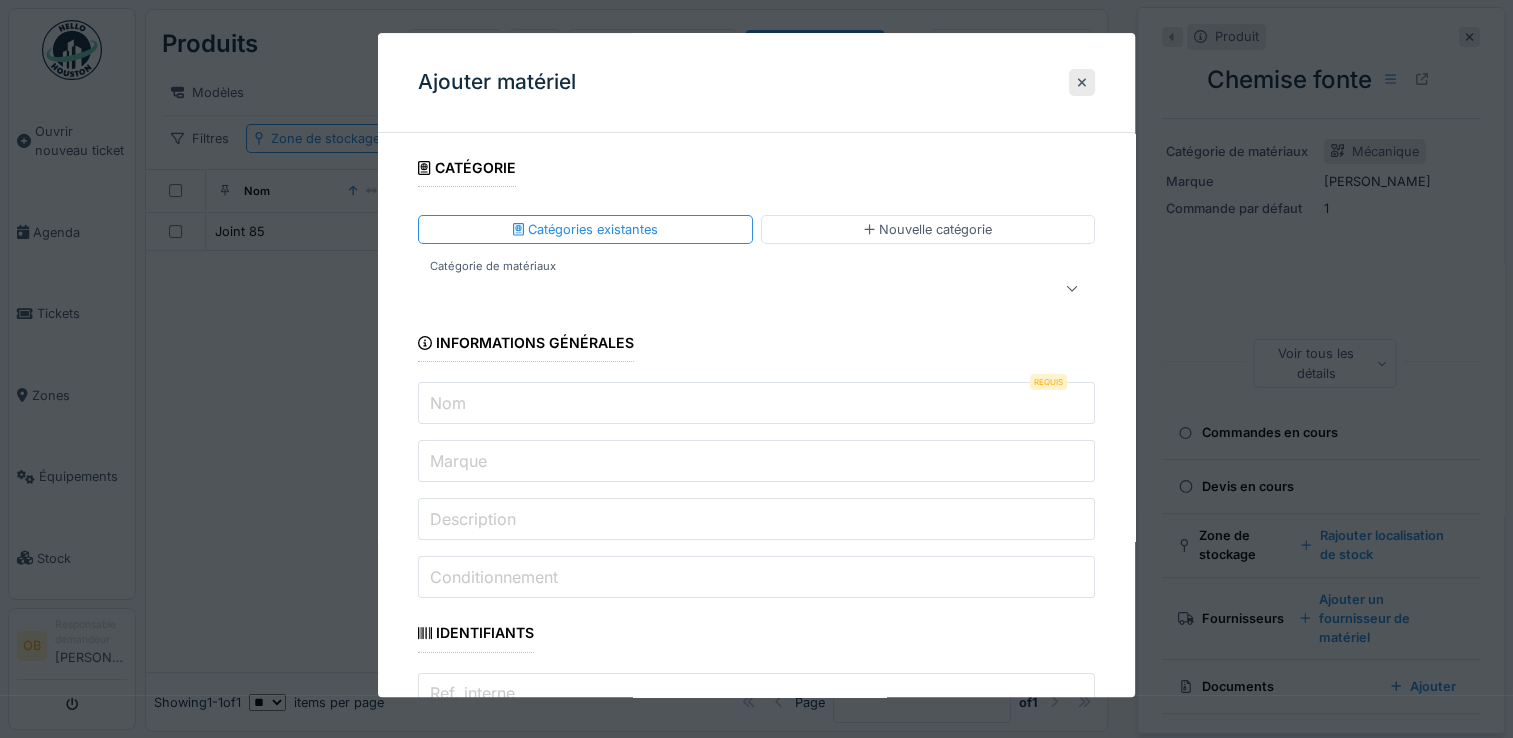 click on "Nom" at bounding box center [756, 404] 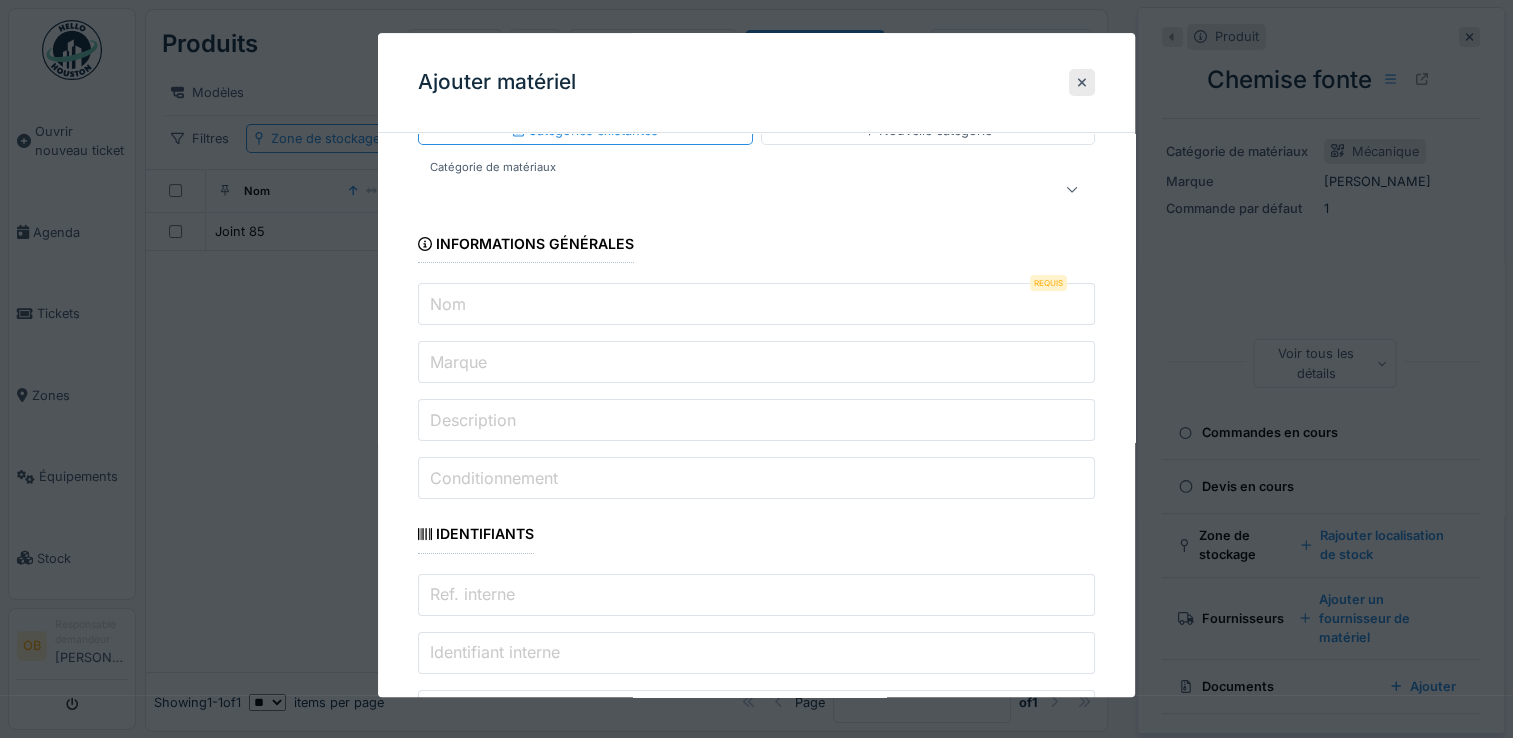 scroll, scrollTop: 133, scrollLeft: 0, axis: vertical 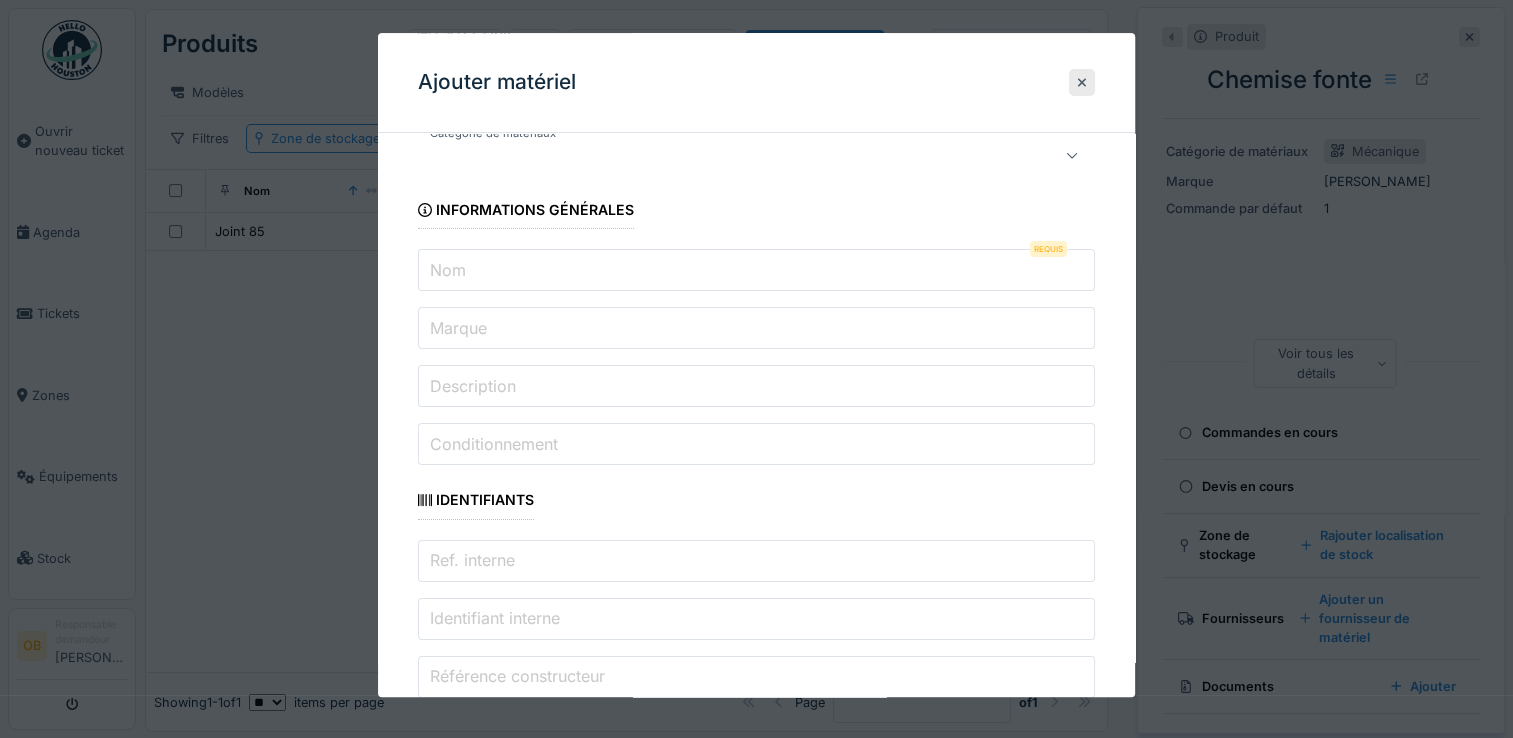 click on "Nom" at bounding box center (756, 271) 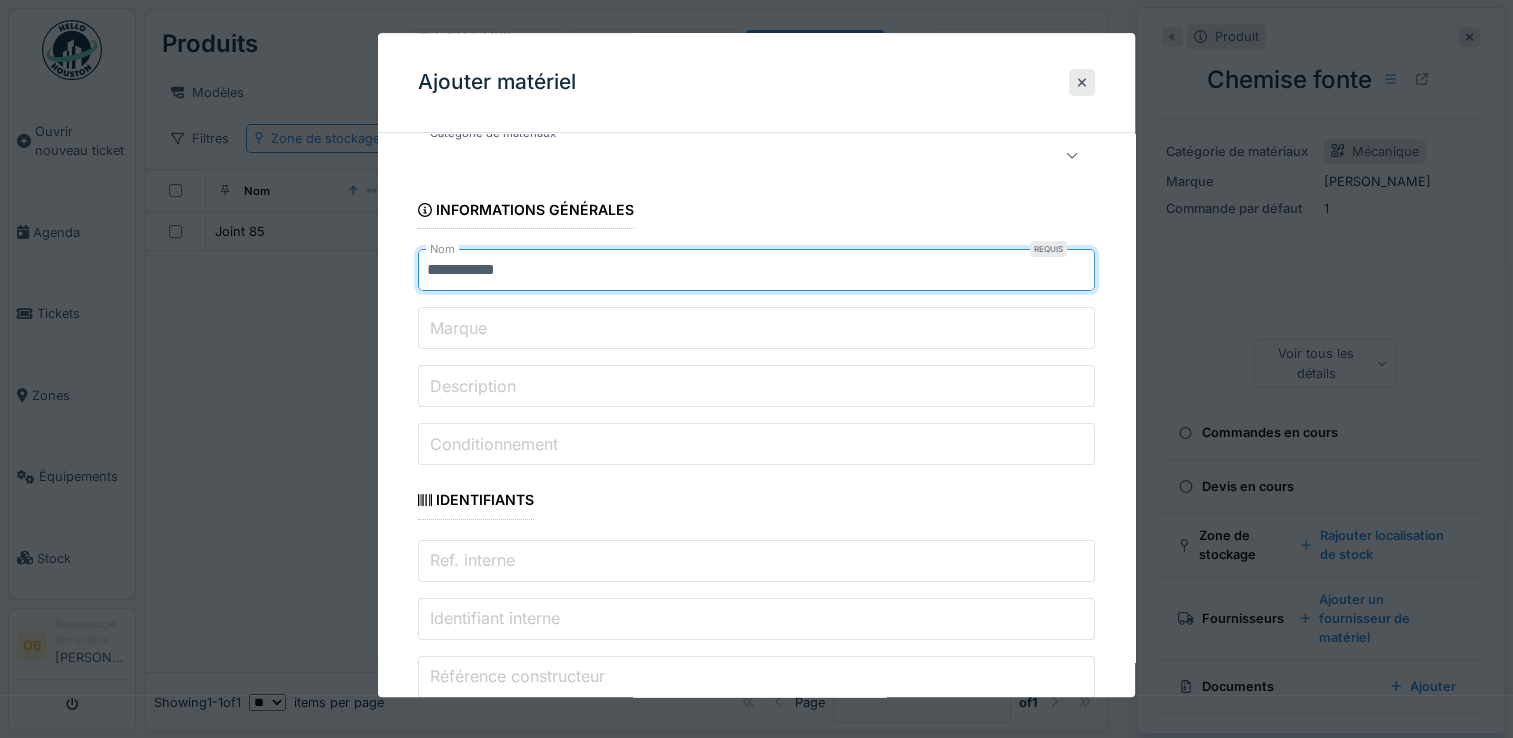 type on "**********" 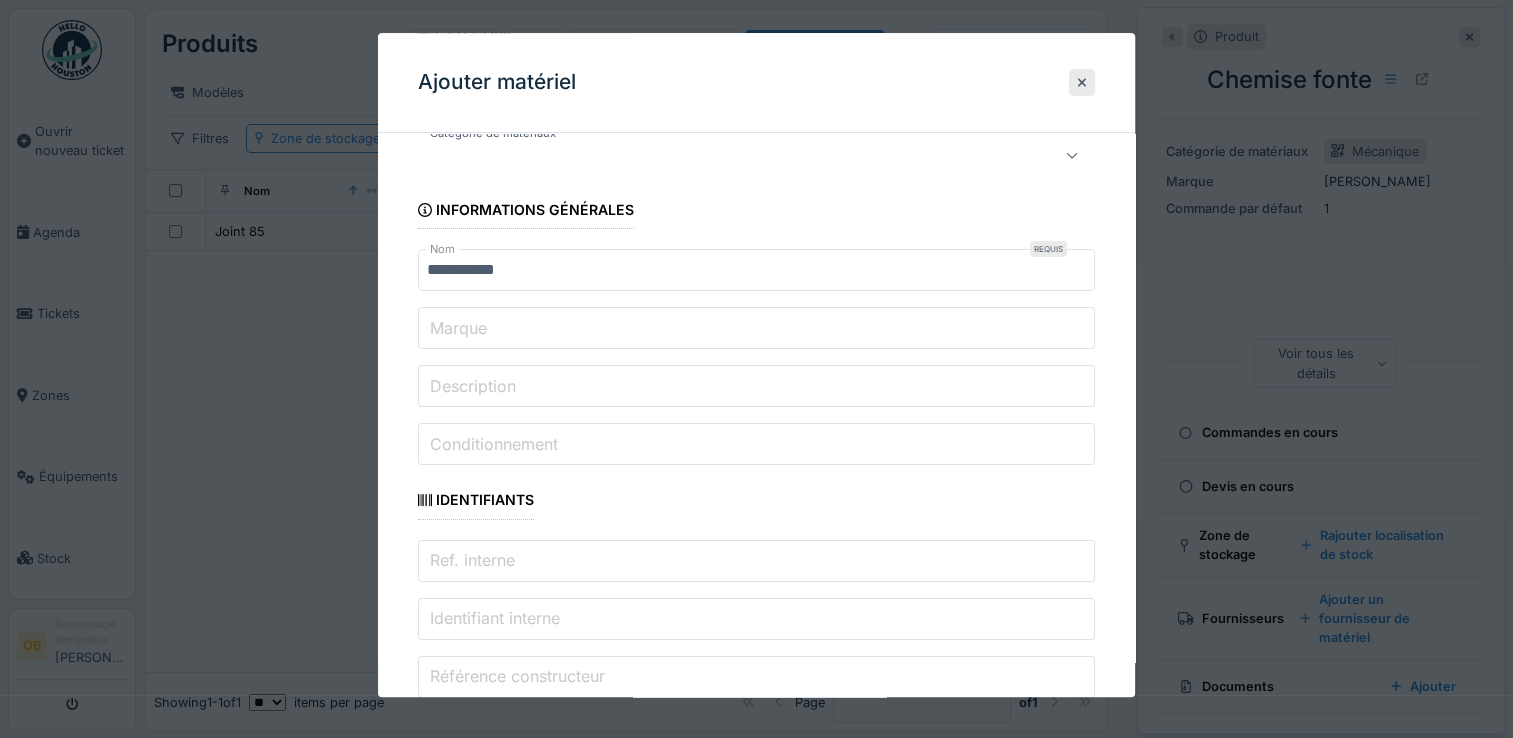 type on "**********" 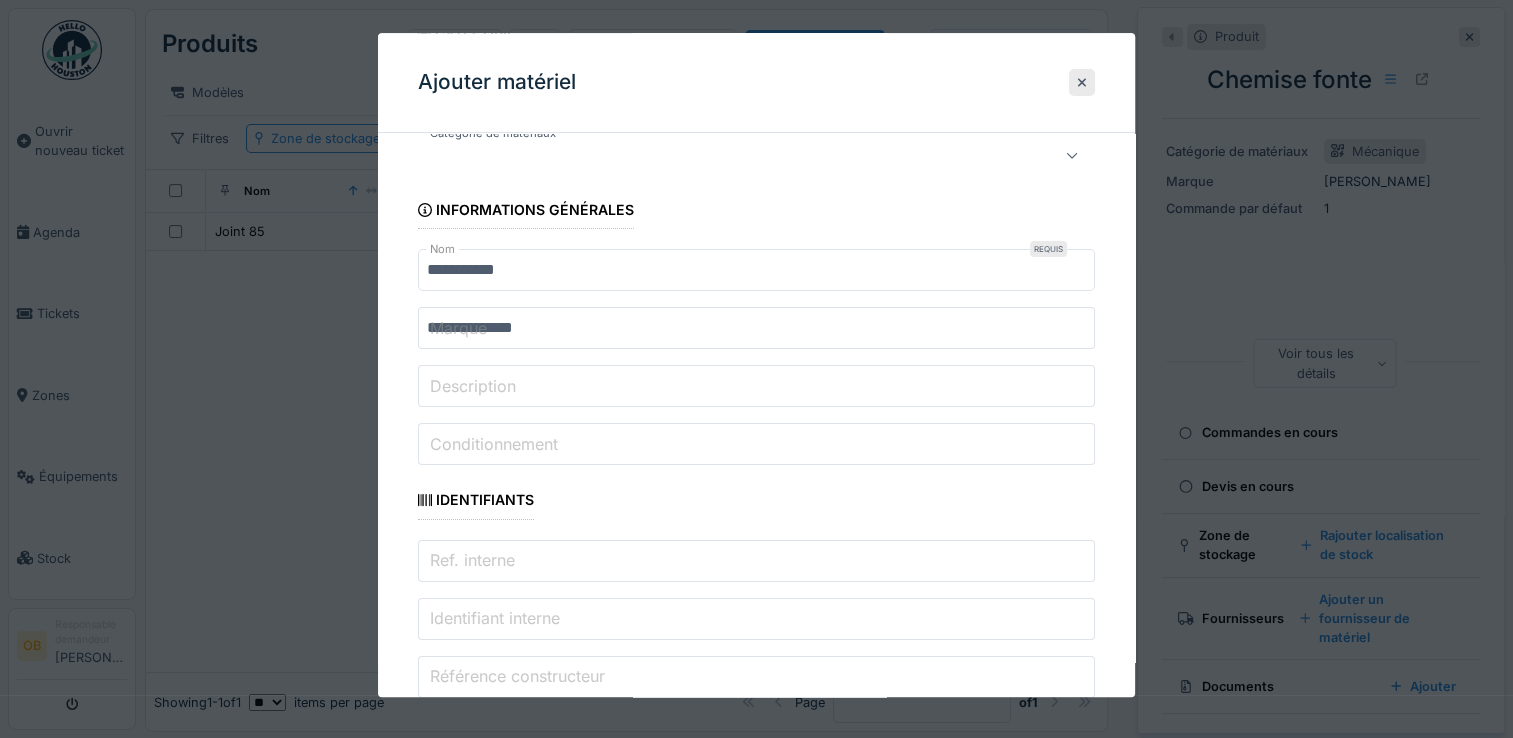 click on "**********" at bounding box center [756, 1736] 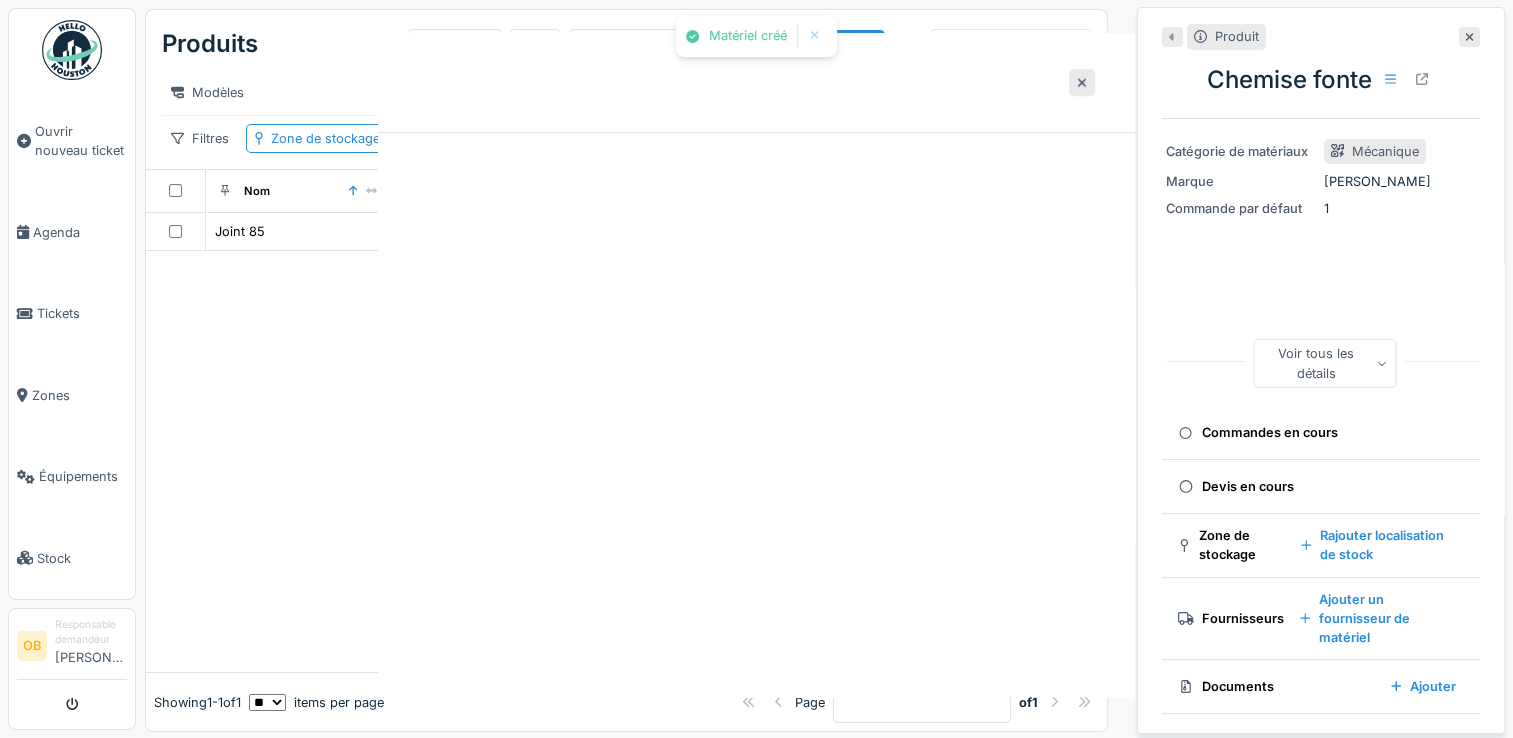 scroll, scrollTop: 0, scrollLeft: 0, axis: both 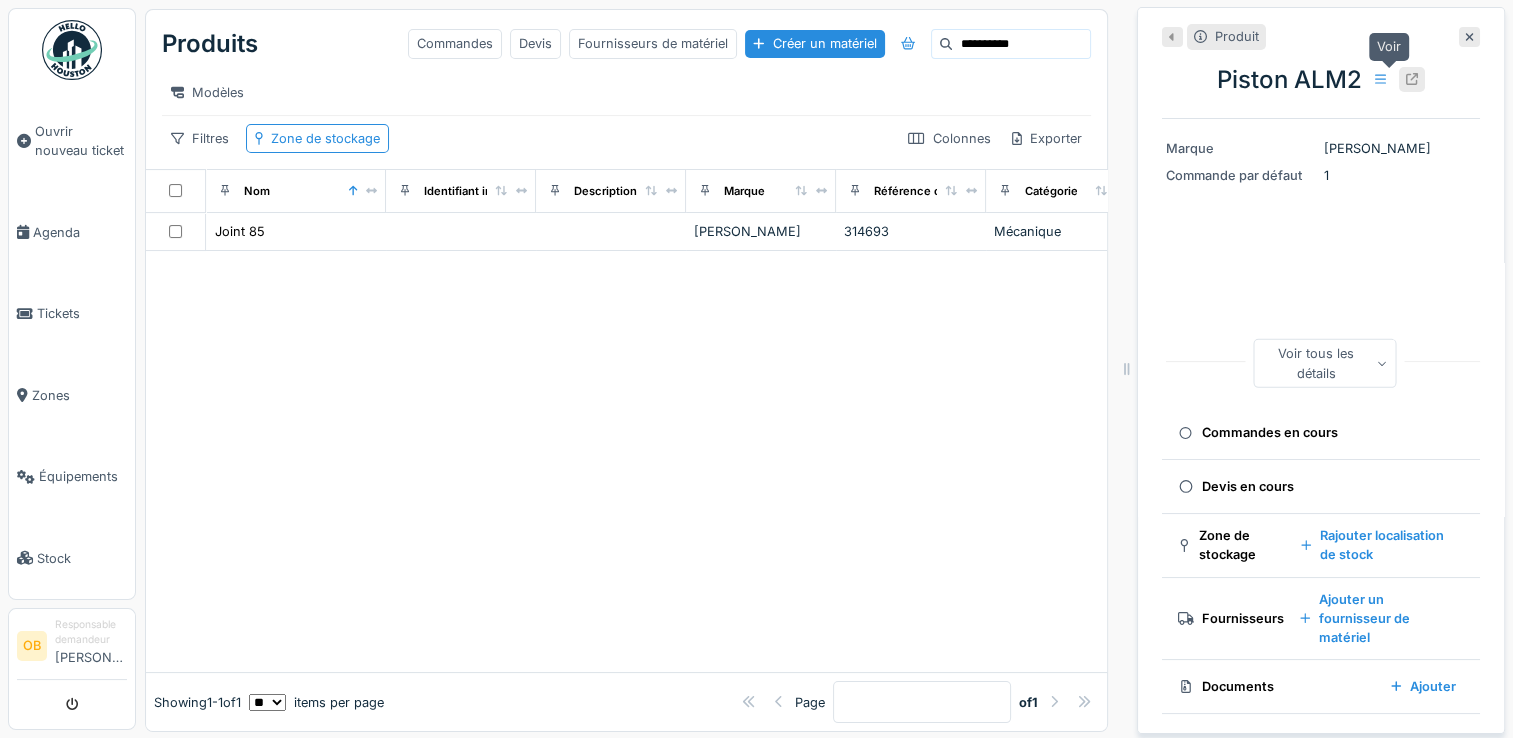 click at bounding box center [1412, 79] 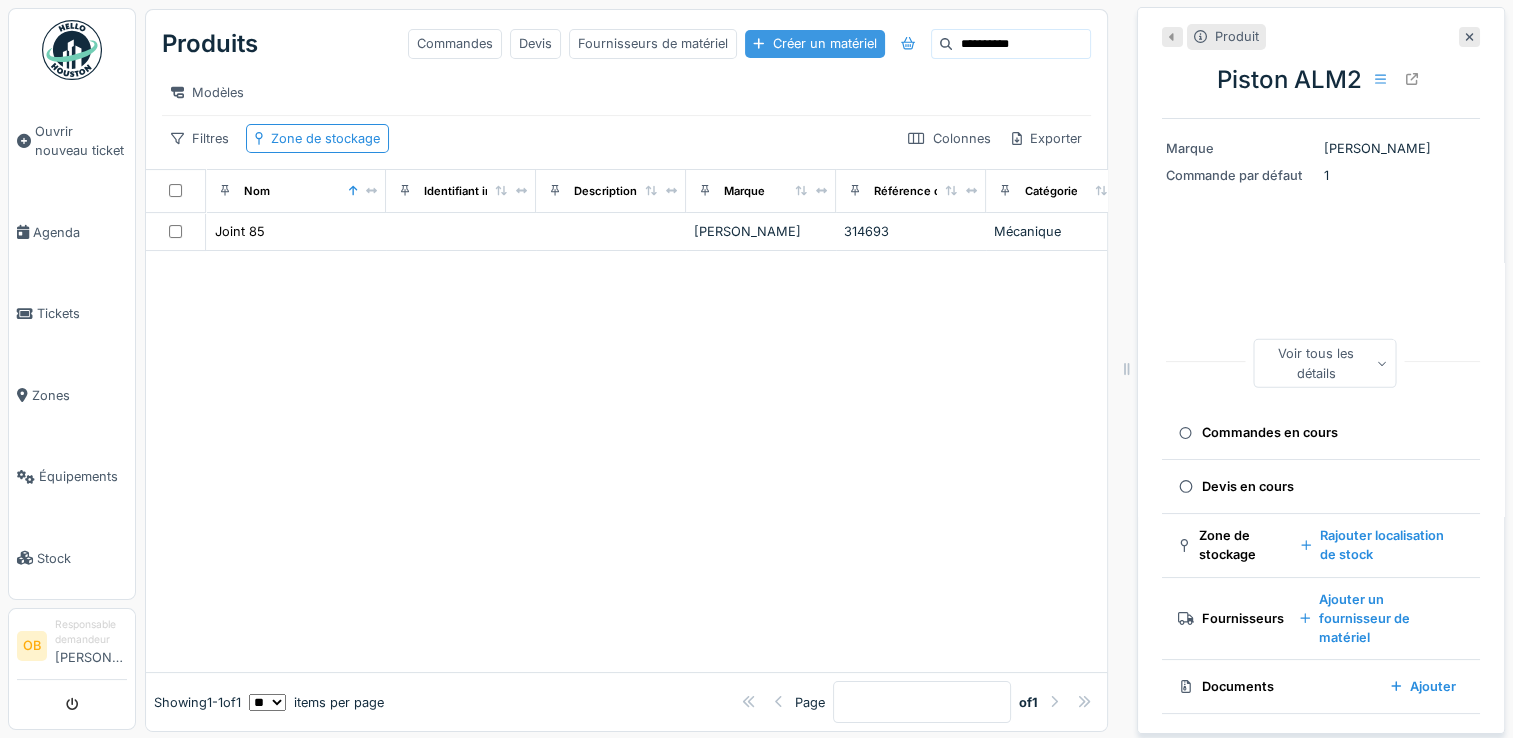 click on "Créer un matériel" at bounding box center [814, 43] 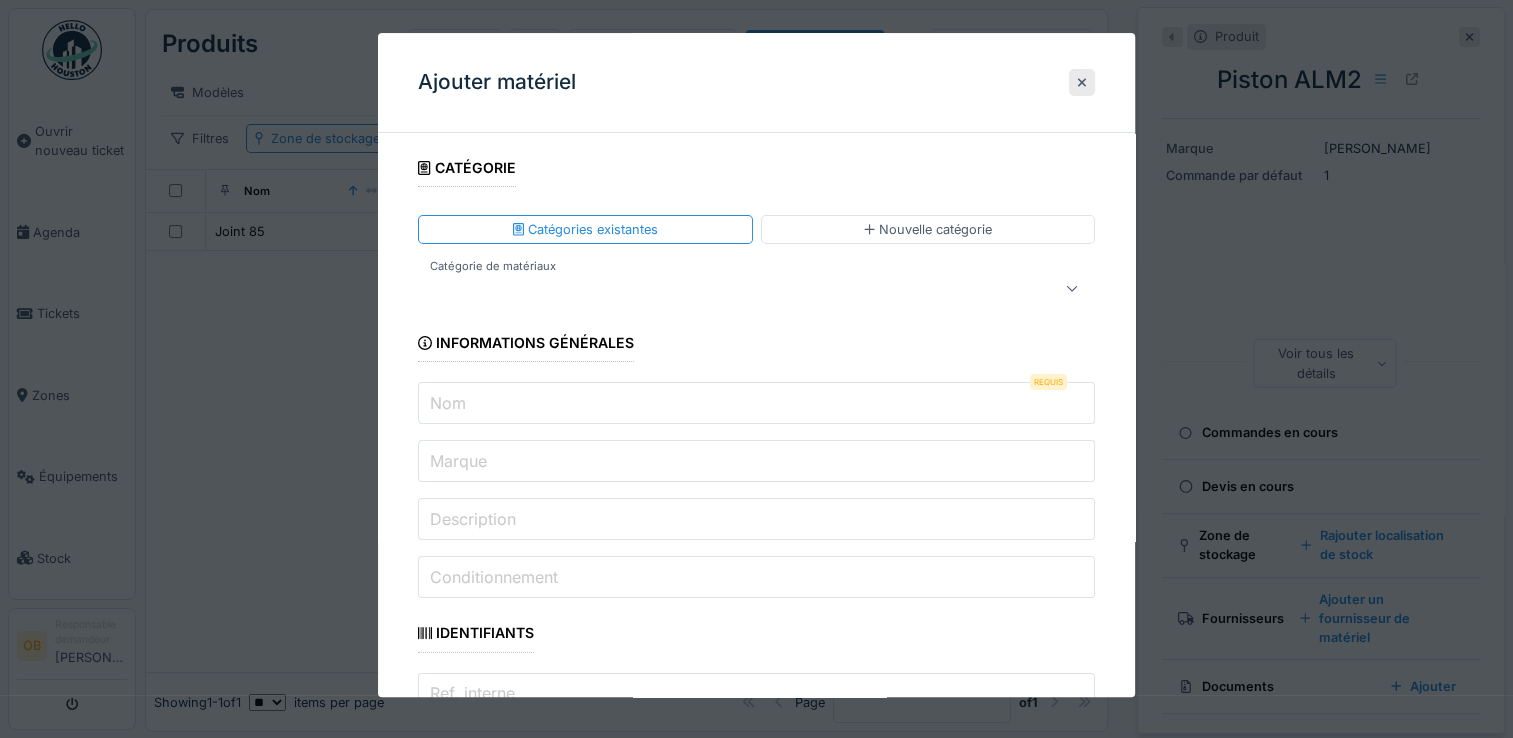 click at bounding box center (756, 289) 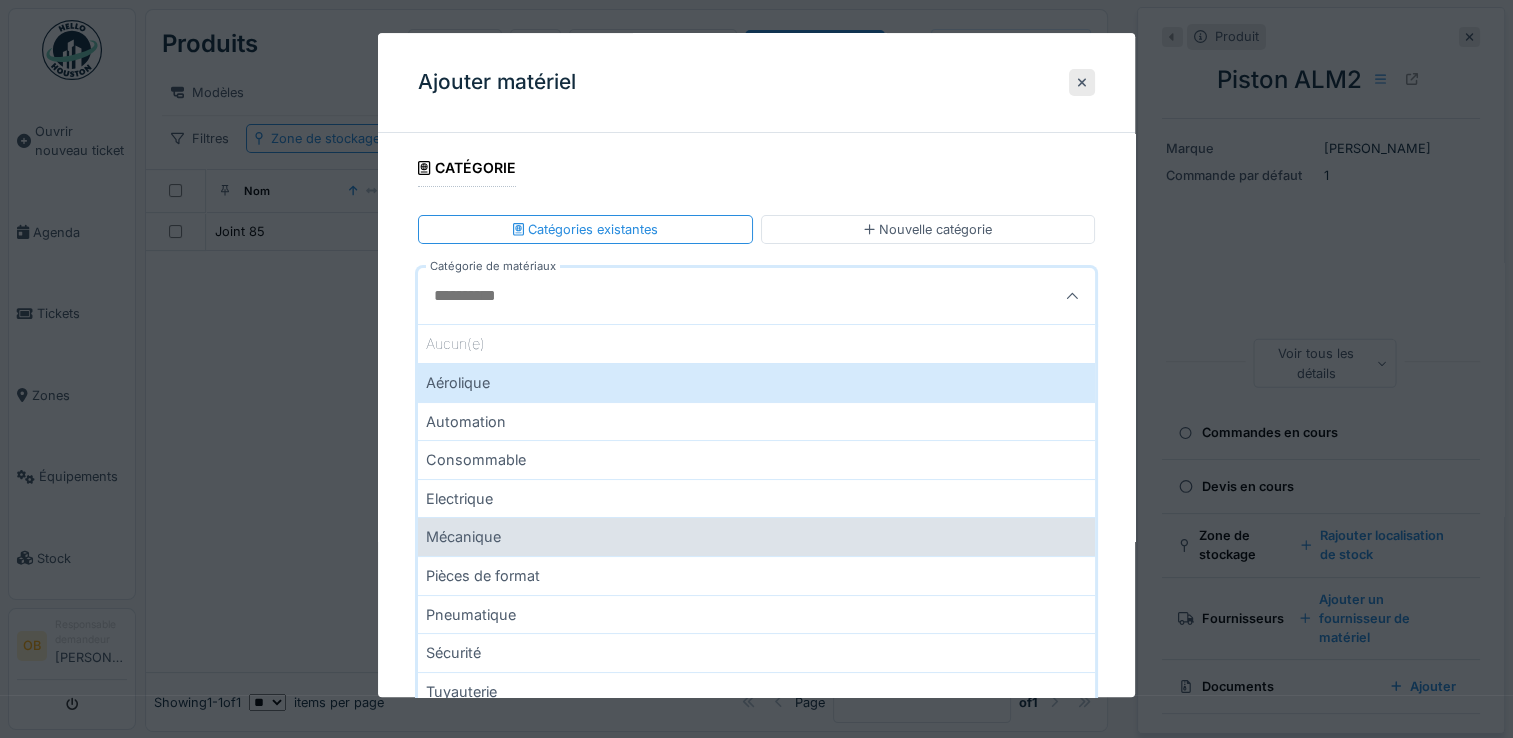 click on "Mécanique" at bounding box center [756, 537] 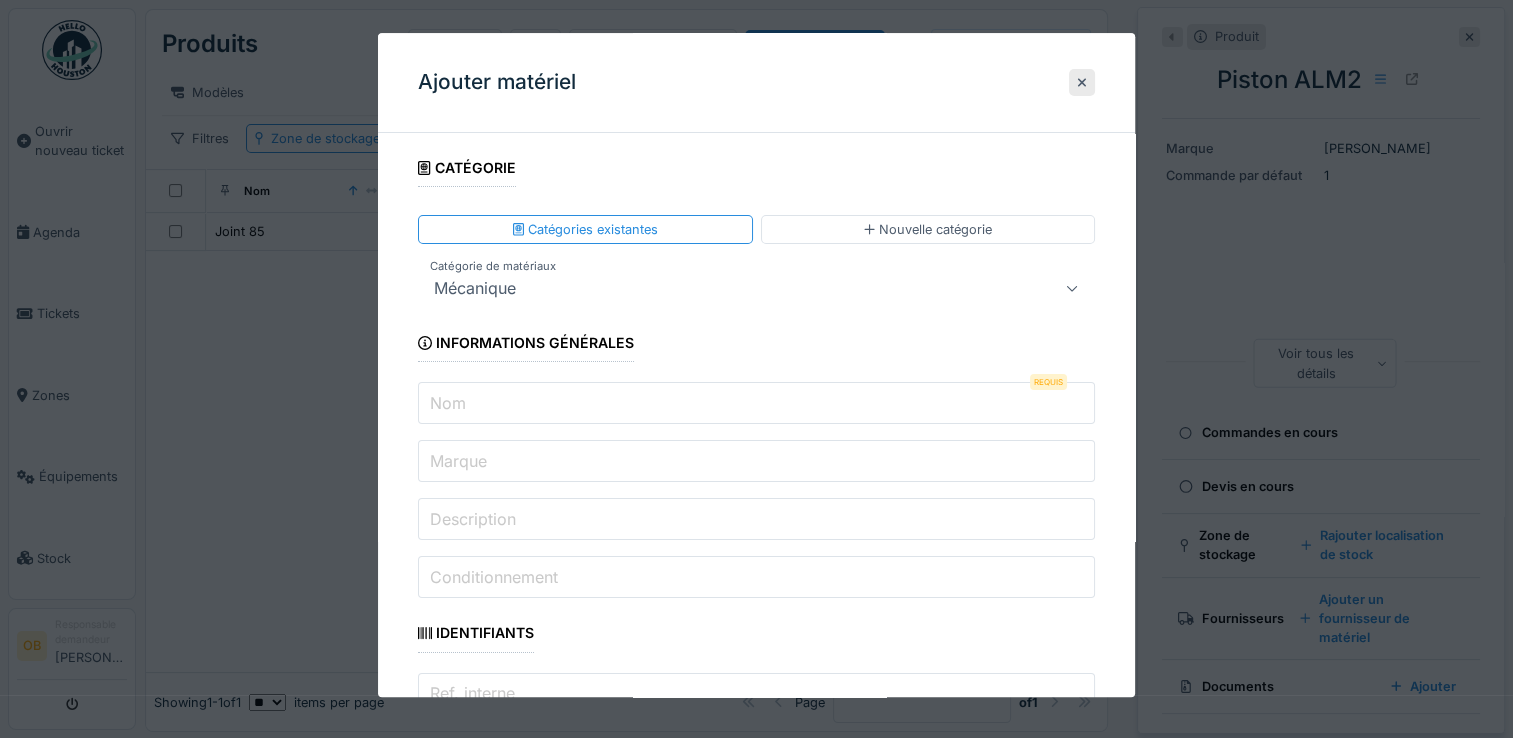 click on "Nom" at bounding box center (756, 404) 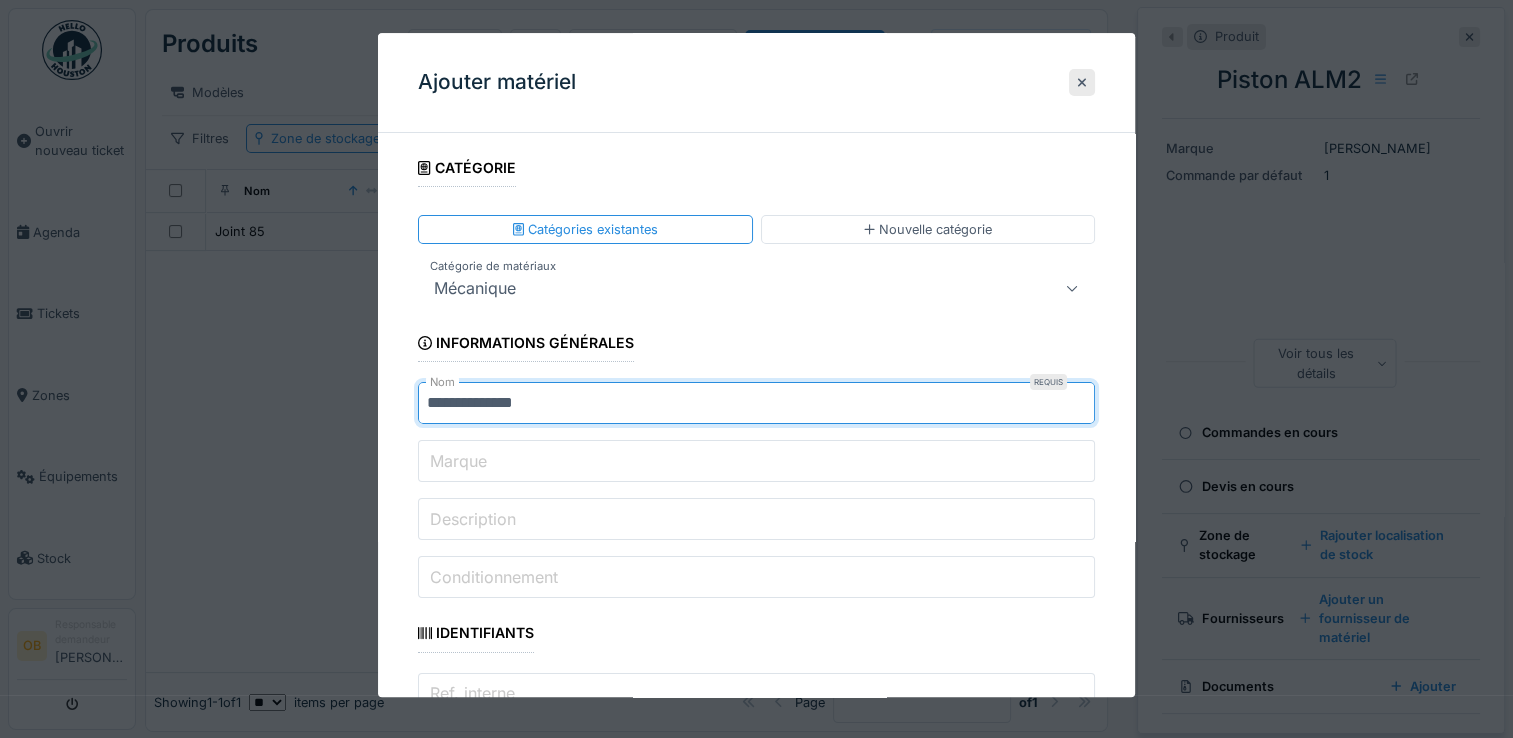 type on "**********" 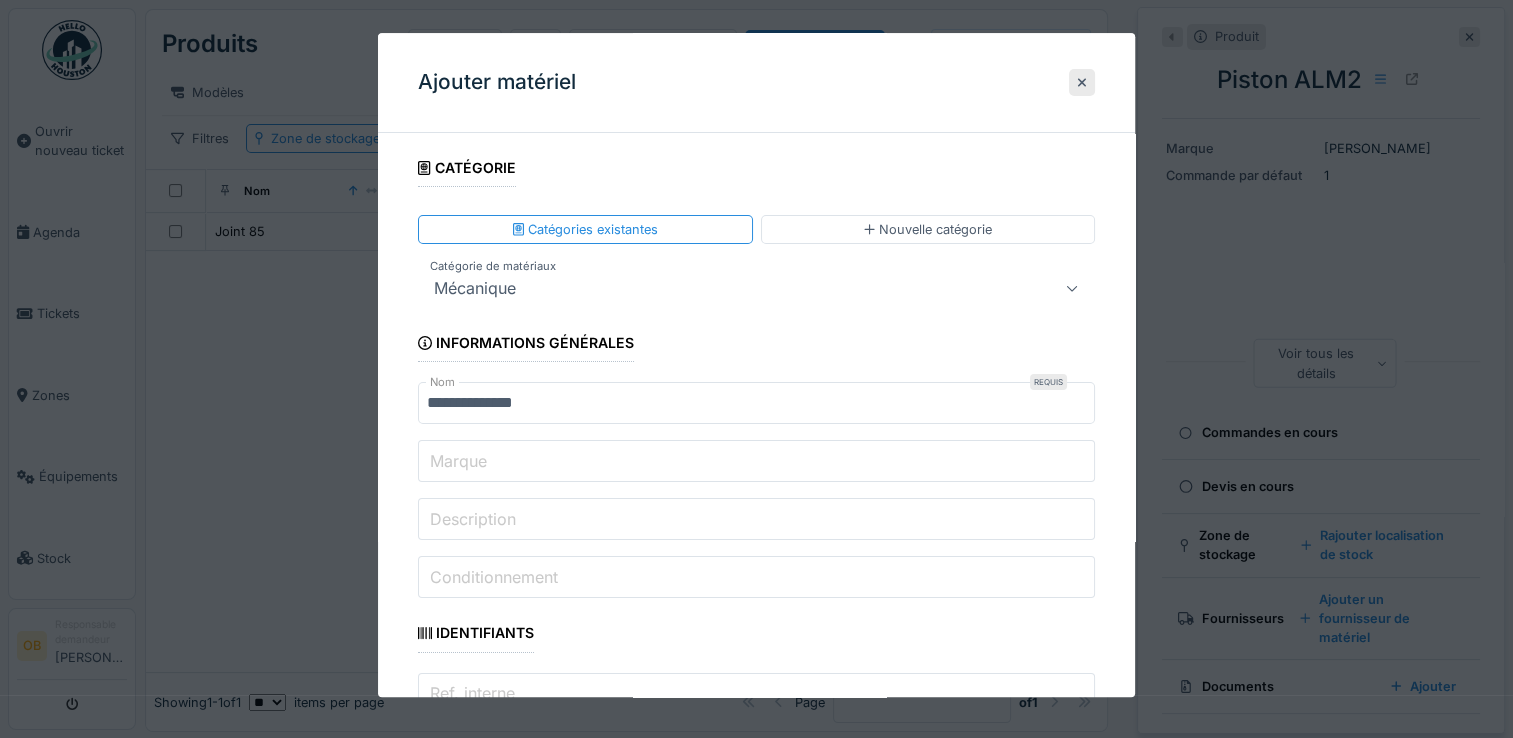 click on "Marque" at bounding box center (756, 462) 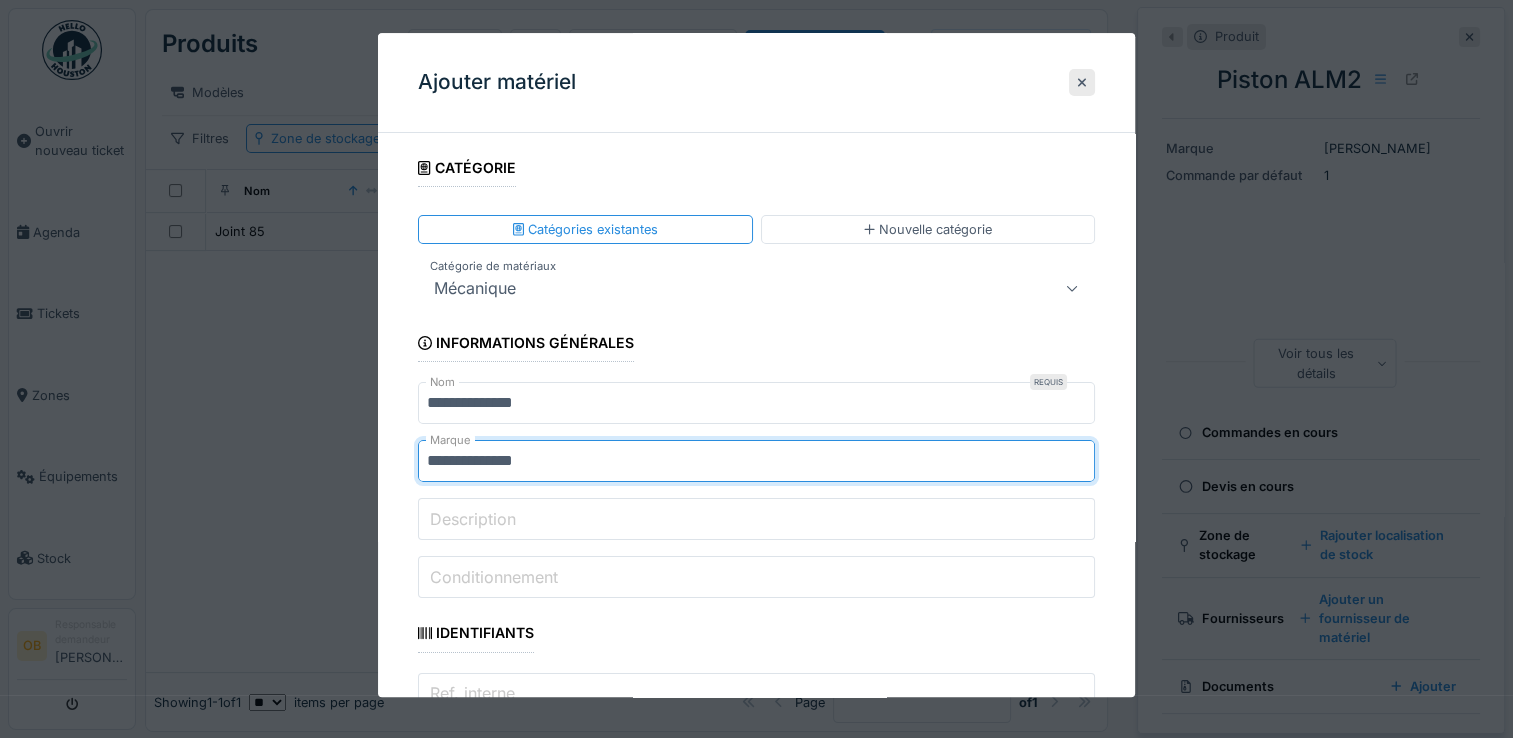 click on "**********" at bounding box center (756, 1869) 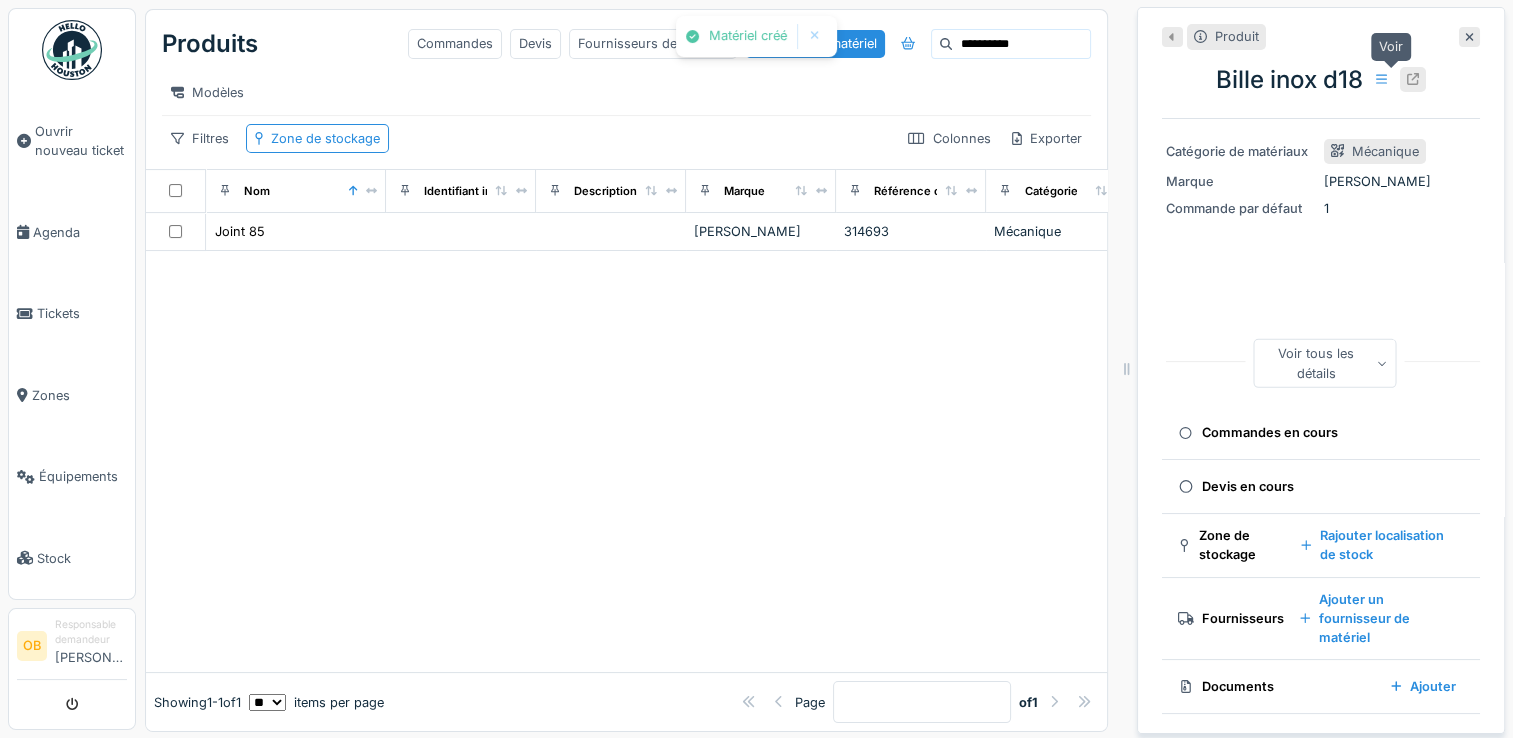 click at bounding box center [1413, 79] 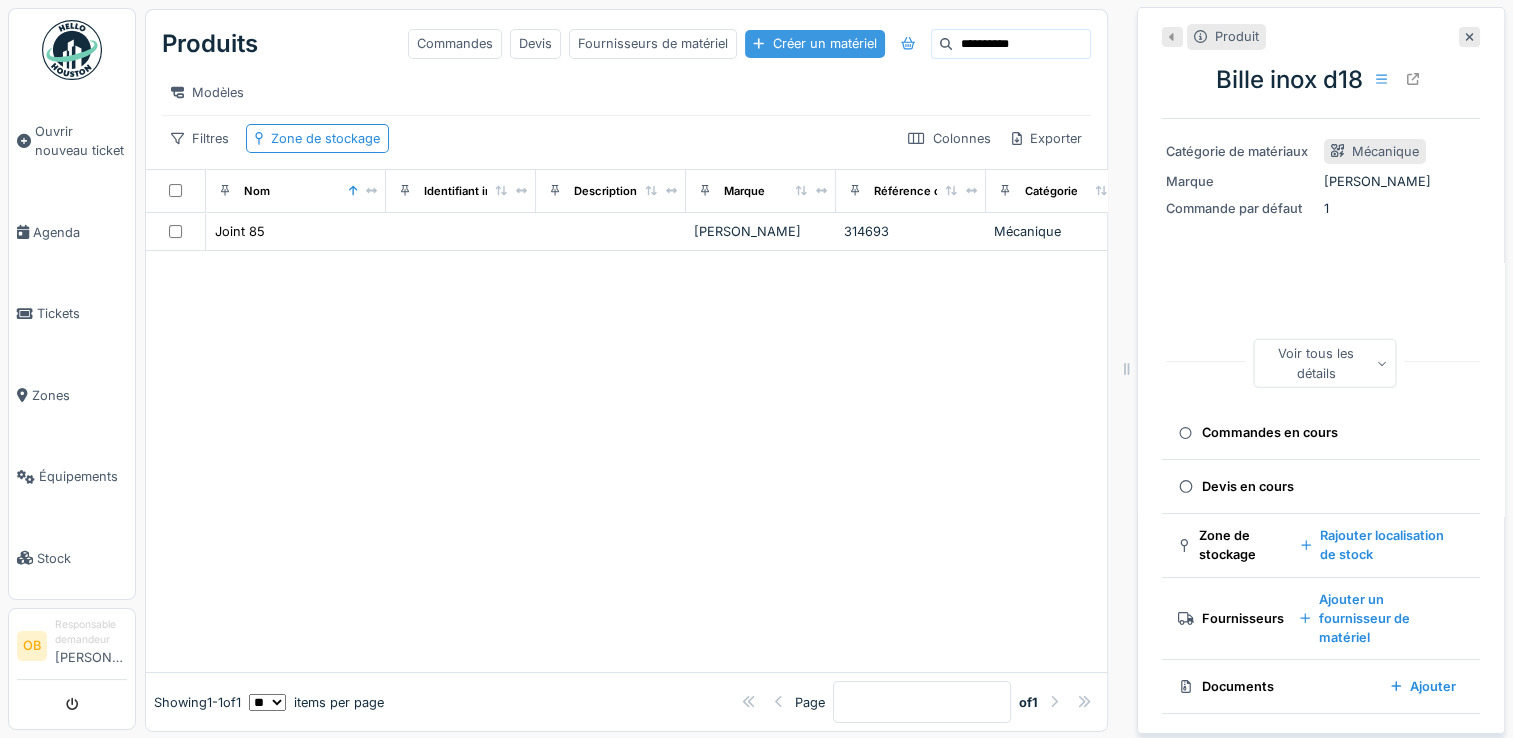 click on "Créer un matériel" at bounding box center [814, 43] 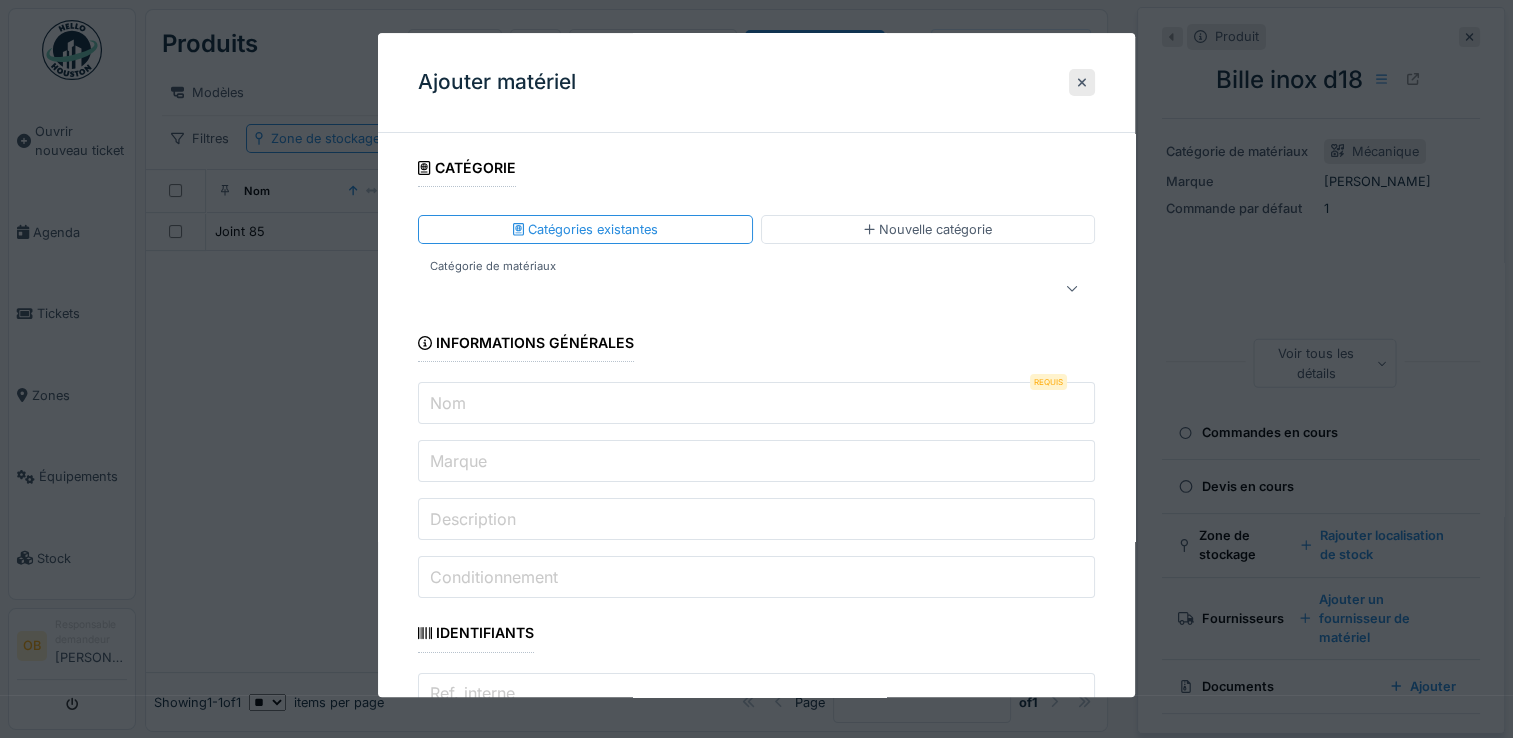 click on "Nom" at bounding box center [756, 404] 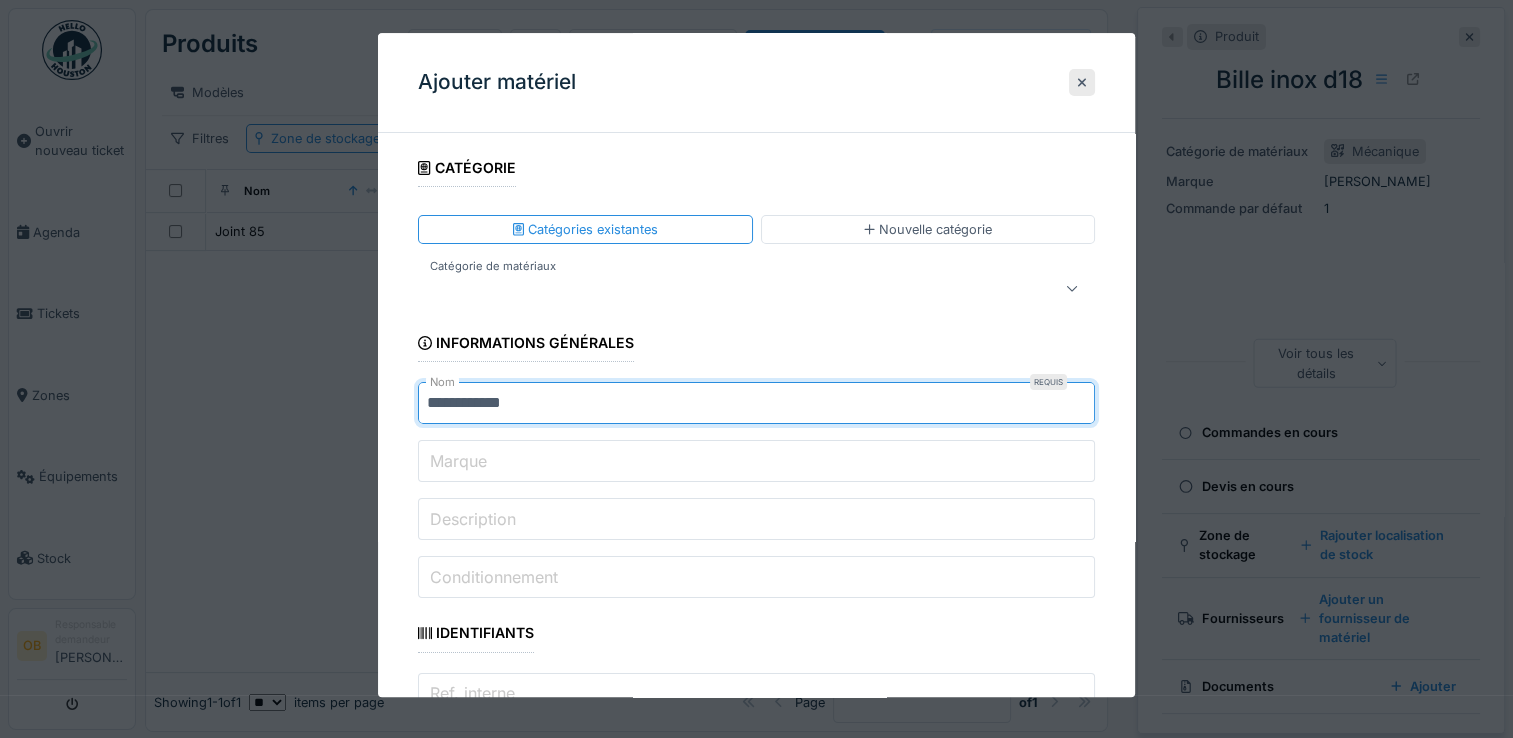 type on "**********" 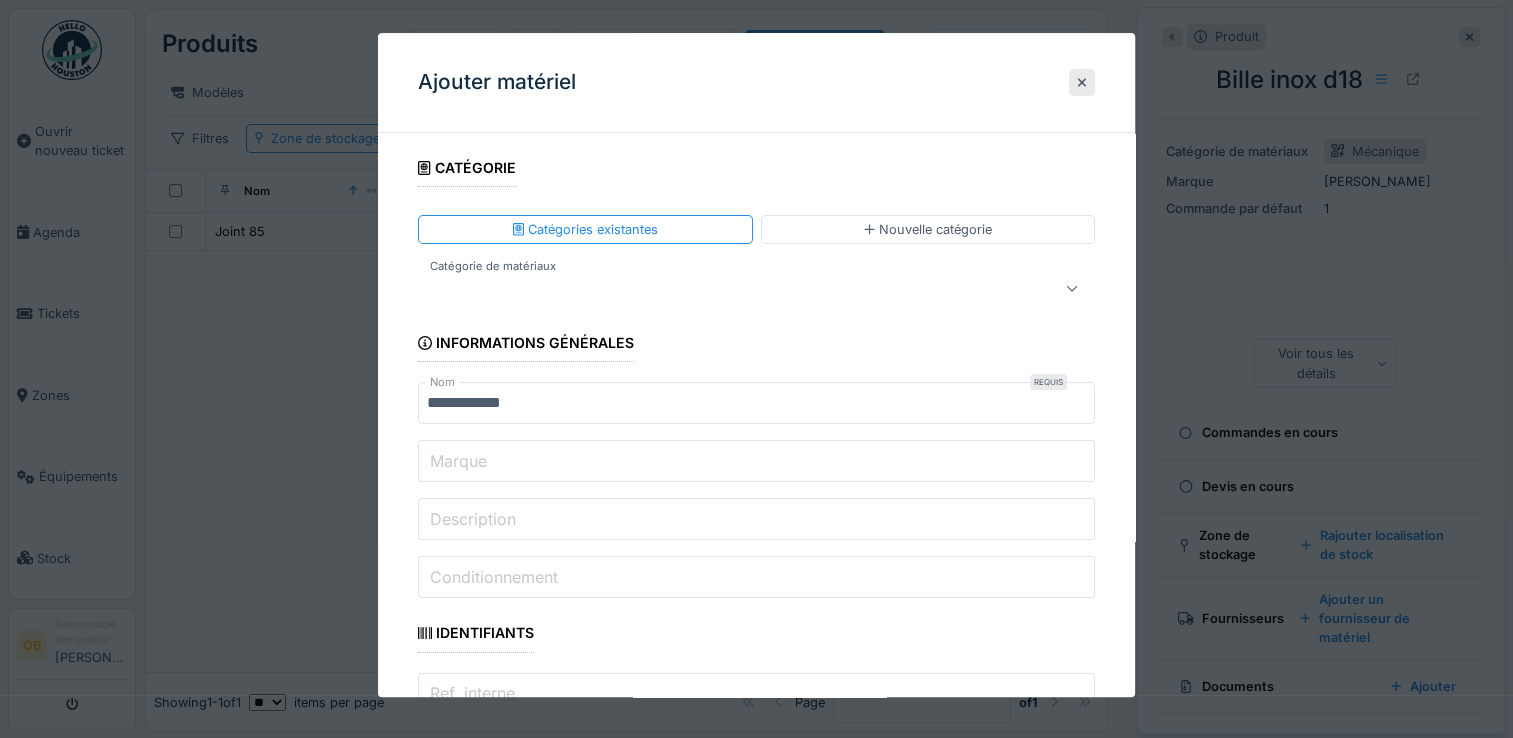 type on "**********" 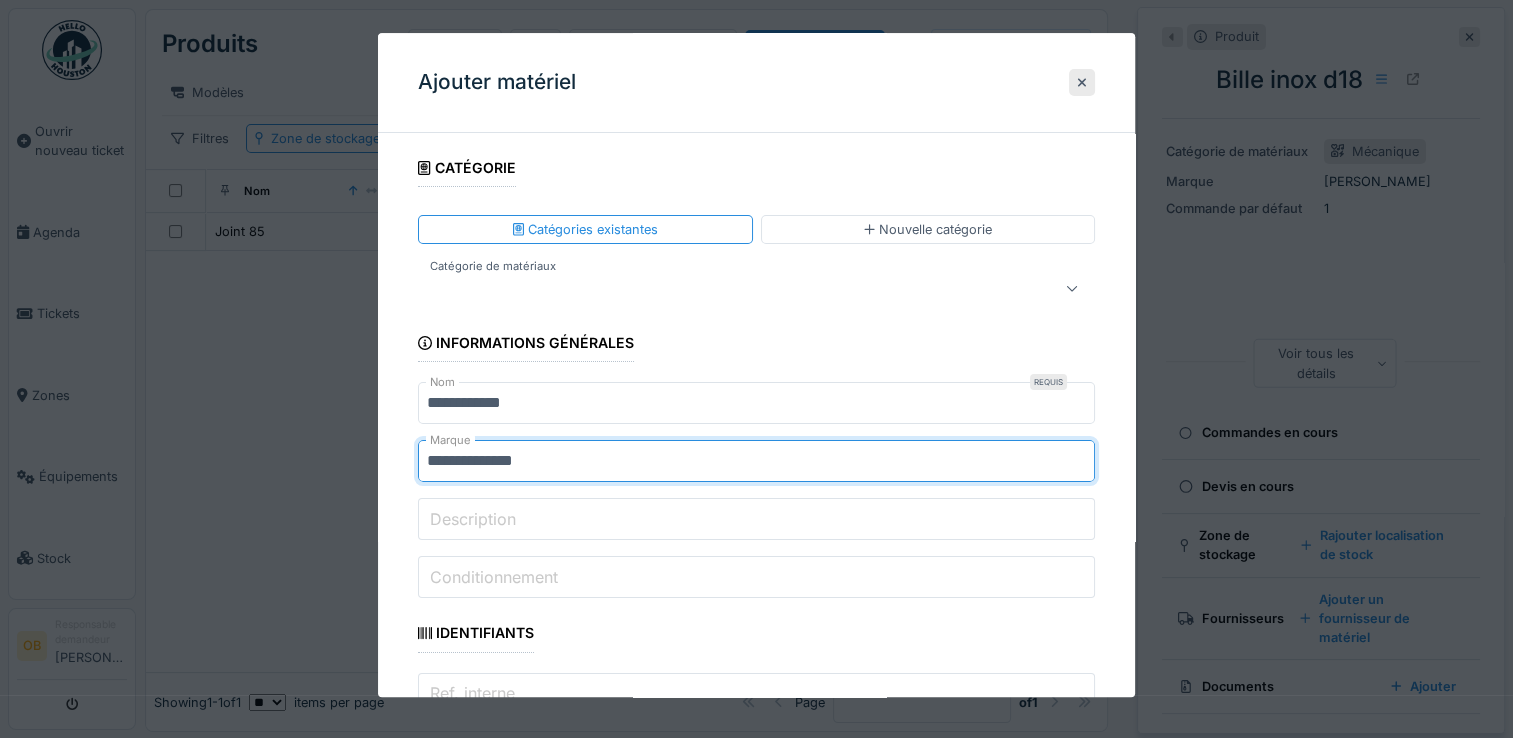 click on "**********" at bounding box center [756, 1869] 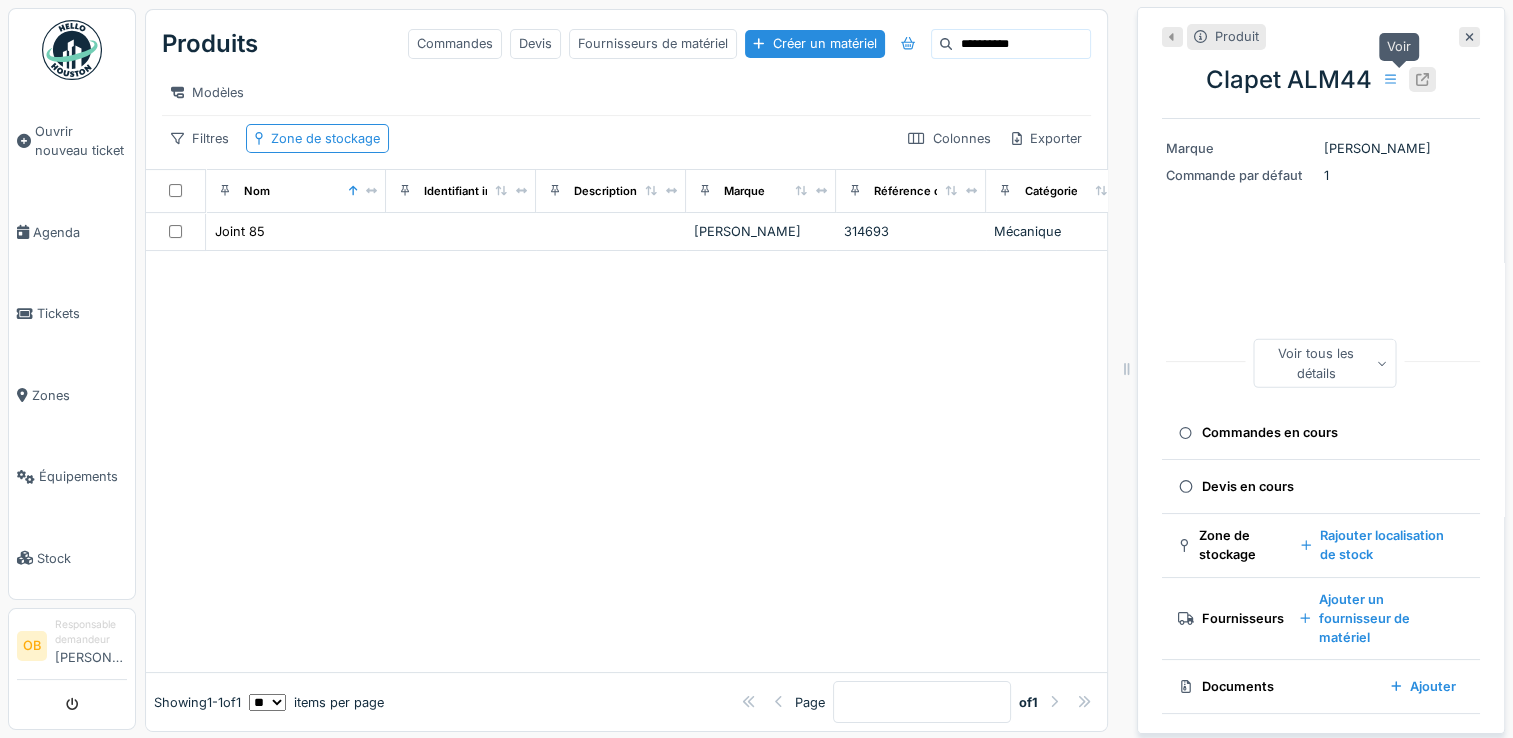 click 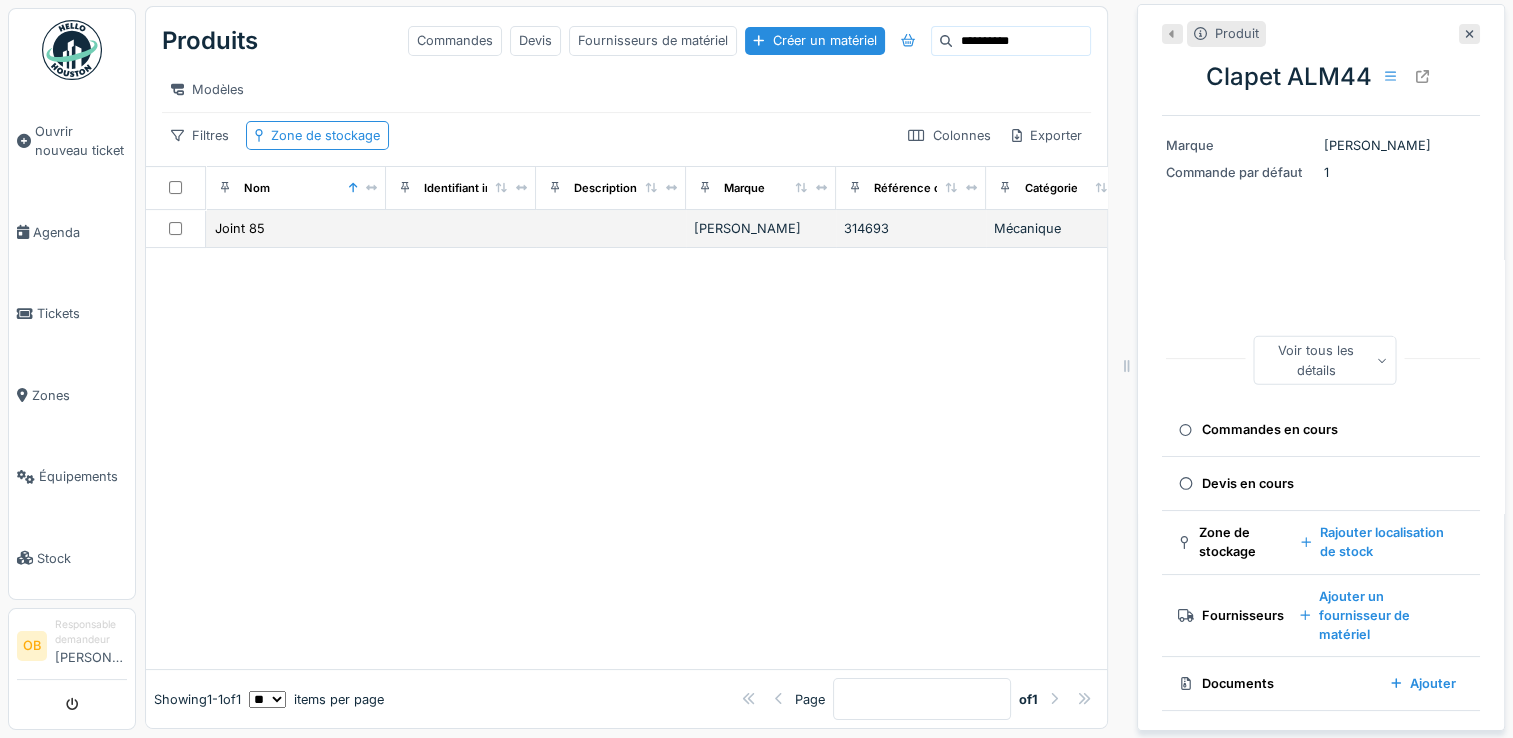 scroll, scrollTop: 0, scrollLeft: 0, axis: both 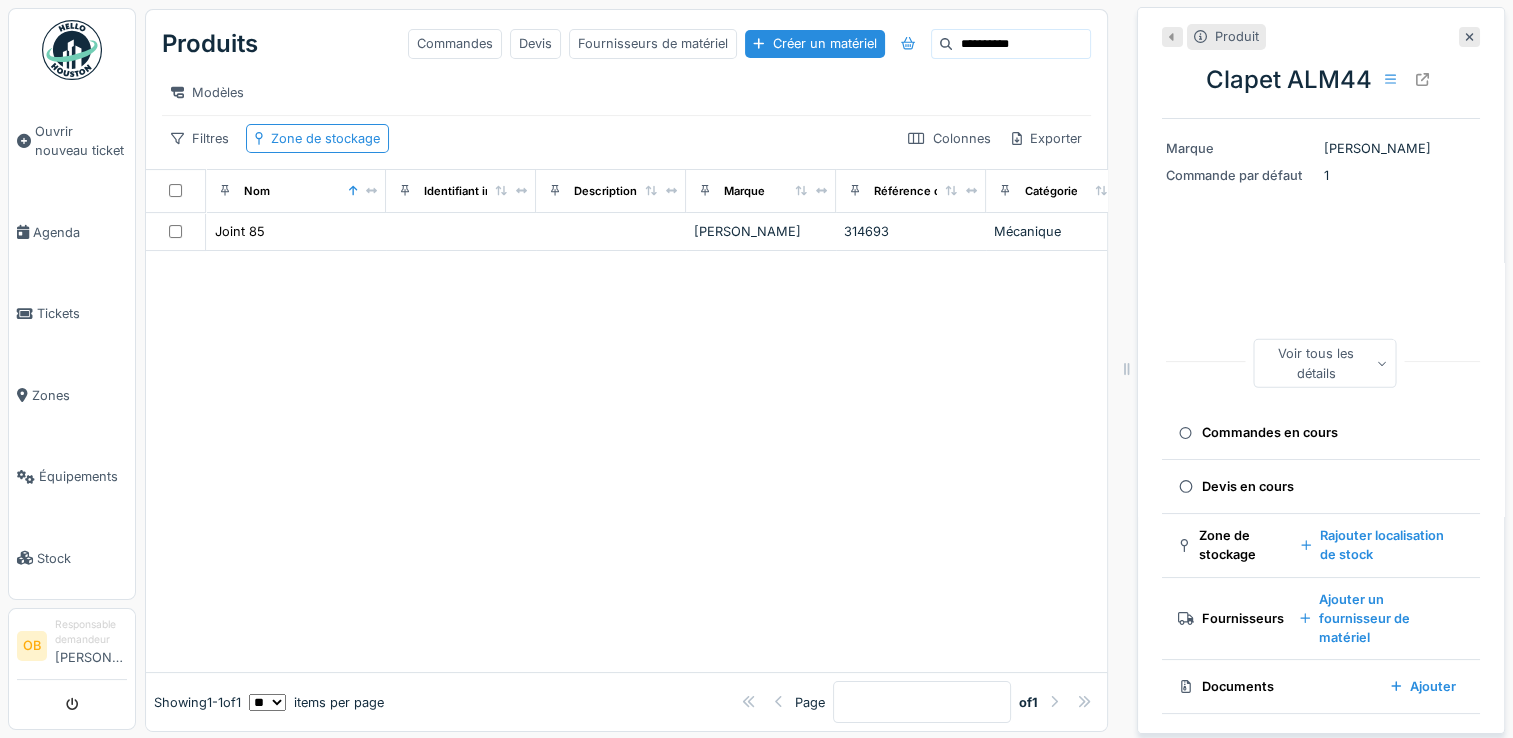 drag, startPoint x: 1002, startPoint y: 42, endPoint x: 976, endPoint y: 46, distance: 26.305893 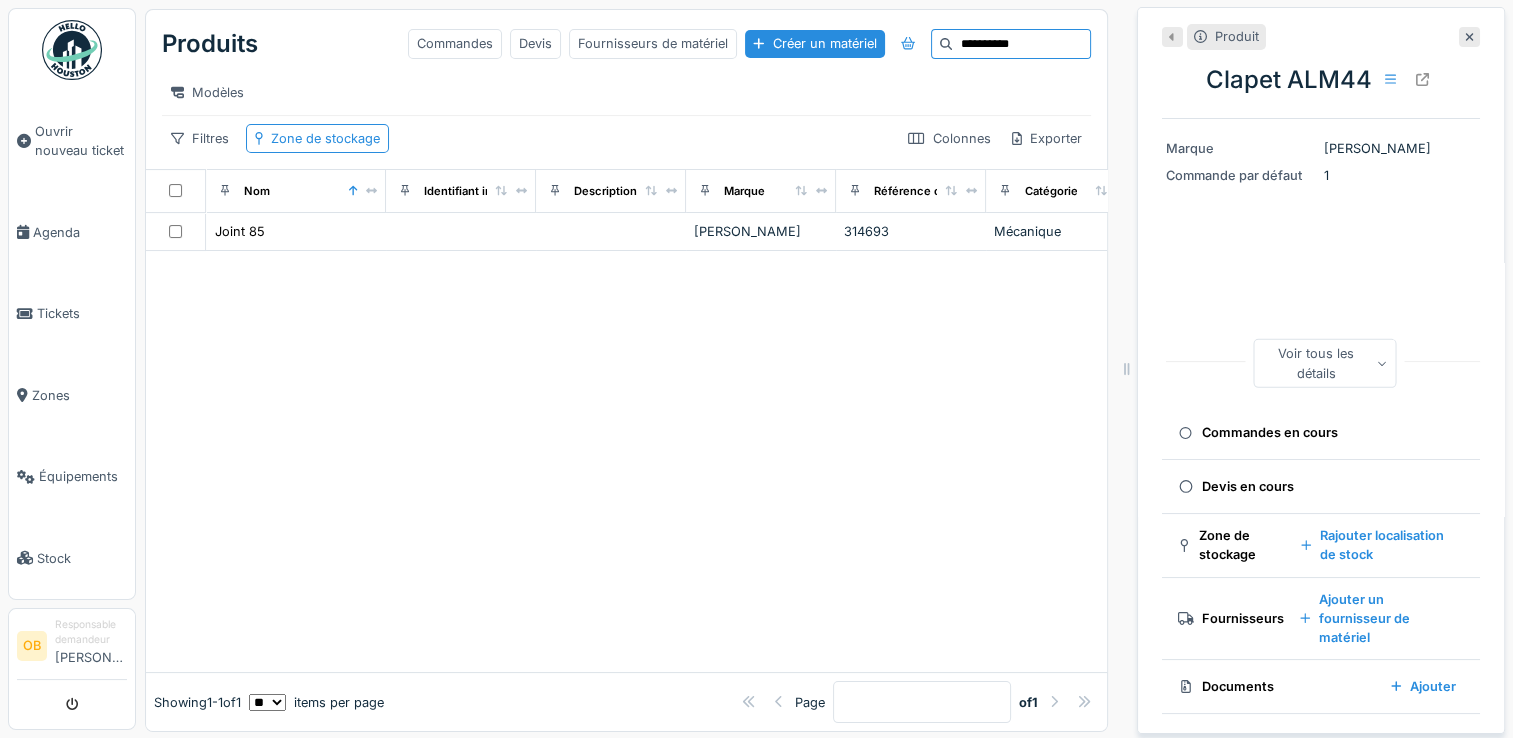 drag, startPoint x: 976, startPoint y: 46, endPoint x: 639, endPoint y: 130, distance: 347.3111 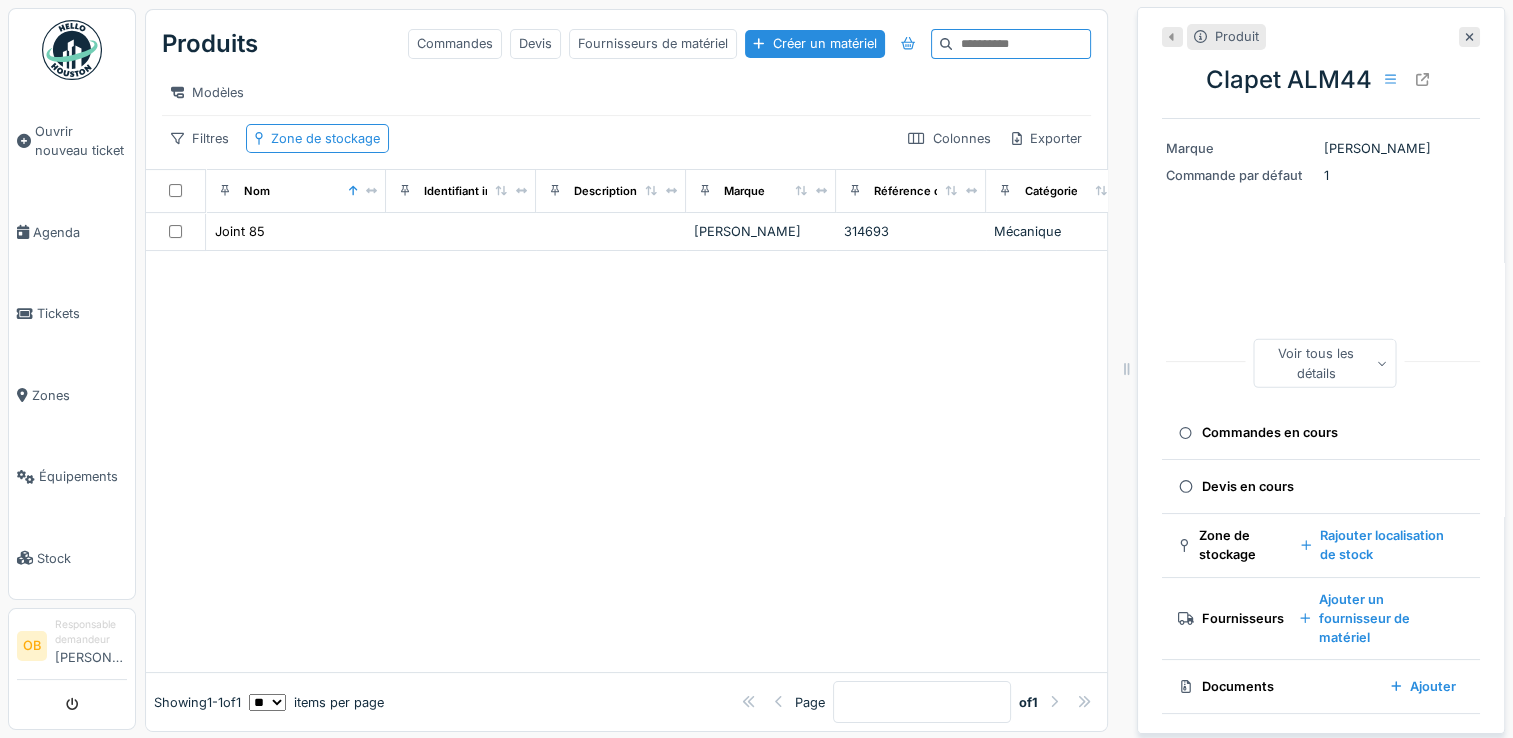 type 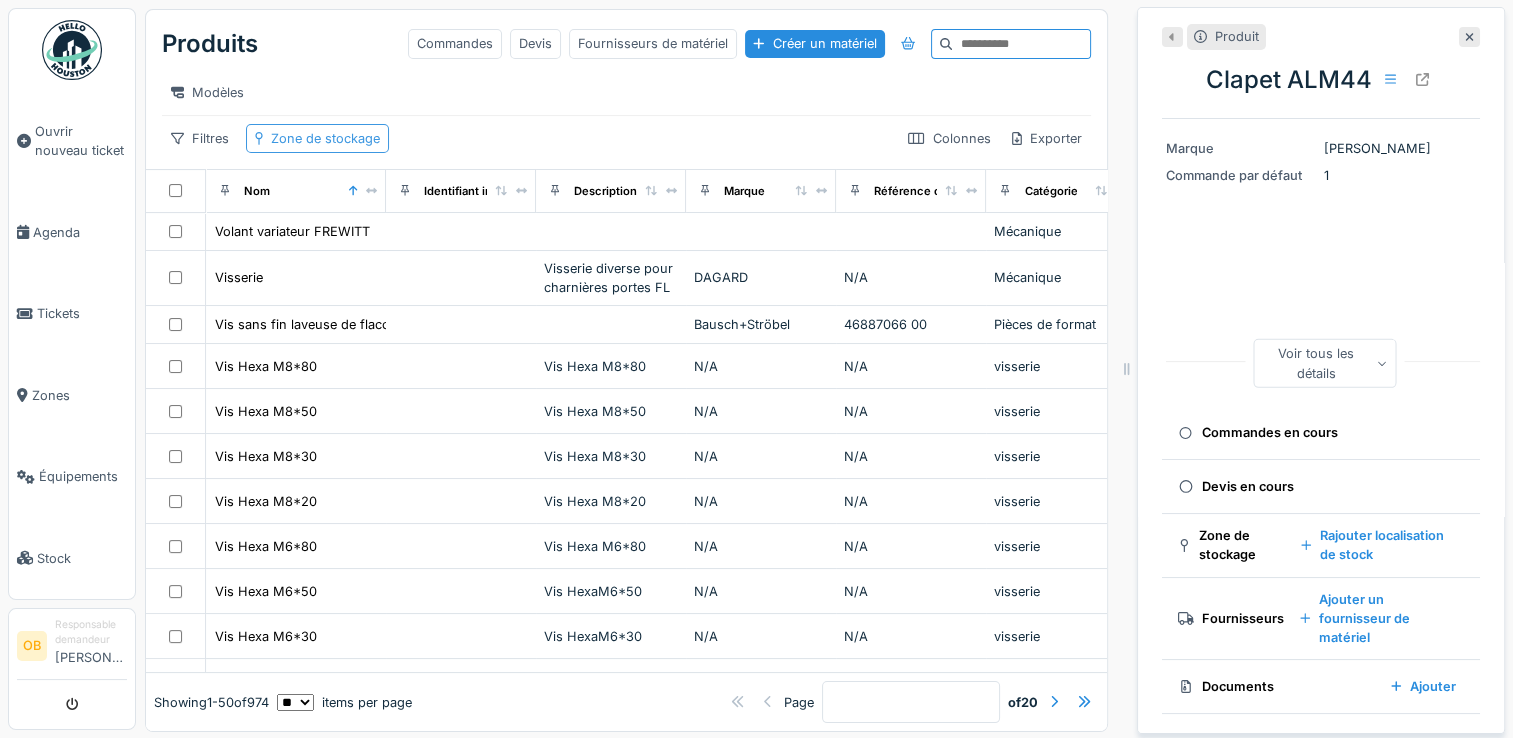 click on "Zone de stockage" at bounding box center [317, 138] 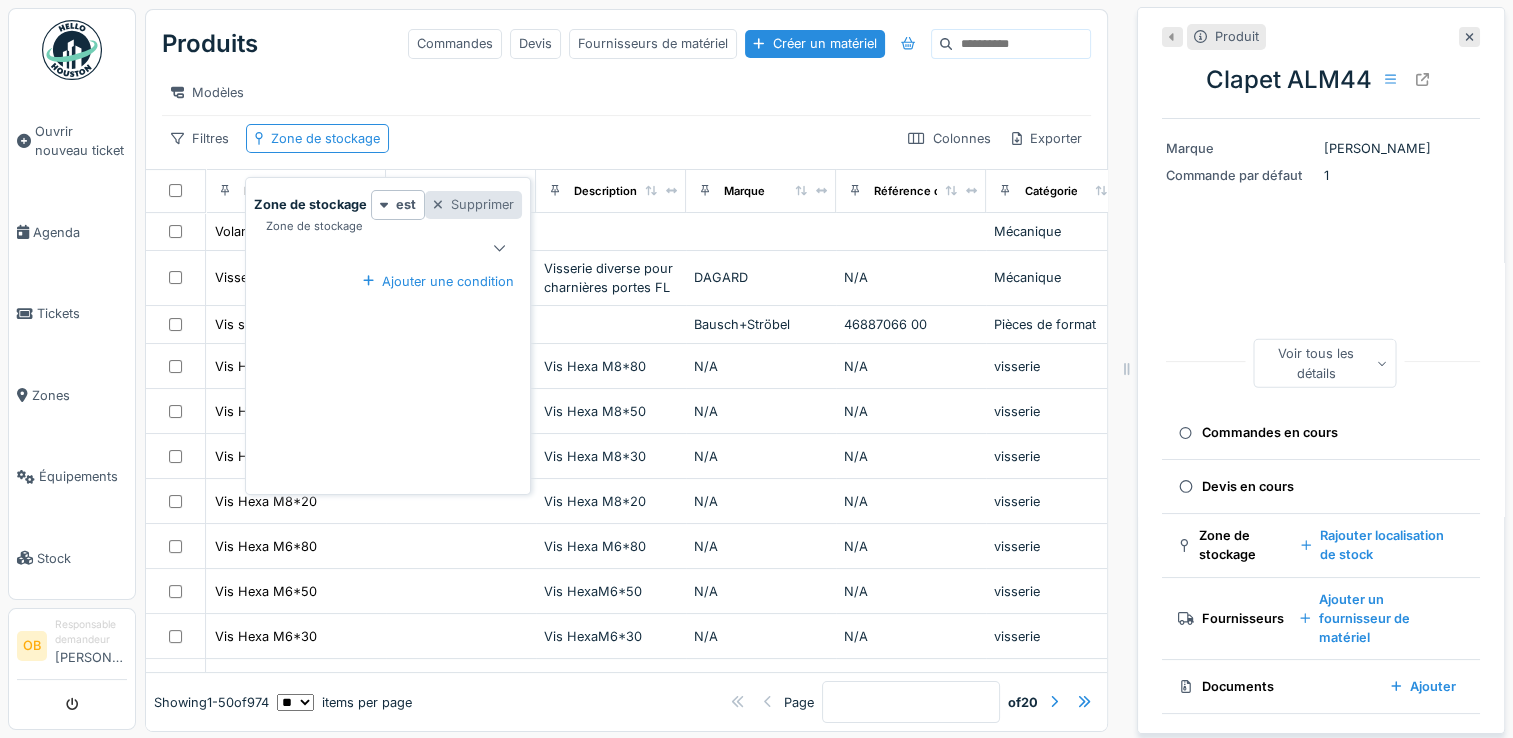 click on "Supprimer" at bounding box center (473, 204) 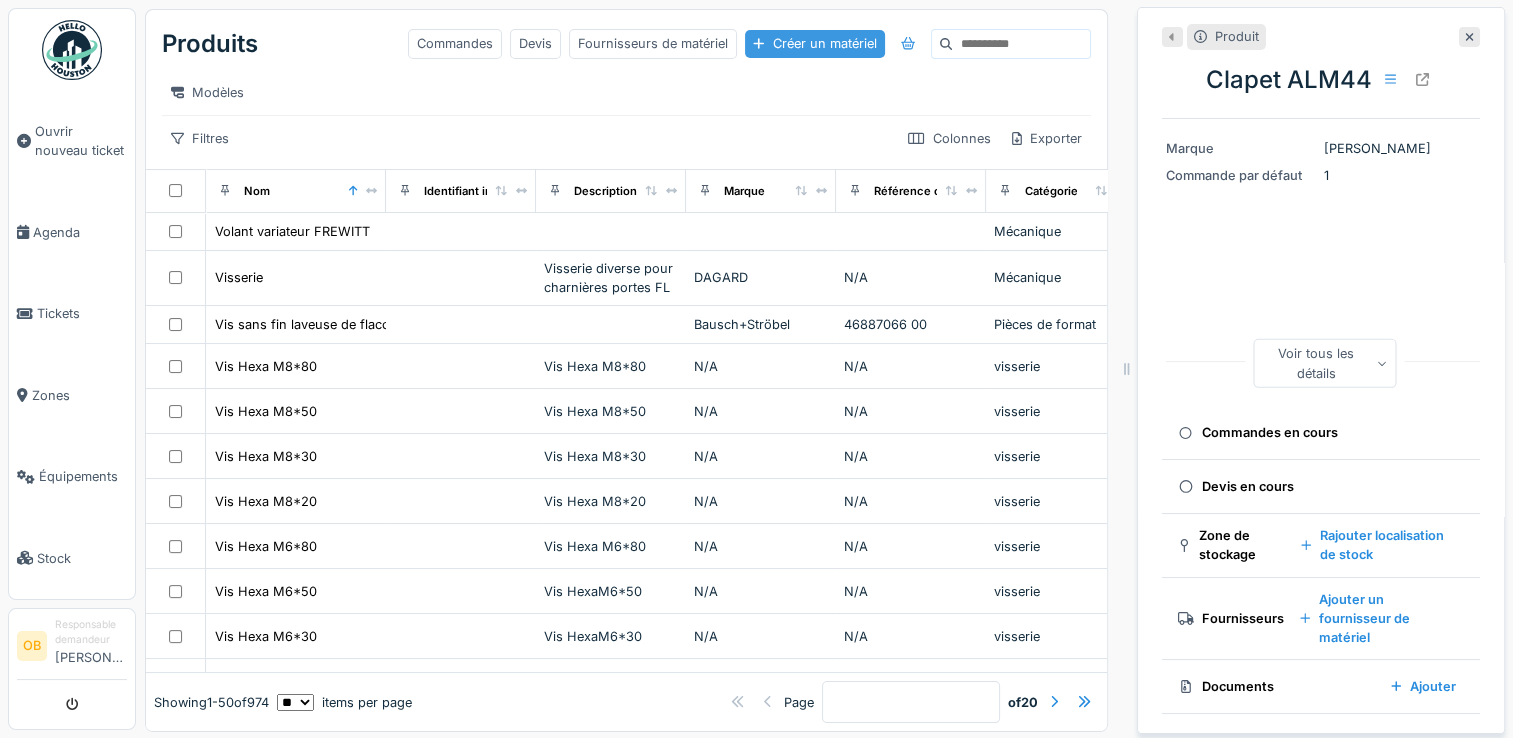 click on "Créer un matériel" at bounding box center [814, 43] 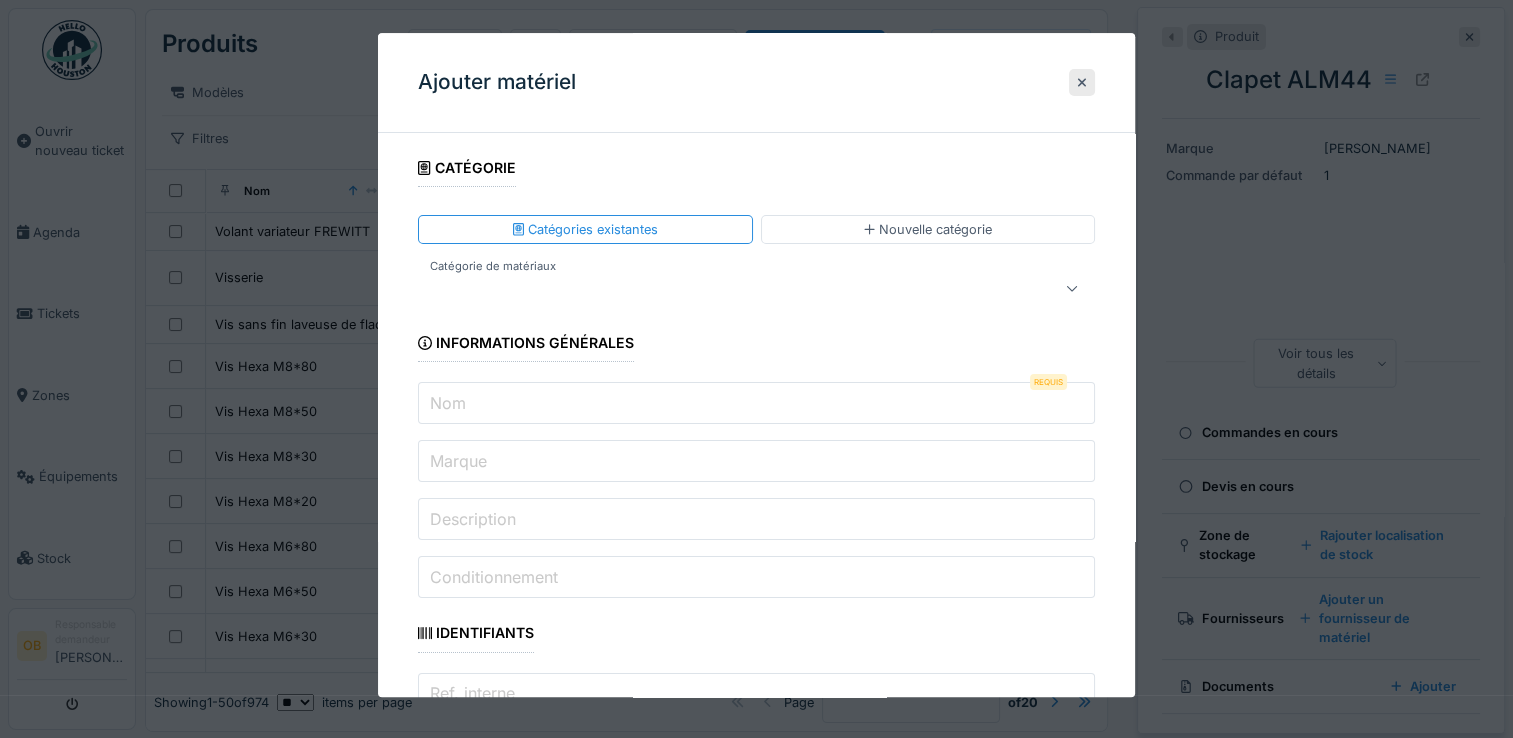 click at bounding box center (756, 289) 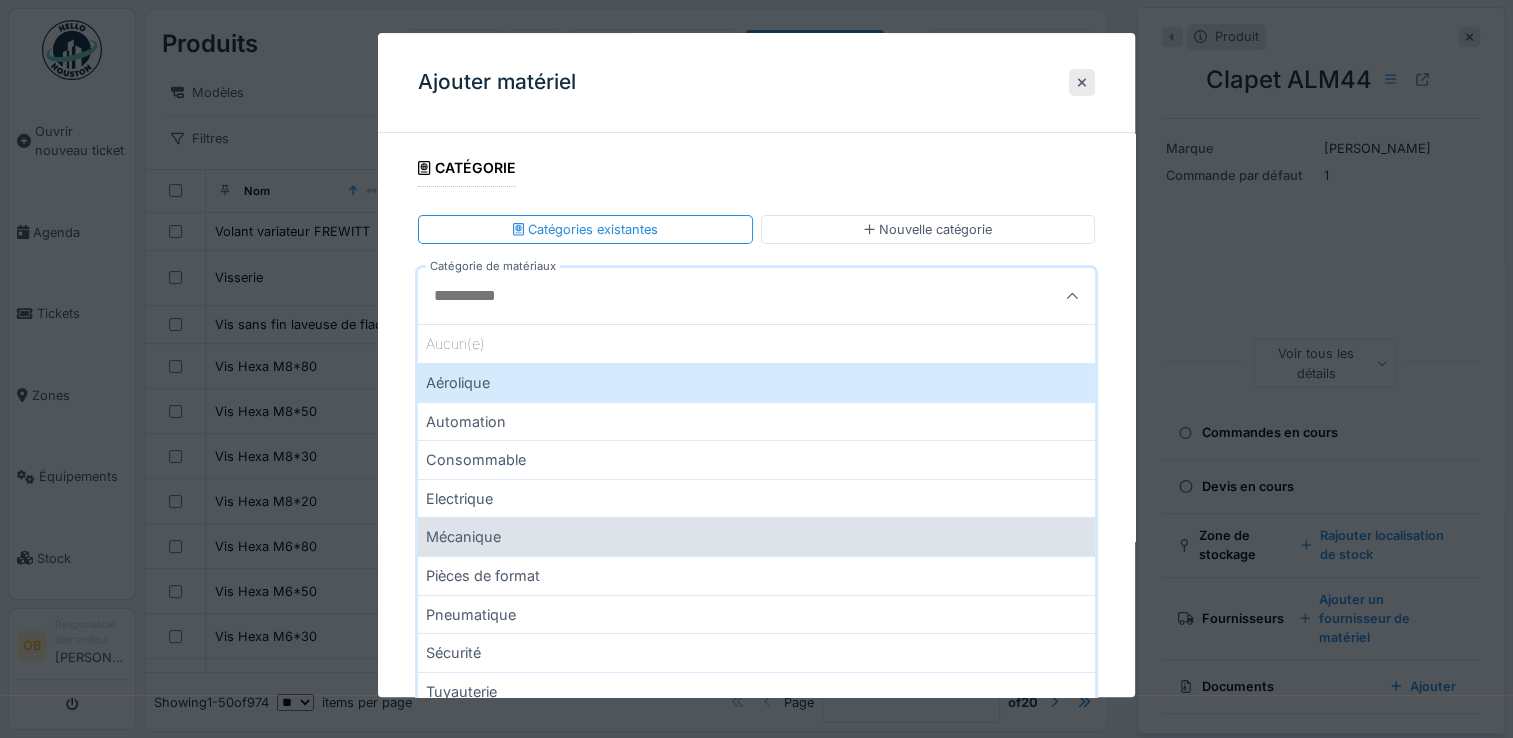 type on "***" 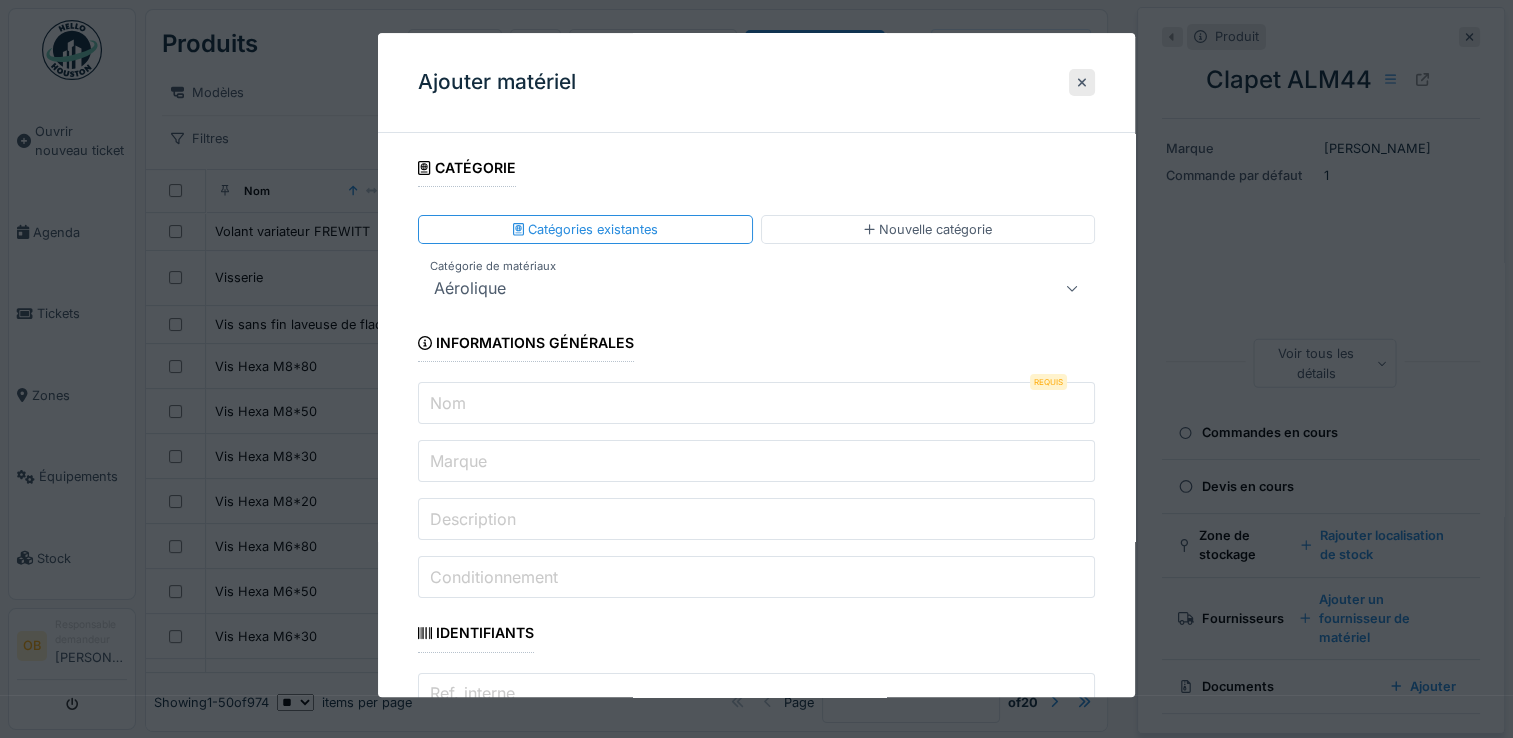 click on "Nom" at bounding box center (756, 404) 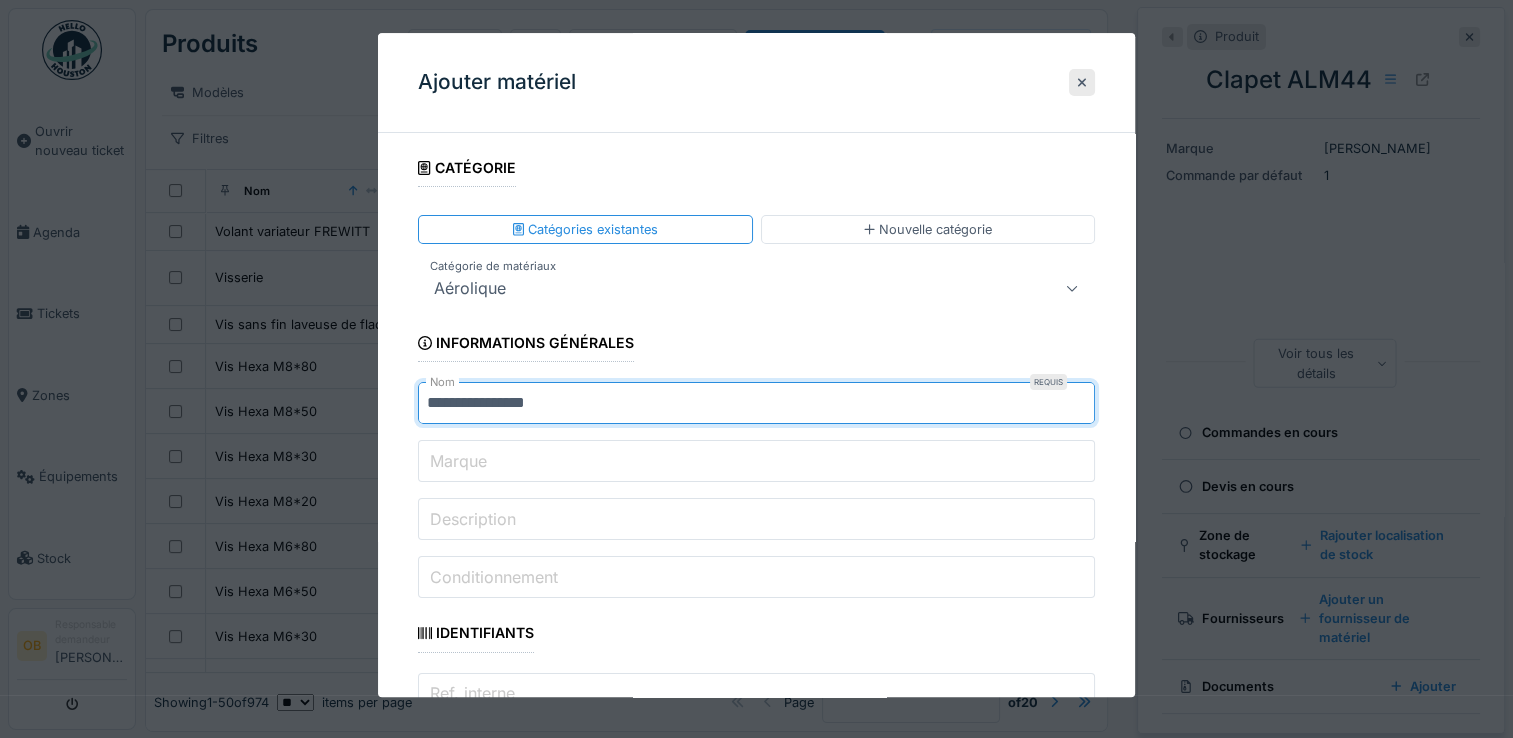 type on "**********" 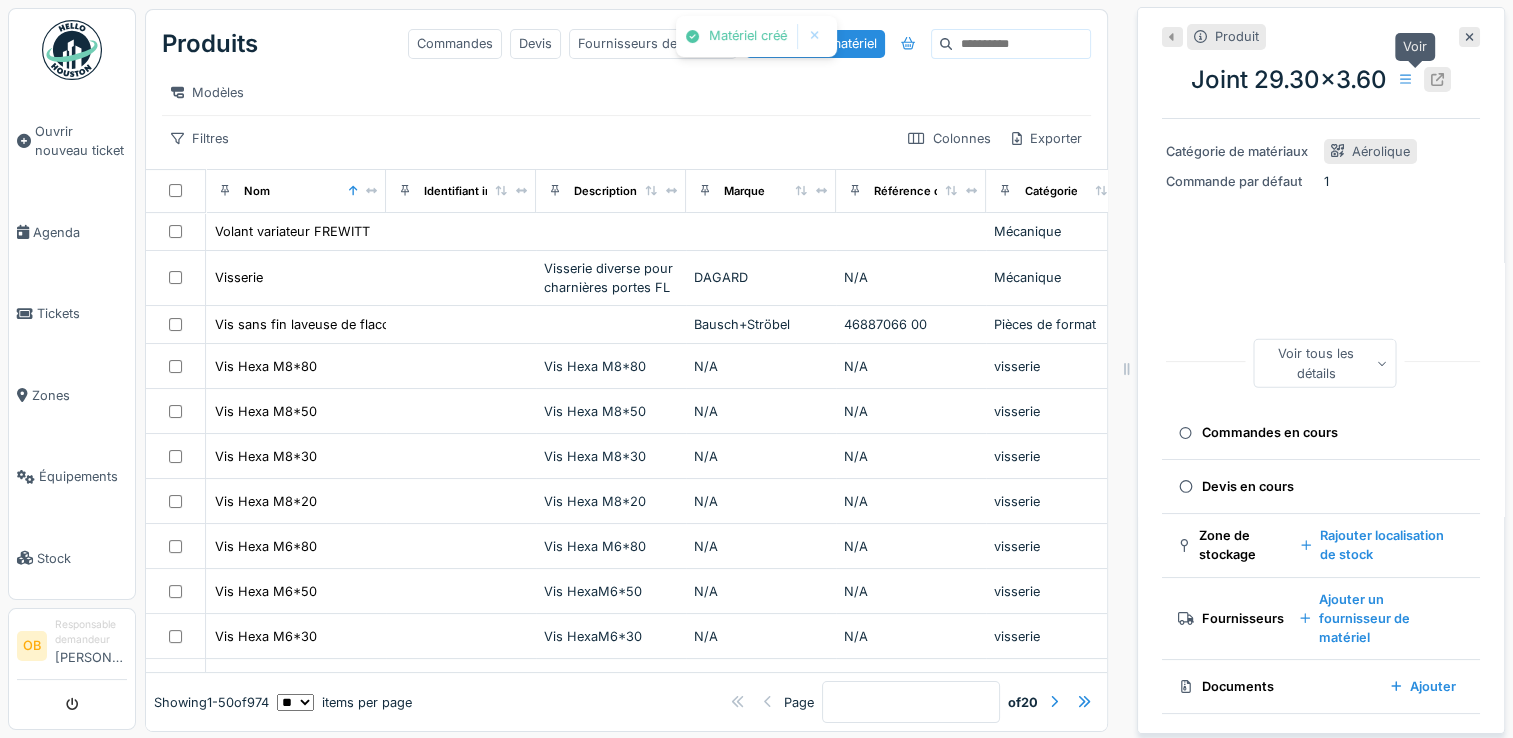 click 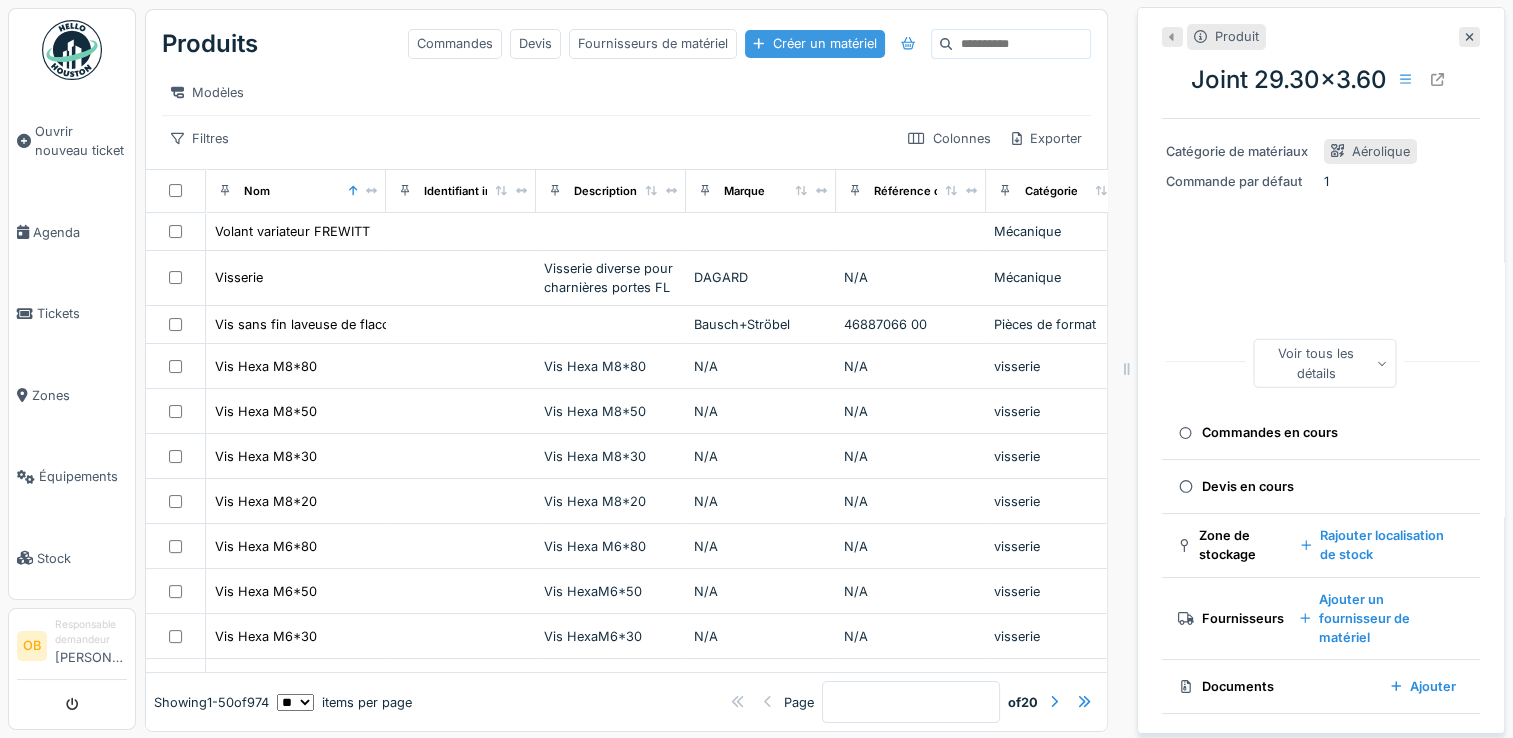 click on "Créer un matériel" at bounding box center [814, 43] 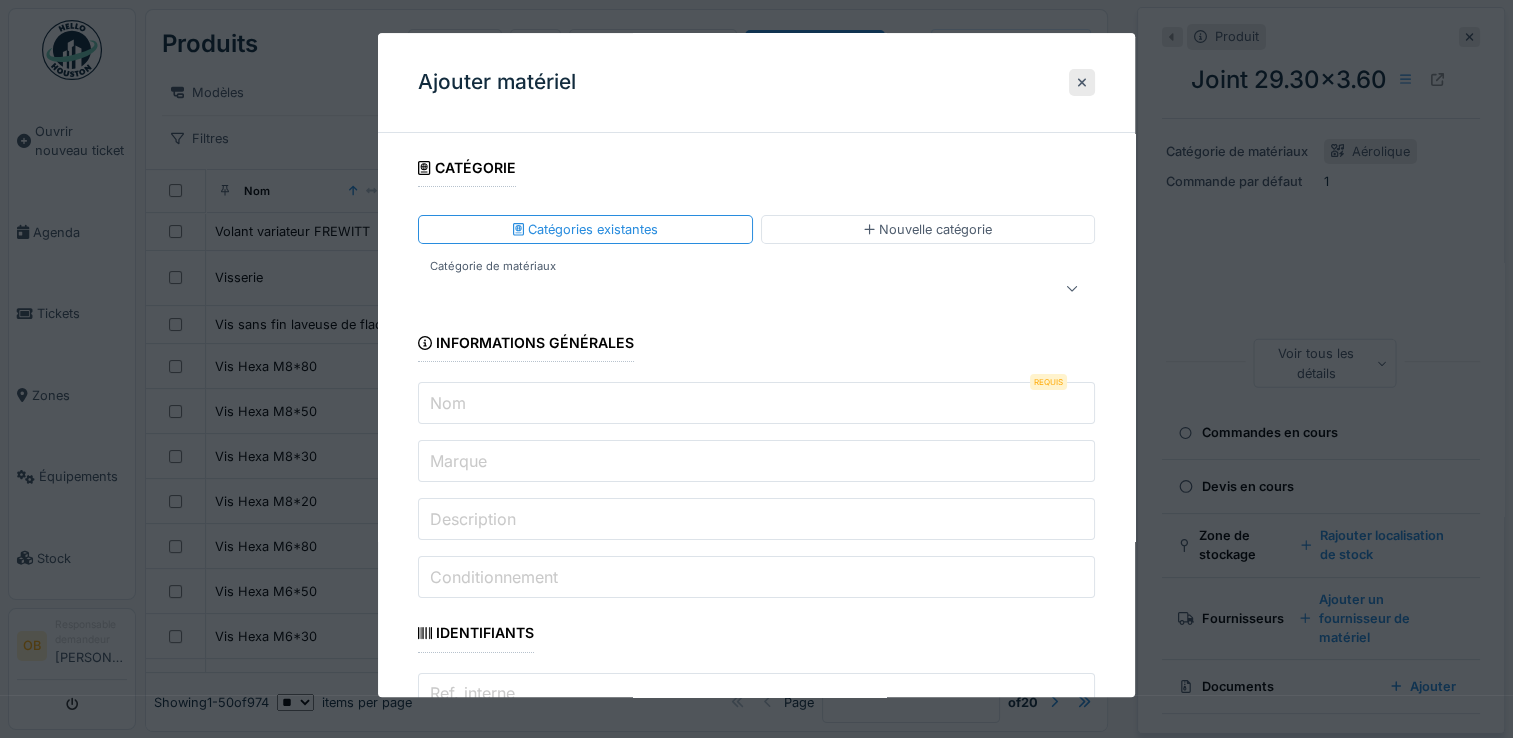 click on "**********" at bounding box center (756, 1027) 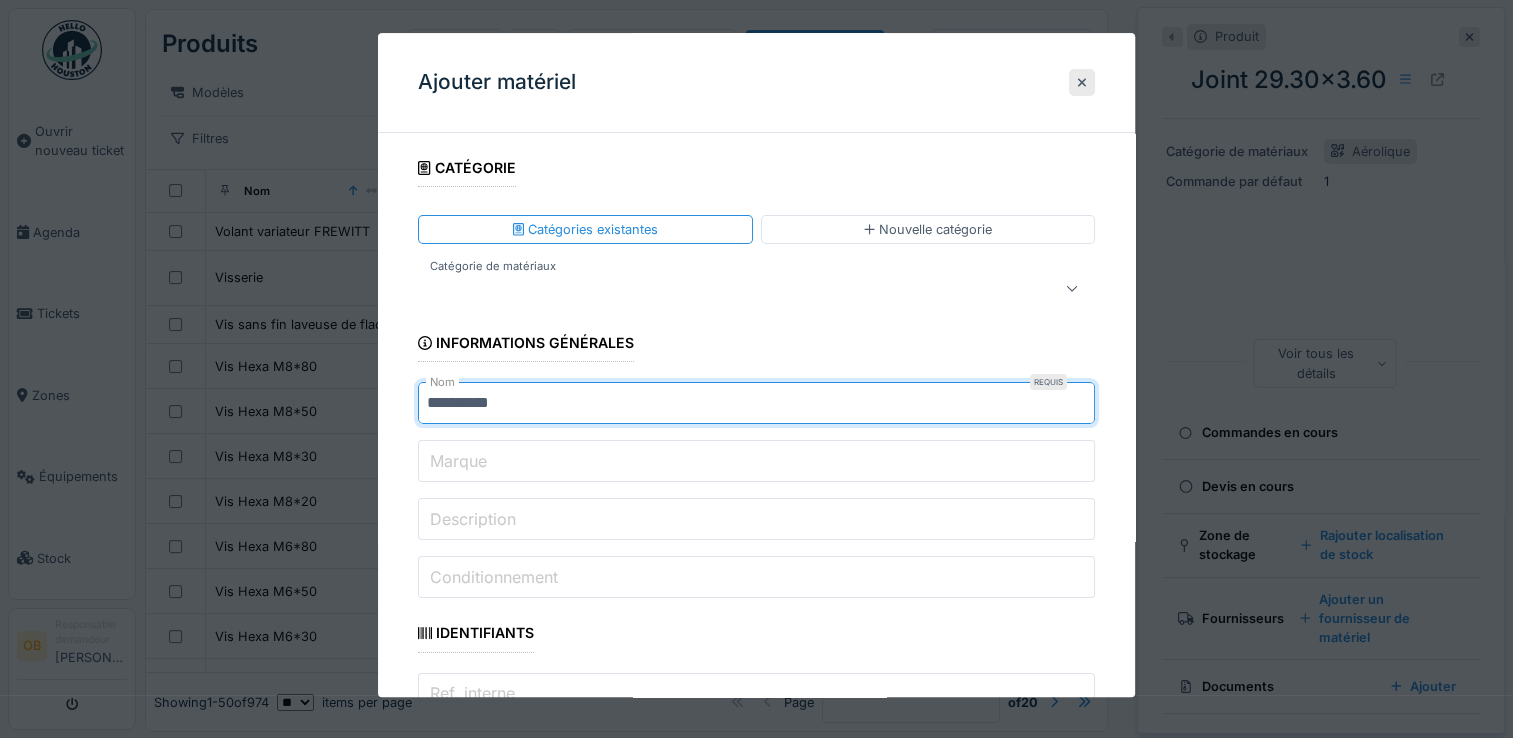 type on "**********" 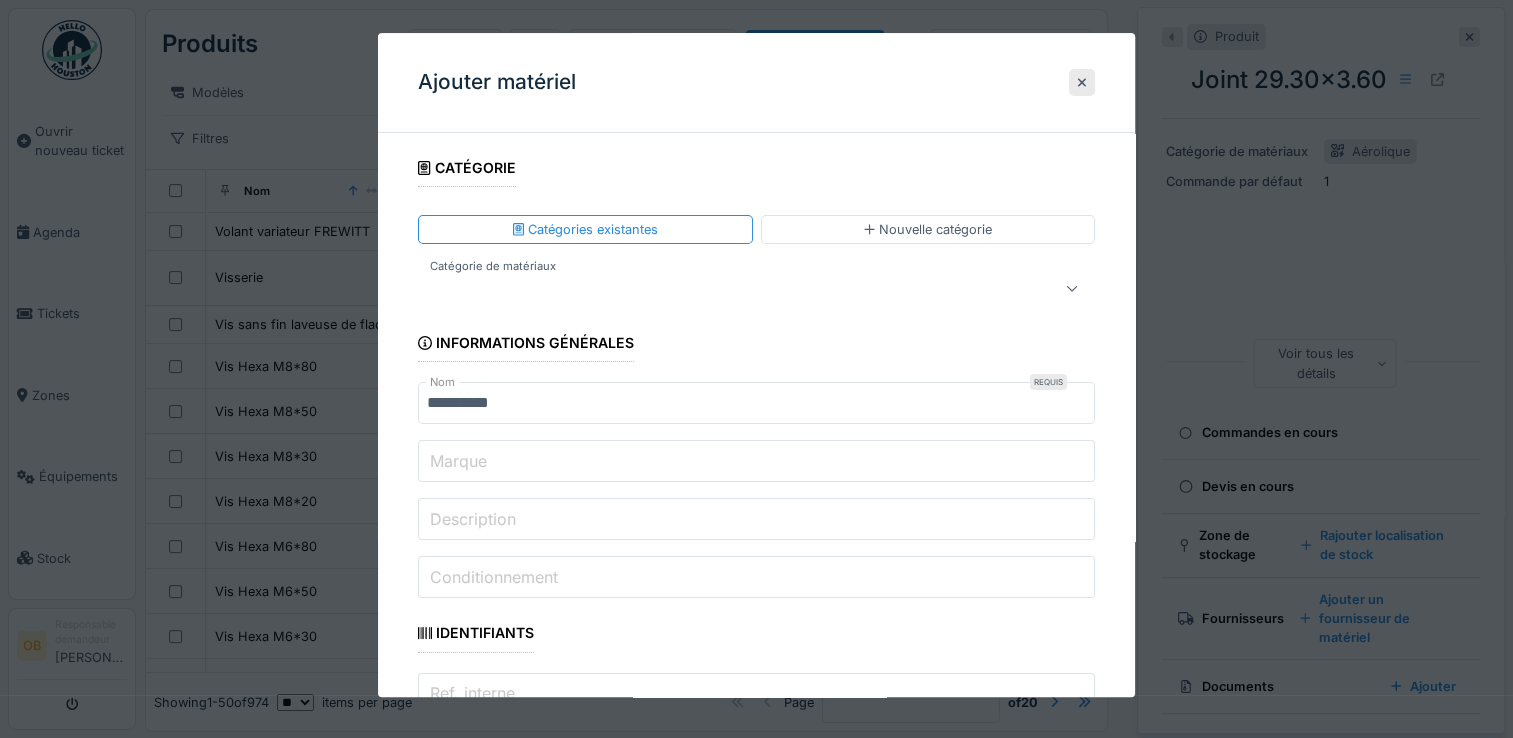 click on "Marque" at bounding box center [756, 462] 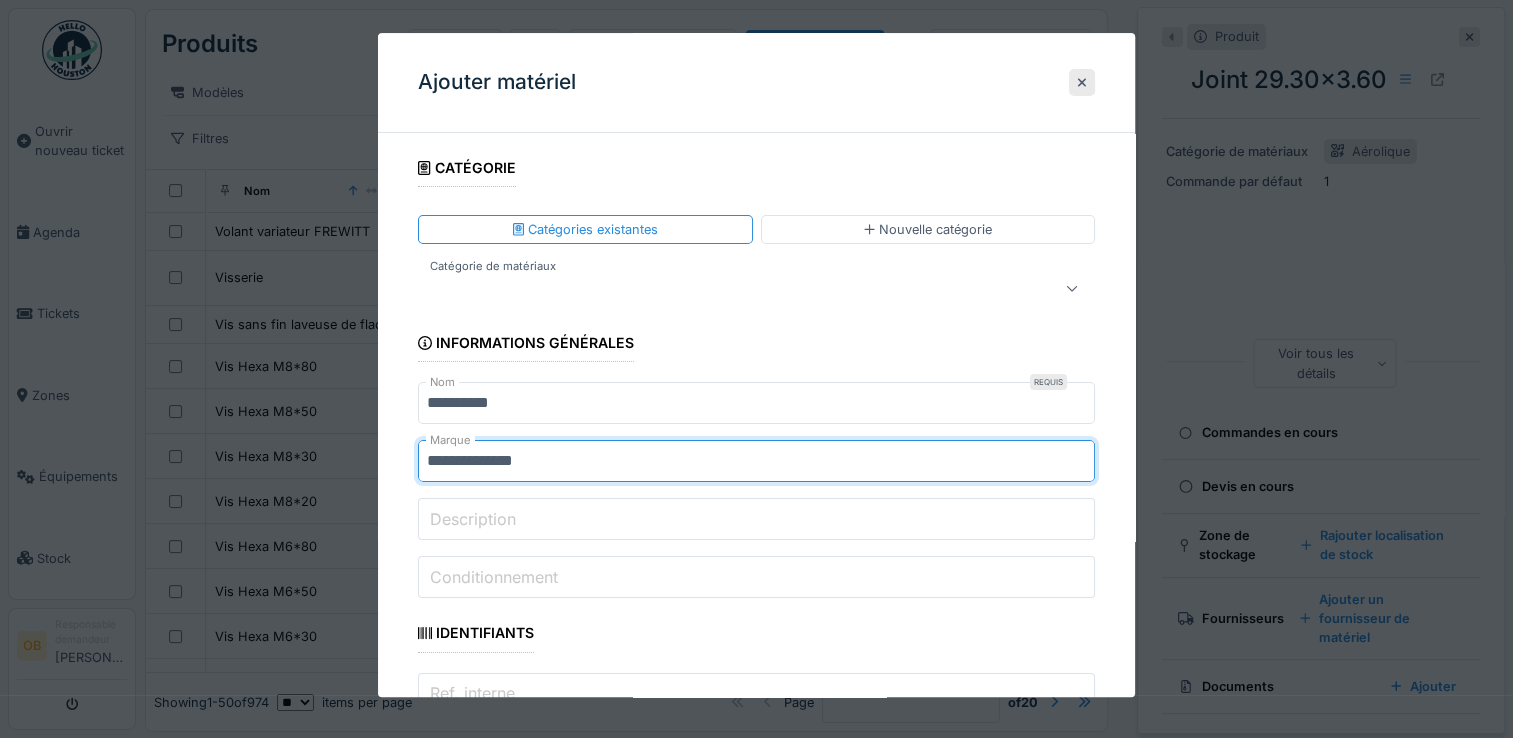 click on "**********" at bounding box center [756, 1869] 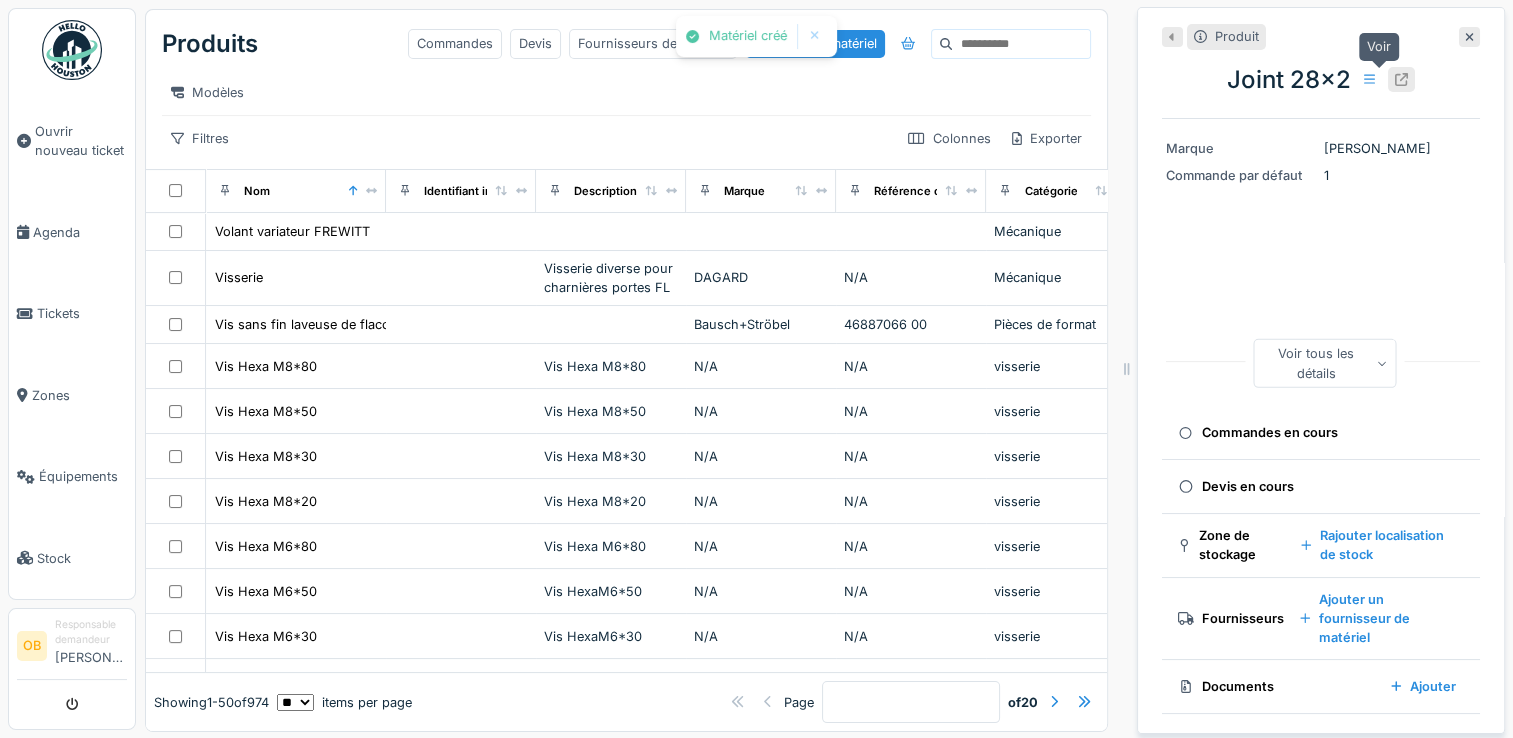 click at bounding box center [1401, 79] 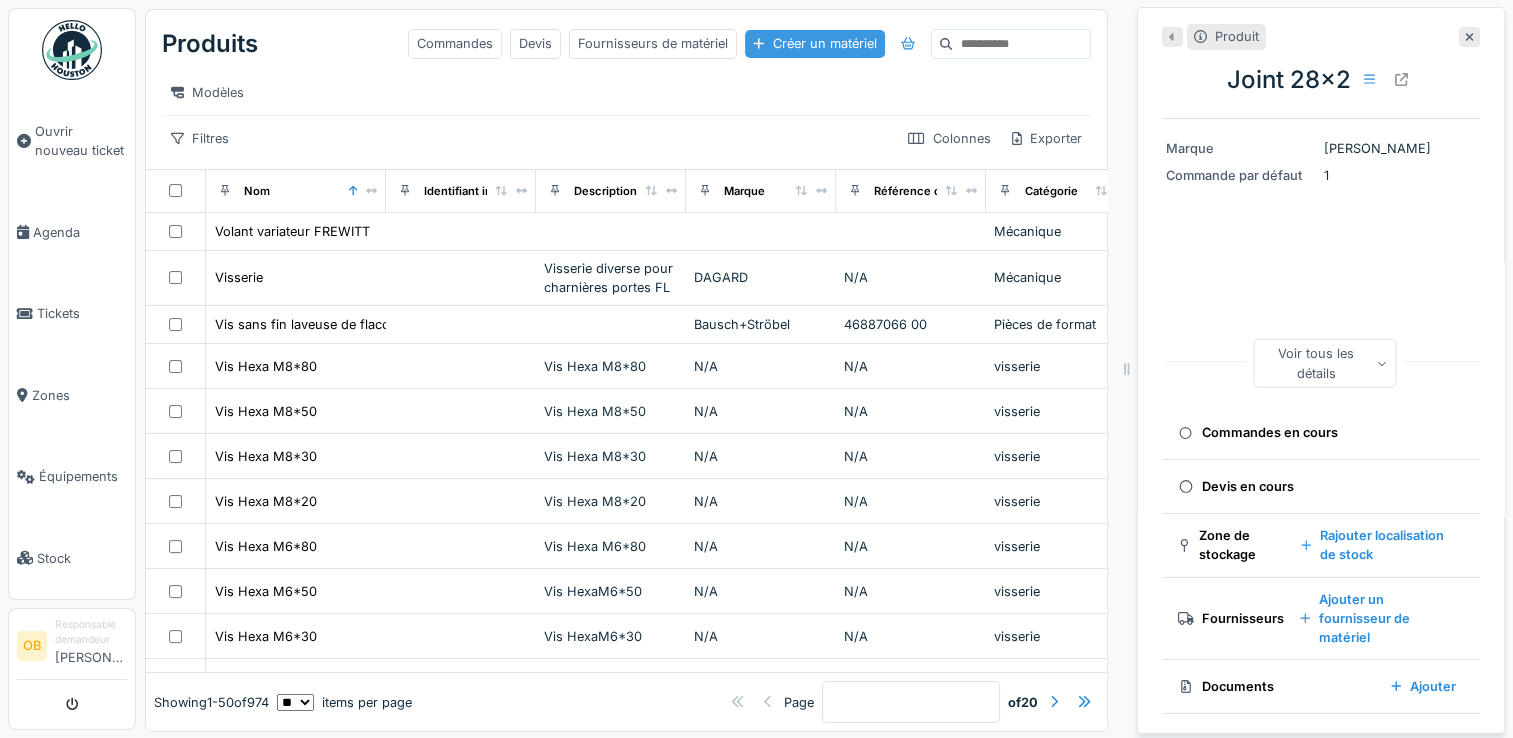click on "Créer un matériel" at bounding box center (814, 43) 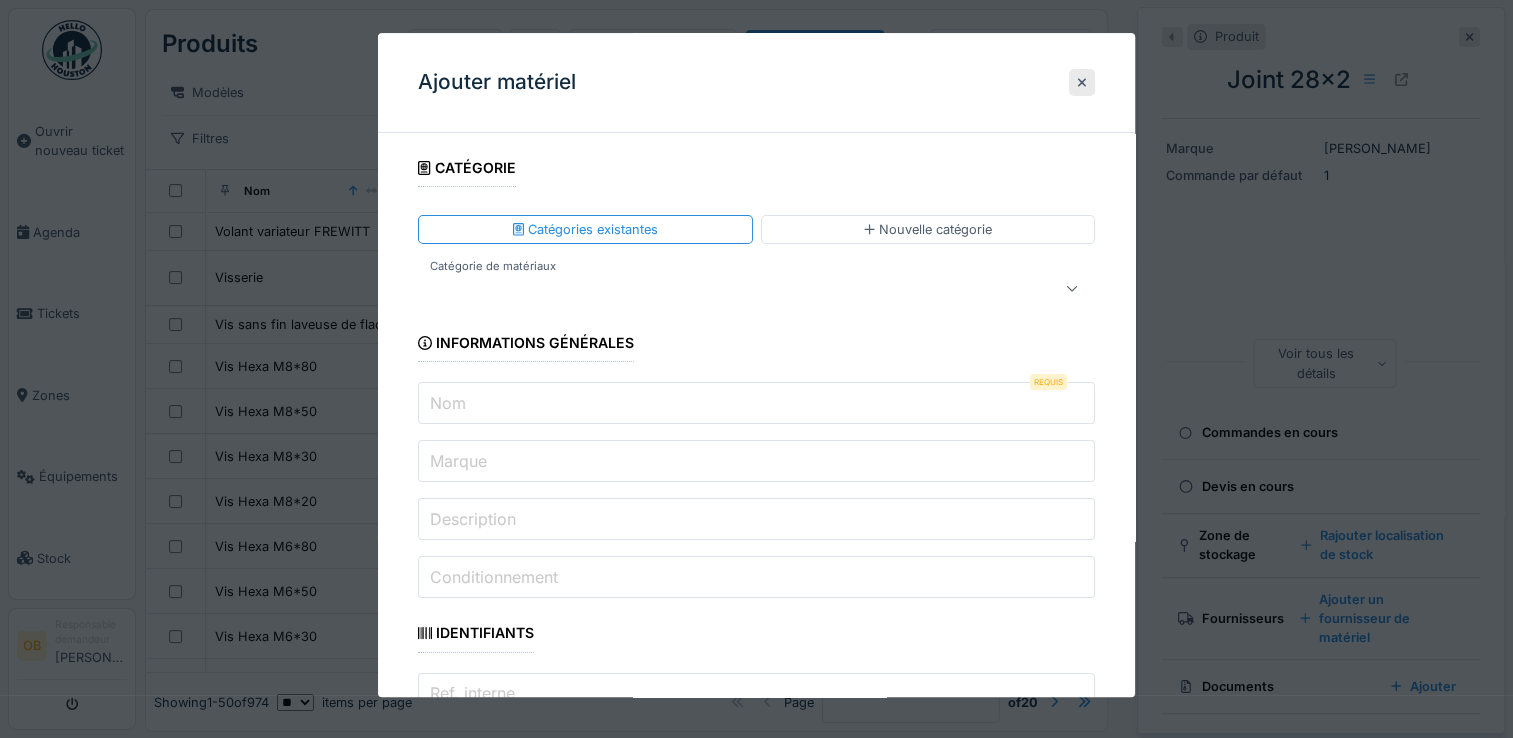 click on "Nom" at bounding box center (756, 404) 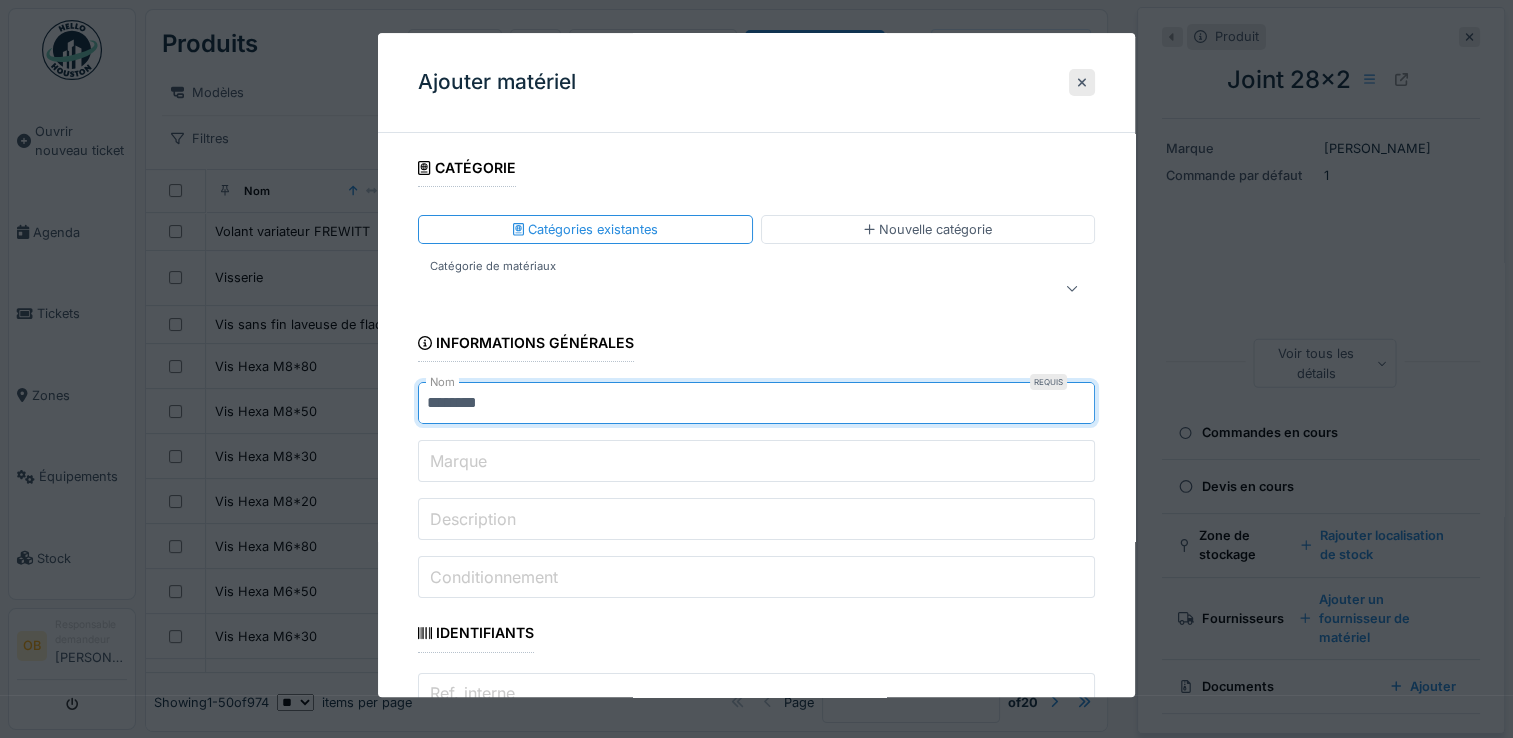 type on "*******" 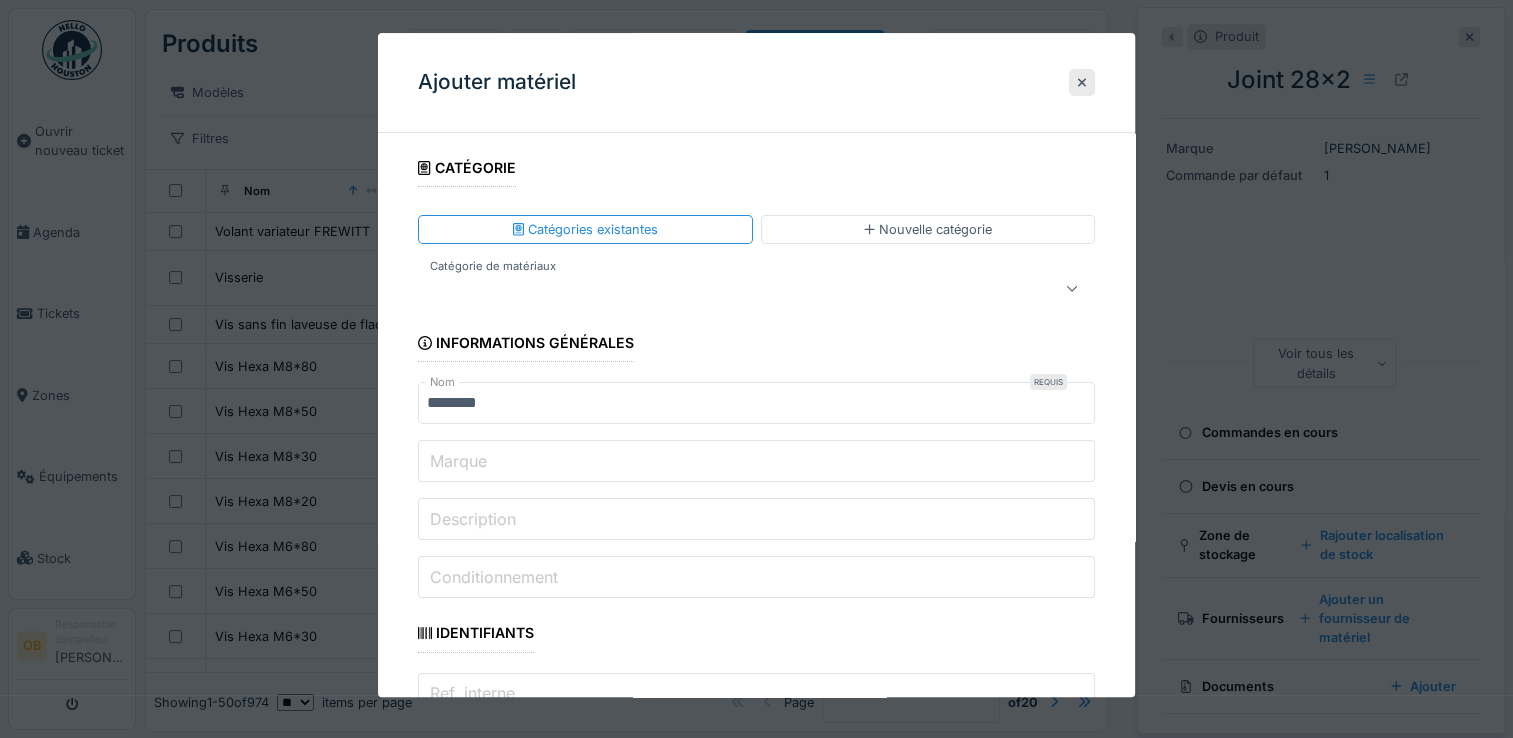 click on "Marque" at bounding box center (756, 462) 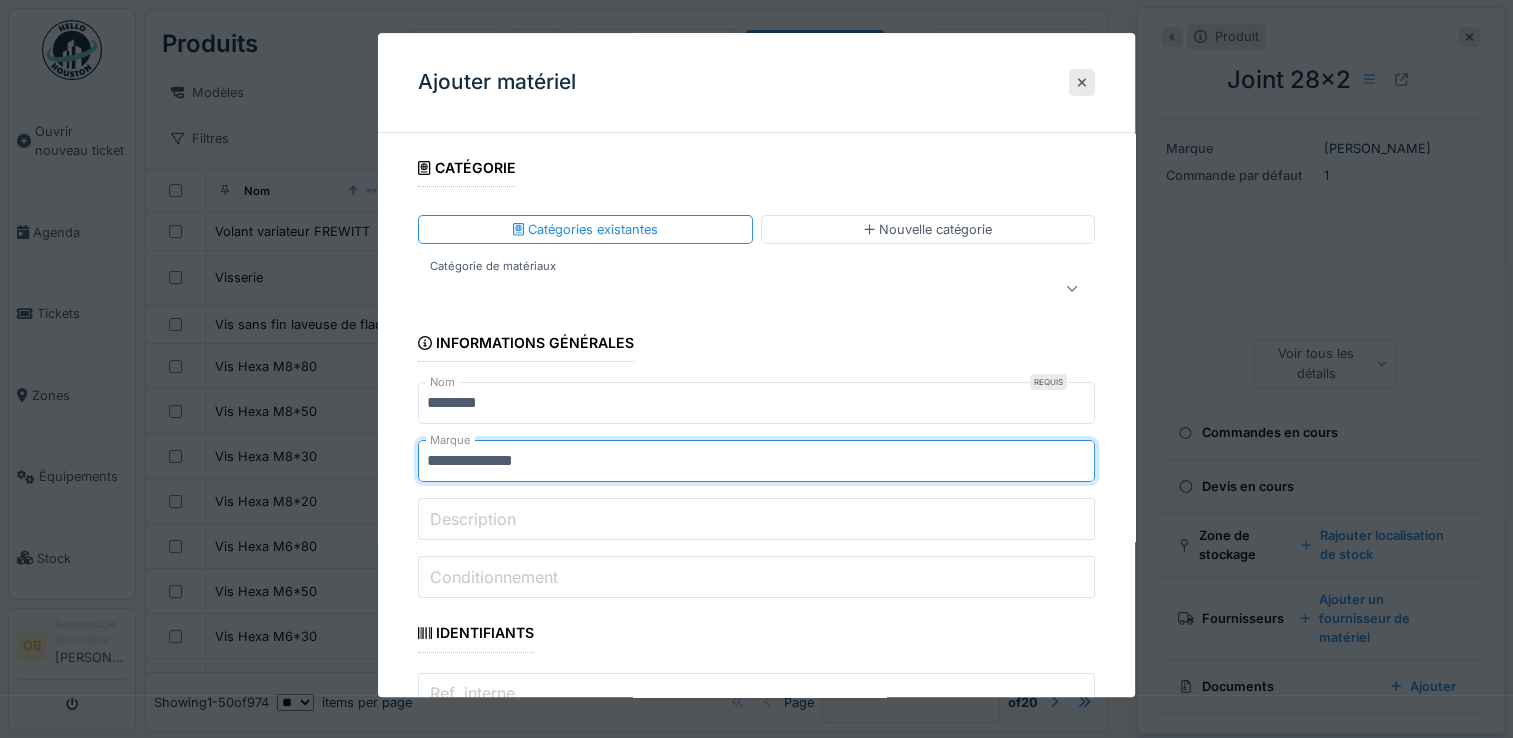 click on "**********" at bounding box center (756, 1869) 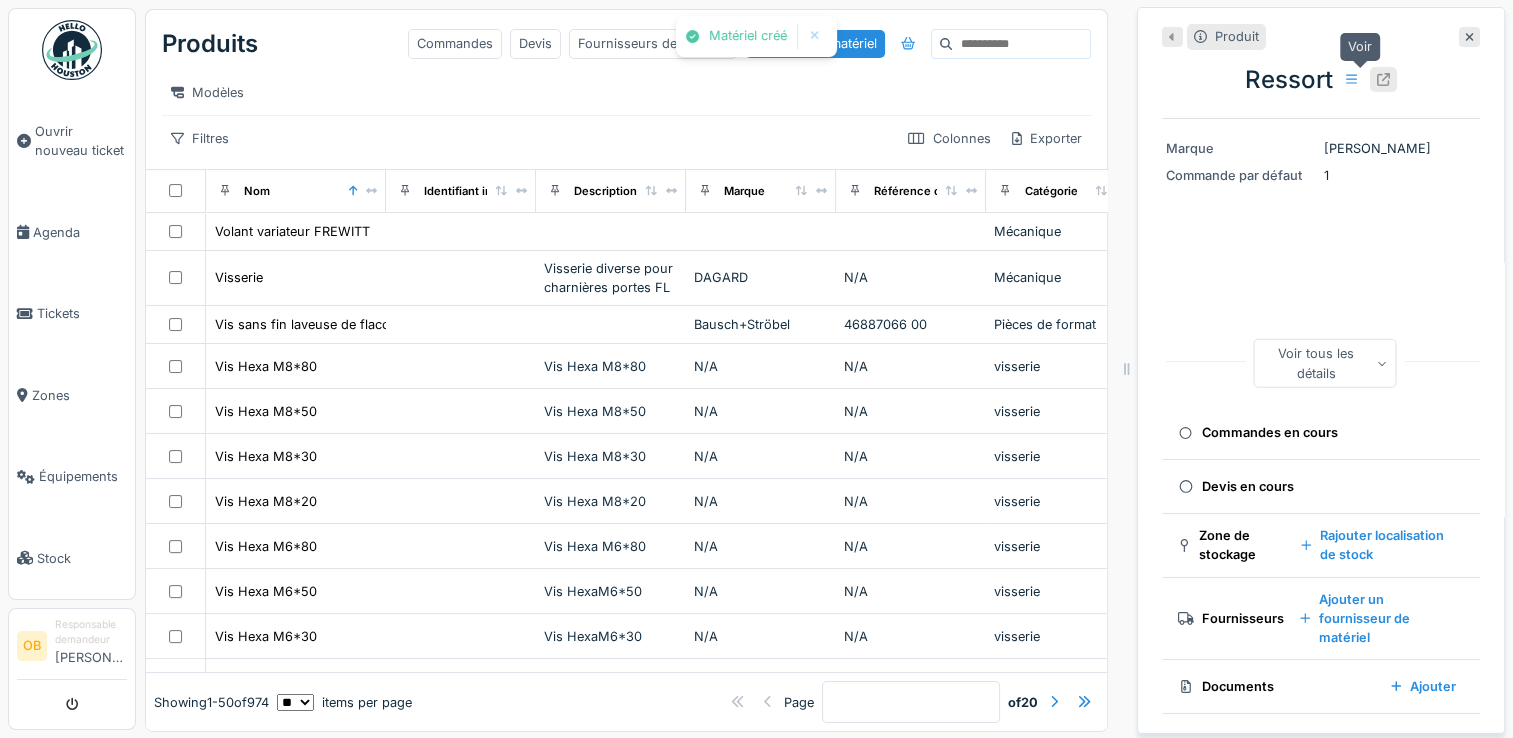 click 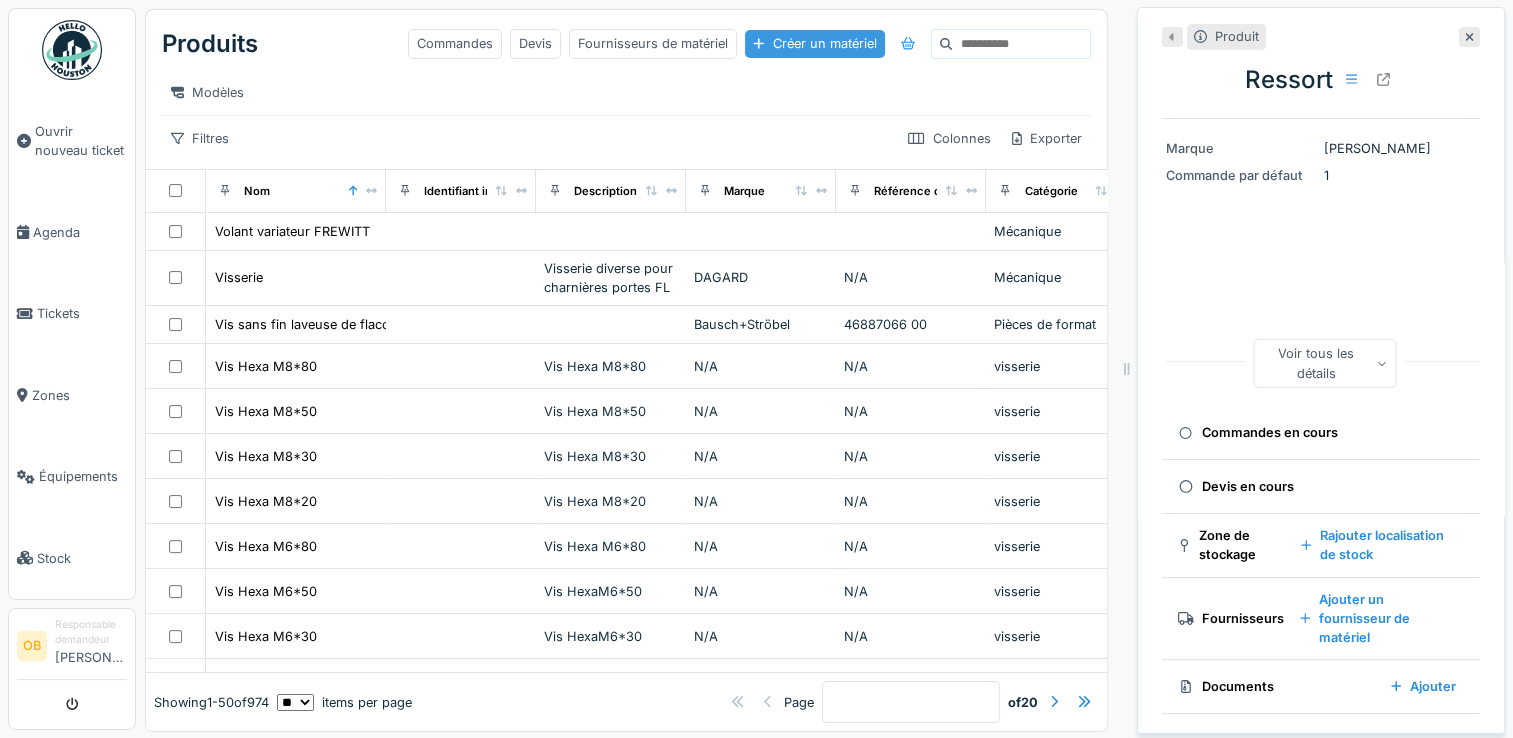click on "Créer un matériel" at bounding box center (814, 43) 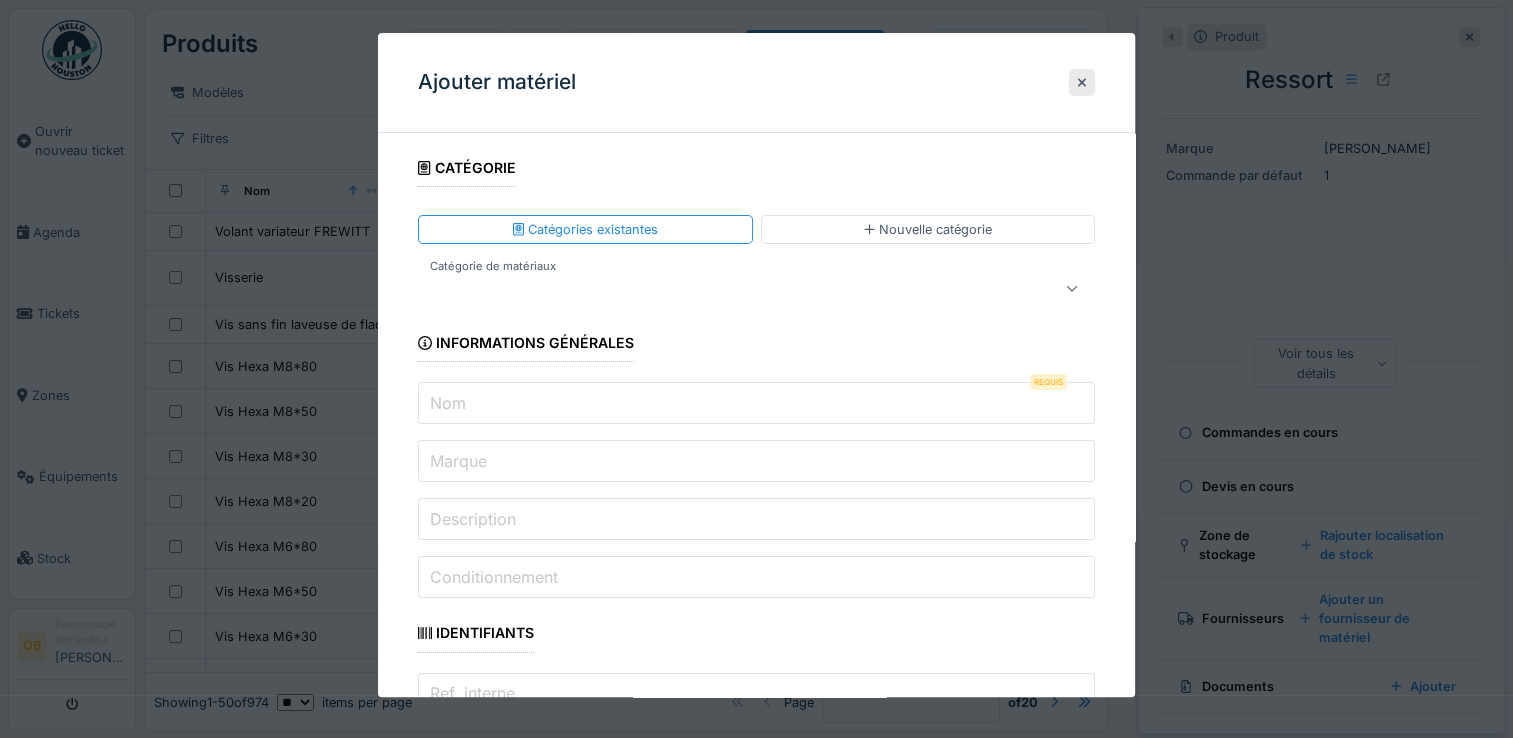 click at bounding box center [722, 289] 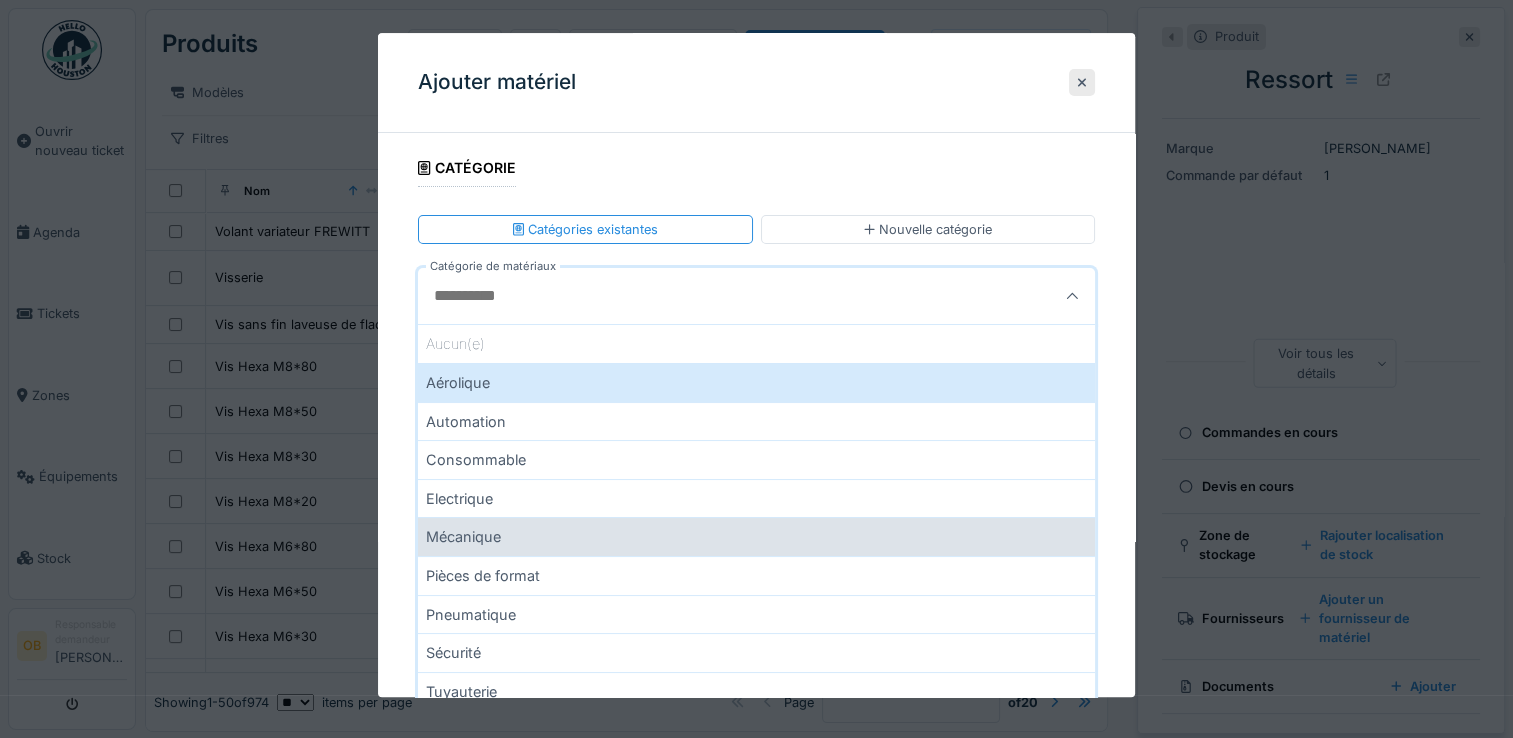 click on "Mécanique" at bounding box center (756, 537) 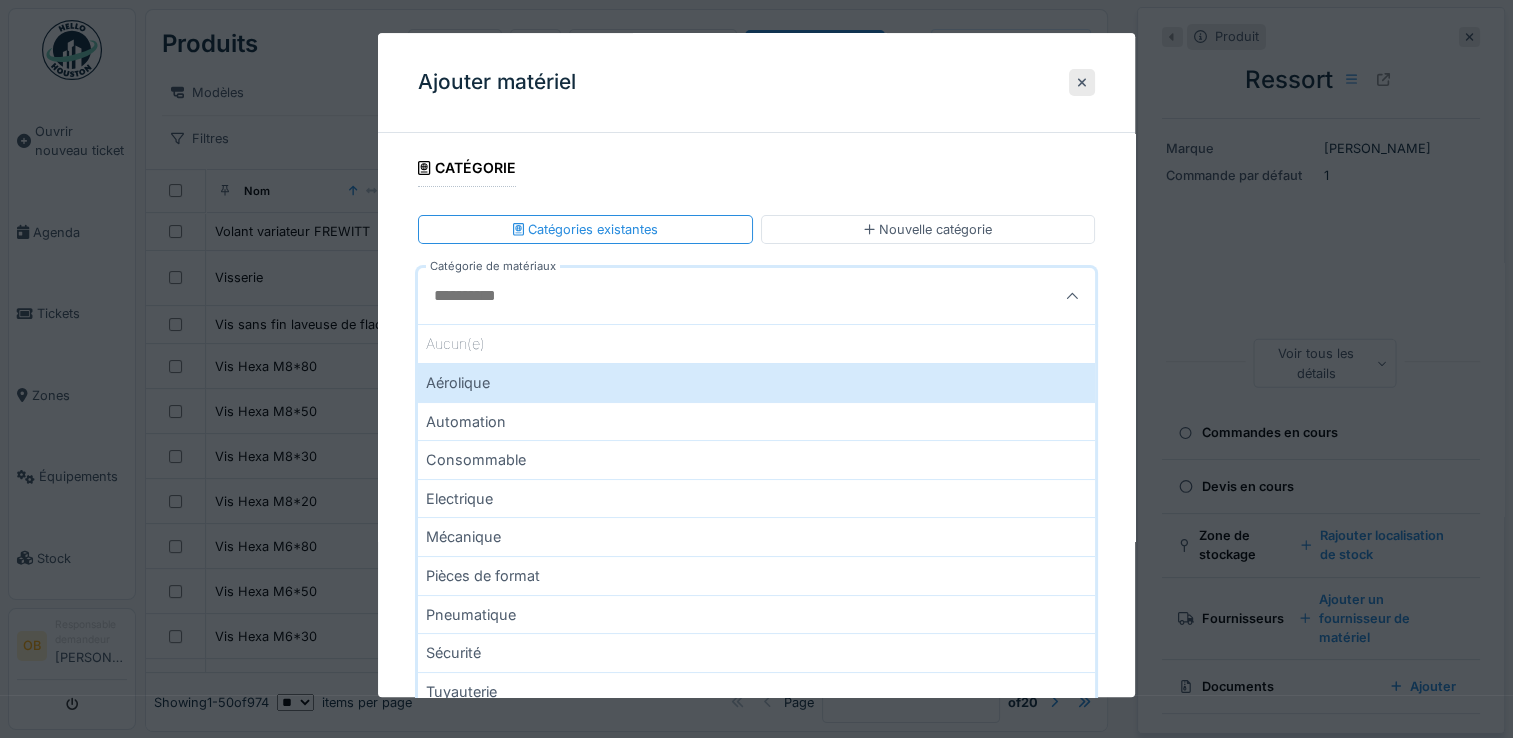 type on "***" 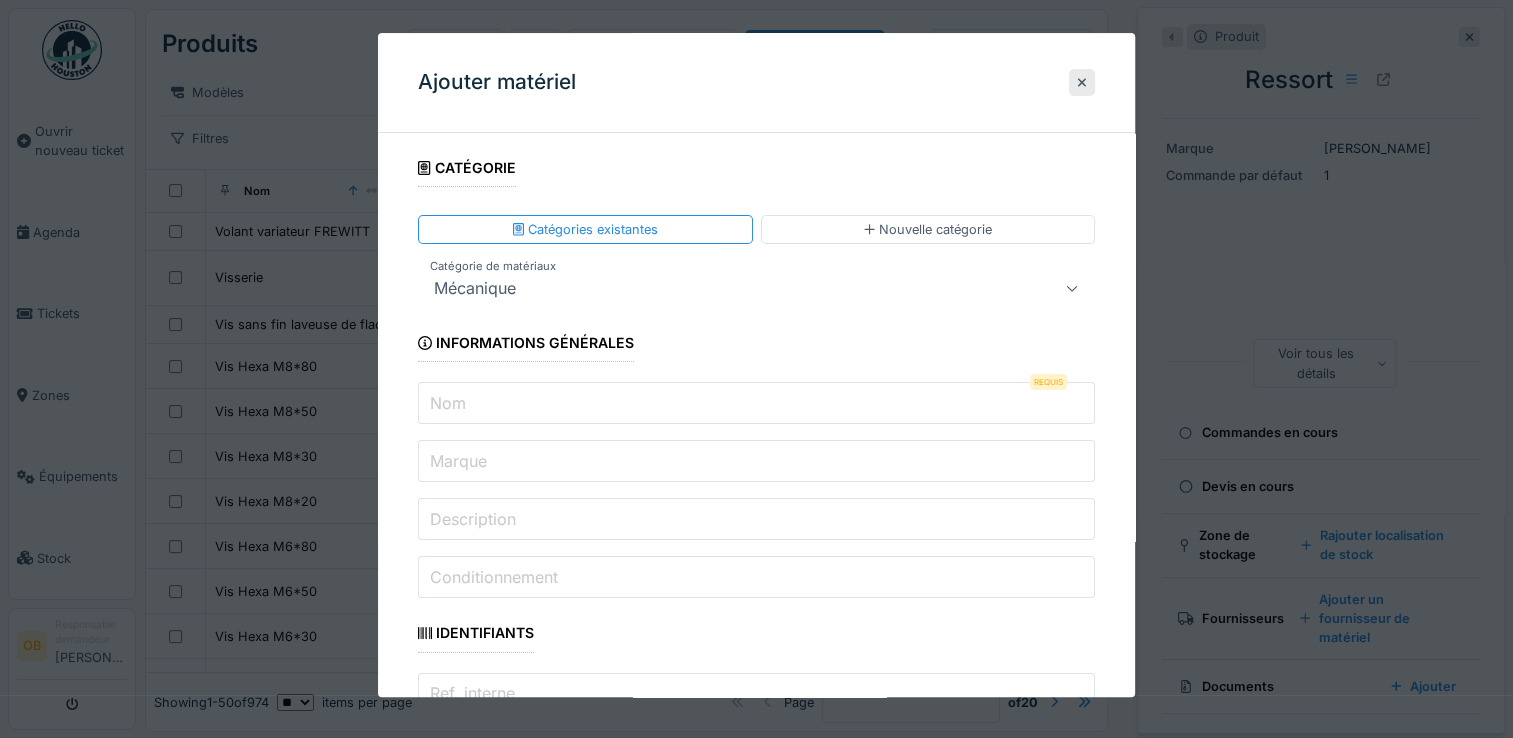 click on "Nom" at bounding box center (448, 403) 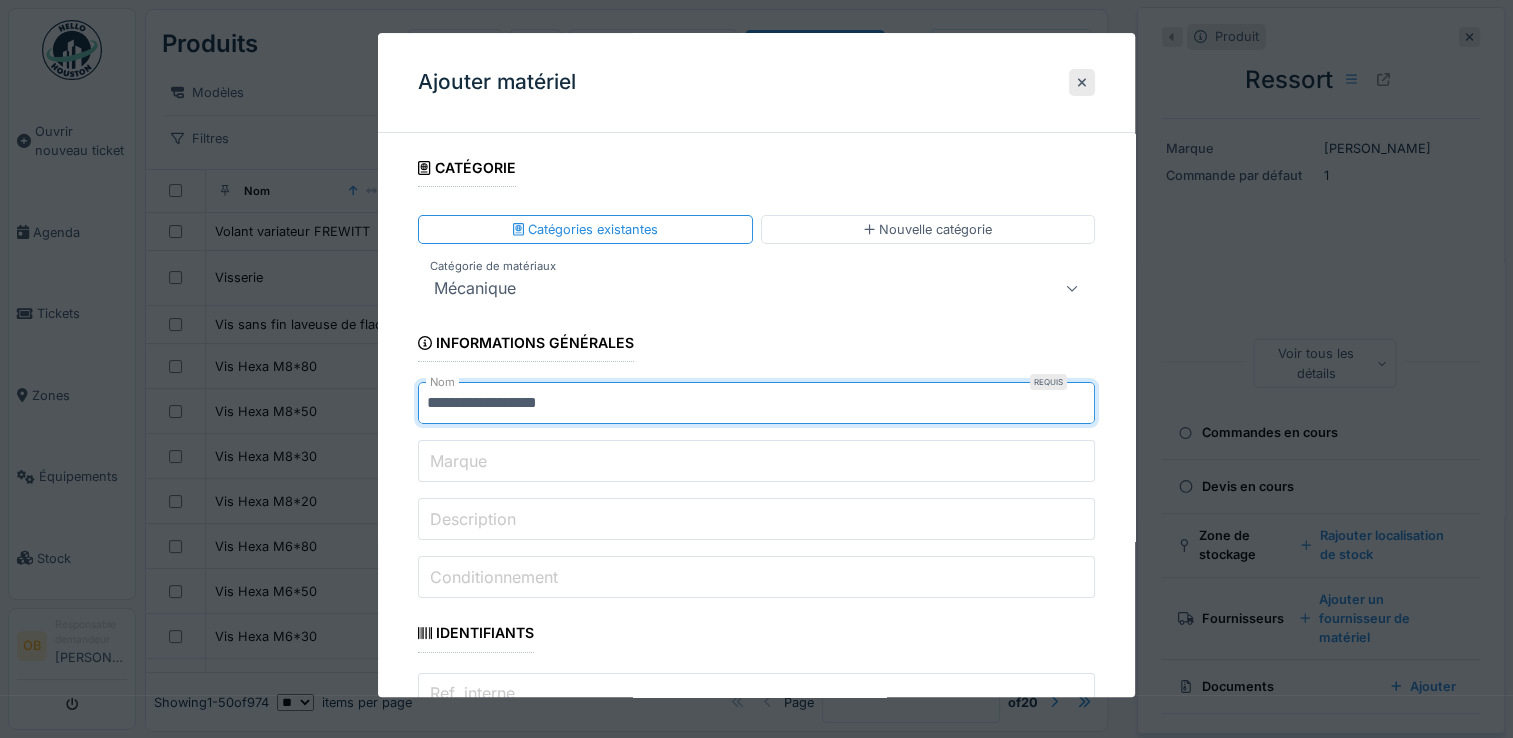 type on "**********" 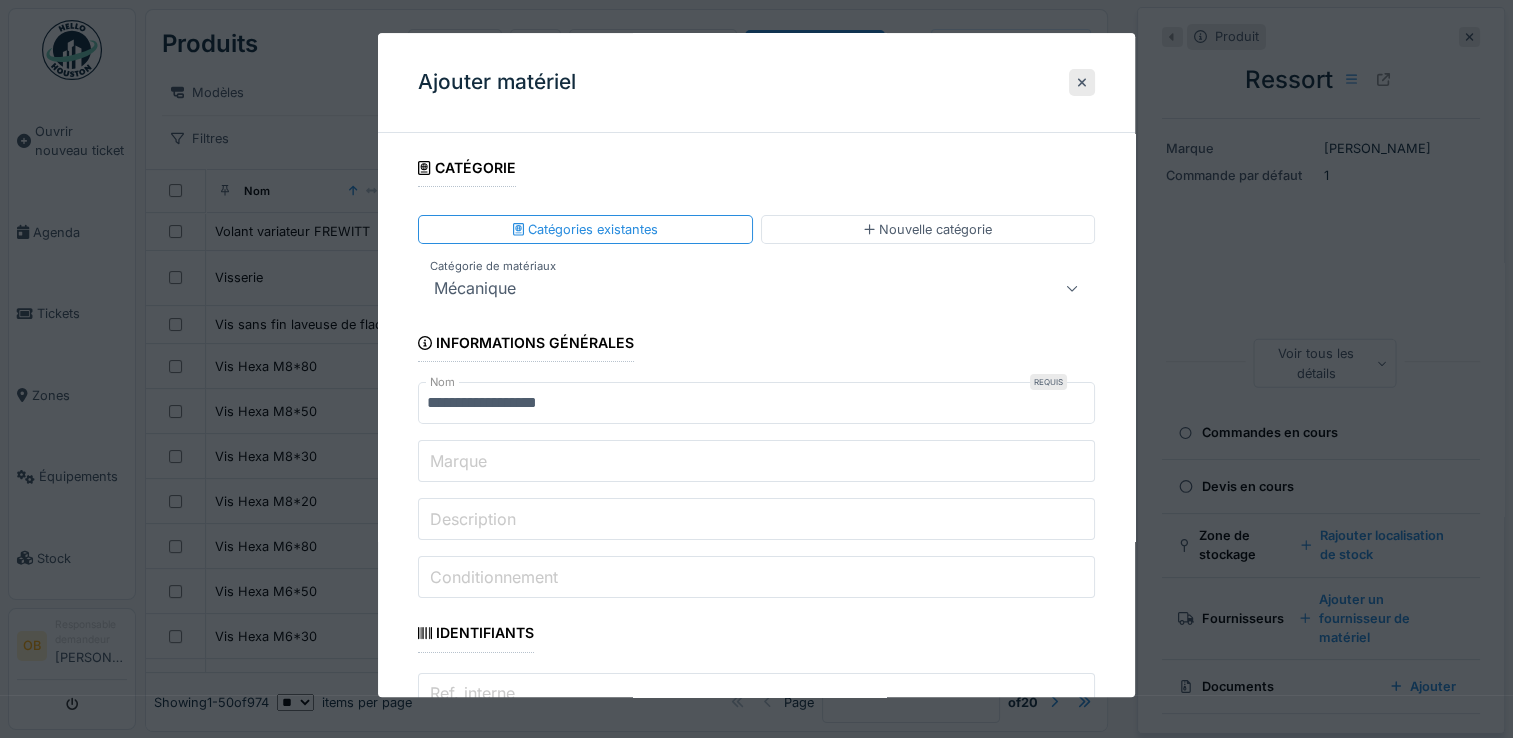 click on "Marque" at bounding box center (756, 462) 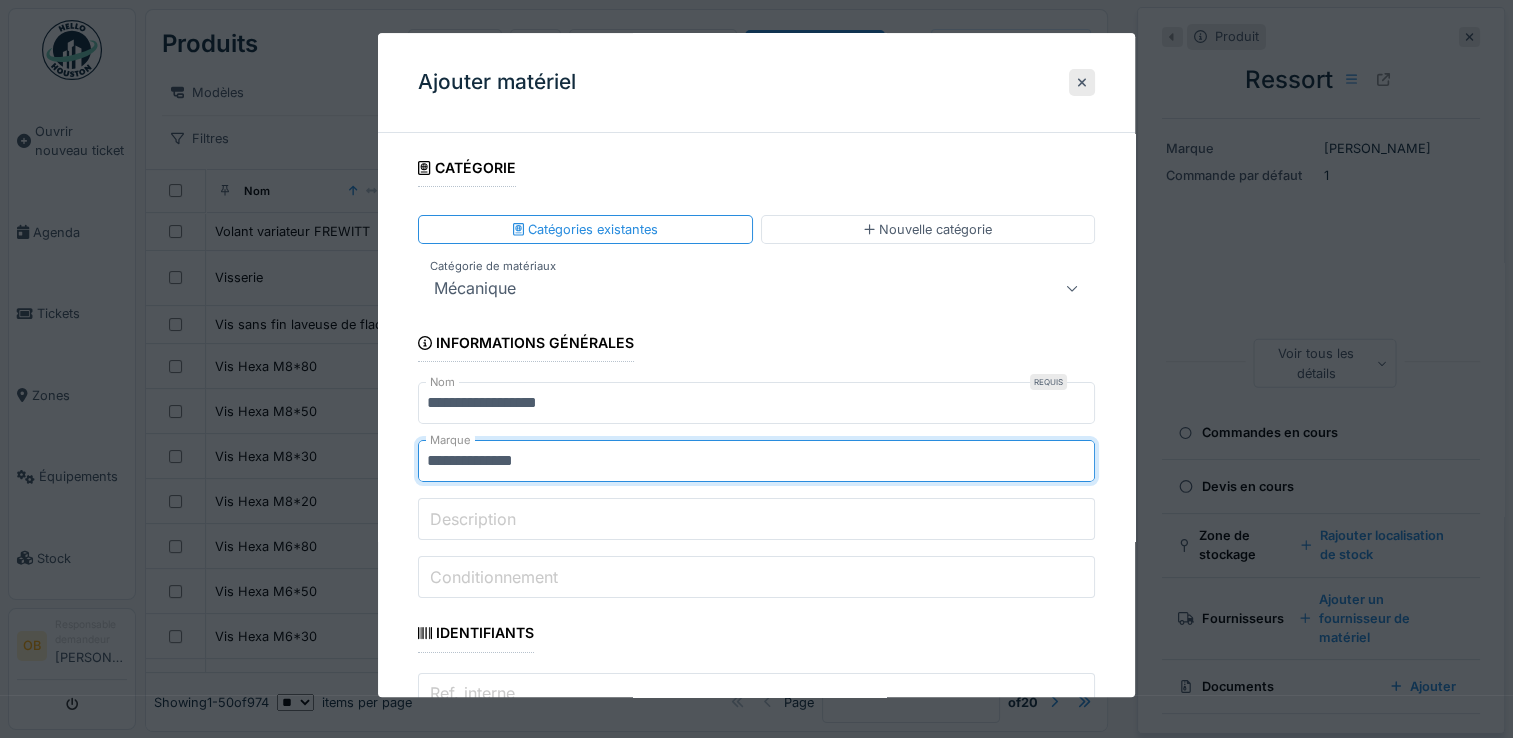 click on "**********" at bounding box center [756, 1869] 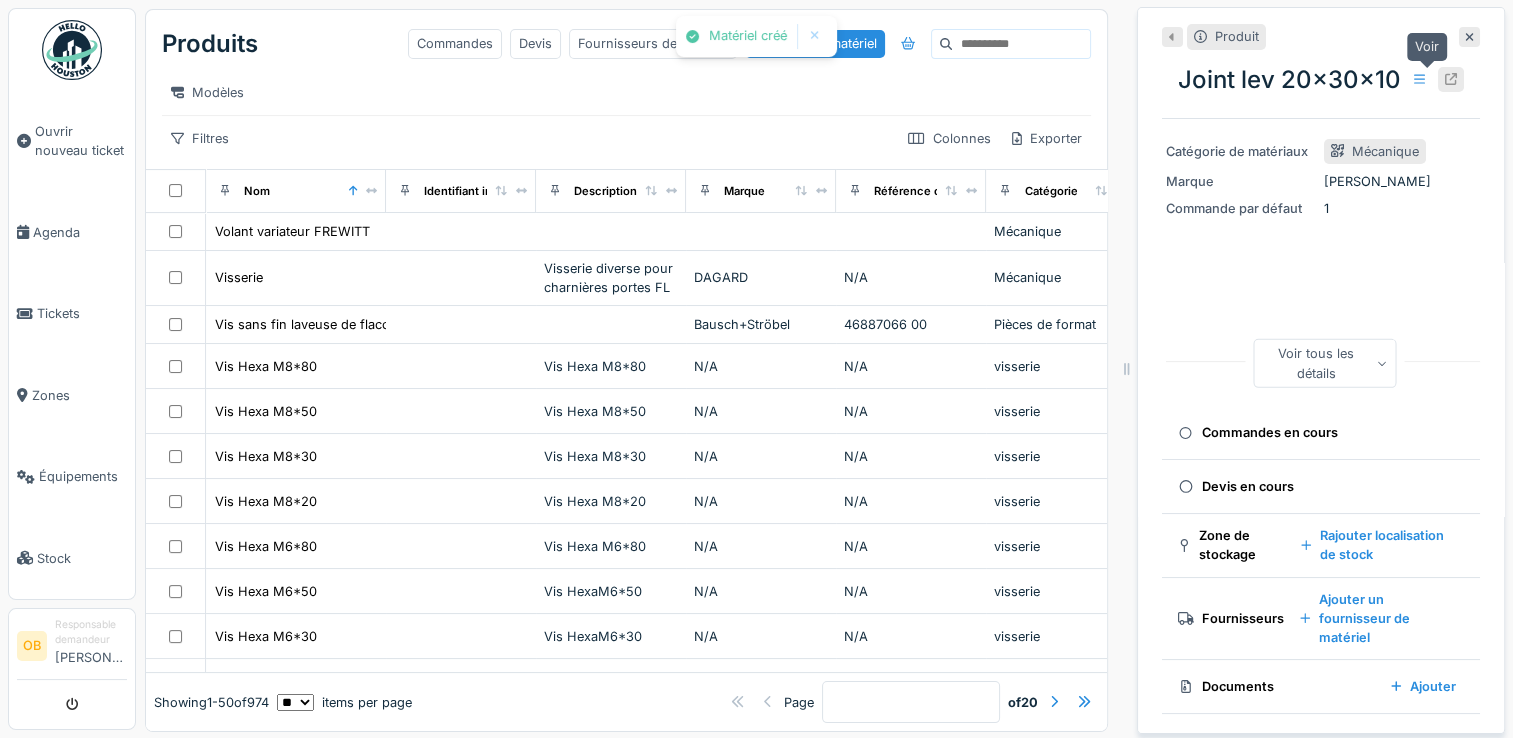 click at bounding box center [1451, 79] 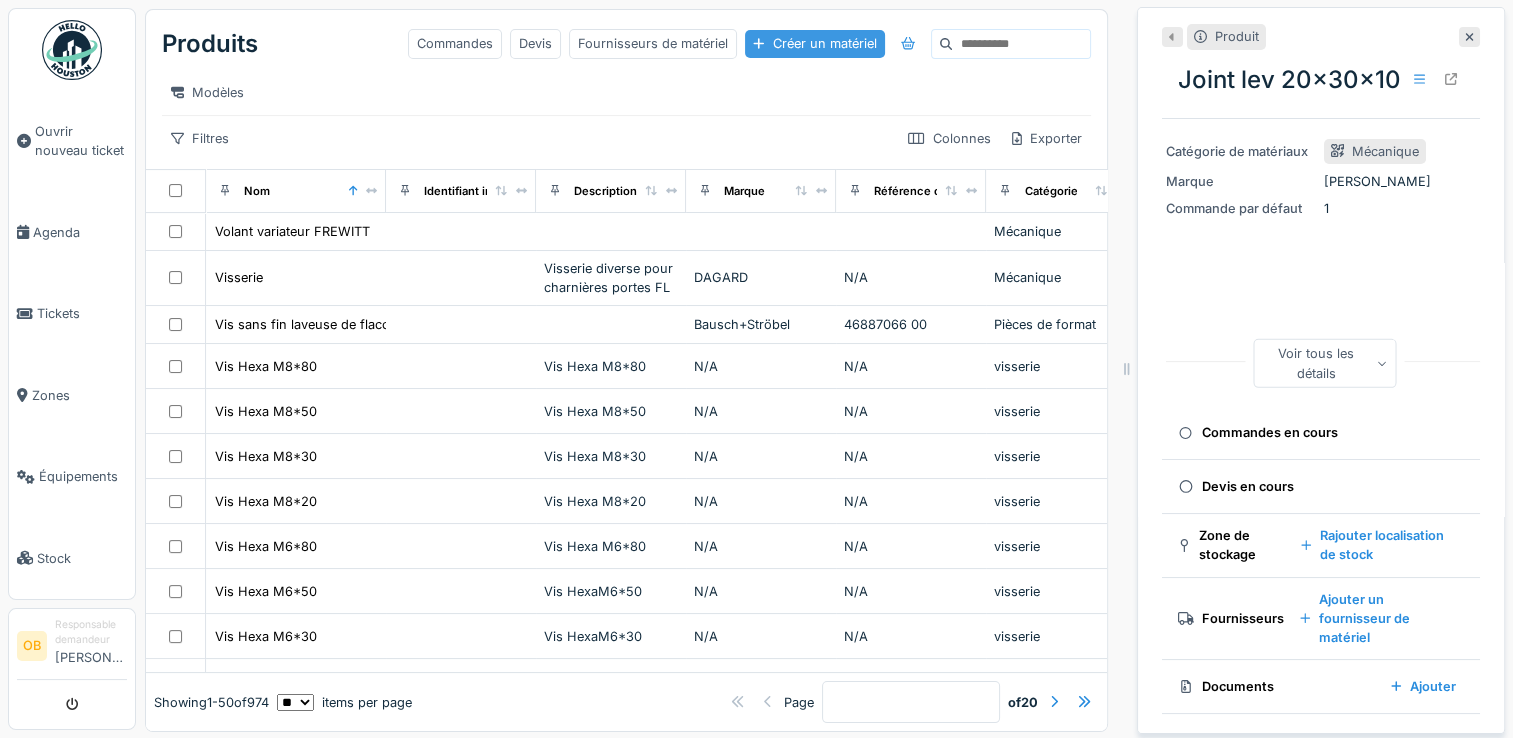 click on "Créer un matériel" at bounding box center [814, 43] 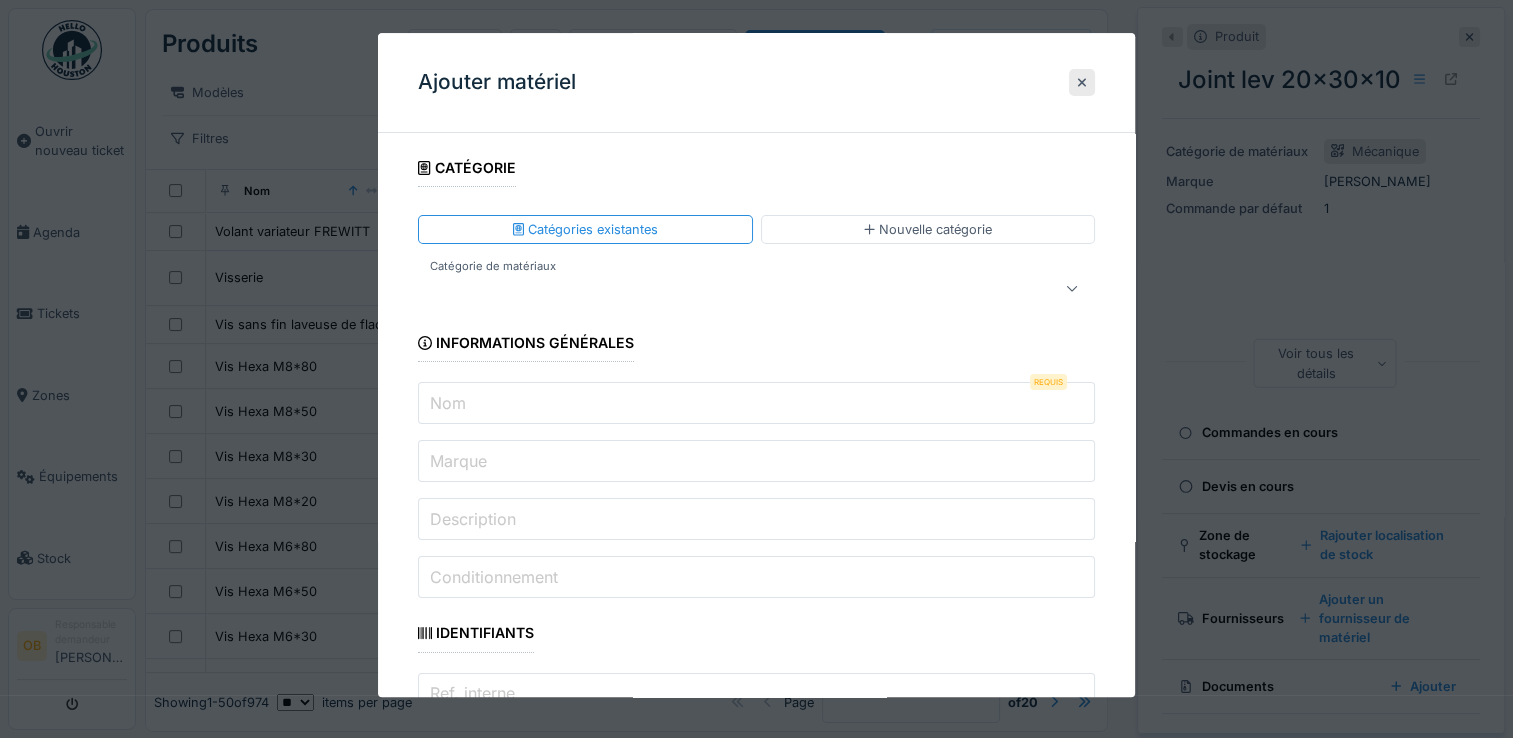 click at bounding box center (756, 289) 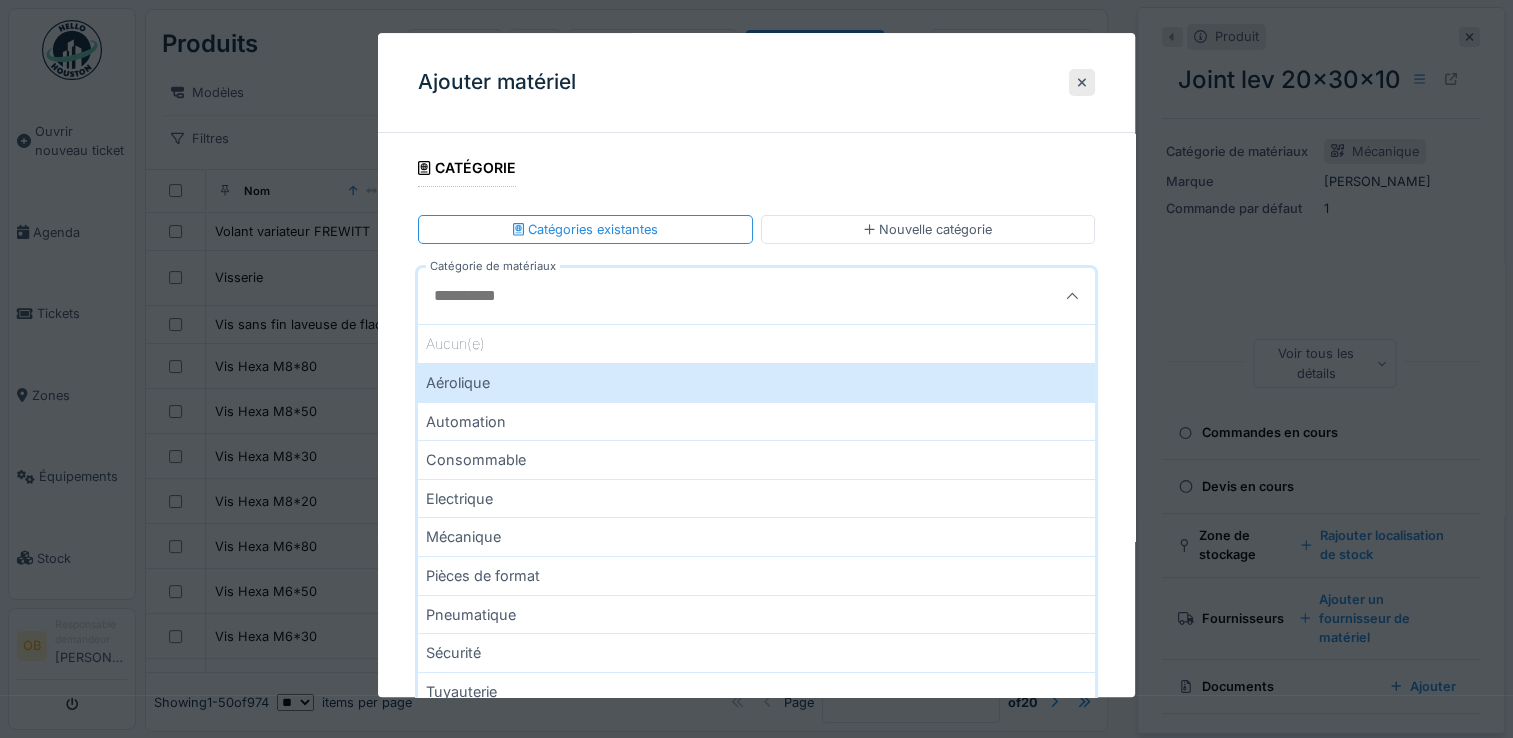 click on "Mécanique" at bounding box center [756, 537] 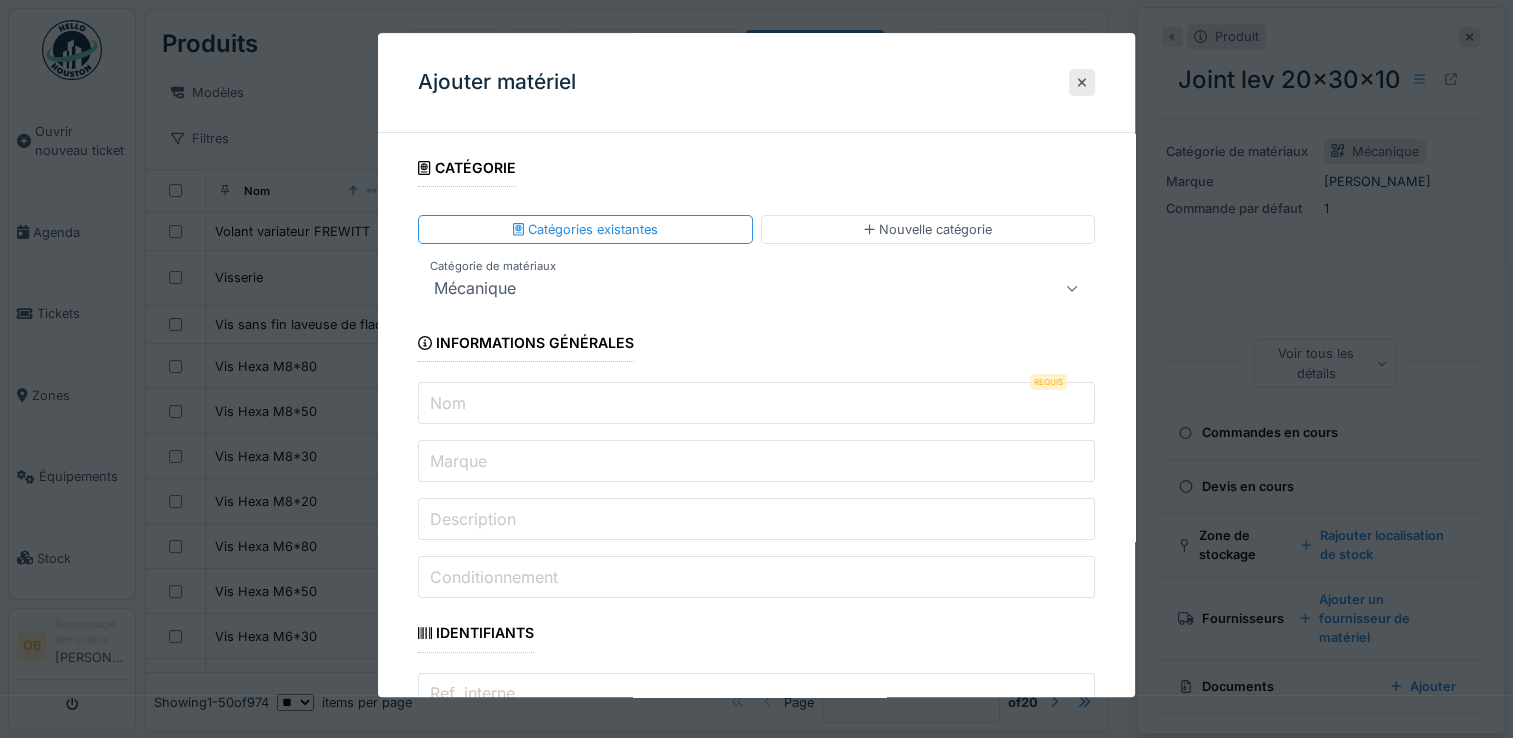 click on "Nom" at bounding box center [448, 403] 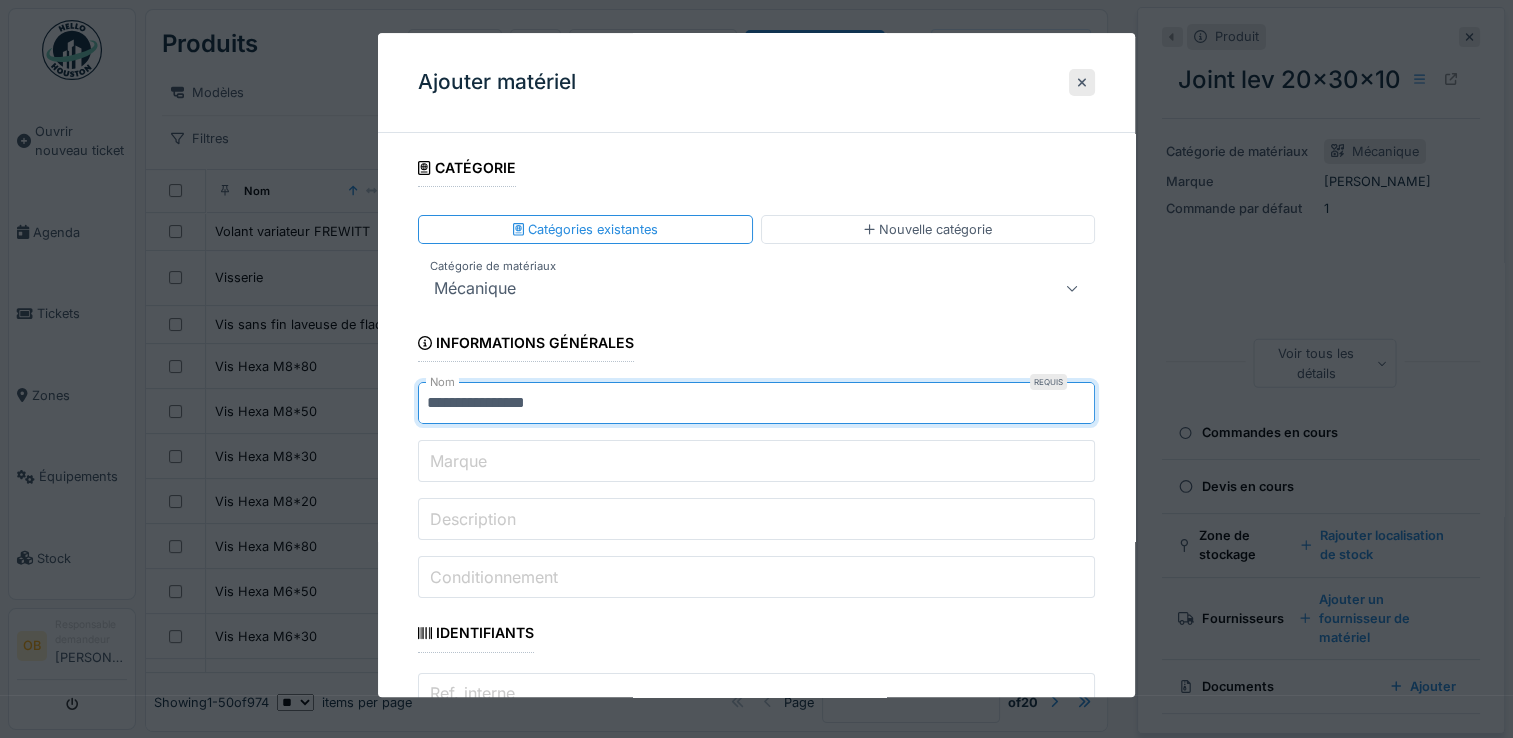 type on "**********" 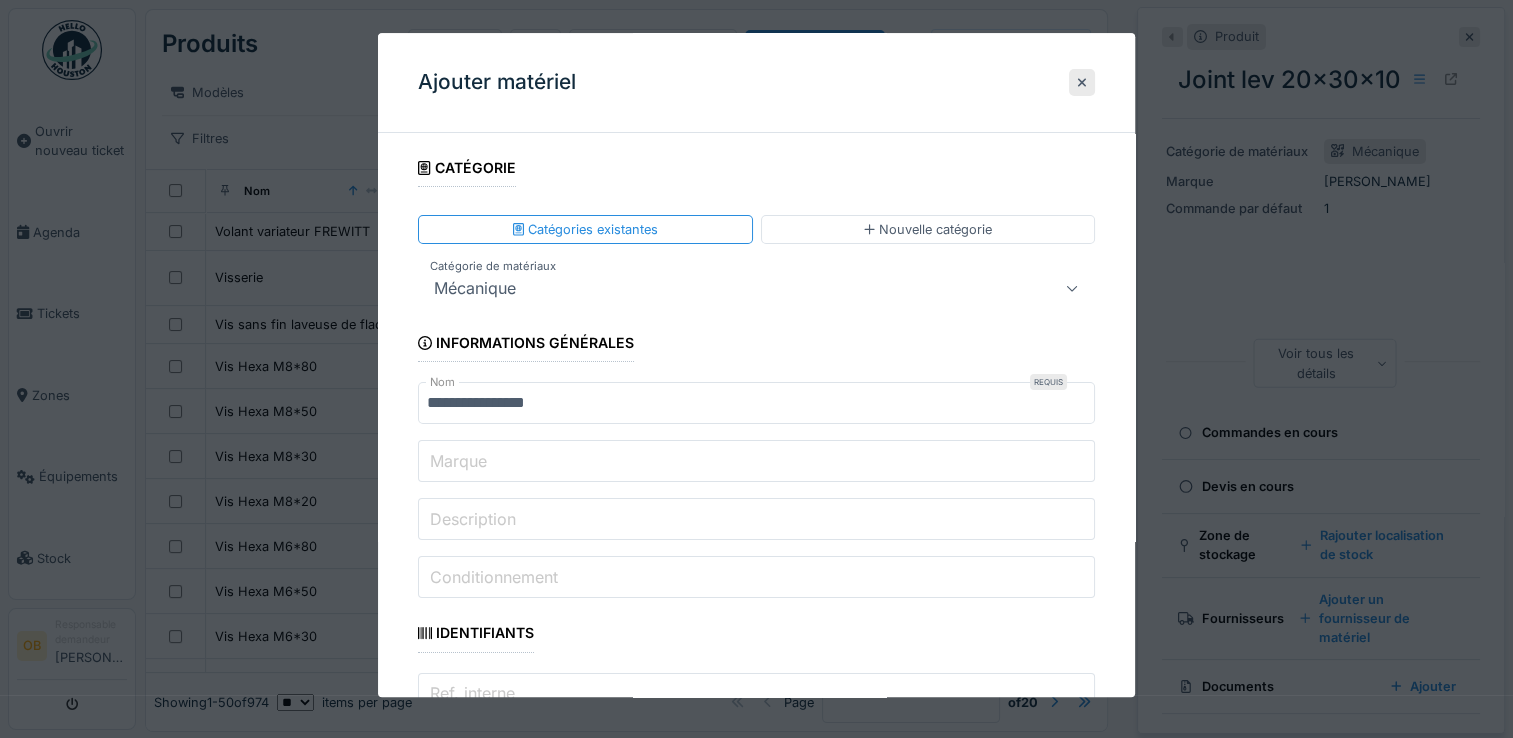 click on "Marque" at bounding box center [756, 462] 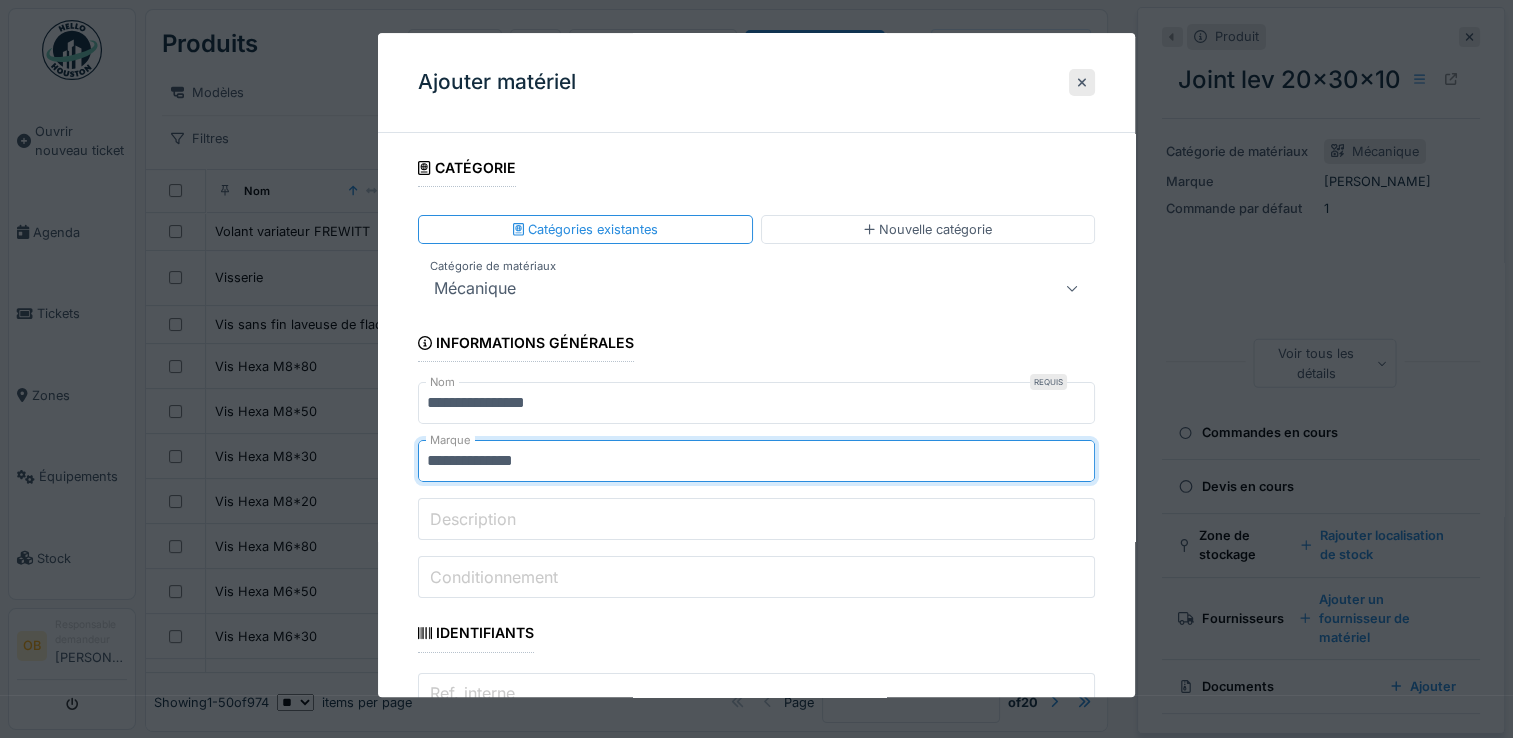 click on "**********" at bounding box center (756, 1869) 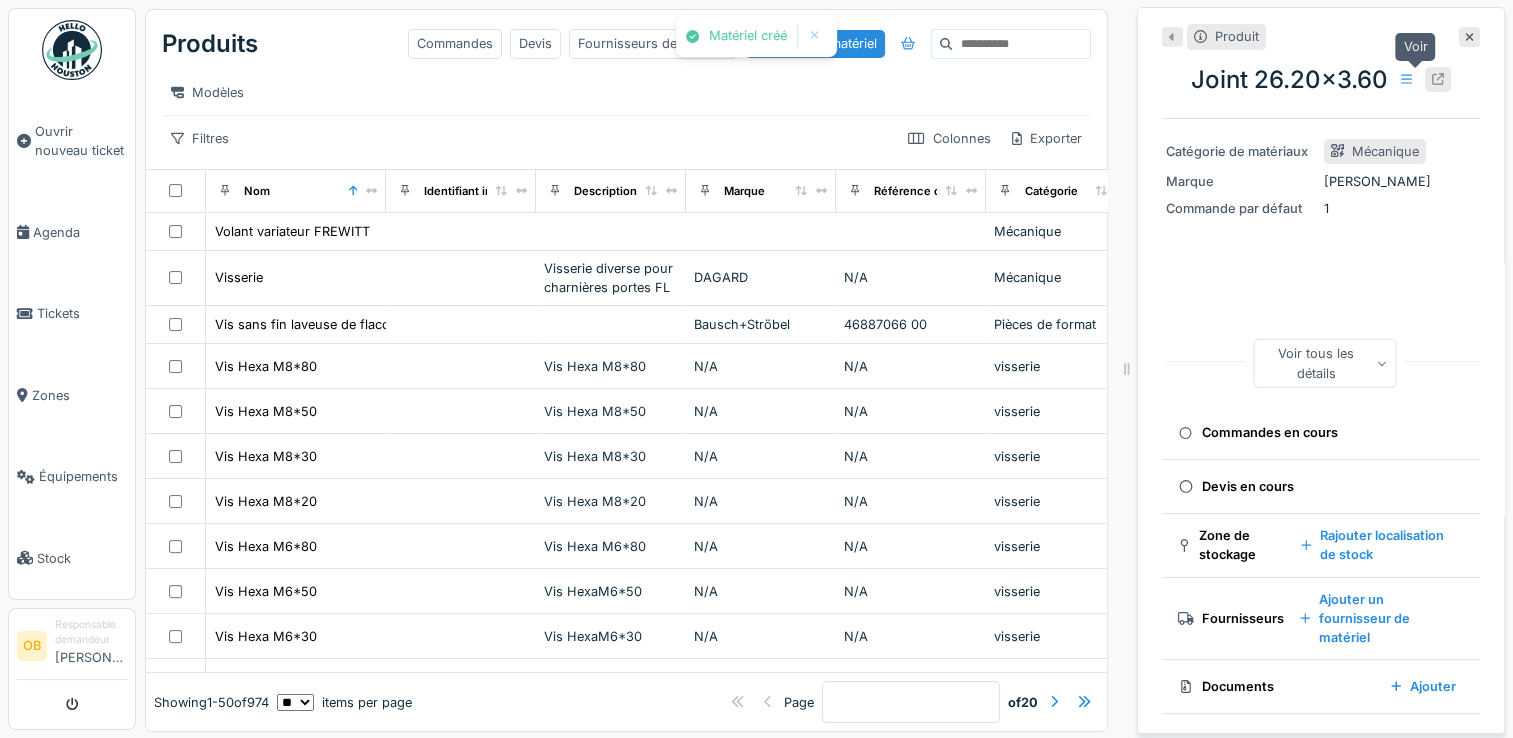 click 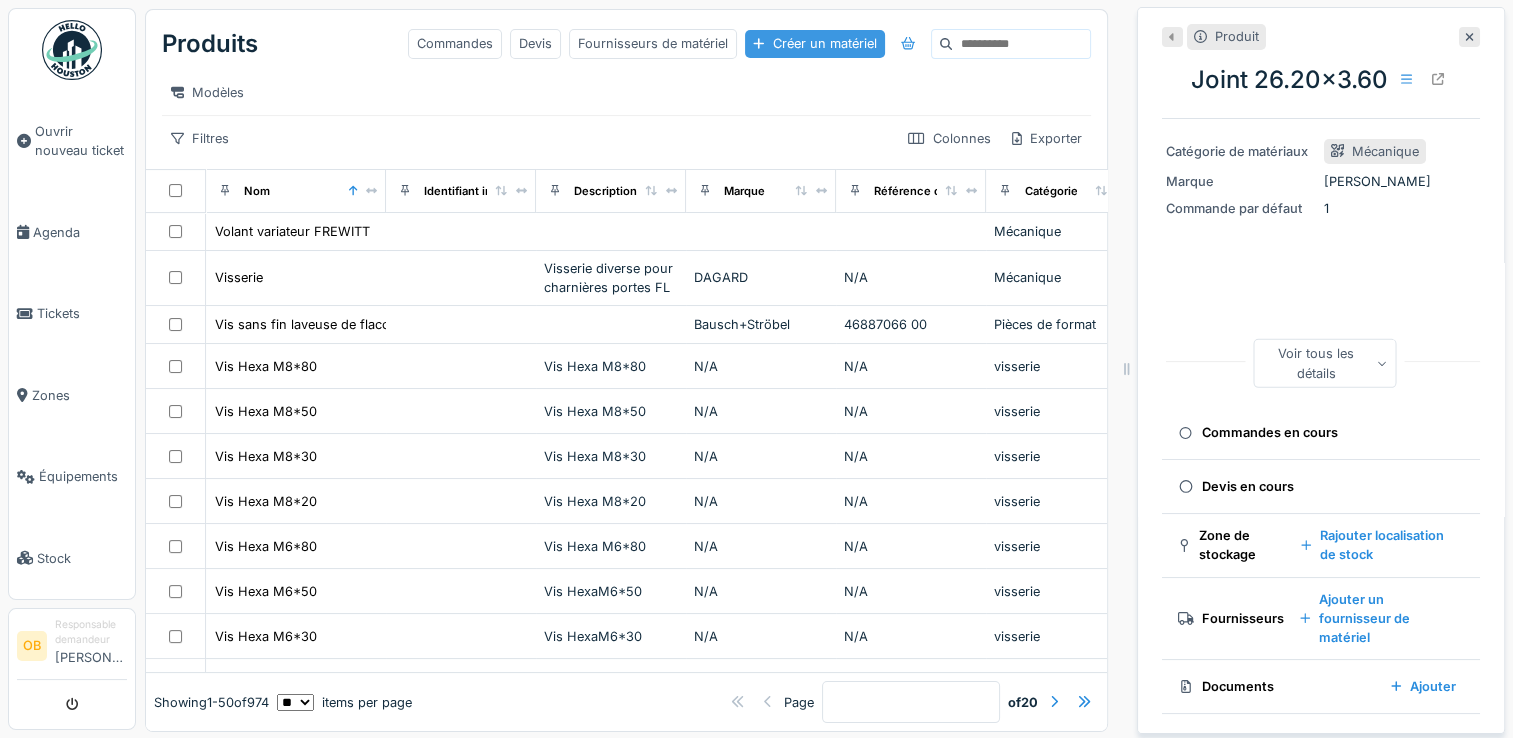 click on "Créer un matériel" at bounding box center [814, 43] 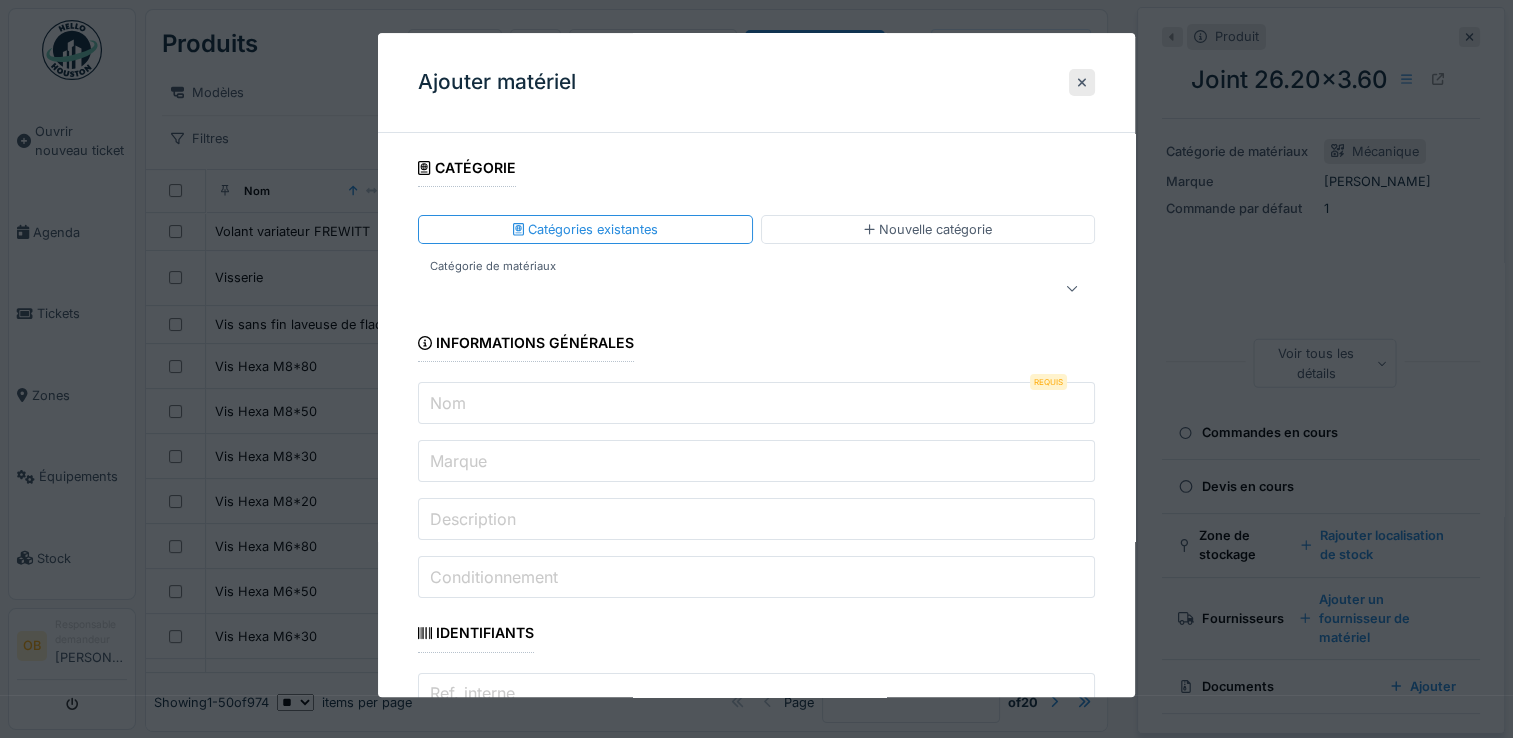 click at bounding box center [722, 289] 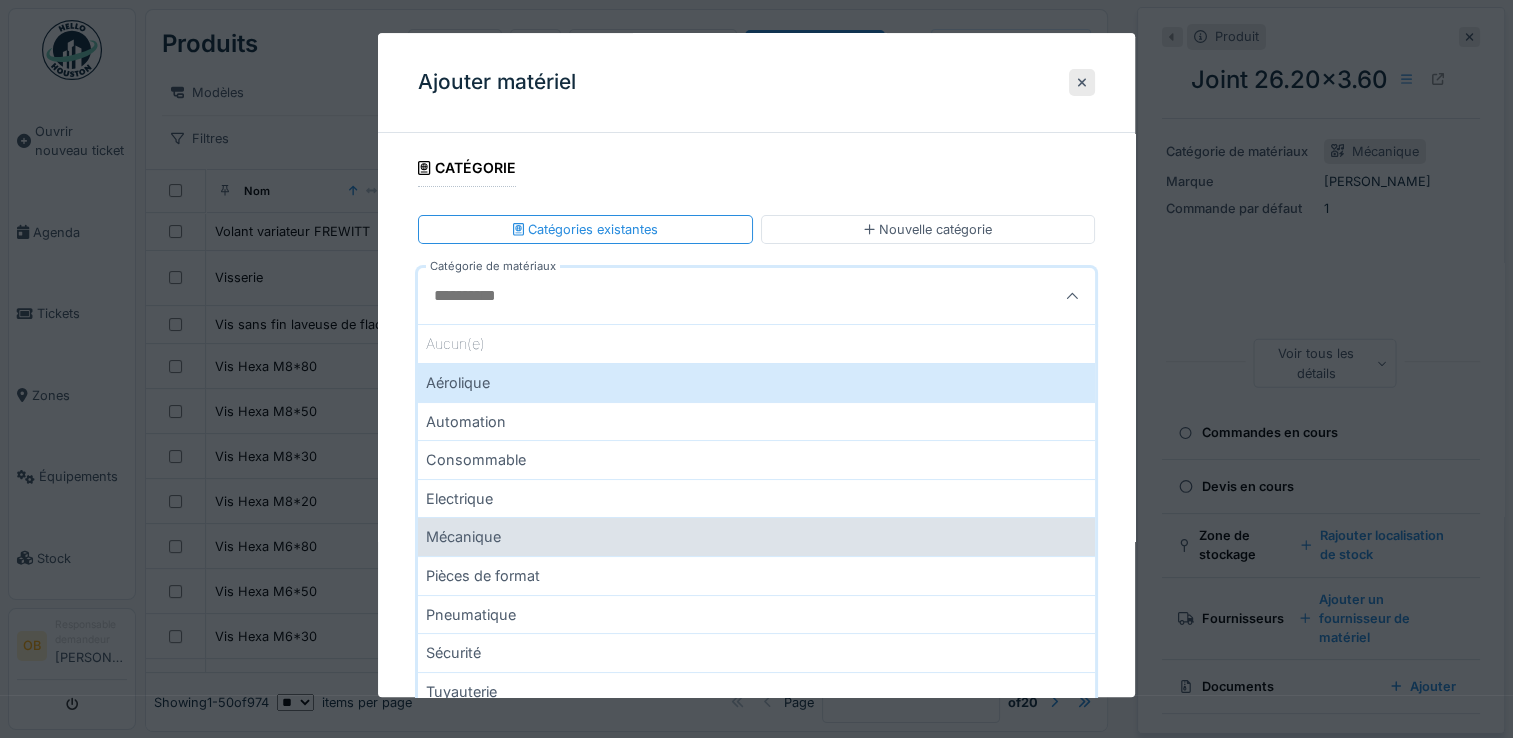 click on "Mécanique" at bounding box center [756, 537] 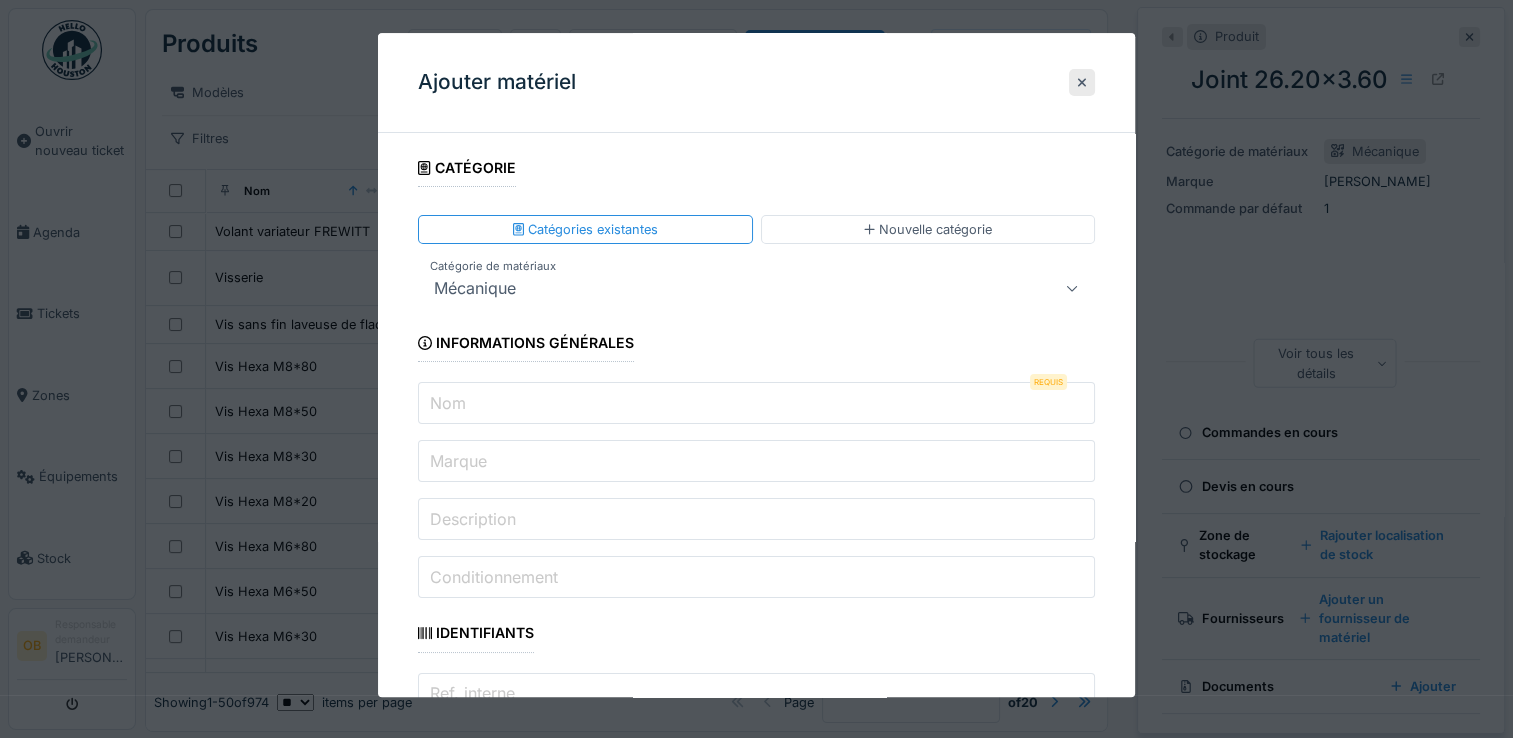 click on "**********" at bounding box center [756, 1027] 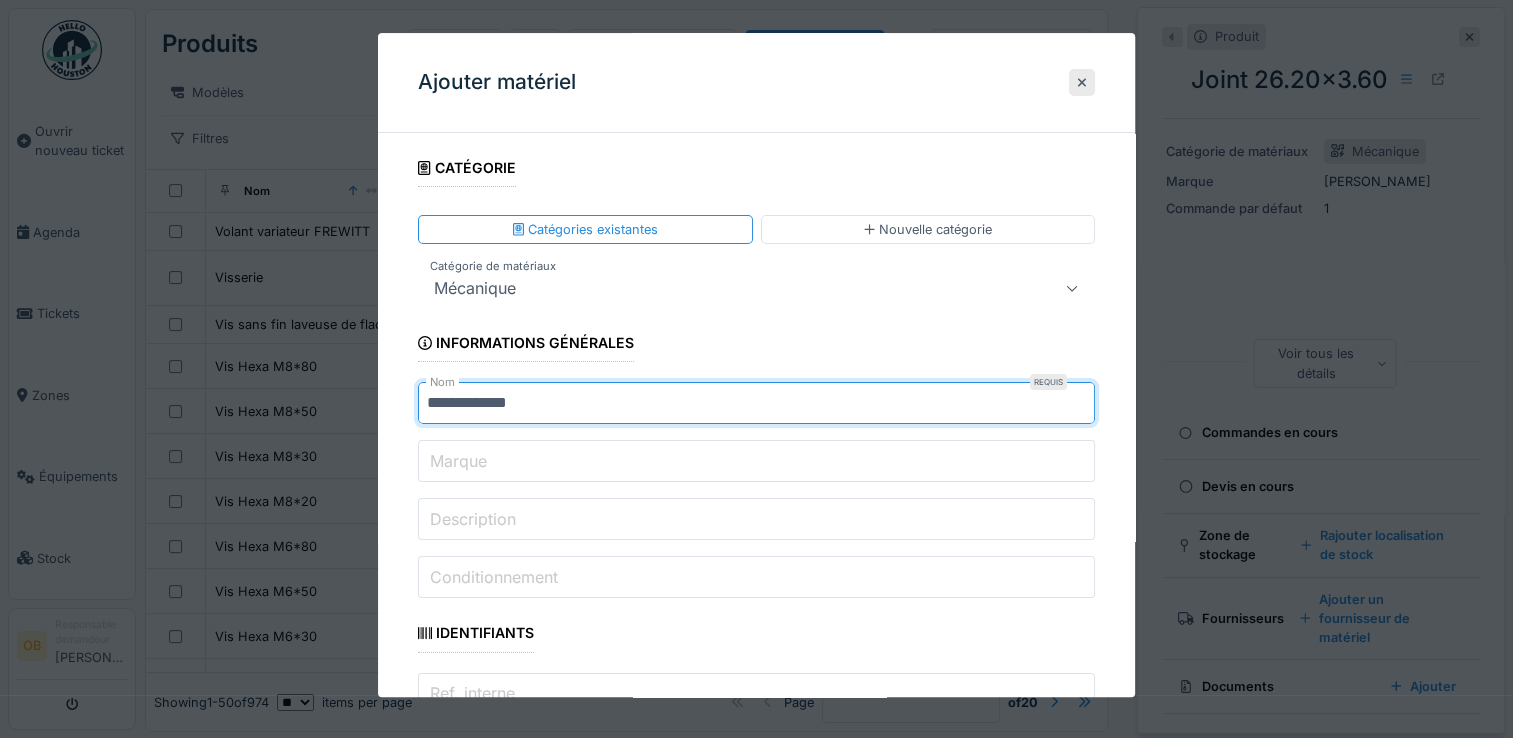 type on "**********" 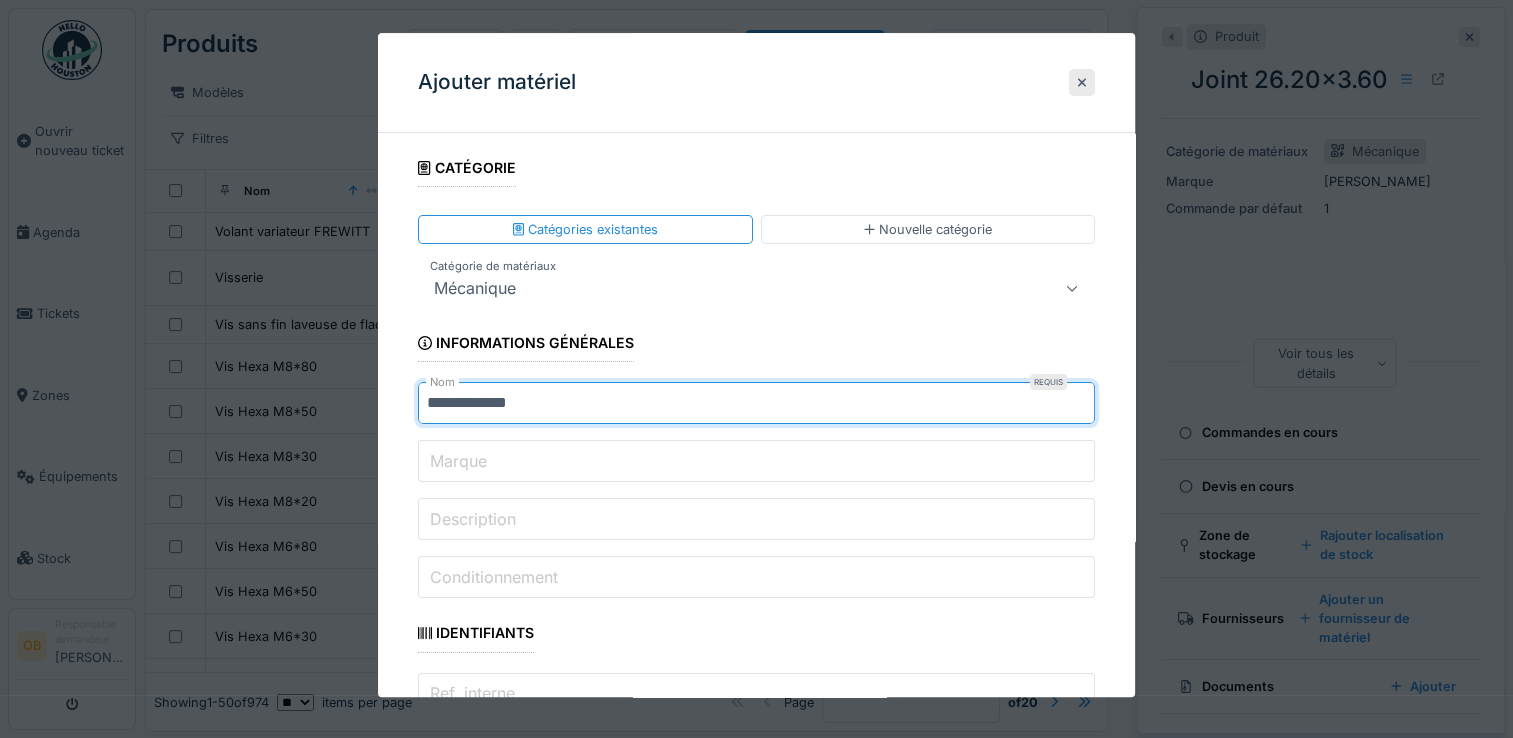 click on "Marque" at bounding box center (458, 461) 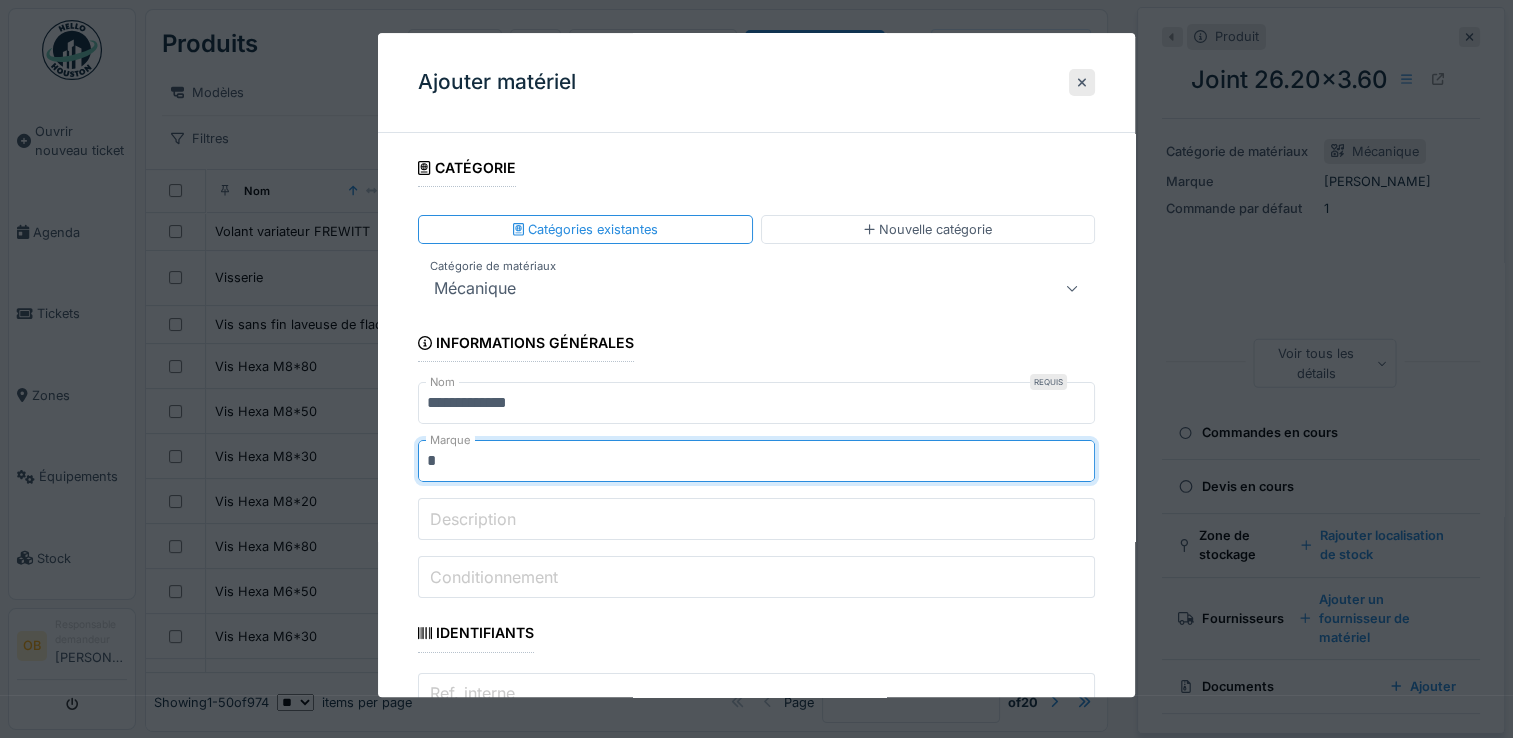 type on "**********" 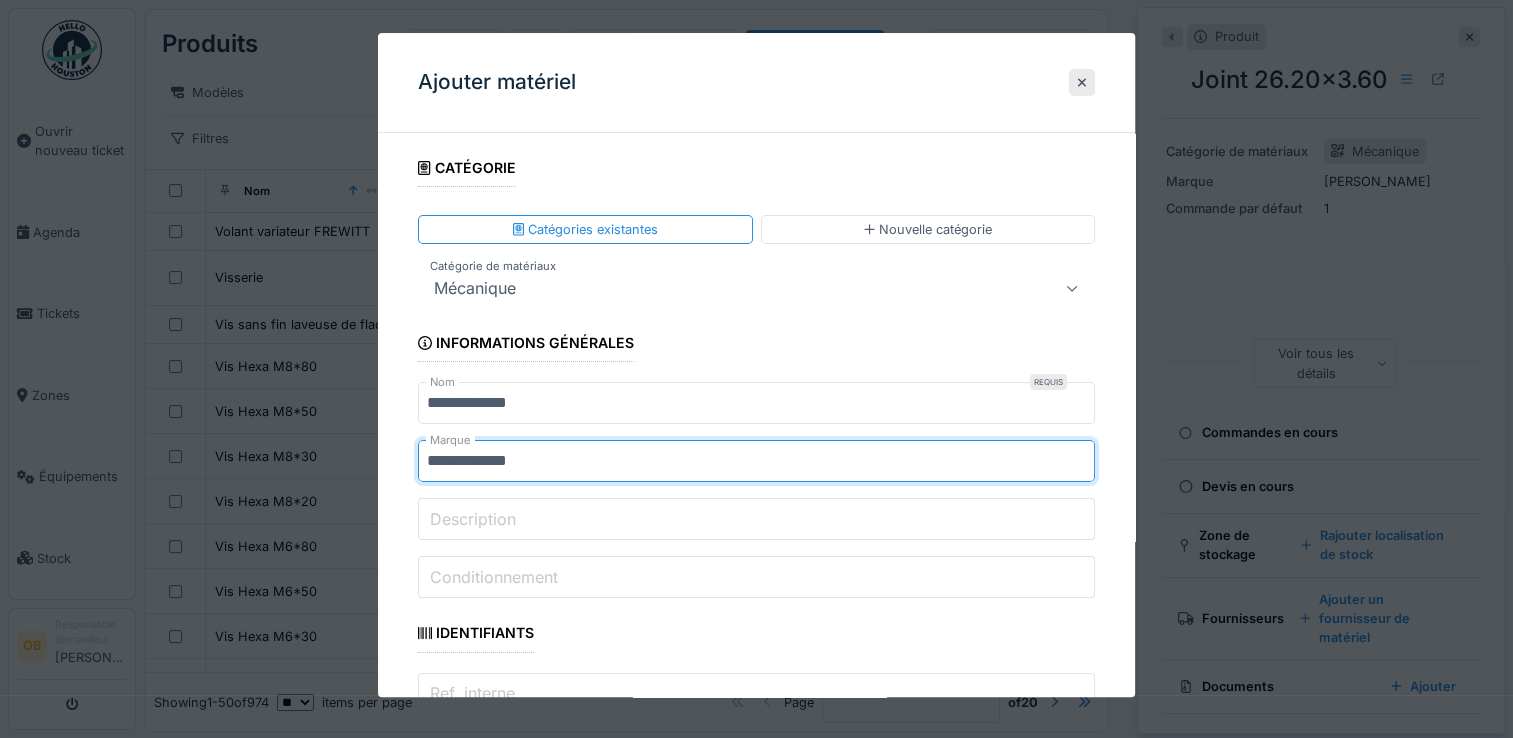 click on "Description" at bounding box center [473, 519] 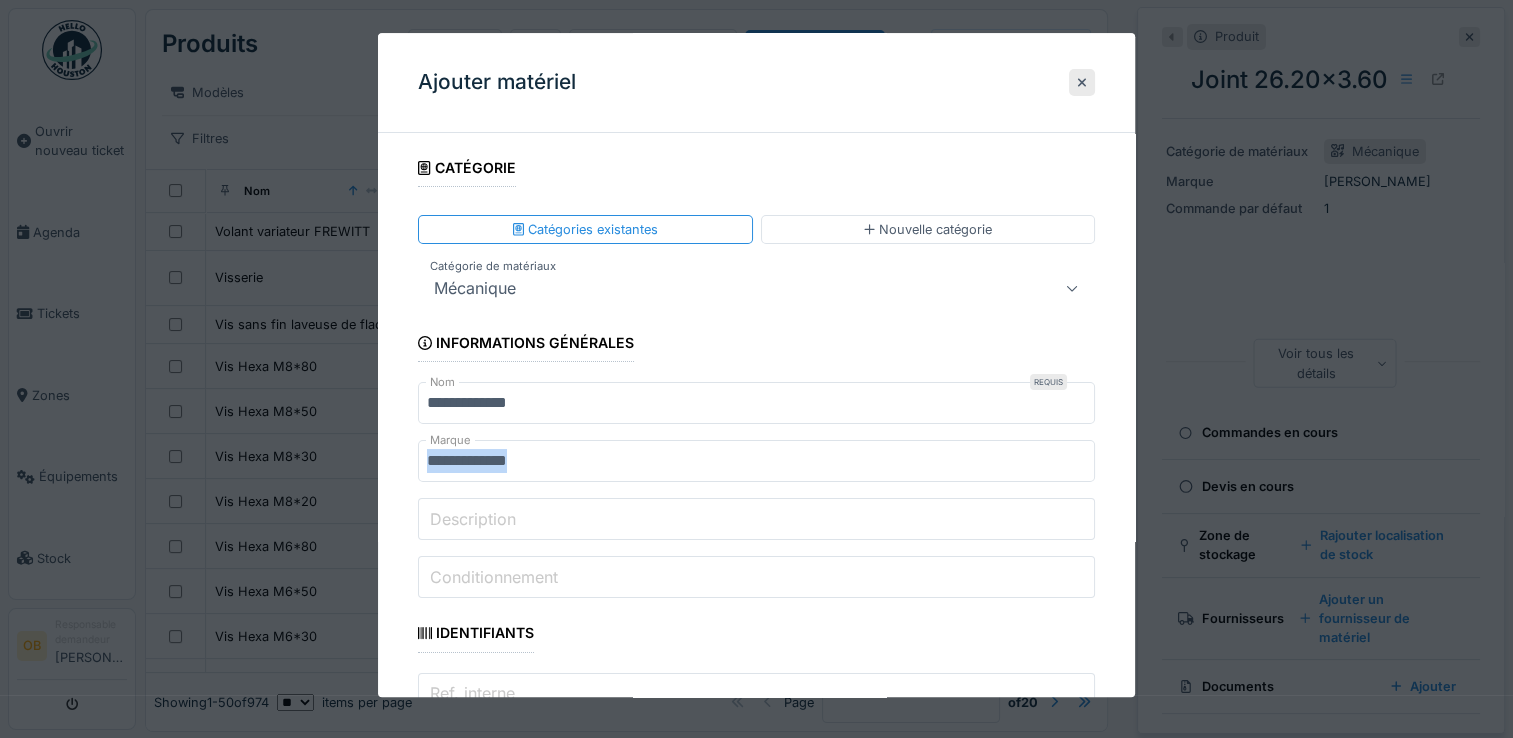 click on "**********" at bounding box center [756, 1027] 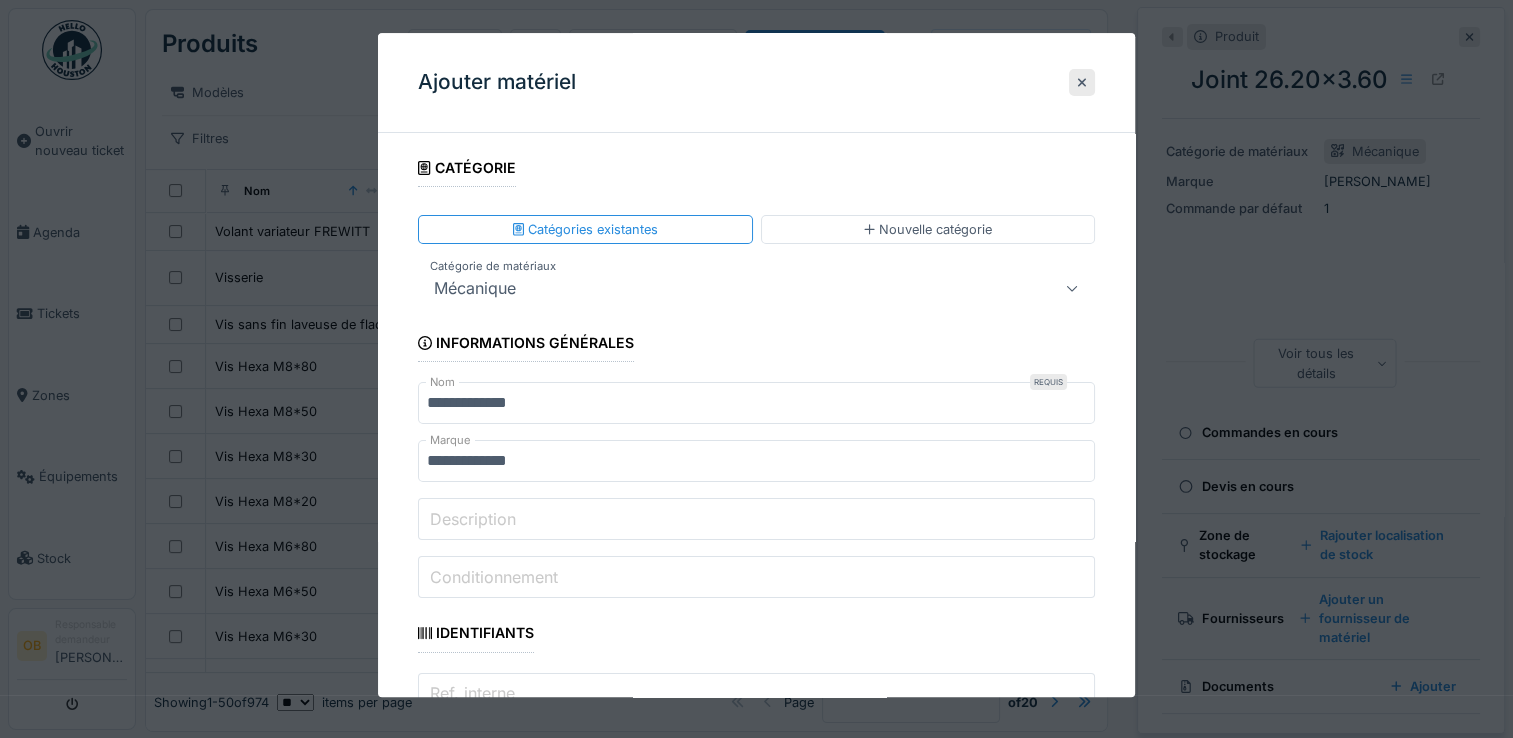 click on "**********" at bounding box center (756, 462) 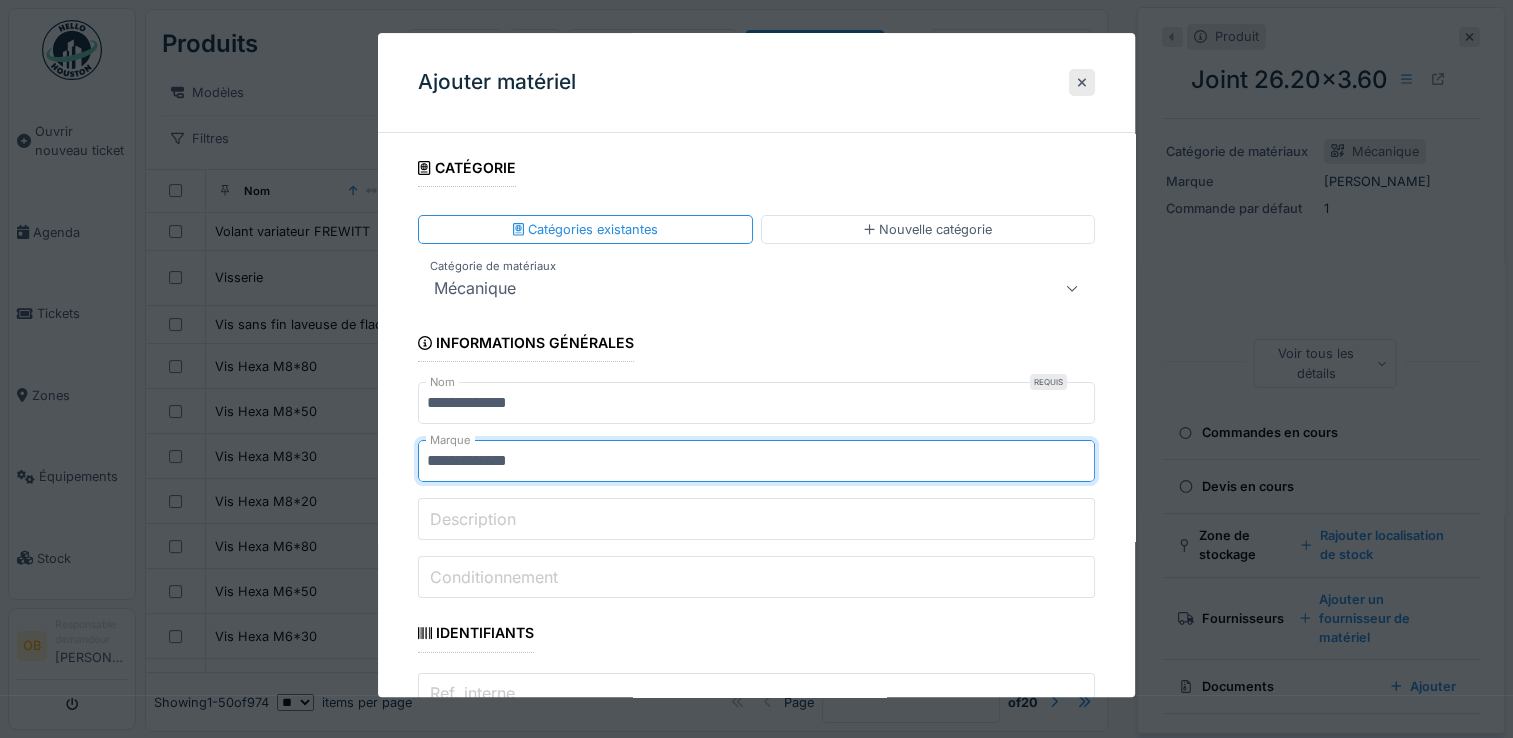 click on "**********" at bounding box center [756, 1869] 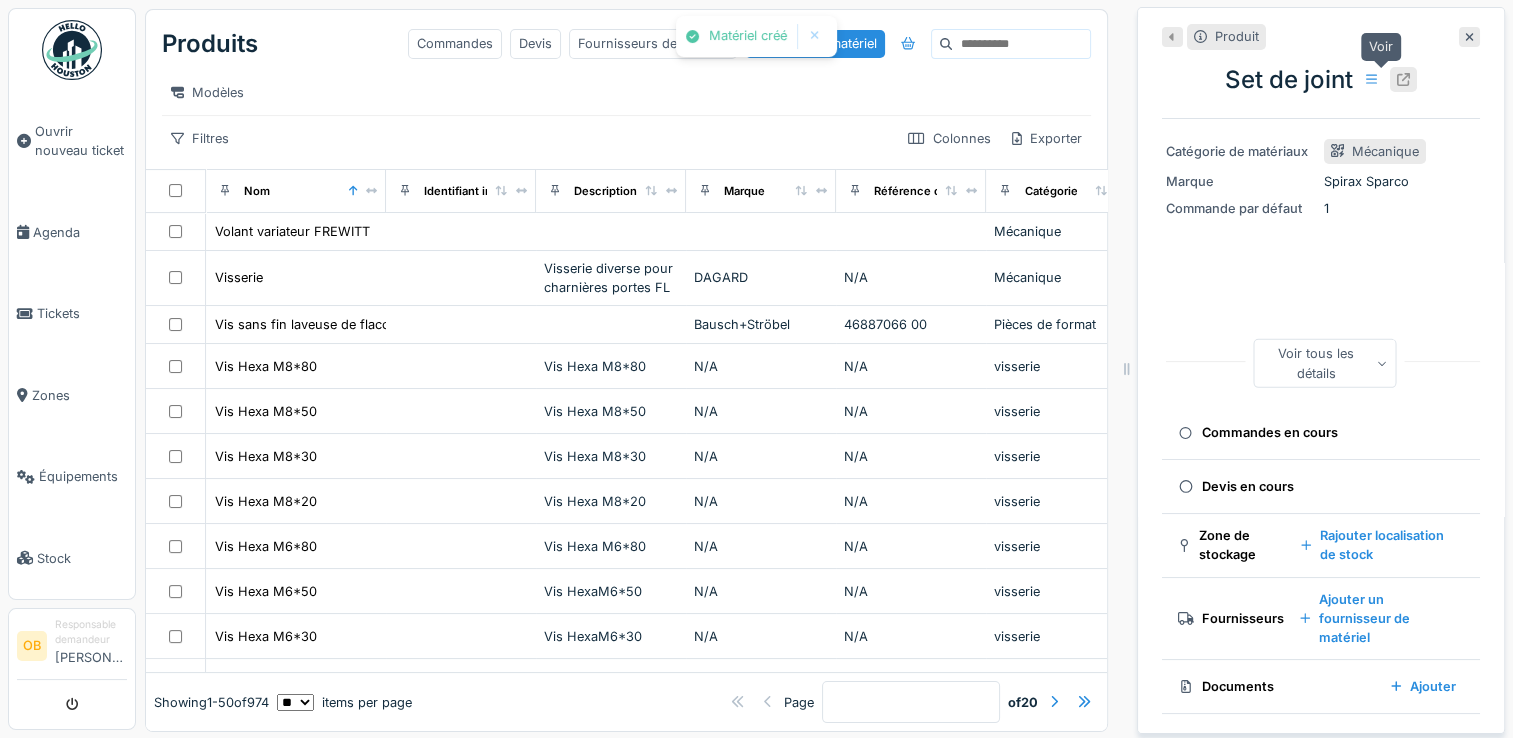 click 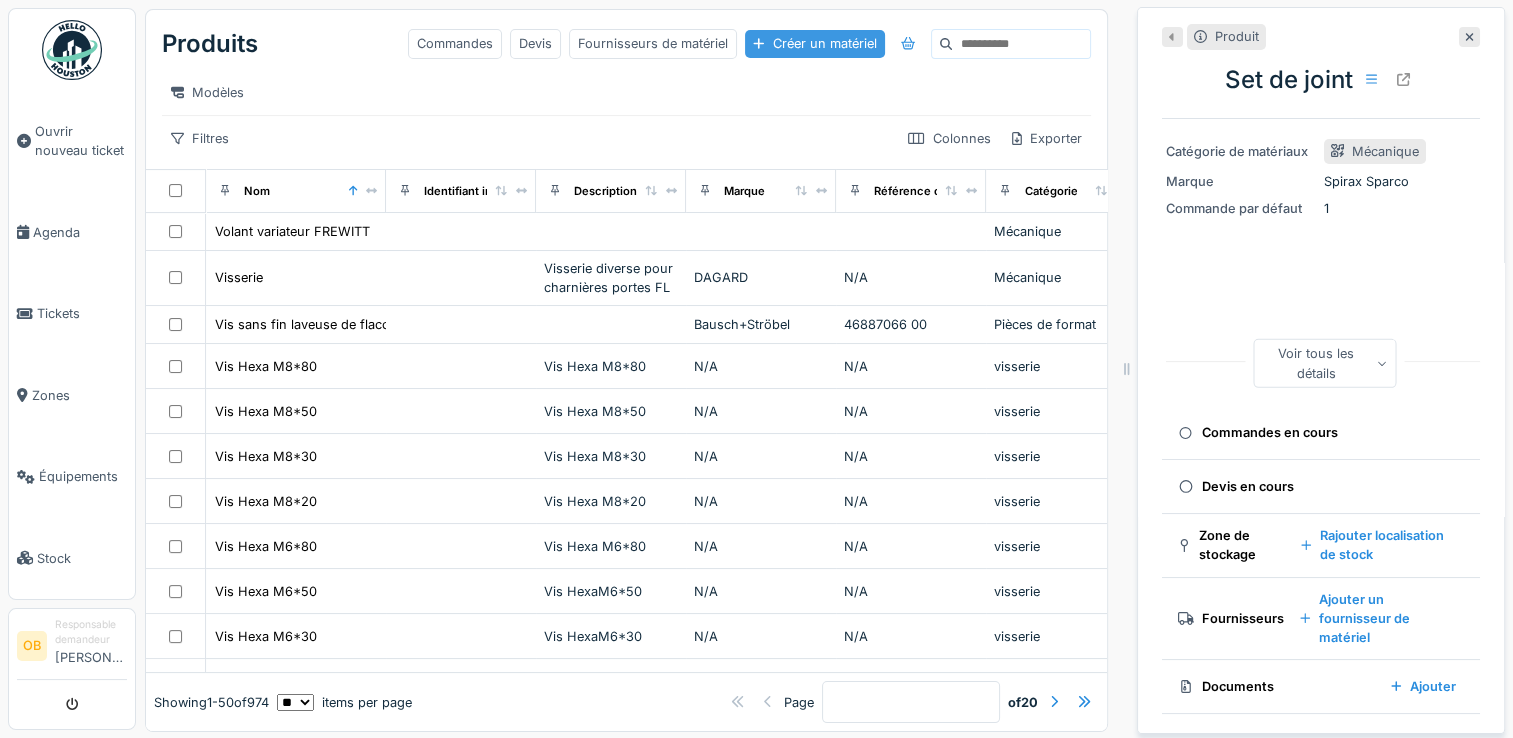 click on "Créer un matériel" at bounding box center (814, 43) 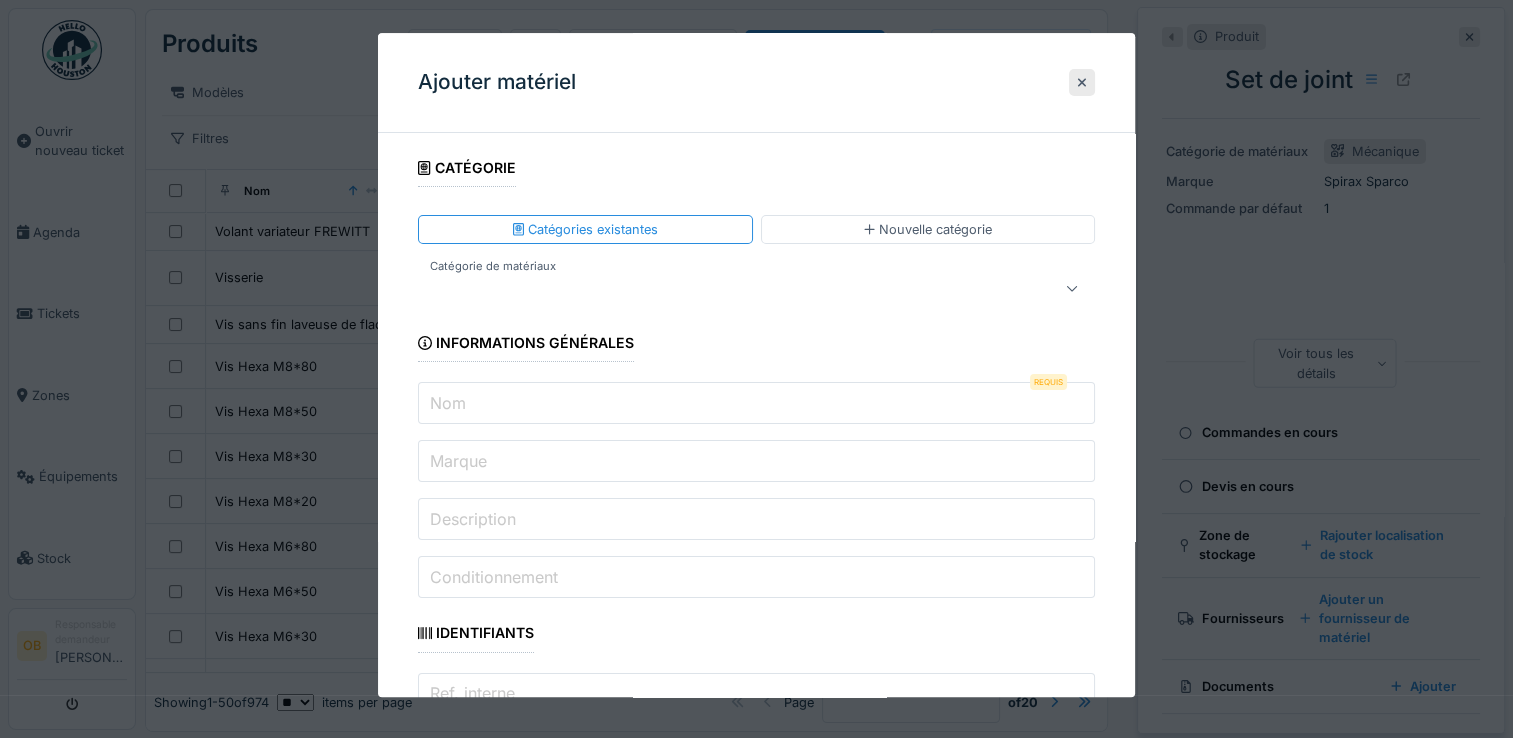click at bounding box center [722, 289] 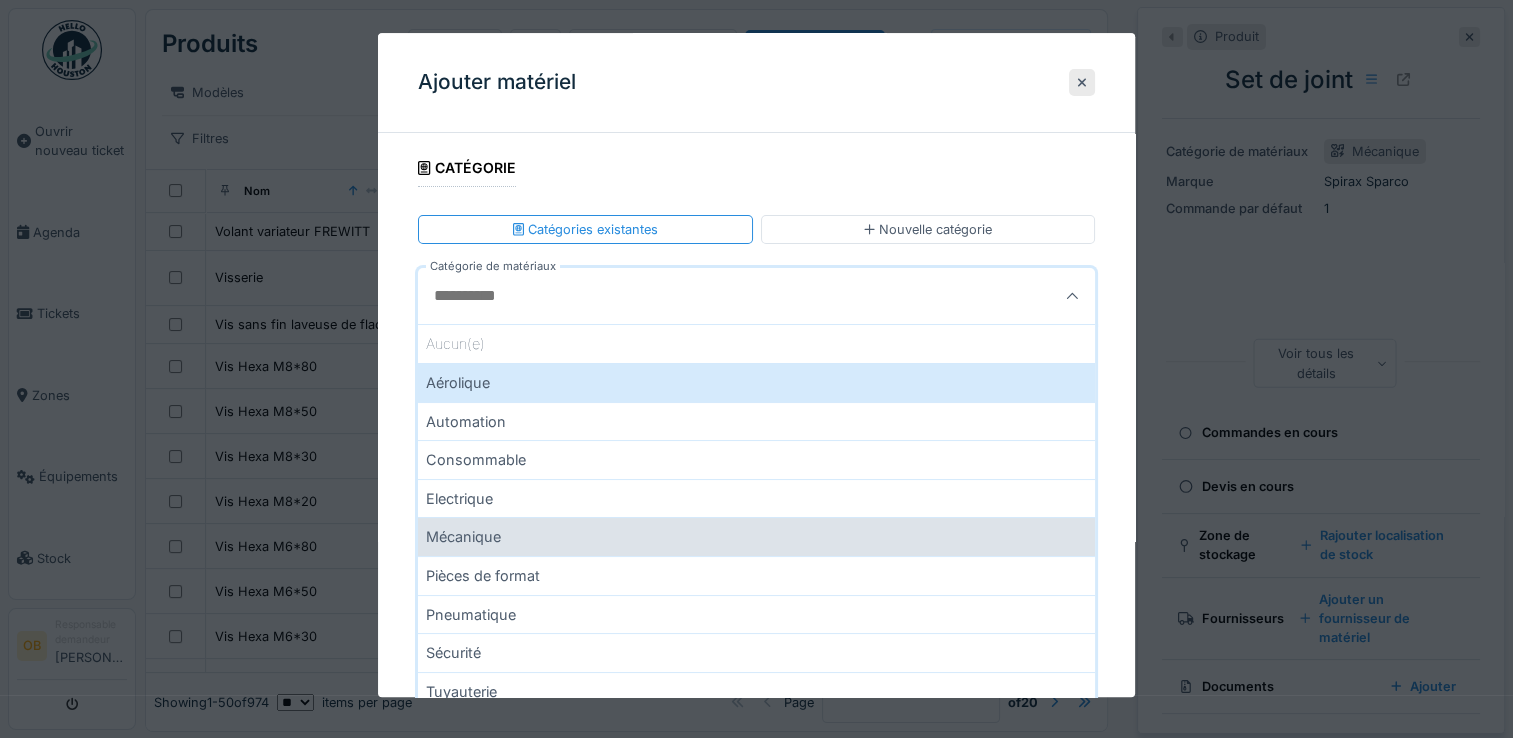 click on "Mécanique" at bounding box center [756, 537] 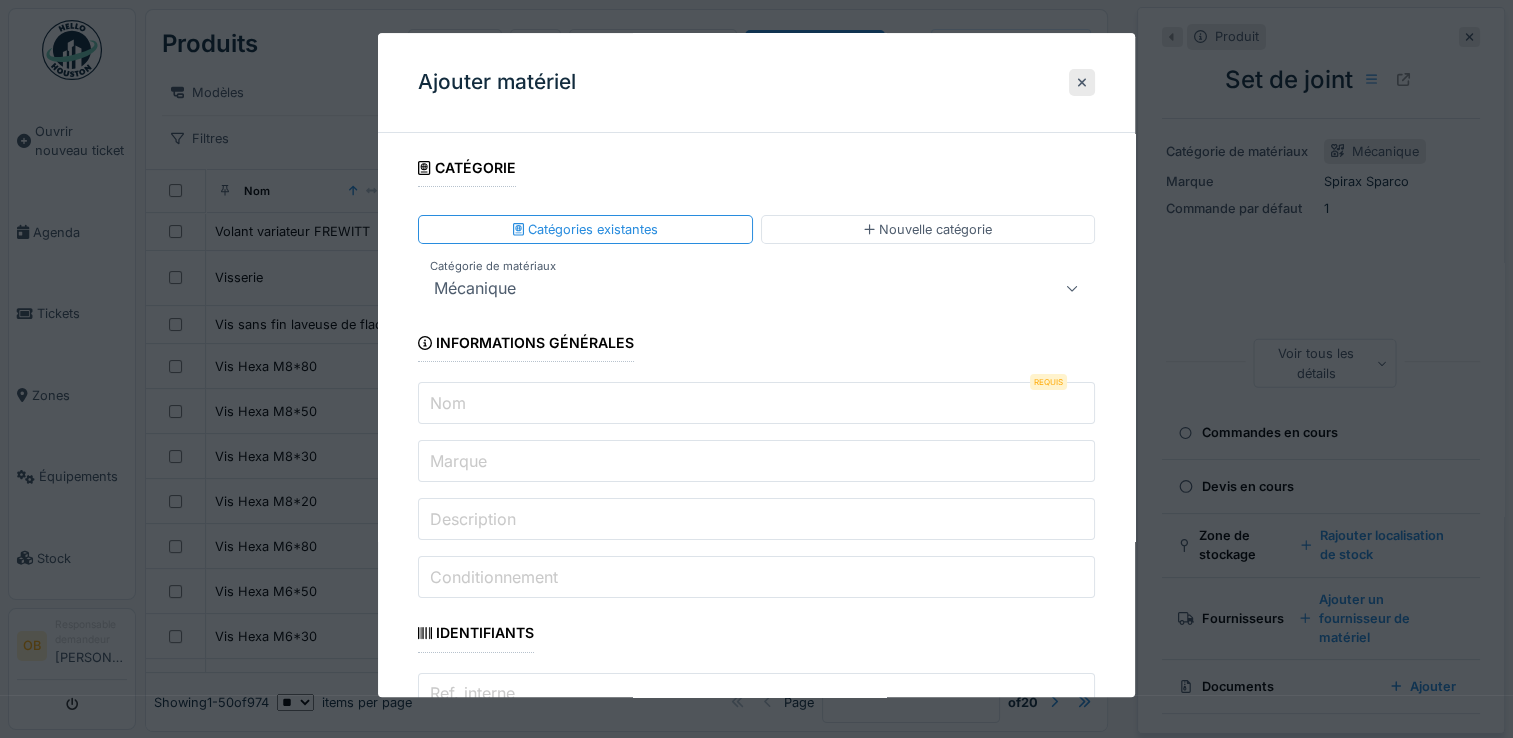click on "Nom" at bounding box center [756, 404] 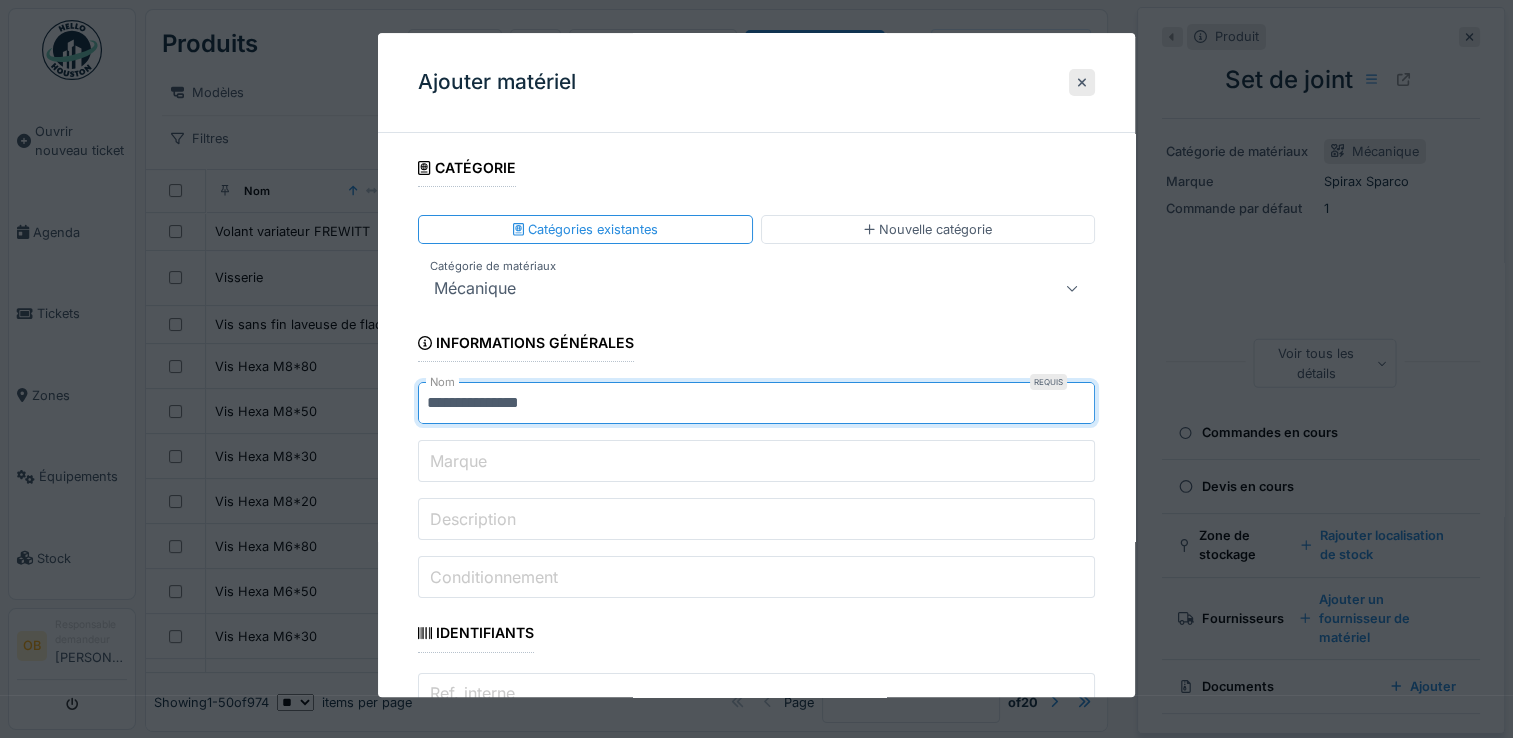 click on "**********" at bounding box center (756, 404) 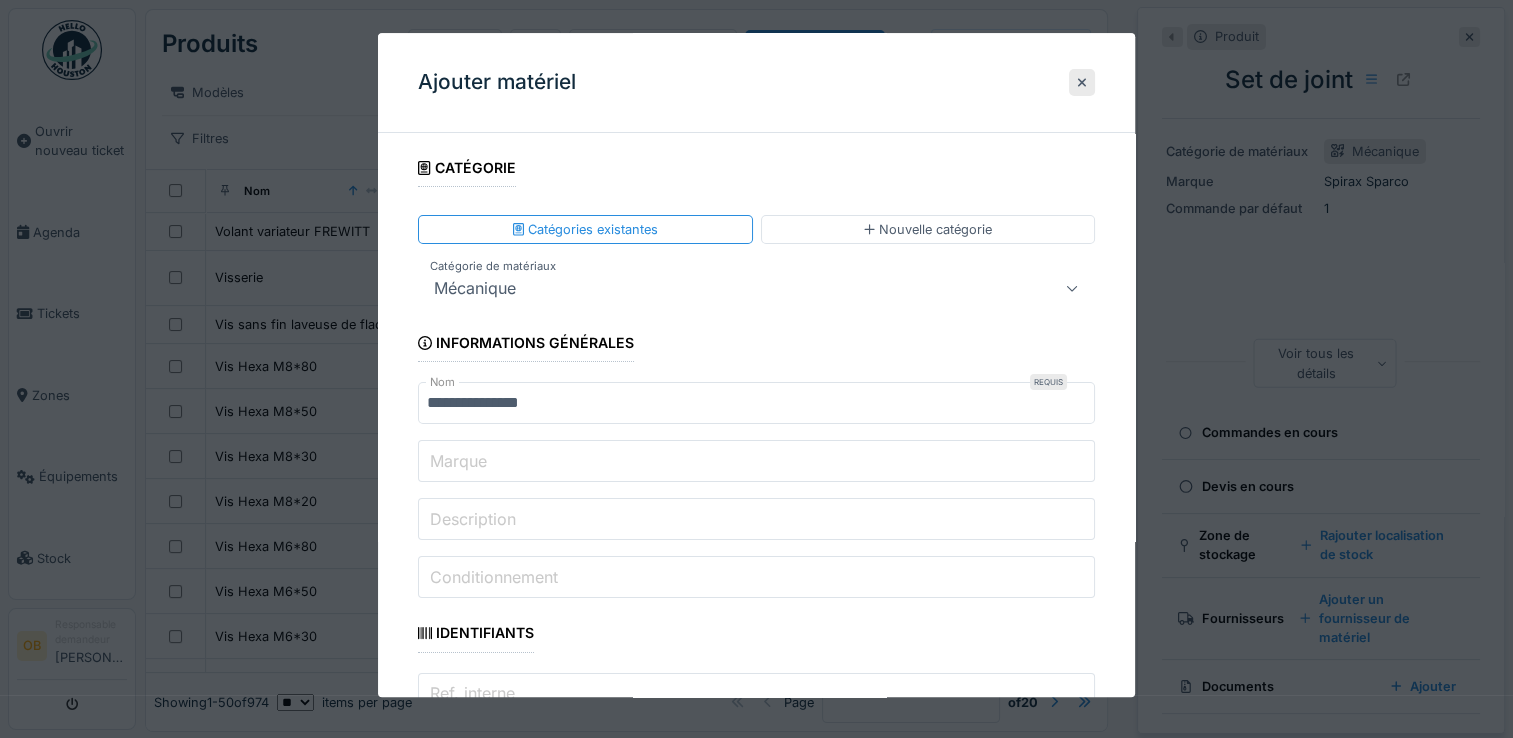 type on "**********" 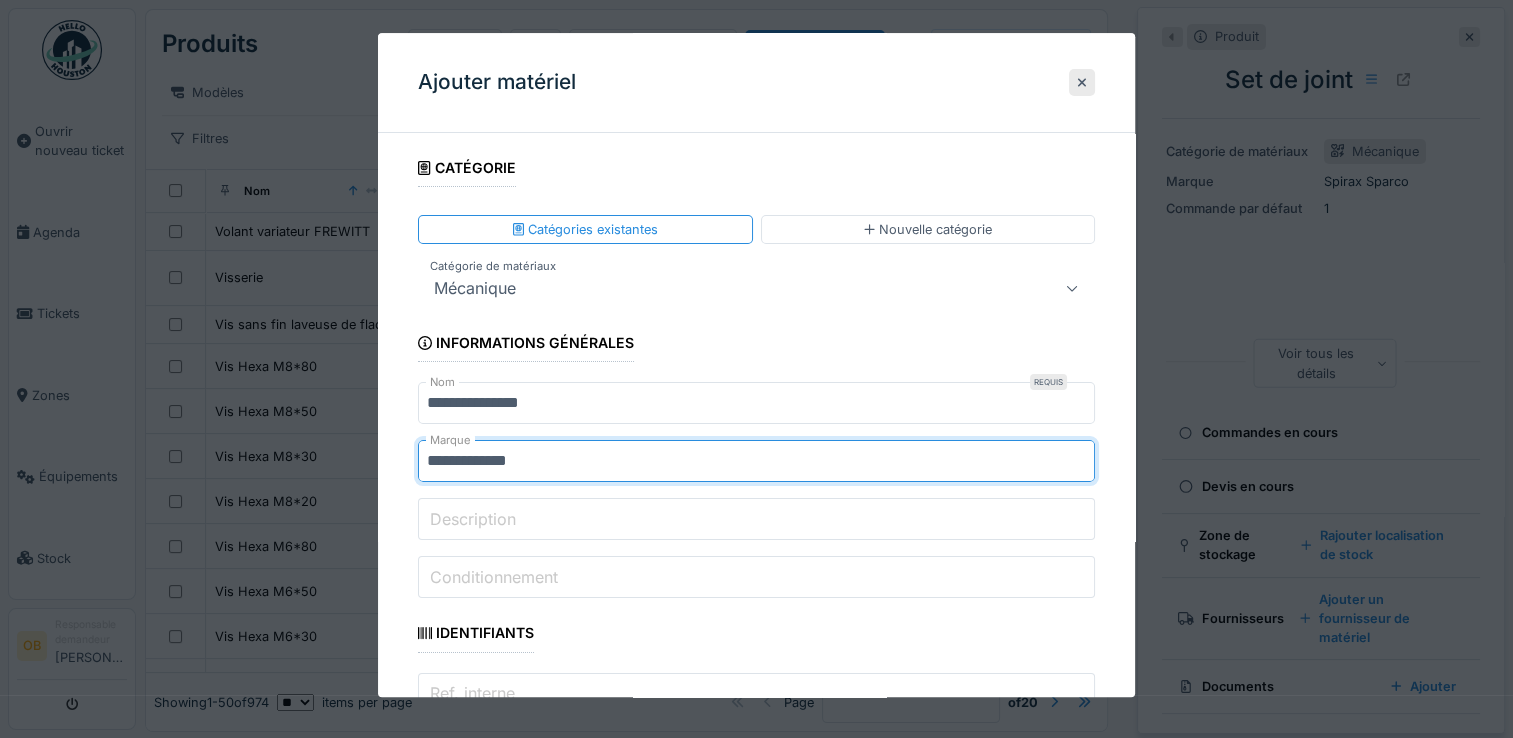 click on "**********" at bounding box center (756, 1869) 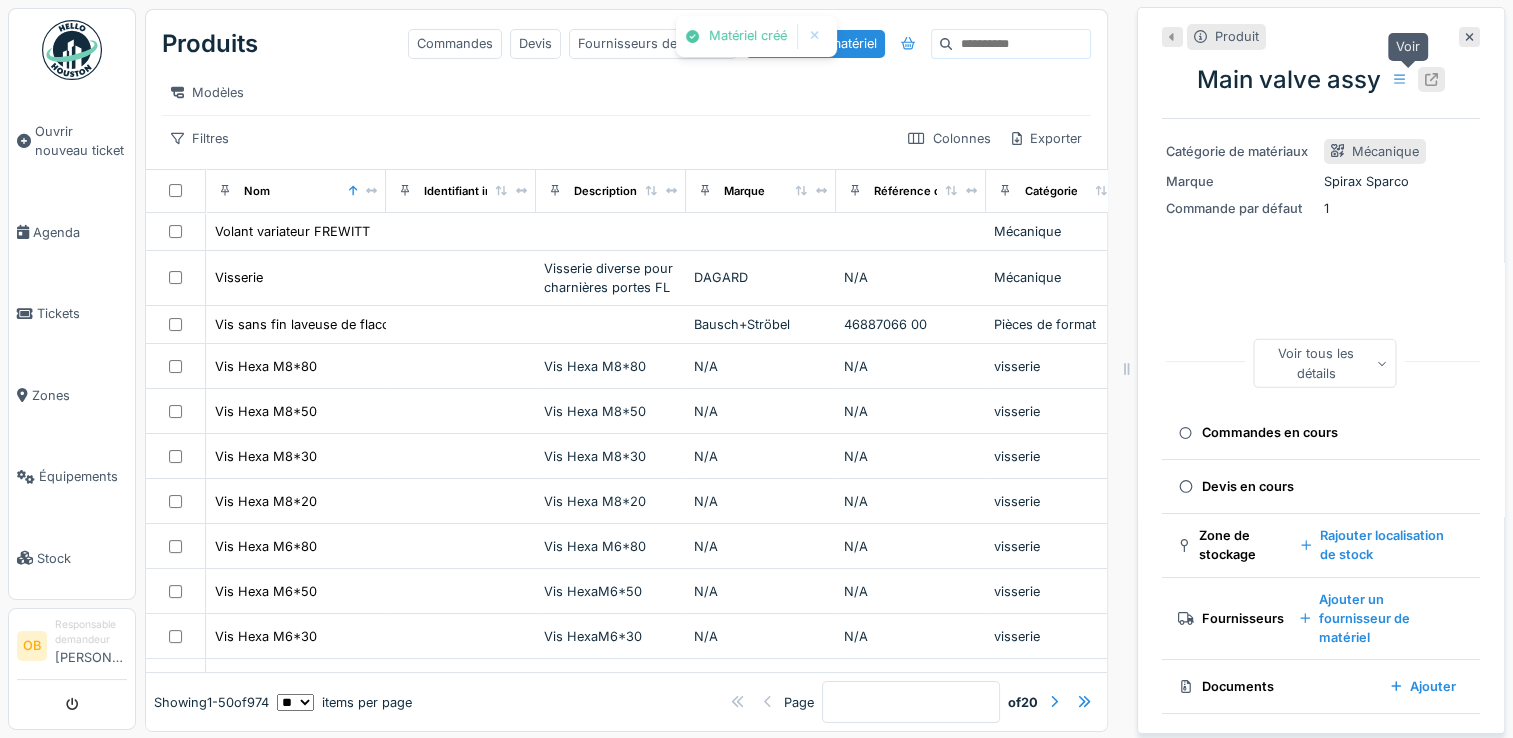 click at bounding box center [1431, 79] 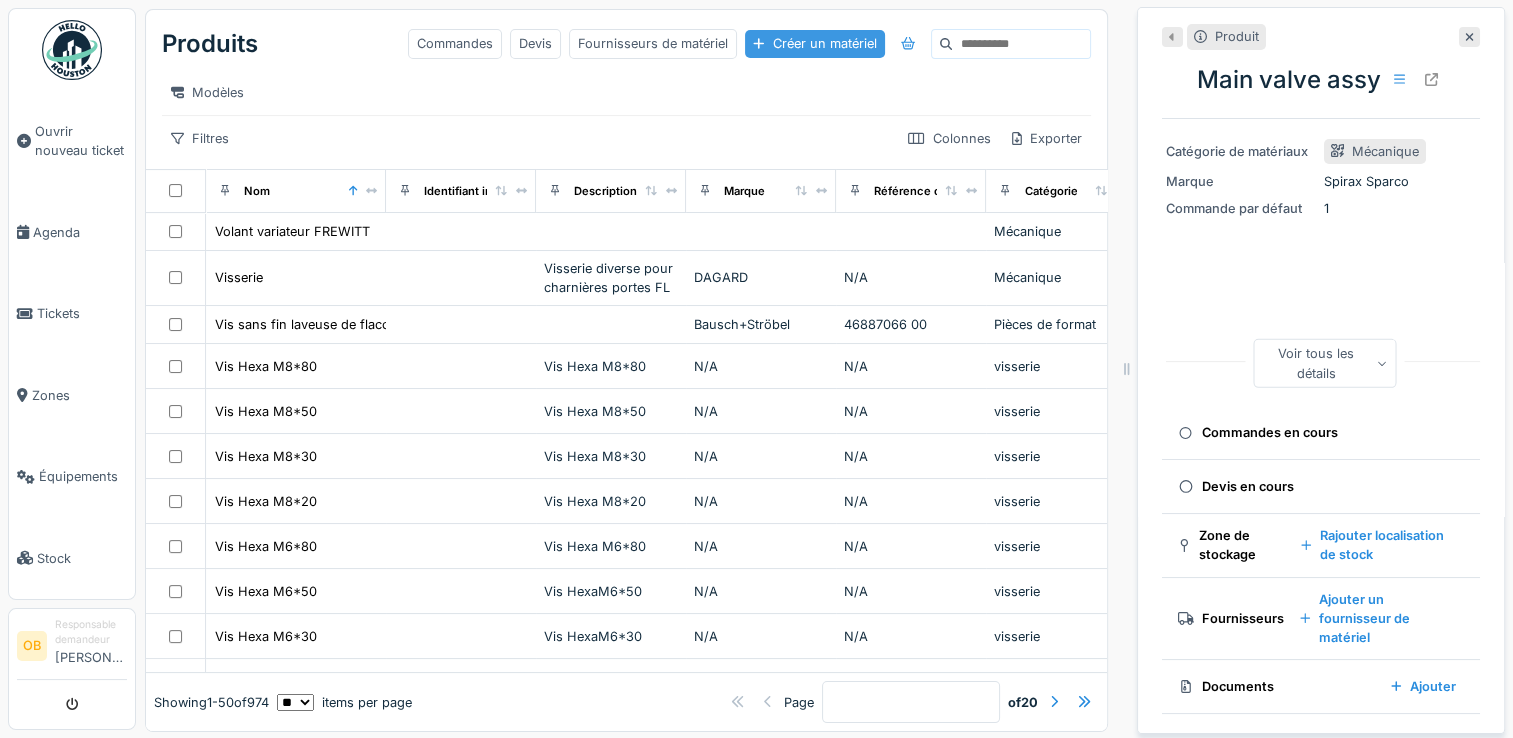 click on "Créer un matériel" at bounding box center [814, 43] 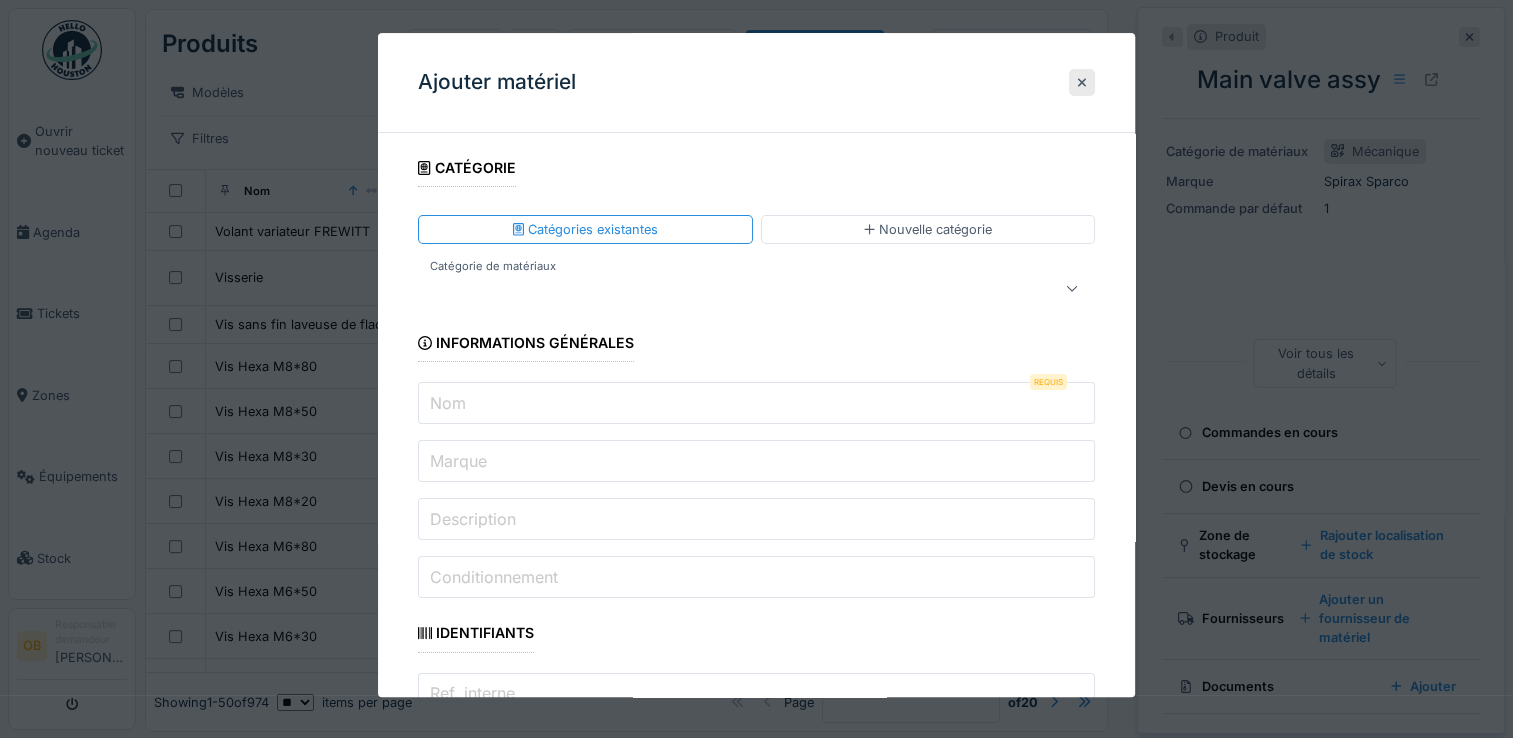 click at bounding box center (756, 289) 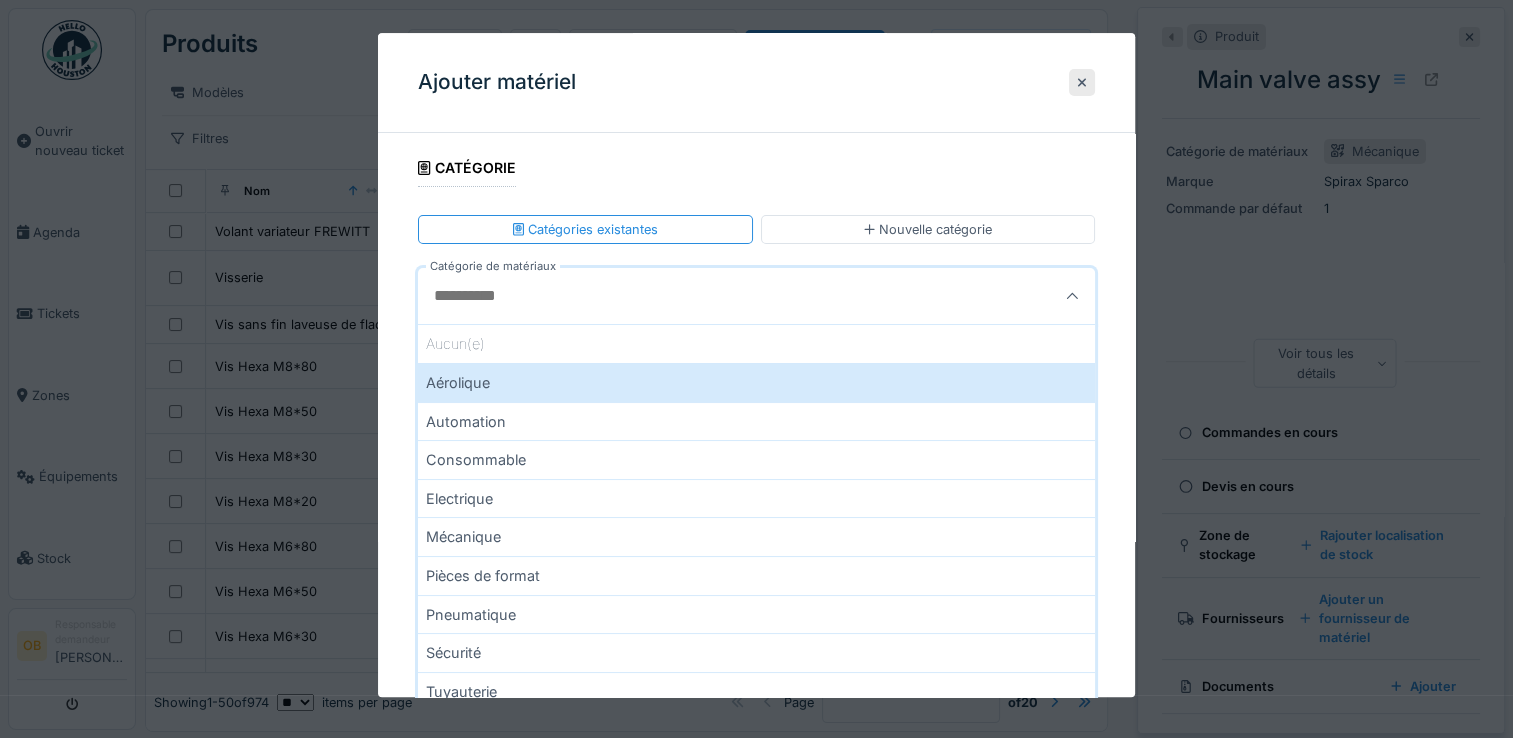 click on "Mécanique" at bounding box center (756, 537) 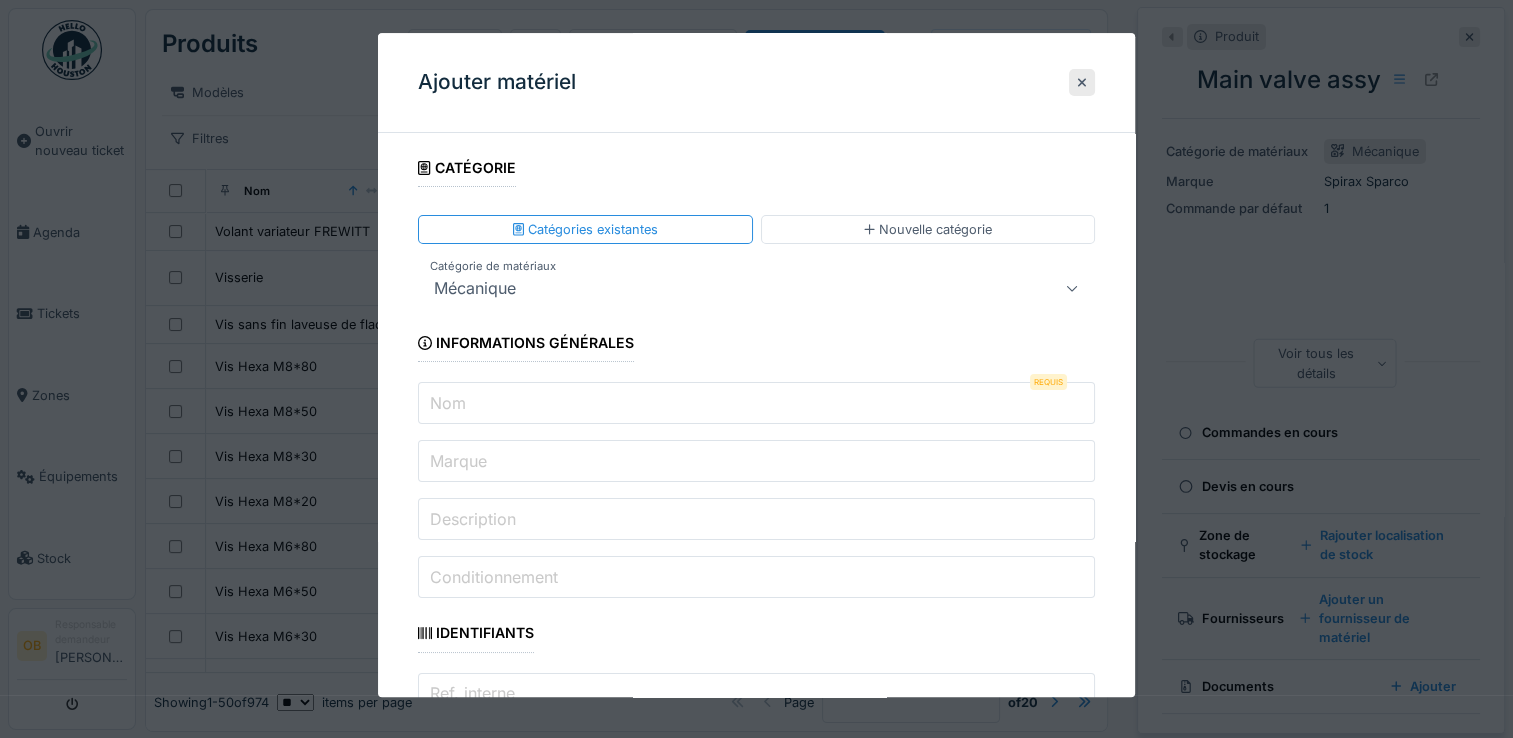 click on "Nom" at bounding box center (756, 404) 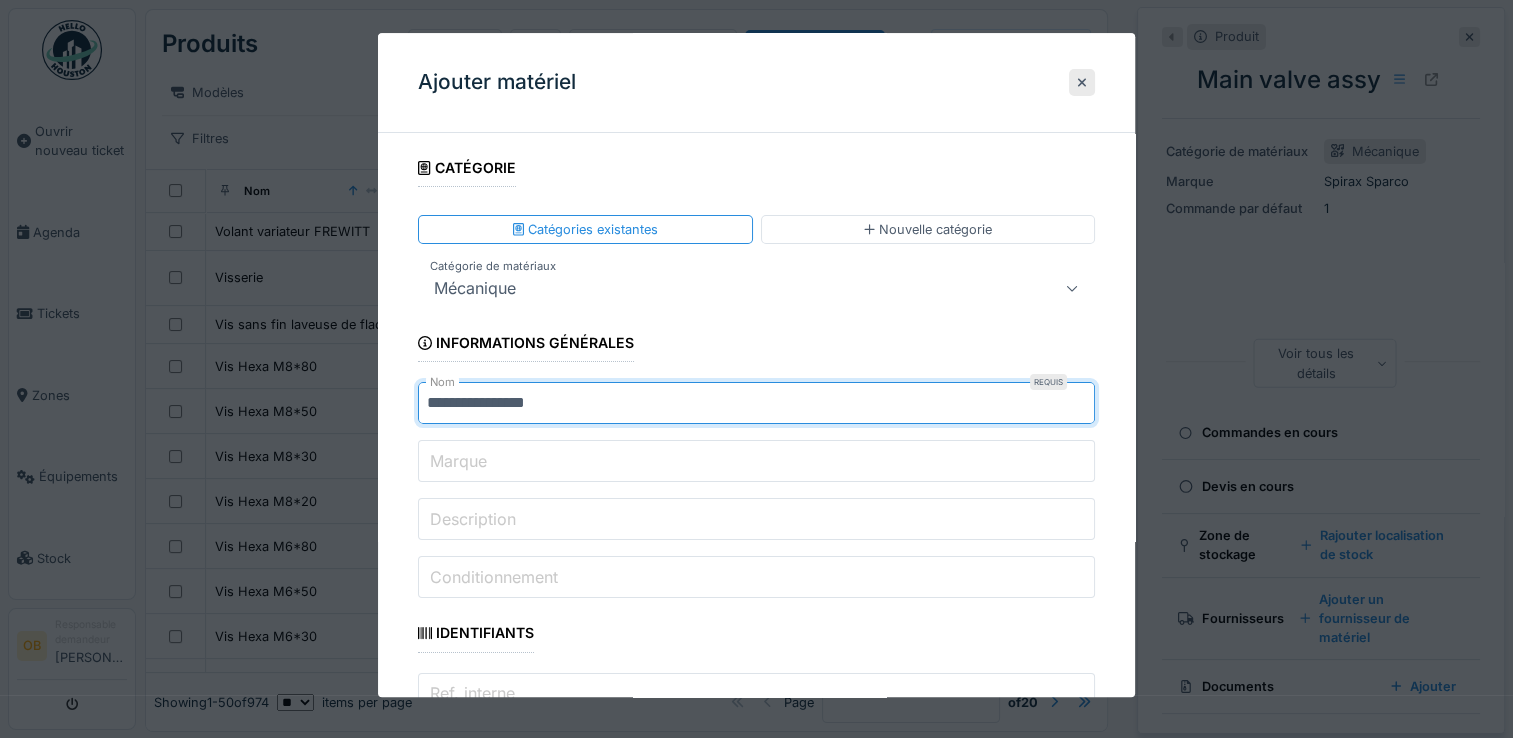 type on "**********" 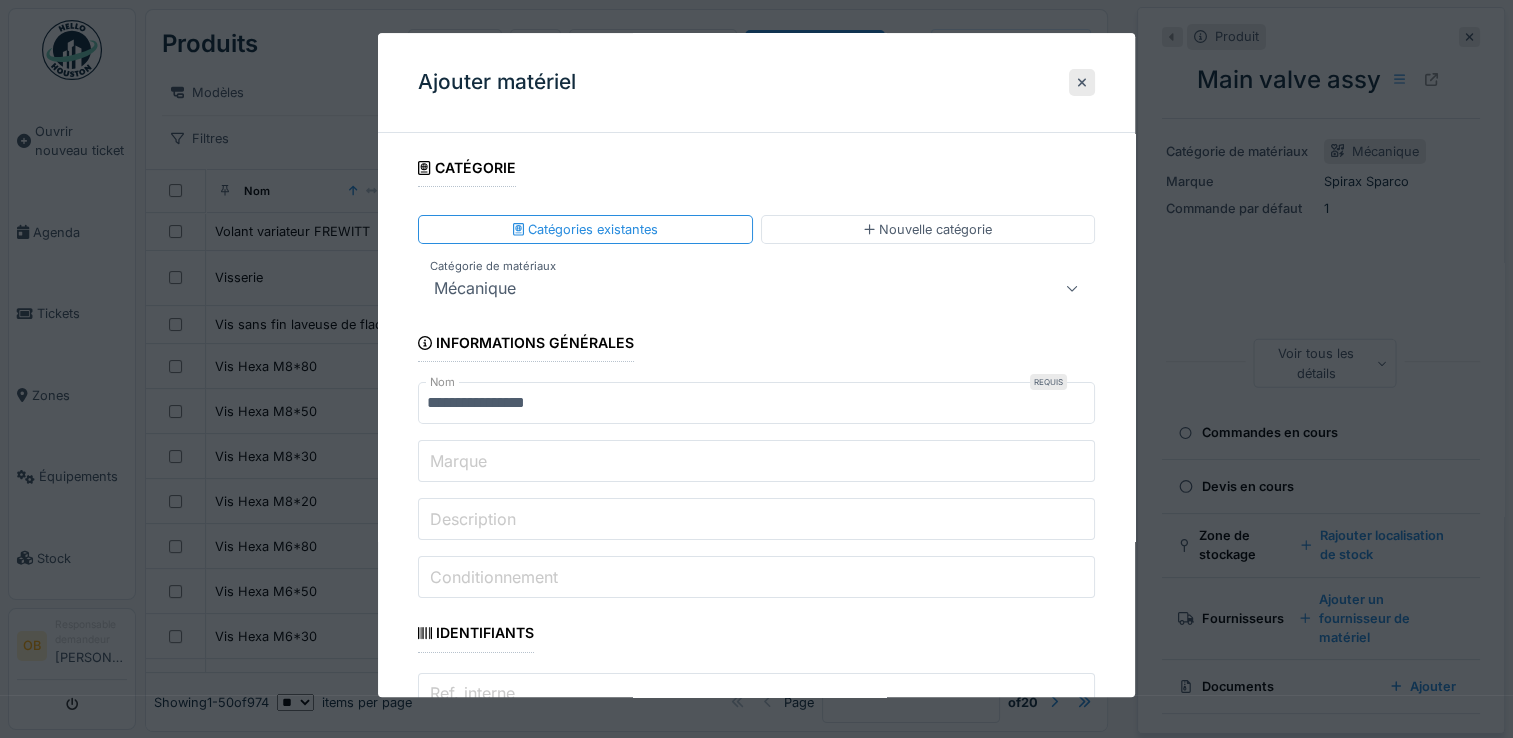 click on "**********" at bounding box center [756, 1869] 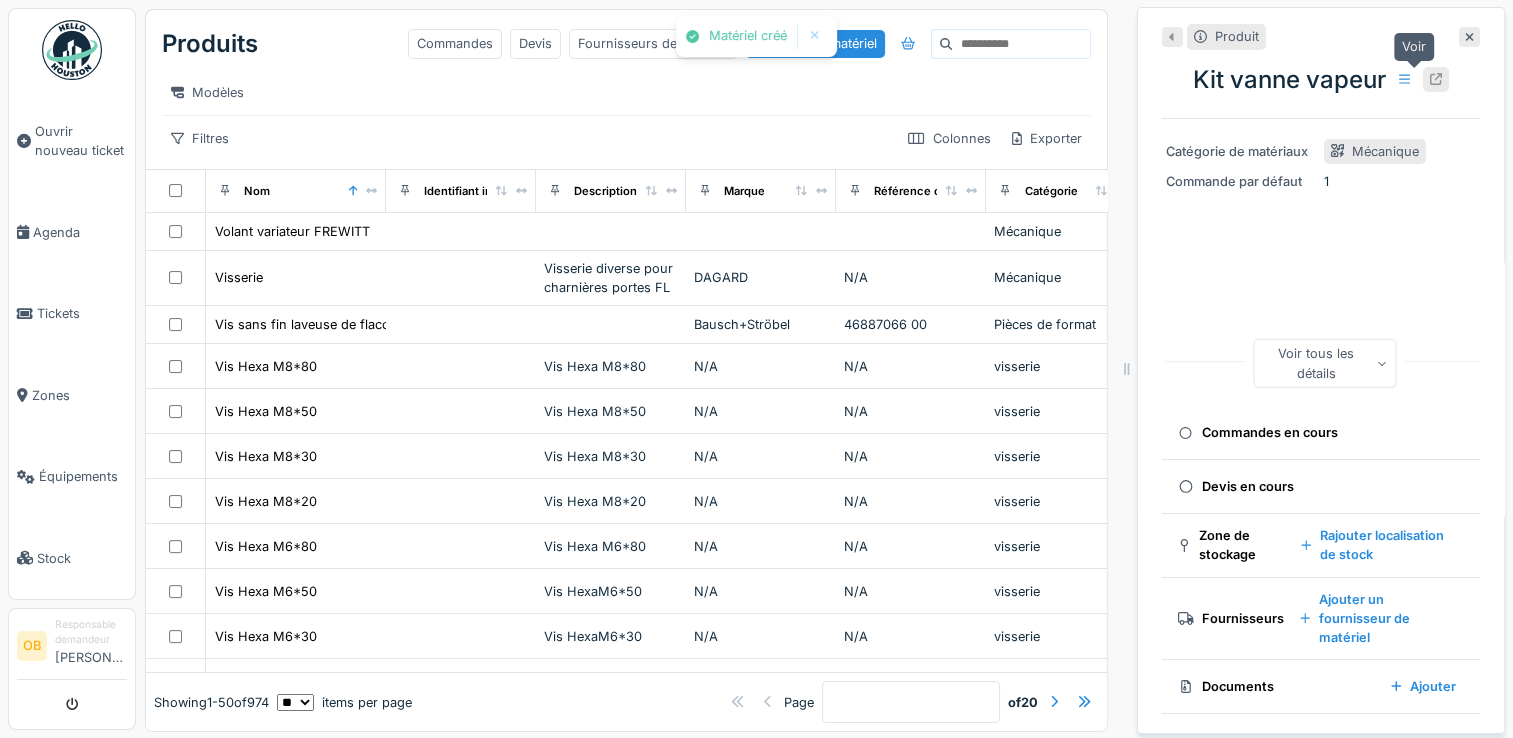 click 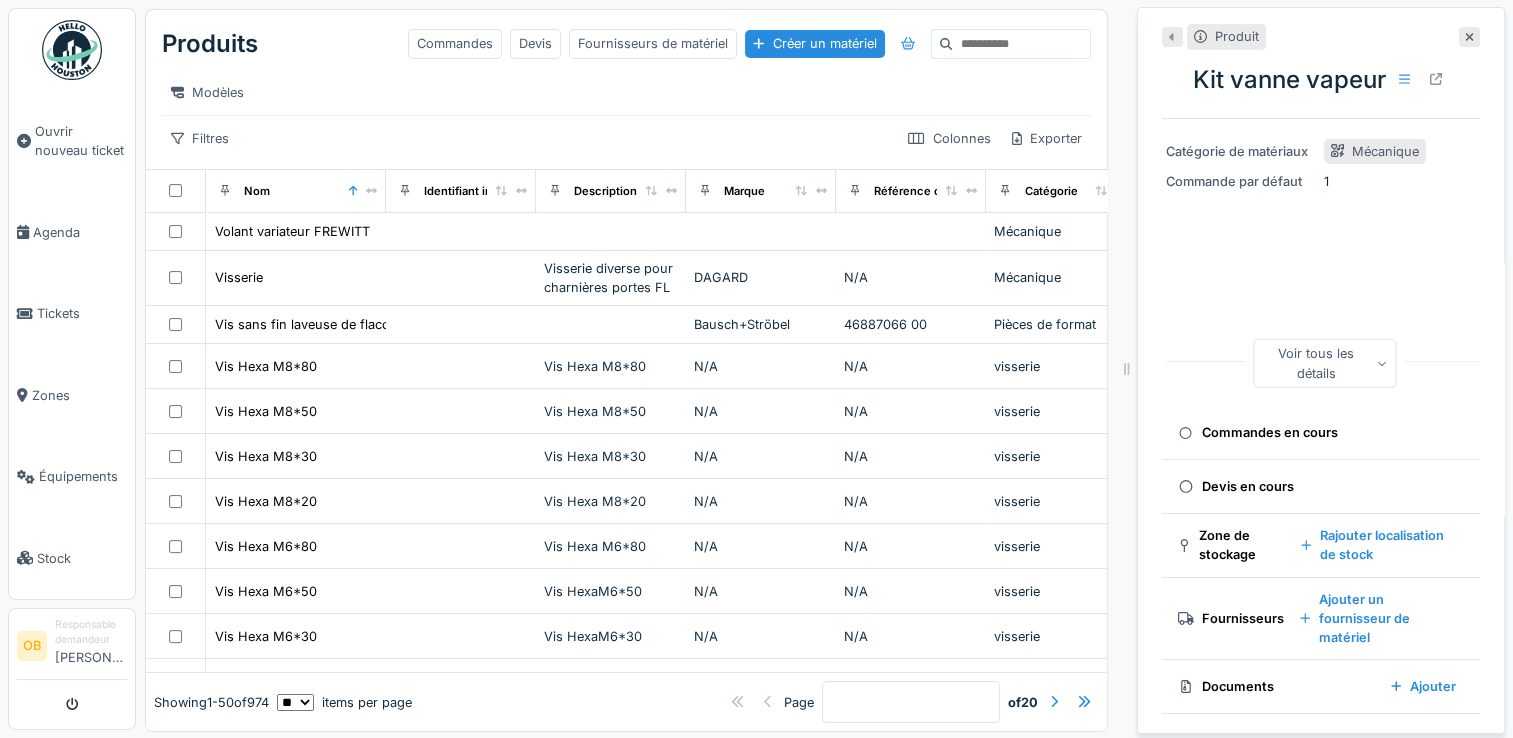 click on "Produits Commandes Devis Fournisseurs de matériel Créer un matériel" at bounding box center (626, 44) 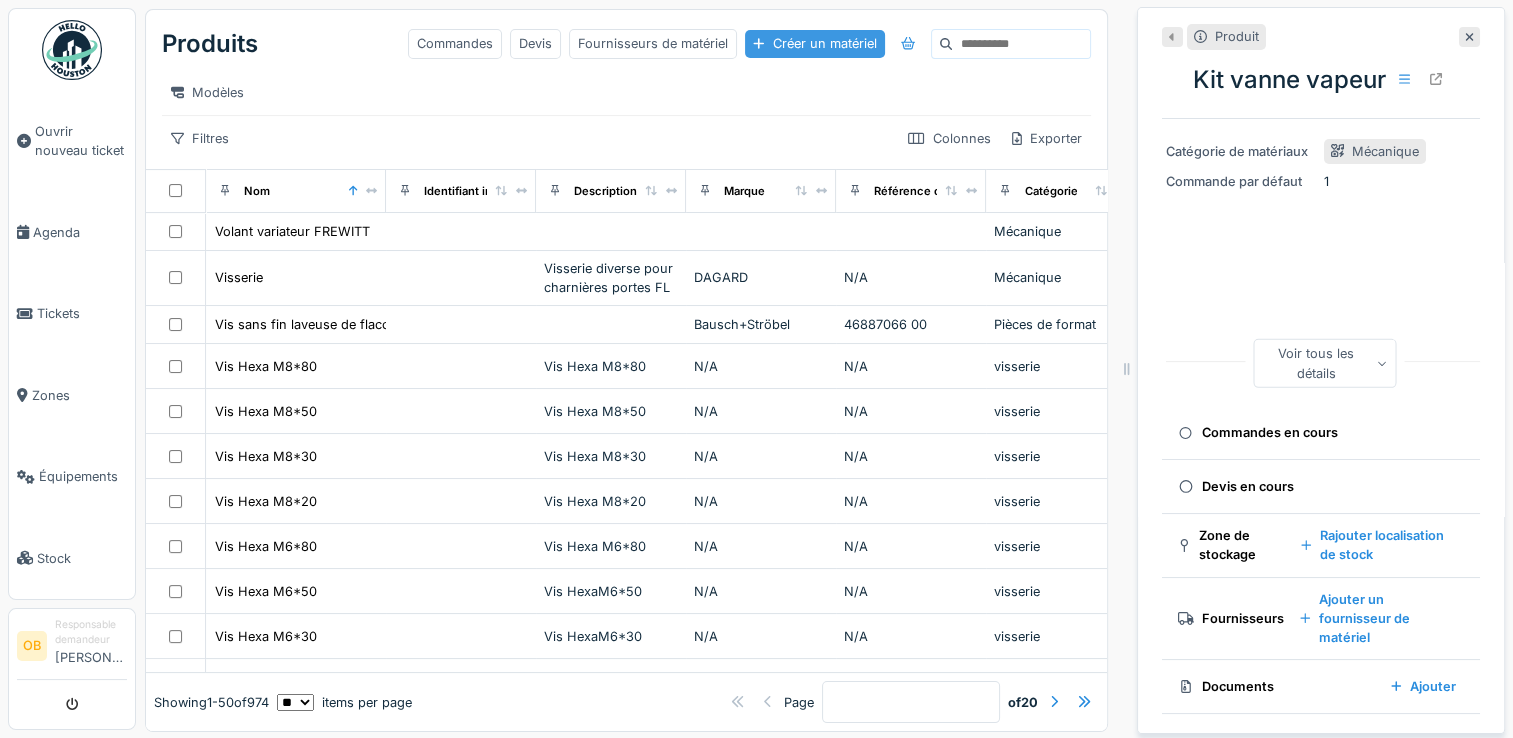 click on "Créer un matériel" at bounding box center [814, 43] 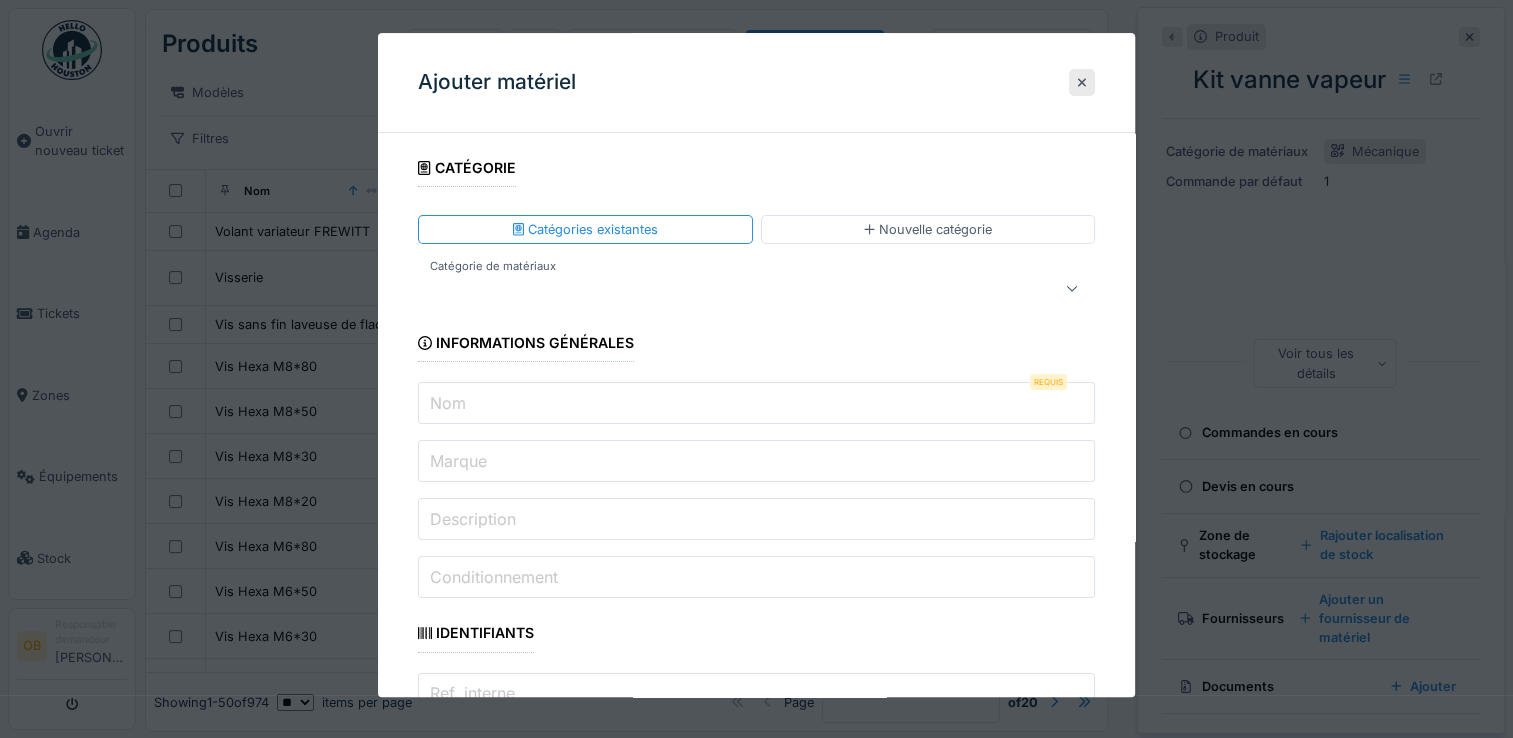 click at bounding box center [722, 289] 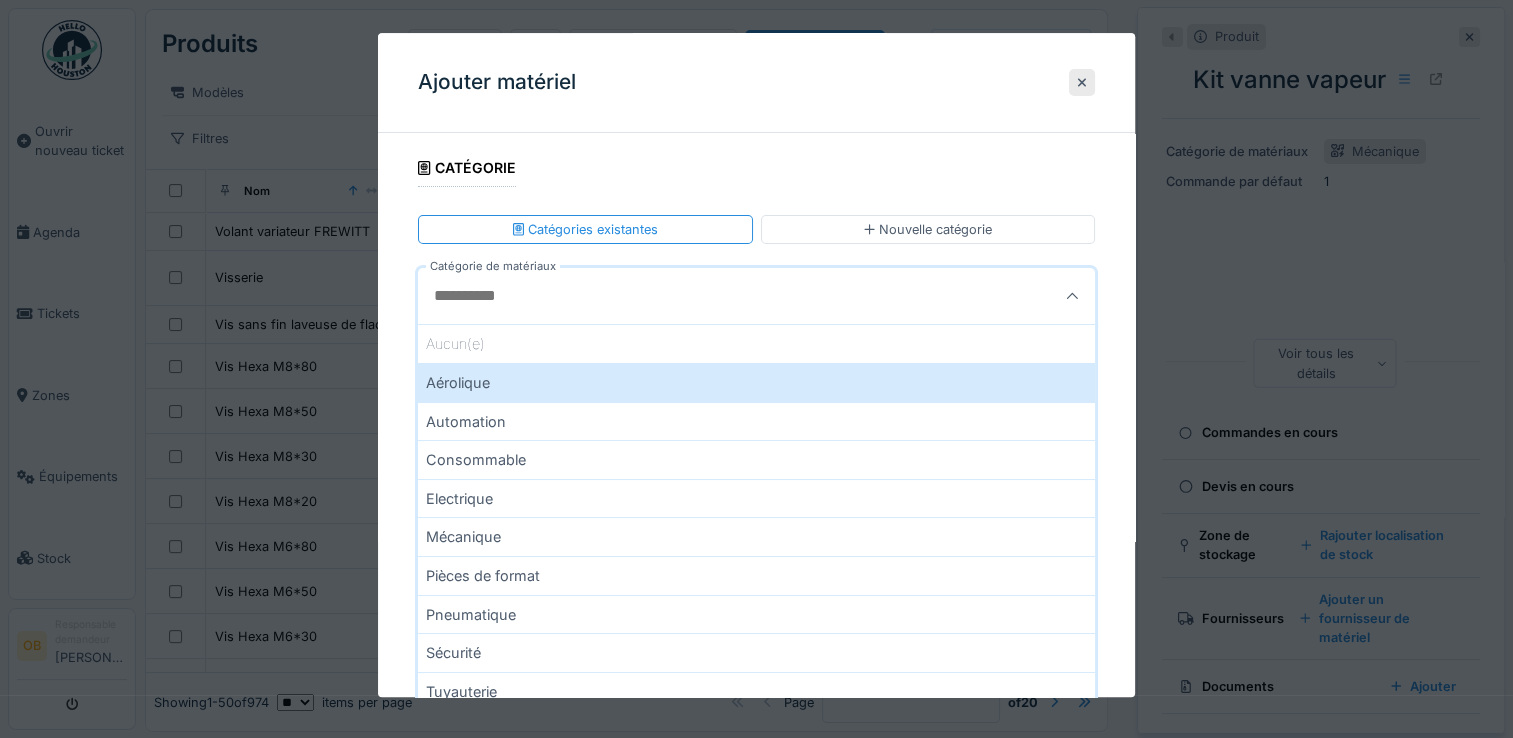 click on "Mécanique" at bounding box center [756, 537] 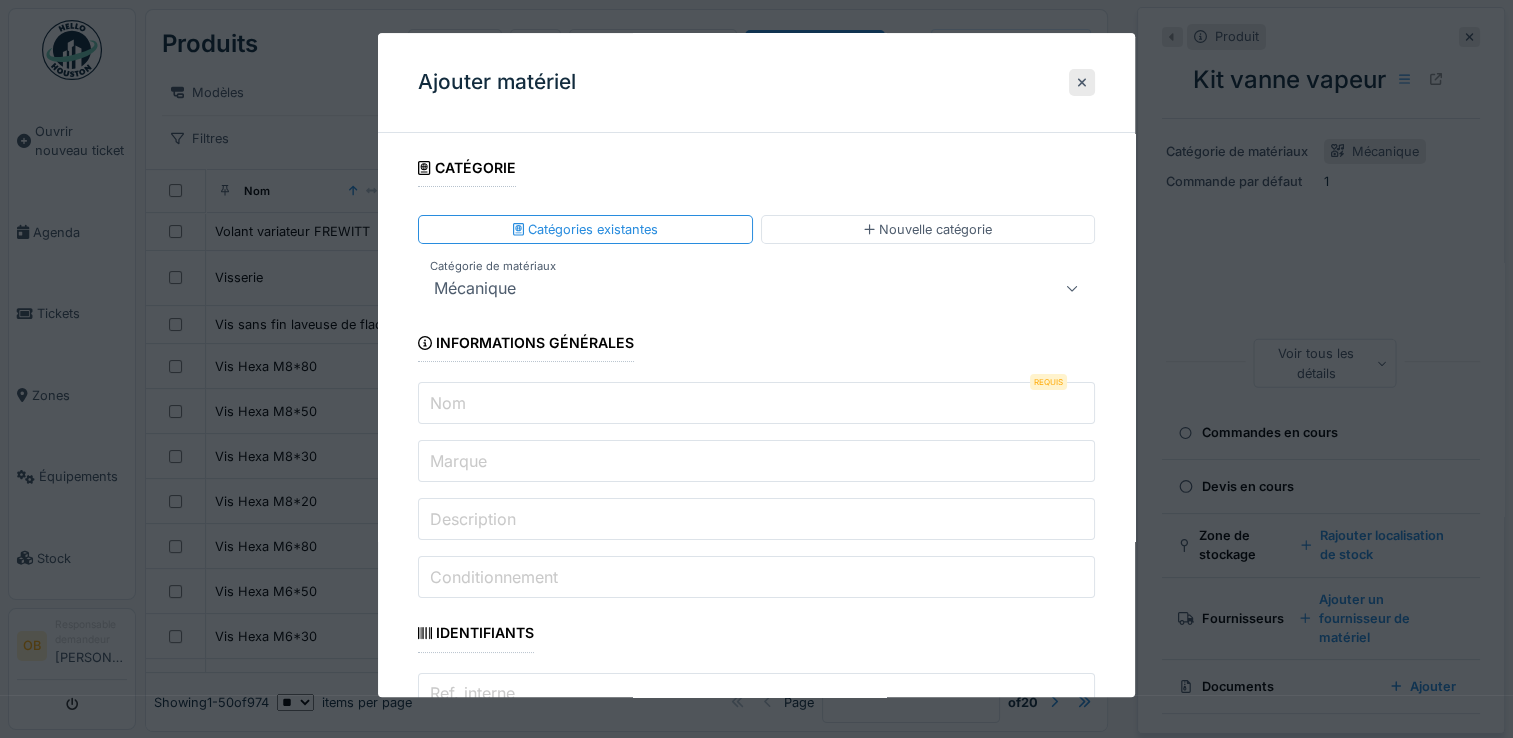 click on "Nom" at bounding box center (756, 404) 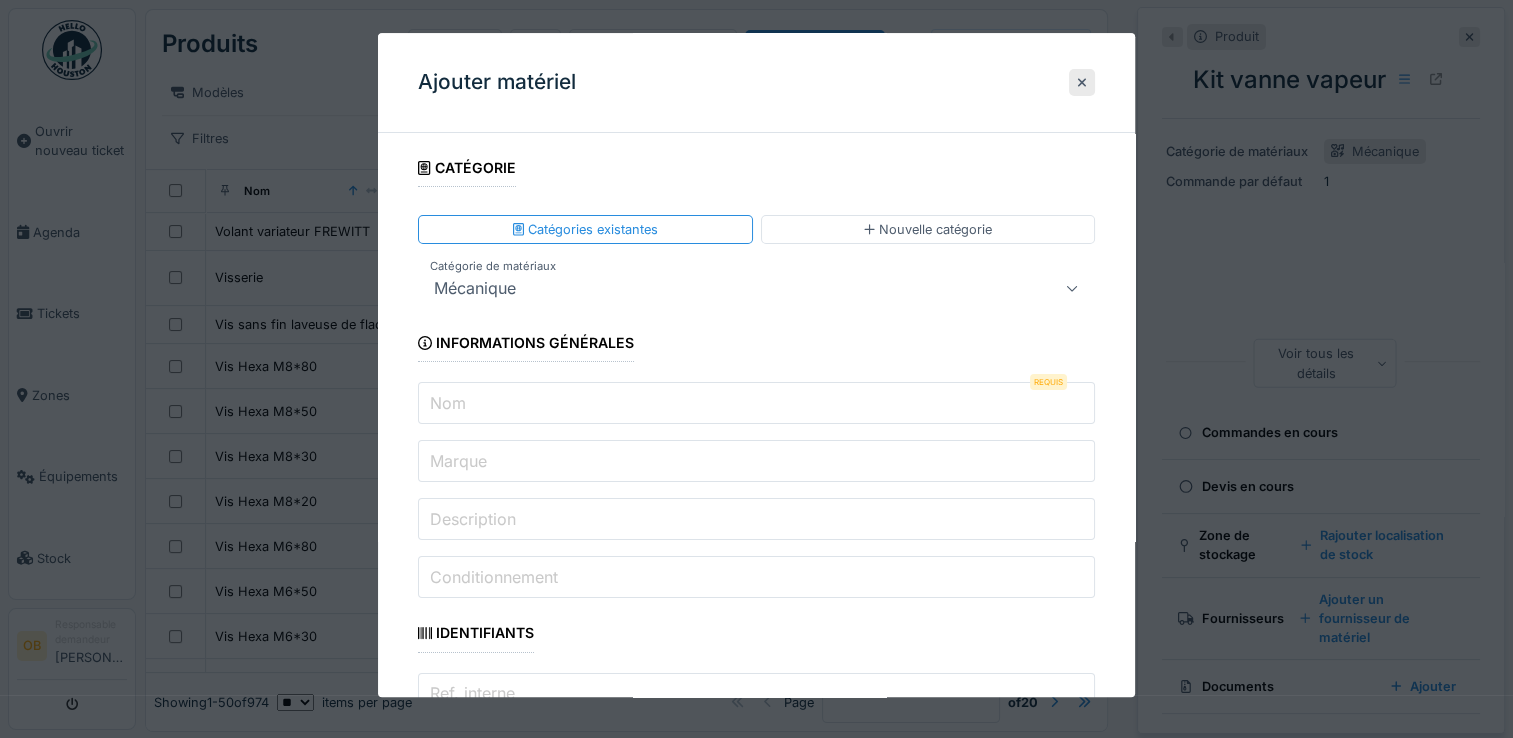 paste on "**********" 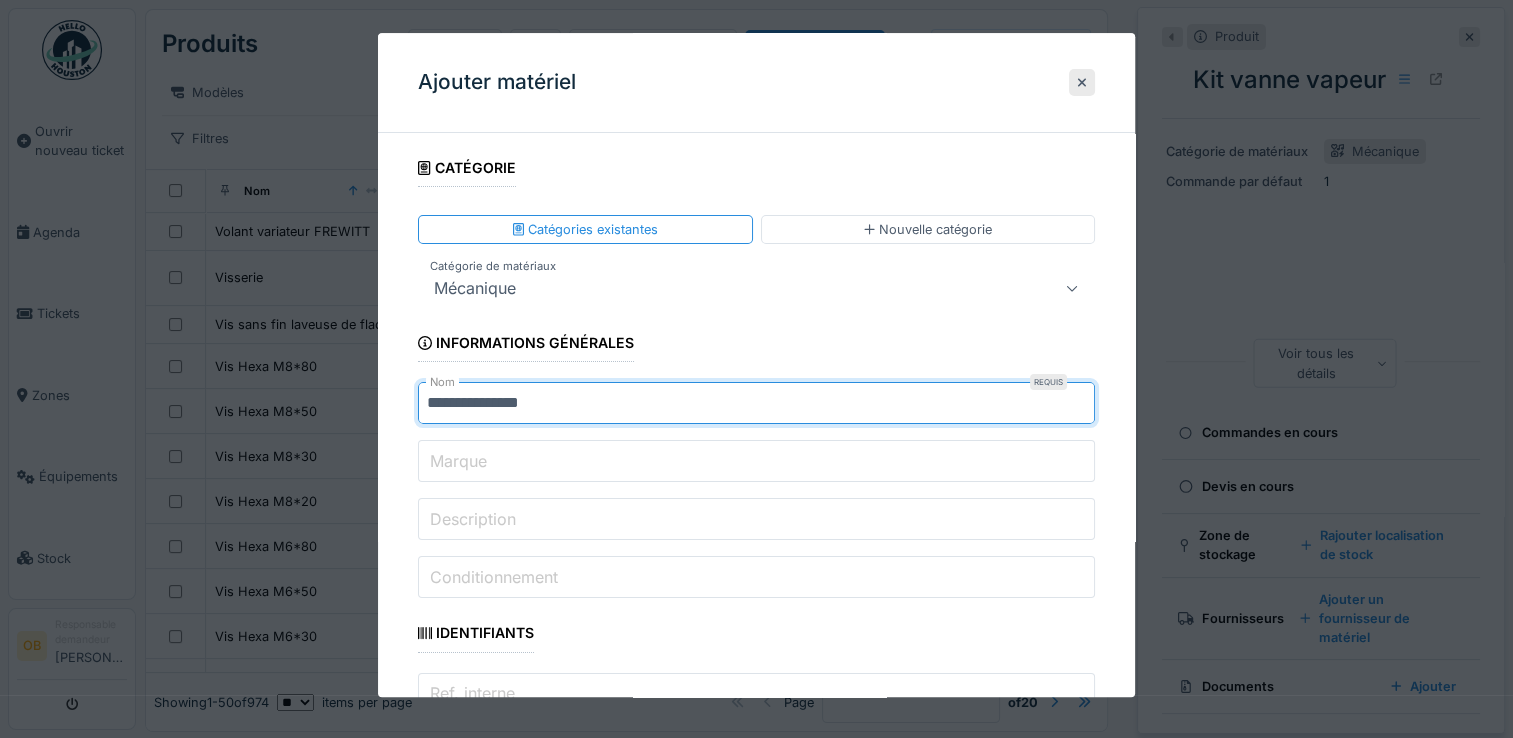 drag, startPoint x: 541, startPoint y: 406, endPoint x: 161, endPoint y: 416, distance: 380.13156 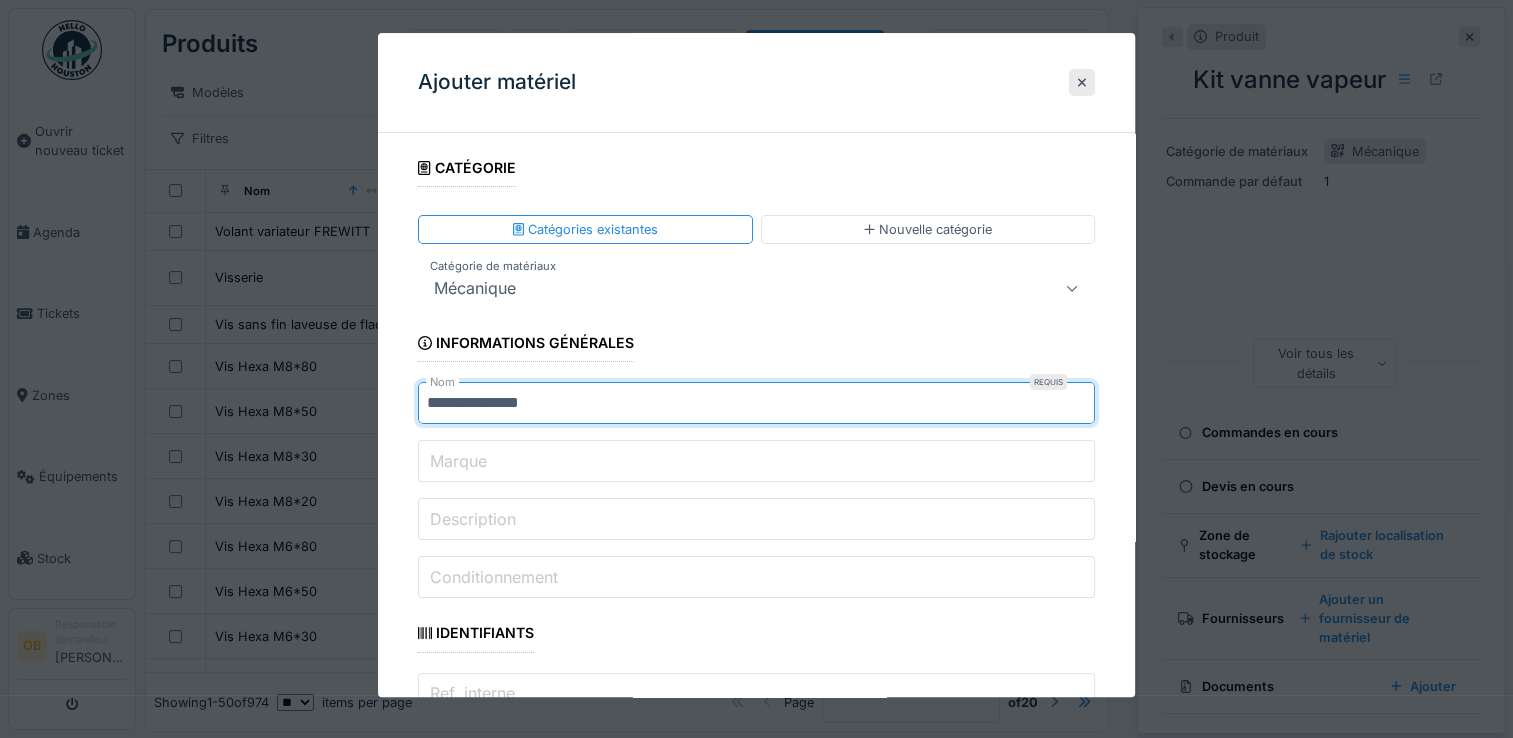 paste on "*****" 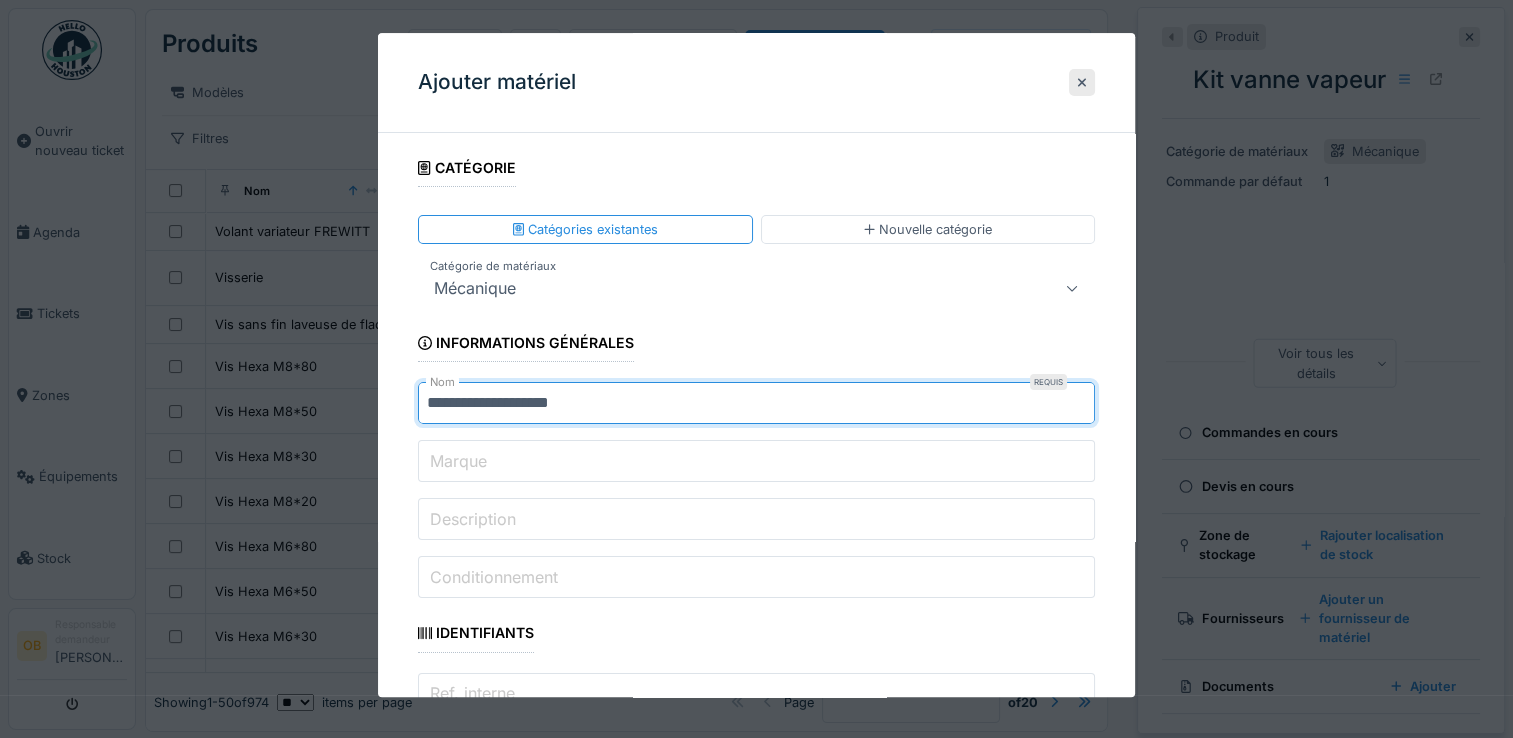click on "**********" at bounding box center (756, 404) 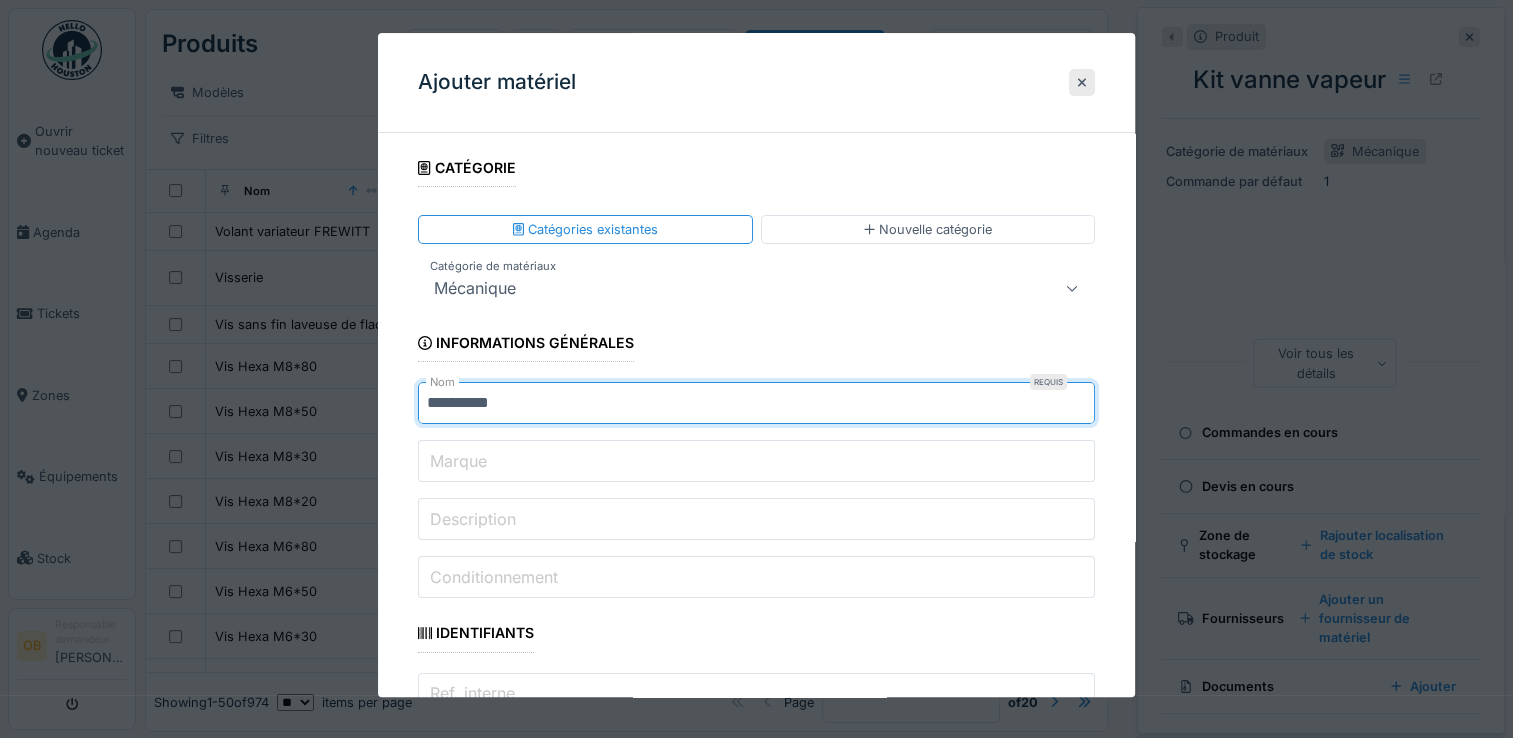 drag, startPoint x: 535, startPoint y: 408, endPoint x: 347, endPoint y: 426, distance: 188.85974 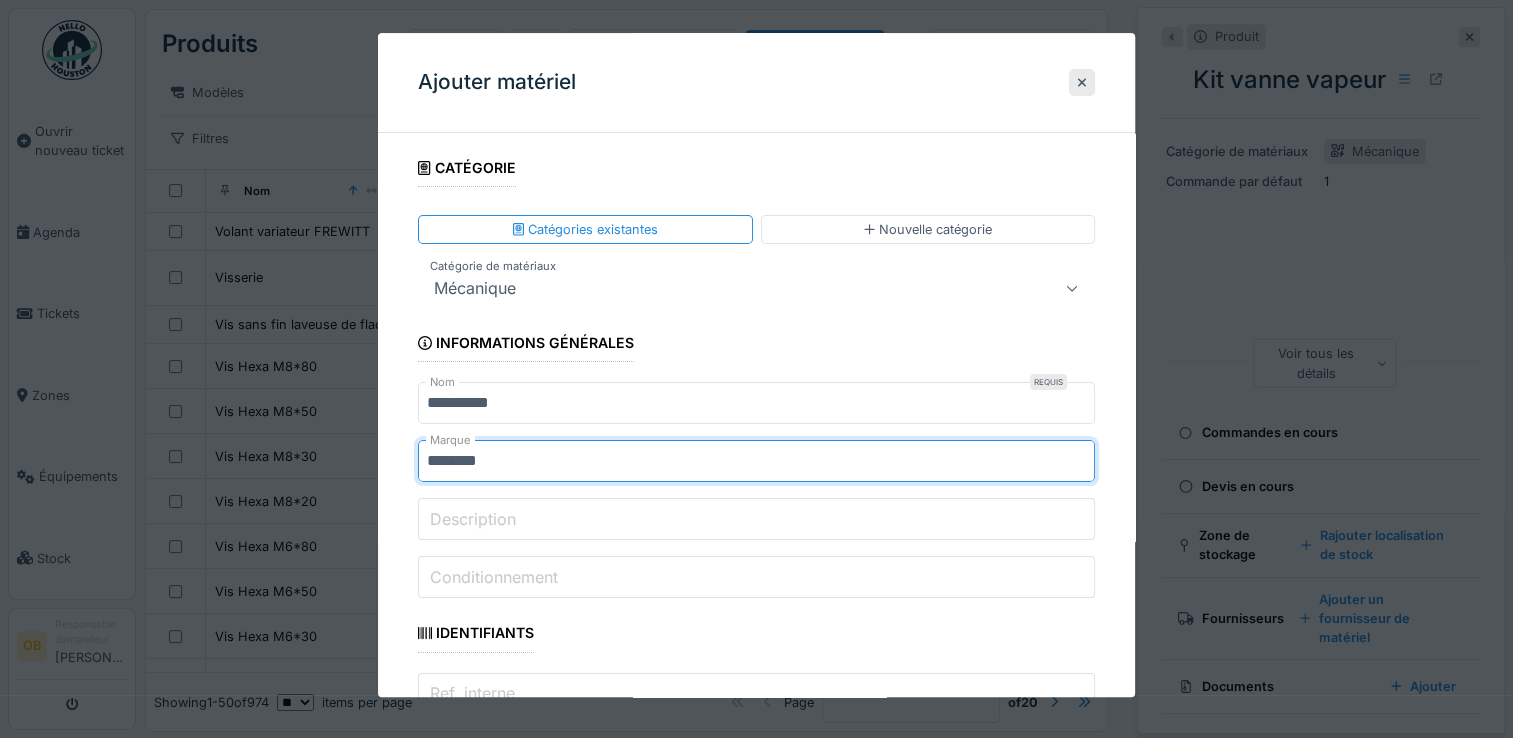 type on "********" 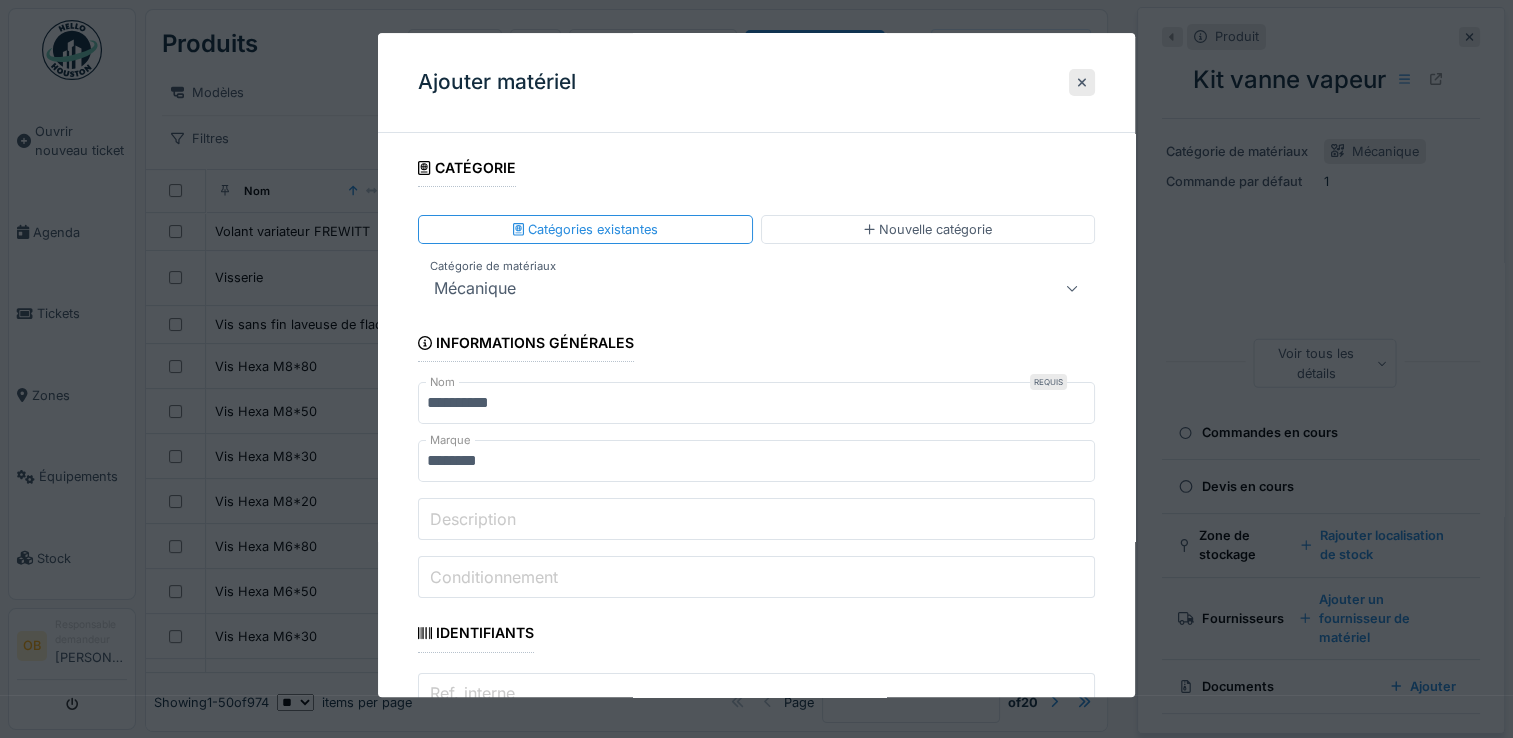 click on "Description" at bounding box center (756, 520) 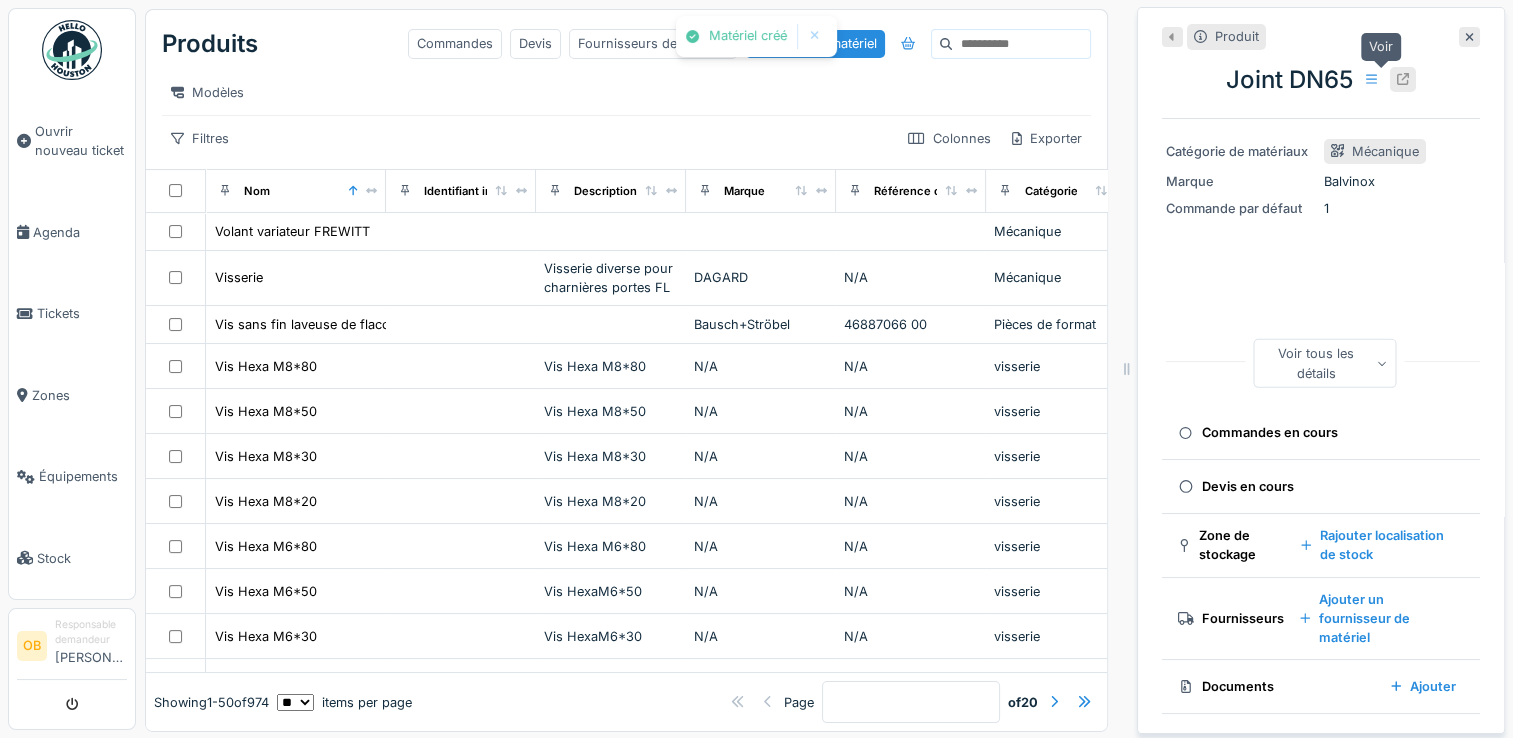 click at bounding box center (1403, 79) 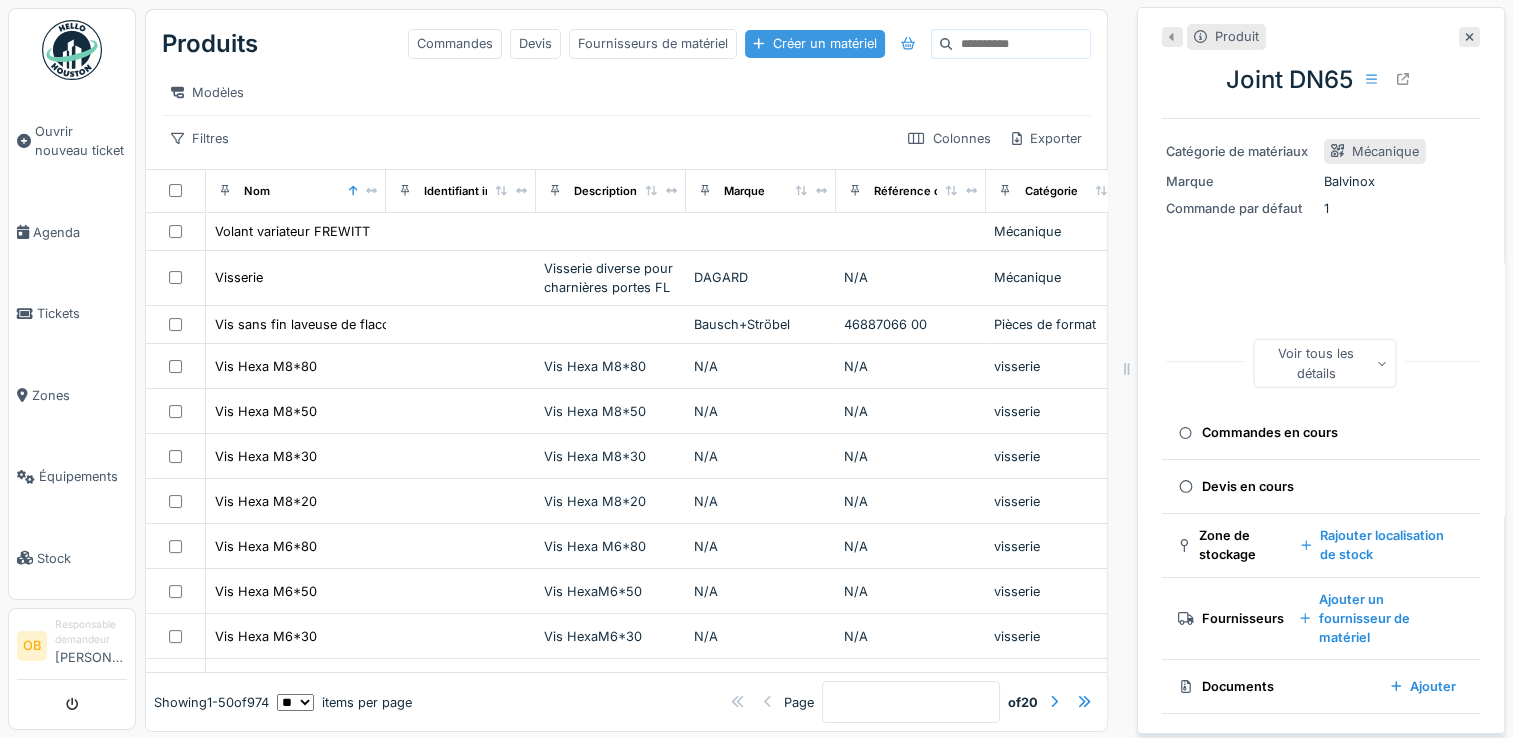 click on "Créer un matériel" at bounding box center [814, 43] 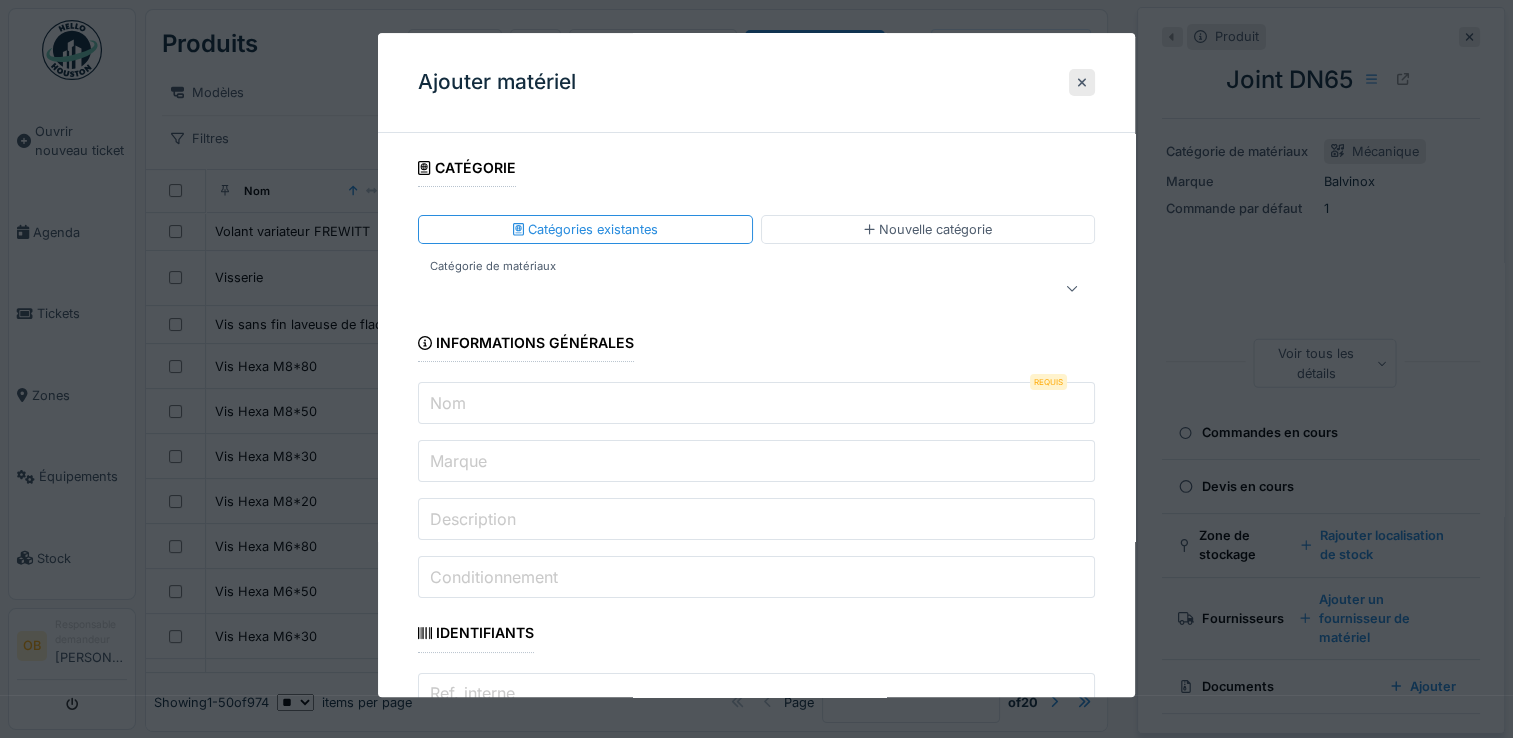 click on "Nom" at bounding box center [756, 404] 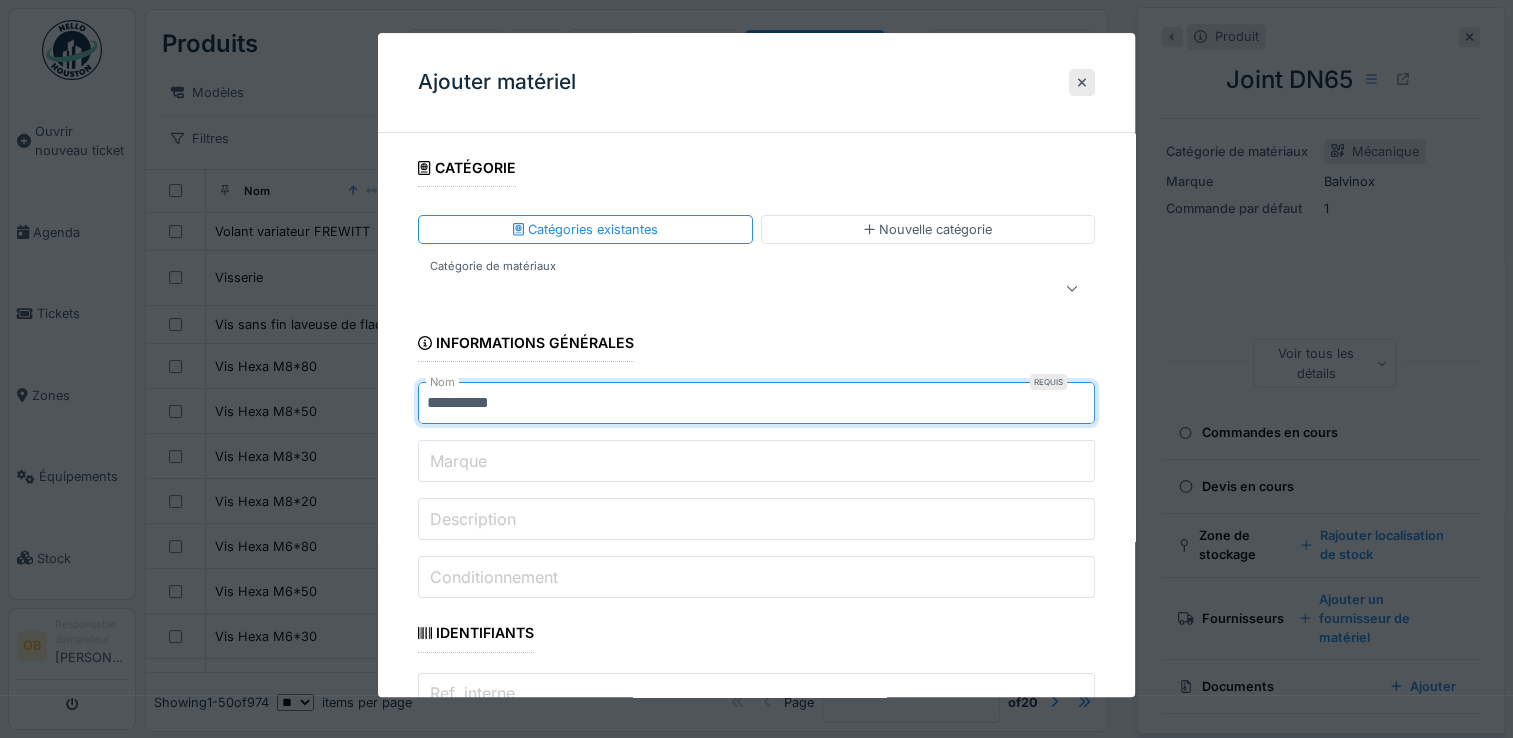 type on "**********" 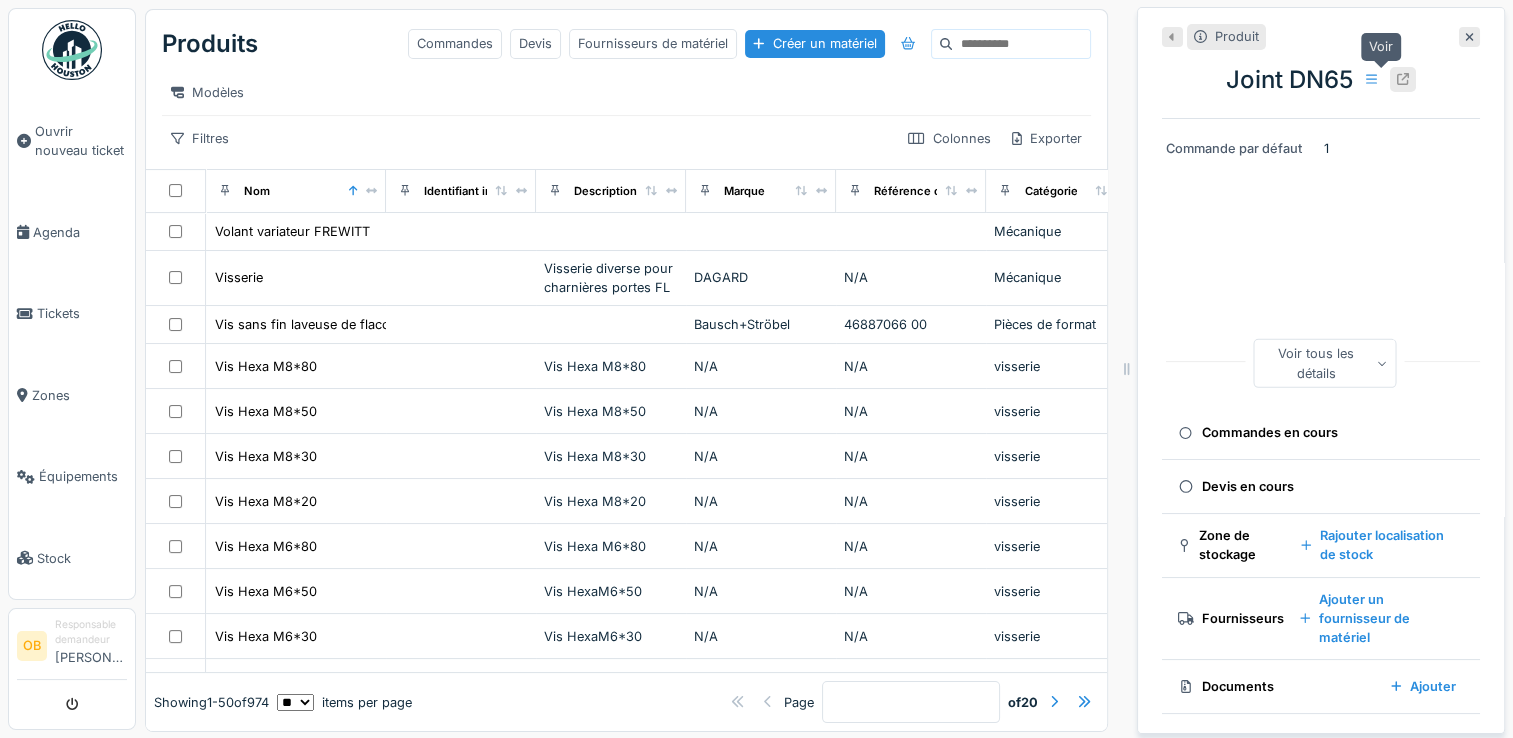 click at bounding box center [1403, 79] 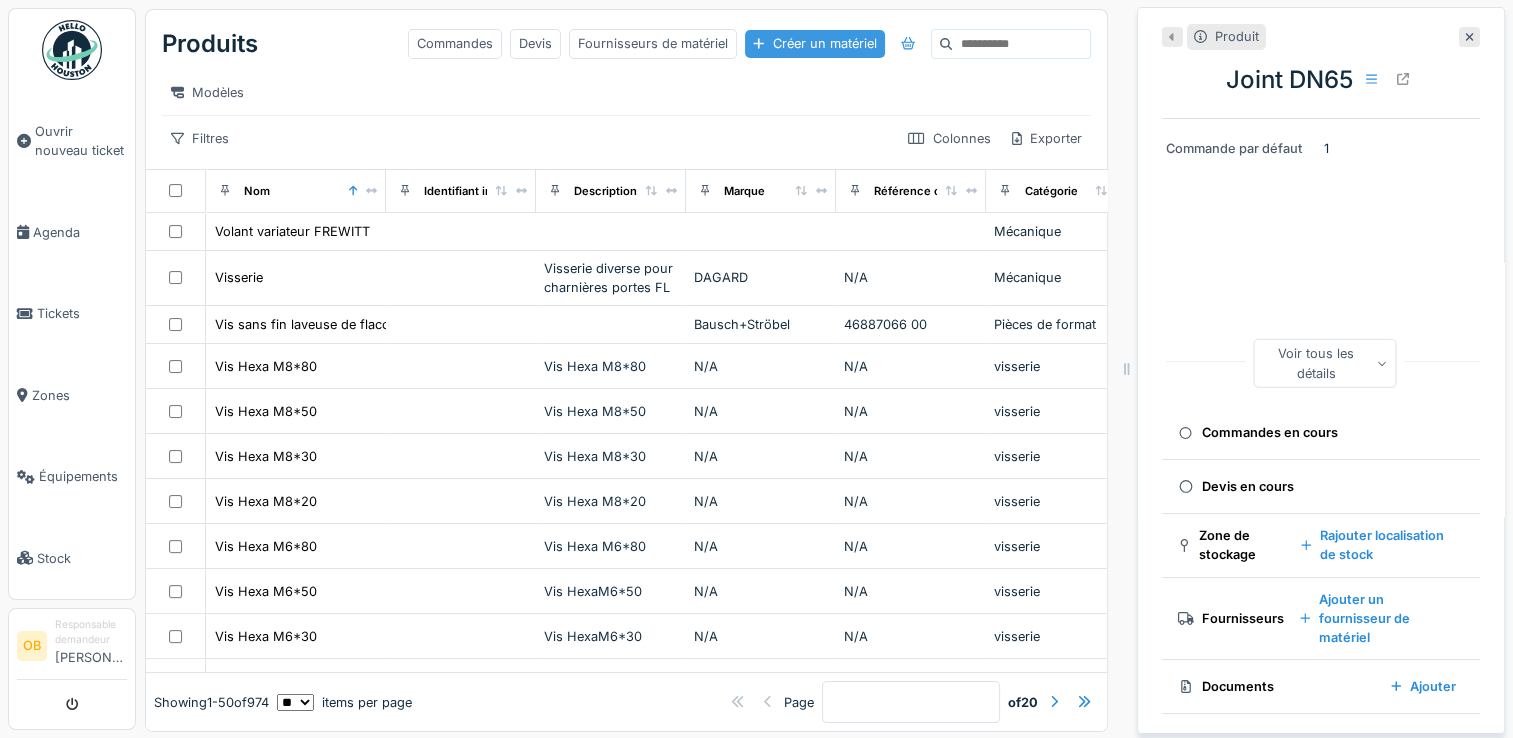 click on "Créer un matériel" at bounding box center (814, 43) 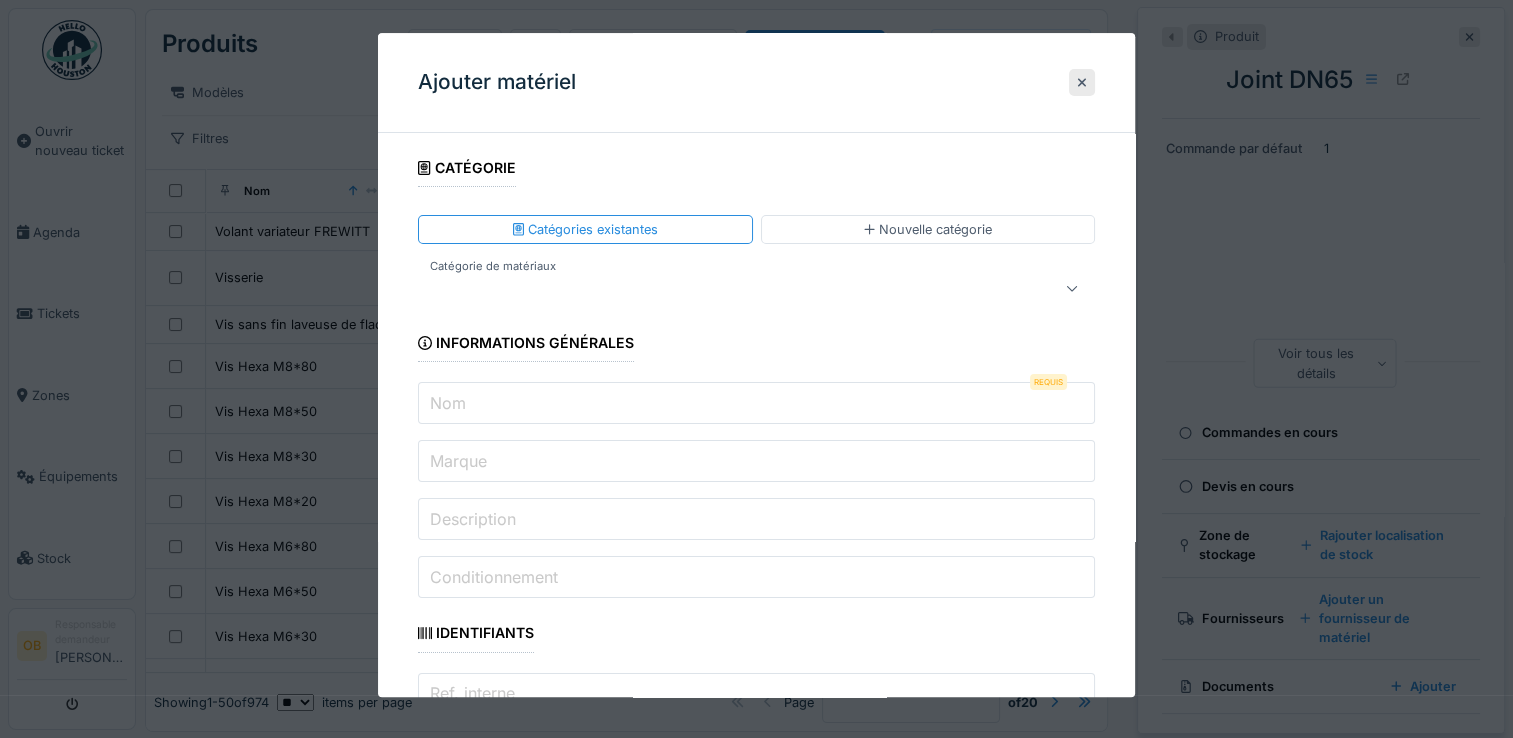 click at bounding box center [756, 289] 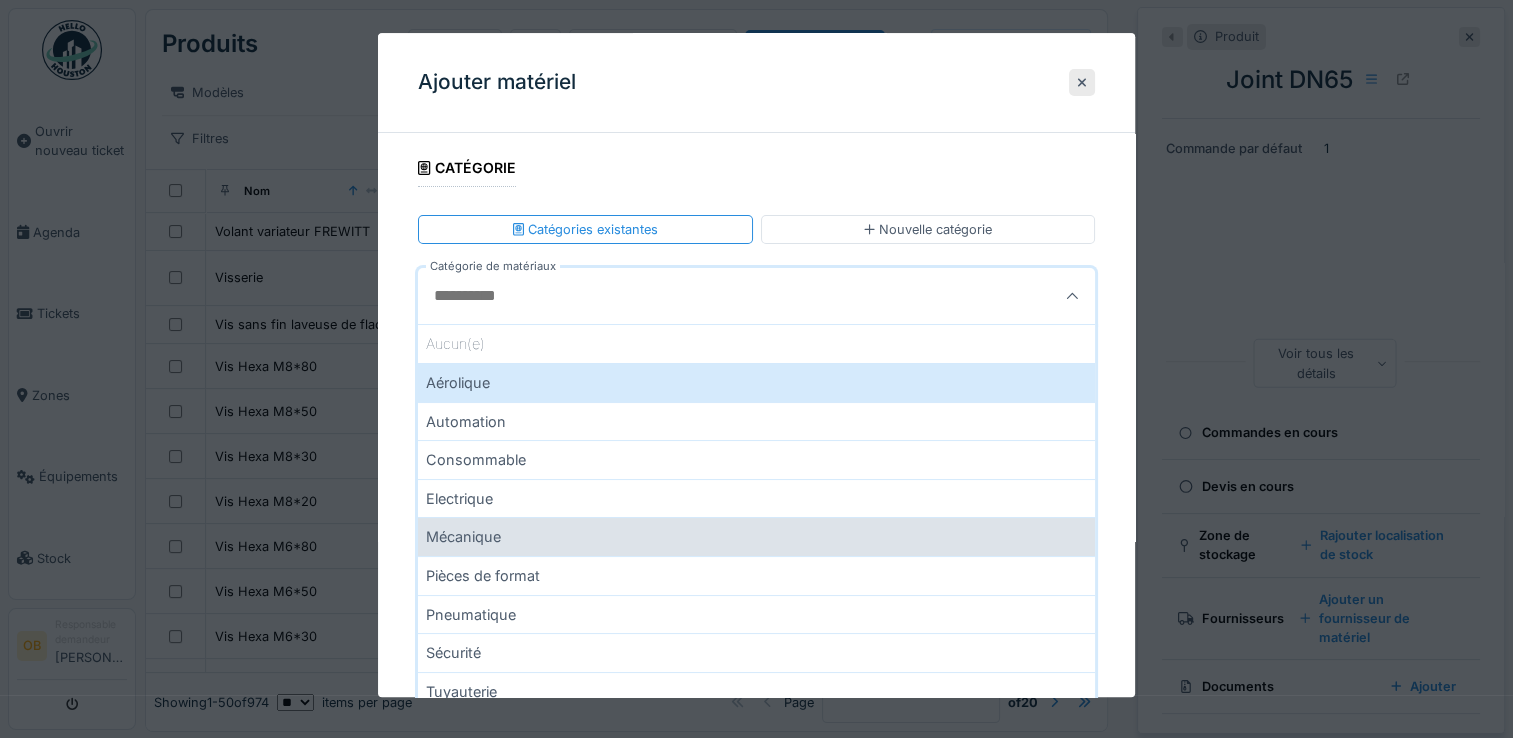 click on "Mécanique" at bounding box center [756, 537] 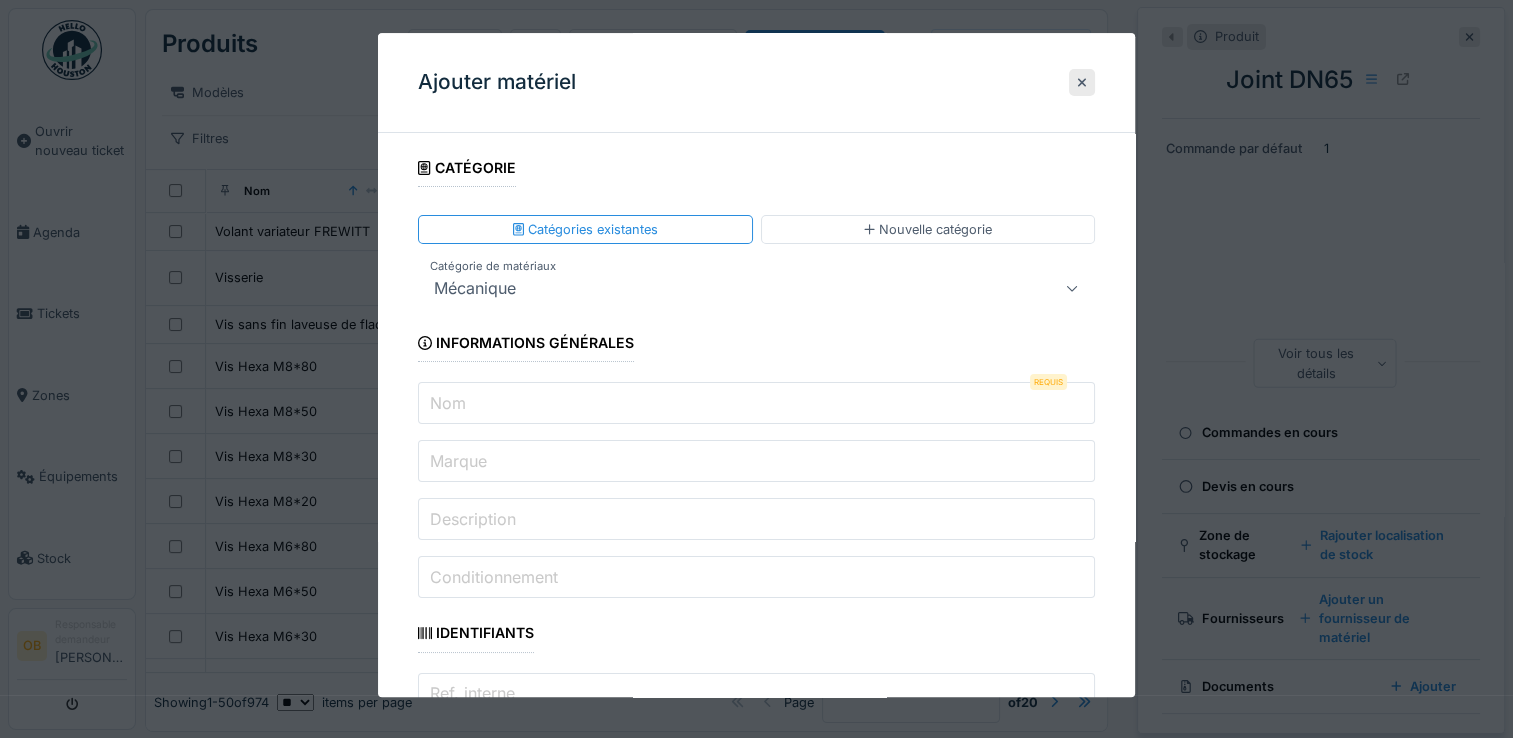 click on "Nom" at bounding box center [756, 404] 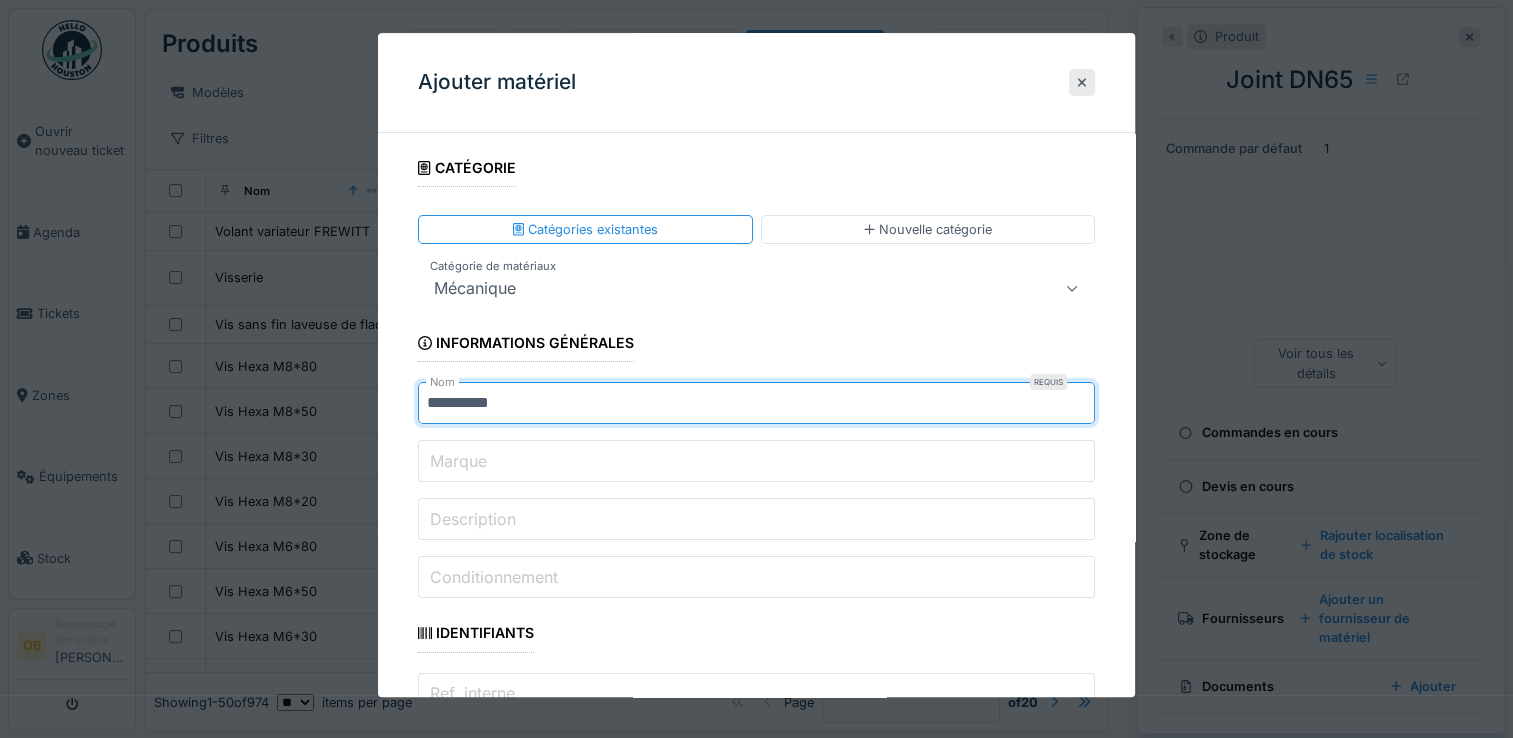type on "**********" 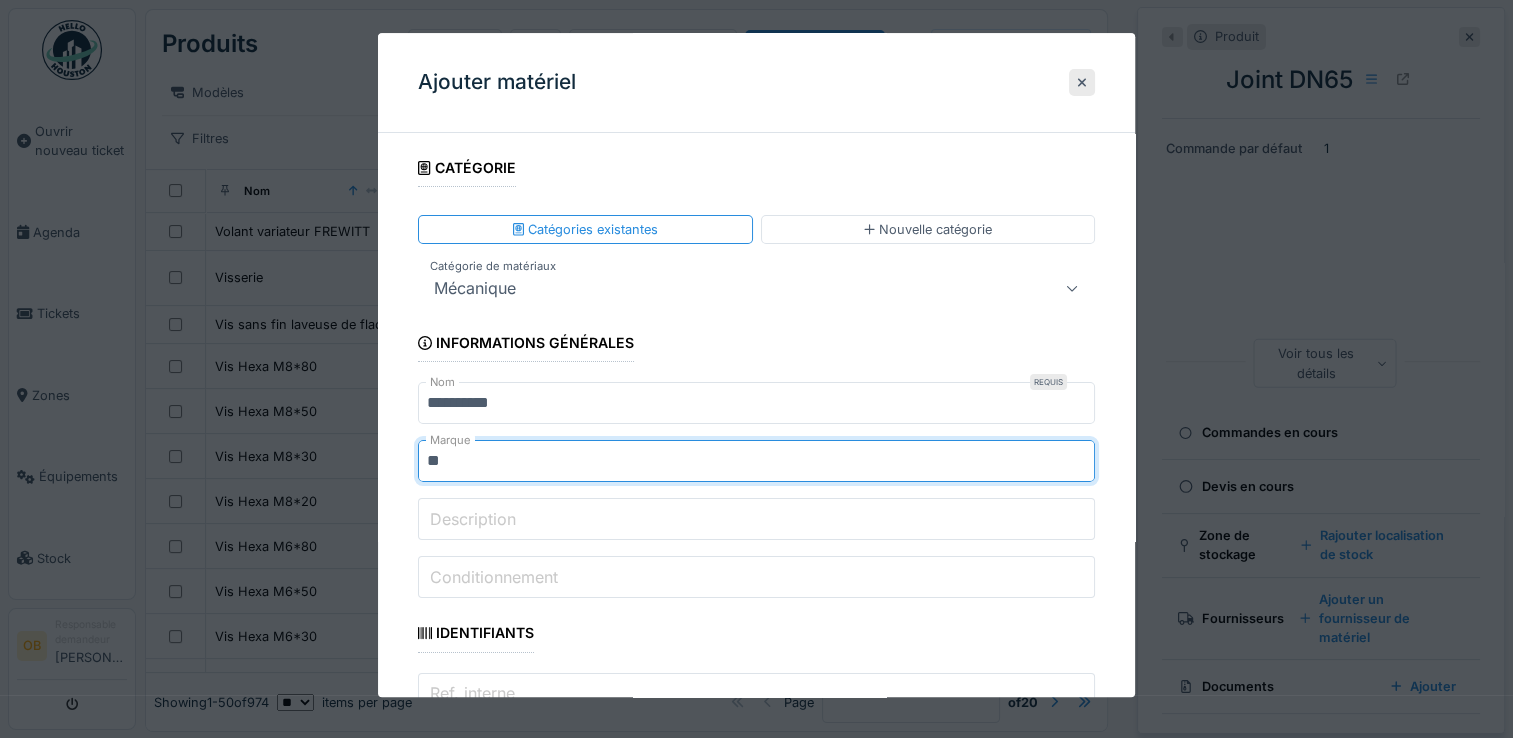 type on "********" 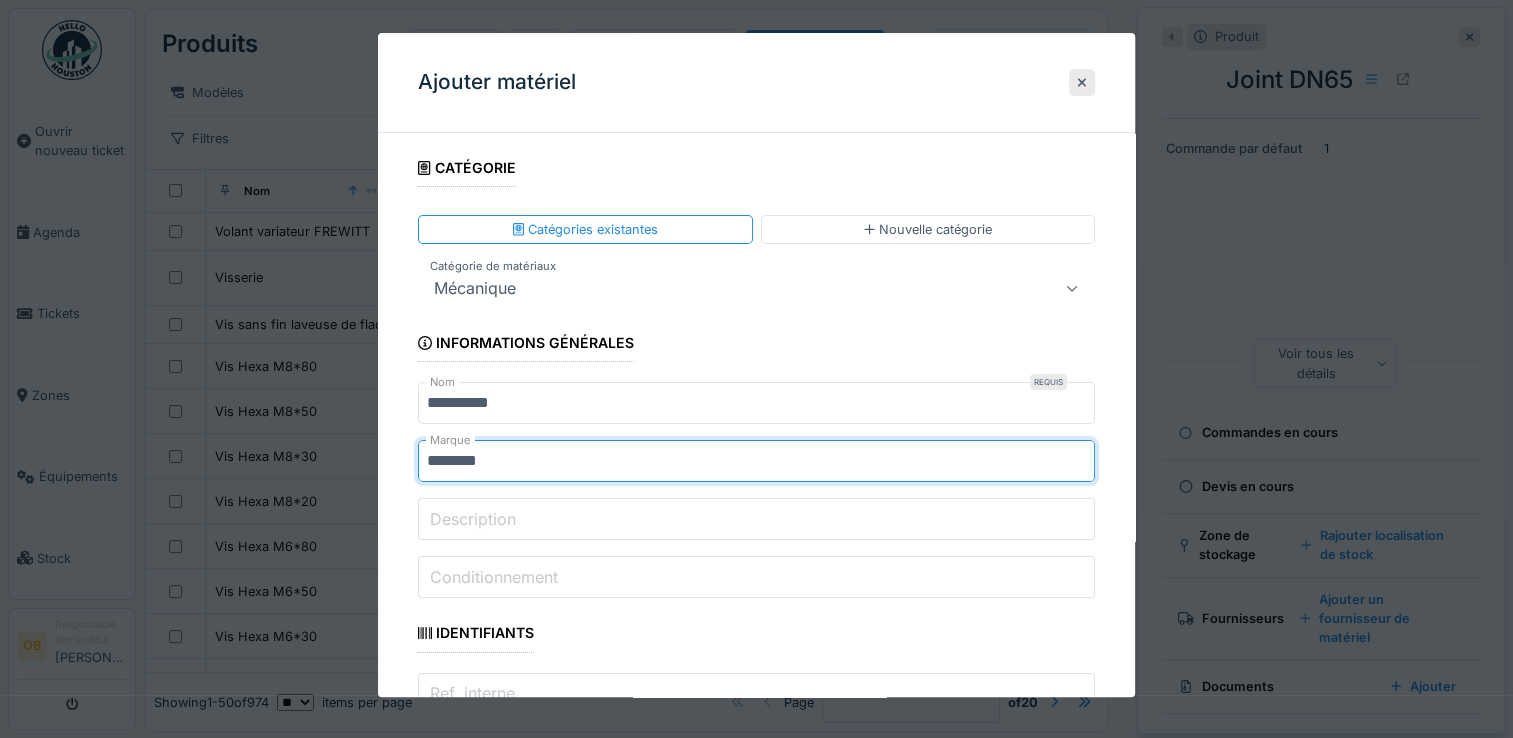 click on "**********" at bounding box center (756, 1869) 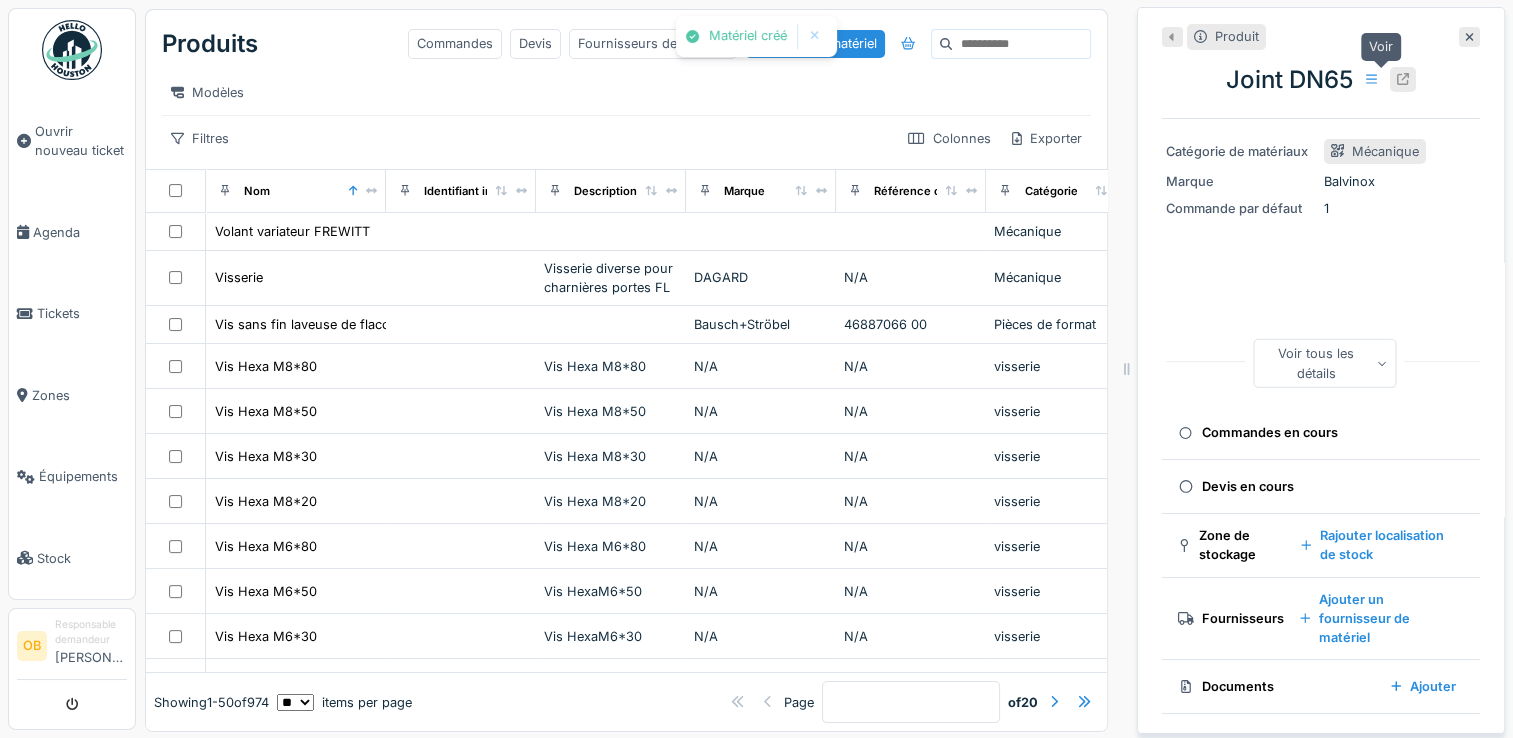 click at bounding box center (1403, 79) 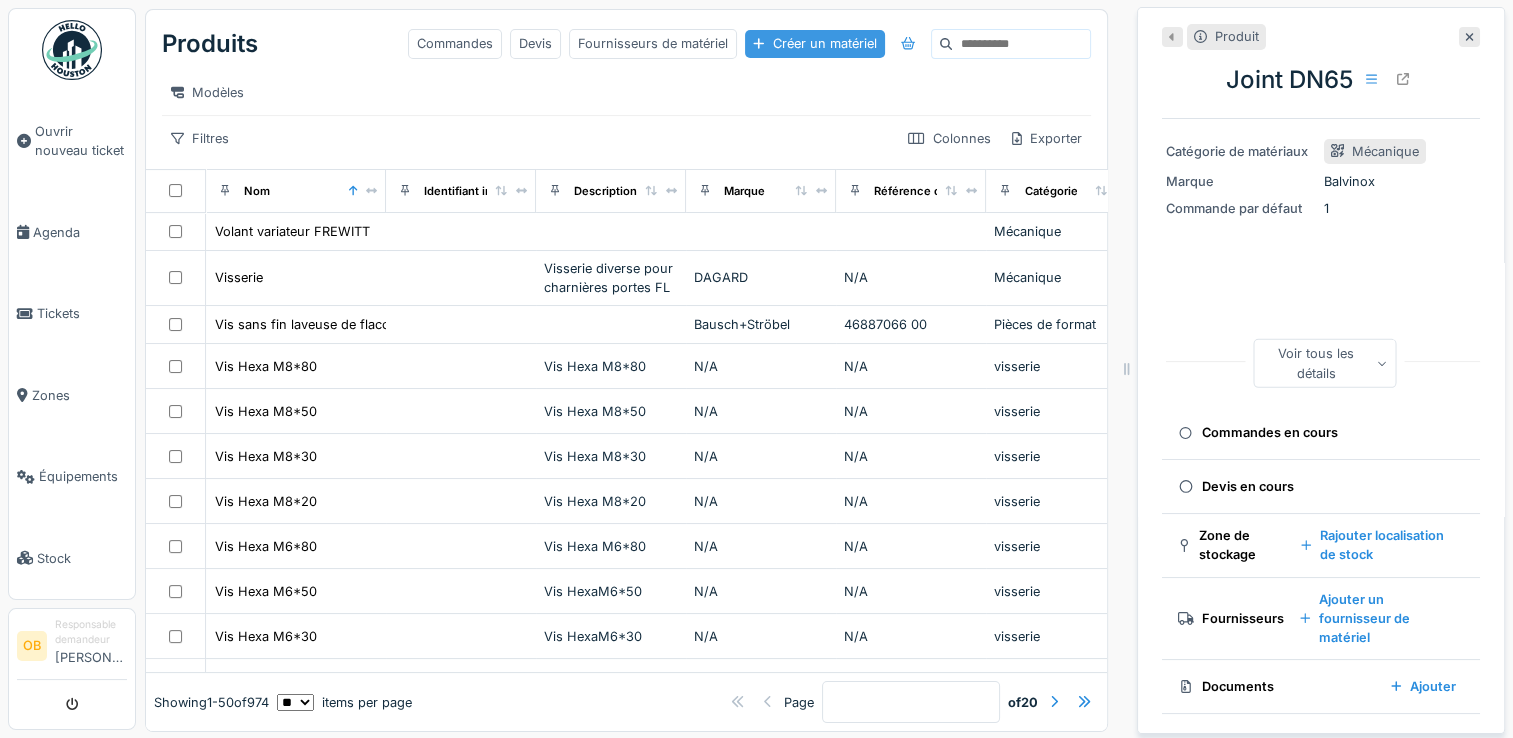 click on "Créer un matériel" at bounding box center [814, 43] 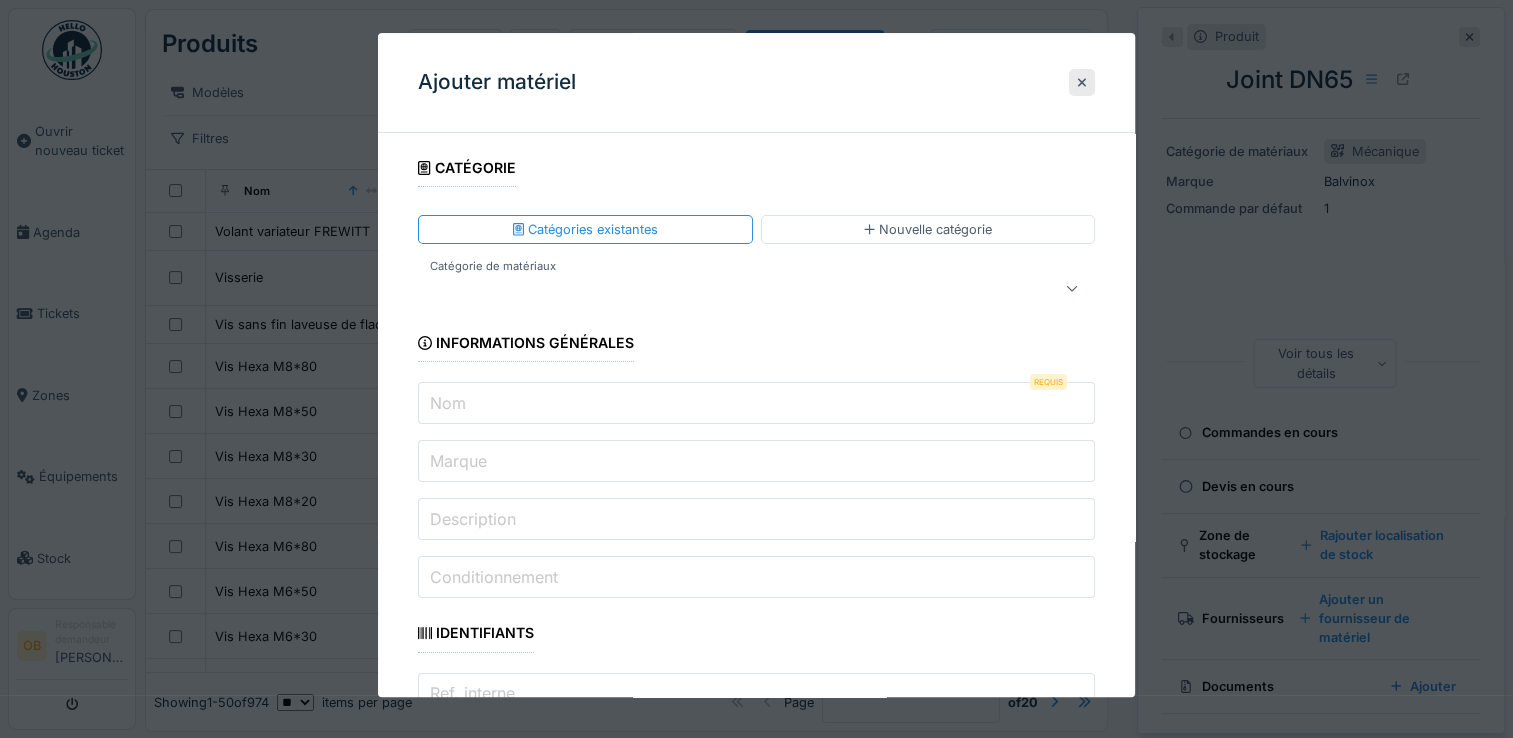 click at bounding box center [722, 289] 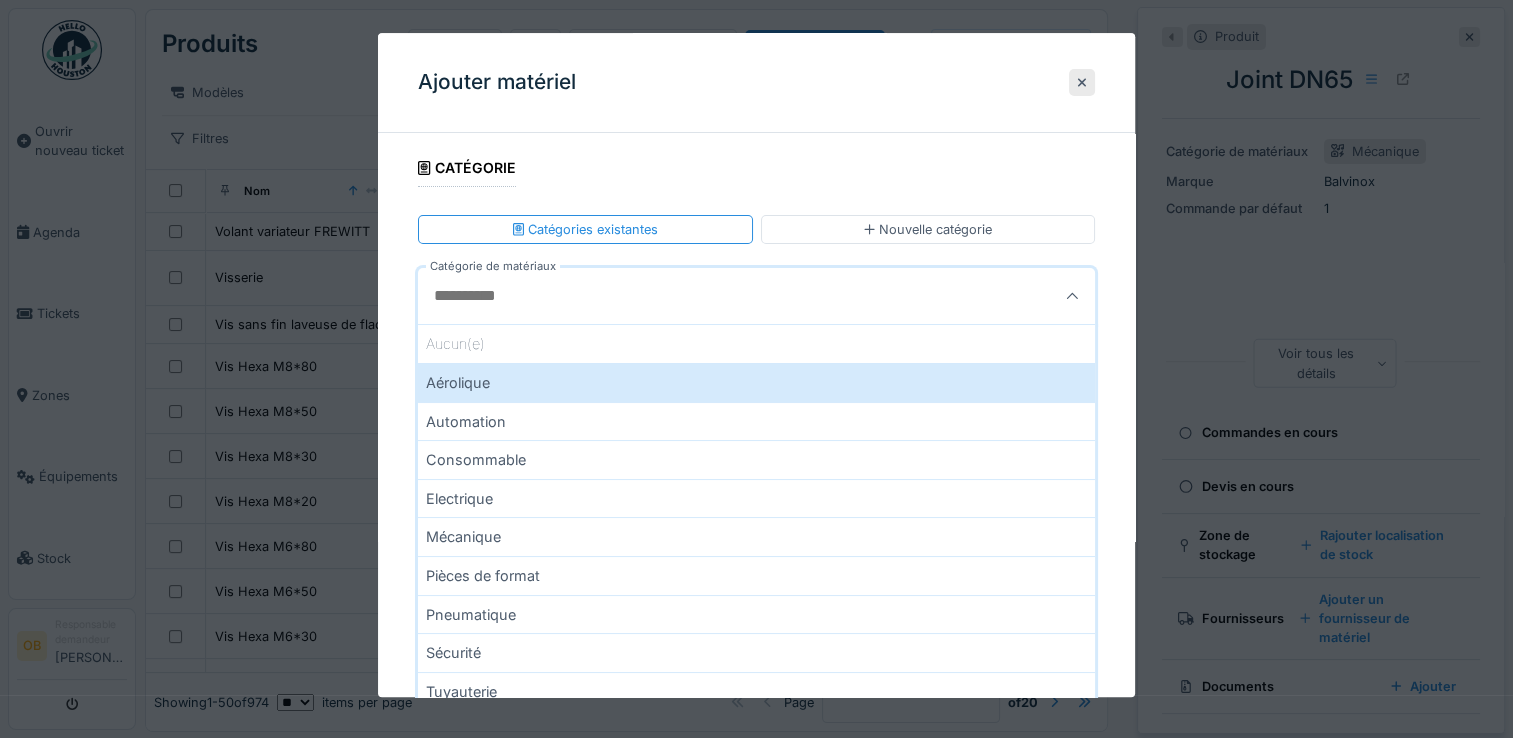click on "Mécanique" at bounding box center [756, 537] 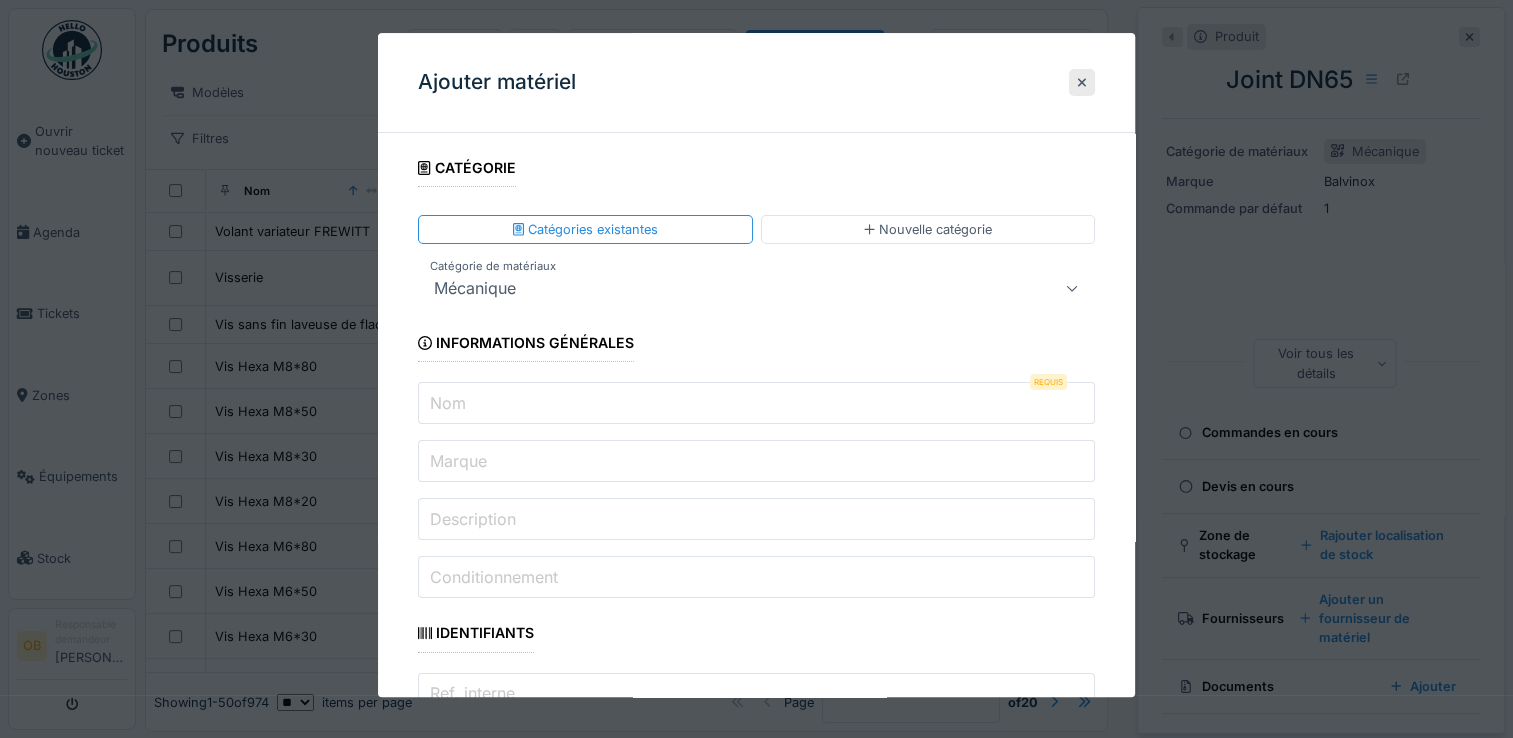 click on "Nom" at bounding box center [756, 404] 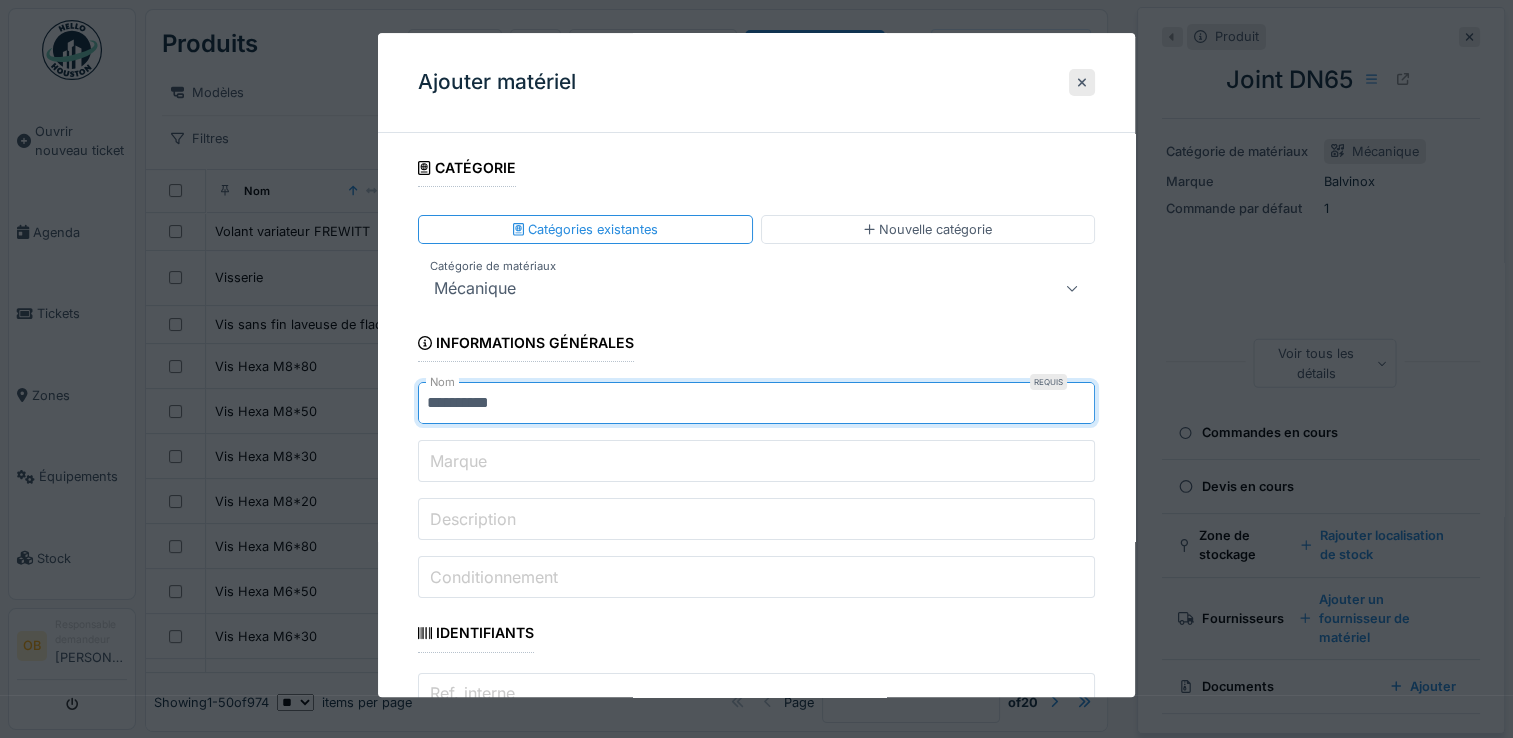 type on "**********" 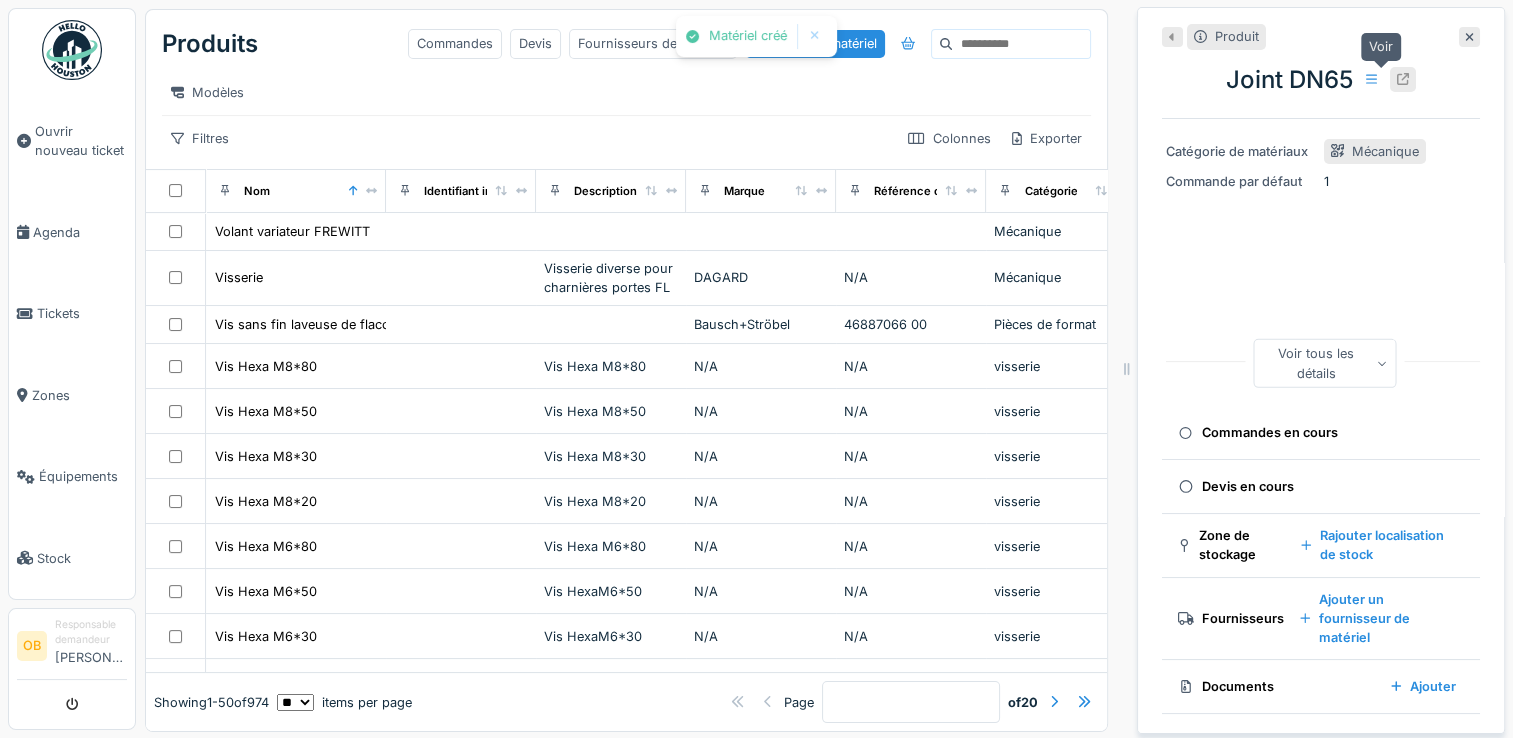 click at bounding box center (1403, 79) 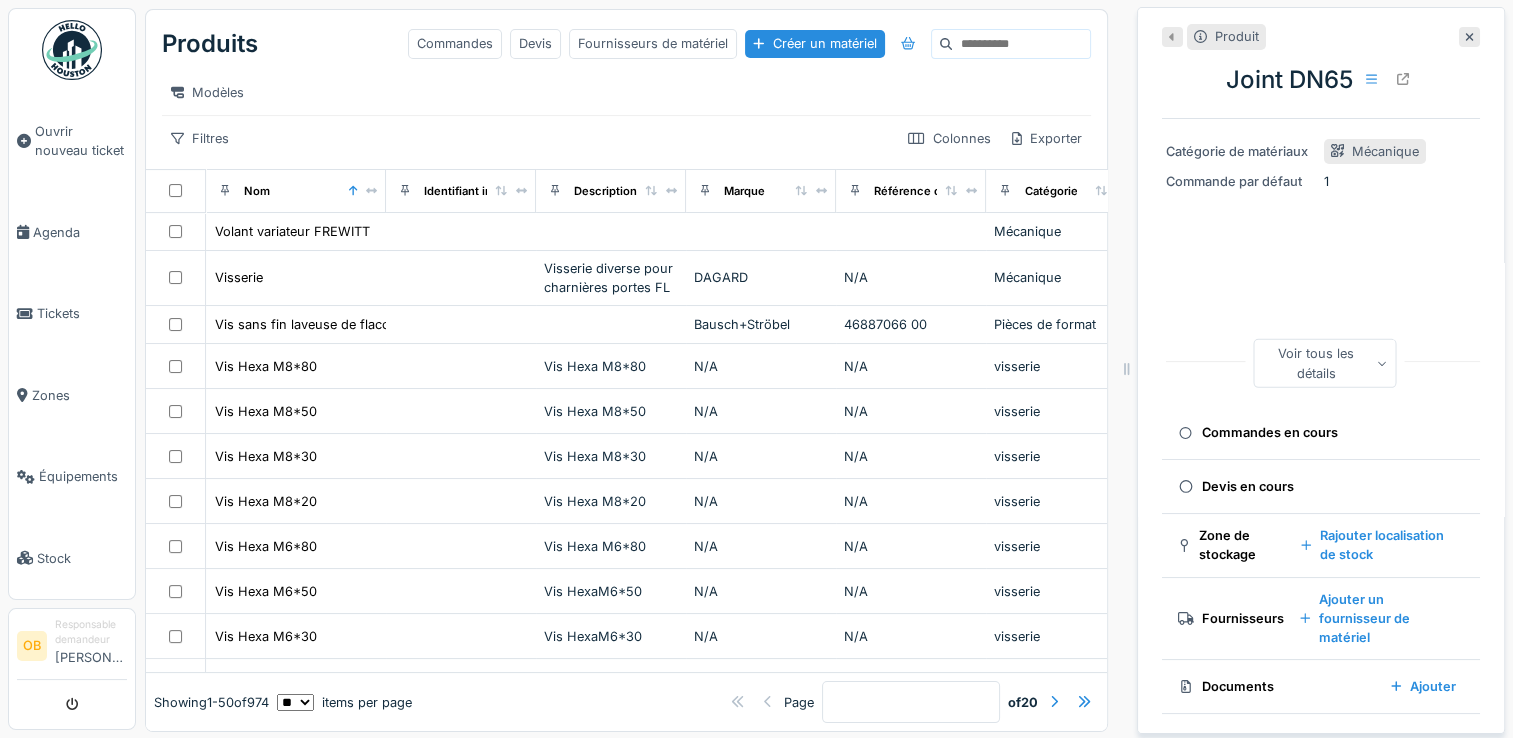 drag, startPoint x: 952, startPoint y: 33, endPoint x: 936, endPoint y: 42, distance: 18.35756 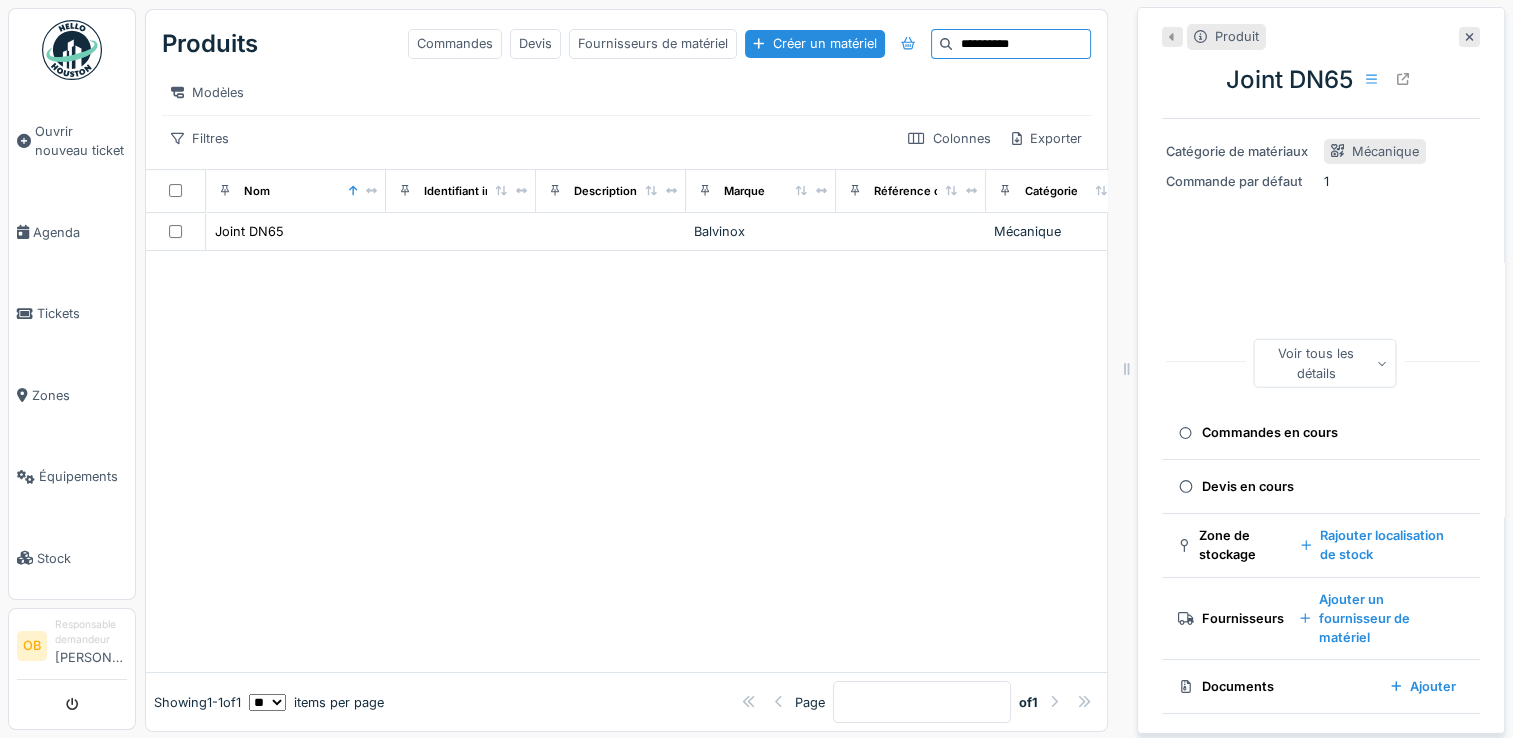 click on "Identifiant interne" at bounding box center (461, 190) 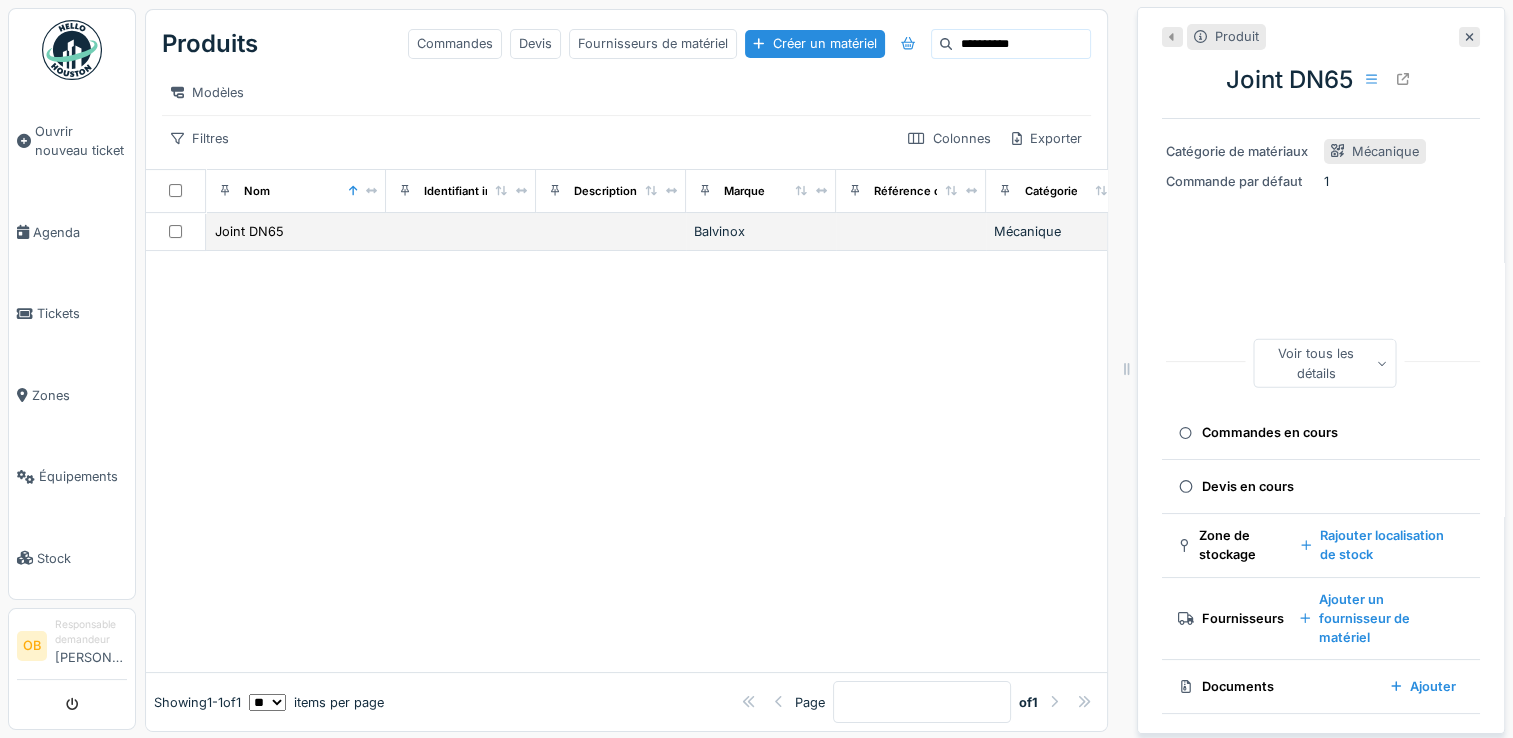 click at bounding box center [461, 232] 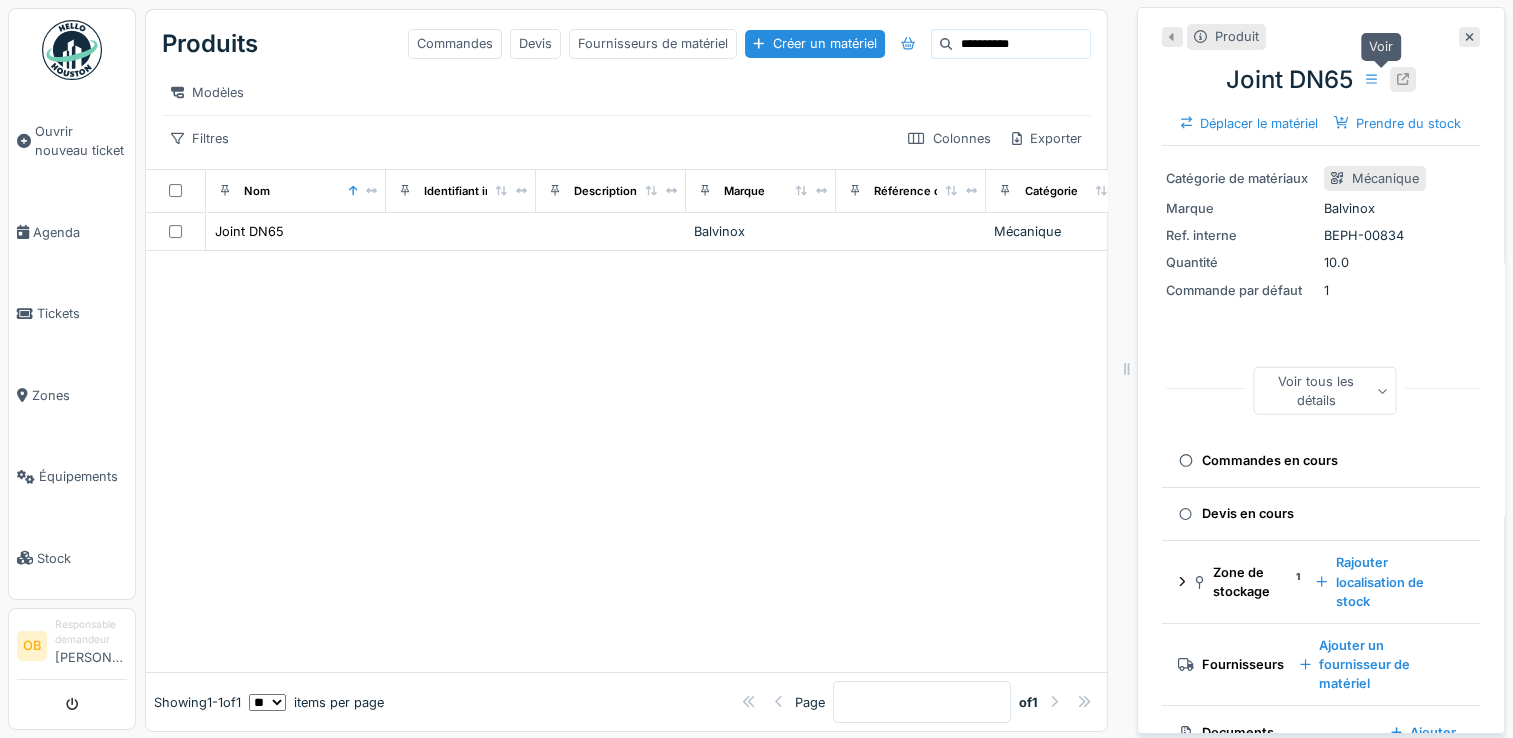 click 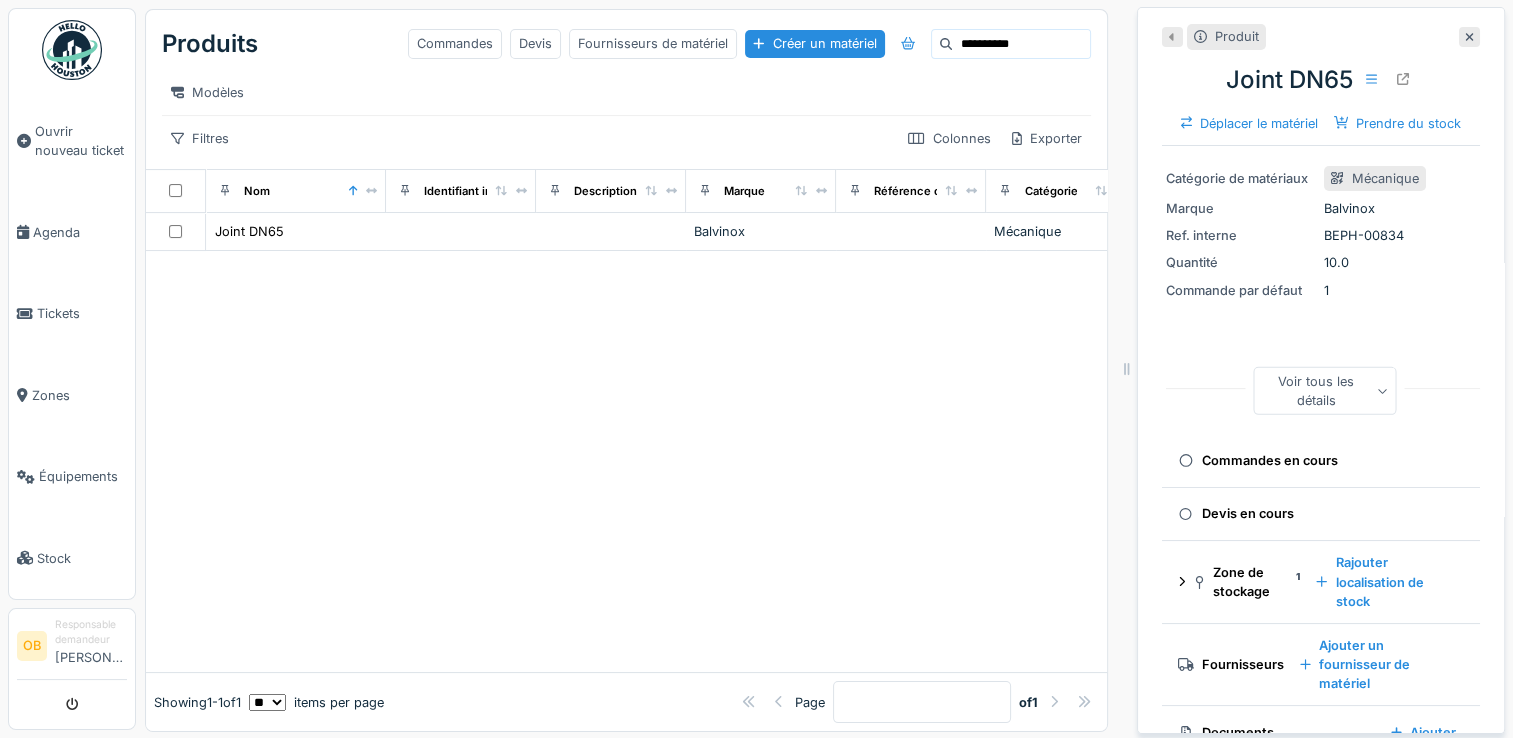 click on "**********" at bounding box center (1021, 44) 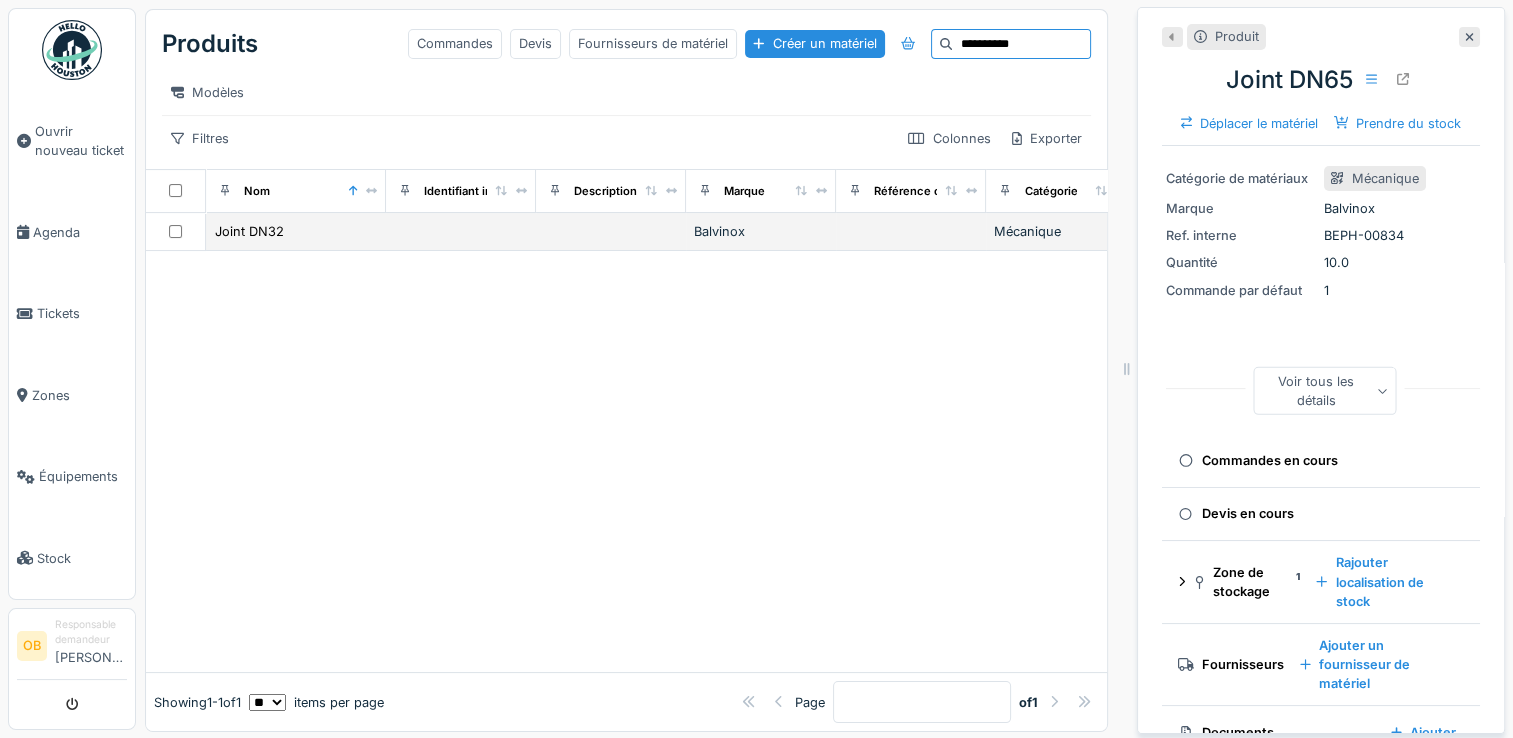 click at bounding box center [461, 232] 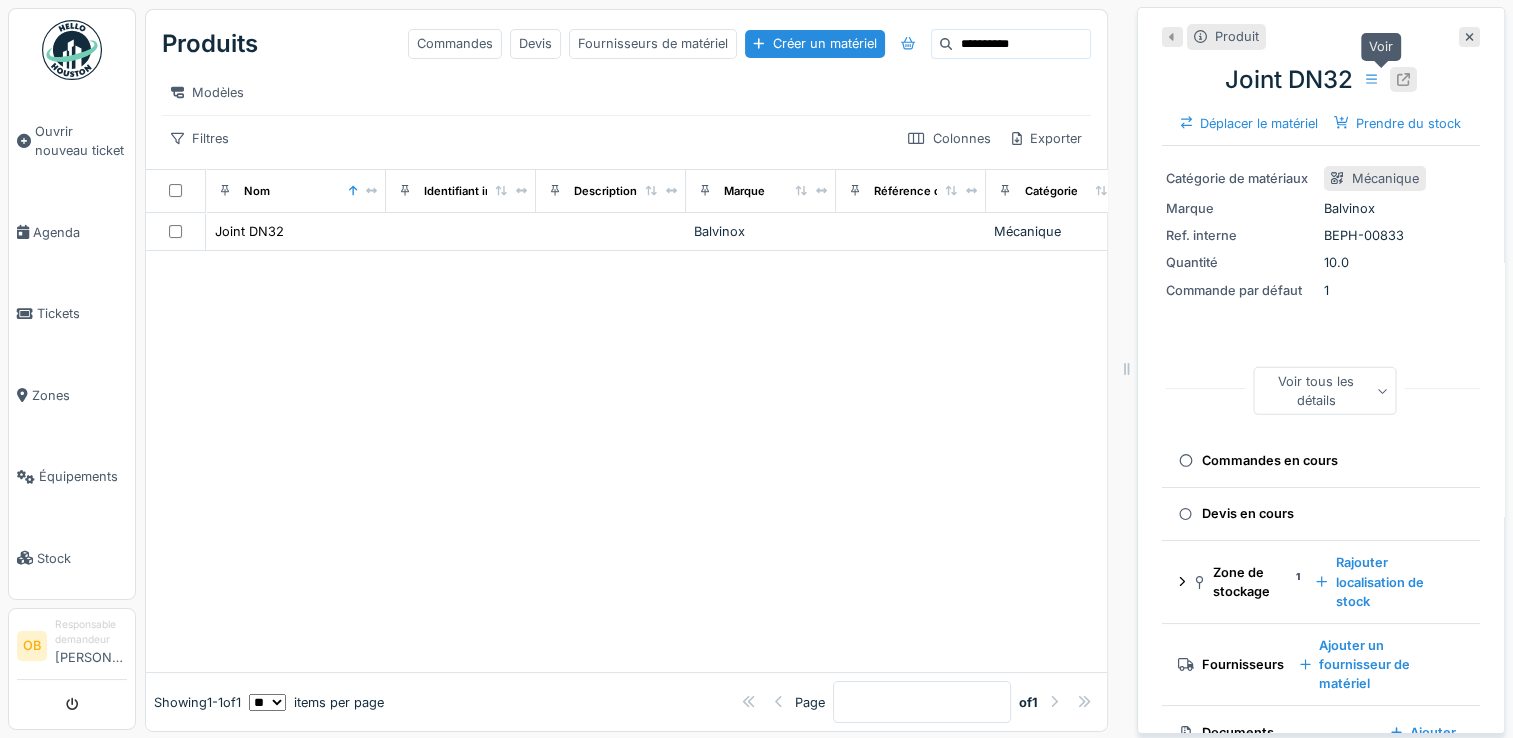 click 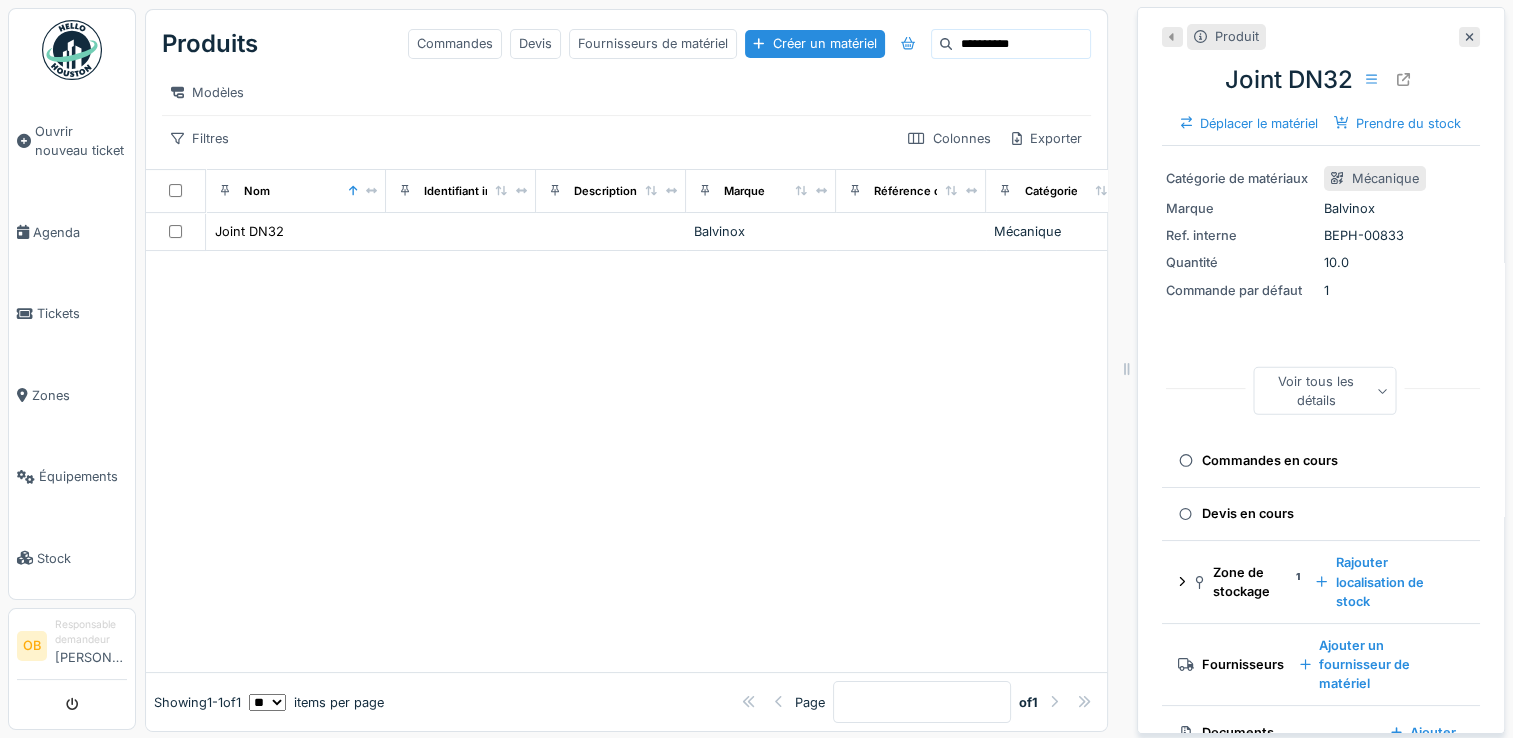 click on "**********" at bounding box center (1021, 44) 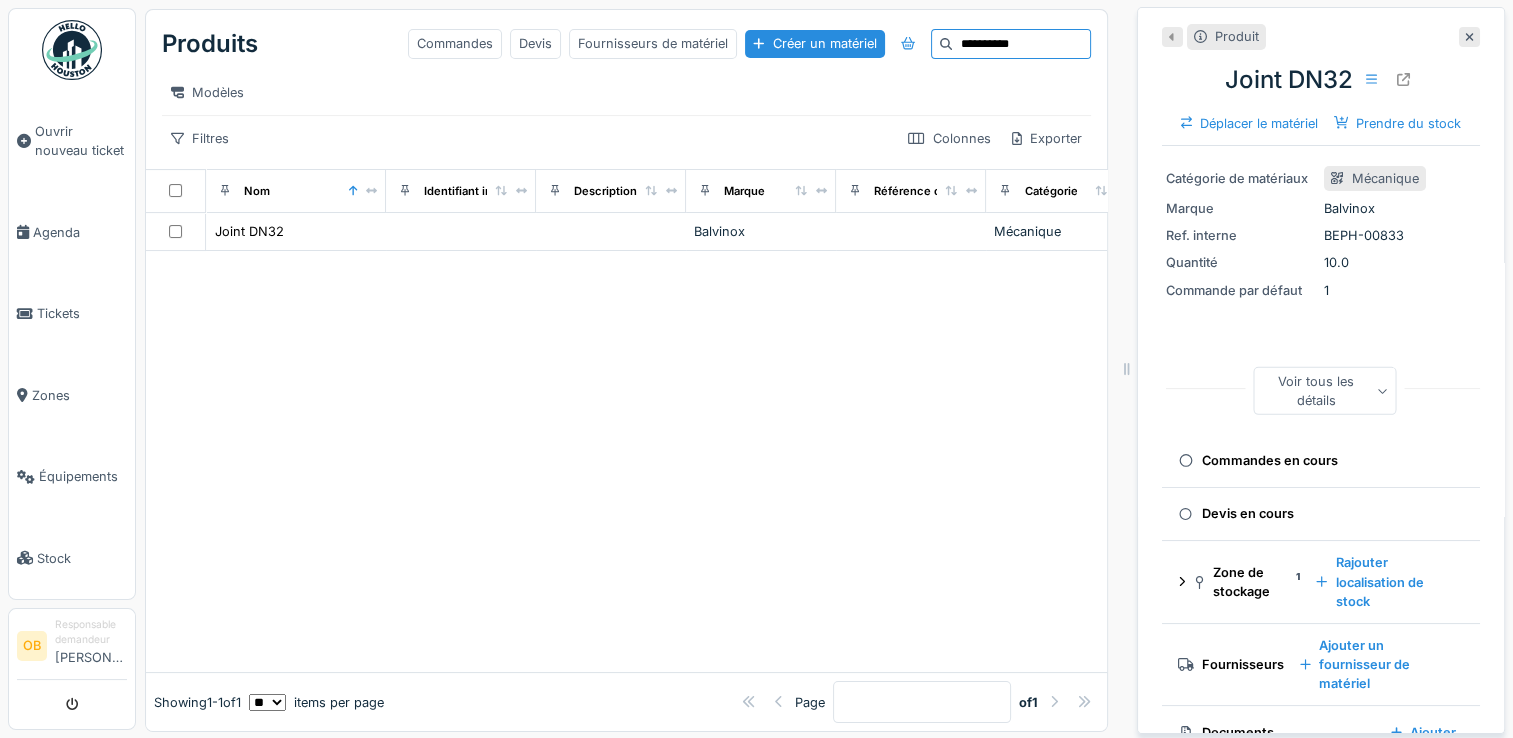 type on "**********" 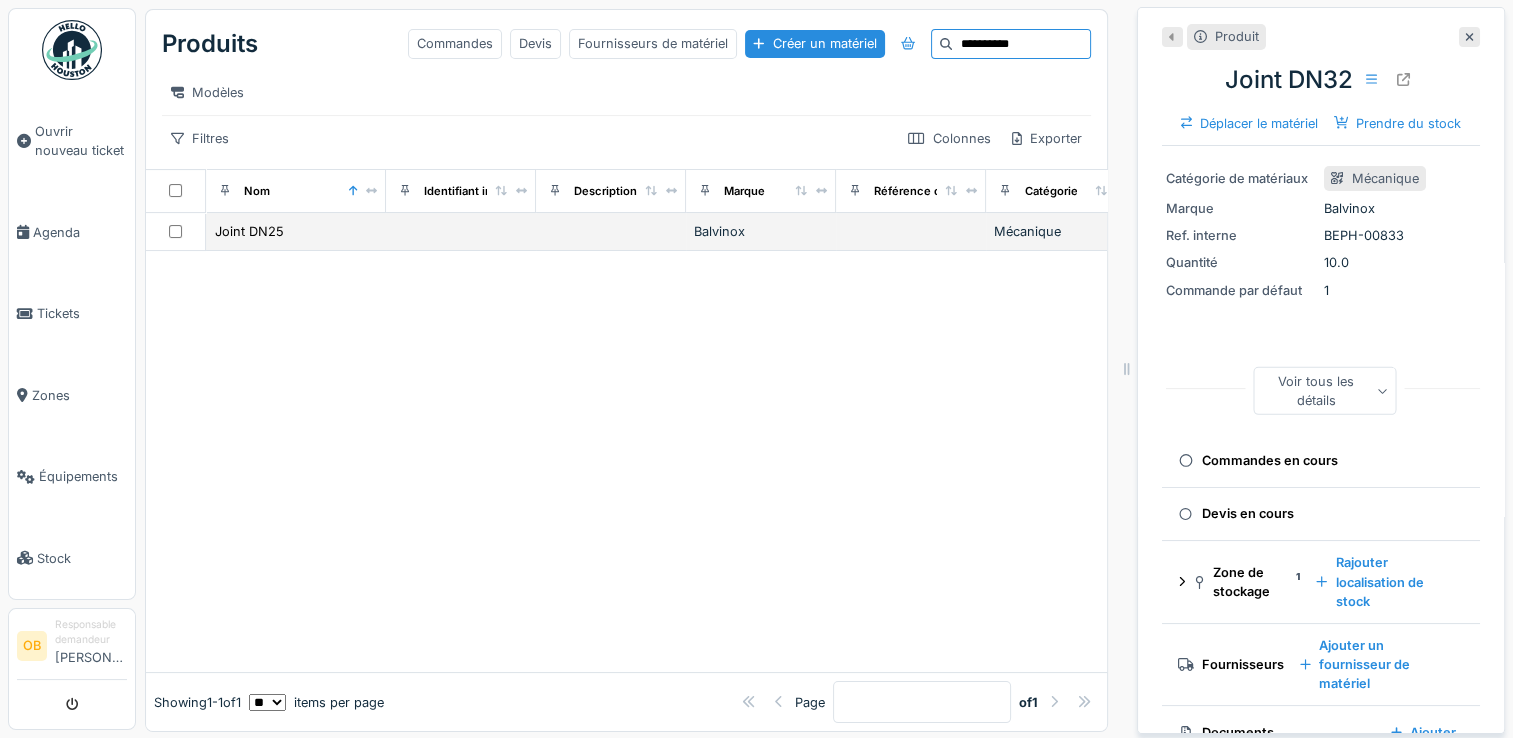 click at bounding box center [611, 232] 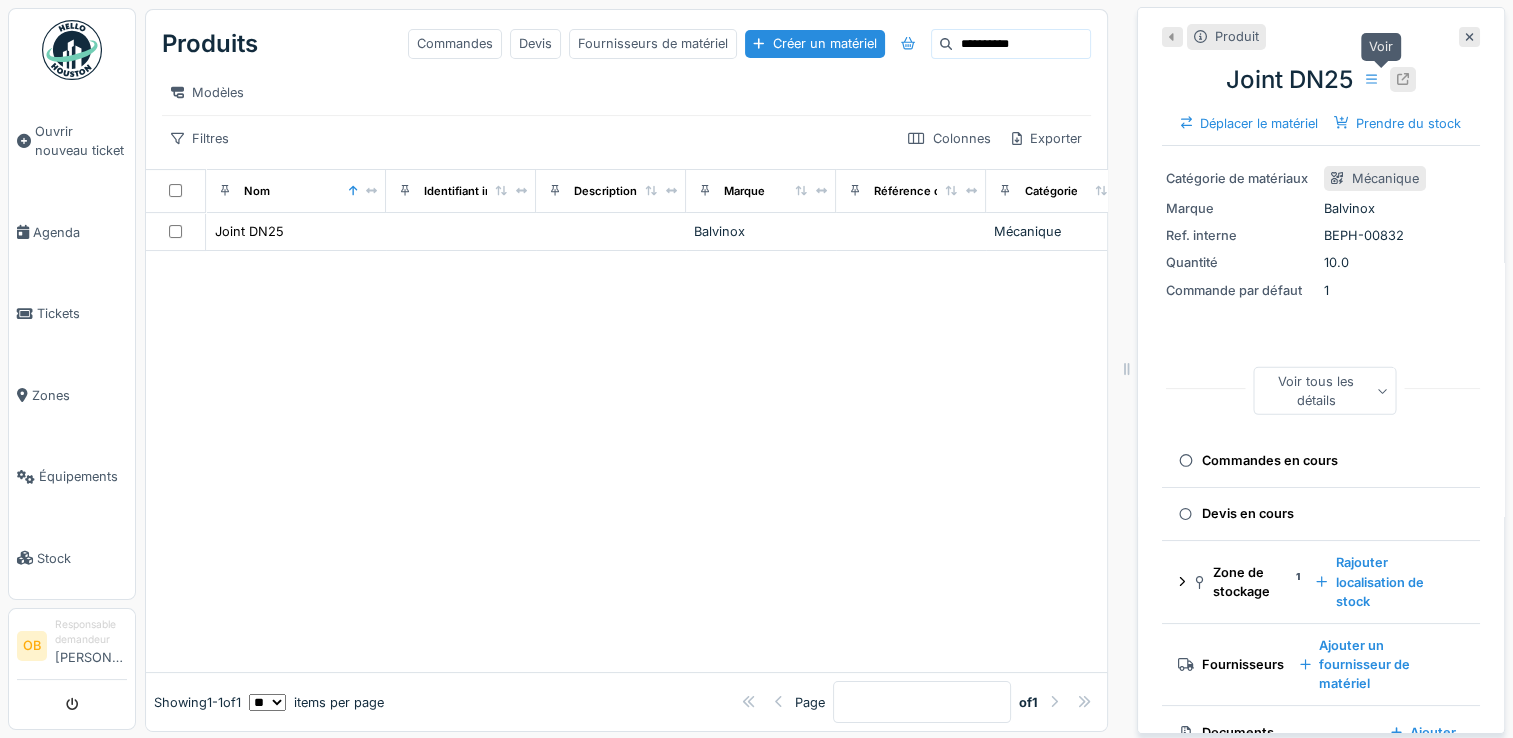 click 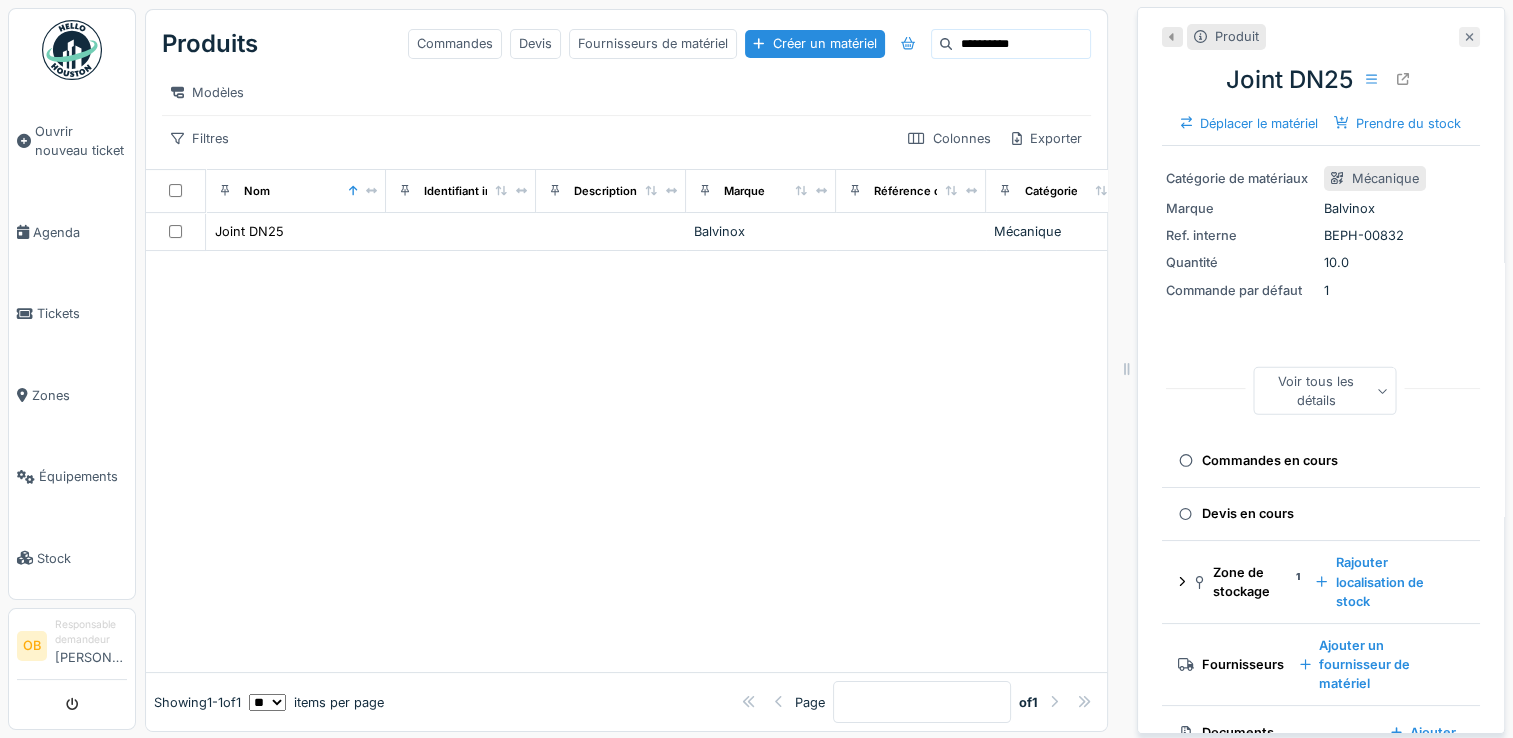 click 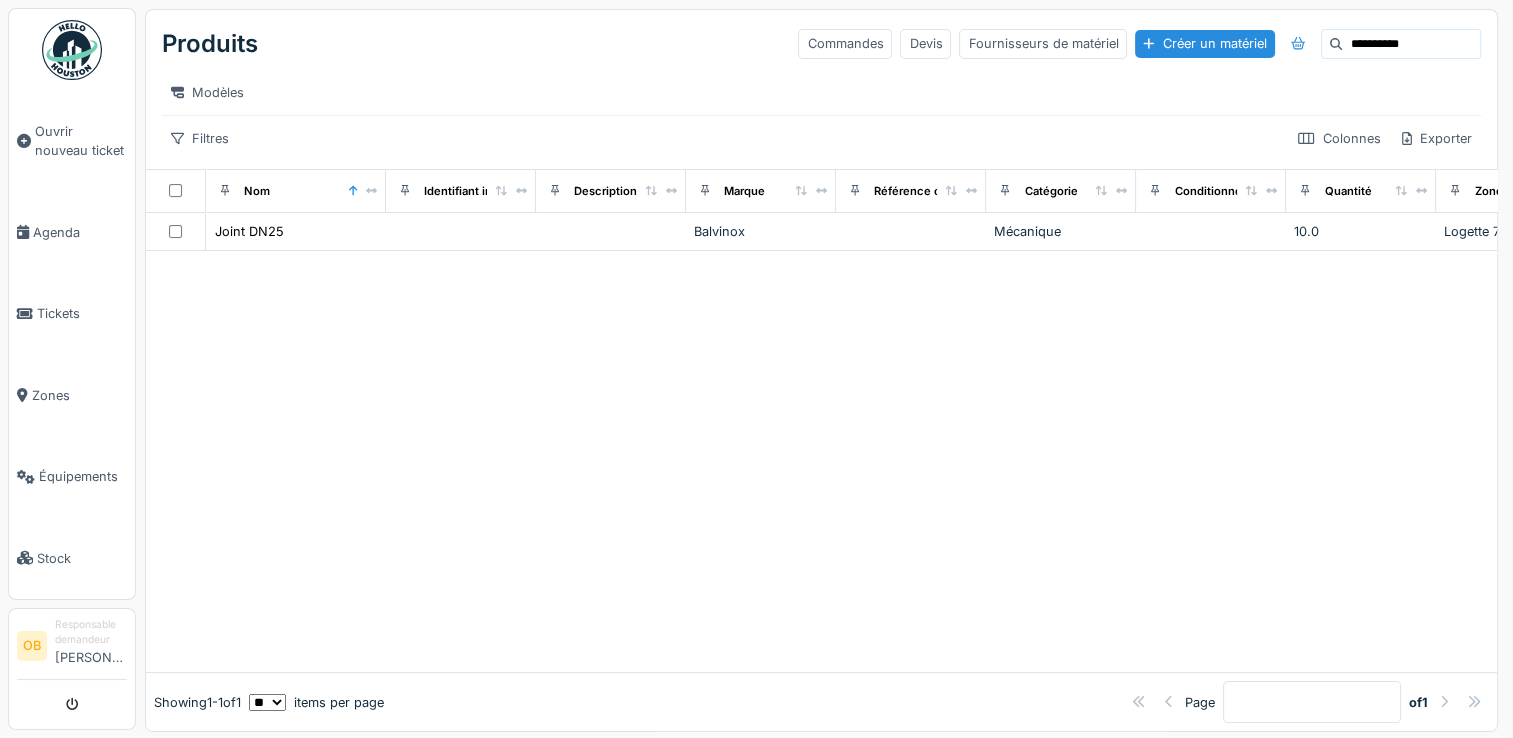 click at bounding box center (821, 461) 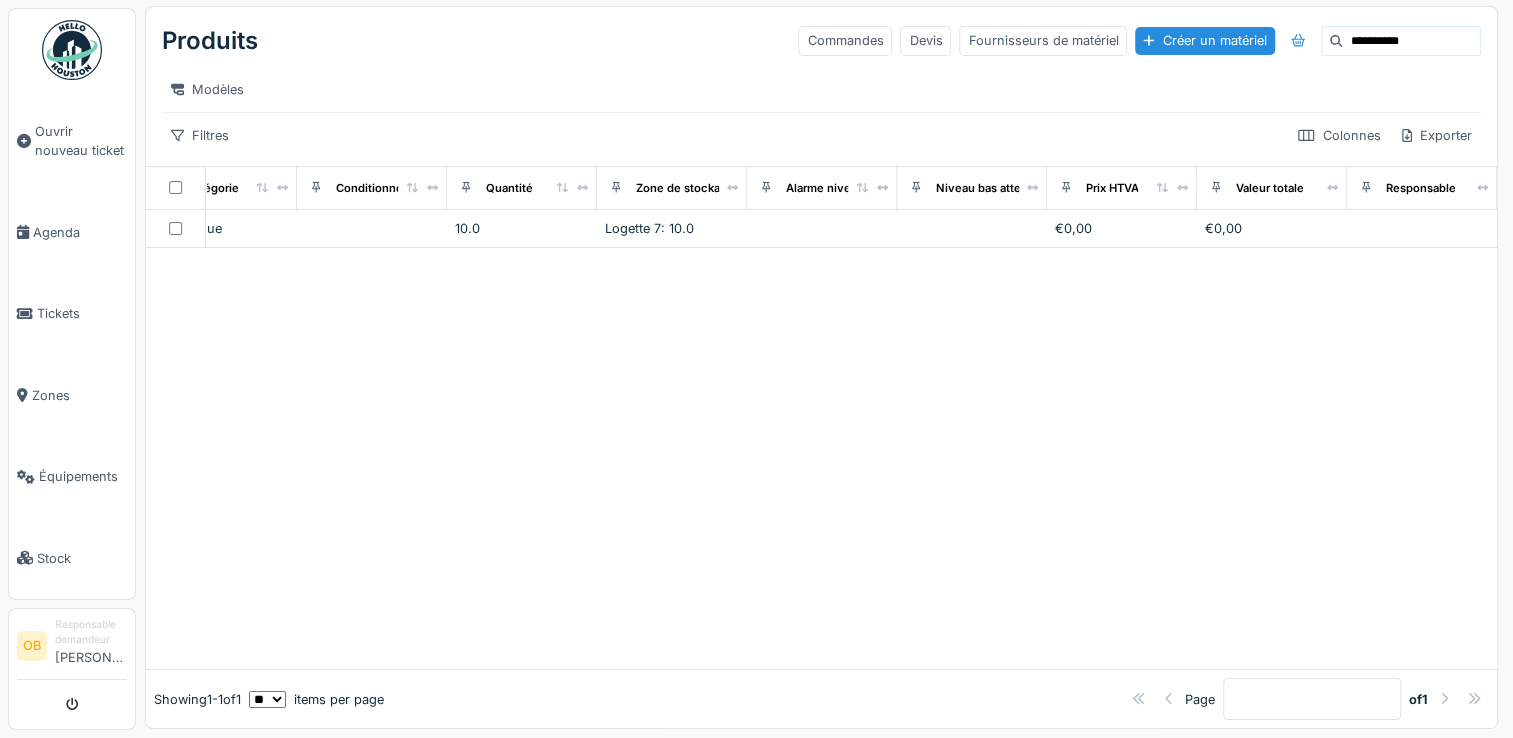 scroll, scrollTop: 0, scrollLeft: 0, axis: both 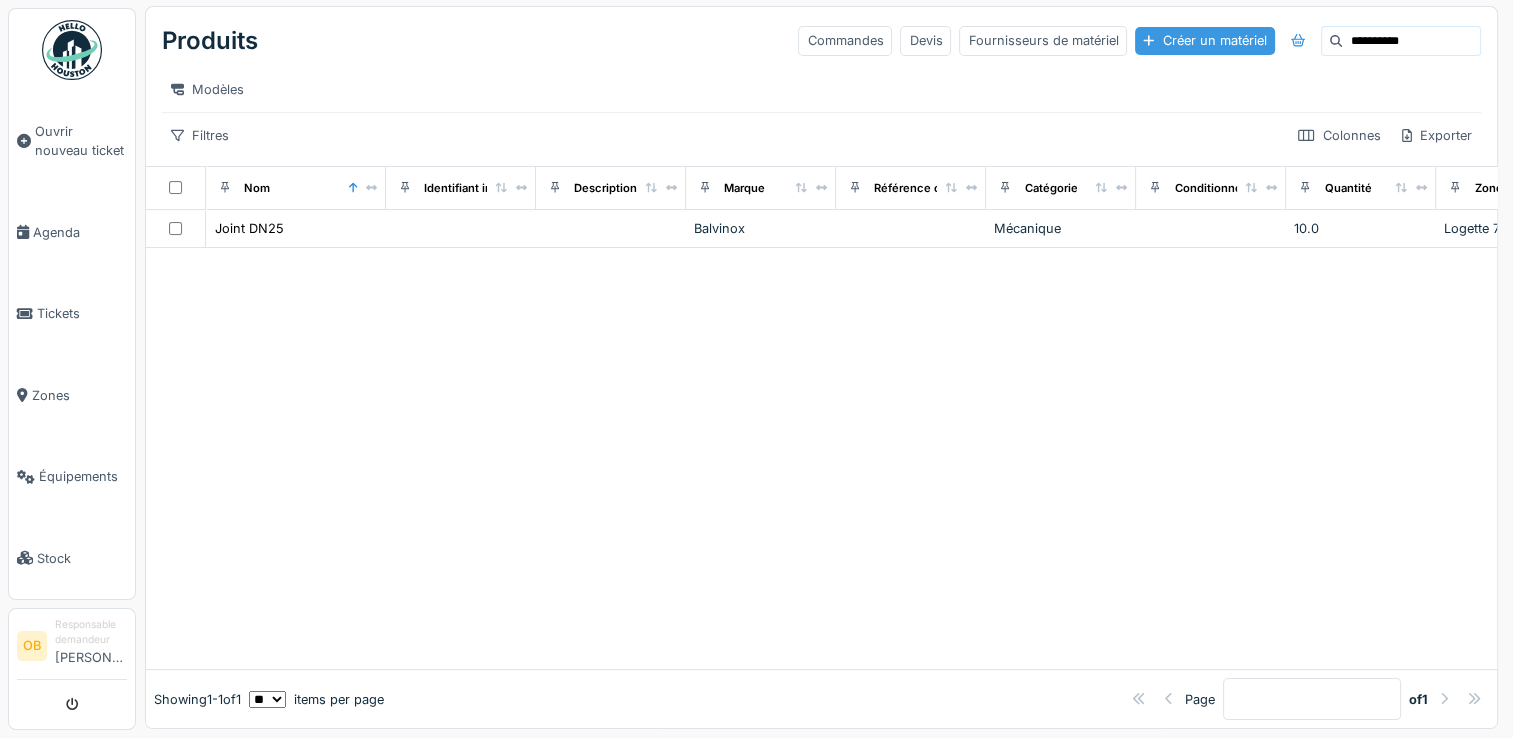 click on "Créer un matériel" at bounding box center [1204, 40] 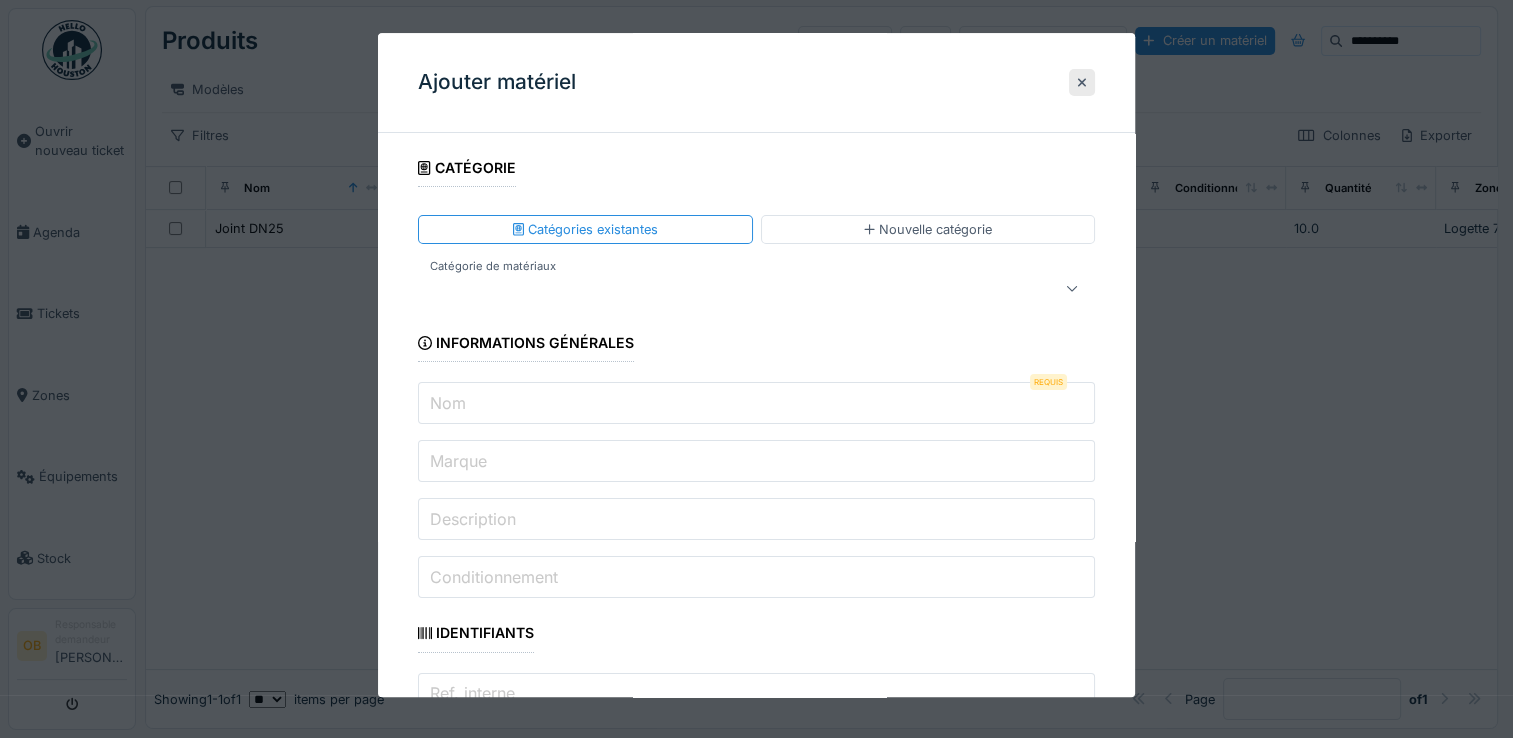 click at bounding box center (756, 289) 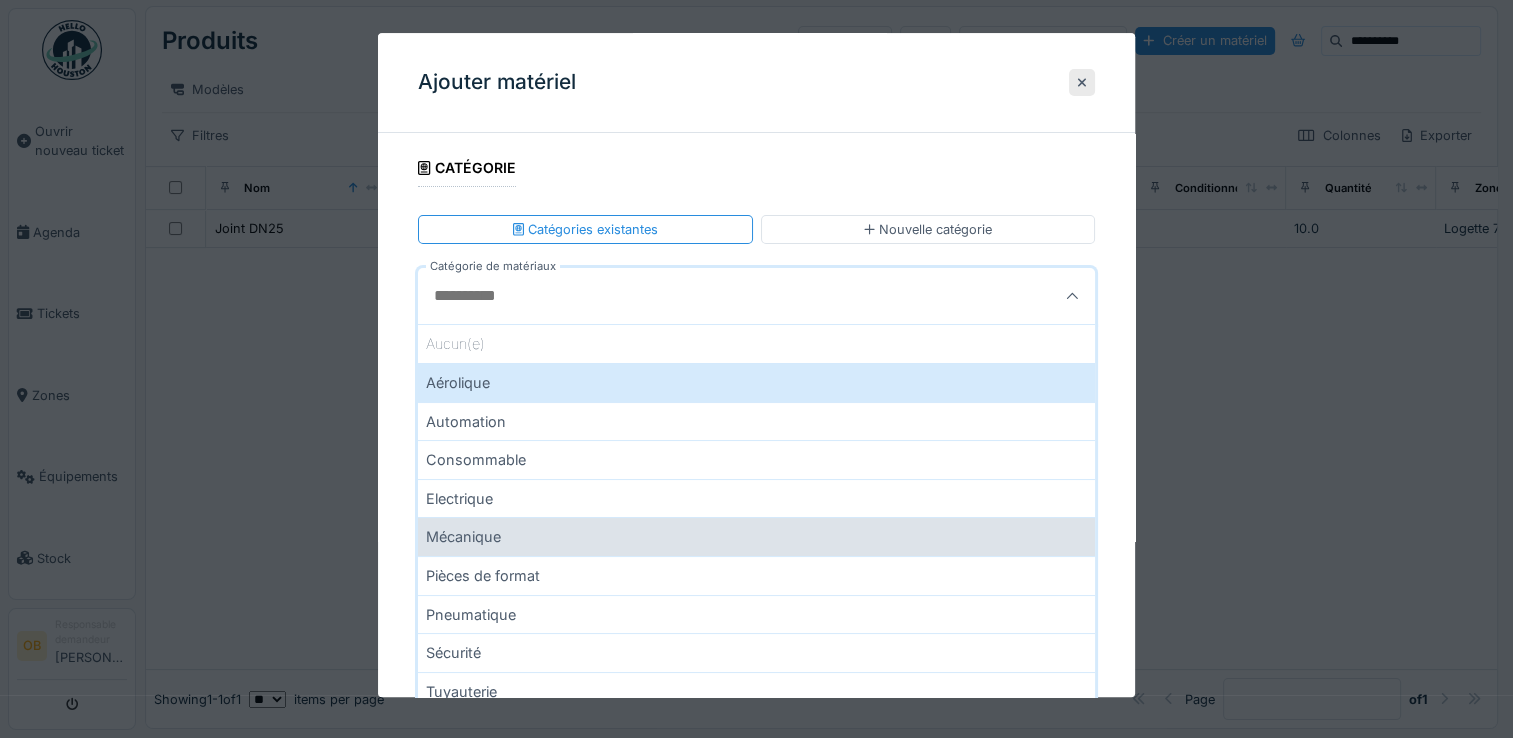 click on "Mécanique" at bounding box center (756, 537) 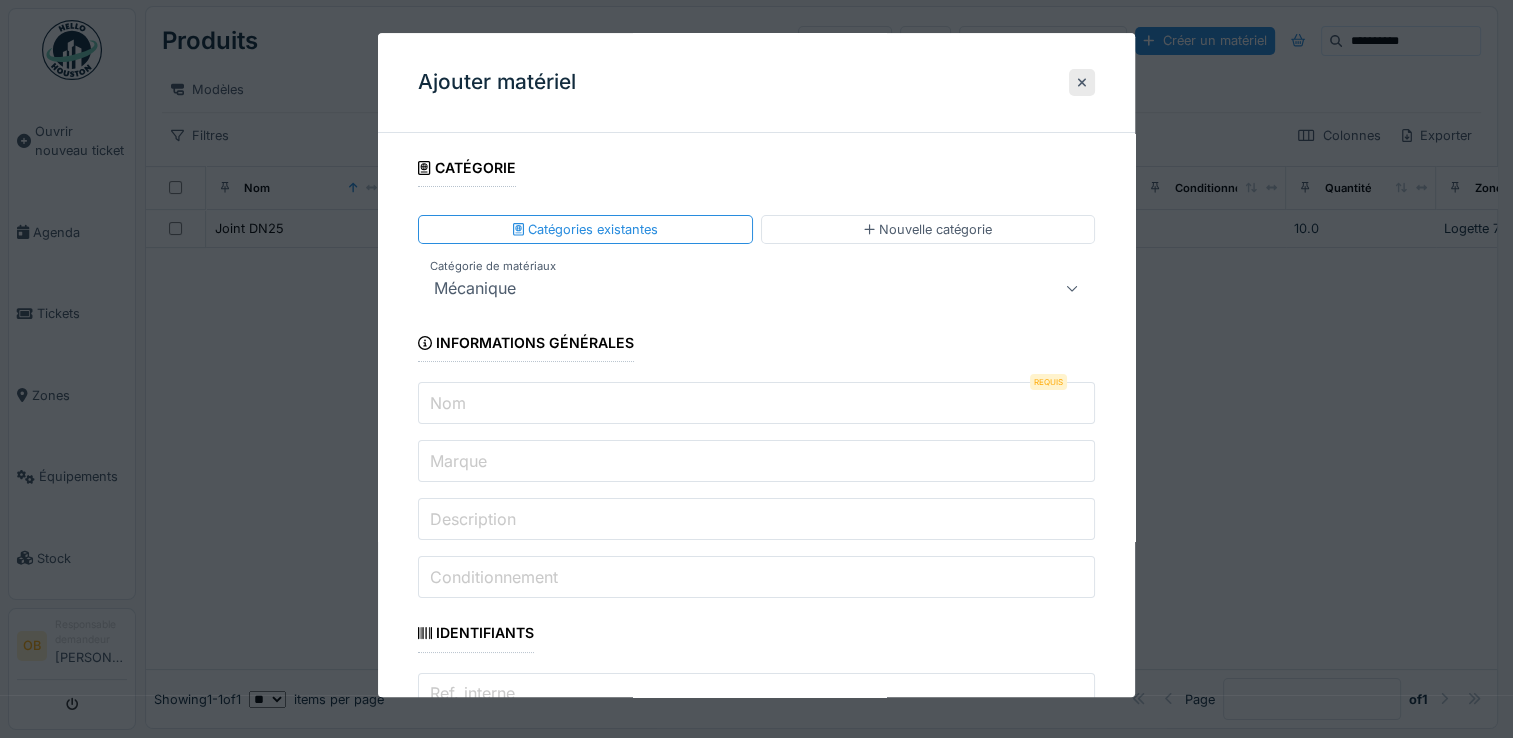 click on "Nom" at bounding box center (448, 403) 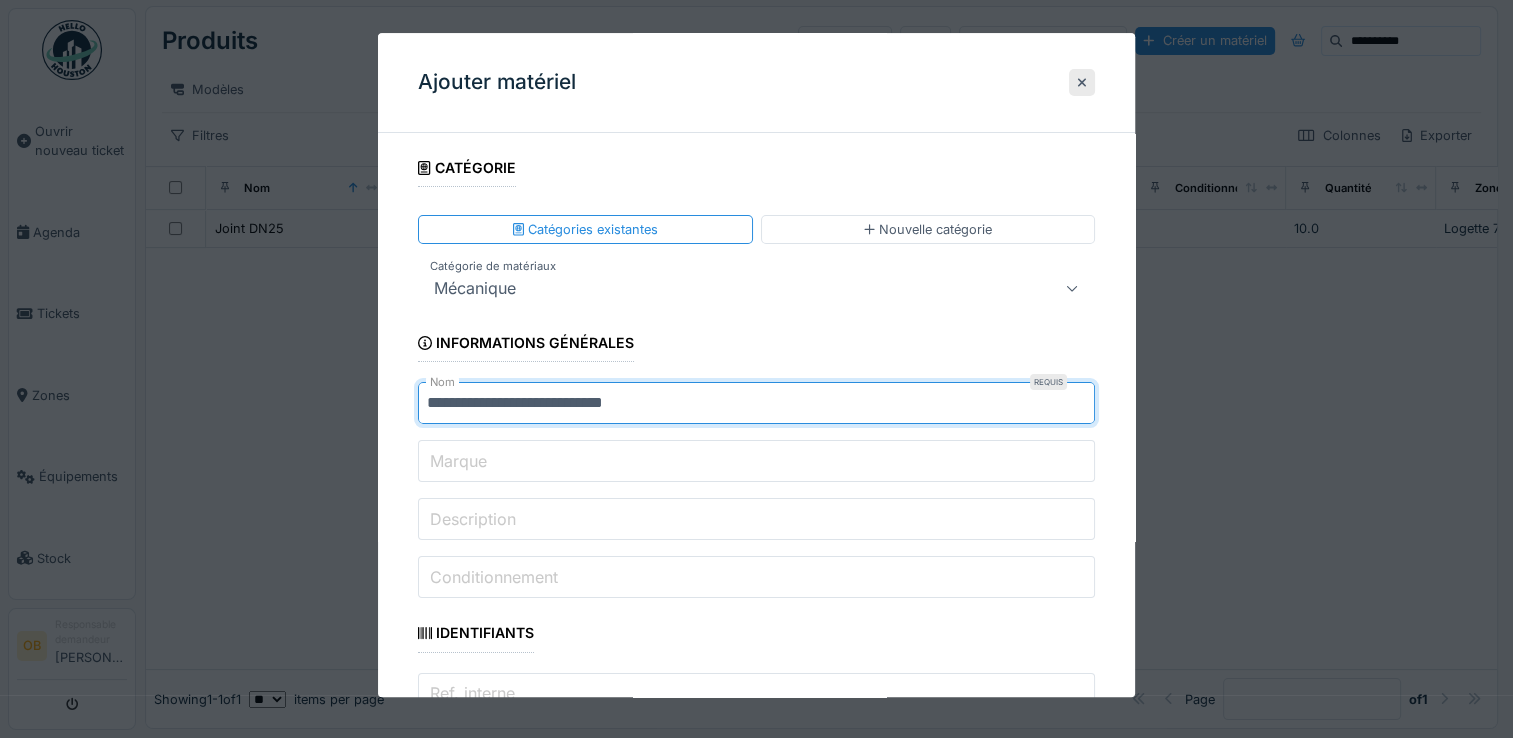 type on "**********" 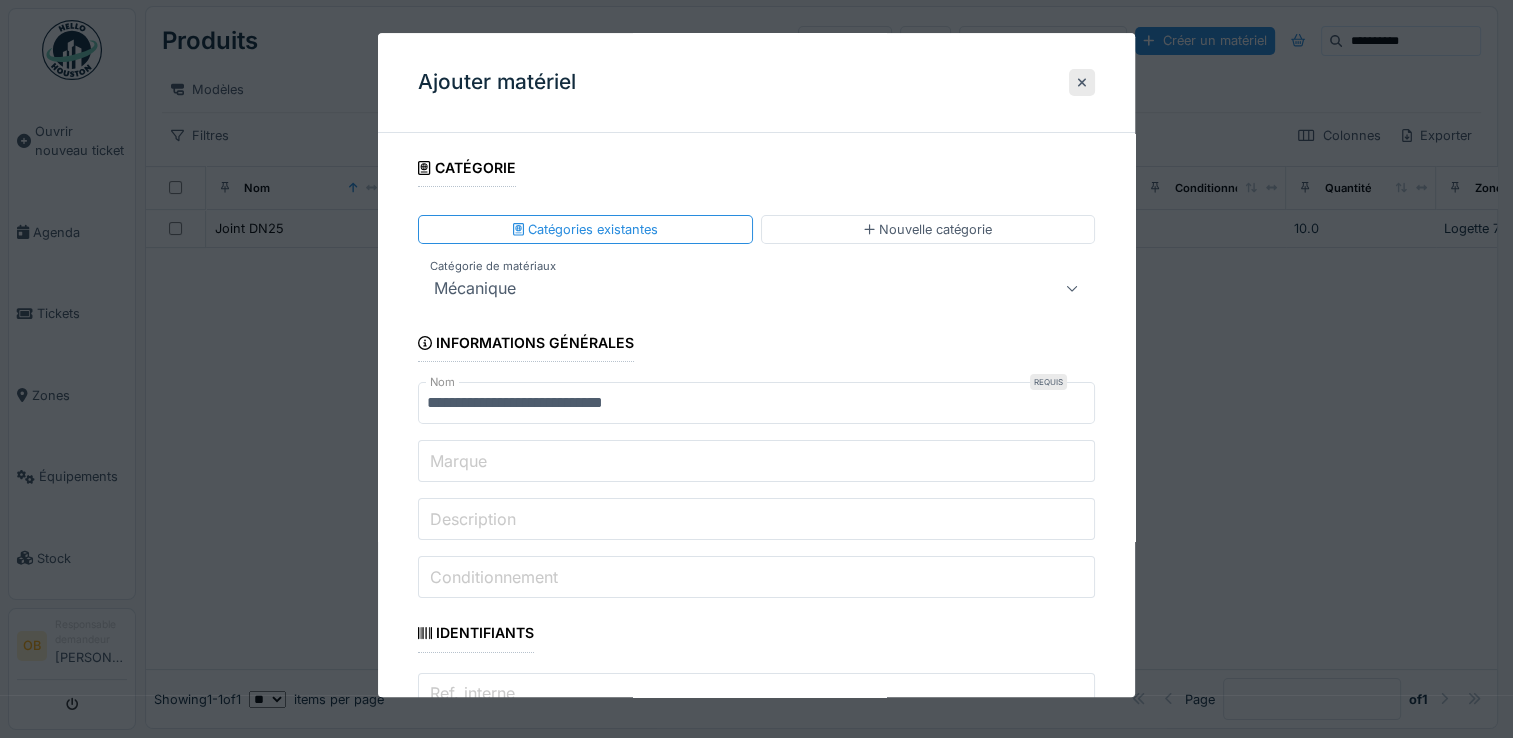 click on "**********" at bounding box center [756, 1869] 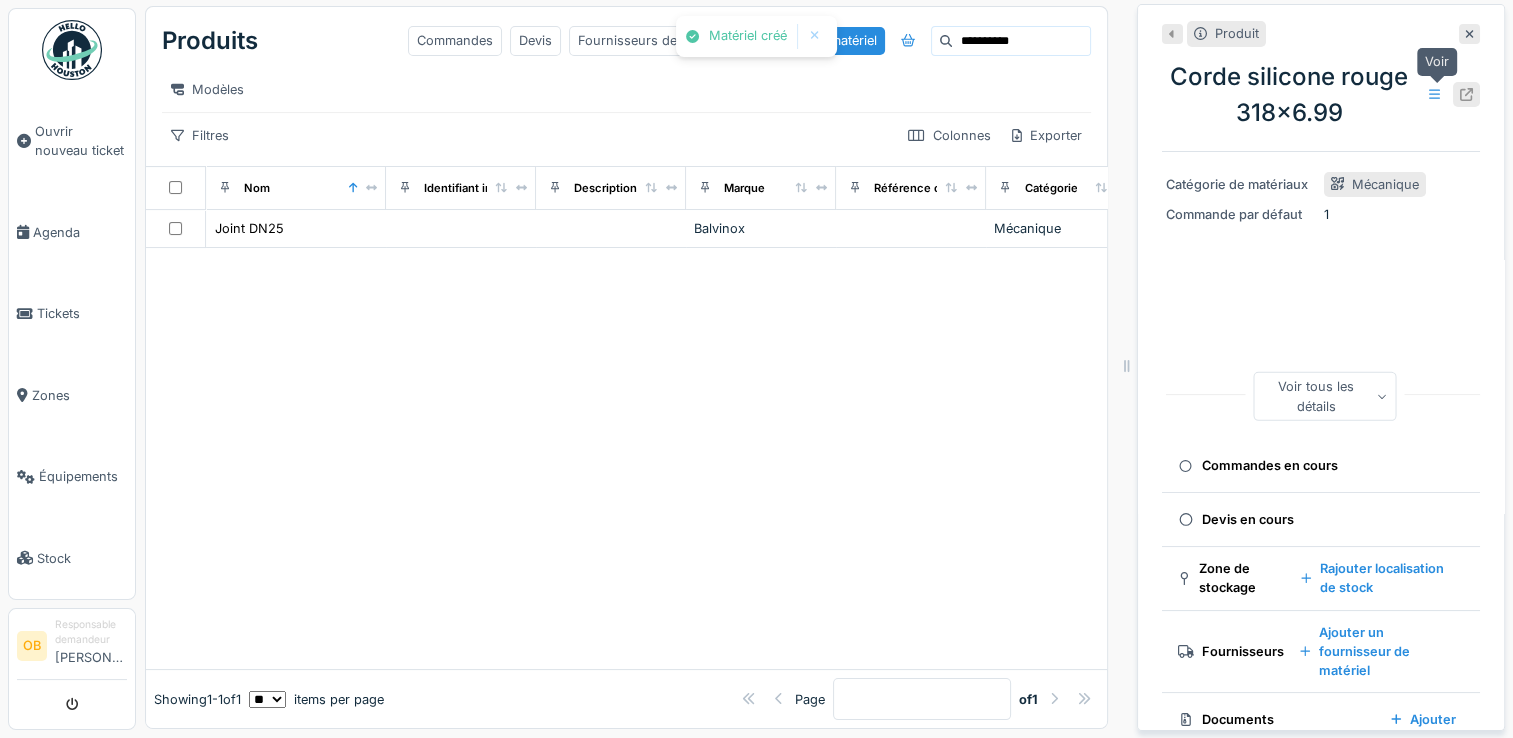 click 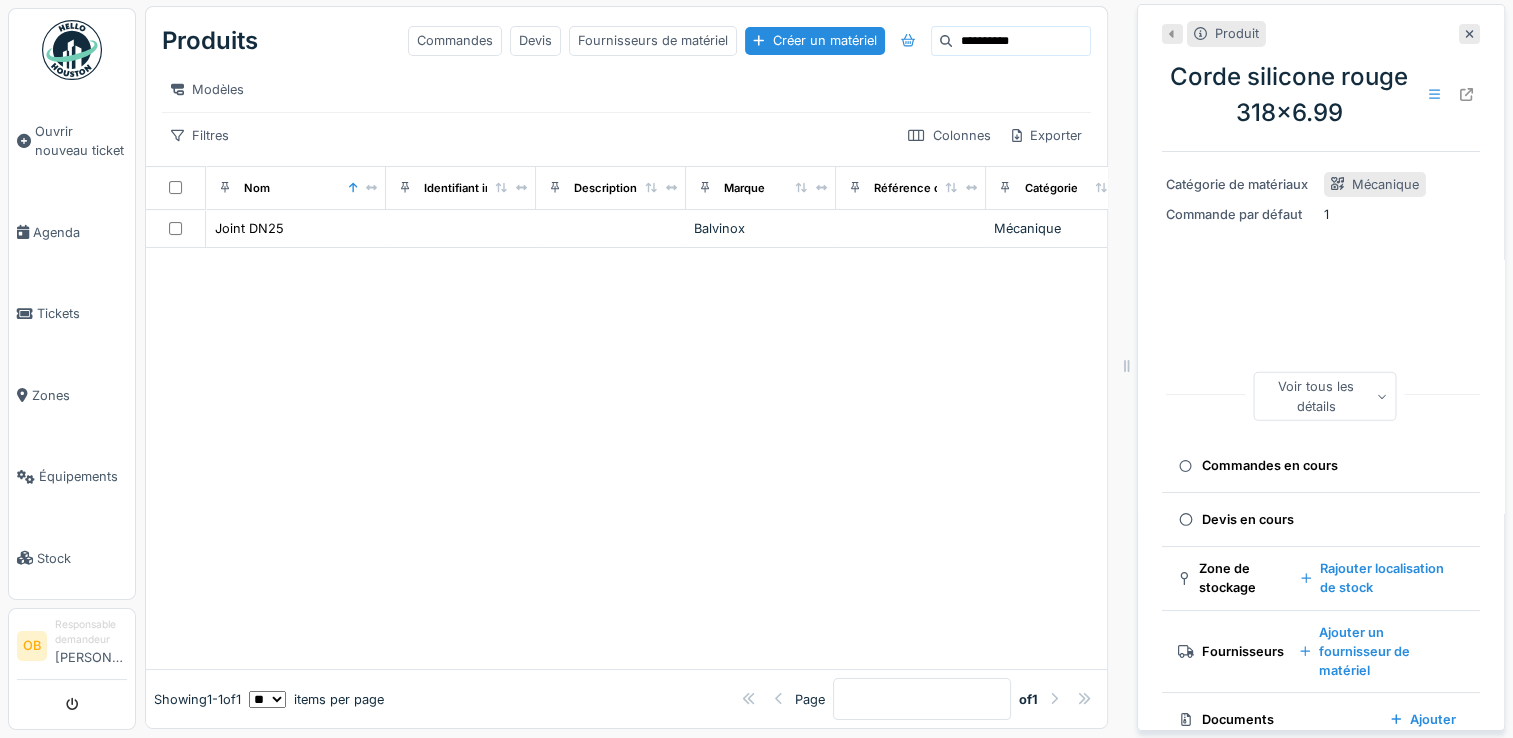 click on "**********" at bounding box center [626, 41] 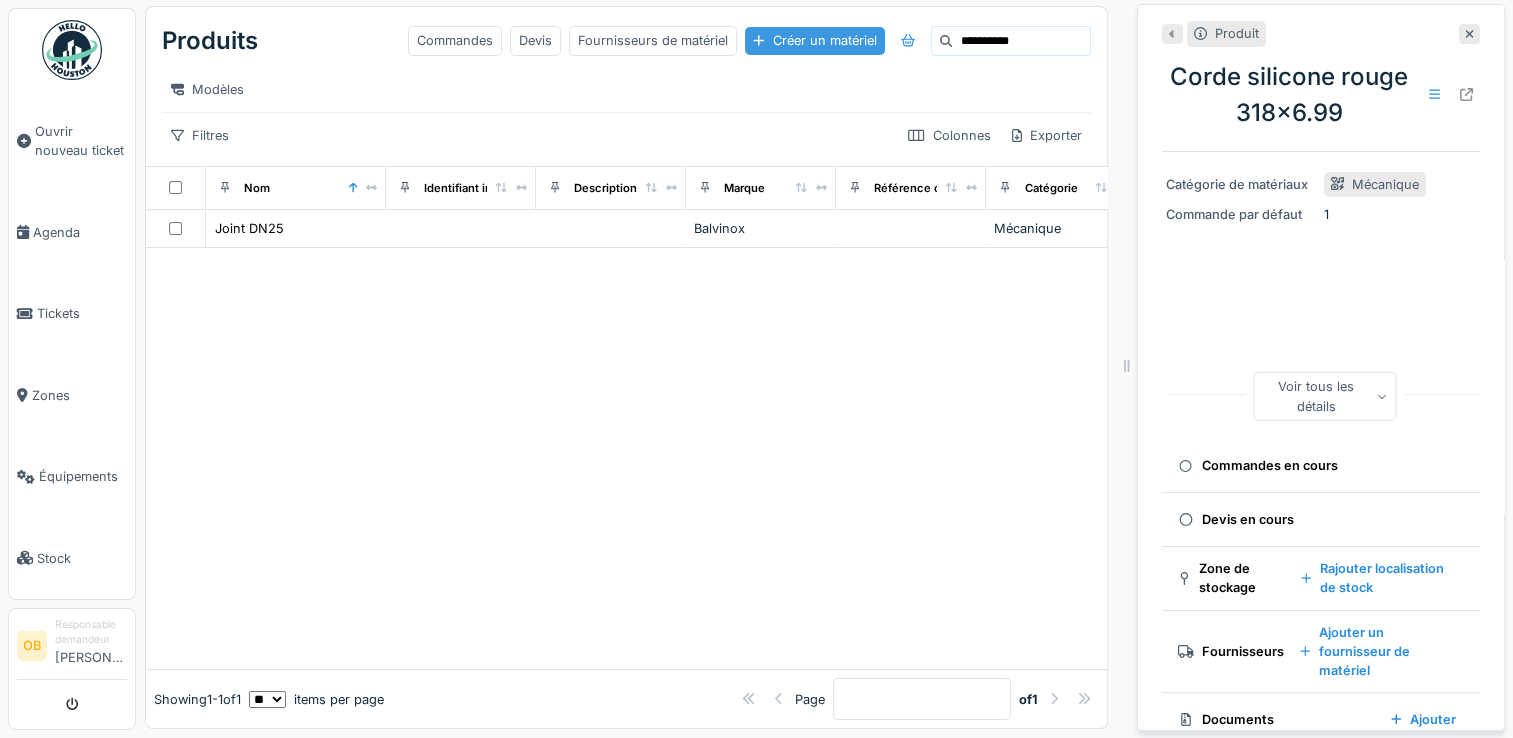 click on "Créer un matériel" at bounding box center (814, 40) 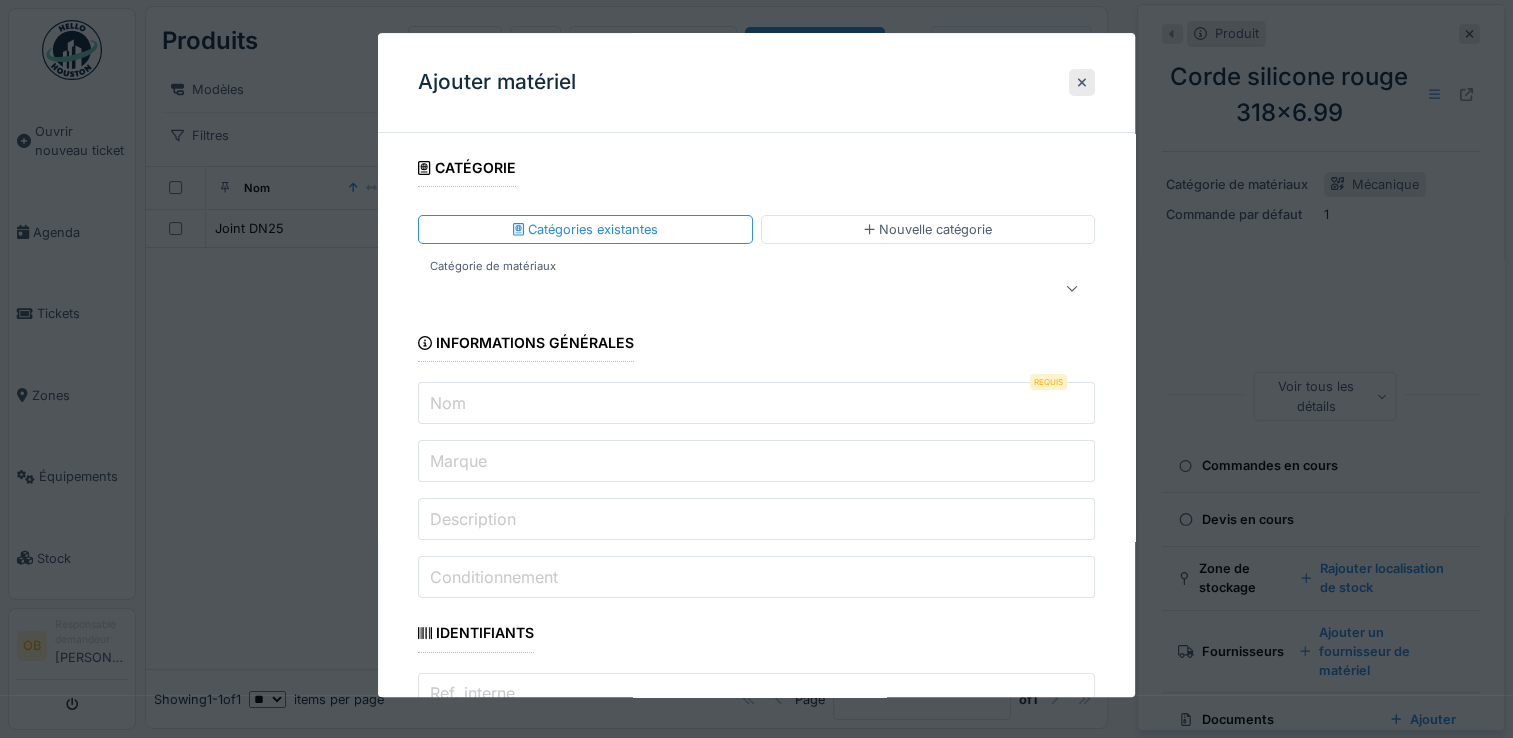 click at bounding box center [722, 289] 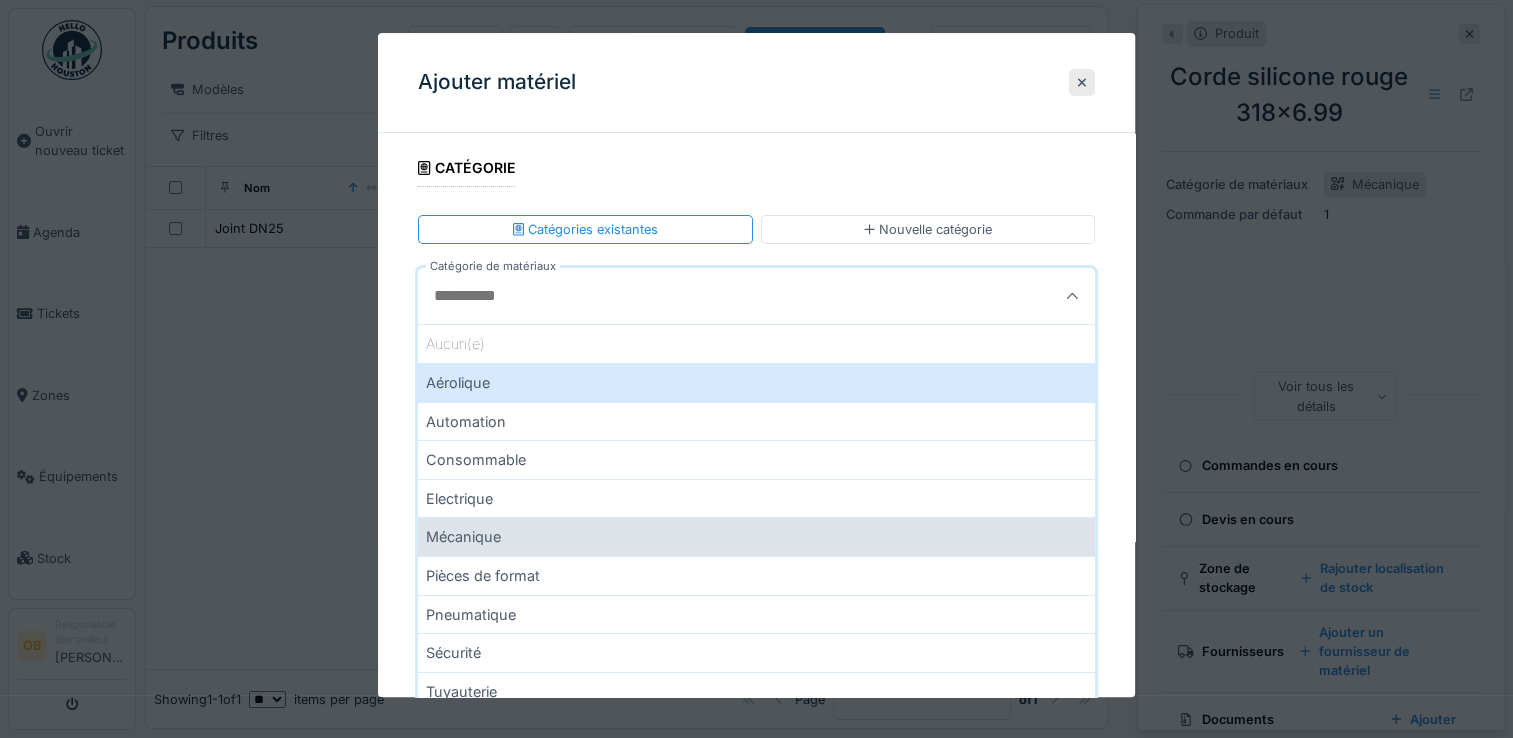 click on "Mécanique" at bounding box center [756, 537] 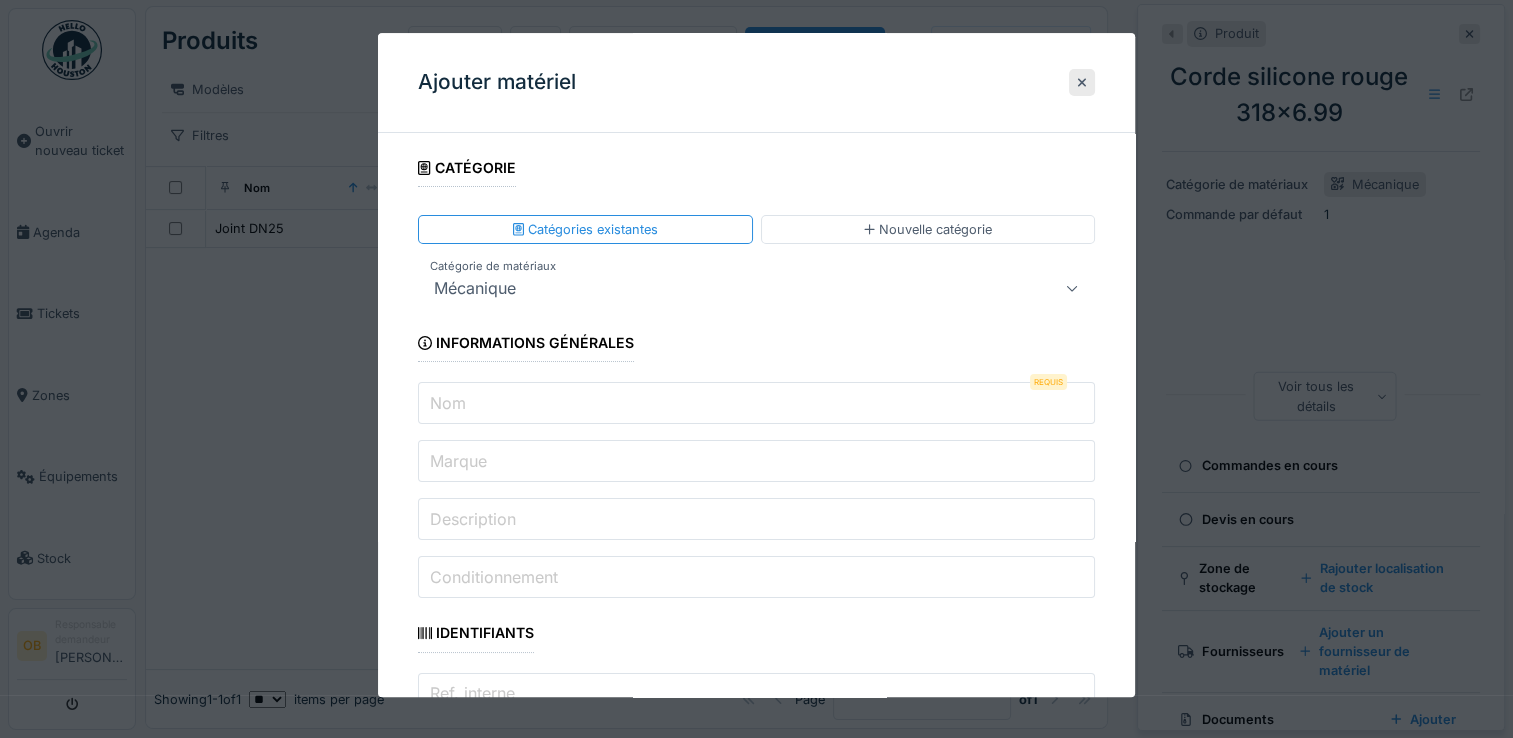click on "Nom" at bounding box center (756, 404) 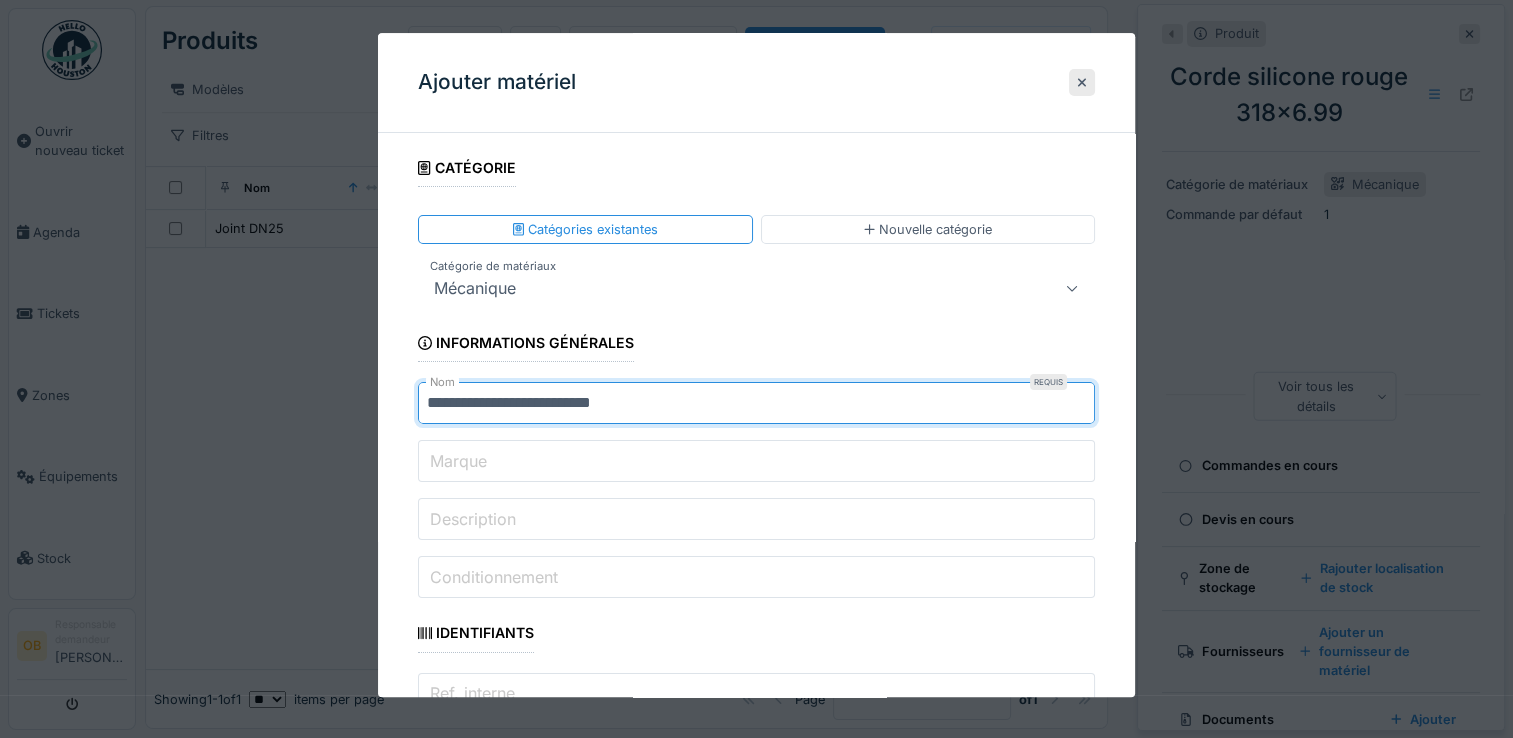 type on "**********" 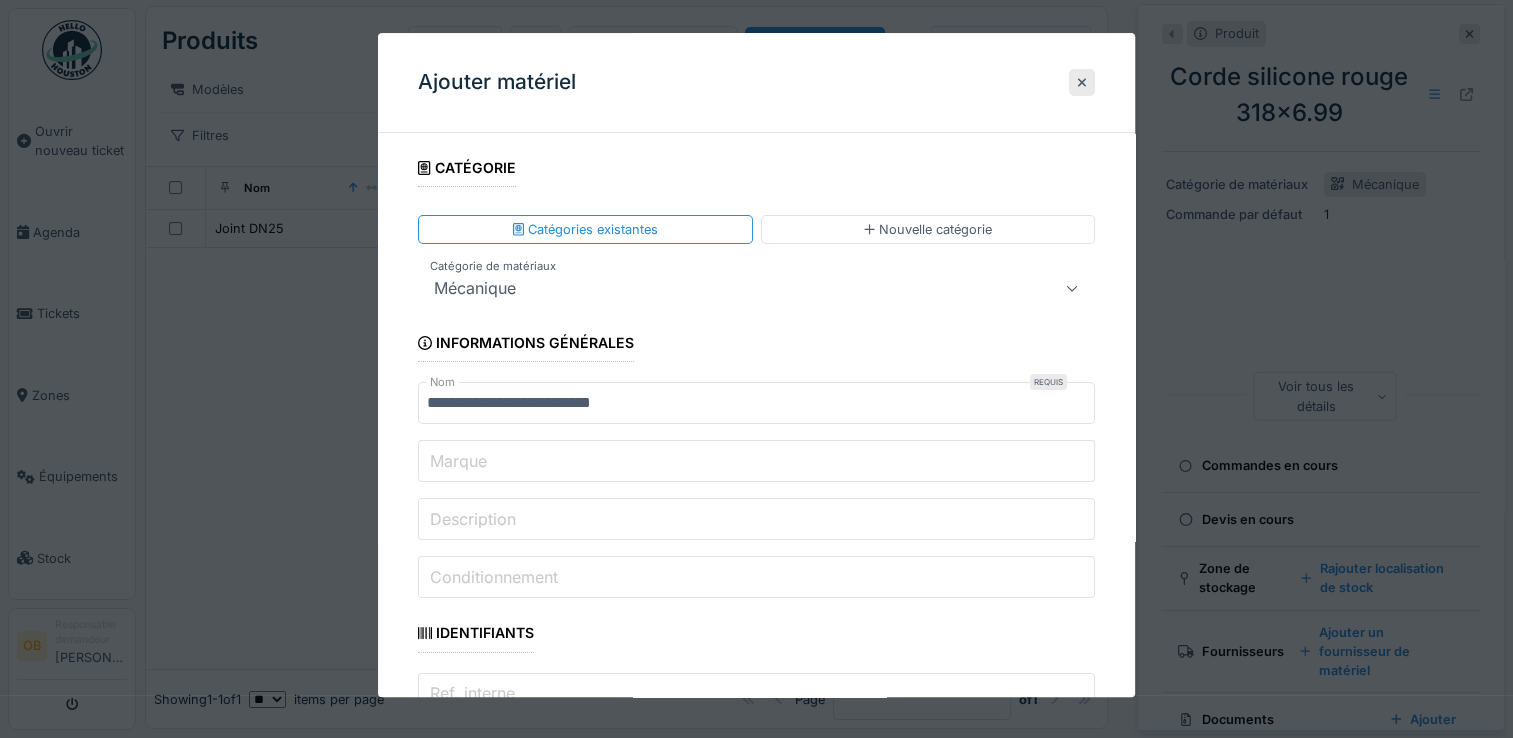 click on "**********" at bounding box center [756, 1869] 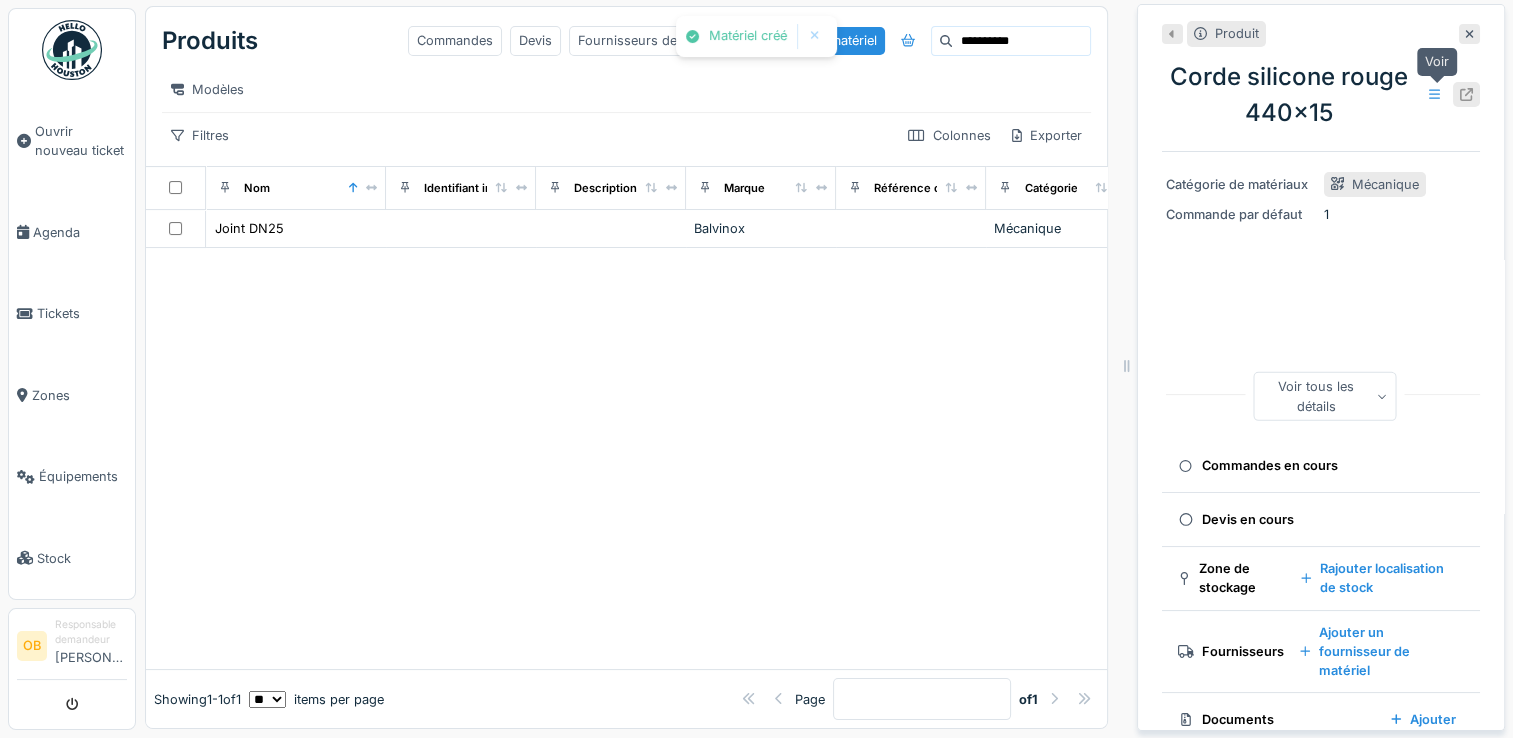 click 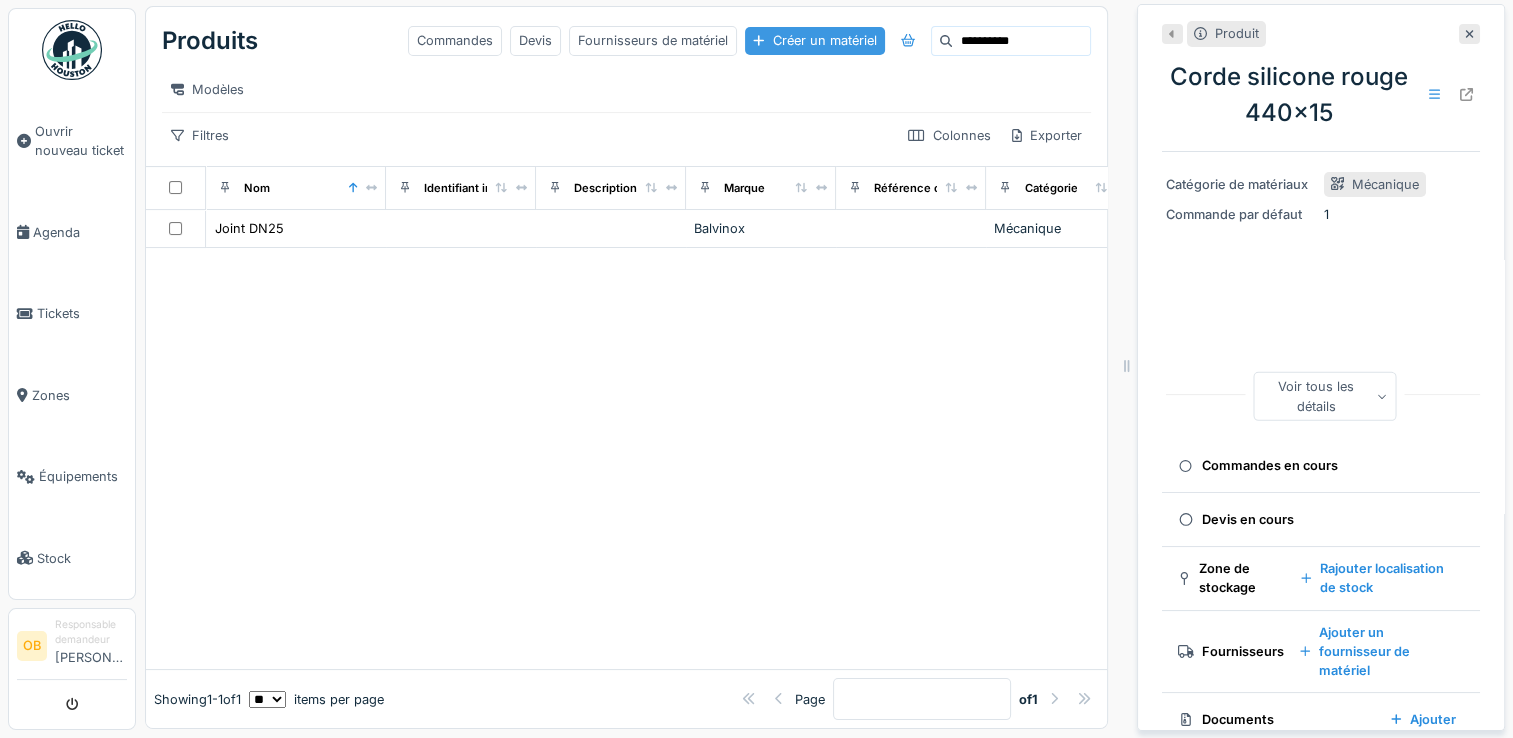 click on "Créer un matériel" at bounding box center (814, 40) 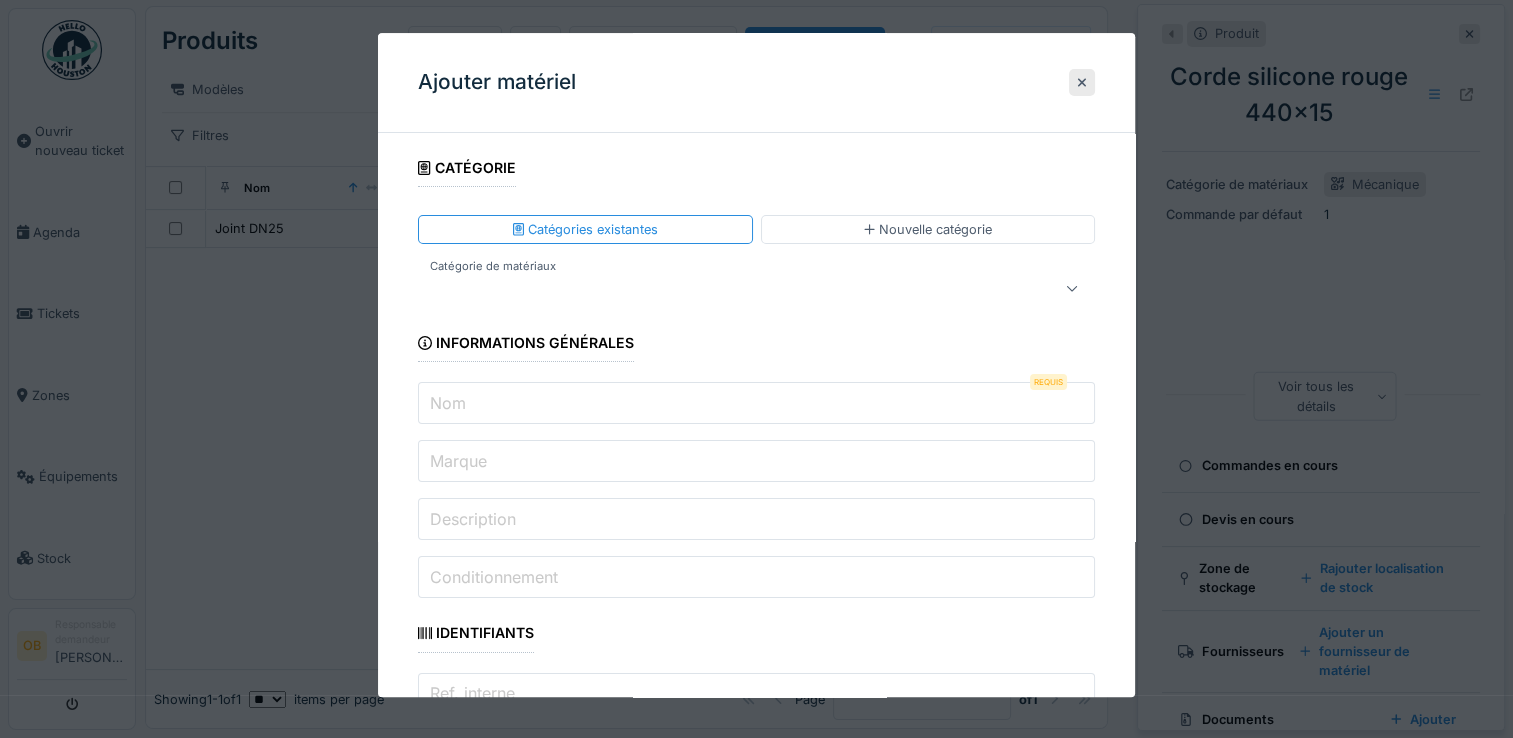 click at bounding box center [722, 289] 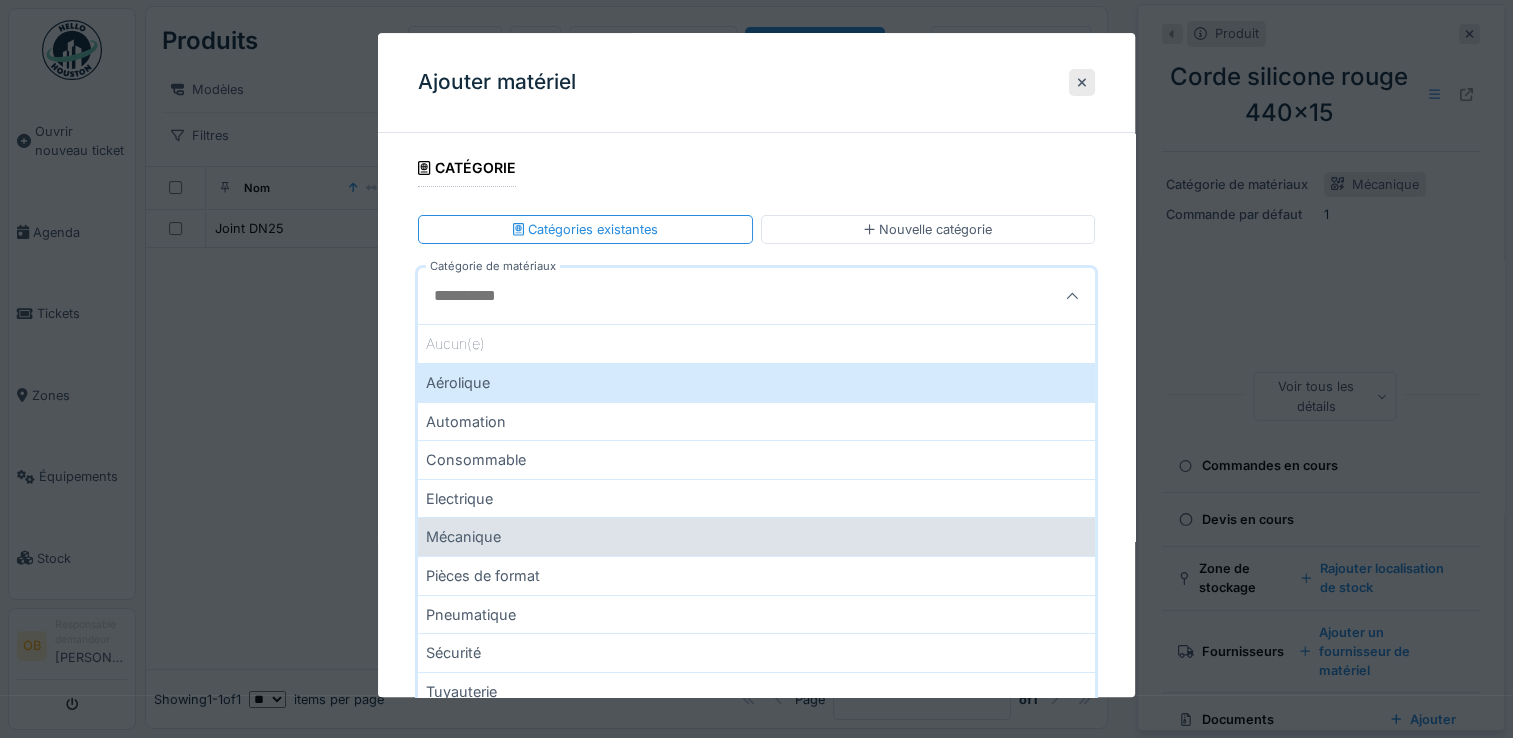 click on "Mécanique" at bounding box center (756, 537) 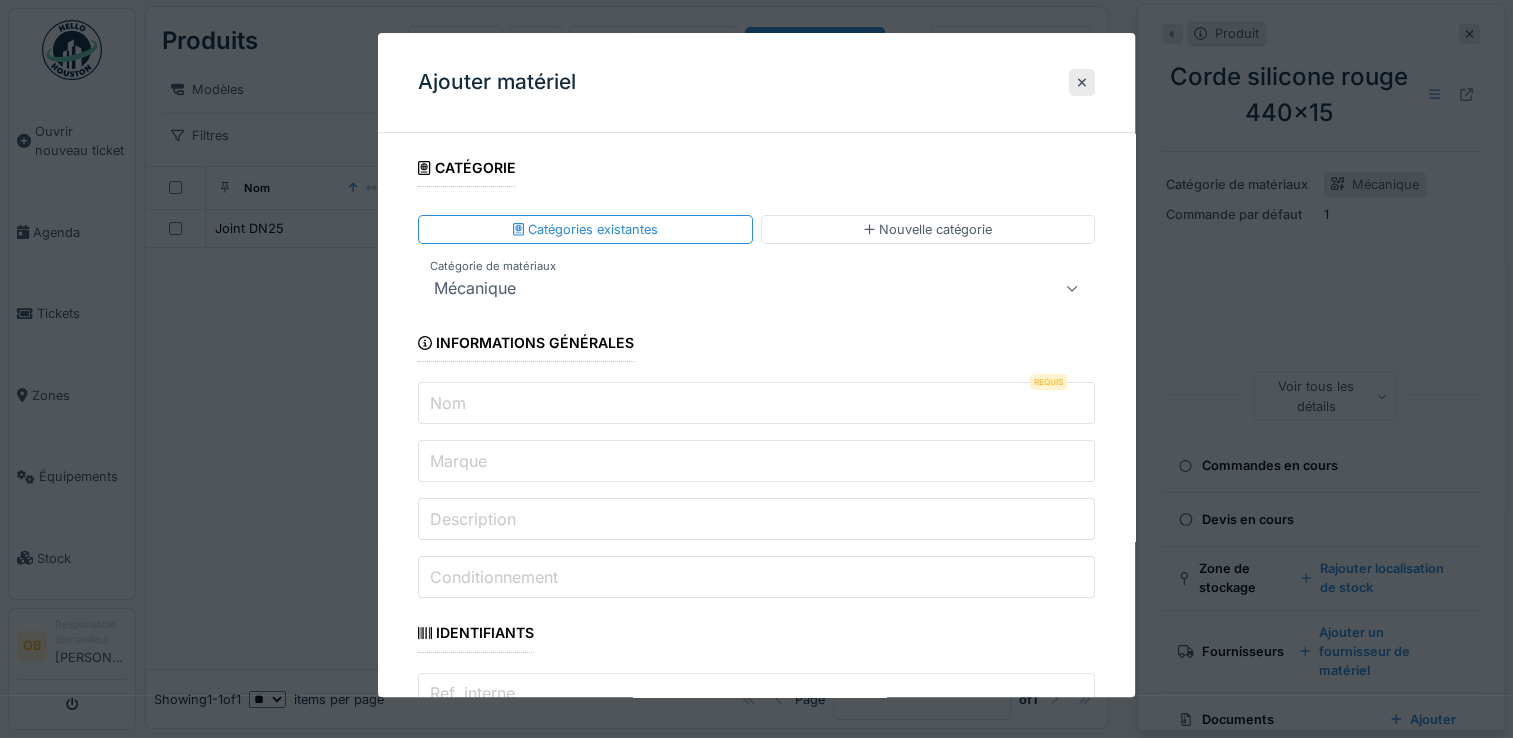 click on "Nom" at bounding box center (756, 404) 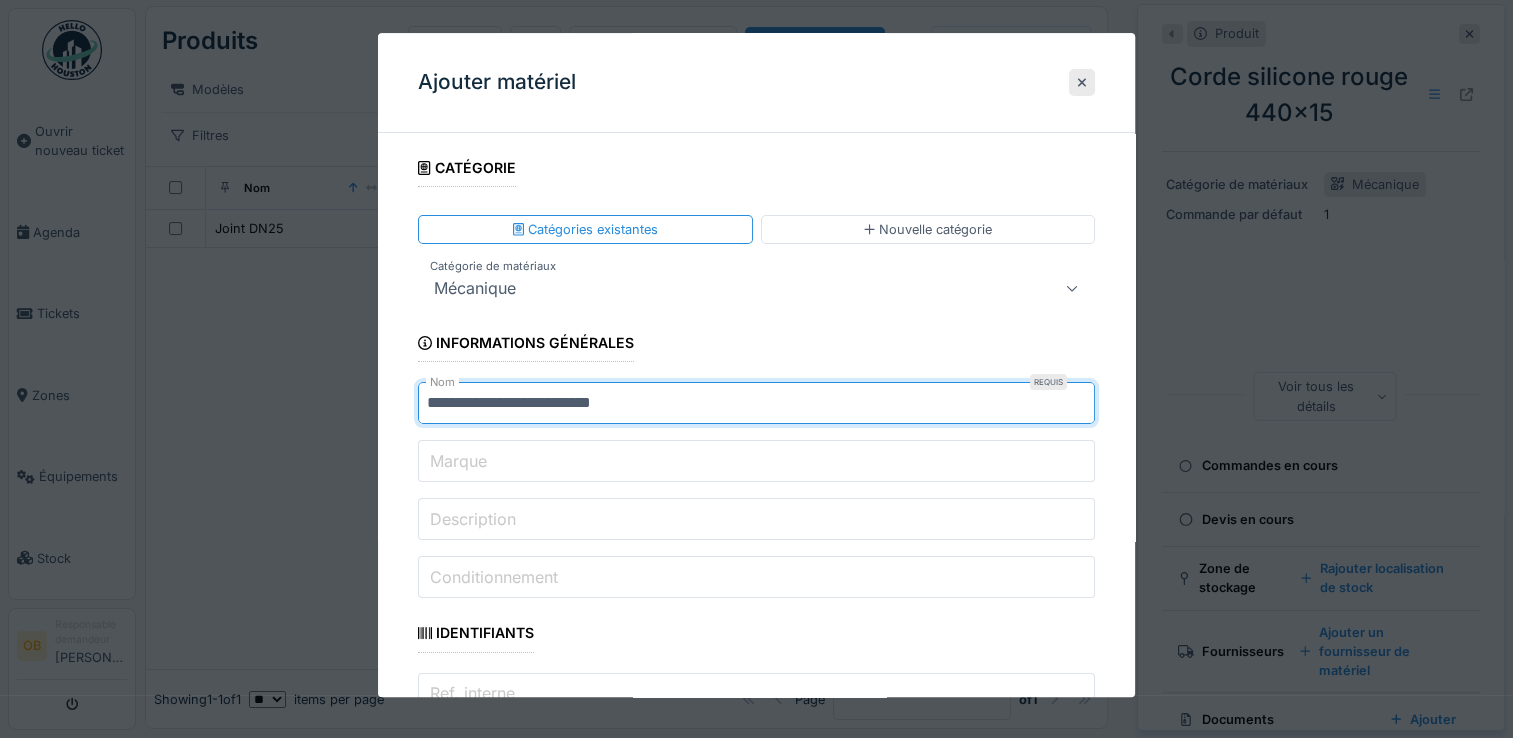 type on "**********" 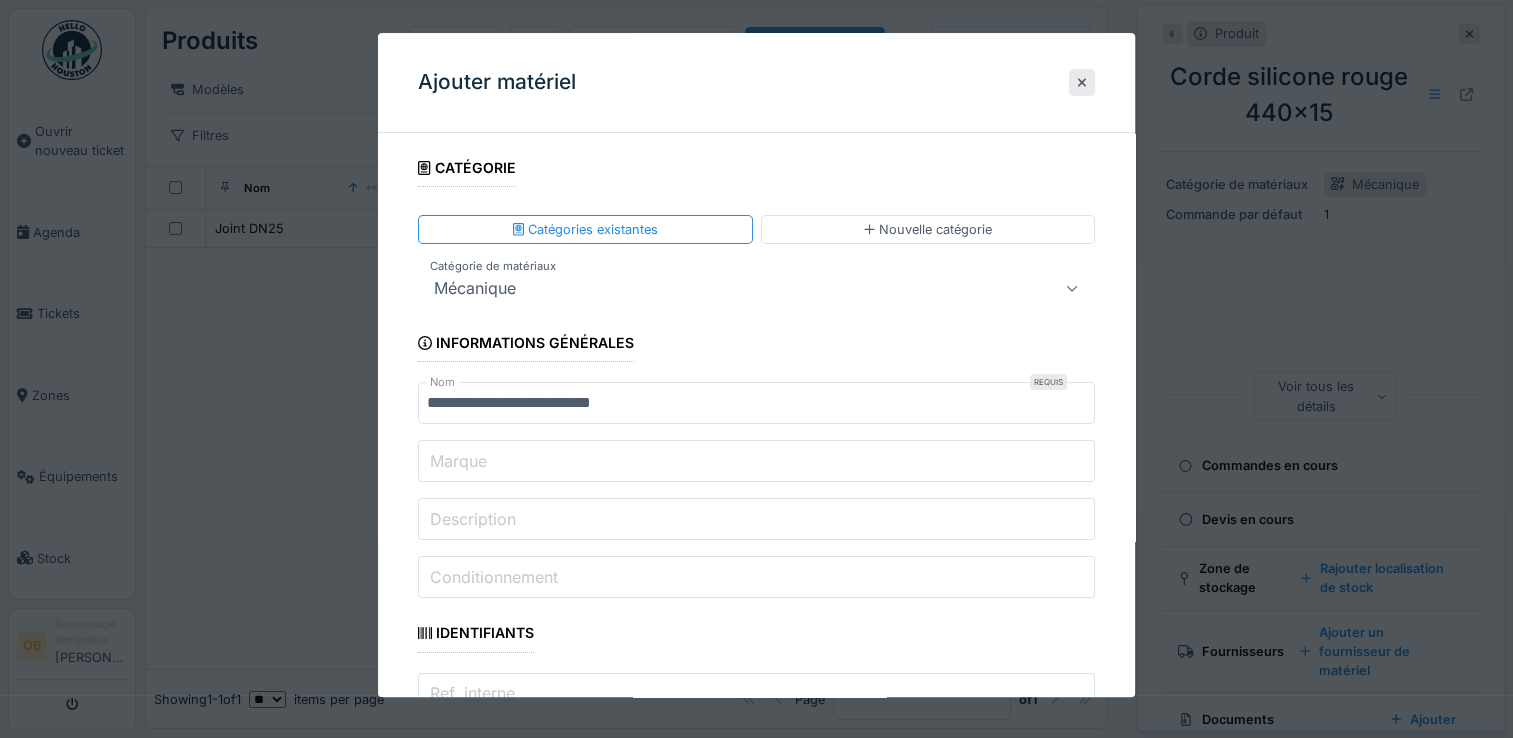 click on "Marque" at bounding box center (458, 461) 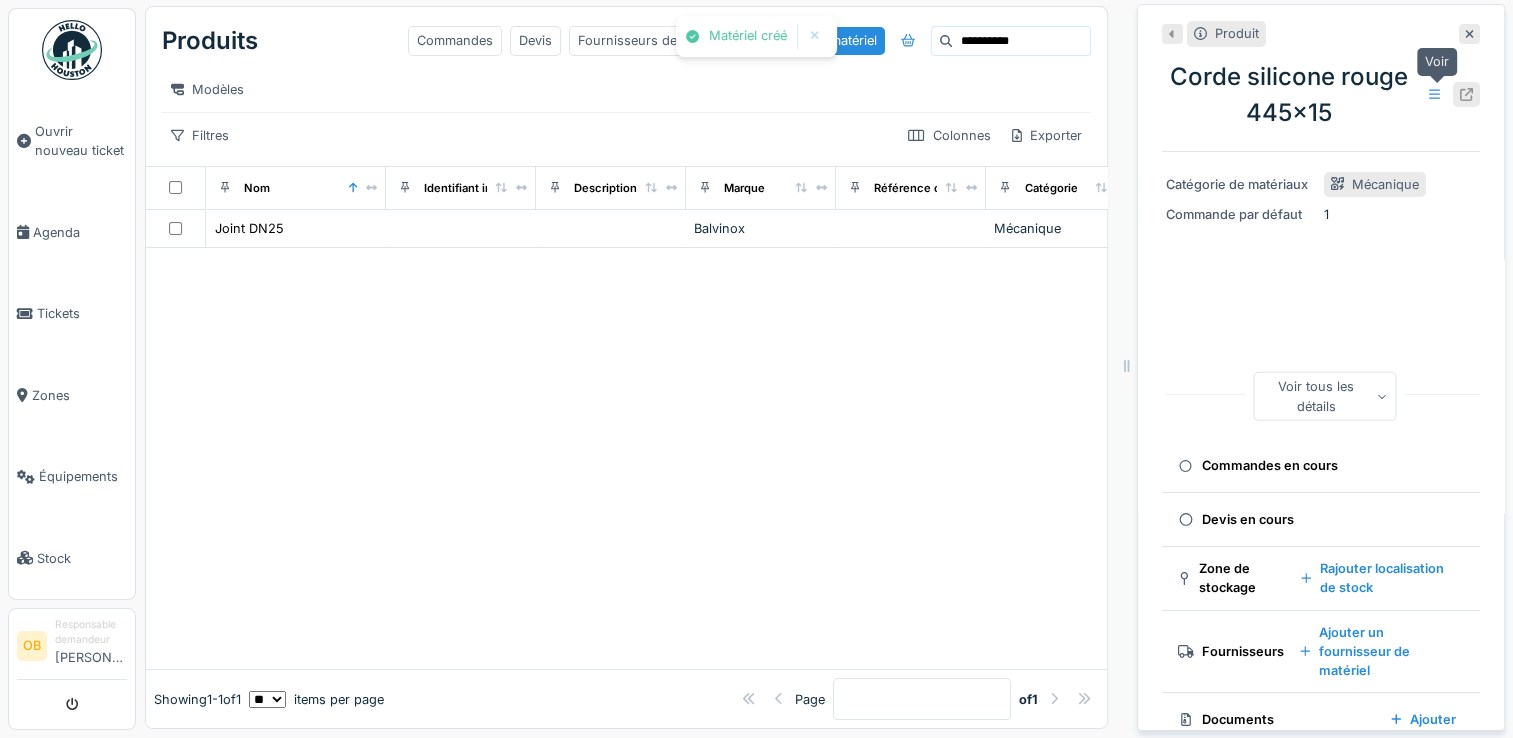 click 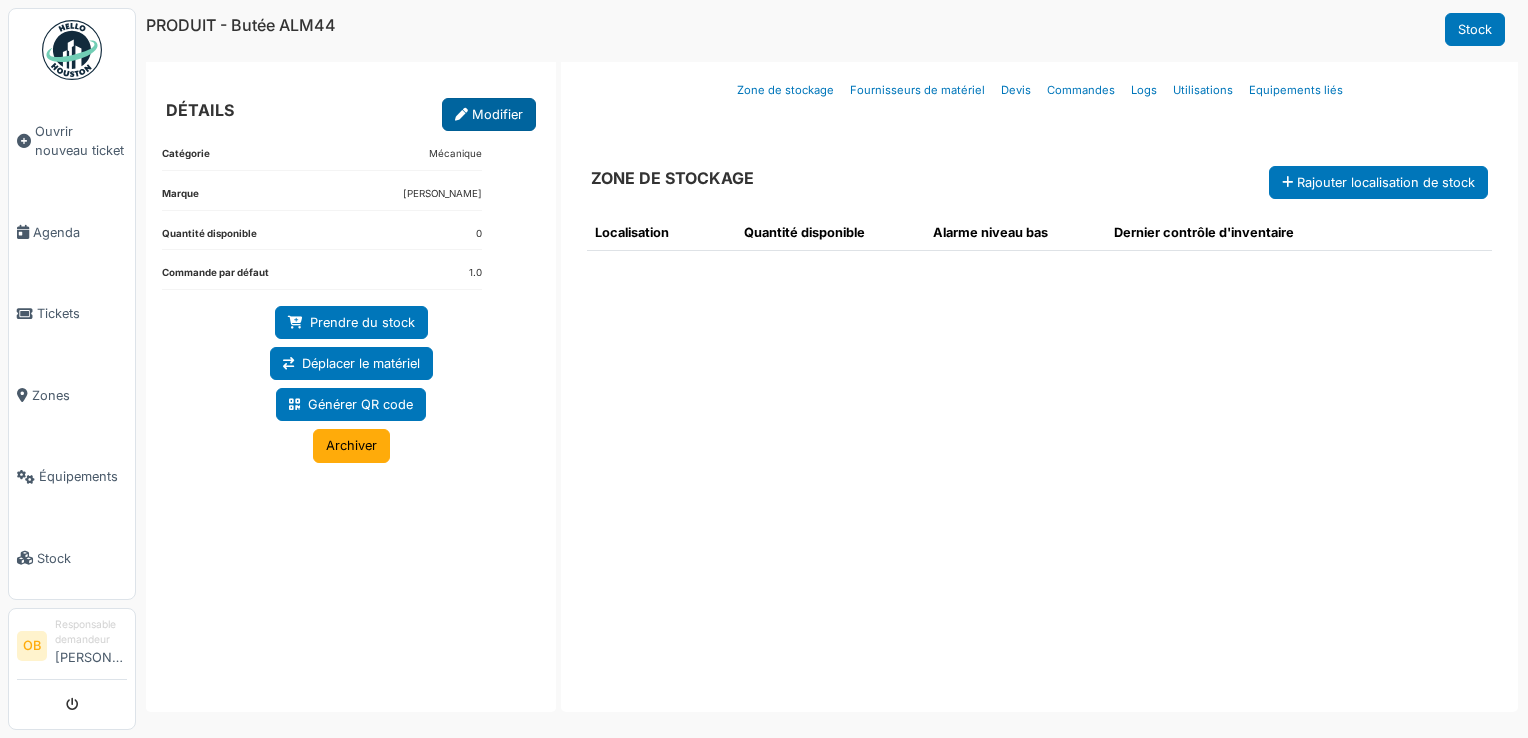 scroll, scrollTop: 0, scrollLeft: 0, axis: both 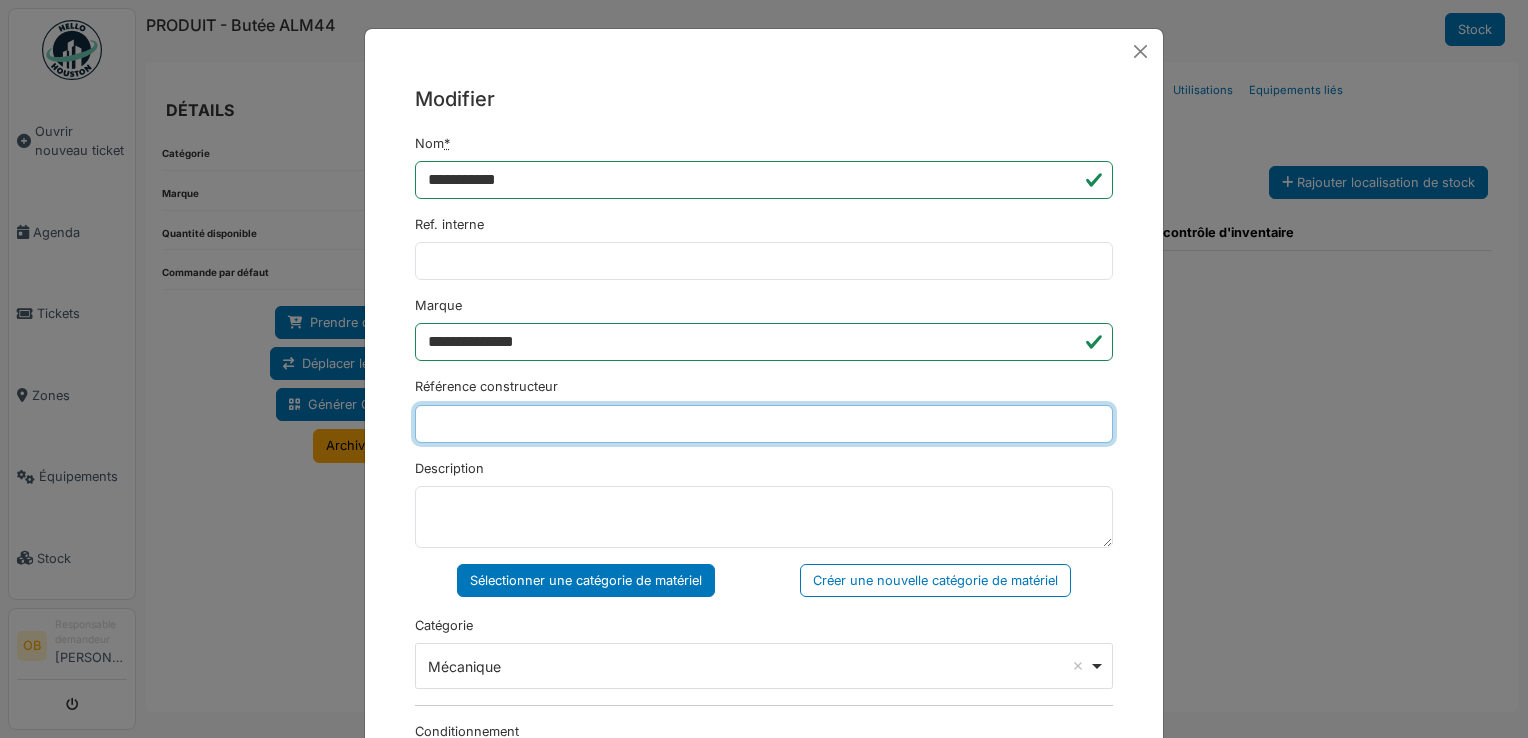 click on "Référence constructeur" at bounding box center [764, 424] 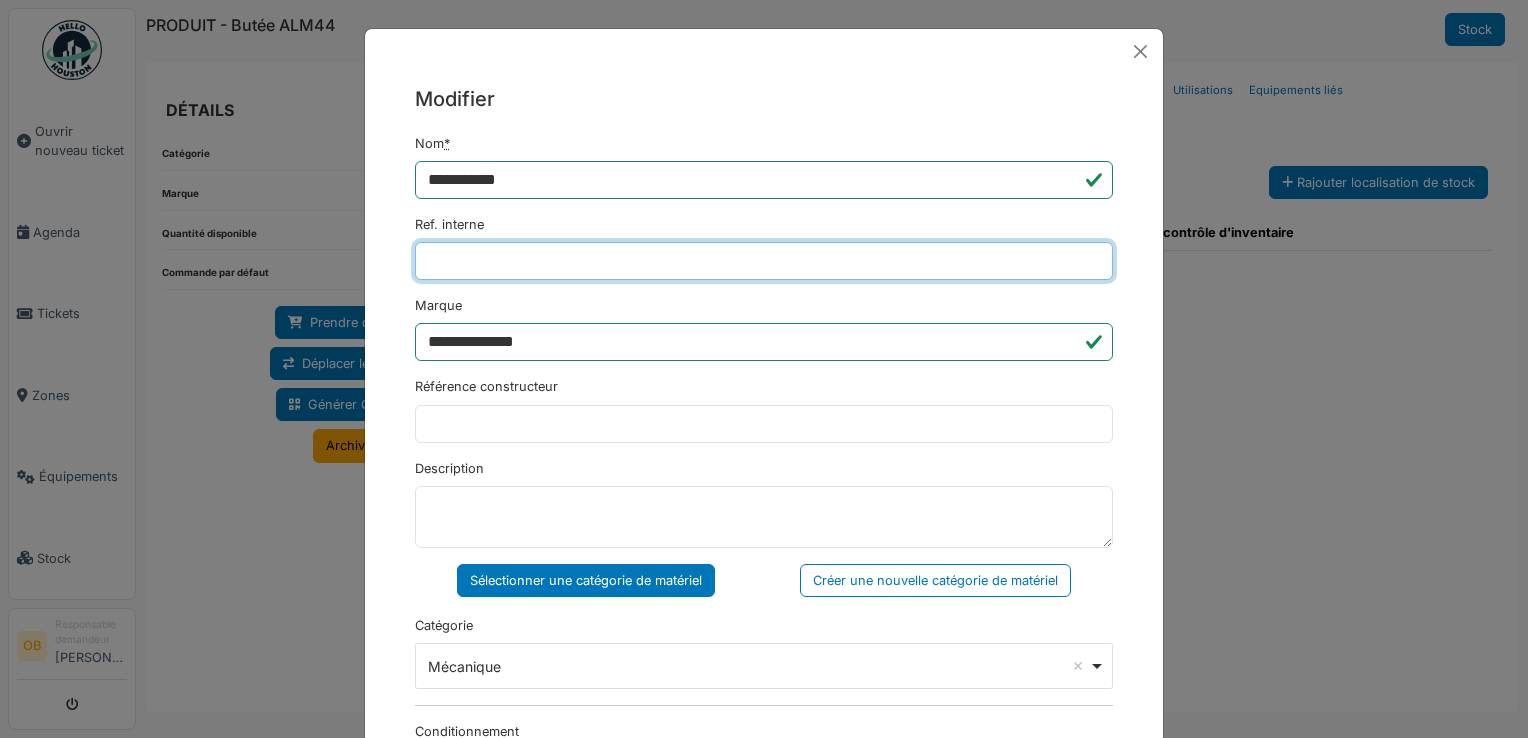 click on "Ref. interne" at bounding box center [764, 261] 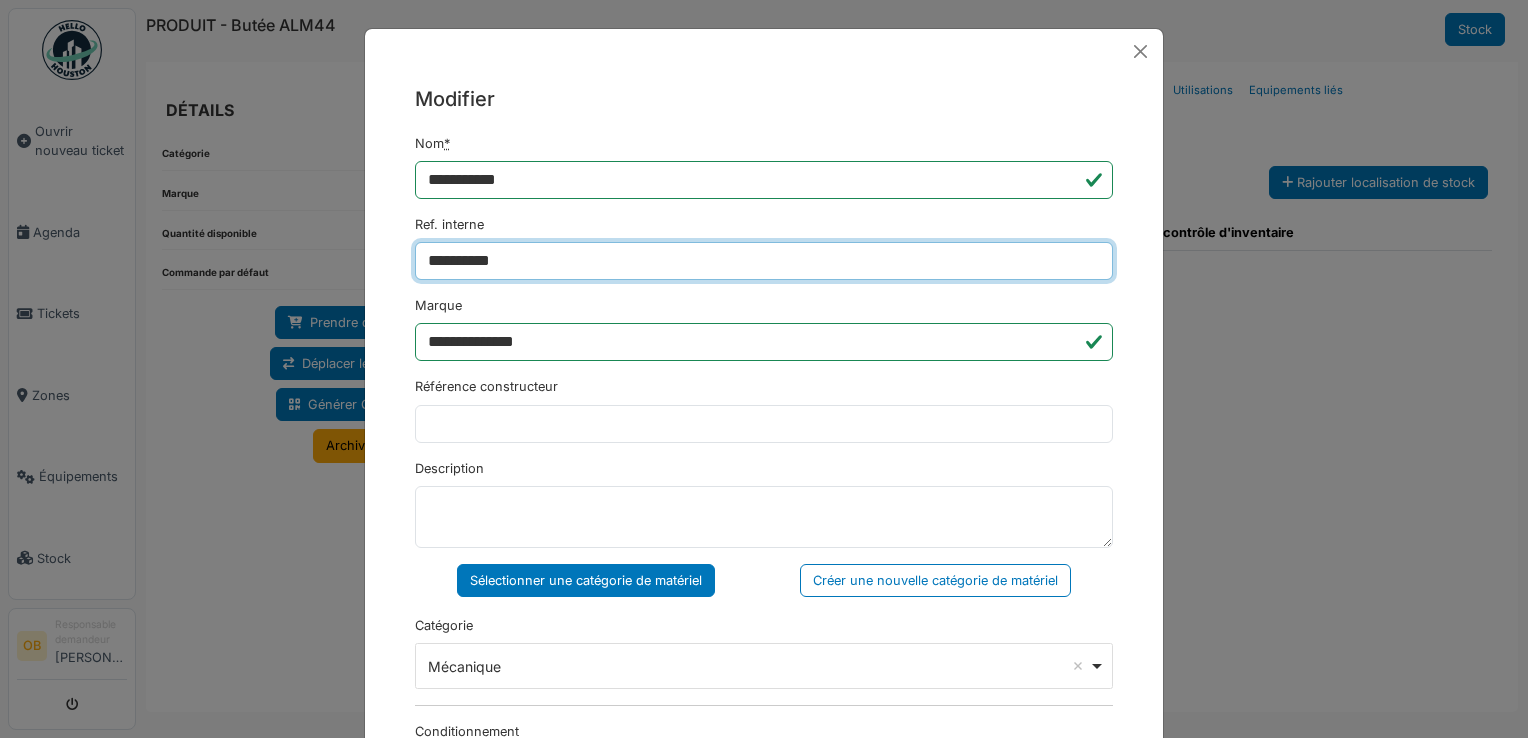 type on "**********" 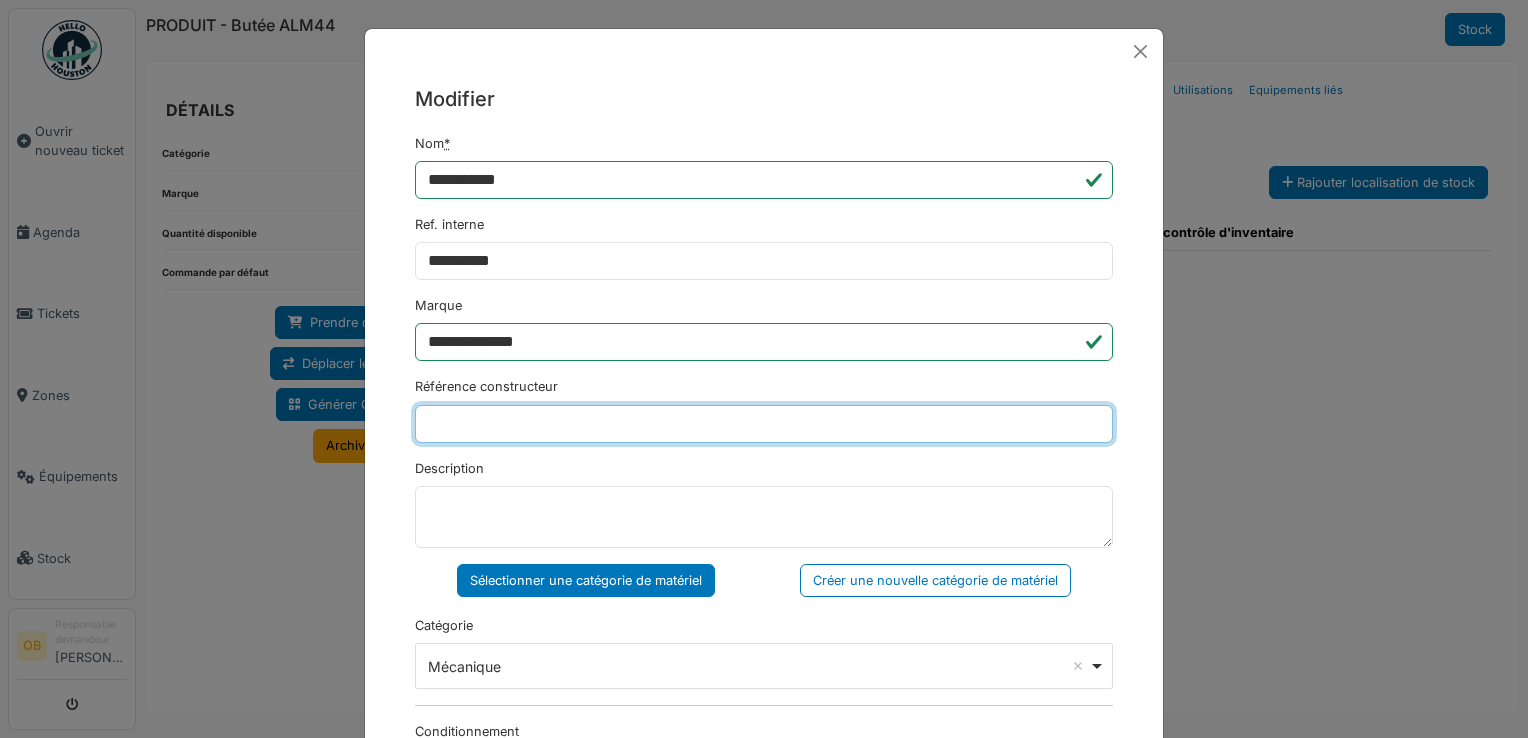 click on "Référence constructeur" at bounding box center (764, 424) 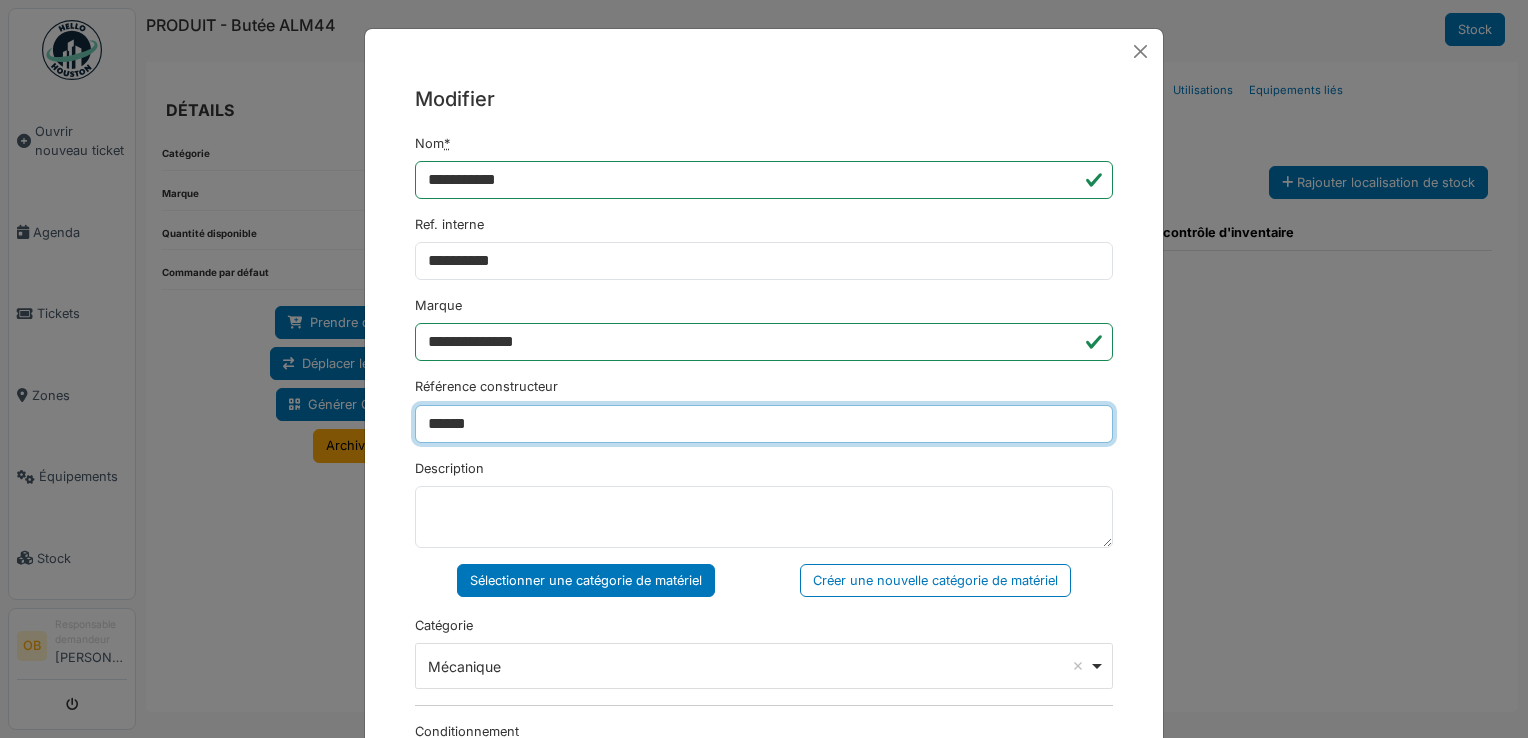 type on "******" 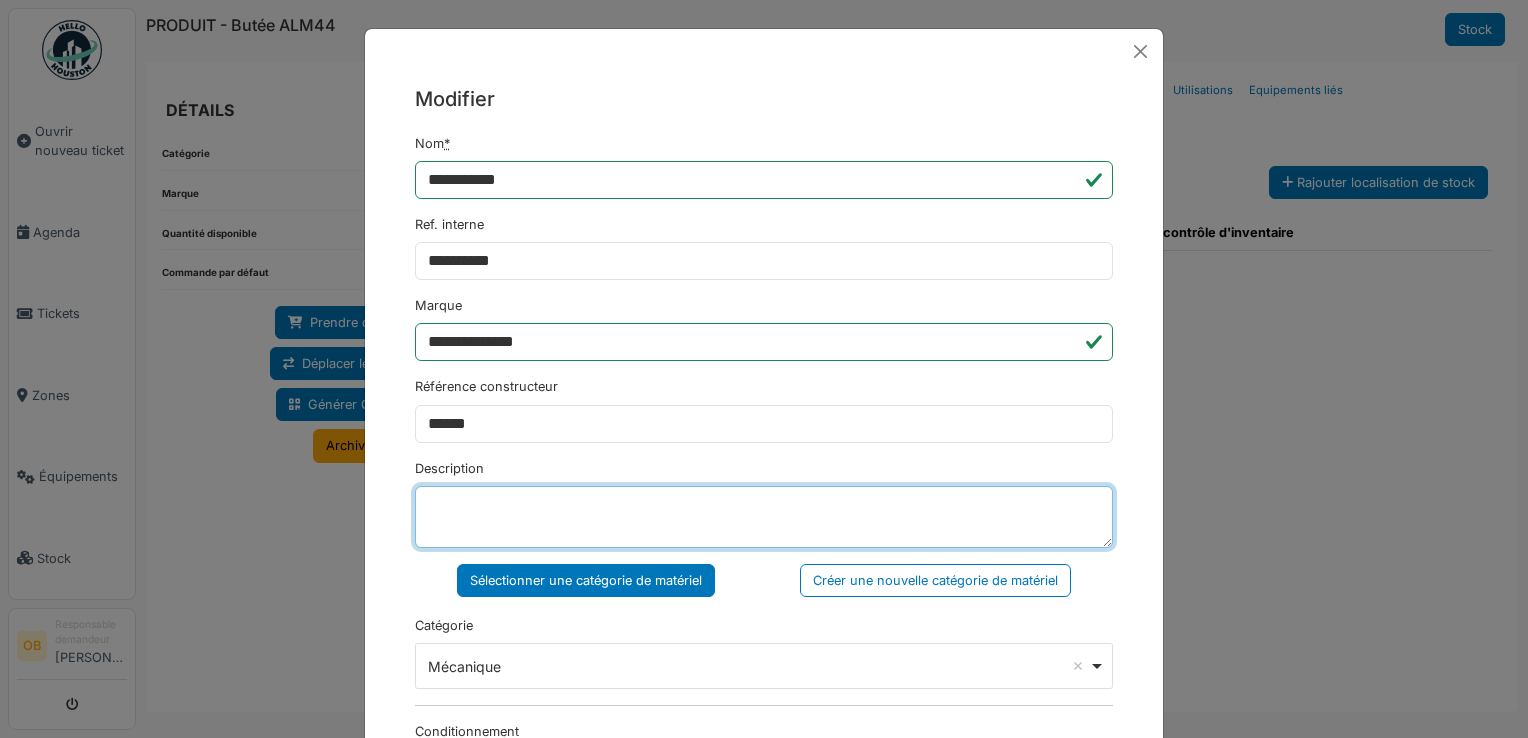 click on "Description" at bounding box center (764, 517) 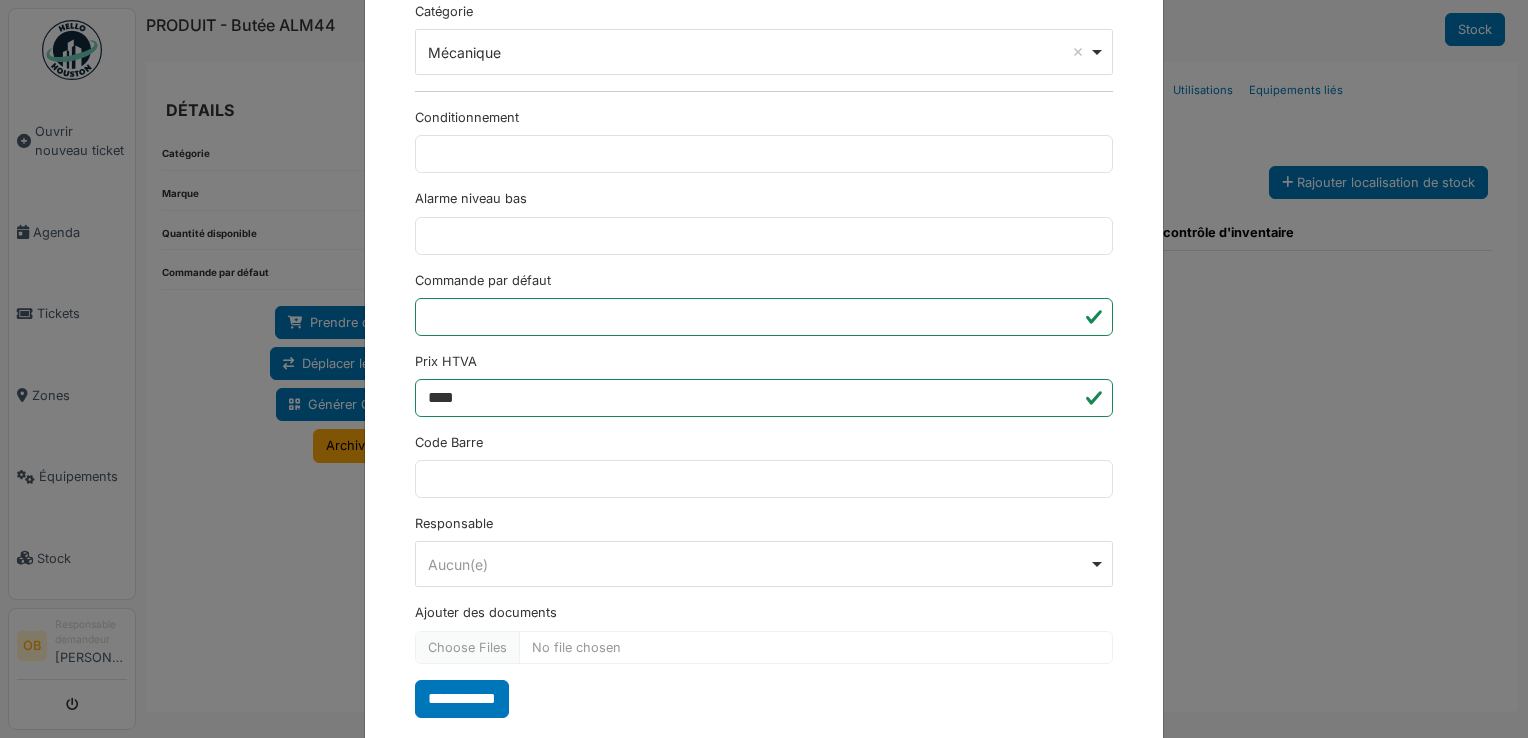 scroll, scrollTop: 650, scrollLeft: 0, axis: vertical 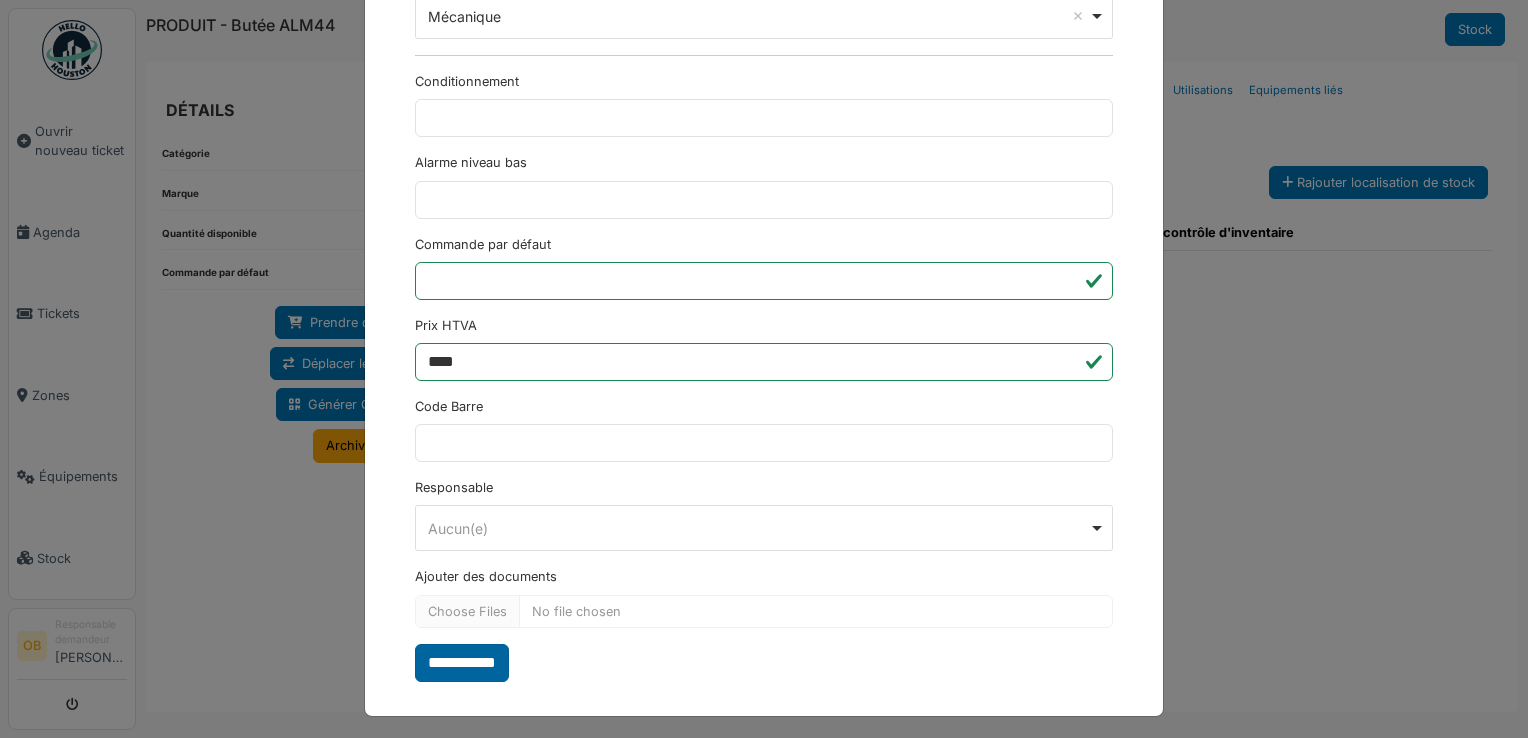 click on "**********" at bounding box center [462, 663] 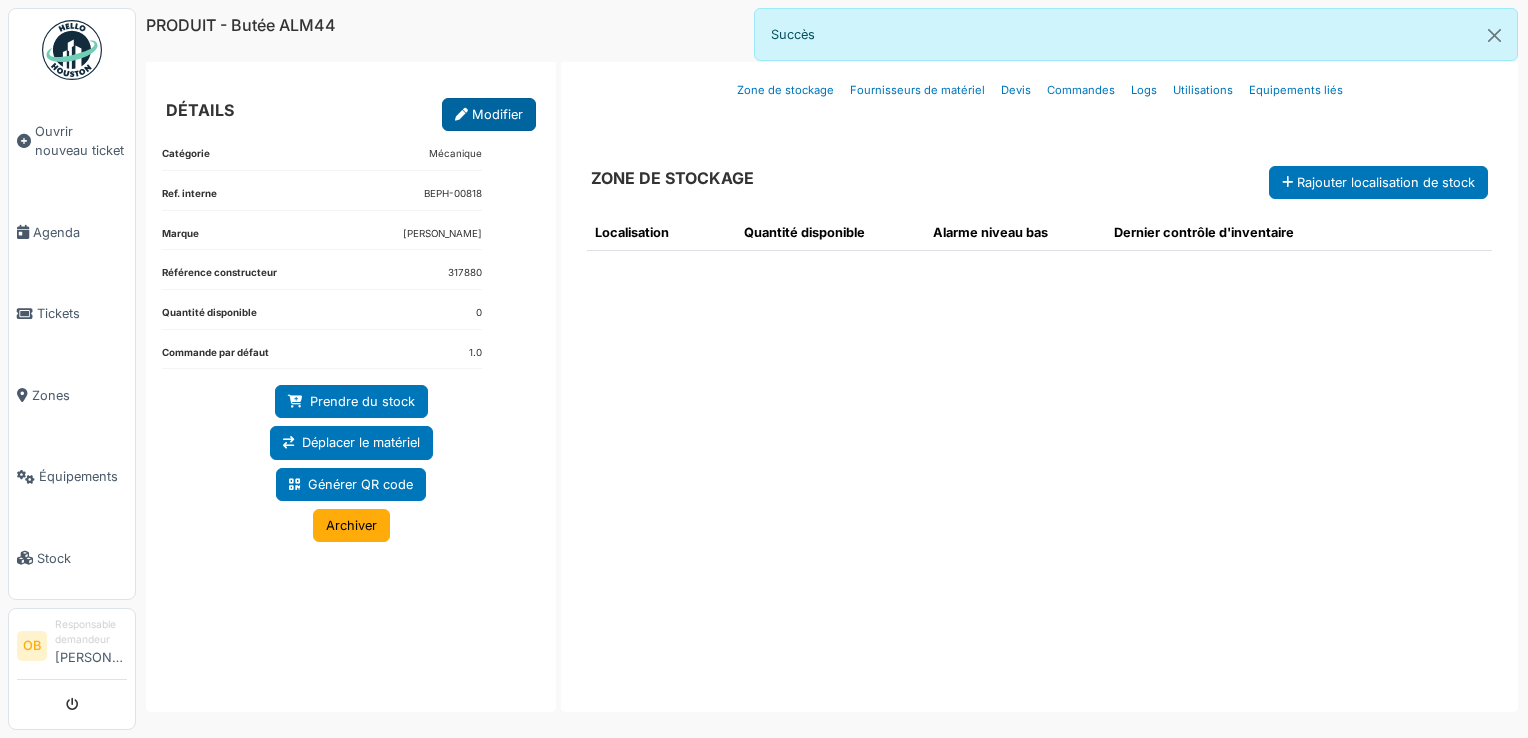 click on "Modifier" at bounding box center [489, 114] 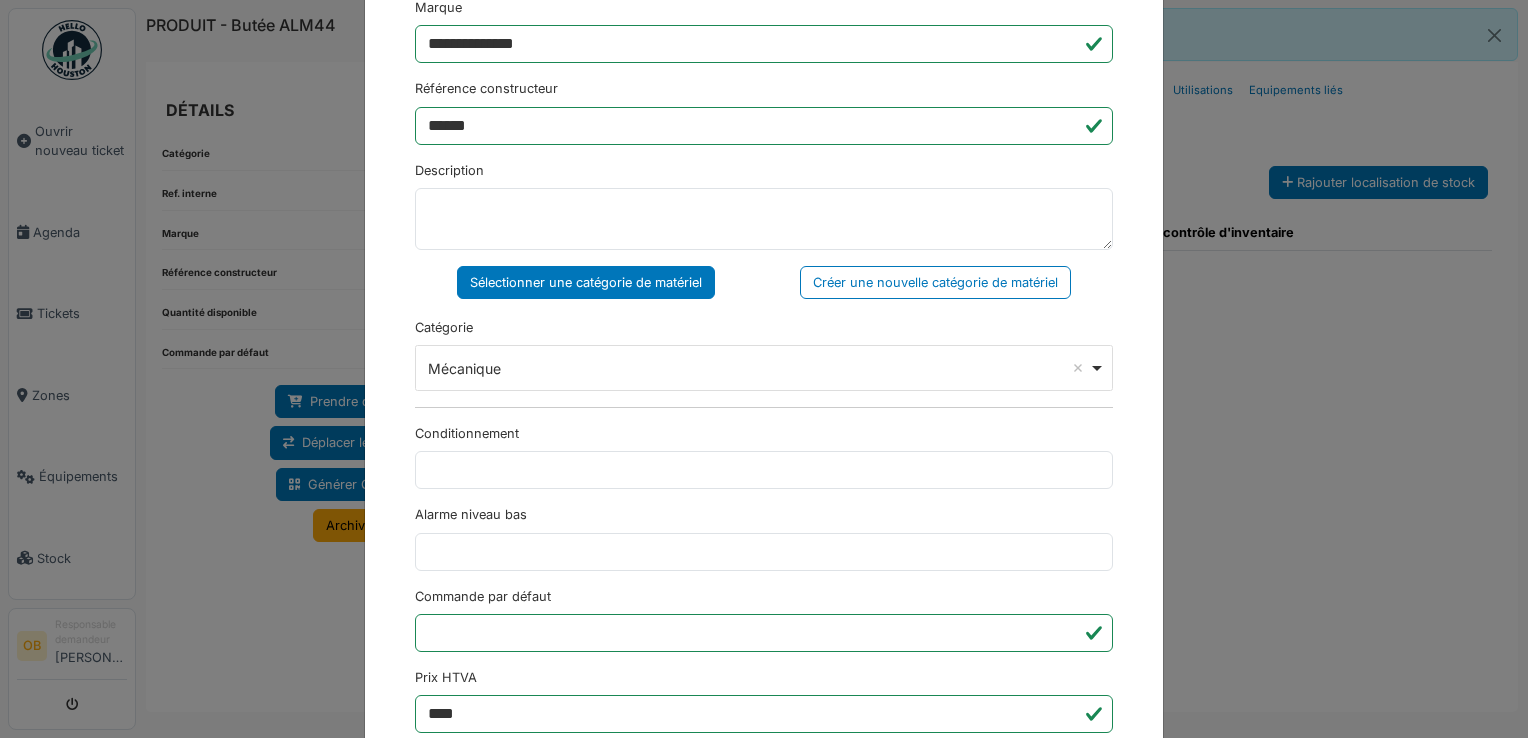 scroll, scrollTop: 650, scrollLeft: 0, axis: vertical 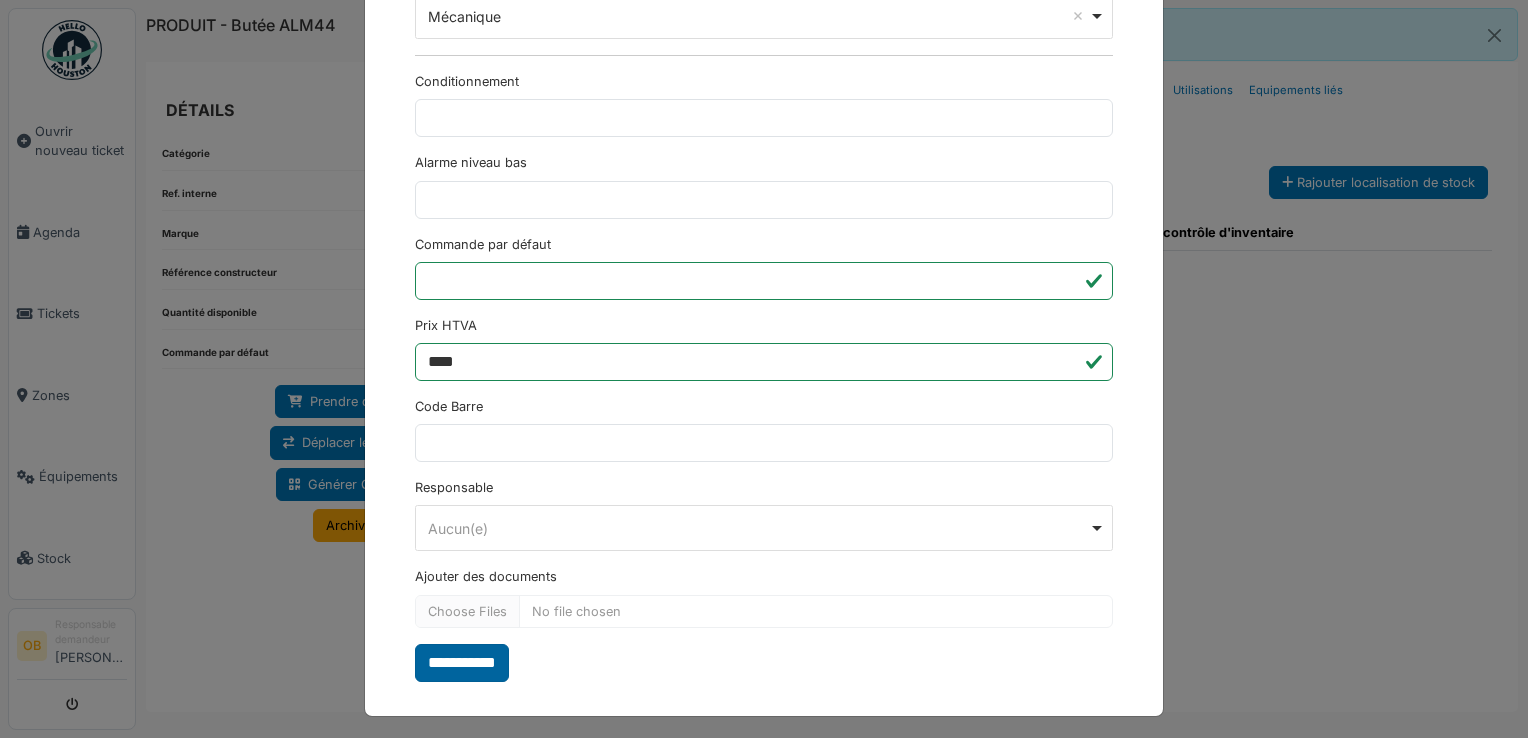 click on "**********" at bounding box center [462, 663] 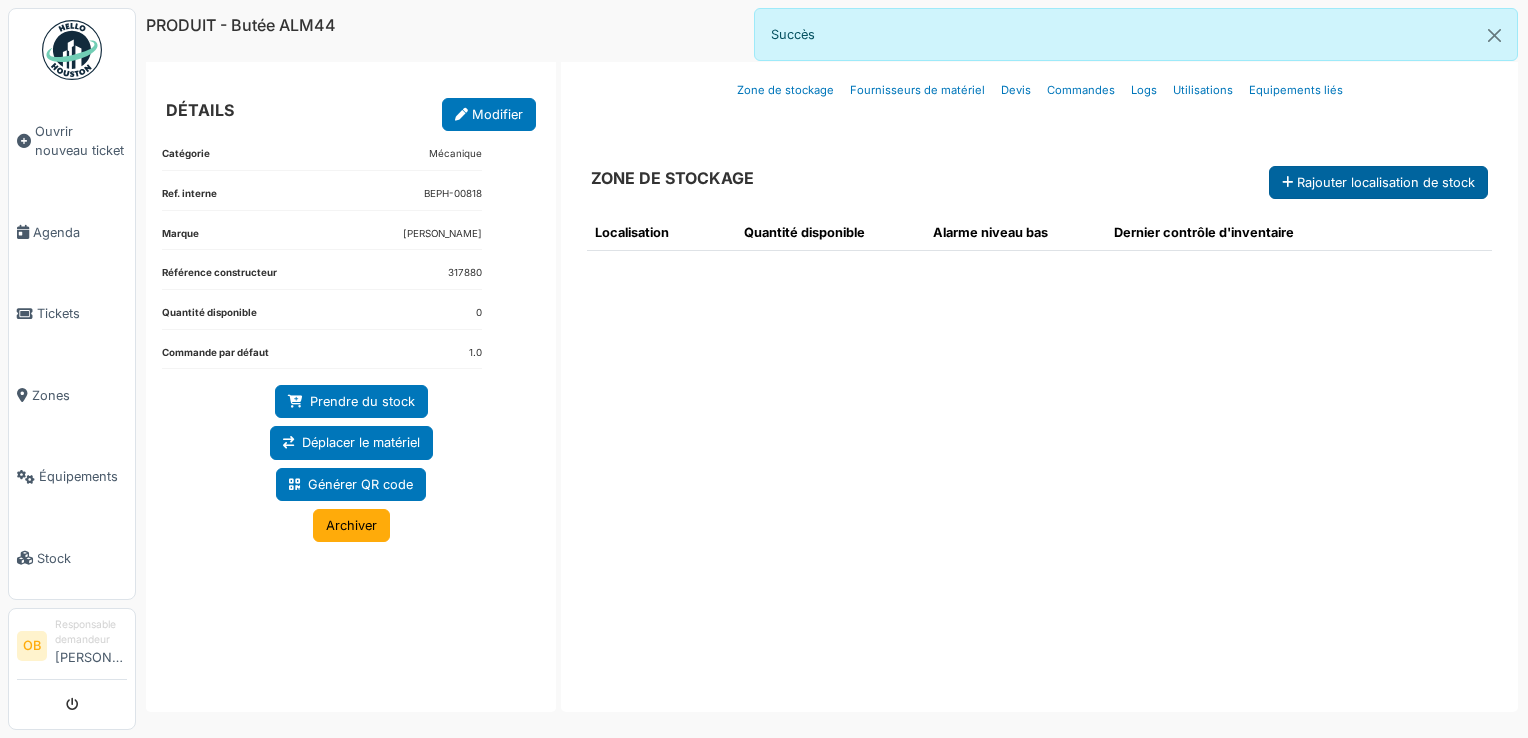 click on "Rajouter localisation de stock" at bounding box center (1378, 182) 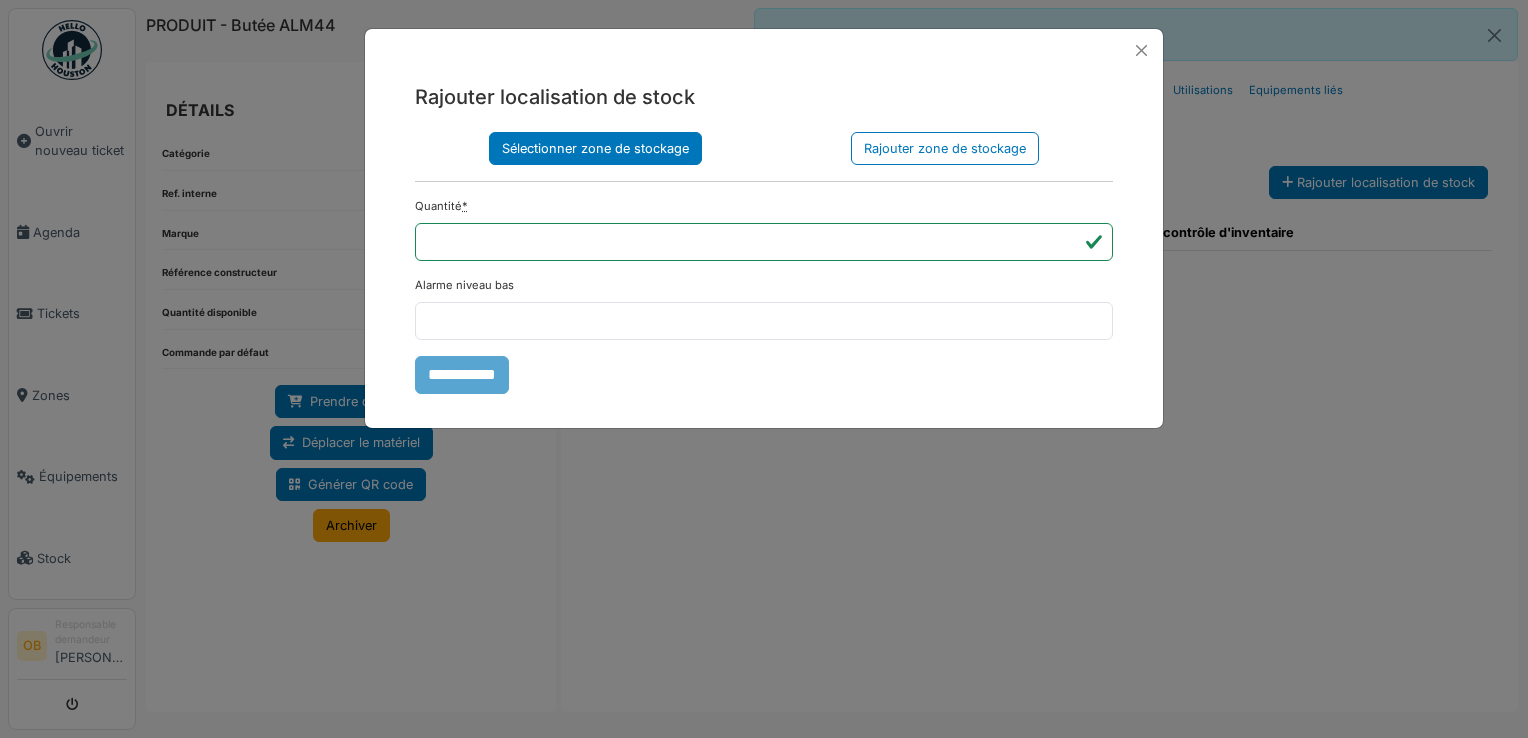 click on "Sélectionner zone de stockage" at bounding box center [595, 148] 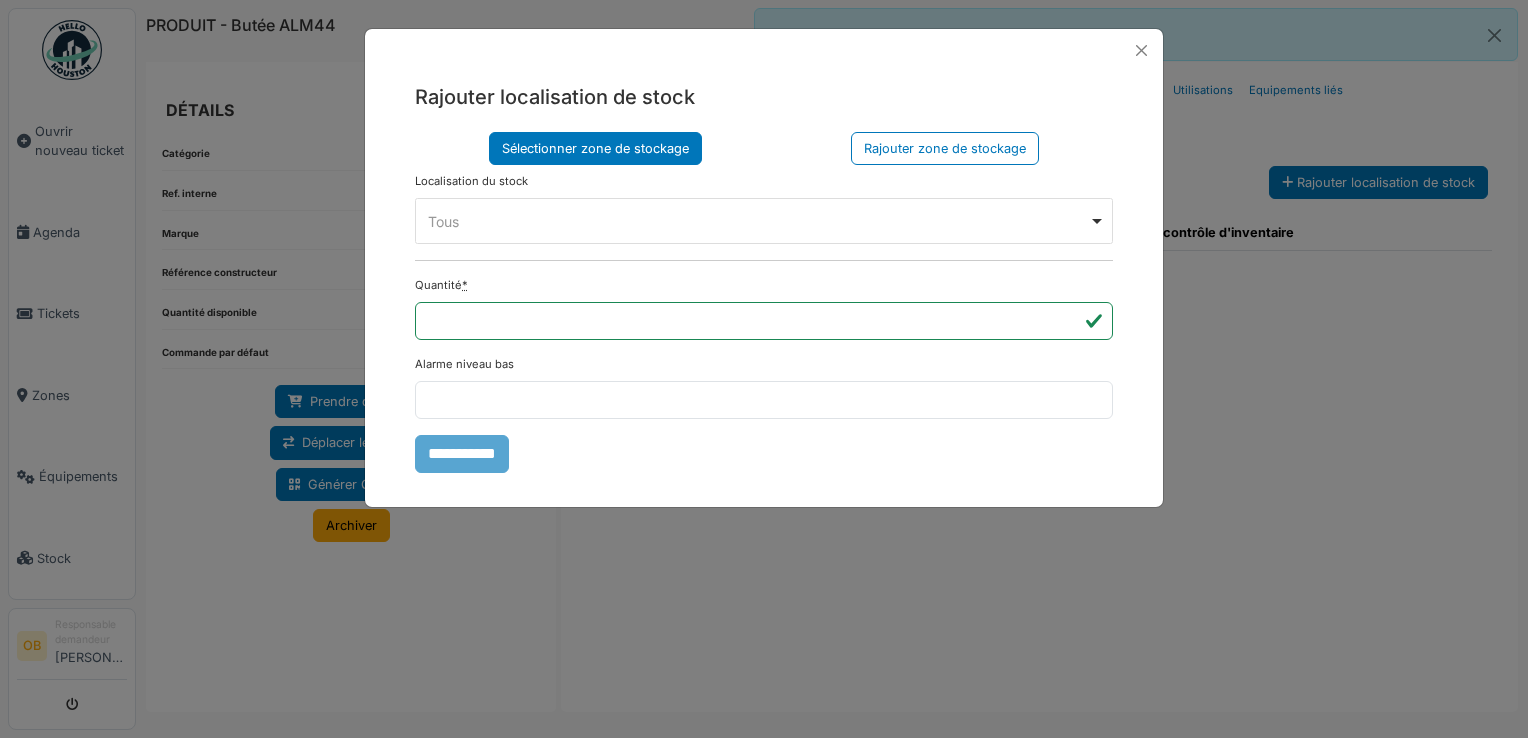 click on "Tous Remove item" at bounding box center (758, 221) 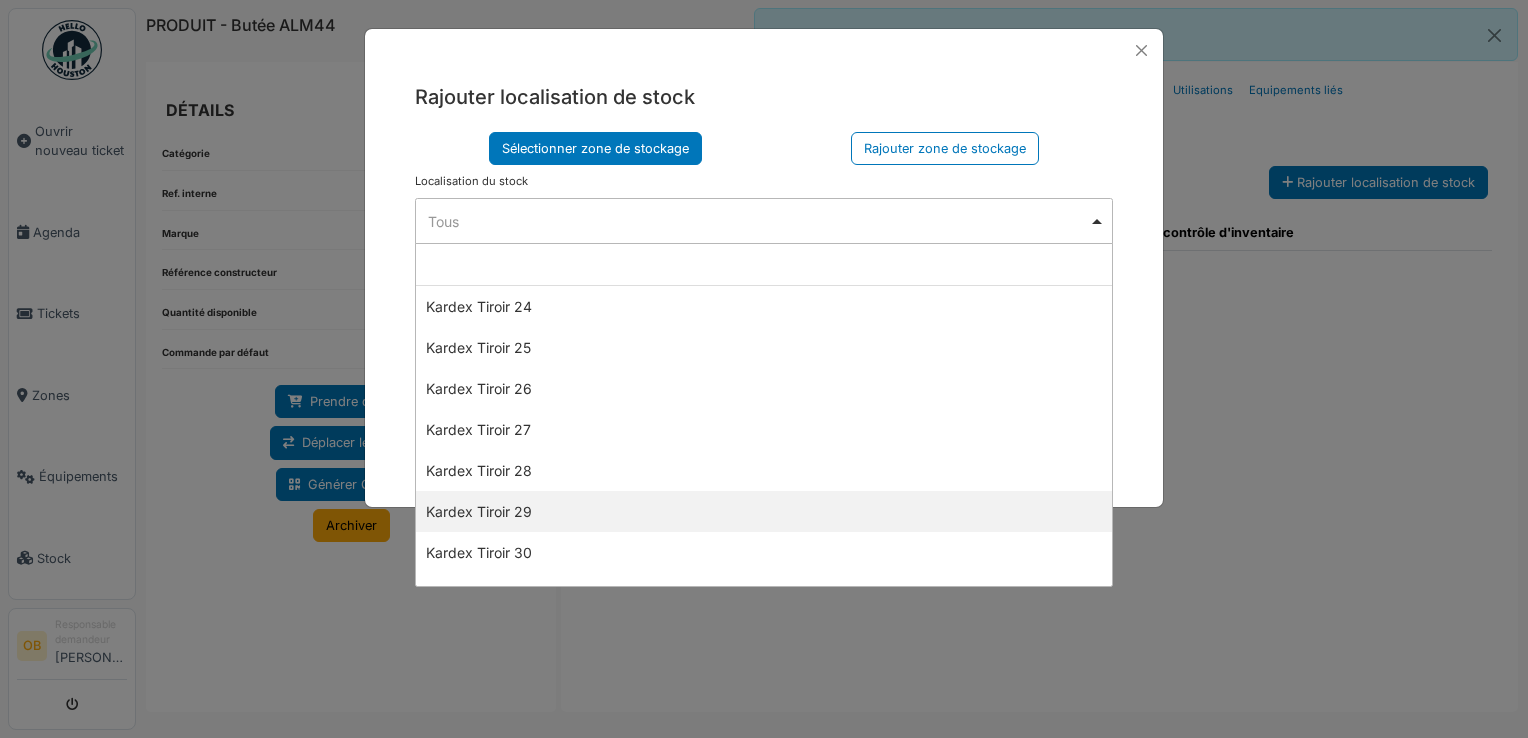 scroll, scrollTop: 1200, scrollLeft: 0, axis: vertical 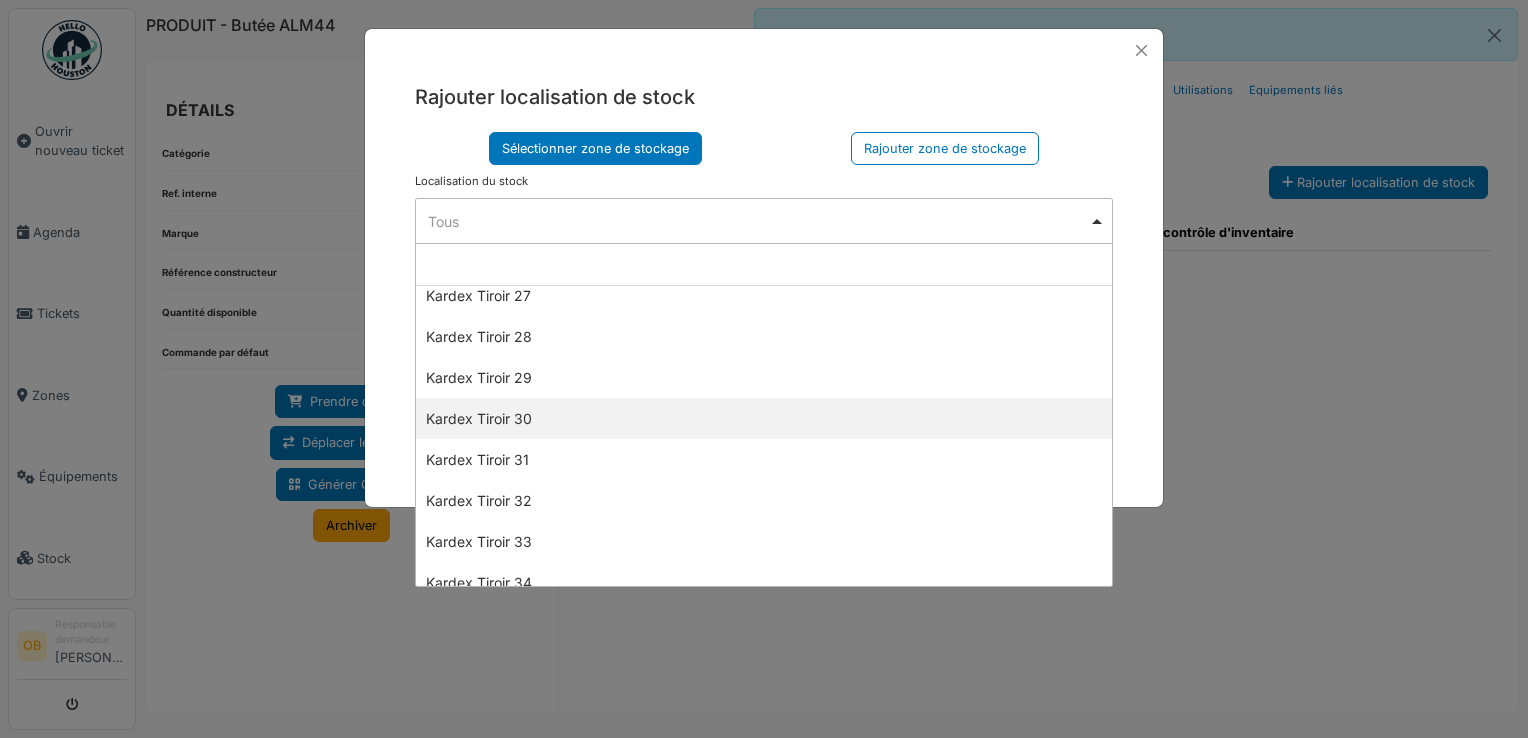 drag, startPoint x: 503, startPoint y: 417, endPoint x: 520, endPoint y: 354, distance: 65.25335 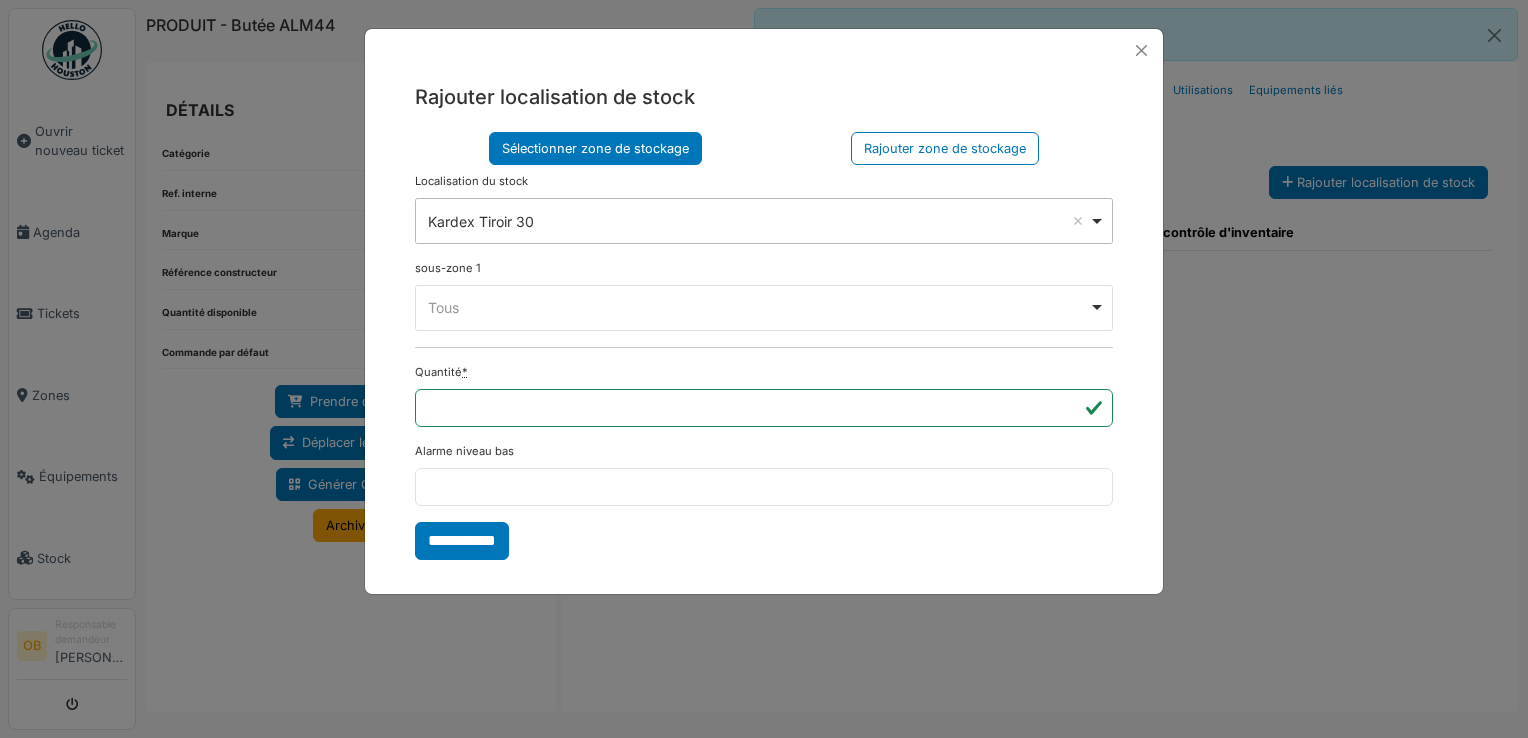 click on "Tous Remove item" at bounding box center (758, 307) 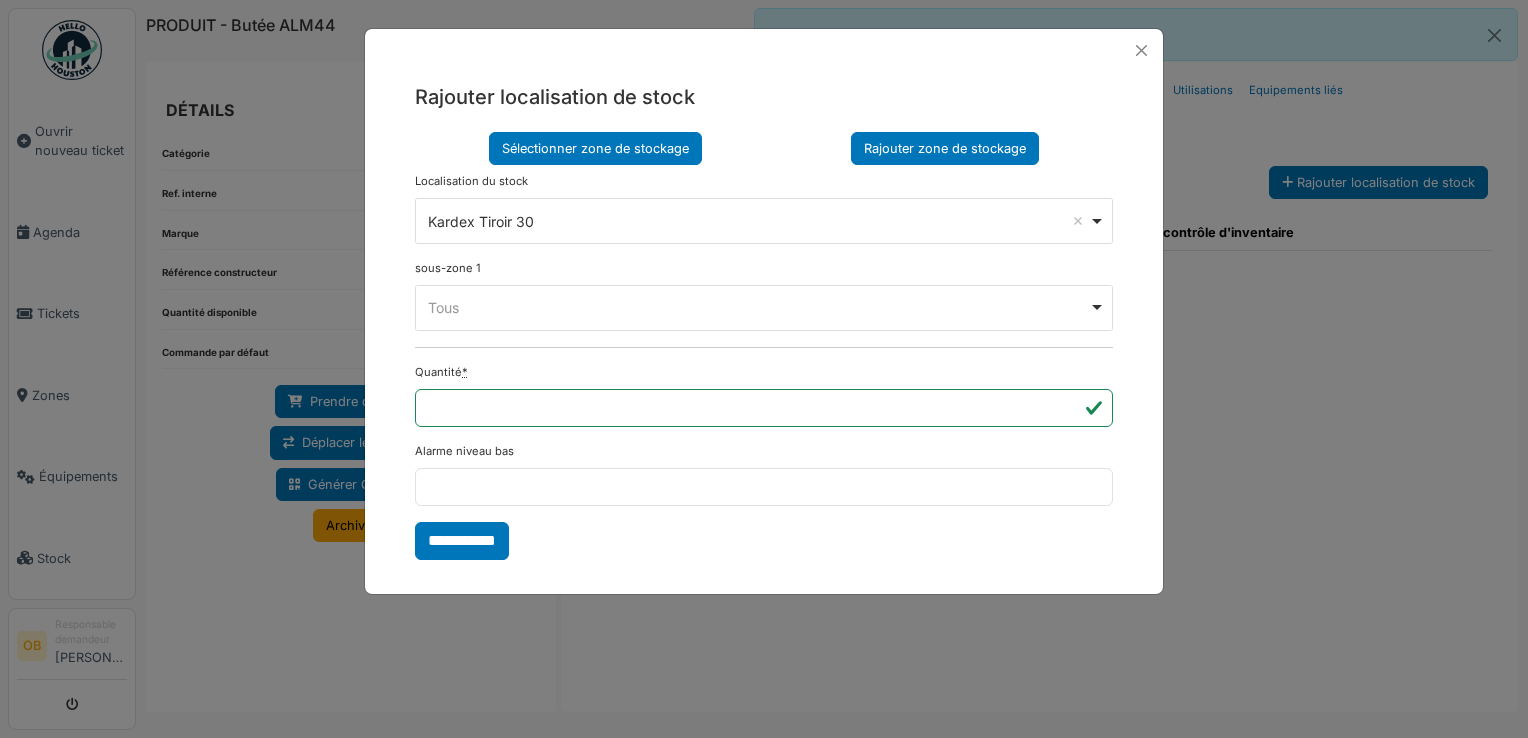 click on "Rajouter zone de stockage" at bounding box center (945, 148) 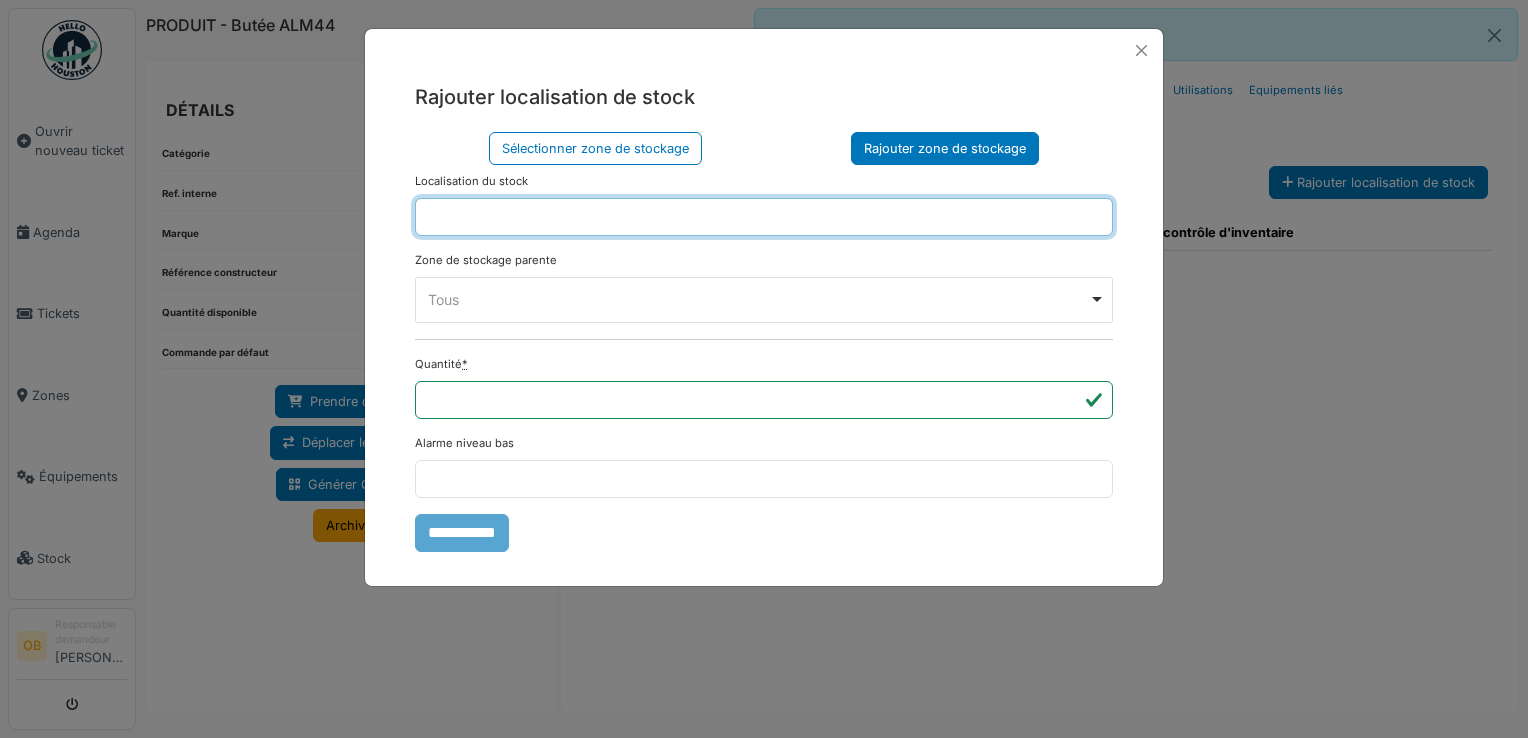 drag, startPoint x: 473, startPoint y: 207, endPoint x: 479, endPoint y: 226, distance: 19.924858 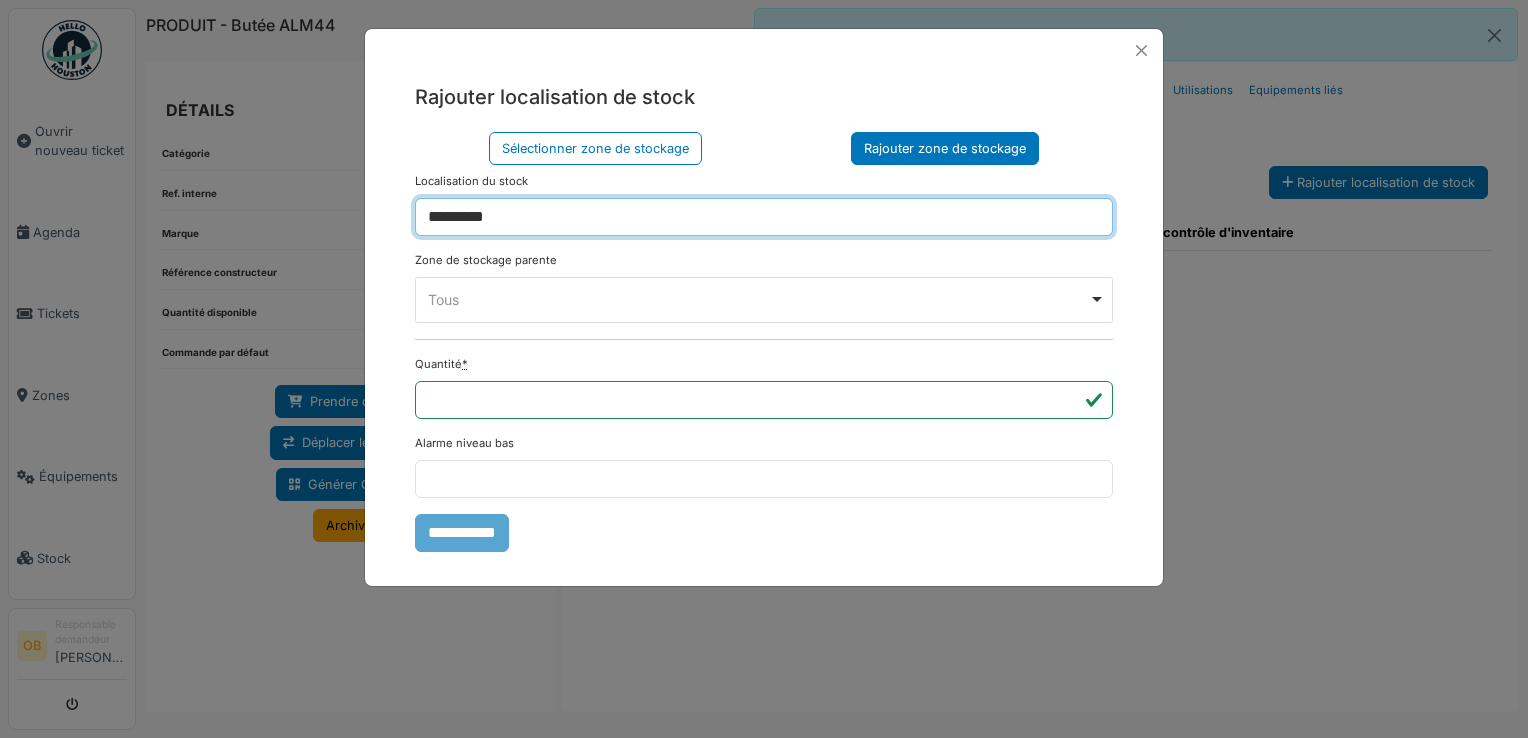 click on "Tous Remove item" at bounding box center (758, 299) 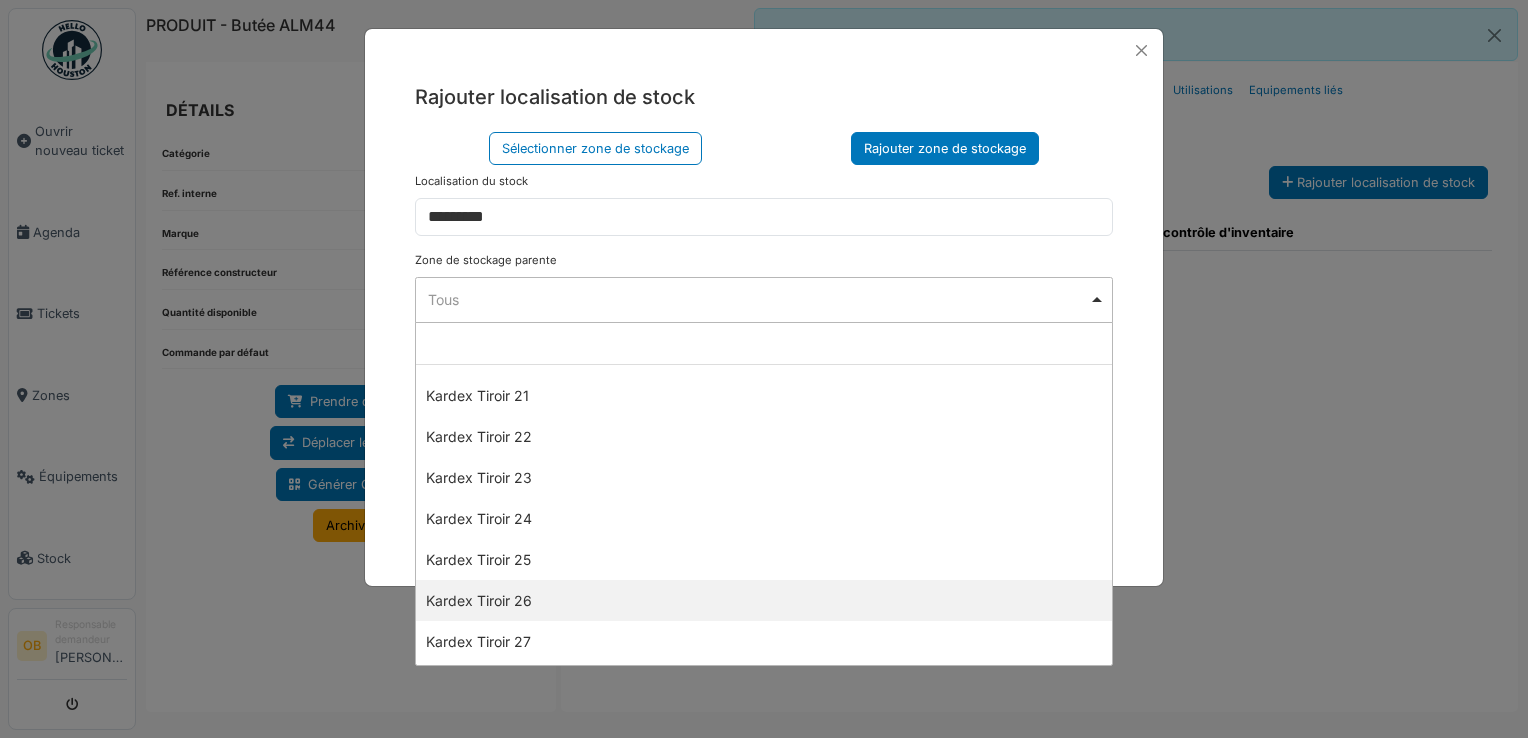 scroll, scrollTop: 1200, scrollLeft: 0, axis: vertical 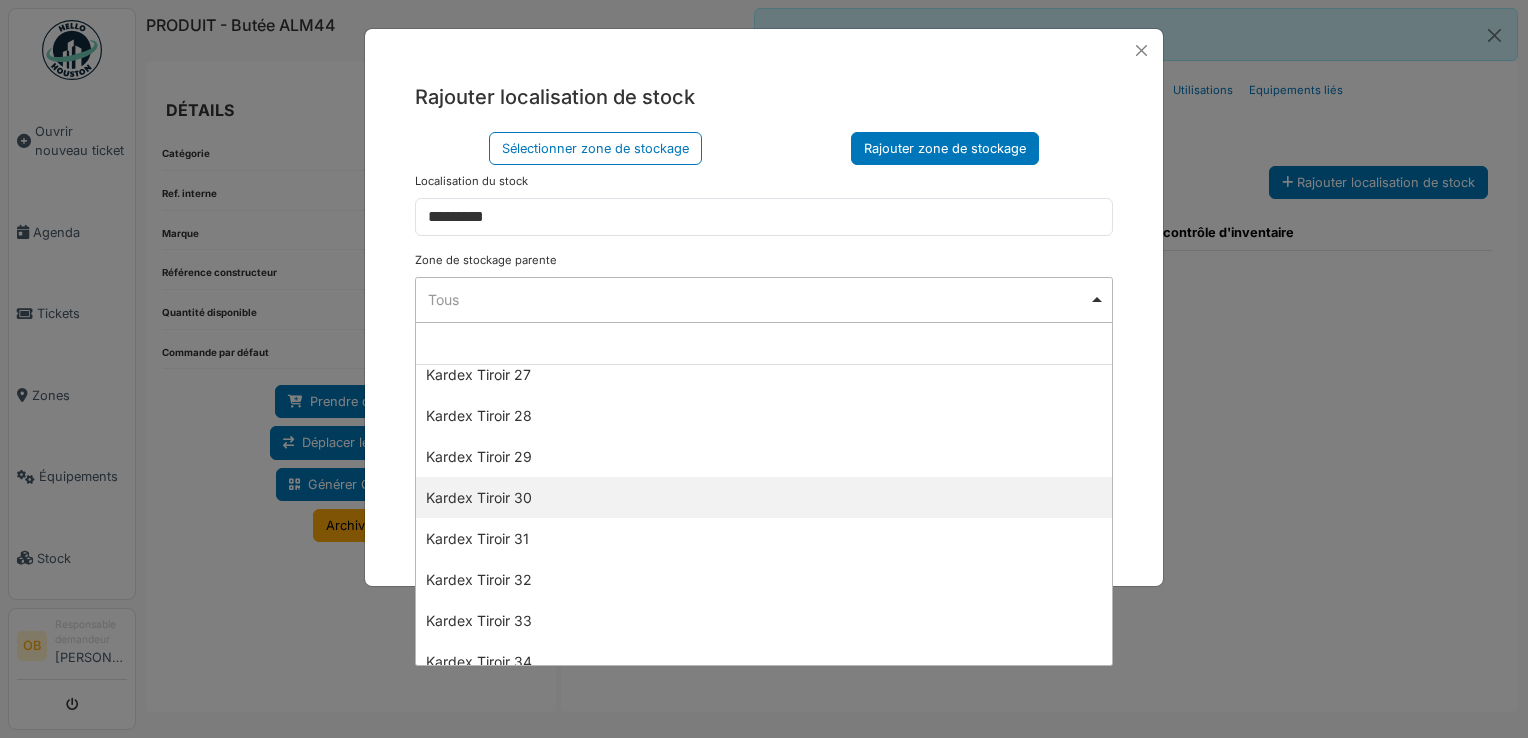 select on "****" 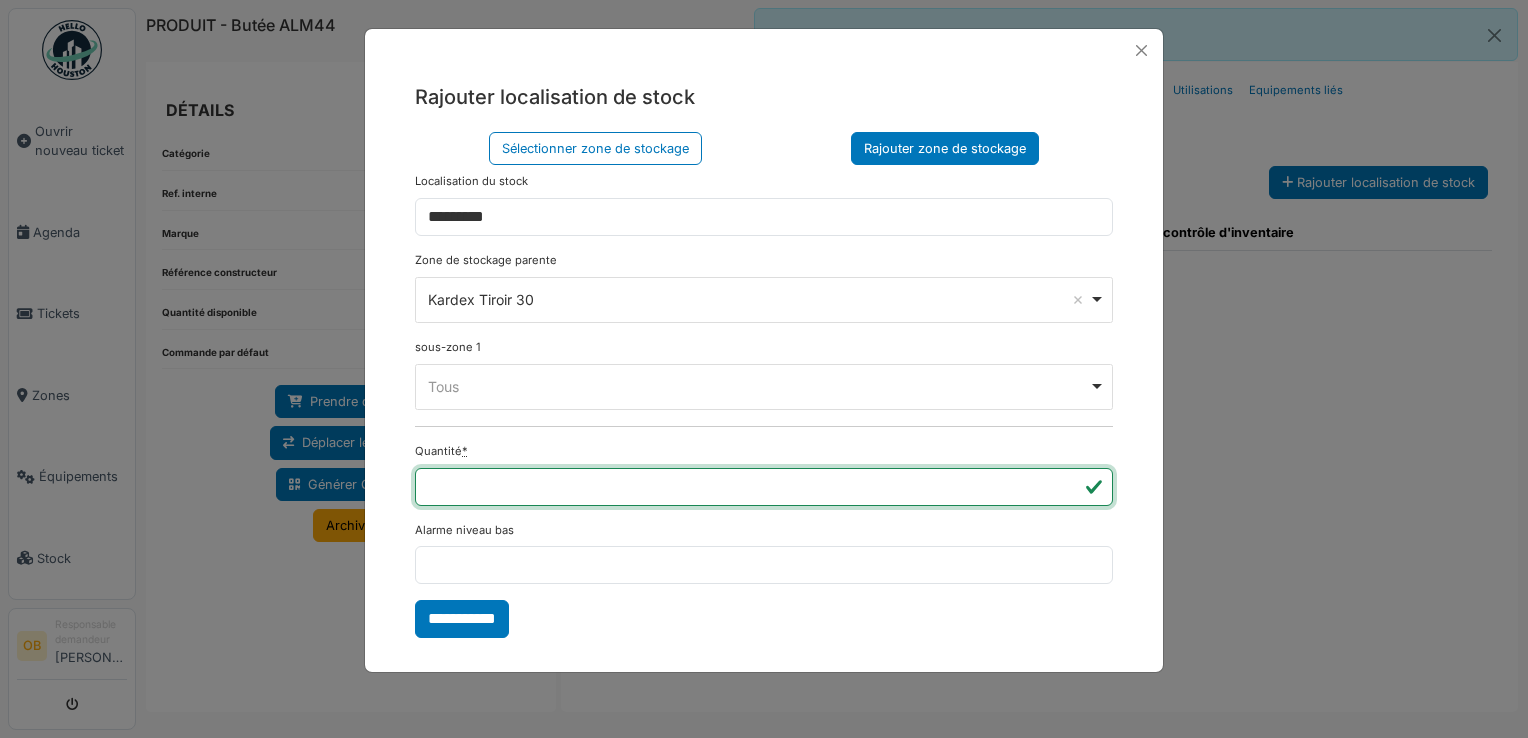 click on "*" at bounding box center (764, 487) 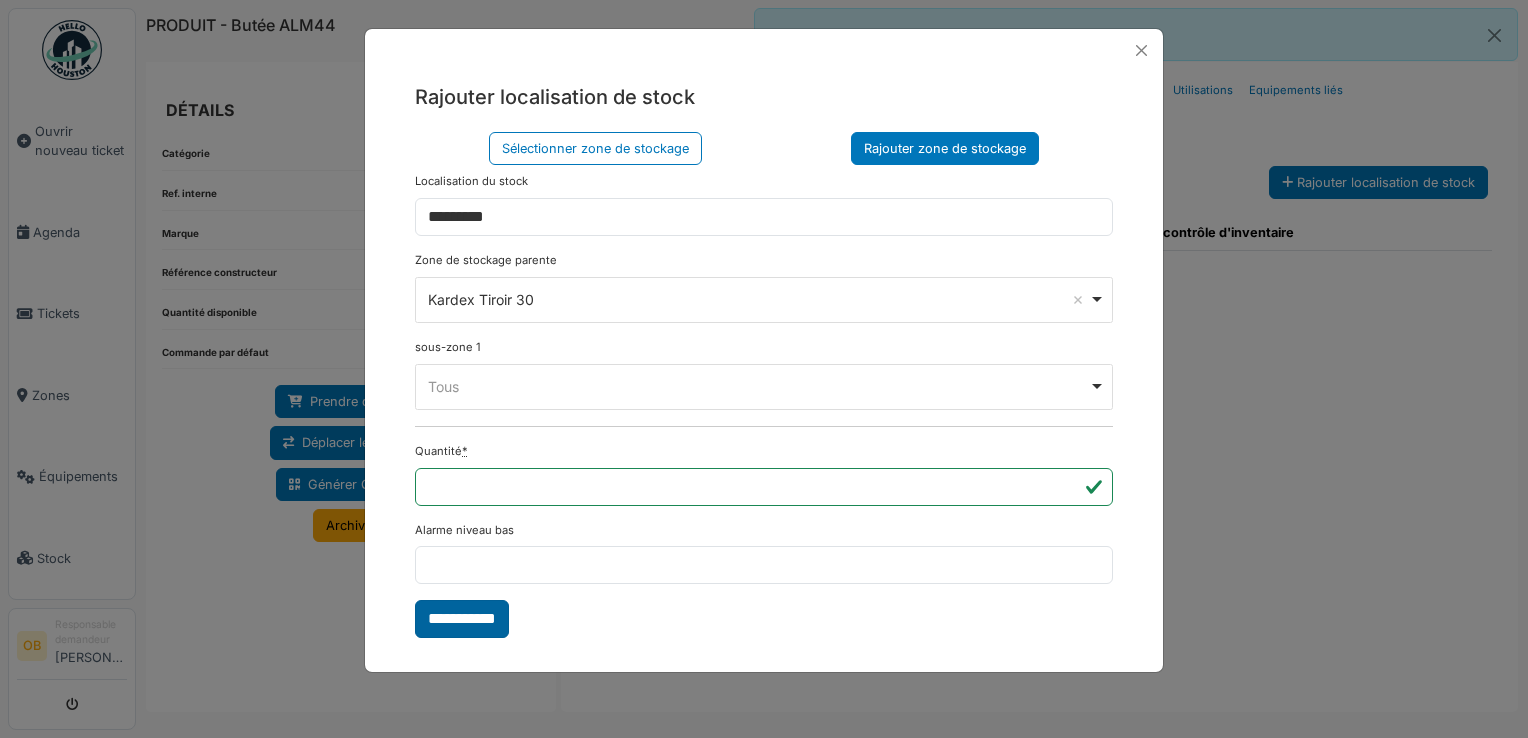 click on "**********" at bounding box center [462, 619] 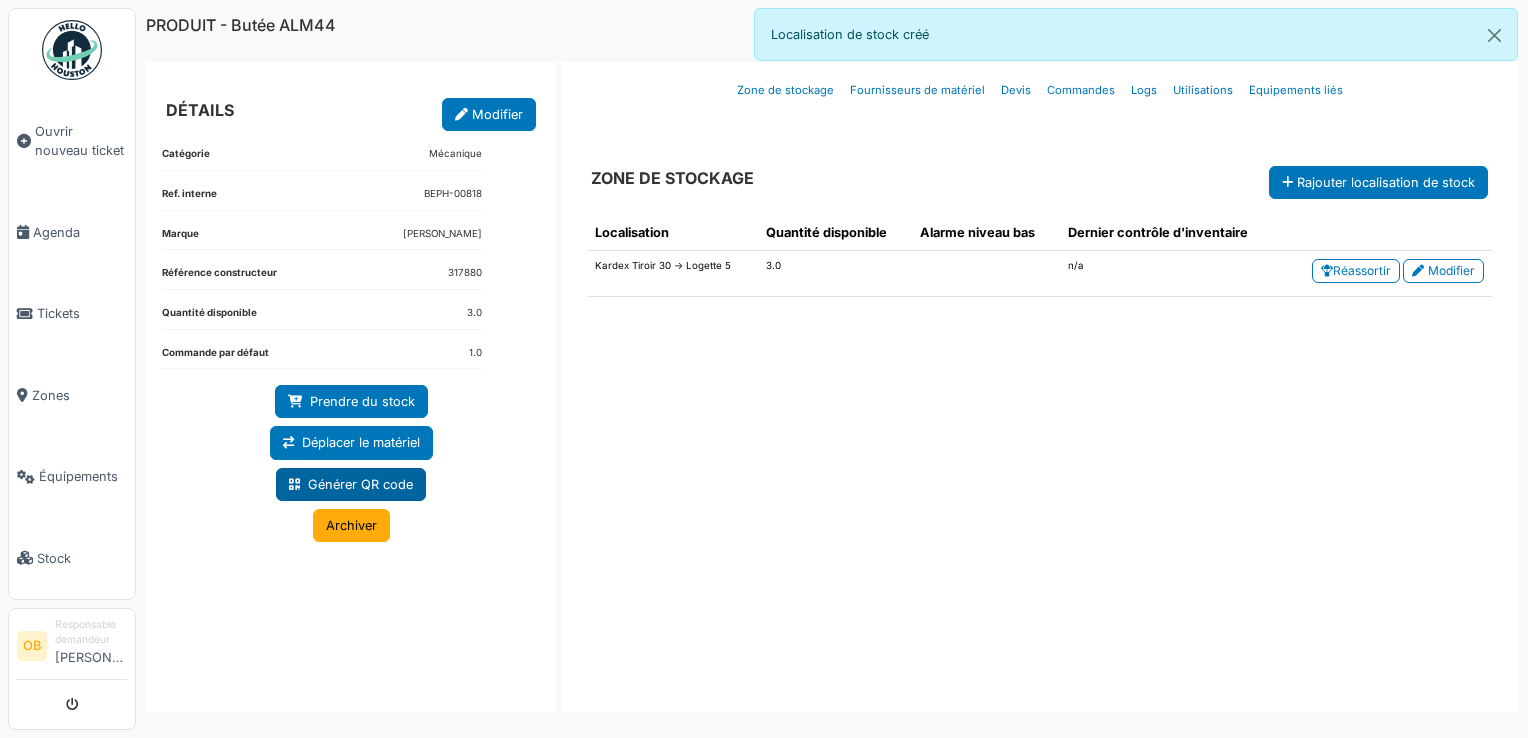 click on "Générer QR code" at bounding box center [351, 484] 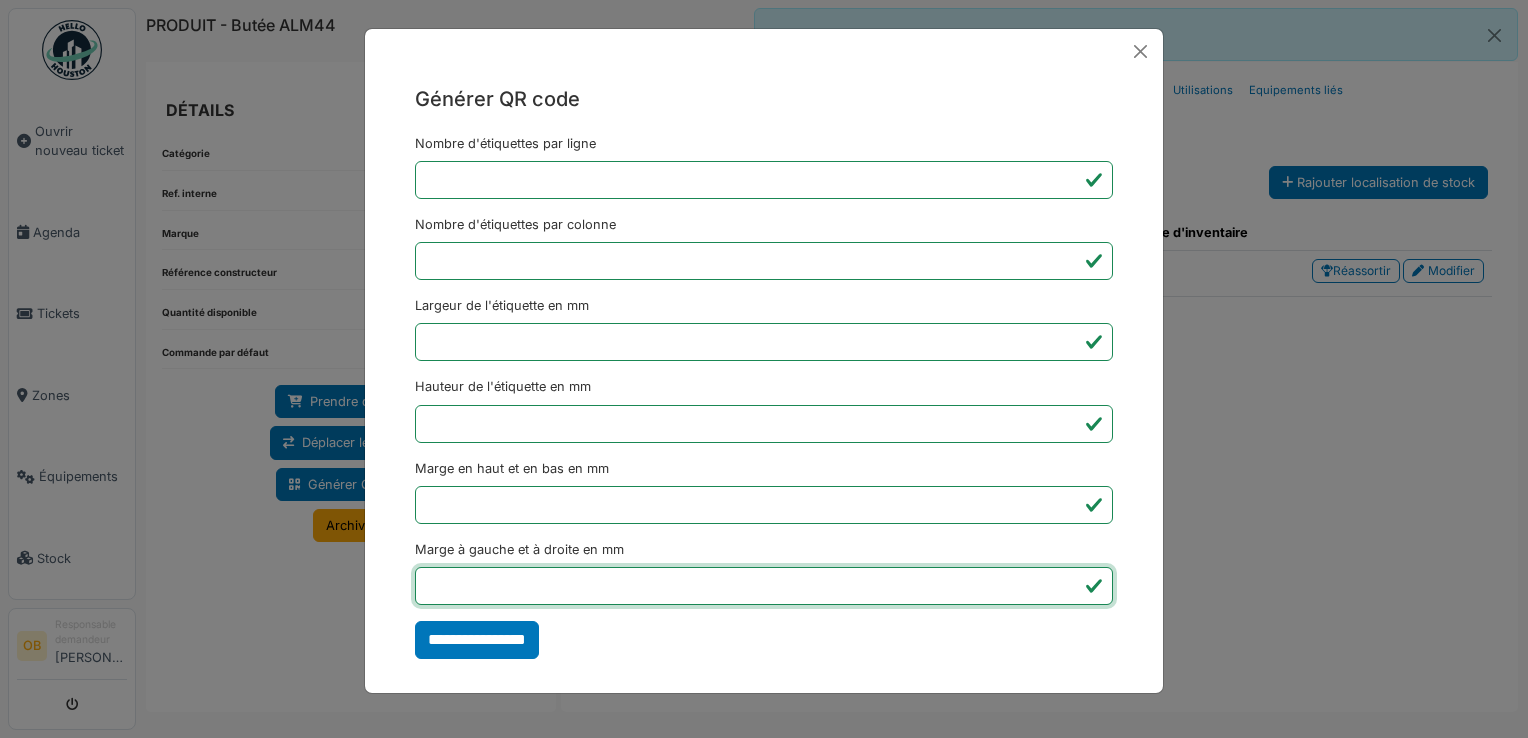 click on "*" at bounding box center (764, 586) 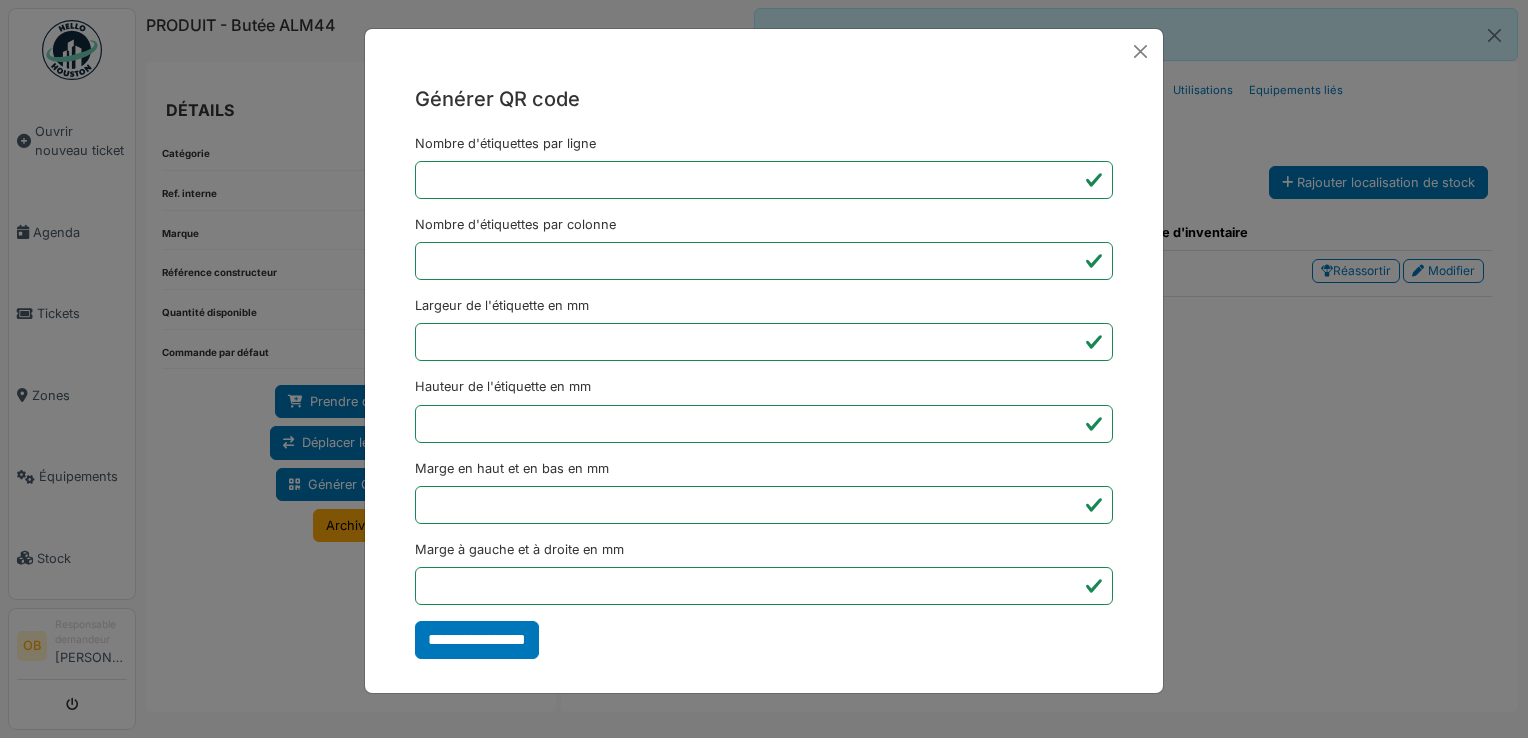 type on "*******" 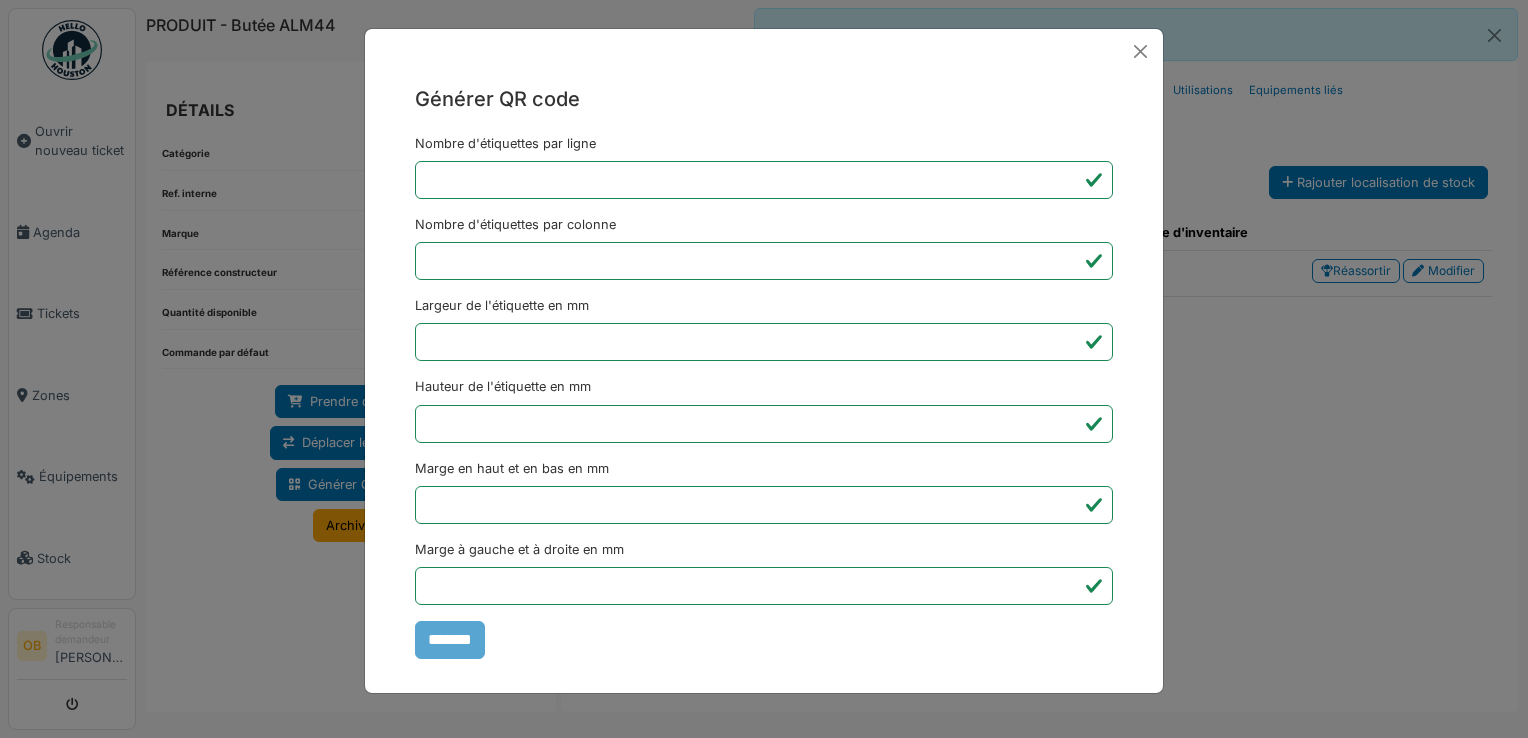 drag, startPoint x: 1371, startPoint y: 697, endPoint x: 1361, endPoint y: 687, distance: 14.142136 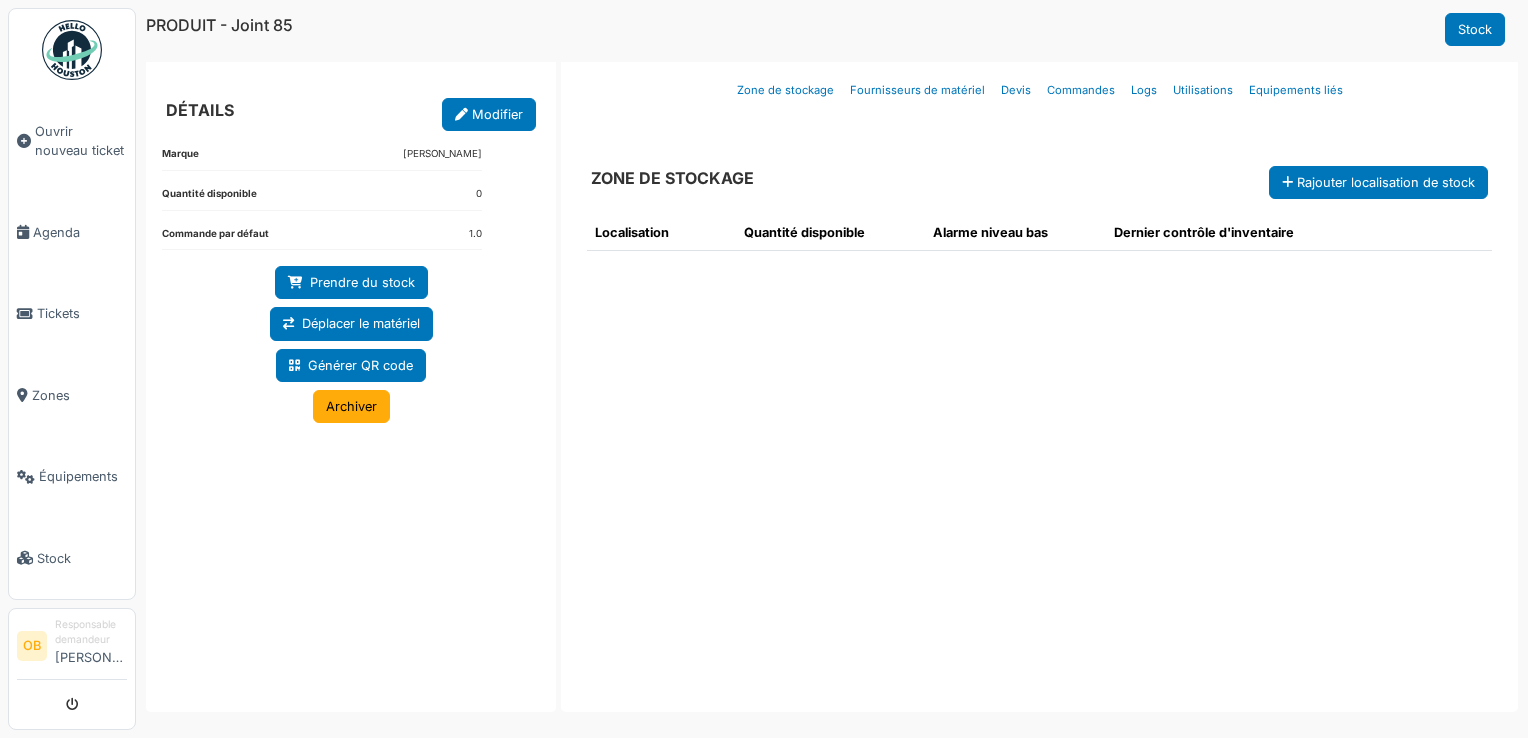 scroll, scrollTop: 0, scrollLeft: 0, axis: both 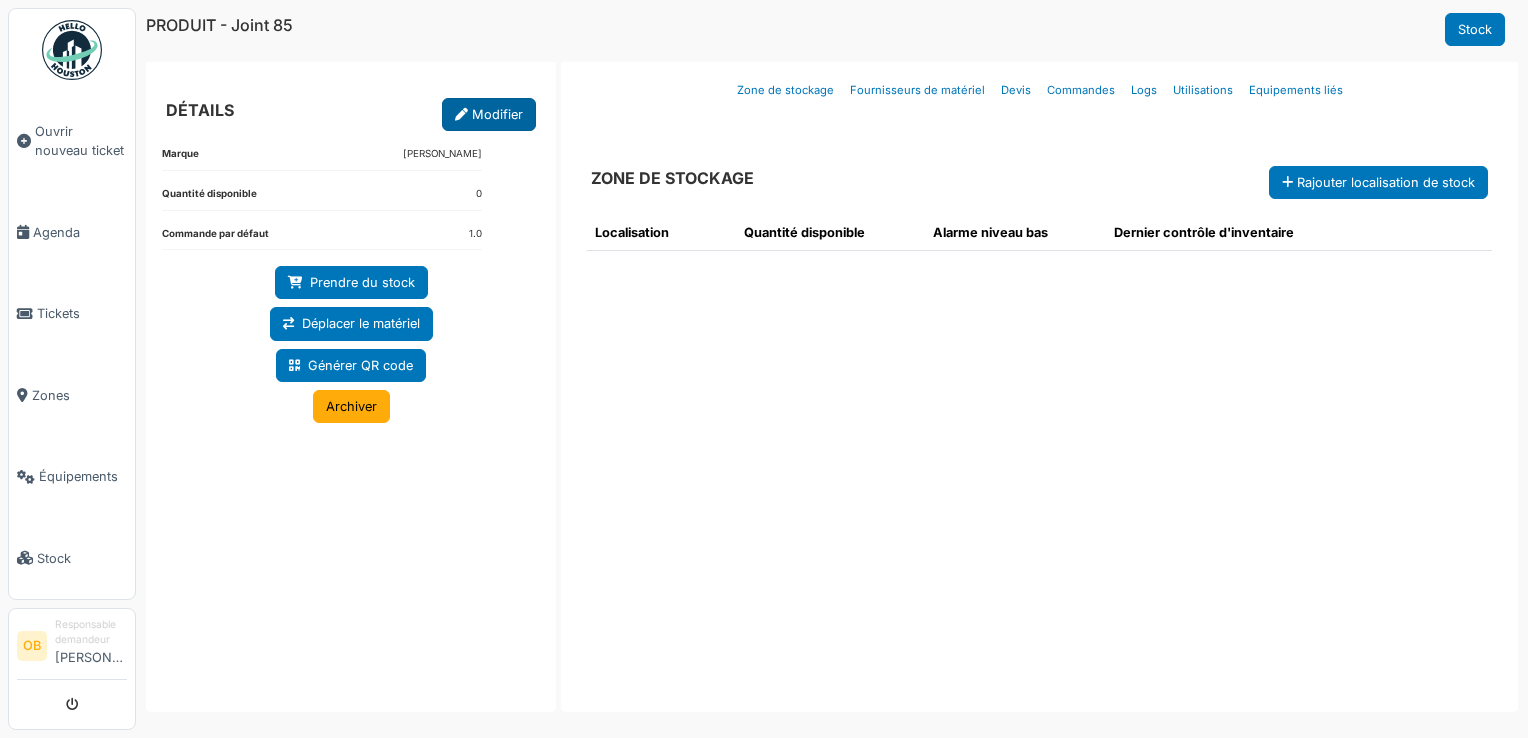 click on "Modifier" at bounding box center (489, 114) 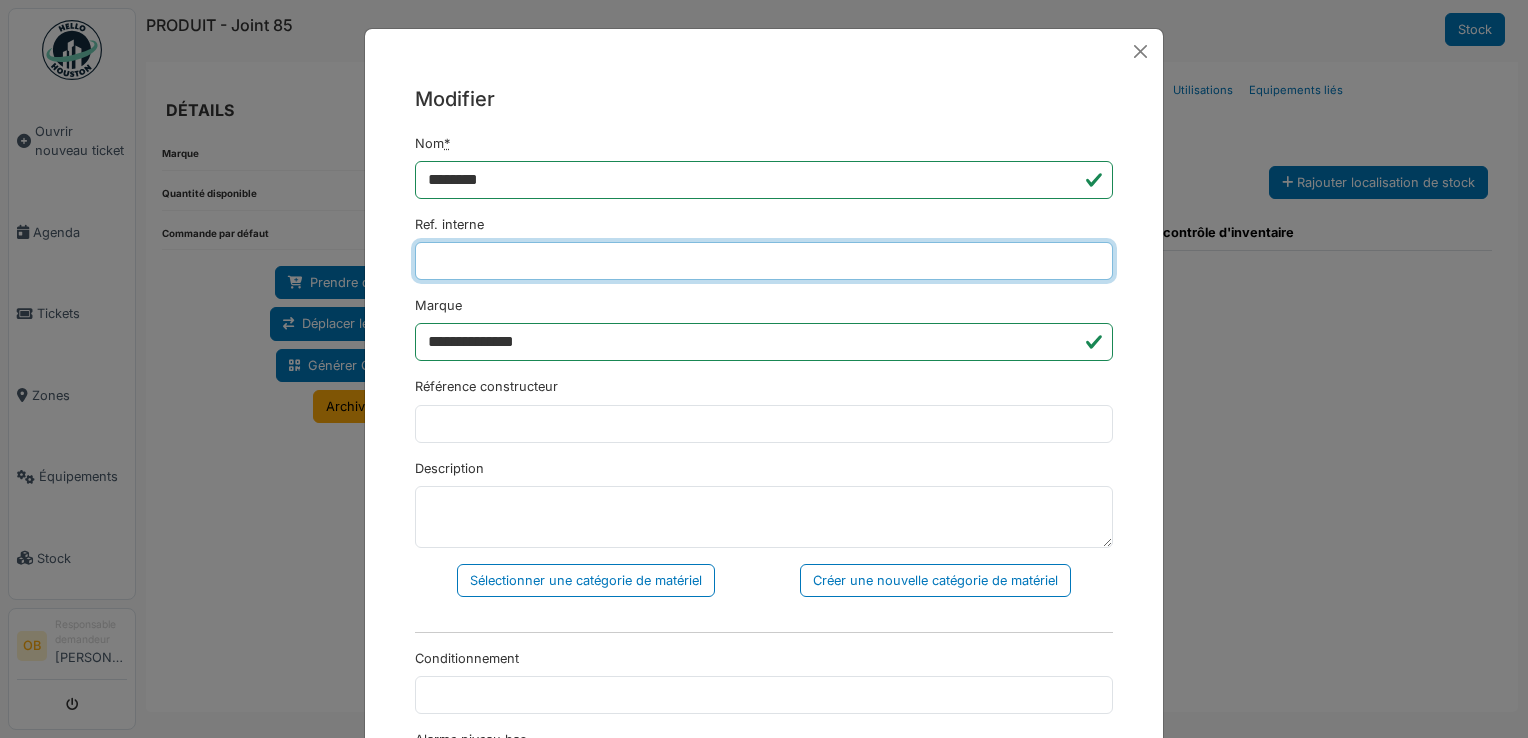 click on "Ref. interne" at bounding box center (764, 261) 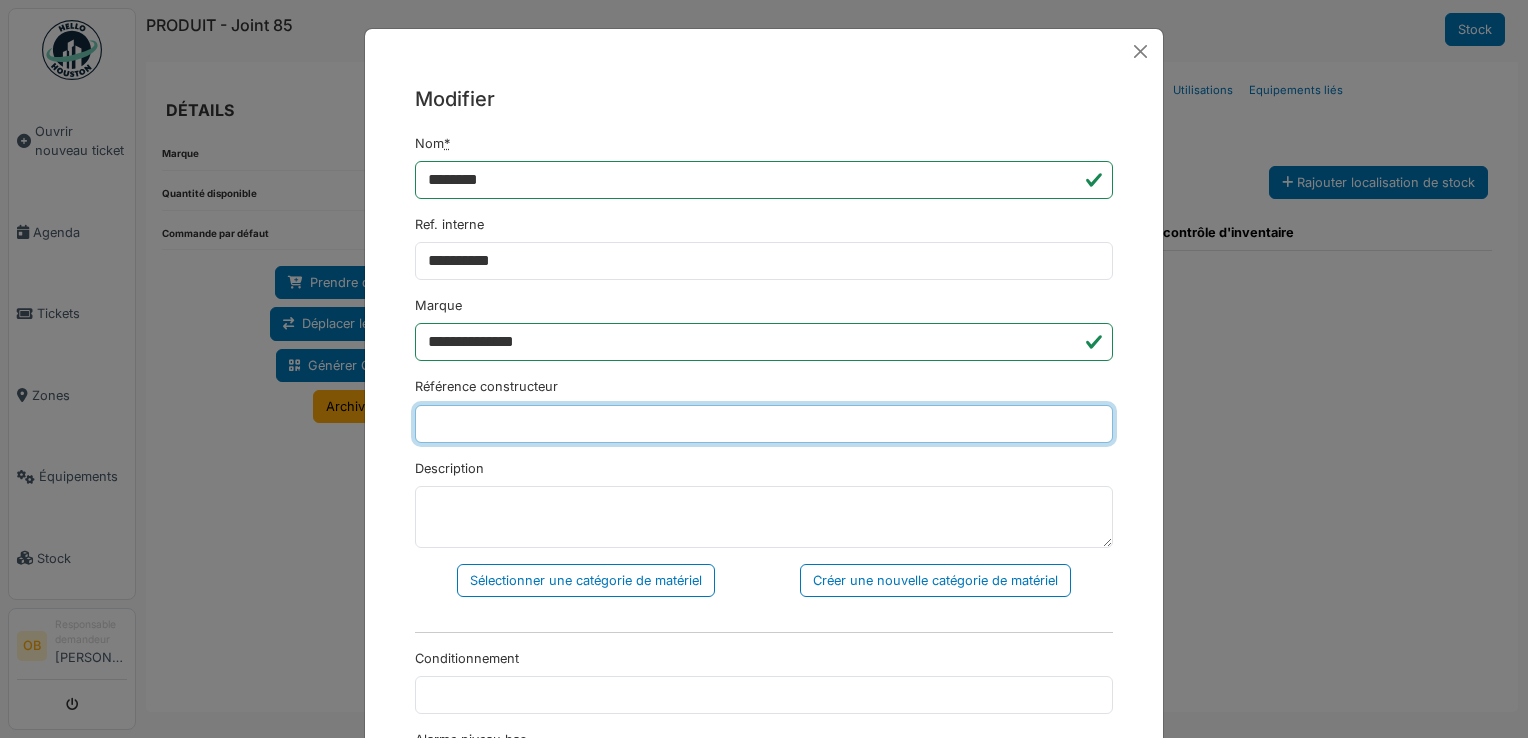 type on "**********" 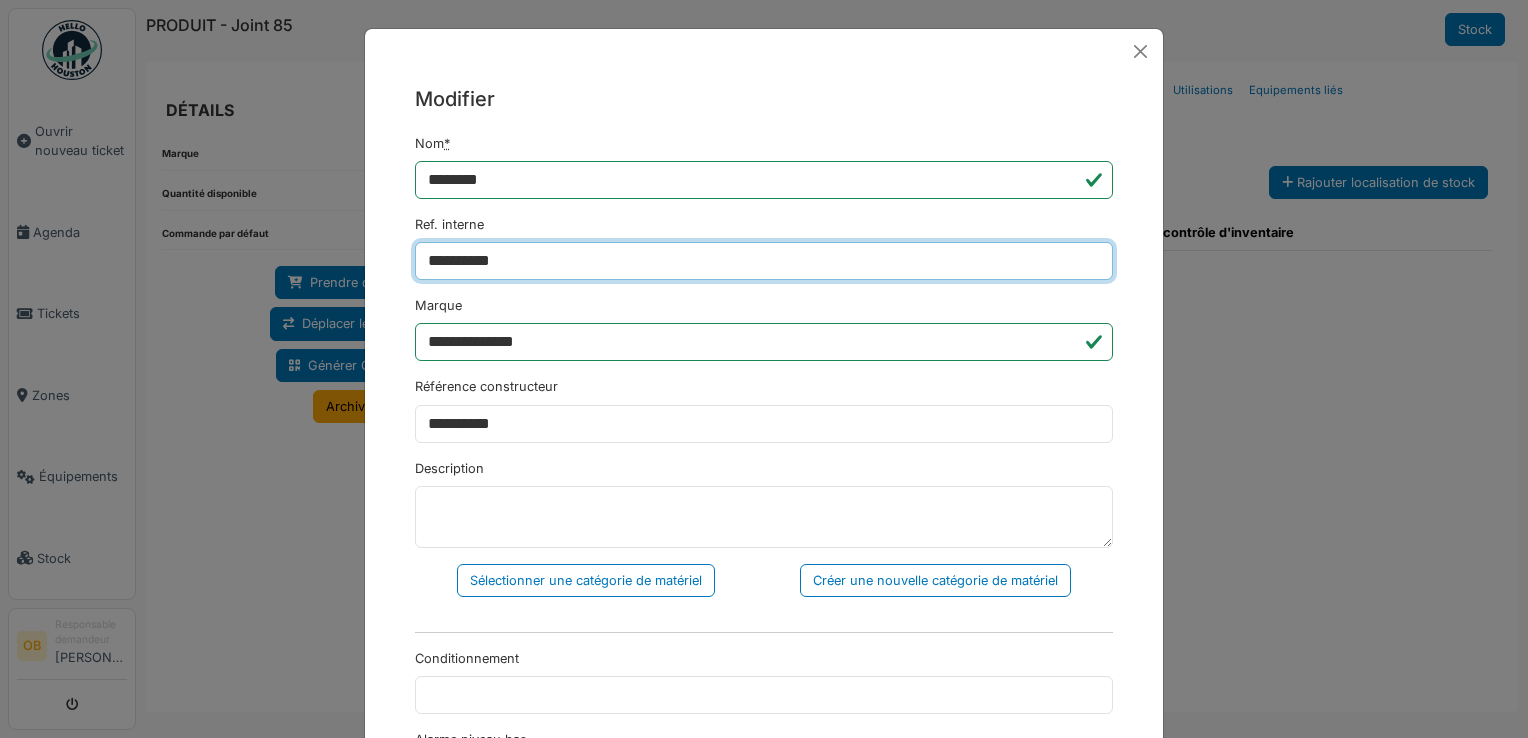 type on "**********" 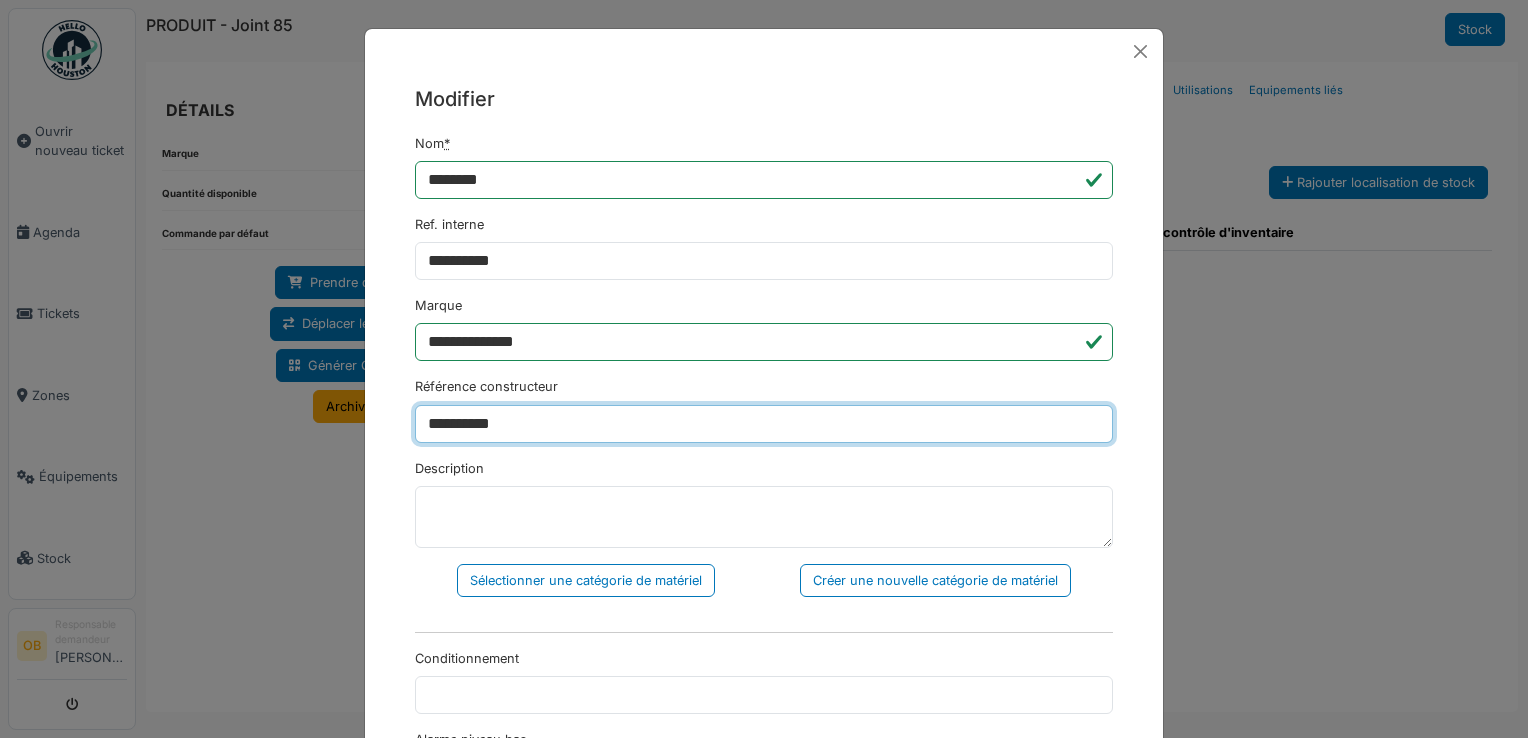 drag, startPoint x: 615, startPoint y: 412, endPoint x: 418, endPoint y: 468, distance: 204.80478 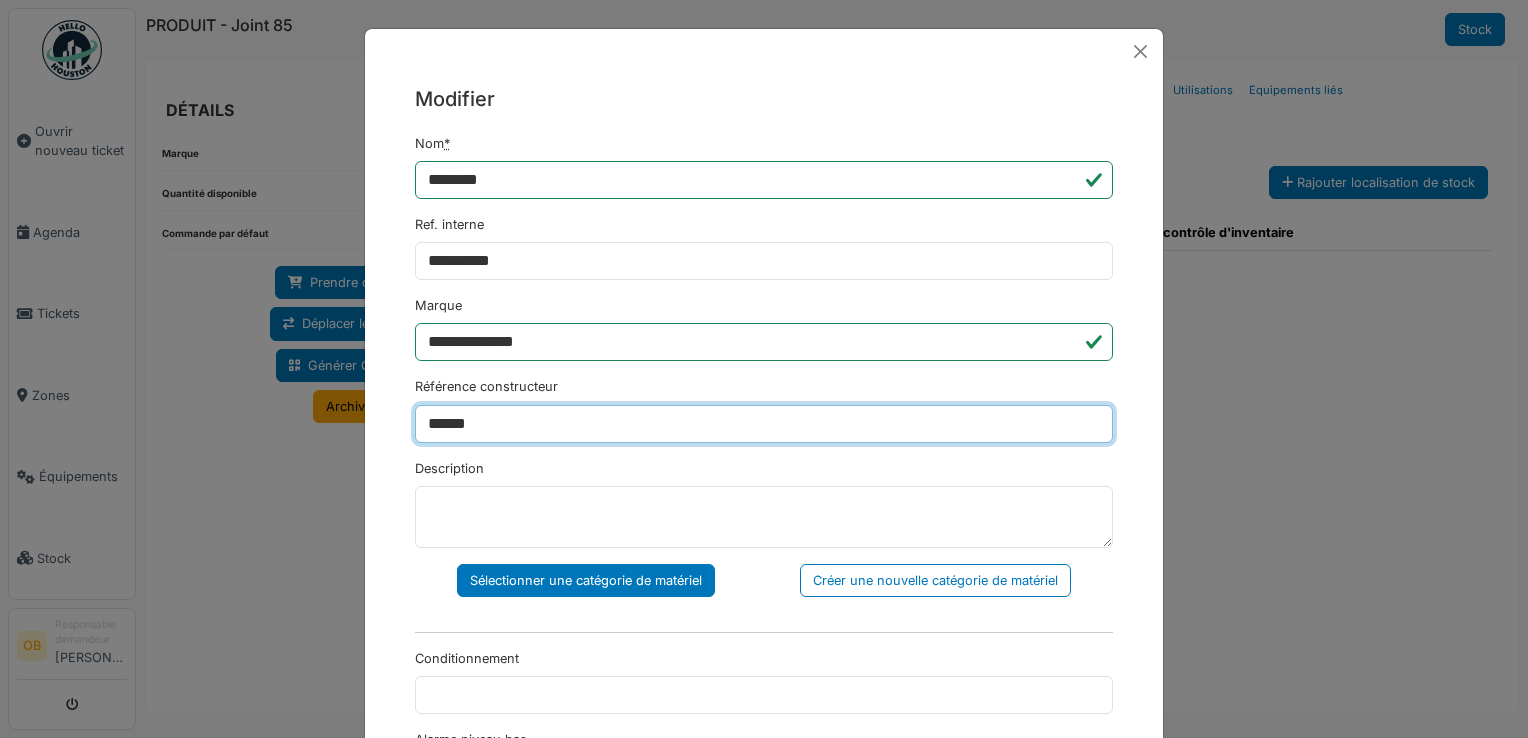 type on "******" 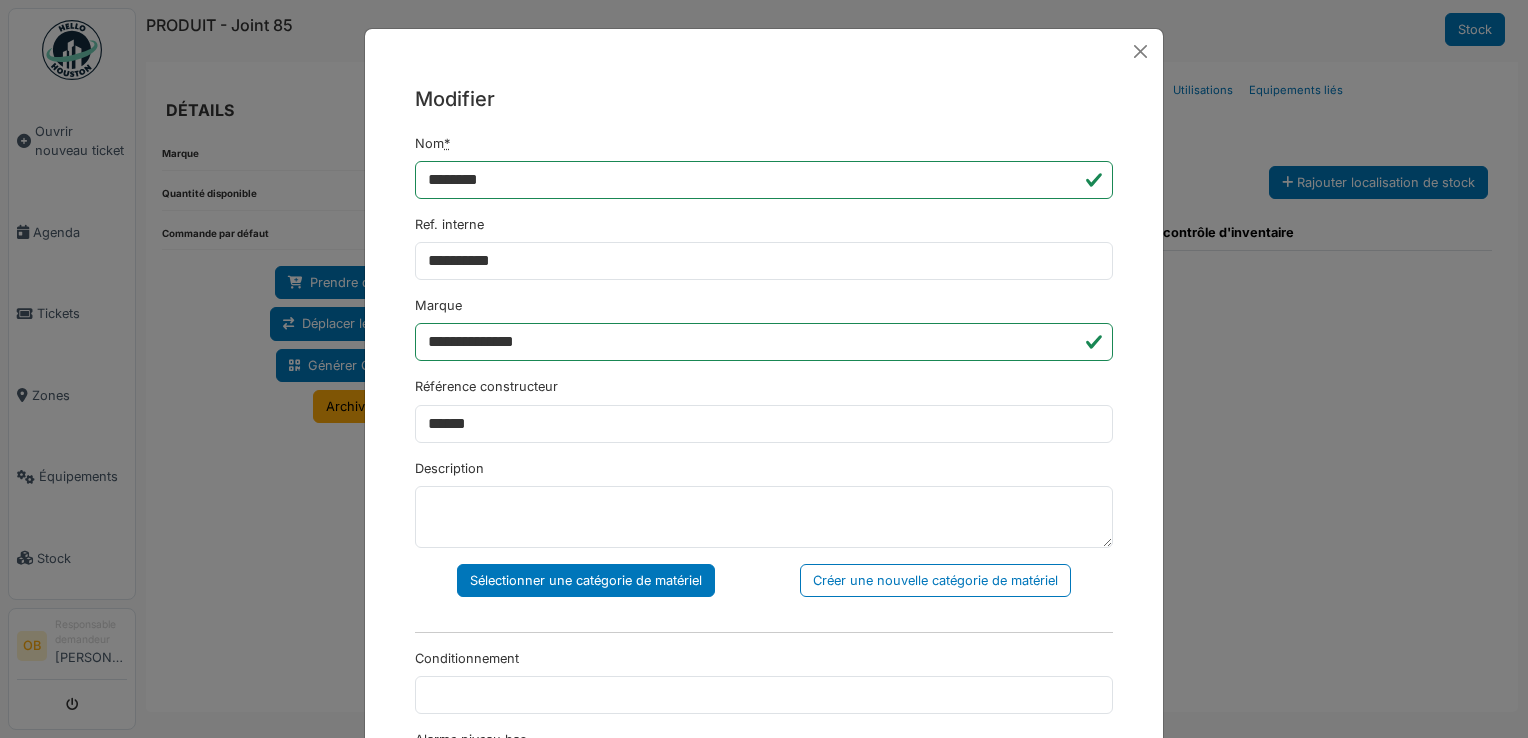 click on "Sélectionner une catégorie de matériel" at bounding box center (586, 580) 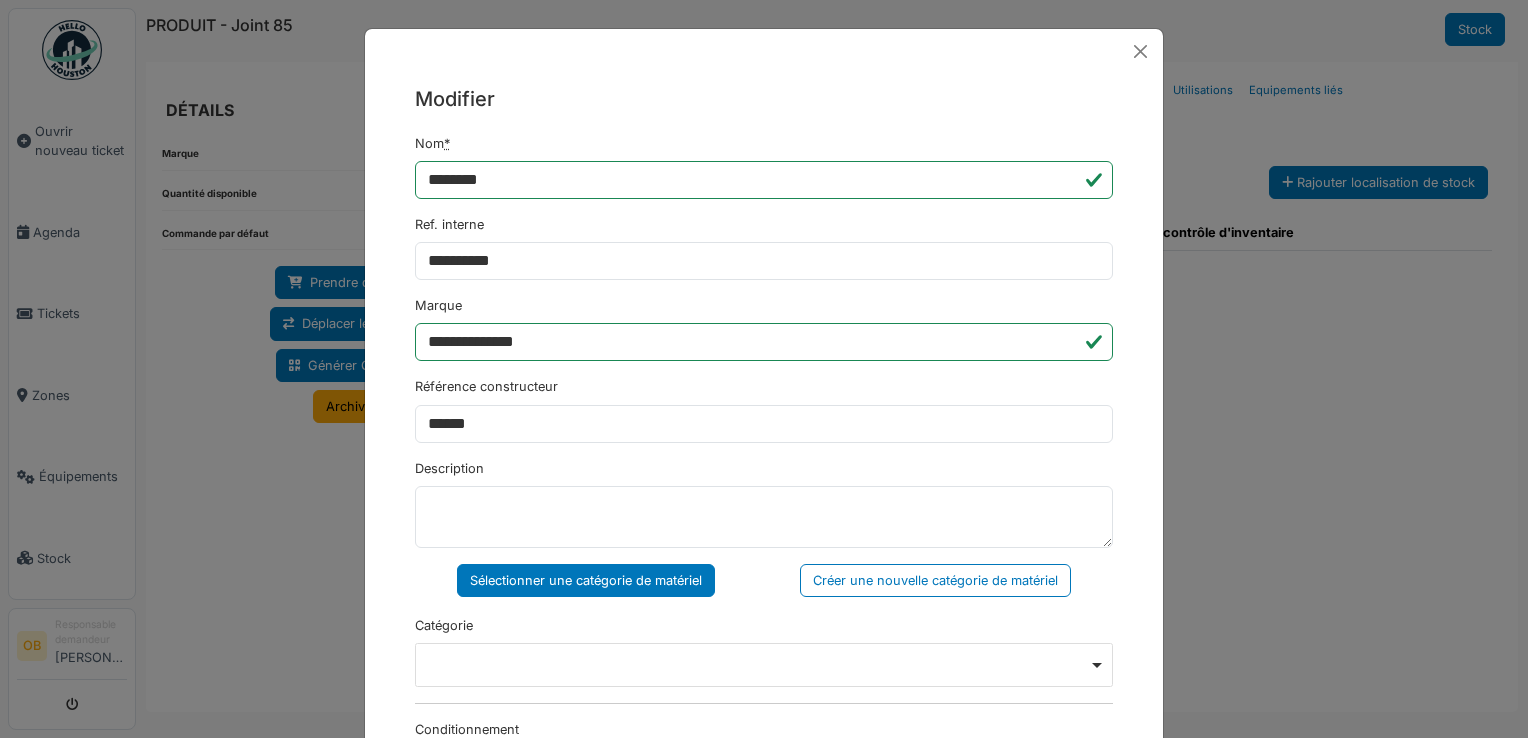 click on "Remove item" at bounding box center (764, 665) 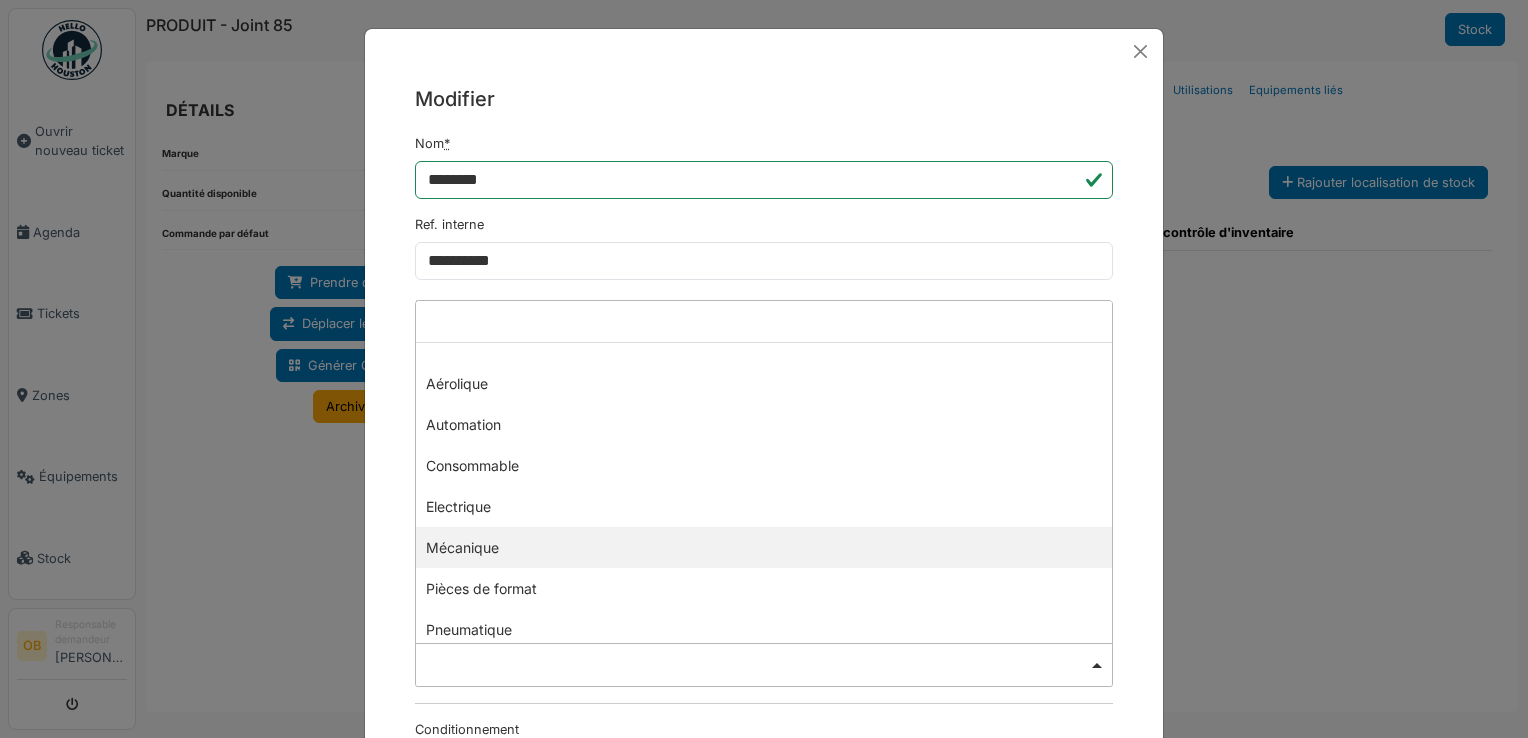 select on "***" 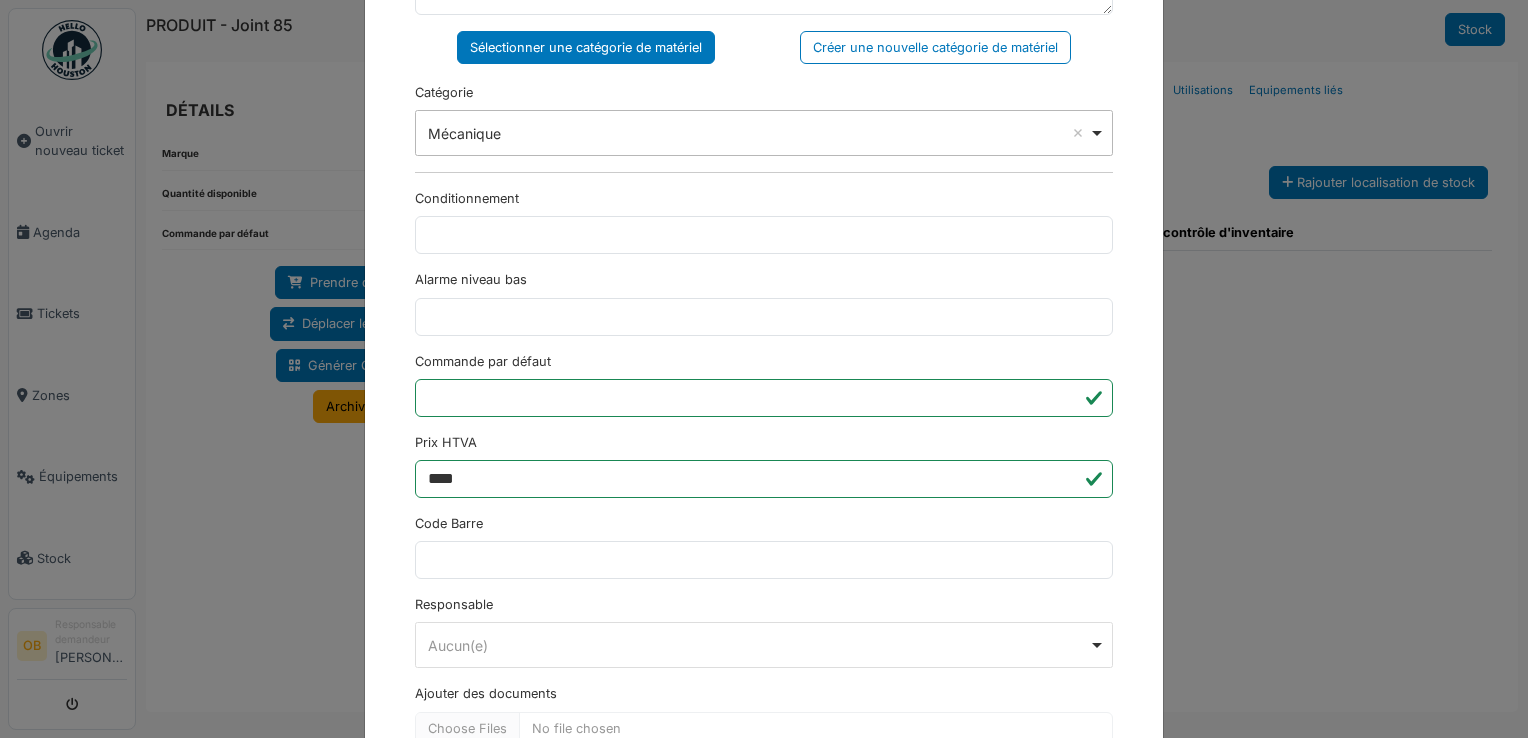 scroll, scrollTop: 650, scrollLeft: 0, axis: vertical 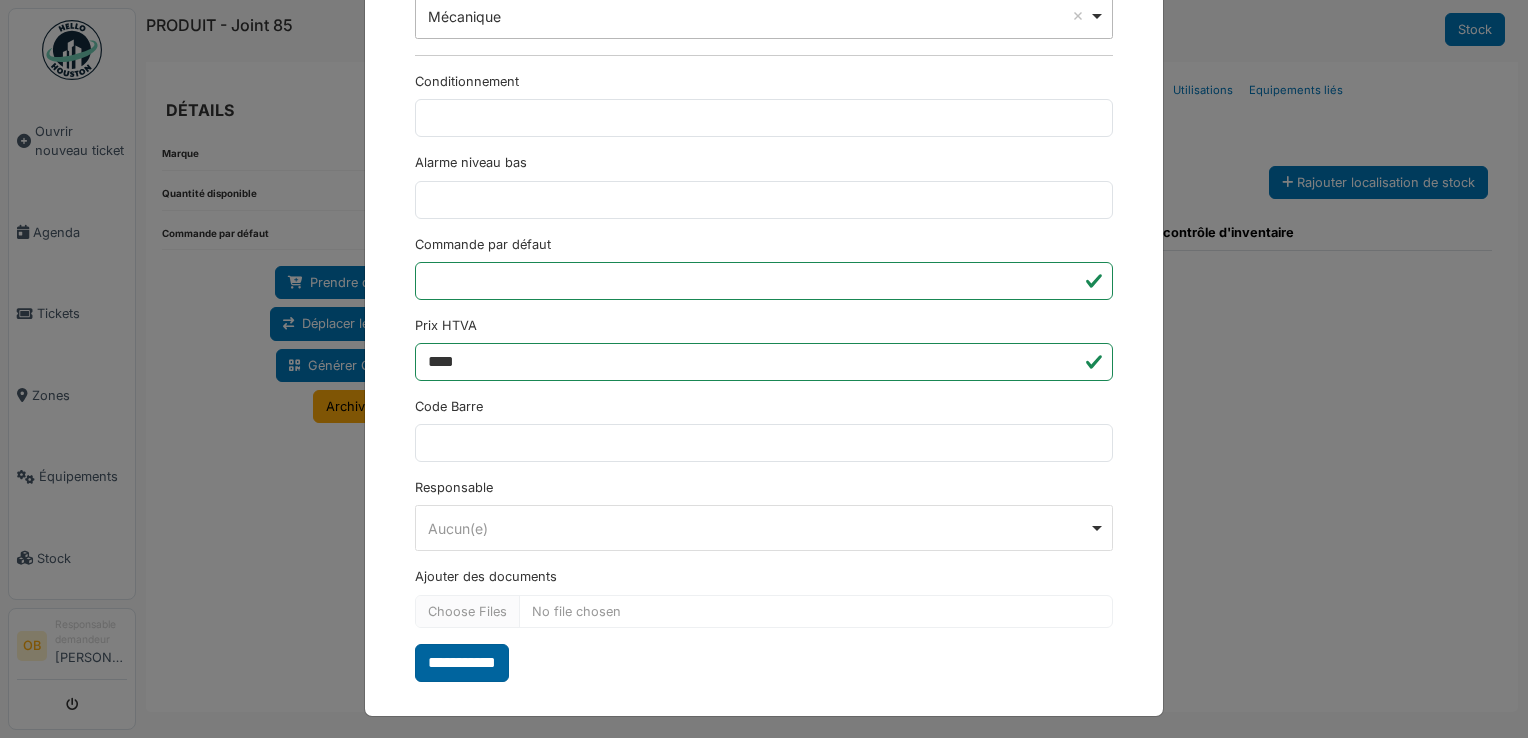 click on "**********" at bounding box center (462, 663) 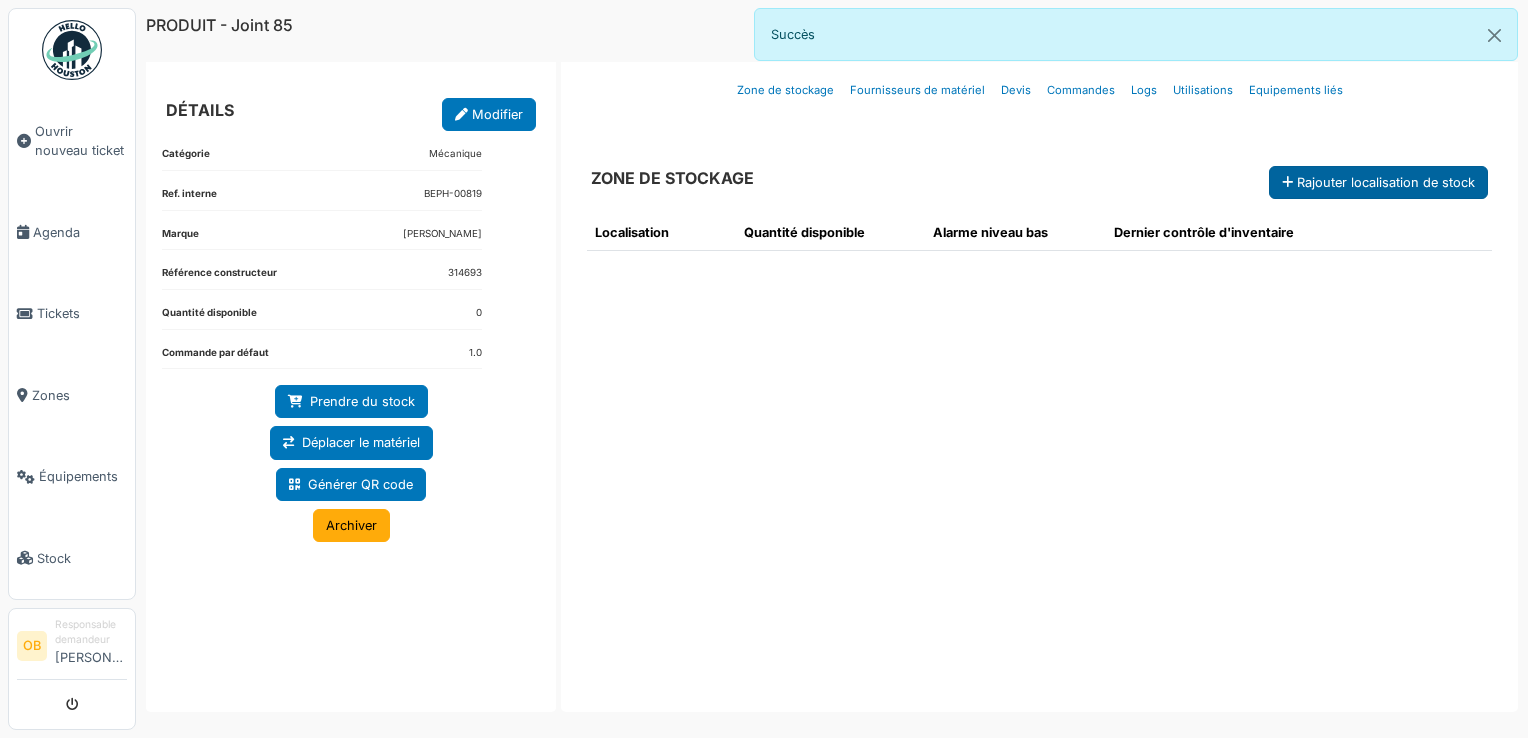 click on "Rajouter localisation de stock" at bounding box center [1378, 182] 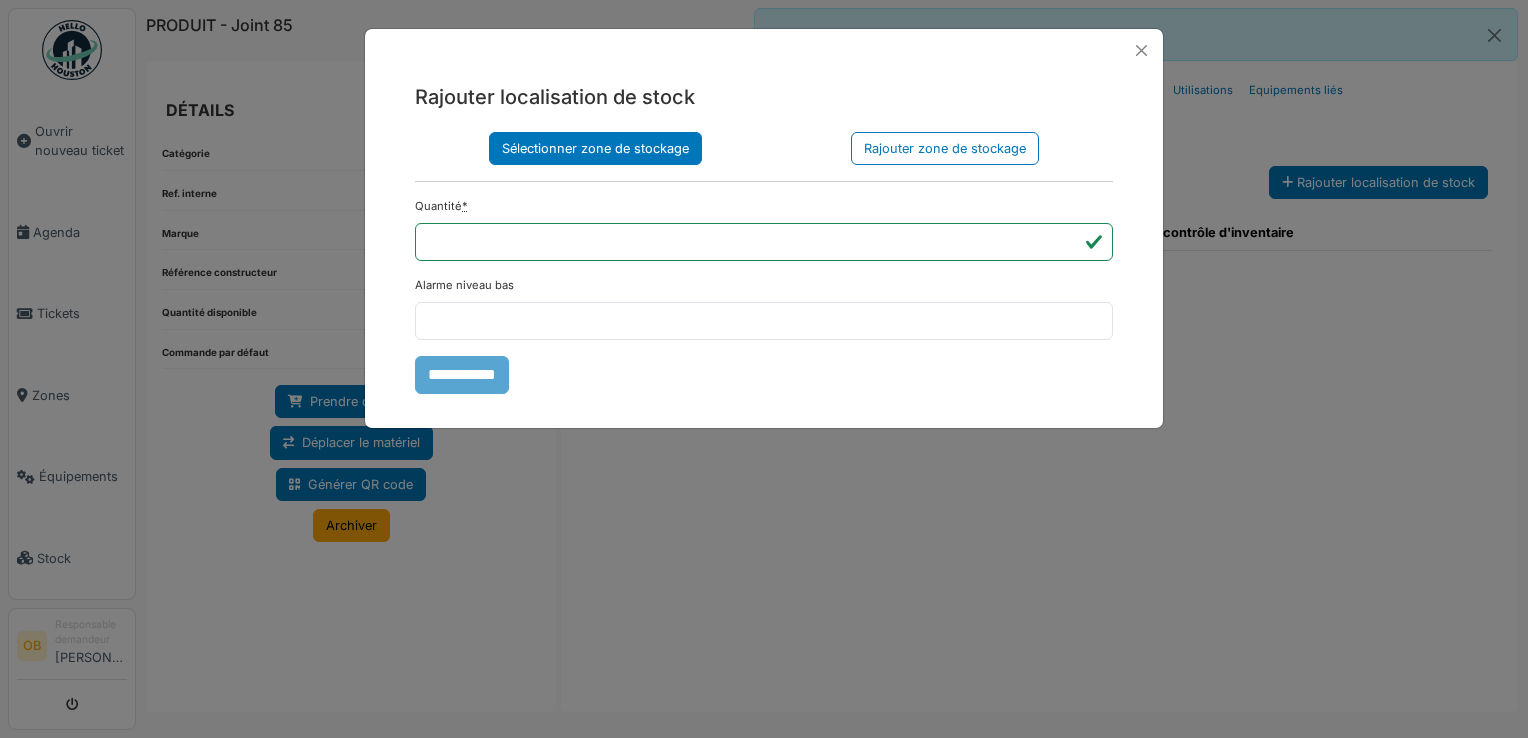 click on "Sélectionner zone de stockage" at bounding box center [595, 148] 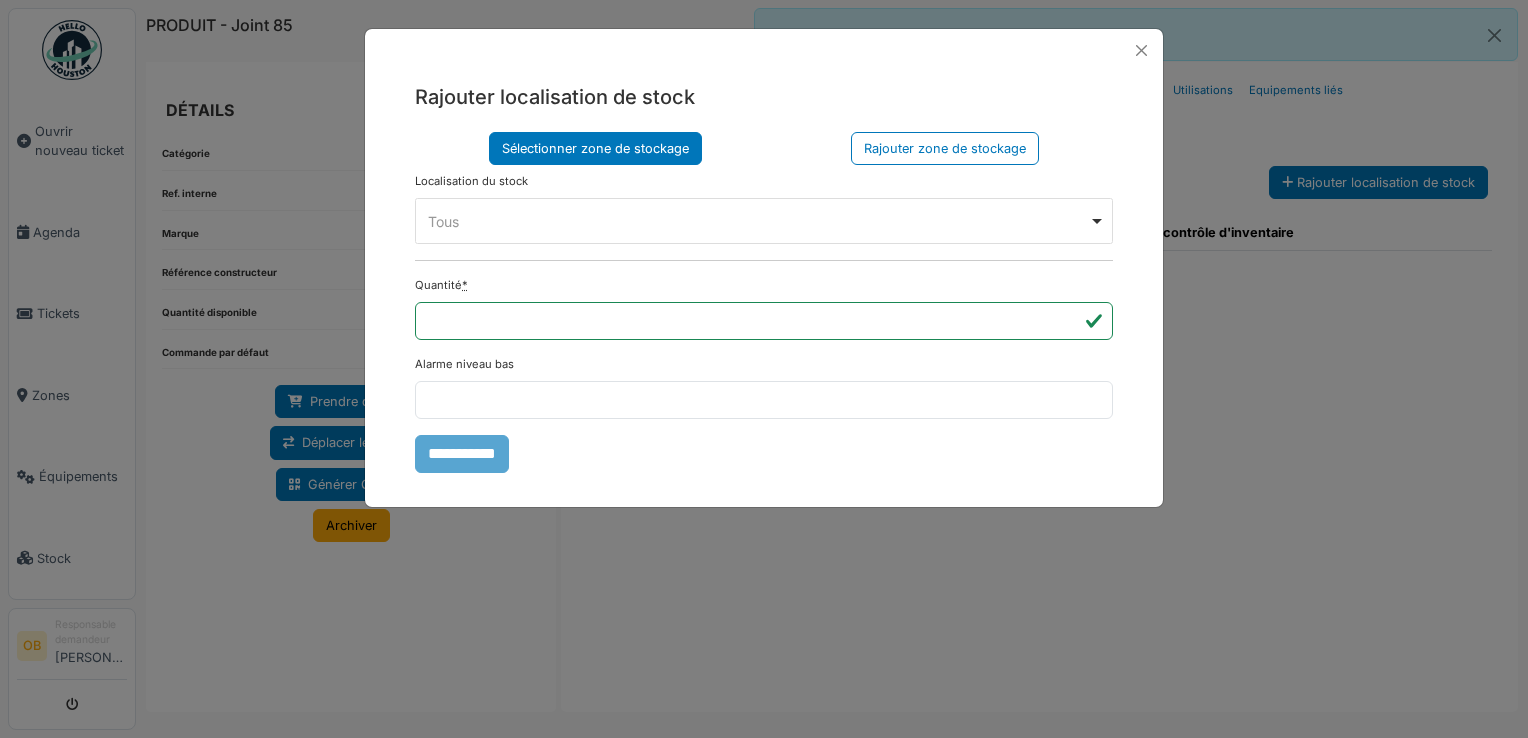 click on "Tous Remove item" at bounding box center [758, 221] 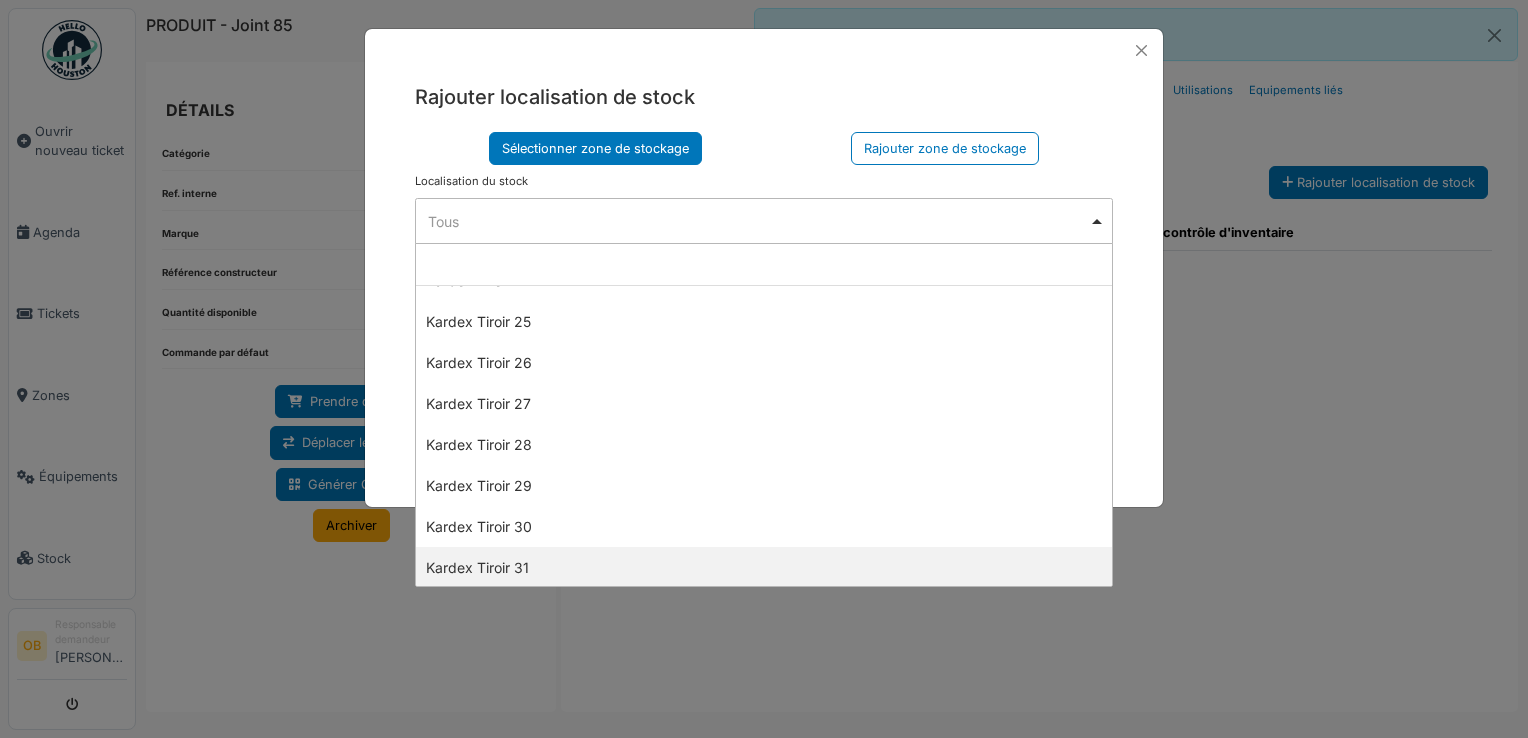scroll, scrollTop: 1200, scrollLeft: 0, axis: vertical 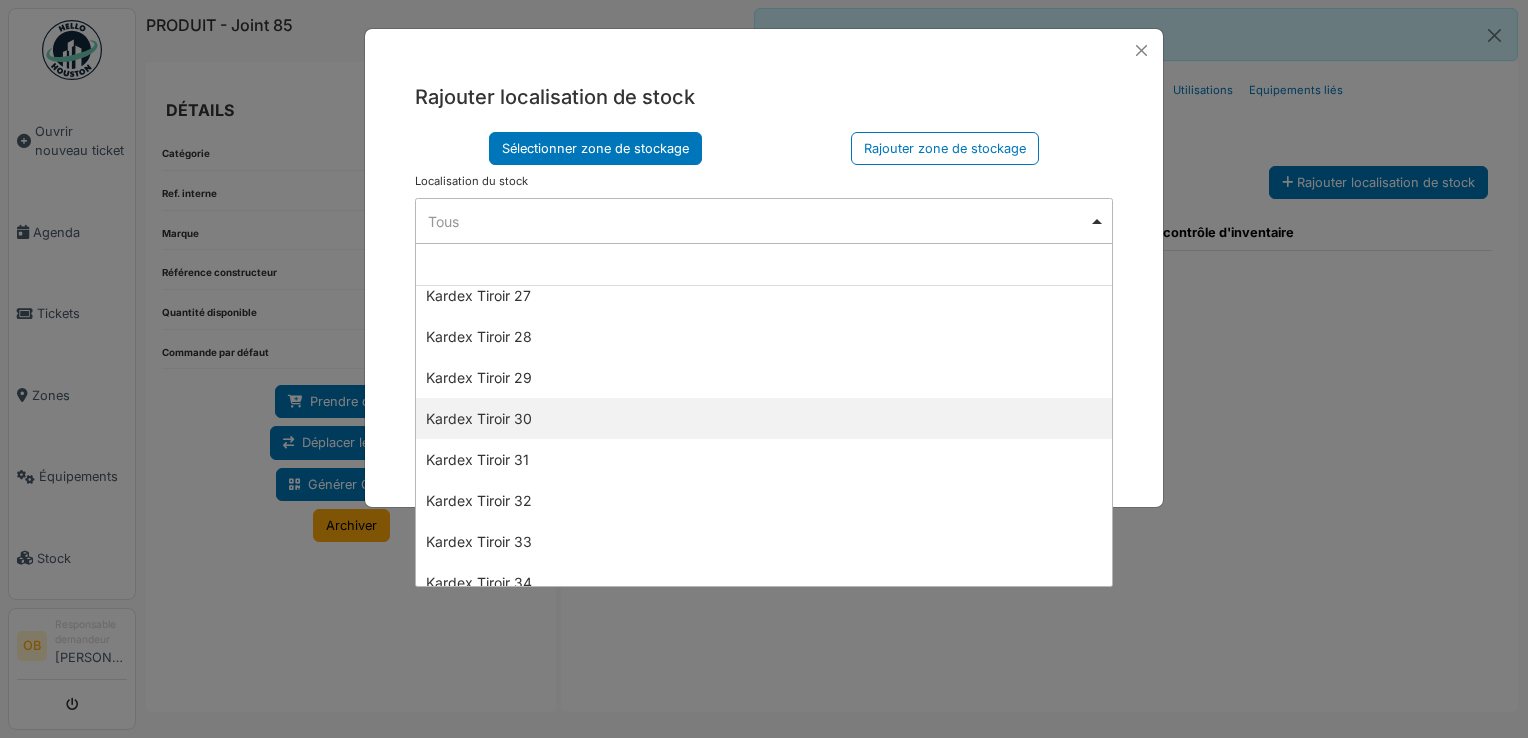 select on "****" 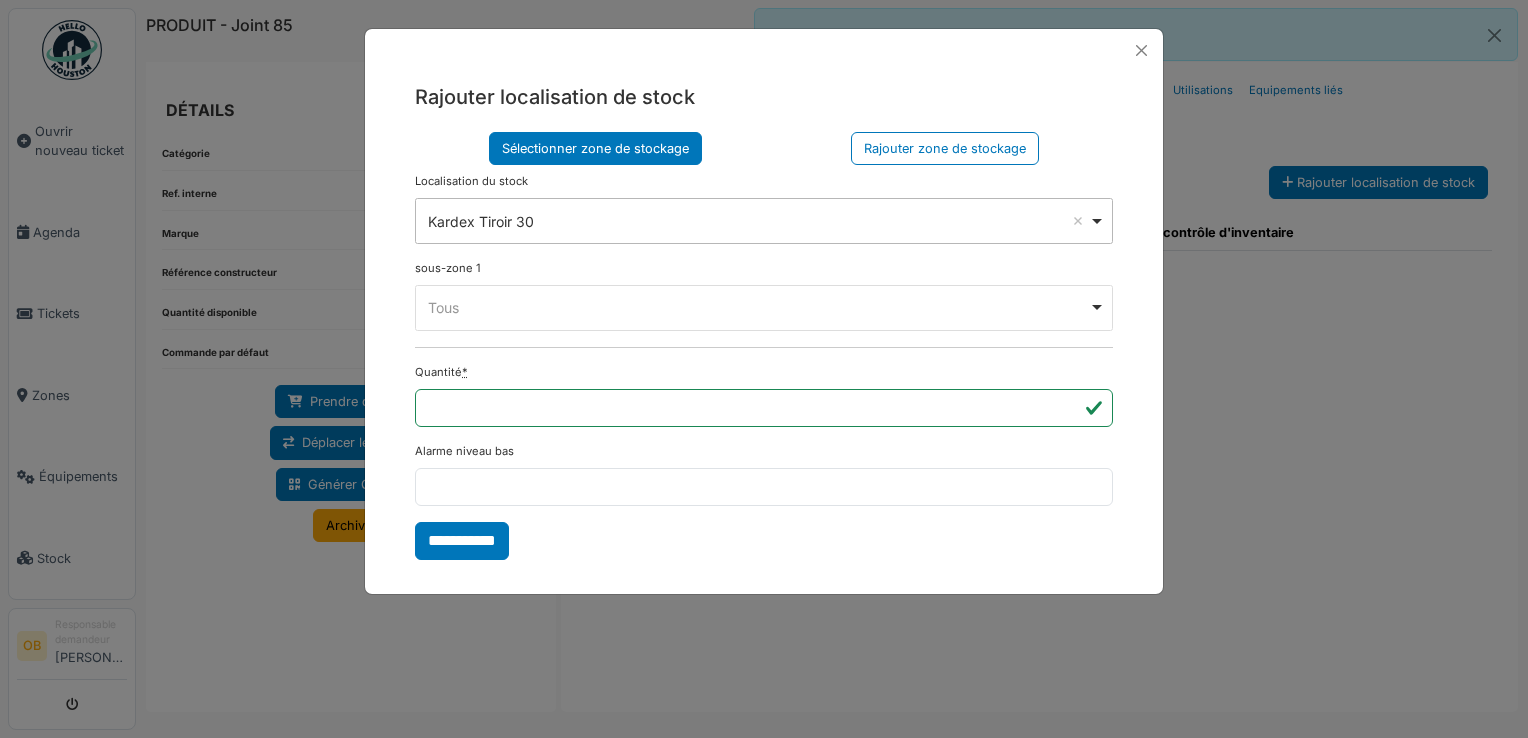click on "**** Tous Remove item" at bounding box center [764, 308] 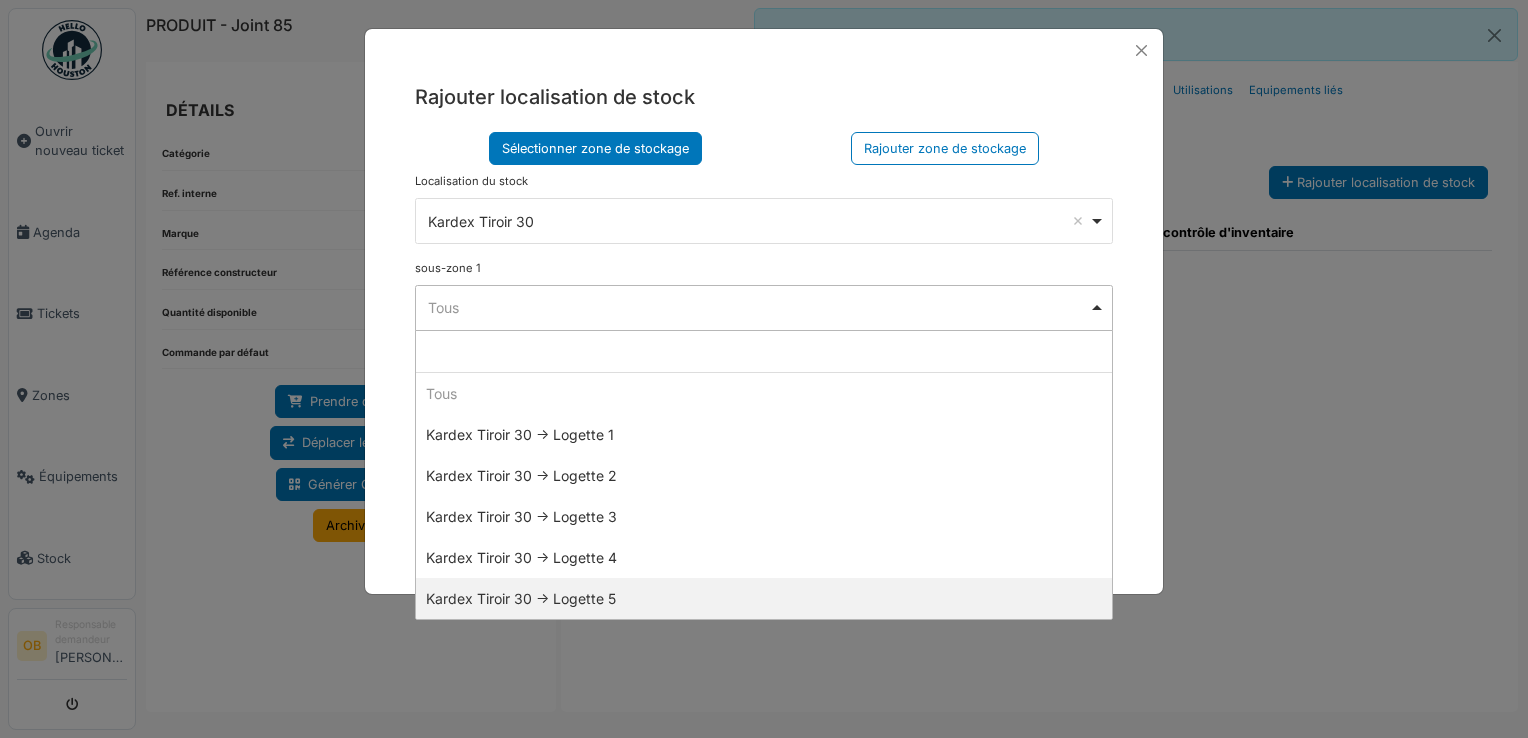 drag, startPoint x: 528, startPoint y: 590, endPoint x: 527, endPoint y: 580, distance: 10.049875 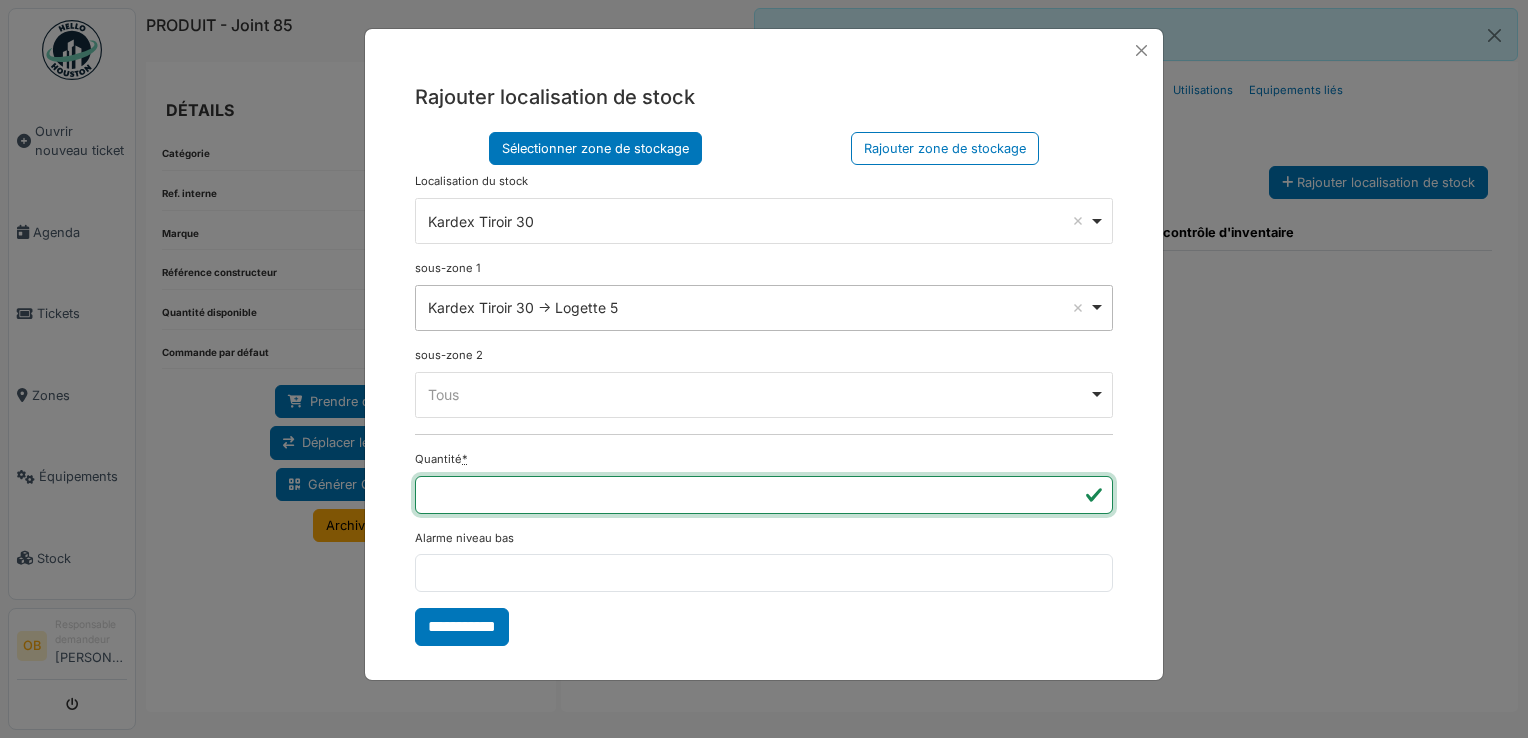 click on "*" at bounding box center [764, 495] 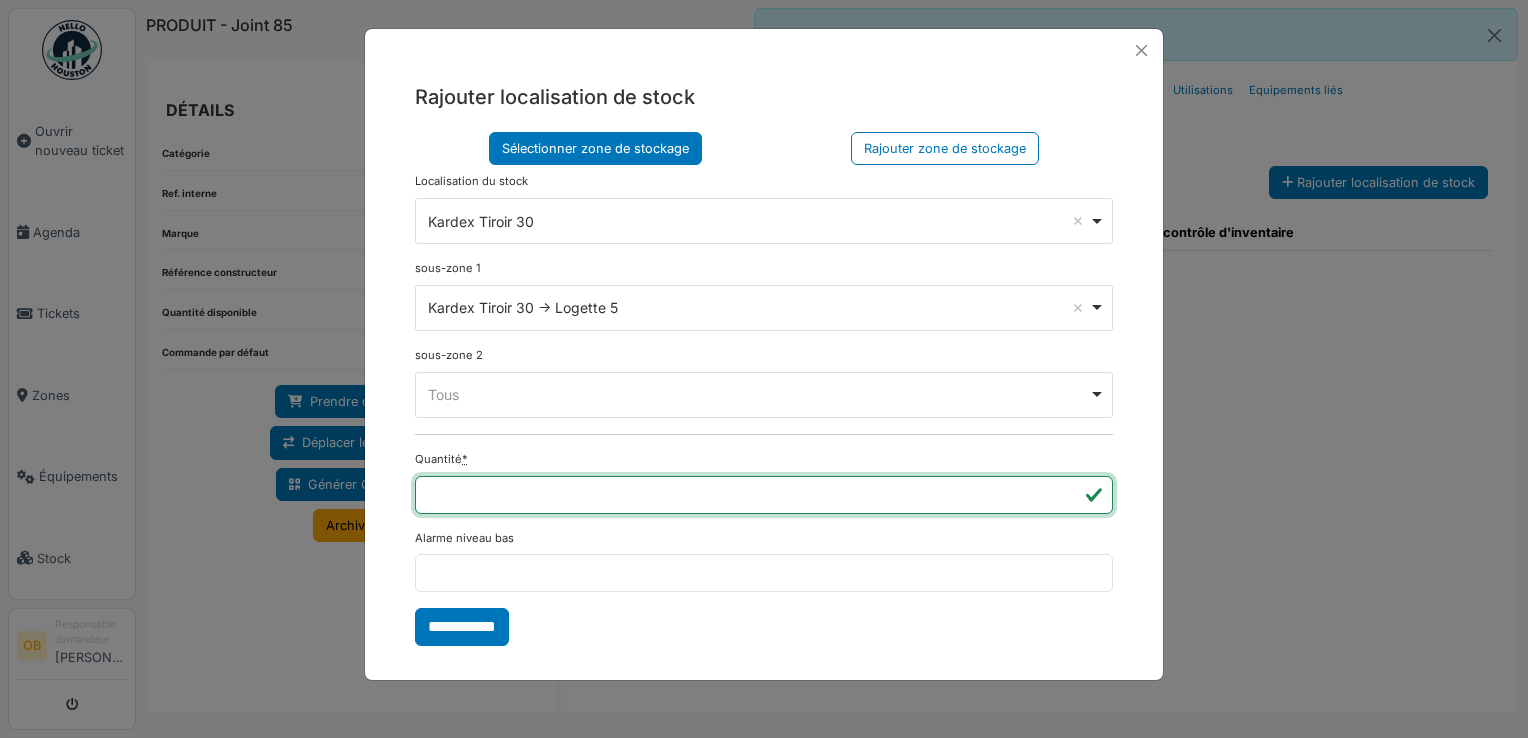 click on "*" at bounding box center (764, 495) 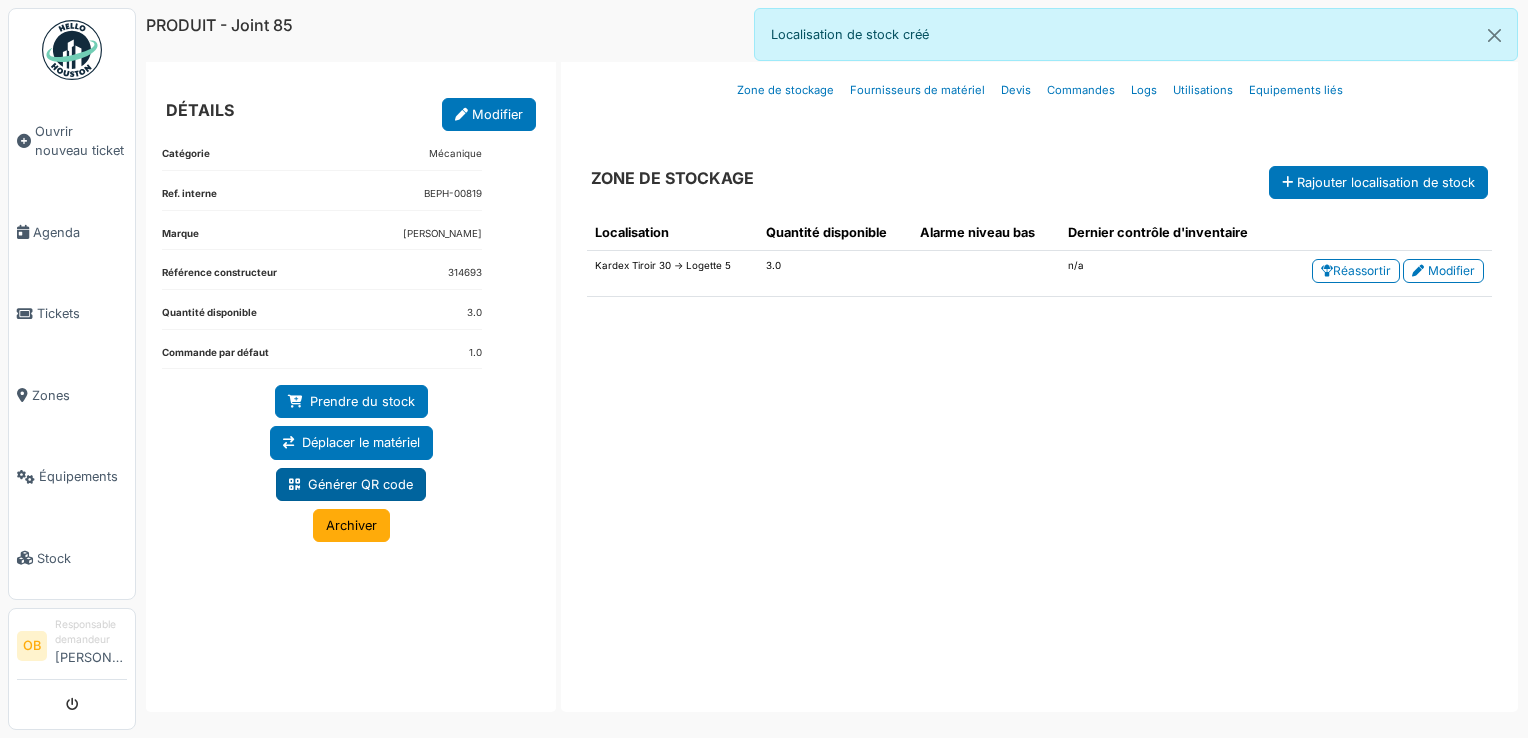 click on "Générer QR code" at bounding box center (351, 484) 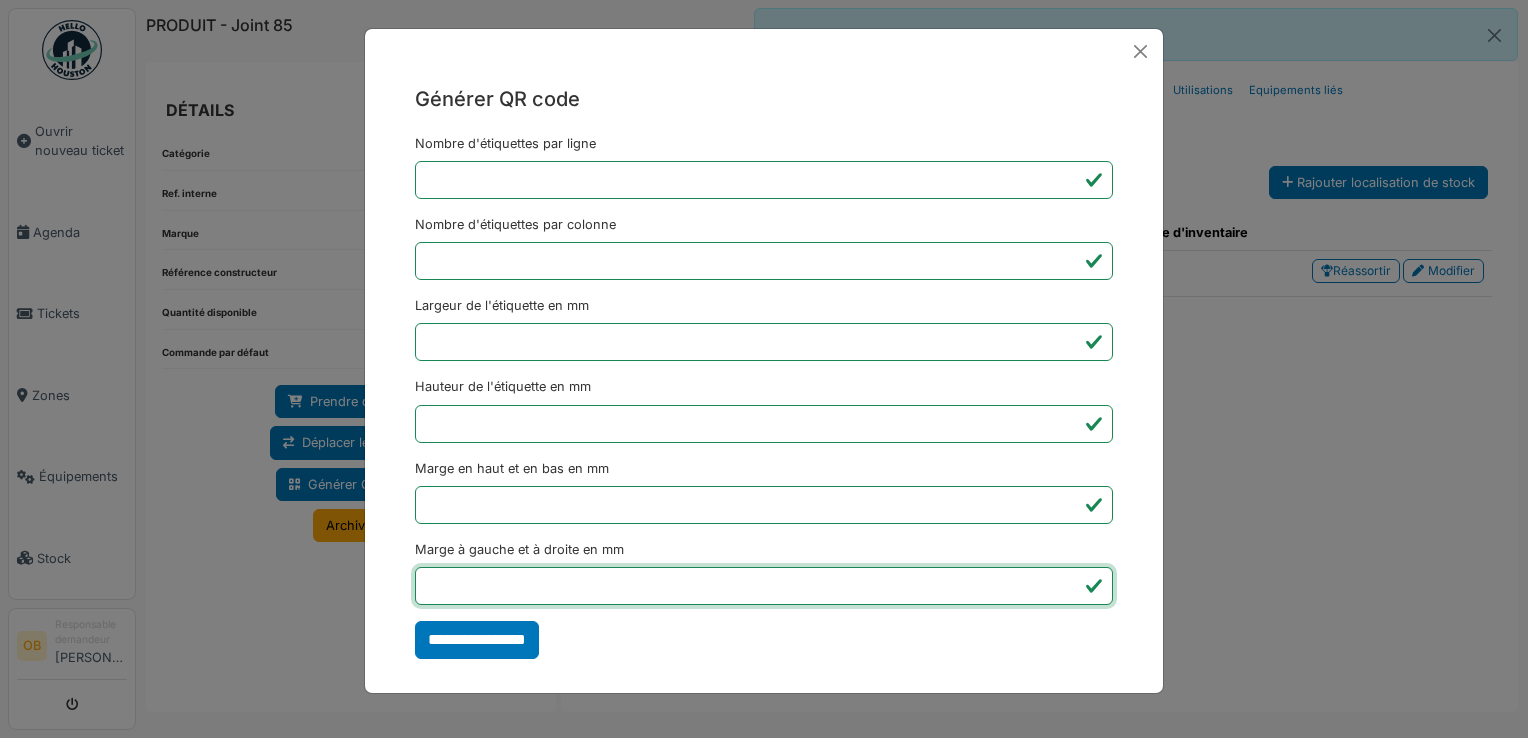 click on "*" at bounding box center (764, 586) 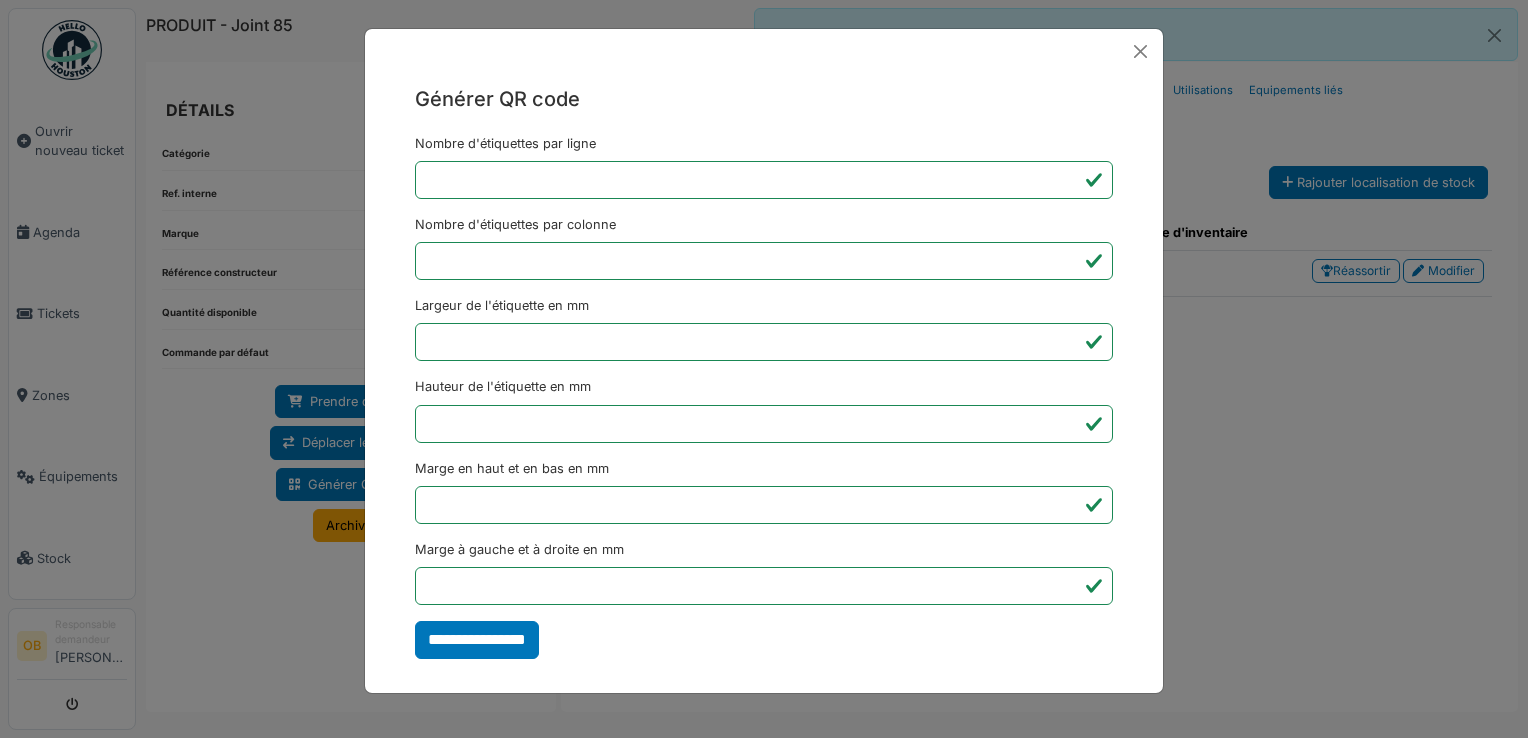 type on "*******" 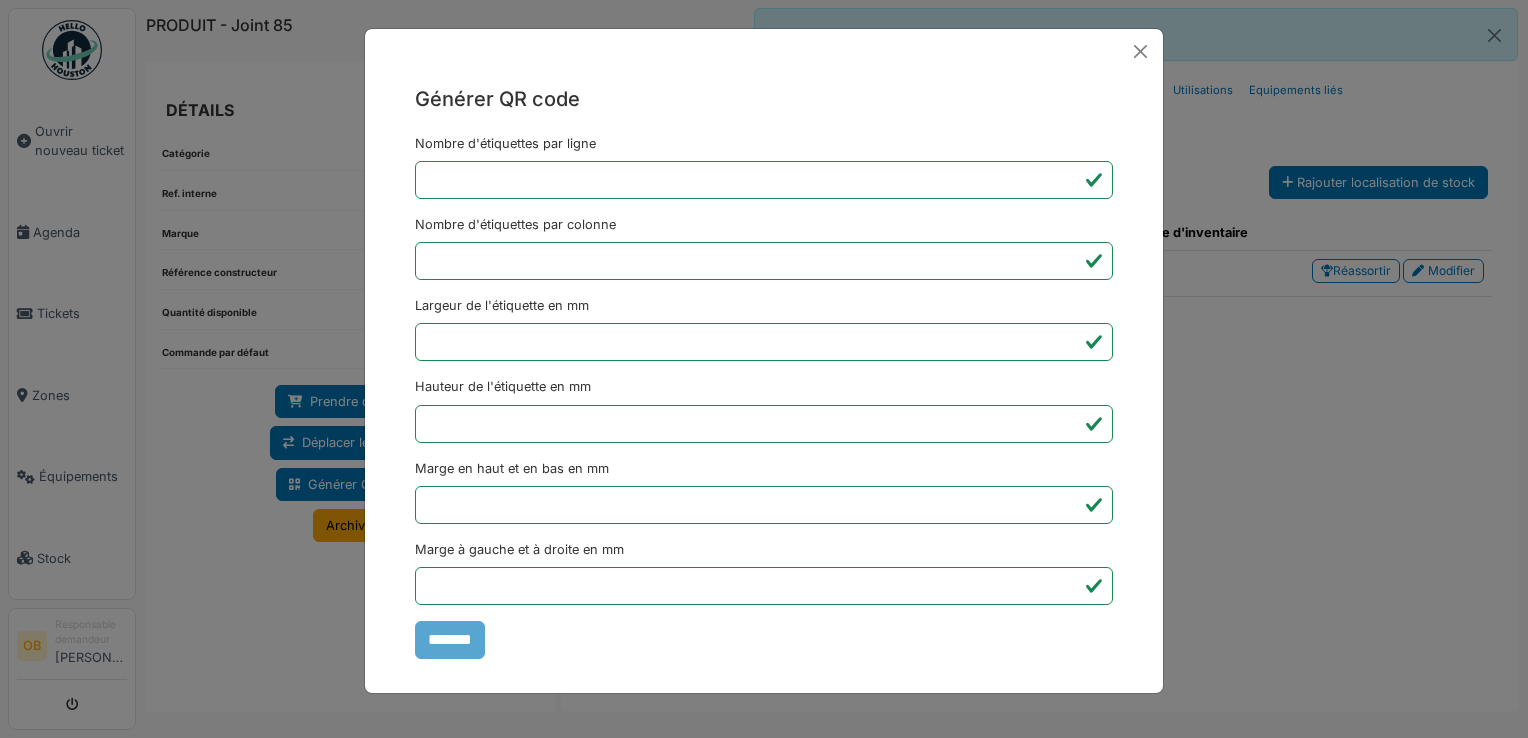 click on "Générer QR code
Nombre d'étiquettes par ligne
*
Nombre d'étiquettes par colonne
*
Largeur de l'étiquette en mm
**
Hauteur de l'étiquette en mm
**
Marge en haut et en bas en mm
*
Marge à gauche et à droite en mm
***
*******" at bounding box center [764, 369] 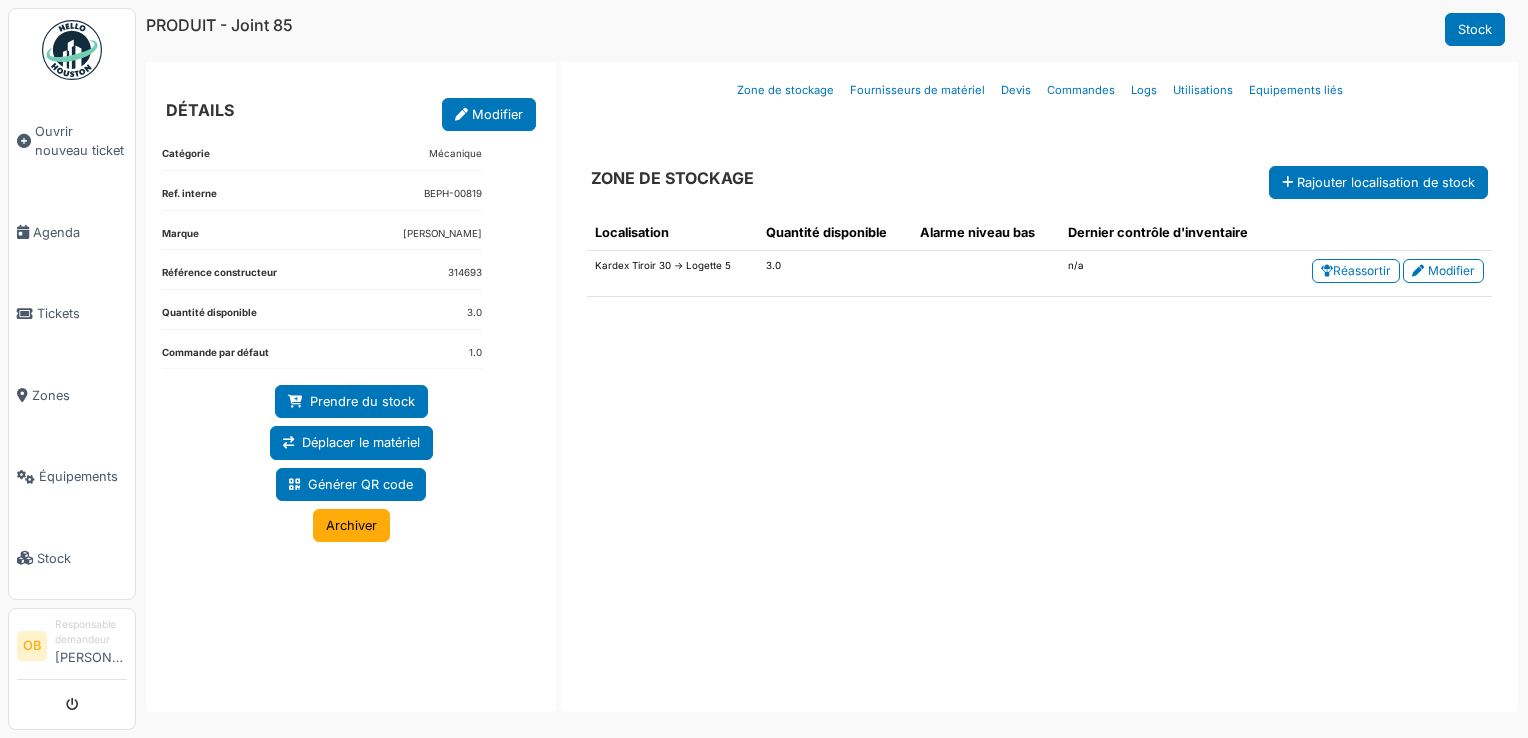 scroll, scrollTop: 0, scrollLeft: 0, axis: both 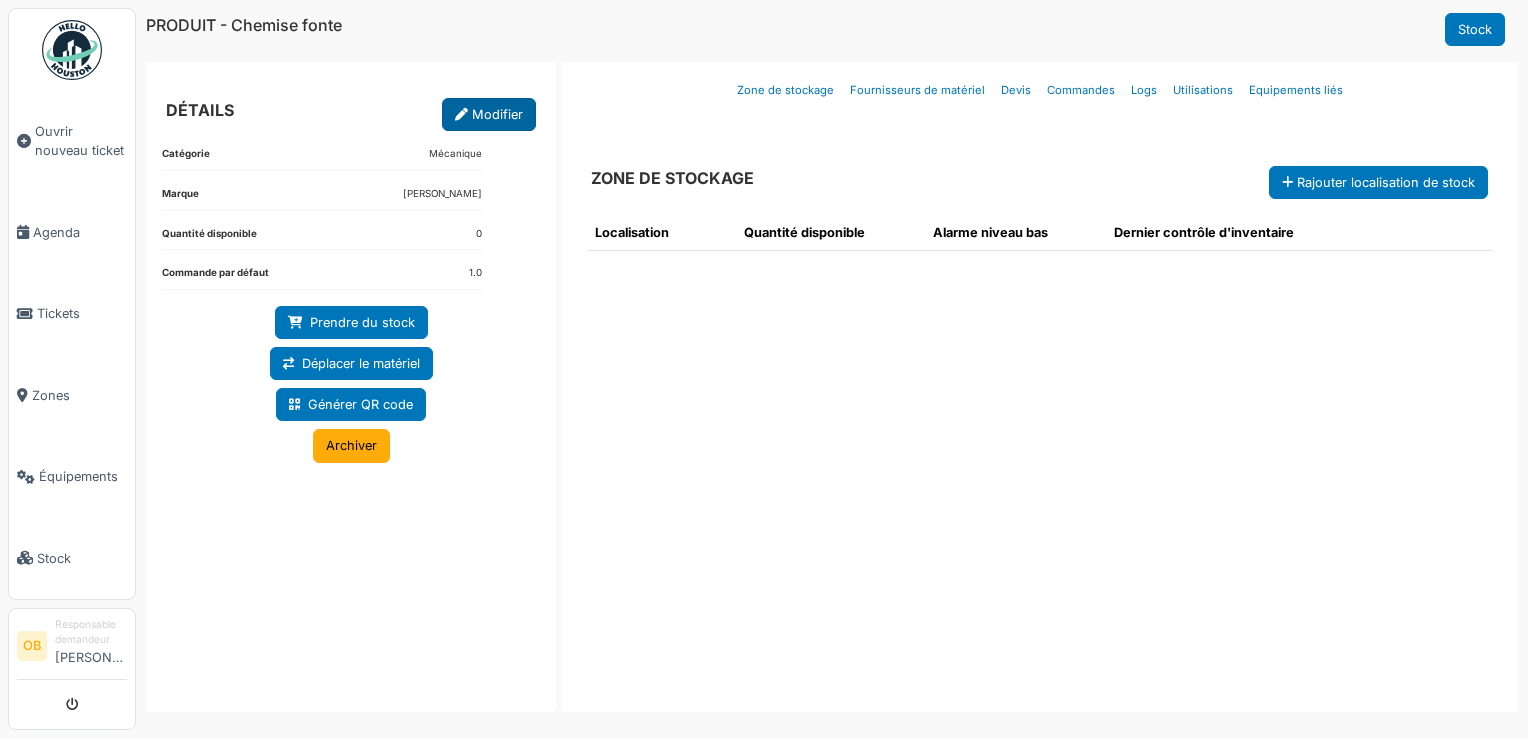 click on "Modifier" at bounding box center (489, 114) 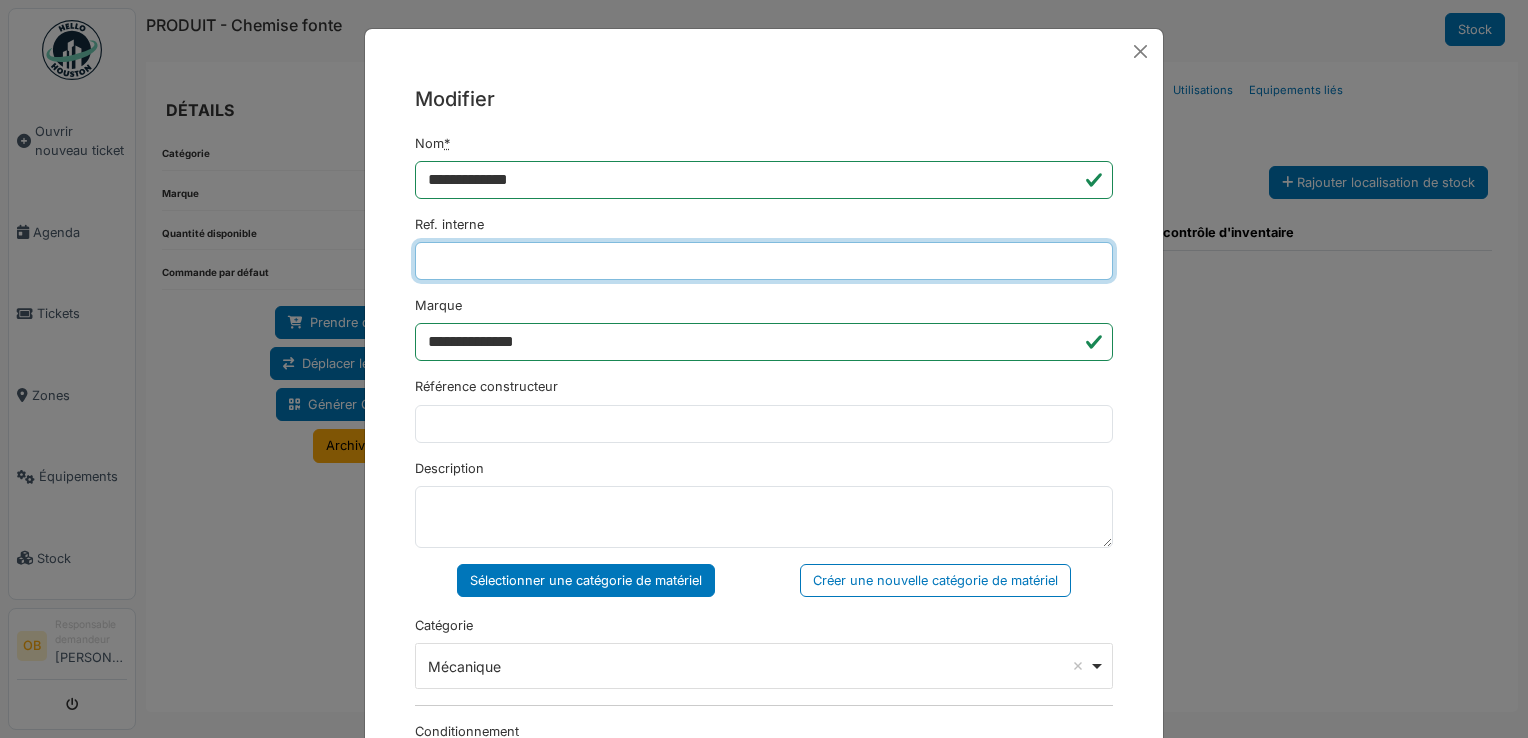 click on "Ref. interne" at bounding box center [764, 261] 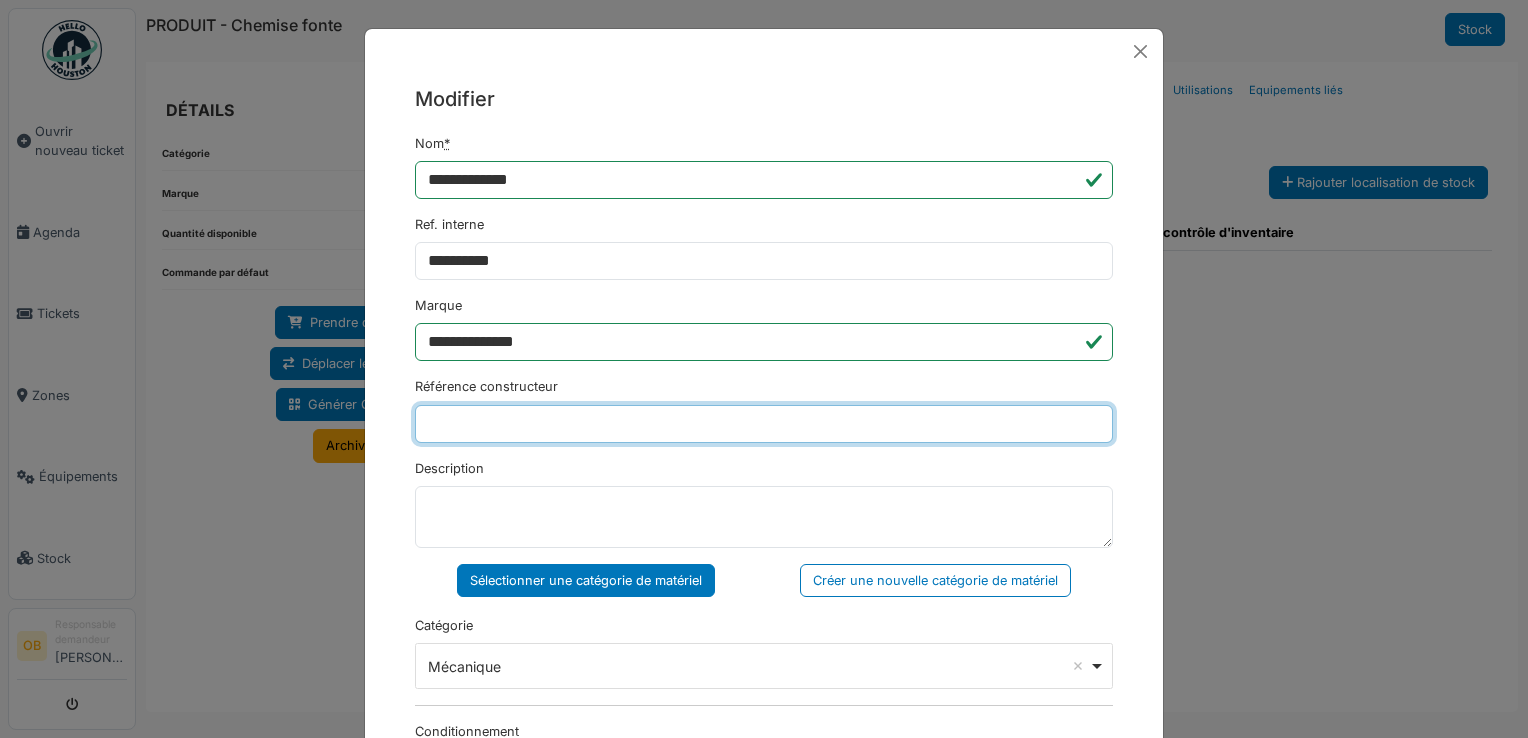 type on "******" 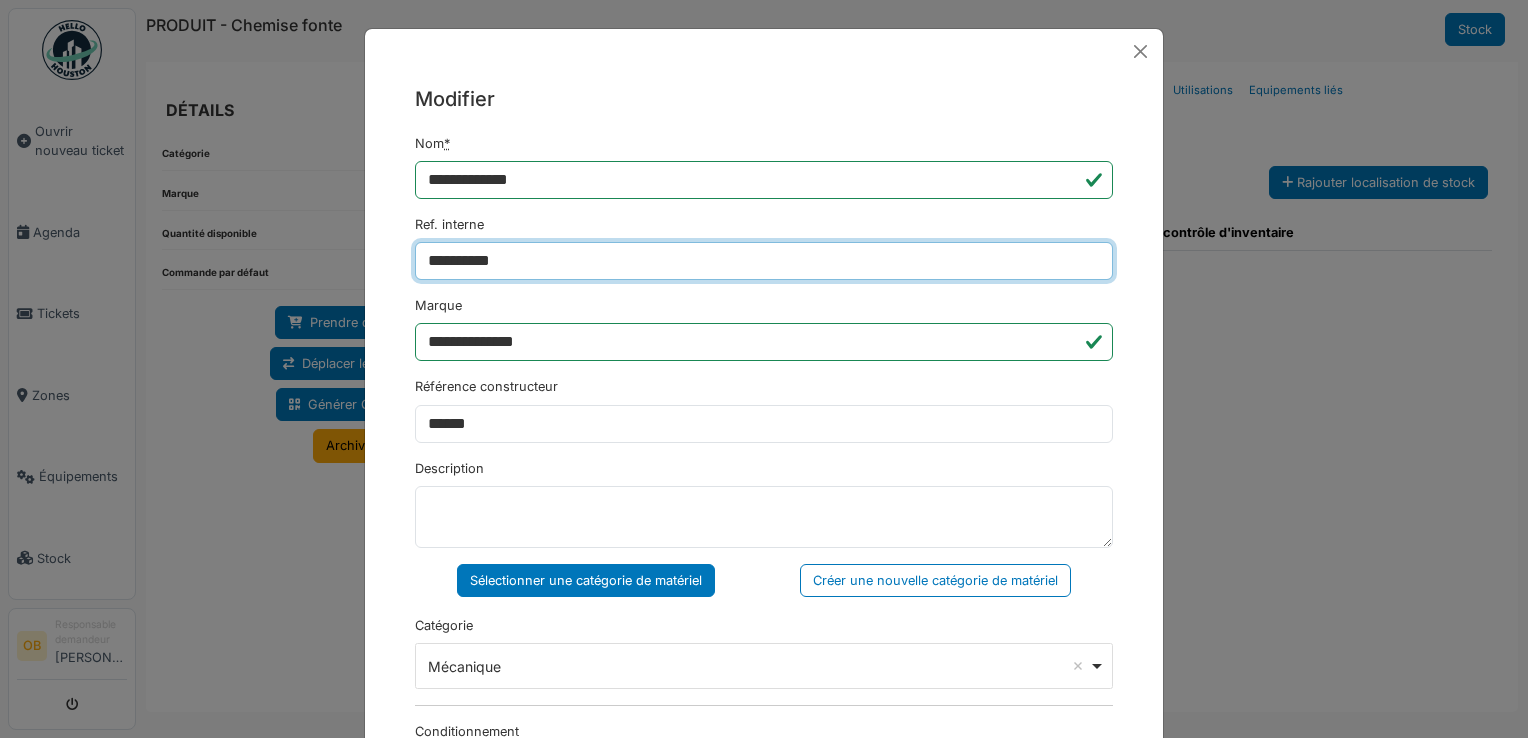 type on "**********" 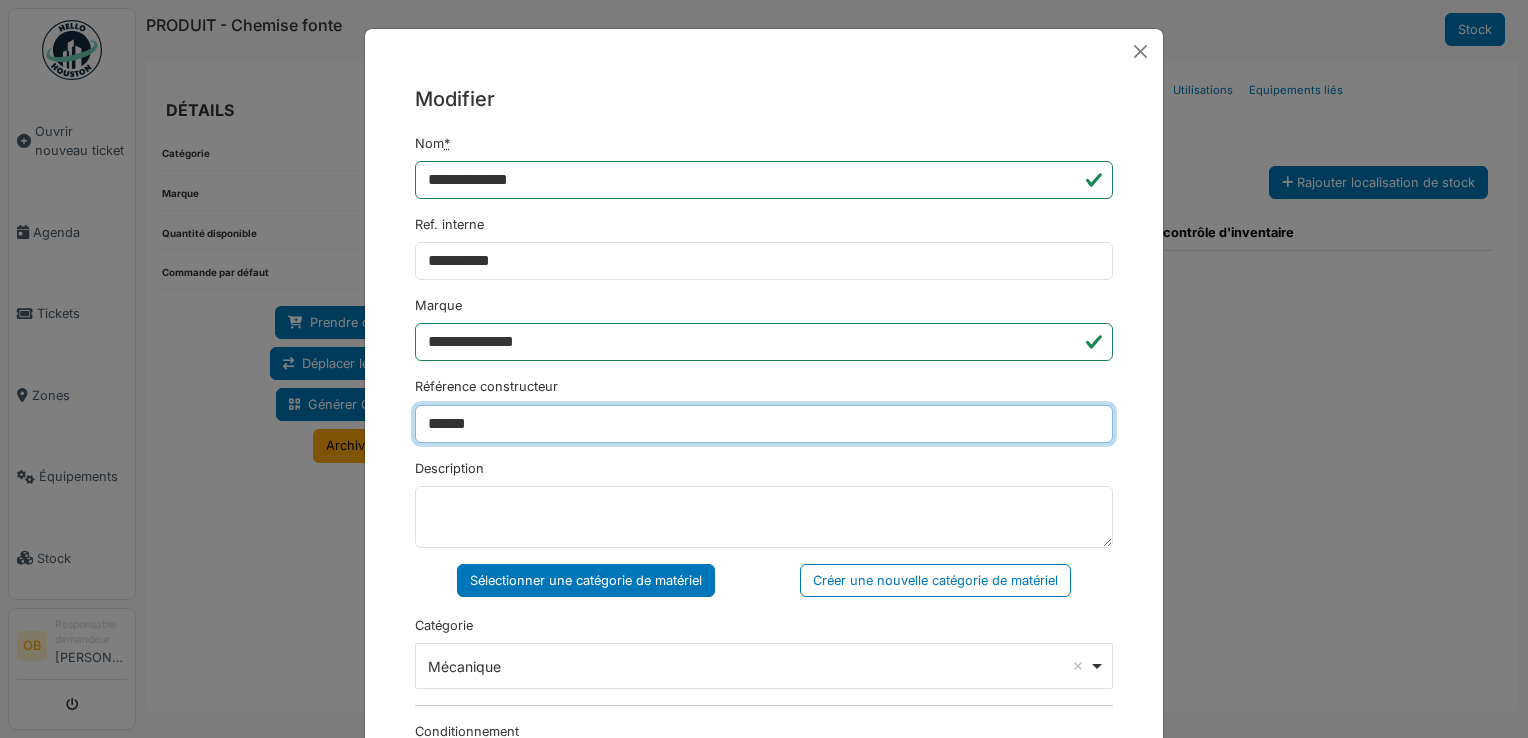click on "**********" at bounding box center [764, 733] 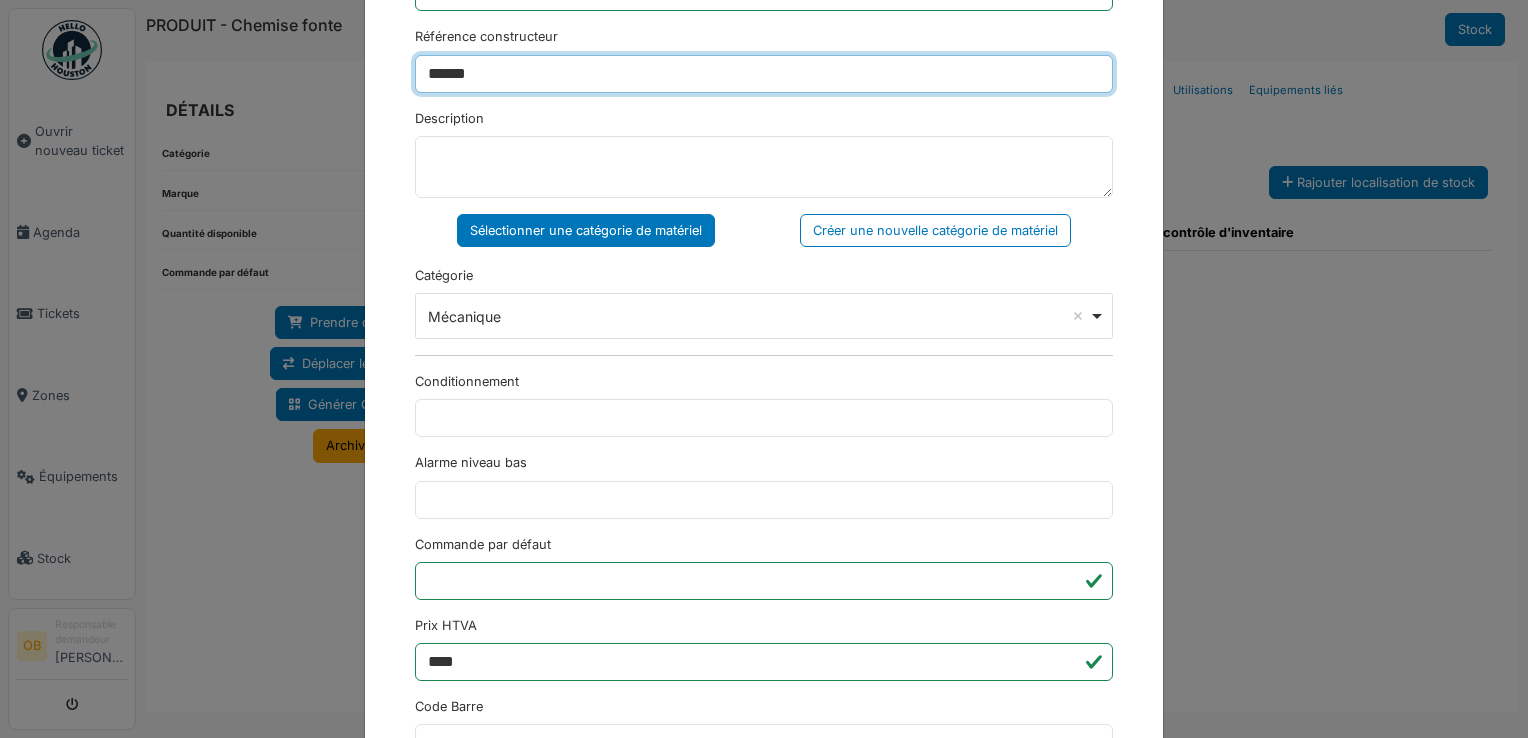 scroll, scrollTop: 650, scrollLeft: 0, axis: vertical 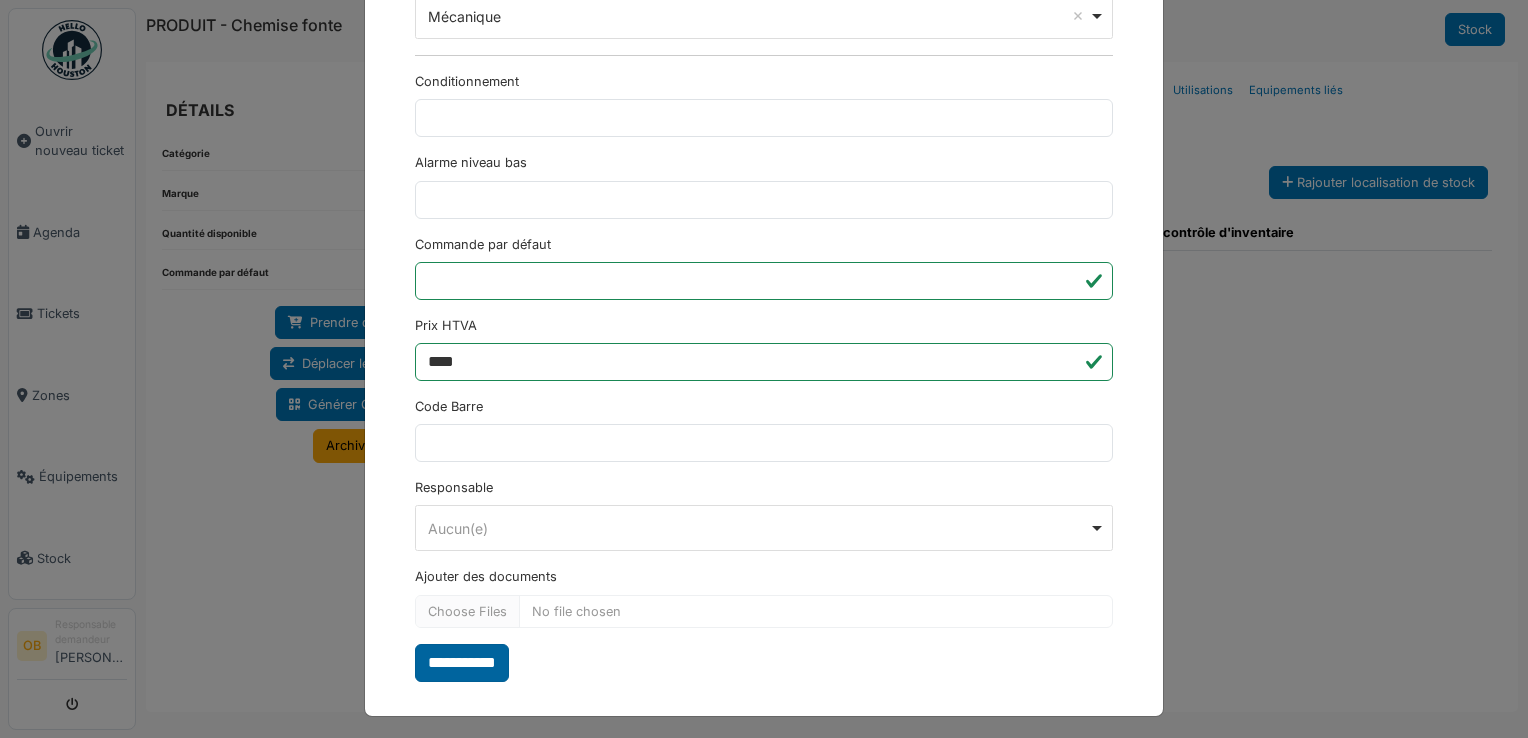 type on "******" 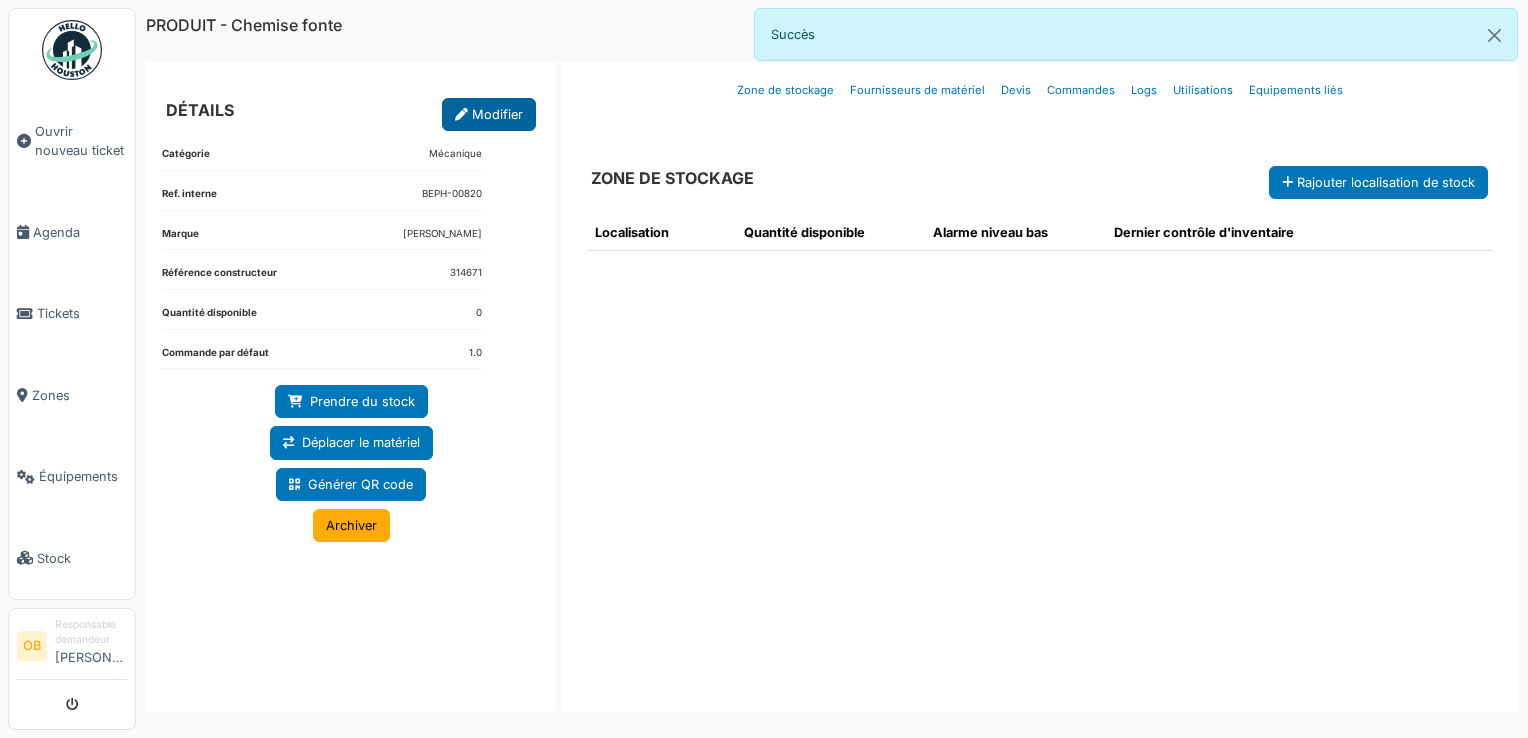 click on "Modifier" at bounding box center (489, 114) 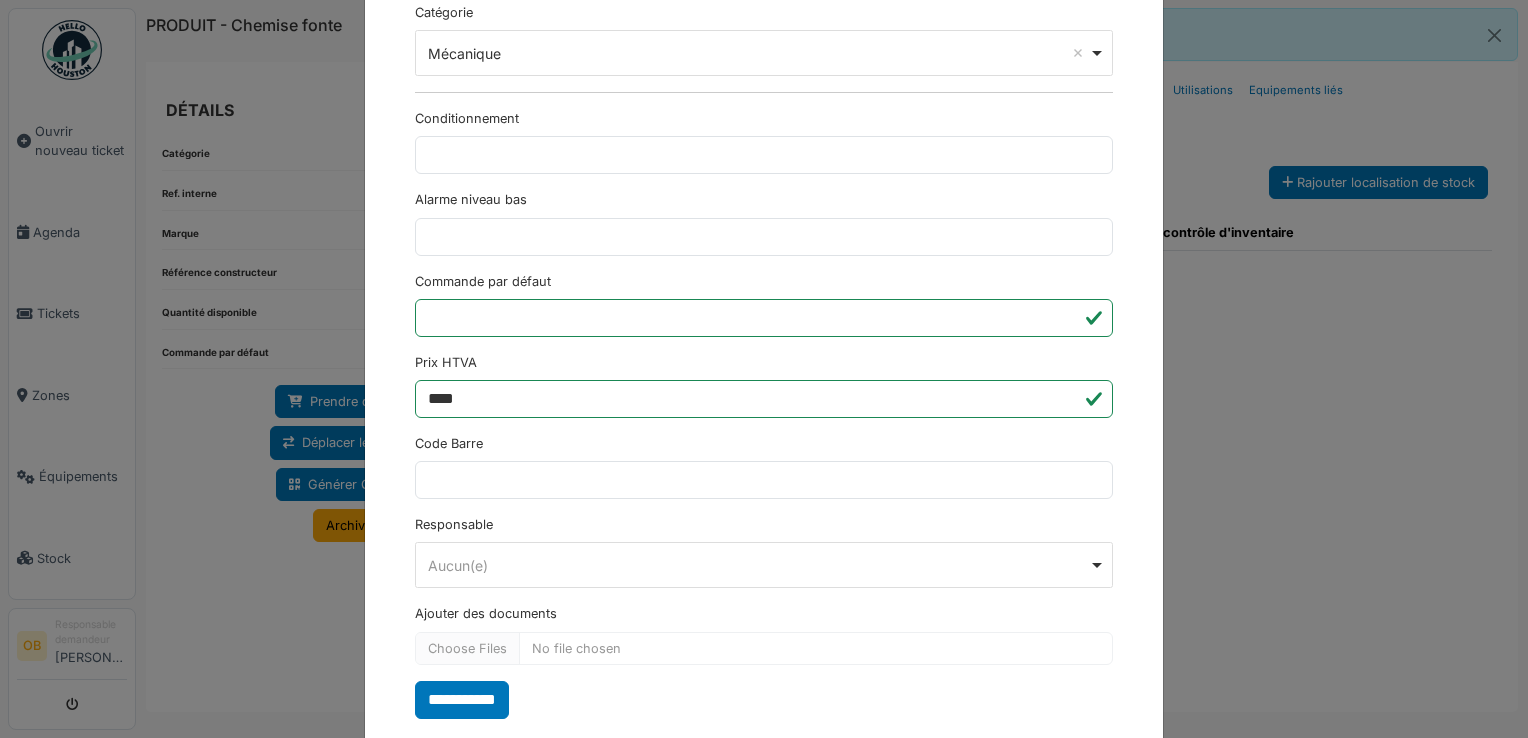 scroll, scrollTop: 650, scrollLeft: 0, axis: vertical 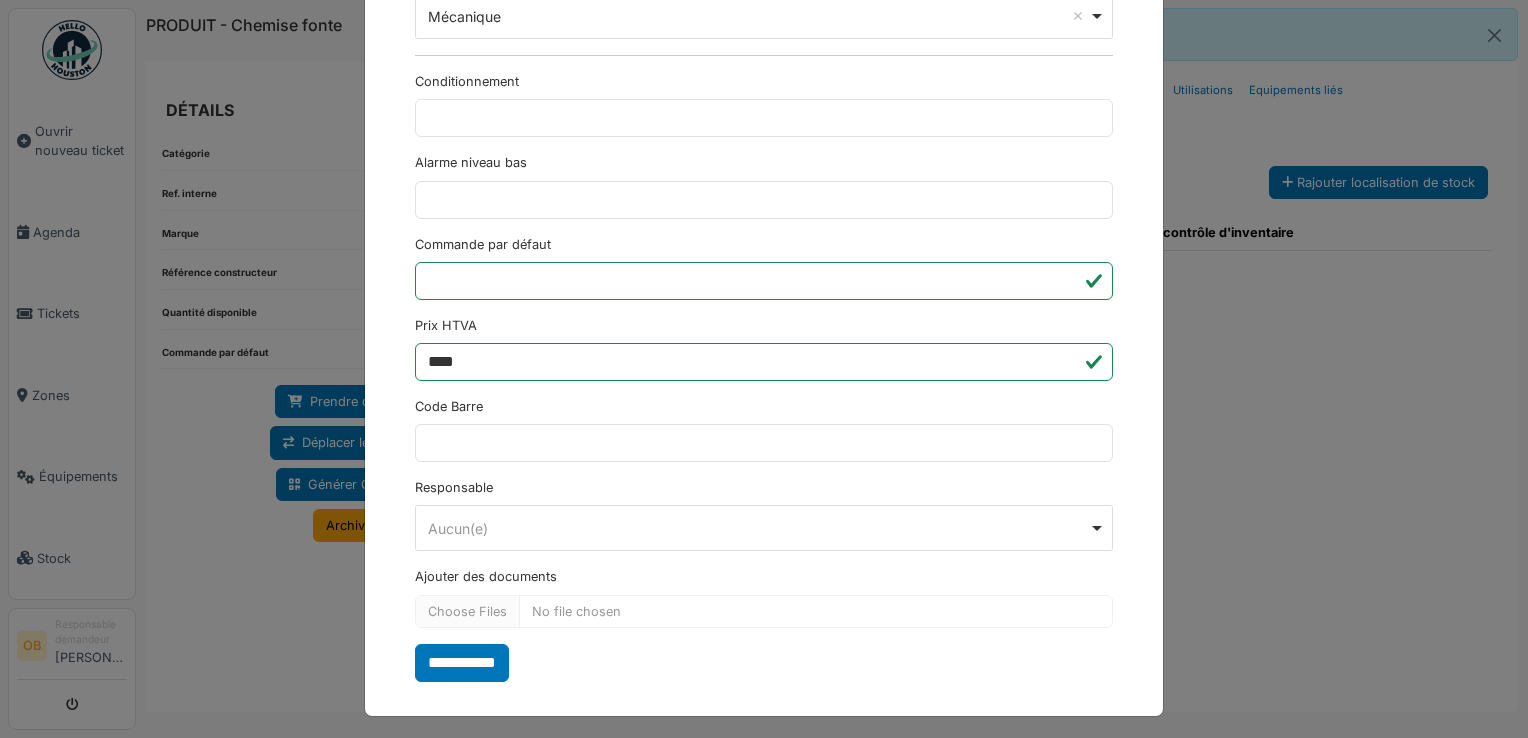 click on "**********" at bounding box center [764, 369] 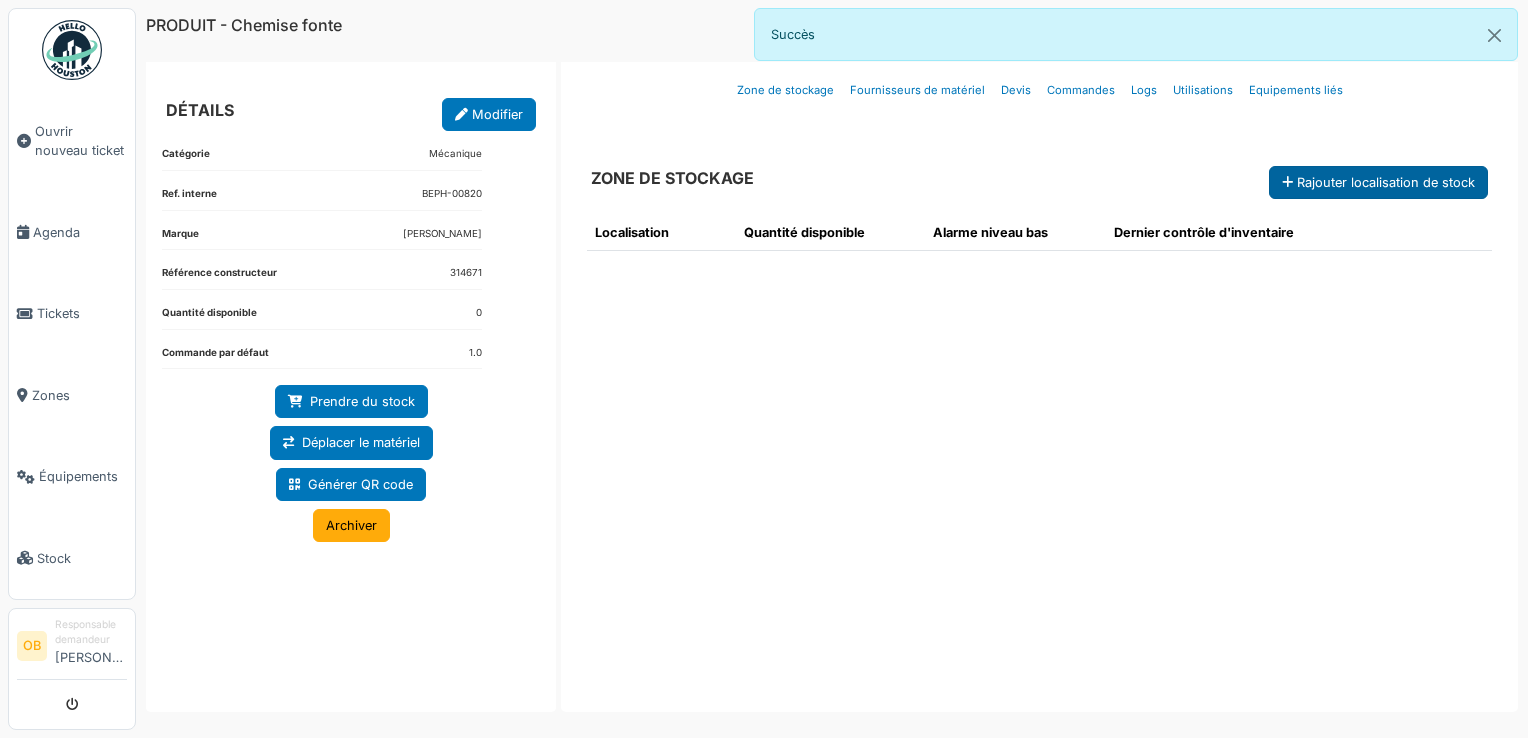 click on "Rajouter localisation de stock" at bounding box center [1378, 182] 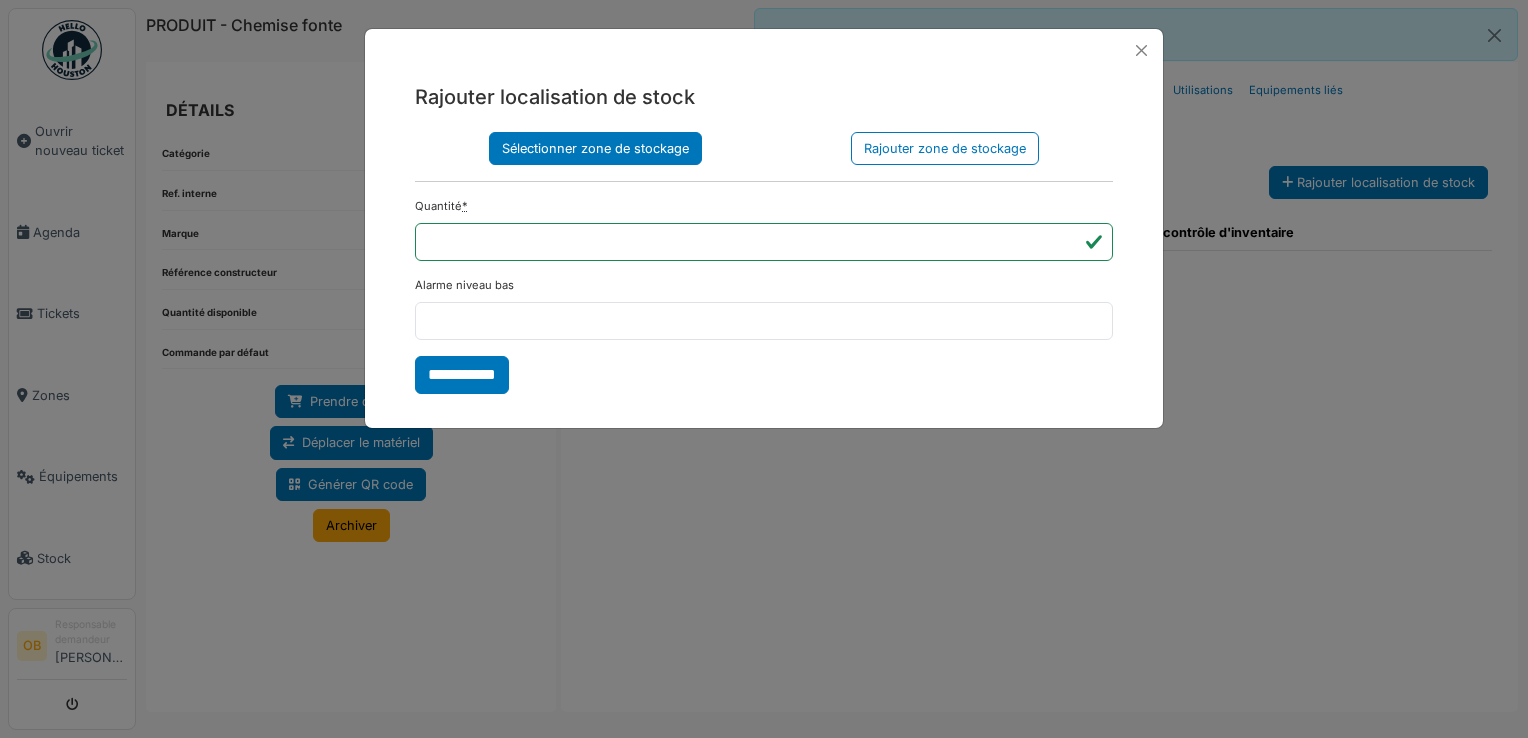 click on "Sélectionner zone de stockage" at bounding box center (595, 148) 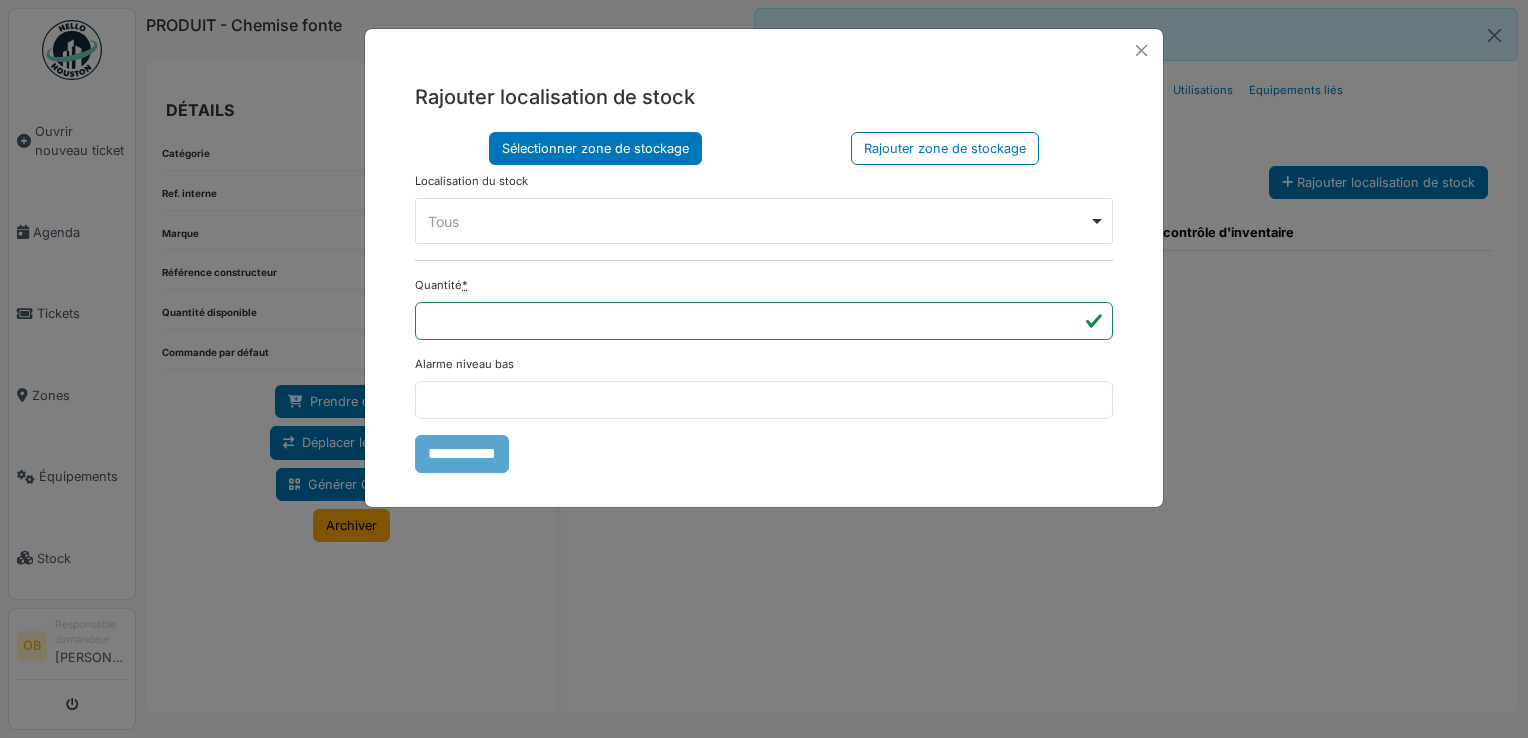 click on "Tous Remove item" at bounding box center [758, 221] 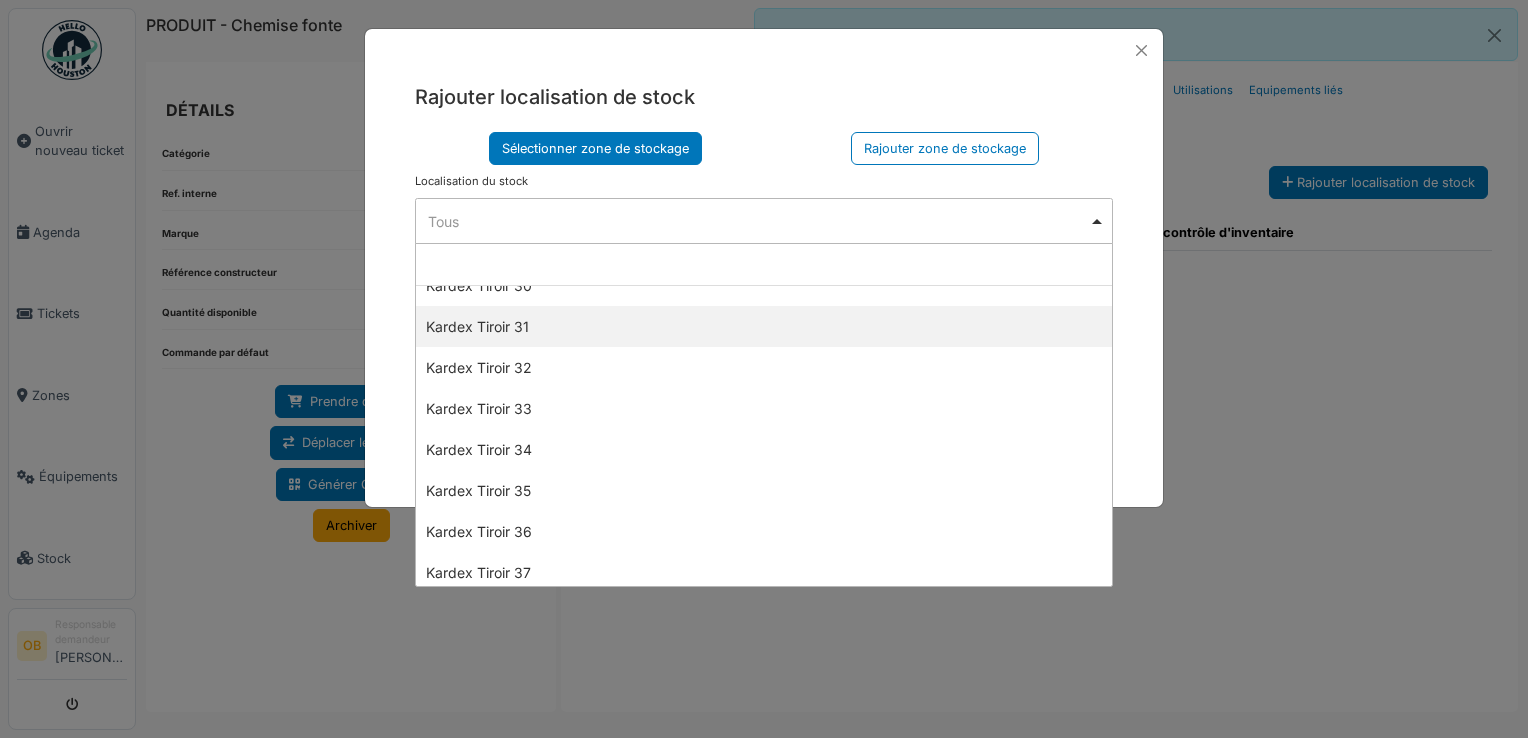 scroll, scrollTop: 1200, scrollLeft: 0, axis: vertical 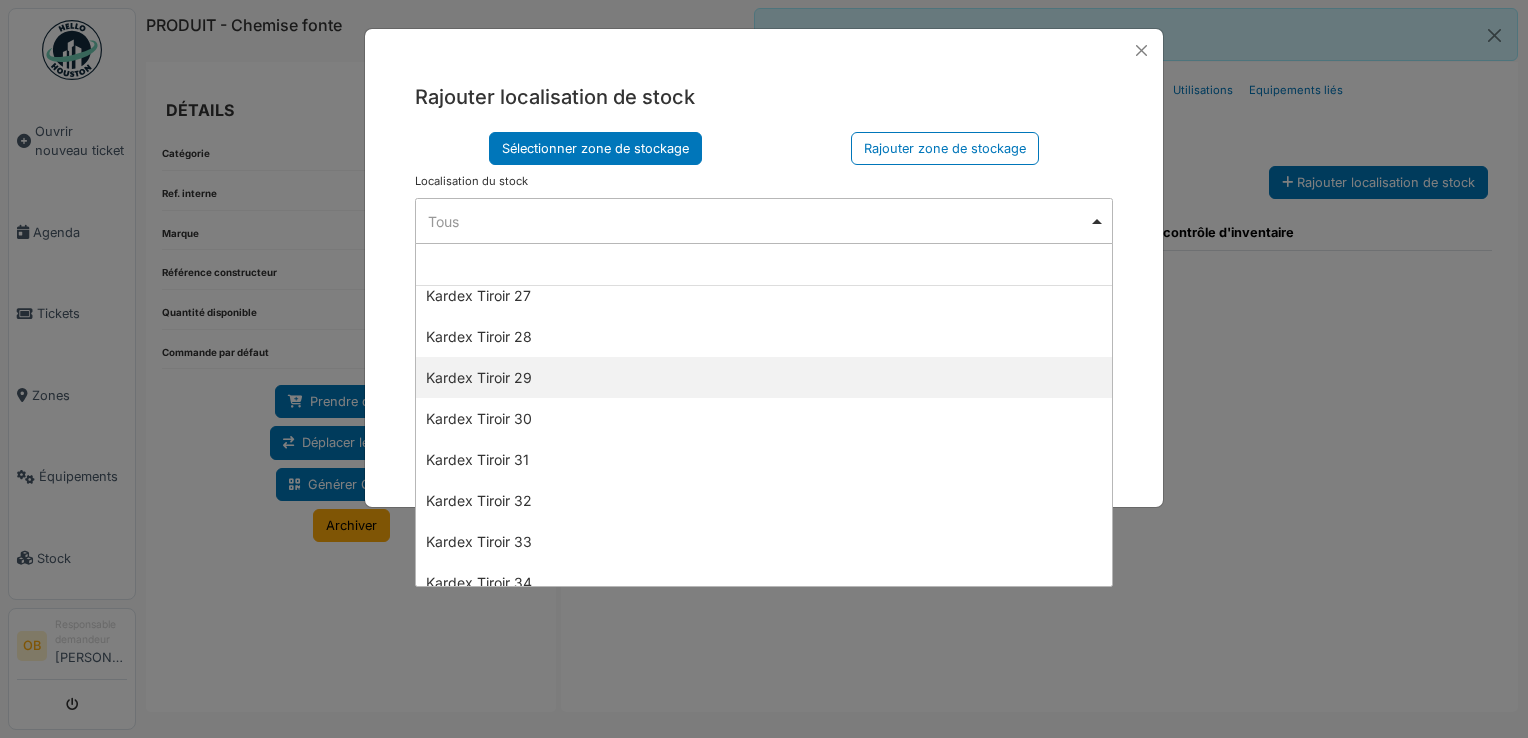 select on "****" 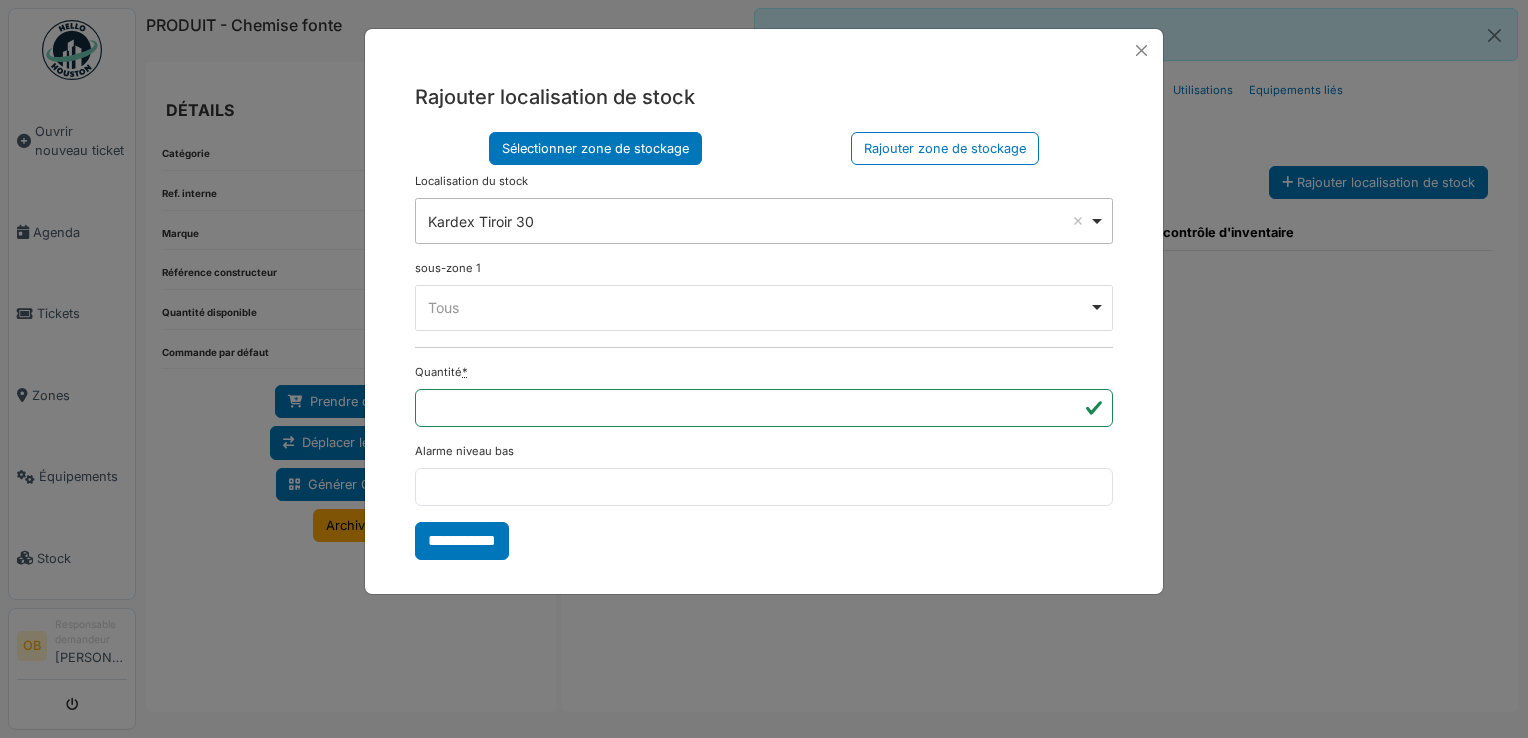 click on "**** Tous Remove item" at bounding box center [764, 308] 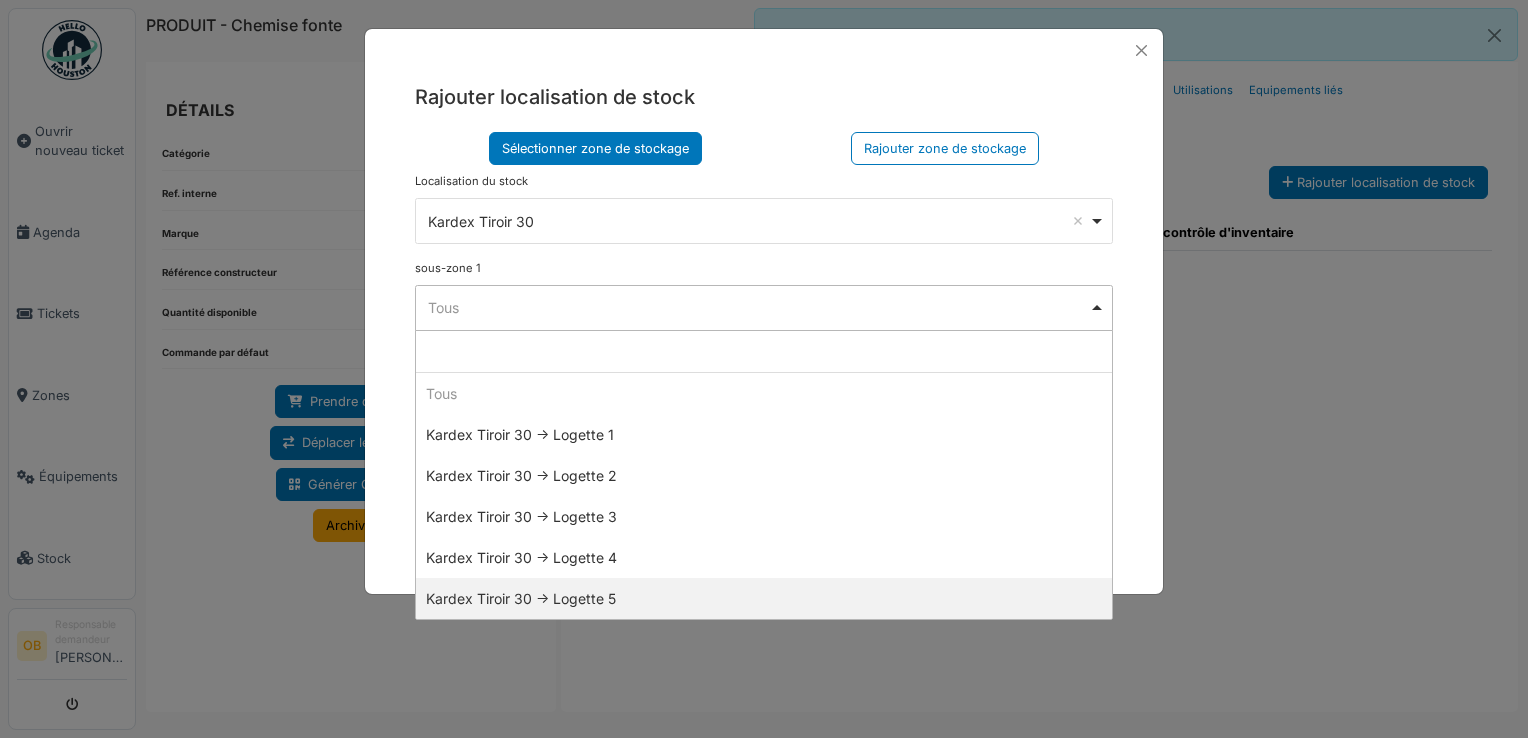 select on "*****" 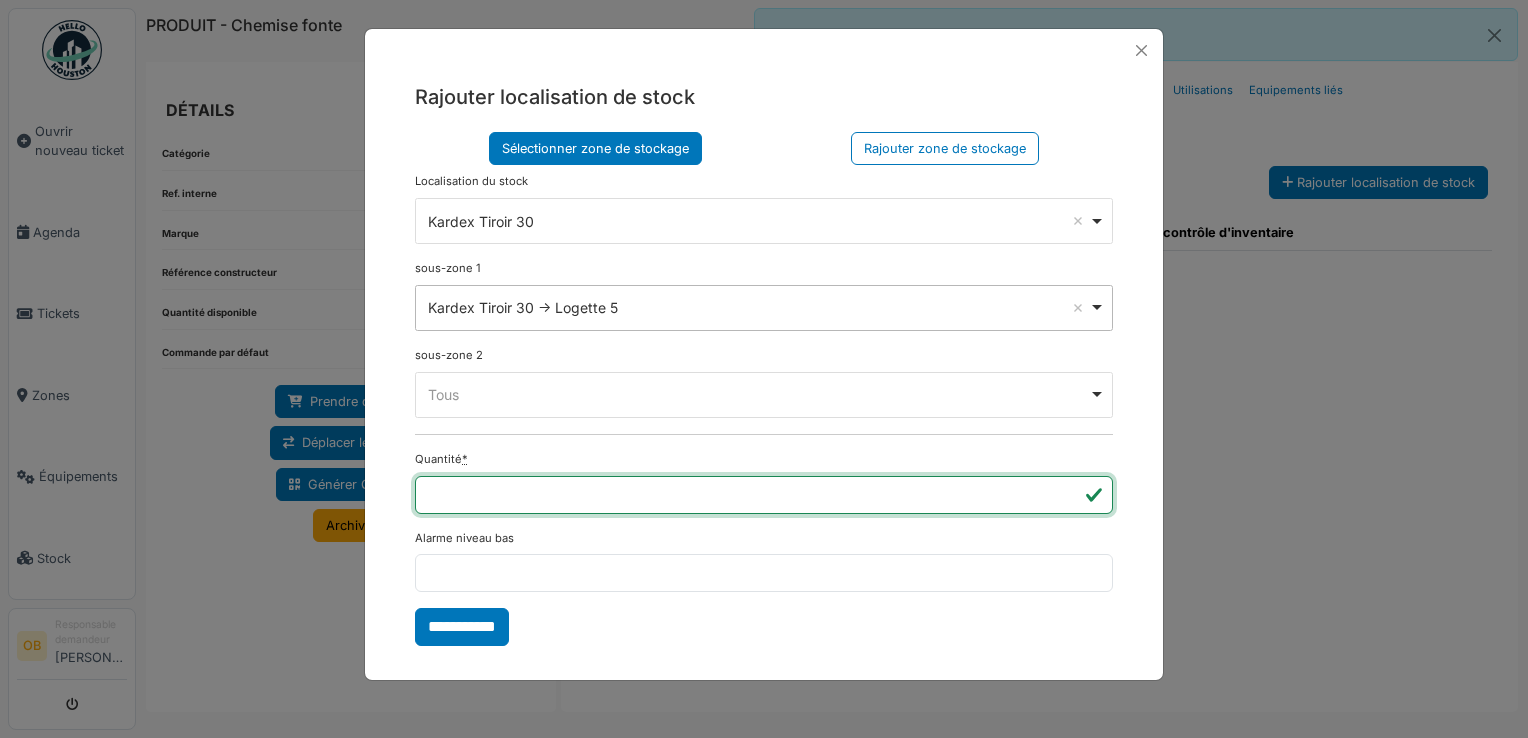 type on "*" 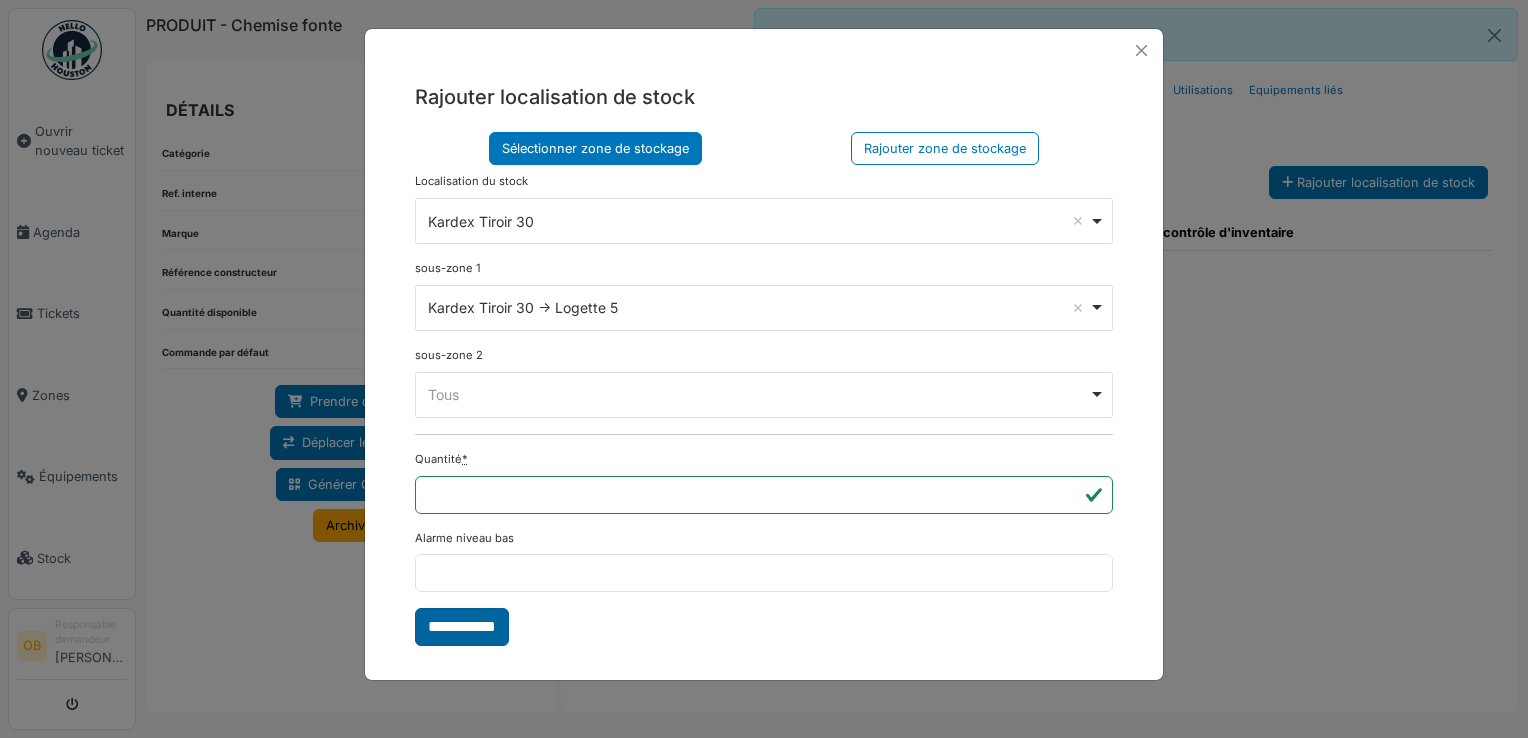 click on "**********" at bounding box center [462, 627] 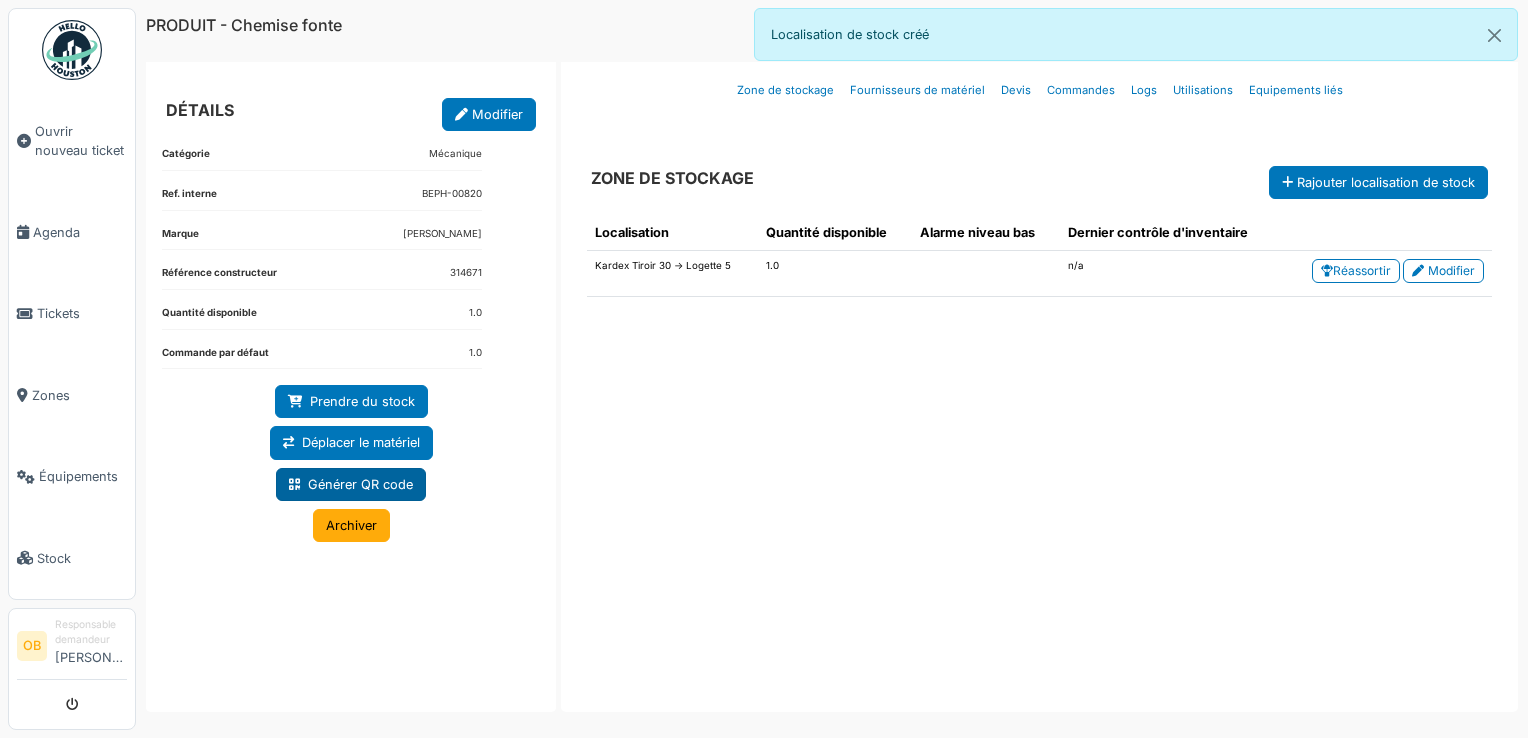 click on "Générer QR code" at bounding box center (351, 484) 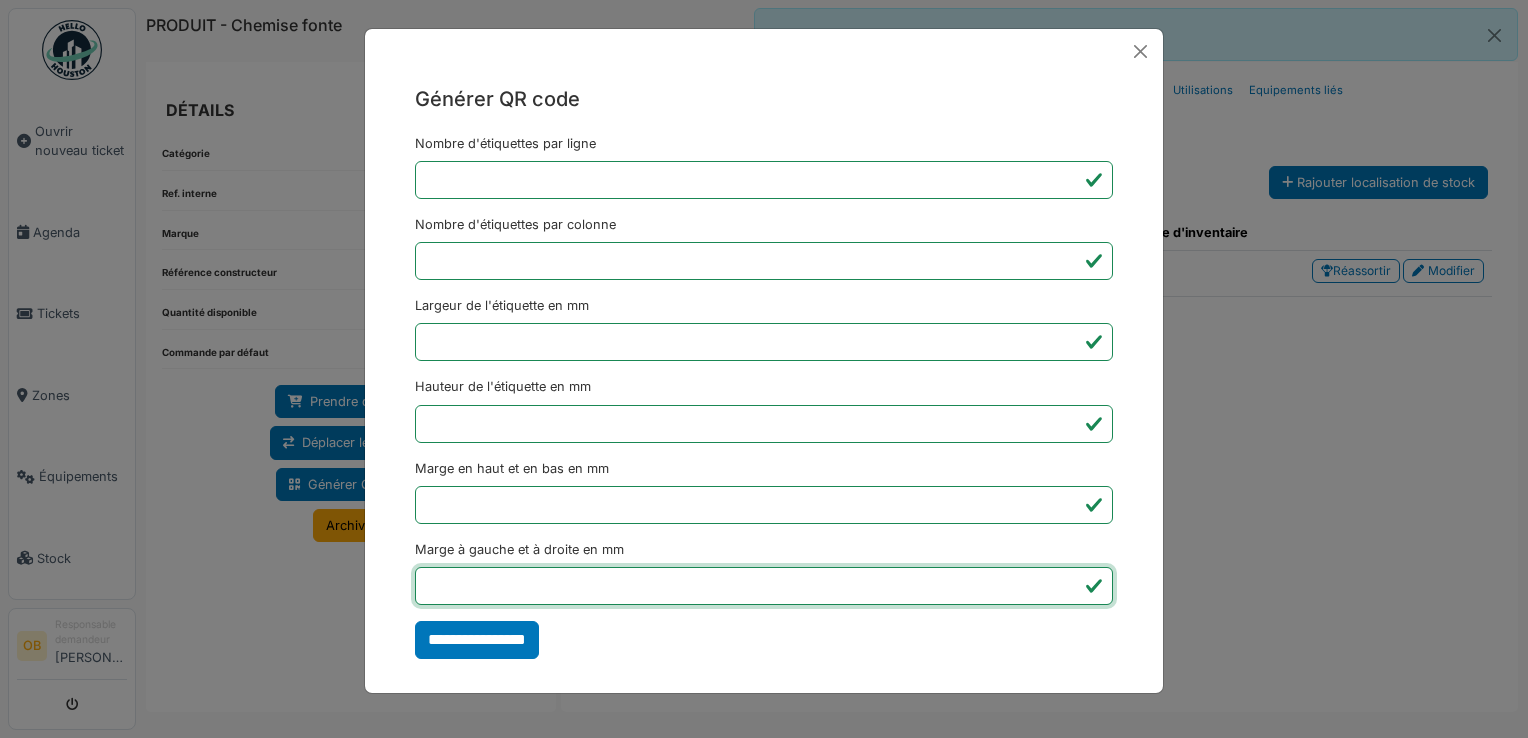 click on "*" at bounding box center (764, 586) 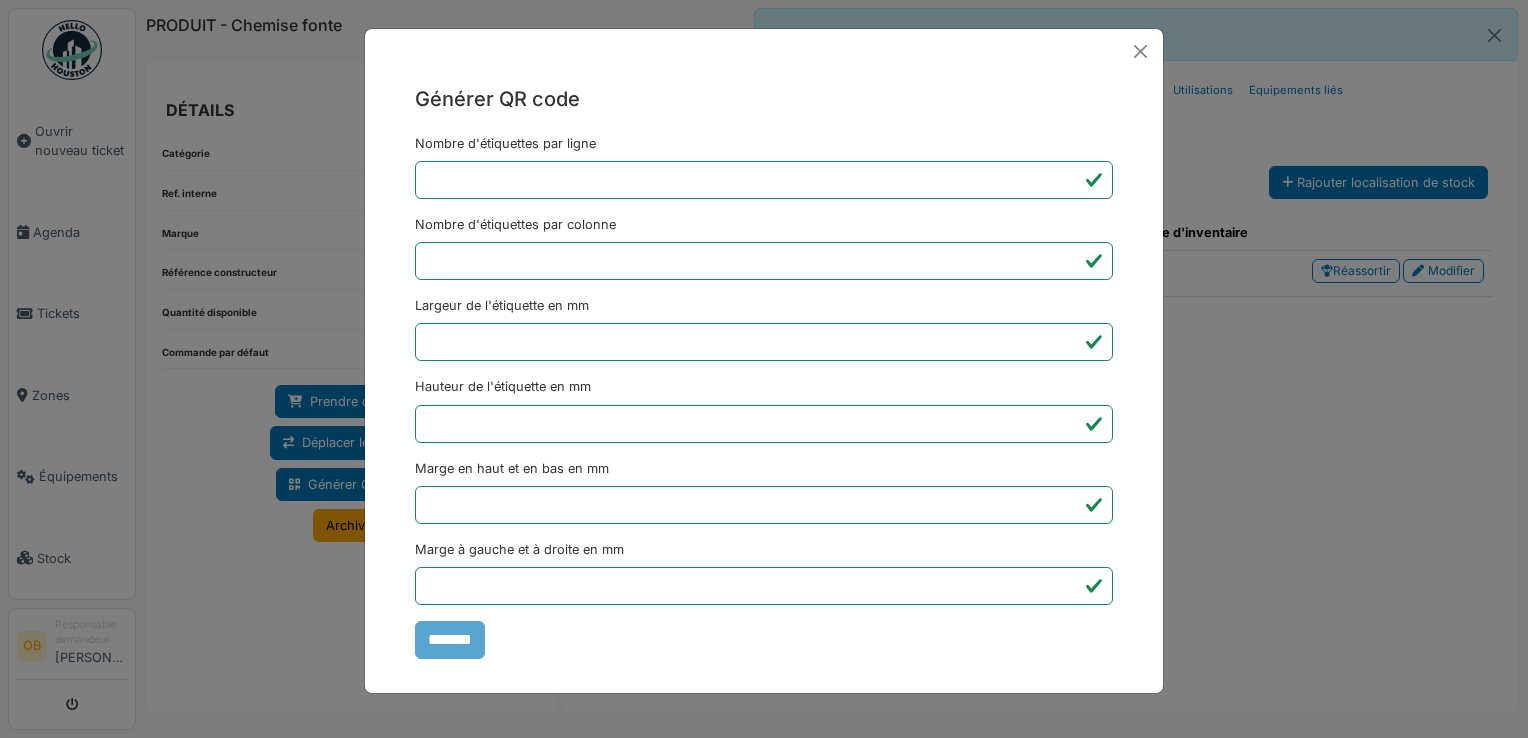 type on "*******" 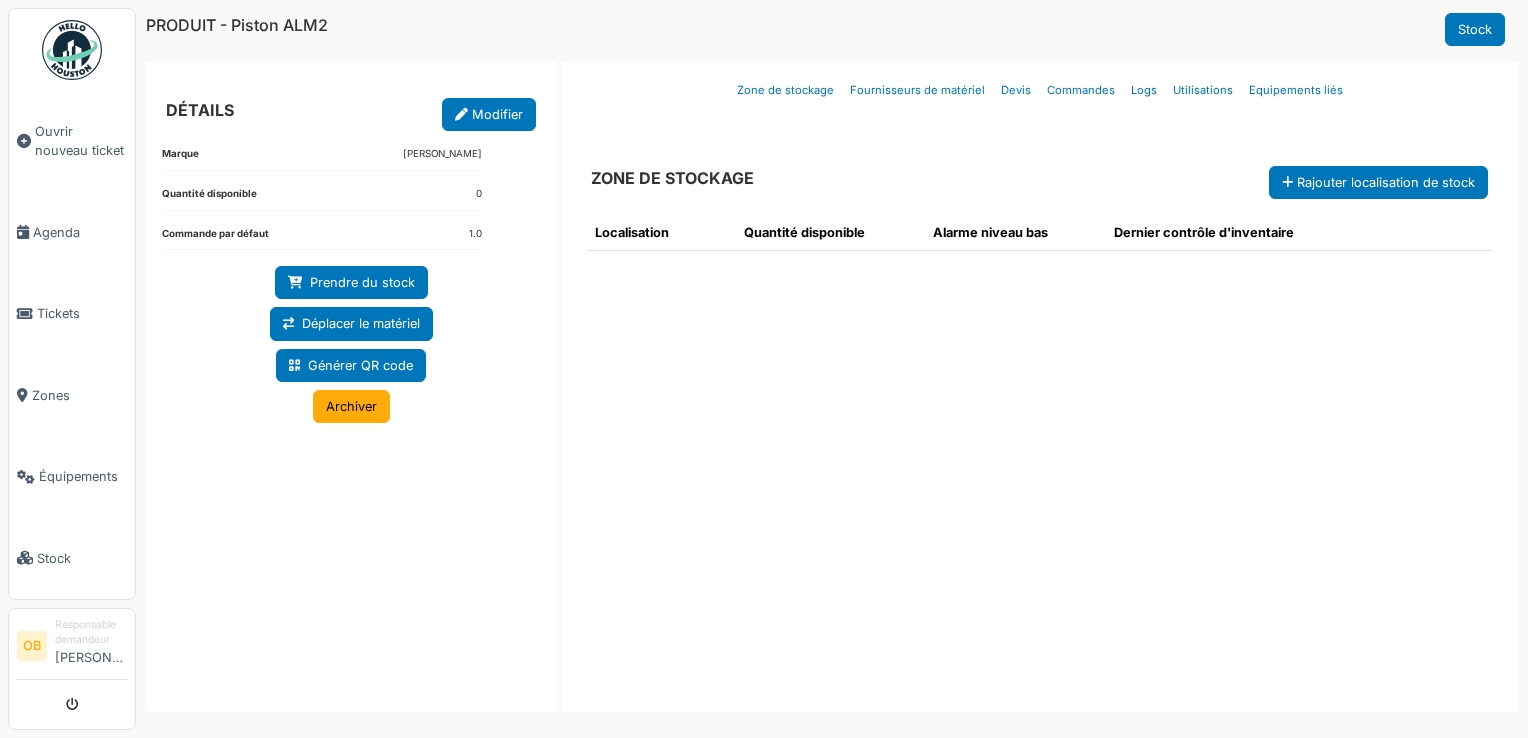 scroll, scrollTop: 0, scrollLeft: 0, axis: both 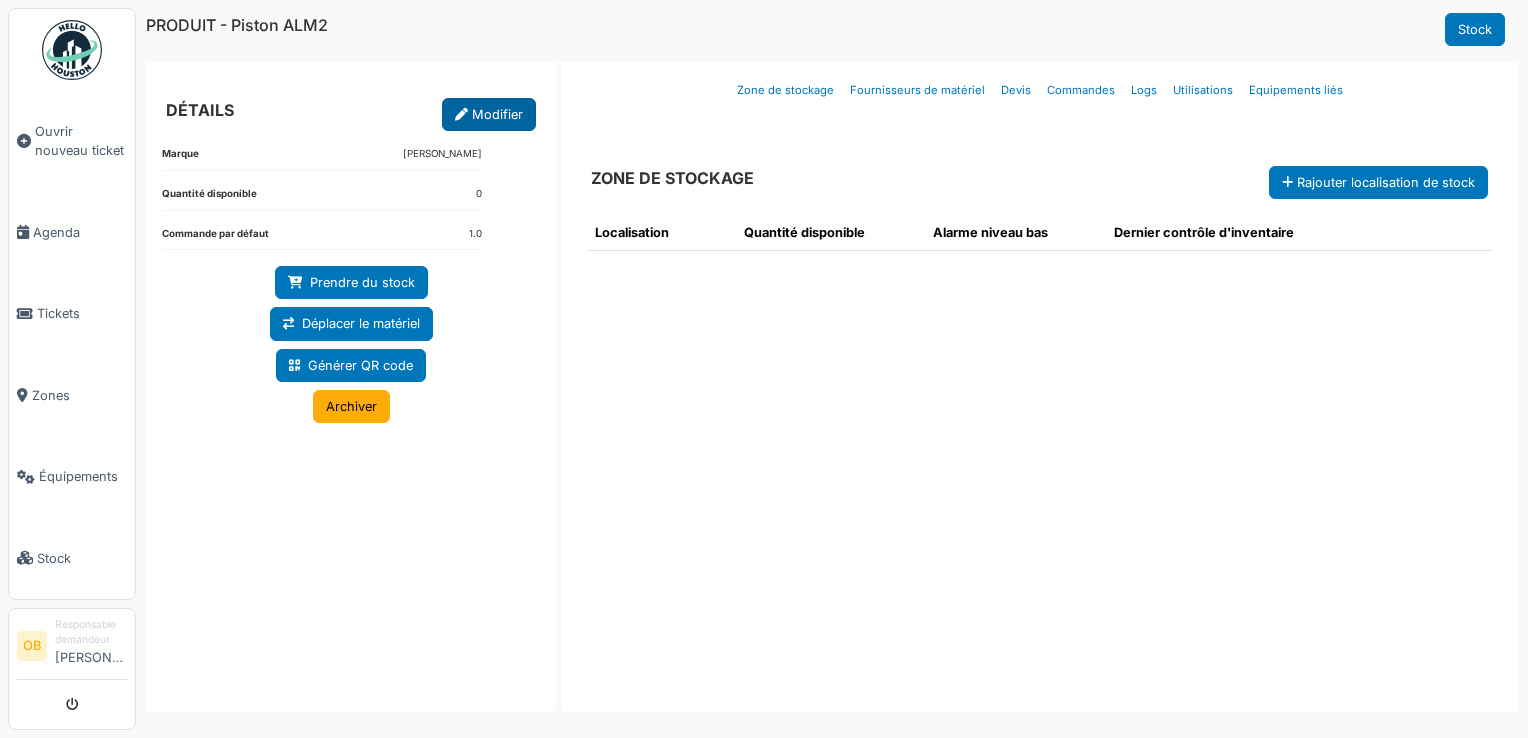 drag, startPoint x: 0, startPoint y: 0, endPoint x: 492, endPoint y: 109, distance: 503.92957 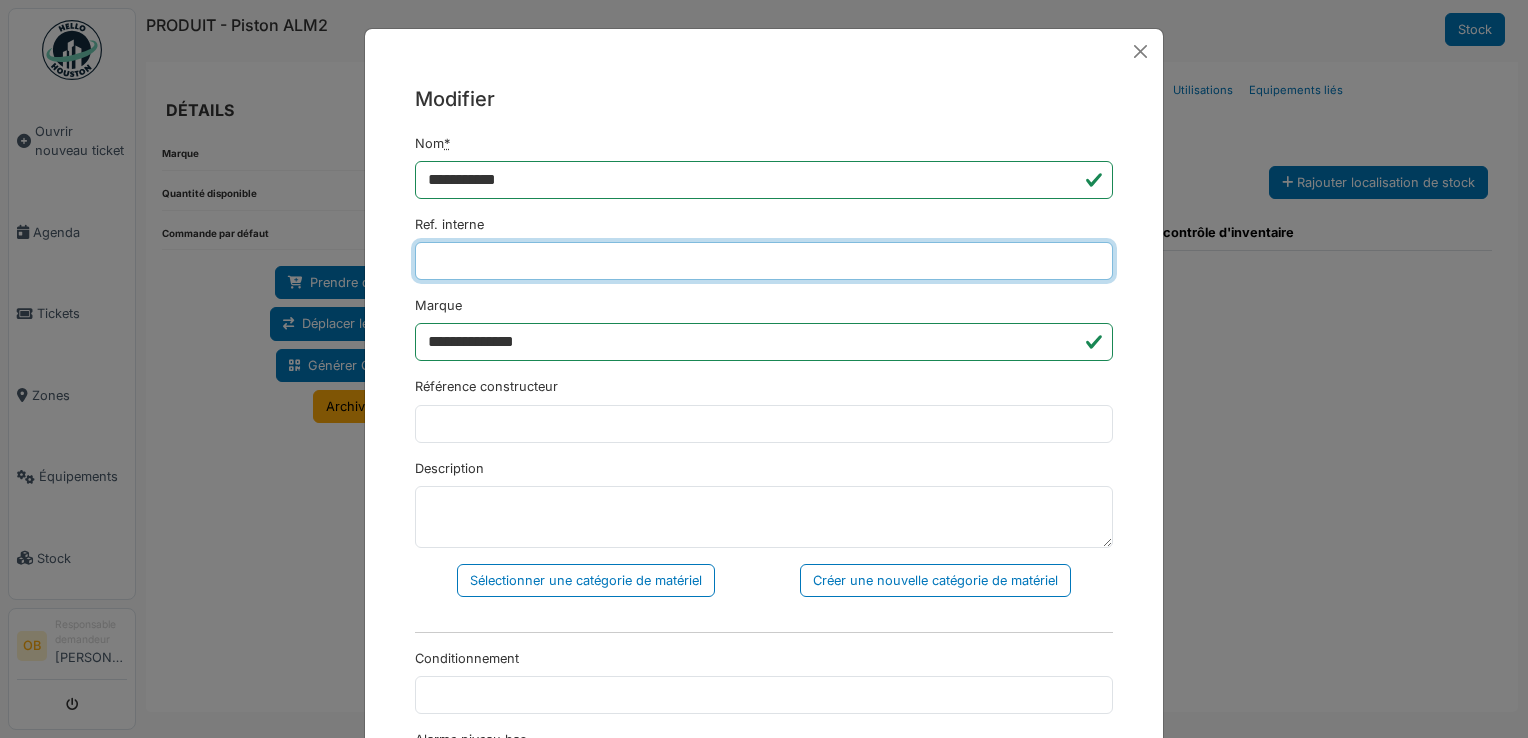 click on "Ref. interne" at bounding box center [764, 261] 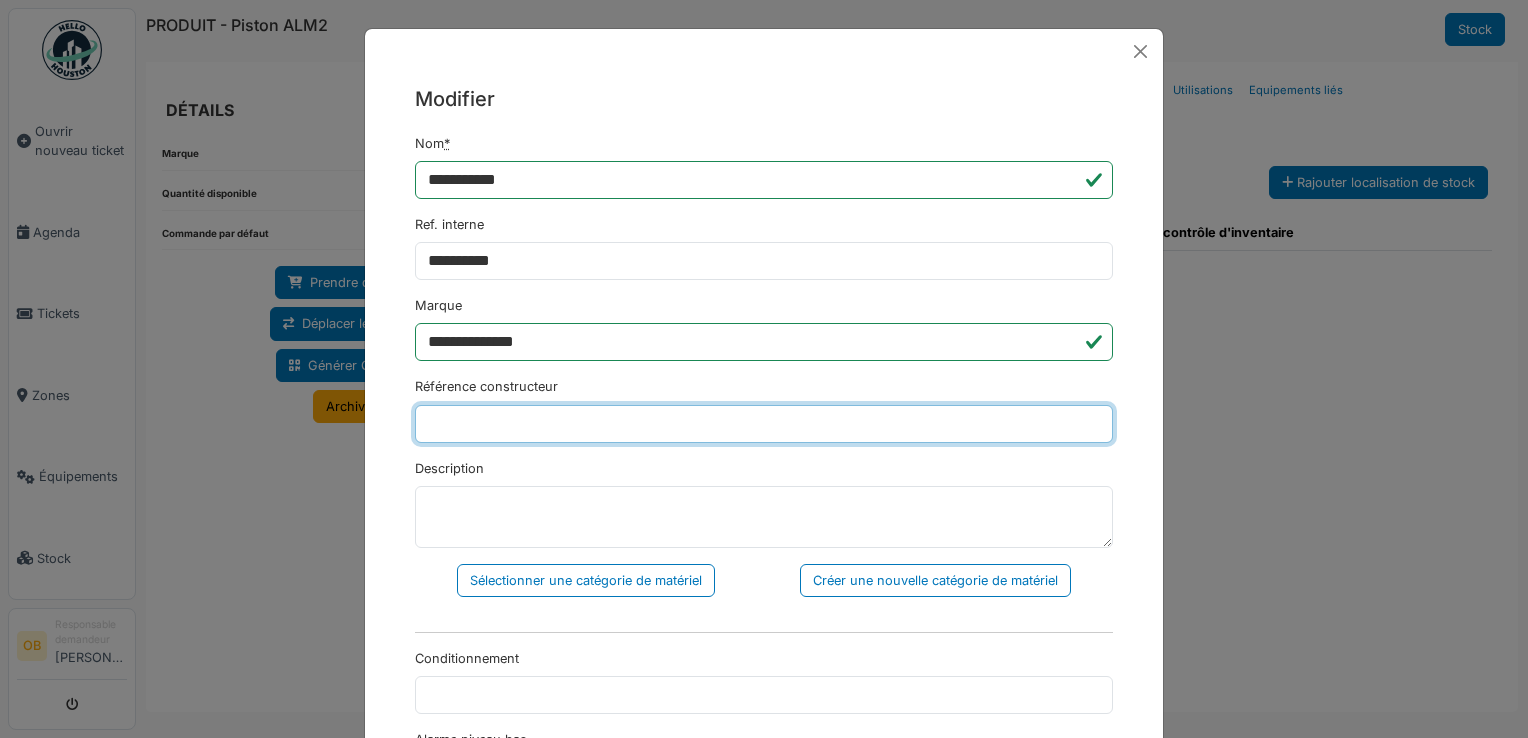 type on "******" 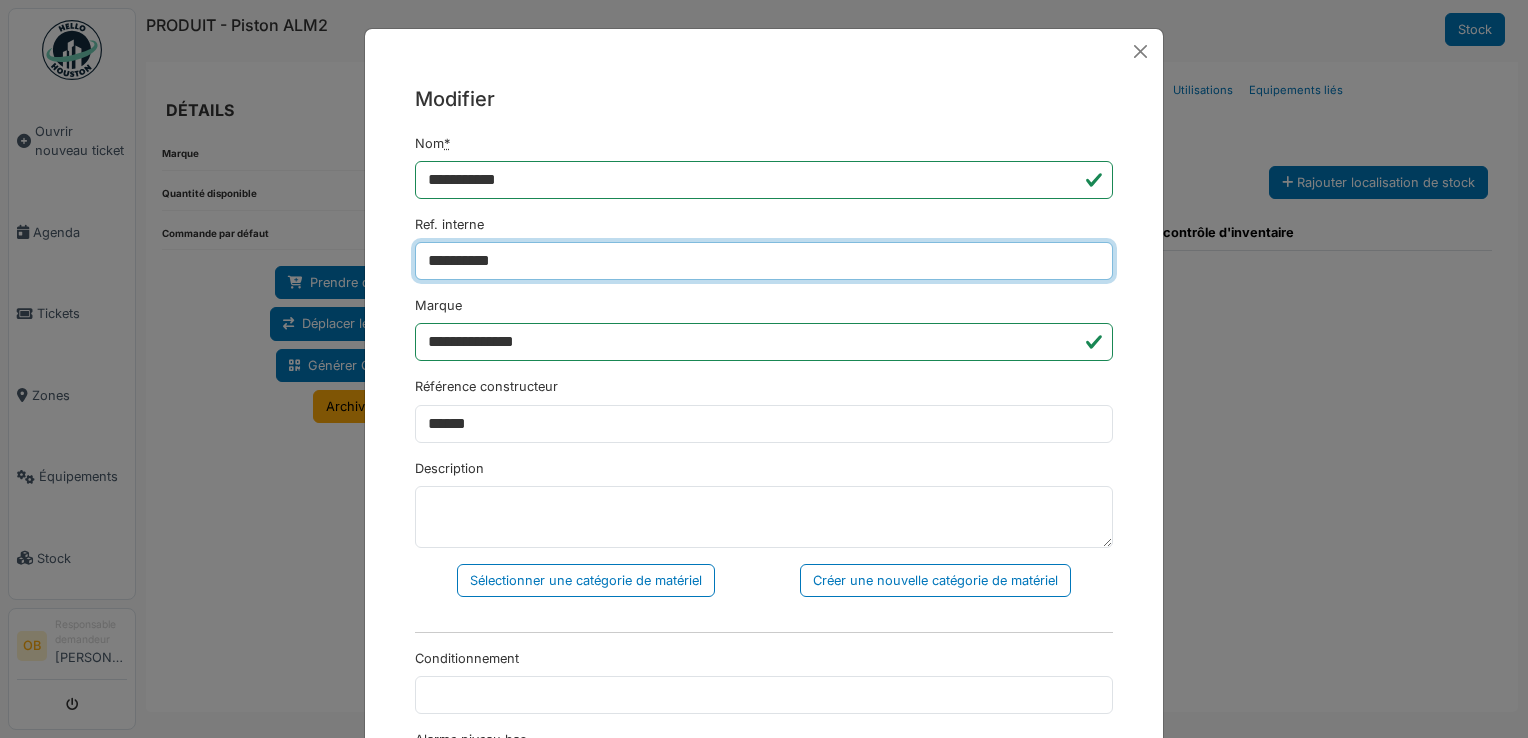 type on "**********" 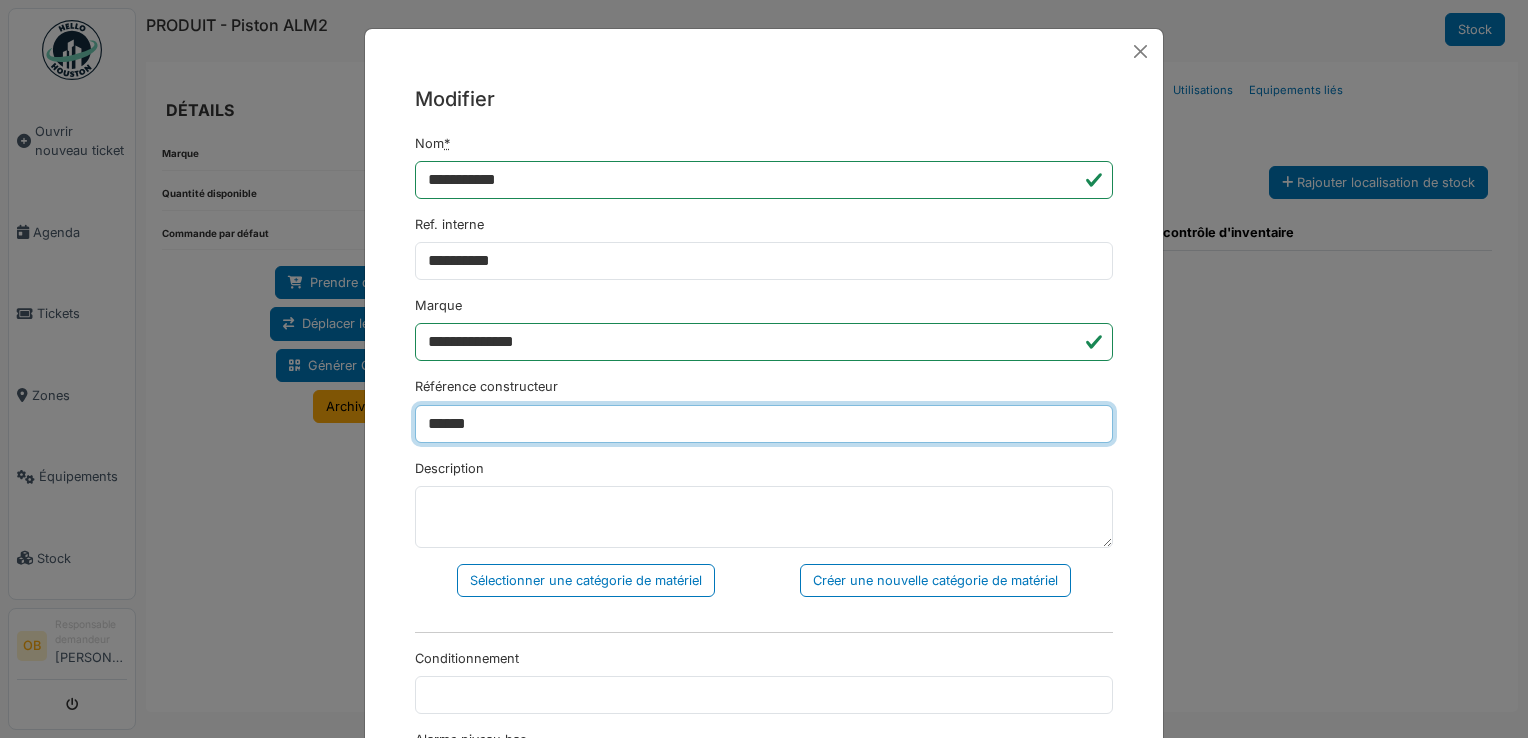 drag, startPoint x: 540, startPoint y: 422, endPoint x: 266, endPoint y: 398, distance: 275.04907 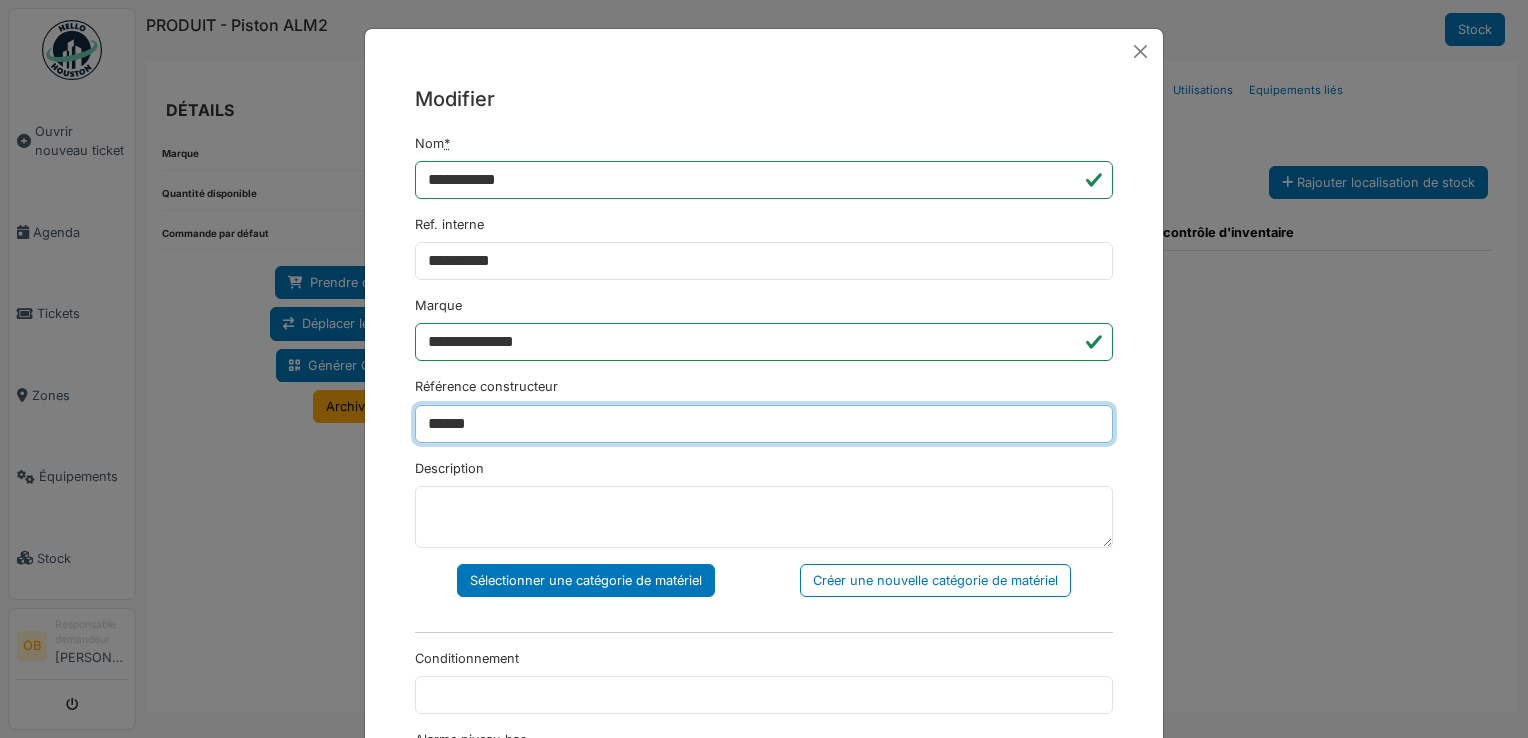 type on "******" 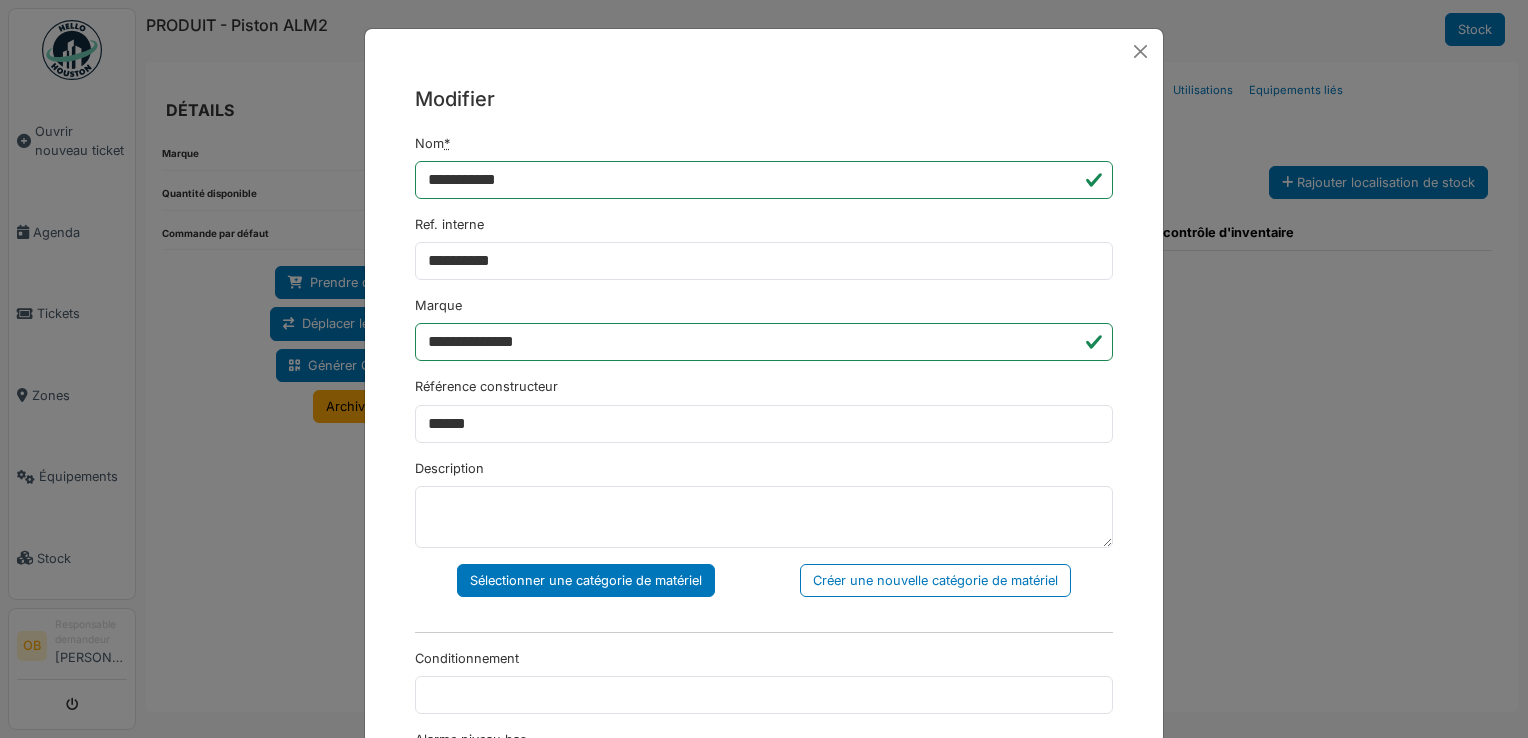 click on "Sélectionner une catégorie de matériel" at bounding box center (586, 580) 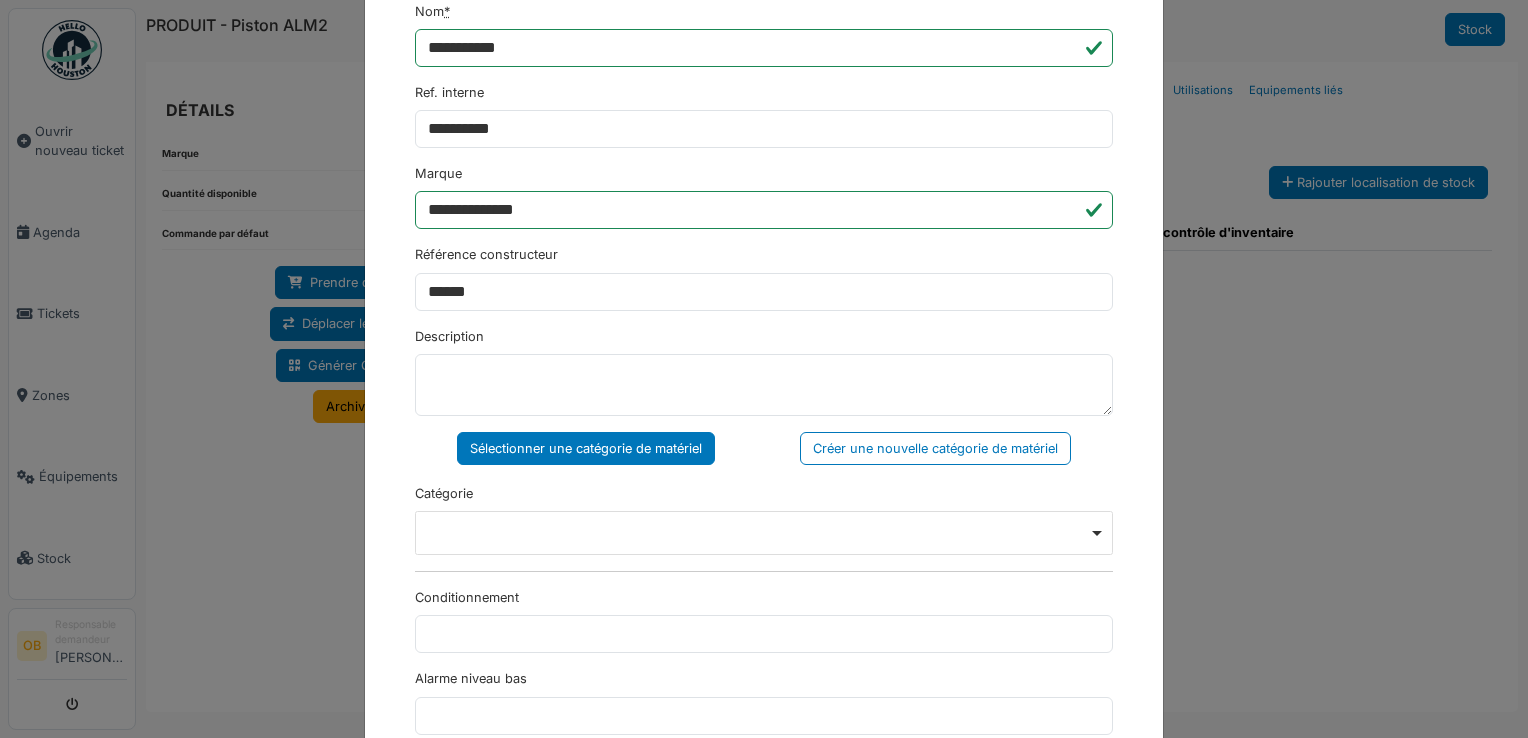 scroll, scrollTop: 266, scrollLeft: 0, axis: vertical 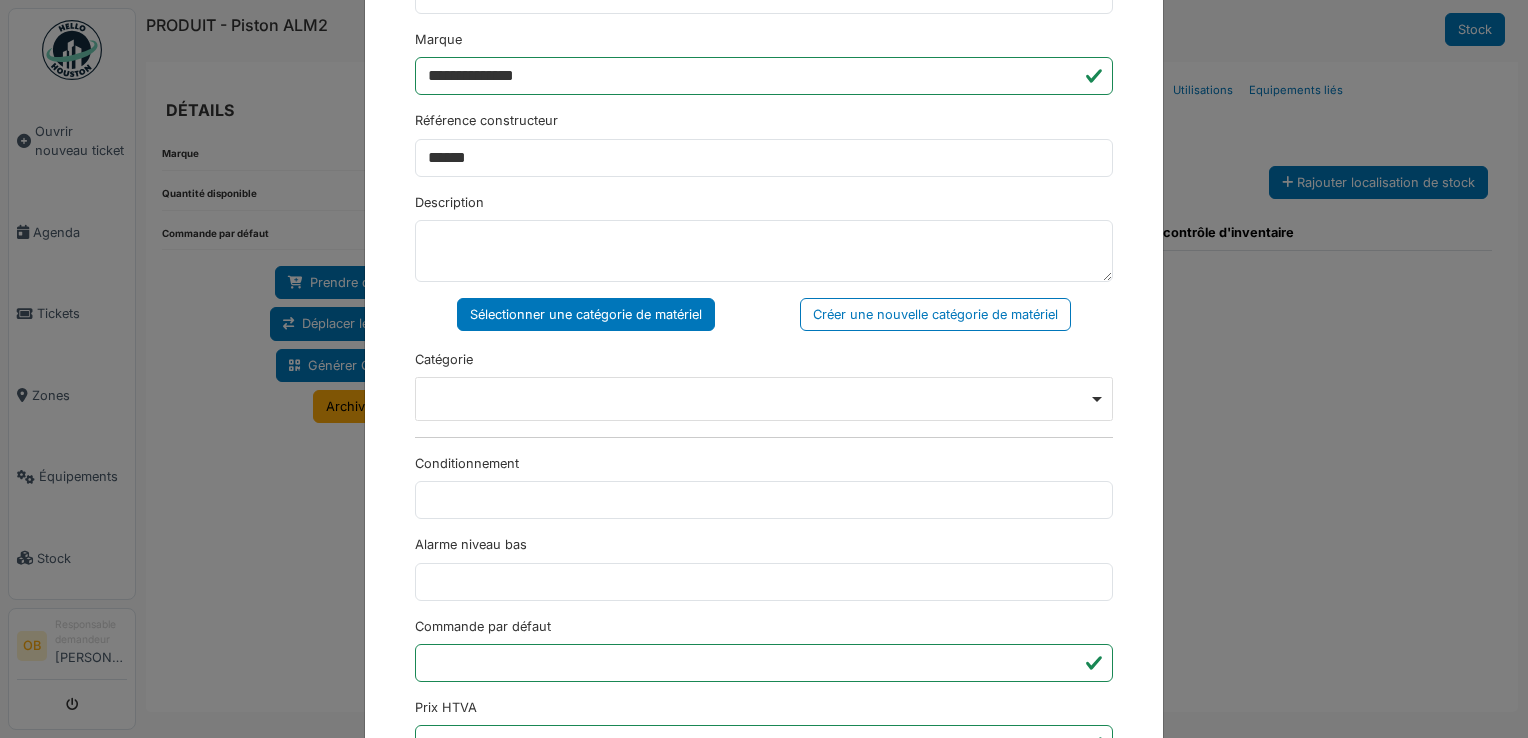 click on "Remove item" at bounding box center (764, 398) 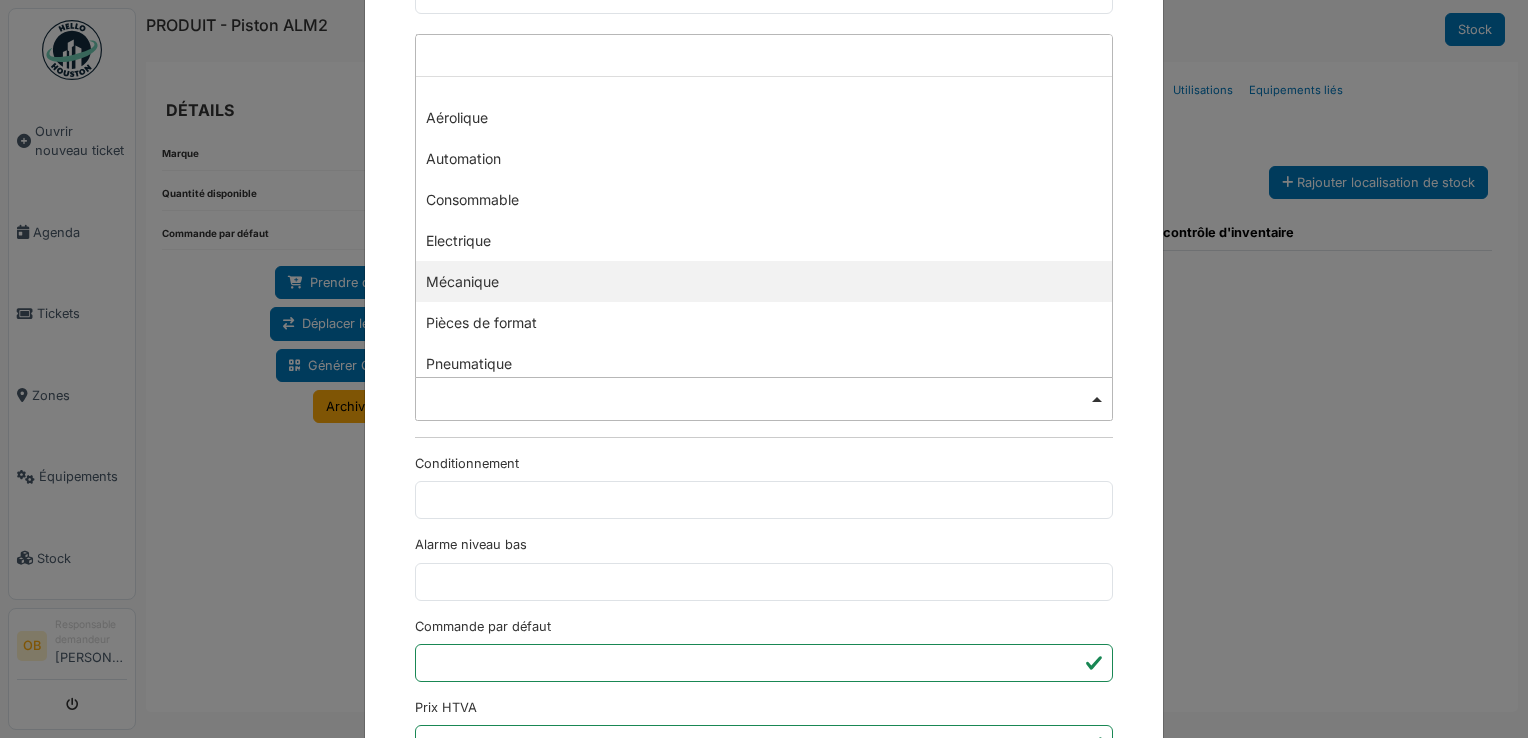 select on "***" 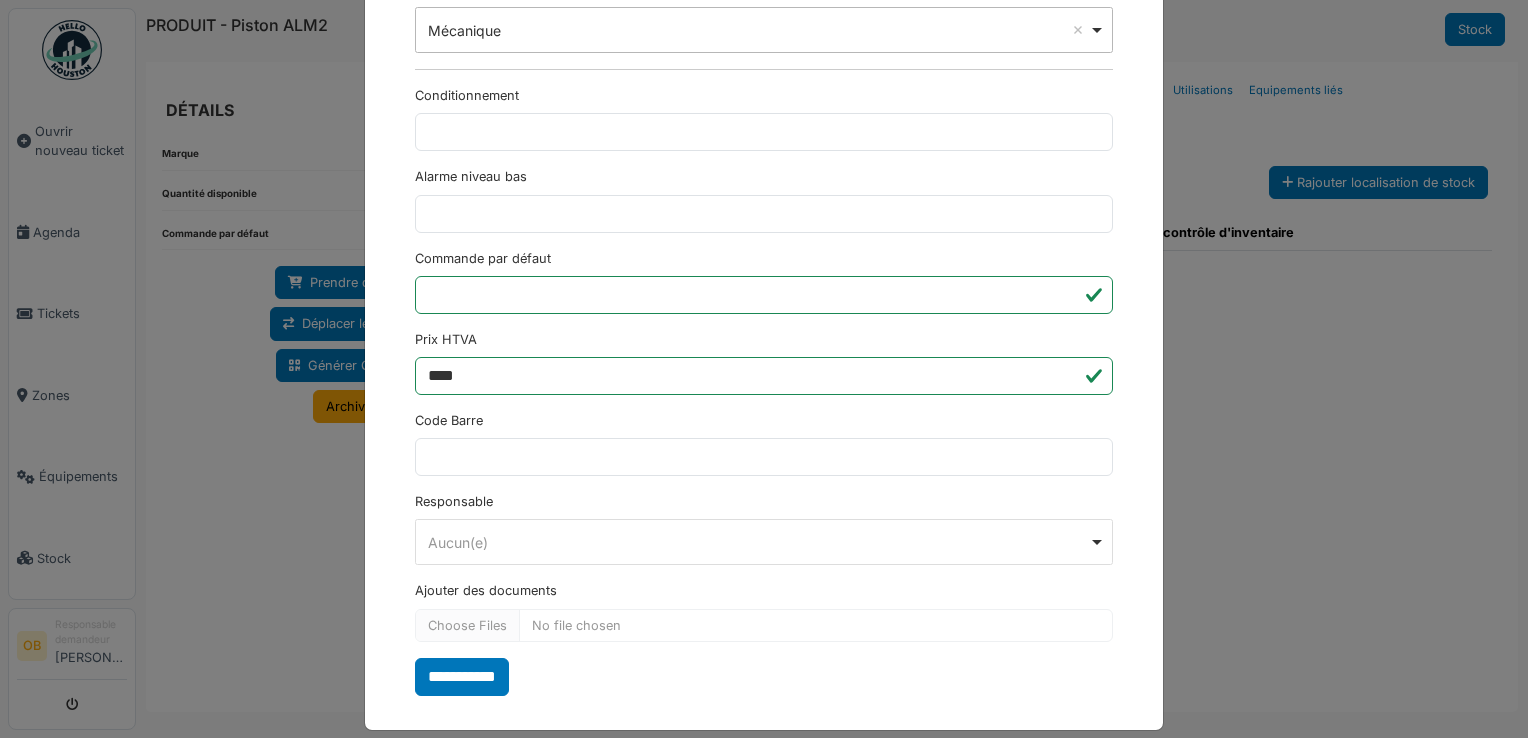 scroll, scrollTop: 650, scrollLeft: 0, axis: vertical 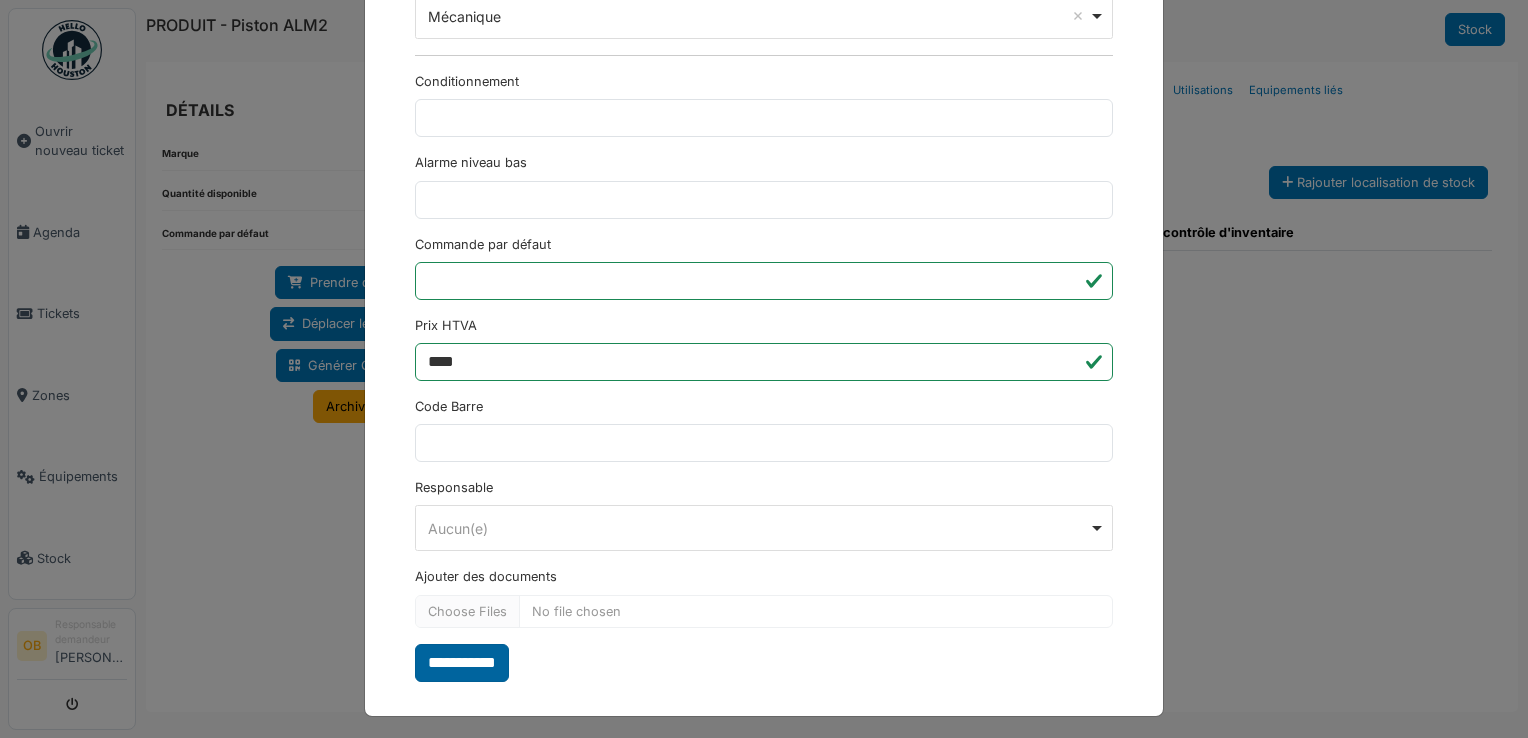 click on "**********" at bounding box center [462, 663] 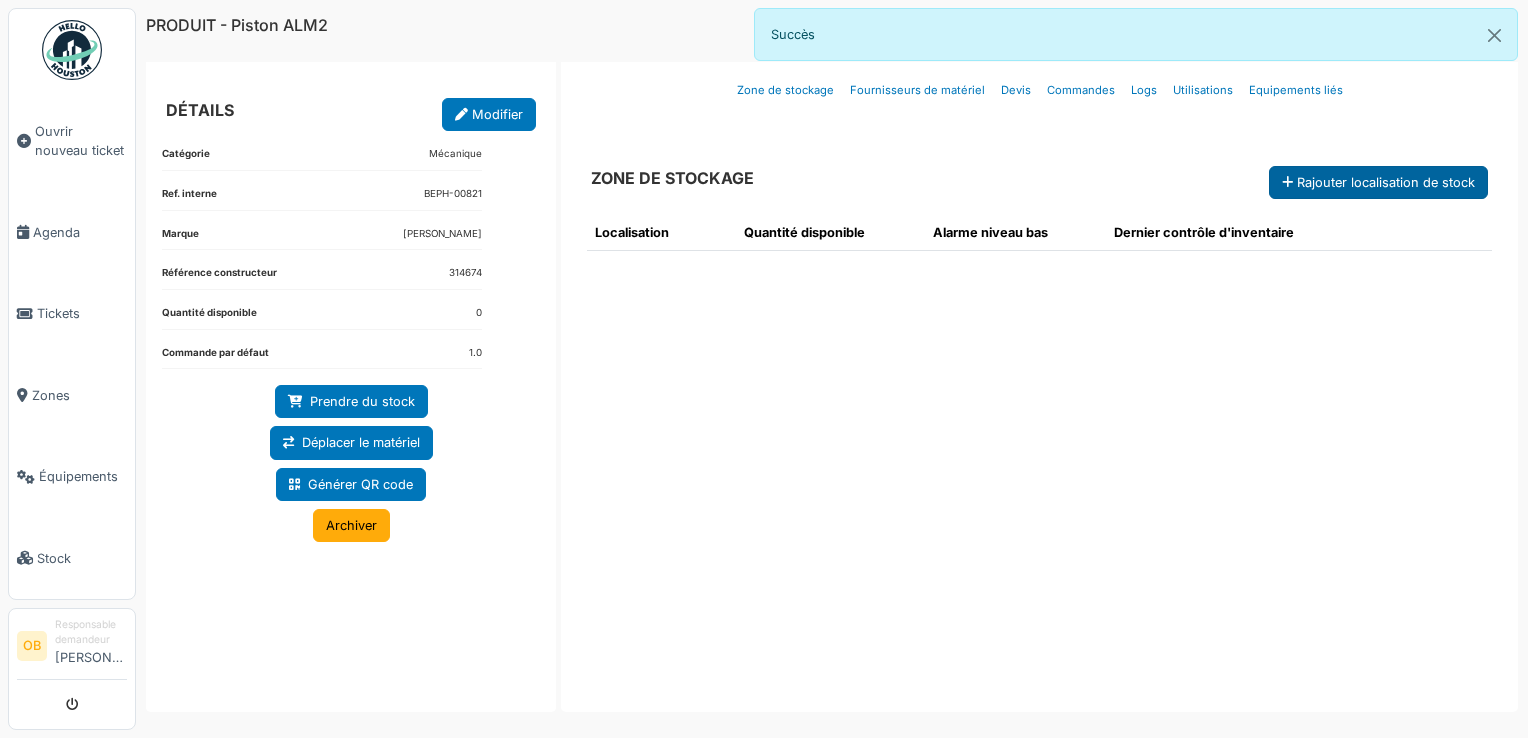 click on "Rajouter localisation de stock" at bounding box center (1378, 182) 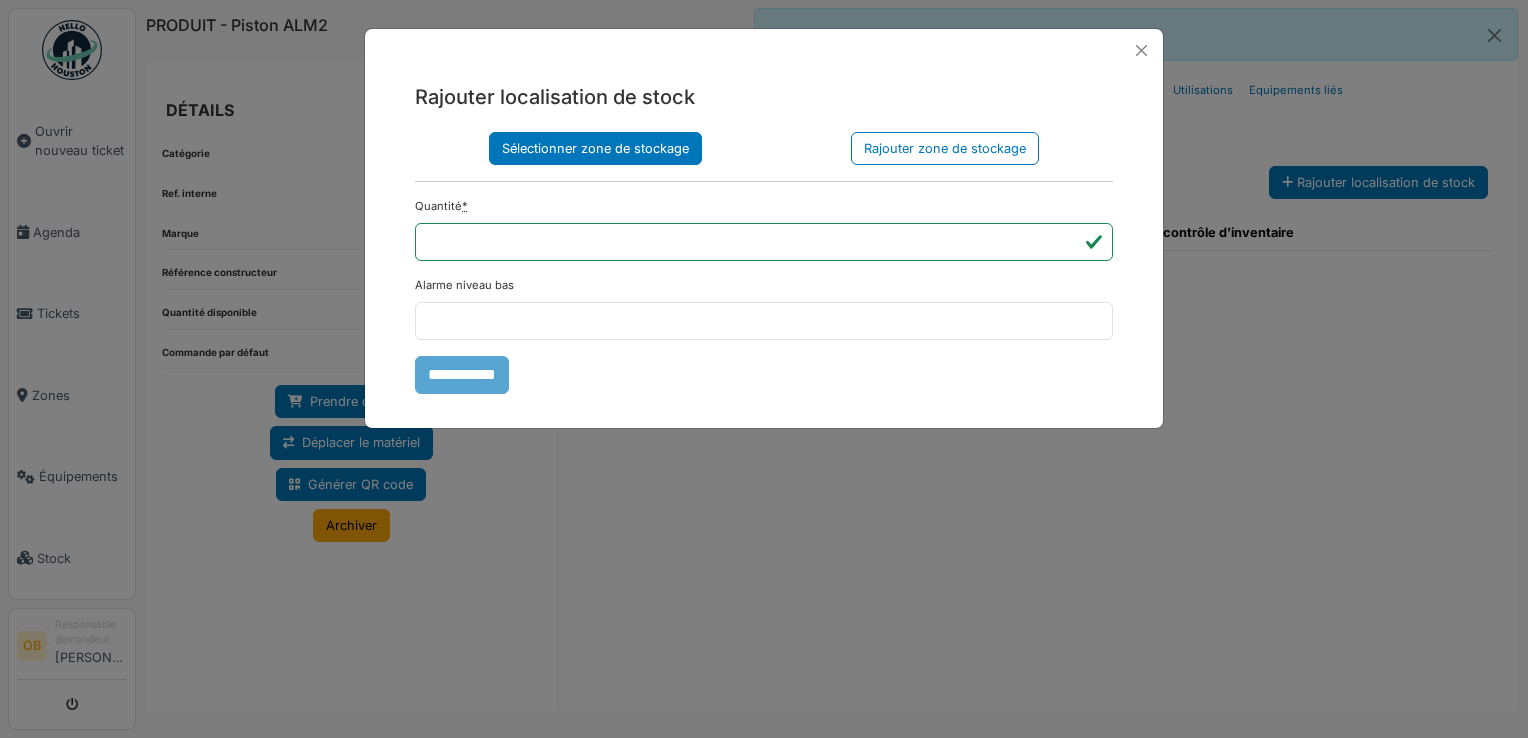 click on "Sélectionner zone de stockage" at bounding box center (595, 148) 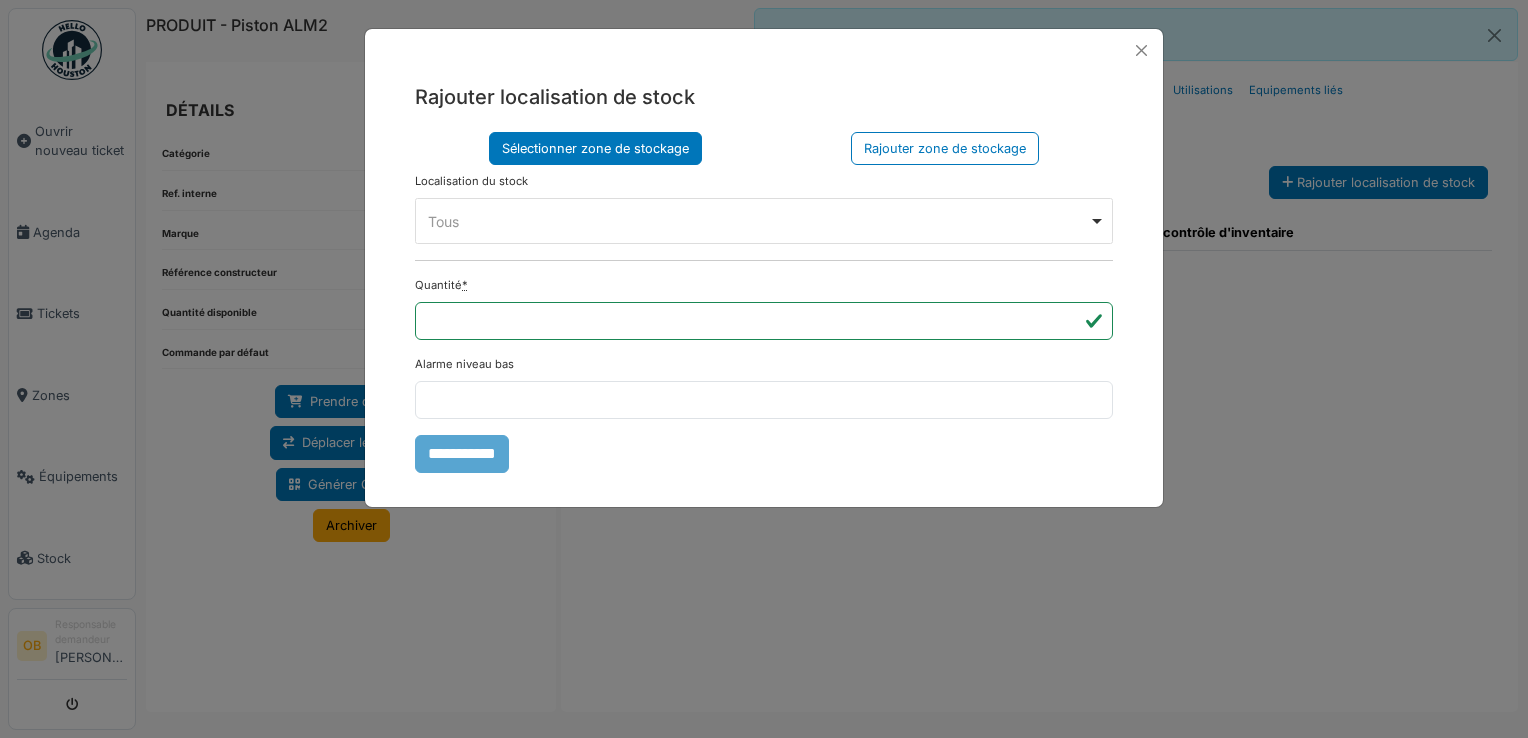 drag, startPoint x: 580, startPoint y: 210, endPoint x: 585, endPoint y: 230, distance: 20.615528 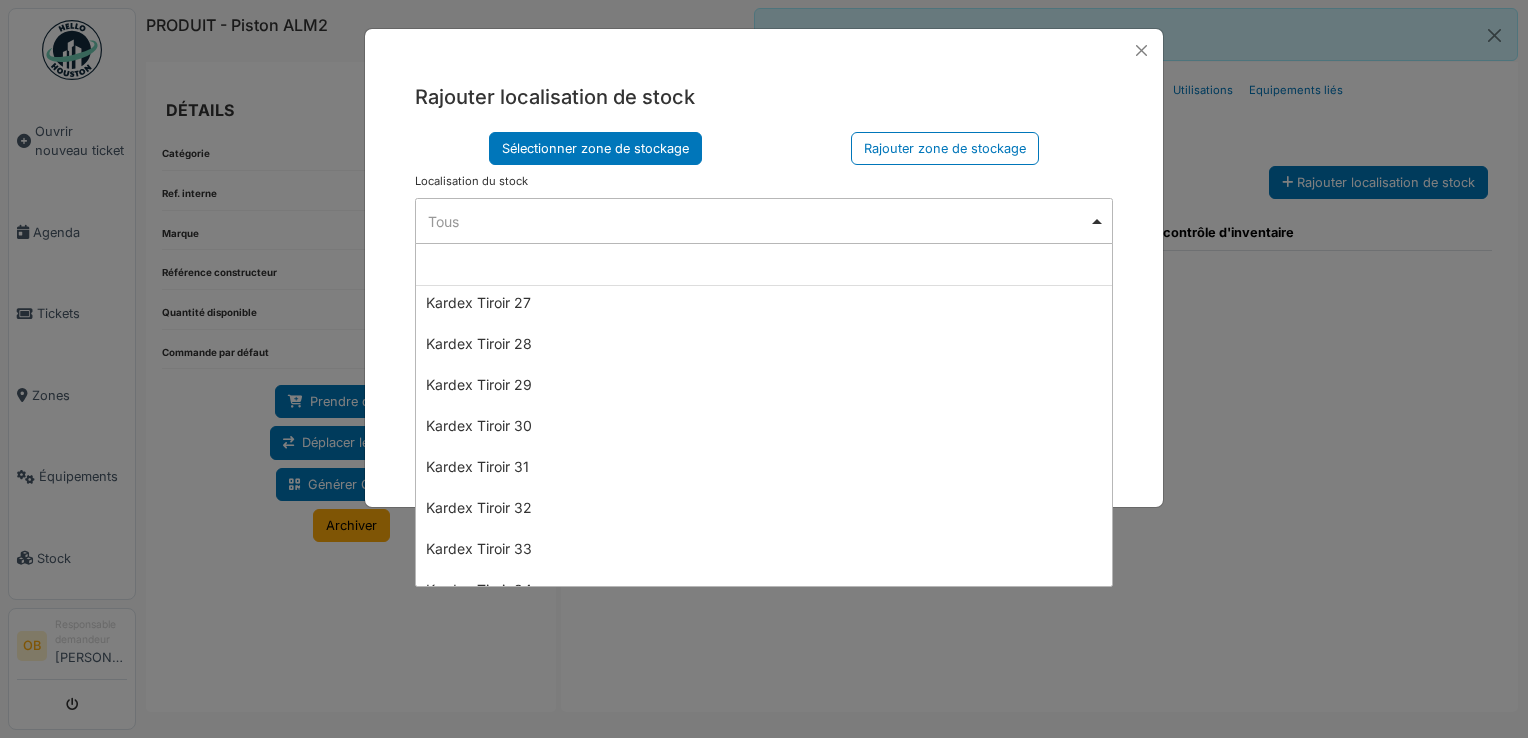 scroll, scrollTop: 1200, scrollLeft: 0, axis: vertical 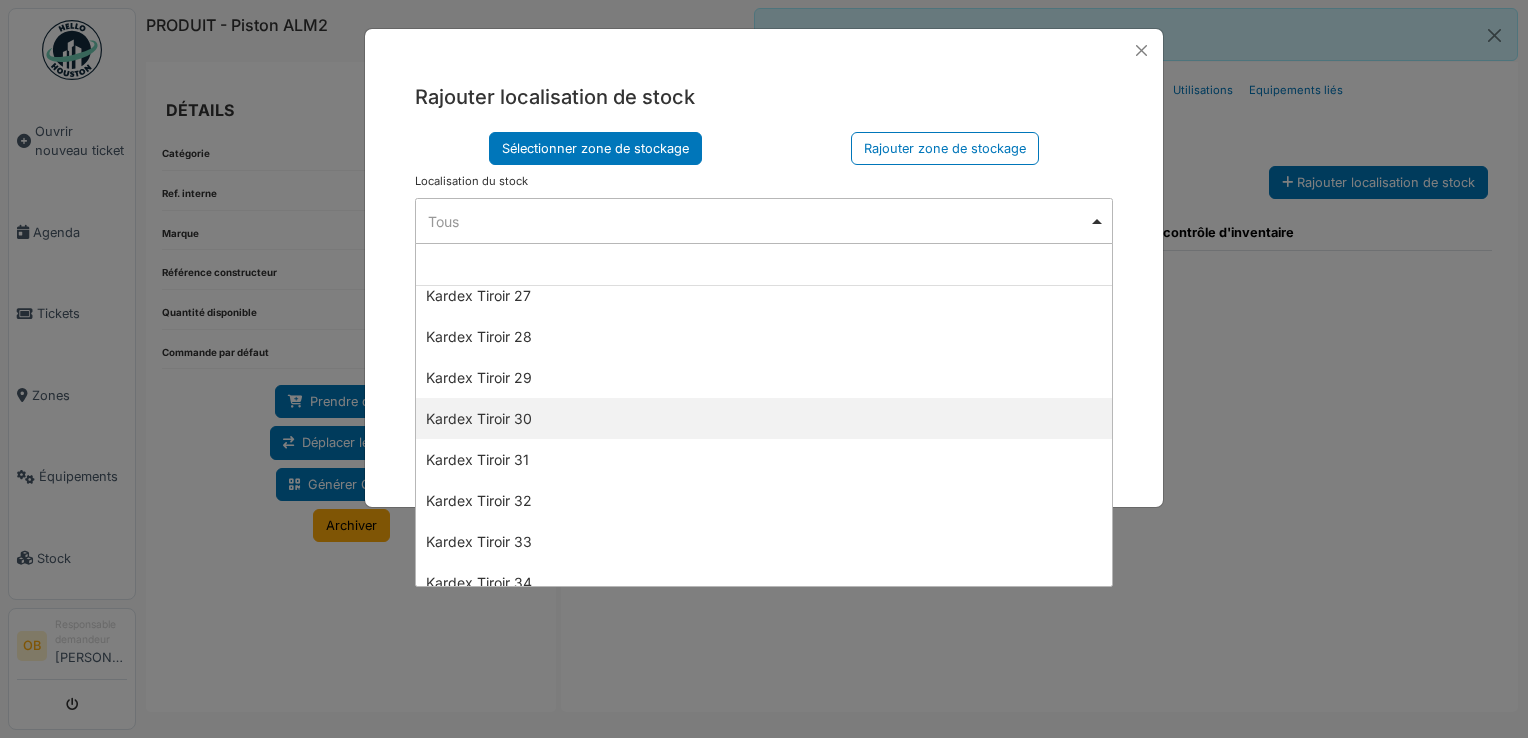 select on "****" 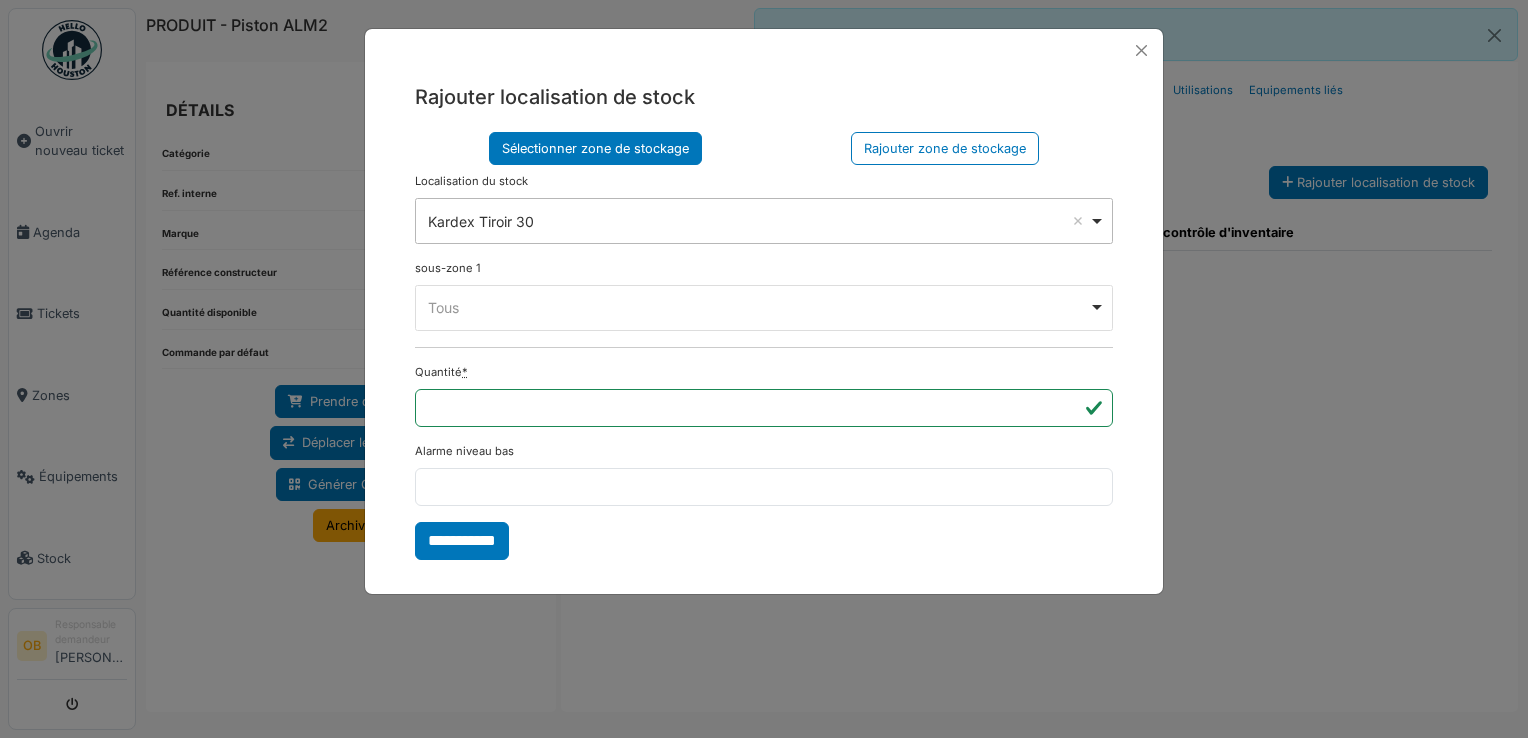 click on "Tous Remove item" at bounding box center (758, 307) 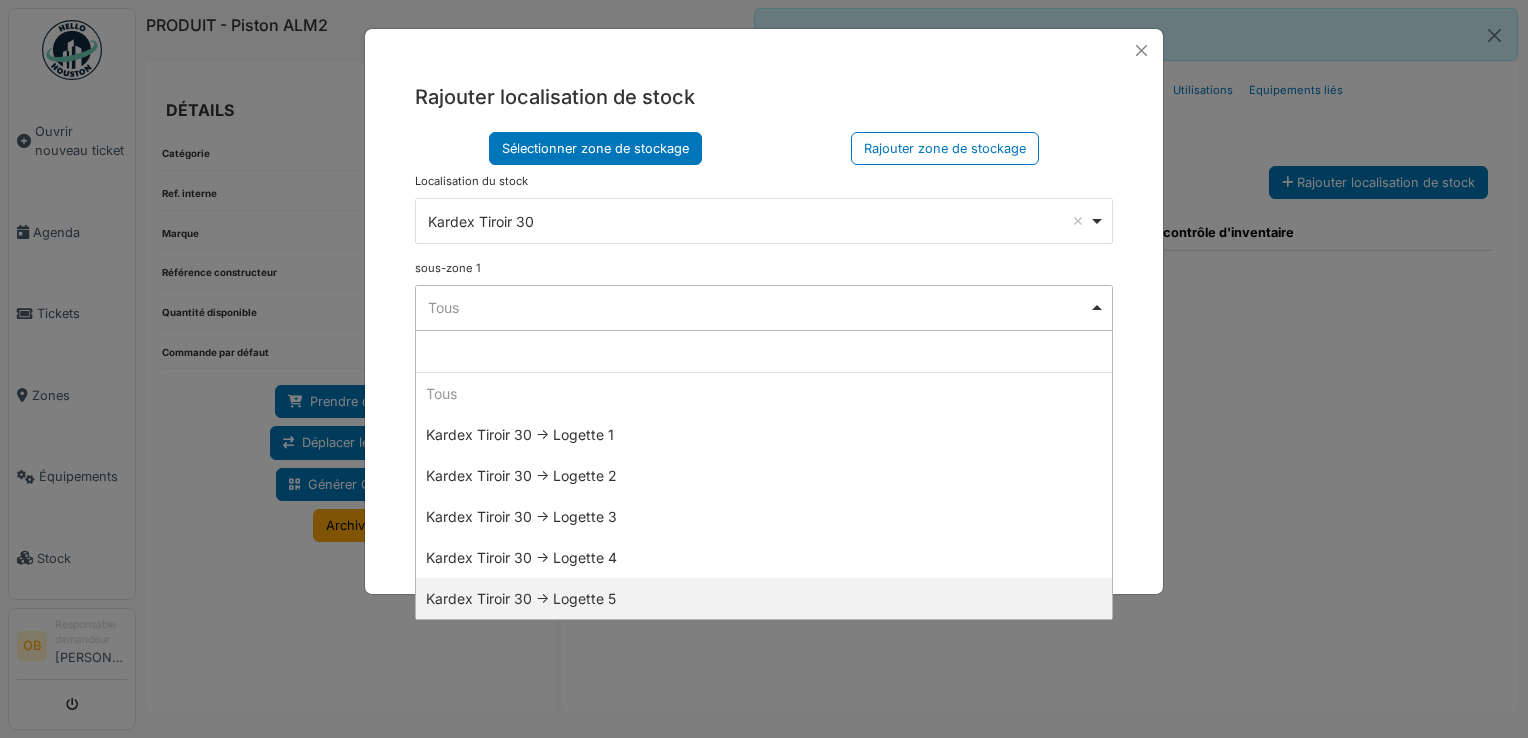 select on "*****" 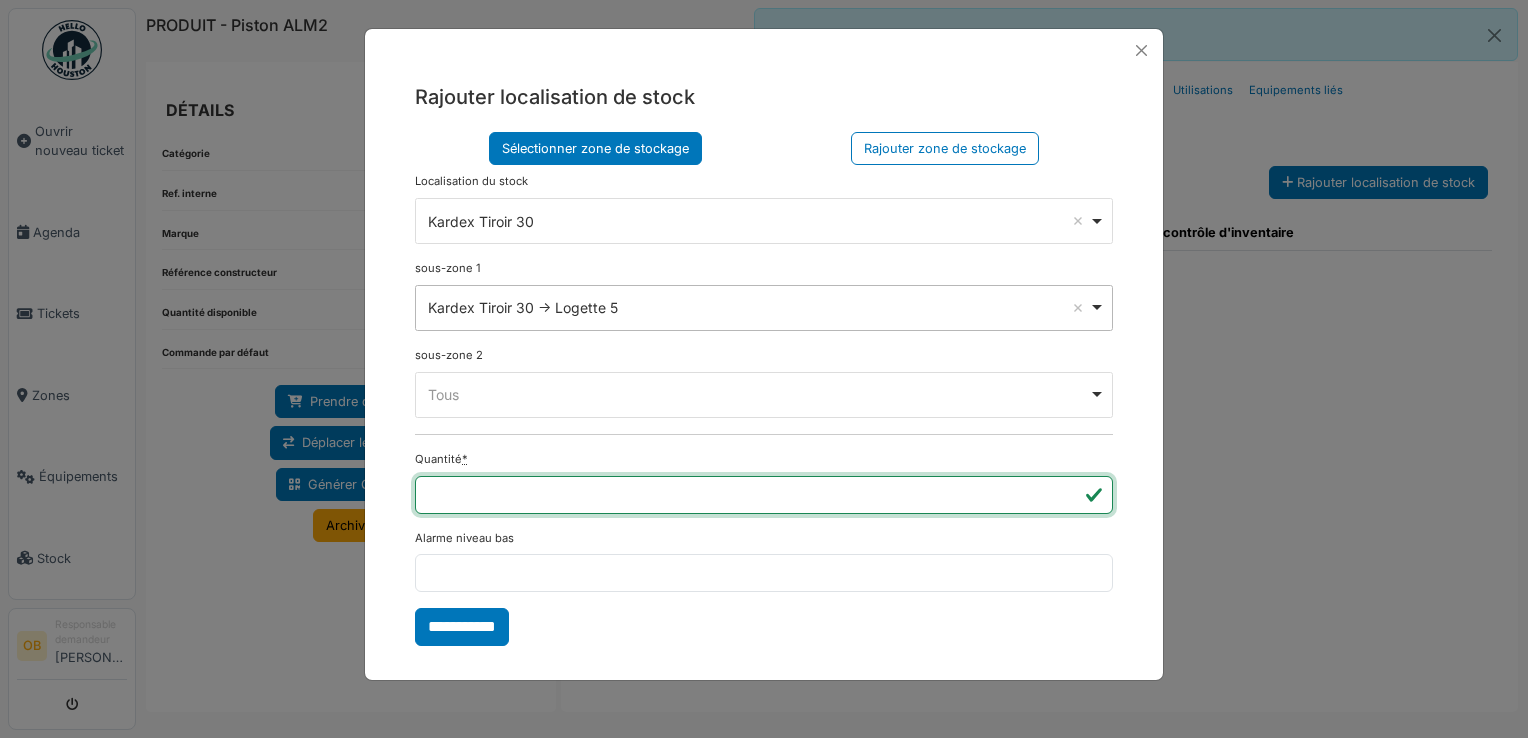 type on "*" 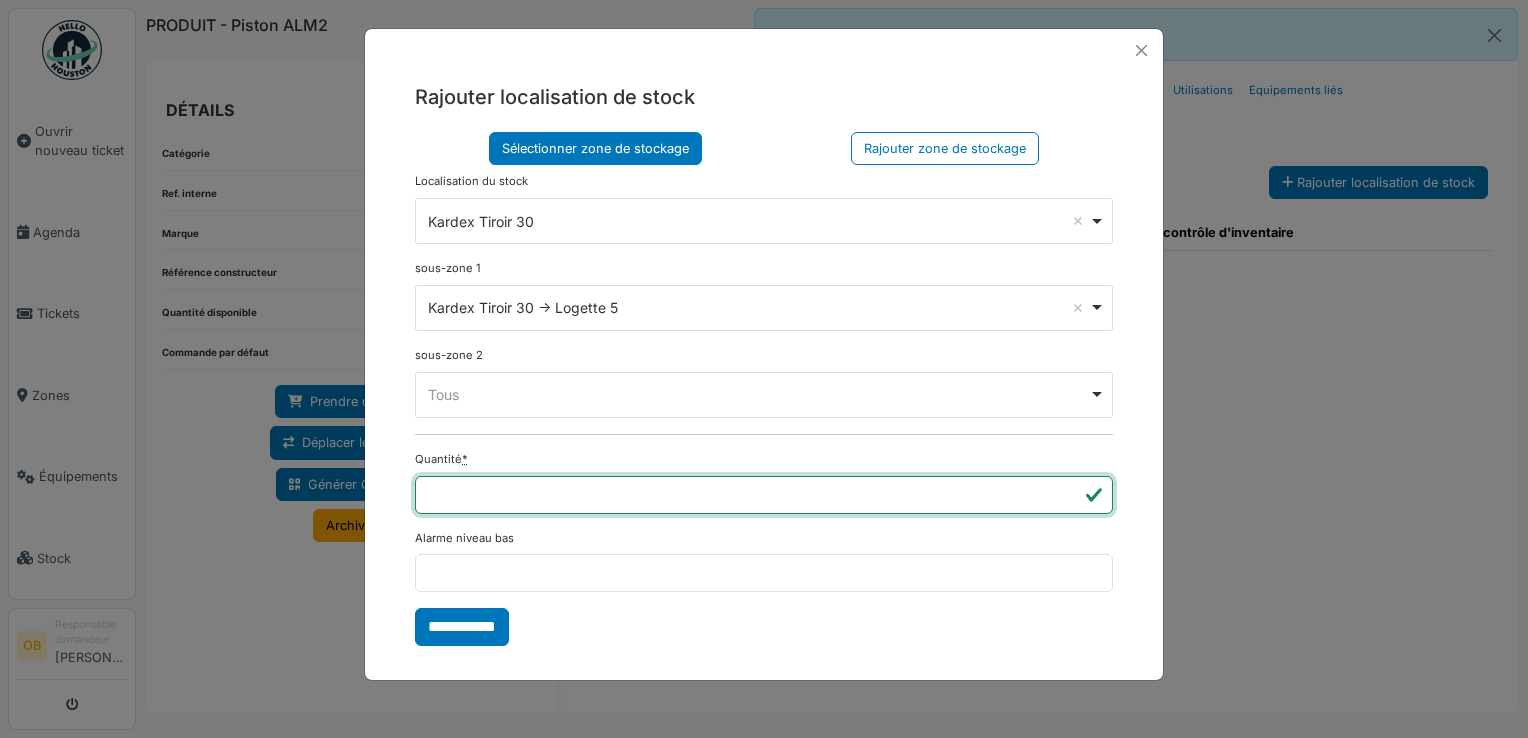 click on "**********" at bounding box center (462, 627) 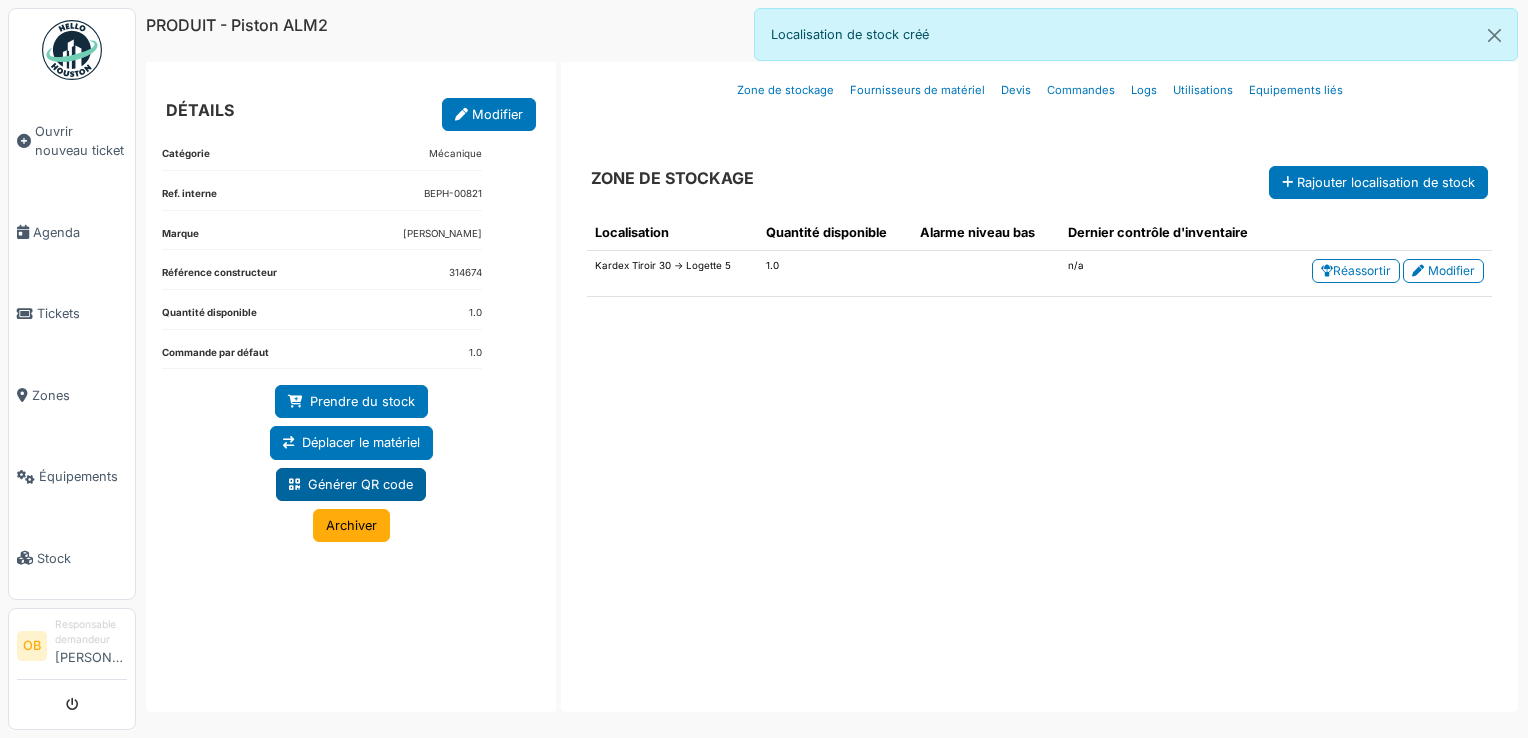 click on "Générer QR code" at bounding box center (351, 484) 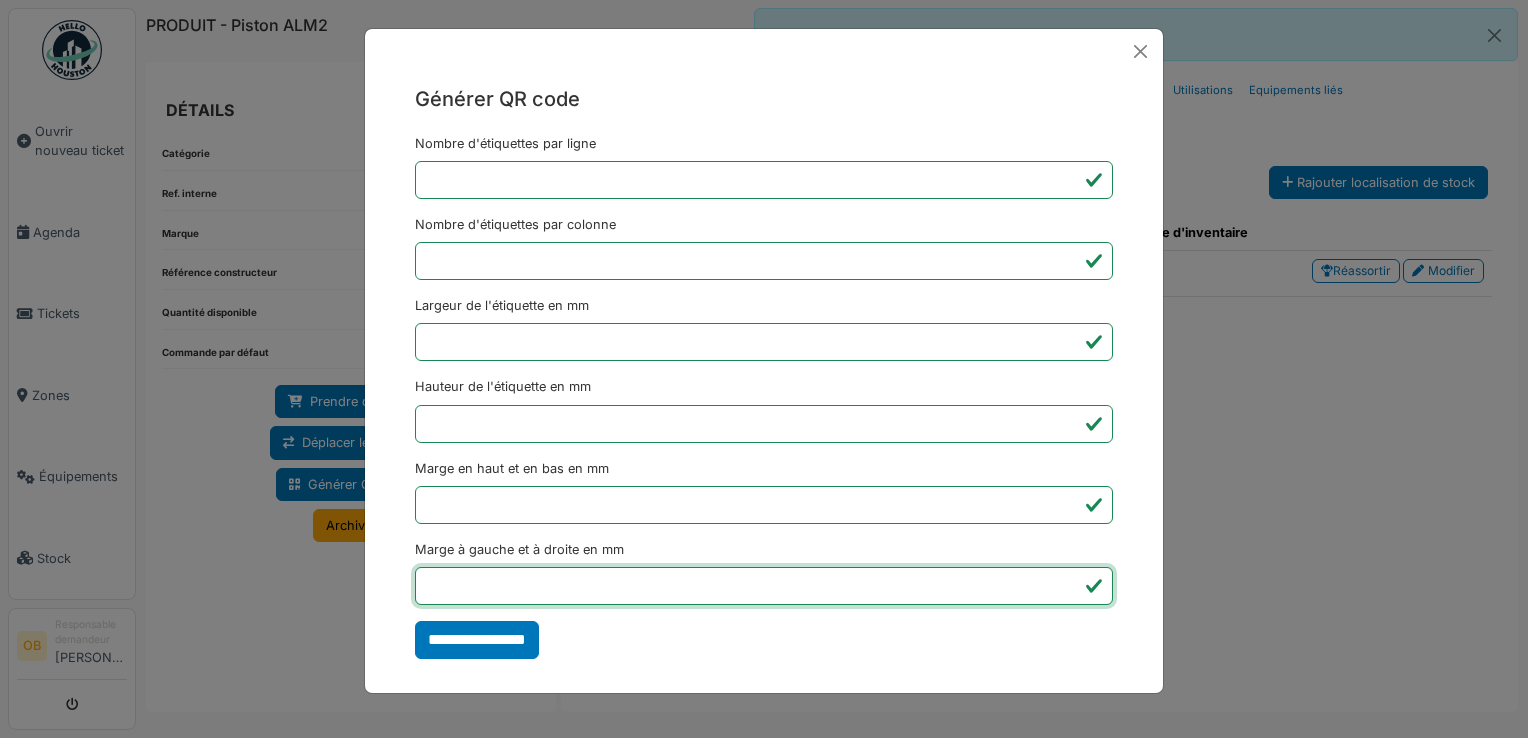 click on "*" at bounding box center [764, 586] 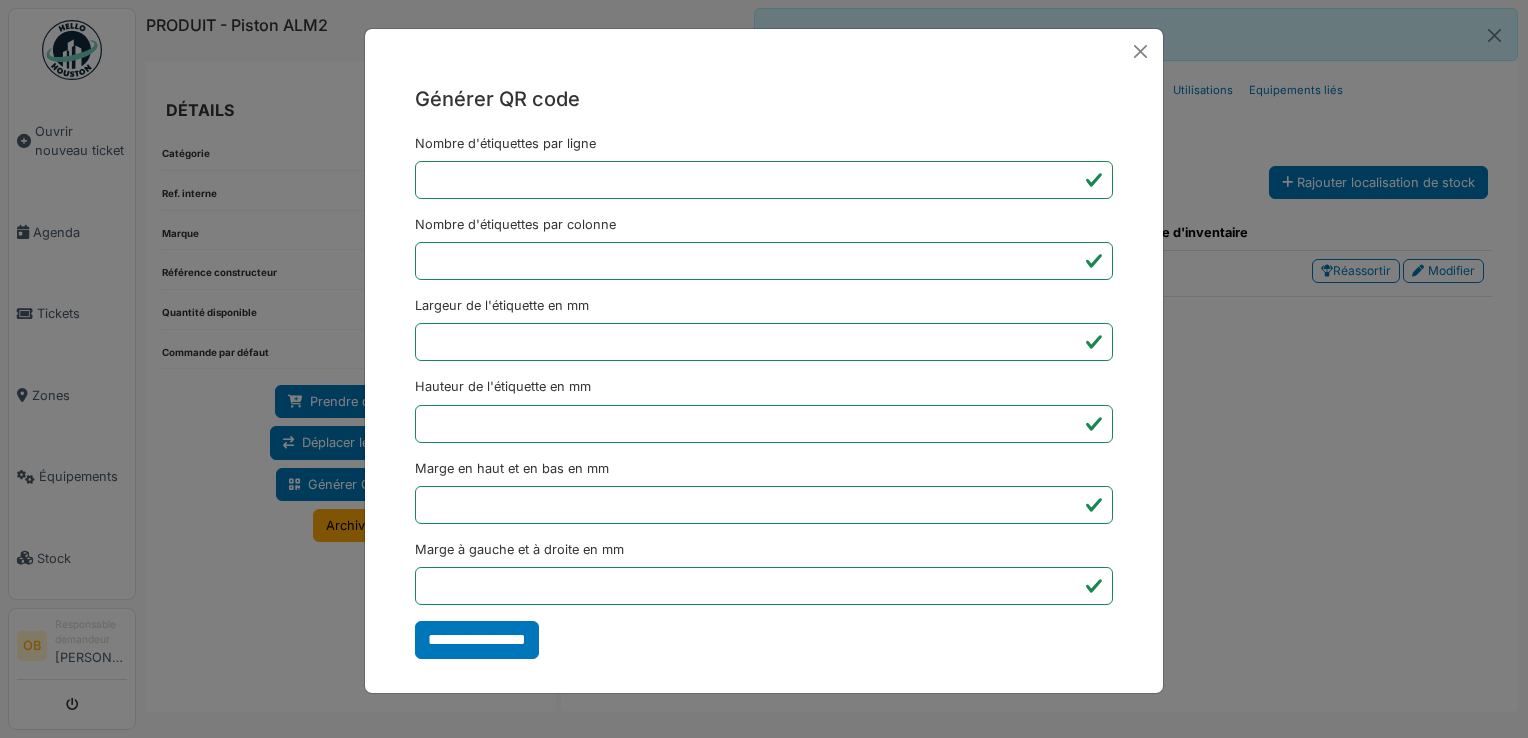 type on "*******" 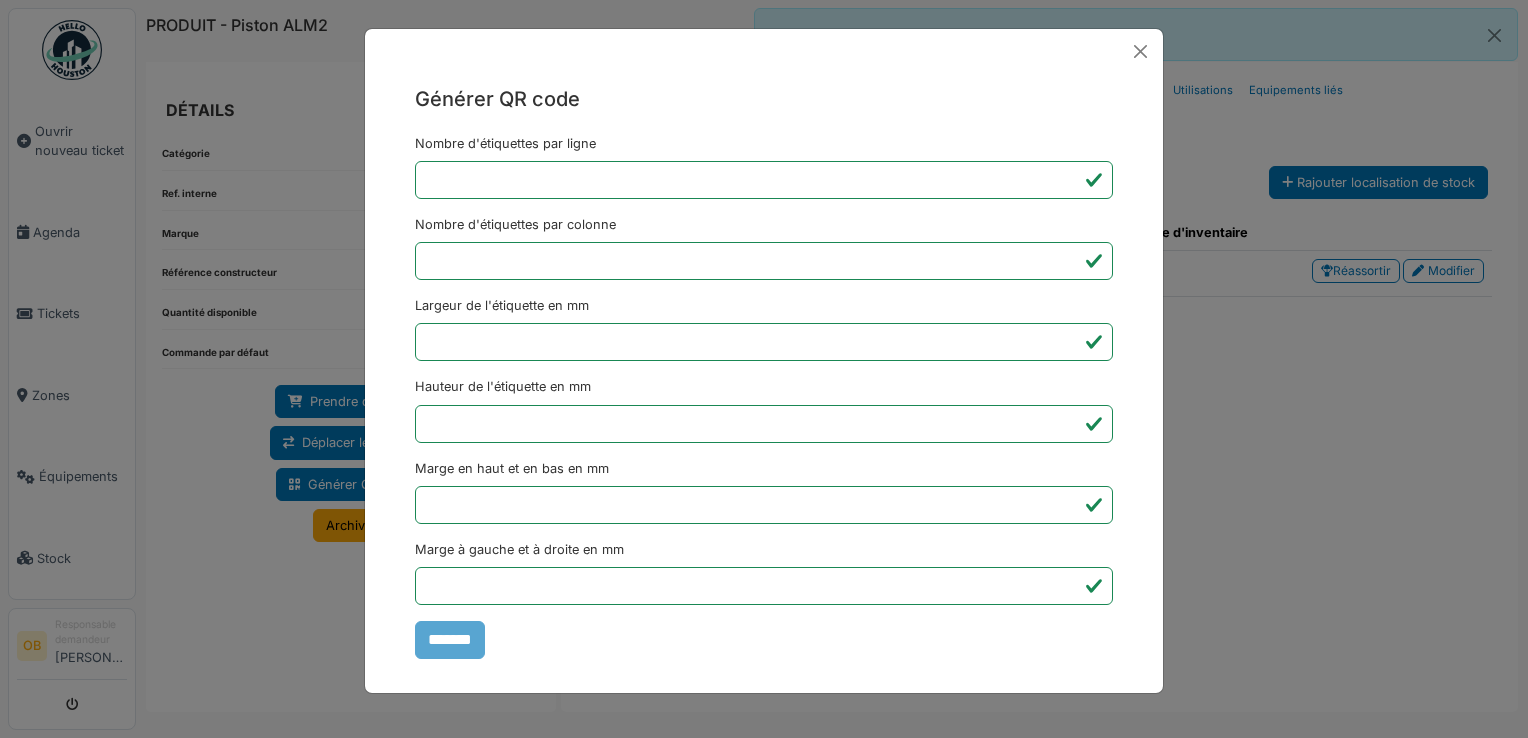 click on "Générer QR code
Nombre d'étiquettes par ligne
*
Nombre d'étiquettes par colonne
*
Largeur de l'étiquette en mm
**
Hauteur de l'étiquette en mm
**
Marge en haut et en bas en mm
*
Marge à gauche et à droite en mm
***
*******" at bounding box center [764, 369] 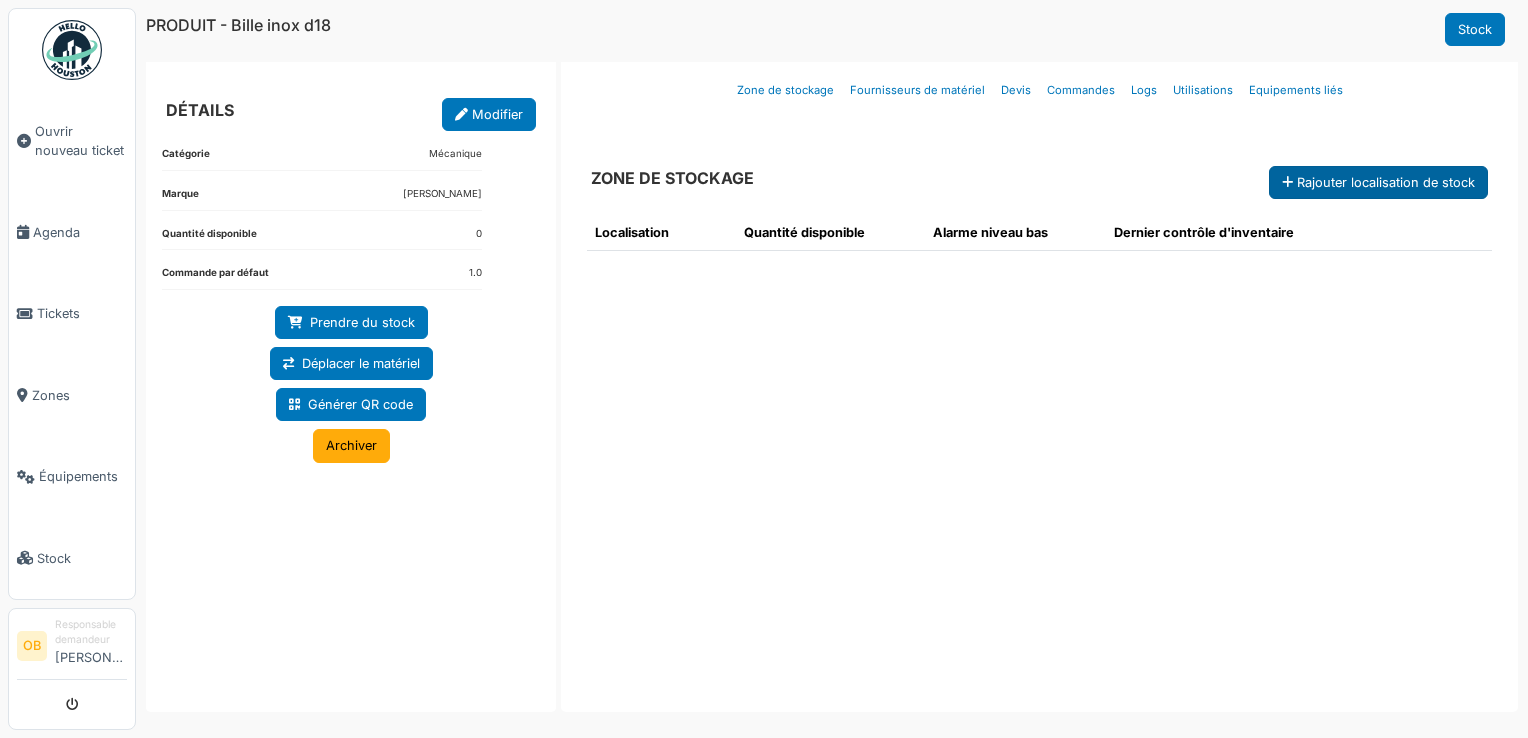 scroll, scrollTop: 0, scrollLeft: 0, axis: both 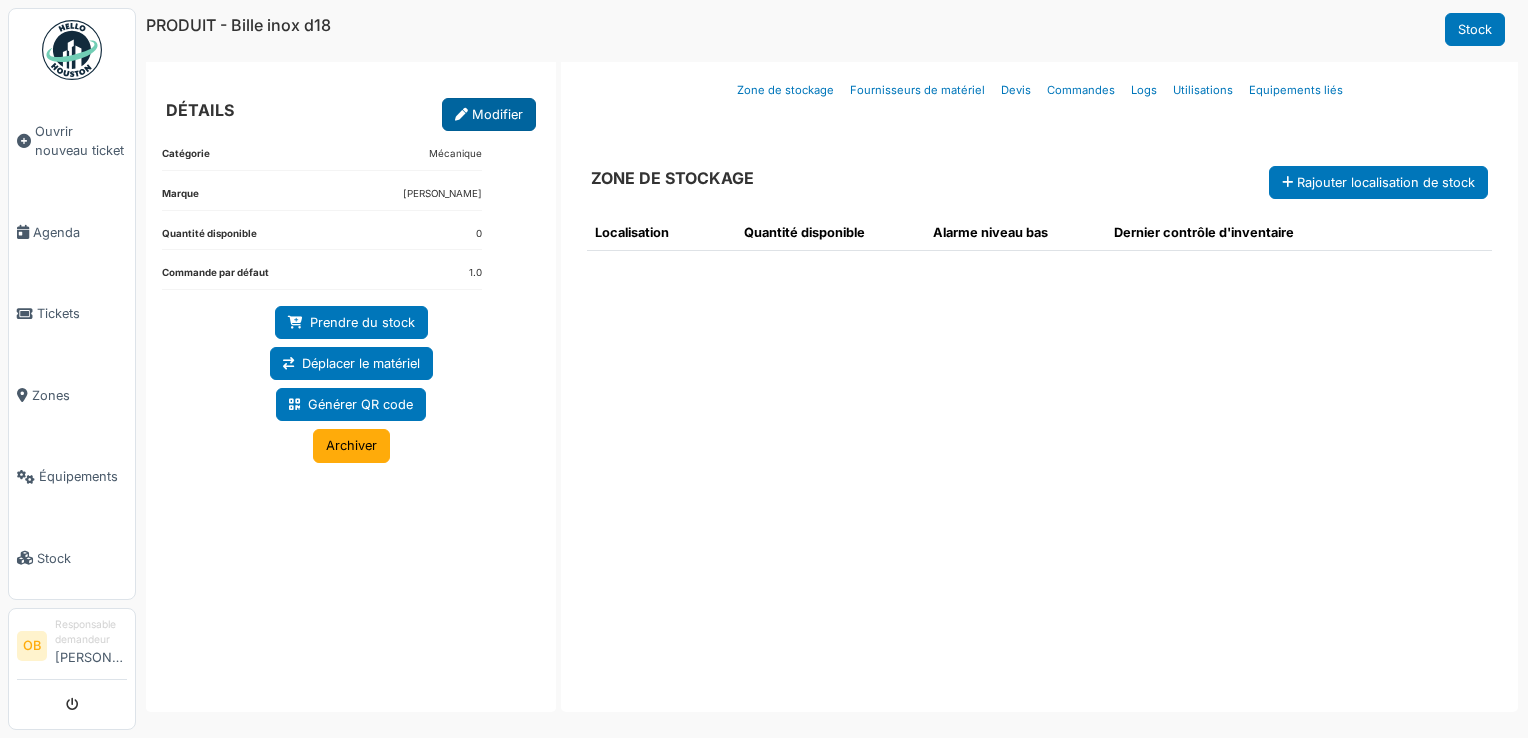 click on "Modifier" at bounding box center [489, 114] 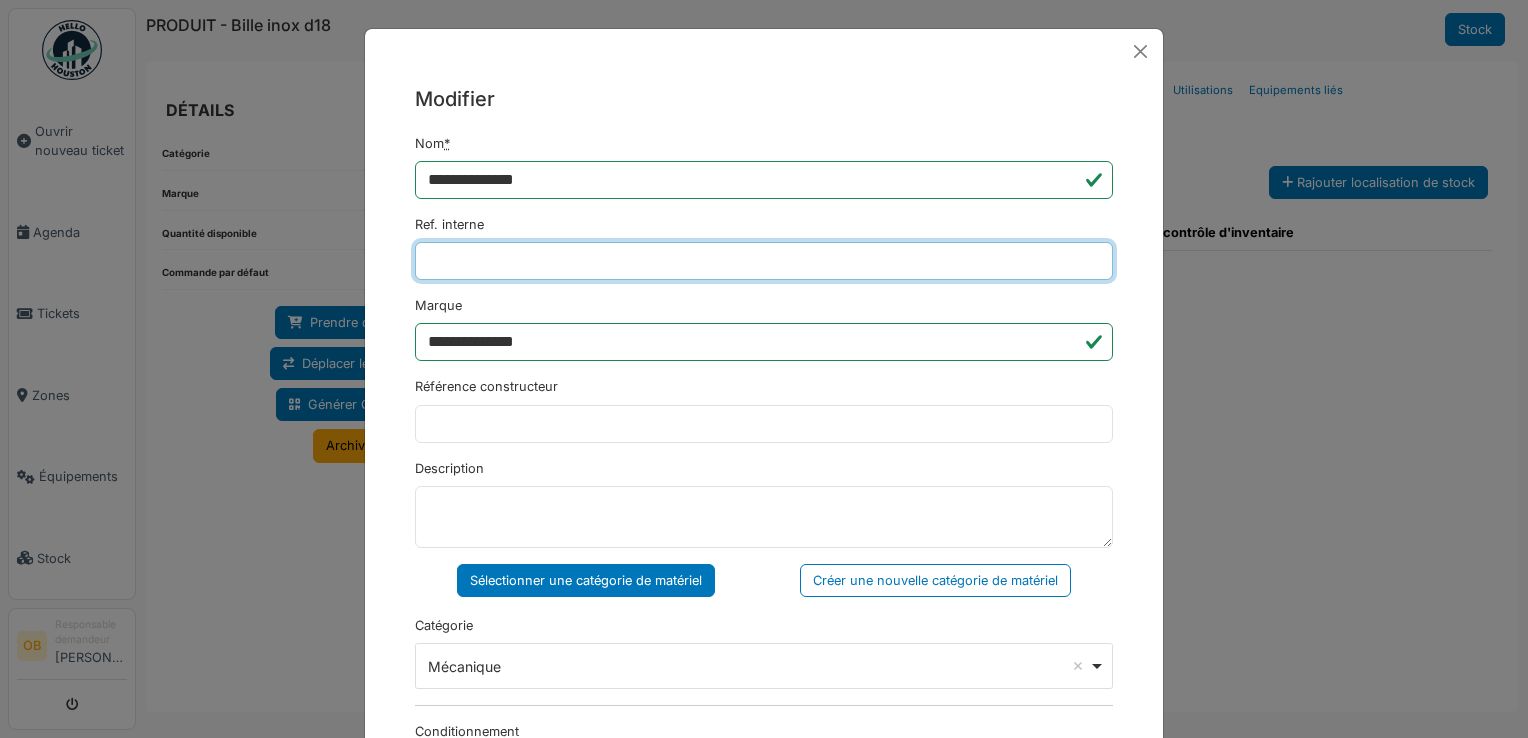 click on "Ref. interne" at bounding box center [764, 261] 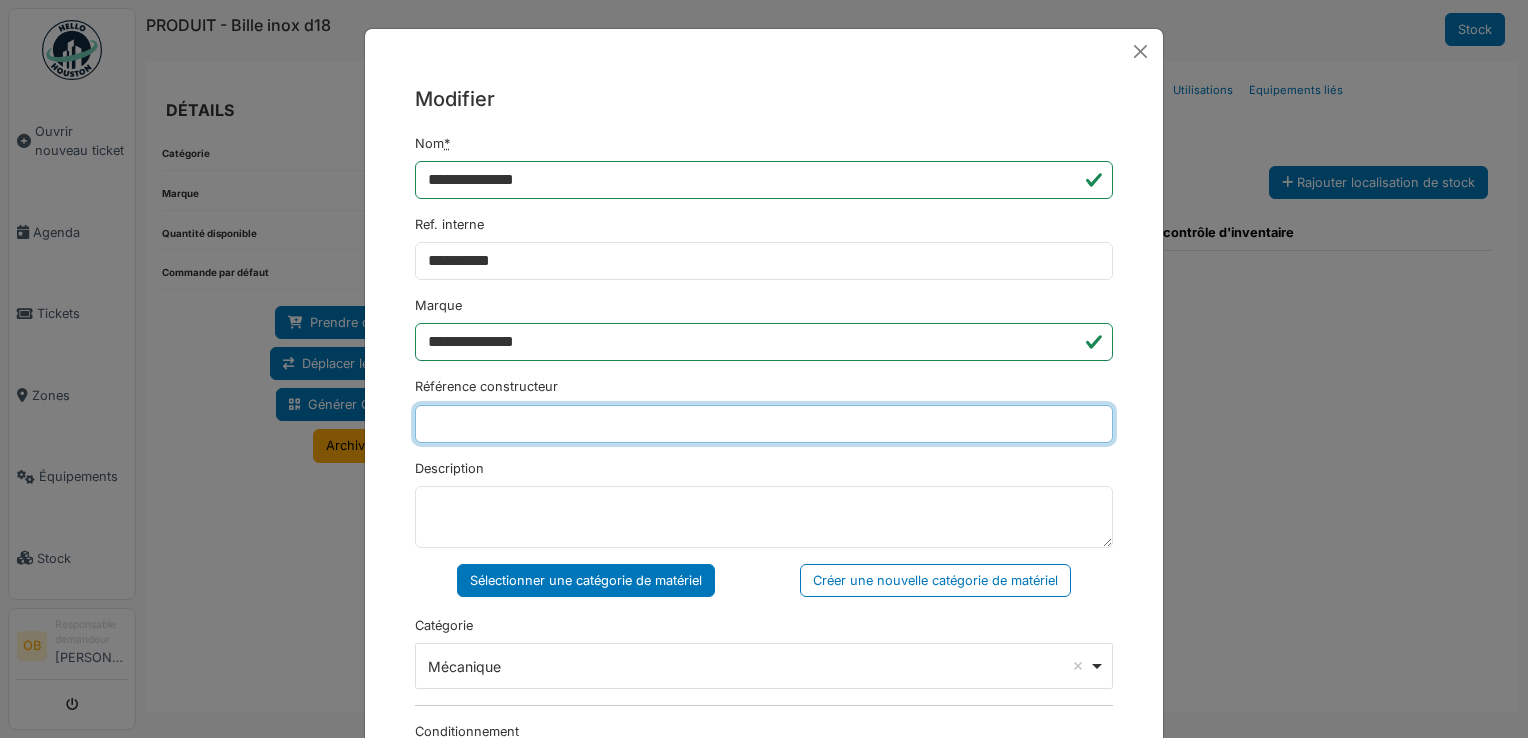 type on "******" 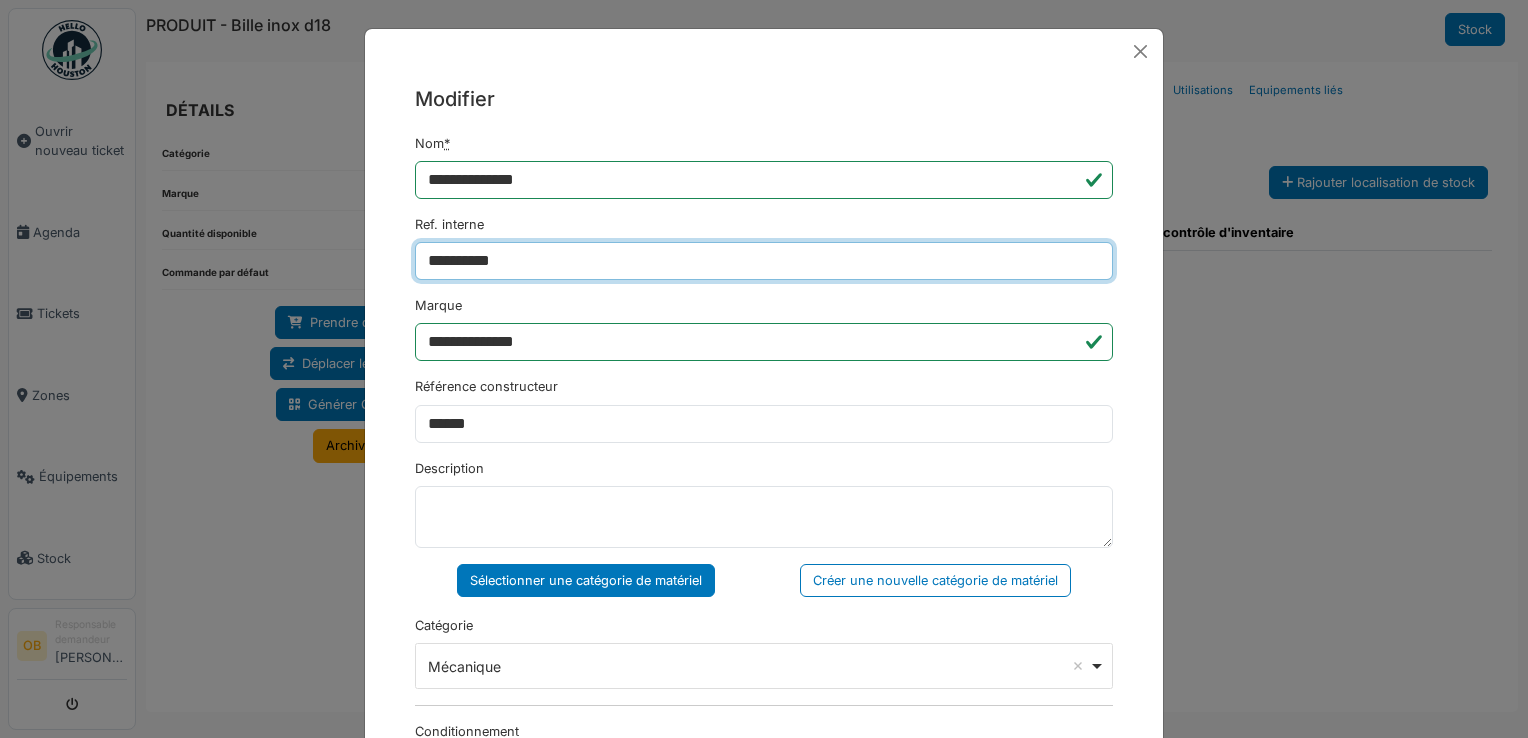 type on "**********" 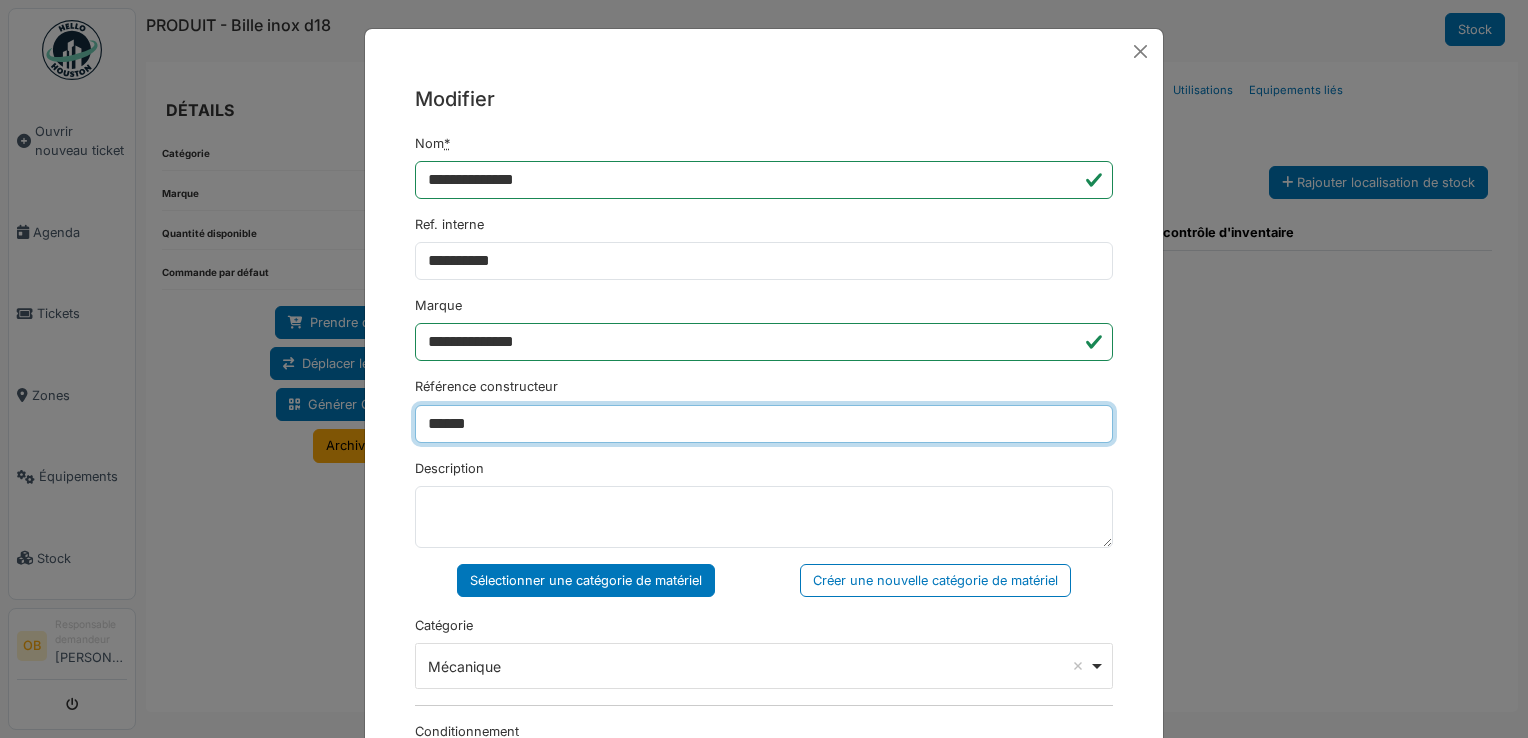 drag, startPoint x: 536, startPoint y: 428, endPoint x: 248, endPoint y: 471, distance: 291.19238 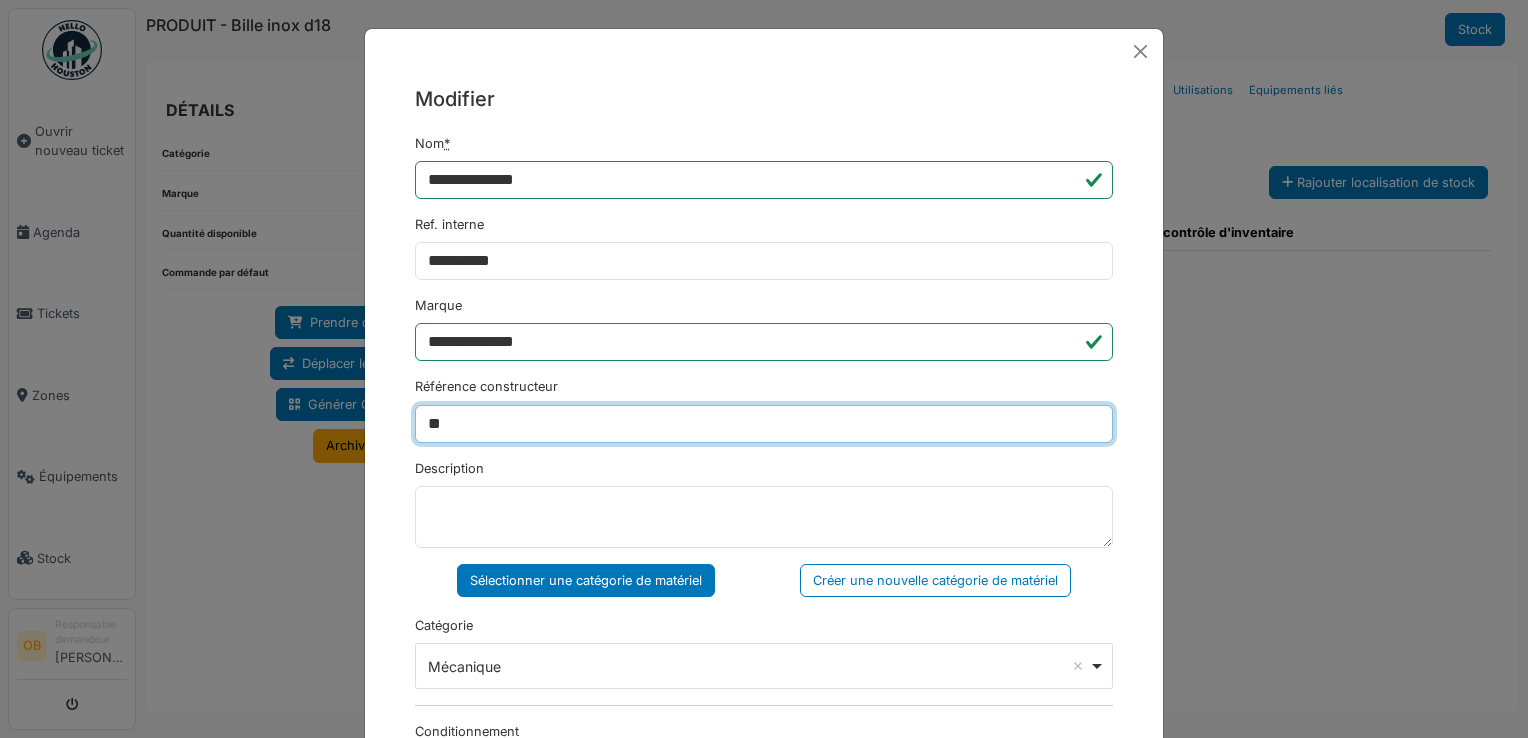 type on "*" 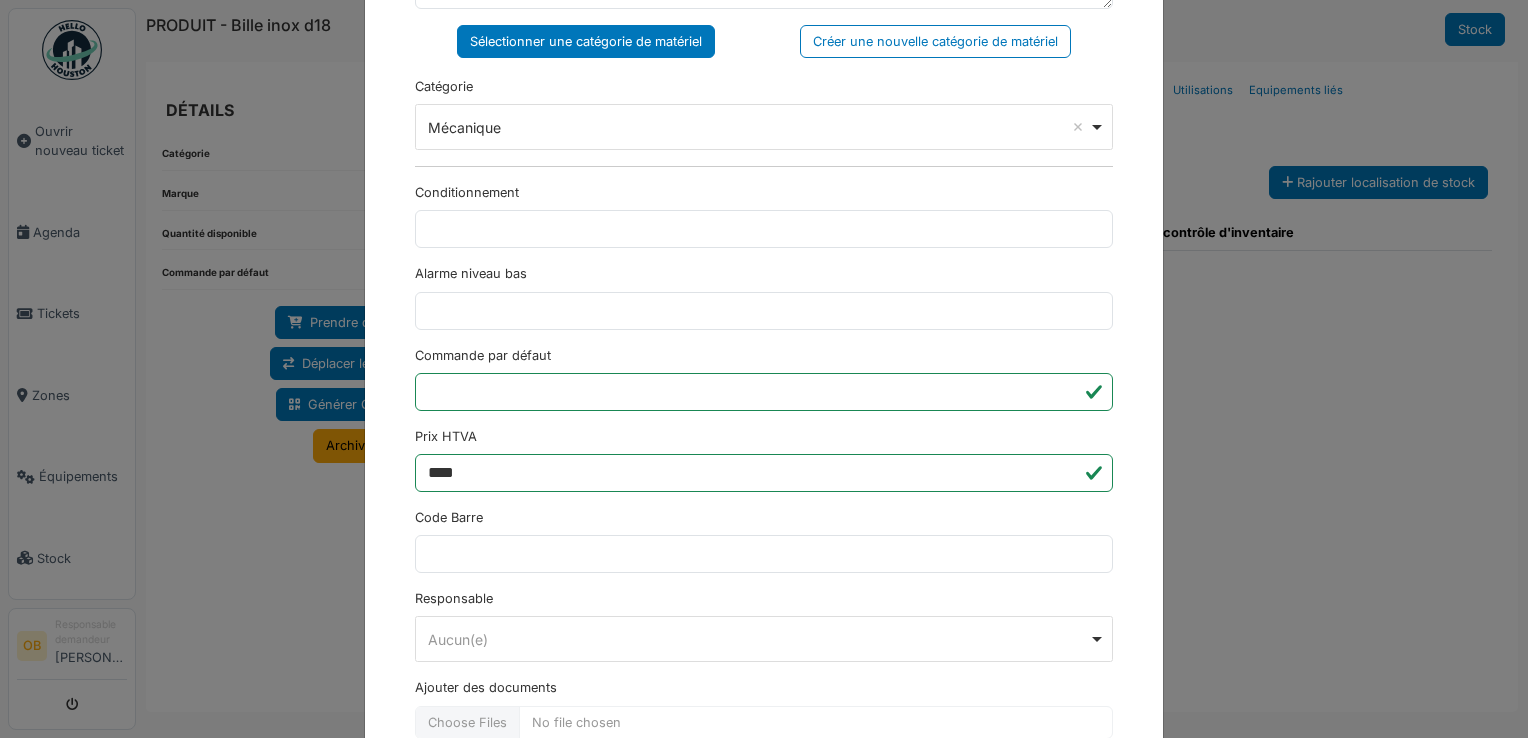 scroll, scrollTop: 650, scrollLeft: 0, axis: vertical 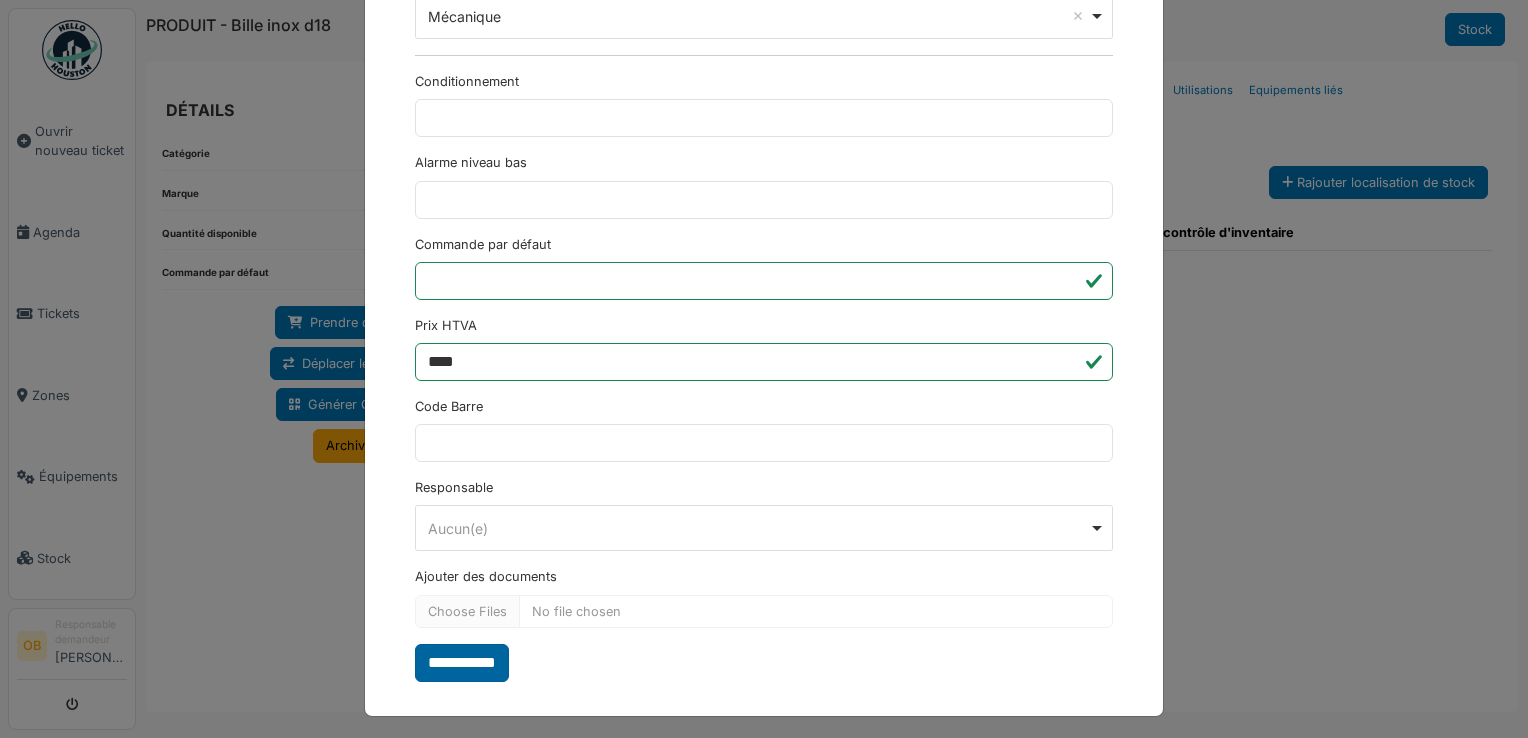 type on "**********" 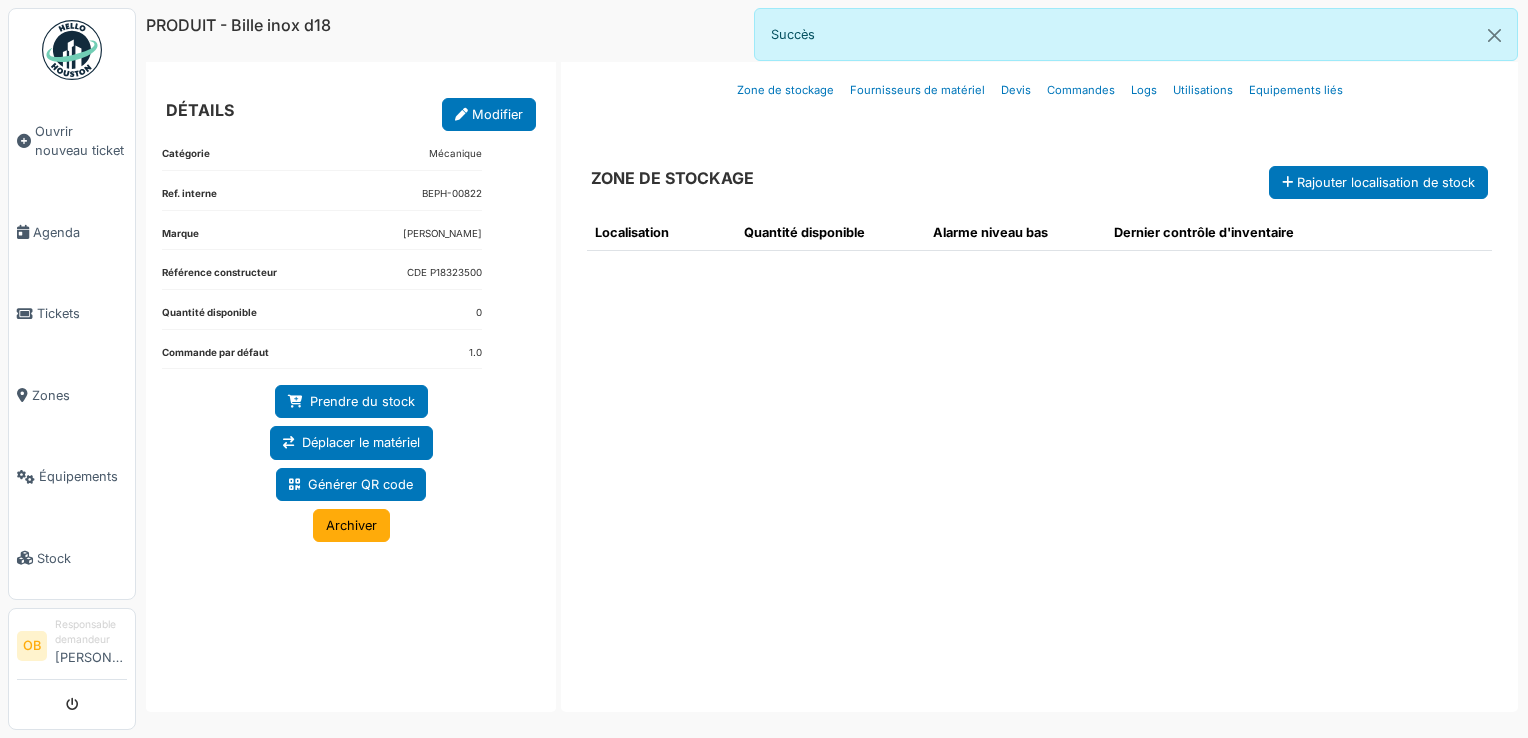 click on "ZONE DE STOCKAGE
Rajouter localisation de stock" at bounding box center [1039, 164] 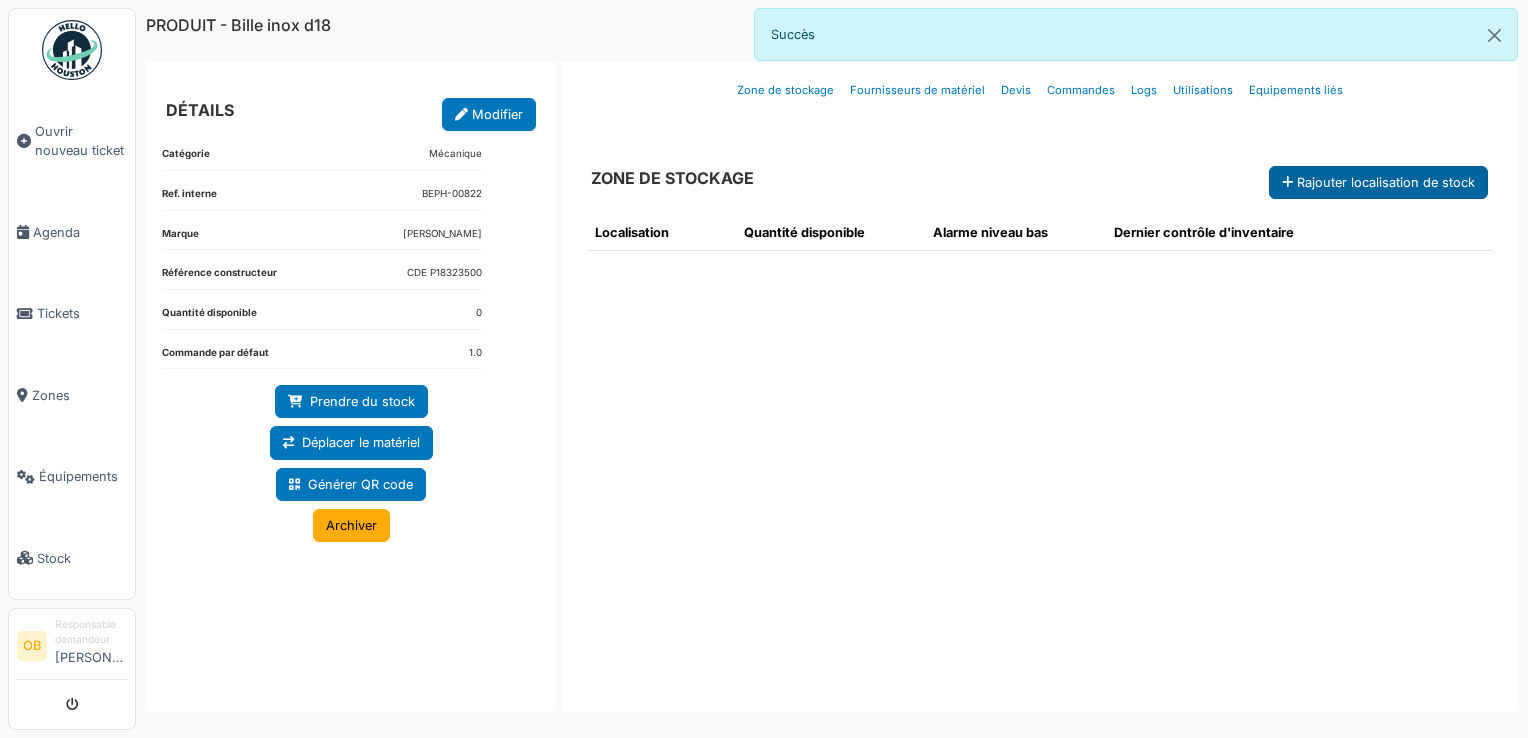 click on "Rajouter localisation de stock" at bounding box center [1378, 182] 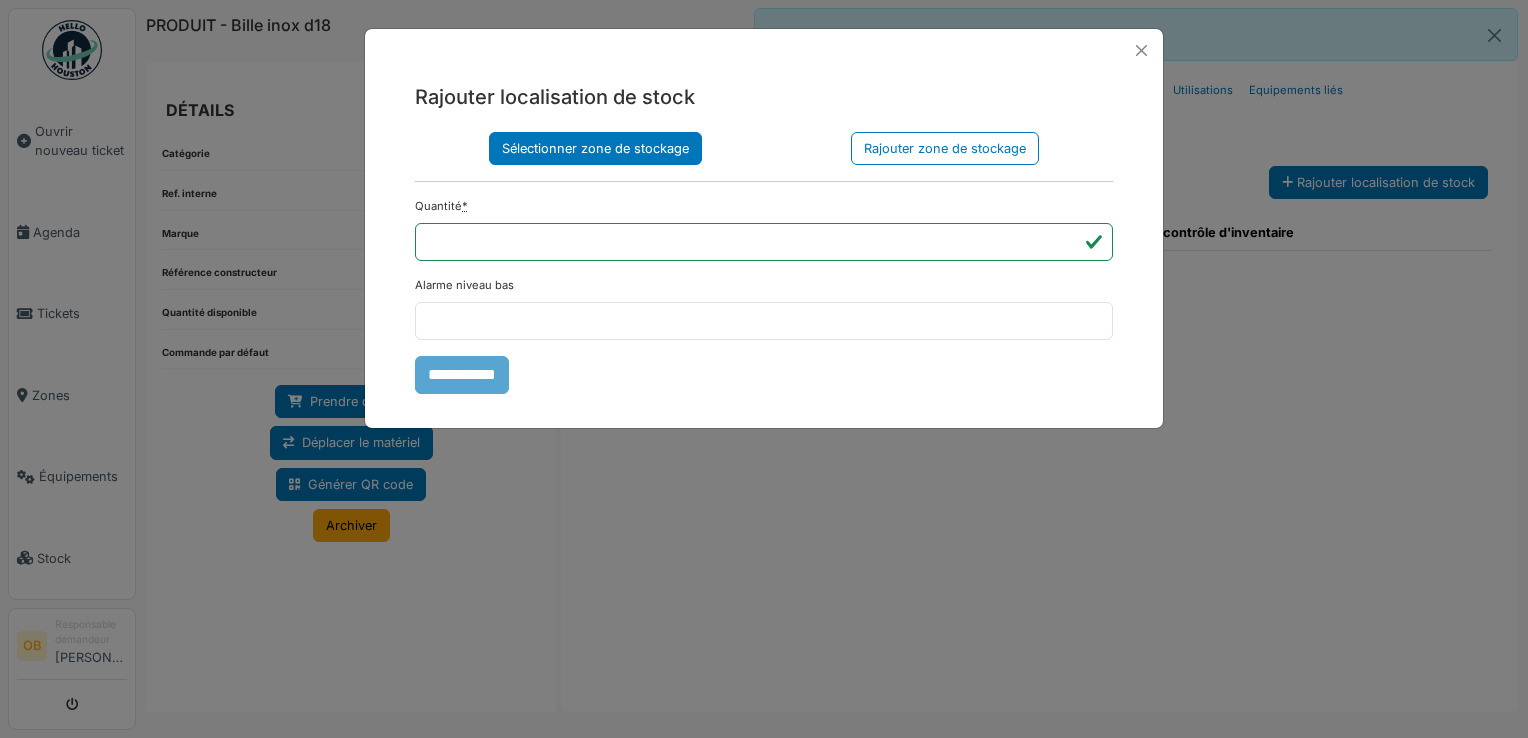 click on "Sélectionner zone de stockage" at bounding box center (595, 148) 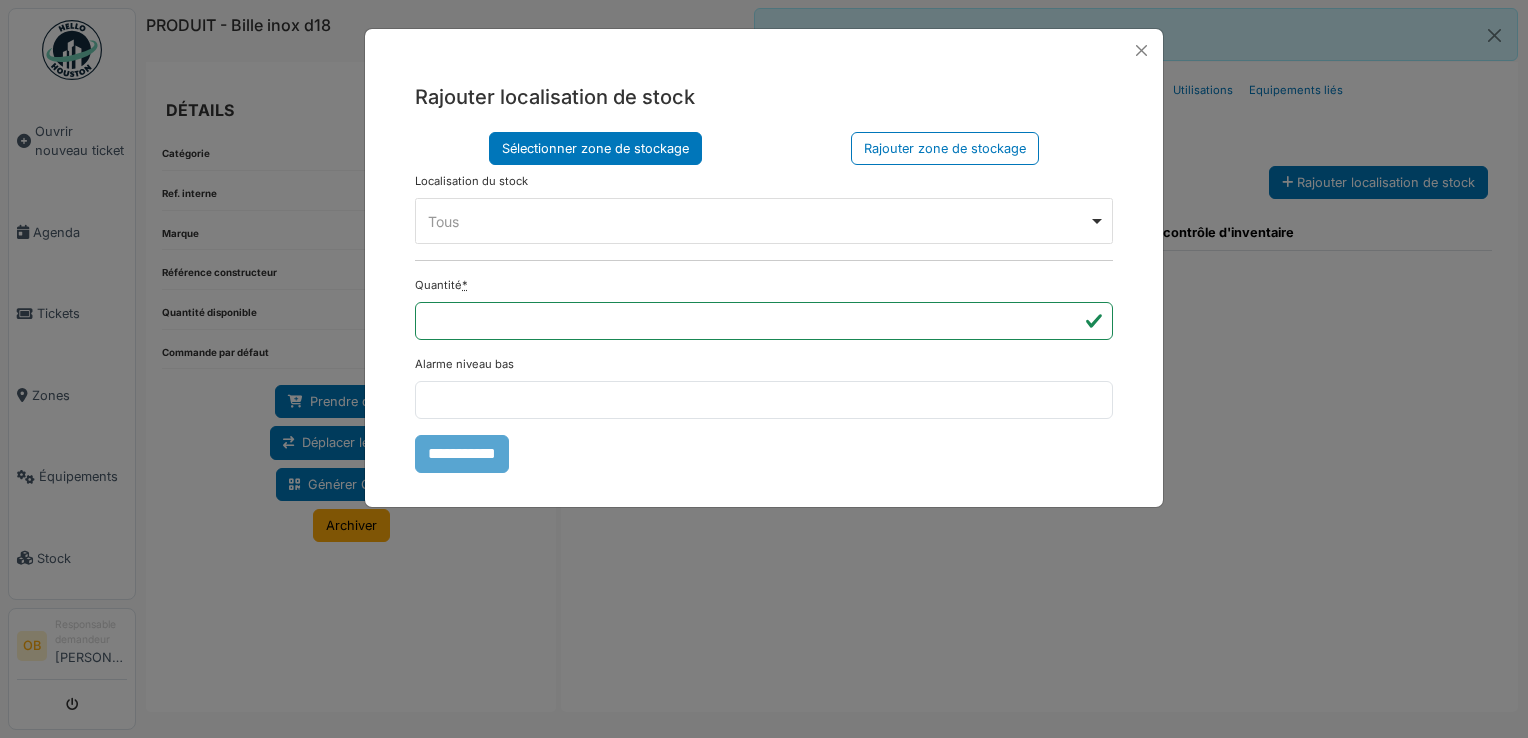click on "Tous Remove item" at bounding box center (764, 221) 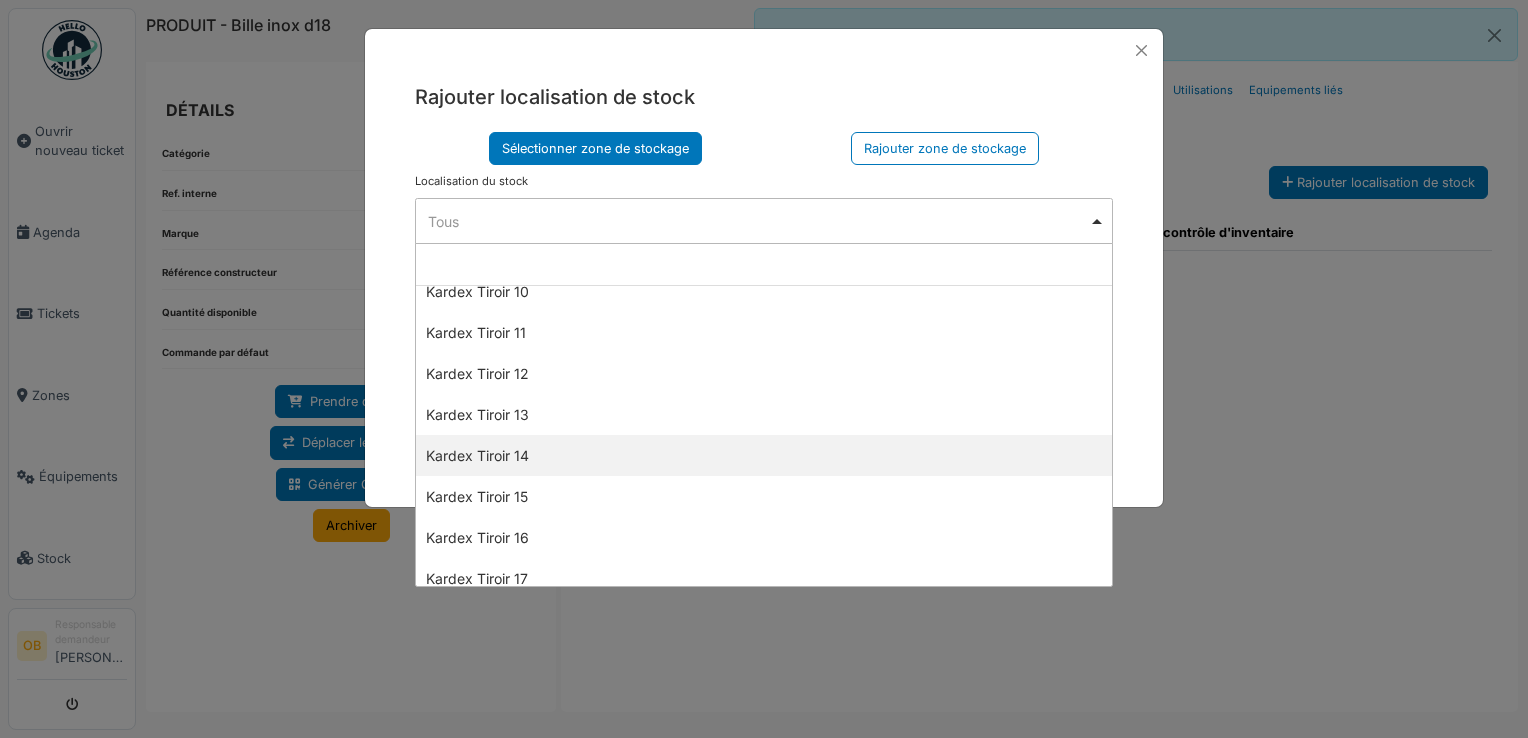 scroll, scrollTop: 1066, scrollLeft: 0, axis: vertical 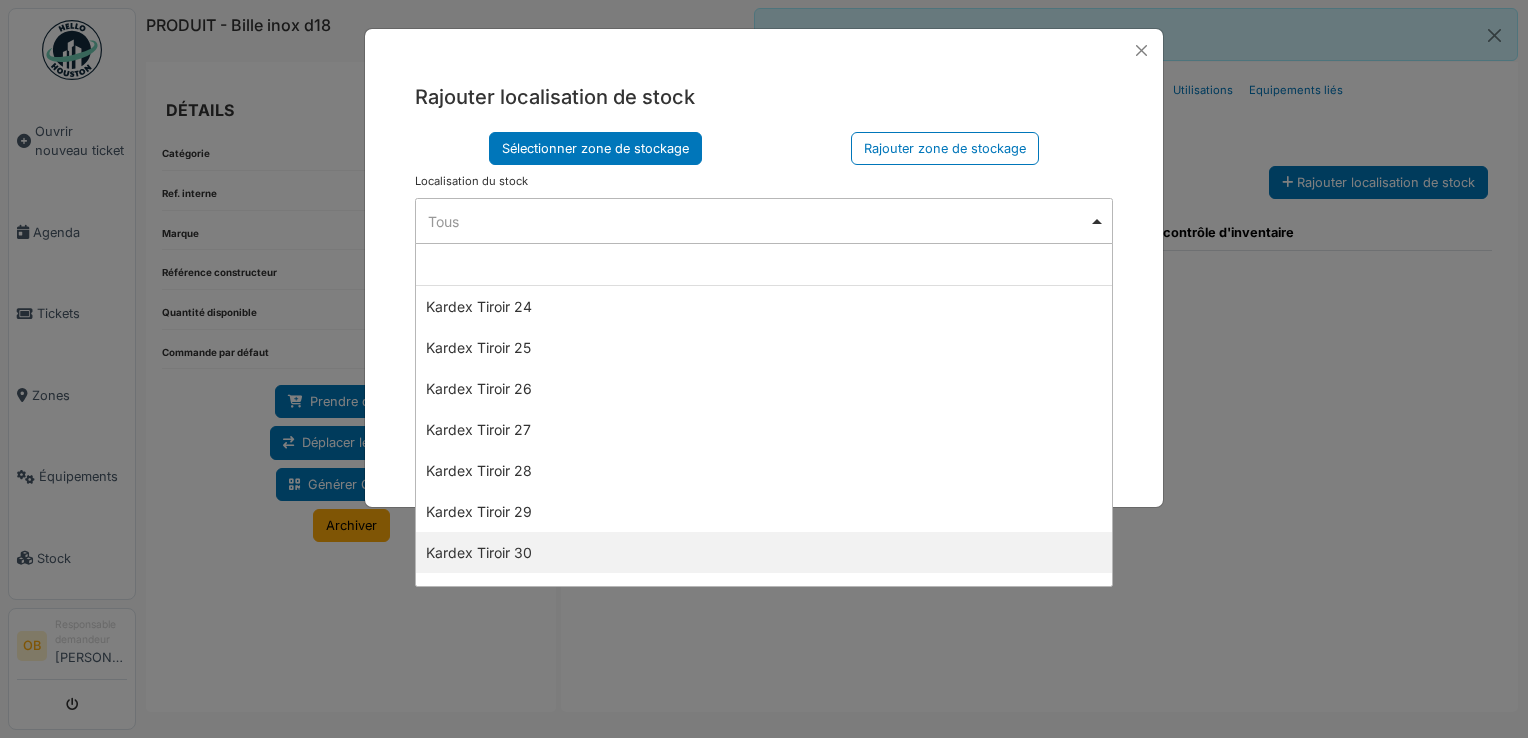 select on "****" 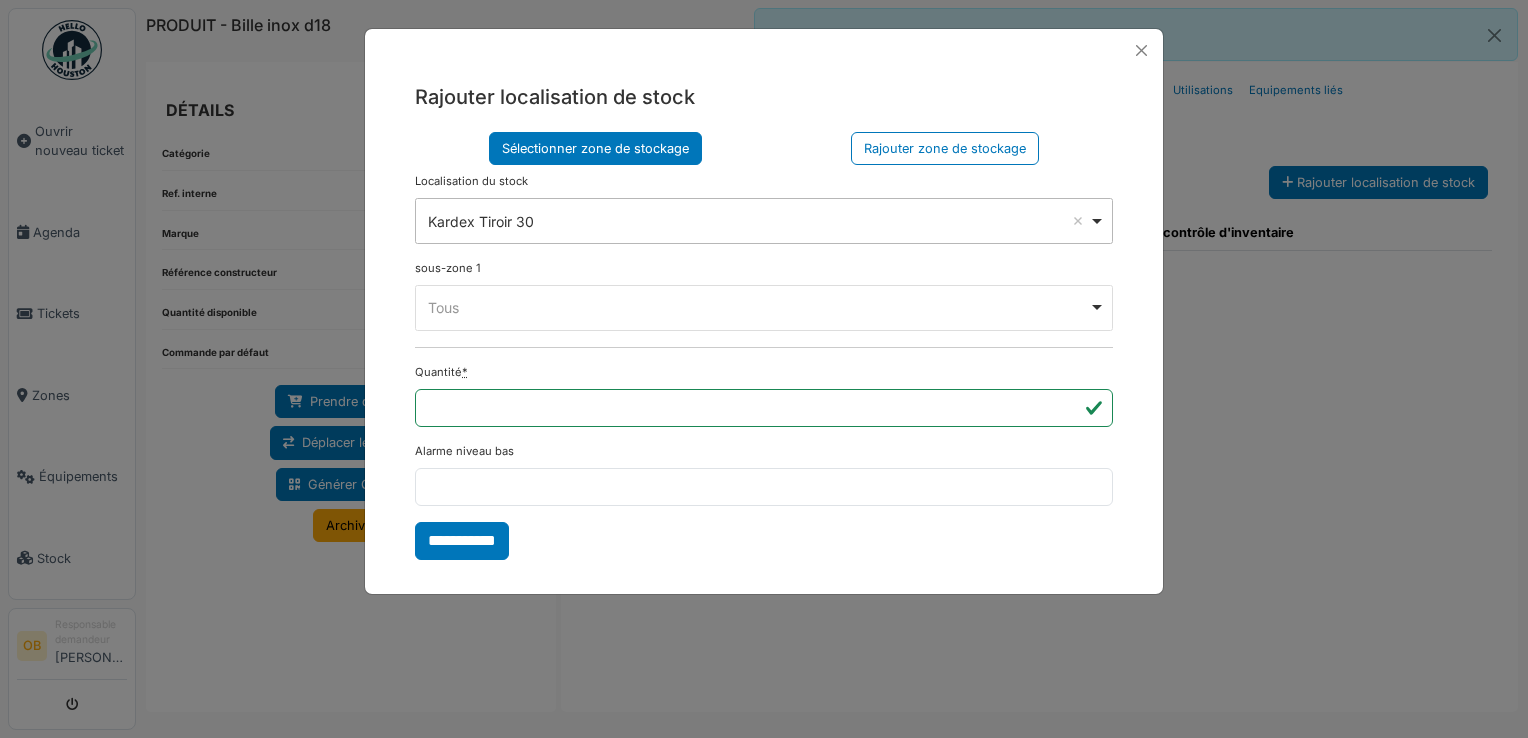 click on "Tous Remove item" at bounding box center (764, 307) 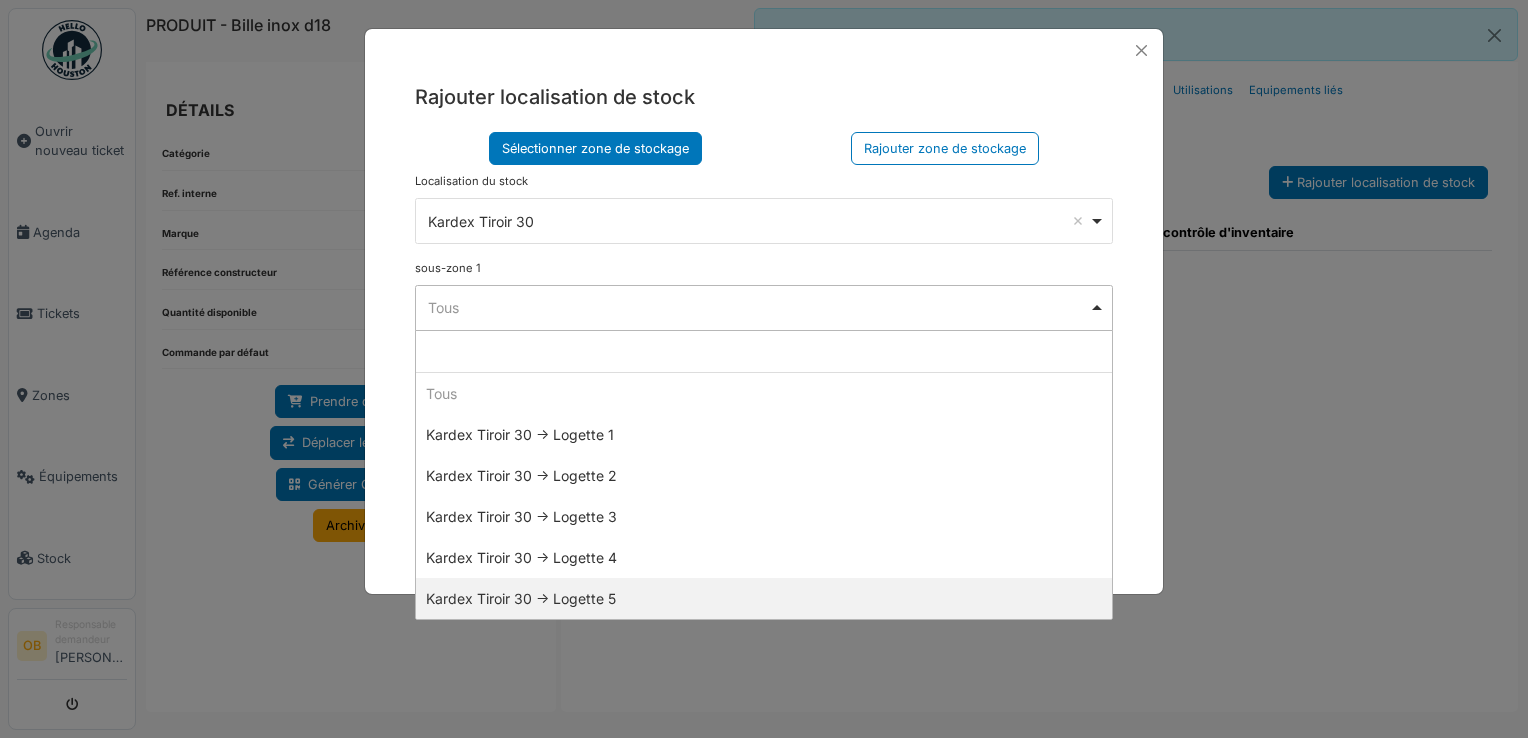 select on "*****" 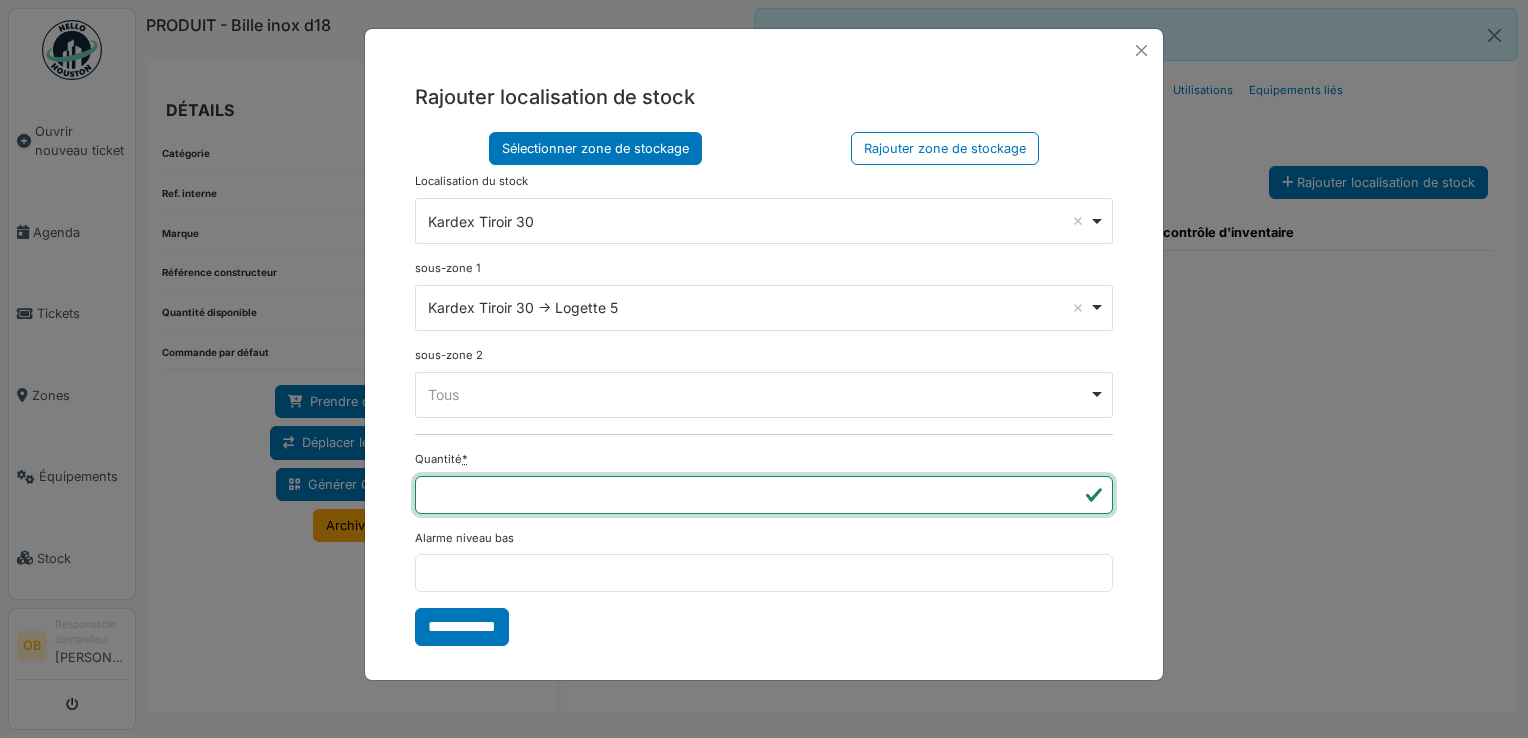 click on "**" at bounding box center (764, 495) 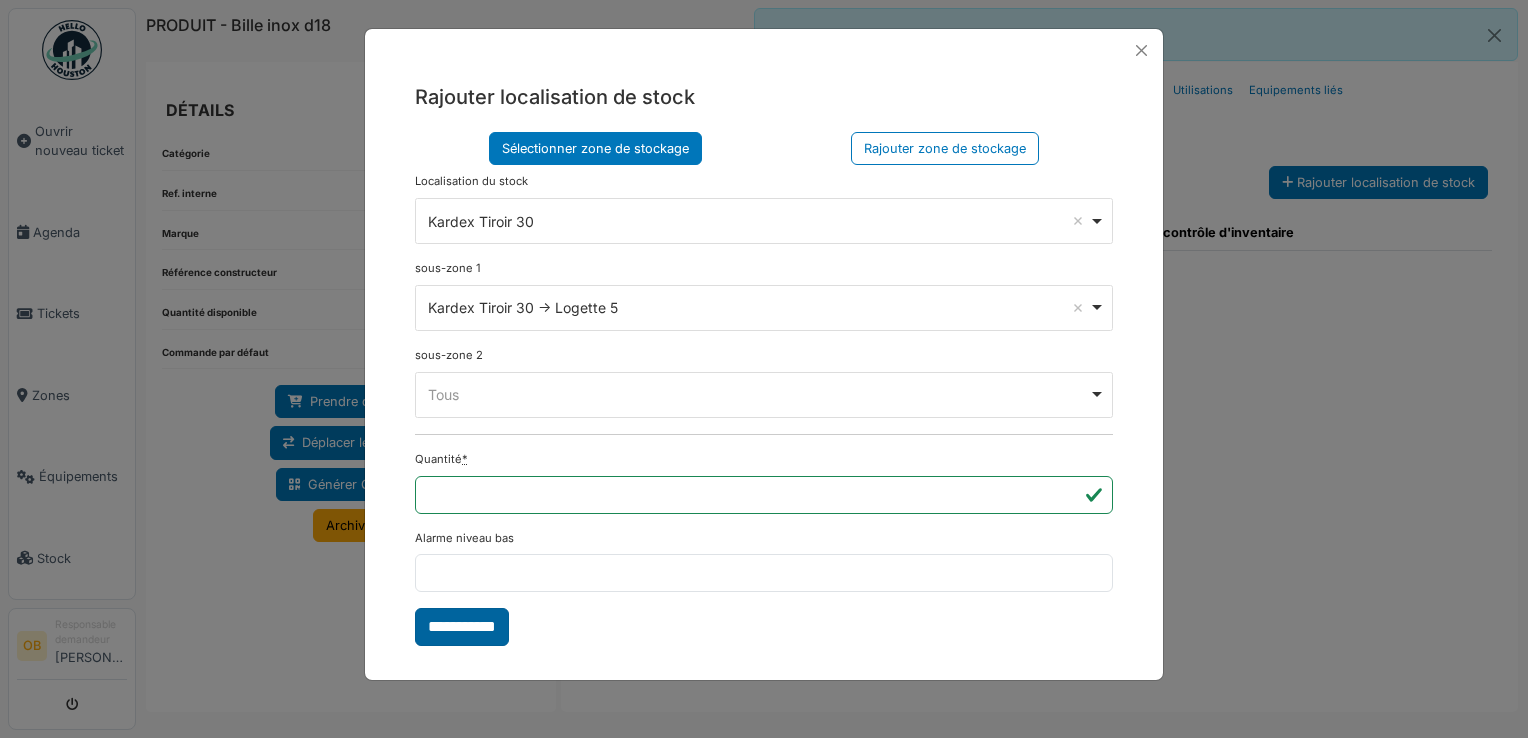 click on "**********" at bounding box center (462, 627) 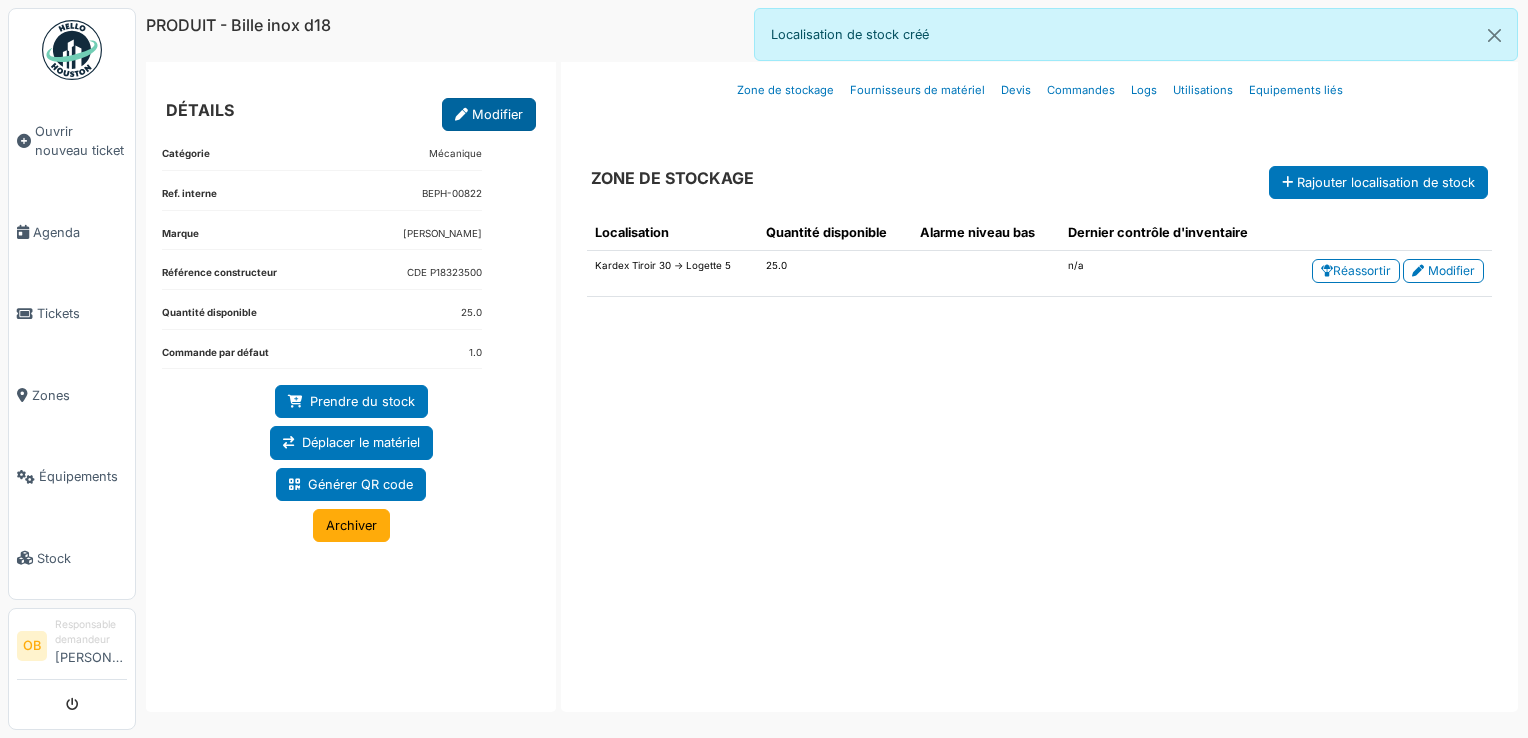 drag, startPoint x: 469, startPoint y: 84, endPoint x: 470, endPoint y: 106, distance: 22.022715 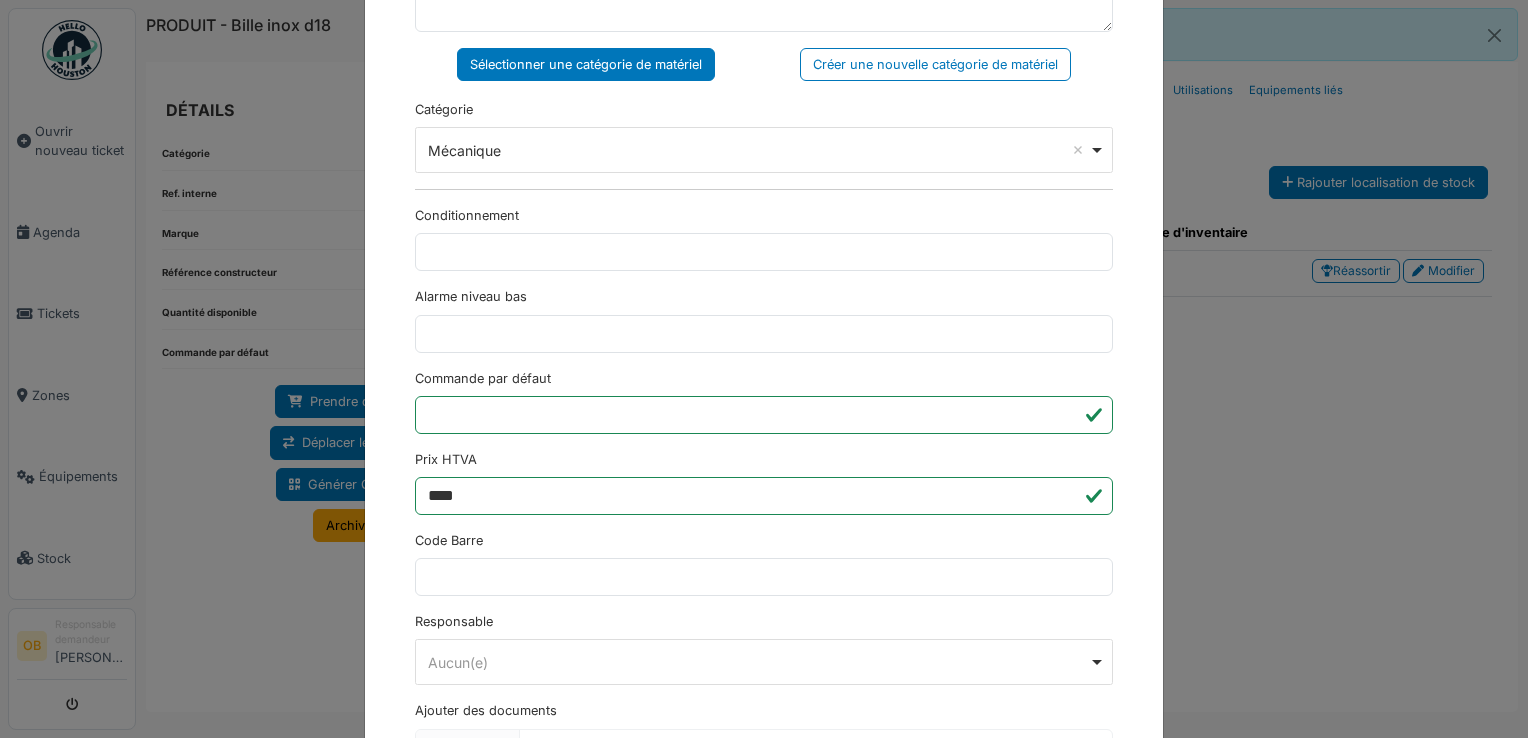 scroll, scrollTop: 650, scrollLeft: 0, axis: vertical 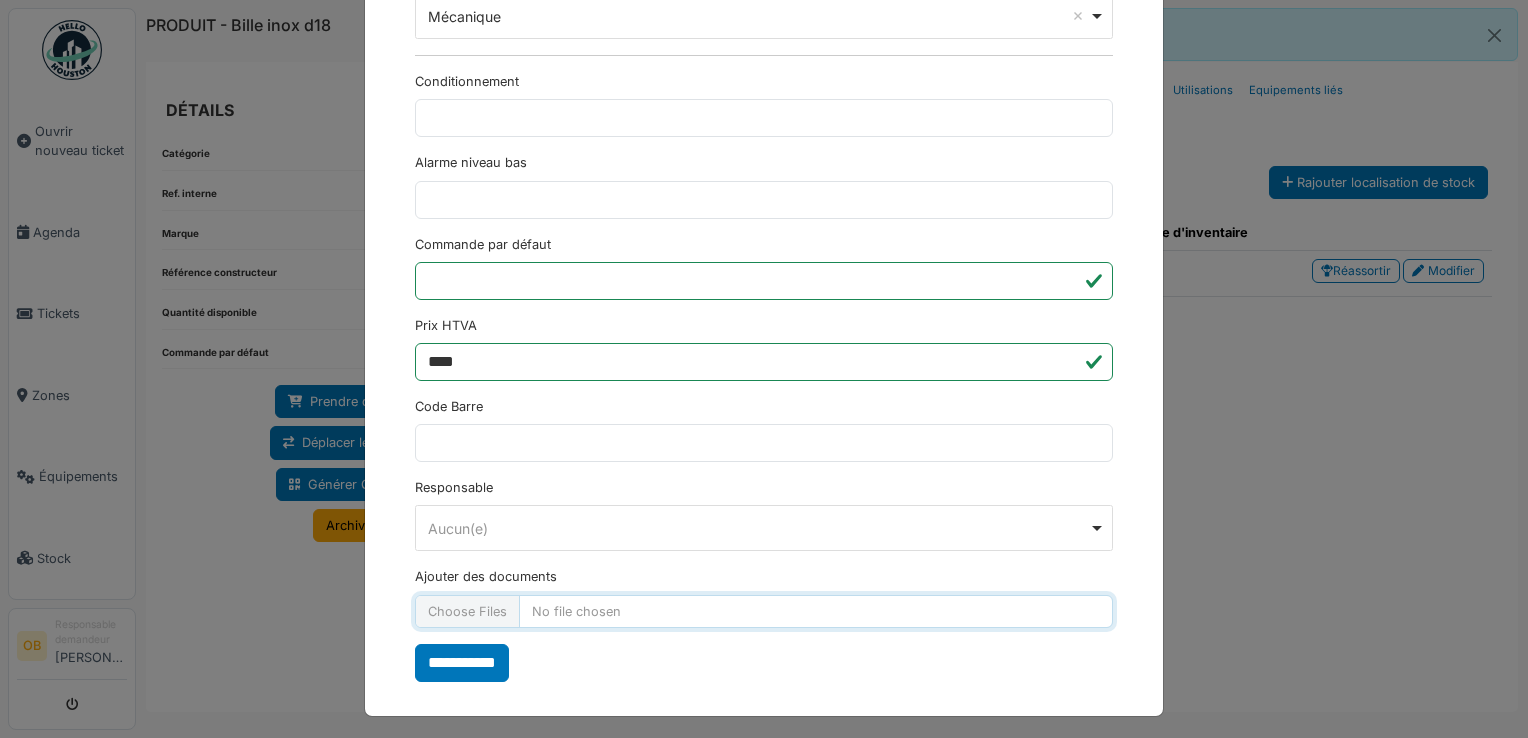 click on "Ajouter des documents" at bounding box center [764, 611] 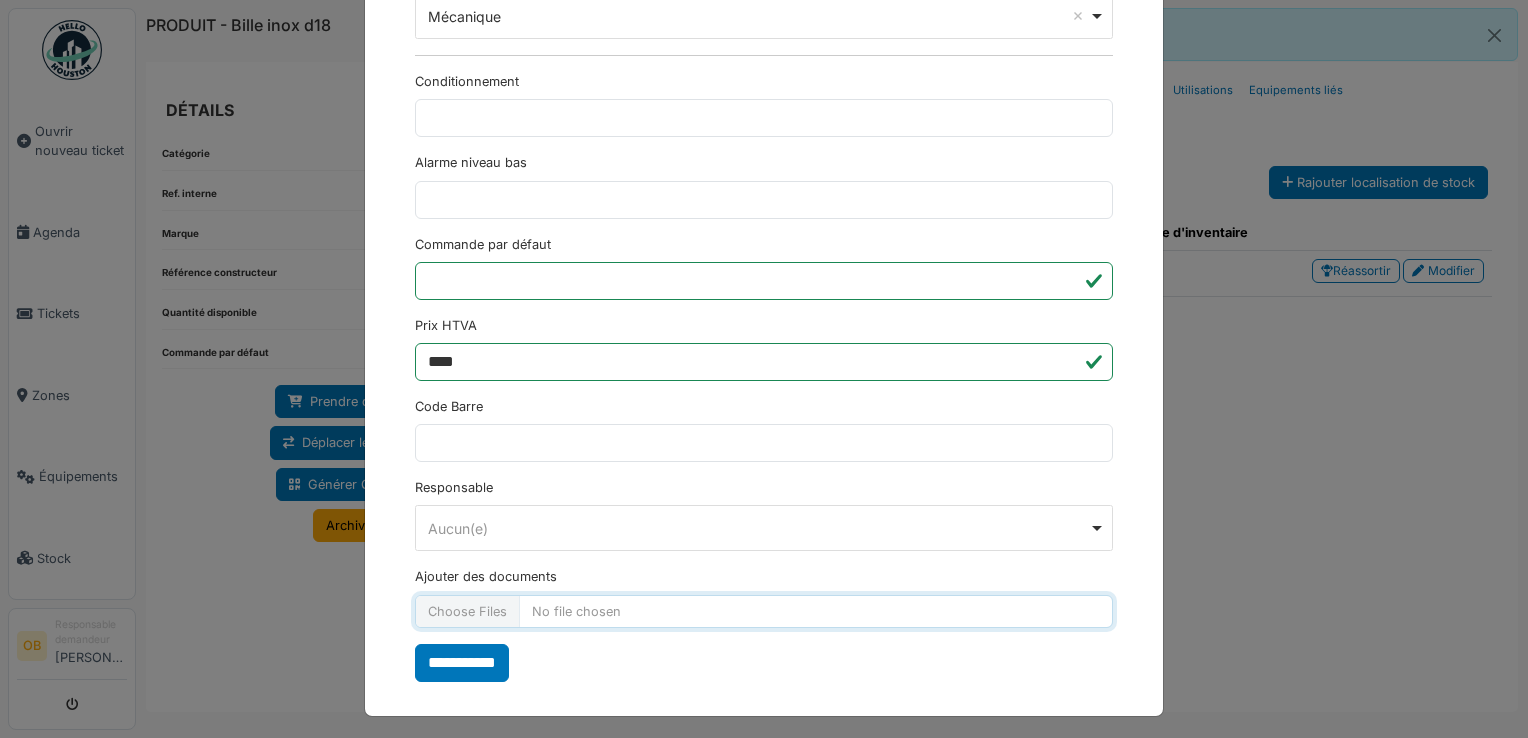 type on "**********" 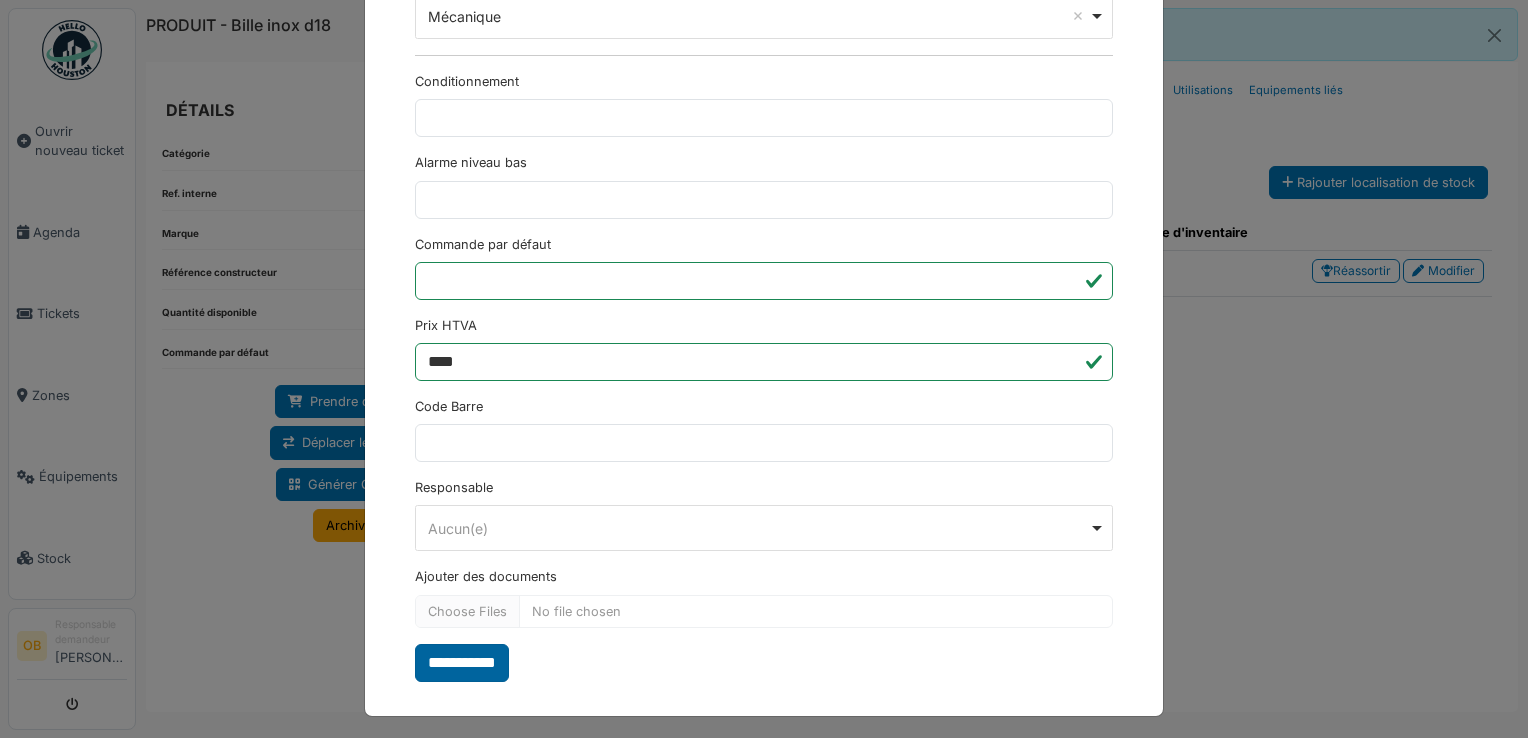 click on "**********" at bounding box center [462, 663] 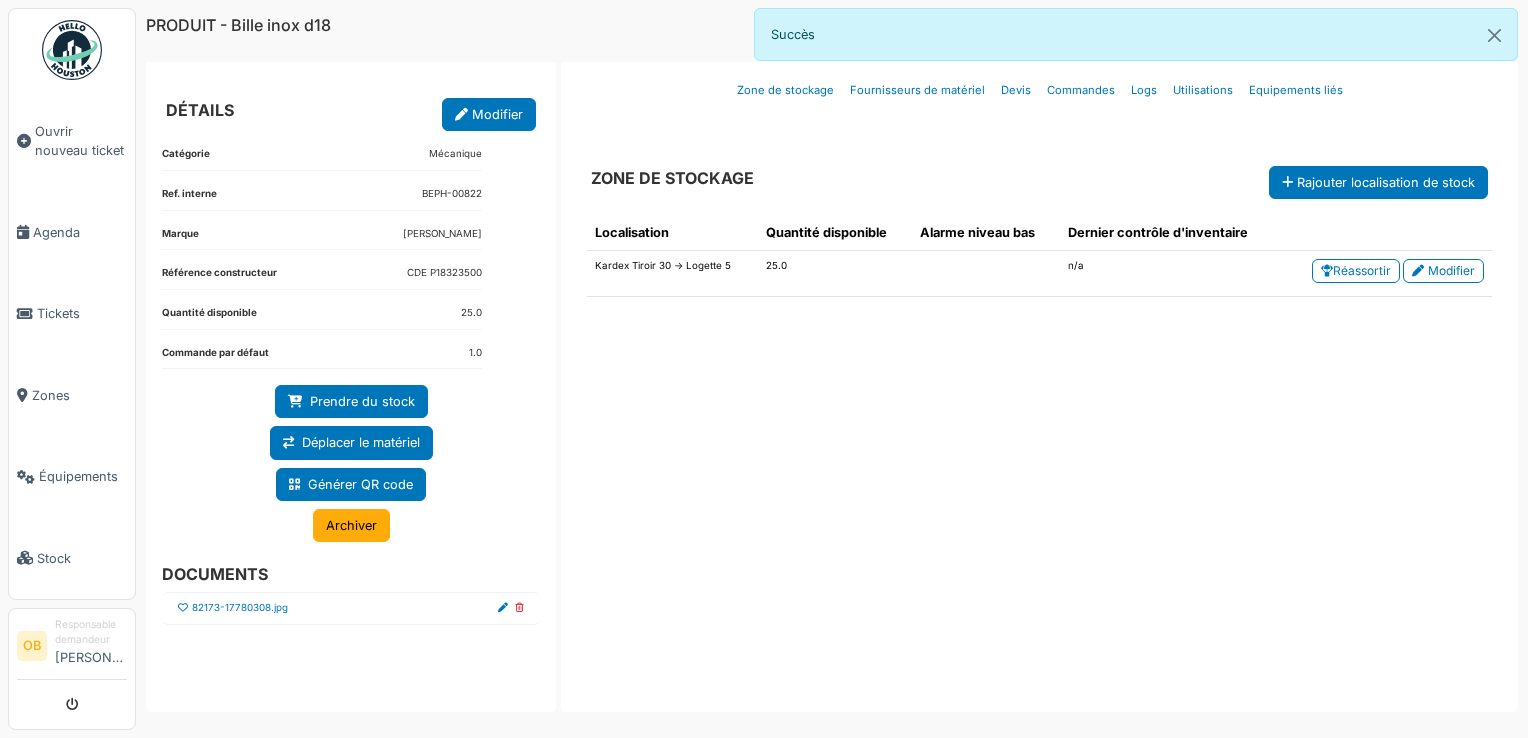 click at bounding box center [183, 608] 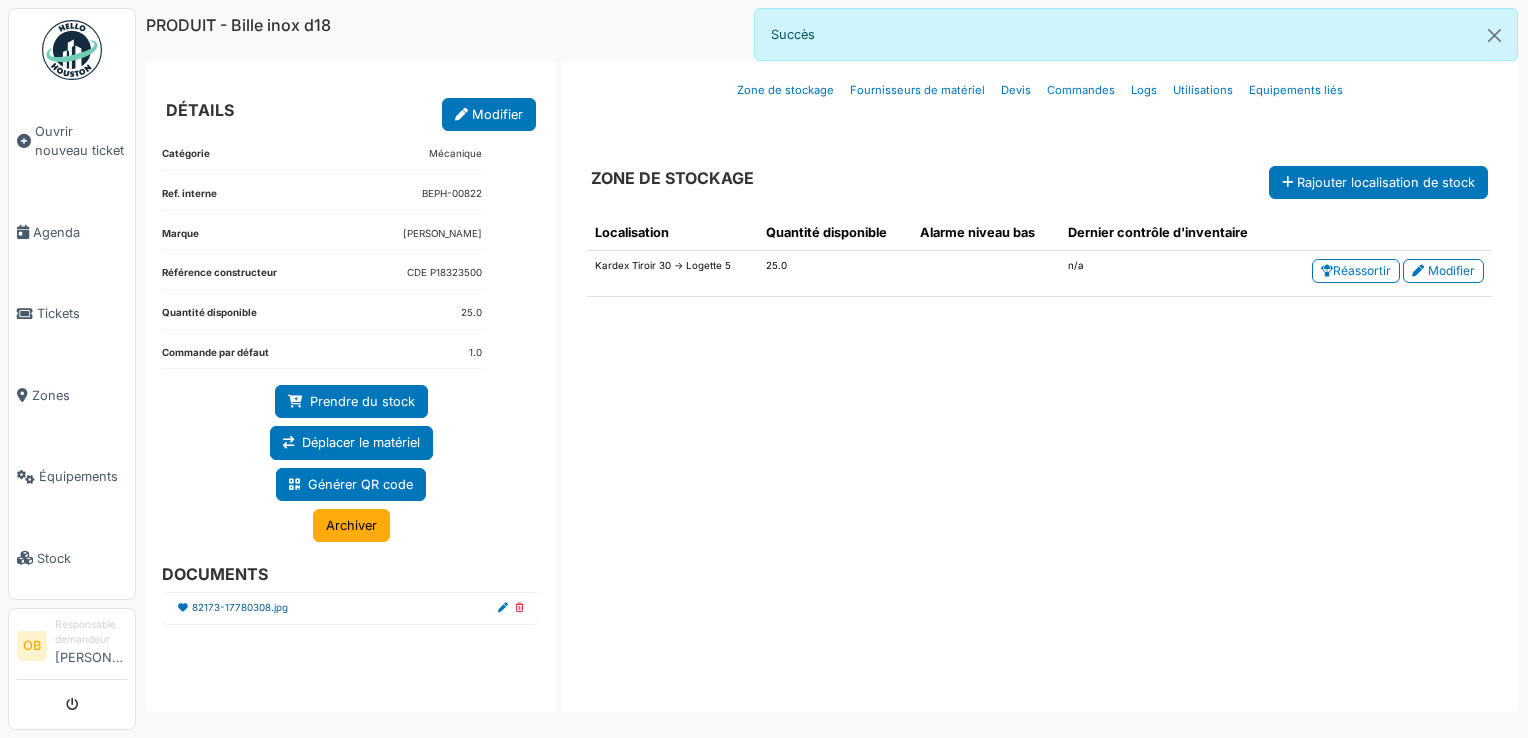 click on "82173-17780308.jpg" at bounding box center (240, 608) 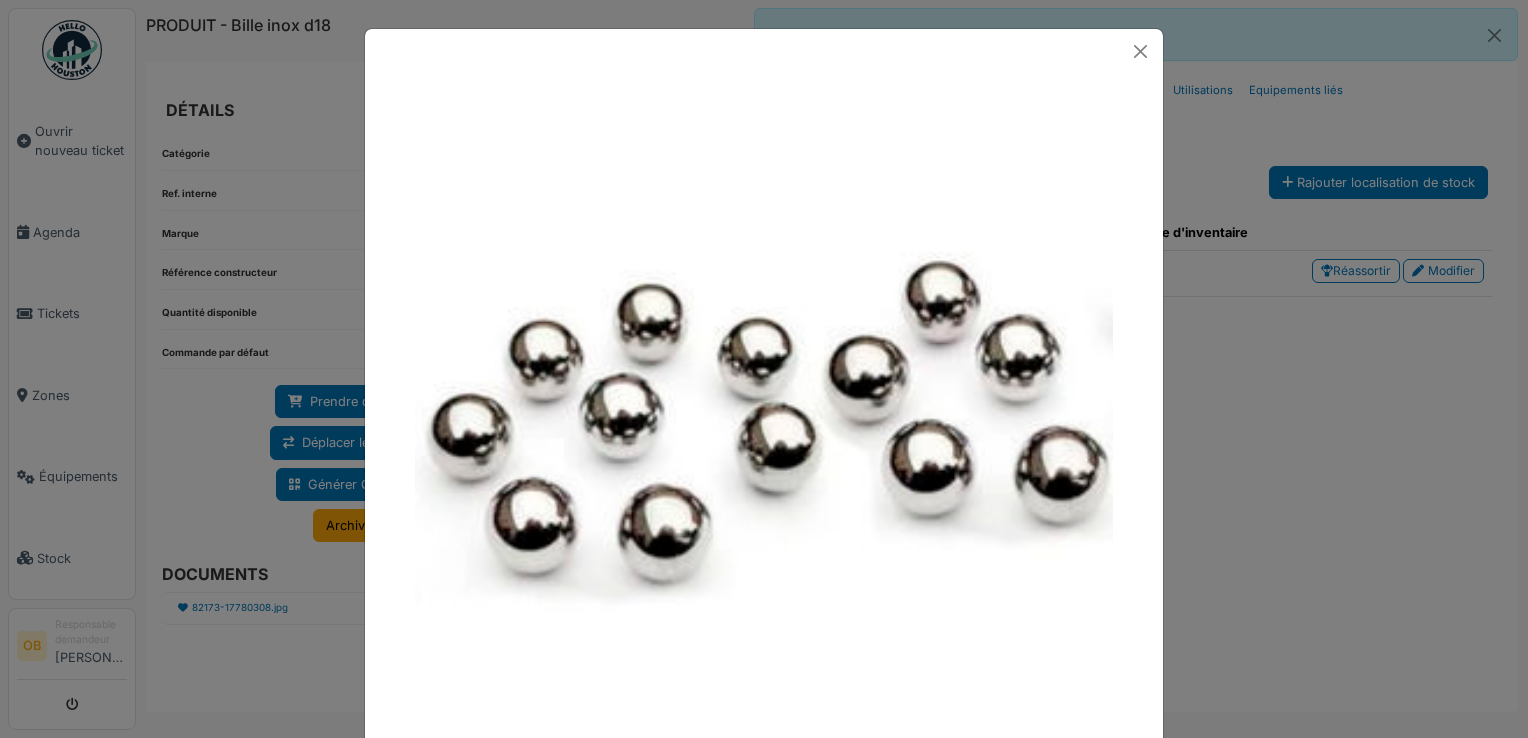 click at bounding box center [764, 369] 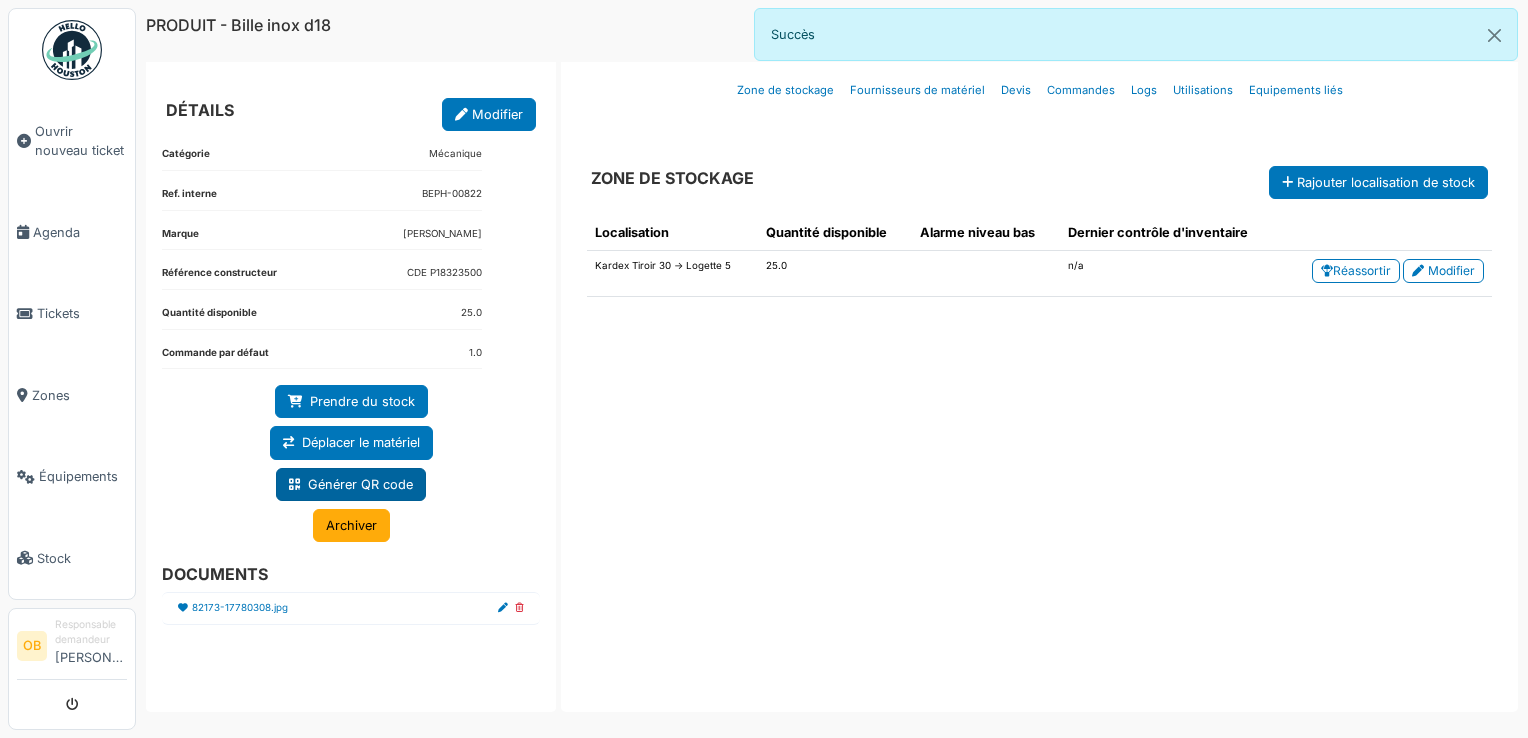 click on "Générer QR code" at bounding box center [351, 484] 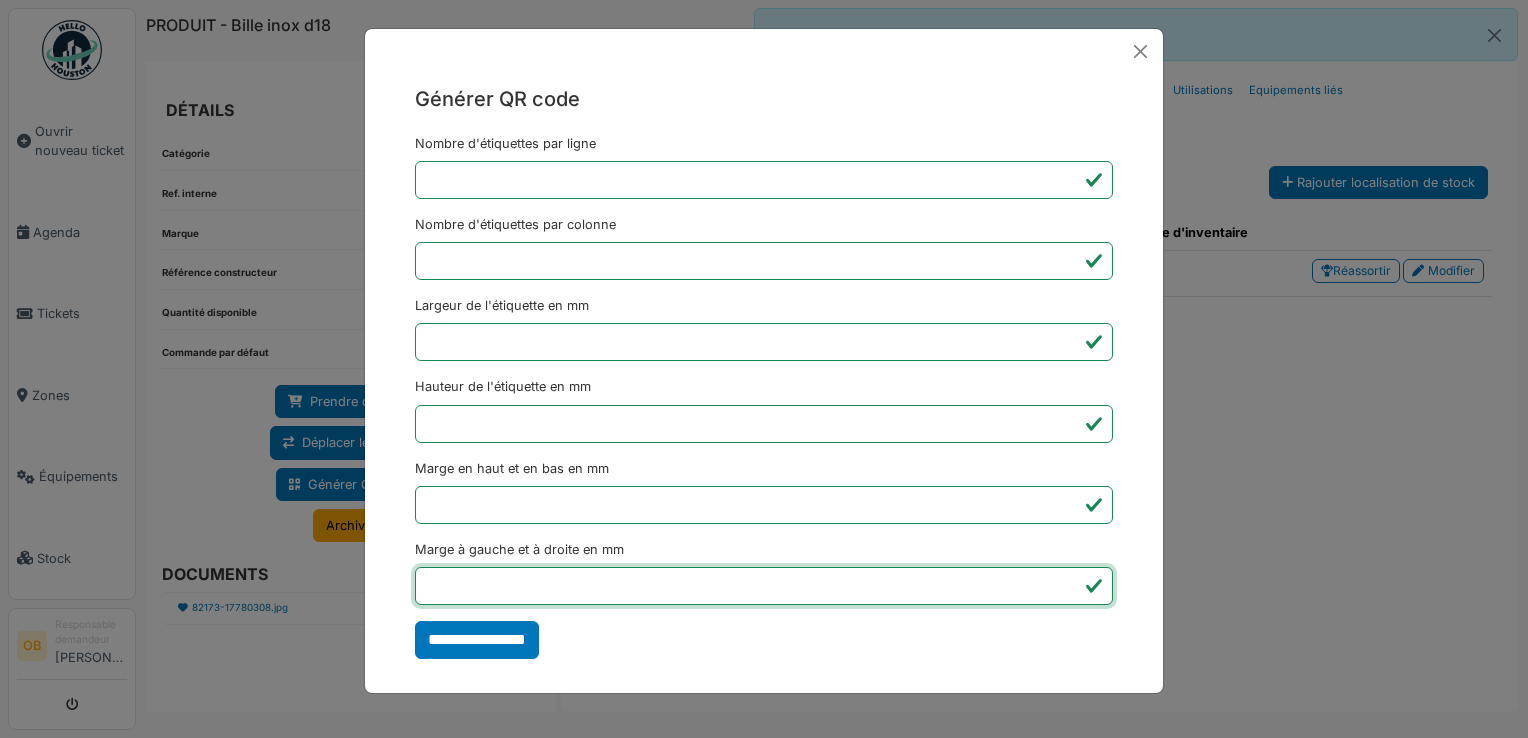 click on "*" at bounding box center [764, 586] 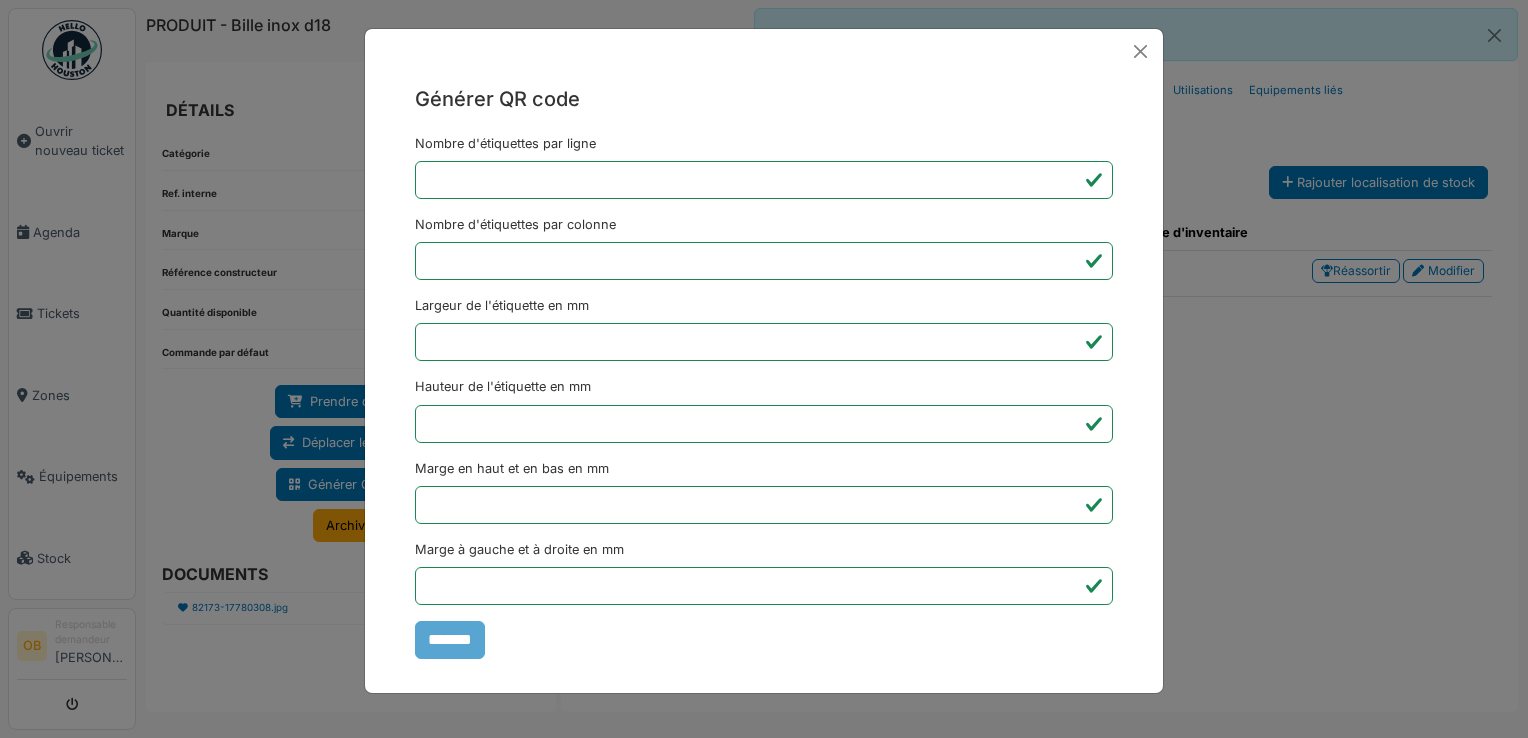 type on "*******" 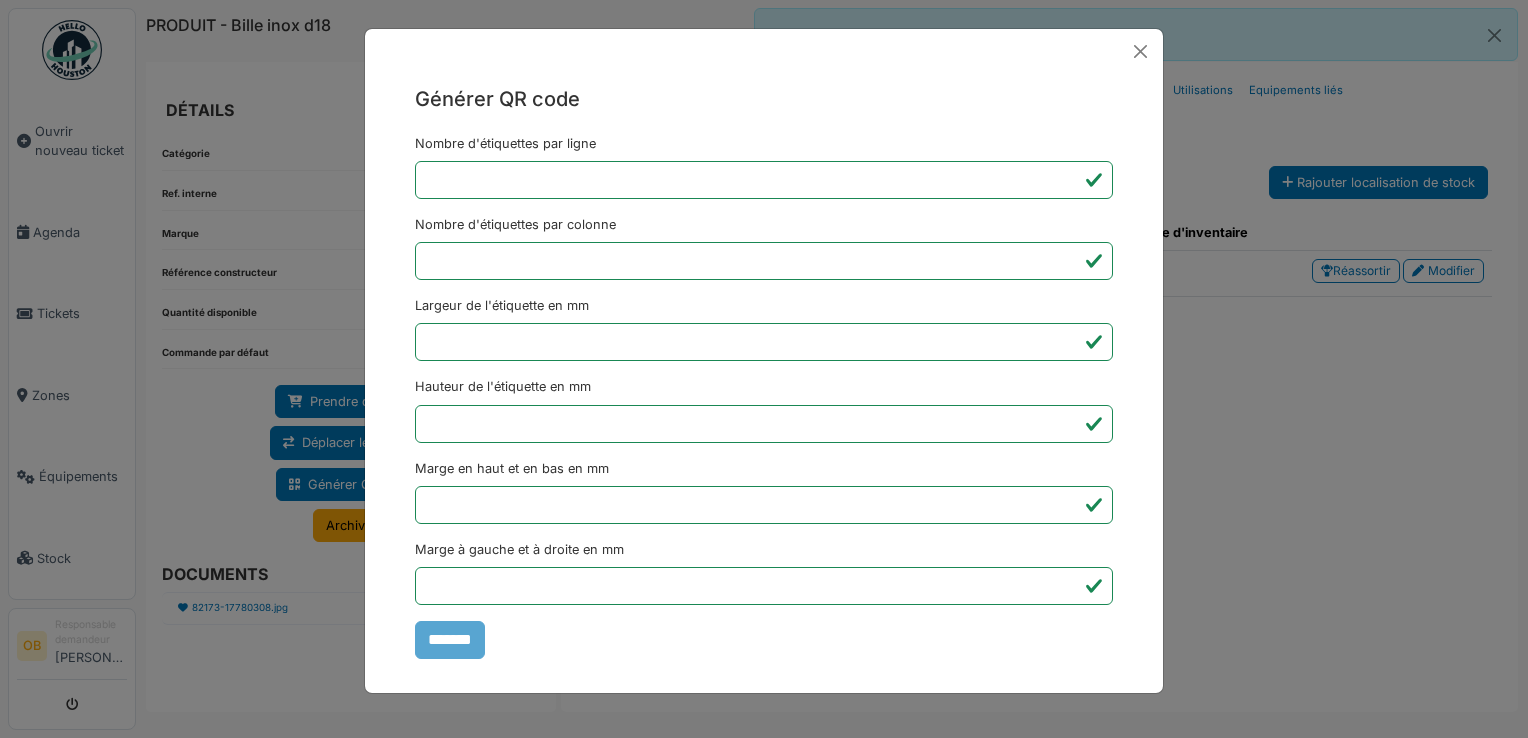click on "Générer QR code
Nombre d'étiquettes par ligne
*
Nombre d'étiquettes par colonne
*
Largeur de l'étiquette en mm
**
Hauteur de l'étiquette en mm
**
Marge en haut et en bas en mm
*
Marge à gauche et à droite en mm
***
*******" at bounding box center (764, 369) 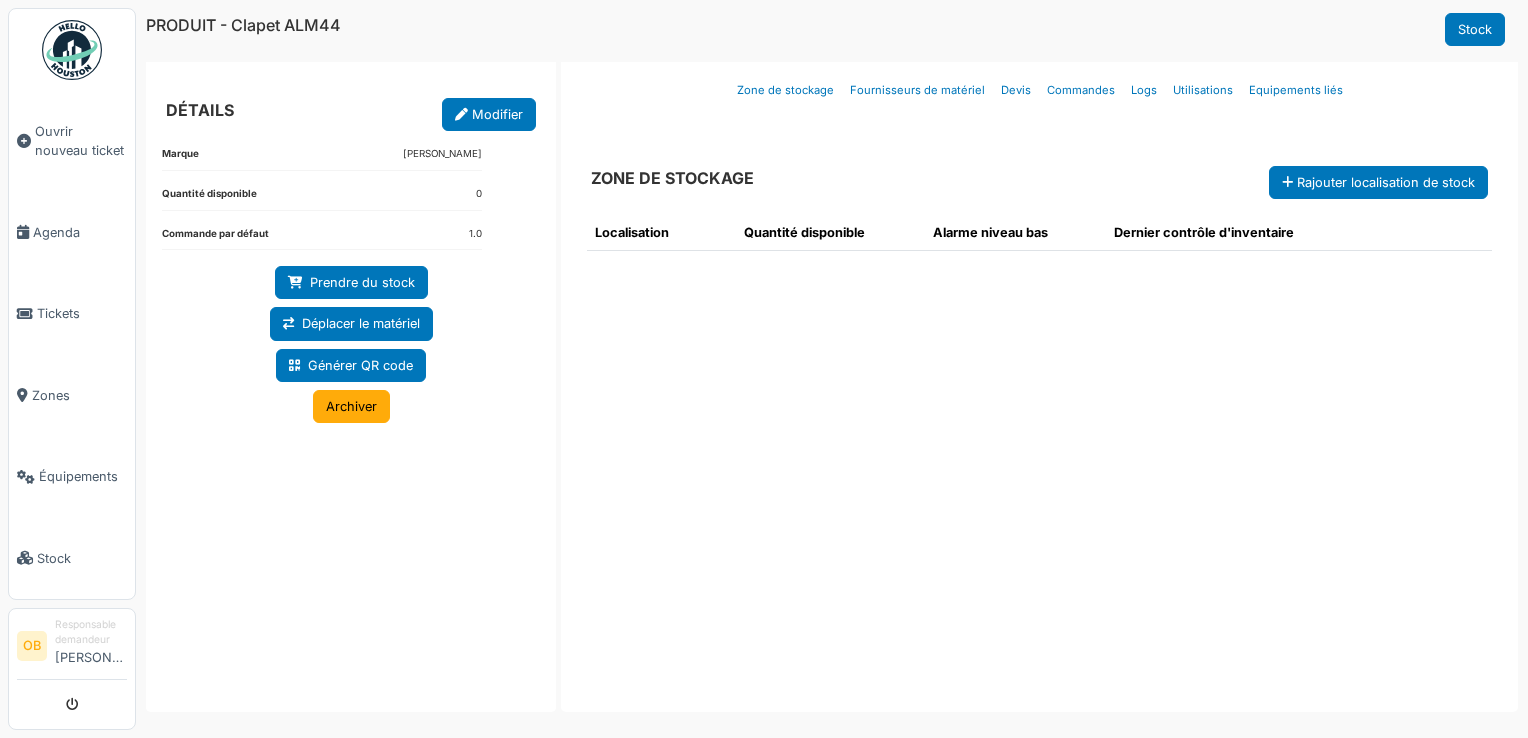 scroll, scrollTop: 0, scrollLeft: 0, axis: both 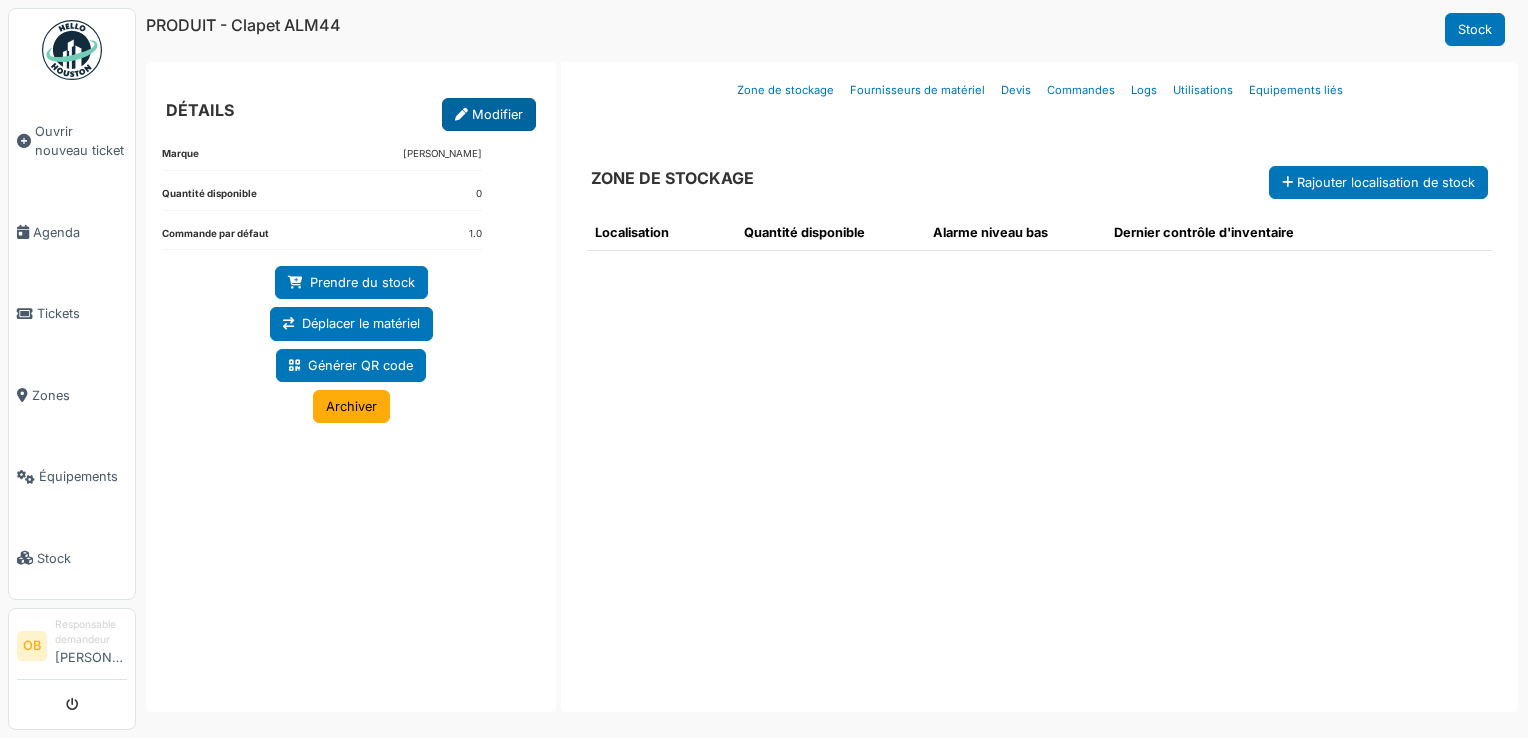 click on "Modifier" at bounding box center (489, 114) 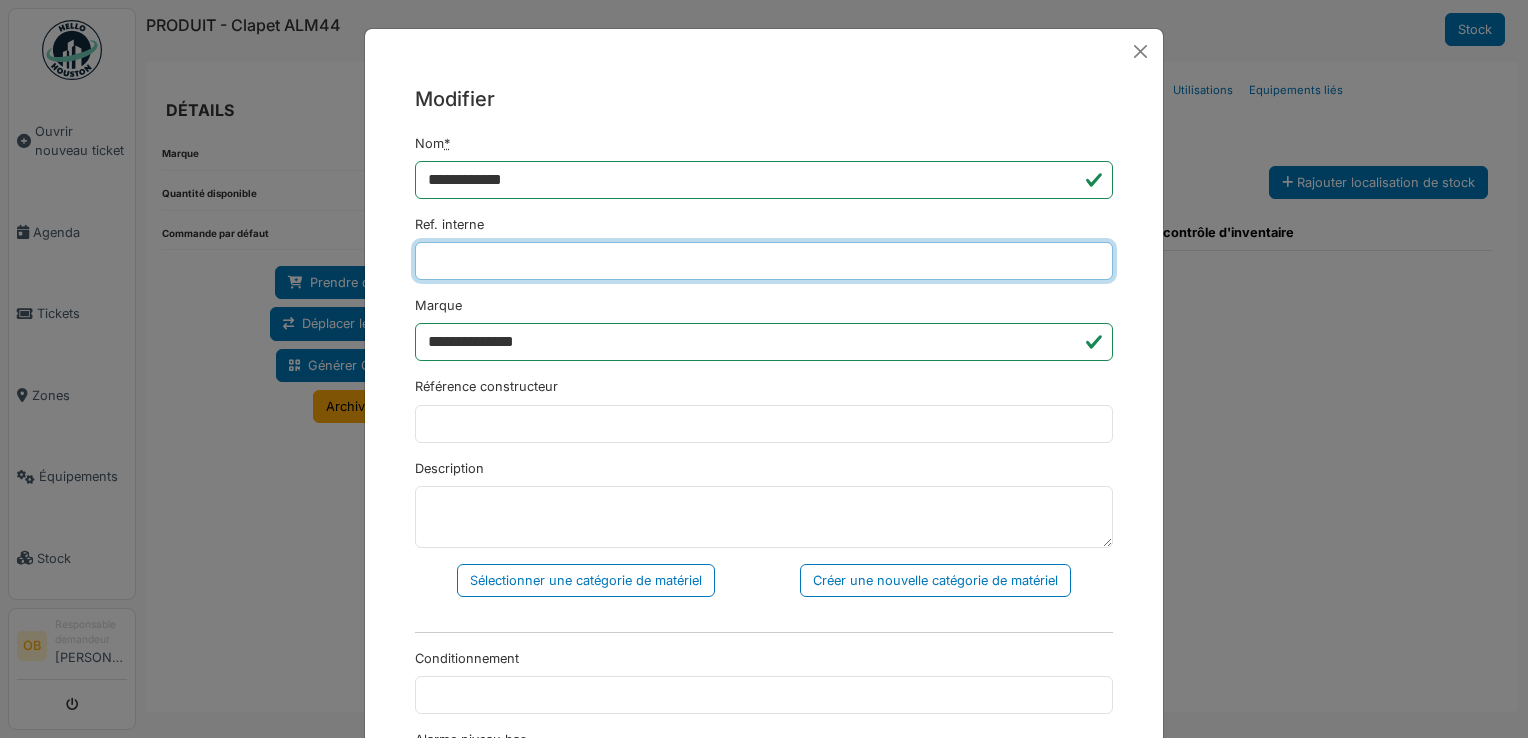 click on "Ref. interne" at bounding box center (764, 261) 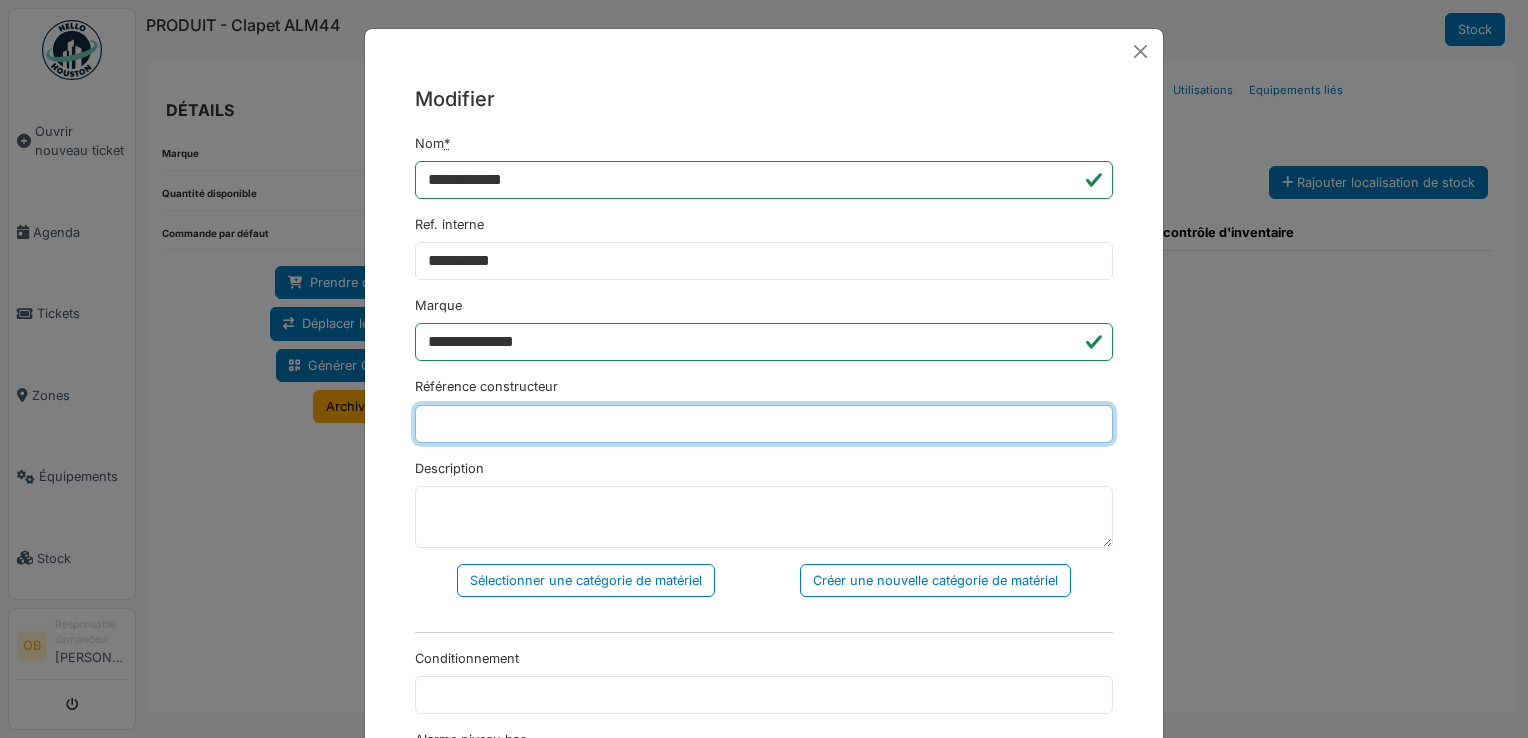 type on "******" 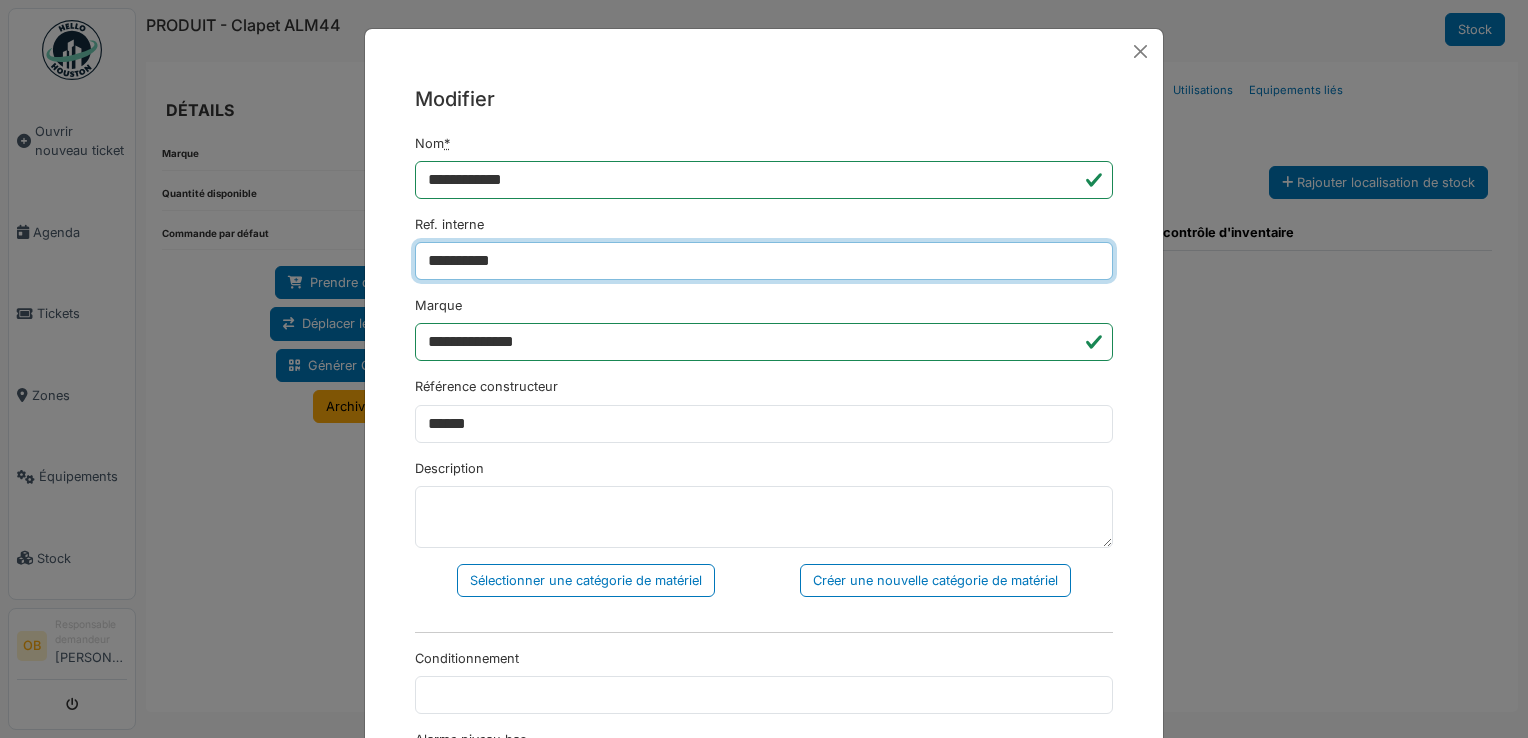 type on "**********" 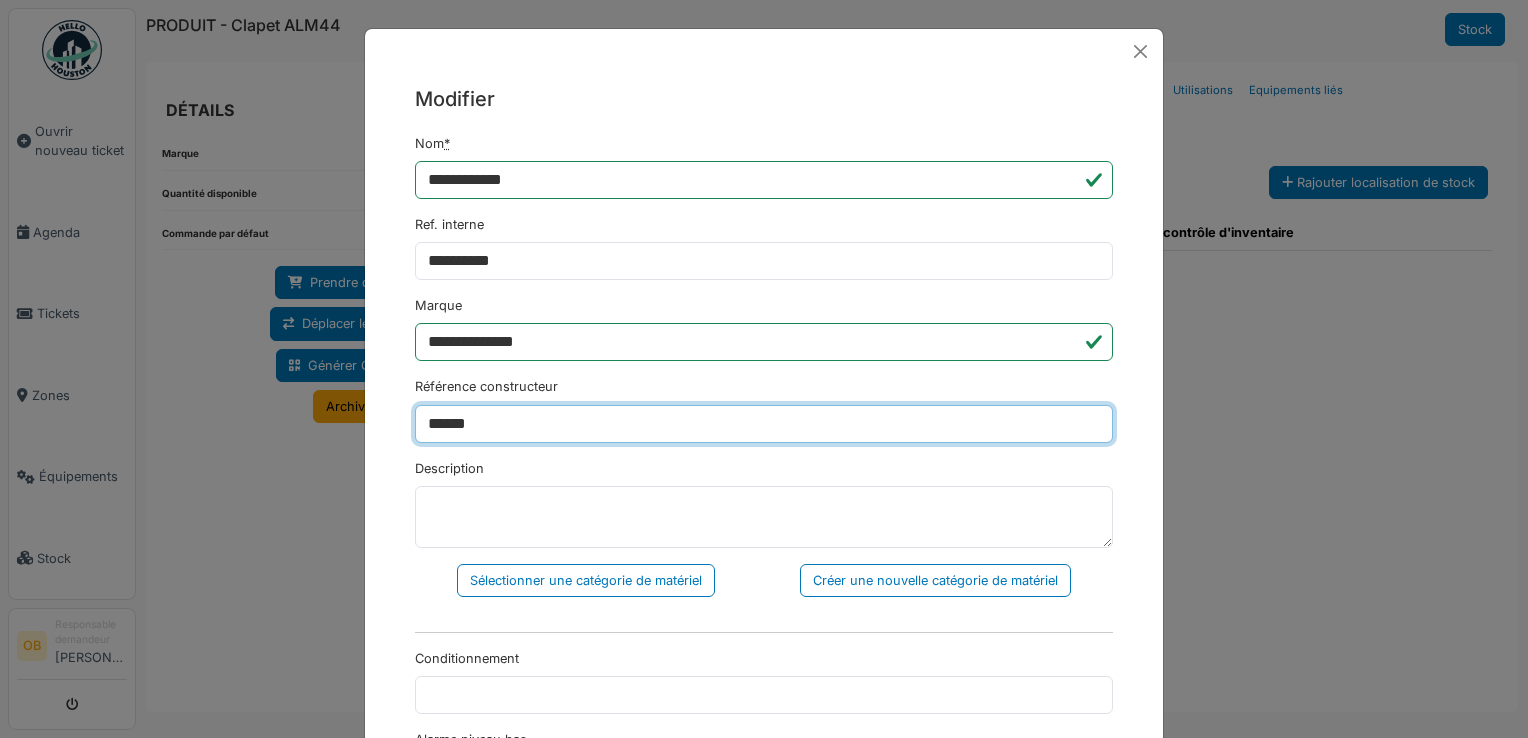 drag, startPoint x: 506, startPoint y: 421, endPoint x: 306, endPoint y: 444, distance: 201.31816 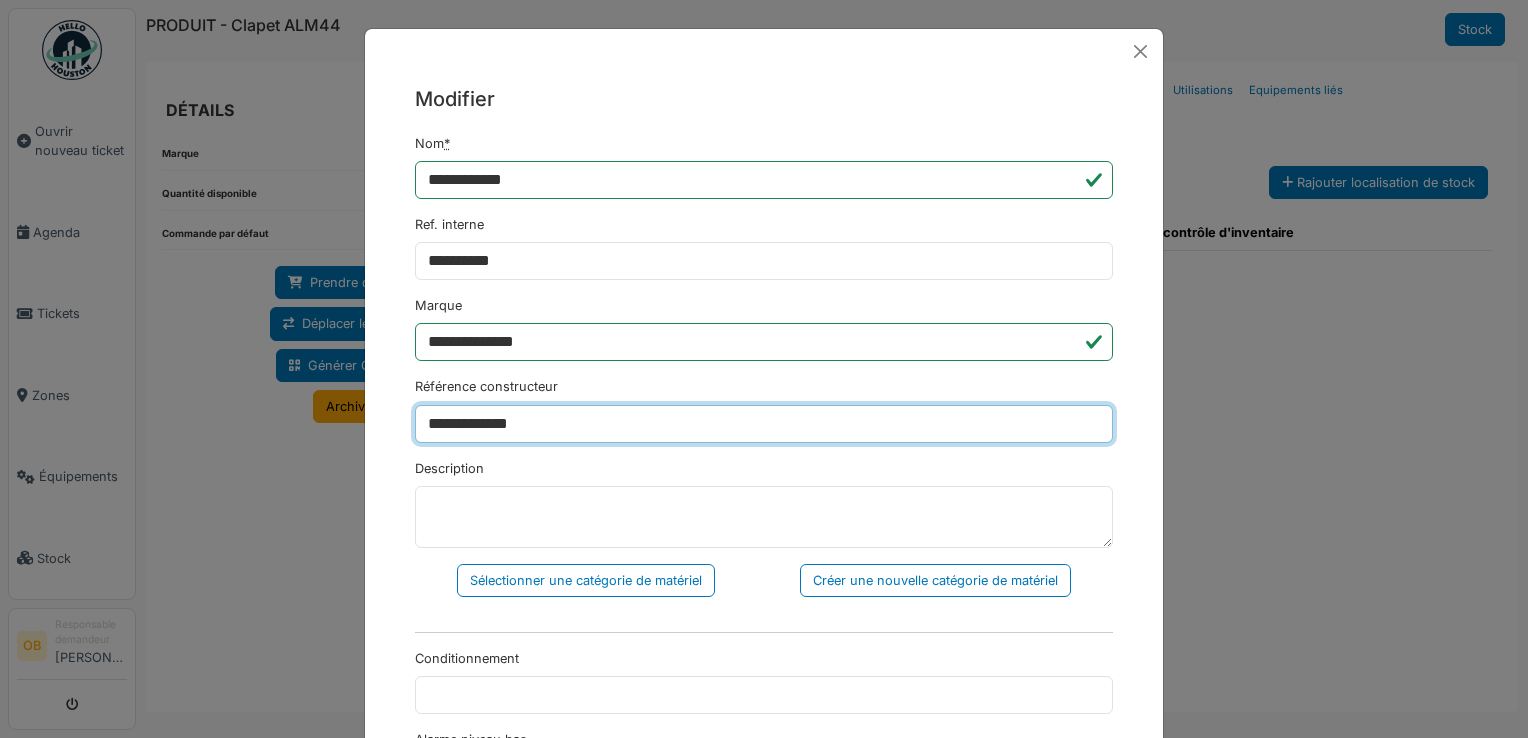 click on "**********" at bounding box center (764, 424) 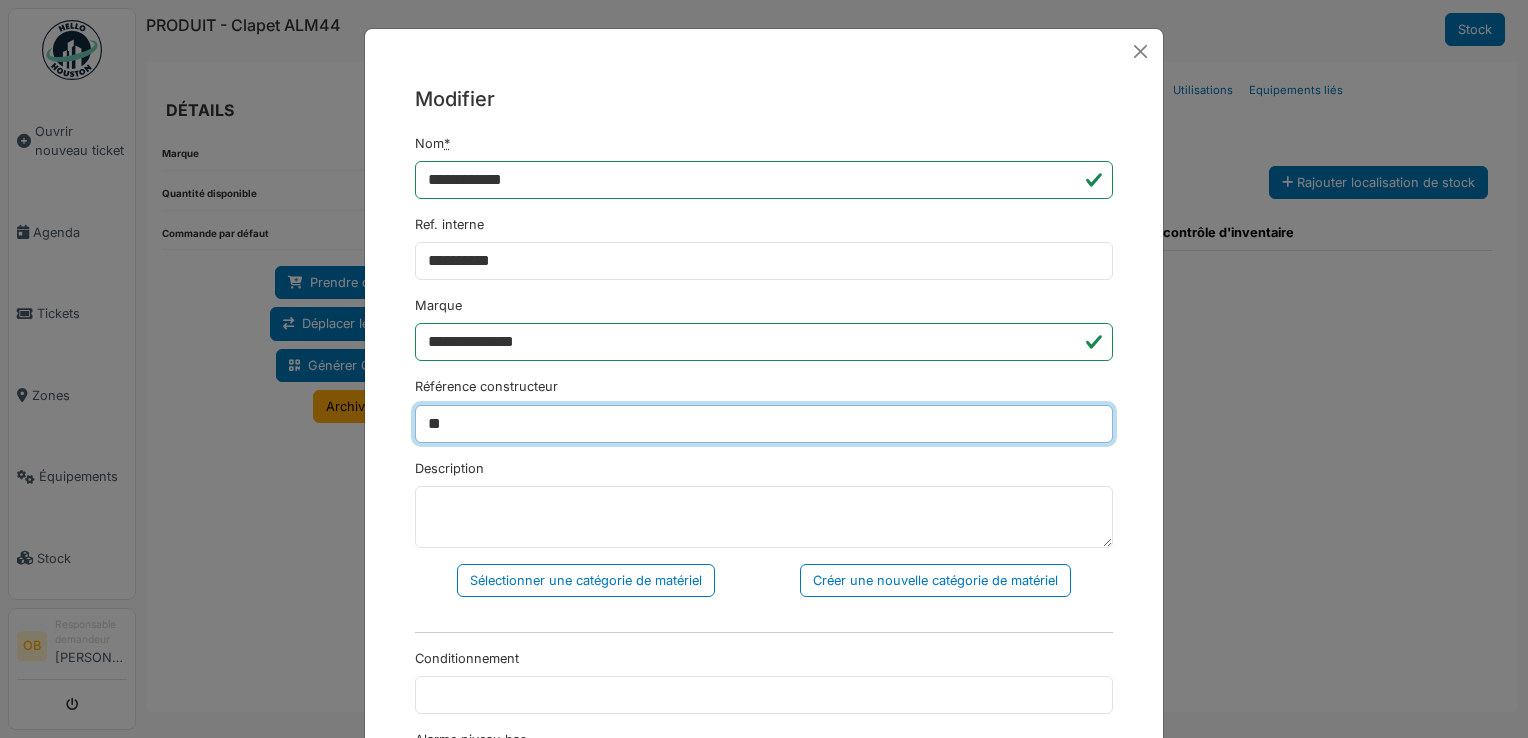 type on "*" 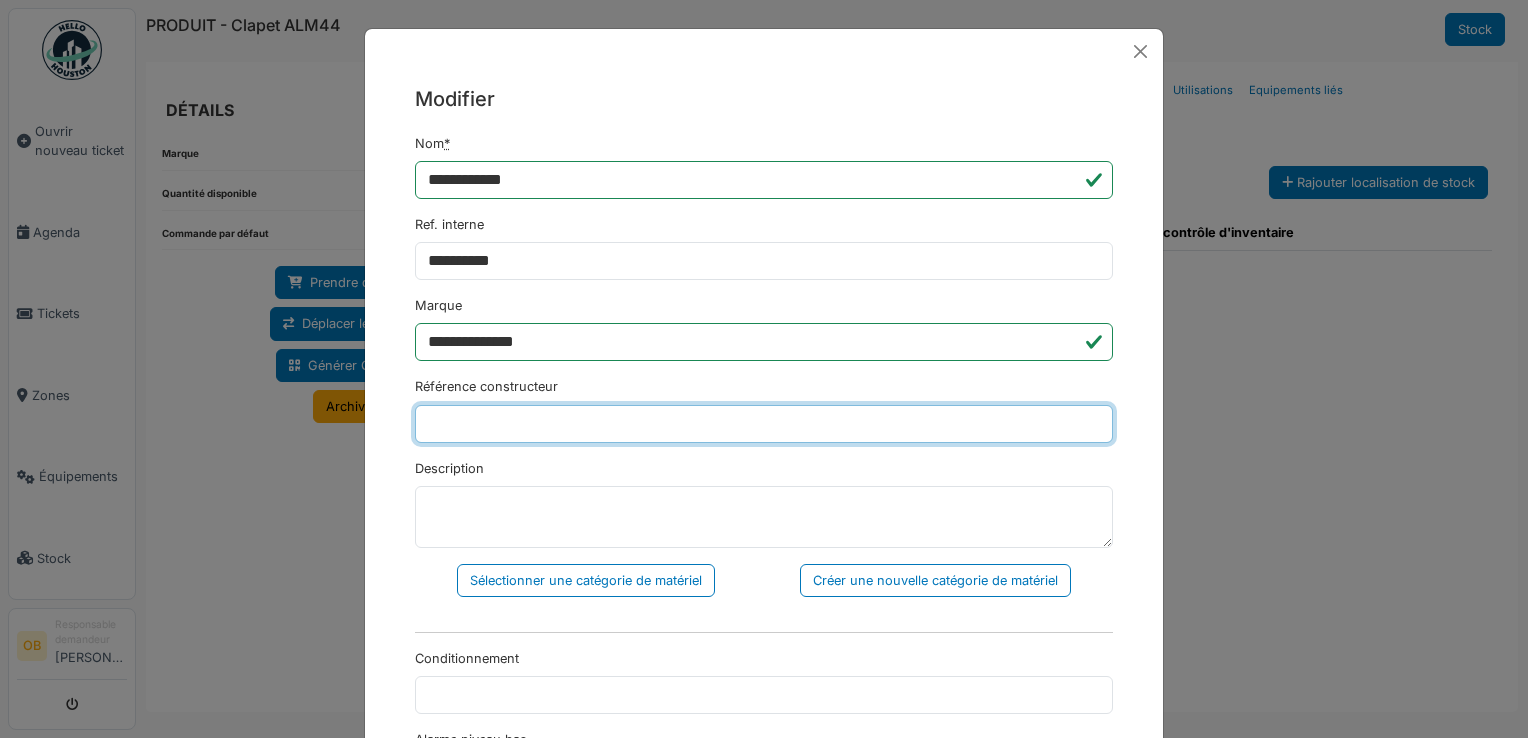 scroll, scrollTop: 400, scrollLeft: 0, axis: vertical 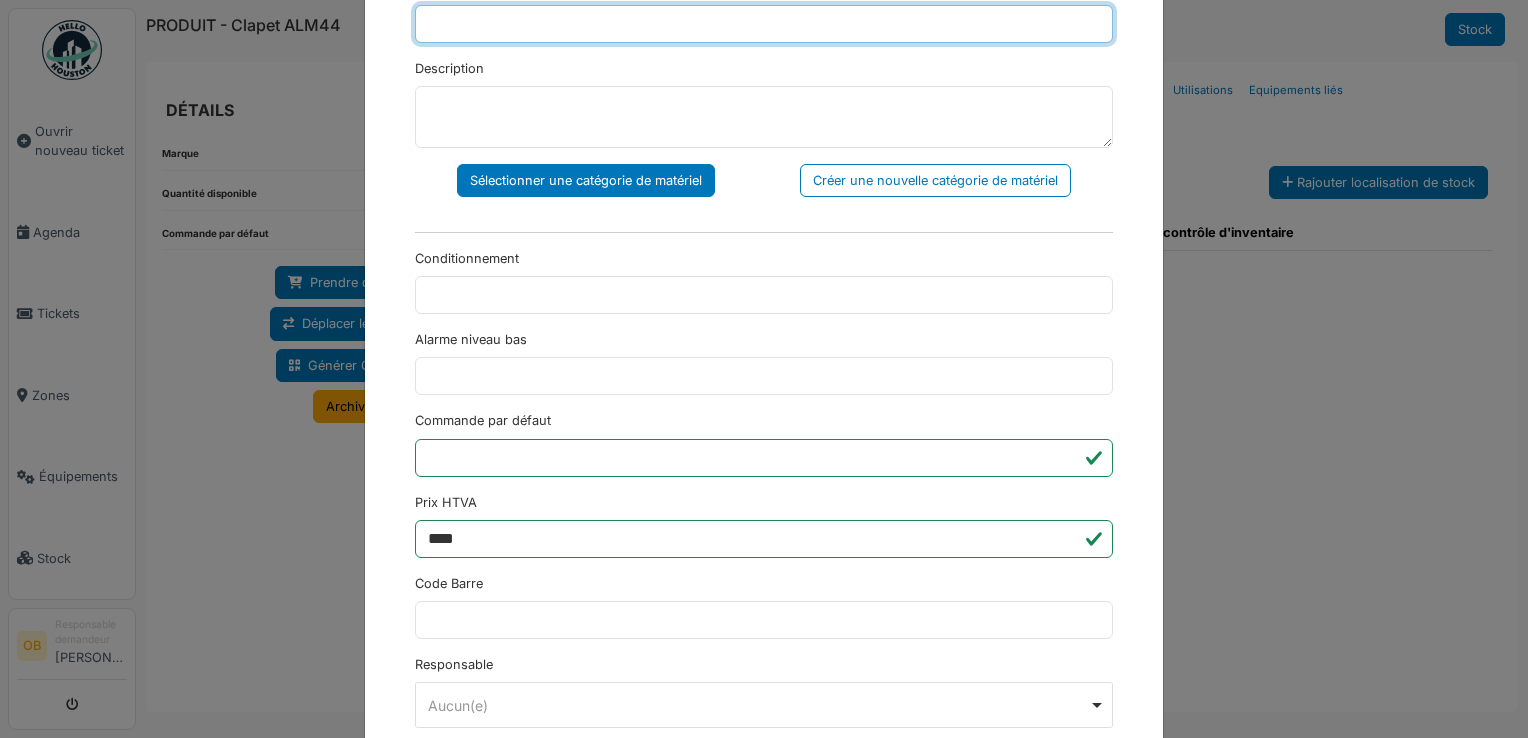 type 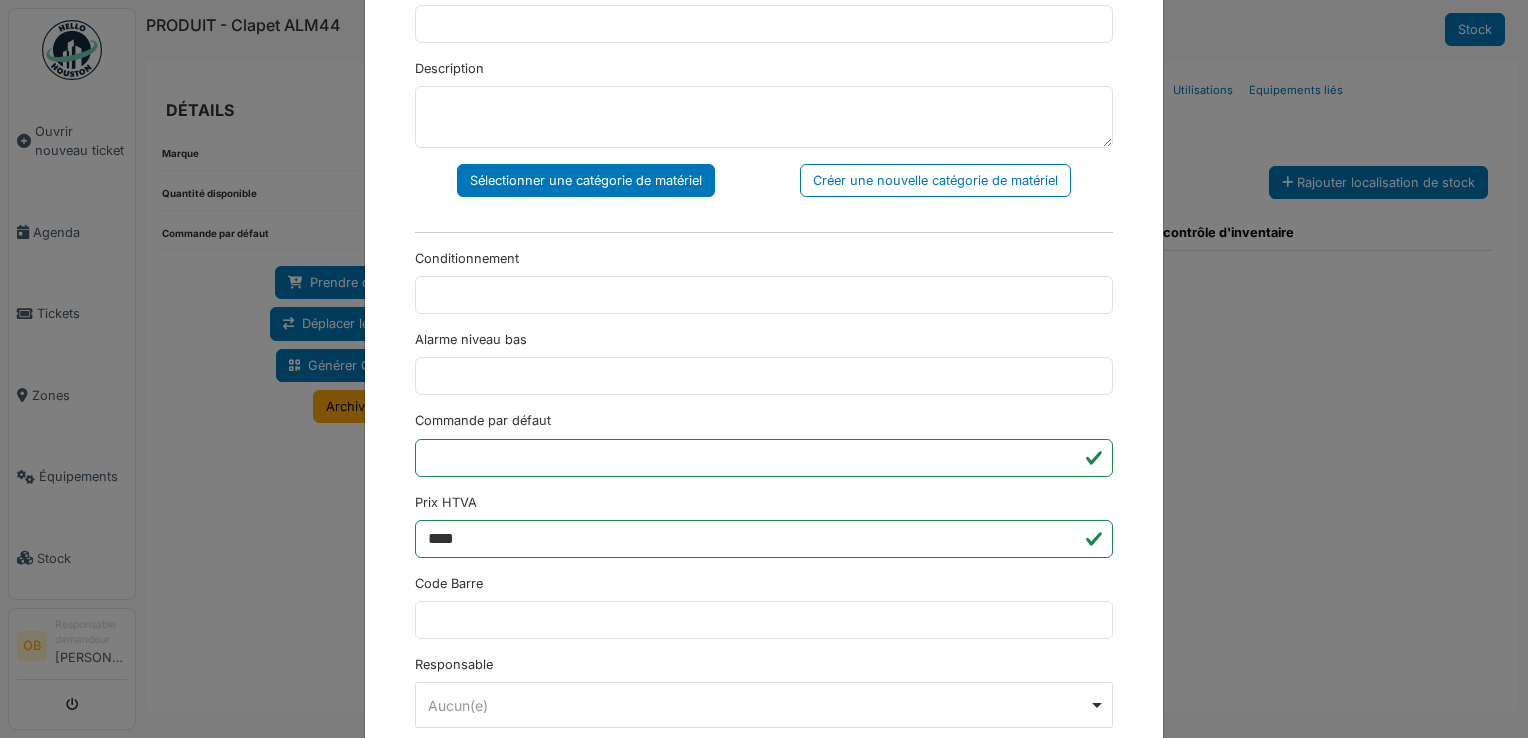 click on "Sélectionner une catégorie de matériel" at bounding box center (586, 180) 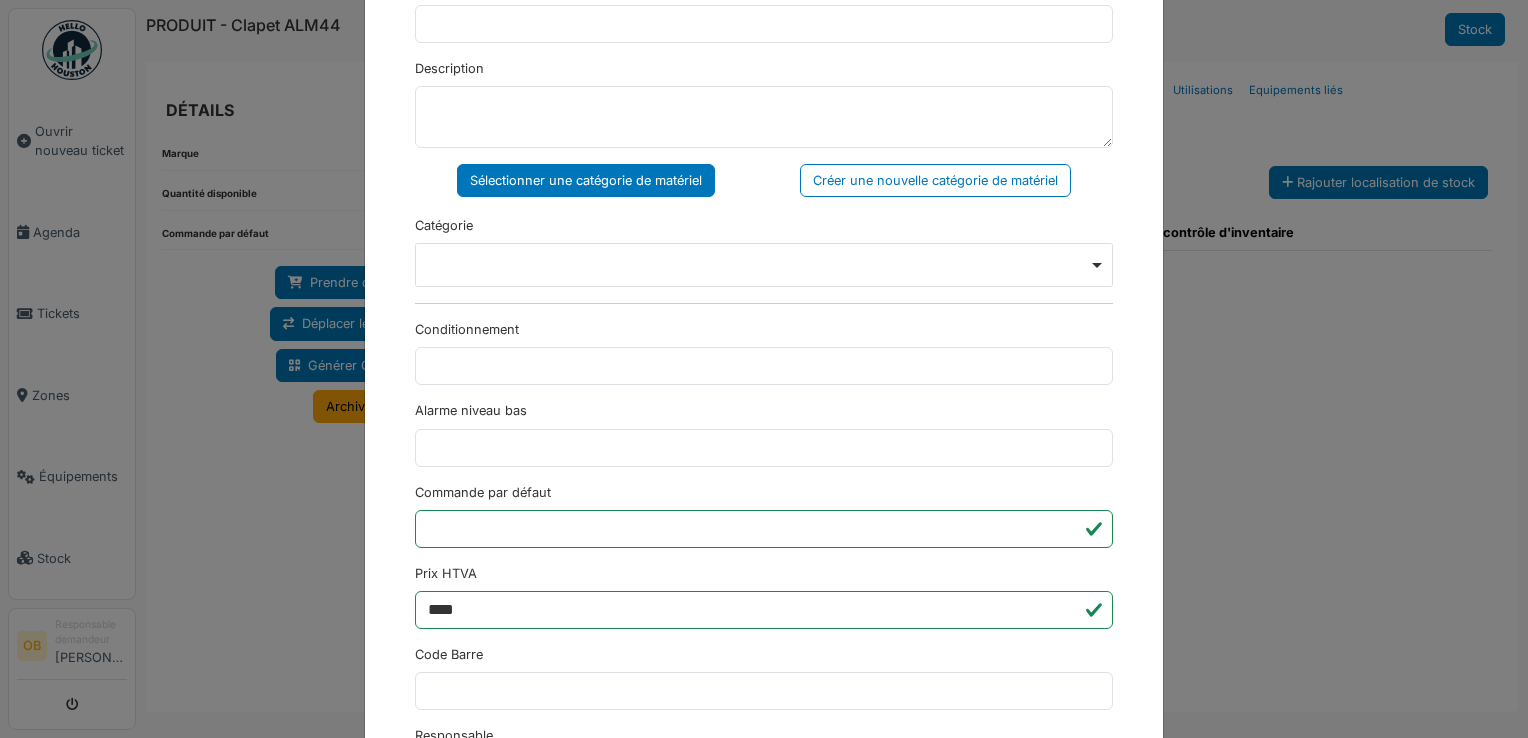click on "Remove item" at bounding box center (764, 265) 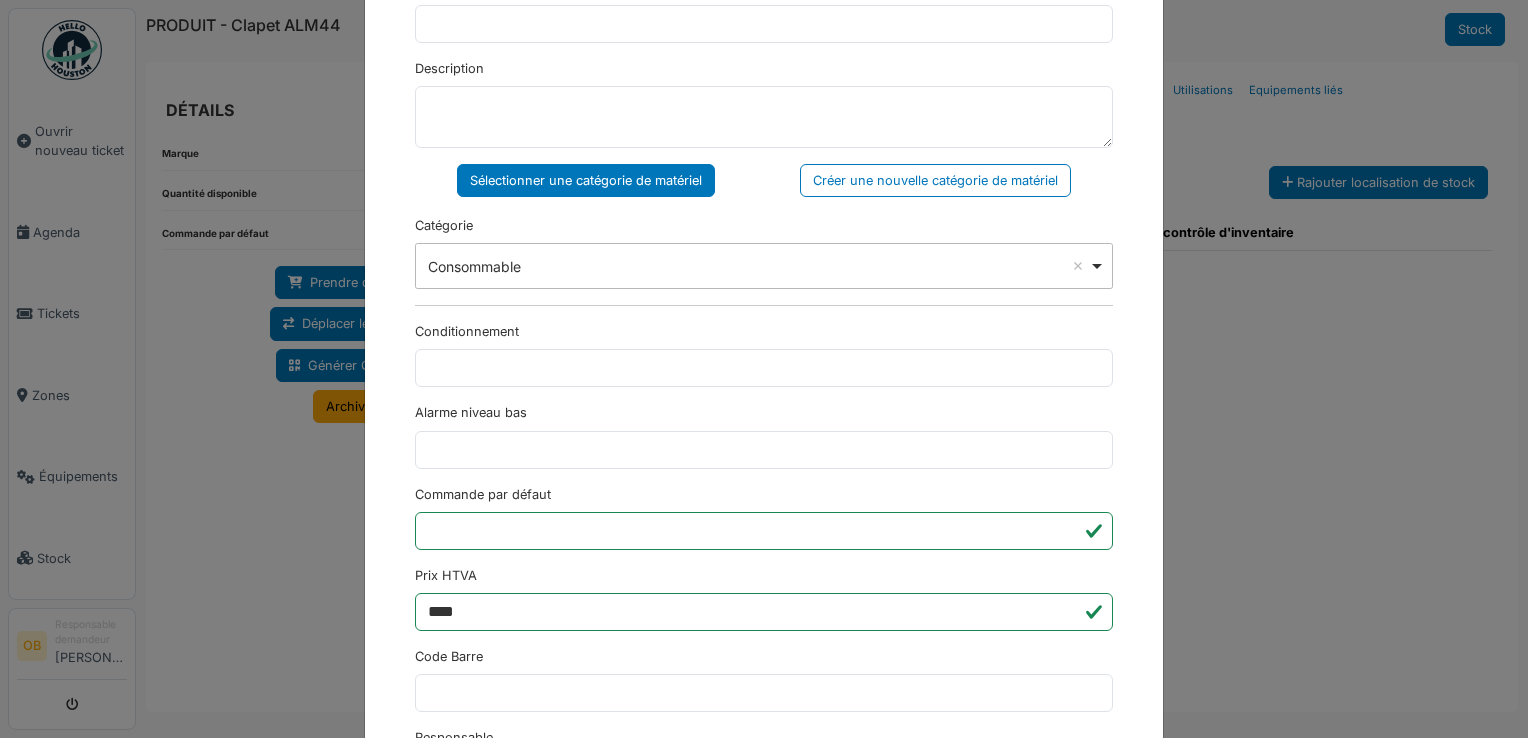 click on "Consommable Remove item" at bounding box center [764, 266] 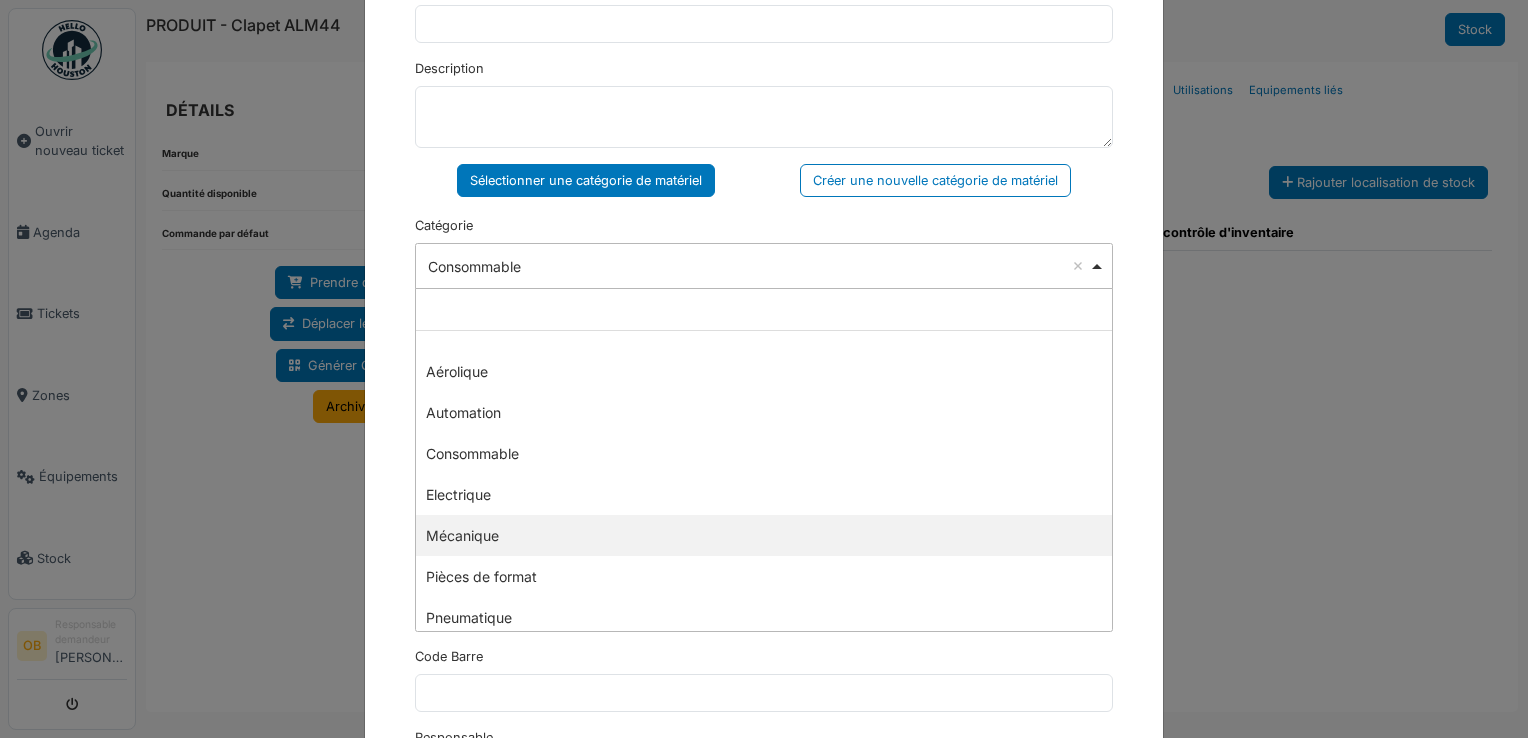 select on "***" 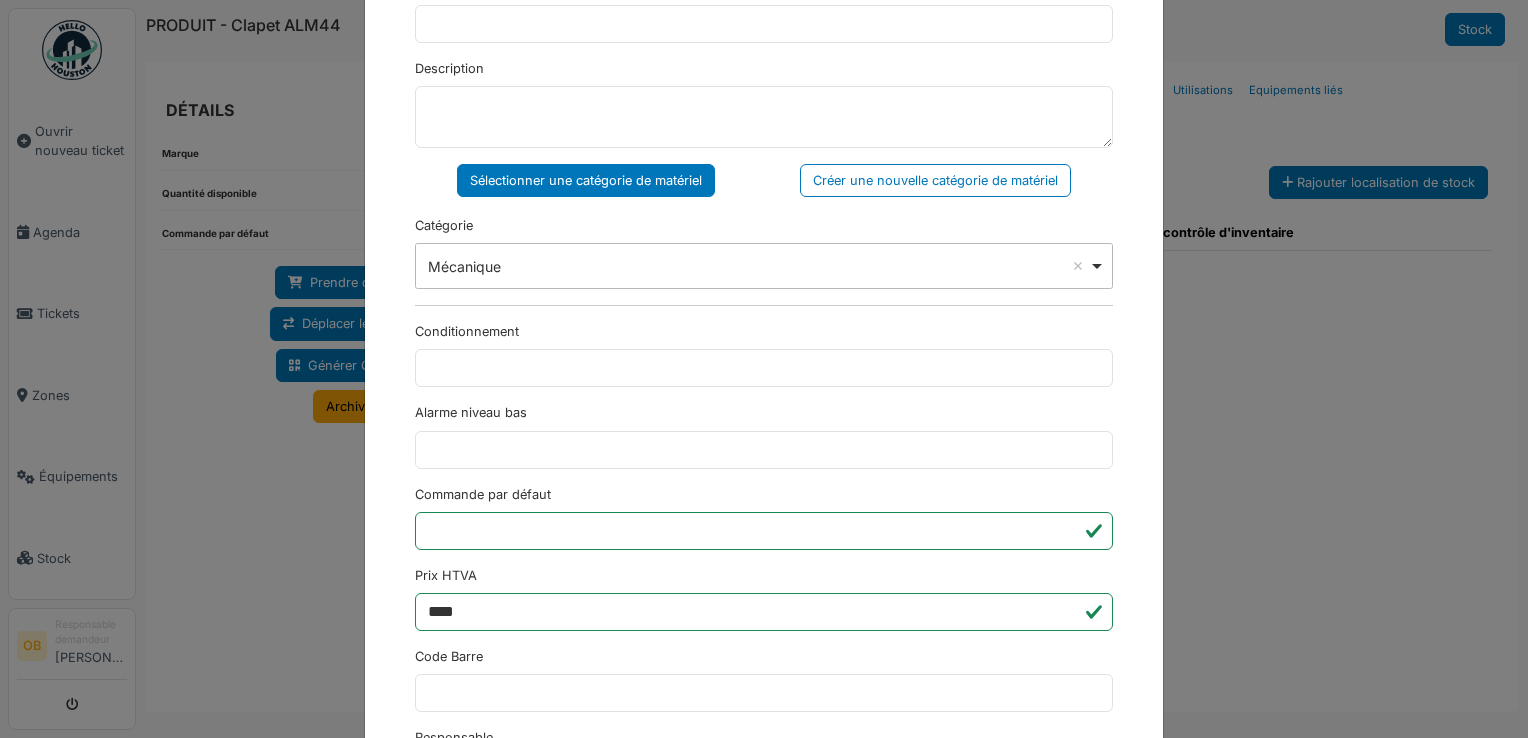 scroll, scrollTop: 650, scrollLeft: 0, axis: vertical 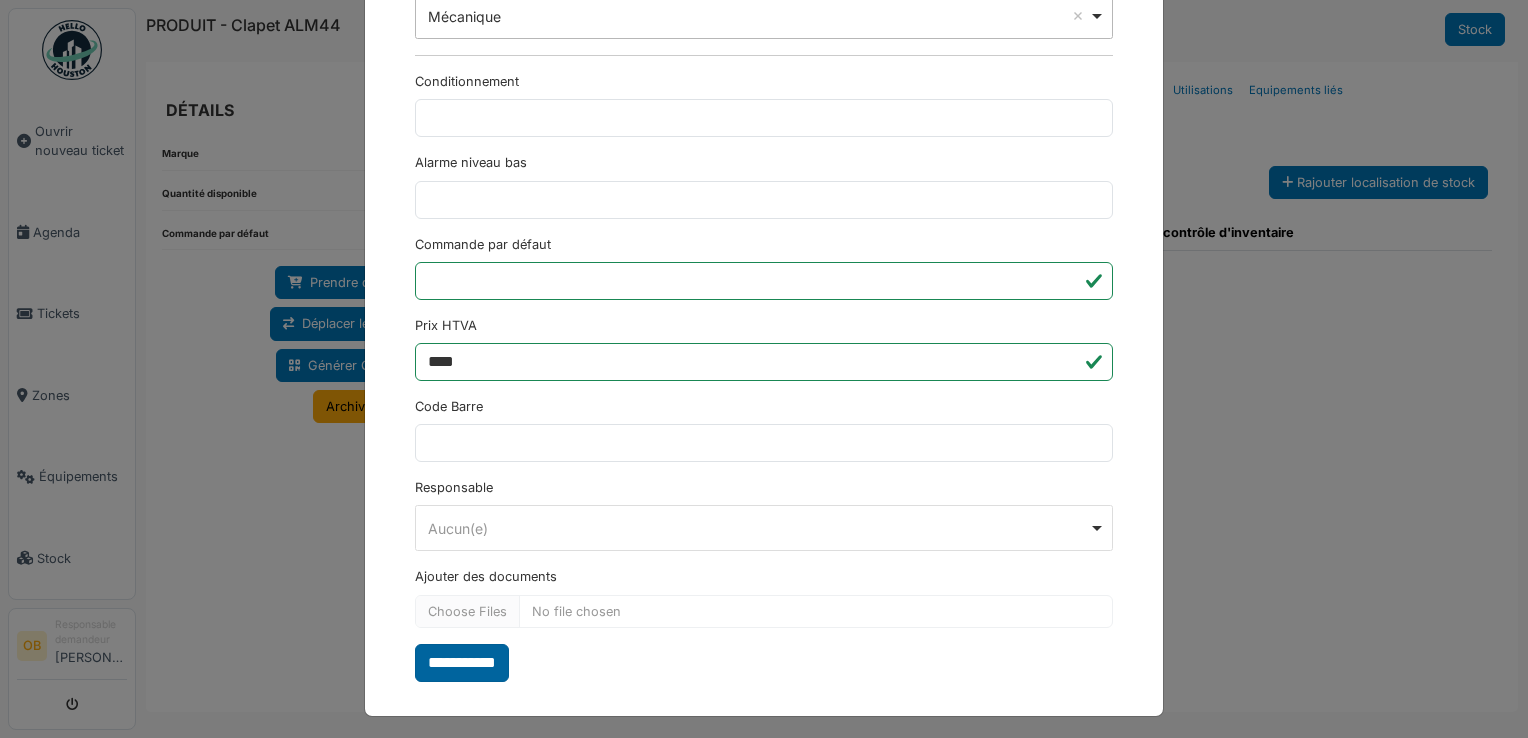 click on "**********" at bounding box center (462, 663) 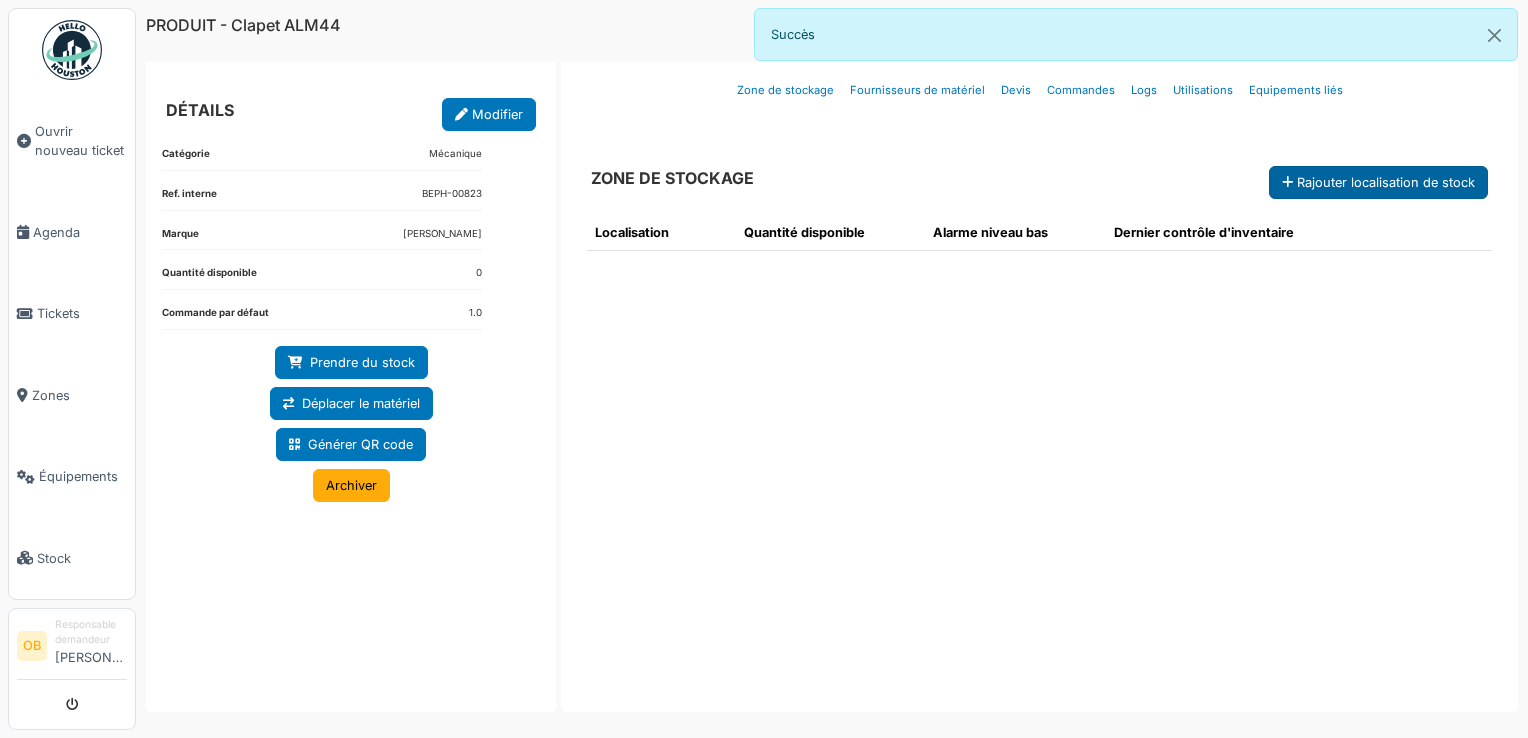 click on "Rajouter localisation de stock" at bounding box center [1378, 182] 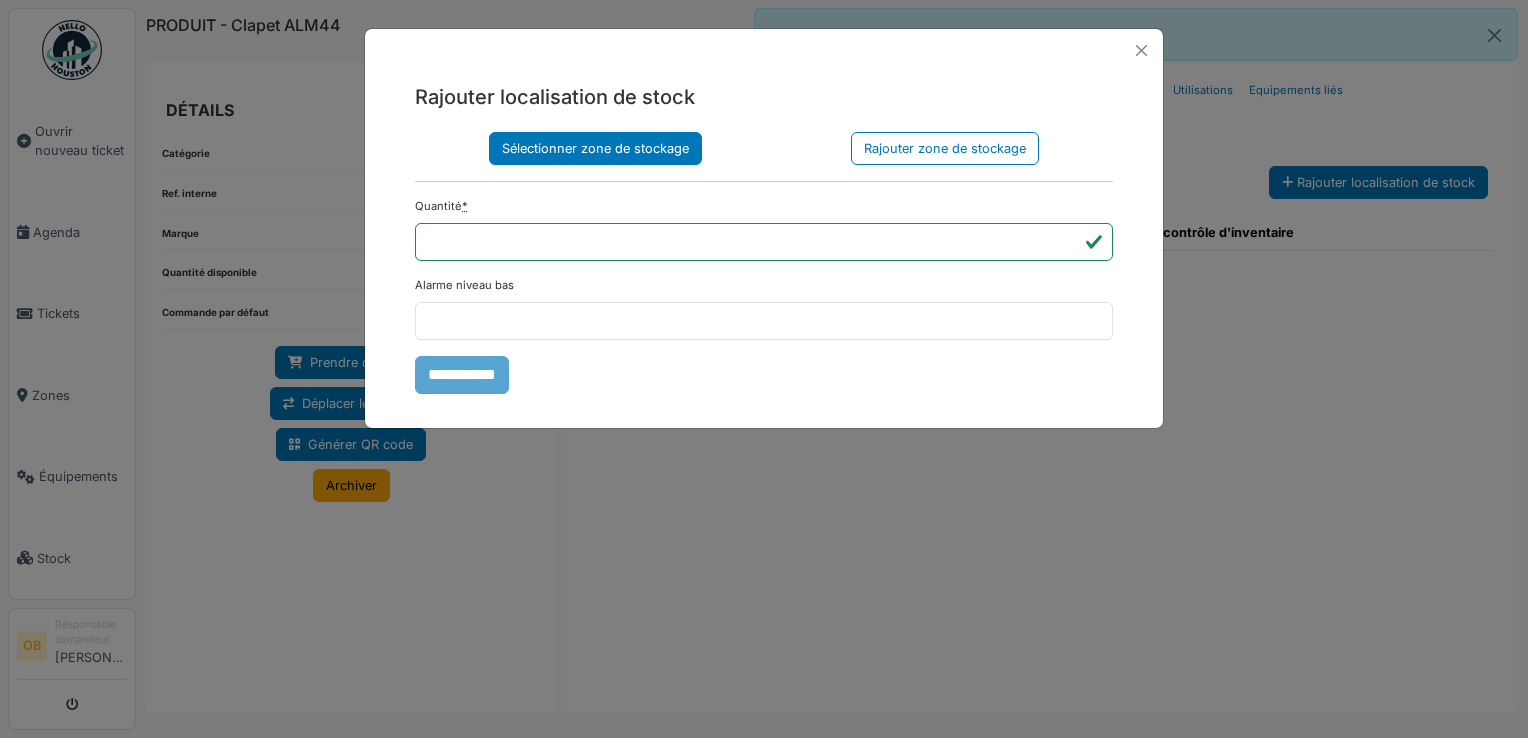 click on "Sélectionner zone de stockage" at bounding box center (595, 148) 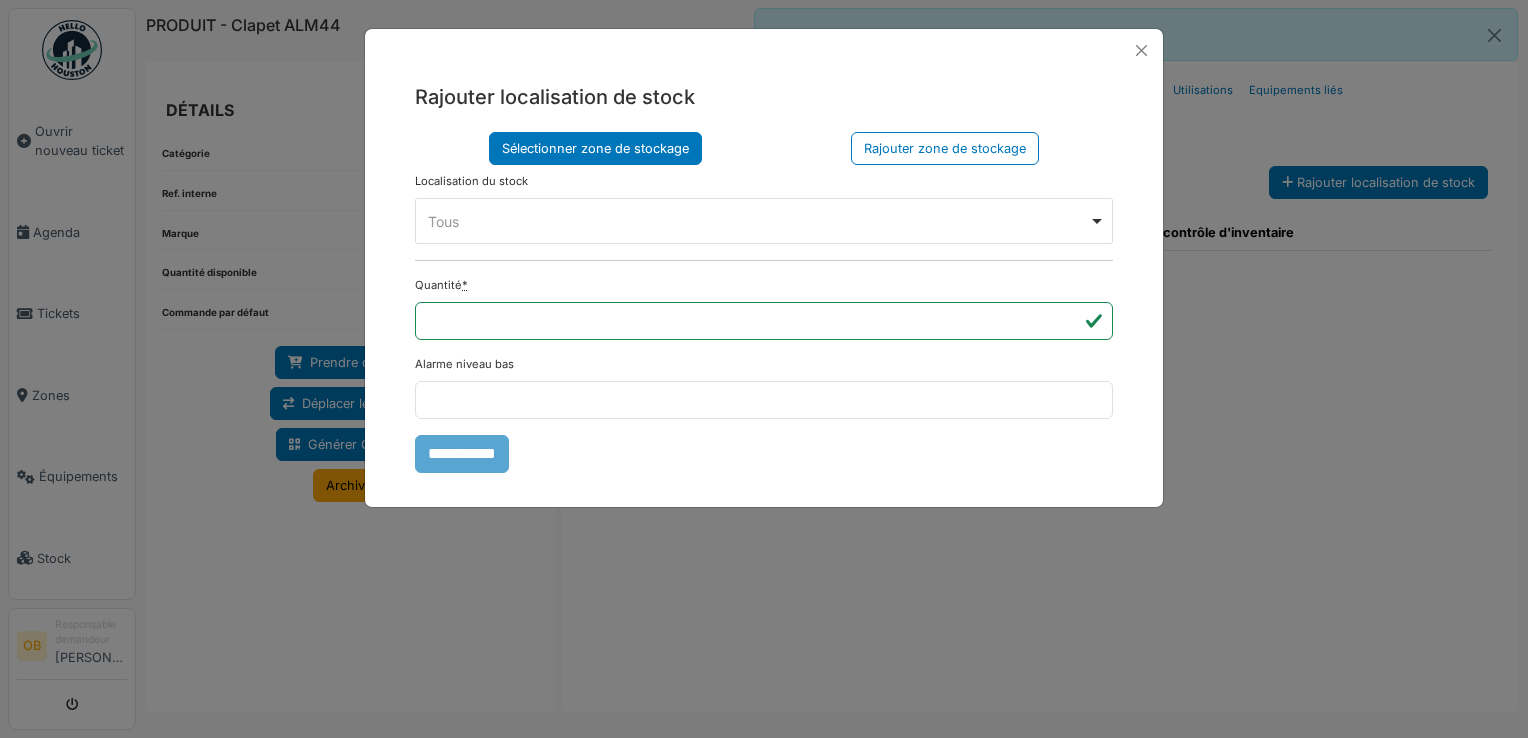 click on "**** Tous Remove item" at bounding box center [764, 221] 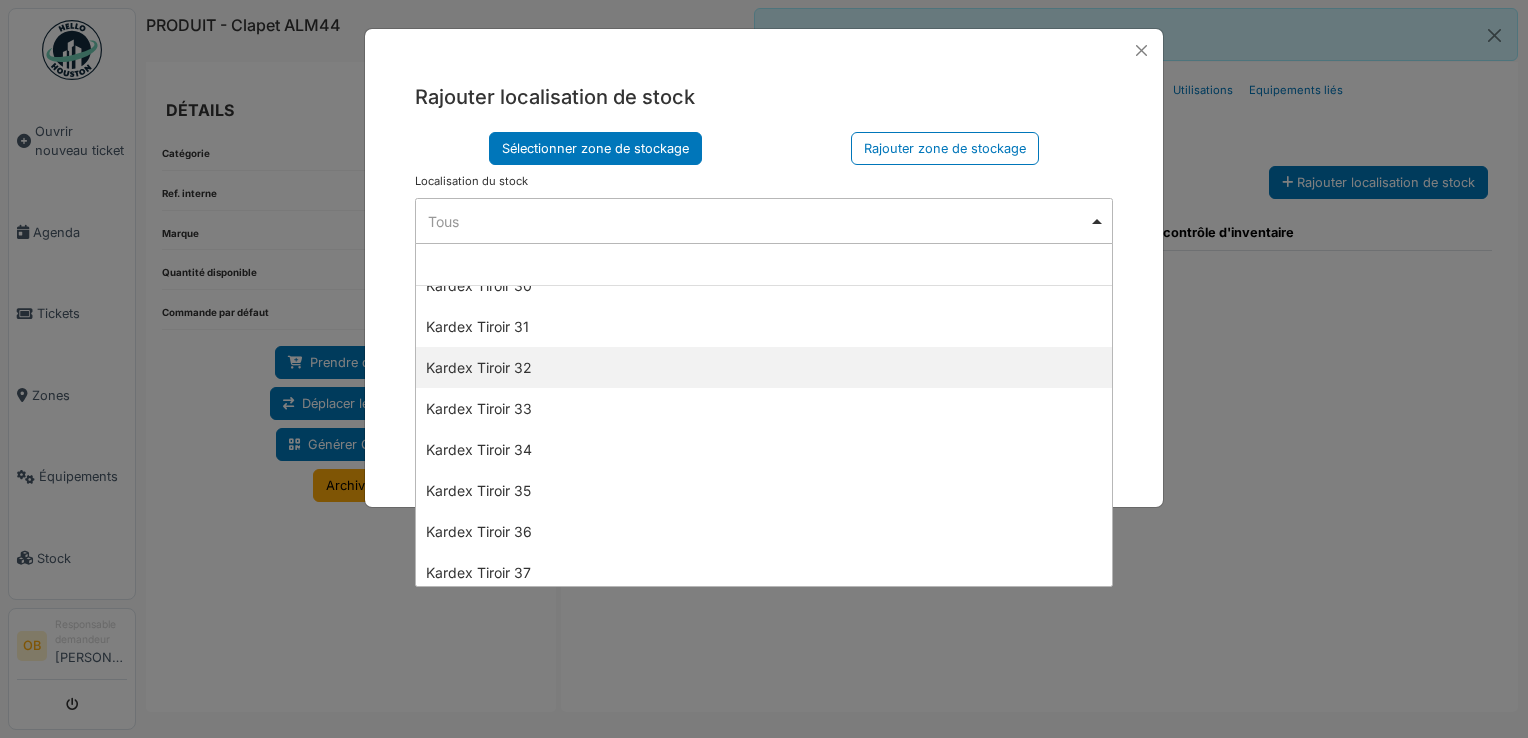 scroll, scrollTop: 1200, scrollLeft: 0, axis: vertical 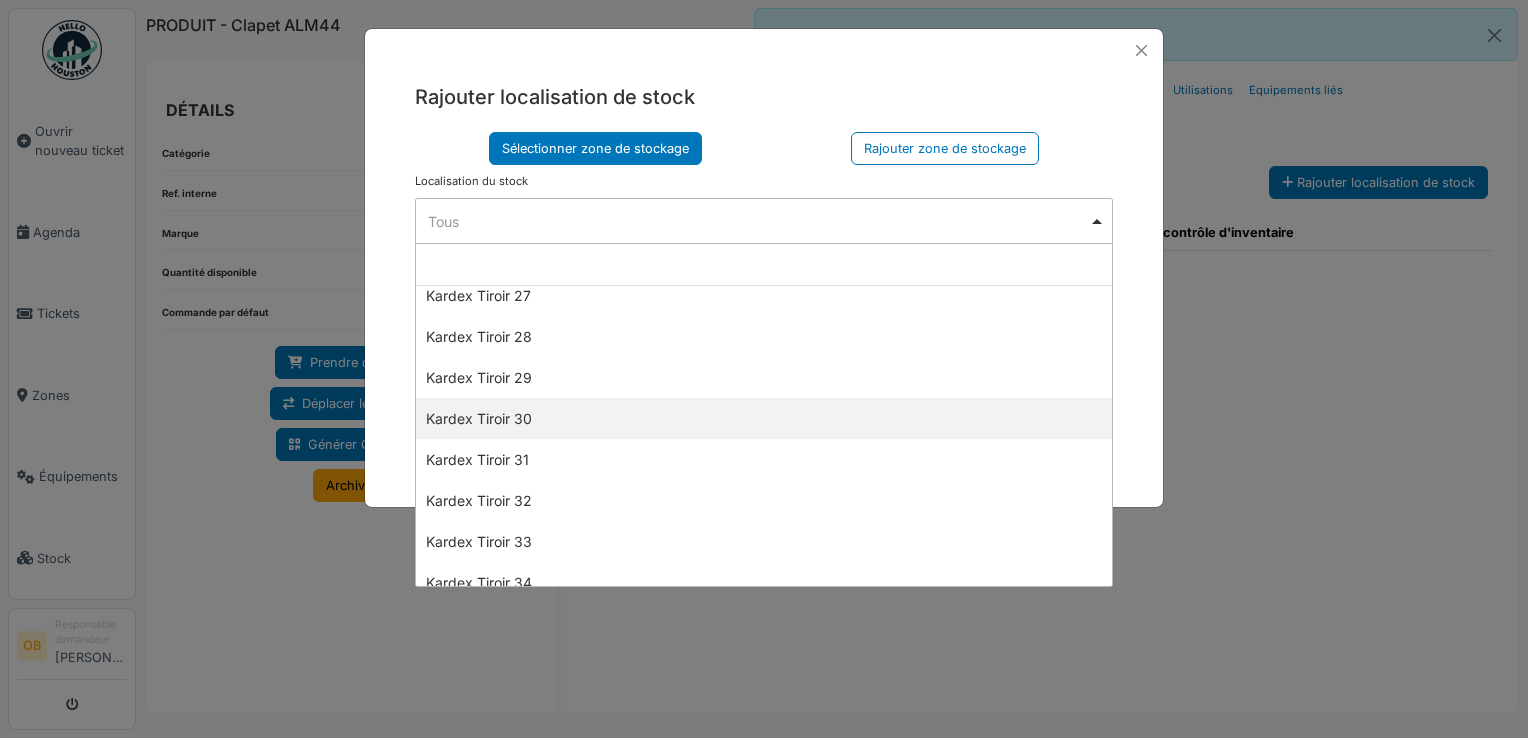select on "****" 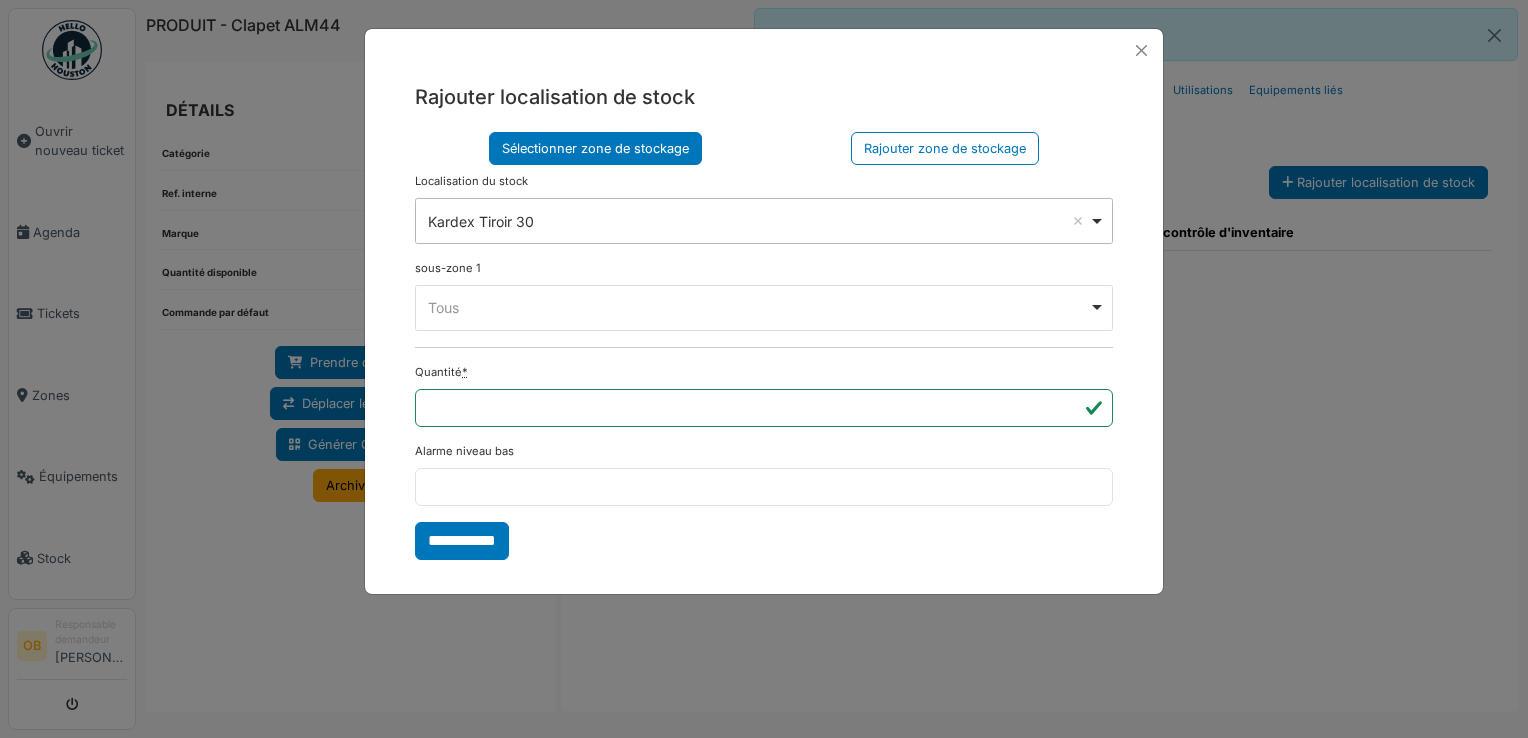 click on "Tous Remove item" at bounding box center (758, 307) 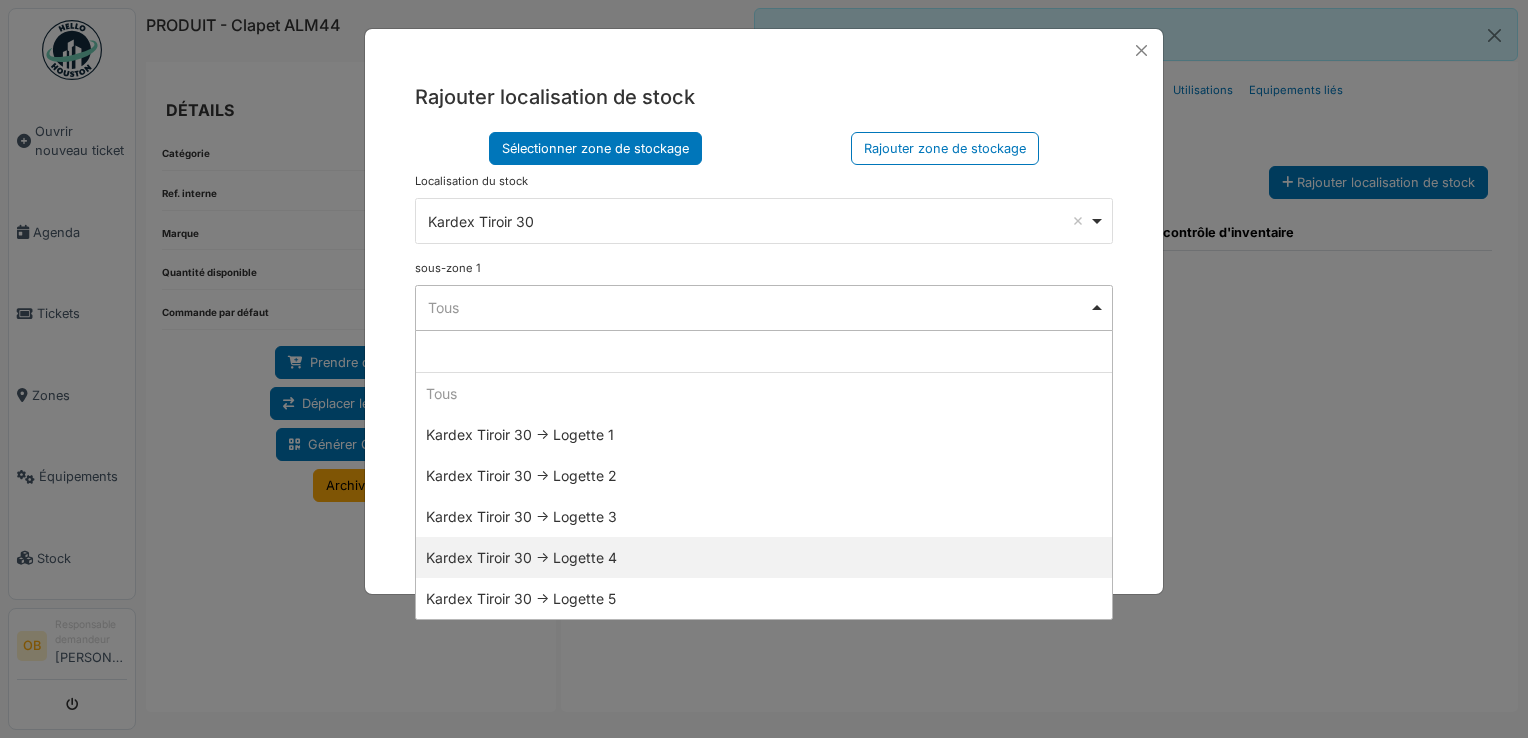 select on "*****" 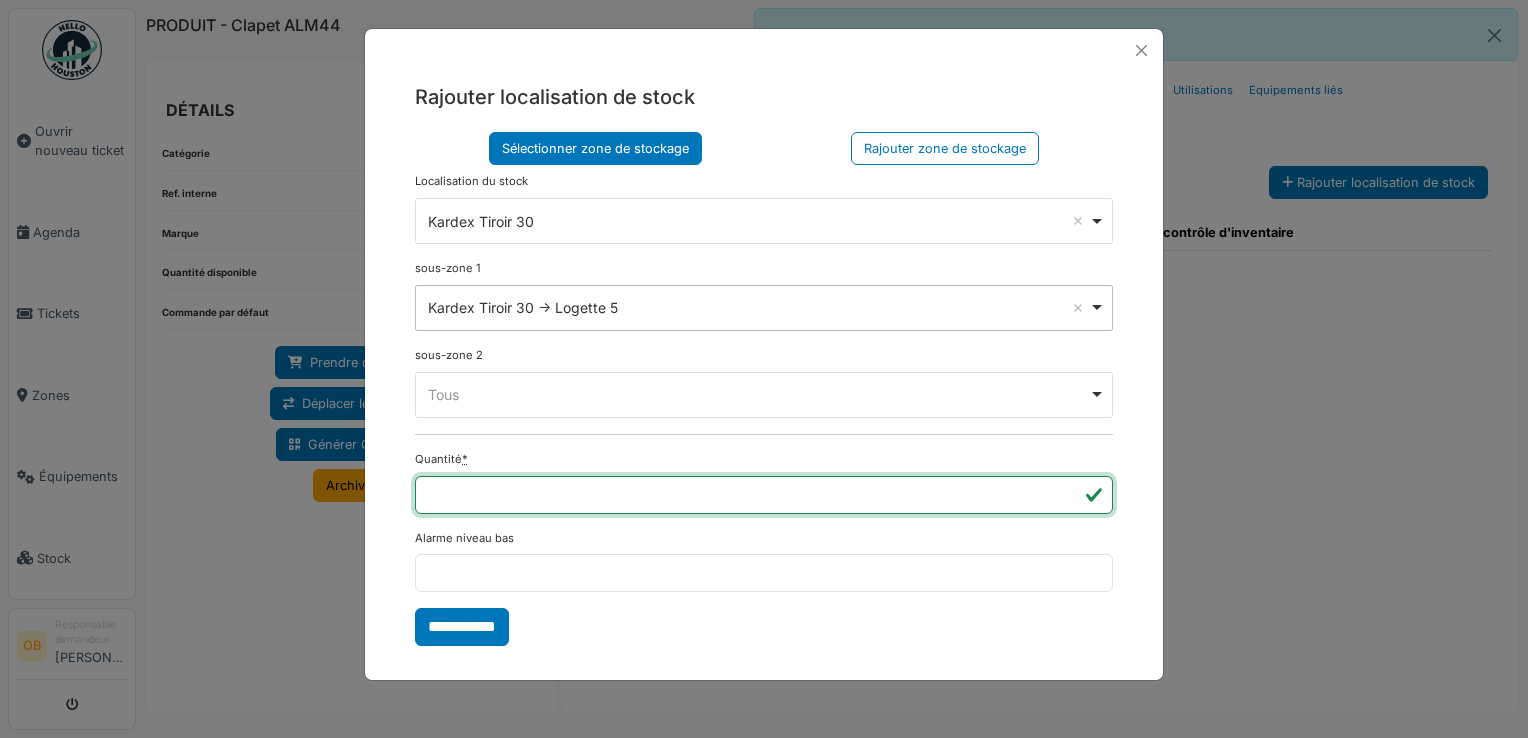 click on "*" at bounding box center (764, 495) 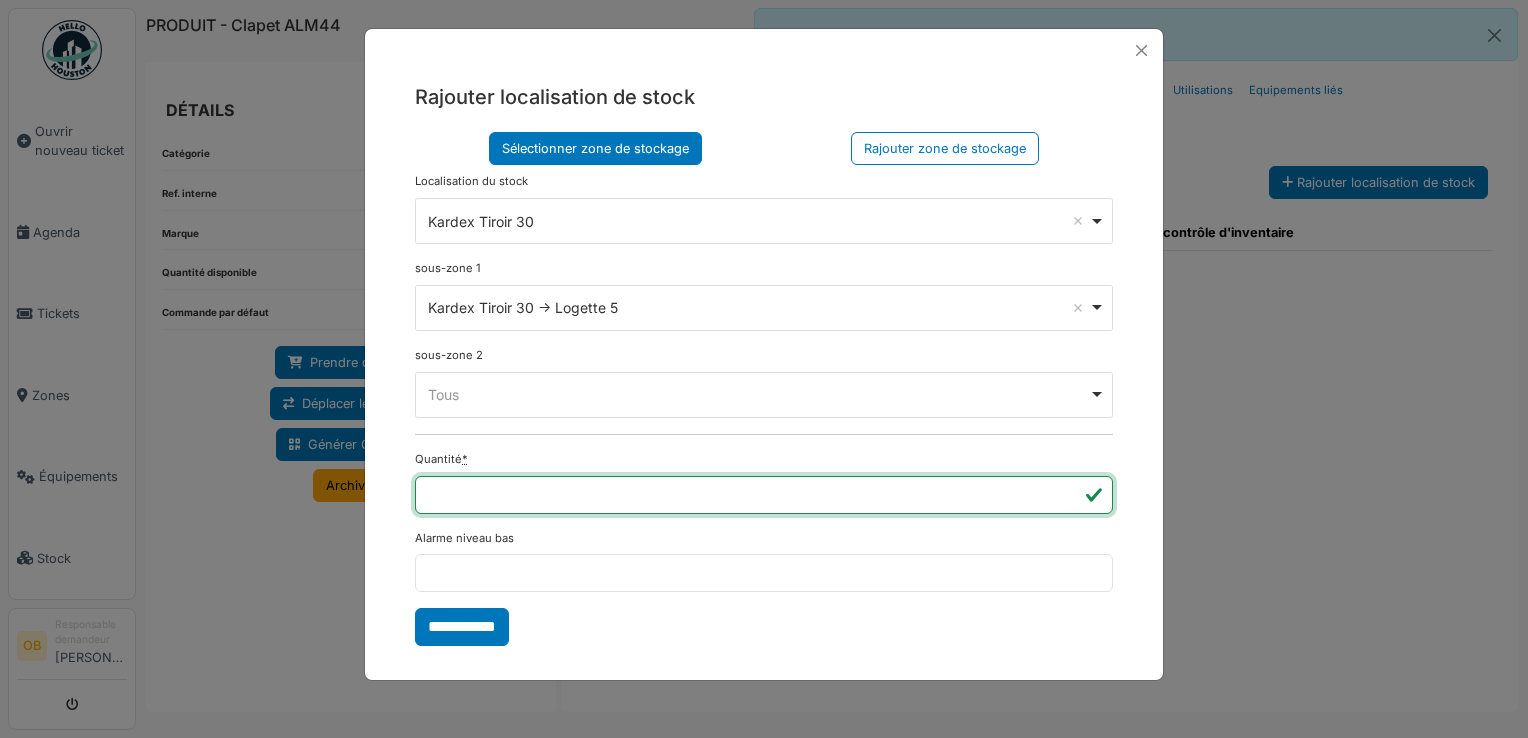 click on "*" at bounding box center (764, 495) 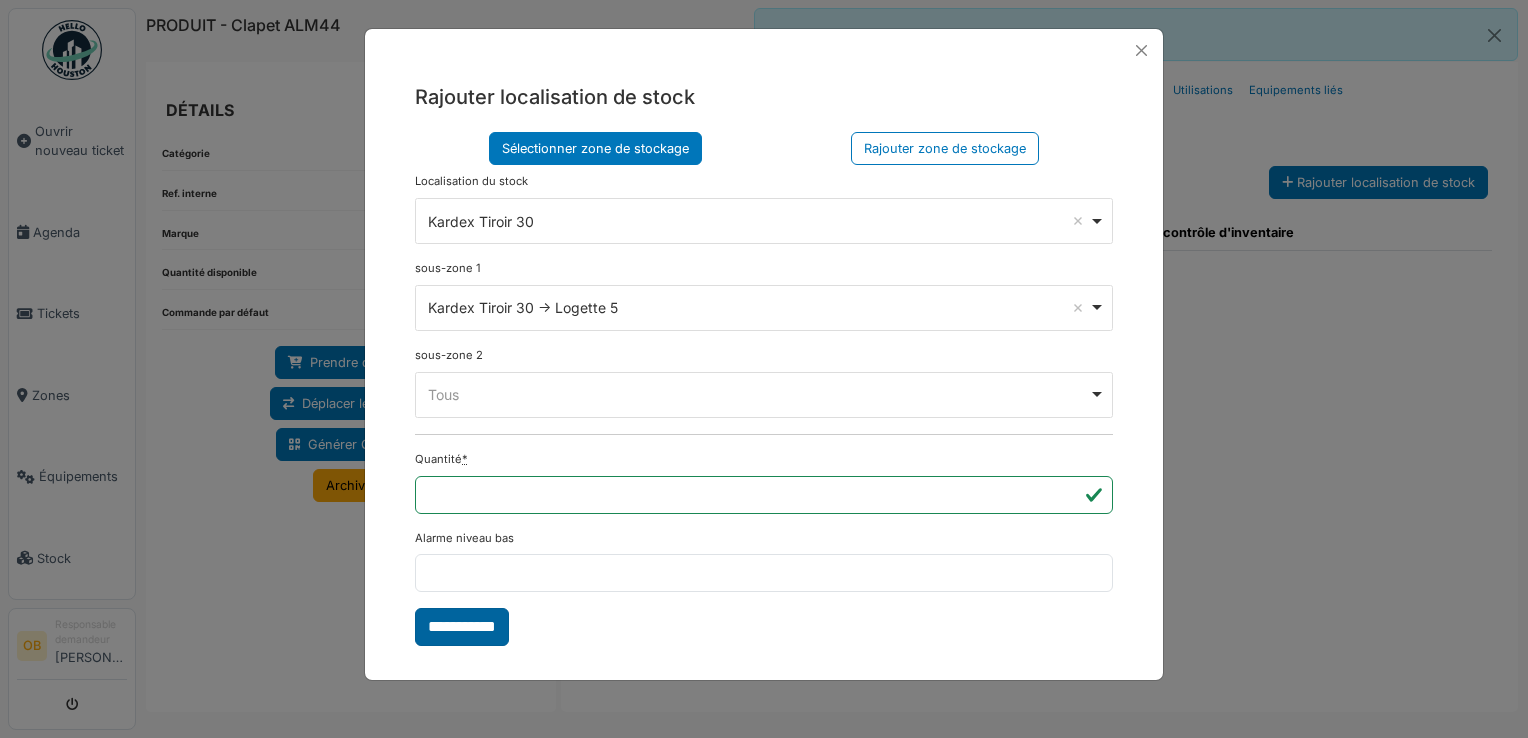 click on "**********" at bounding box center [462, 627] 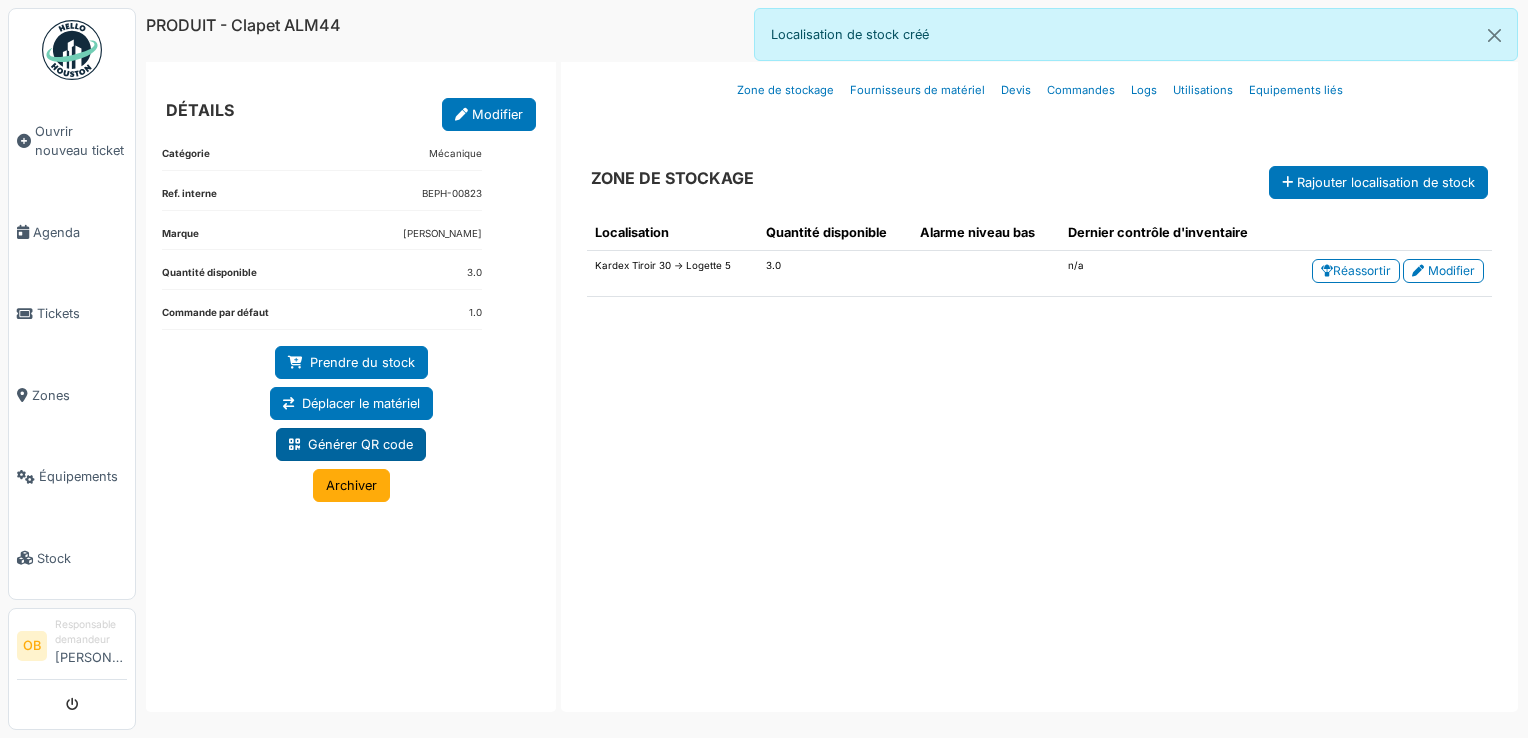 click on "Générer QR code" at bounding box center (351, 444) 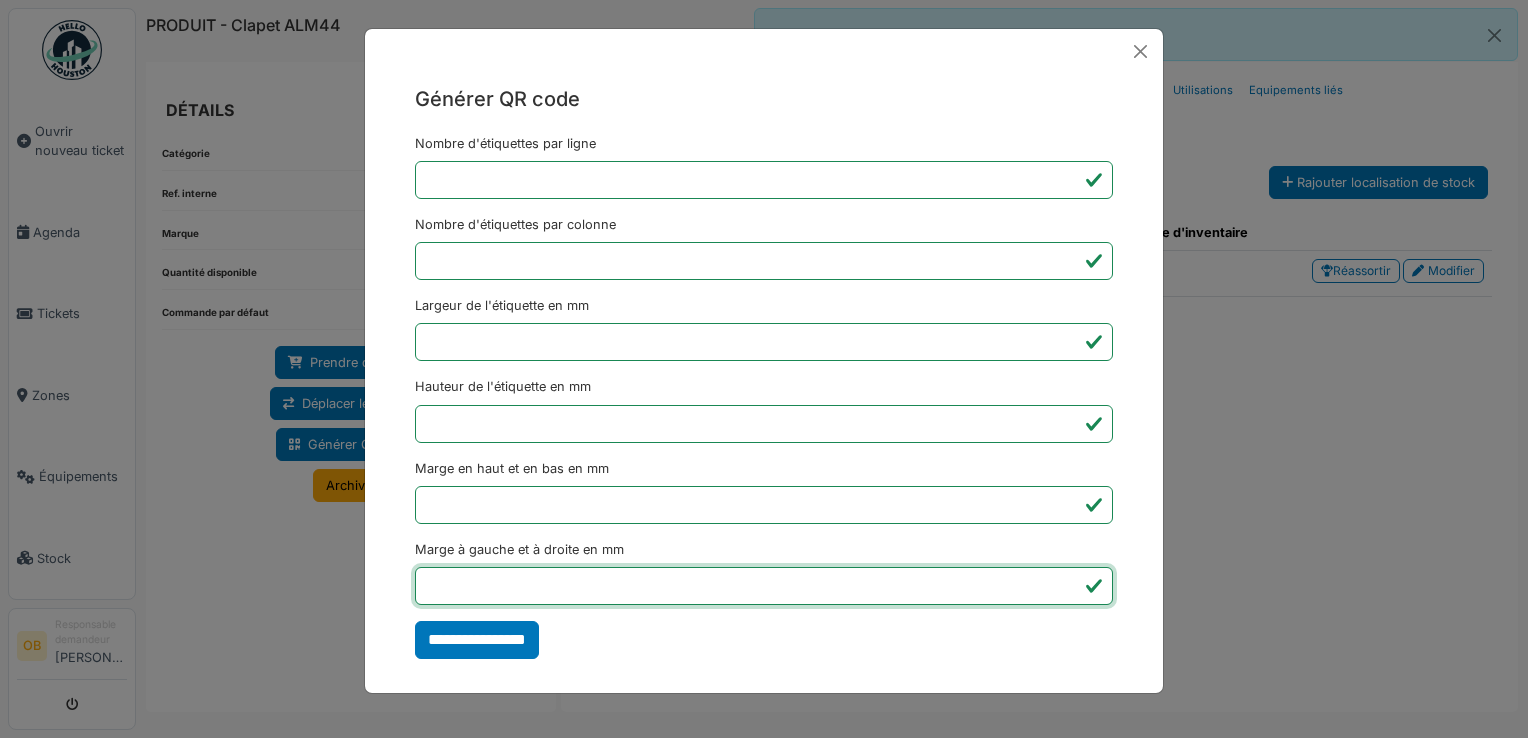 click on "*" at bounding box center (764, 586) 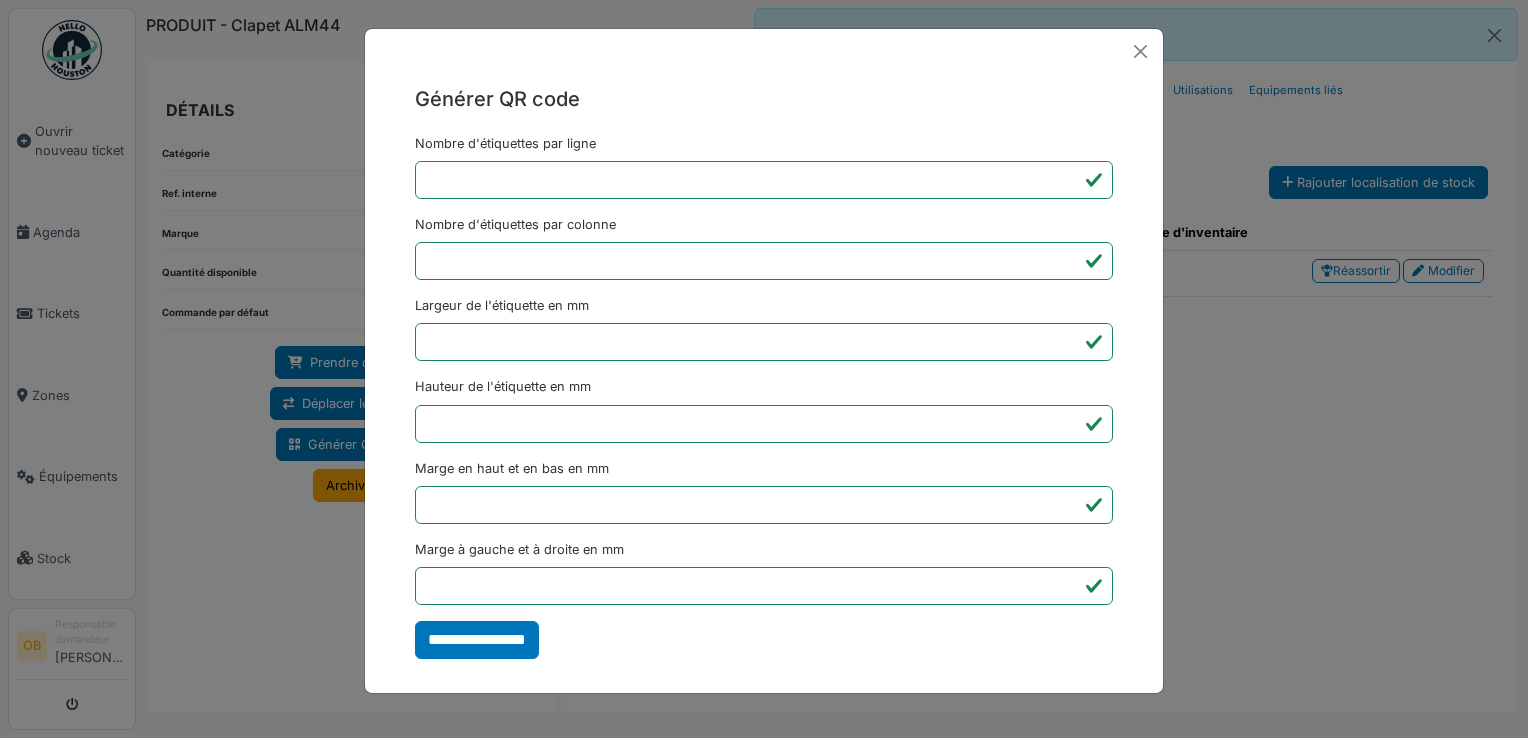 type on "*******" 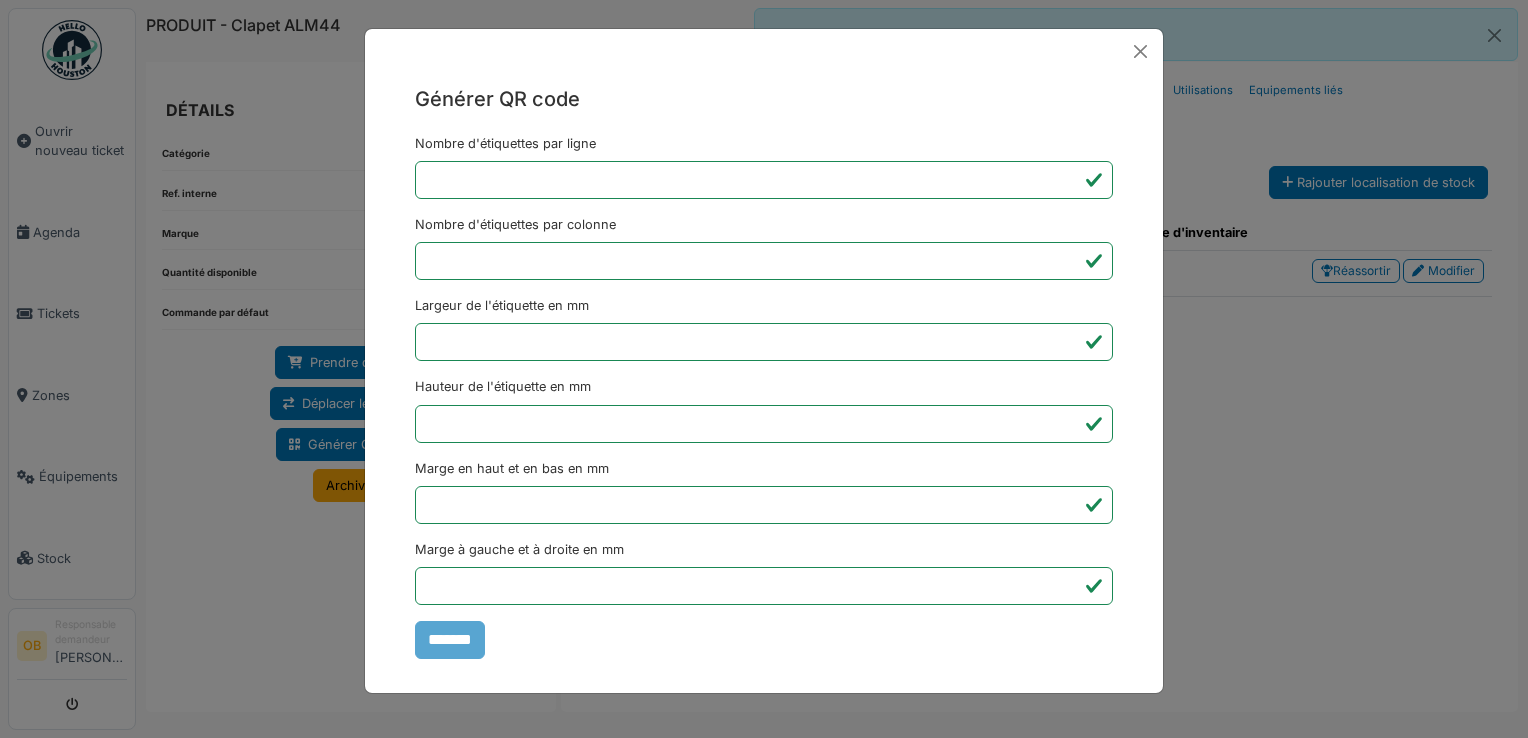 click on "Générer QR code
Nombre d'étiquettes par ligne
*
Nombre d'étiquettes par colonne
*
Largeur de l'étiquette en mm
**
Hauteur de l'étiquette en mm
**
Marge en haut et en bas en mm
*
Marge à gauche et à droite en mm
***
*******" at bounding box center (764, 369) 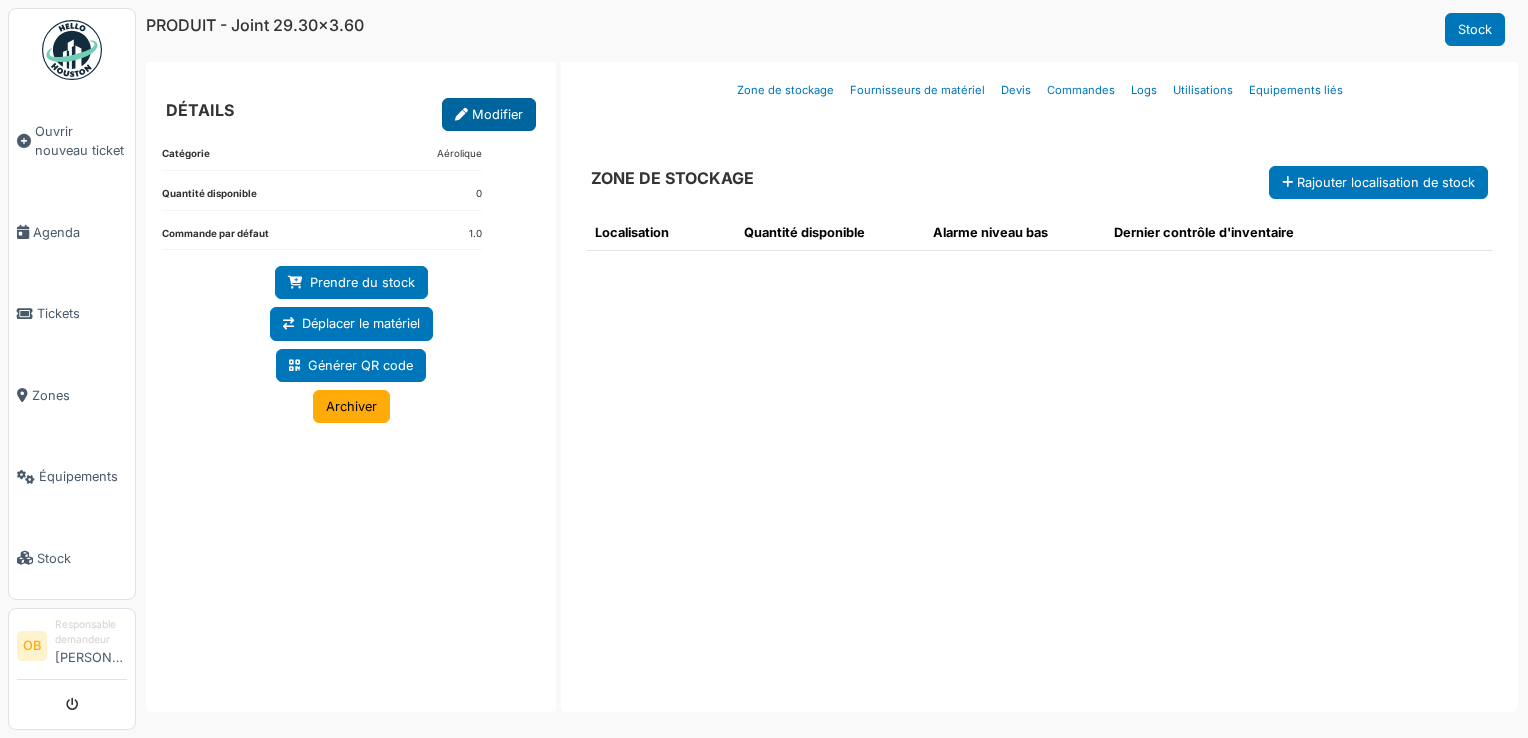 scroll, scrollTop: 0, scrollLeft: 0, axis: both 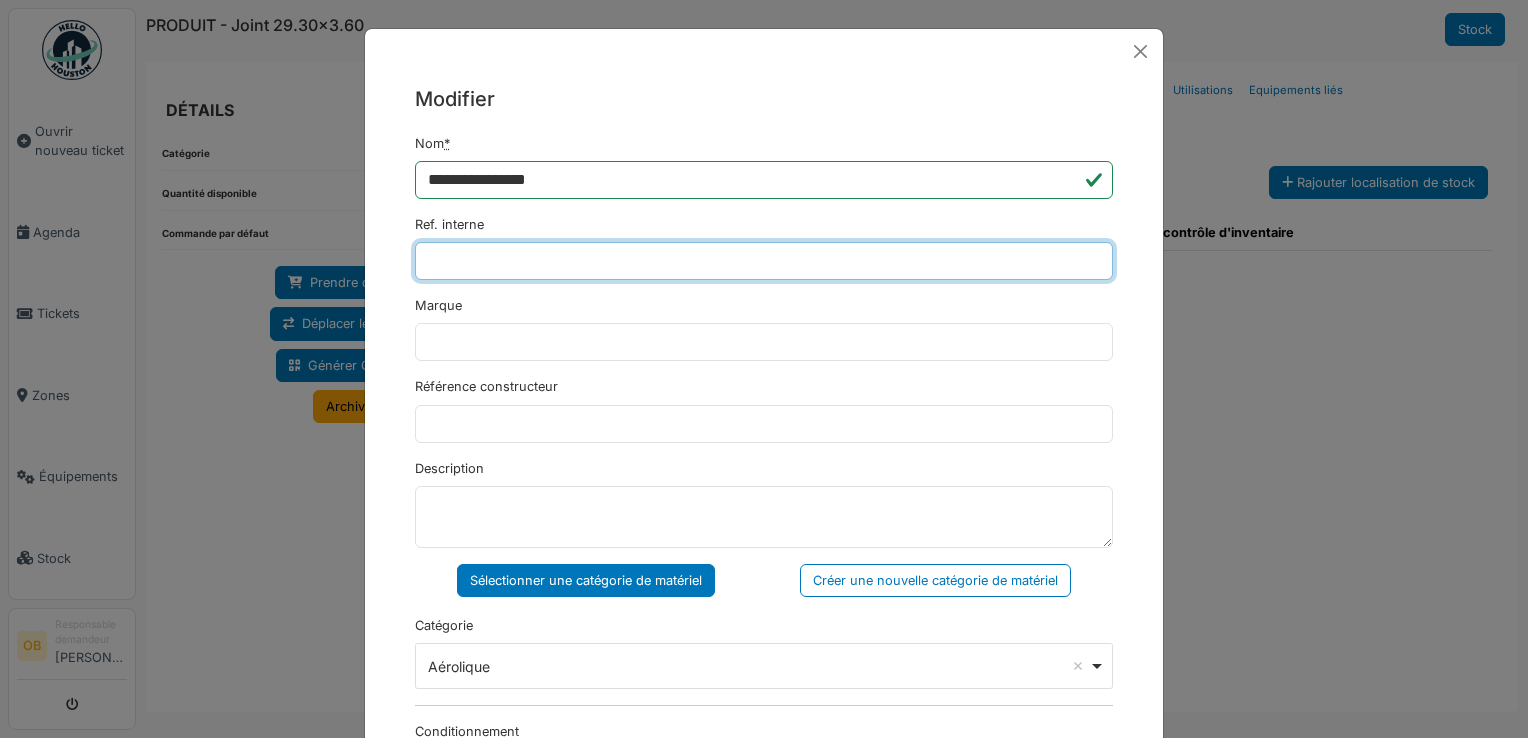 click on "Ref. interne" at bounding box center [764, 261] 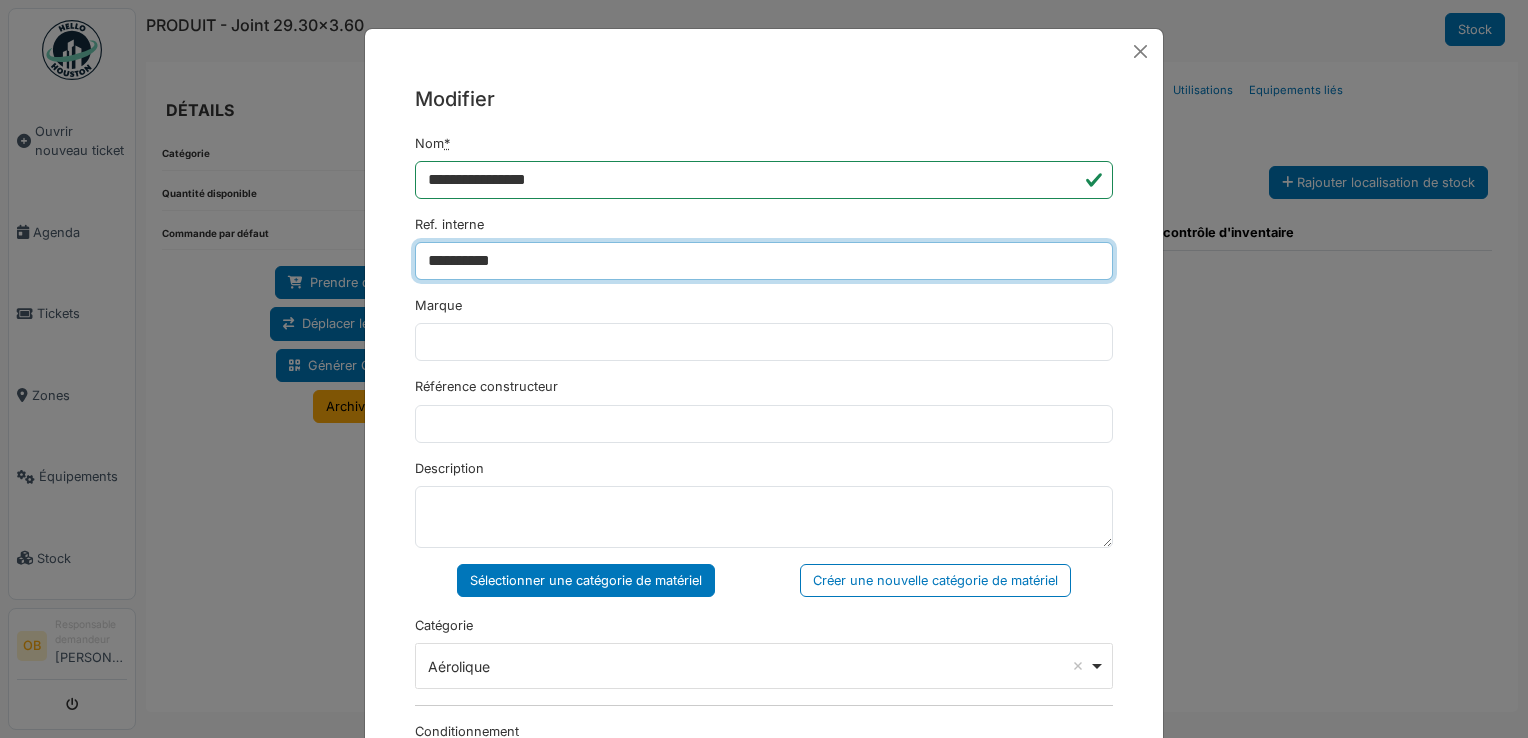 type on "**********" 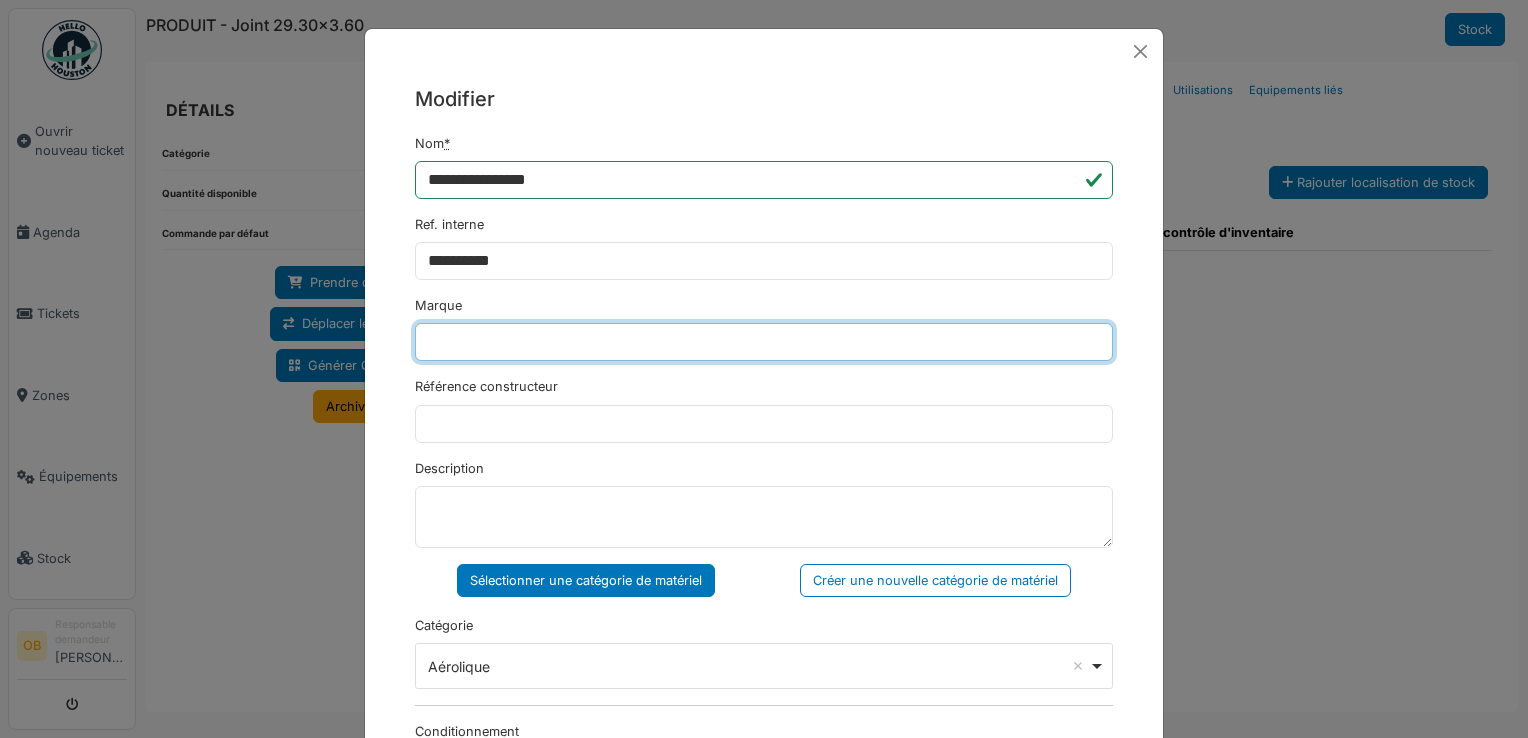click on "Marque" at bounding box center [764, 342] 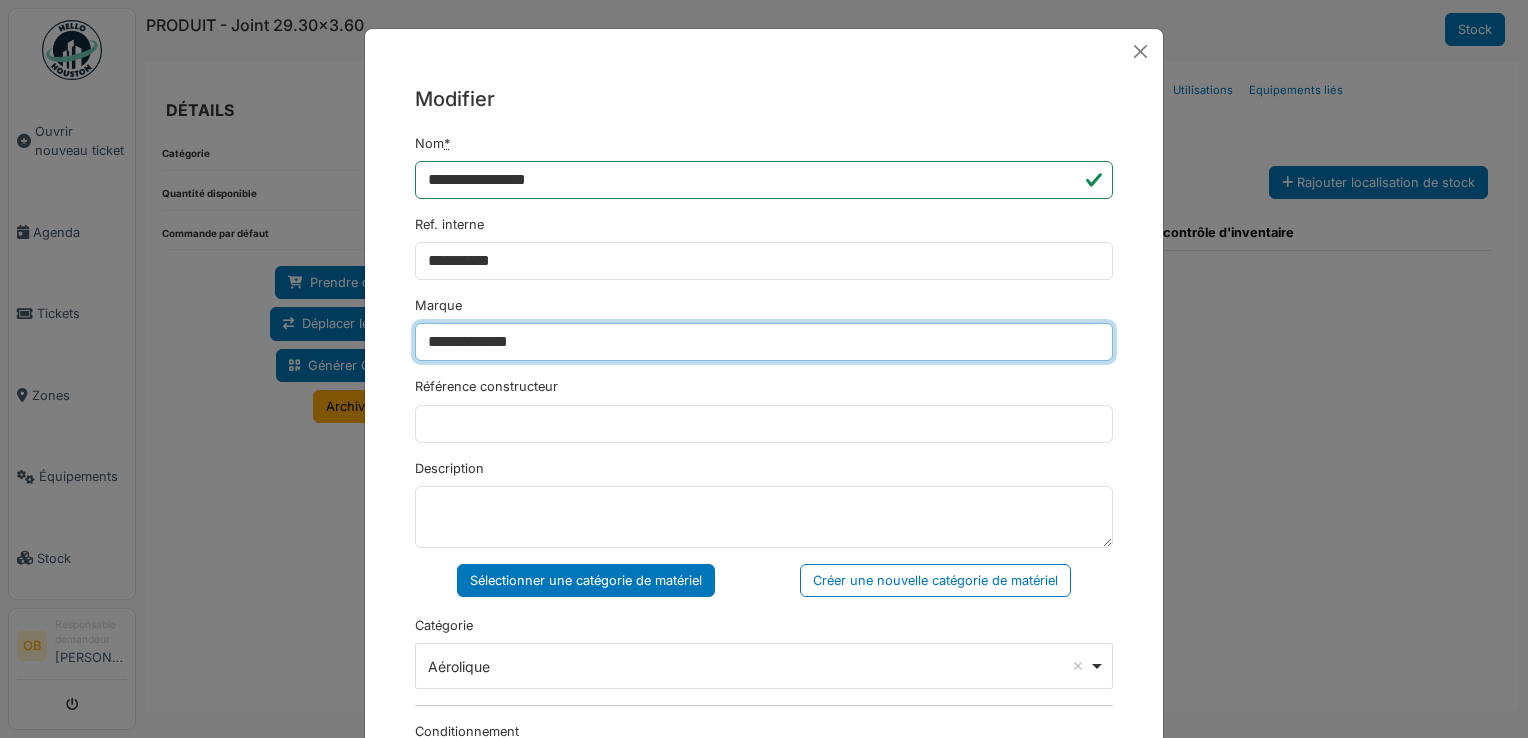 click on "**********" at bounding box center [764, 342] 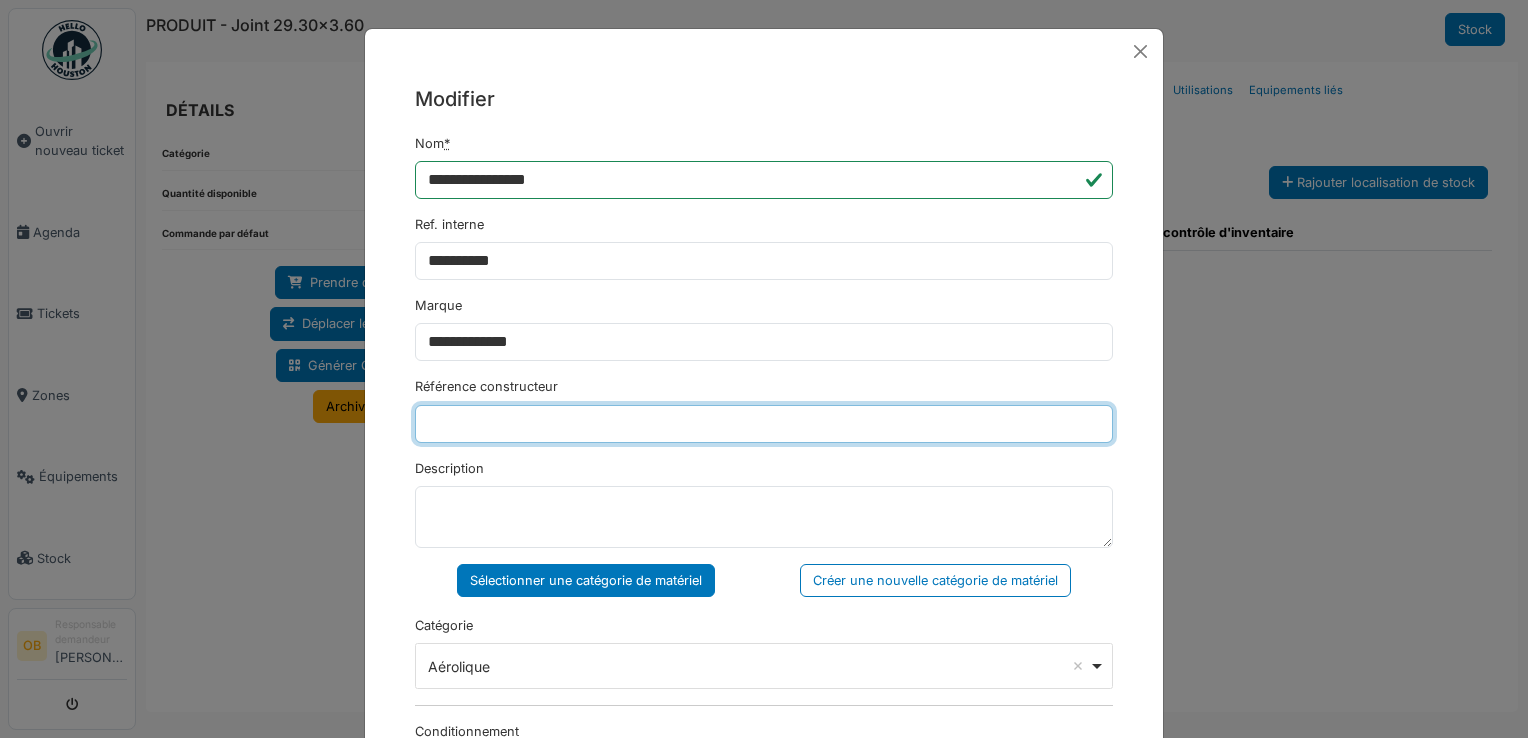 click on "Référence constructeur" at bounding box center [764, 424] 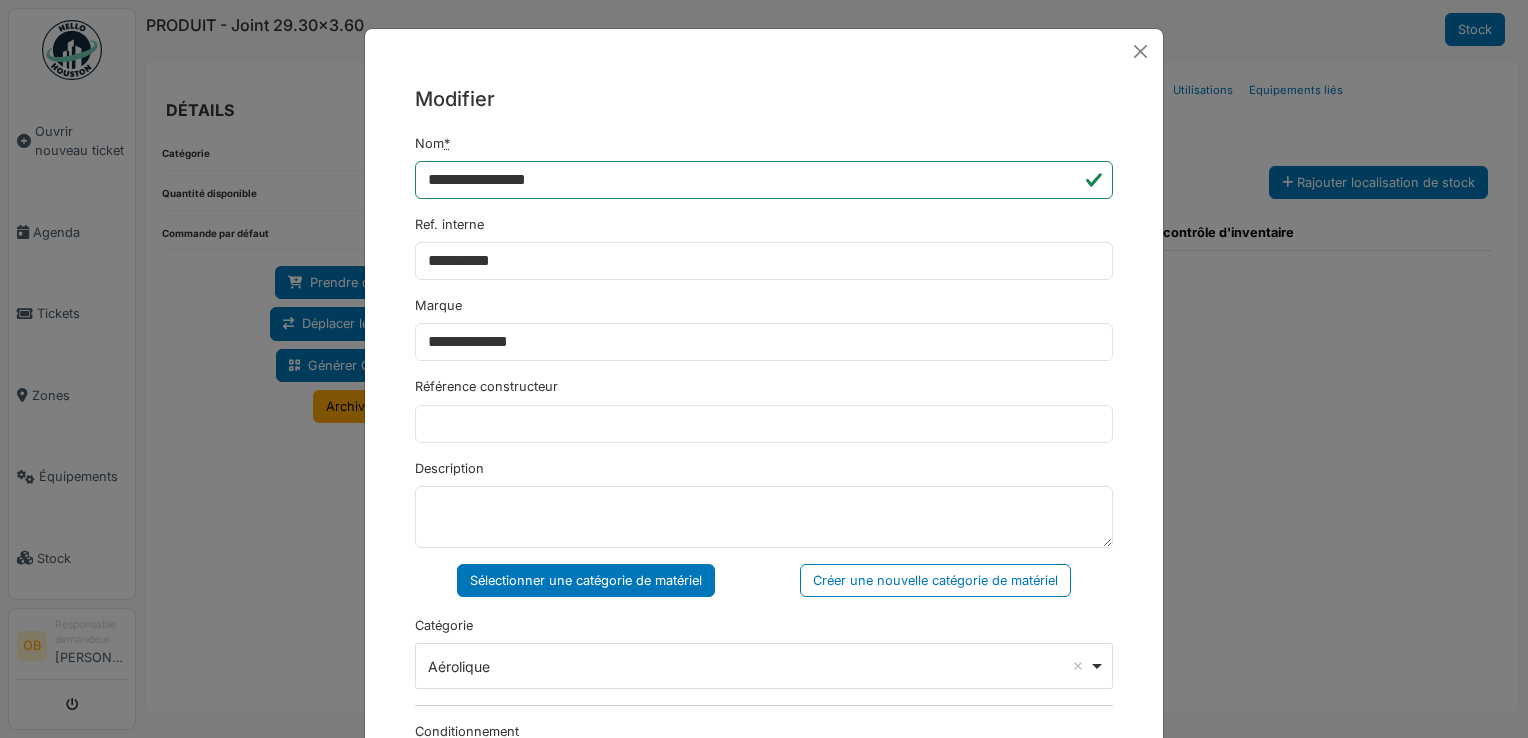 click on "Description" at bounding box center [764, 503] 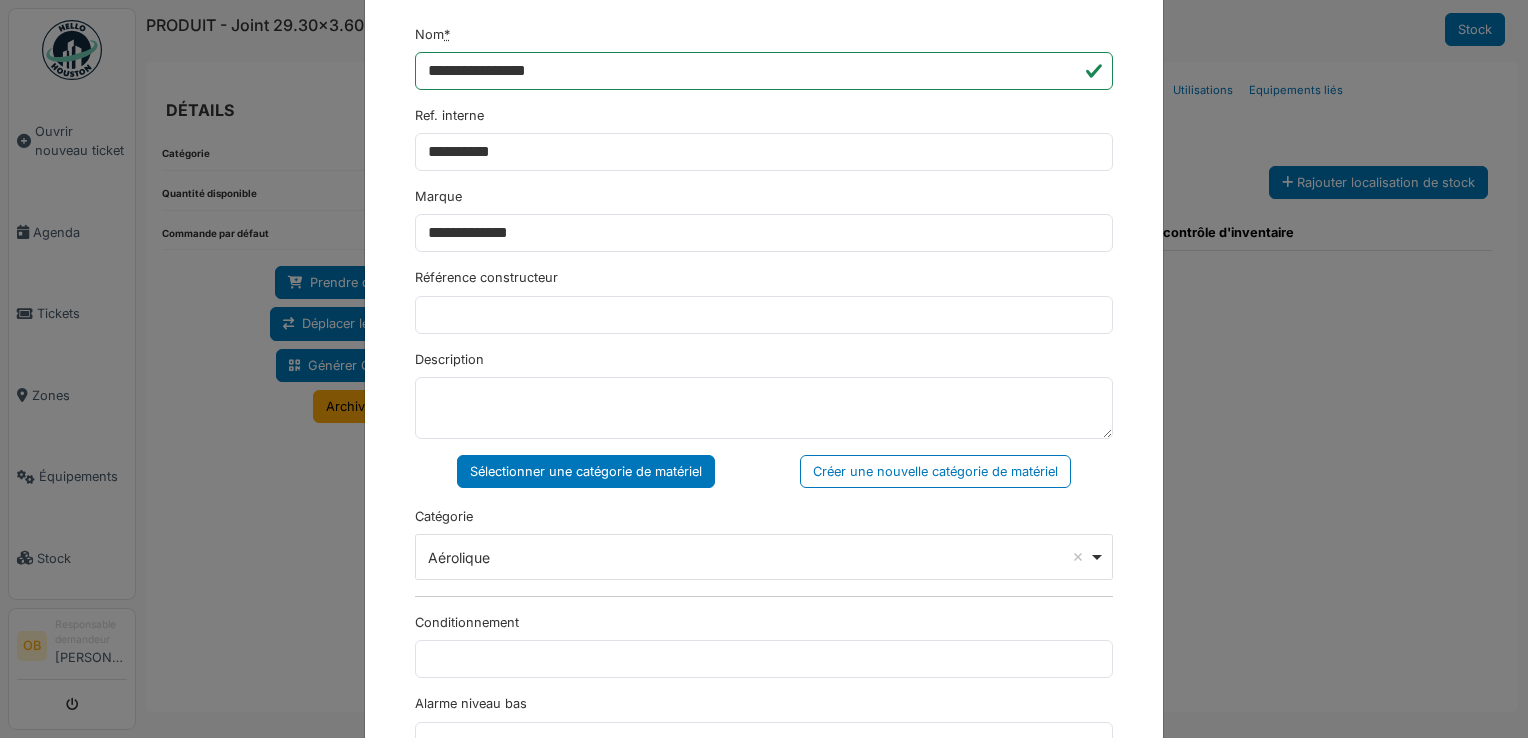 scroll, scrollTop: 266, scrollLeft: 0, axis: vertical 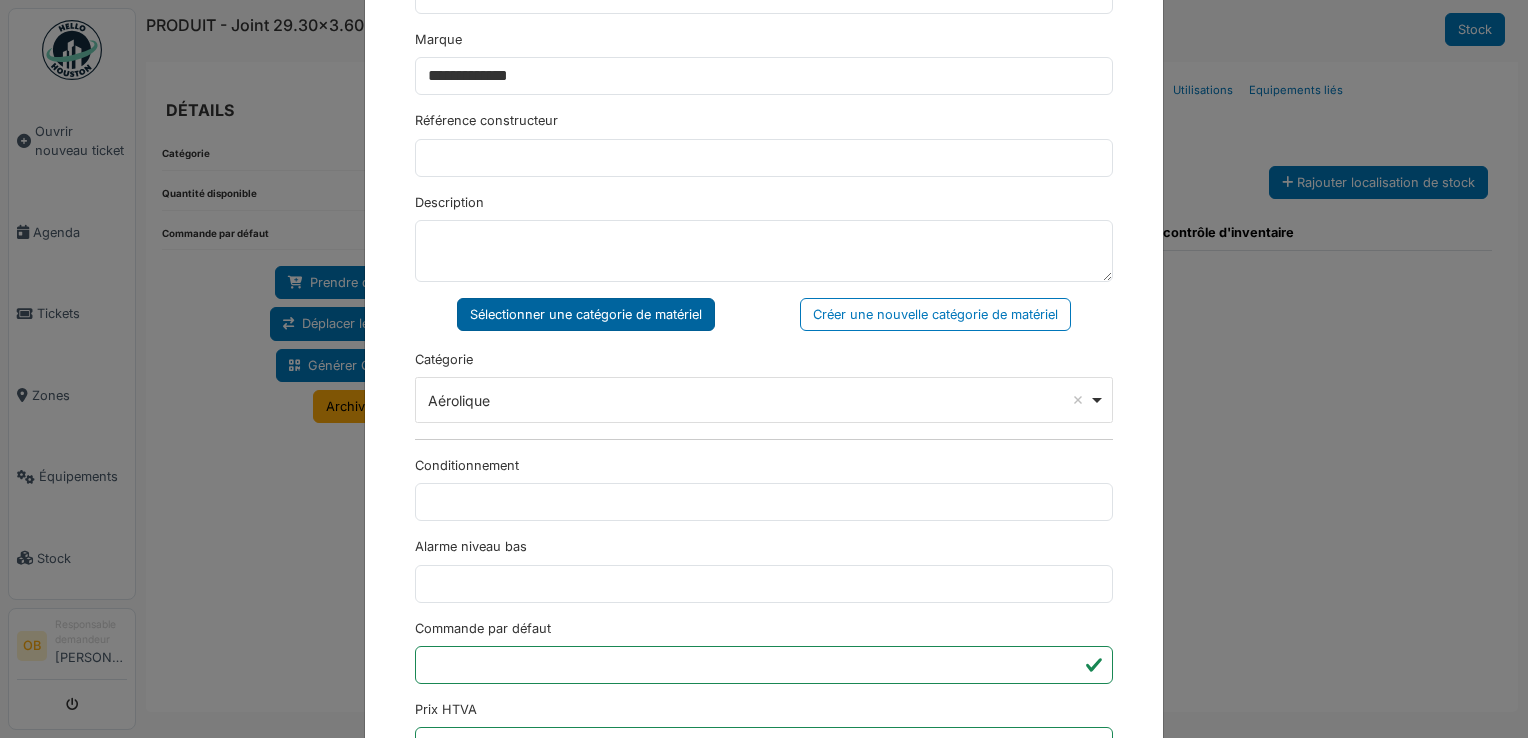 click on "Sélectionner une catégorie de matériel" at bounding box center [586, 314] 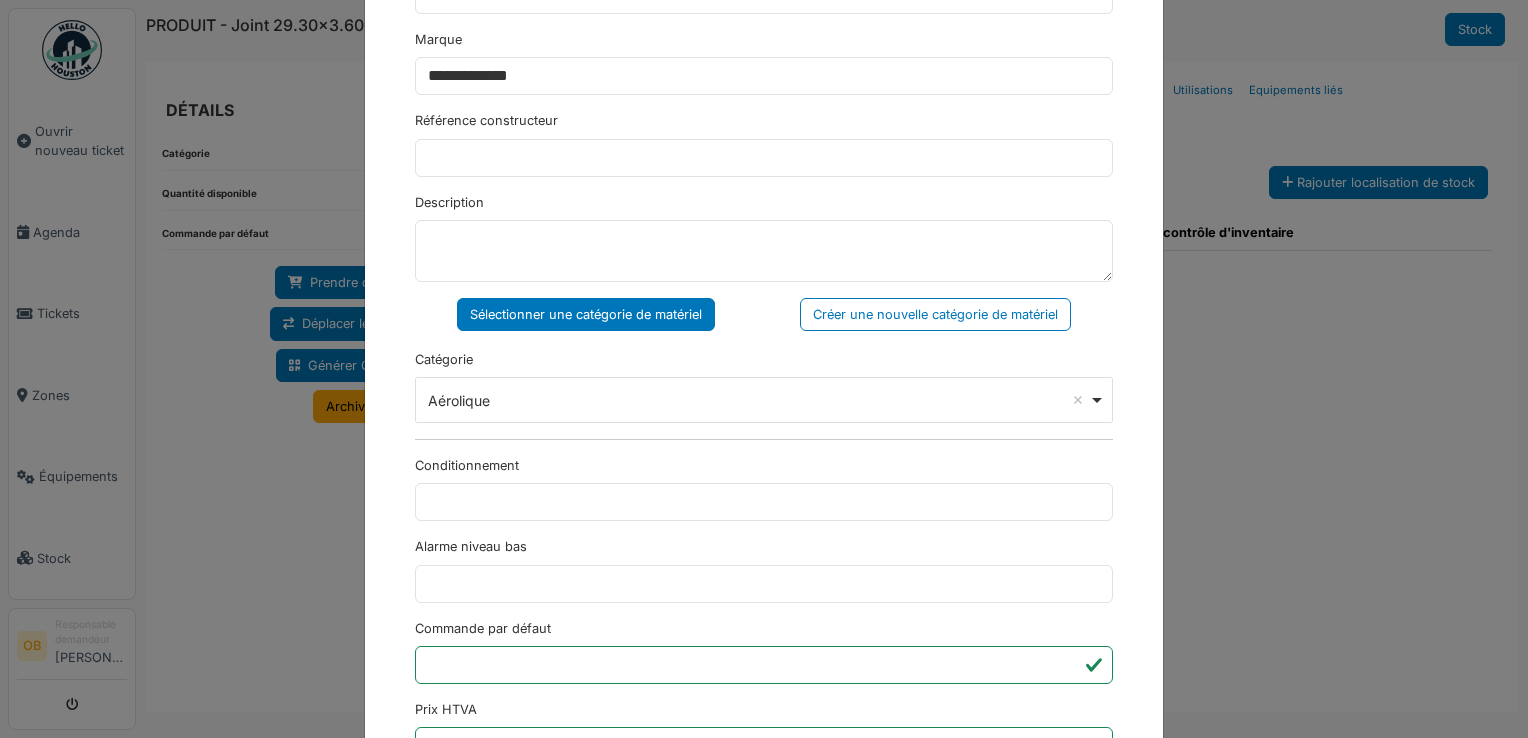 click on "Aérolique Remove item" at bounding box center [758, 400] 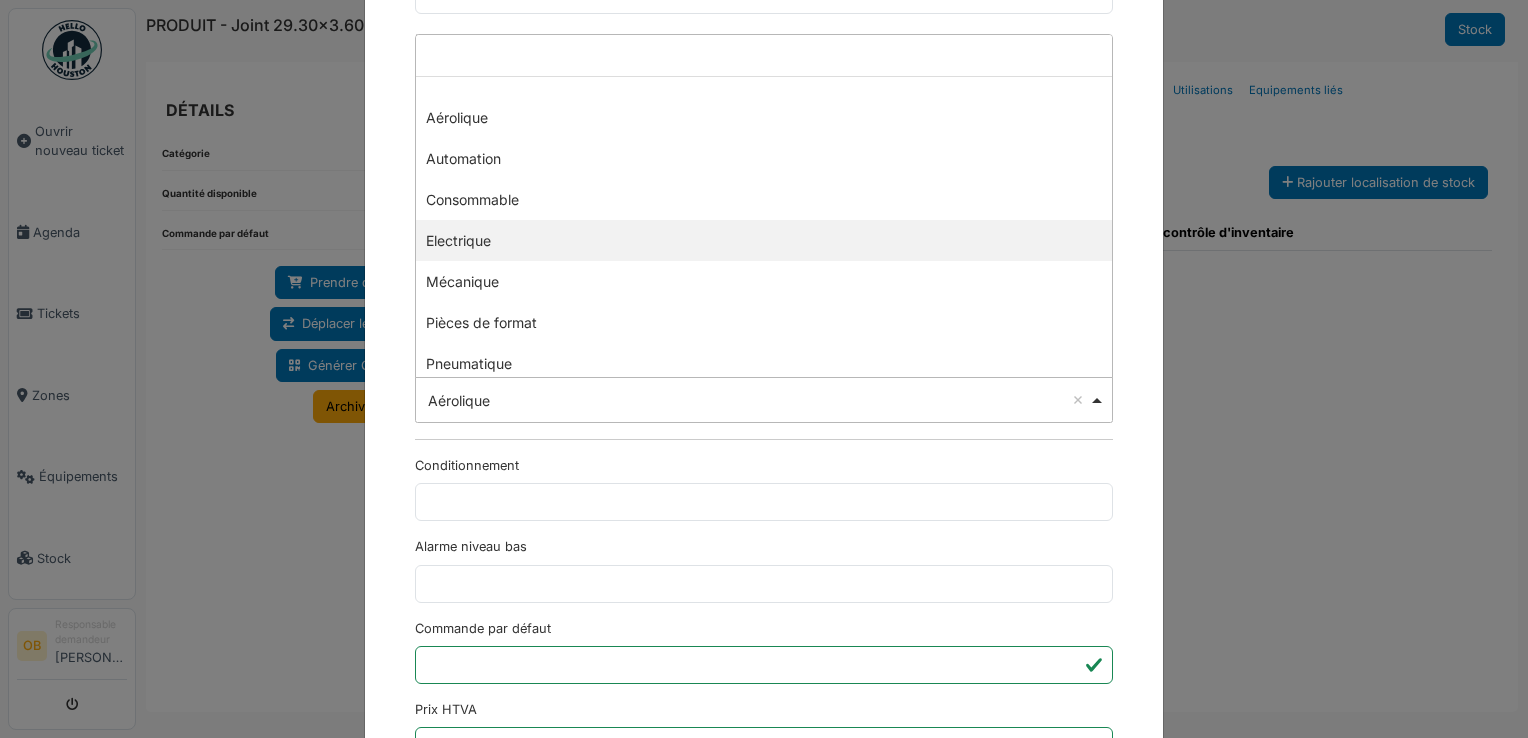 select on "***" 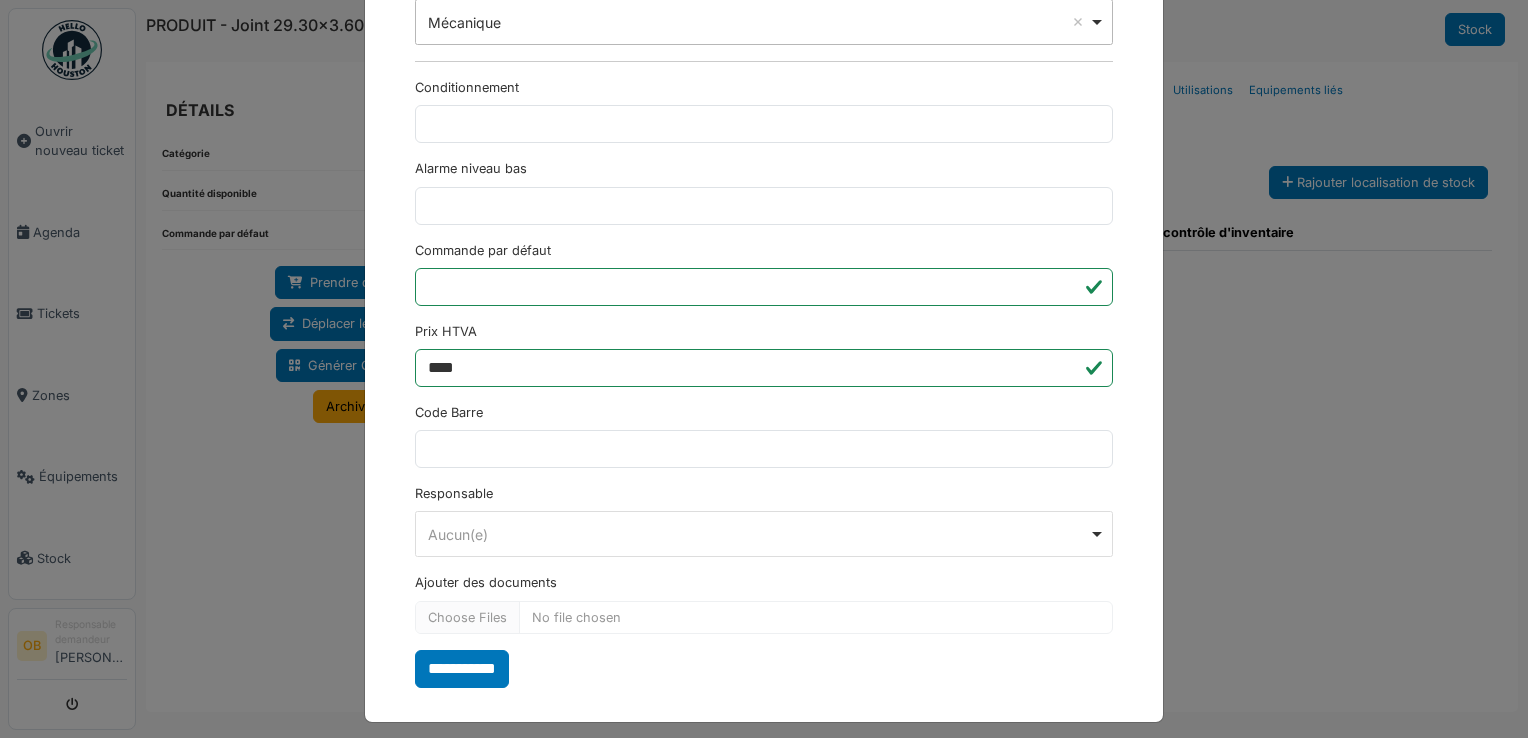 scroll, scrollTop: 650, scrollLeft: 0, axis: vertical 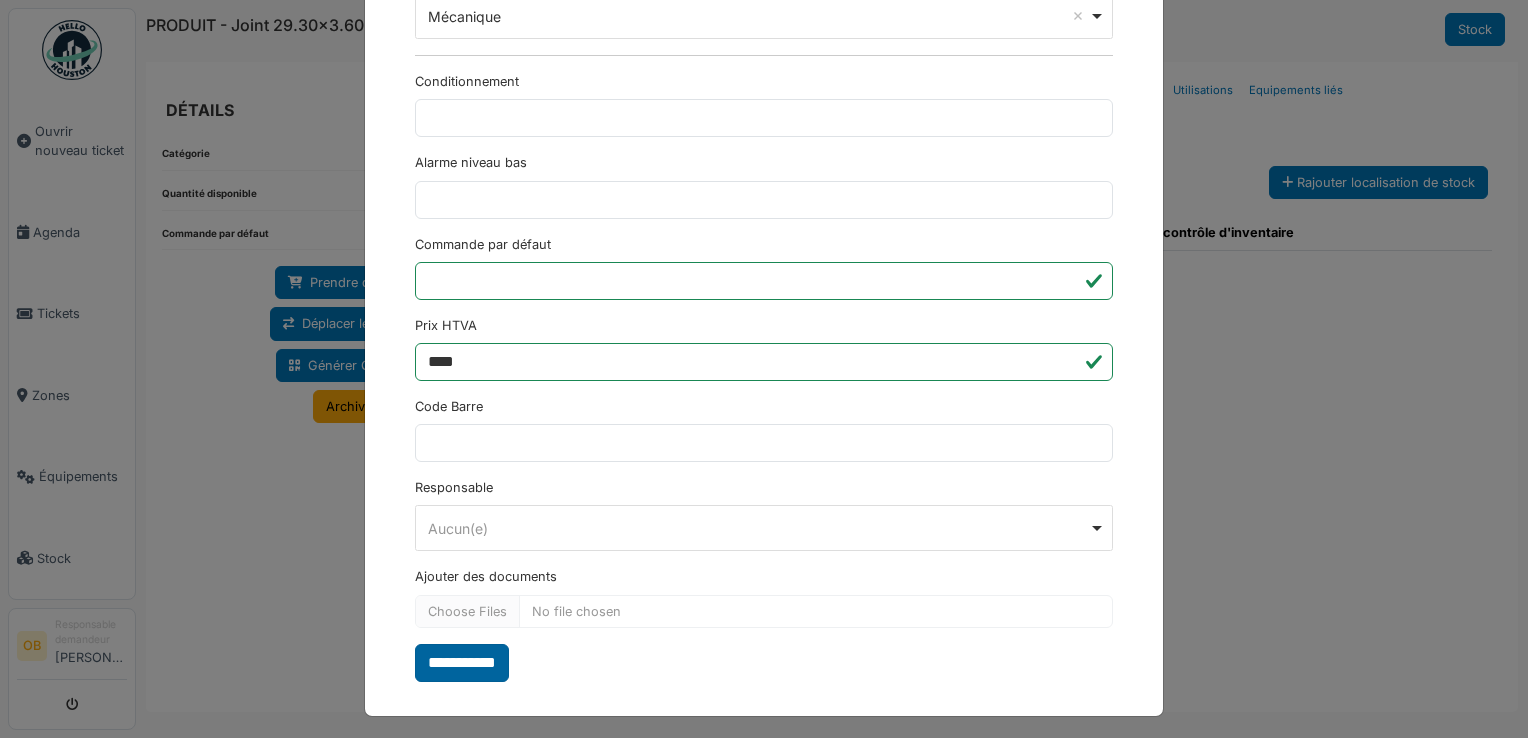 click on "**********" at bounding box center [462, 663] 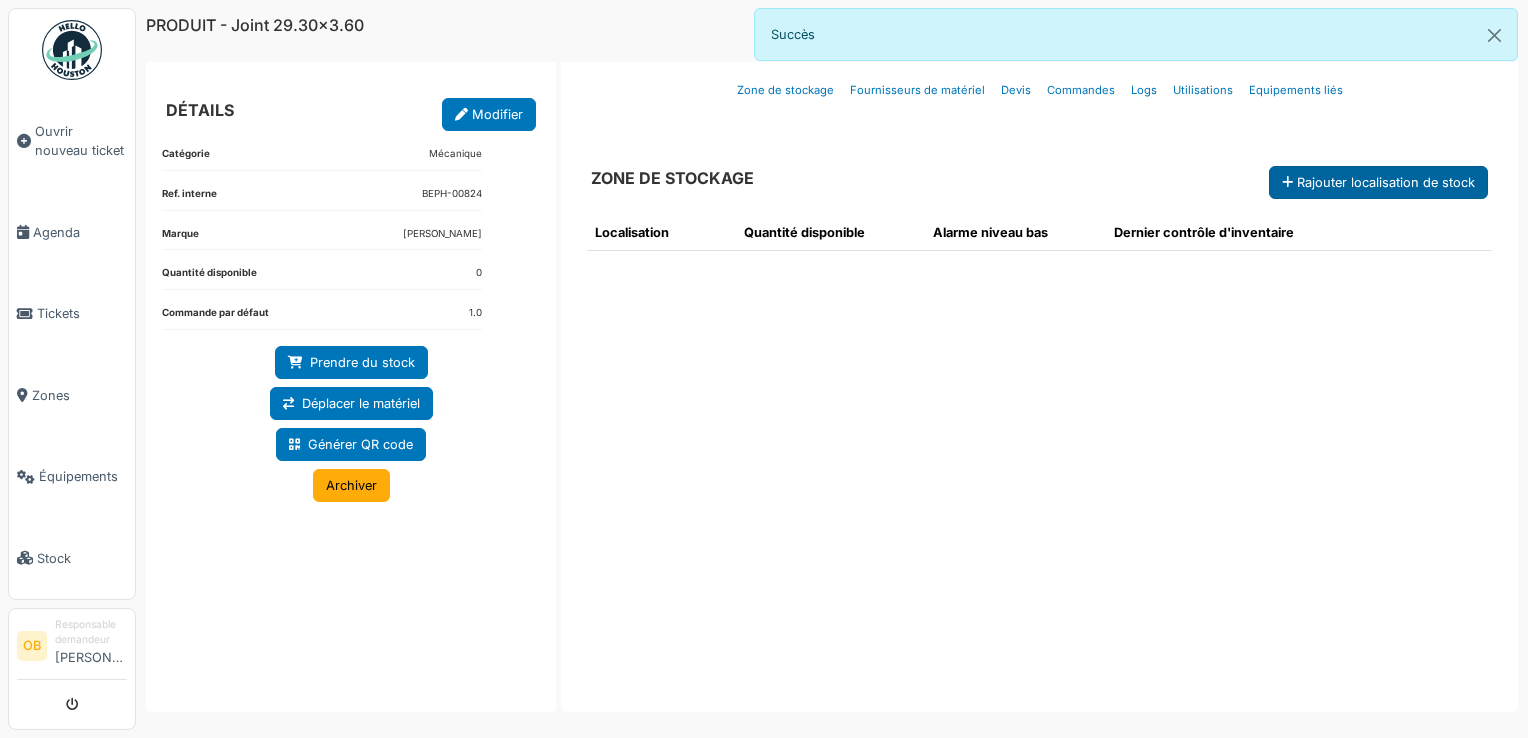 click on "Rajouter localisation de stock" at bounding box center (1378, 182) 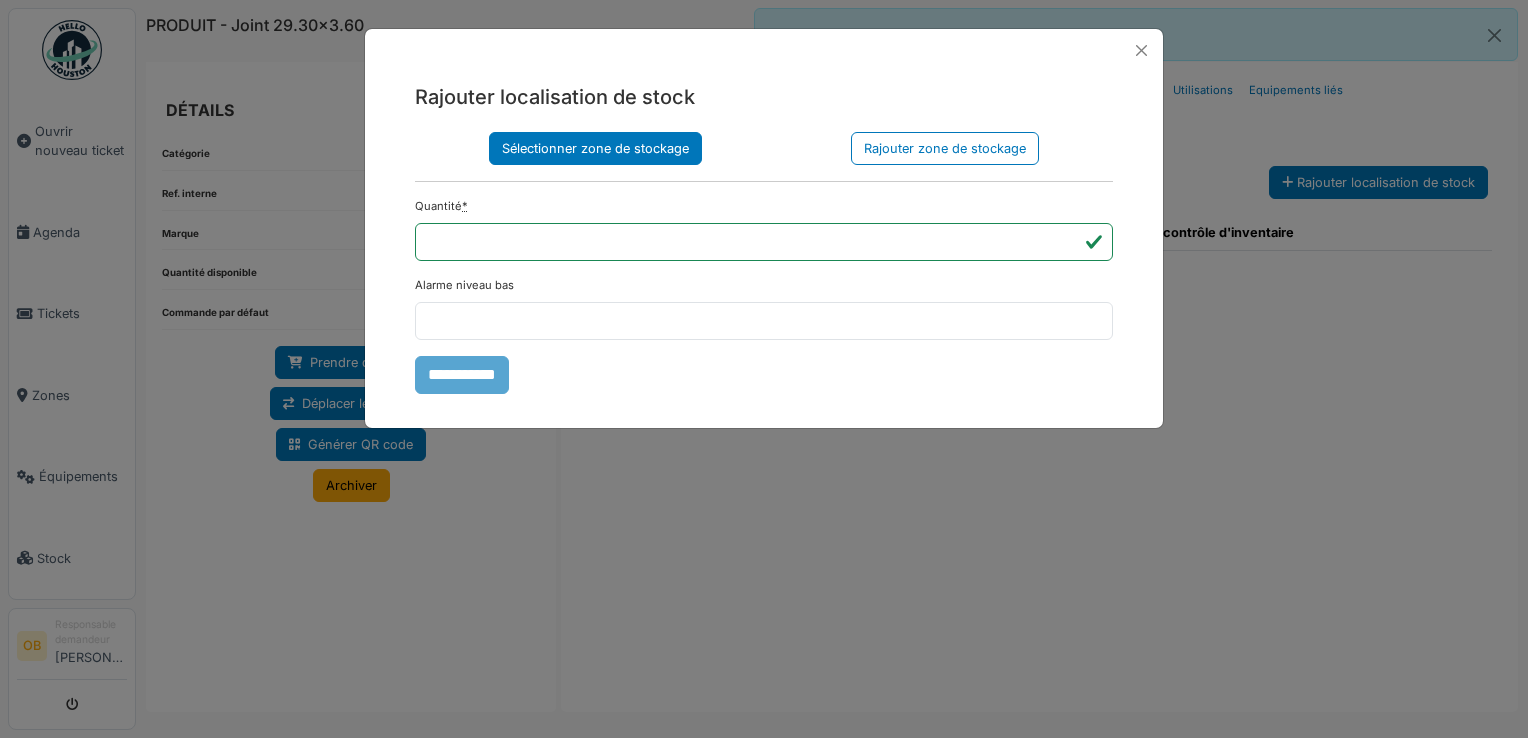 click on "Sélectionner zone de stockage" at bounding box center (595, 148) 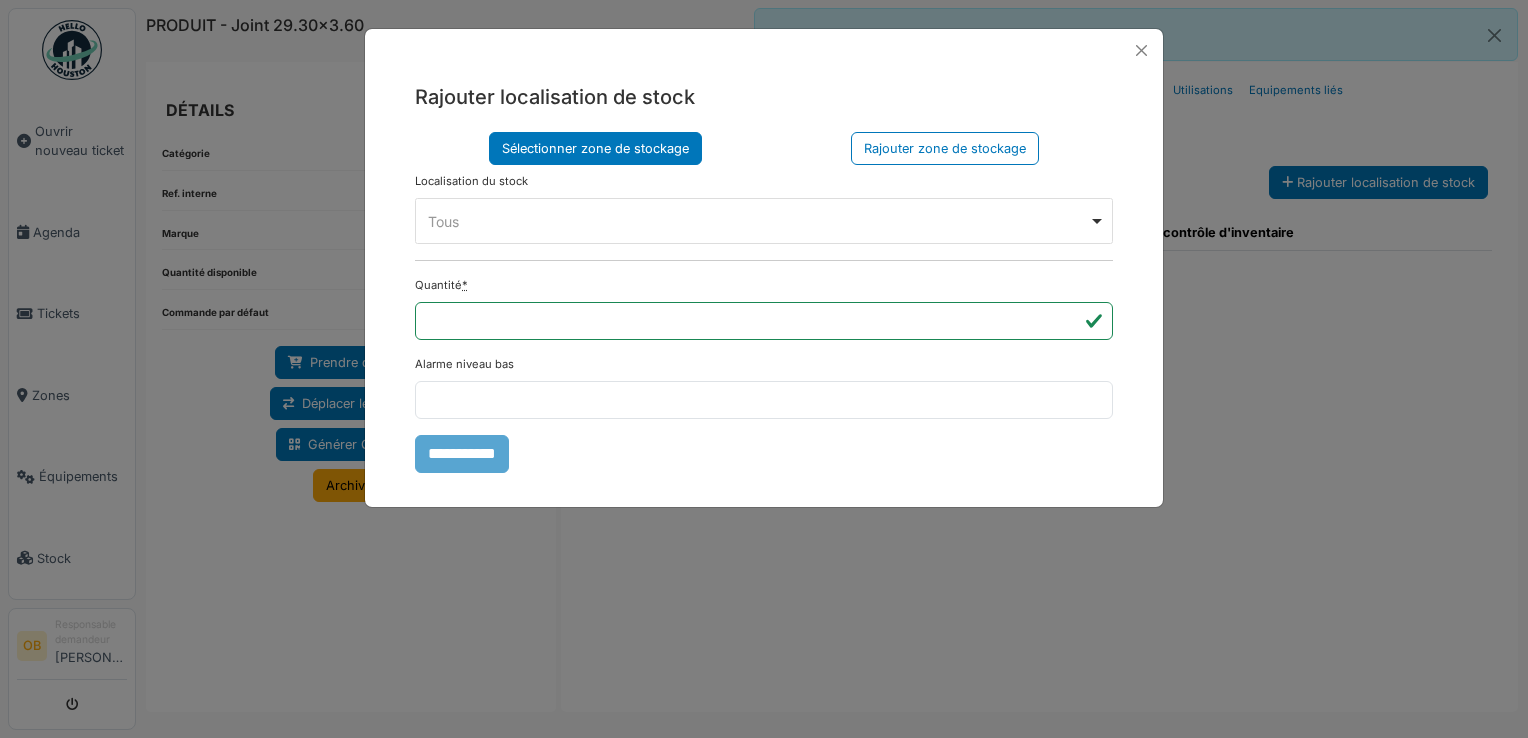click on "Tous Remove item" at bounding box center (764, 221) 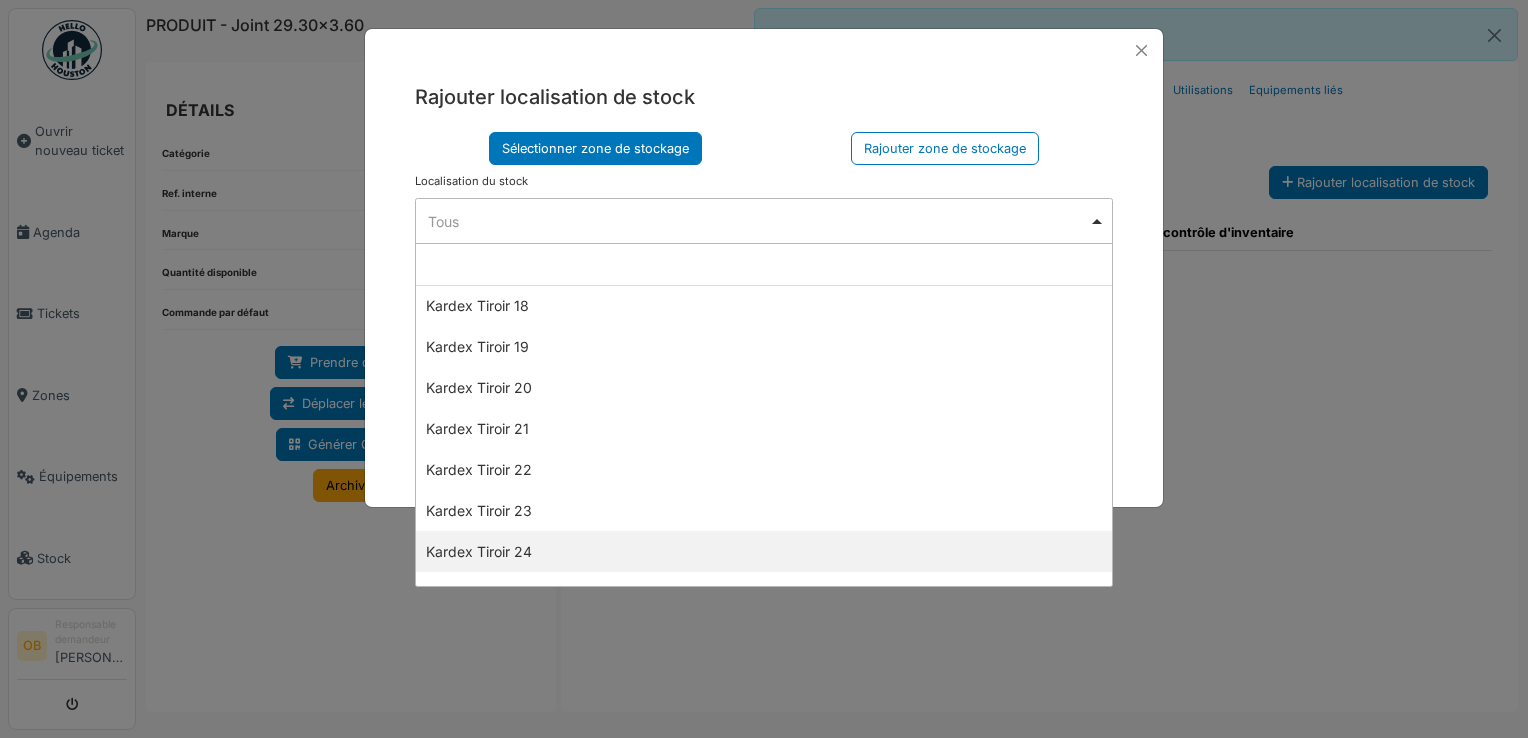 scroll, scrollTop: 1200, scrollLeft: 0, axis: vertical 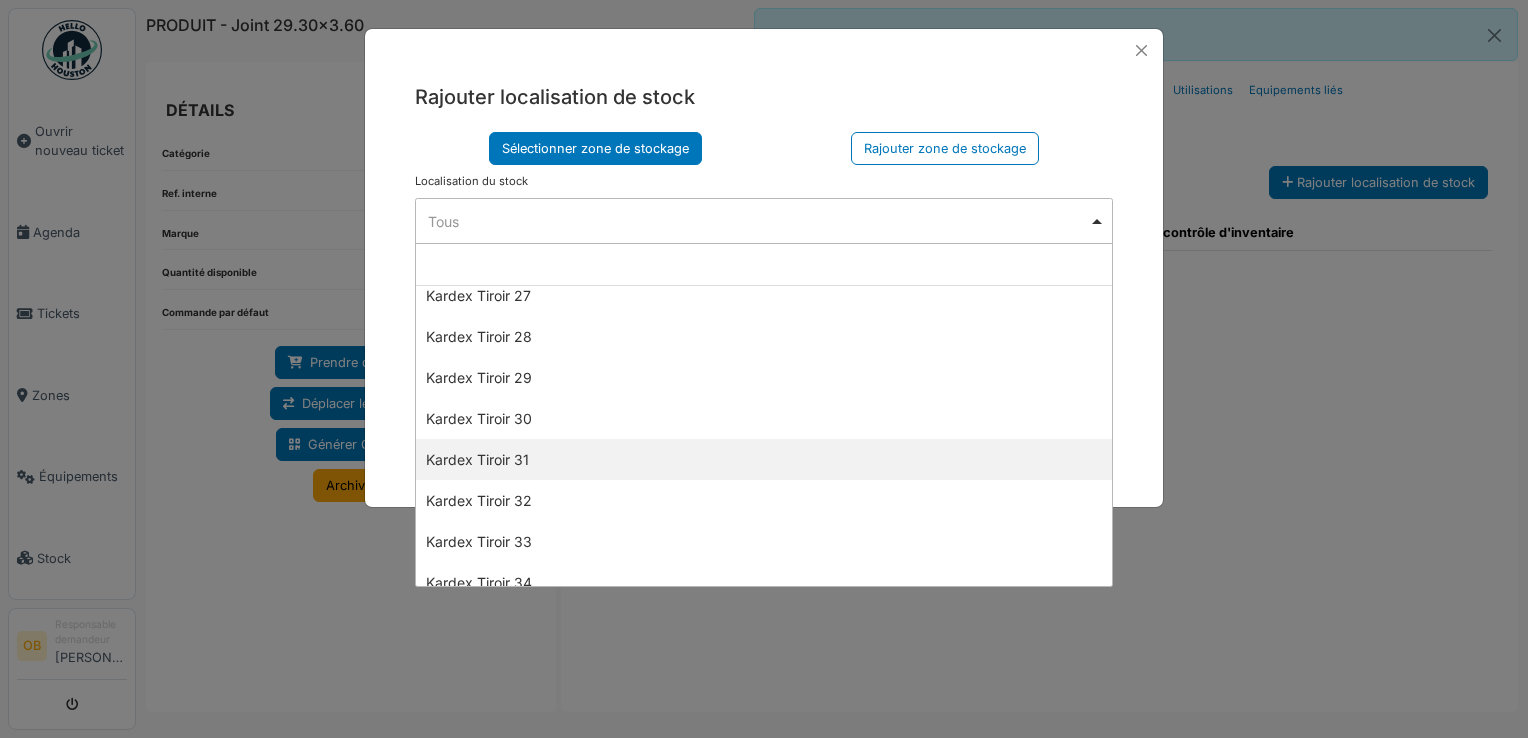 select on "****" 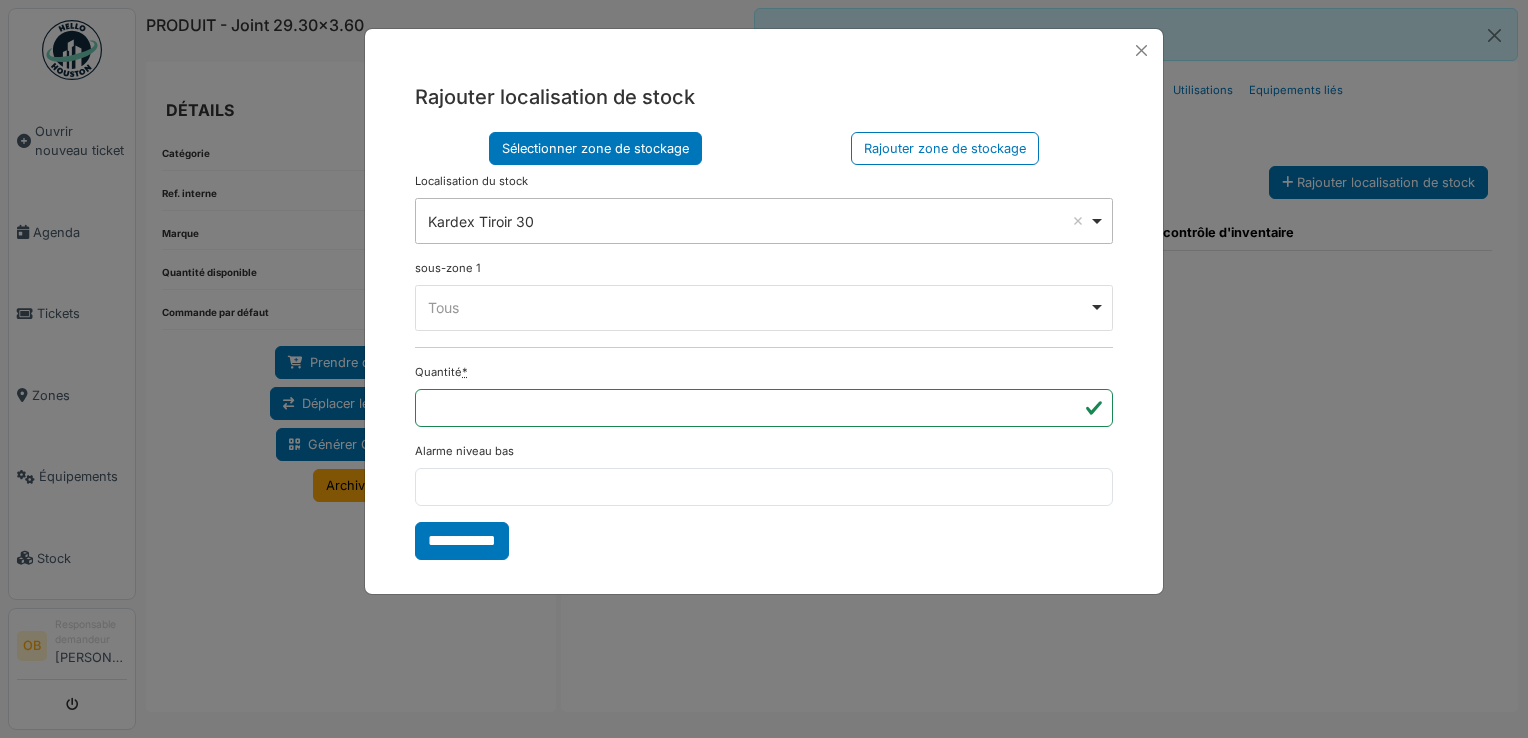 click on "Tous Remove item" at bounding box center (758, 307) 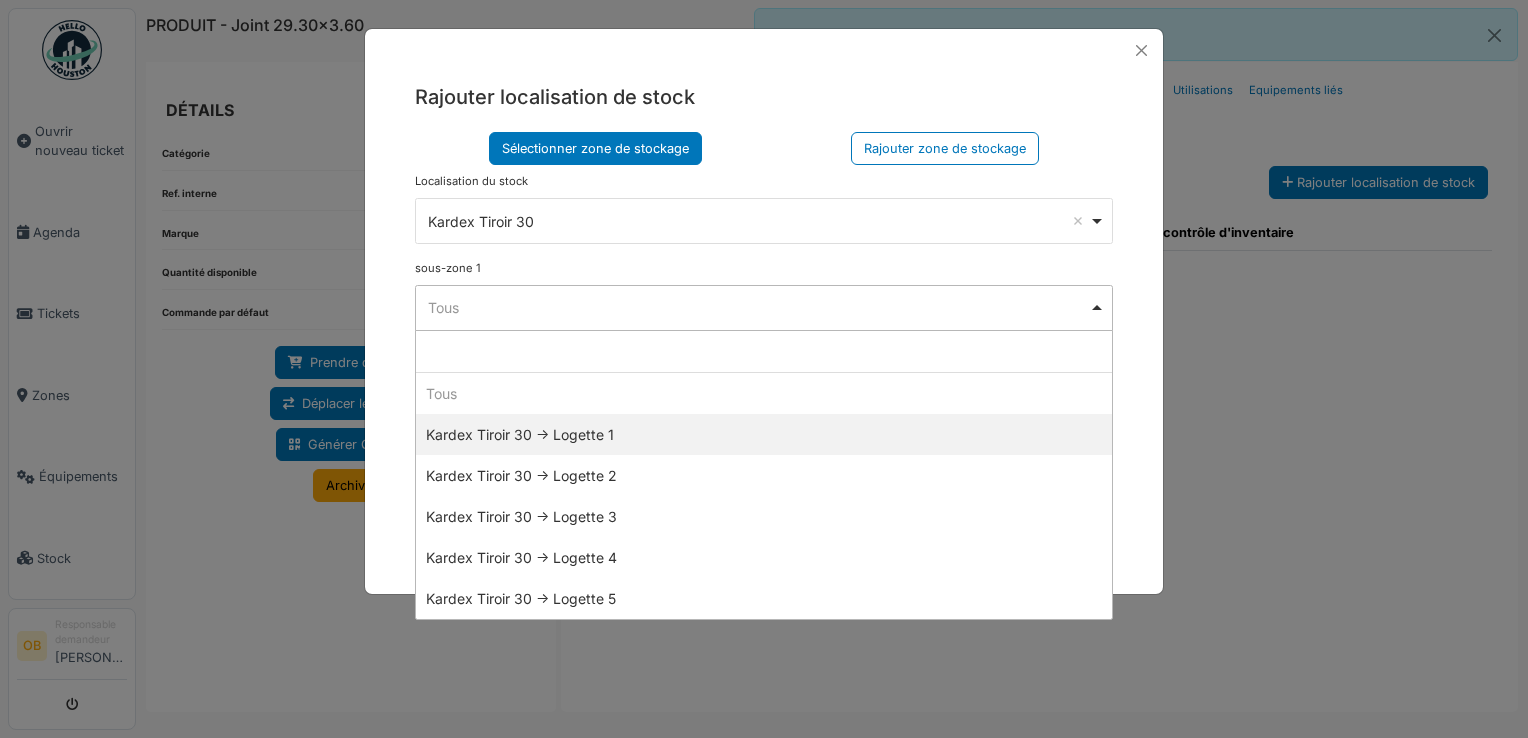 click on "Rajouter localisation de stock
Sélectionner zone de stockage
Rajouter zone de stockage
Localisation du stock
Zone de stockage parente
**** Tous Remove item Tous Armoire 1 Armoire 2 Kardex Tiroir 1 Kardex Tiroir 2 Kardex Tiroir 3 Kardex Tiroir 4 Kardex Tiroir 5 Kardex Tiroir 6 Kardex Tiroir 7 Kardex Tiroir 8 Kardex Tiroir 9 Kardex Tiroir 10 Kardex Tiroir 11 Kardex Tiroir 12 Kardex Tiroir 13 Kardex Tiroir 14 Kardex Tiroir 15 Kardex Tiroir 16 Kardex Tiroir 17 Kardex Tiroir 18 Kardex Tiroir 19 Kardex Tiroir 20 Kardex Tiroir 21 Kardex Tiroir 22 Kardex Tiroir 23 Kardex Tiroir 24 Kardex Tiroir 25 Kardex Tiroir 26 Kardex Tiroir 27 Kardex Tiroir 28 Kardex Tiroir 29 Kardex Tiroir 30 Kardex Tiroir 31 Kardex Tiroir 32 Kardex Tiroir 33 Kardex Tiroir 34 Tous" at bounding box center (764, 320) 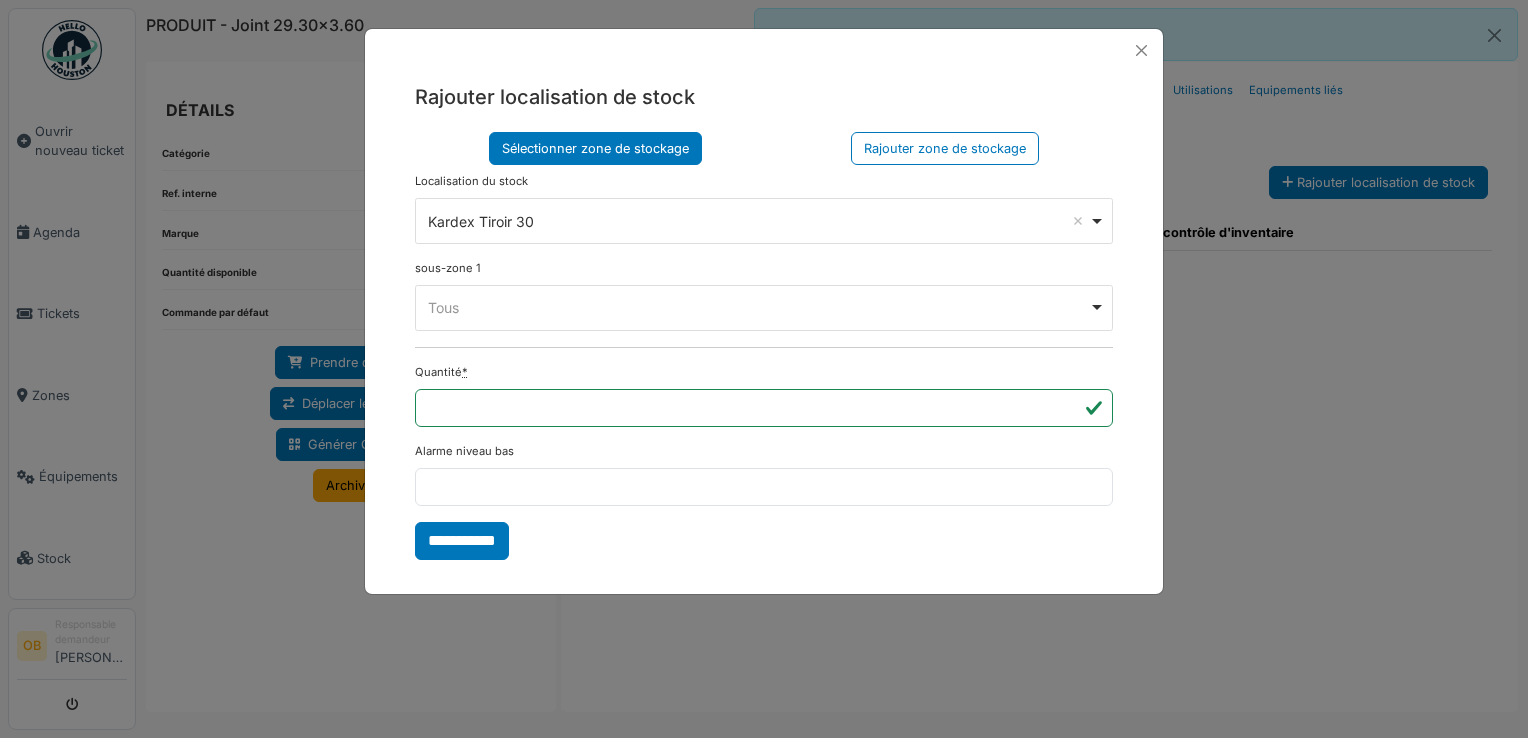 click on "Tous Remove item" at bounding box center [764, 307] 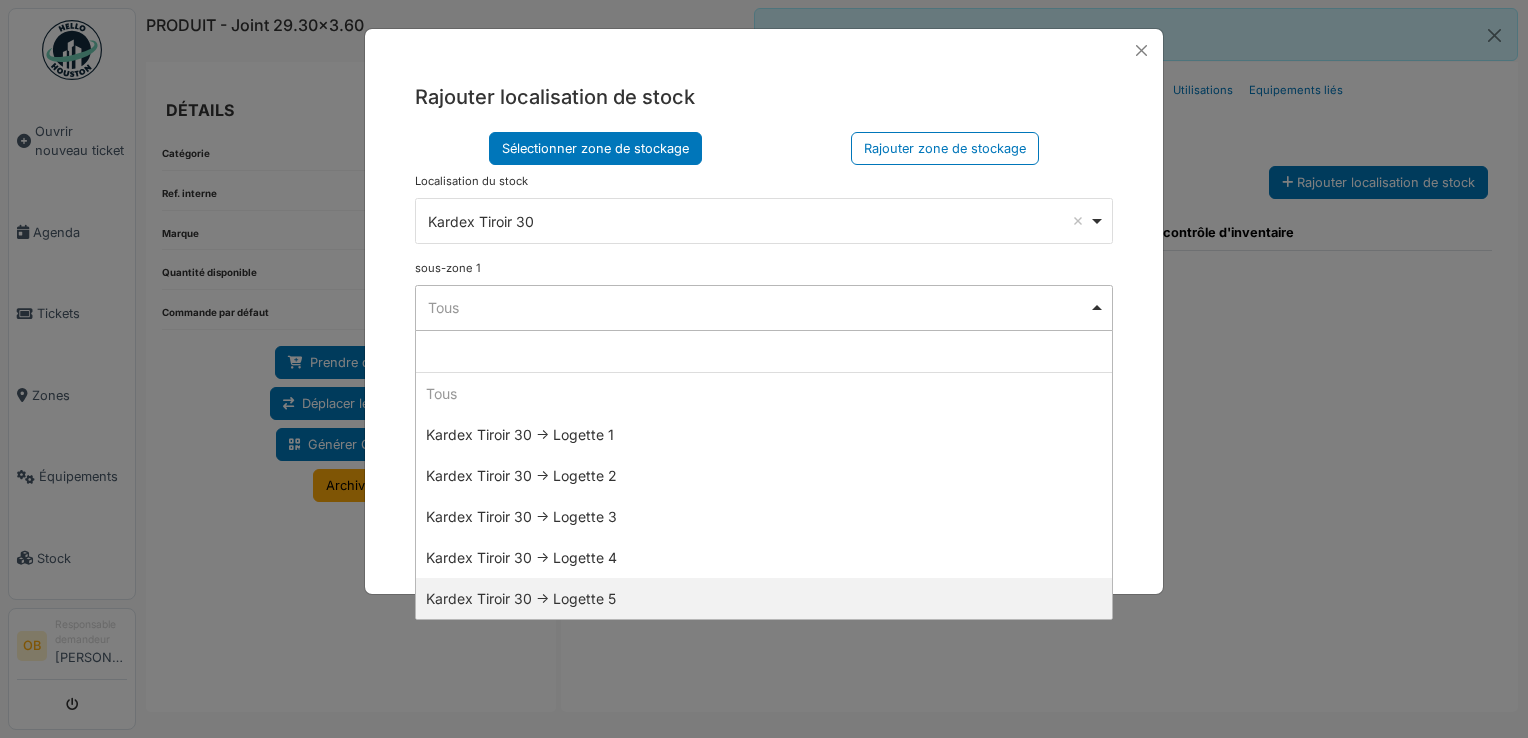 select on "*****" 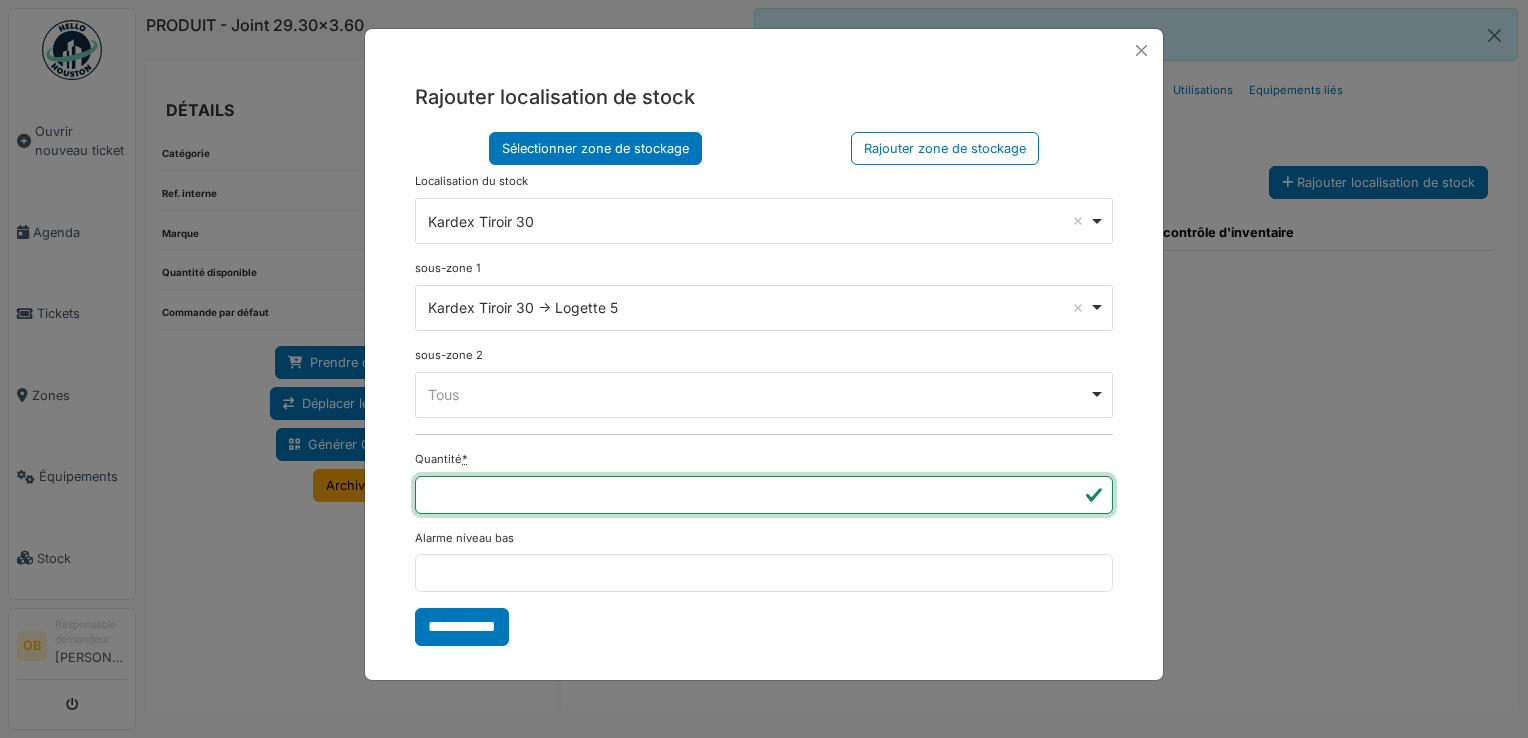 click on "*" at bounding box center (764, 495) 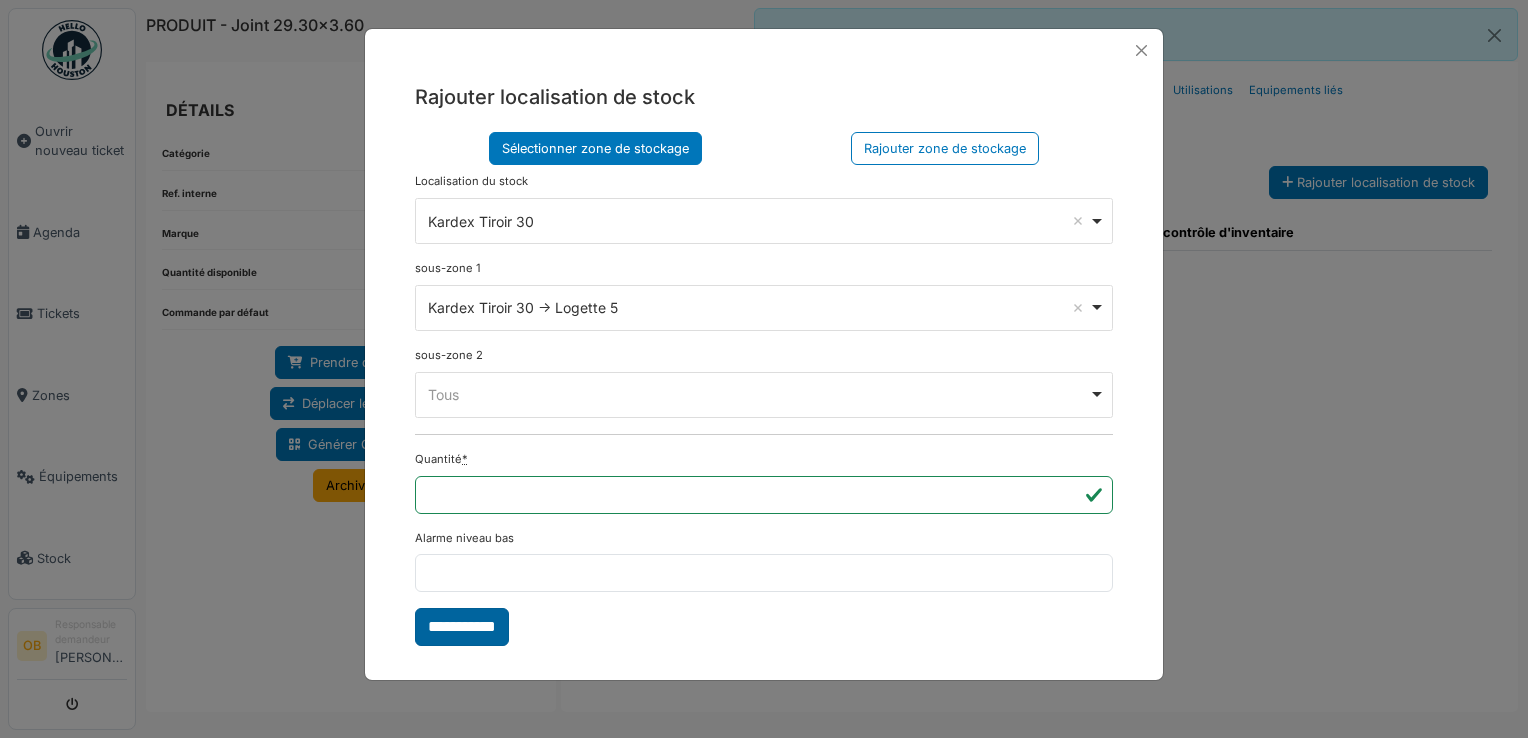click on "**********" at bounding box center (462, 627) 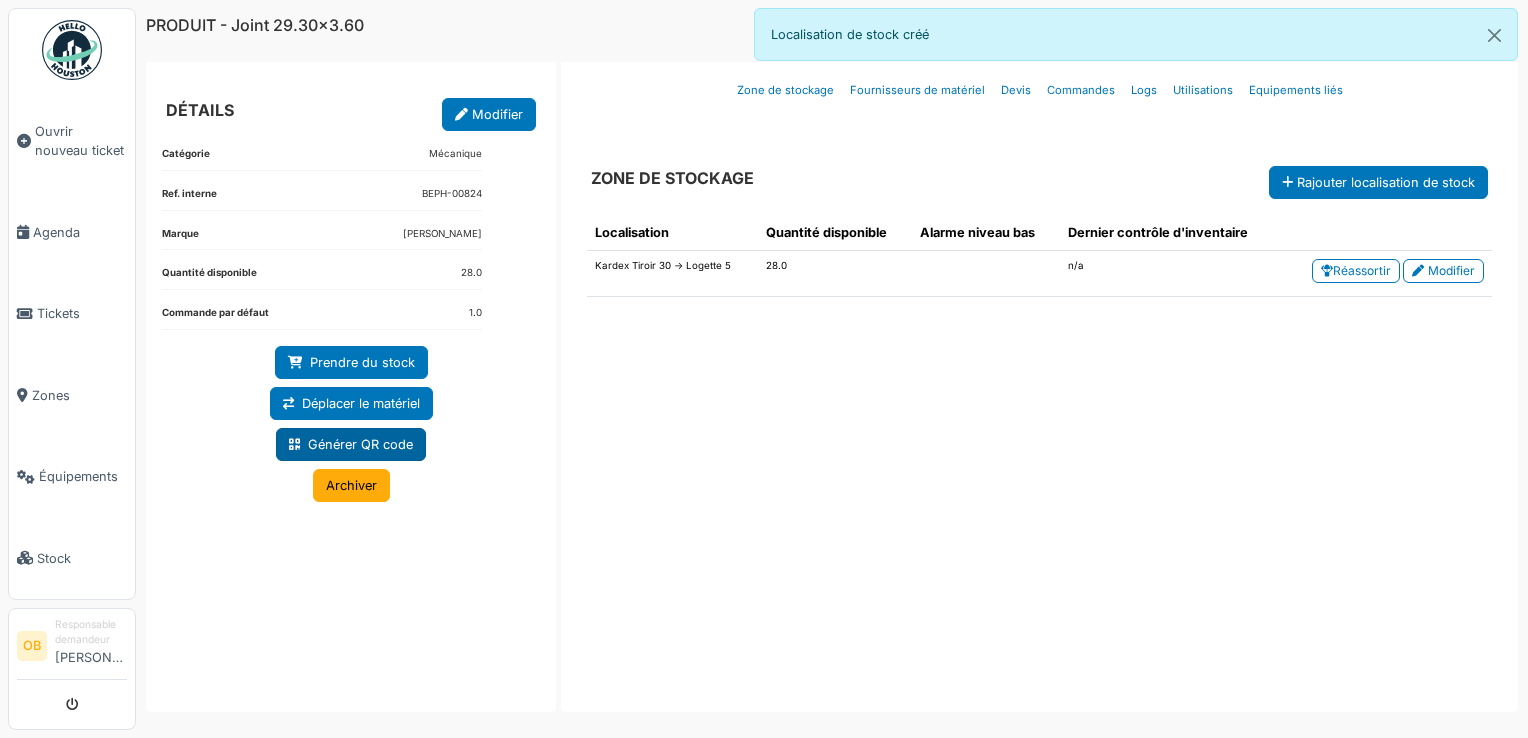 click on "Générer QR code" at bounding box center (351, 444) 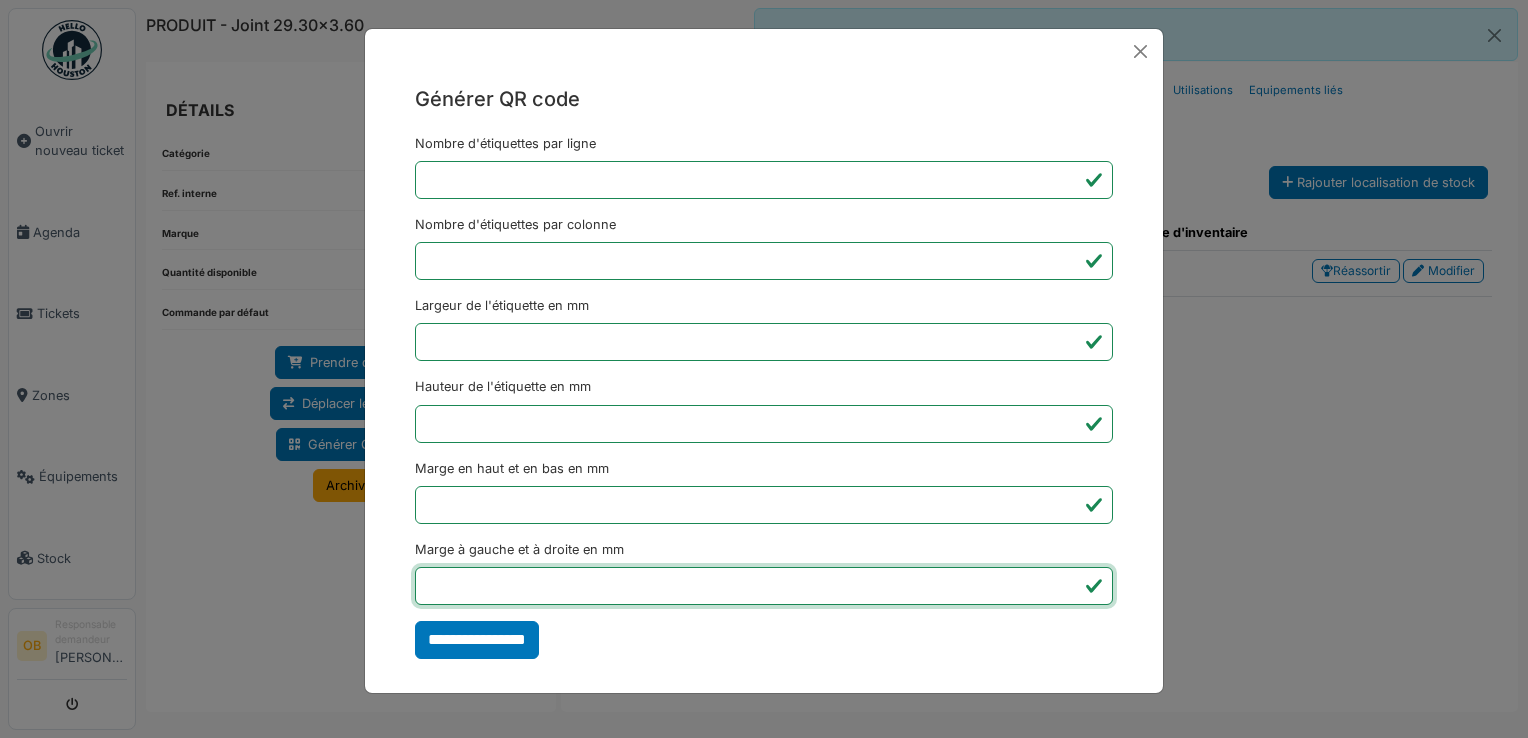 click on "*" at bounding box center [764, 586] 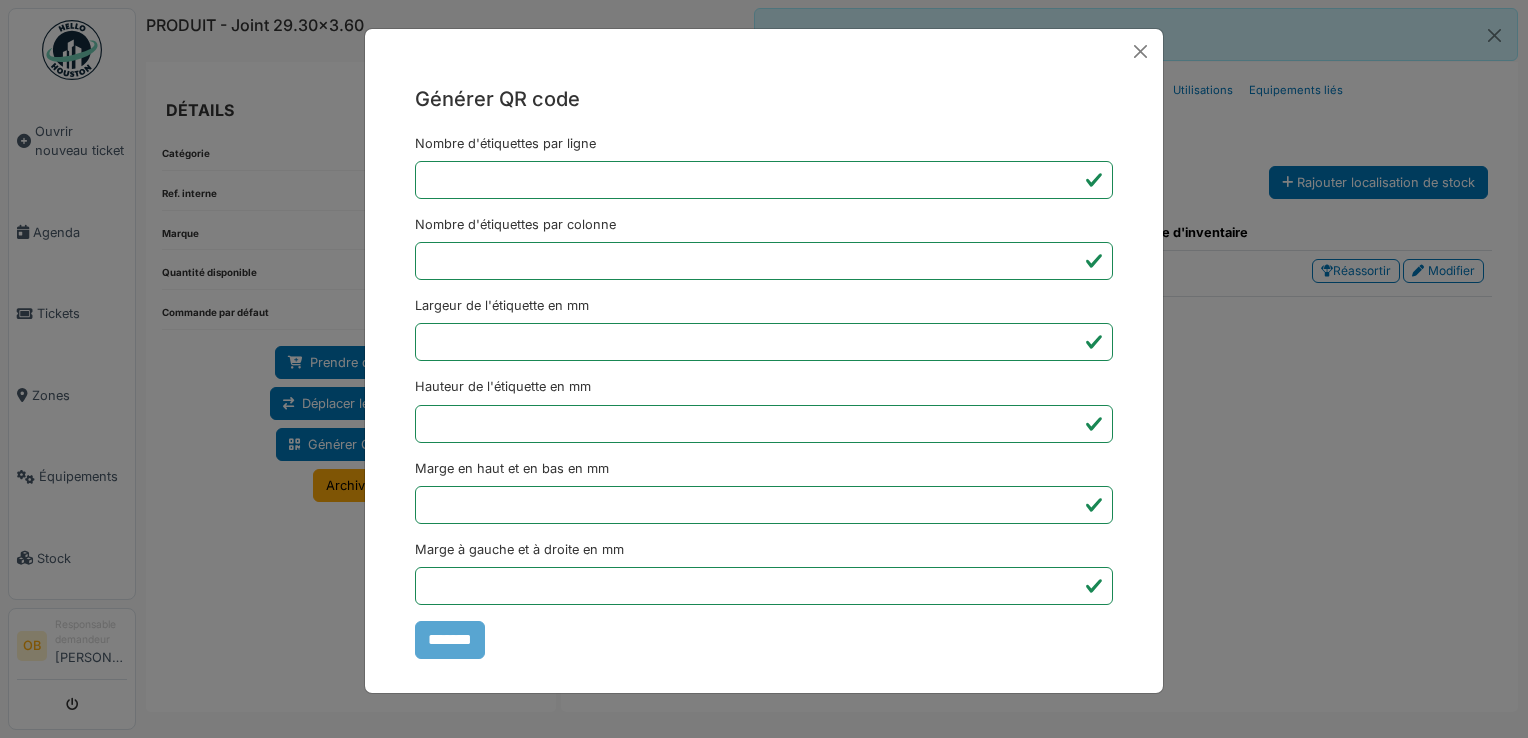 type on "*******" 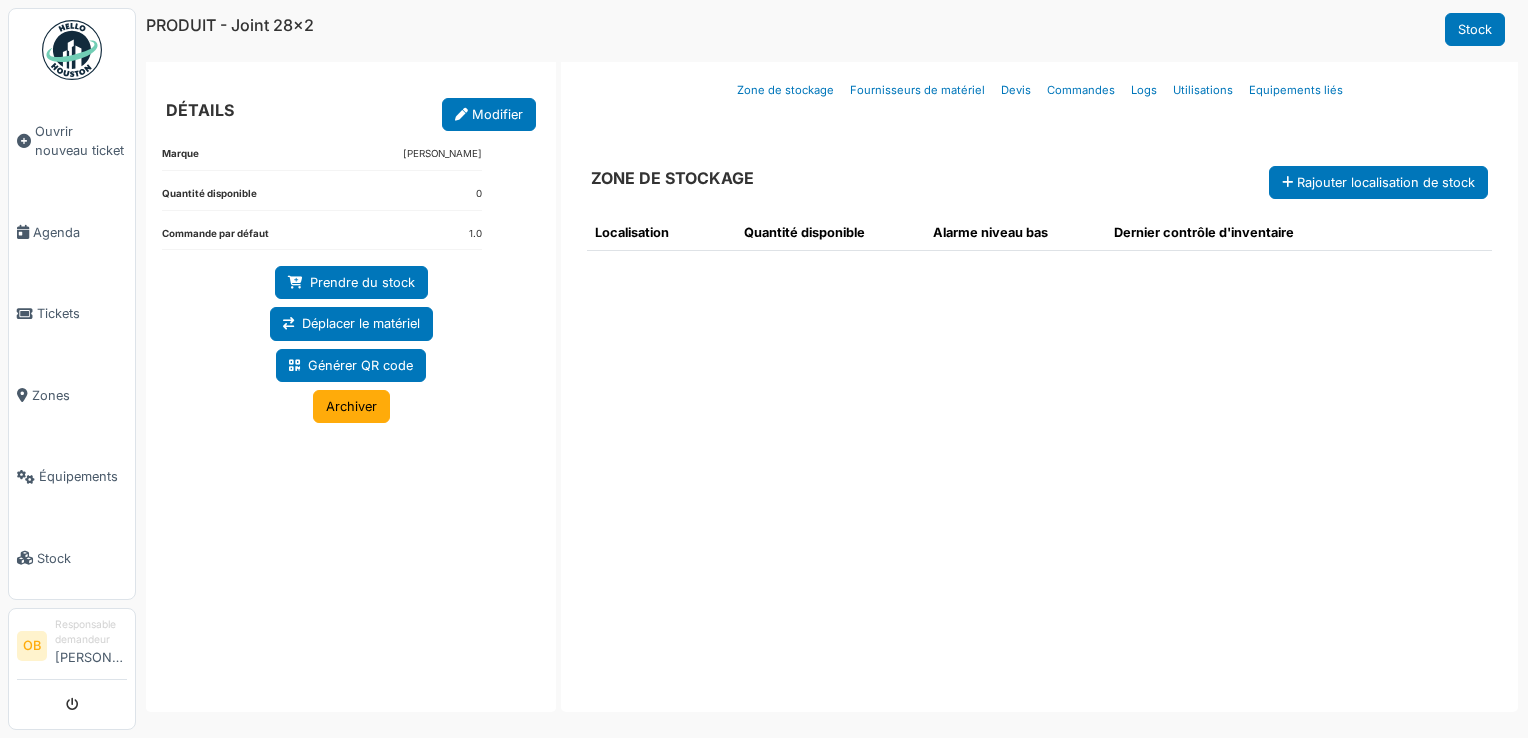 scroll, scrollTop: 0, scrollLeft: 0, axis: both 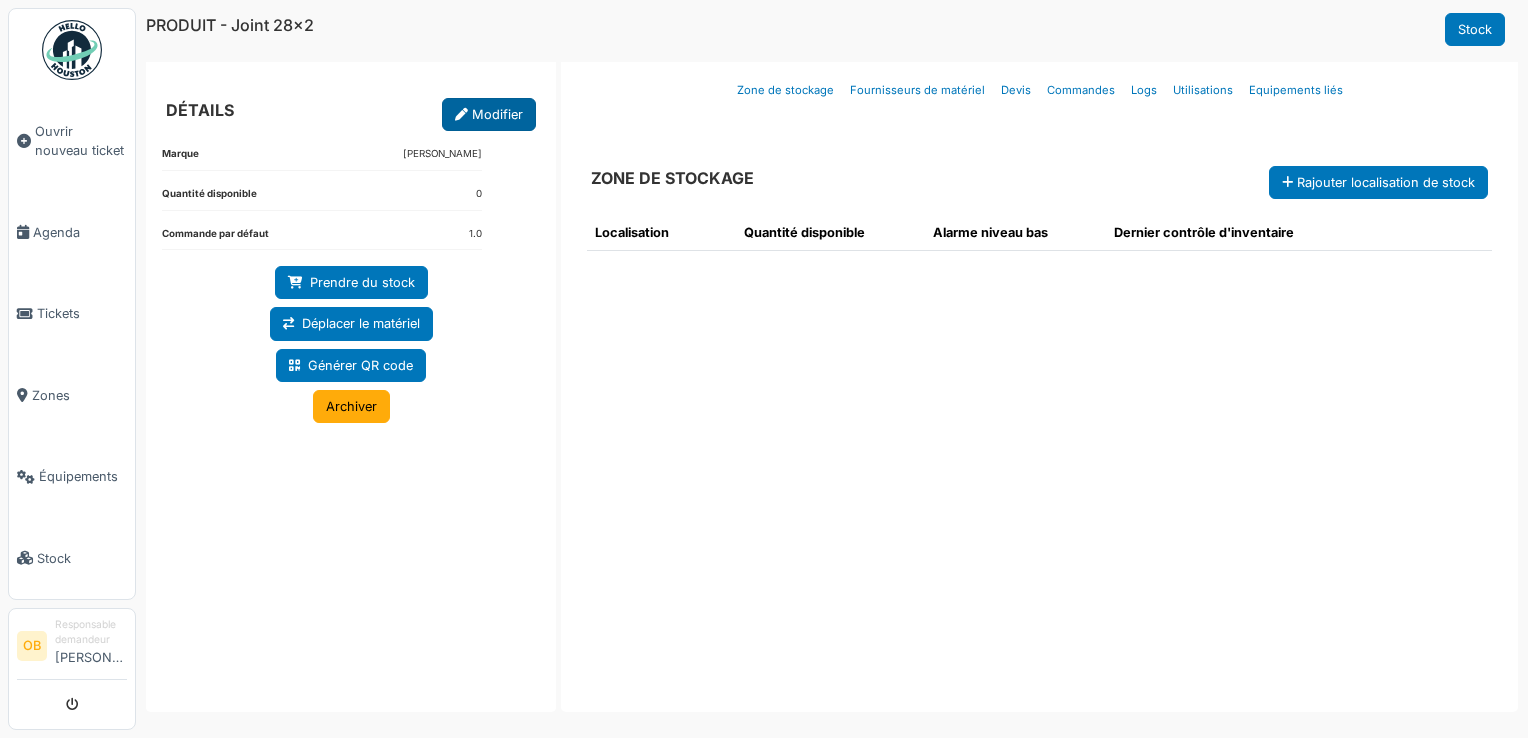 click at bounding box center (461, 115) 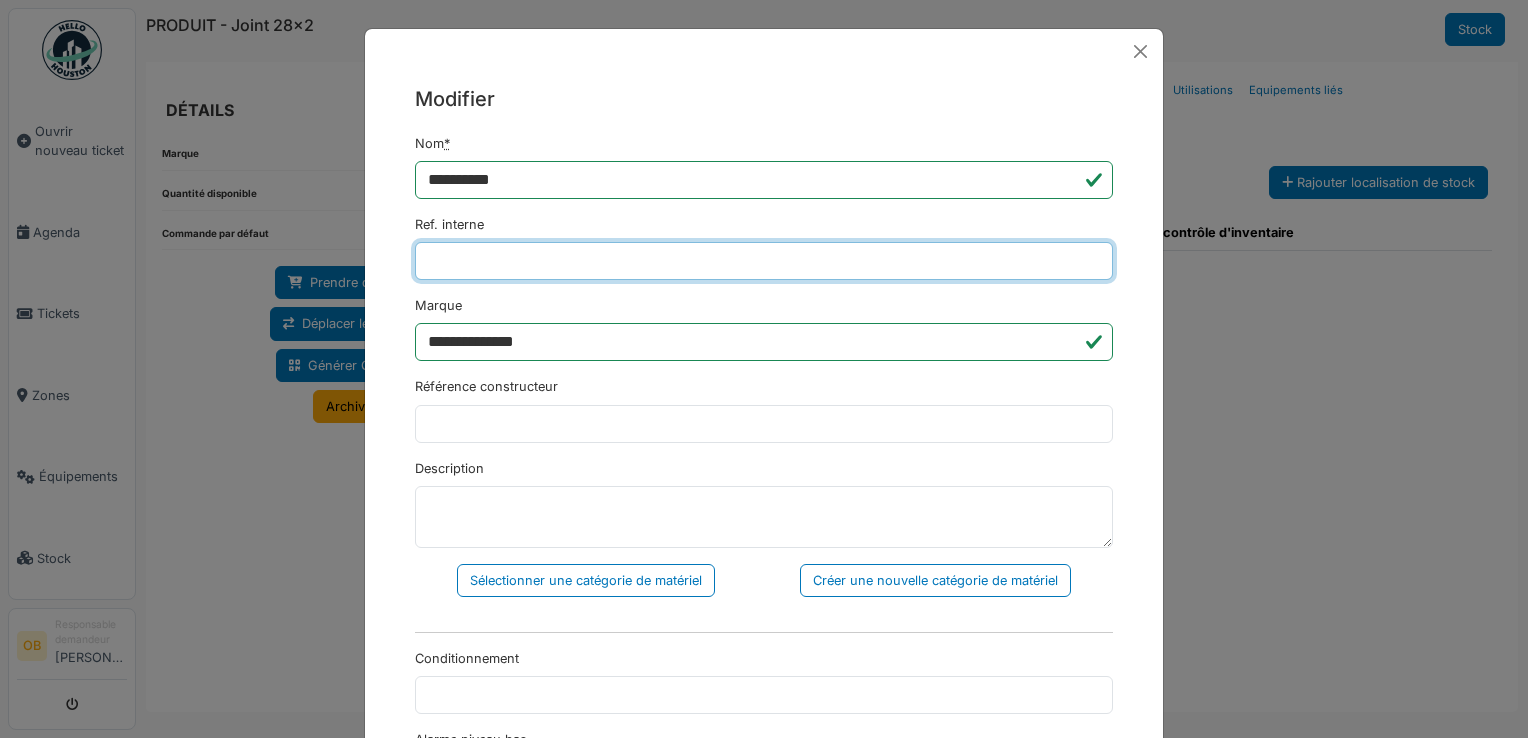 click on "Ref. interne" at bounding box center [764, 261] 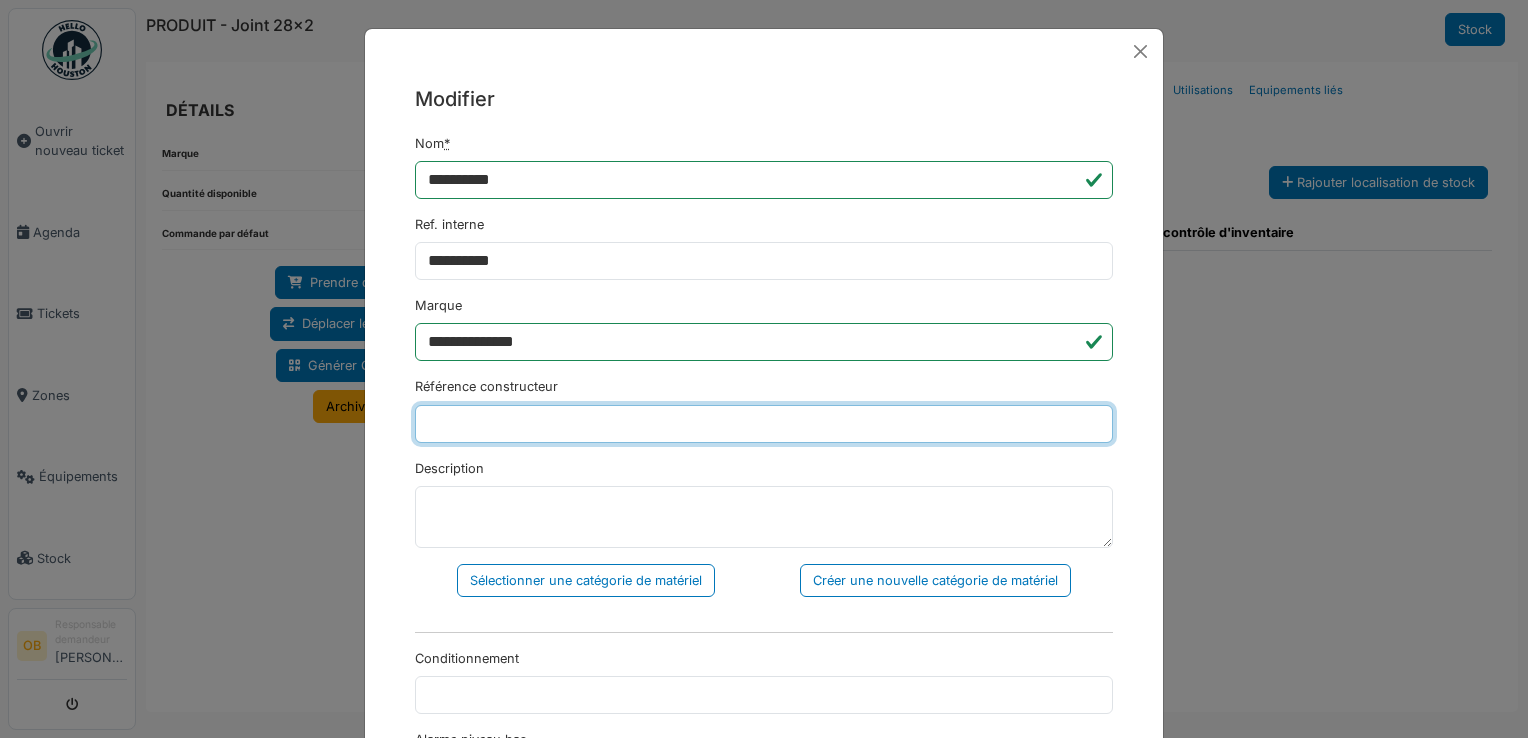 type on "******" 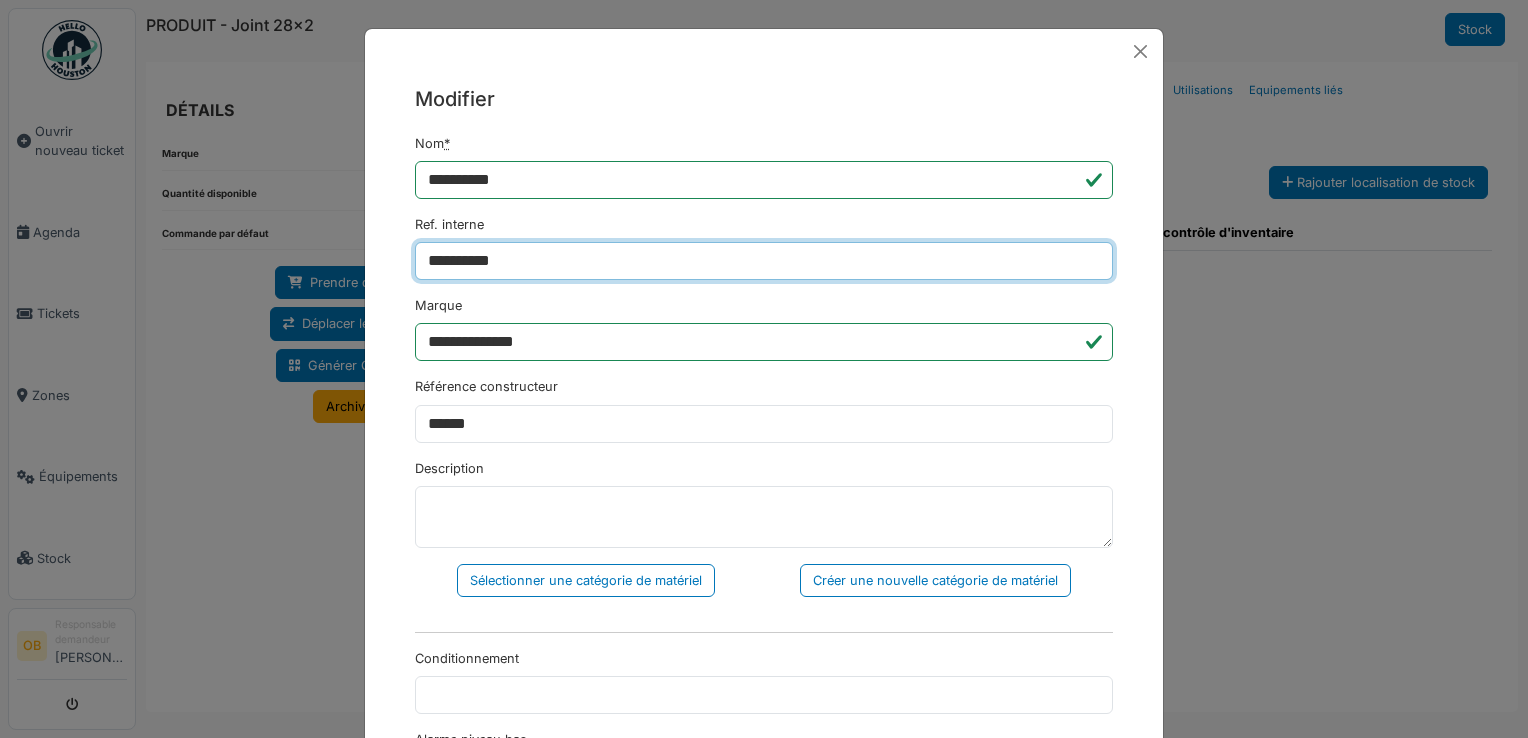 type on "**********" 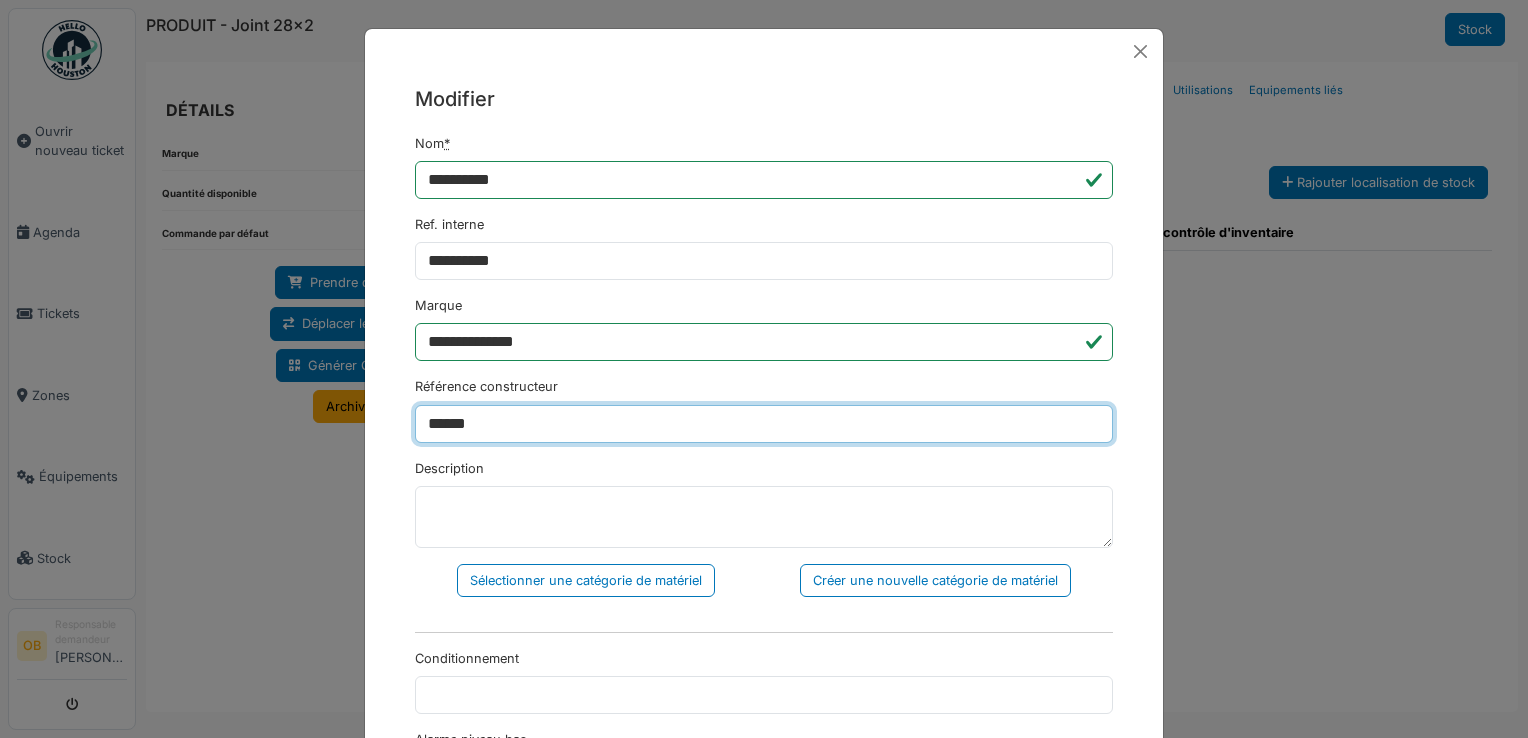 drag, startPoint x: 634, startPoint y: 422, endPoint x: 82, endPoint y: 532, distance: 562.85345 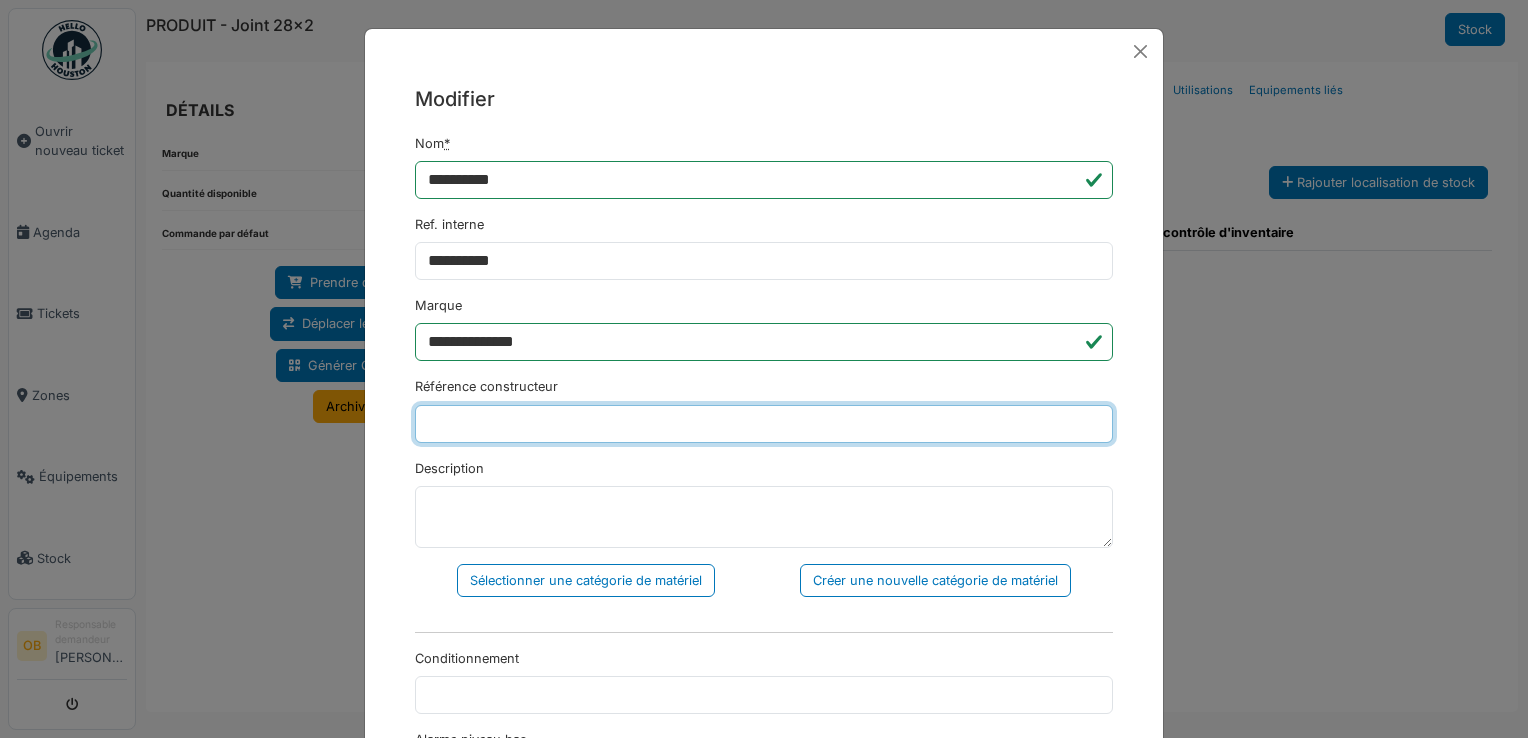 scroll, scrollTop: 133, scrollLeft: 0, axis: vertical 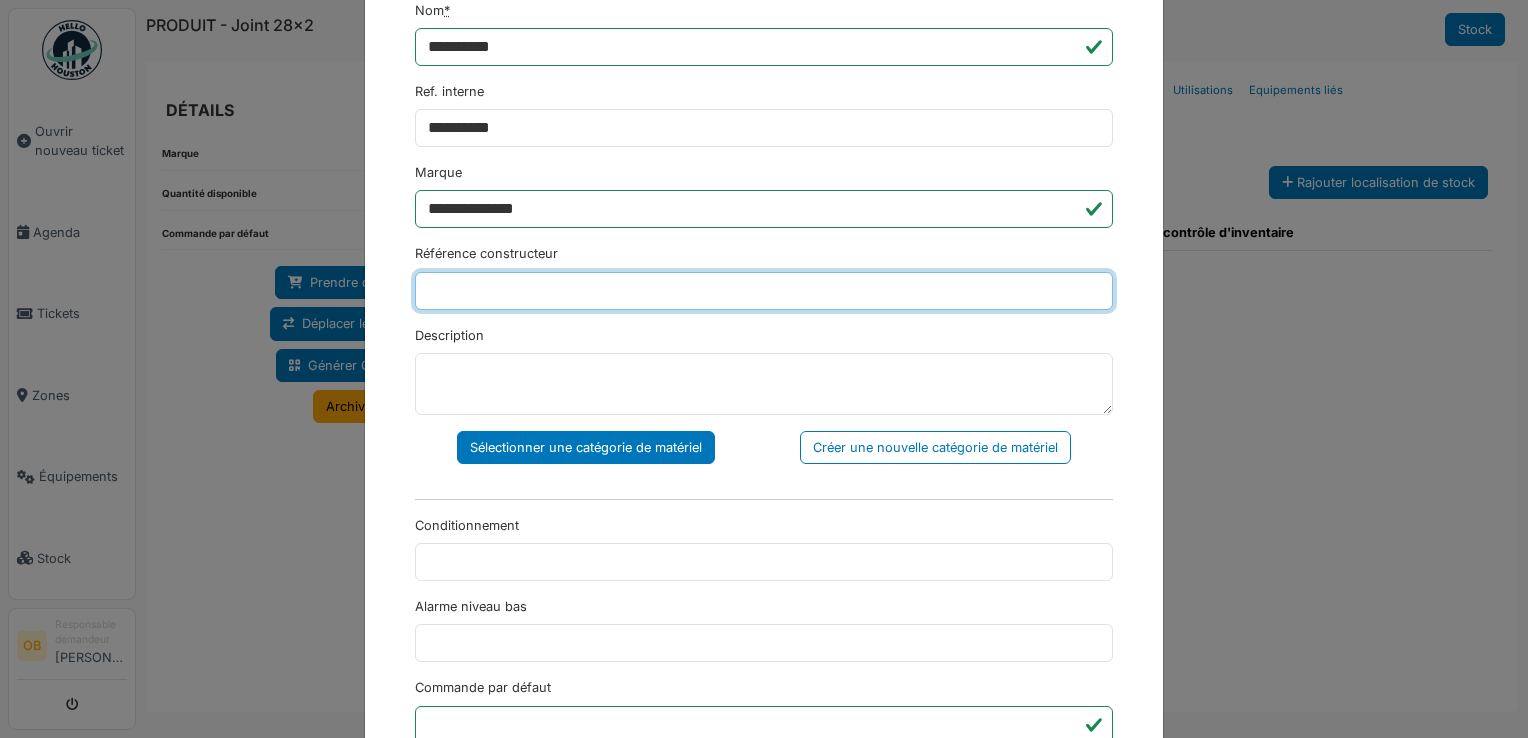 type 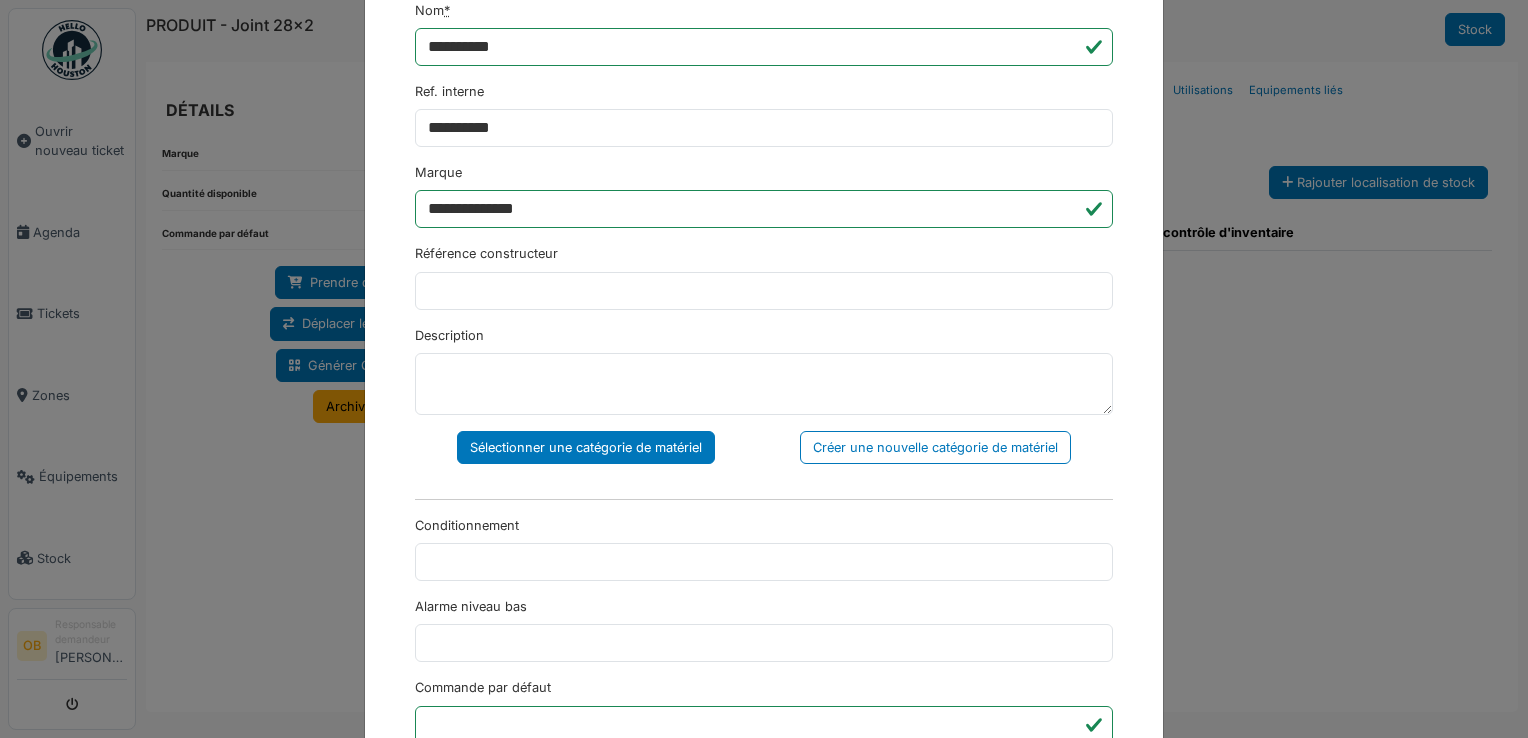 click on "Sélectionner une catégorie de matériel" at bounding box center (586, 447) 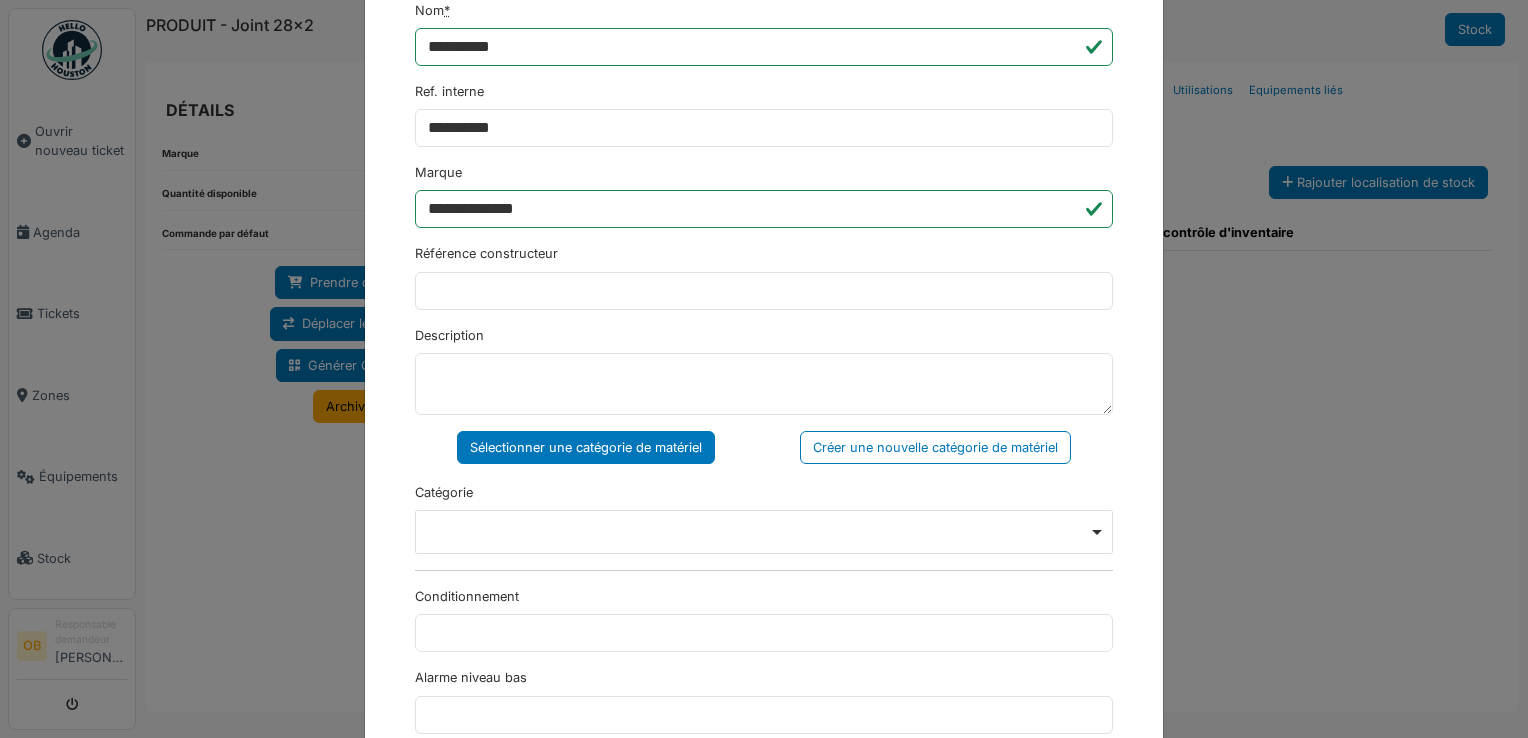 click on "Remove item" at bounding box center (764, 532) 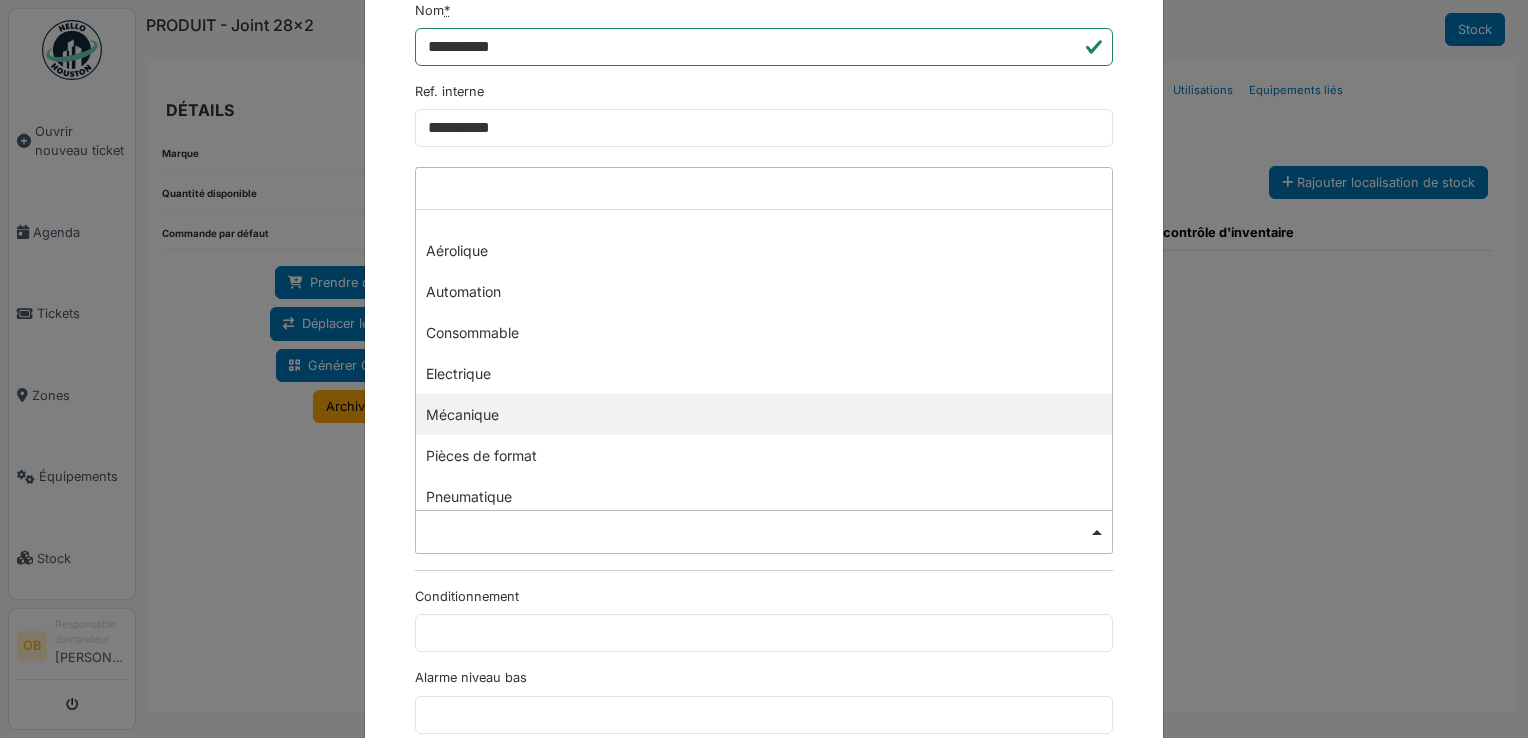 select on "***" 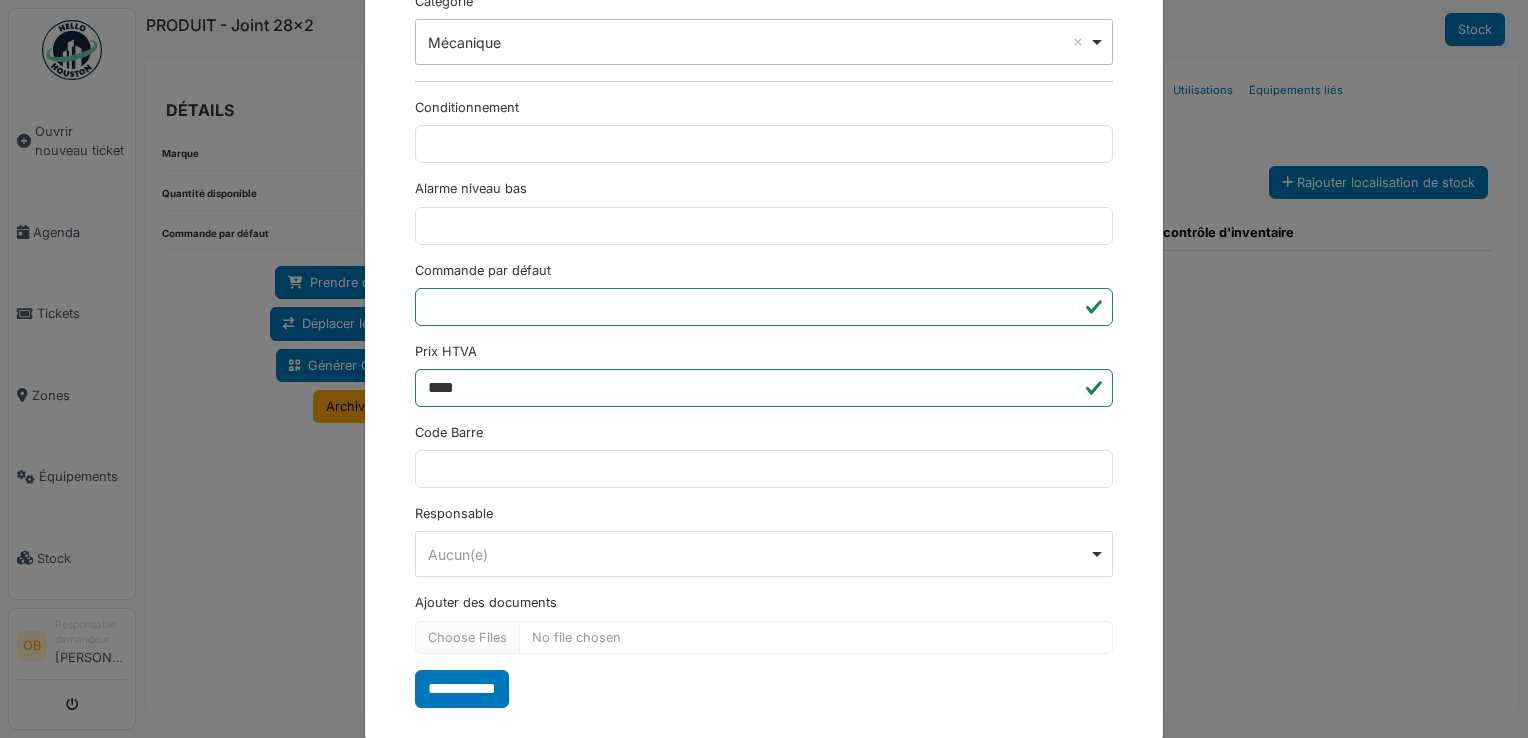 scroll, scrollTop: 650, scrollLeft: 0, axis: vertical 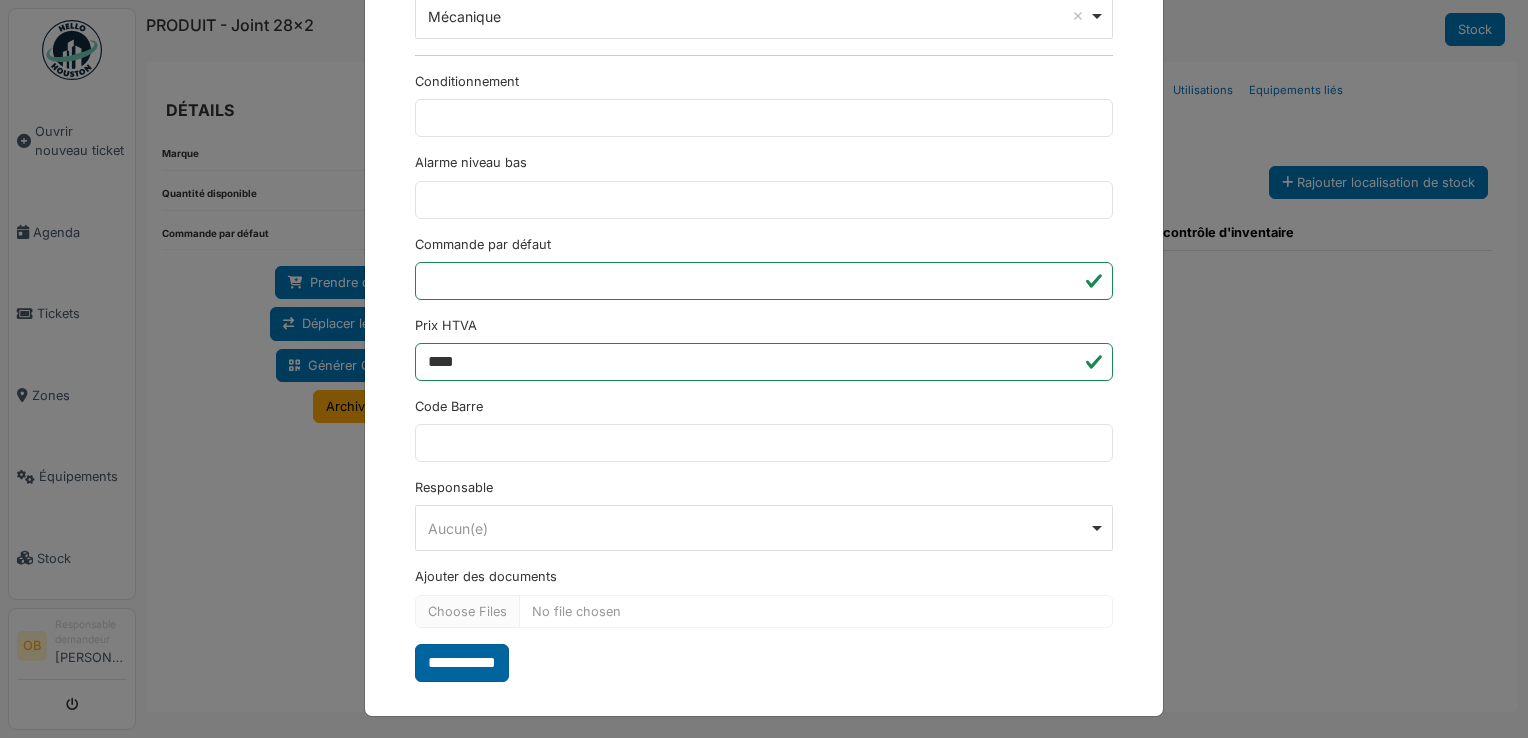 click on "**********" at bounding box center [462, 663] 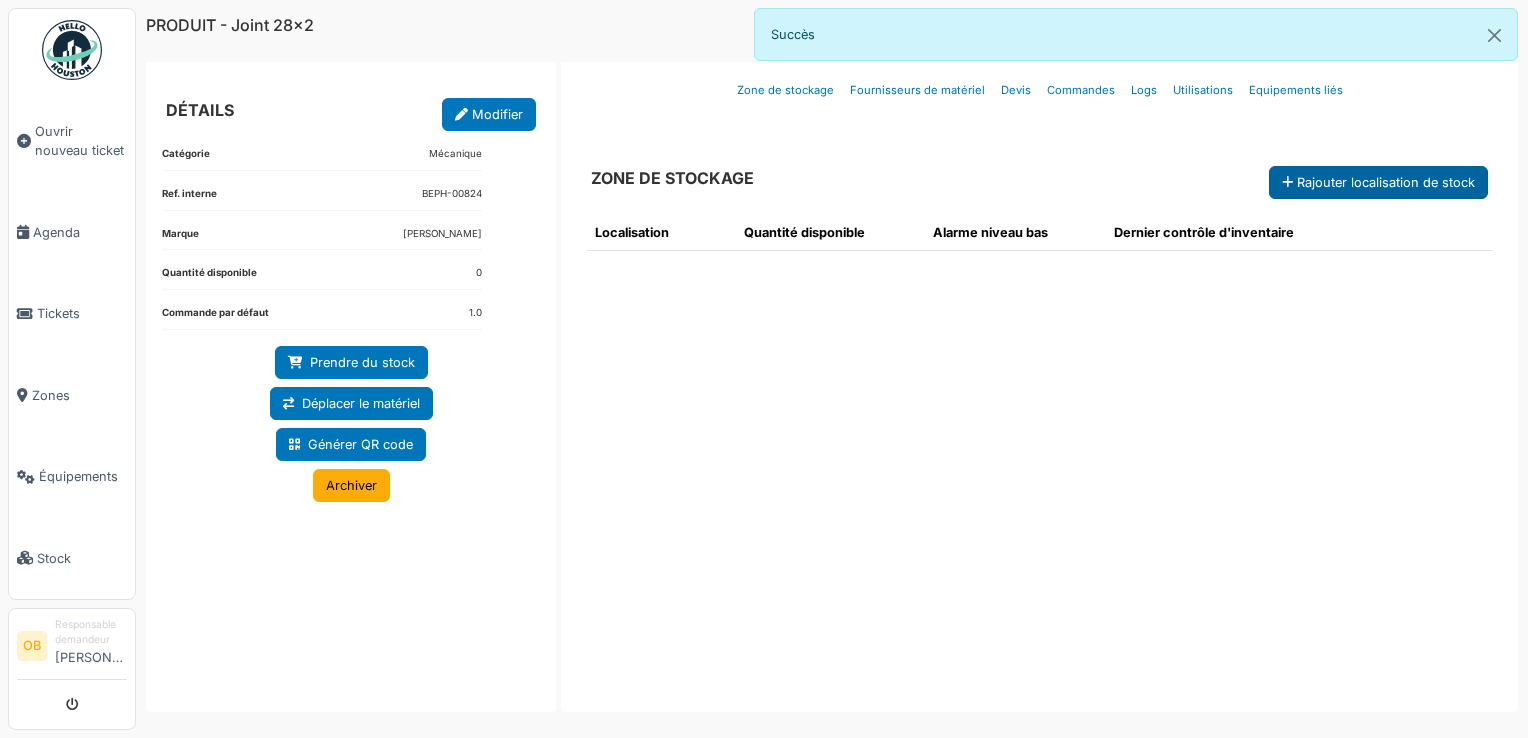 click on "Rajouter localisation de stock" at bounding box center (1378, 182) 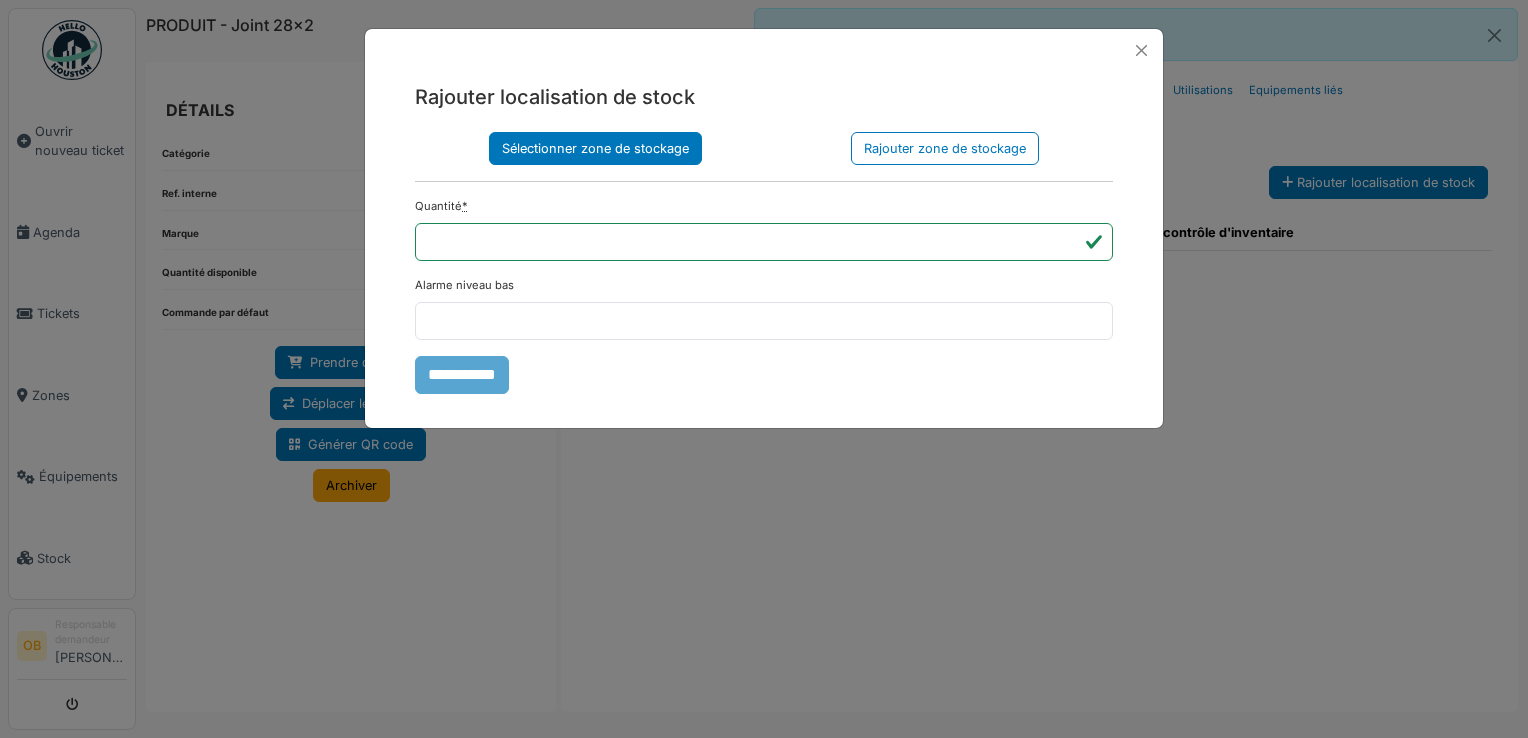 click on "Sélectionner zone de stockage" at bounding box center [595, 148] 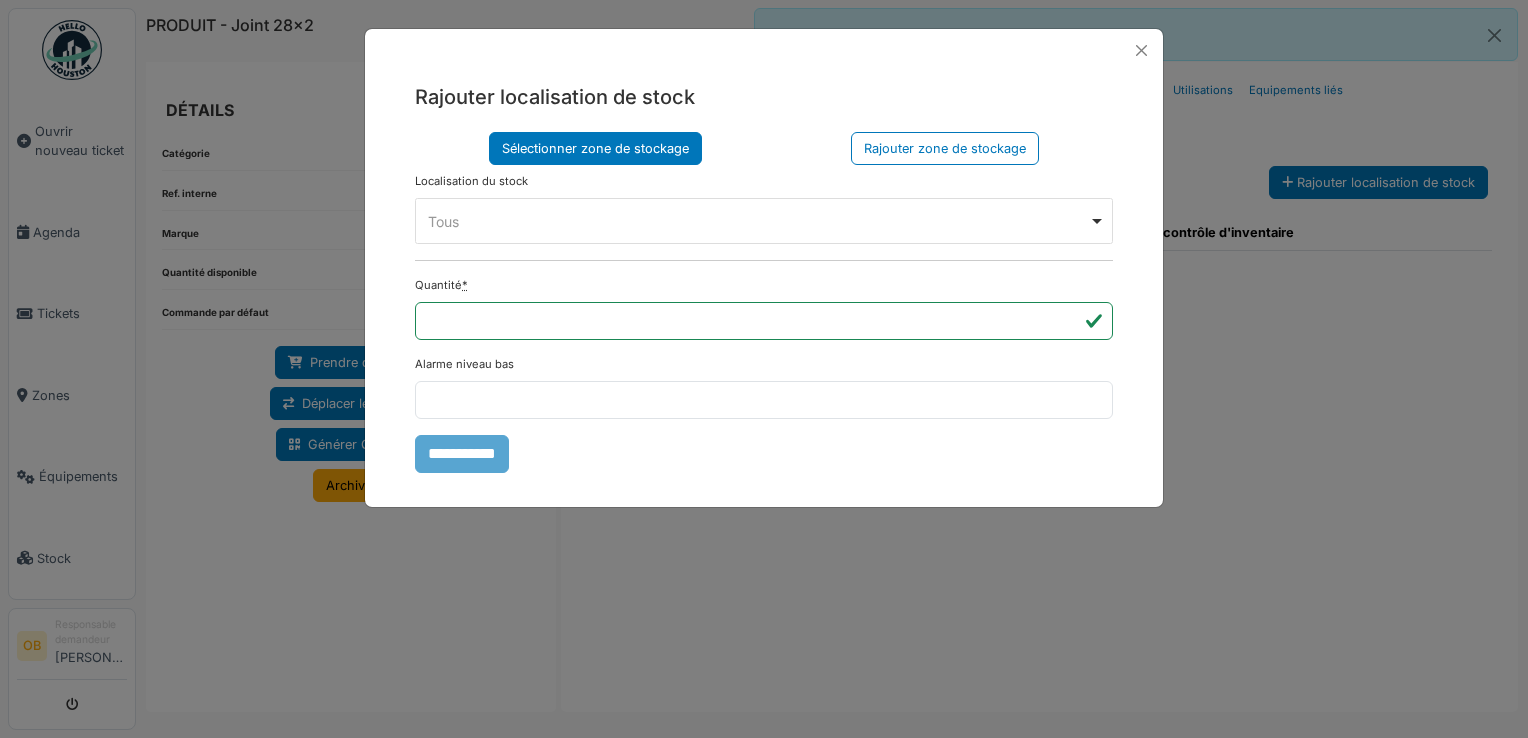 click on "Tous Remove item" at bounding box center (758, 221) 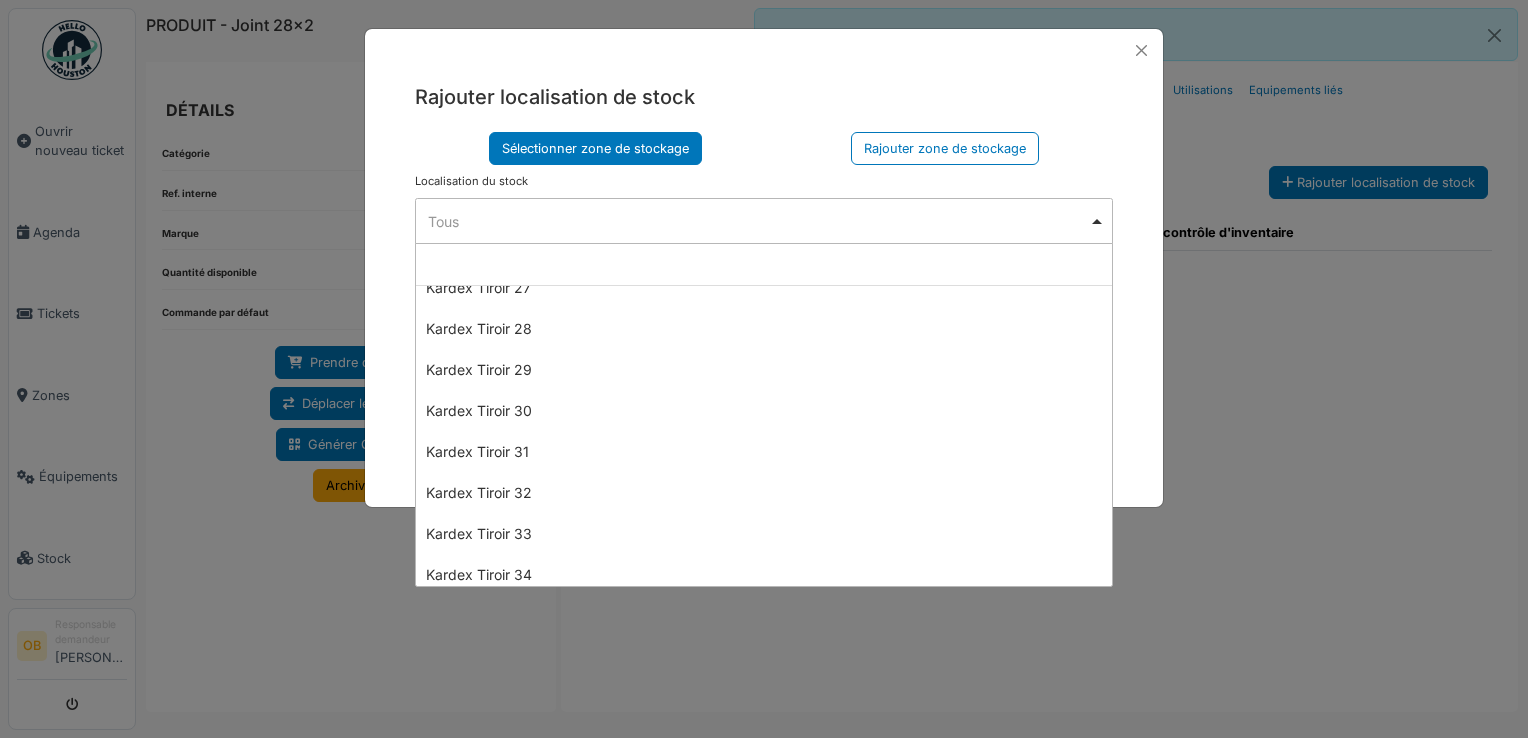 scroll, scrollTop: 1200, scrollLeft: 0, axis: vertical 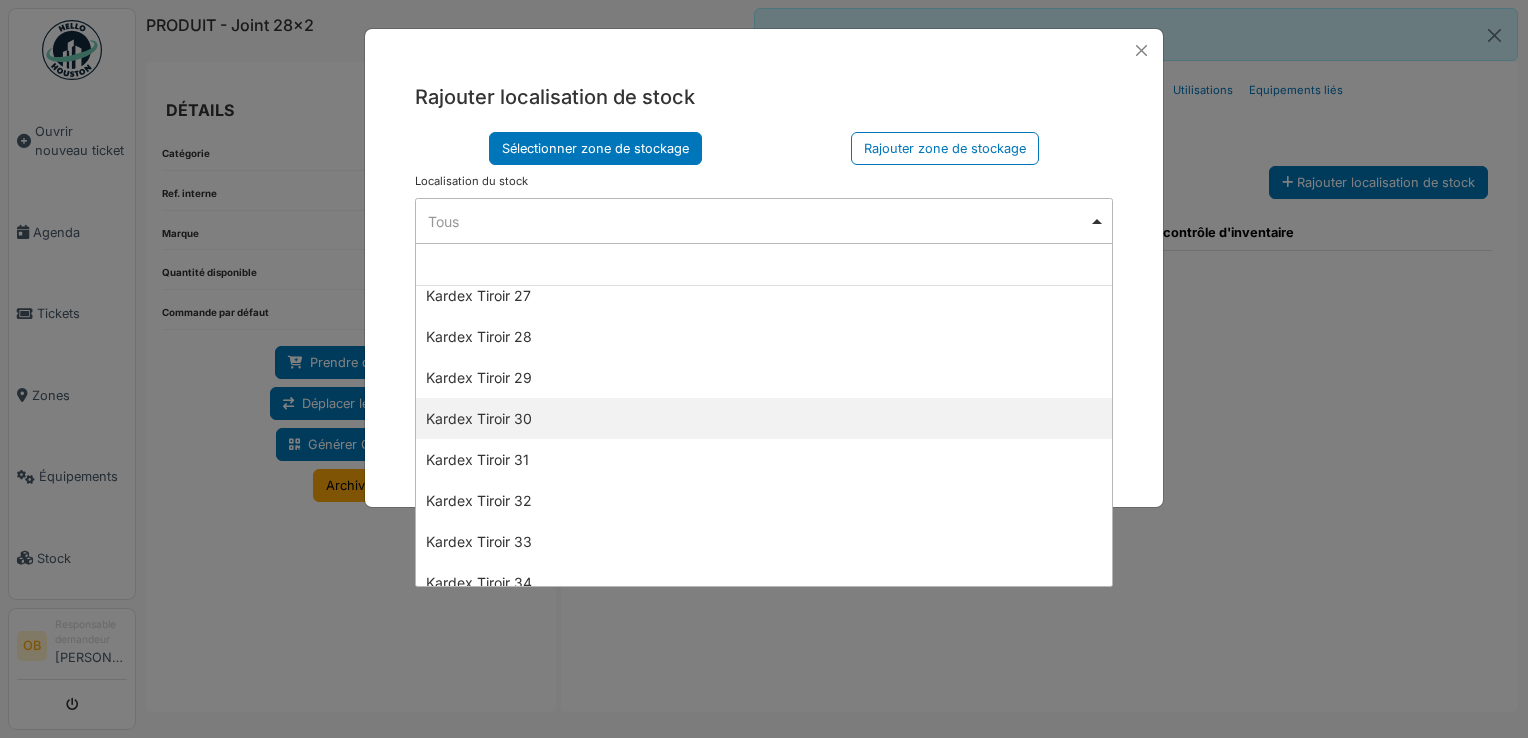 select on "****" 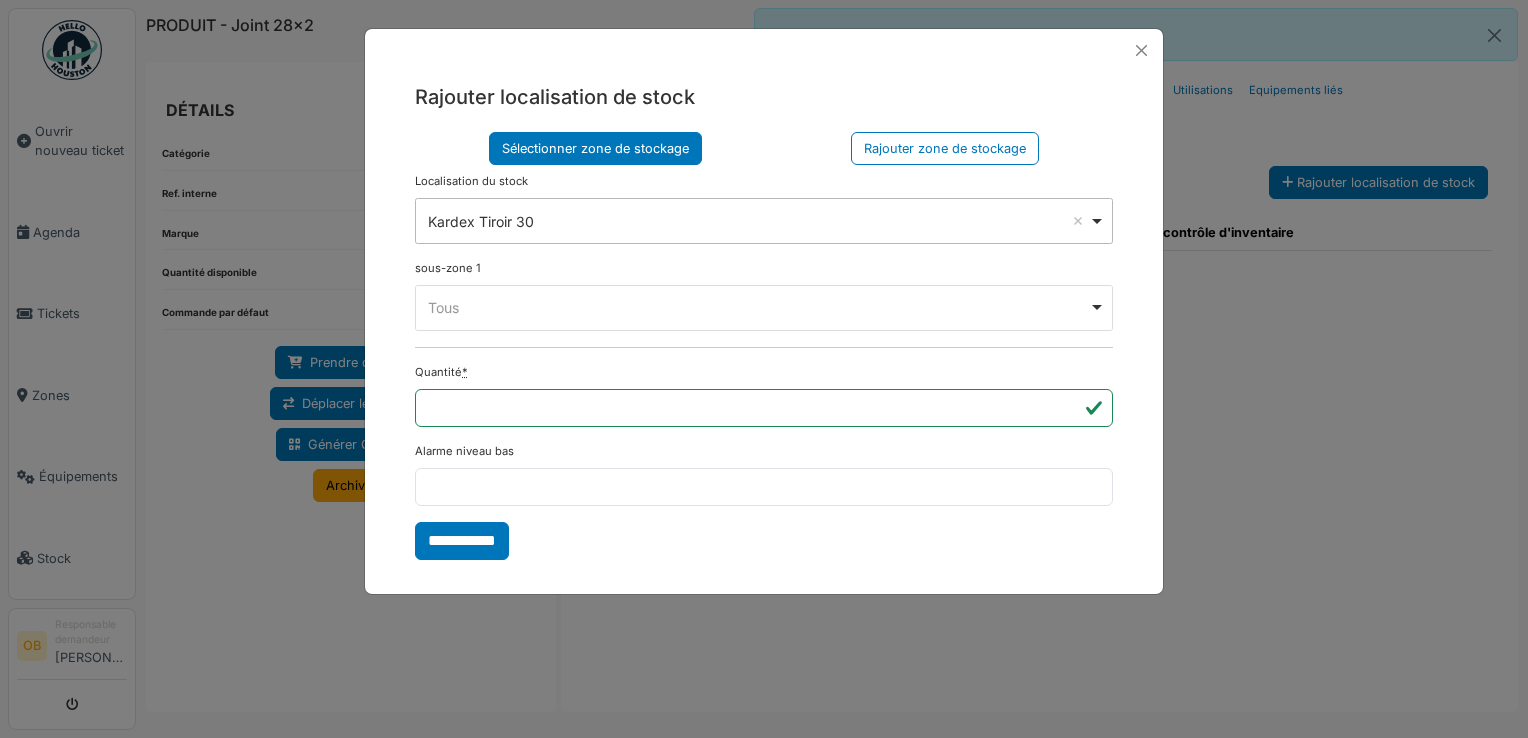 click on "**** Tous Remove item" at bounding box center (764, 308) 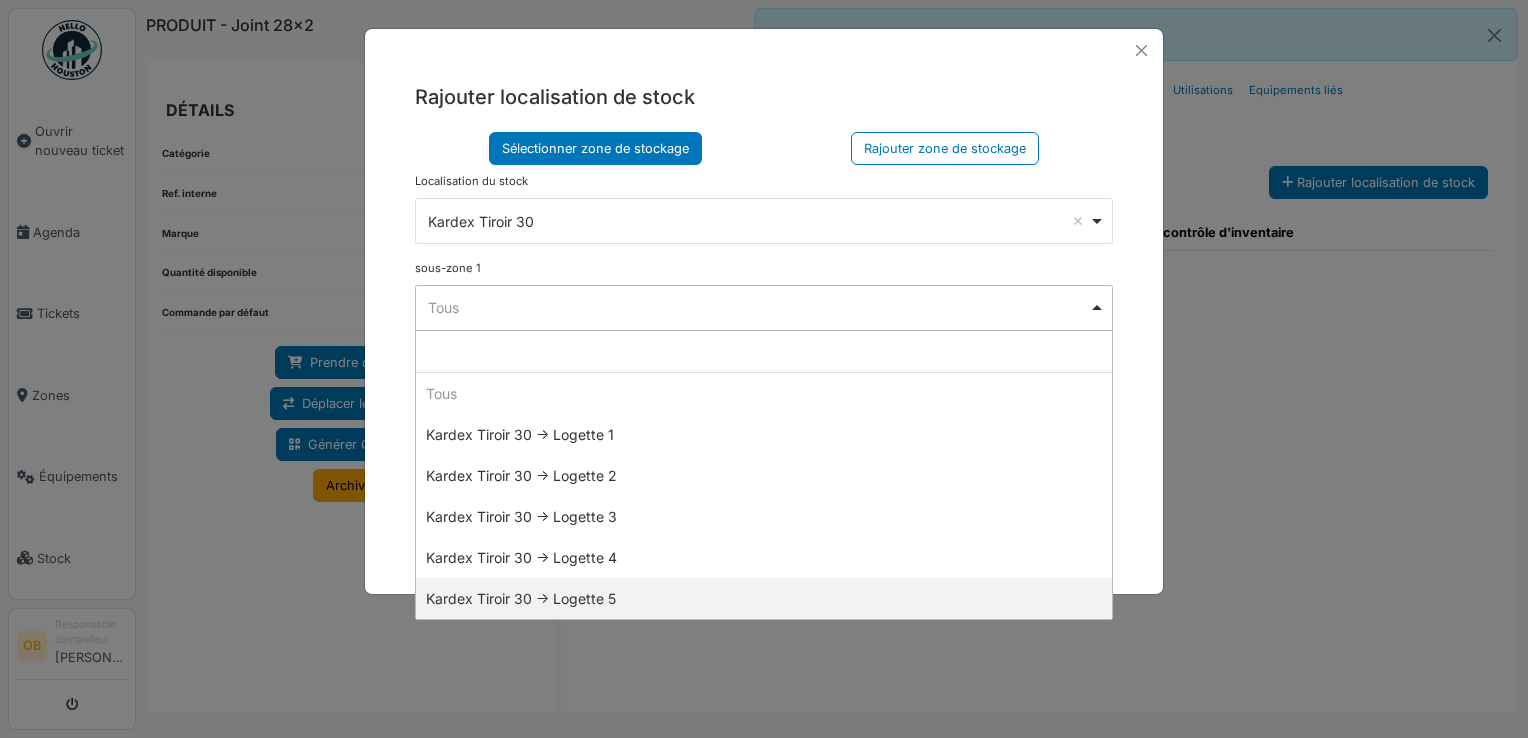select on "*****" 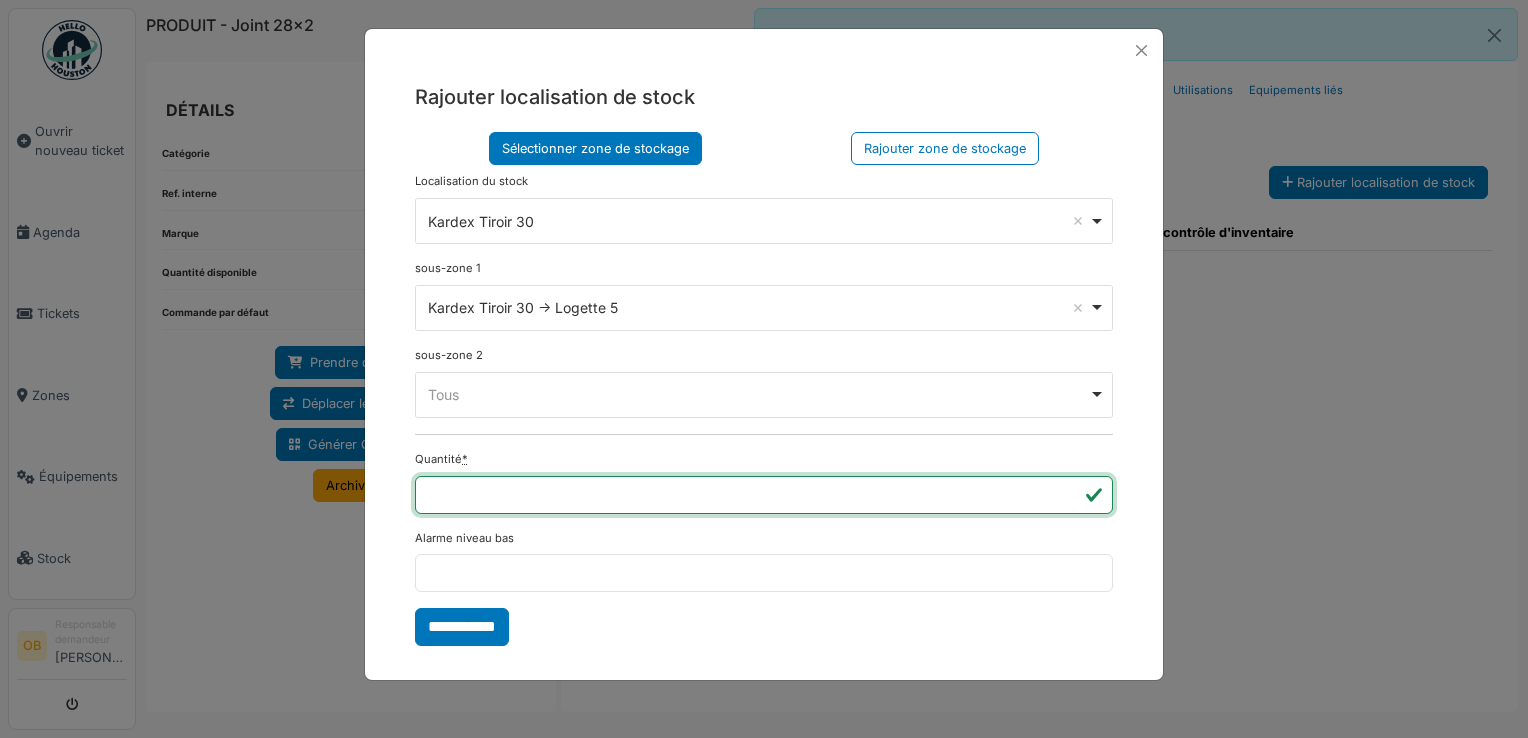 click on "**" at bounding box center [764, 495] 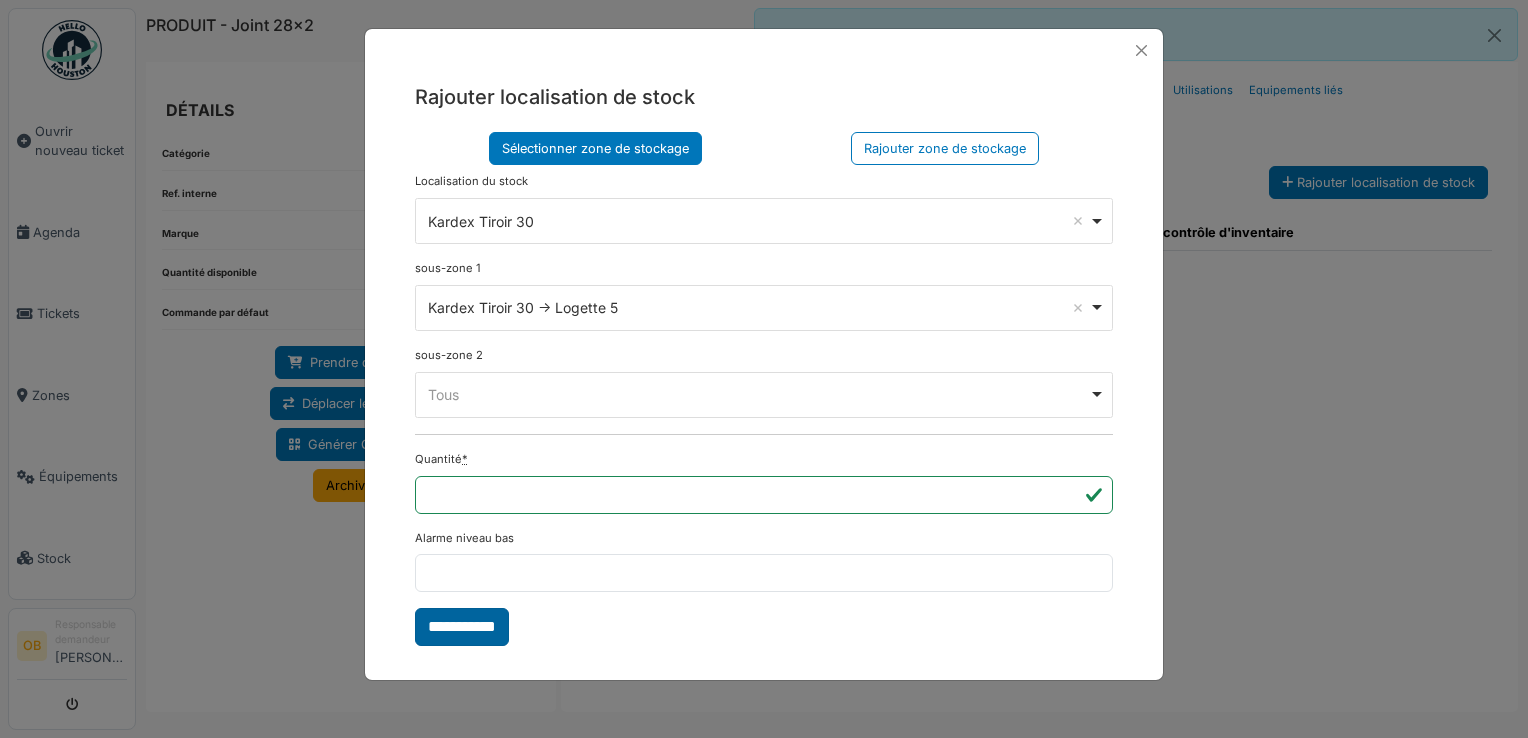 click on "**********" at bounding box center (462, 627) 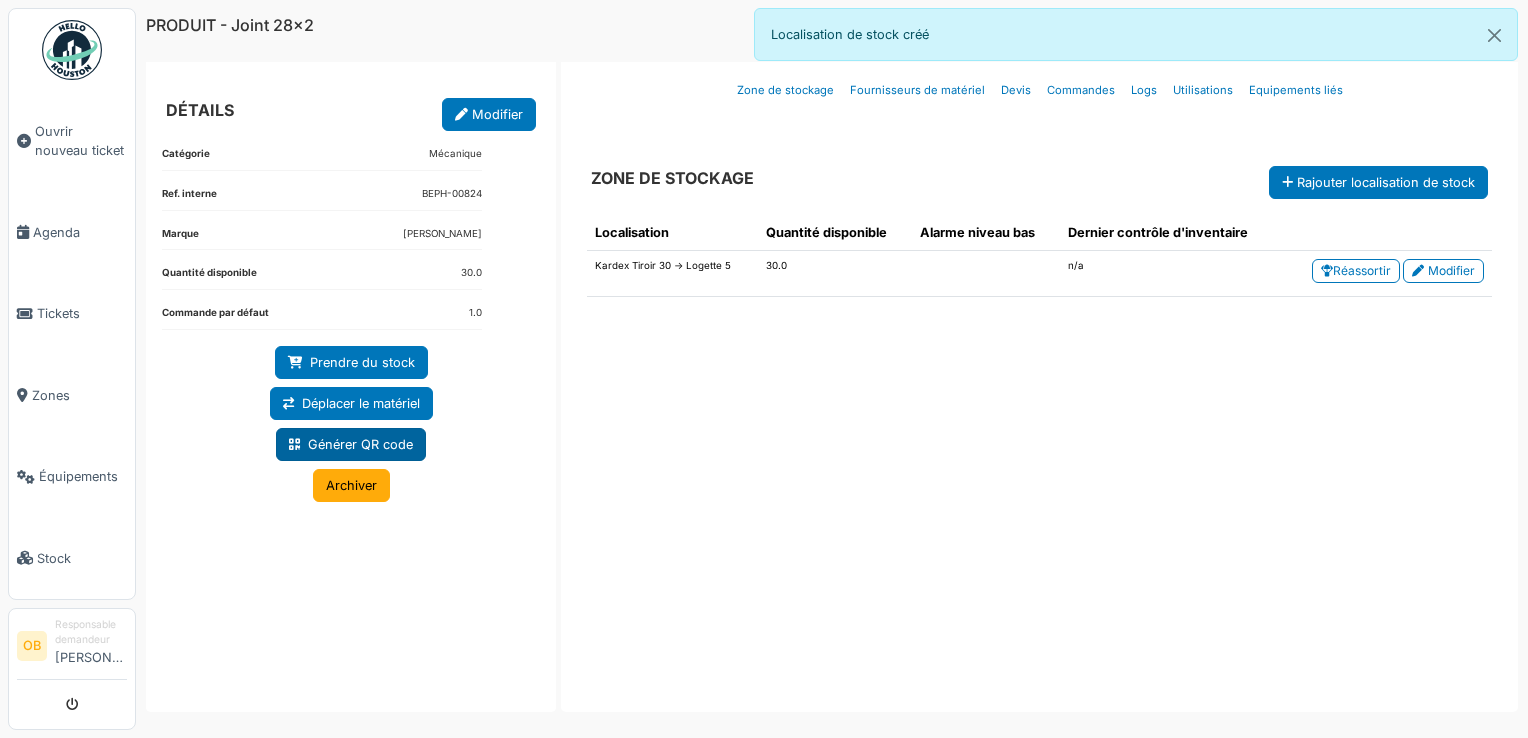 click at bounding box center (294, 445) 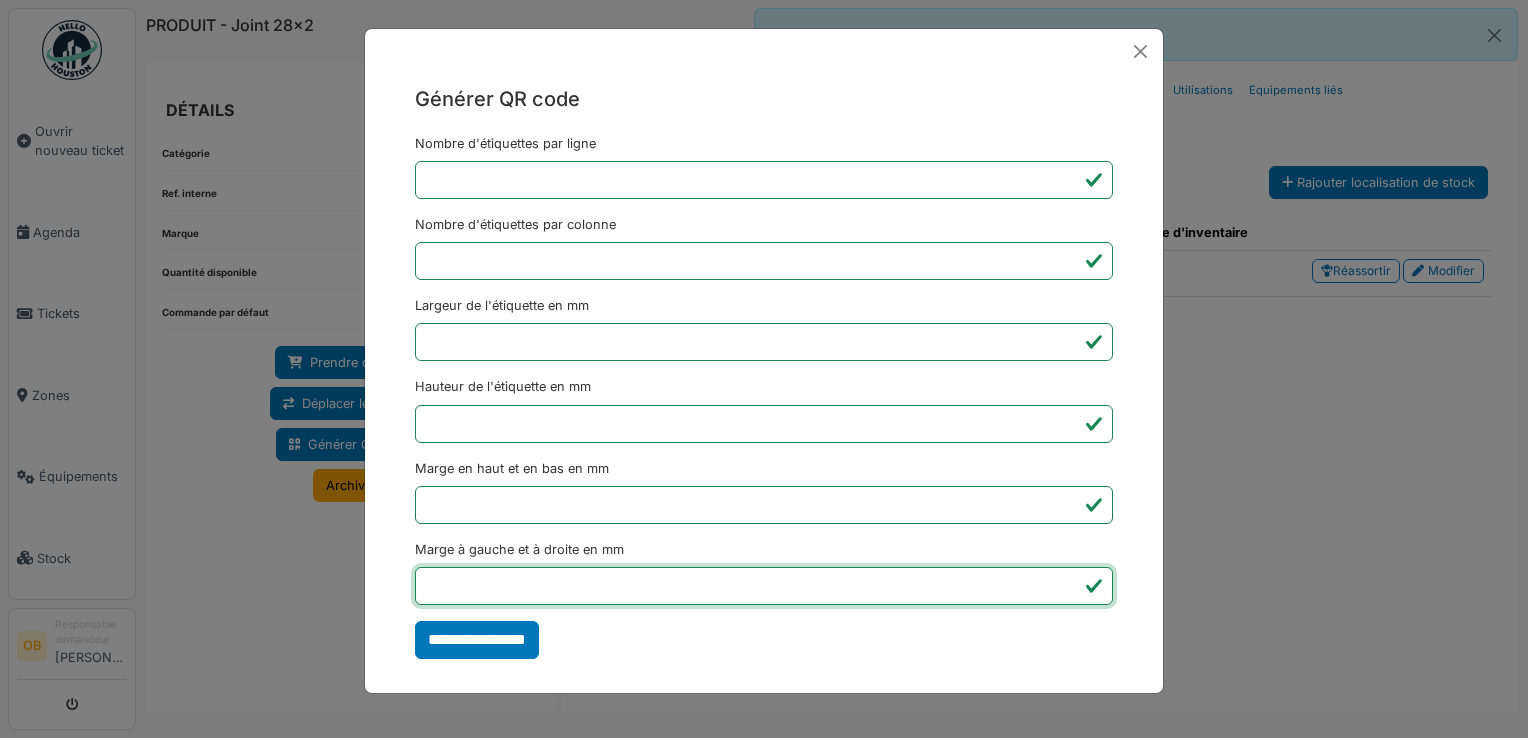 click on "*" at bounding box center [764, 586] 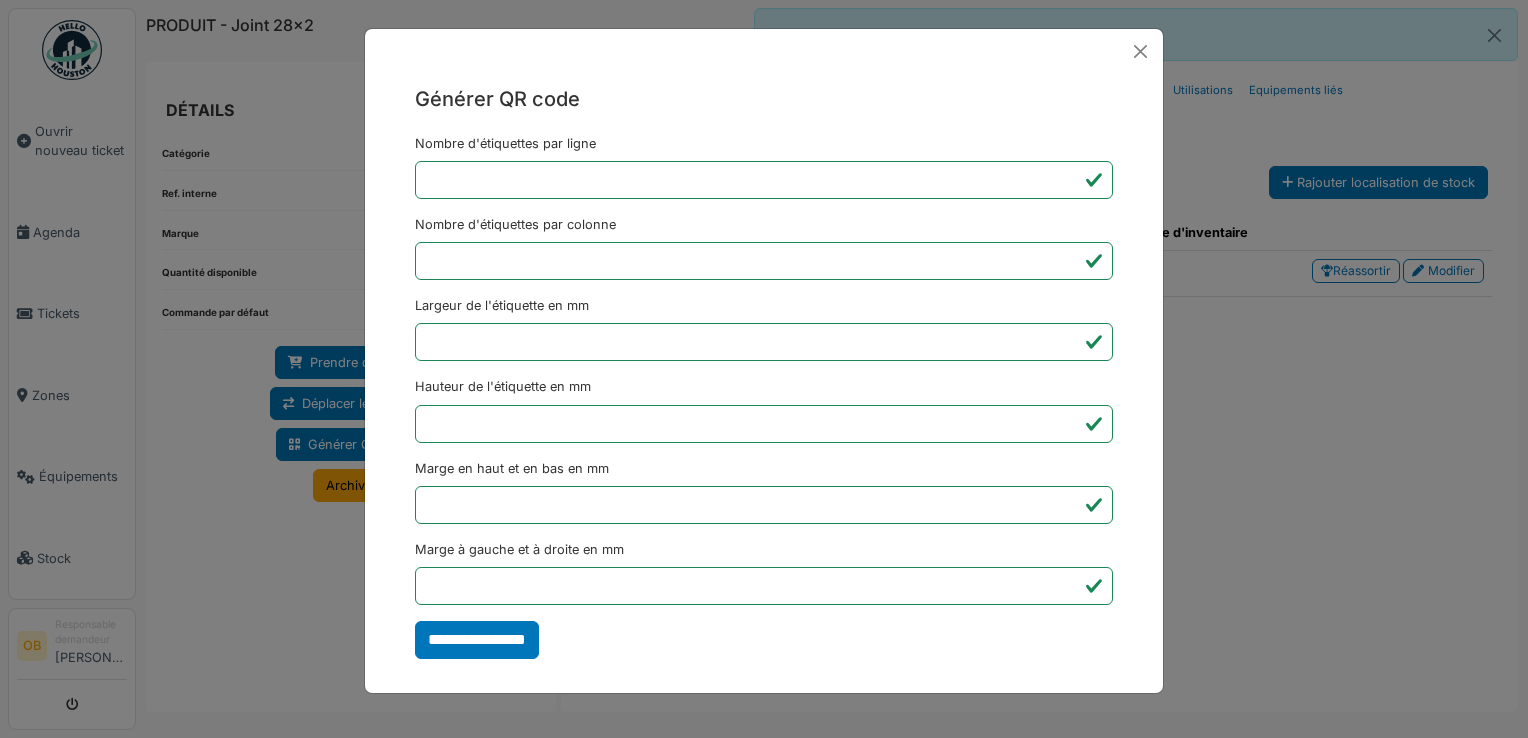 type on "*******" 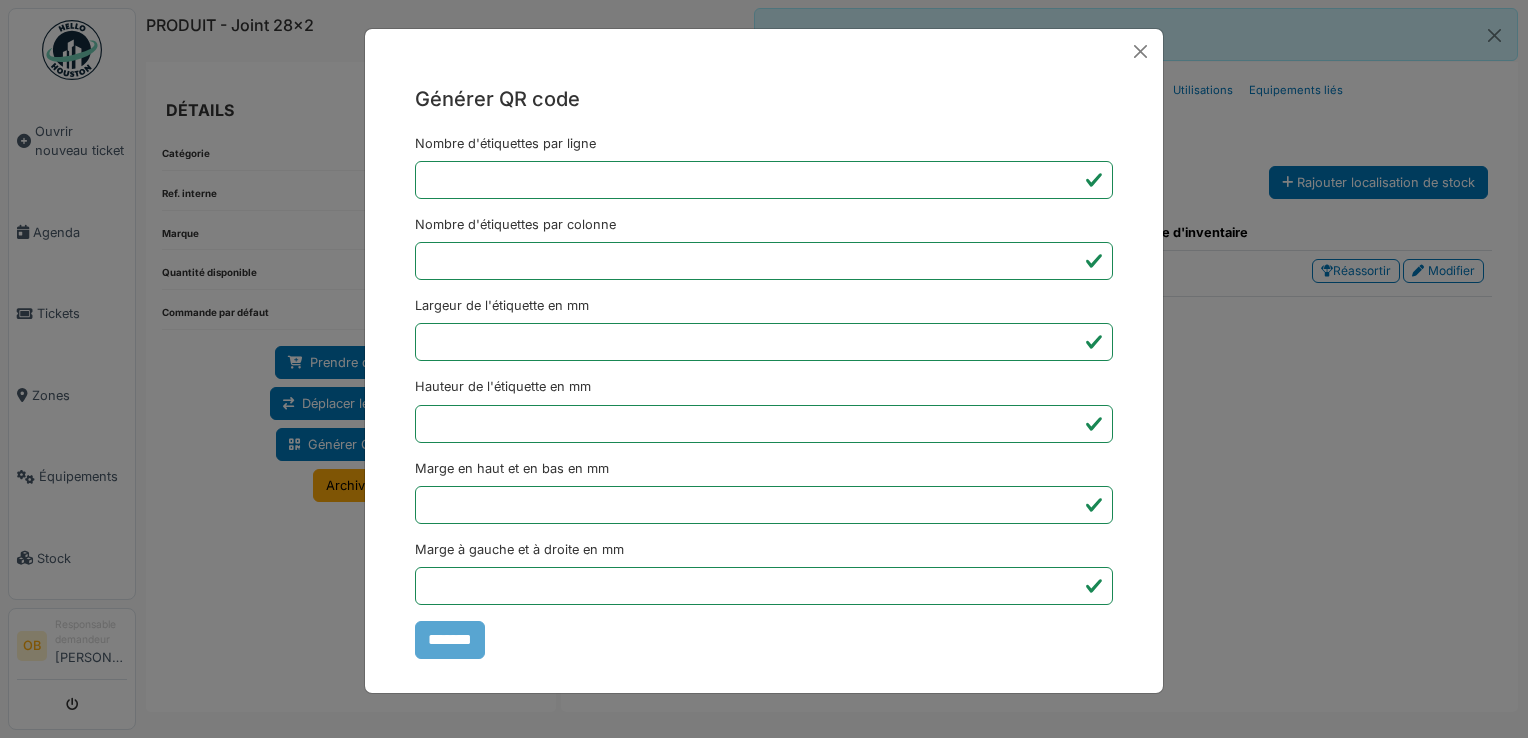 click on "Générer QR code
Nombre d'étiquettes par ligne
*
Nombre d'étiquettes par colonne
*
Largeur de l'étiquette en mm
**
Hauteur de l'étiquette en mm
**
Marge en haut et en bas en mm
*
Marge à gauche et à droite en mm
***
*******" at bounding box center (764, 369) 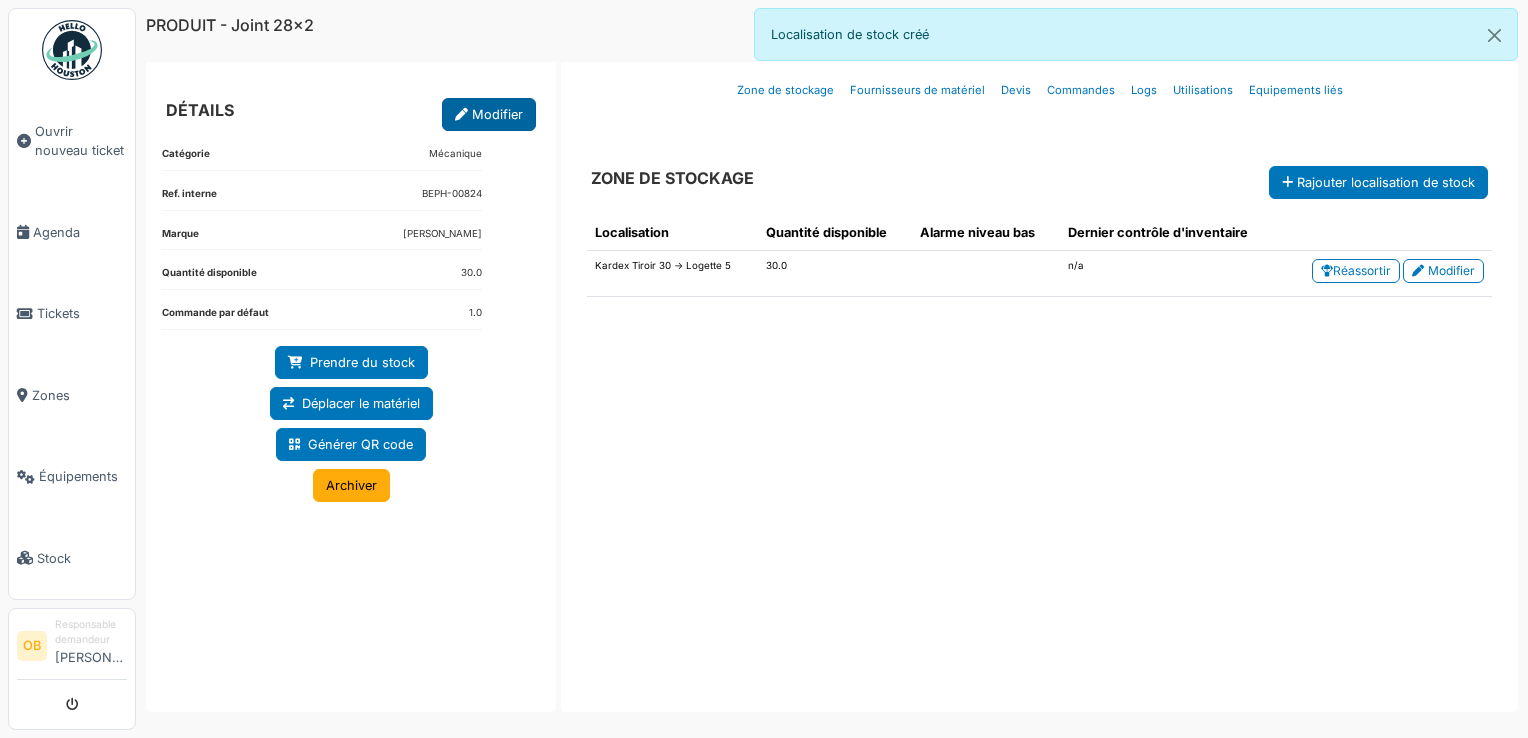 click on "Modifier" at bounding box center [489, 114] 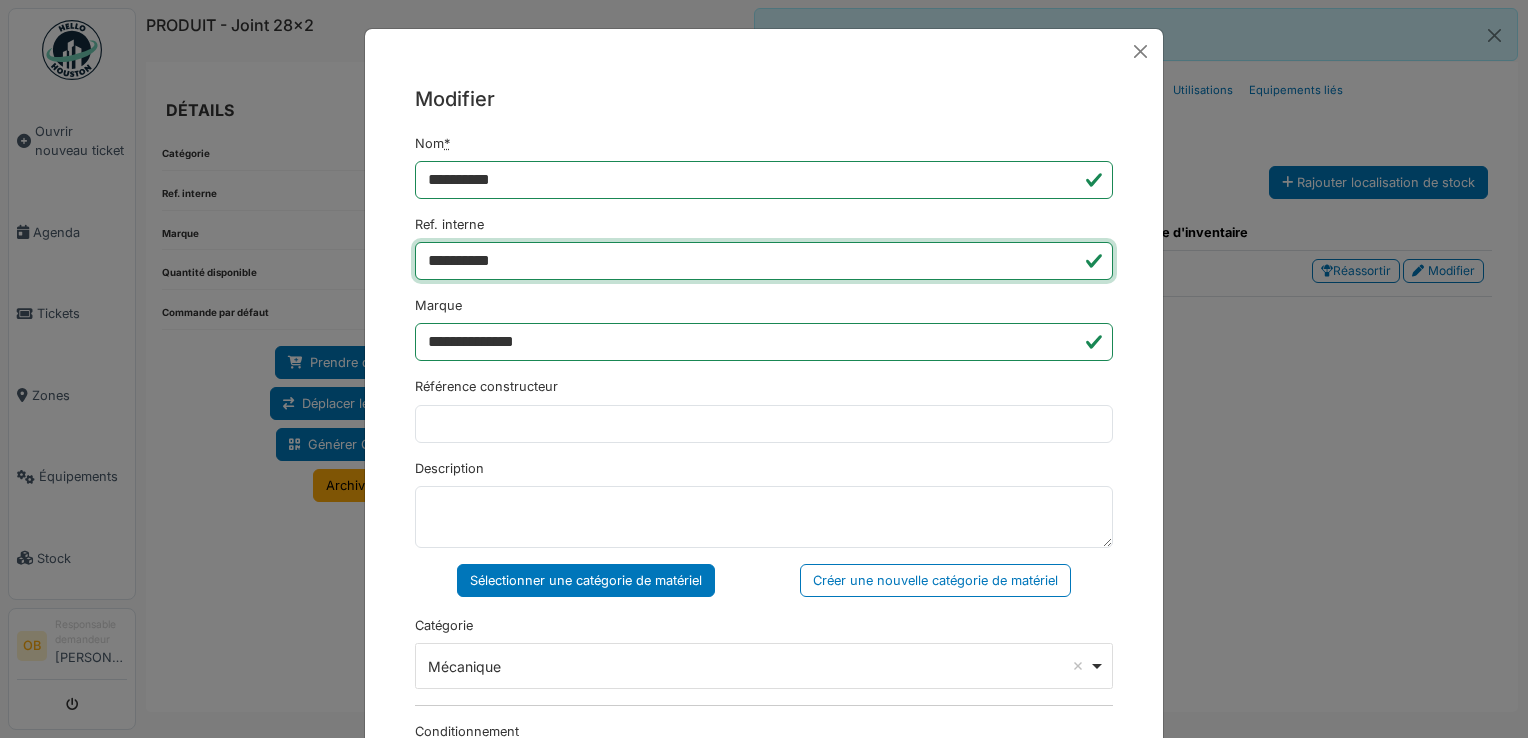 click on "**********" at bounding box center (764, 261) 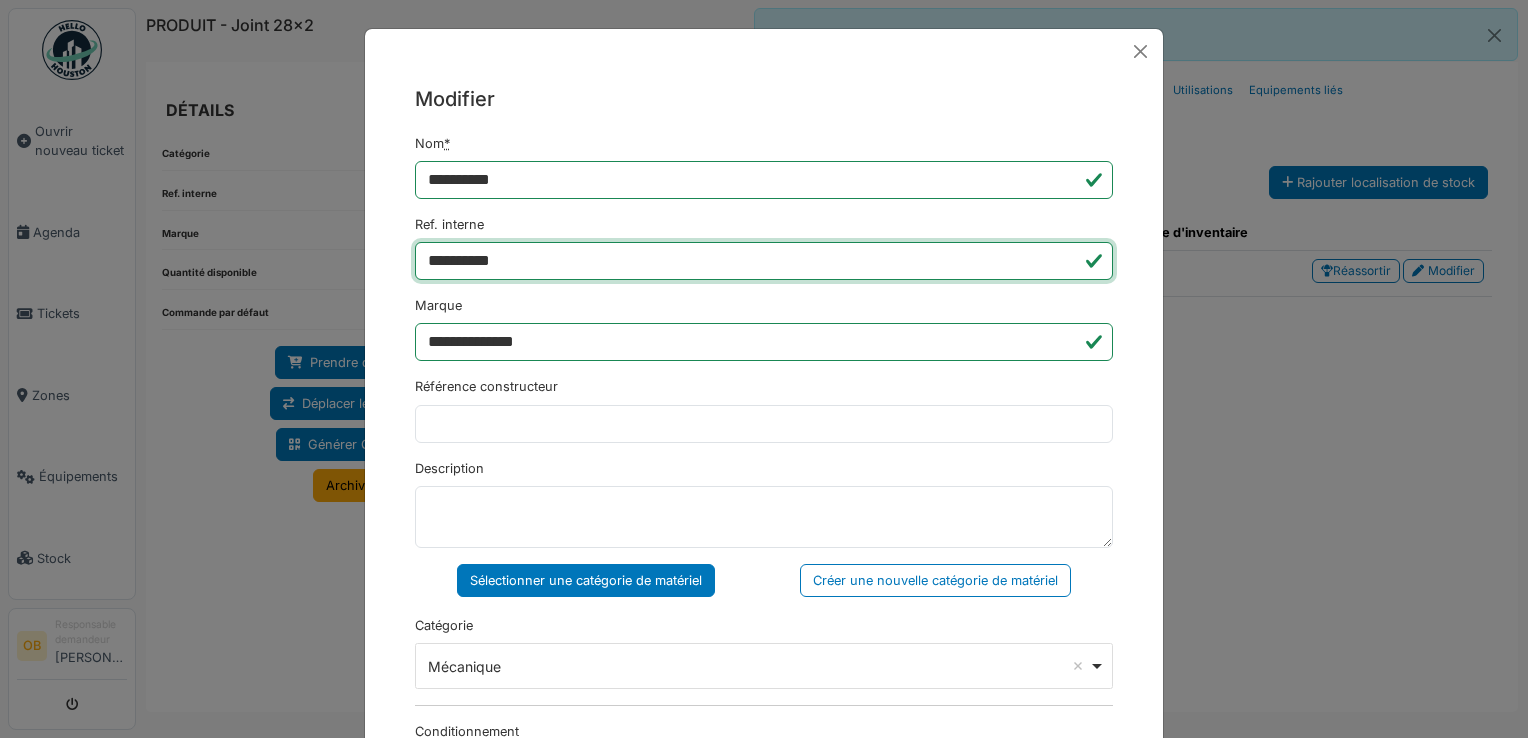 type on "**********" 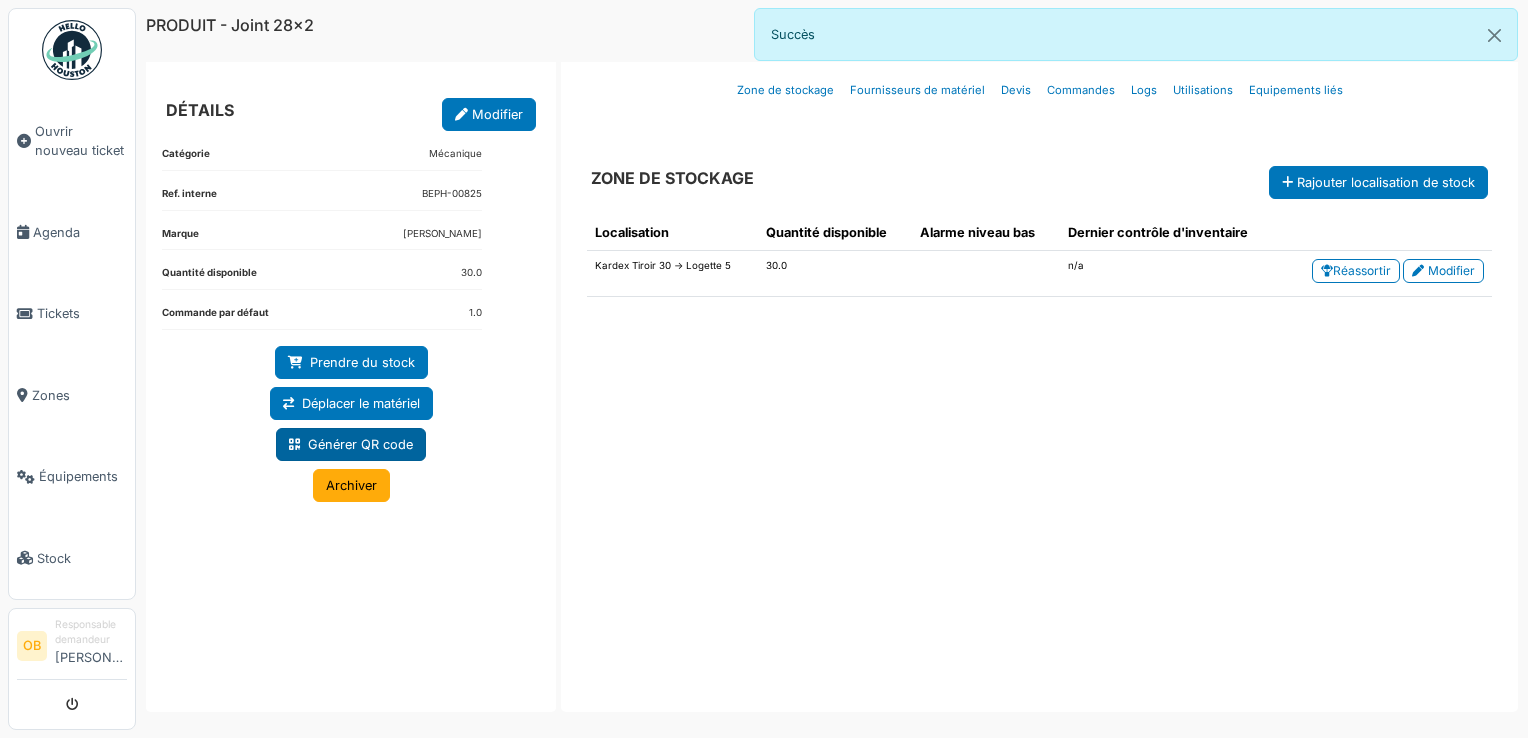 click on "Générer QR code" at bounding box center (351, 444) 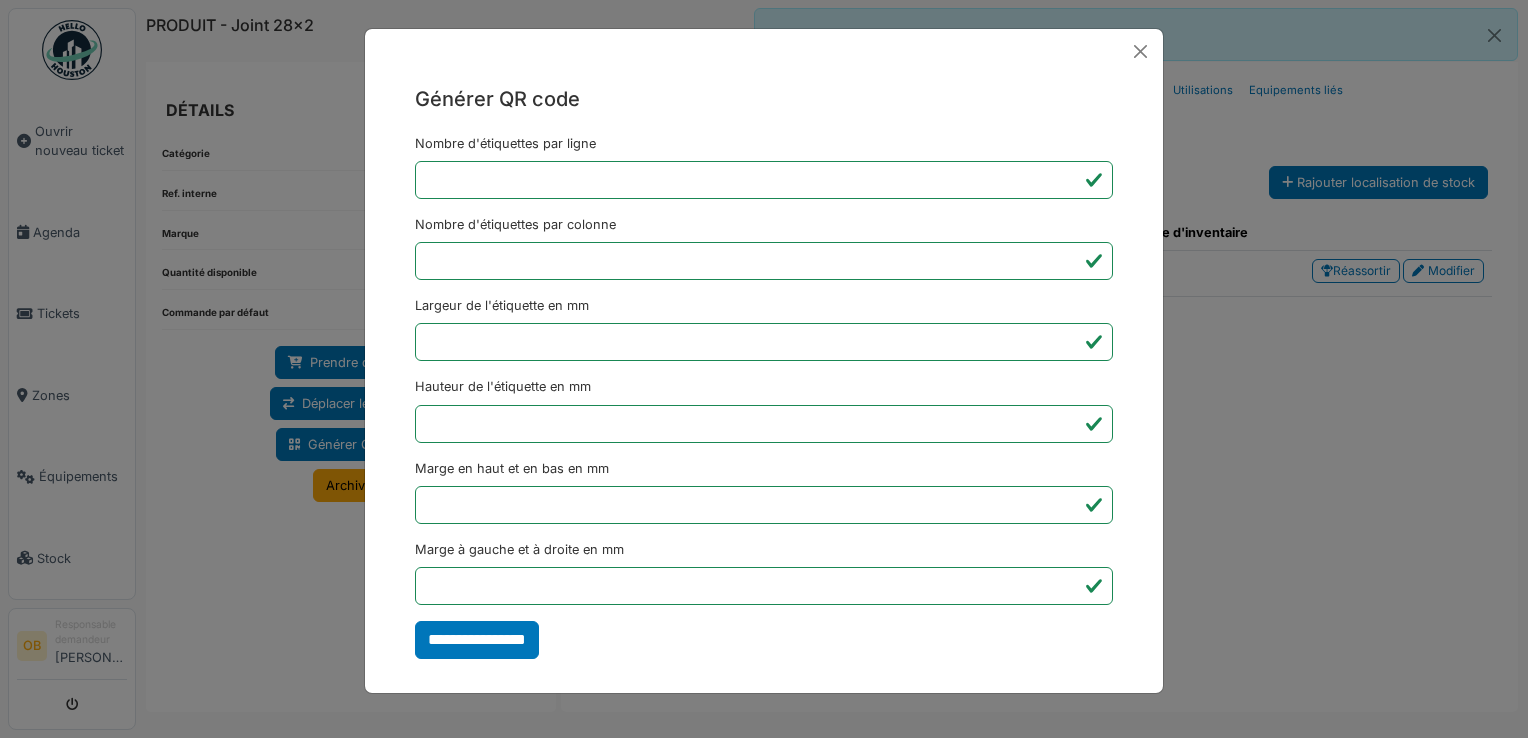 click on "**********" at bounding box center [764, 396] 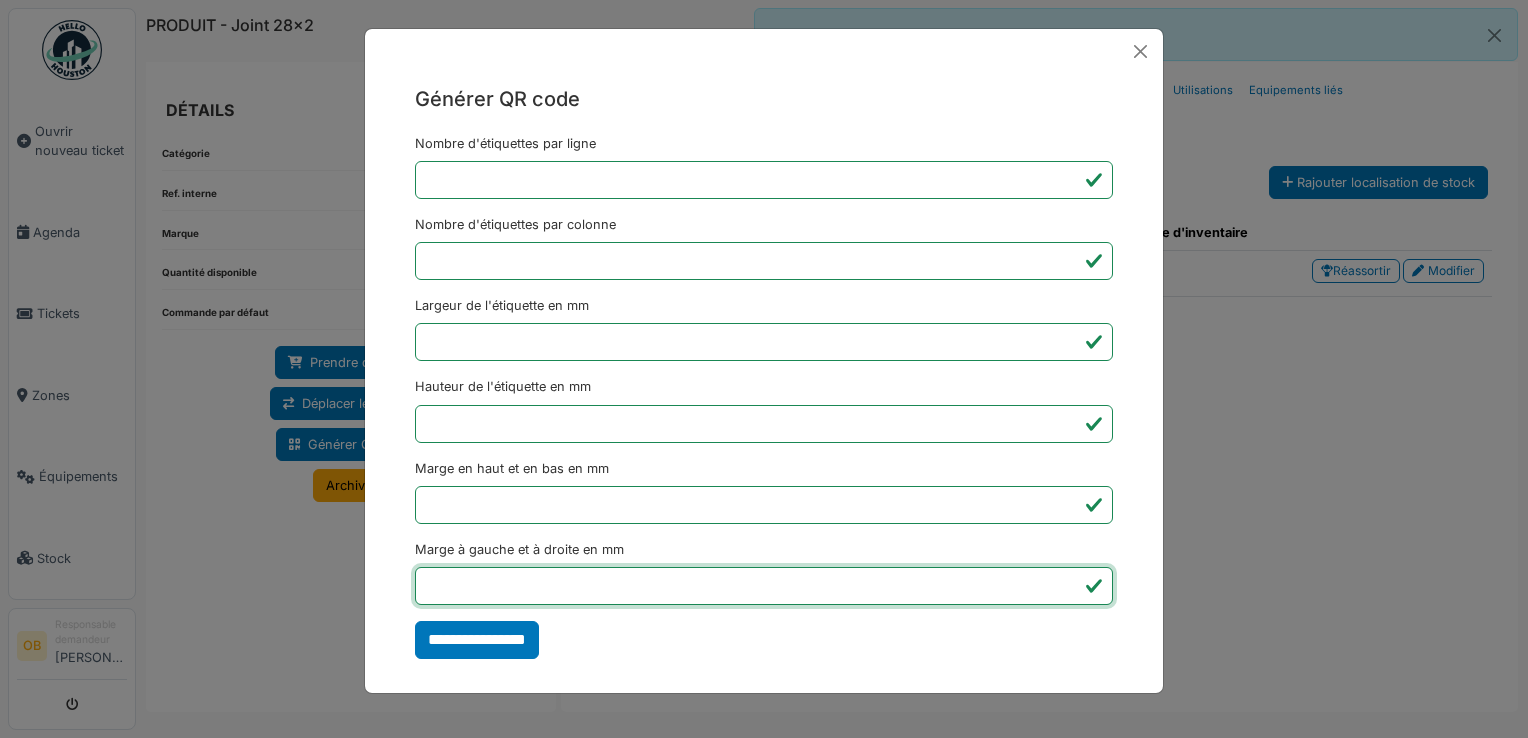 click on "*" at bounding box center (764, 586) 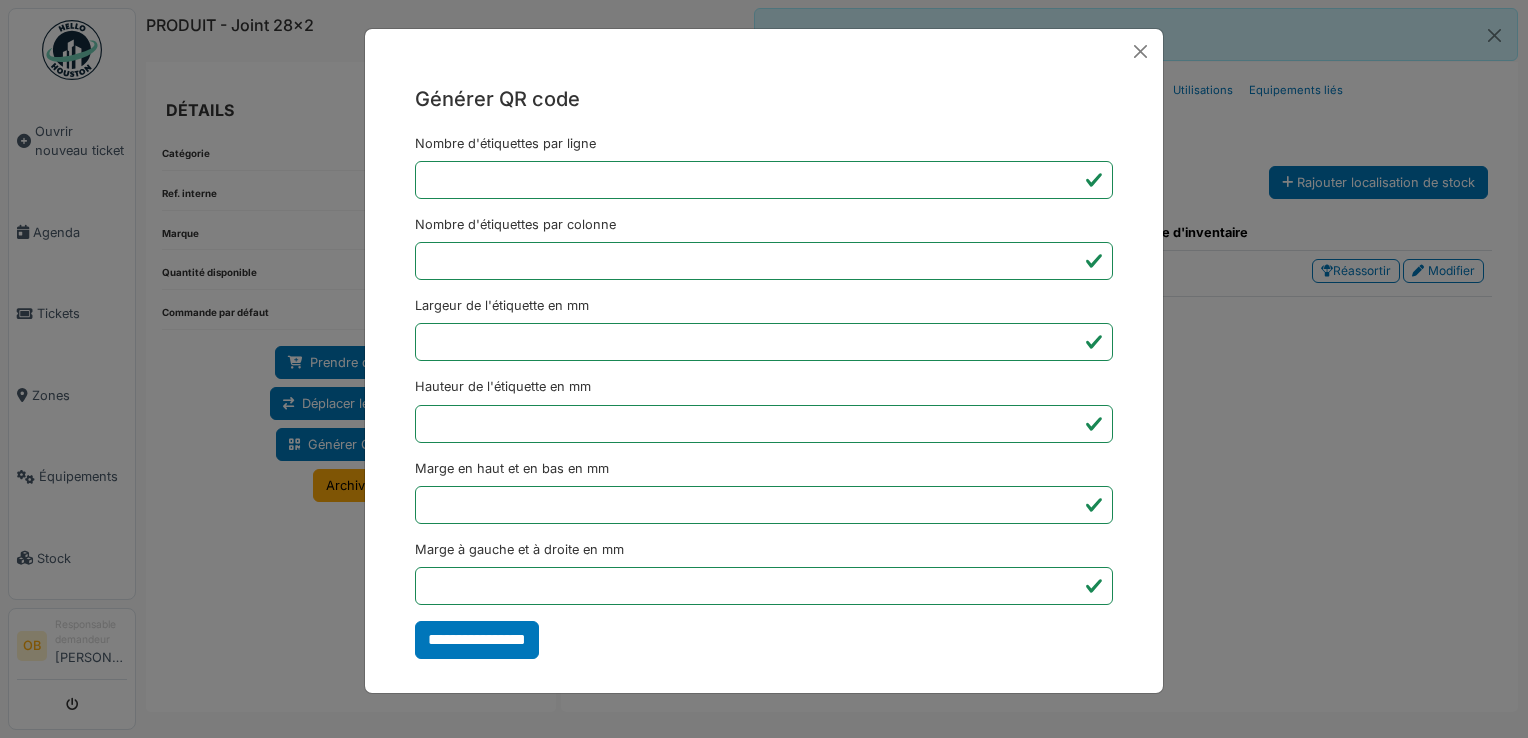 type on "*******" 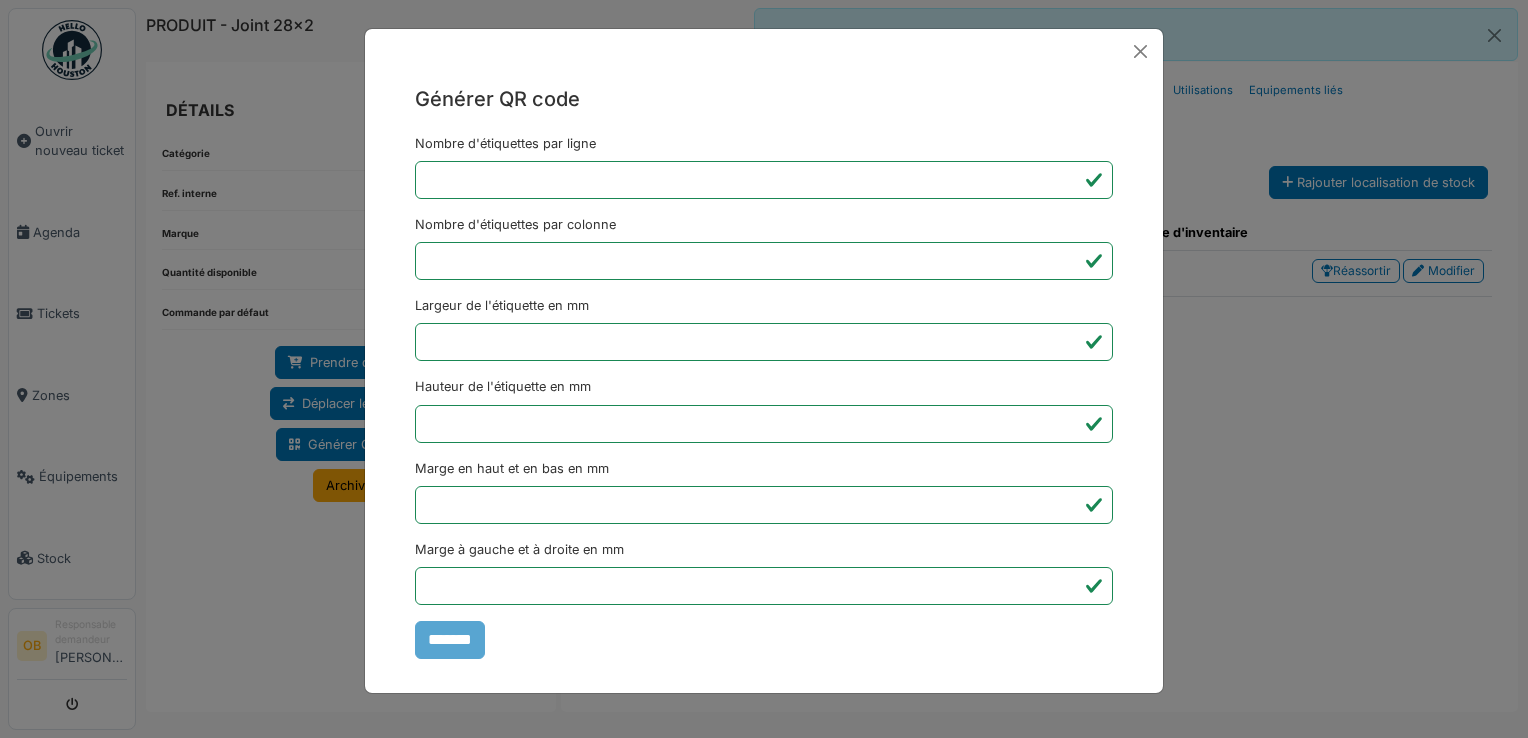click on "Générer QR code
Nombre d'étiquettes par ligne
*
Nombre d'étiquettes par colonne
*
Largeur de l'étiquette en mm
**
Hauteur de l'étiquette en mm
**
Marge en haut et en bas en mm
*
Marge à gauche et à droite en mm
***
*******" at bounding box center (764, 369) 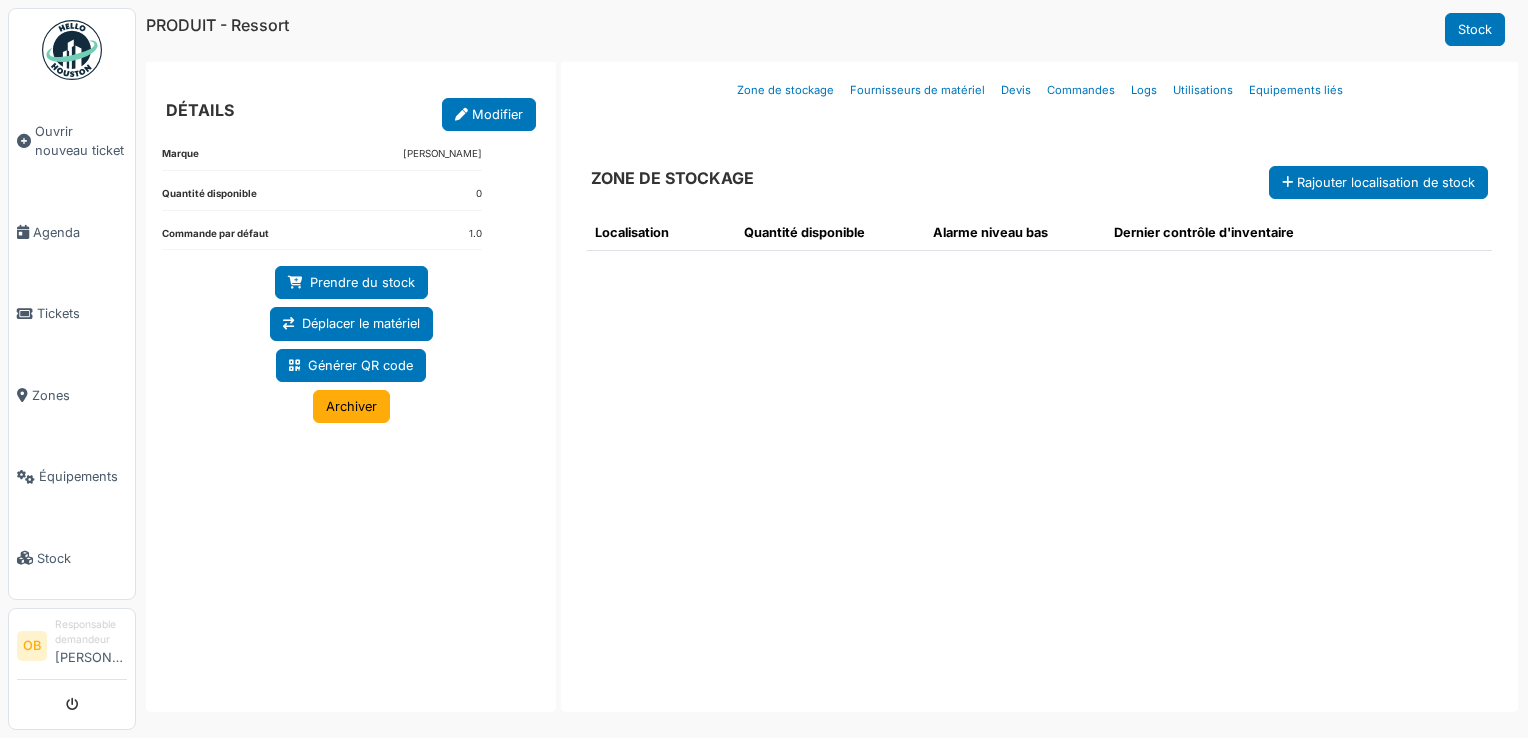 click on "Modifier" at bounding box center [489, 114] 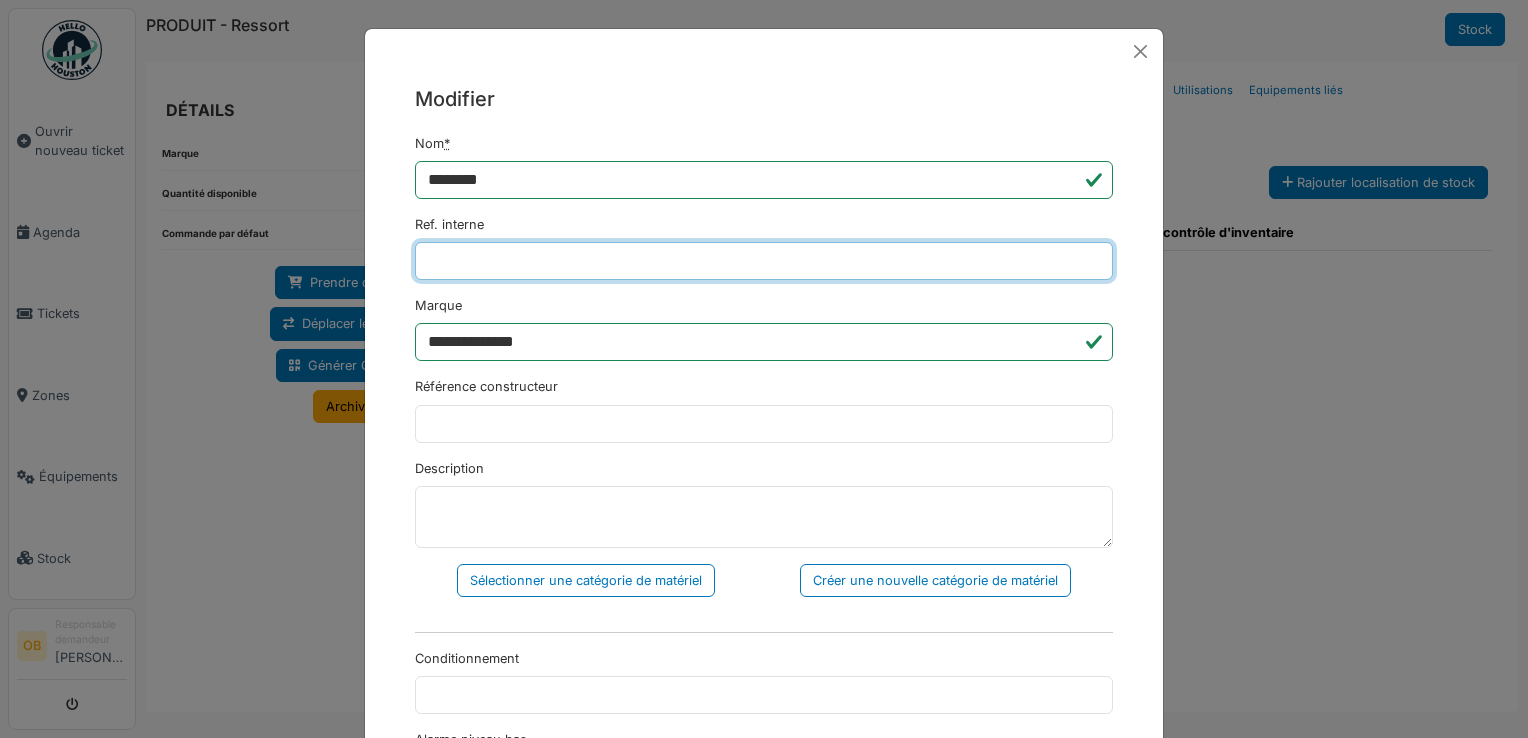 click on "Ref. interne" at bounding box center [764, 261] 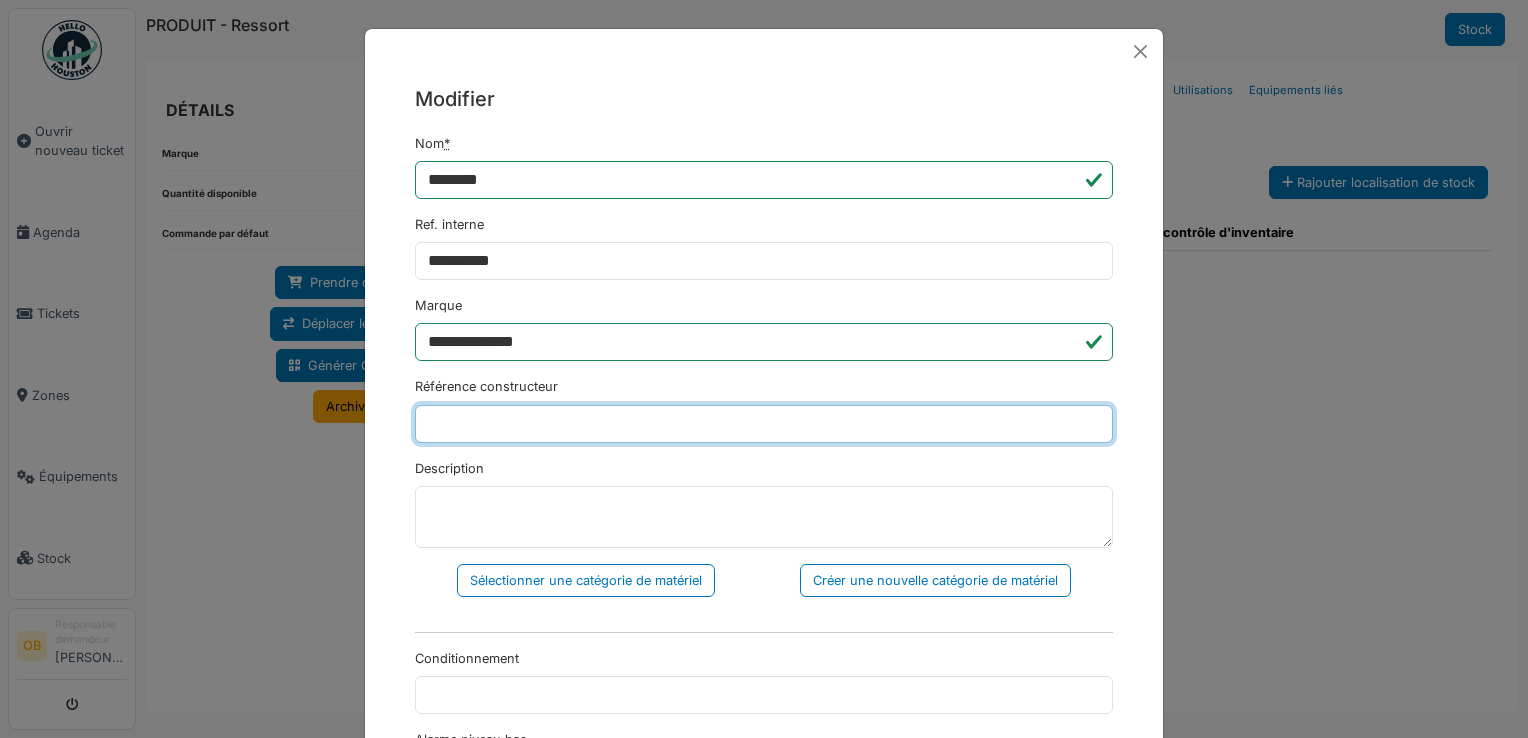 type on "******" 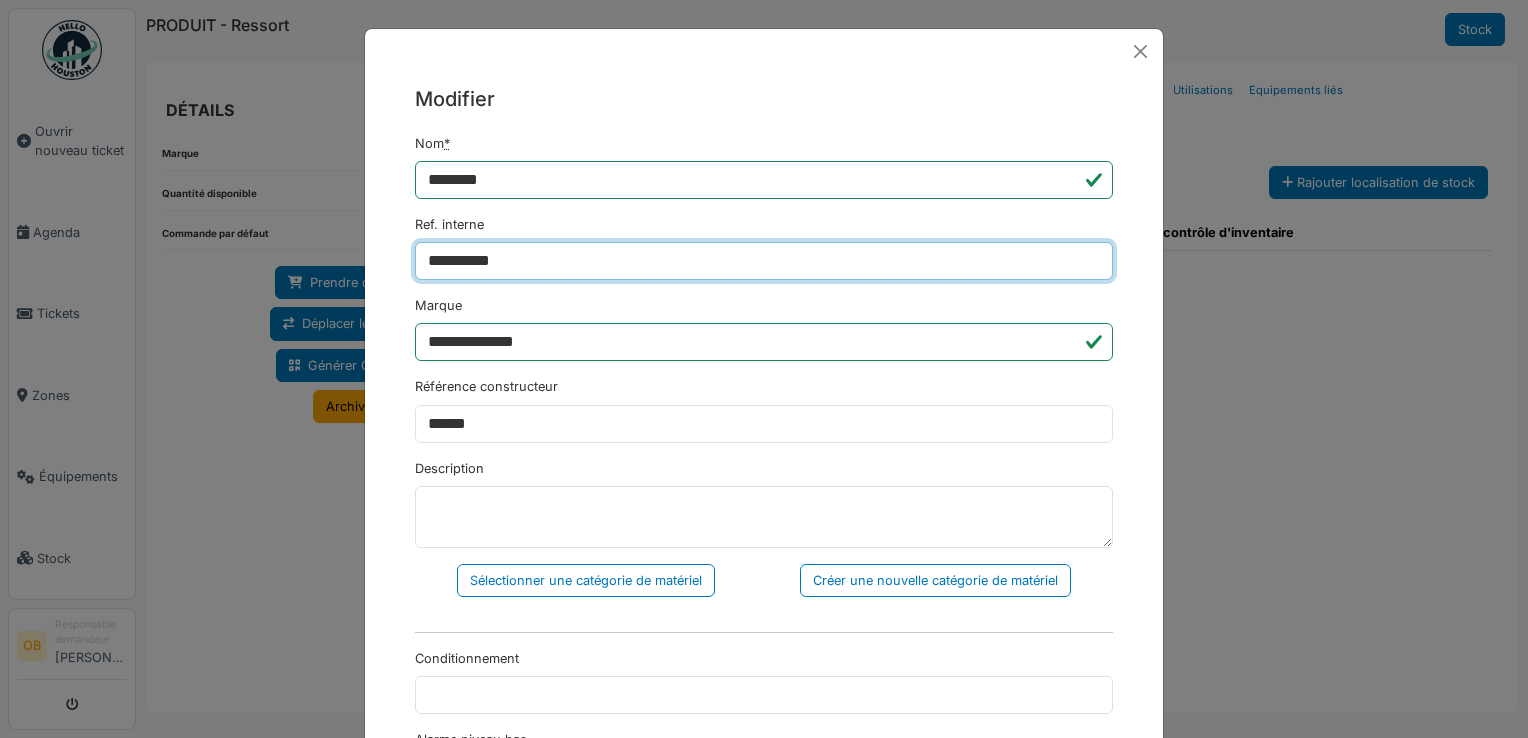 type on "**********" 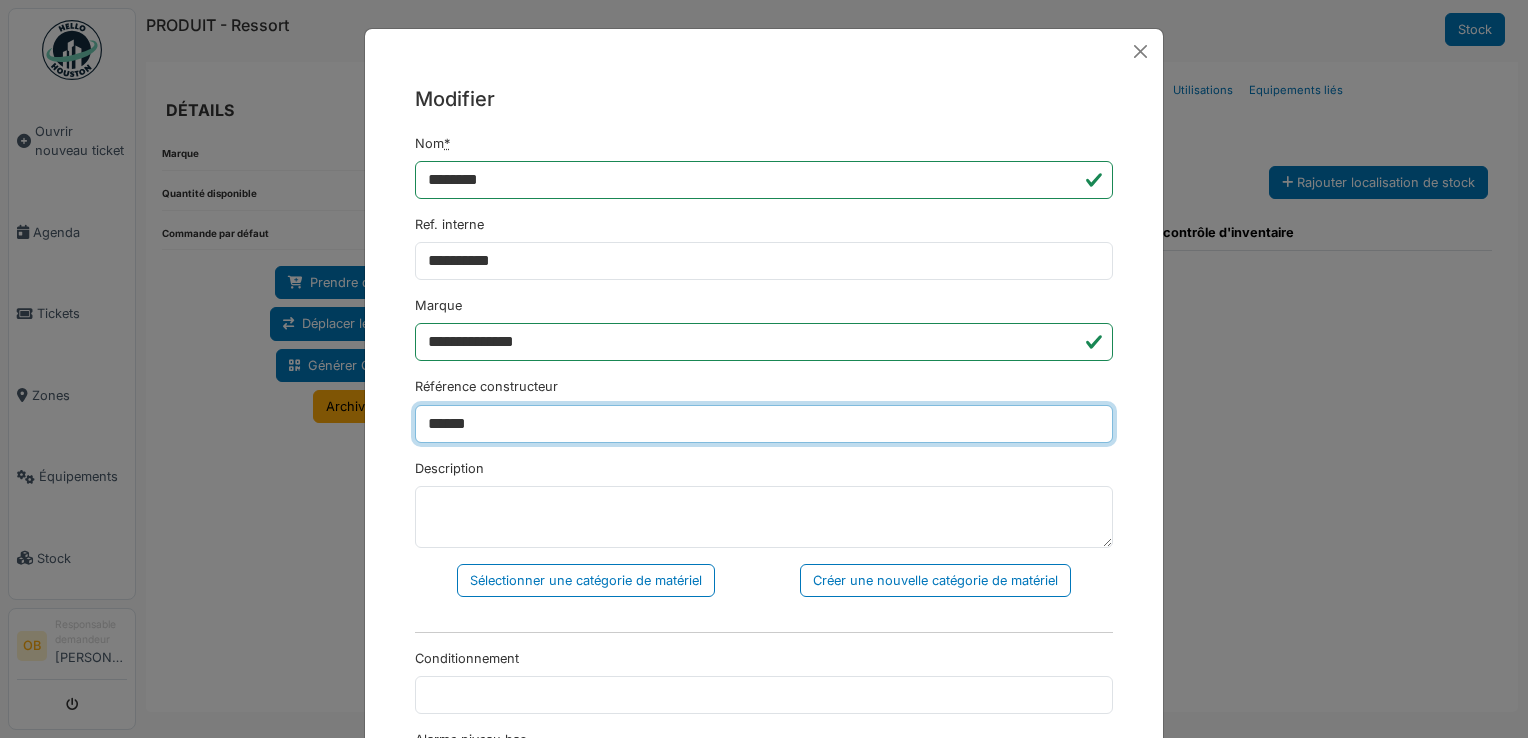 drag, startPoint x: 291, startPoint y: 433, endPoint x: 371, endPoint y: 426, distance: 80.305664 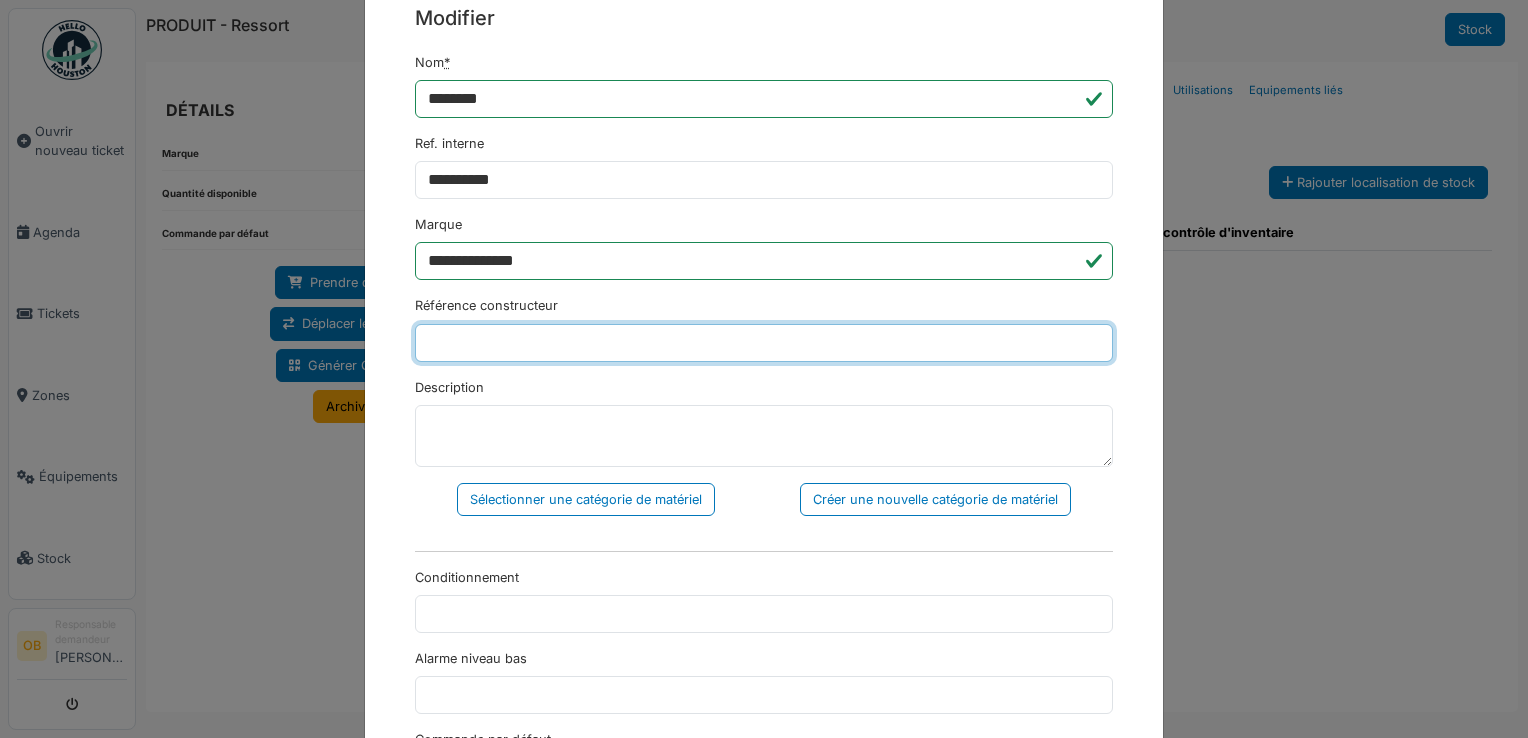 scroll, scrollTop: 266, scrollLeft: 0, axis: vertical 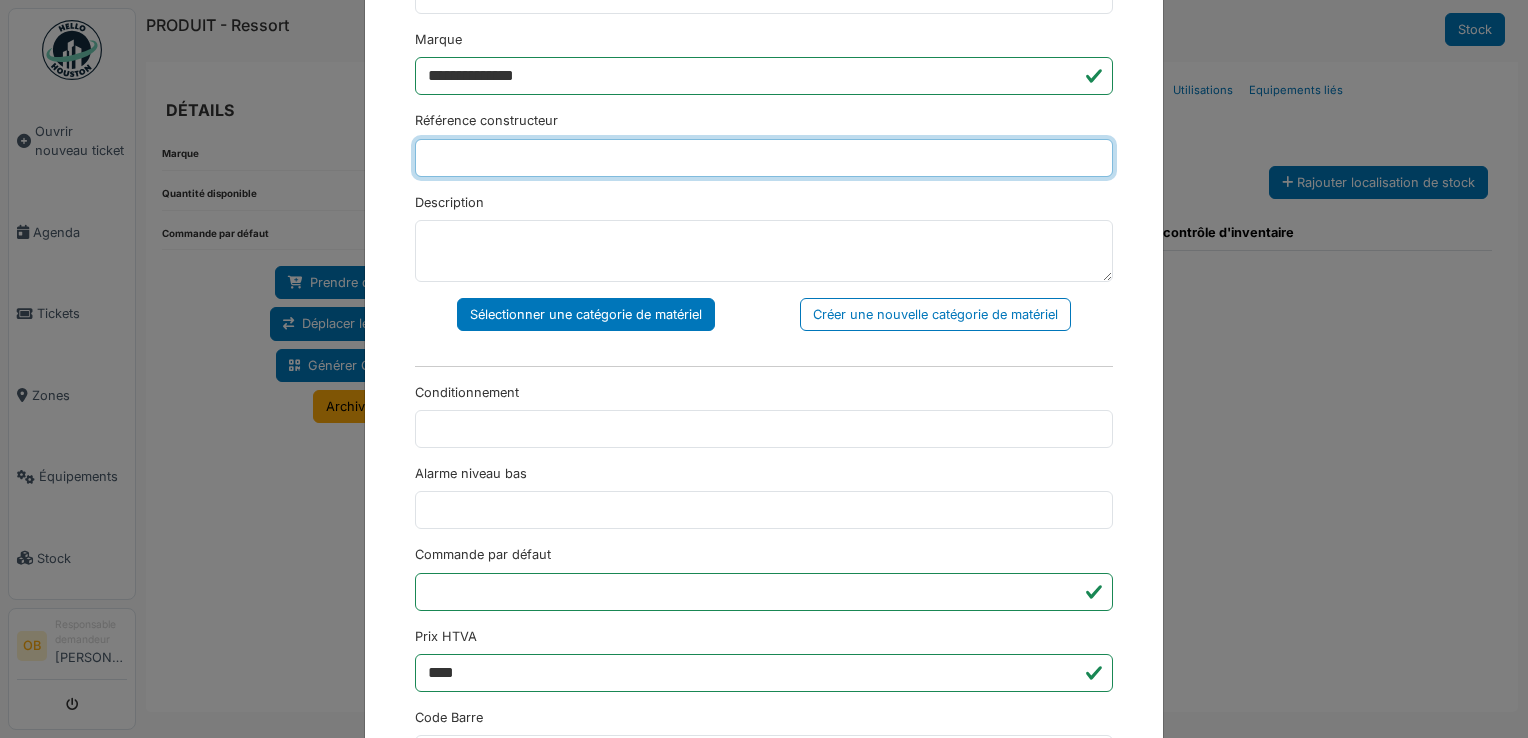 type 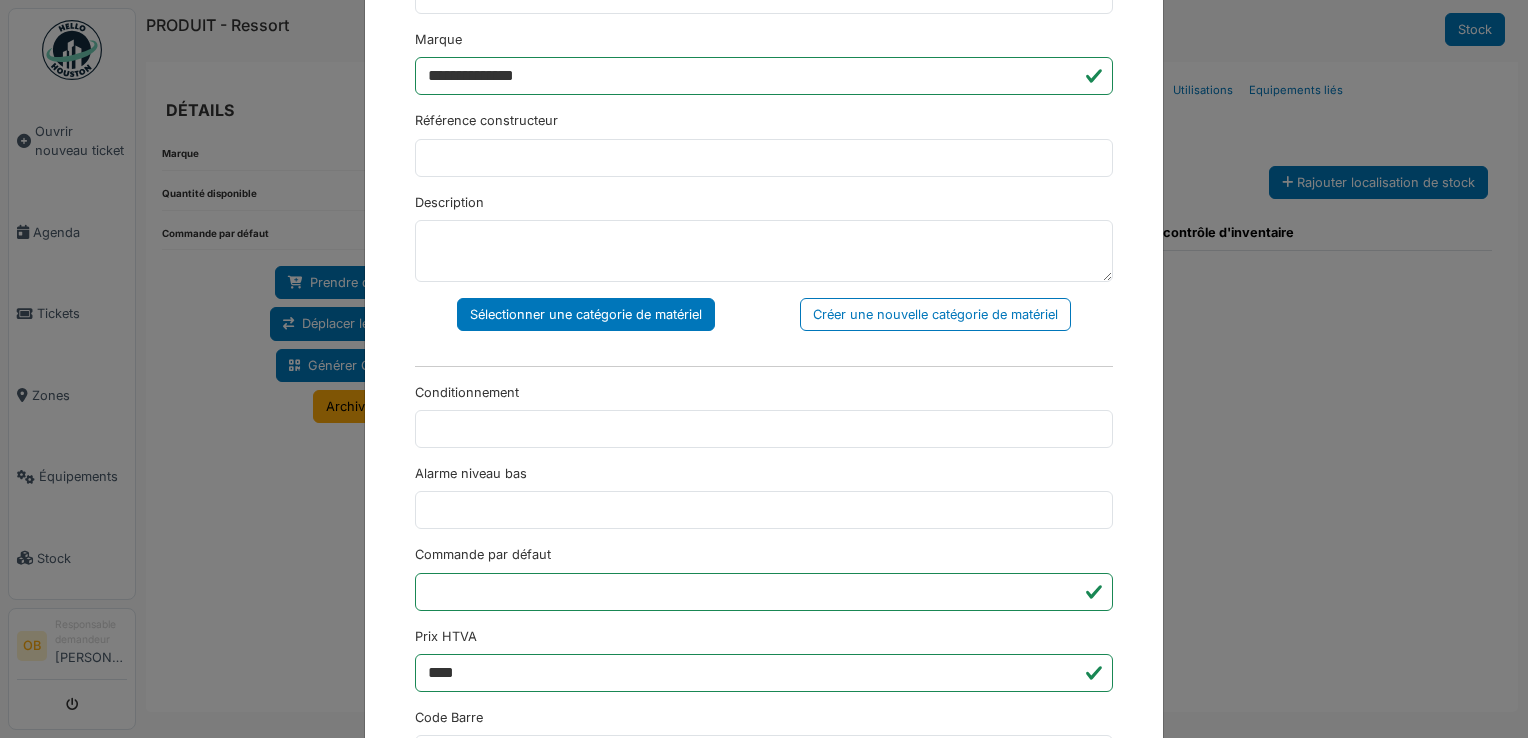 click on "Sélectionner une catégorie de matériel" at bounding box center [586, 314] 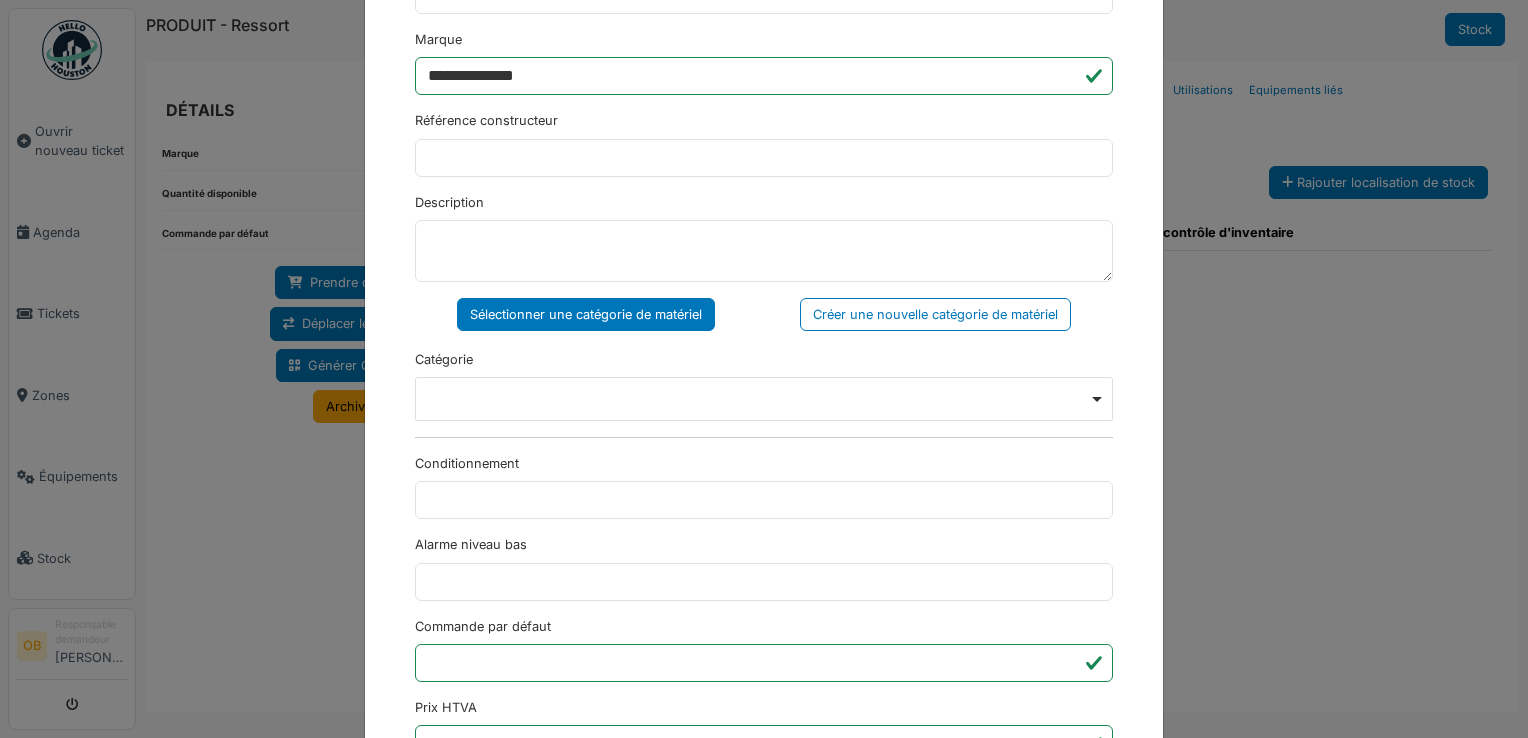 click on "Remove item" at bounding box center [764, 399] 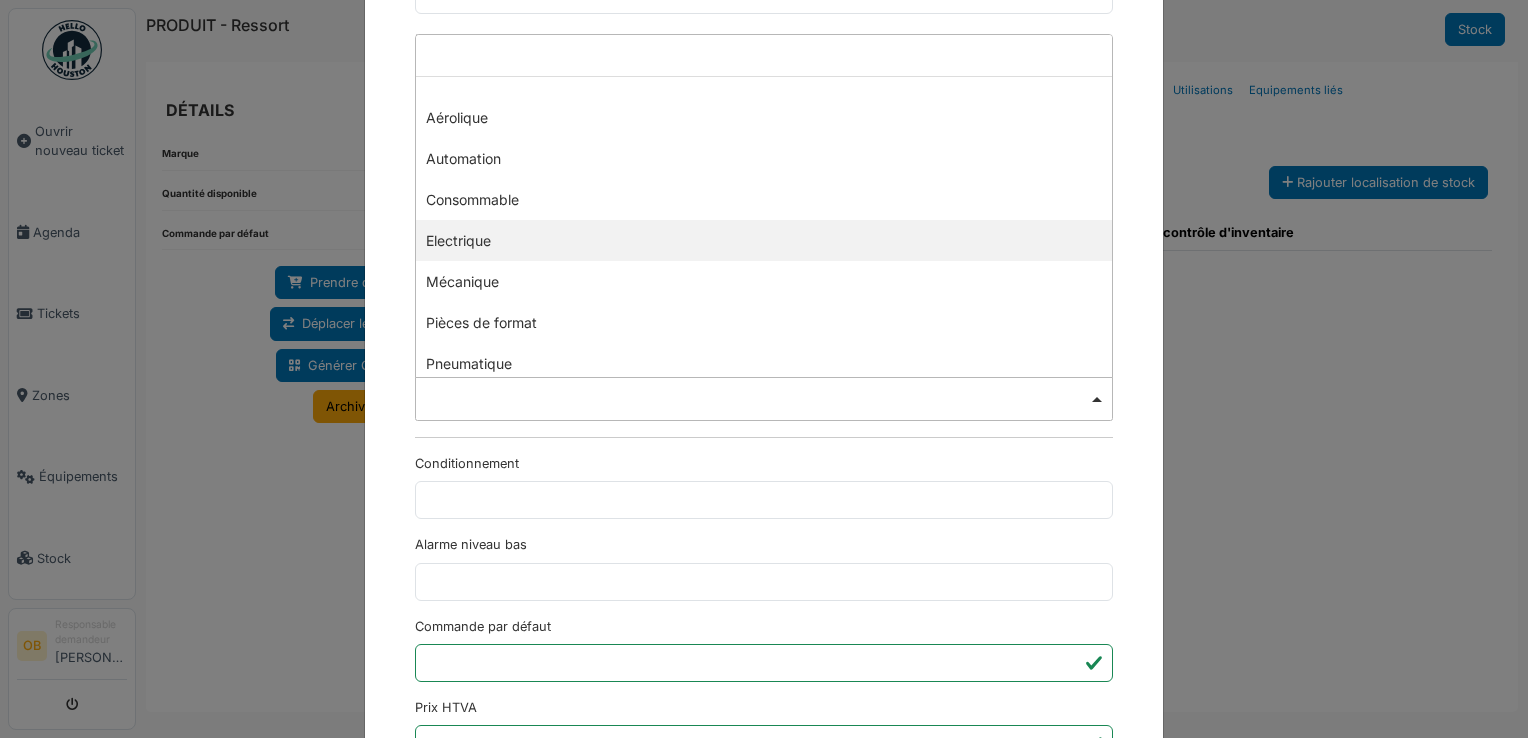 select on "***" 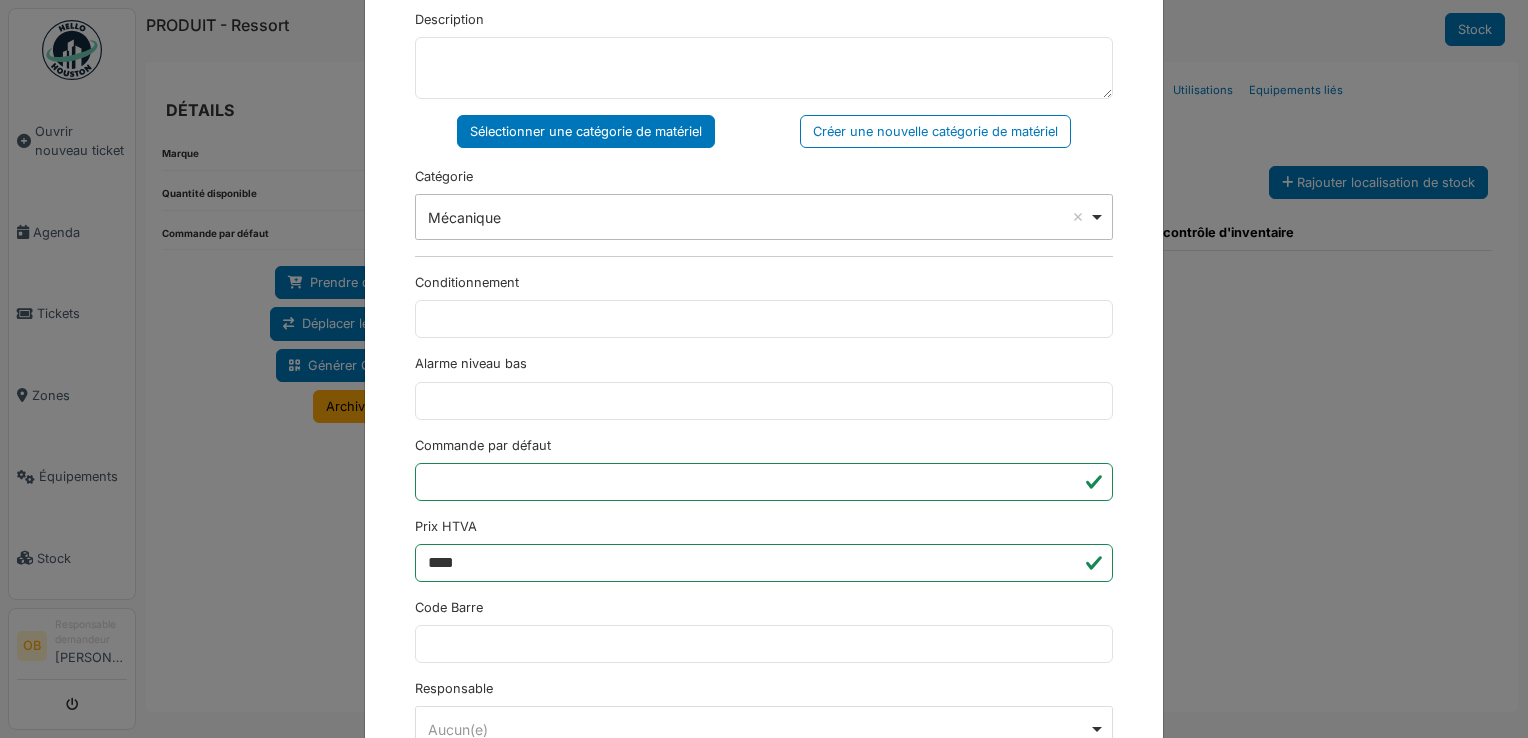 scroll, scrollTop: 650, scrollLeft: 0, axis: vertical 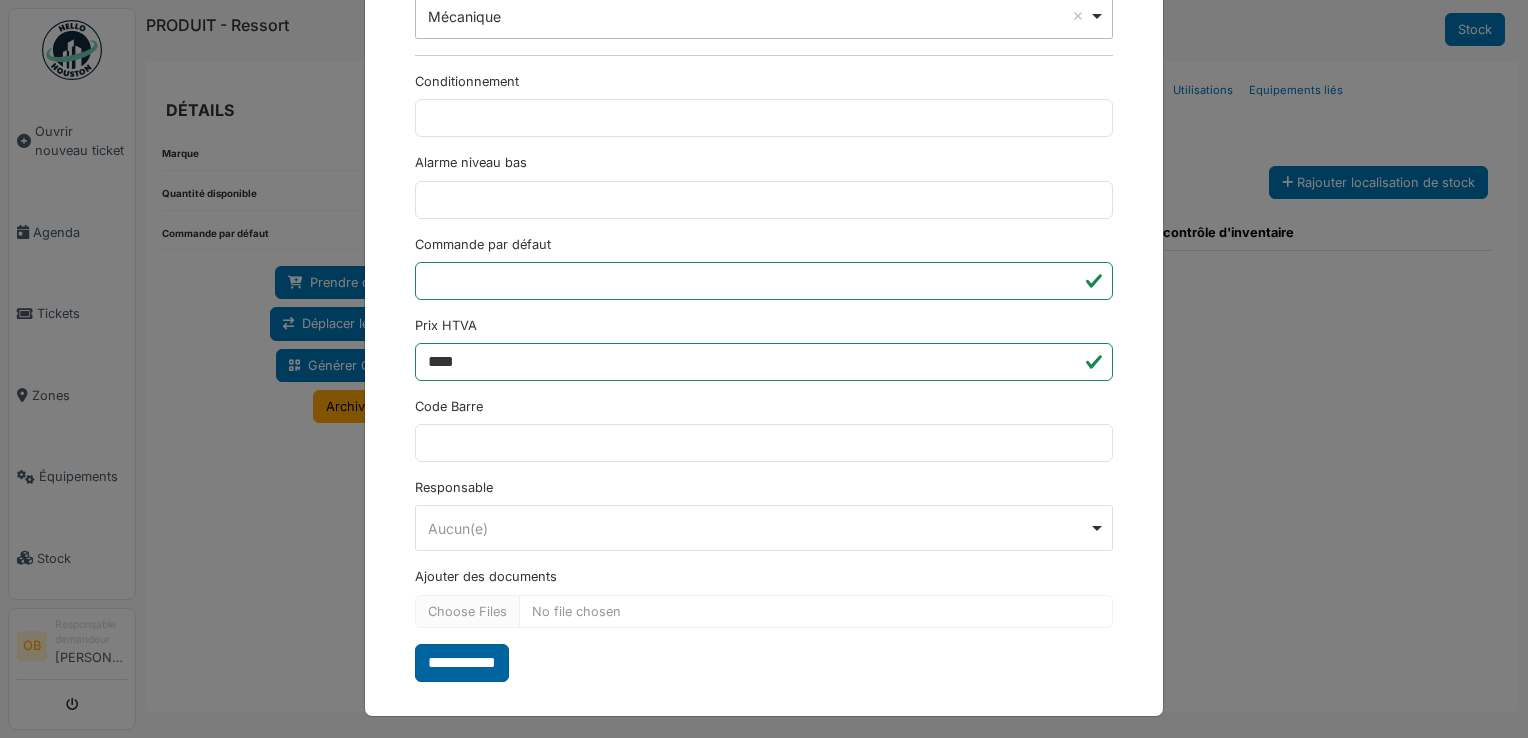 click on "**********" at bounding box center (462, 663) 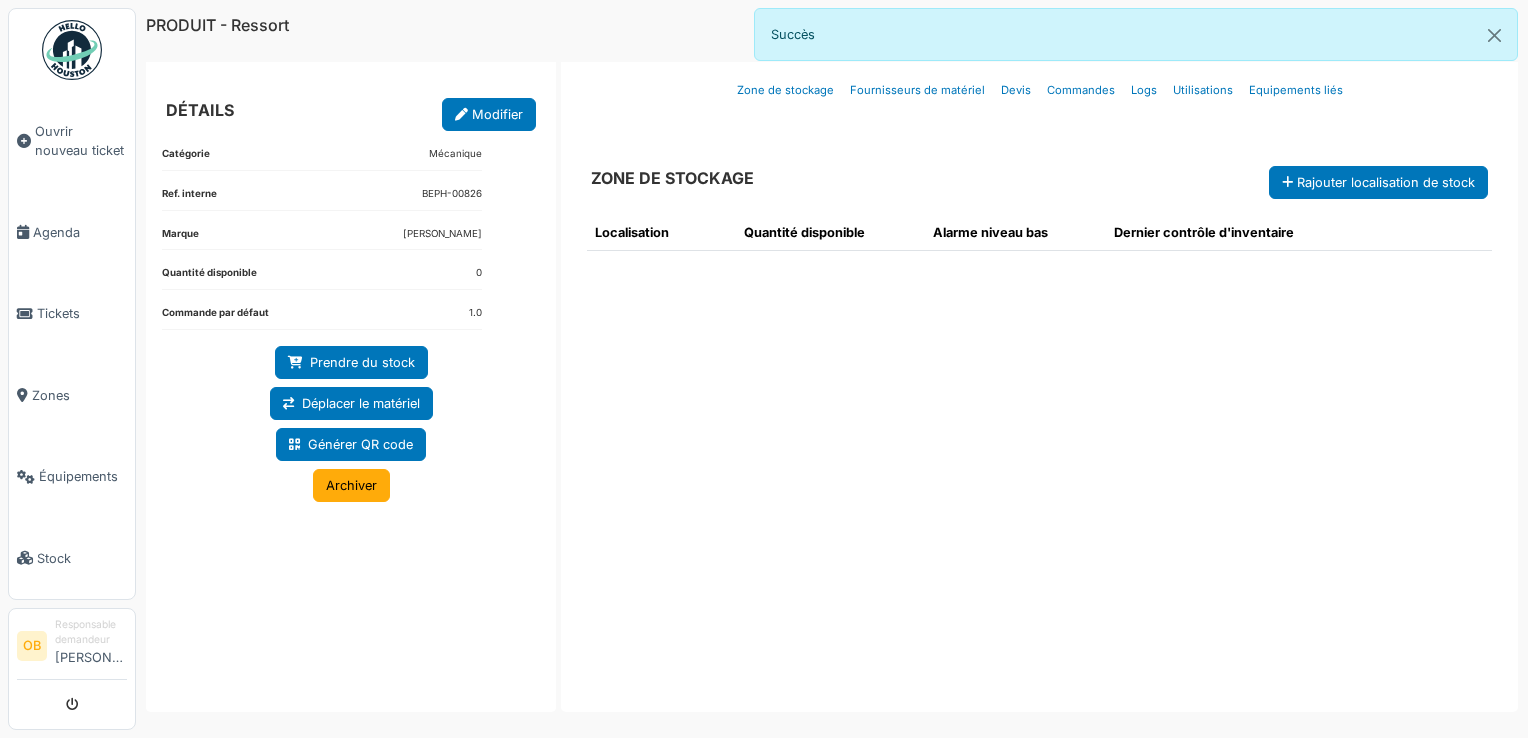 click on "ZONE DE STOCKAGE
Rajouter localisation de stock" at bounding box center (1039, 164) 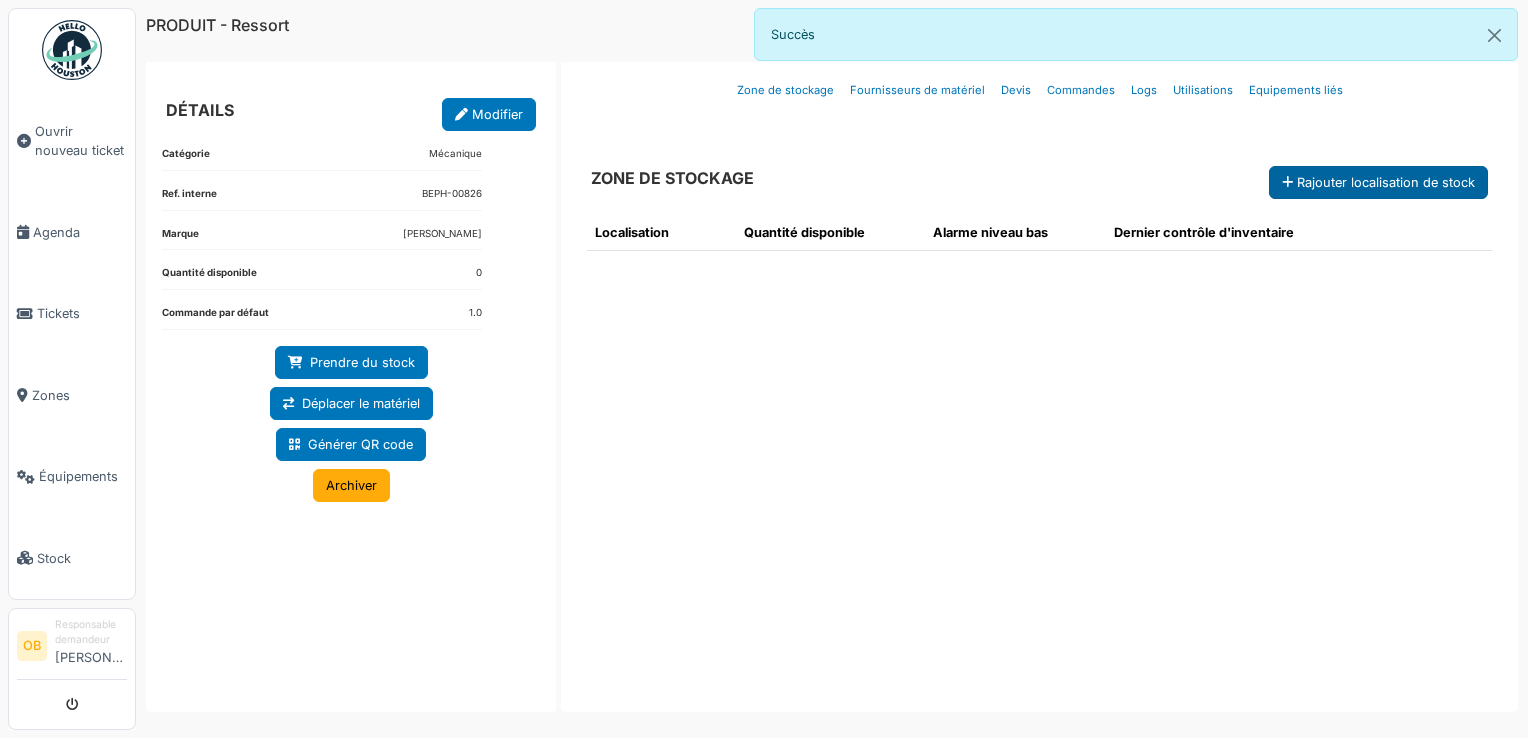 click on "Rajouter localisation de stock" at bounding box center [1378, 182] 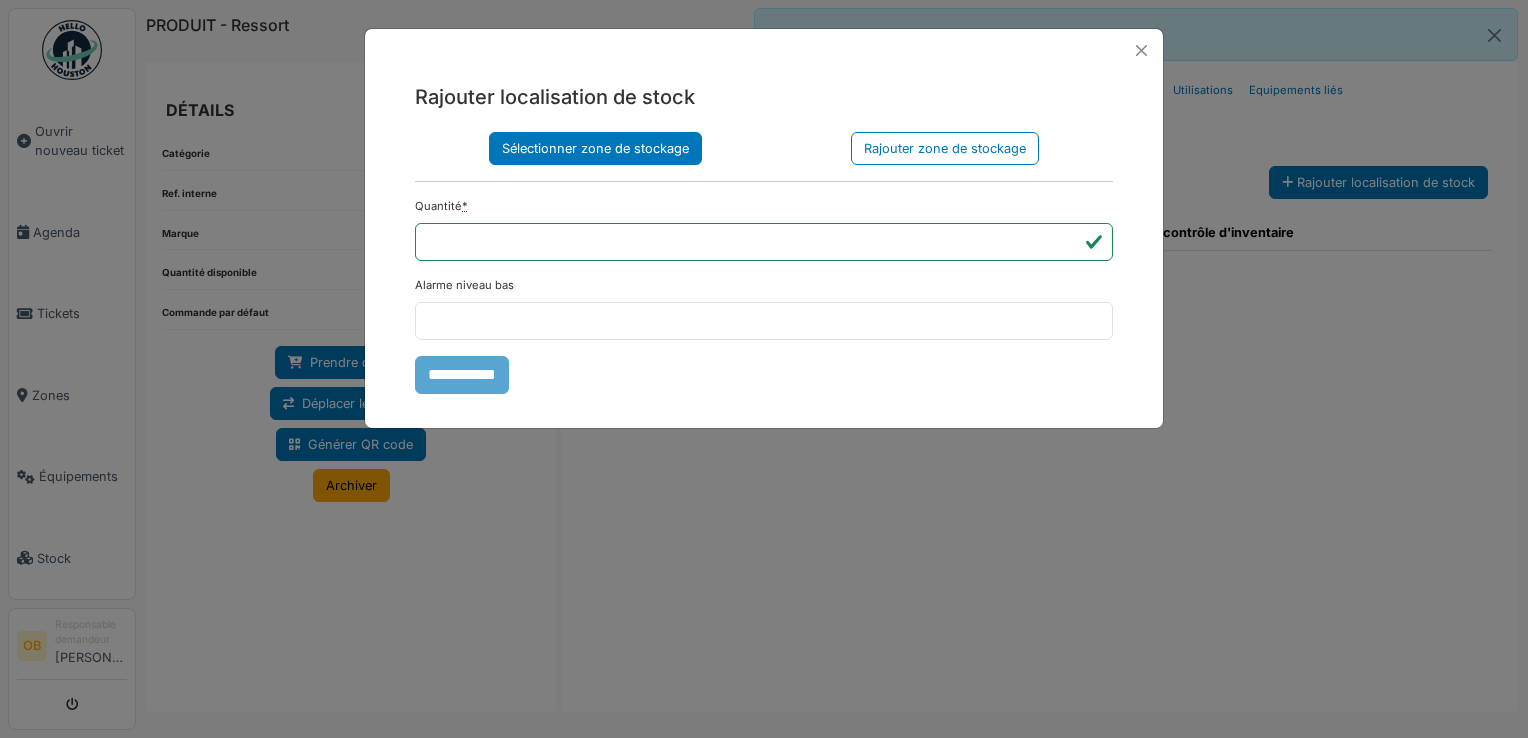 click on "Sélectionner zone de stockage" at bounding box center [595, 148] 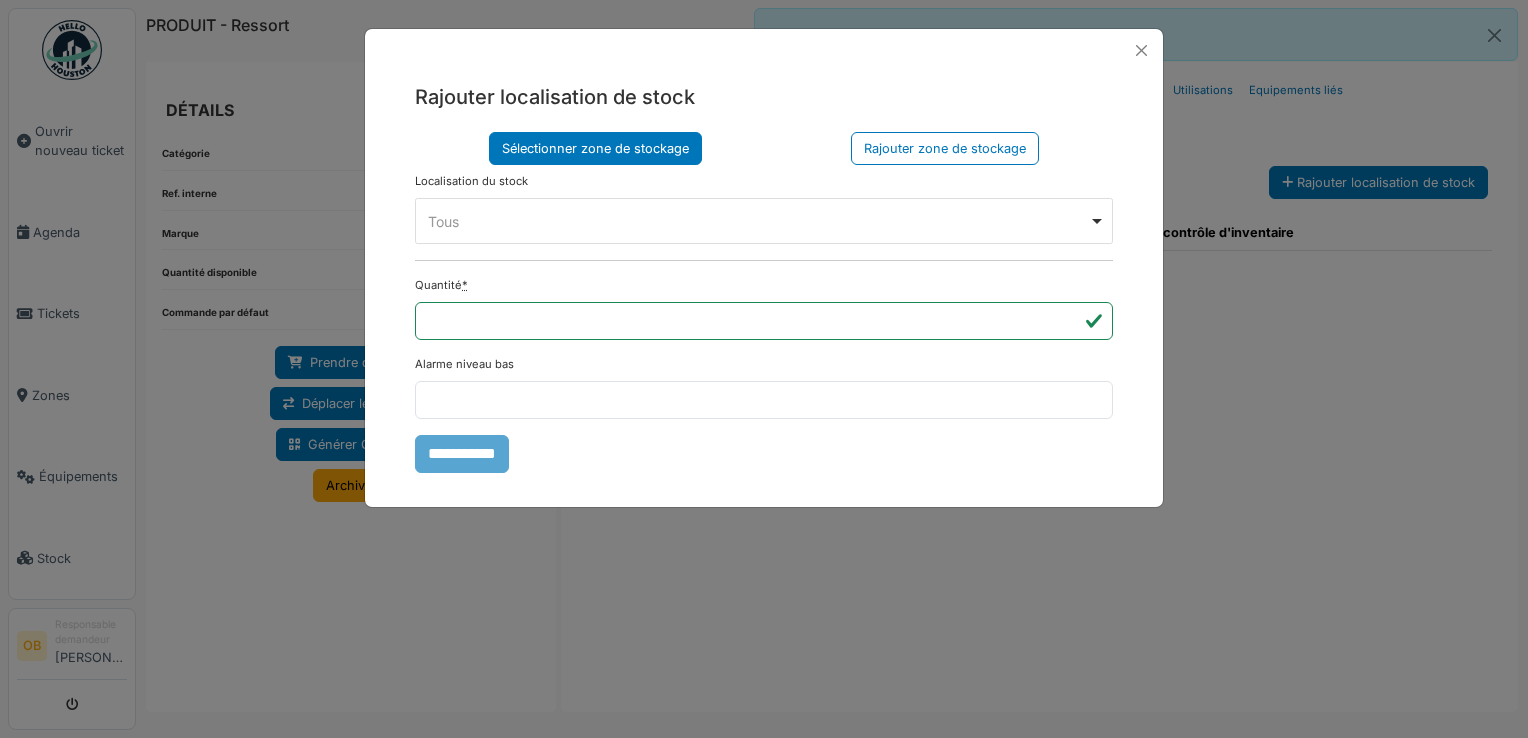 click on "Tous Remove item" at bounding box center (758, 221) 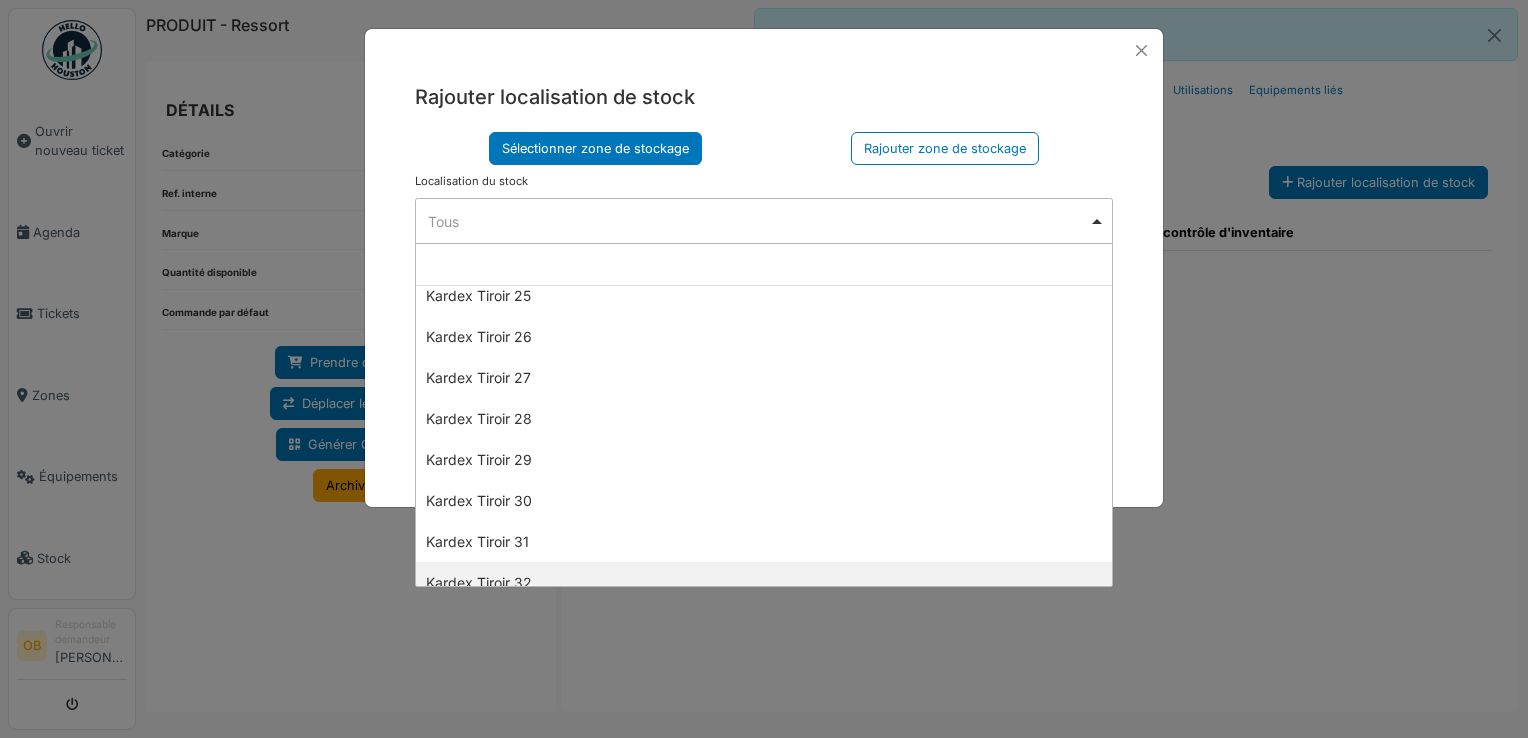scroll, scrollTop: 1066, scrollLeft: 0, axis: vertical 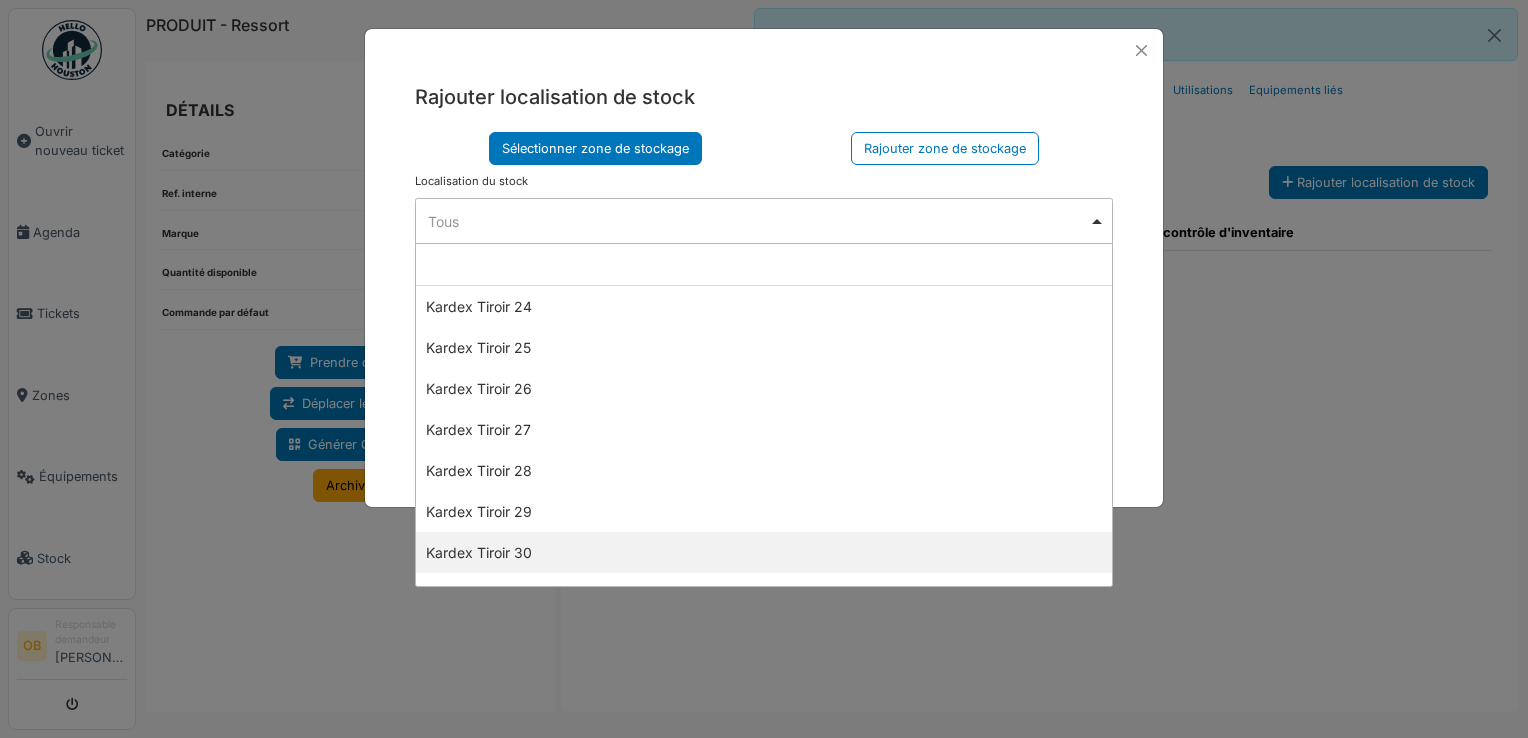 select on "****" 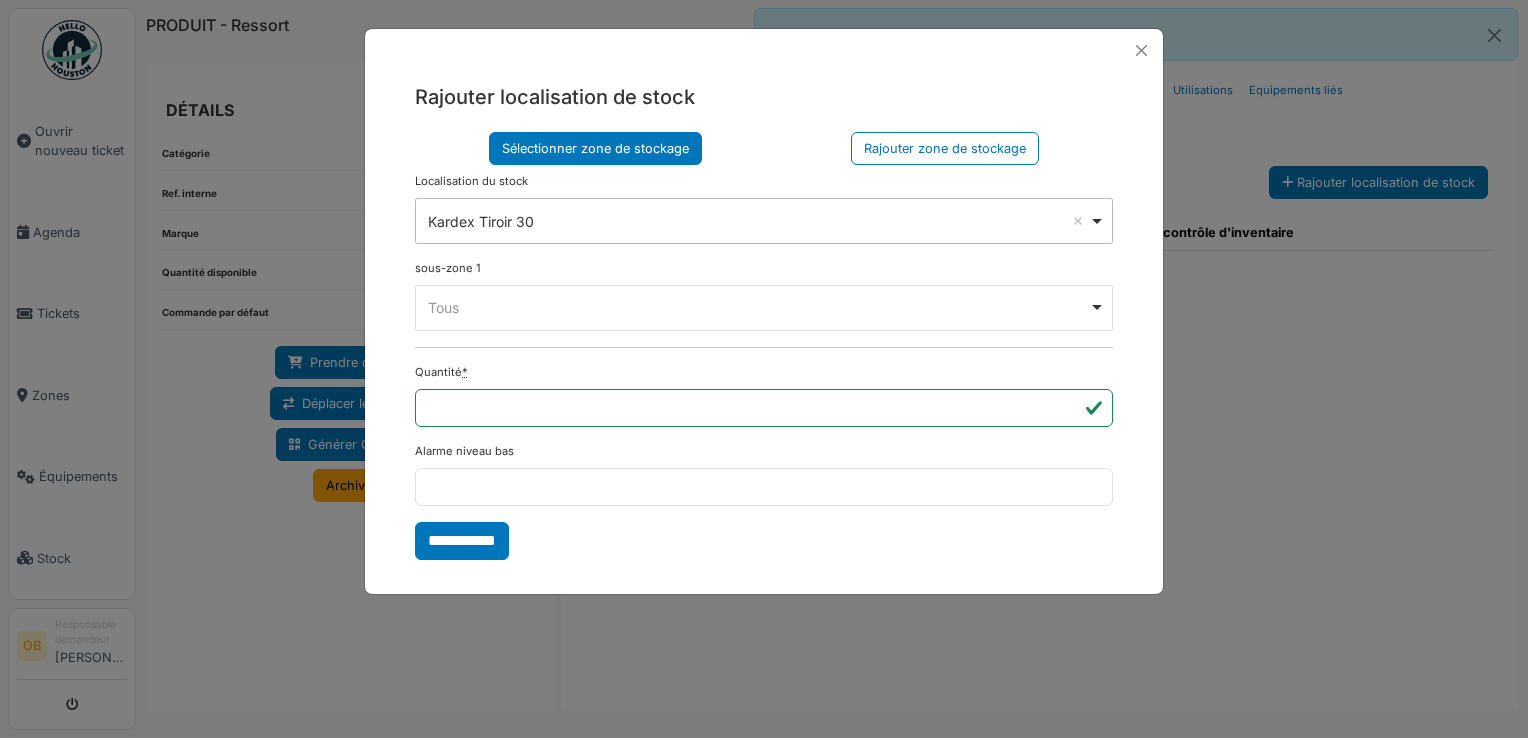 click on "Tous Remove item" at bounding box center [758, 307] 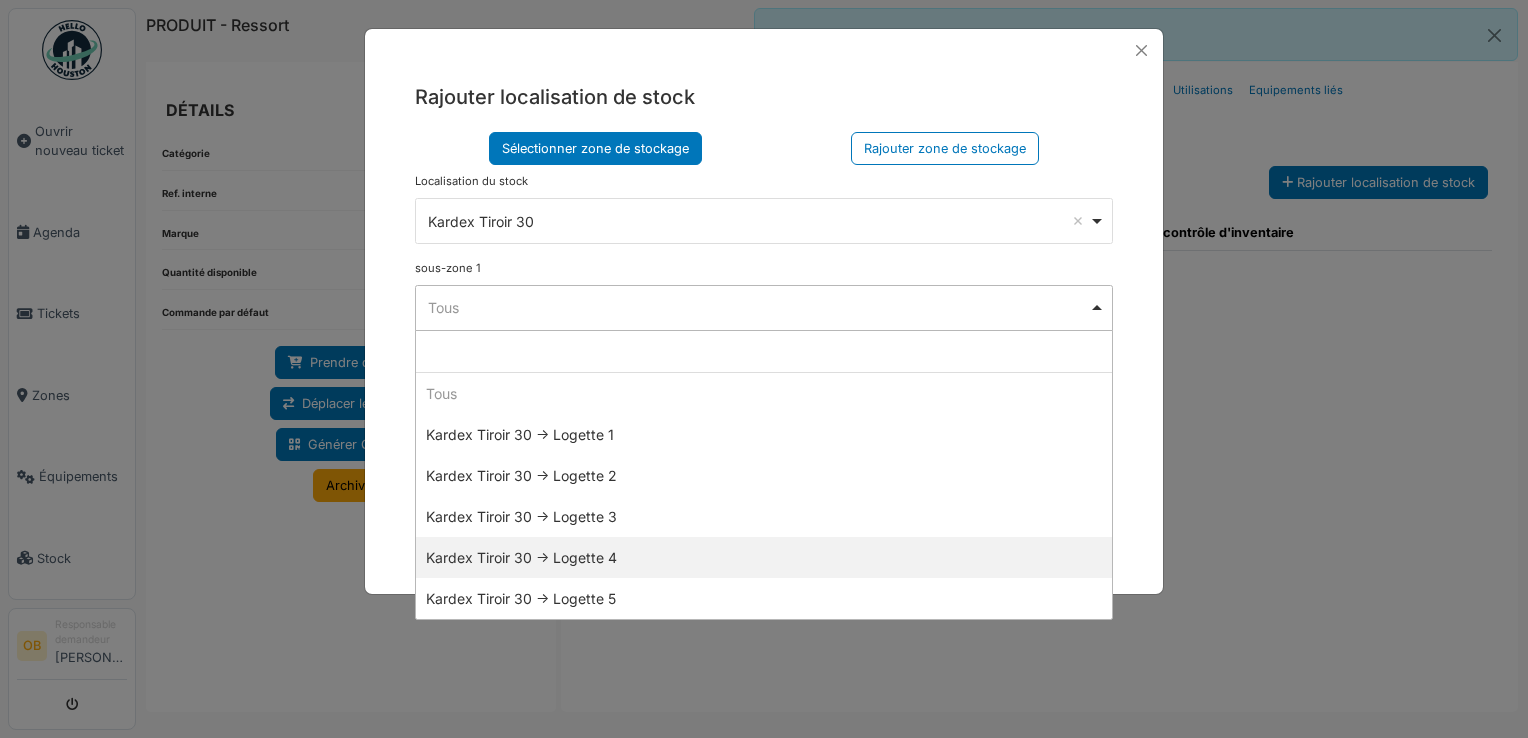 select on "*****" 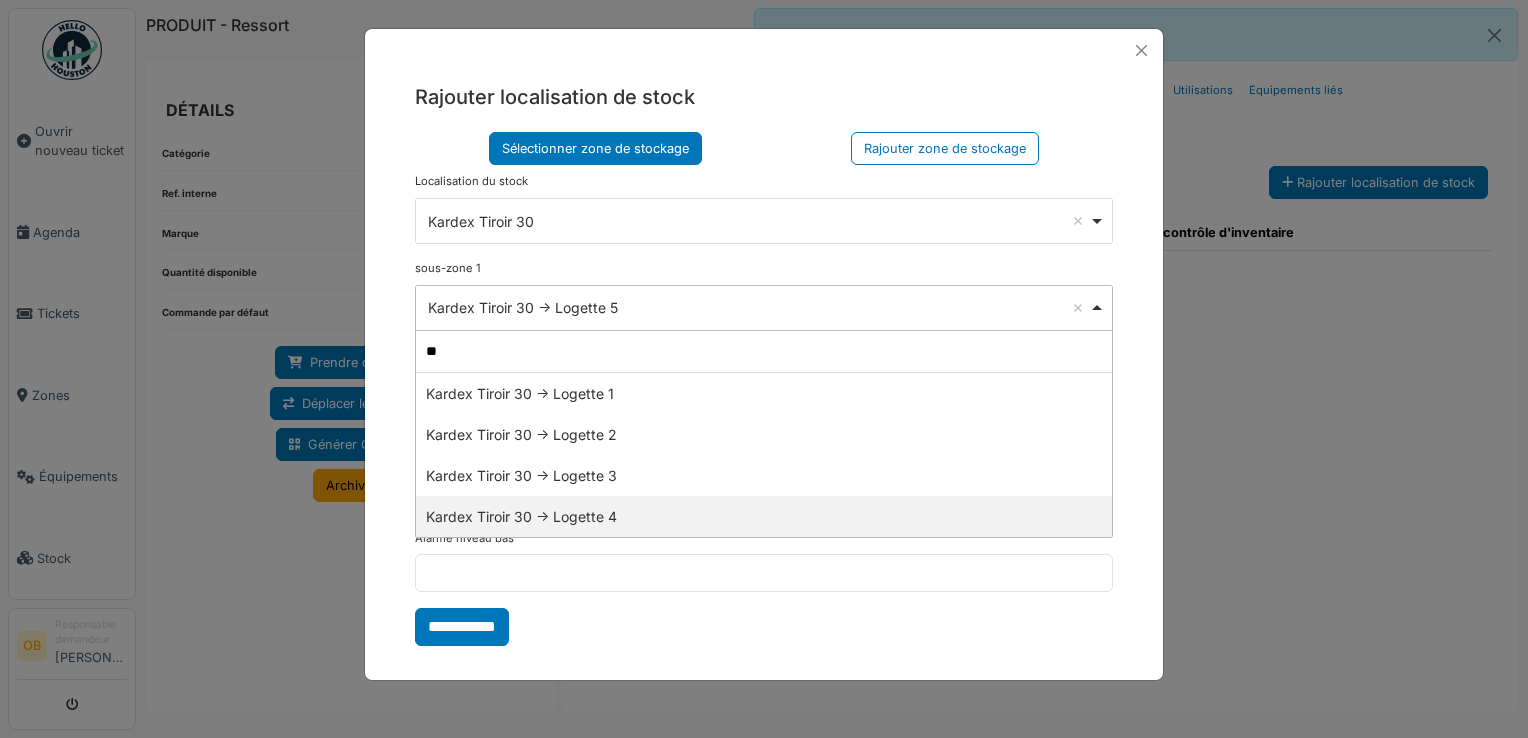 type on "*" 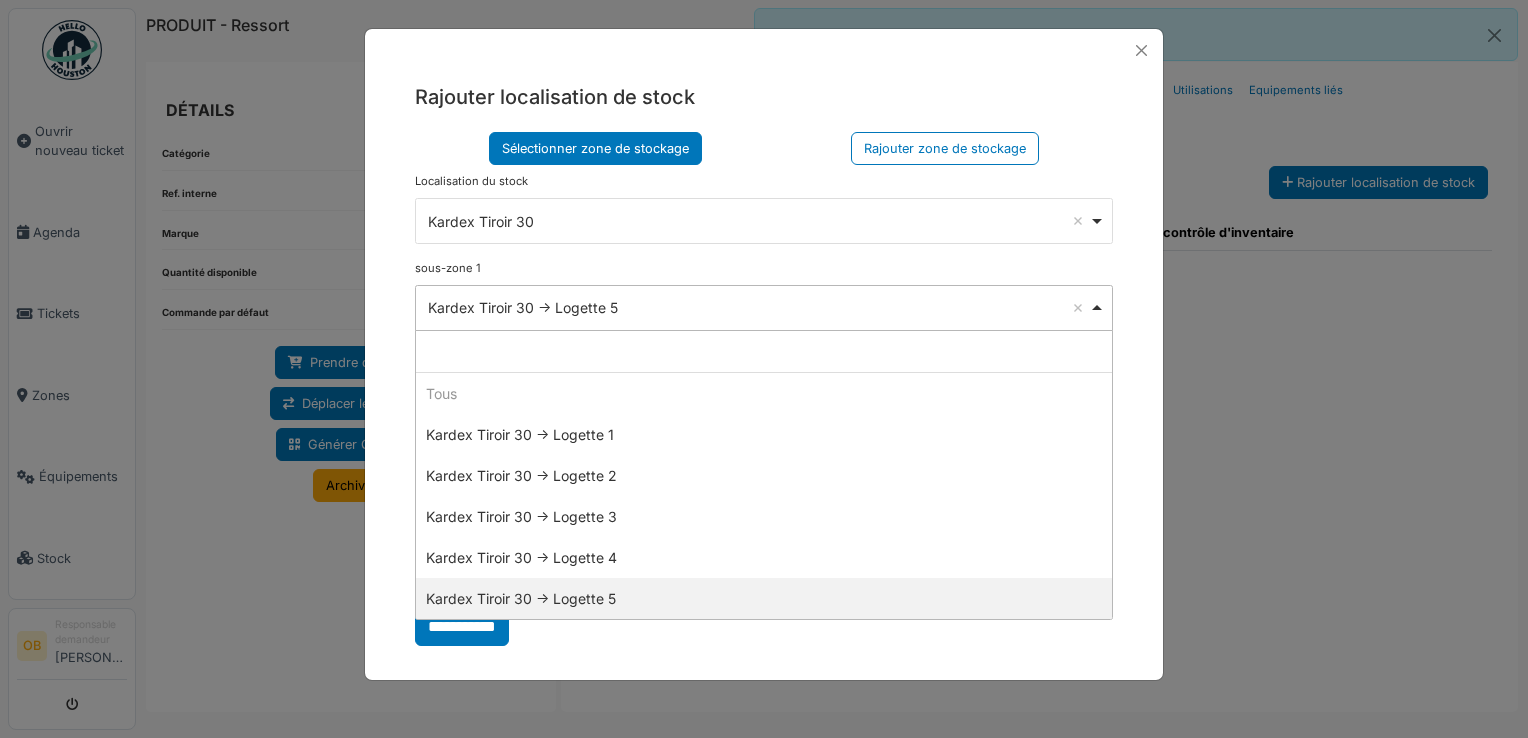 type 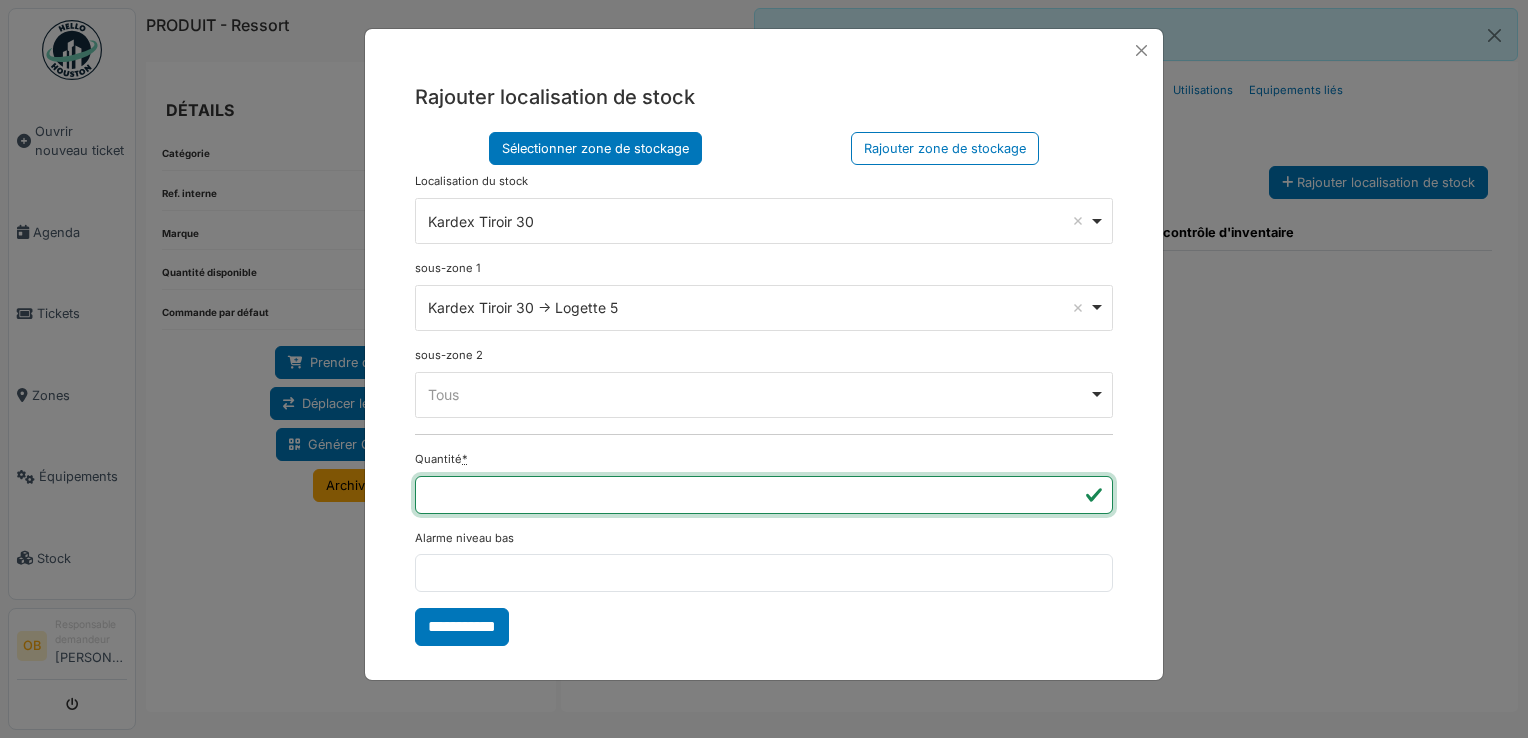 click on "*" at bounding box center (764, 495) 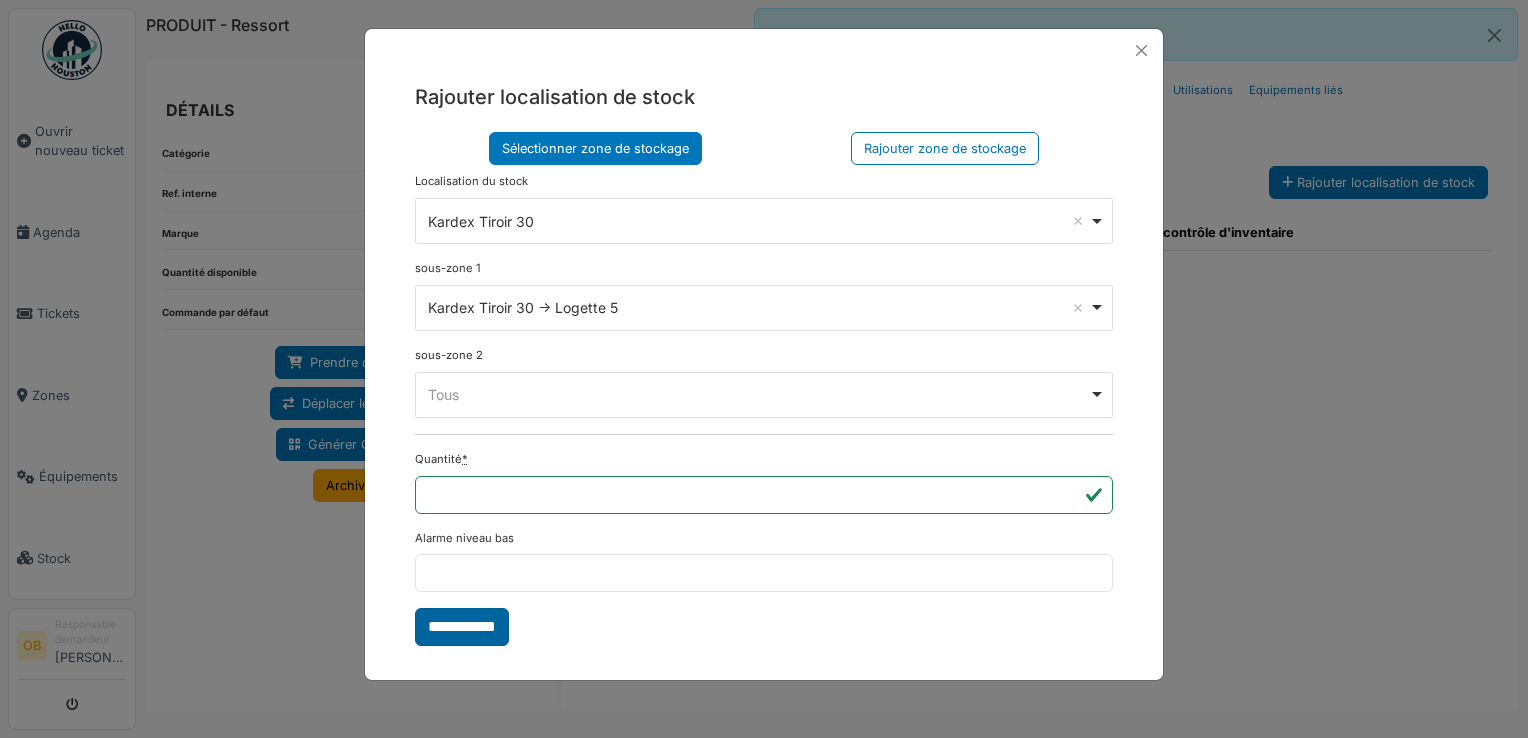 click on "**********" at bounding box center [462, 627] 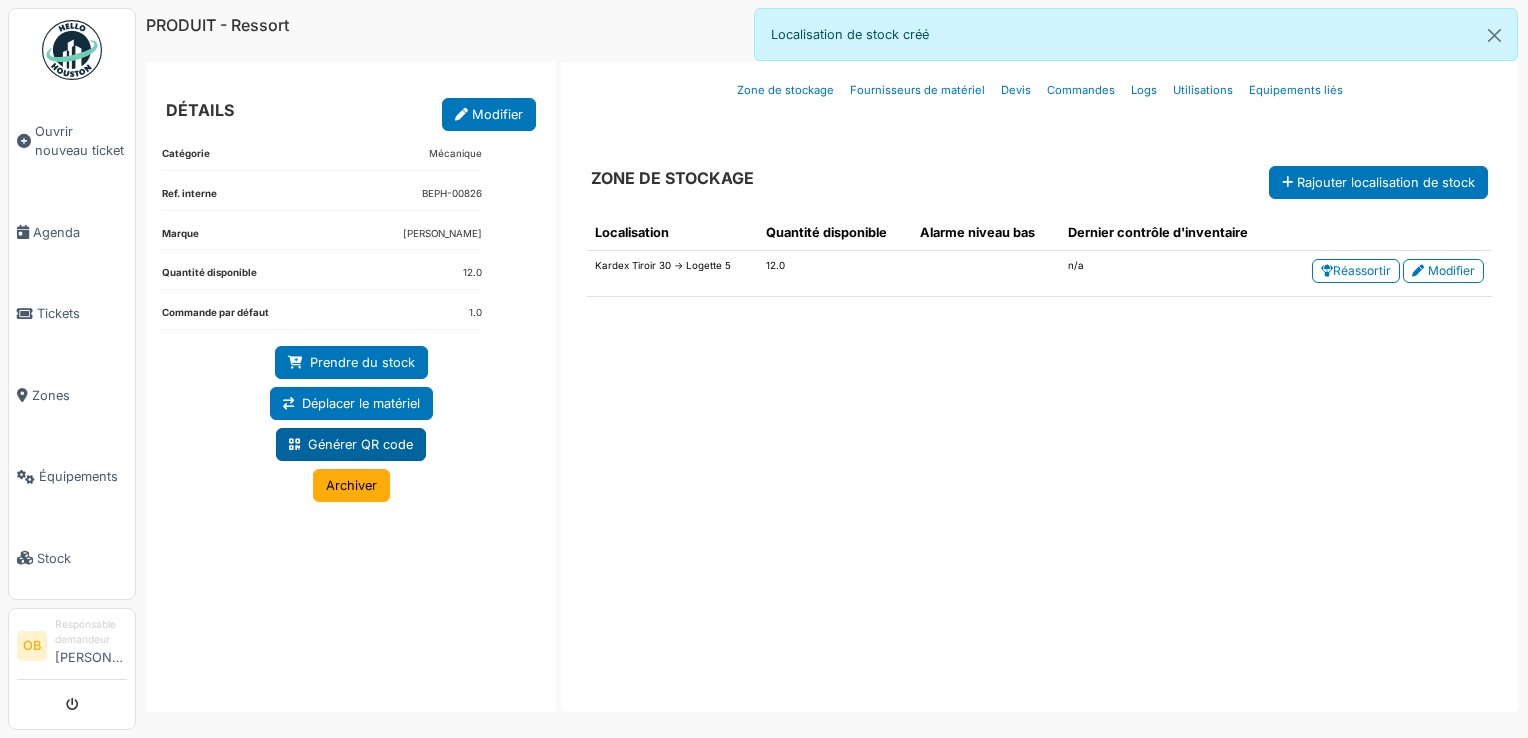 drag, startPoint x: 364, startPoint y: 442, endPoint x: 375, endPoint y: 441, distance: 11.045361 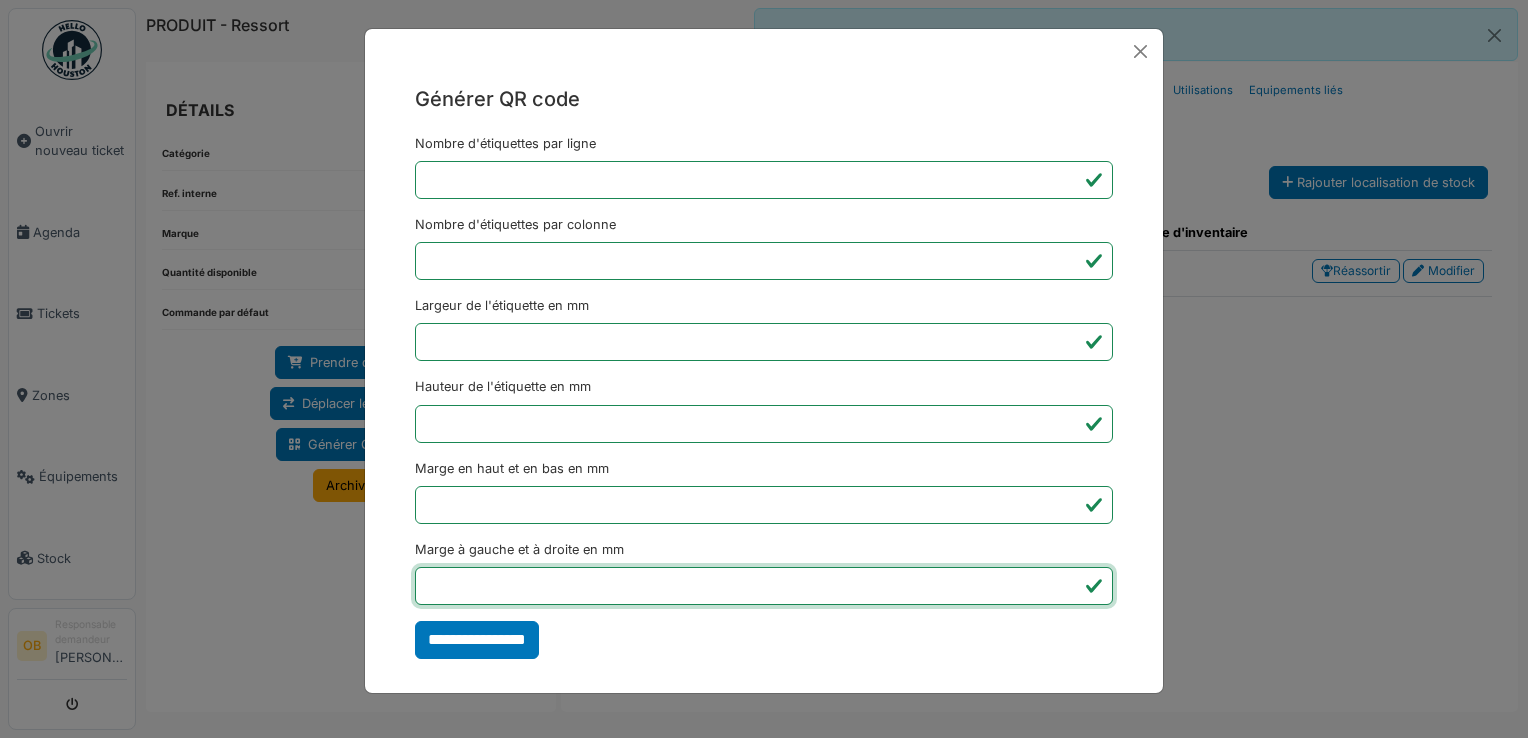 click on "*" at bounding box center (764, 586) 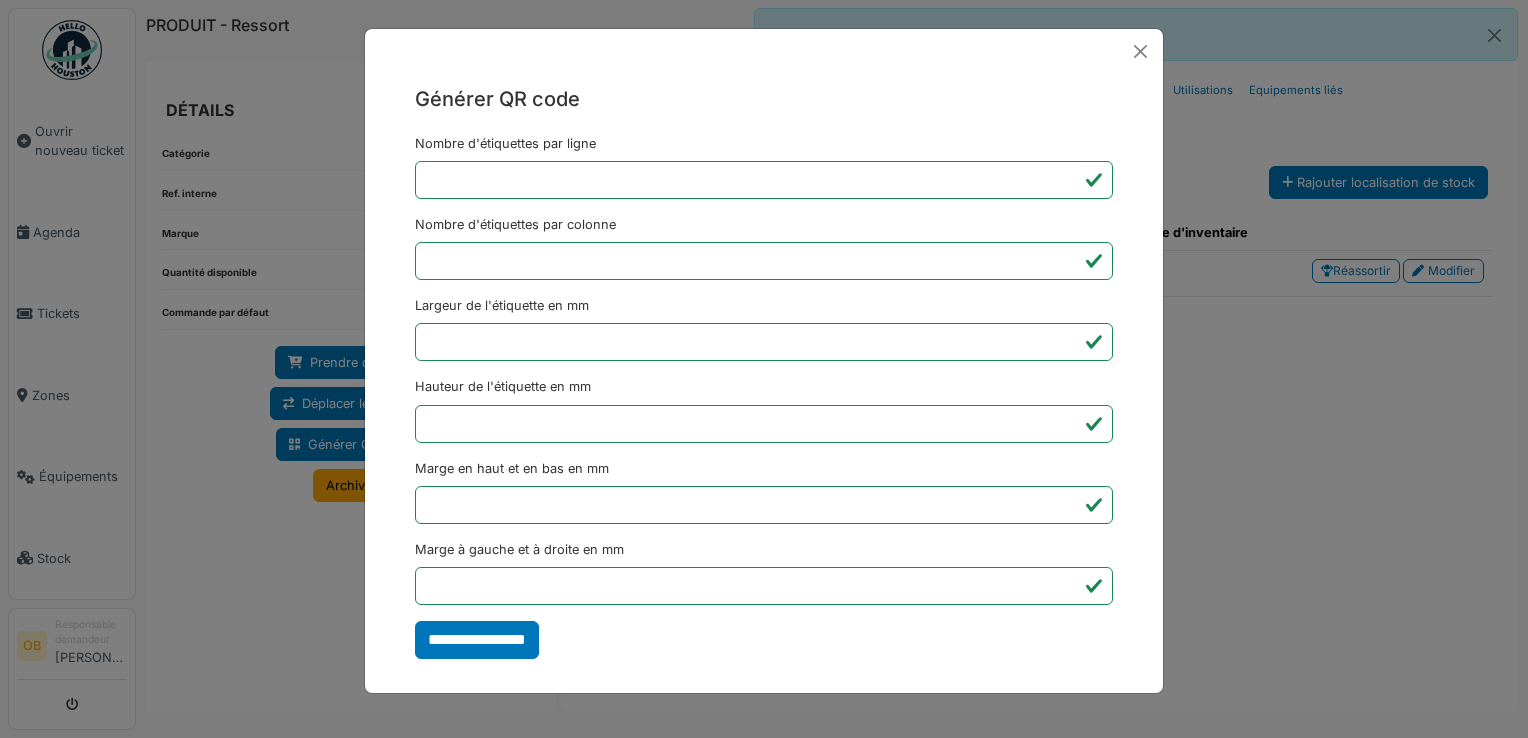 type on "*******" 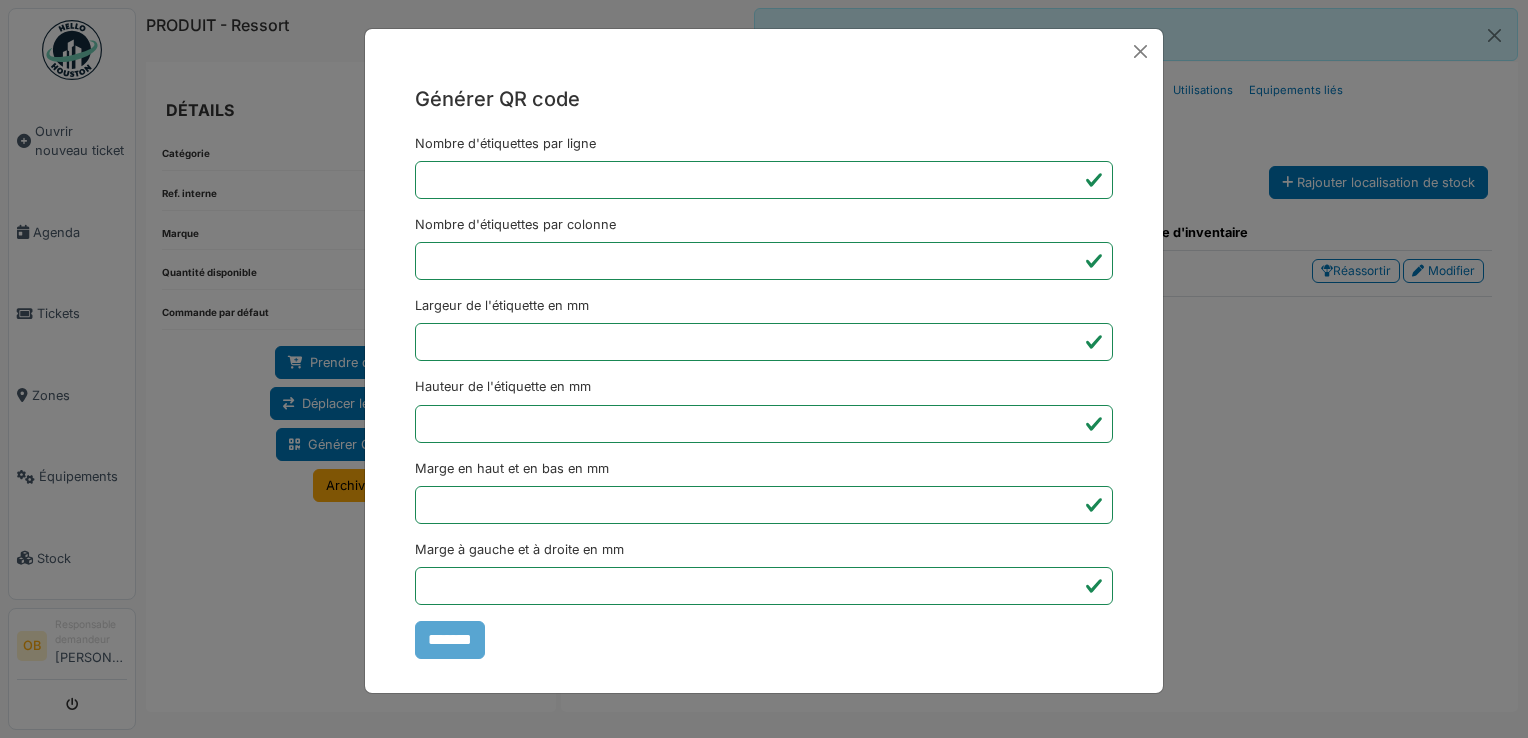 click on "Générer QR code
Nombre d'étiquettes par ligne
*
Nombre d'étiquettes par colonne
*
Largeur de l'étiquette en mm
**
Hauteur de l'étiquette en mm
**
Marge en haut et en bas en mm
*
Marge à gauche et à droite en mm
***
*******" at bounding box center (764, 369) 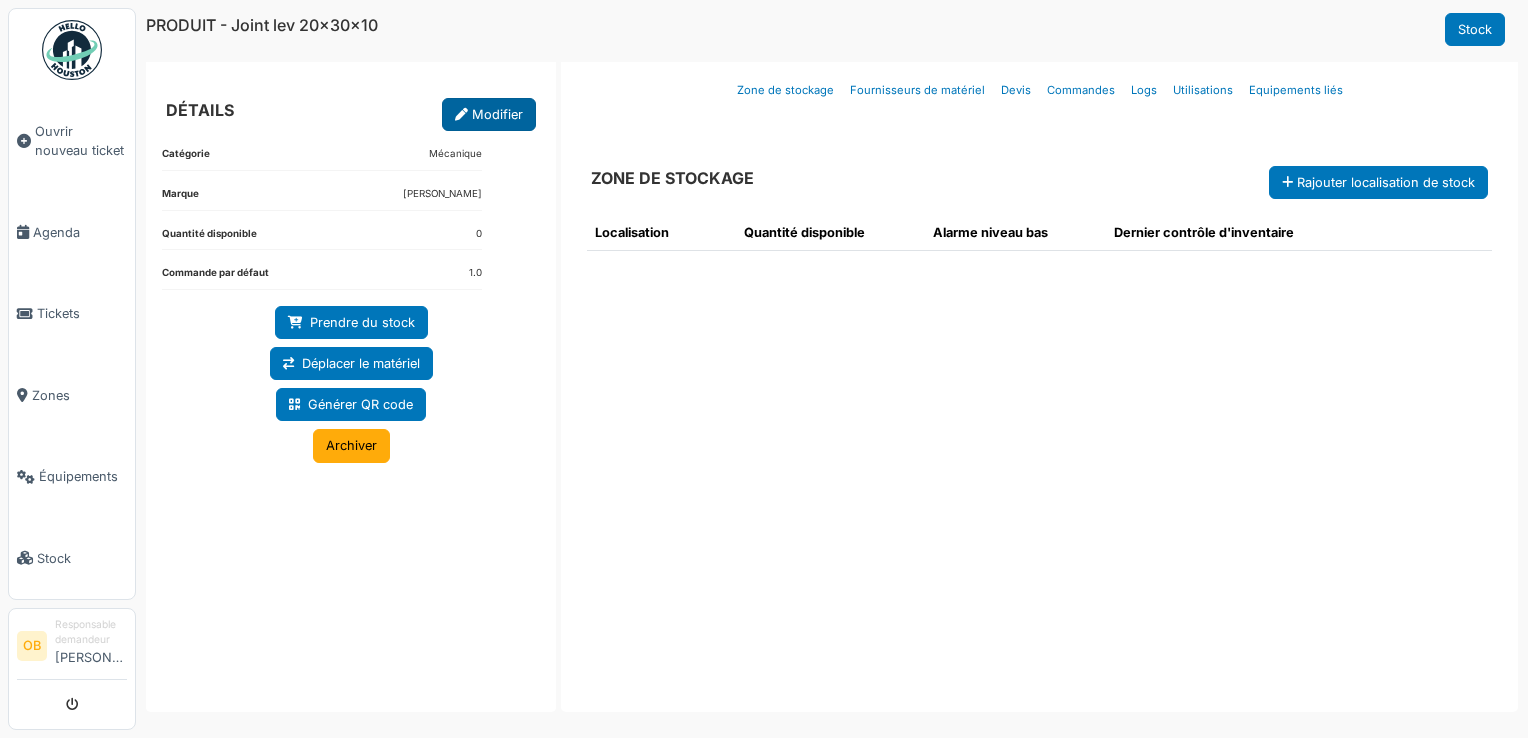 scroll, scrollTop: 0, scrollLeft: 0, axis: both 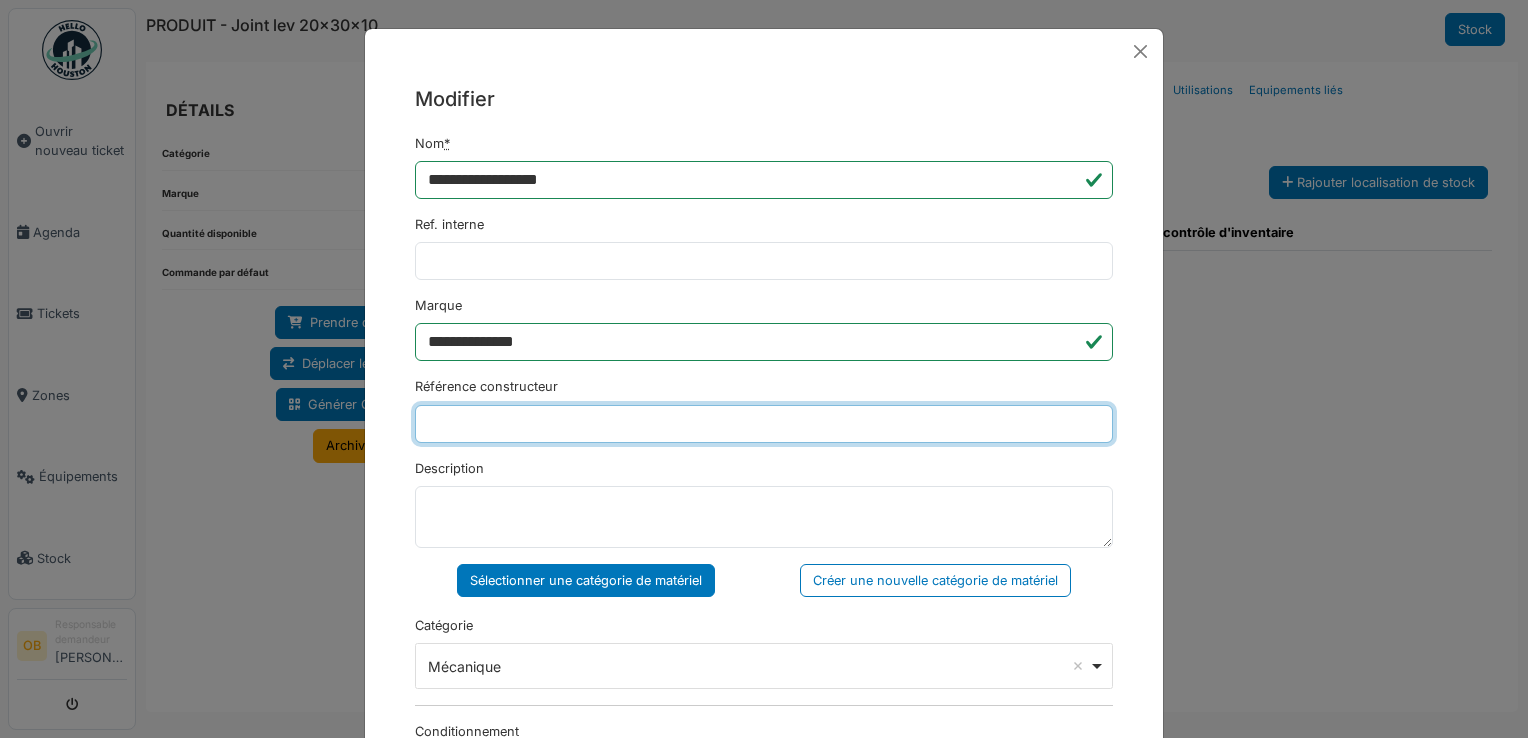 drag, startPoint x: 490, startPoint y: 404, endPoint x: 492, endPoint y: 426, distance: 22.090721 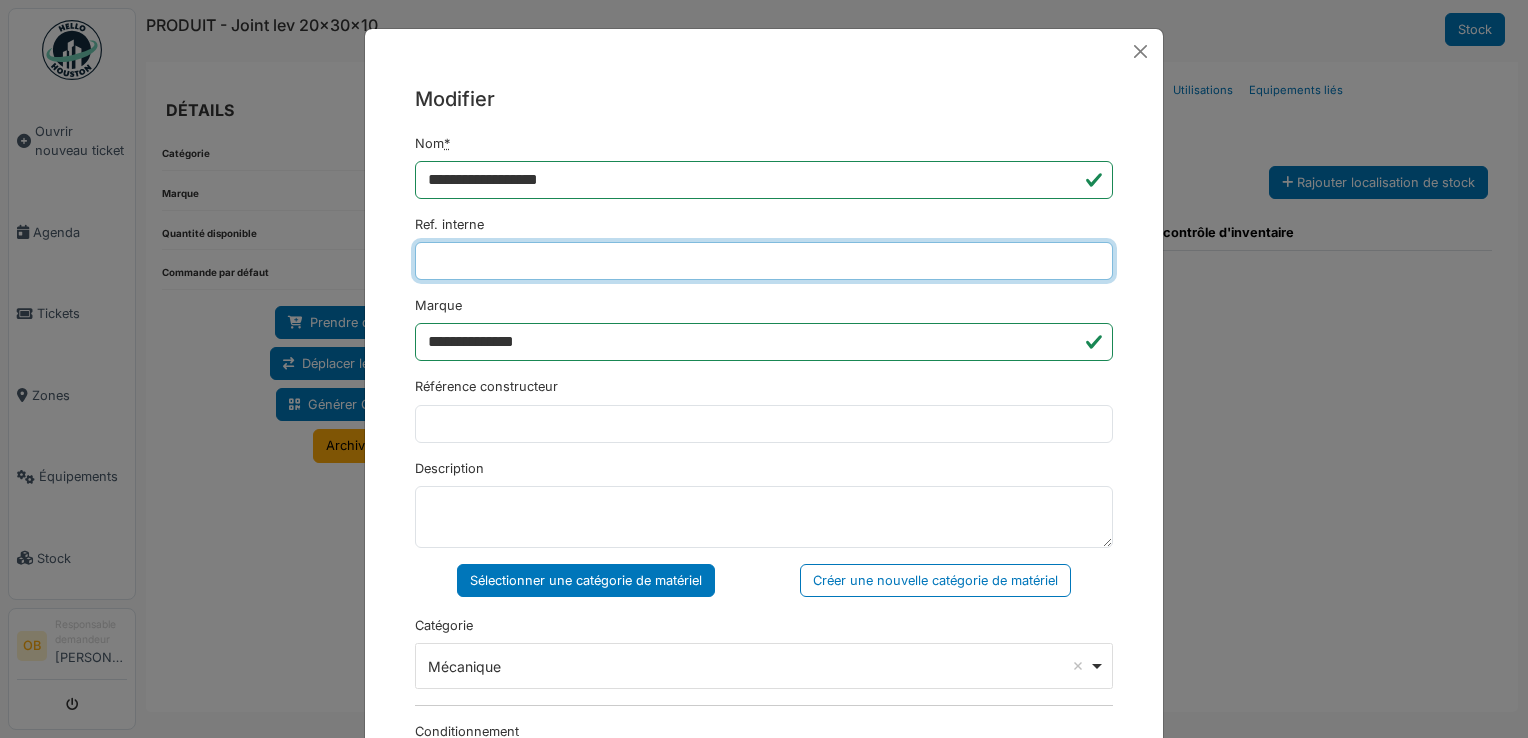 click on "Ref. interne" at bounding box center (764, 261) 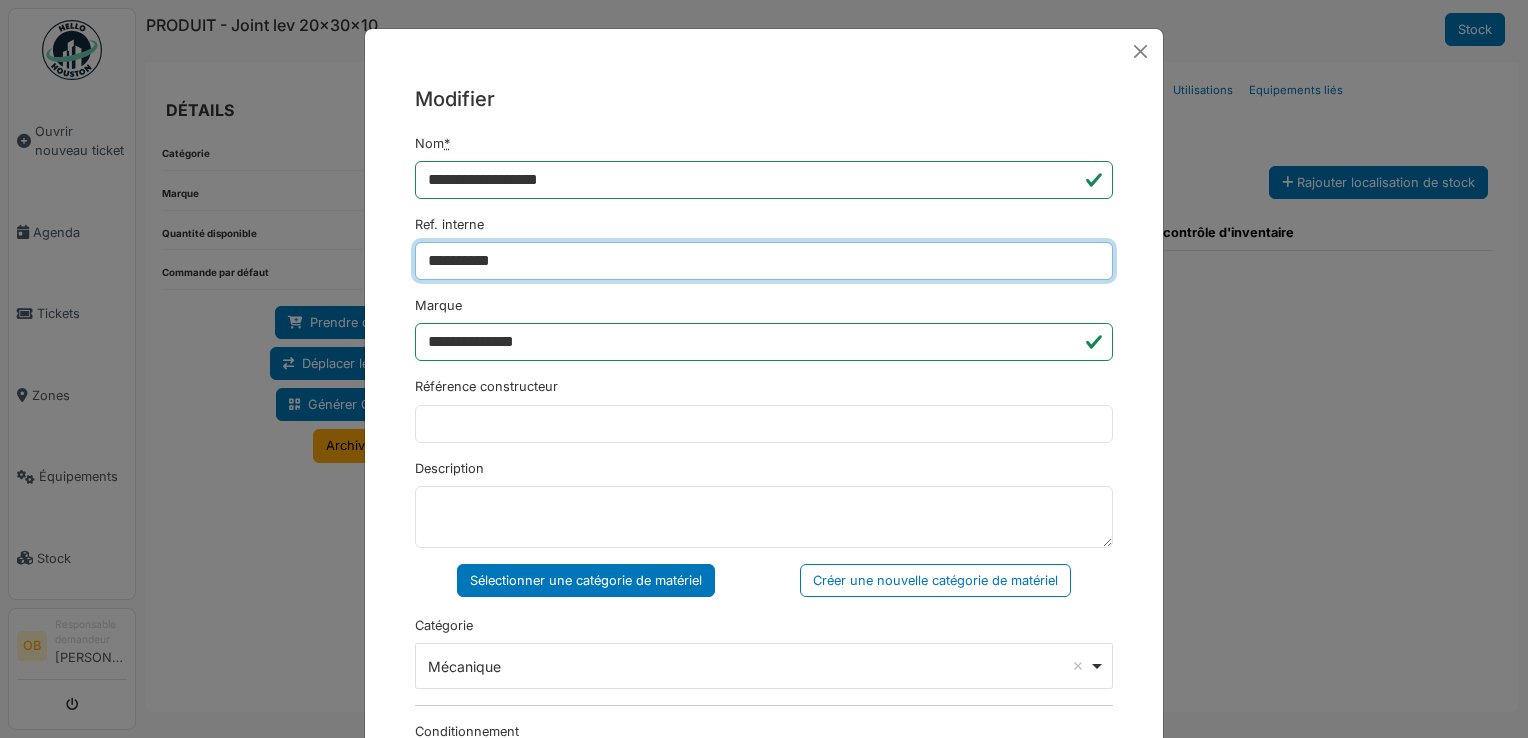 drag, startPoint x: 558, startPoint y: 265, endPoint x: 495, endPoint y: 280, distance: 64.7611 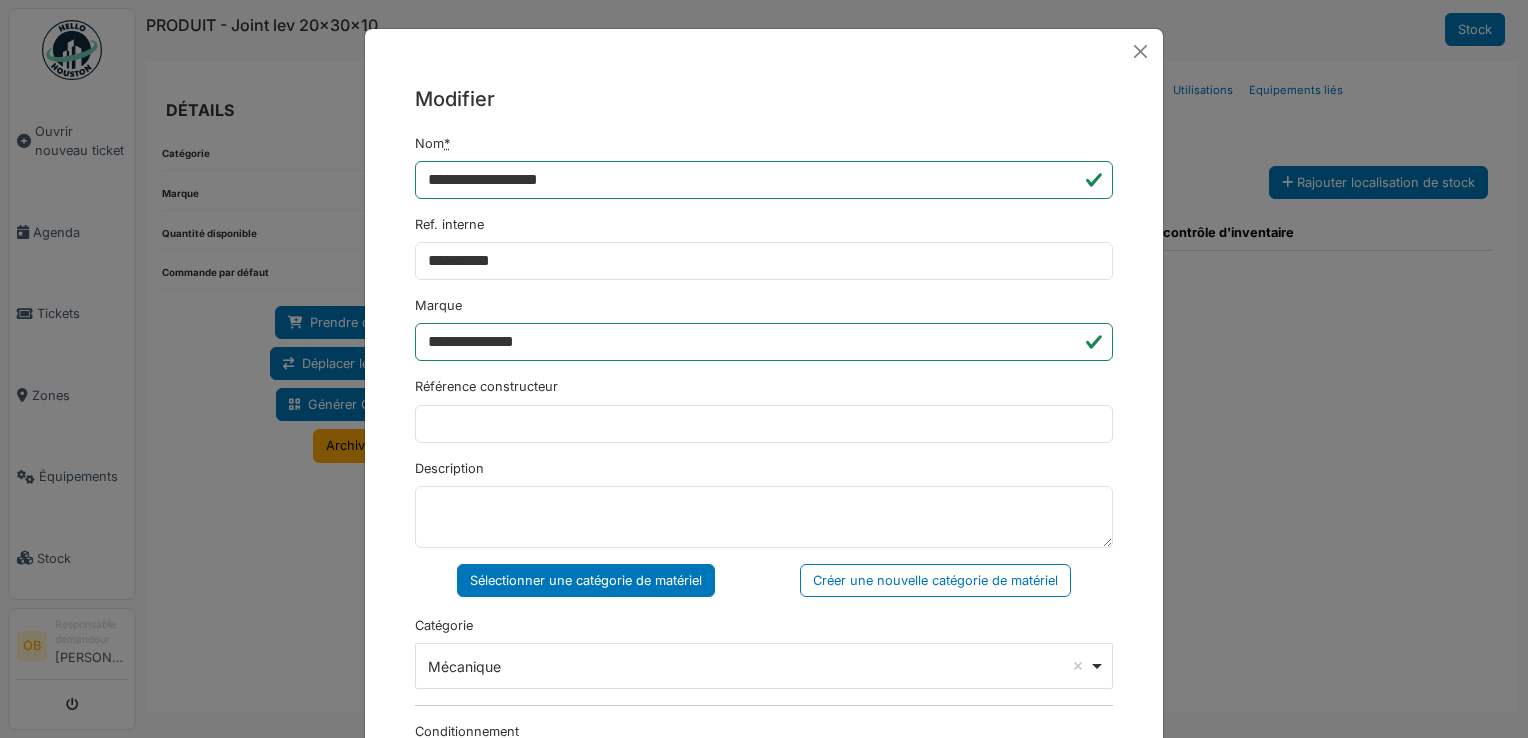 click on "**********" at bounding box center (764, 733) 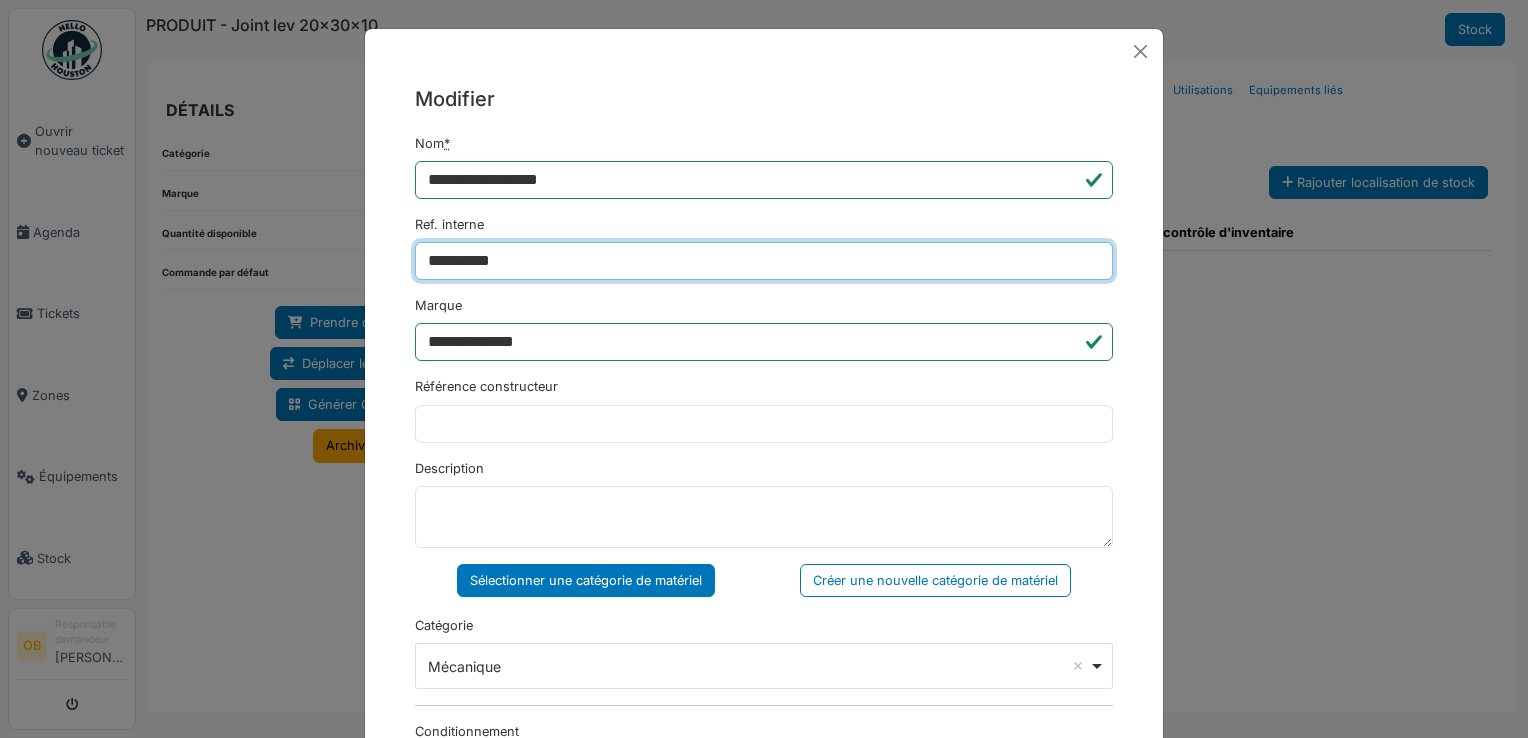 click on "**********" at bounding box center (764, 261) 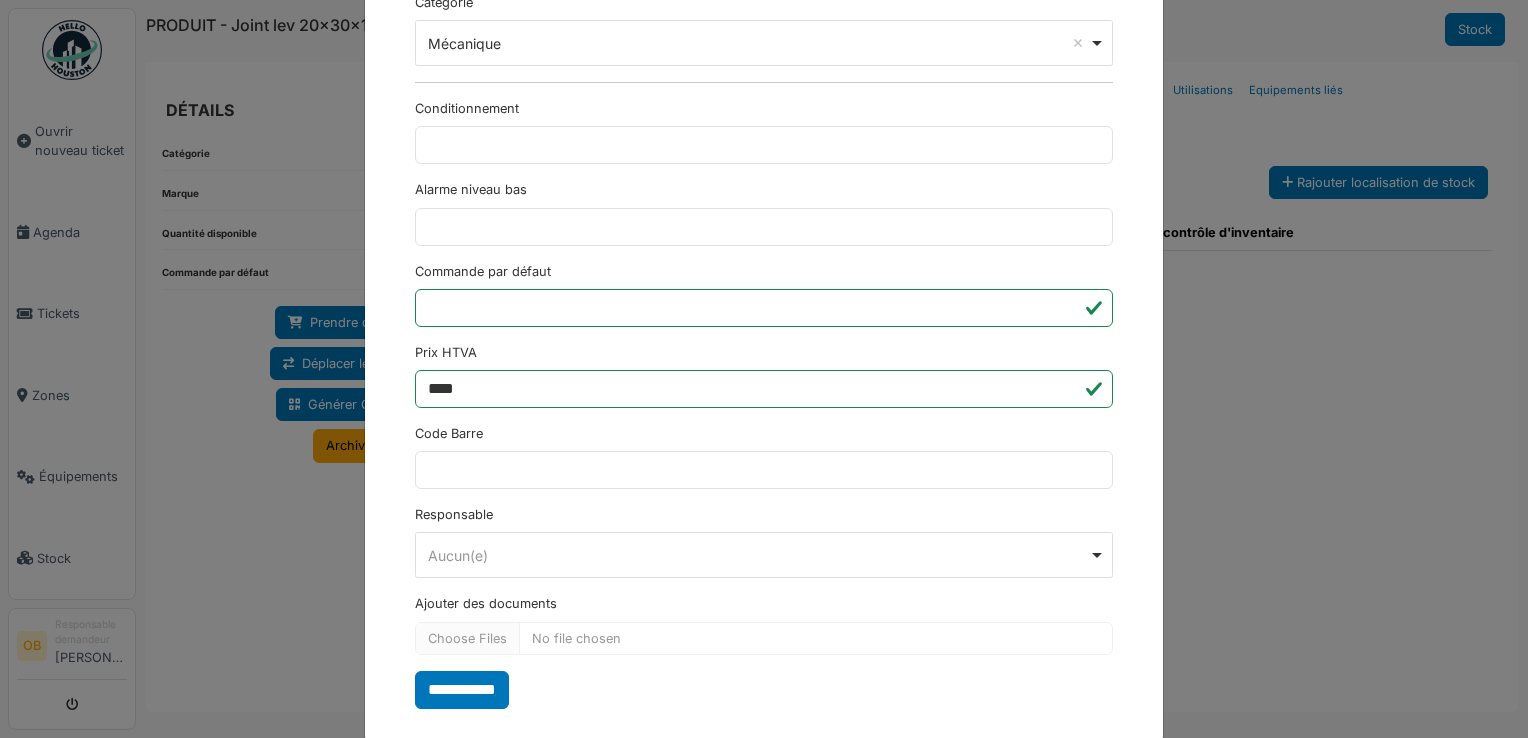 scroll, scrollTop: 650, scrollLeft: 0, axis: vertical 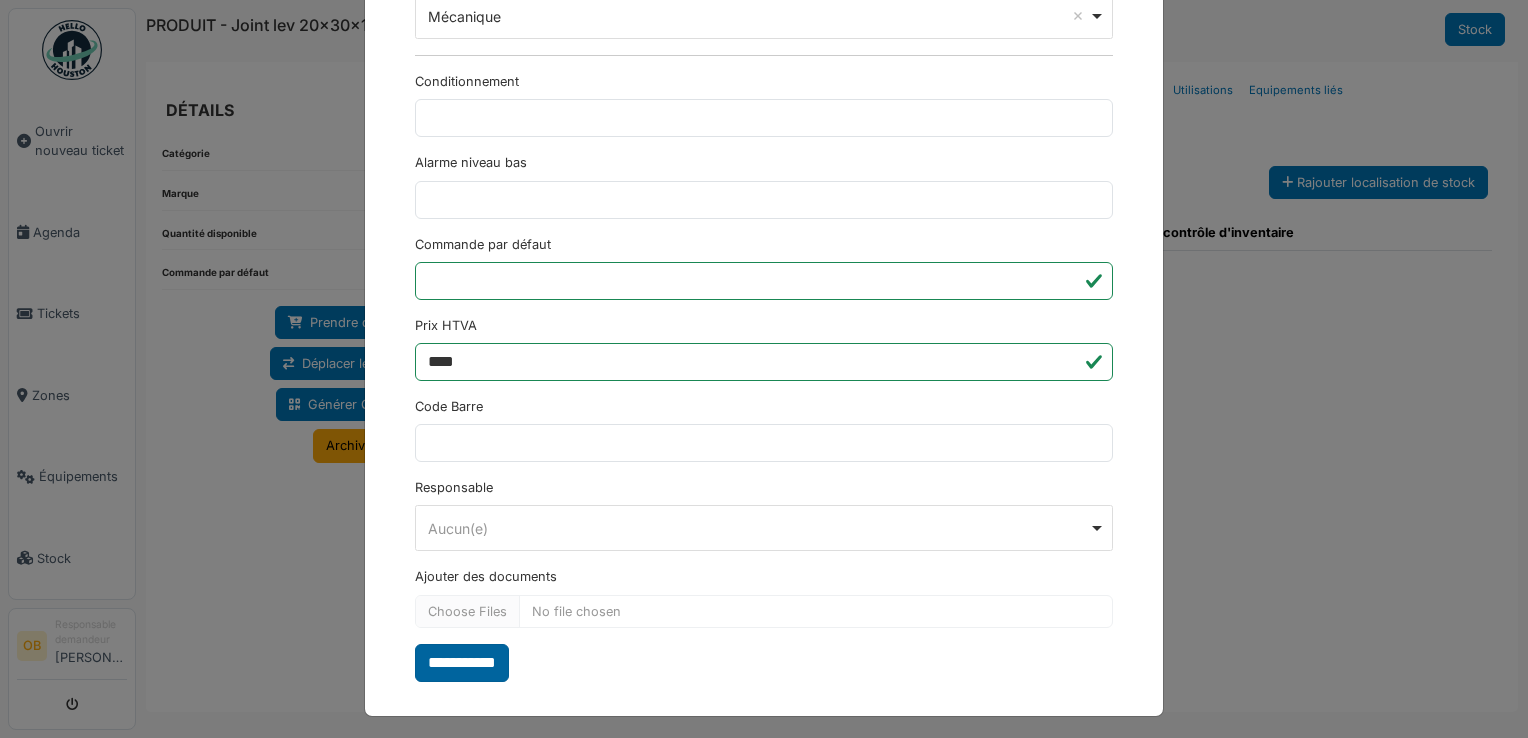type on "**********" 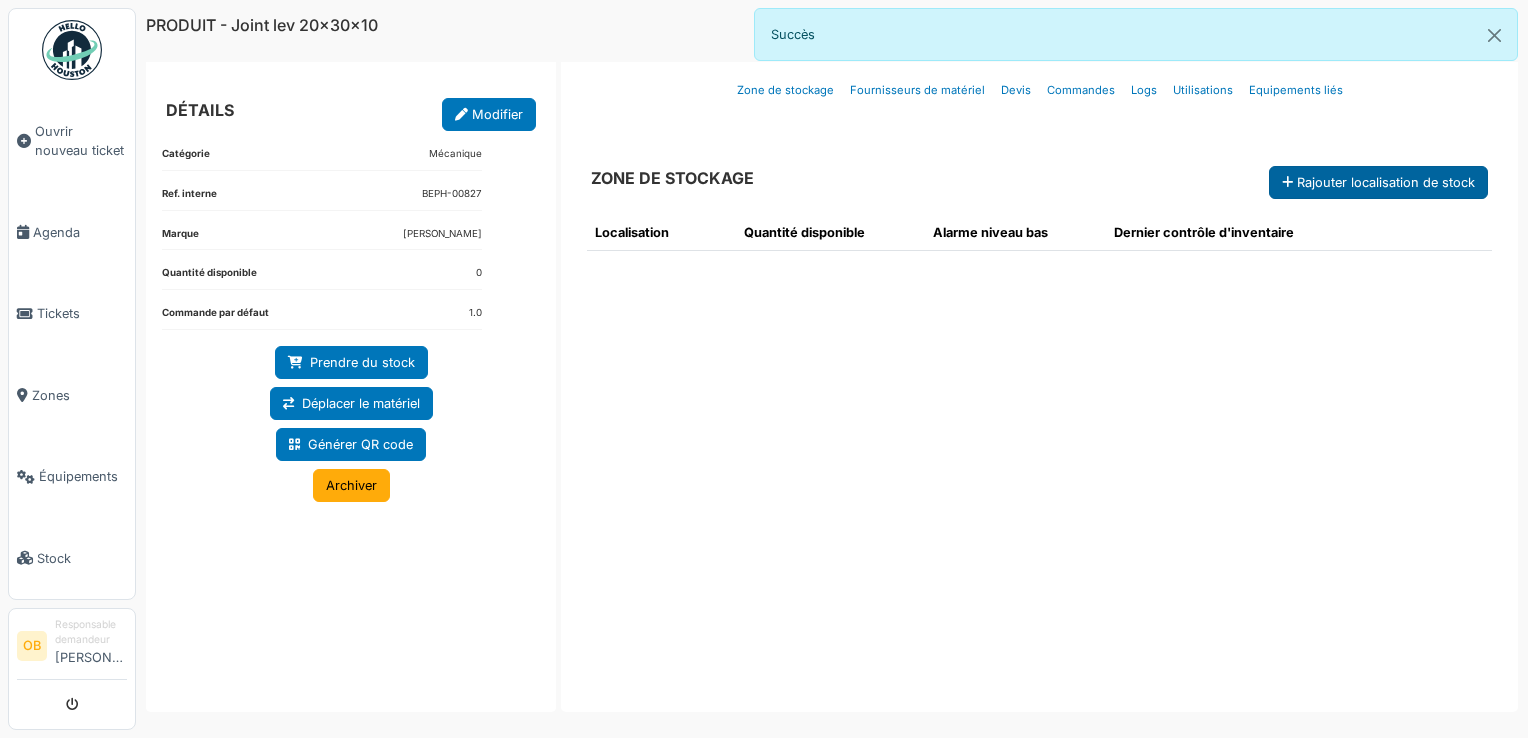 click on "Rajouter localisation de stock" at bounding box center (1378, 182) 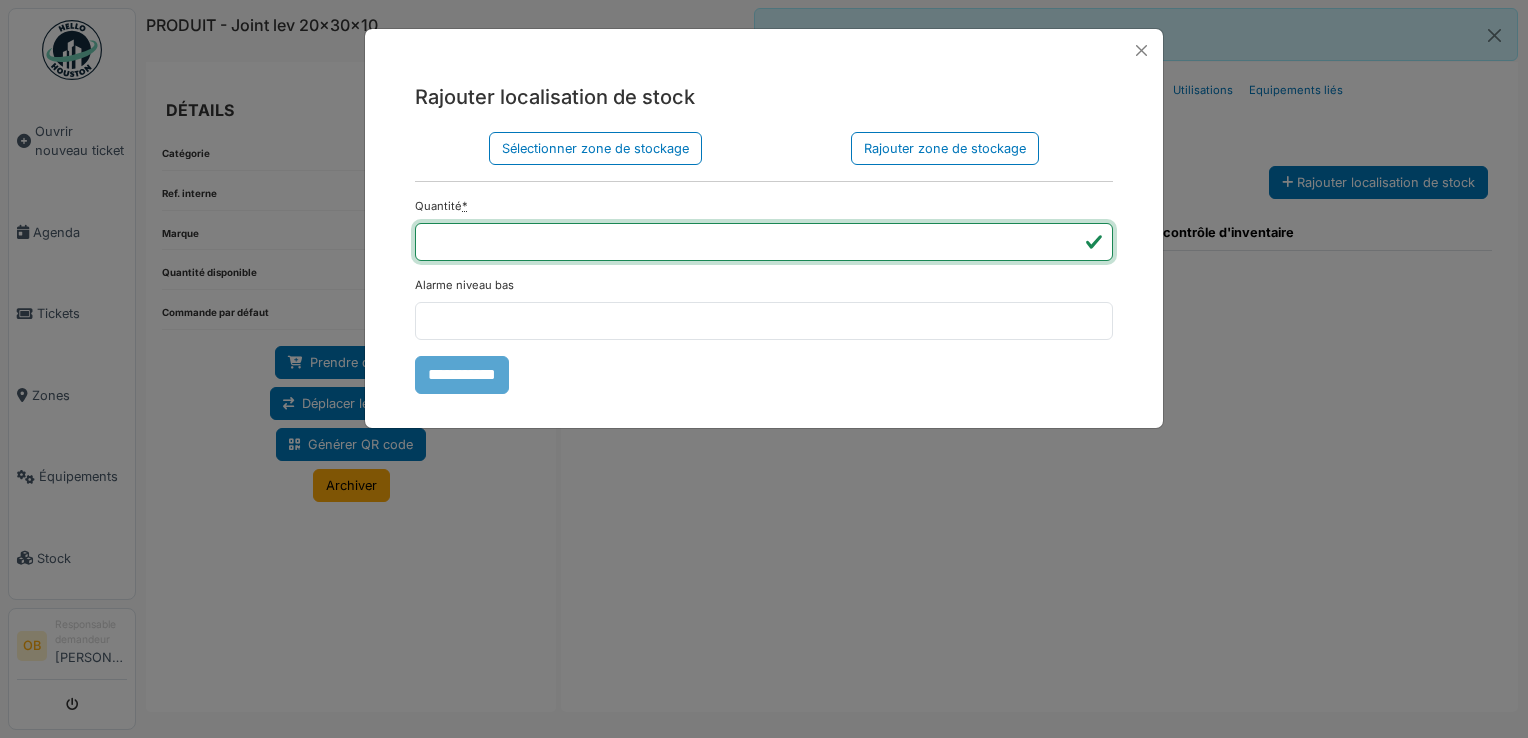 click on "*" at bounding box center [764, 242] 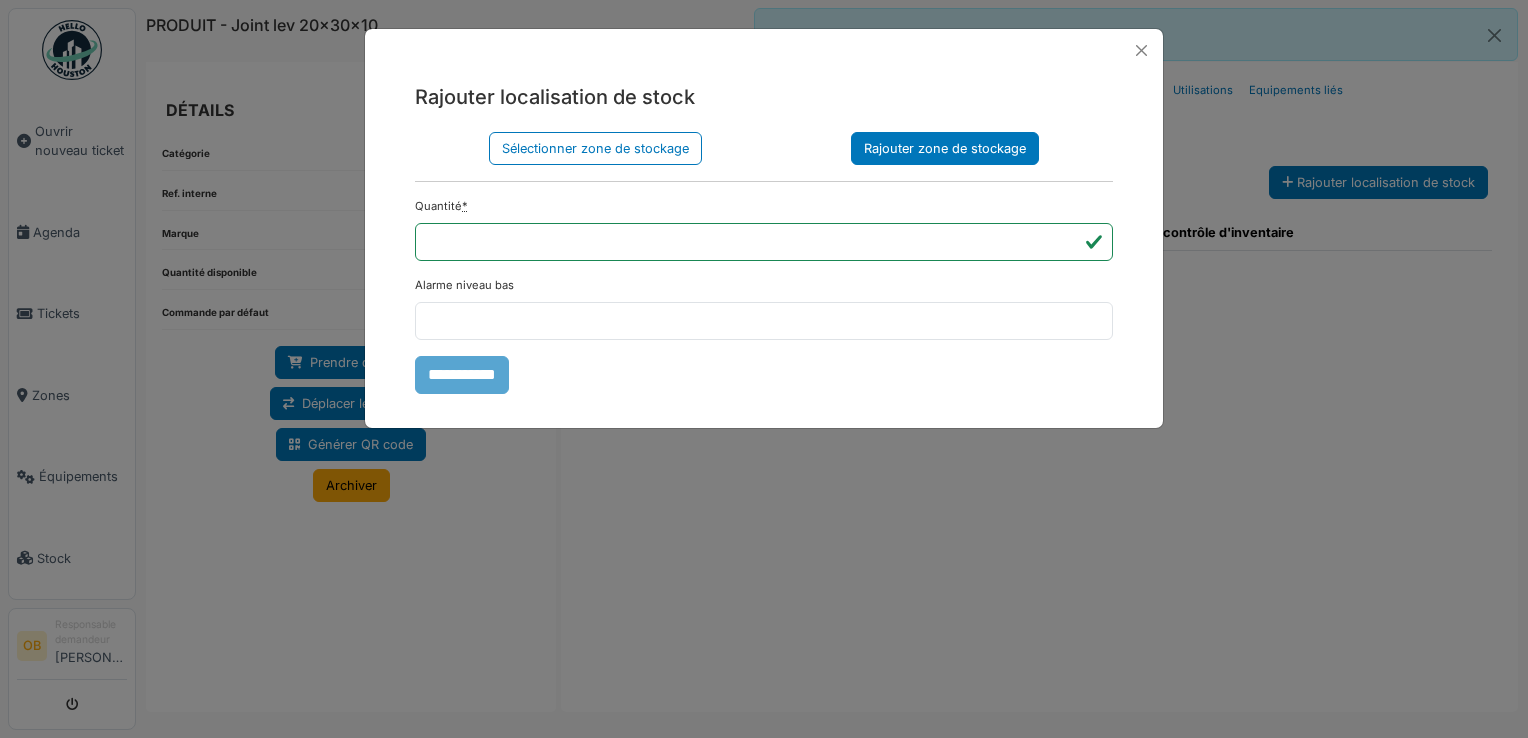click on "Rajouter zone de stockage" at bounding box center (945, 148) 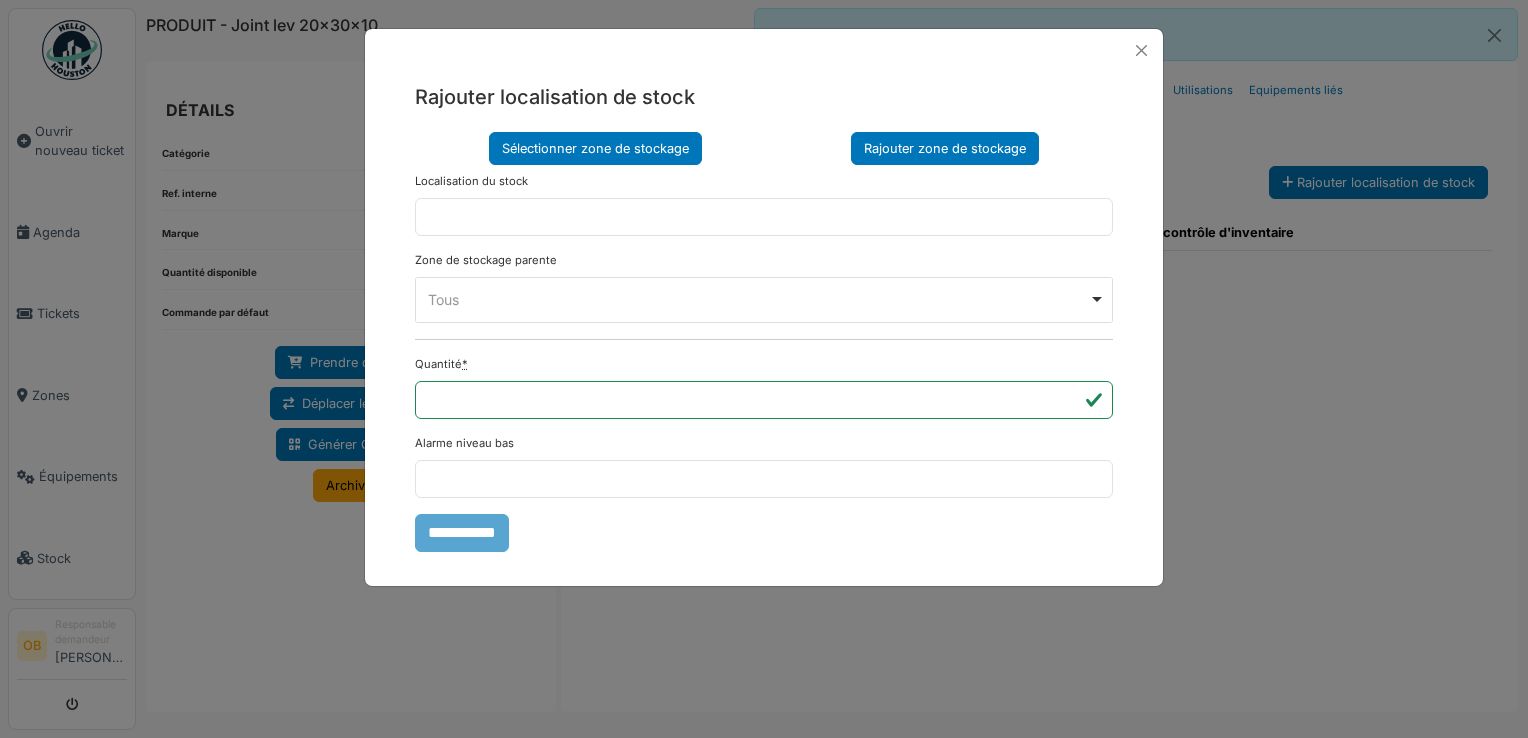 click on "Sélectionner zone de stockage" at bounding box center [595, 148] 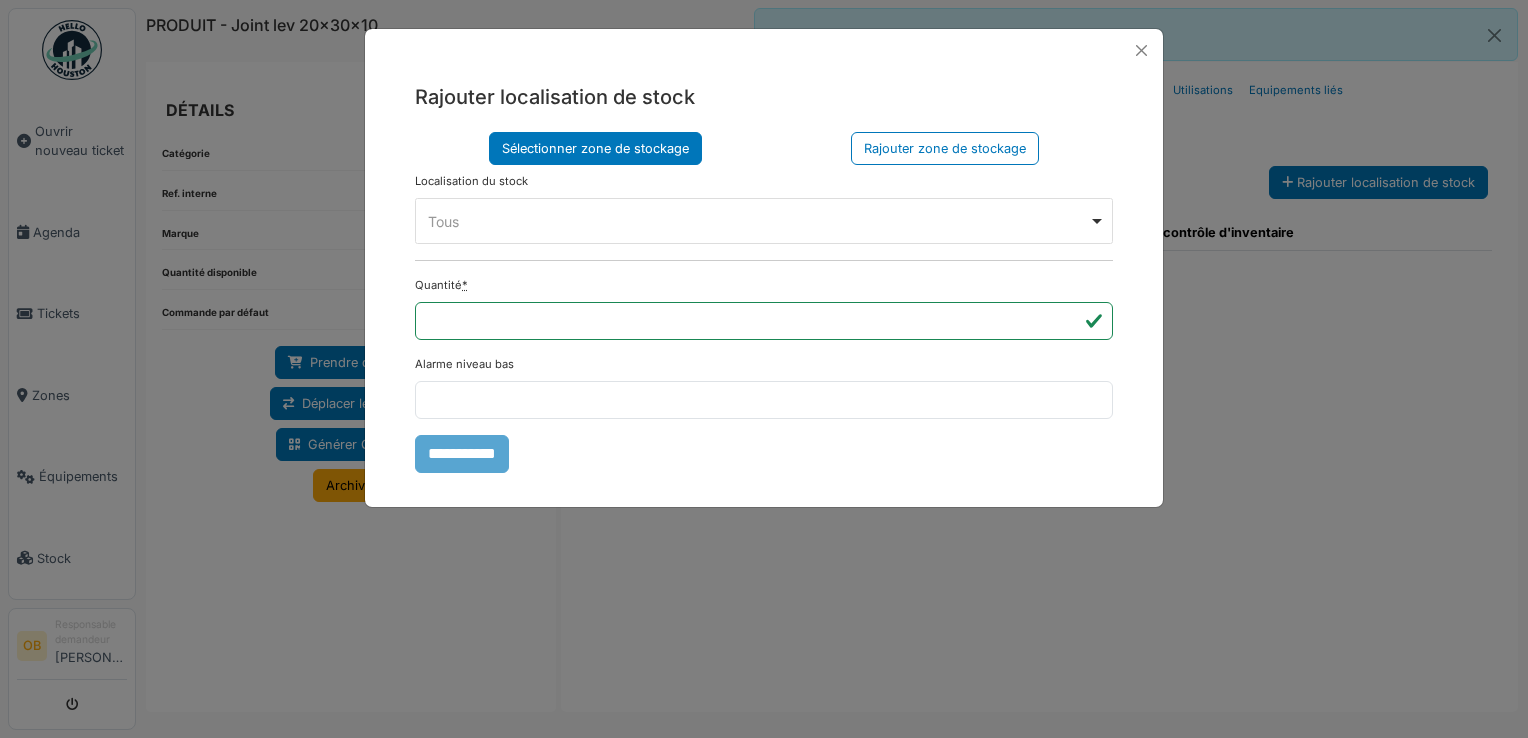 click on "Tous Remove item" at bounding box center (764, 221) 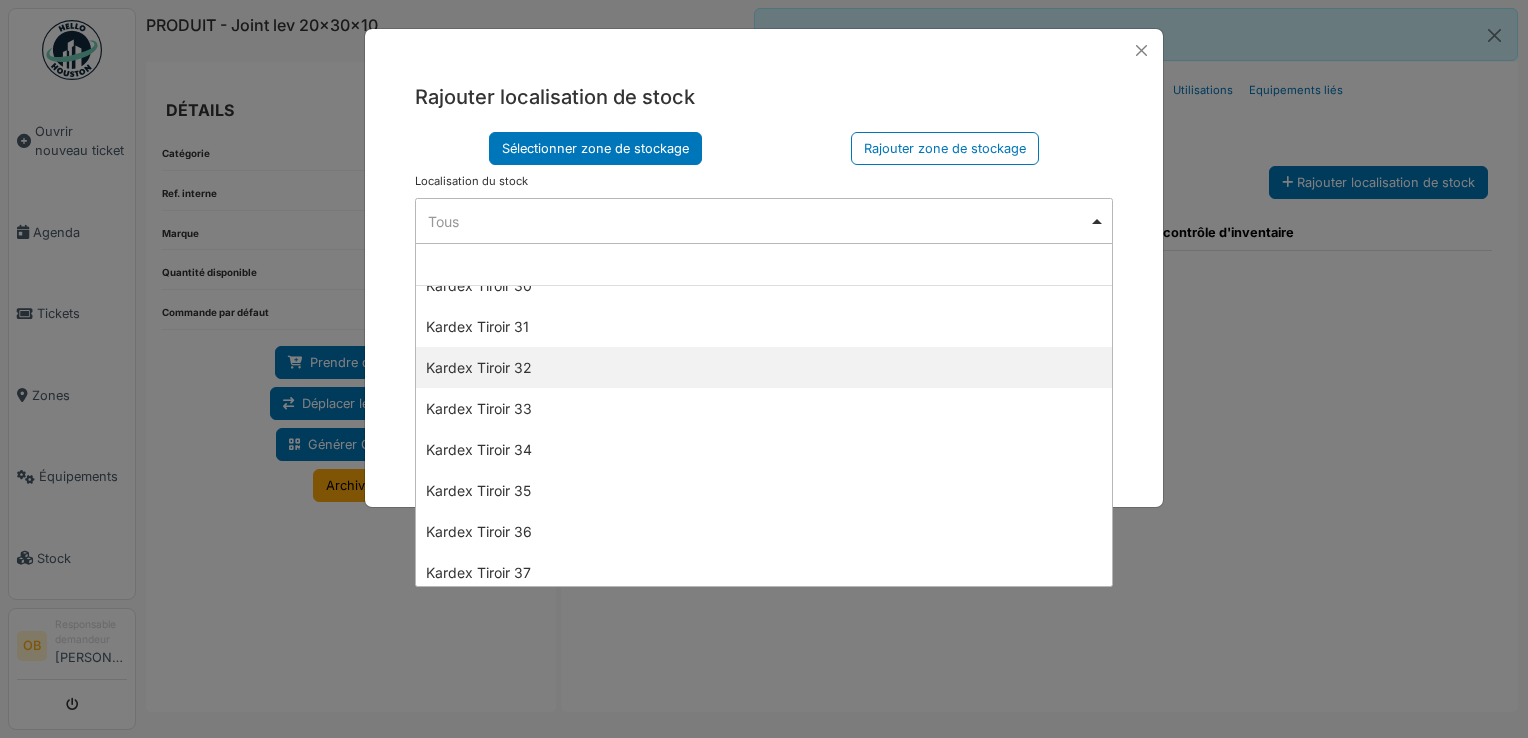scroll, scrollTop: 1200, scrollLeft: 0, axis: vertical 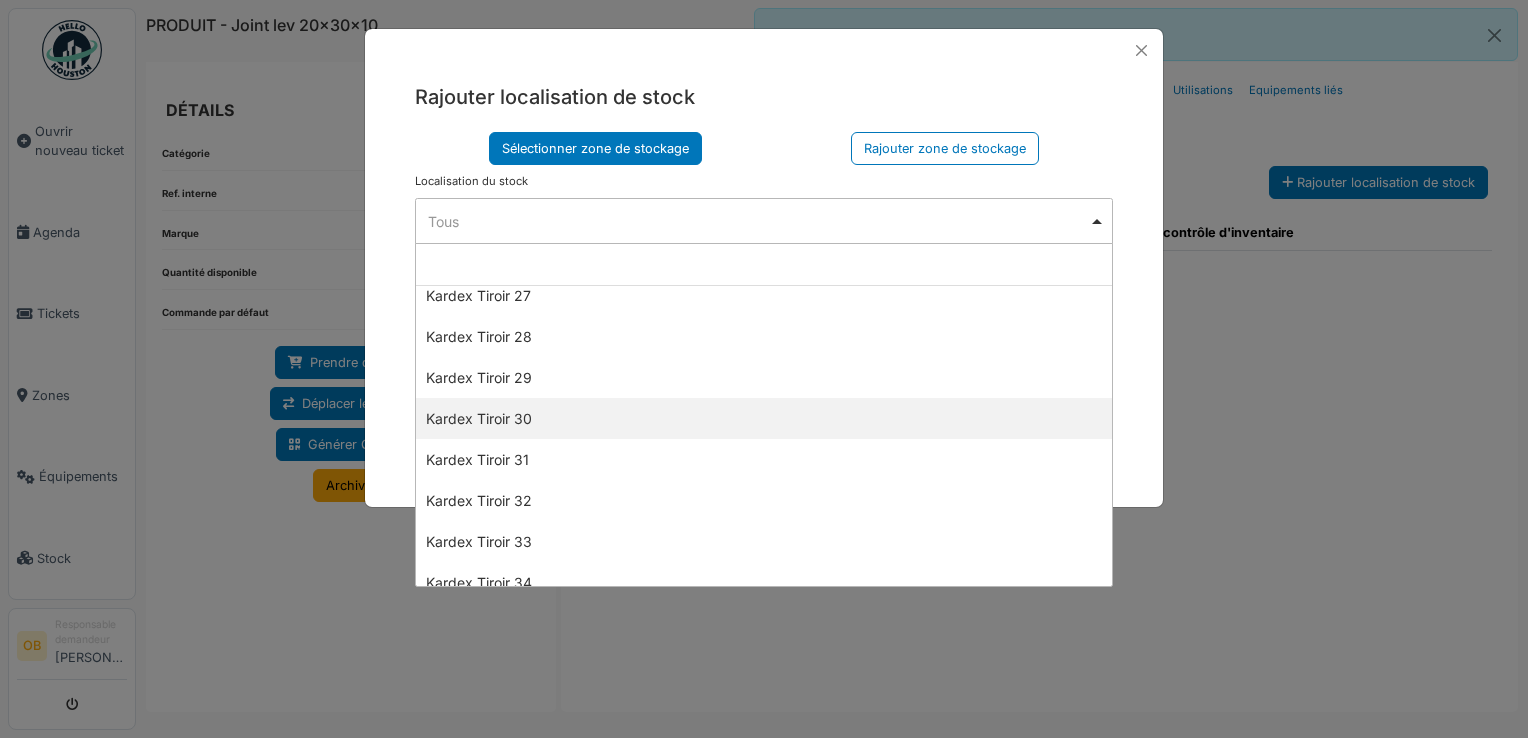 select on "****" 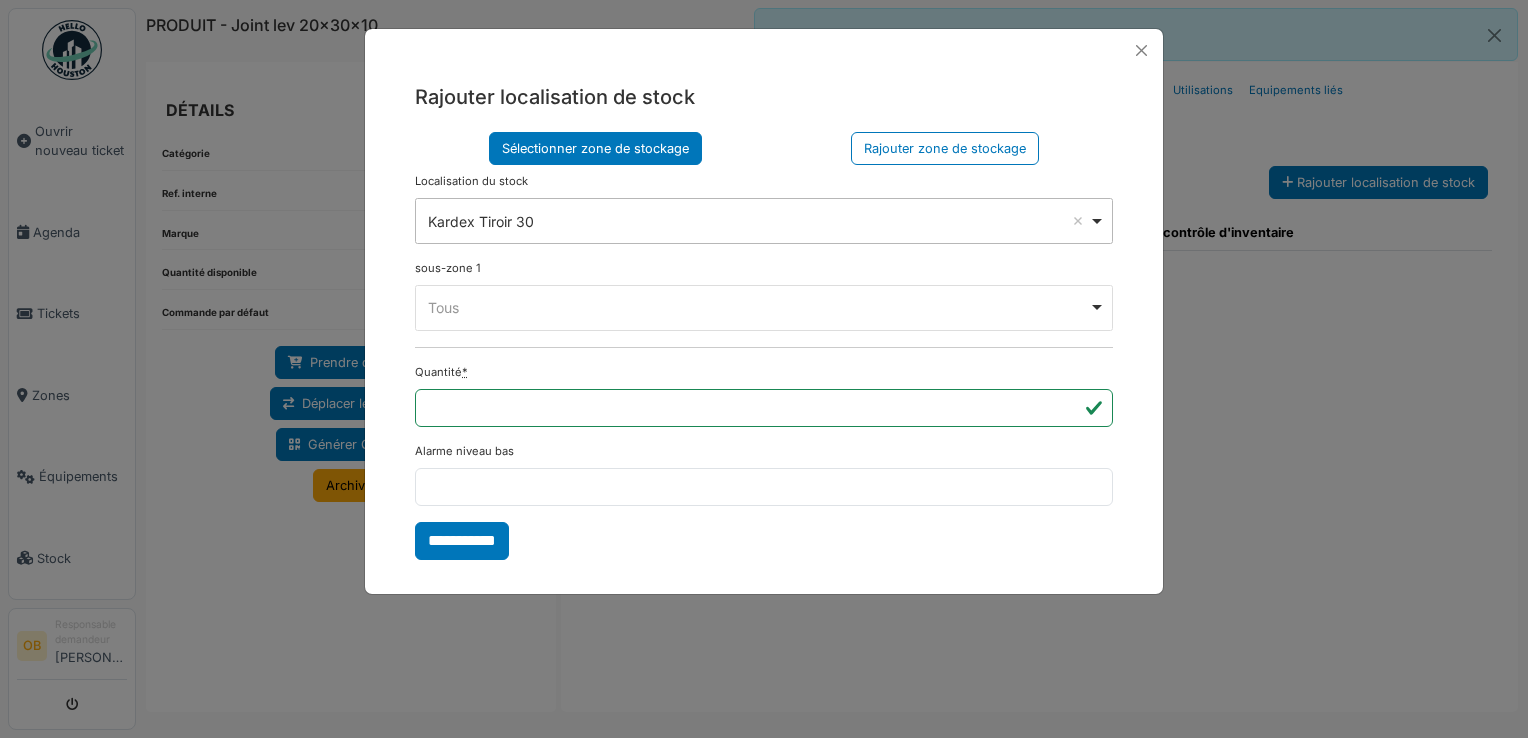 click on "Tous Remove item" at bounding box center [758, 307] 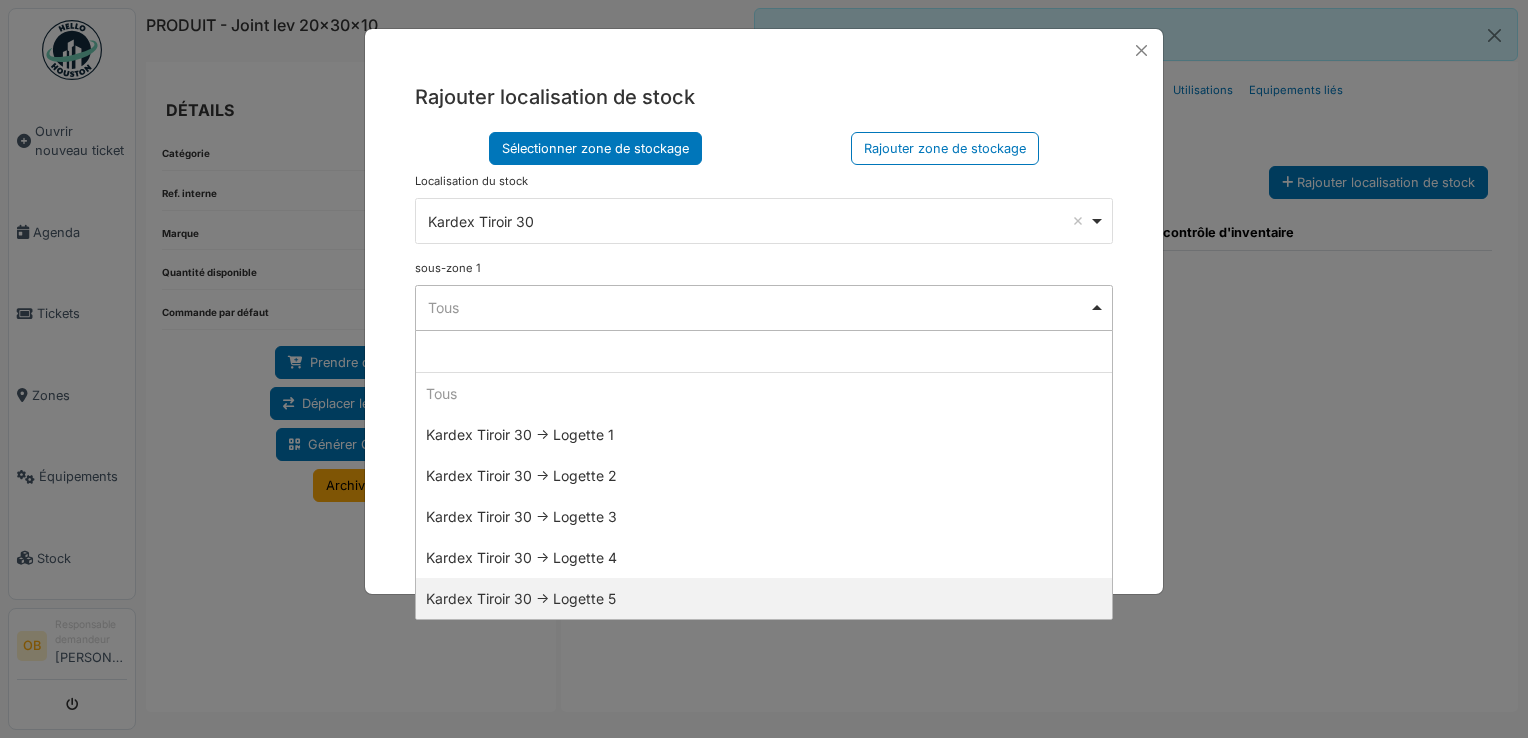 select on "*****" 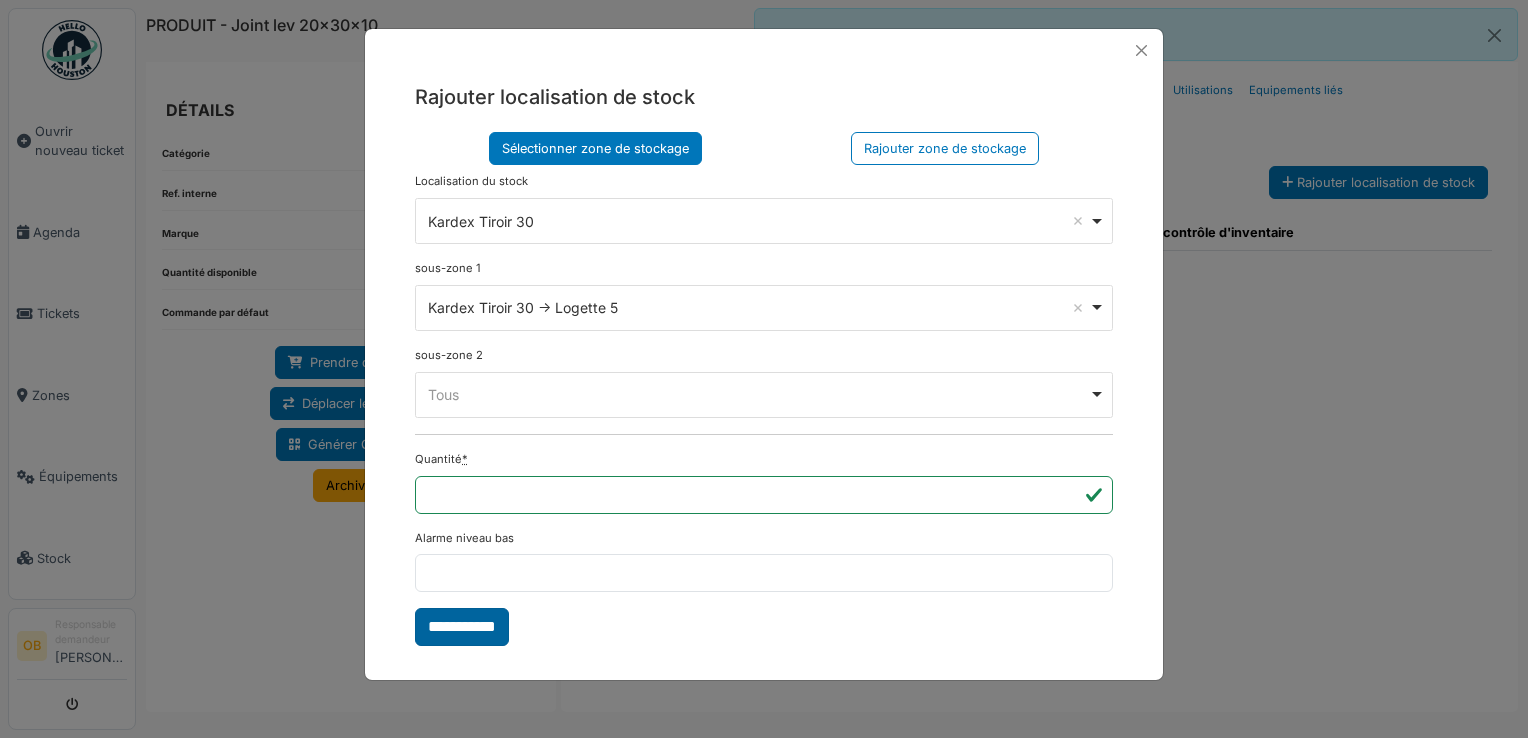 click on "**********" at bounding box center [462, 627] 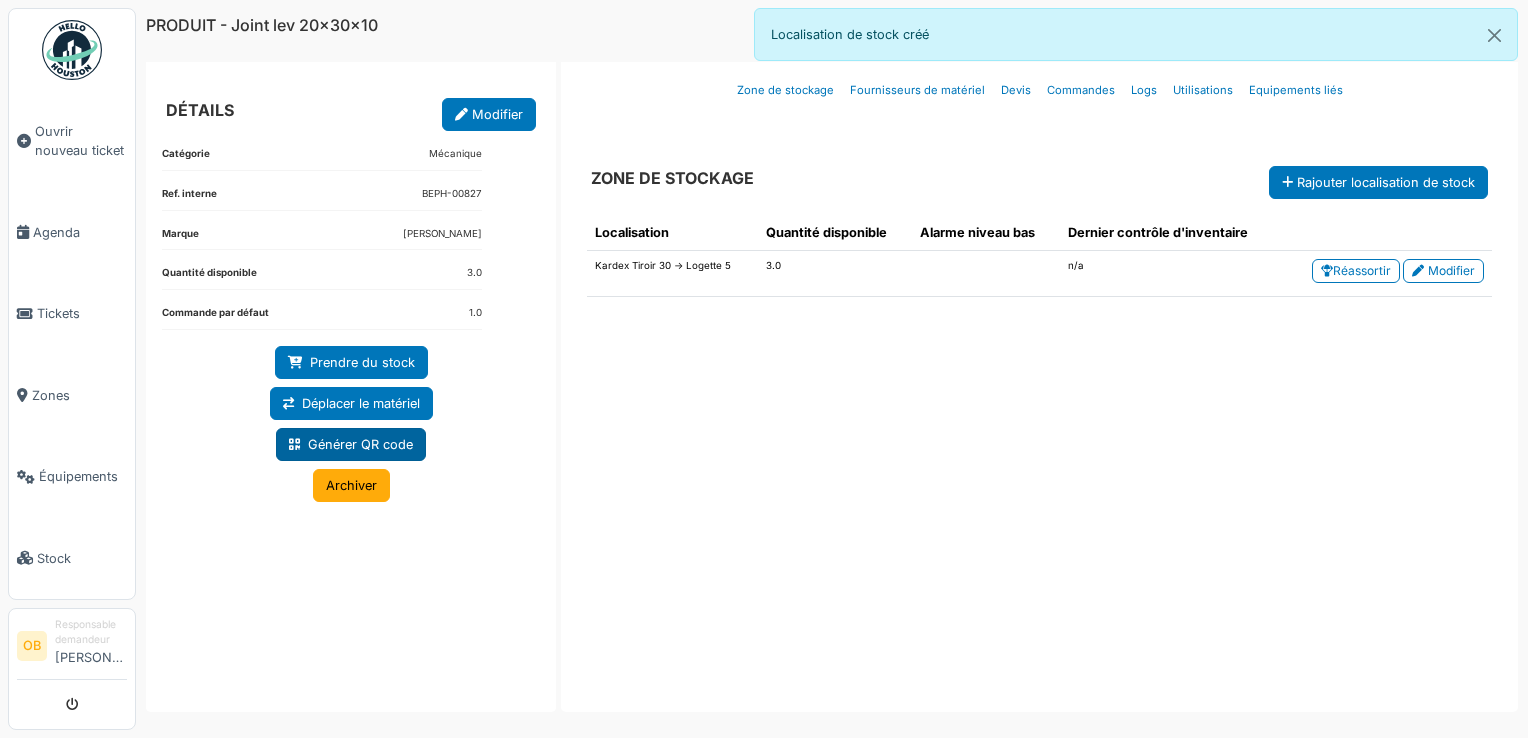 click on "Générer QR code" at bounding box center [351, 444] 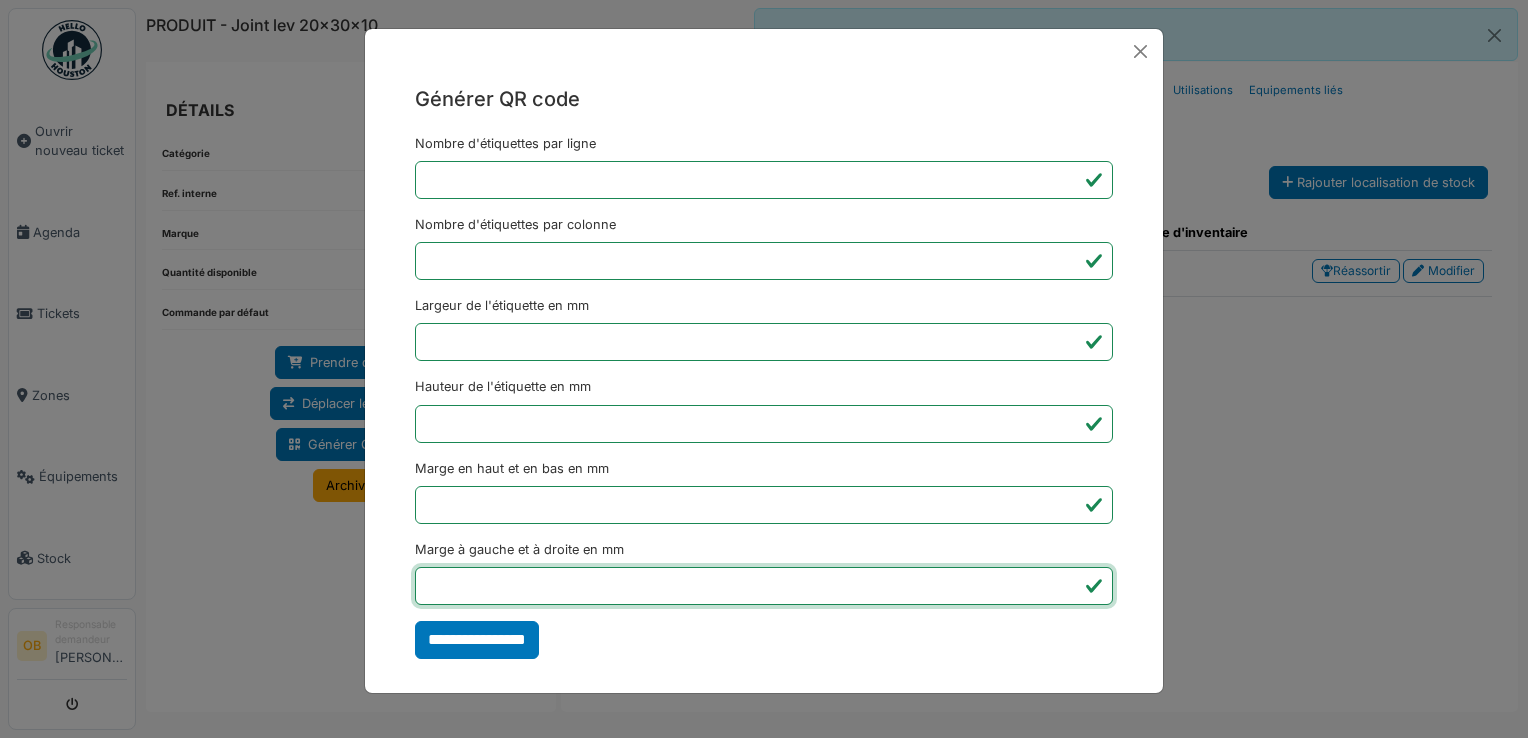 click on "*" at bounding box center (764, 586) 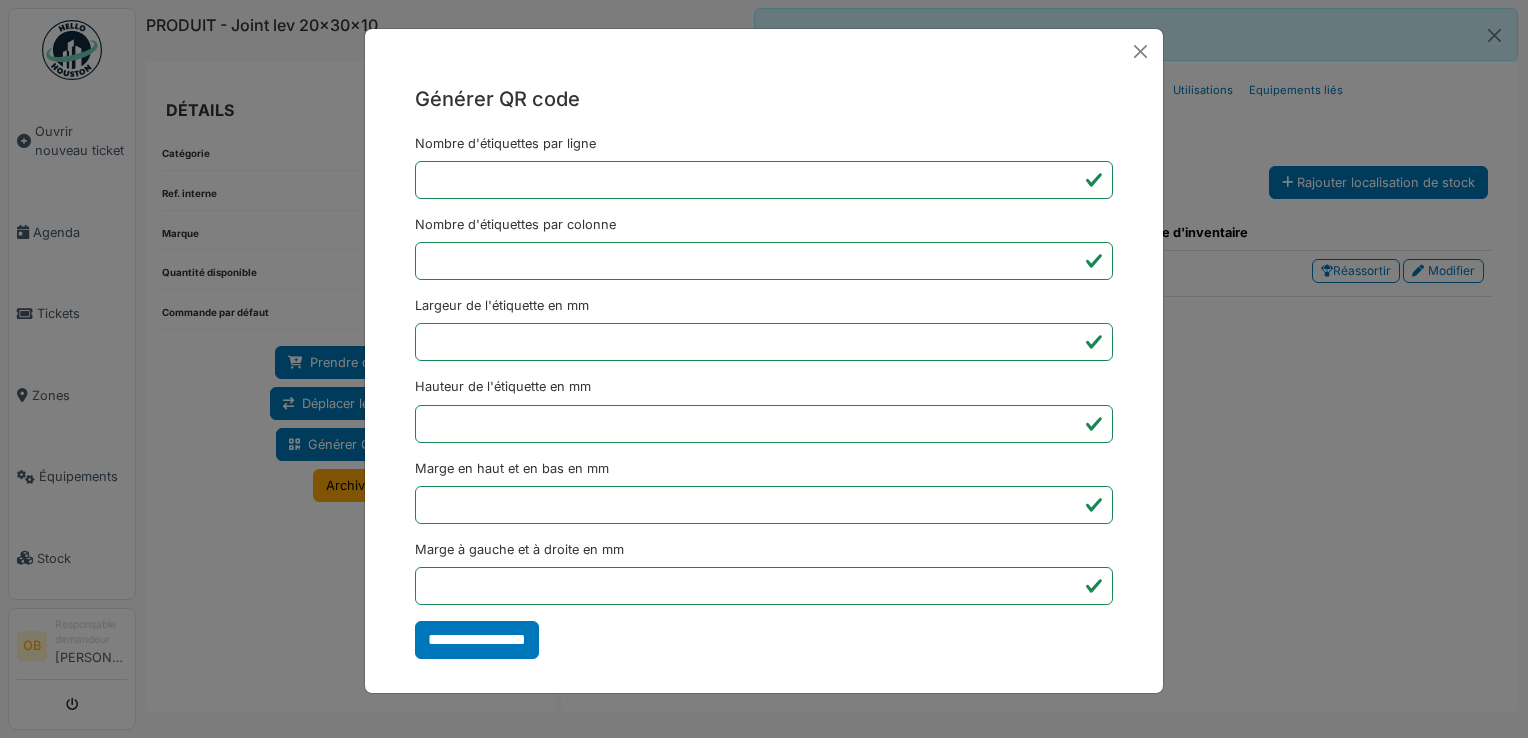 type on "*******" 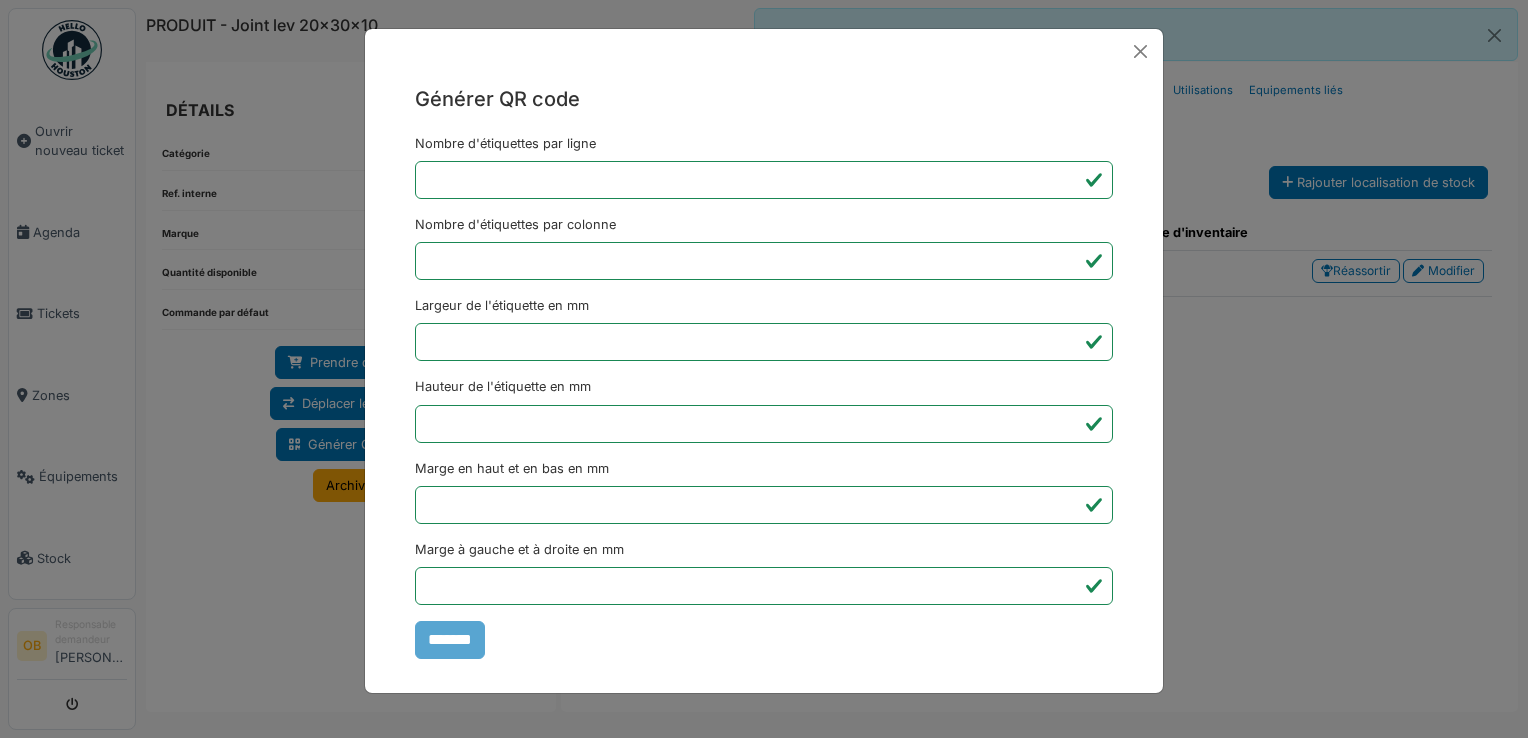 drag, startPoint x: 276, startPoint y: 562, endPoint x: 241, endPoint y: 581, distance: 39.824615 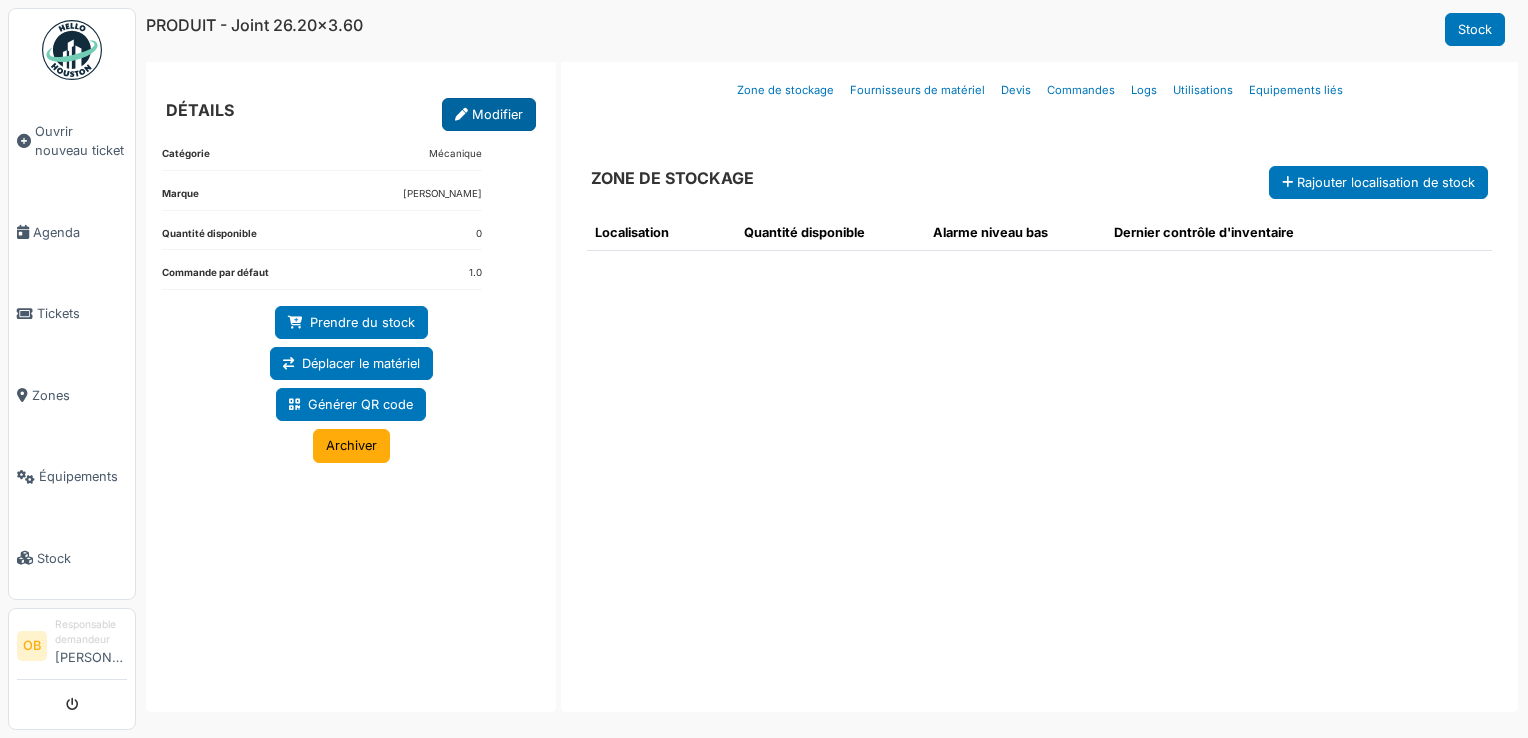scroll, scrollTop: 0, scrollLeft: 0, axis: both 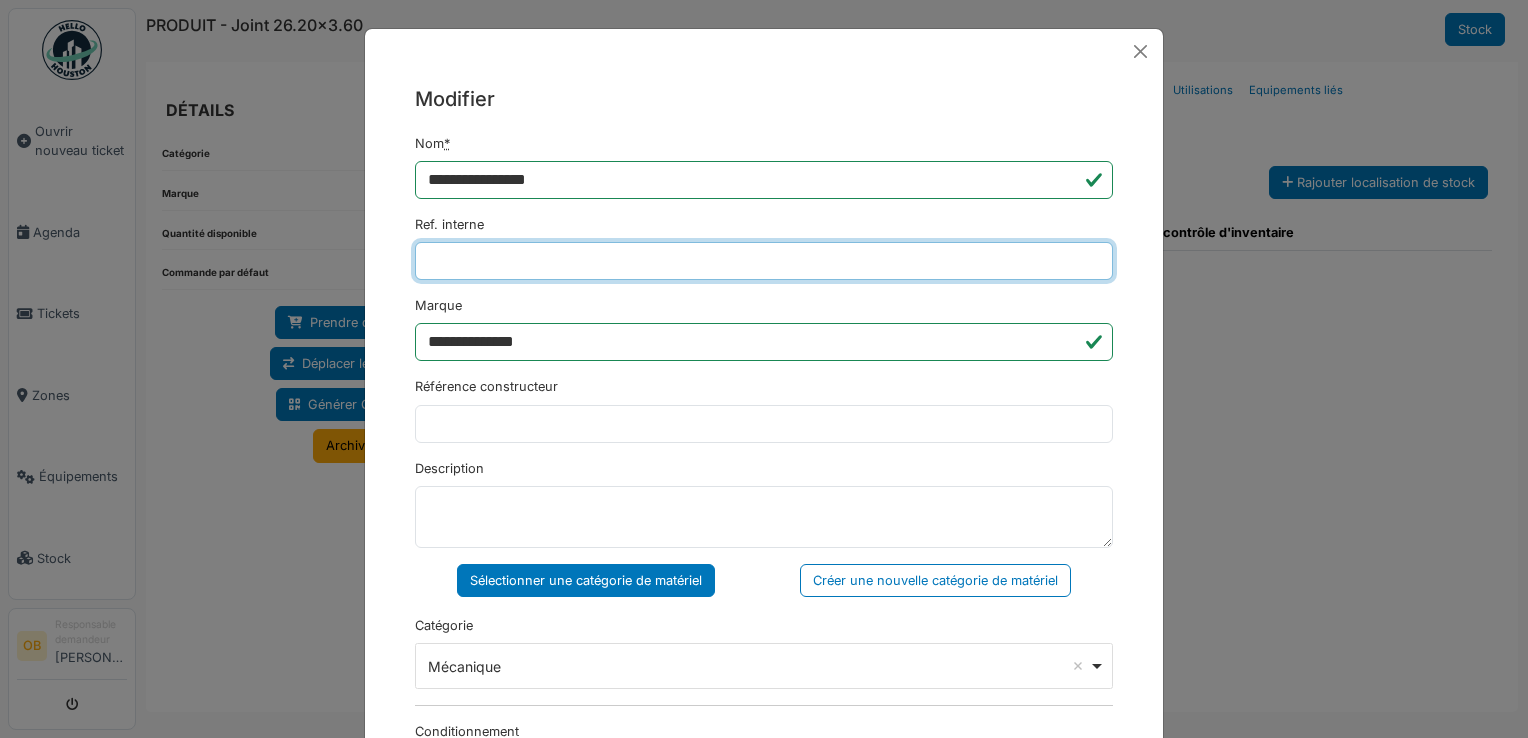 click on "Ref. interne" at bounding box center [764, 261] 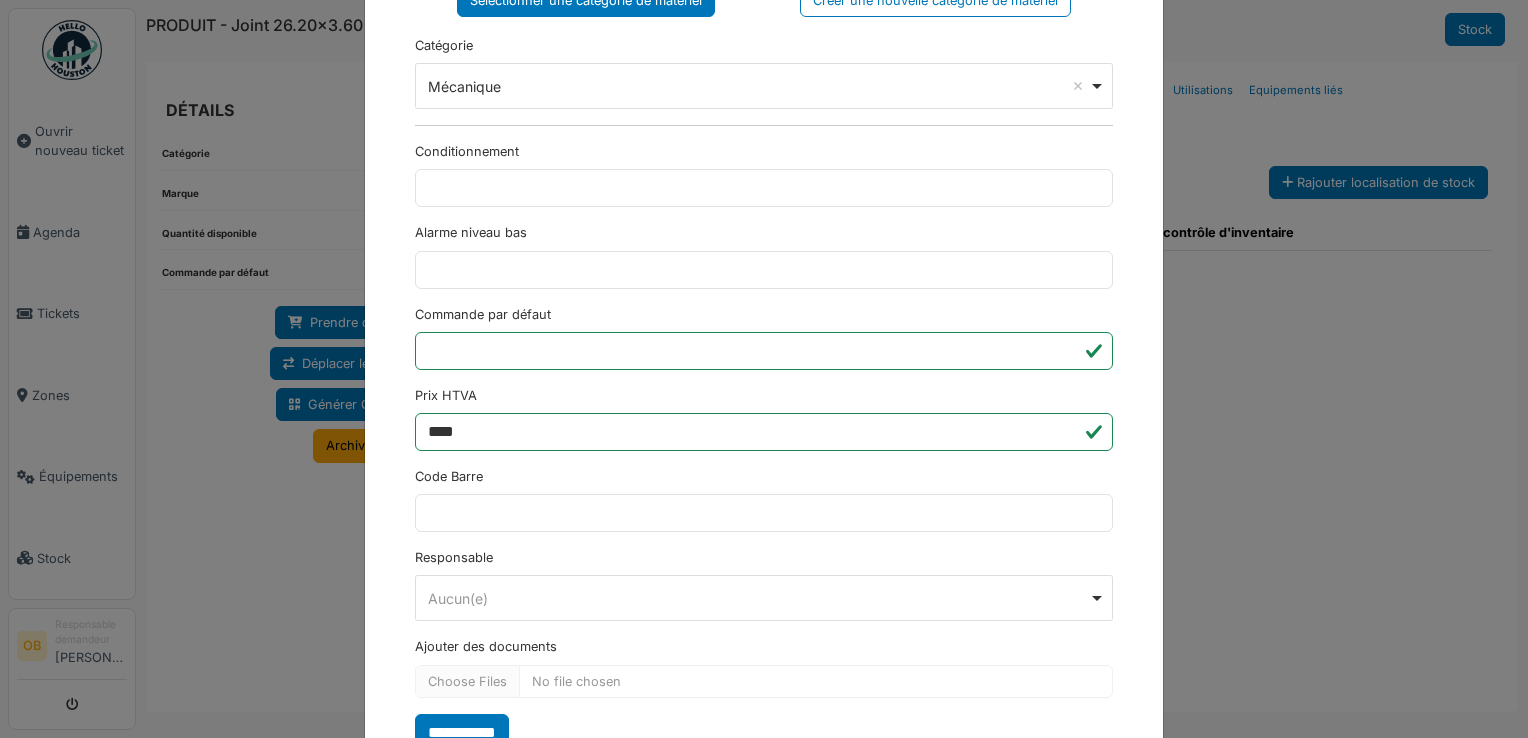 scroll, scrollTop: 650, scrollLeft: 0, axis: vertical 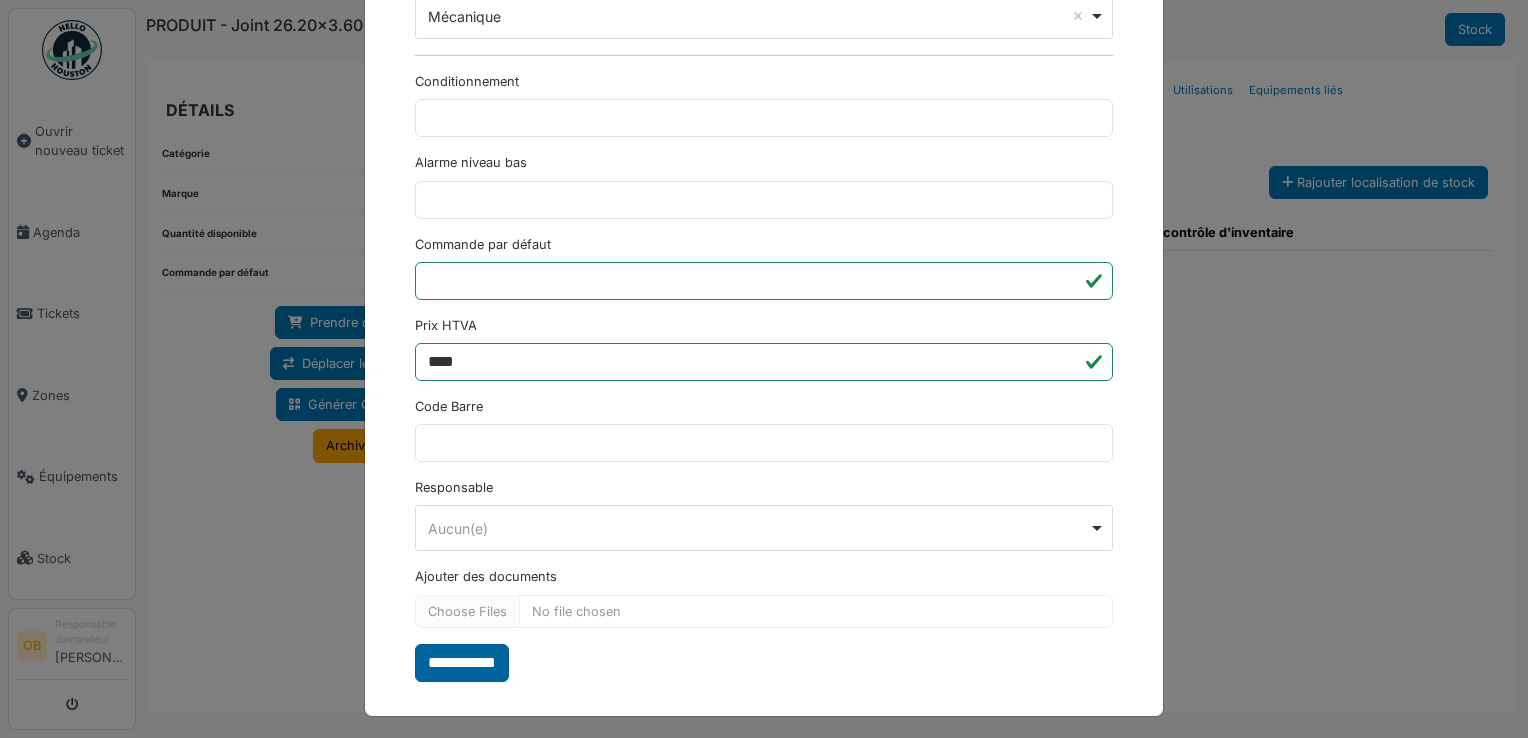 type on "**********" 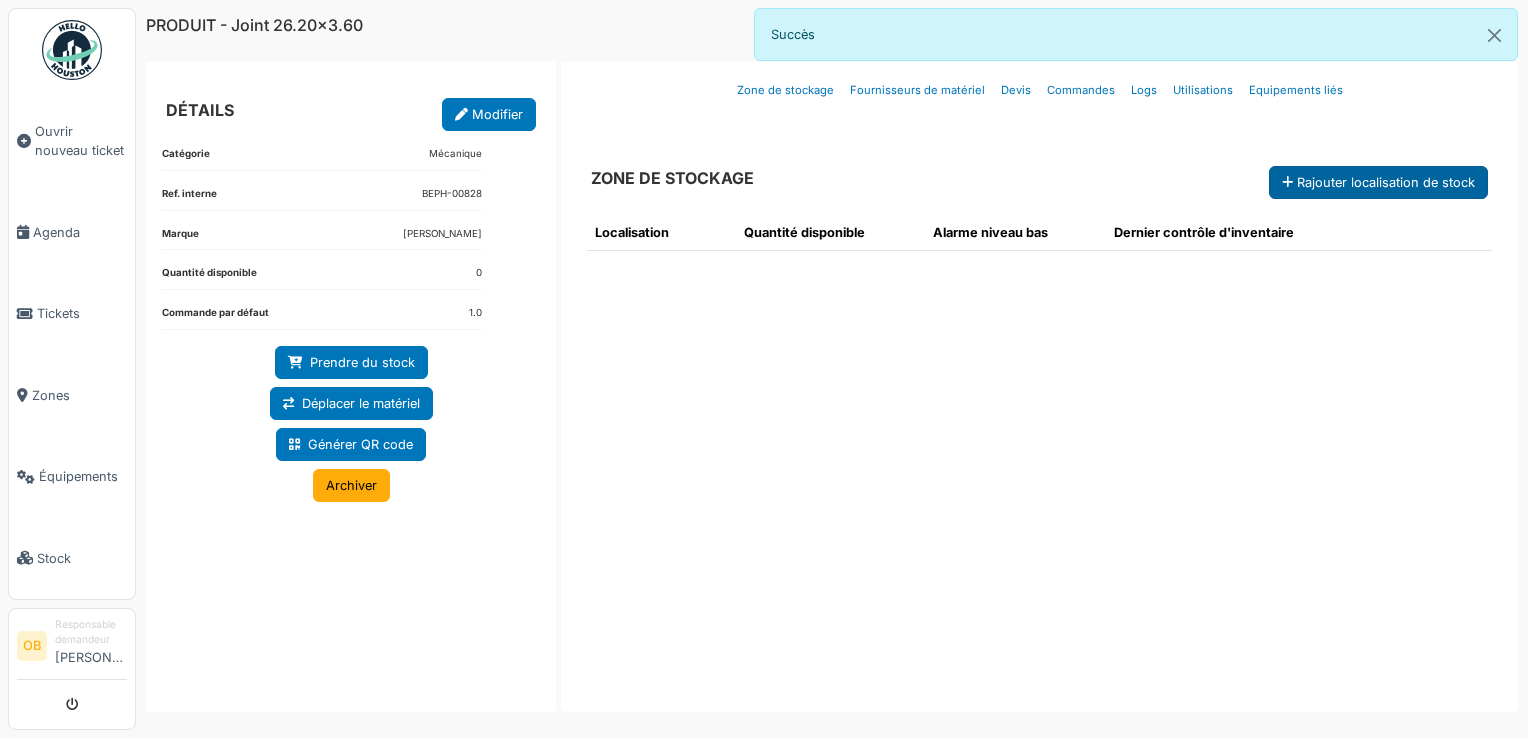 click on "Rajouter localisation de stock" at bounding box center [1378, 182] 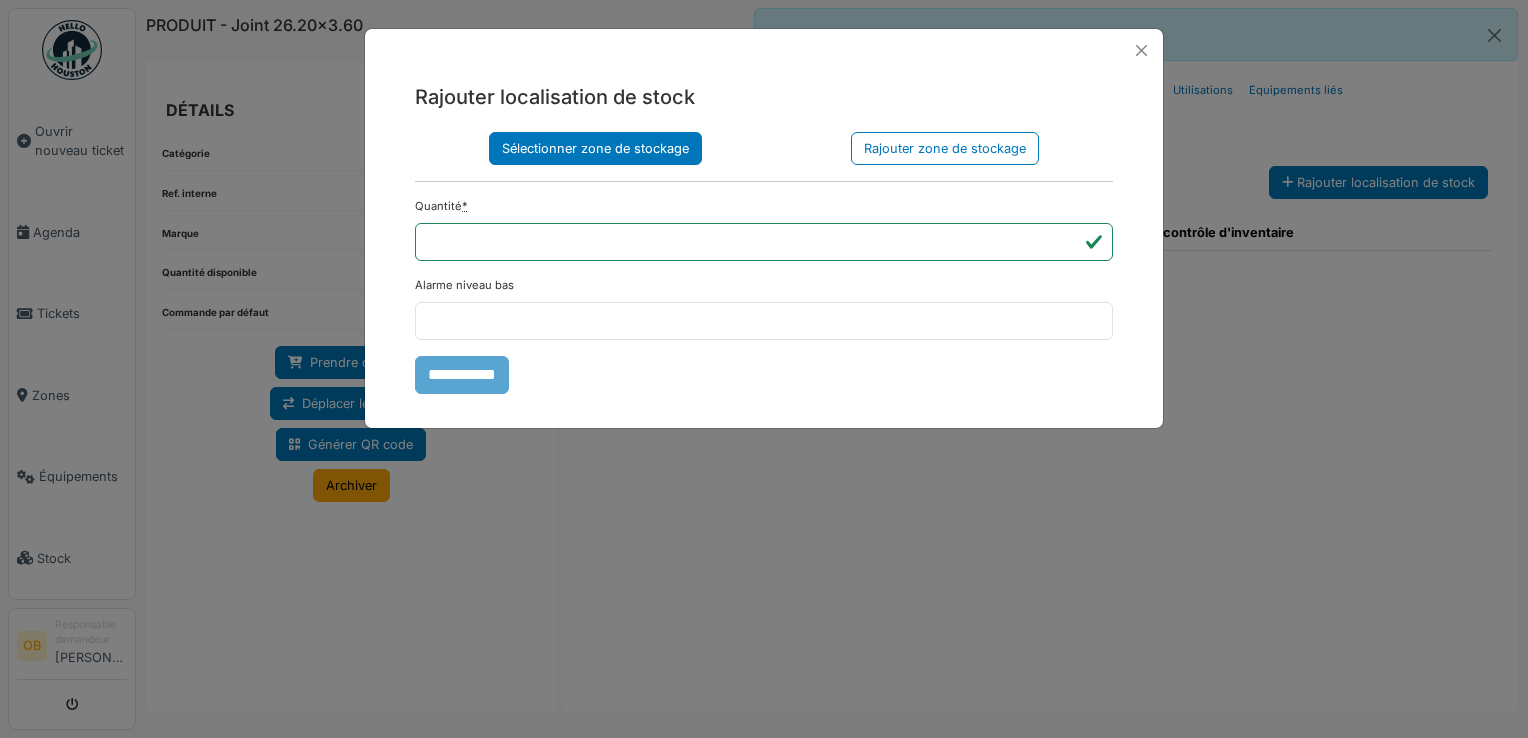 click on "Sélectionner zone de stockage" at bounding box center (595, 148) 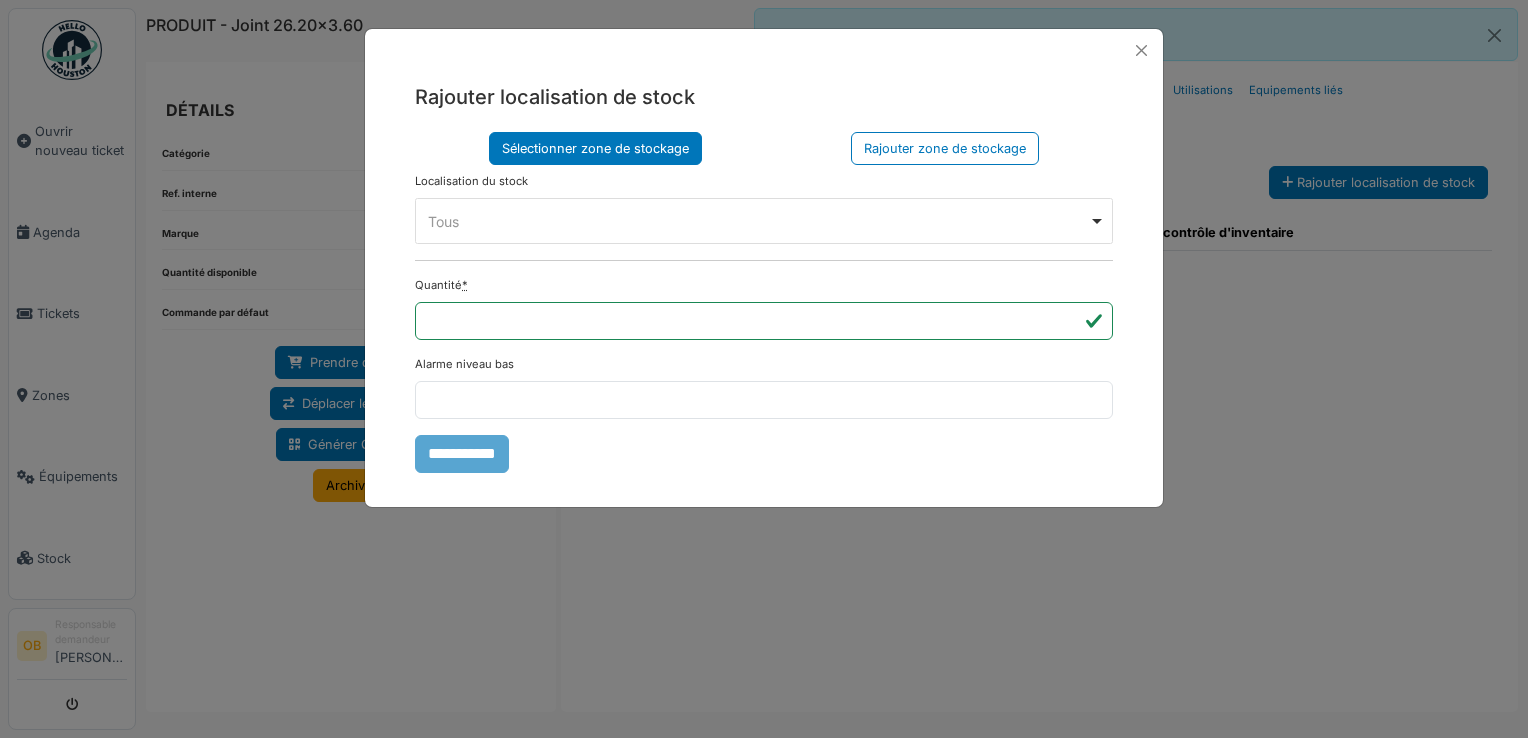 click on "Tous Remove item" at bounding box center [758, 221] 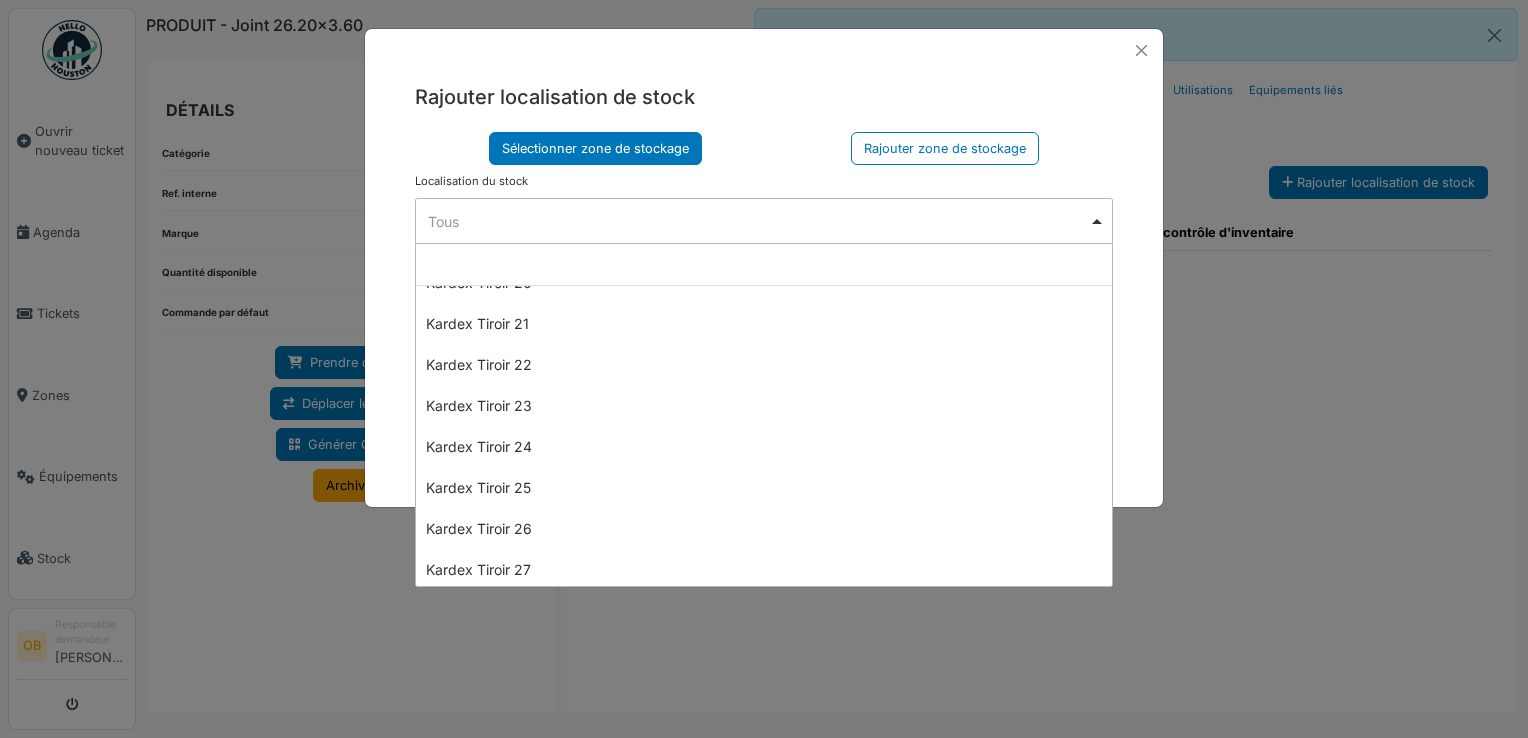 scroll, scrollTop: 1200, scrollLeft: 0, axis: vertical 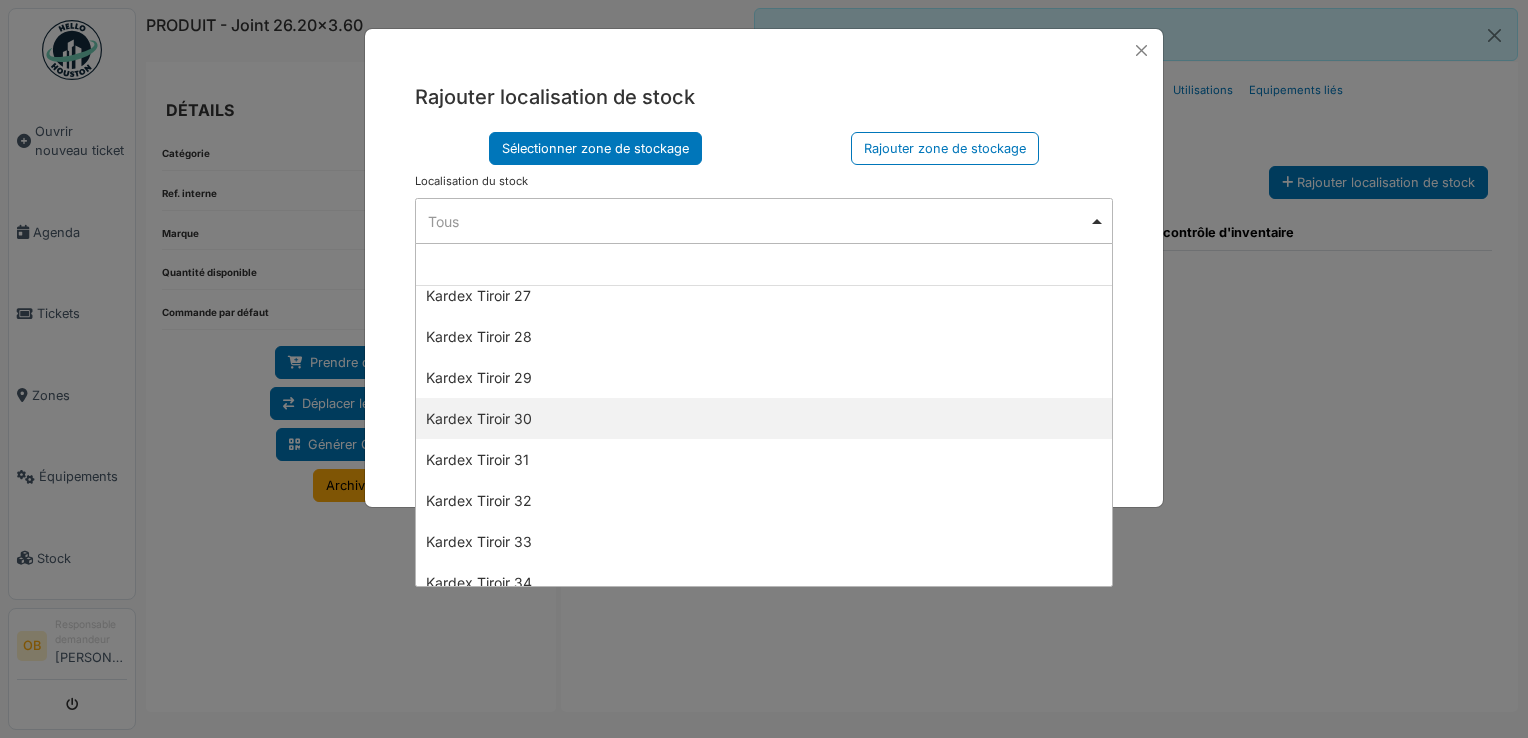 select on "****" 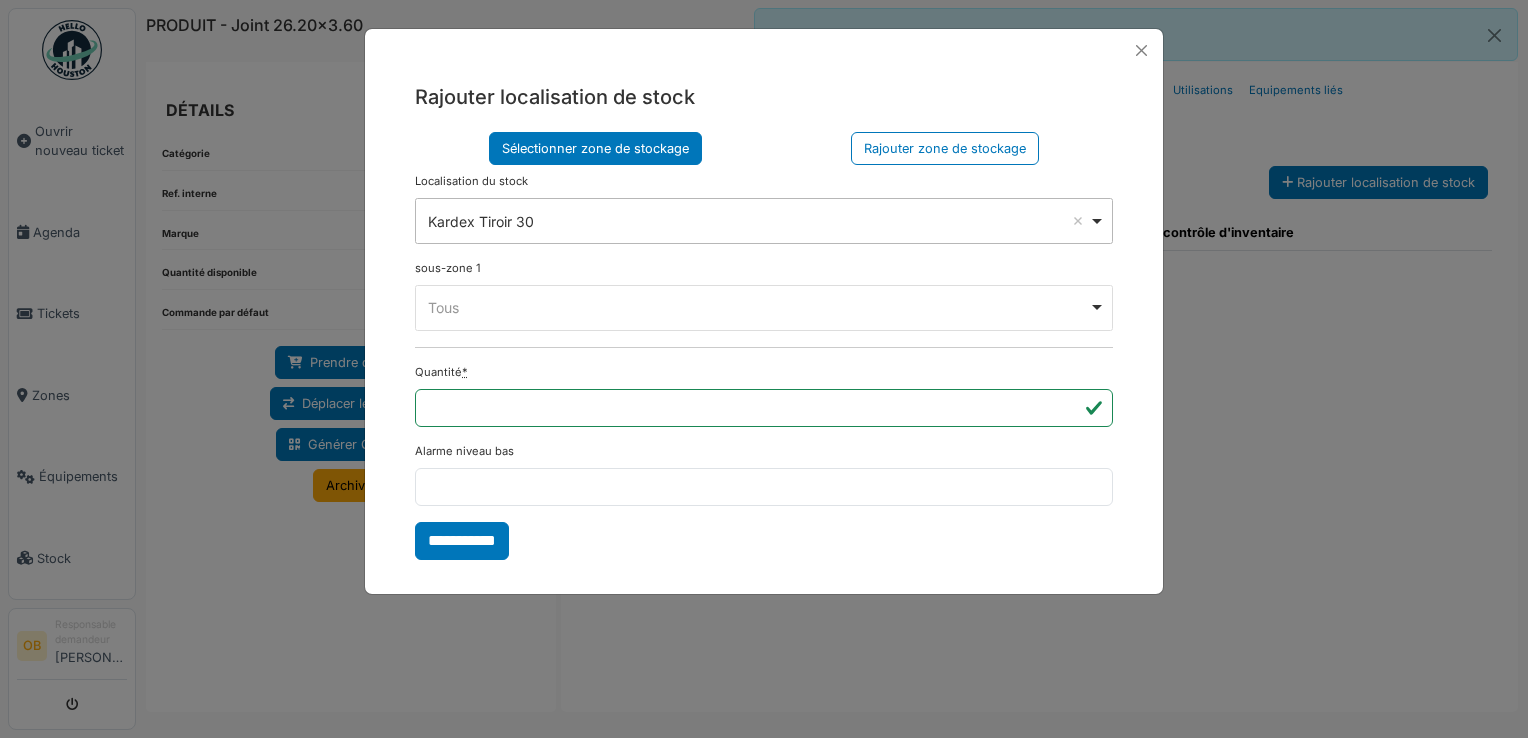 click on "Tous Remove item" at bounding box center (758, 307) 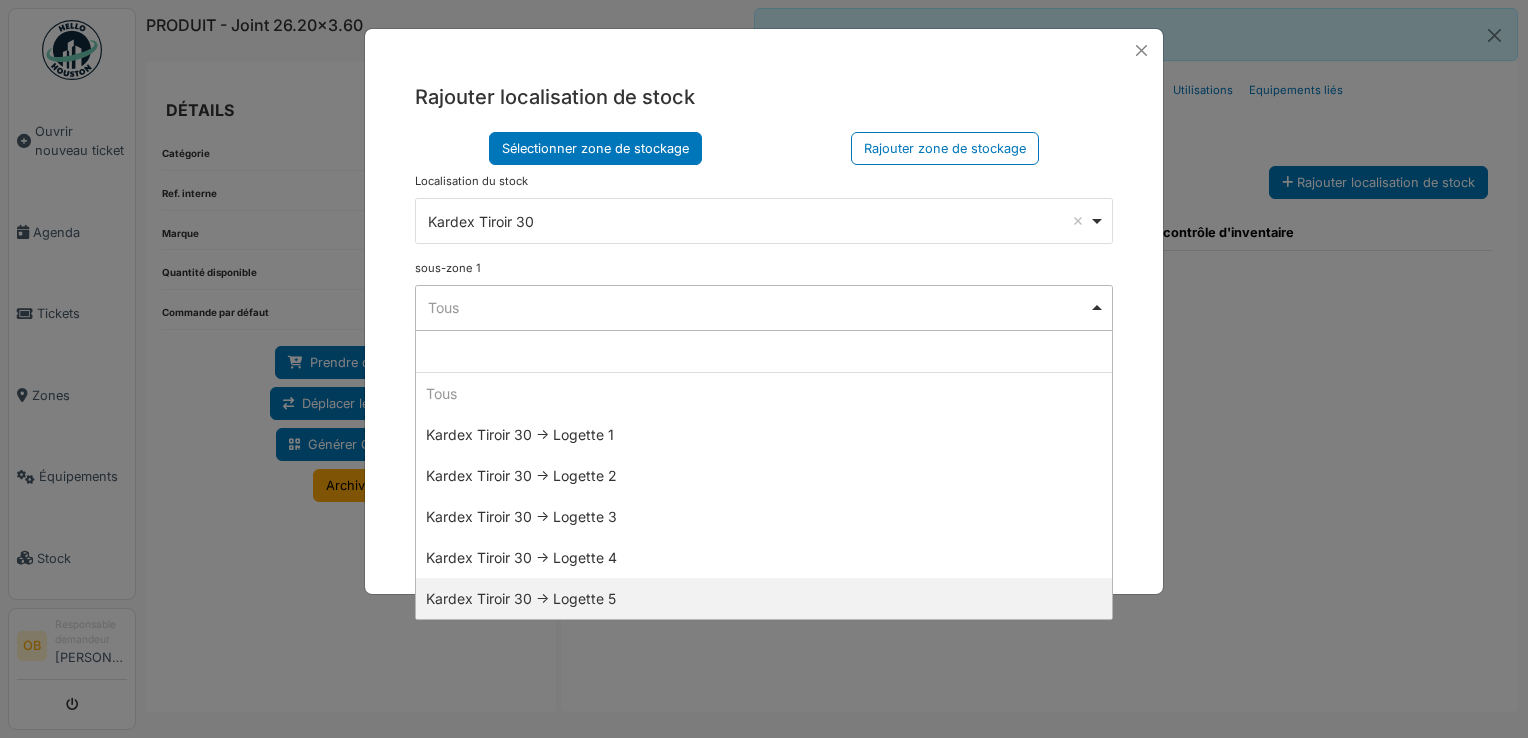 drag, startPoint x: 592, startPoint y: 608, endPoint x: 585, endPoint y: 590, distance: 19.313208 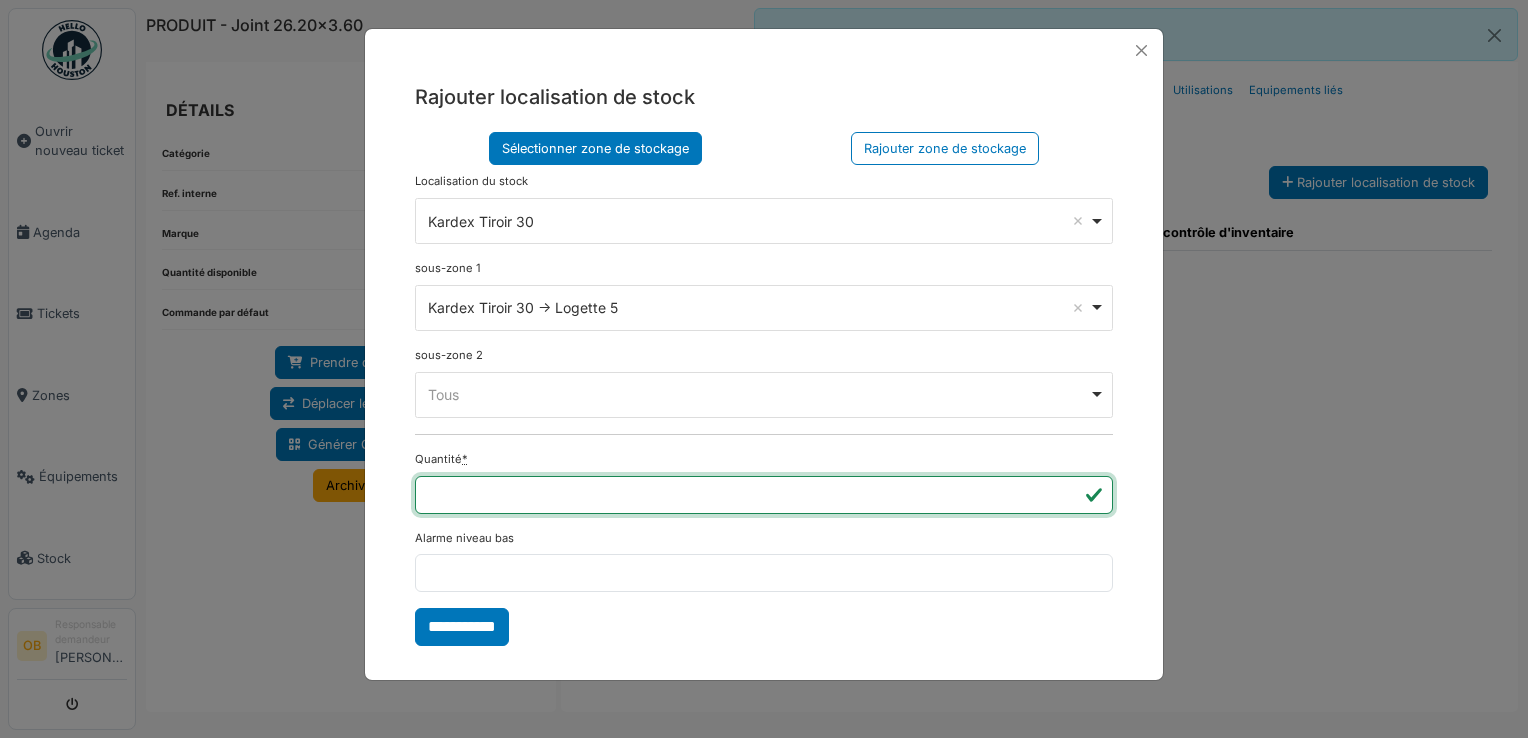 click on "**" at bounding box center [764, 495] 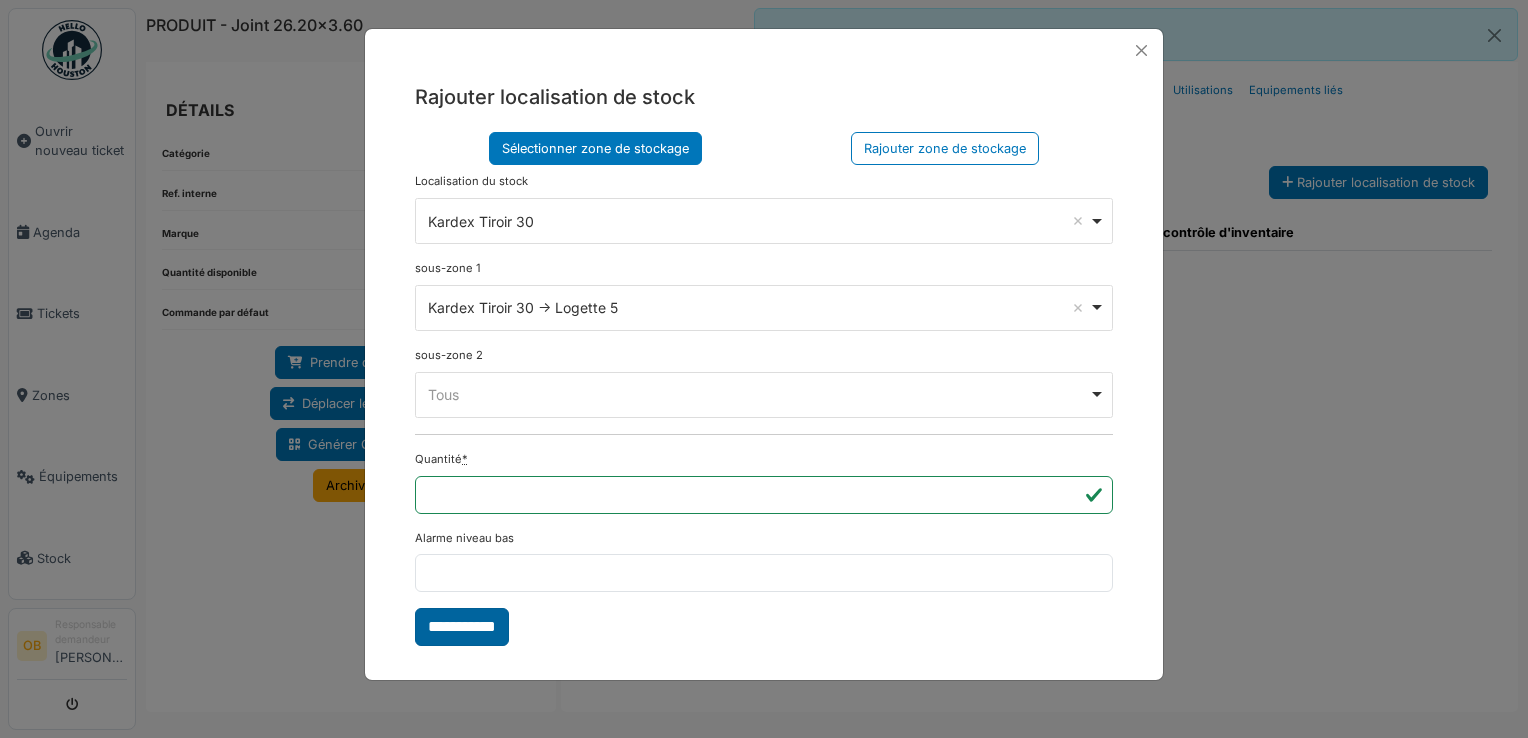 click on "**********" at bounding box center (462, 627) 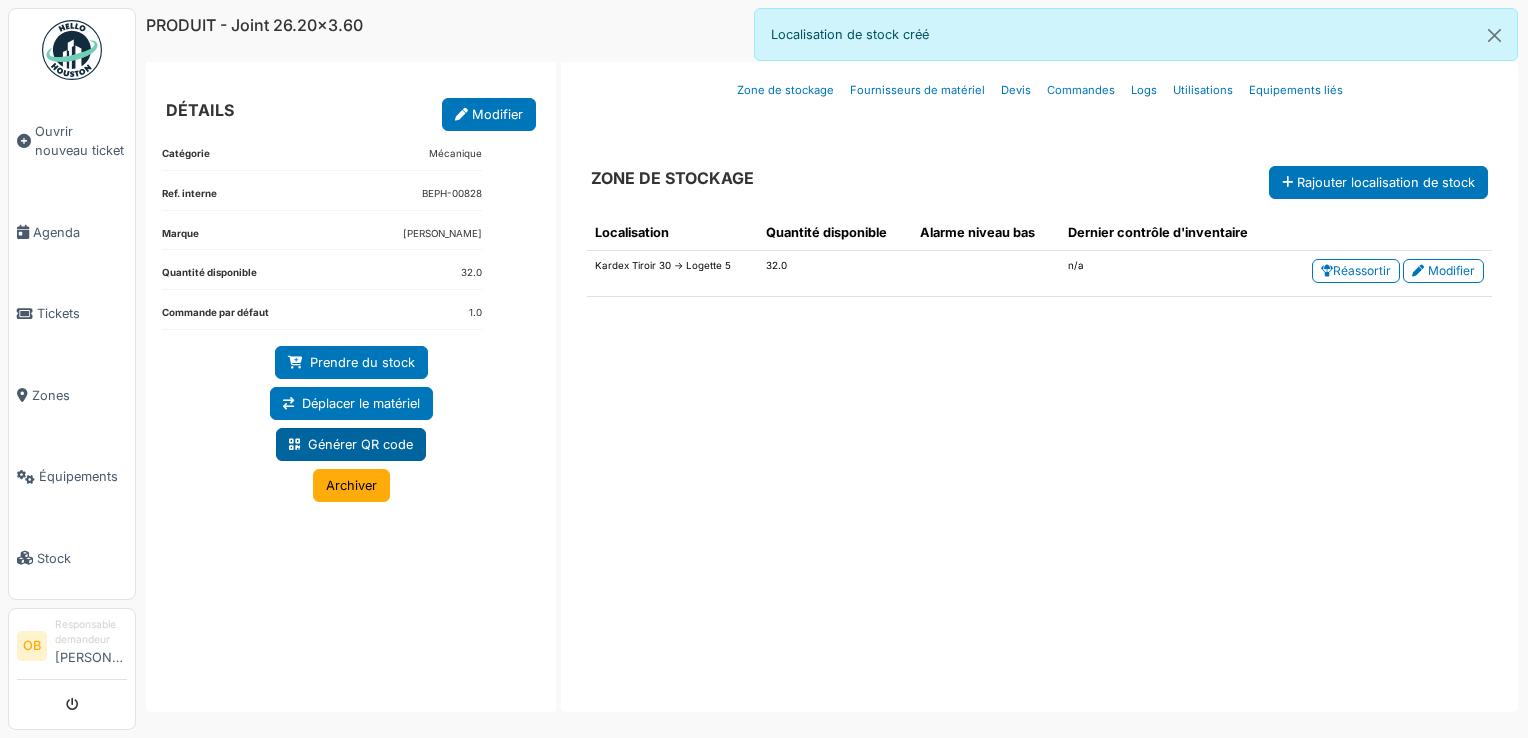 click on "Générer QR code" at bounding box center (351, 444) 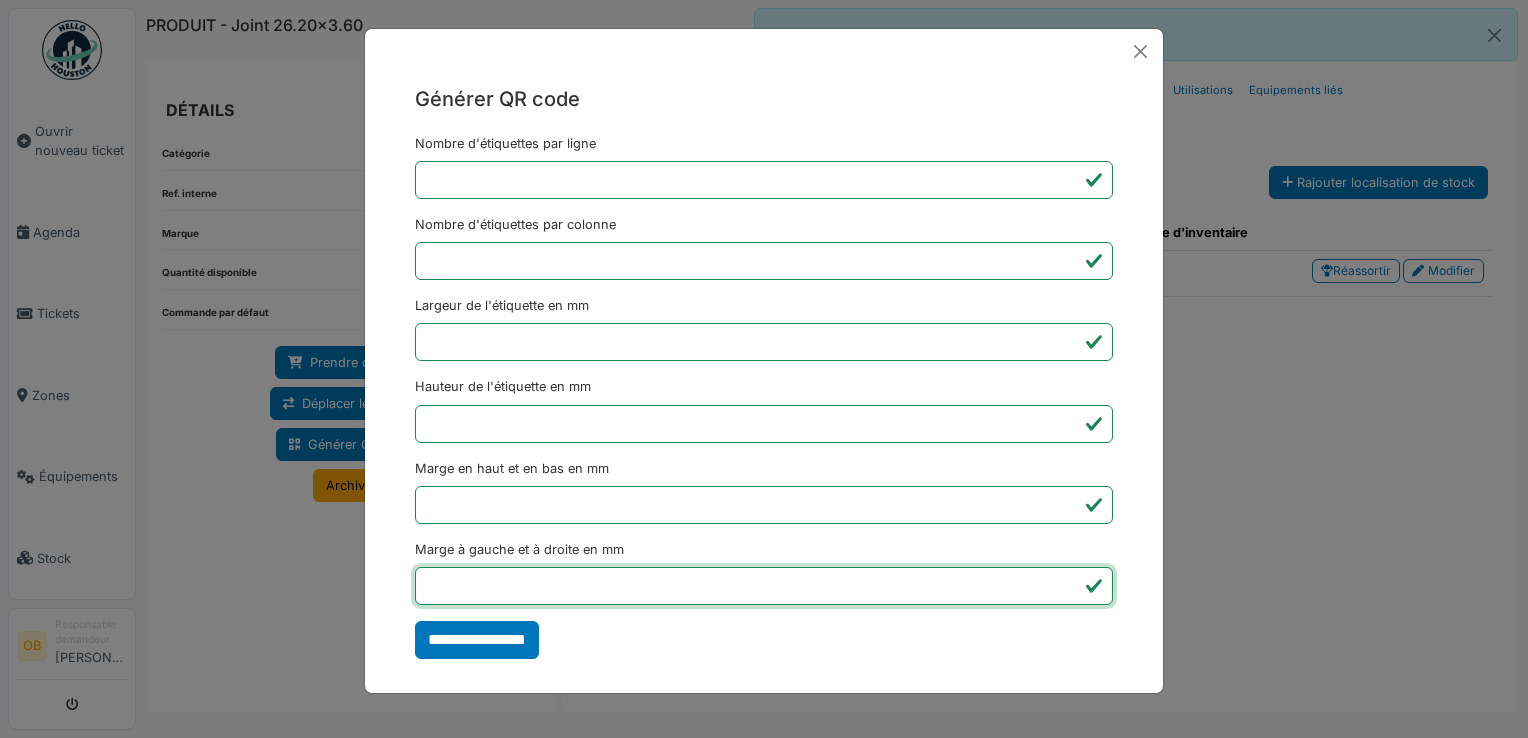 click on "*" at bounding box center (764, 586) 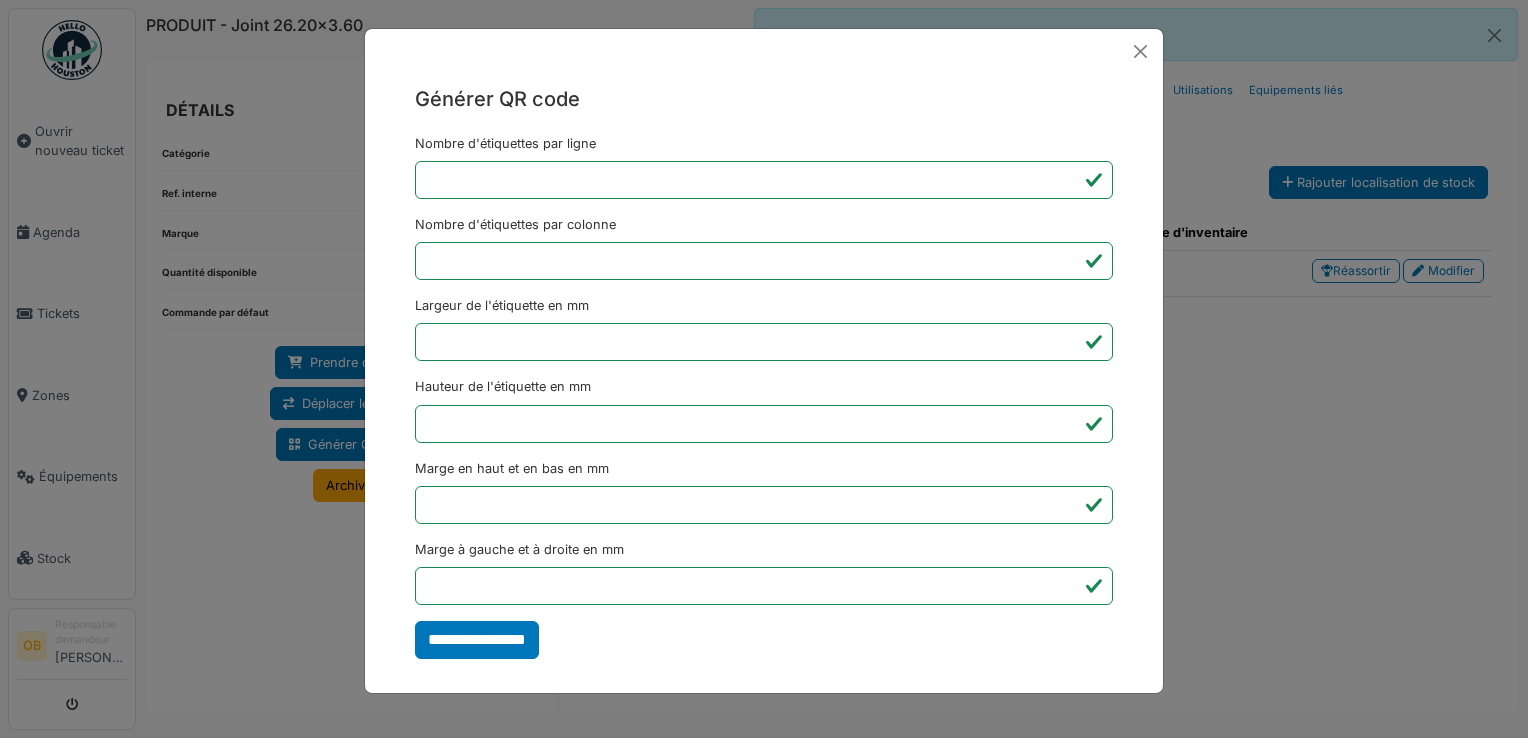 type on "*******" 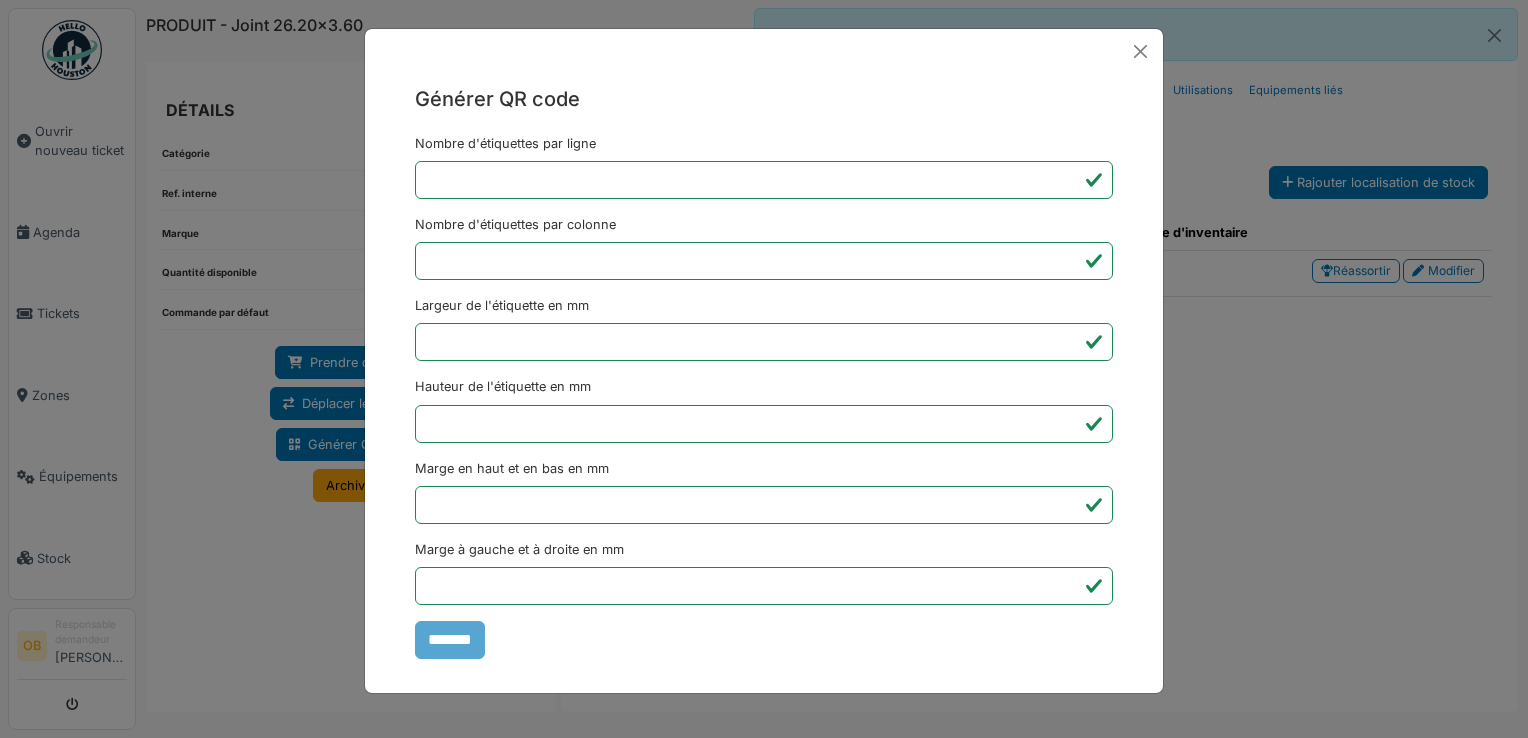 click on "Générer QR code
Nombre d'étiquettes par ligne
*
Nombre d'étiquettes par colonne
*
Largeur de l'étiquette en mm
**
Hauteur de l'étiquette en mm
**
Marge en haut et en bas en mm
*
Marge à gauche et à droite en mm
***
*******" at bounding box center (764, 369) 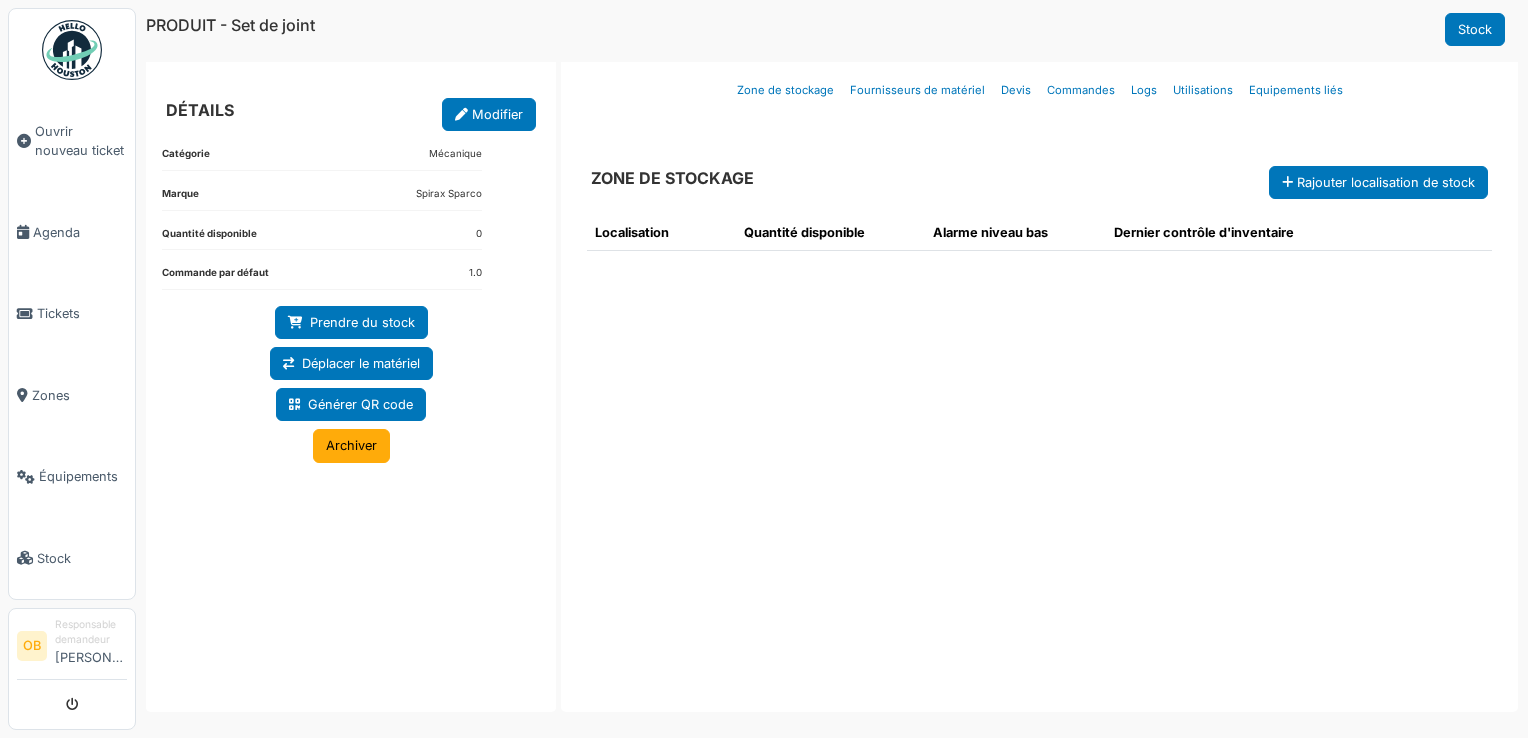 scroll, scrollTop: 0, scrollLeft: 0, axis: both 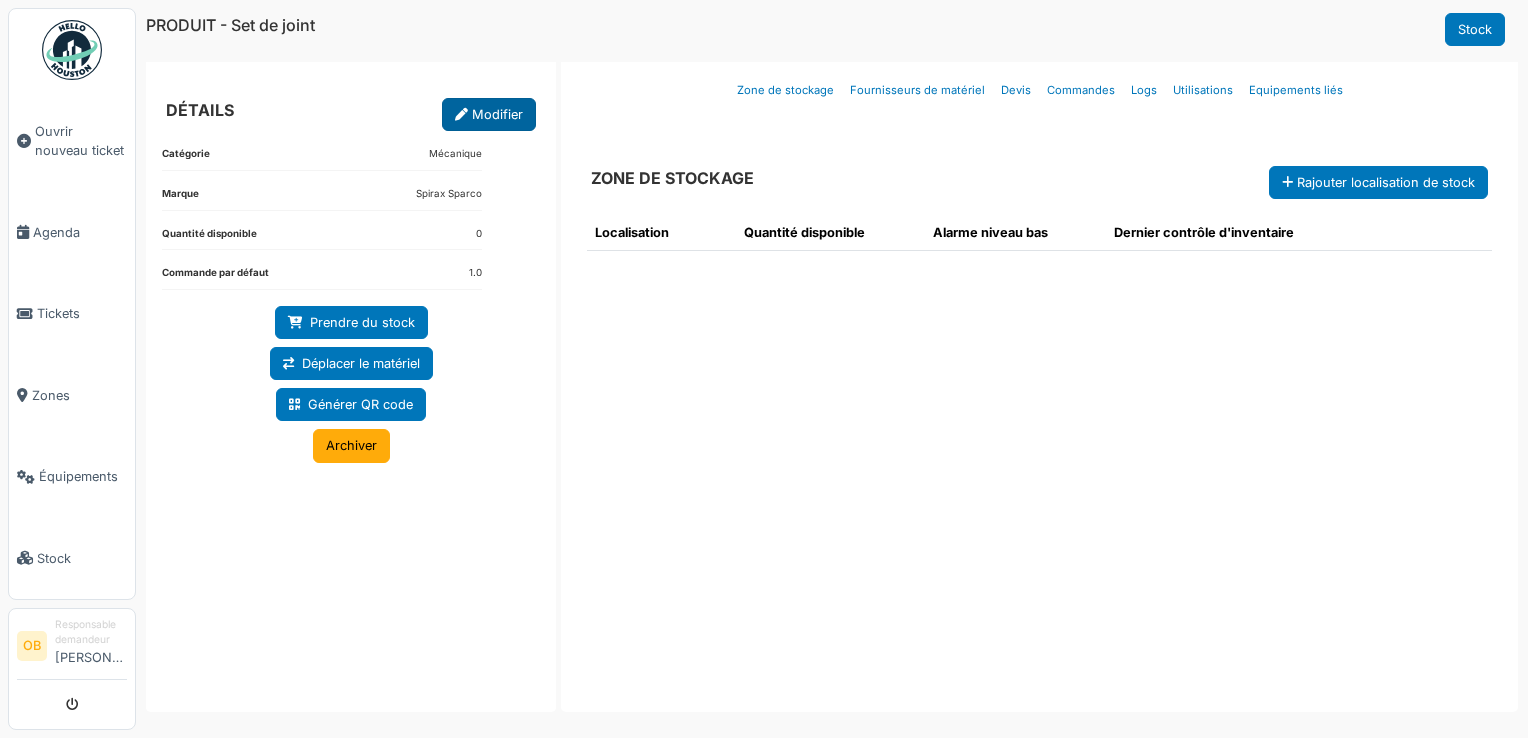 click on "Modifier" at bounding box center [489, 114] 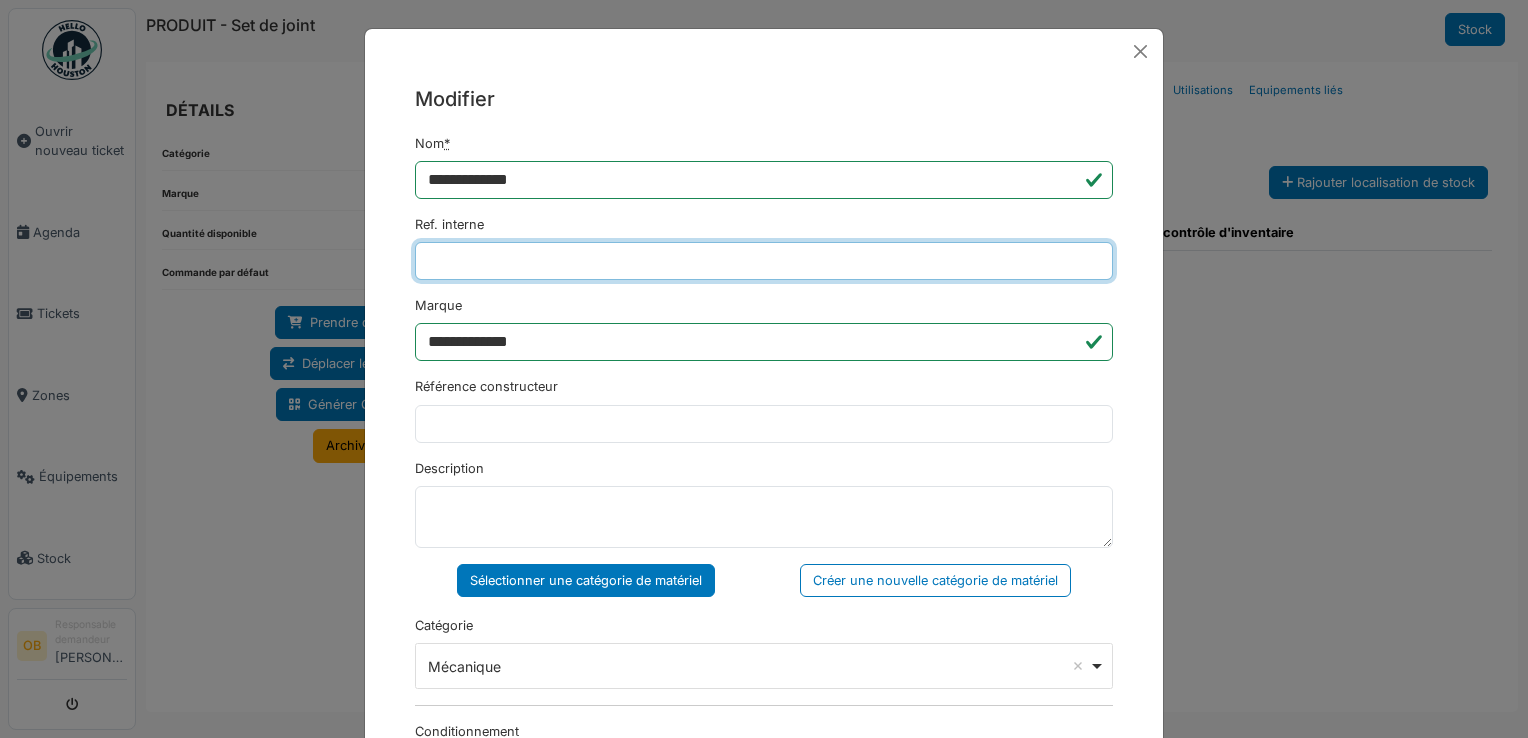 click on "Ref. interne" at bounding box center [764, 261] 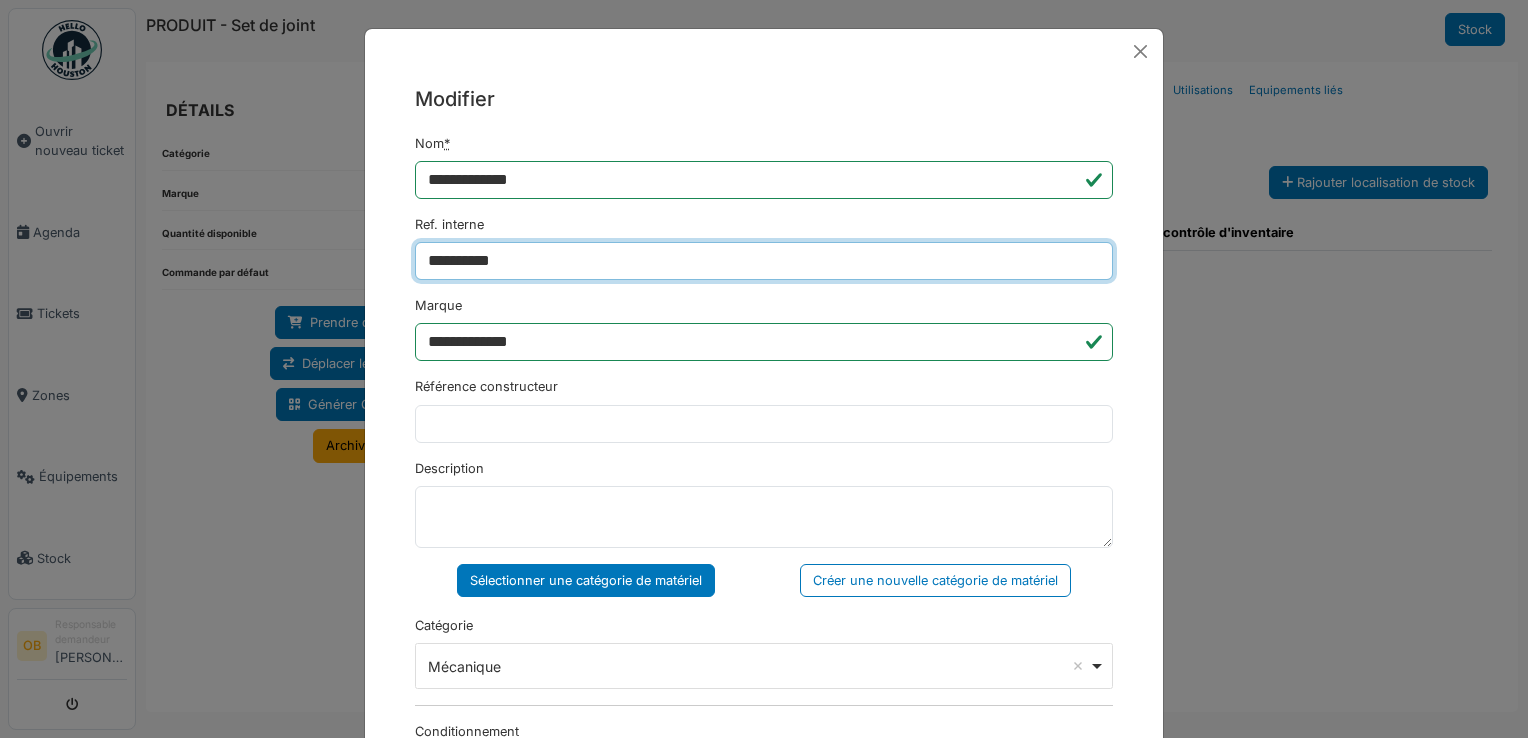 type on "**********" 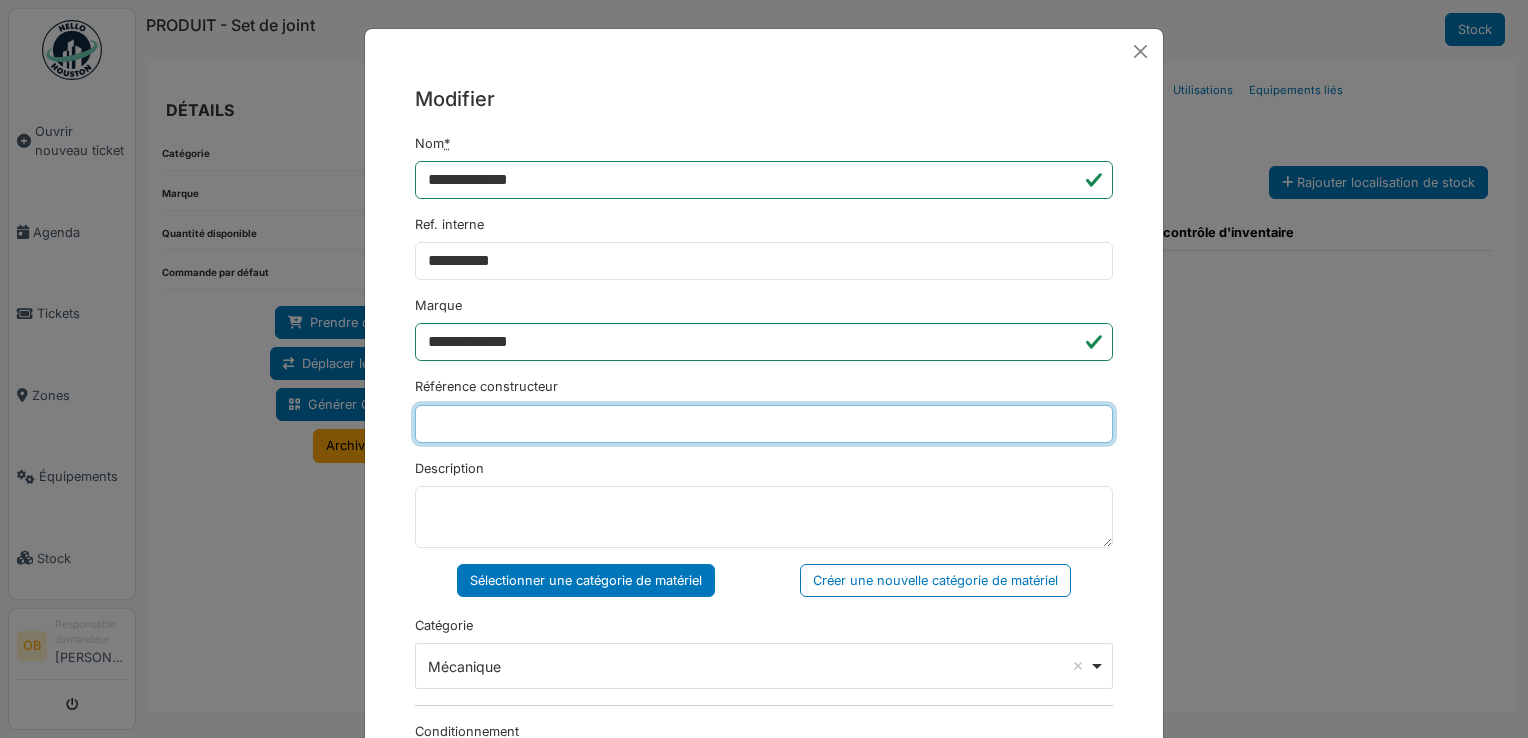 click on "Référence constructeur" at bounding box center (764, 424) 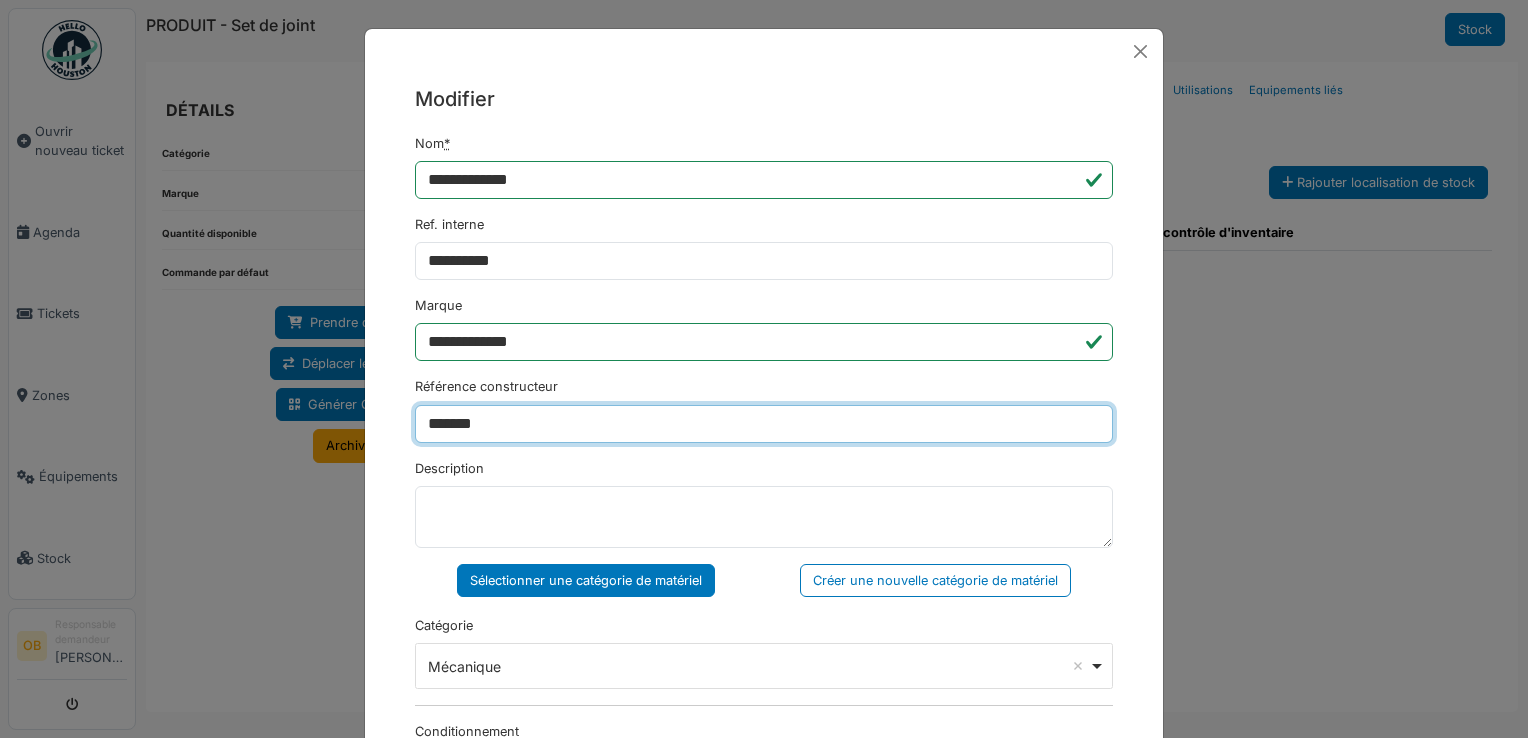 type on "*******" 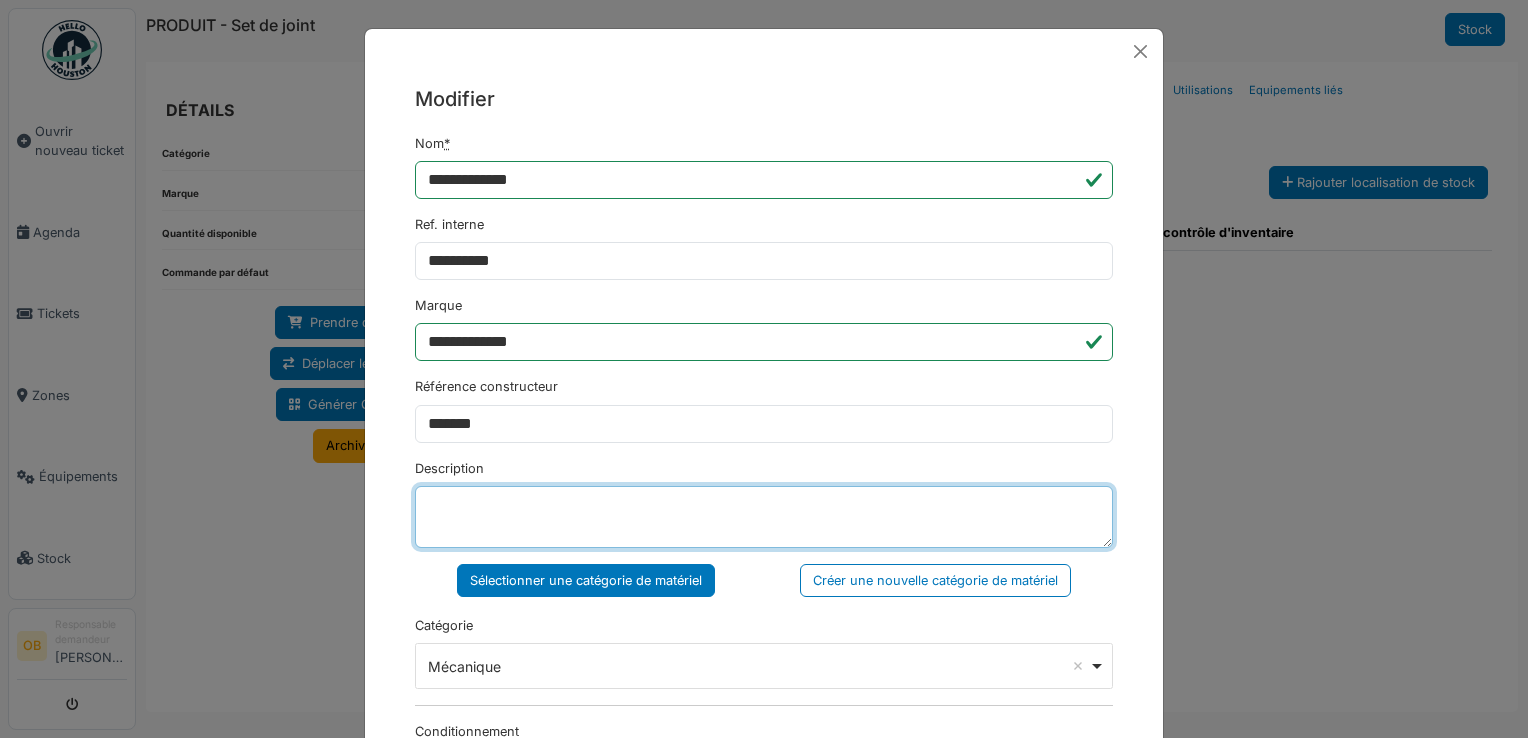 click on "Description" at bounding box center (764, 517) 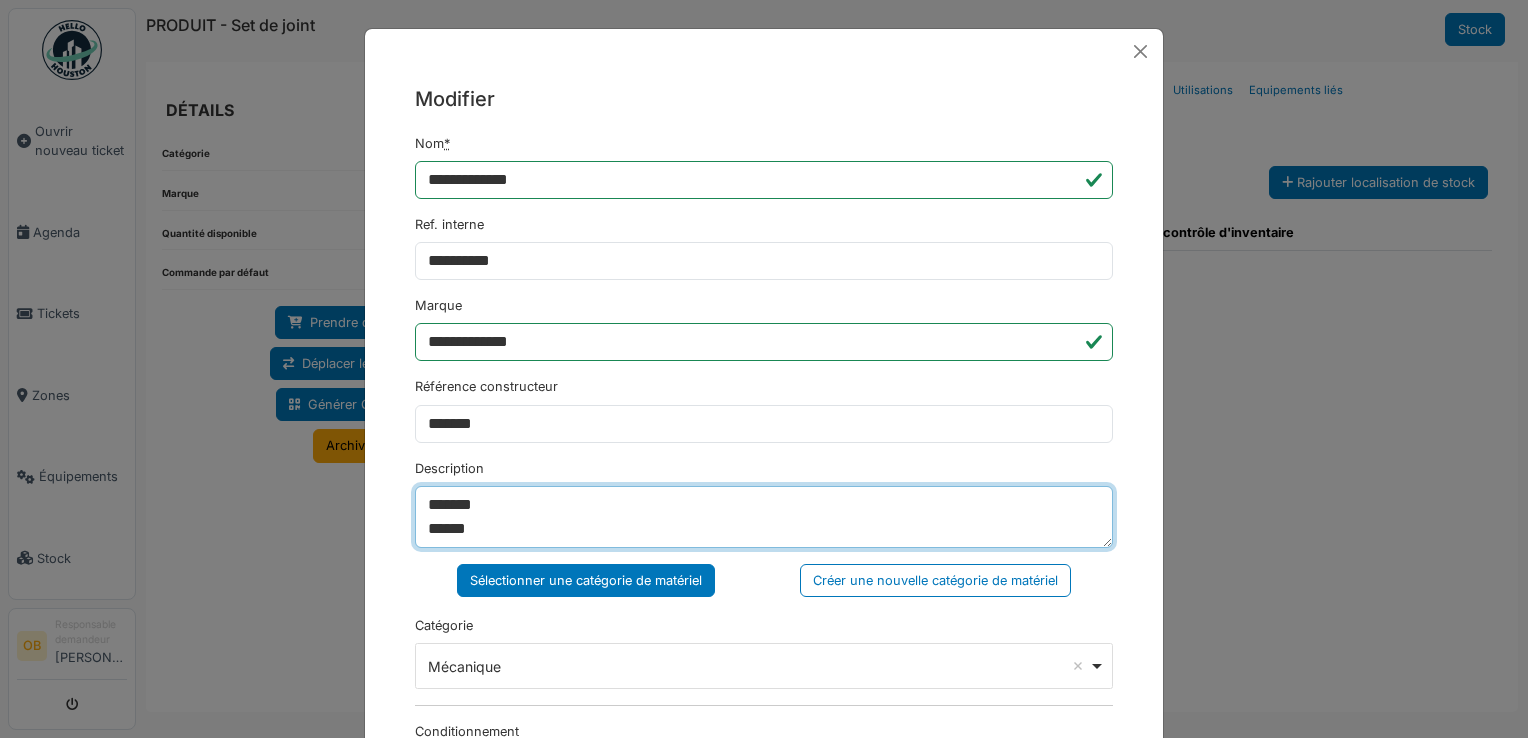 drag, startPoint x: 498, startPoint y: 529, endPoint x: 236, endPoint y: 530, distance: 262.00192 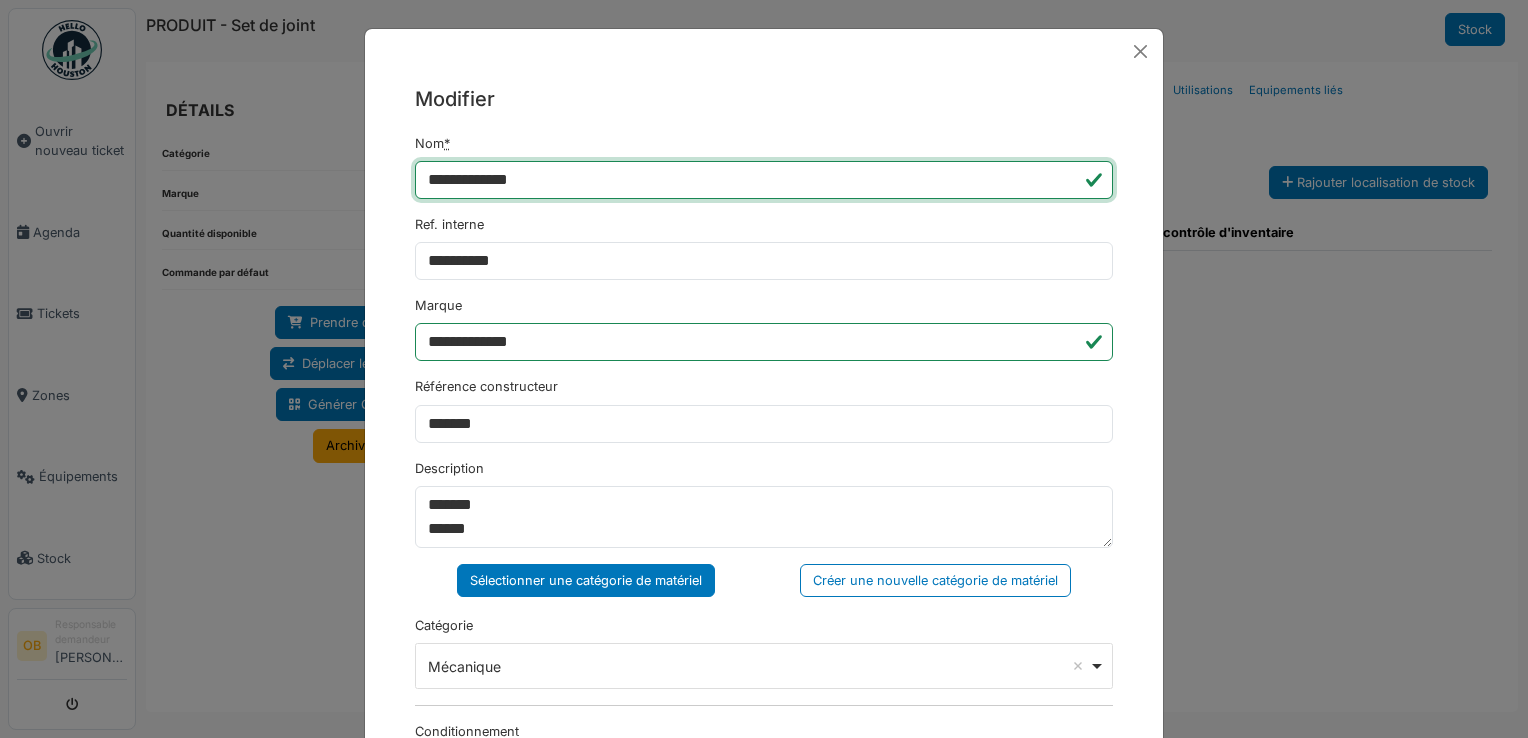 drag, startPoint x: 507, startPoint y: 193, endPoint x: 522, endPoint y: 186, distance: 16.552946 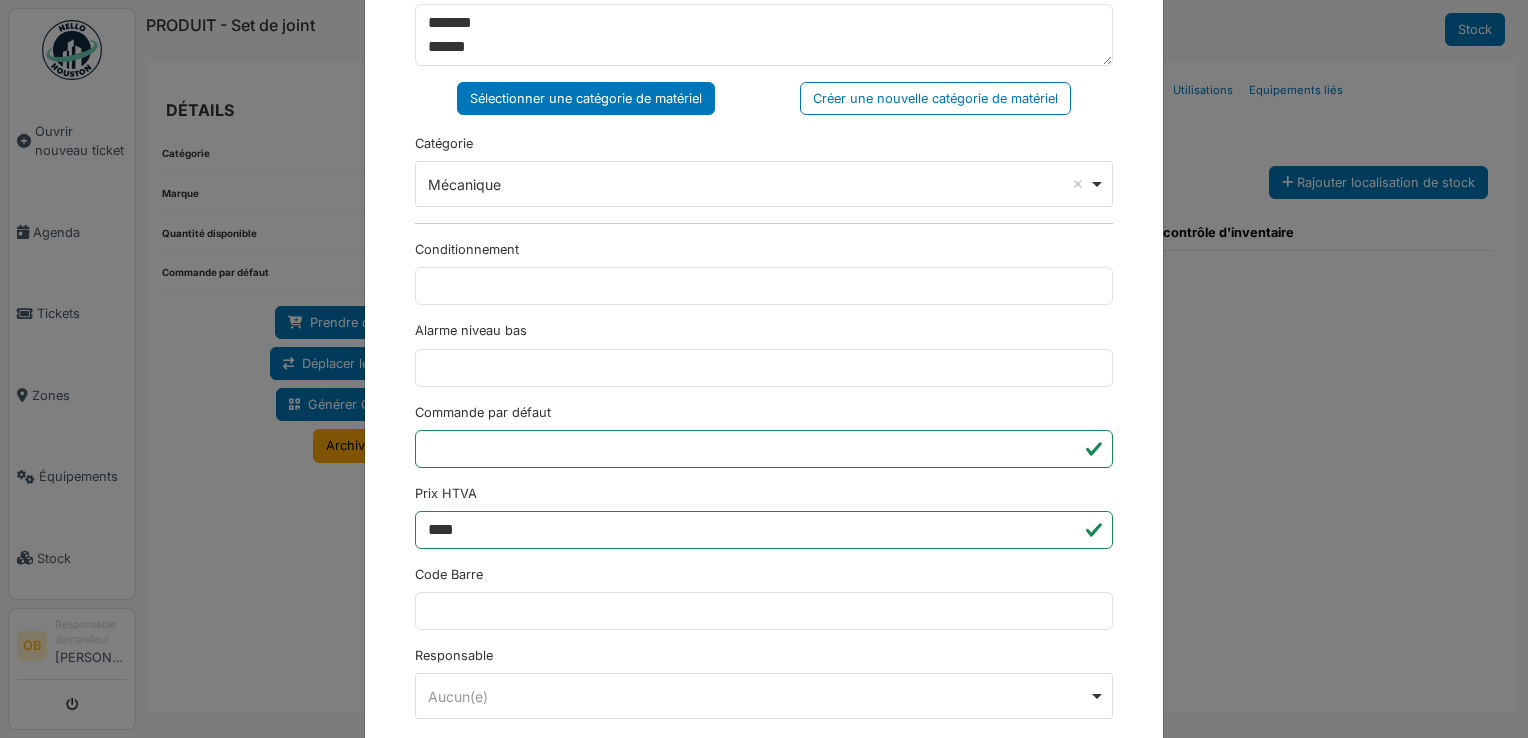 scroll, scrollTop: 650, scrollLeft: 0, axis: vertical 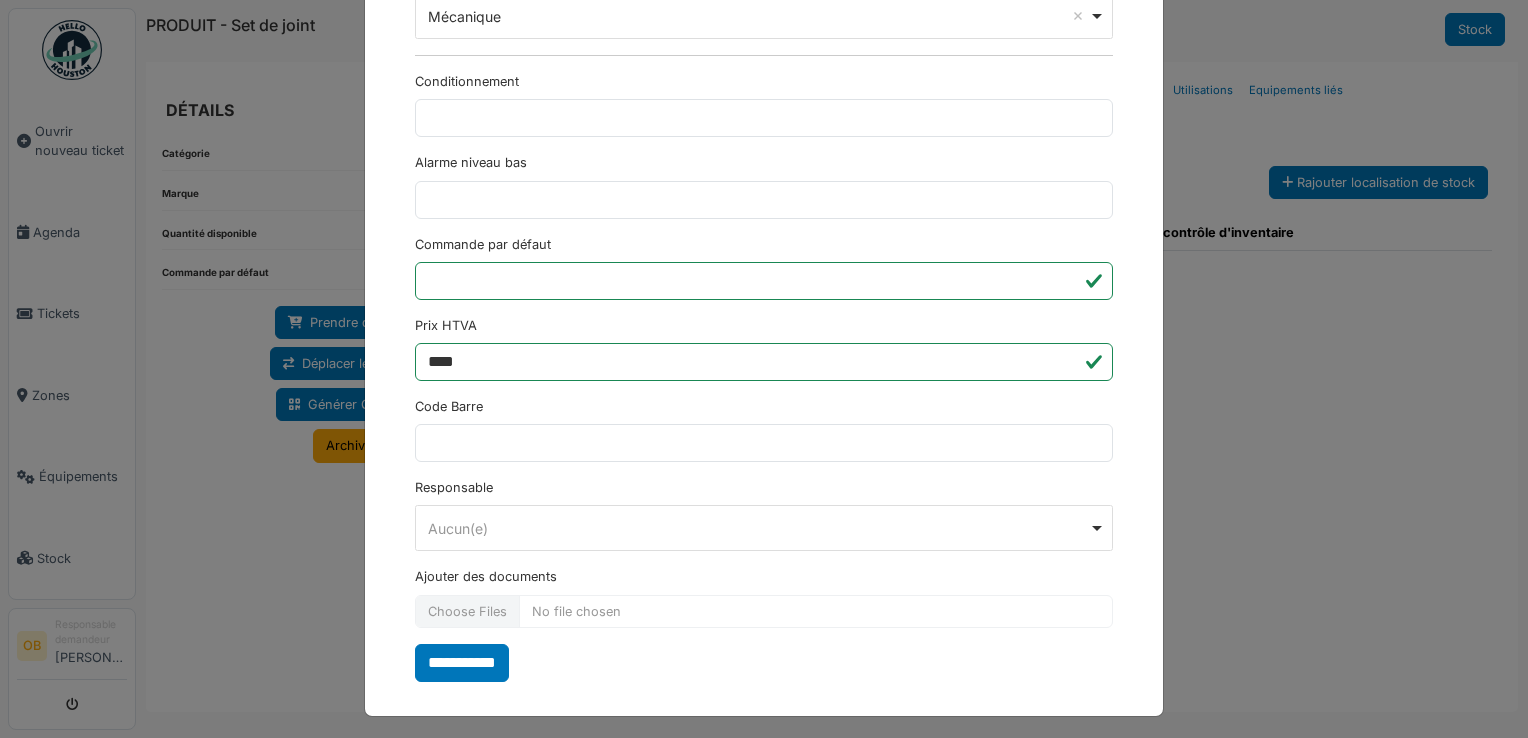 type on "**********" 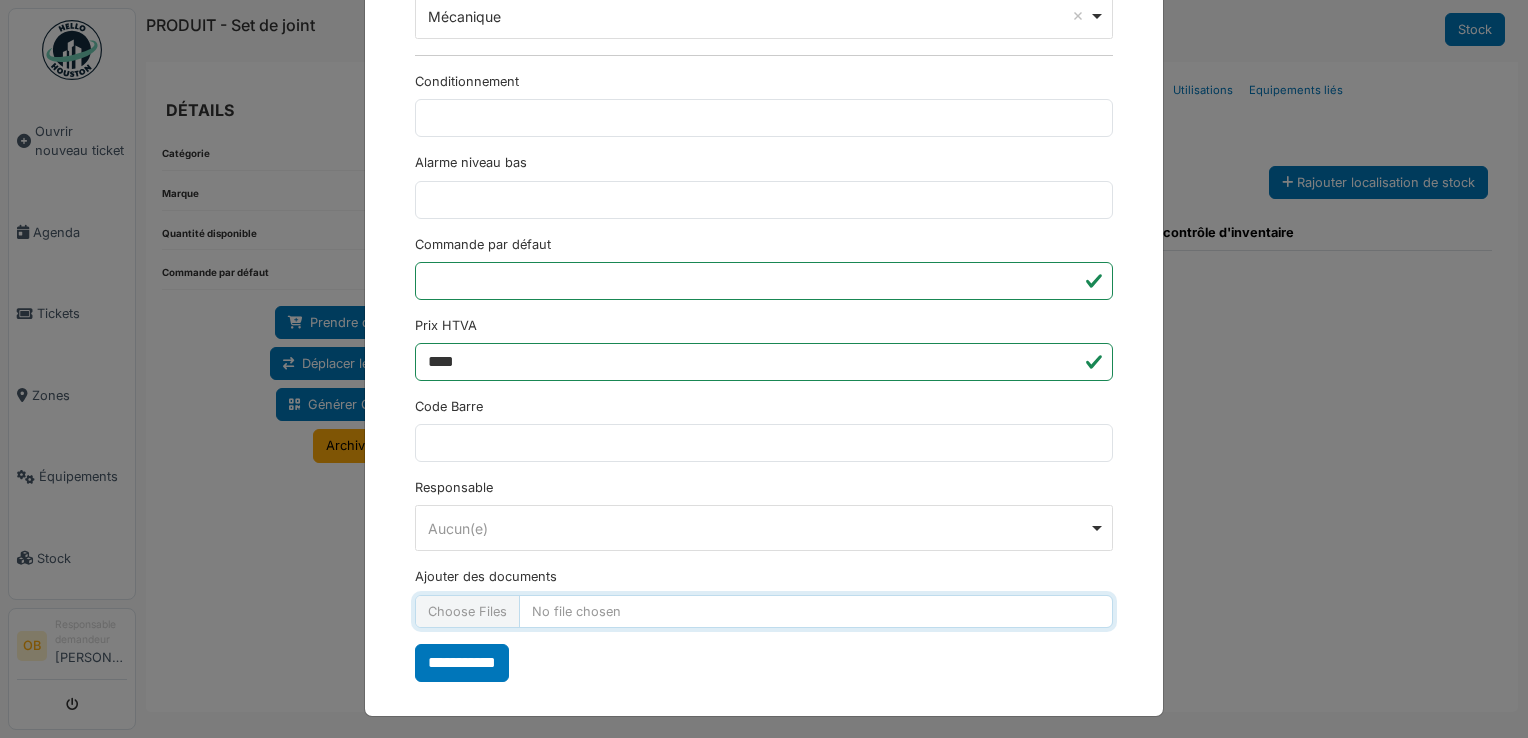 click on "Ajouter des documents" at bounding box center (764, 611) 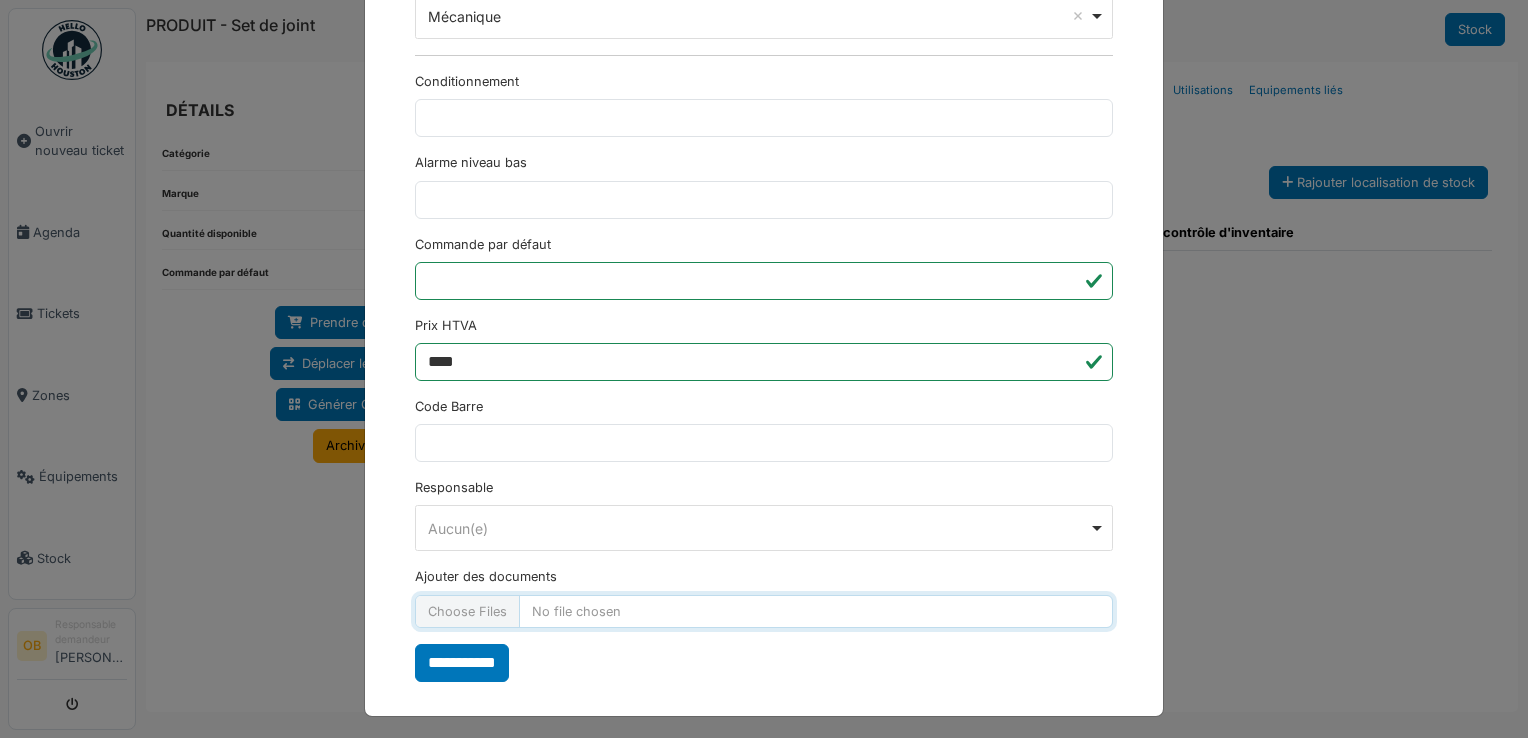 type on "**********" 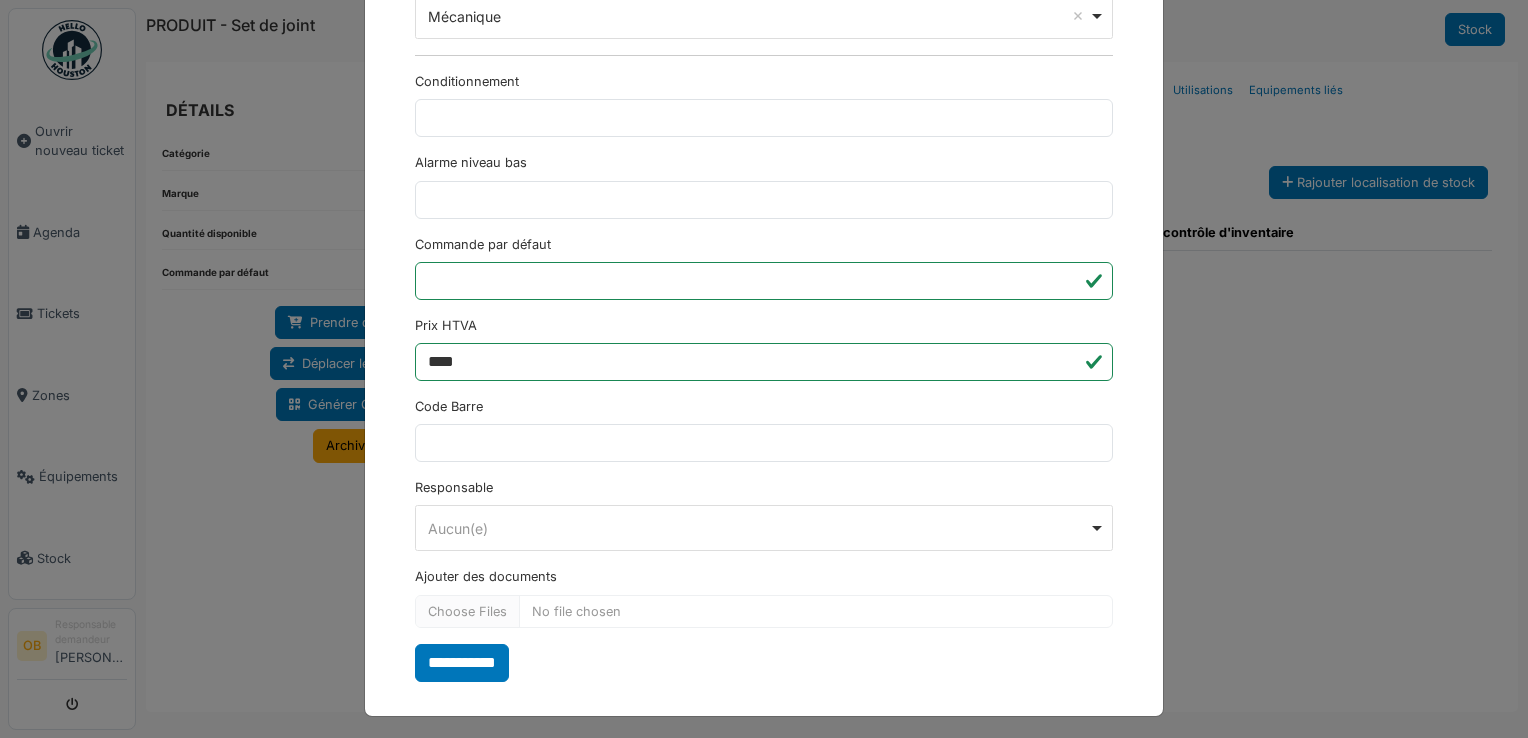 click on "**********" at bounding box center [462, 663] 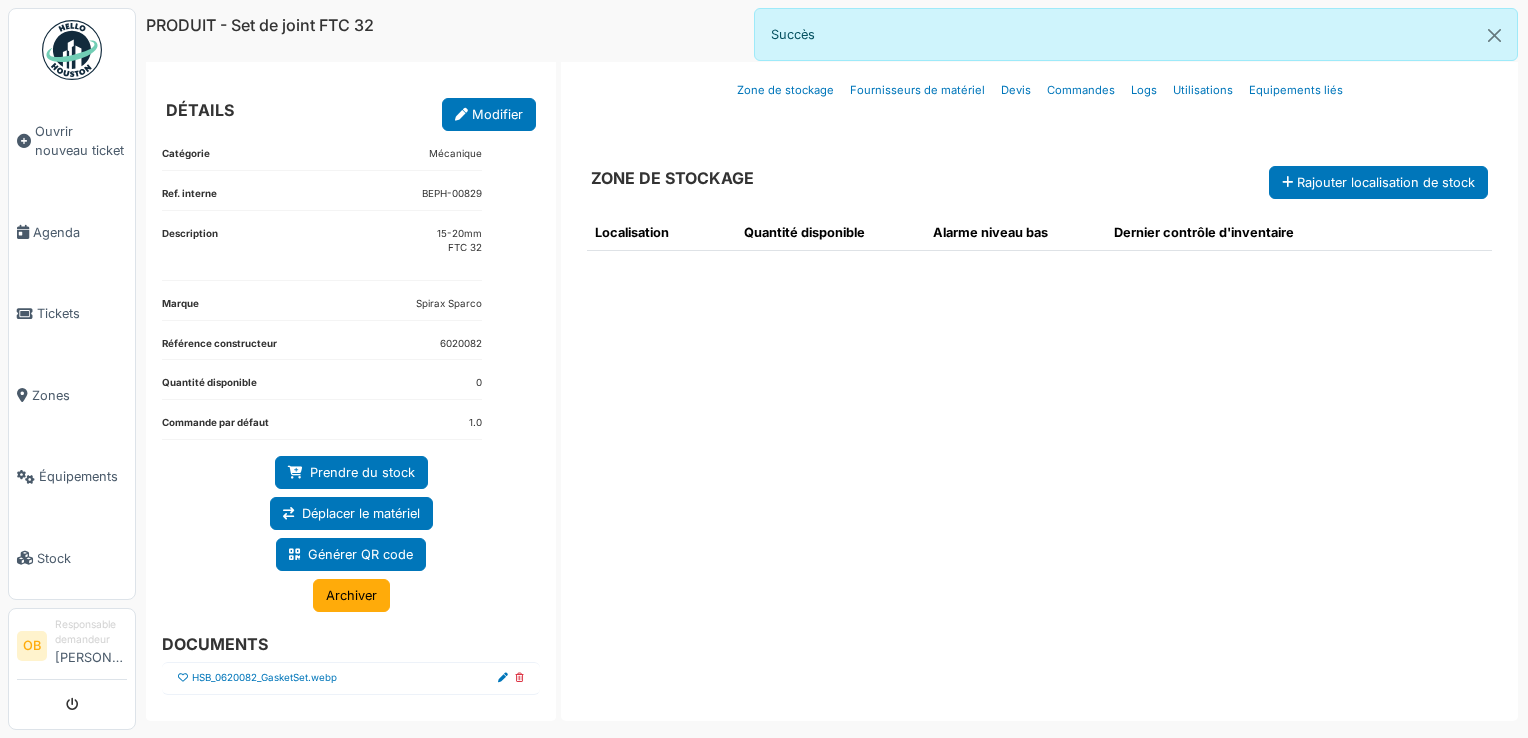 click on "HSB_0620082_GasketSet.webp" at bounding box center [351, 678] 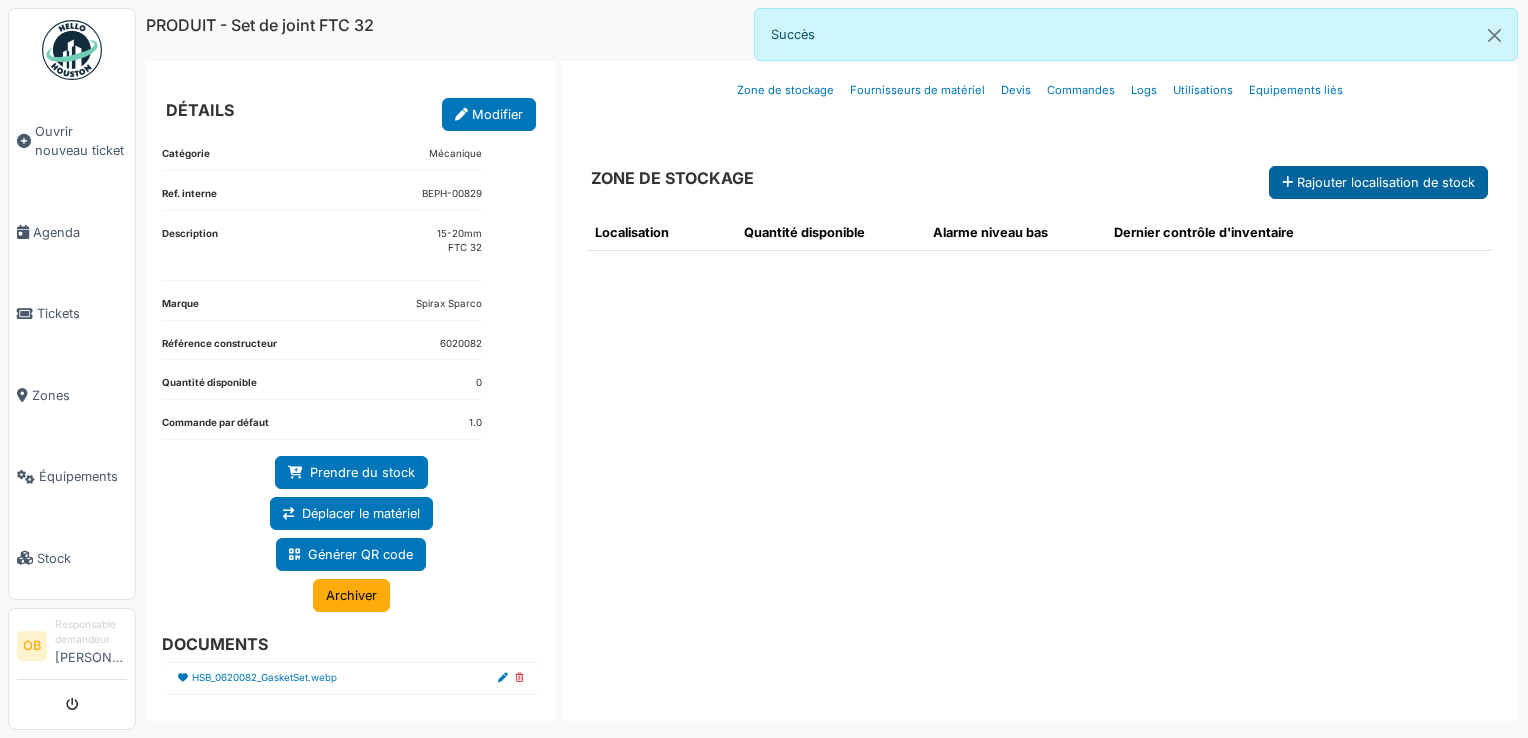 click on "Rajouter localisation de stock" at bounding box center [1378, 182] 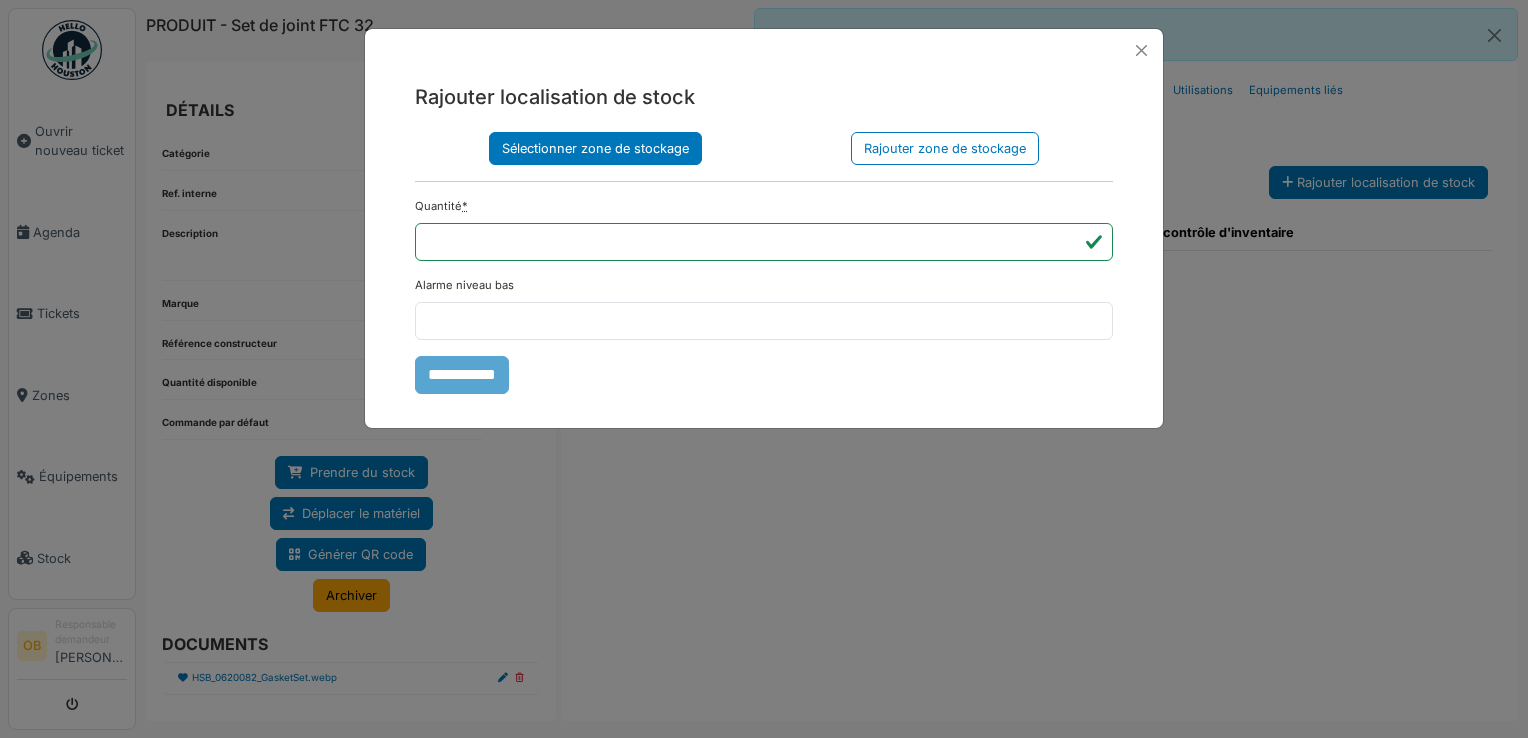 click on "Sélectionner zone de stockage" at bounding box center [595, 148] 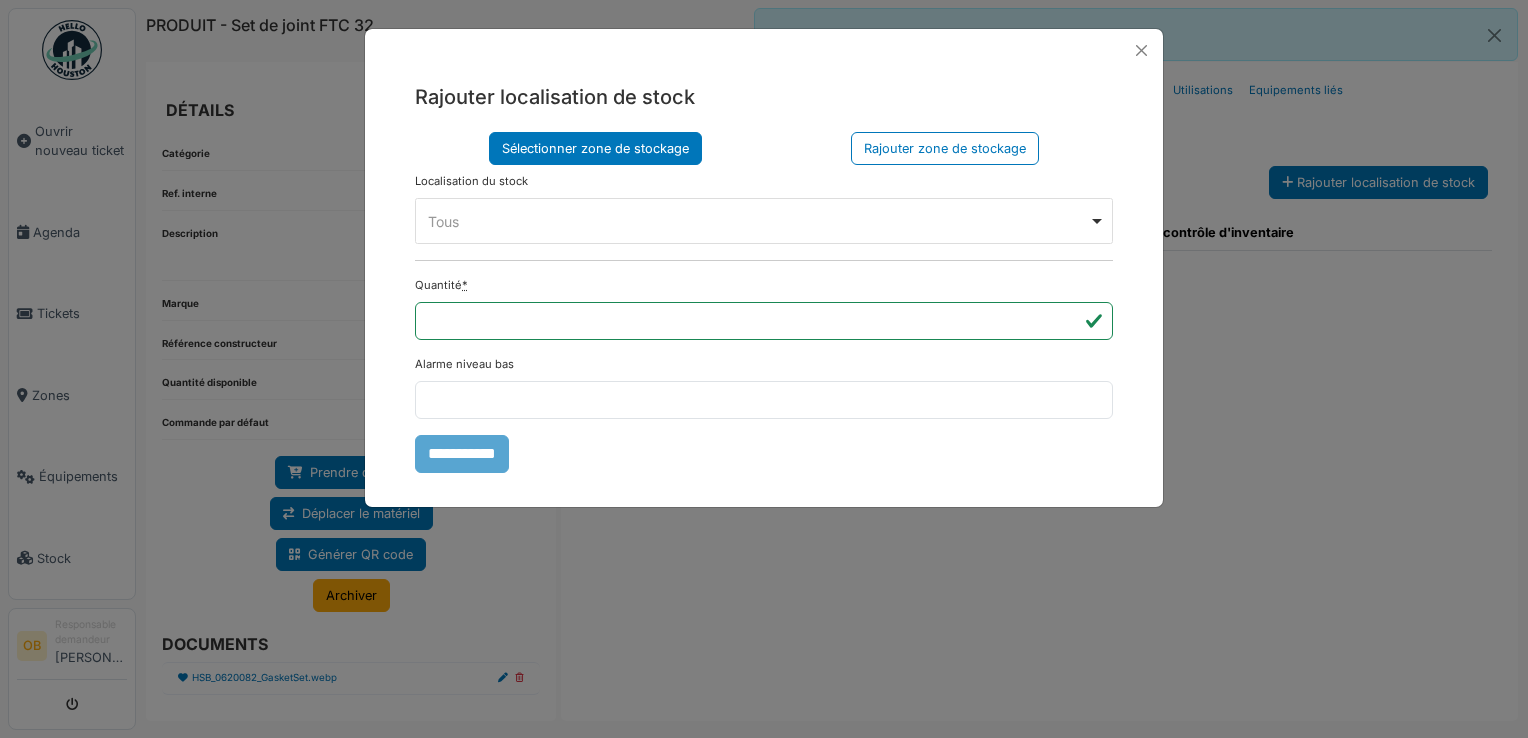 click on "Tous Remove item" at bounding box center [758, 221] 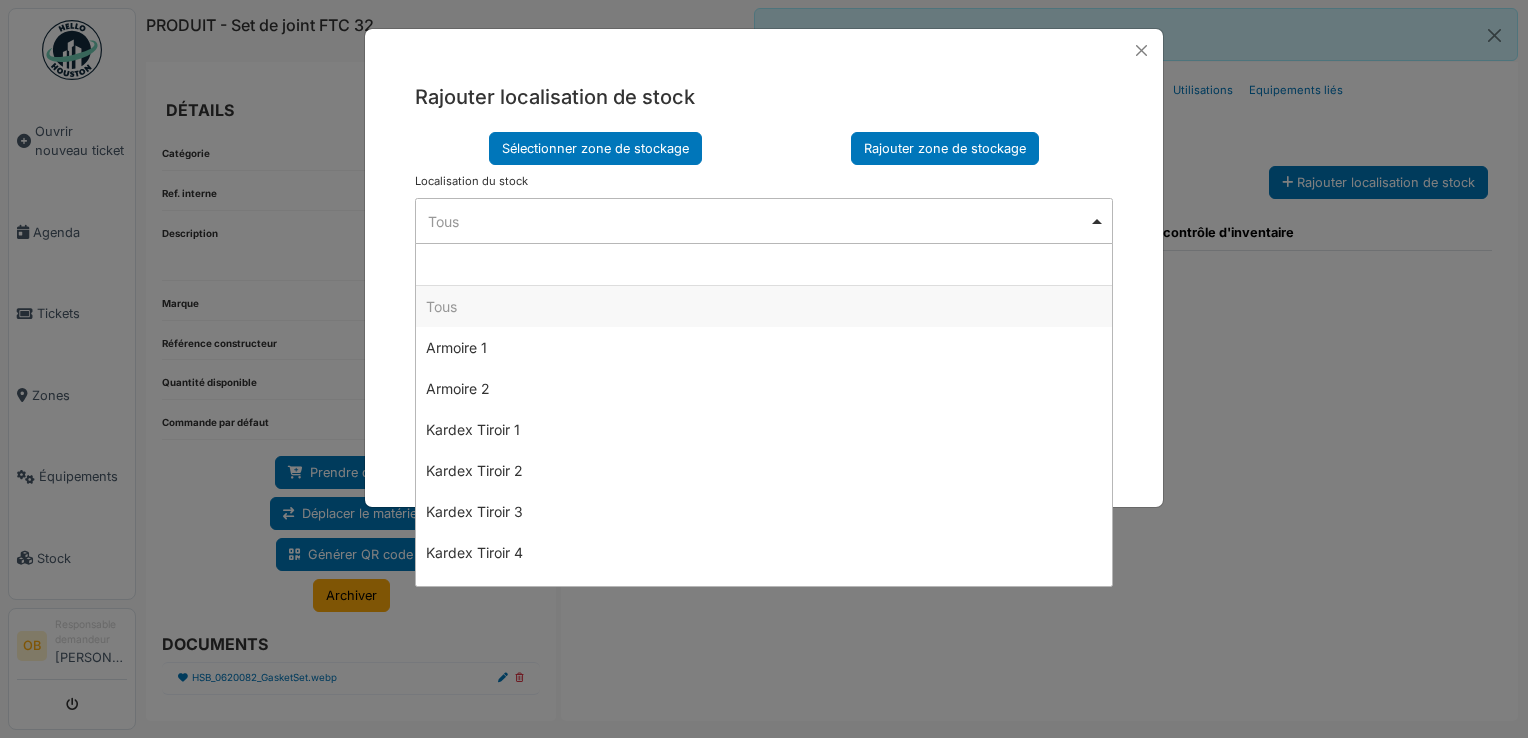 click on "Rajouter zone de stockage" at bounding box center [945, 148] 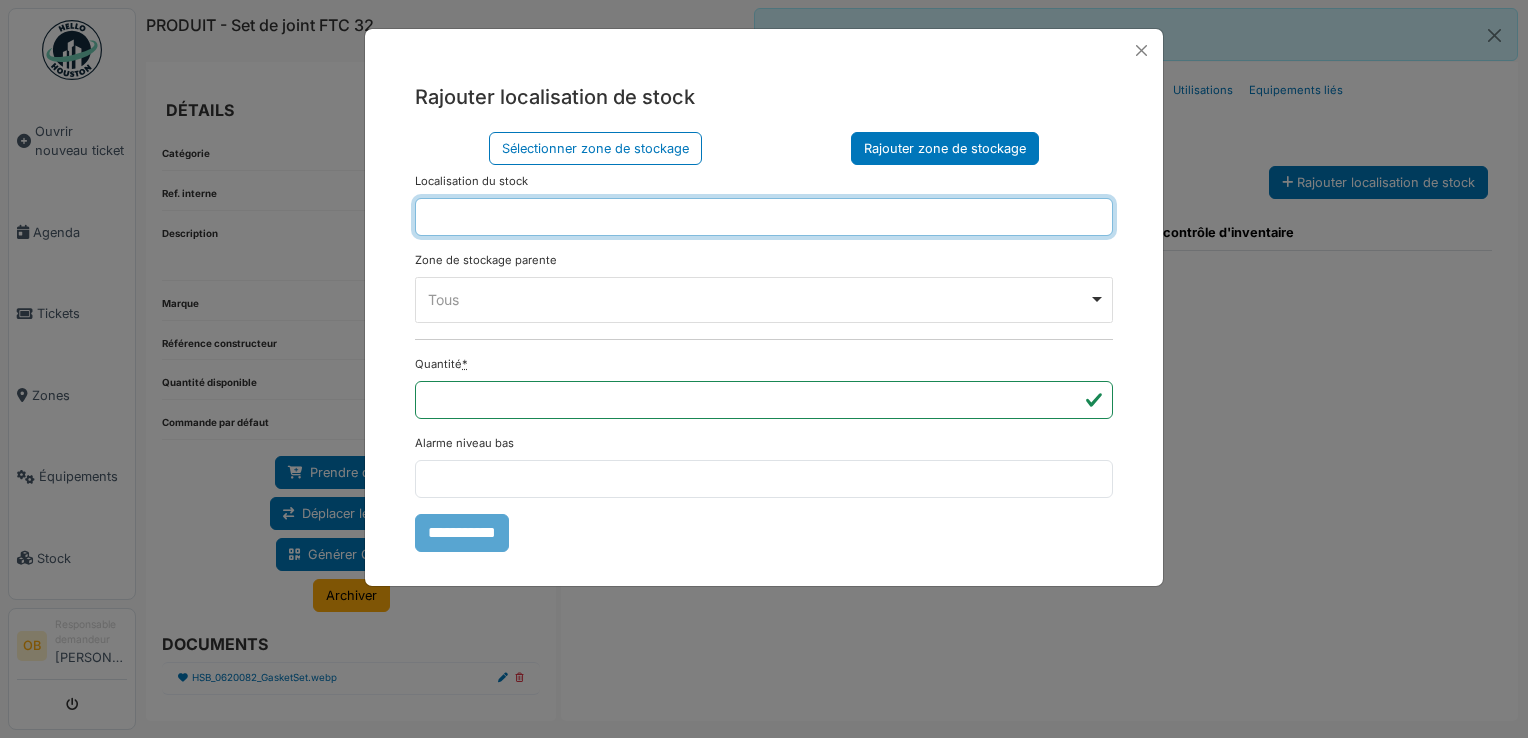 click at bounding box center [764, 217] 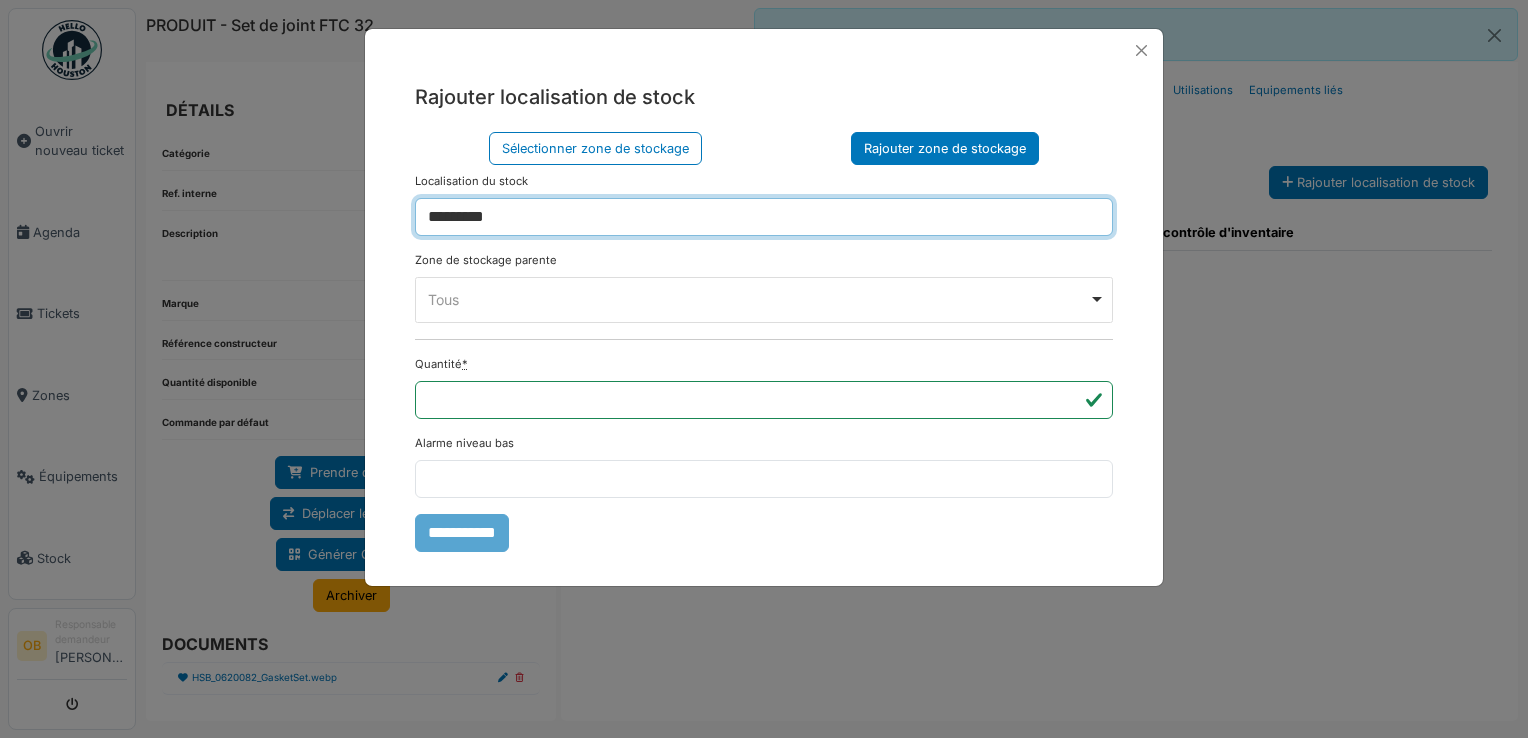 drag, startPoint x: 530, startPoint y: 307, endPoint x: 533, endPoint y: 290, distance: 17.262676 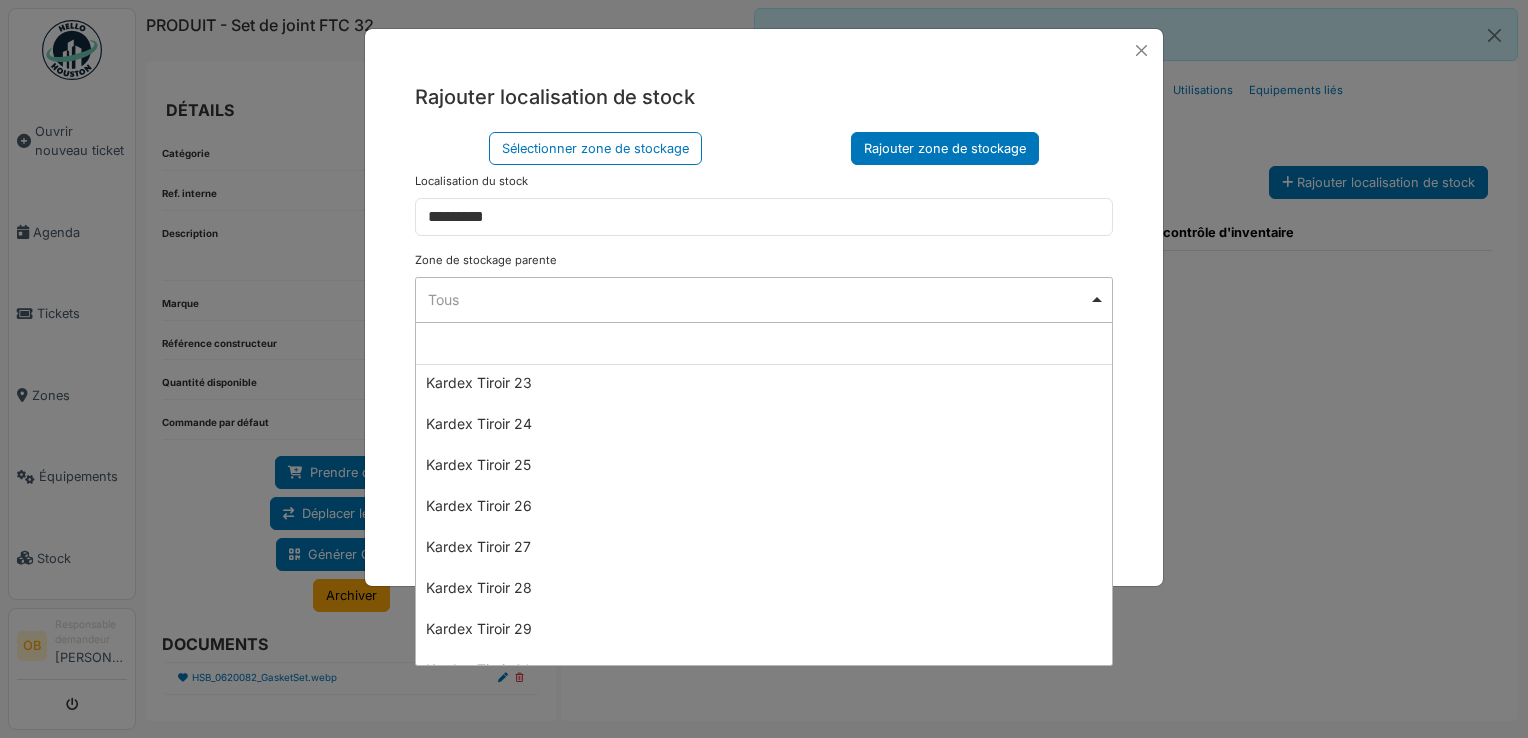 scroll, scrollTop: 1200, scrollLeft: 0, axis: vertical 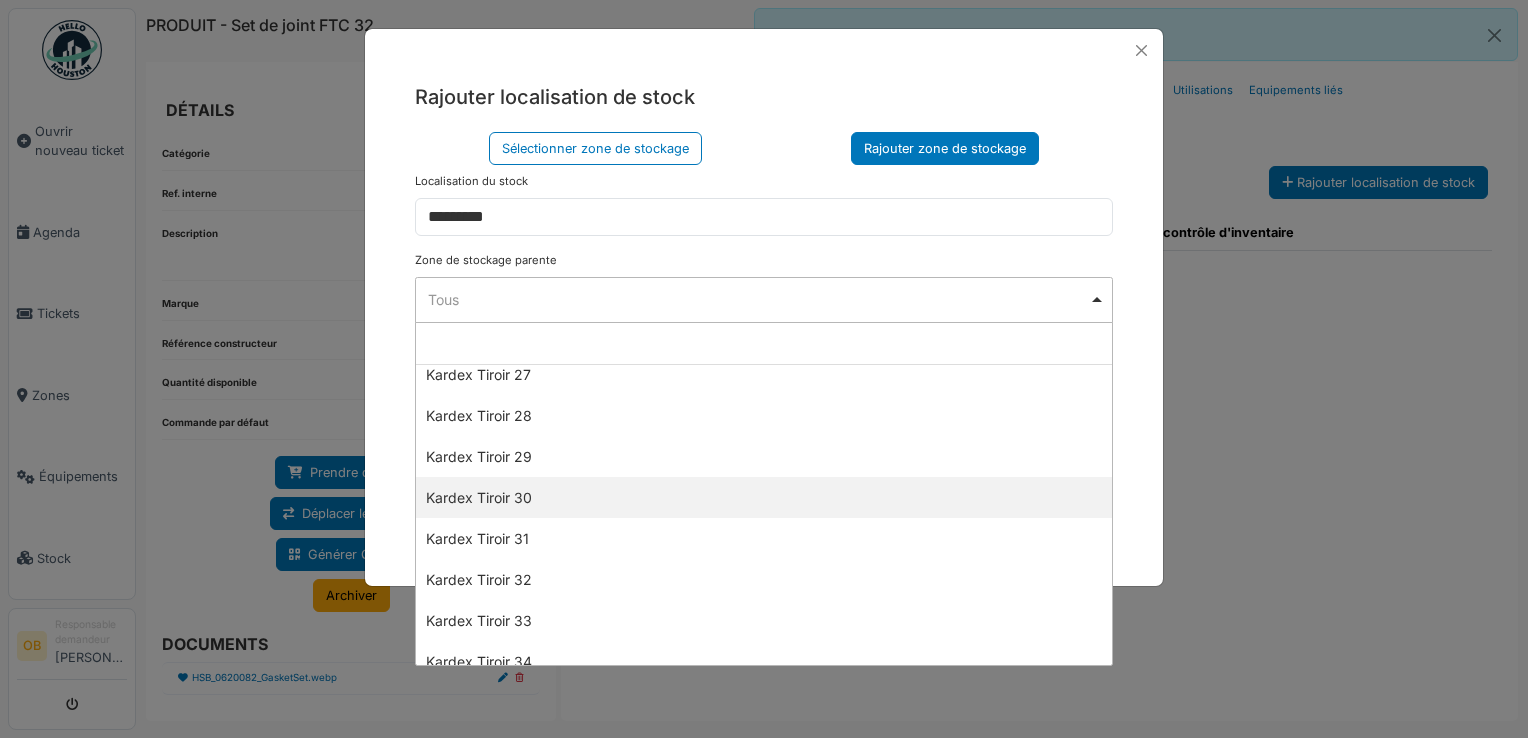 select on "****" 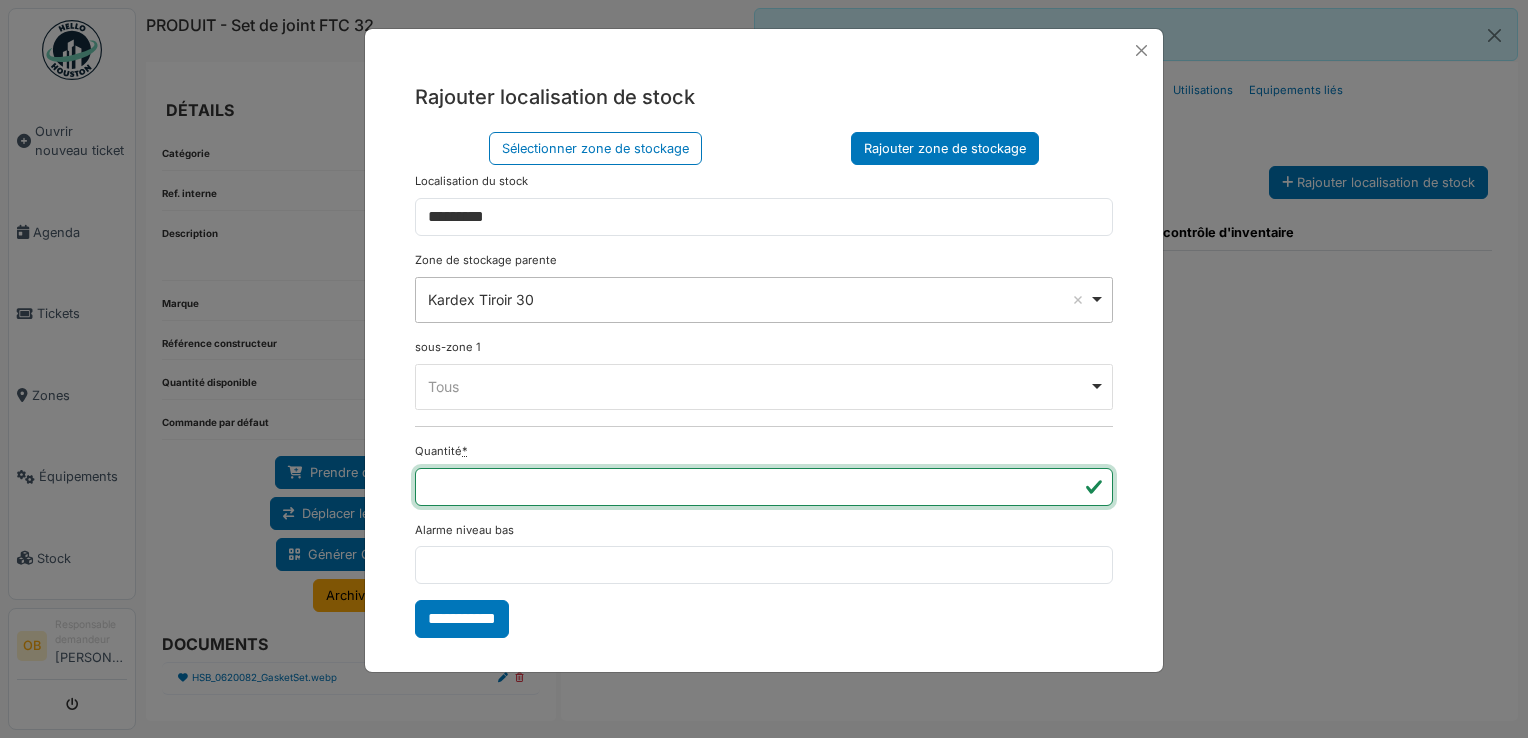 type on "*" 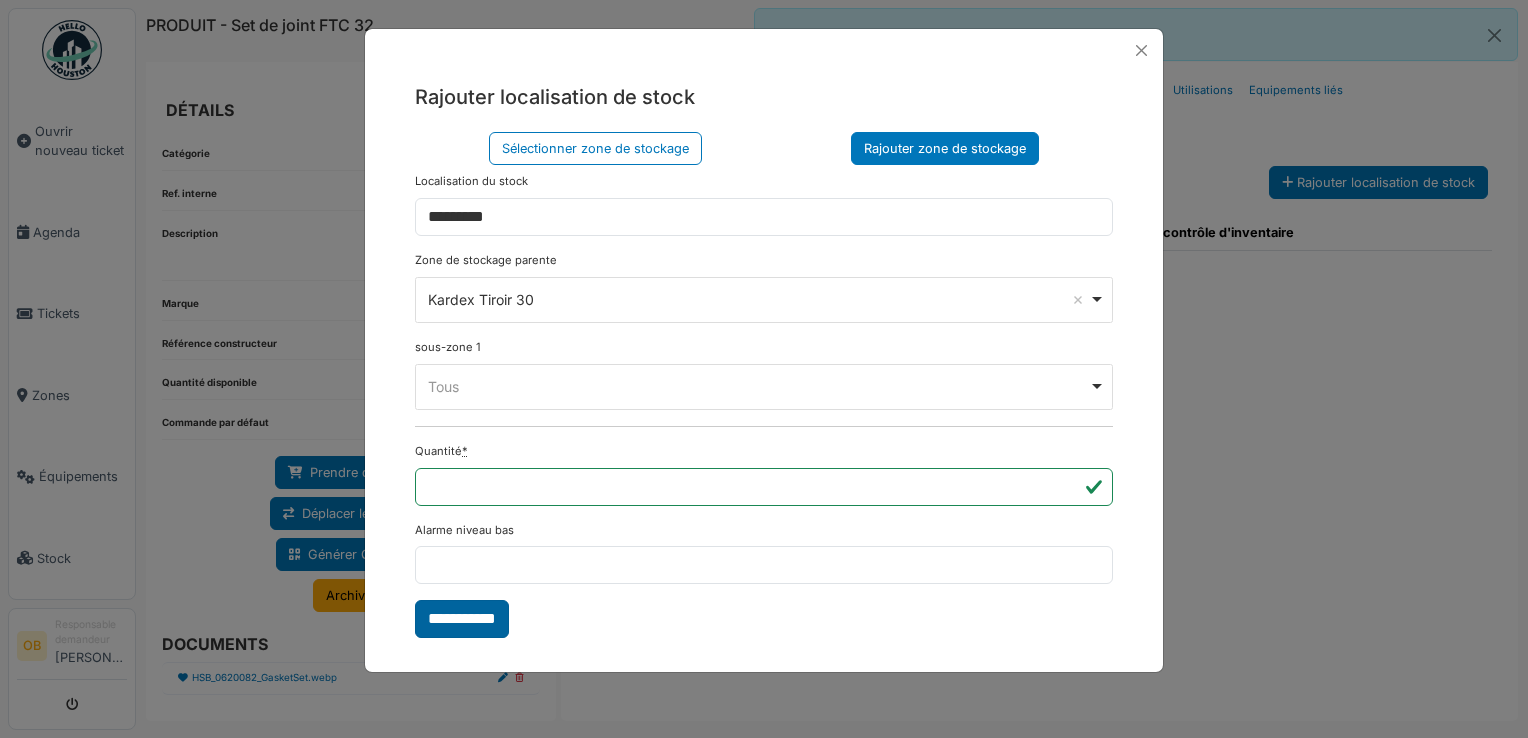 click on "**********" at bounding box center (462, 619) 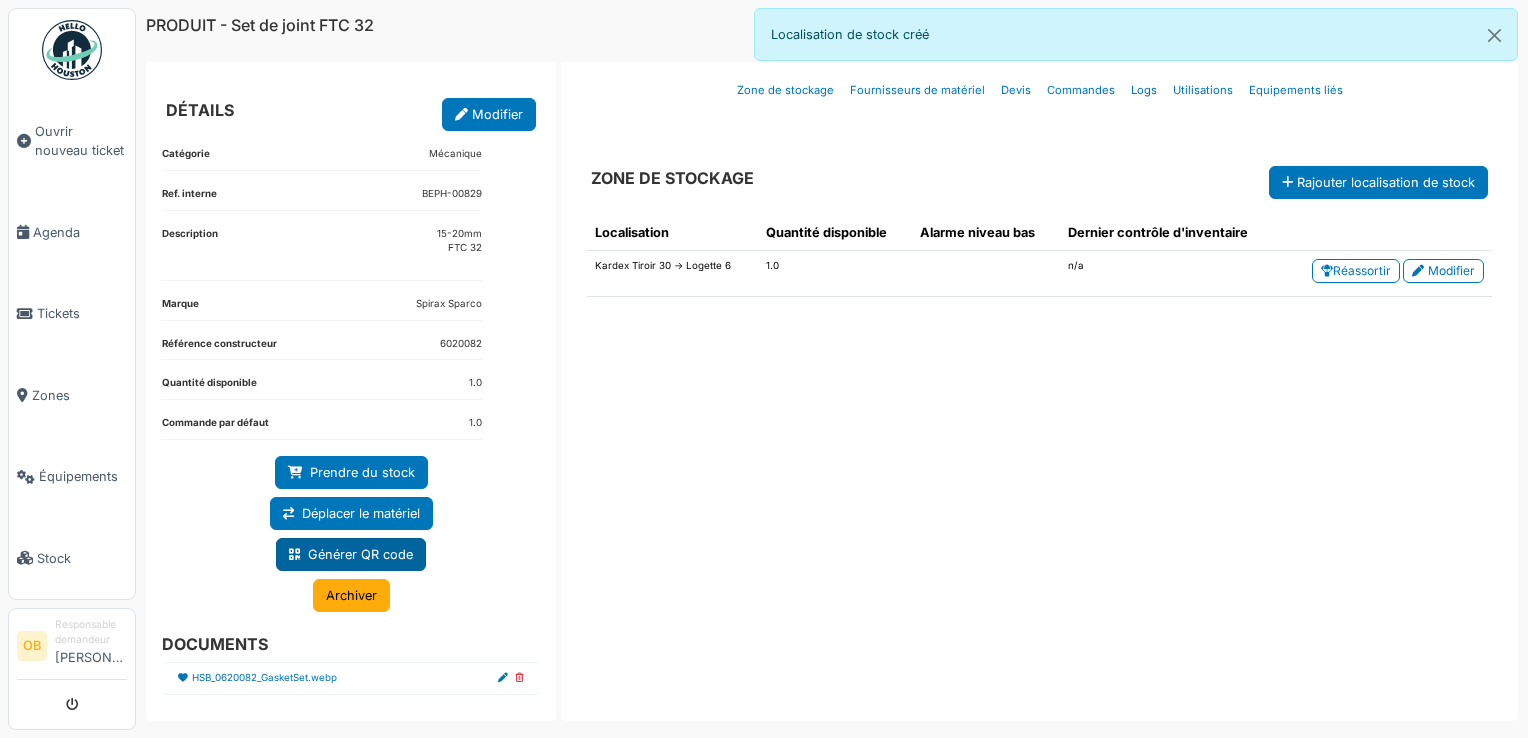 click on "Générer QR code" at bounding box center (351, 554) 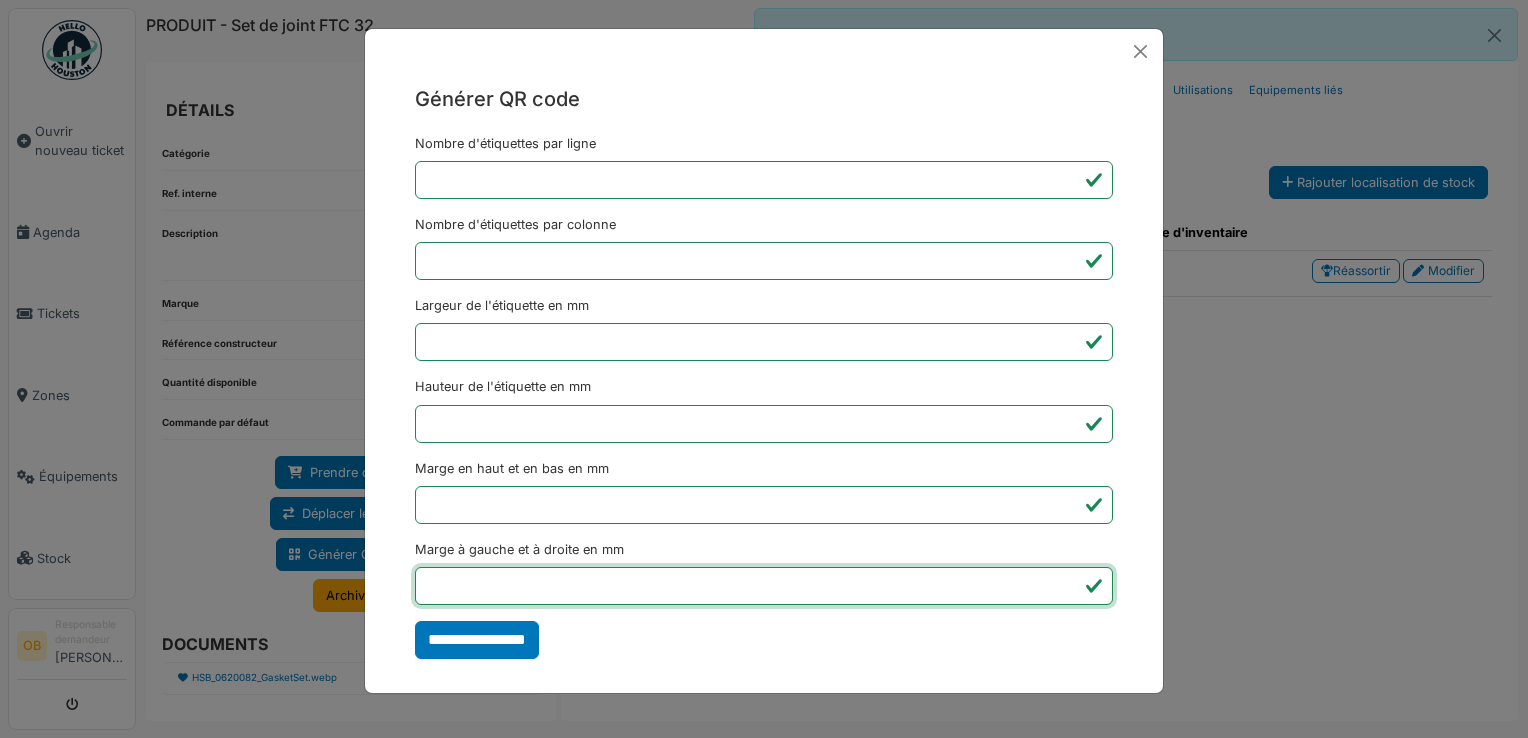click on "*" at bounding box center (764, 586) 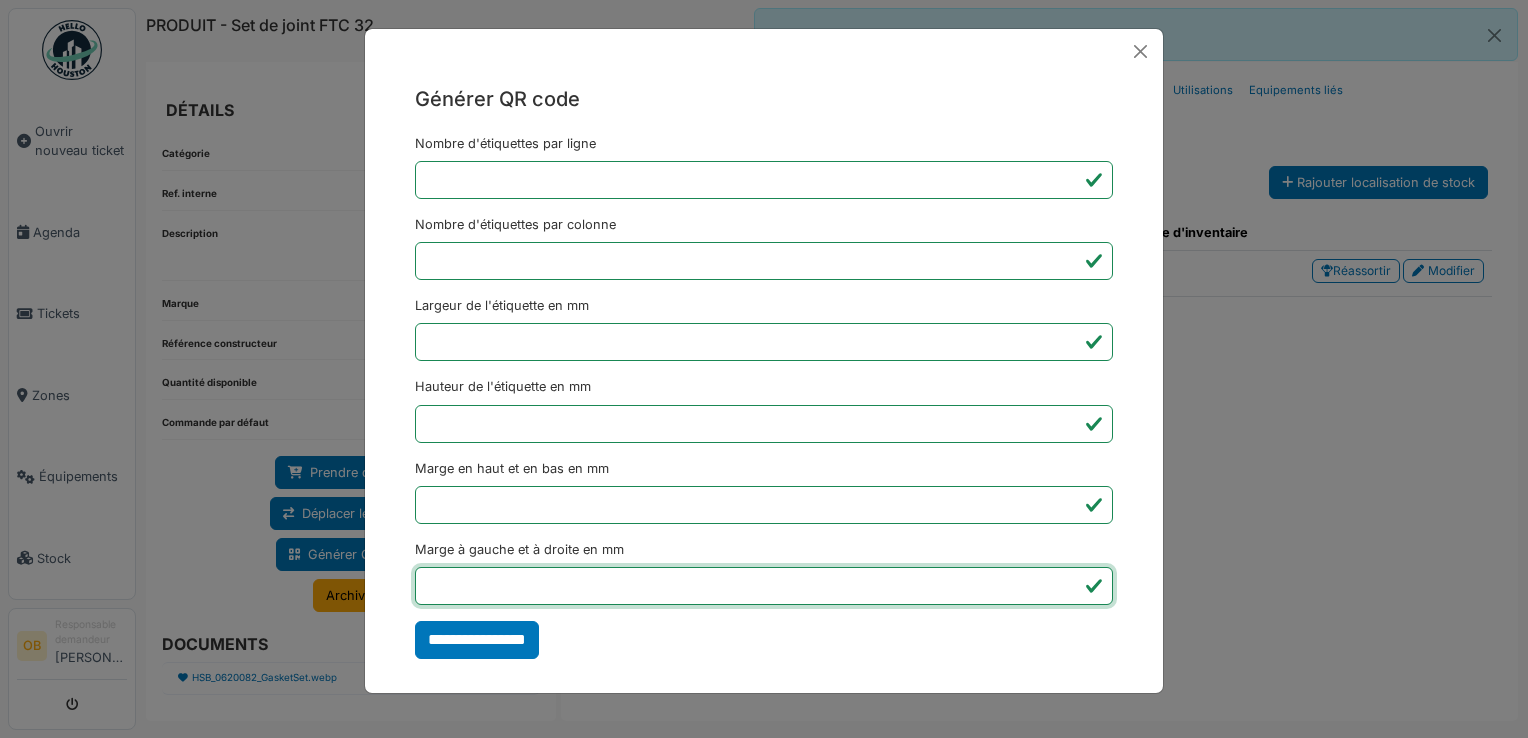 type on "***" 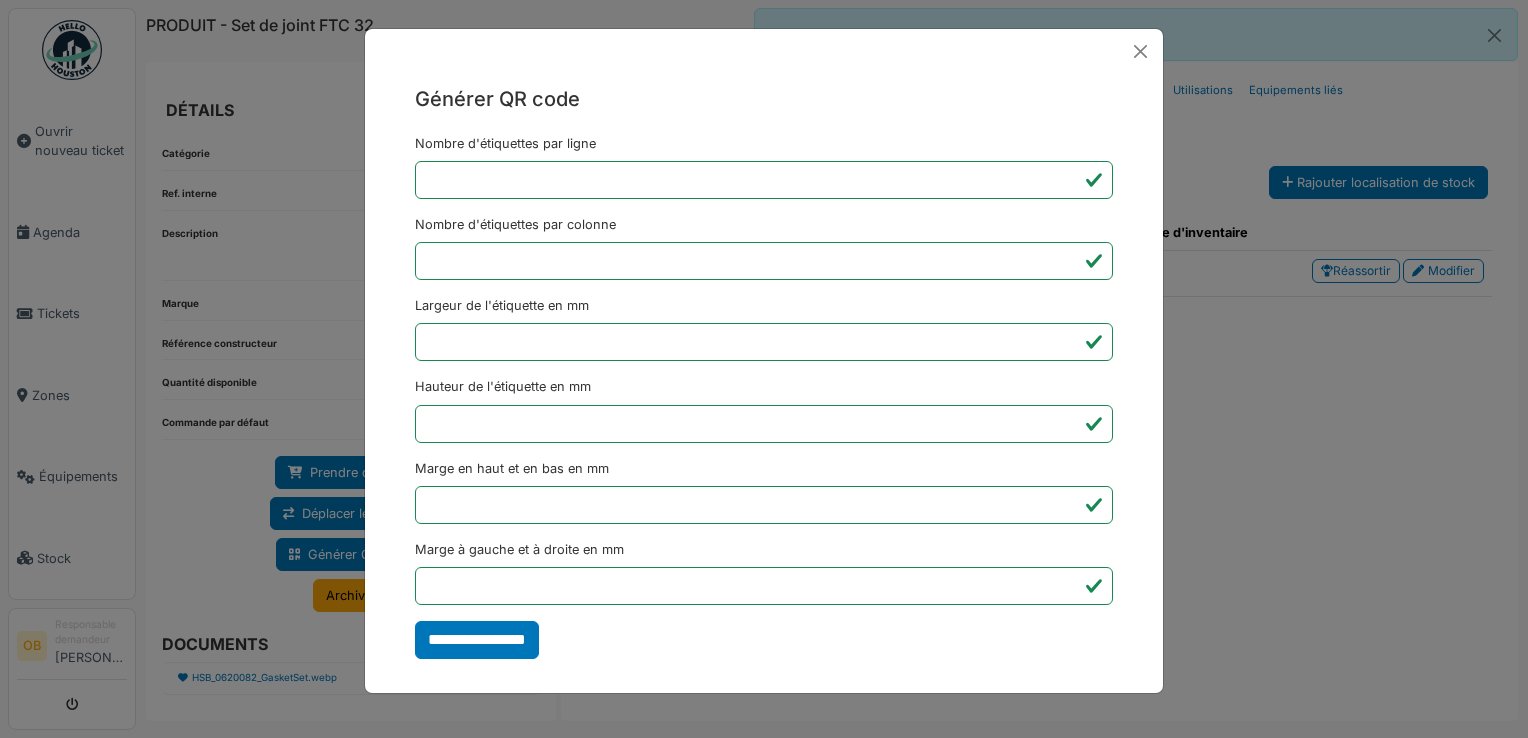 type on "*******" 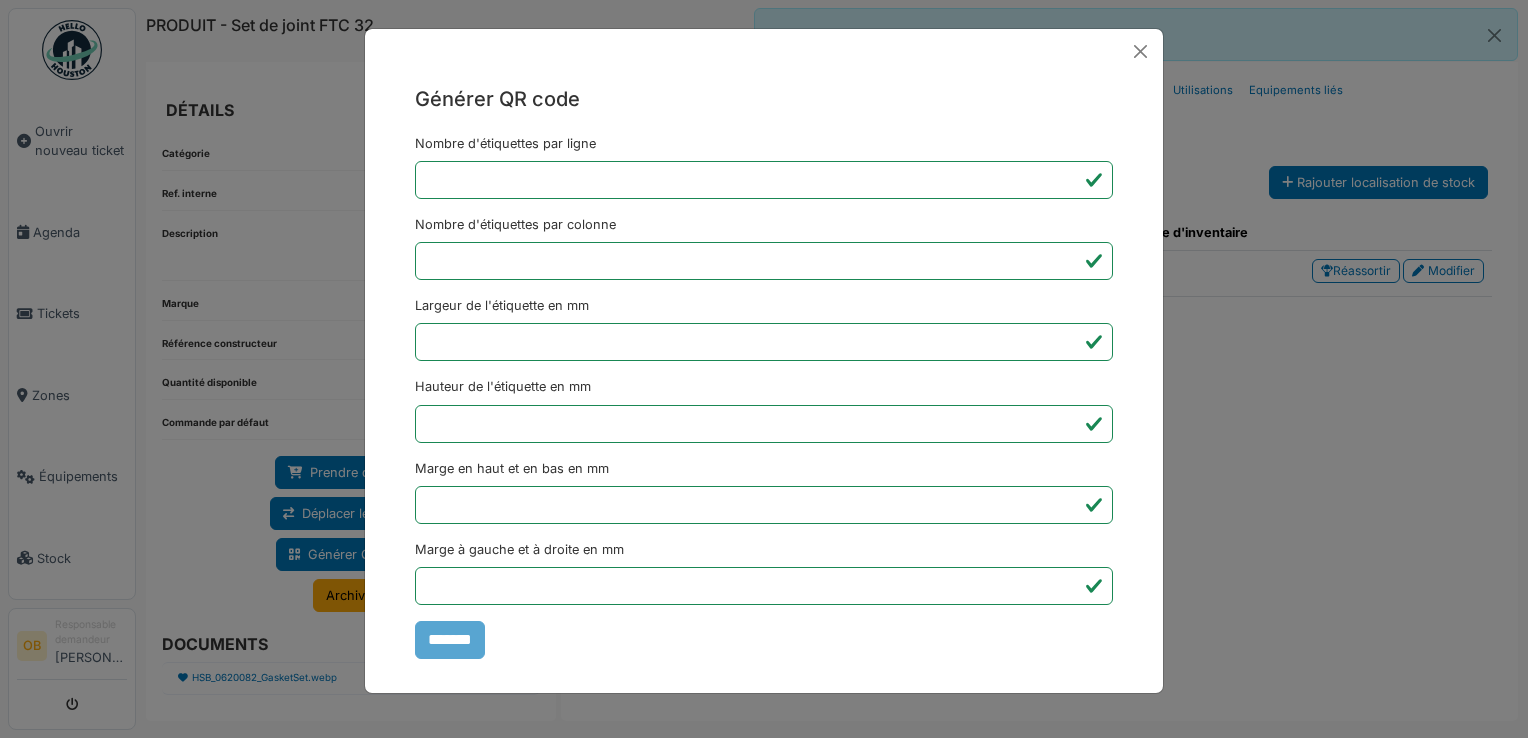 click on "Générer QR code
Nombre d'étiquettes par ligne
*
Nombre d'étiquettes par colonne
*
Largeur de l'étiquette en mm
**
Hauteur de l'étiquette en mm
**
Marge en haut et en bas en mm
*
Marge à gauche et à droite en mm
***
*******" at bounding box center [764, 369] 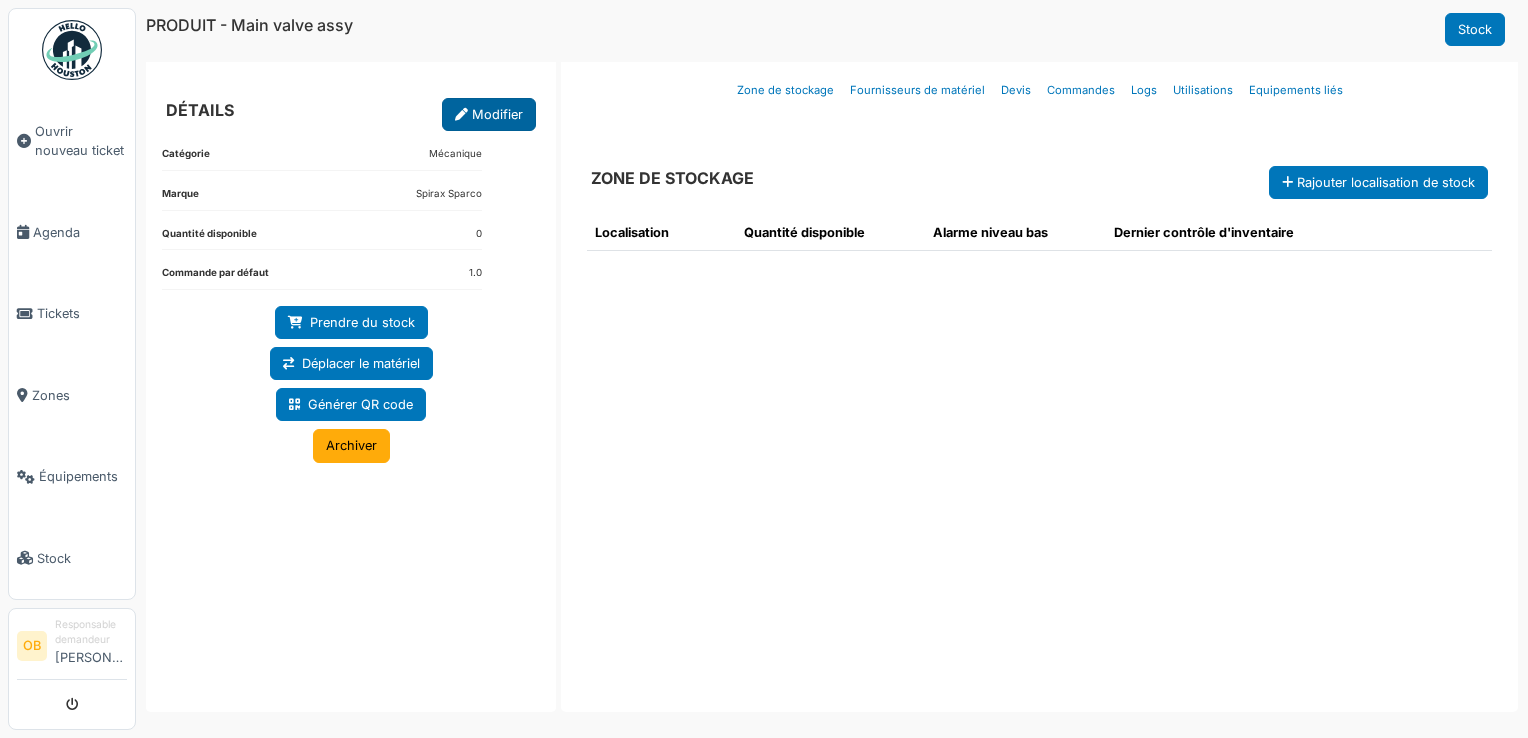 scroll, scrollTop: 0, scrollLeft: 0, axis: both 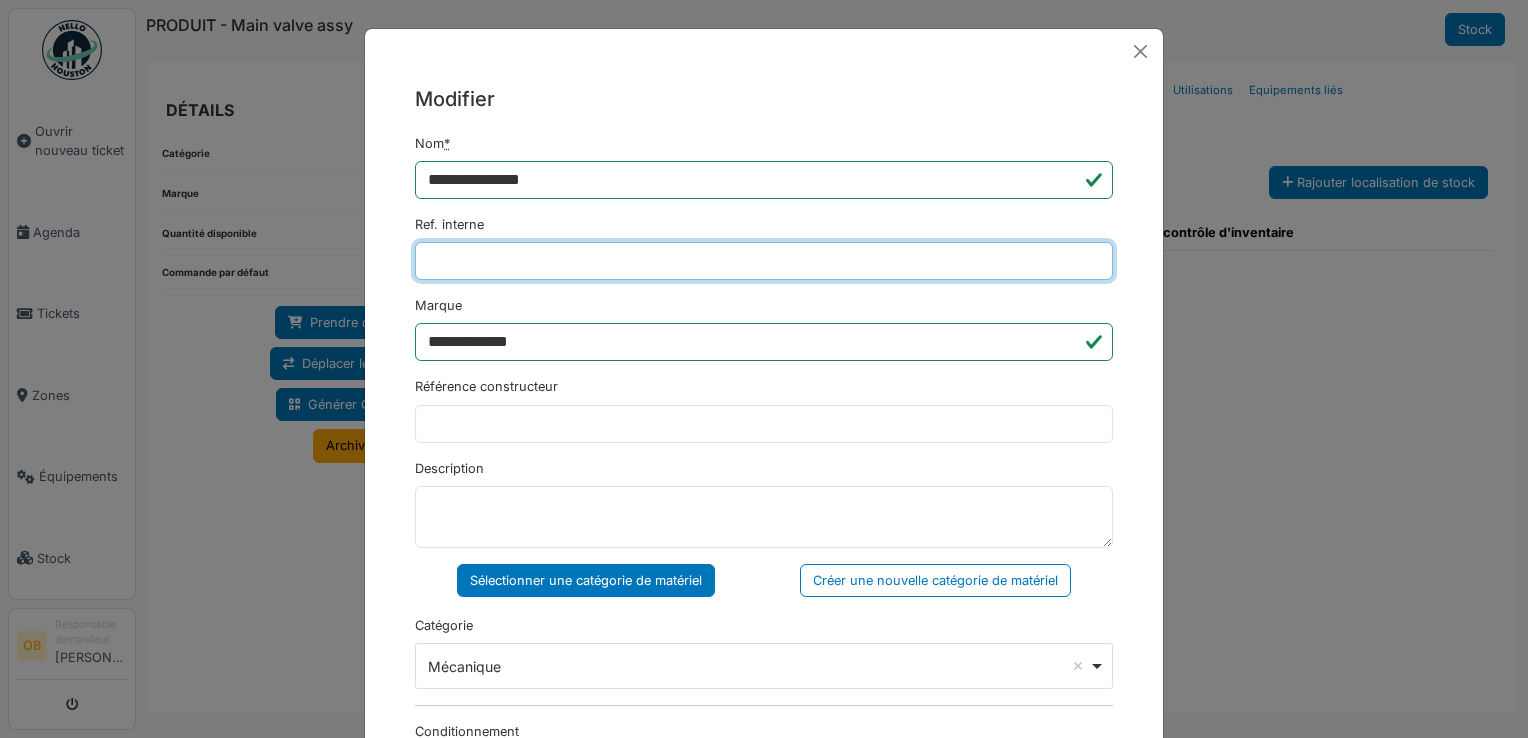 click on "Ref. interne" at bounding box center (764, 261) 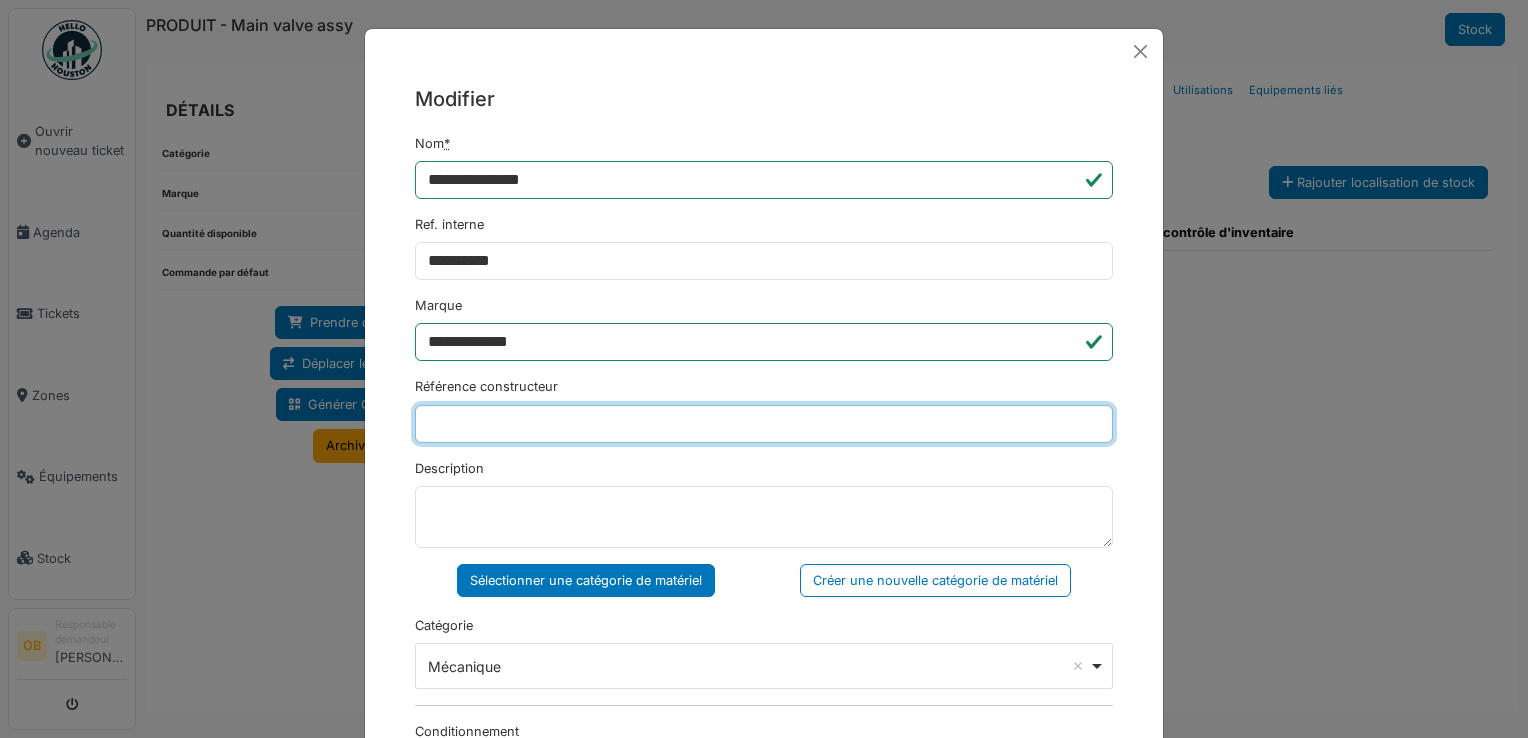 type on "*******" 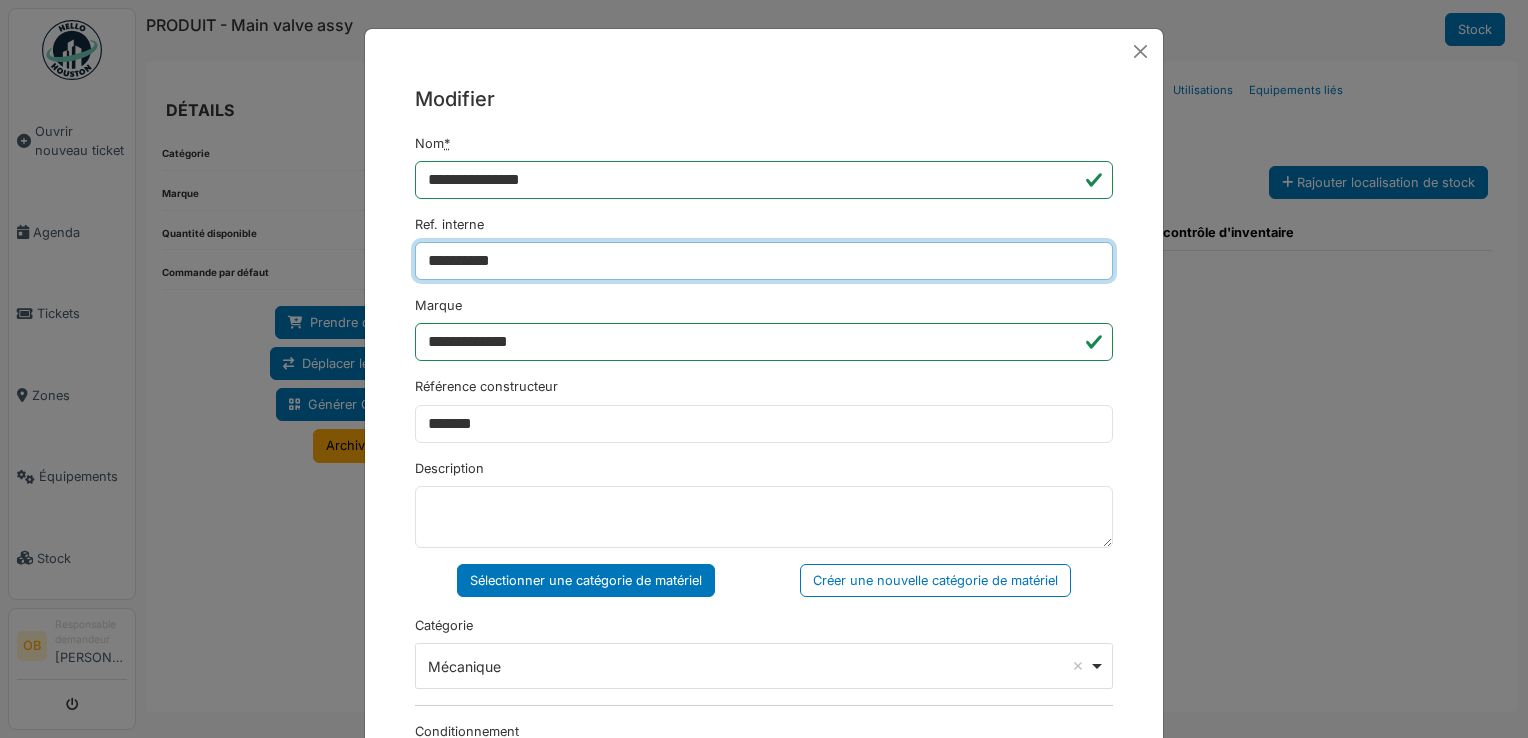 type on "**********" 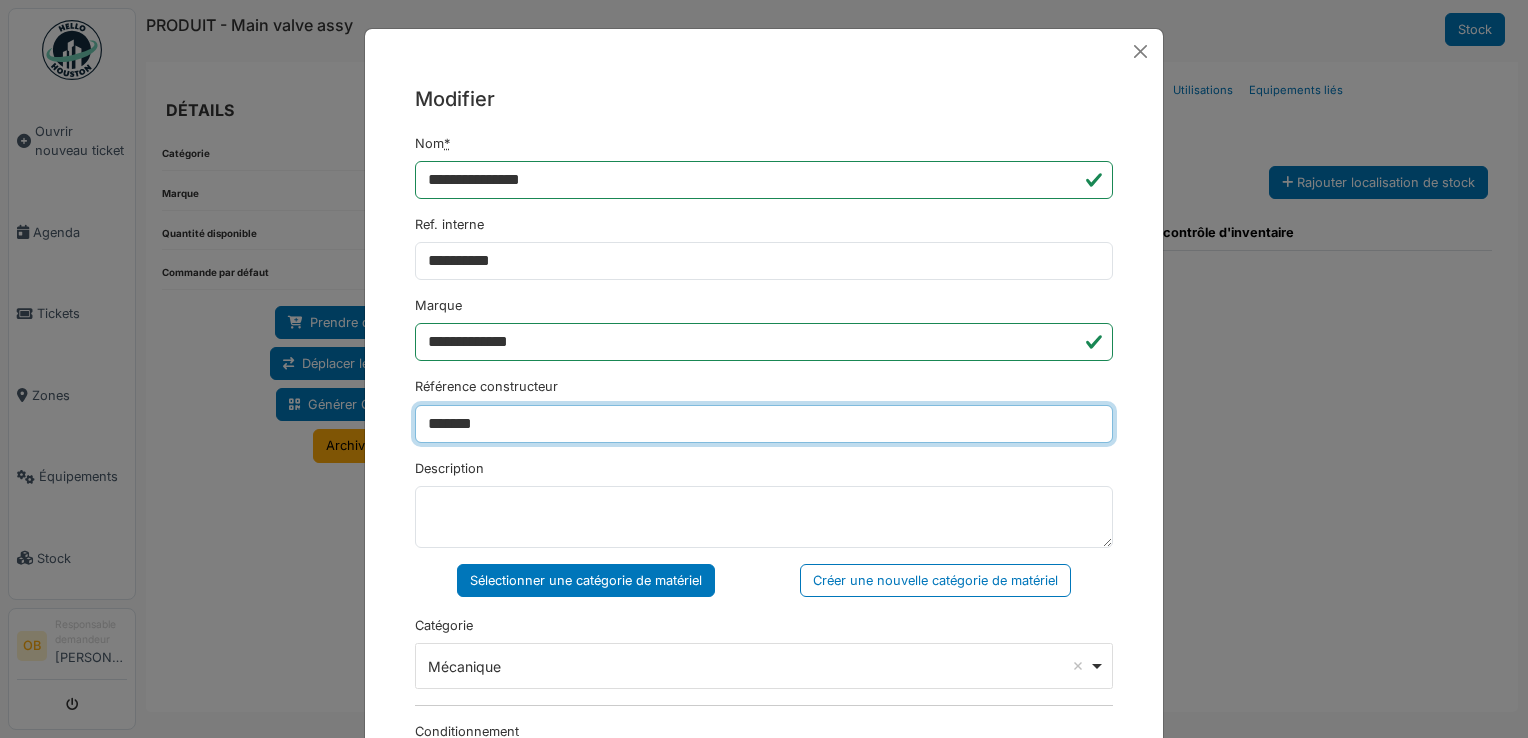 drag, startPoint x: 549, startPoint y: 422, endPoint x: 246, endPoint y: 478, distance: 308.13147 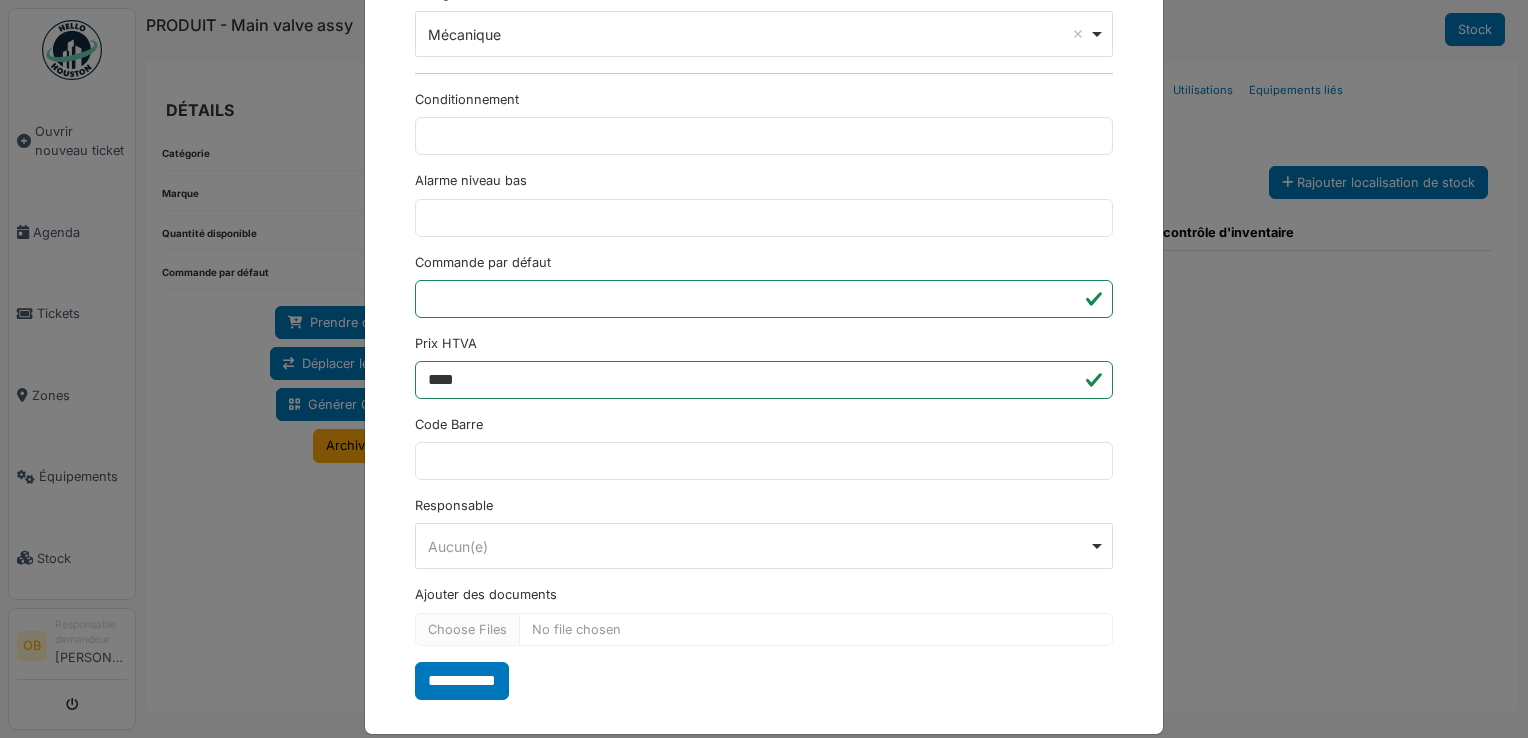 scroll, scrollTop: 650, scrollLeft: 0, axis: vertical 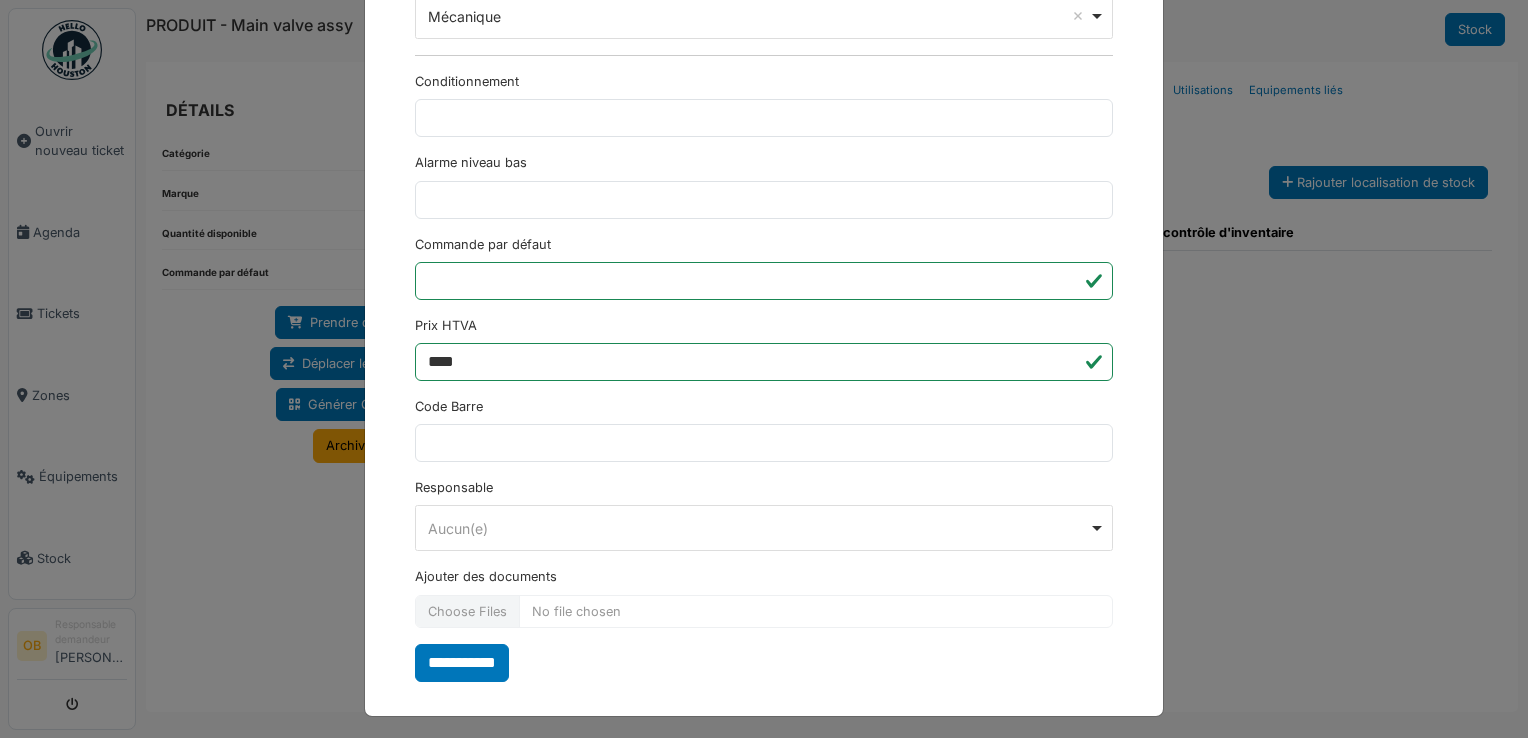 type on "*******" 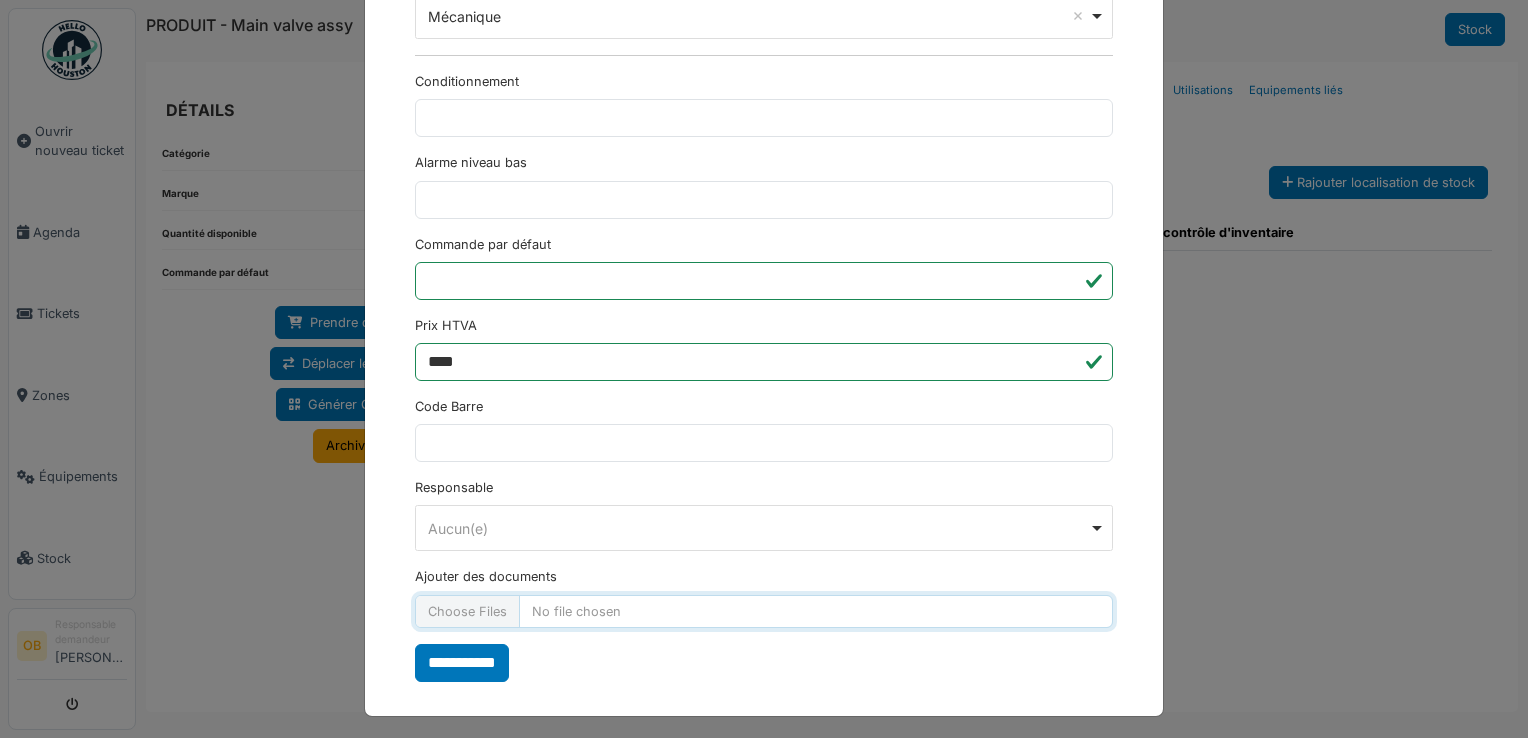 click on "Ajouter des documents" at bounding box center (764, 611) 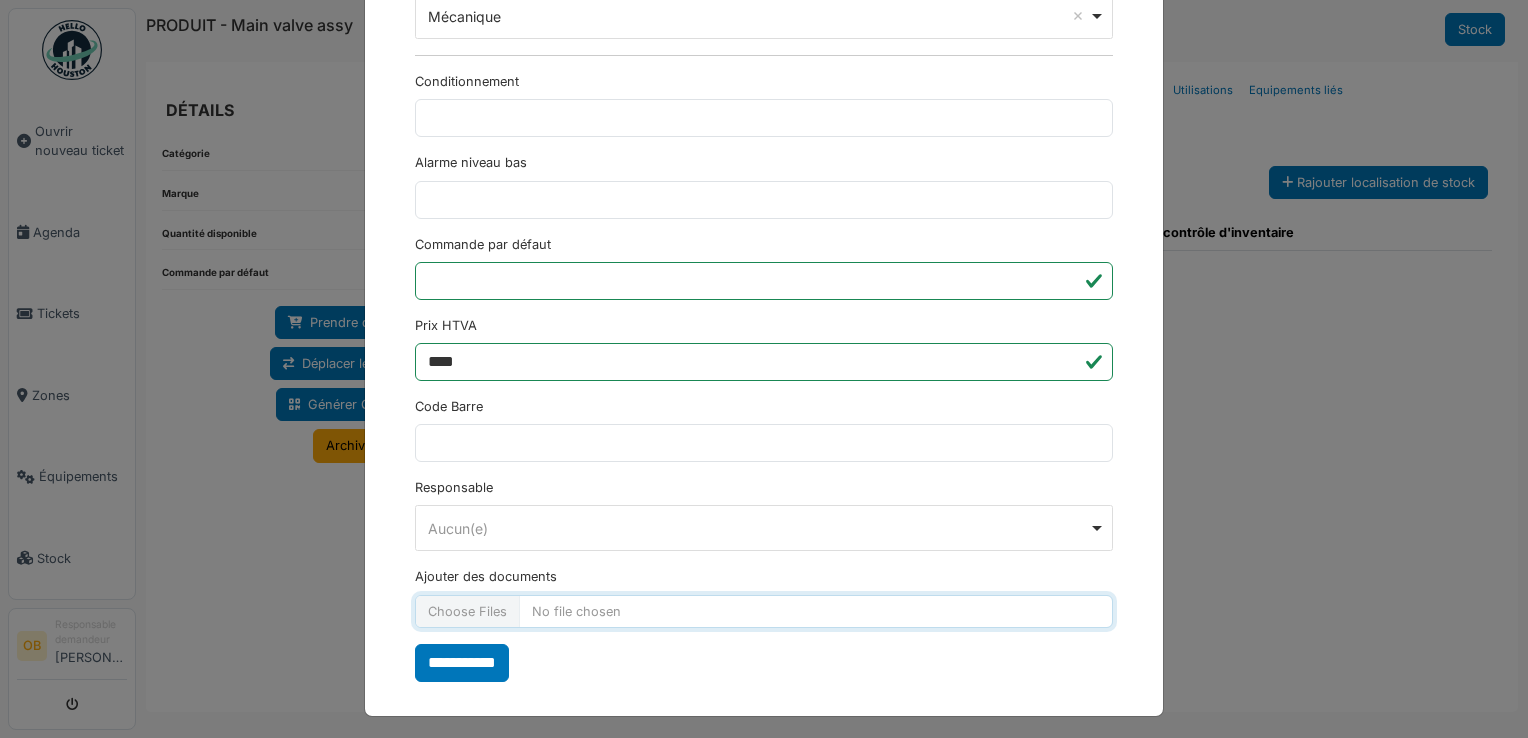 type on "**********" 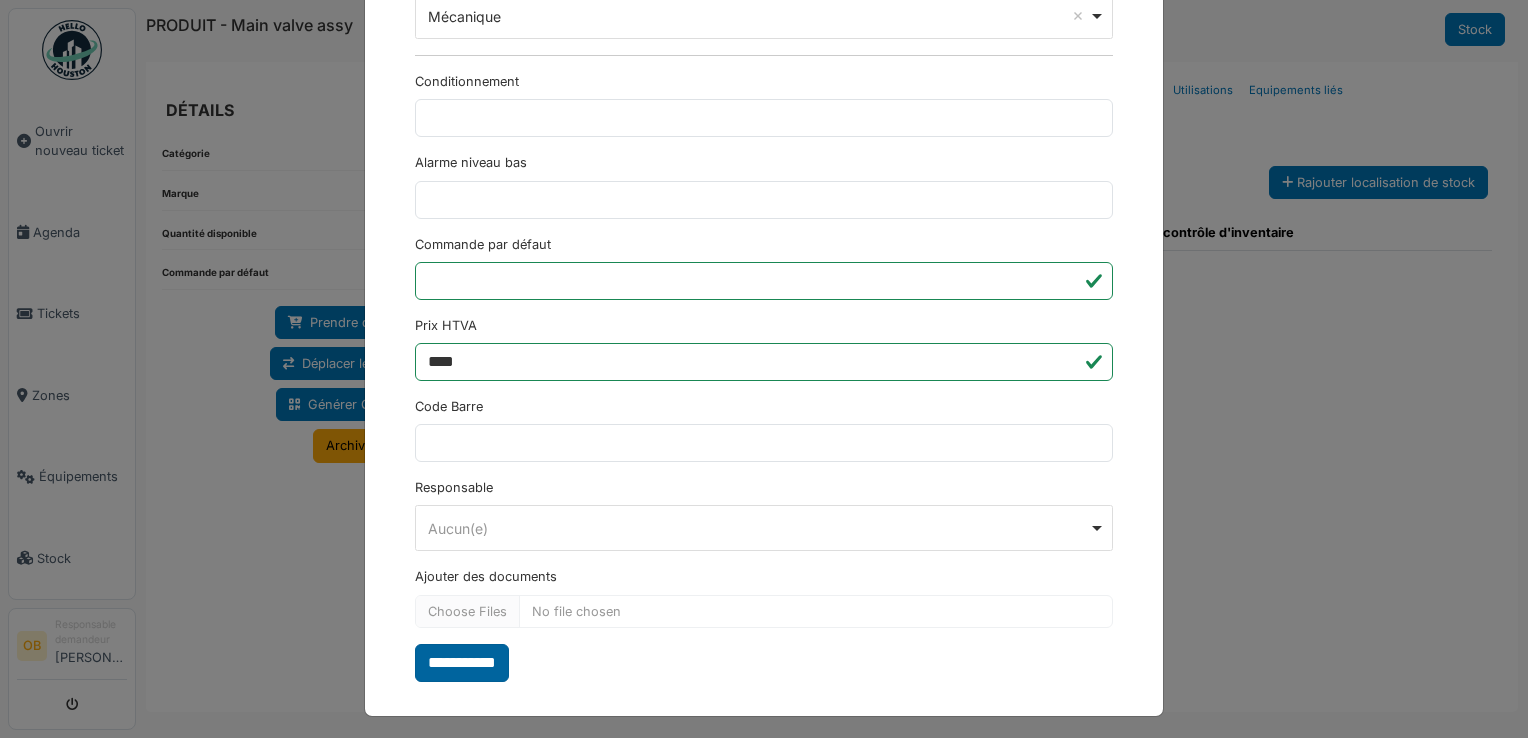 click on "**********" at bounding box center [462, 663] 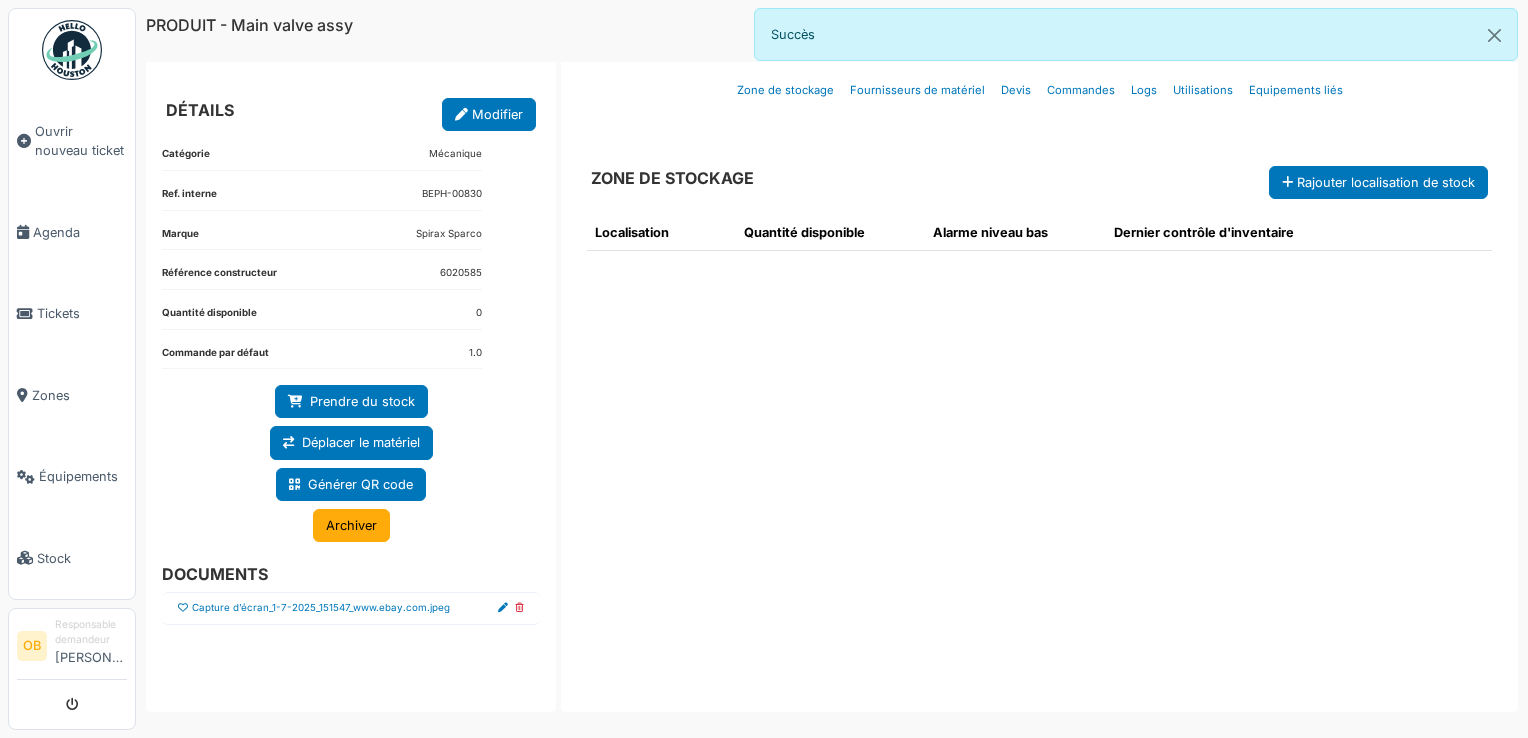 click at bounding box center [183, 608] 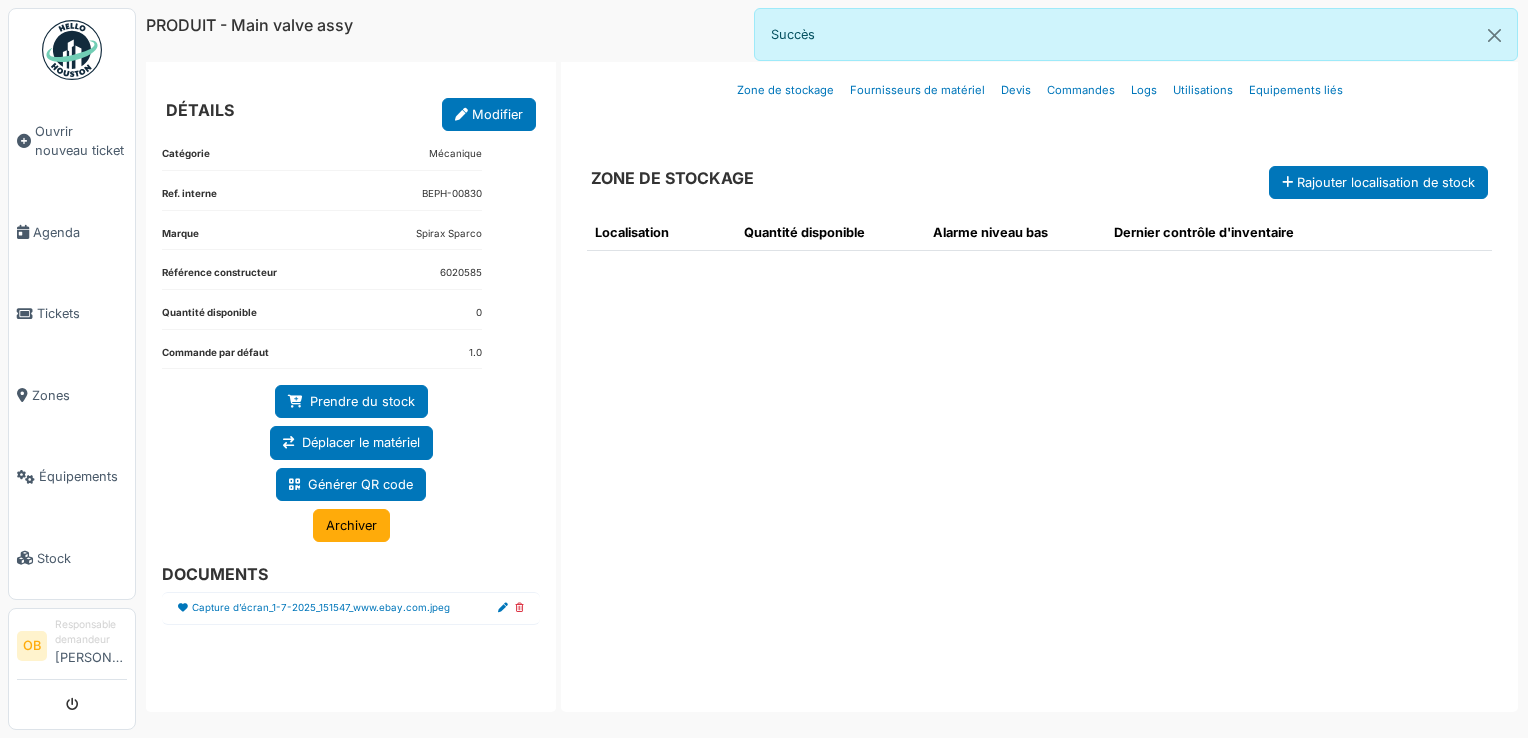 click on "Capture d’écran_1-7-2025_151547_www.ebay.com.jpeg" at bounding box center (351, 608) 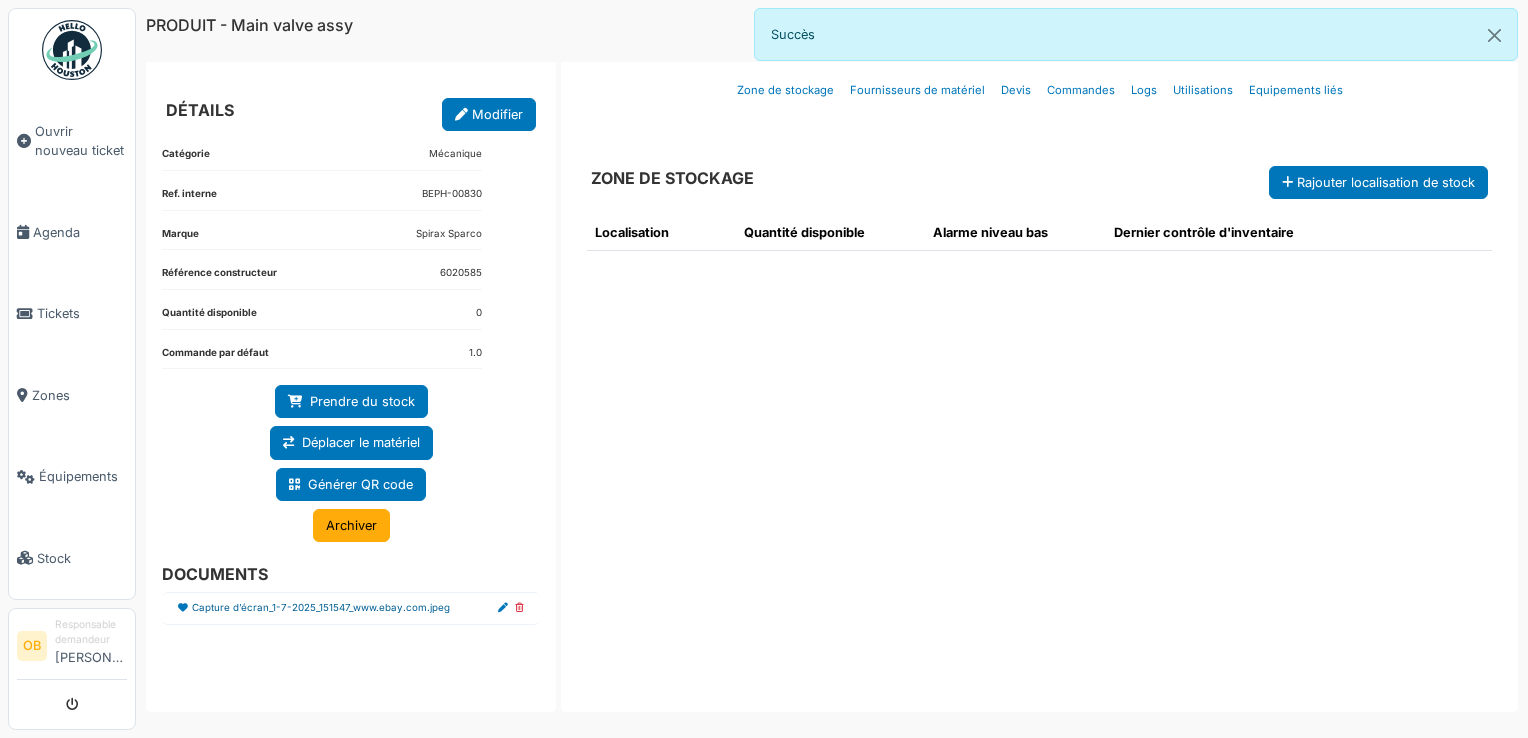 click on "Capture d’écran_1-7-2025_151547_www.ebay.com.jpeg" at bounding box center (321, 608) 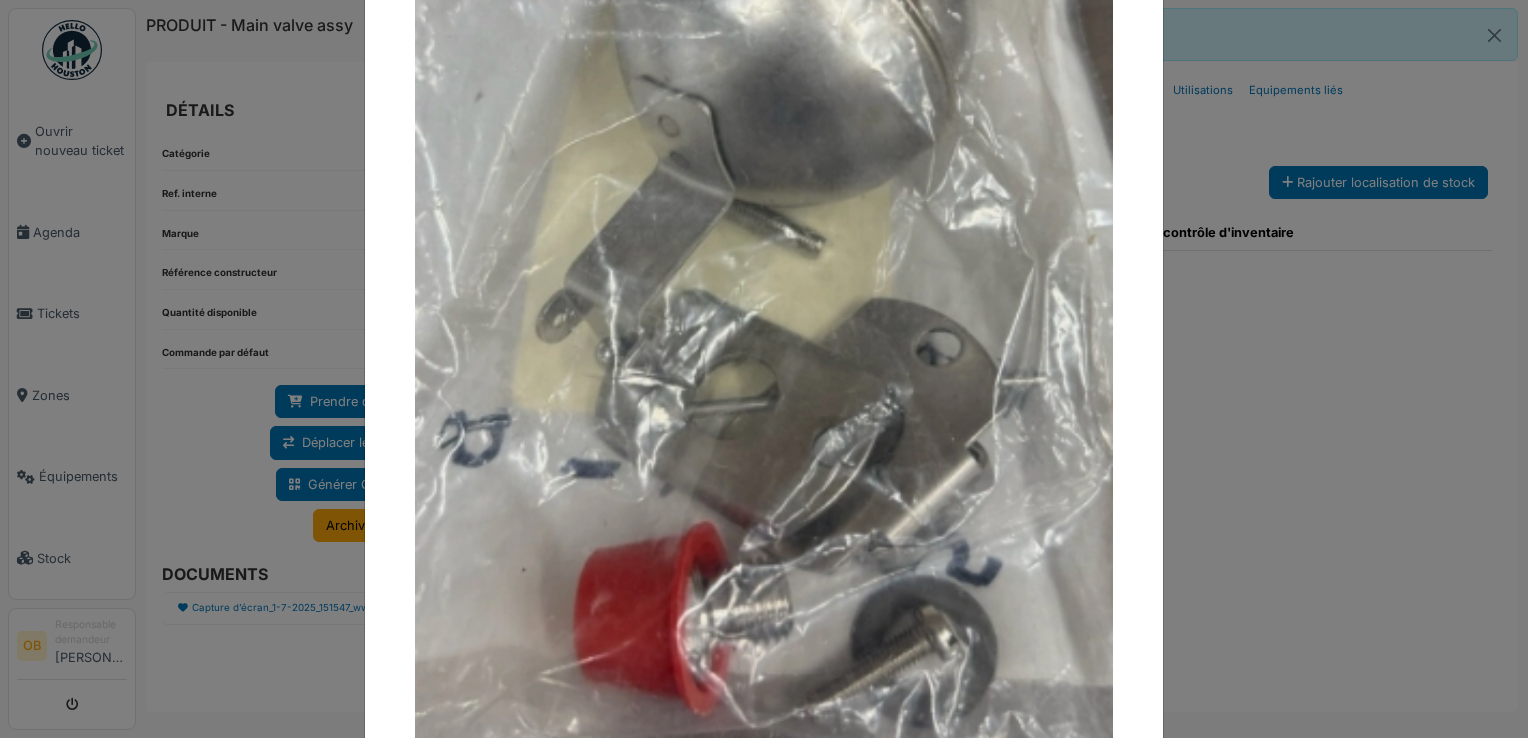 scroll, scrollTop: 372, scrollLeft: 0, axis: vertical 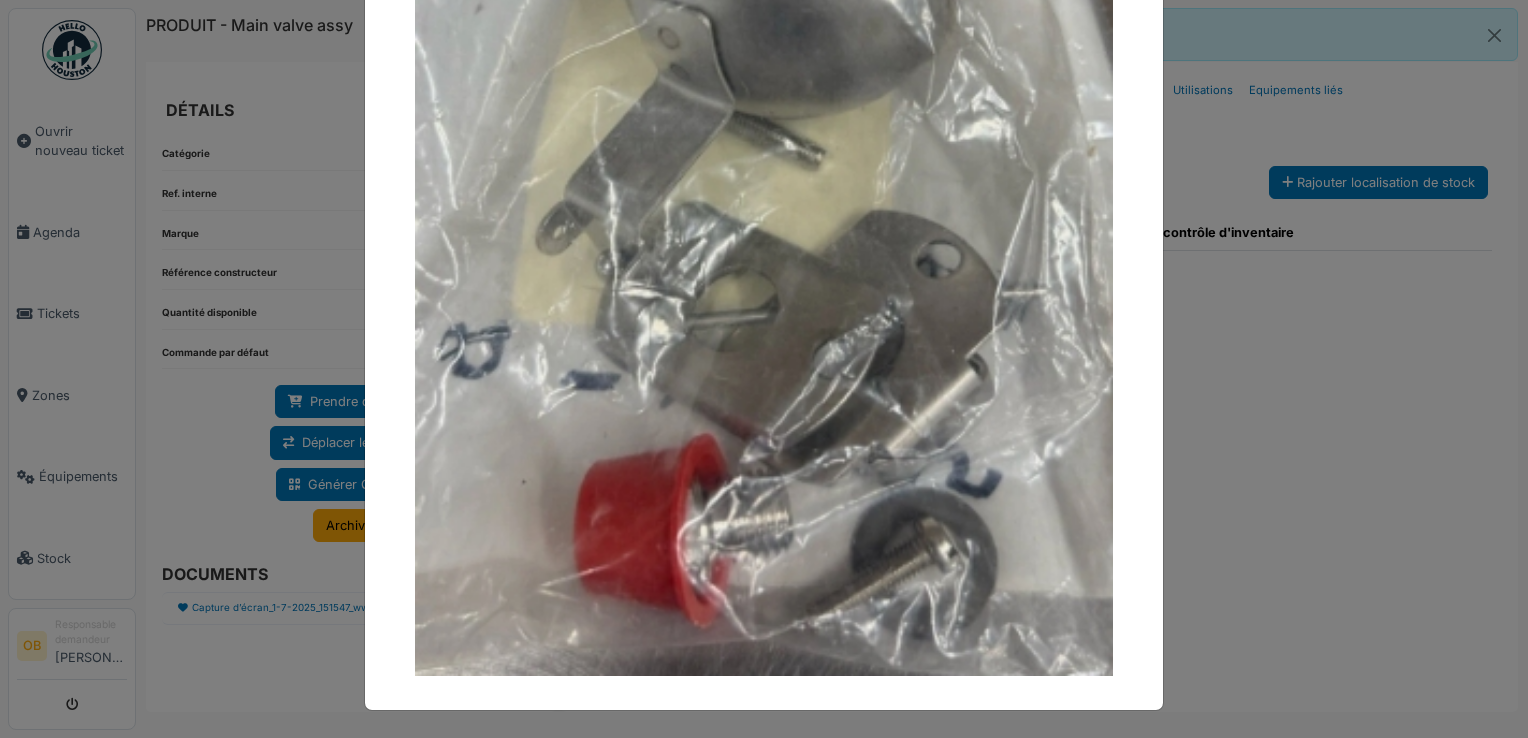 click at bounding box center [764, 369] 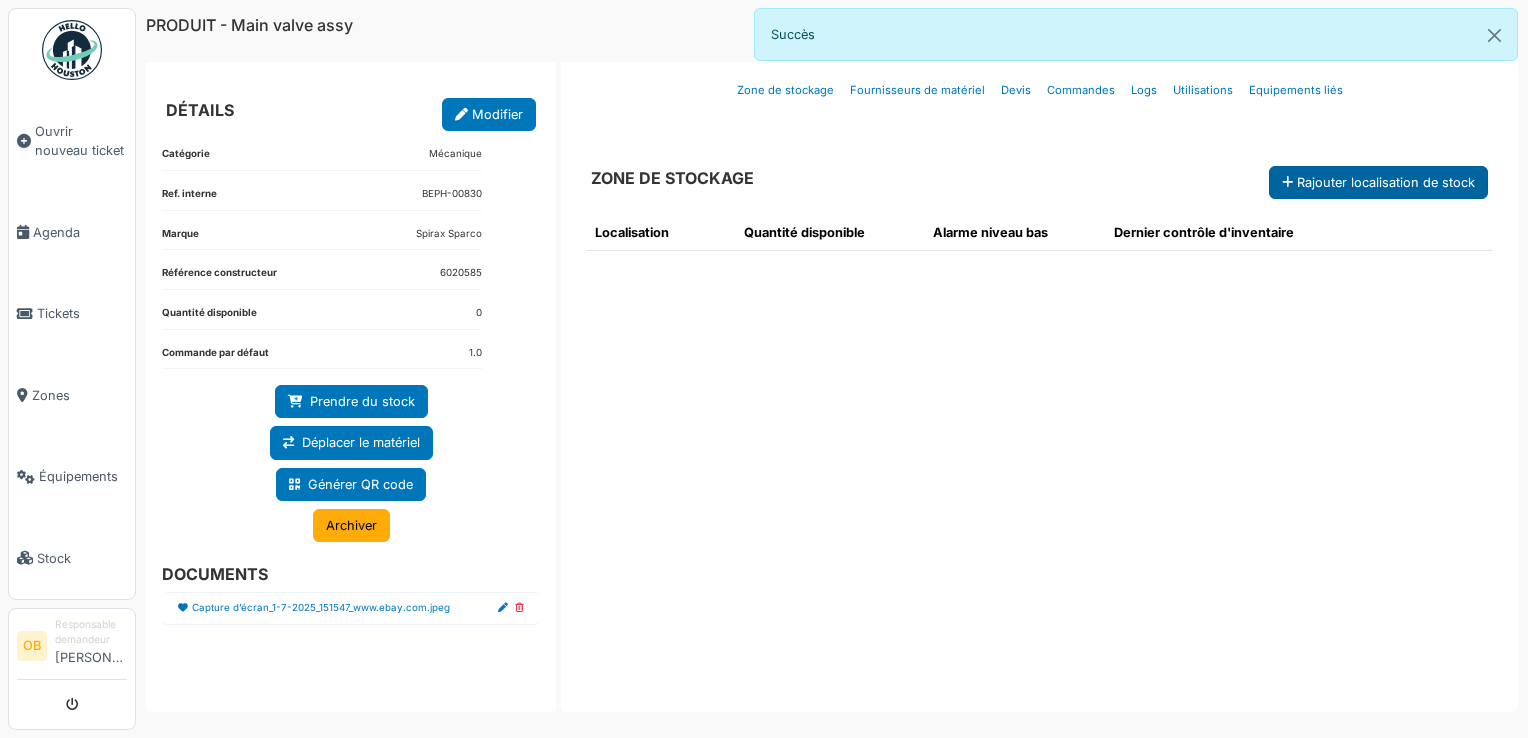 click on "Rajouter localisation de stock" at bounding box center (1378, 182) 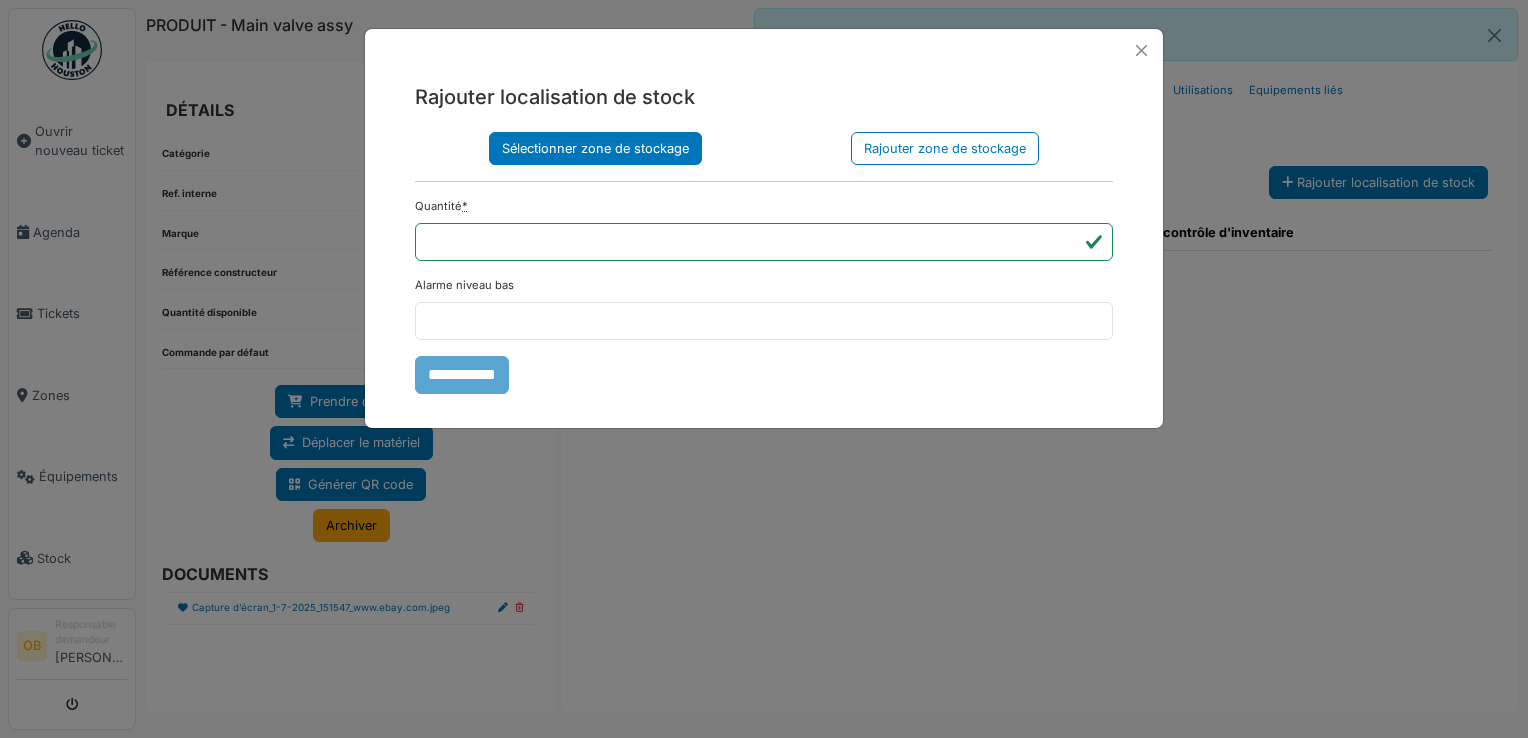 click on "Sélectionner zone de stockage" at bounding box center [595, 148] 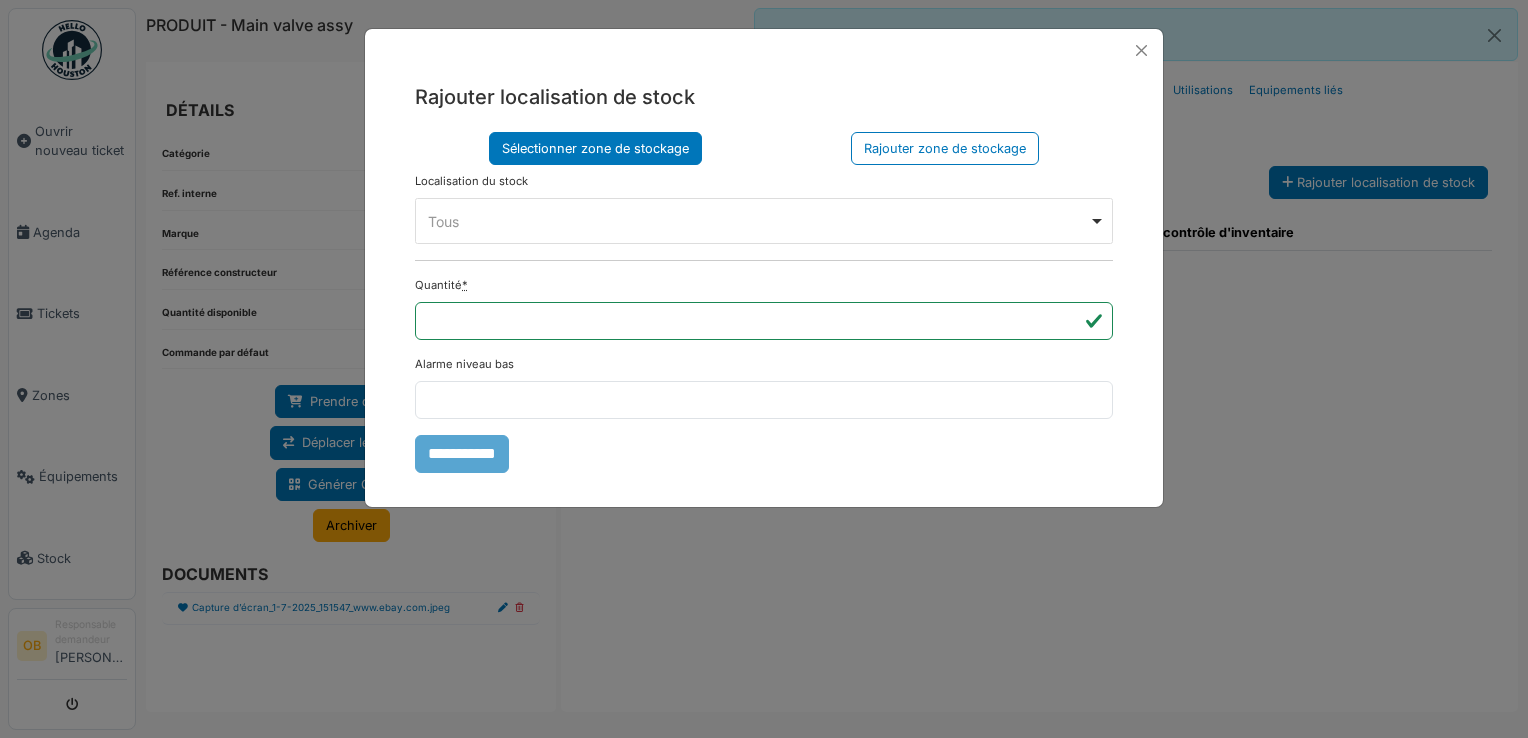 drag, startPoint x: 597, startPoint y: 224, endPoint x: 584, endPoint y: 278, distance: 55.542778 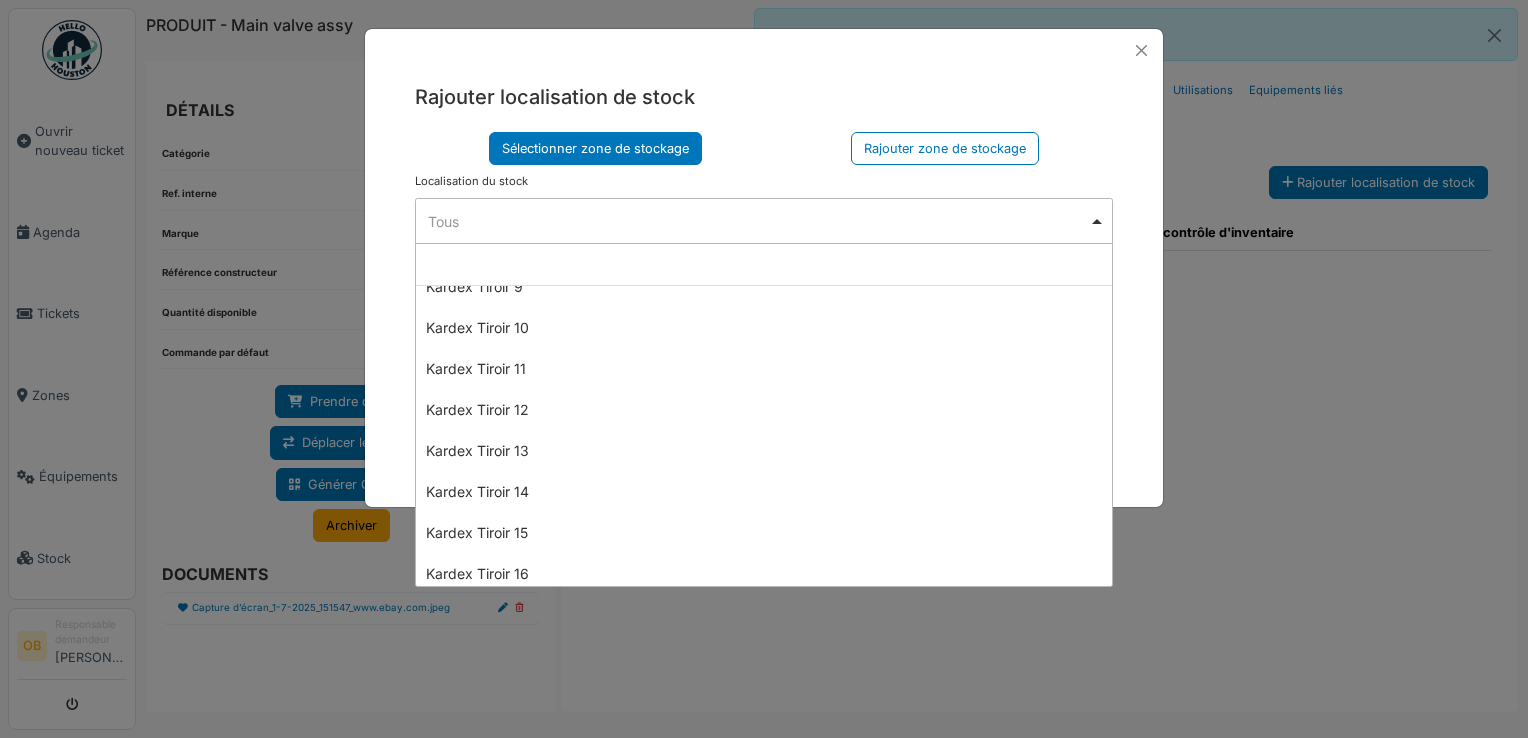 scroll, scrollTop: 1066, scrollLeft: 0, axis: vertical 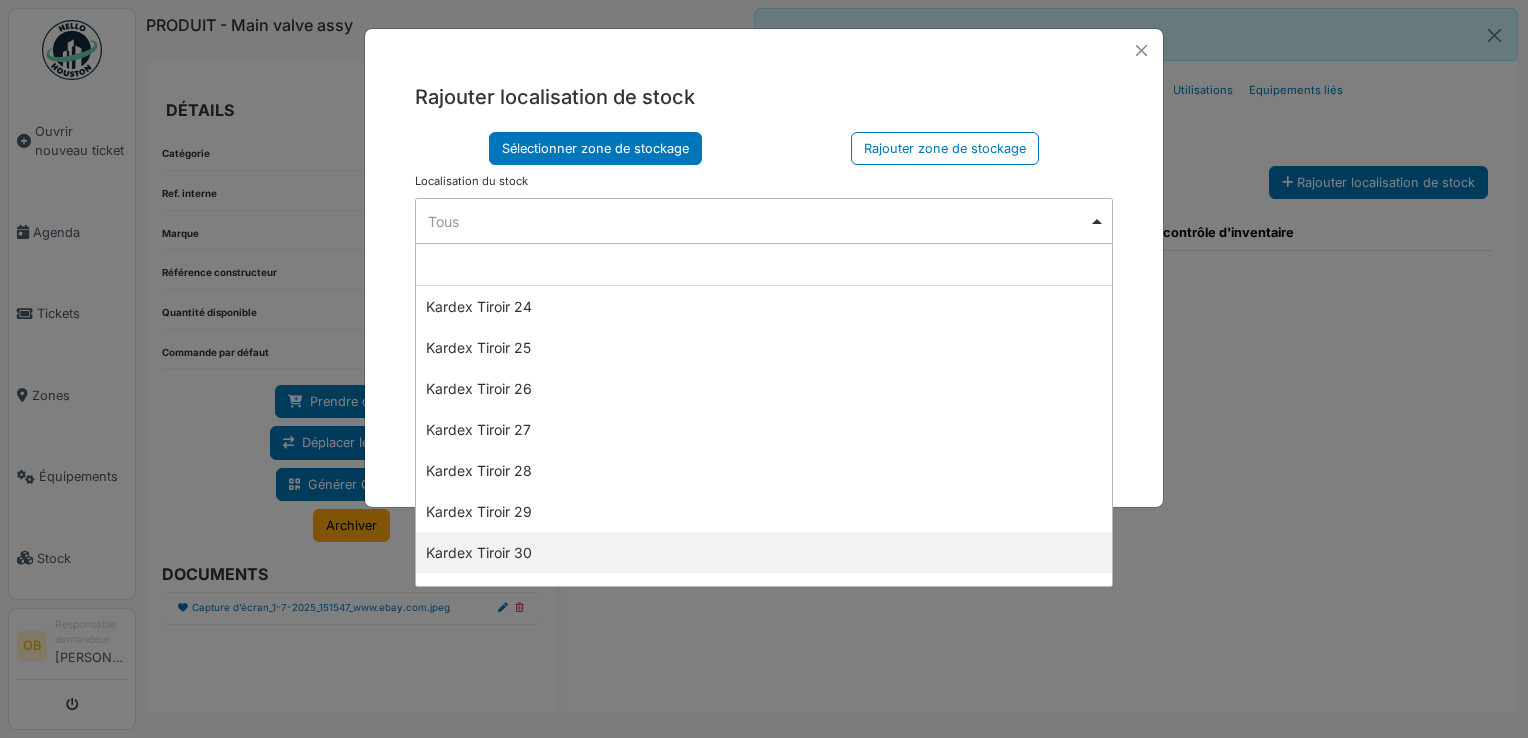 select on "****" 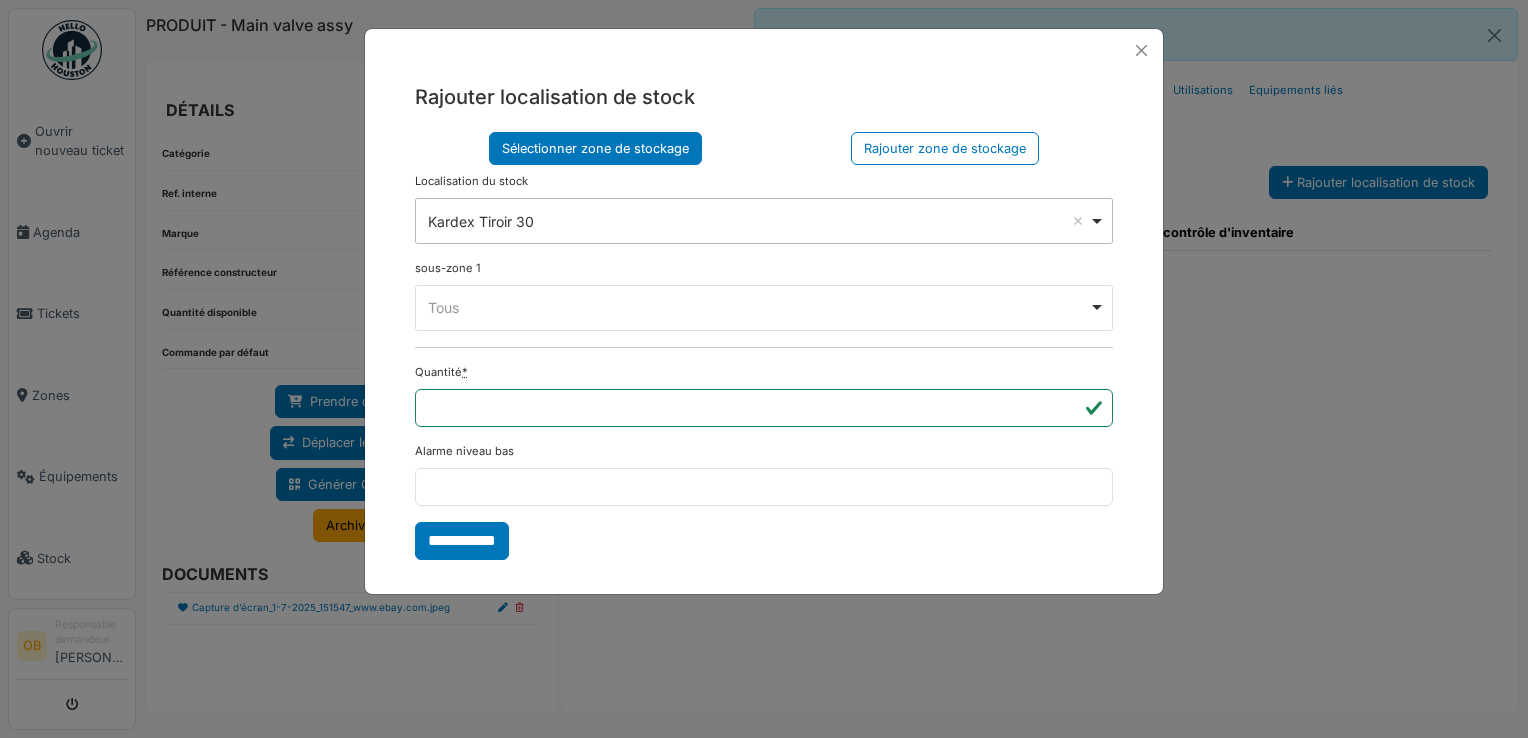 click on "Tous Remove item" at bounding box center (758, 307) 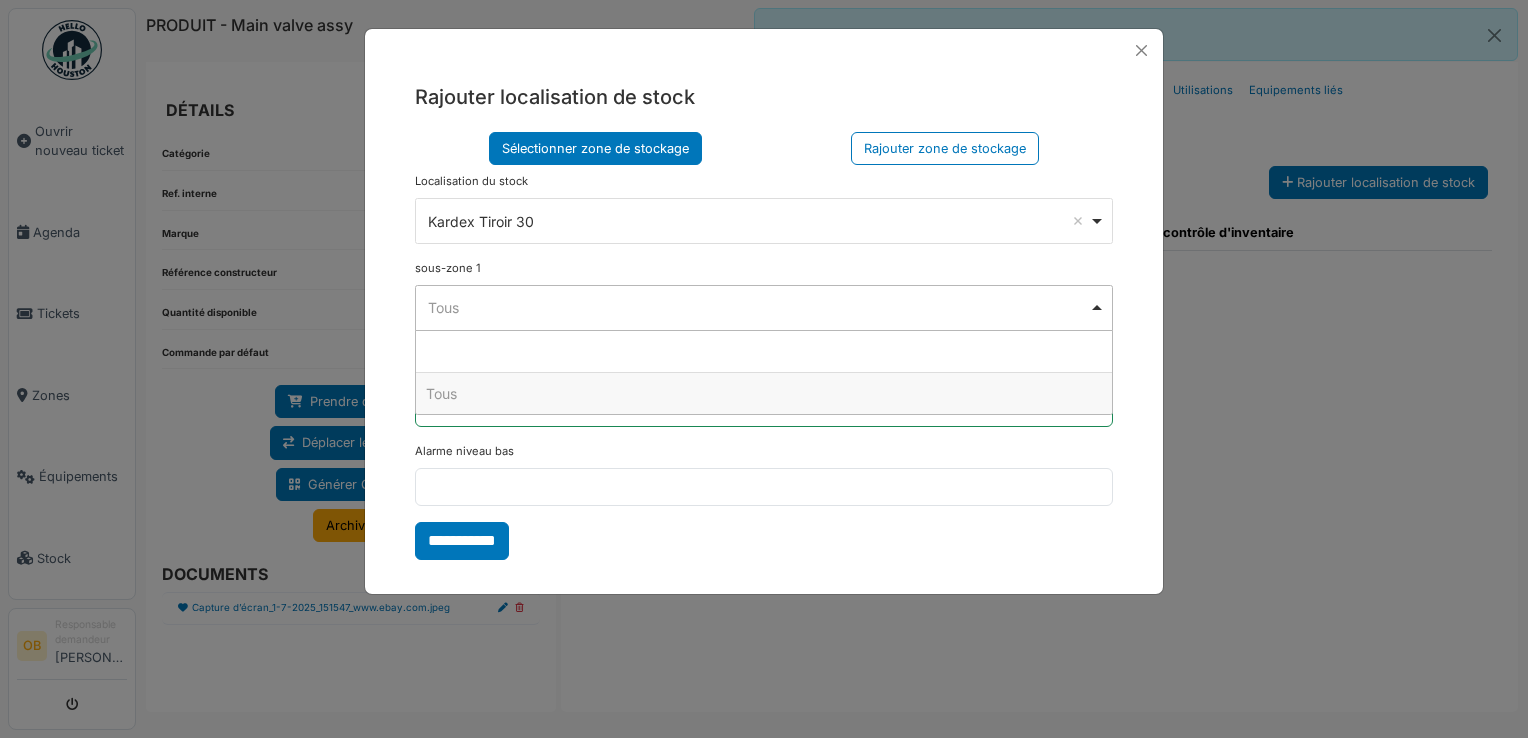 click on "Tous Remove item" at bounding box center (758, 307) 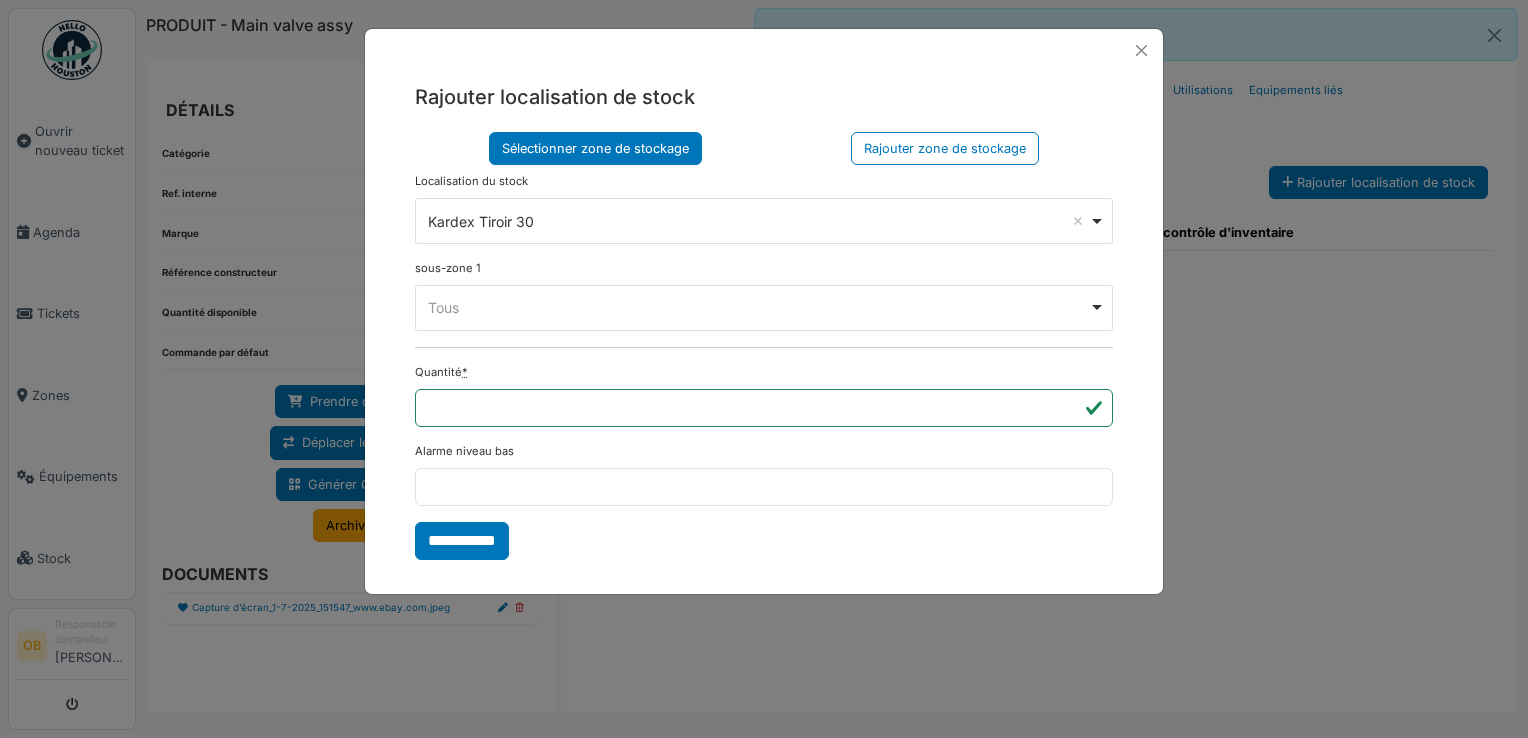click on "Tous Remove item" at bounding box center [758, 307] 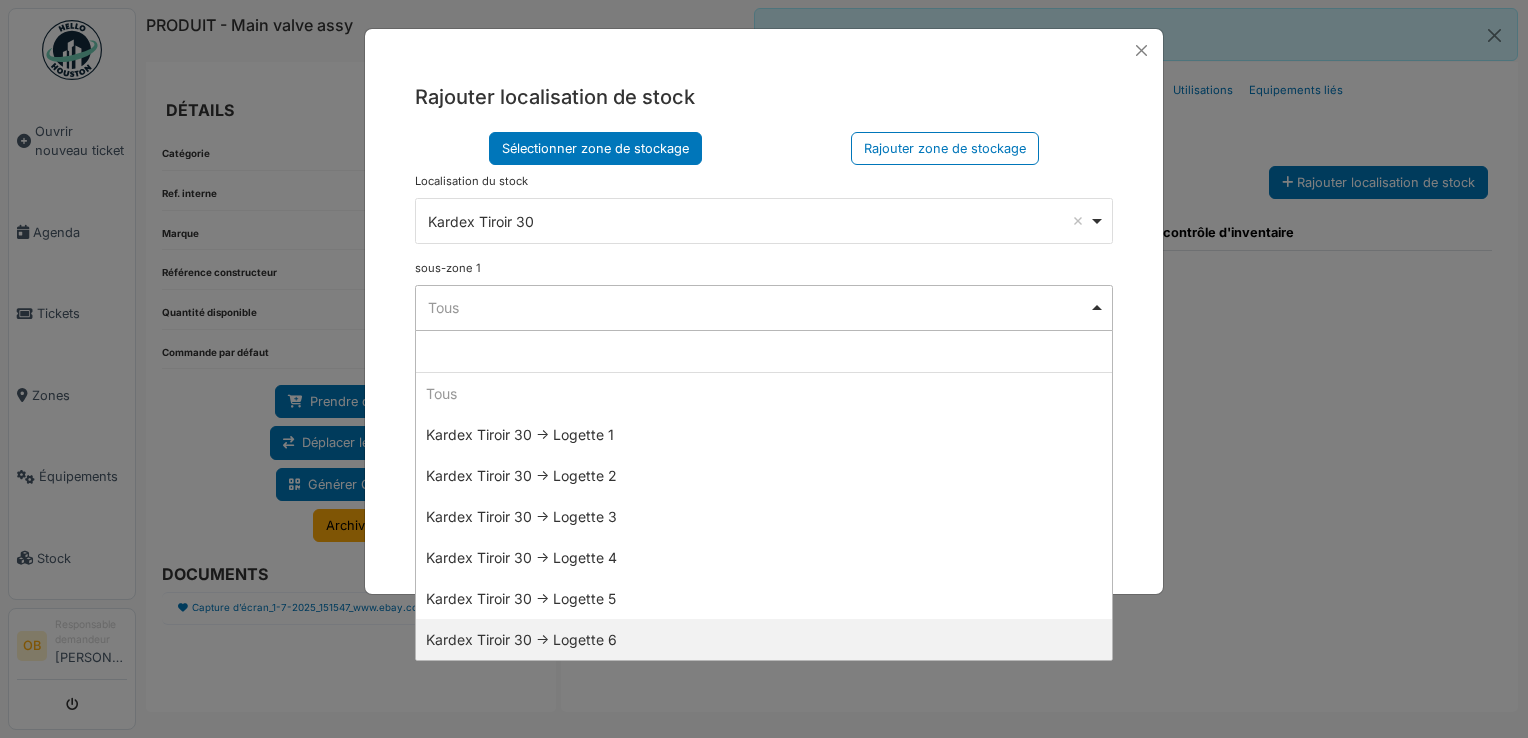 select on "*****" 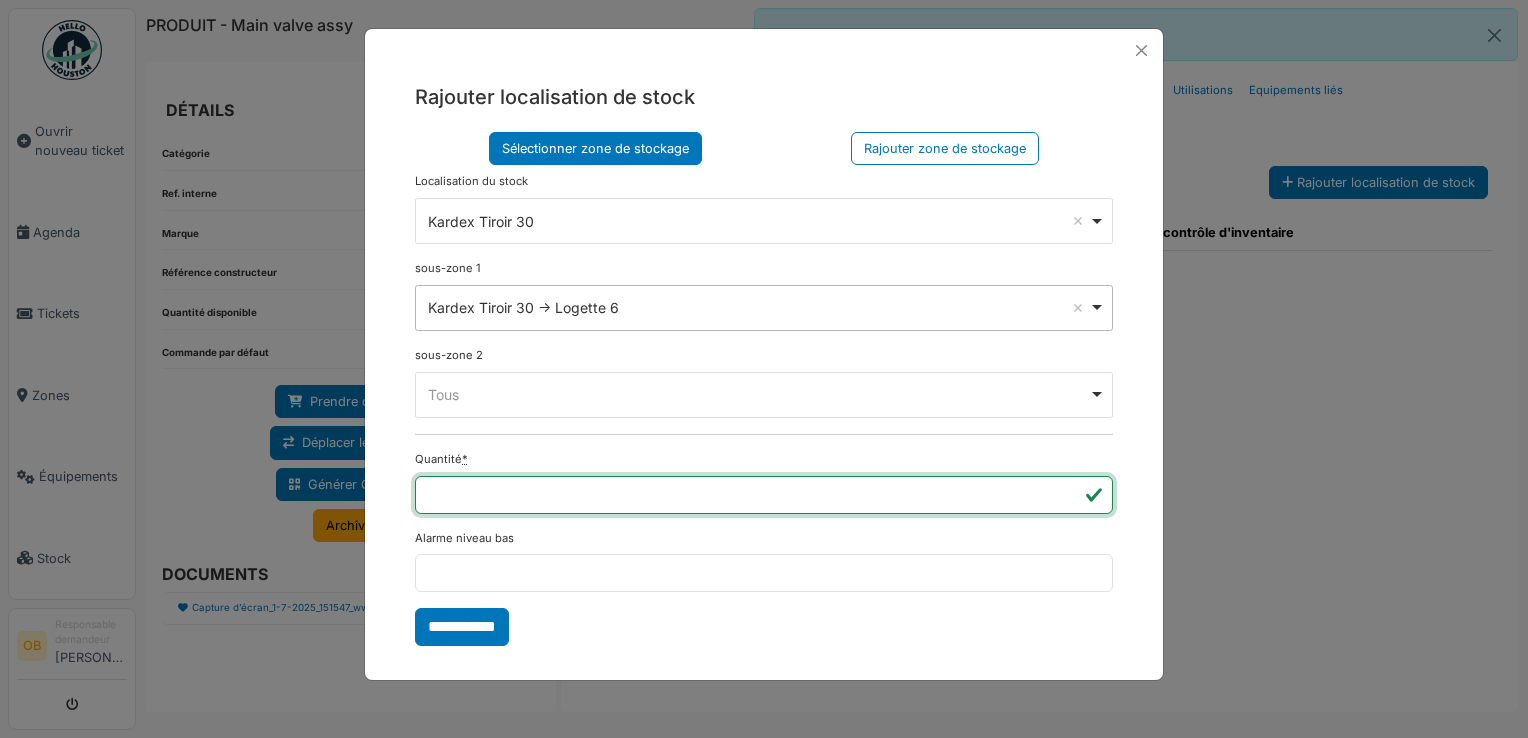 type on "*" 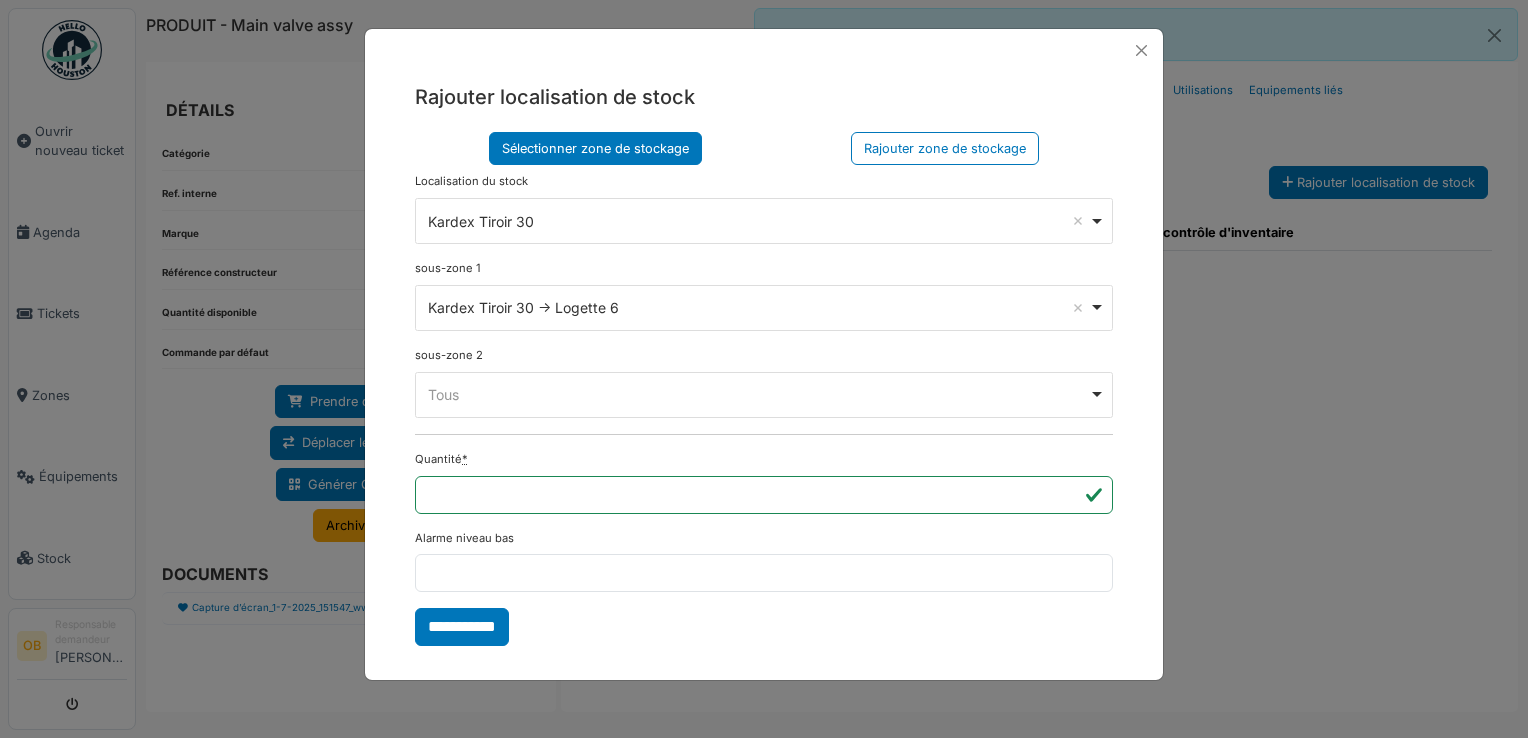 click on "**********" at bounding box center [462, 627] 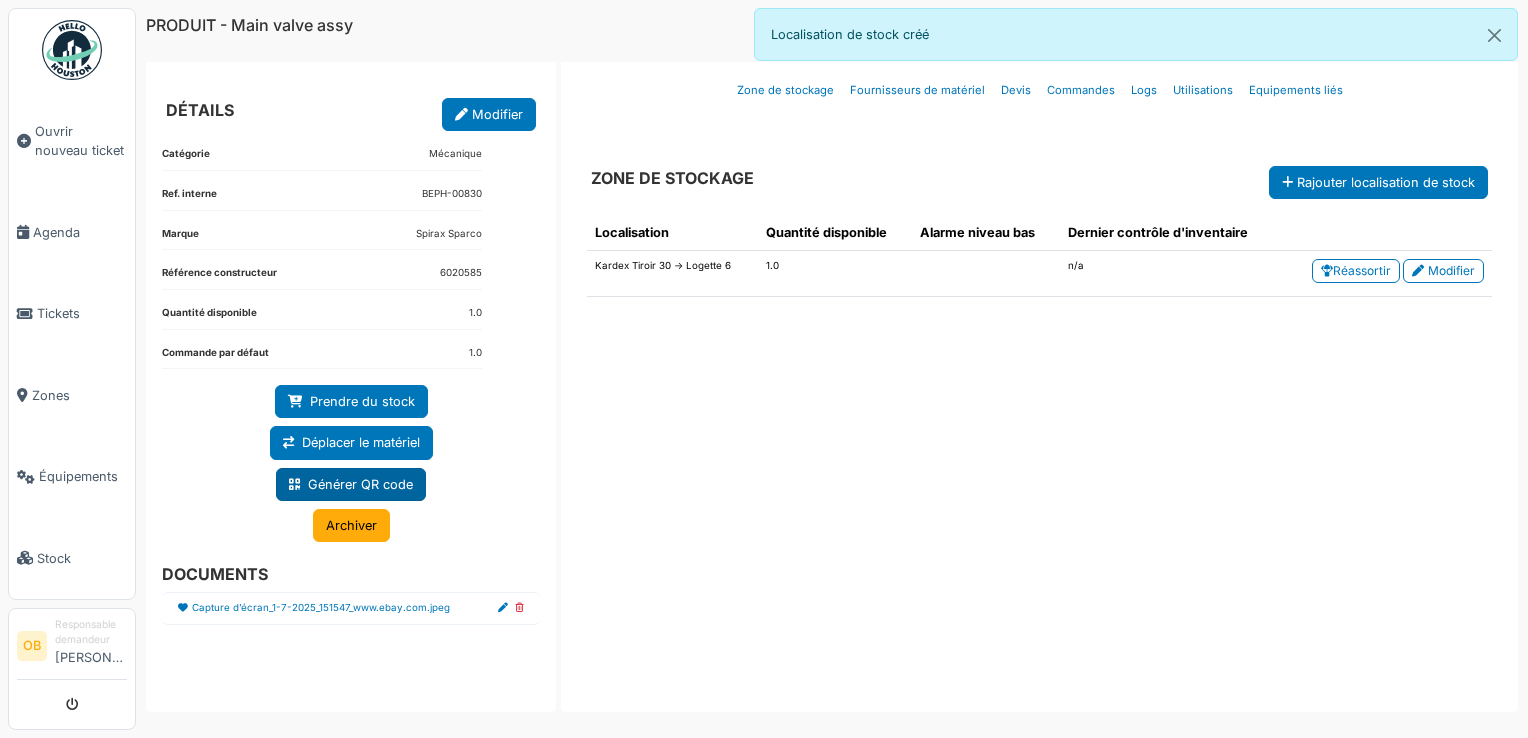 click on "Générer QR code" at bounding box center (351, 484) 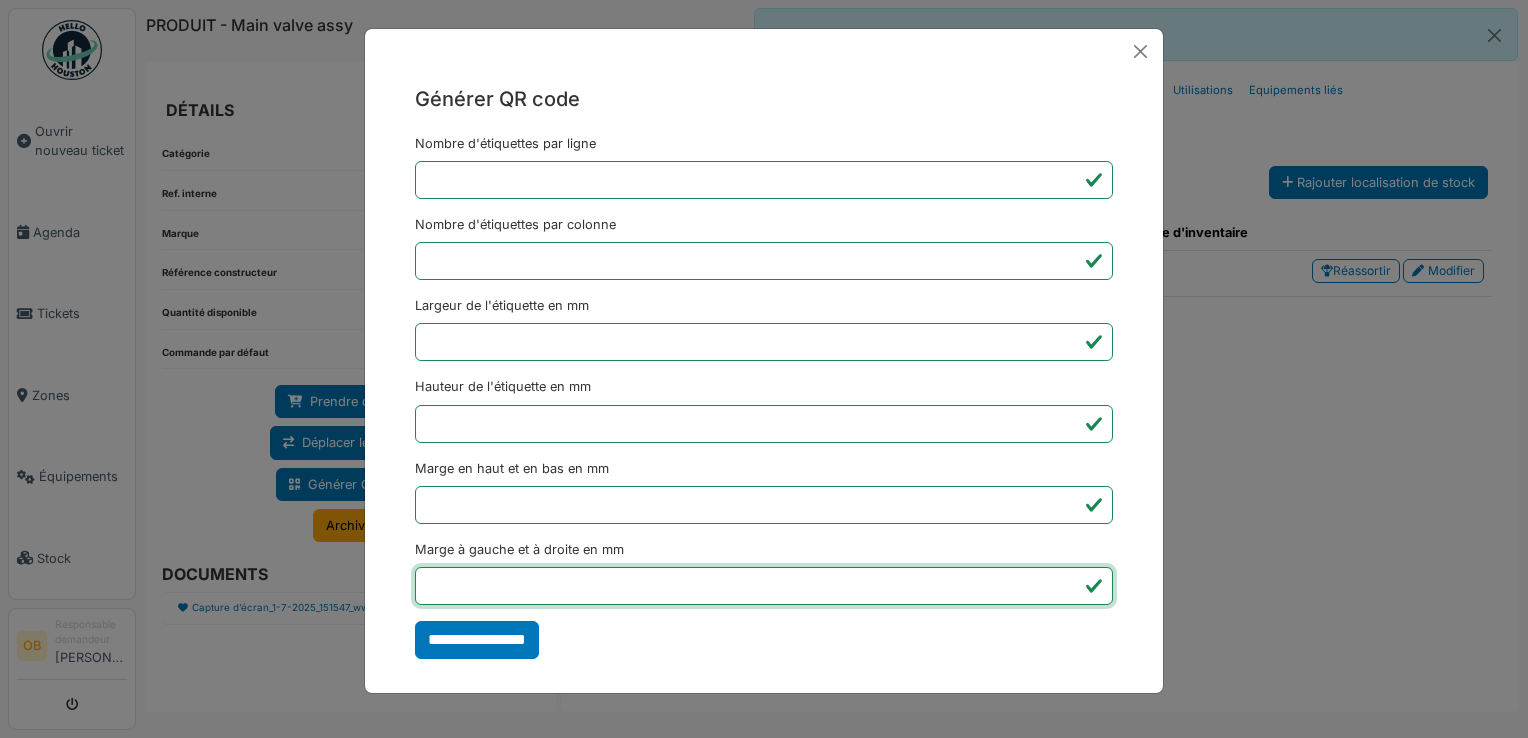 click on "*" at bounding box center (764, 586) 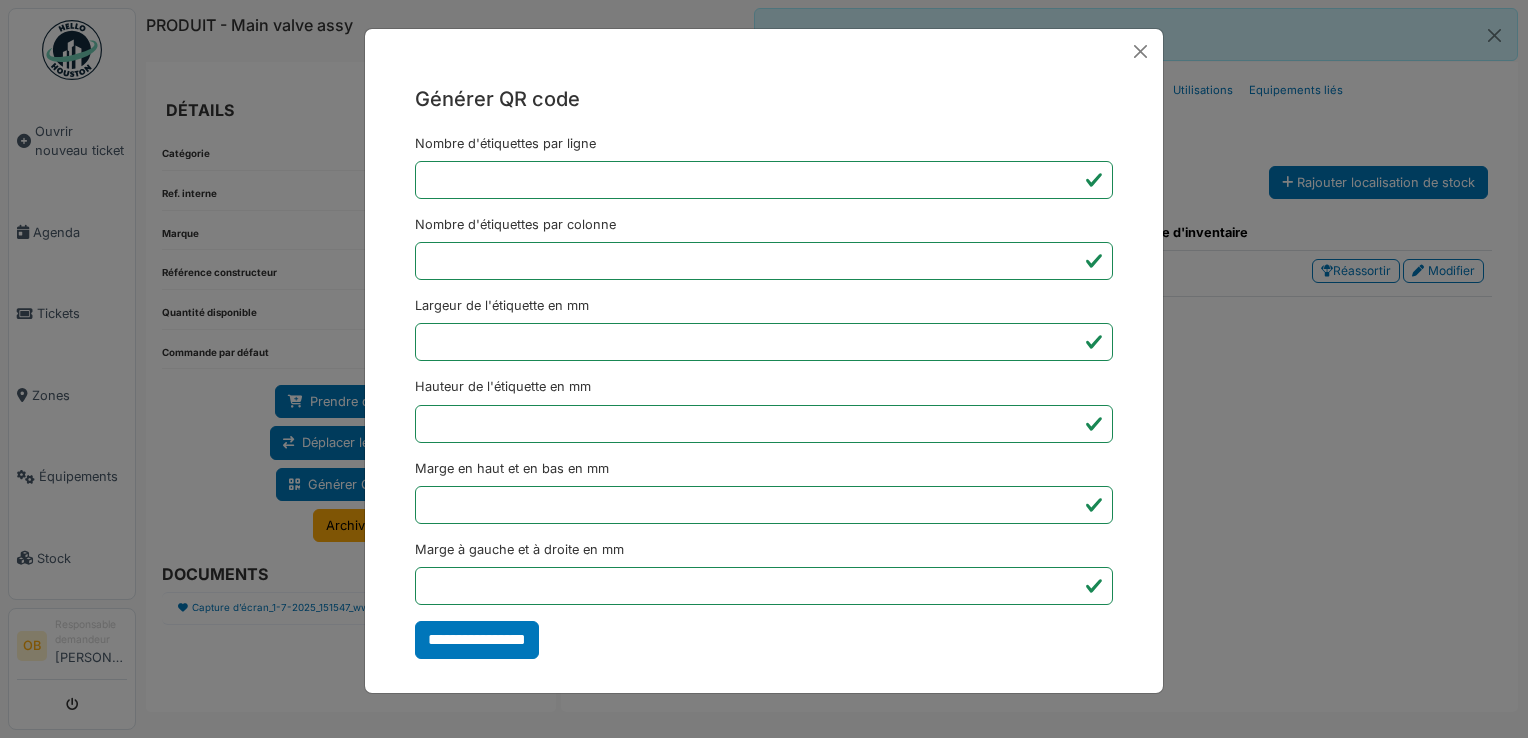 type on "*******" 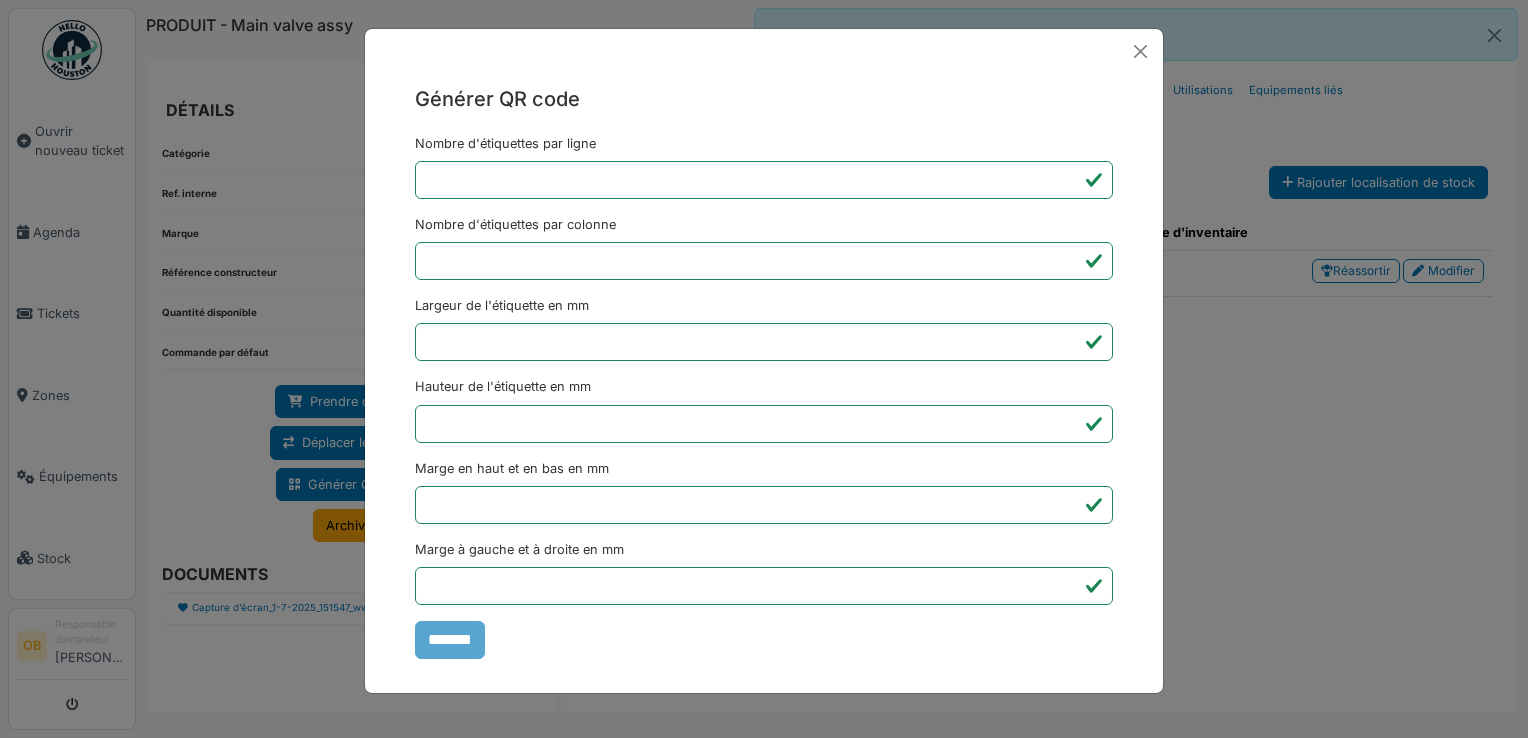 click on "Générer QR code
Nombre d'étiquettes par ligne
*
Nombre d'étiquettes par colonne
*
Largeur de l'étiquette en mm
**
Hauteur de l'étiquette en mm
**
Marge en haut et en bas en mm
*
Marge à gauche et à droite en mm
***
*******" at bounding box center (764, 369) 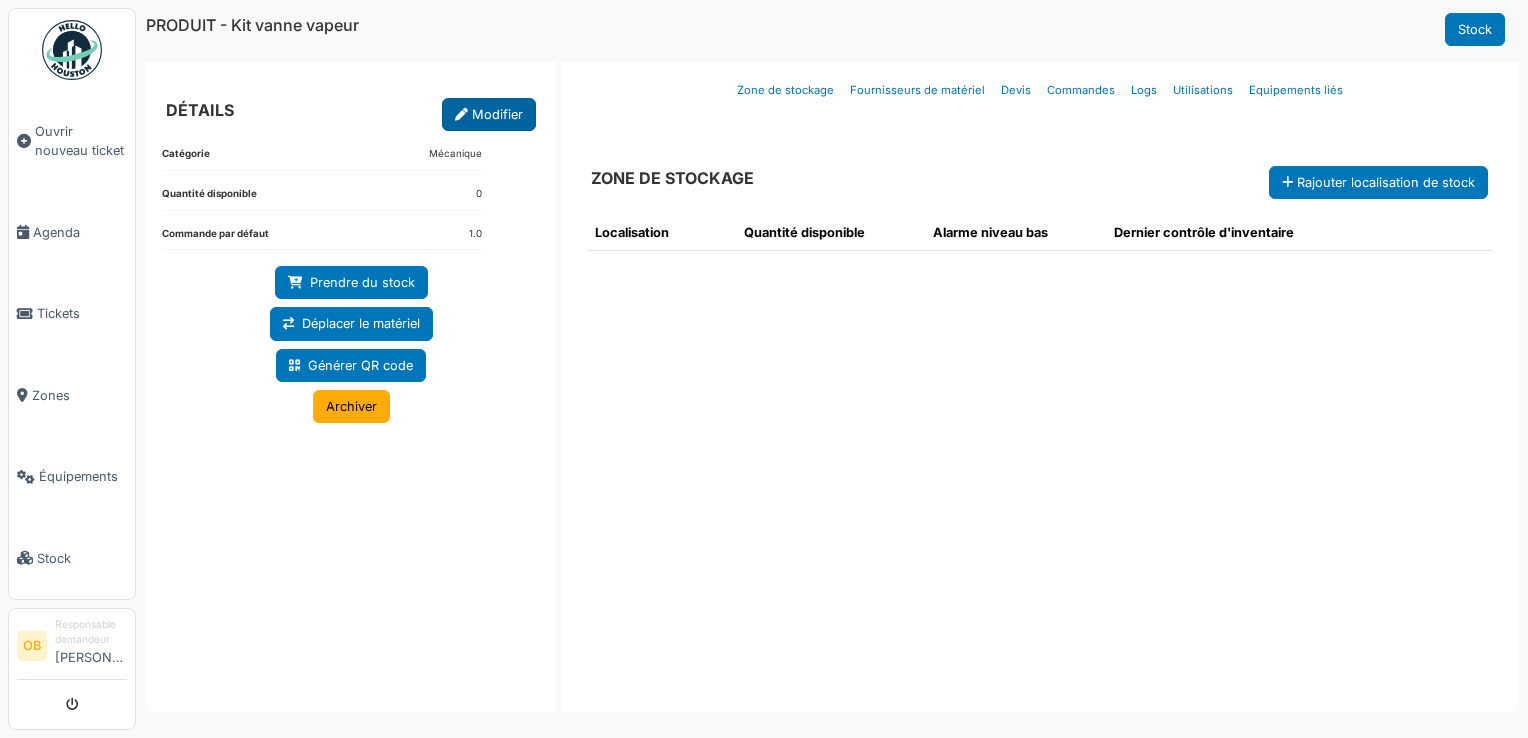 click on "Modifier" at bounding box center [489, 114] 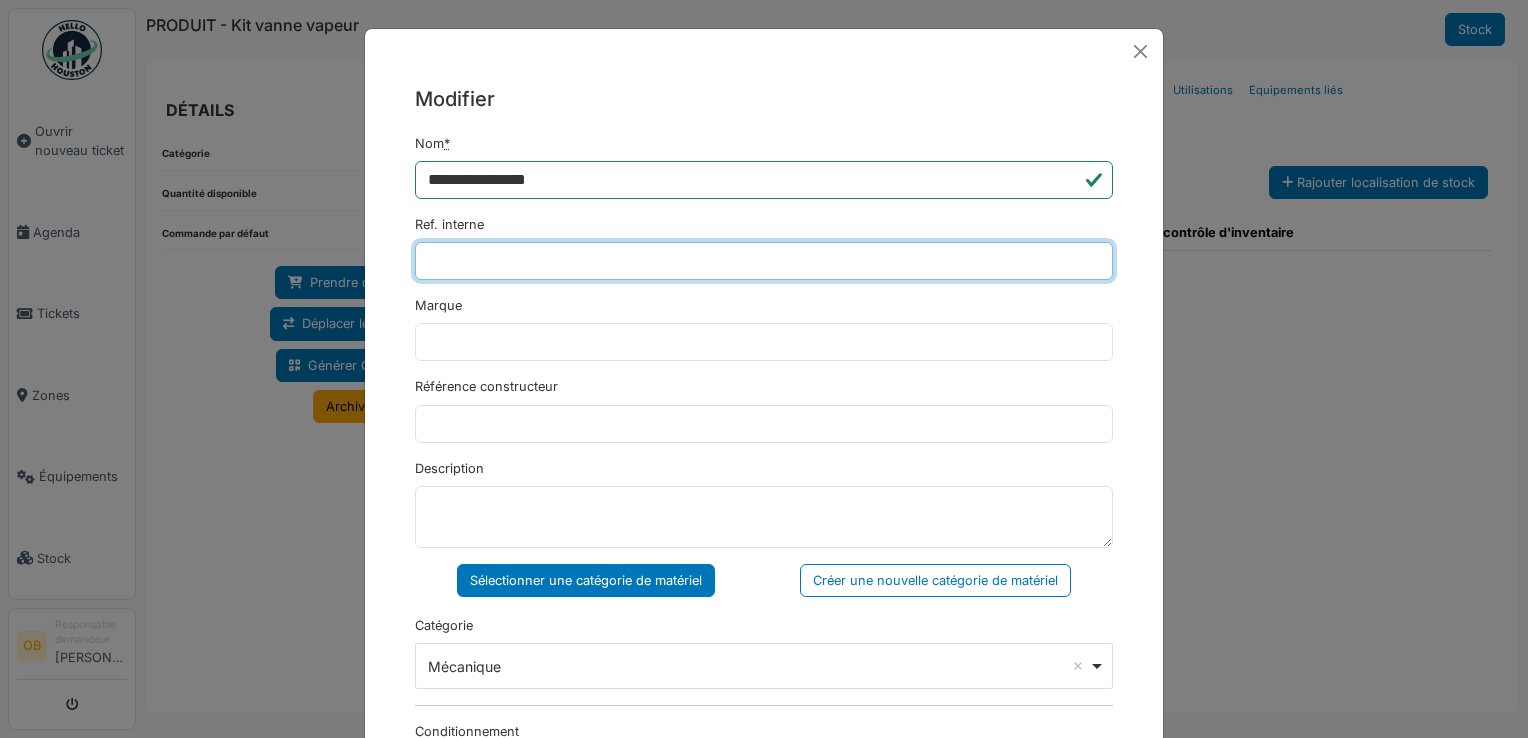 click on "Ref. interne" at bounding box center [764, 261] 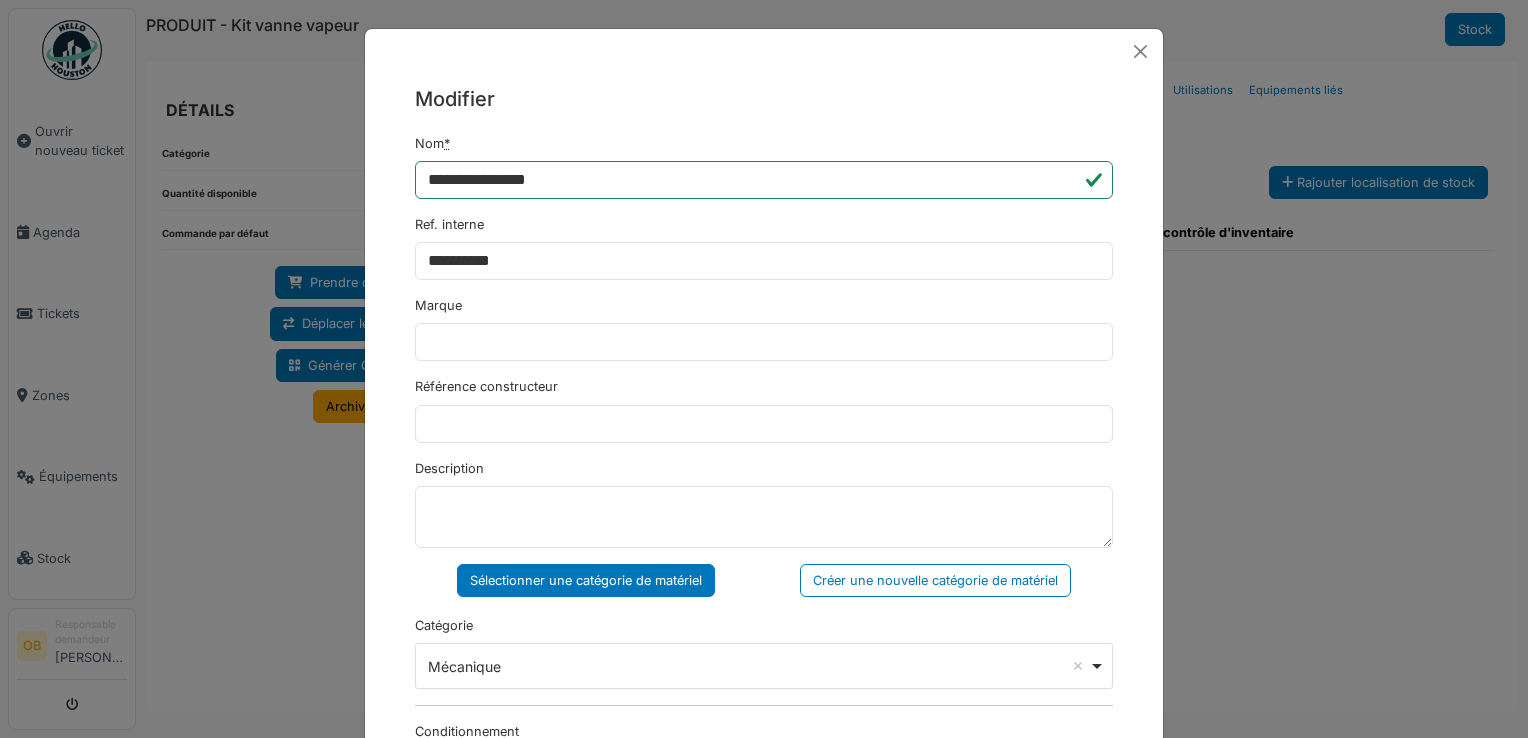 type on "*******" 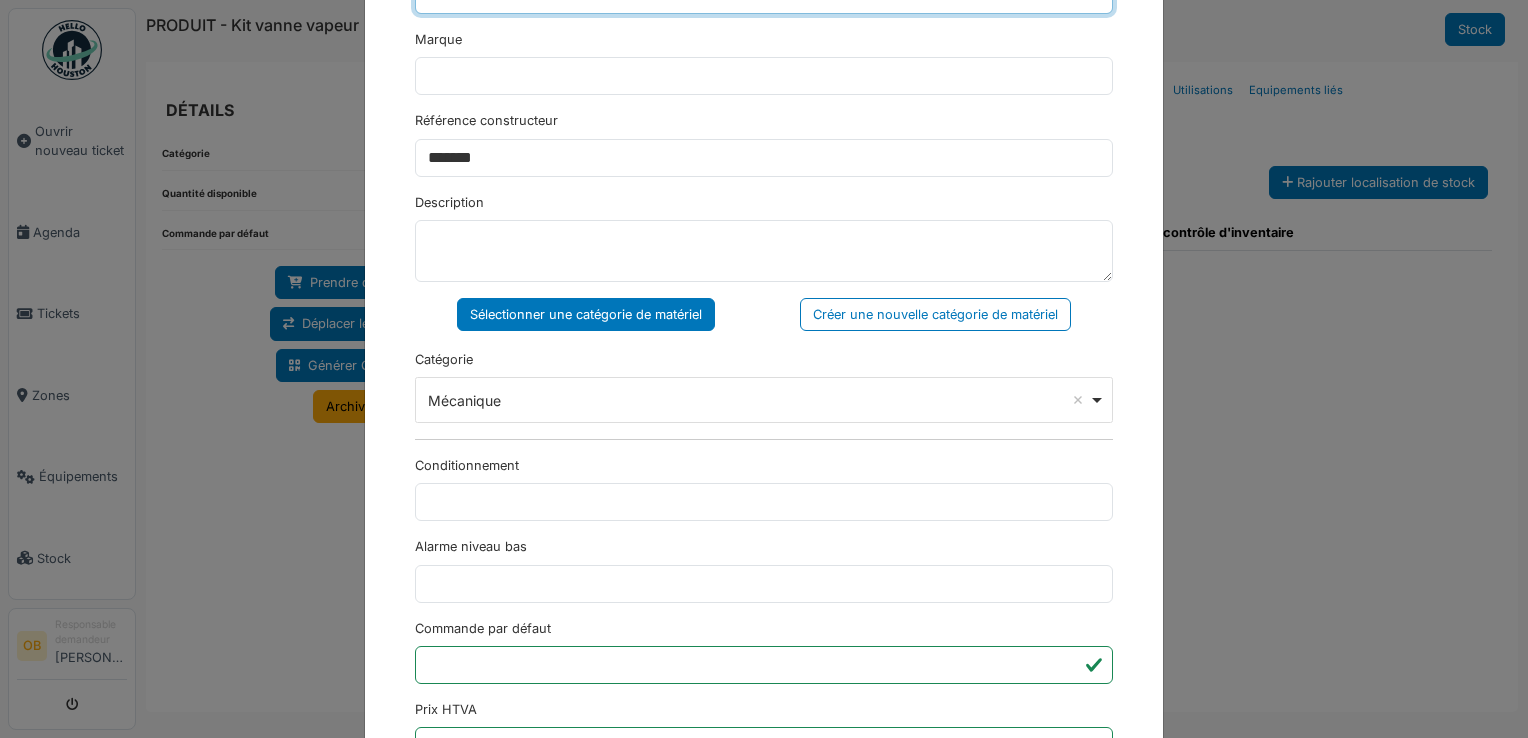 scroll, scrollTop: 0, scrollLeft: 0, axis: both 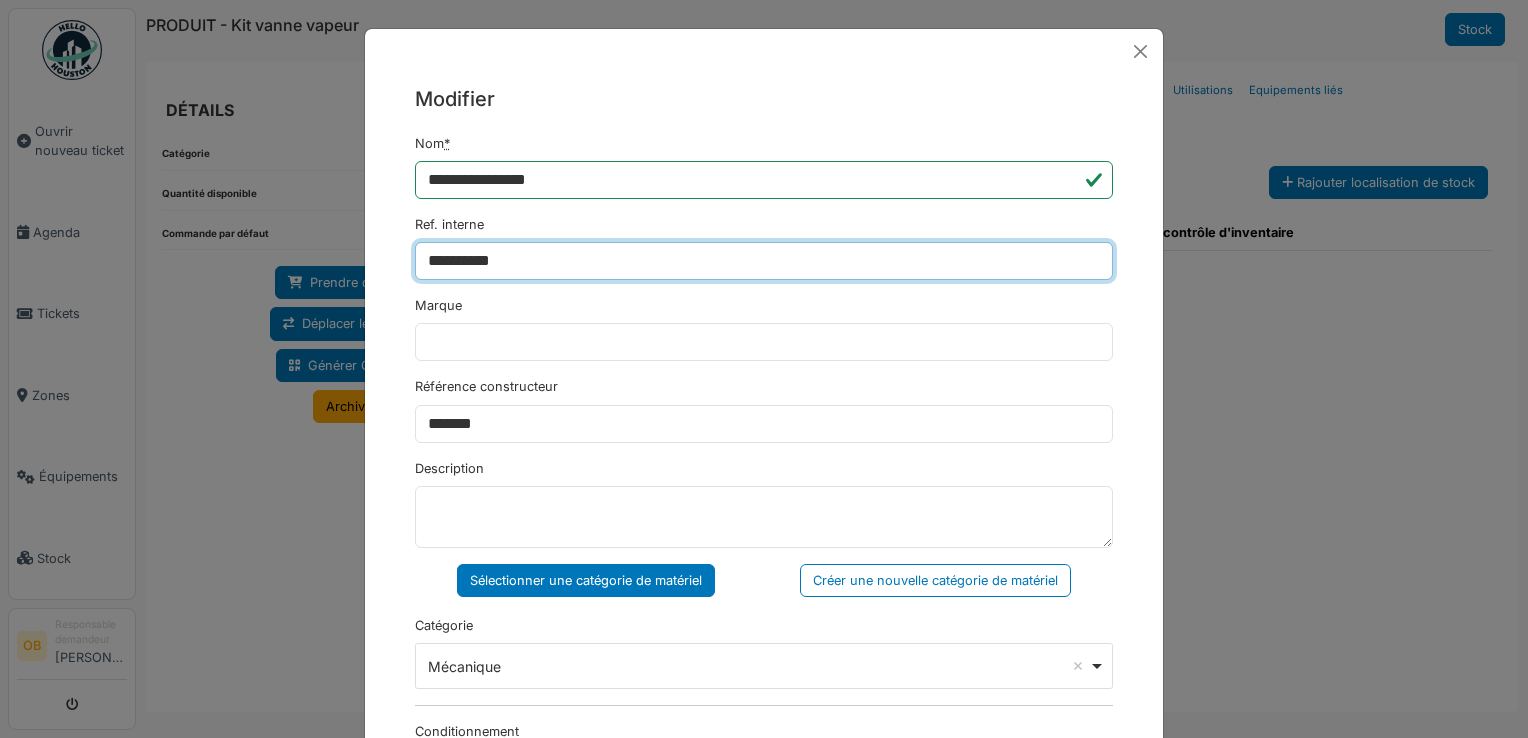 type on "**********" 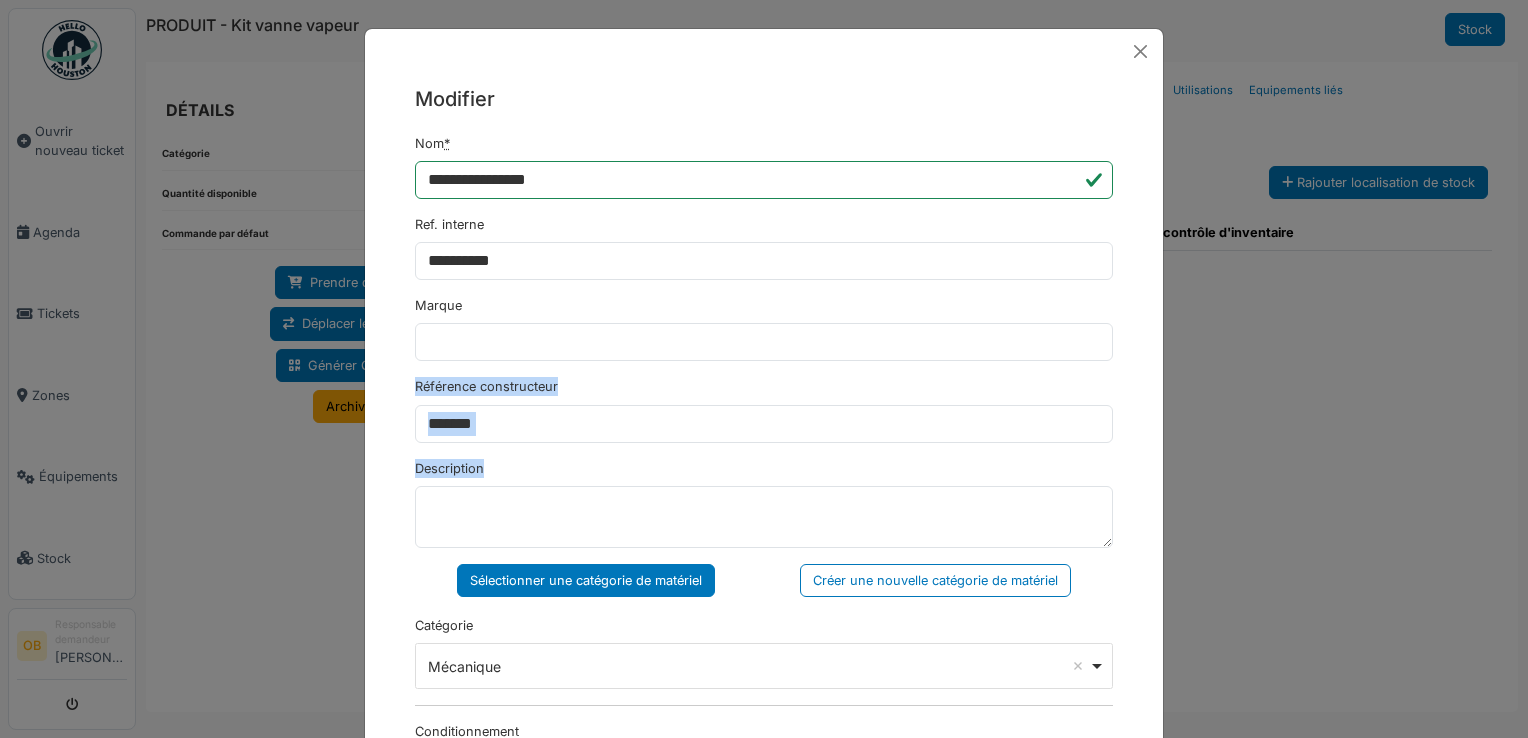 drag, startPoint x: 512, startPoint y: 443, endPoint x: 334, endPoint y: 443, distance: 178 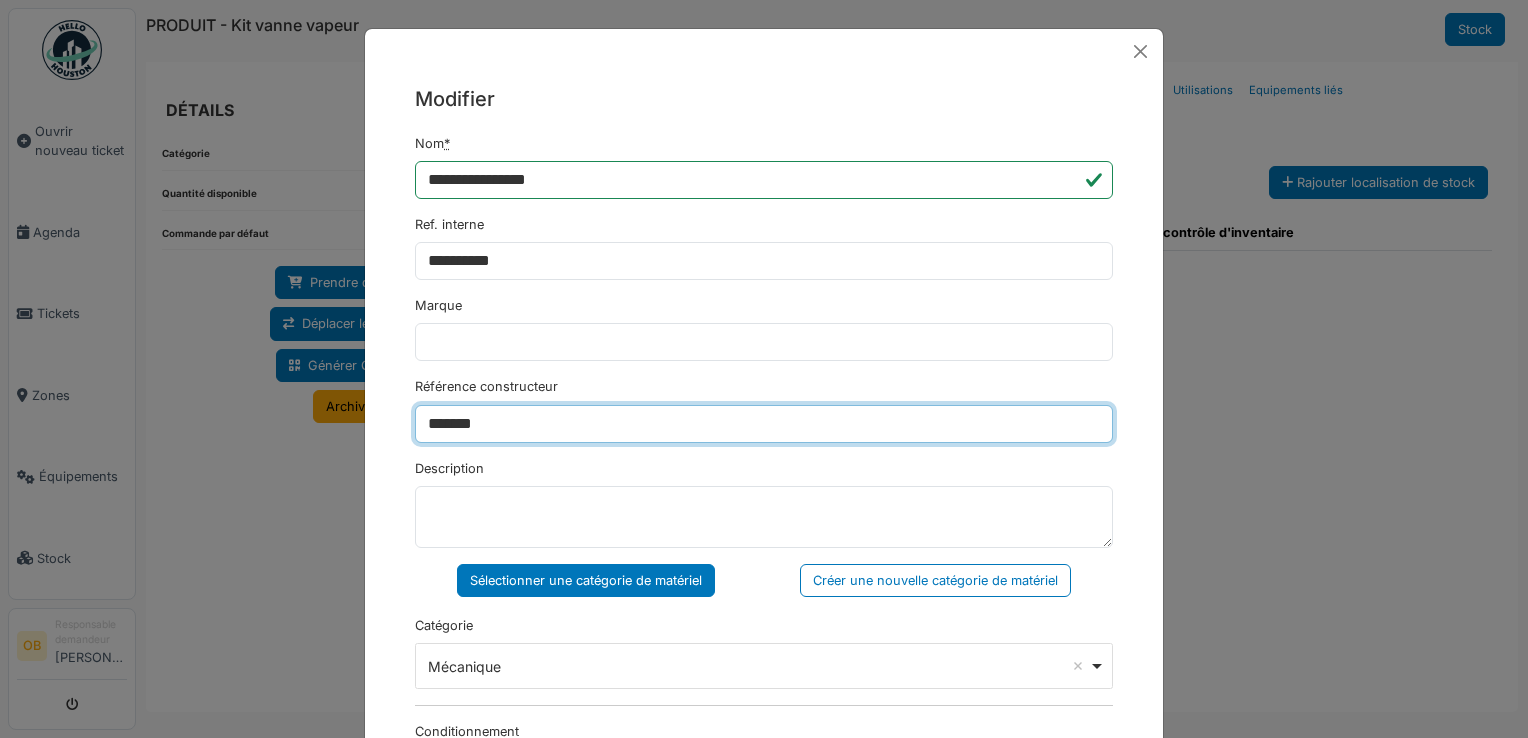 drag, startPoint x: 334, startPoint y: 443, endPoint x: 508, endPoint y: 426, distance: 174.82849 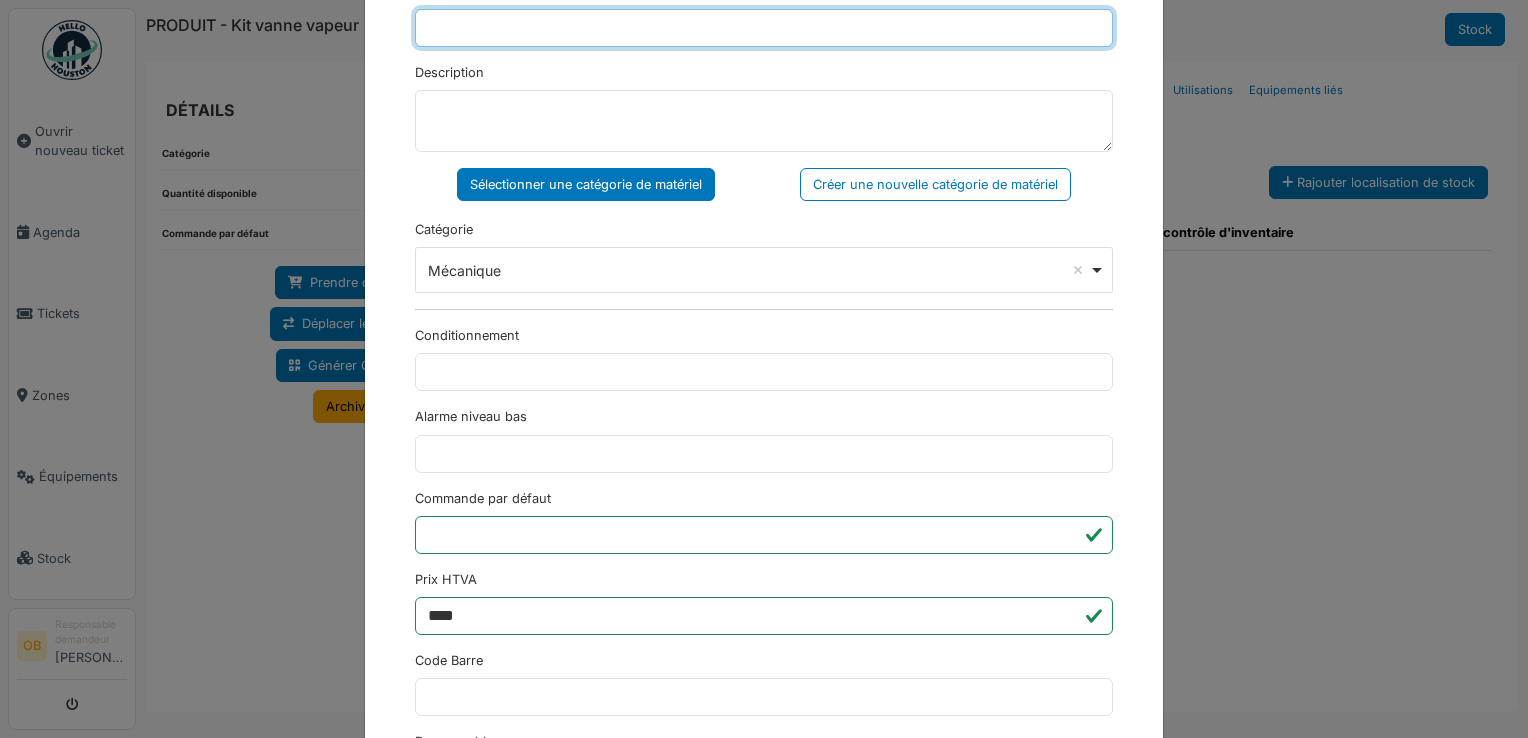 scroll, scrollTop: 650, scrollLeft: 0, axis: vertical 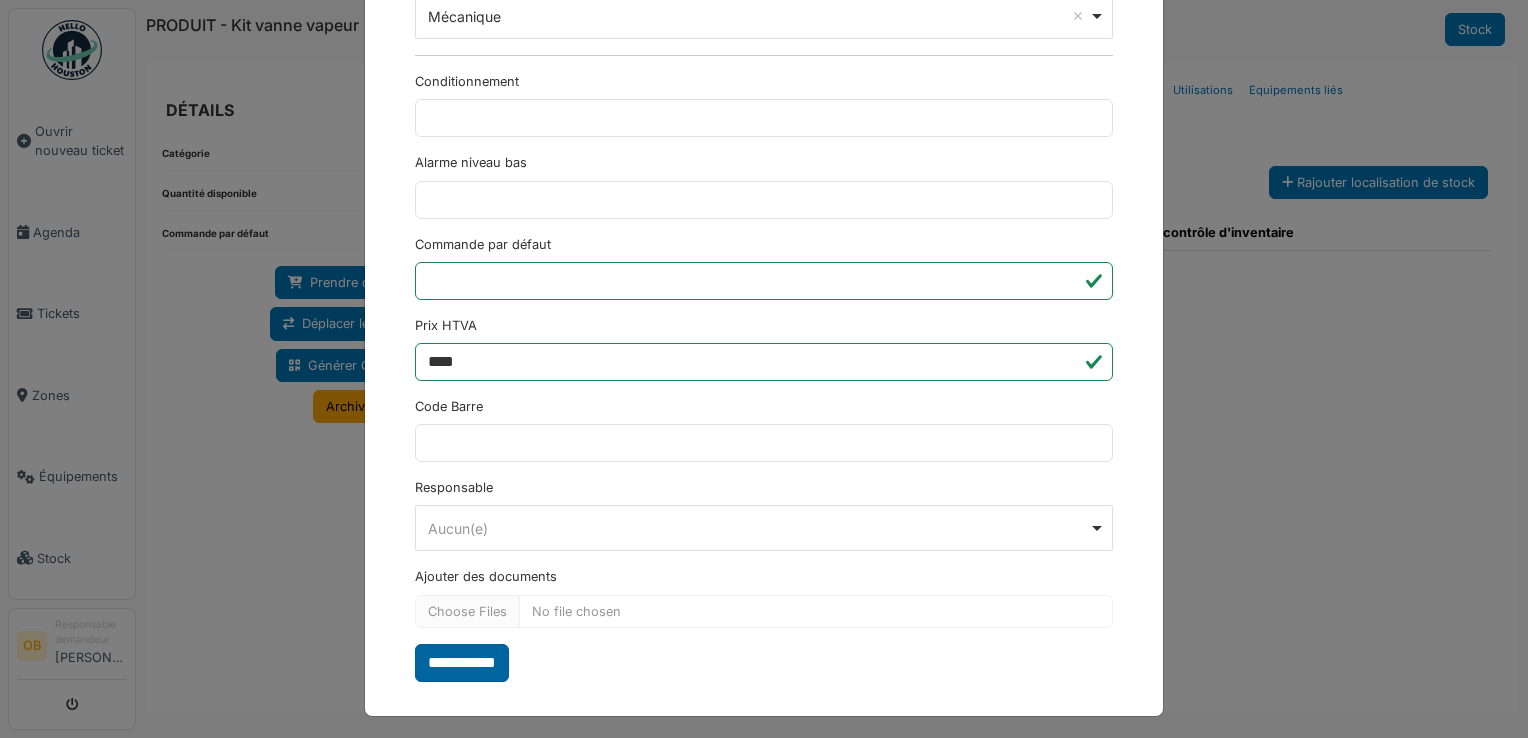 type 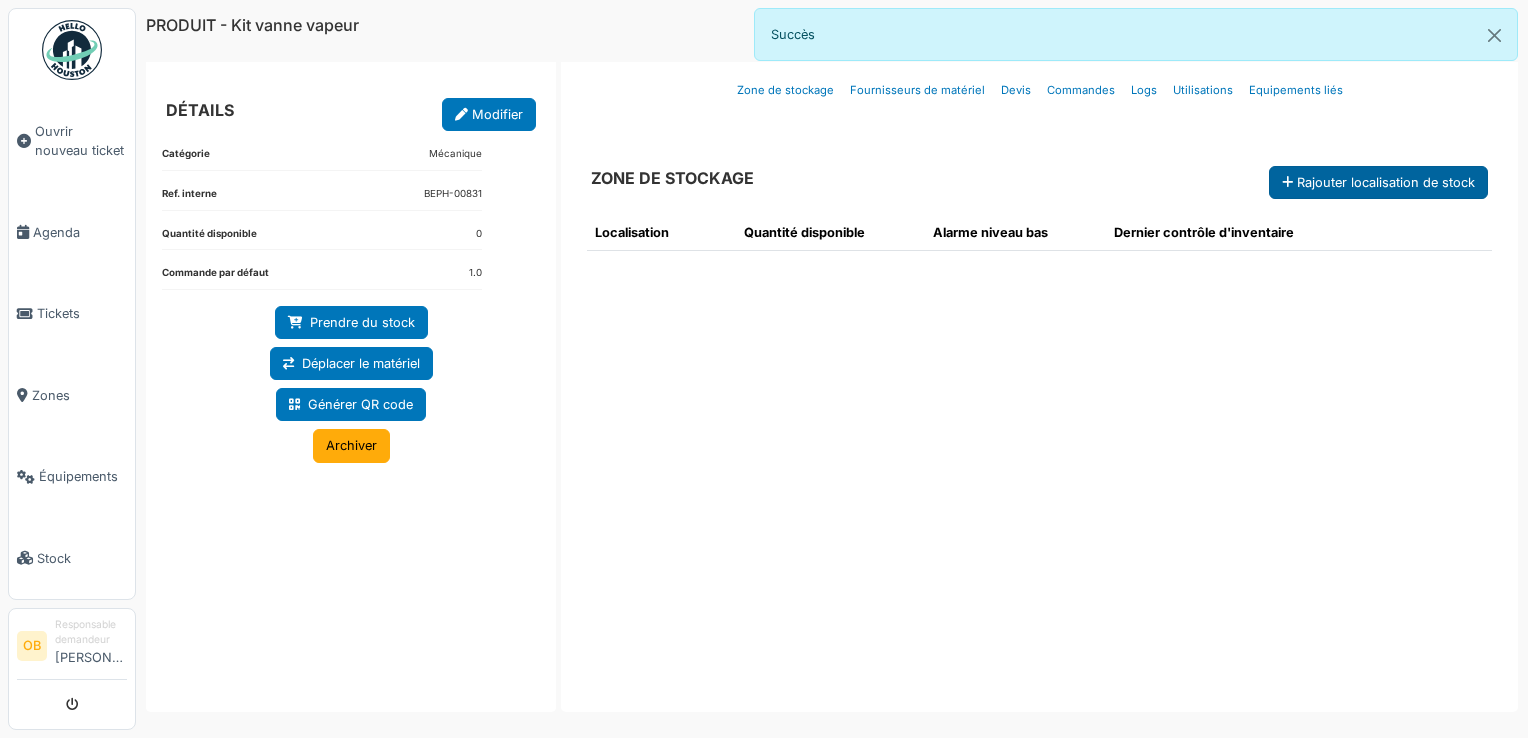 click on "Rajouter localisation de stock" at bounding box center [1378, 182] 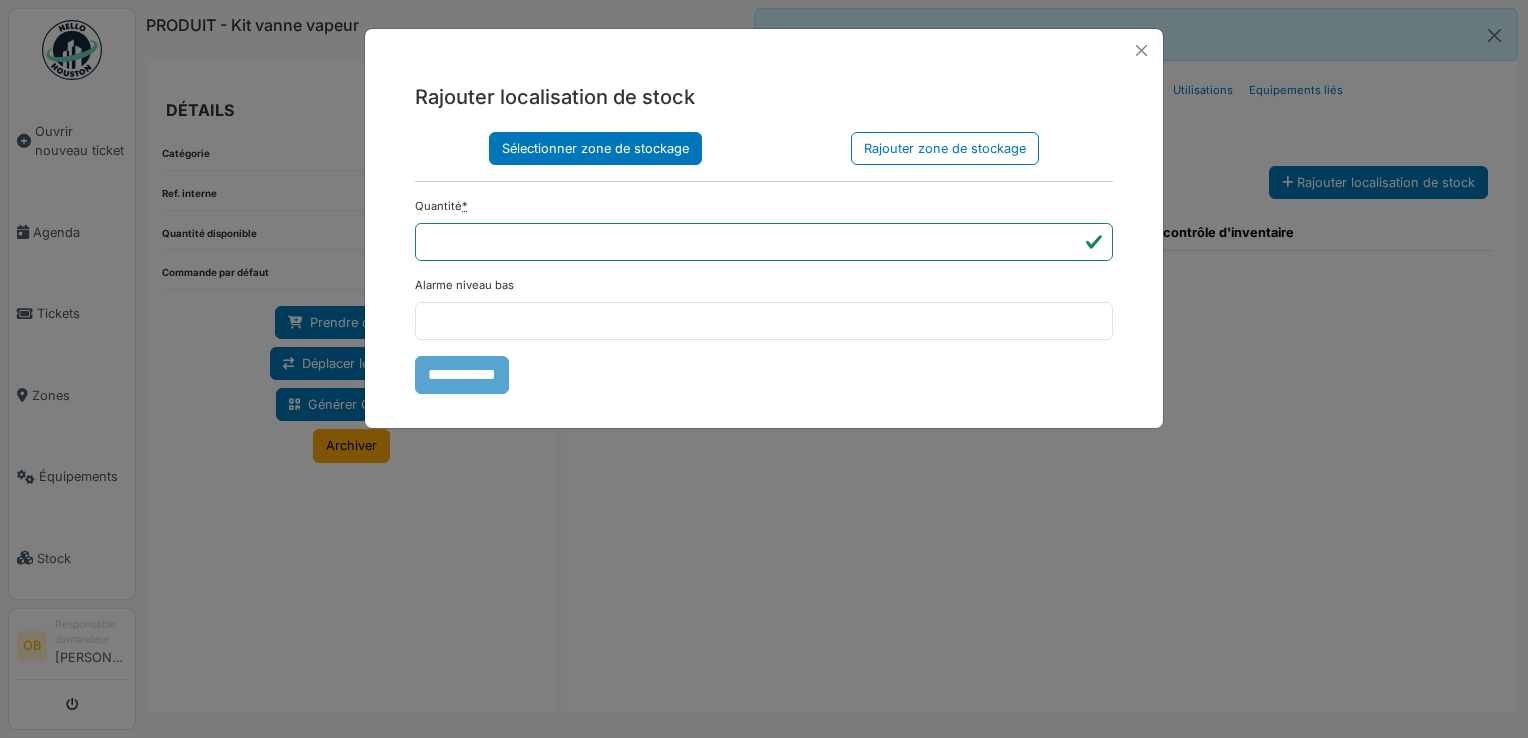click on "Sélectionner zone de stockage" at bounding box center (595, 148) 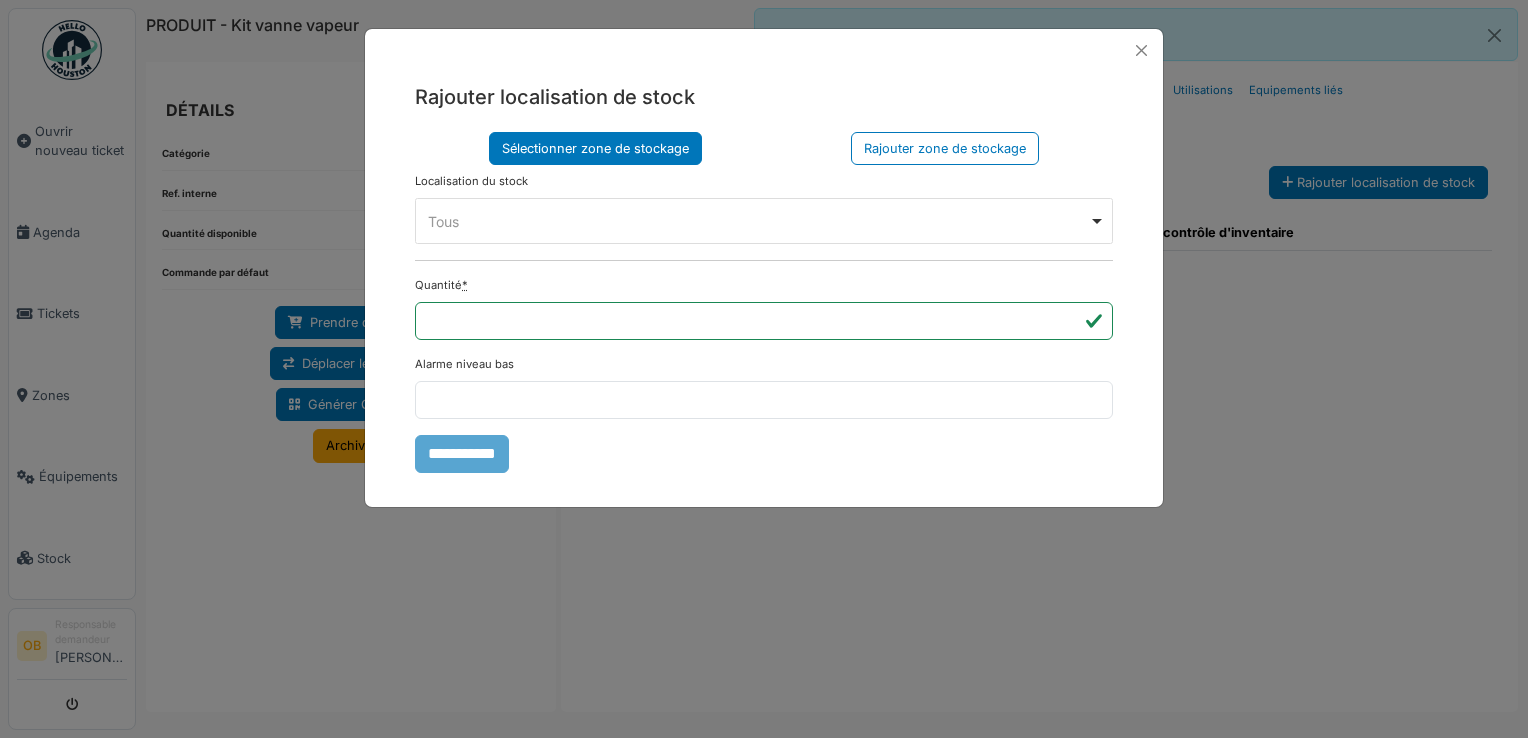 click on "**** Tous Remove item" at bounding box center (764, 221) 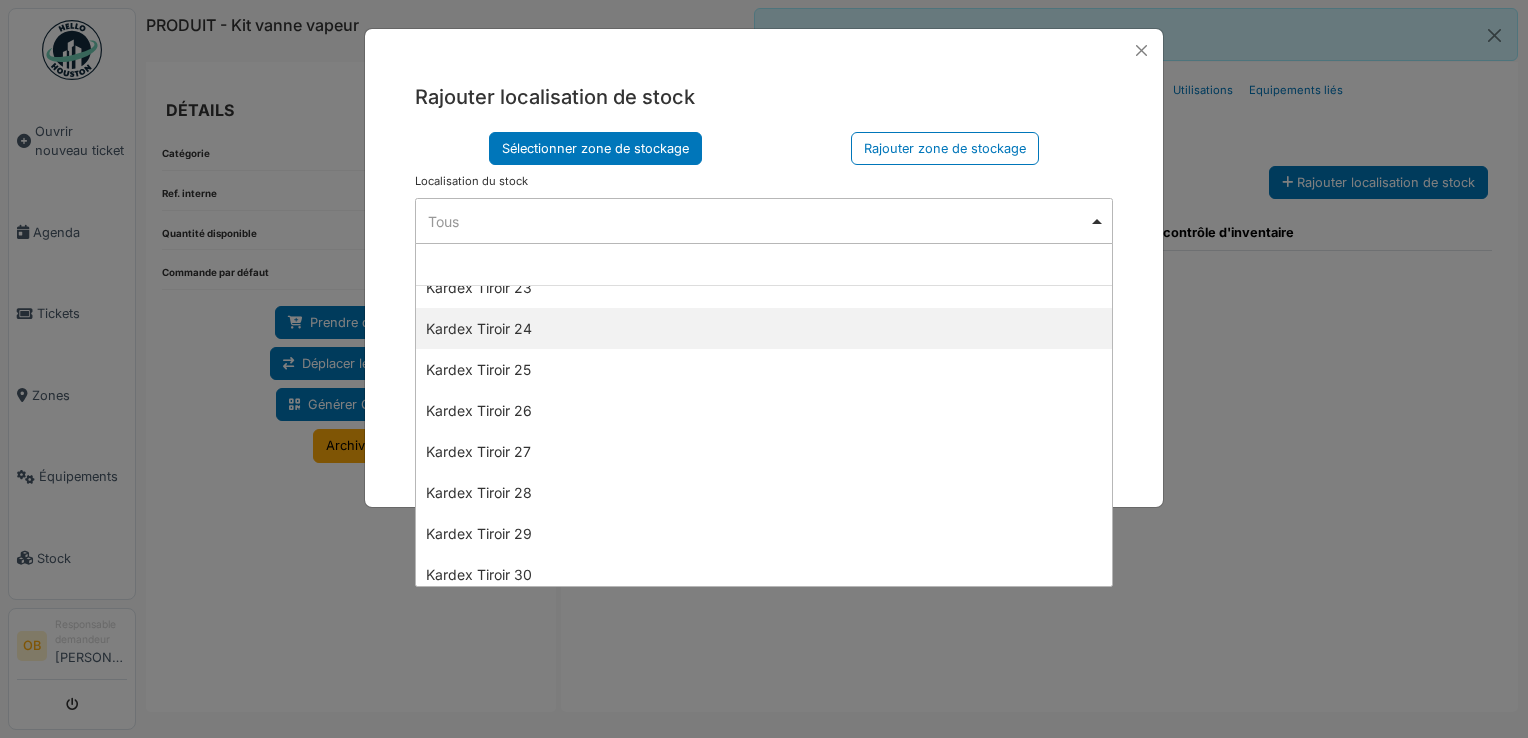 scroll, scrollTop: 1066, scrollLeft: 0, axis: vertical 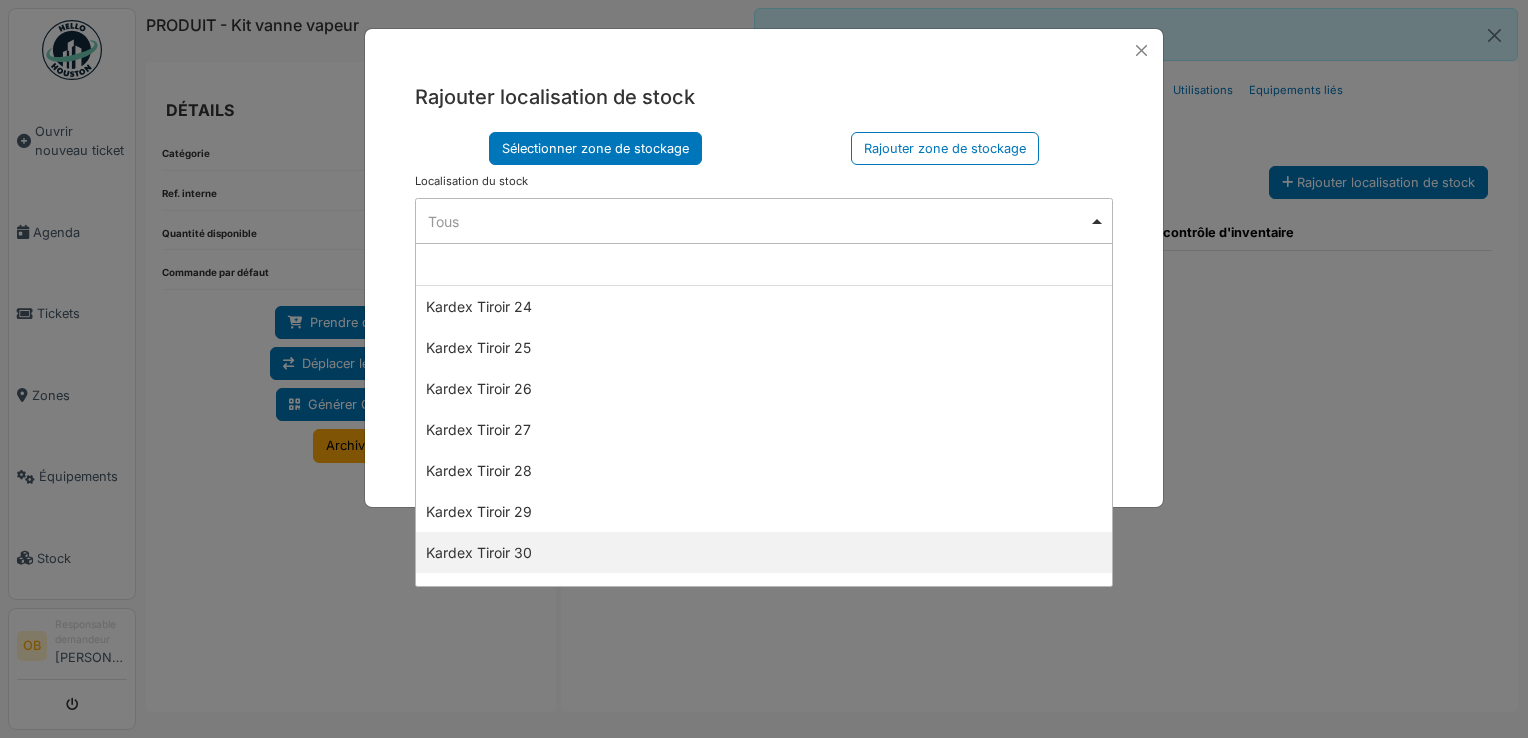 select on "****" 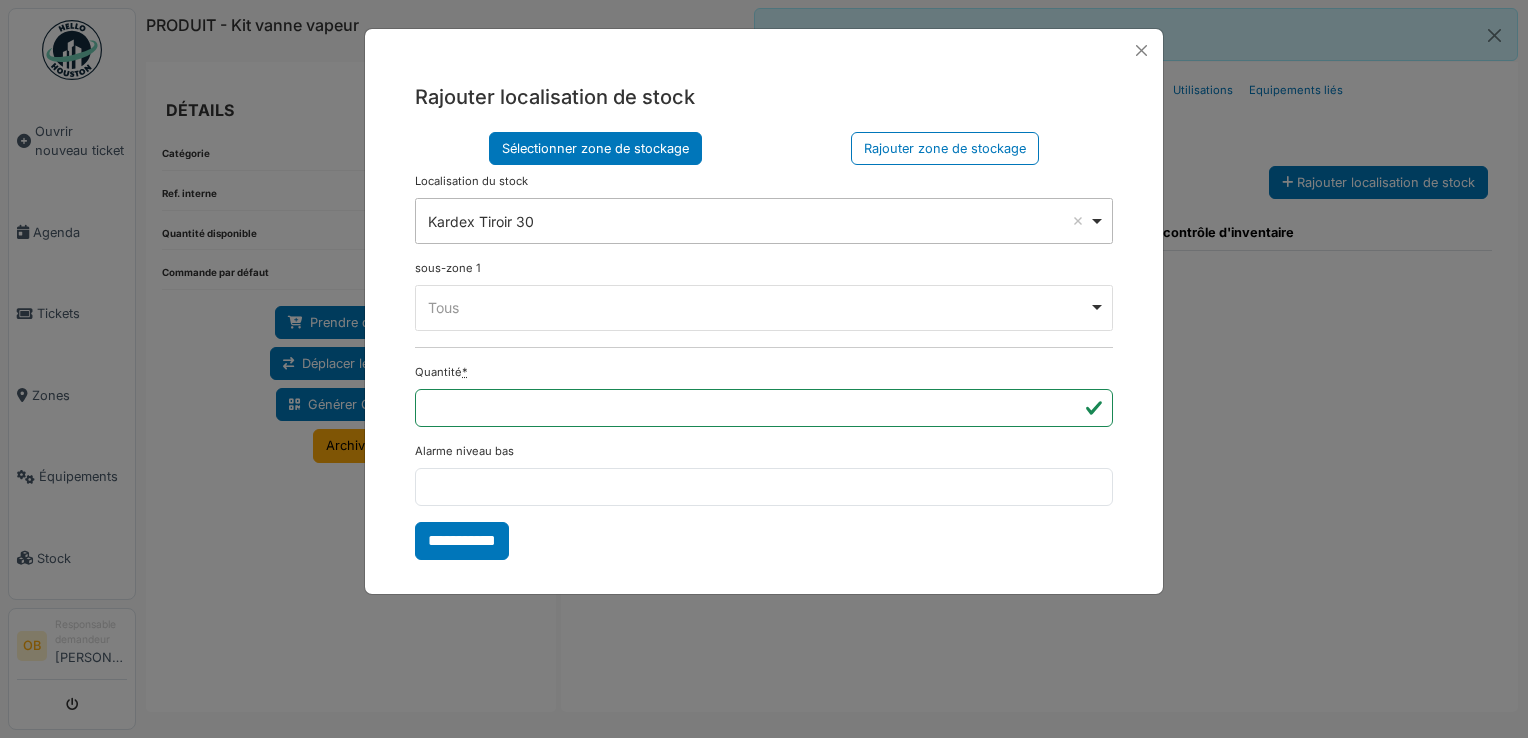 click on "Tous Remove item" at bounding box center (758, 307) 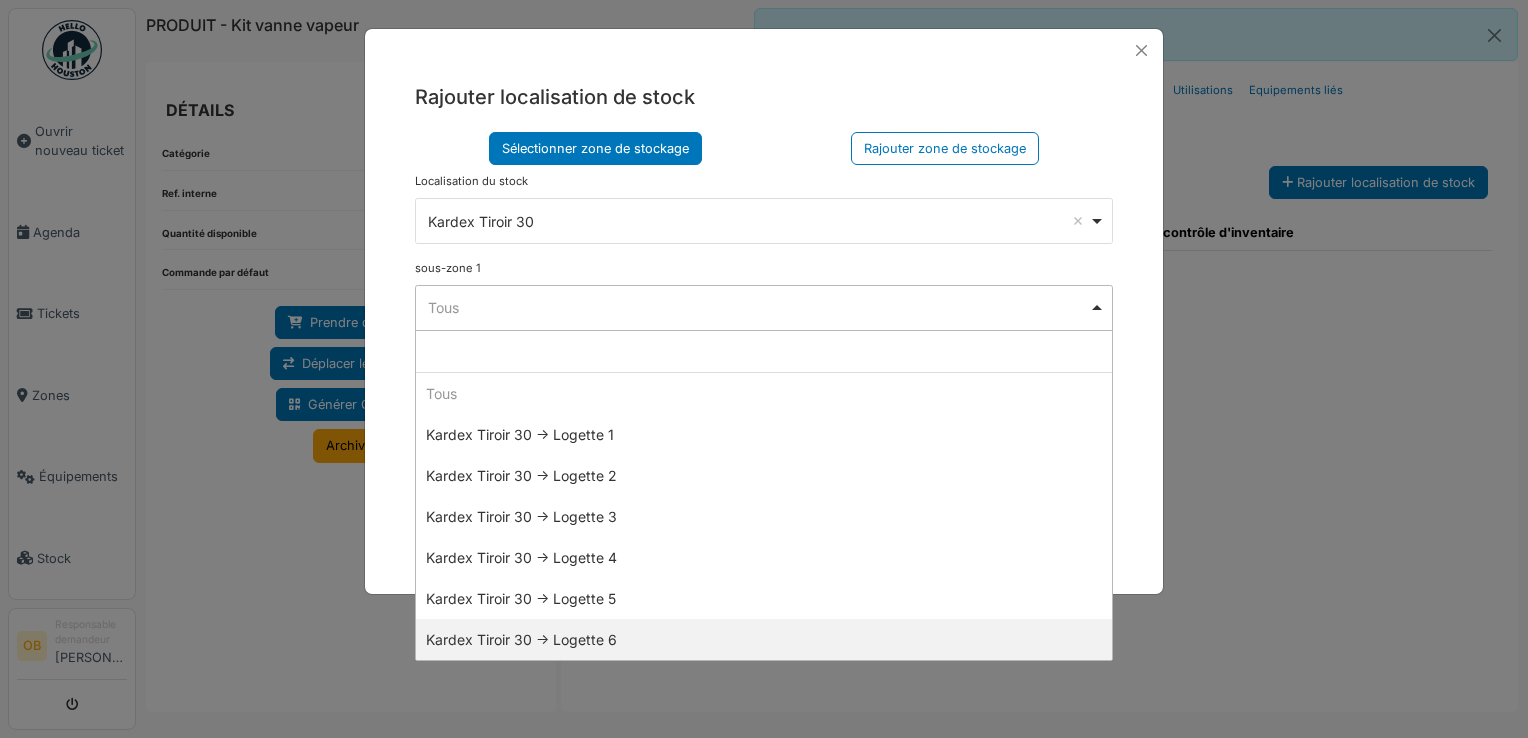 select on "*****" 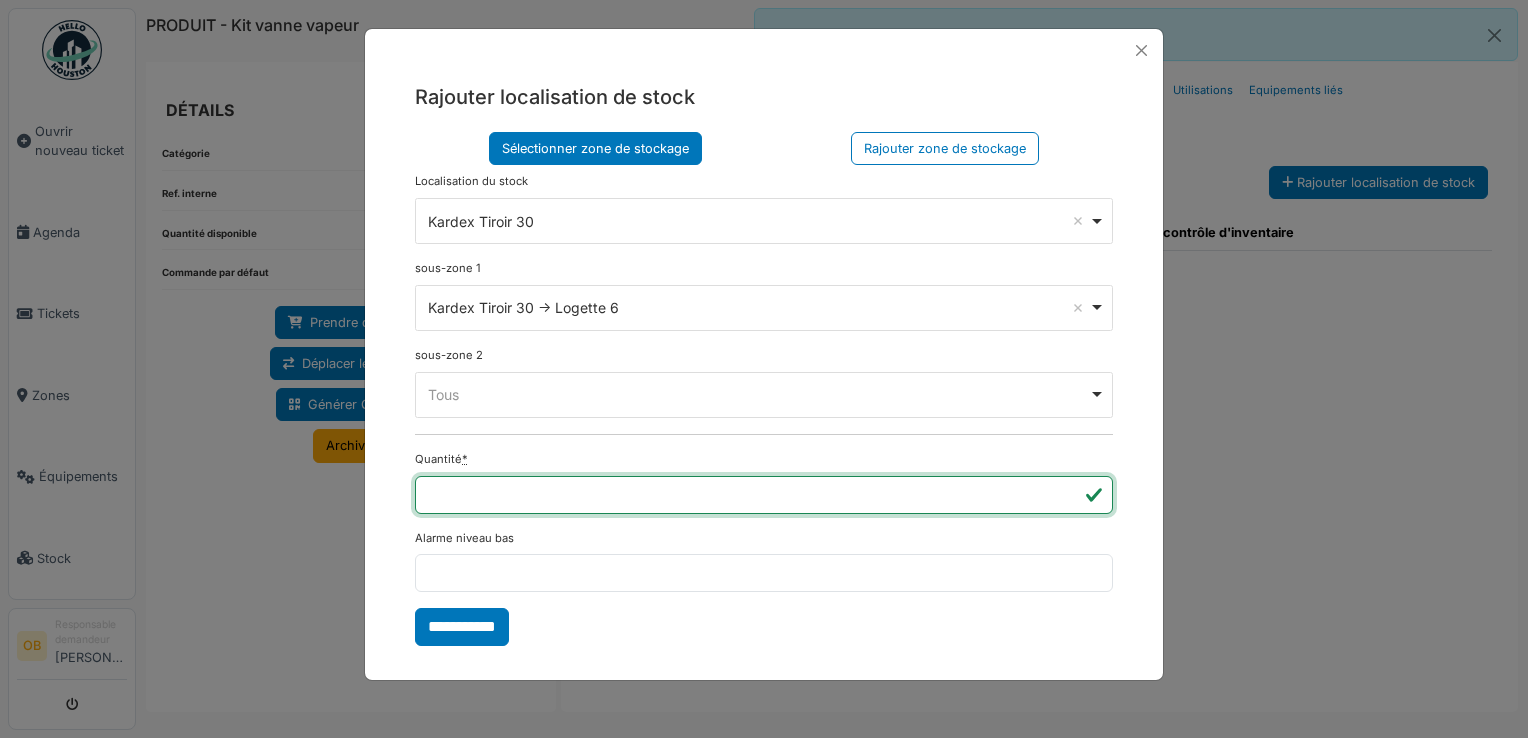 type on "*" 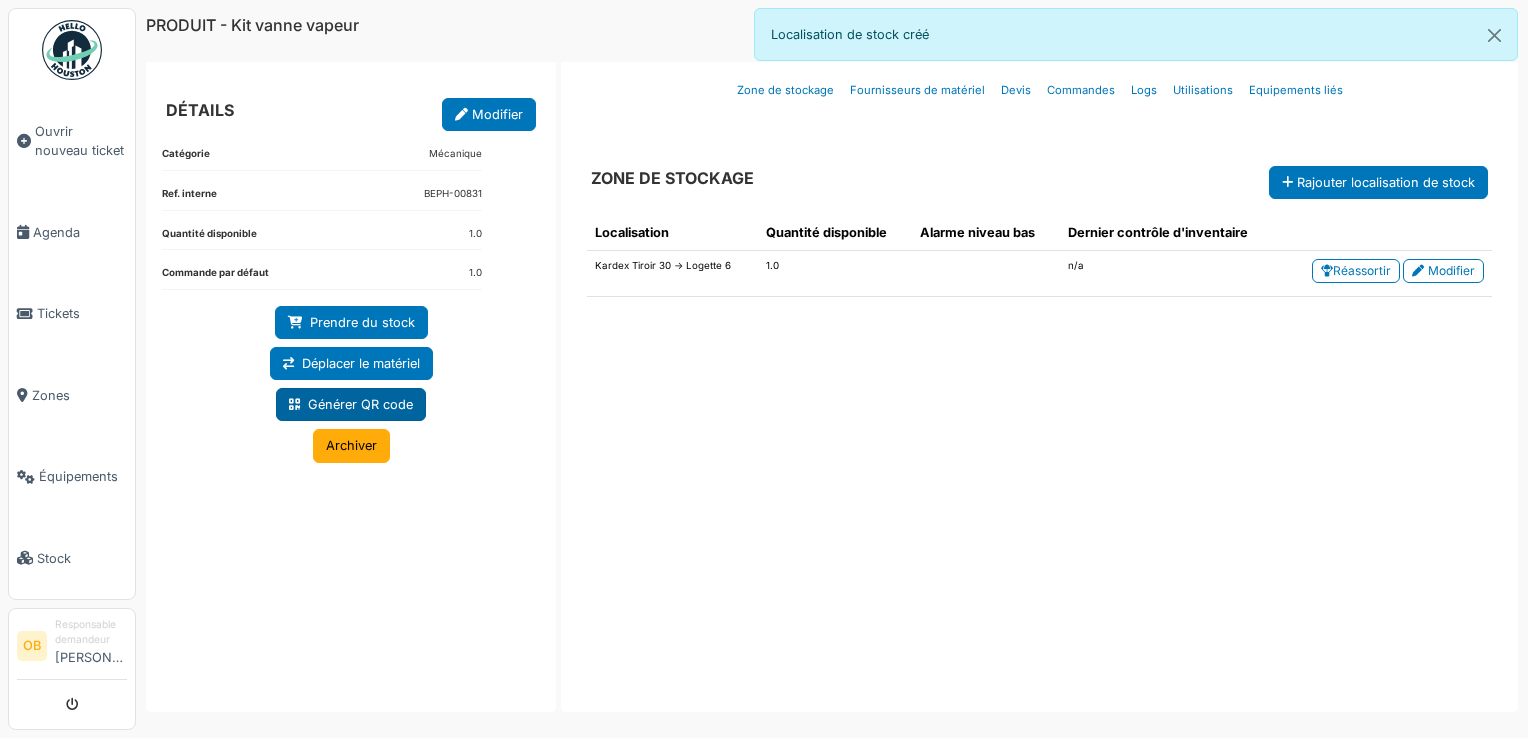 click on "Générer QR code" at bounding box center [351, 404] 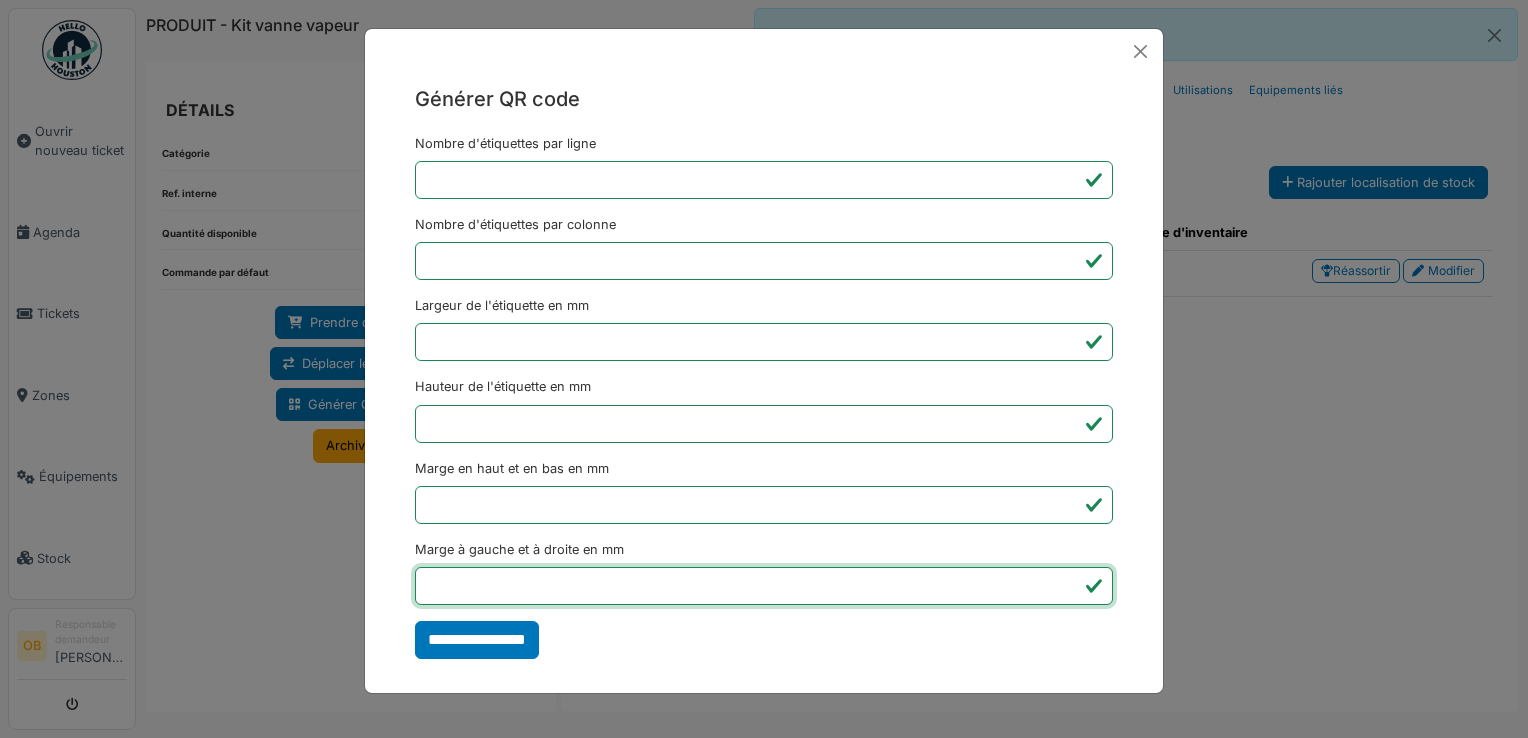 click on "*" at bounding box center [764, 586] 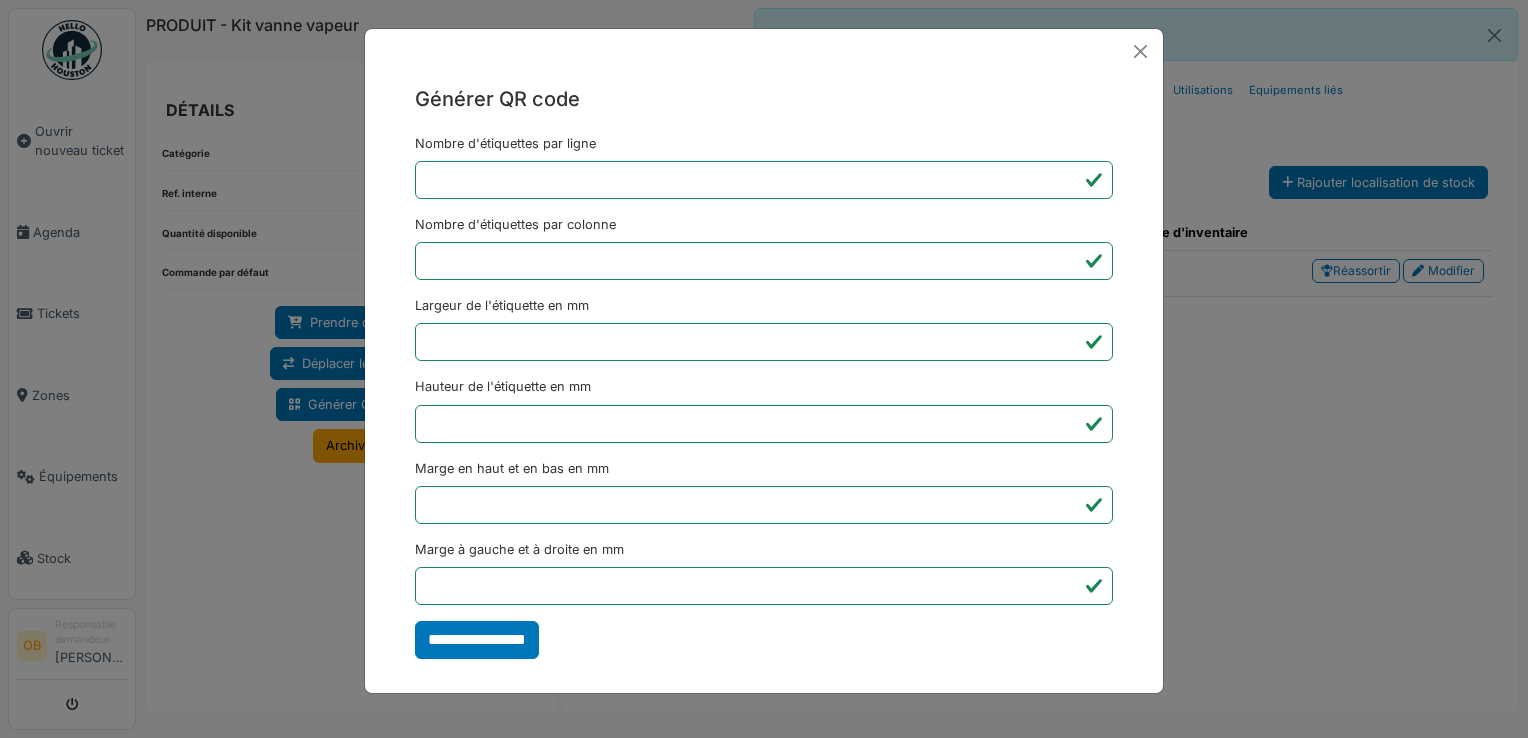 type on "*******" 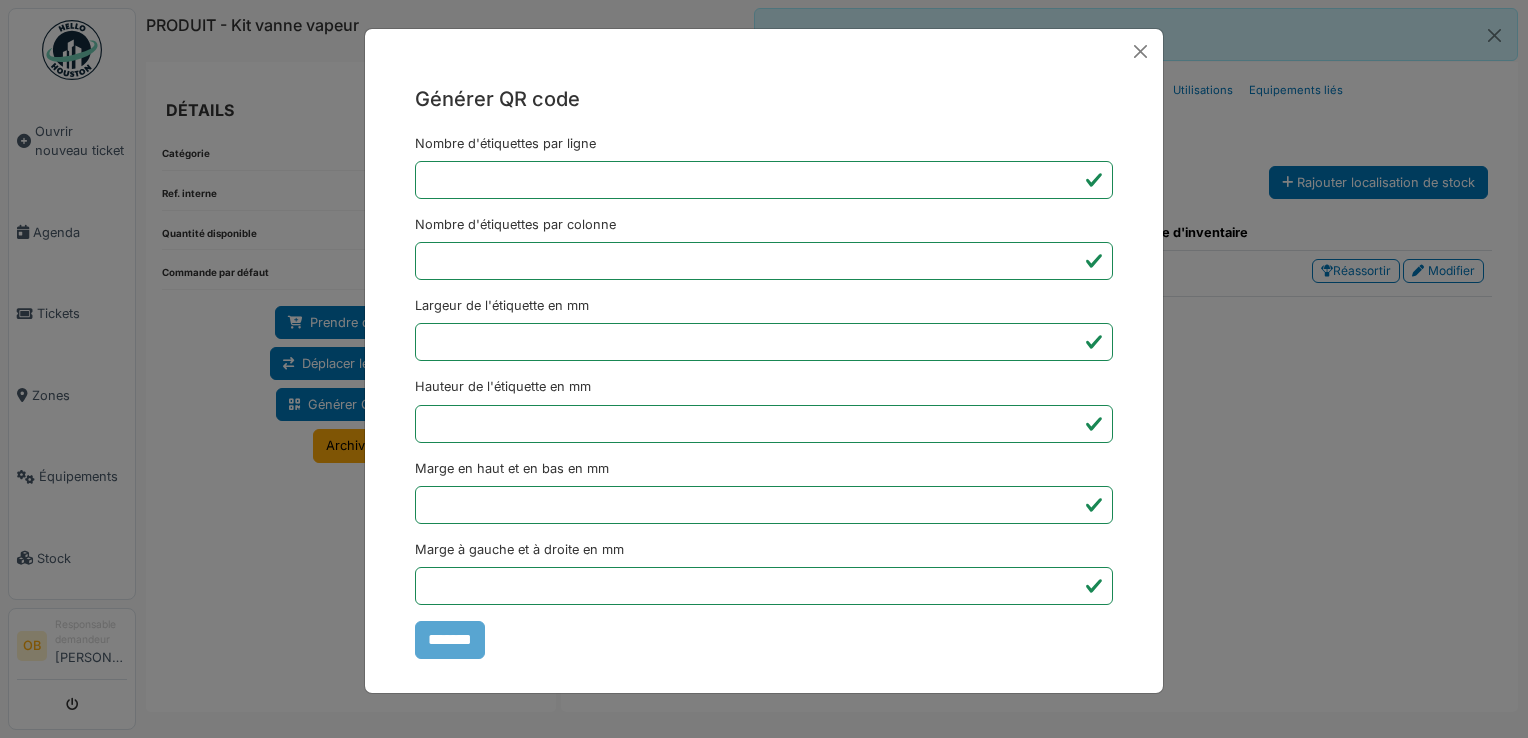 click on "Générer QR code
Nombre d'étiquettes par ligne
*
Nombre d'étiquettes par colonne
*
Largeur de l'étiquette en mm
**
Hauteur de l'étiquette en mm
**
Marge en haut et en bas en mm
*
Marge à gauche et à droite en mm
***
*******" at bounding box center (764, 369) 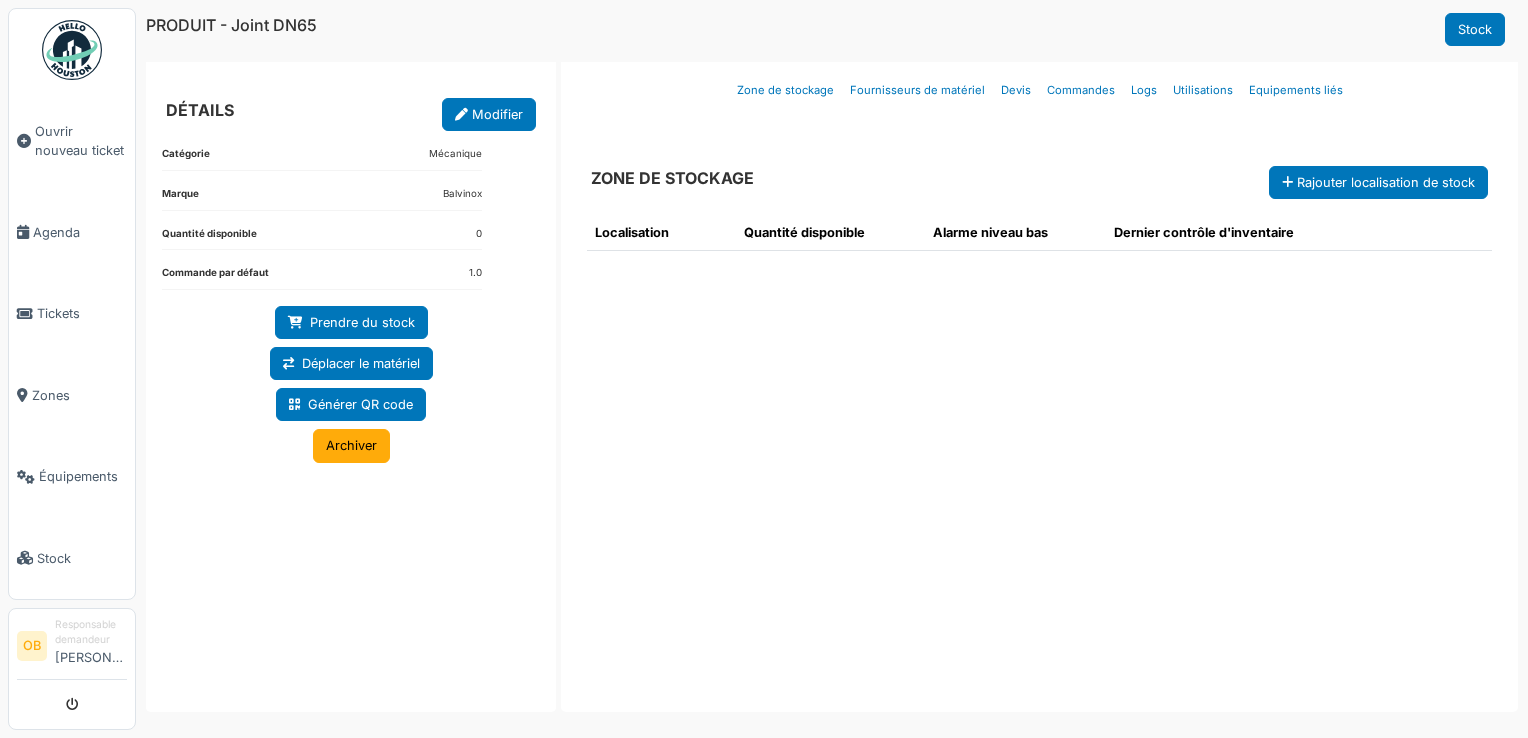 scroll, scrollTop: 0, scrollLeft: 0, axis: both 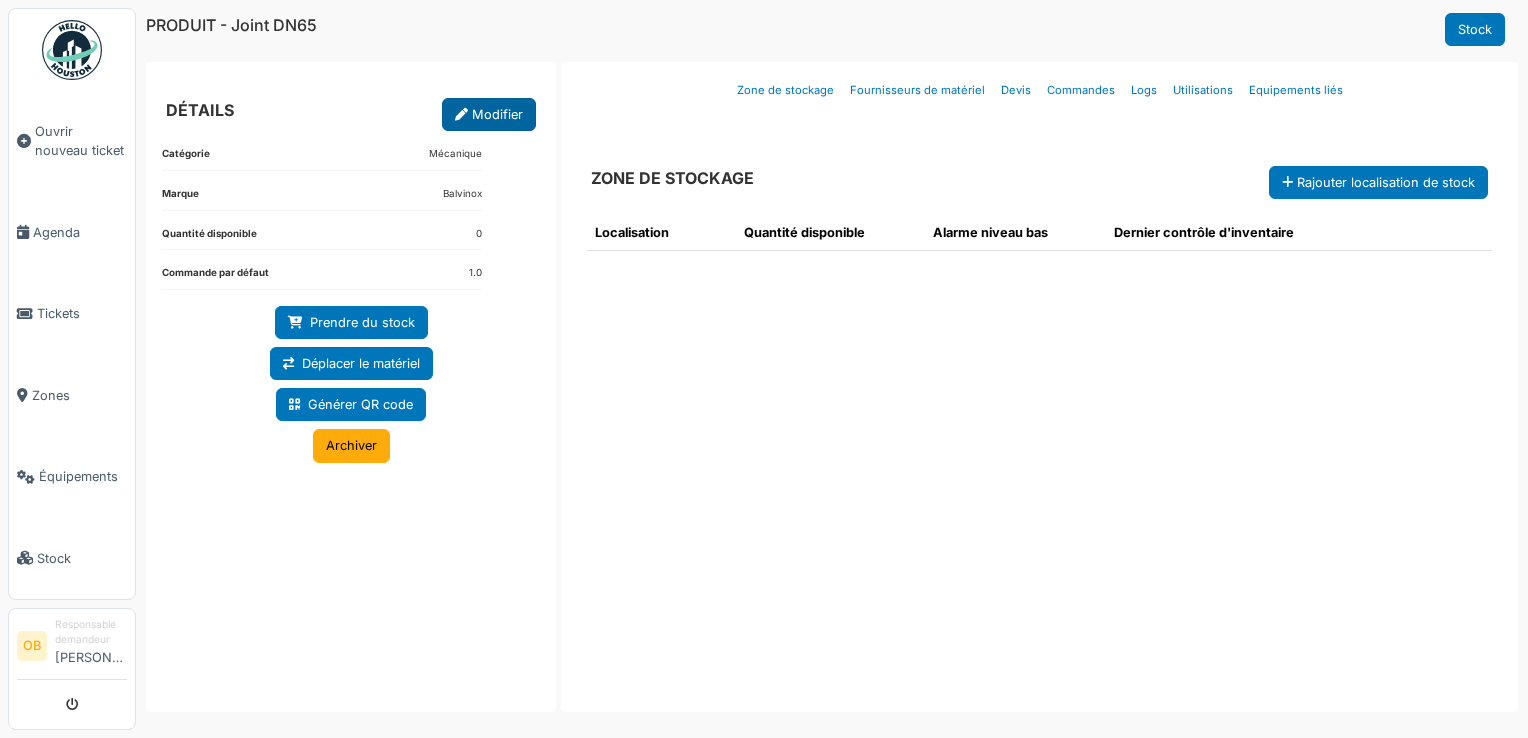 click on "Modifier" at bounding box center (489, 114) 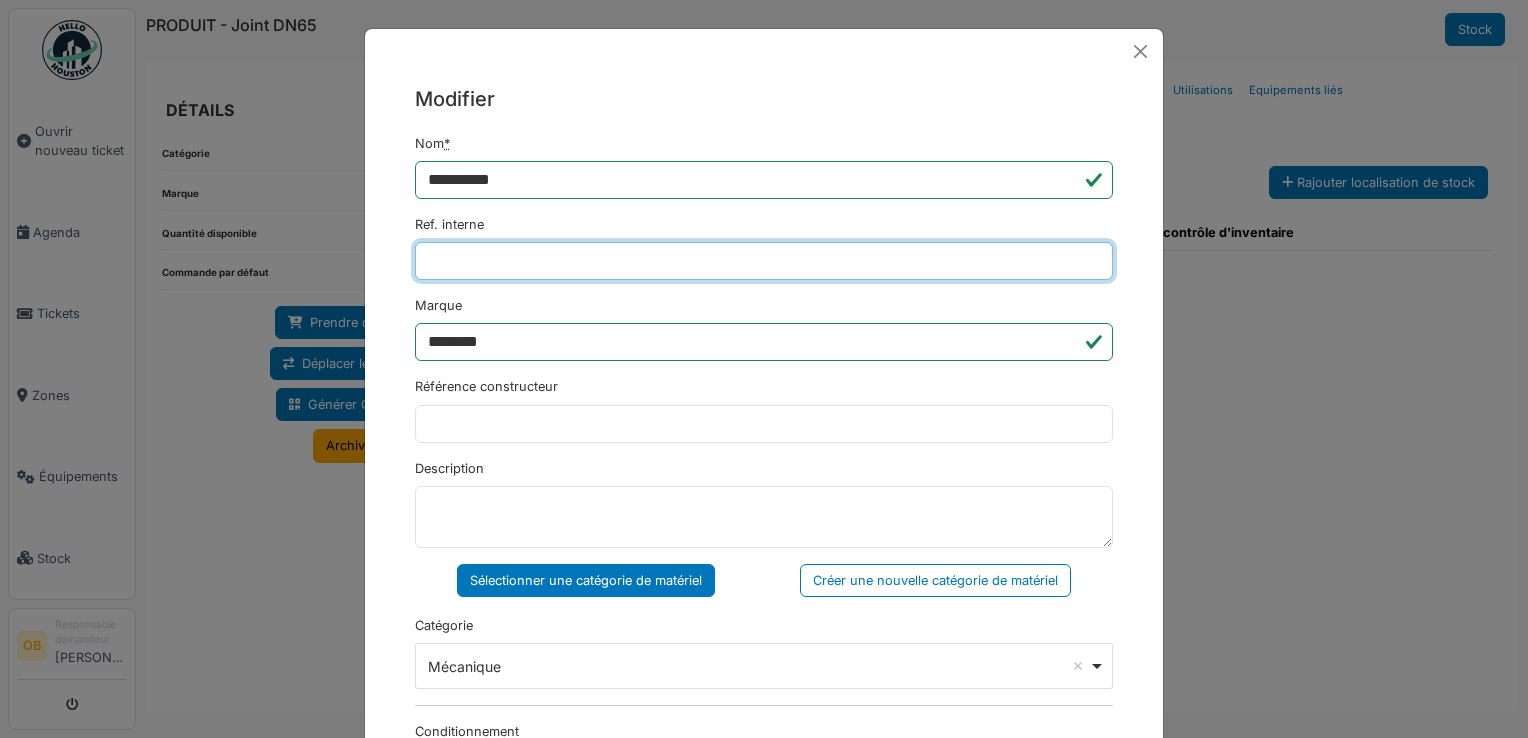 click on "Ref. interne" at bounding box center [764, 261] 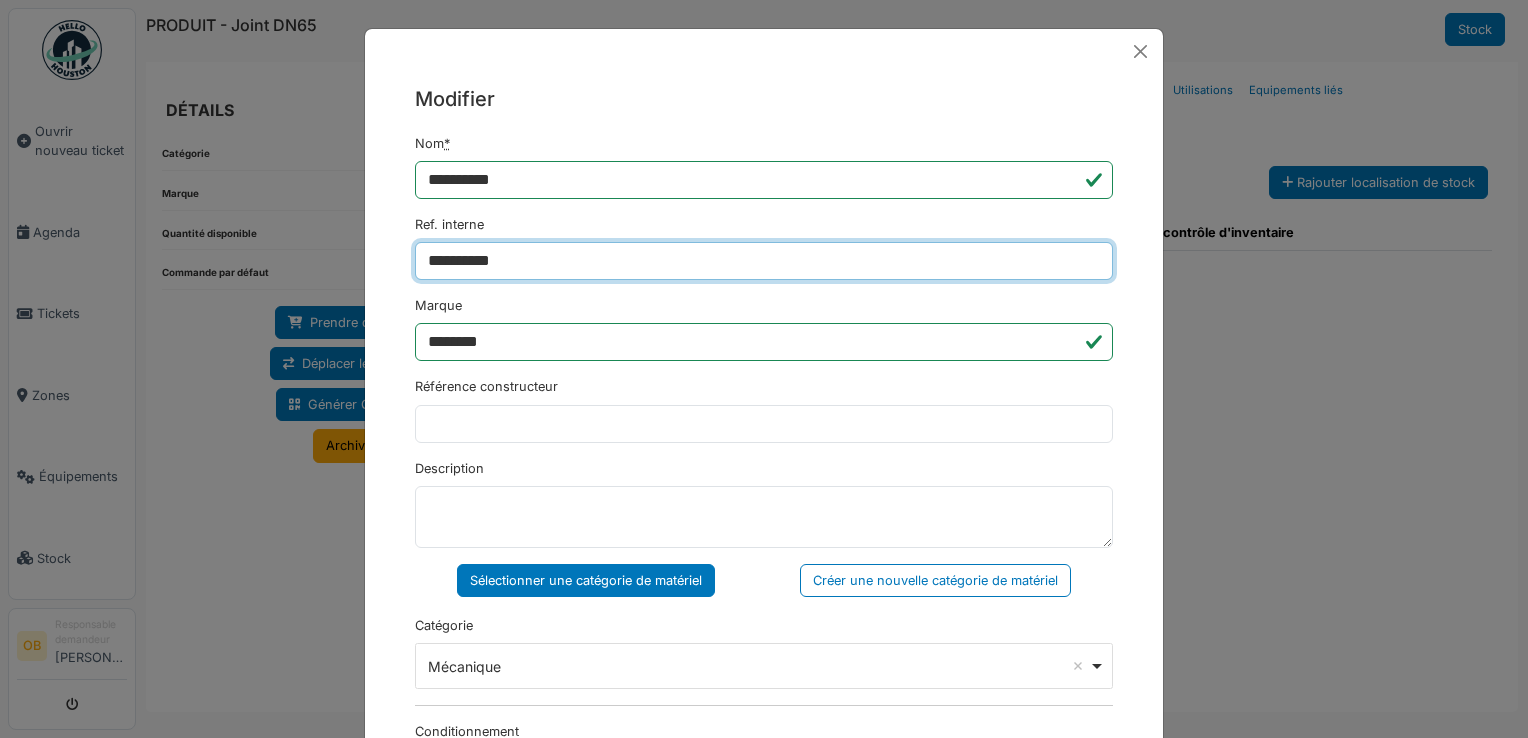 type on "**********" 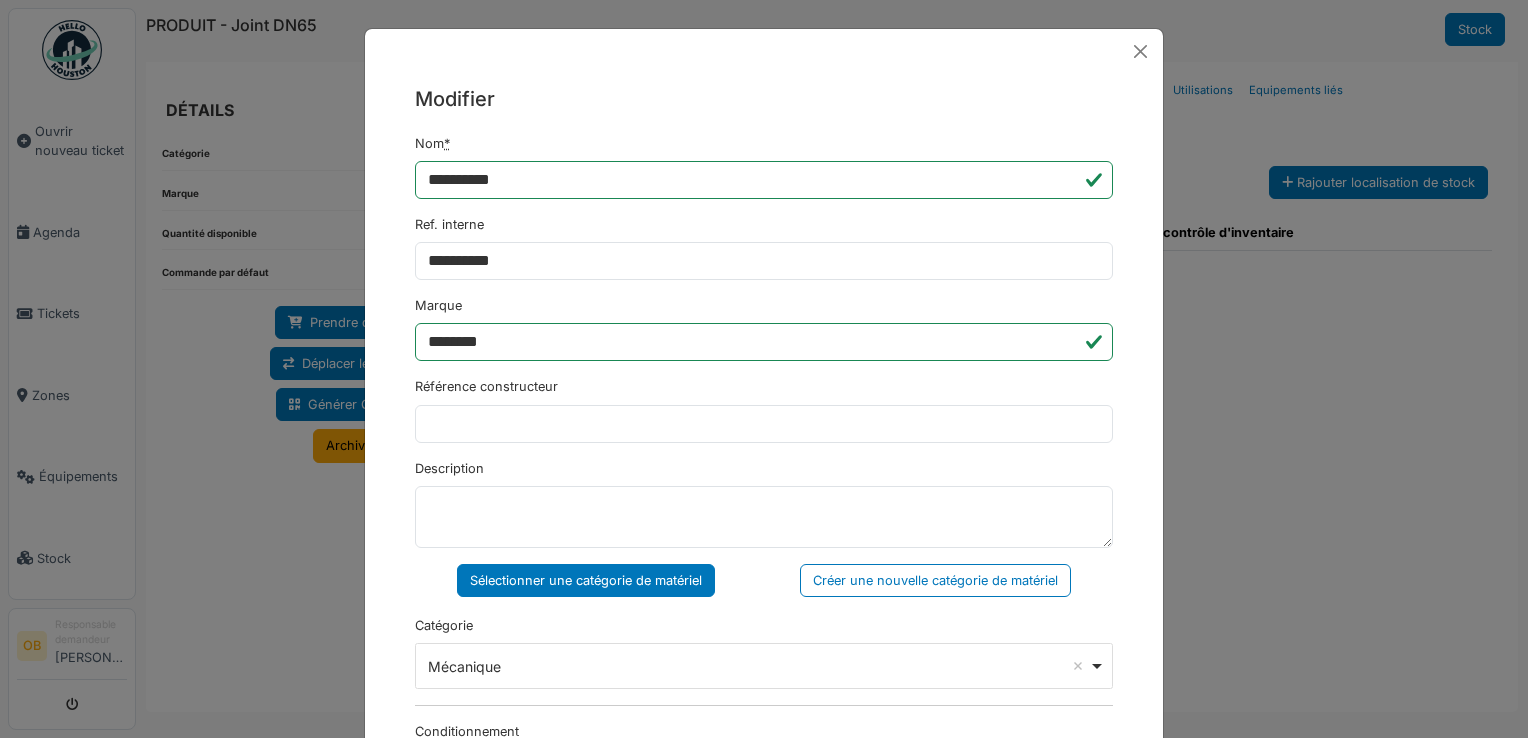 click on "Référence constructeur" at bounding box center [764, 409] 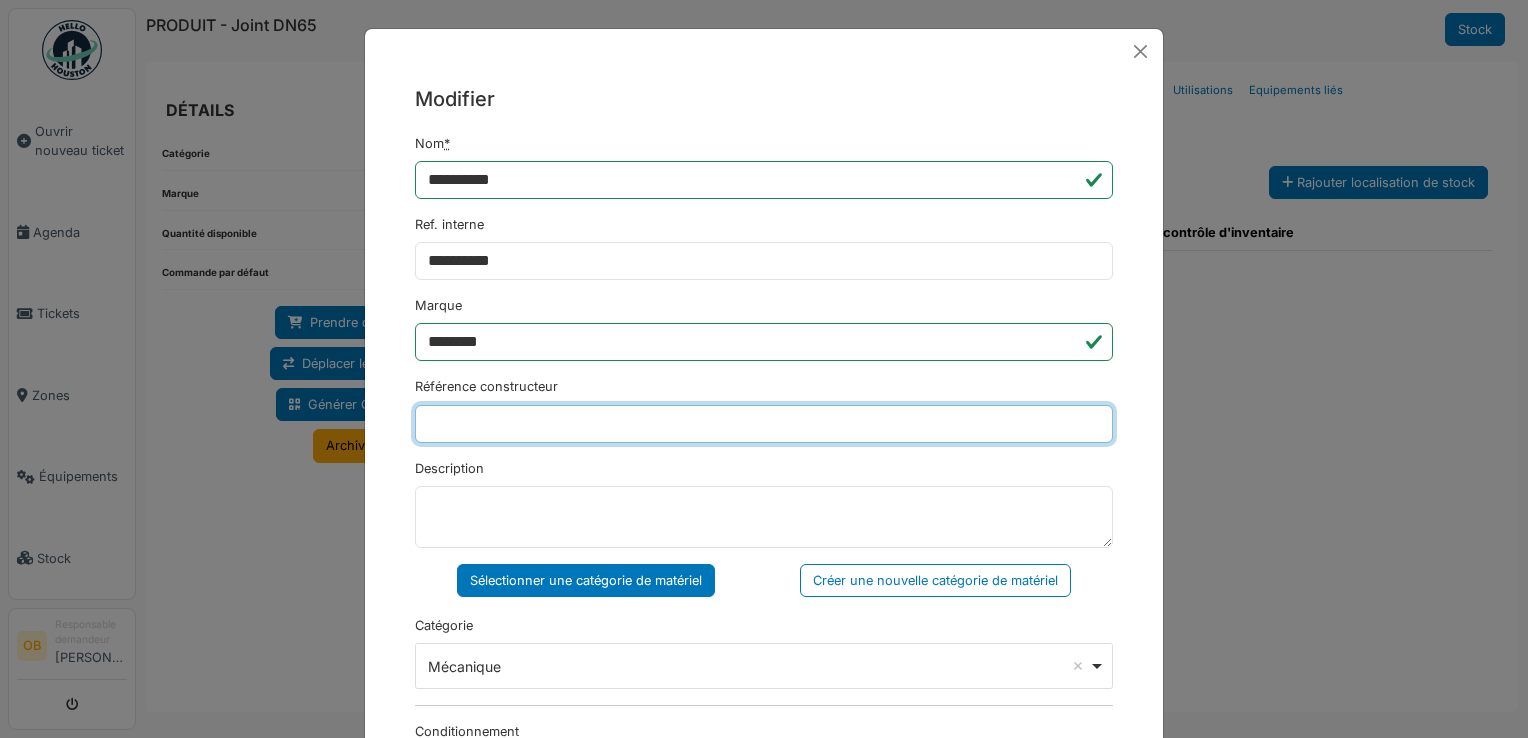 click on "Référence constructeur" at bounding box center [764, 424] 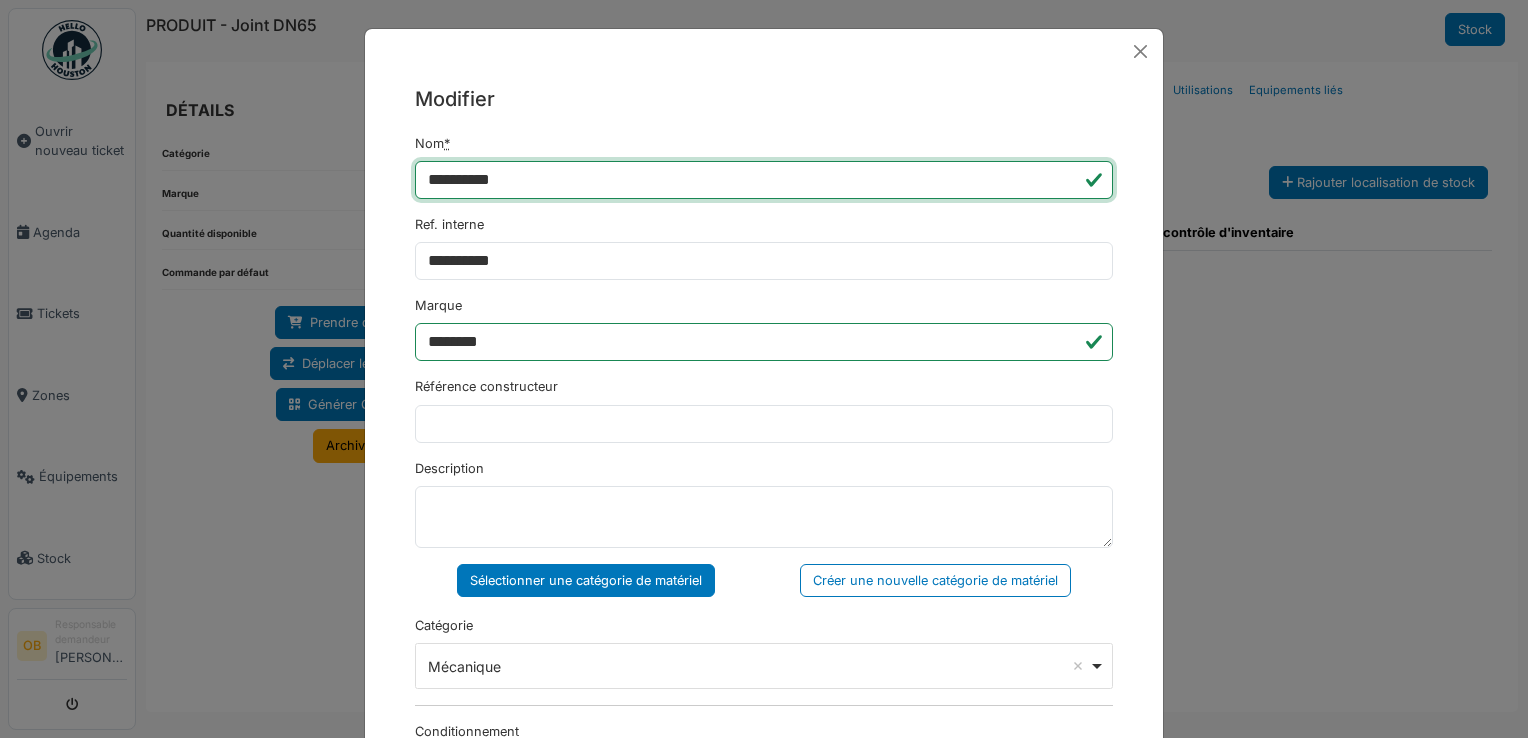 click on "**********" at bounding box center [764, 180] 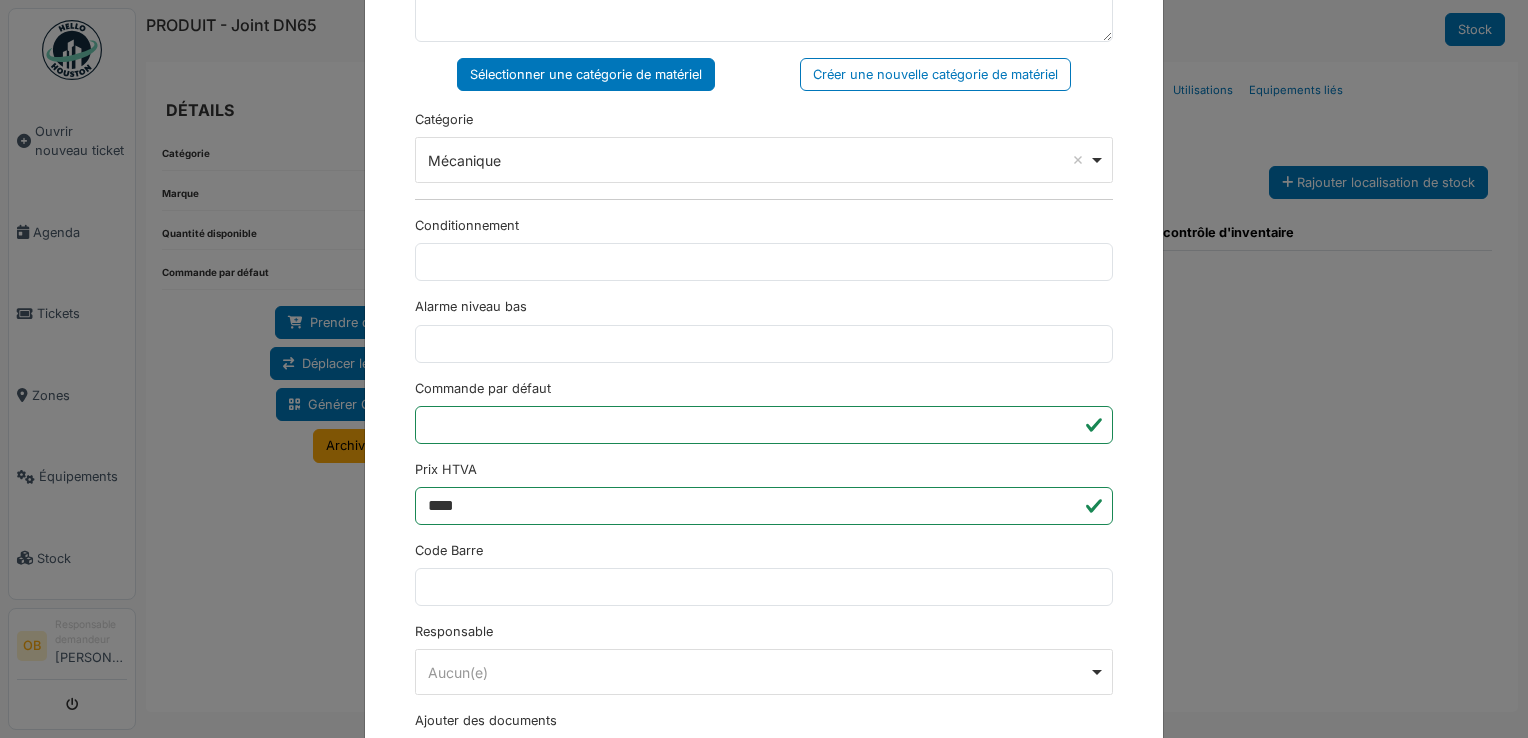 scroll, scrollTop: 650, scrollLeft: 0, axis: vertical 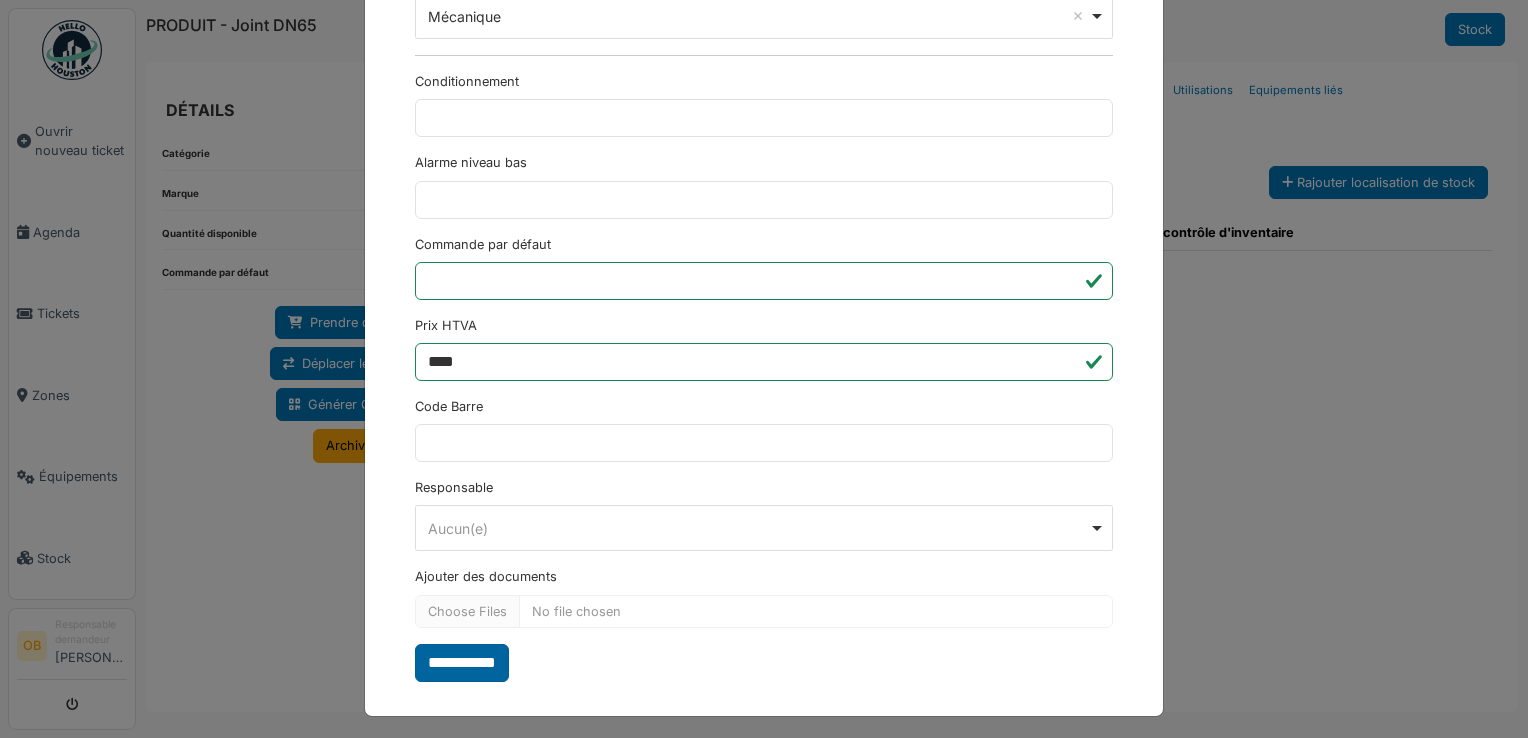 type on "**********" 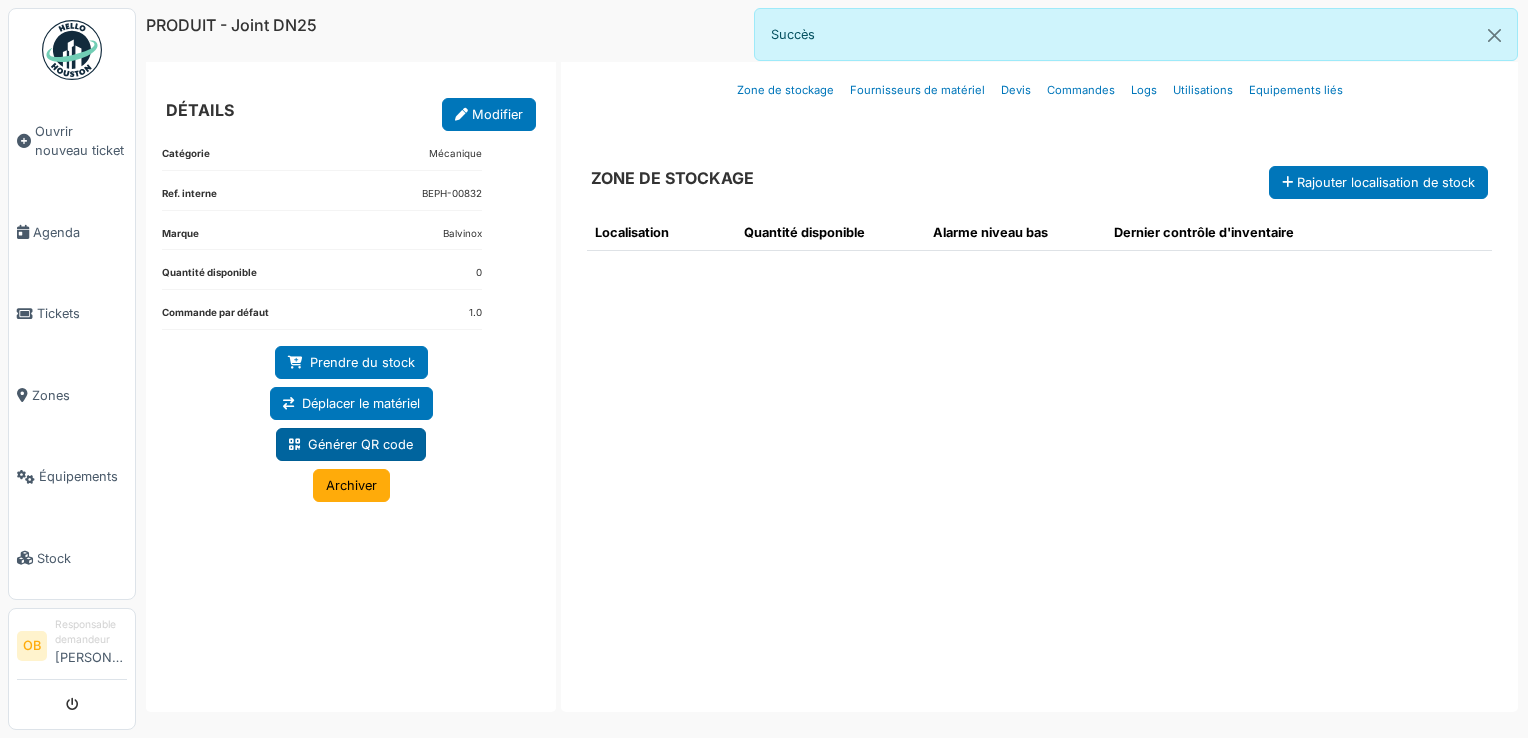 click on "Générer QR code" at bounding box center (351, 444) 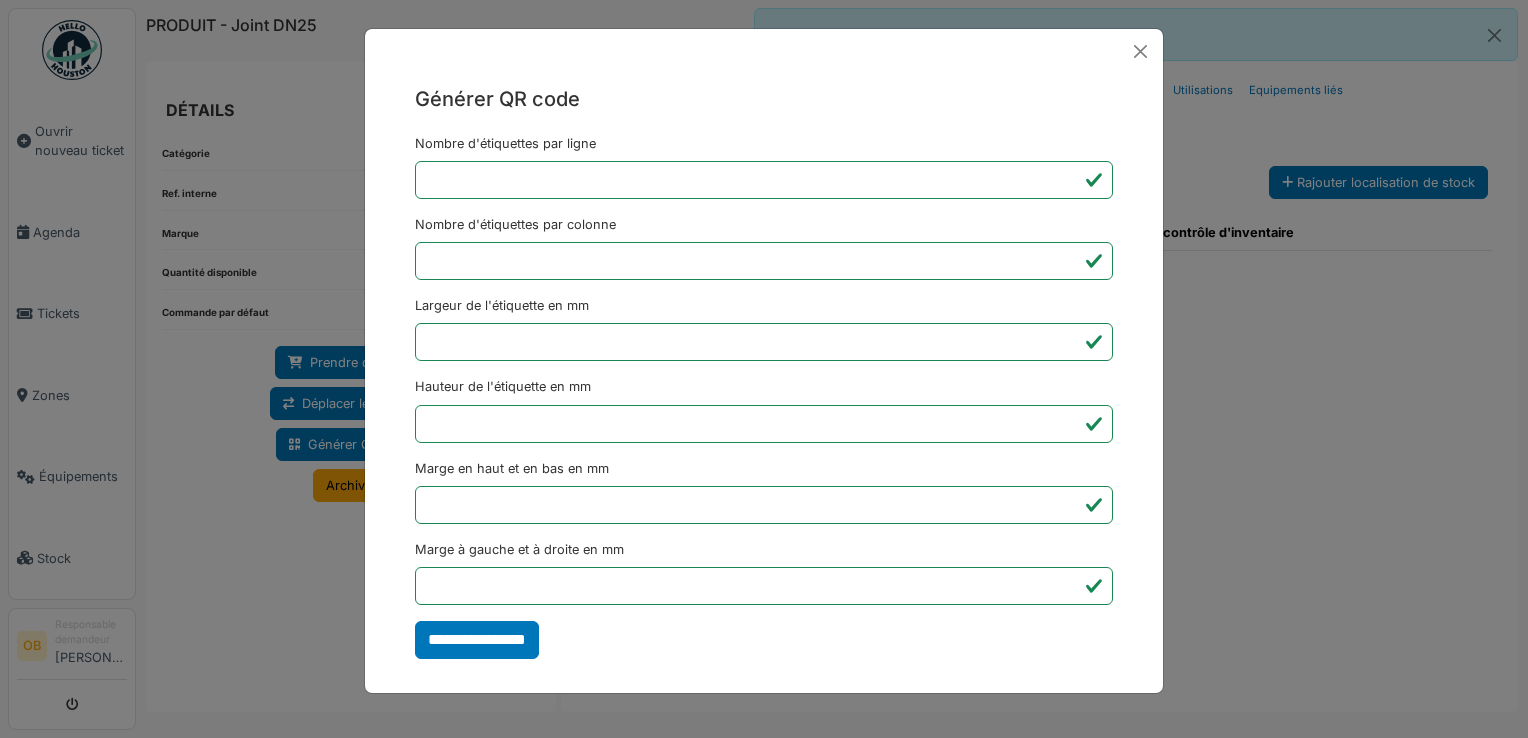 drag, startPoint x: 354, startPoint y: 543, endPoint x: 429, endPoint y: 527, distance: 76.687675 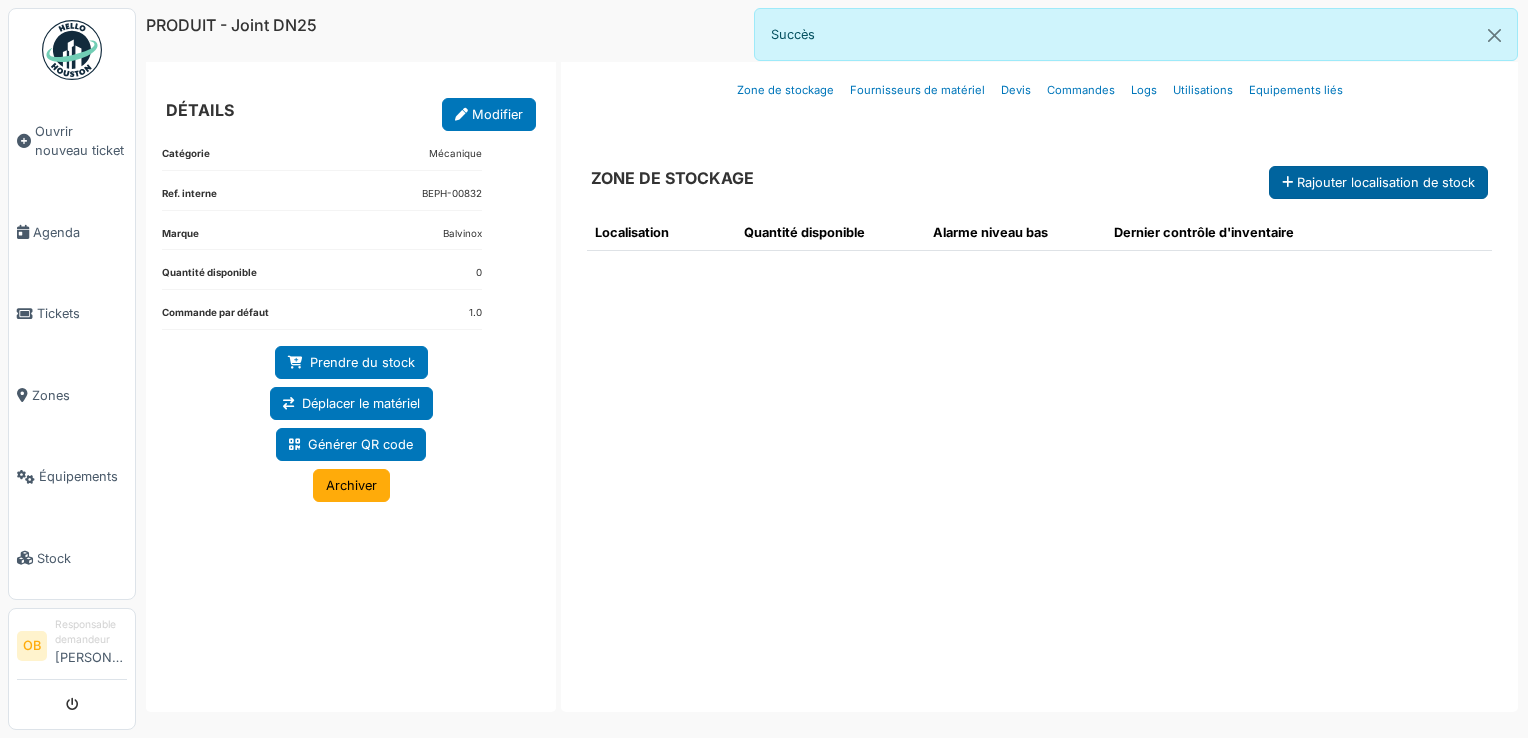 click on "Rajouter localisation de stock" at bounding box center [1378, 182] 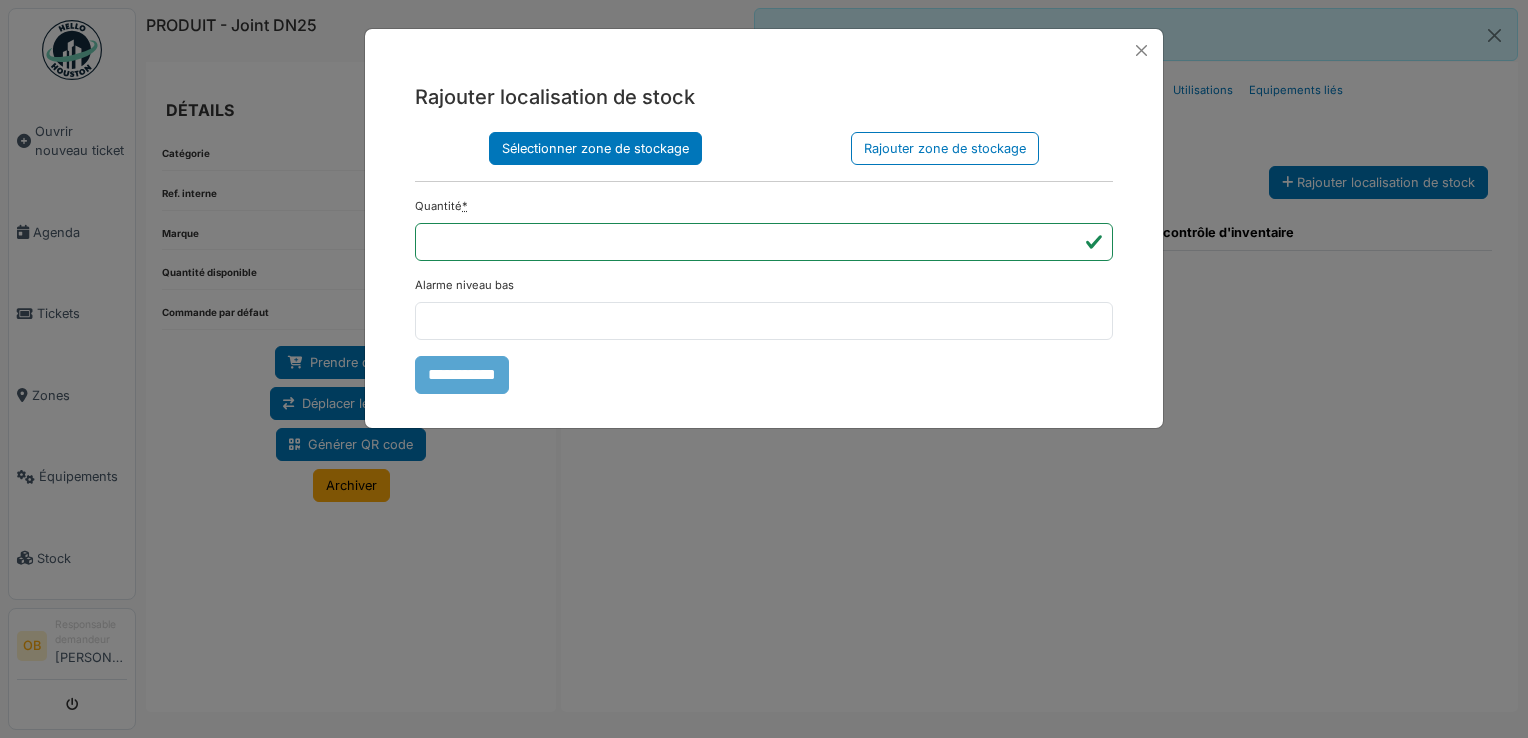 click on "Sélectionner zone de stockage" at bounding box center (595, 148) 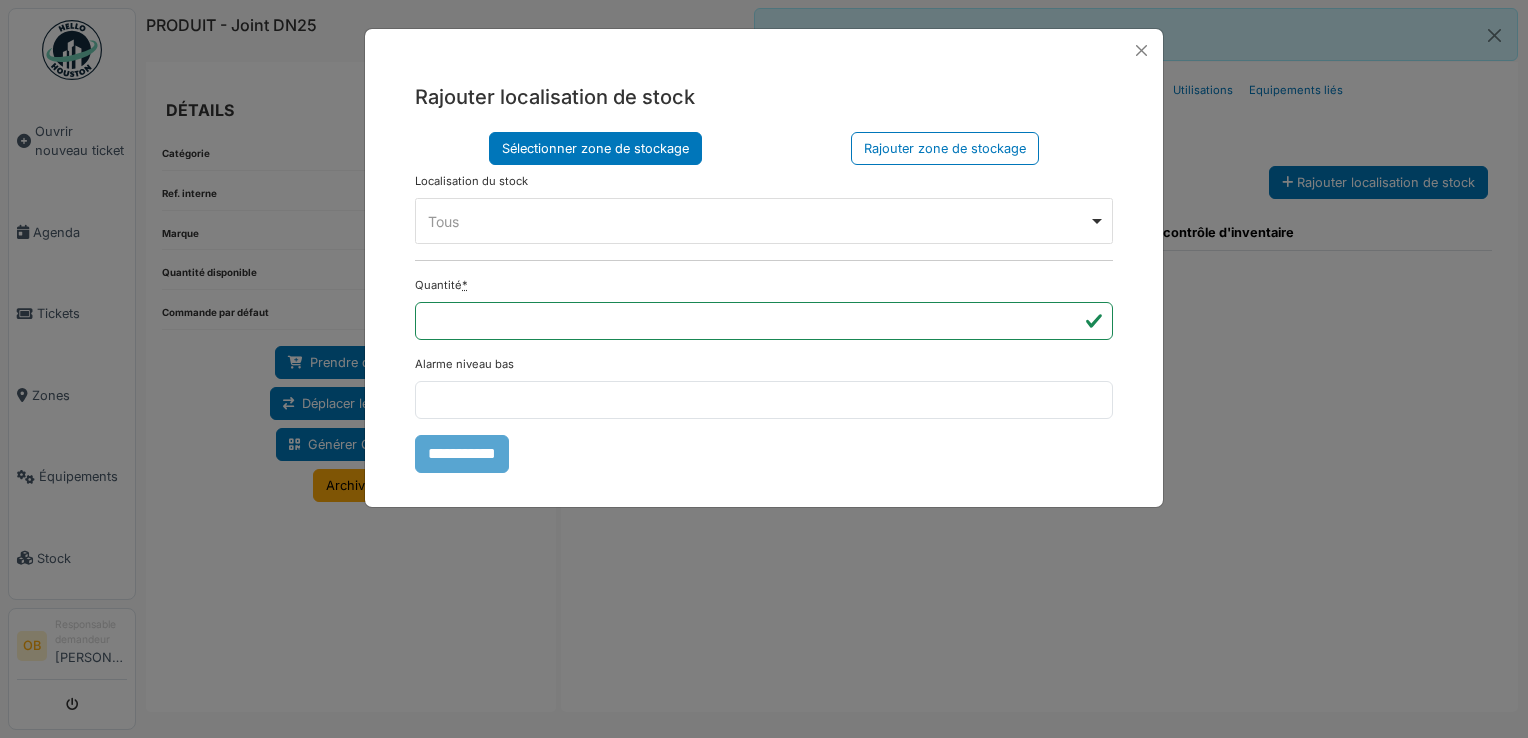 click on "**** Tous Remove item" at bounding box center [764, 221] 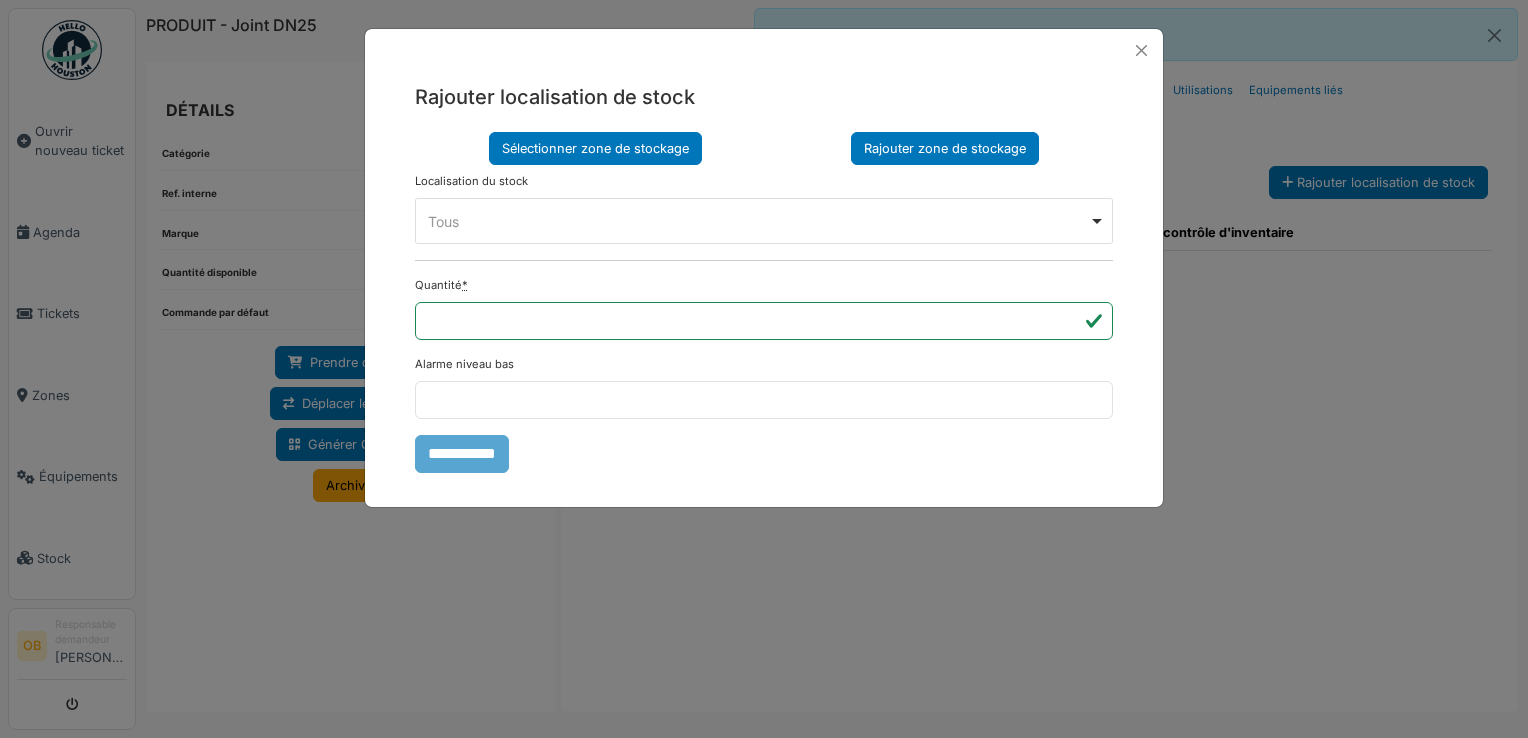 click on "Rajouter zone de stockage" at bounding box center (945, 148) 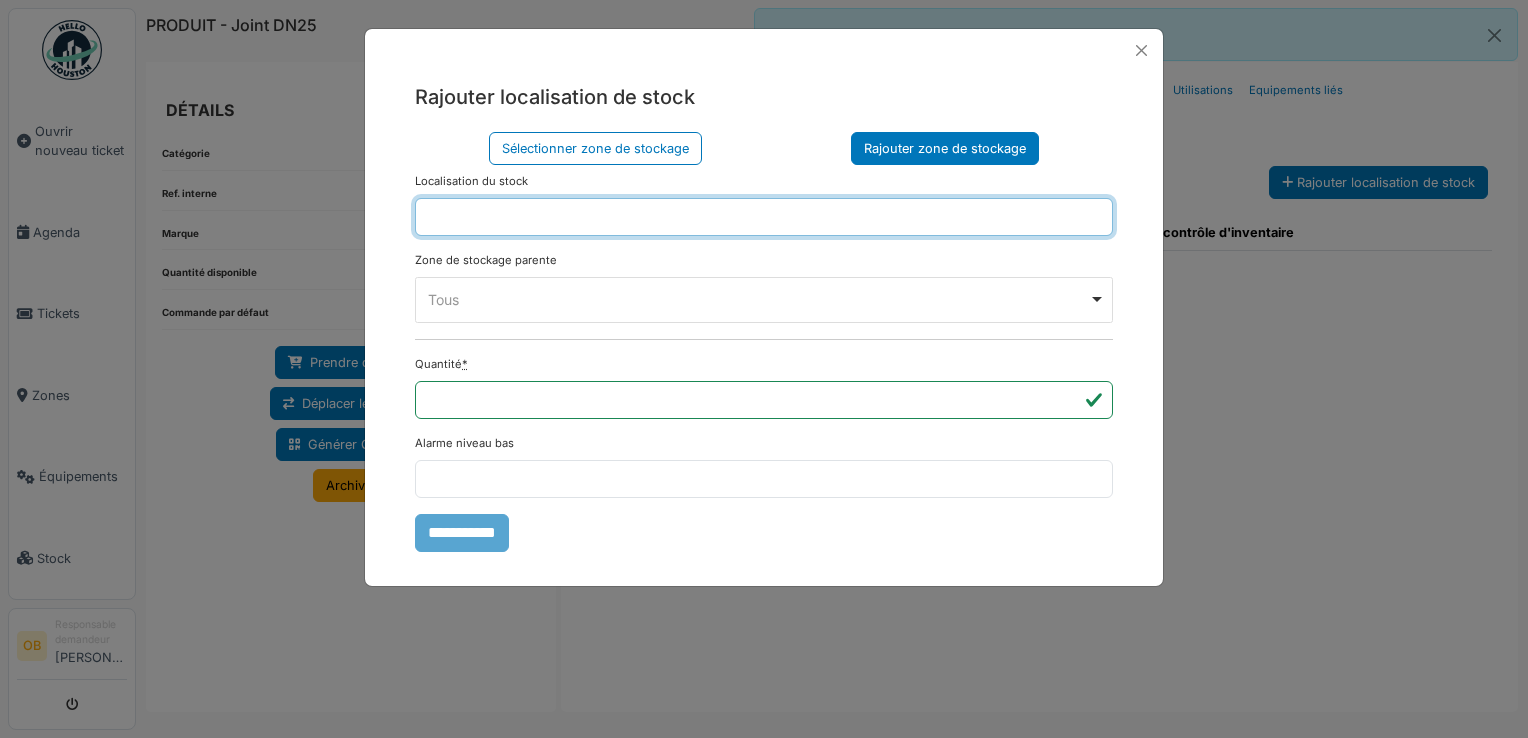click at bounding box center [764, 217] 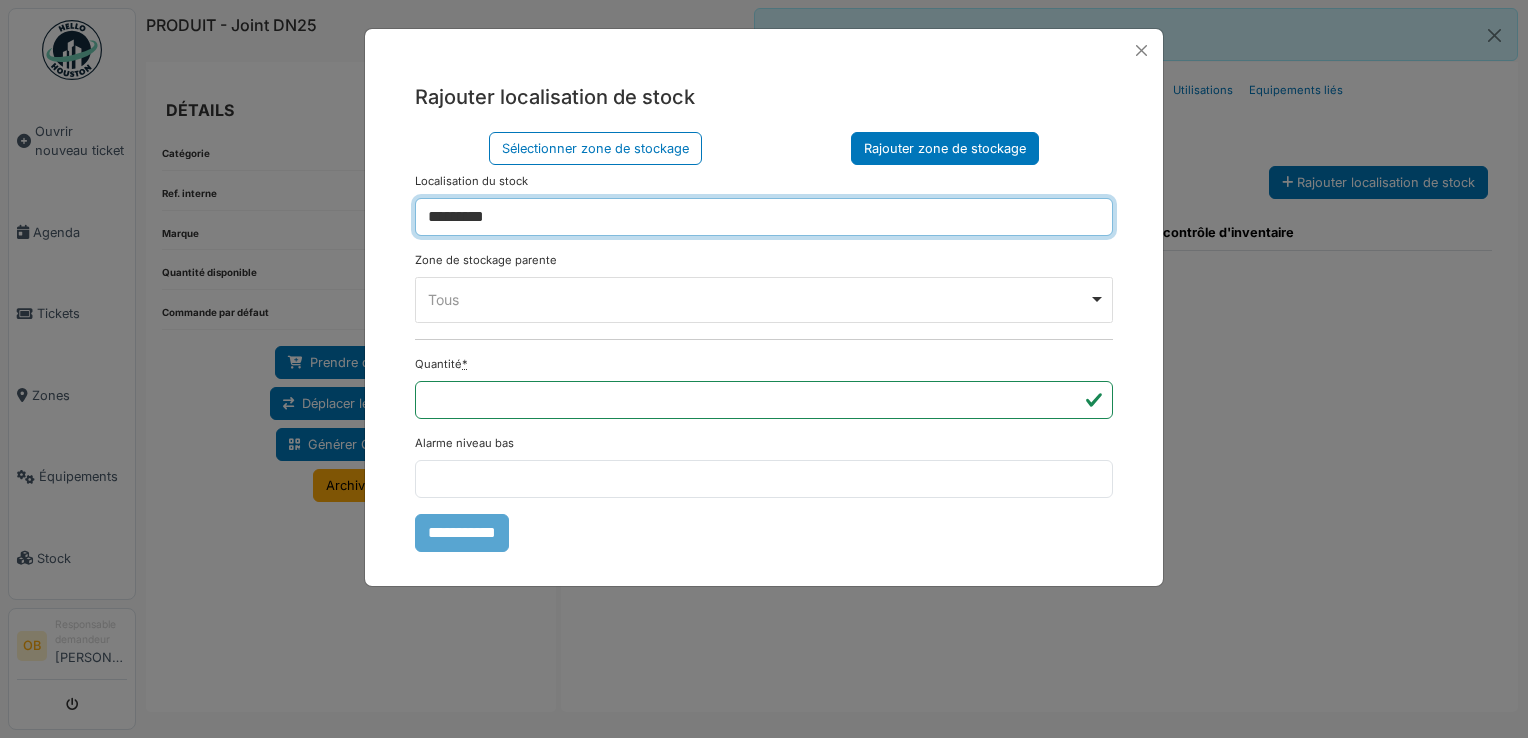 click on "Tous Remove item" at bounding box center [764, 299] 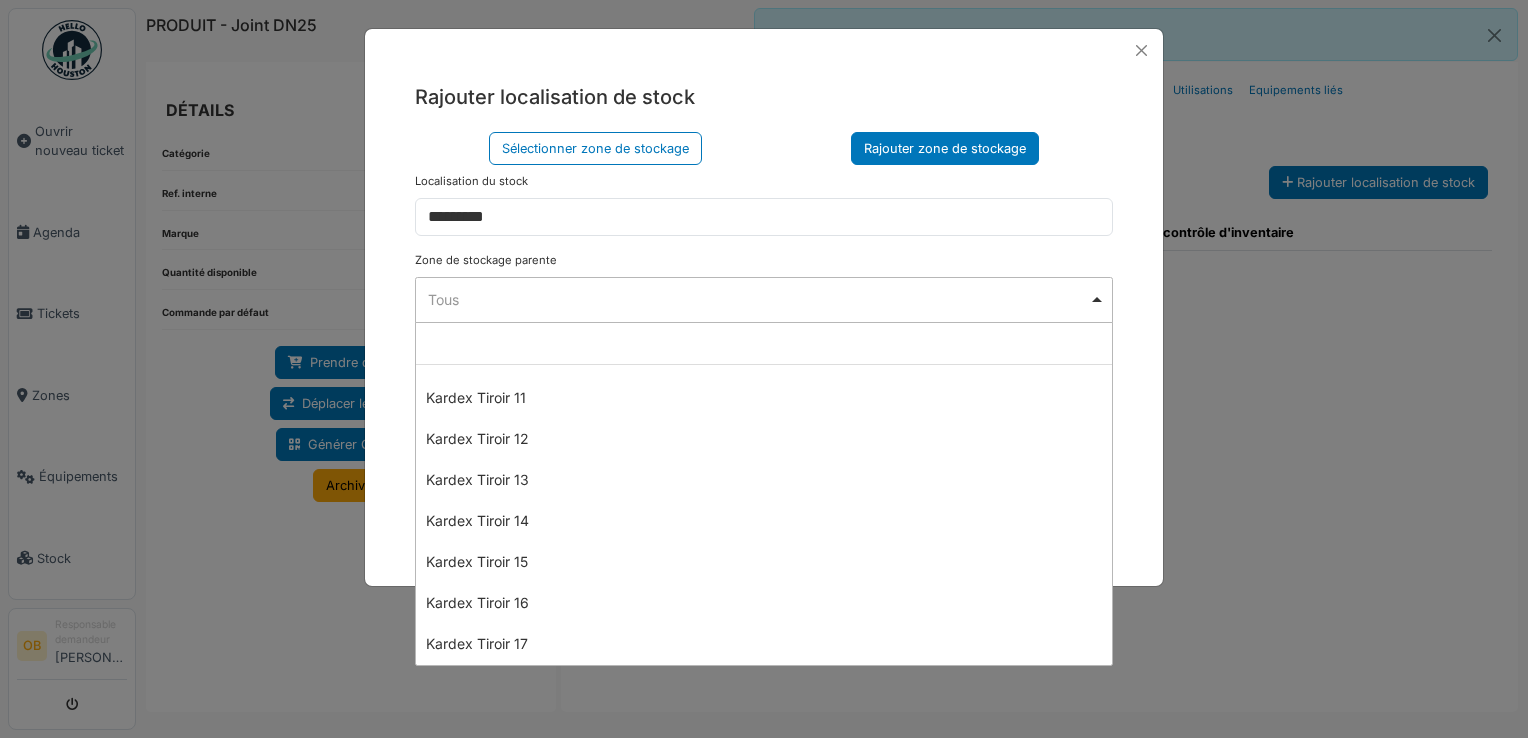 scroll, scrollTop: 1066, scrollLeft: 0, axis: vertical 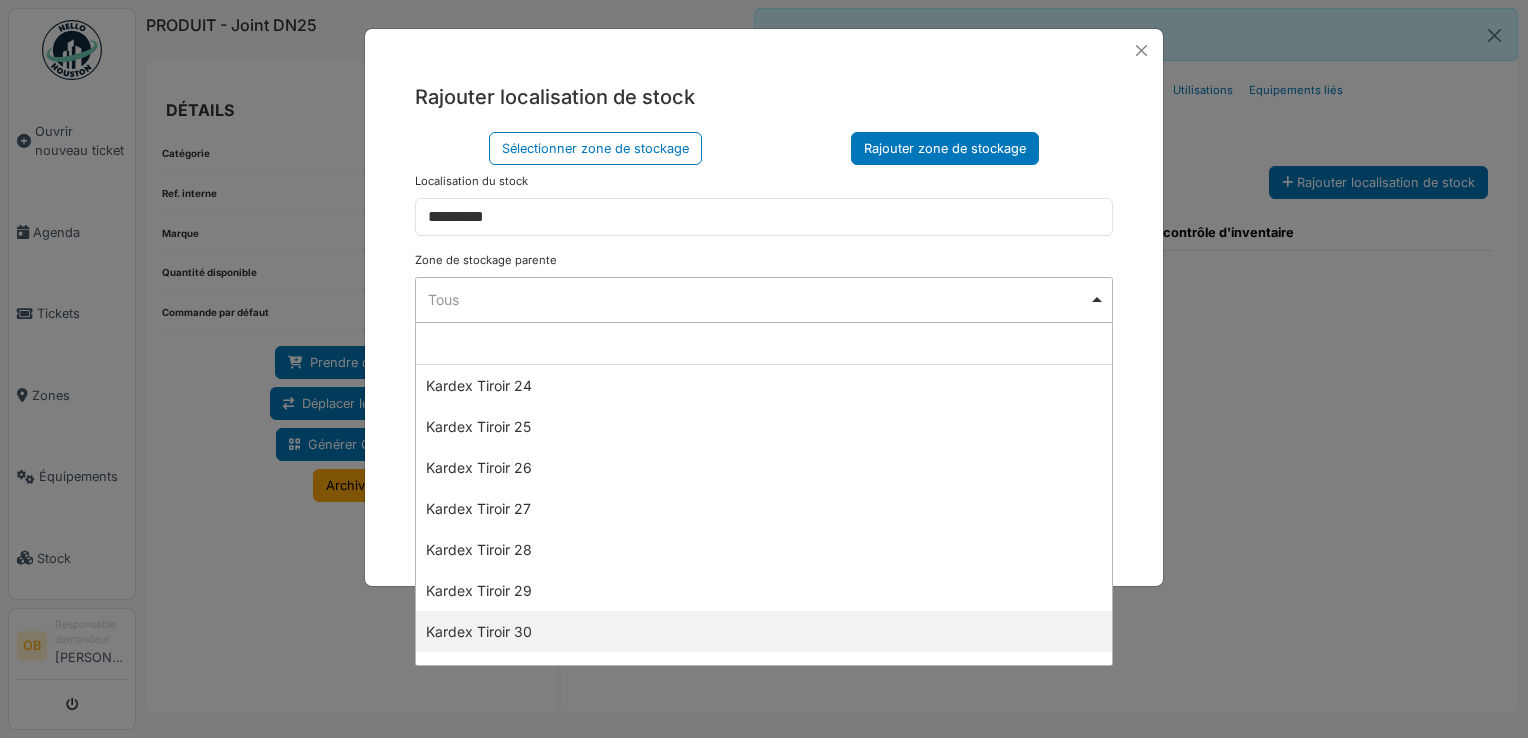 select on "****" 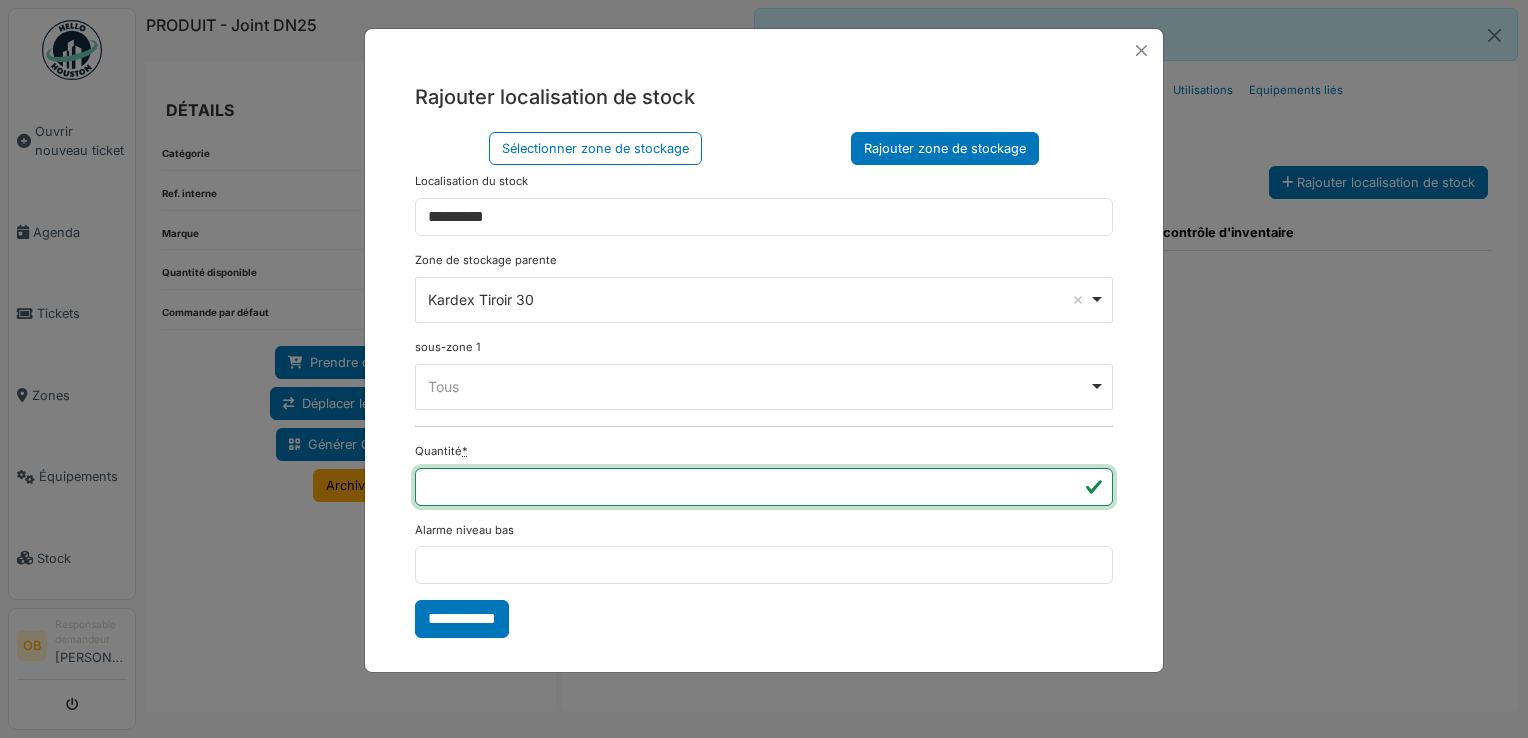 click on "*" at bounding box center [764, 487] 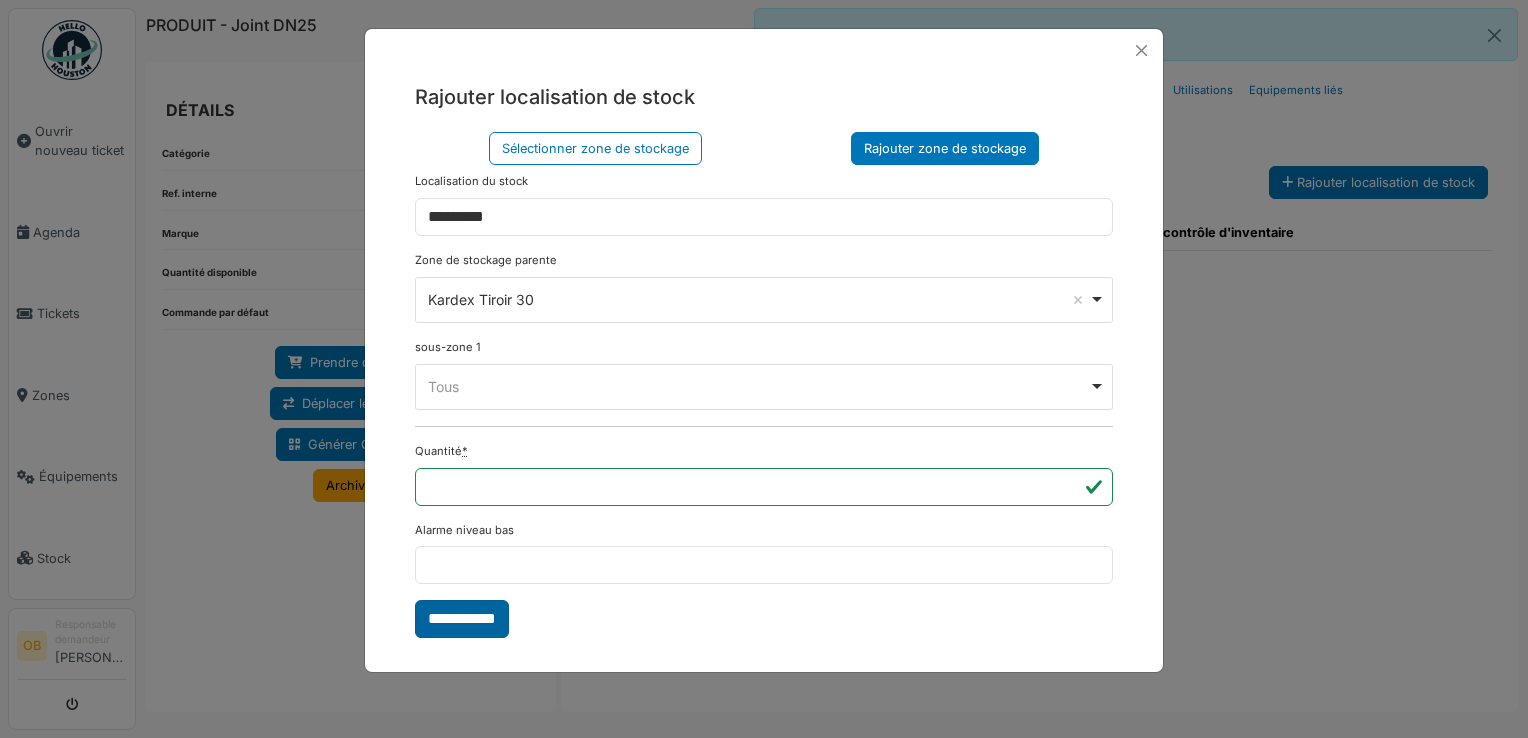 click on "**********" at bounding box center (462, 619) 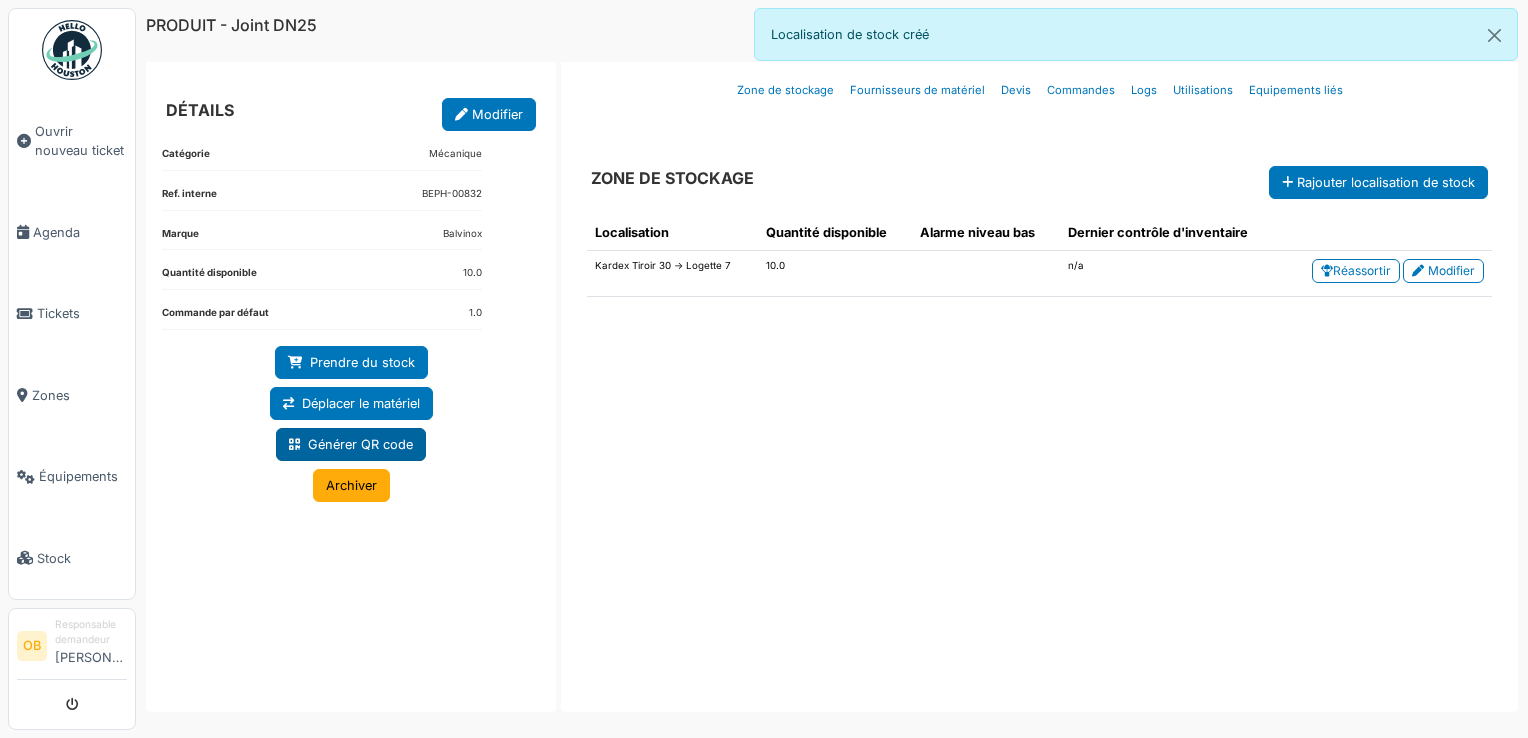 click on "Générer QR code" at bounding box center [351, 444] 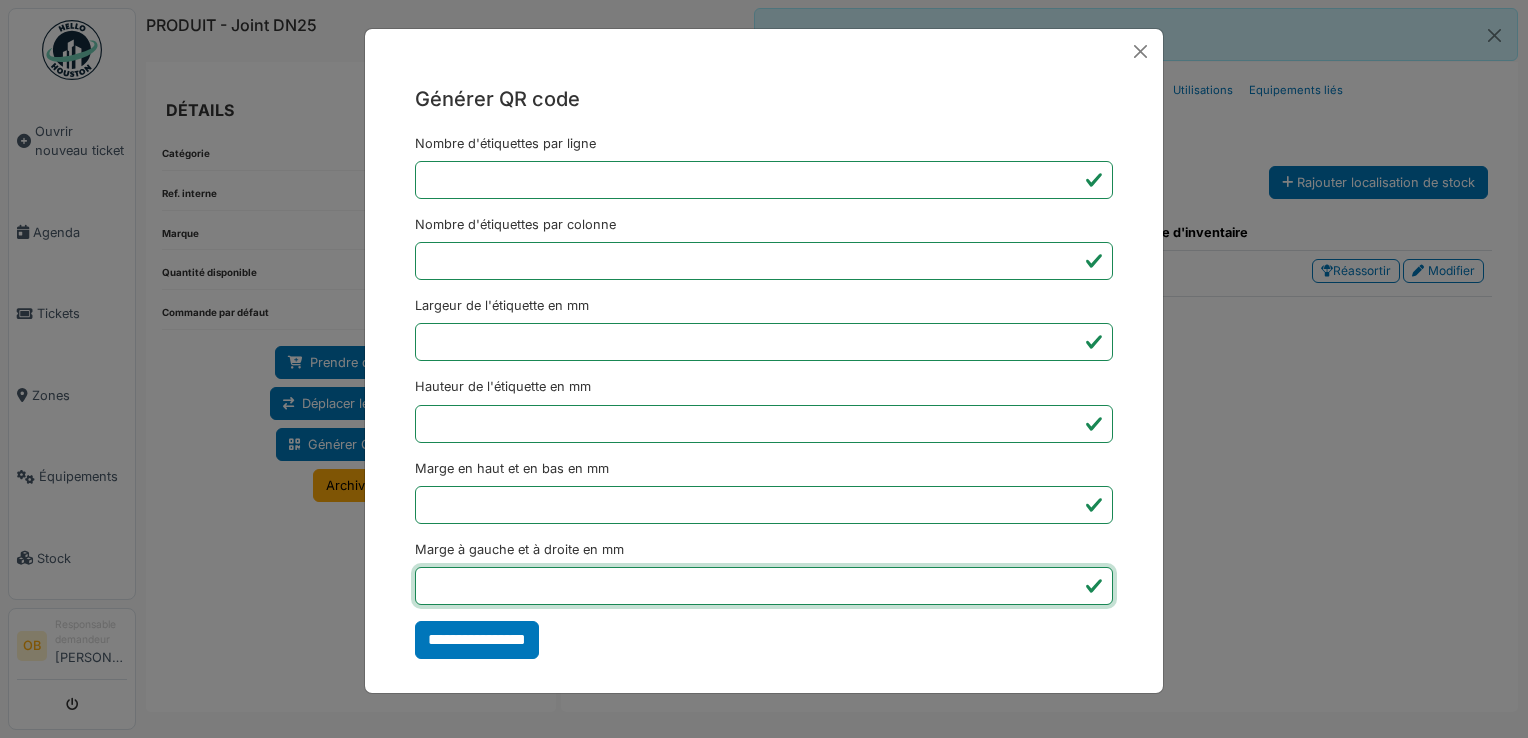 click on "*" at bounding box center [764, 586] 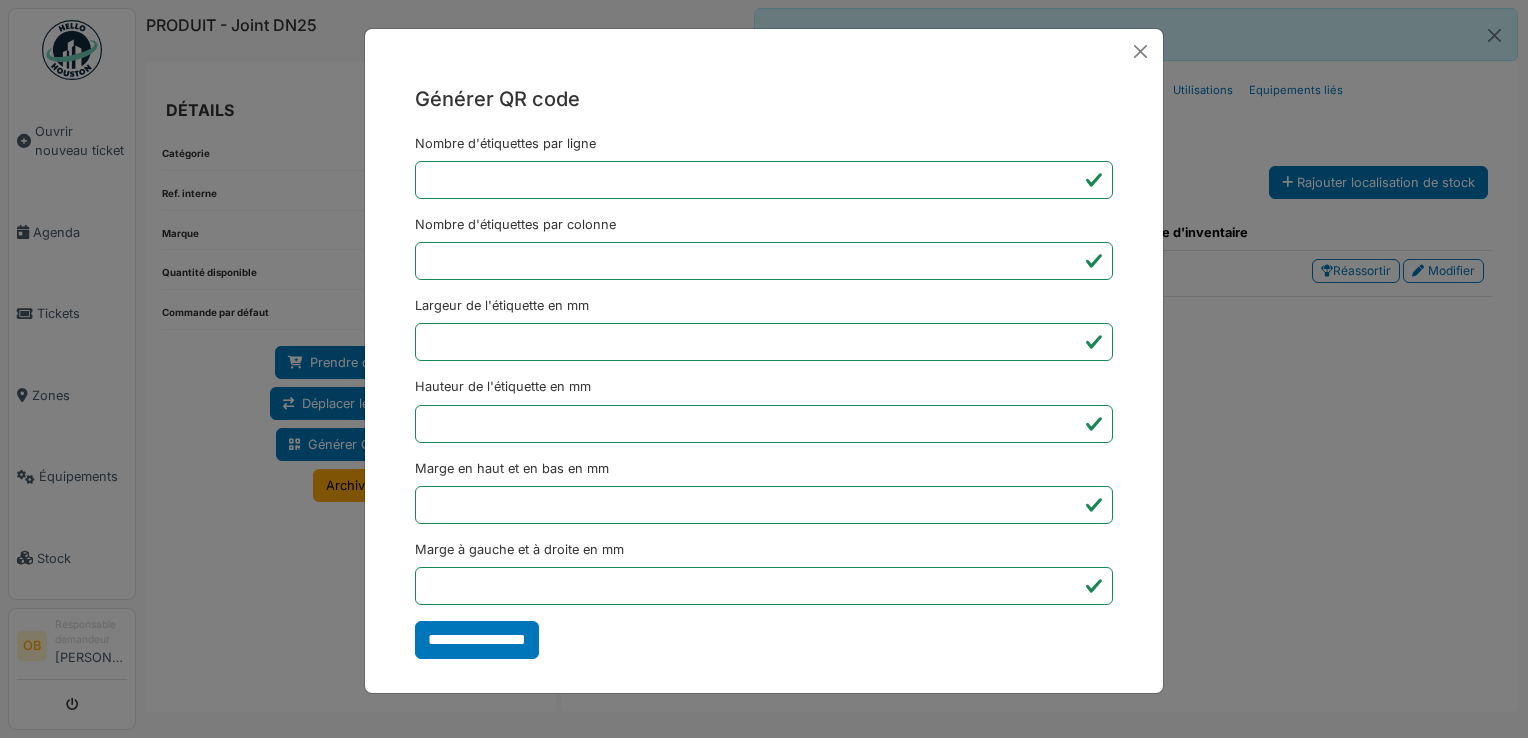 type on "*******" 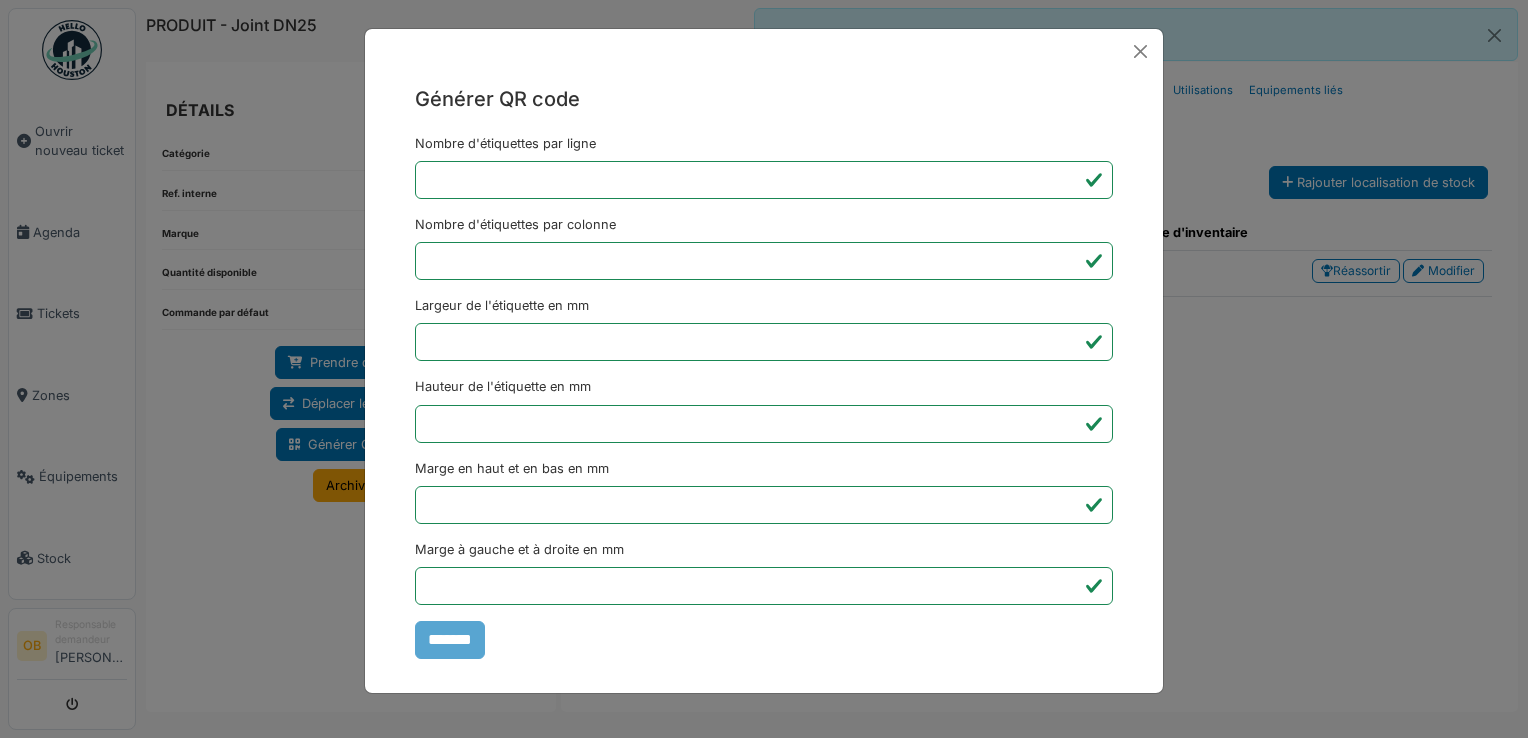 click on "Générer QR code
Nombre d'étiquettes par ligne
*
Nombre d'étiquettes par colonne
*
Largeur de l'étiquette en mm
**
Hauteur de l'étiquette en mm
**
Marge en haut et en bas en mm
*
Marge à gauche et à droite en mm
***
*******" at bounding box center [764, 369] 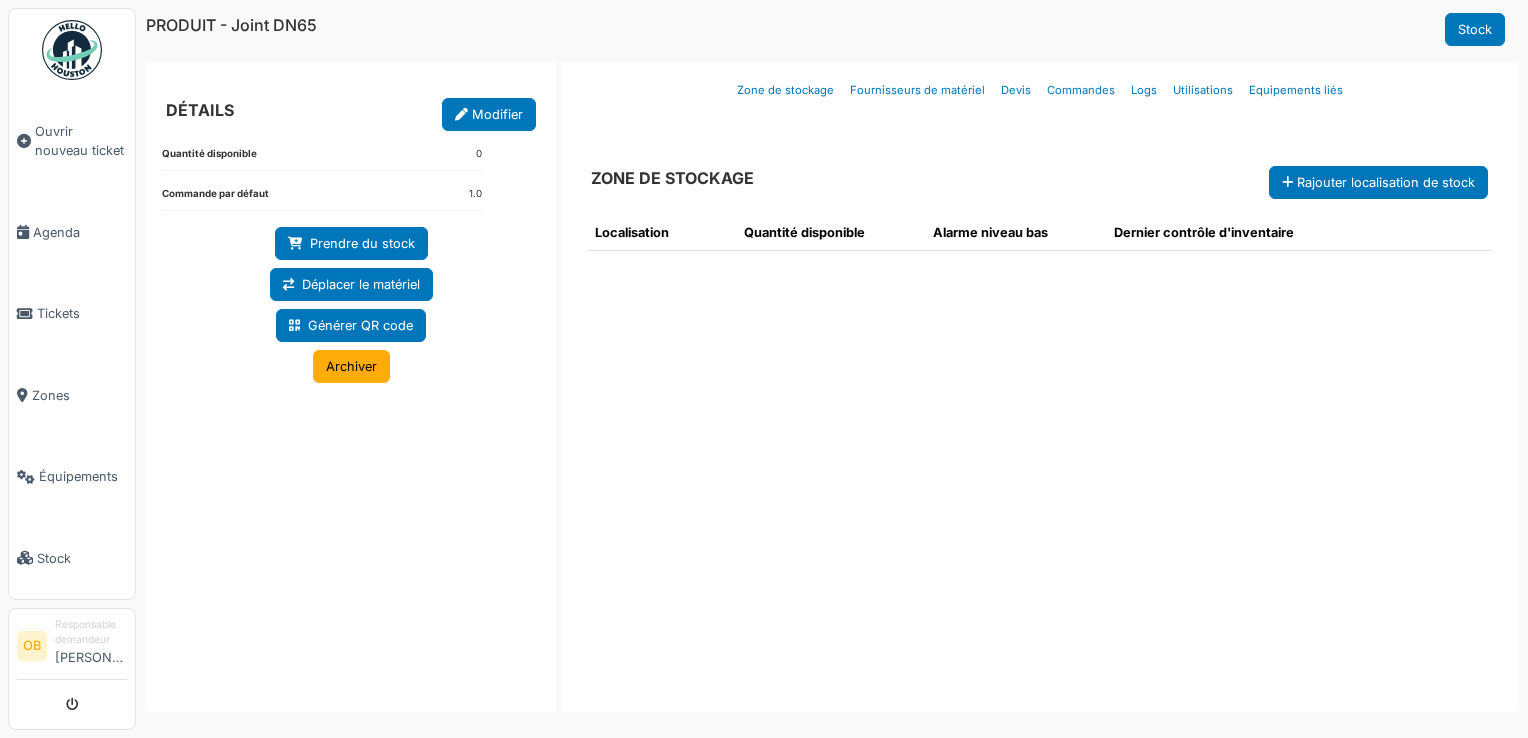 click on "Quantité disponible
0
Commande par défaut
1.0
Prendre du stock
Déplacer le matériel
Générer QR code
Archiver" at bounding box center (351, 416) 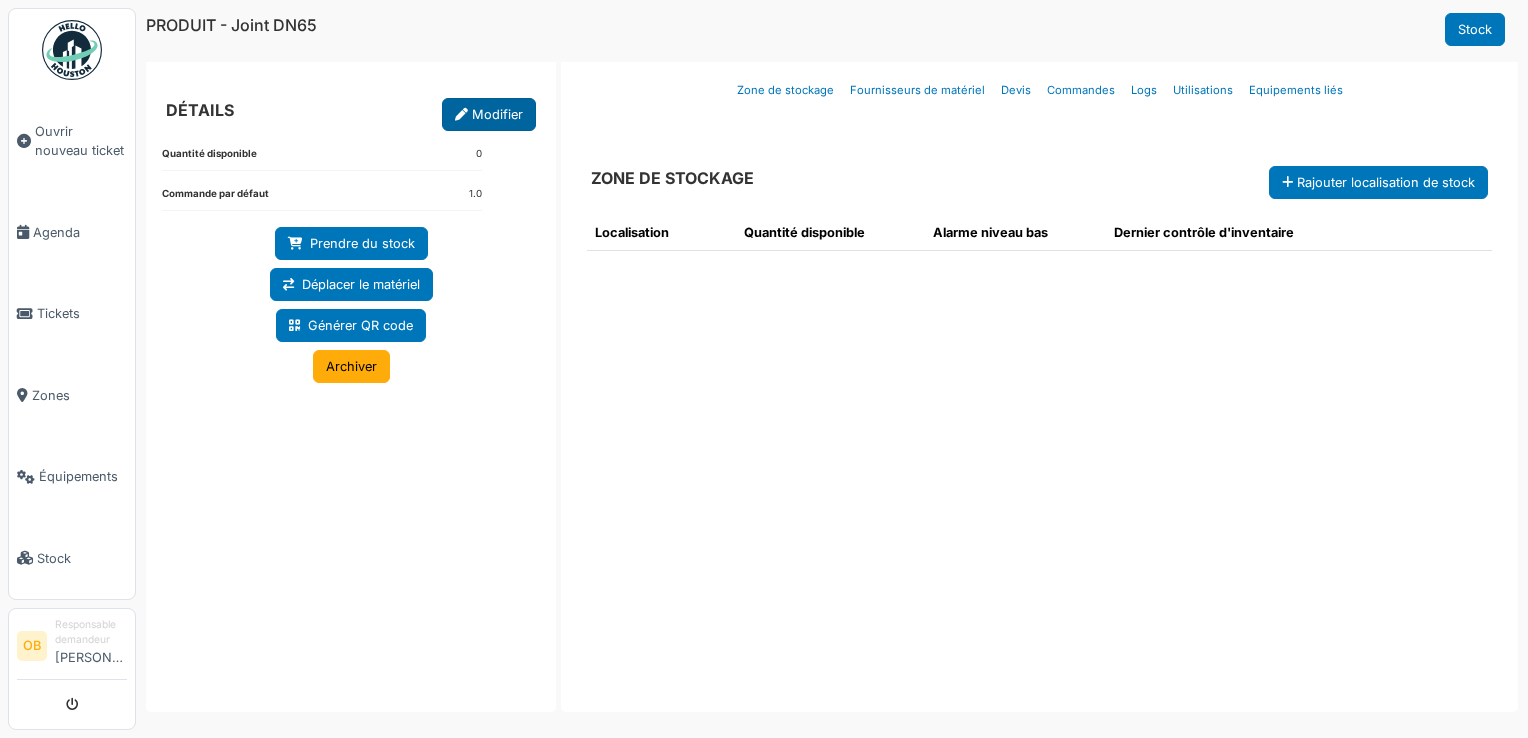 click on "Modifier" at bounding box center [489, 114] 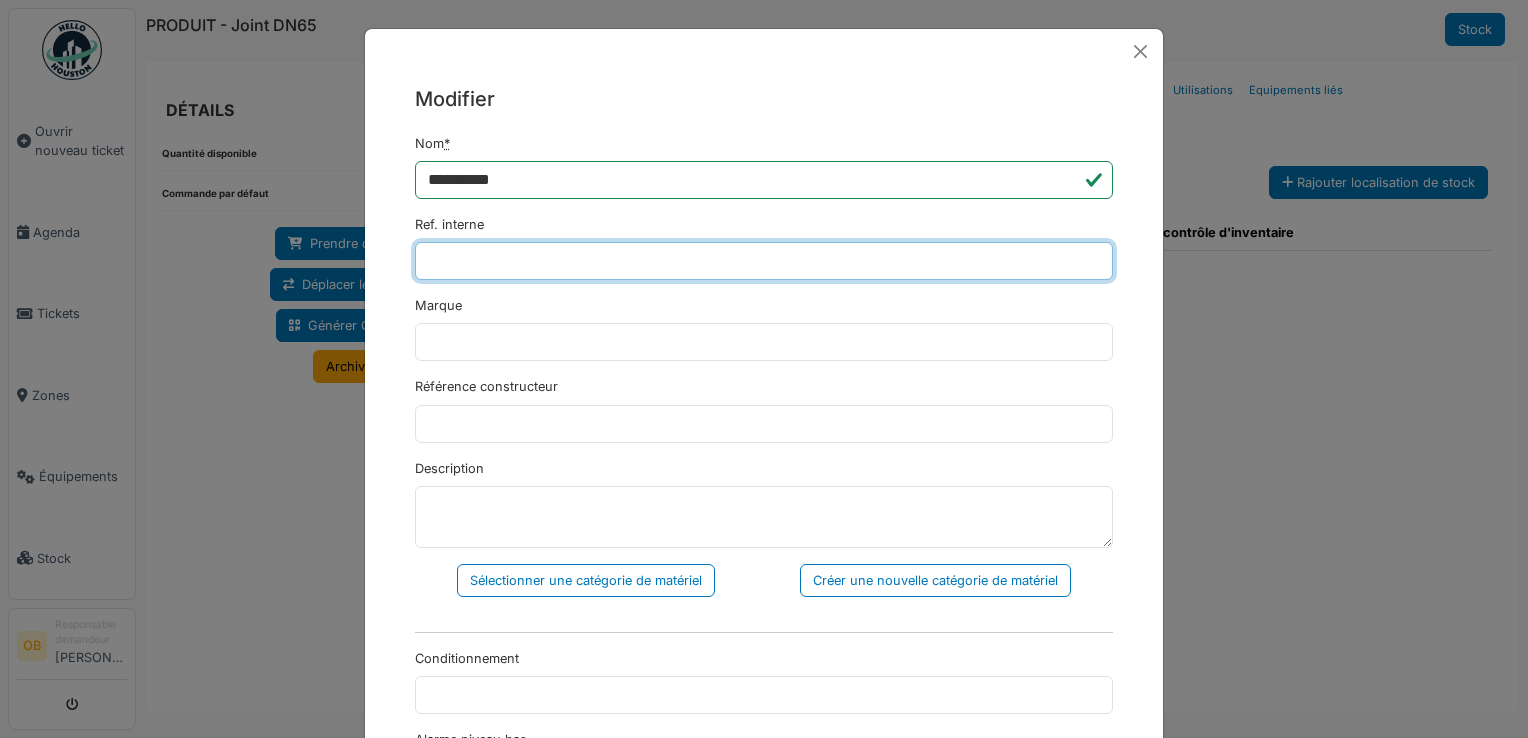 click on "Ref. interne" at bounding box center (764, 261) 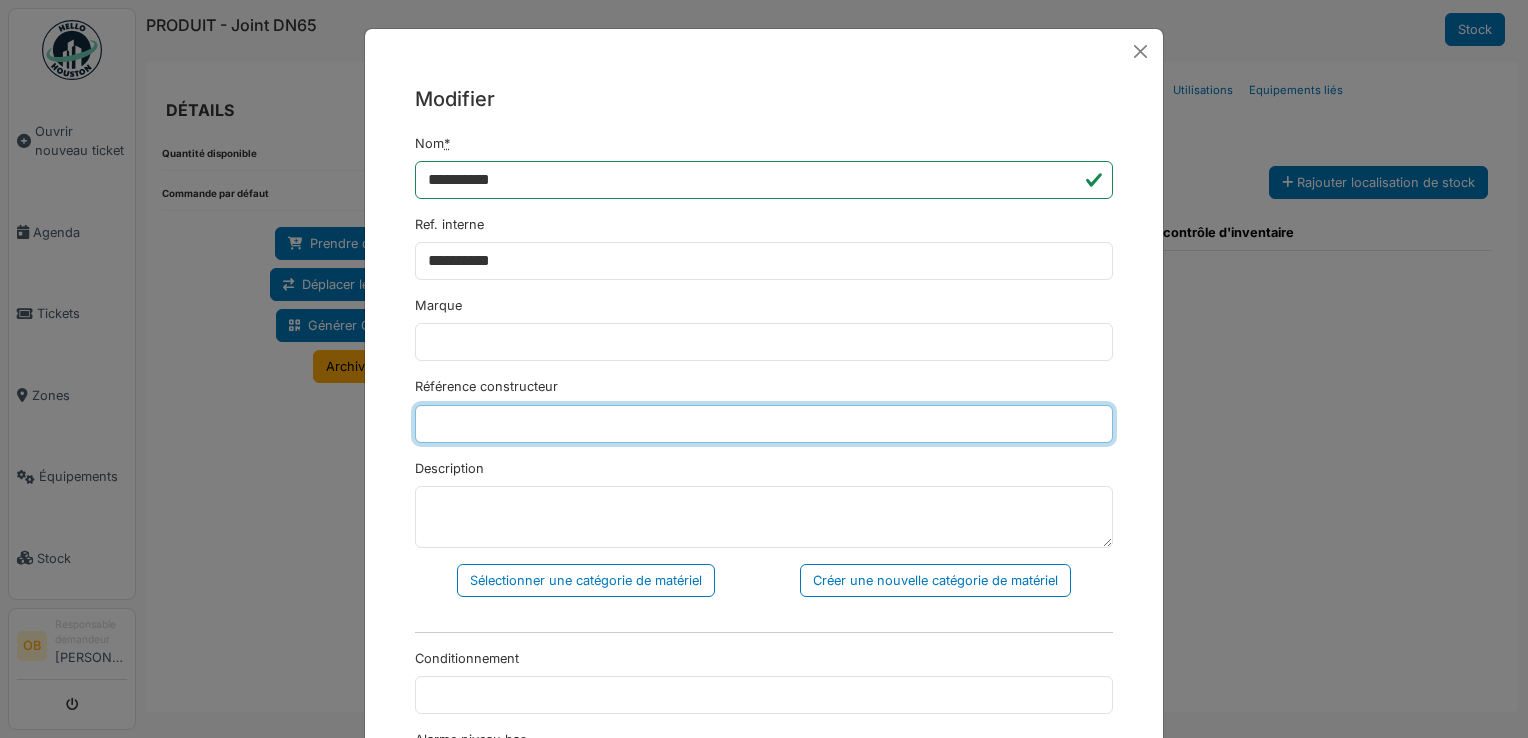 type on "******" 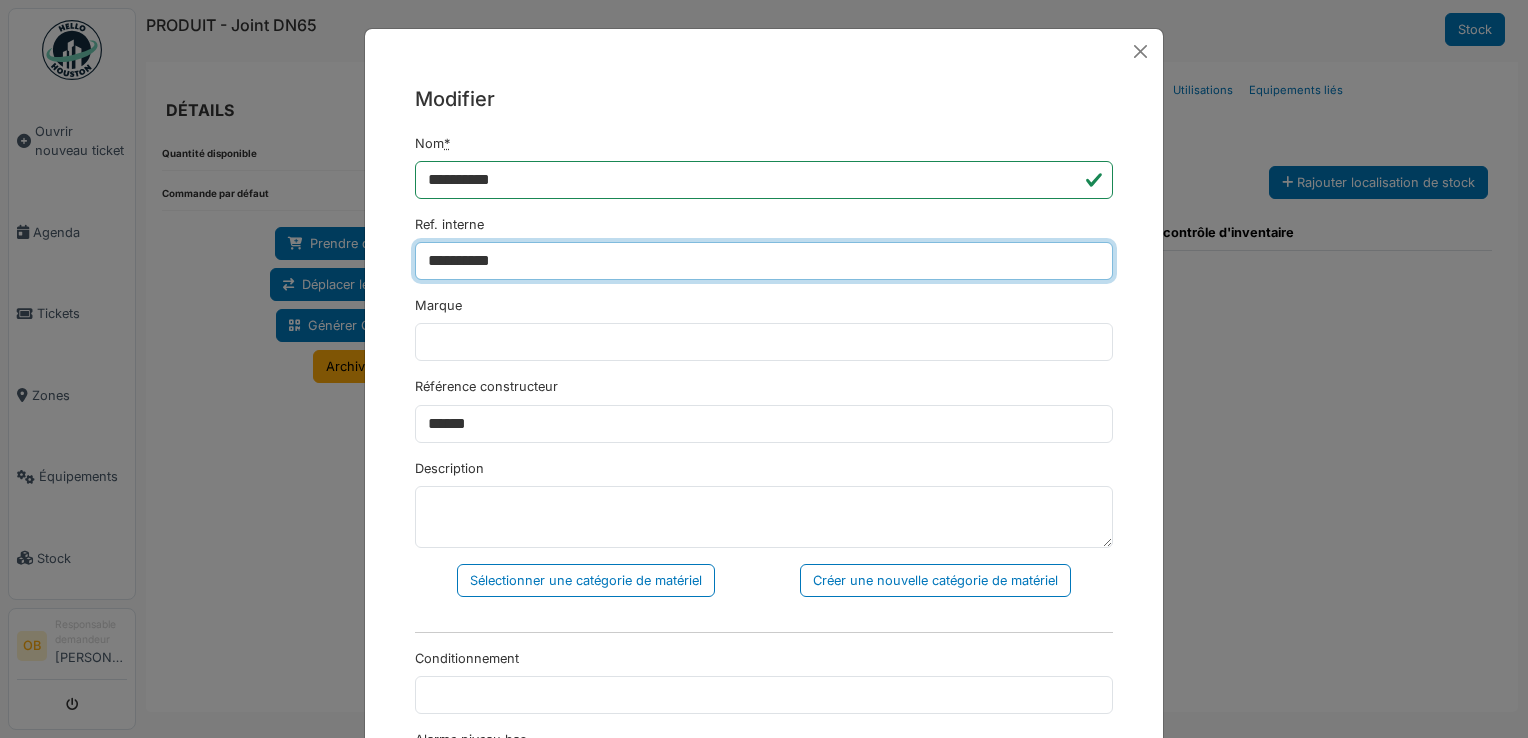 type on "**********" 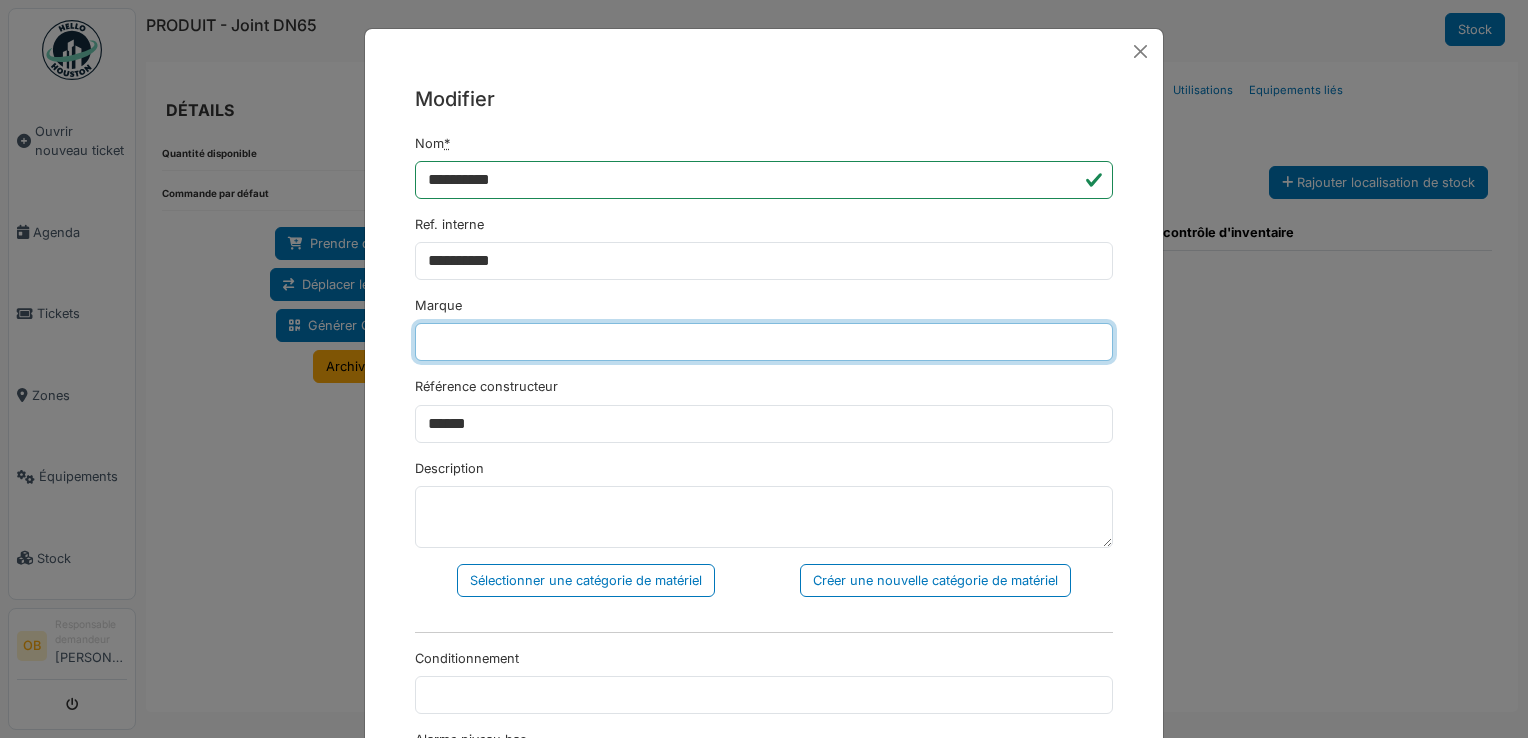 click on "Marque" at bounding box center (764, 342) 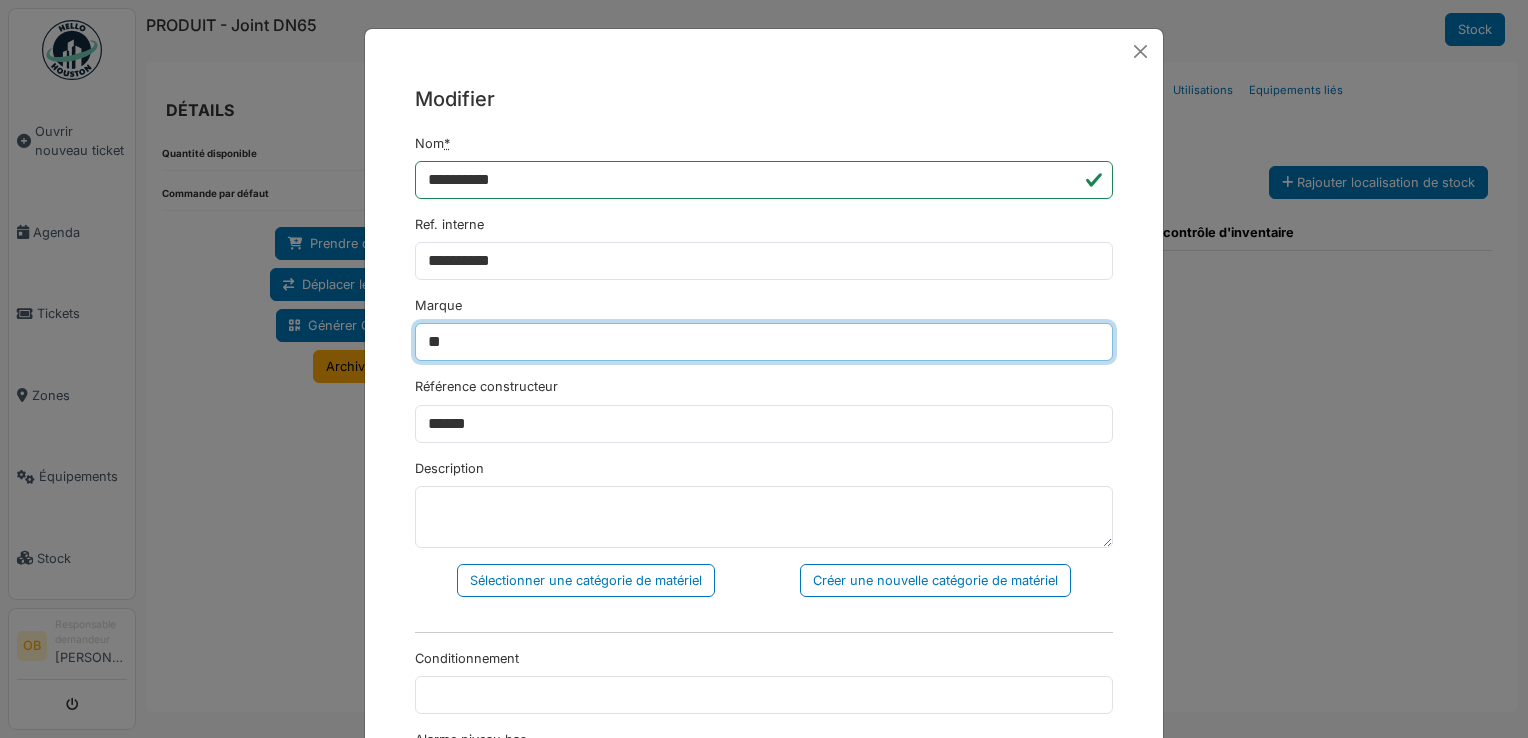 type on "********" 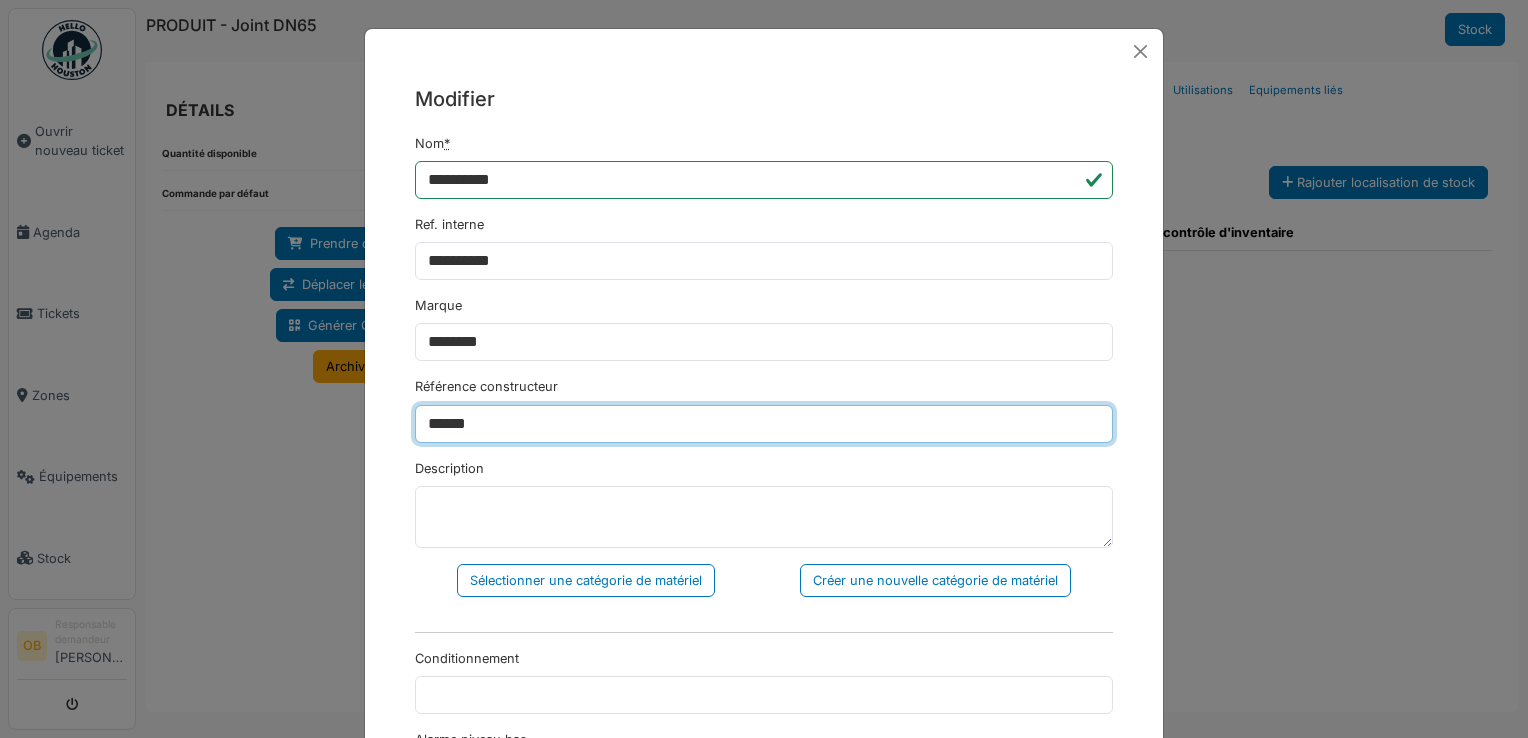 drag, startPoint x: 520, startPoint y: 422, endPoint x: 189, endPoint y: 449, distance: 332.0994 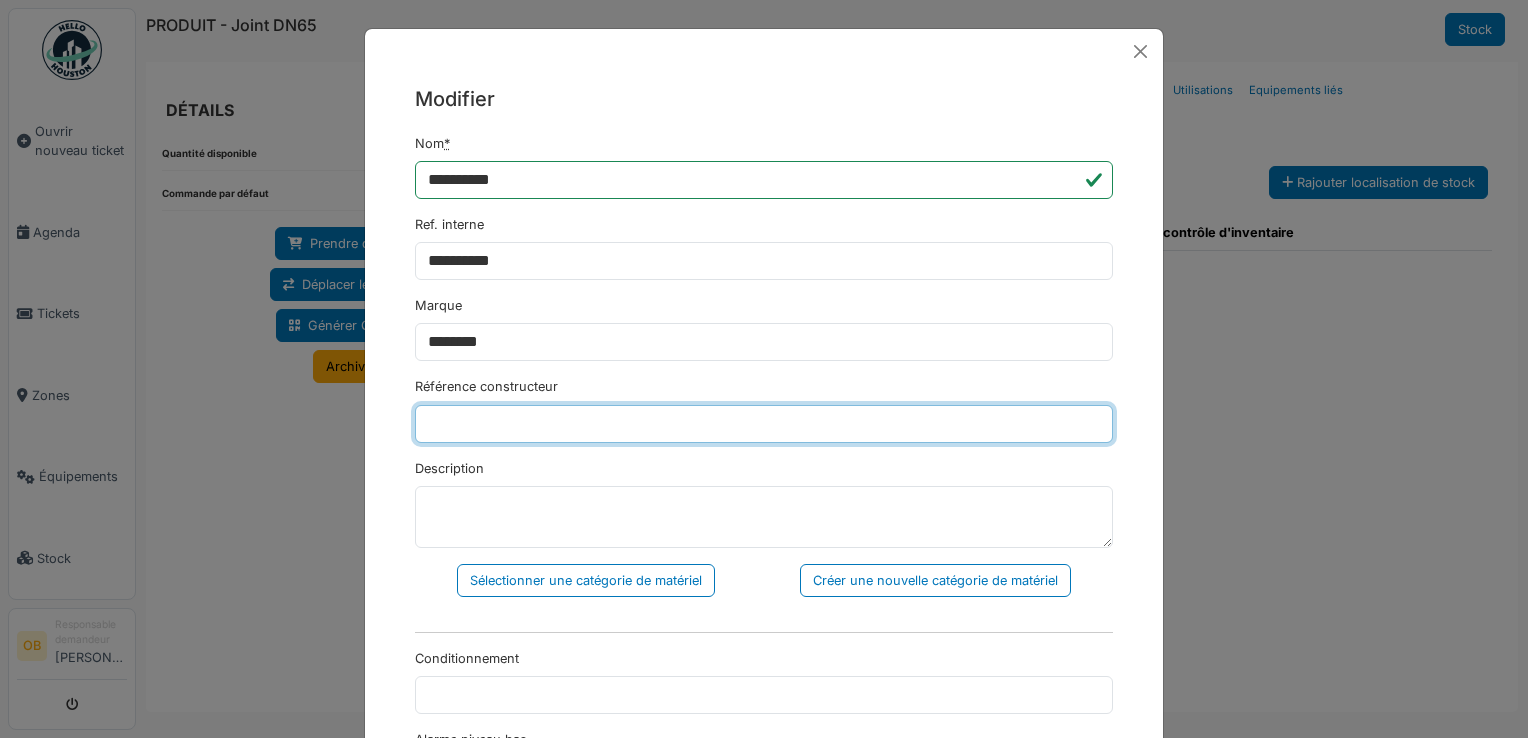 type 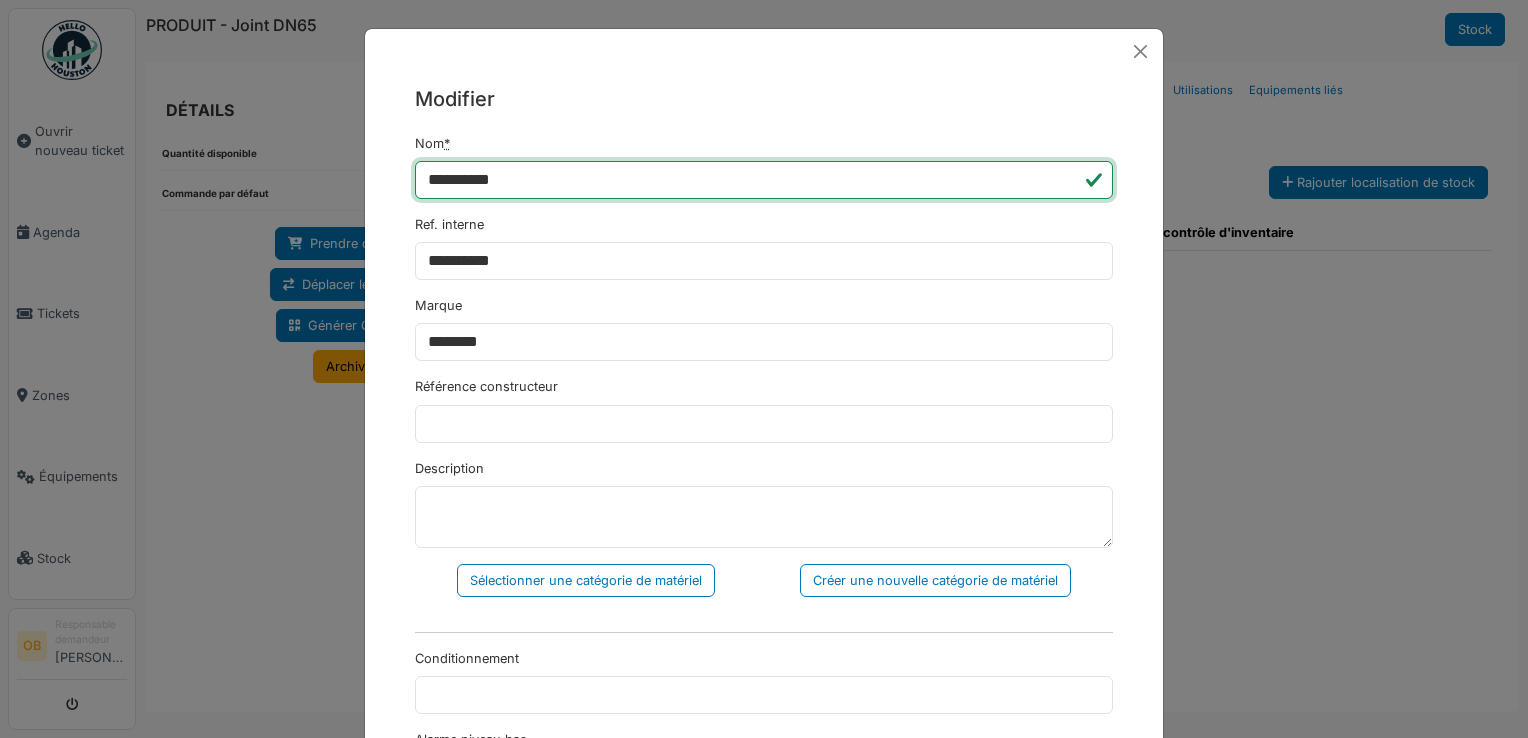click on "**********" at bounding box center [764, 180] 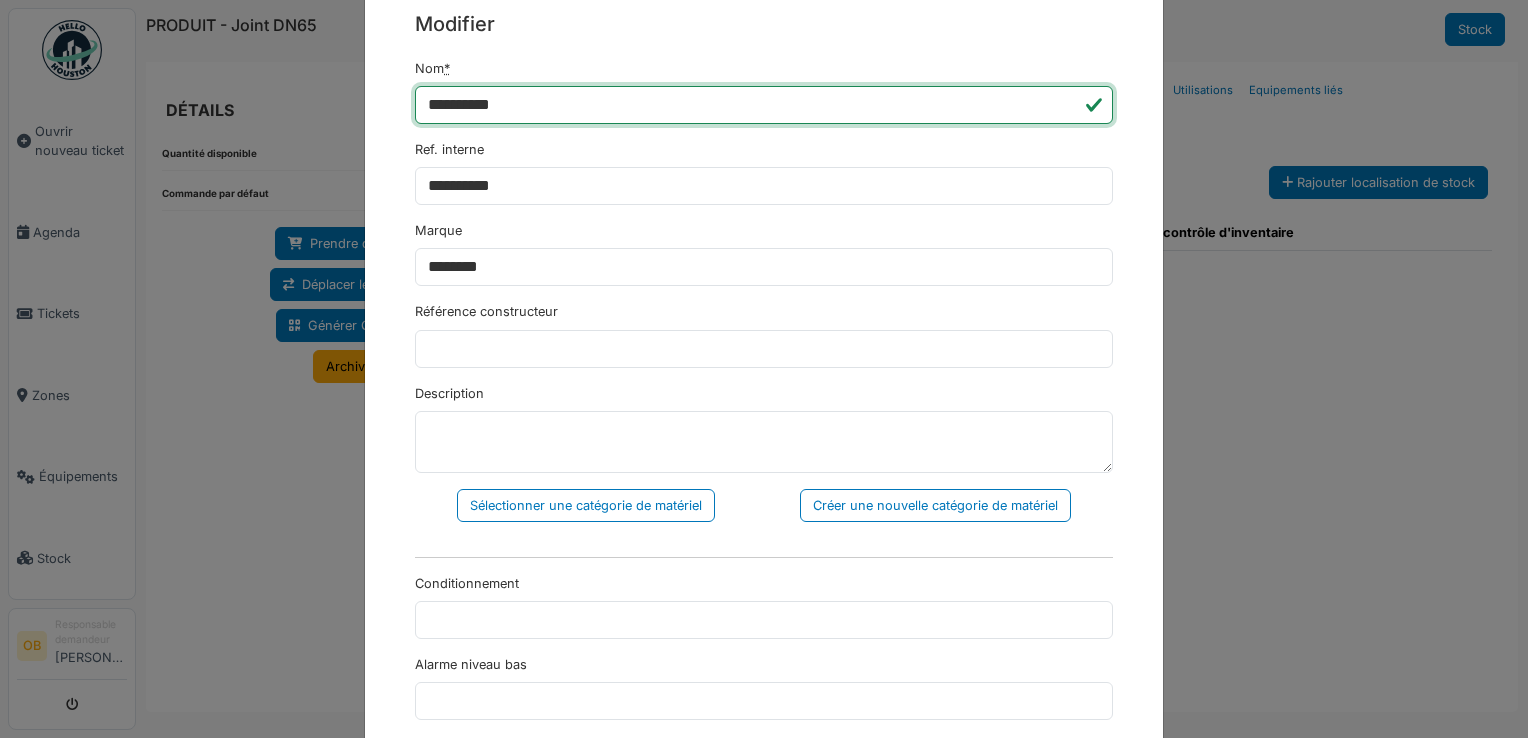 scroll, scrollTop: 133, scrollLeft: 0, axis: vertical 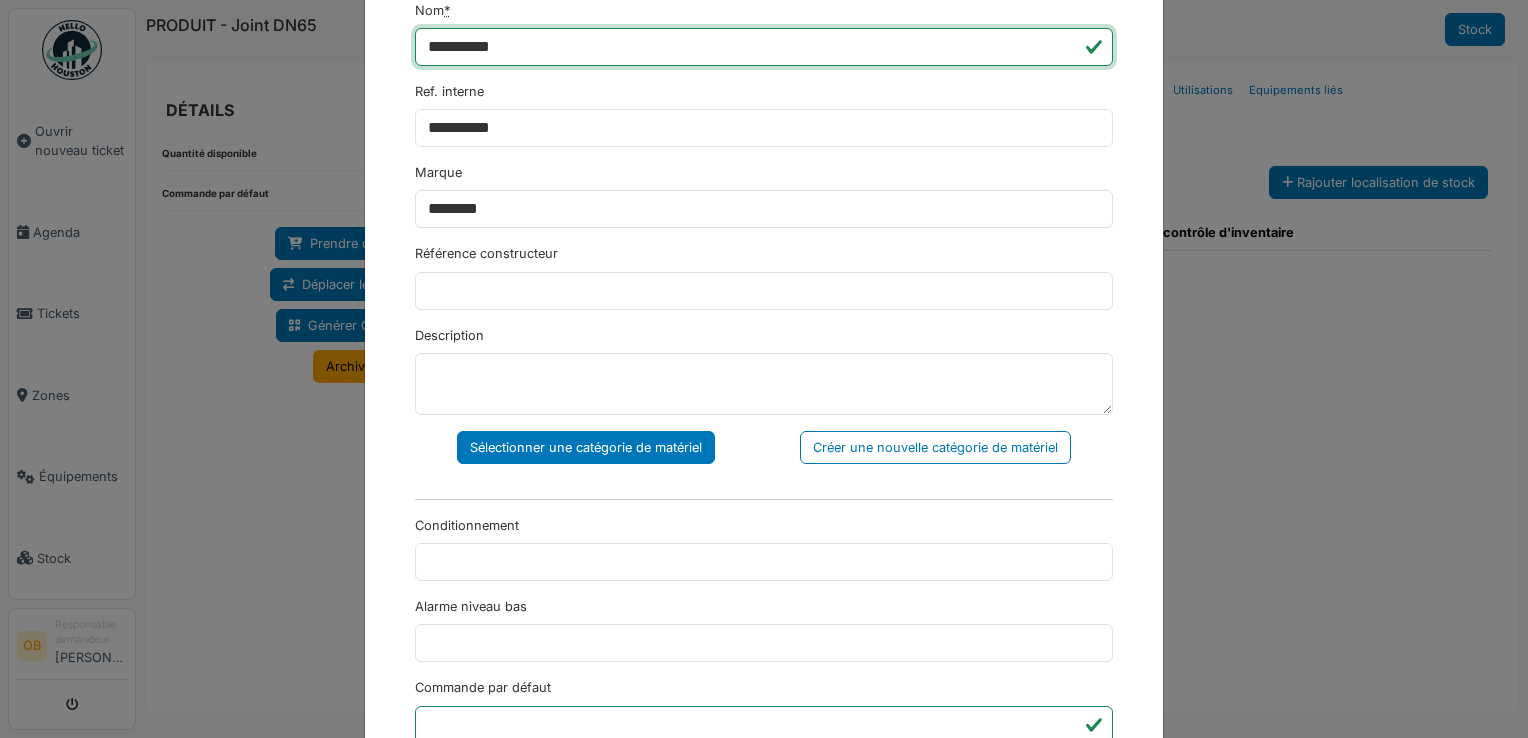type on "**********" 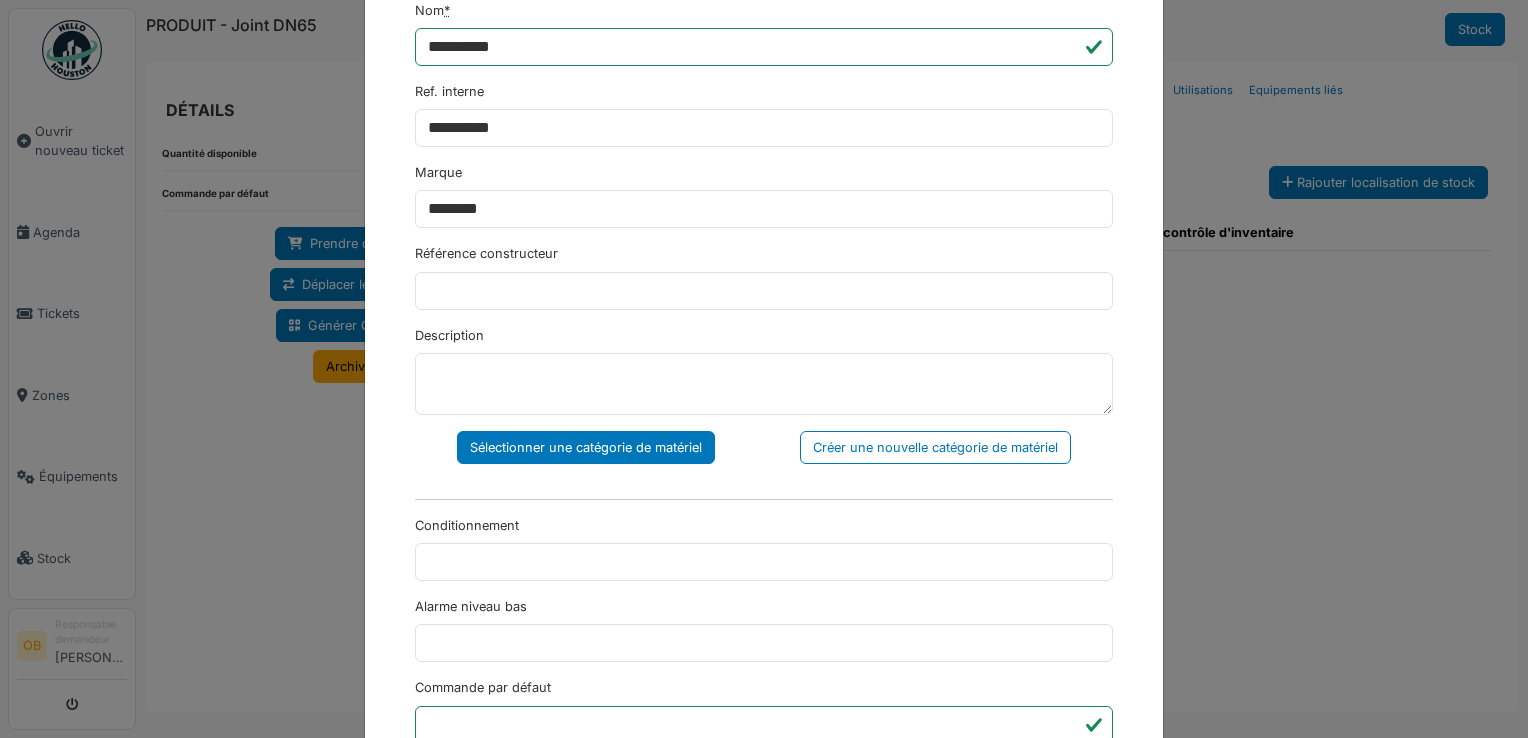 click on "Sélectionner une catégorie de matériel" at bounding box center (586, 447) 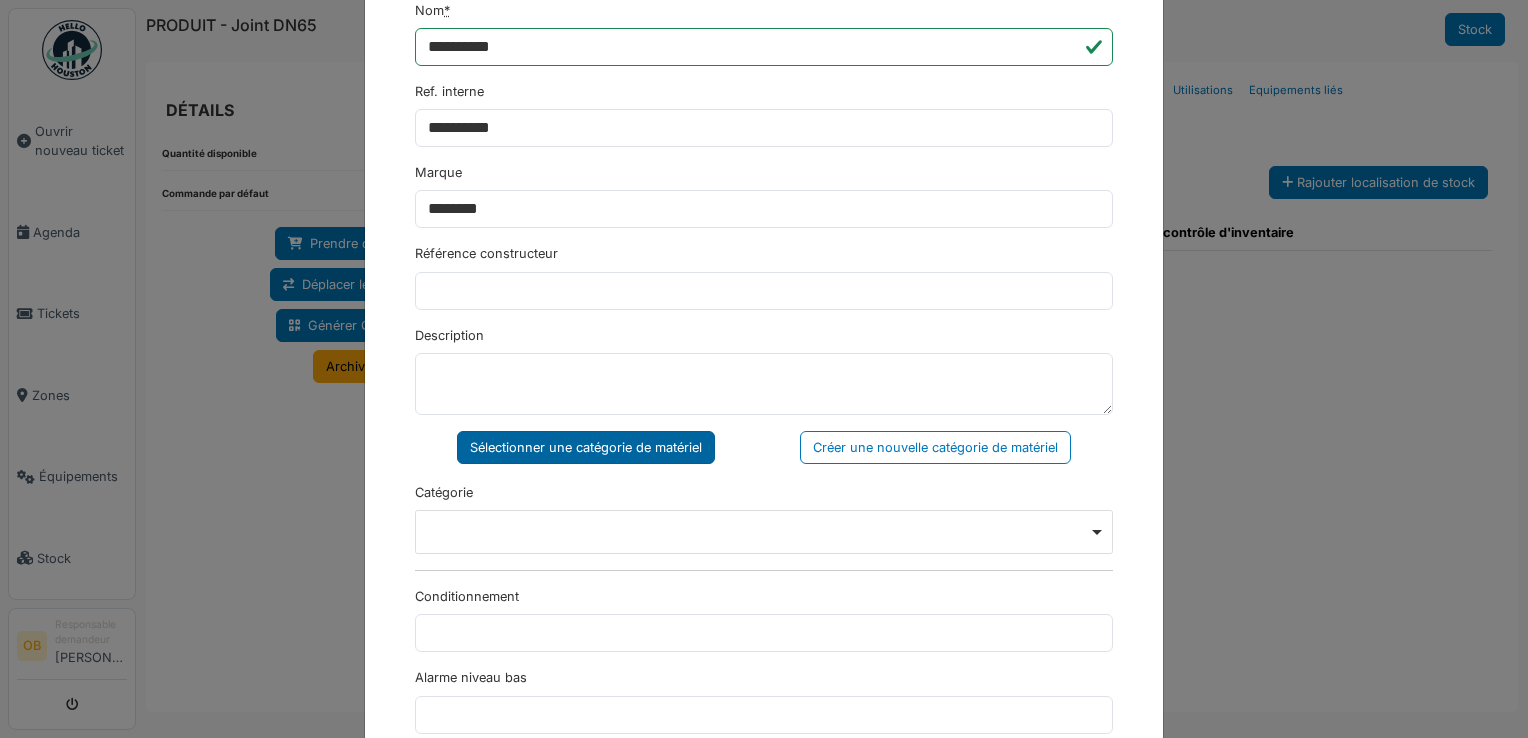 click on "Sélectionner une catégorie de matériel" at bounding box center [586, 447] 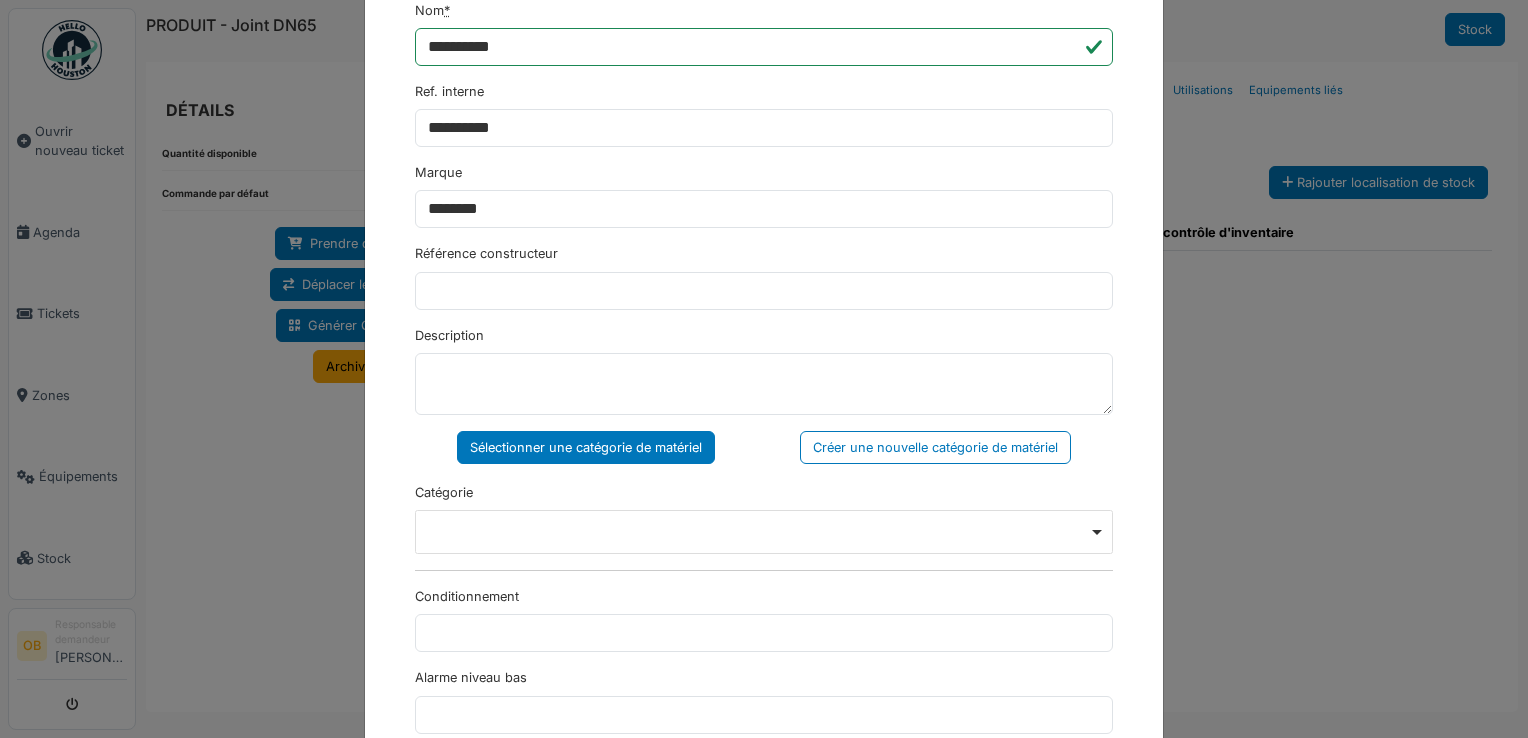 click on "Remove item" at bounding box center (764, 531) 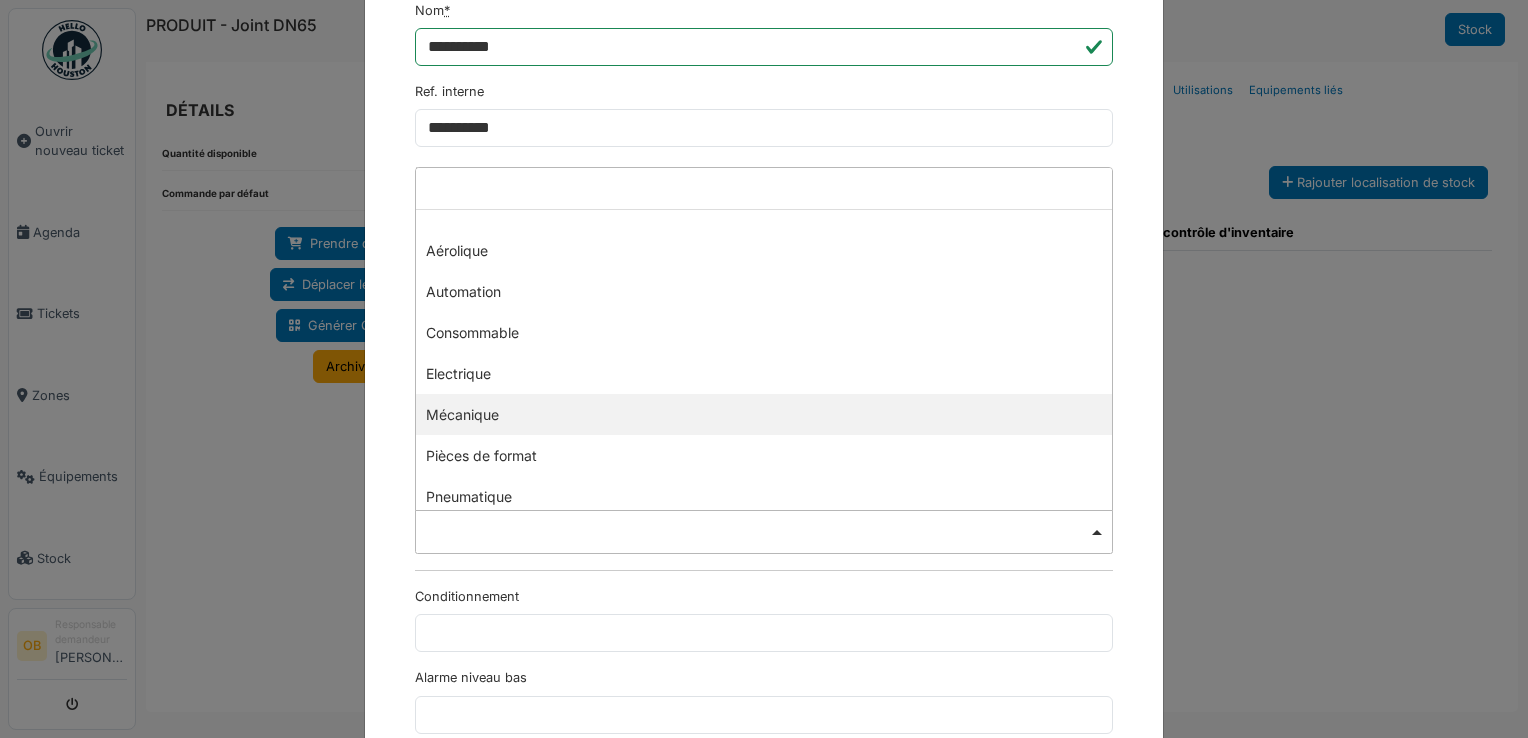 select on "***" 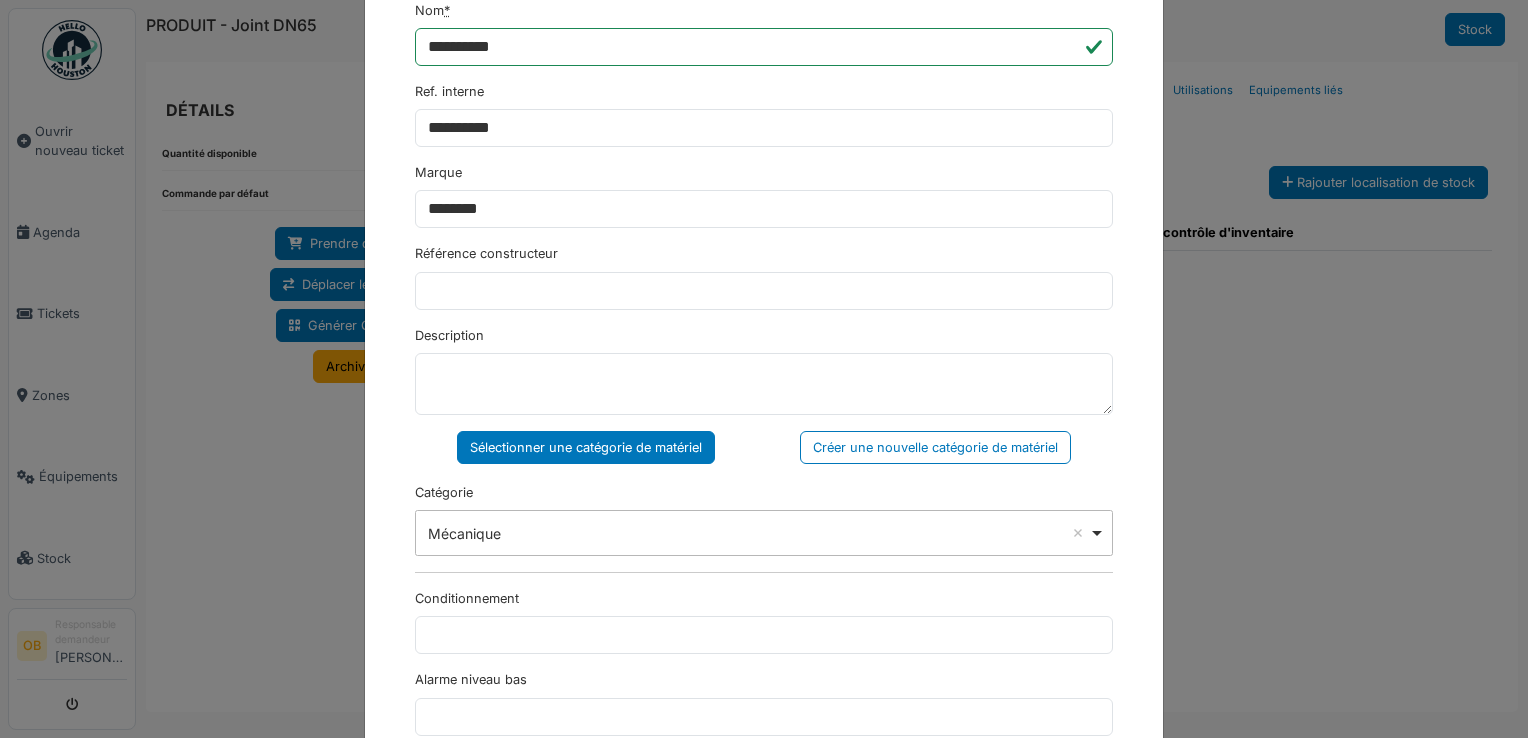 drag, startPoint x: 497, startPoint y: 429, endPoint x: 488, endPoint y: 424, distance: 10.29563 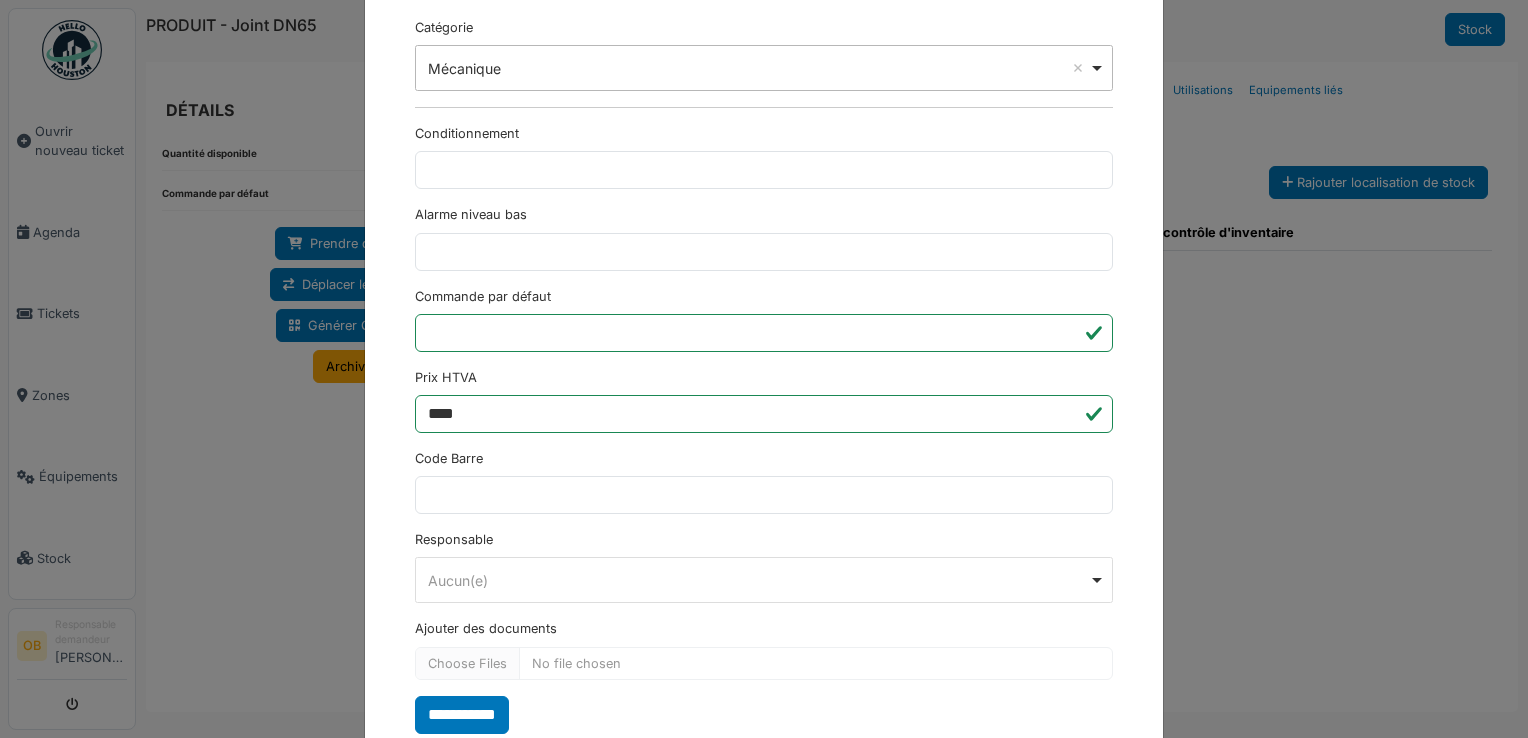 scroll, scrollTop: 650, scrollLeft: 0, axis: vertical 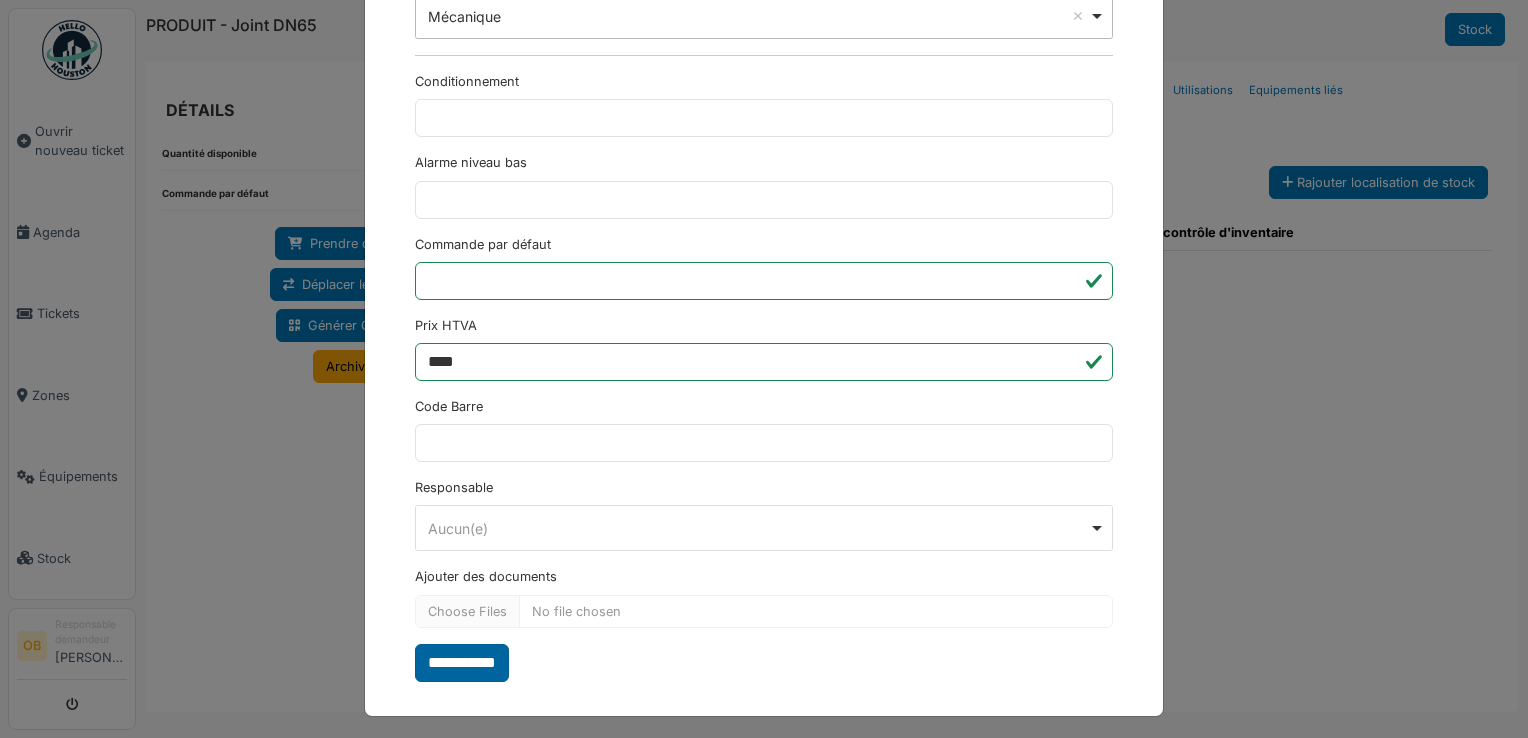 click on "**********" at bounding box center [462, 663] 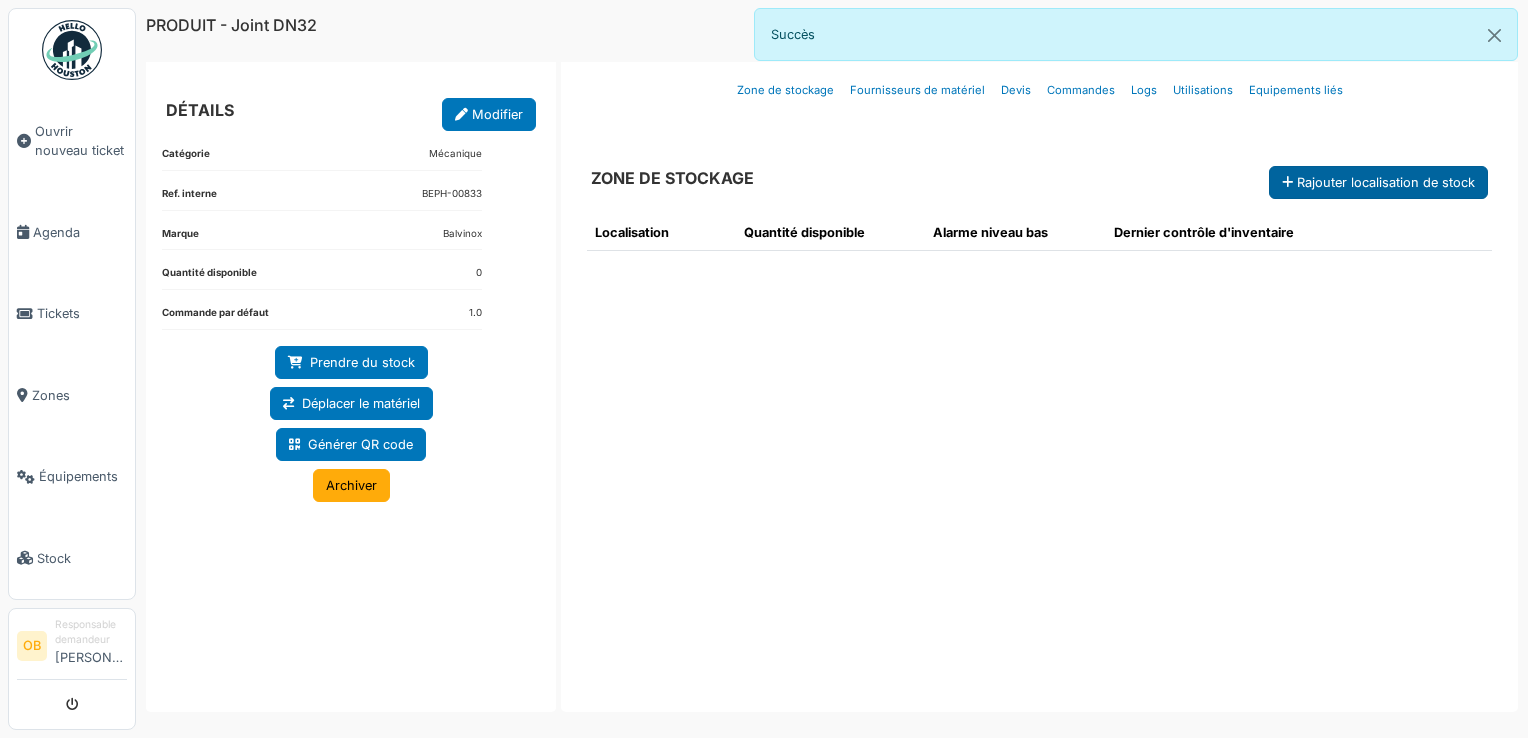 click on "Rajouter localisation de stock" at bounding box center [1378, 182] 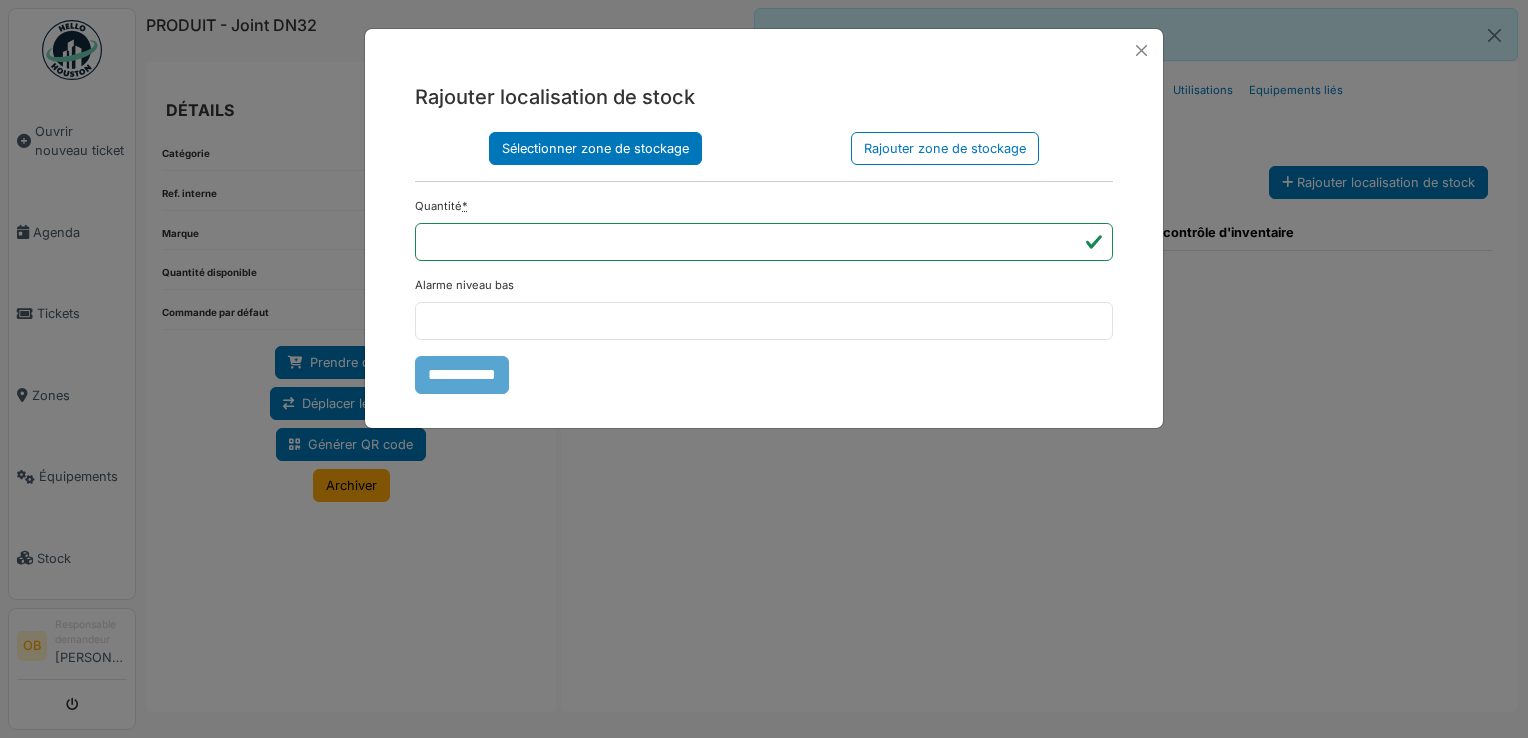 click on "Sélectionner zone de stockage" at bounding box center [595, 148] 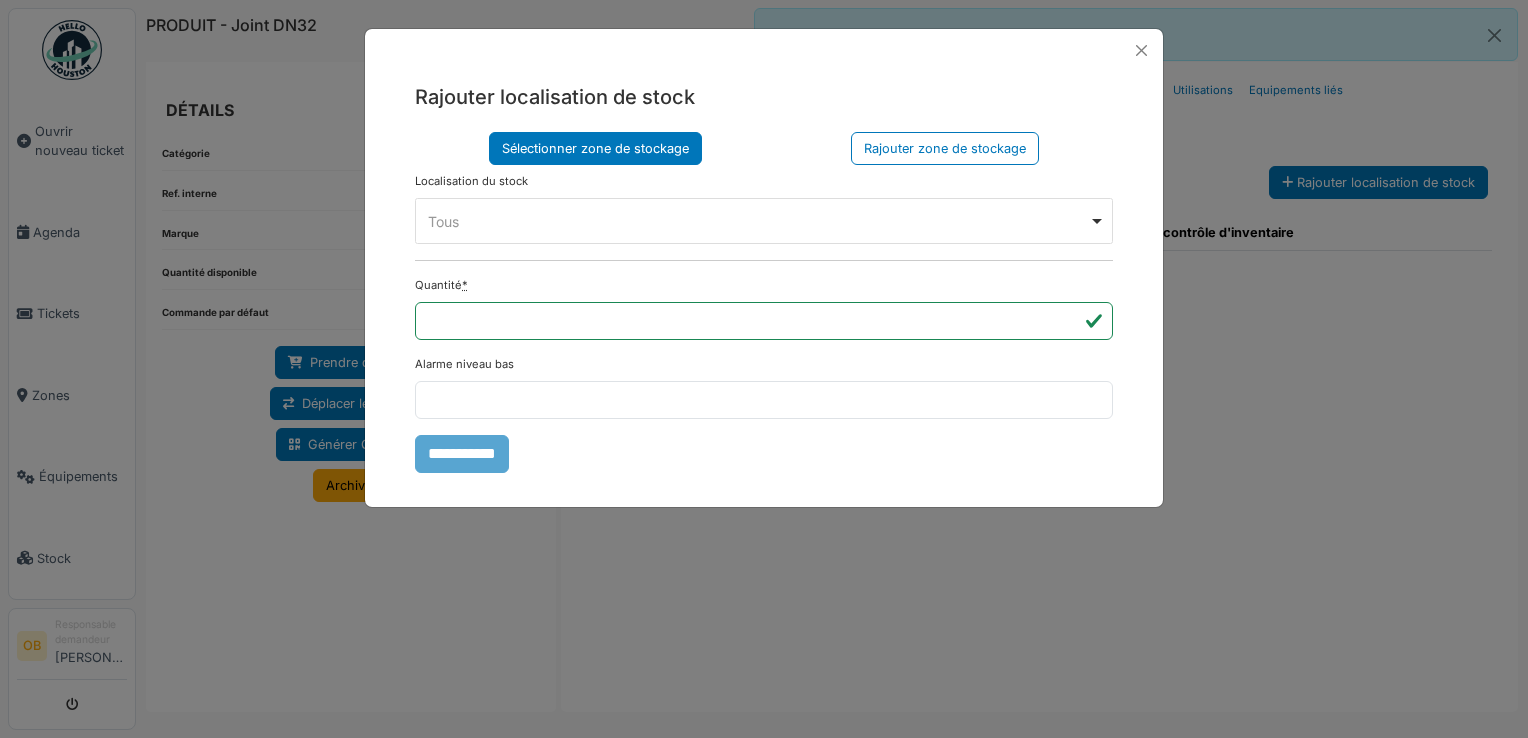 click on "Tous Remove item" at bounding box center [758, 221] 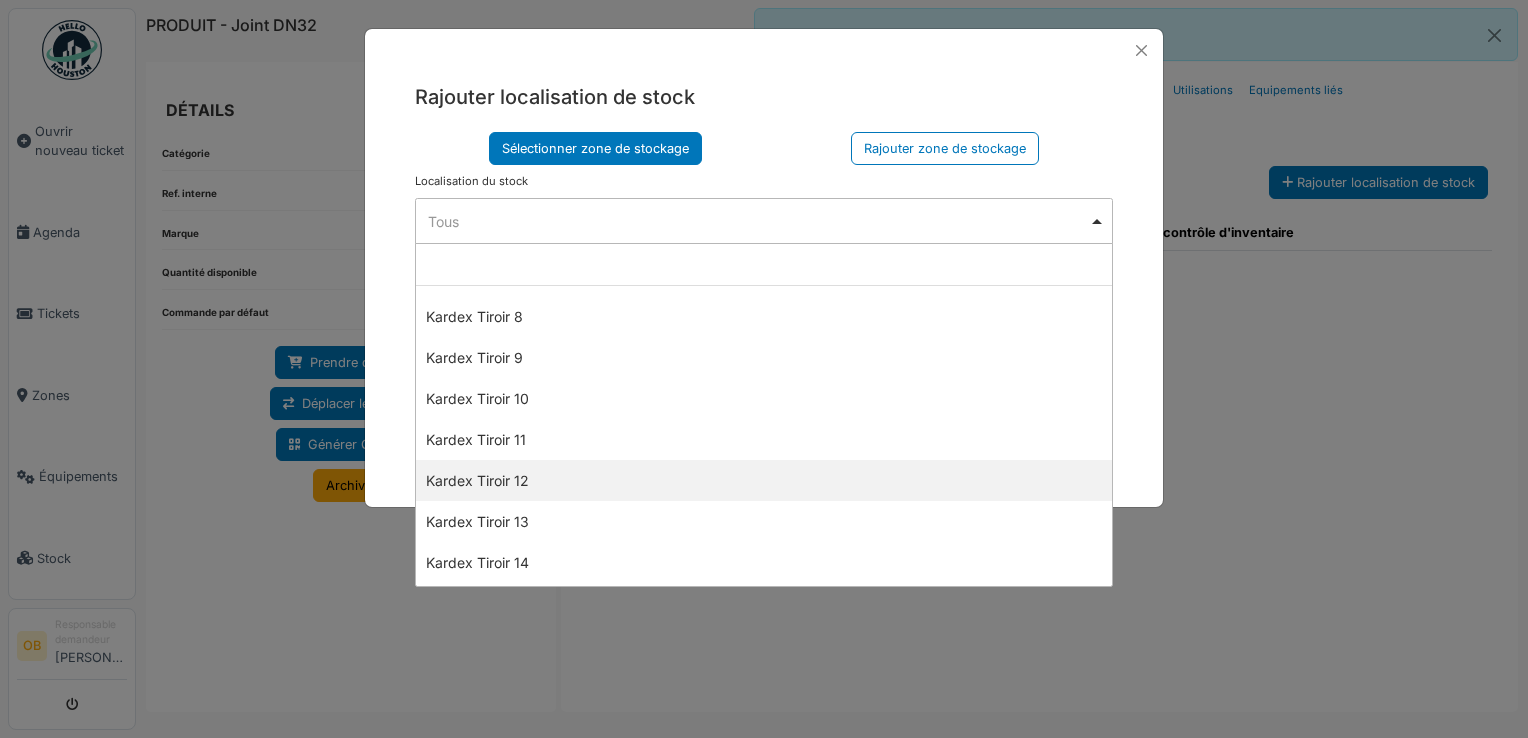 scroll, scrollTop: 1066, scrollLeft: 0, axis: vertical 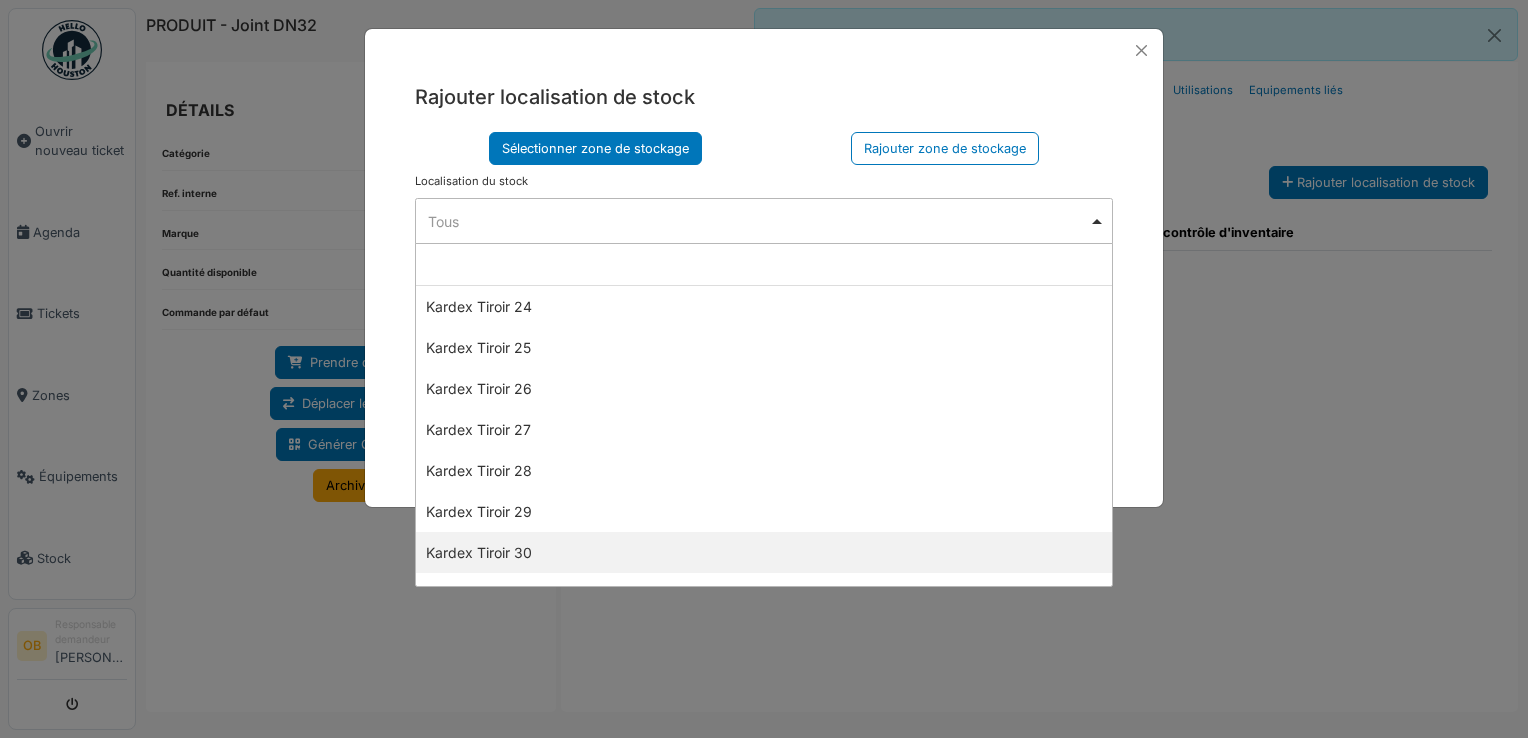 select on "****" 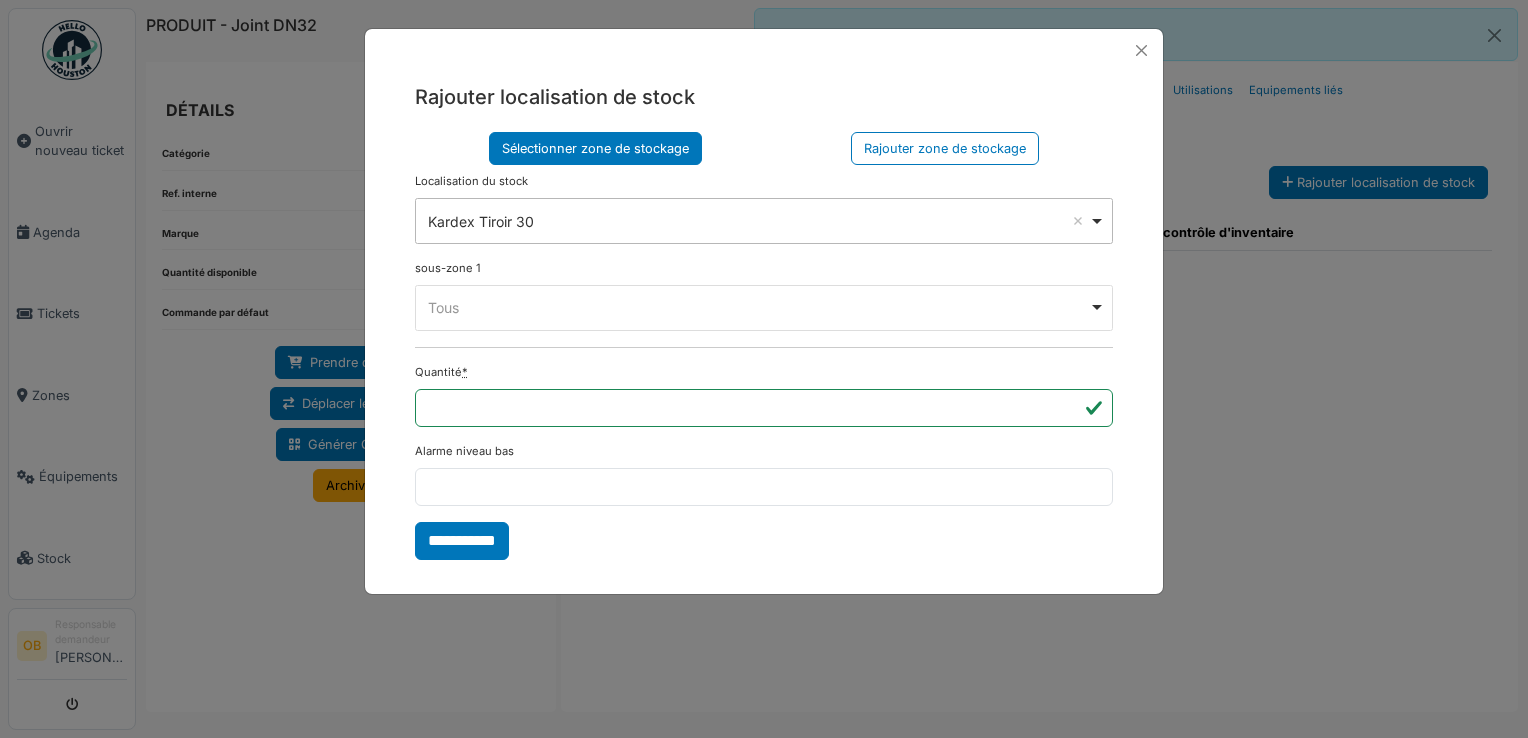click on "Tous Remove item" at bounding box center (758, 307) 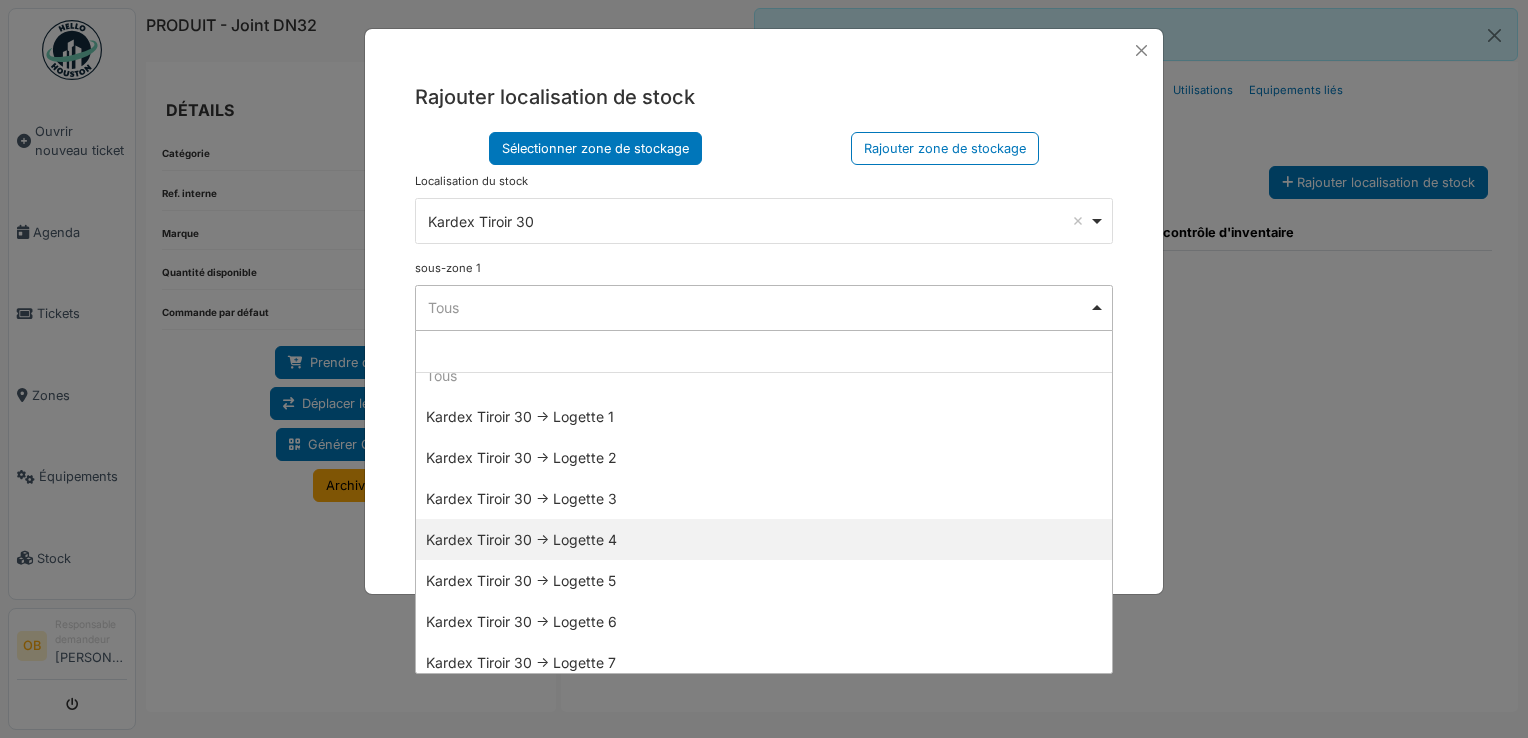 scroll, scrollTop: 28, scrollLeft: 0, axis: vertical 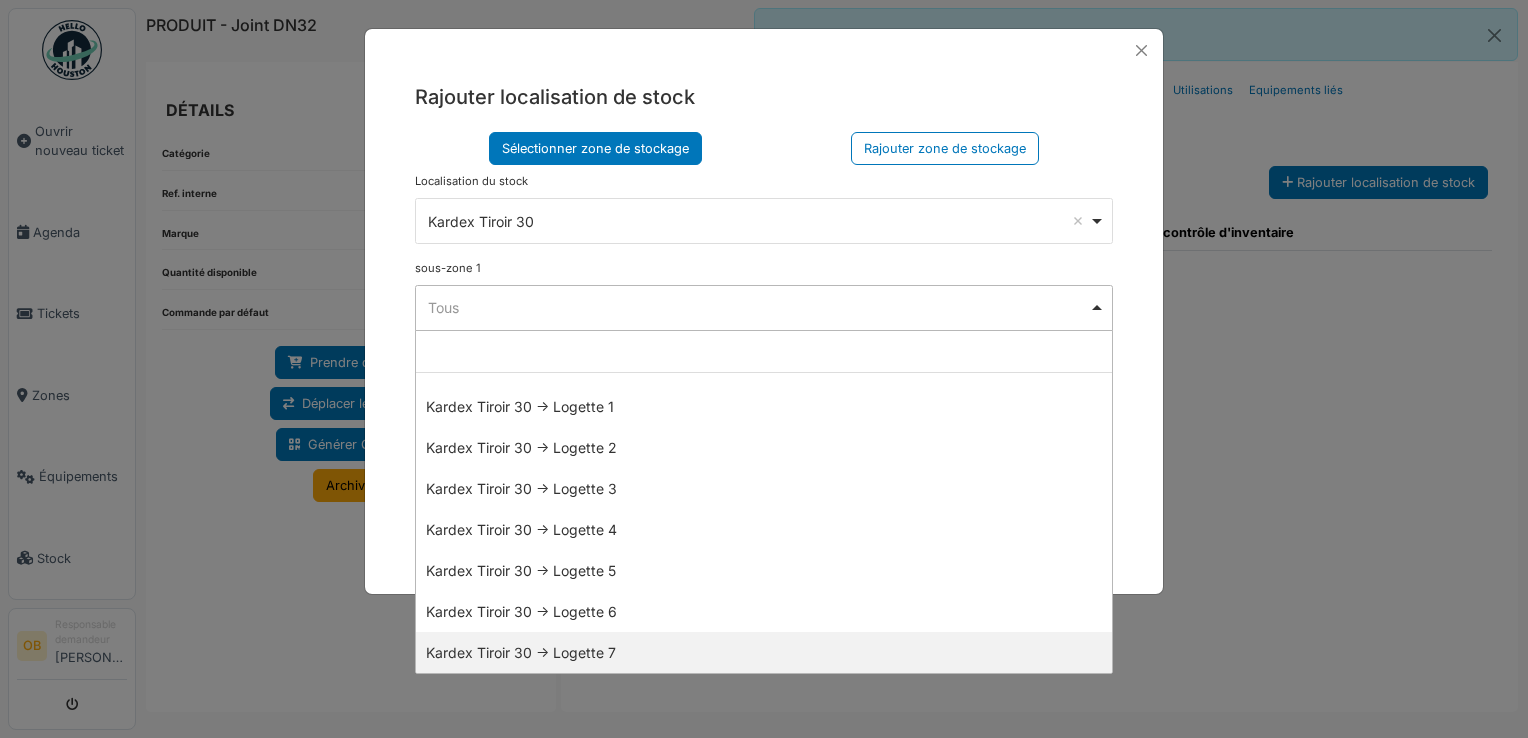select on "*****" 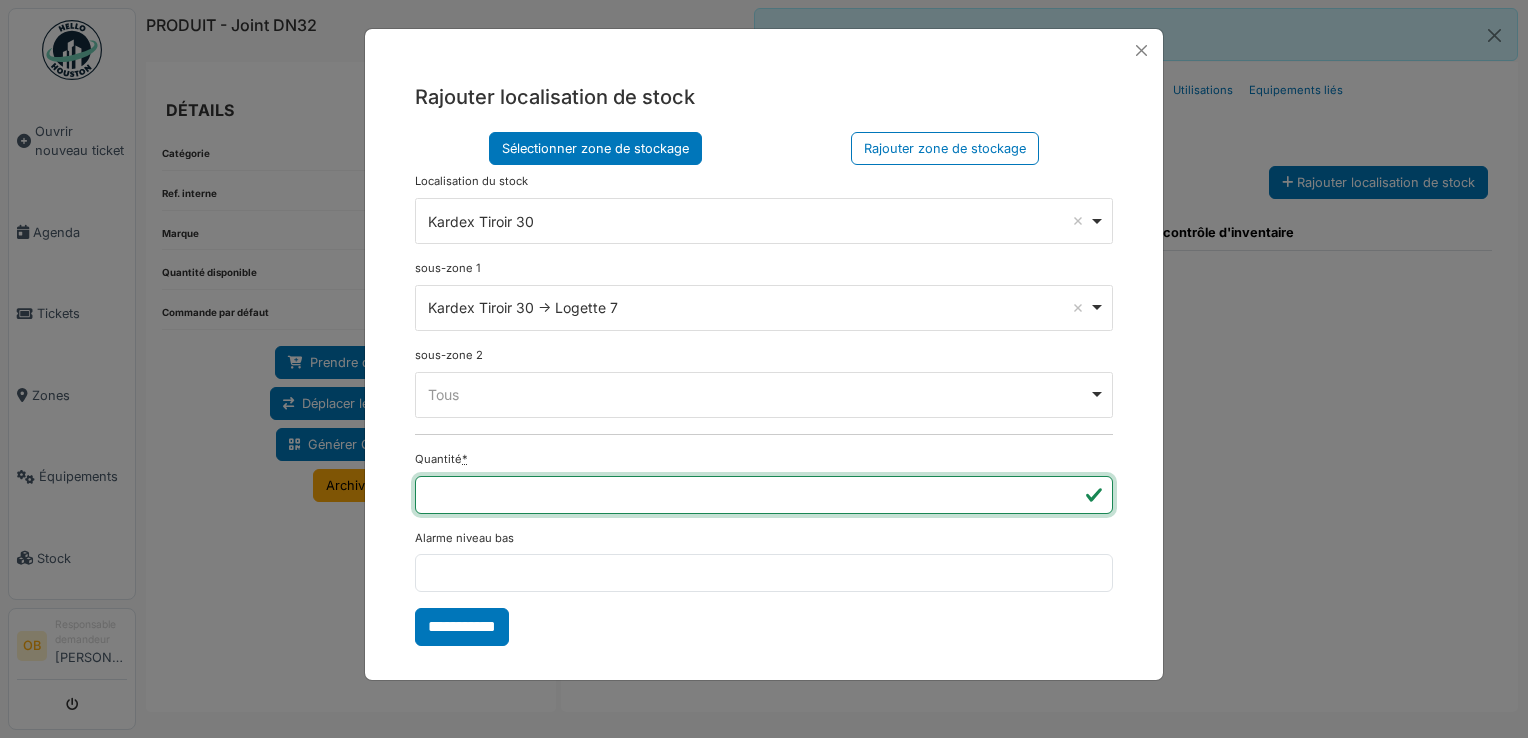 click on "*" at bounding box center [764, 495] 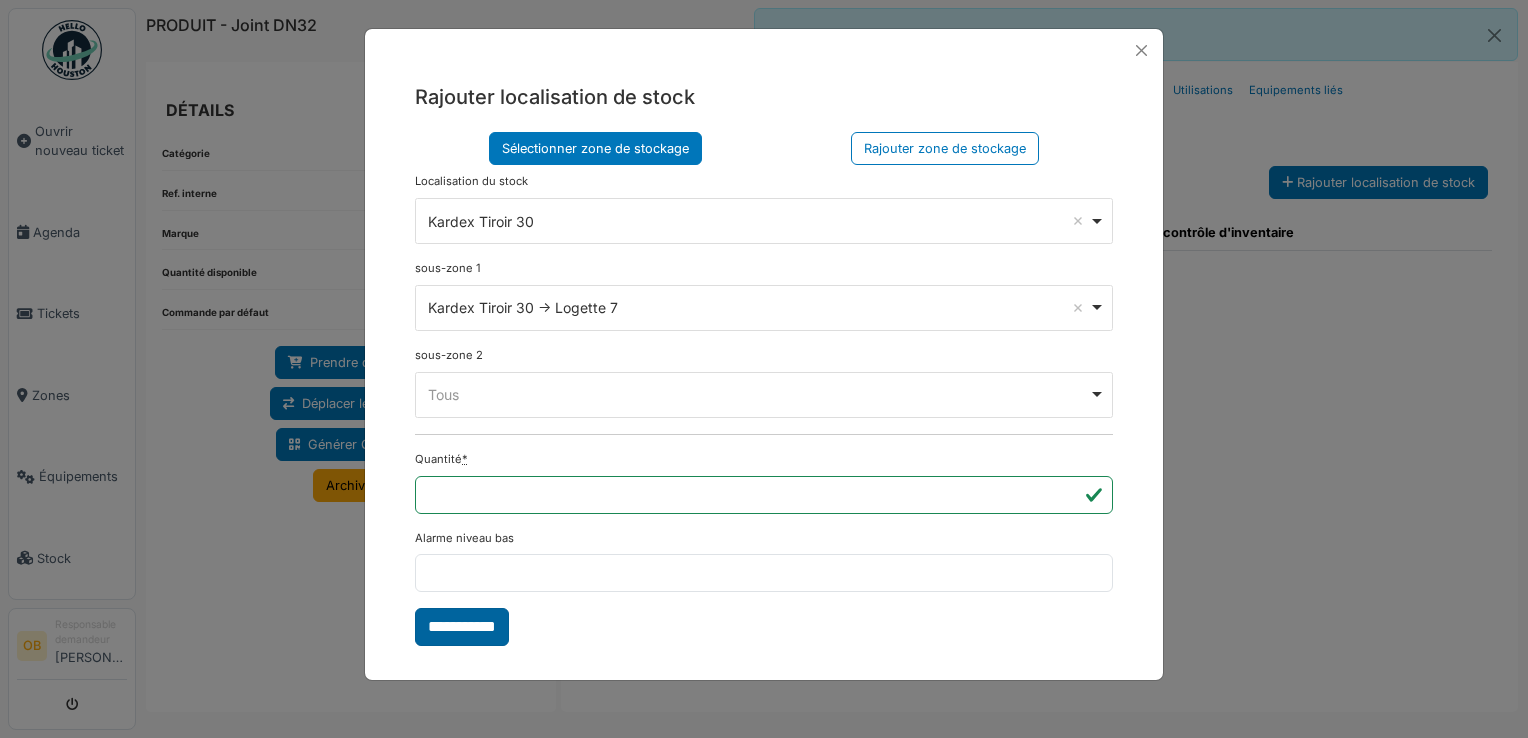 click on "**********" at bounding box center (462, 627) 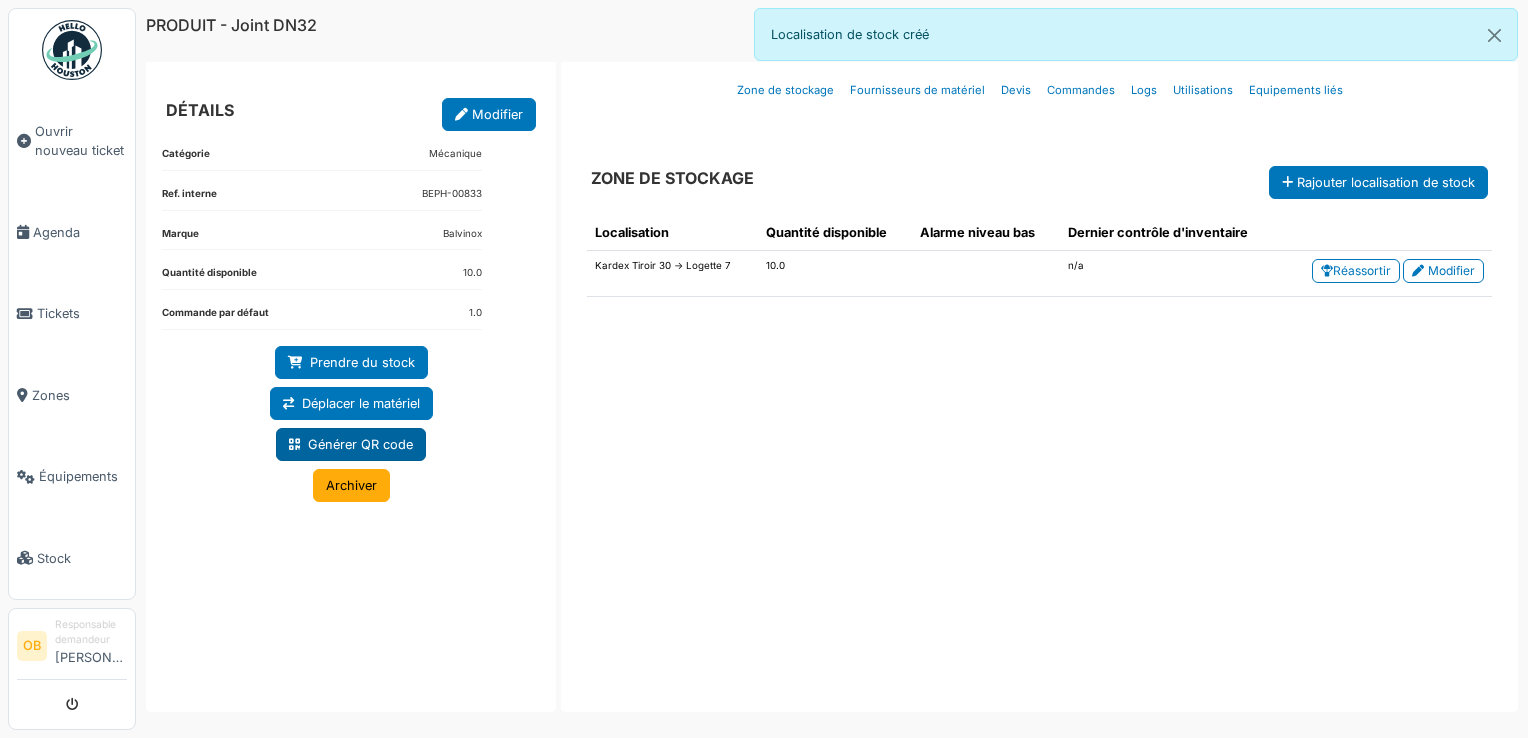 click on "Générer QR code" at bounding box center (351, 444) 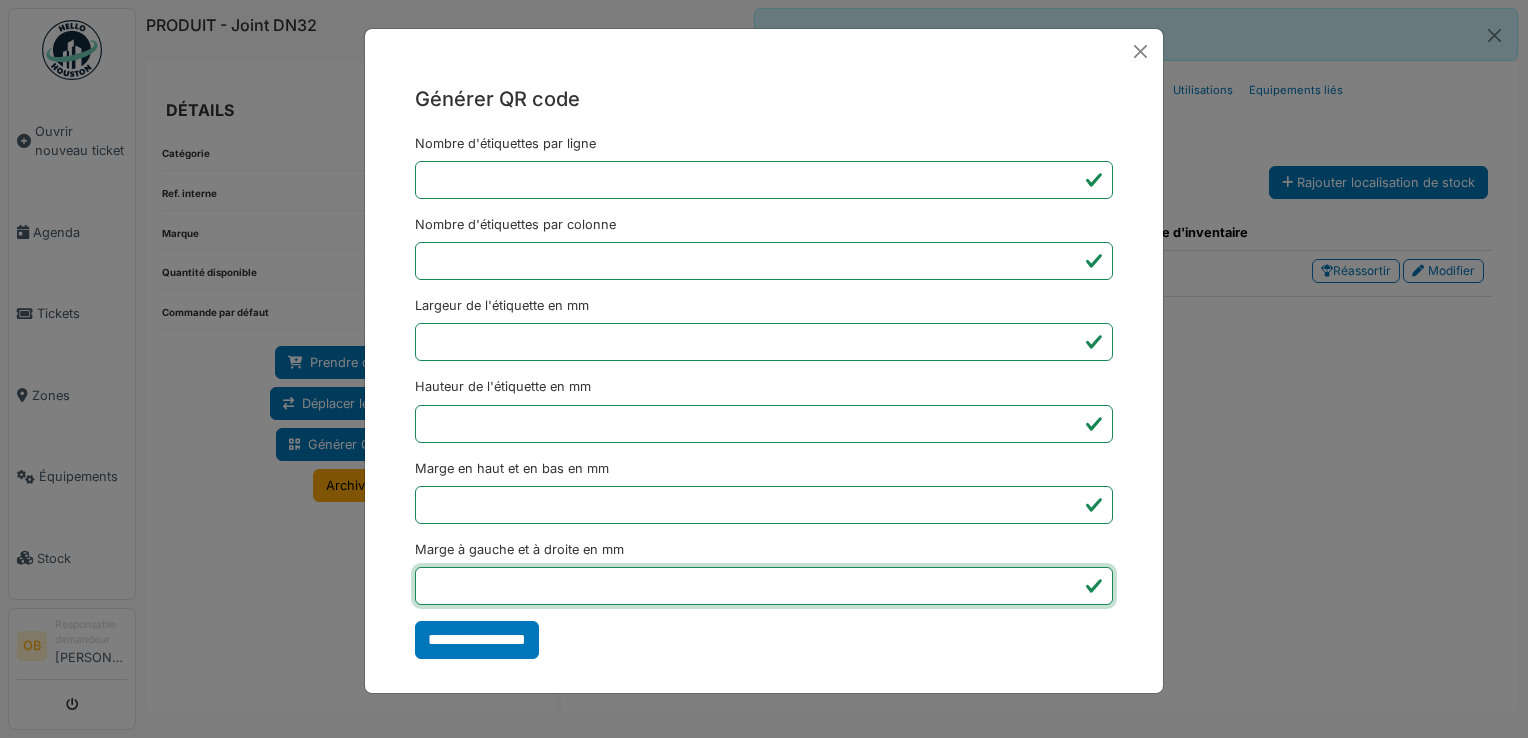 click on "*" at bounding box center [764, 586] 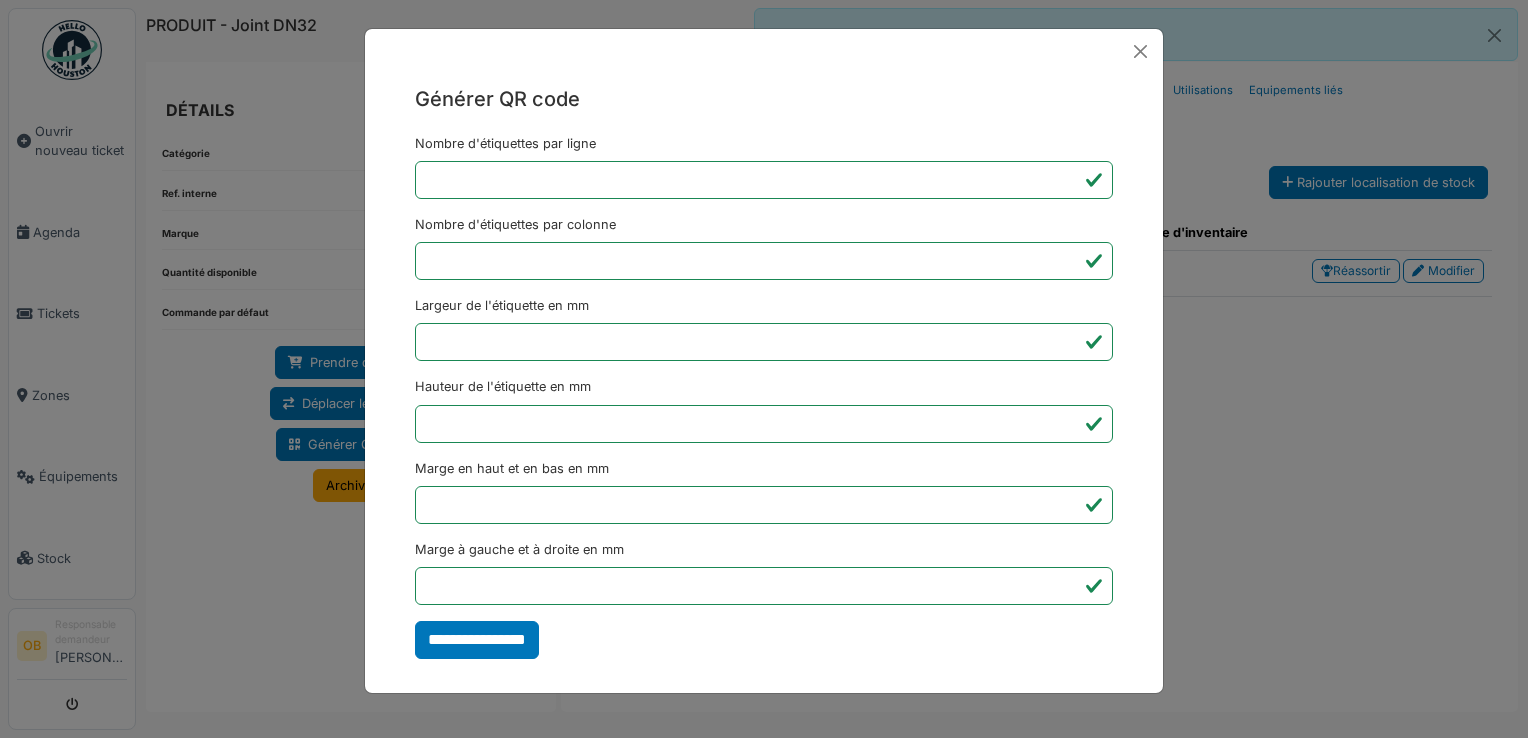 type on "*******" 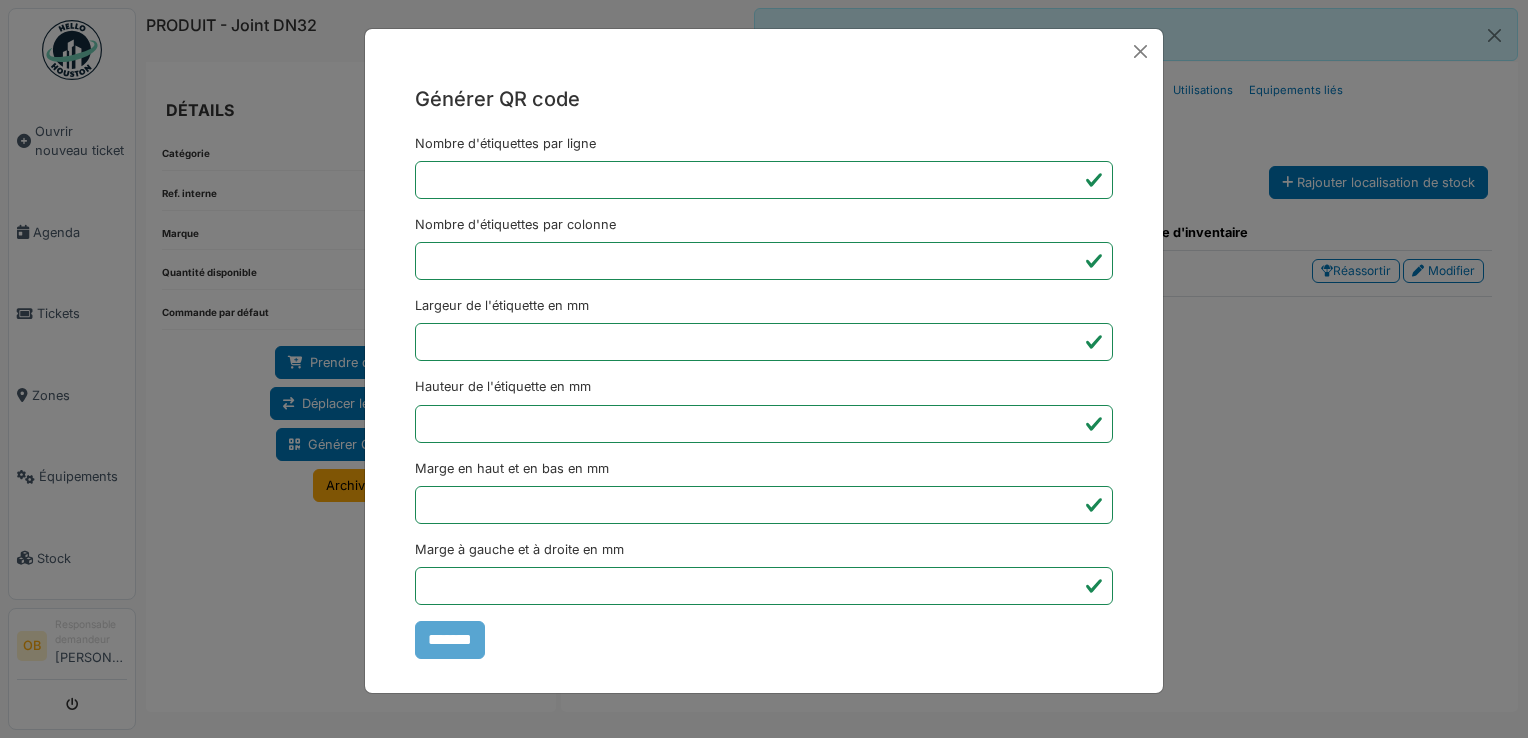 click on "Générer QR code
Nombre d'étiquettes par ligne
*
Nombre d'étiquettes par colonne
*
Largeur de l'étiquette en mm
**
Hauteur de l'étiquette en mm
**
Marge en haut et en bas en mm
*
Marge à gauche et à droite en mm
***
*******" at bounding box center (764, 369) 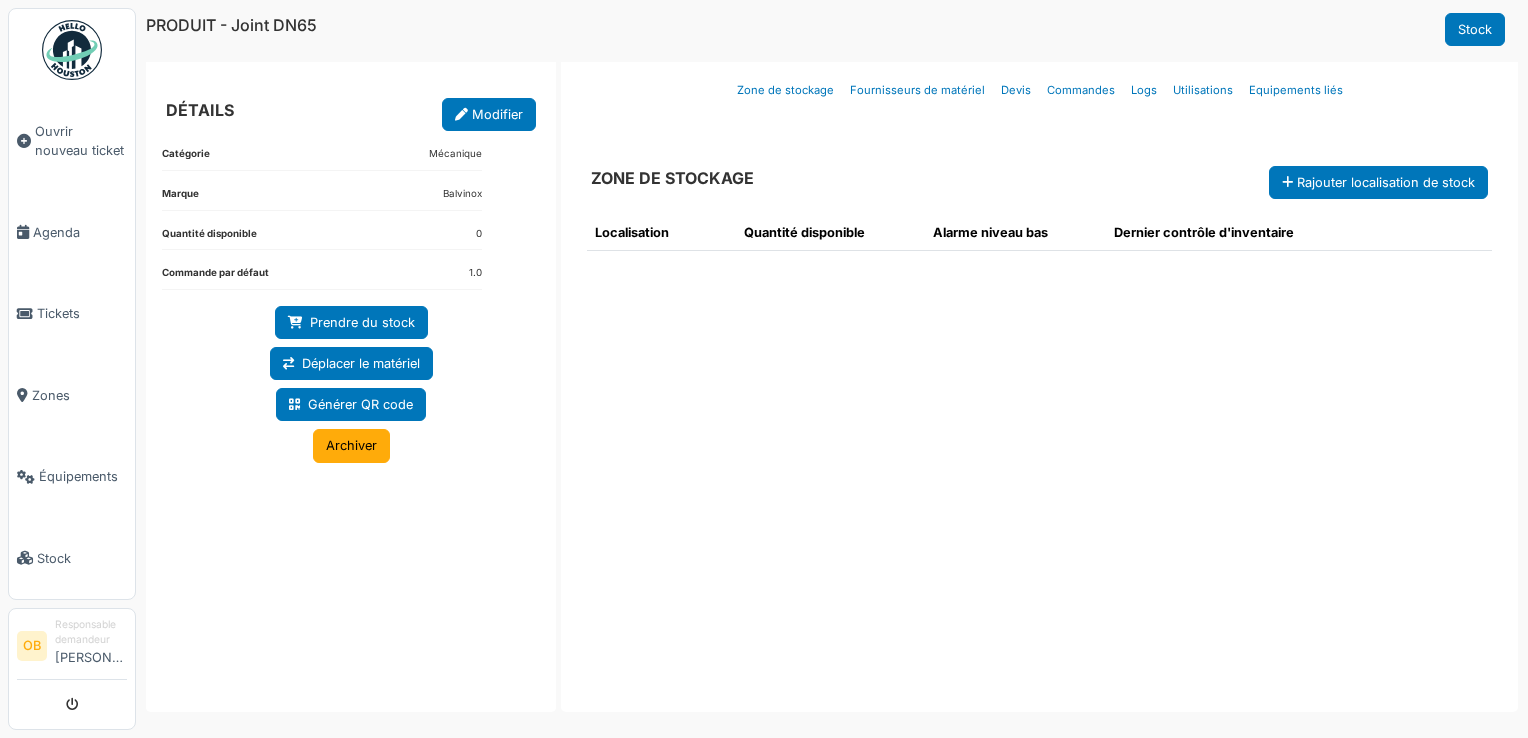 scroll, scrollTop: 0, scrollLeft: 0, axis: both 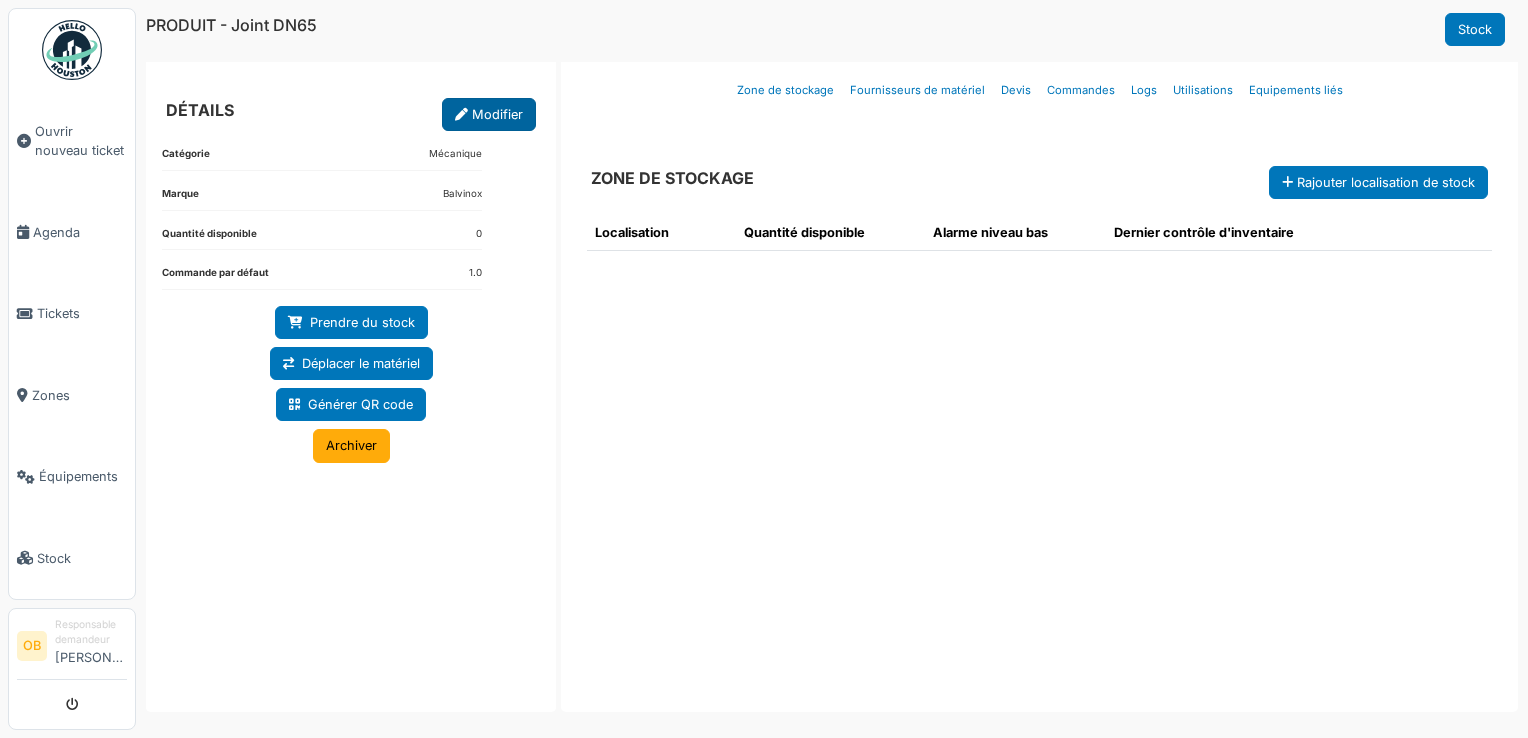 click on "Modifier" at bounding box center (489, 114) 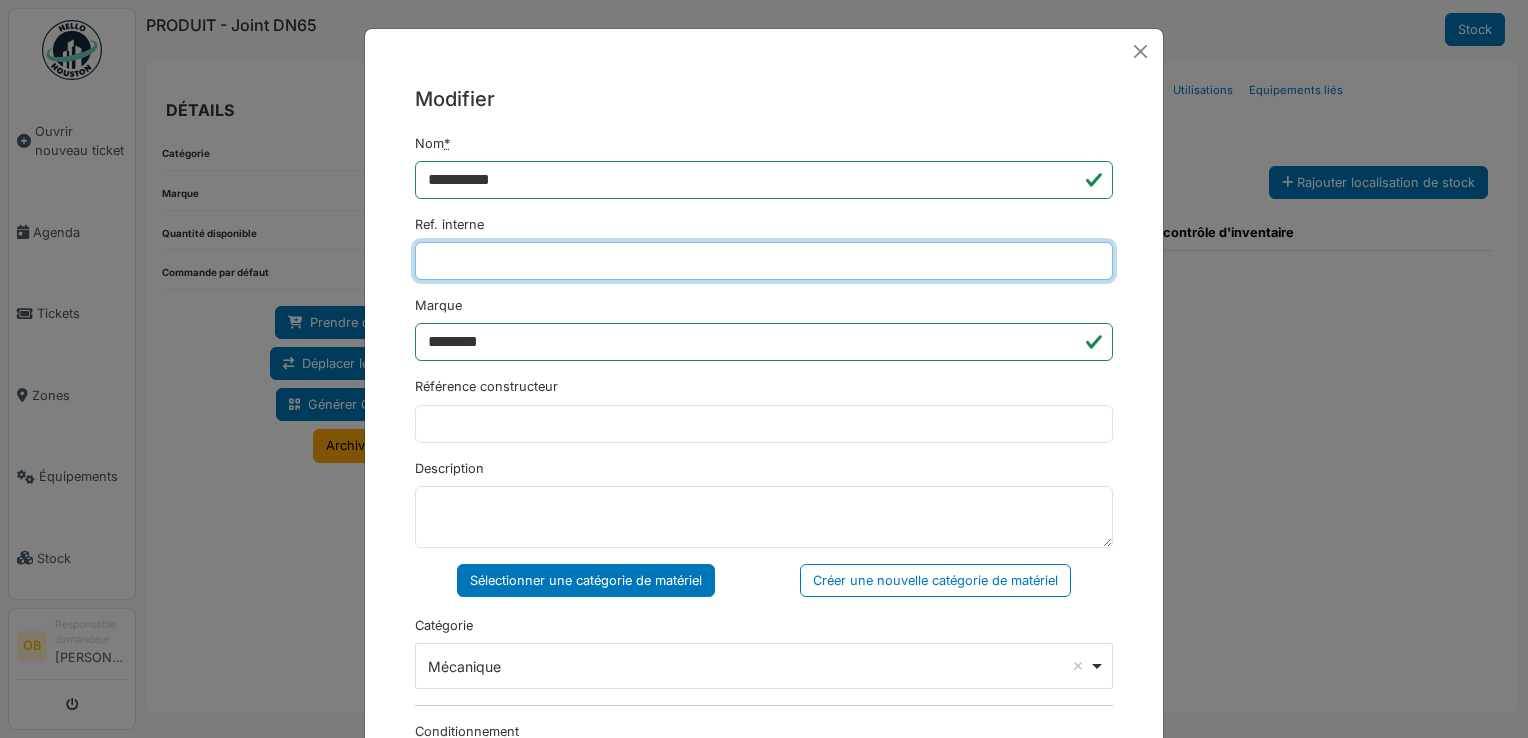 click on "Ref. interne" at bounding box center [764, 261] 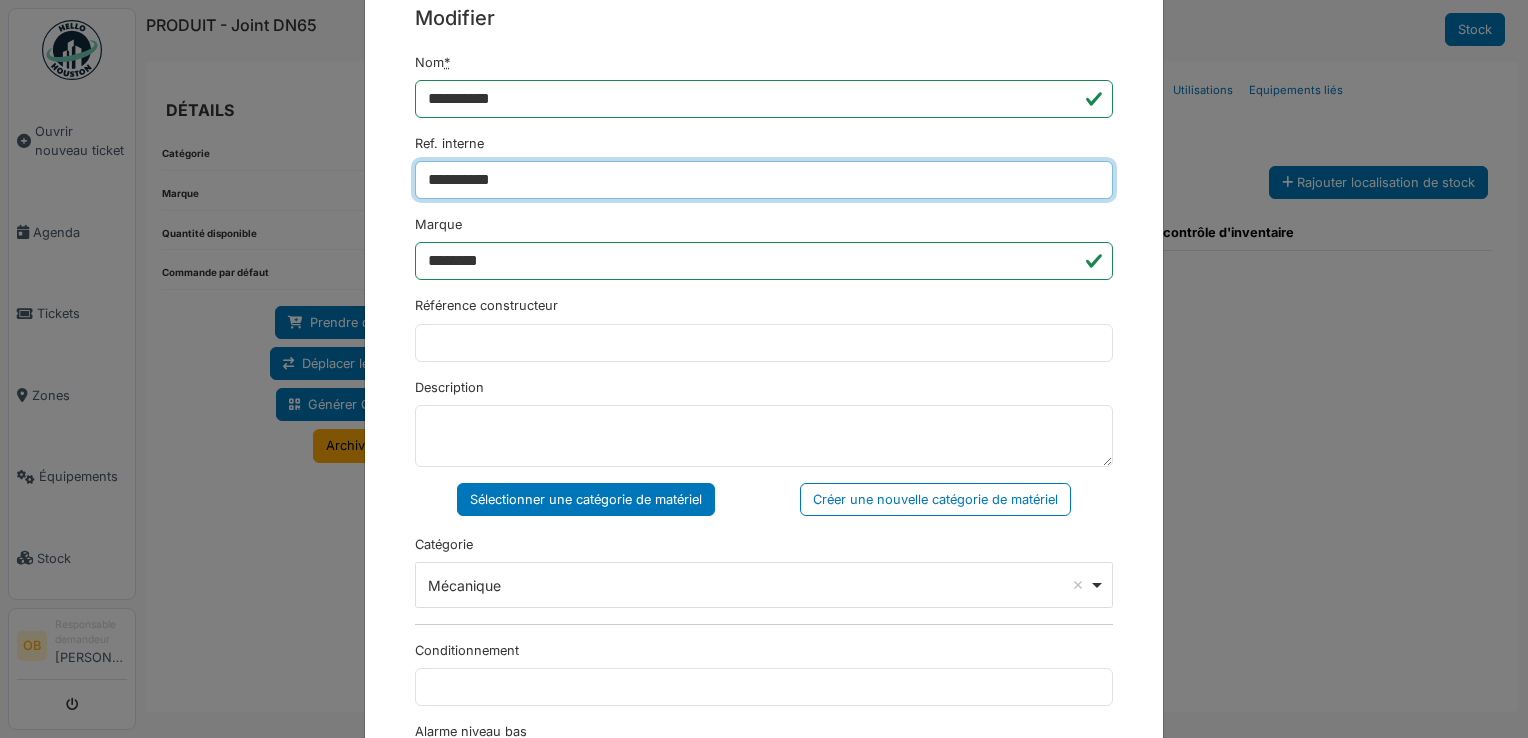 scroll, scrollTop: 266, scrollLeft: 0, axis: vertical 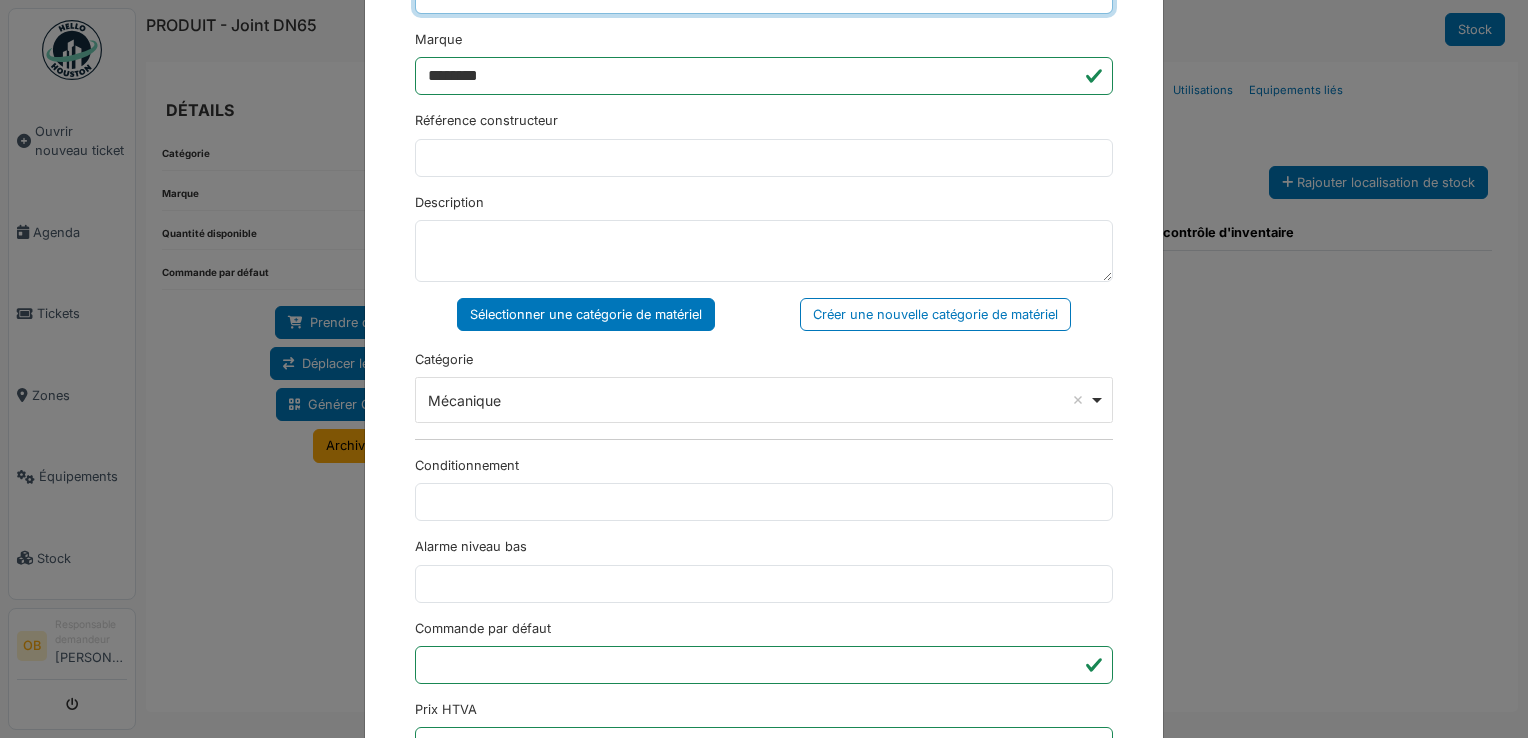 type on "**********" 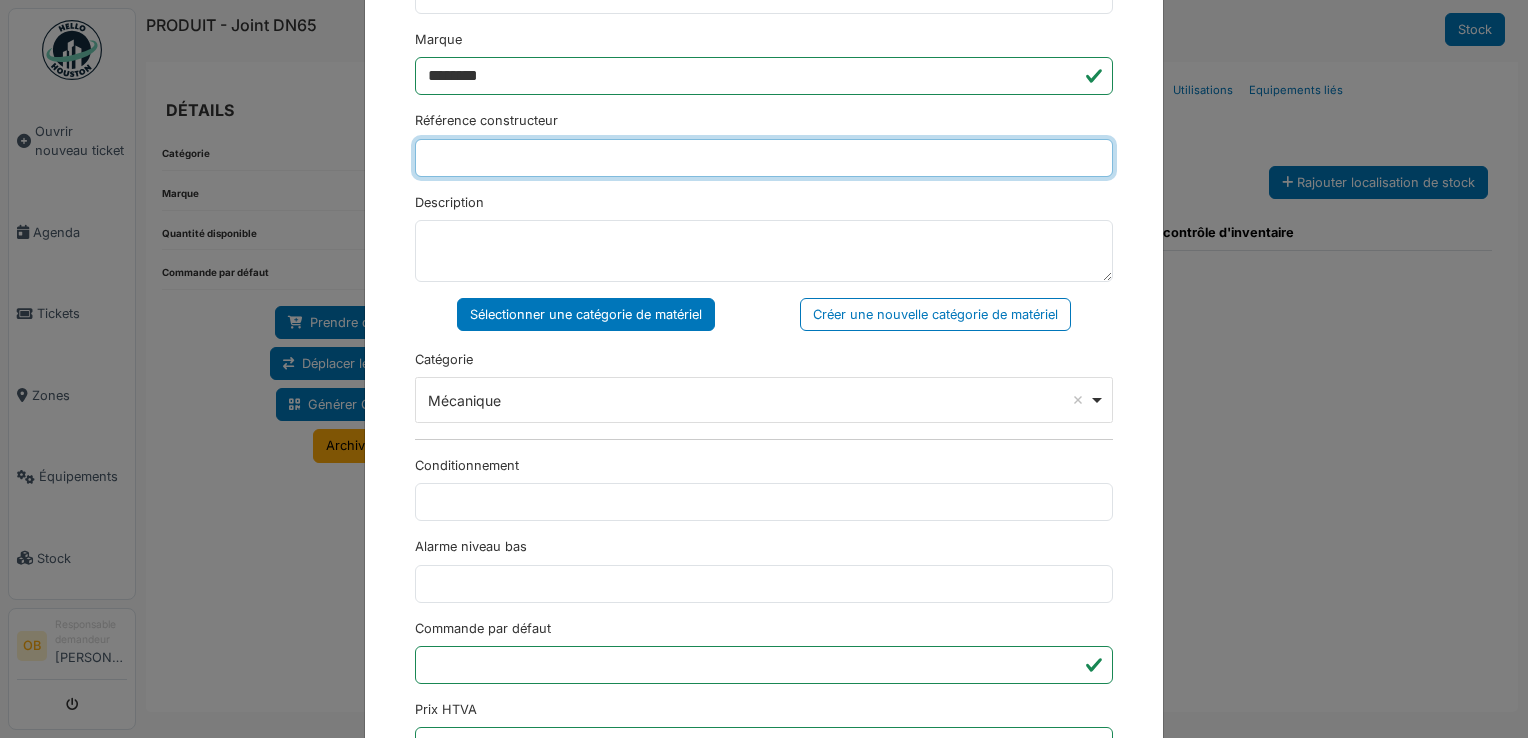 click on "Référence constructeur" at bounding box center (764, 158) 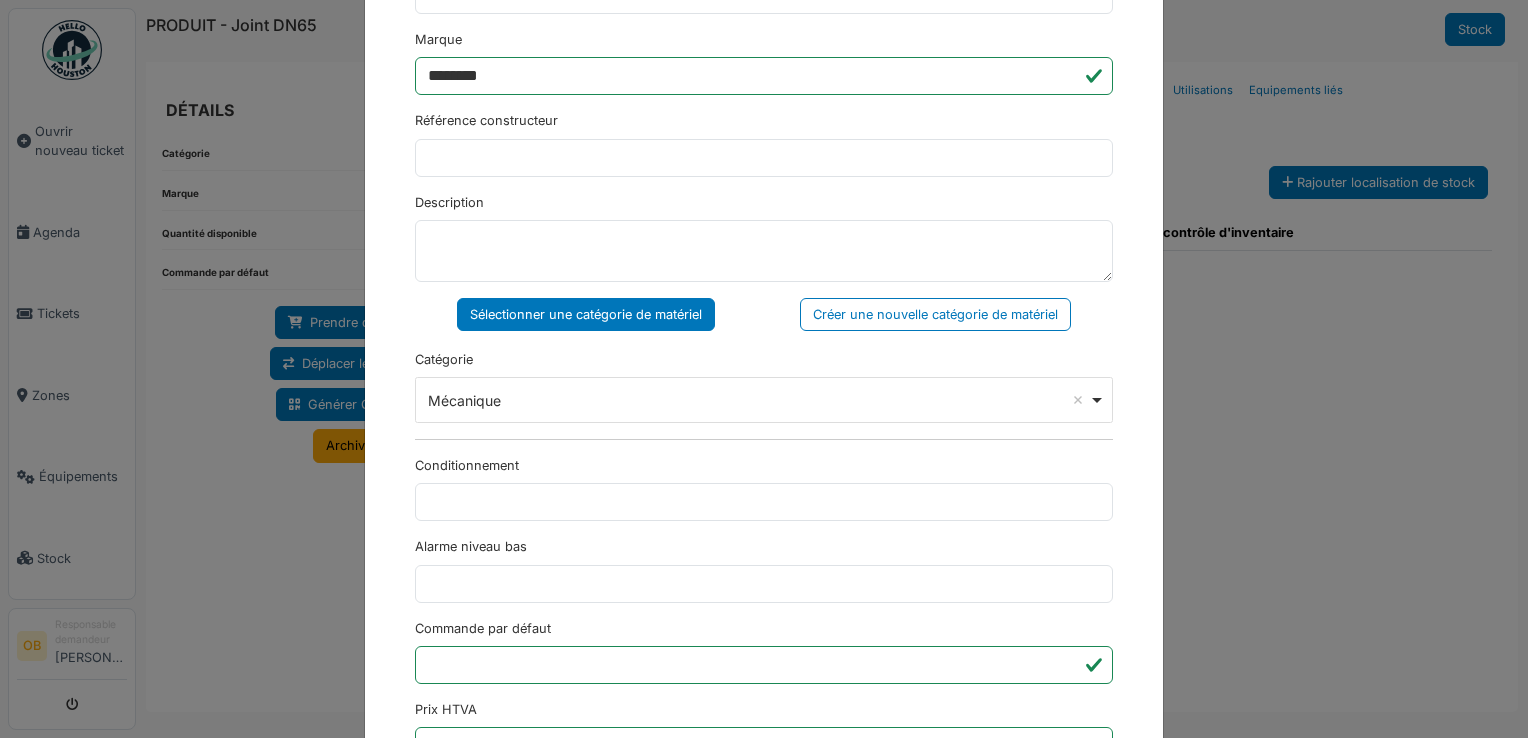click on "**********" at bounding box center (764, 442) 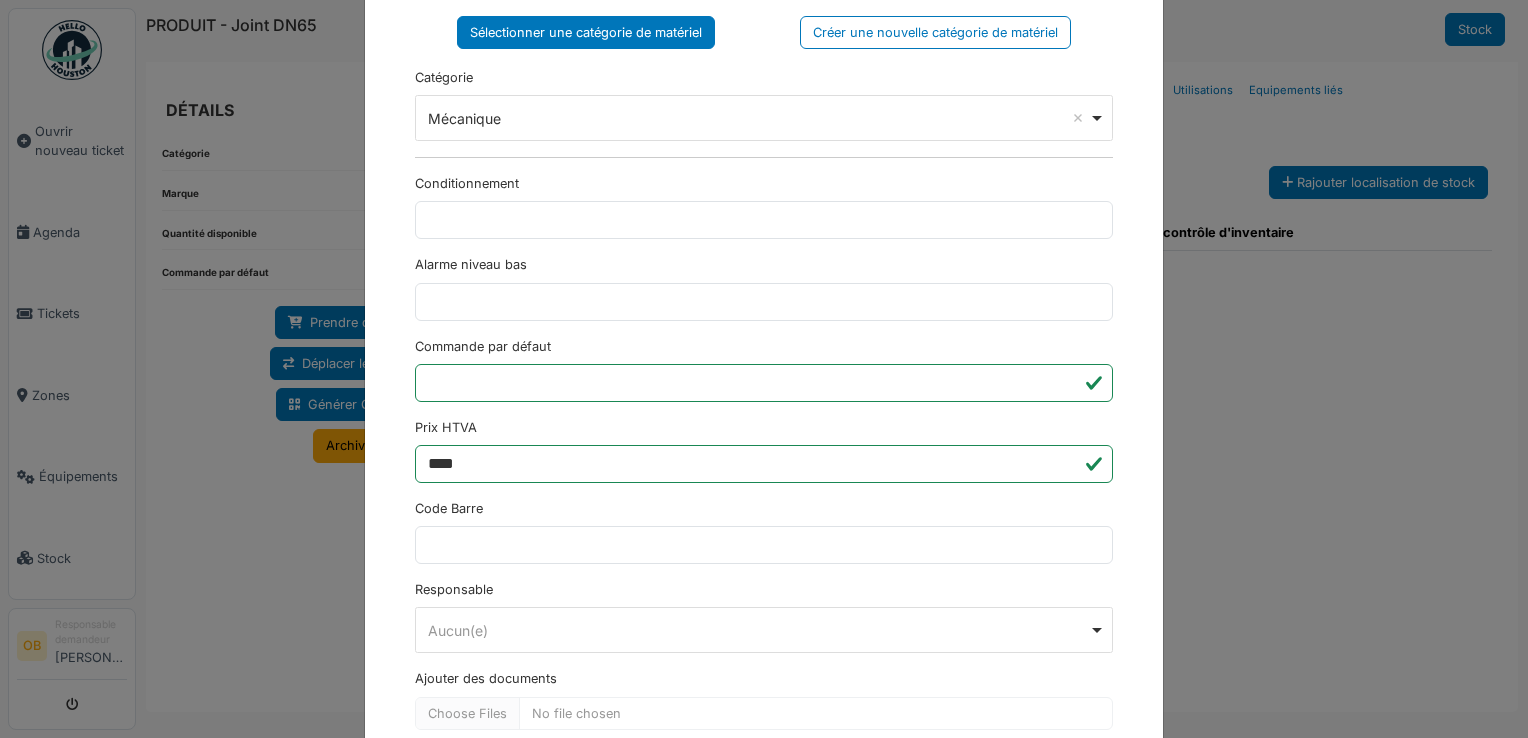 scroll, scrollTop: 650, scrollLeft: 0, axis: vertical 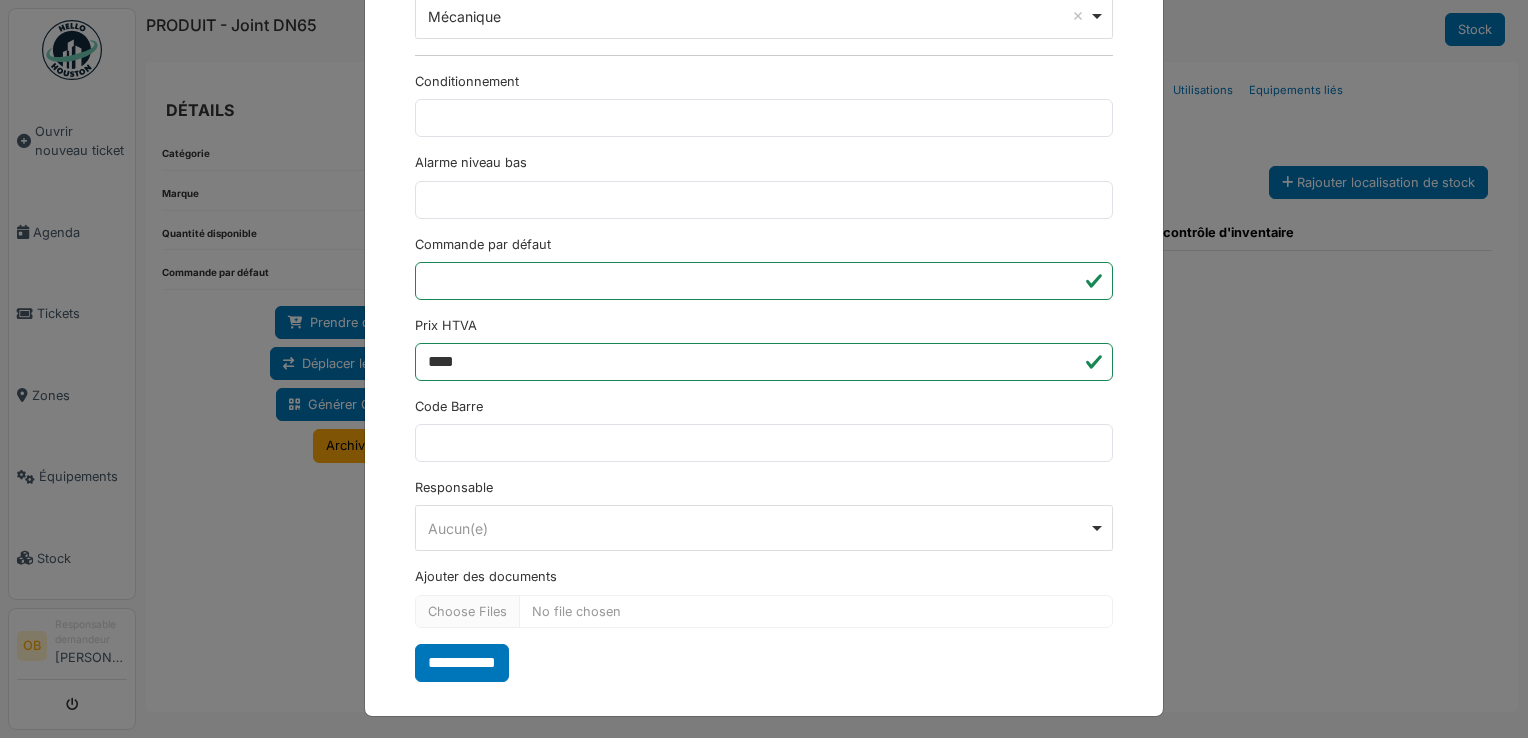 click on "**********" at bounding box center [764, 58] 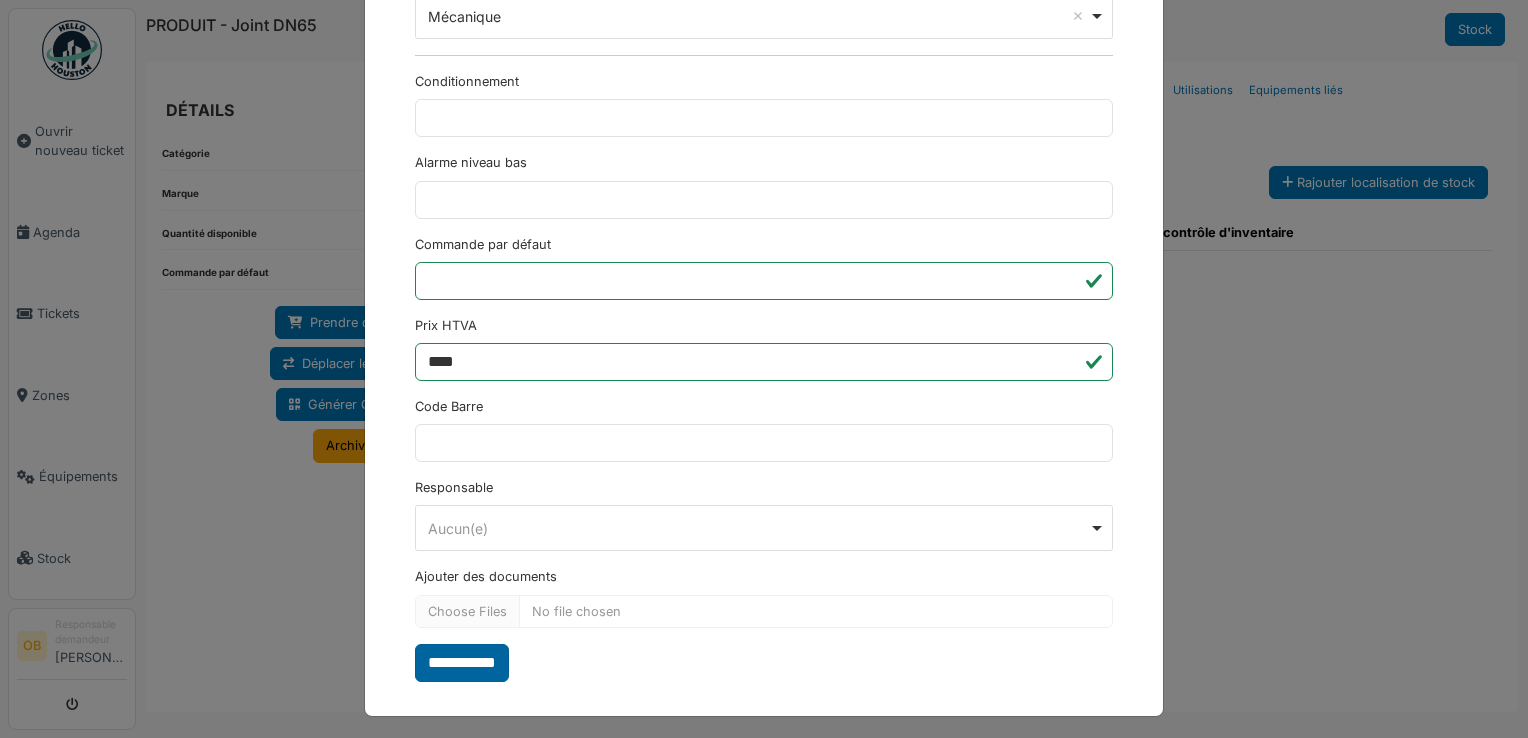 click on "**********" at bounding box center [462, 663] 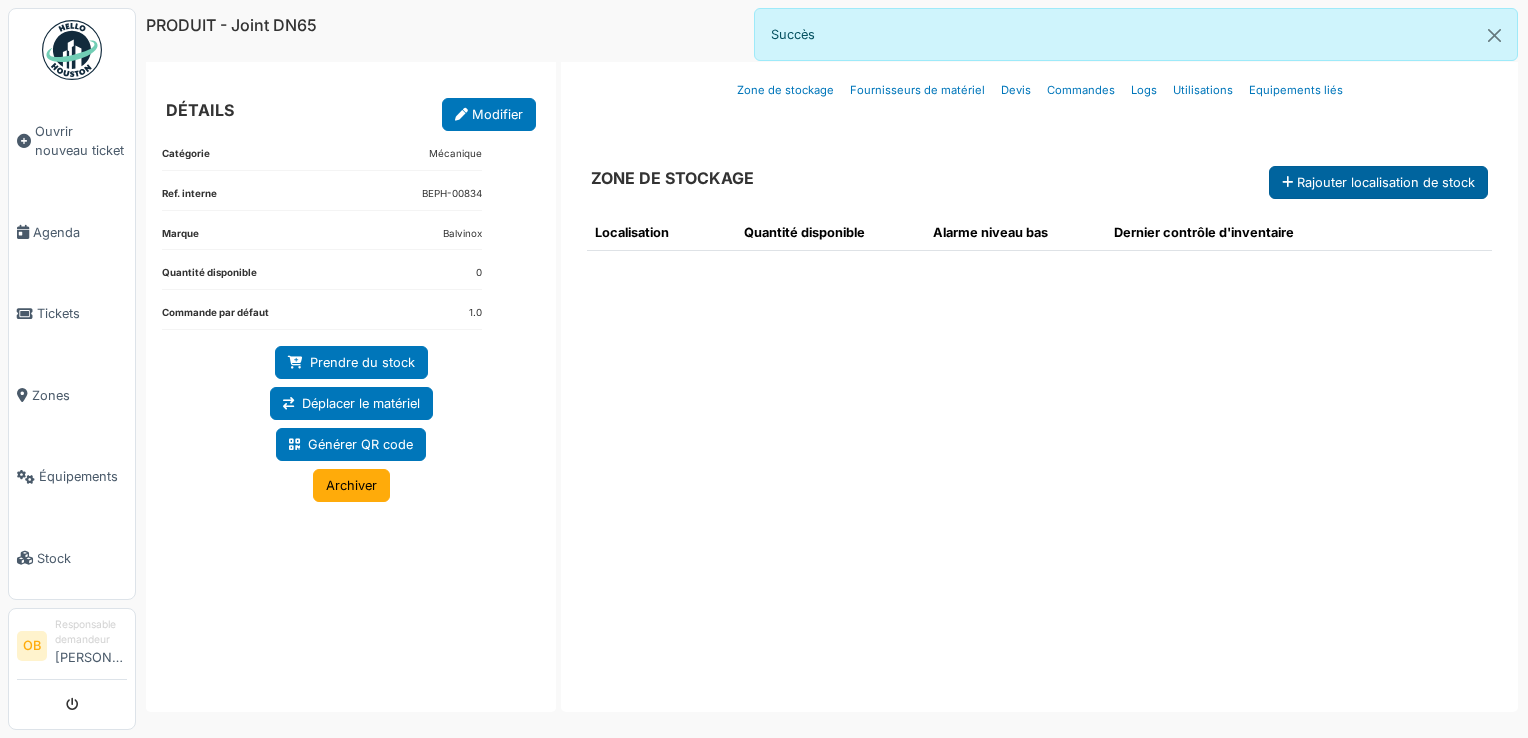 click on "Rajouter localisation de stock" at bounding box center (1378, 182) 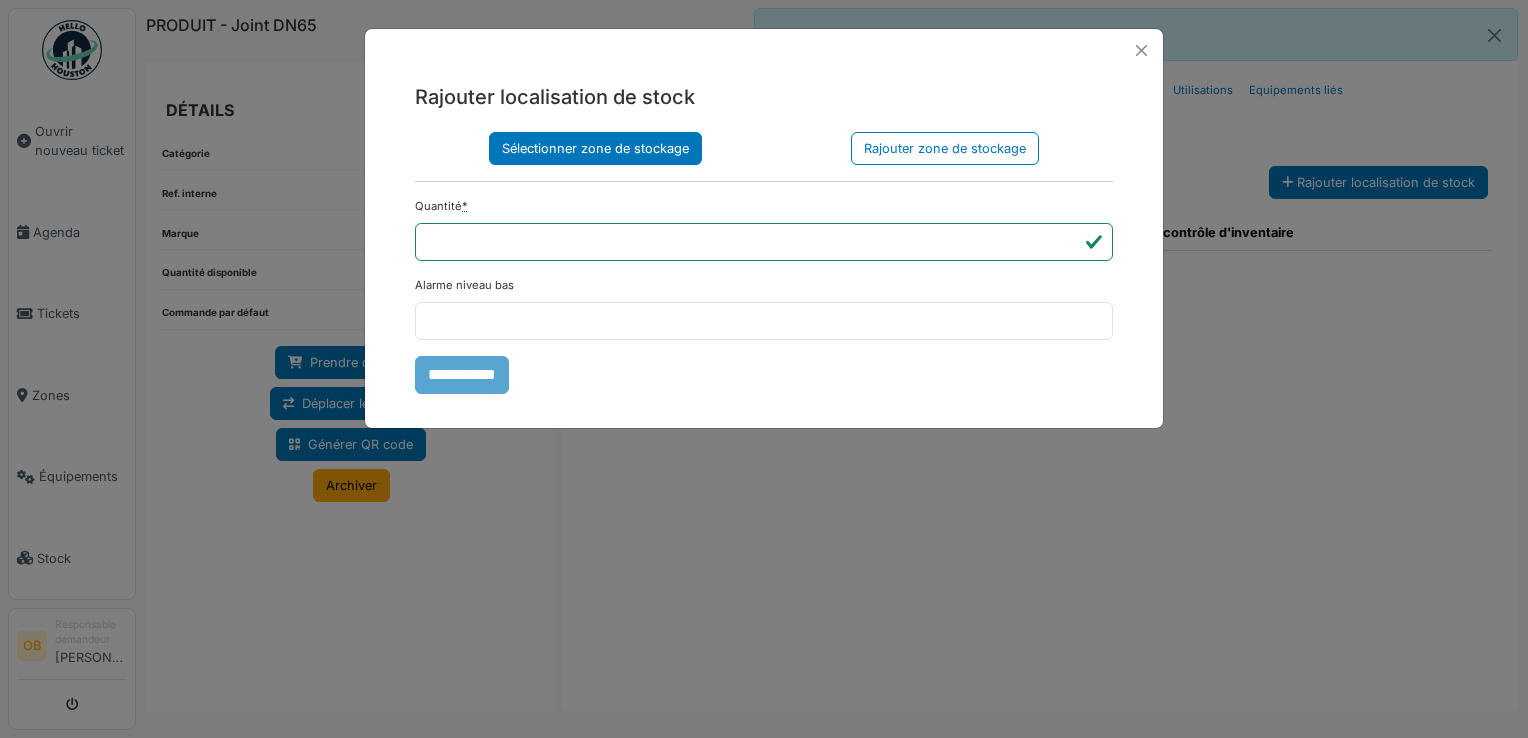 click on "Sélectionner zone de stockage" at bounding box center (595, 148) 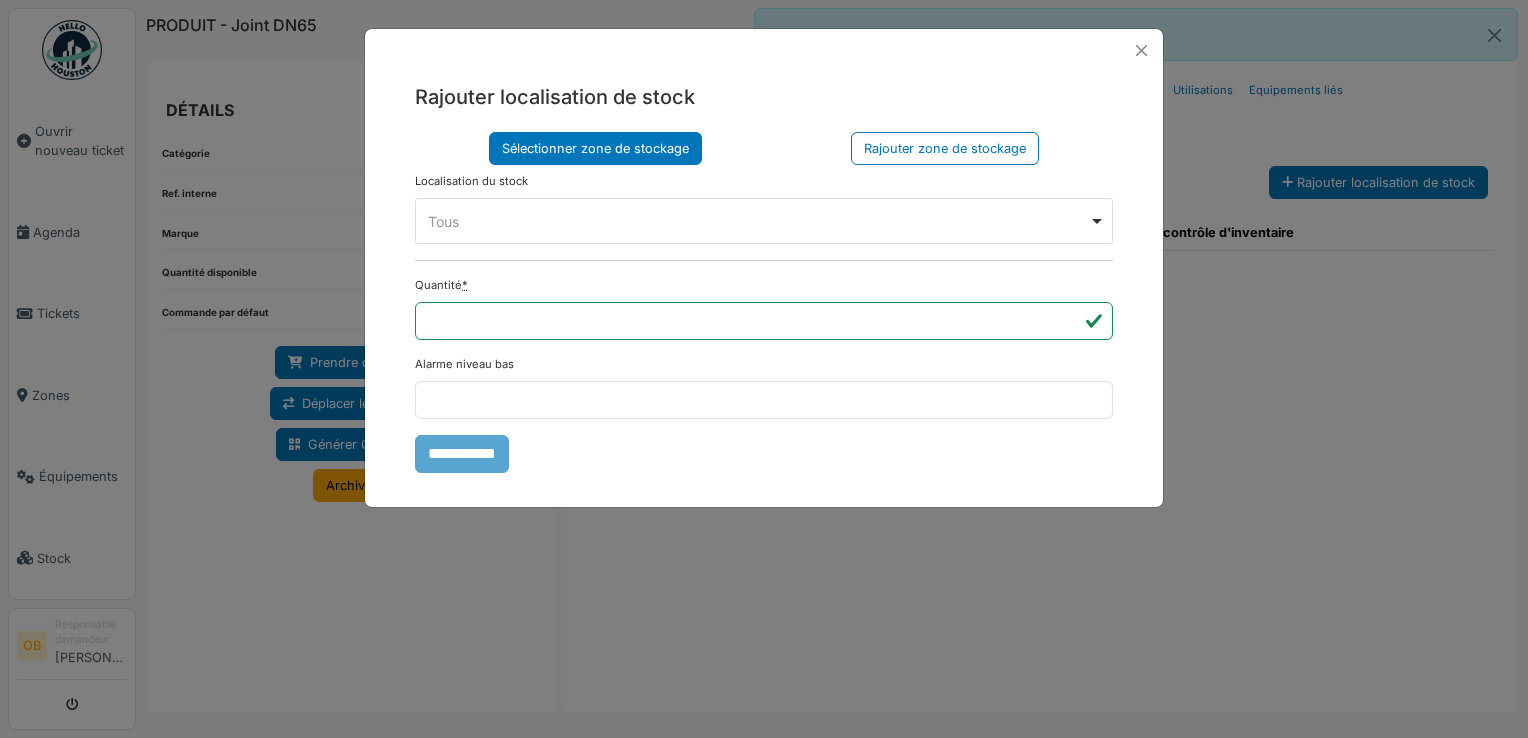click on "Tous Remove item" at bounding box center [764, 221] 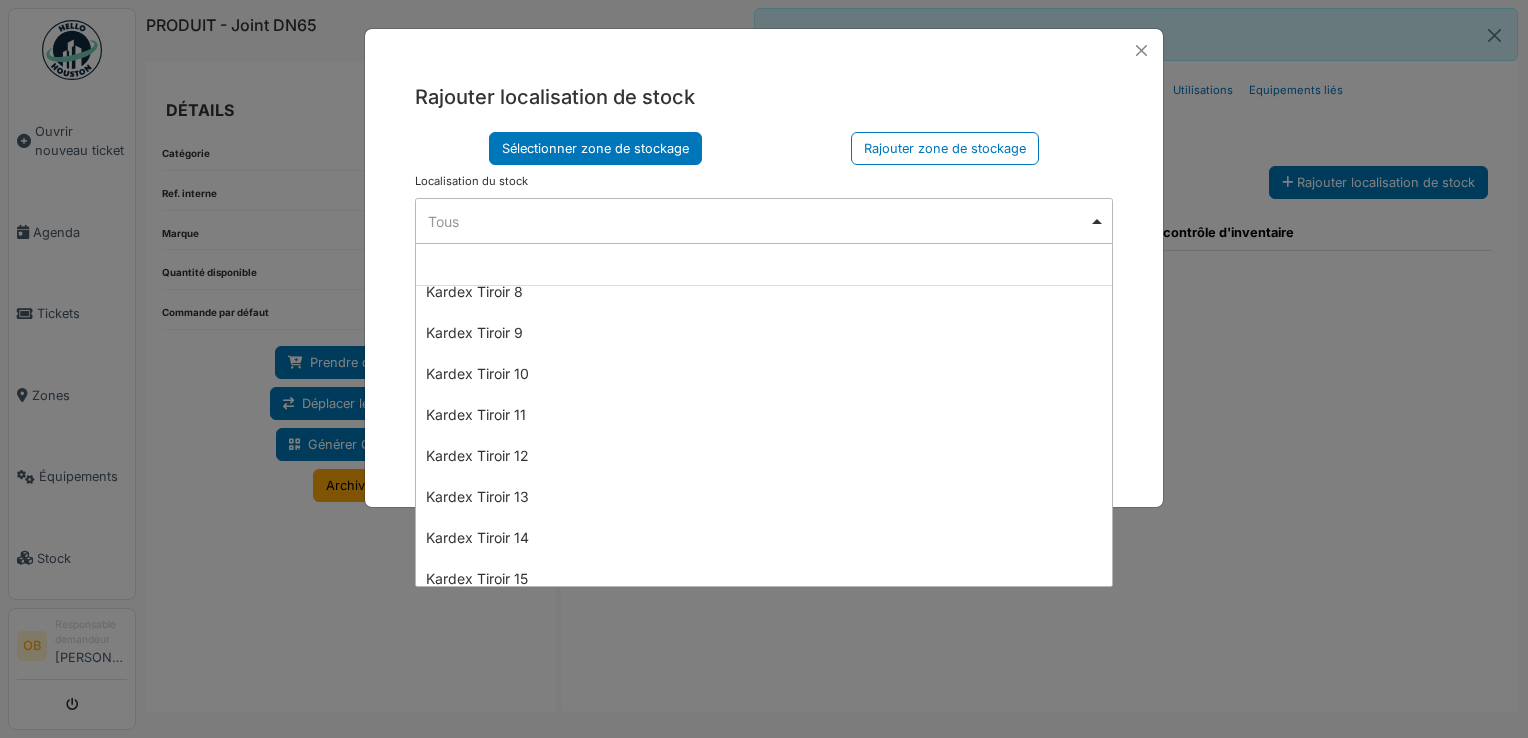 scroll, scrollTop: 933, scrollLeft: 0, axis: vertical 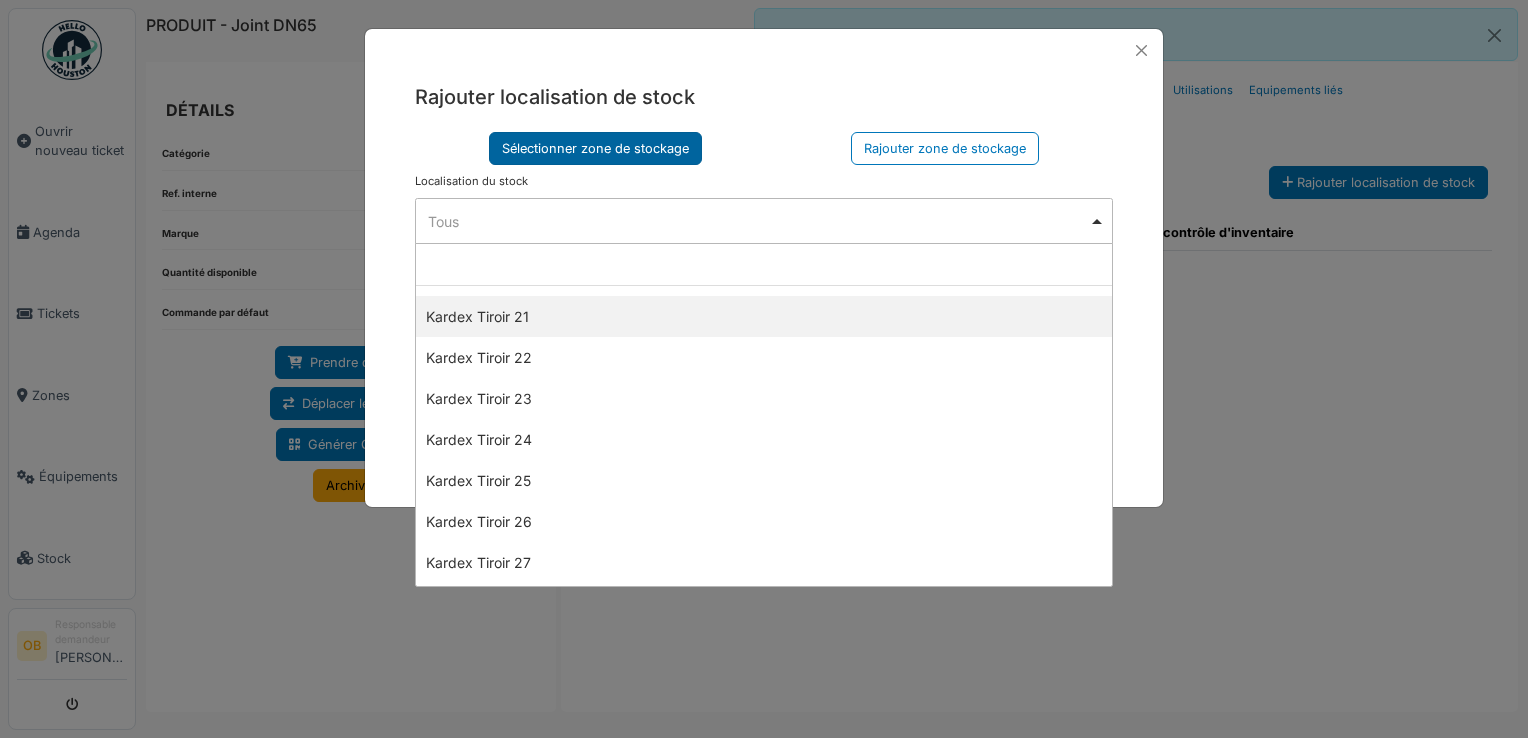 click on "Sélectionner zone de stockage" at bounding box center (595, 148) 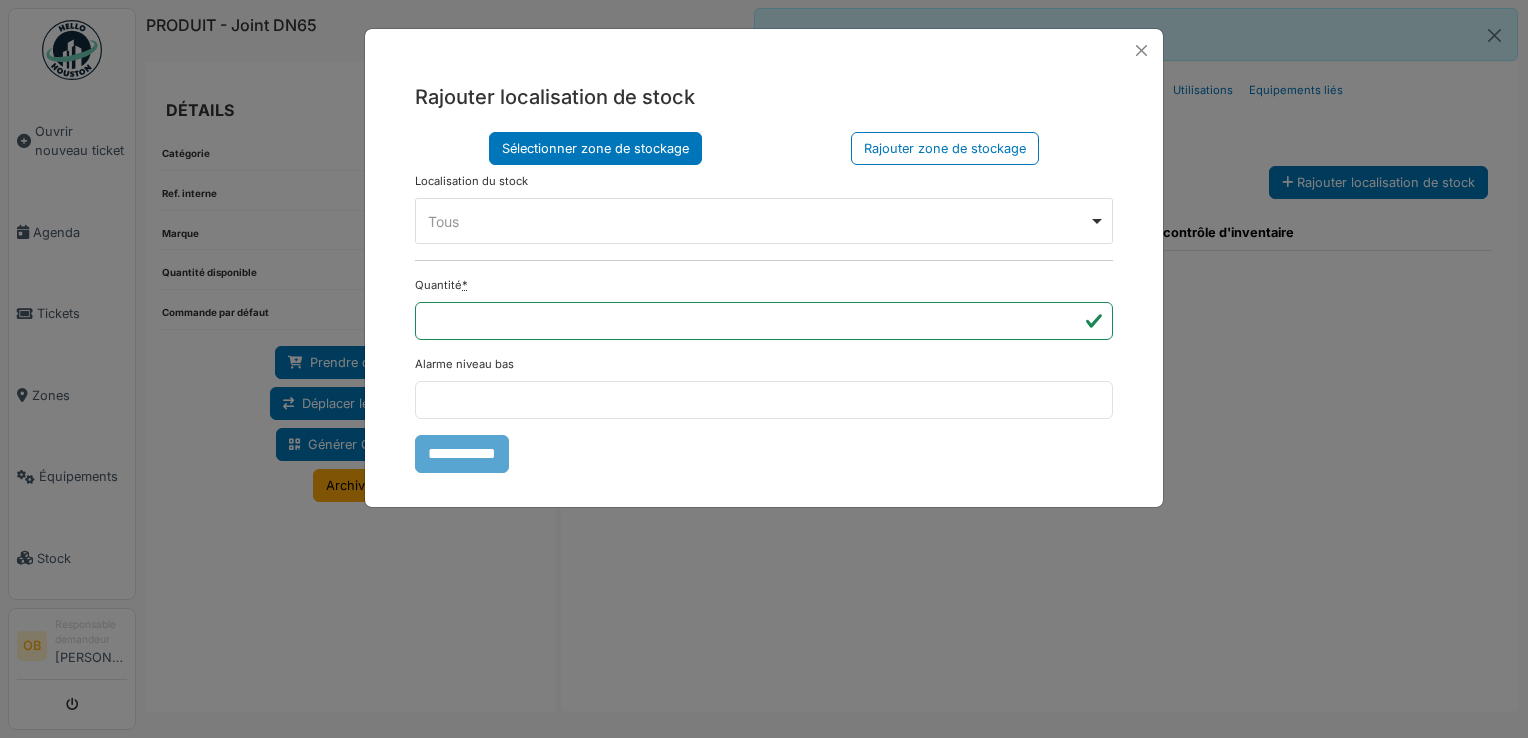 click on "Tous Remove item" at bounding box center (758, 221) 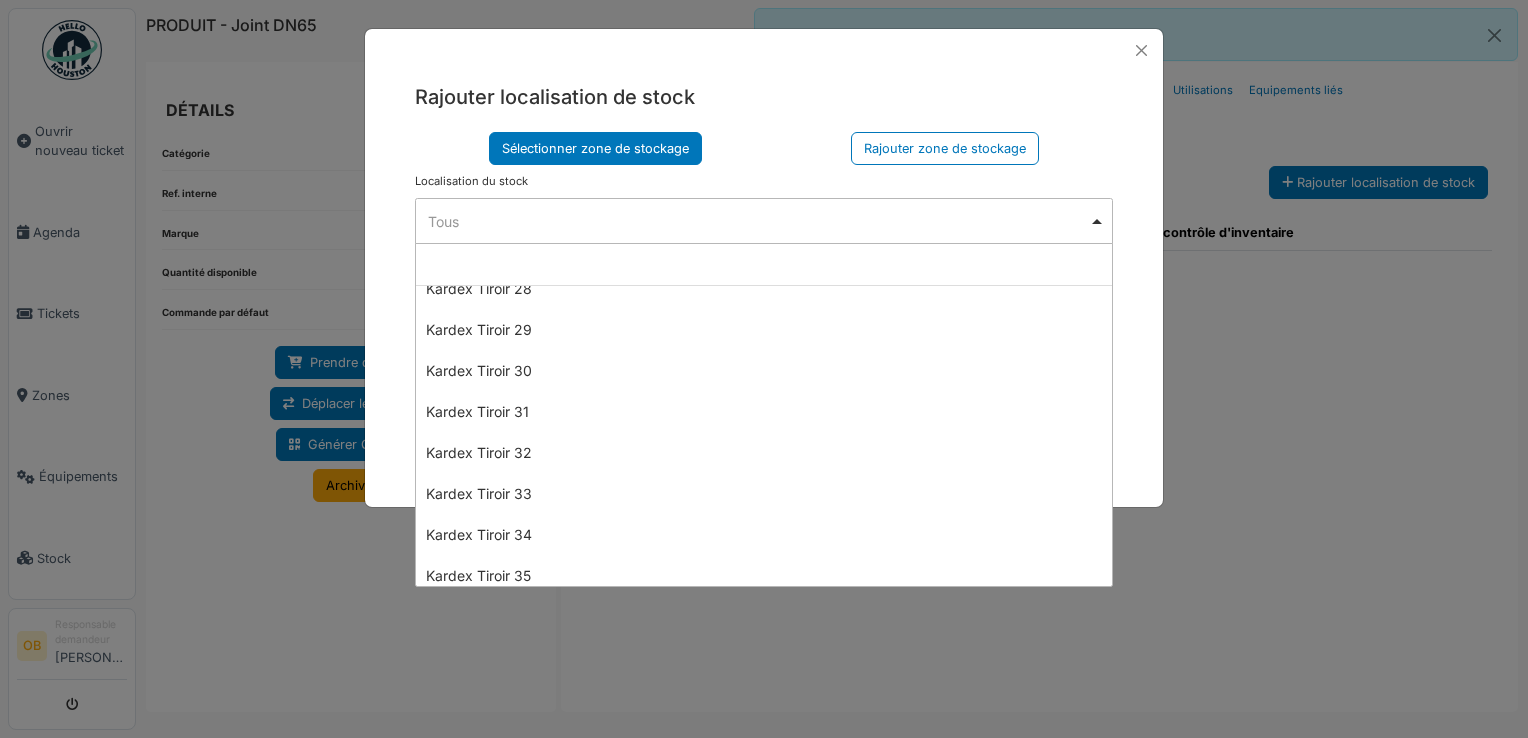 scroll, scrollTop: 1248, scrollLeft: 0, axis: vertical 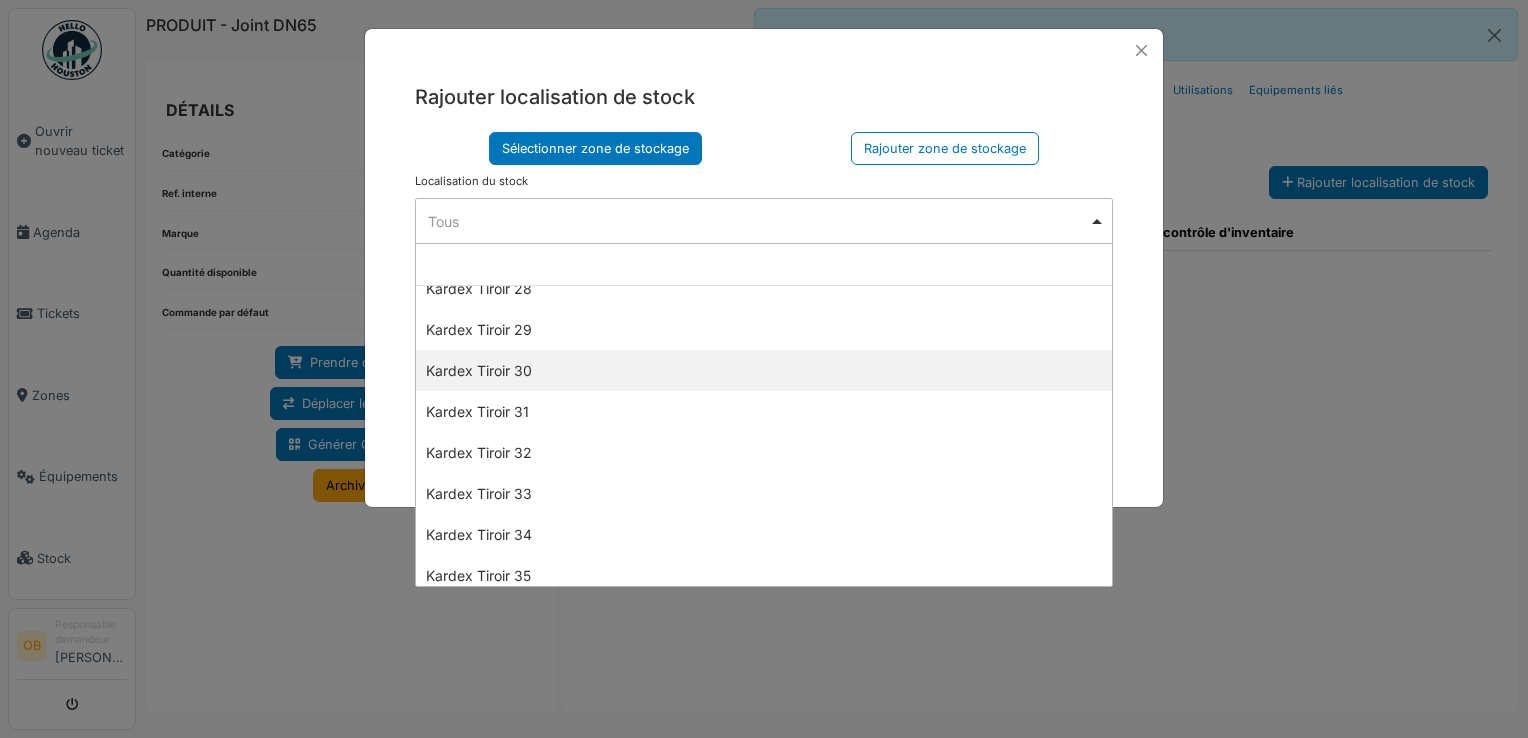 select on "****" 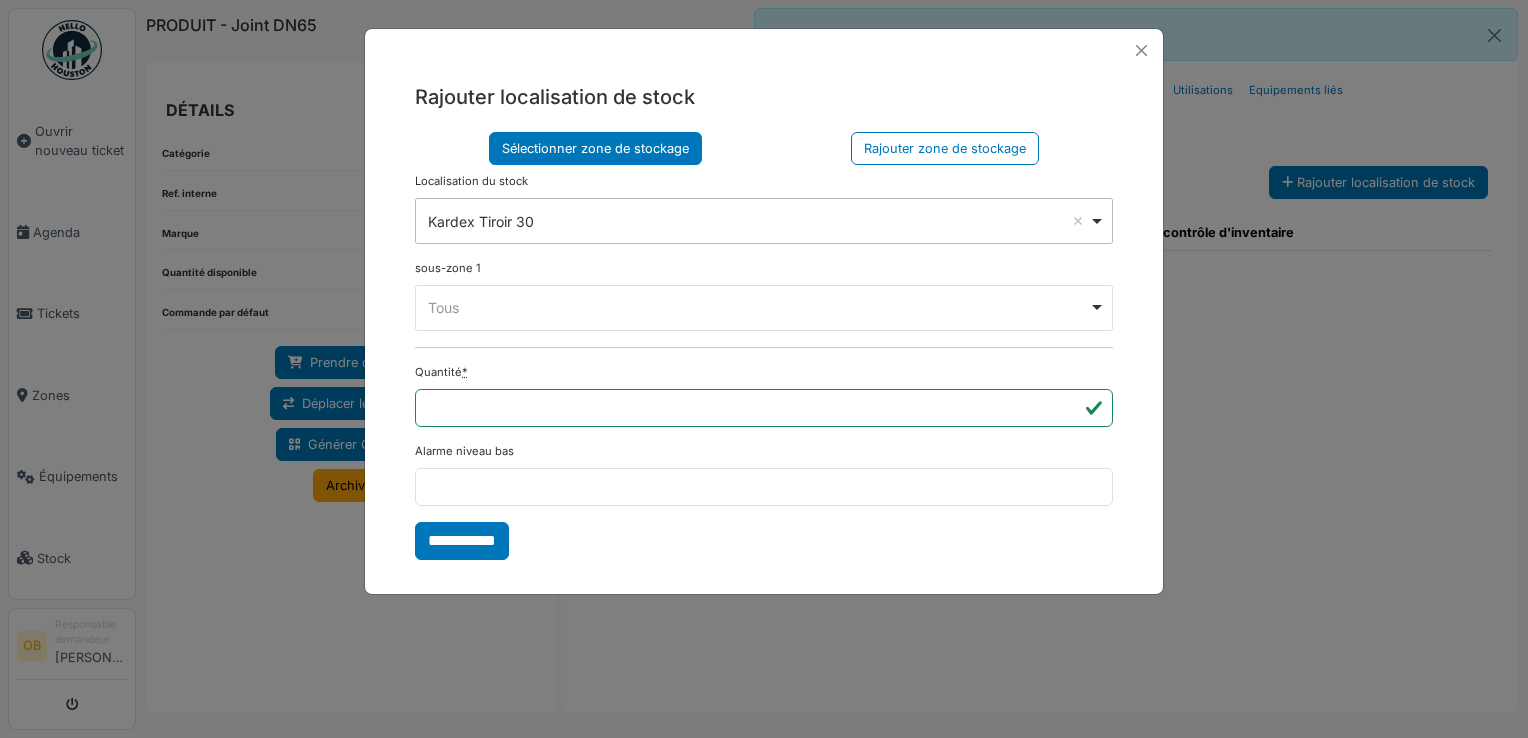 click on "Tous Remove item" at bounding box center (764, 307) 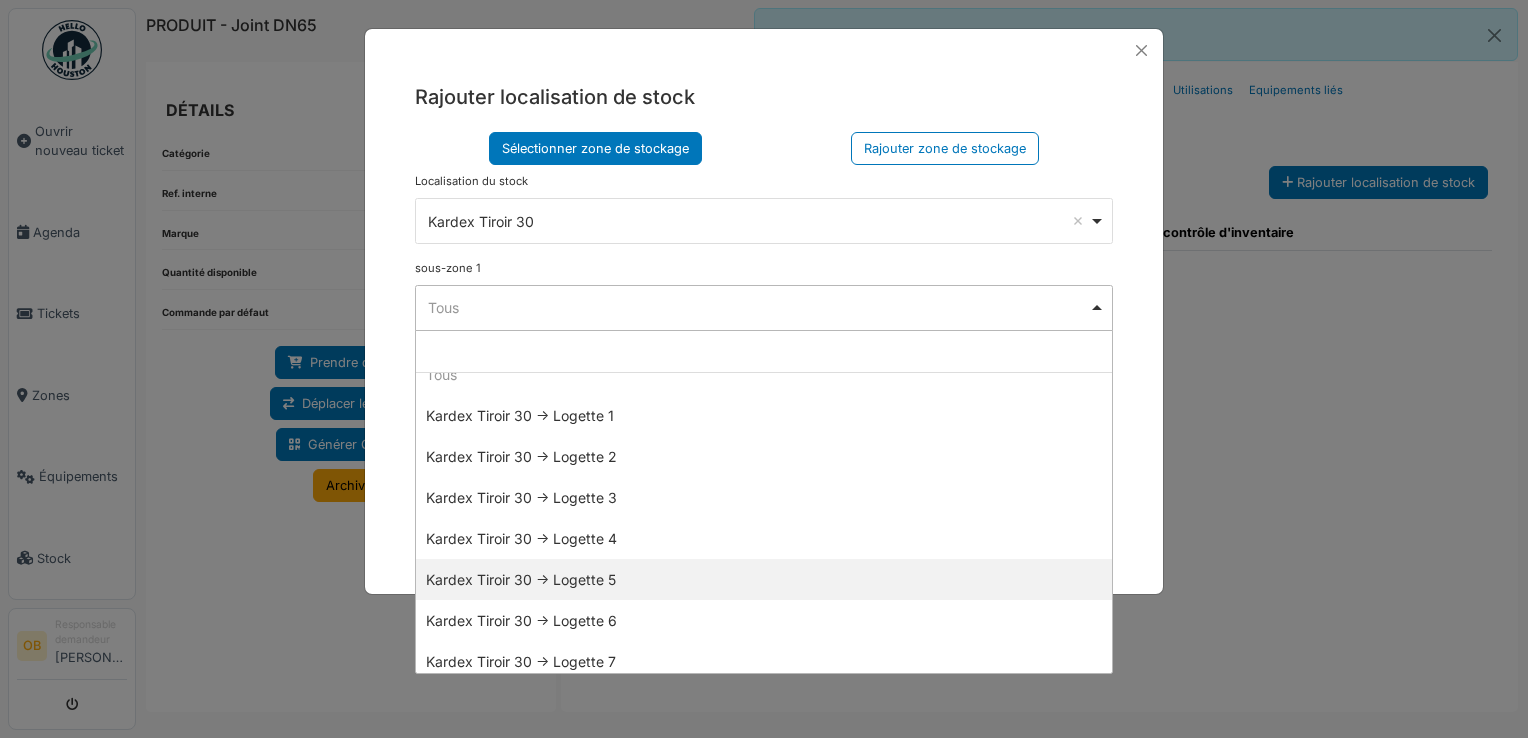scroll, scrollTop: 28, scrollLeft: 0, axis: vertical 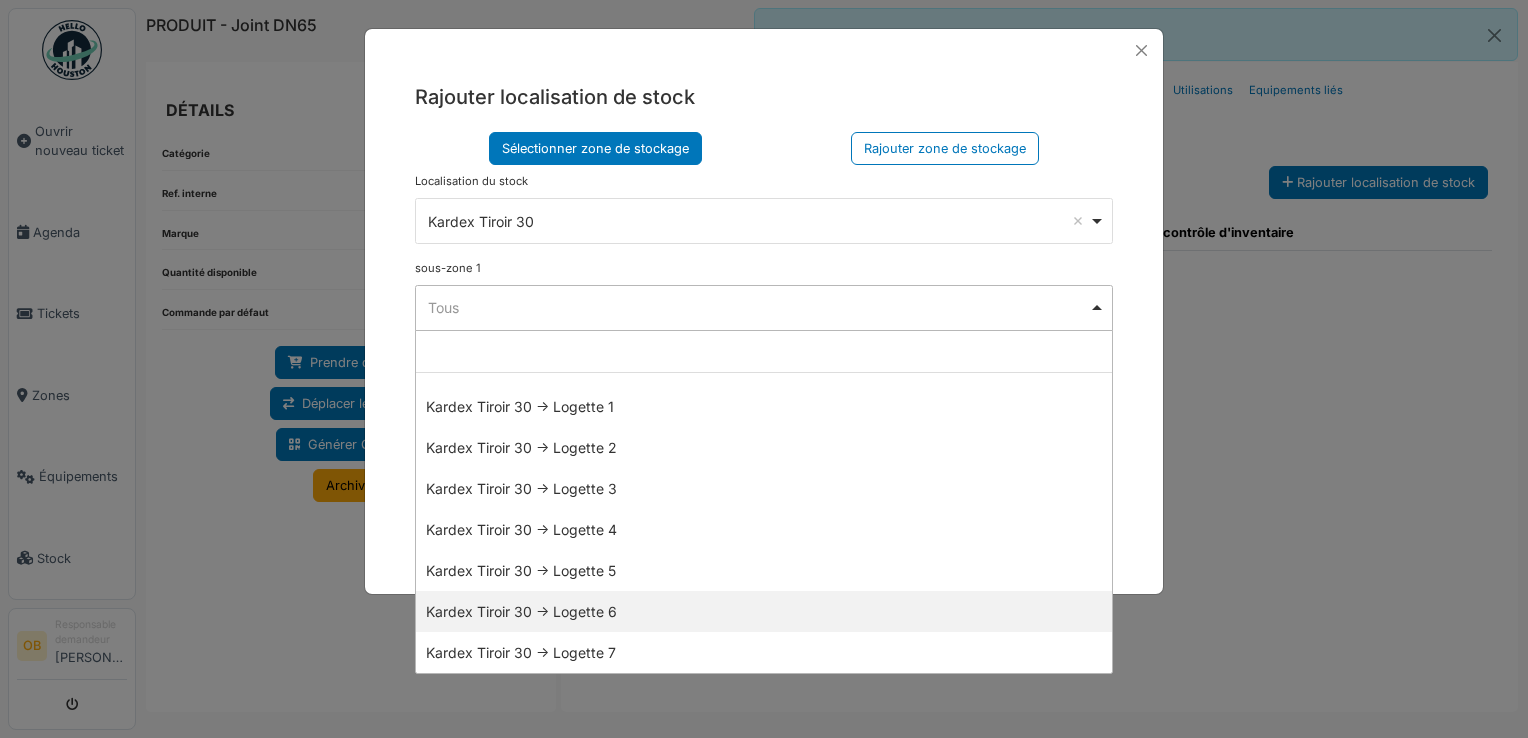 select on "*****" 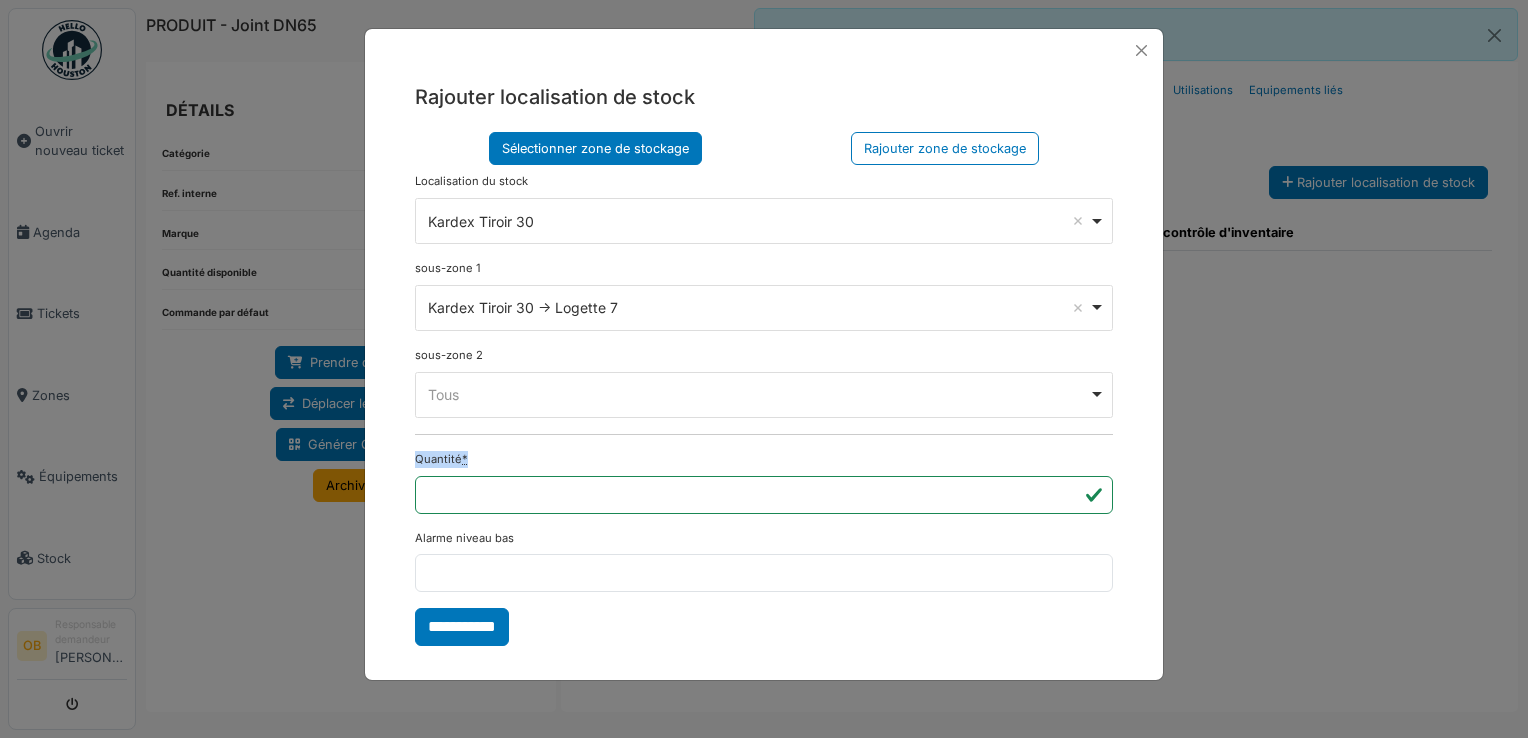 click on "Quantité  * ***" at bounding box center [764, 482] 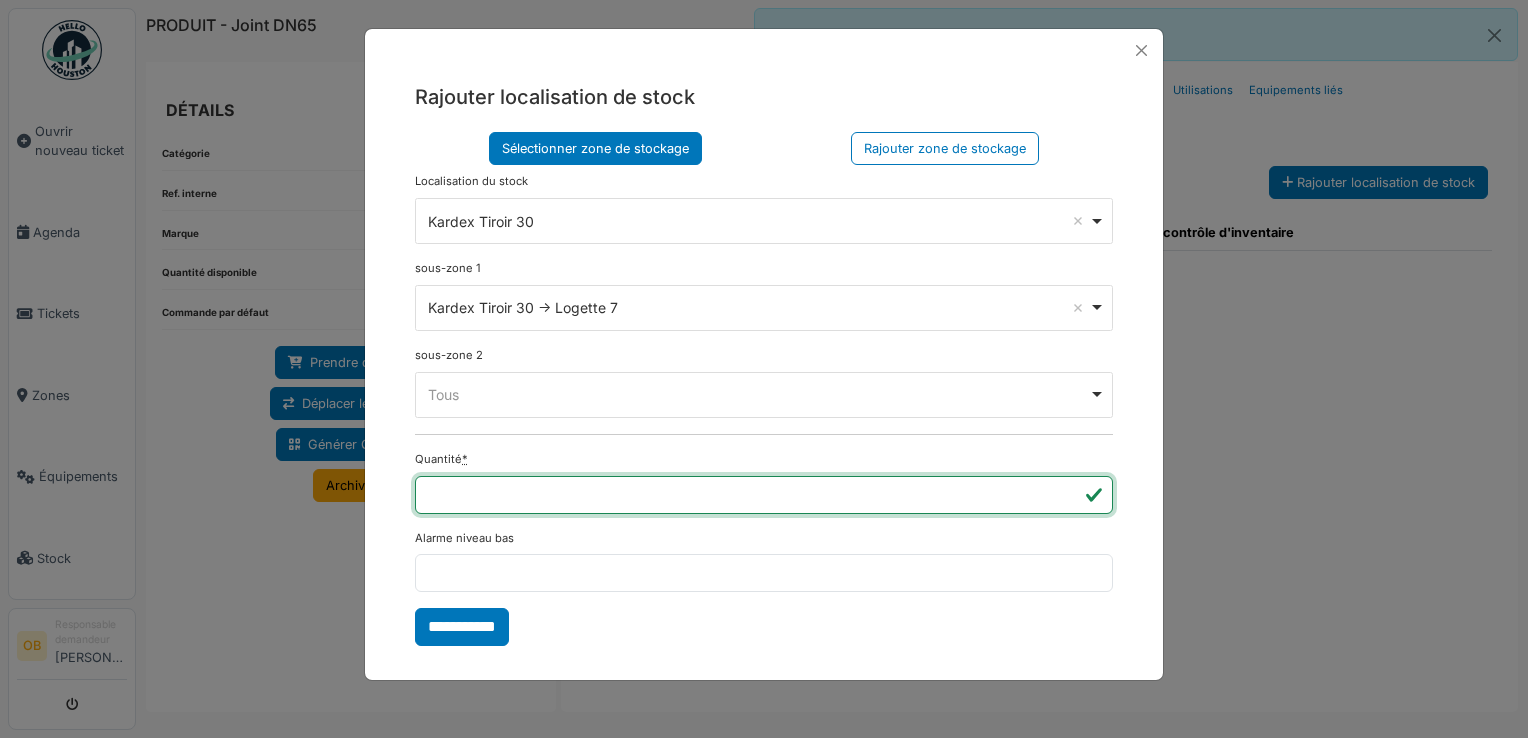 click on "*" at bounding box center (764, 495) 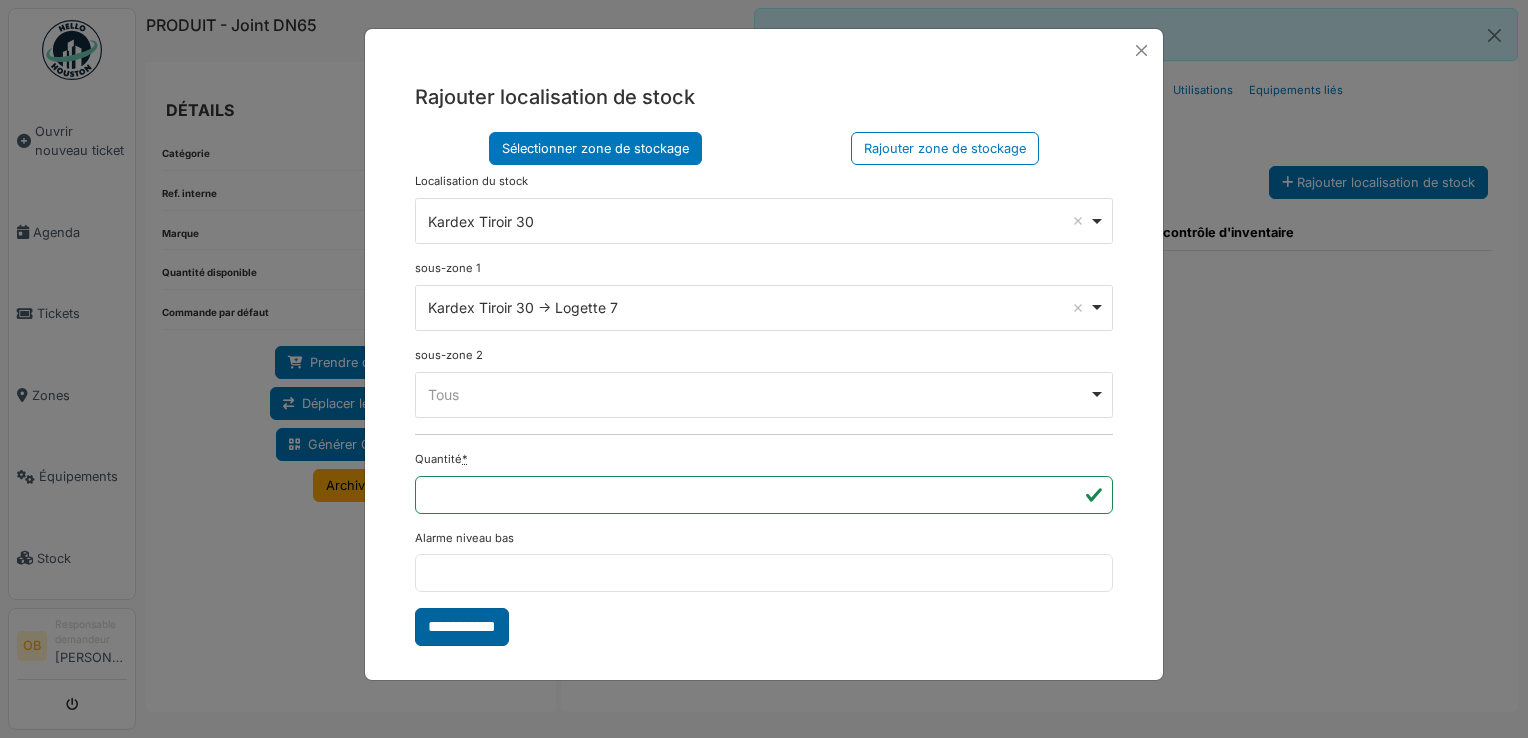 click on "**********" at bounding box center [462, 627] 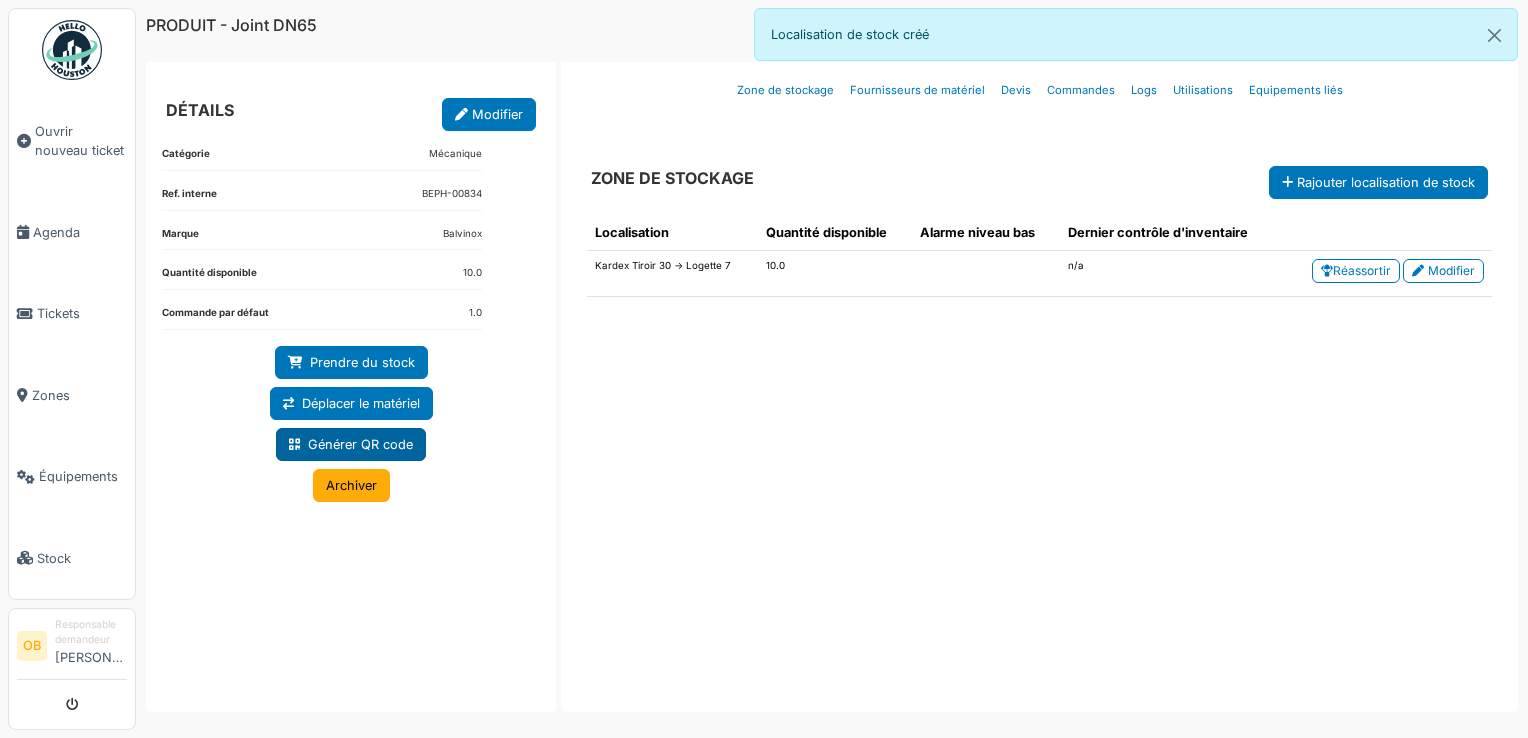 click on "Générer QR code" at bounding box center (351, 444) 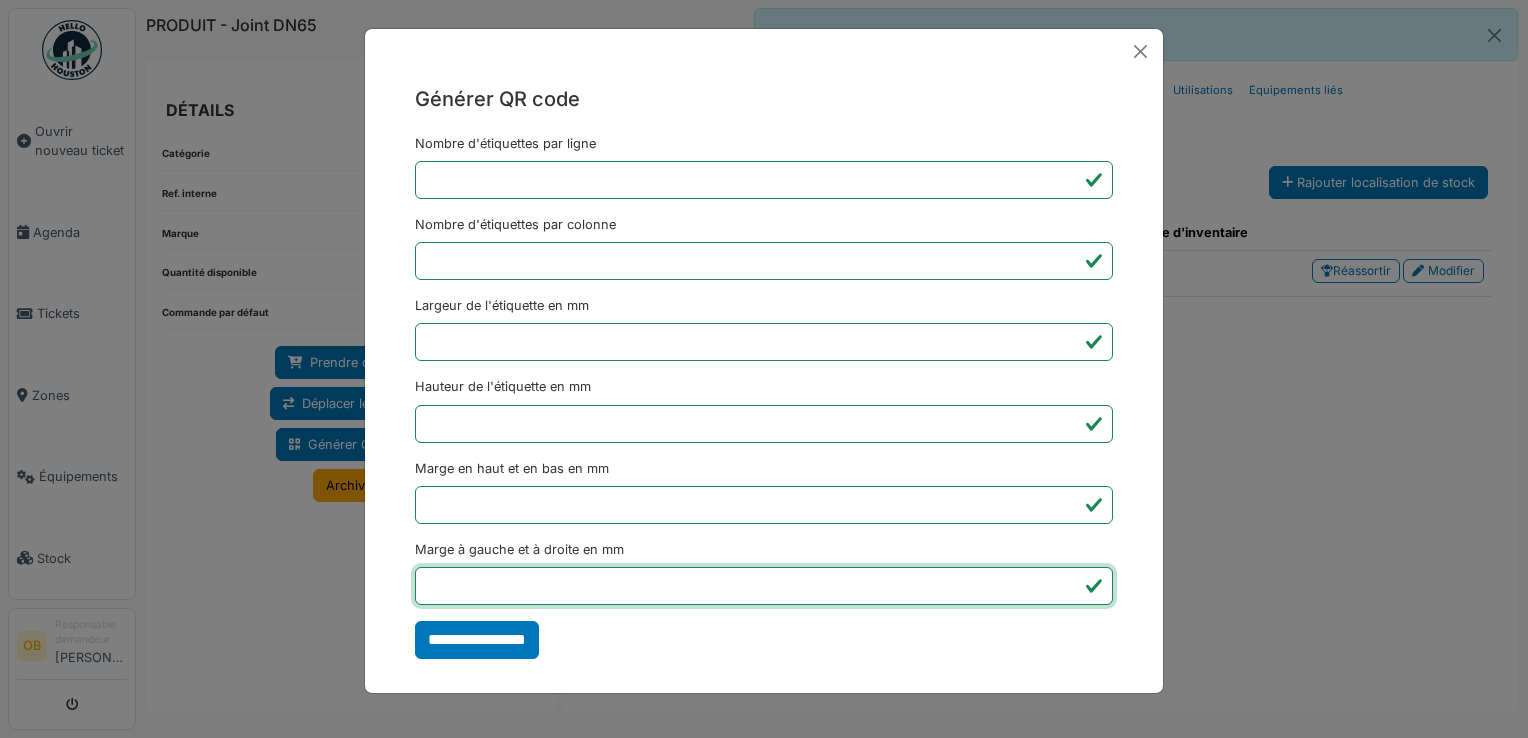 click on "*" at bounding box center [764, 586] 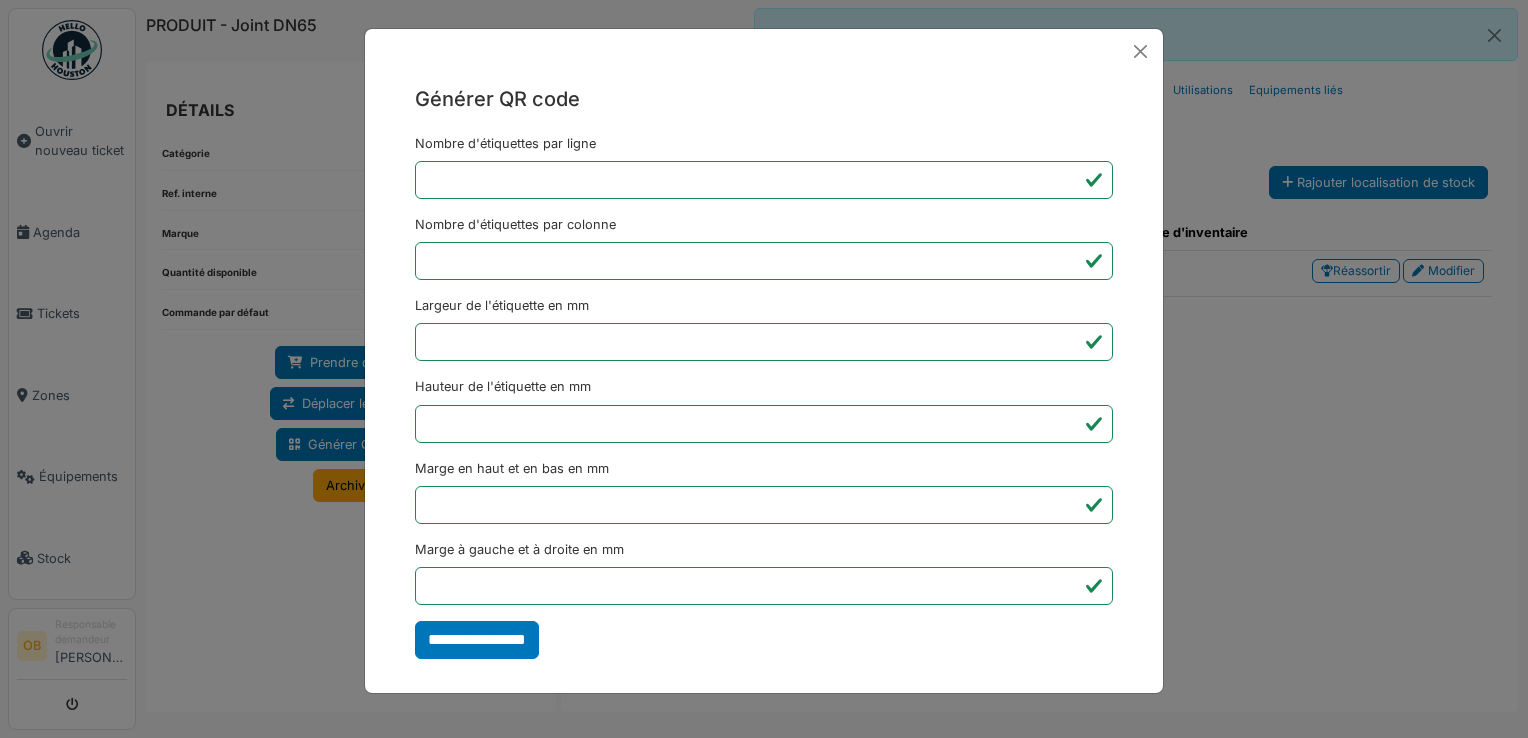 type on "*******" 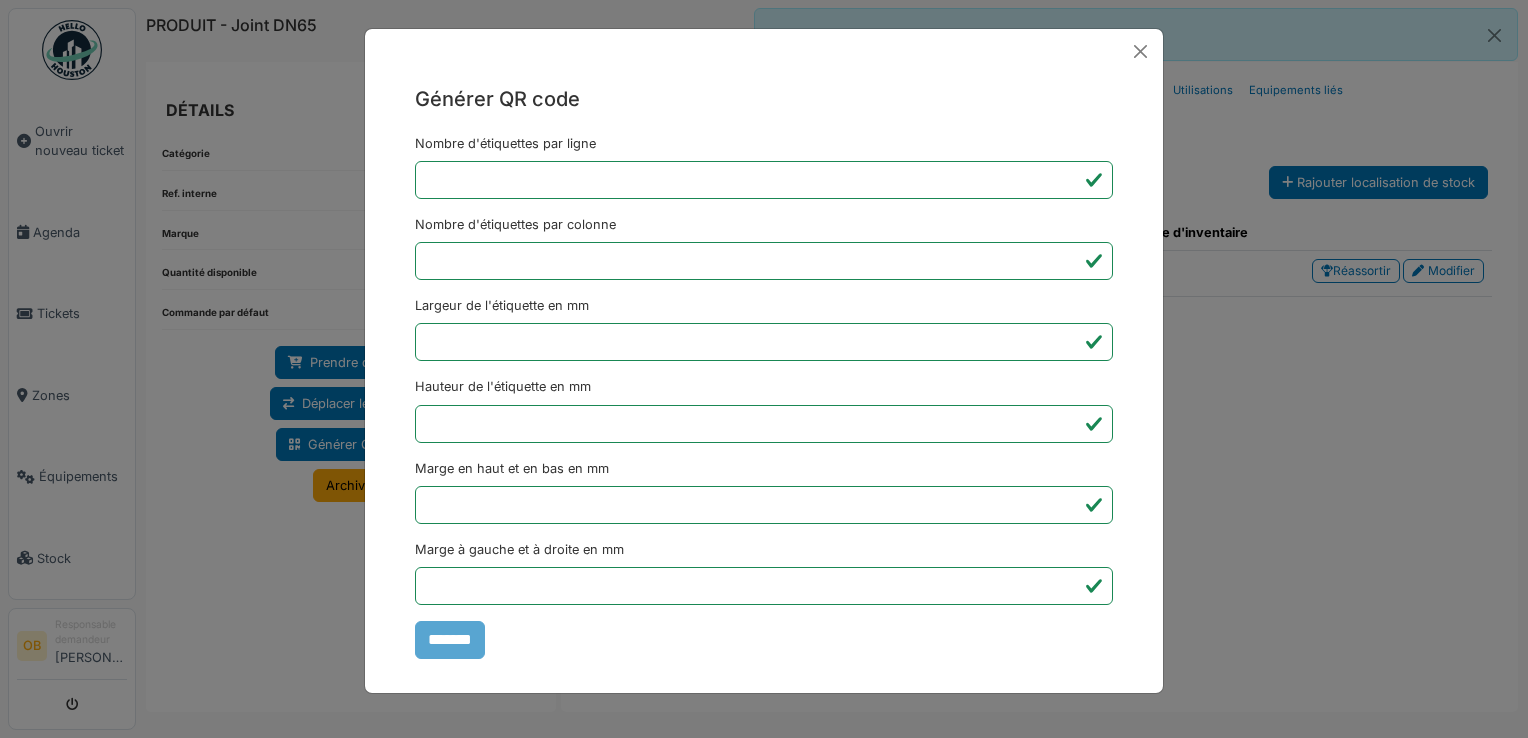 click on "Générer QR code
Nombre d'étiquettes par ligne
*
Nombre d'étiquettes par colonne
*
Largeur de l'étiquette en mm
**
Hauteur de l'étiquette en mm
**
Marge en haut et en bas en mm
*
Marge à gauche et à droite en mm
***
*******" at bounding box center (764, 369) 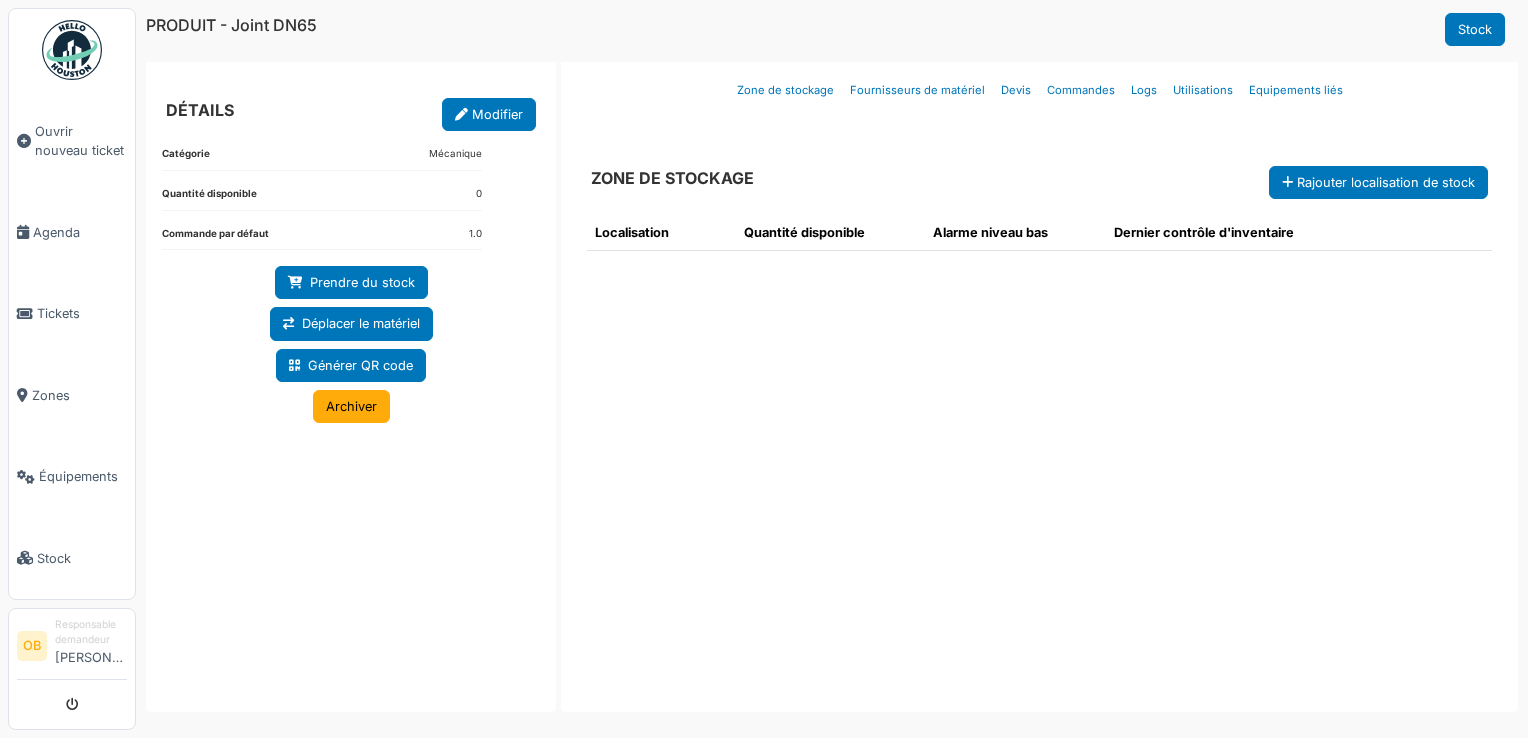 scroll, scrollTop: 0, scrollLeft: 0, axis: both 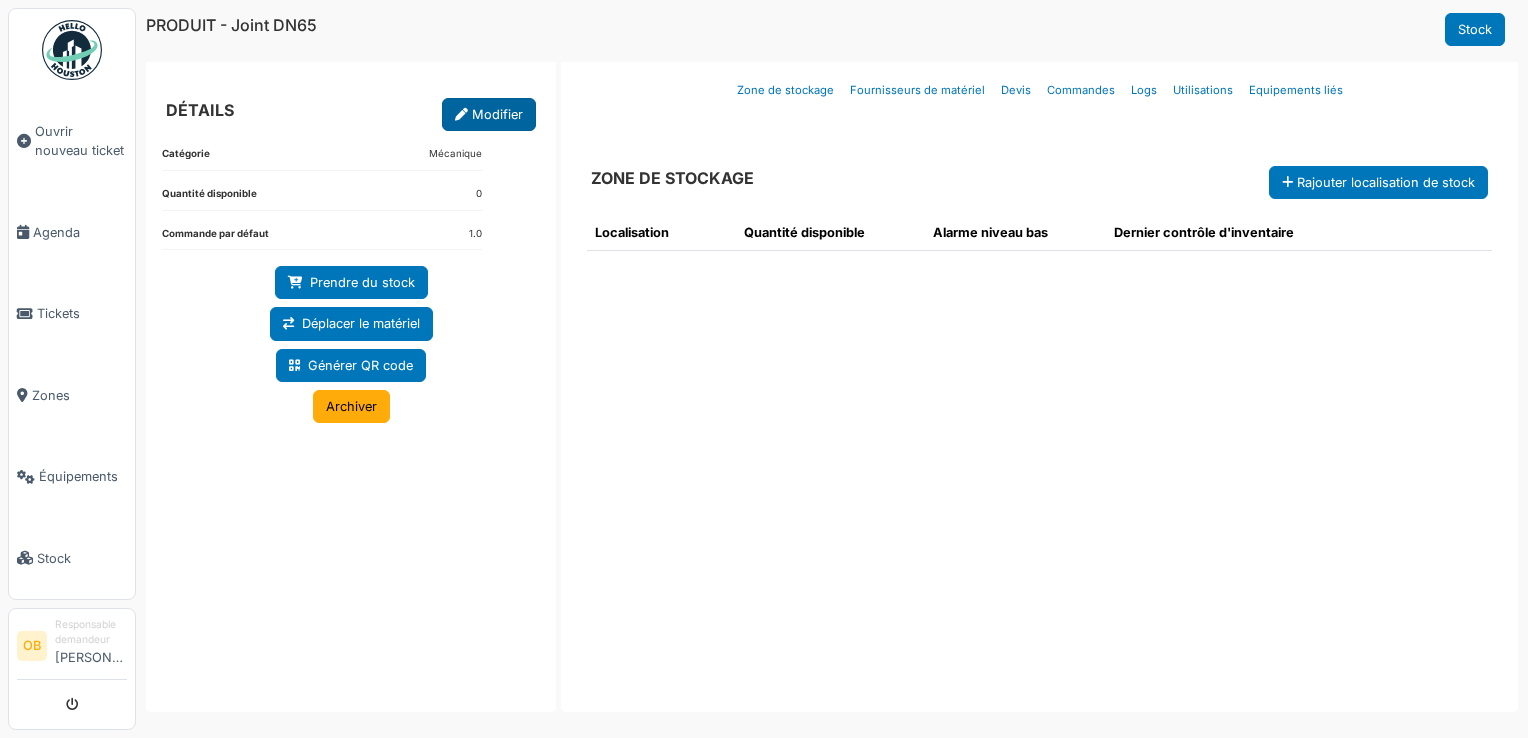 drag, startPoint x: 0, startPoint y: 0, endPoint x: 472, endPoint y: 112, distance: 485.10617 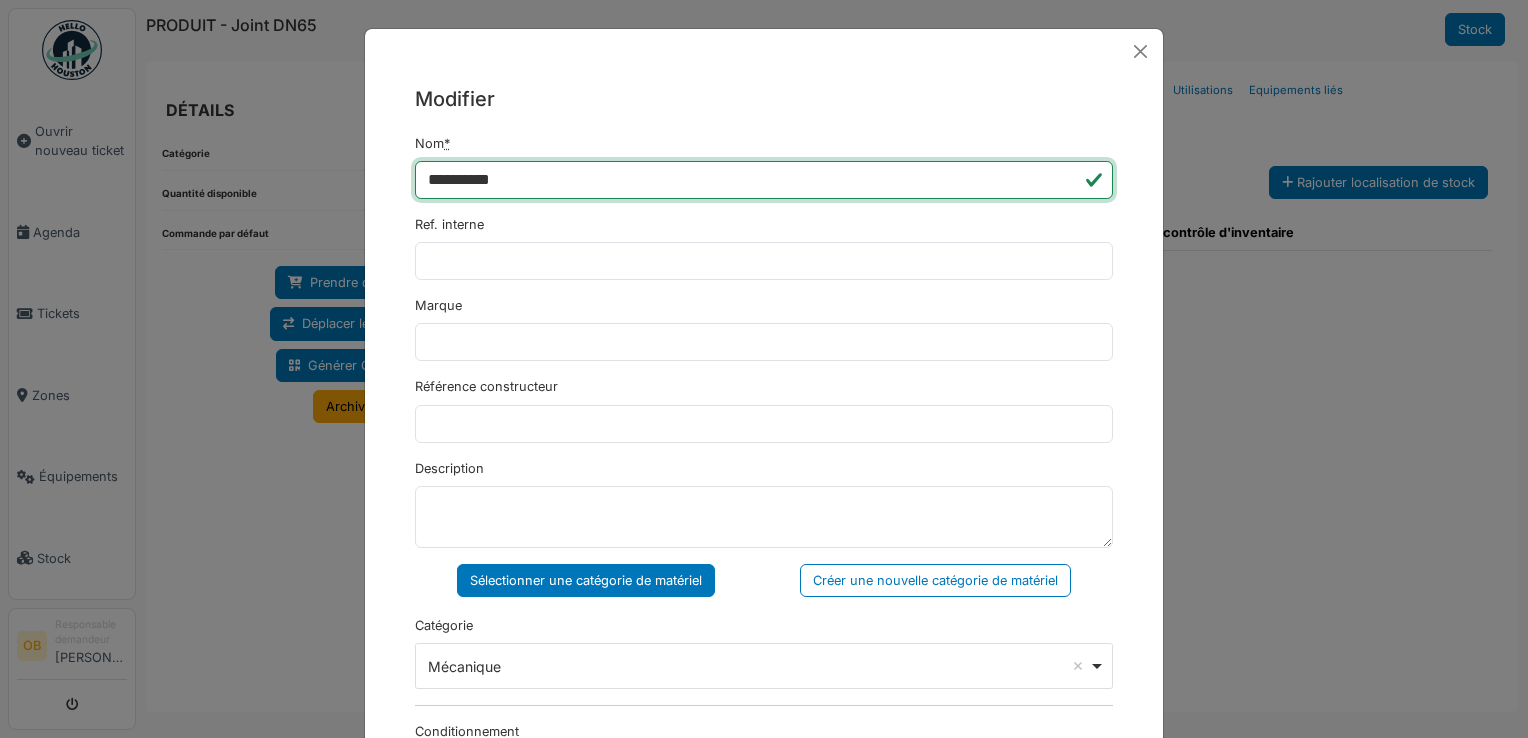 drag, startPoint x: 588, startPoint y: 176, endPoint x: 487, endPoint y: 314, distance: 171.01169 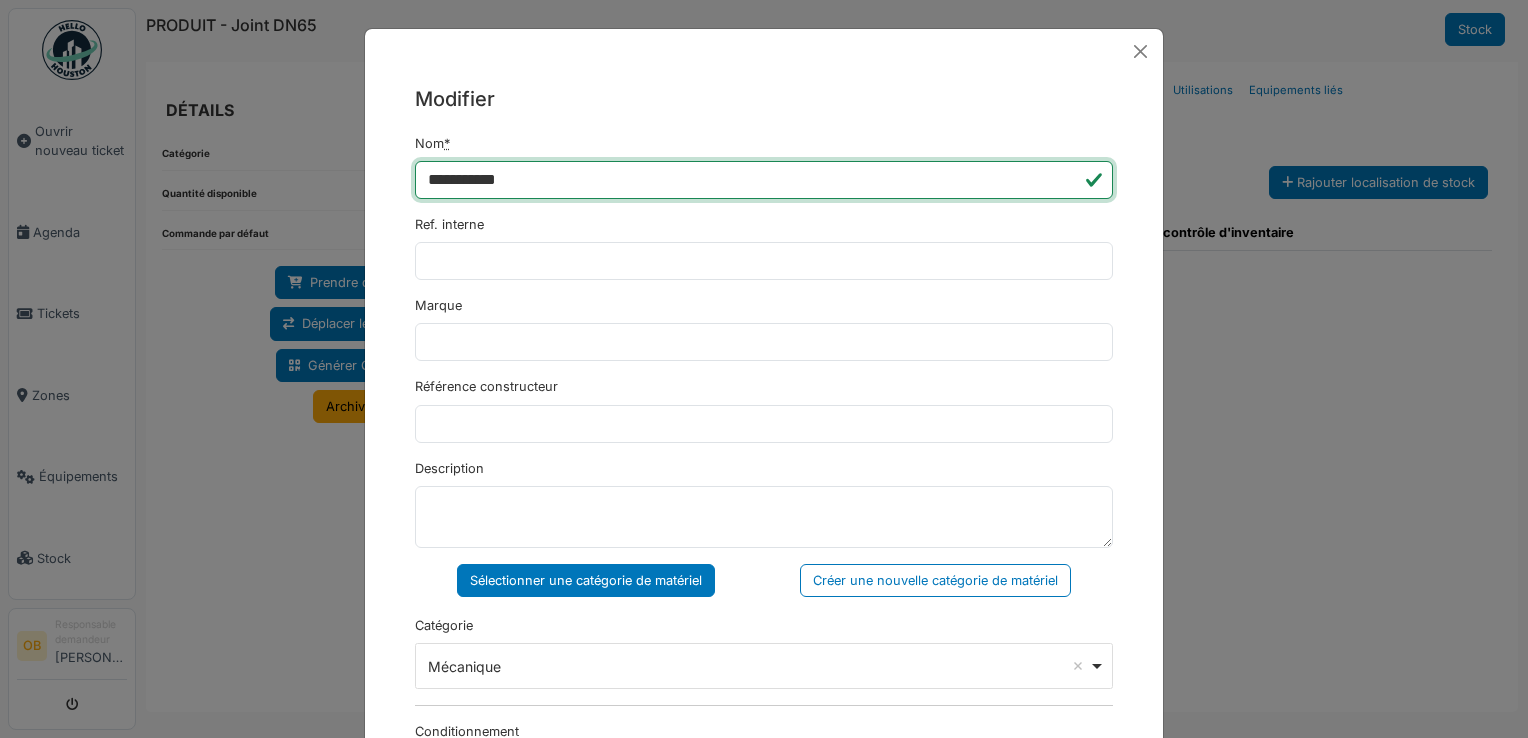 type on "**********" 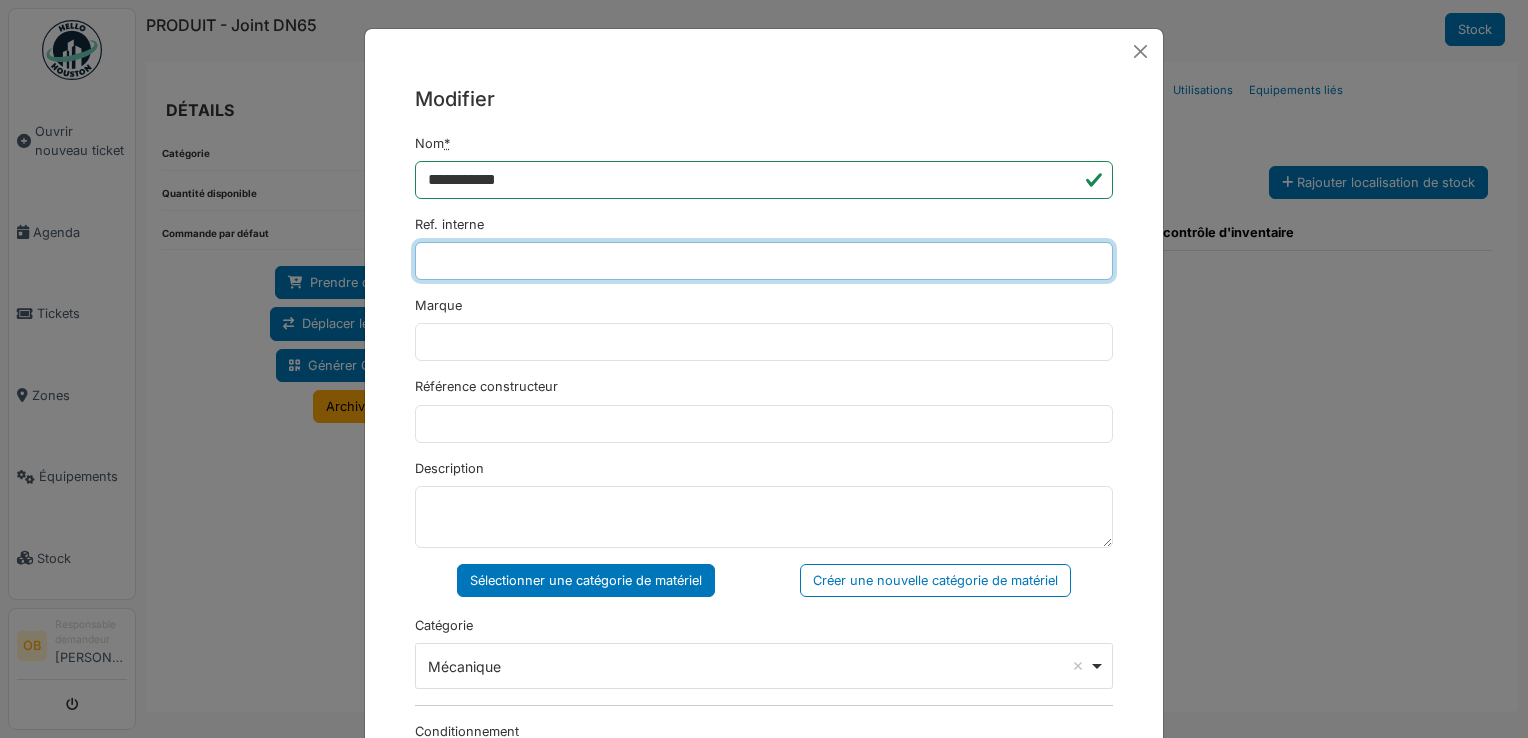 click on "Ref. interne" at bounding box center (764, 261) 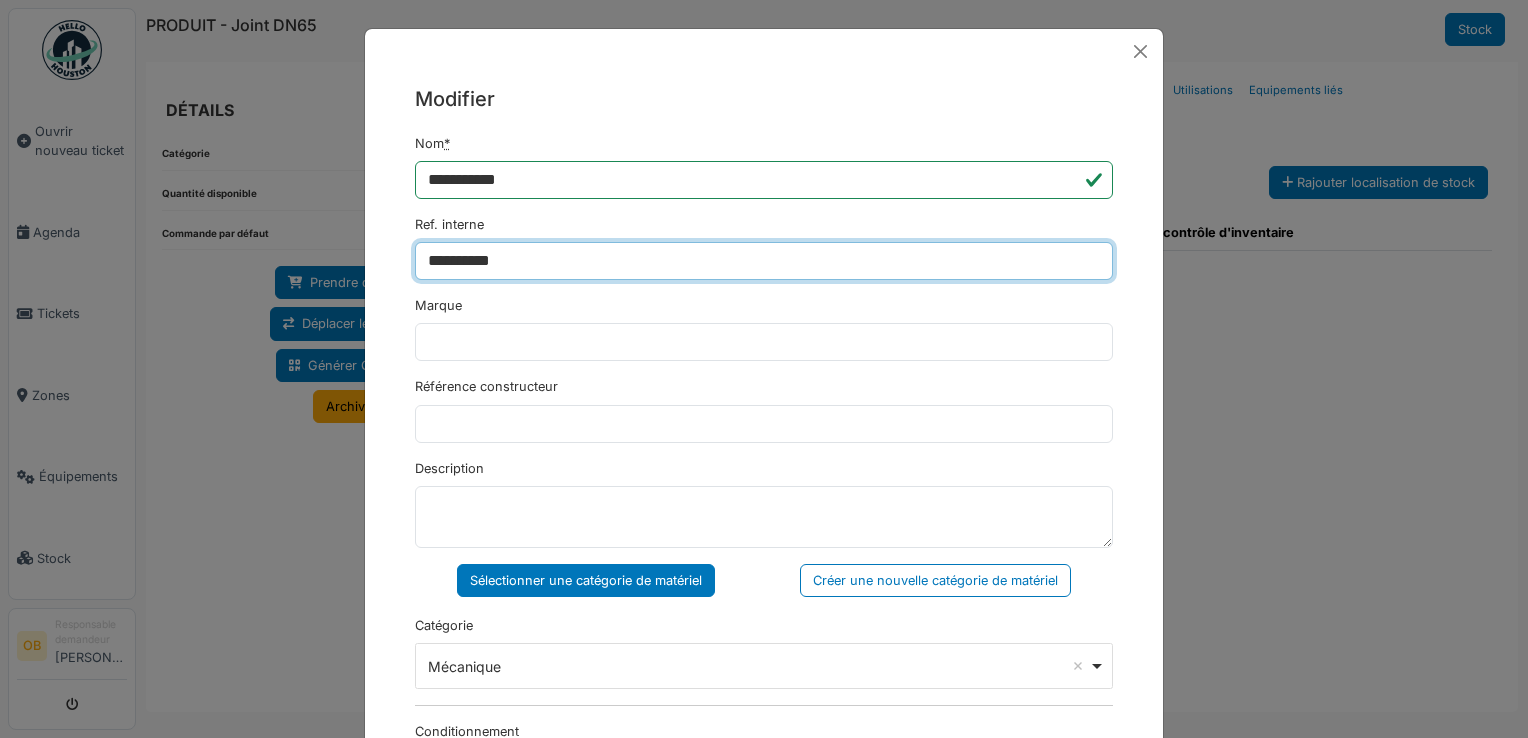 type on "**********" 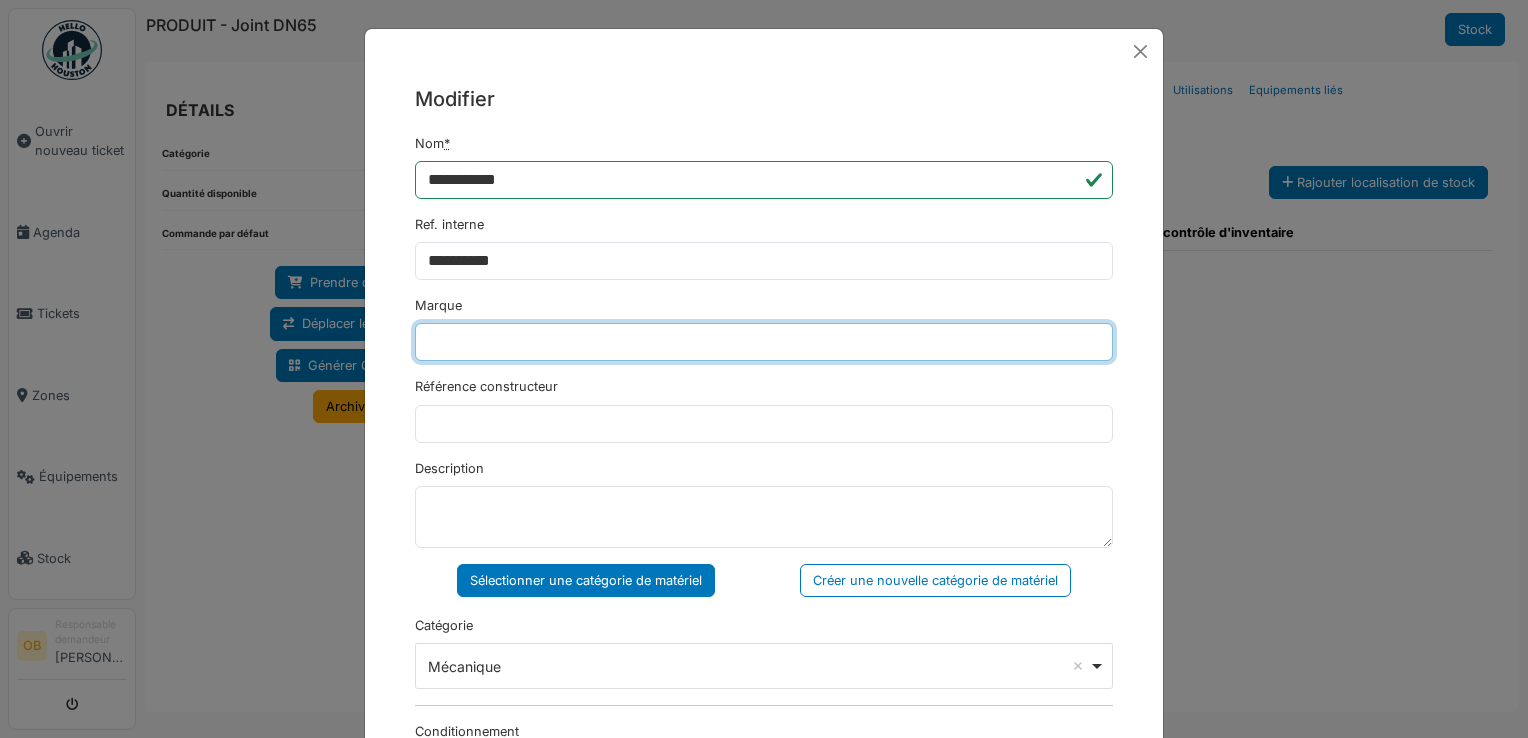 click on "Marque" at bounding box center [764, 342] 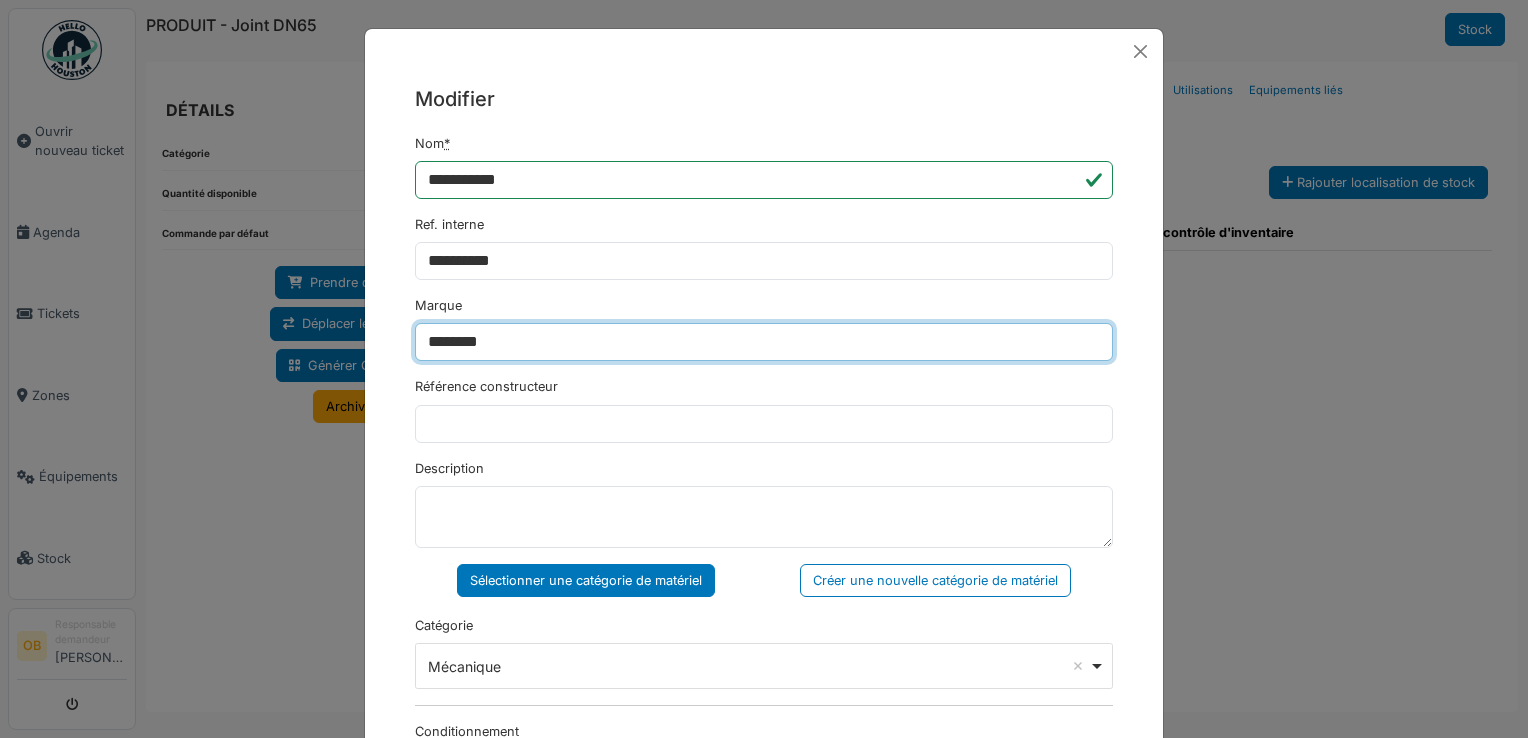 scroll, scrollTop: 133, scrollLeft: 0, axis: vertical 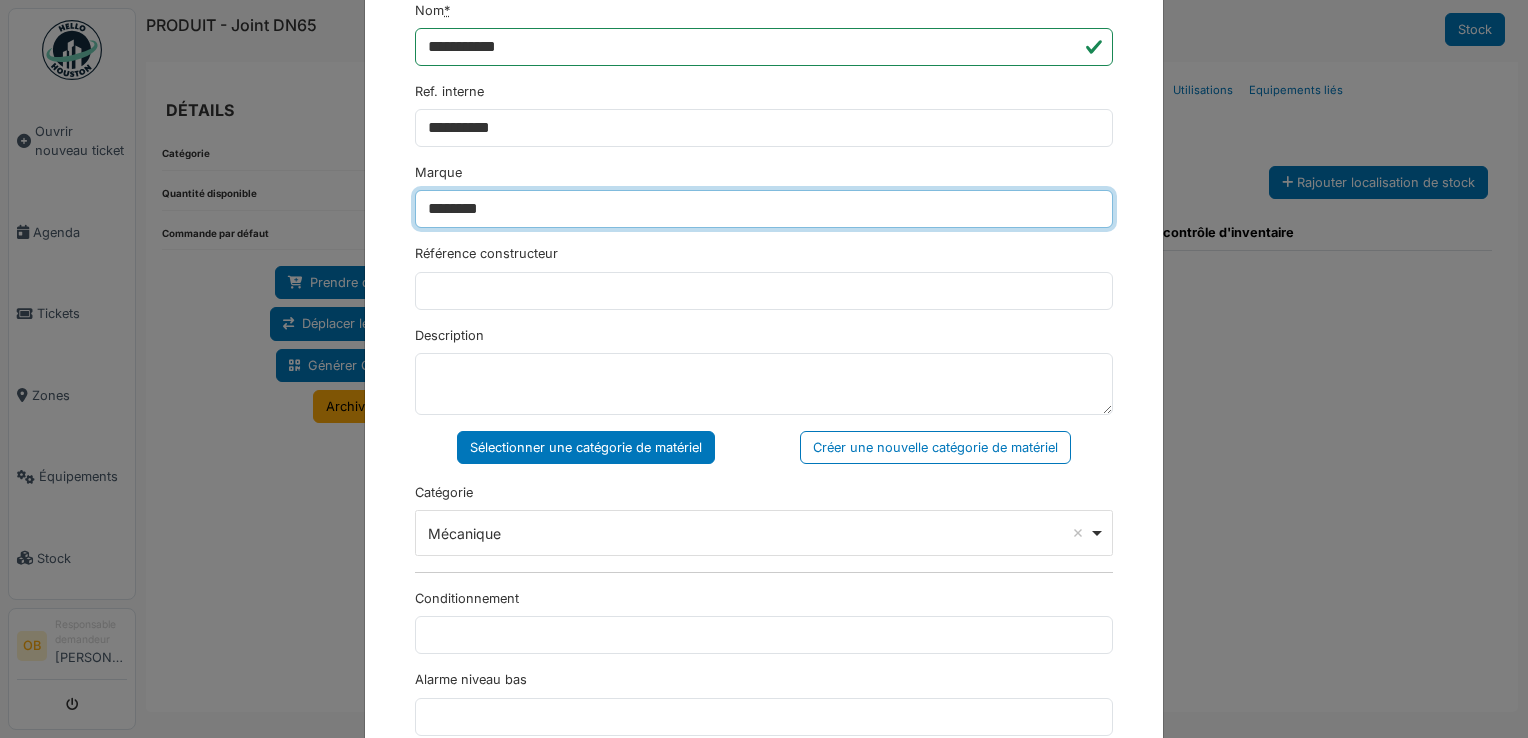 drag, startPoint x: 491, startPoint y: 214, endPoint x: 331, endPoint y: 241, distance: 162.26213 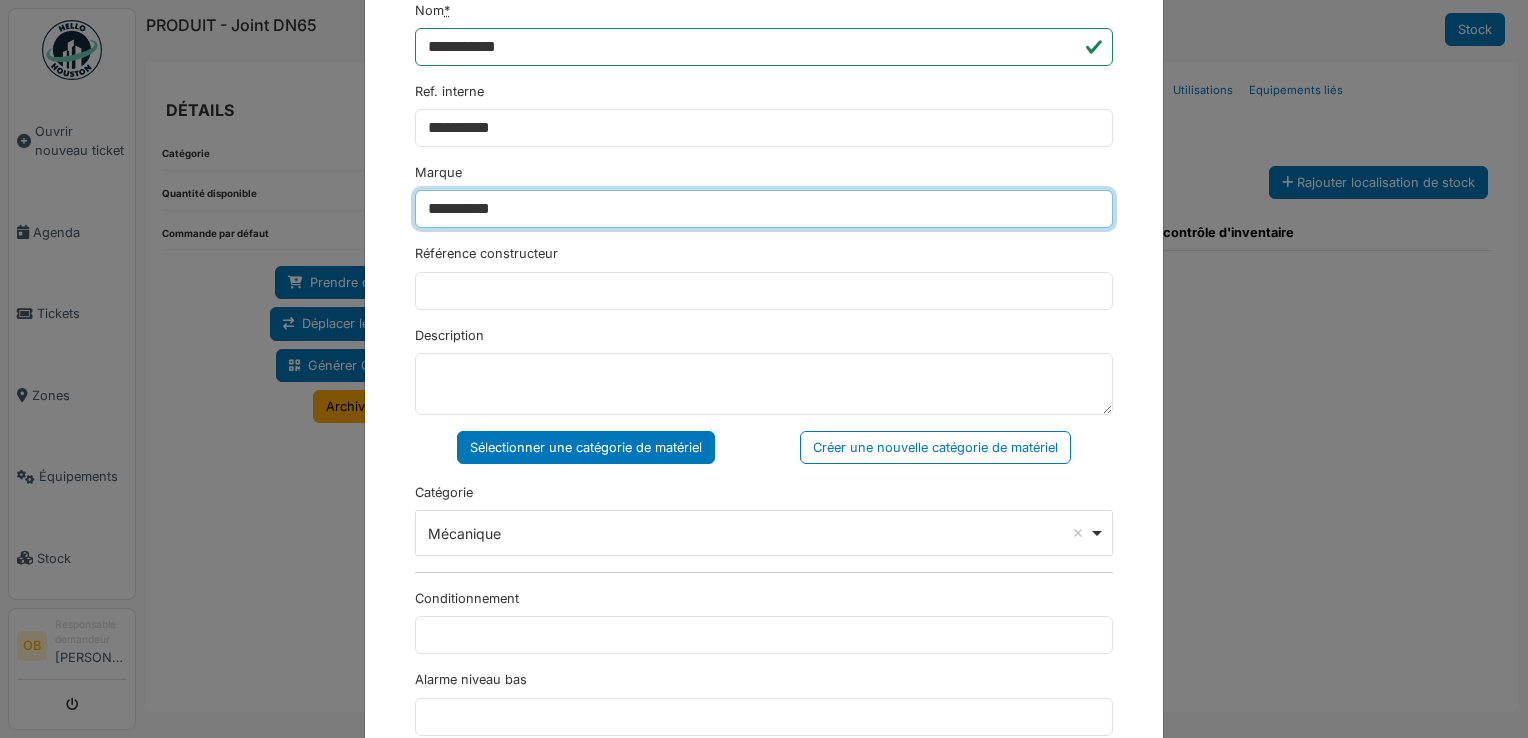 drag, startPoint x: 556, startPoint y: 199, endPoint x: 0, endPoint y: 274, distance: 561.03564 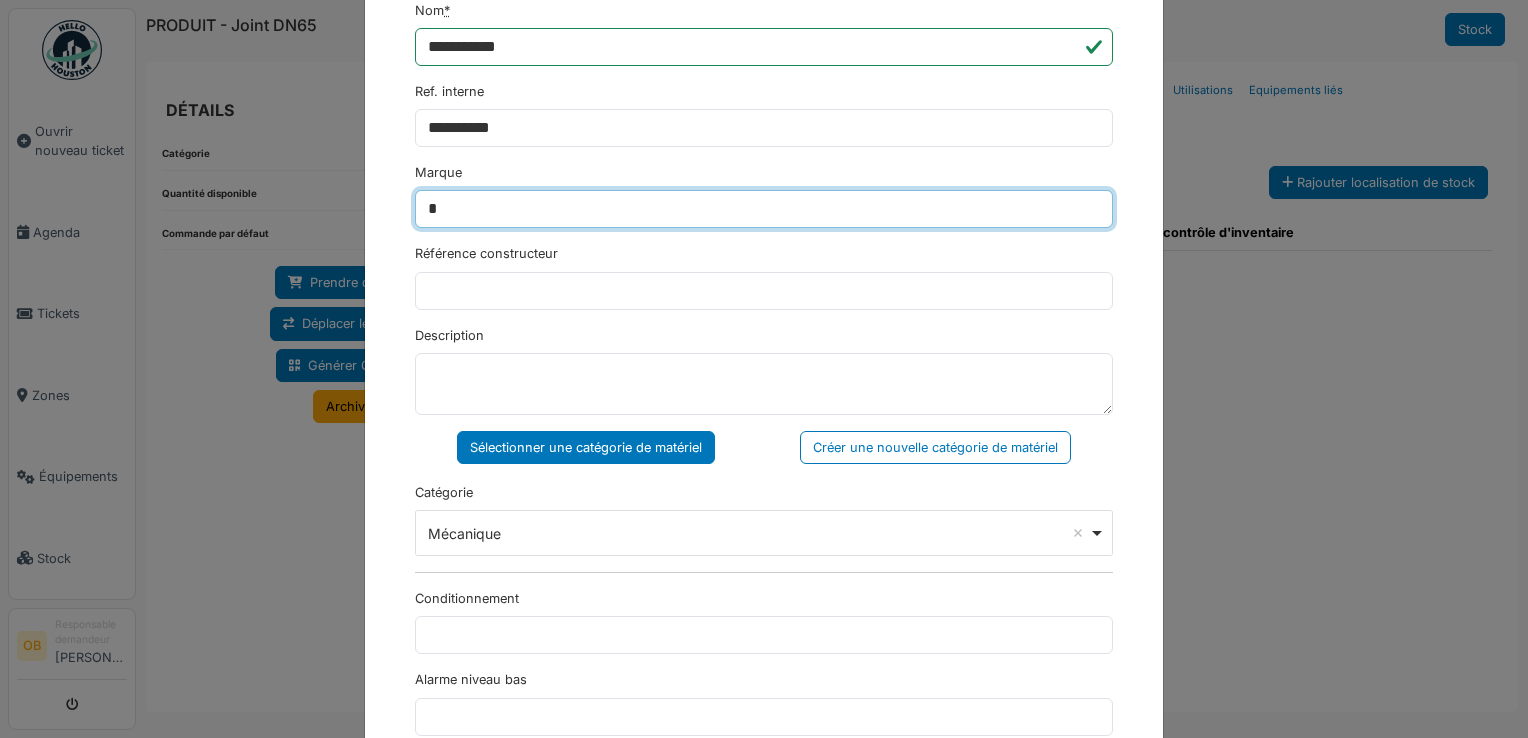type on "********" 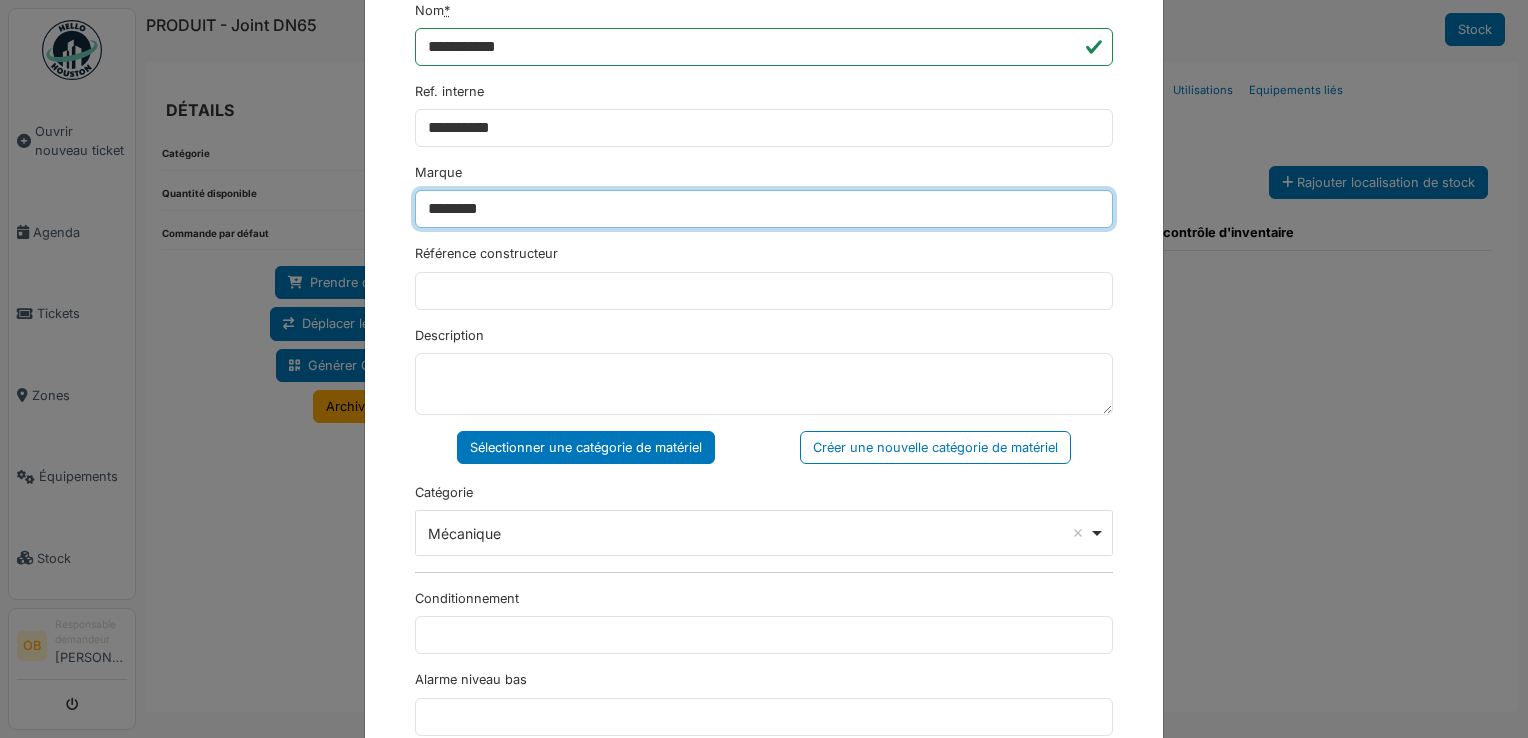 drag, startPoint x: 509, startPoint y: 205, endPoint x: 458, endPoint y: 202, distance: 51.088158 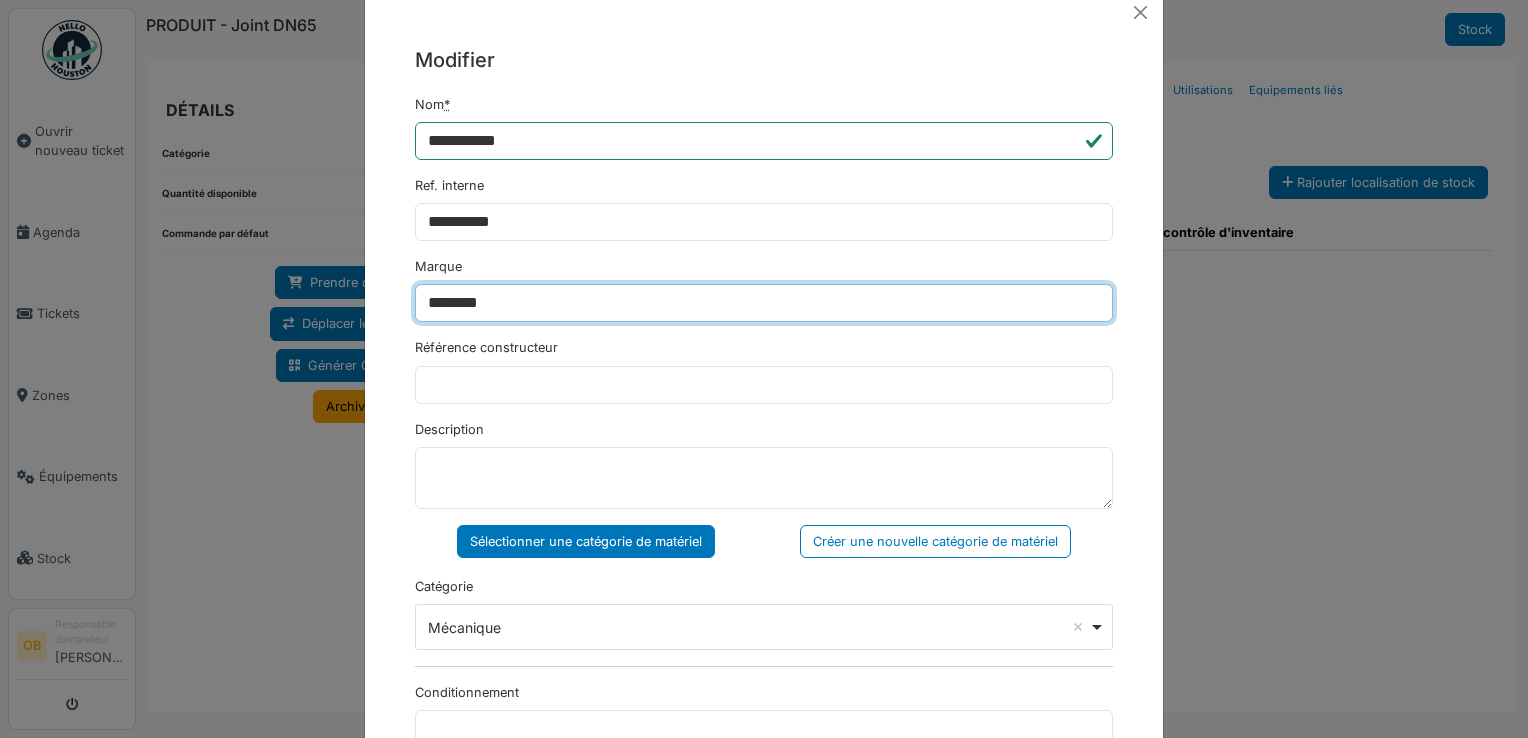 scroll, scrollTop: 0, scrollLeft: 0, axis: both 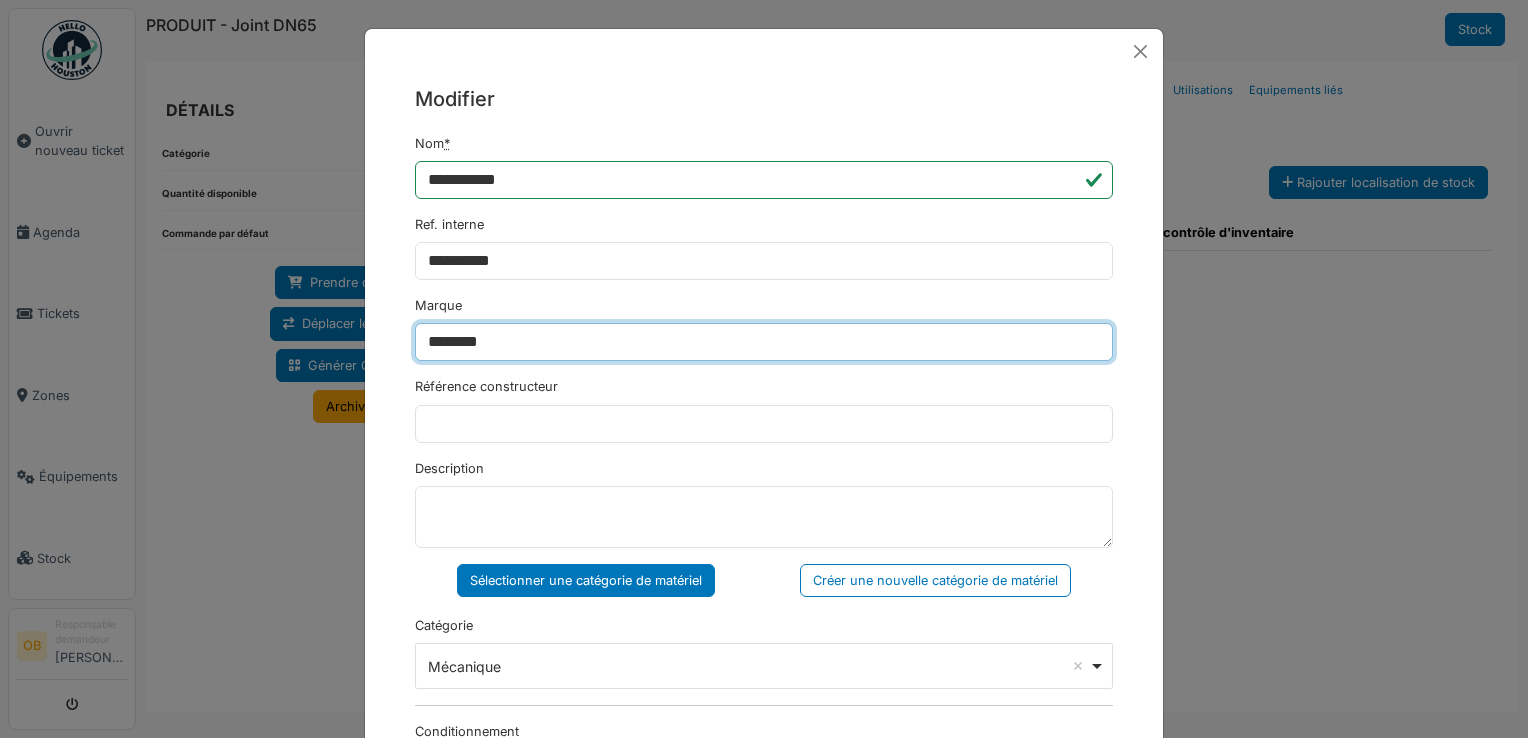 click on "********" at bounding box center [764, 342] 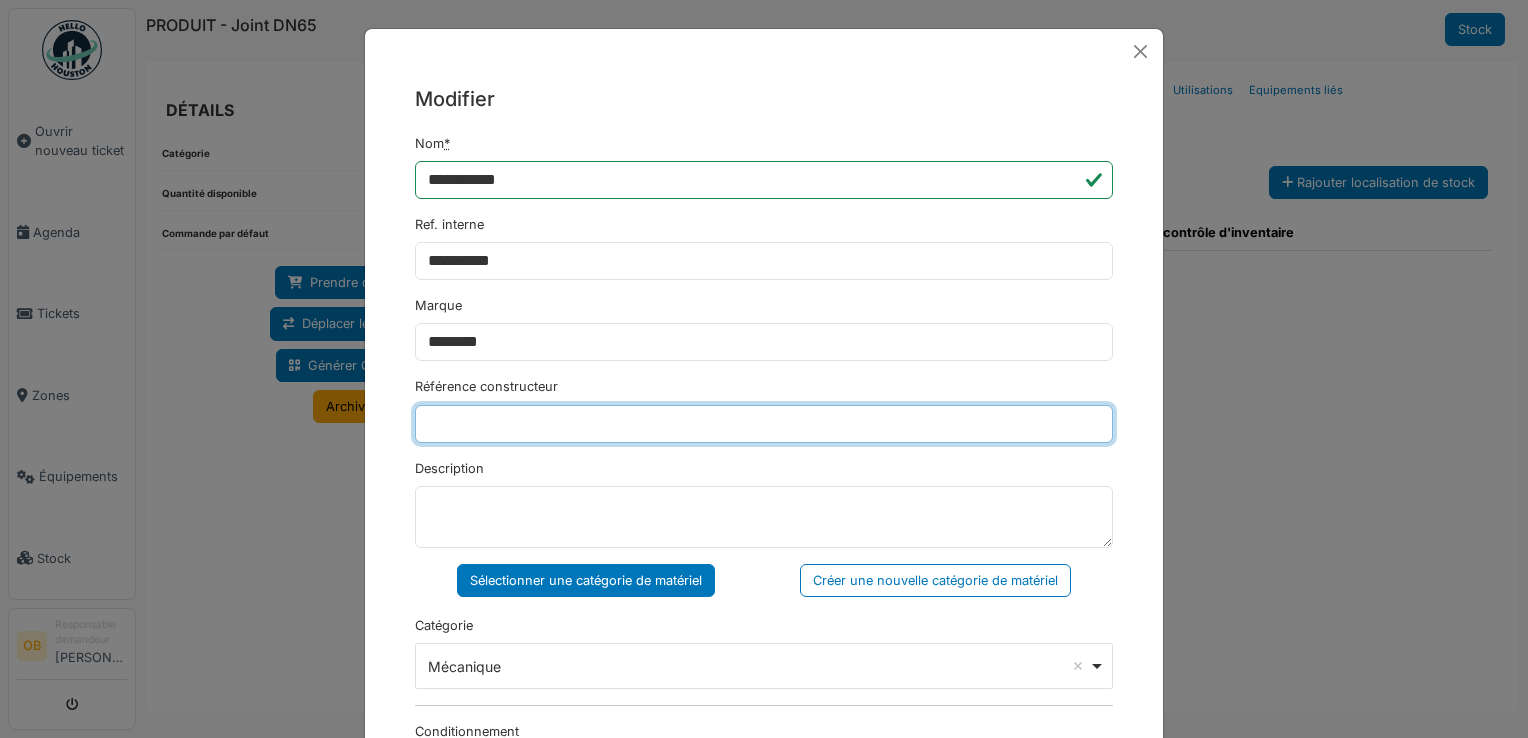 click on "Référence constructeur" at bounding box center [764, 424] 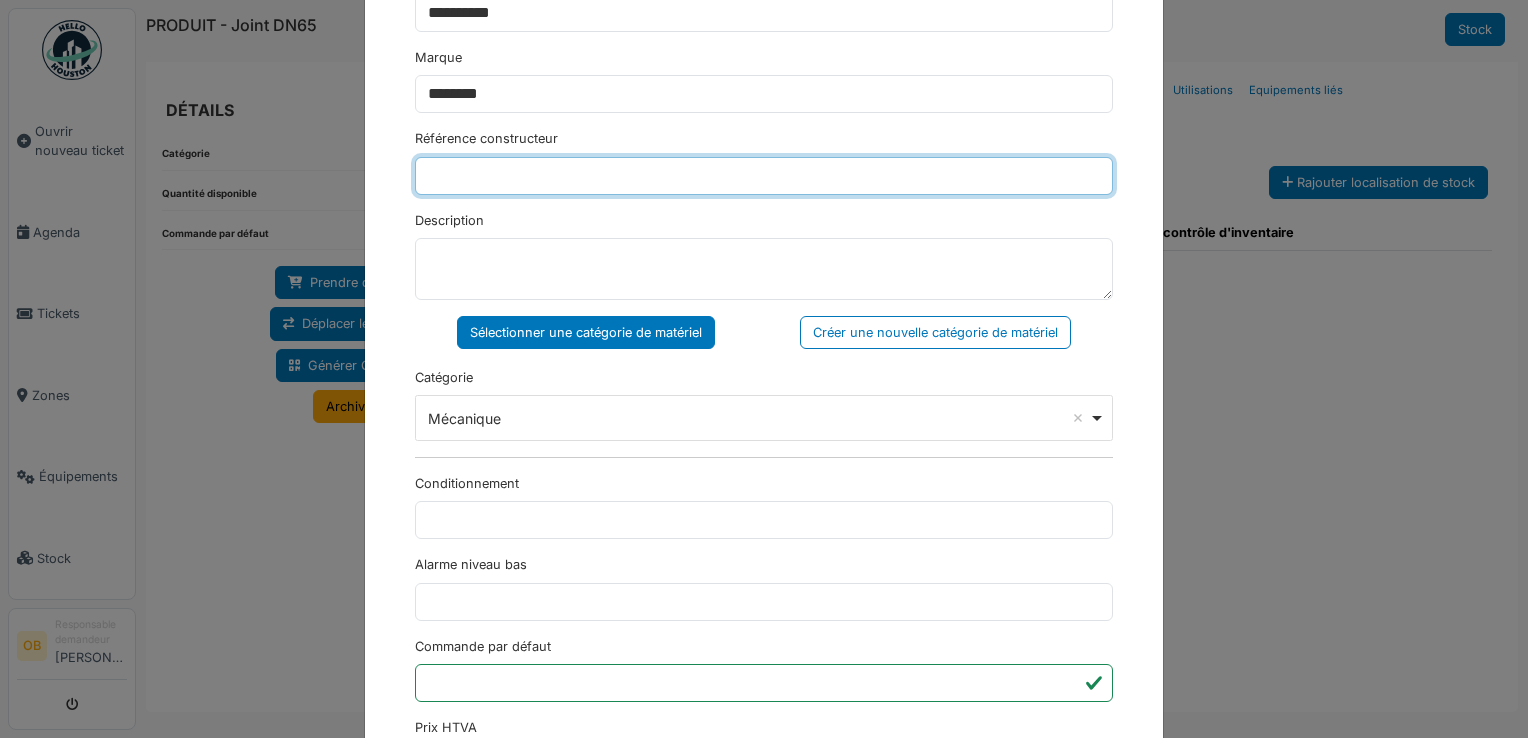 scroll, scrollTop: 400, scrollLeft: 0, axis: vertical 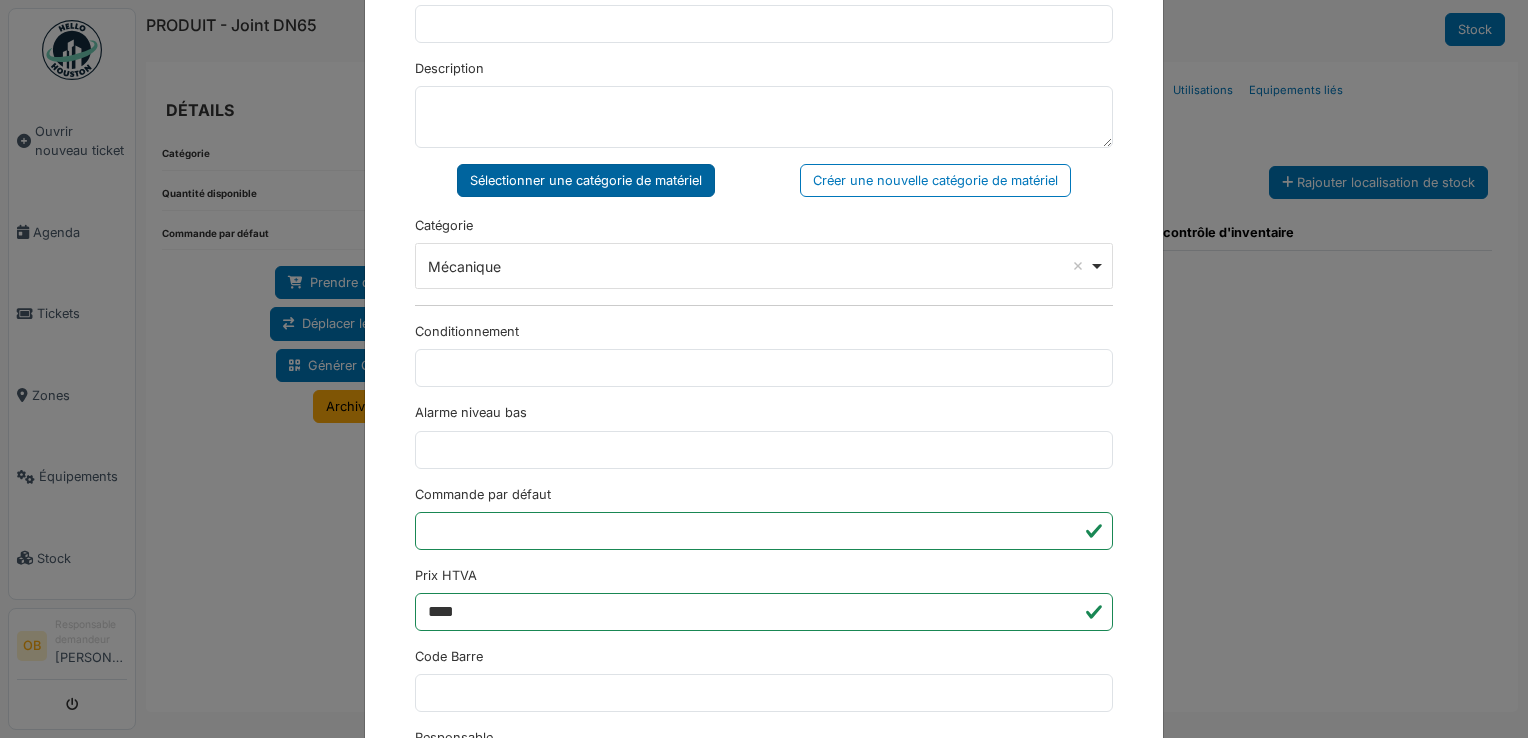 click on "Sélectionner une catégorie de matériel" at bounding box center (586, 180) 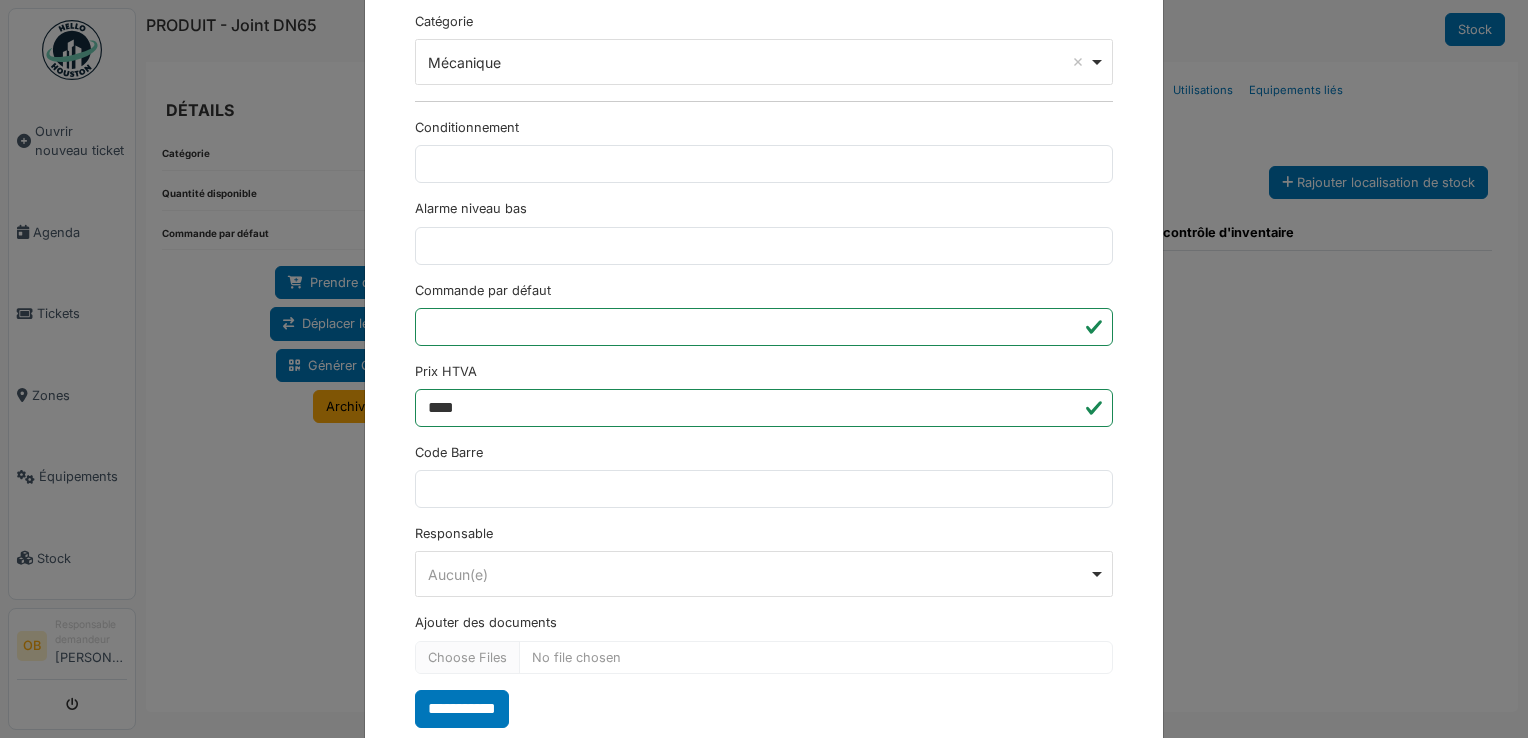 scroll, scrollTop: 650, scrollLeft: 0, axis: vertical 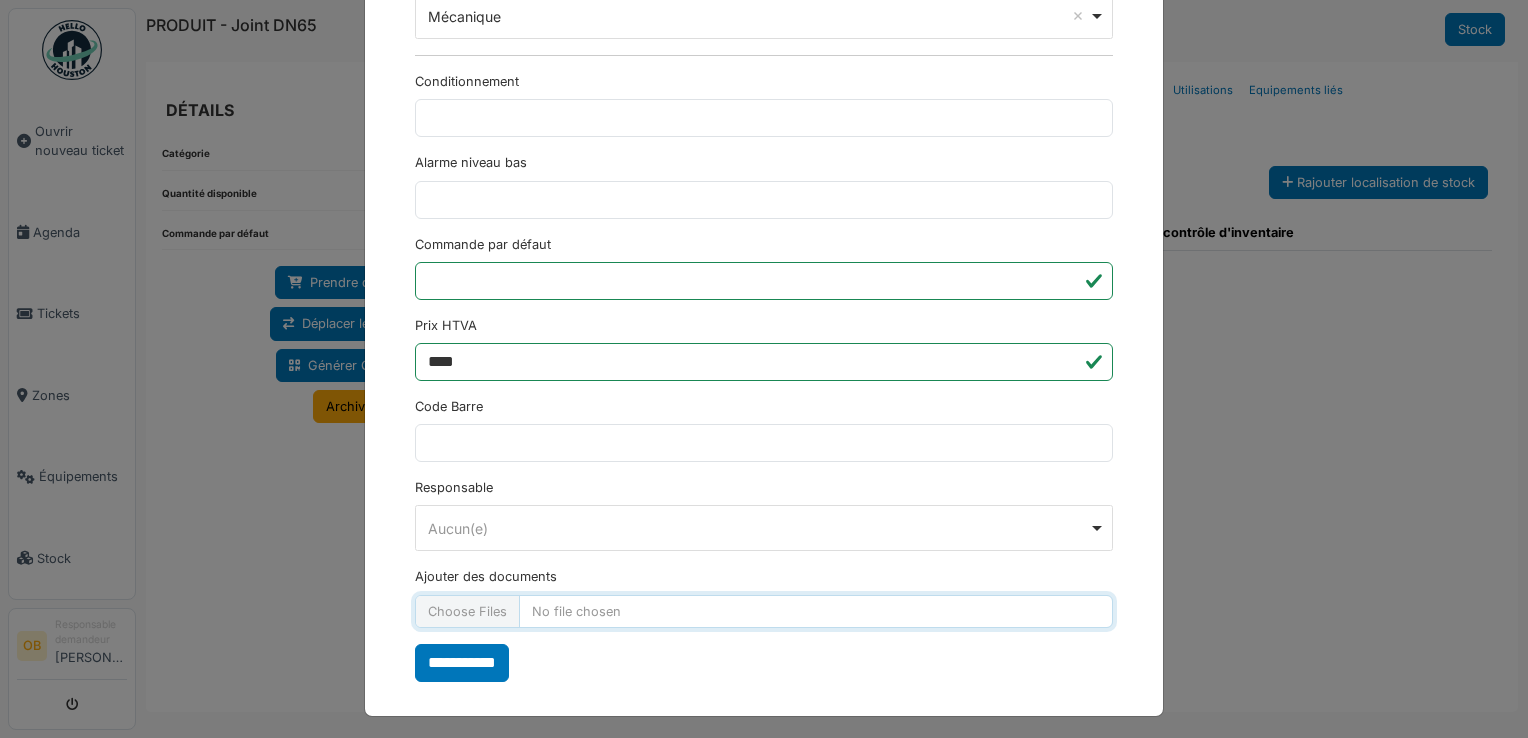 click on "Ajouter des documents" at bounding box center (764, 611) 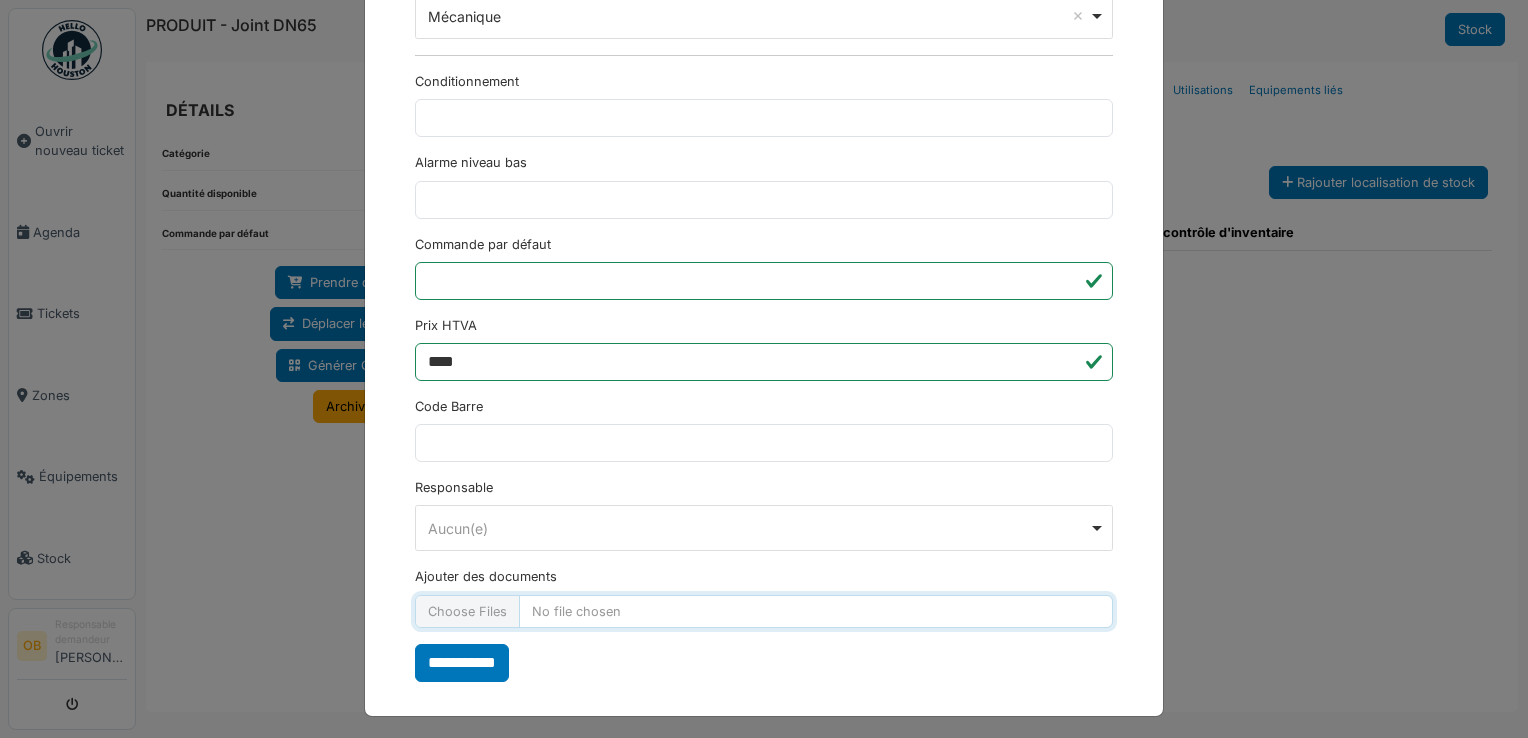 type on "**********" 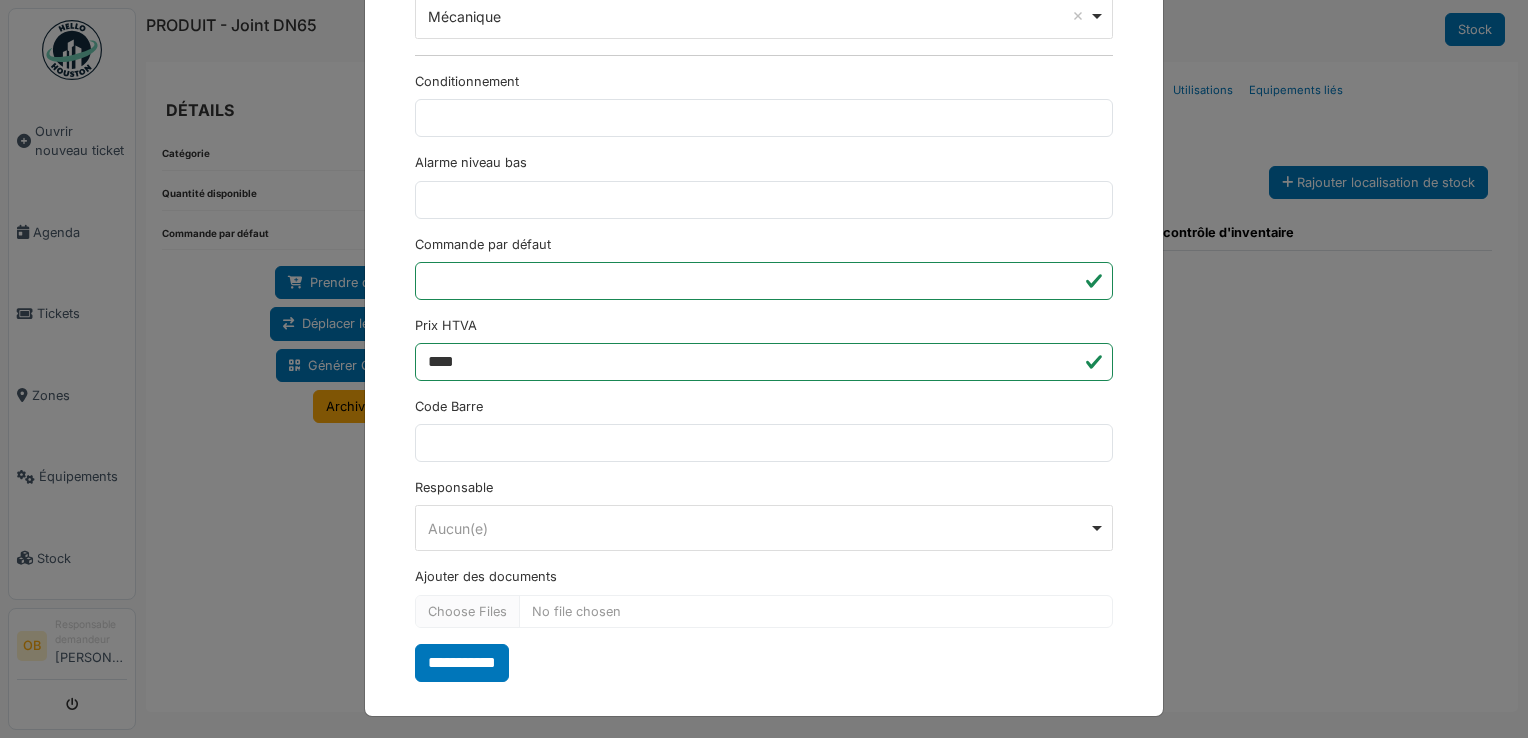 click on "**********" at bounding box center (462, 663) 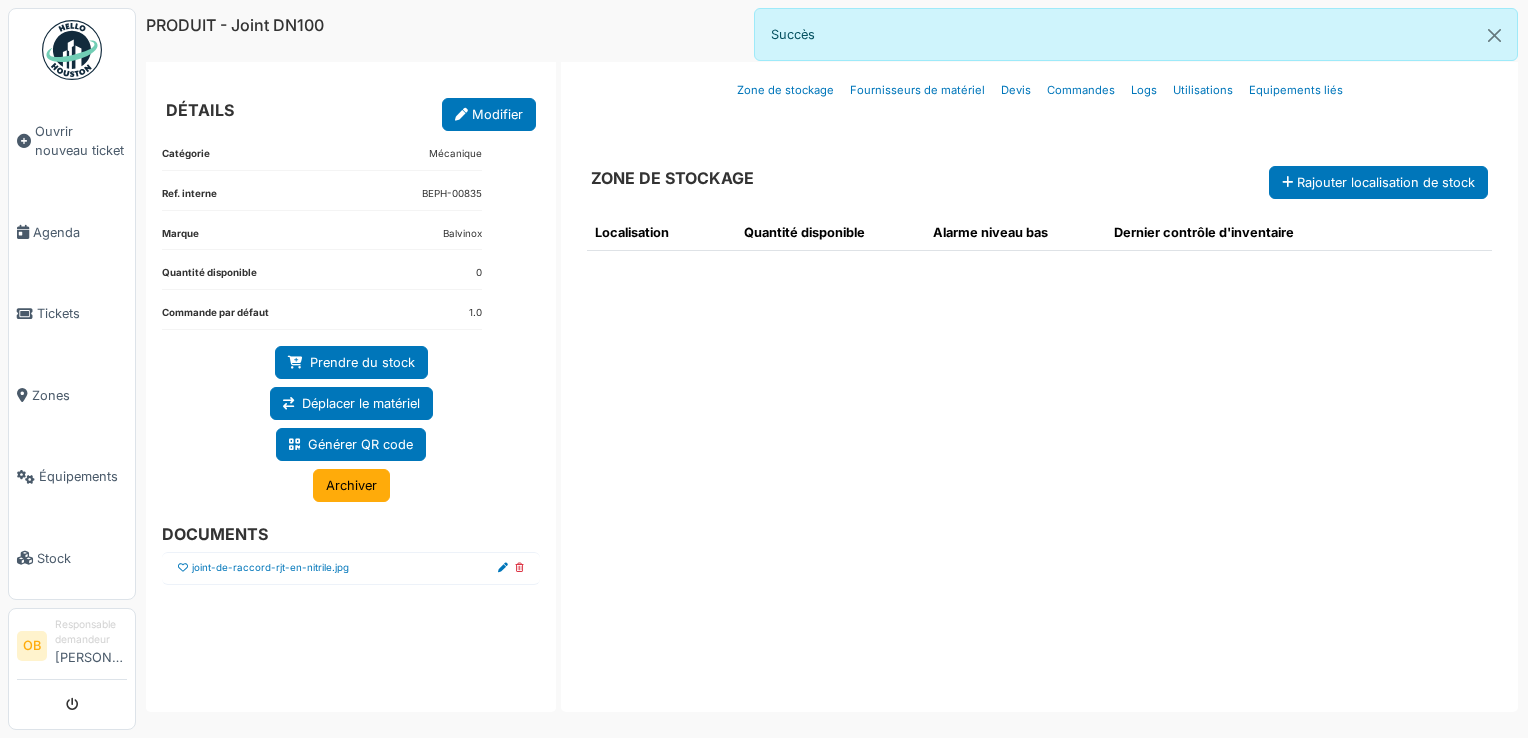 click at bounding box center [183, 568] 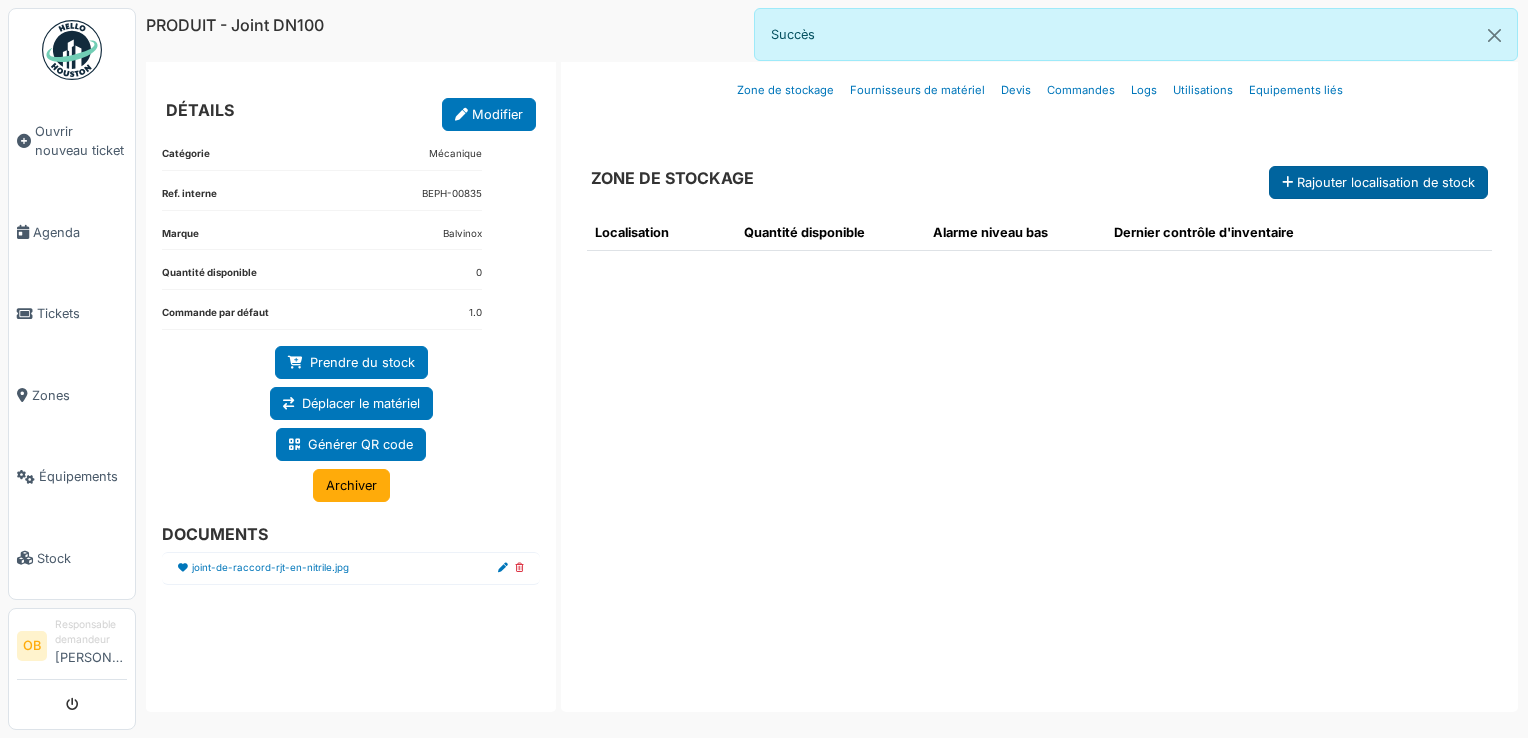 click on "Rajouter localisation de stock" at bounding box center [1378, 182] 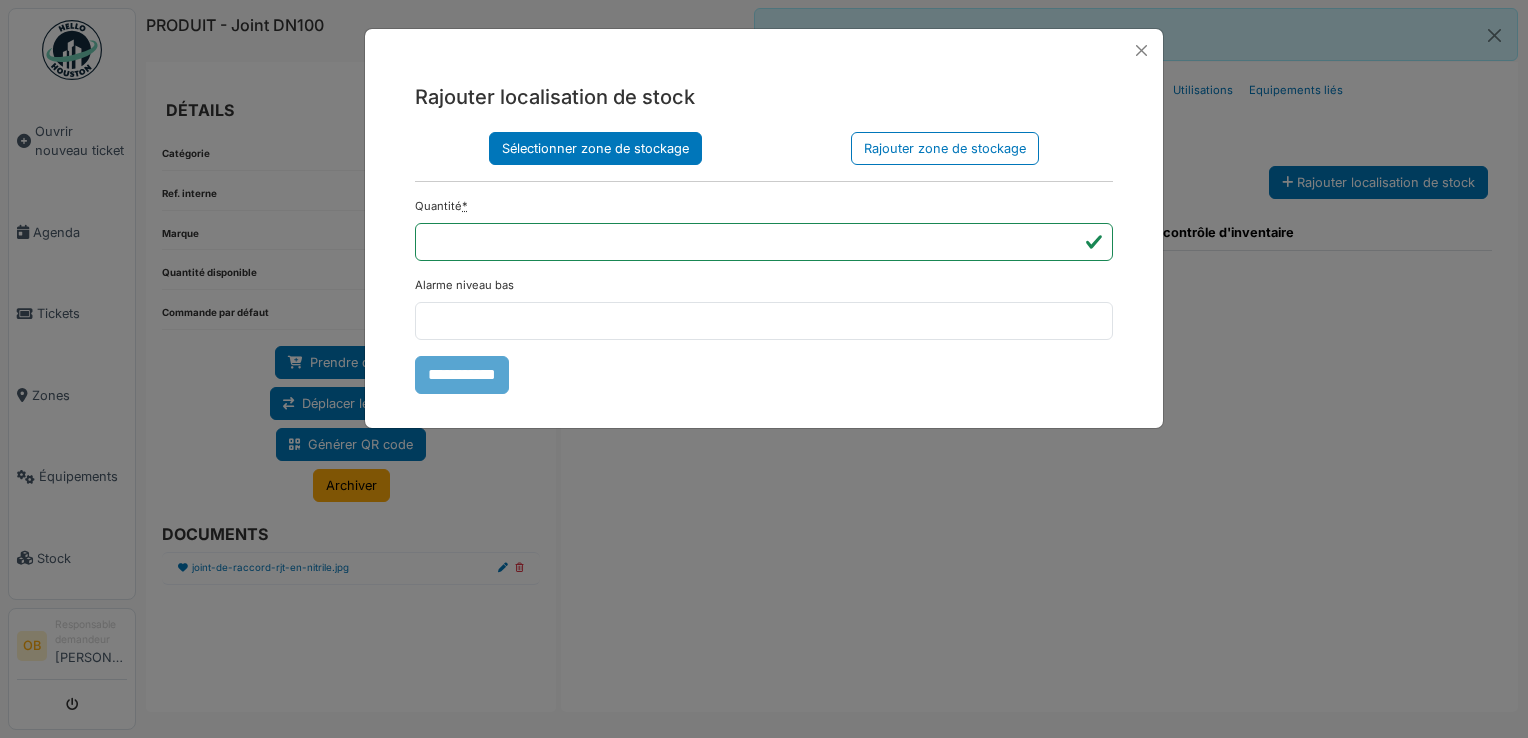 click on "Sélectionner zone de stockage" at bounding box center [595, 148] 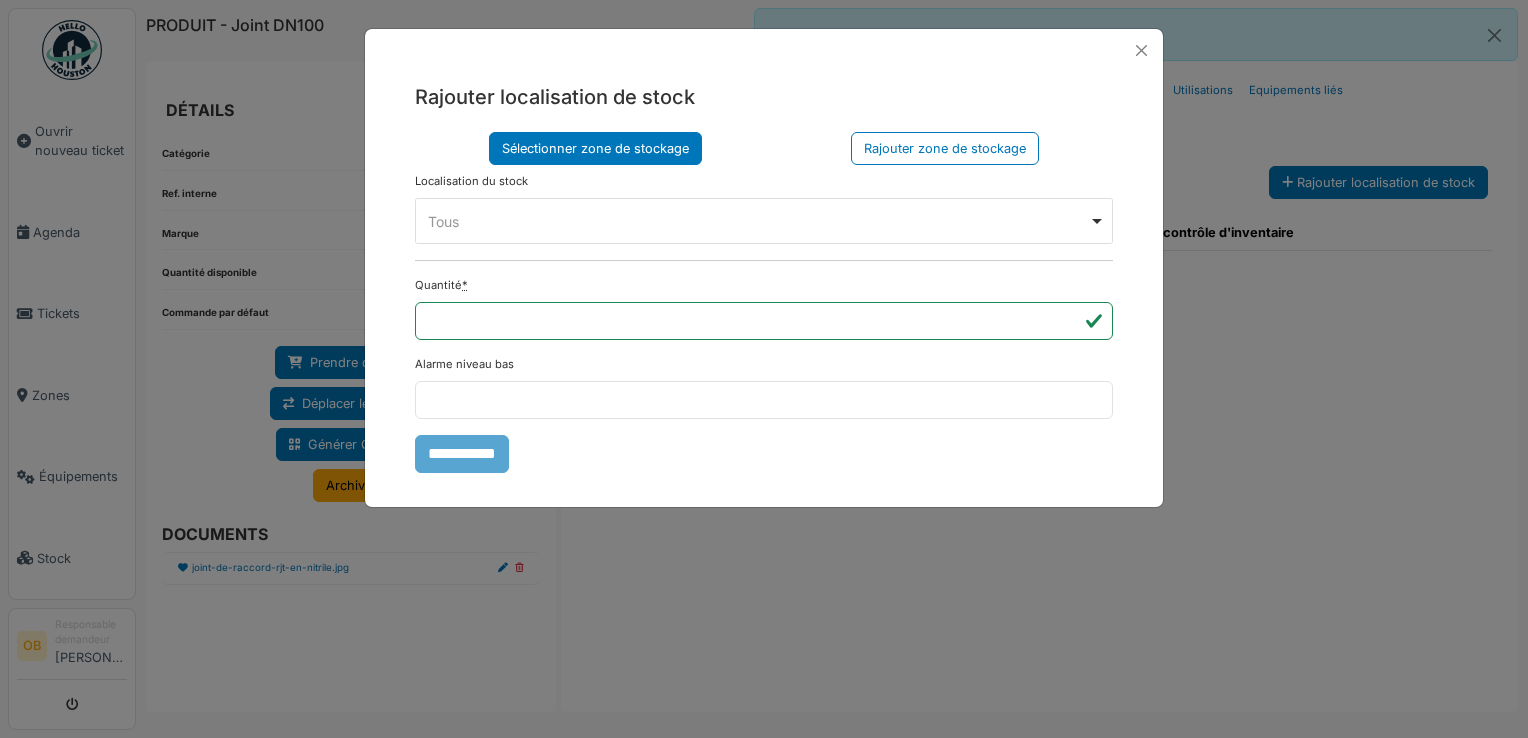 click on "Tous Remove item" at bounding box center [758, 221] 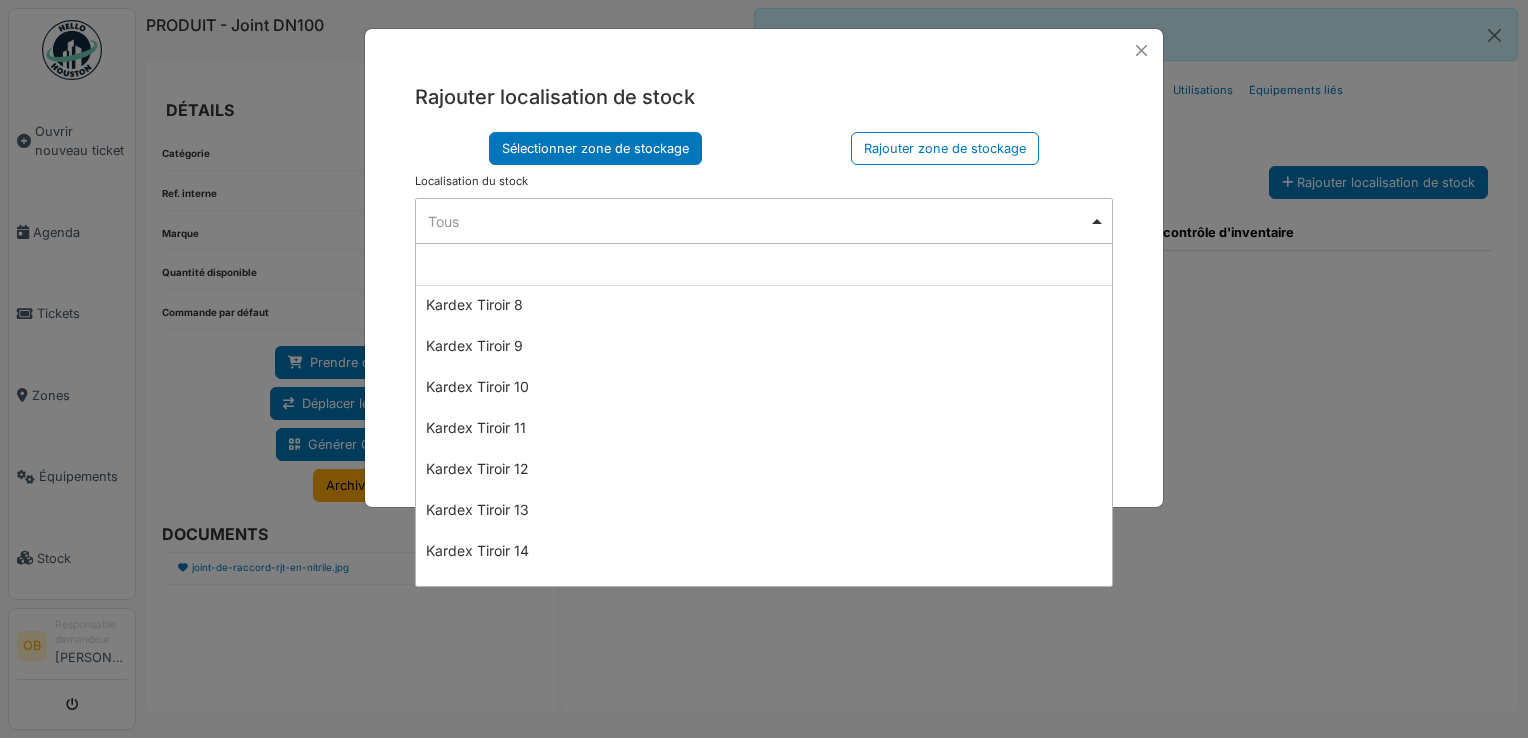 scroll, scrollTop: 1200, scrollLeft: 0, axis: vertical 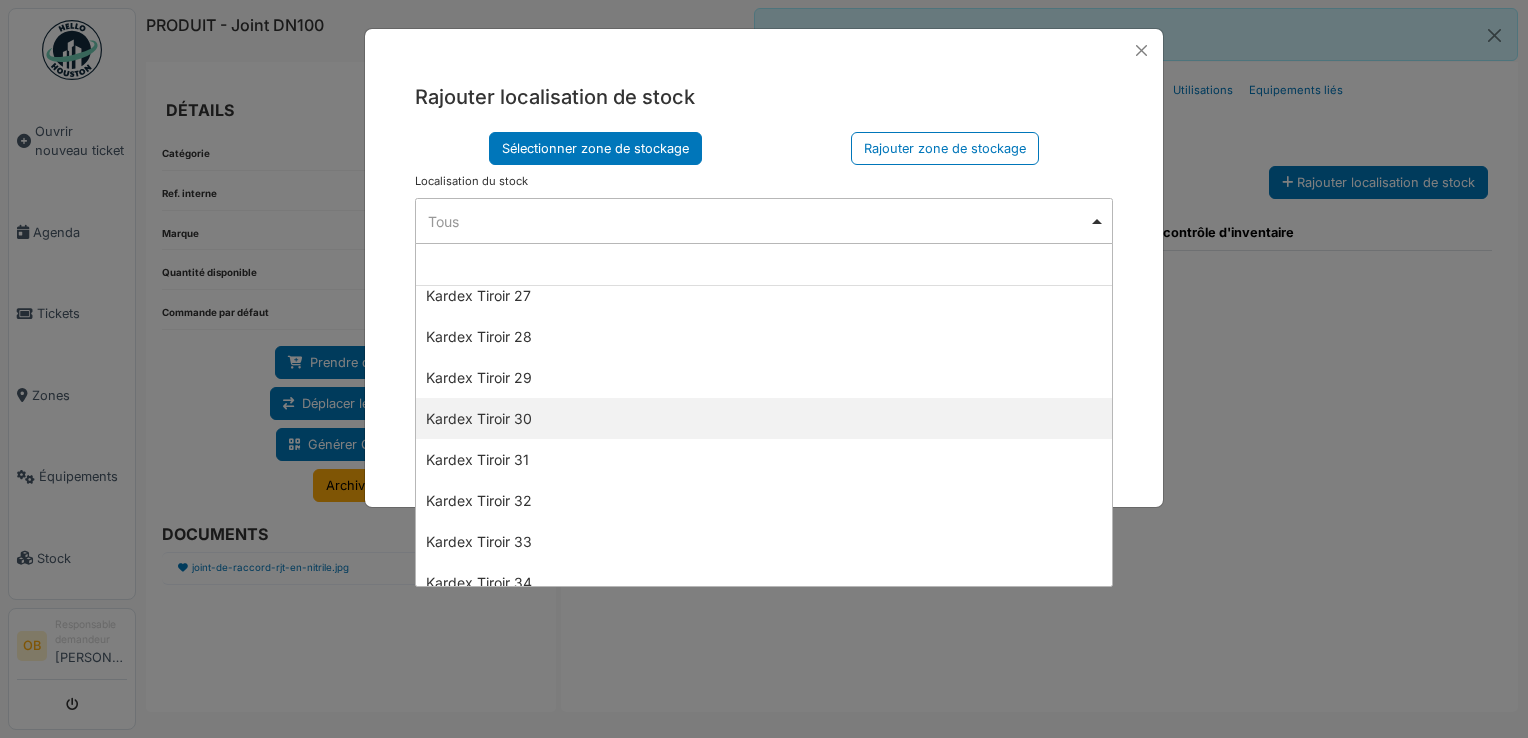 select on "****" 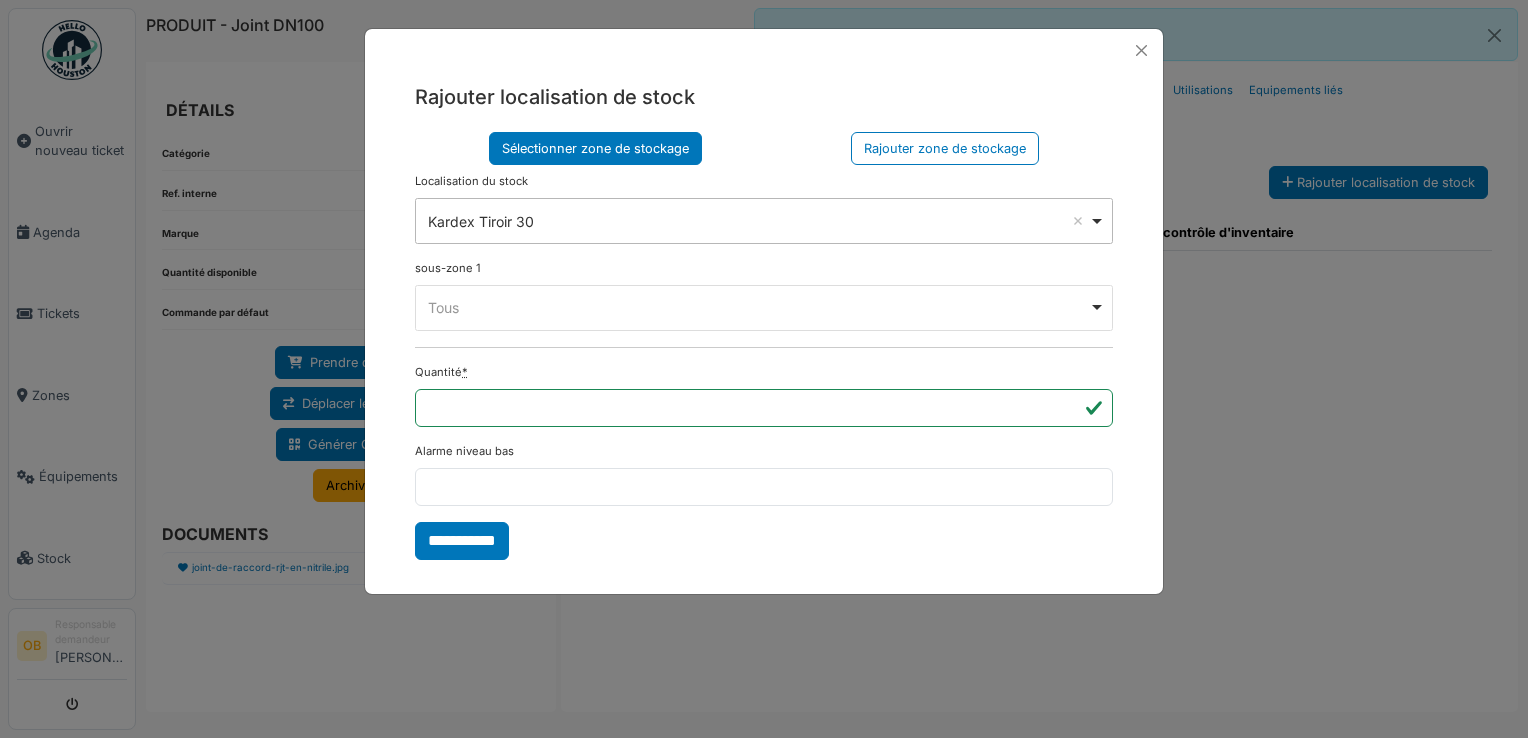 click on "Tous Remove item" at bounding box center [758, 307] 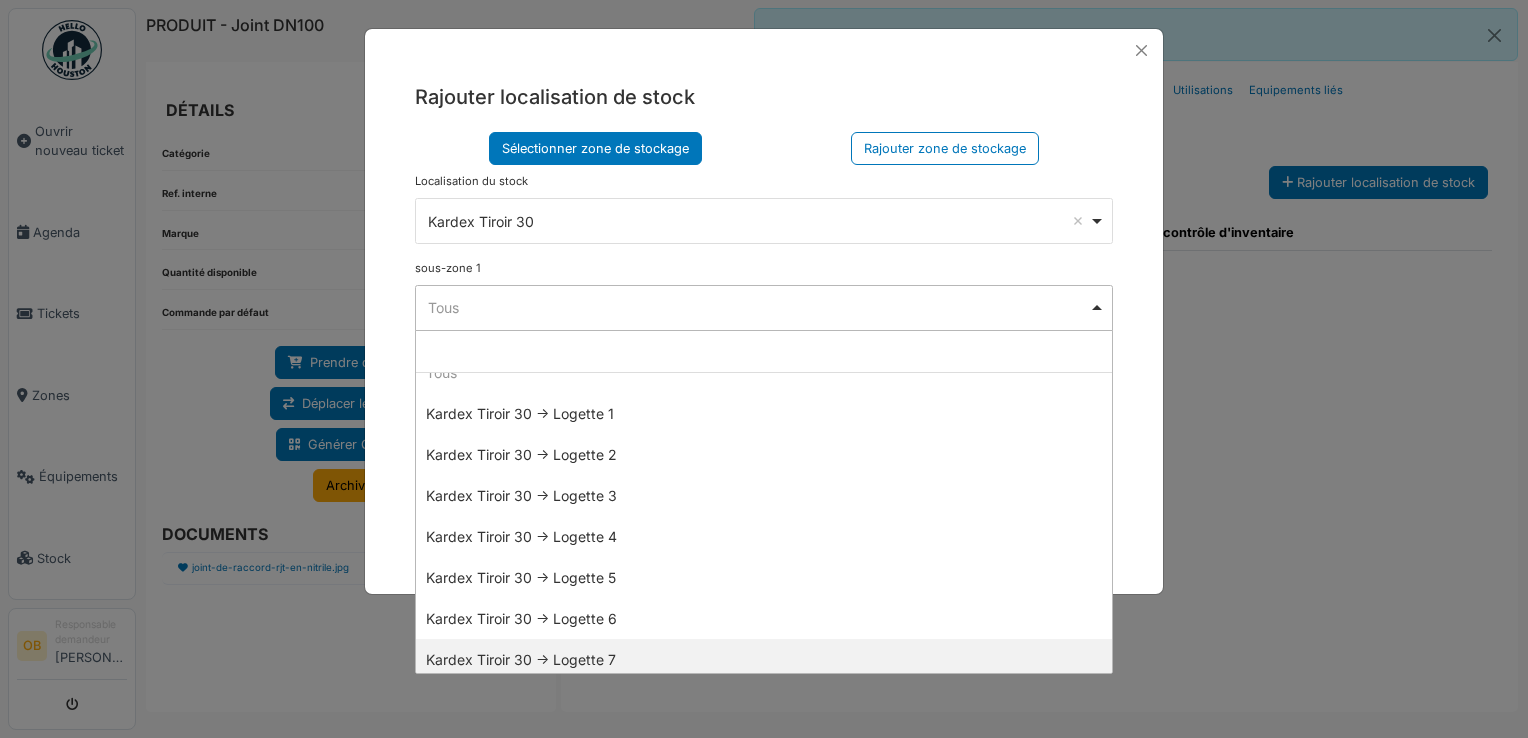 scroll, scrollTop: 28, scrollLeft: 0, axis: vertical 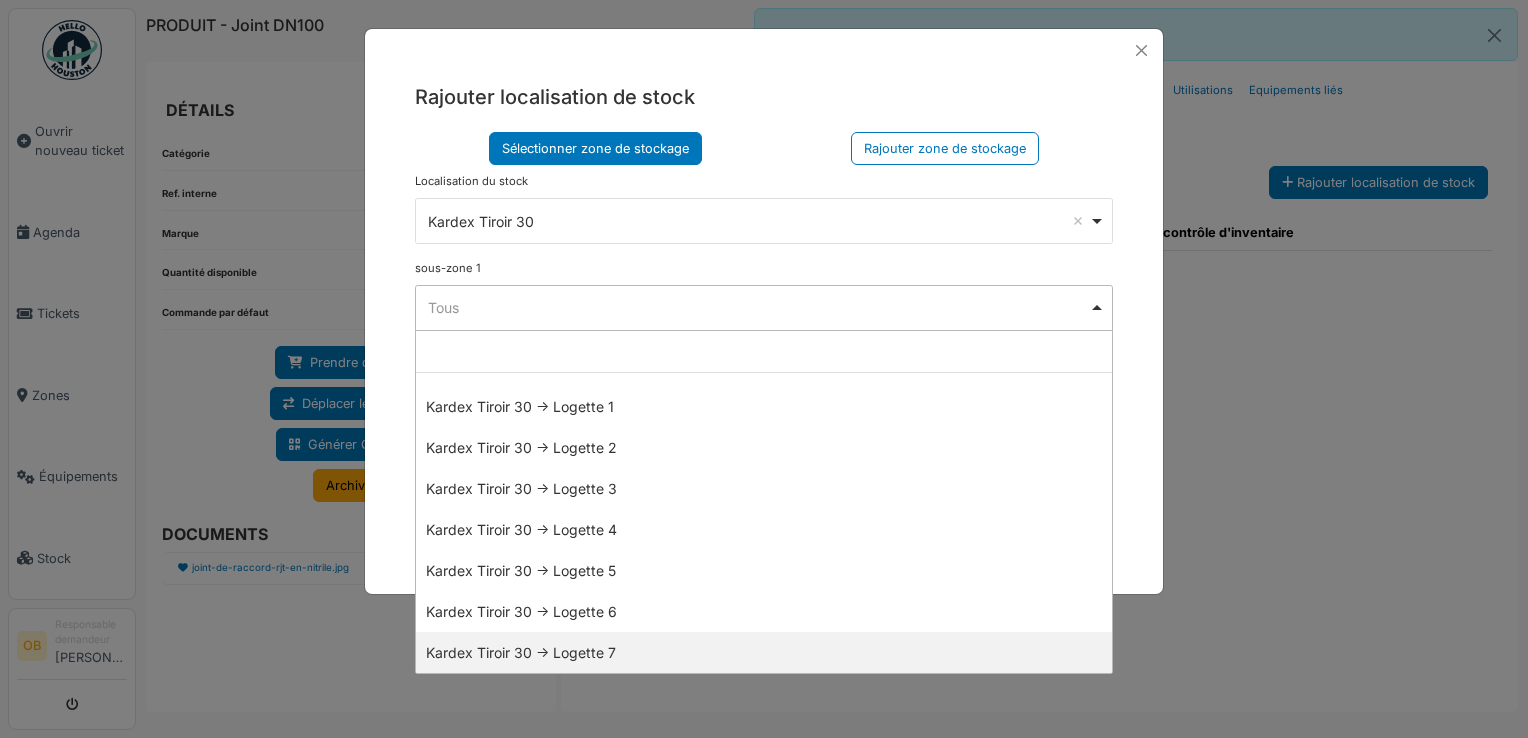 select on "*****" 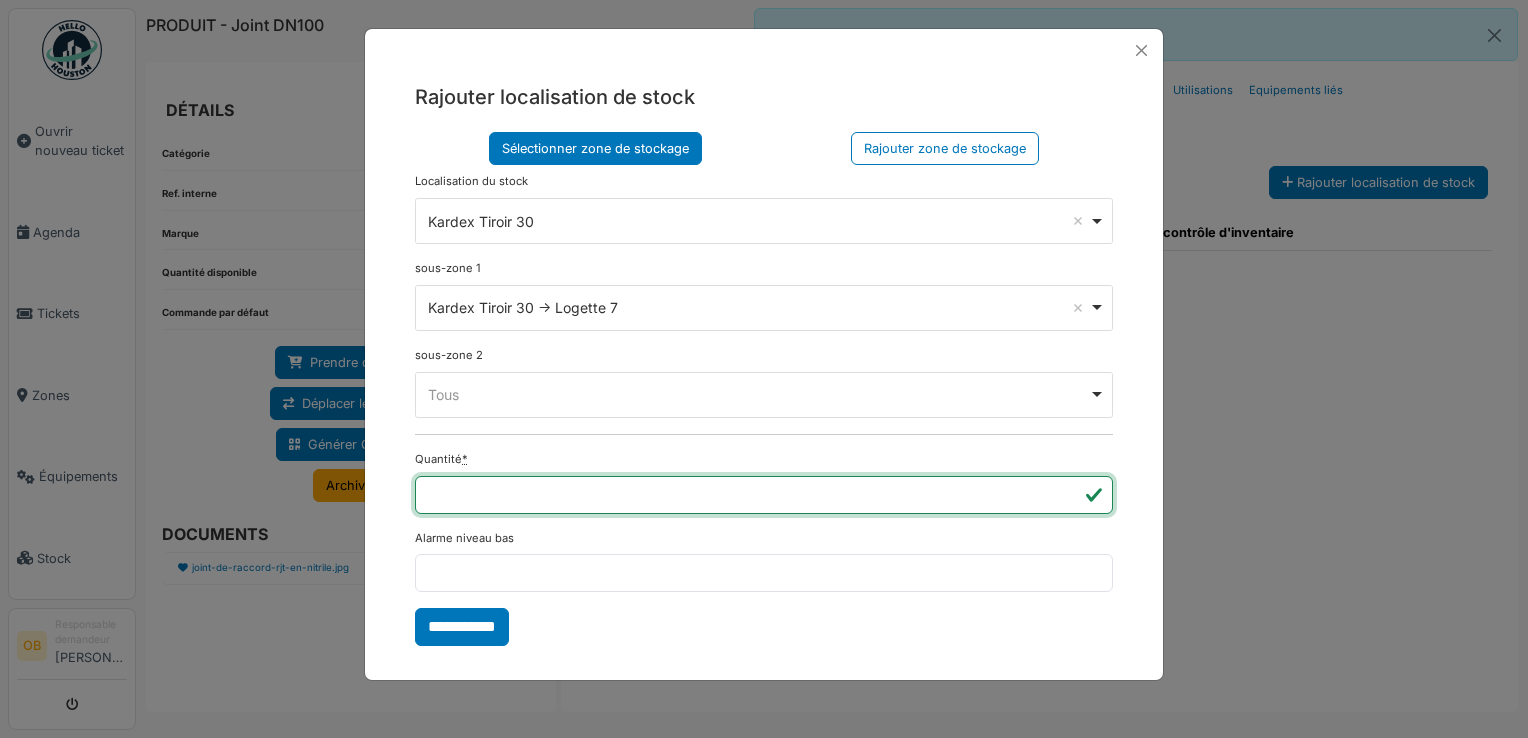 click on "*" at bounding box center (764, 495) 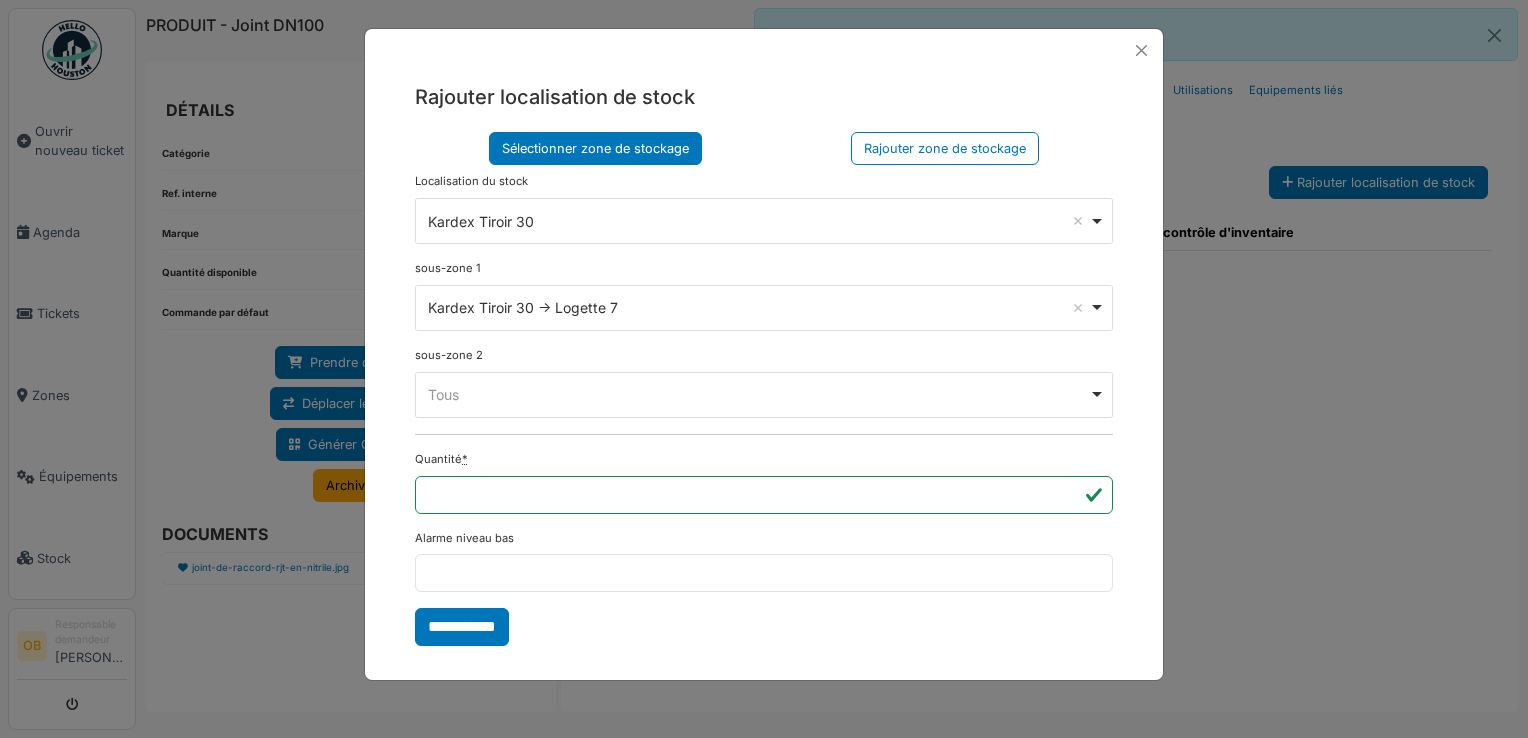 click on "**********" at bounding box center [462, 627] 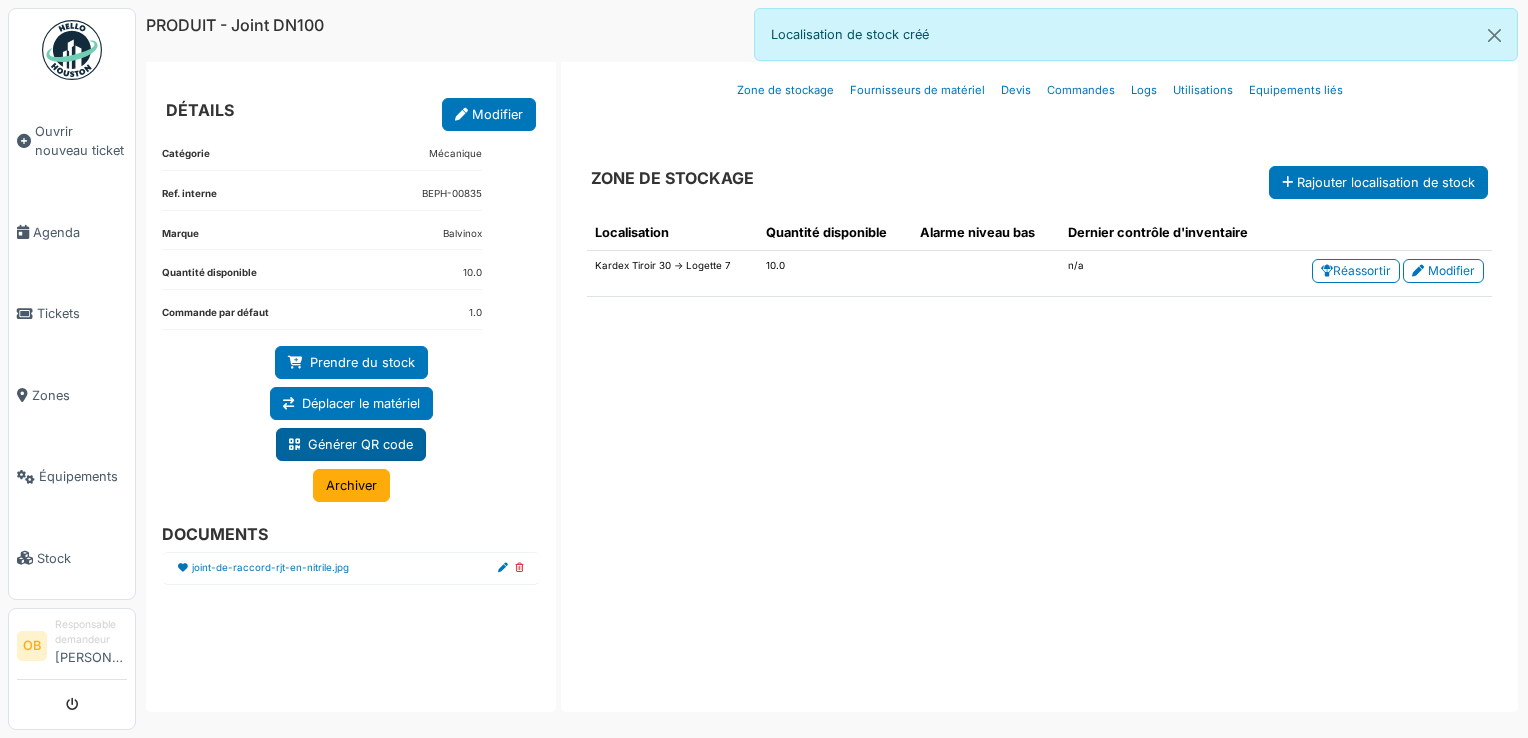 click on "Générer QR code" at bounding box center [351, 444] 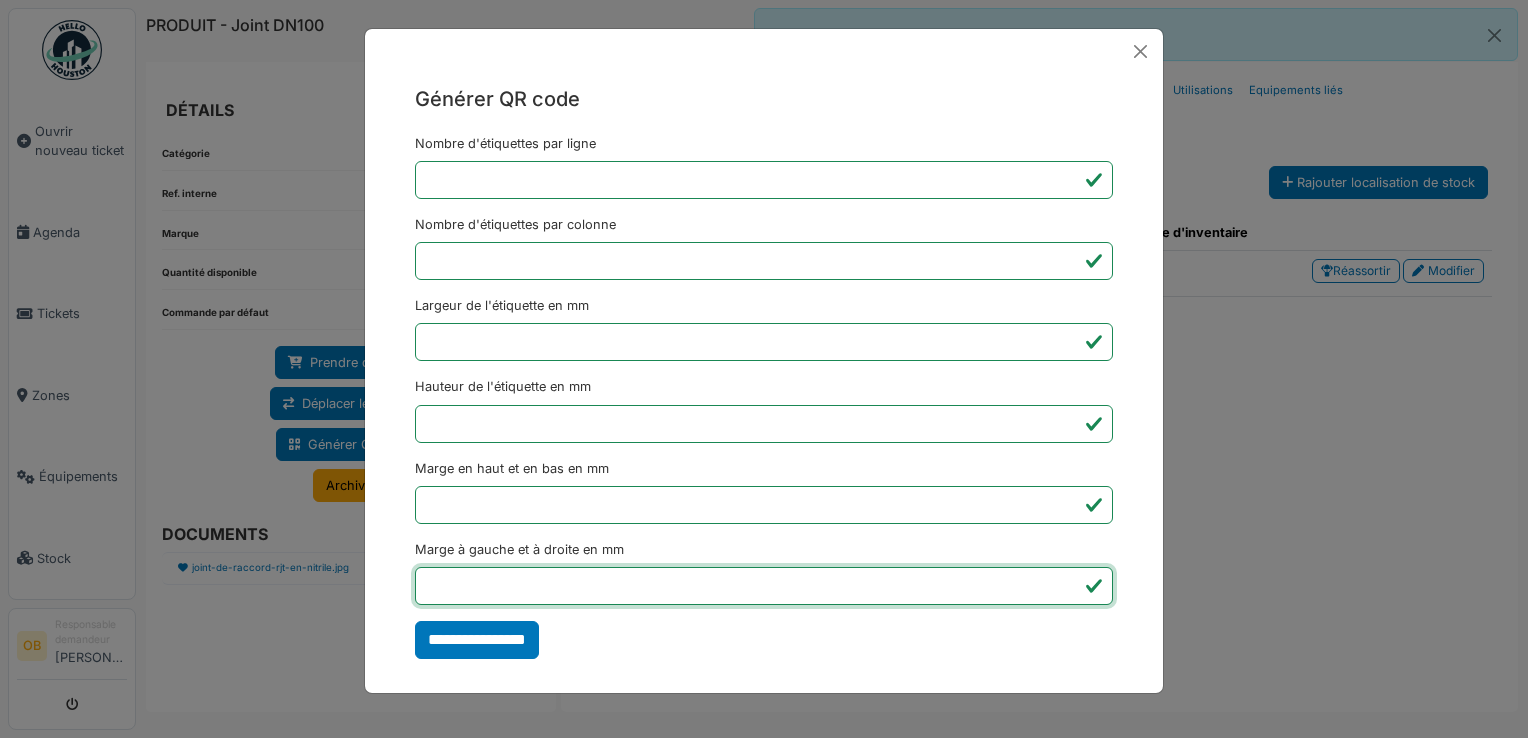 click on "*" at bounding box center (764, 586) 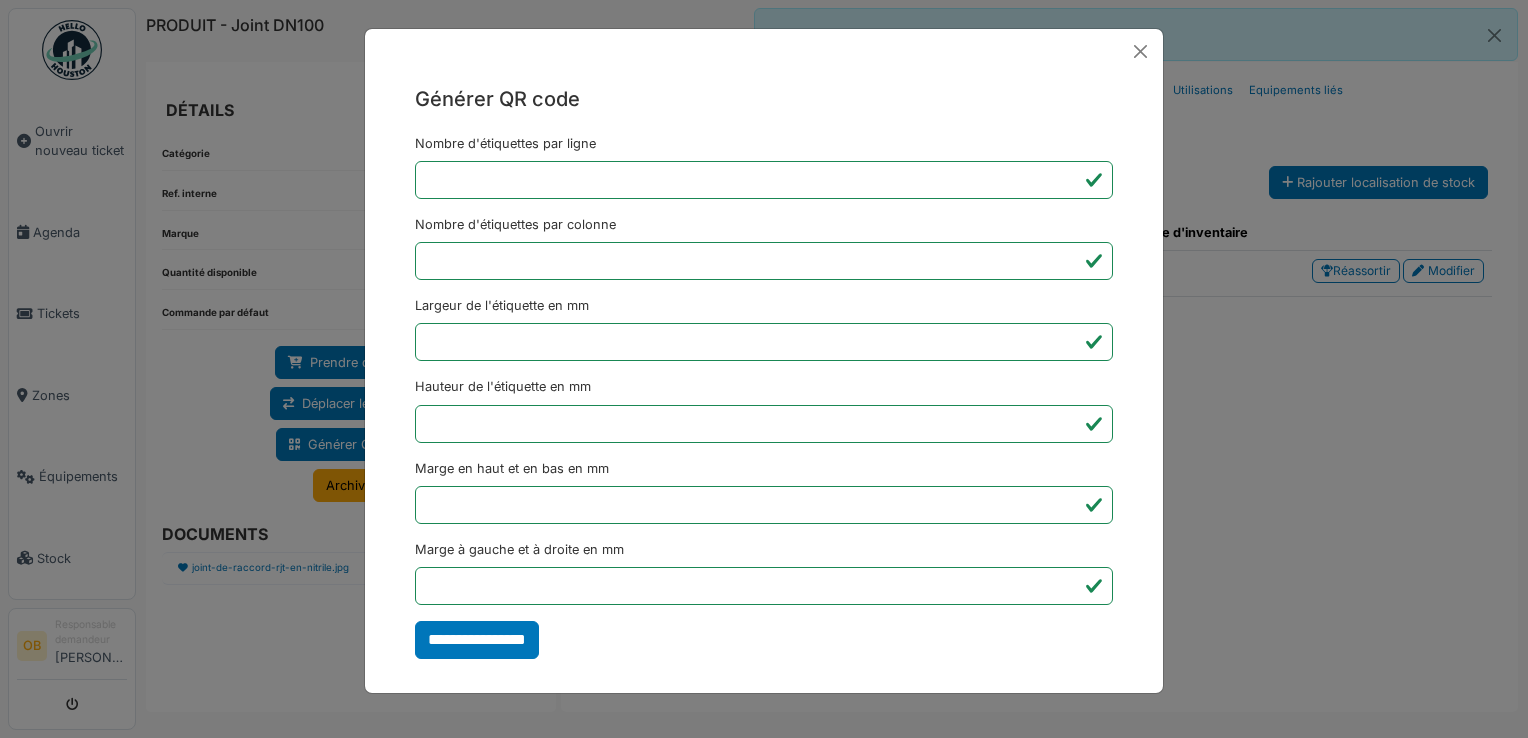 type on "*******" 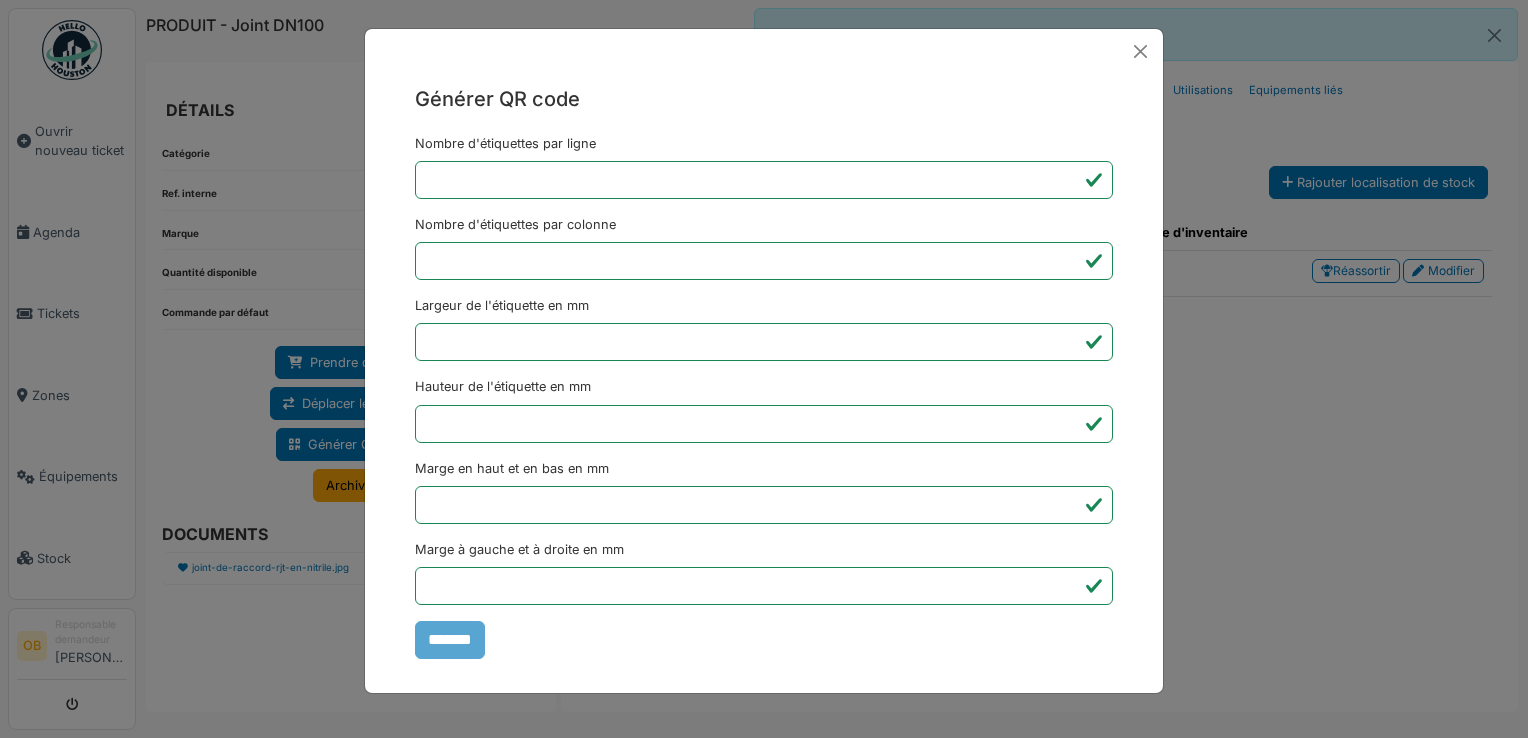 drag, startPoint x: 1244, startPoint y: 717, endPoint x: 1232, endPoint y: 694, distance: 25.942244 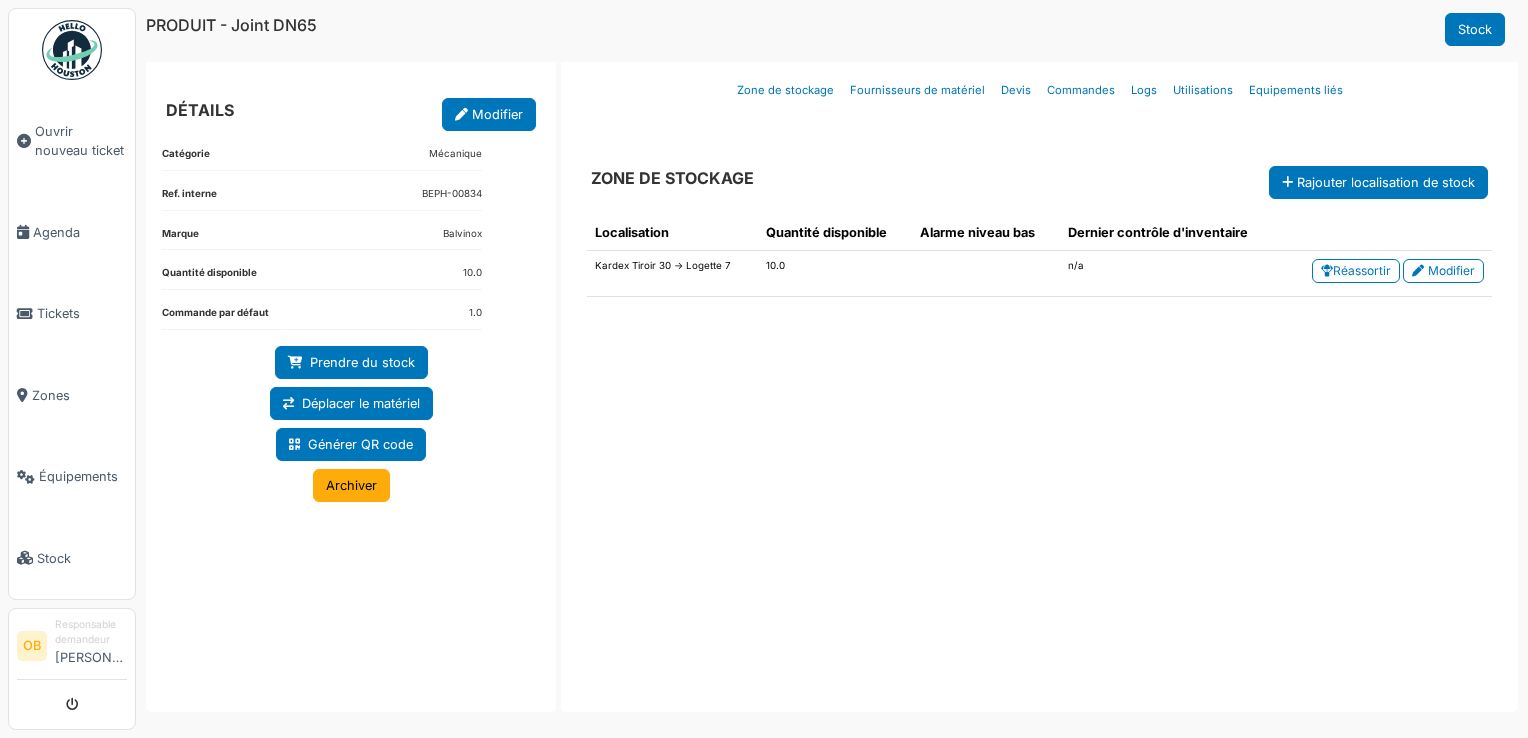 scroll, scrollTop: 0, scrollLeft: 0, axis: both 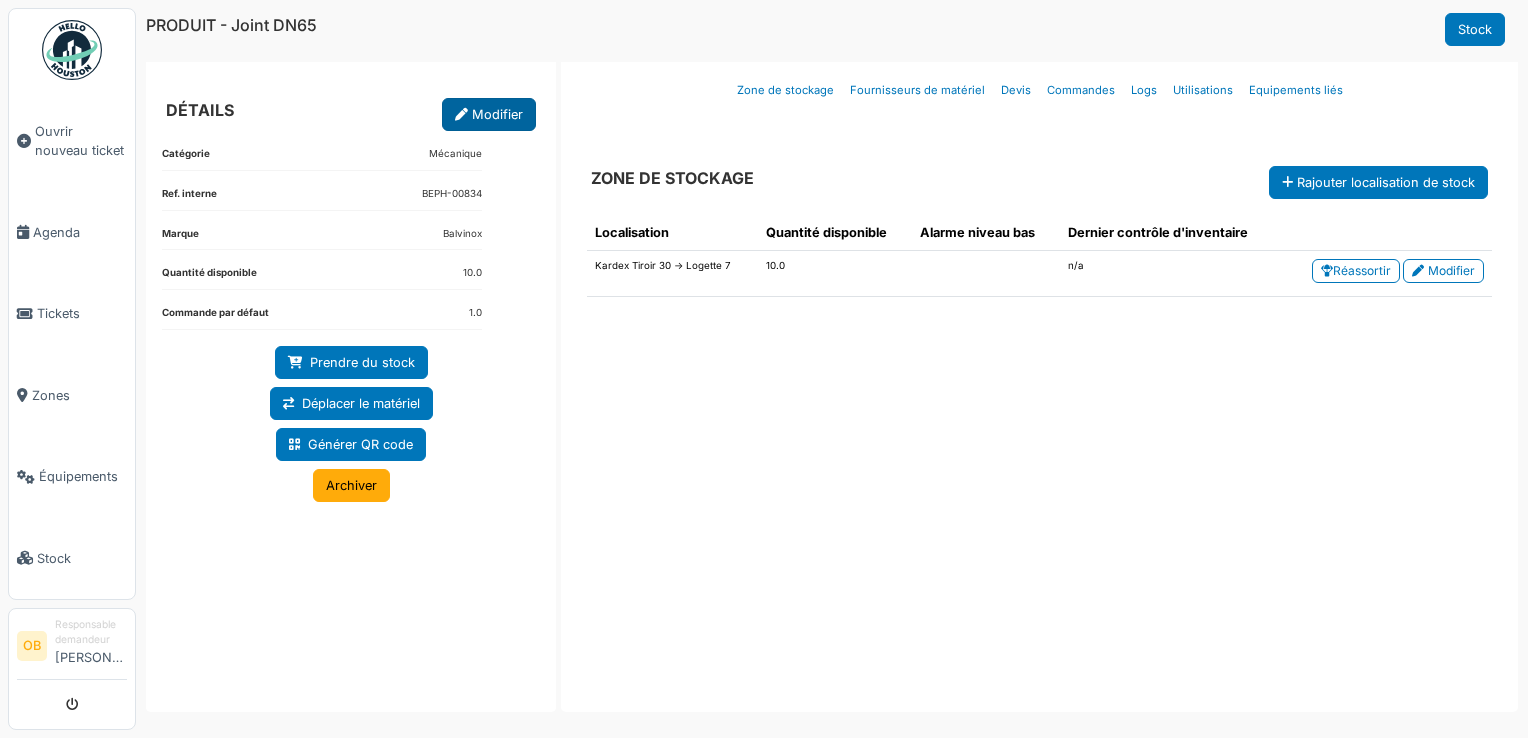 click on "Modifier" at bounding box center (489, 114) 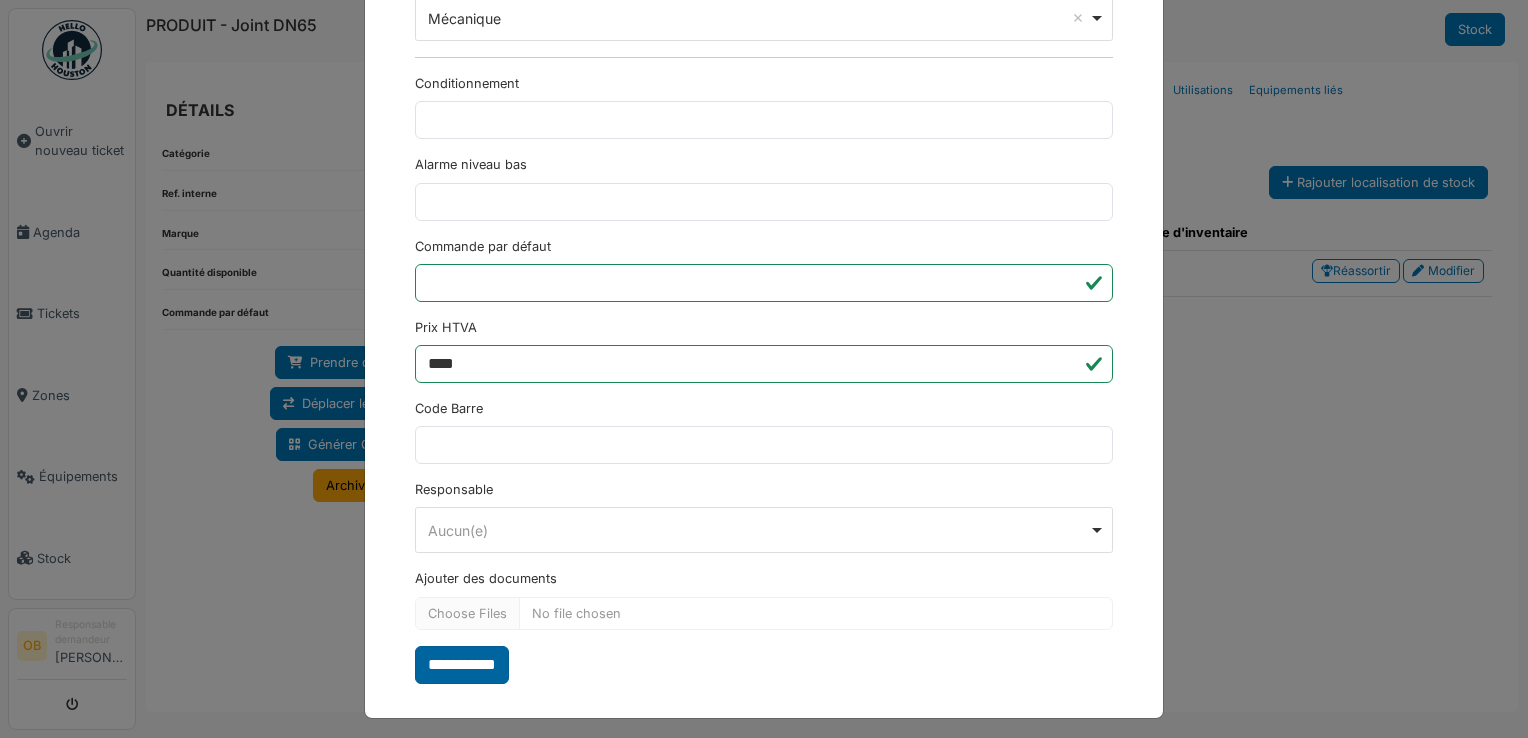 scroll, scrollTop: 650, scrollLeft: 0, axis: vertical 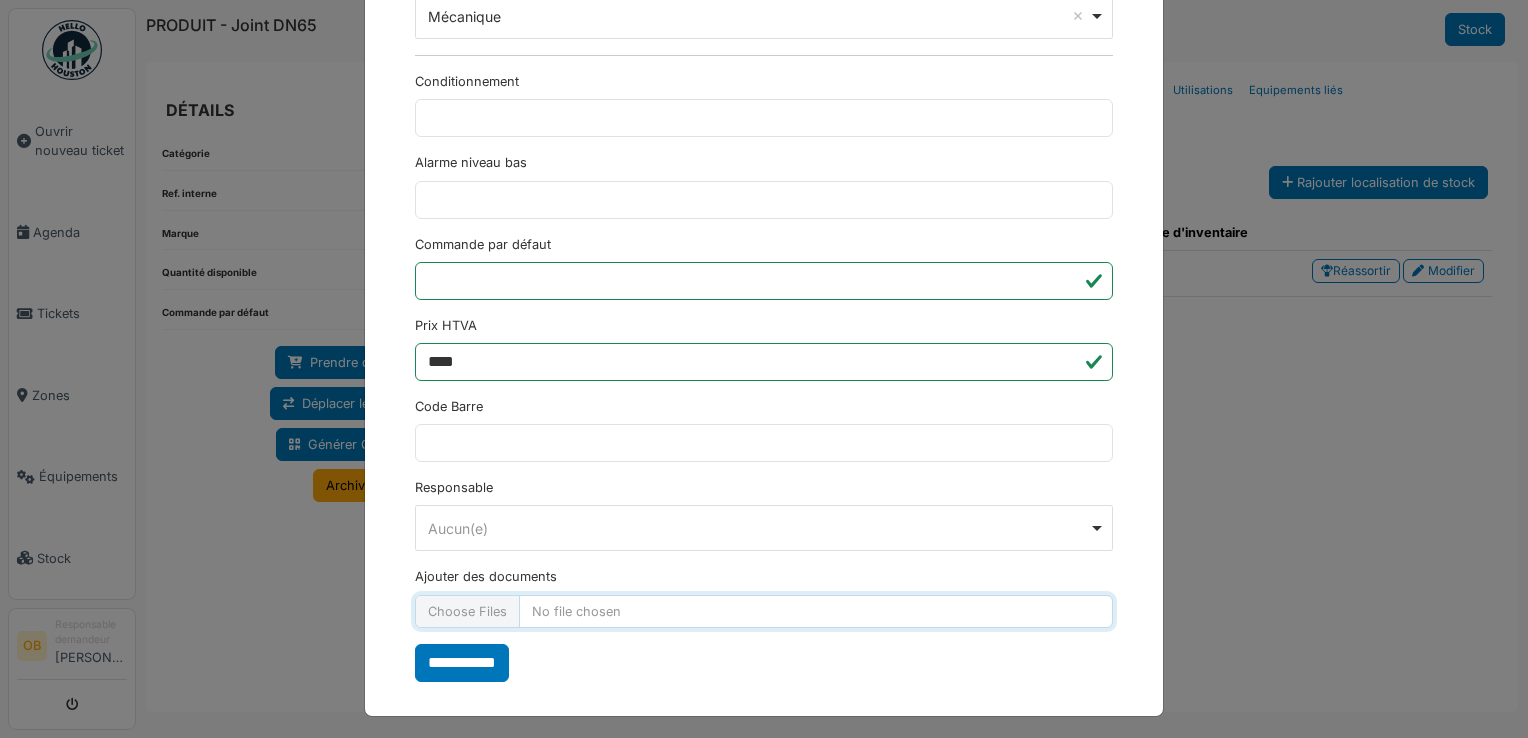 click on "Ajouter des documents" at bounding box center [764, 611] 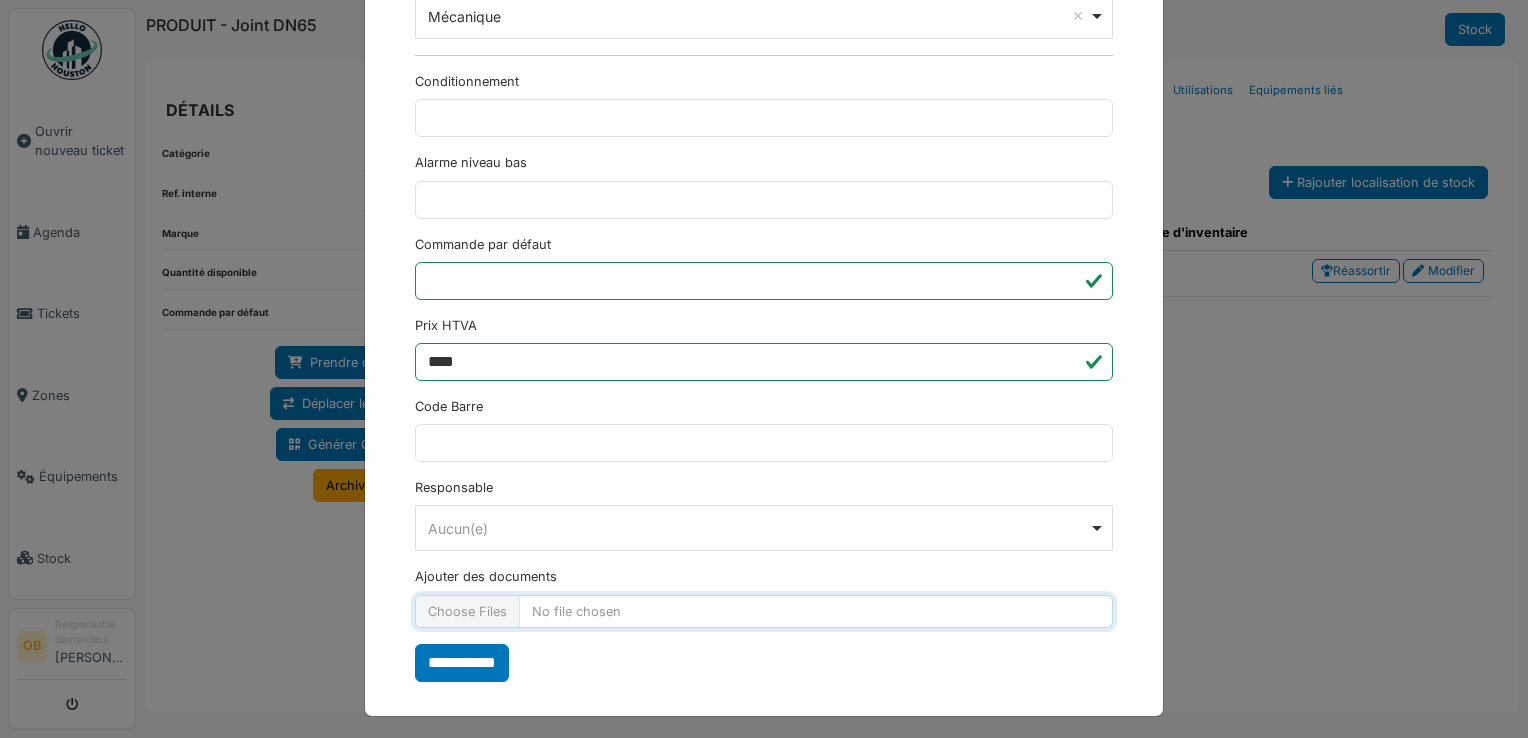 type on "**********" 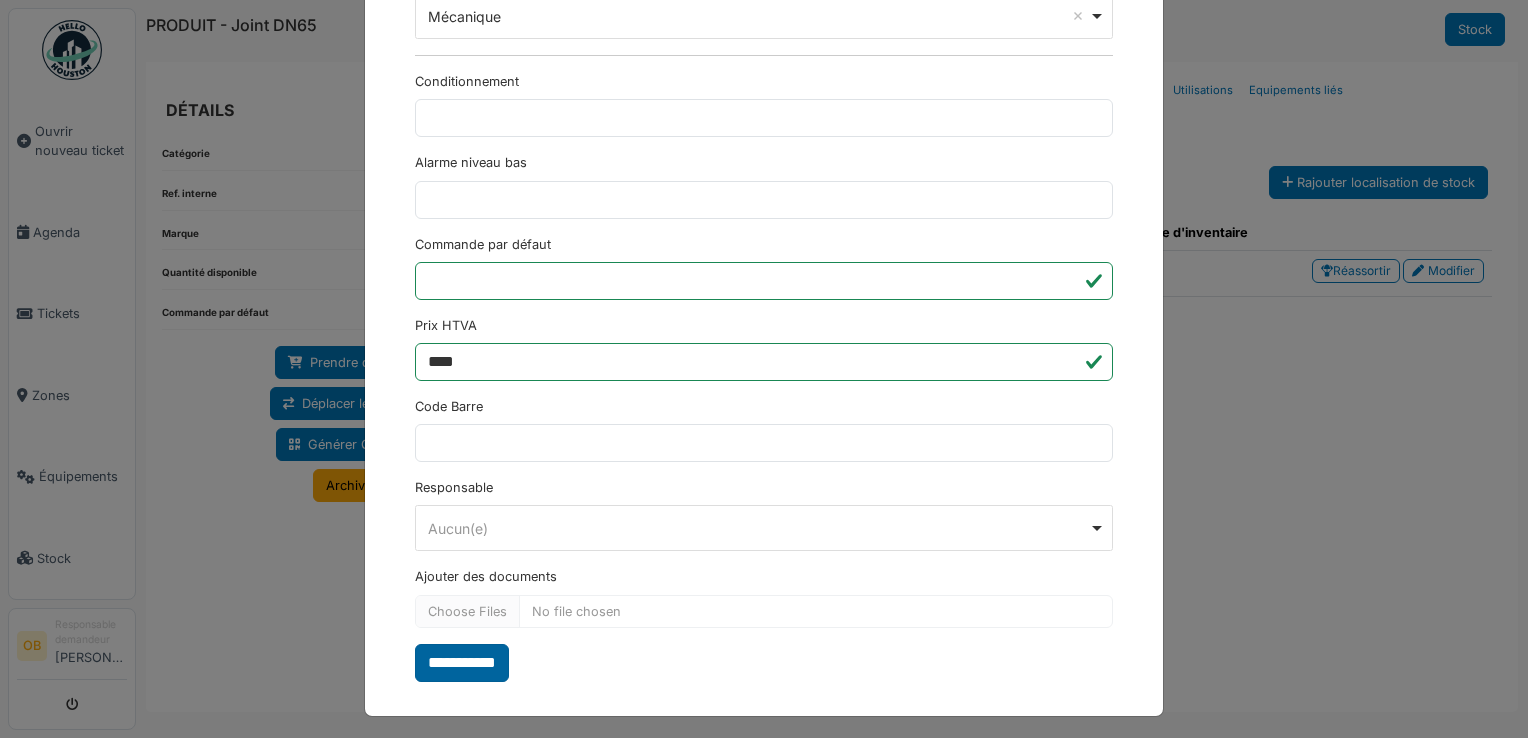 click on "**********" at bounding box center (462, 663) 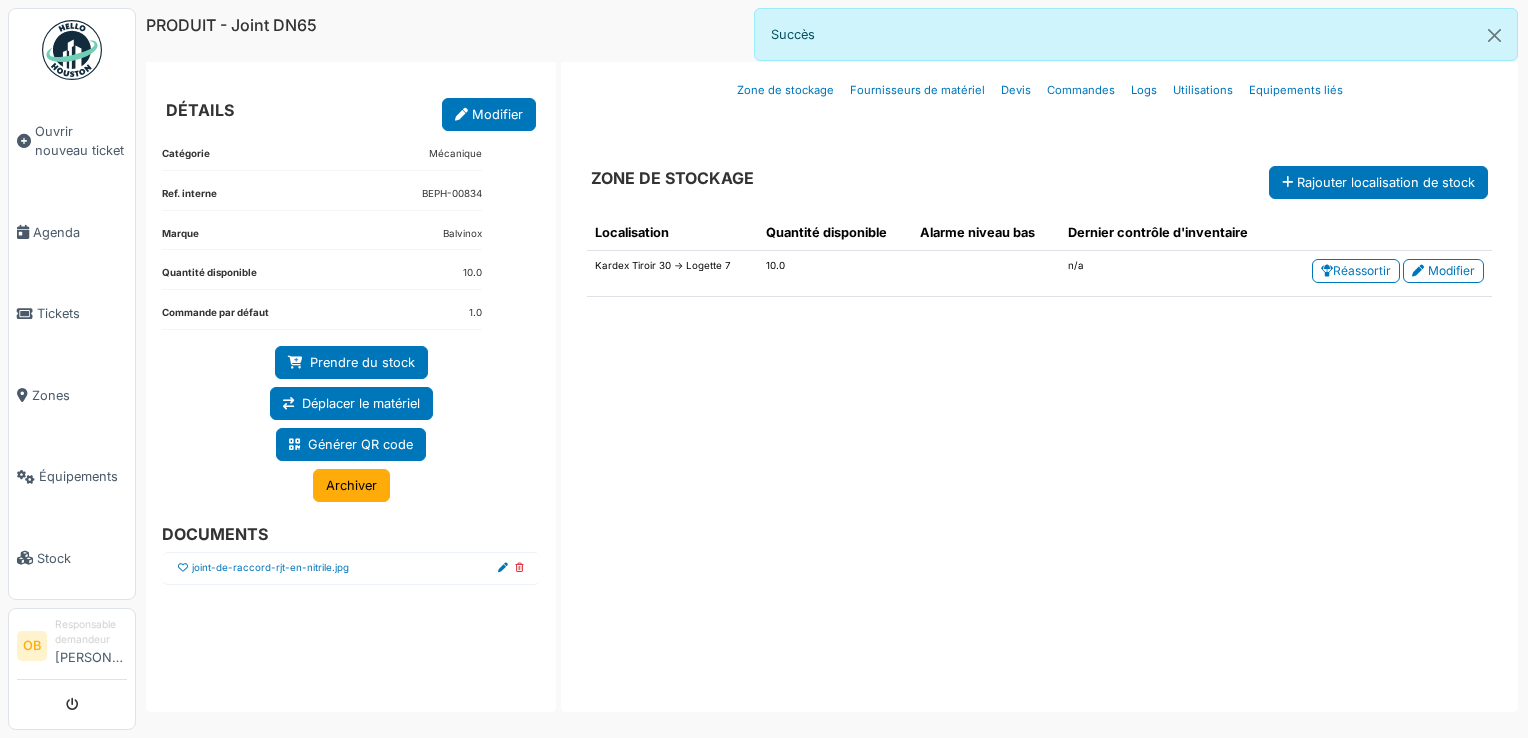 click at bounding box center [183, 568] 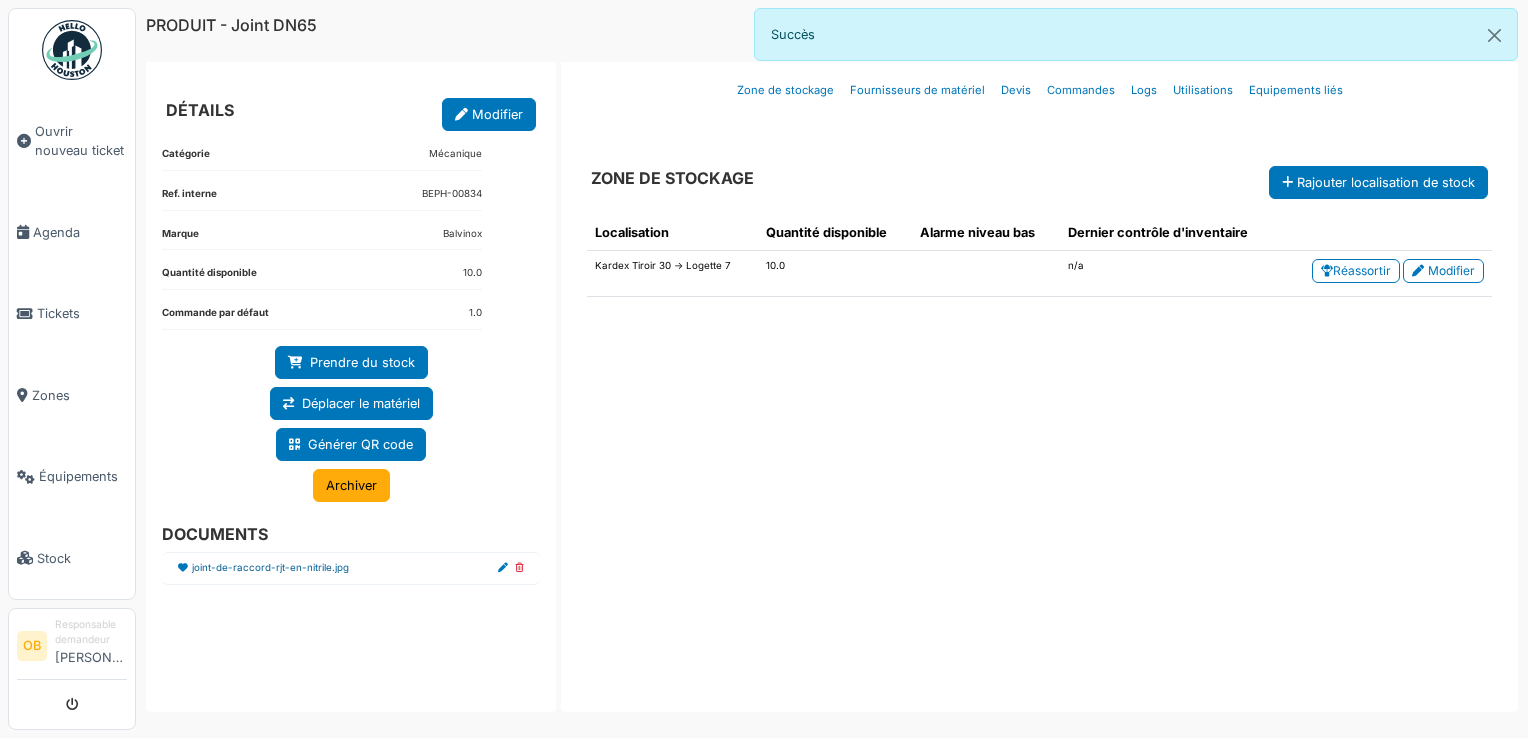 click on "joint-de-raccord-rjt-en-nitrile.jpg" at bounding box center (270, 568) 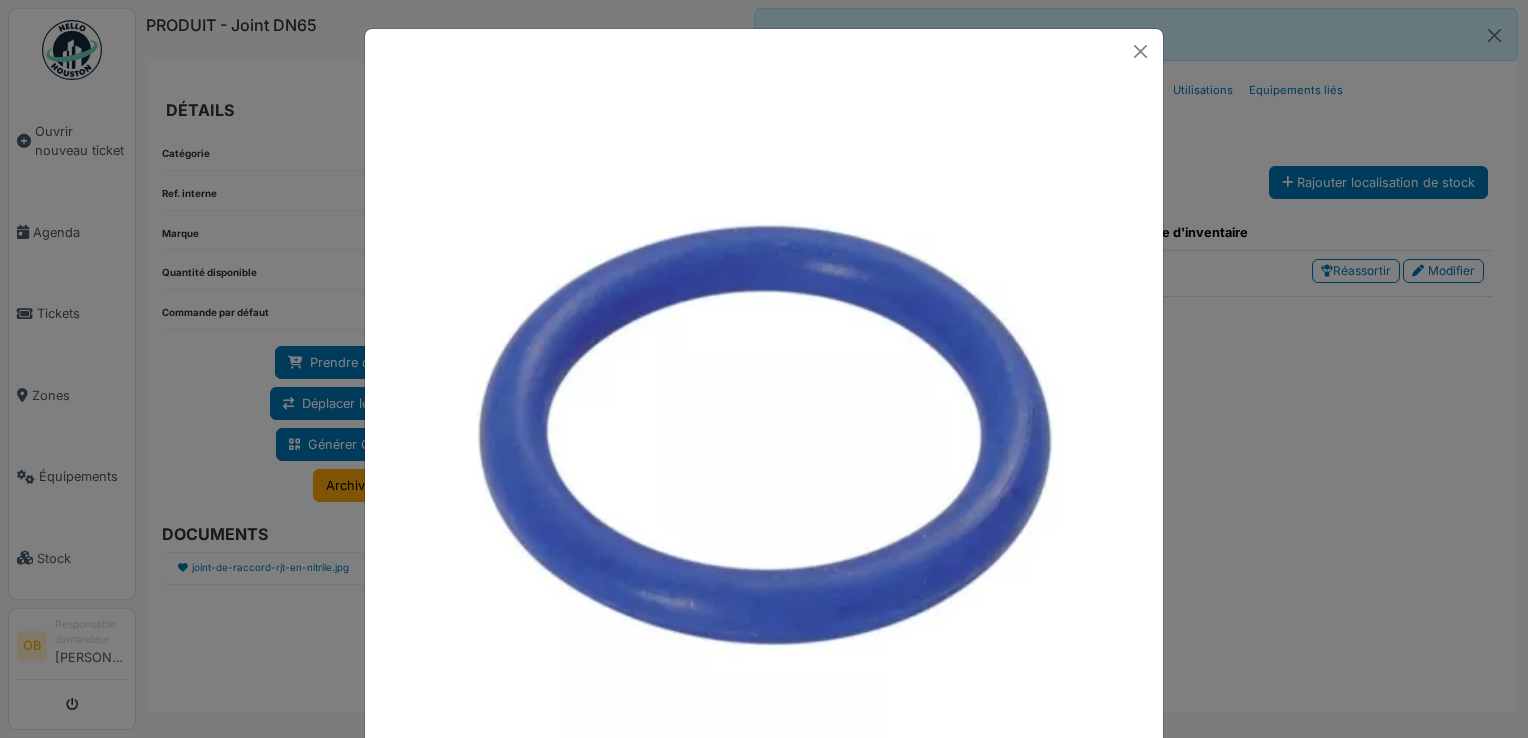click at bounding box center [764, 369] 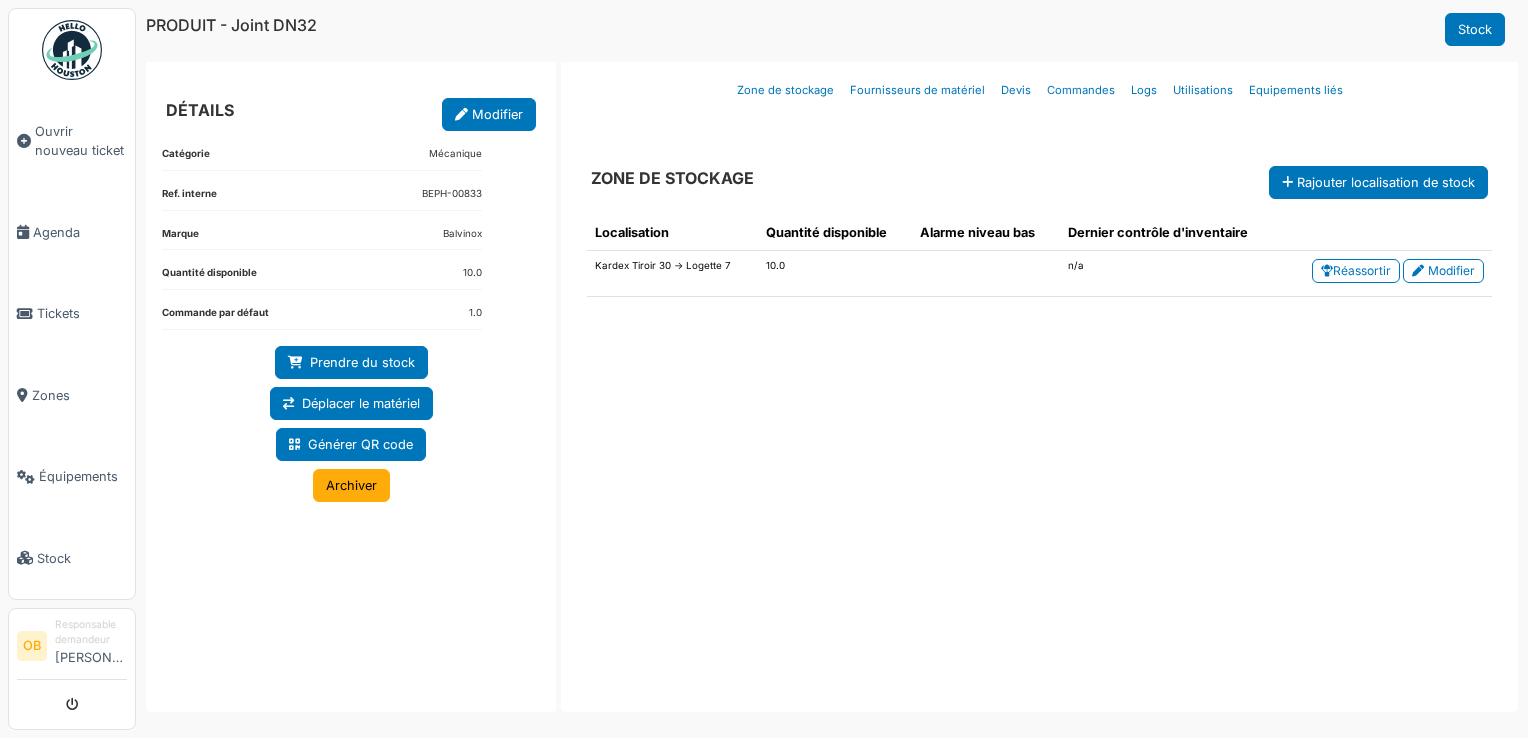 scroll, scrollTop: 0, scrollLeft: 0, axis: both 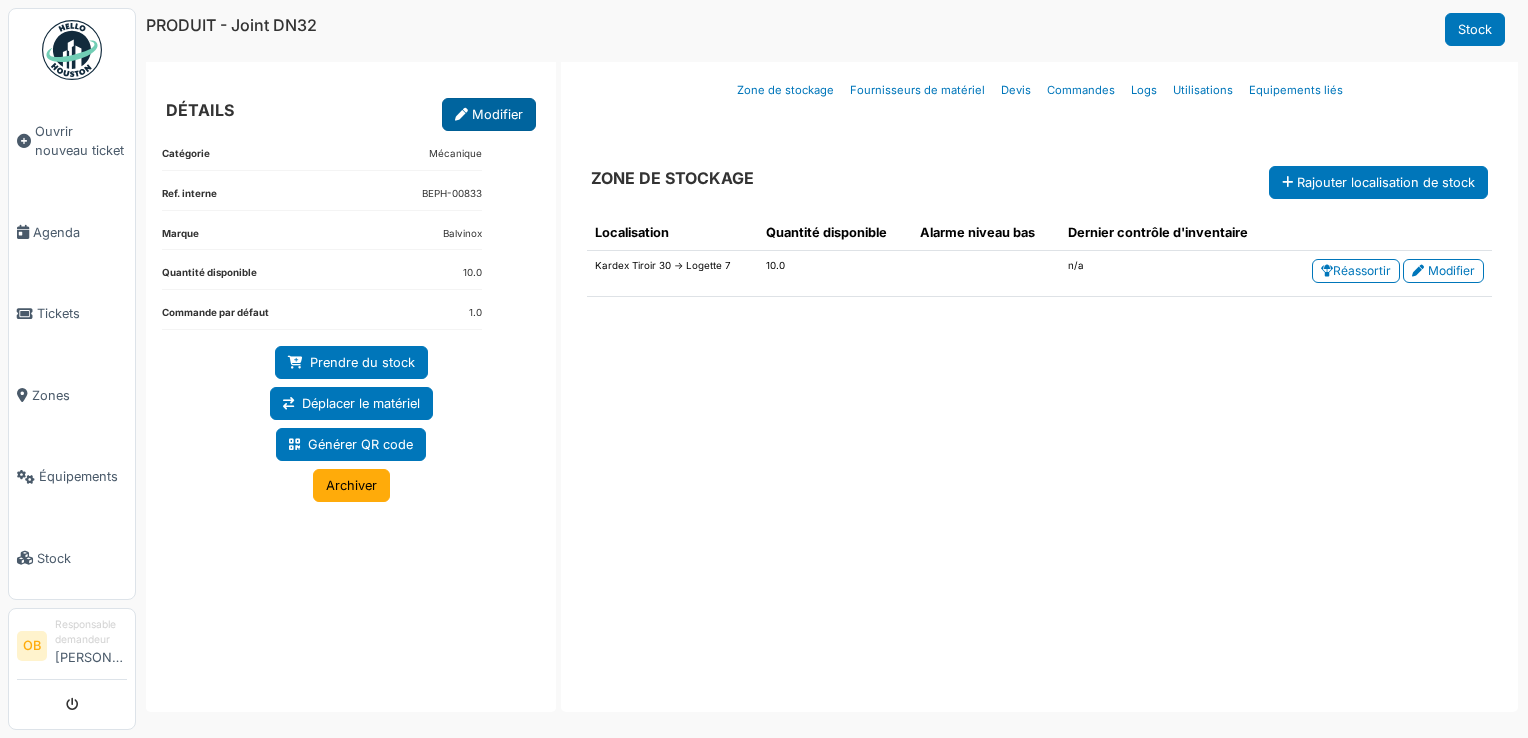 click on "Modifier" at bounding box center (489, 114) 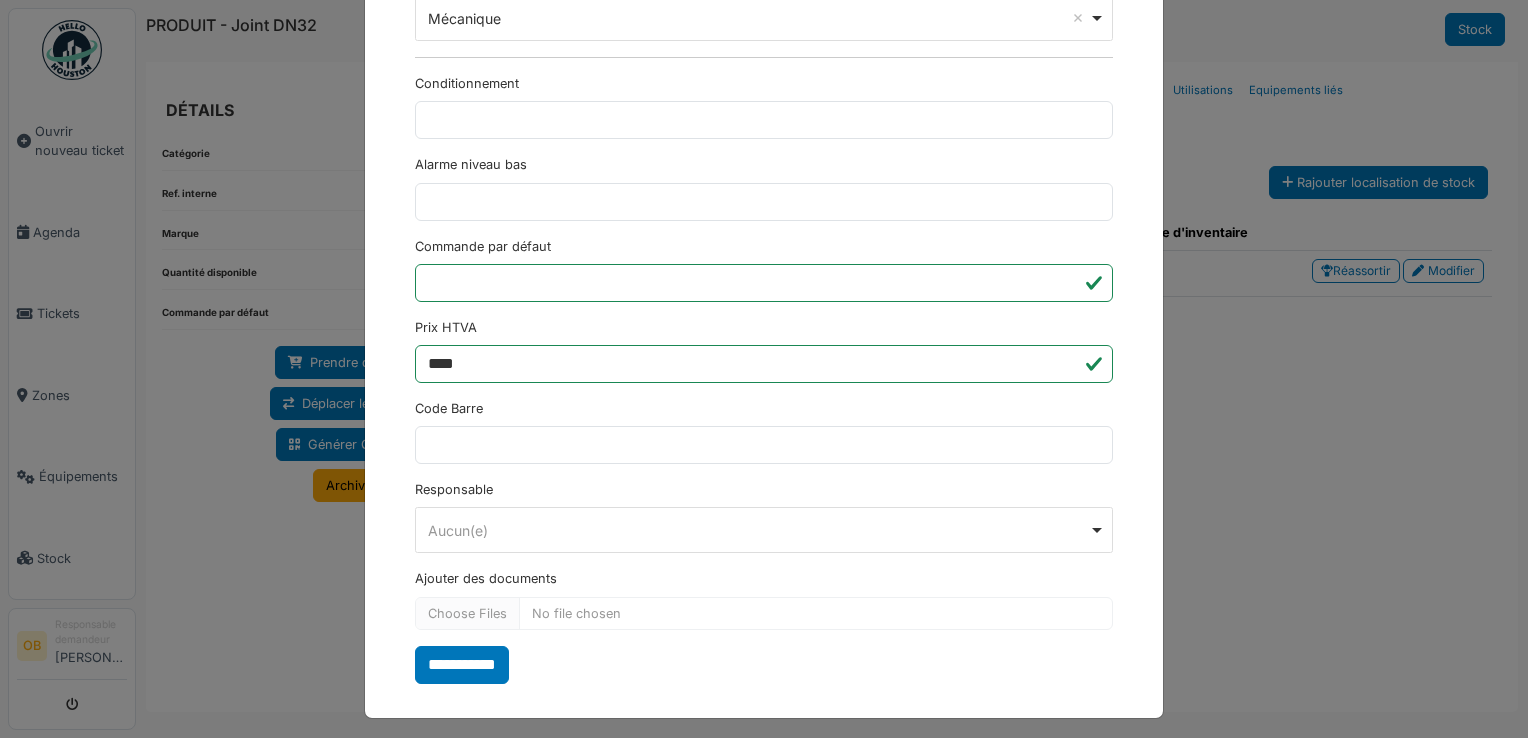 scroll, scrollTop: 650, scrollLeft: 0, axis: vertical 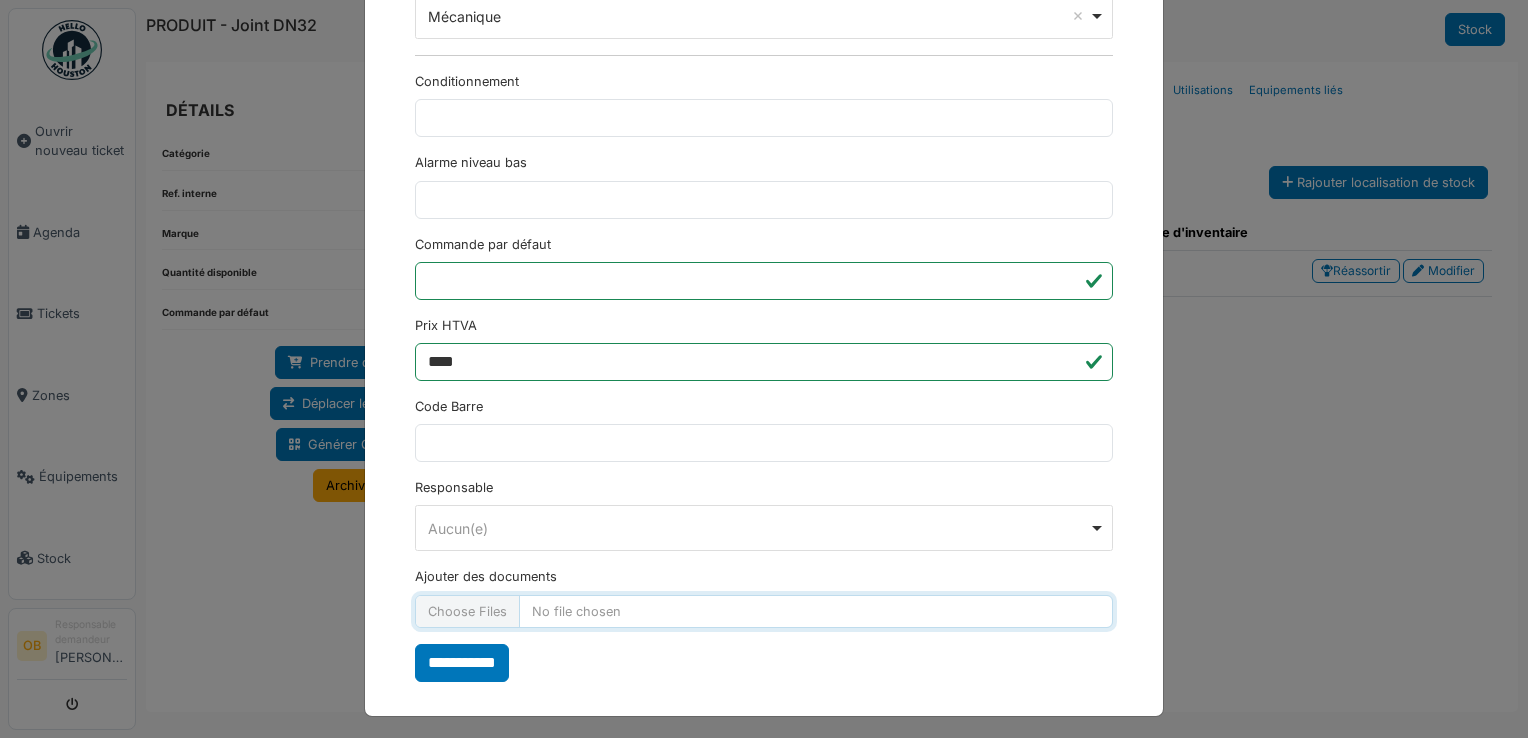 click on "Ajouter des documents" at bounding box center (764, 611) 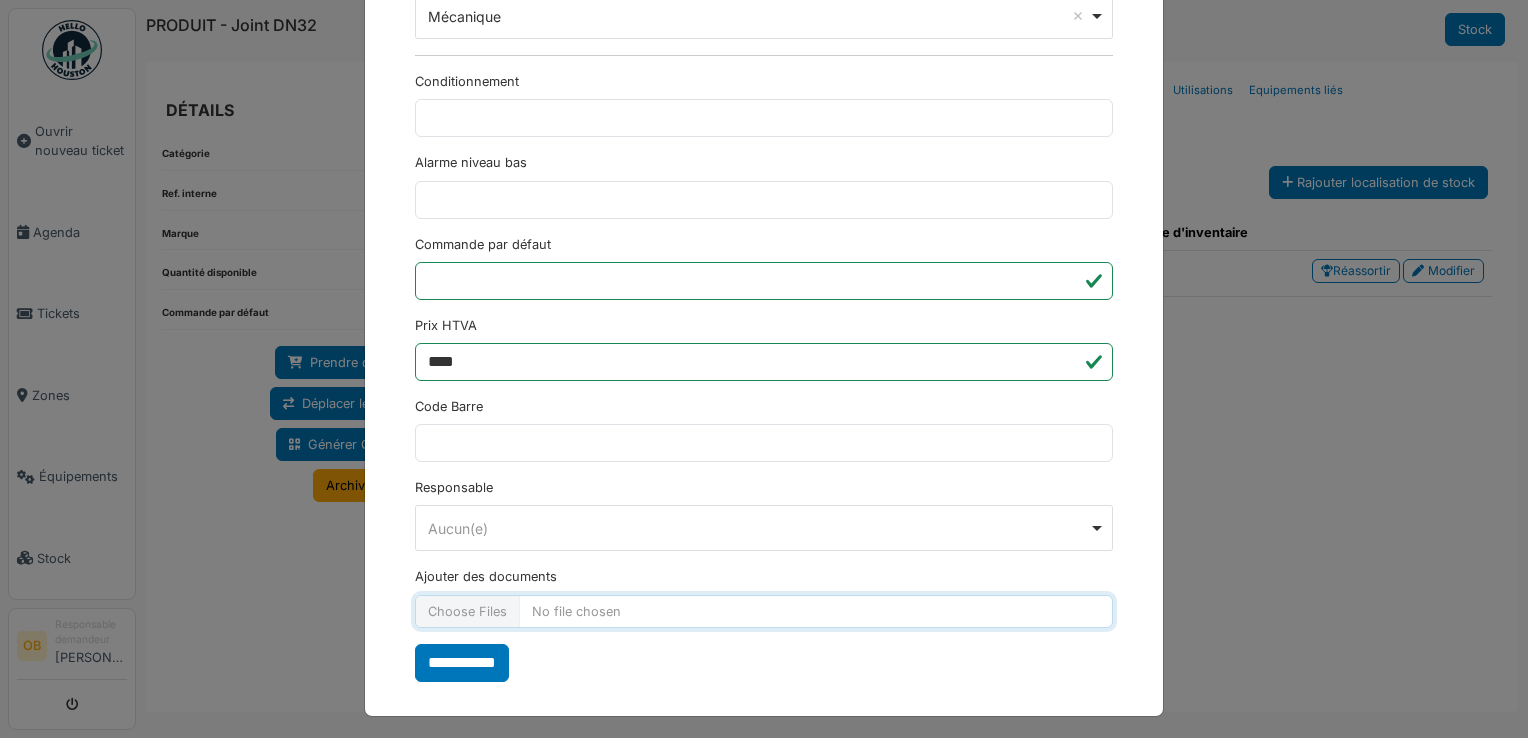 type on "**********" 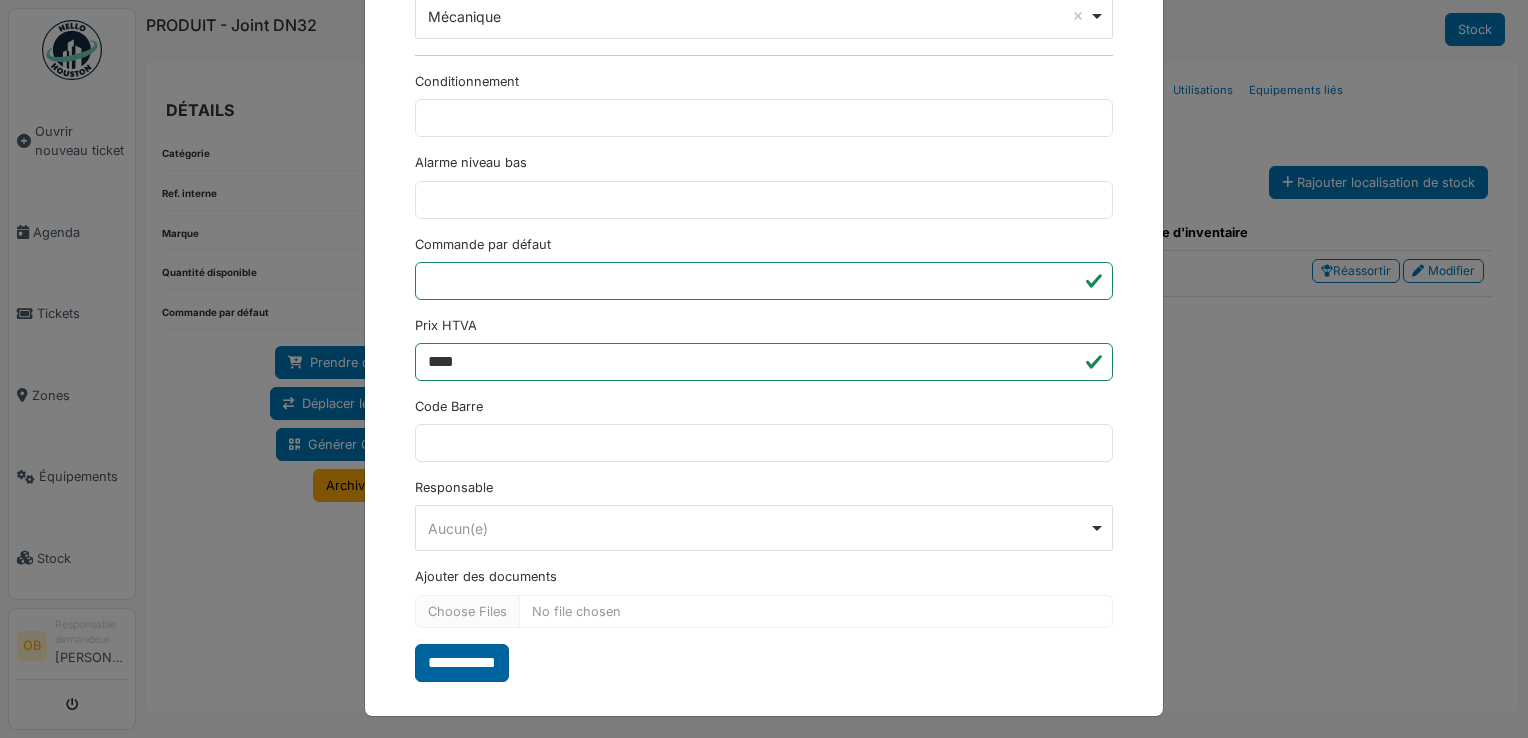 click on "**********" at bounding box center [462, 663] 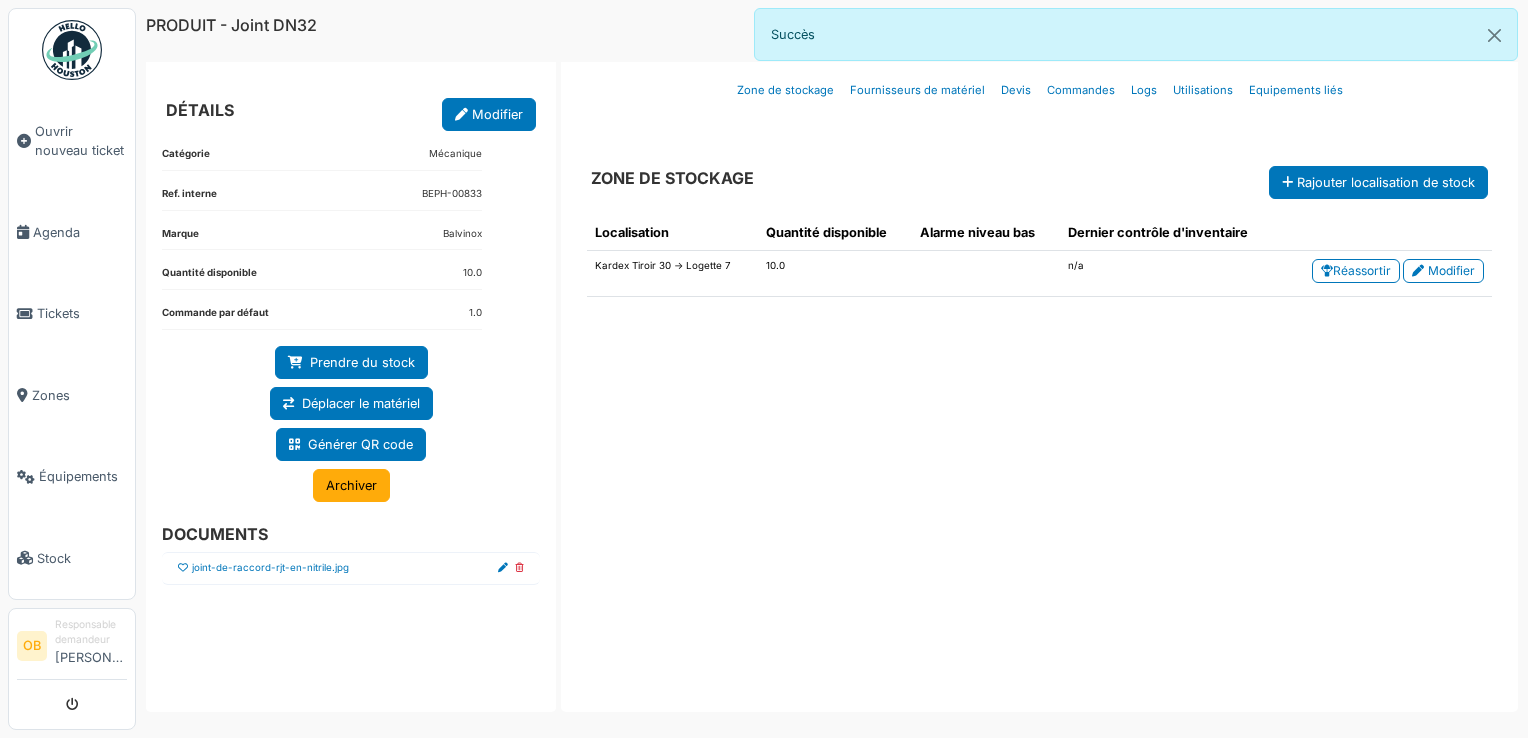 click at bounding box center [183, 568] 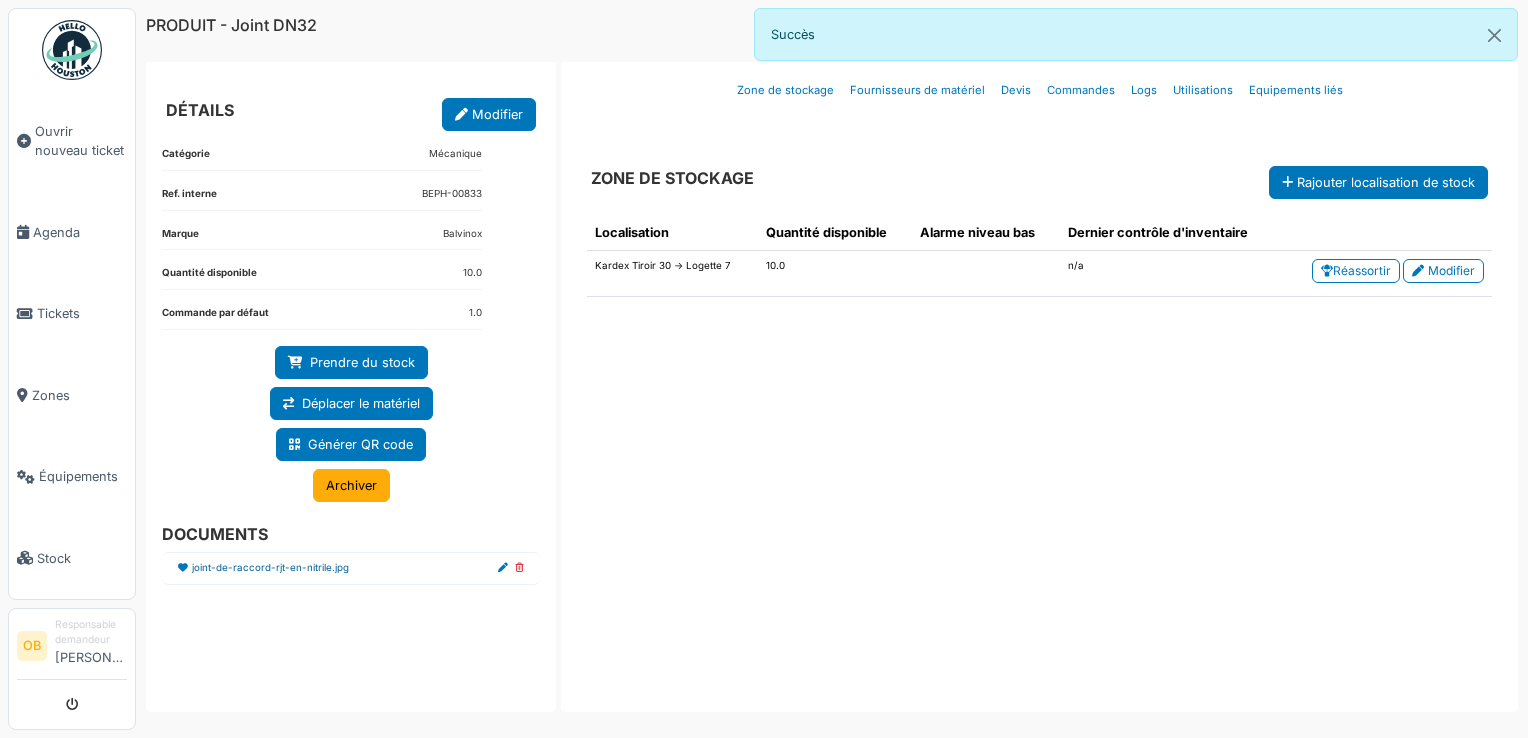 click on "joint-de-raccord-rjt-en-nitrile.jpg" at bounding box center (270, 568) 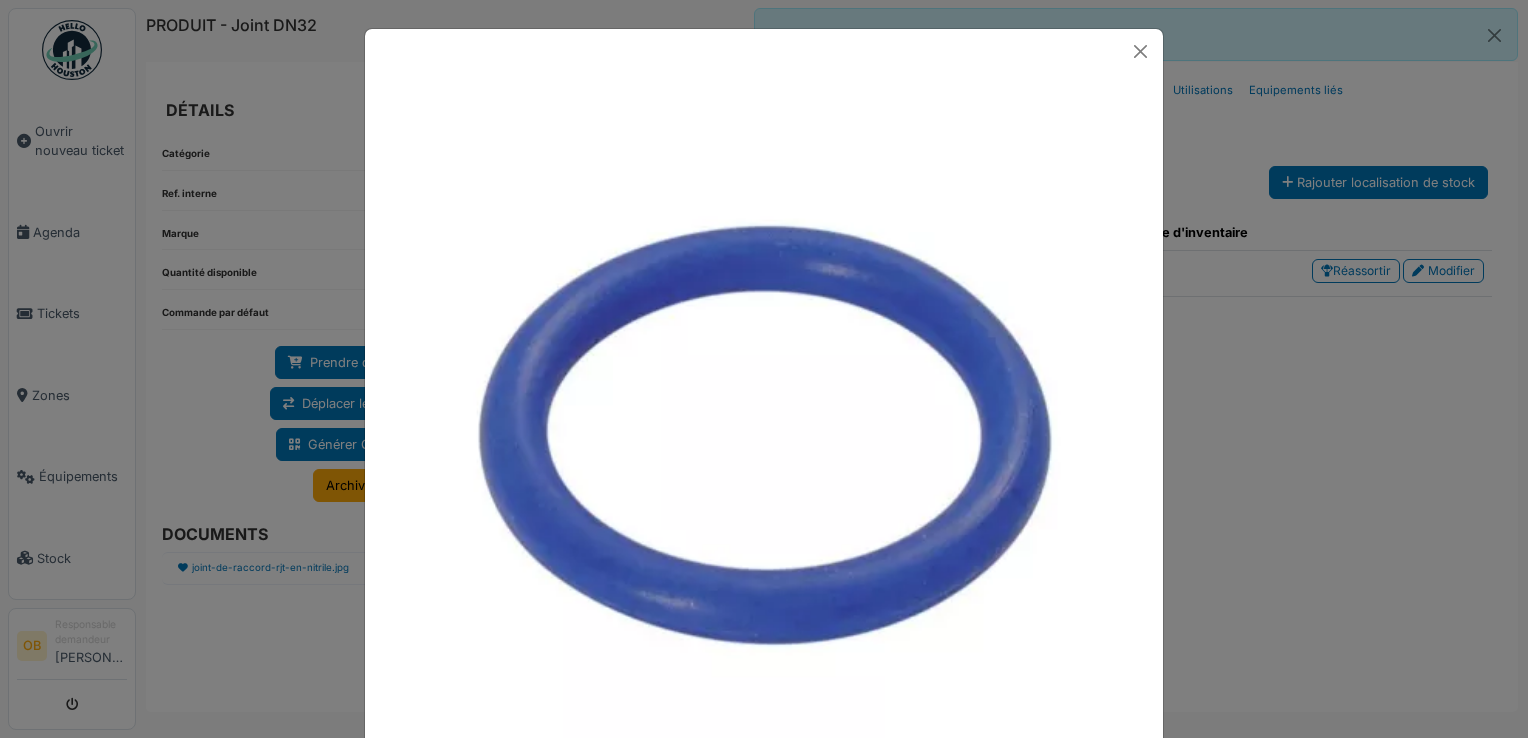 click at bounding box center (764, 369) 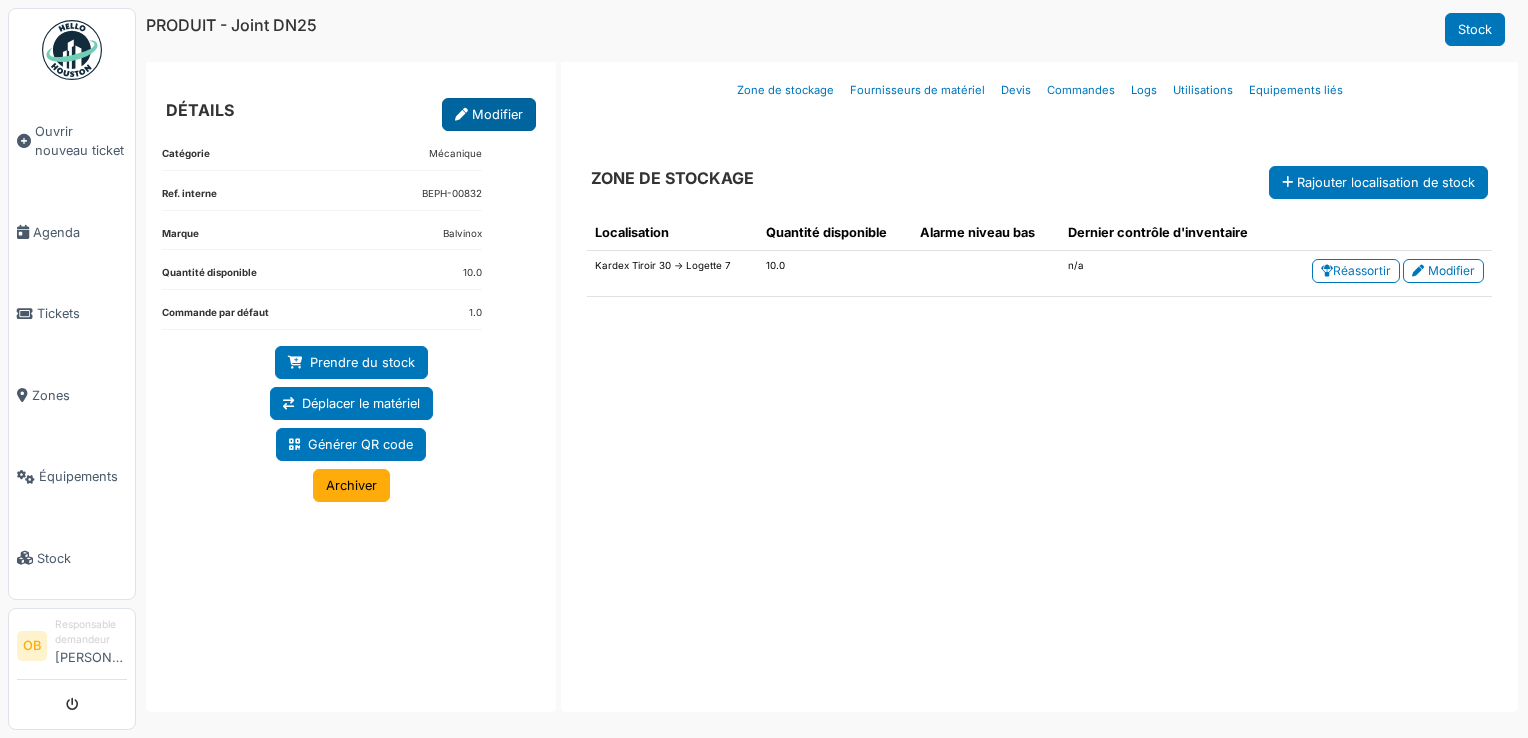 scroll, scrollTop: 0, scrollLeft: 0, axis: both 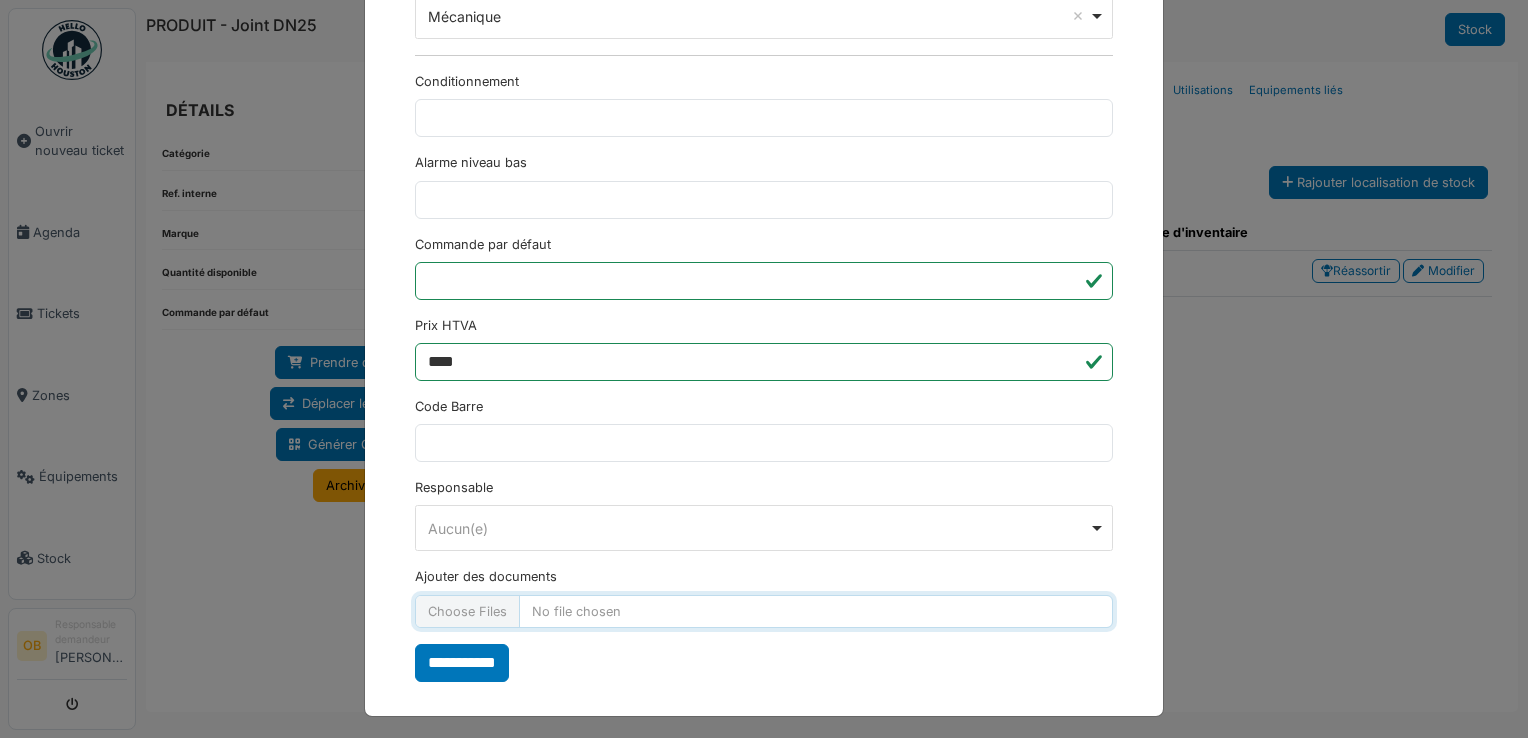 click on "Ajouter des documents" at bounding box center (764, 611) 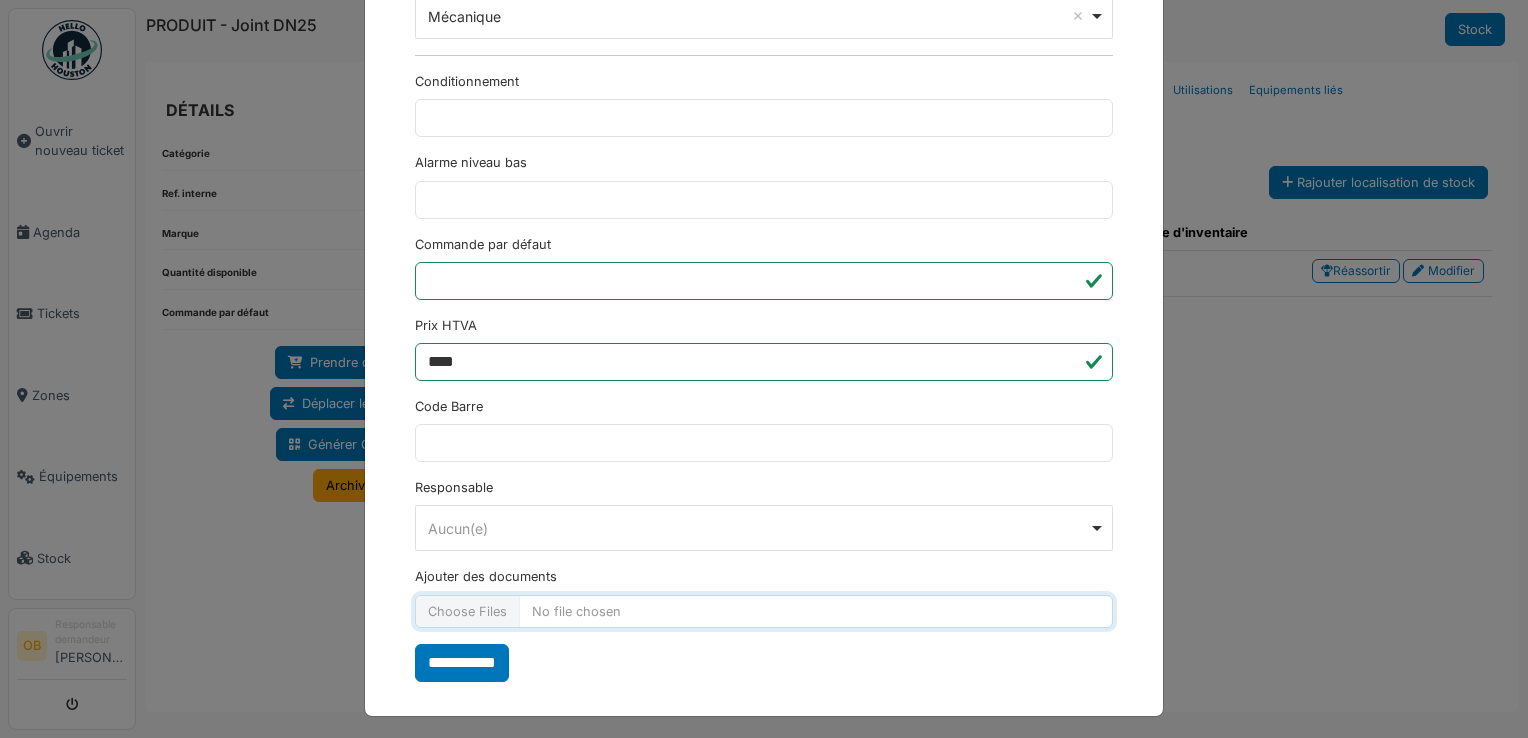 type on "**********" 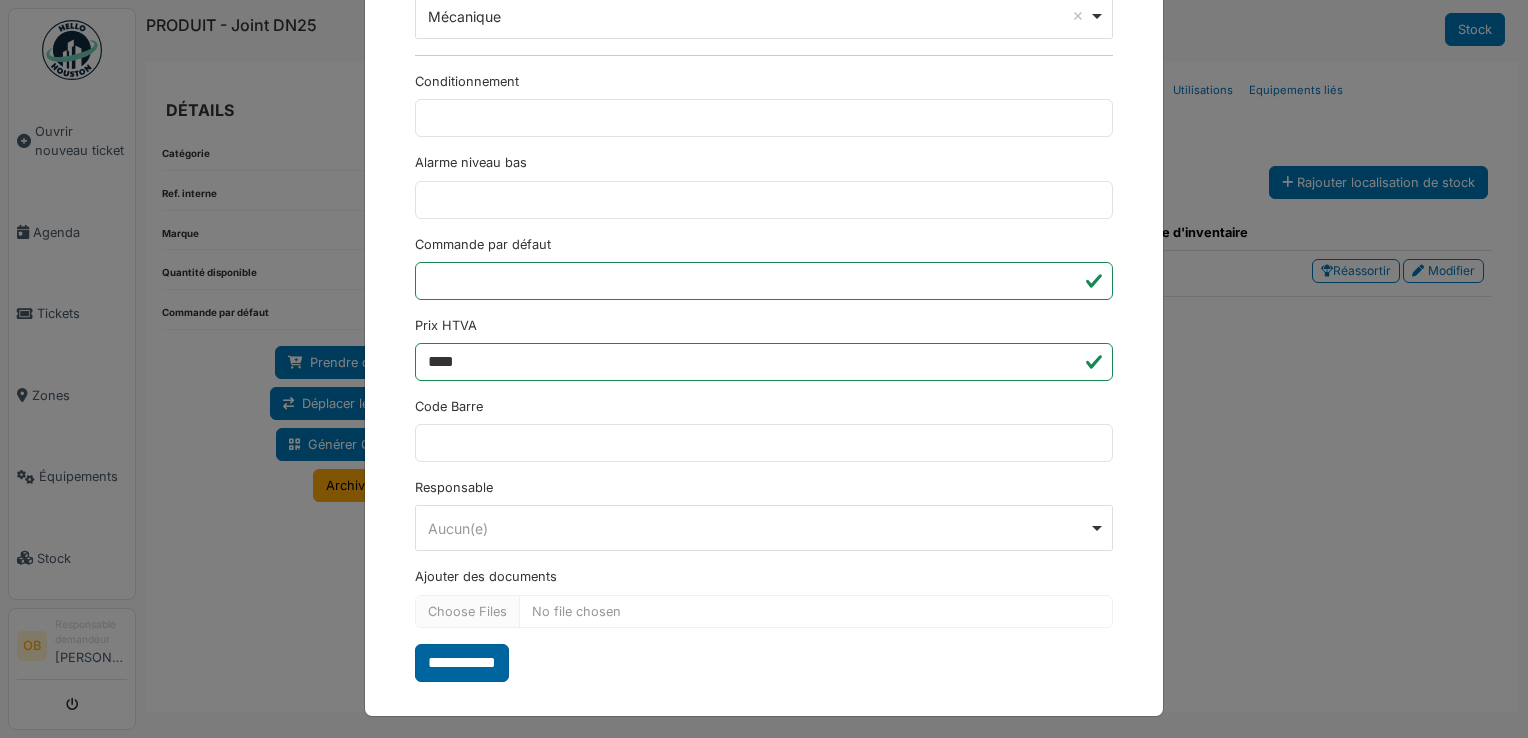 click on "**********" at bounding box center (462, 663) 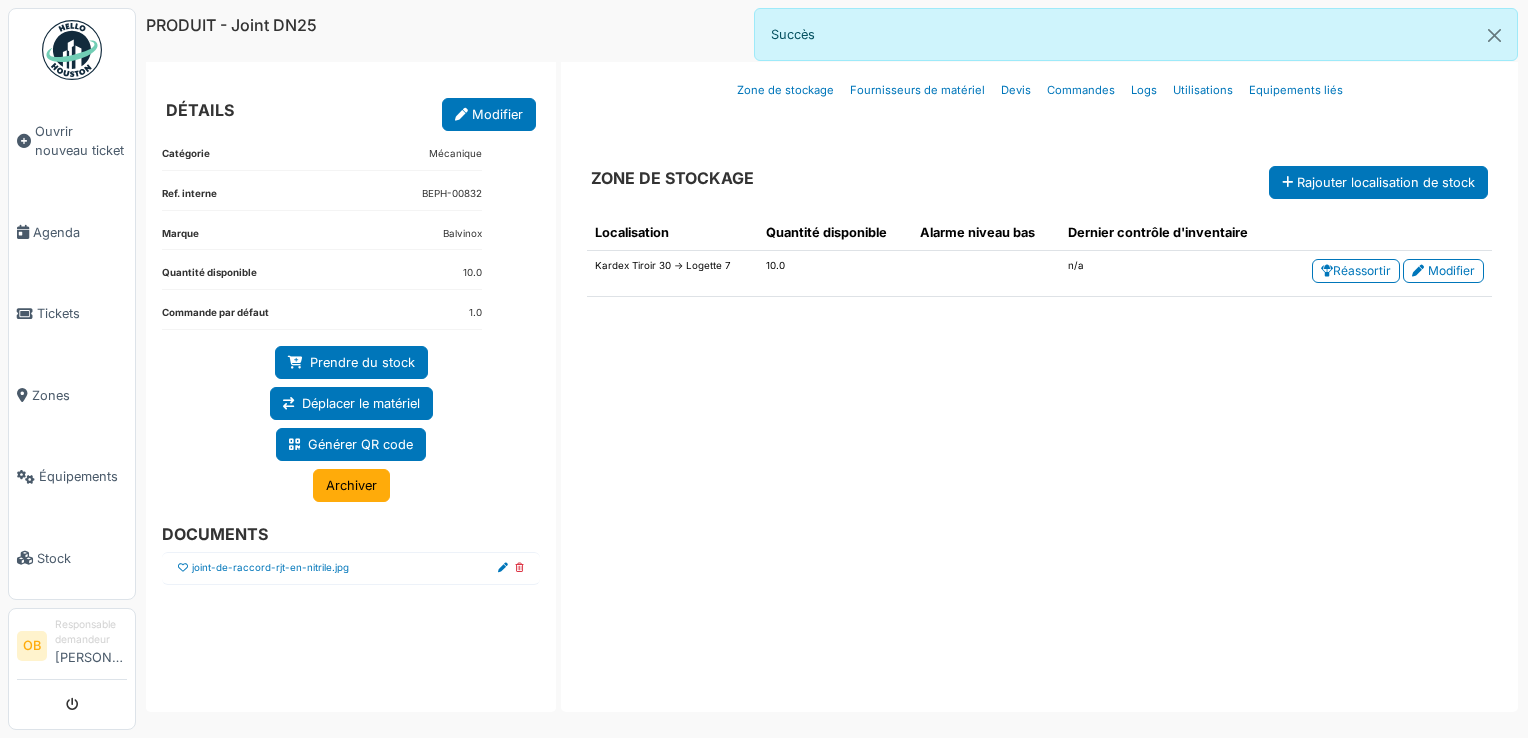 click at bounding box center (183, 568) 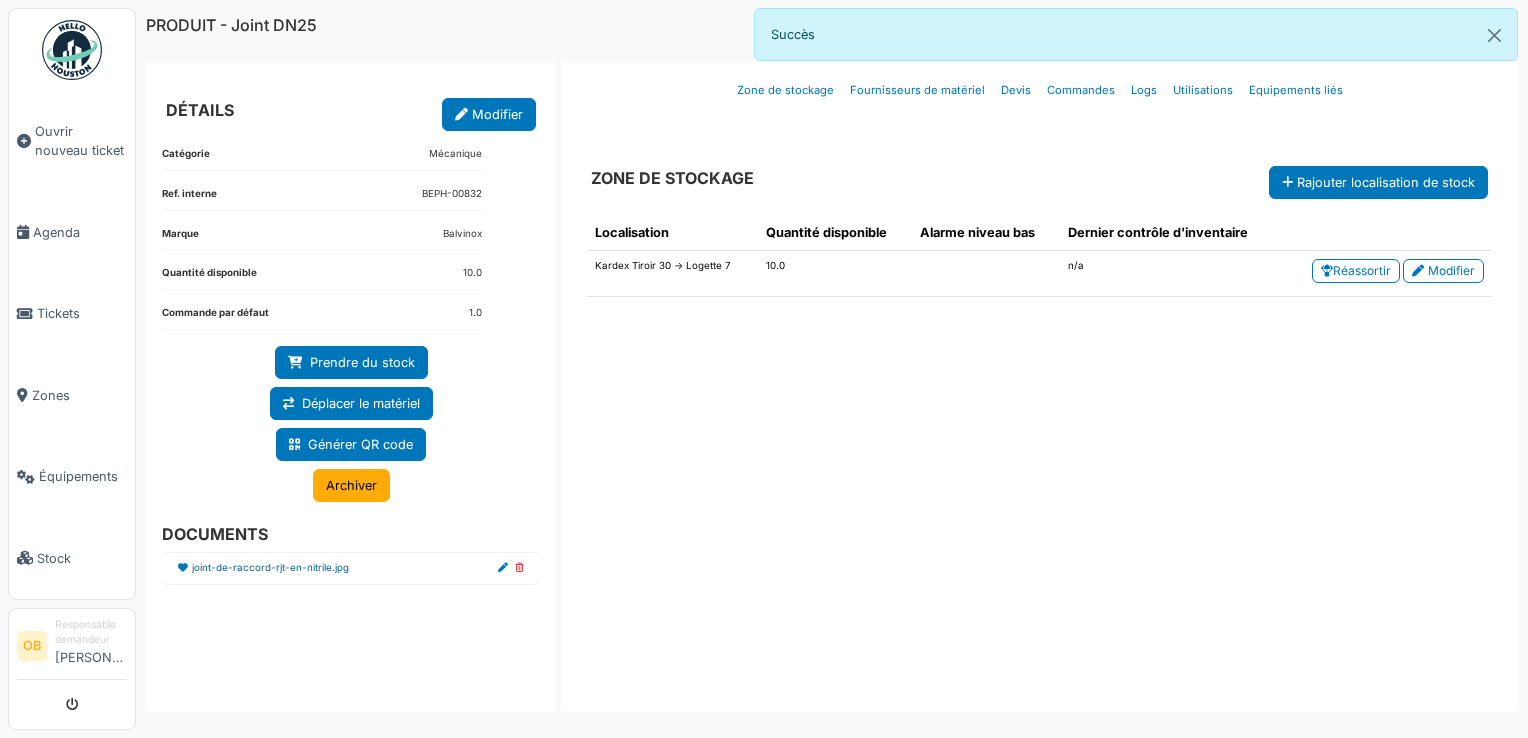 click on "joint-de-raccord-rjt-en-nitrile.jpg" at bounding box center (270, 568) 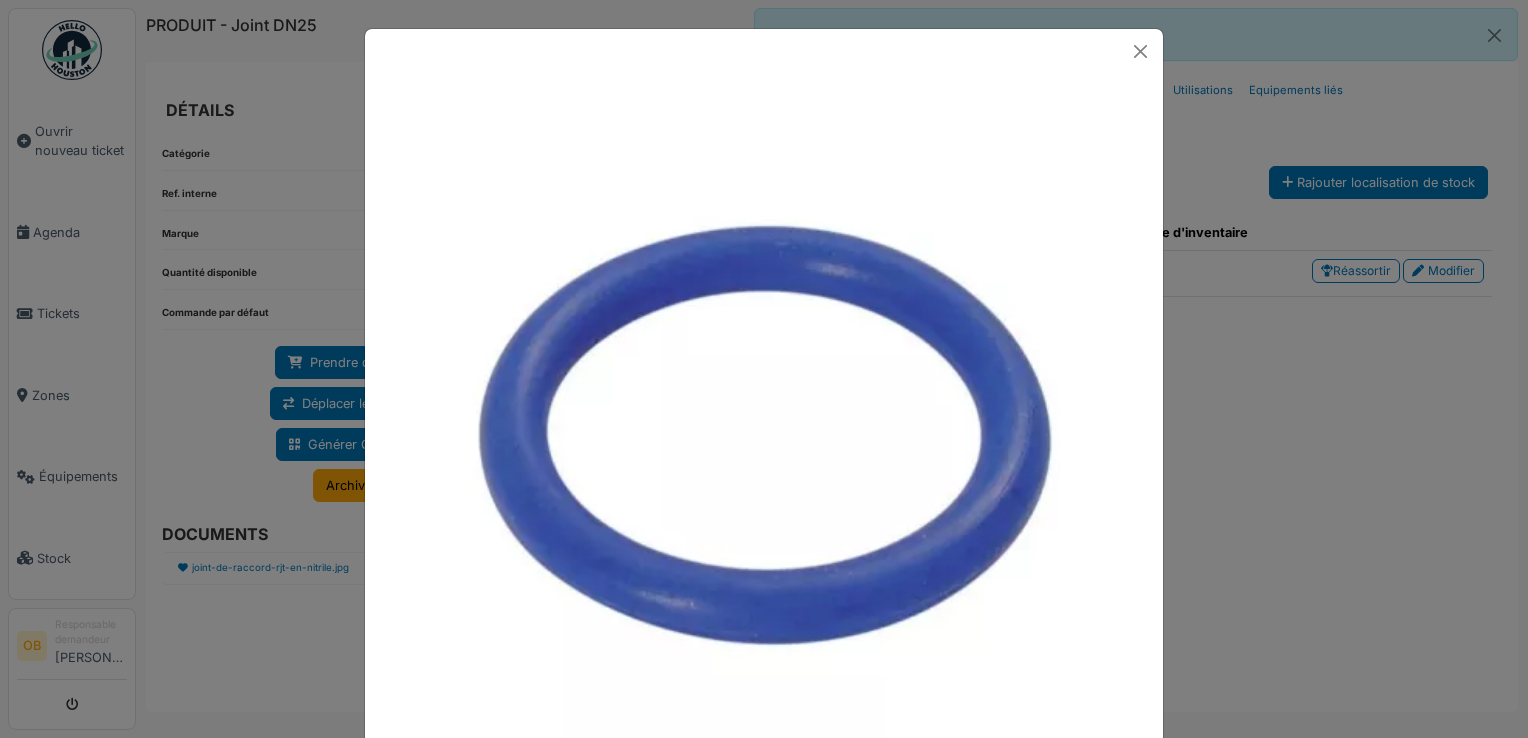 click at bounding box center [764, 369] 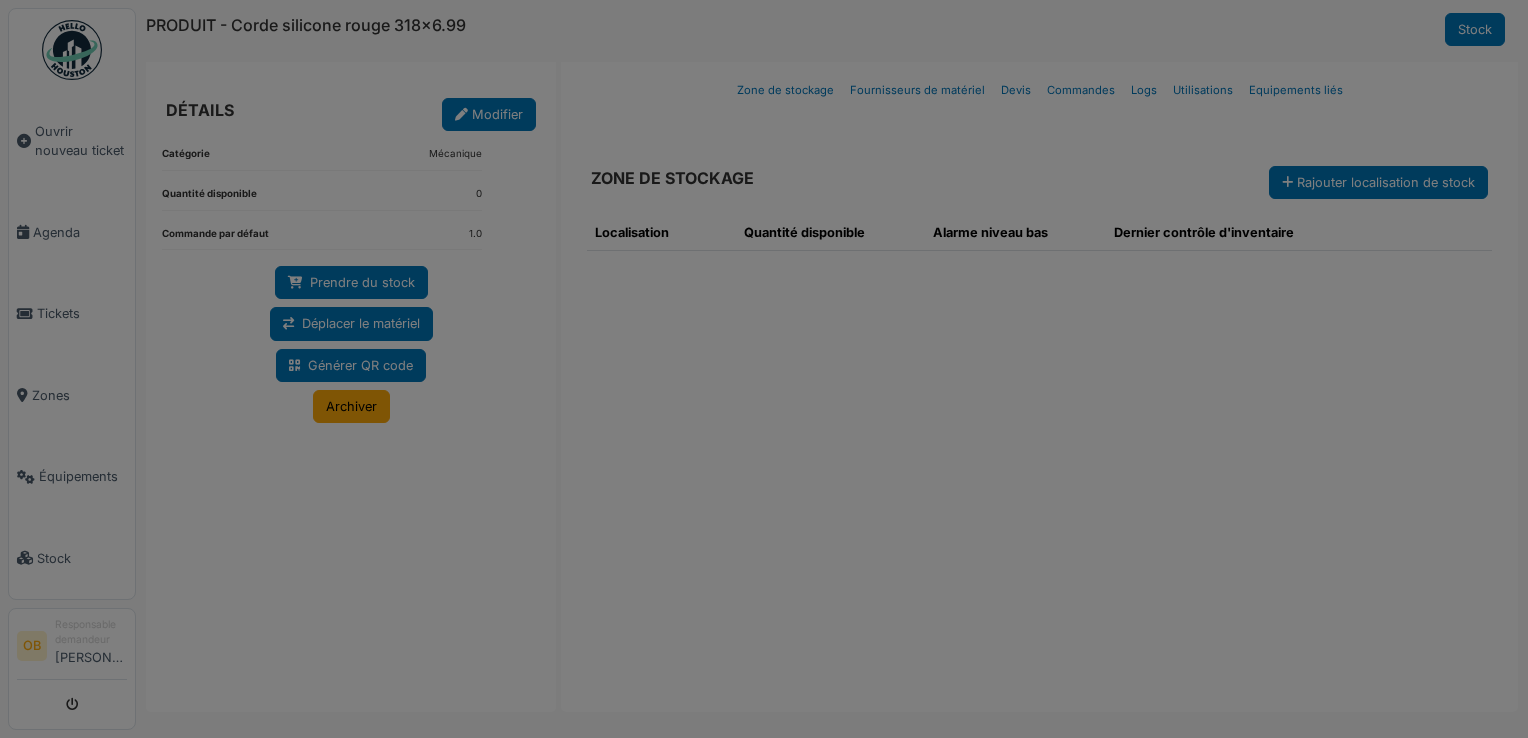 scroll, scrollTop: 0, scrollLeft: 0, axis: both 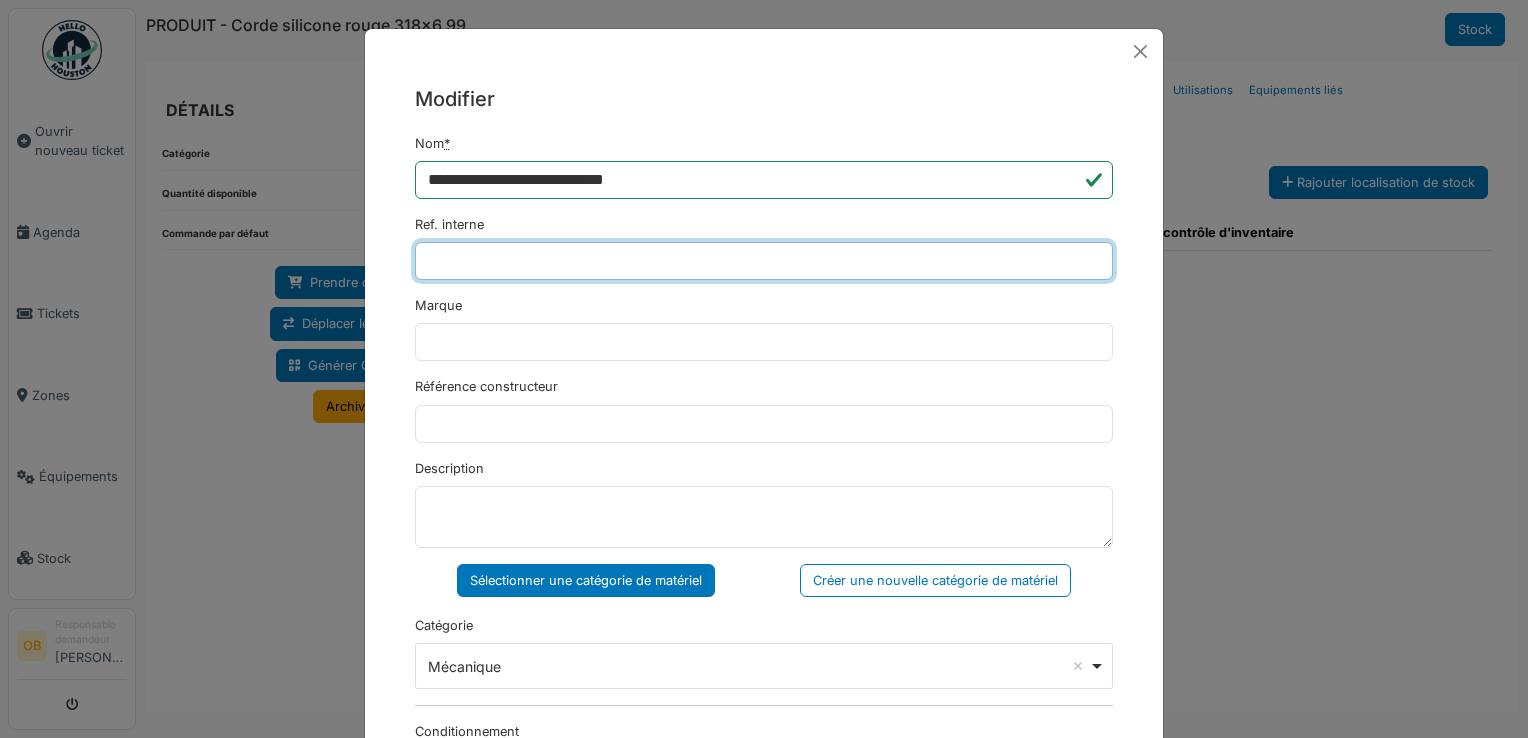 click on "Ref. interne" at bounding box center [764, 261] 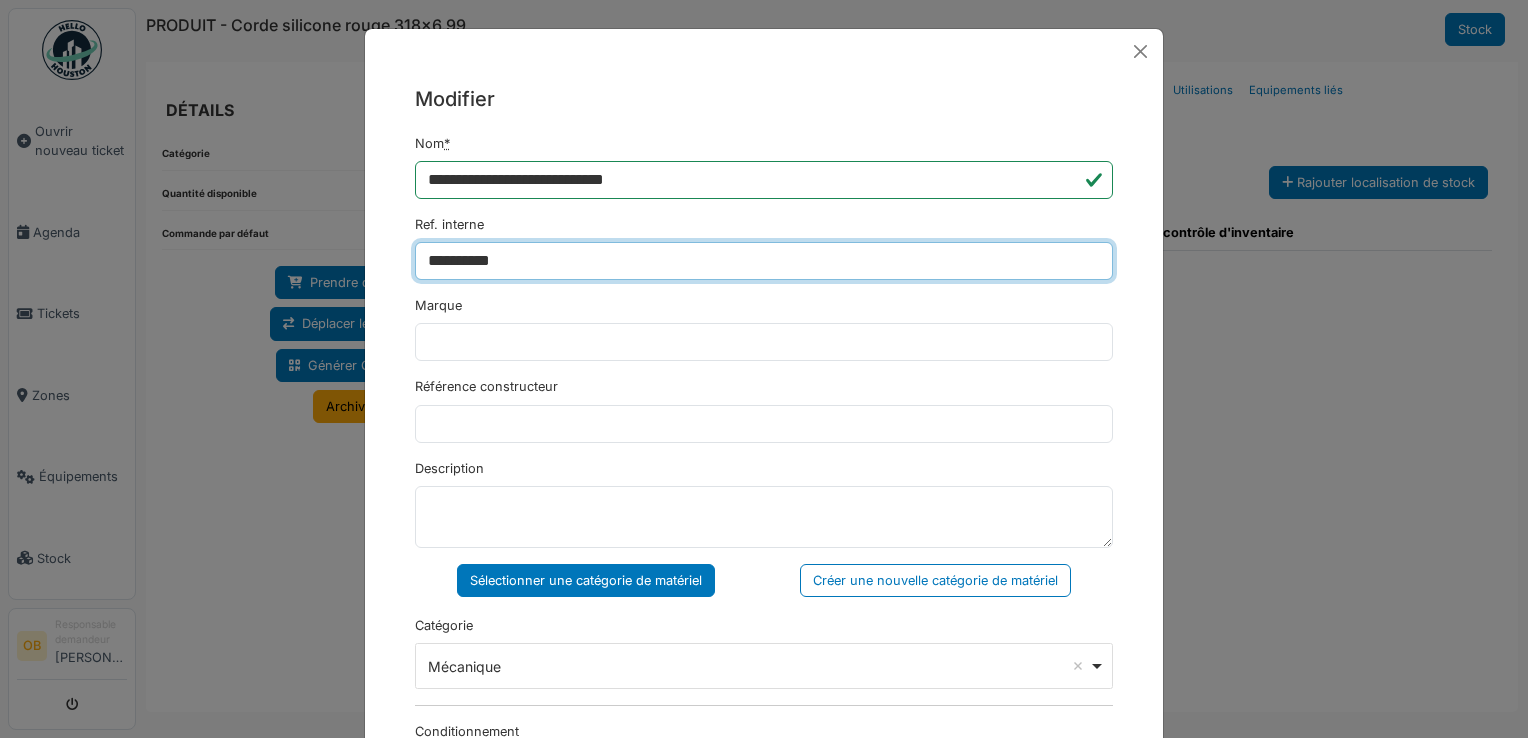type on "**********" 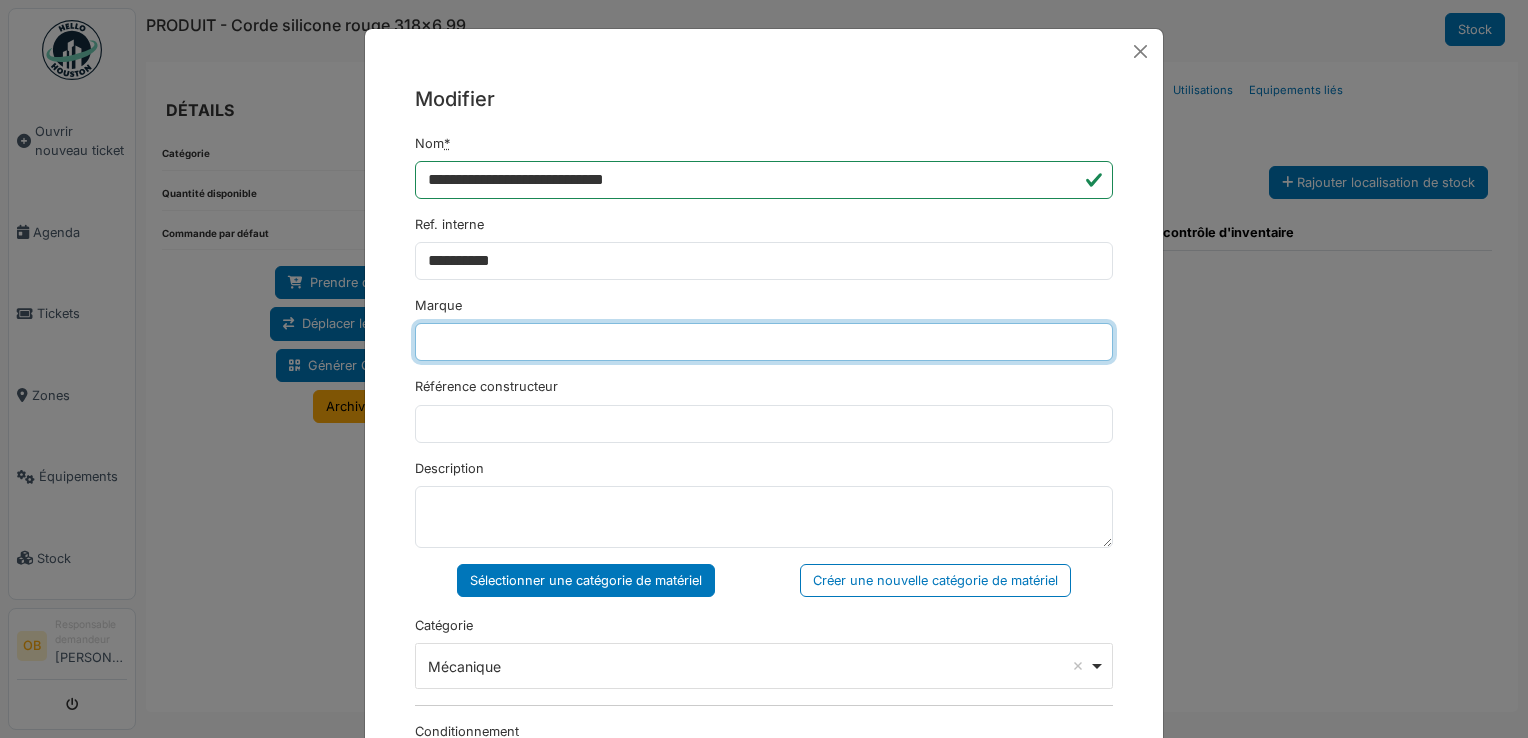 click on "Marque" at bounding box center (764, 342) 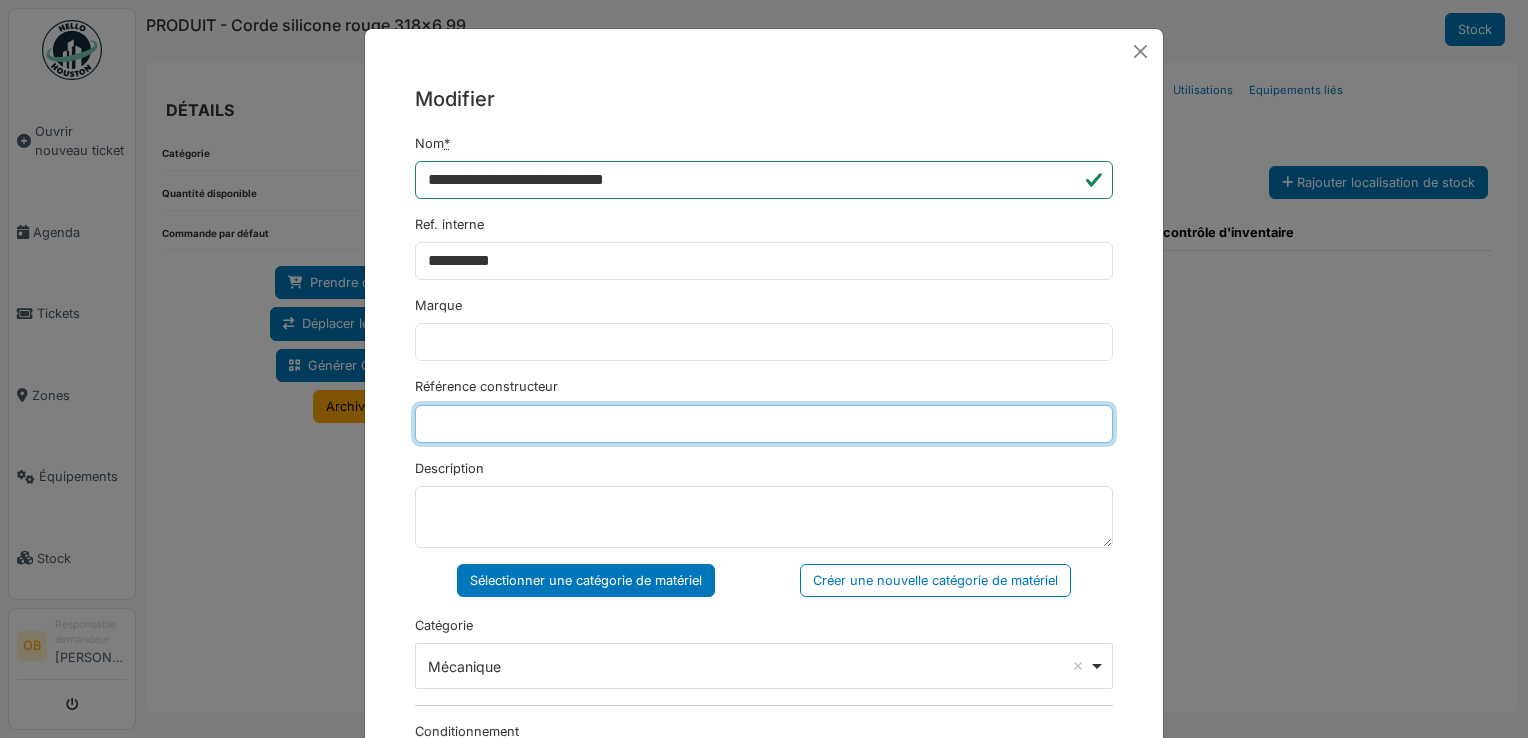click on "Référence constructeur" at bounding box center (764, 424) 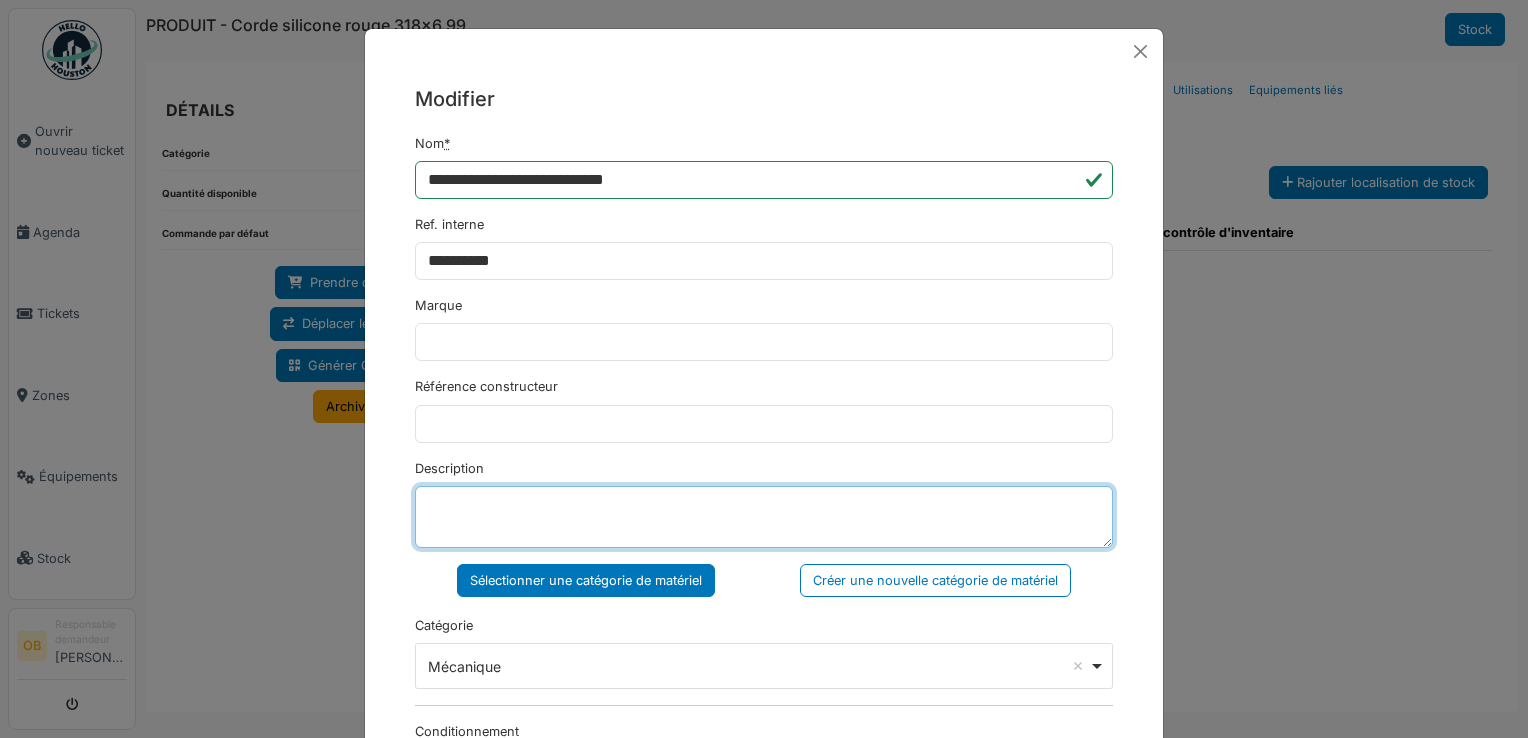 click on "Description" at bounding box center [764, 517] 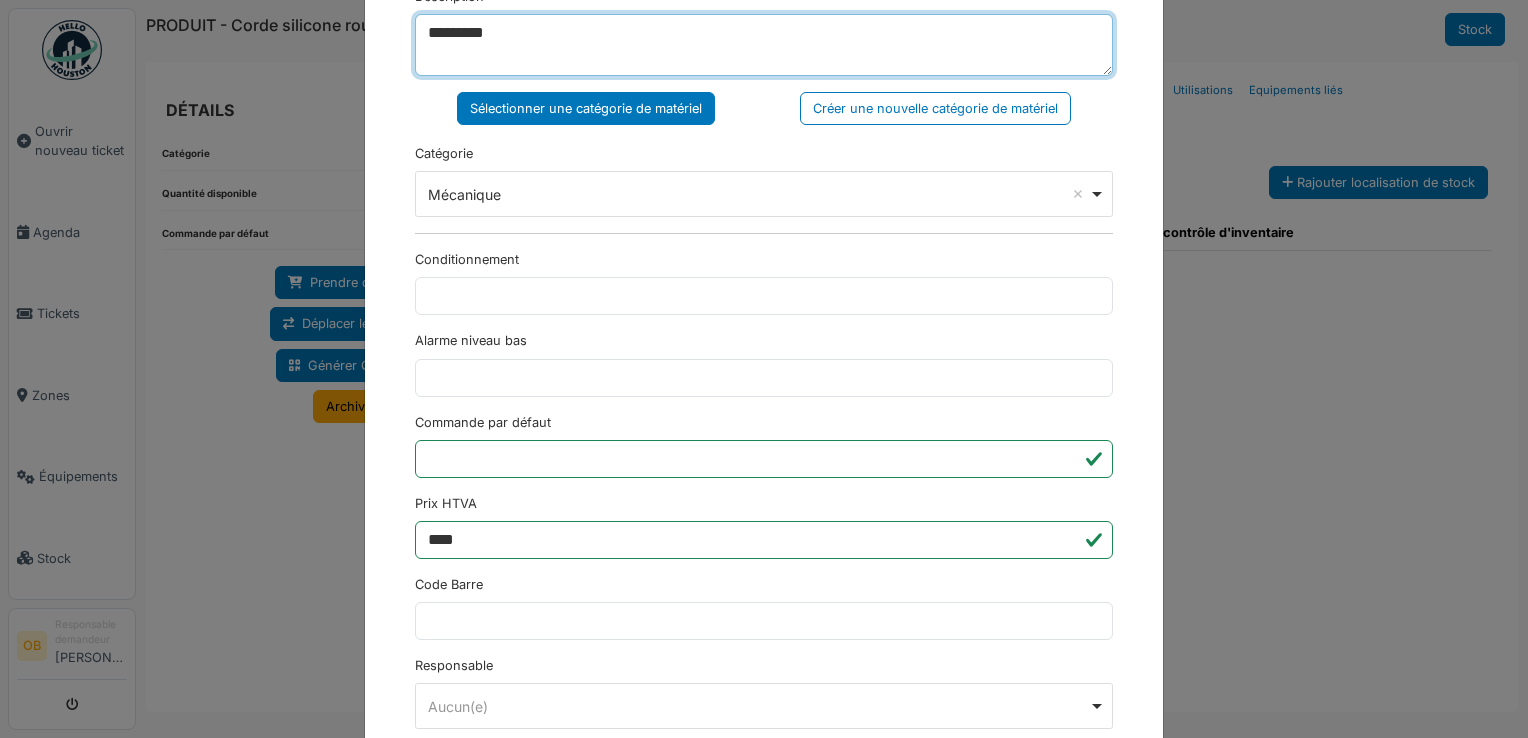 scroll, scrollTop: 650, scrollLeft: 0, axis: vertical 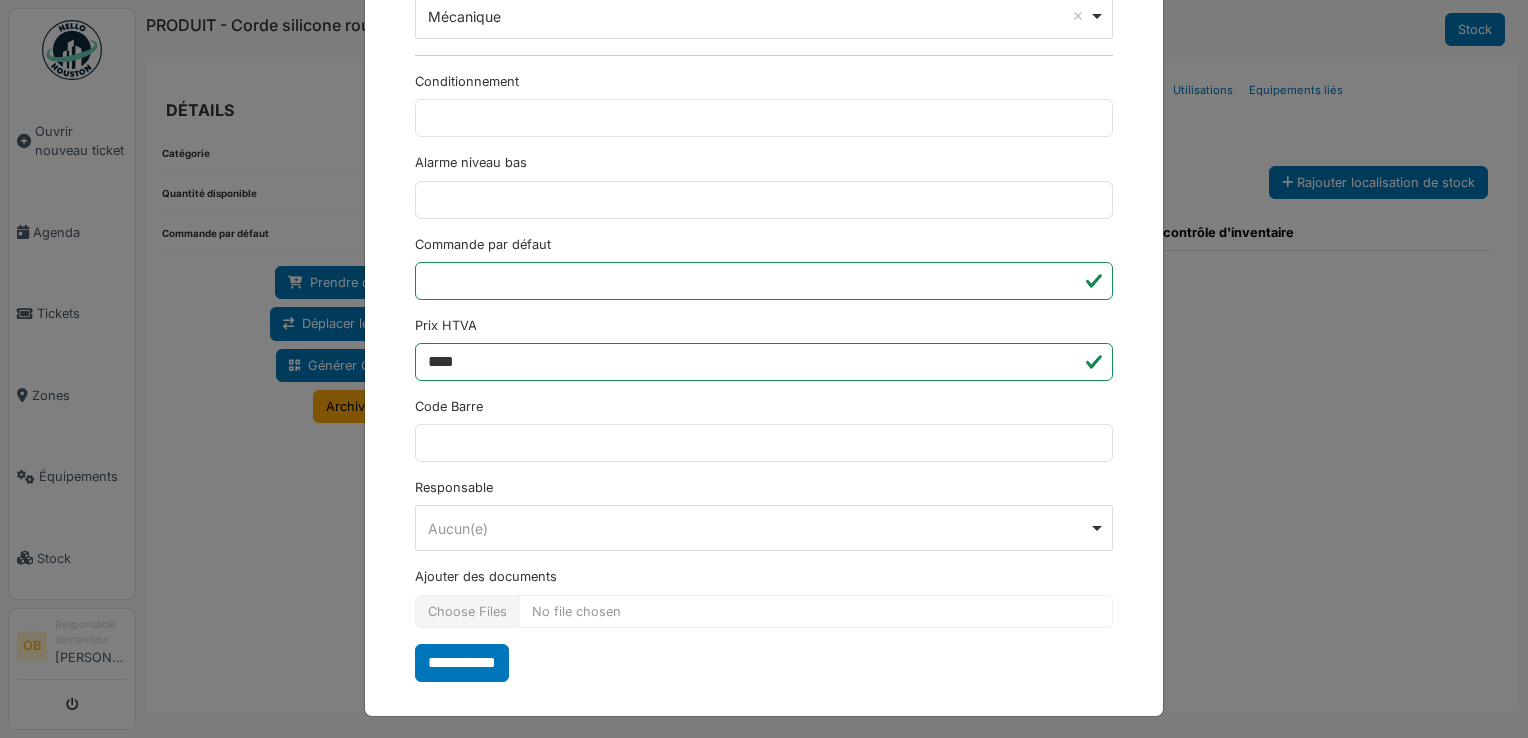 type on "********" 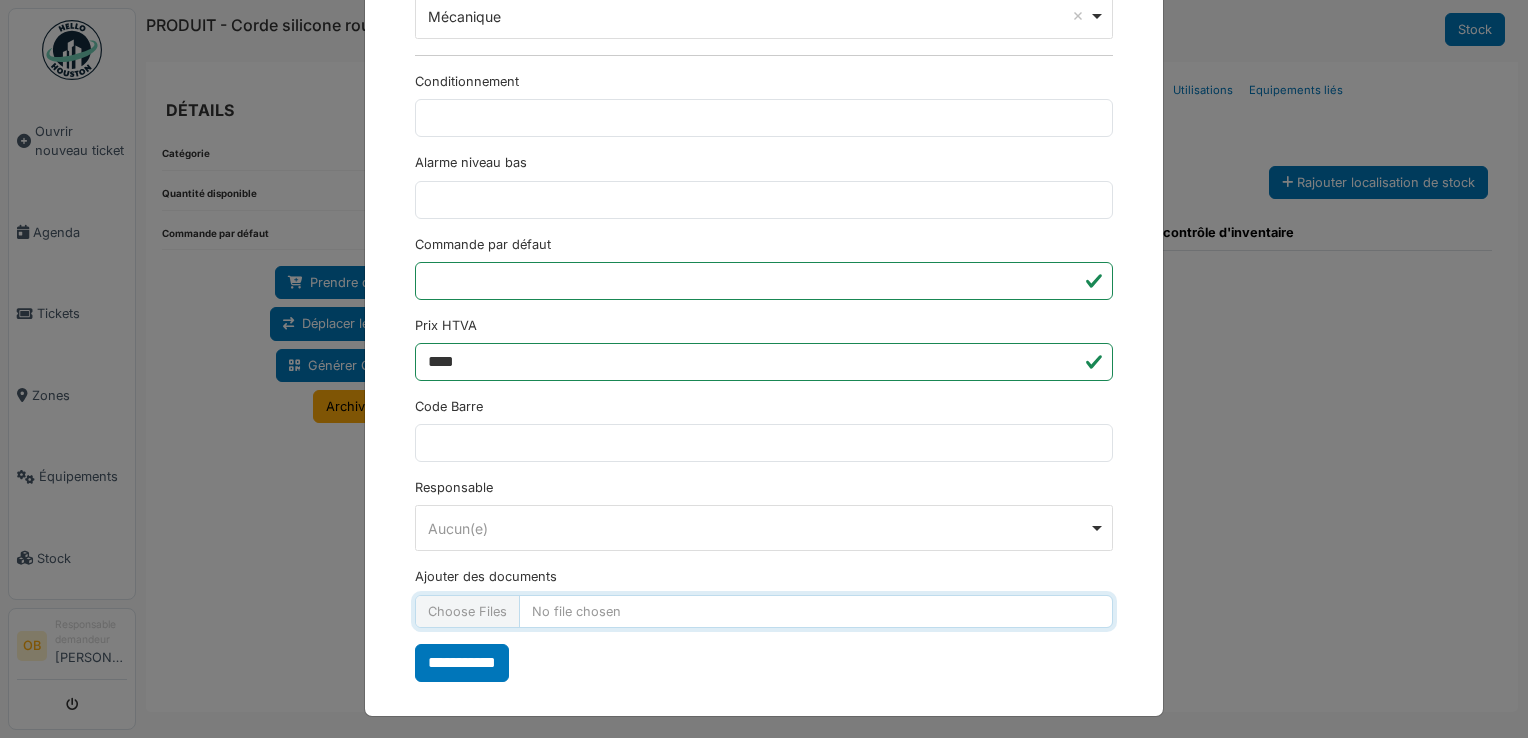 click on "Ajouter des documents" at bounding box center (764, 611) 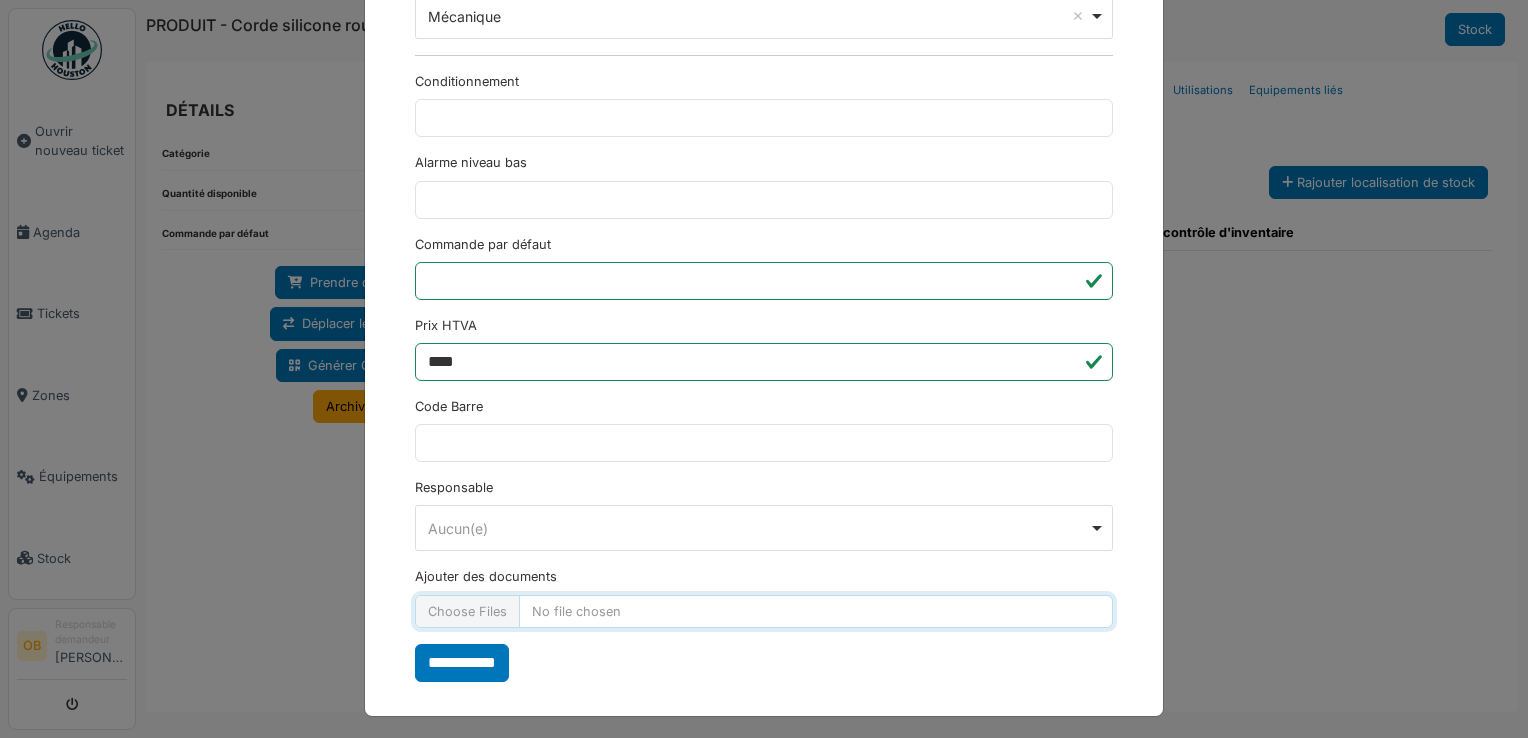 type on "**********" 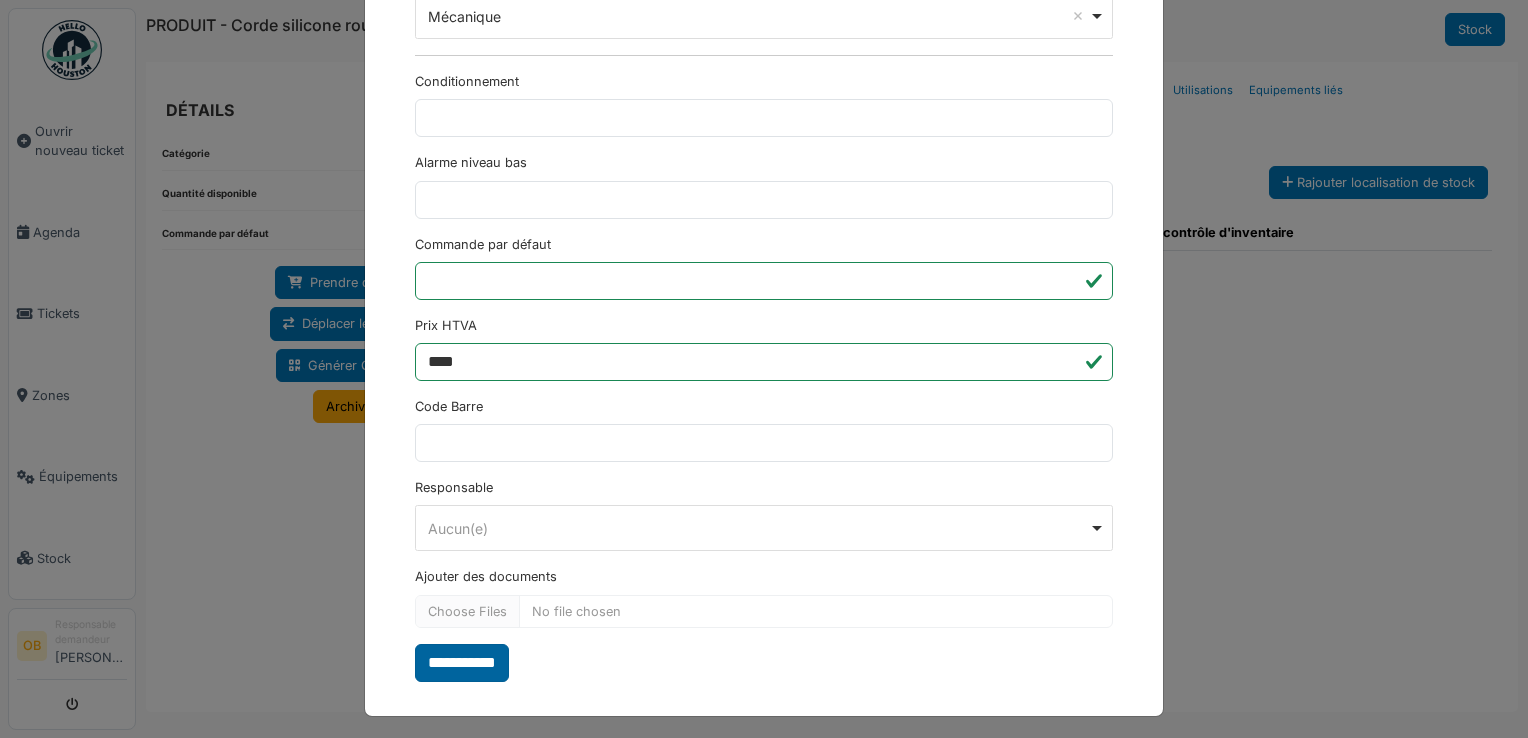 click on "**********" at bounding box center (462, 663) 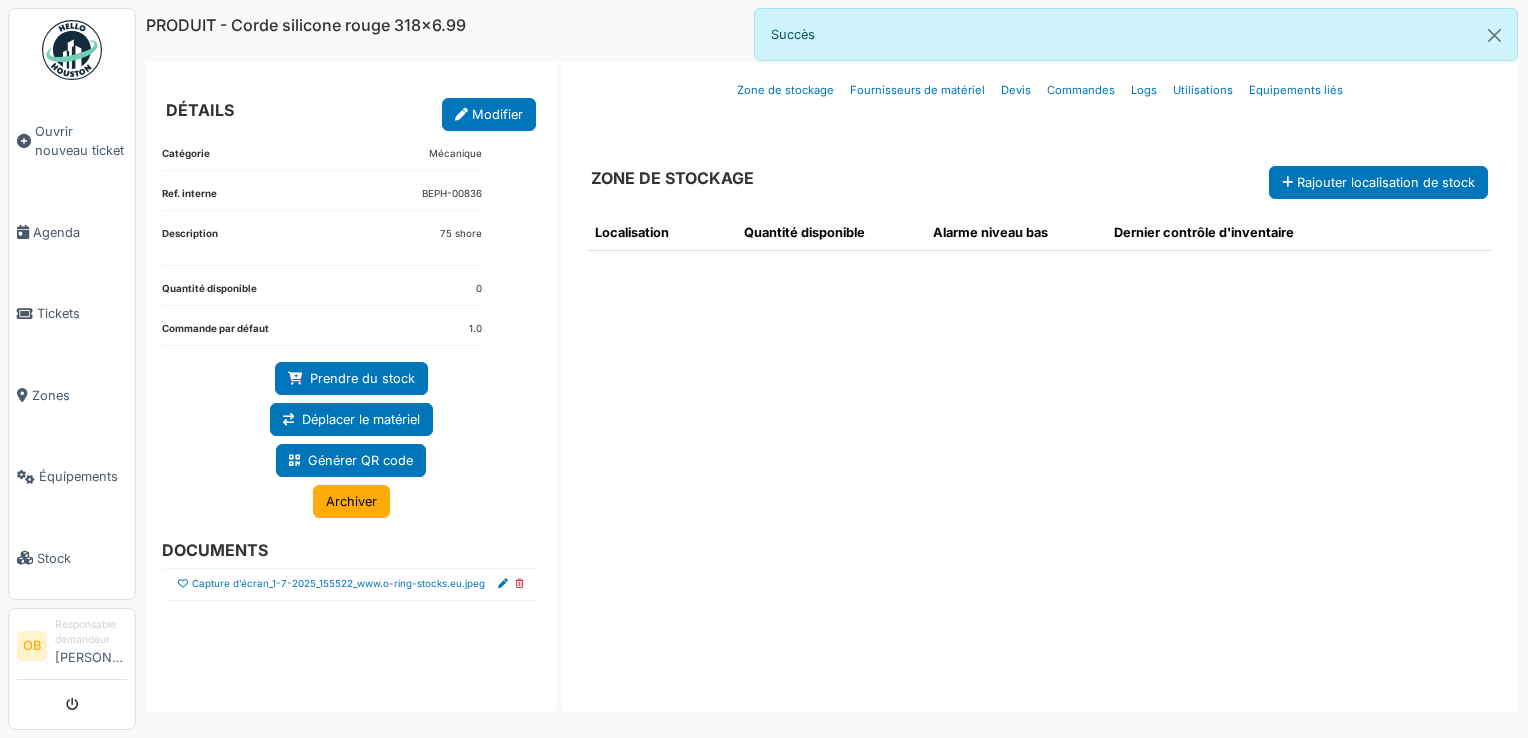 click at bounding box center [183, 584] 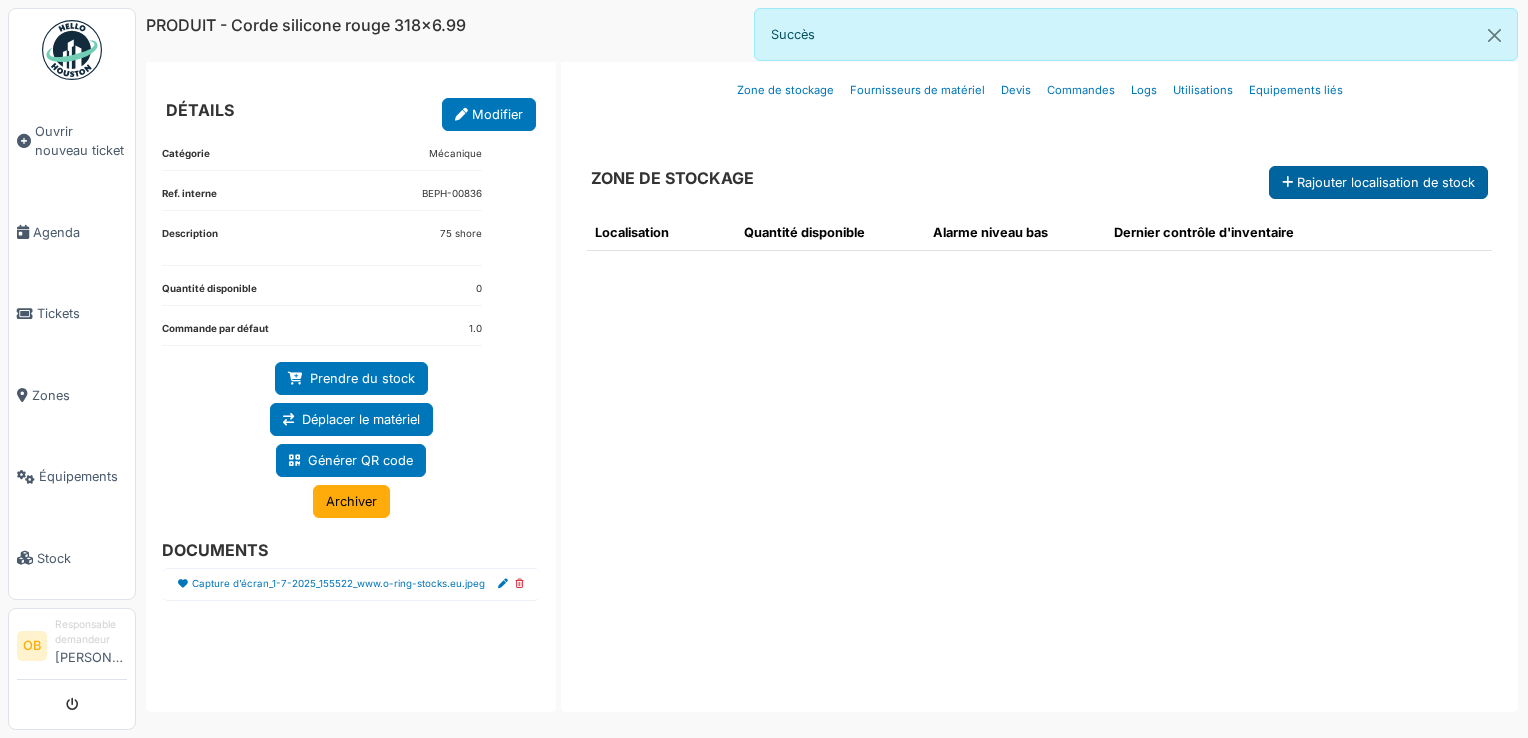 click on "Rajouter localisation de stock" at bounding box center [1378, 182] 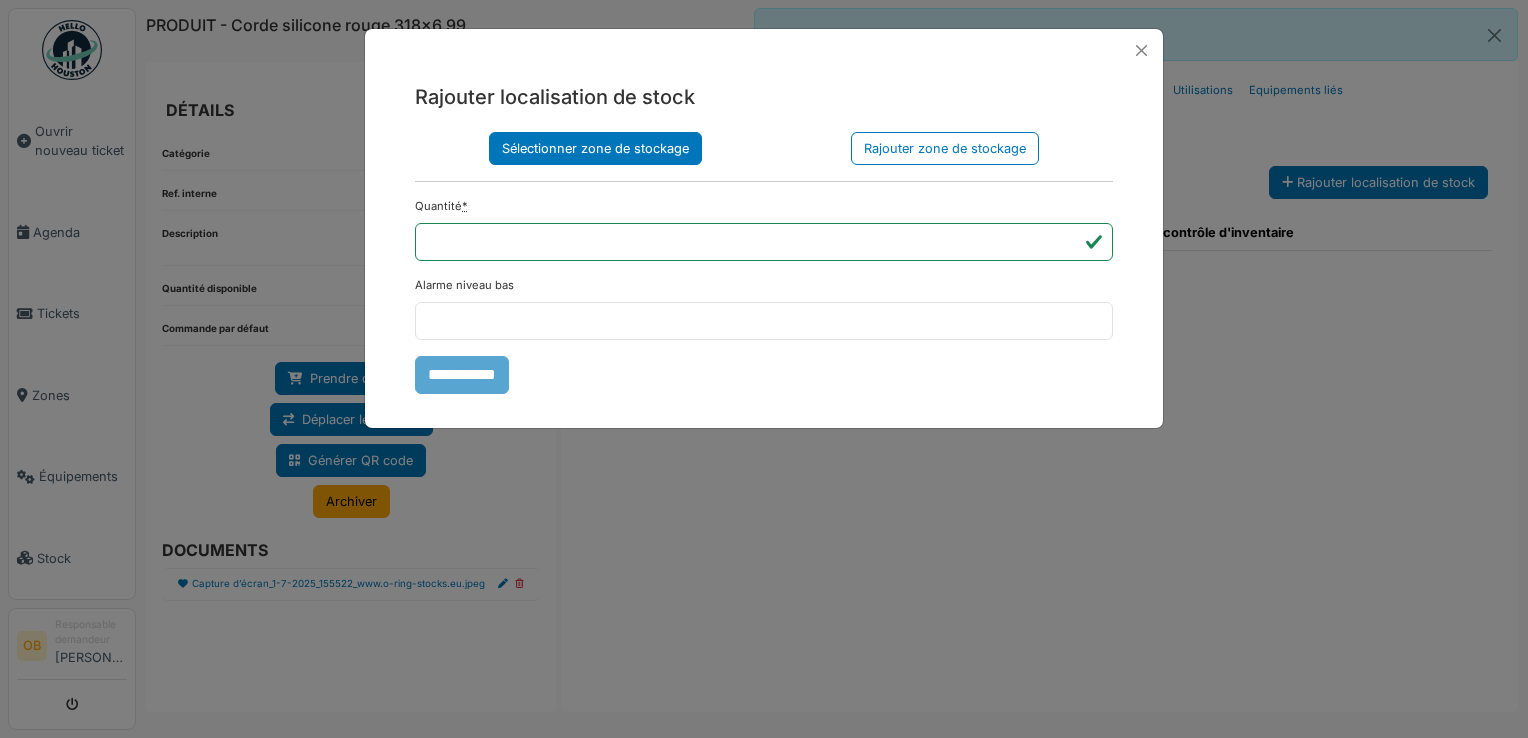 click on "Sélectionner zone de stockage" at bounding box center [595, 148] 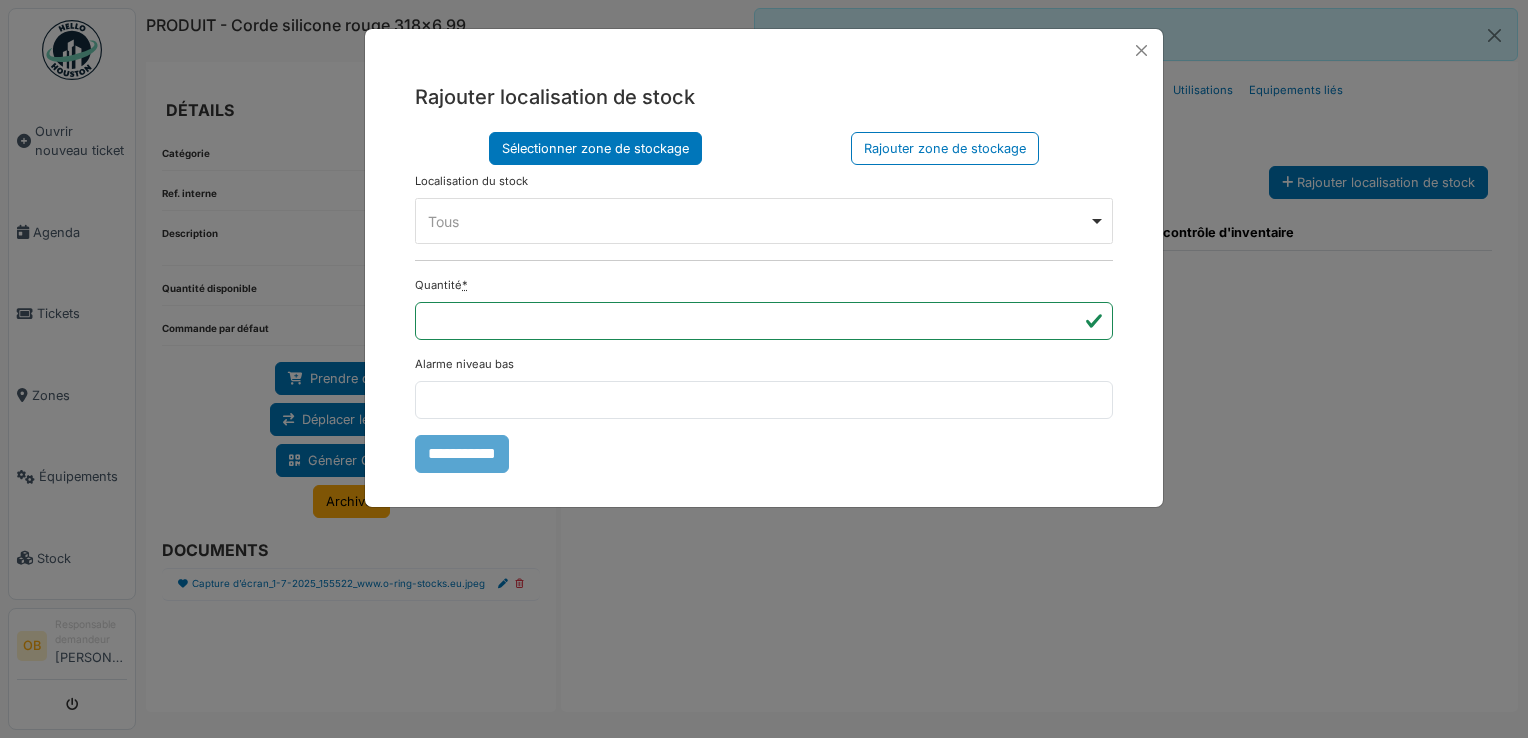 click on "Tous Remove item" at bounding box center (758, 221) 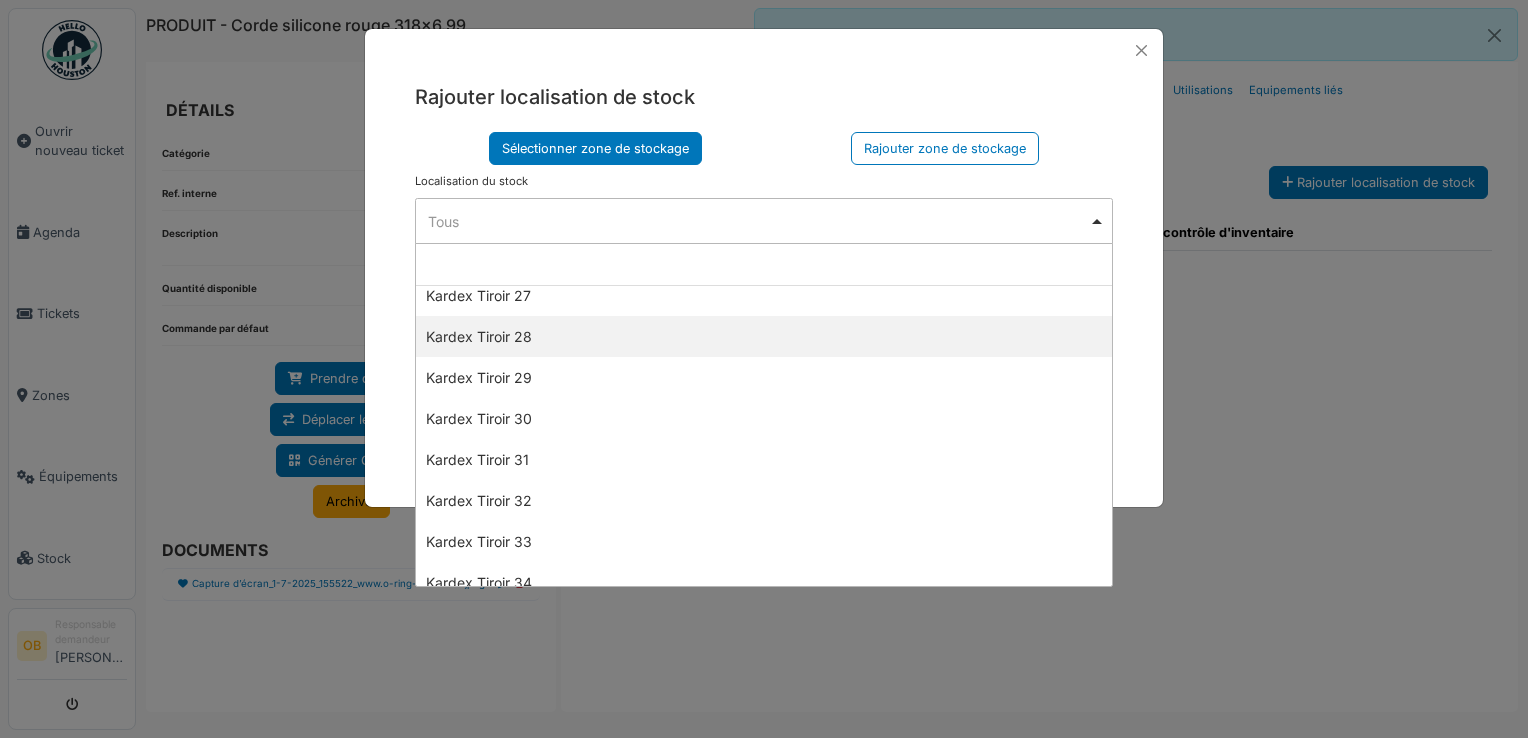 scroll, scrollTop: 1200, scrollLeft: 0, axis: vertical 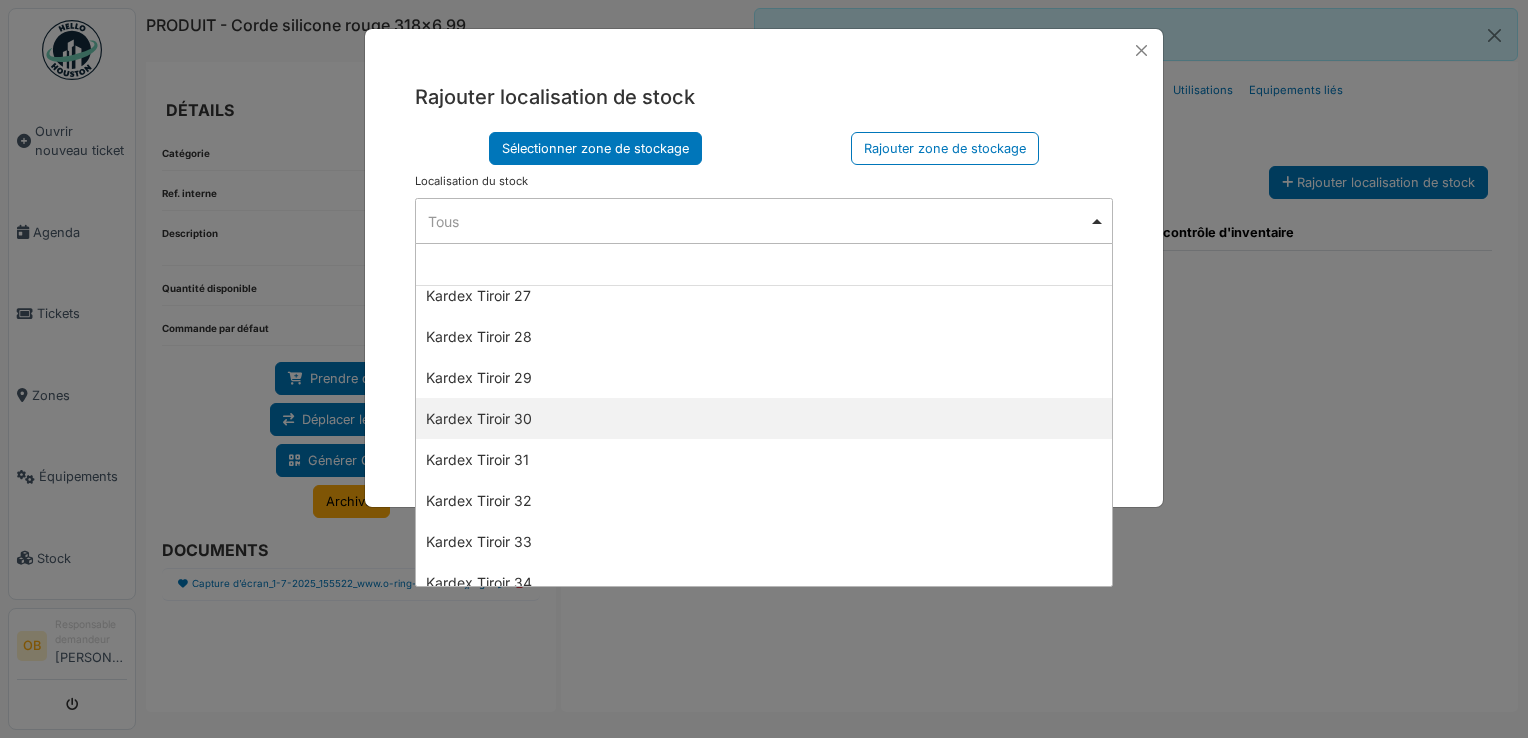 select on "****" 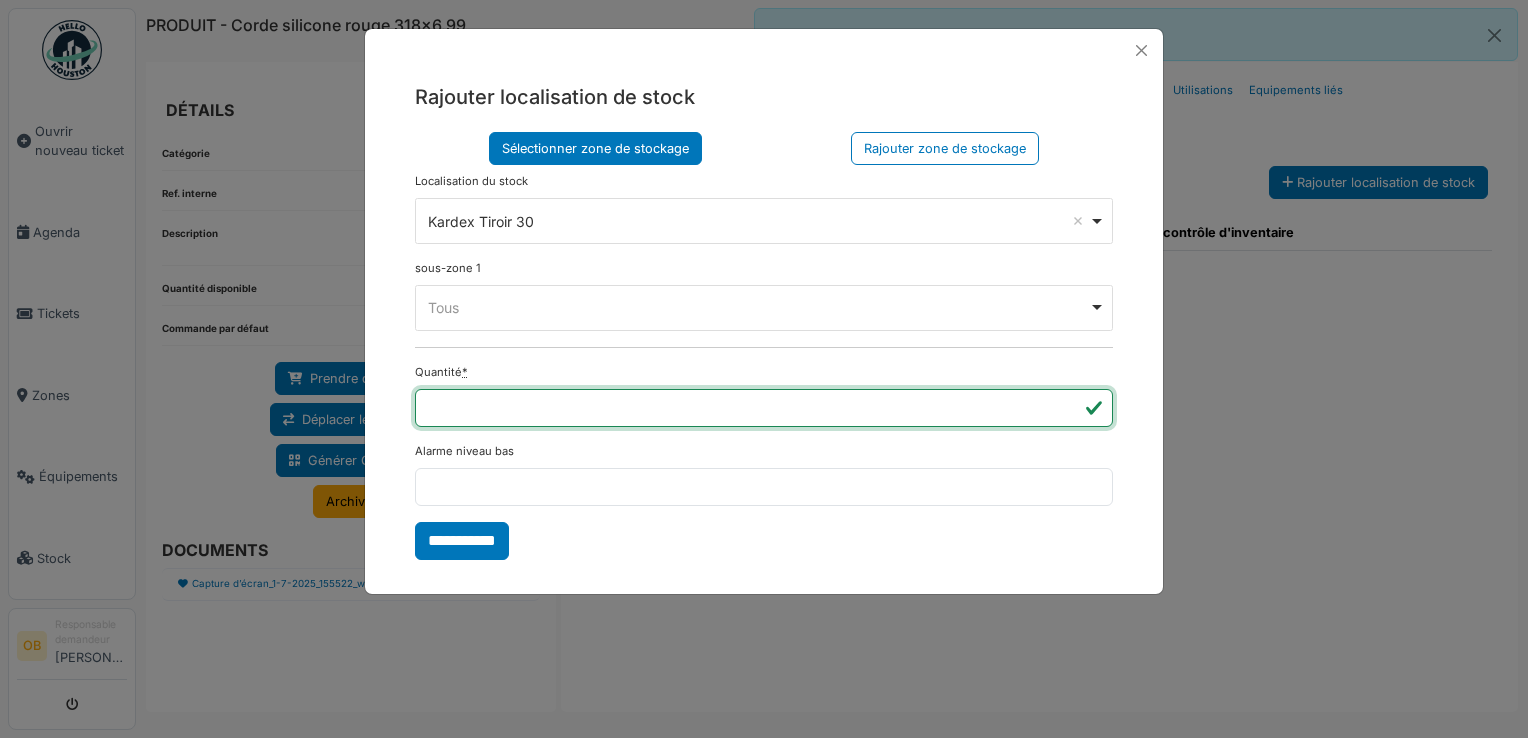 click on "**" at bounding box center (764, 408) 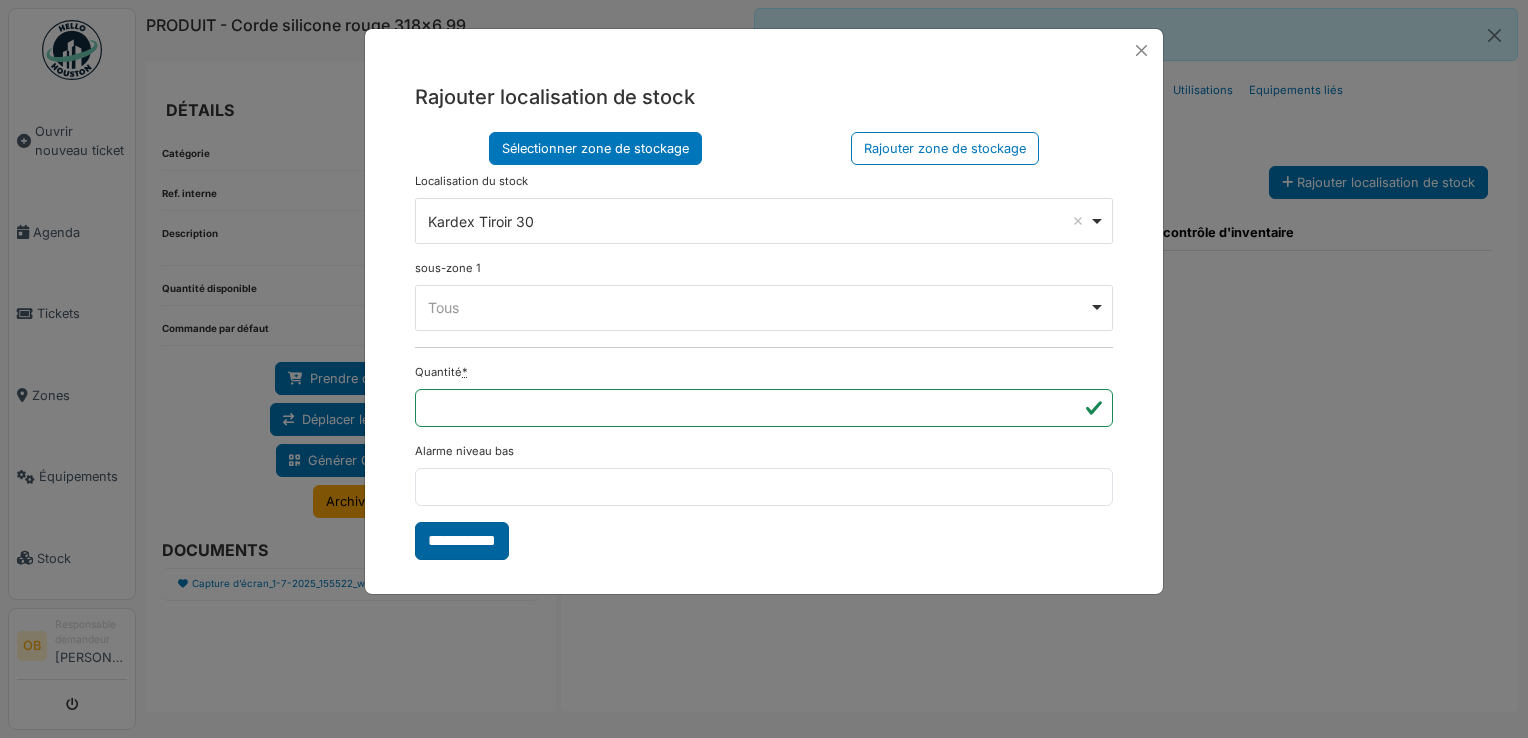 click on "**********" at bounding box center (462, 541) 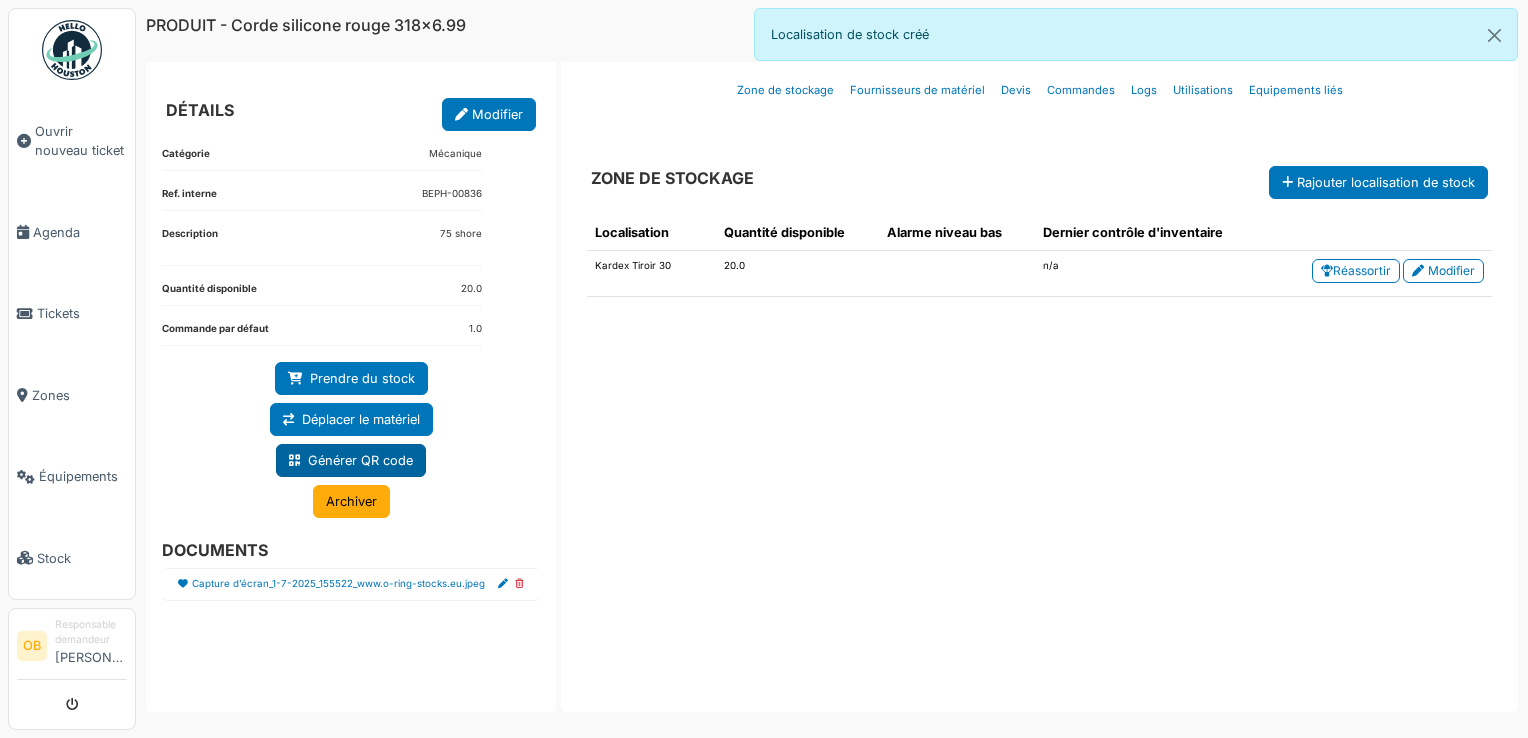 click on "Générer QR code" at bounding box center [351, 460] 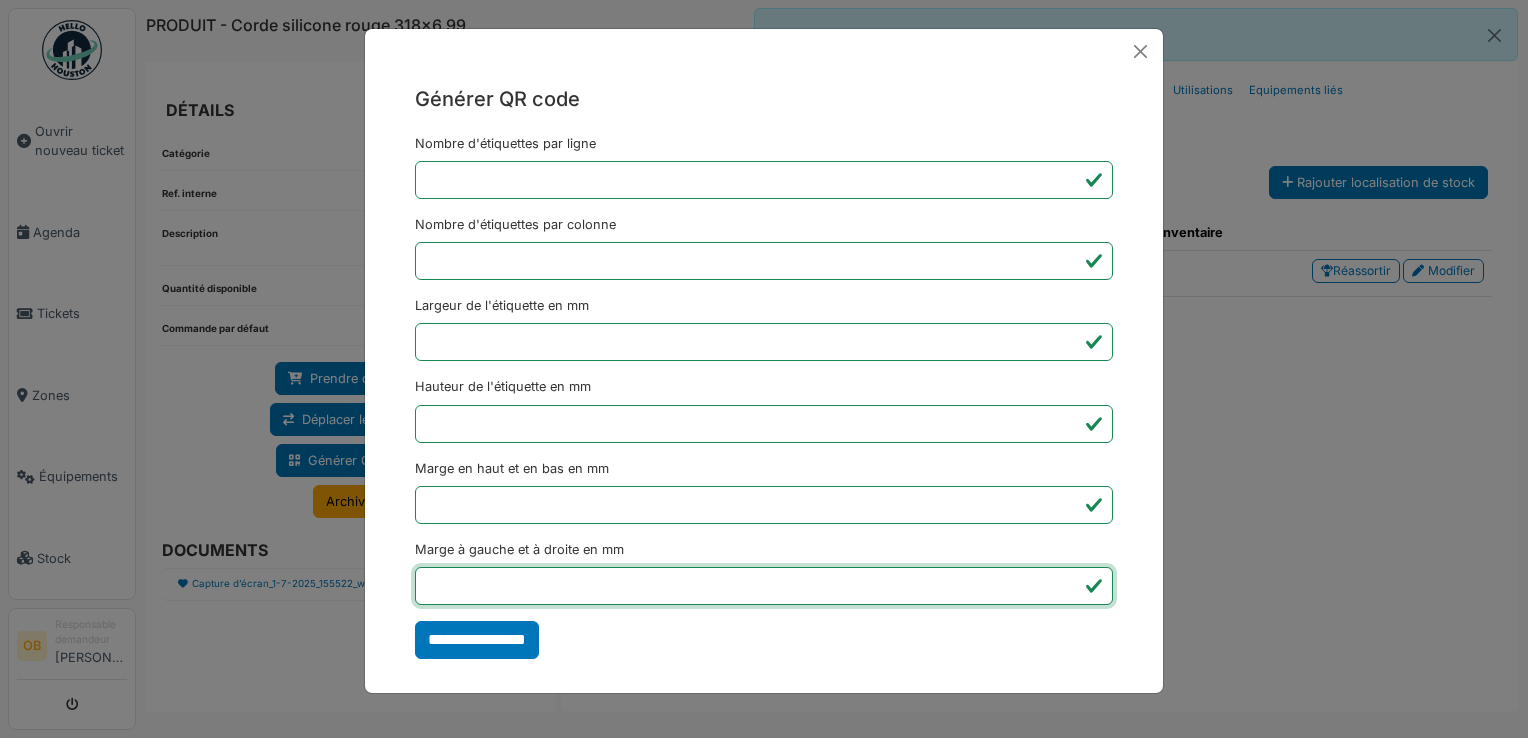 click on "*" at bounding box center (764, 586) 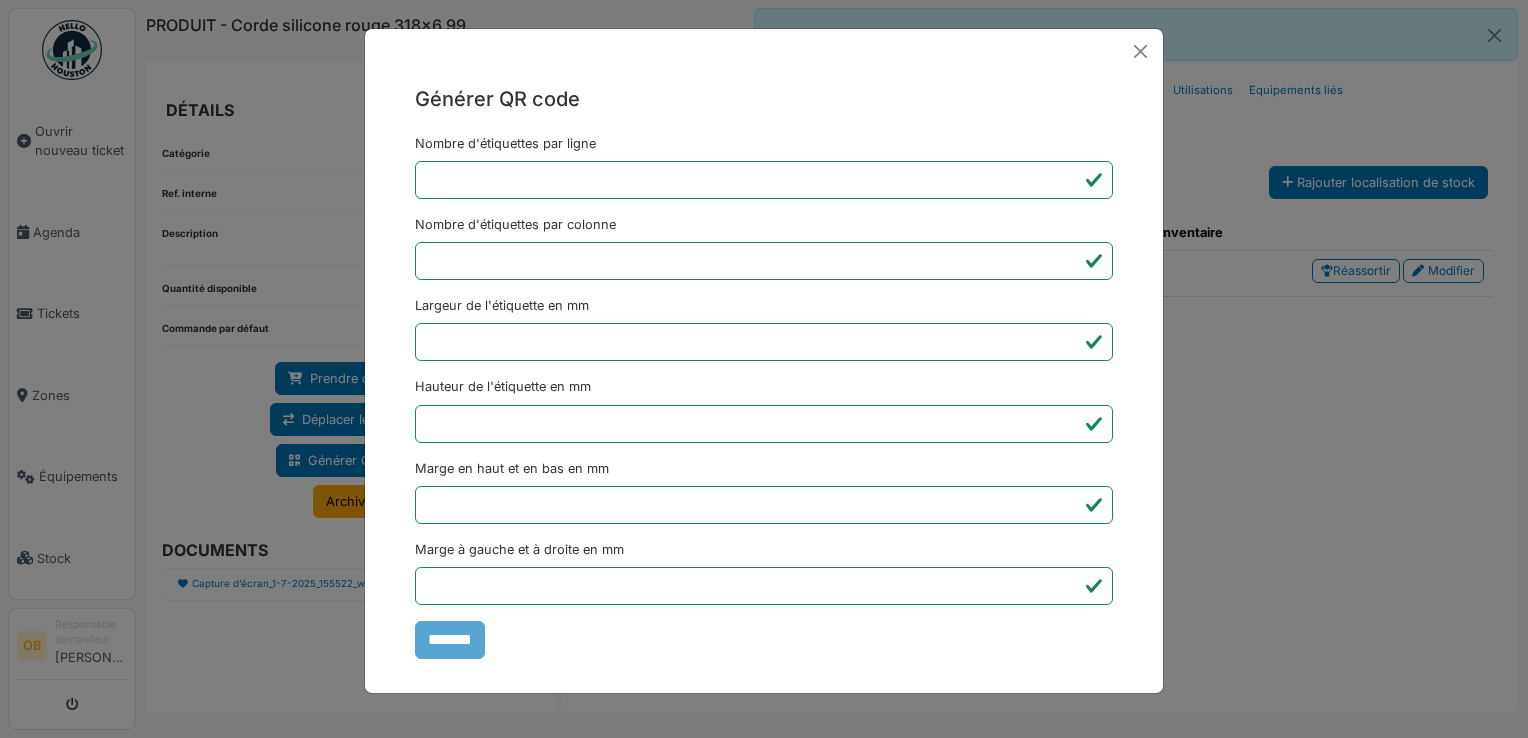 type on "*******" 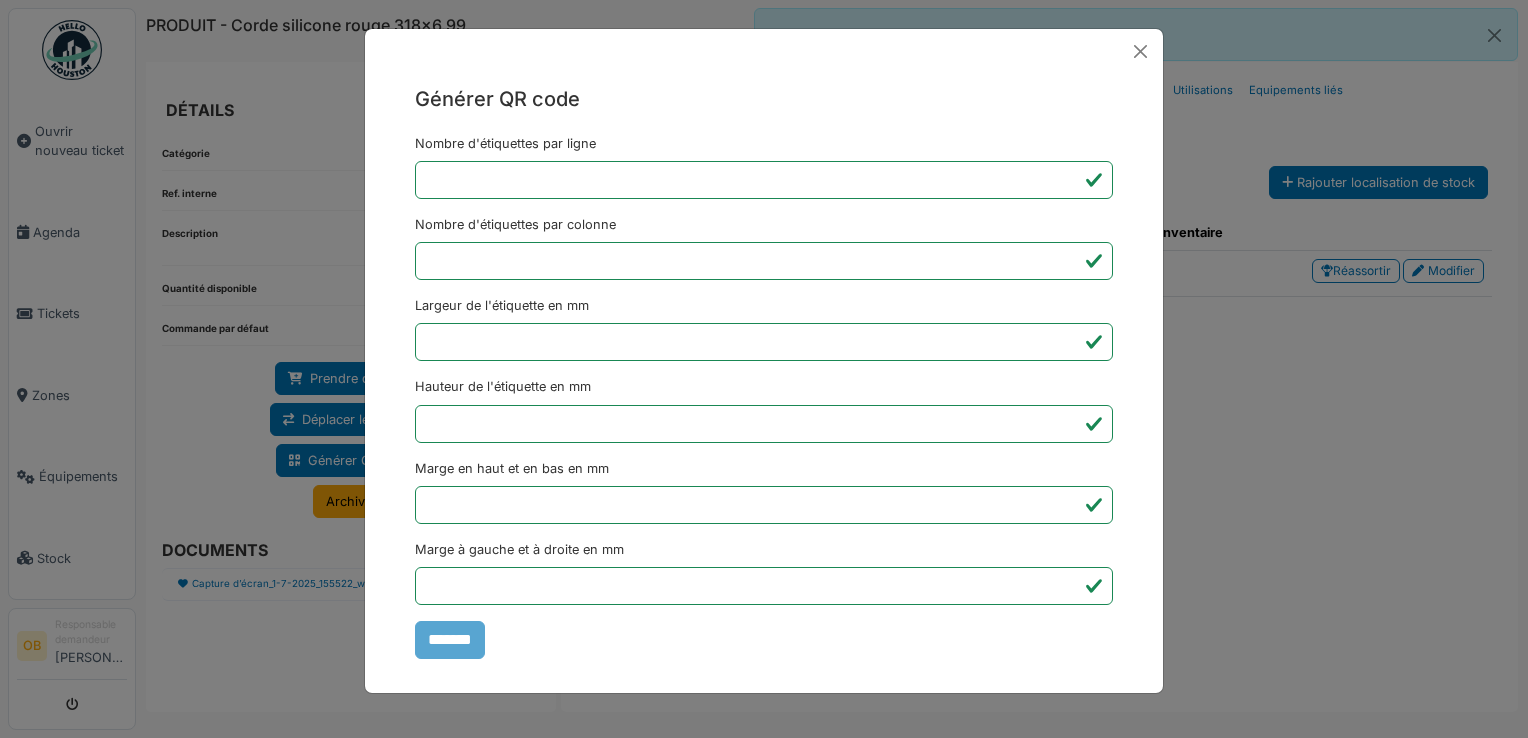 click on "Générer QR code
Nombre d'étiquettes par ligne
*
Nombre d'étiquettes par colonne
*
Largeur de l'étiquette en mm
**
Hauteur de l'étiquette en mm
**
Marge en haut et en bas en mm
*
Marge à gauche et à droite en mm
***
*******" at bounding box center (764, 369) 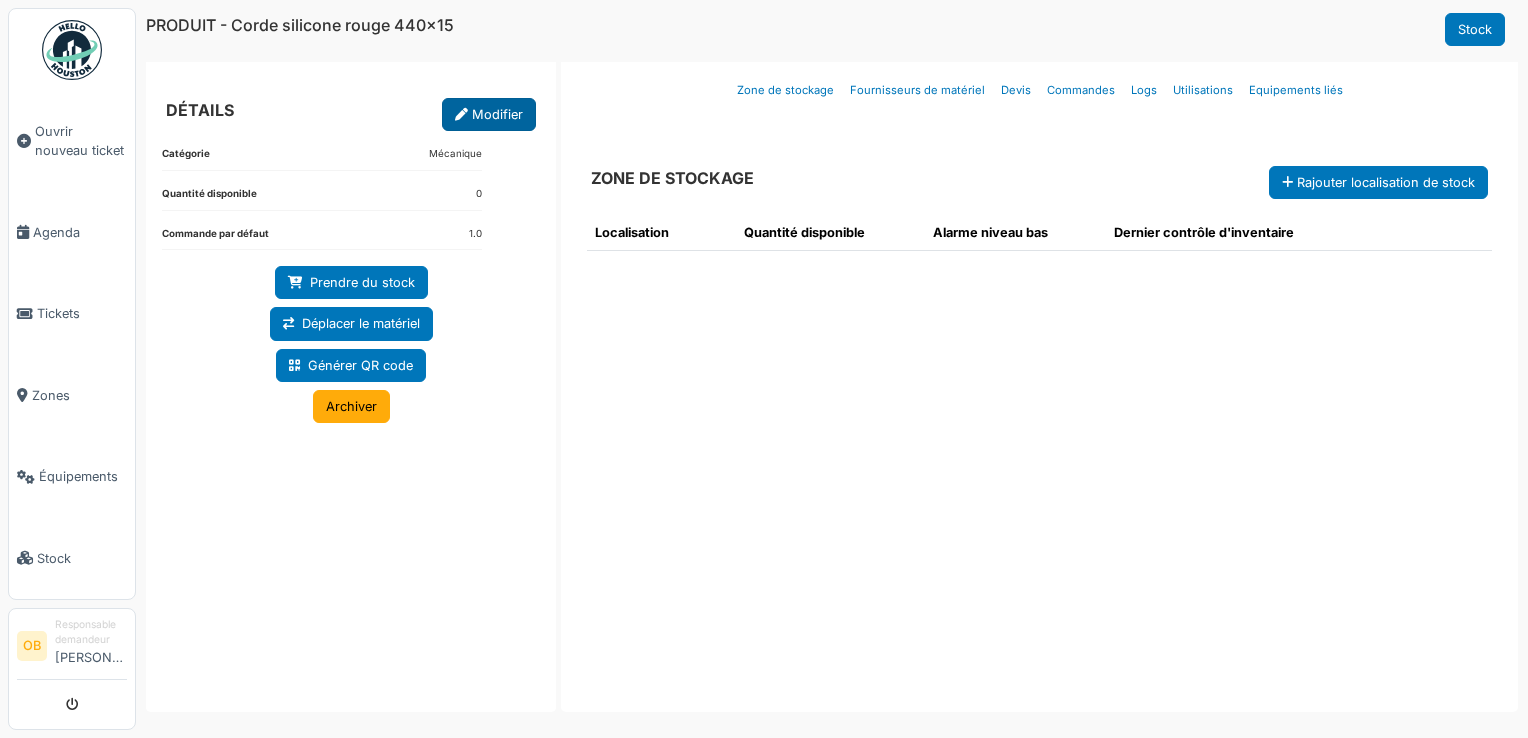 scroll, scrollTop: 0, scrollLeft: 0, axis: both 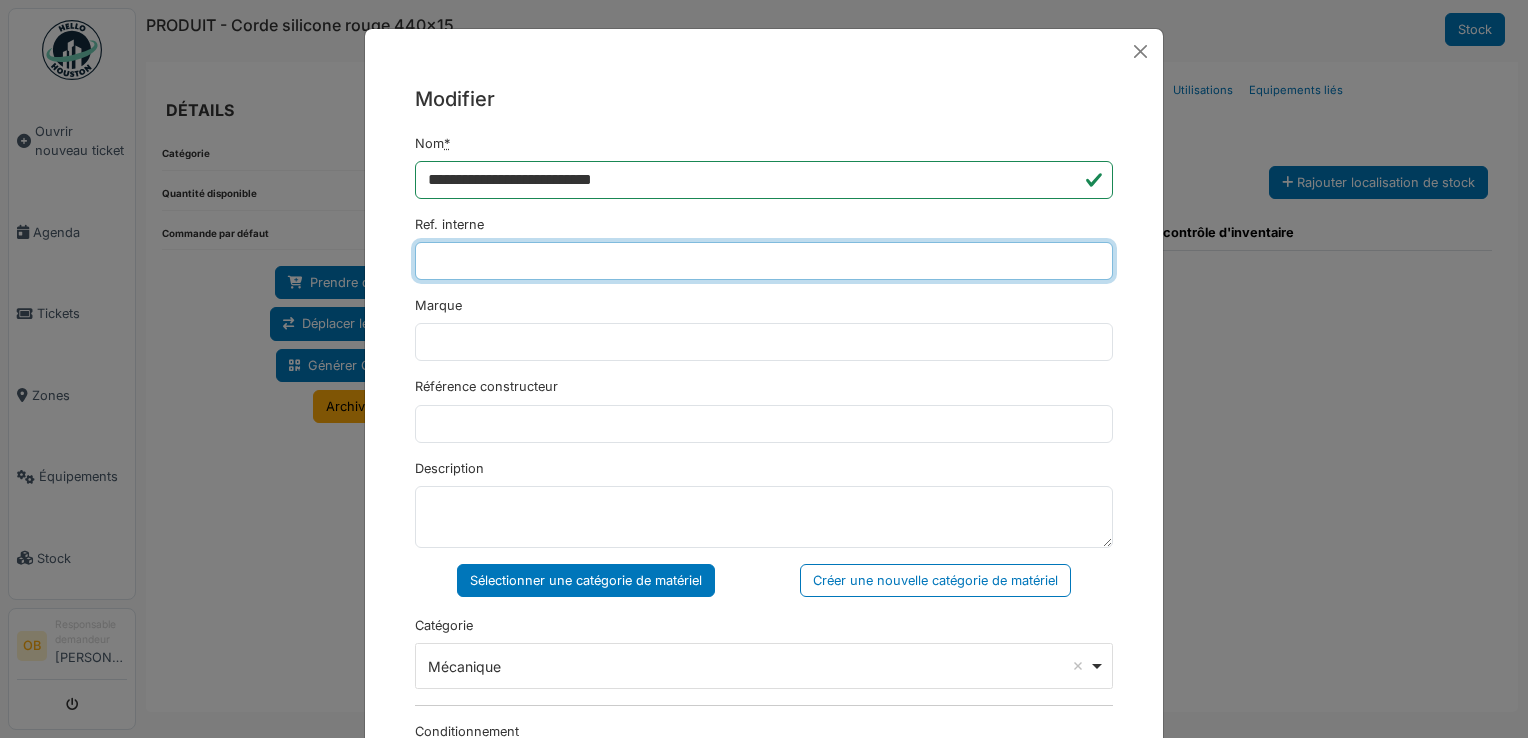 click on "Ref. interne" at bounding box center [764, 261] 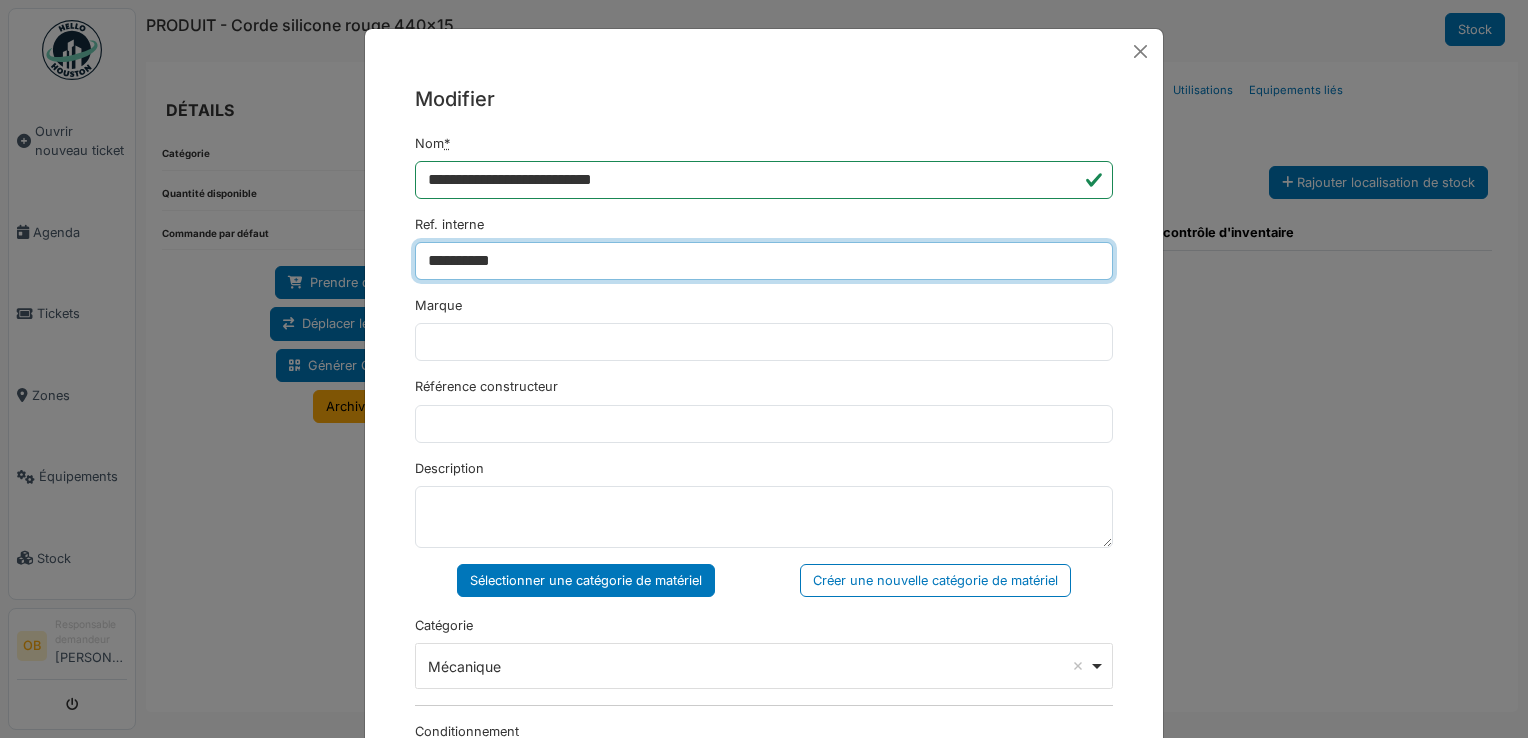 type on "**********" 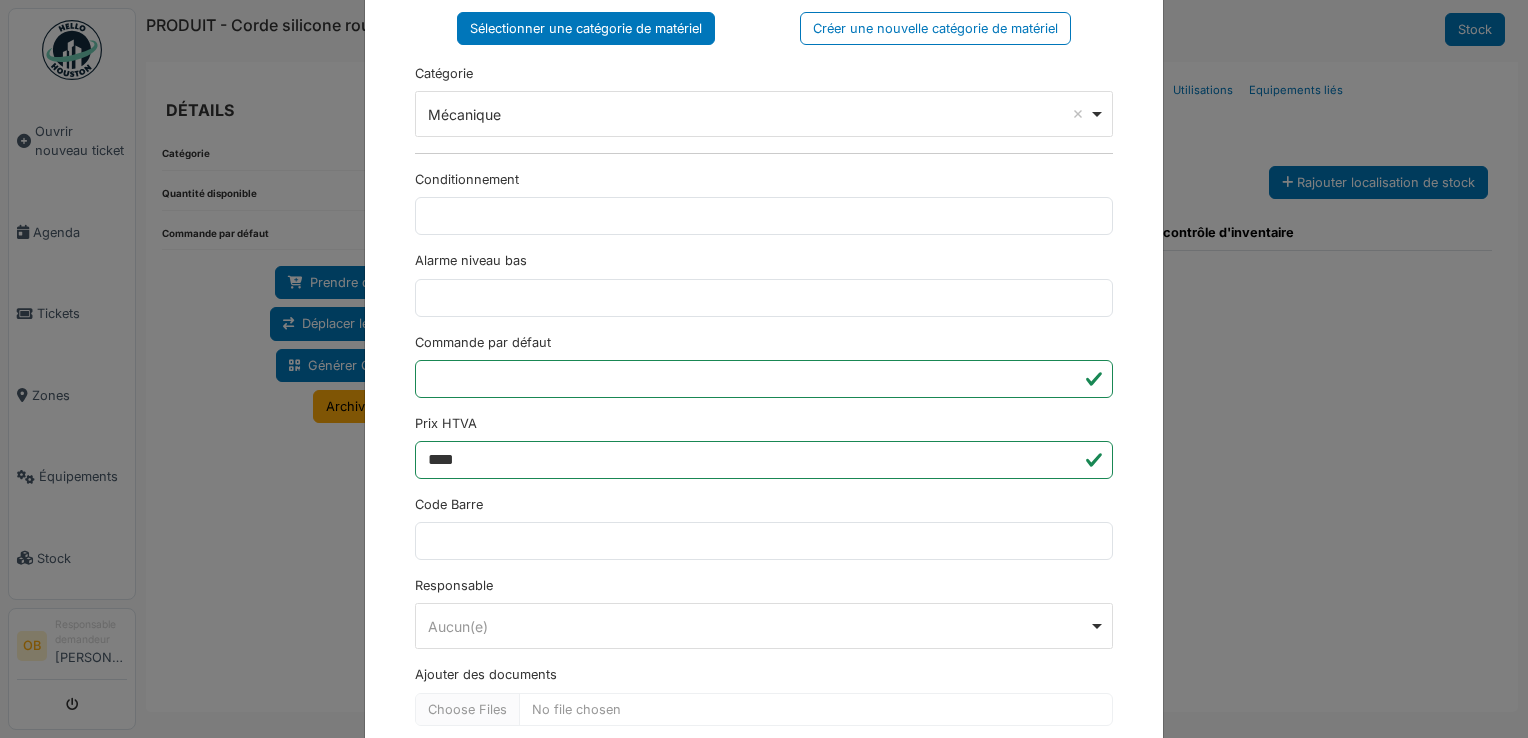 scroll, scrollTop: 650, scrollLeft: 0, axis: vertical 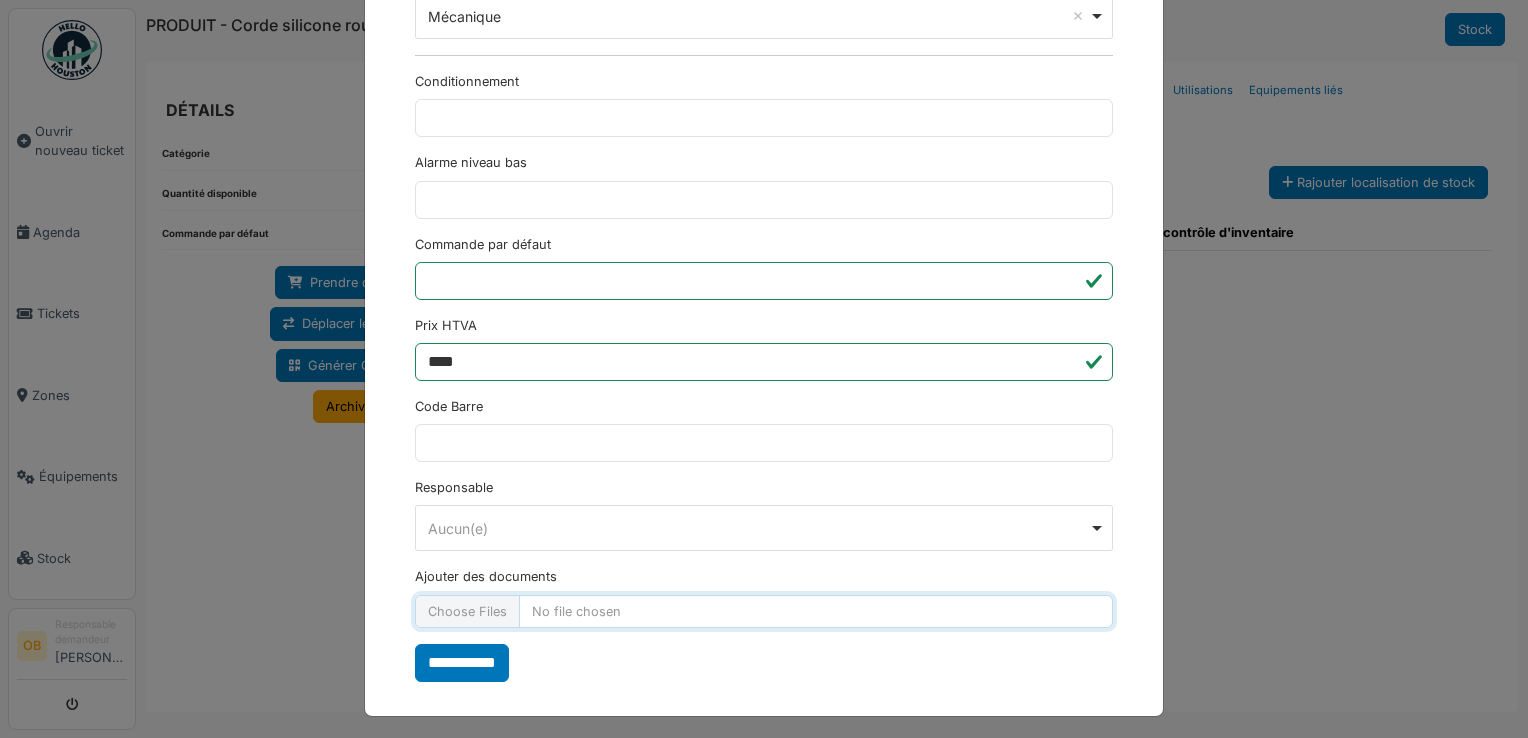 click on "Ajouter des documents" at bounding box center [764, 611] 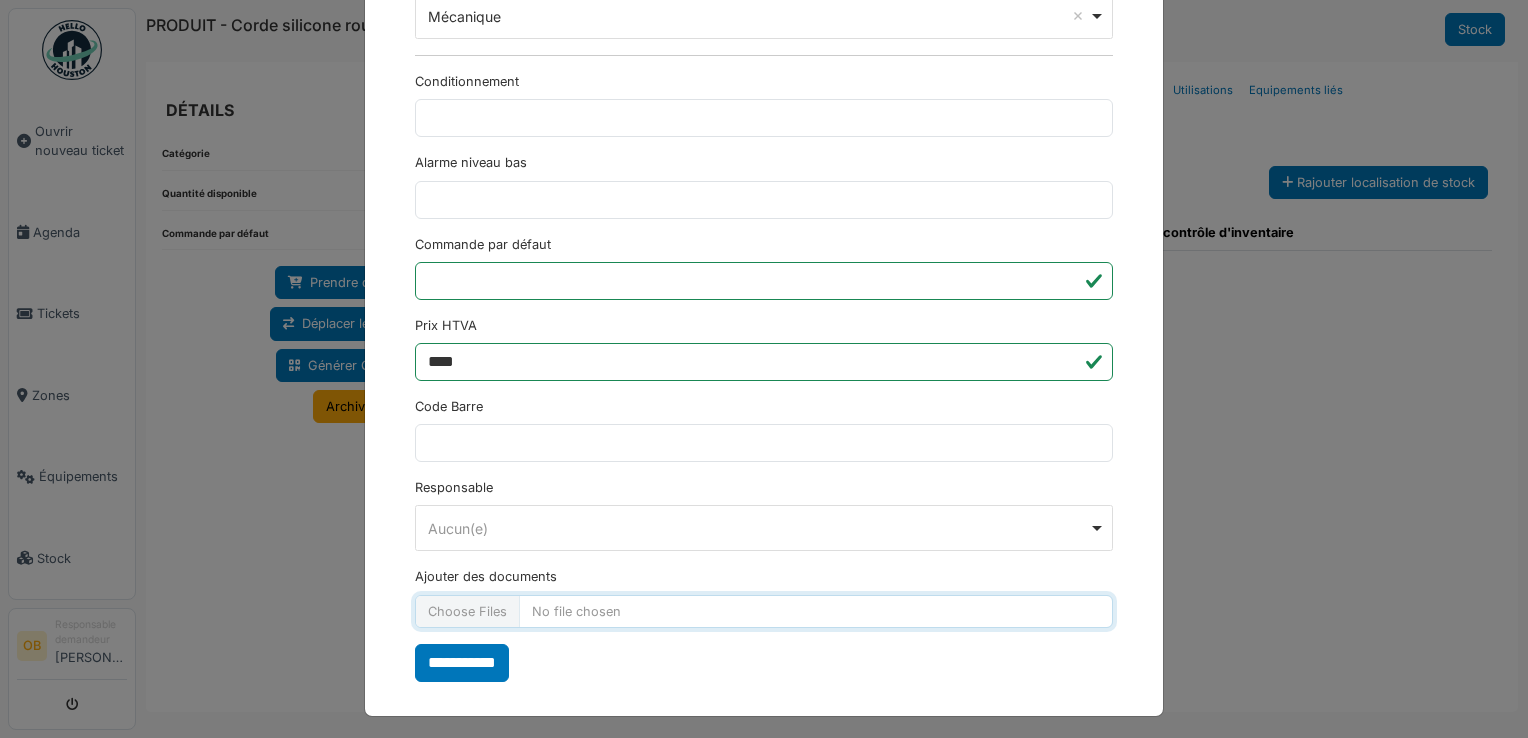 type on "**********" 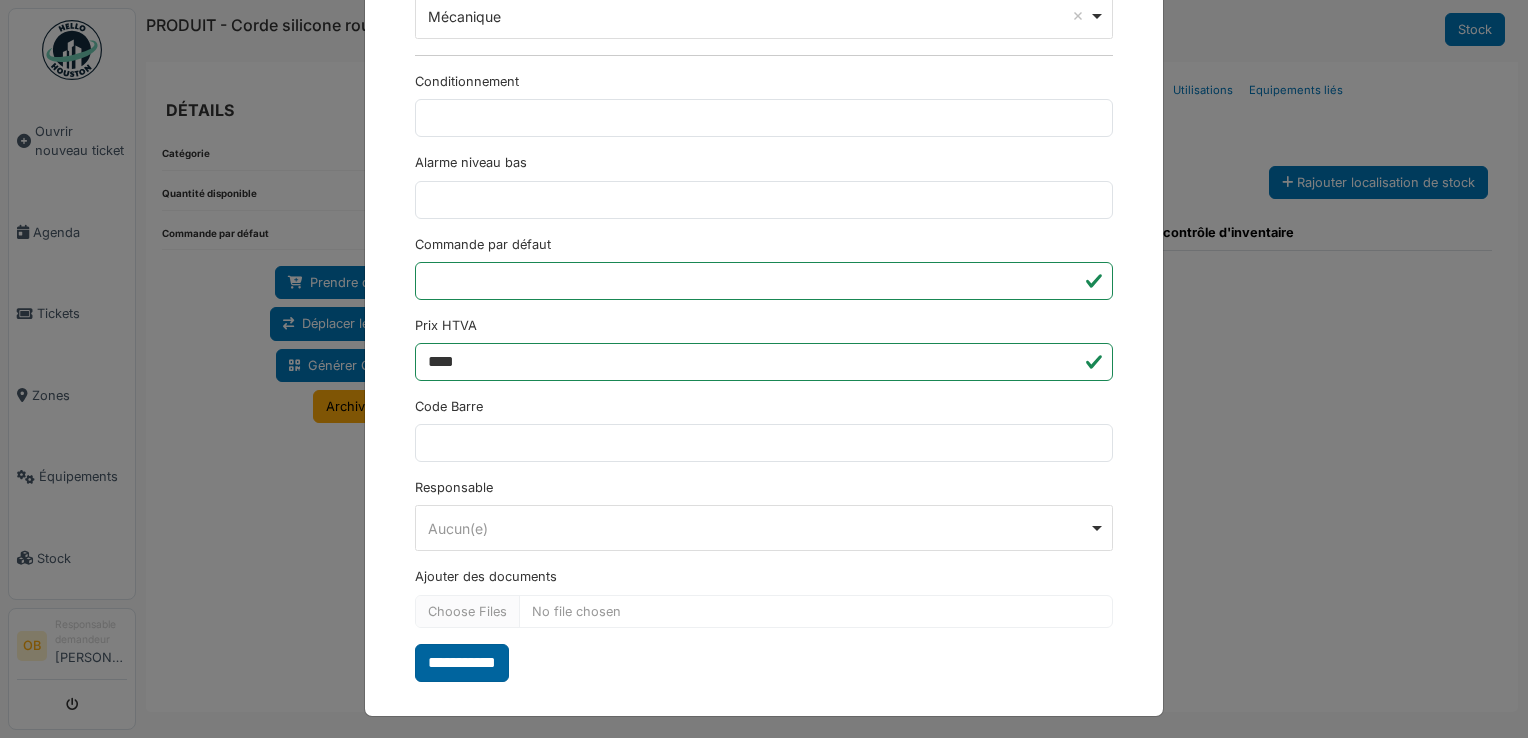 click on "**********" at bounding box center (462, 663) 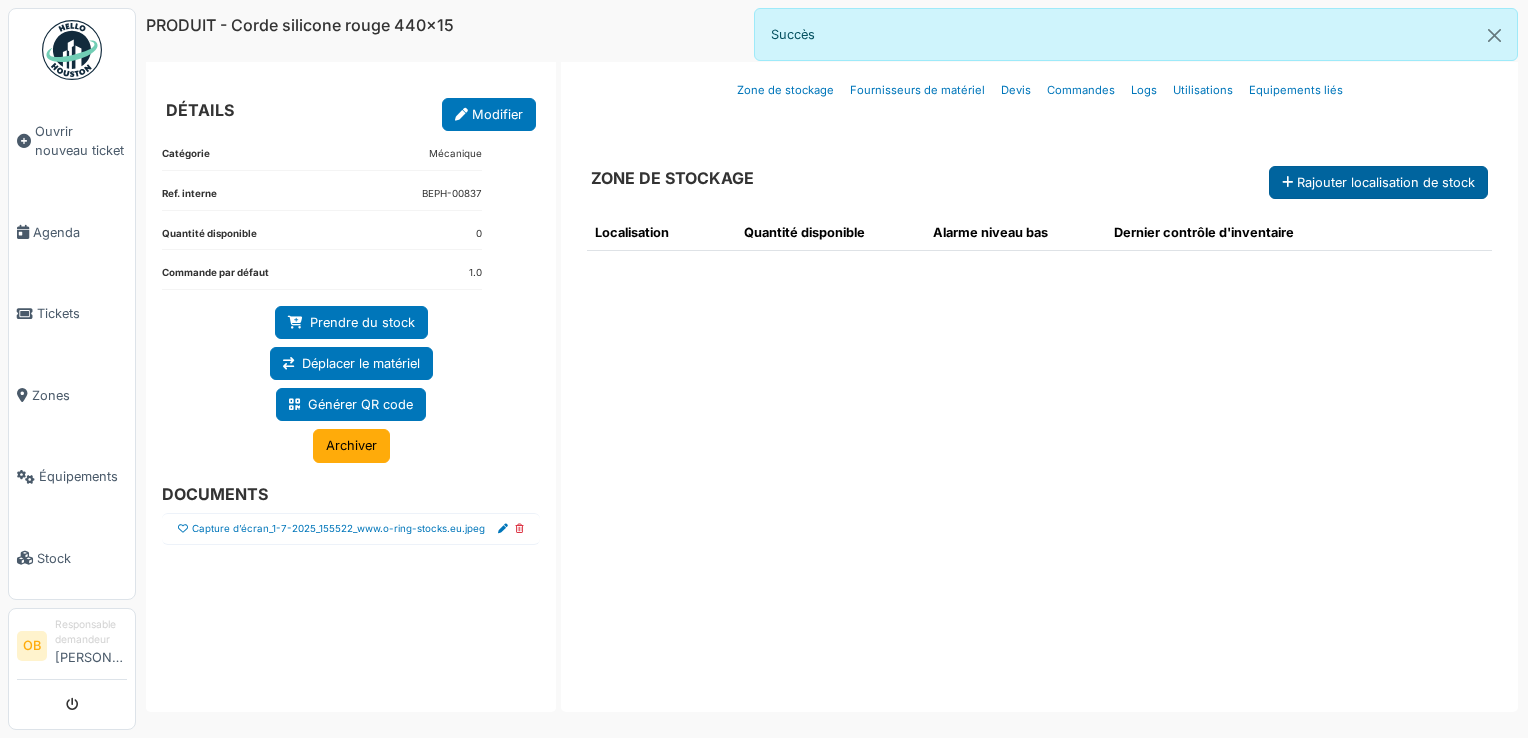 click on "Rajouter localisation de stock" at bounding box center (1378, 182) 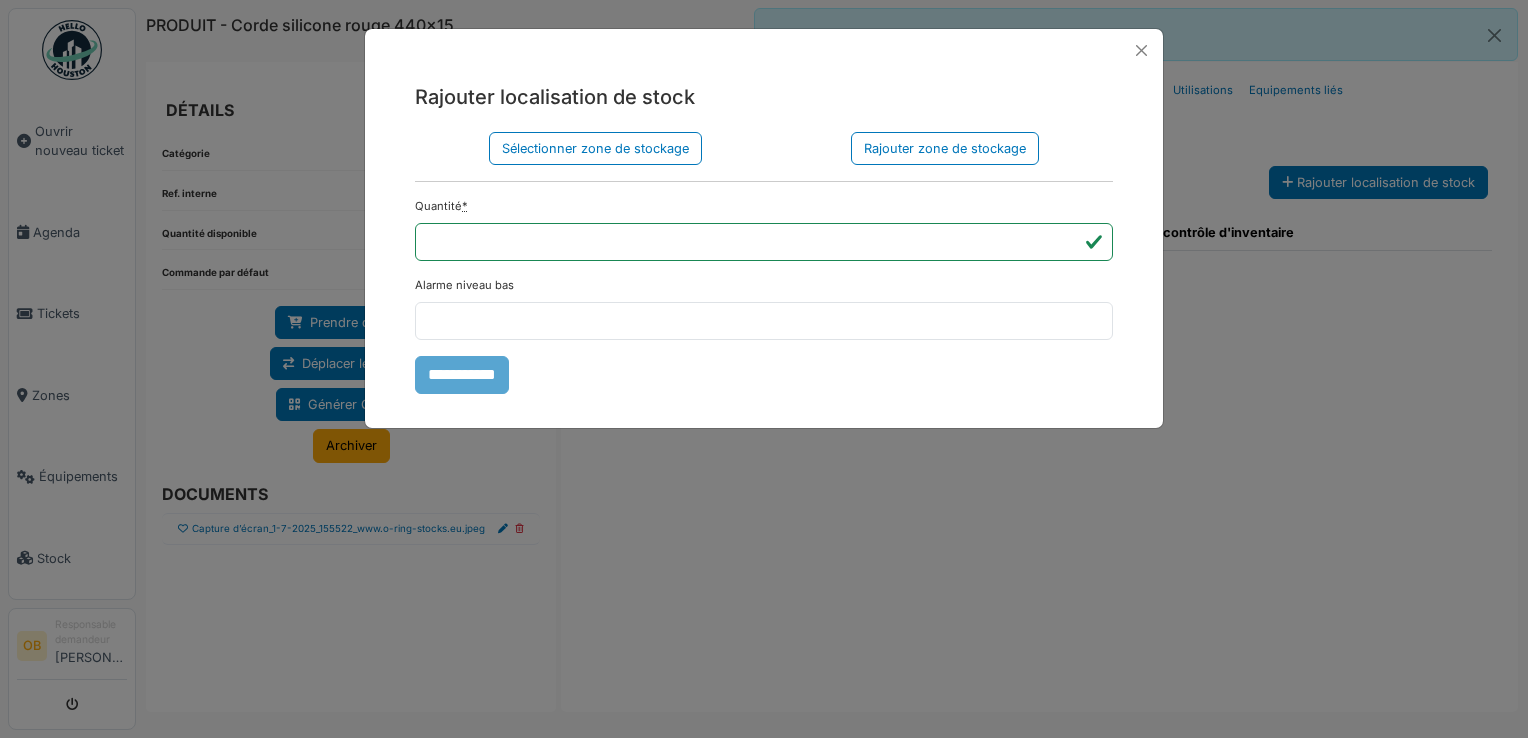 drag, startPoint x: 225, startPoint y: 530, endPoint x: 188, endPoint y: 508, distance: 43.046486 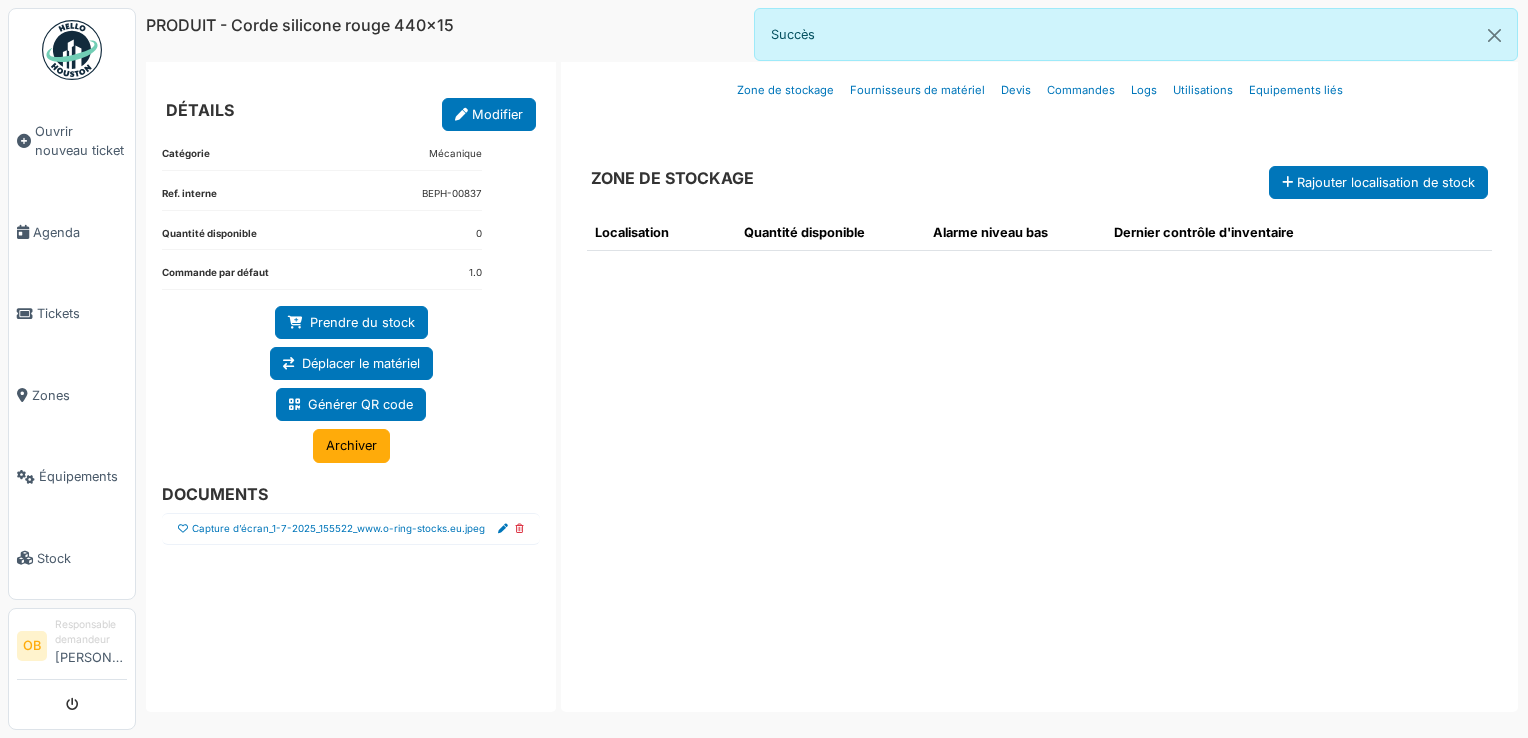 click at bounding box center (183, 529) 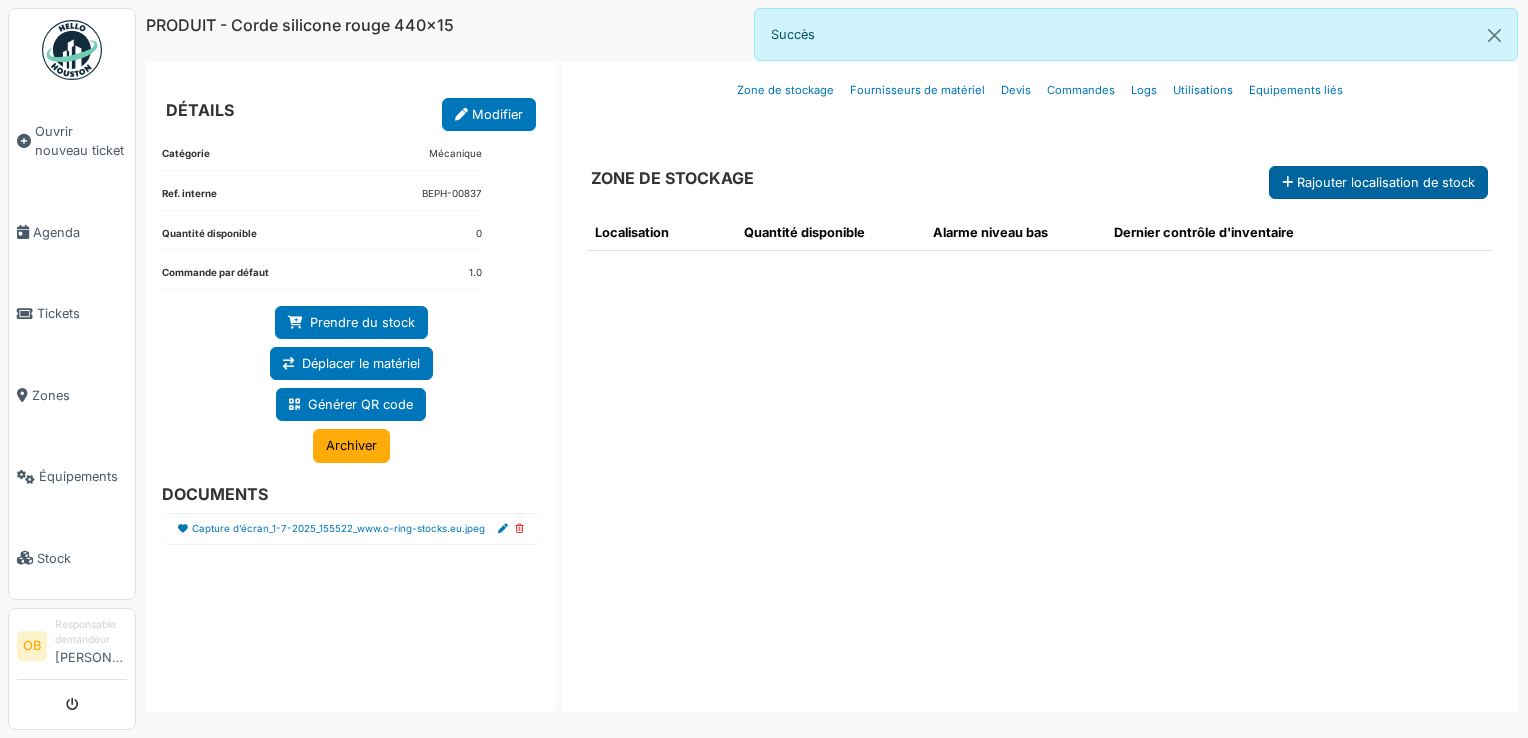 click on "Rajouter localisation de stock" at bounding box center (1378, 182) 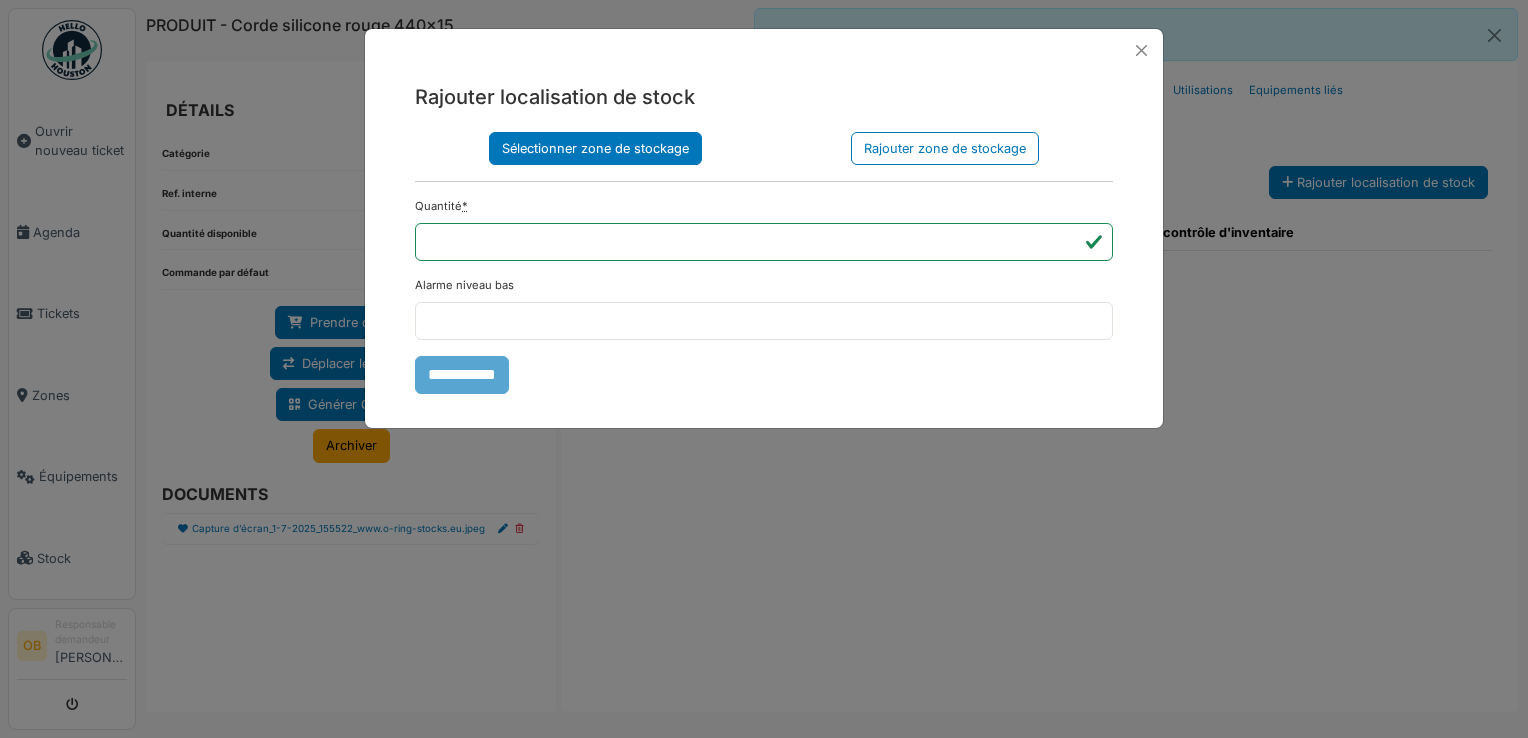click on "Sélectionner zone de stockage" at bounding box center (595, 148) 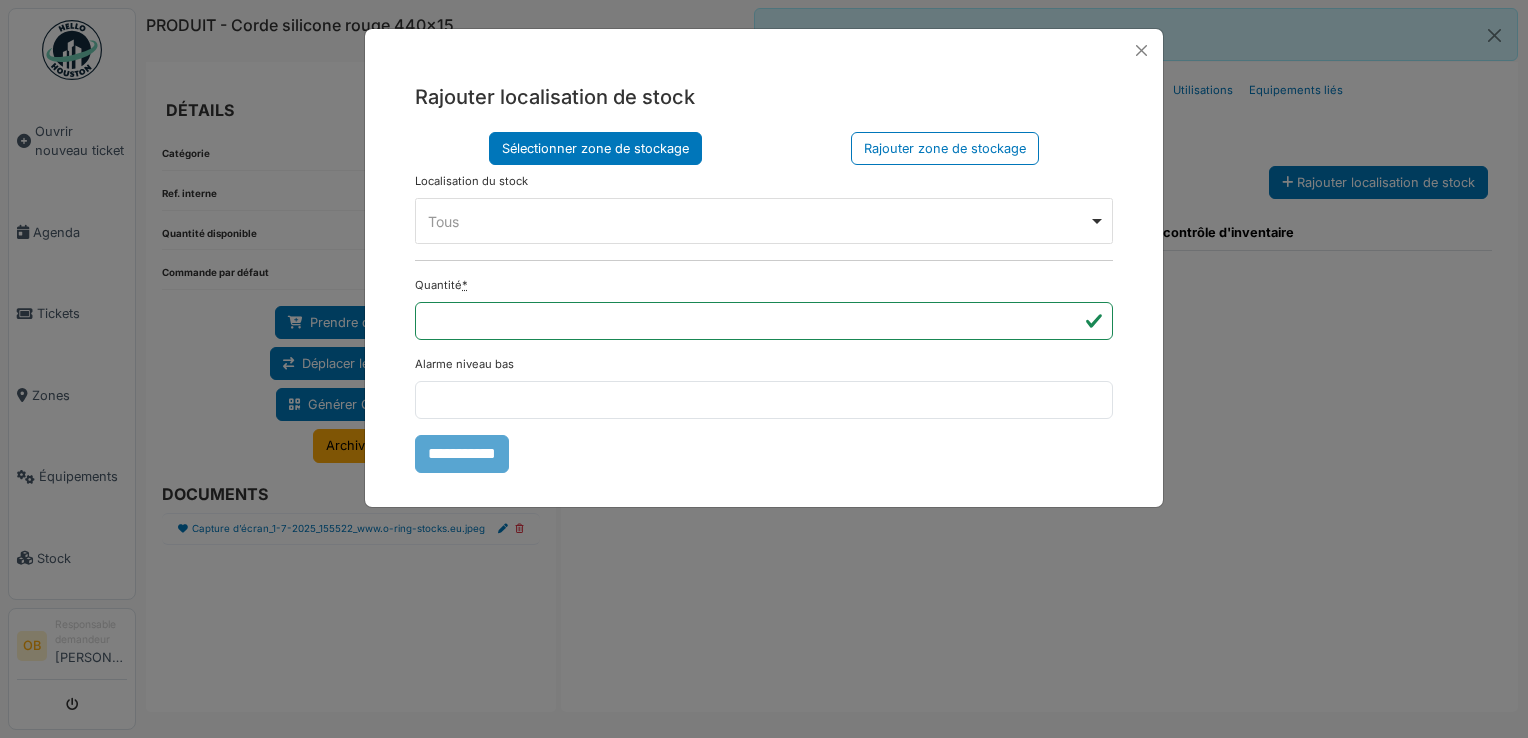 click on "Tous Remove item" at bounding box center (758, 221) 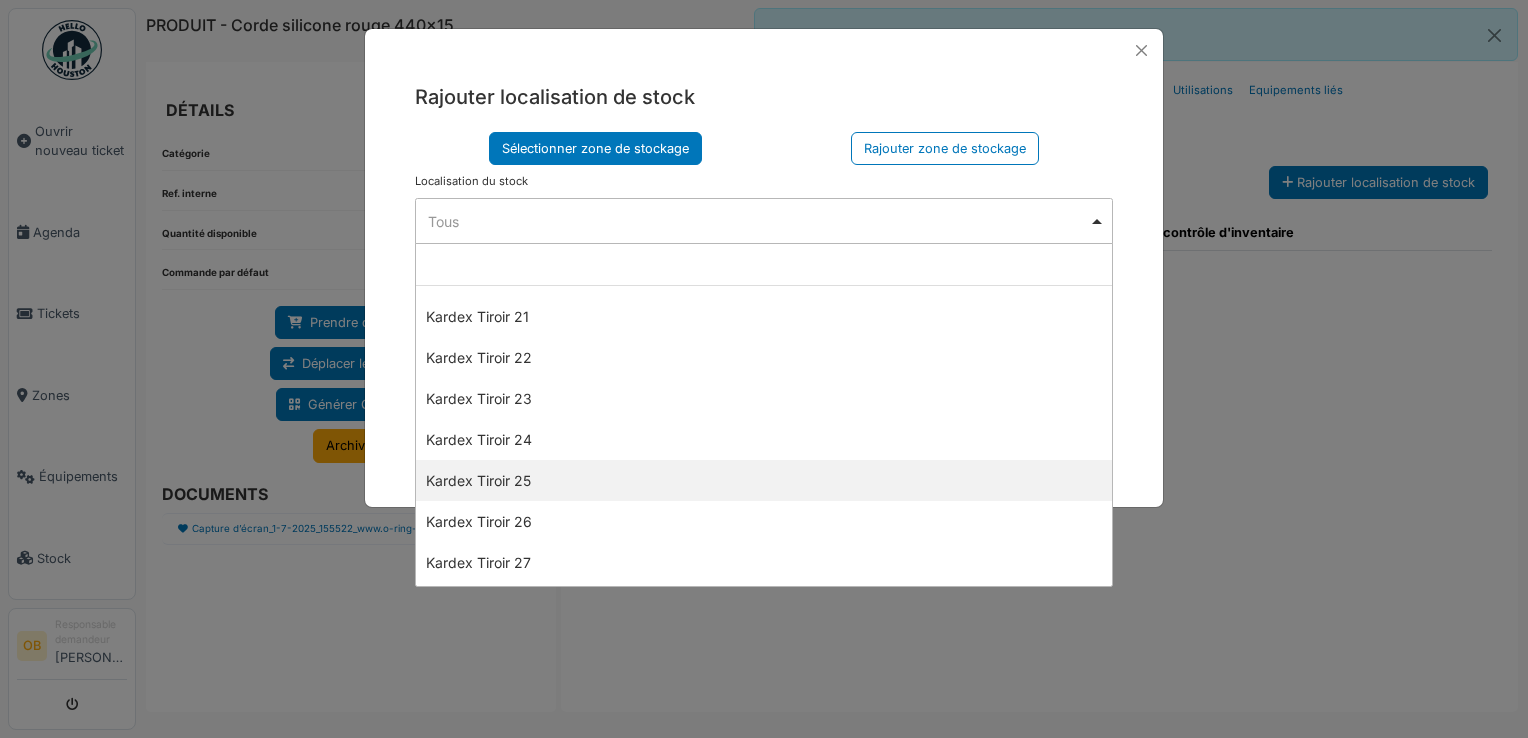 scroll, scrollTop: 1066, scrollLeft: 0, axis: vertical 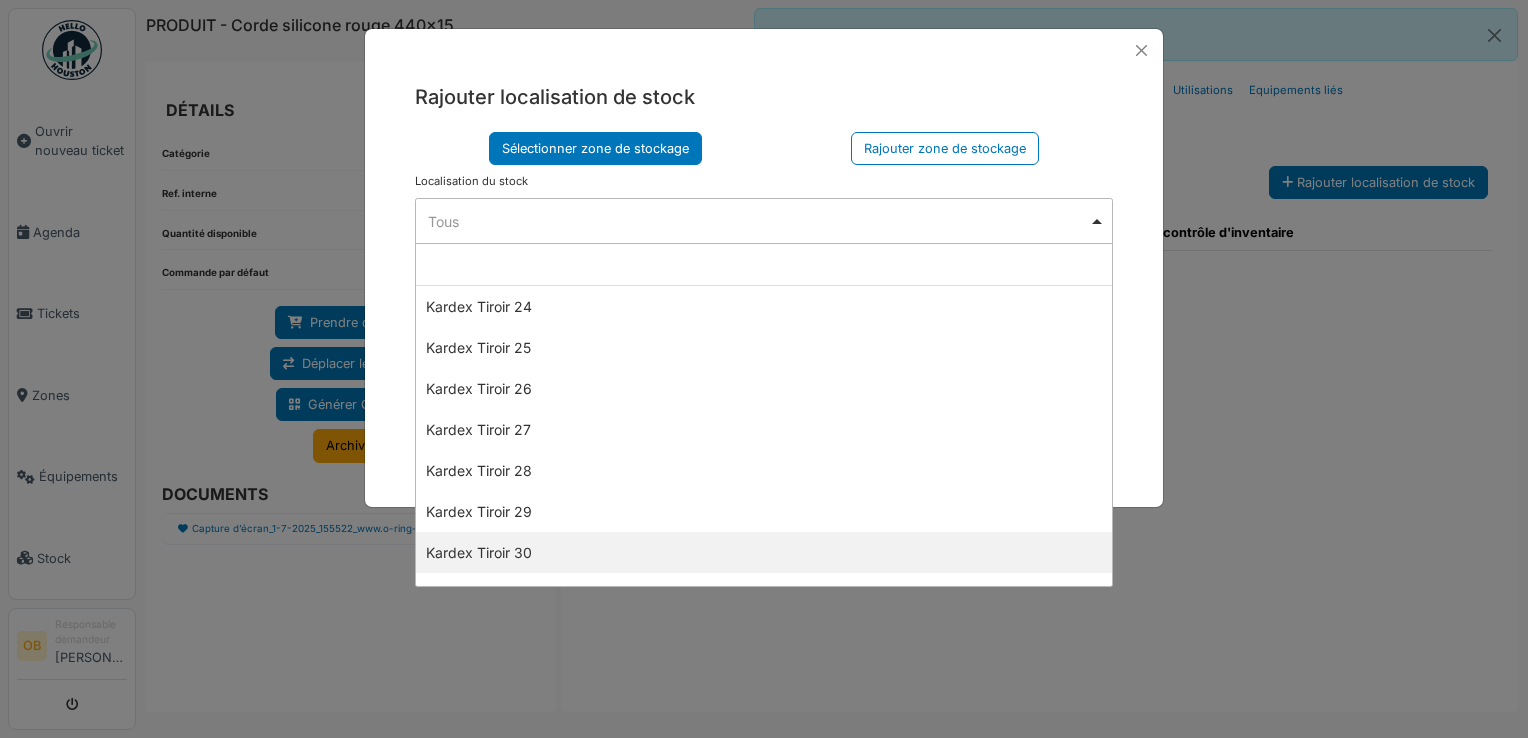 select on "****" 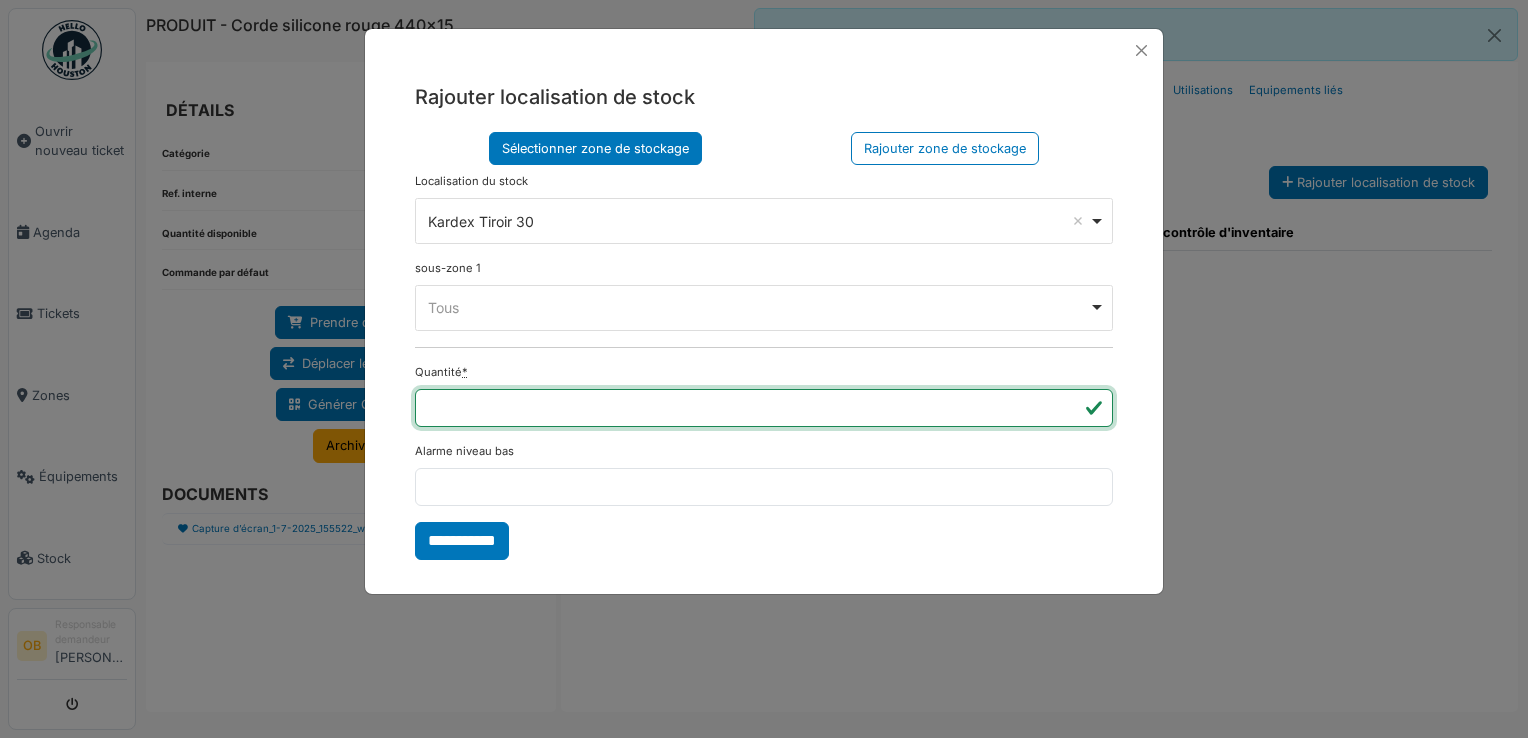click on "*" at bounding box center (764, 408) 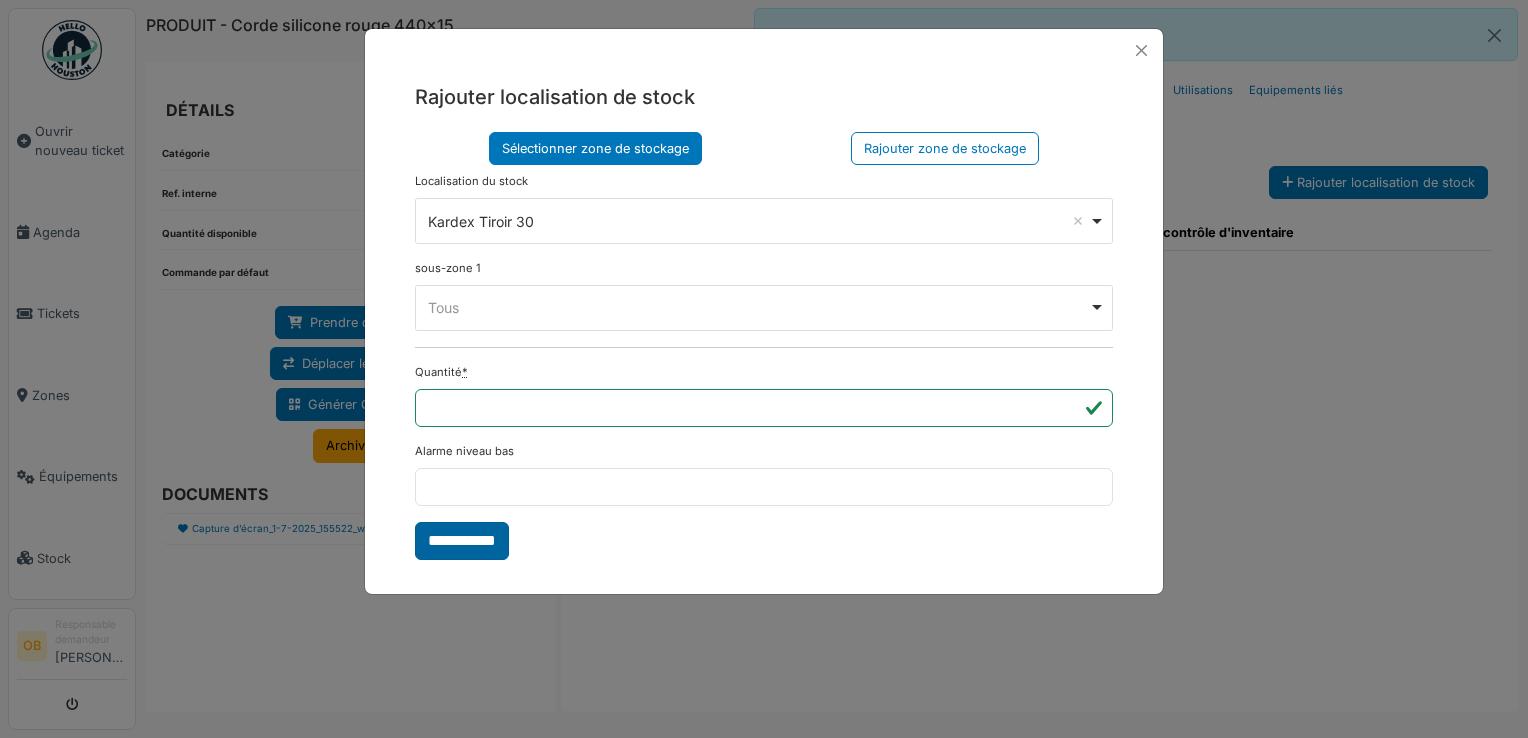 click on "**********" at bounding box center [462, 541] 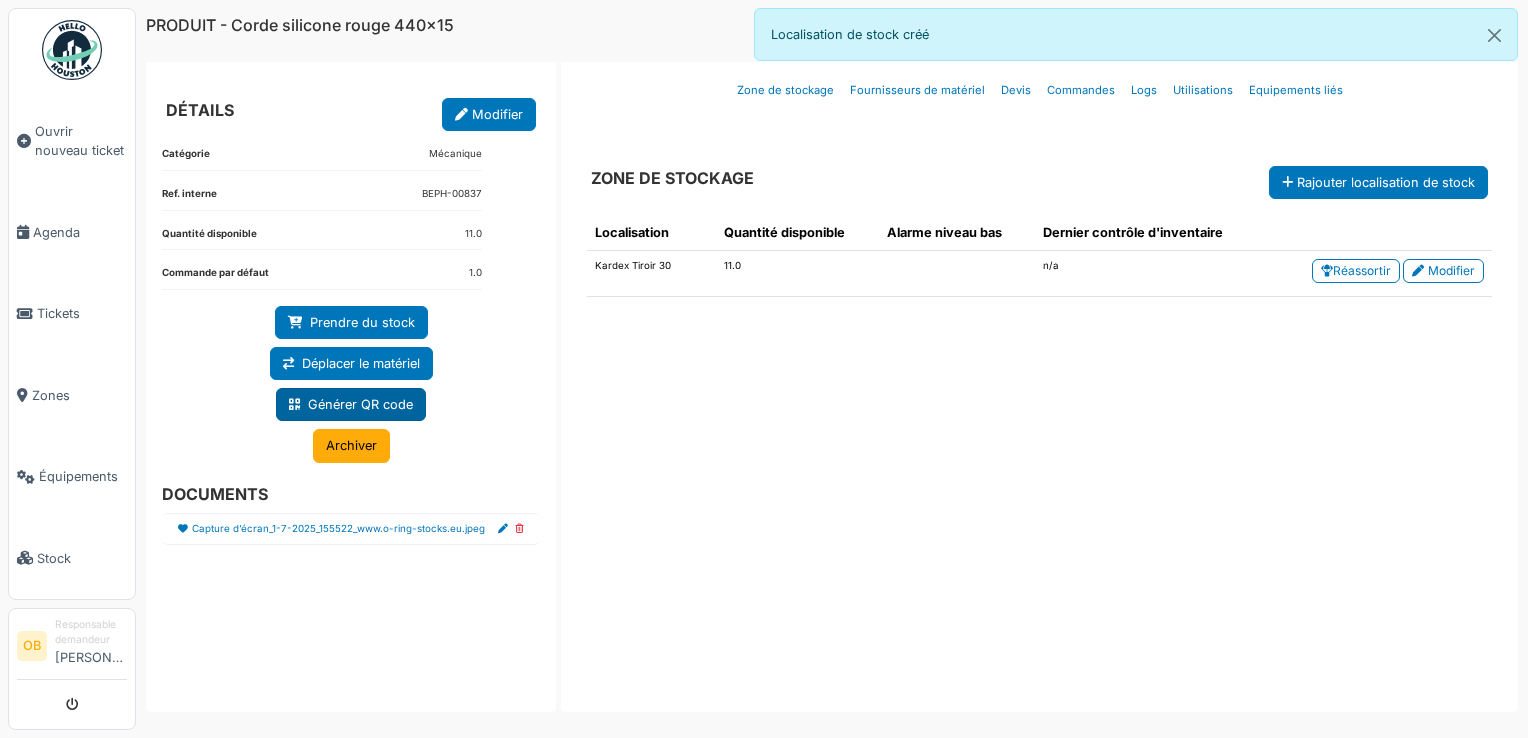 click on "Générer QR code" at bounding box center (351, 404) 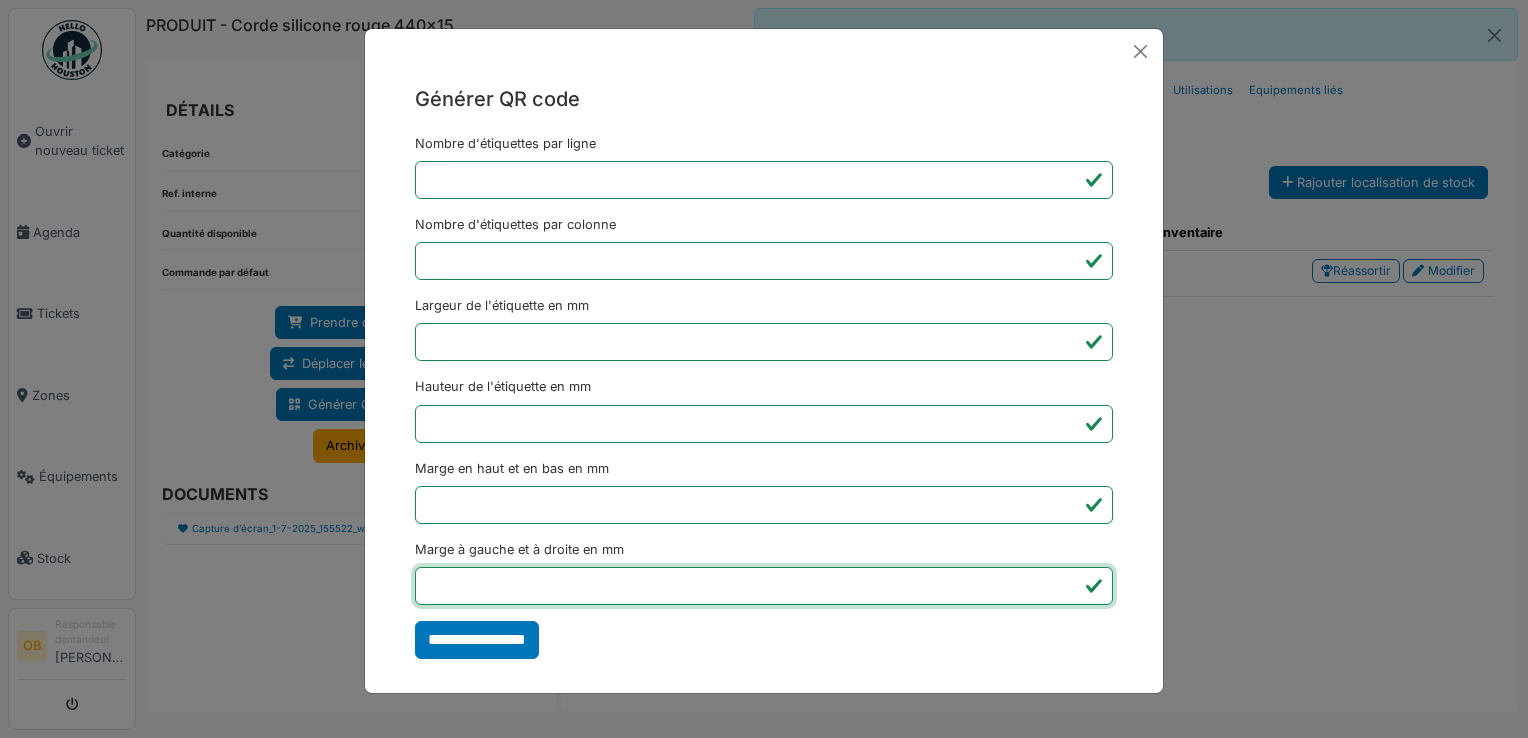 click on "*" at bounding box center [764, 586] 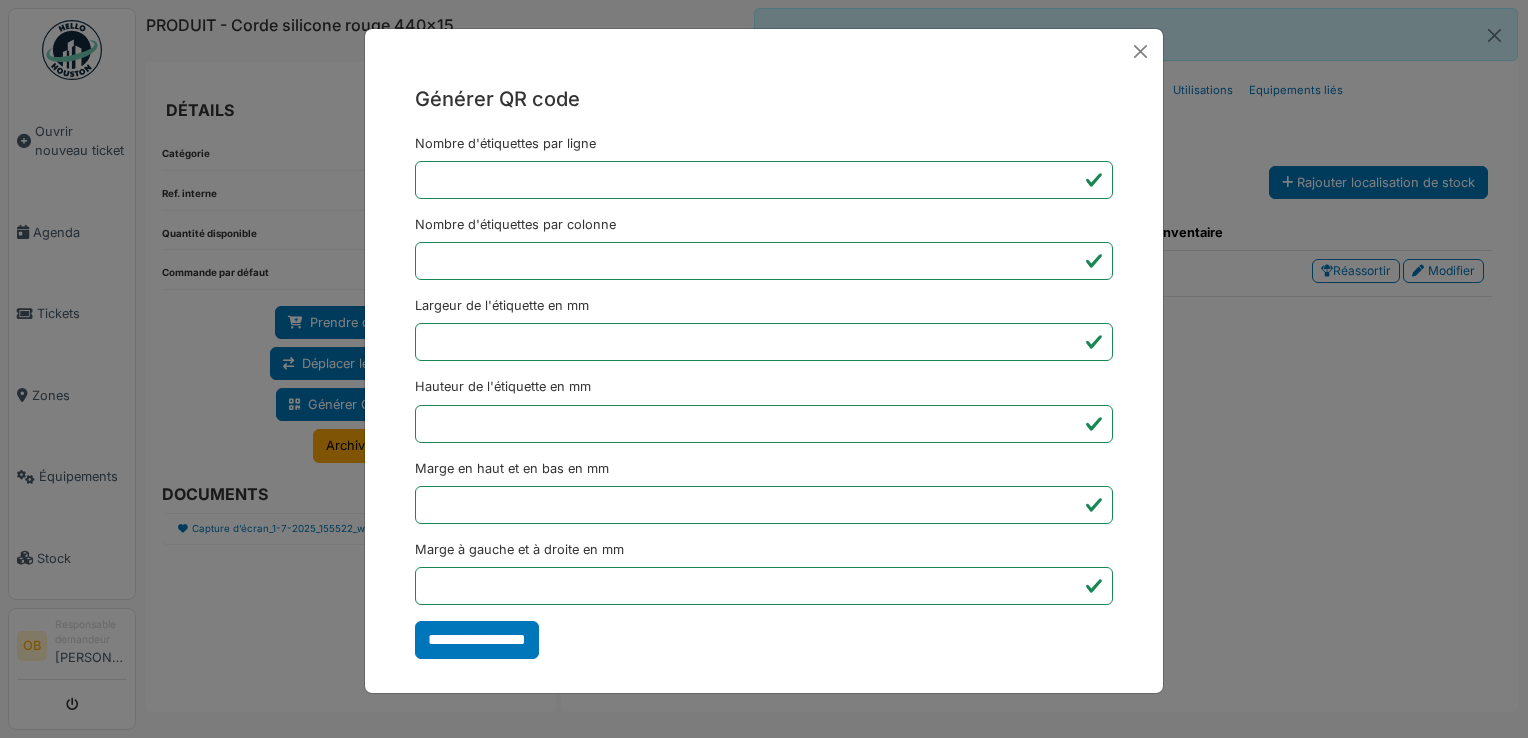 type on "*******" 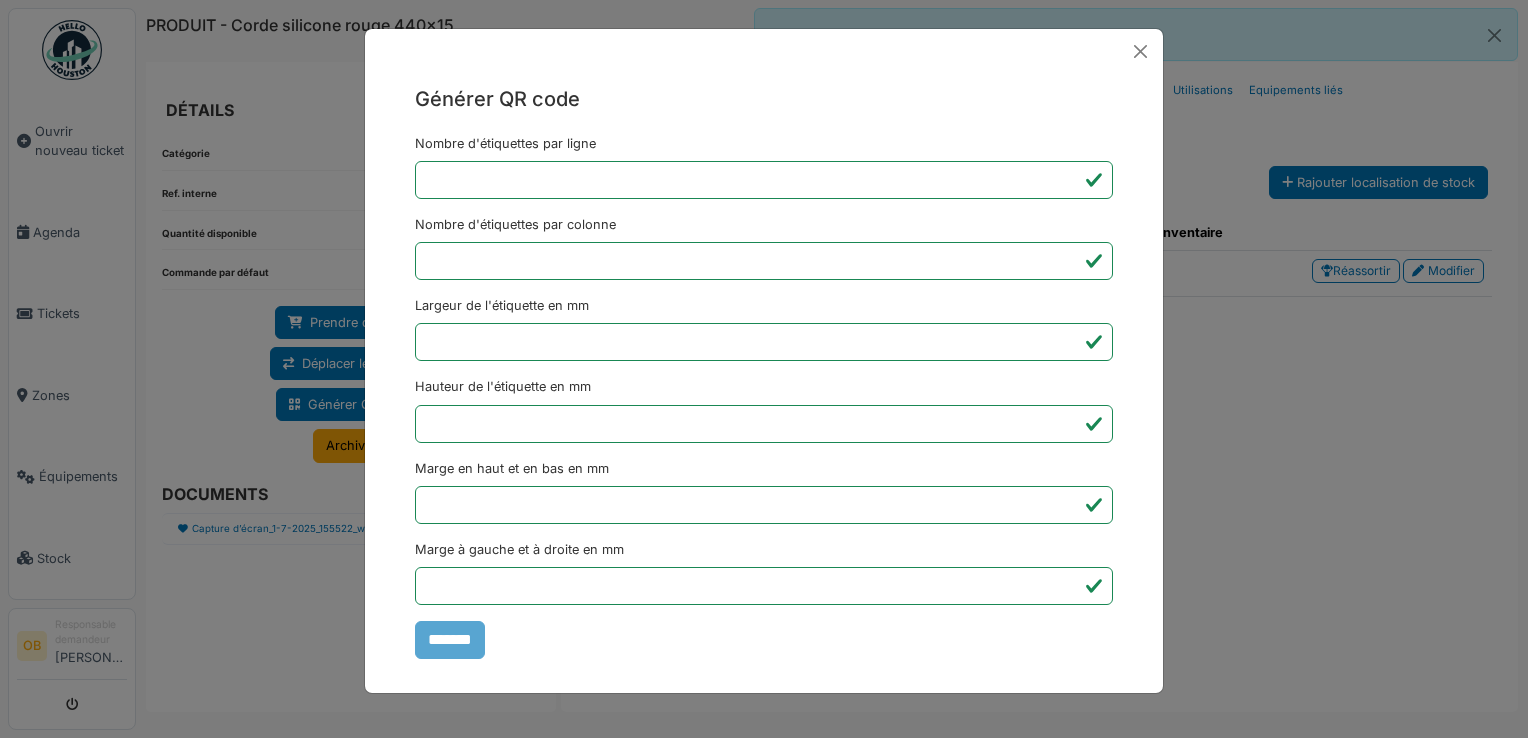 drag, startPoint x: 1253, startPoint y: 722, endPoint x: 1232, endPoint y: 696, distance: 33.42155 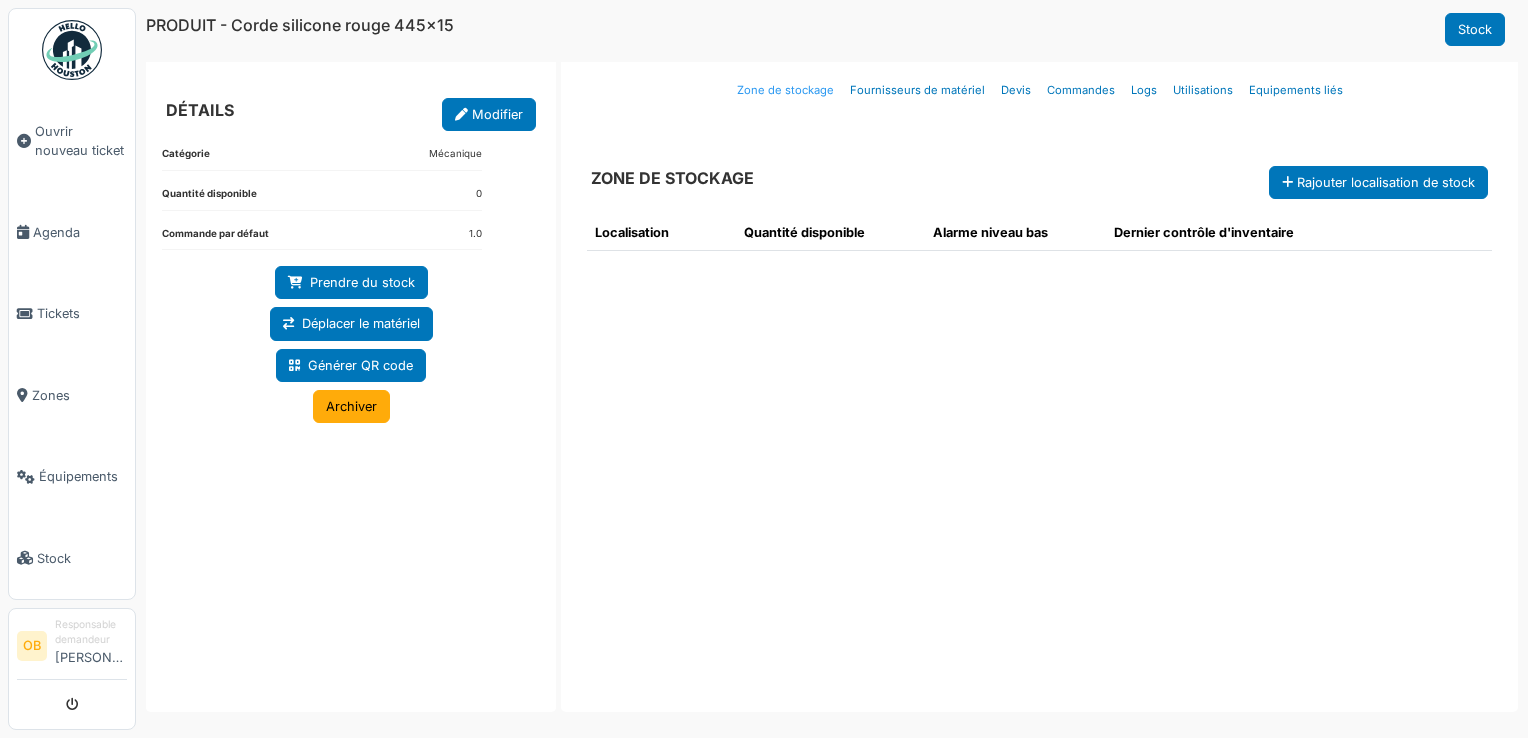 scroll, scrollTop: 0, scrollLeft: 0, axis: both 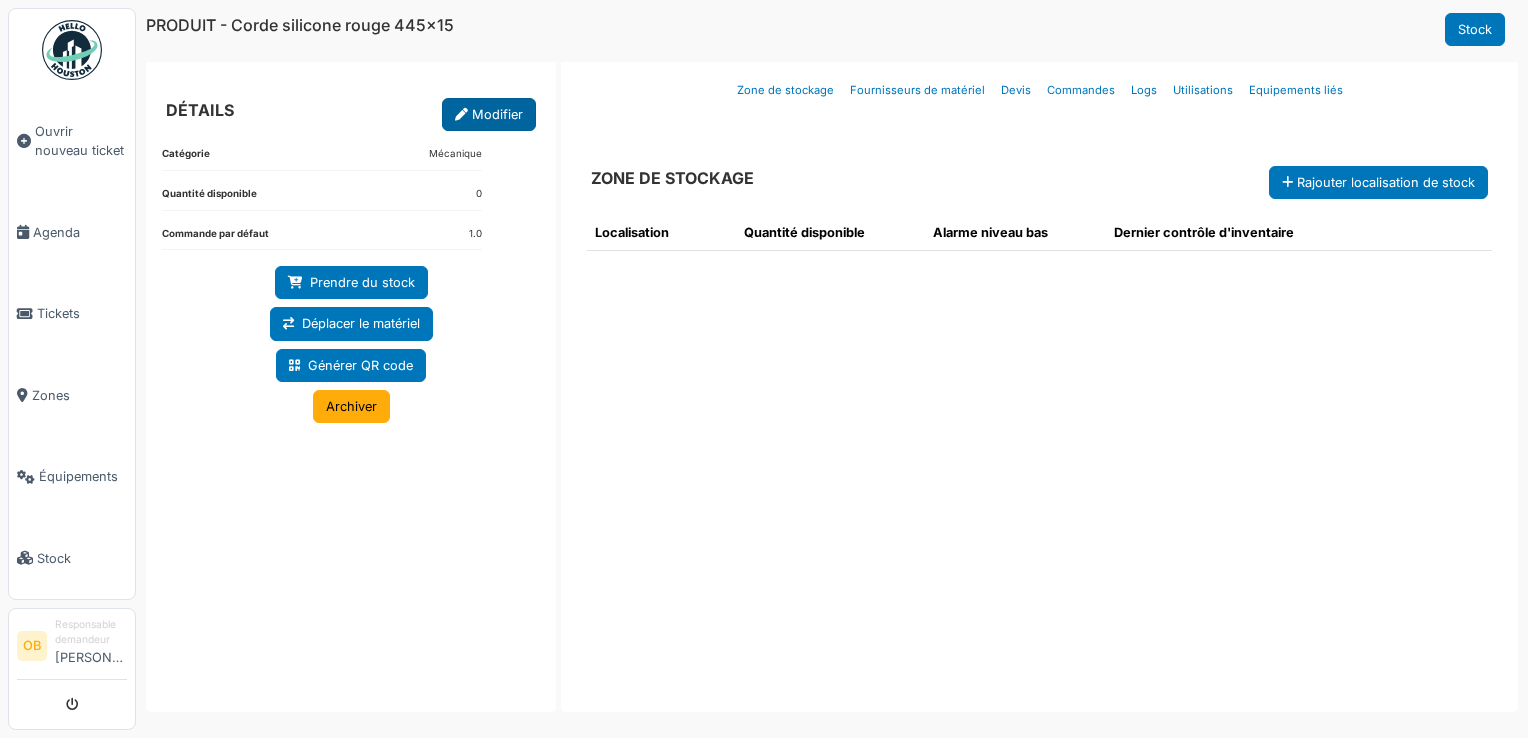 click on "Modifier" at bounding box center [489, 114] 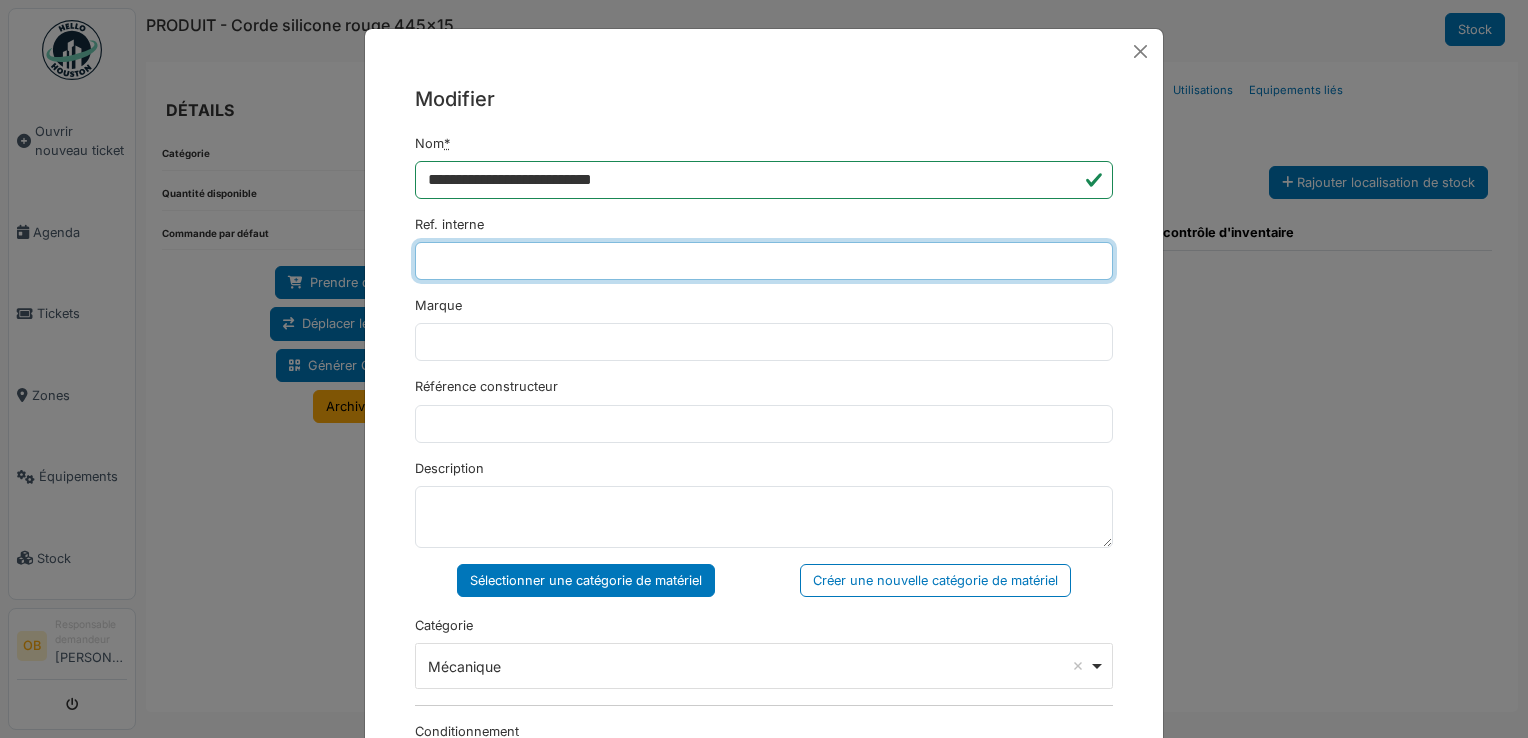 click on "Ref. interne" at bounding box center [764, 261] 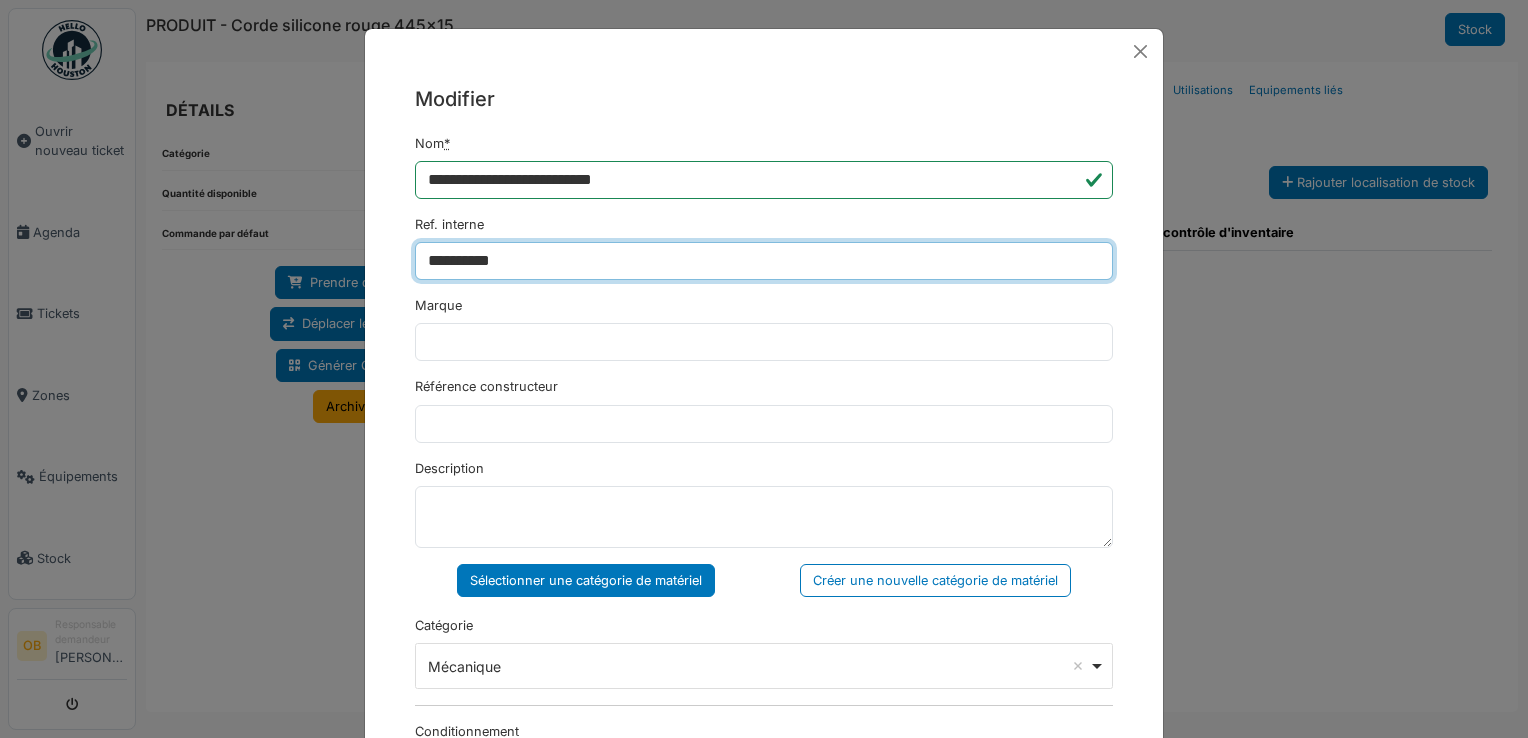type on "**********" 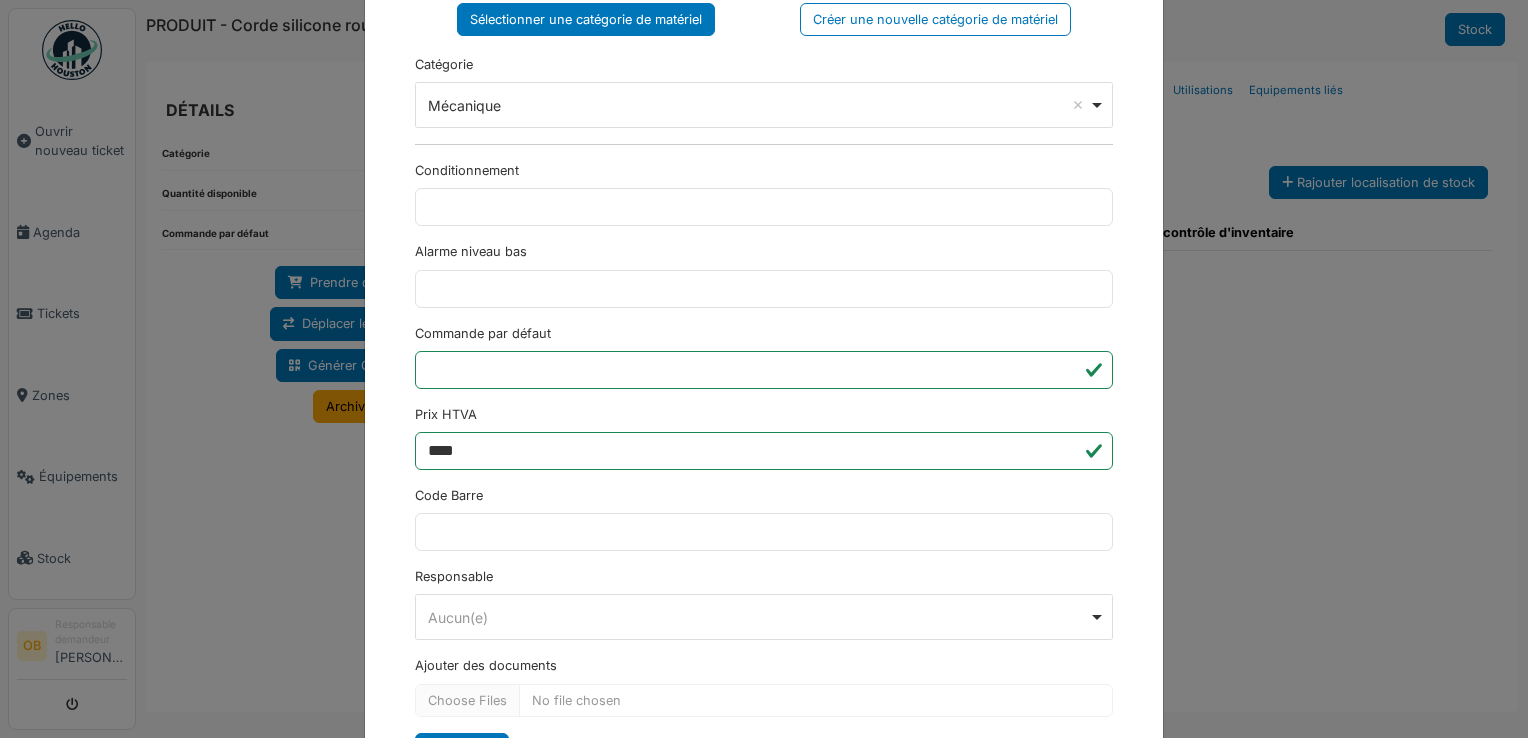 scroll, scrollTop: 650, scrollLeft: 0, axis: vertical 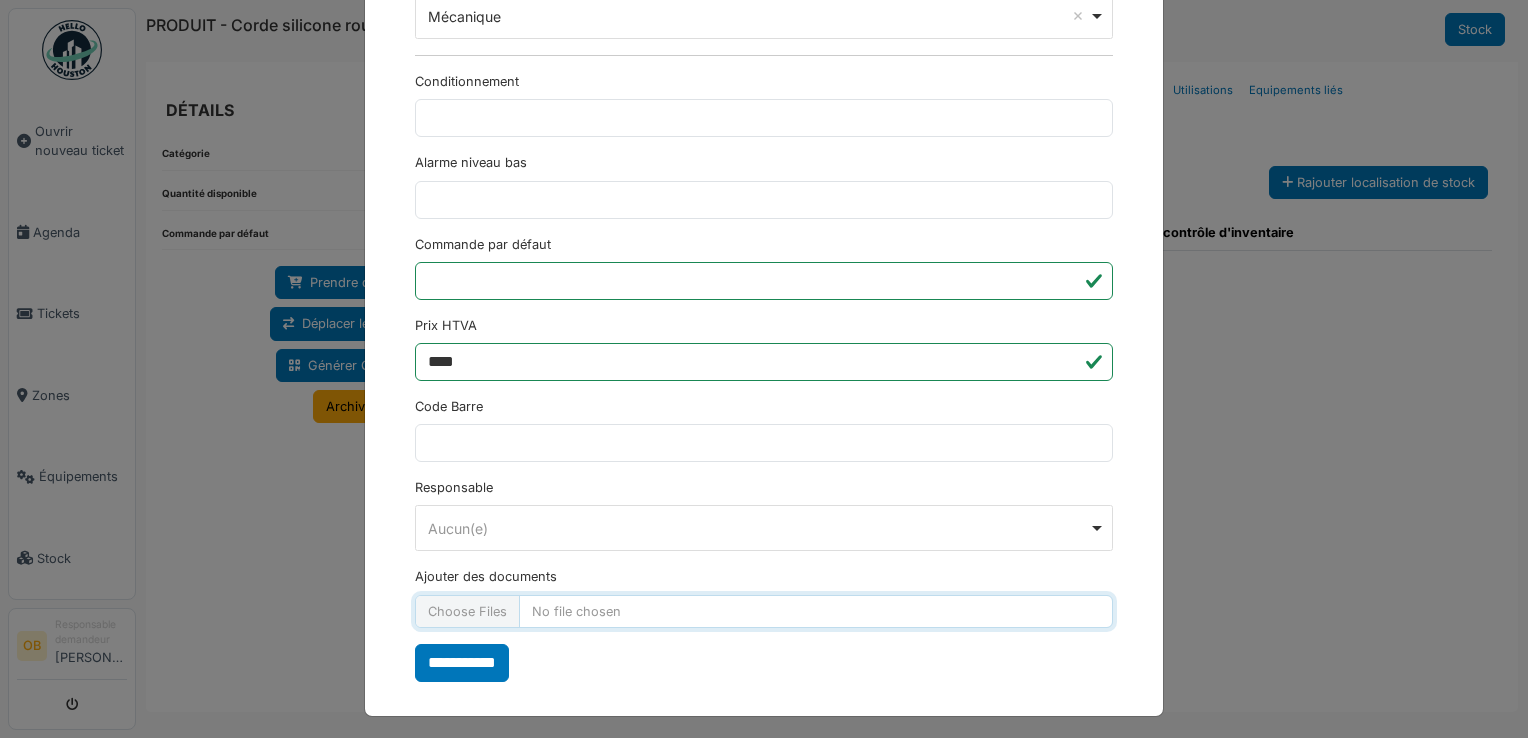 click on "Ajouter des documents" at bounding box center [764, 611] 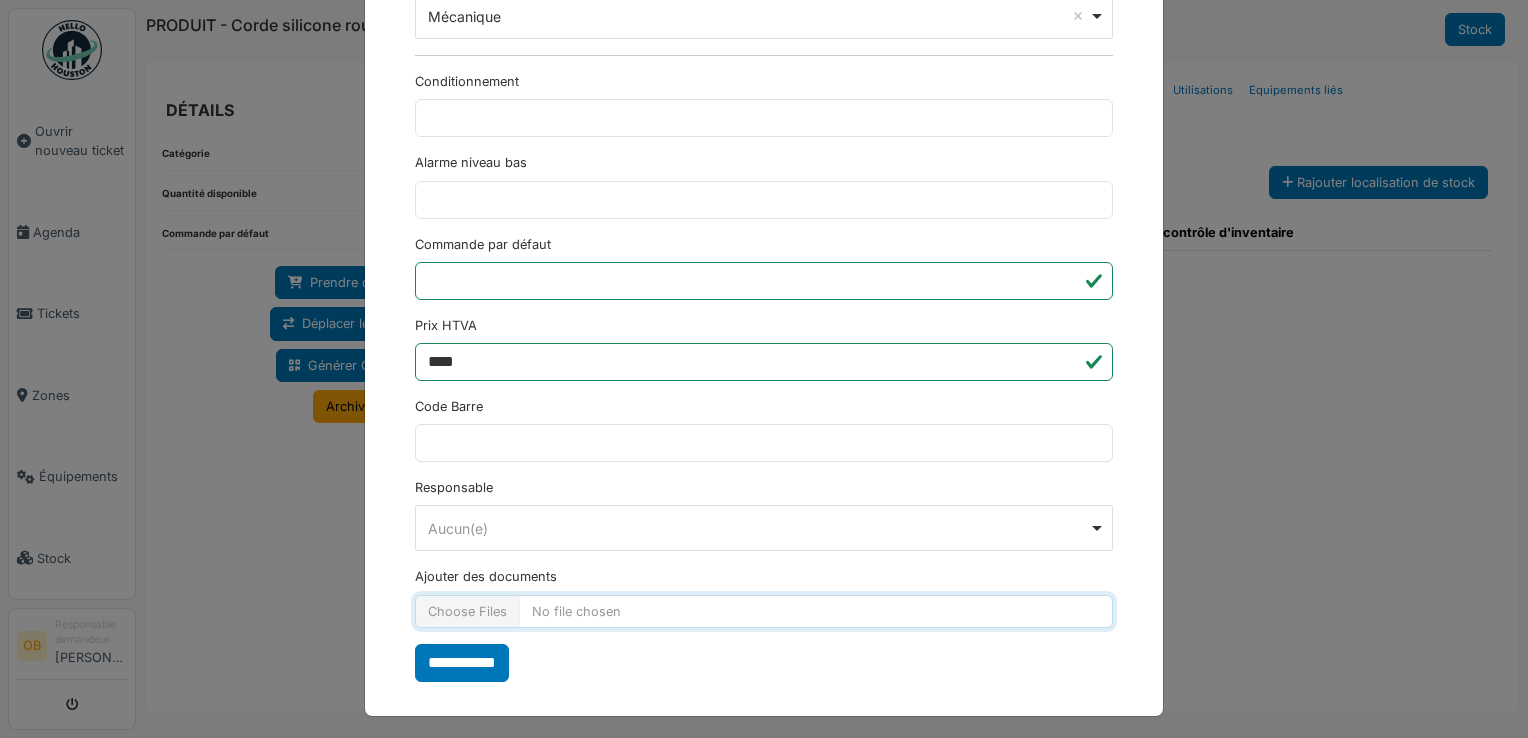 type on "**********" 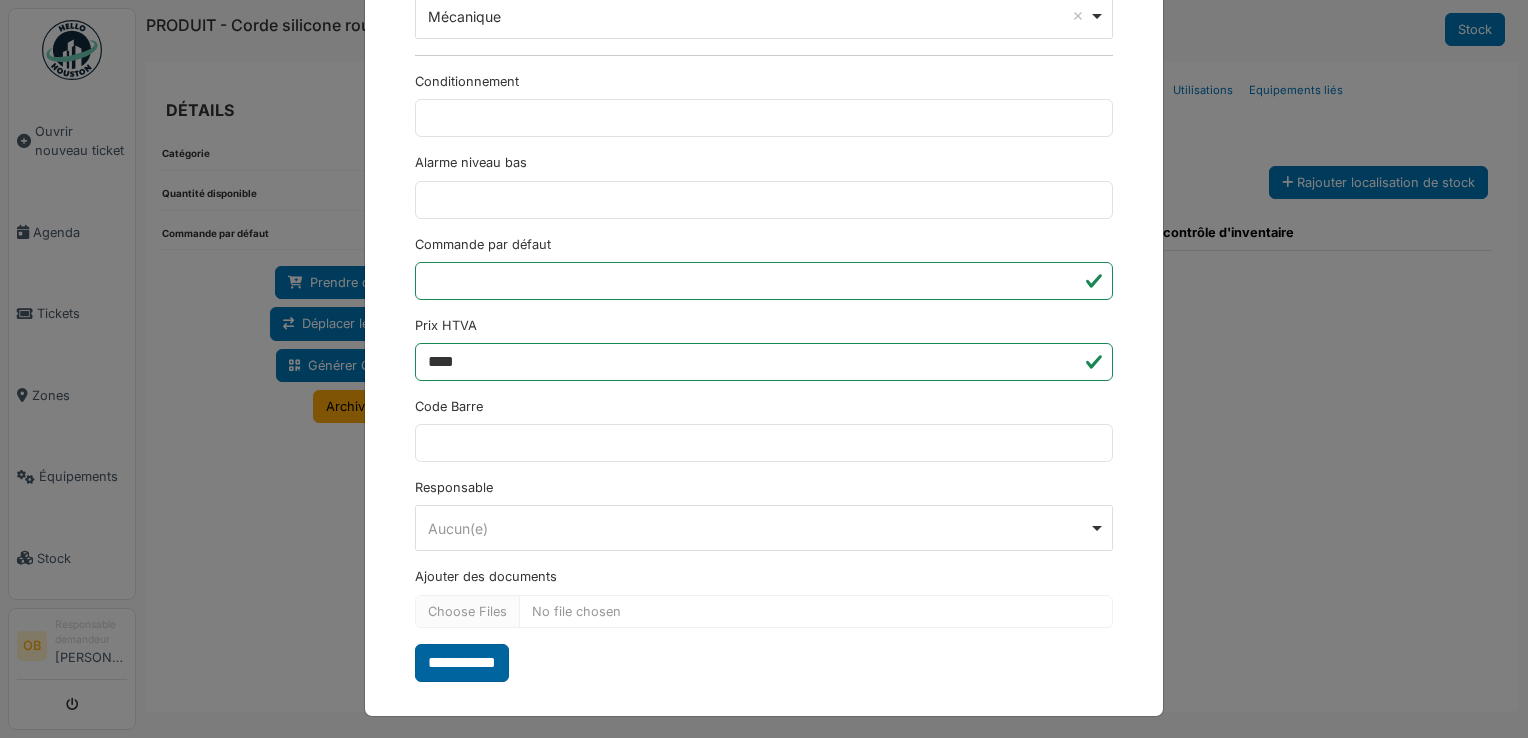click on "**********" at bounding box center [462, 663] 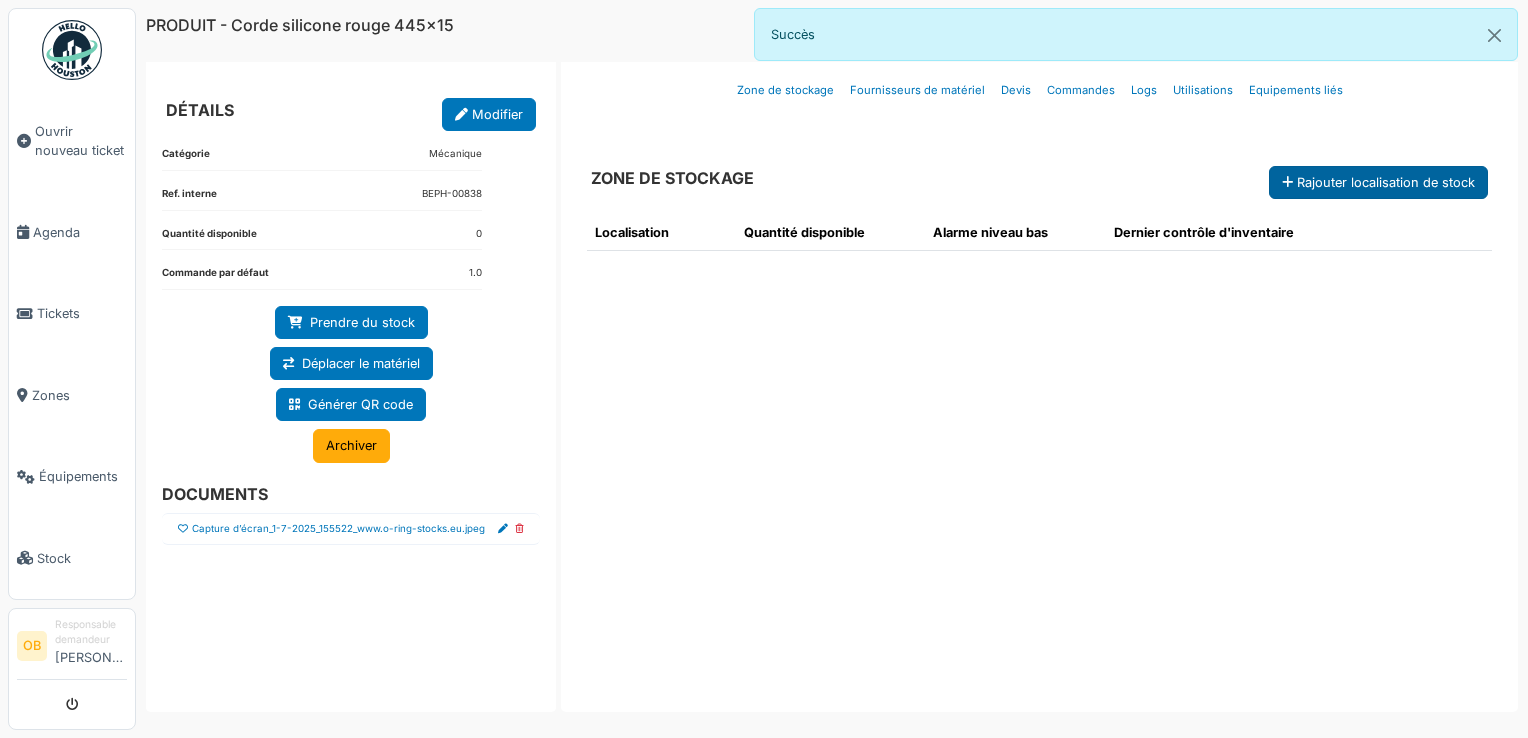 click at bounding box center (1287, 183) 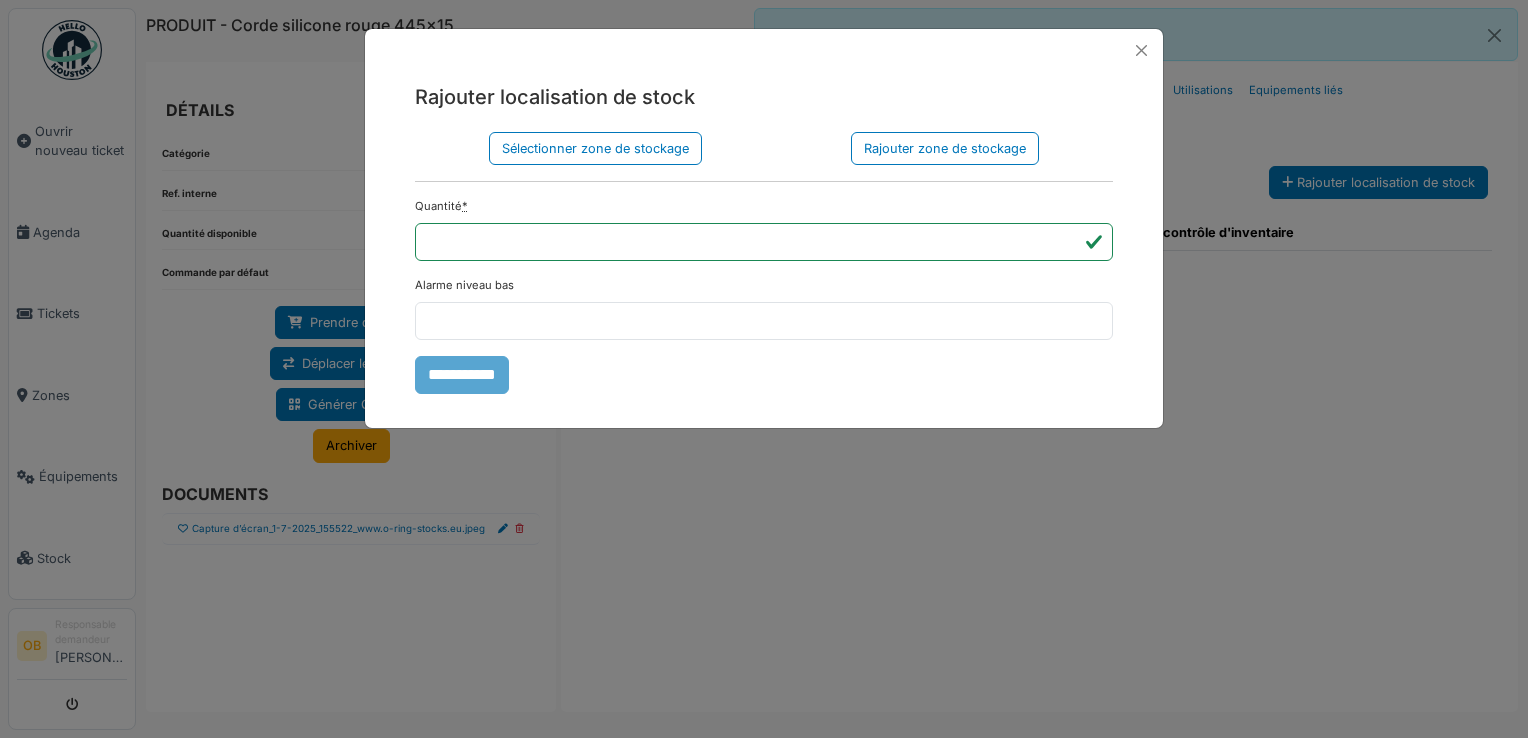 click on "Rajouter localisation de stock
Sélectionner zone de stockage
Rajouter zone de [GEOGRAPHIC_DATA]
Localisation du stock
Zone de stockage parente
**** Tous Remove item Tous Armoire 1 Armoire 2 Kardex Tiroir 1 Kardex Tiroir 2 Kardex Tiroir 3 Kardex Tiroir 4 Kardex Tiroir 5 Kardex Tiroir 6 Kardex Tiroir 7 Kardex Tiroir 8 Kardex Tiroir 9 Kardex Tiroir 10 Kardex Tiroir 11 Kardex Tiroir 12 Kardex Tiroir 13 Kardex Tiroir 14 Kardex Tiroir 15 Kardex Tiroir 16 Kardex Tiroir 17 Kardex Tiroir 18 Kardex Tiroir 19 Kardex Tiroir 20 Kardex Tiroir 21 Kardex Tiroir 22 Kardex Tiroir 23 Kardex Tiroir 24 Kardex Tiroir 25 Kardex Tiroir 26 Kardex Tiroir 27 Kardex Tiroir 28 Kardex Tiroir 29 Kardex Tiroir 30 Kardex Tiroir 31" at bounding box center (764, 369) 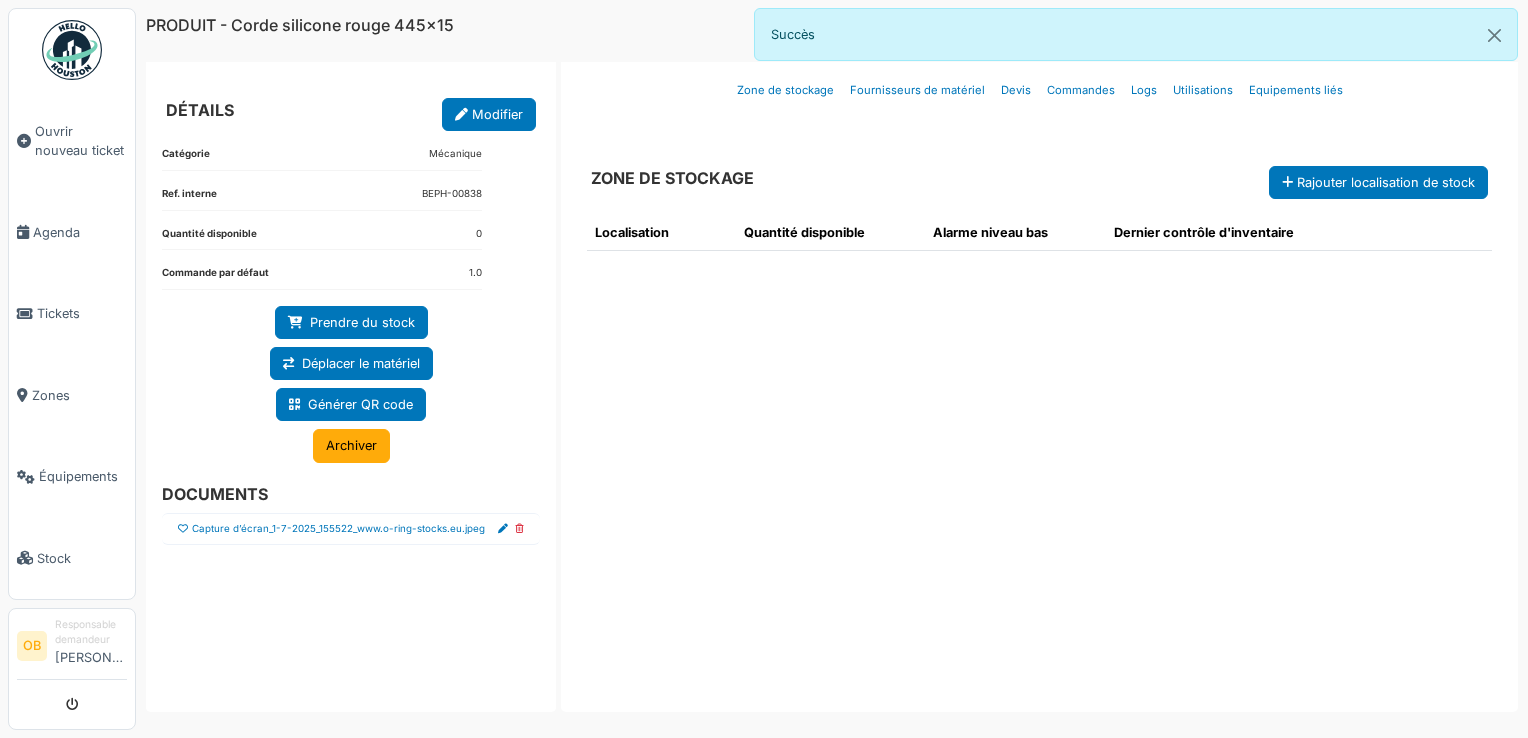click at bounding box center [183, 529] 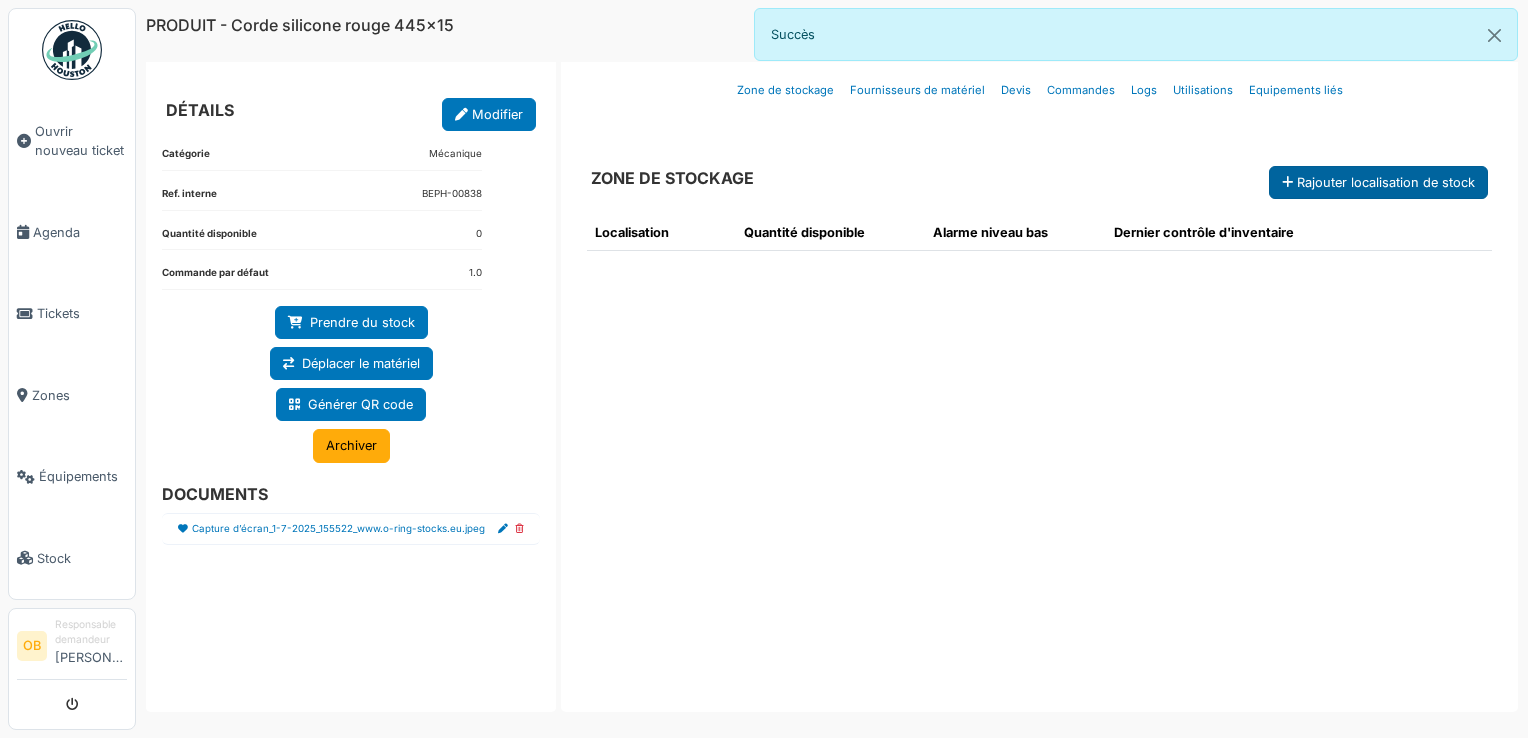 click on "Rajouter localisation de stock" at bounding box center [1378, 182] 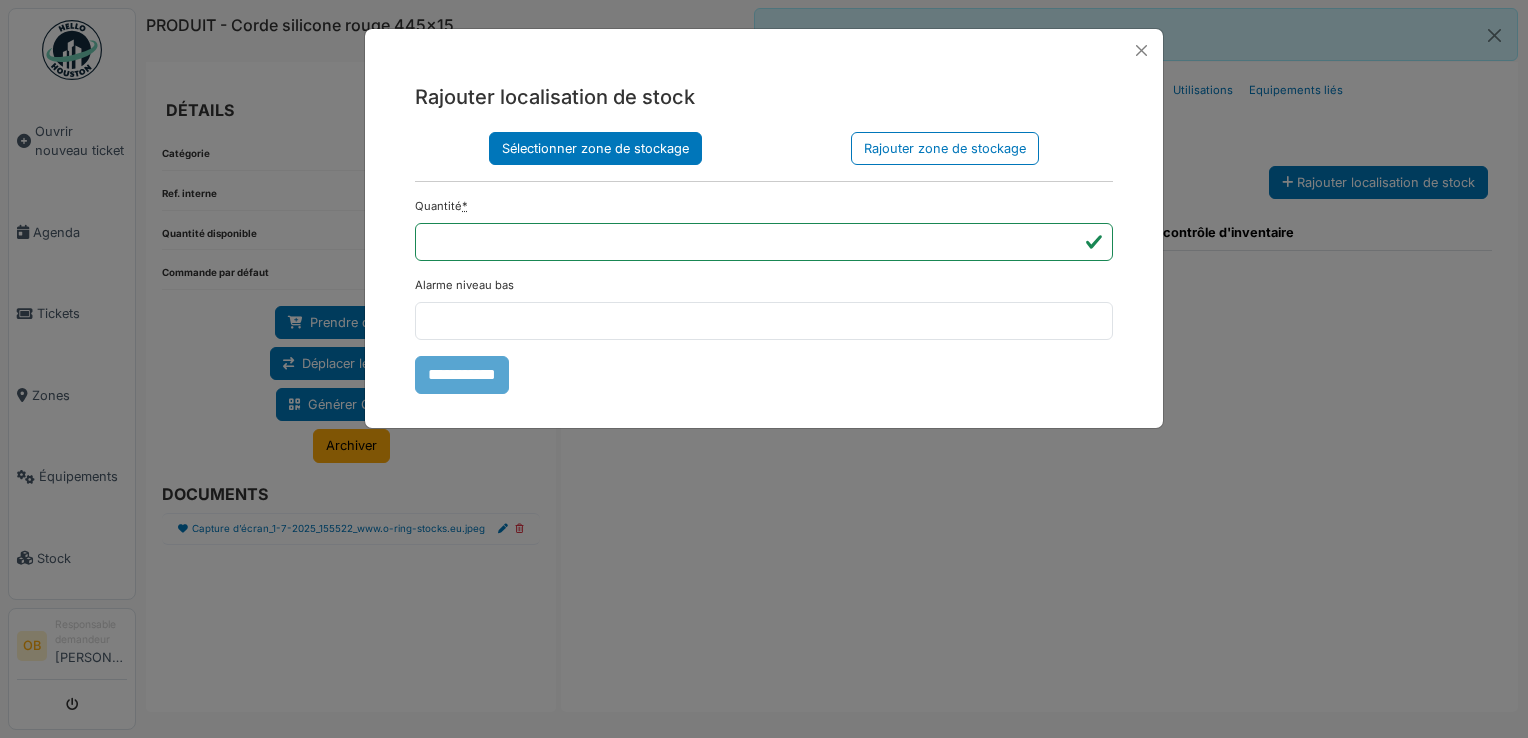 click on "Sélectionner zone de stockage" at bounding box center [595, 148] 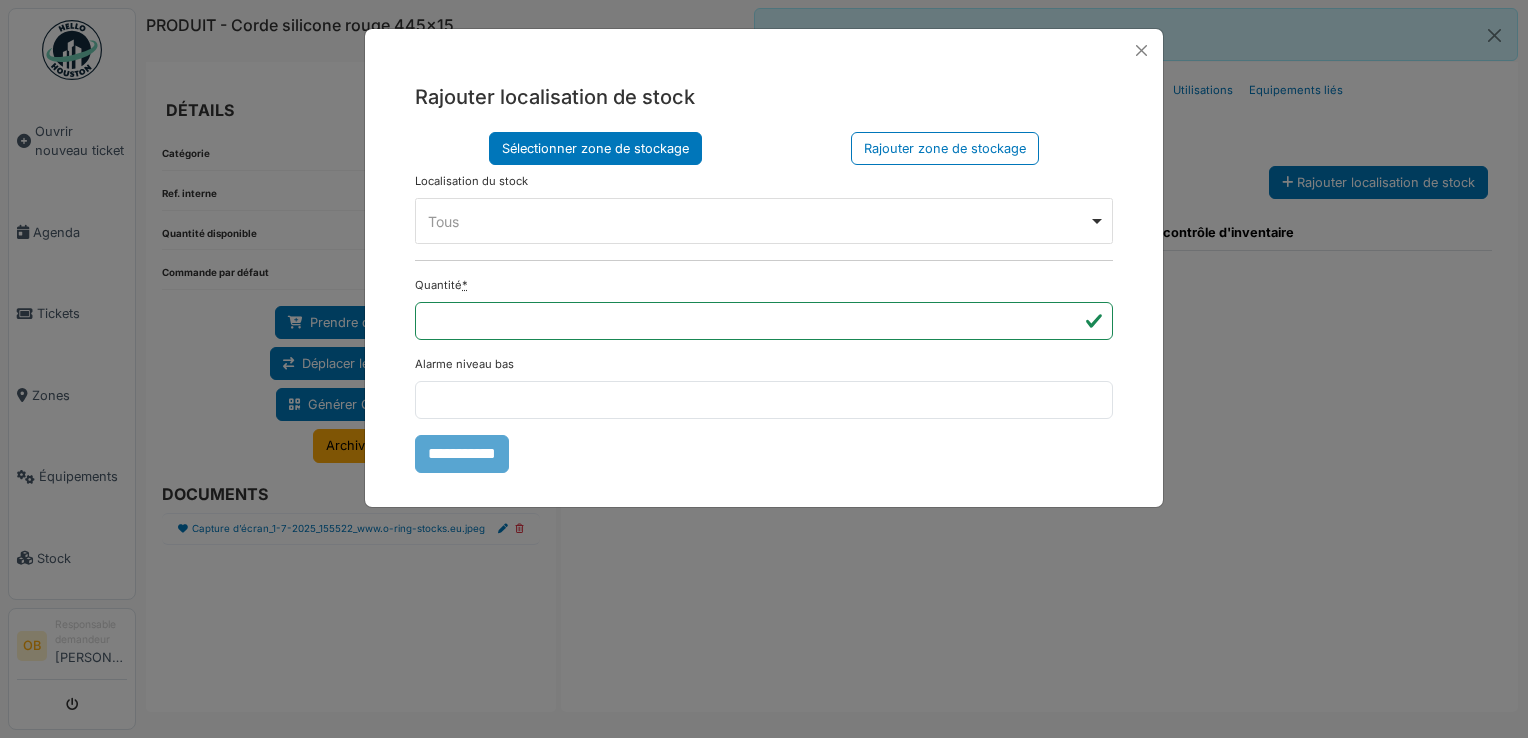 click on "Tous Remove item" at bounding box center [764, 221] 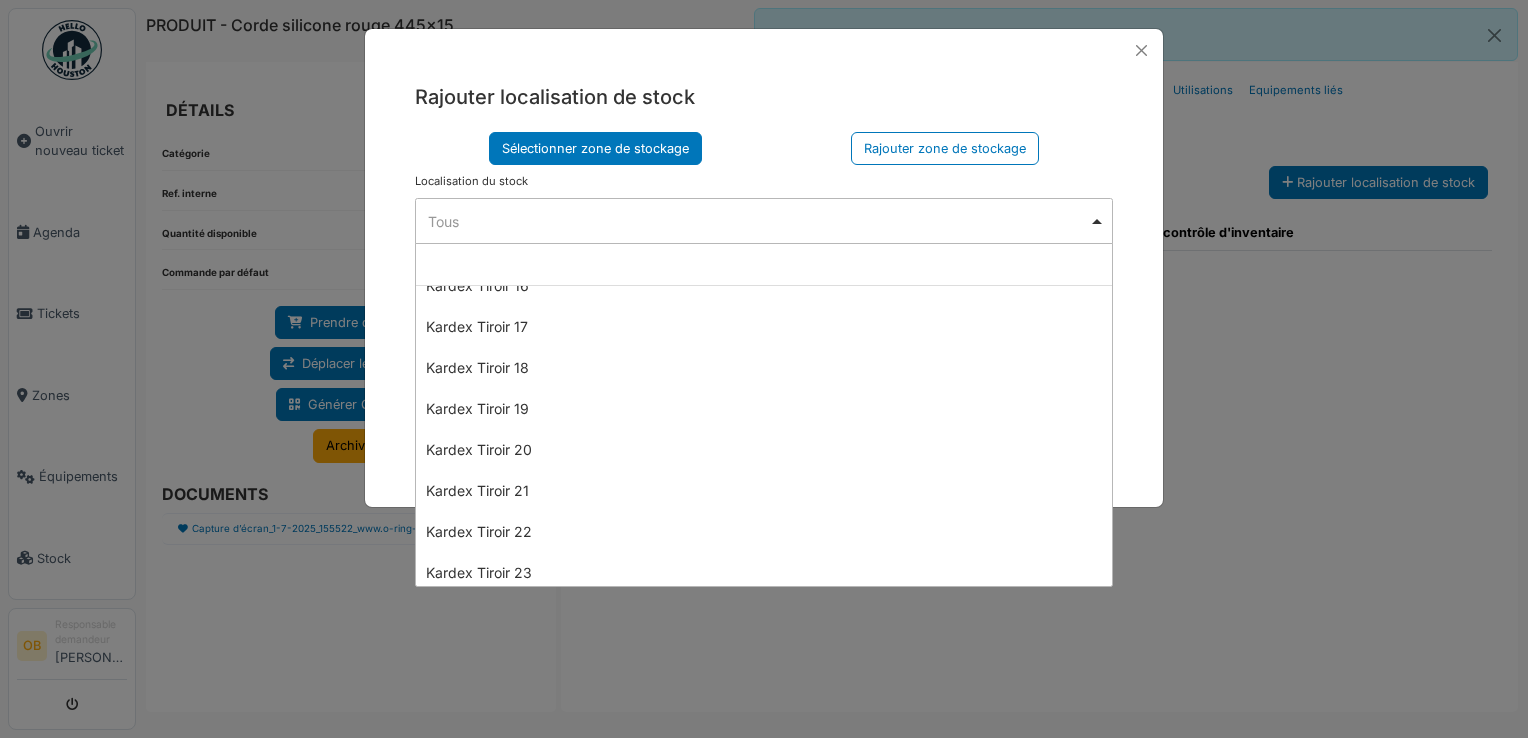 scroll, scrollTop: 1066, scrollLeft: 0, axis: vertical 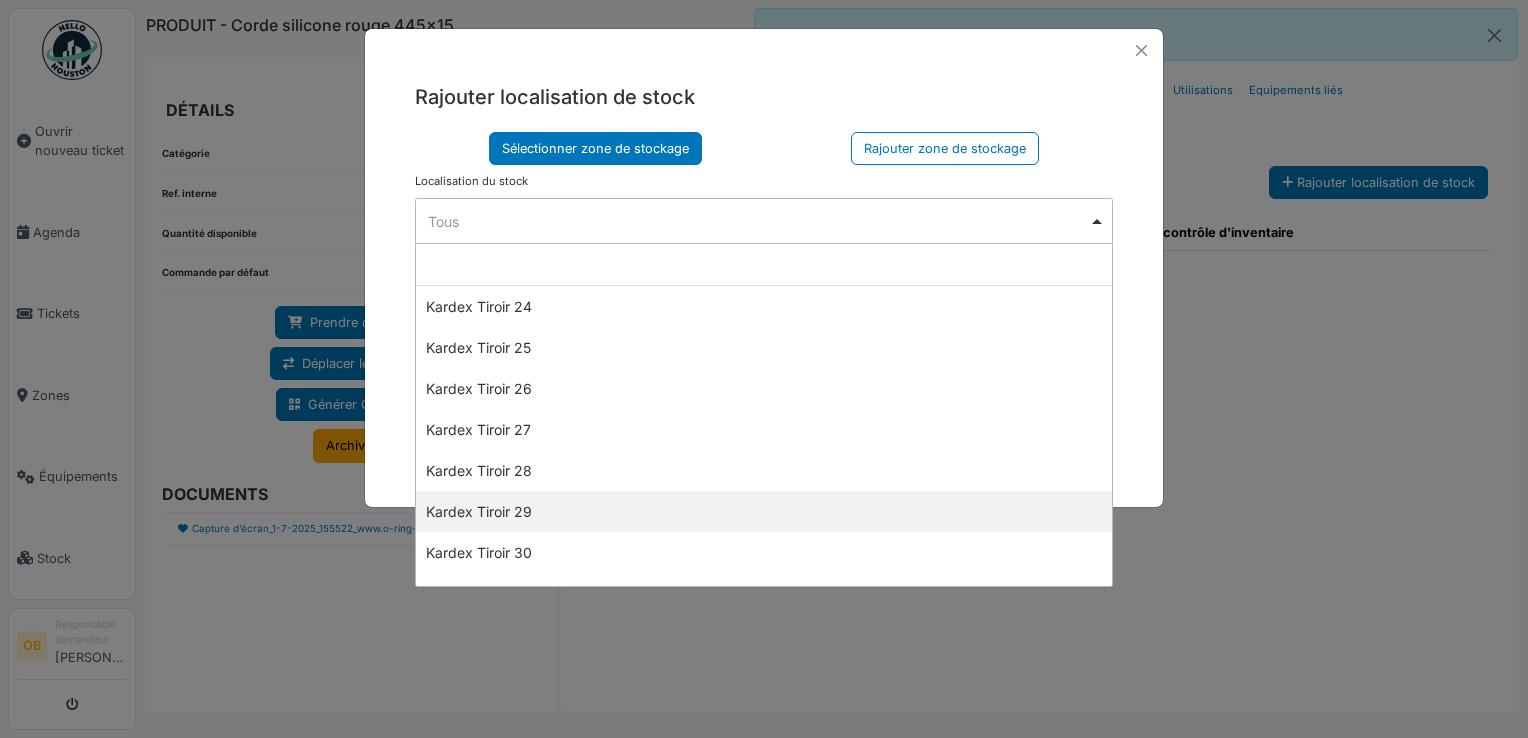 select on "****" 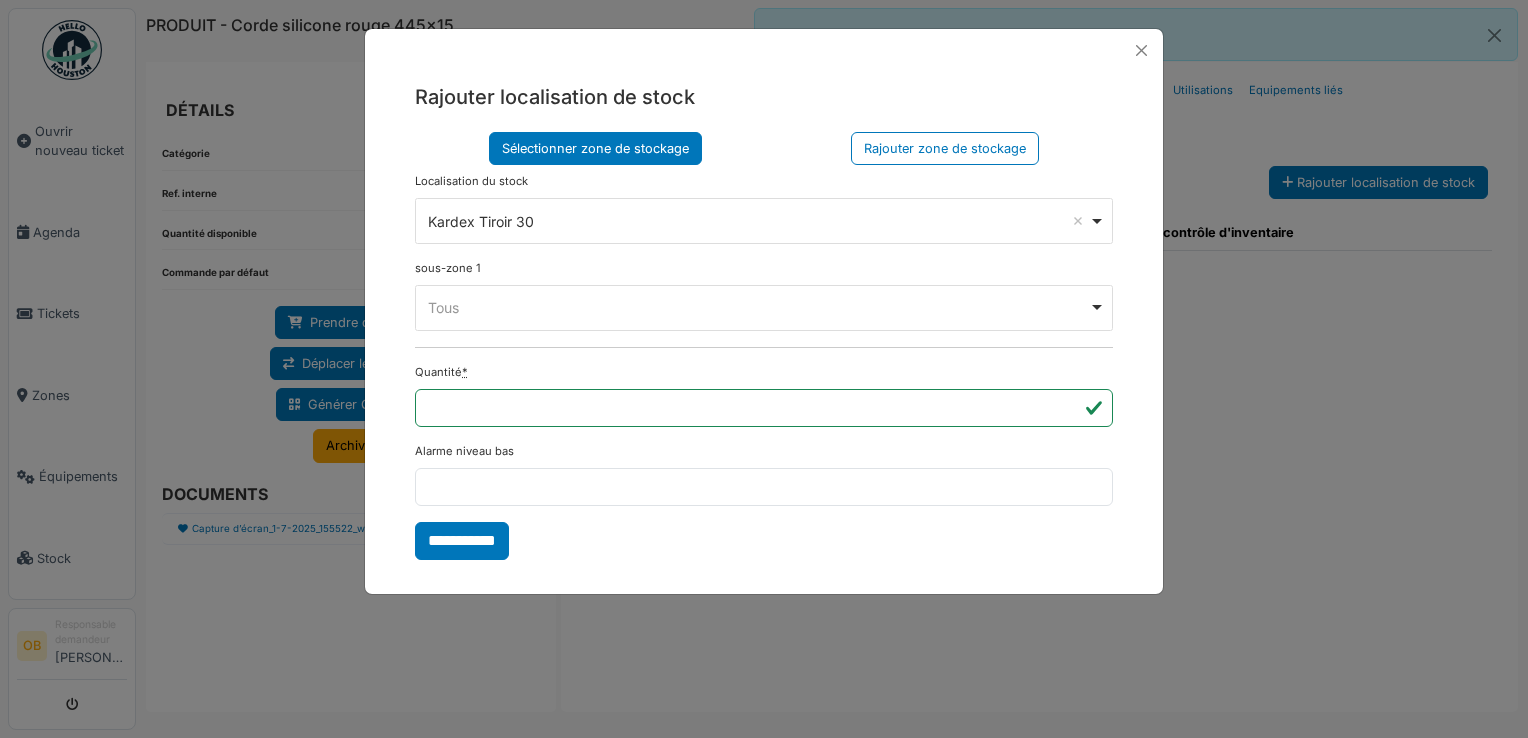 click on "sous-zone 1
**** Tous Remove item Tous Kardex Tiroir 30 -> Logette 1 Kardex Tiroir 30 -> Logette 2 Kardex Tiroir 30 -> Logette 3 Kardex Tiroir 30 -> Logette 4 Kardex Tiroir 30 -> Logette 5 Kardex Tiroir 30 -> Logette 6 Kardex Tiroir 30 -> Logette 7" at bounding box center (764, 295) 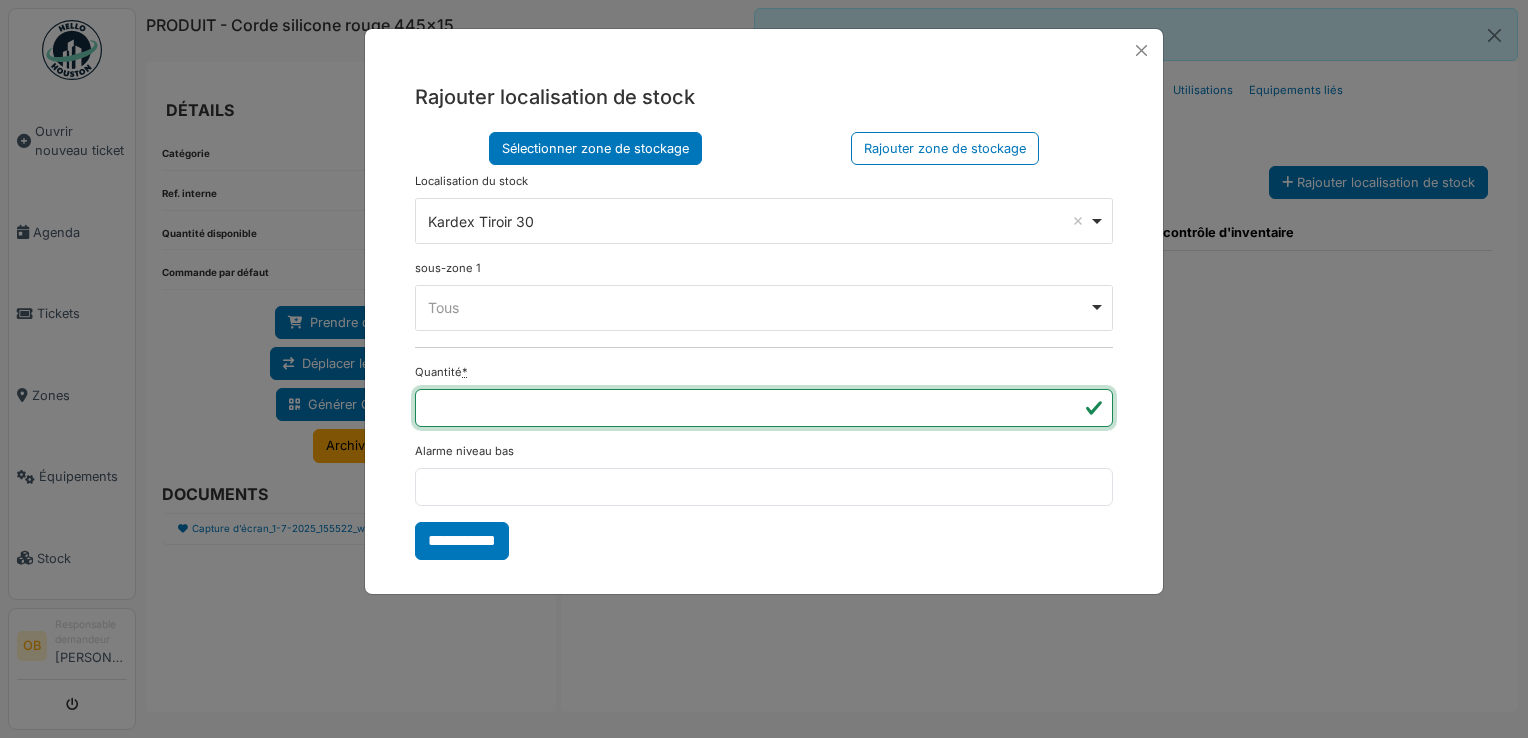 click on "*" at bounding box center [764, 408] 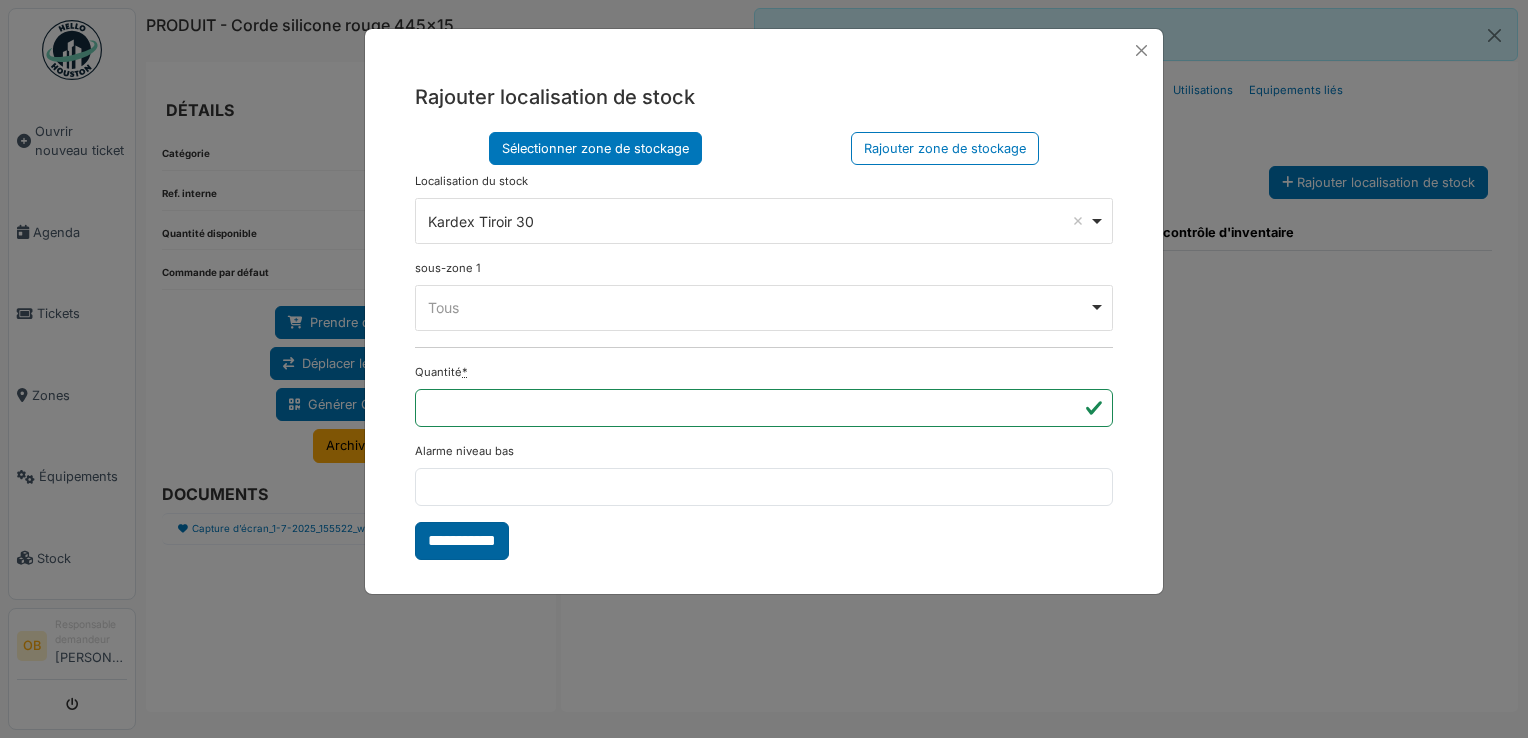 click on "**********" at bounding box center (462, 541) 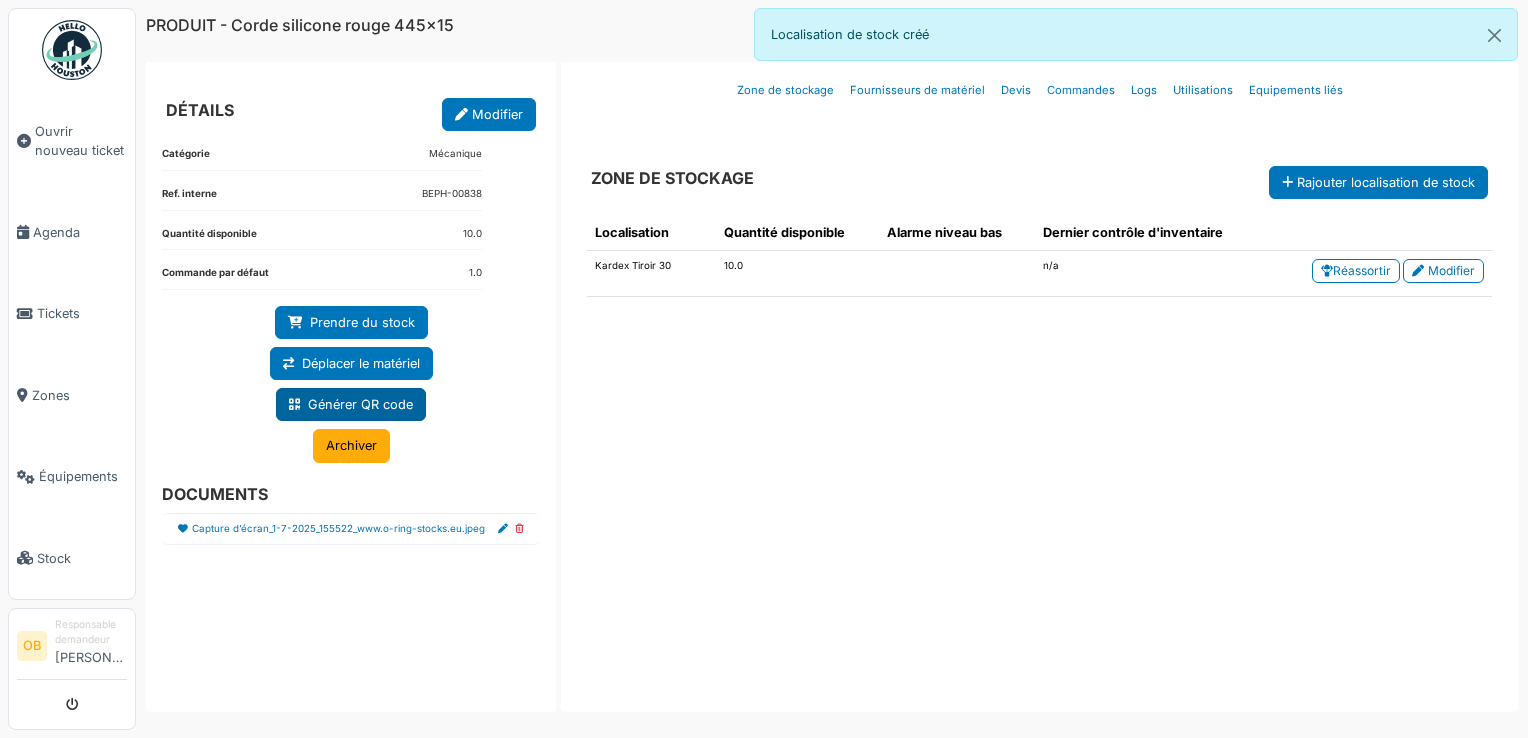click on "Générer QR code" at bounding box center [351, 404] 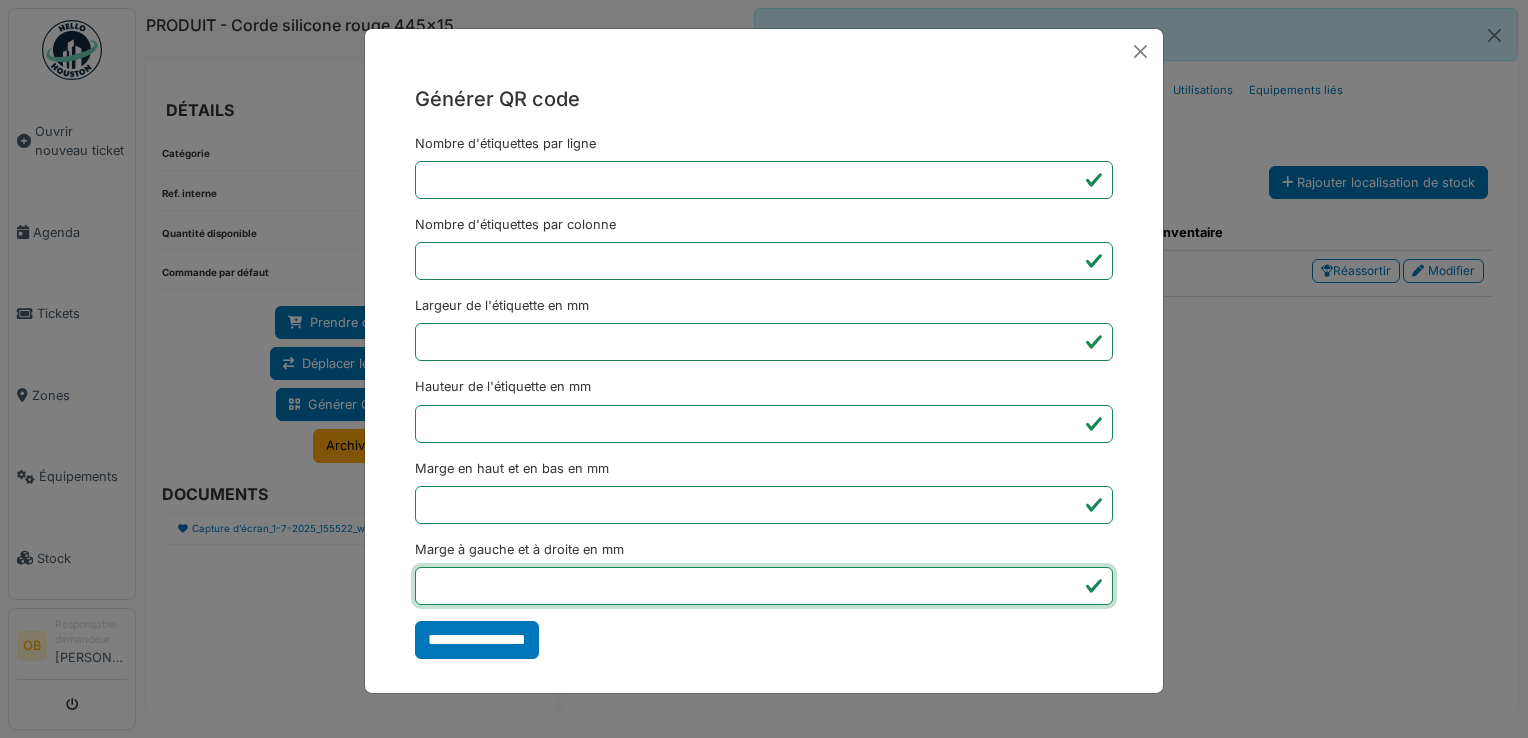 click on "*" at bounding box center [764, 586] 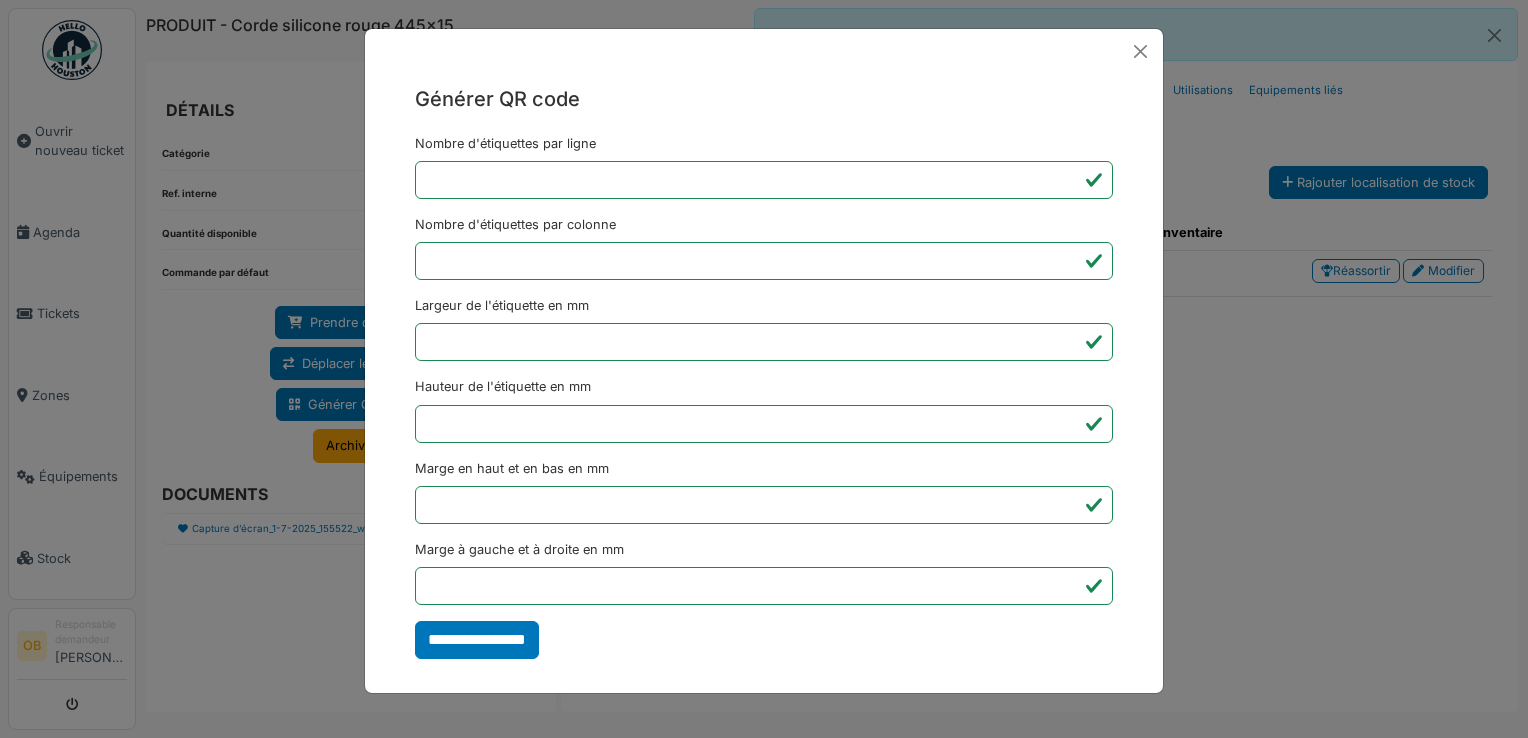type on "*******" 